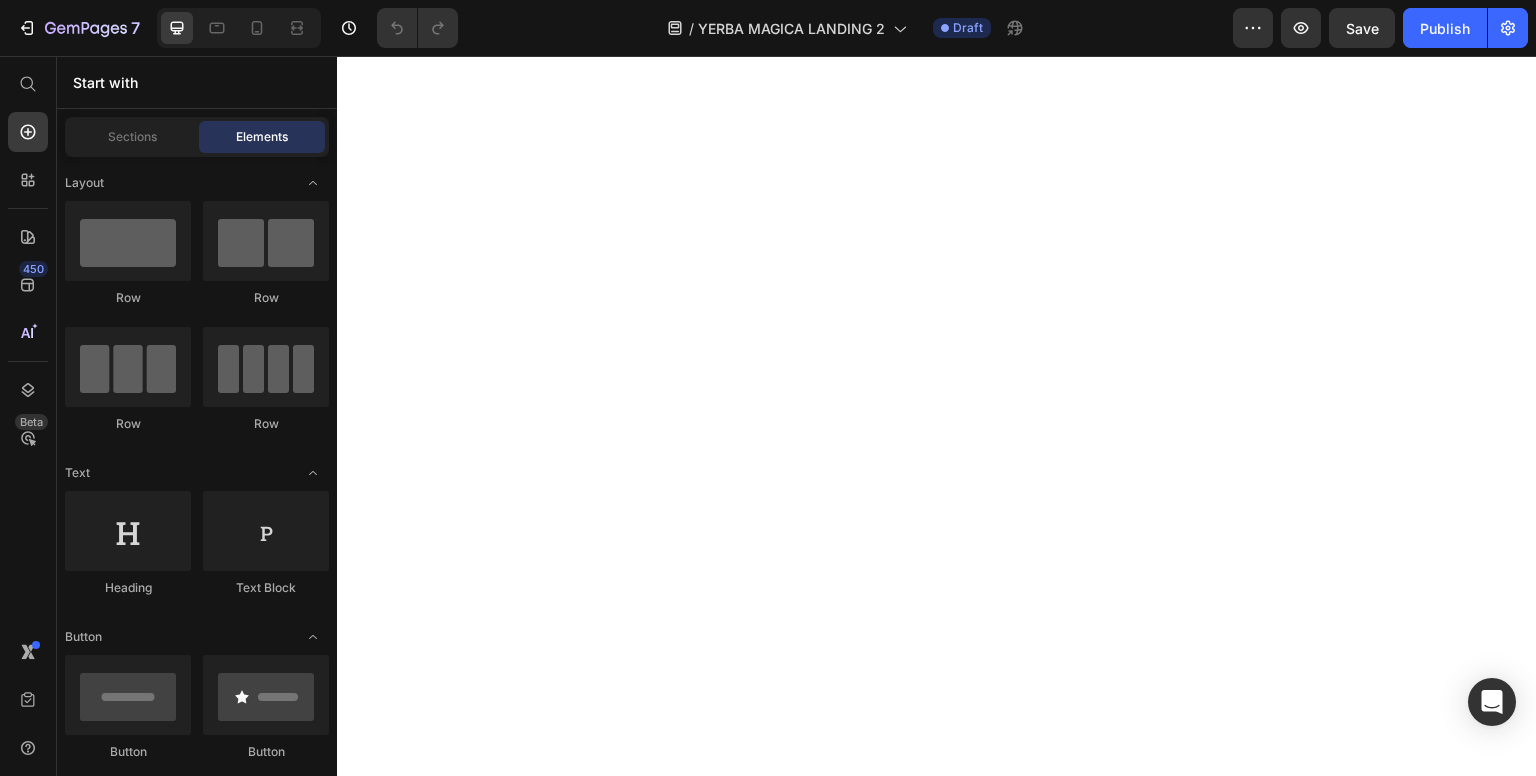 scroll, scrollTop: 0, scrollLeft: 0, axis: both 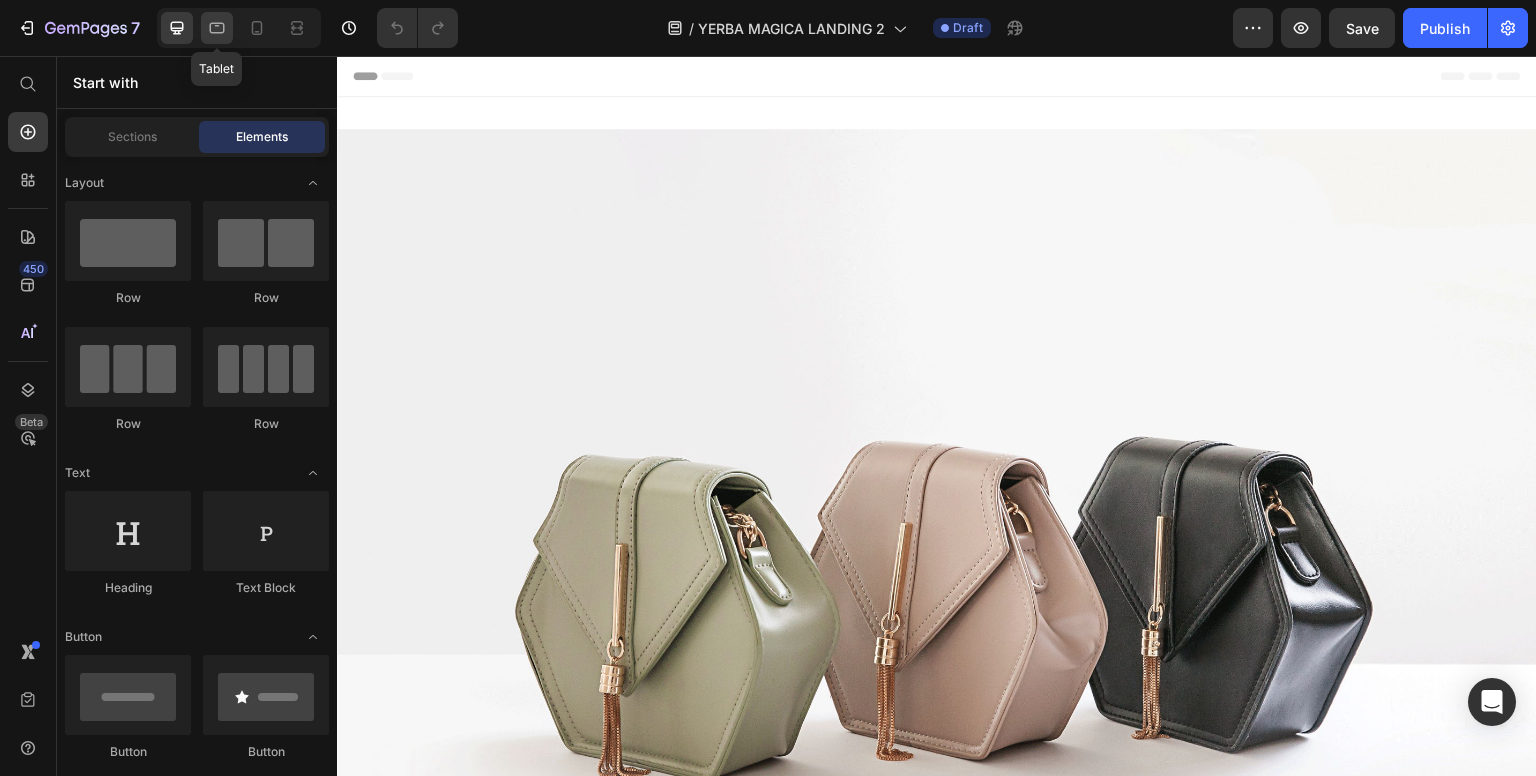 click 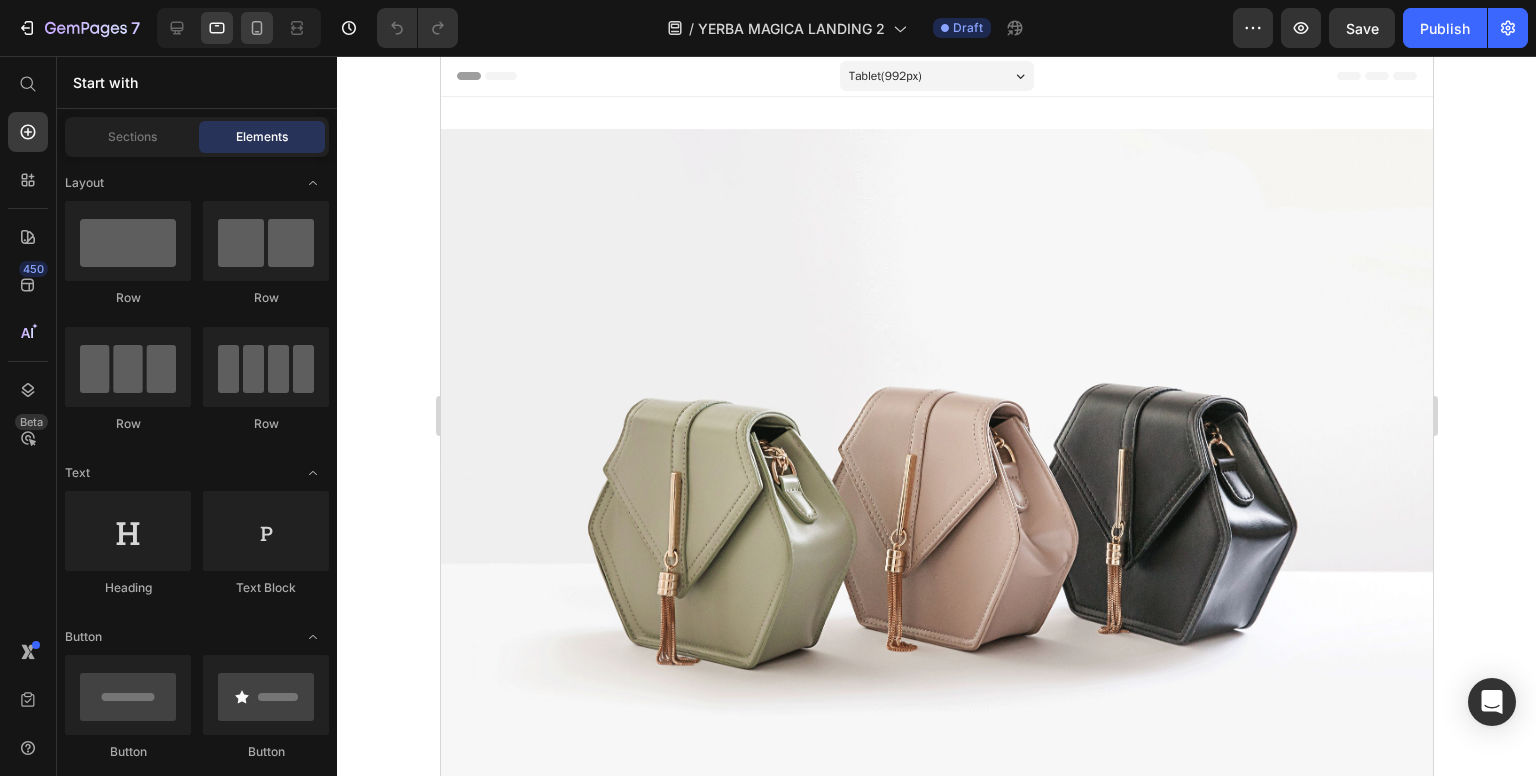 click 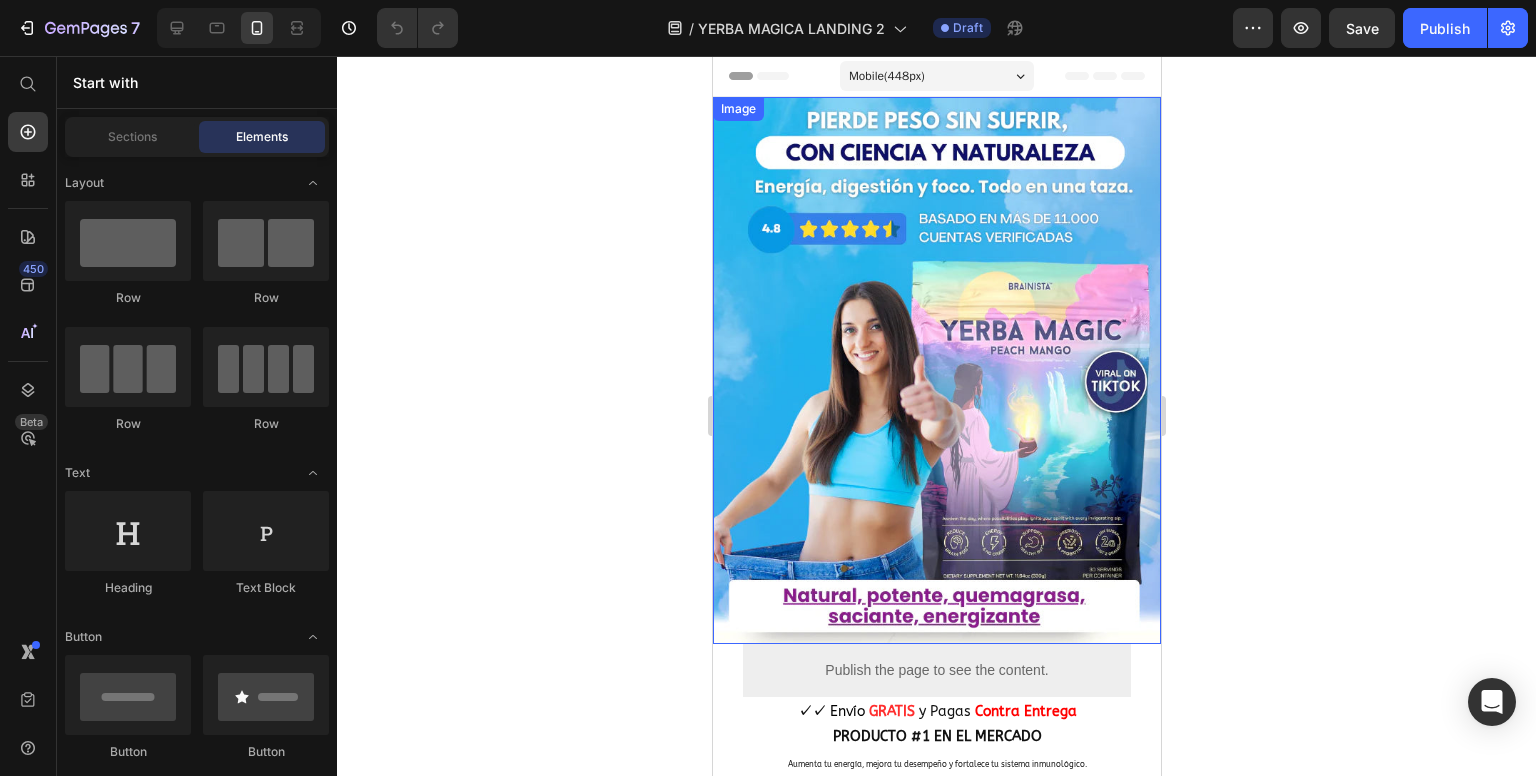 click at bounding box center [936, 370] 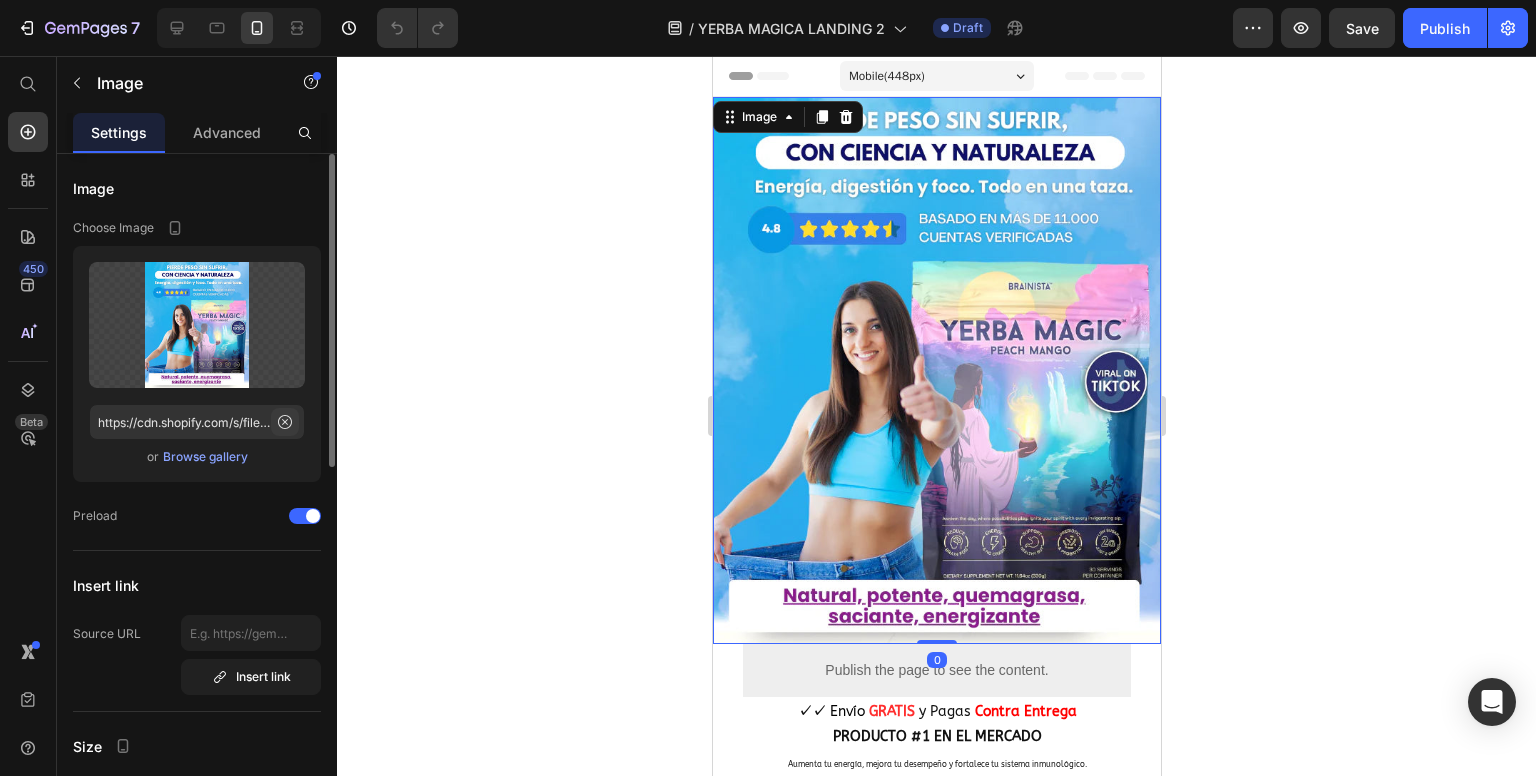 click 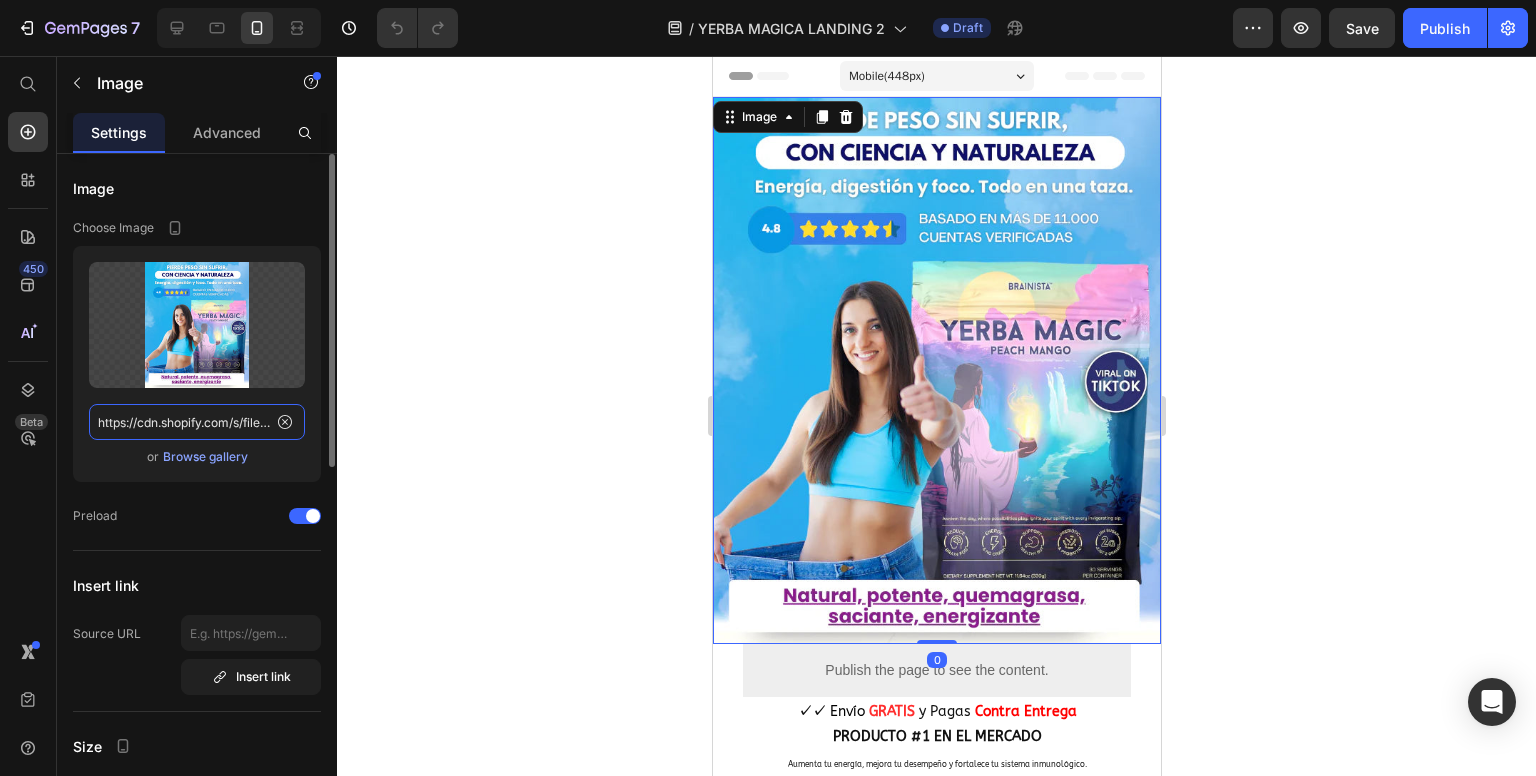 type 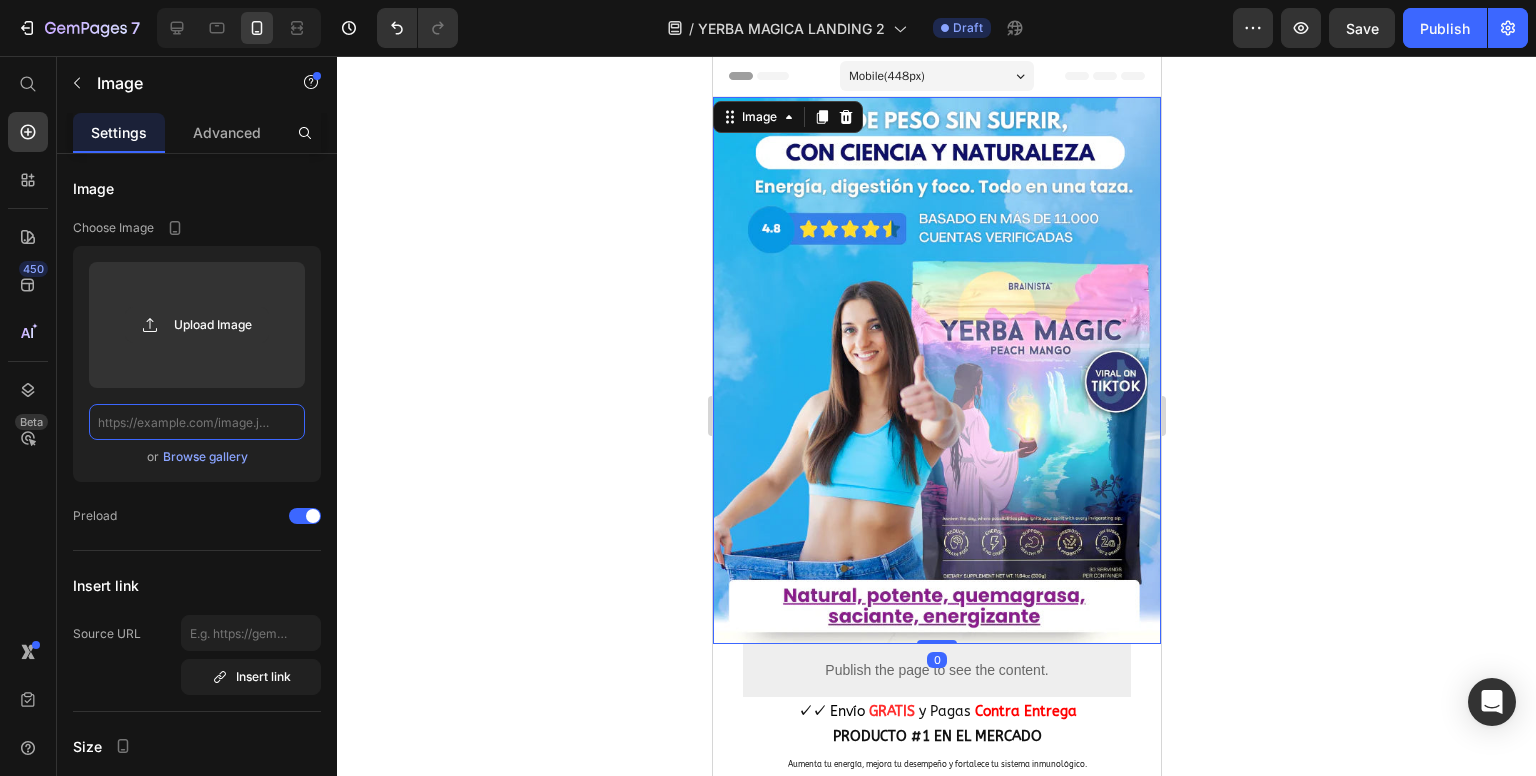 scroll, scrollTop: 0, scrollLeft: 0, axis: both 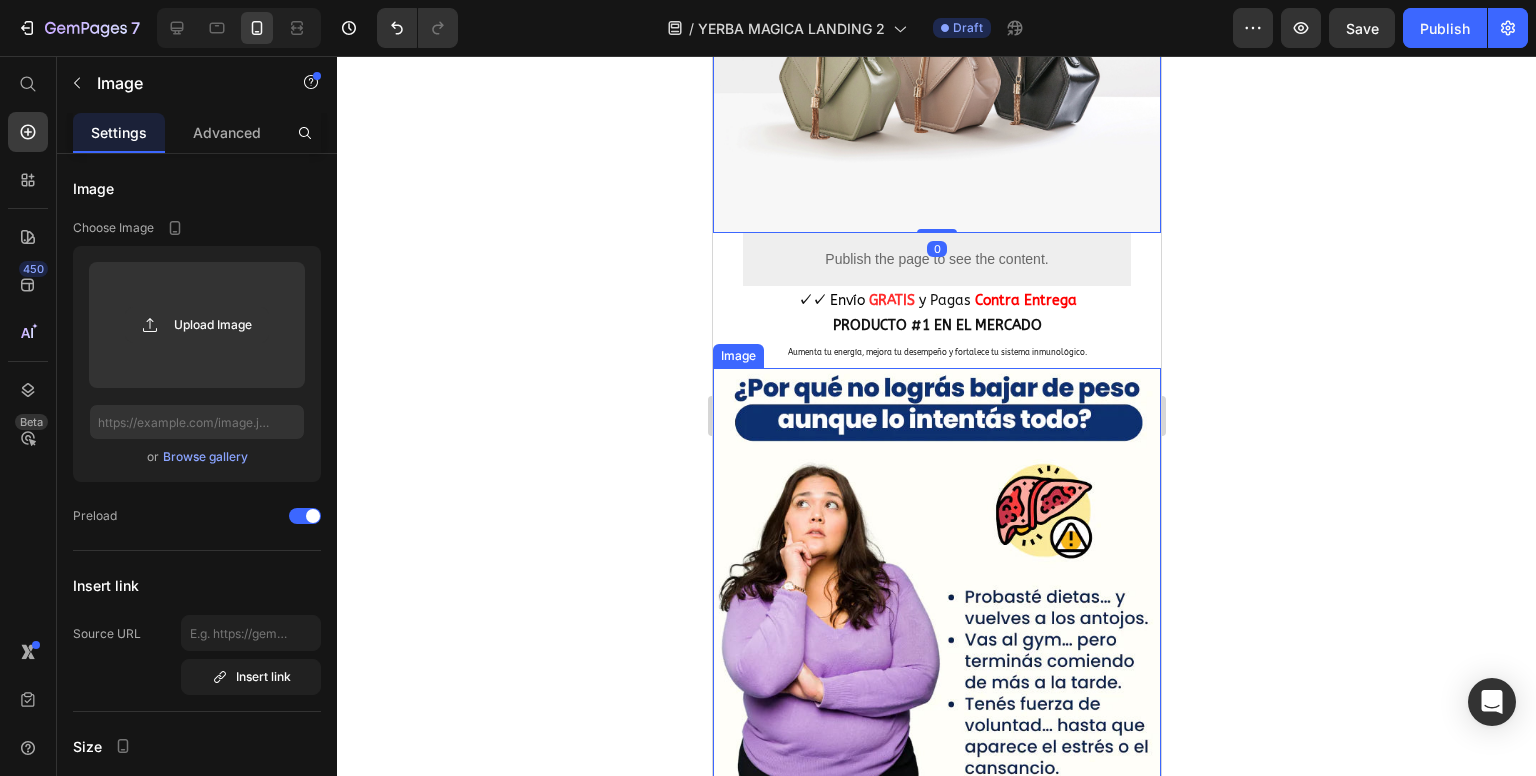 click at bounding box center (936, 1098) 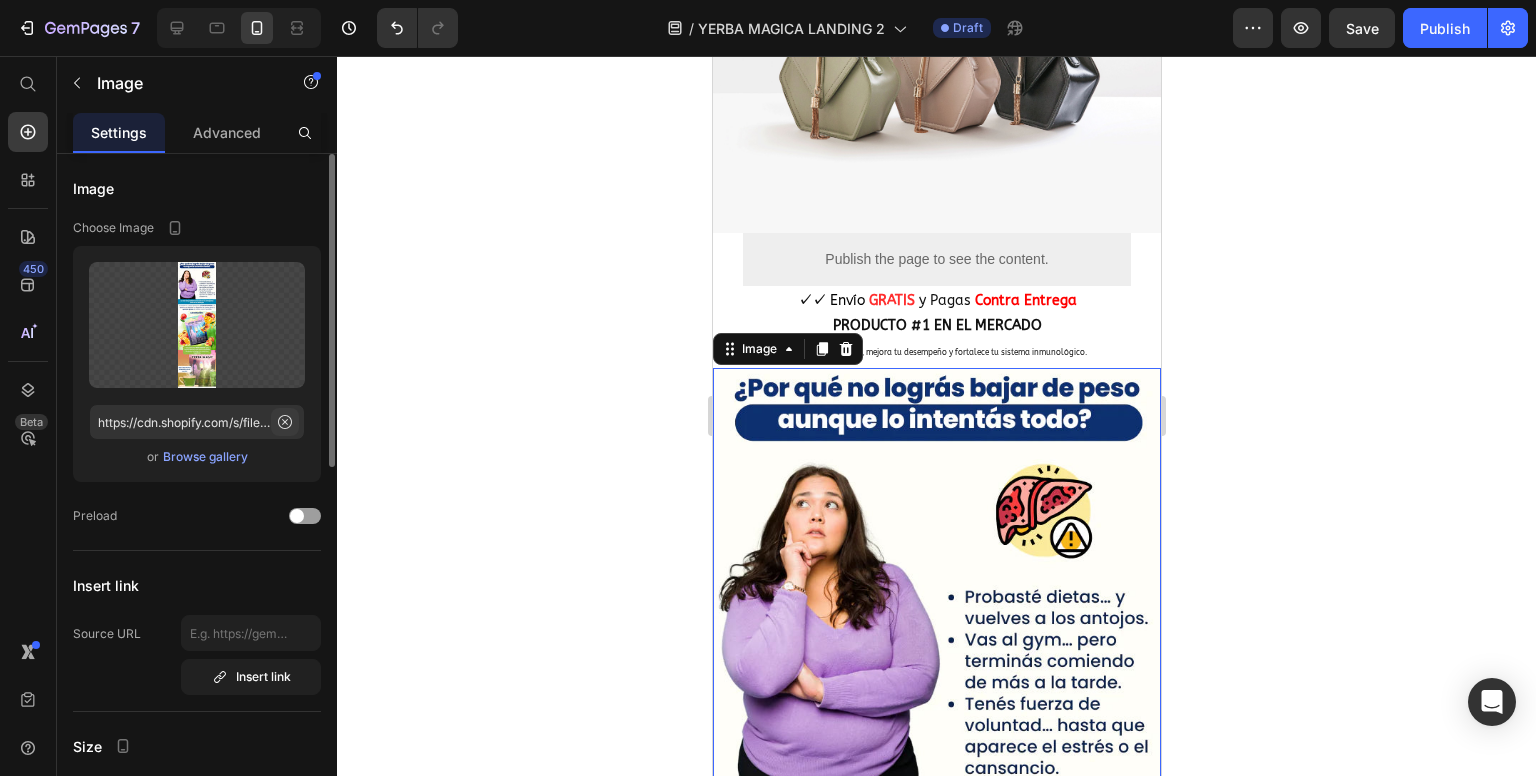 click 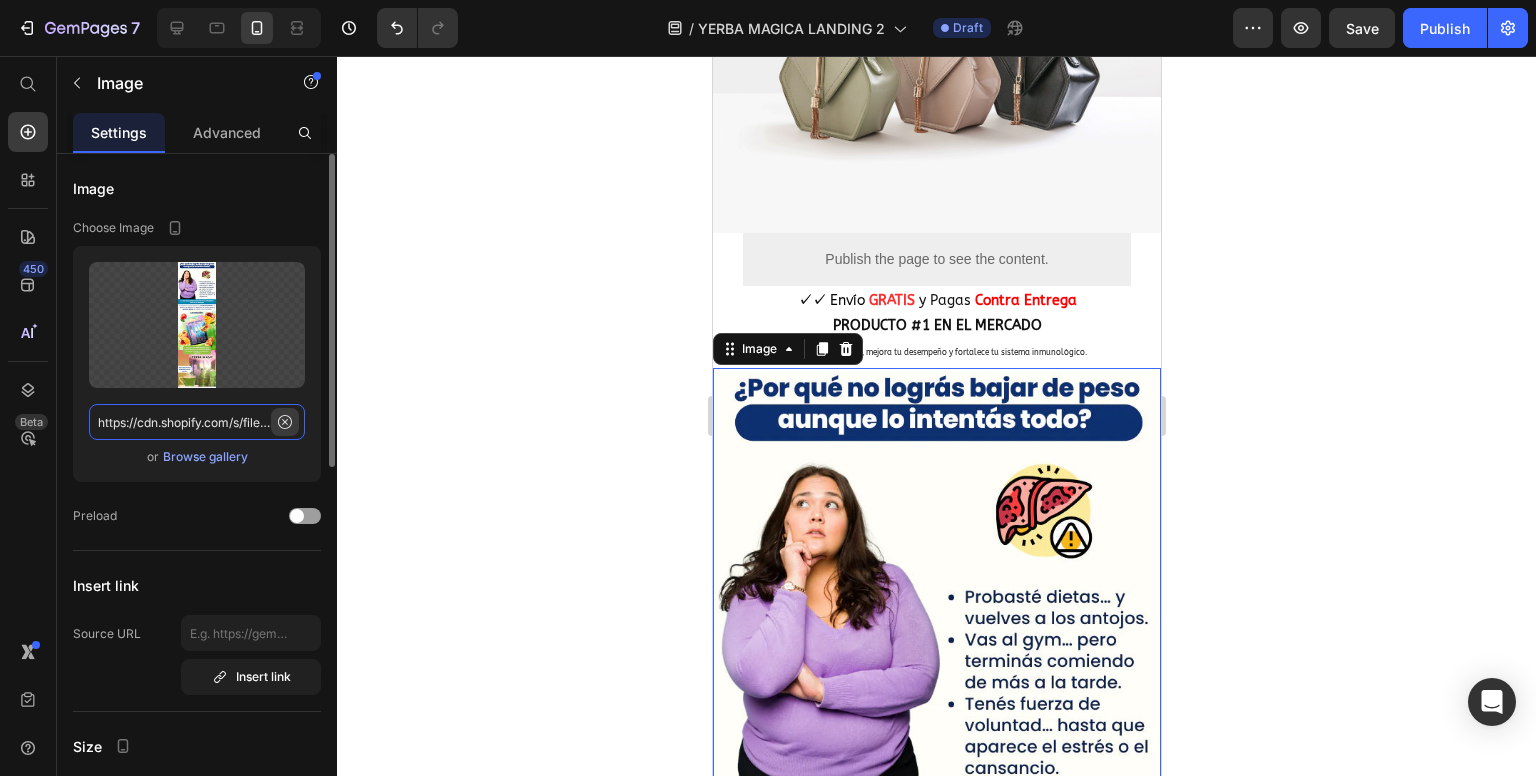 type 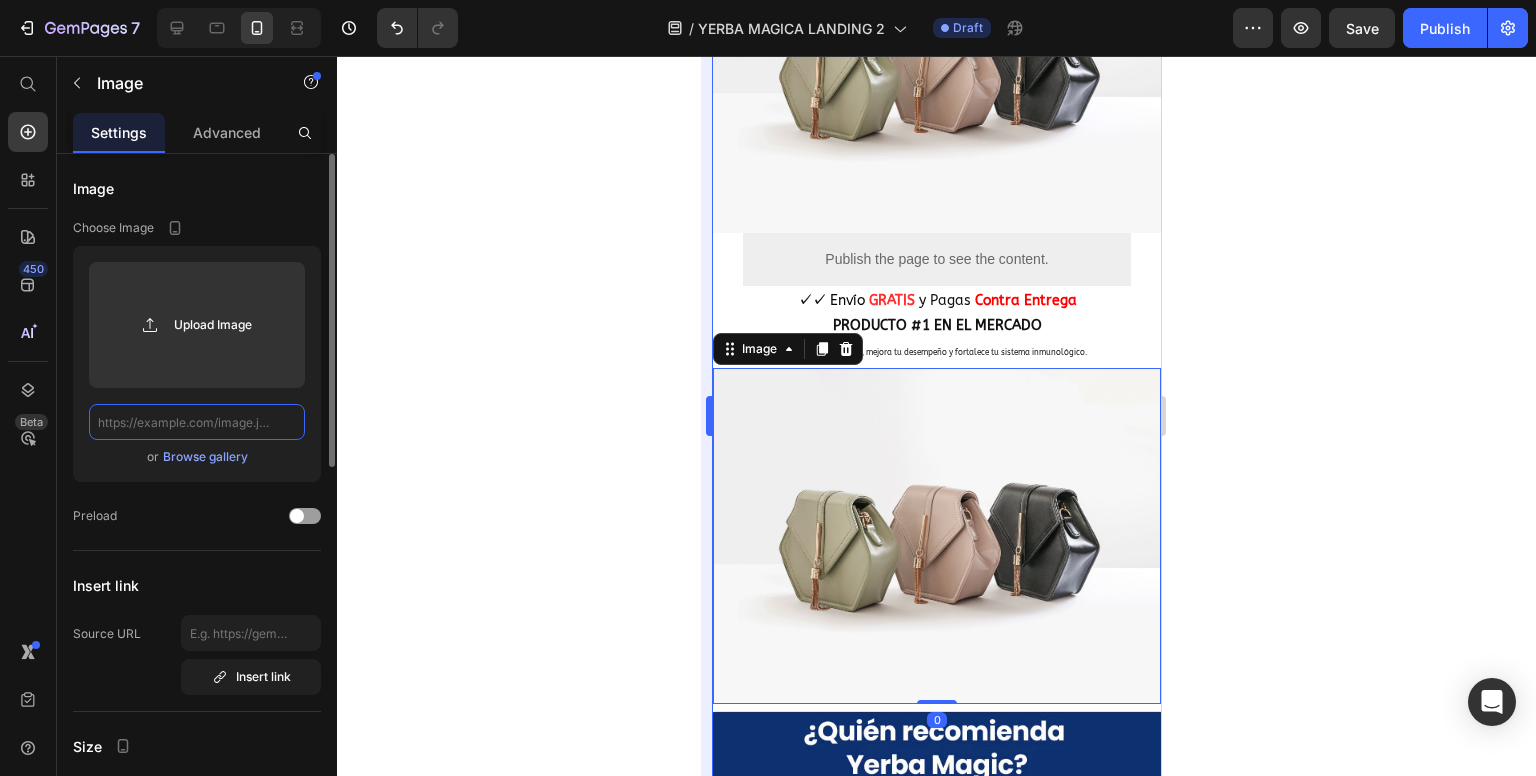 scroll, scrollTop: 0, scrollLeft: 0, axis: both 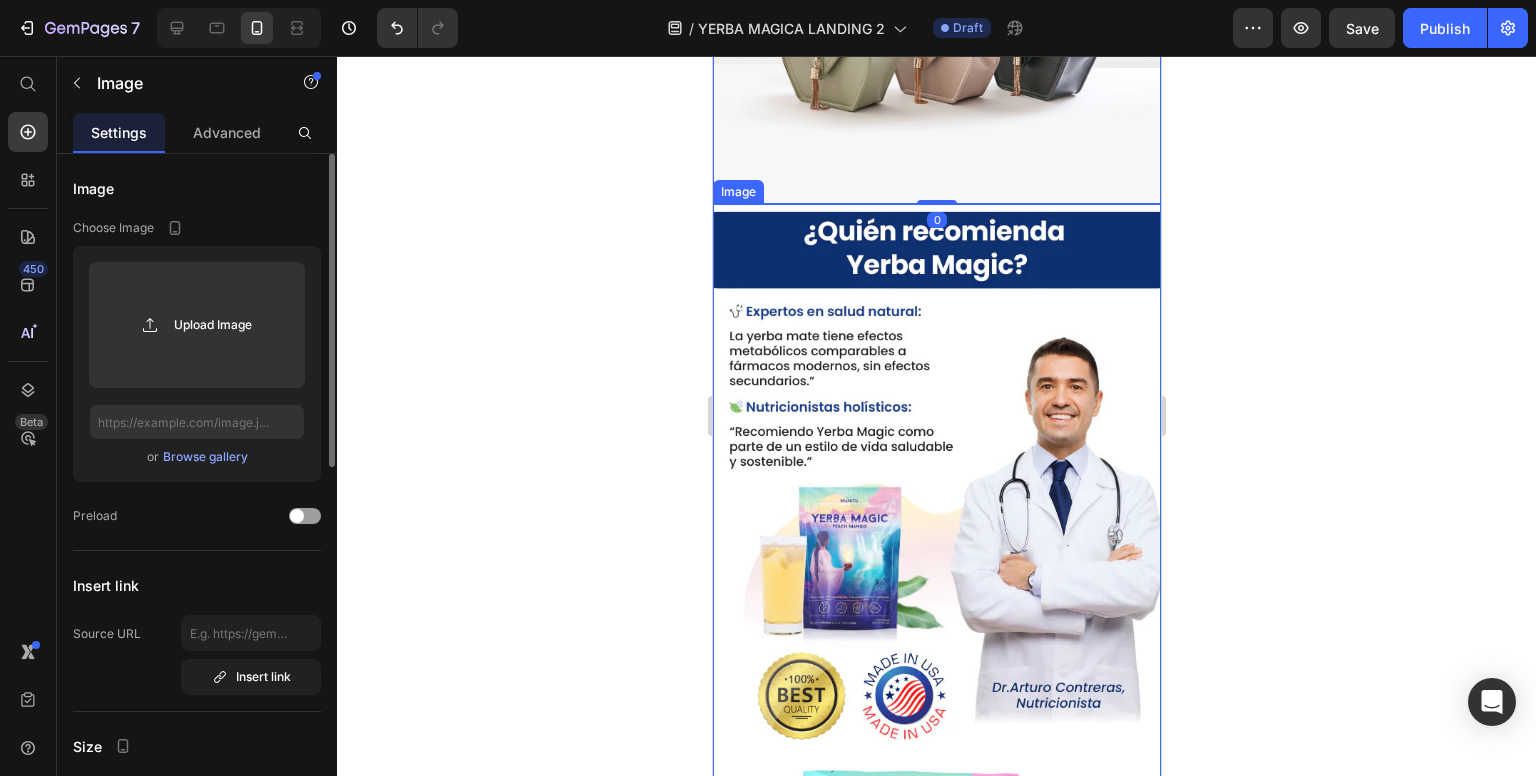 click at bounding box center (936, 934) 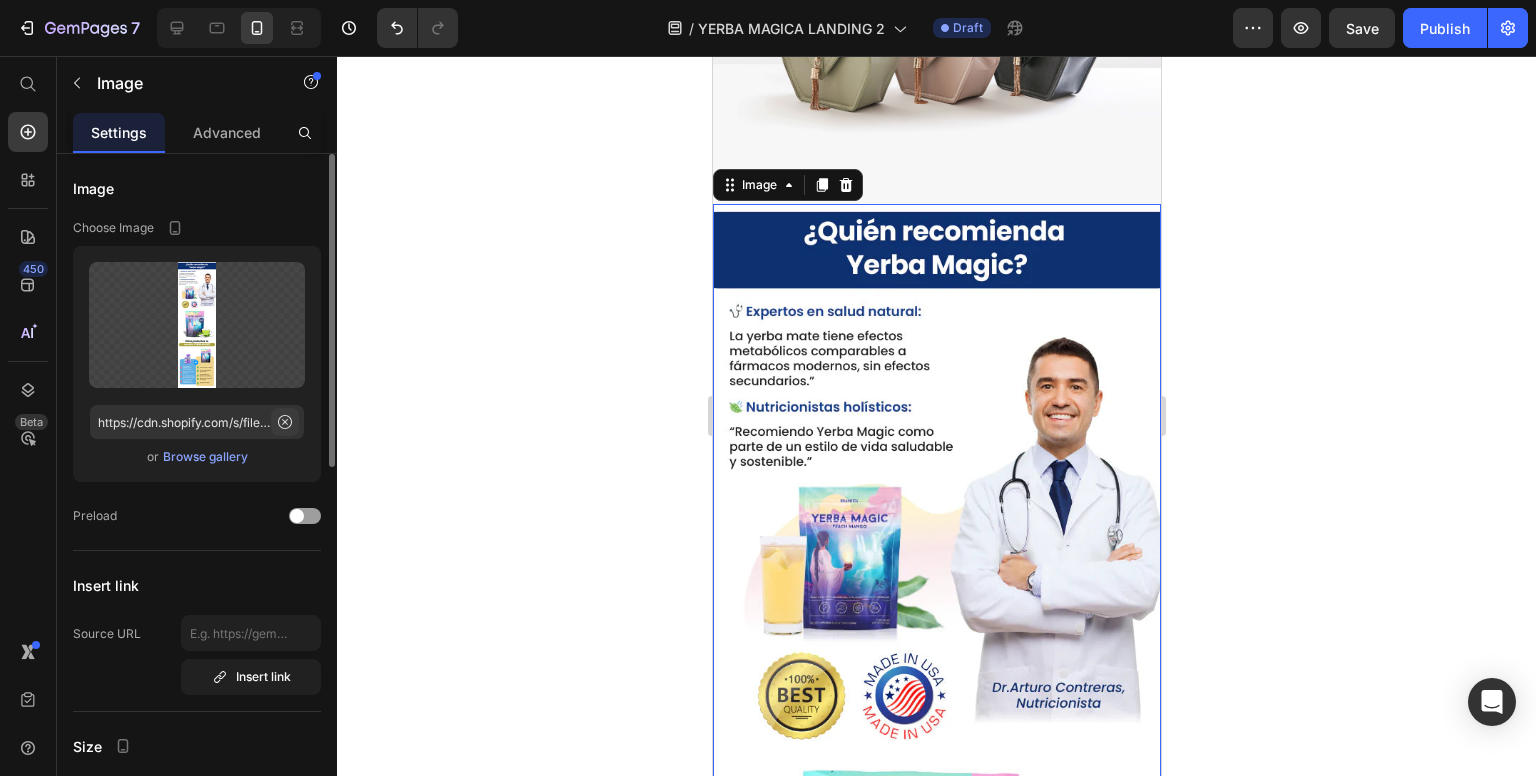 click 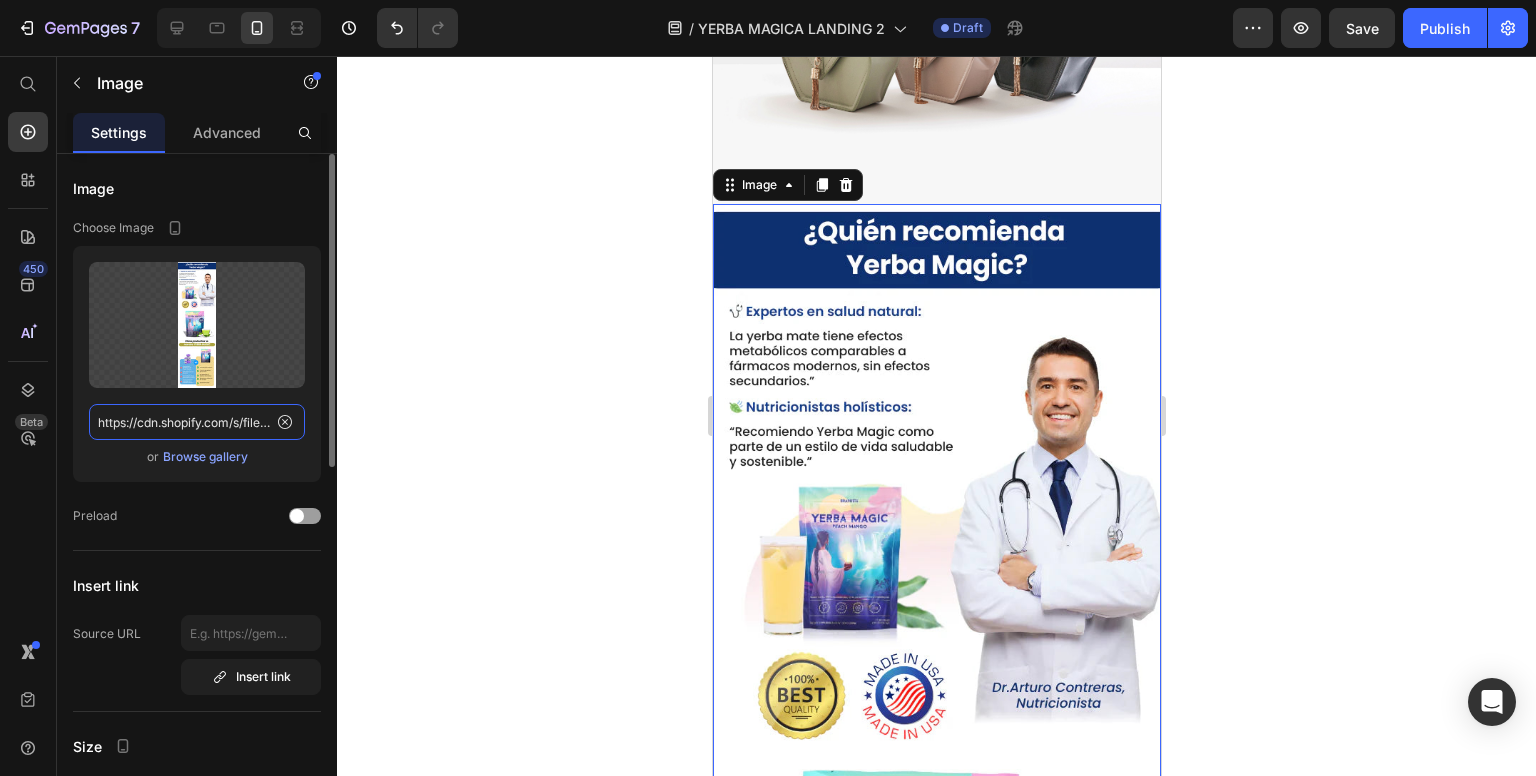 type 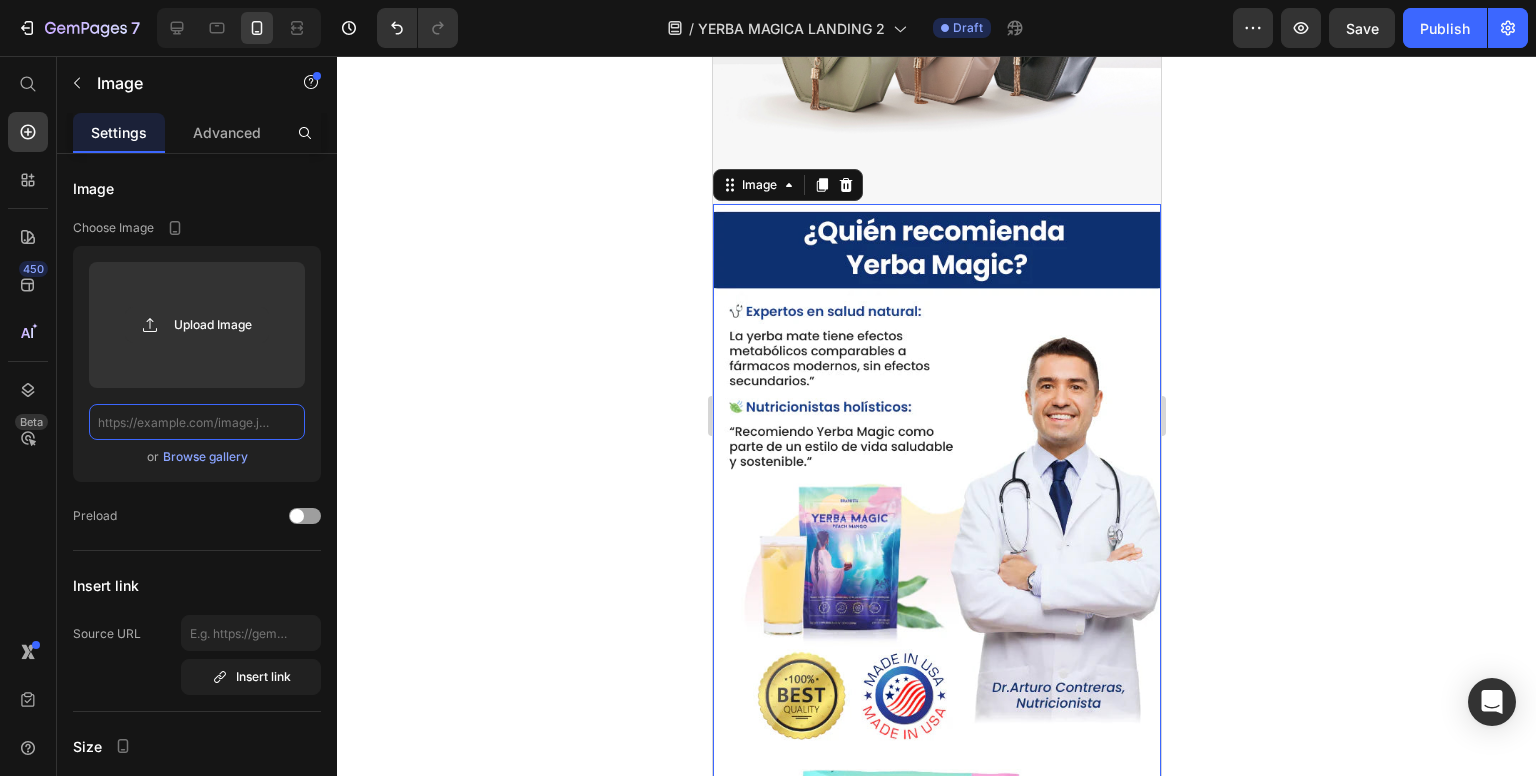scroll, scrollTop: 0, scrollLeft: 0, axis: both 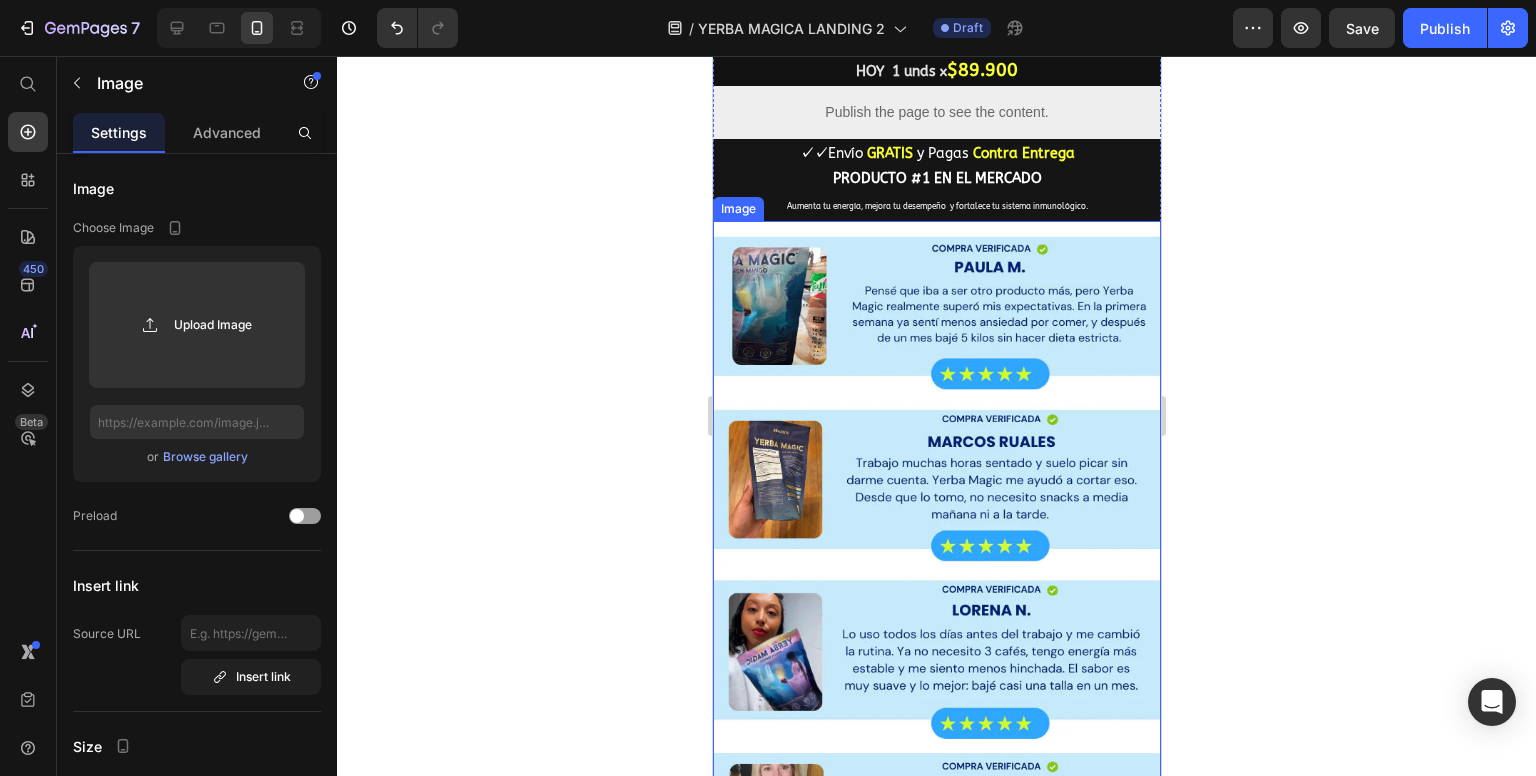 click at bounding box center (936, 851) 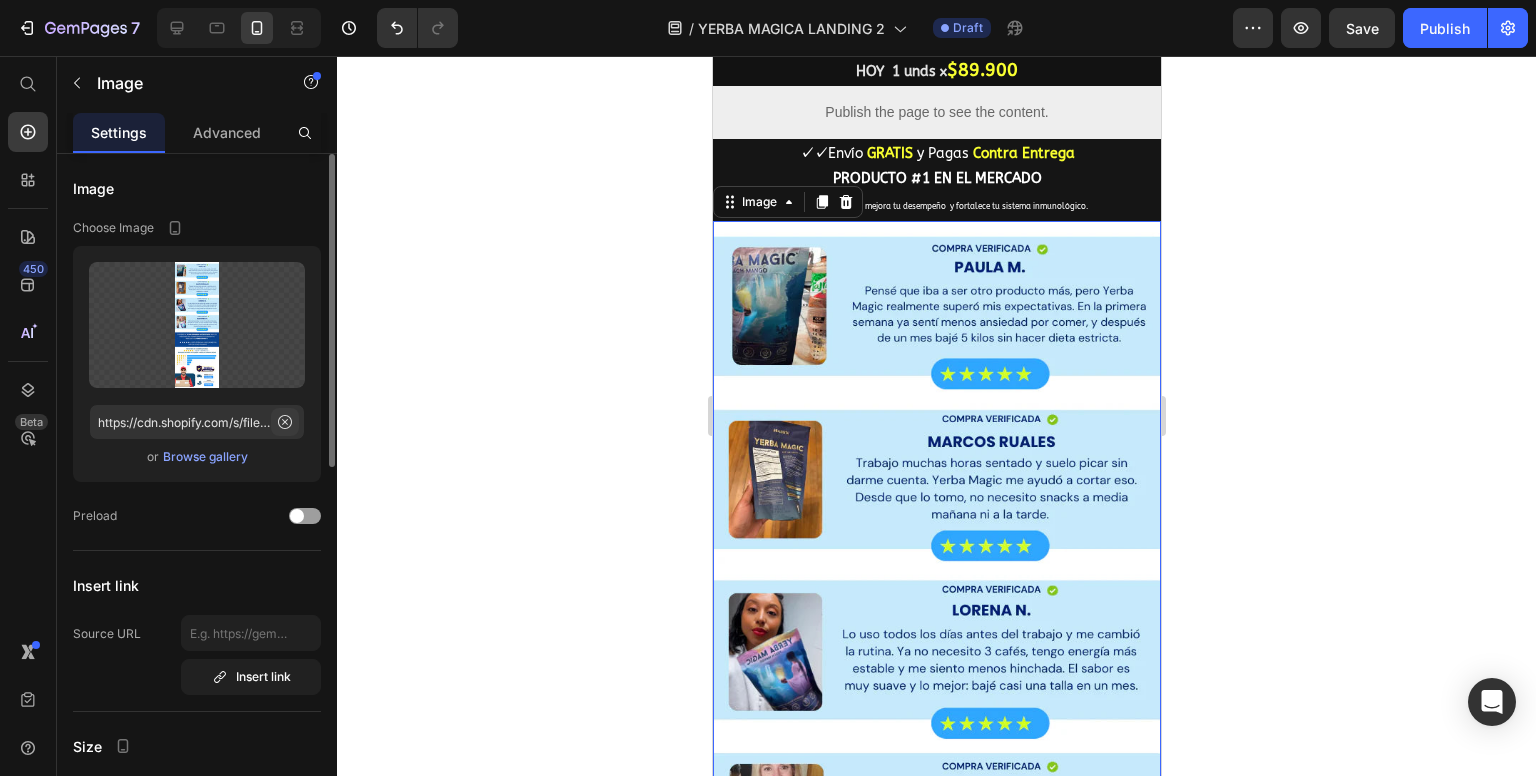 click 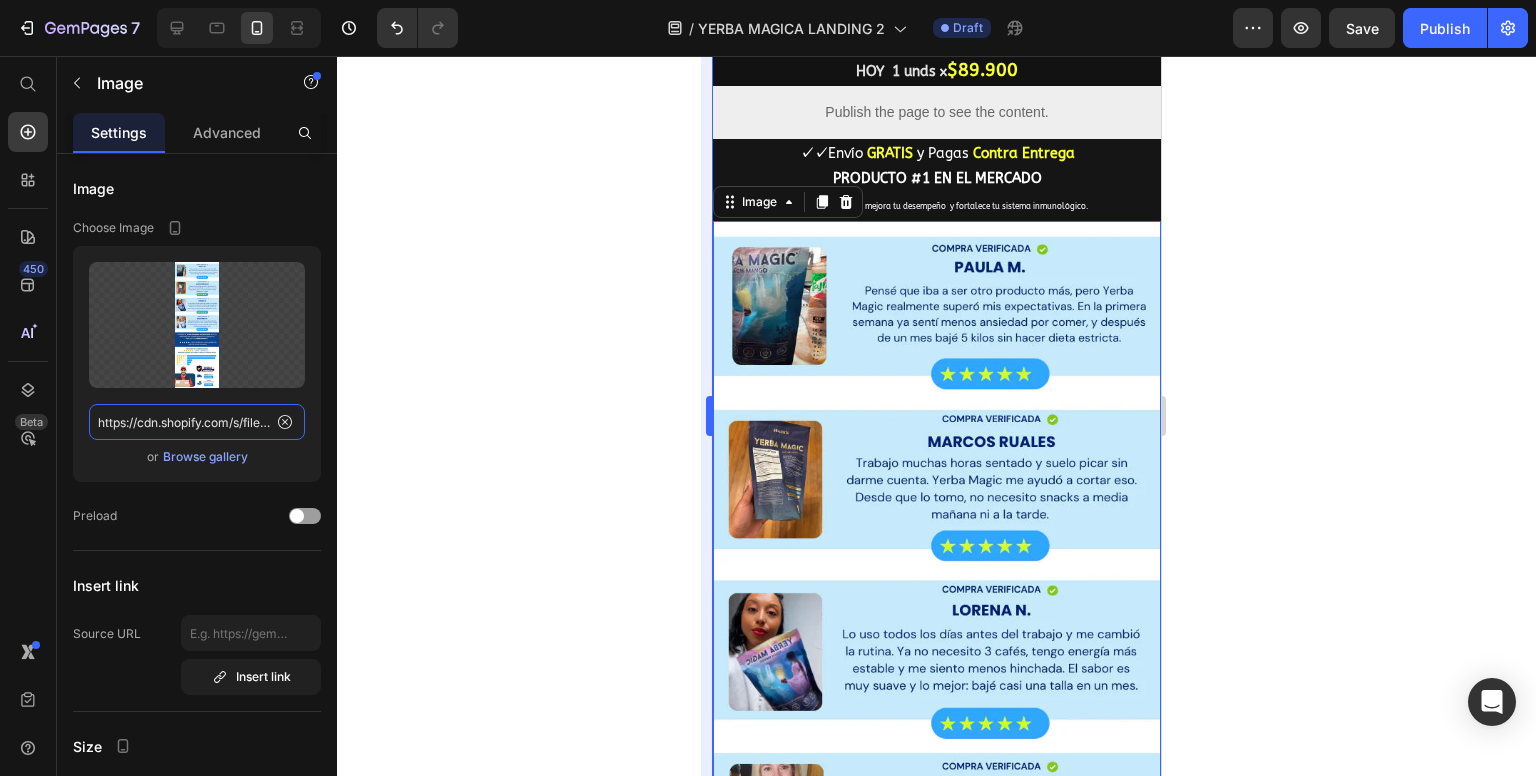 type 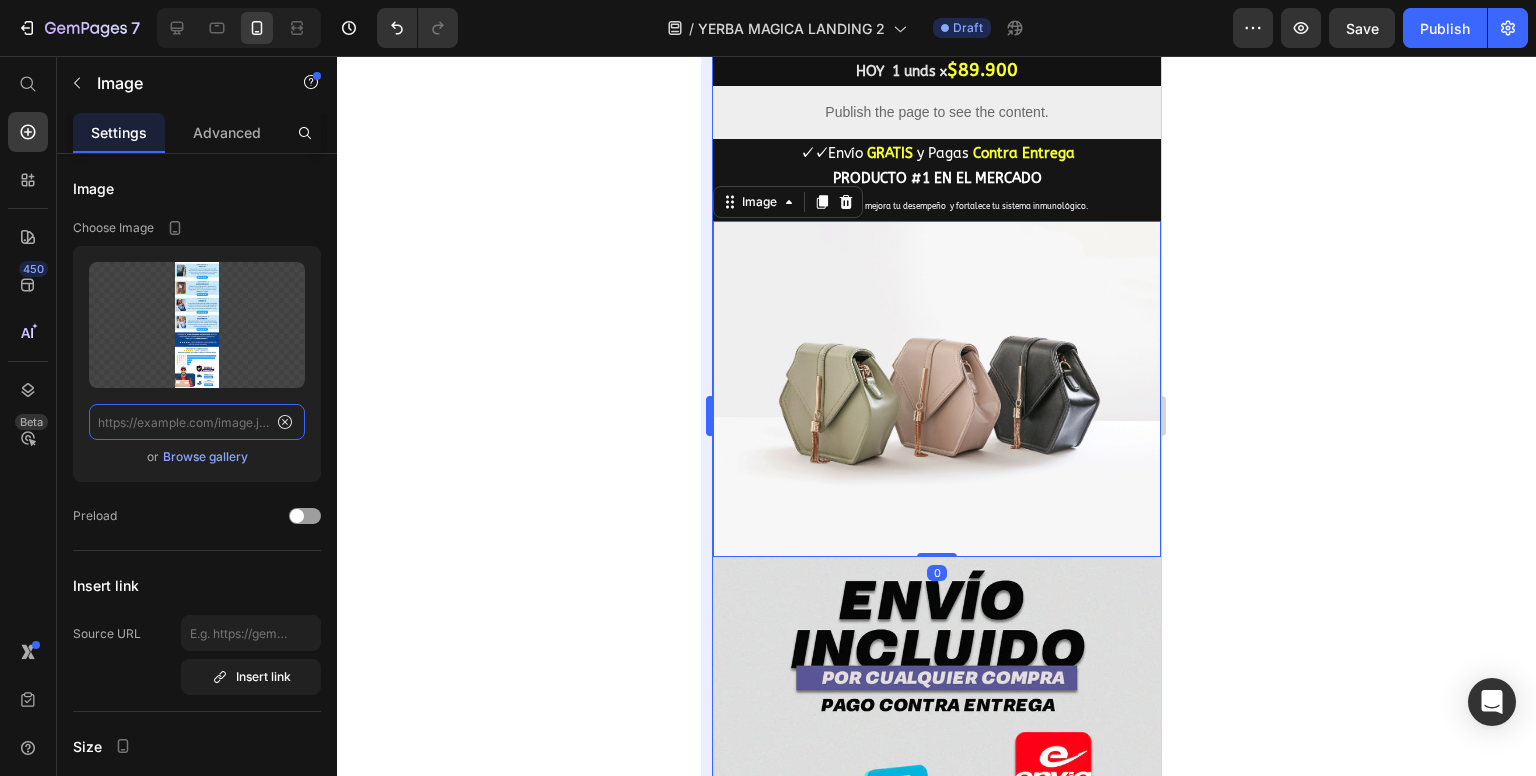 scroll, scrollTop: 0, scrollLeft: 0, axis: both 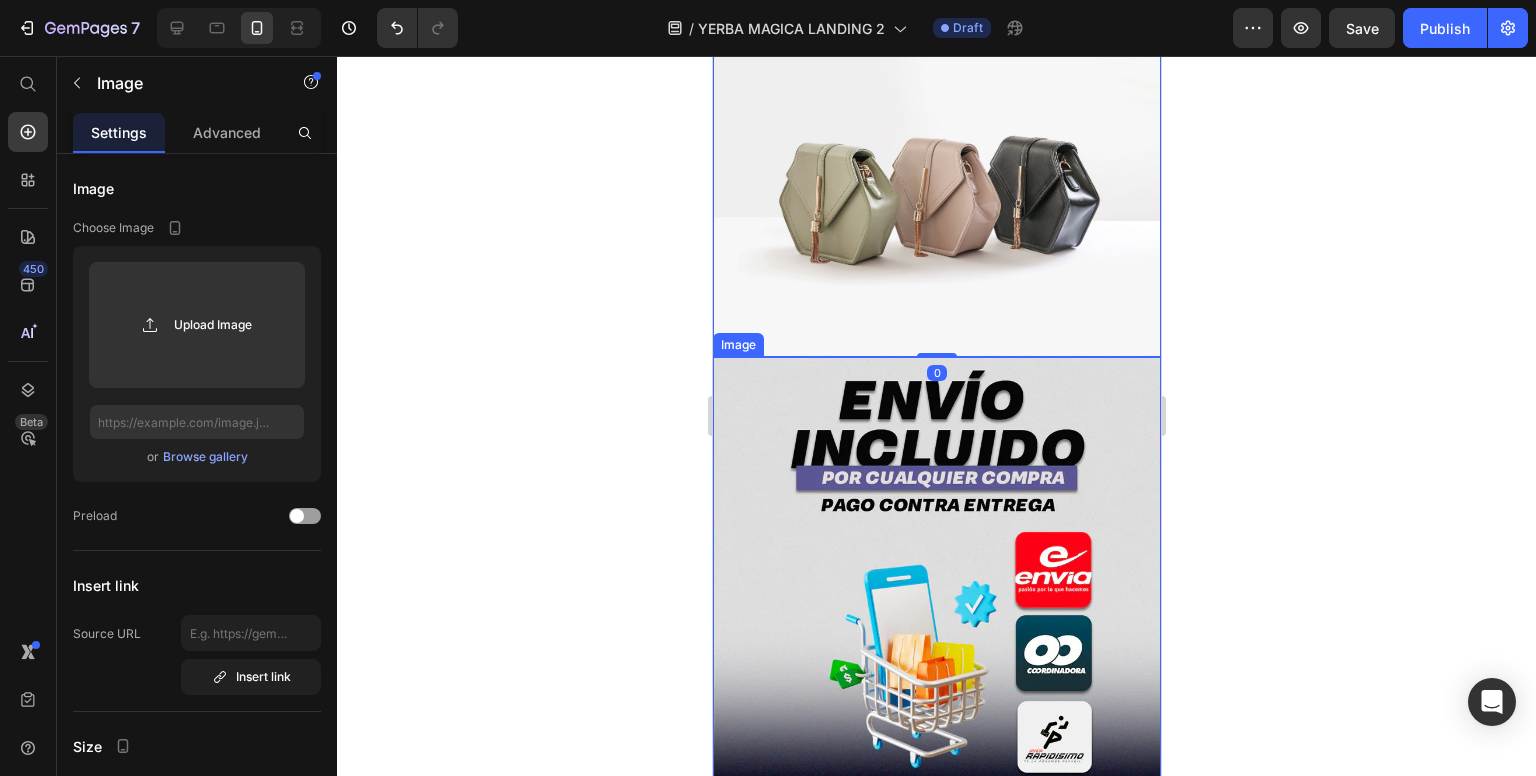 click at bounding box center (936, 669) 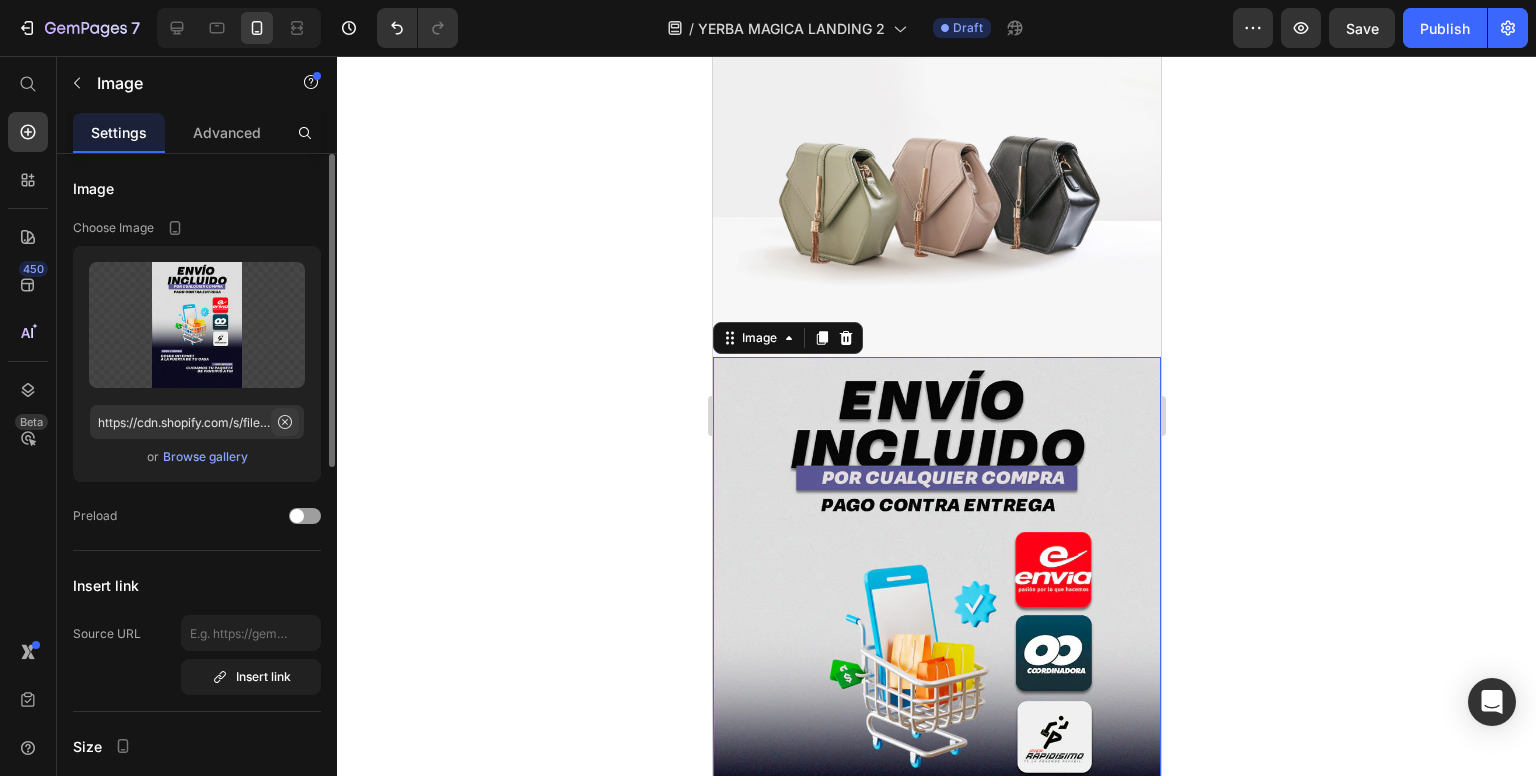 click 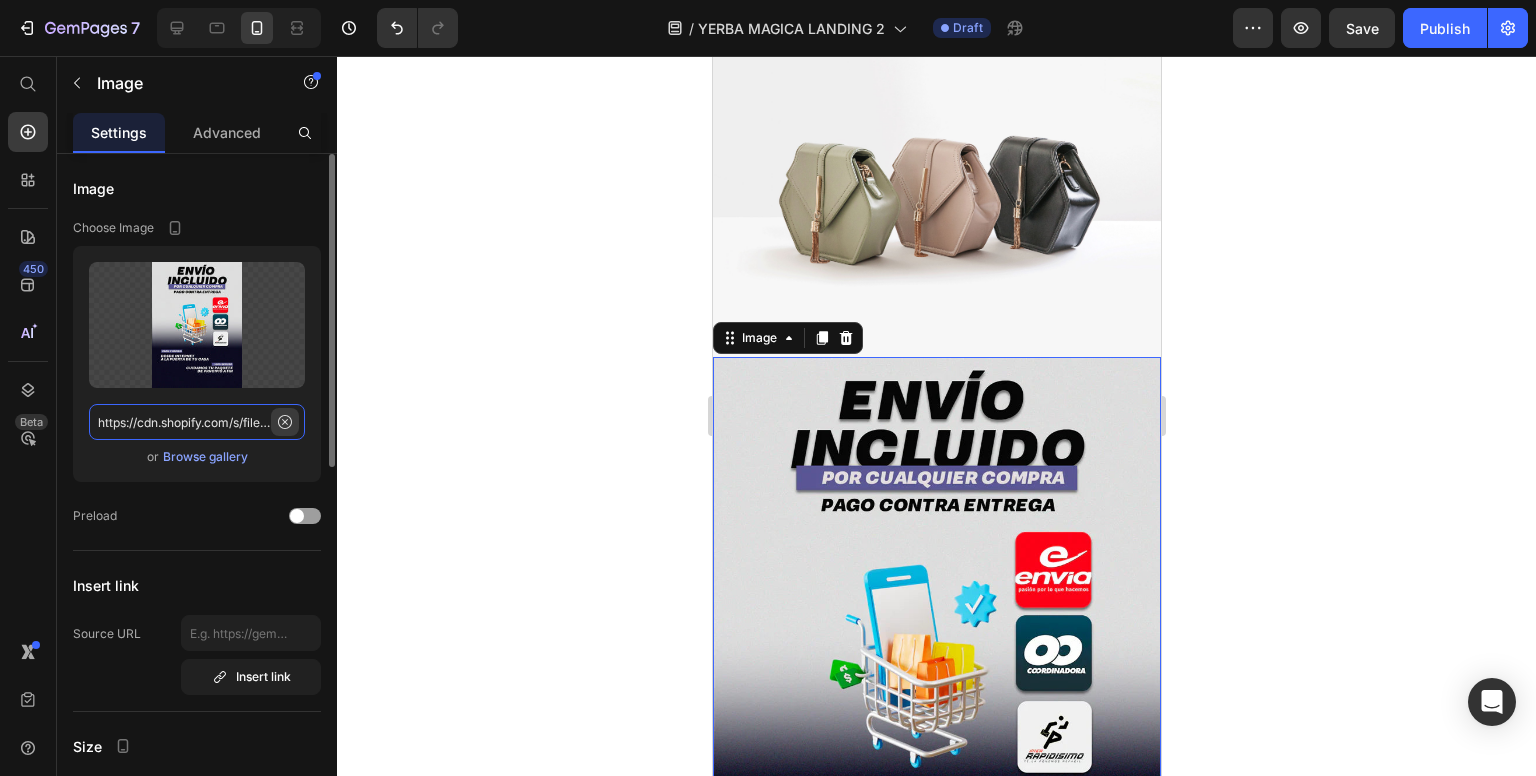 type 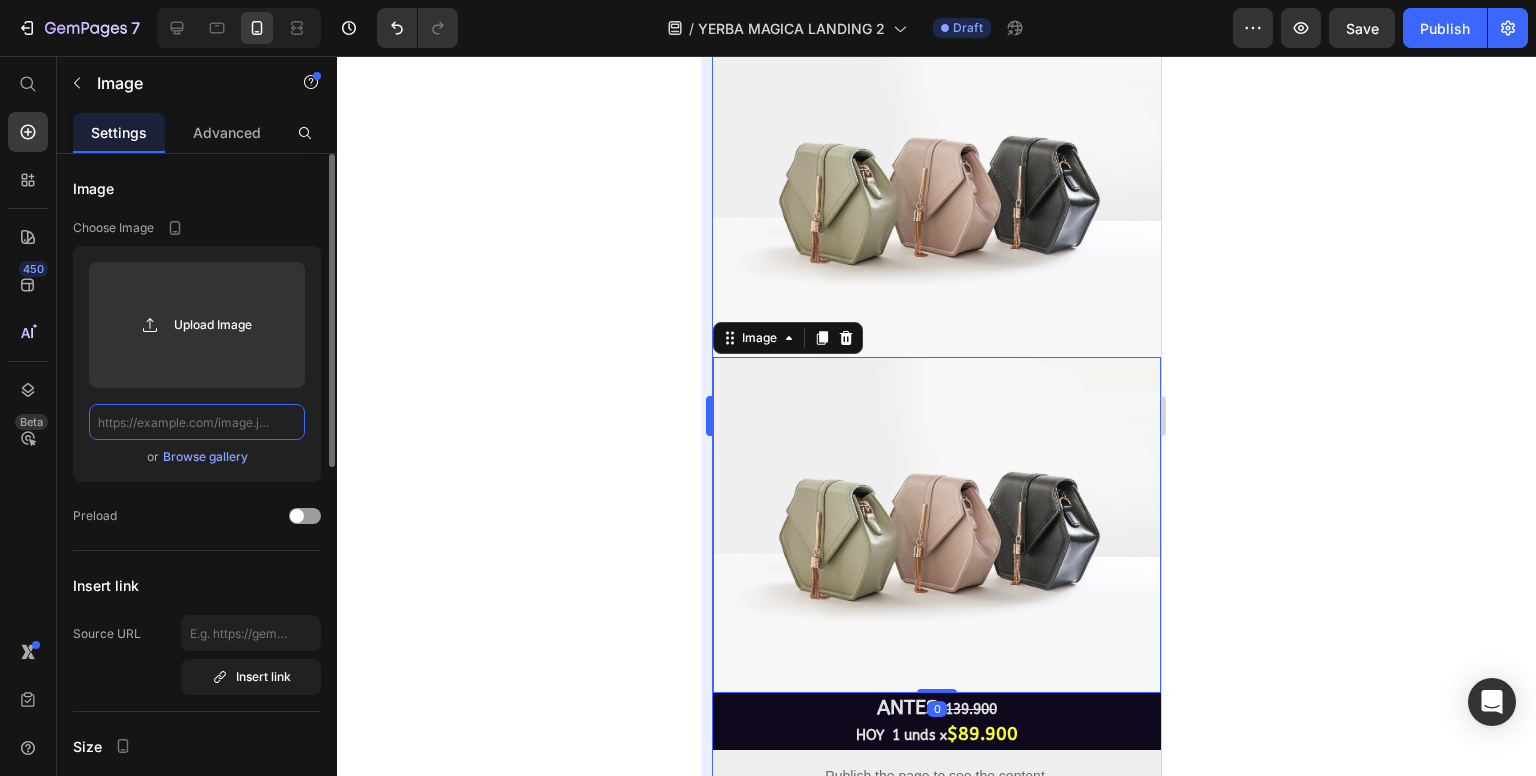 scroll, scrollTop: 0, scrollLeft: 0, axis: both 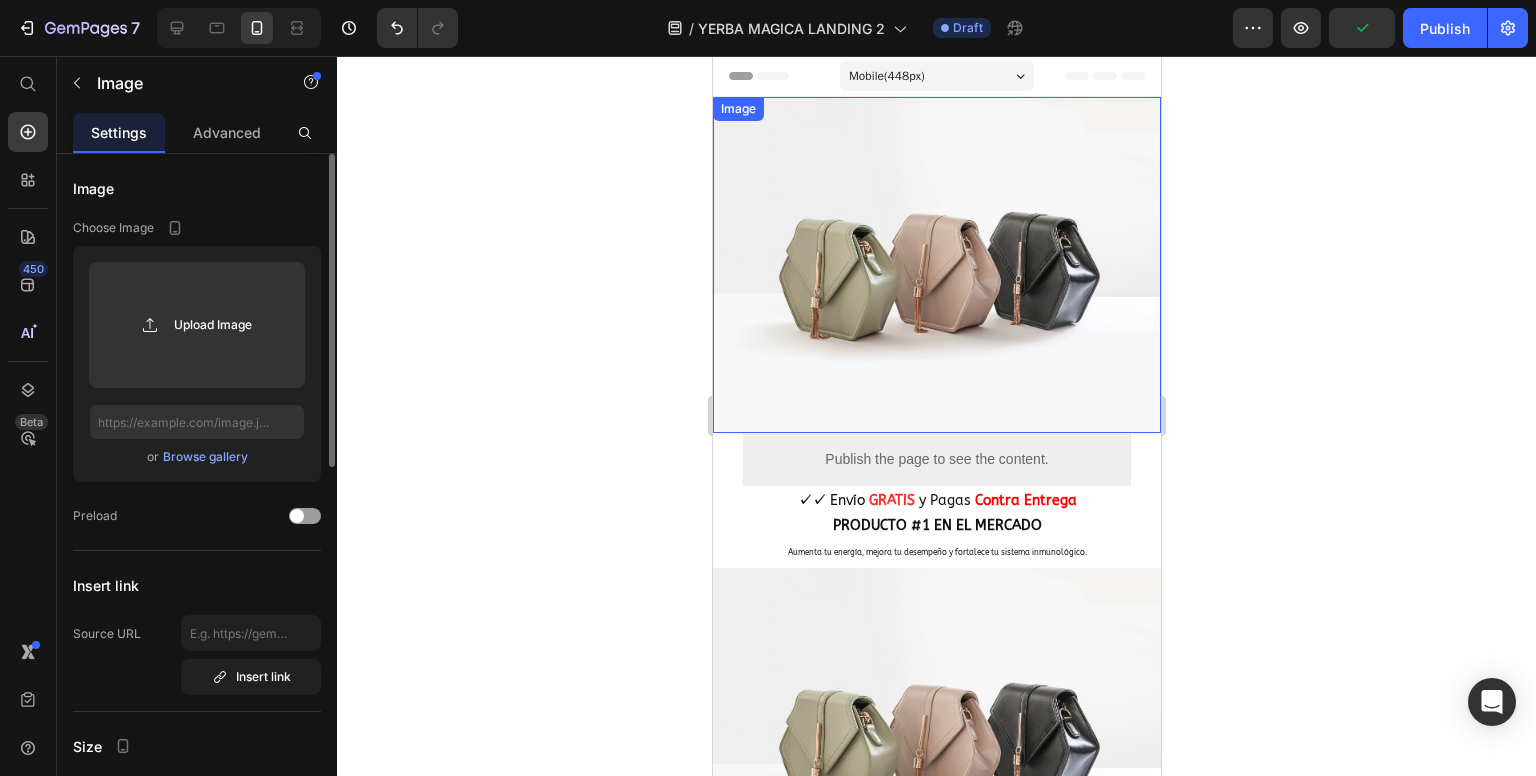 click 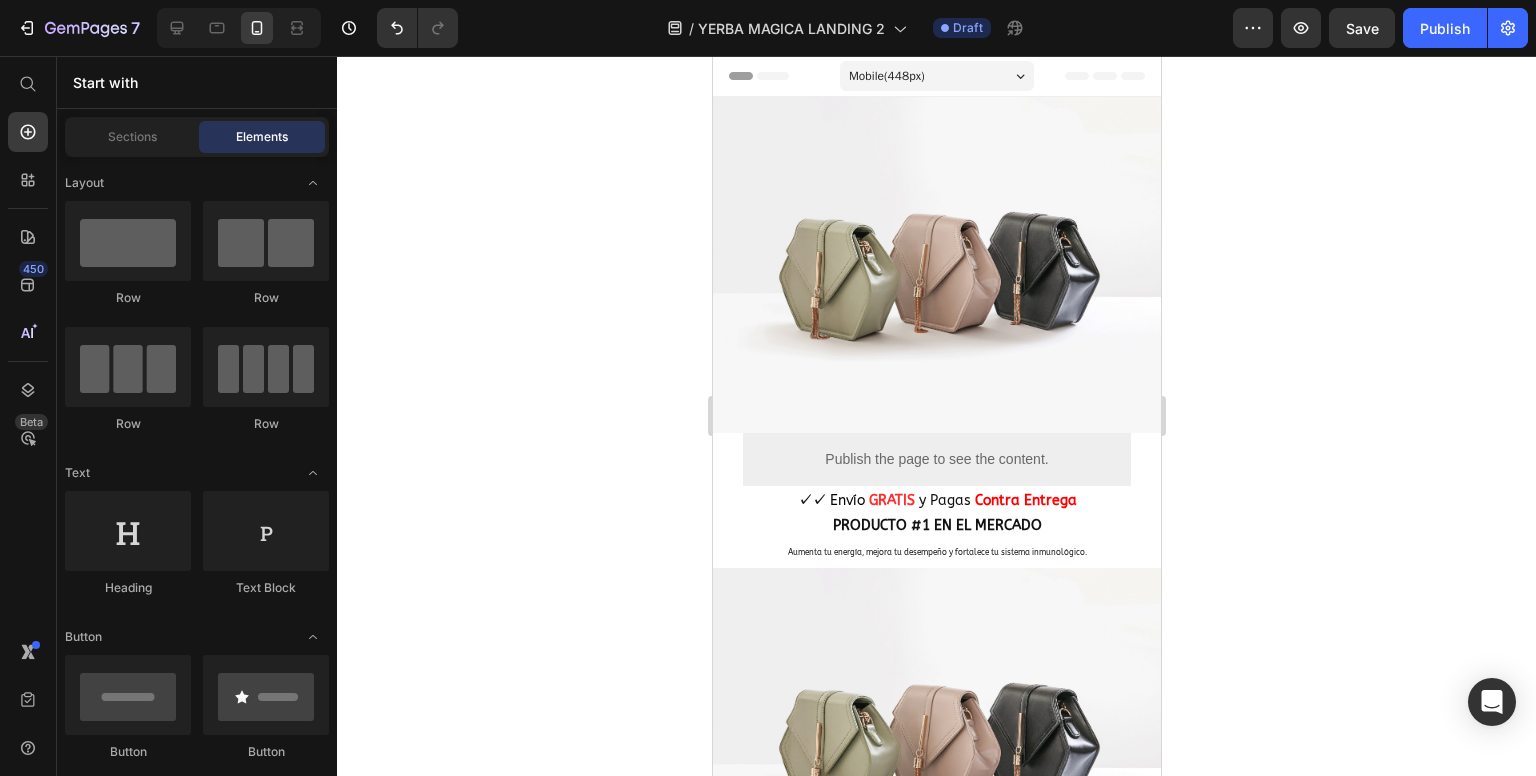 click on "Mobile  ( 448 px)" at bounding box center [936, 76] 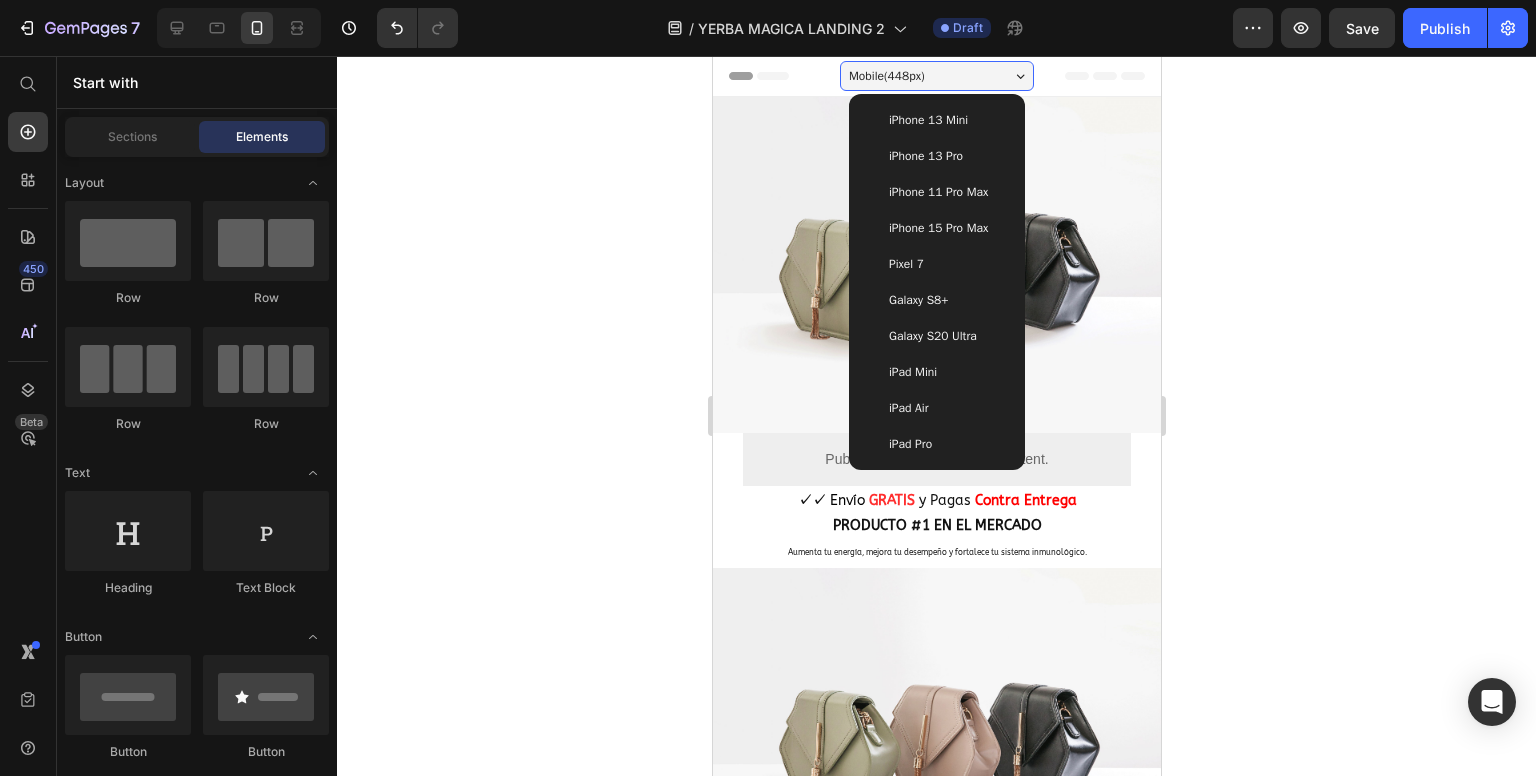 drag, startPoint x: 1242, startPoint y: 268, endPoint x: 1204, endPoint y: 293, distance: 45.486263 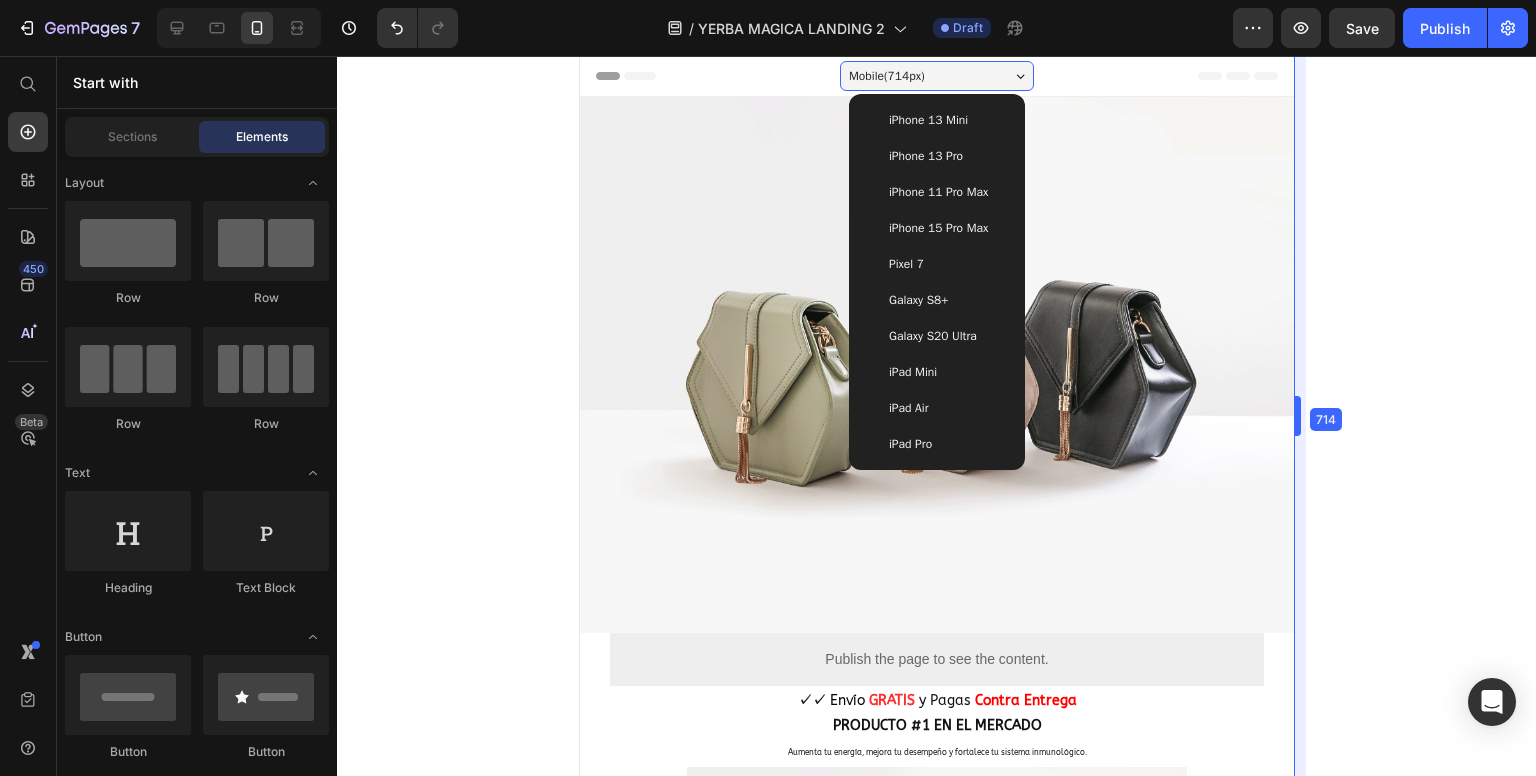 drag, startPoint x: 1162, startPoint y: 408, endPoint x: 1412, endPoint y: 425, distance: 250.57733 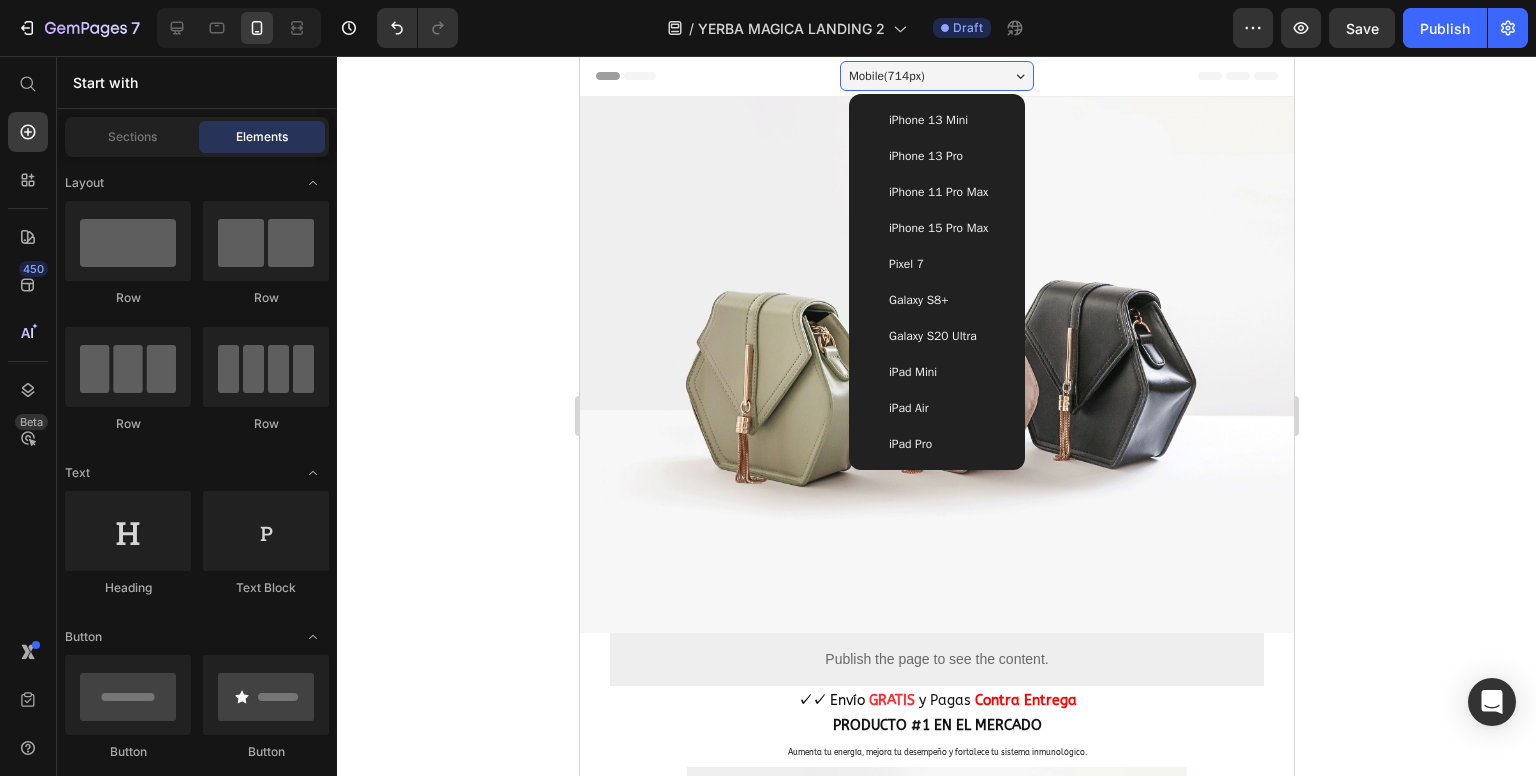click 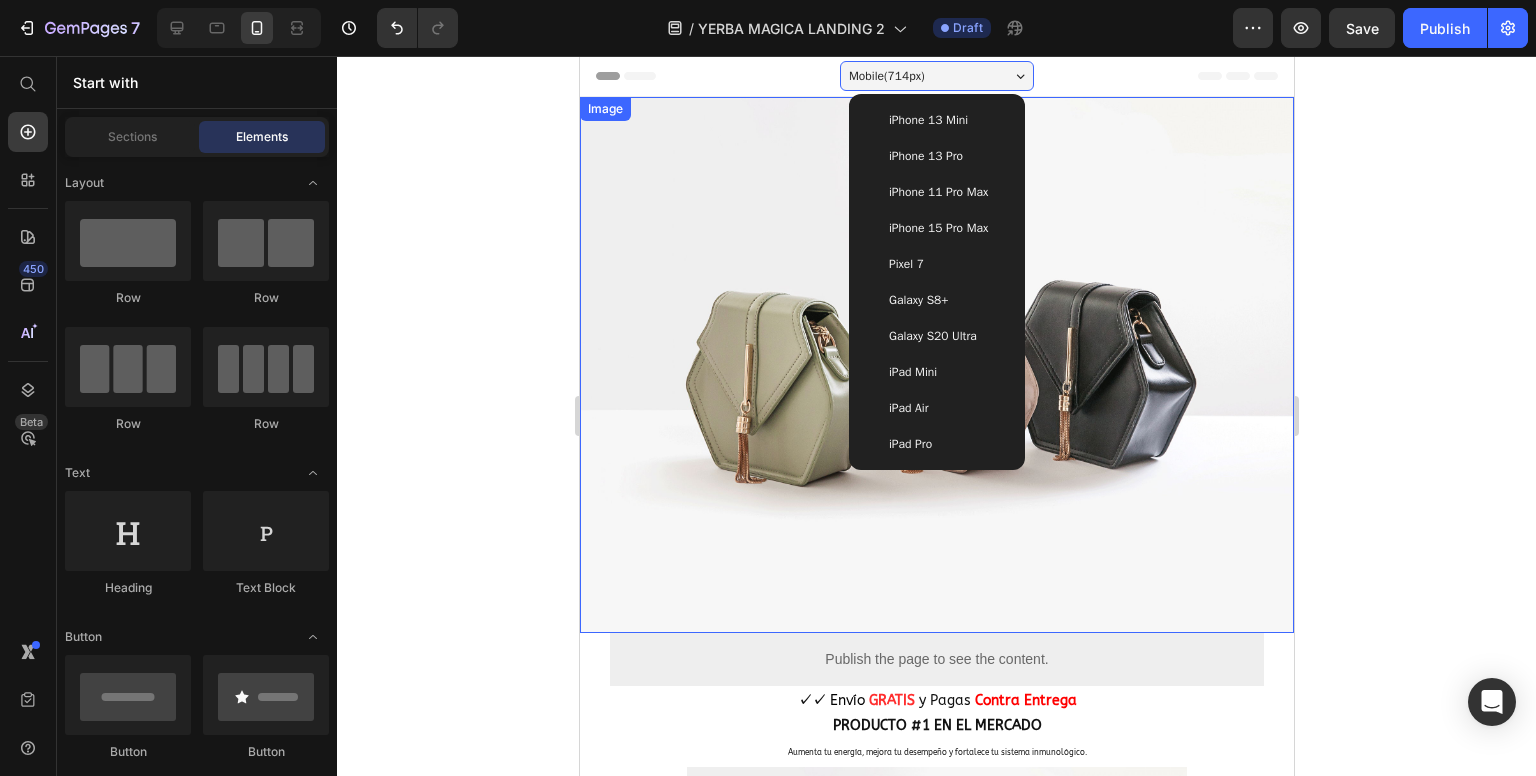 click 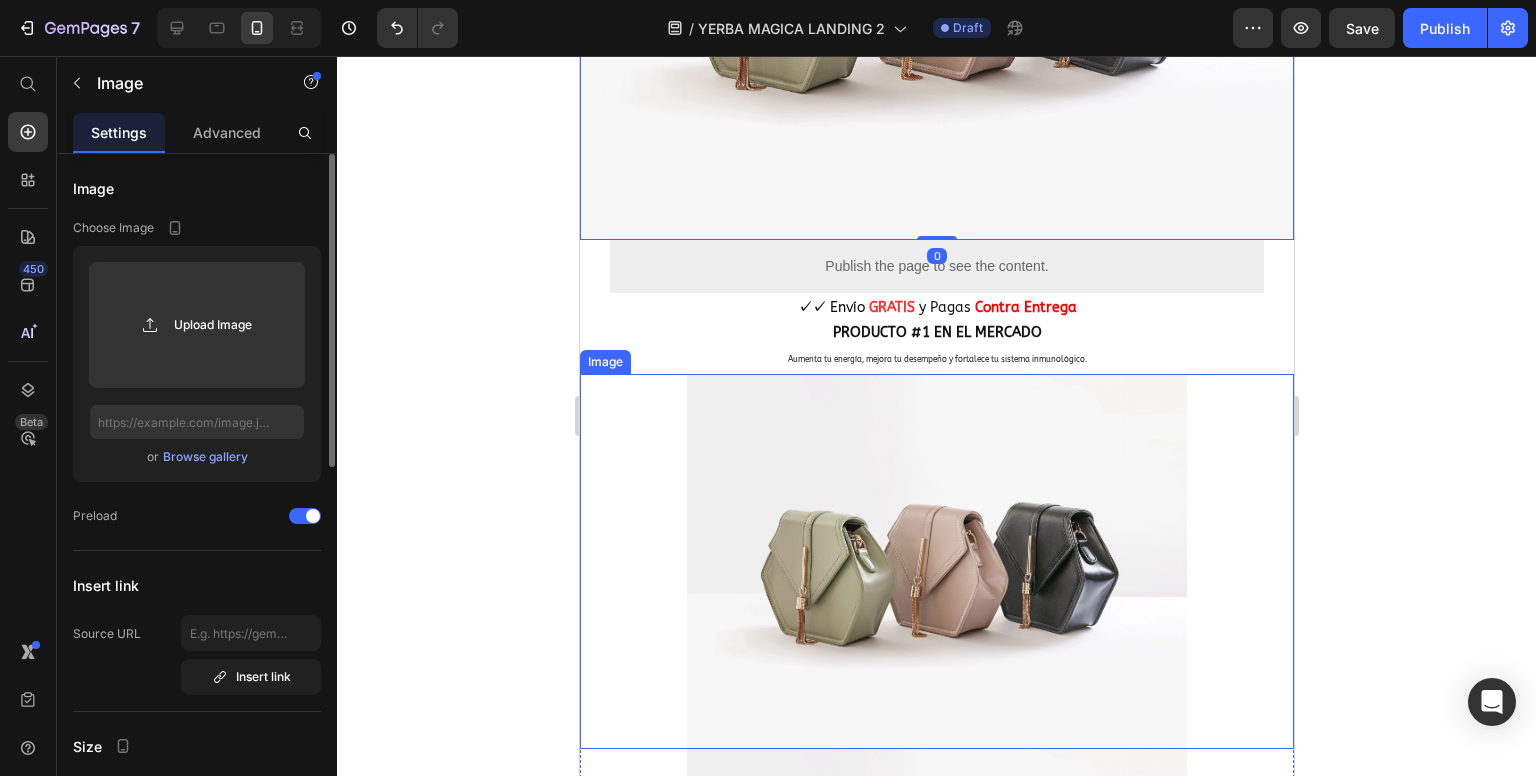 scroll, scrollTop: 400, scrollLeft: 0, axis: vertical 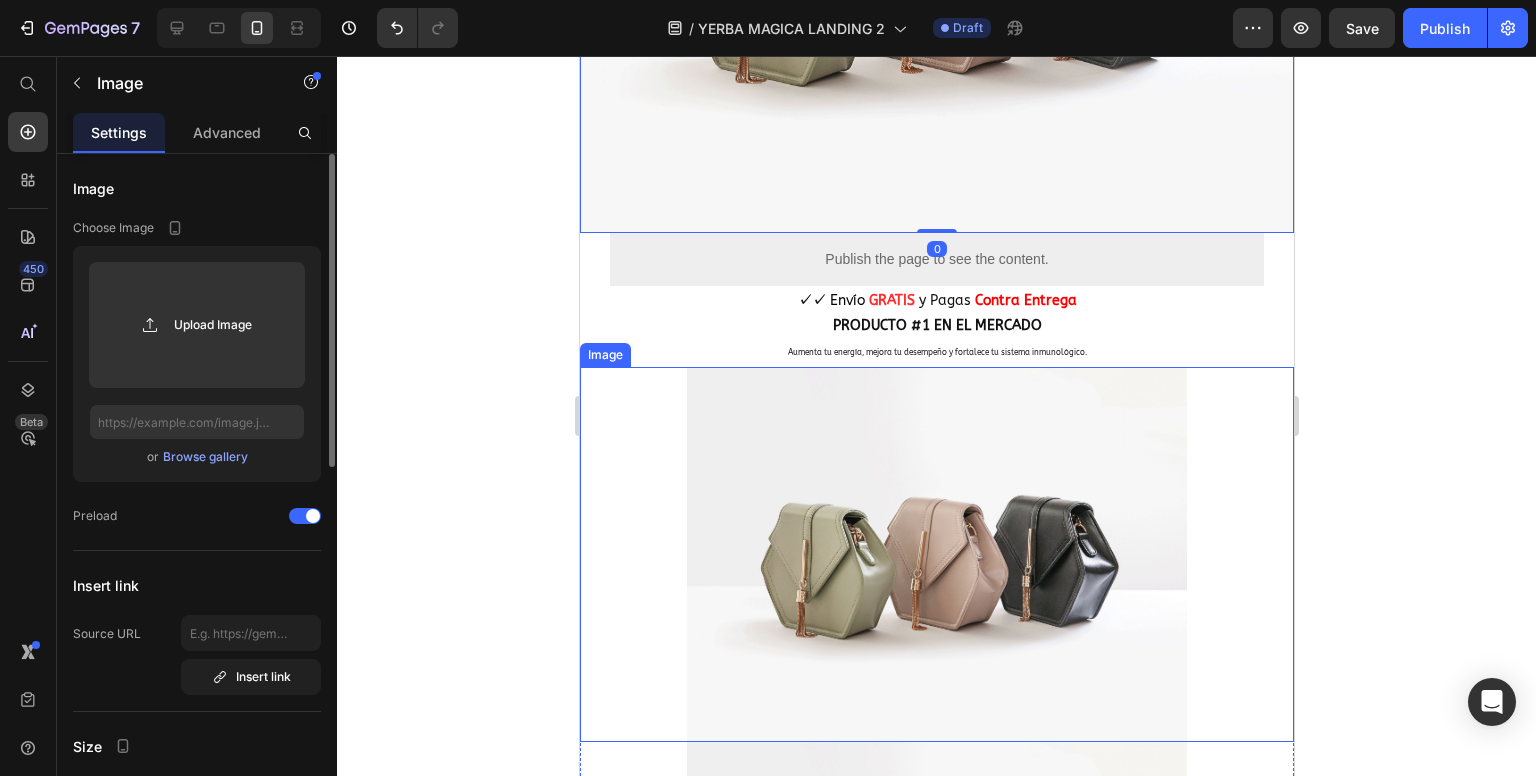 click at bounding box center (936, 554) 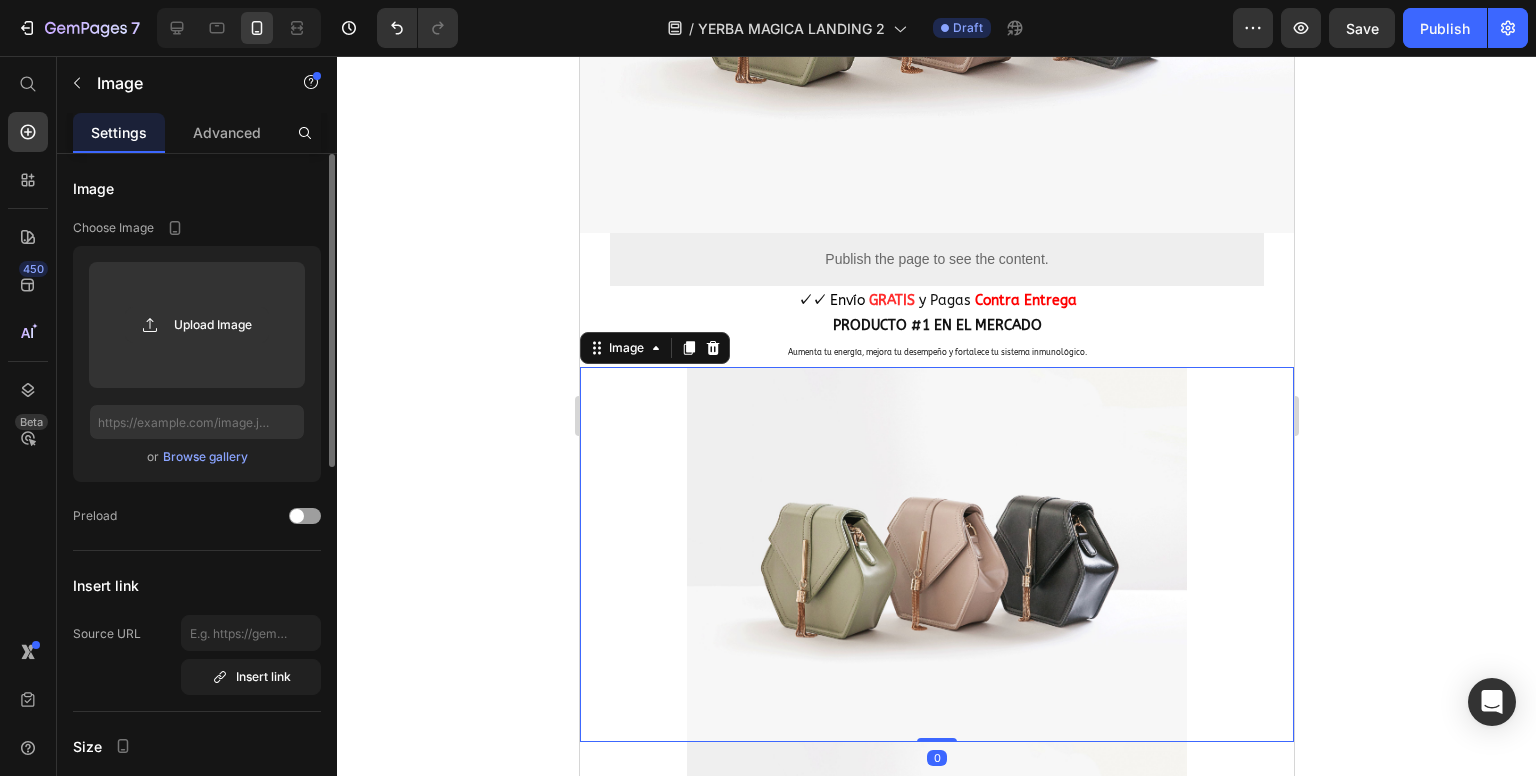 click at bounding box center (936, 554) 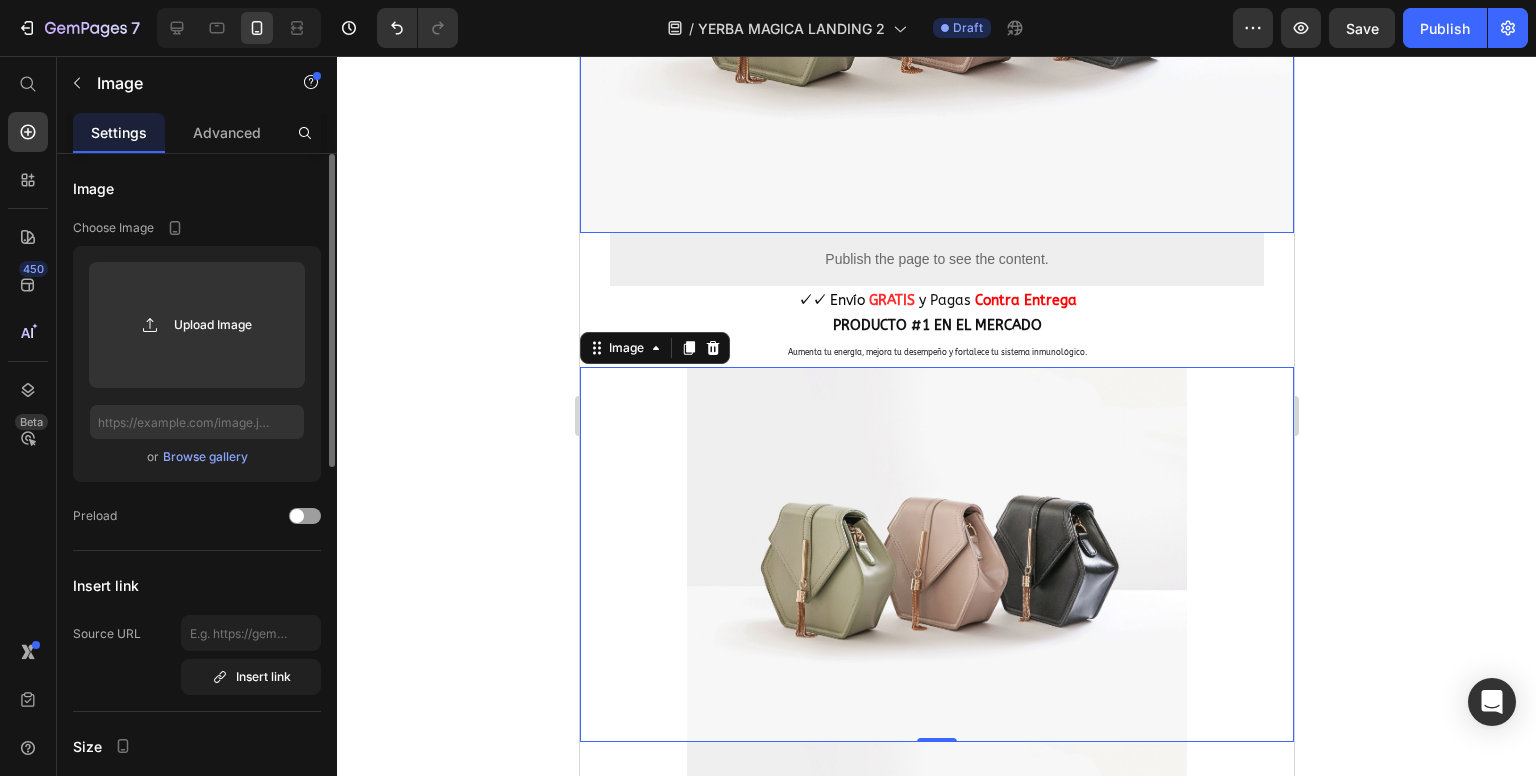 click at bounding box center (936, -35) 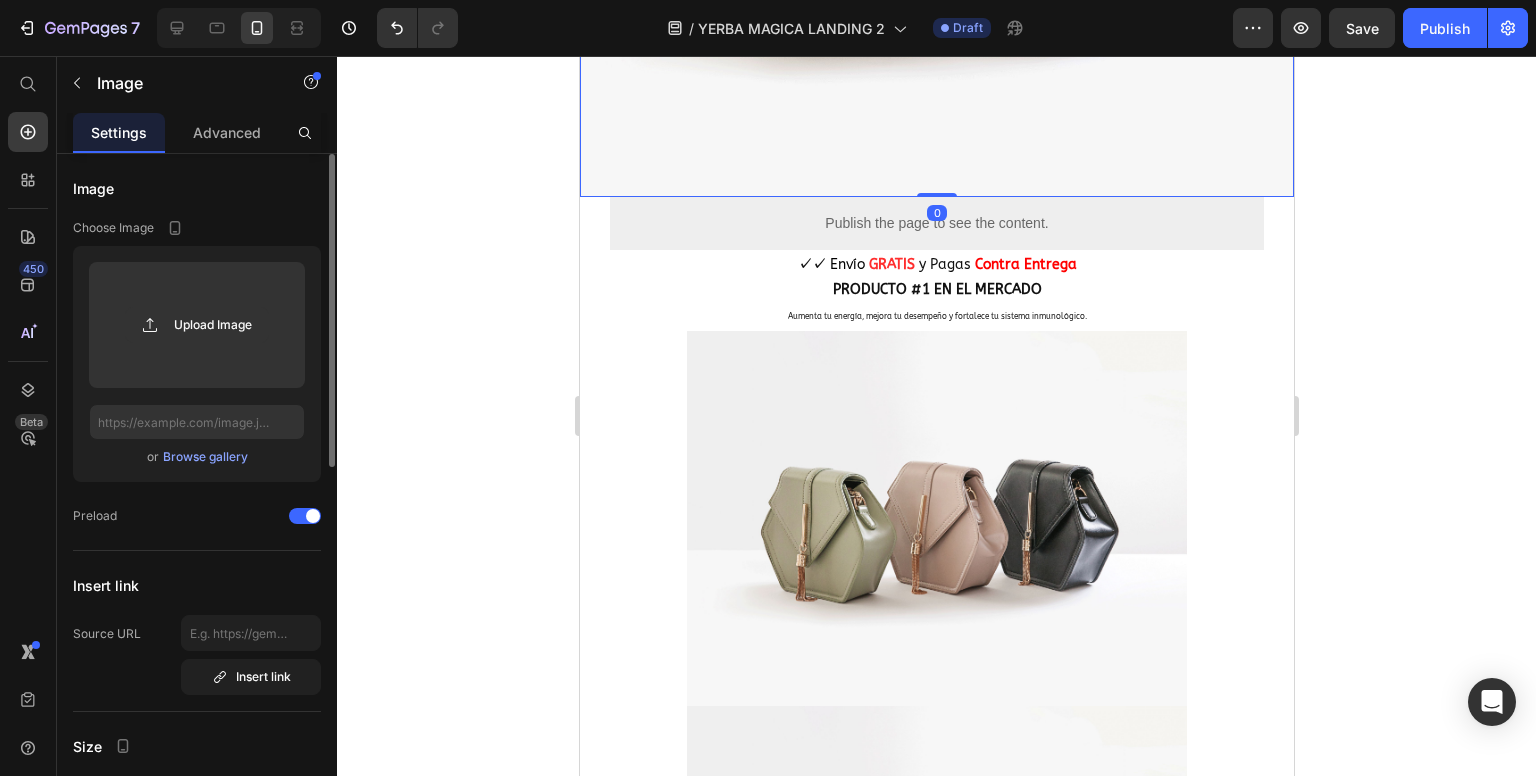scroll, scrollTop: 500, scrollLeft: 0, axis: vertical 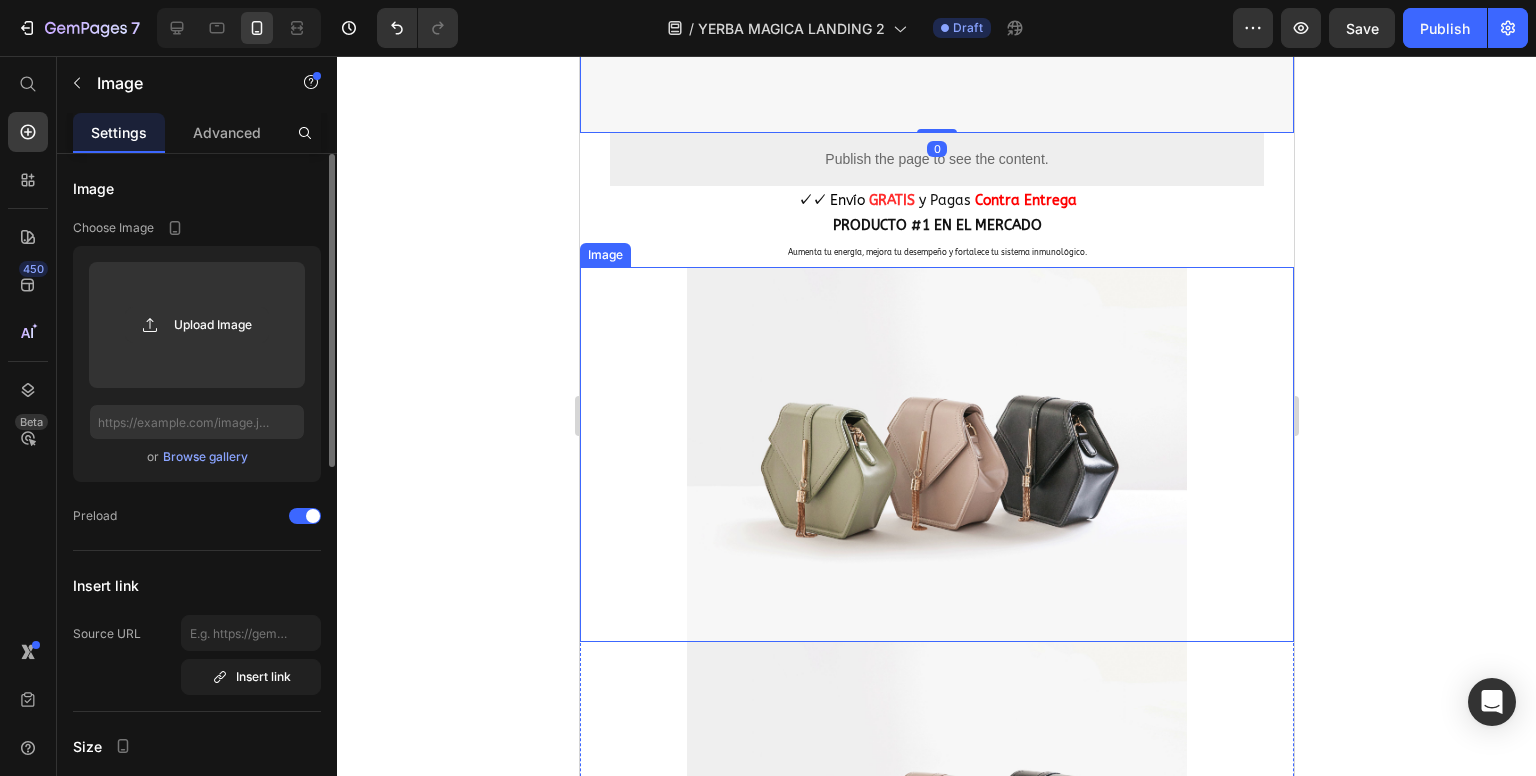 click at bounding box center [936, 454] 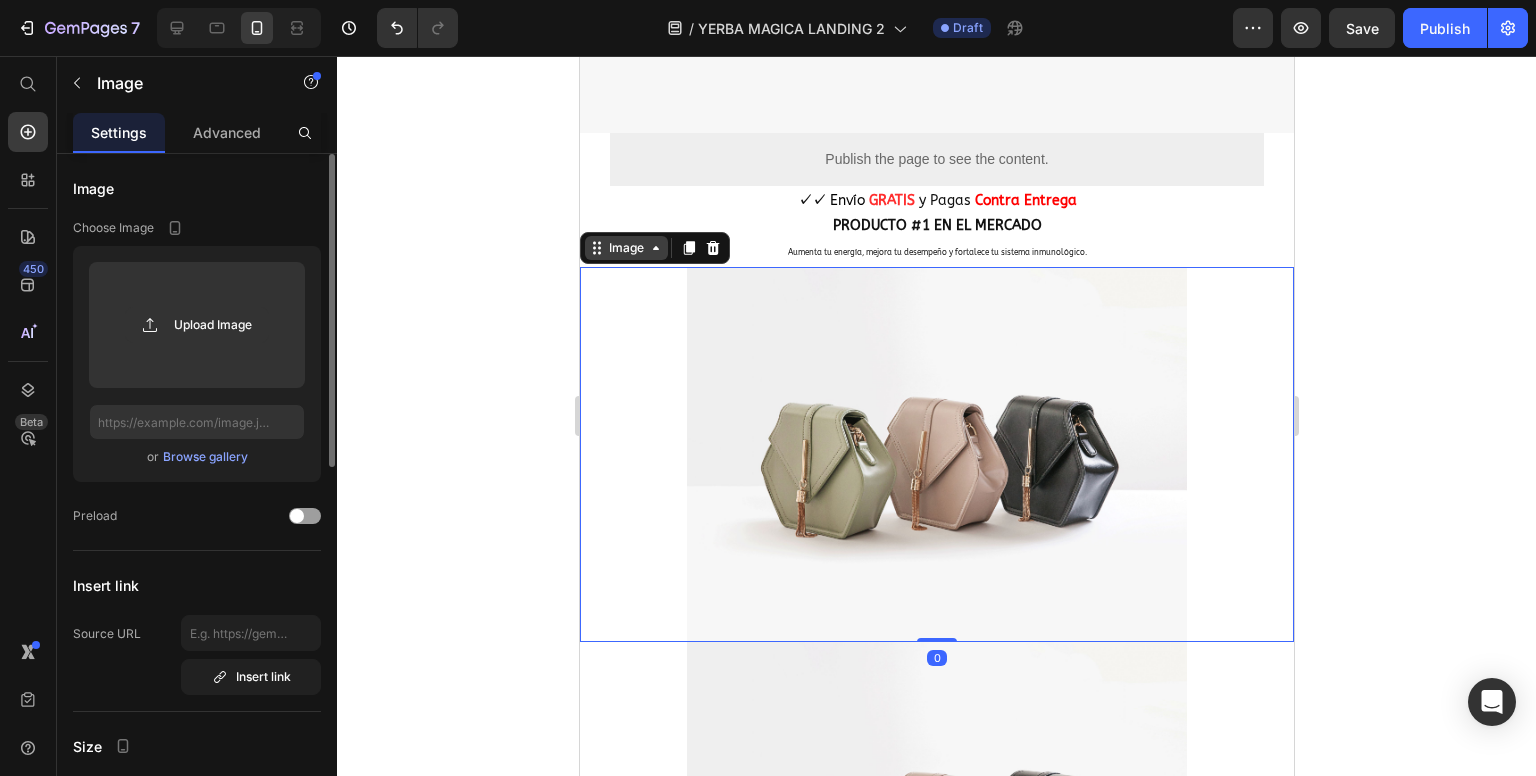 click on "Image" at bounding box center (625, 248) 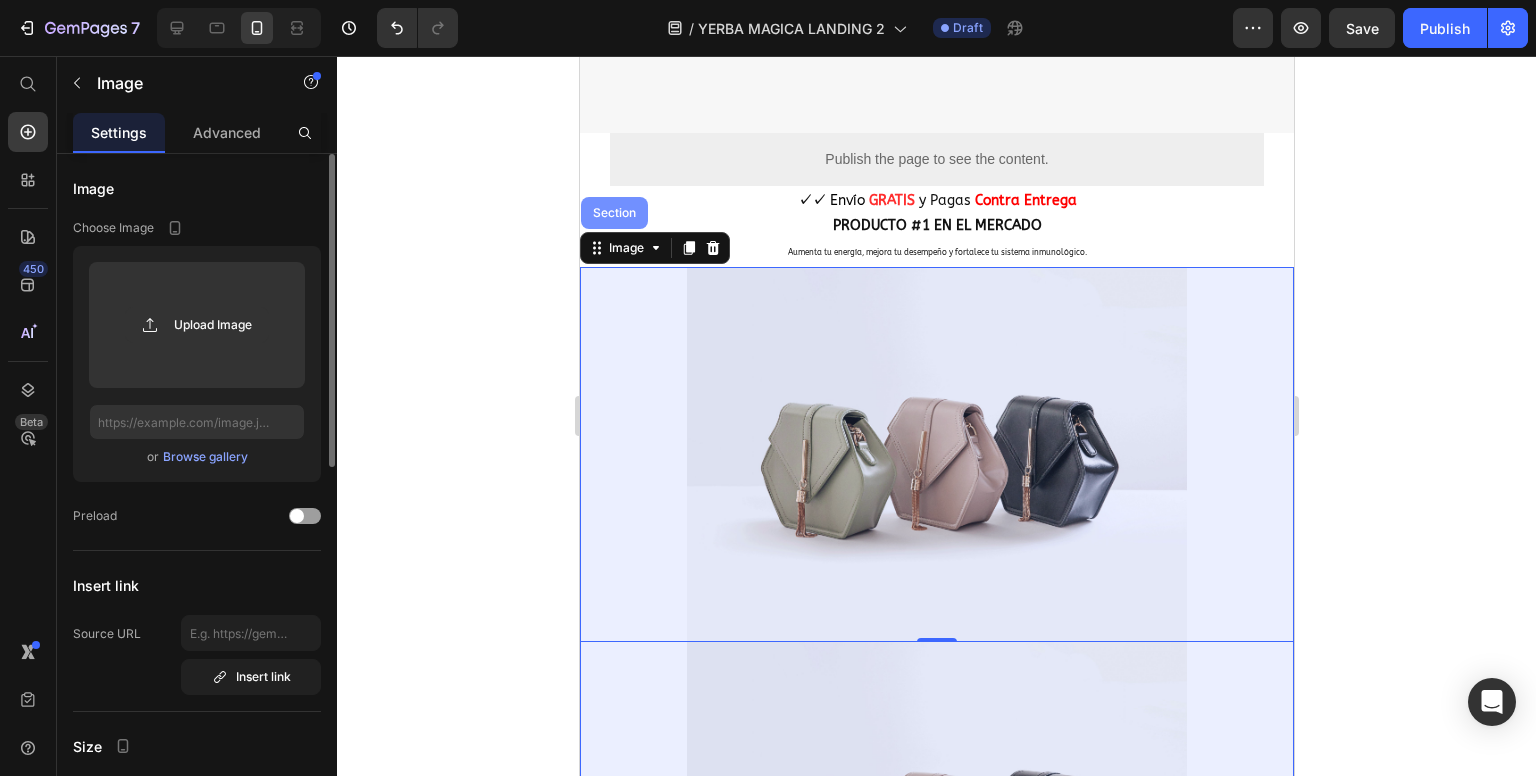 click on "Section" at bounding box center (613, 213) 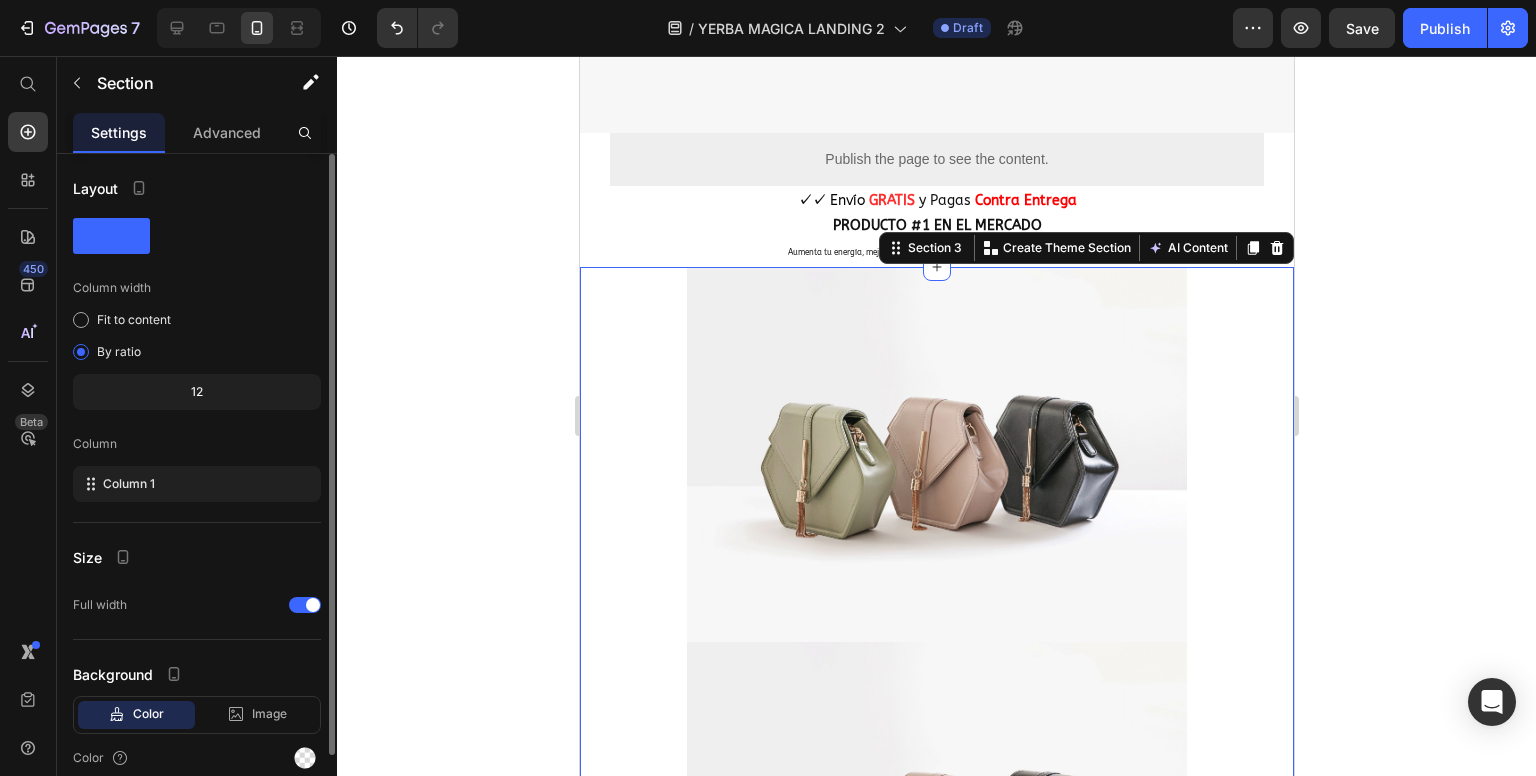 drag, startPoint x: 468, startPoint y: 291, endPoint x: 452, endPoint y: 300, distance: 18.35756 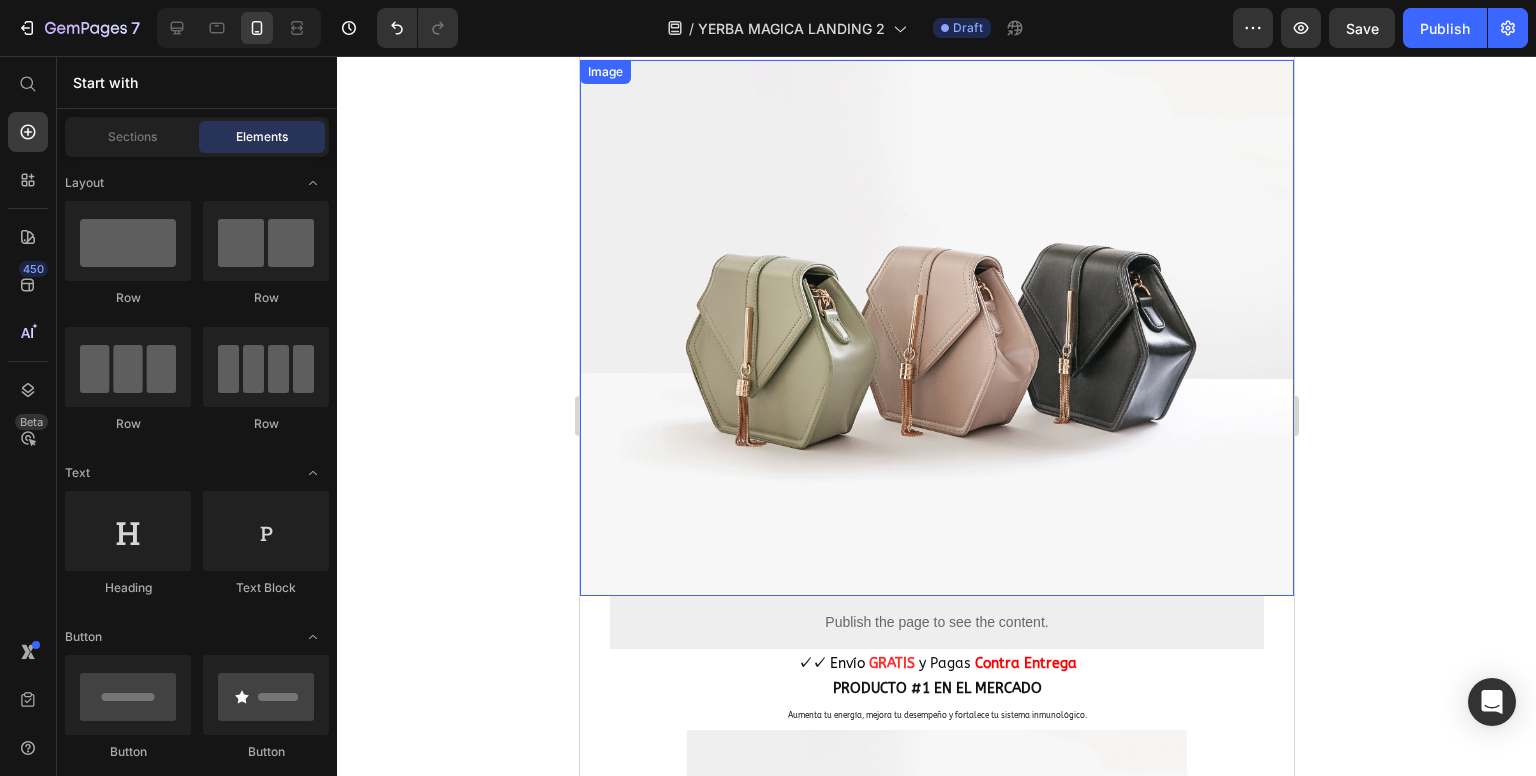 scroll, scrollTop: 0, scrollLeft: 0, axis: both 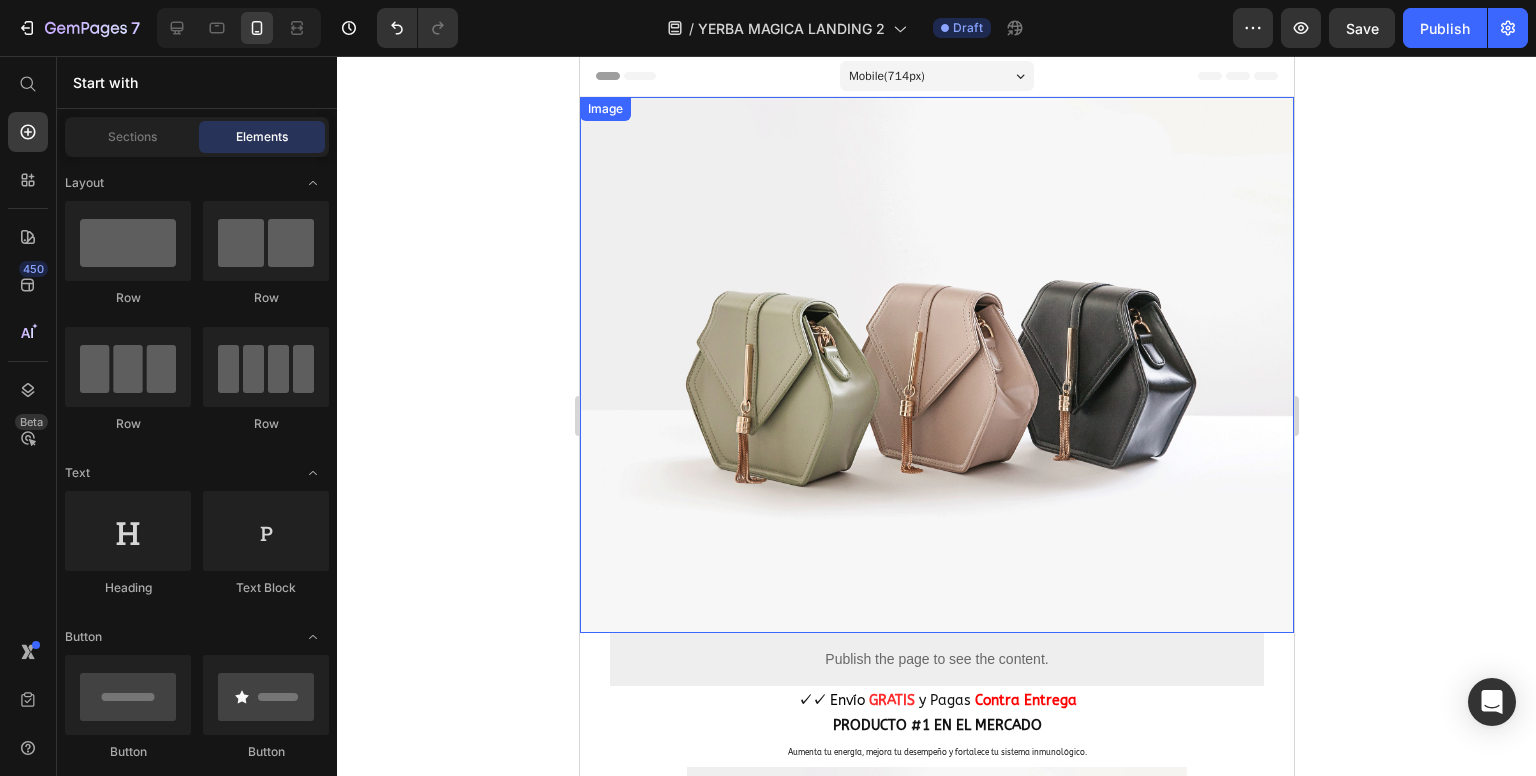 click at bounding box center (936, 365) 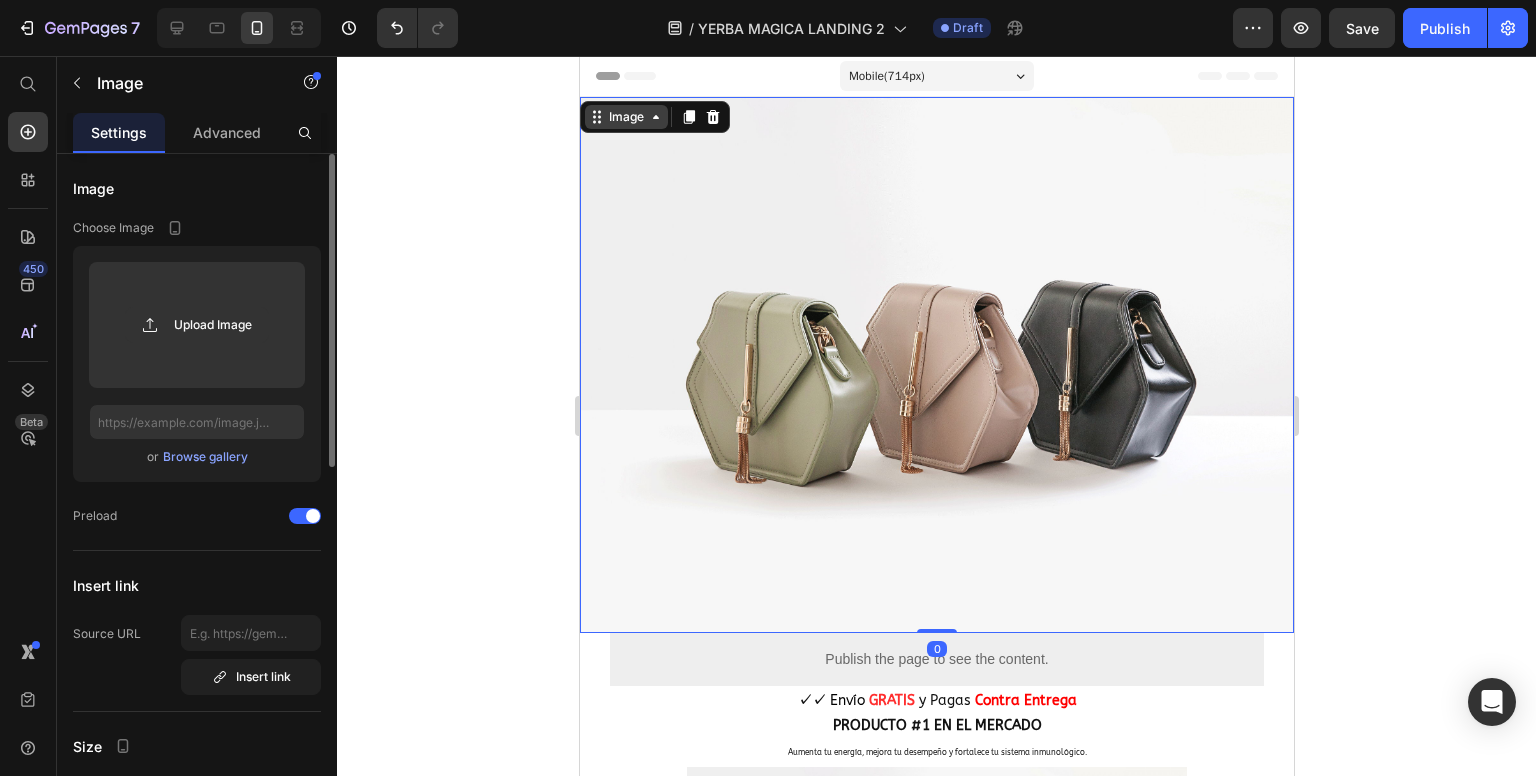 click on "Image" at bounding box center [625, 117] 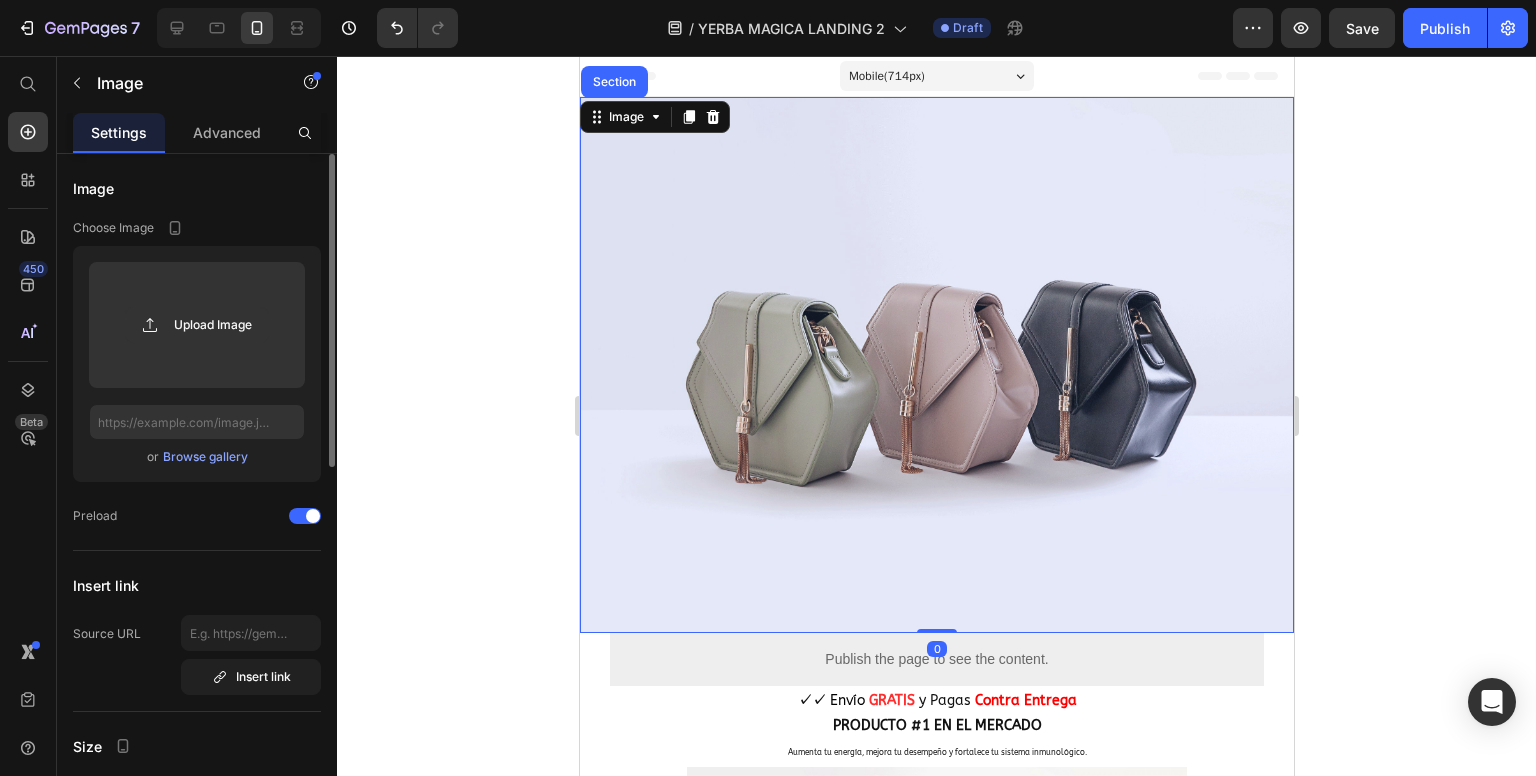 click on "Section" at bounding box center [613, 82] 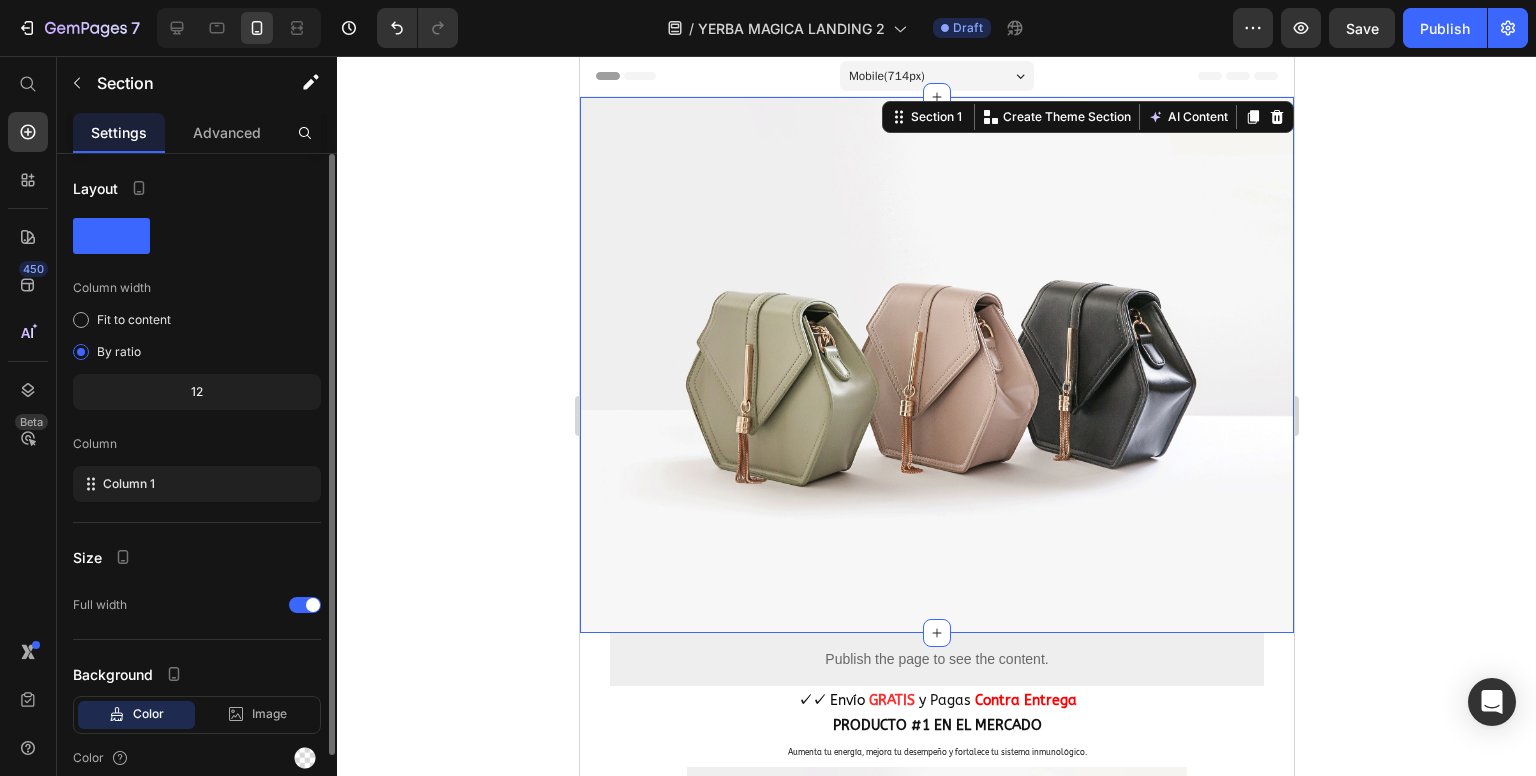 click 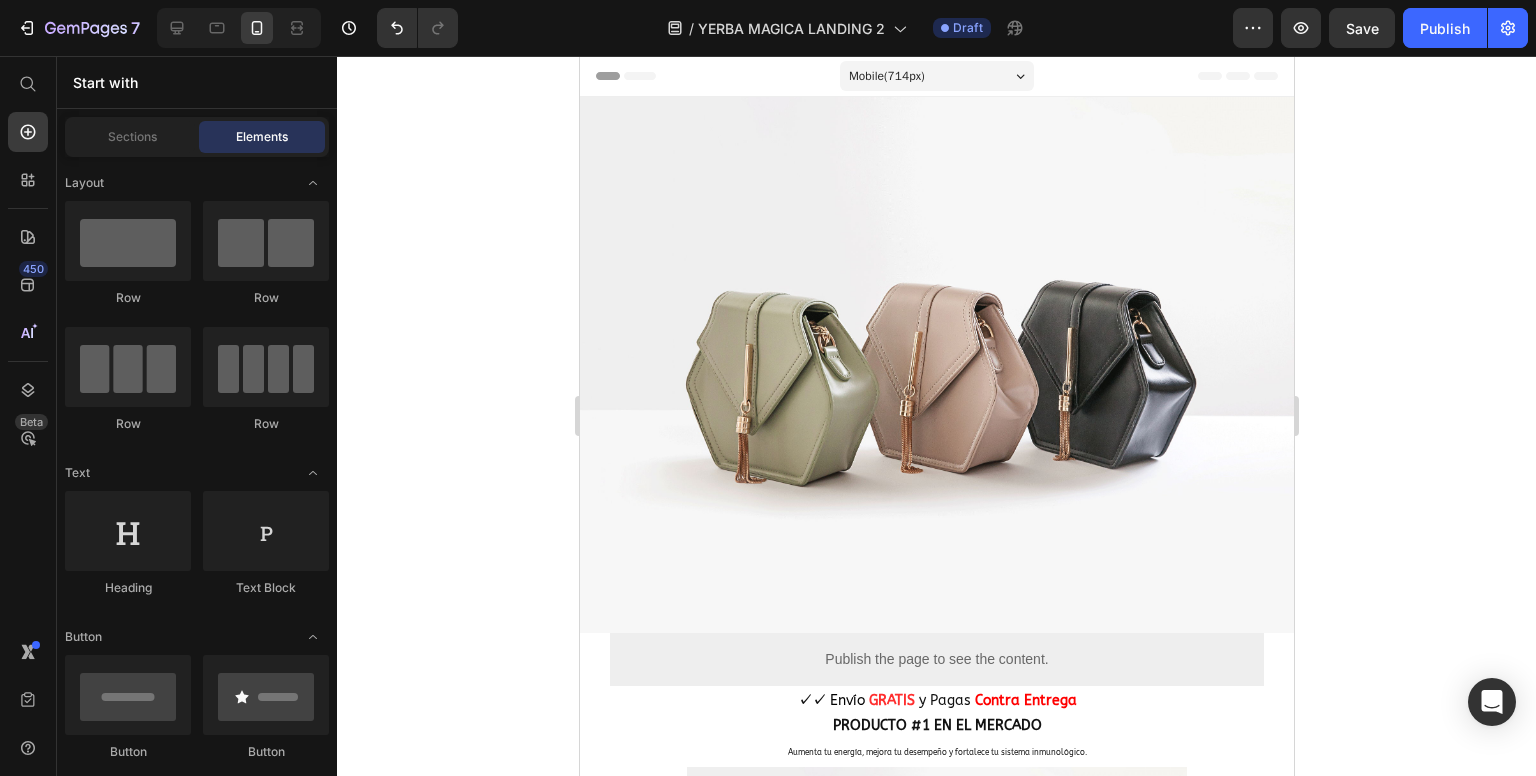click 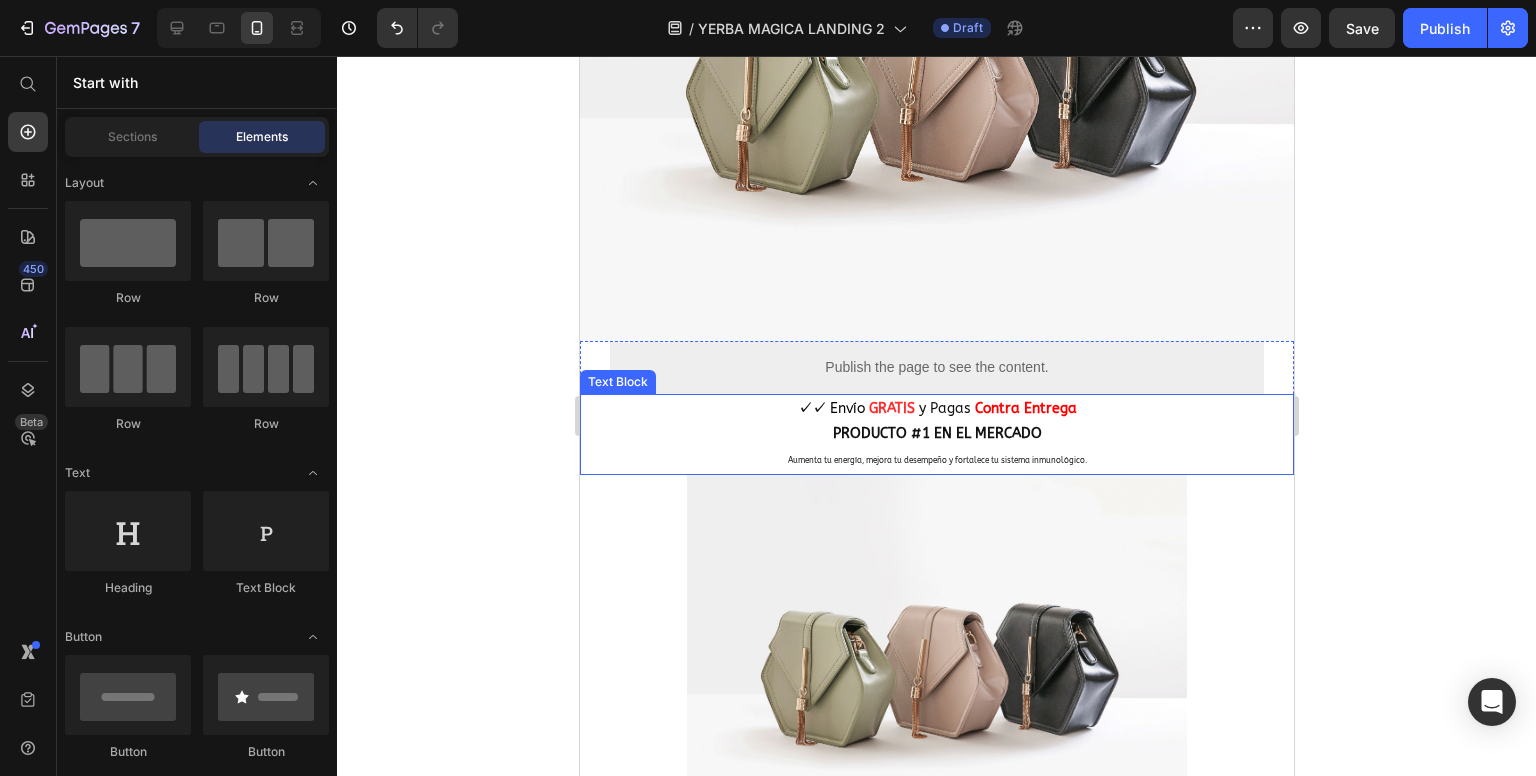 scroll, scrollTop: 300, scrollLeft: 0, axis: vertical 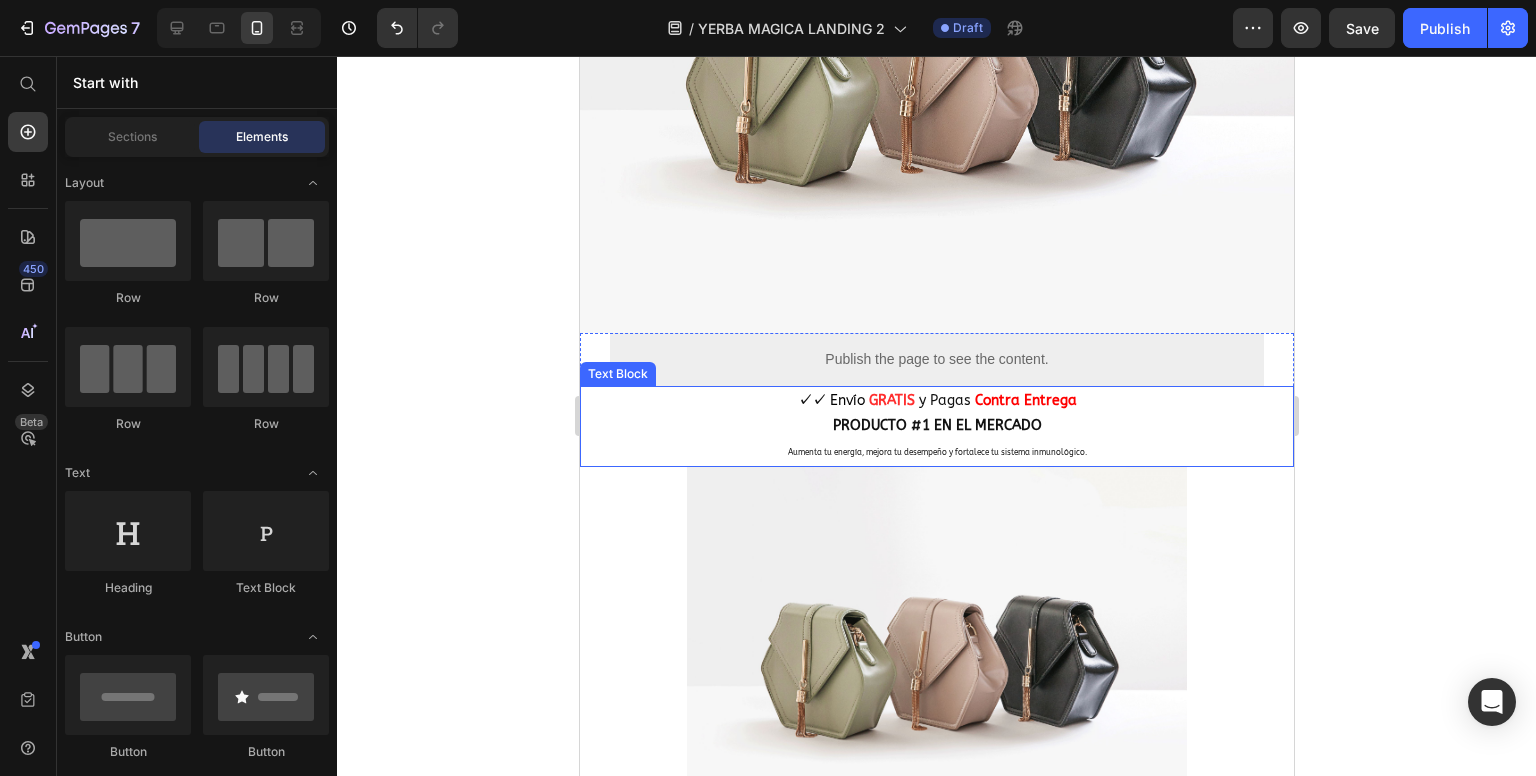 click on "✓✓   Envío   GRATIS   y Pagas   Contra Entrega" at bounding box center (936, 400) 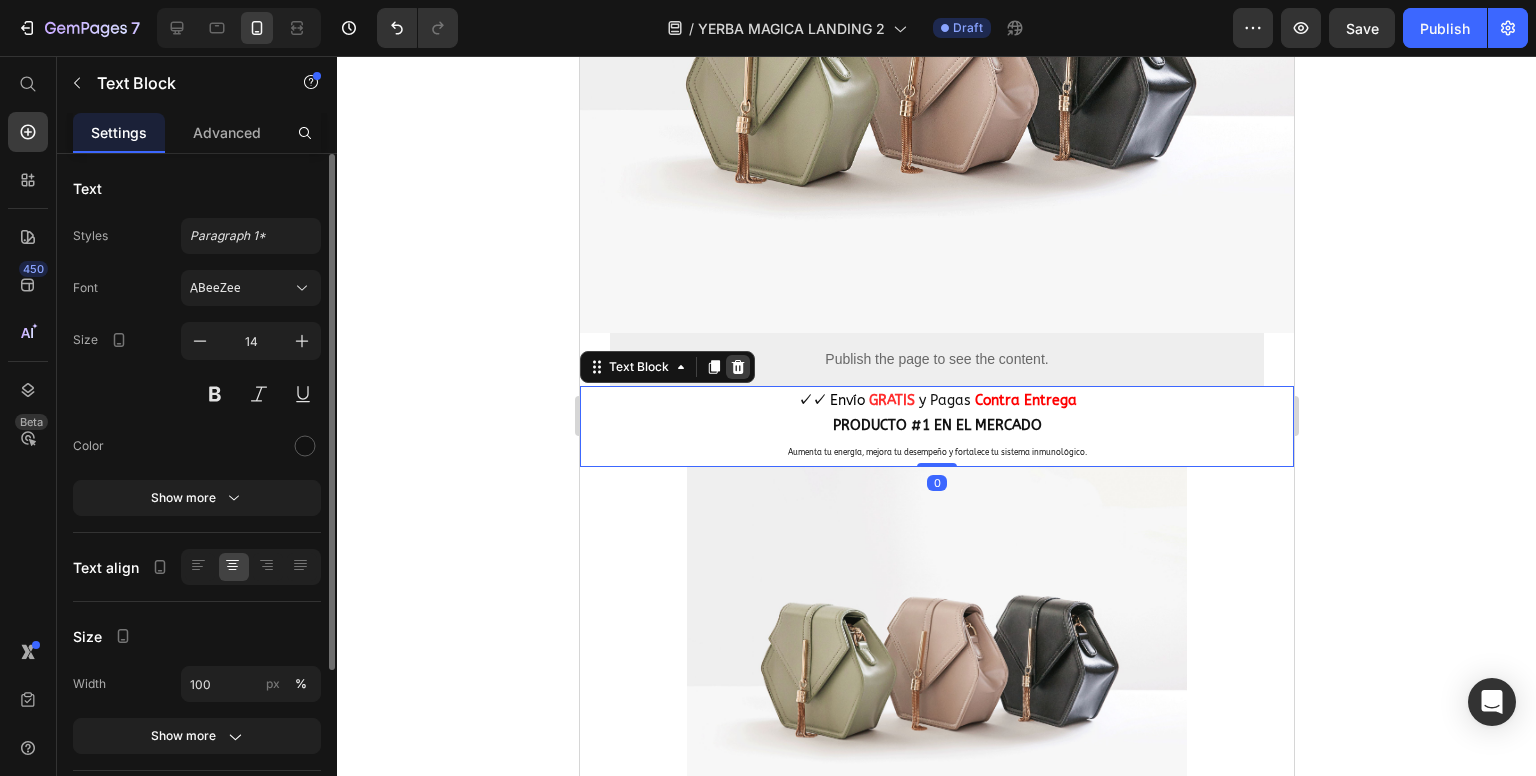 click 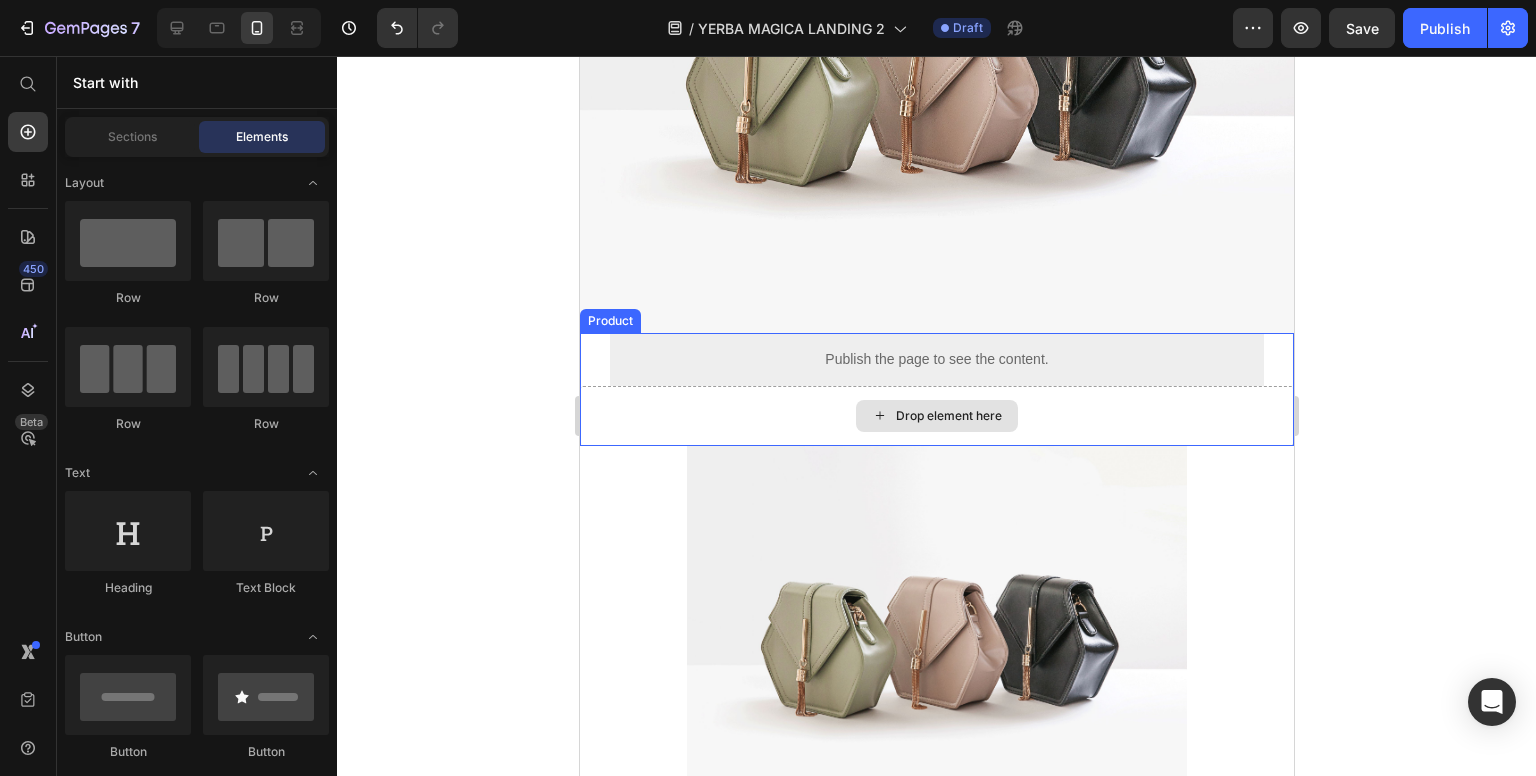 click on "Drop element here" at bounding box center (936, 416) 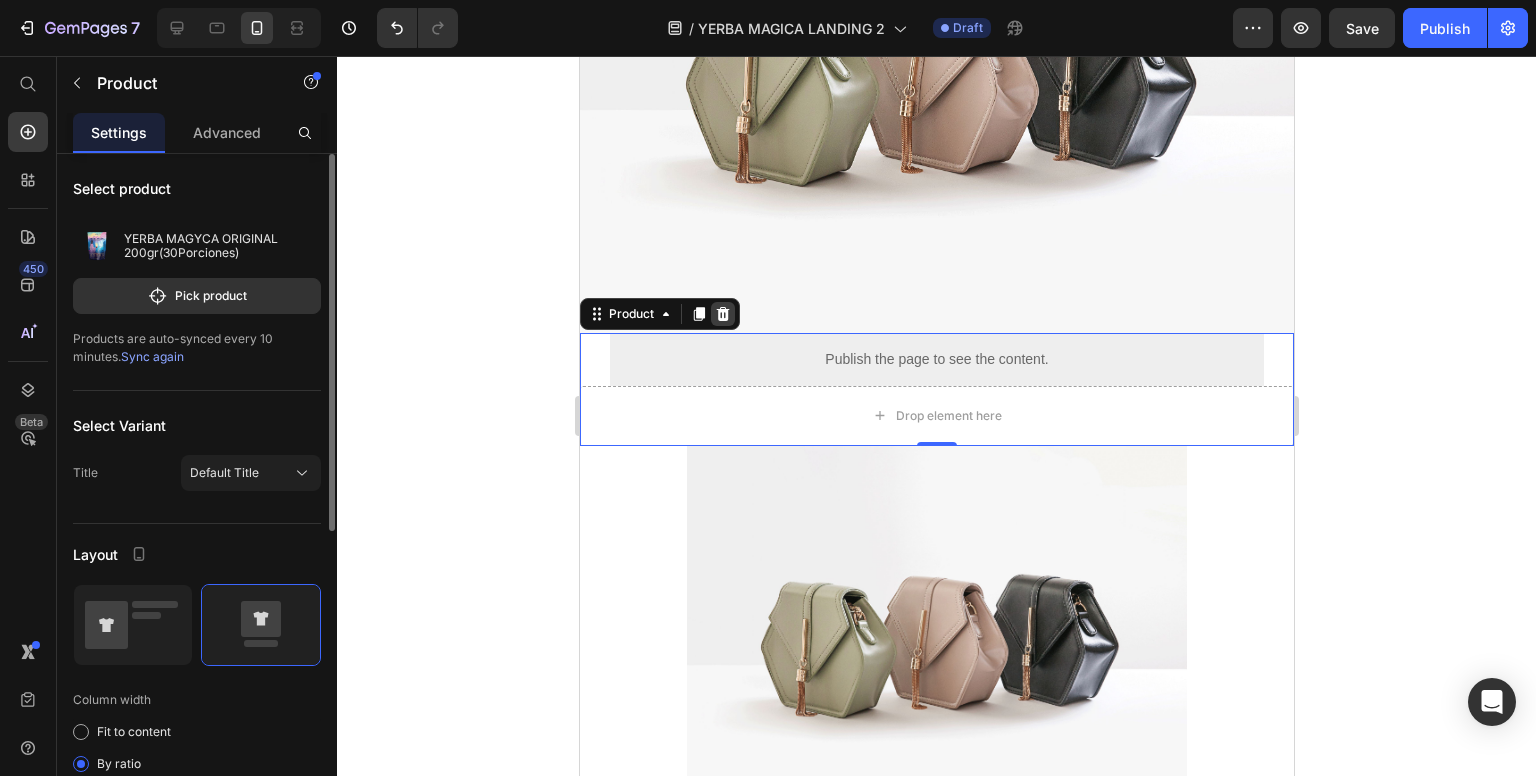 click 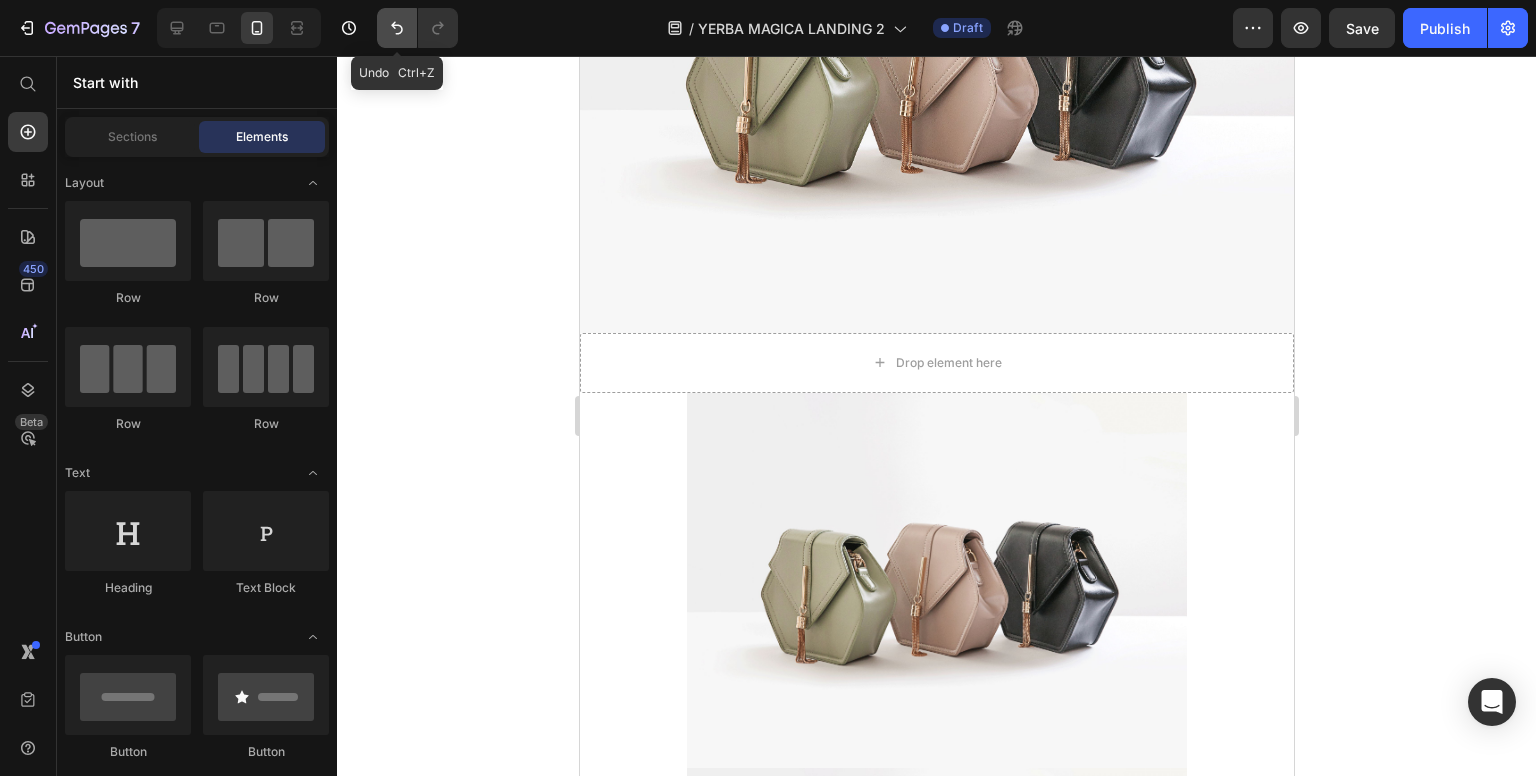 click 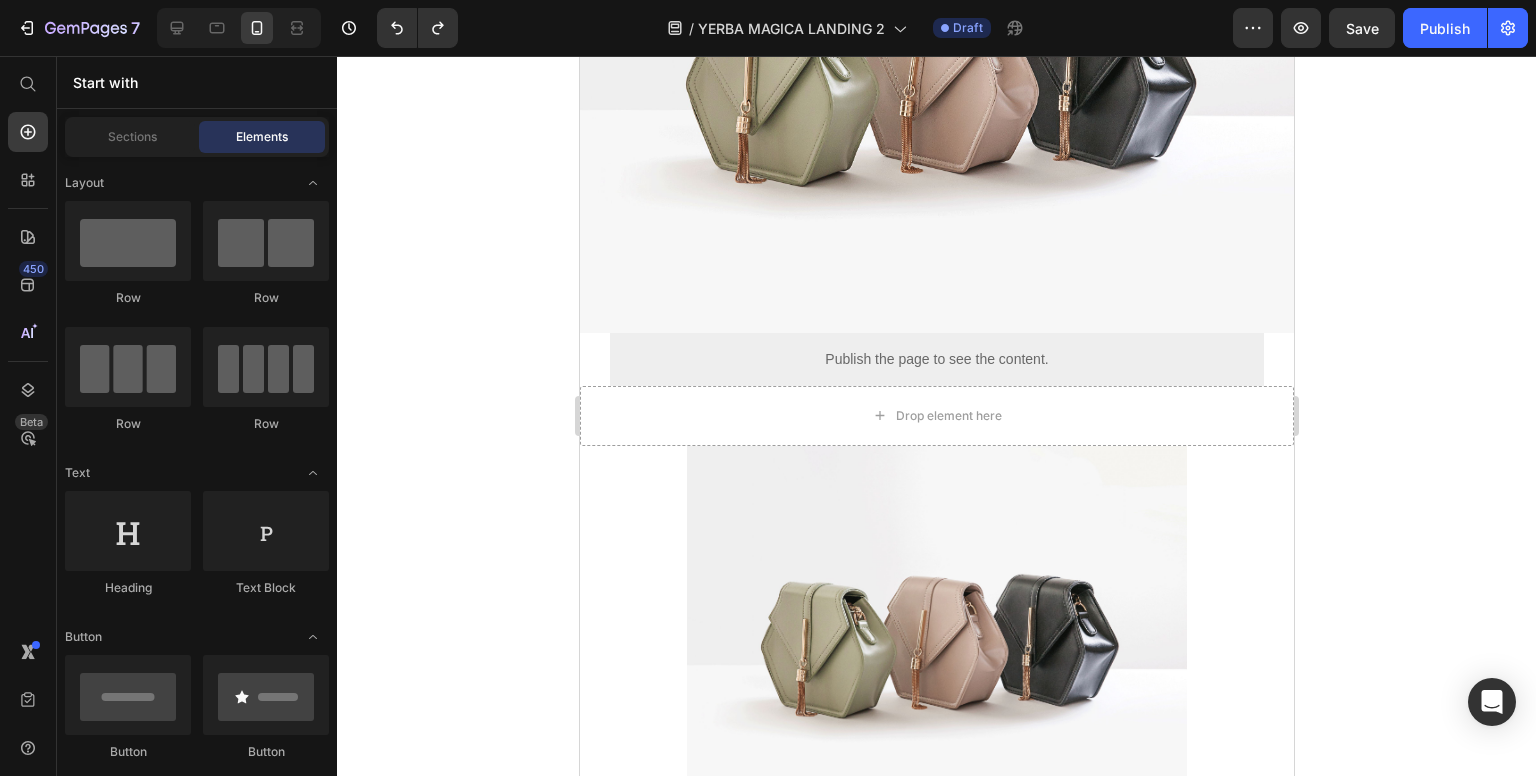 click 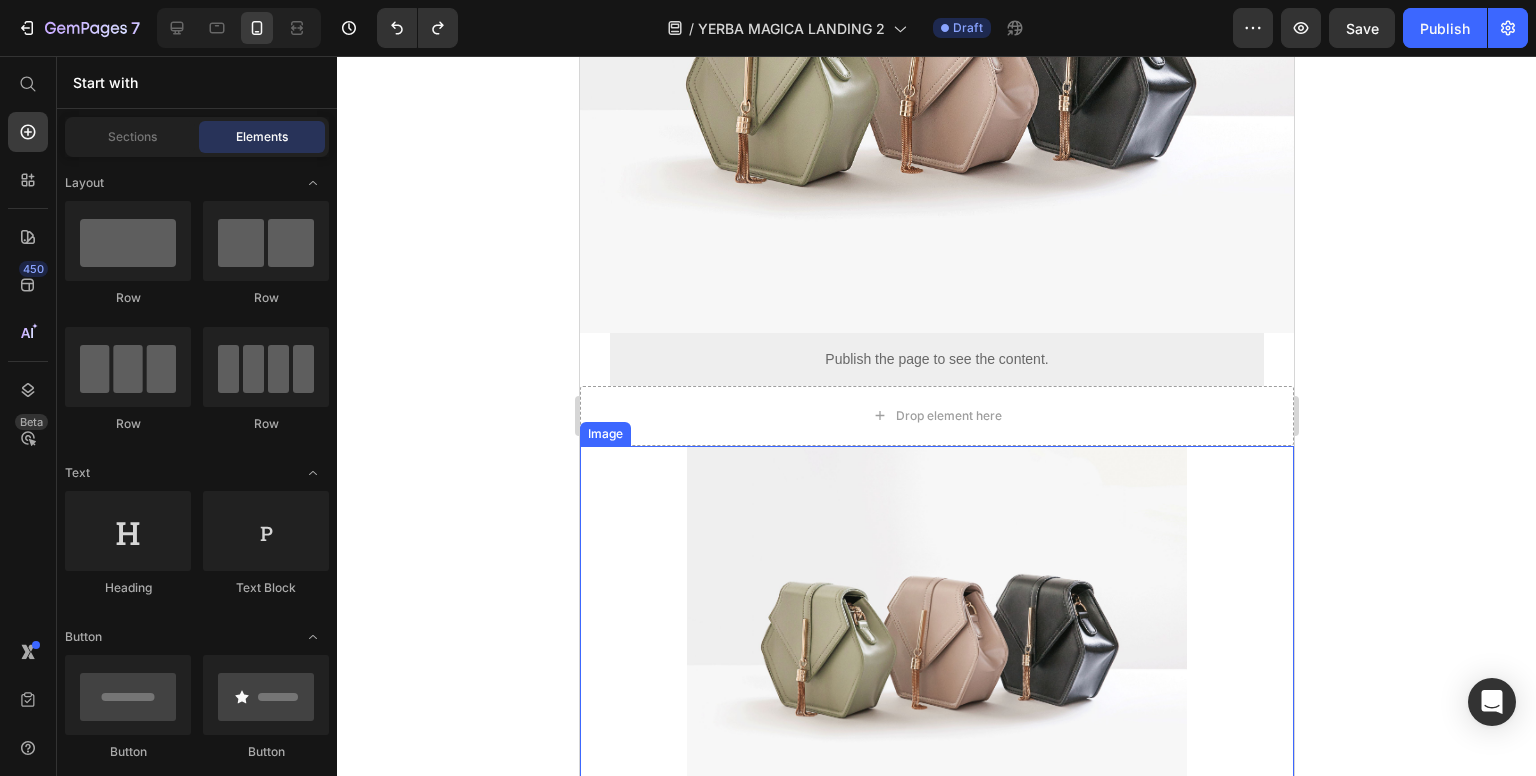 click at bounding box center [936, 633] 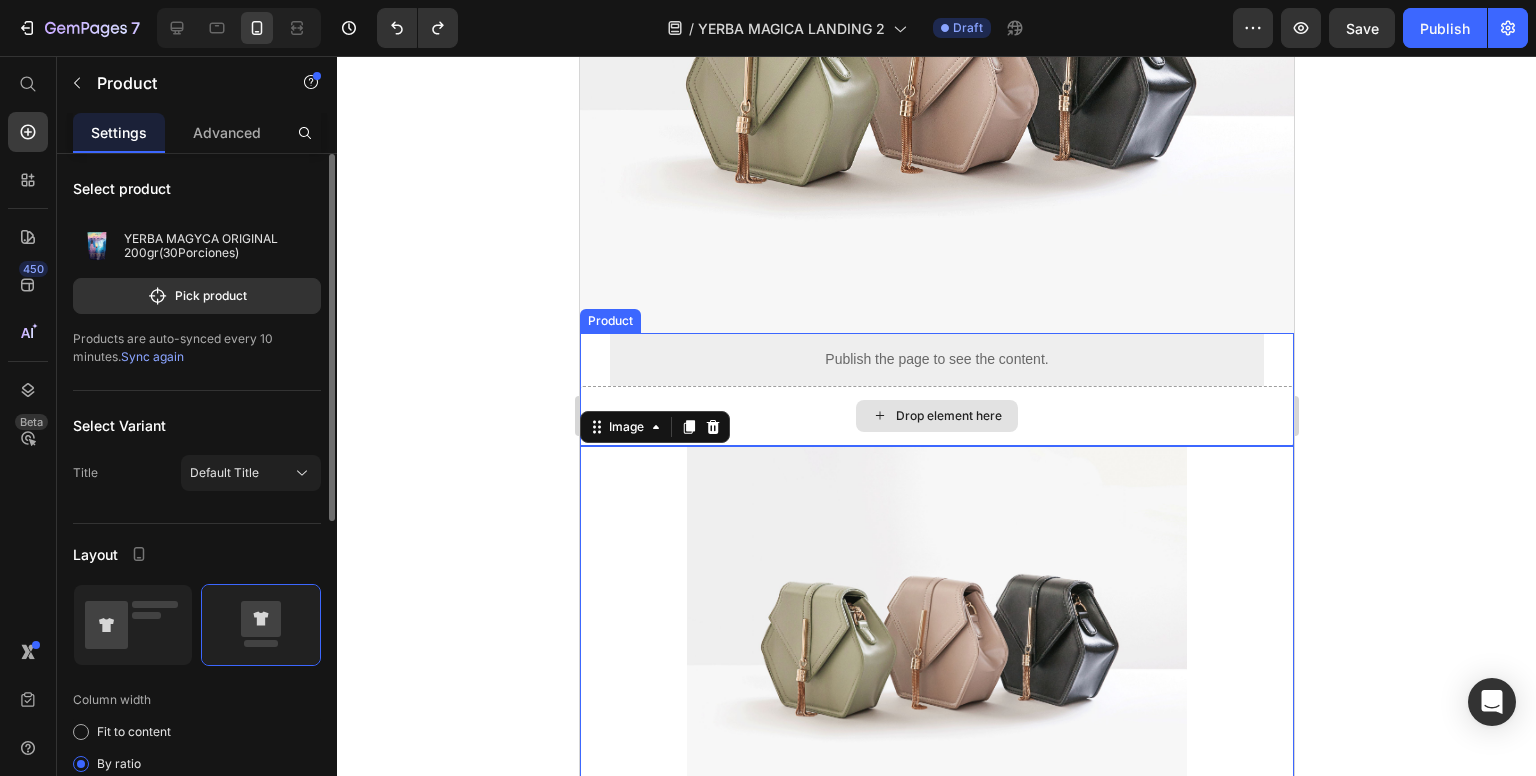 click on "Drop element here" at bounding box center [936, 416] 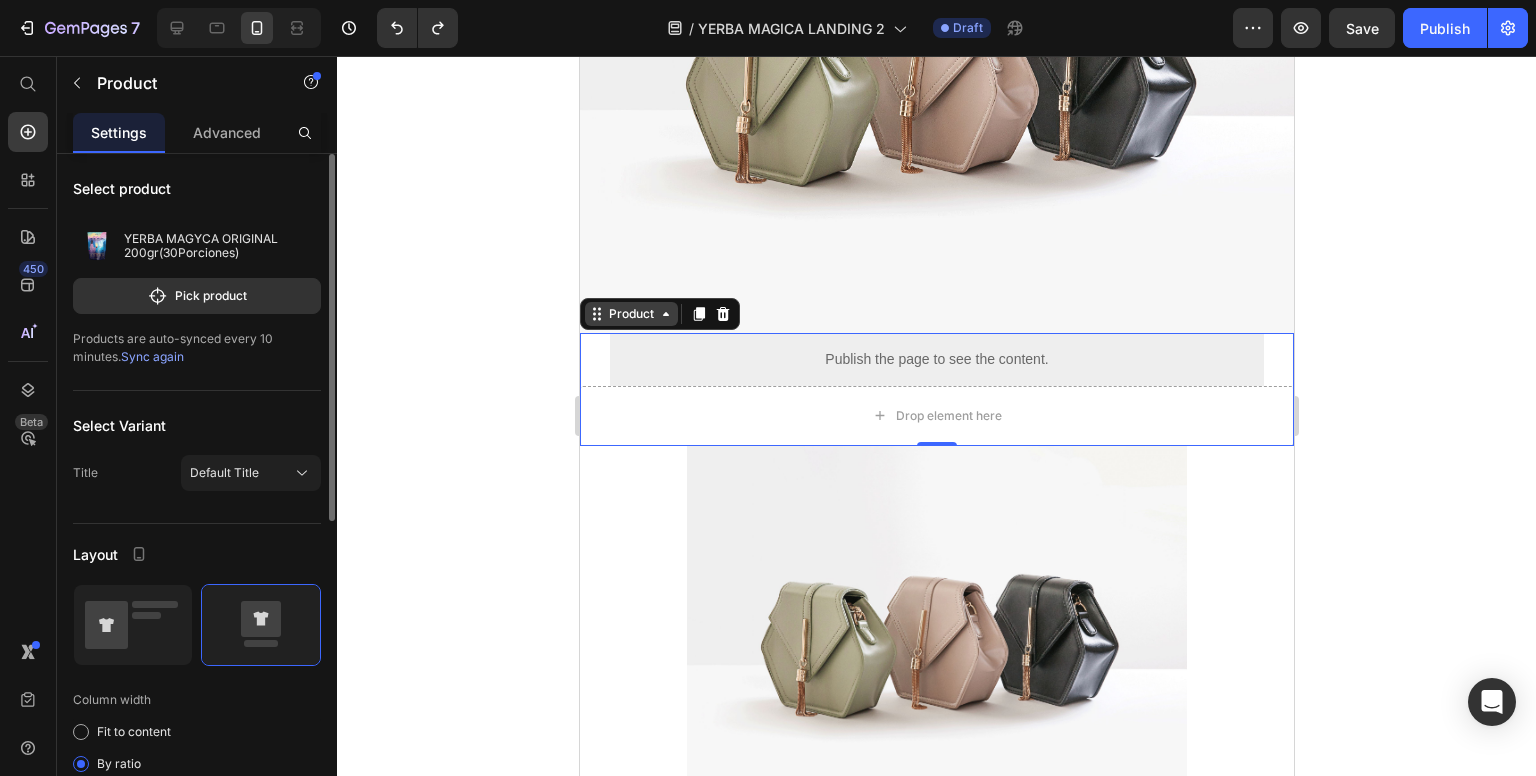 click on "Product" at bounding box center (630, 314) 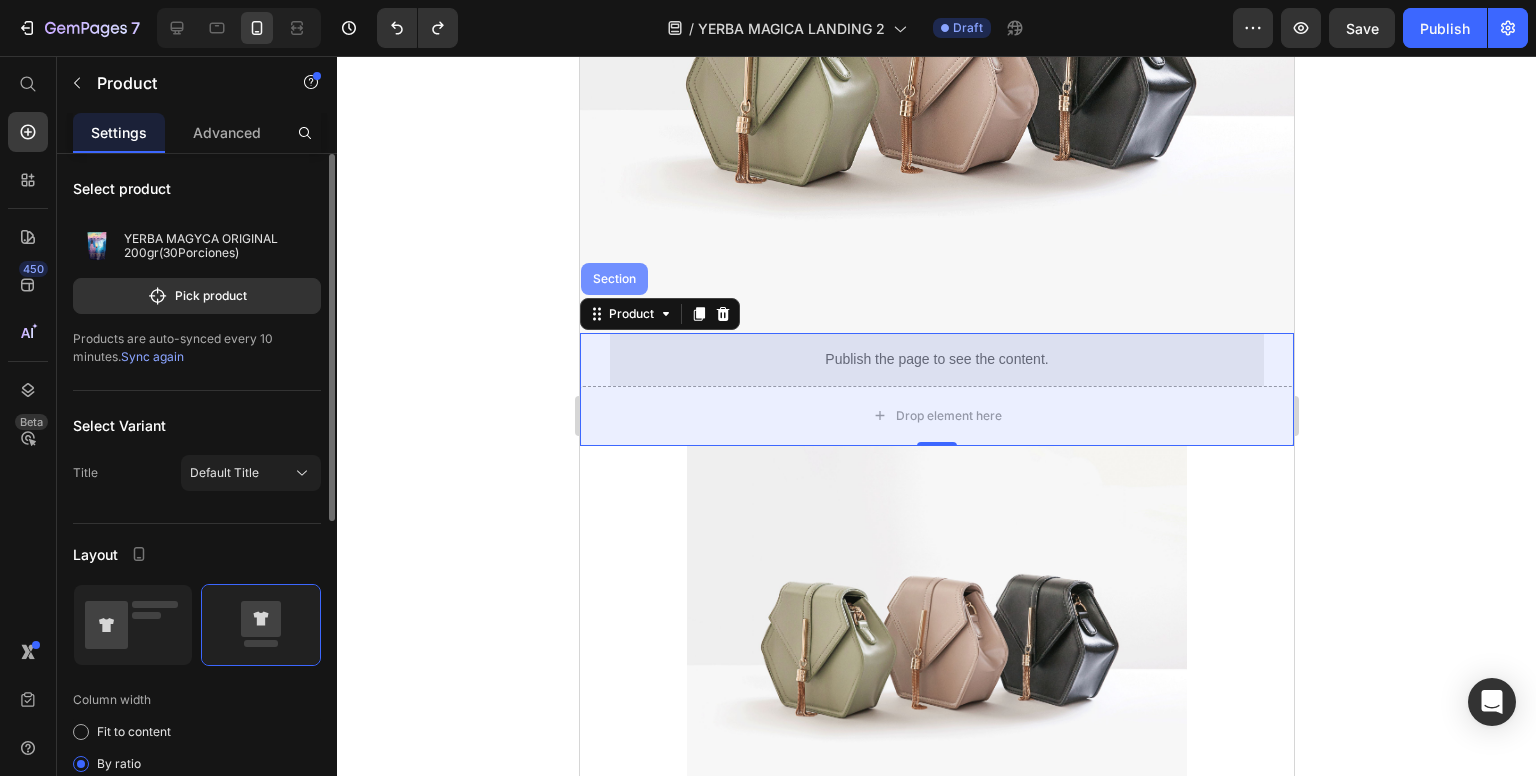 click on "Section" at bounding box center [613, 279] 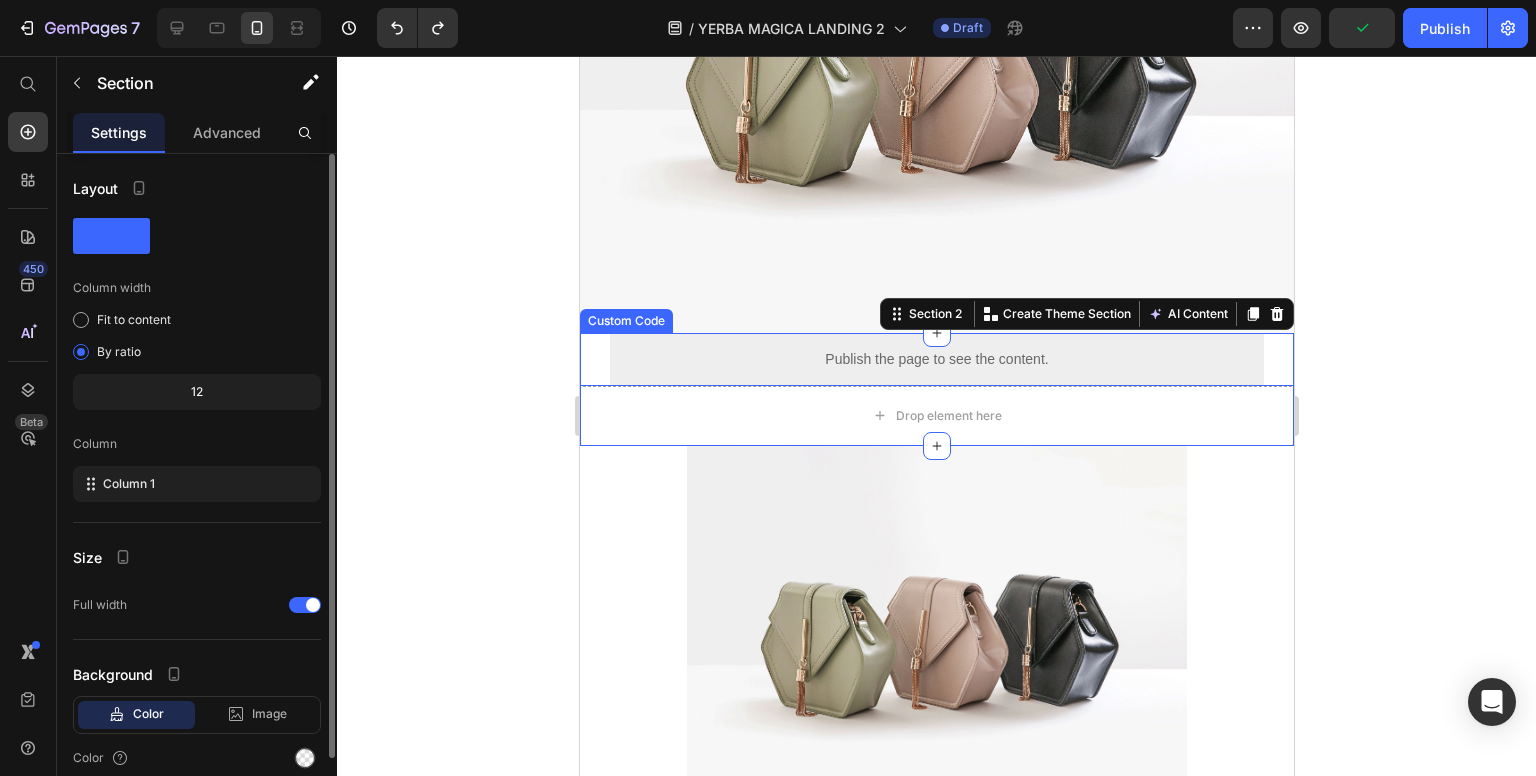 click 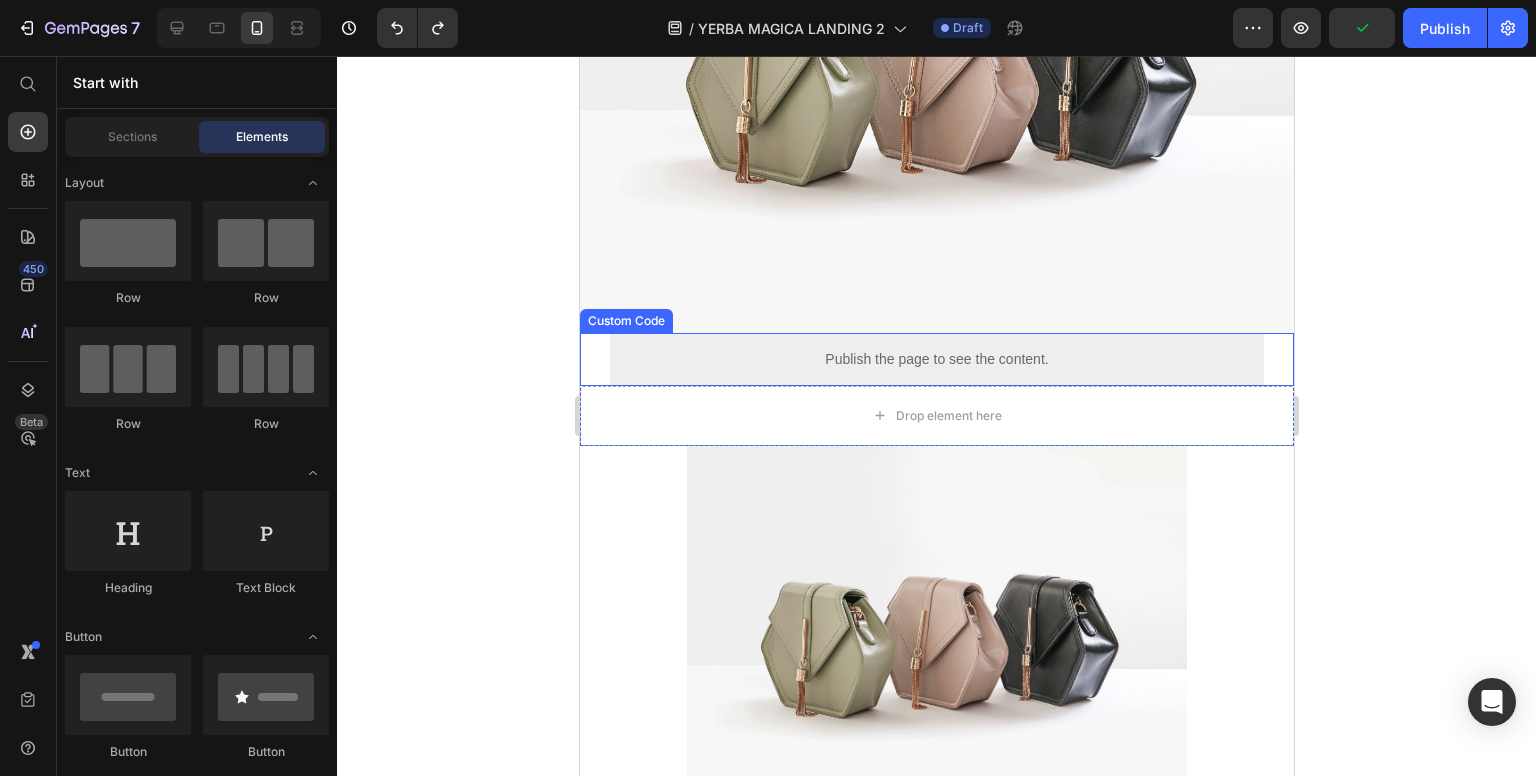 click 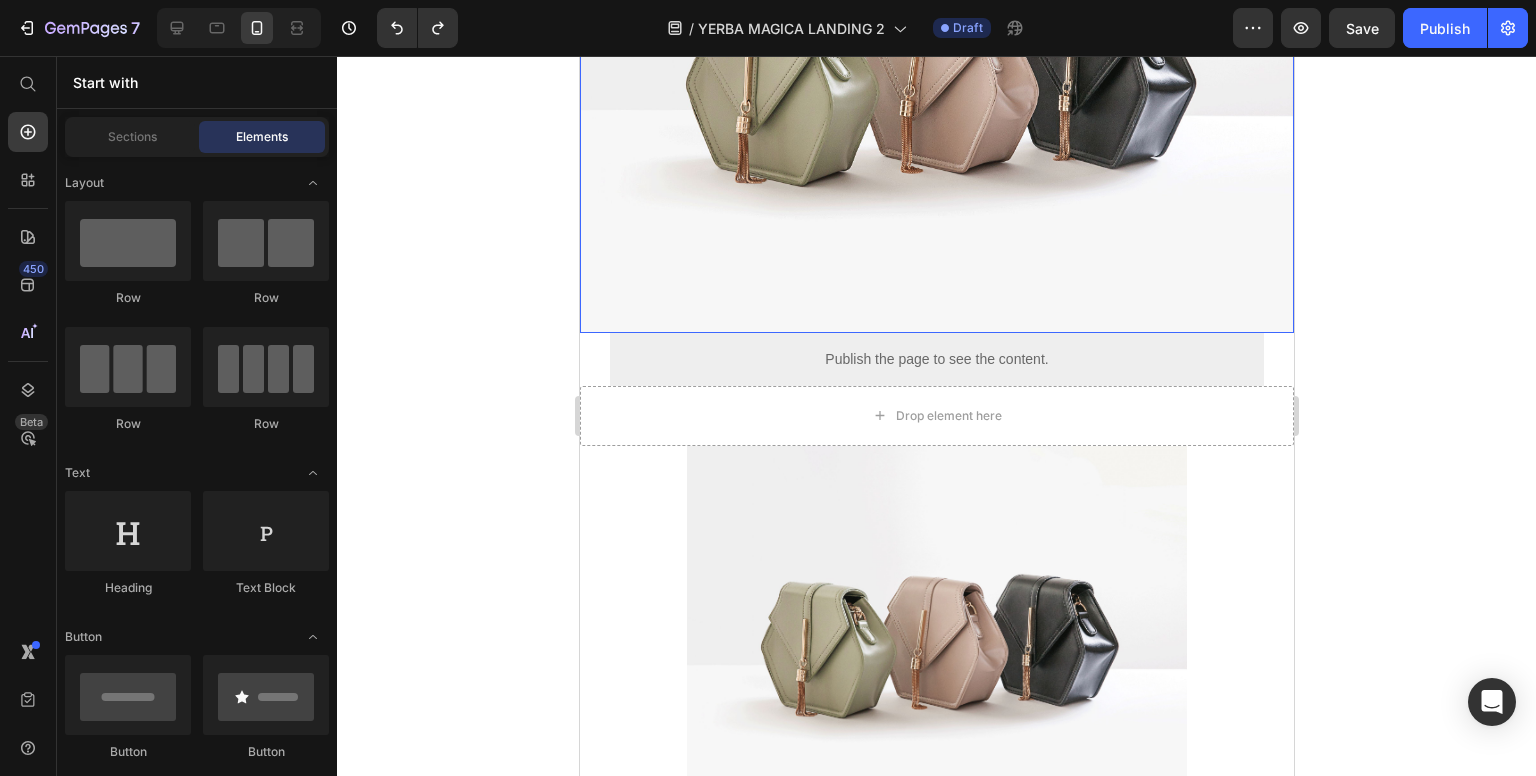 scroll, scrollTop: 0, scrollLeft: 0, axis: both 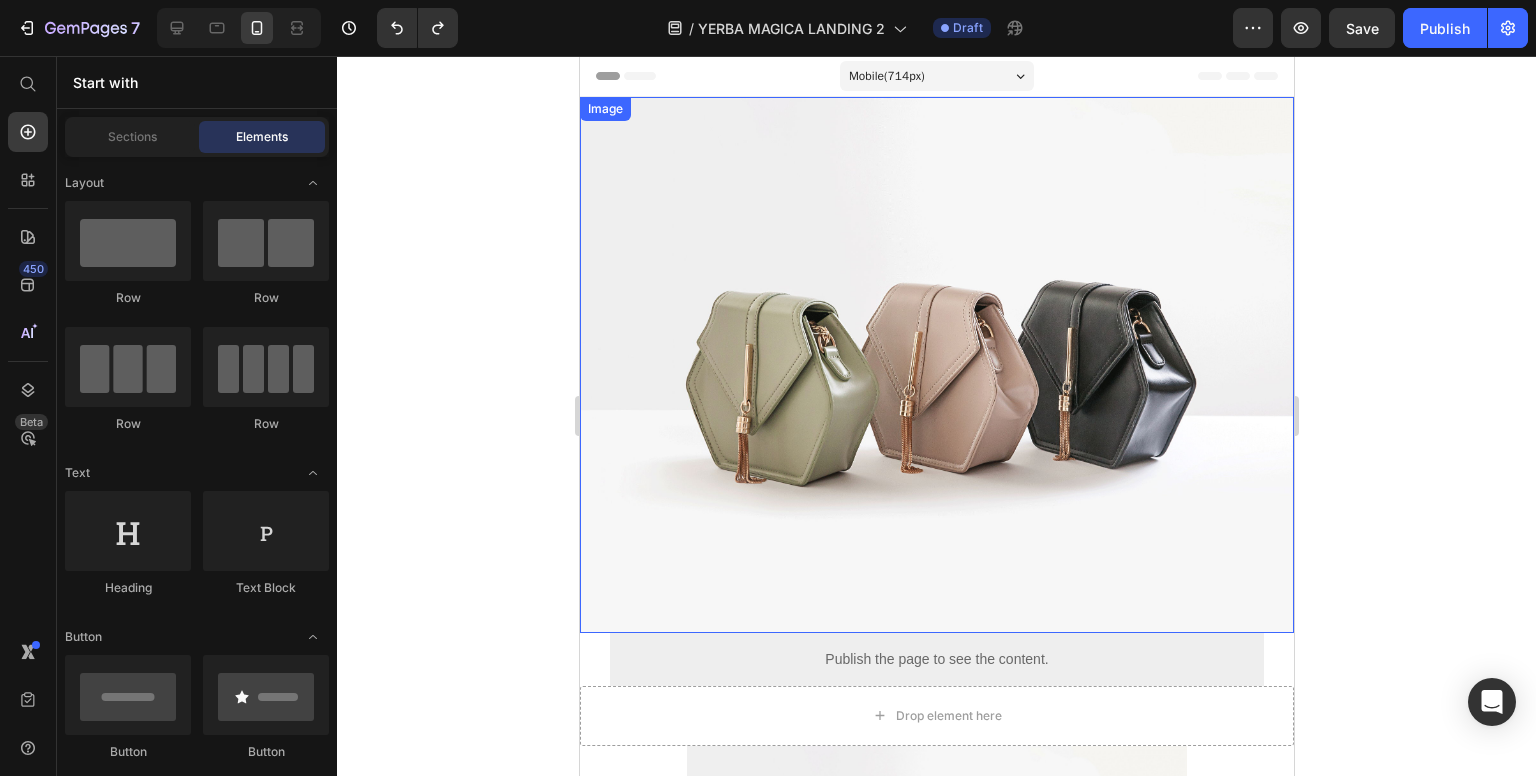 click at bounding box center (936, 365) 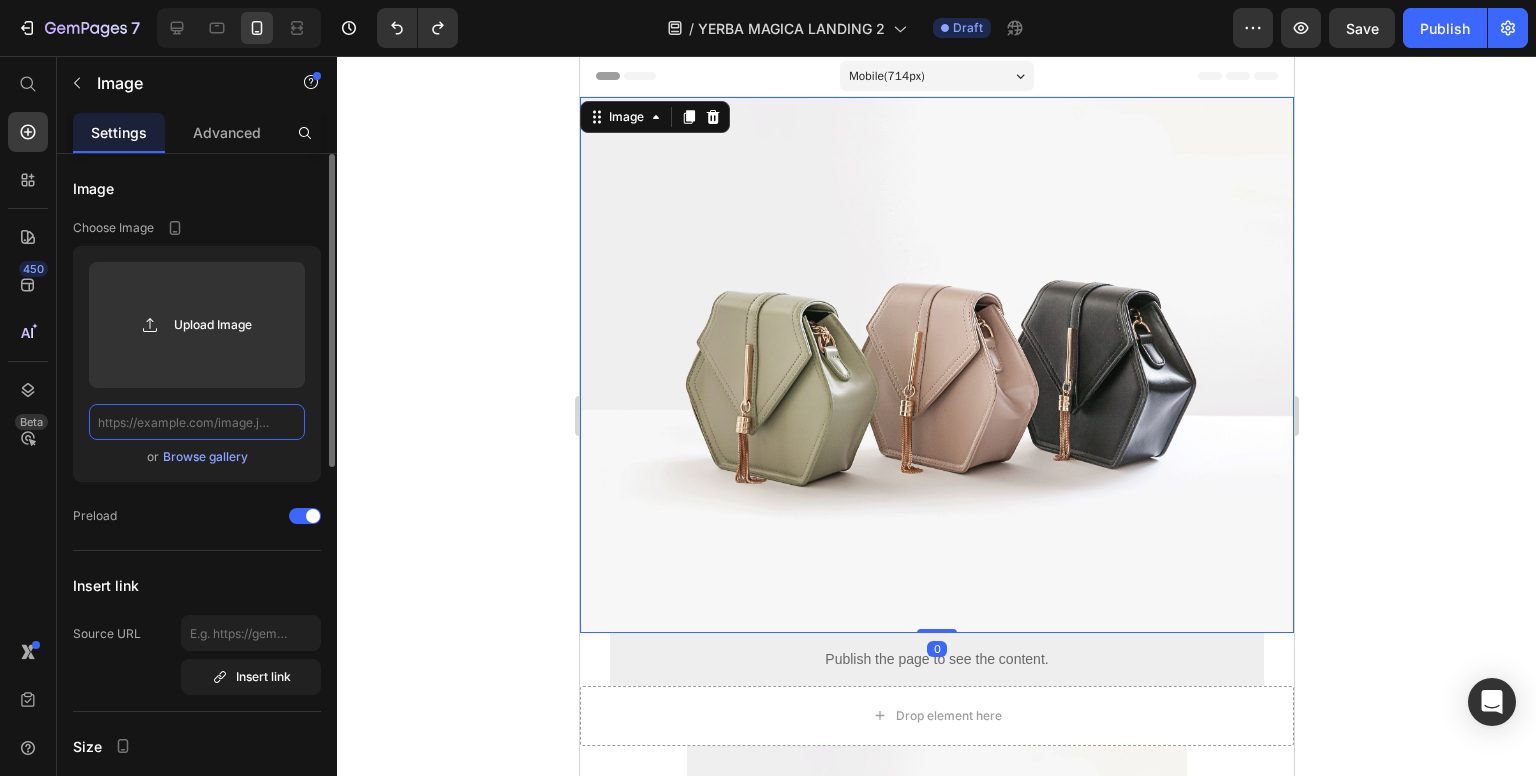 click 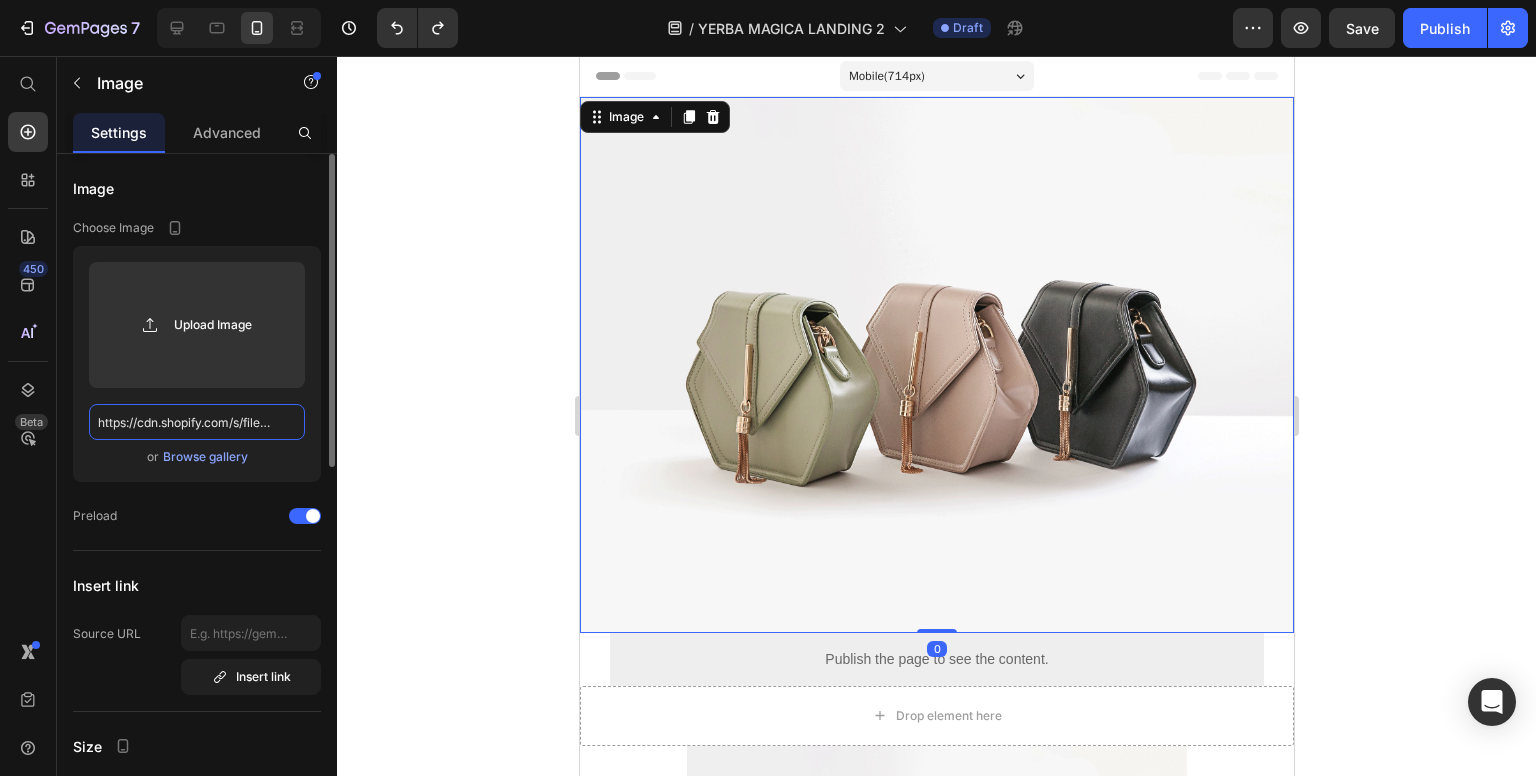 scroll, scrollTop: 0, scrollLeft: 544, axis: horizontal 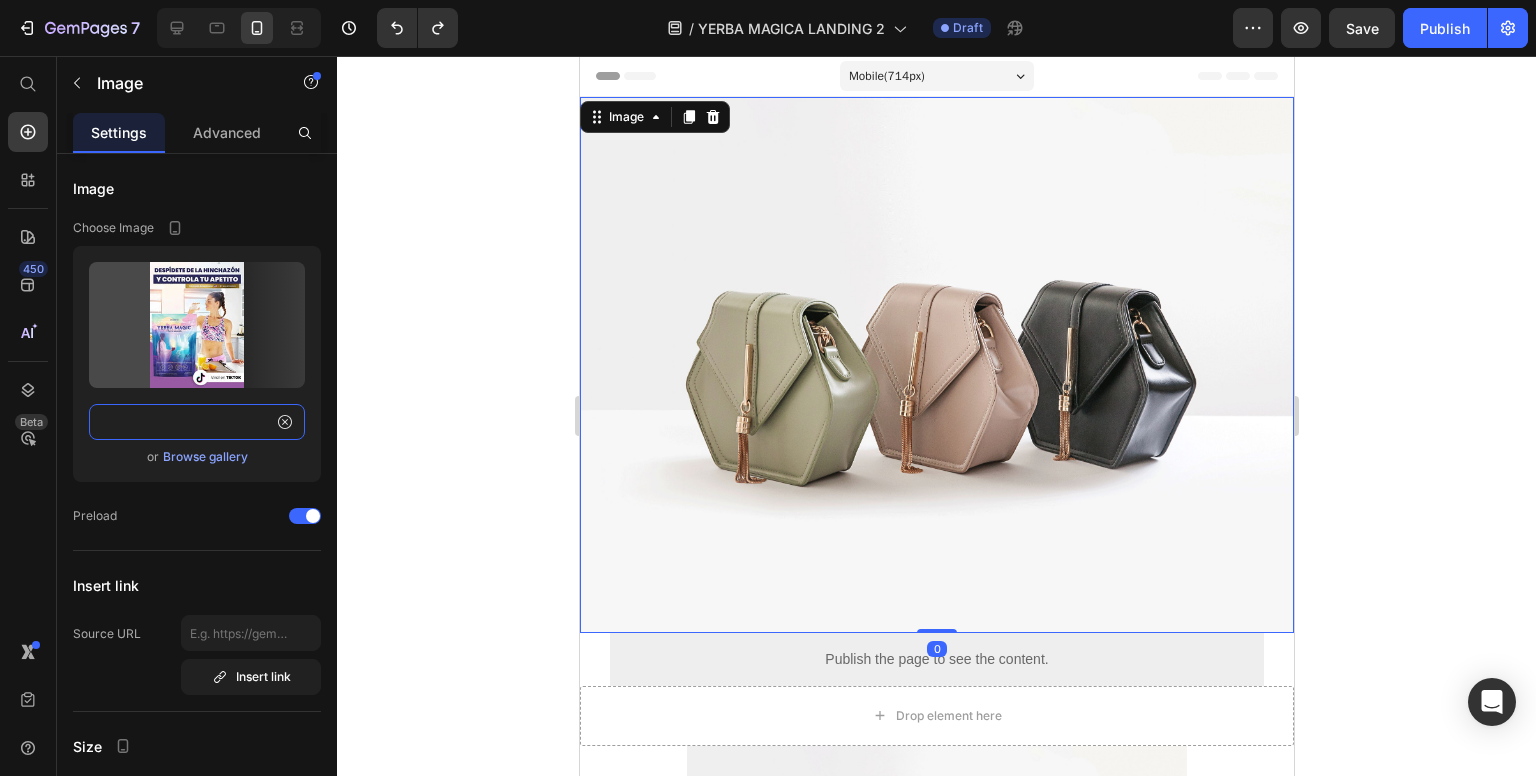 type on "https://cdn.shopify.com/s/files/1/0681/5485/1563/files/IMG_1_5f79dbe8-f113-4a04-b8a4-b5a9db9b5c4e.webp?v=1752432406" 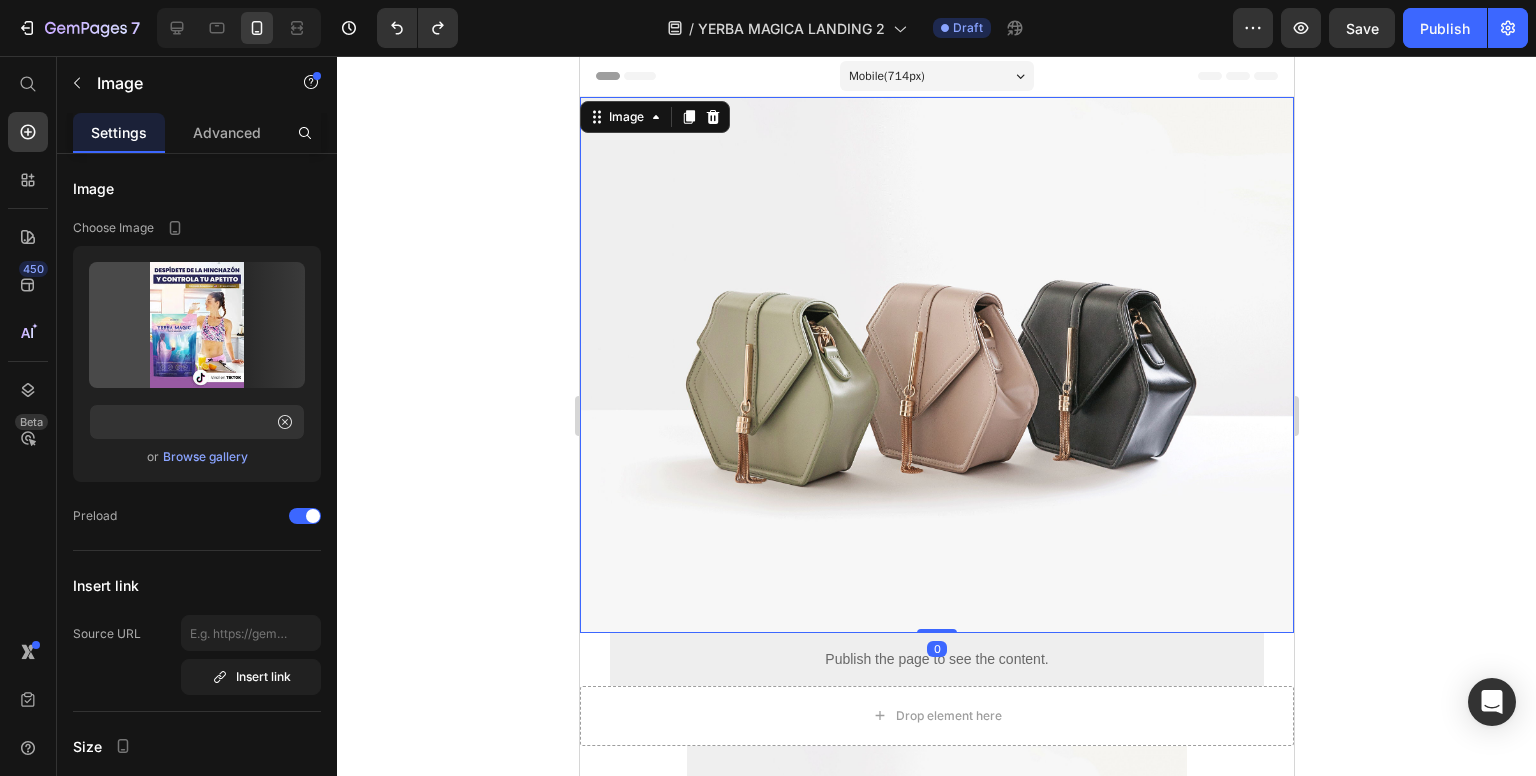 scroll, scrollTop: 0, scrollLeft: 0, axis: both 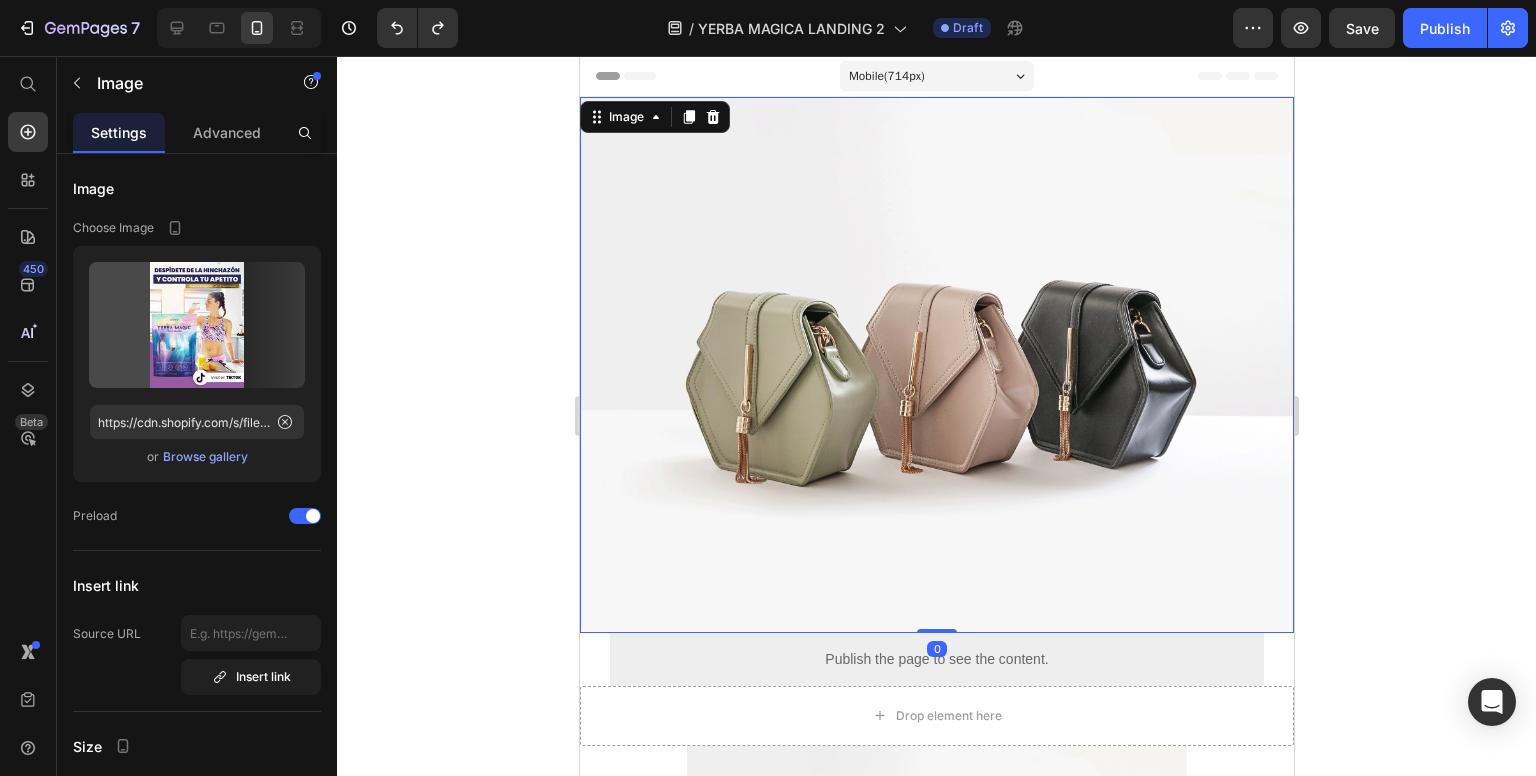 click 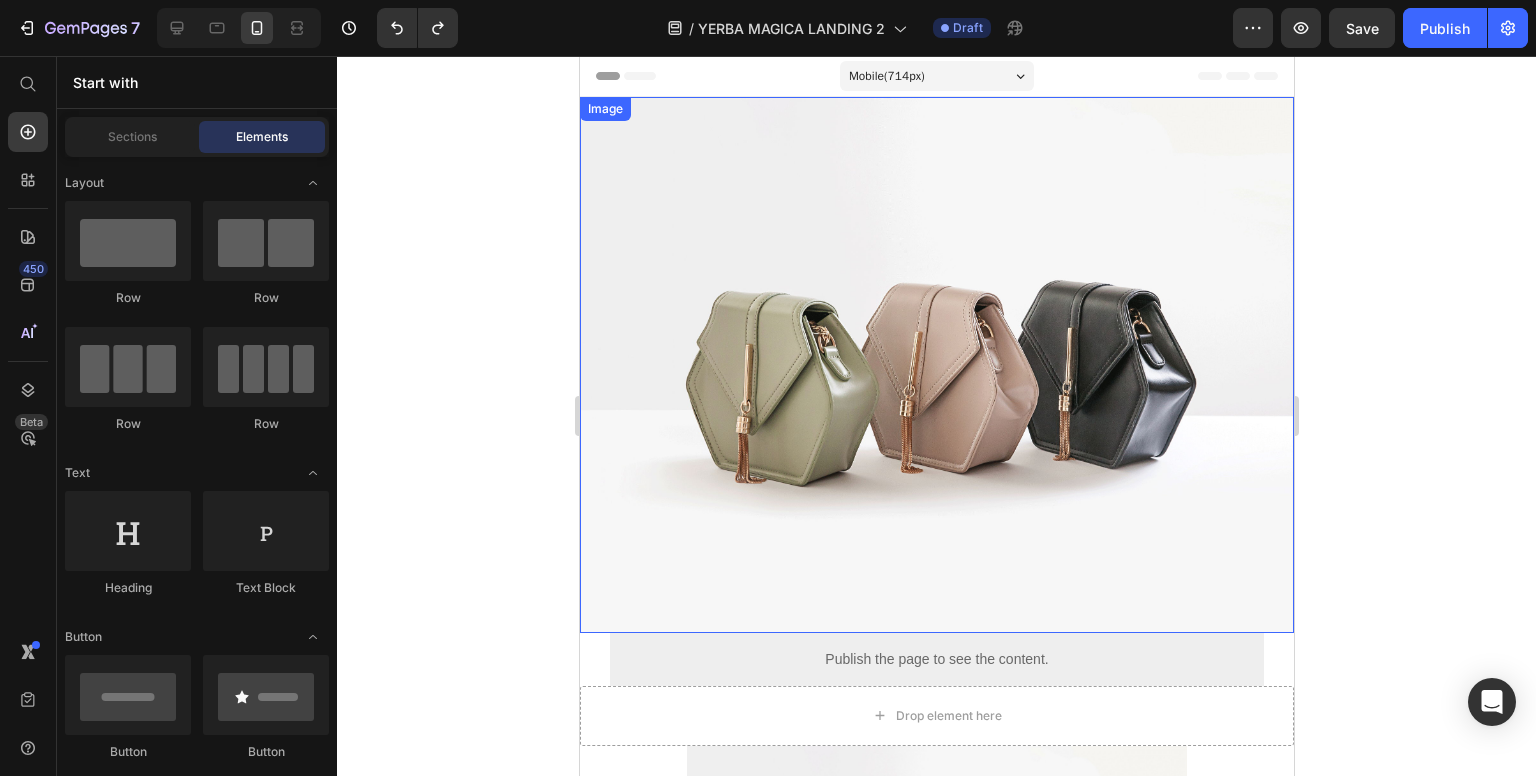 click at bounding box center [936, 365] 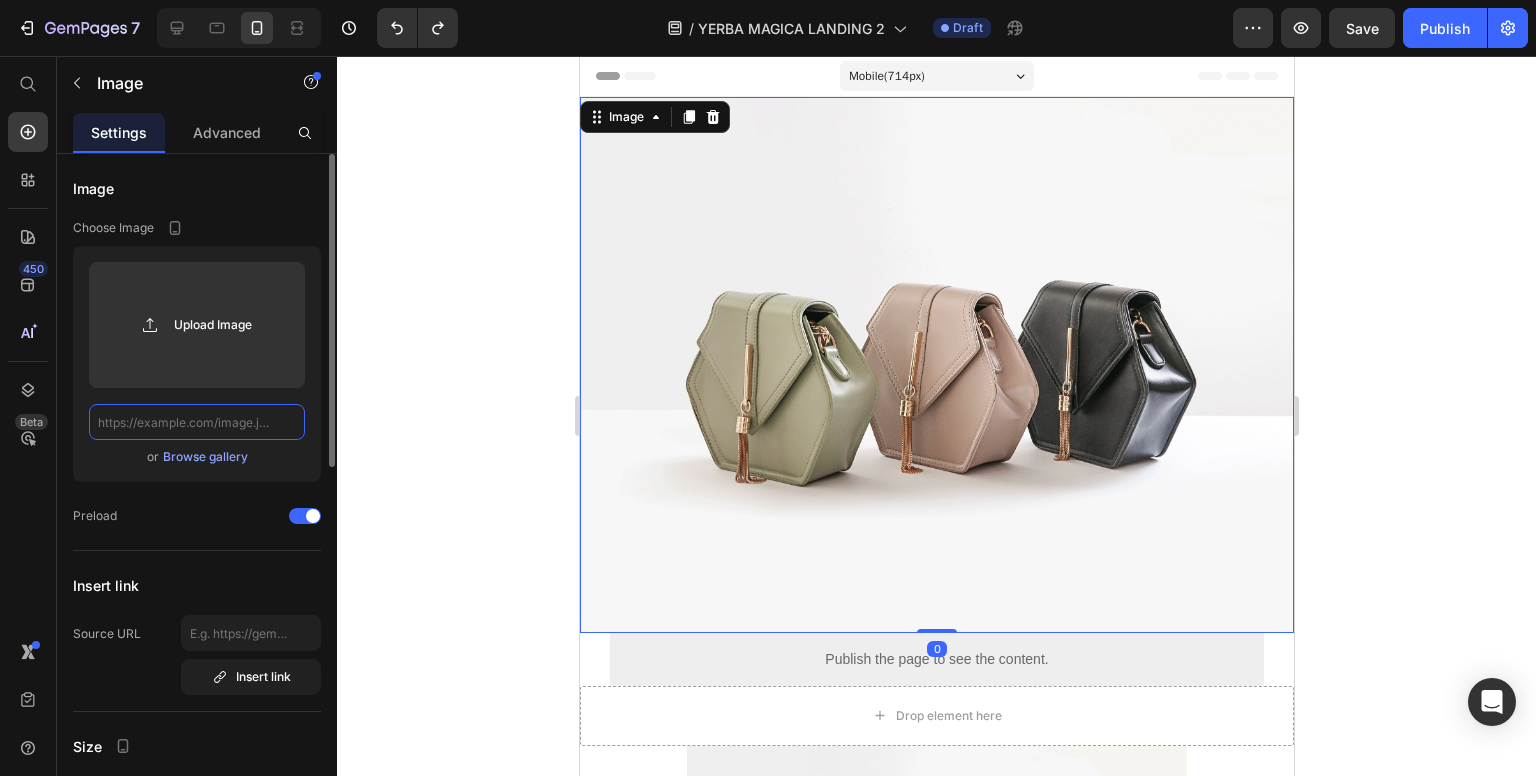 click 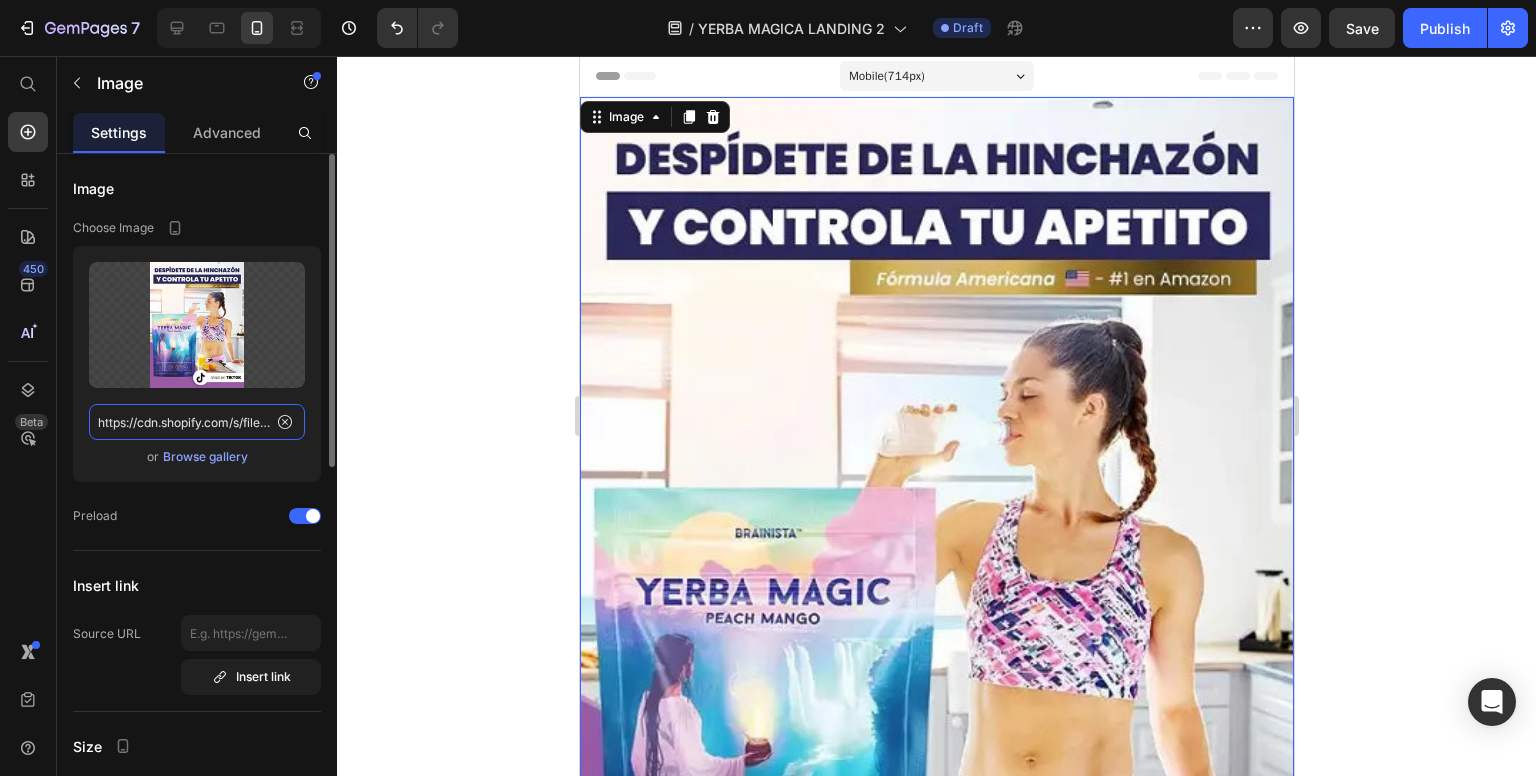 scroll, scrollTop: 0, scrollLeft: 544, axis: horizontal 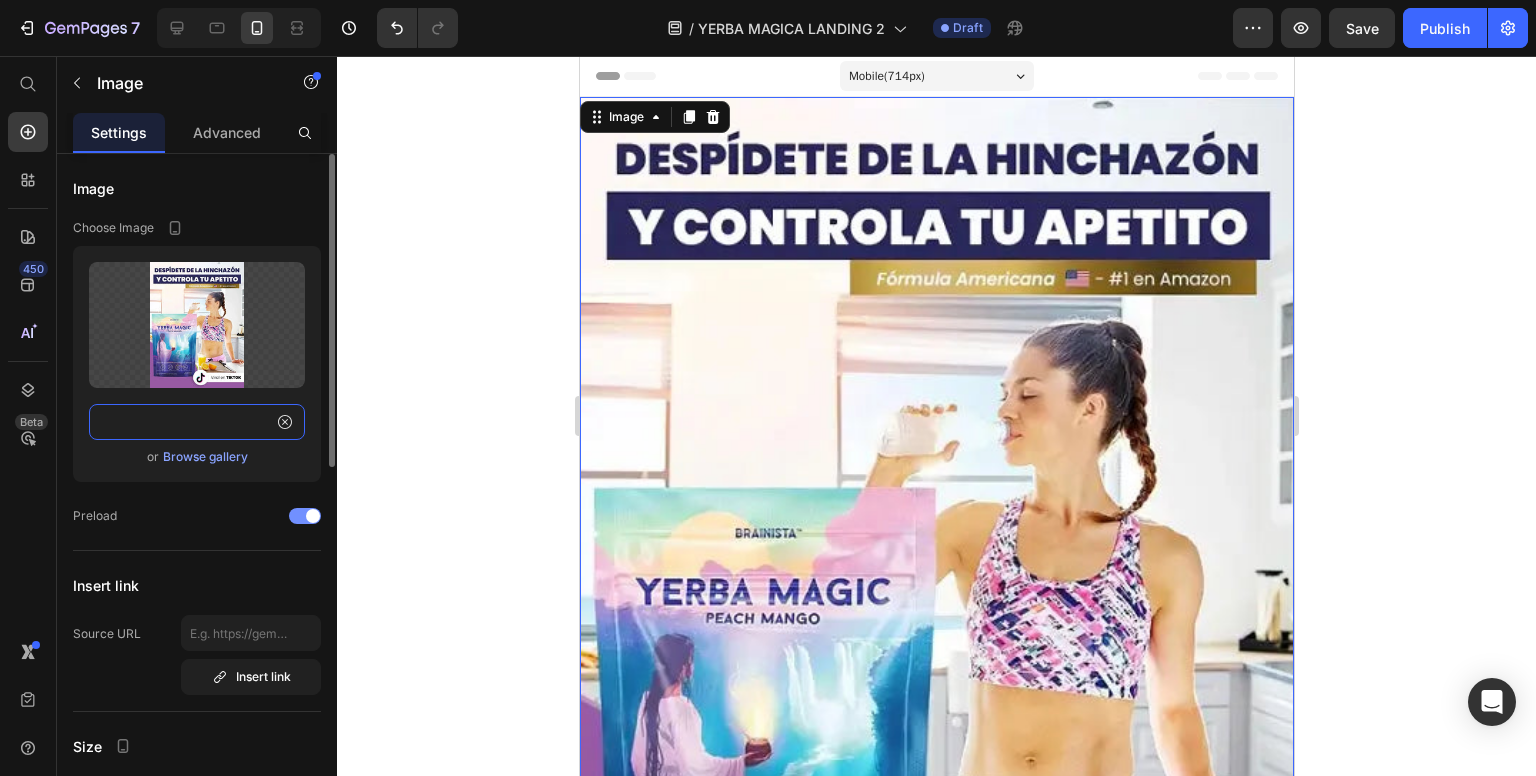 type on "https://cdn.shopify.com/s/files/1/0681/5485/1563/files/IMG_1_5f79dbe8-f113-4a04-b8a4-b5a9db9b5c4e.webp?v=1752432406" 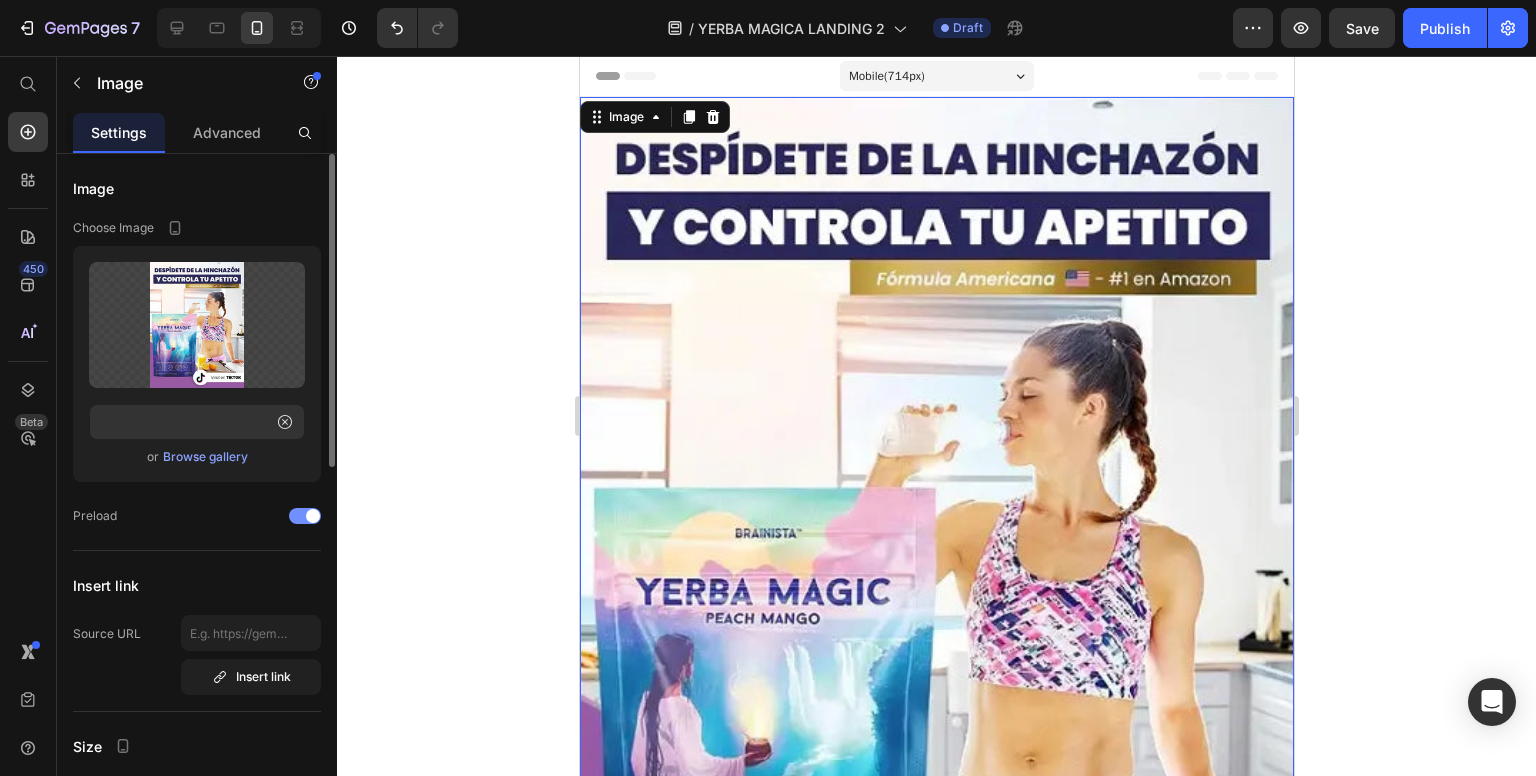 scroll, scrollTop: 0, scrollLeft: 0, axis: both 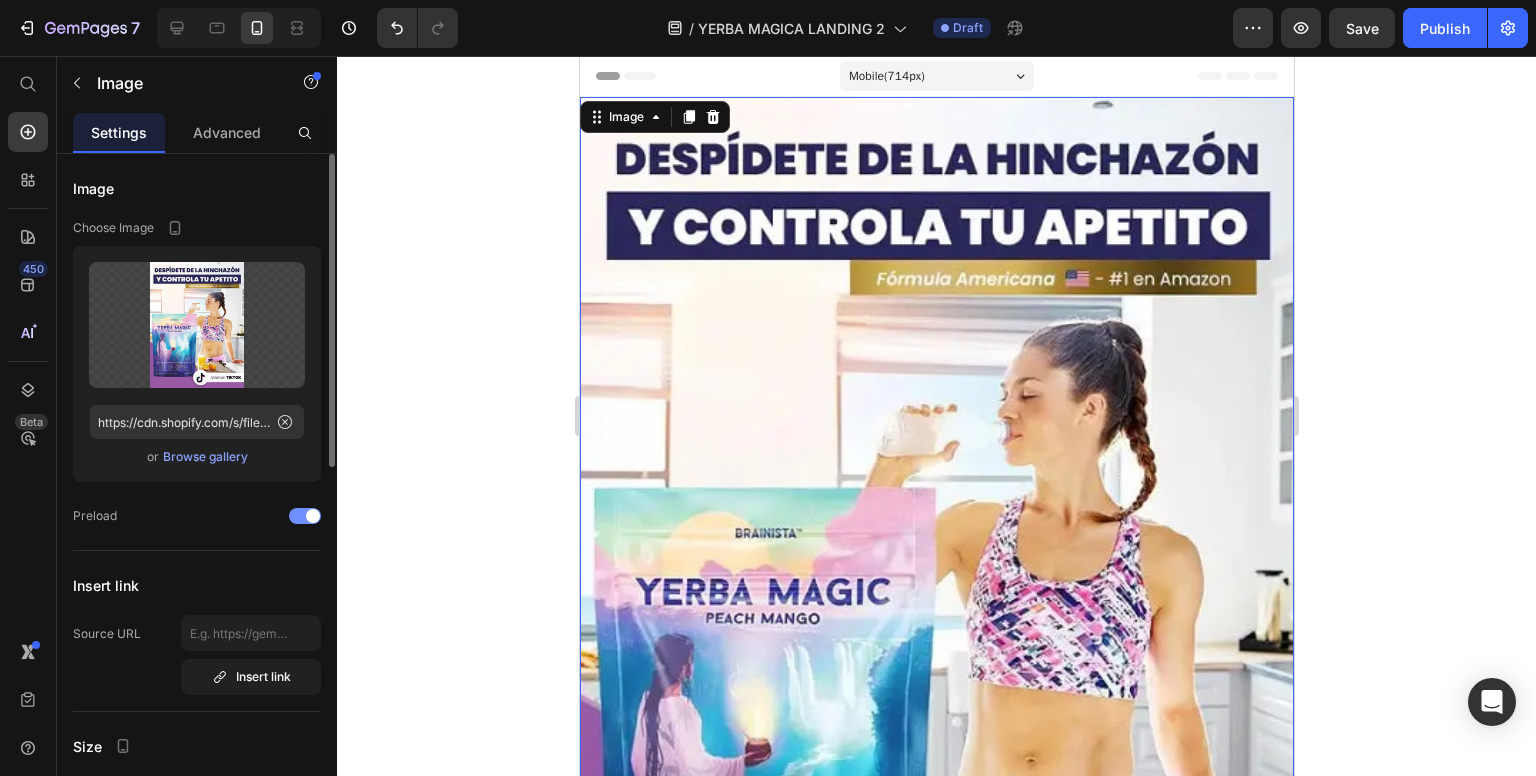 click on "Preload" 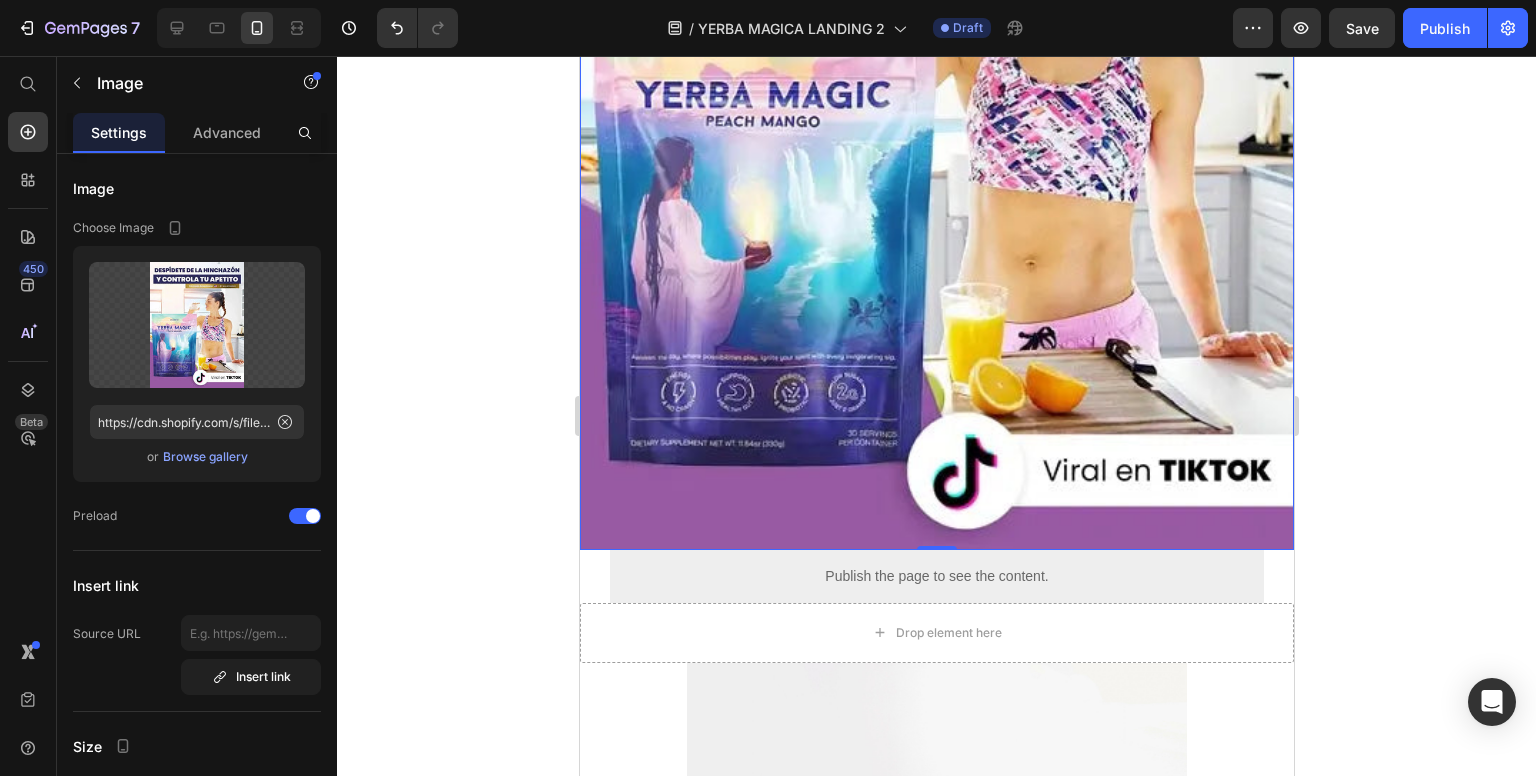 scroll, scrollTop: 500, scrollLeft: 0, axis: vertical 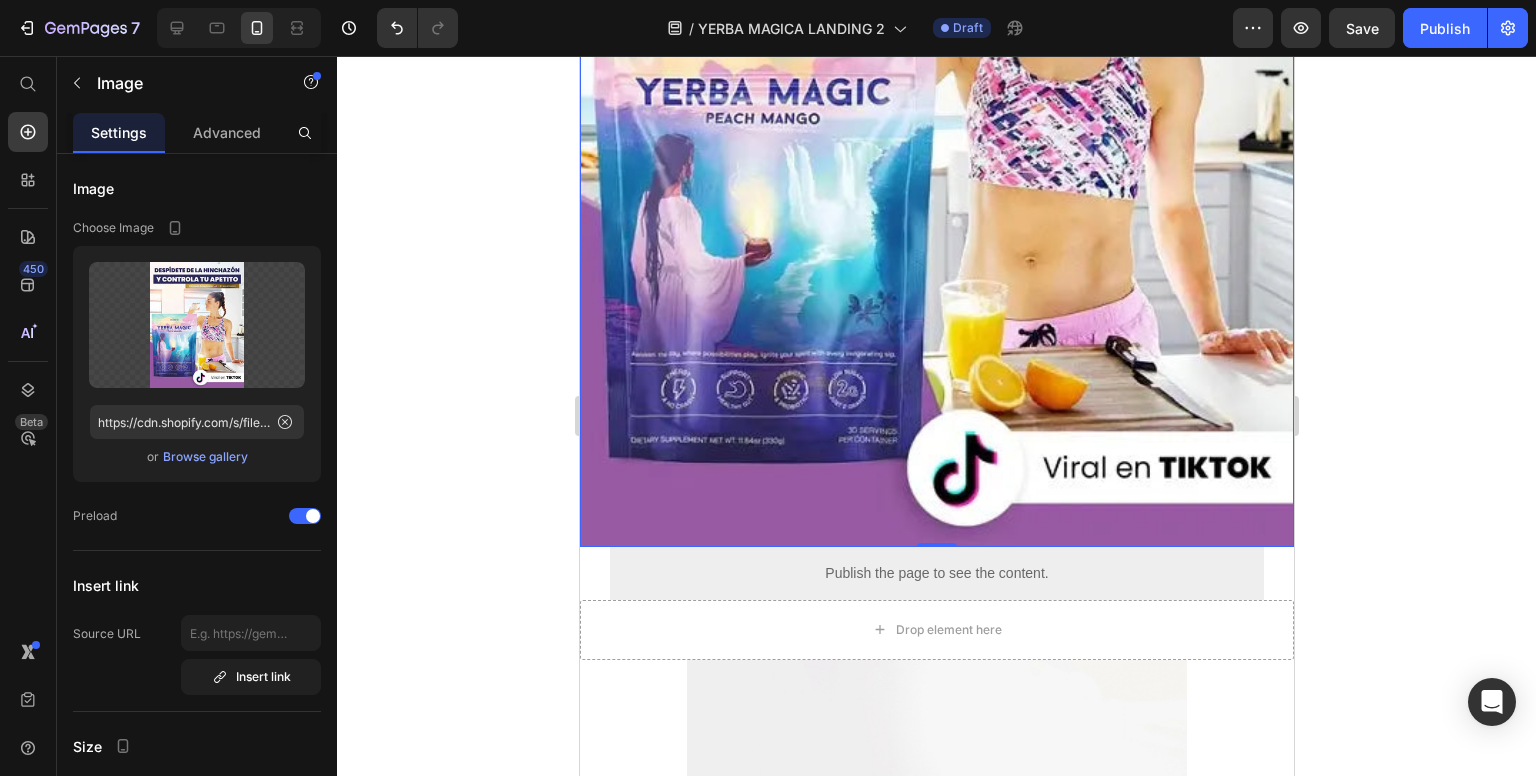 click at bounding box center [936, 72] 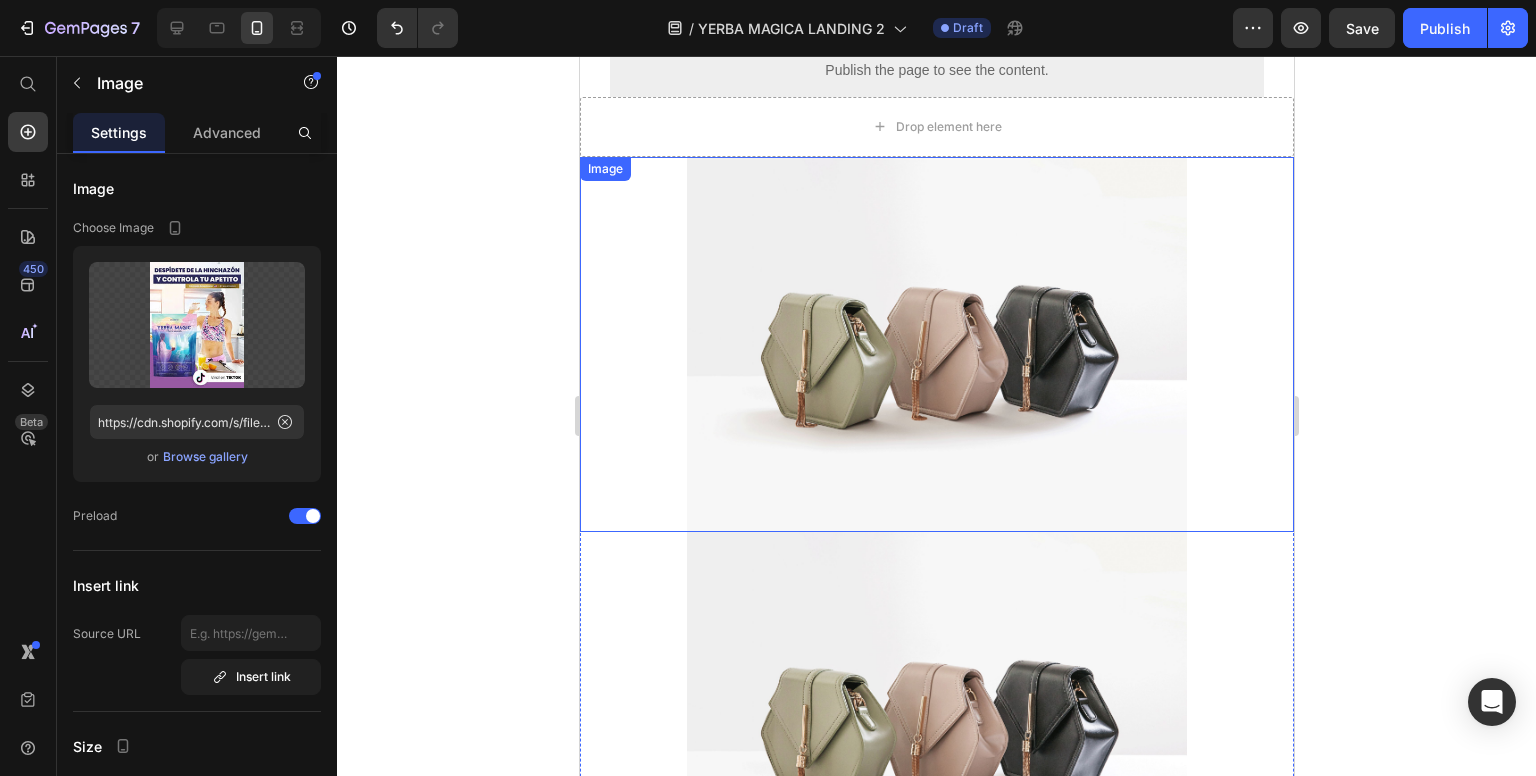 scroll, scrollTop: 1000, scrollLeft: 0, axis: vertical 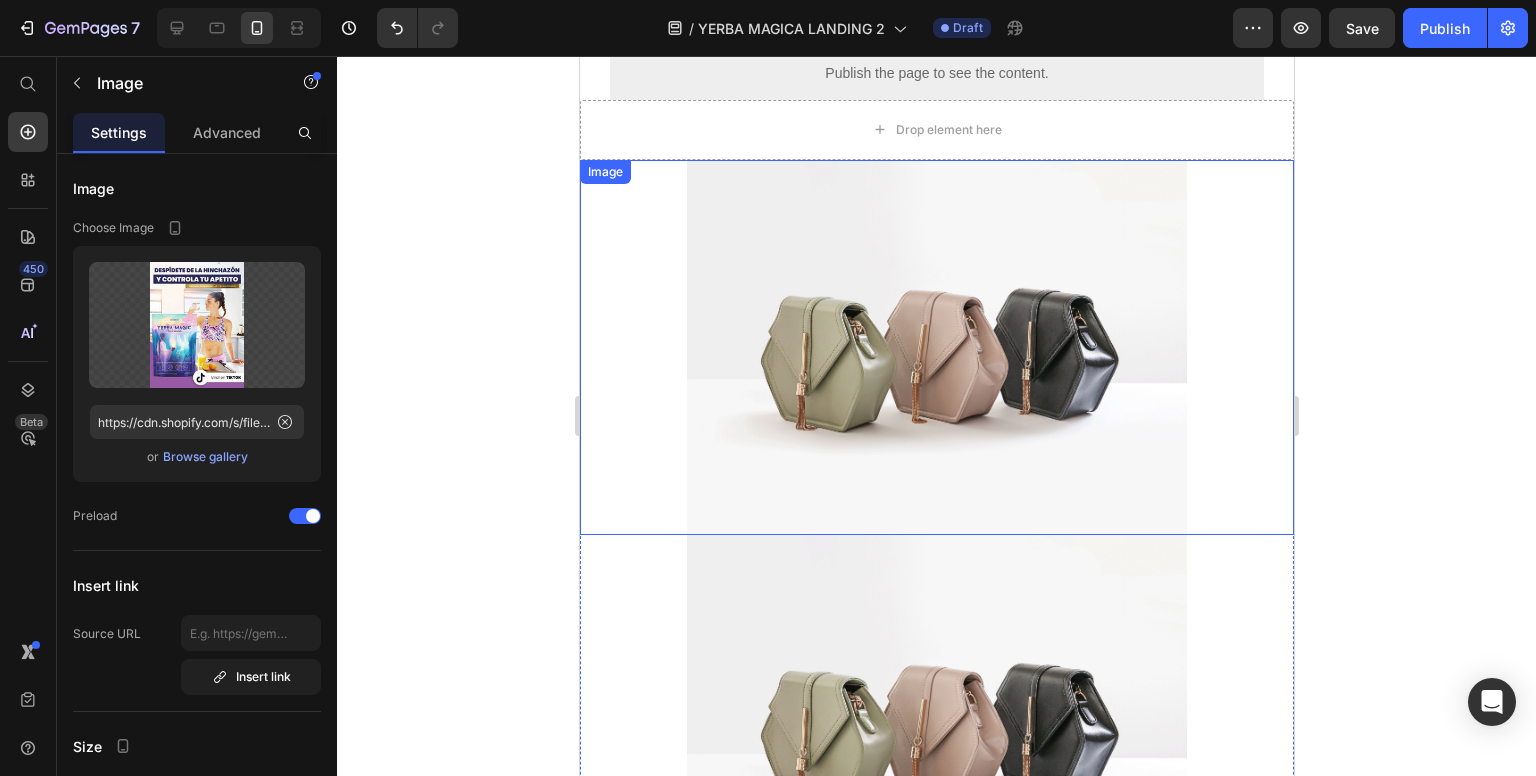 click at bounding box center [936, 347] 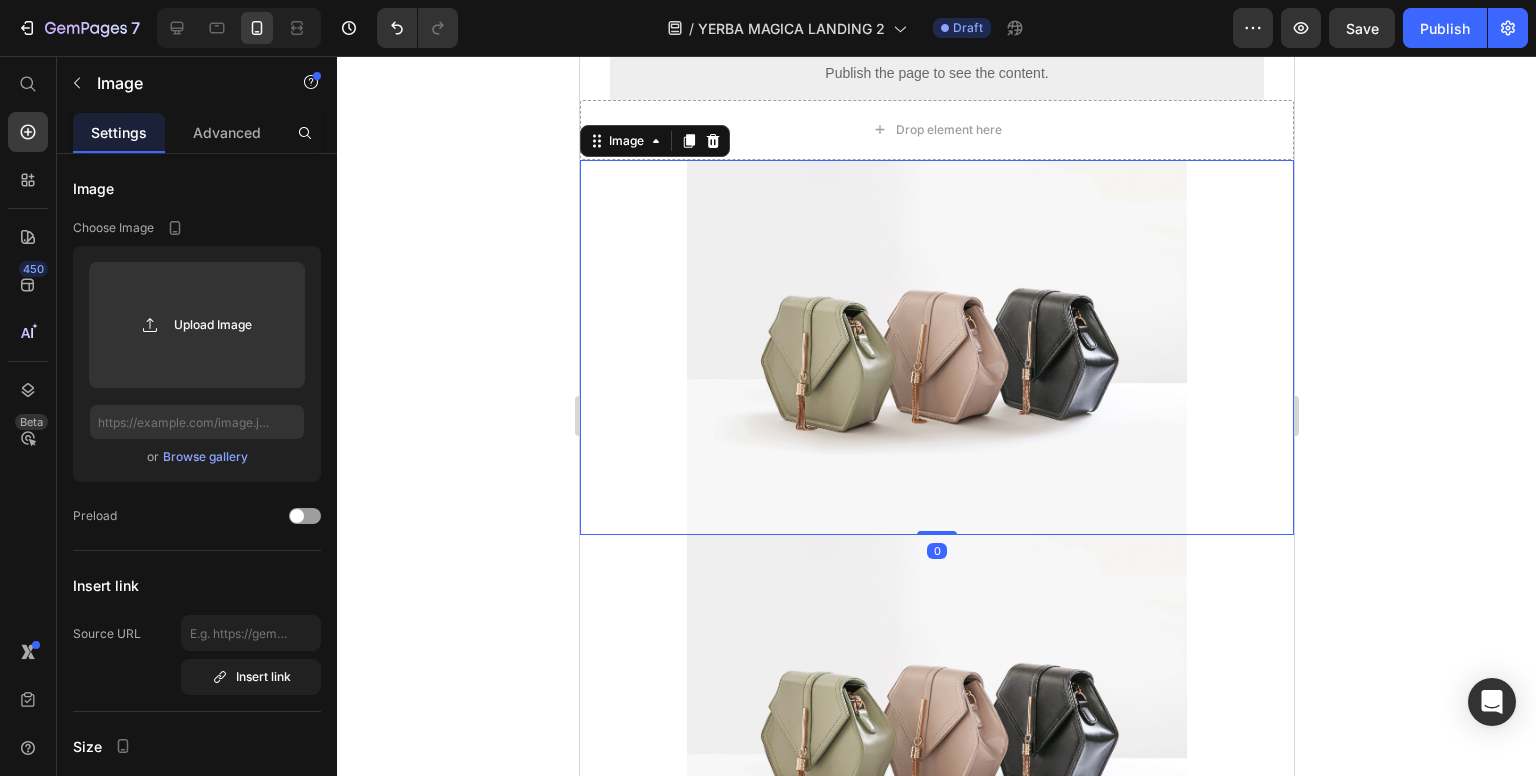 click 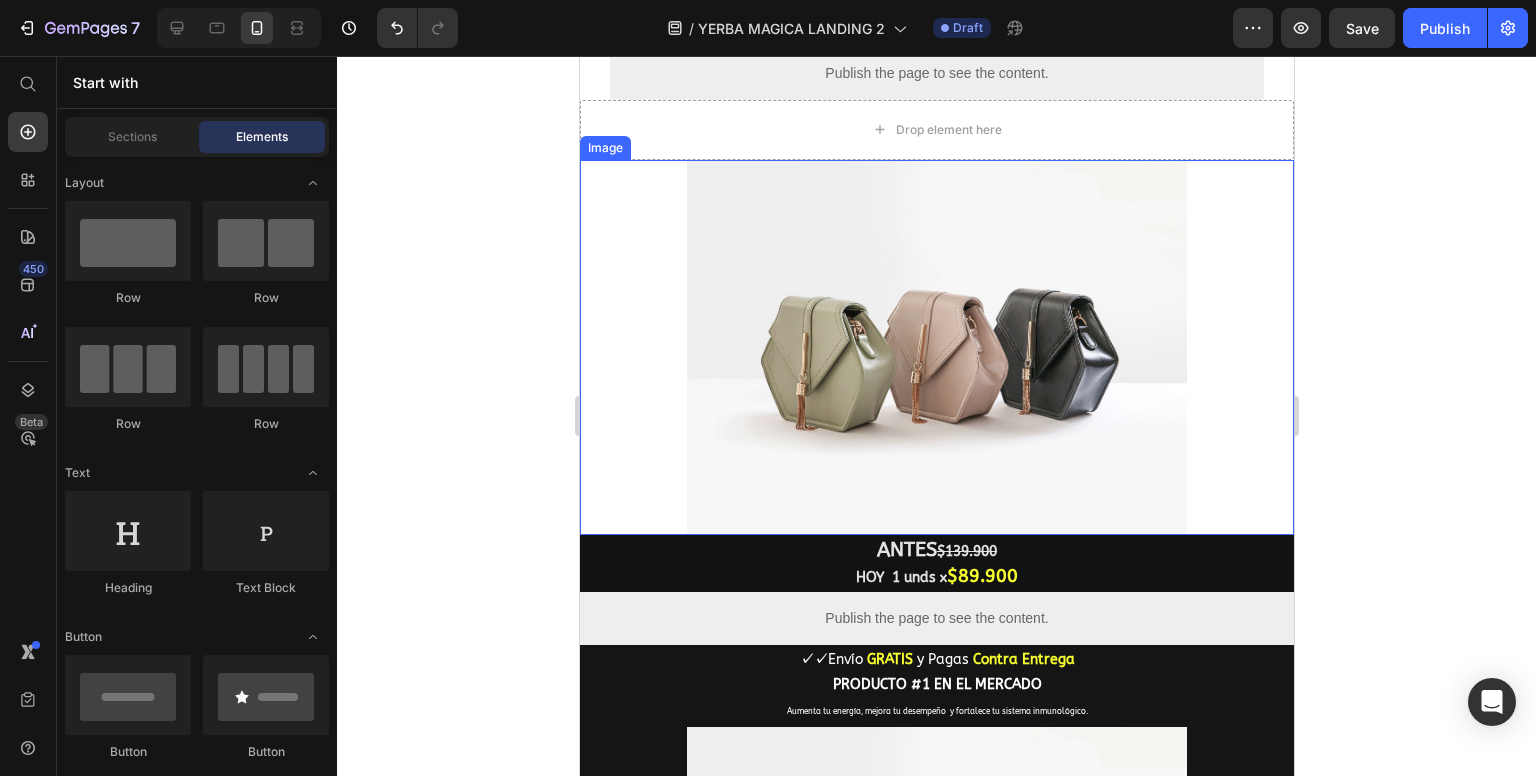 click at bounding box center [936, 347] 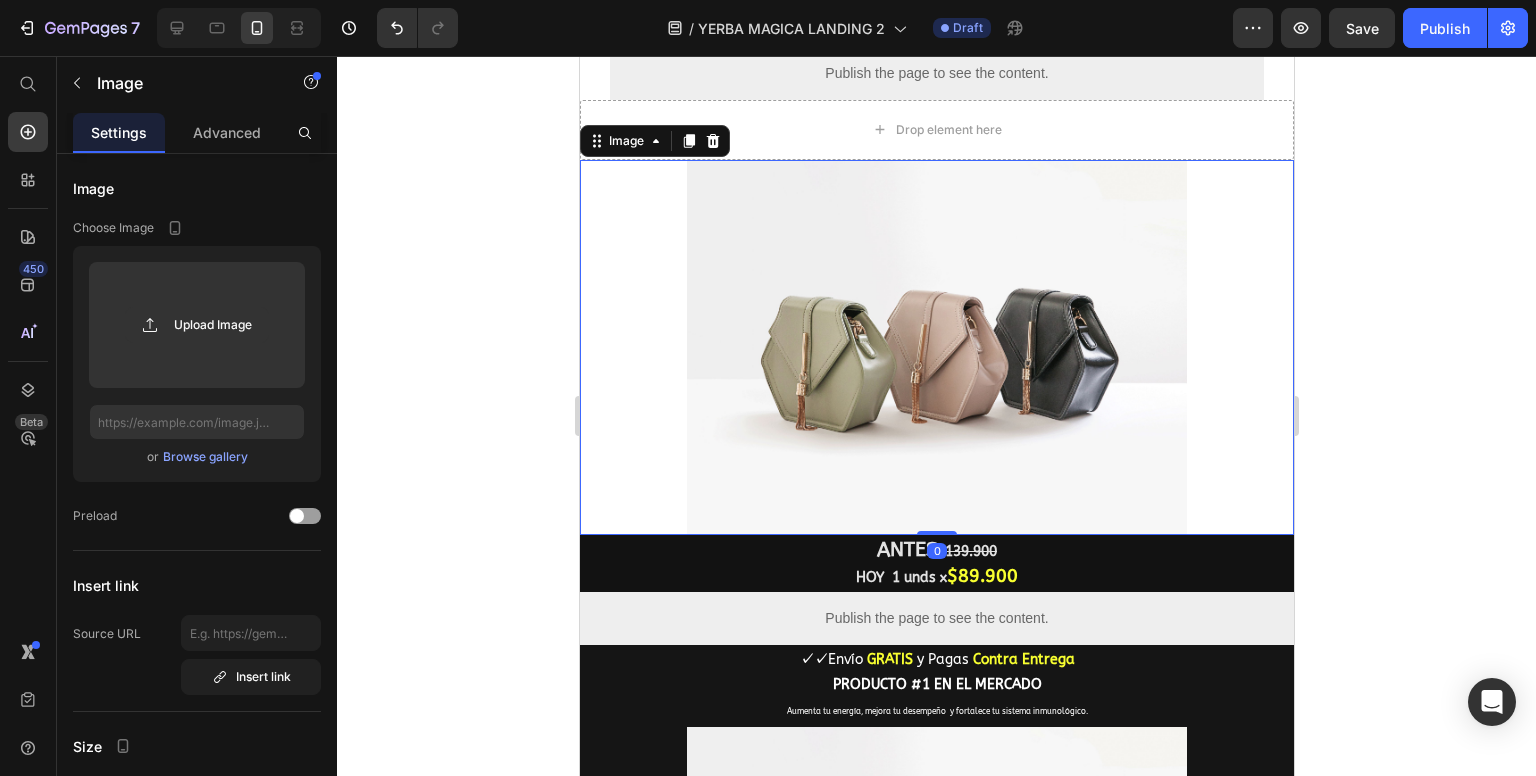 click 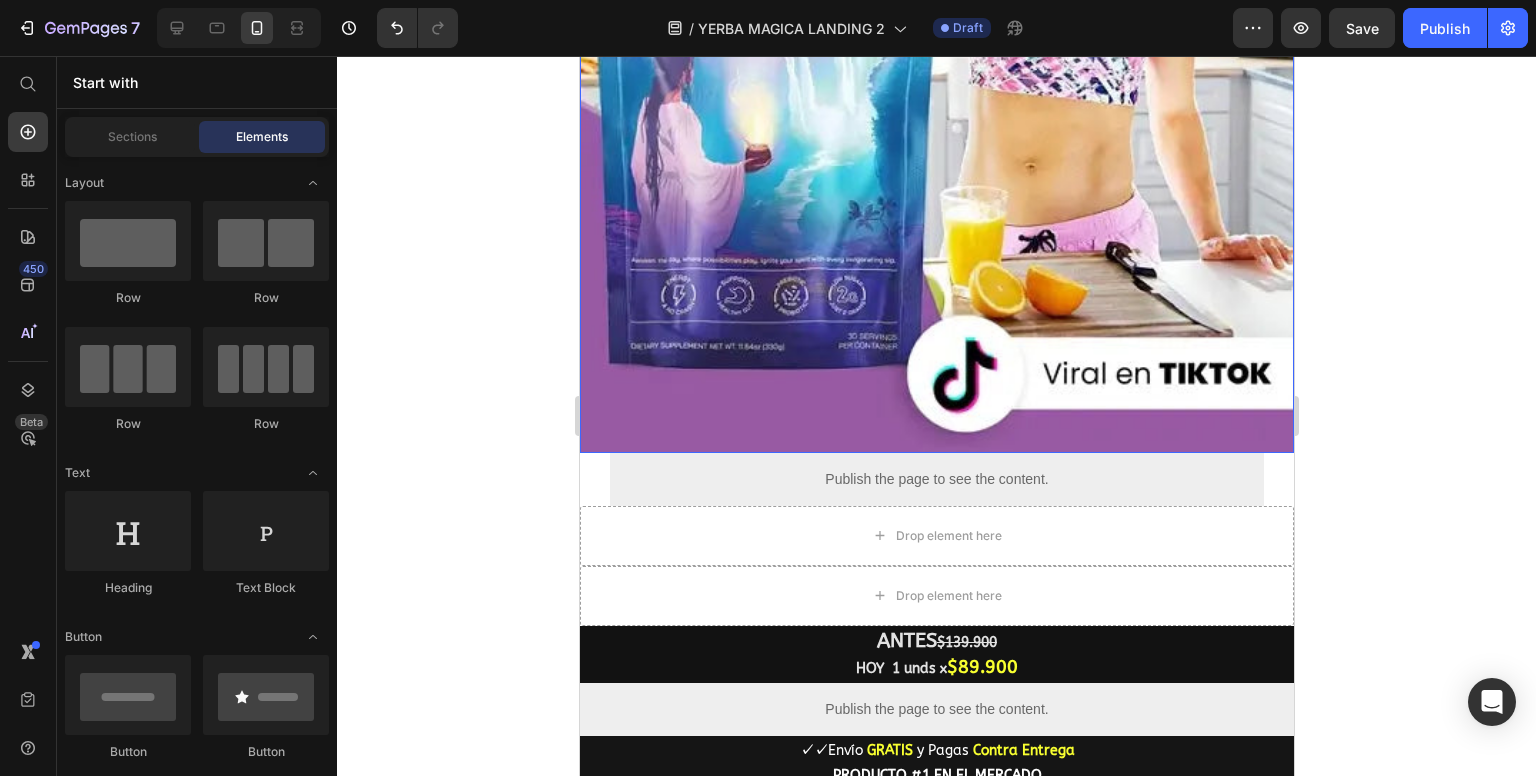 scroll, scrollTop: 600, scrollLeft: 0, axis: vertical 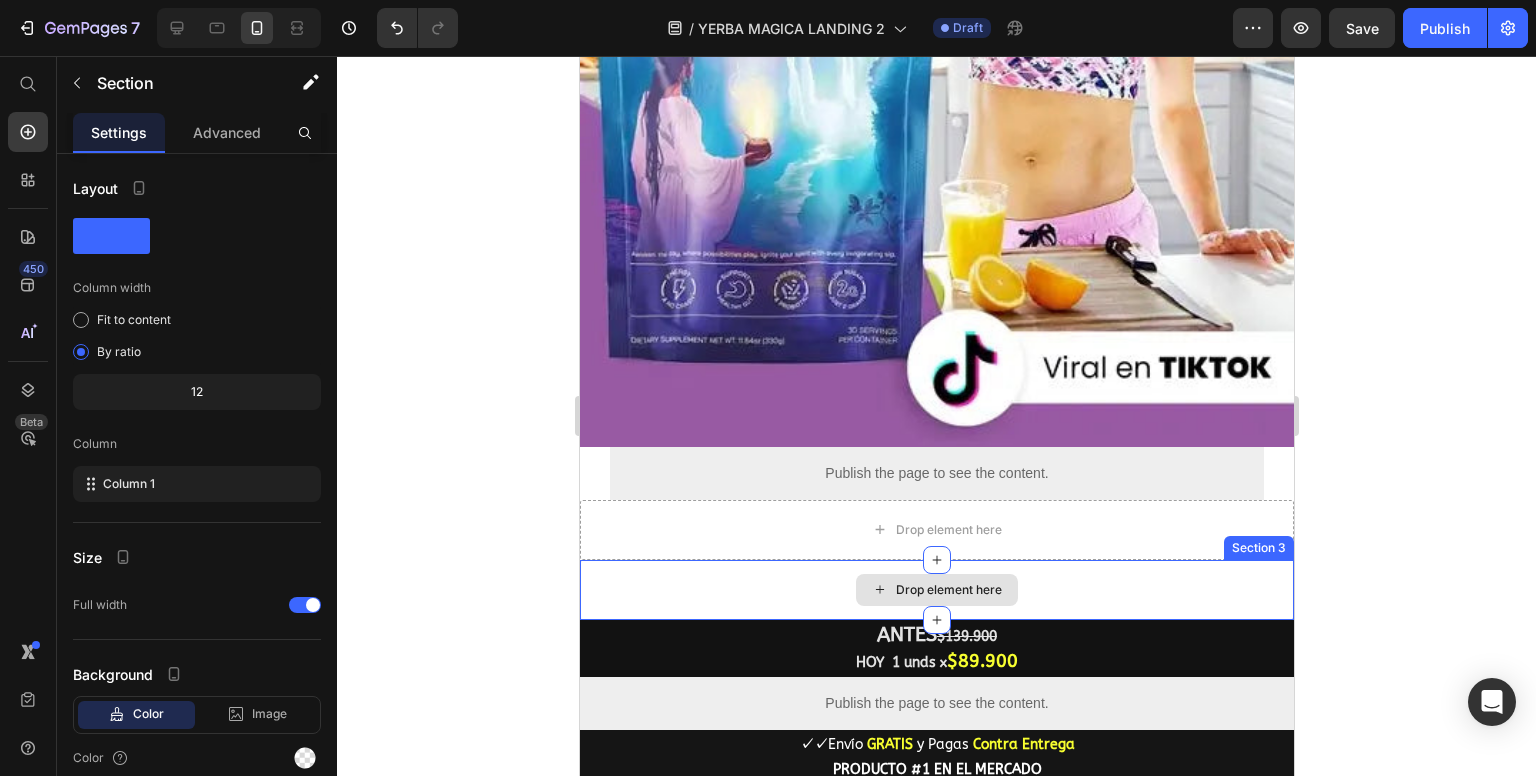 click on "Drop element here" at bounding box center [936, 590] 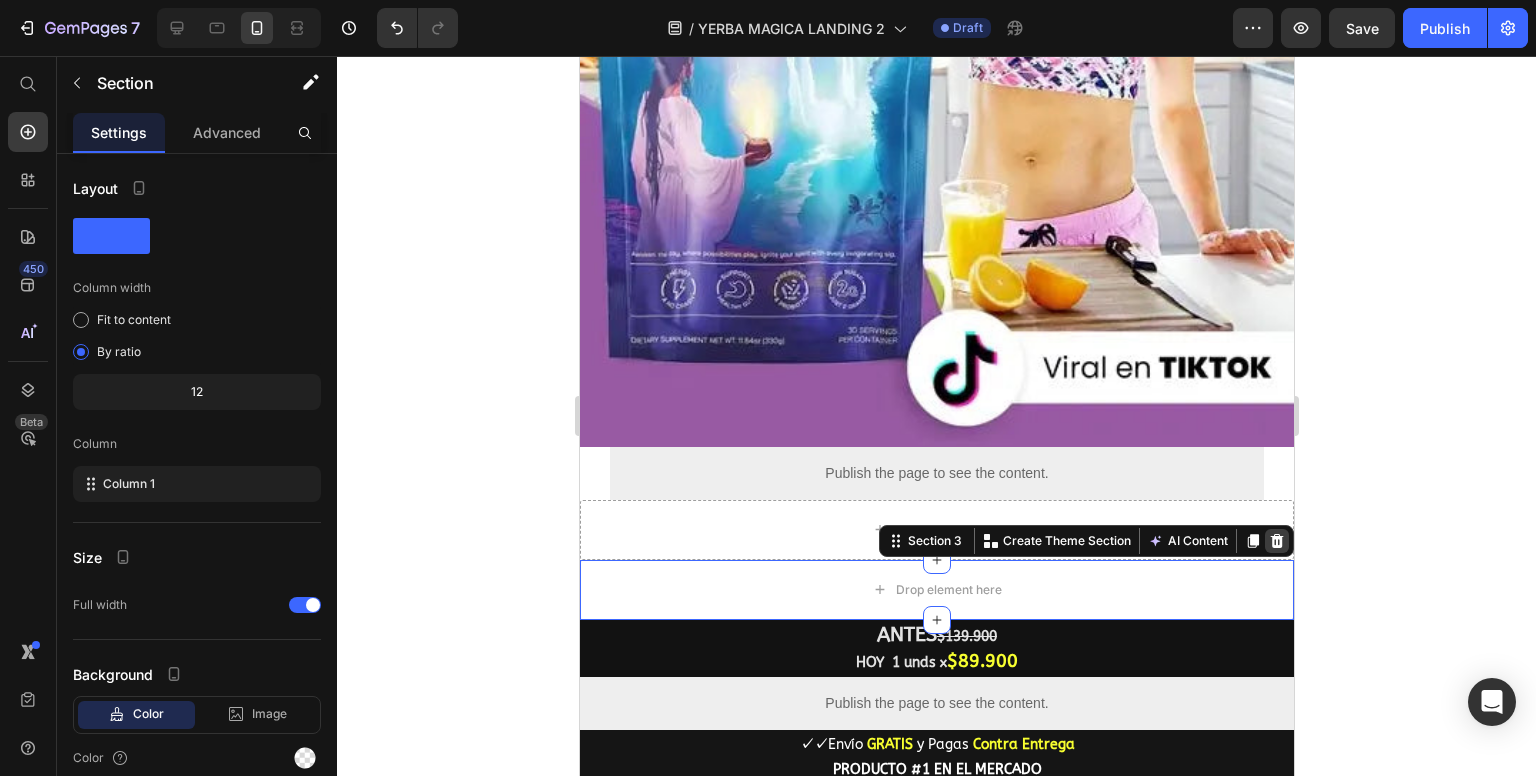 click 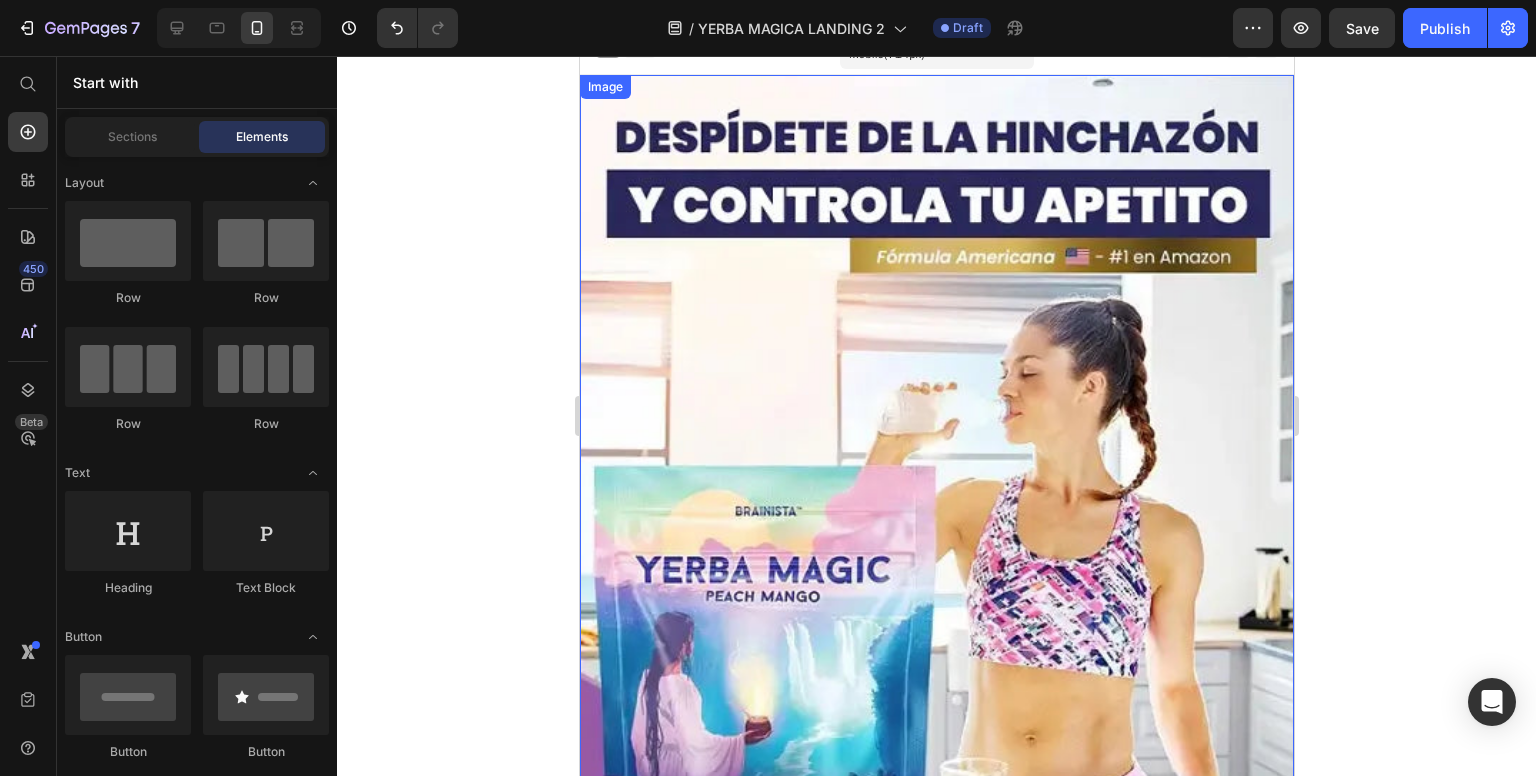 scroll, scrollTop: 0, scrollLeft: 0, axis: both 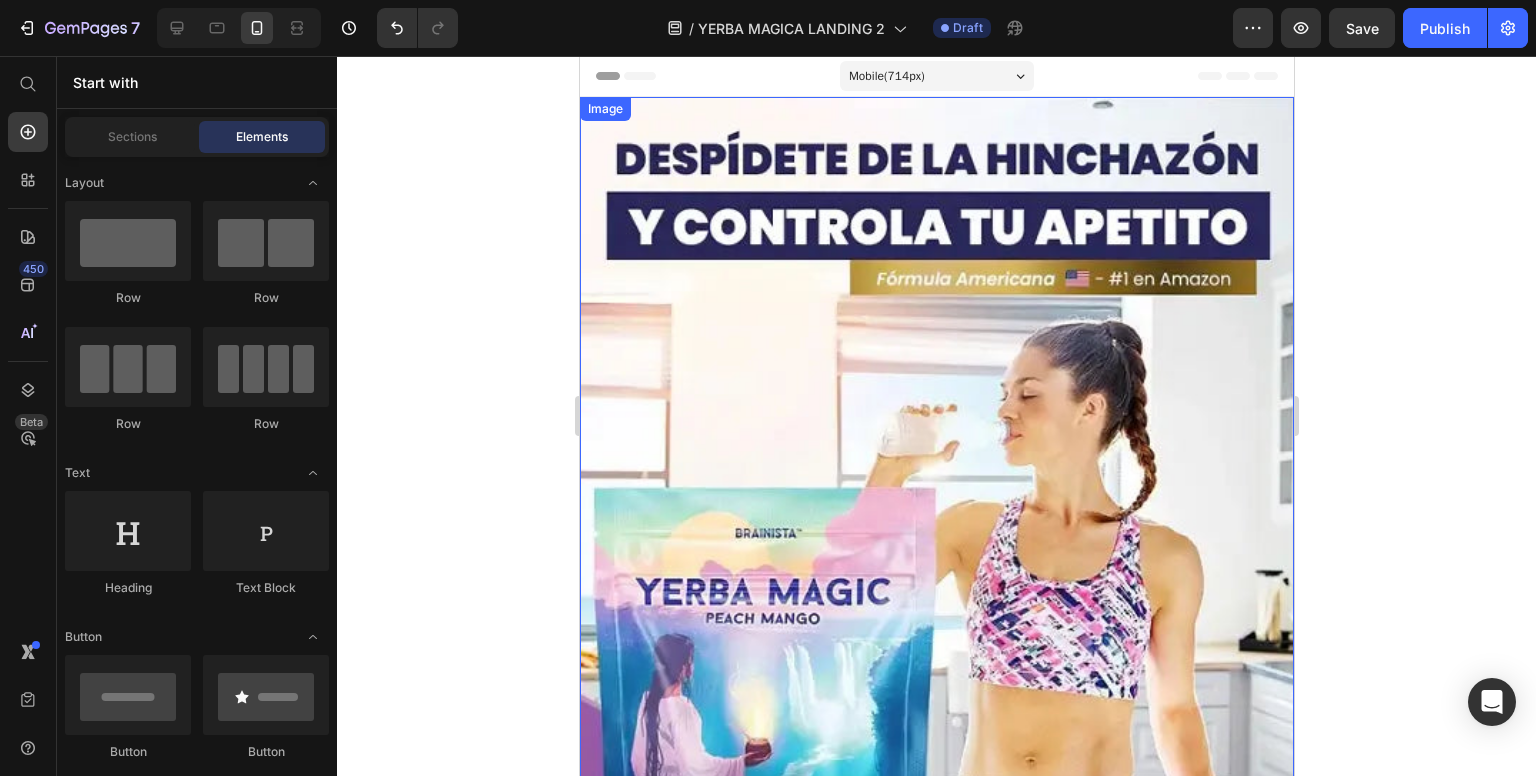 click at bounding box center (936, 572) 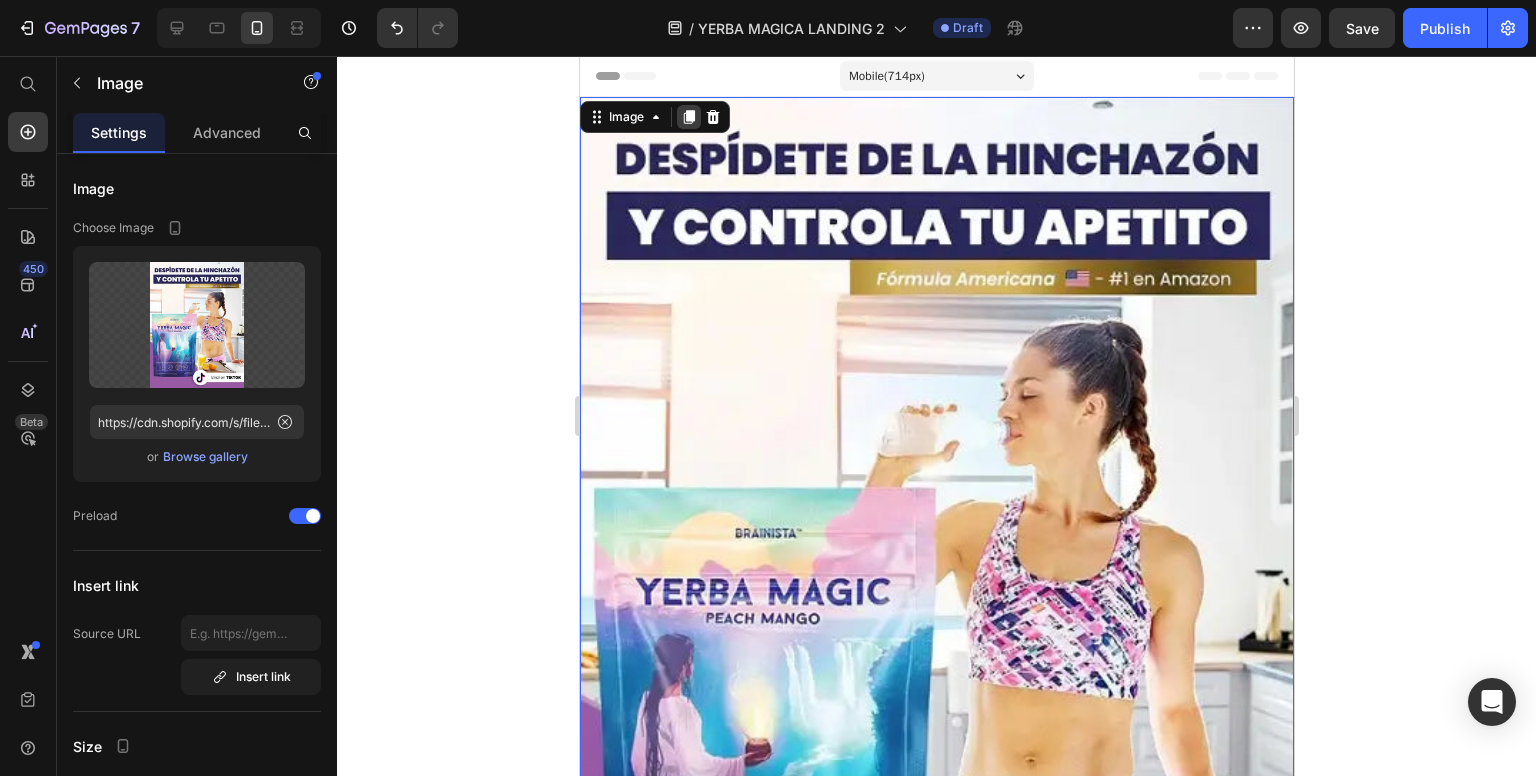 click 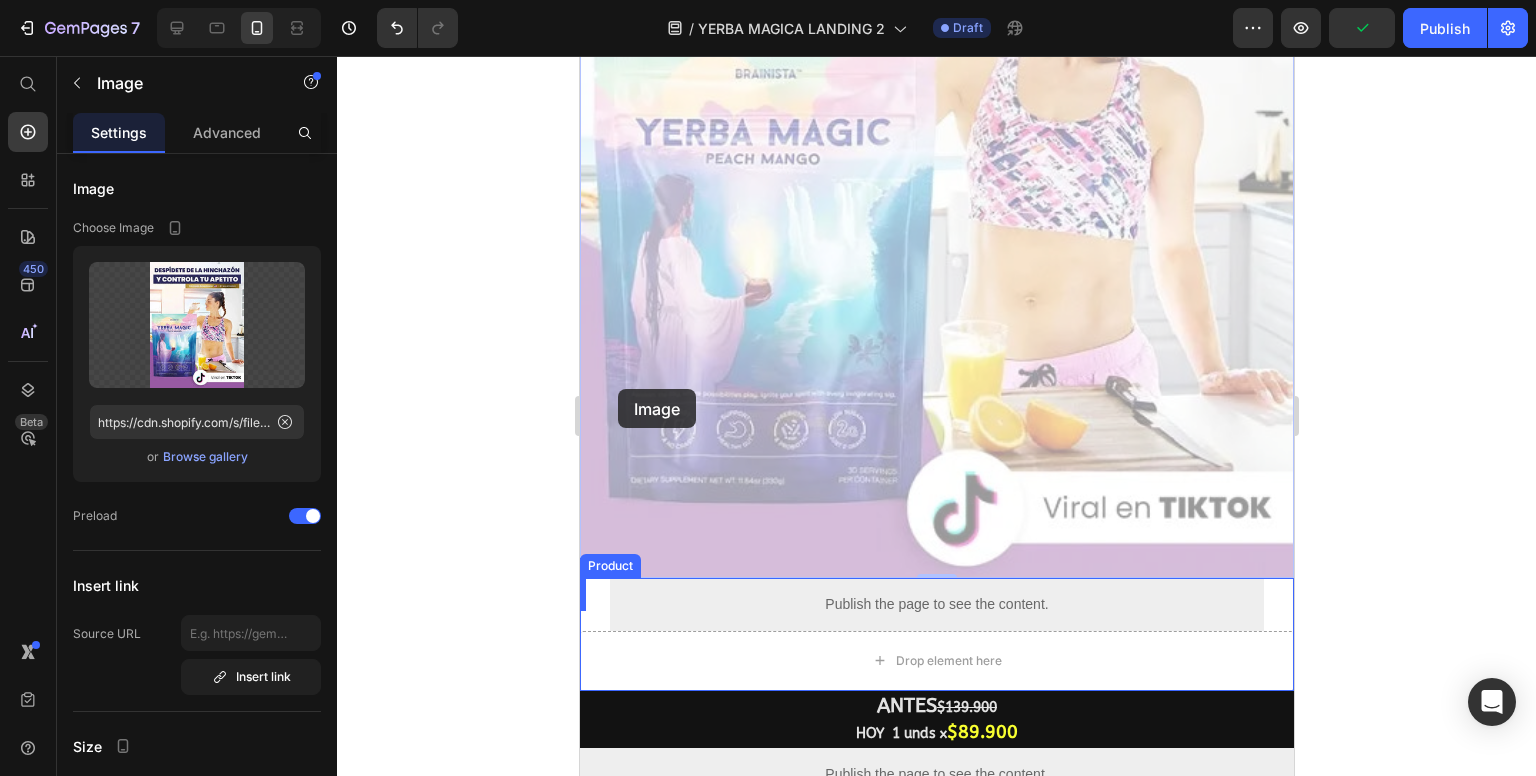 scroll, scrollTop: 1600, scrollLeft: 0, axis: vertical 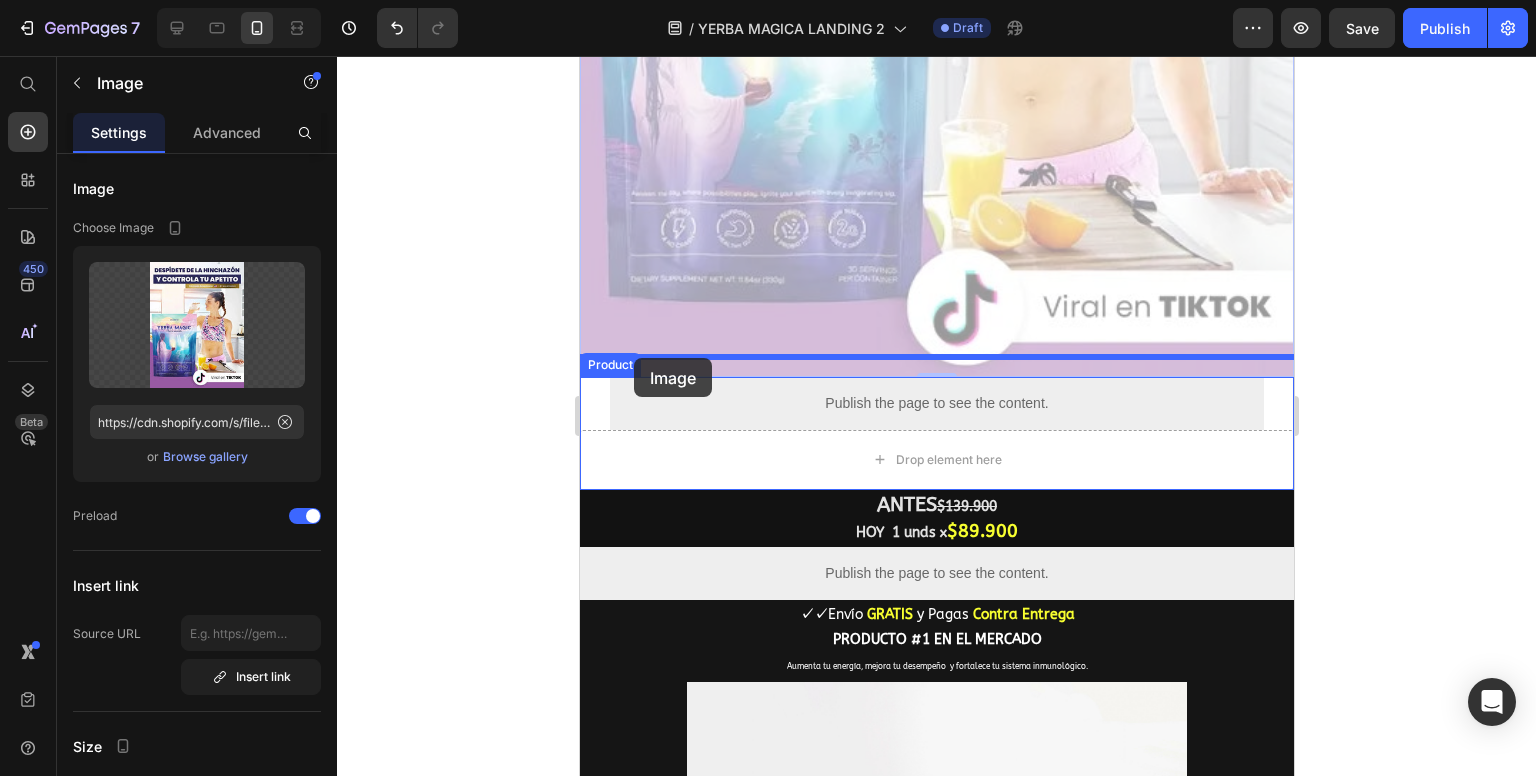 drag, startPoint x: 601, startPoint y: 316, endPoint x: 633, endPoint y: 357, distance: 52.009613 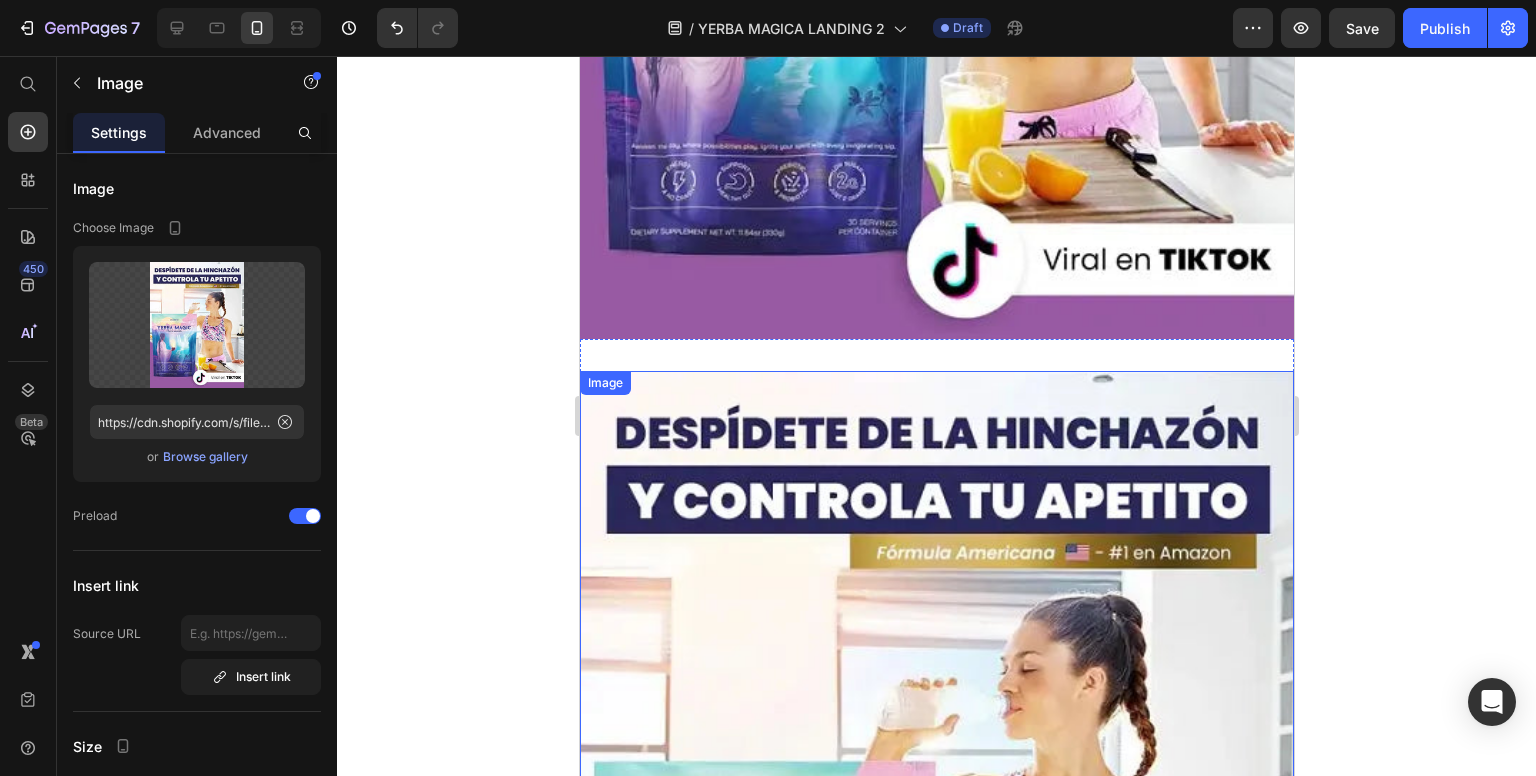 scroll, scrollTop: 700, scrollLeft: 0, axis: vertical 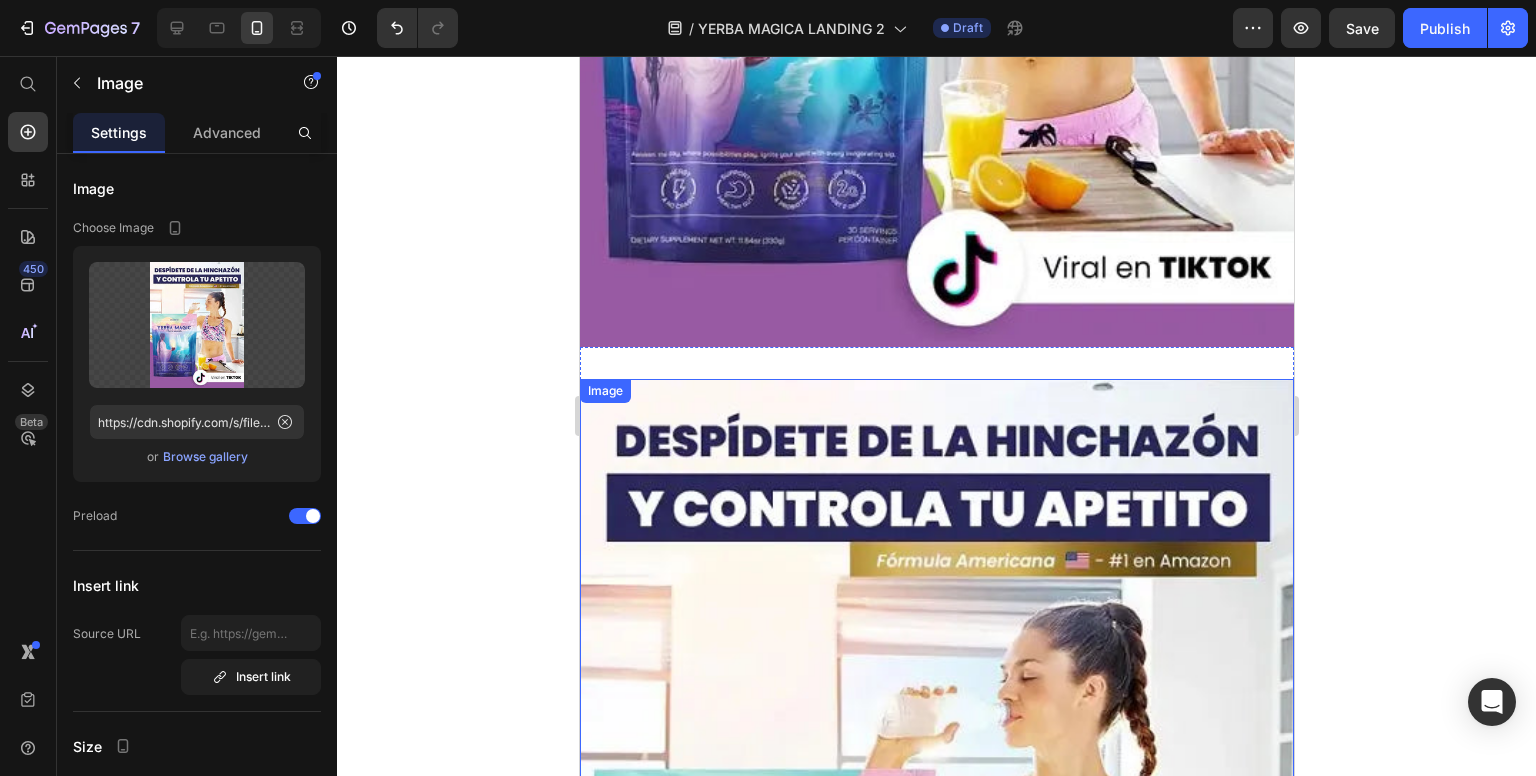 click at bounding box center (936, 854) 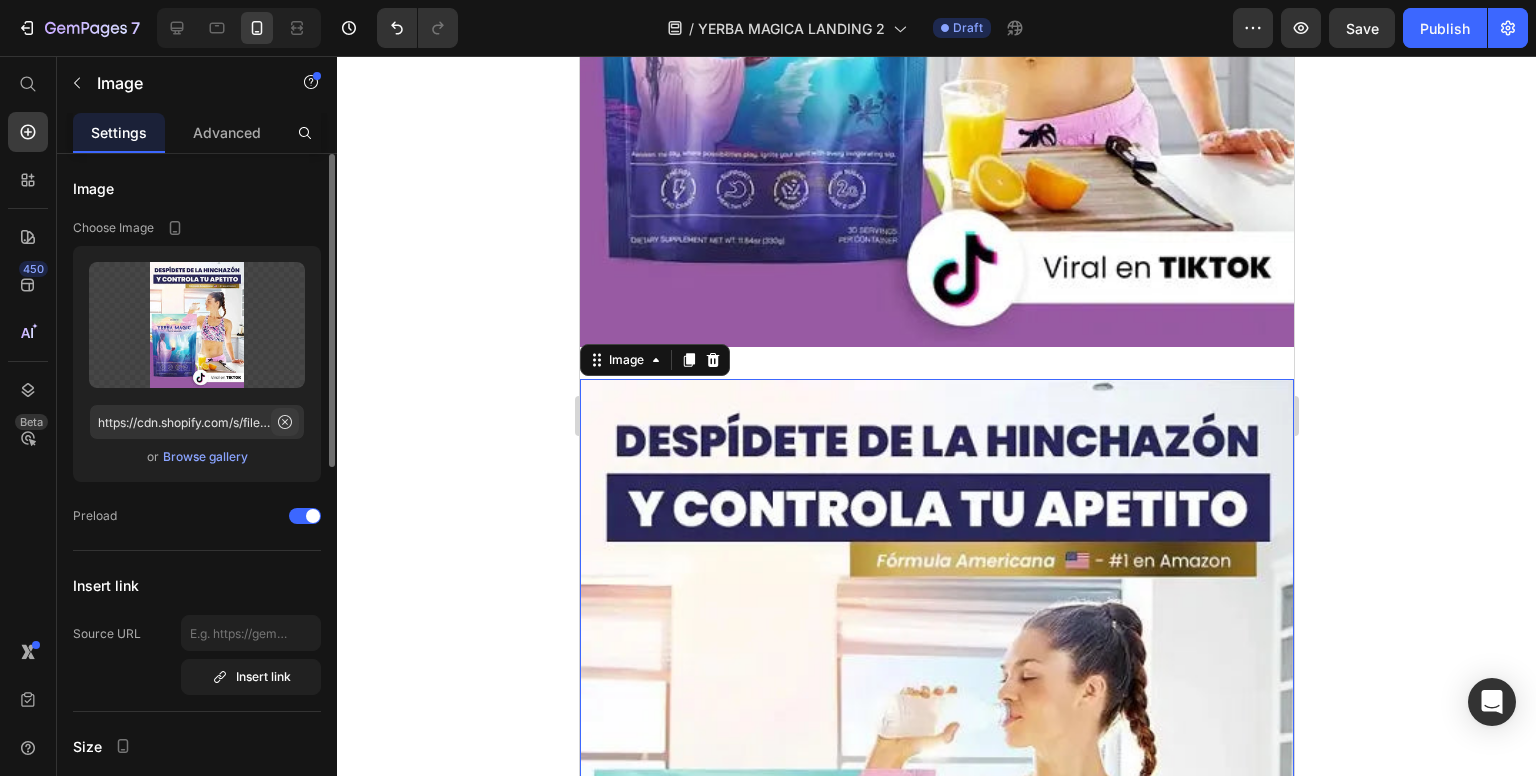 click 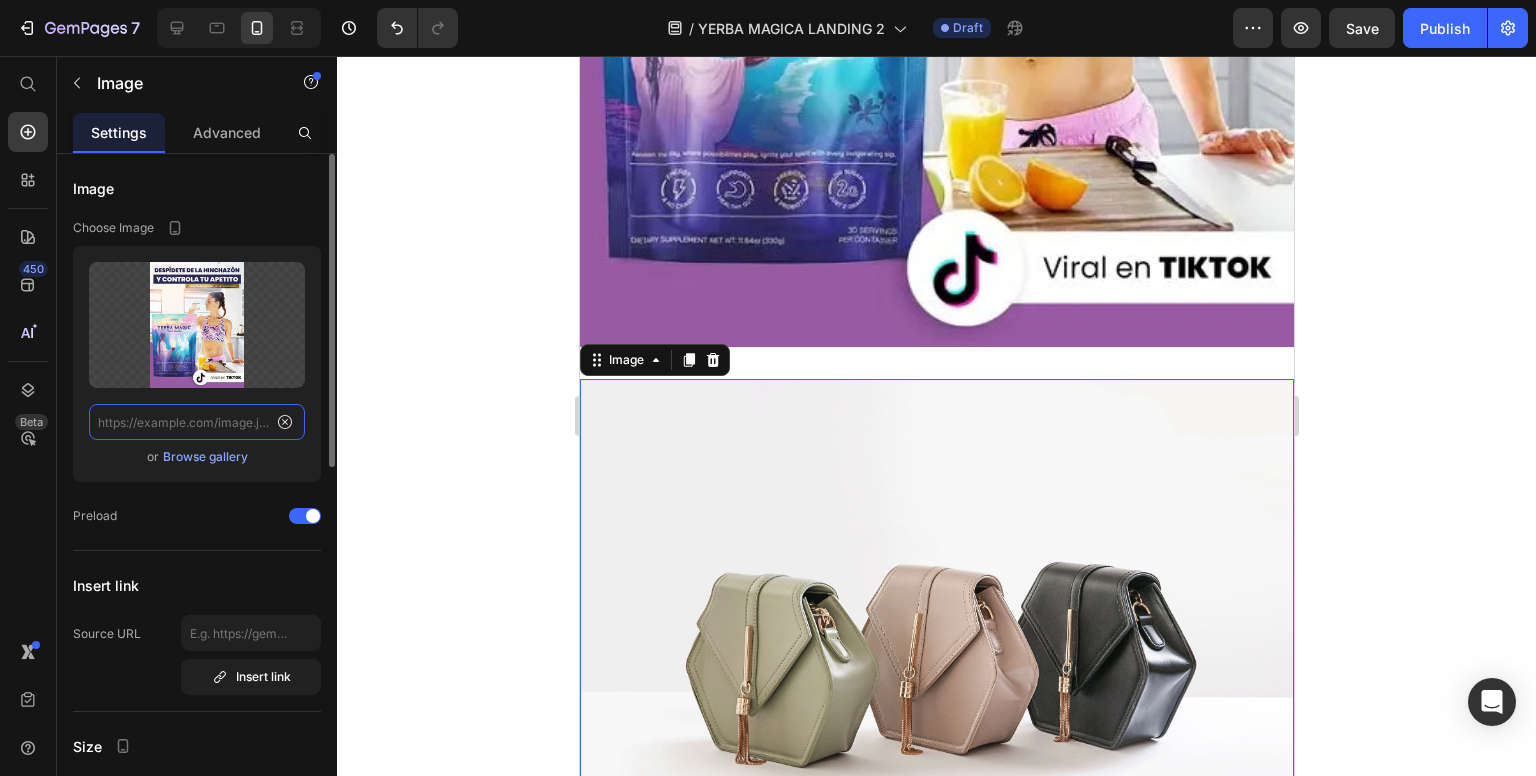 scroll, scrollTop: 0, scrollLeft: 0, axis: both 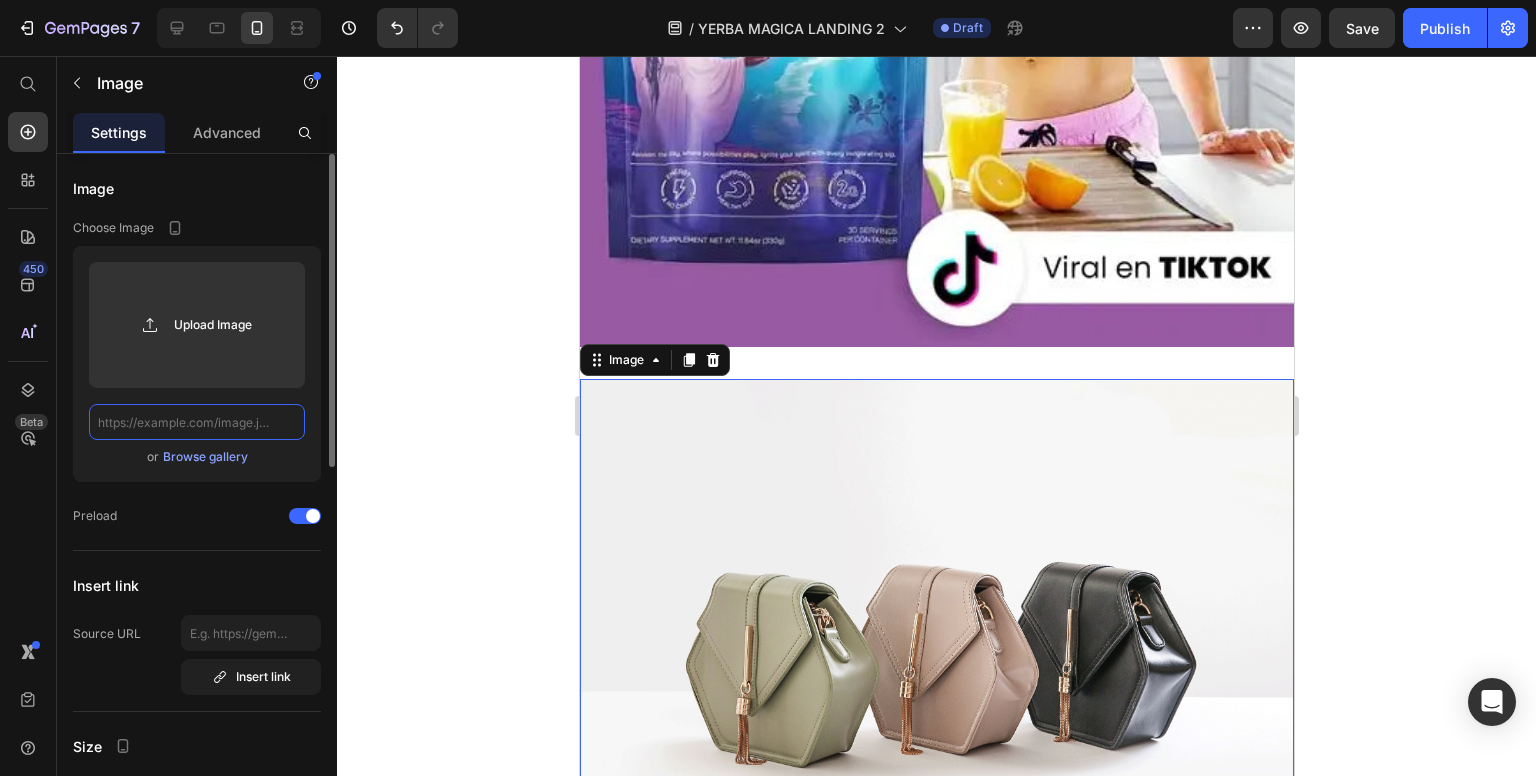 click 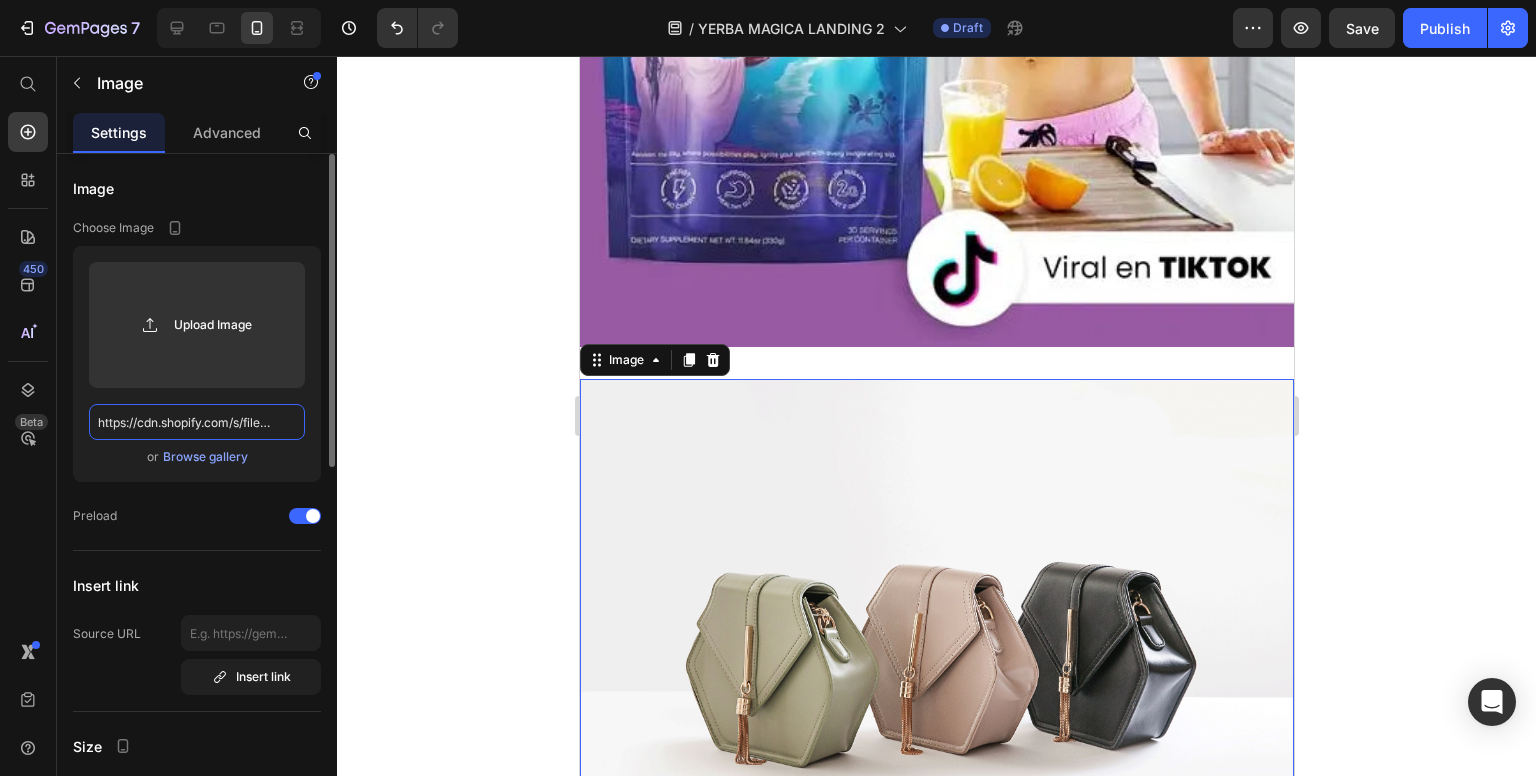 scroll, scrollTop: 0, scrollLeft: 556, axis: horizontal 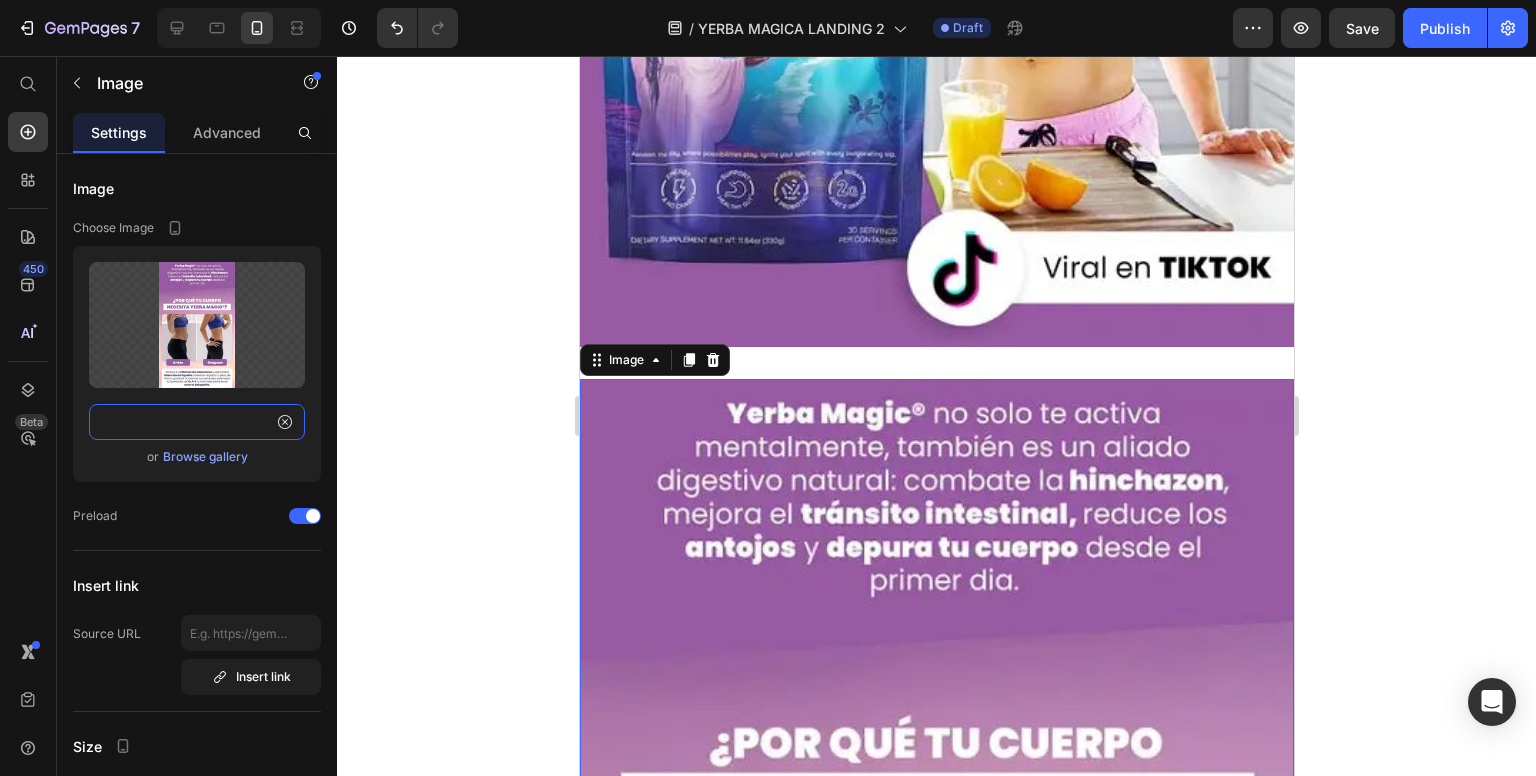 type on "https://cdn.shopify.com/s/files/1/0681/5485/1563/files/IMG_2_2cd39650-214a-48a3-8eb6-acd464ebeb26.webp?v=1752432406" 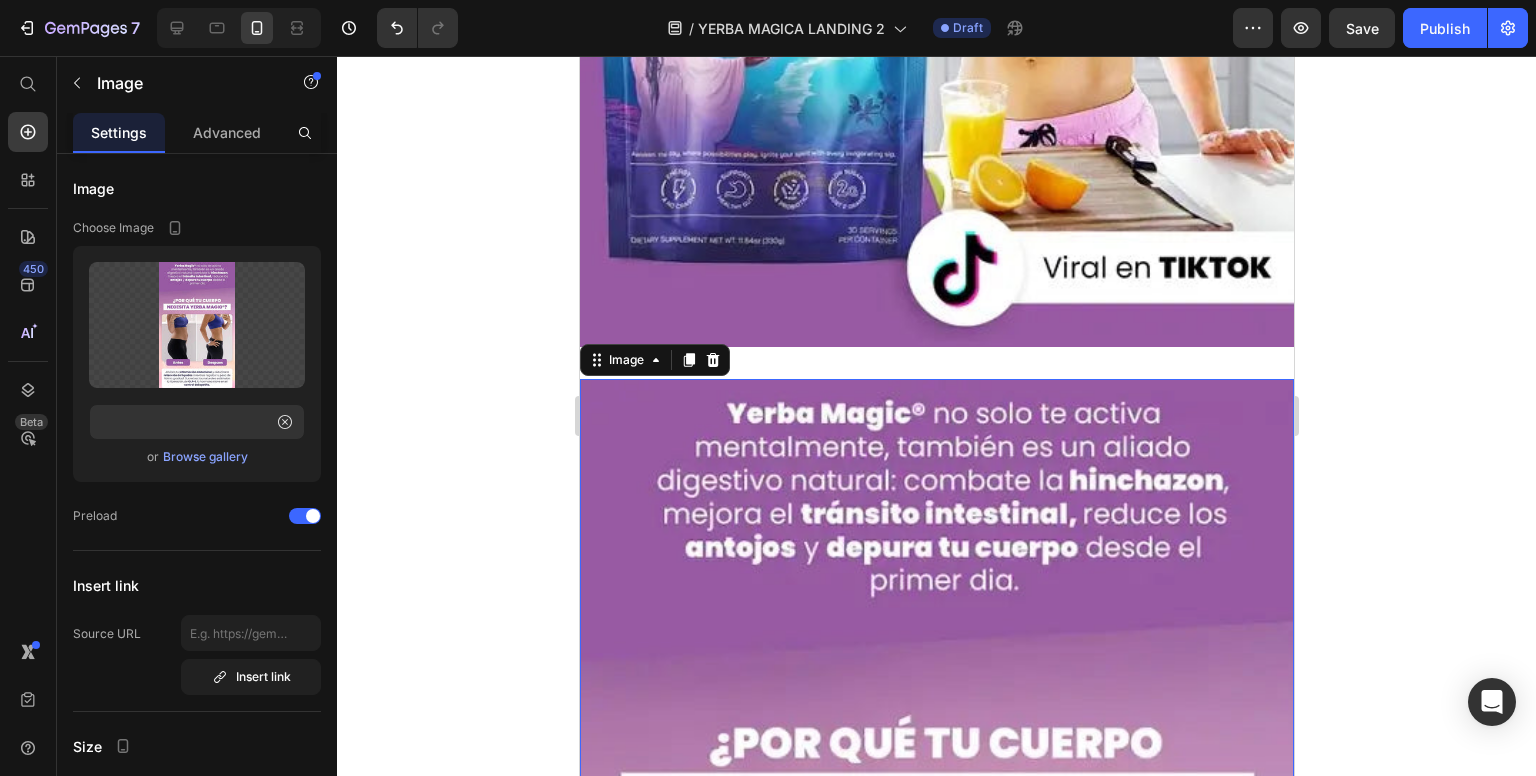 scroll, scrollTop: 0, scrollLeft: 0, axis: both 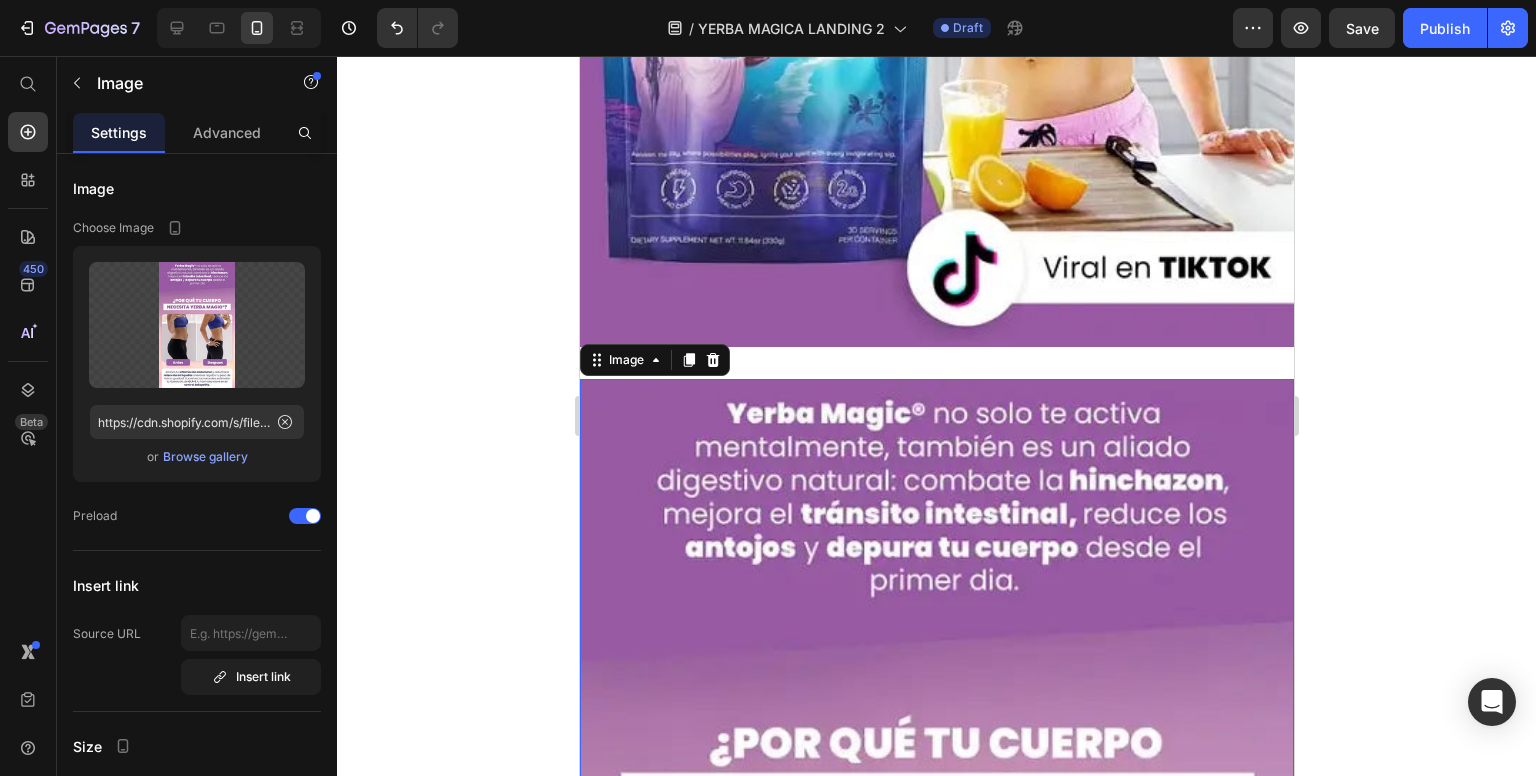 click 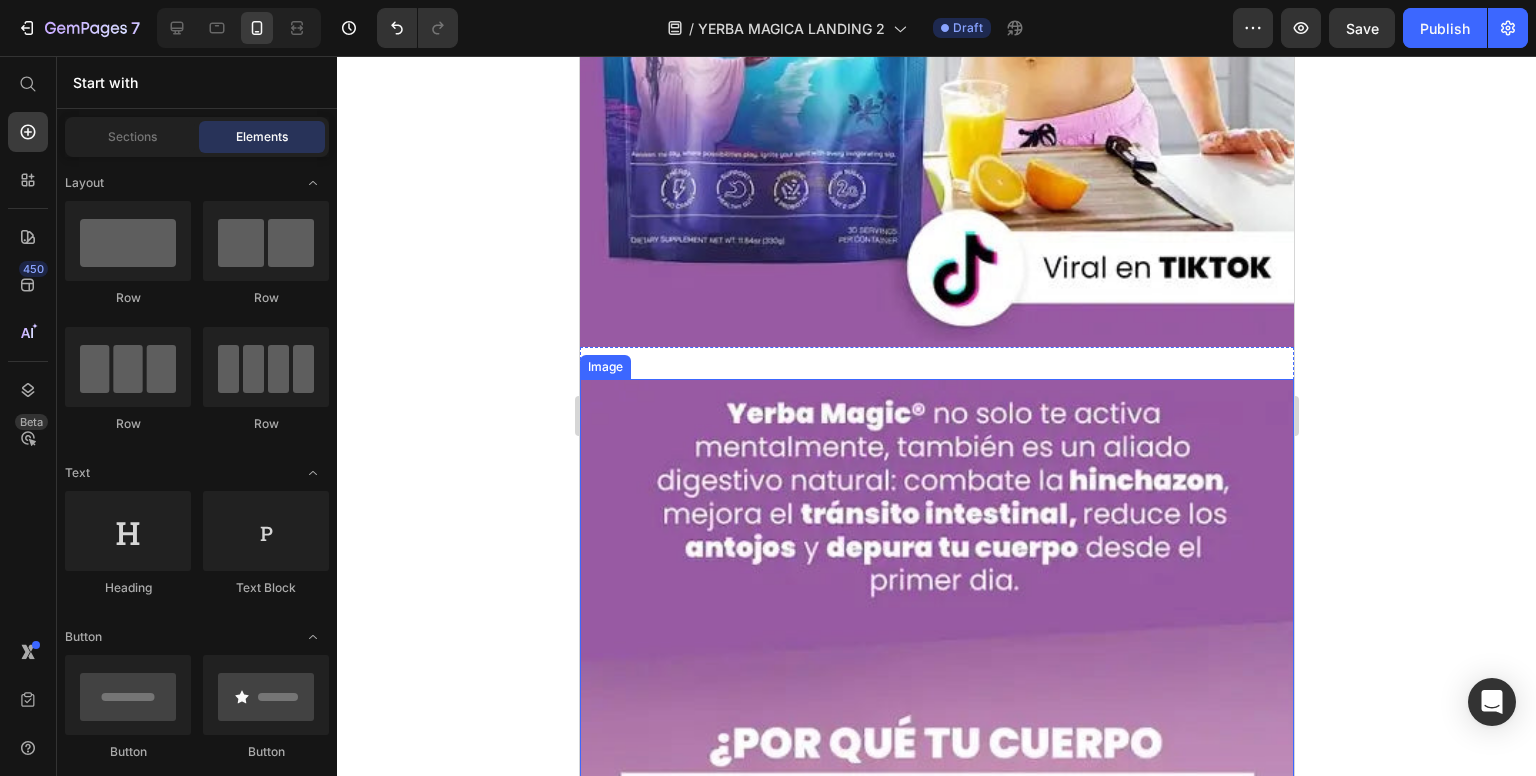 click at bounding box center [936, 974] 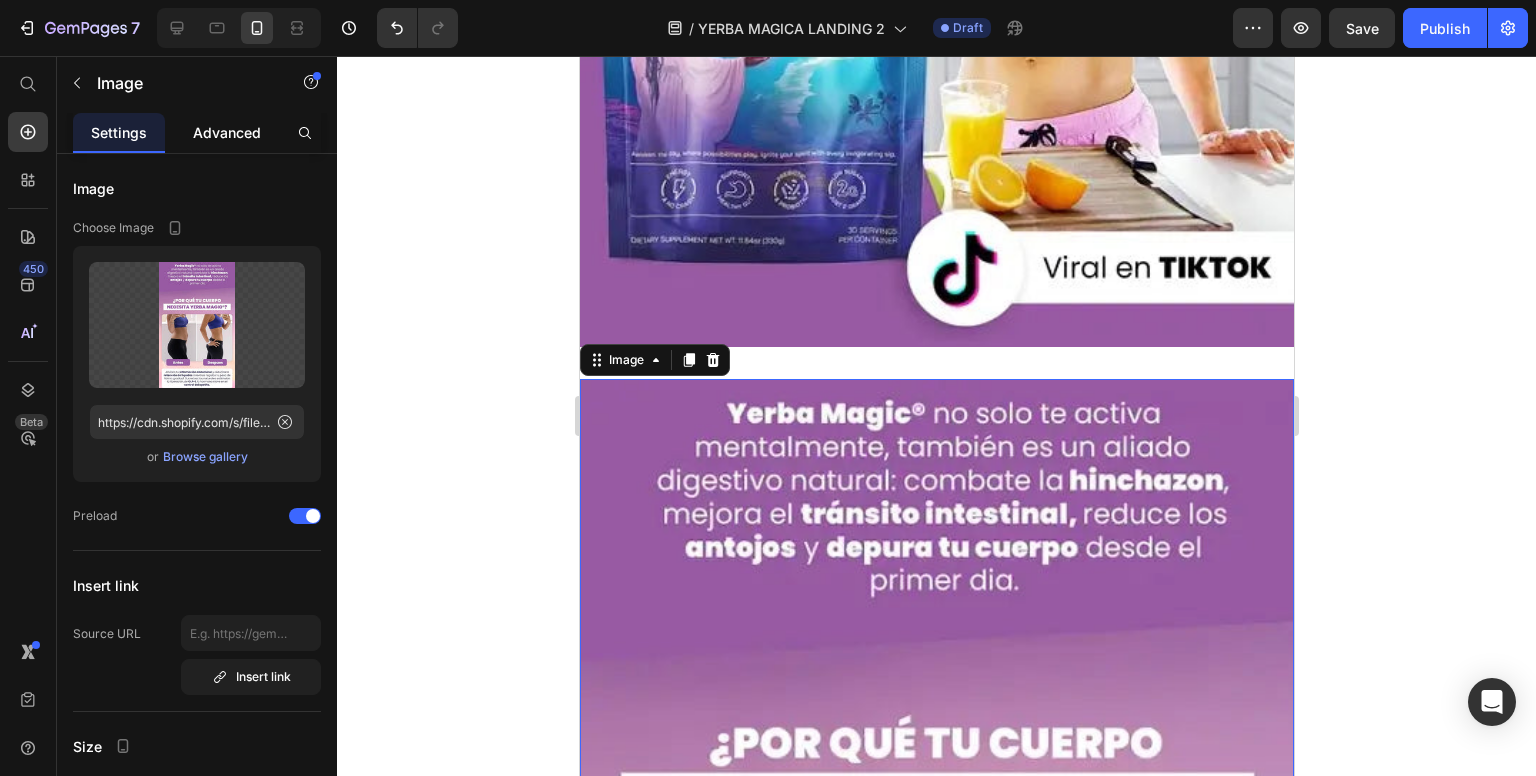 click on "Advanced" 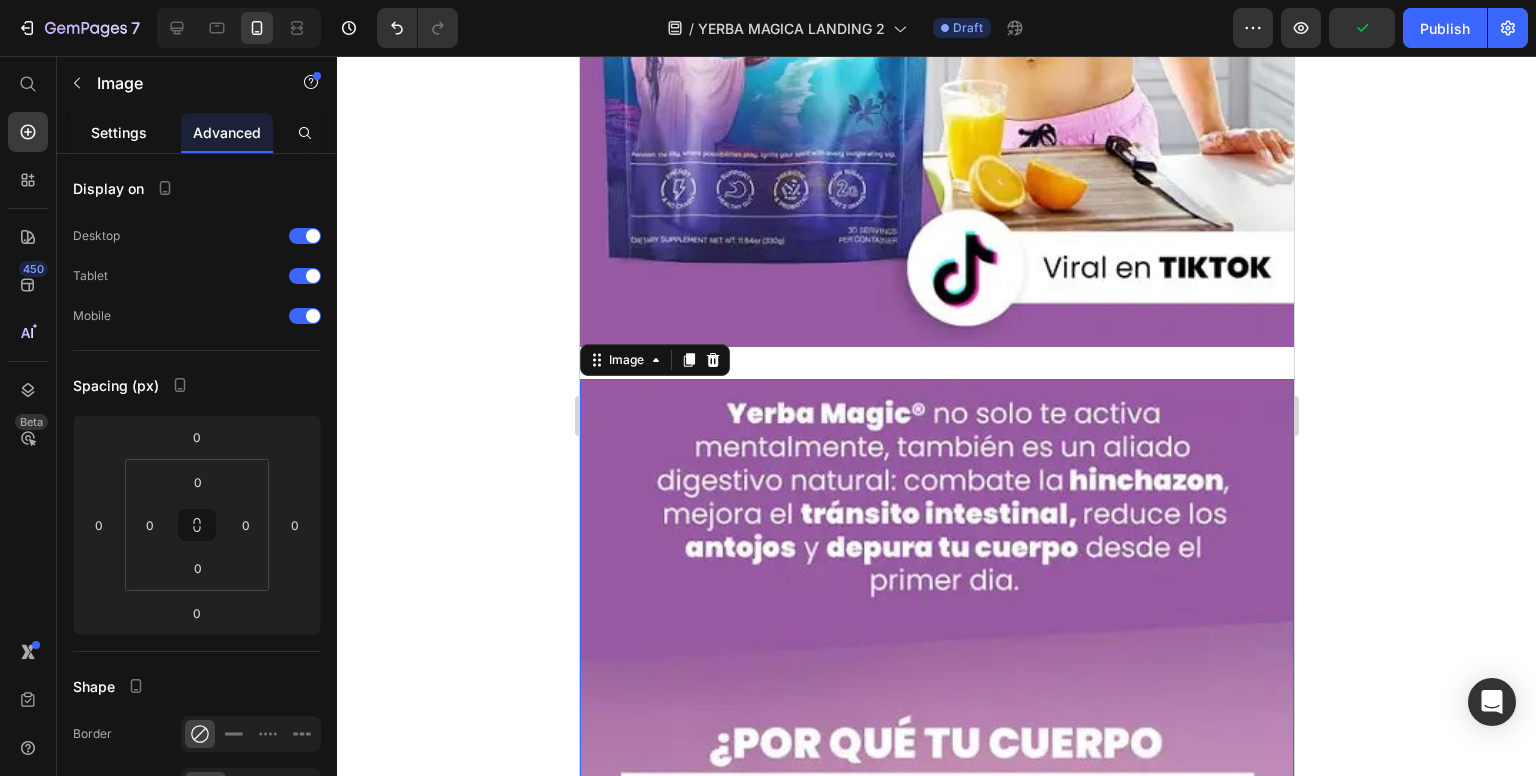 click on "Settings" at bounding box center [119, 132] 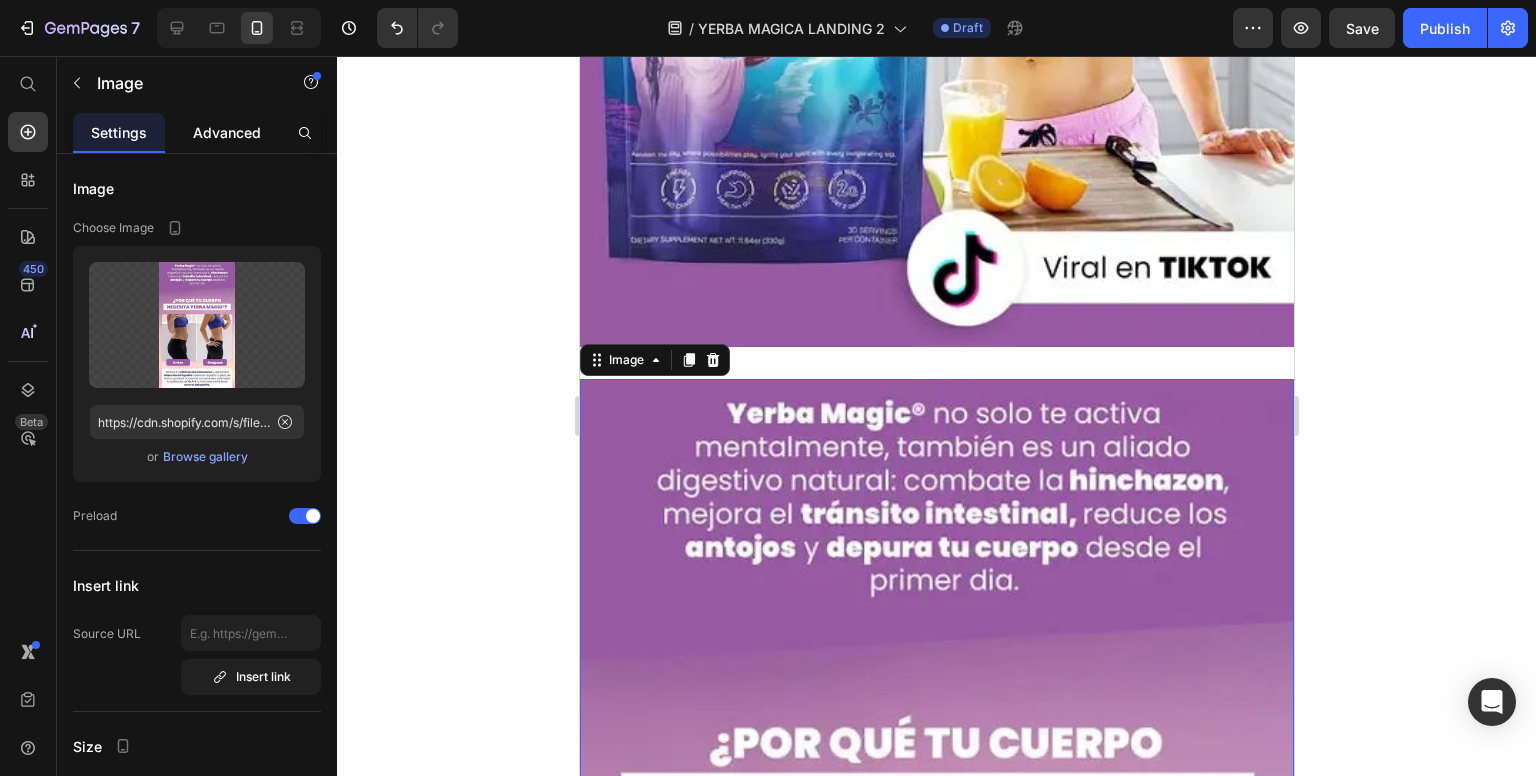 click on "Advanced" at bounding box center [227, 132] 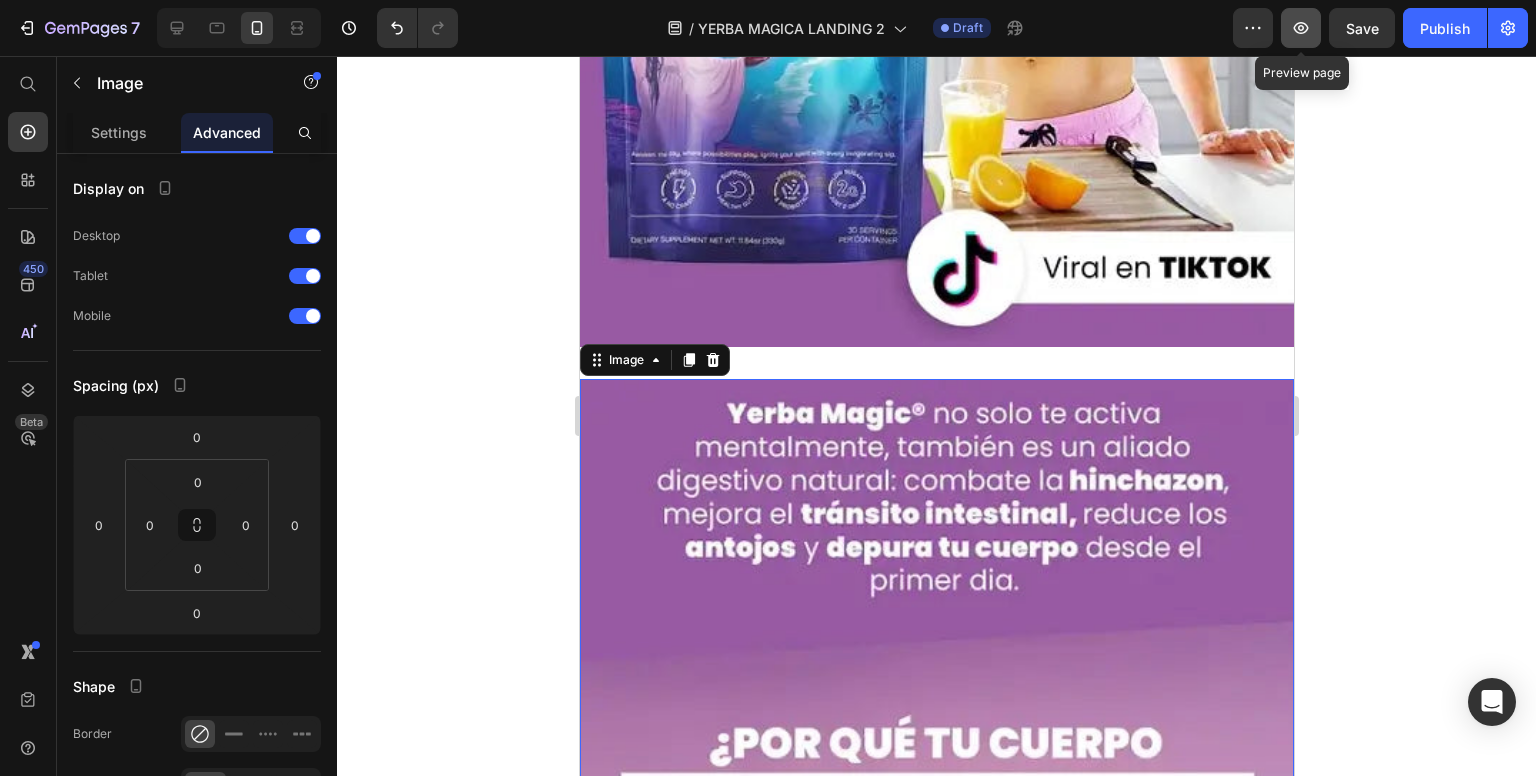 click 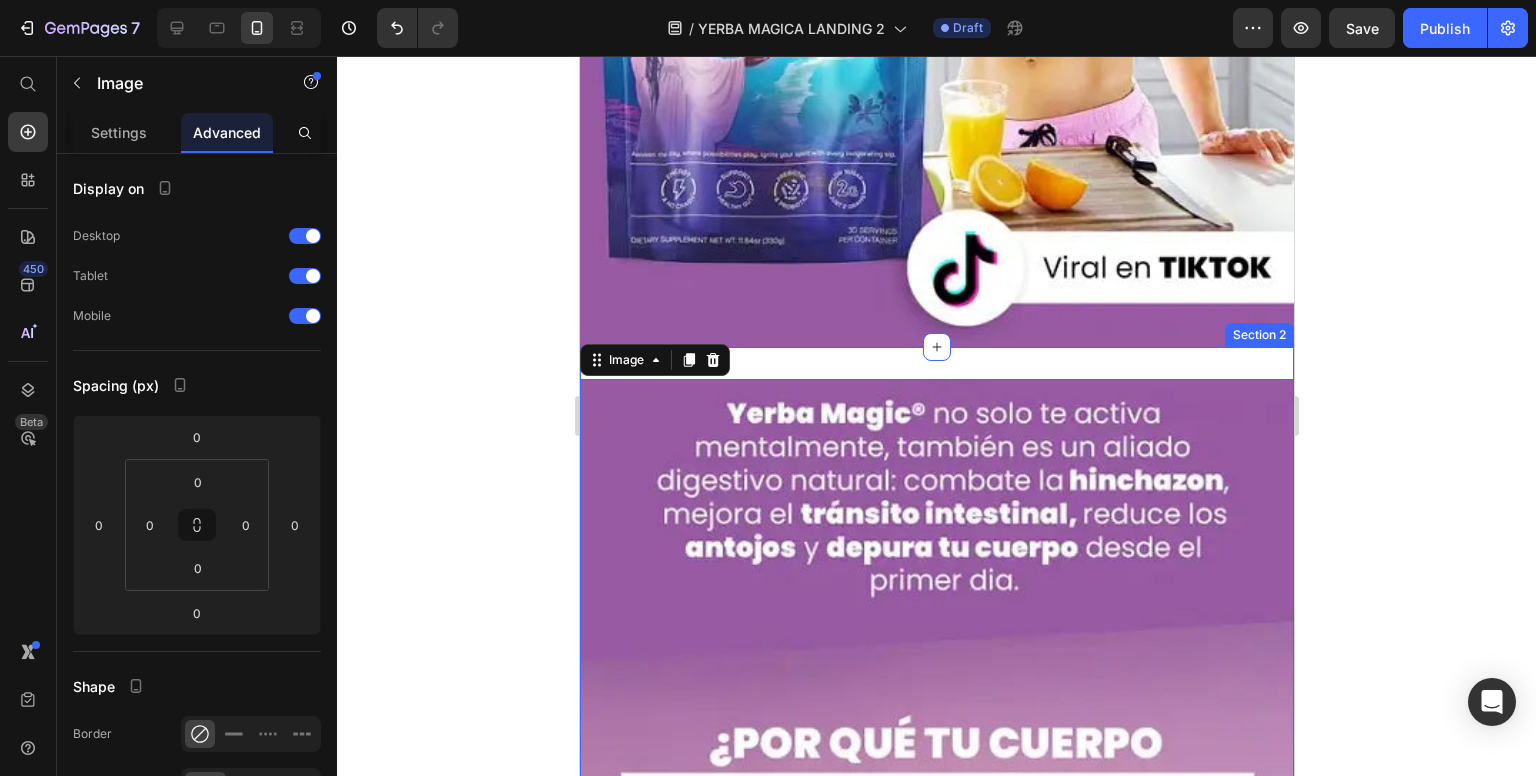 click on "Image   0 Section 2" at bounding box center (936, 974) 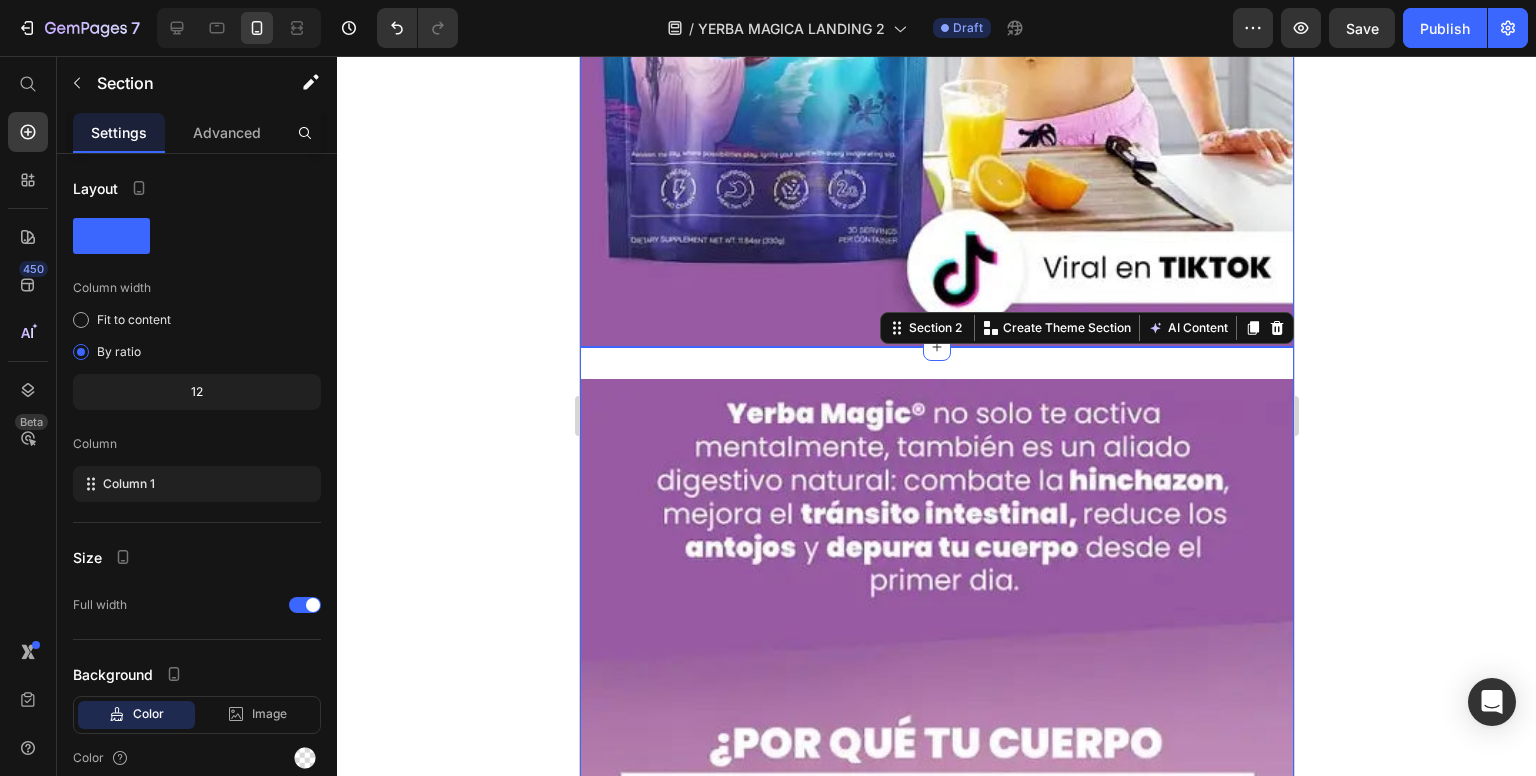 click at bounding box center [936, -128] 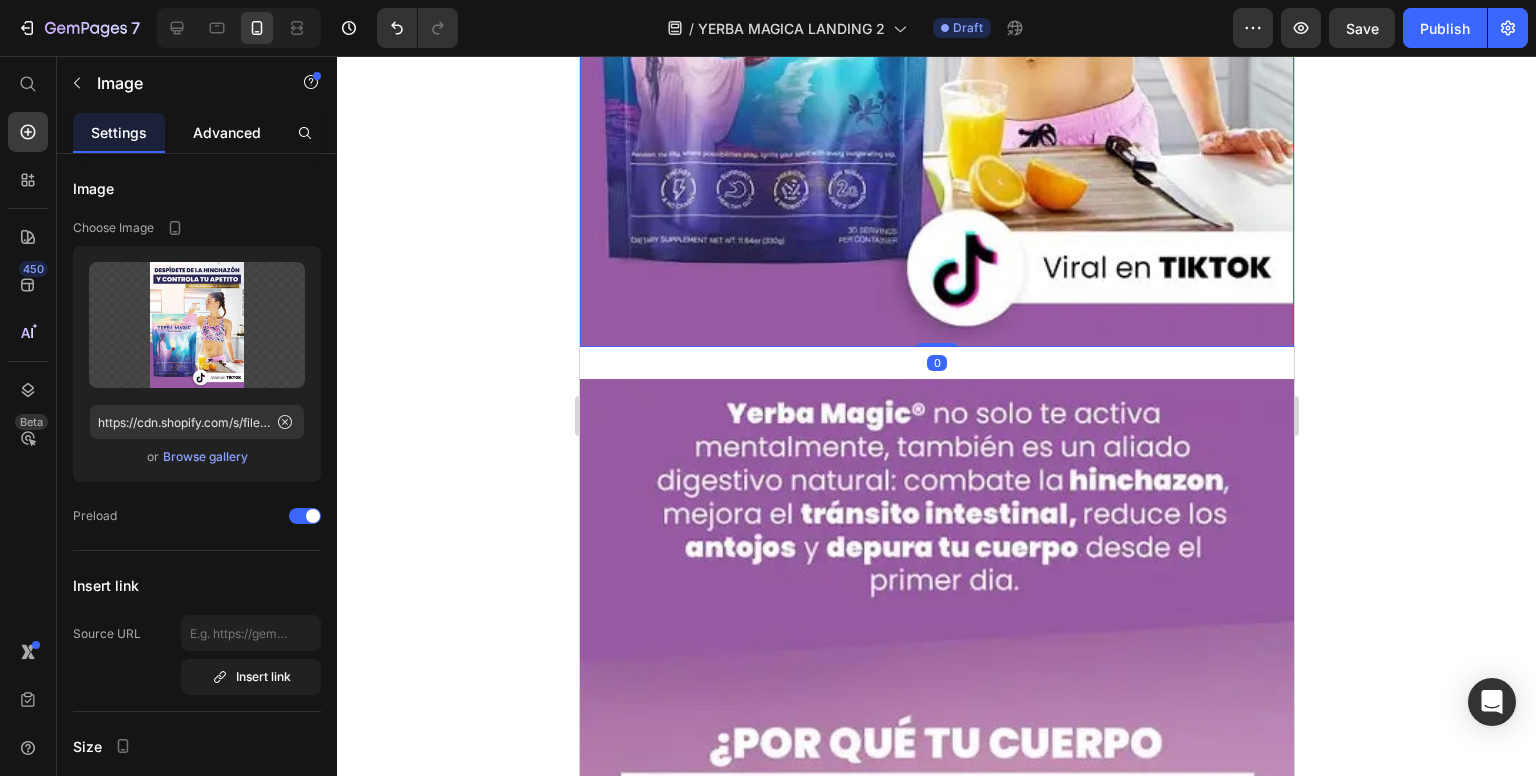 click on "Advanced" at bounding box center [227, 132] 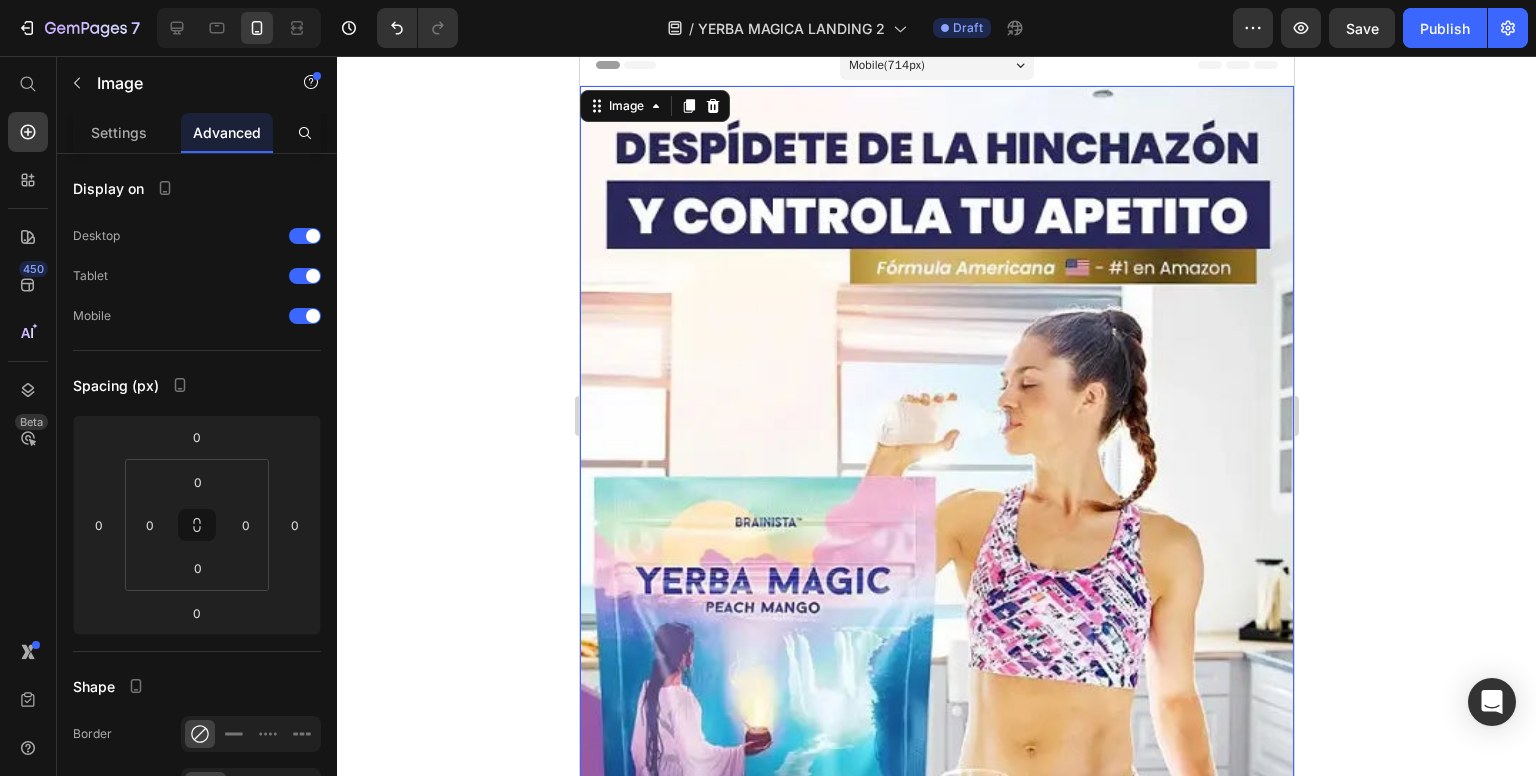 scroll, scrollTop: 0, scrollLeft: 0, axis: both 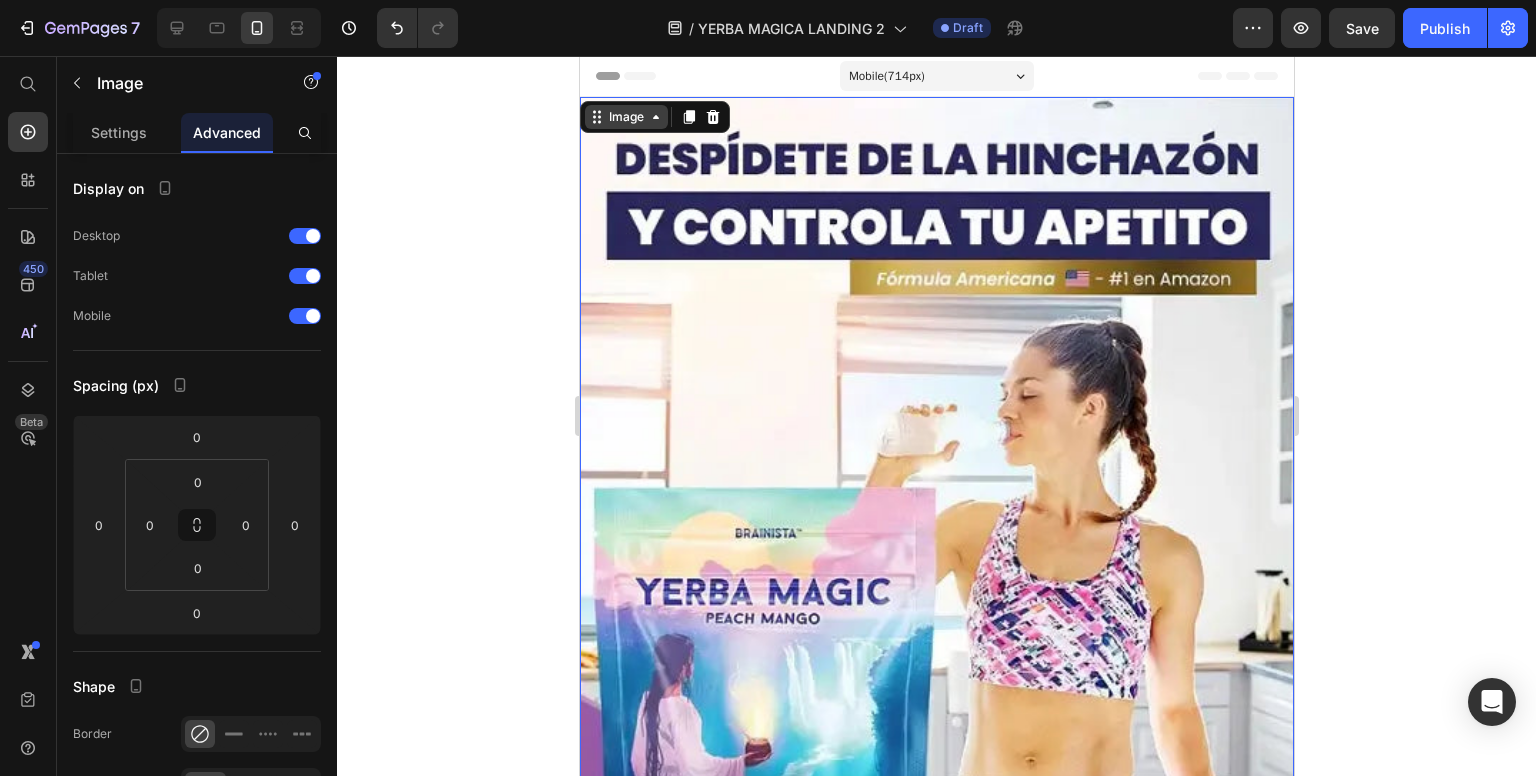 click on "Image" at bounding box center (625, 117) 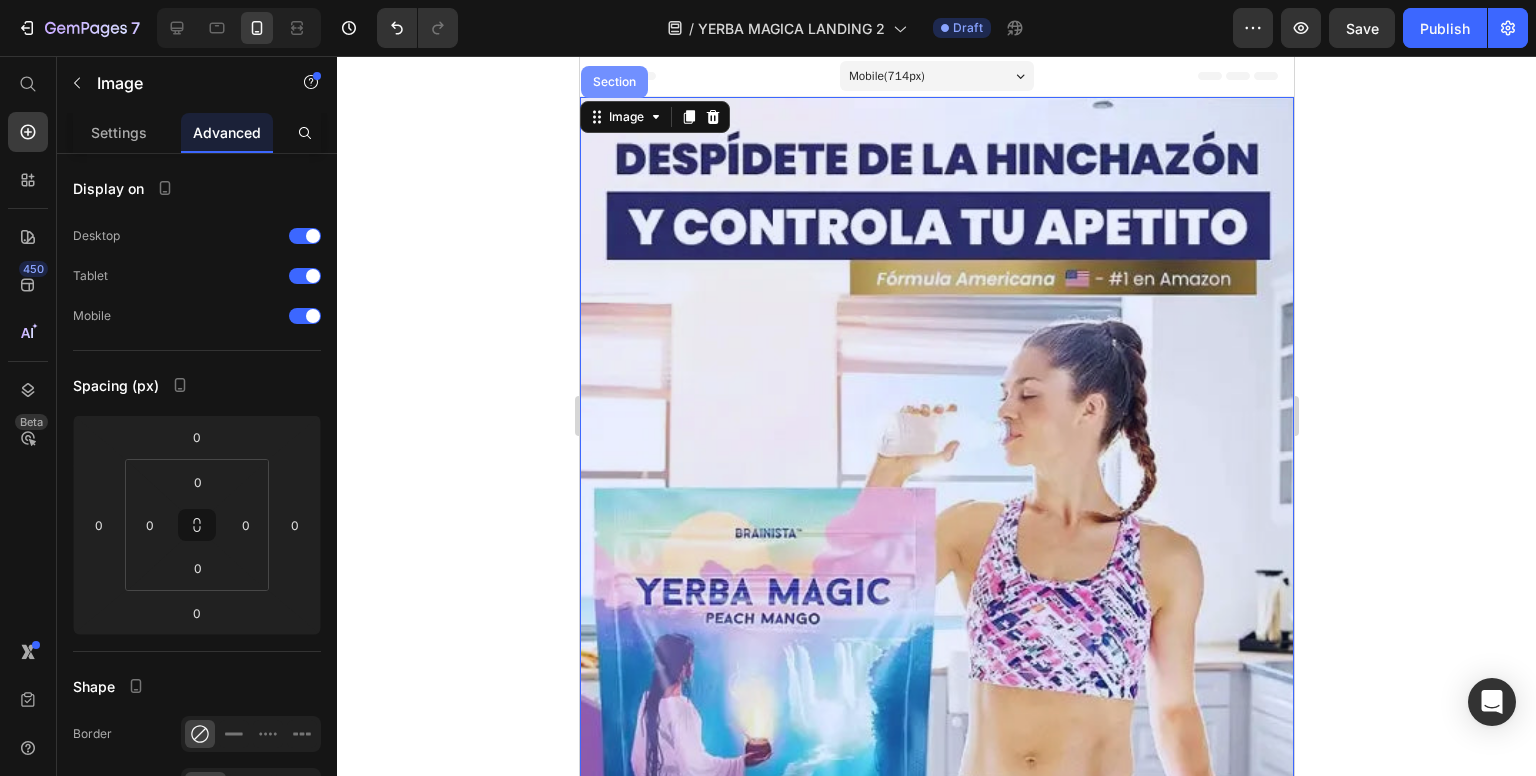 click on "Section" at bounding box center (613, 82) 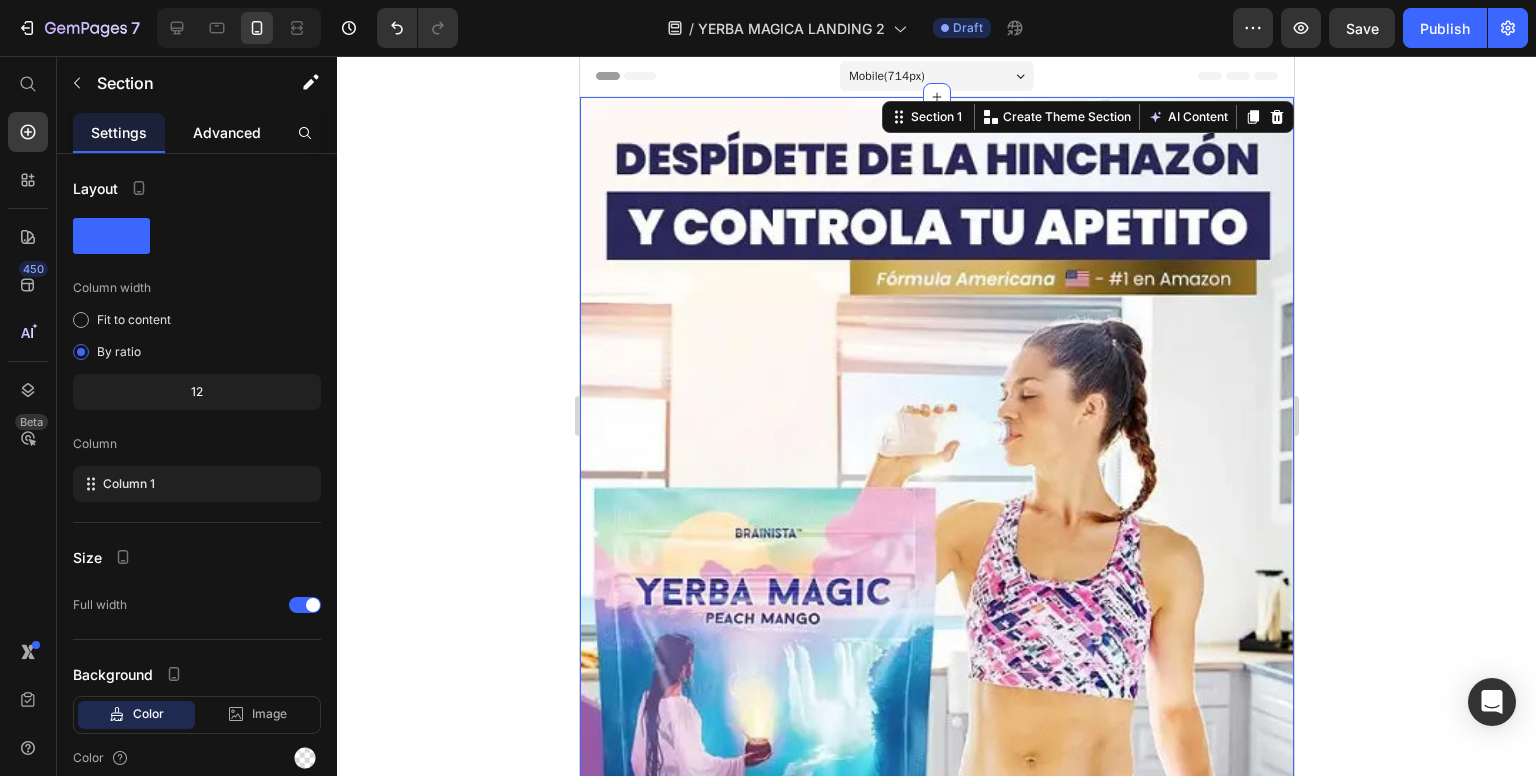 click on "Advanced" 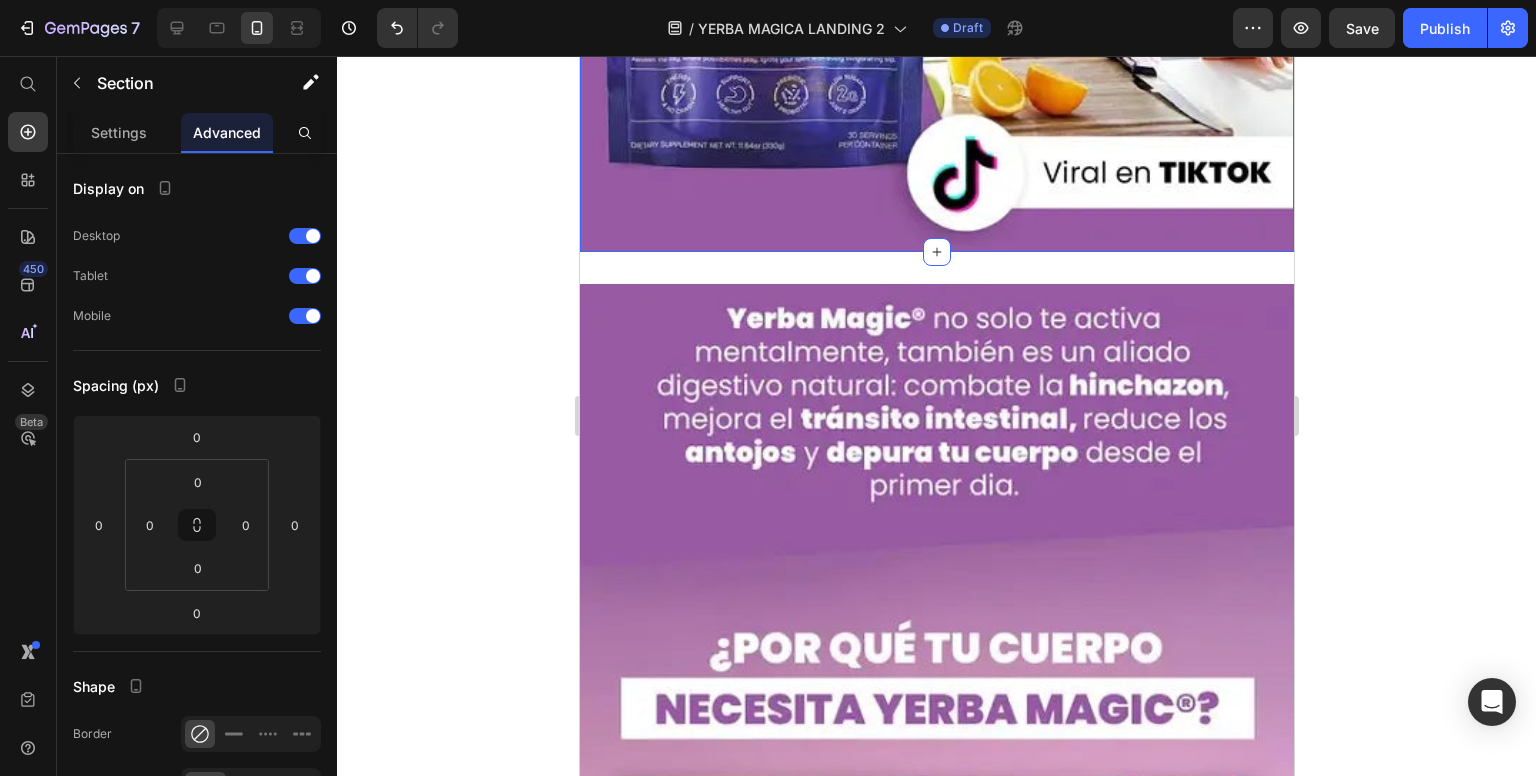 scroll, scrollTop: 800, scrollLeft: 0, axis: vertical 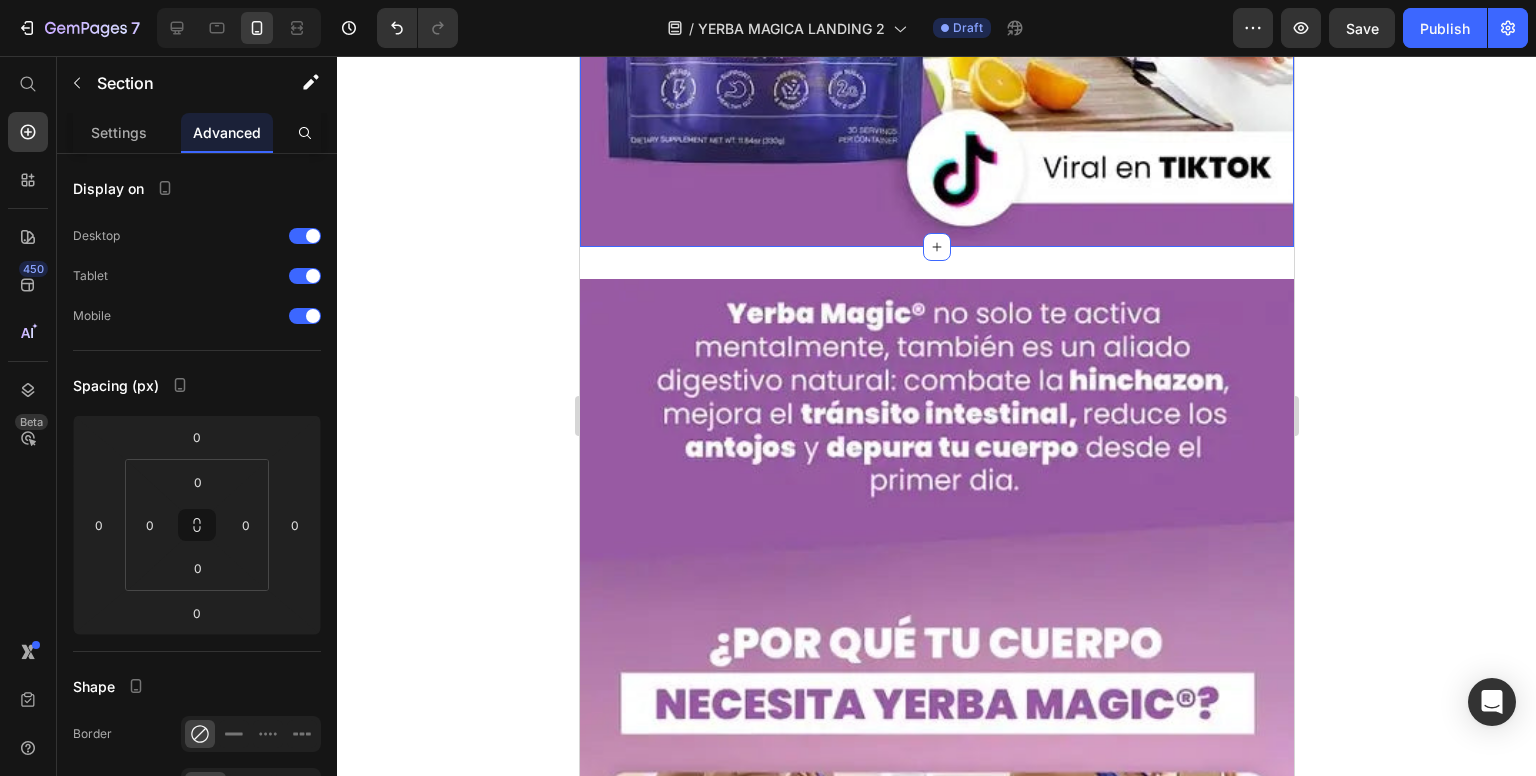 click at bounding box center [936, 874] 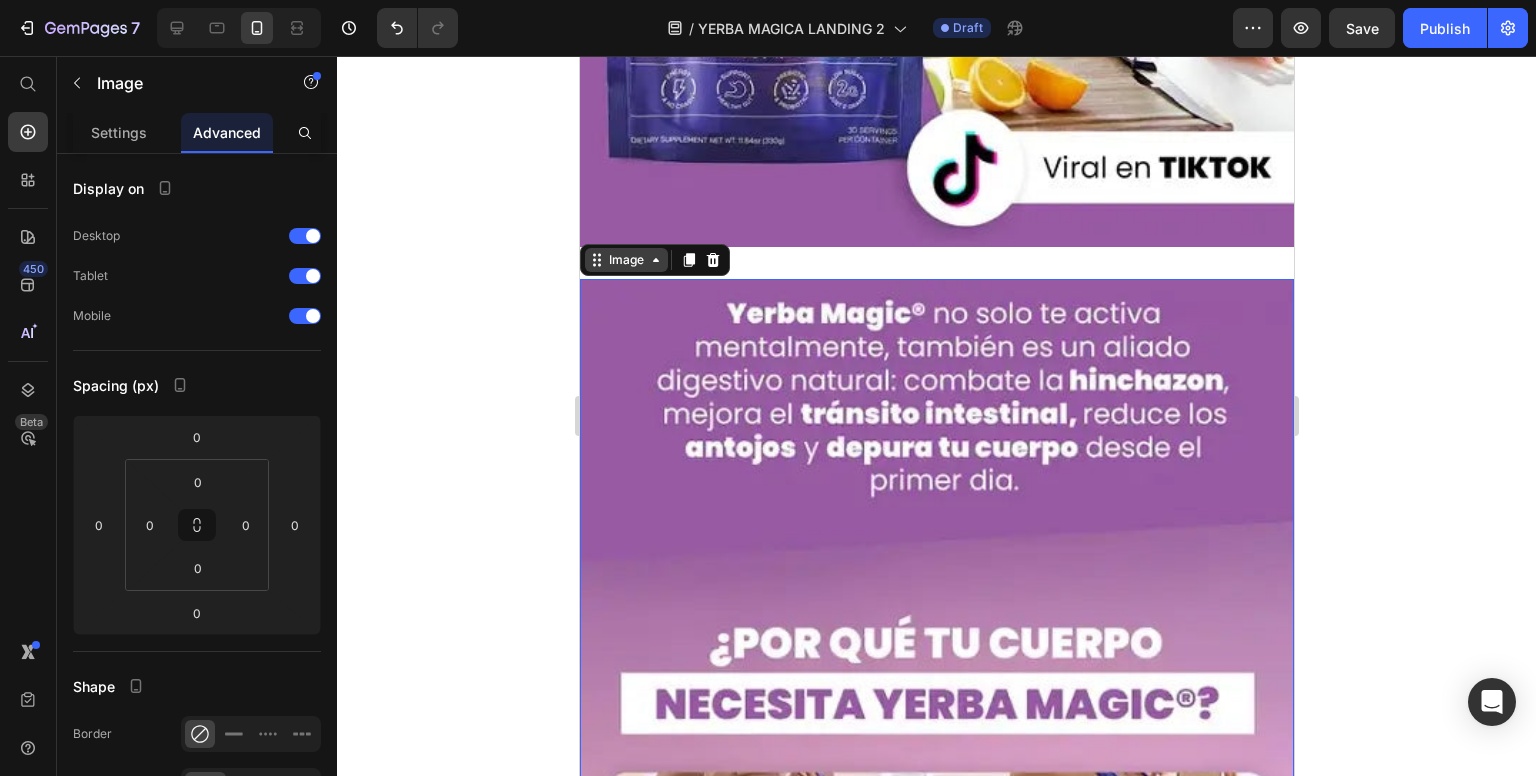 click on "Image" at bounding box center [625, 260] 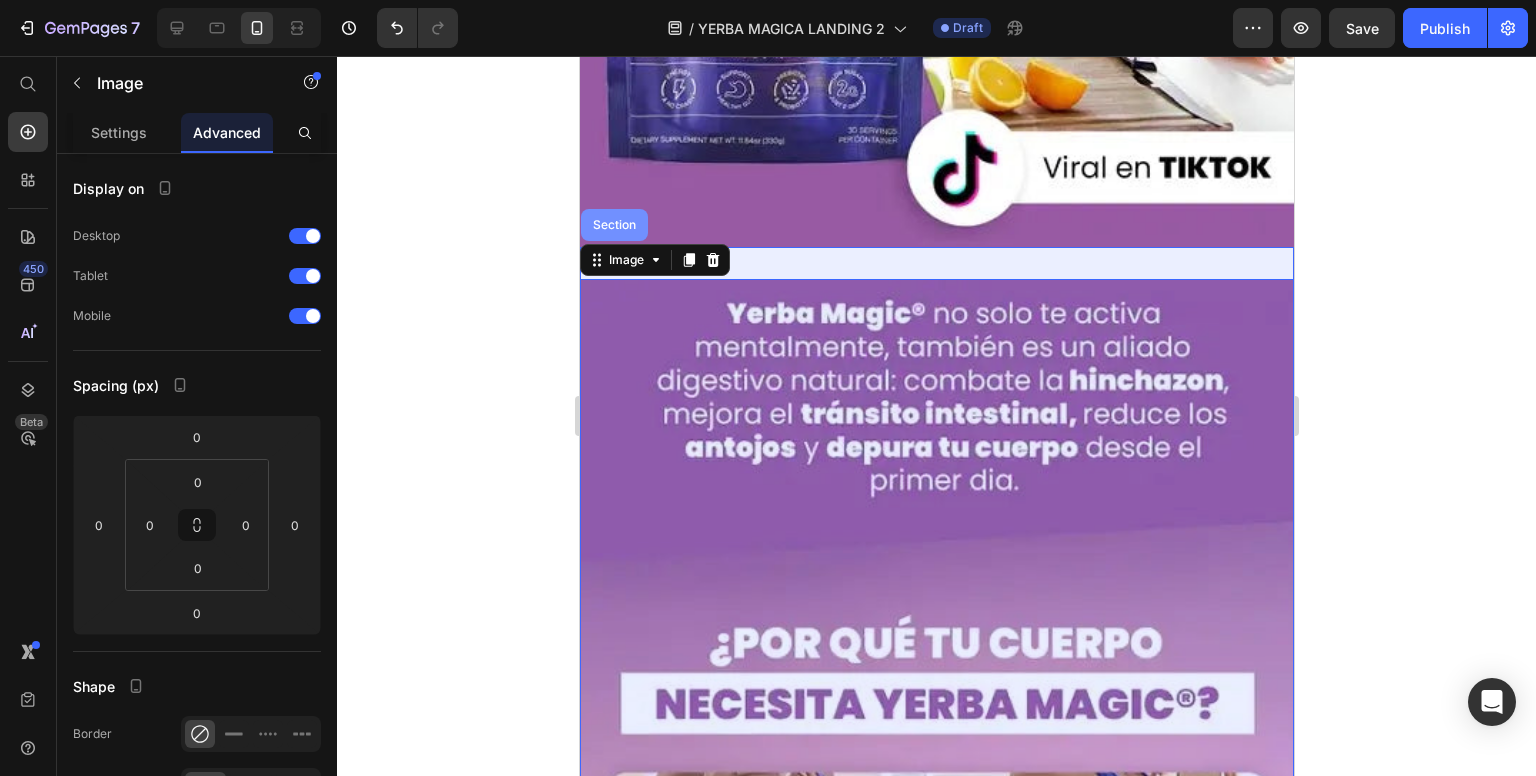 click on "Section" at bounding box center (613, 225) 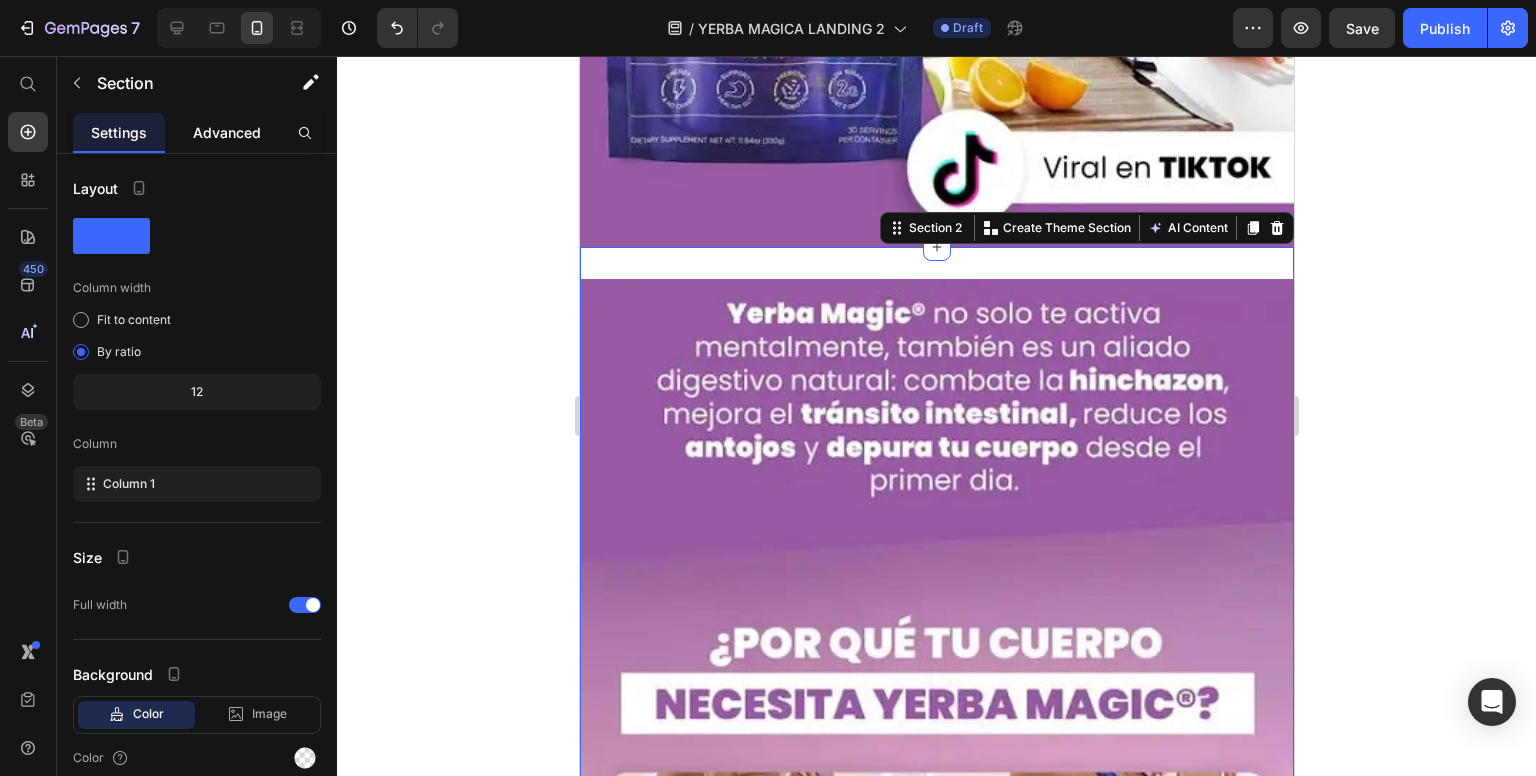click on "Advanced" at bounding box center (227, 132) 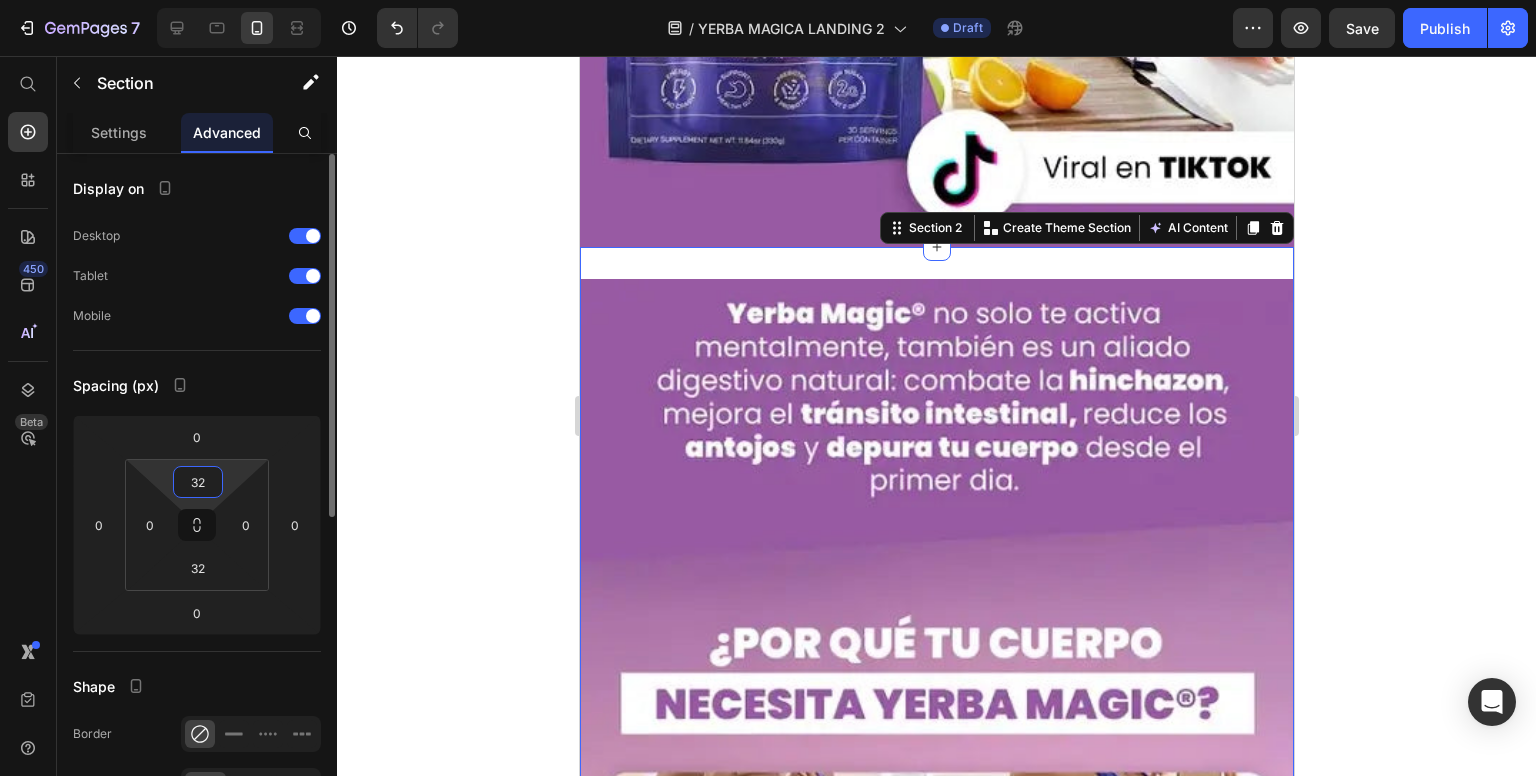 click on "32" at bounding box center (198, 482) 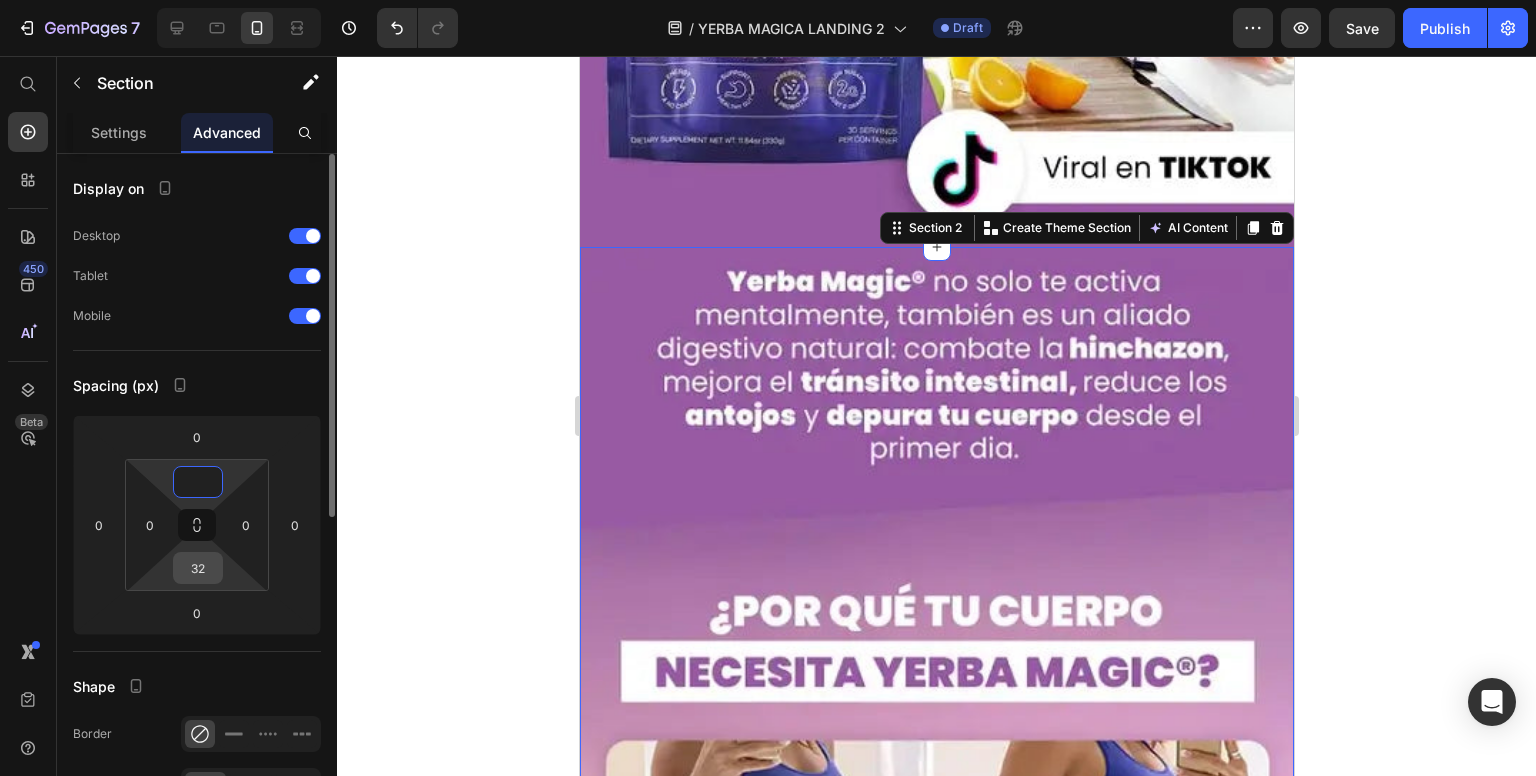 type on "0" 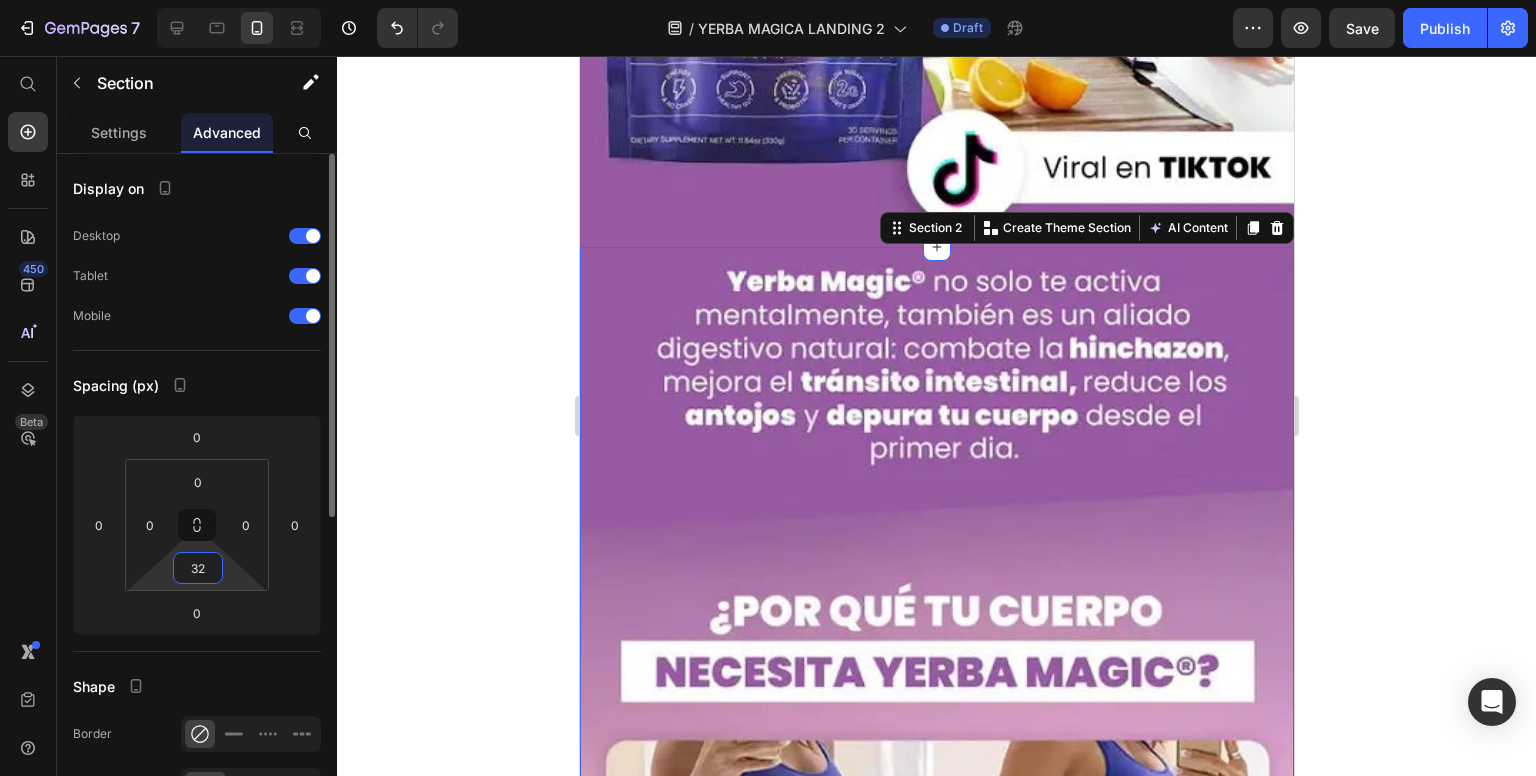 click on "32" at bounding box center (198, 568) 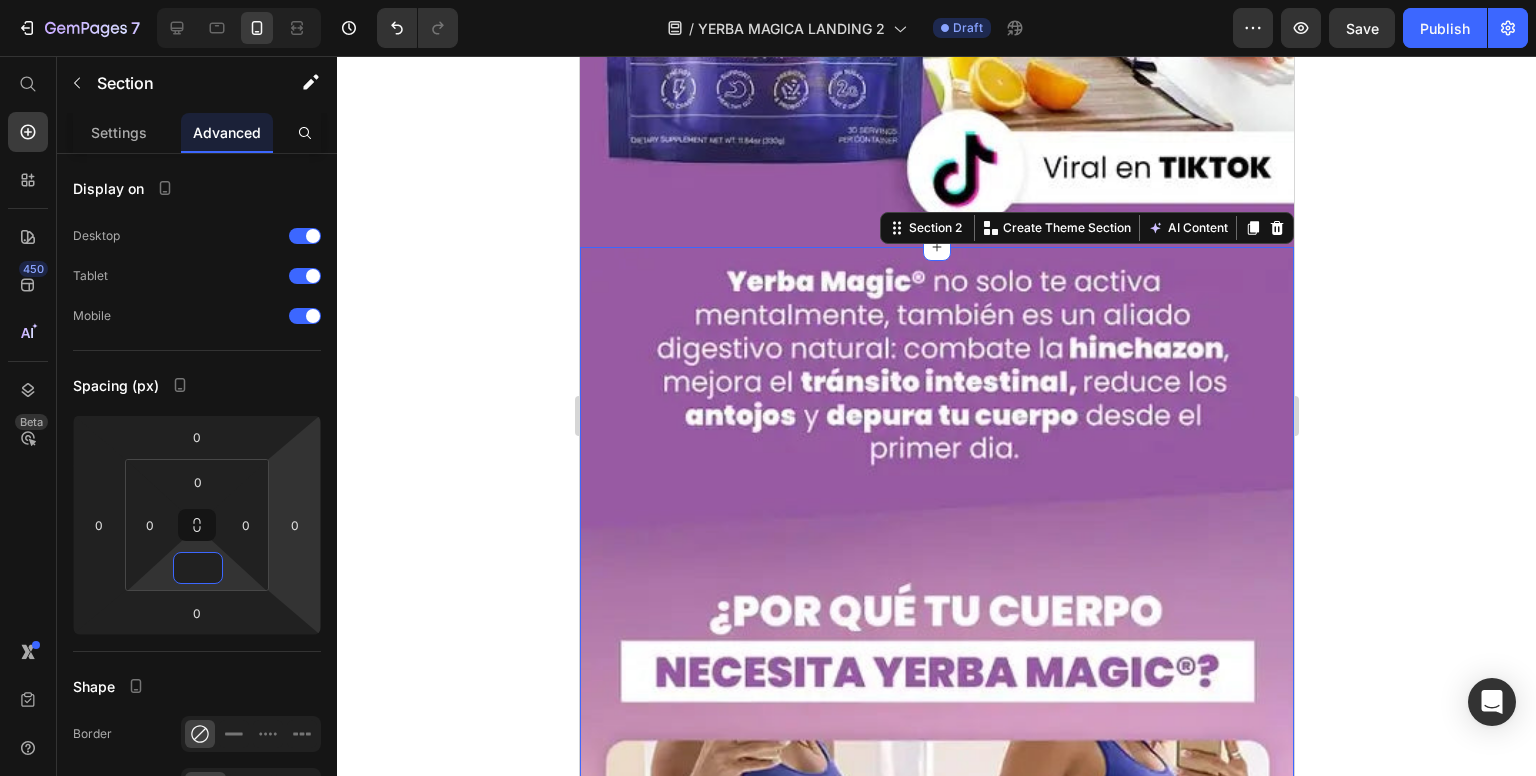 type on "0" 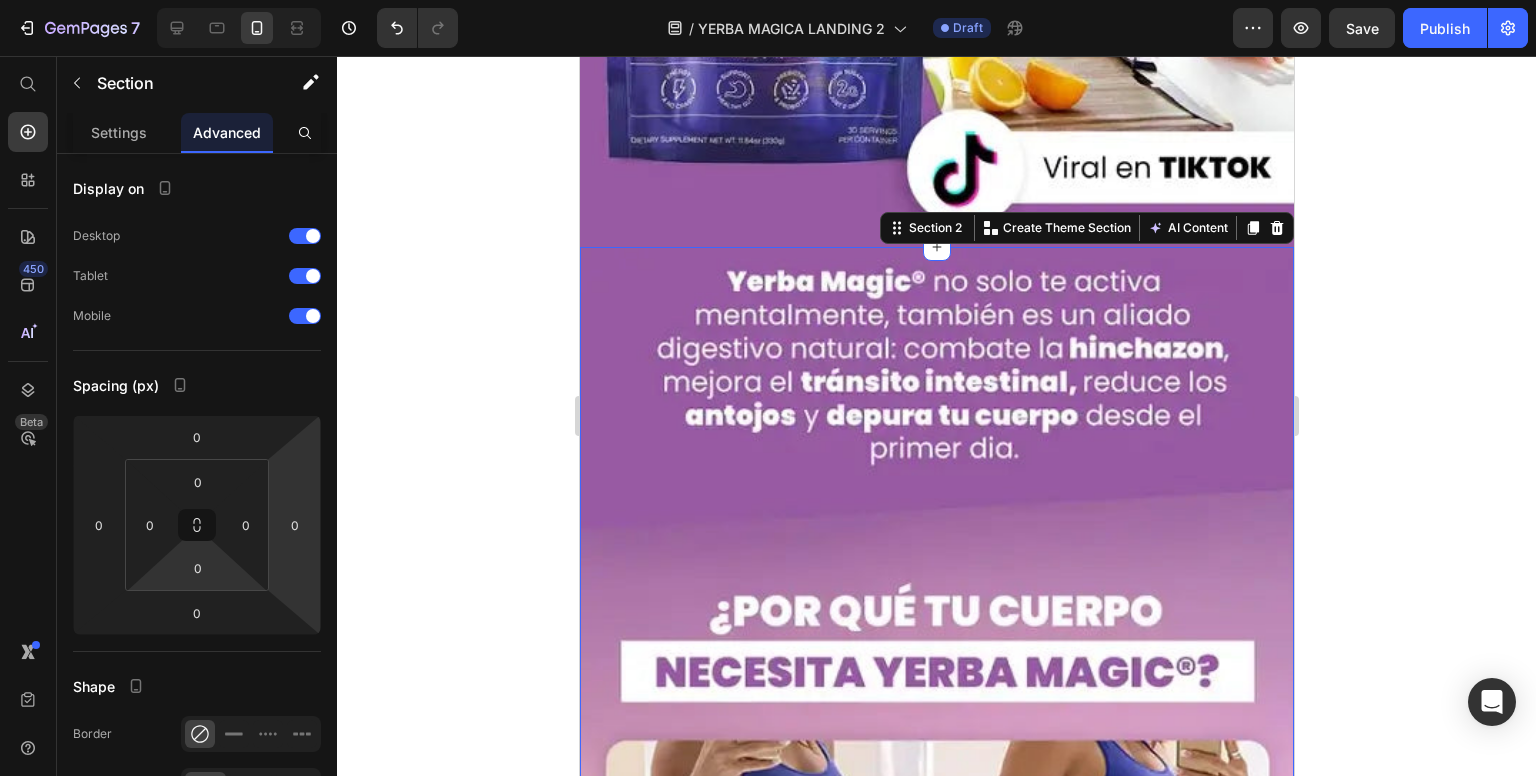 click 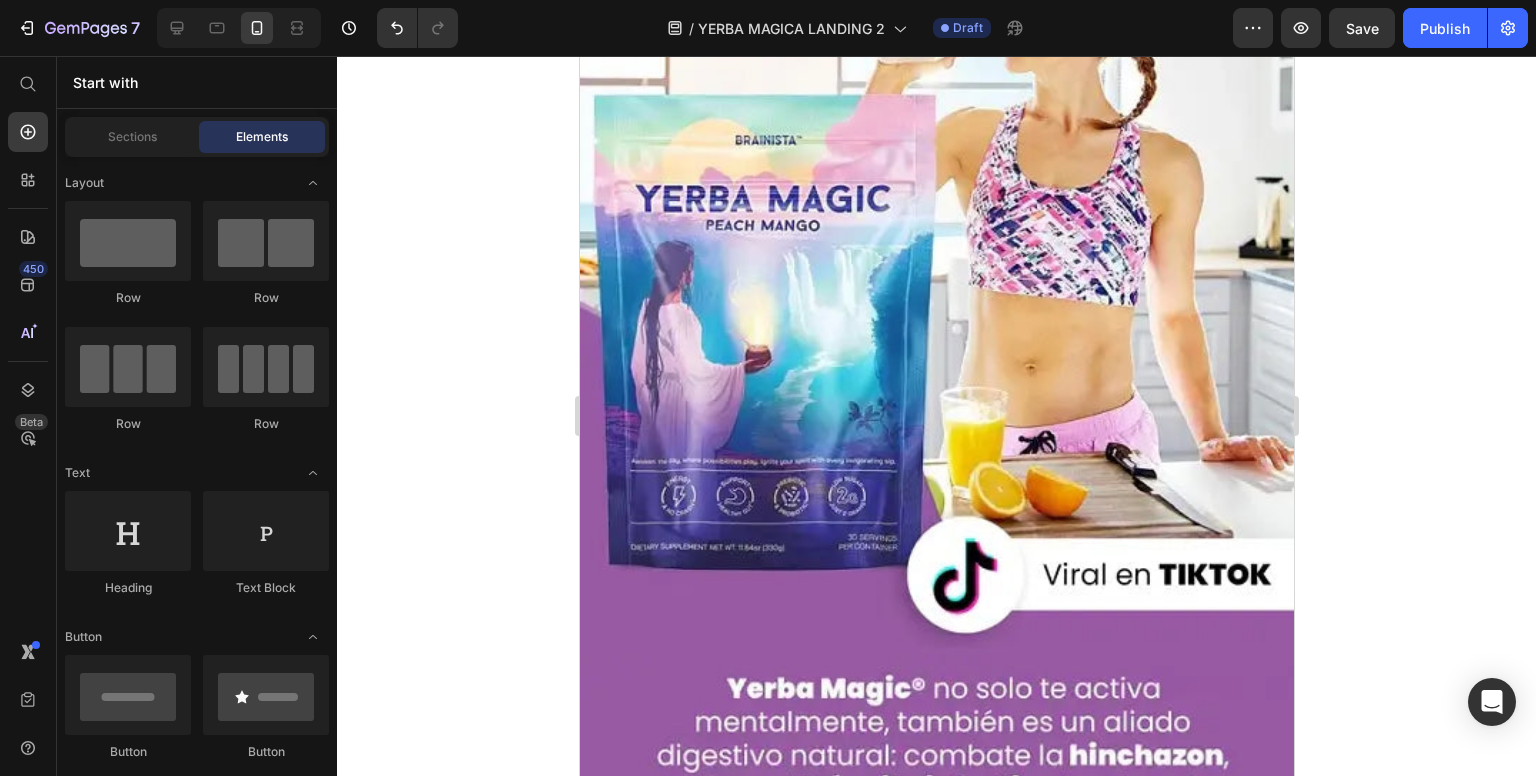scroll, scrollTop: 400, scrollLeft: 0, axis: vertical 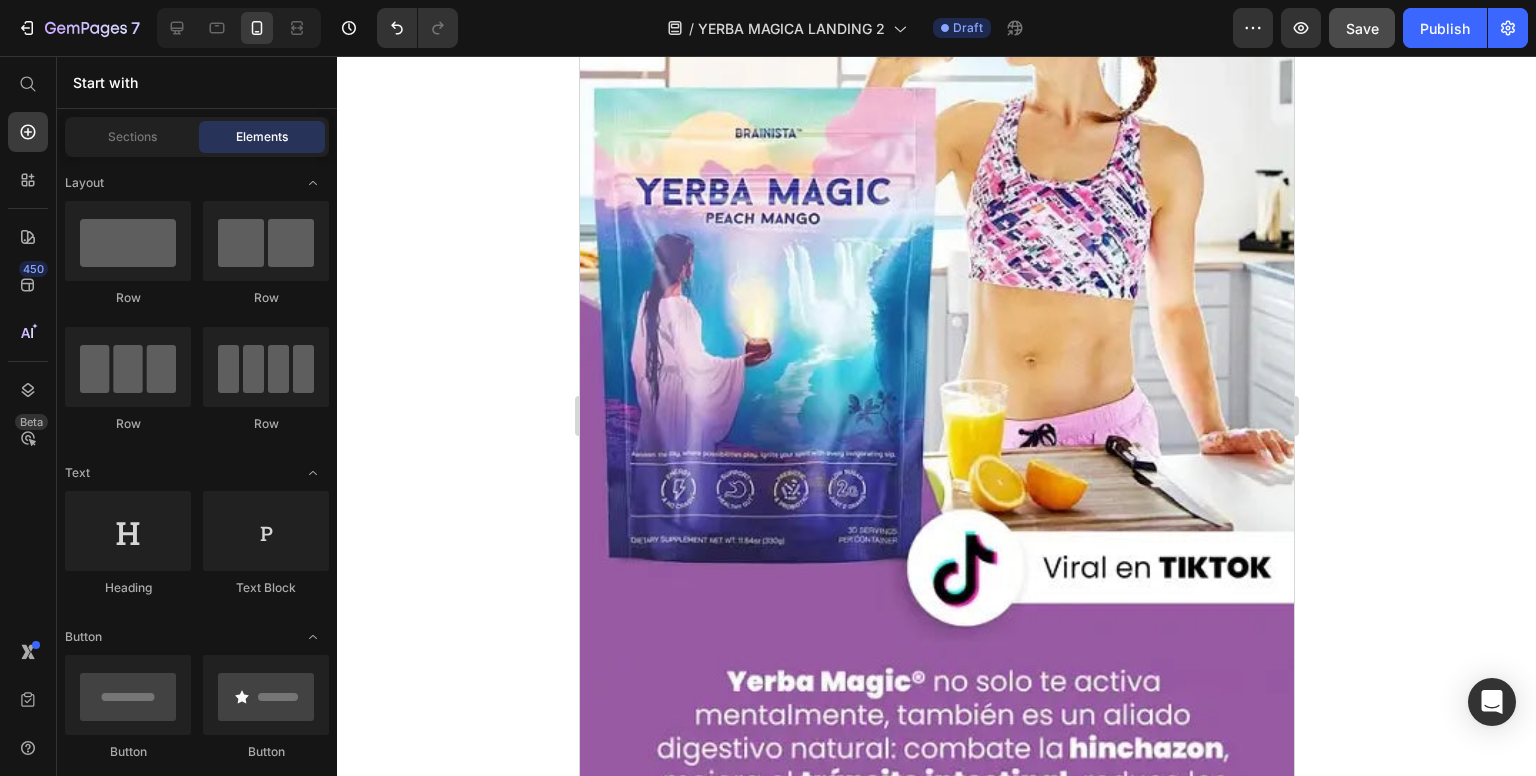 click on "Save" 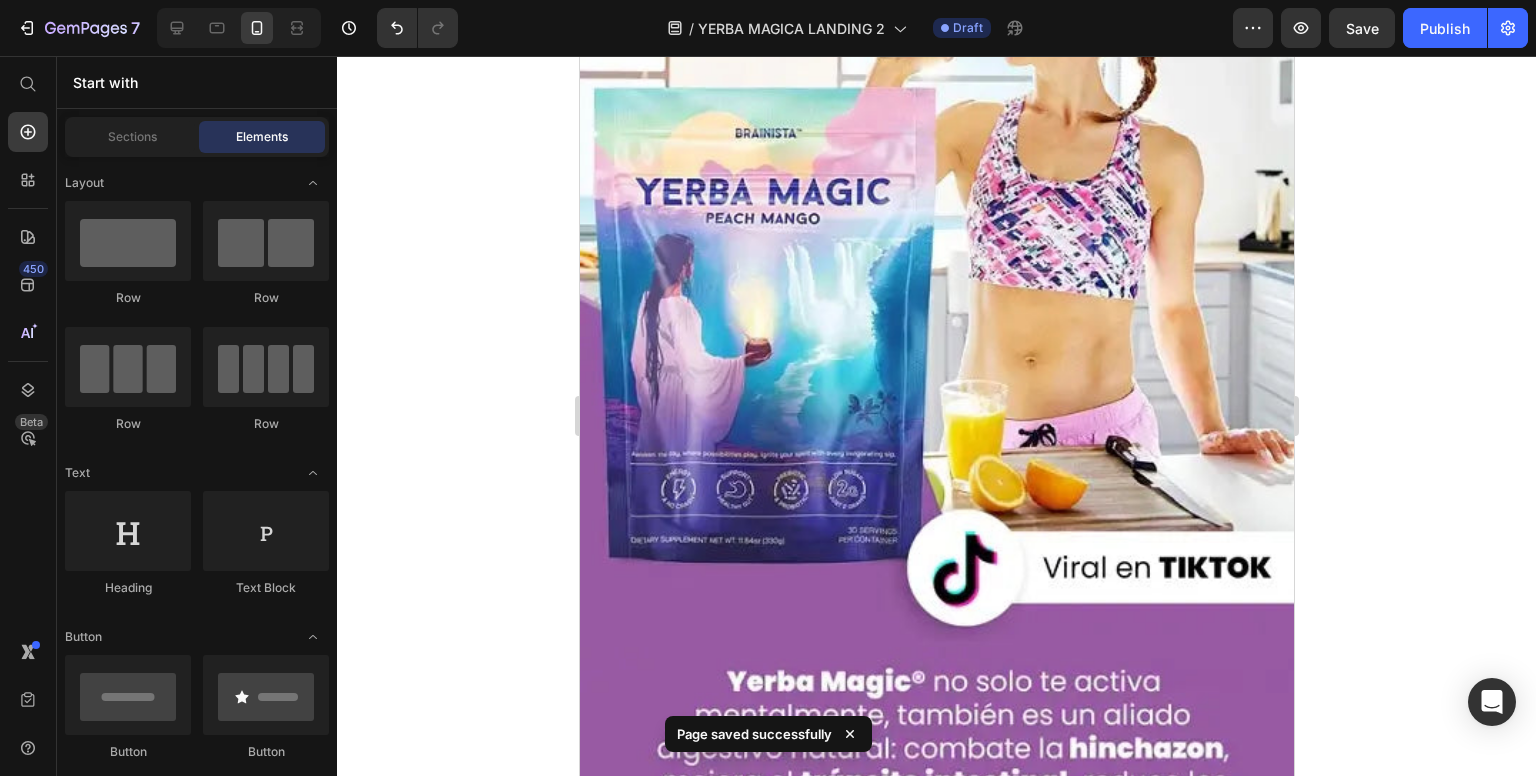 click 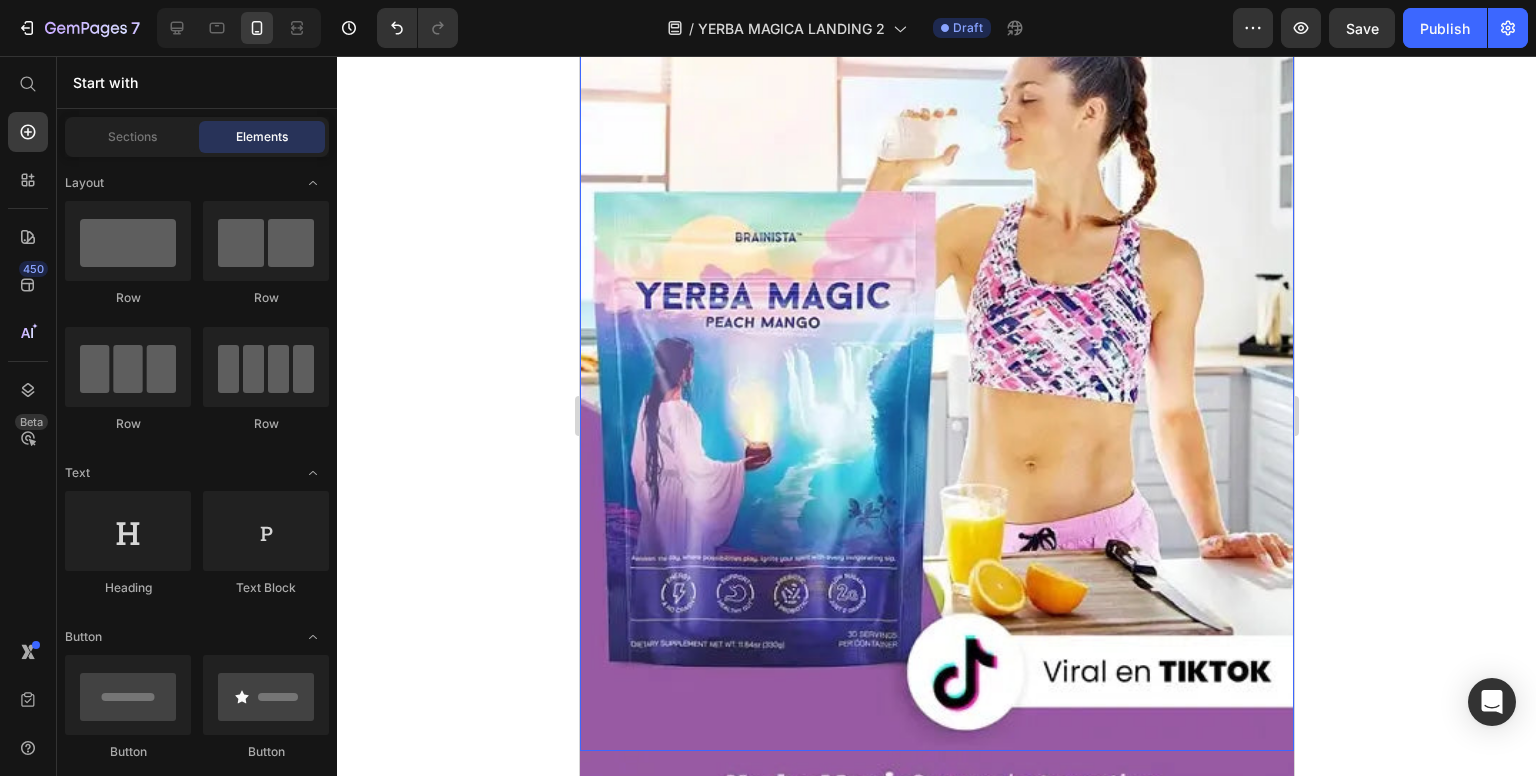 scroll, scrollTop: 300, scrollLeft: 0, axis: vertical 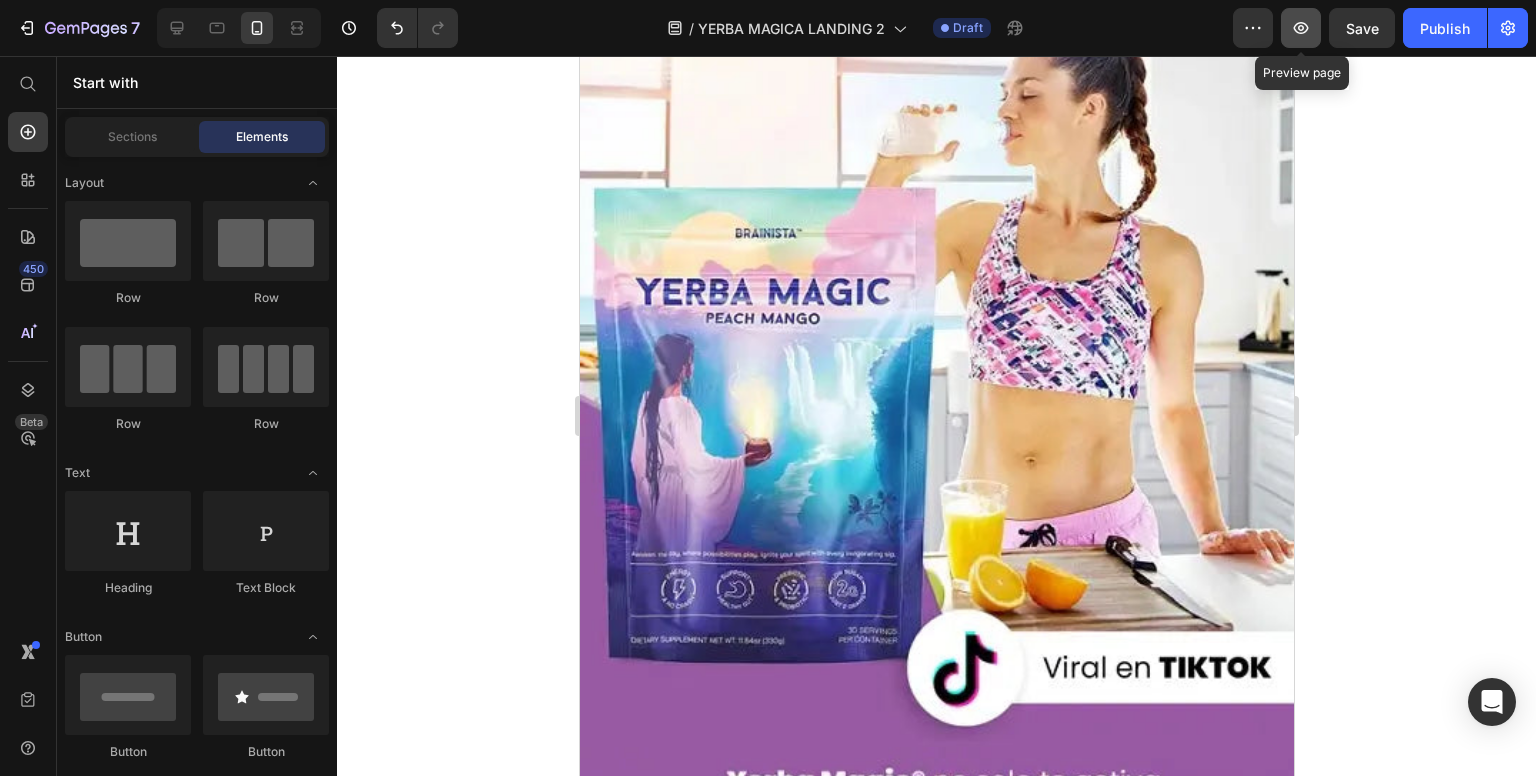 click 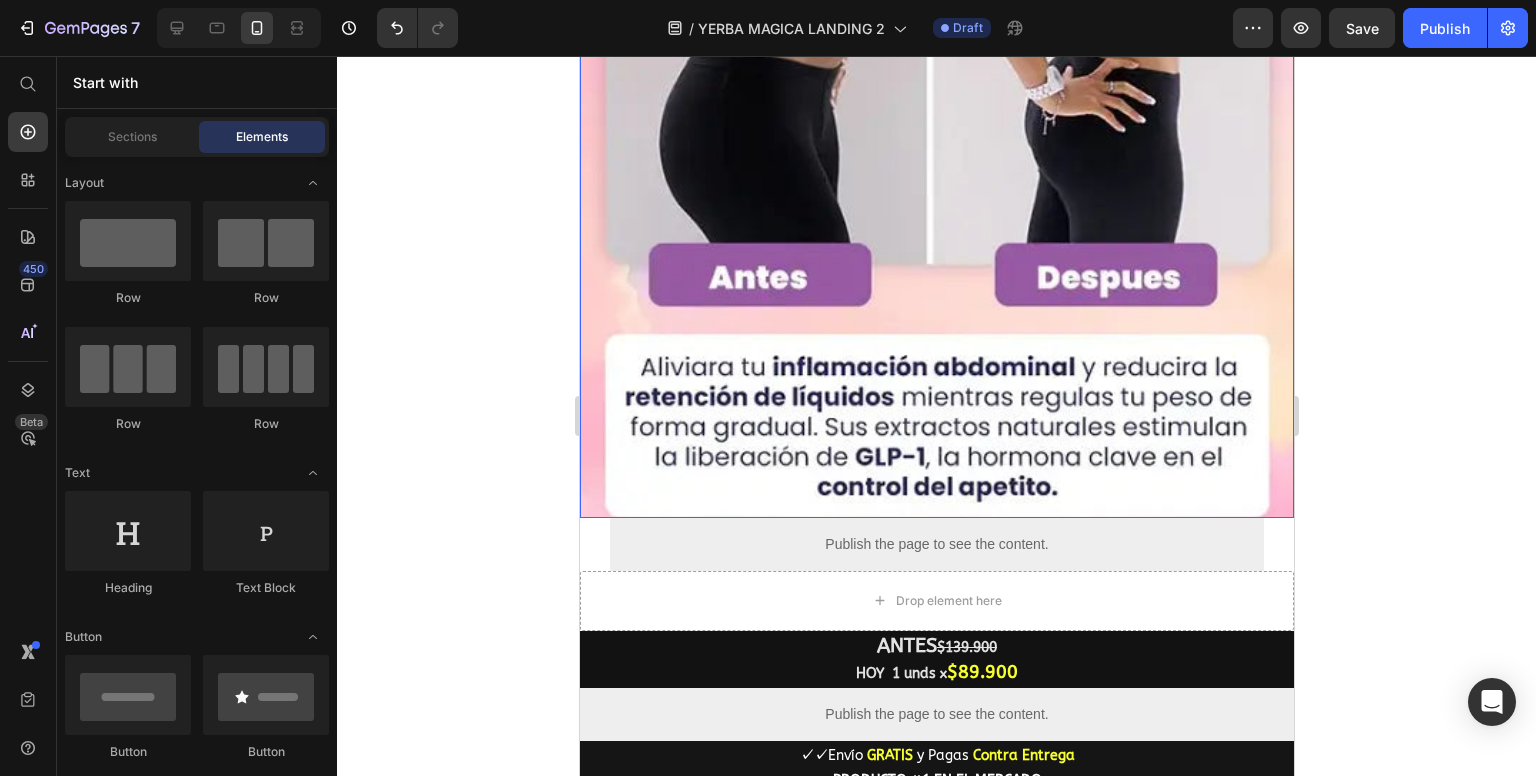scroll, scrollTop: 1900, scrollLeft: 0, axis: vertical 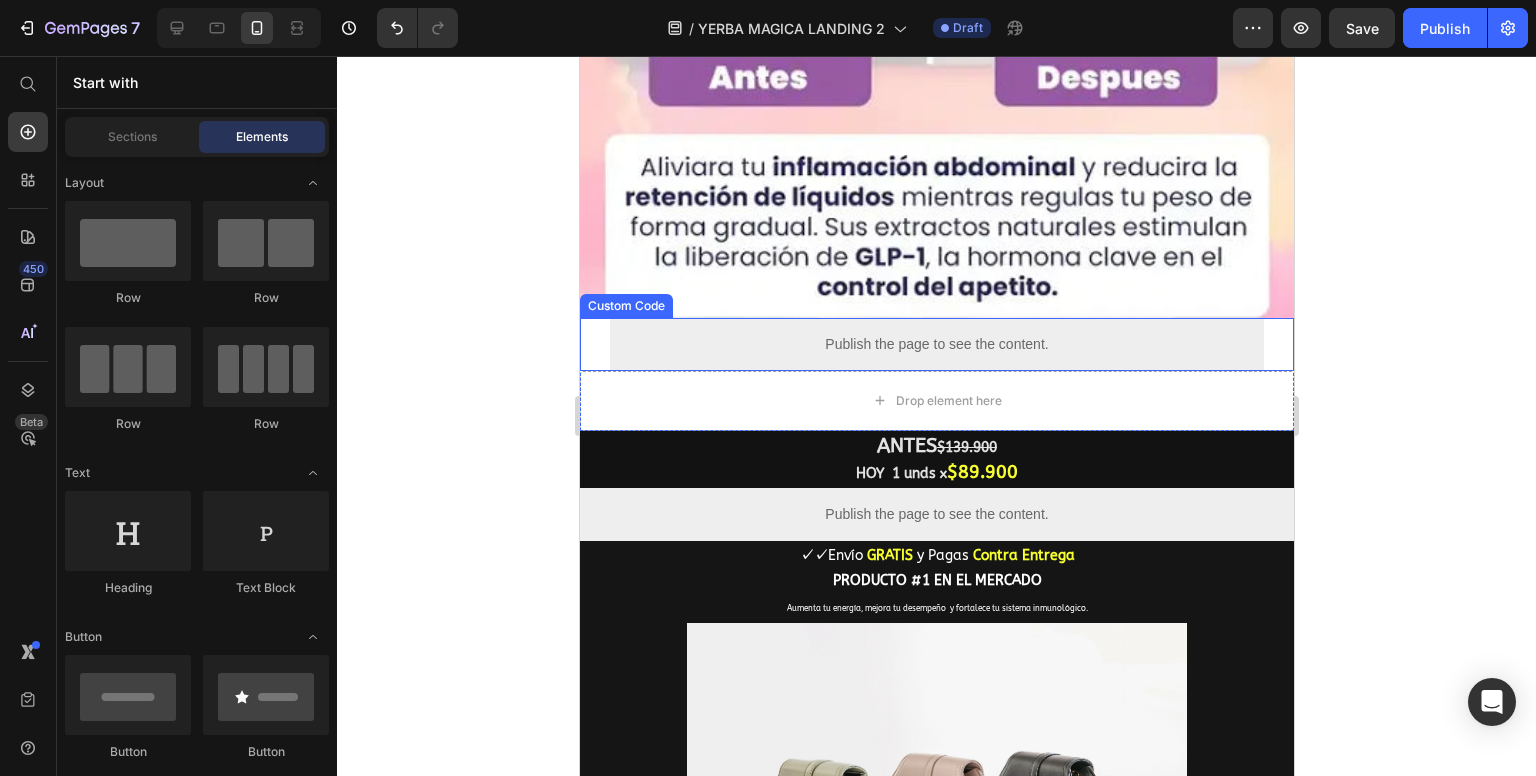 click on "Publish the page to see the content.
Custom Code" at bounding box center (936, 344) 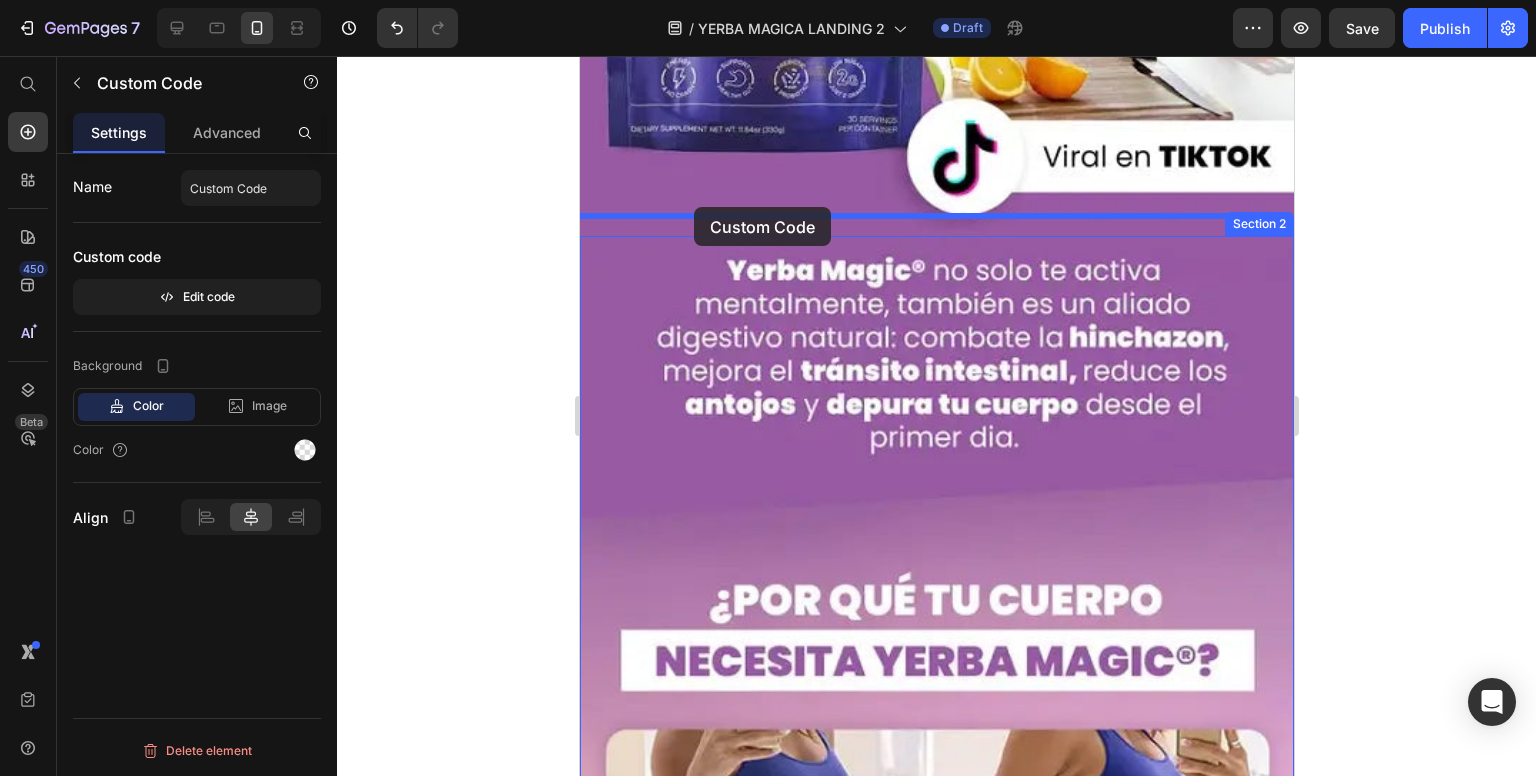 scroll, scrollTop: 800, scrollLeft: 0, axis: vertical 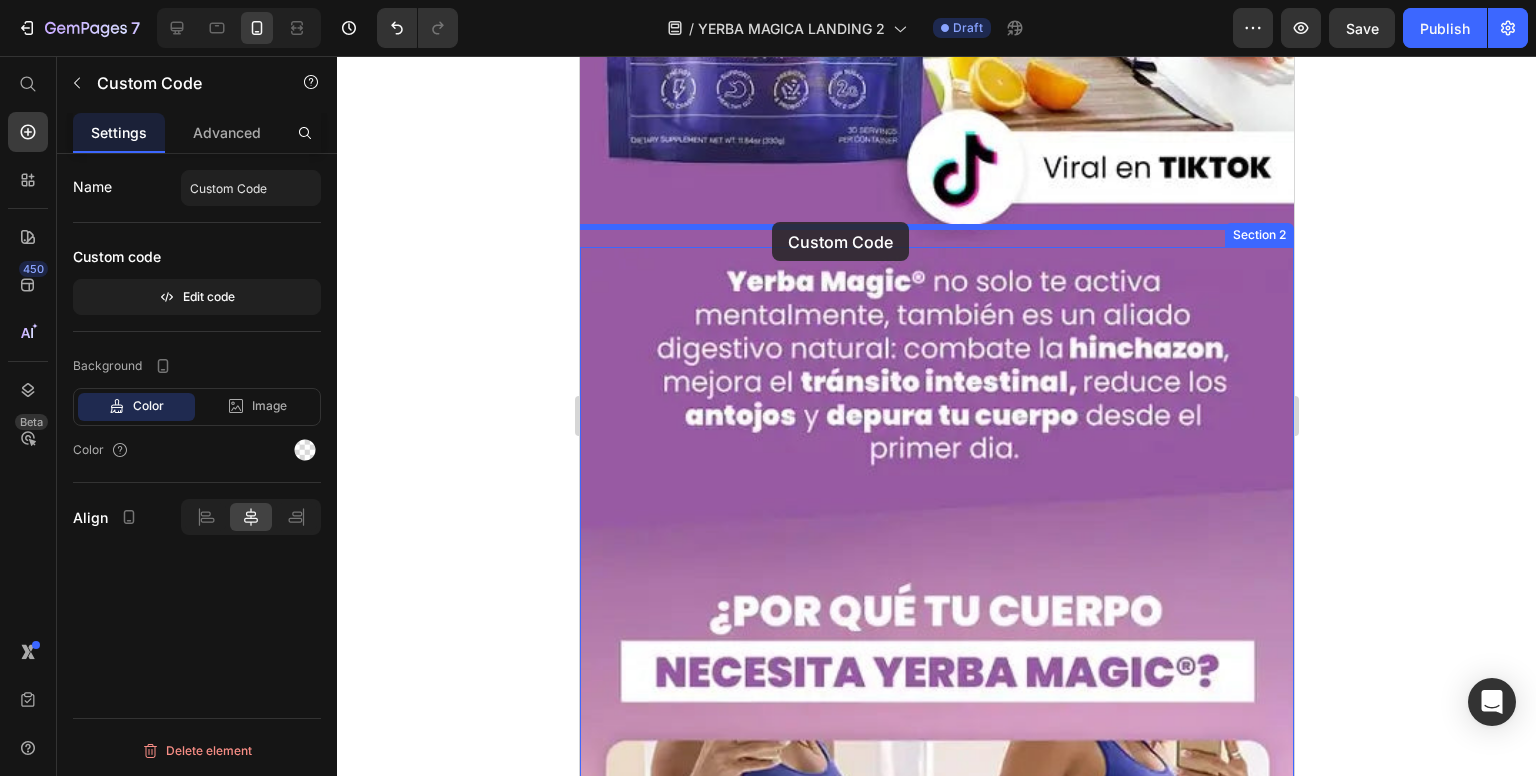 drag, startPoint x: 592, startPoint y: 277, endPoint x: 772, endPoint y: 221, distance: 188.50995 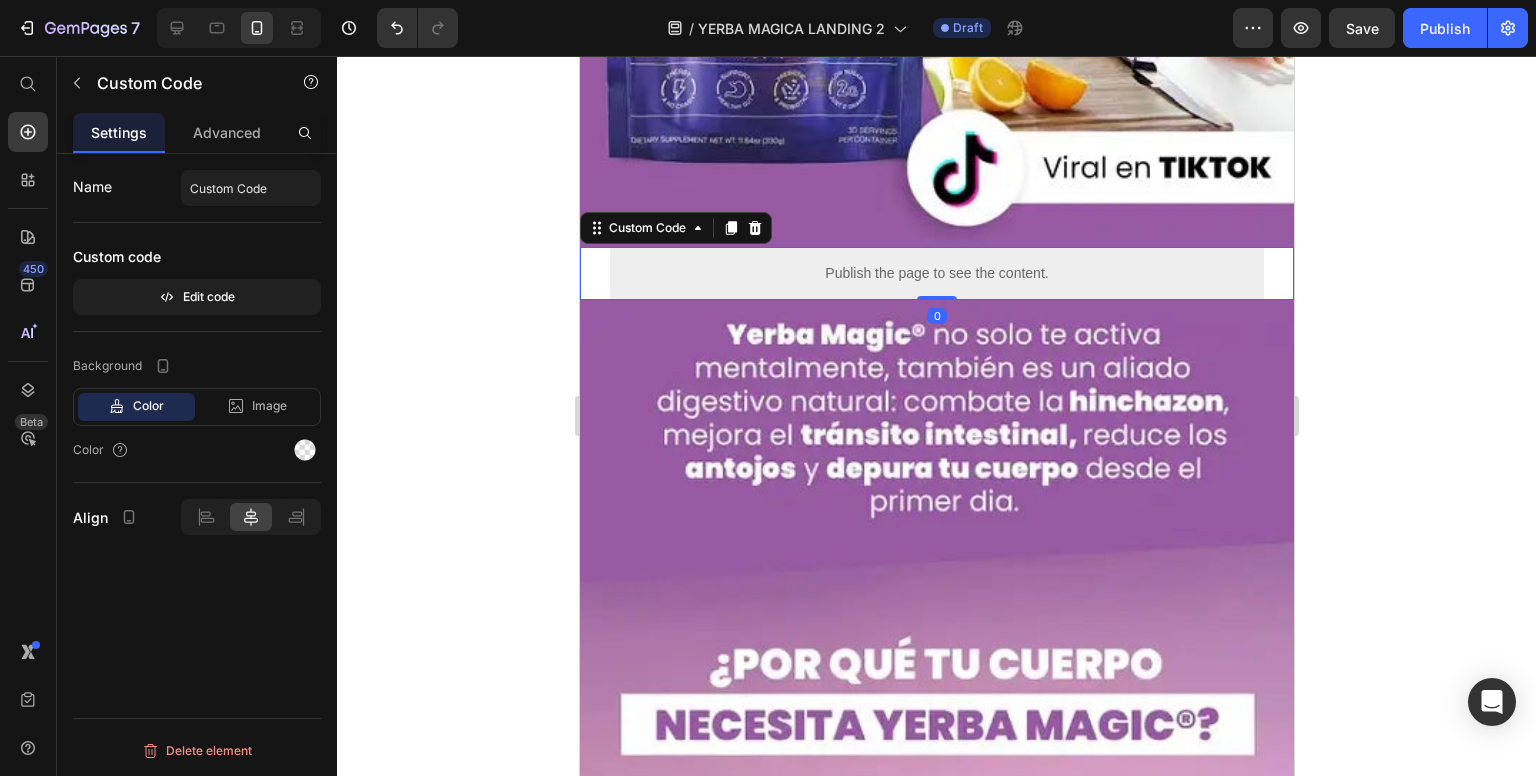 click on "Publish the page to see the content.
Custom Code   0" at bounding box center (936, 273) 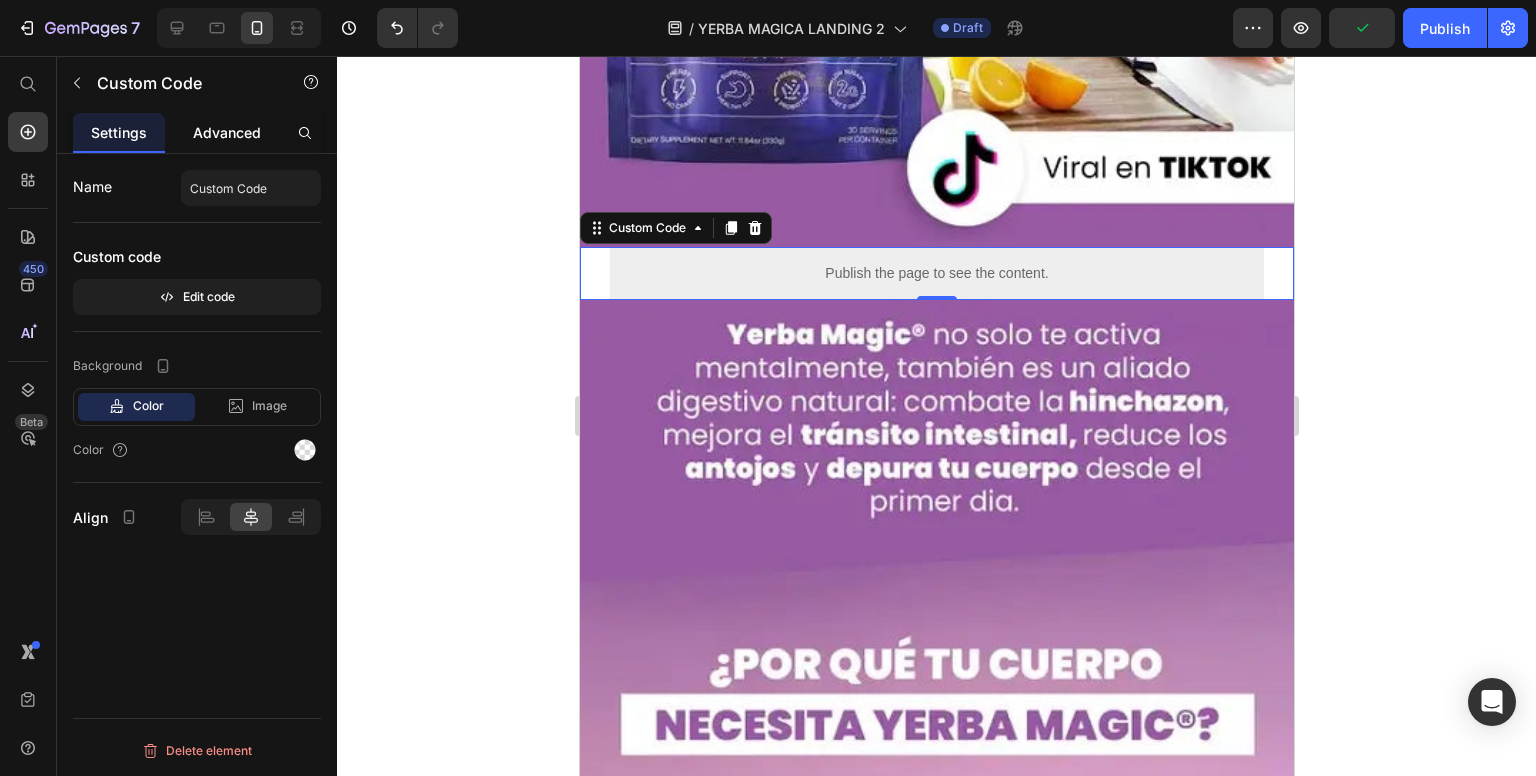click on "Advanced" at bounding box center (227, 132) 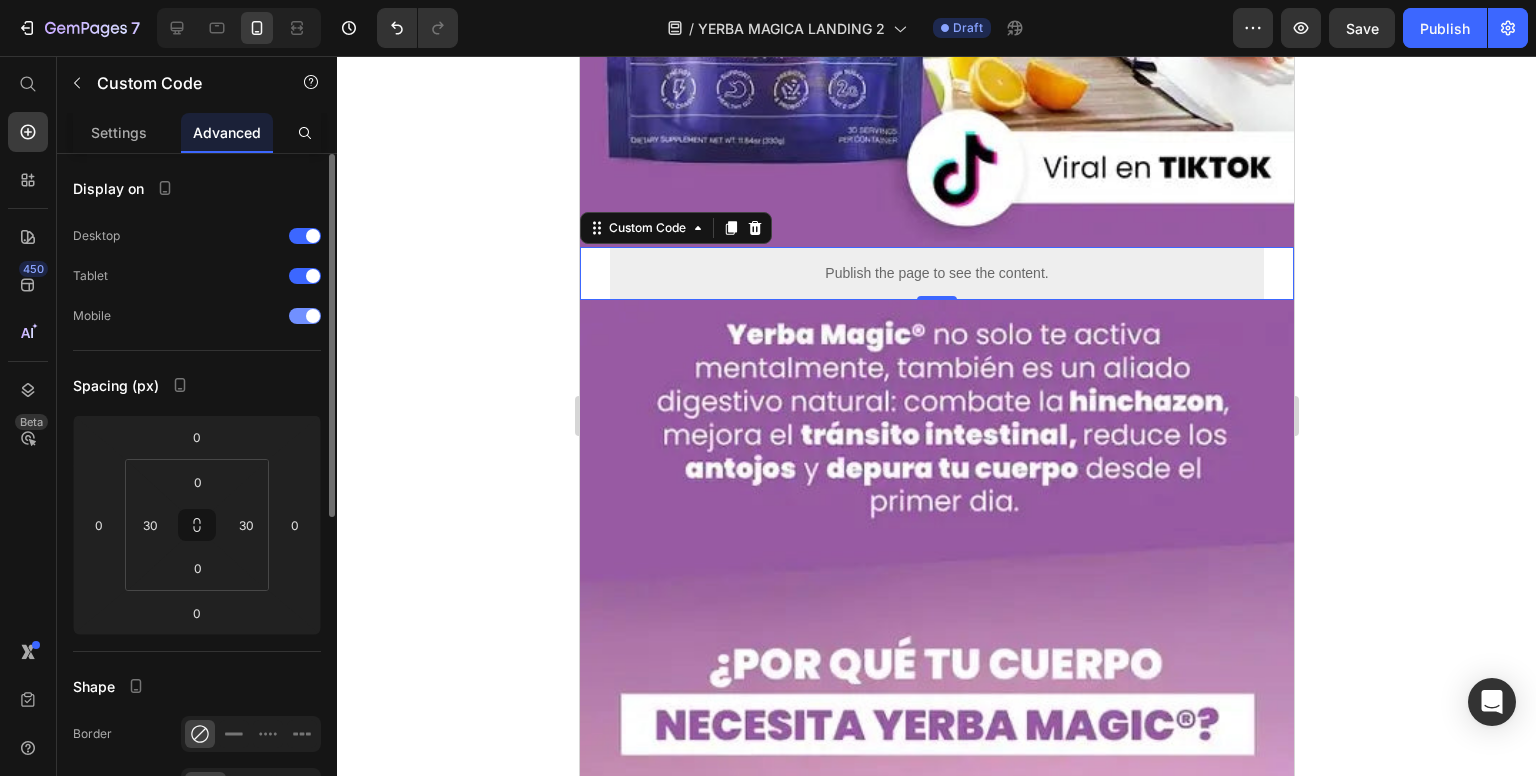 click at bounding box center [305, 316] 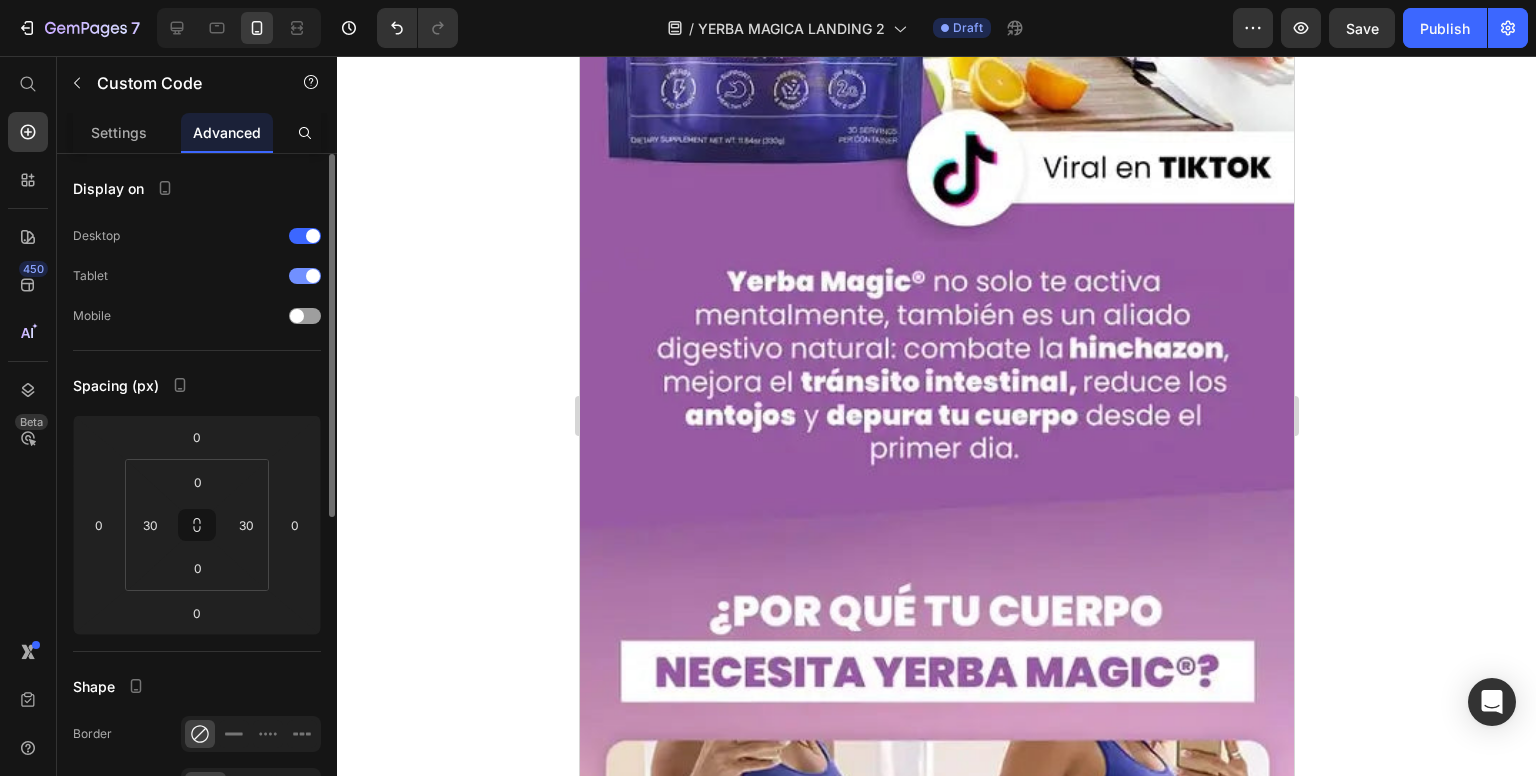 click at bounding box center (305, 276) 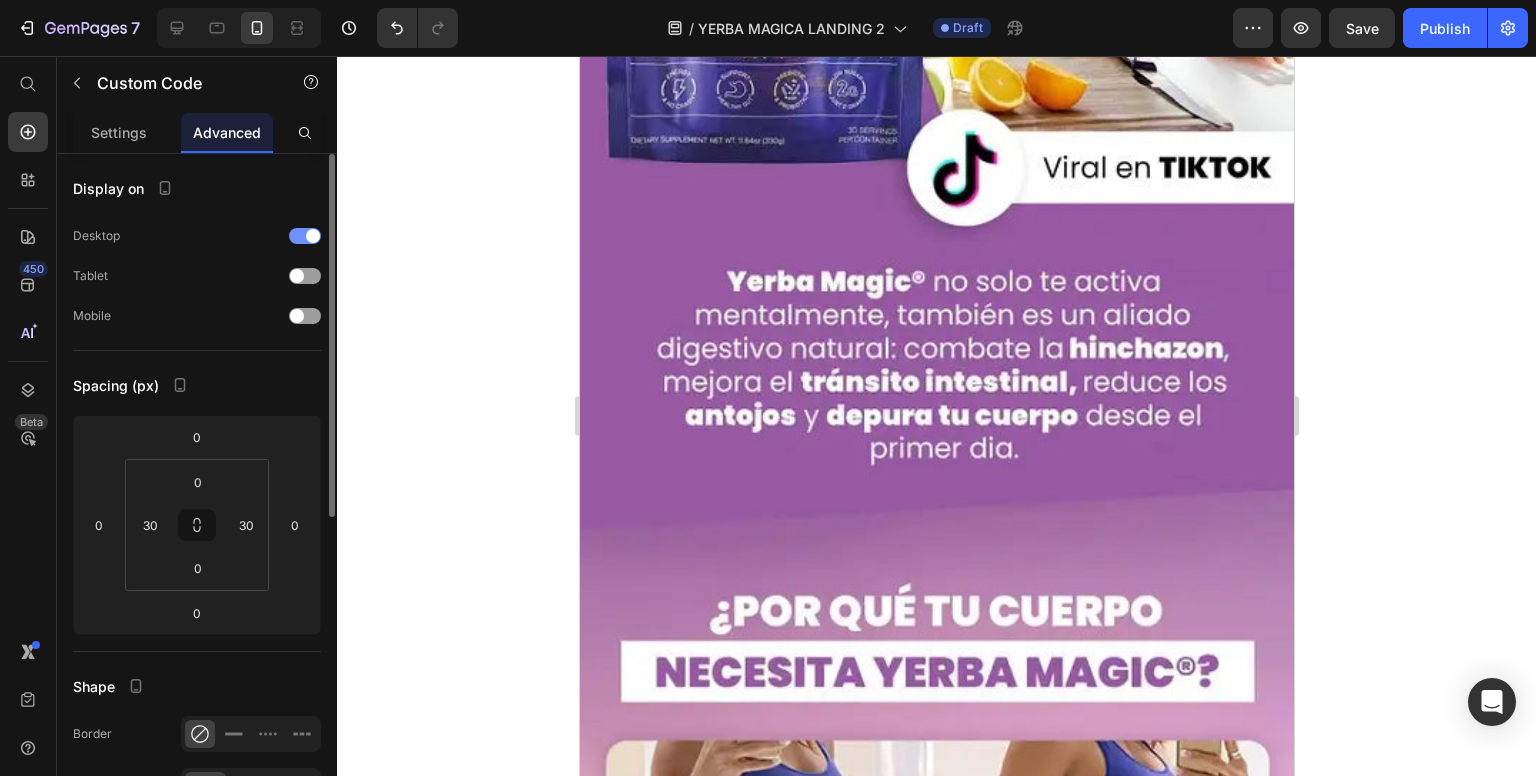 click at bounding box center [305, 236] 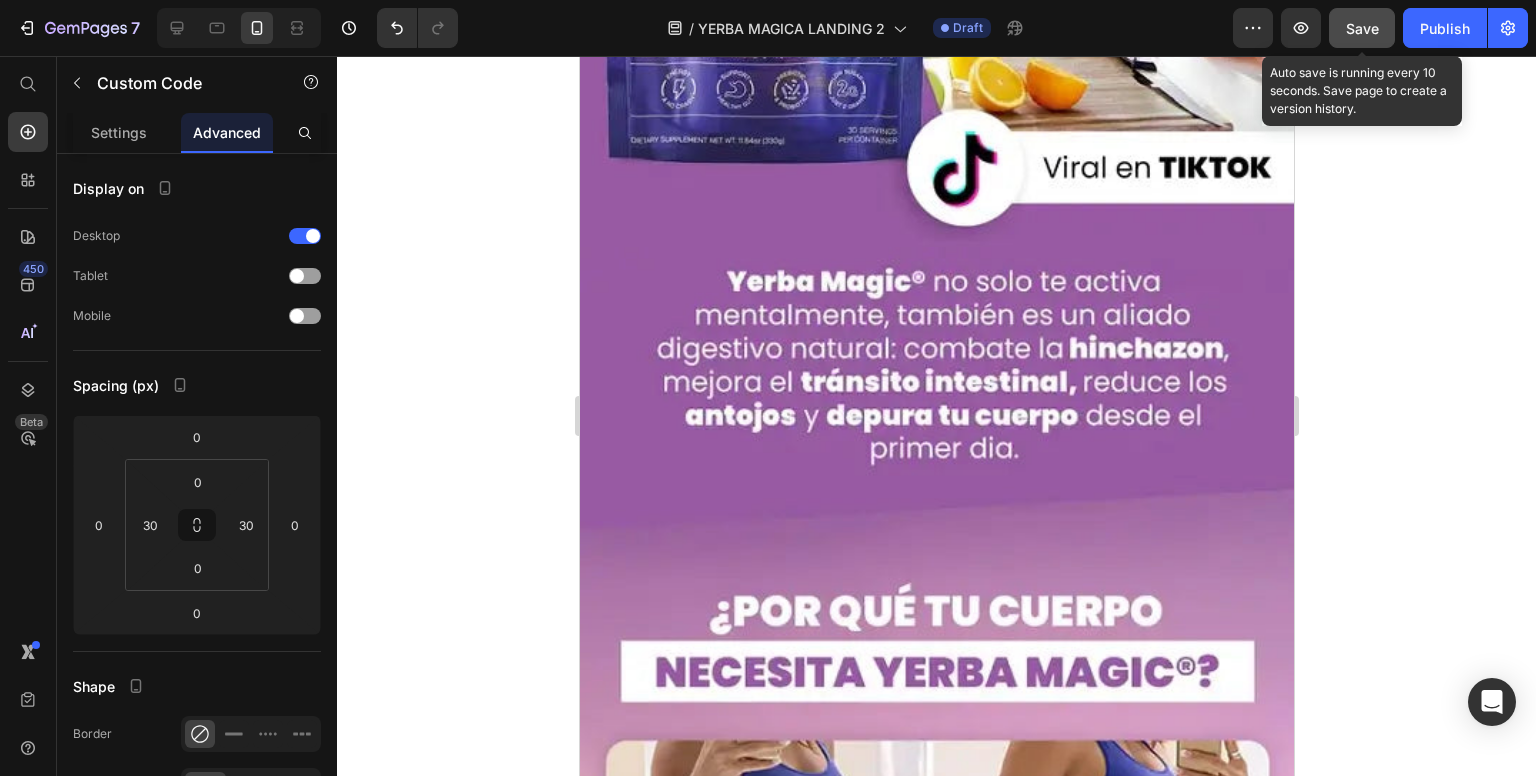 click on "Save" at bounding box center [1362, 28] 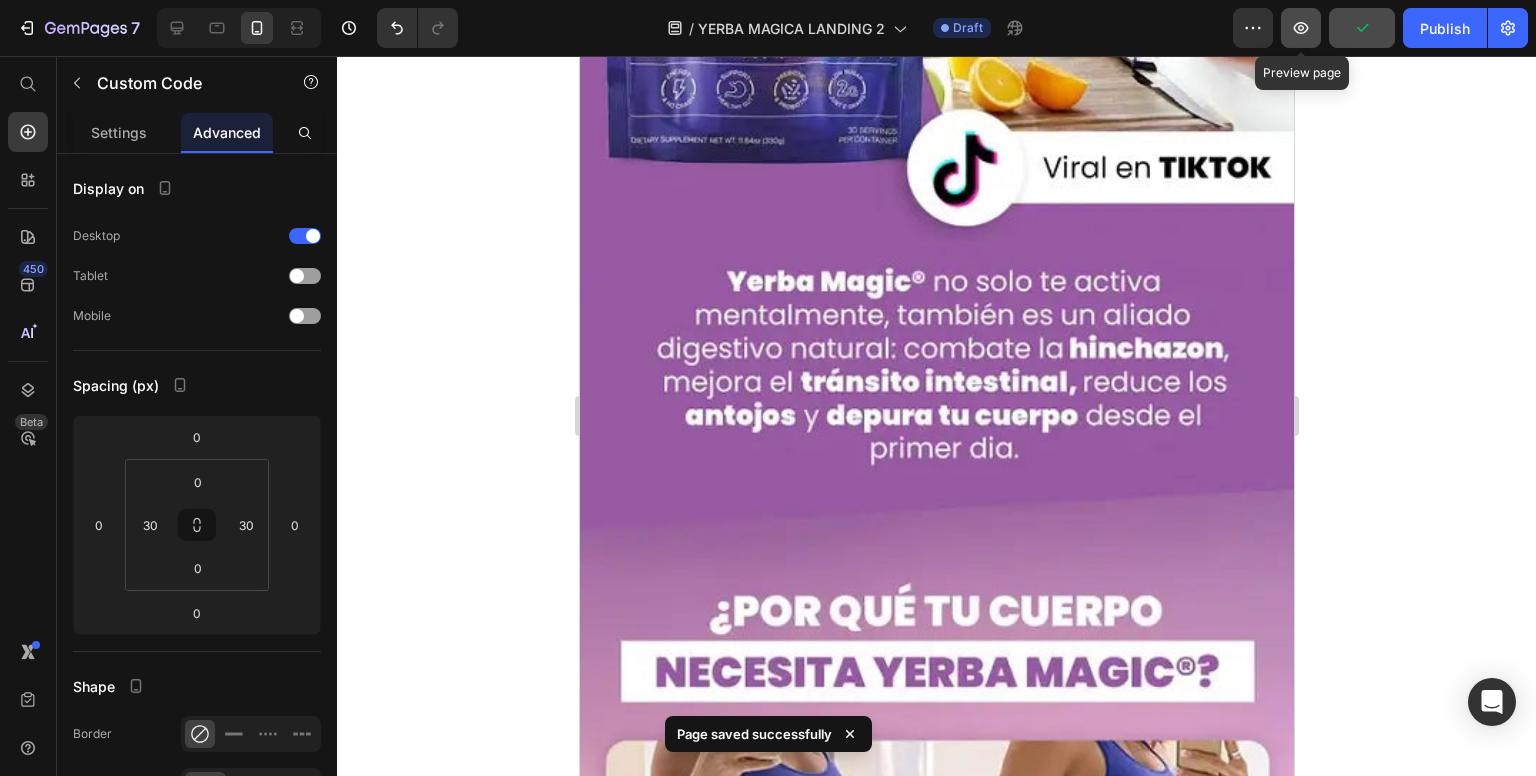 click 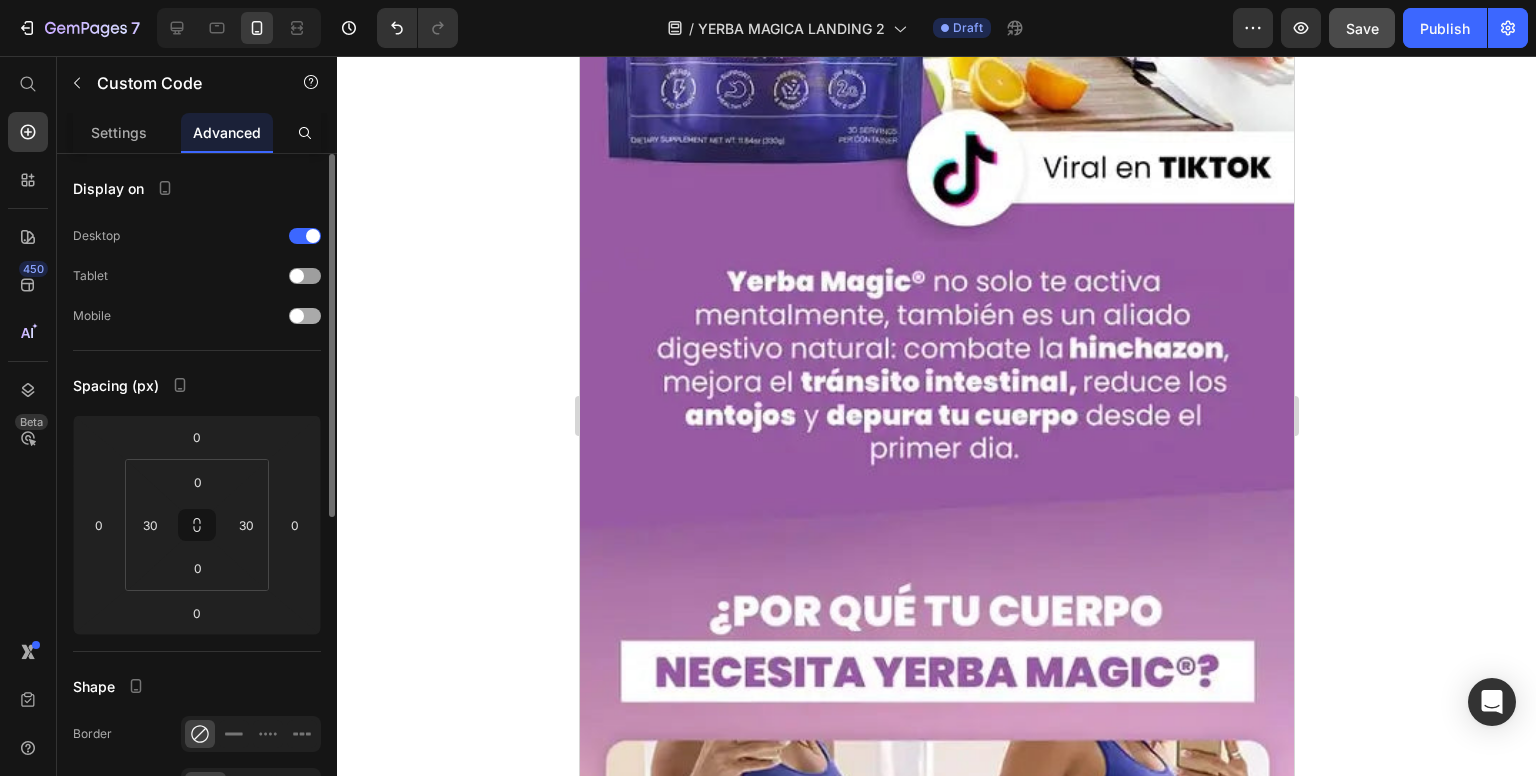 click at bounding box center (297, 316) 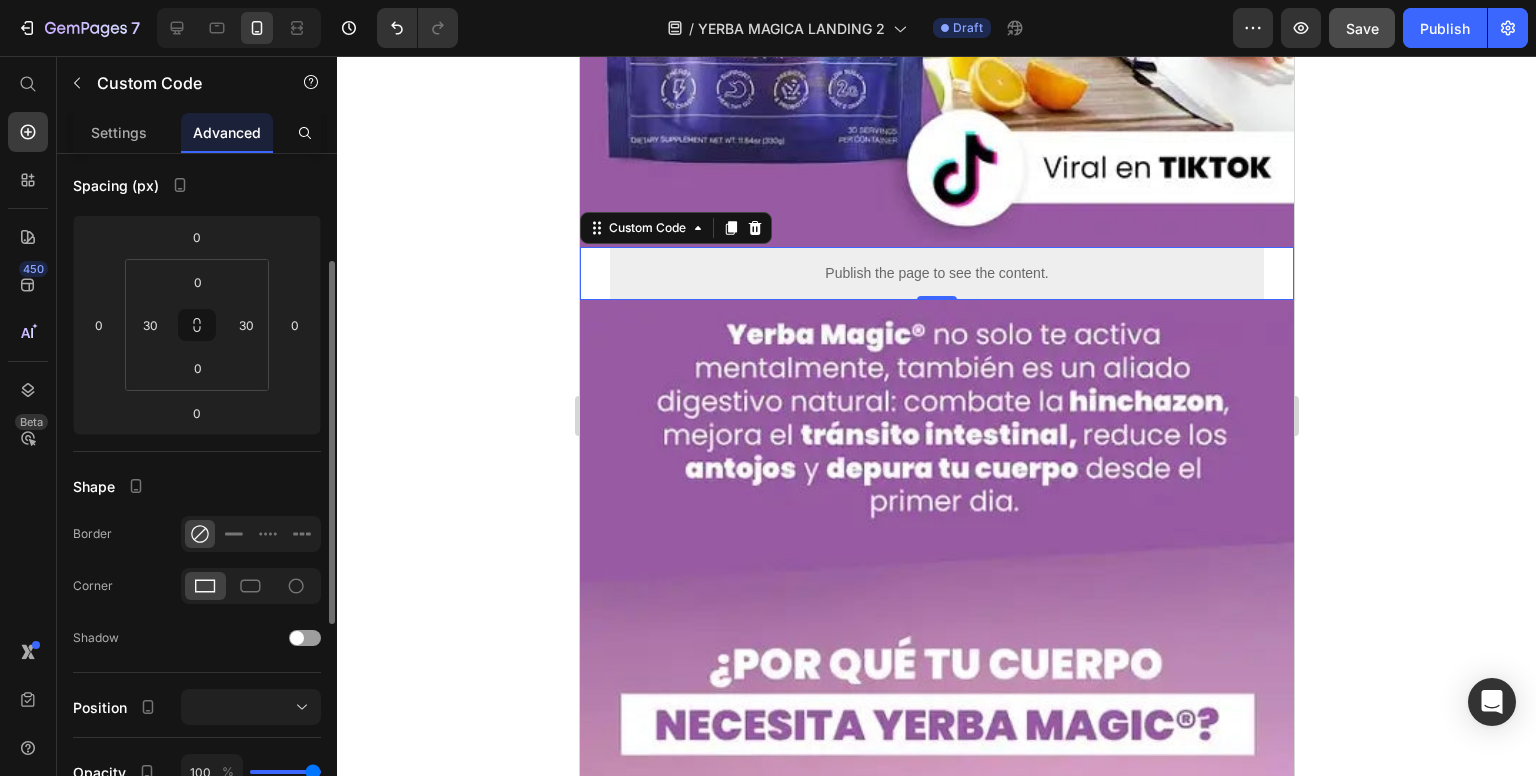 scroll, scrollTop: 300, scrollLeft: 0, axis: vertical 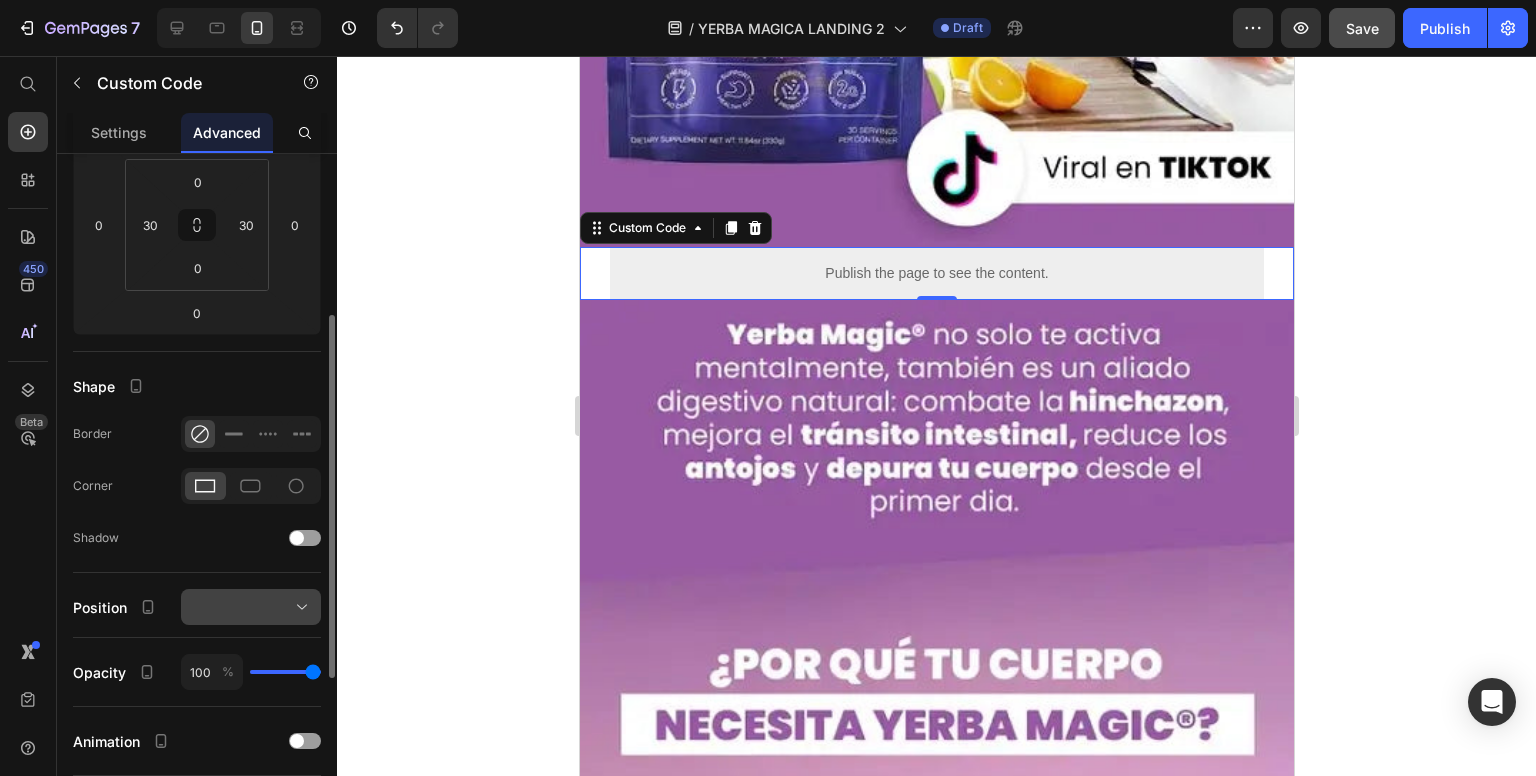 click 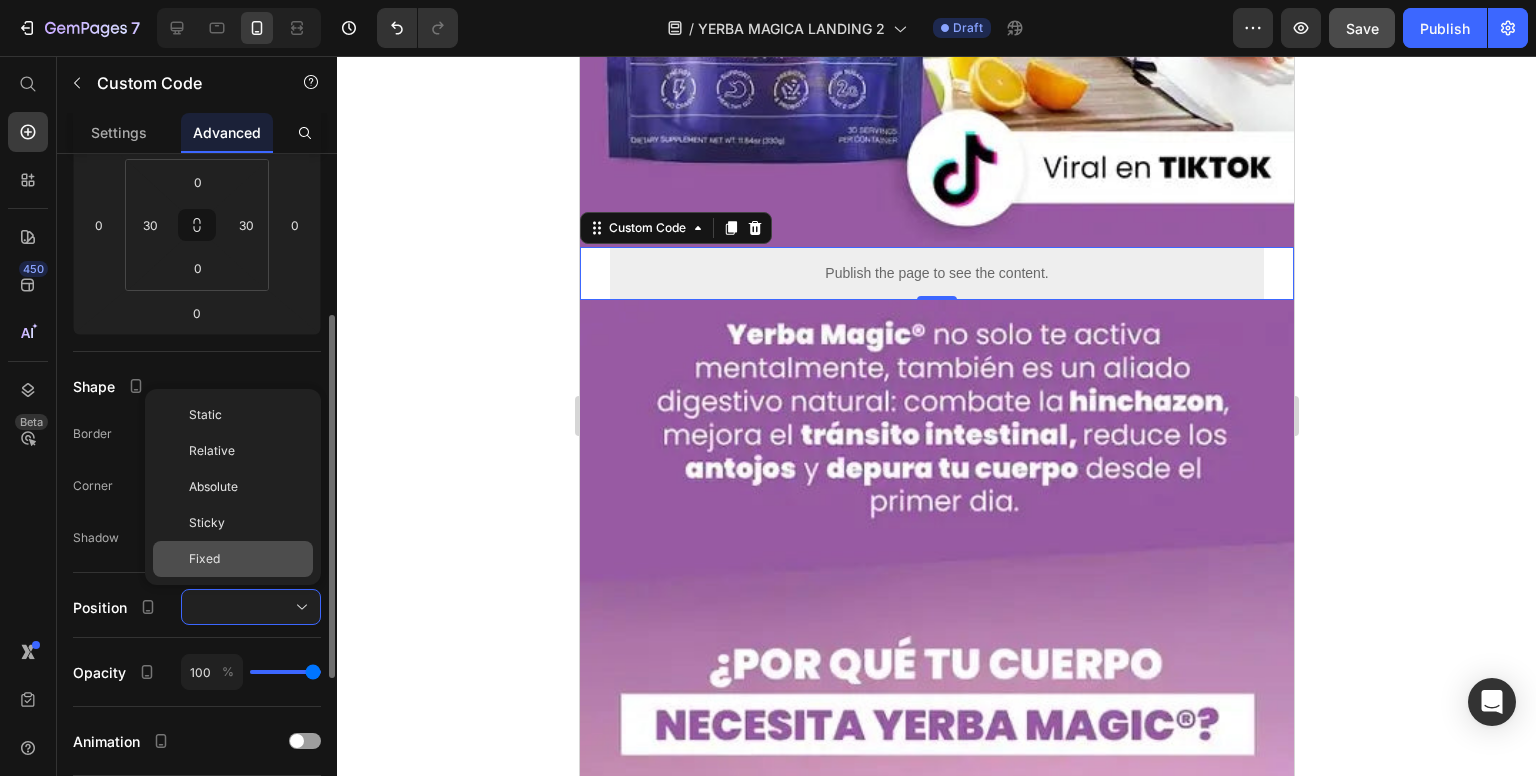 click on "Fixed" 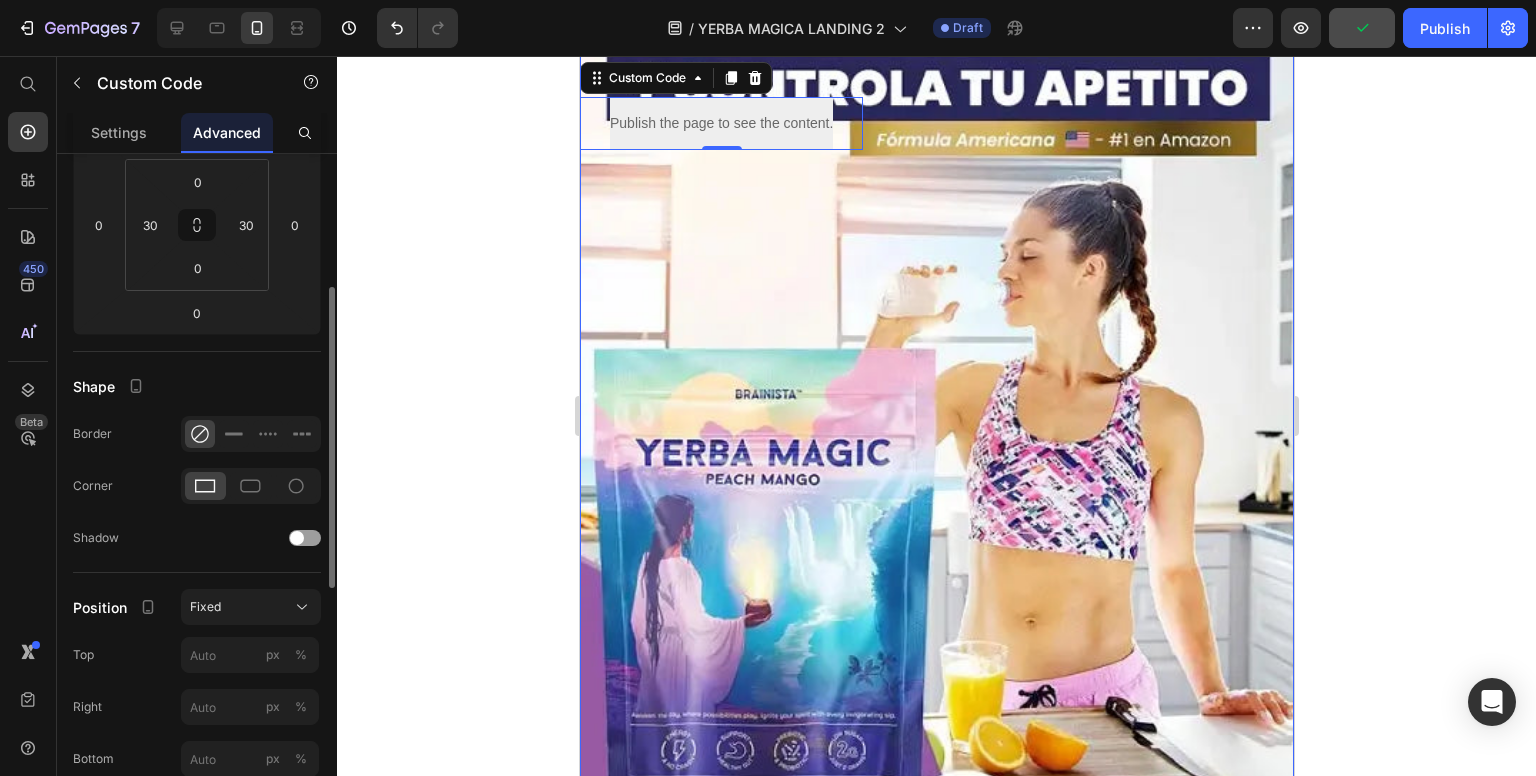 scroll, scrollTop: 0, scrollLeft: 0, axis: both 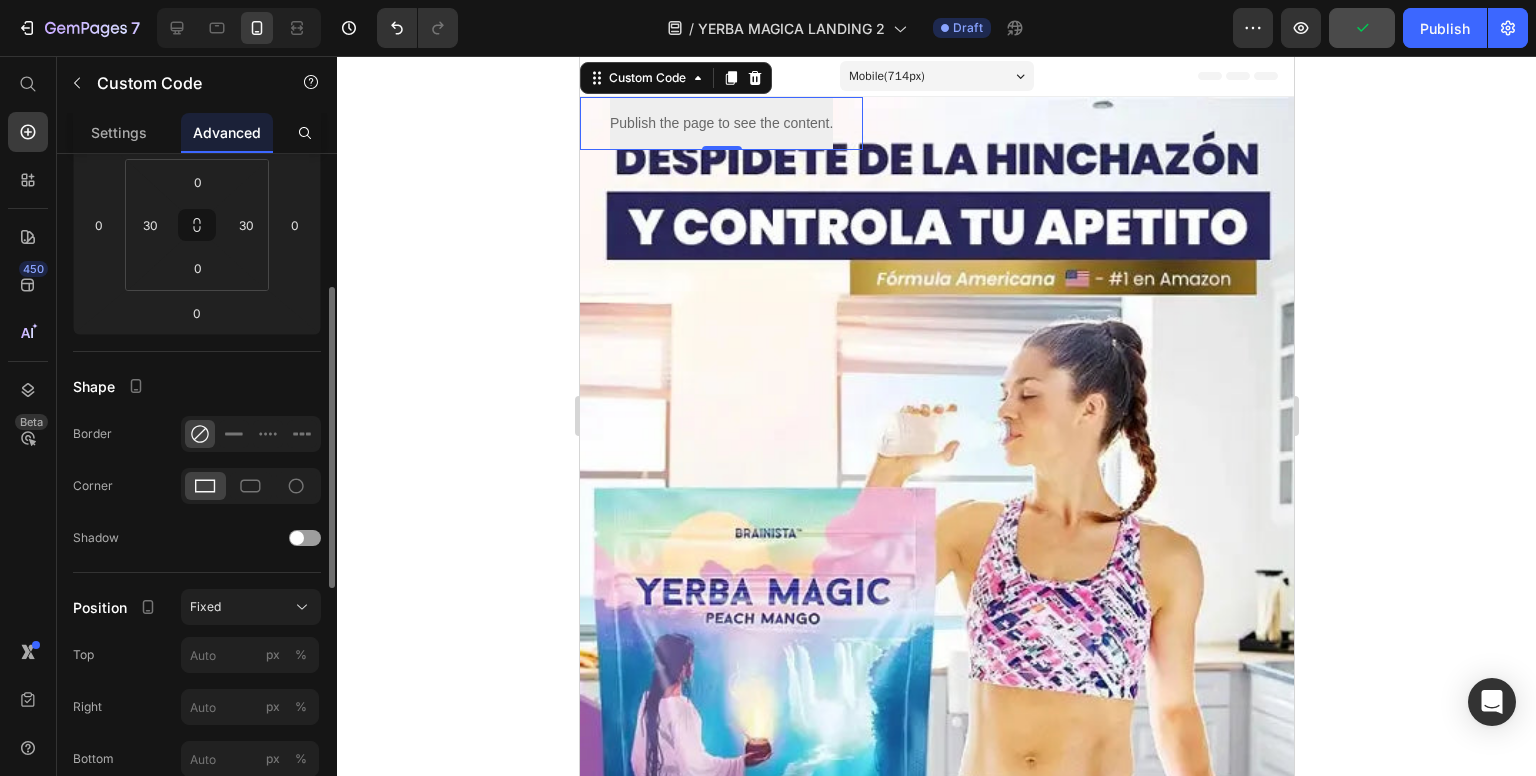 click 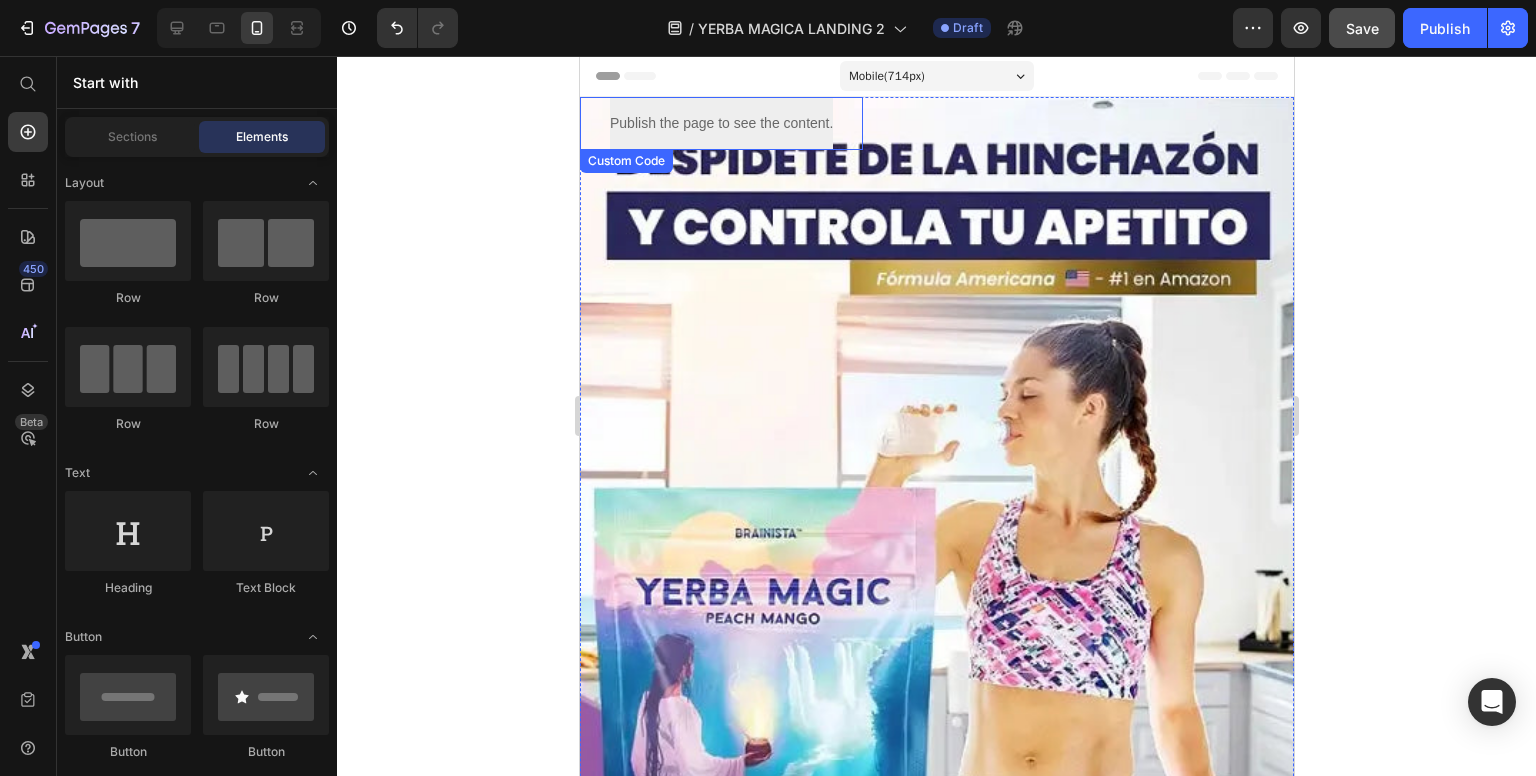 click on "Publish the page to see the content.
Custom Code" at bounding box center [720, 123] 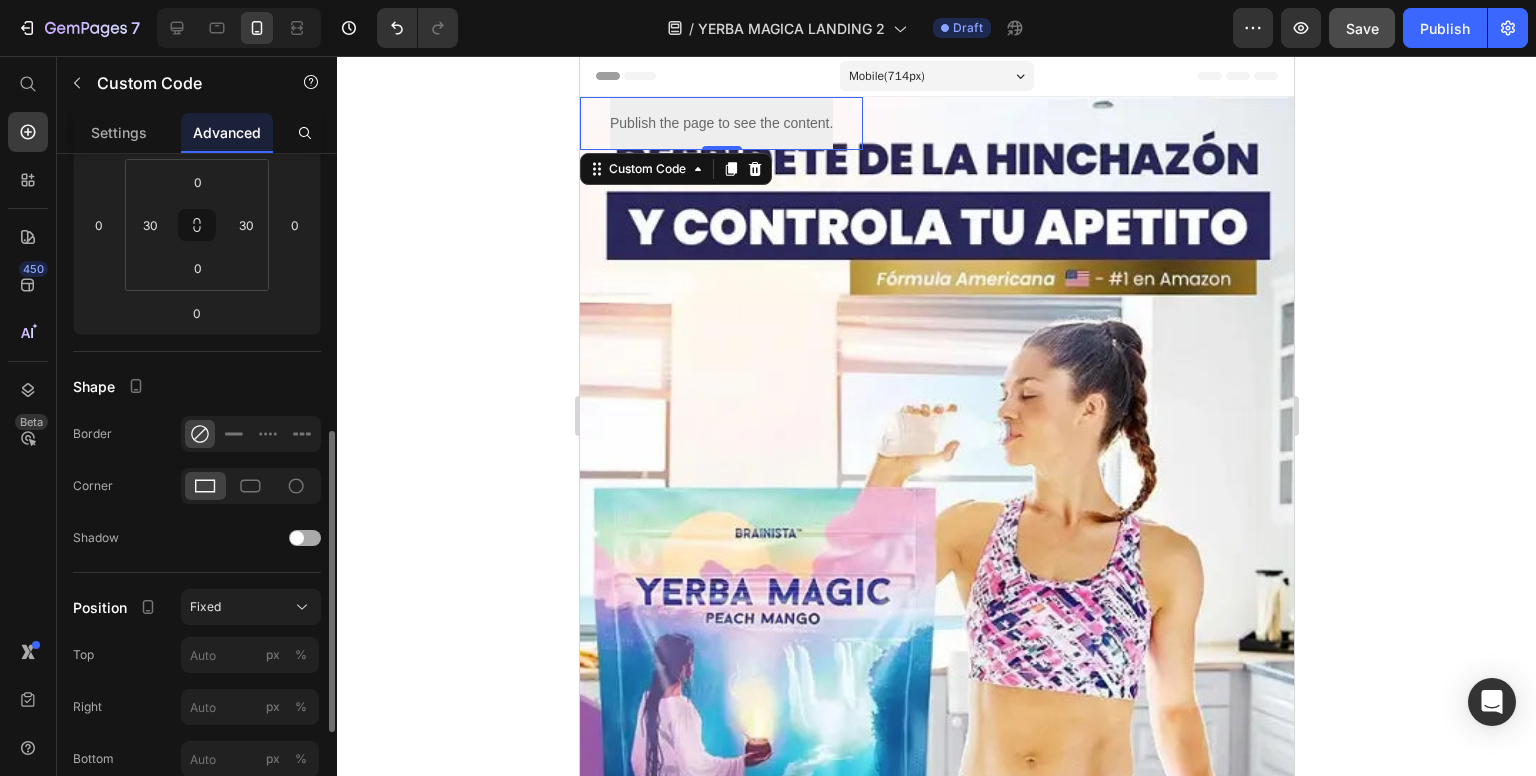 scroll, scrollTop: 400, scrollLeft: 0, axis: vertical 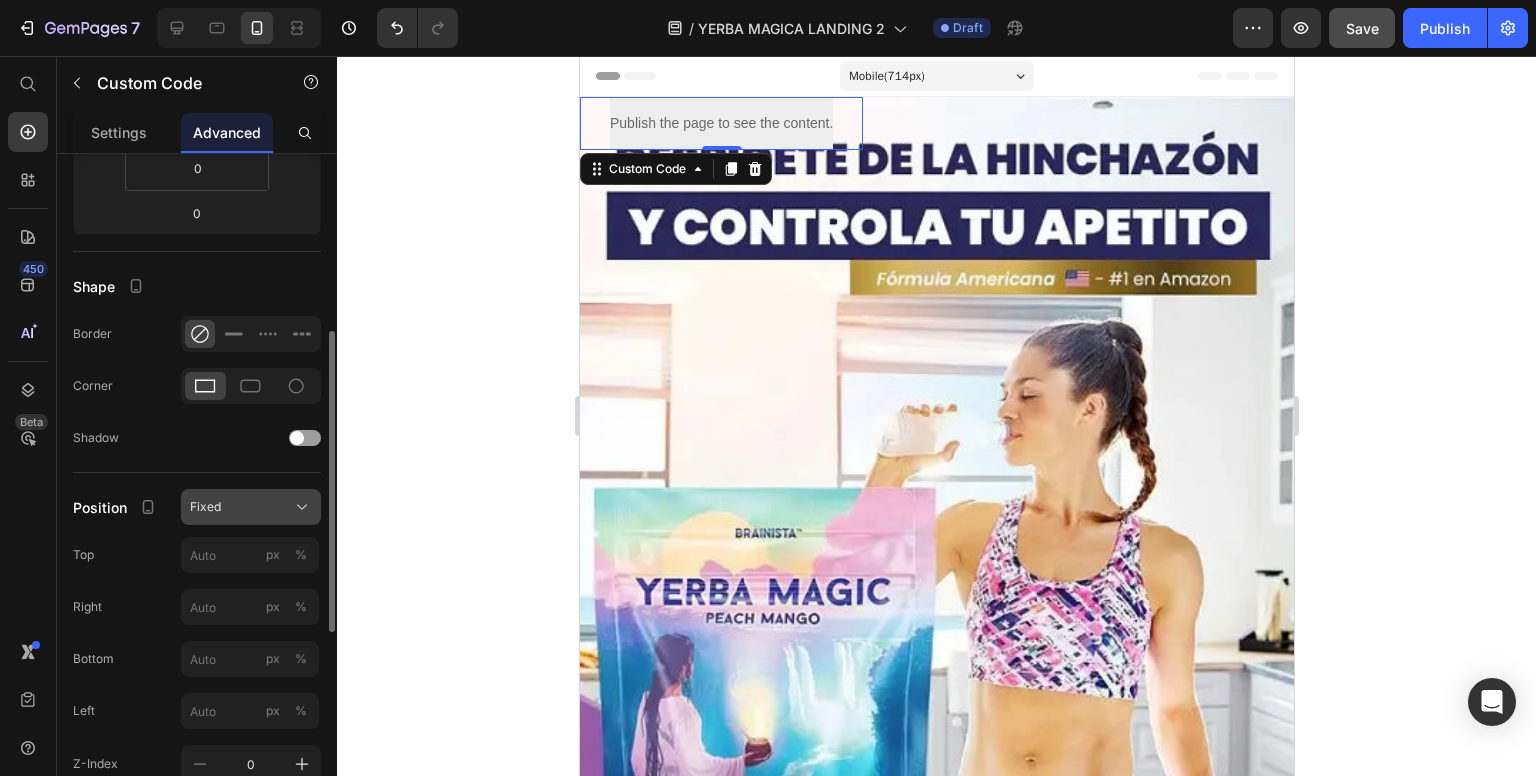 click 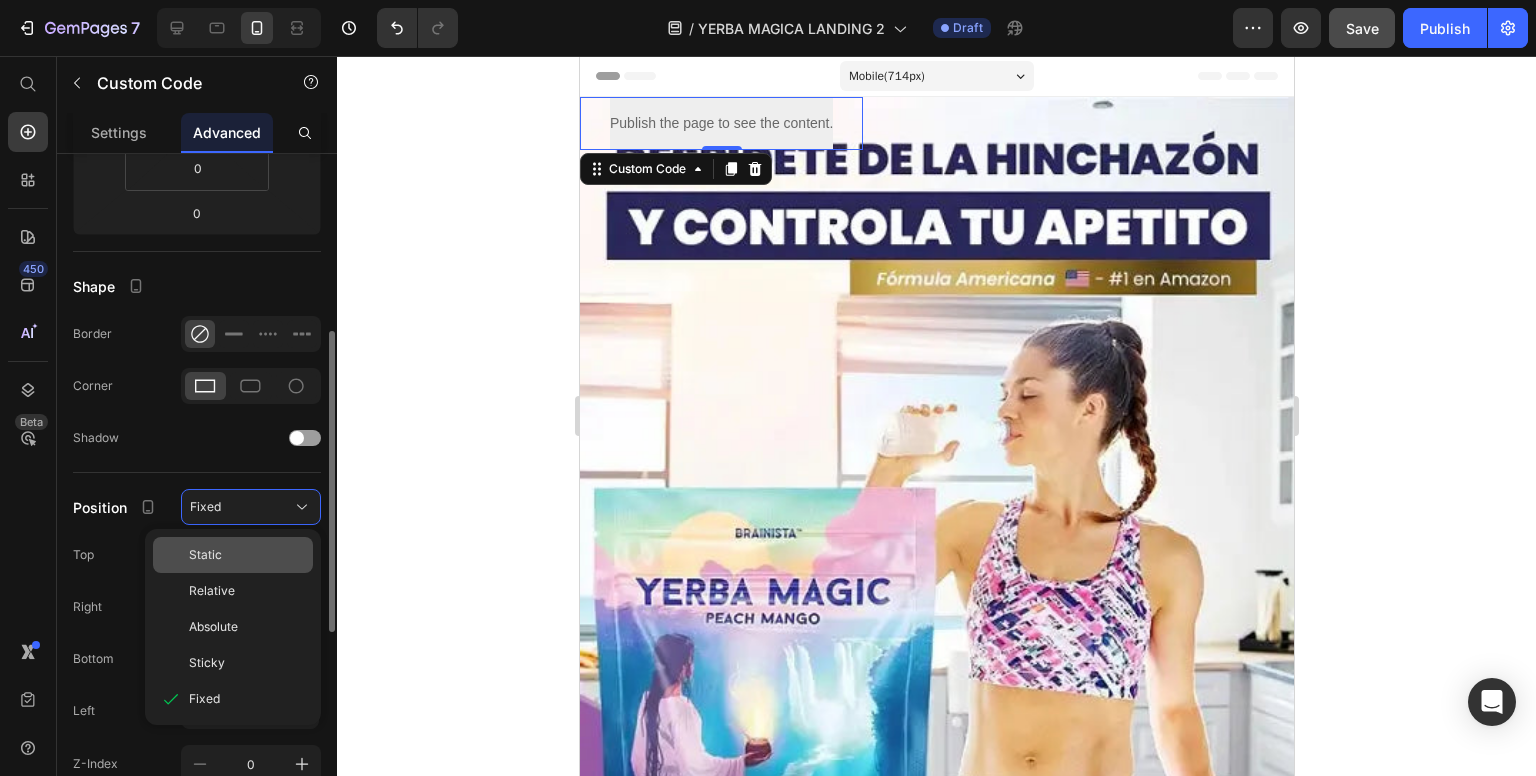 click on "Static" at bounding box center [247, 555] 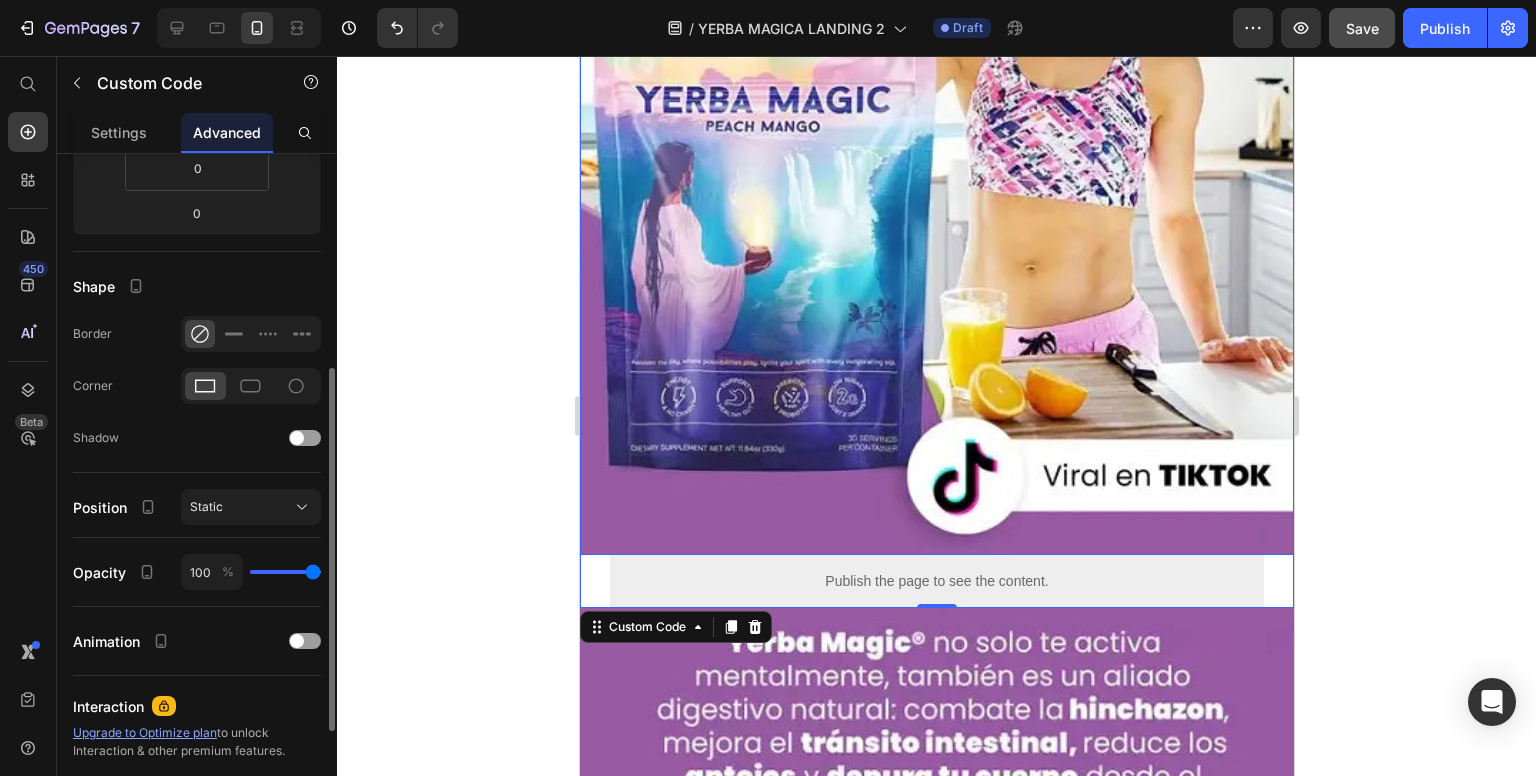 scroll, scrollTop: 500, scrollLeft: 0, axis: vertical 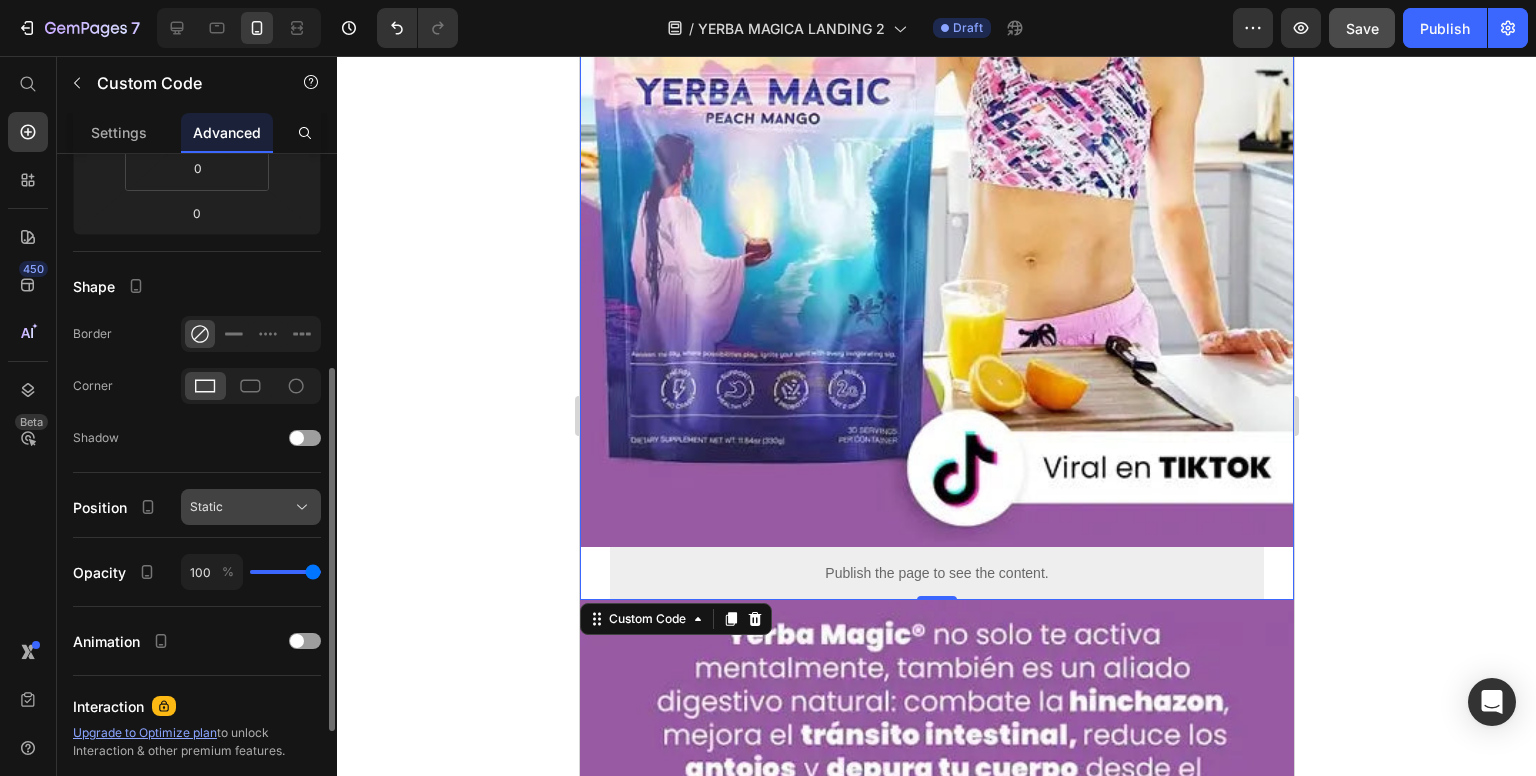 click on "Static" at bounding box center [251, 507] 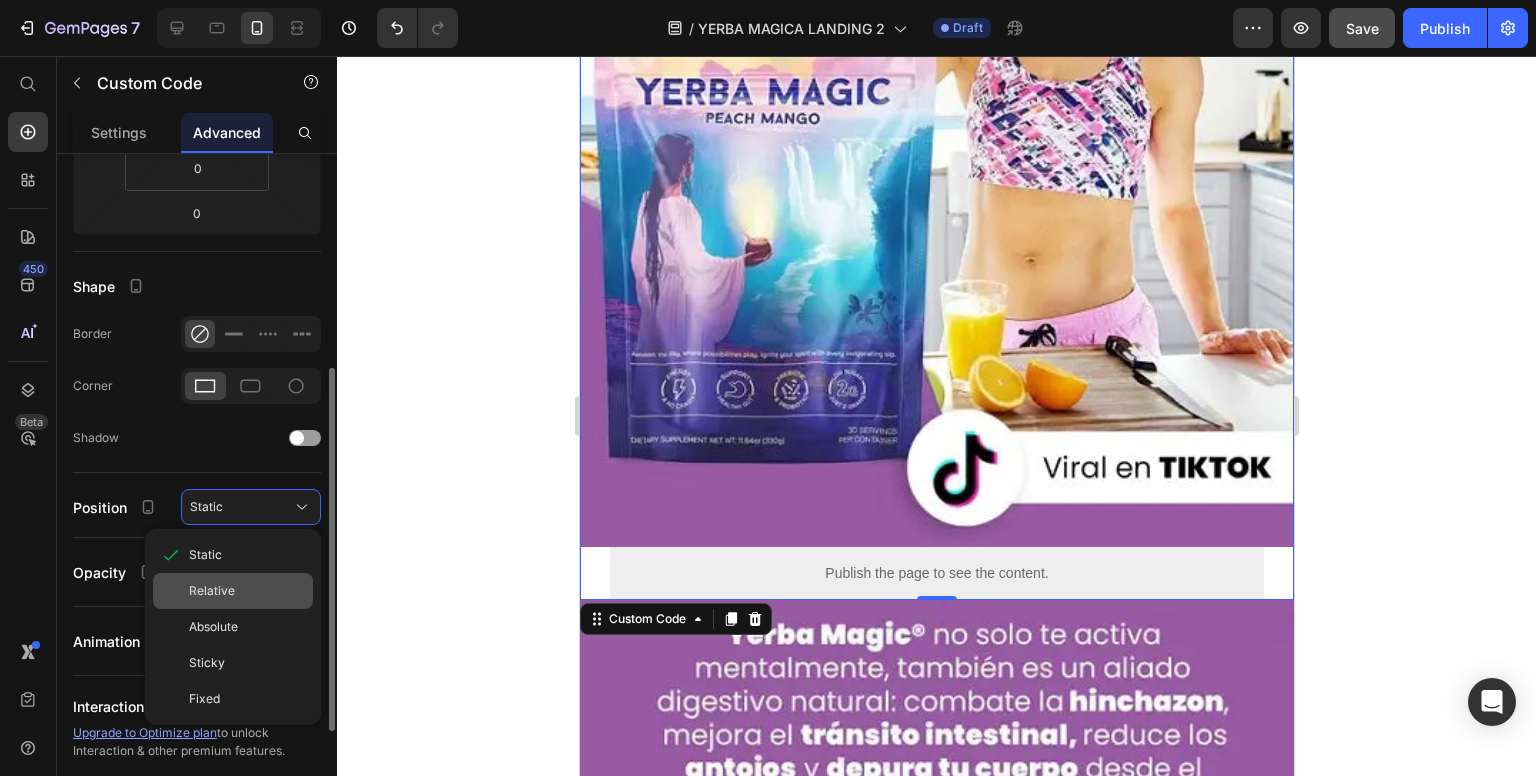 click on "Relative" at bounding box center (247, 591) 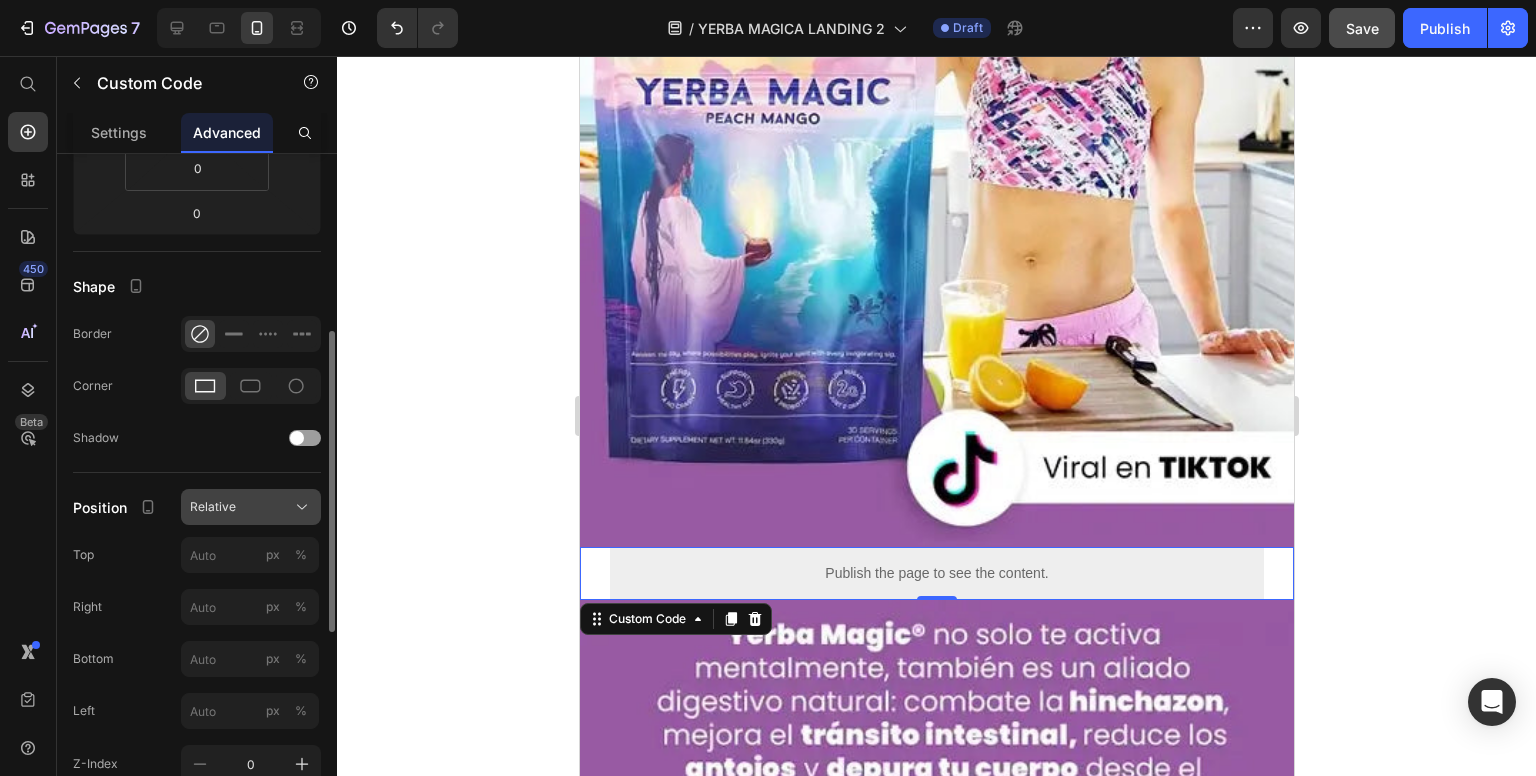 click on "Relative" 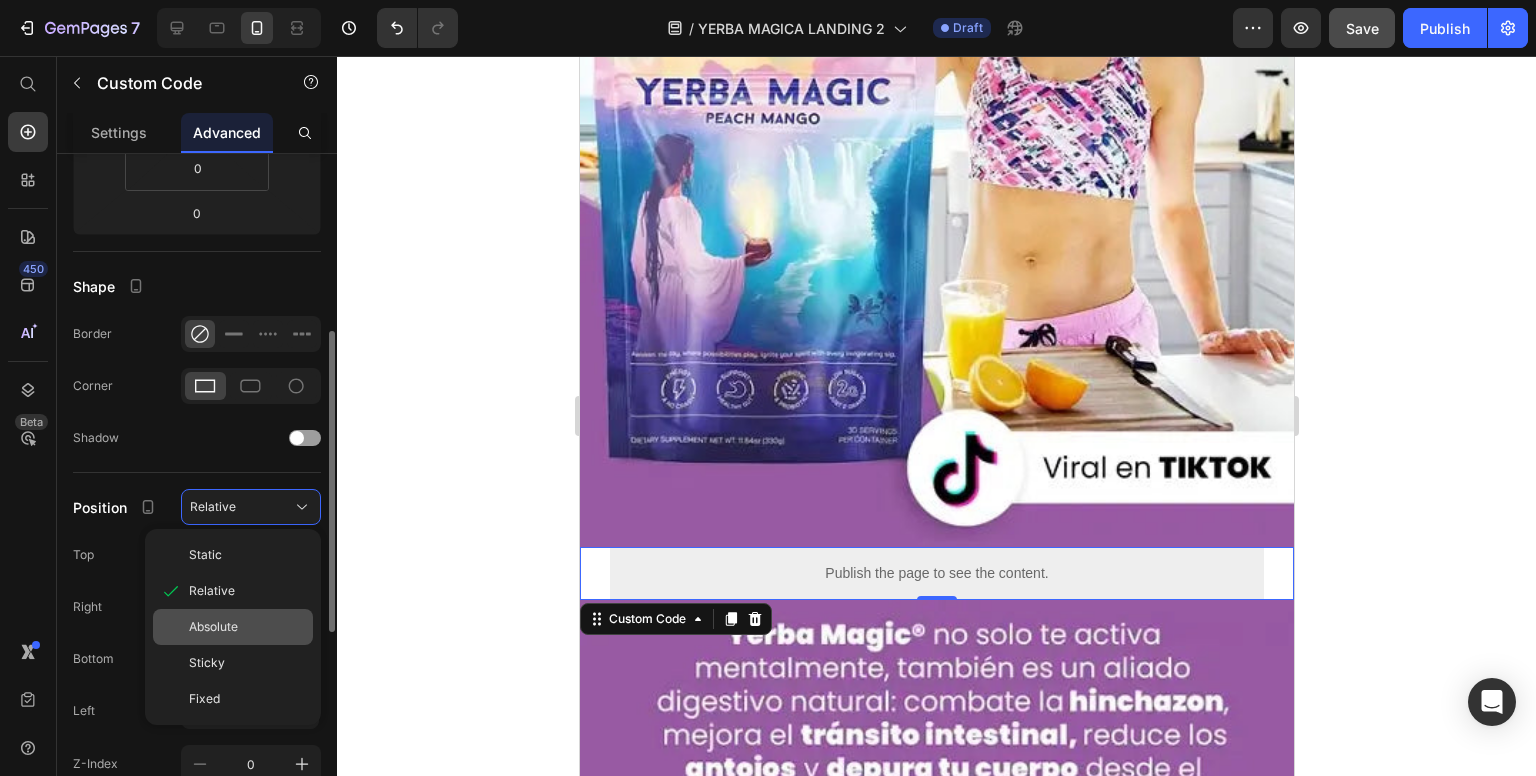 click on "Absolute" at bounding box center [247, 627] 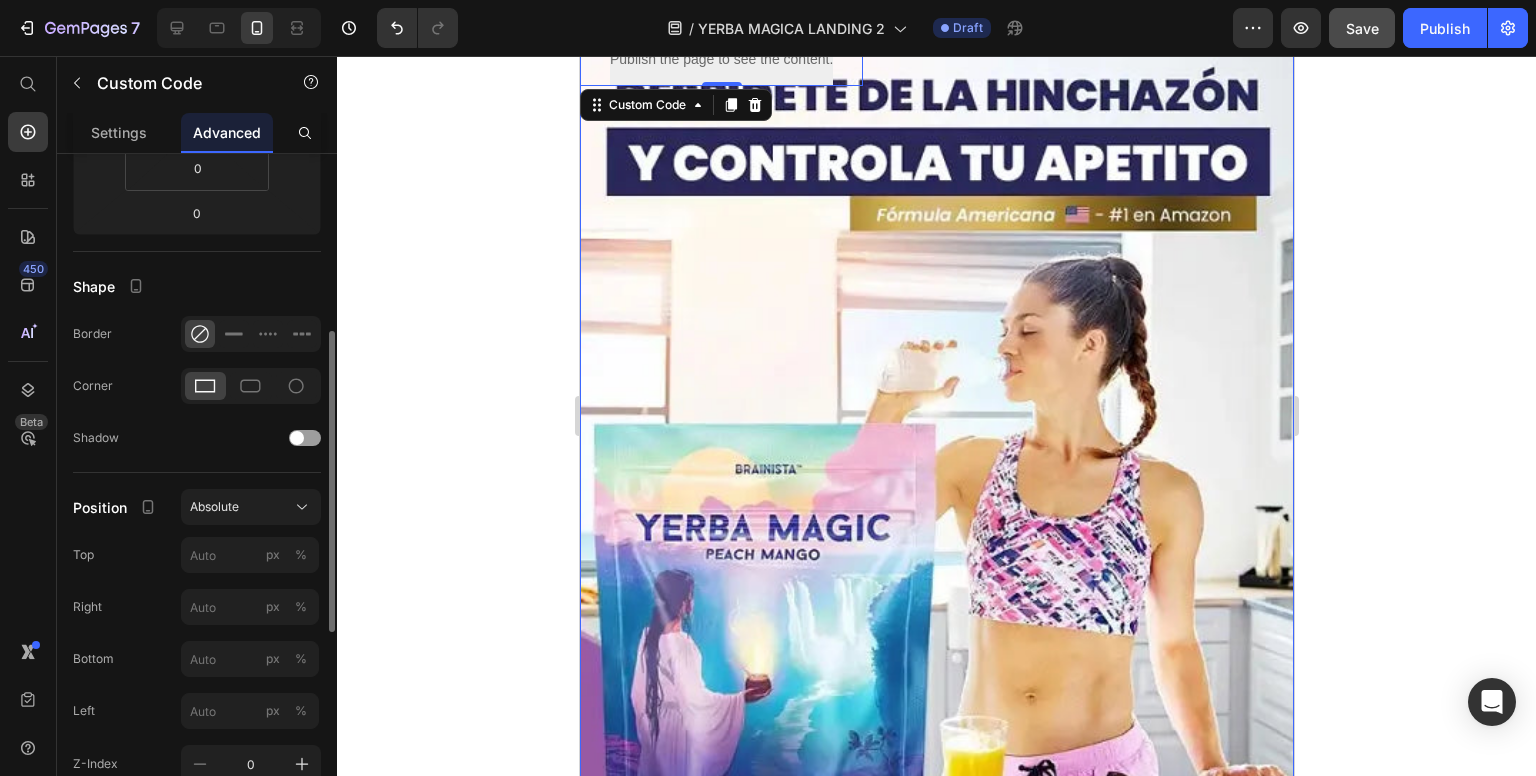 scroll, scrollTop: 0, scrollLeft: 0, axis: both 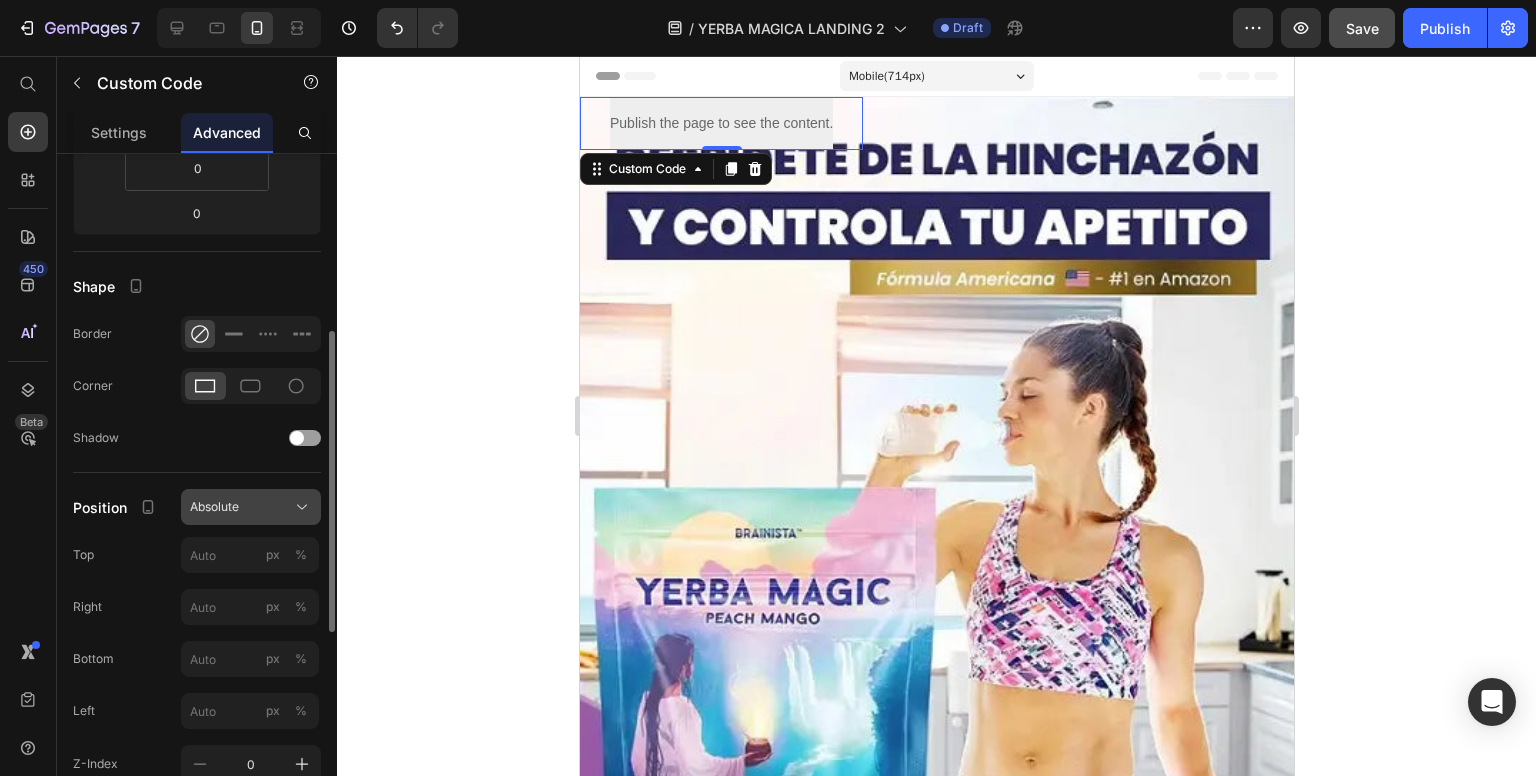 click 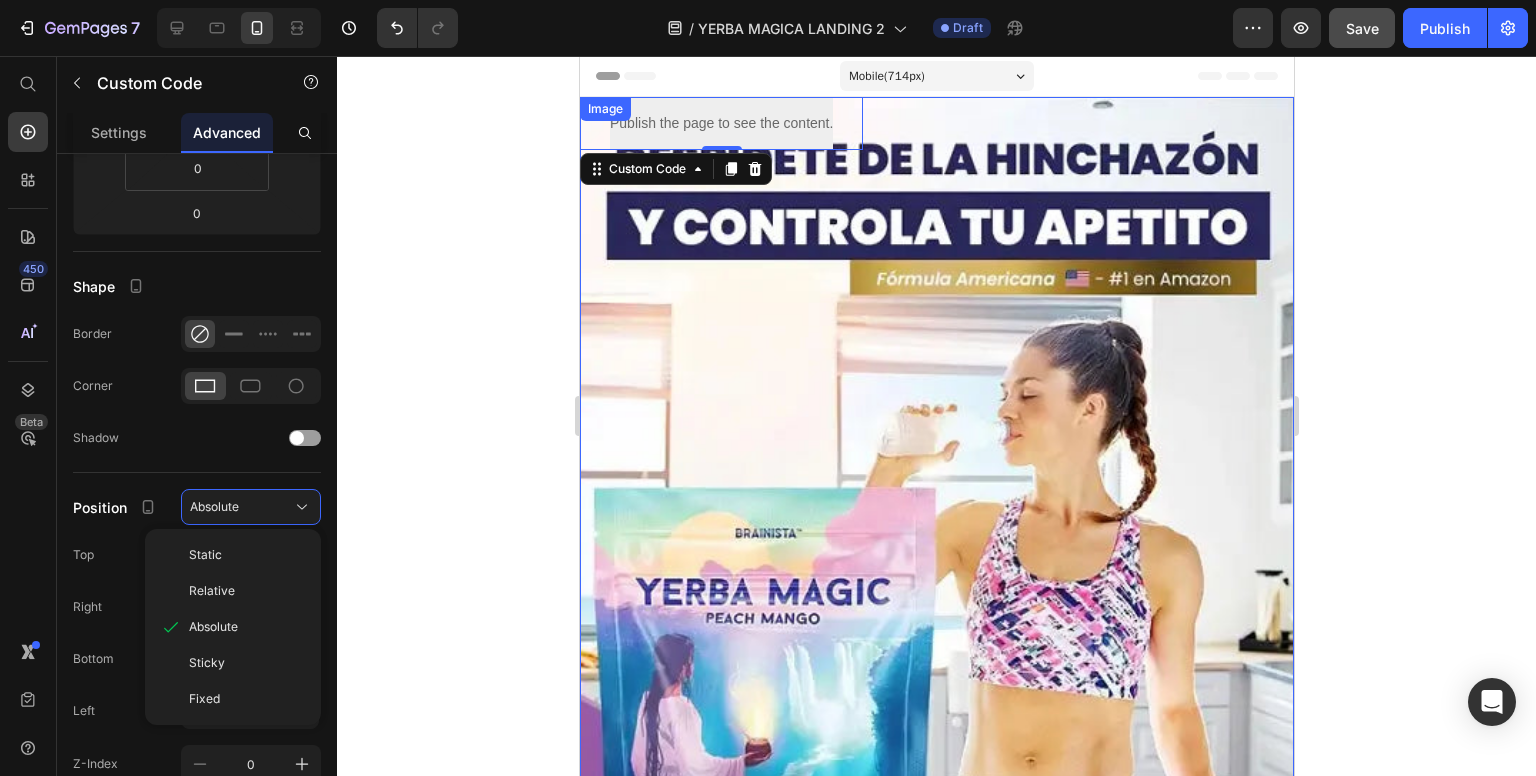 drag, startPoint x: 1535, startPoint y: 199, endPoint x: 1508, endPoint y: 193, distance: 27.658634 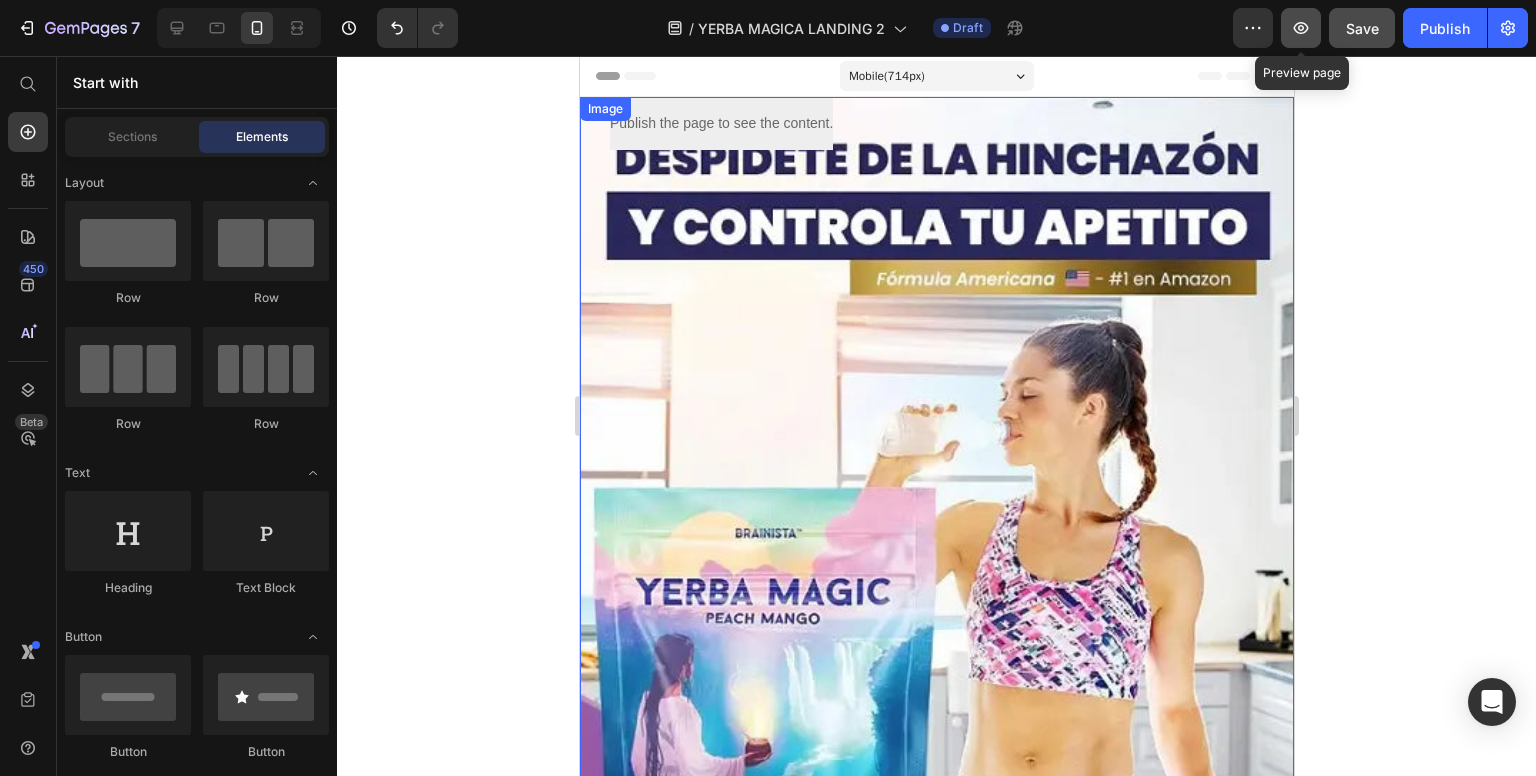 click 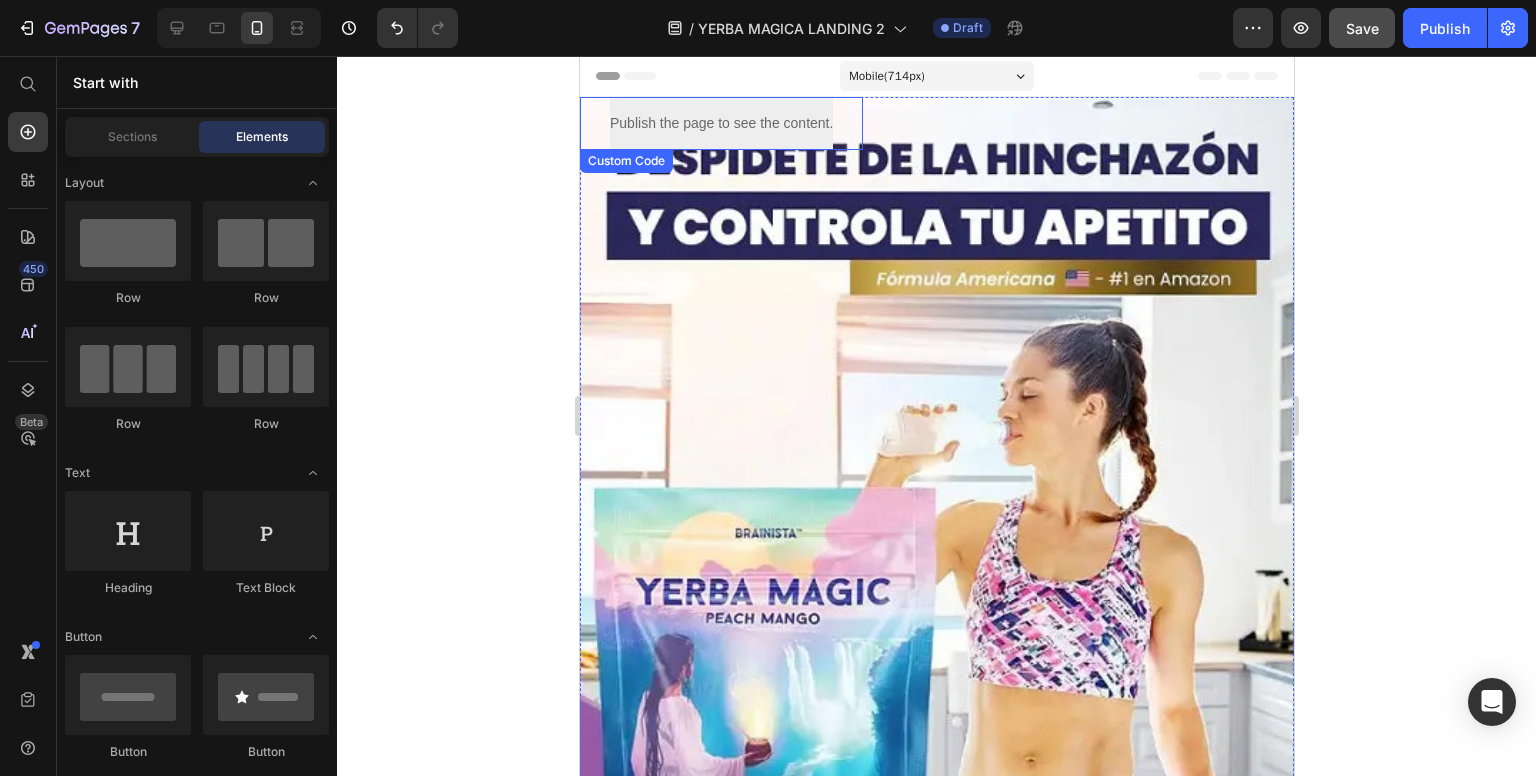 click on "Publish the page to see the content." at bounding box center [720, 123] 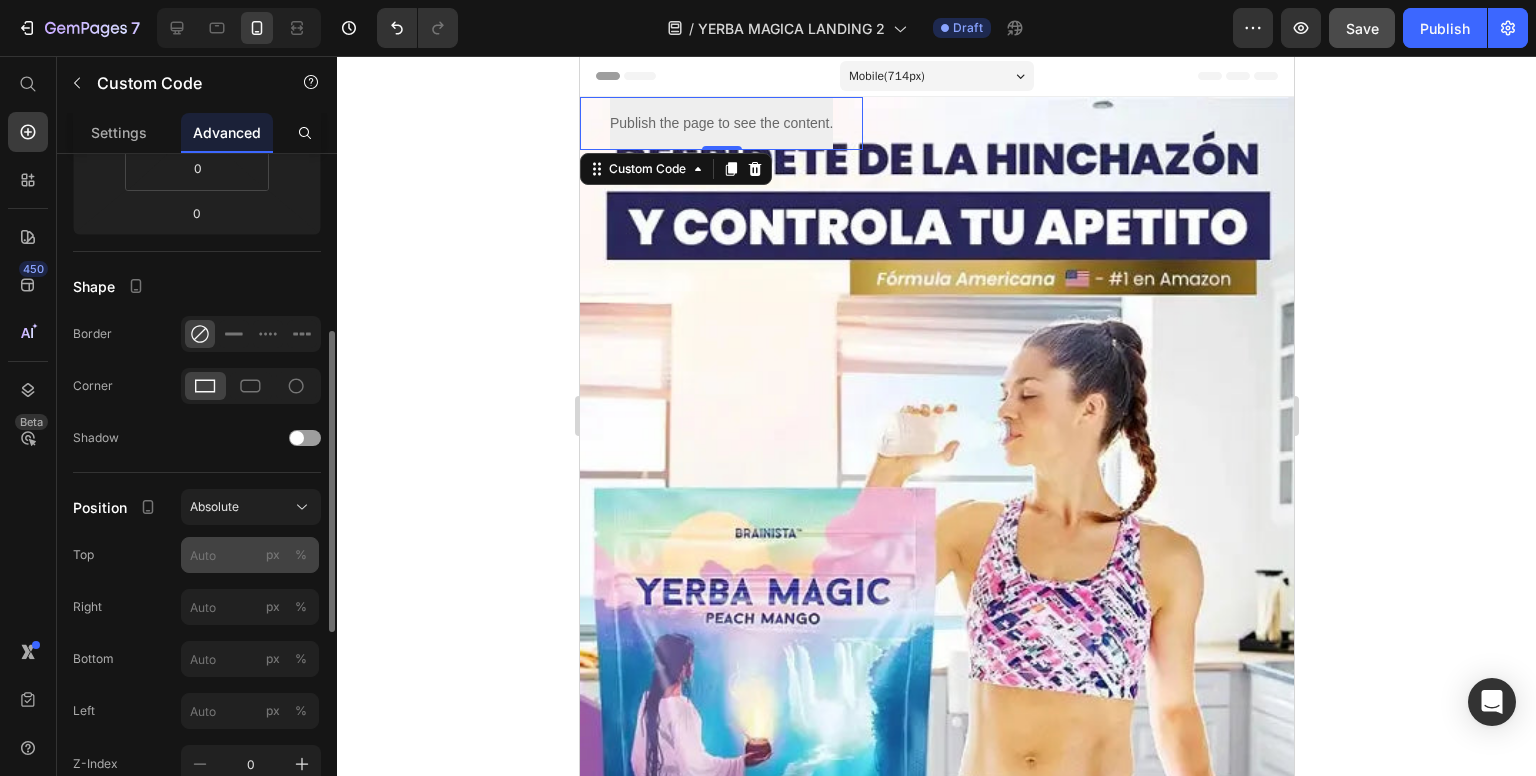 scroll, scrollTop: 500, scrollLeft: 0, axis: vertical 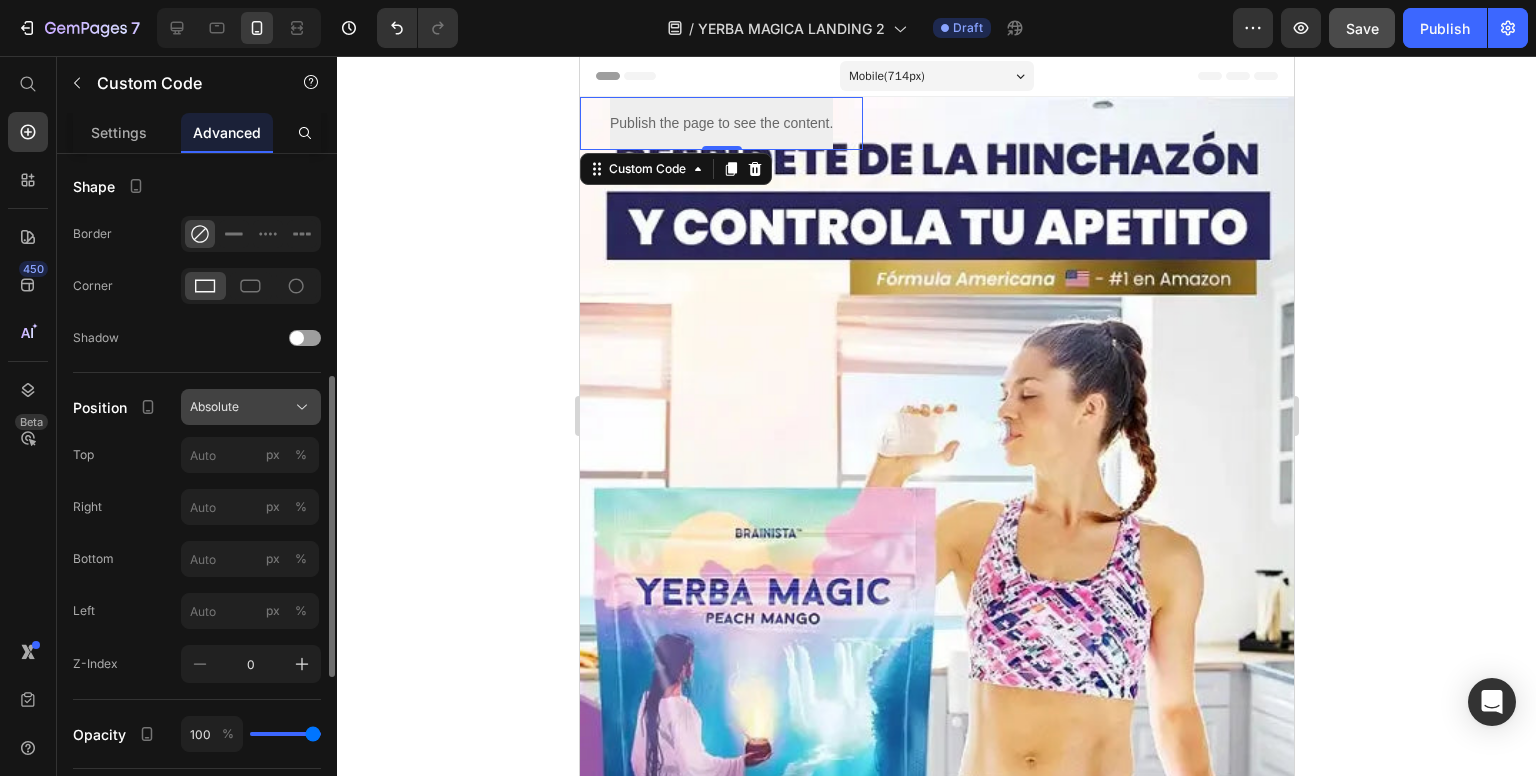 click on "Absolute" 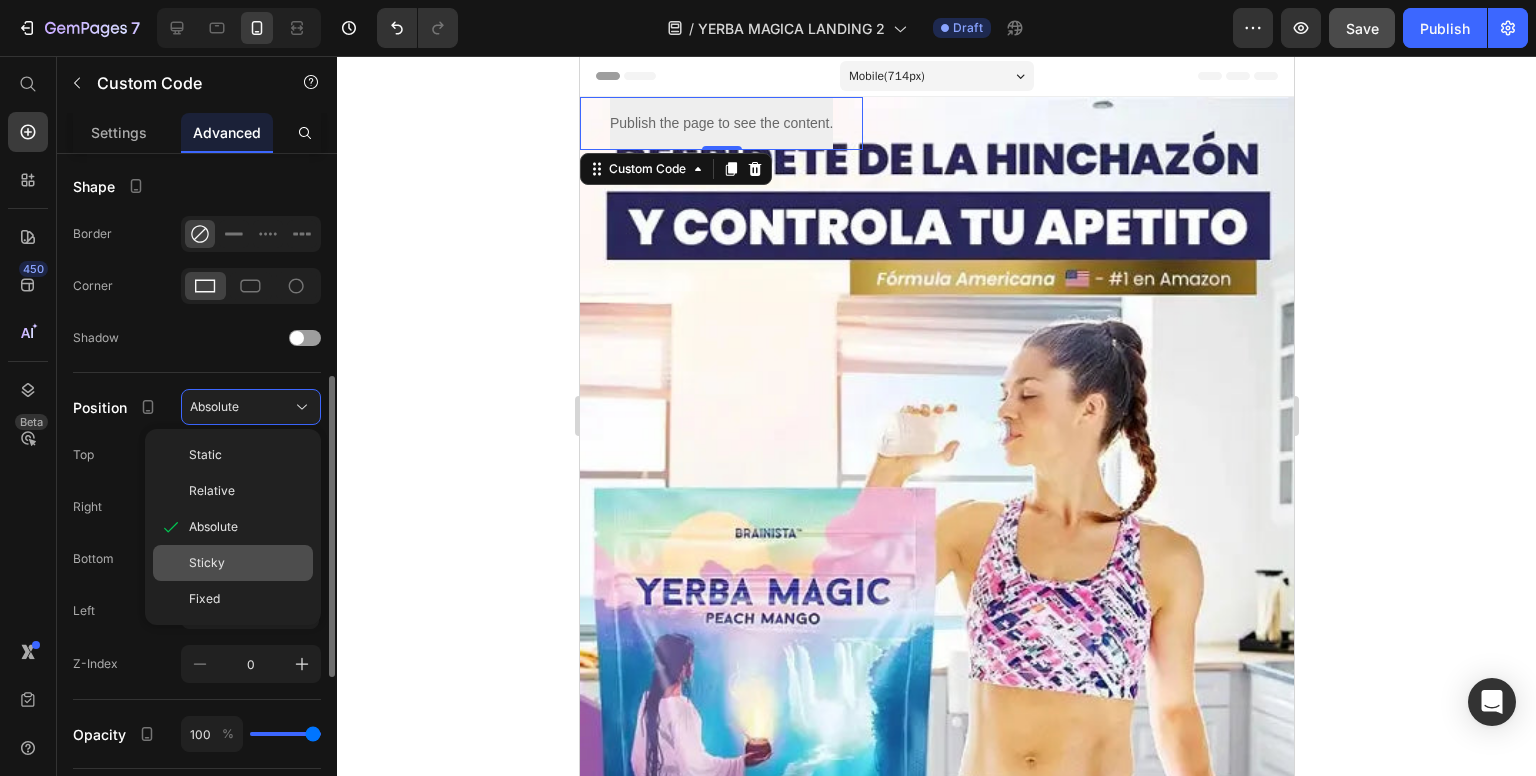 click on "Sticky" at bounding box center [207, 563] 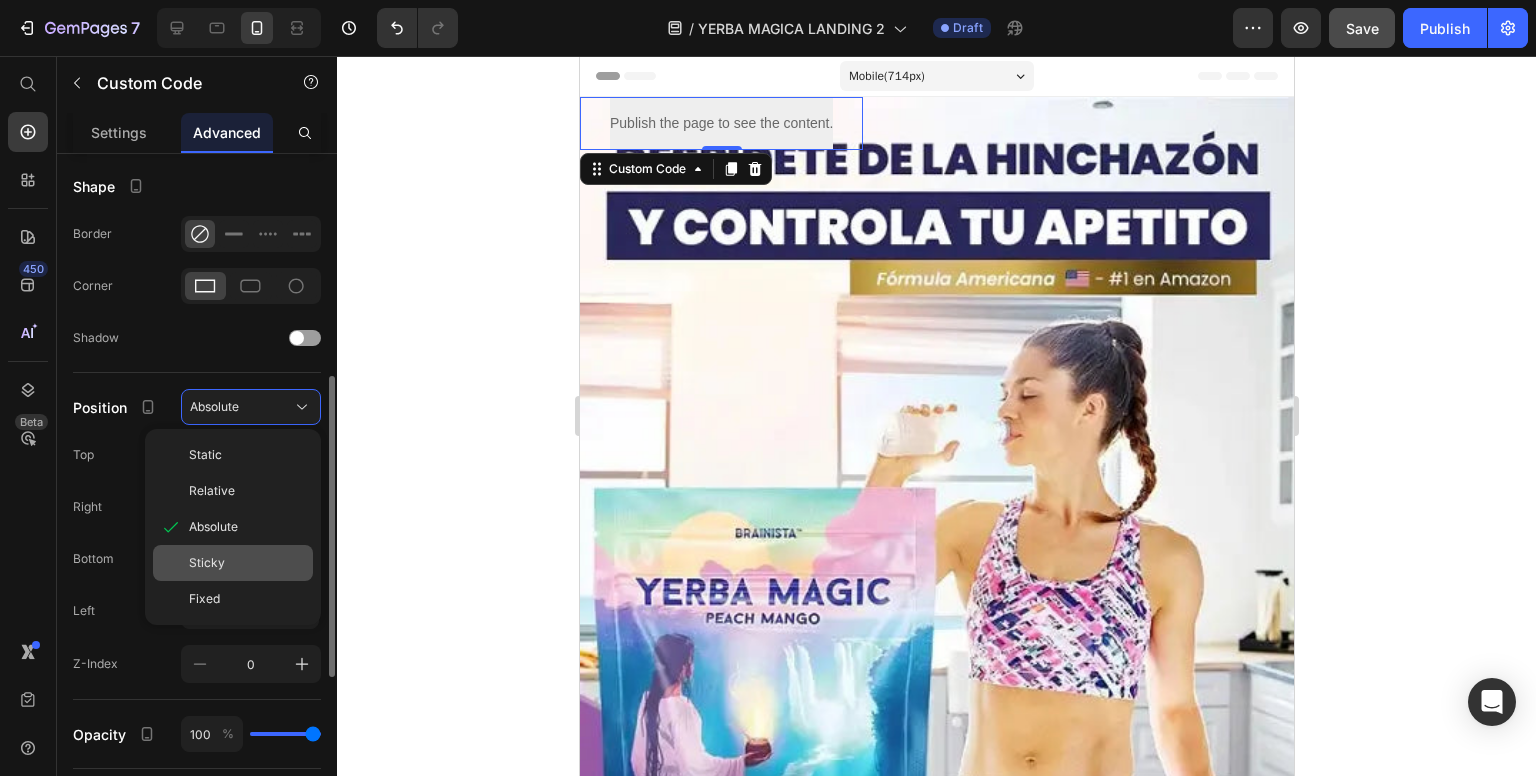 type on "0" 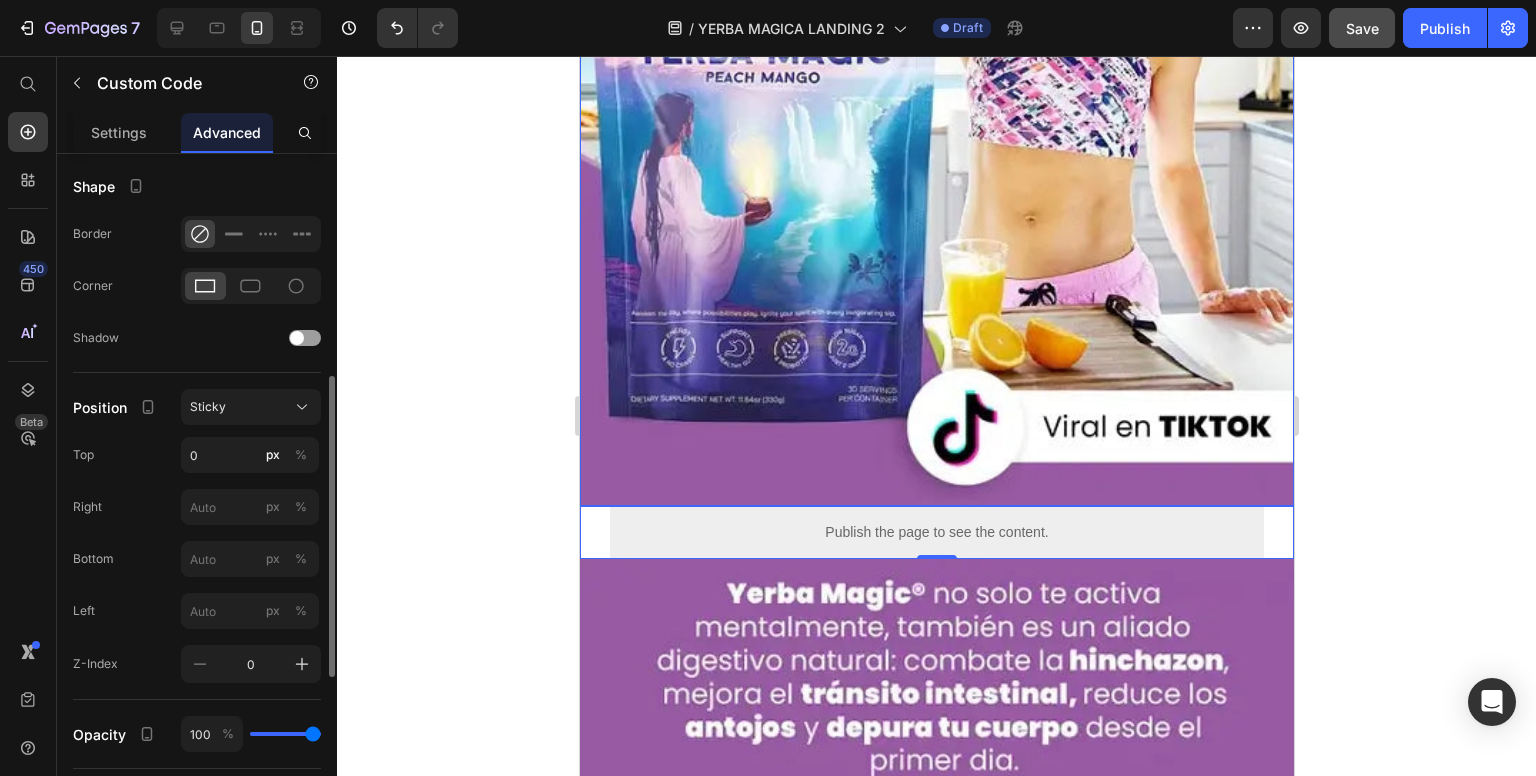 scroll, scrollTop: 600, scrollLeft: 0, axis: vertical 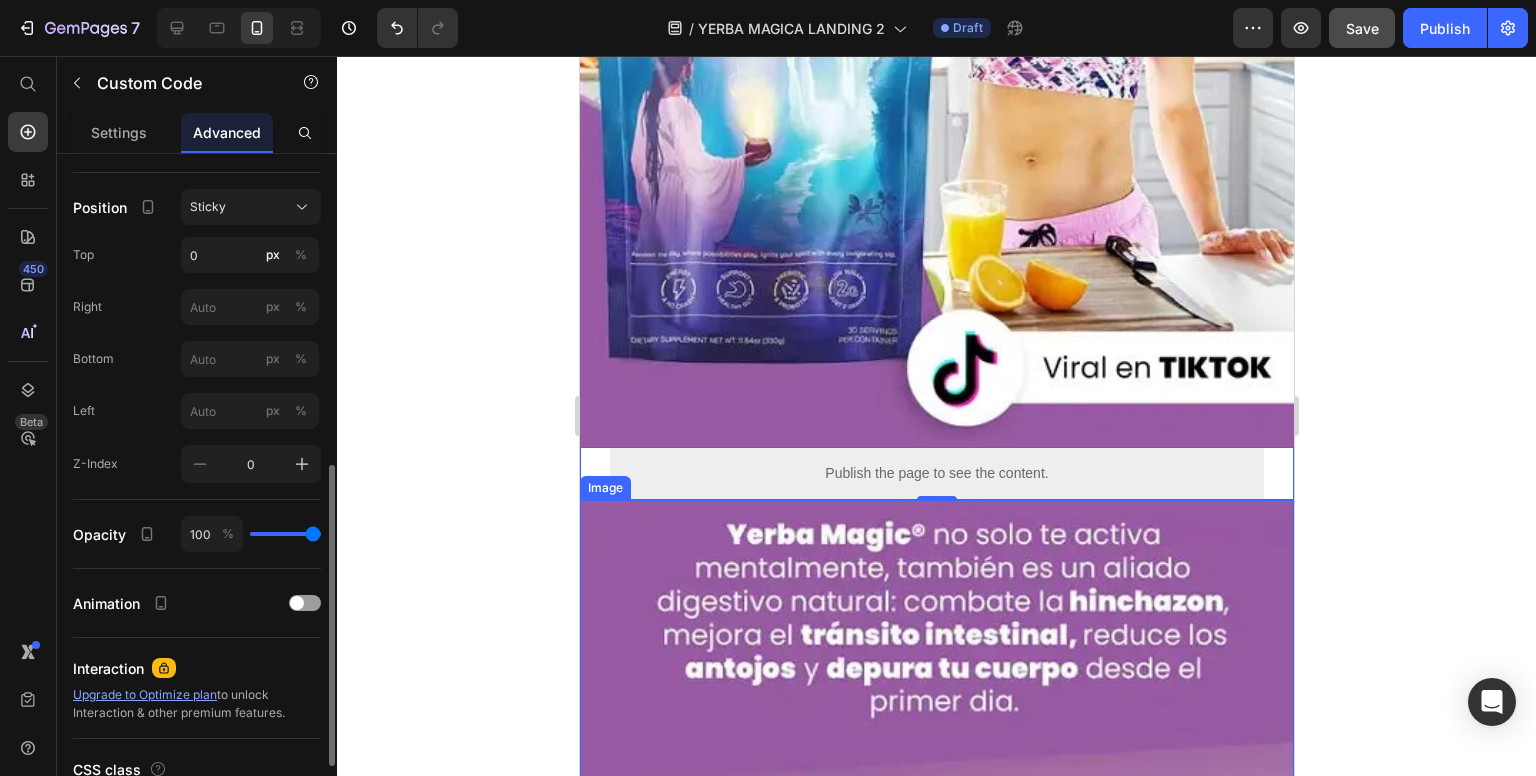 type on "98" 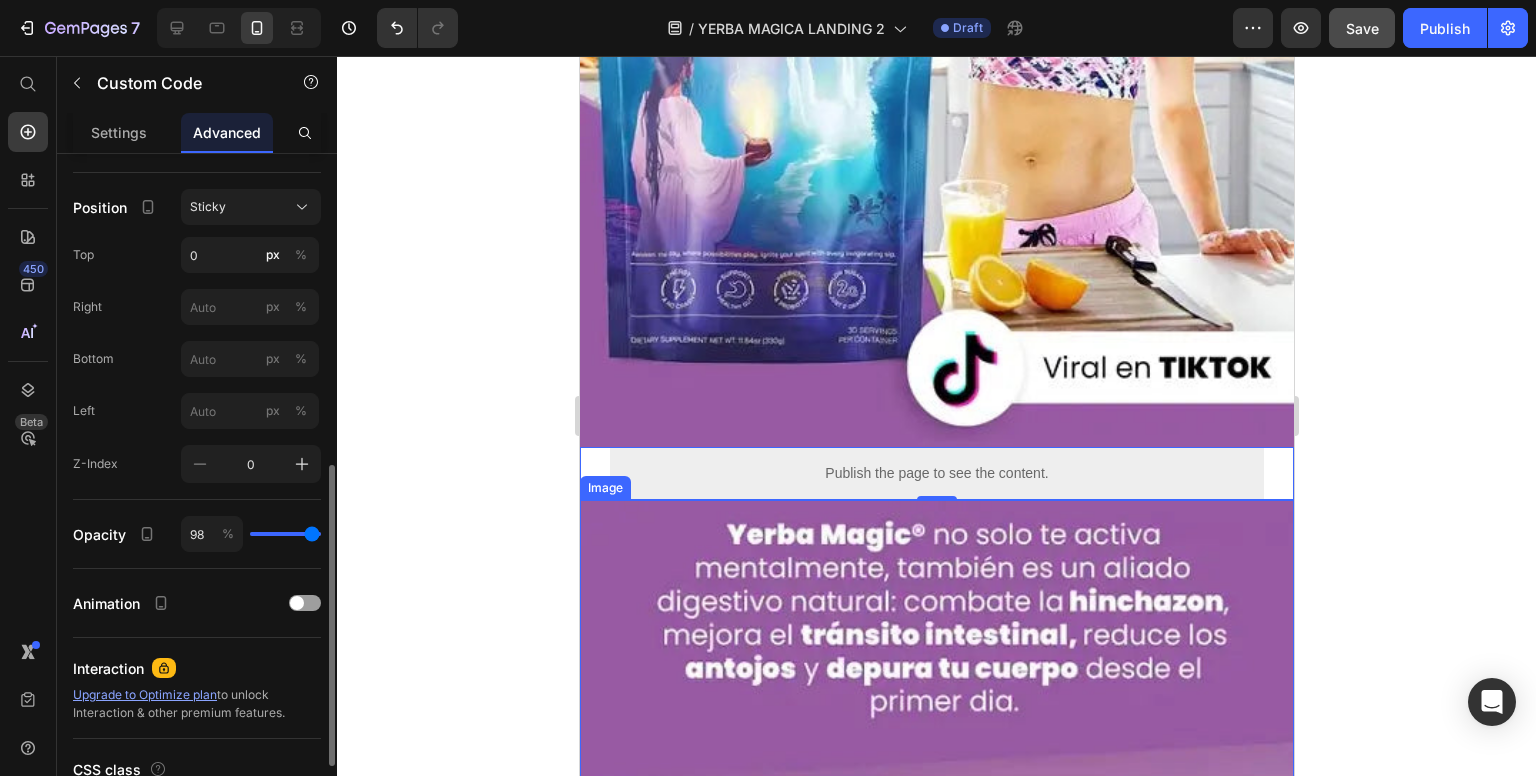 type on "95" 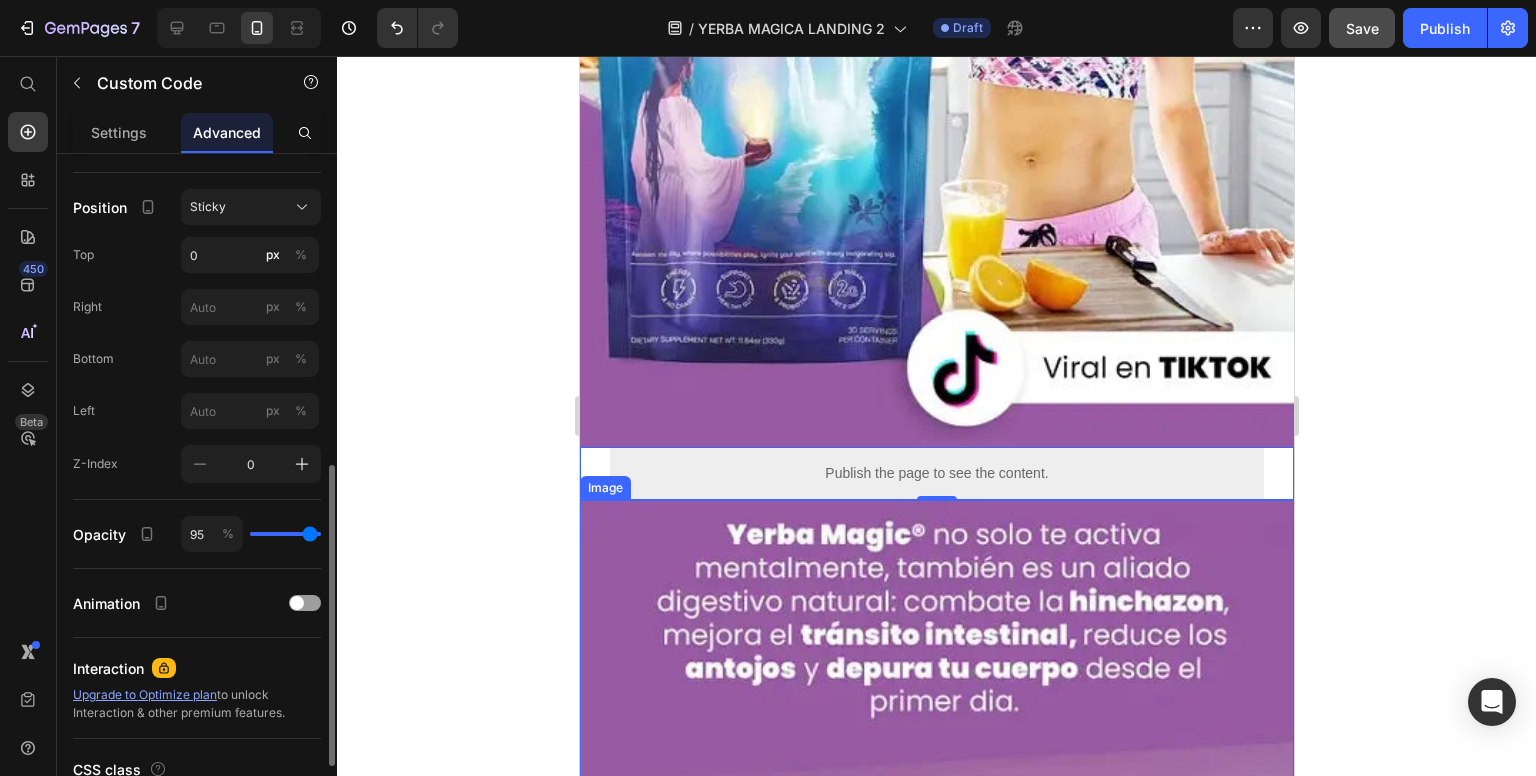 type on "92" 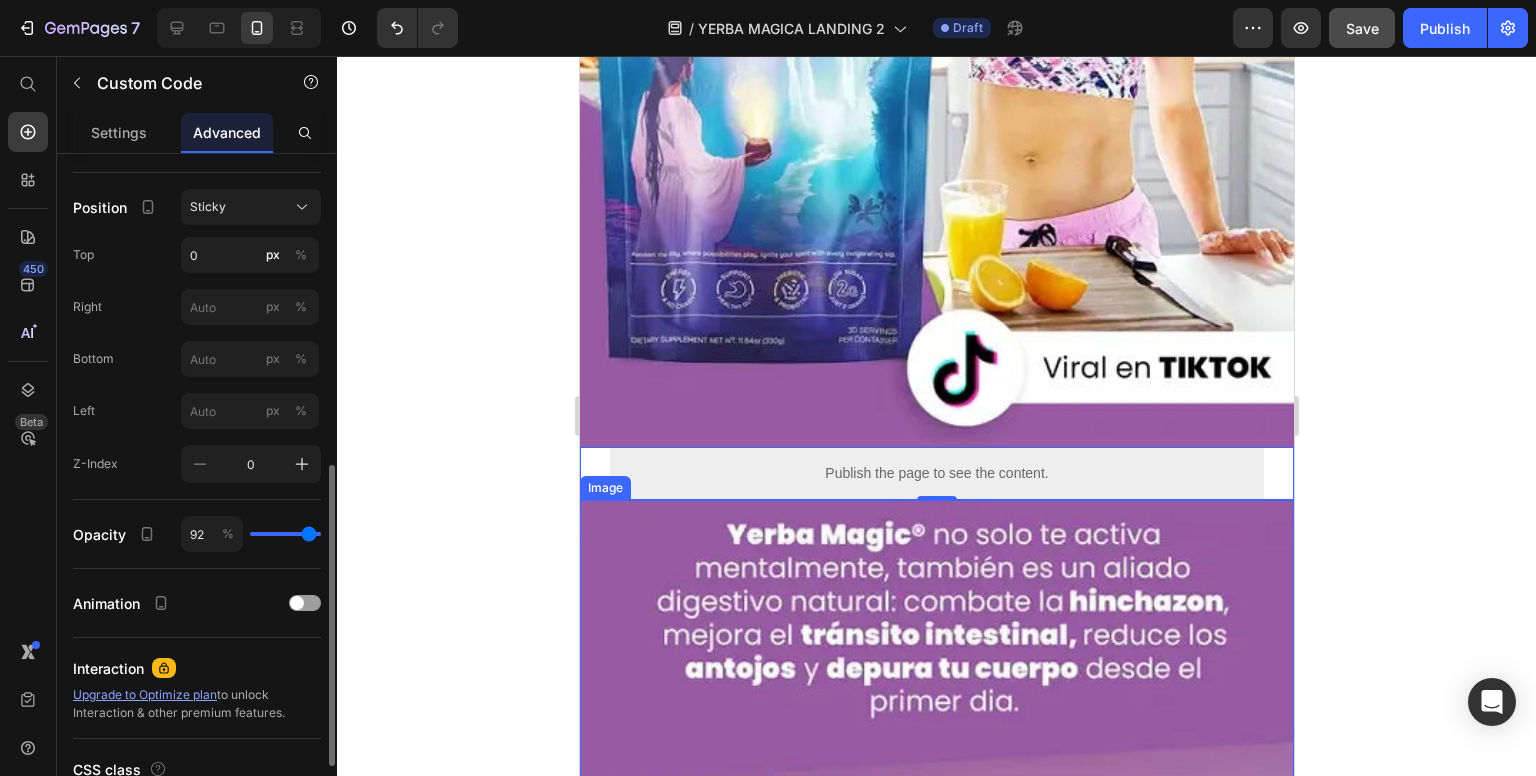 type on "91" 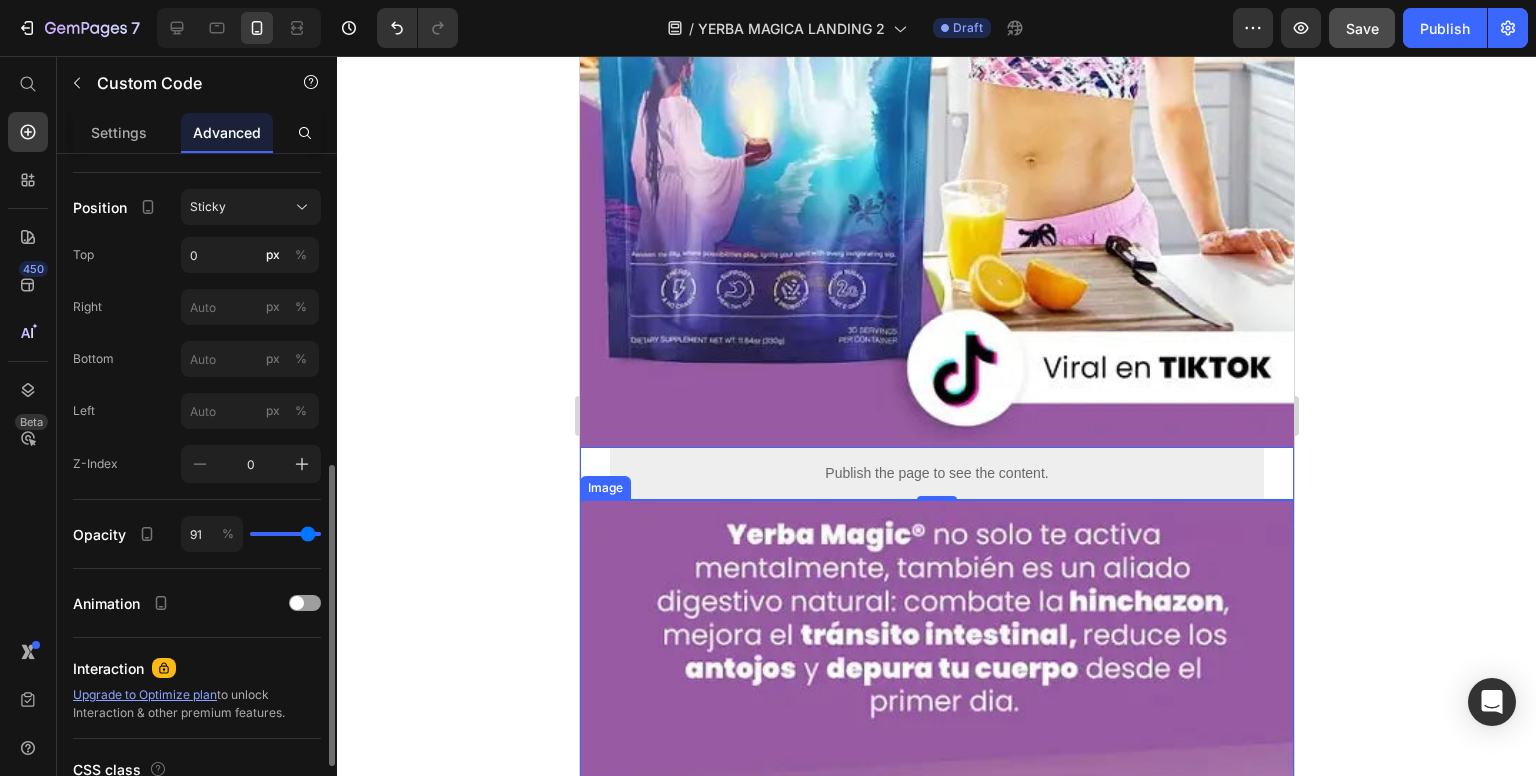 type on "89" 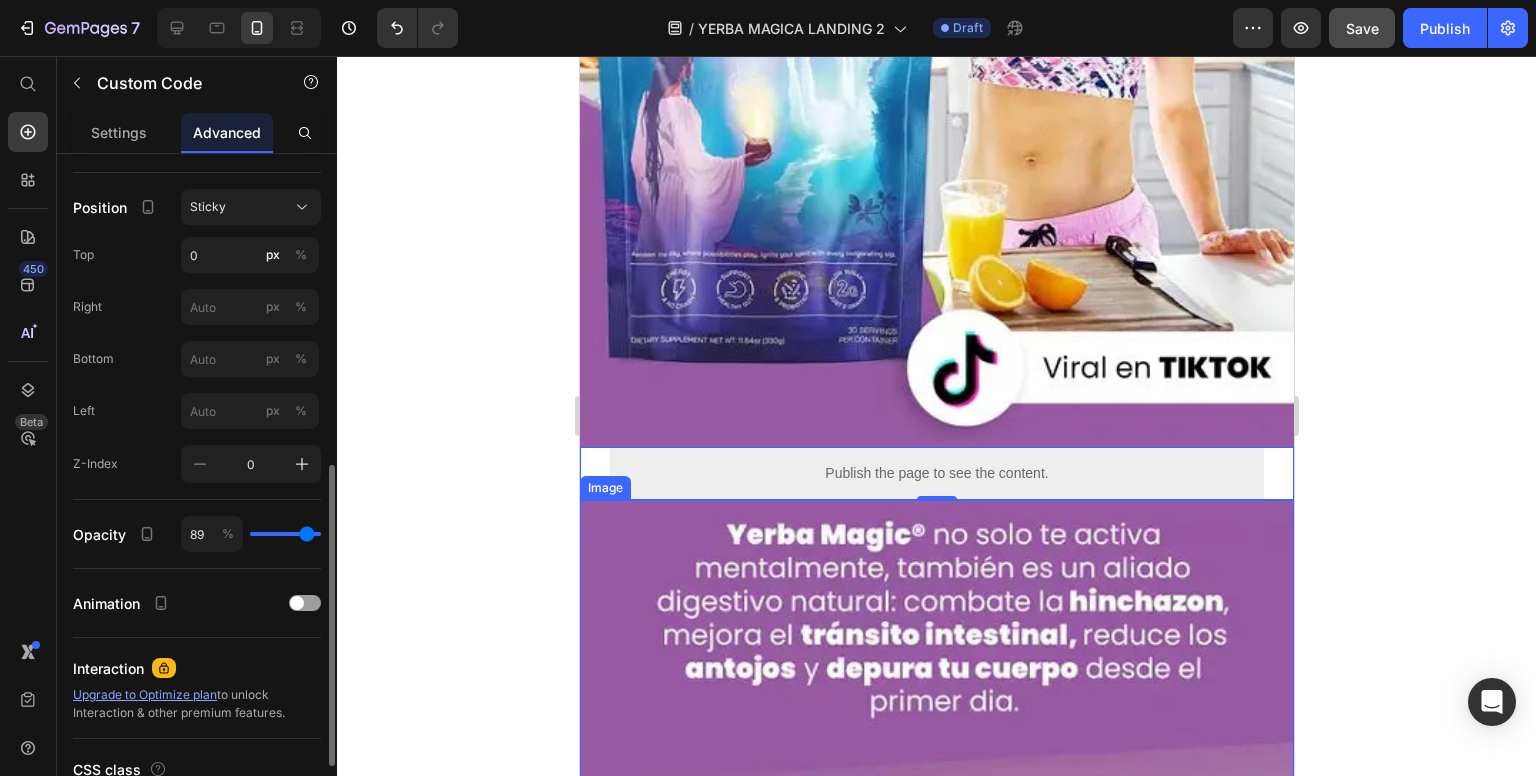 type on "88" 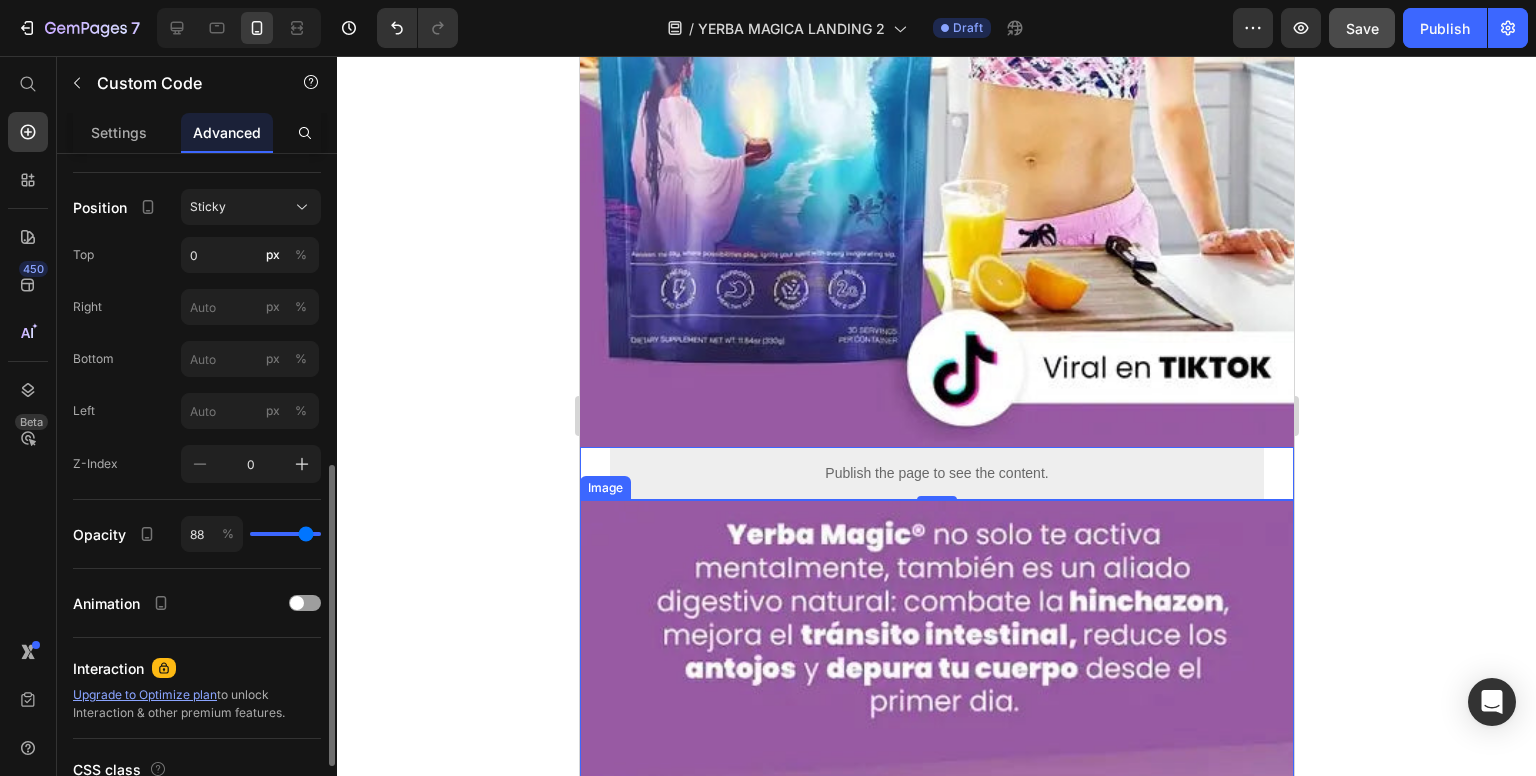 type on "87" 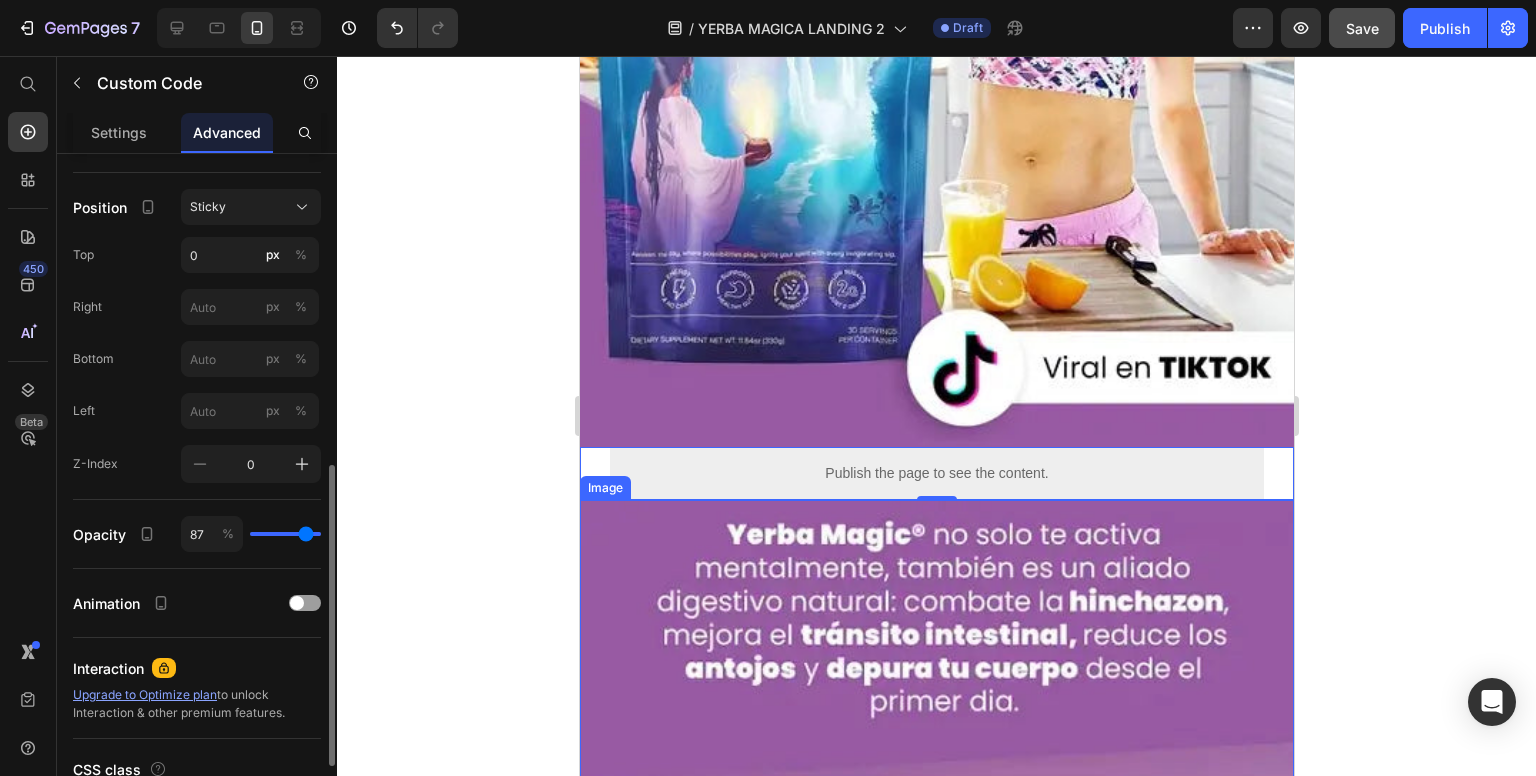type on "85" 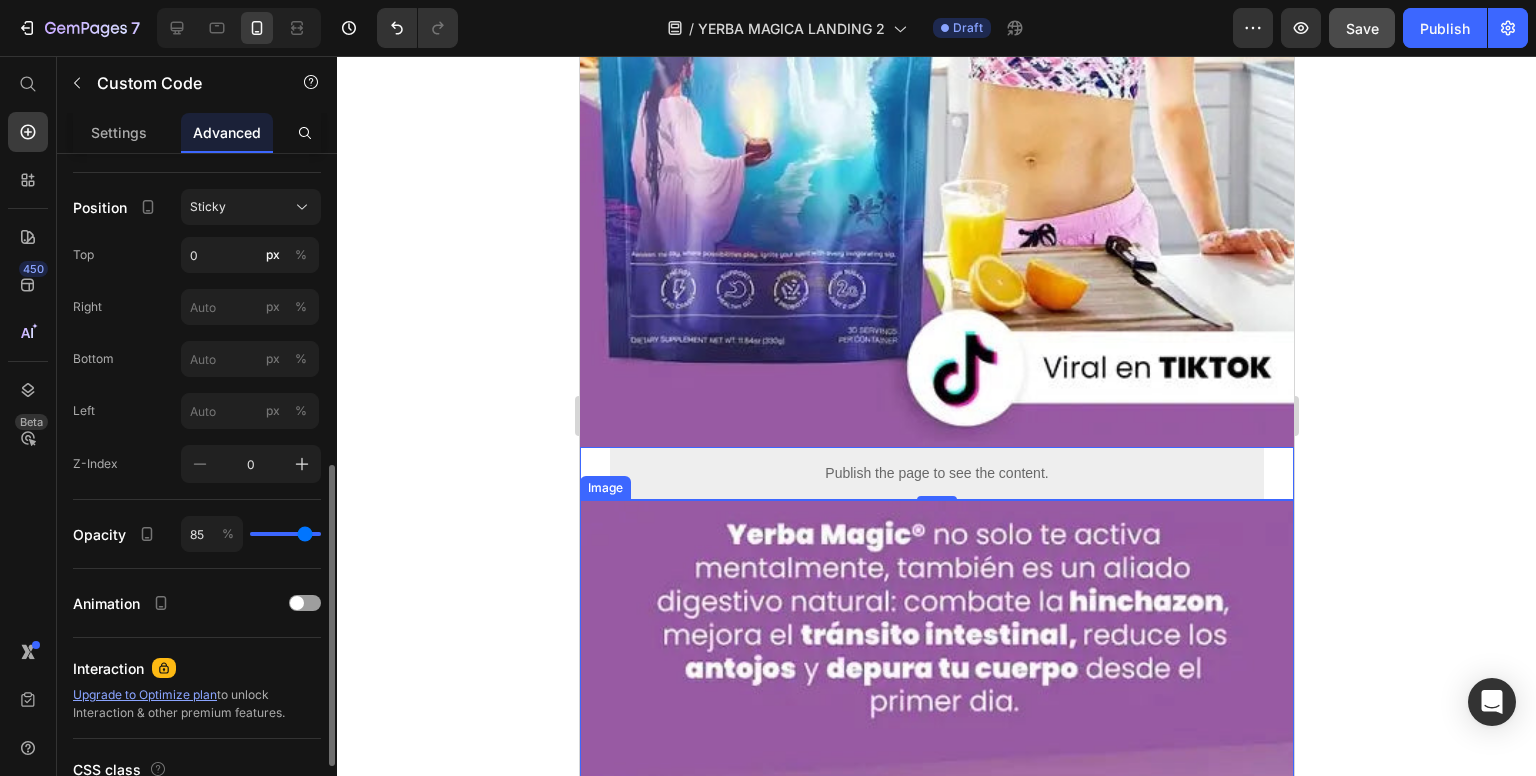 type on "84" 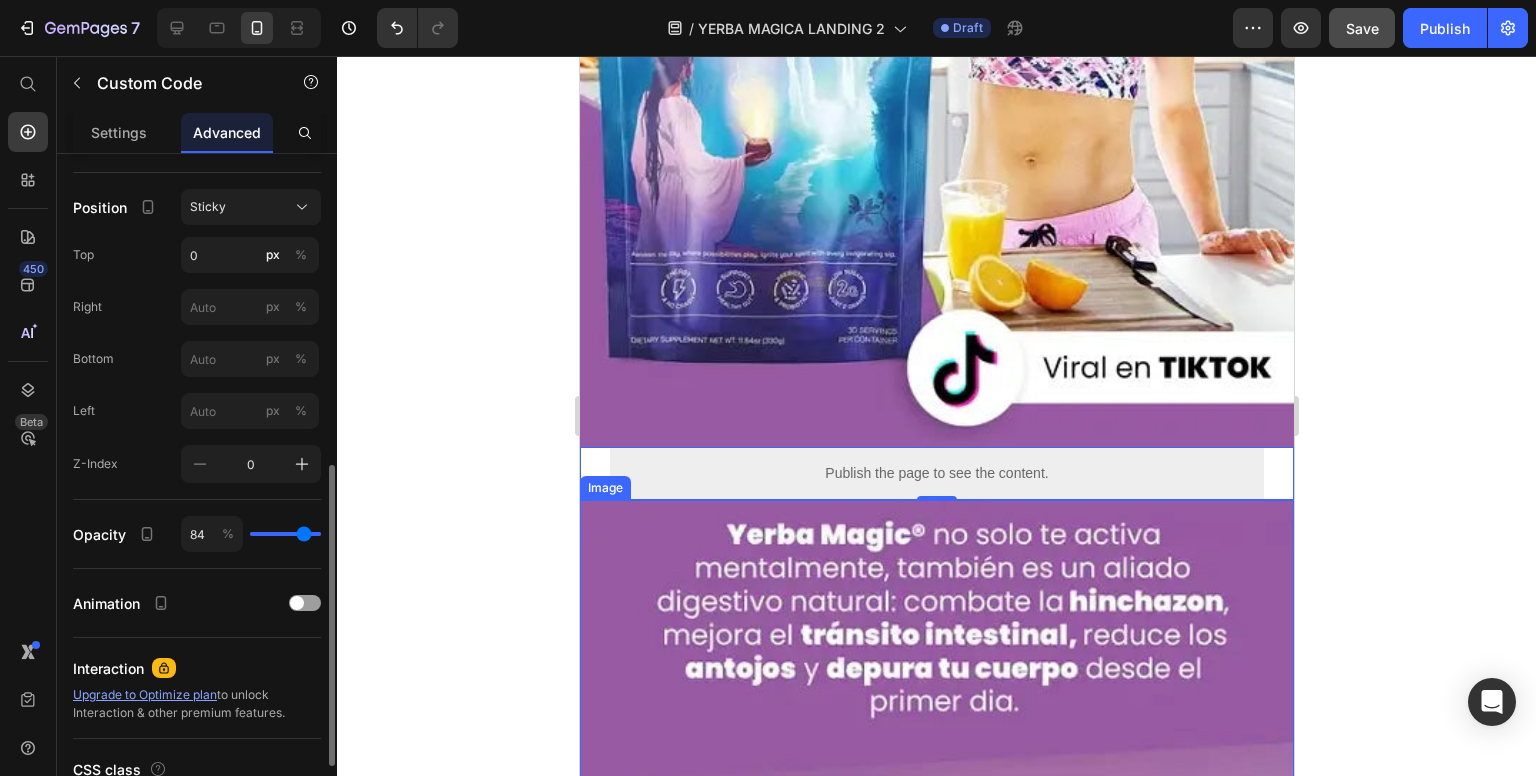 type on "81" 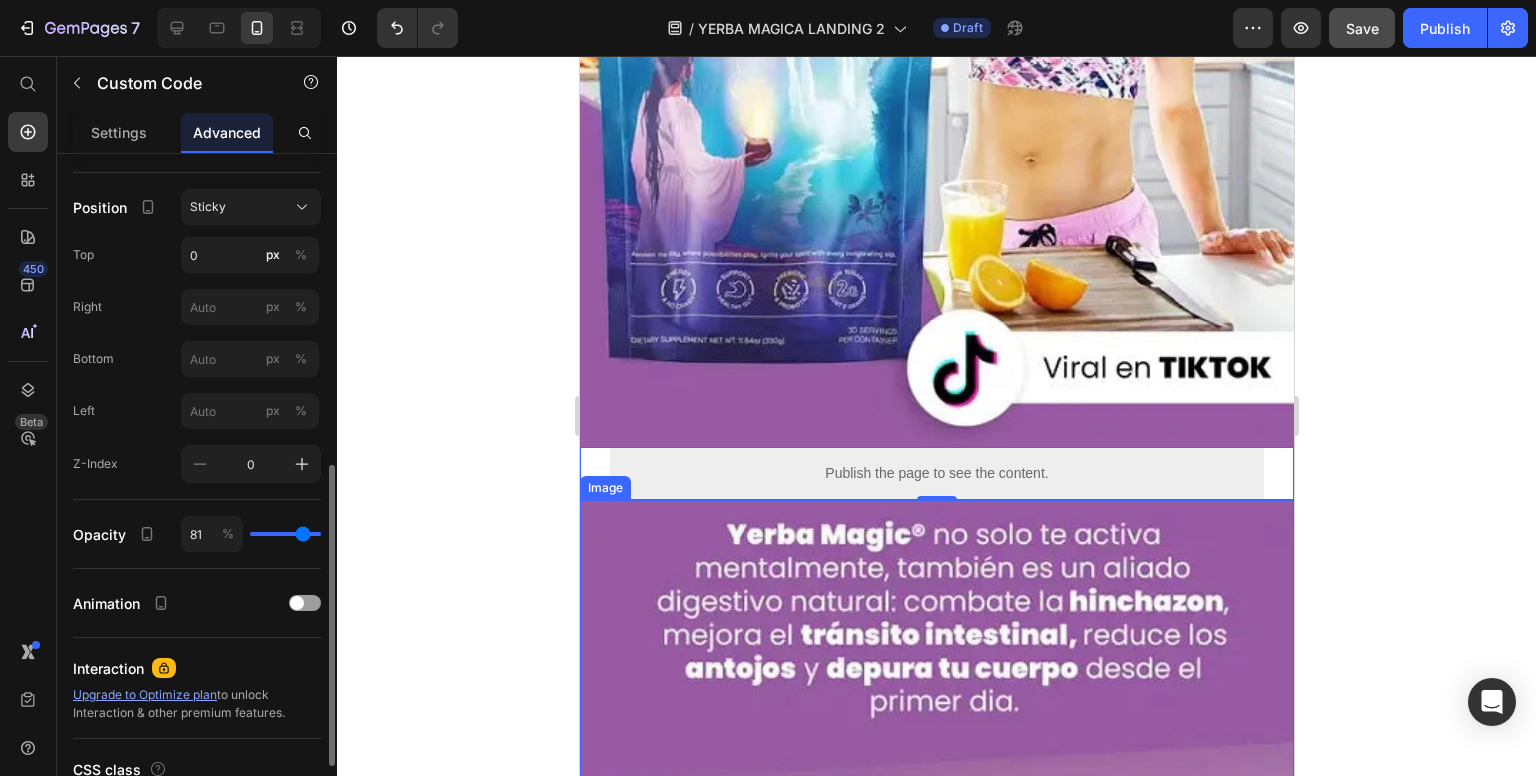 type on "79" 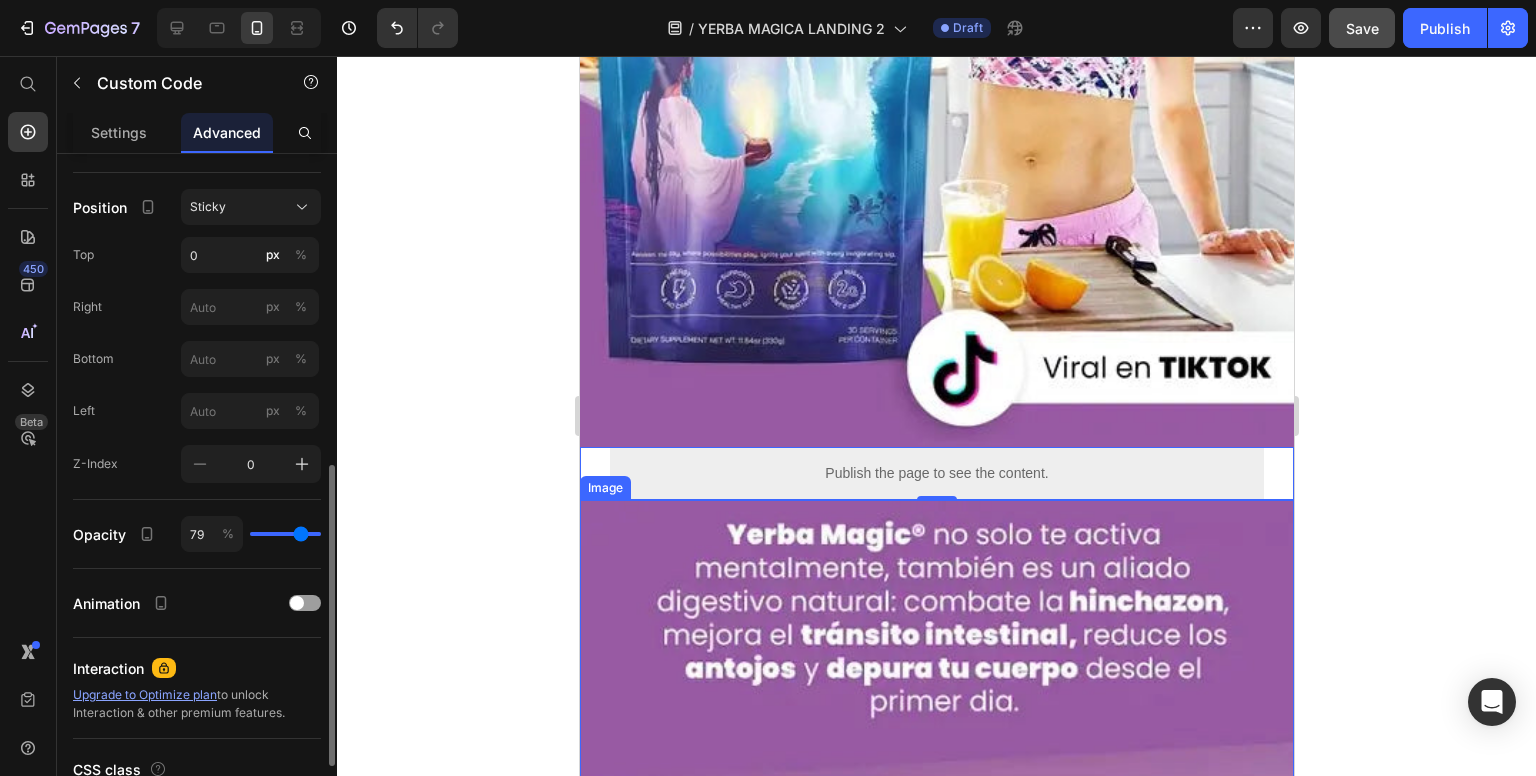 type on "78" 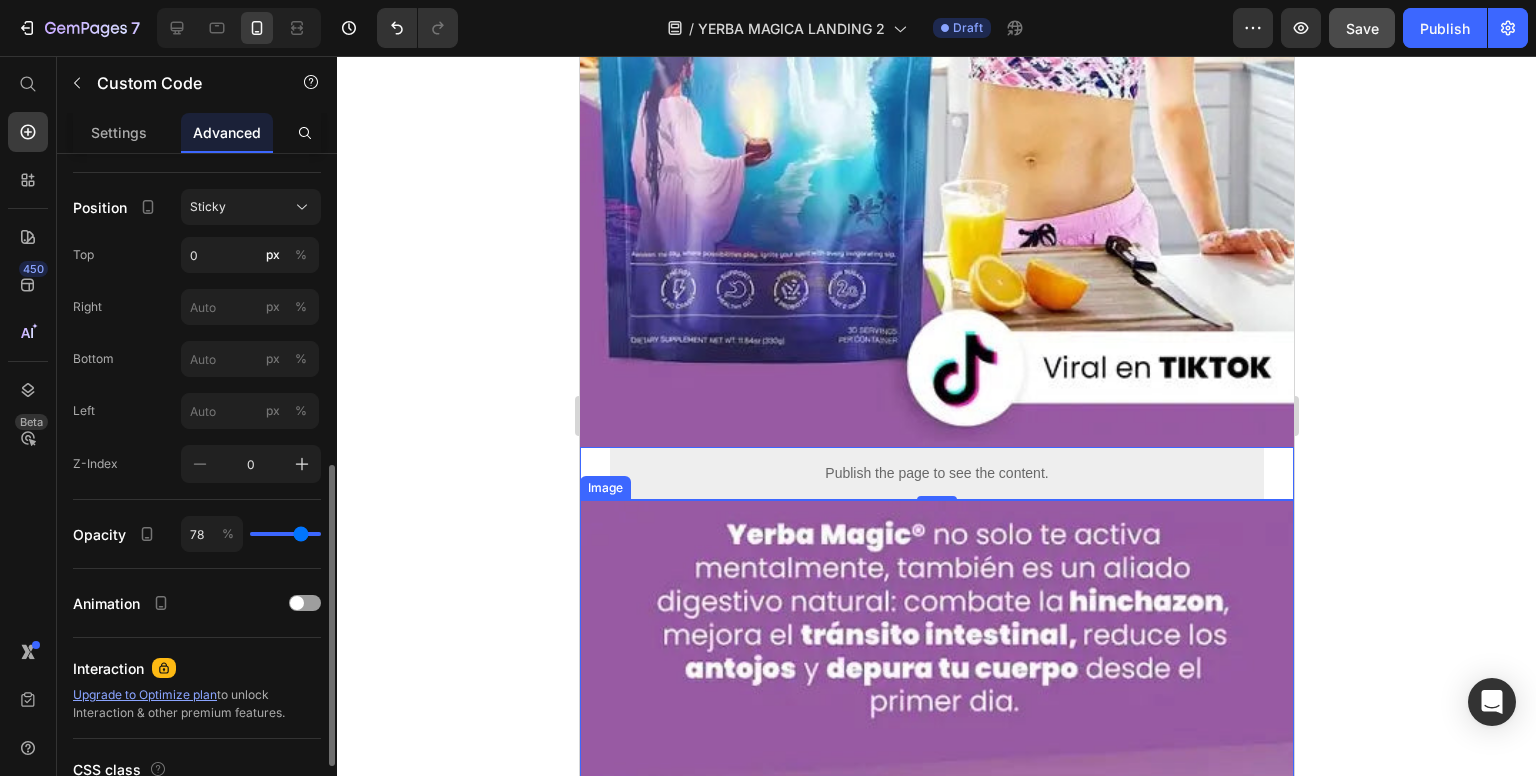 type on "75" 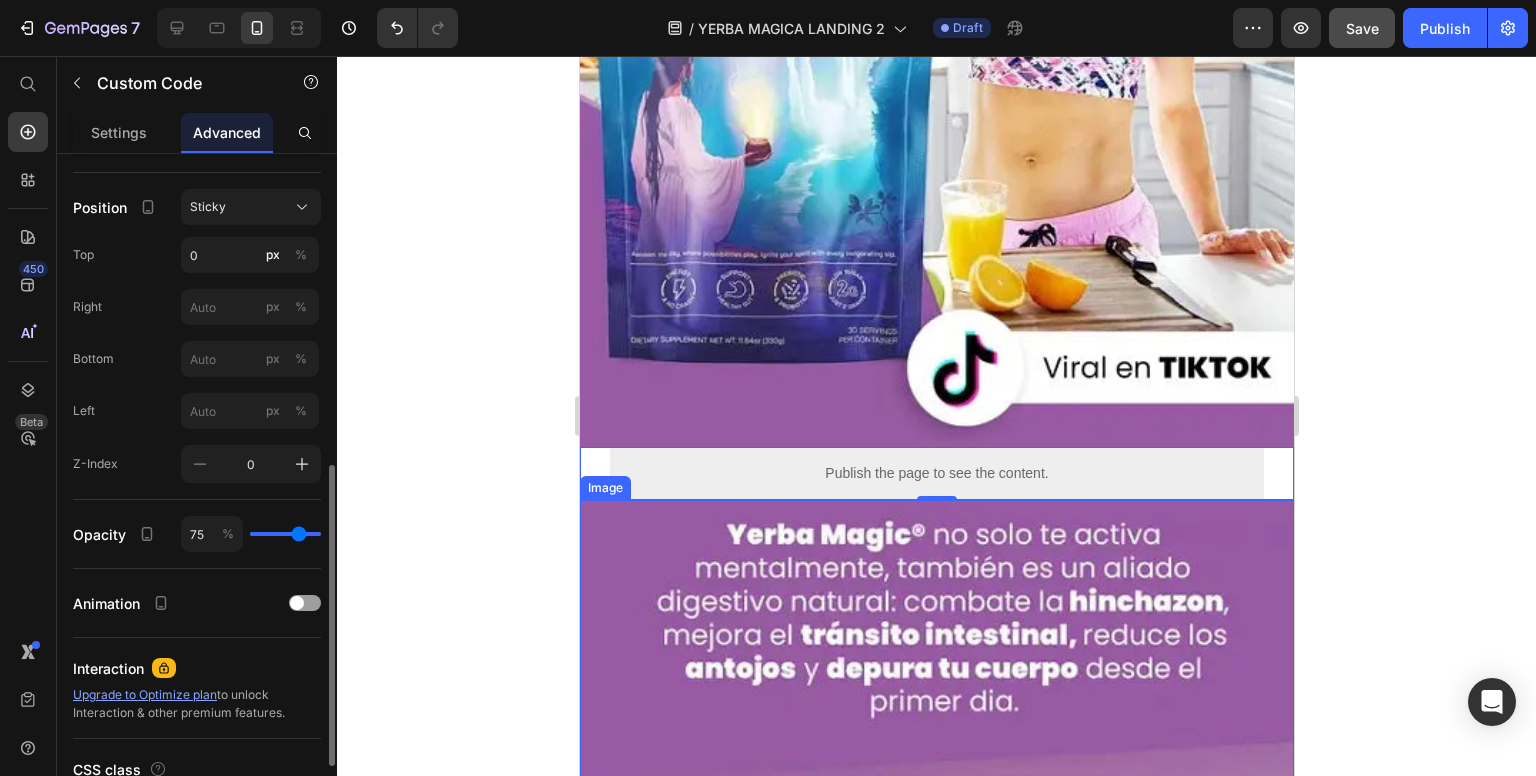 type on "72" 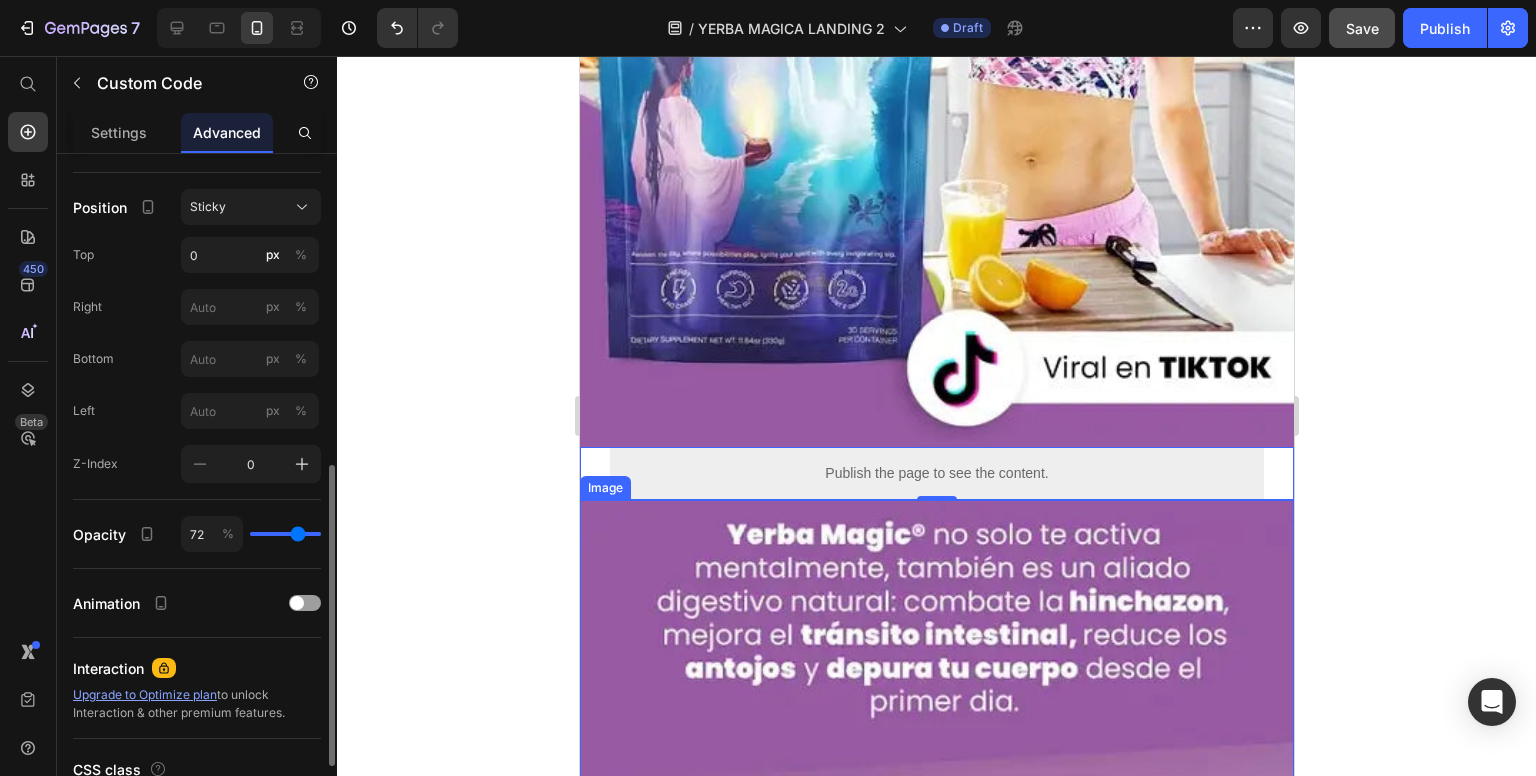 type on "71" 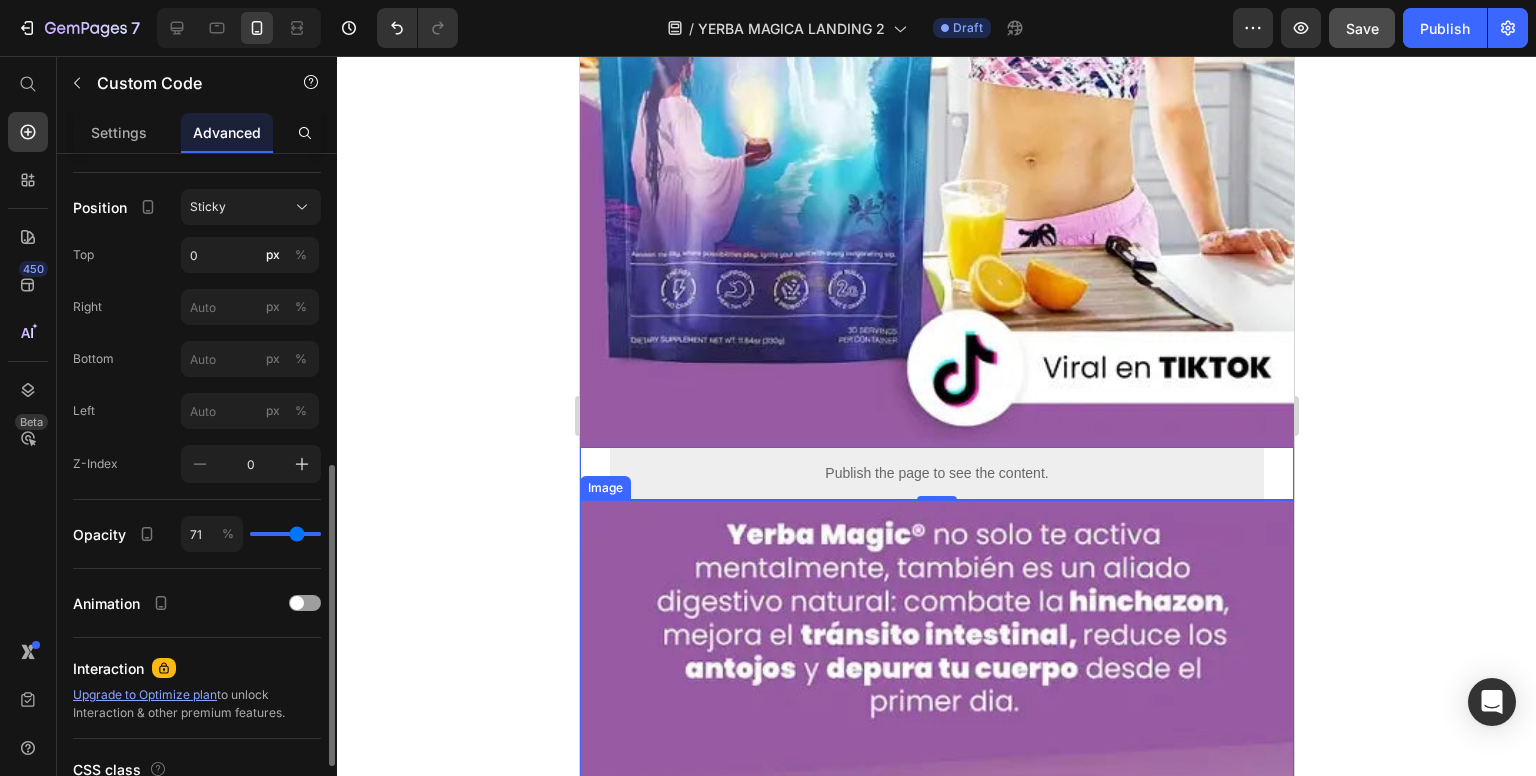 type on "68" 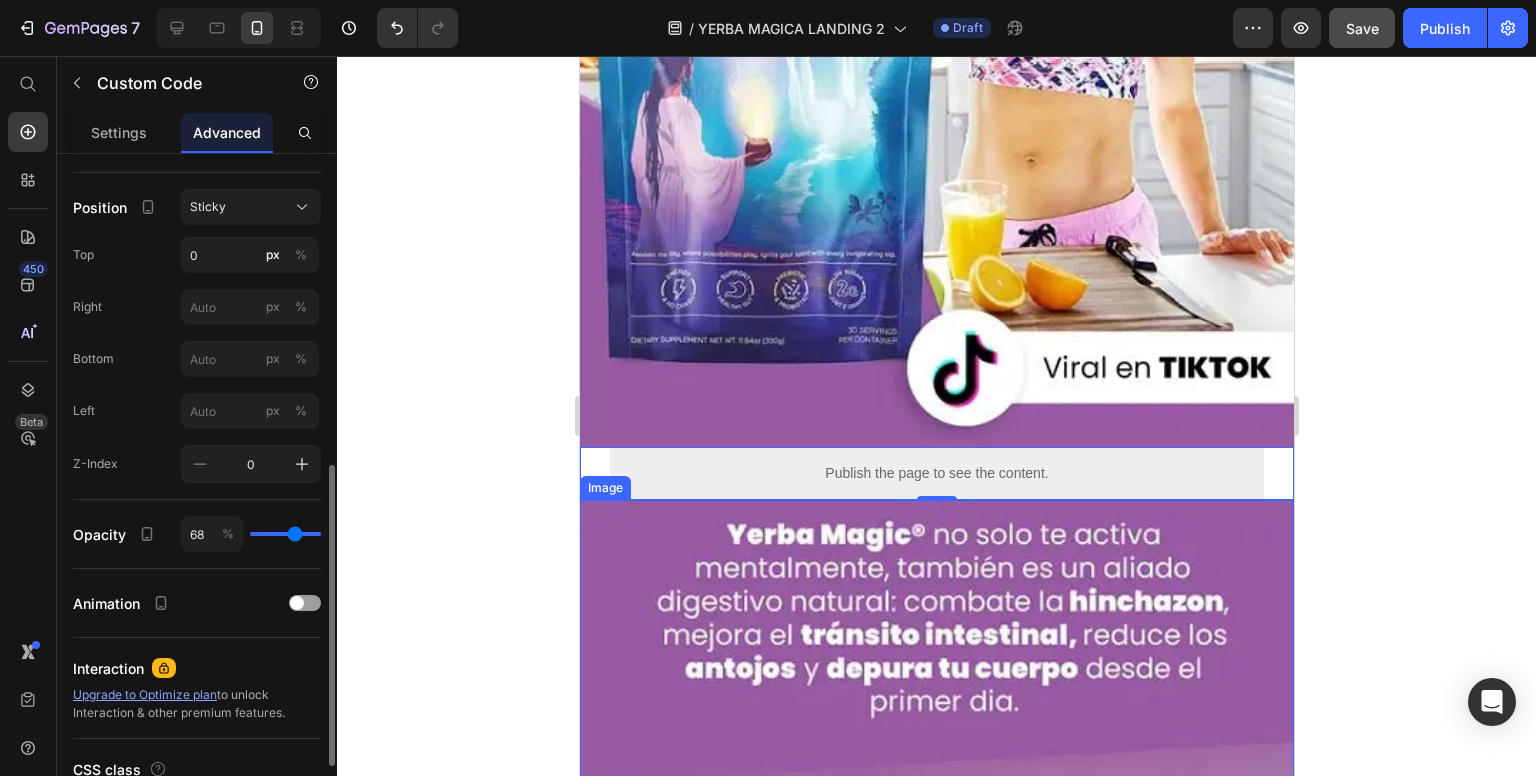 type on "66" 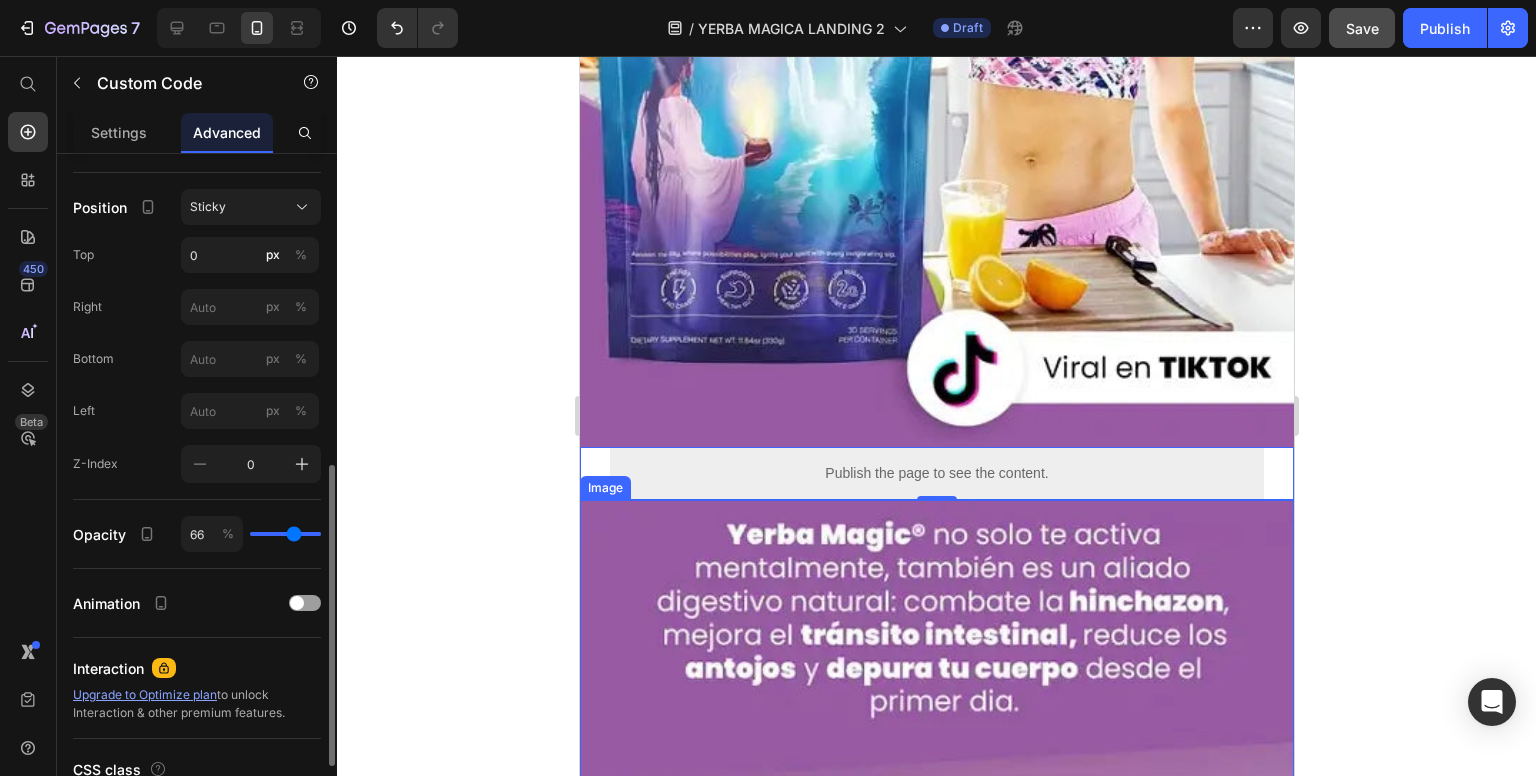 type on "63" 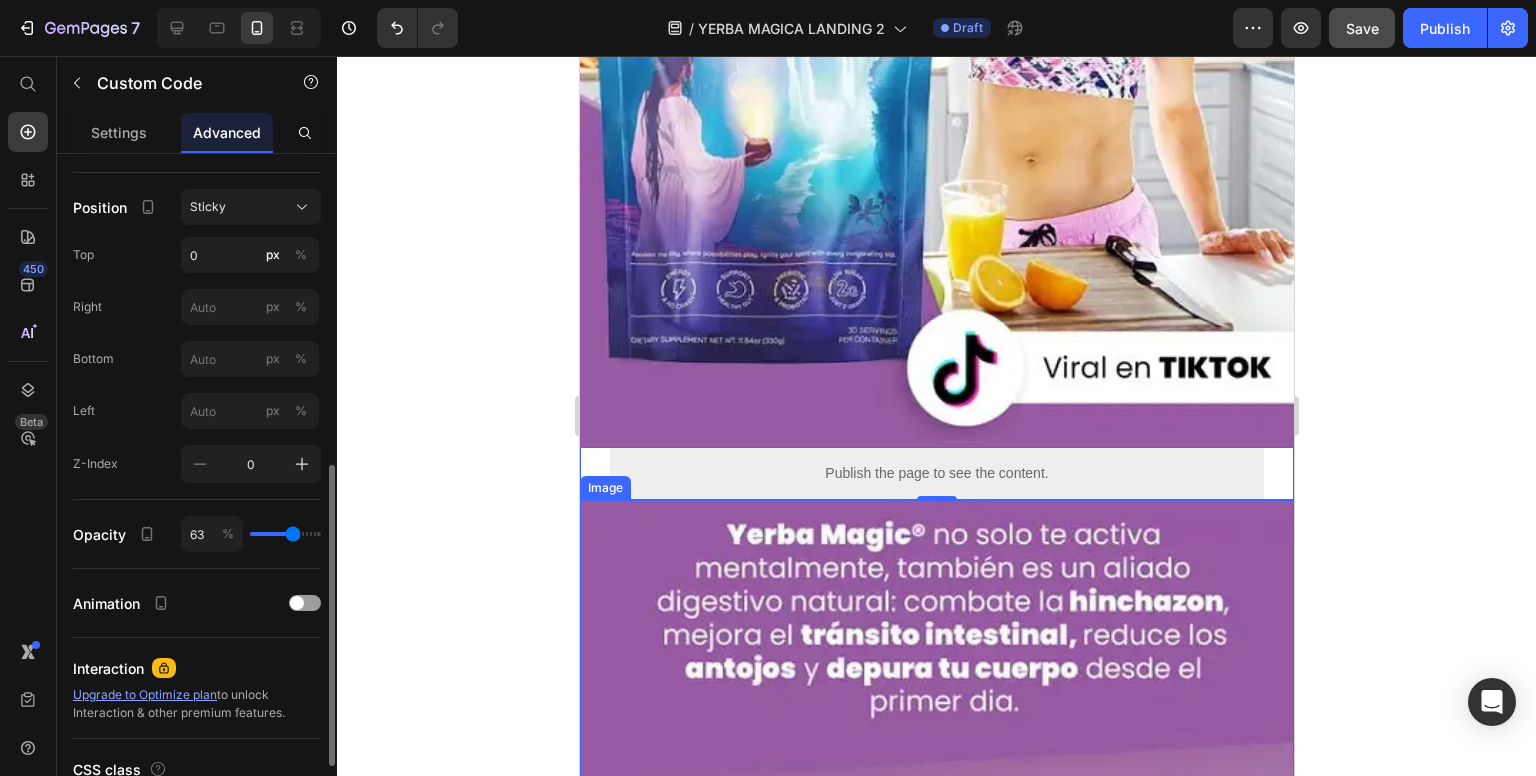 type on "60" 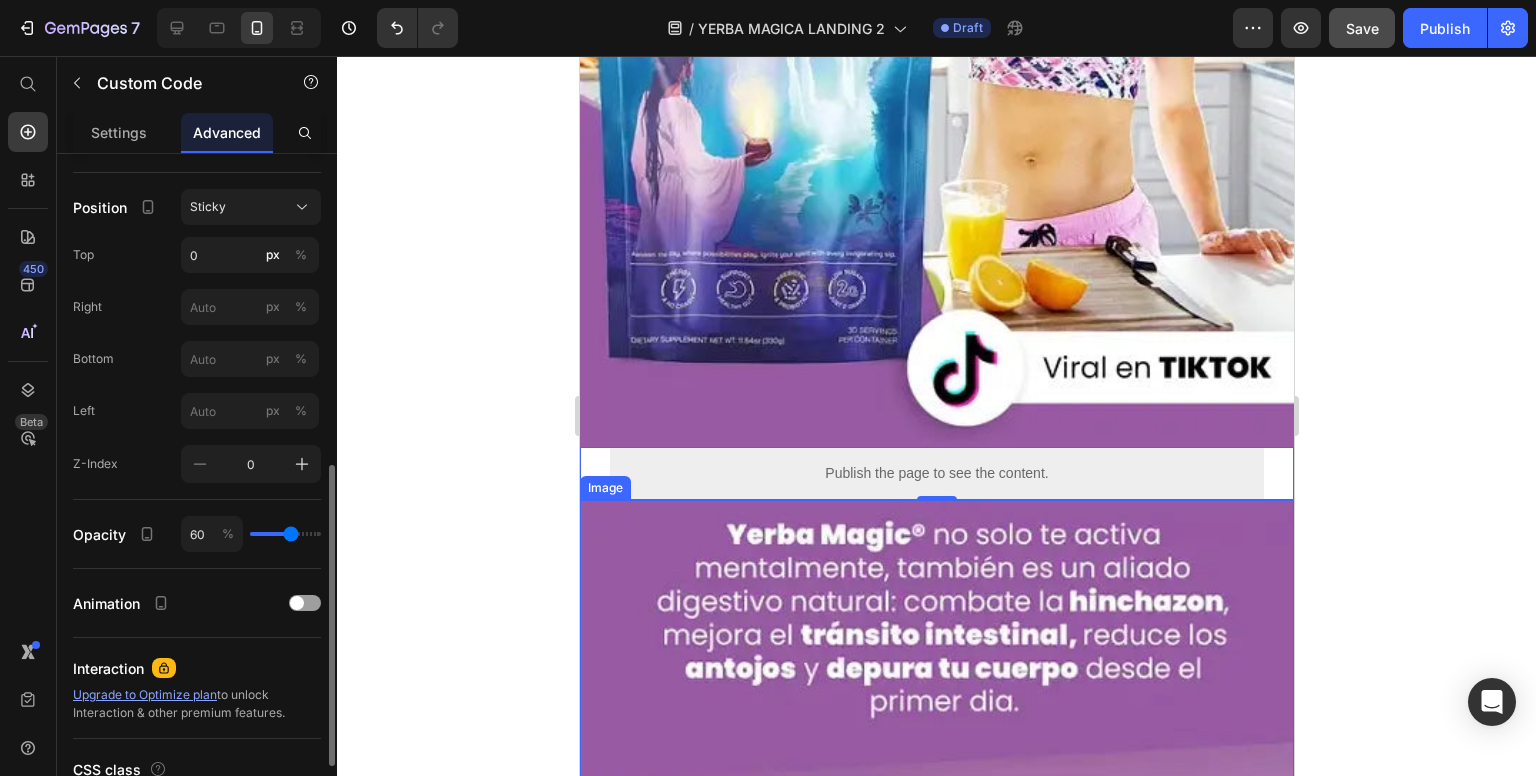 type on "59" 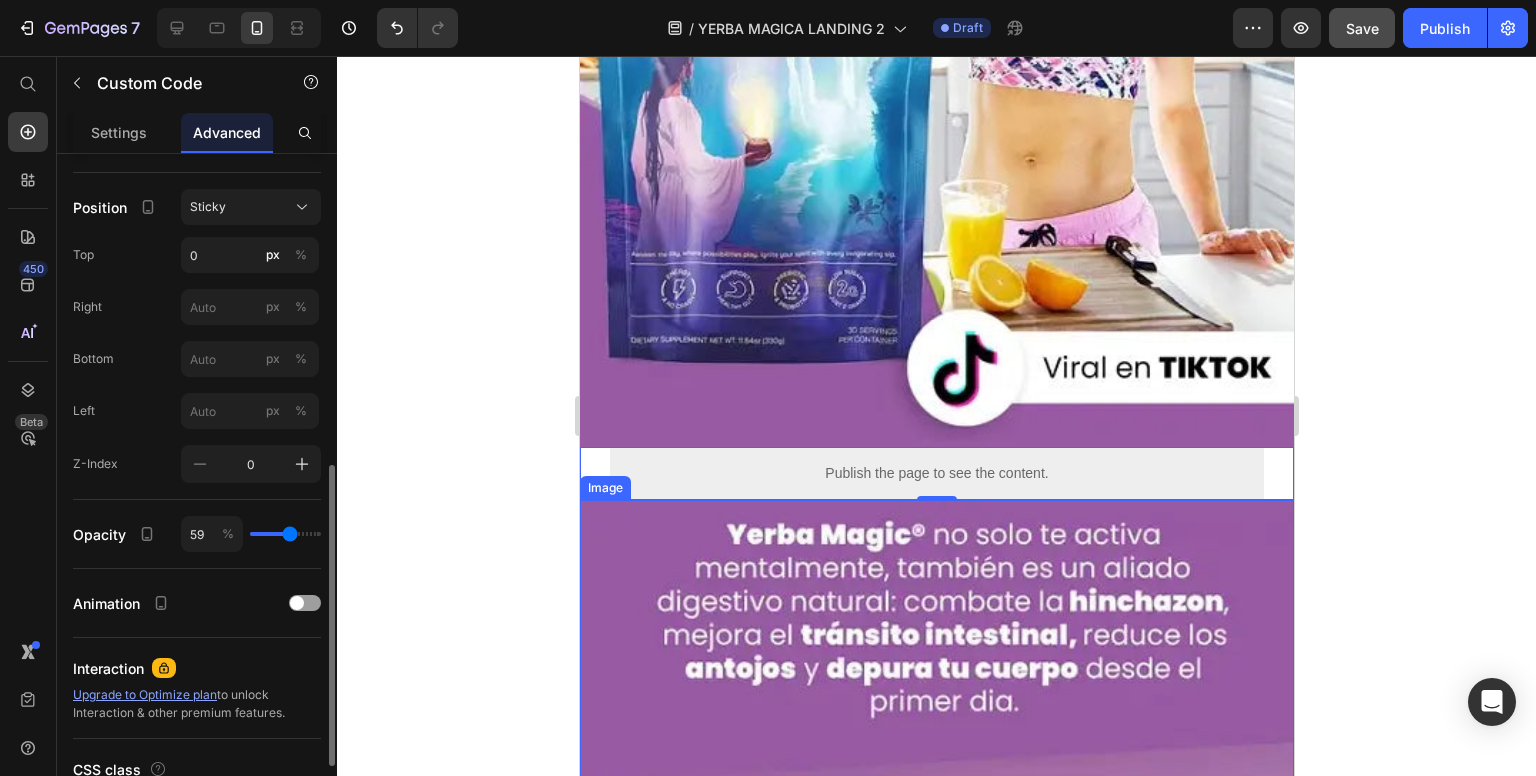 type on "55" 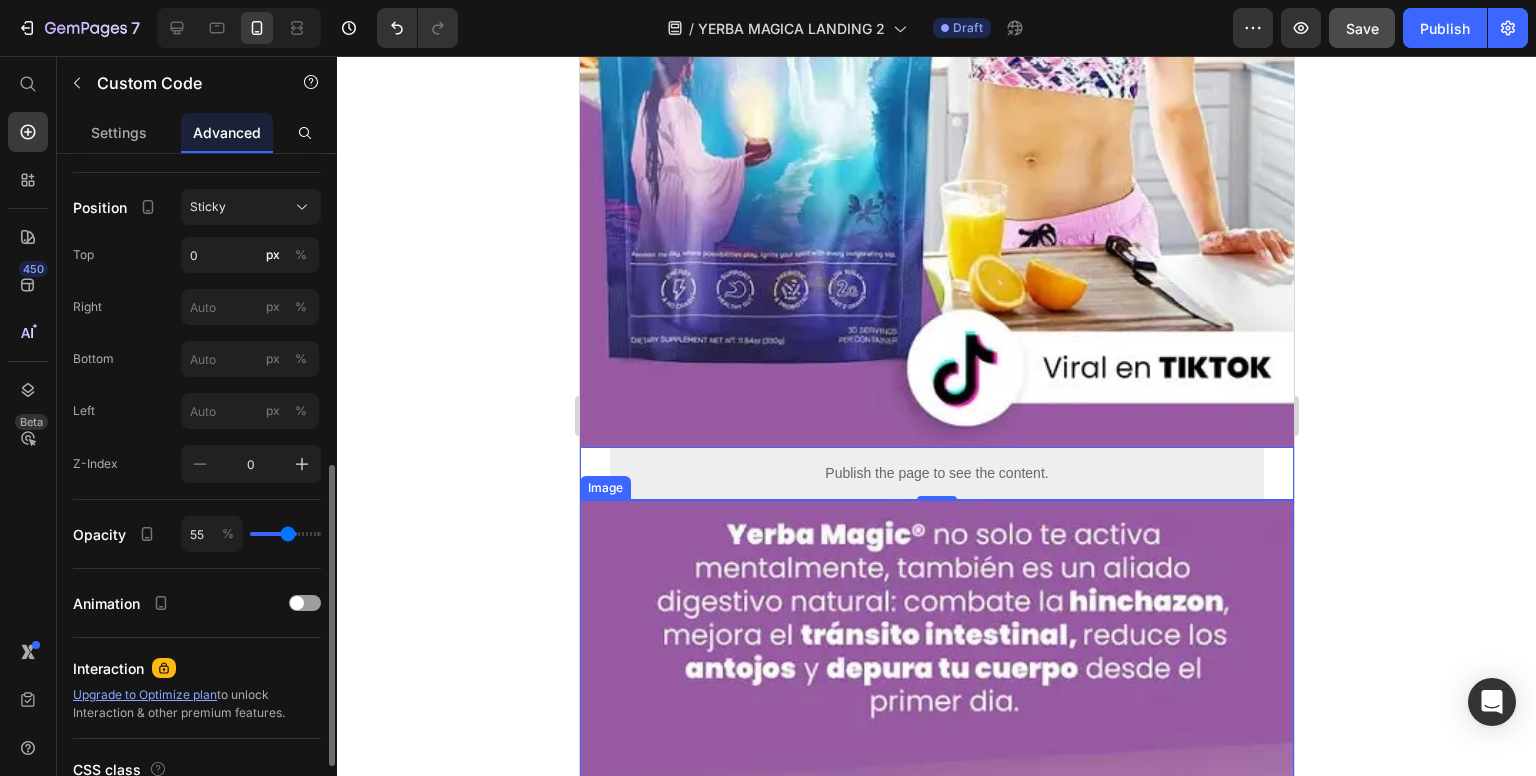 type on "53" 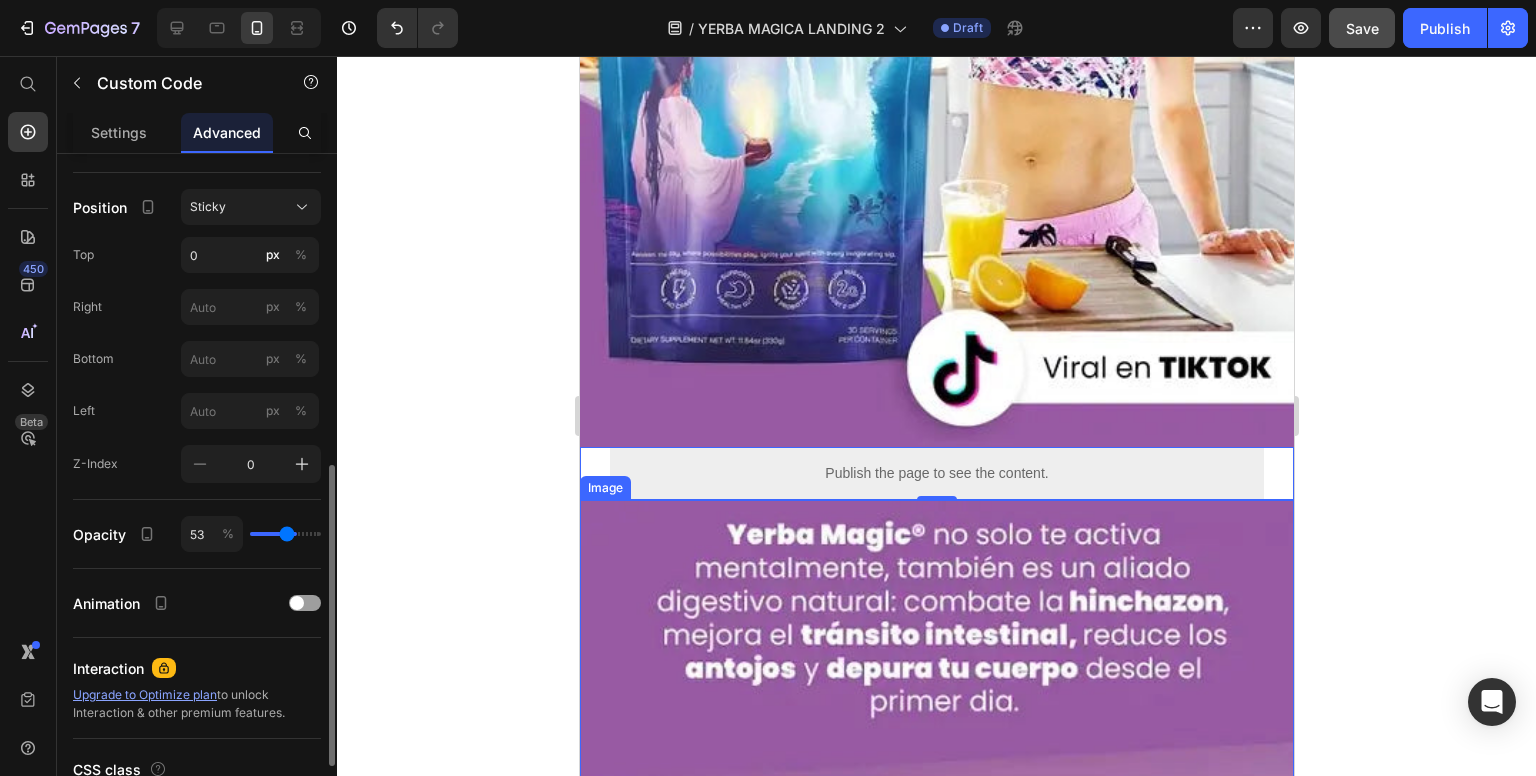 type on "49" 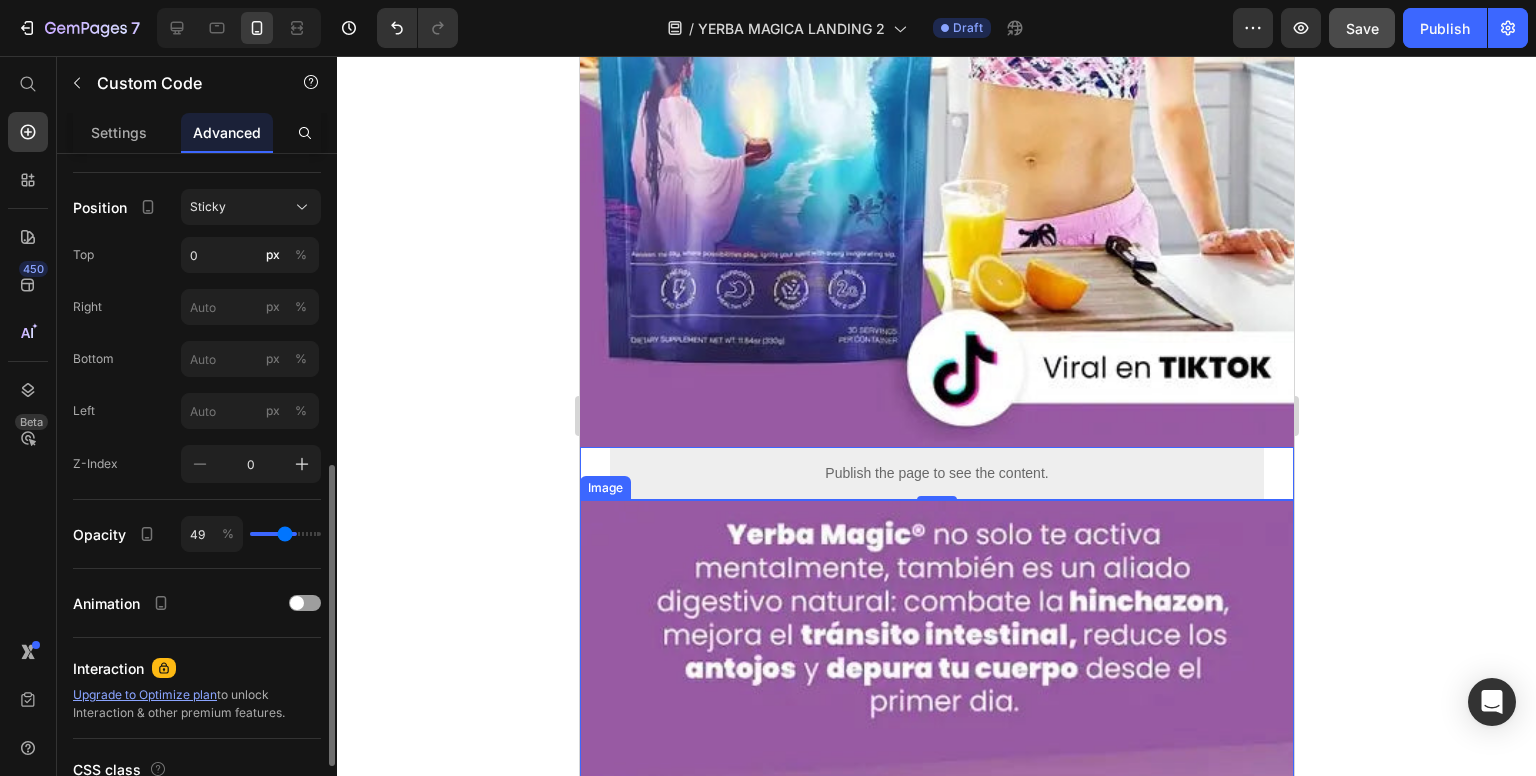 type on "47" 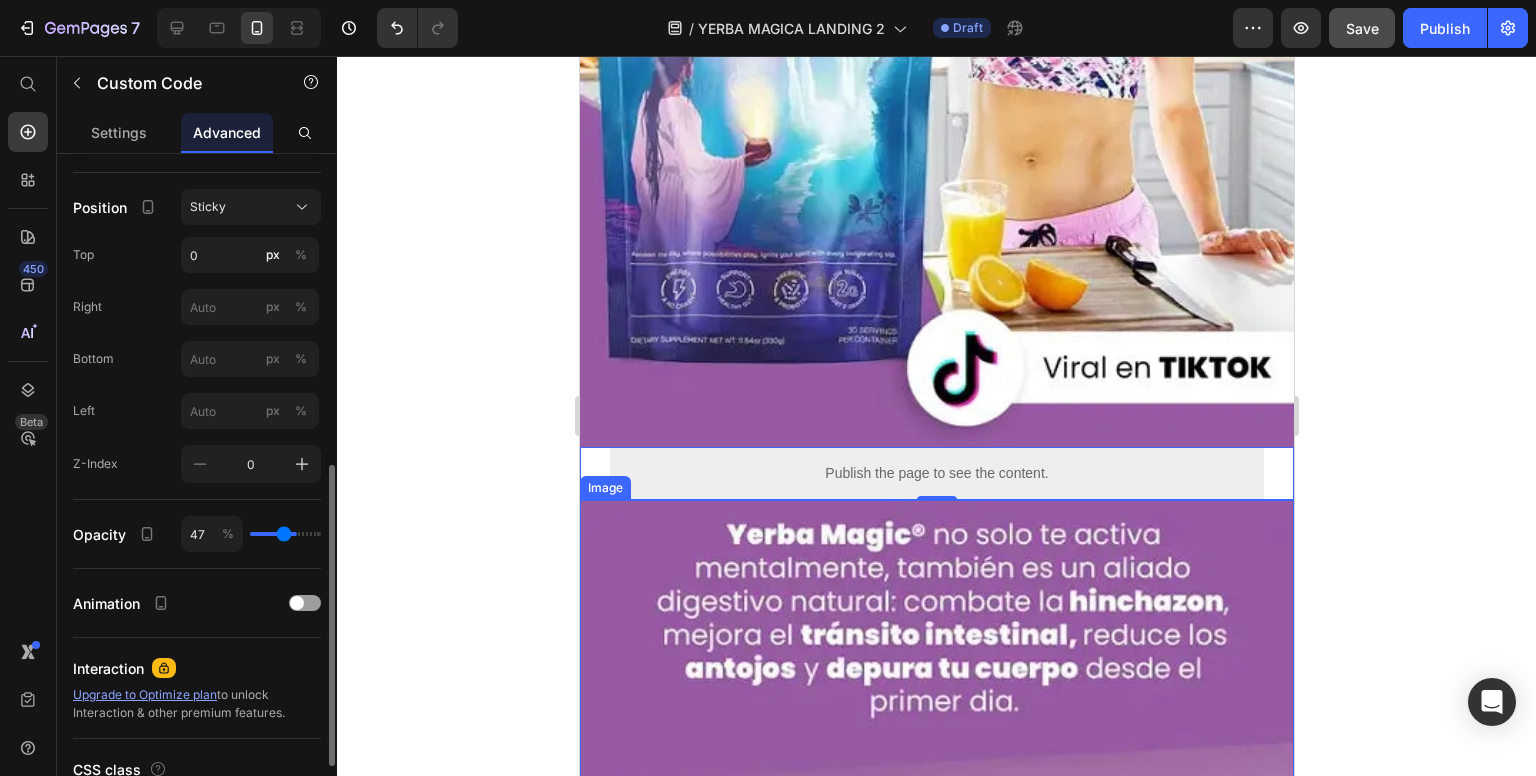 type on "46" 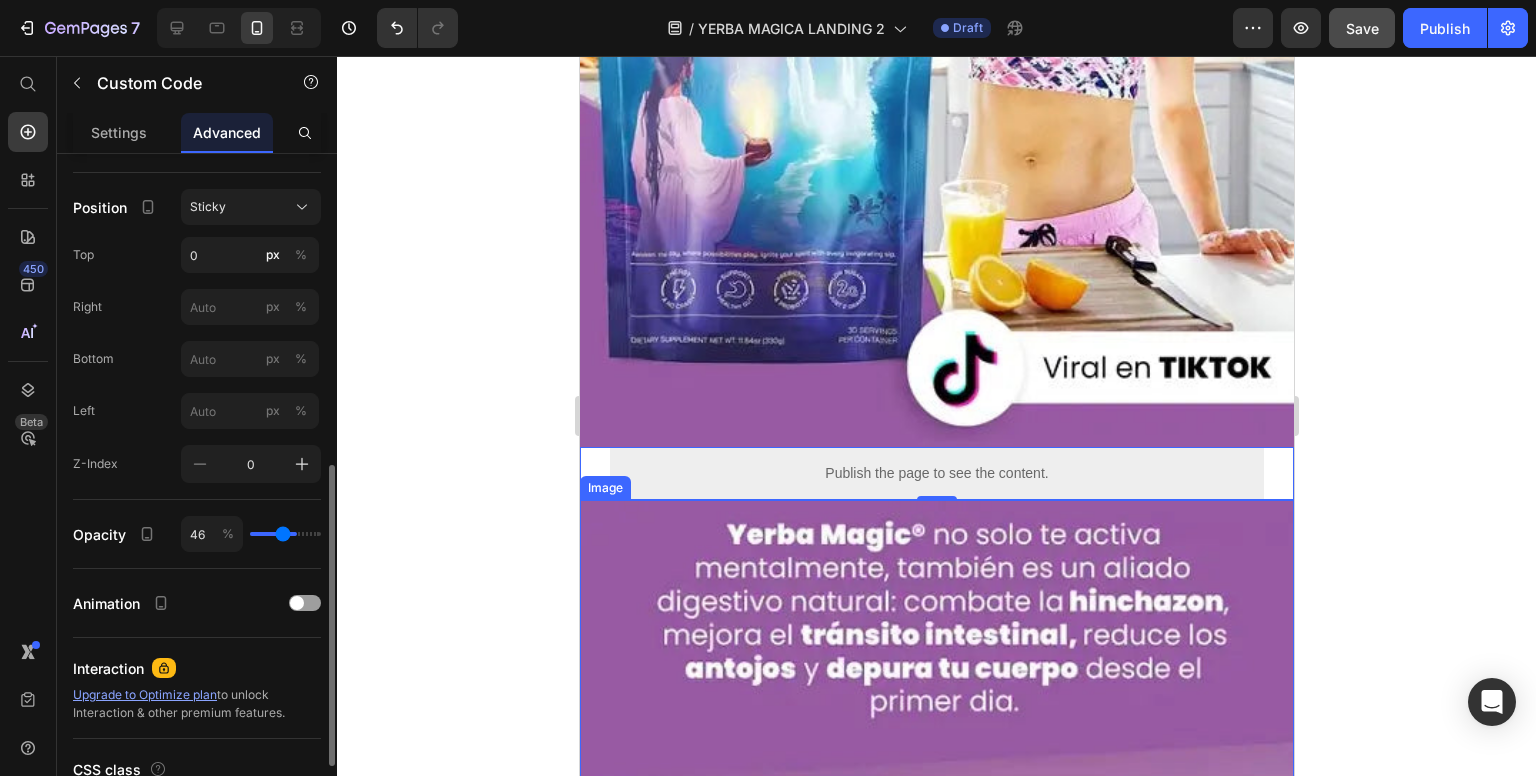 type on "43" 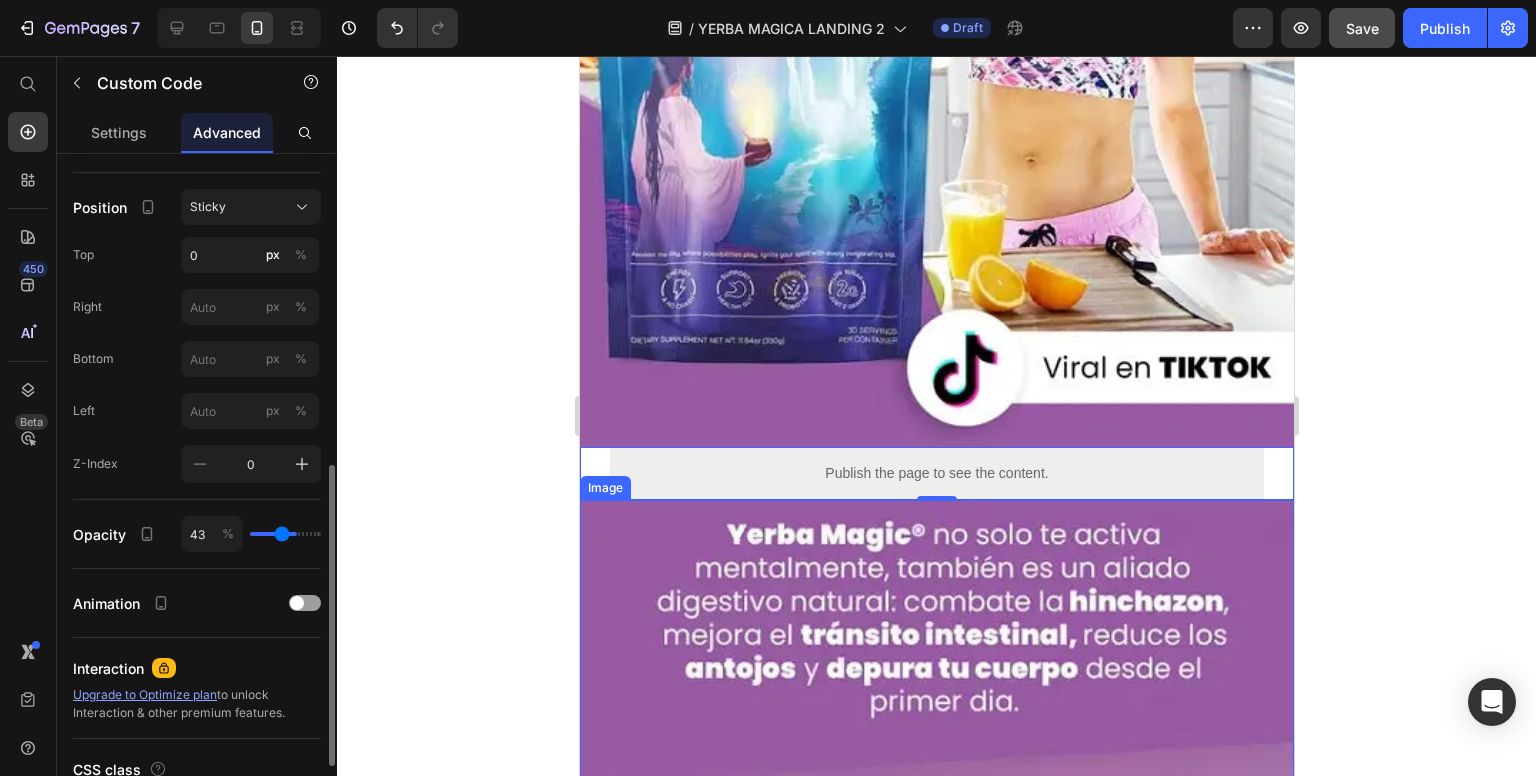 type on "41" 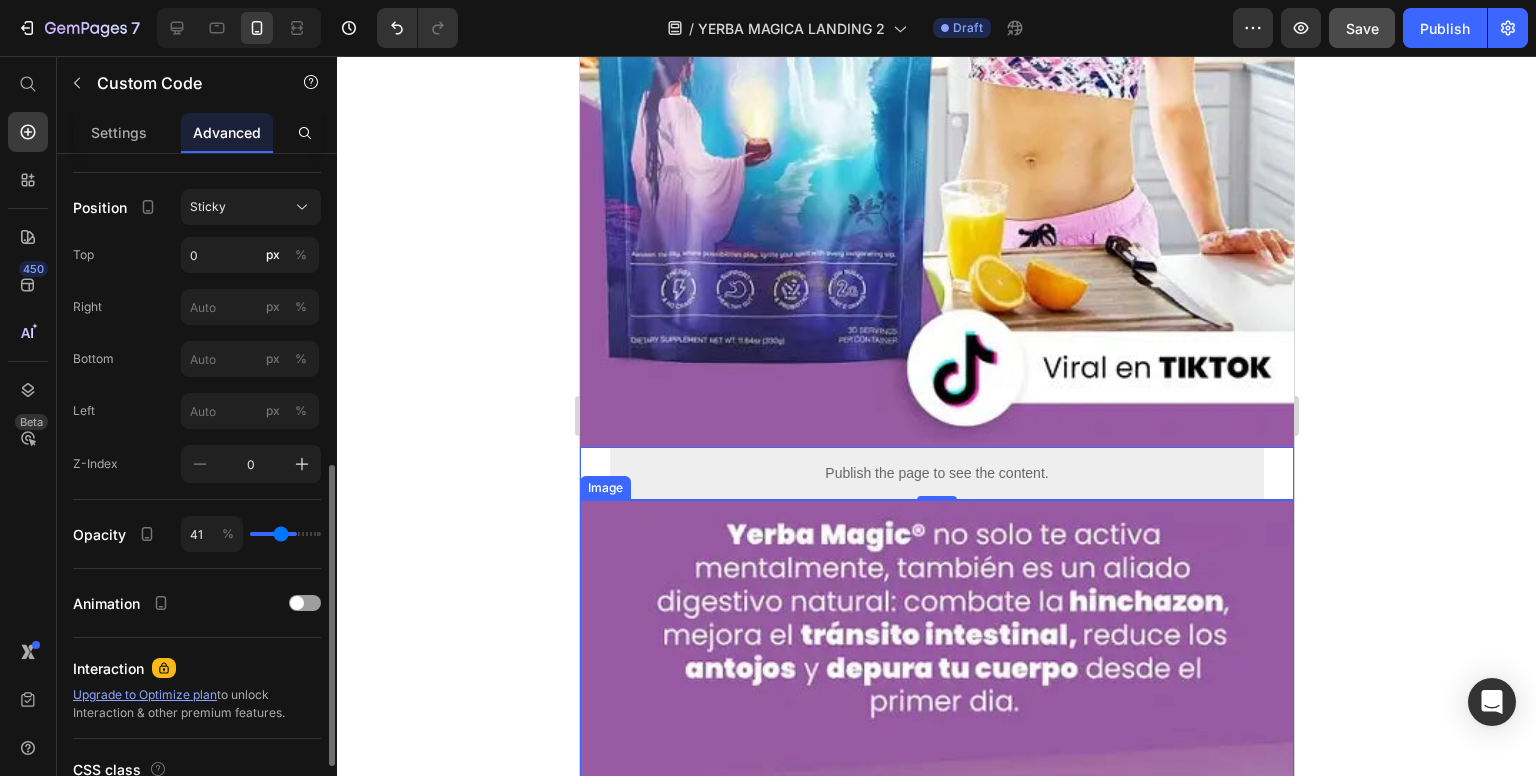 type on "40" 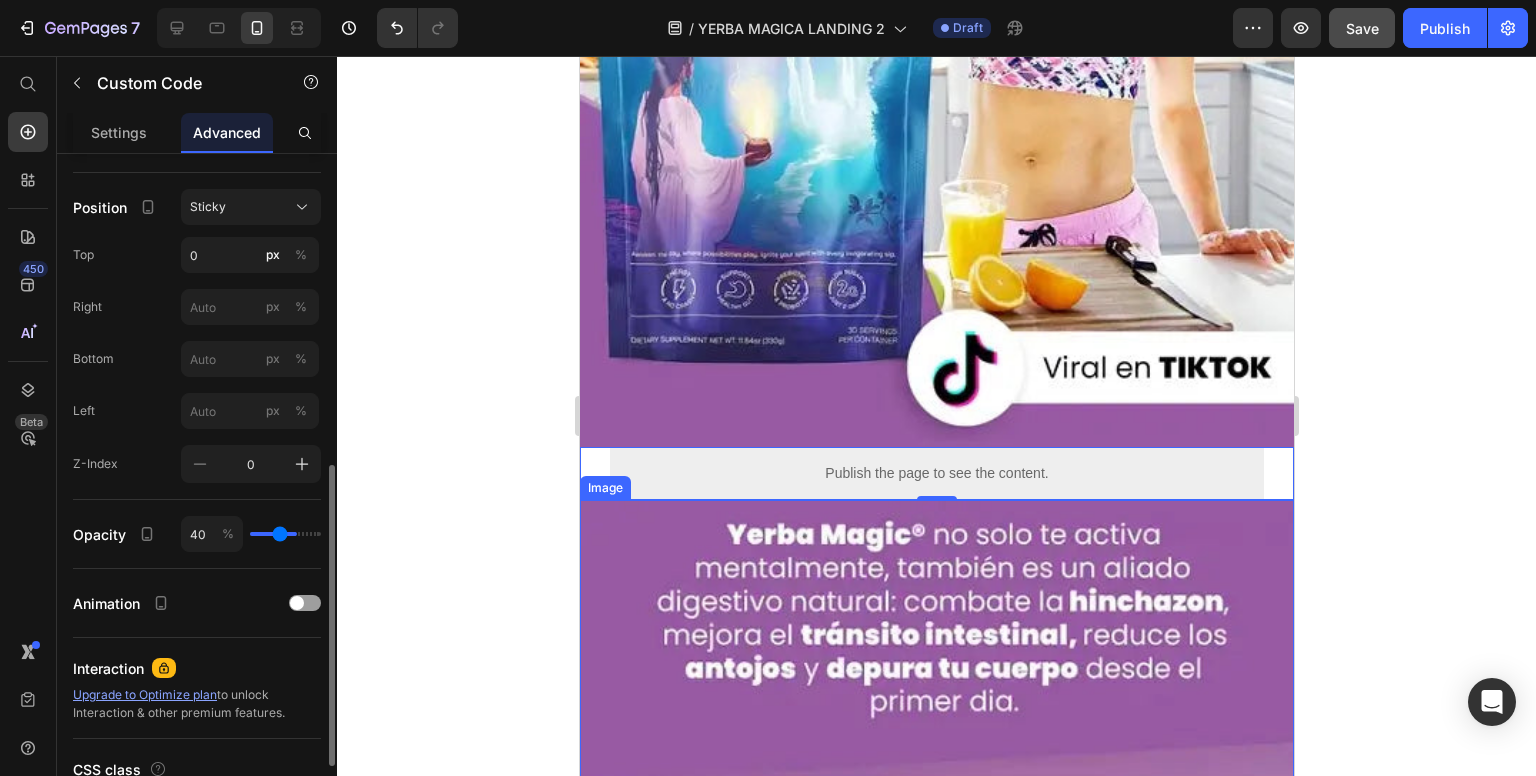 type on "39" 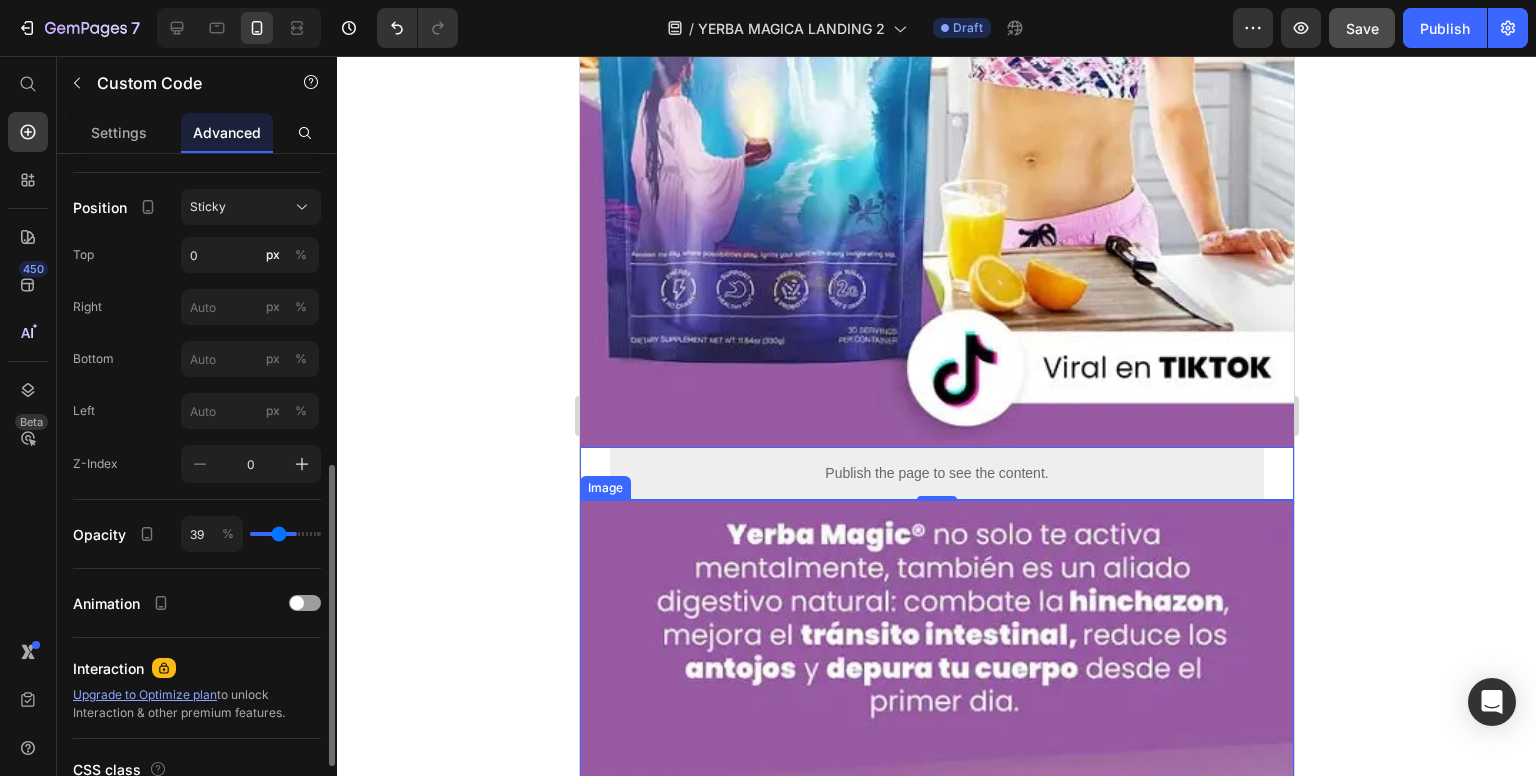 type on "36" 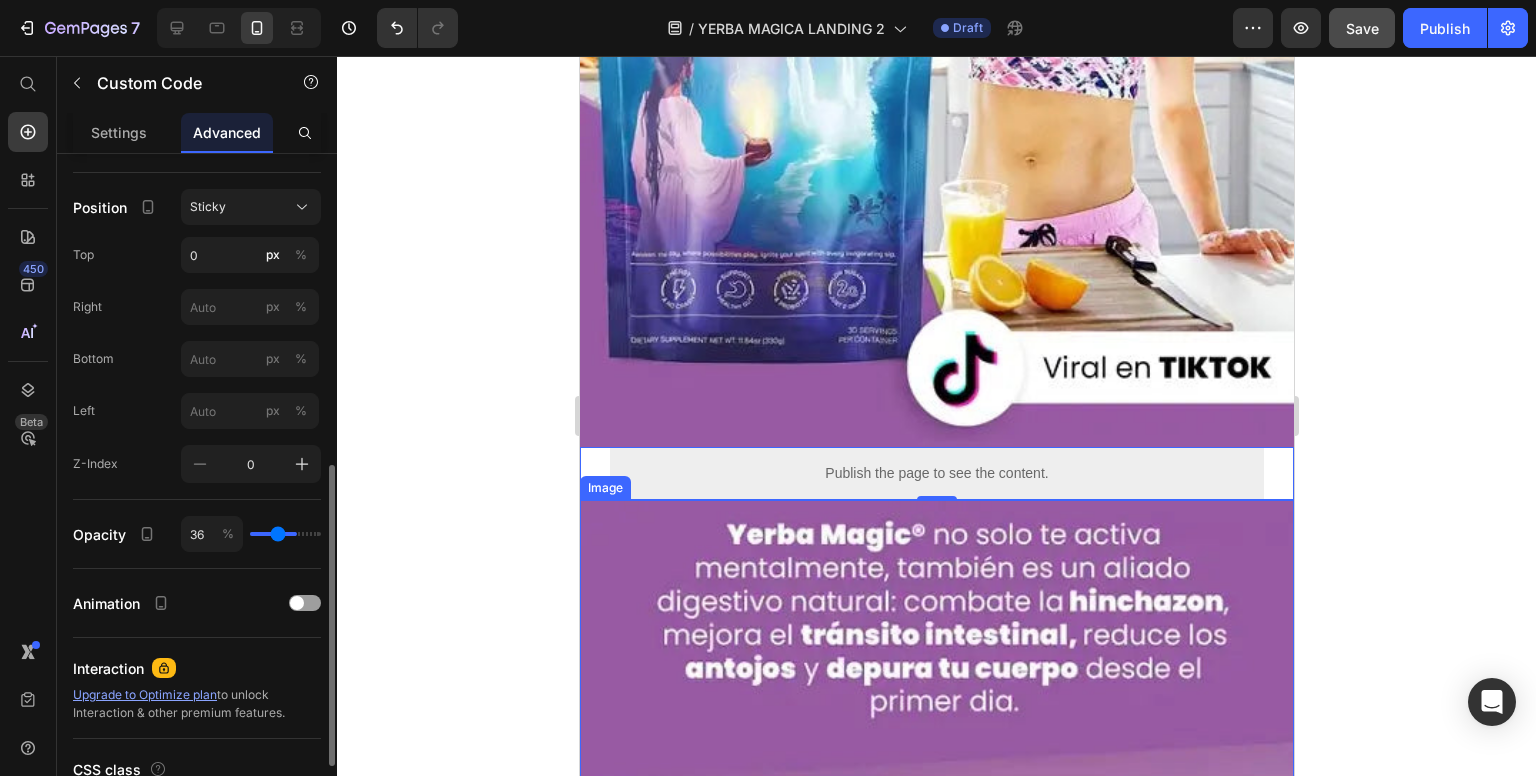 type on "34" 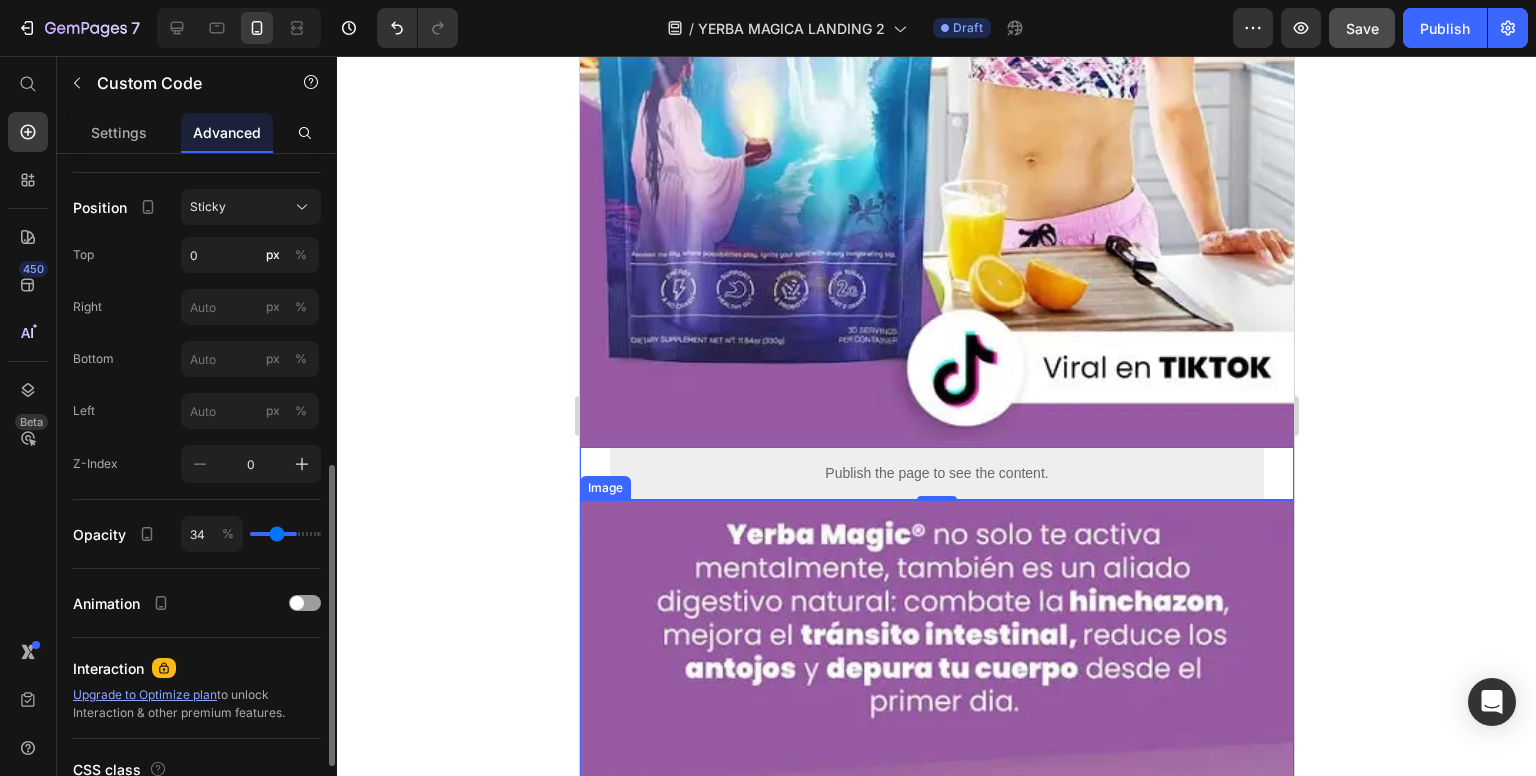 type on "31" 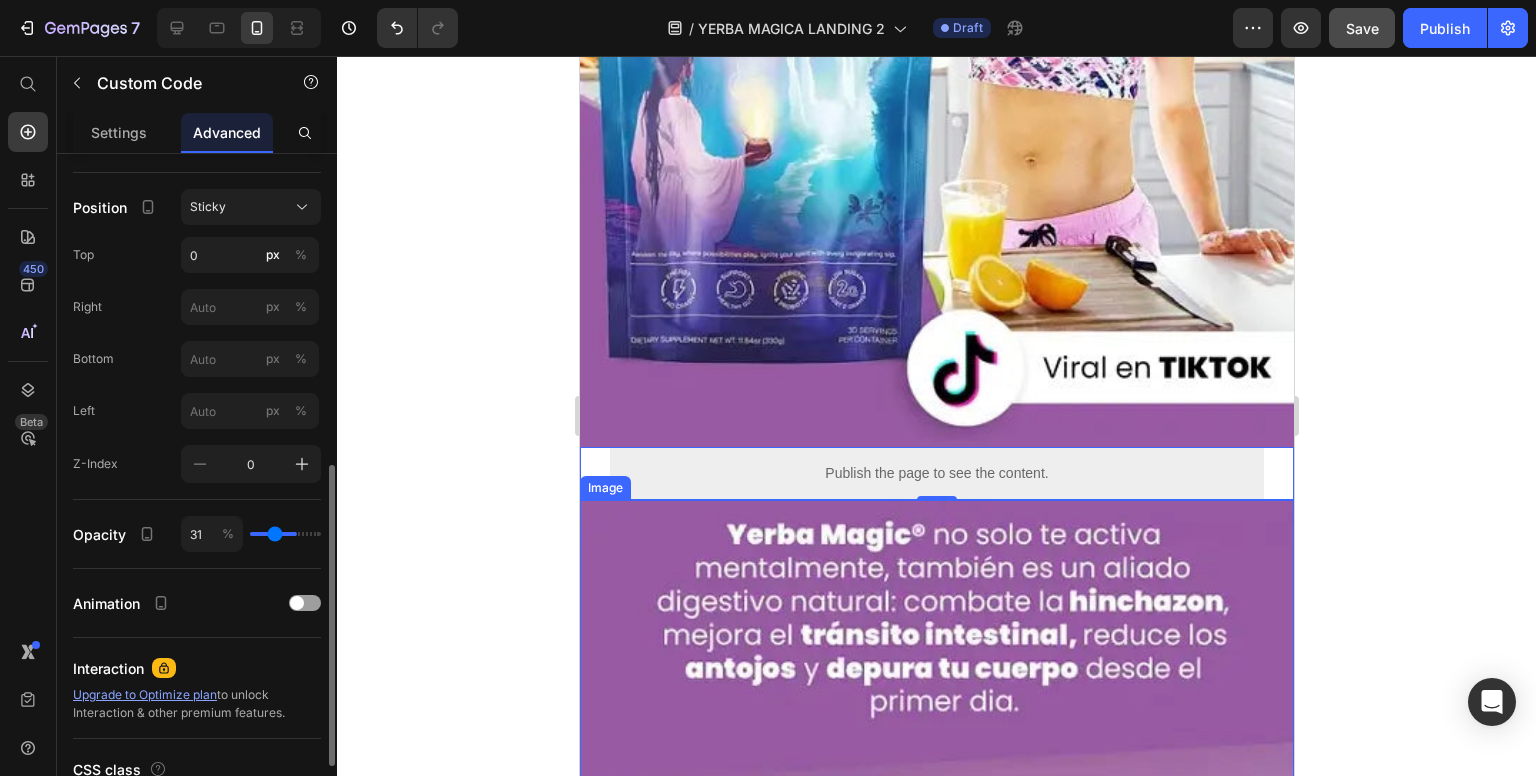 type on "28" 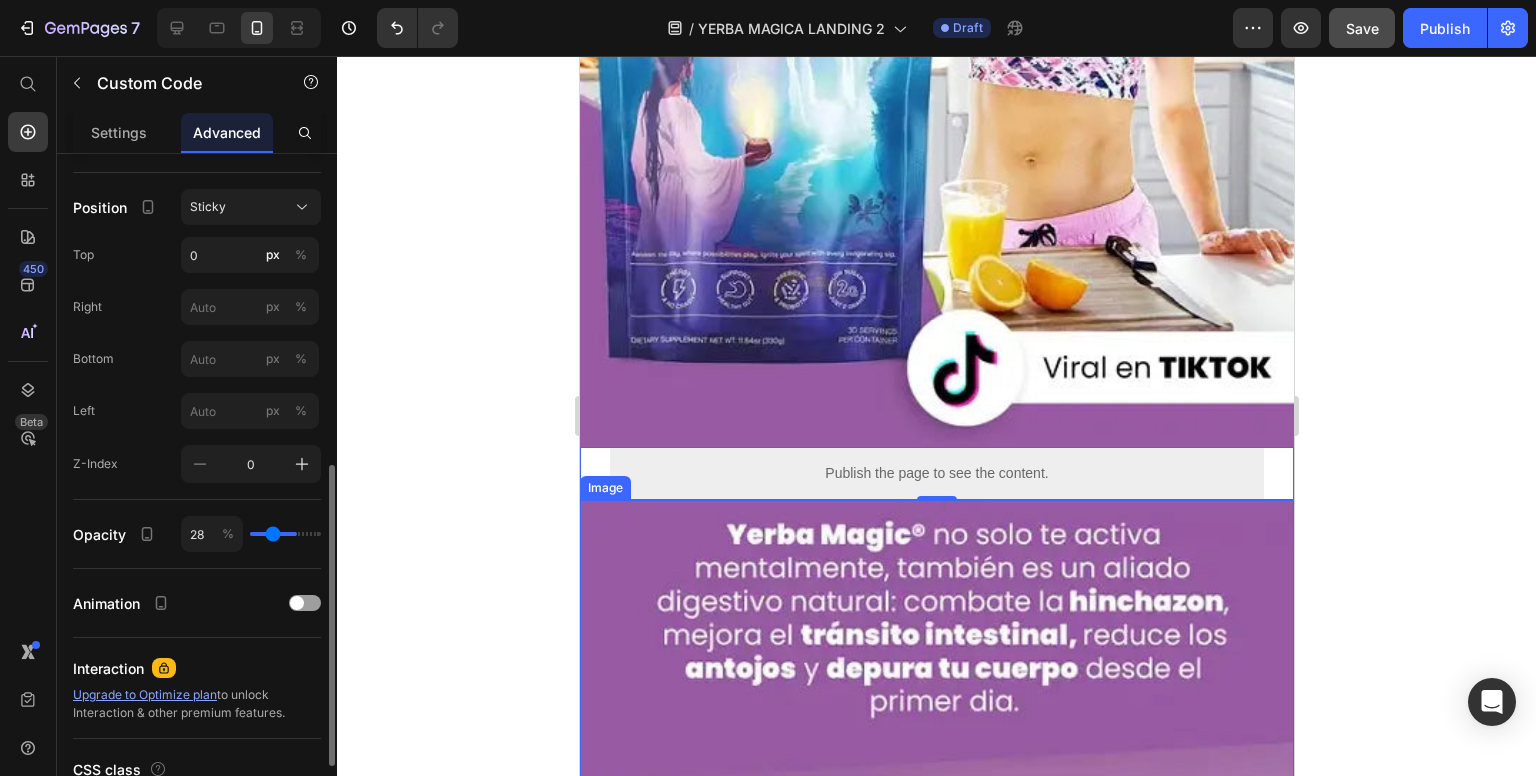 type on "24" 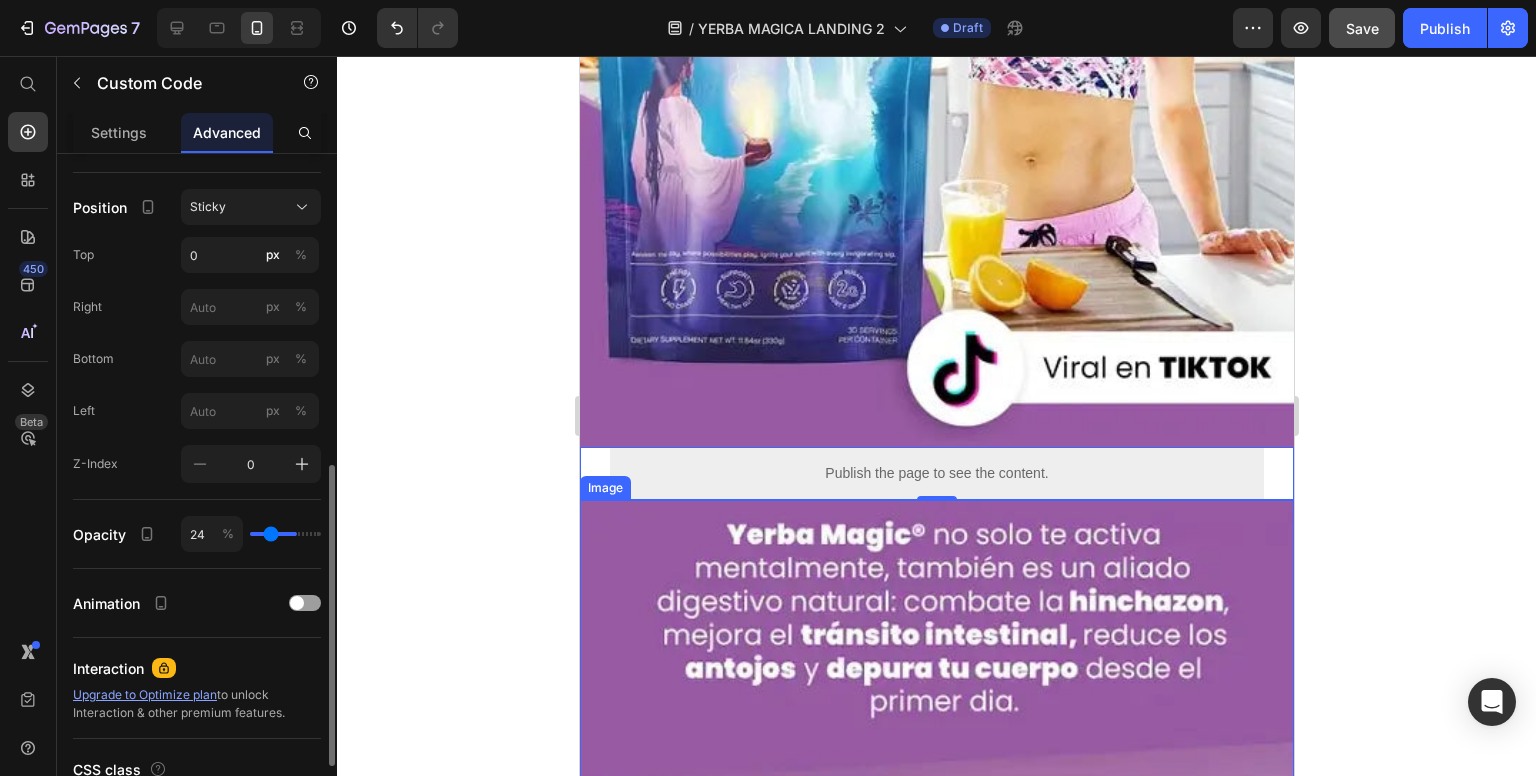 type on "23" 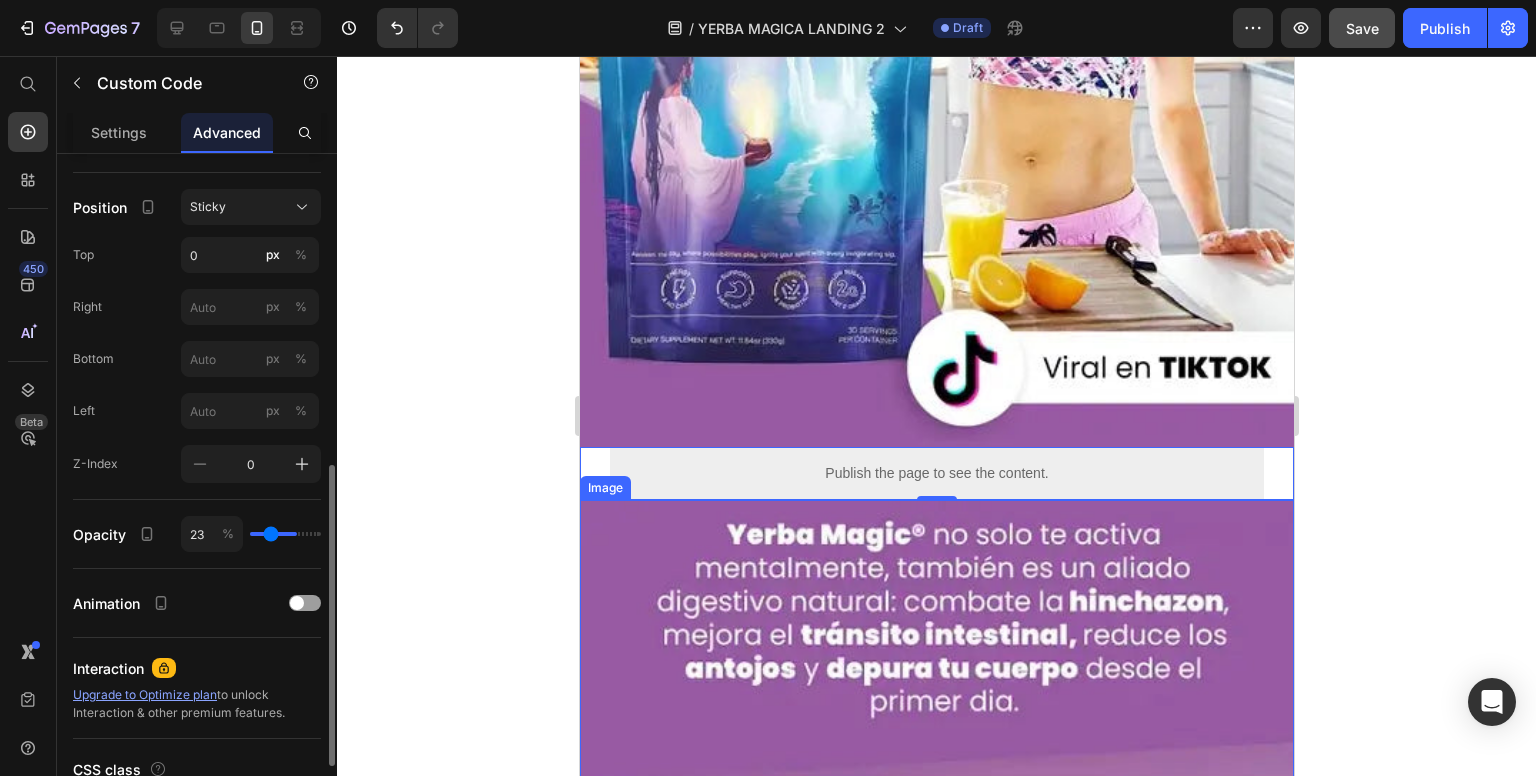 type on "18" 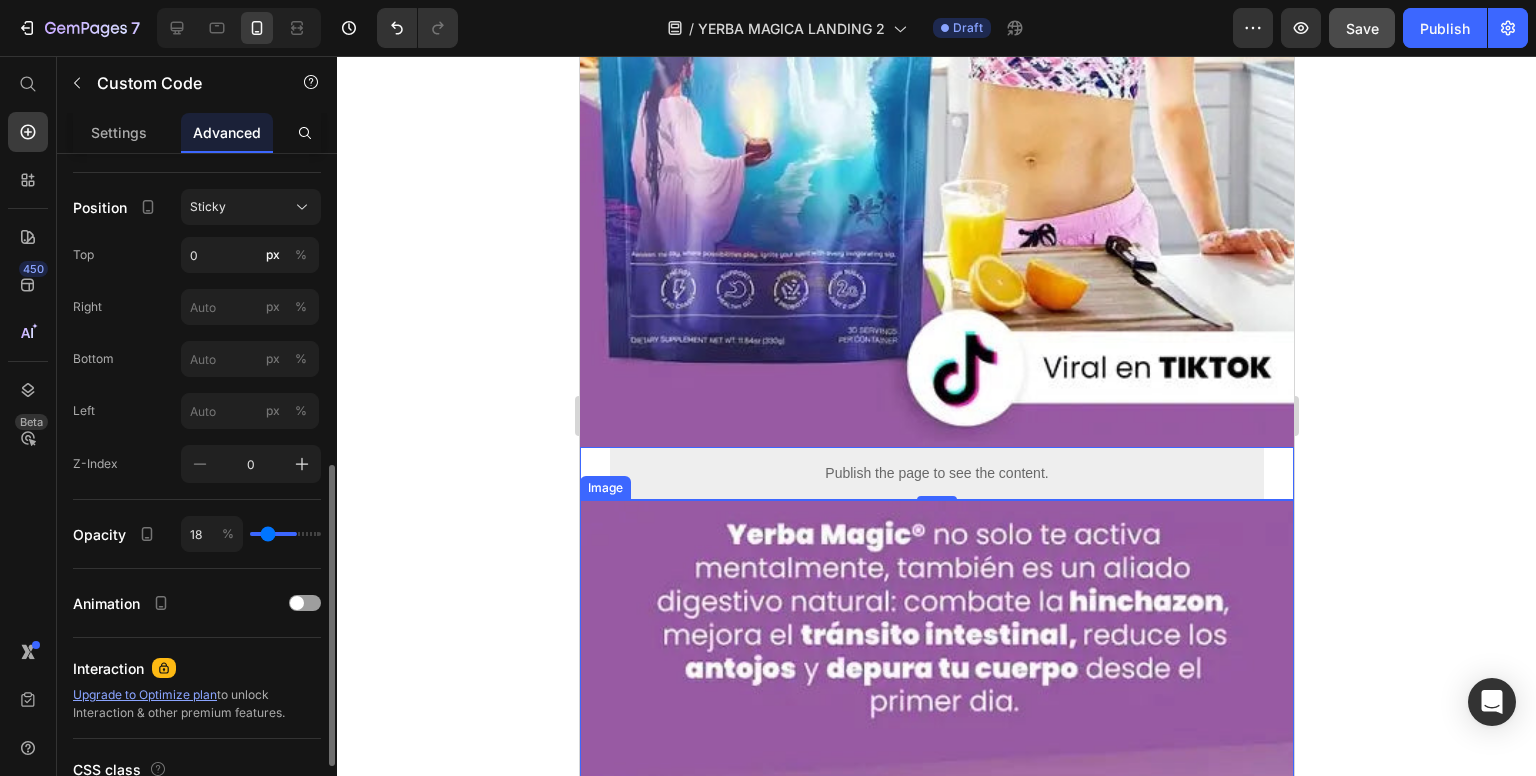 type on "17" 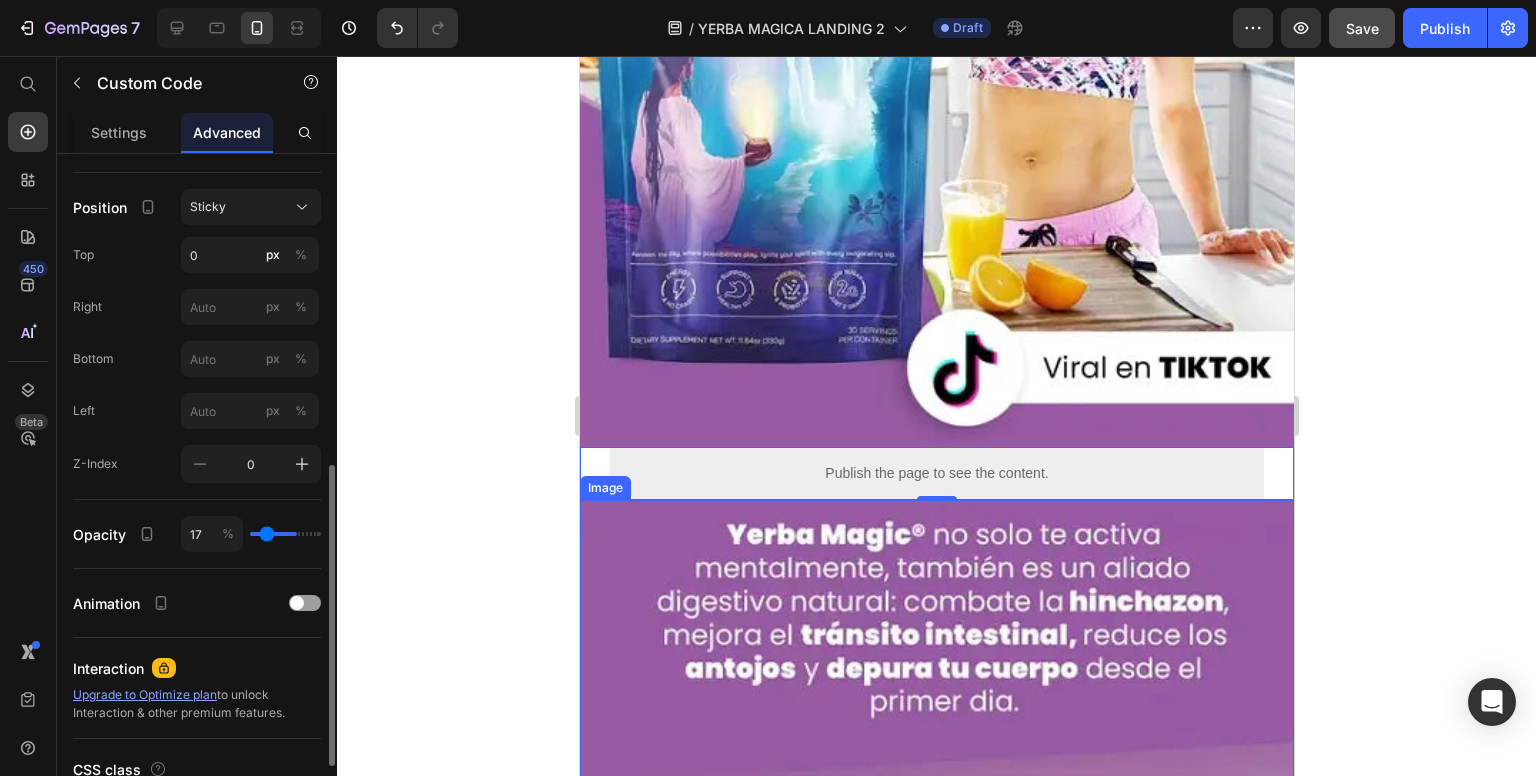 type on "11" 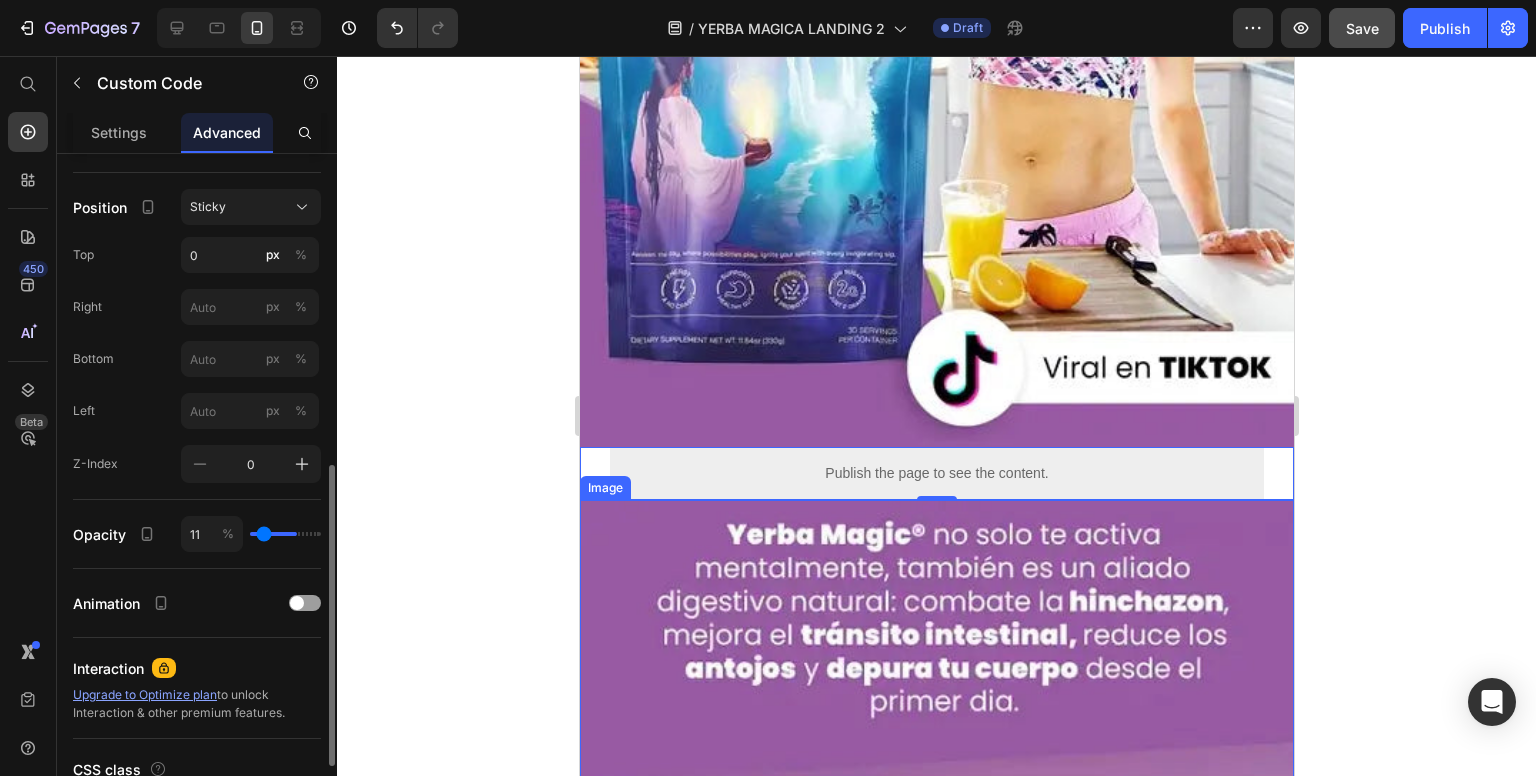 type on "7" 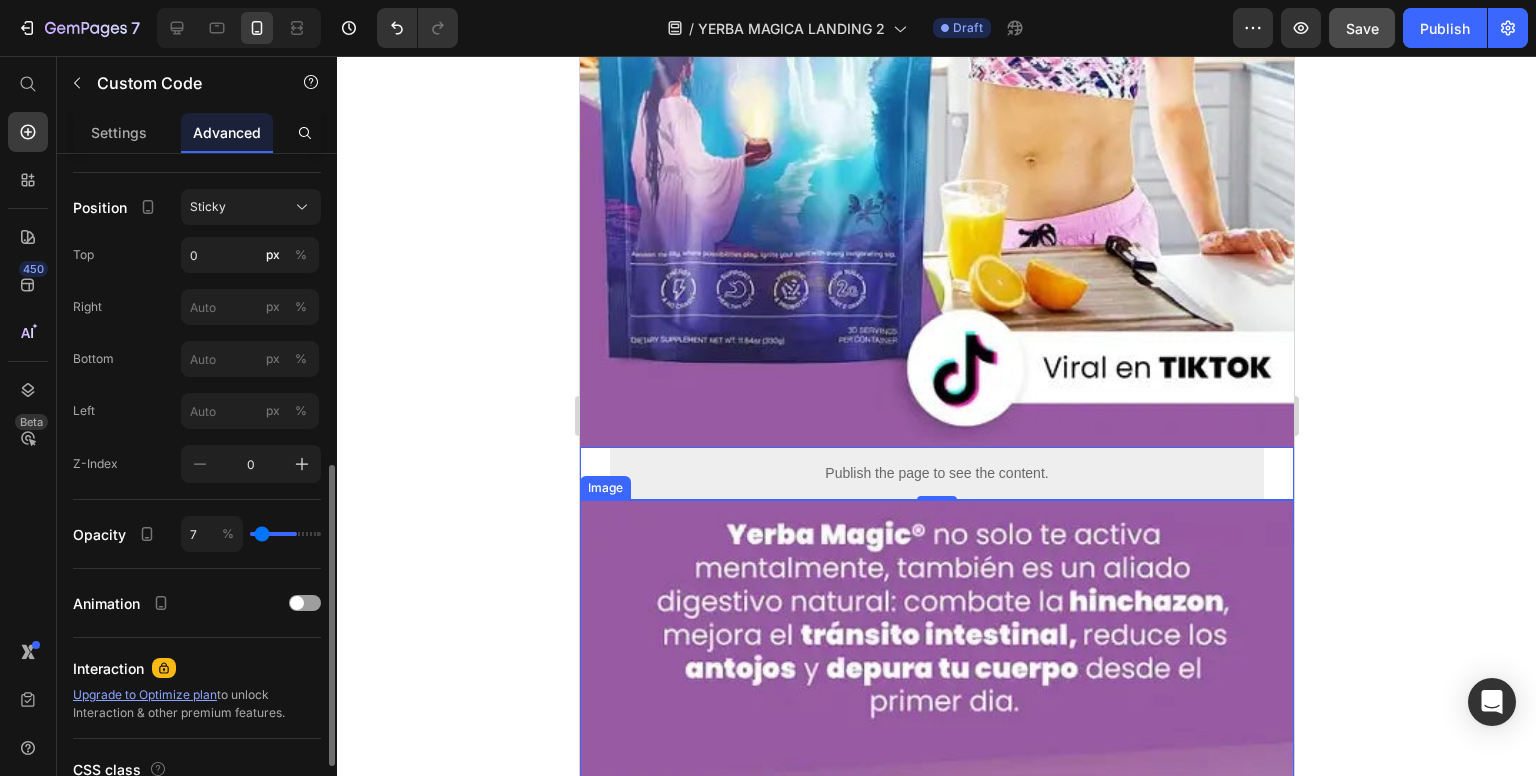 type on "2" 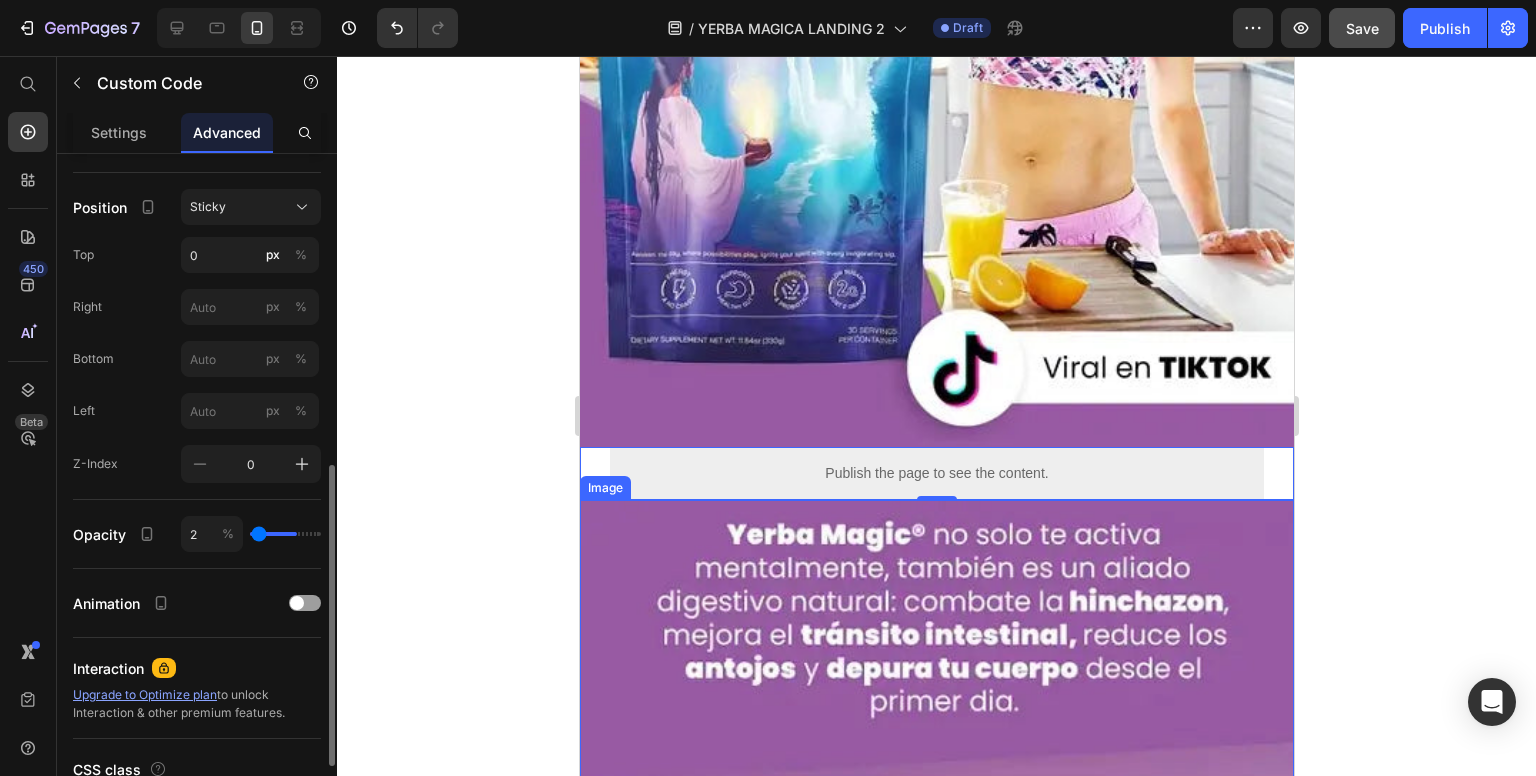 type on "0" 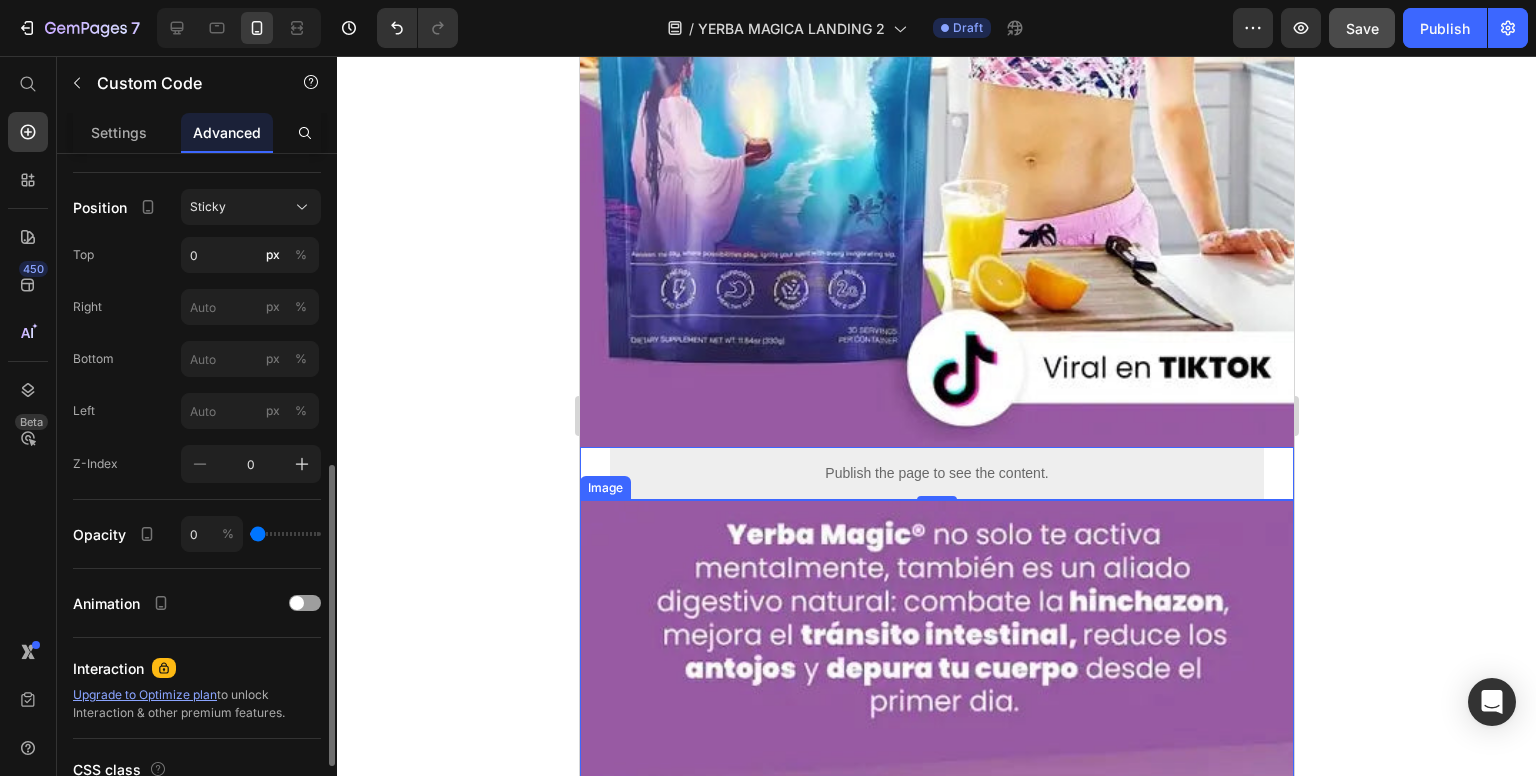 drag, startPoint x: 308, startPoint y: 539, endPoint x: 188, endPoint y: 545, distance: 120.14991 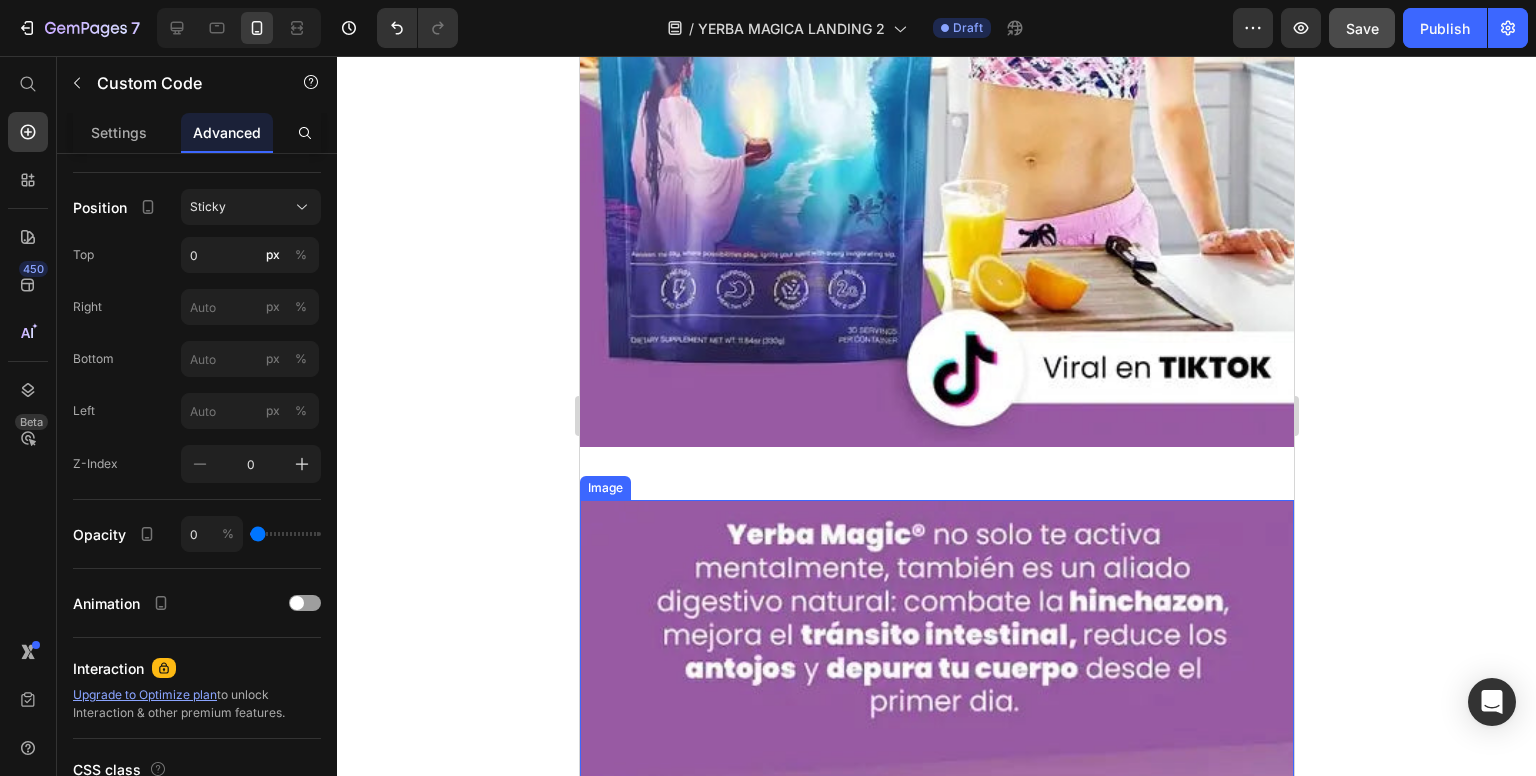 click 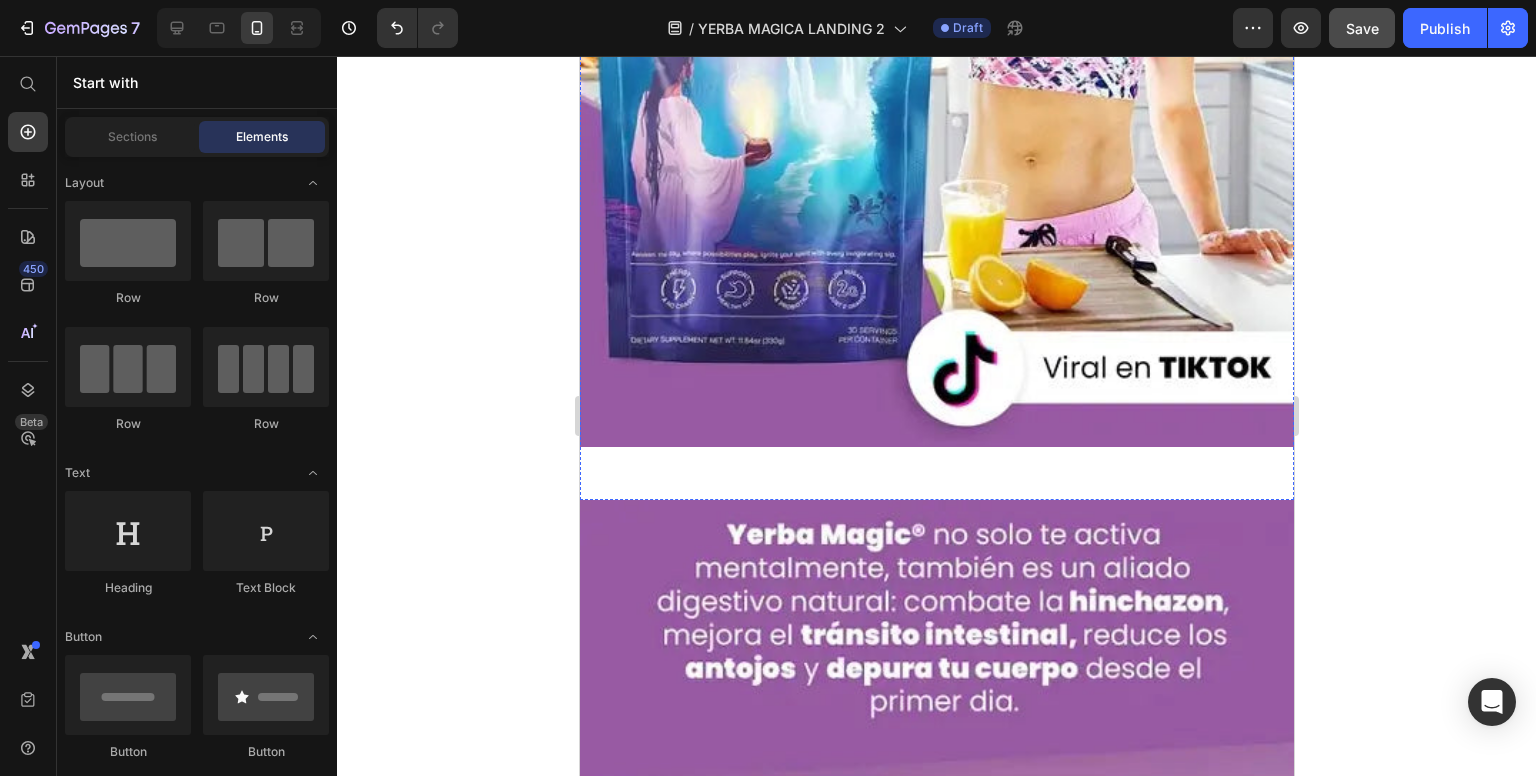 click on "Publish the page to see the content." at bounding box center (936, 473) 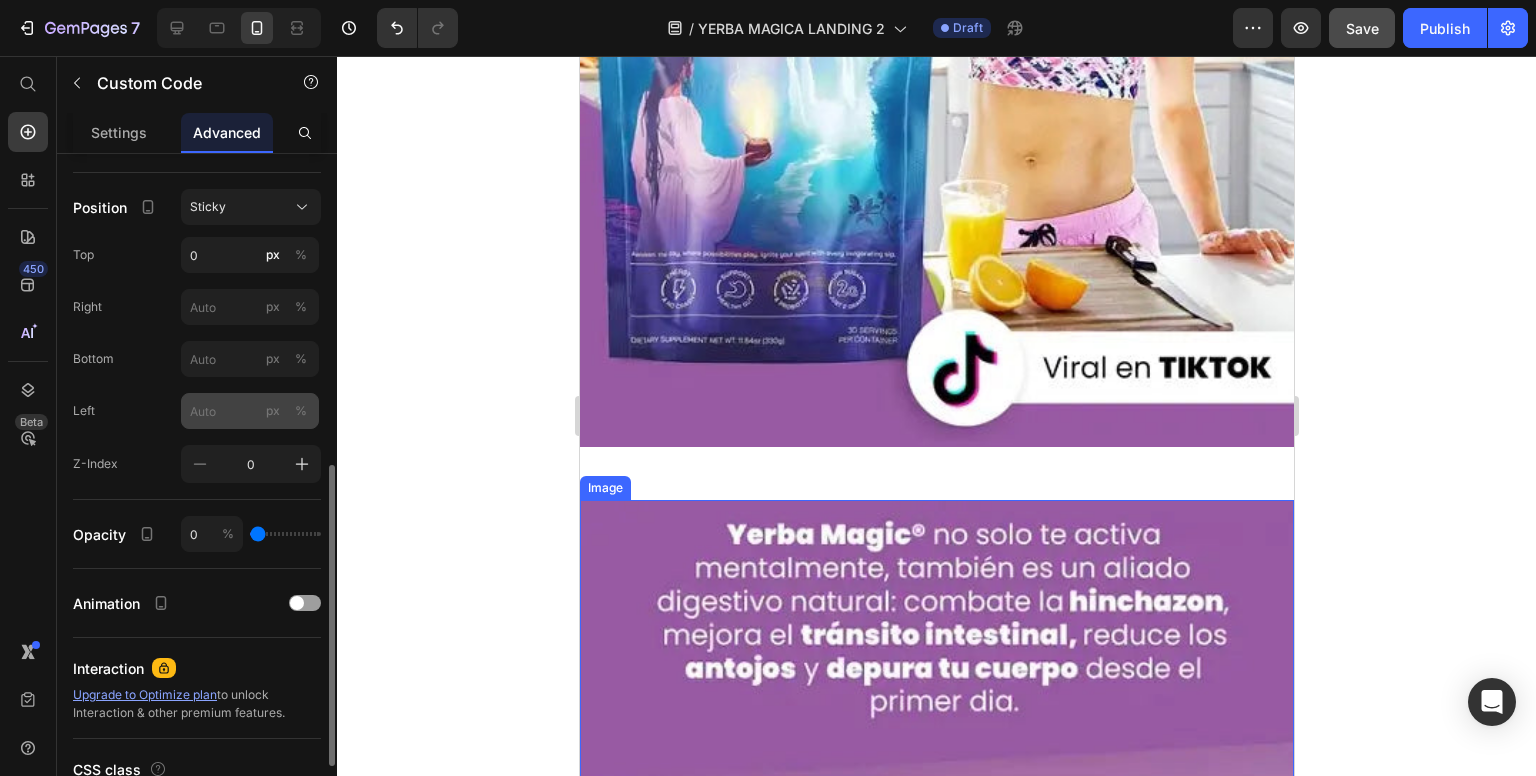 scroll, scrollTop: 600, scrollLeft: 0, axis: vertical 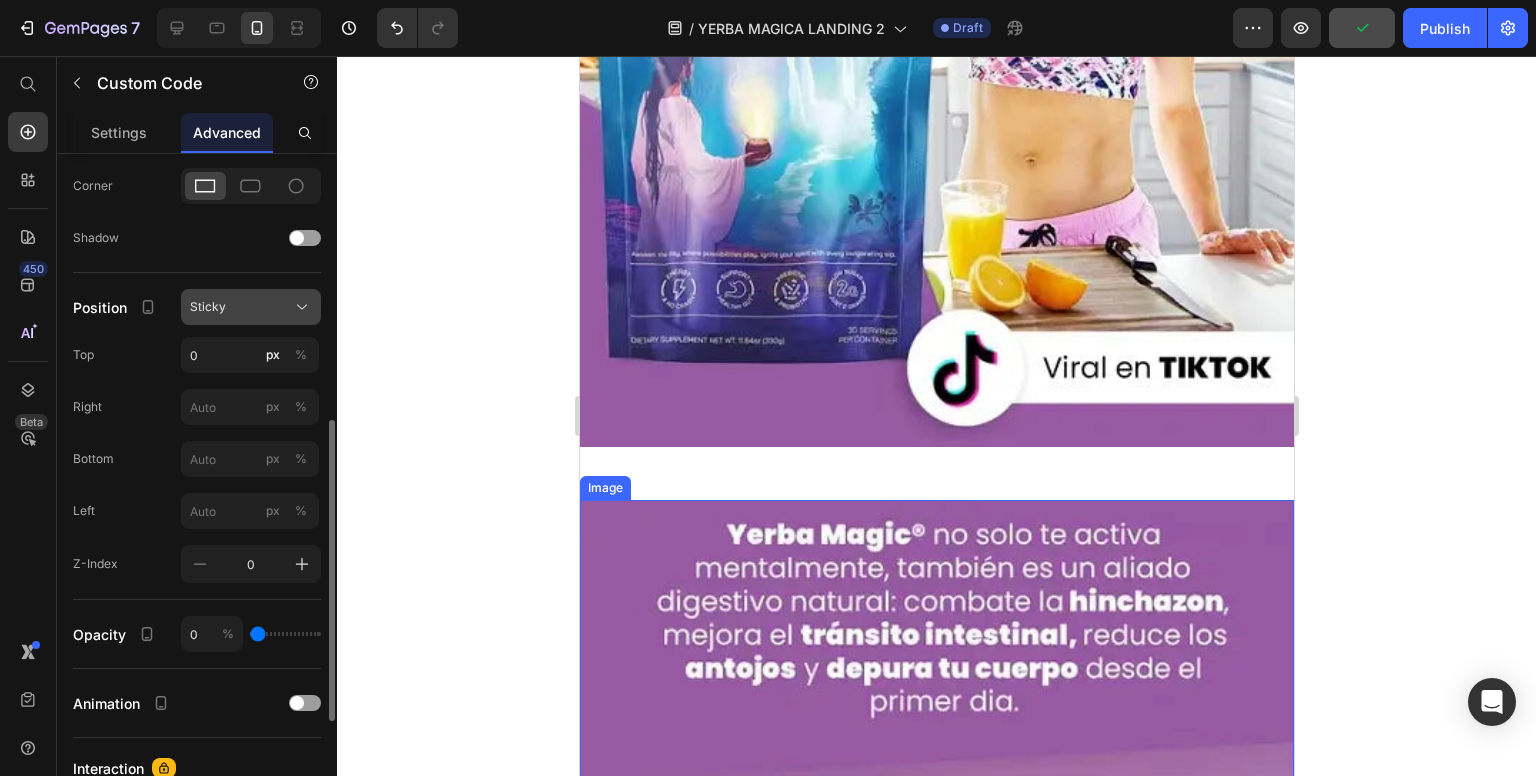 click on "Sticky" at bounding box center [251, 307] 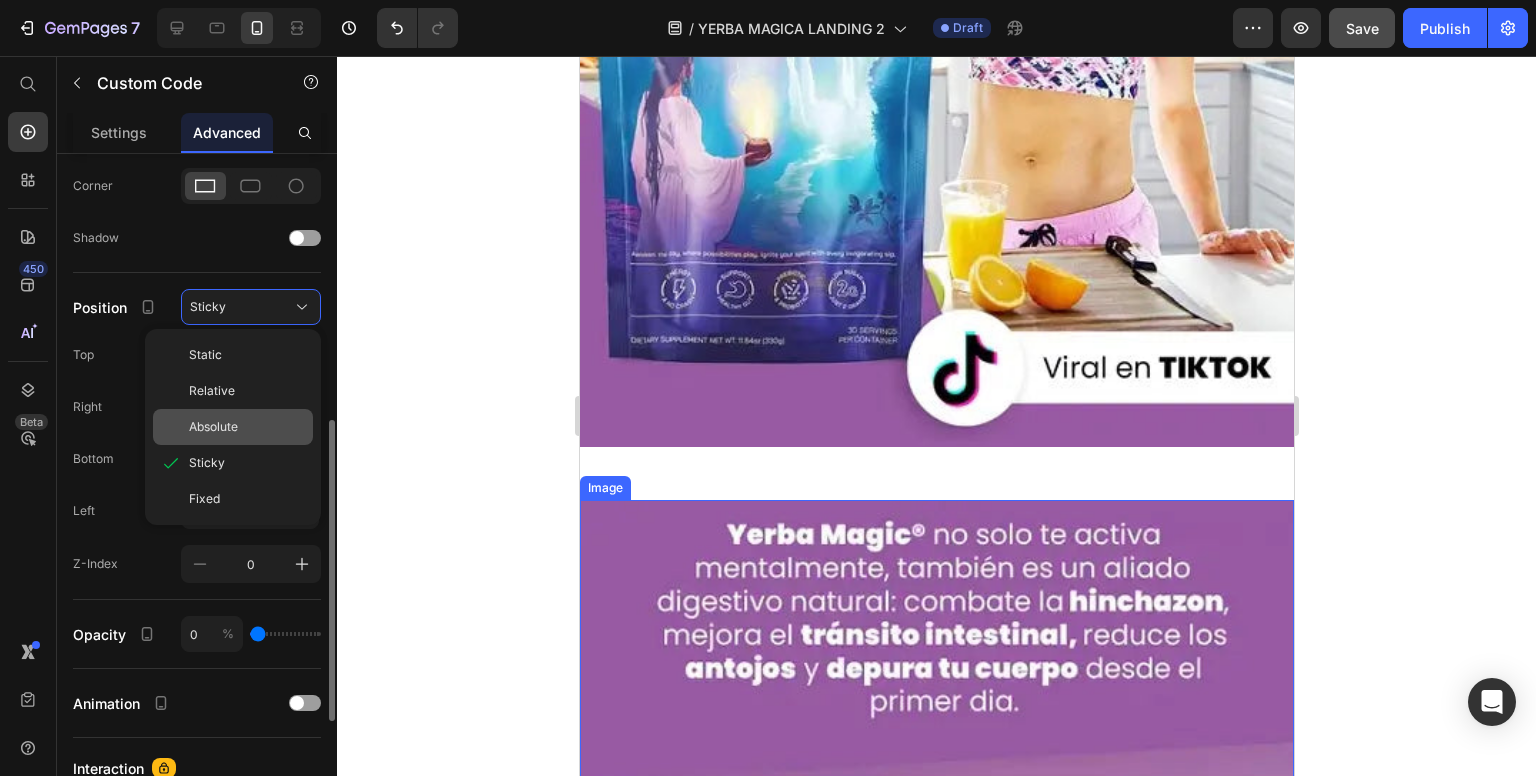 click on "Absolute" at bounding box center (213, 427) 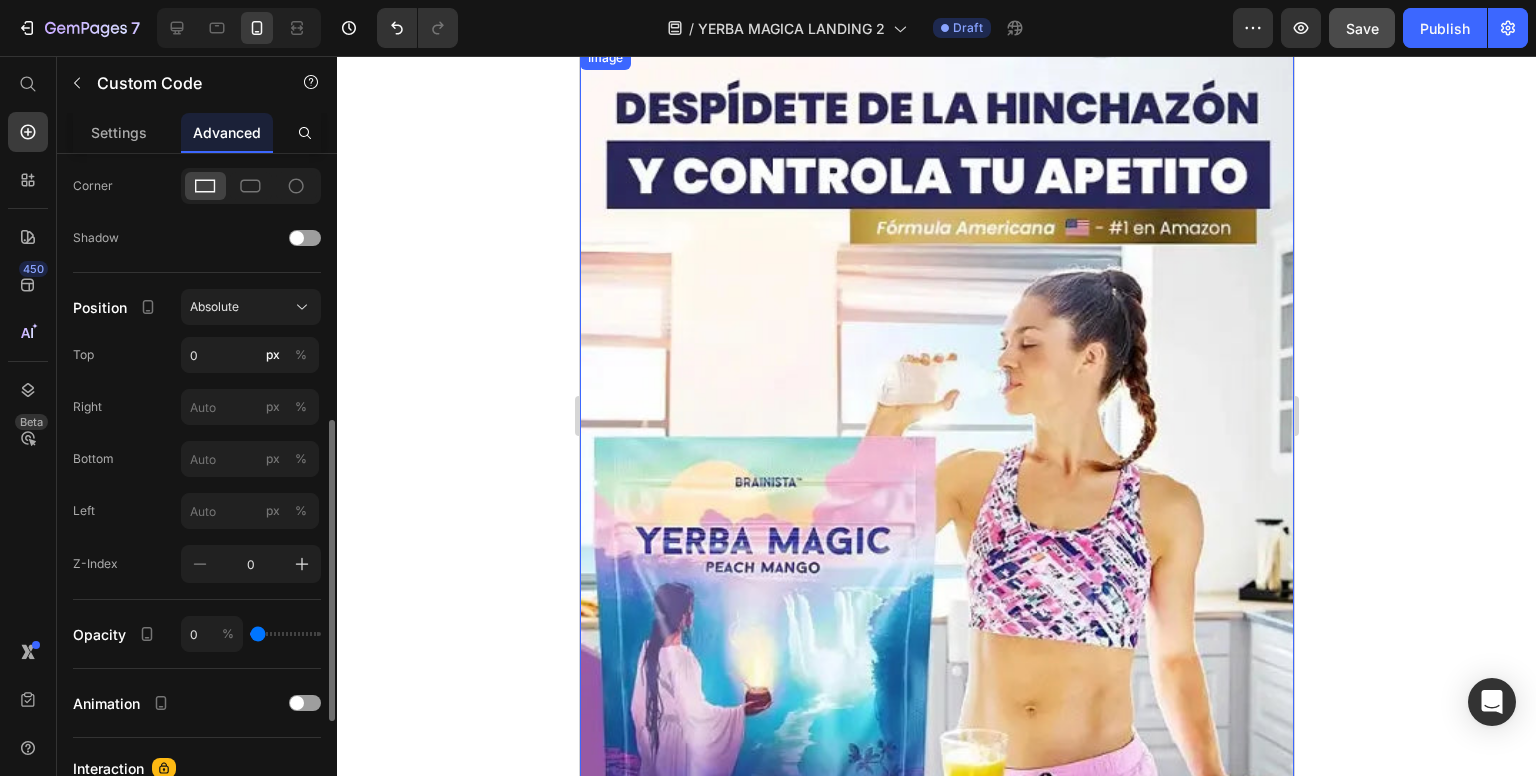 scroll, scrollTop: 0, scrollLeft: 0, axis: both 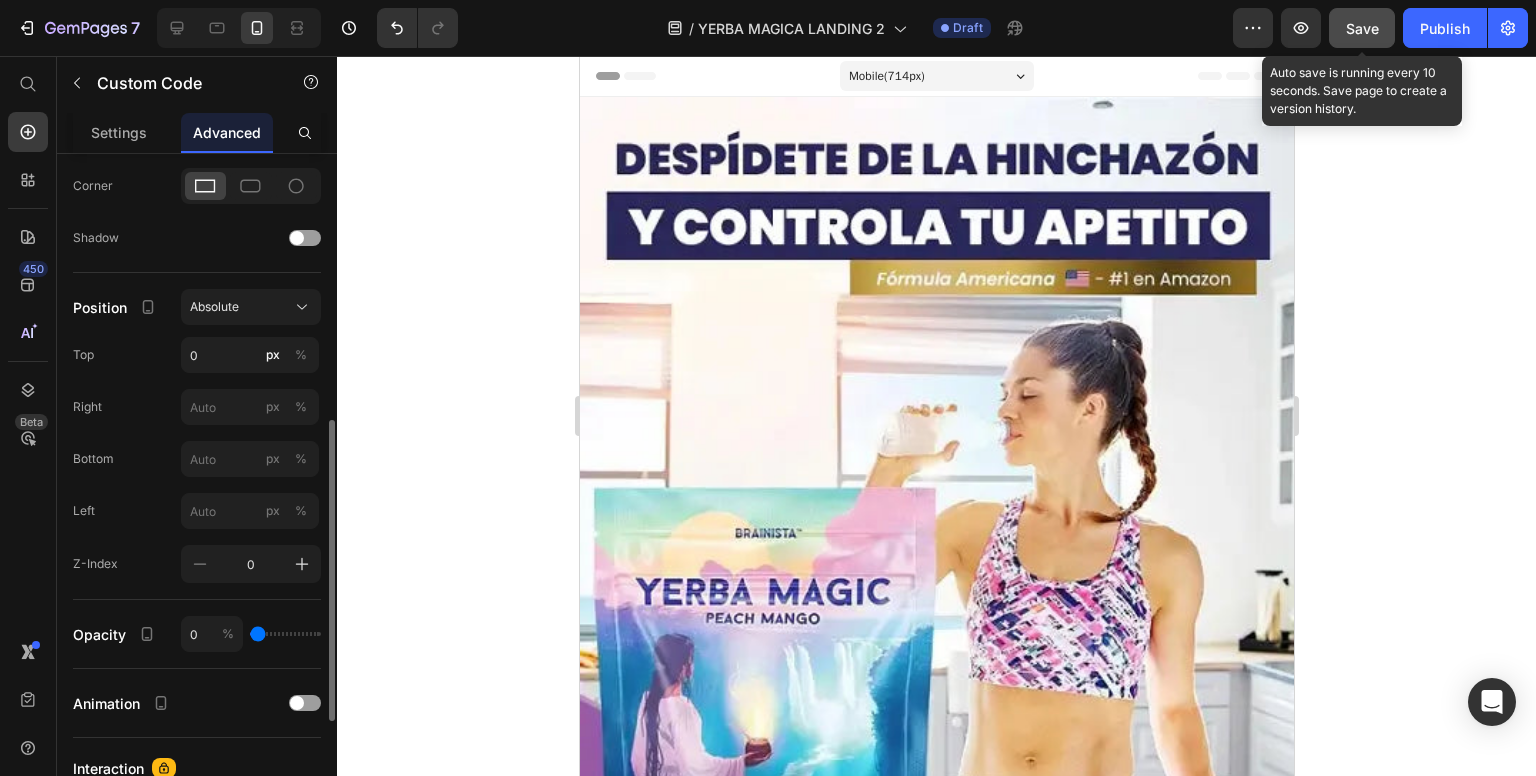 click on "Save" 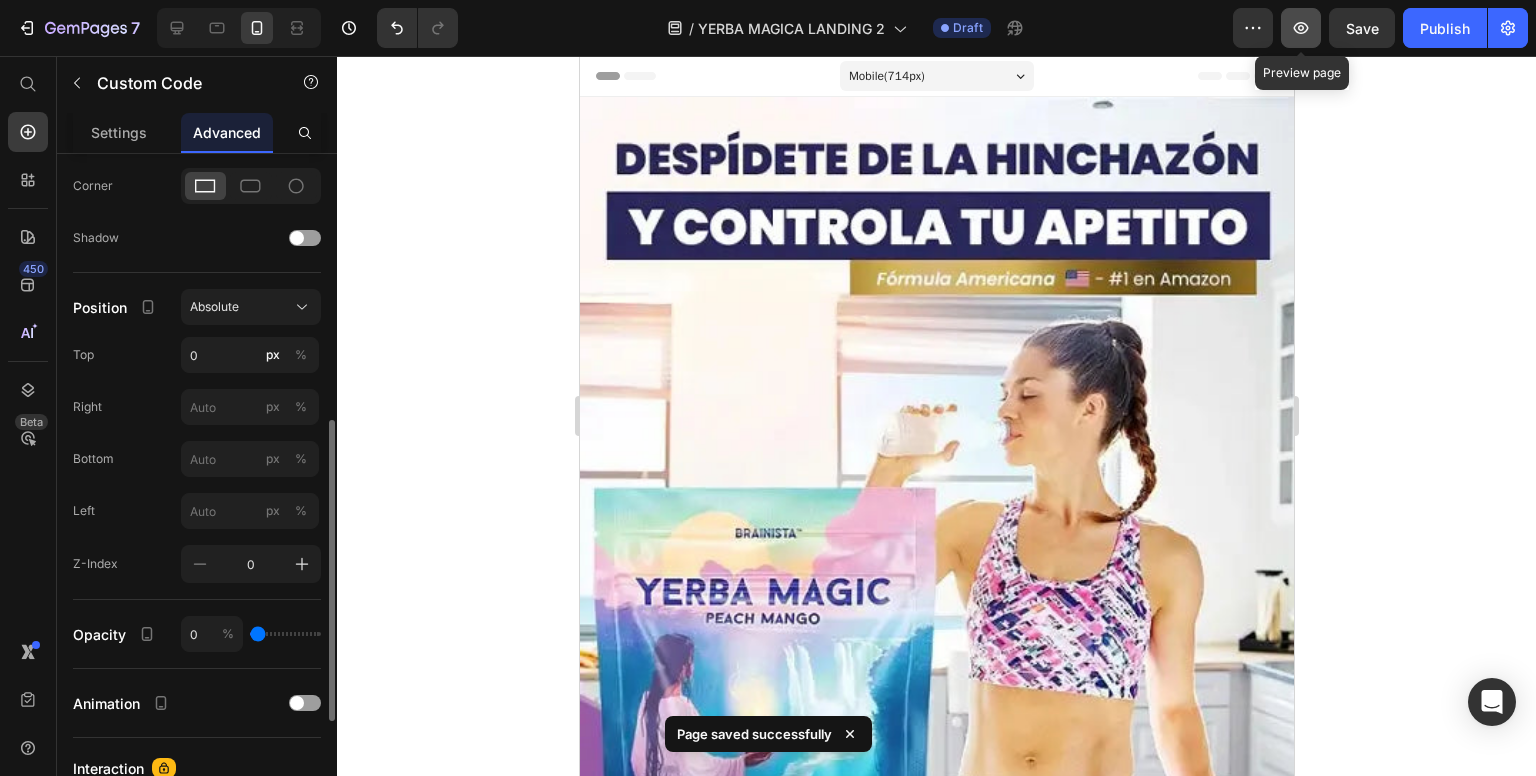 click 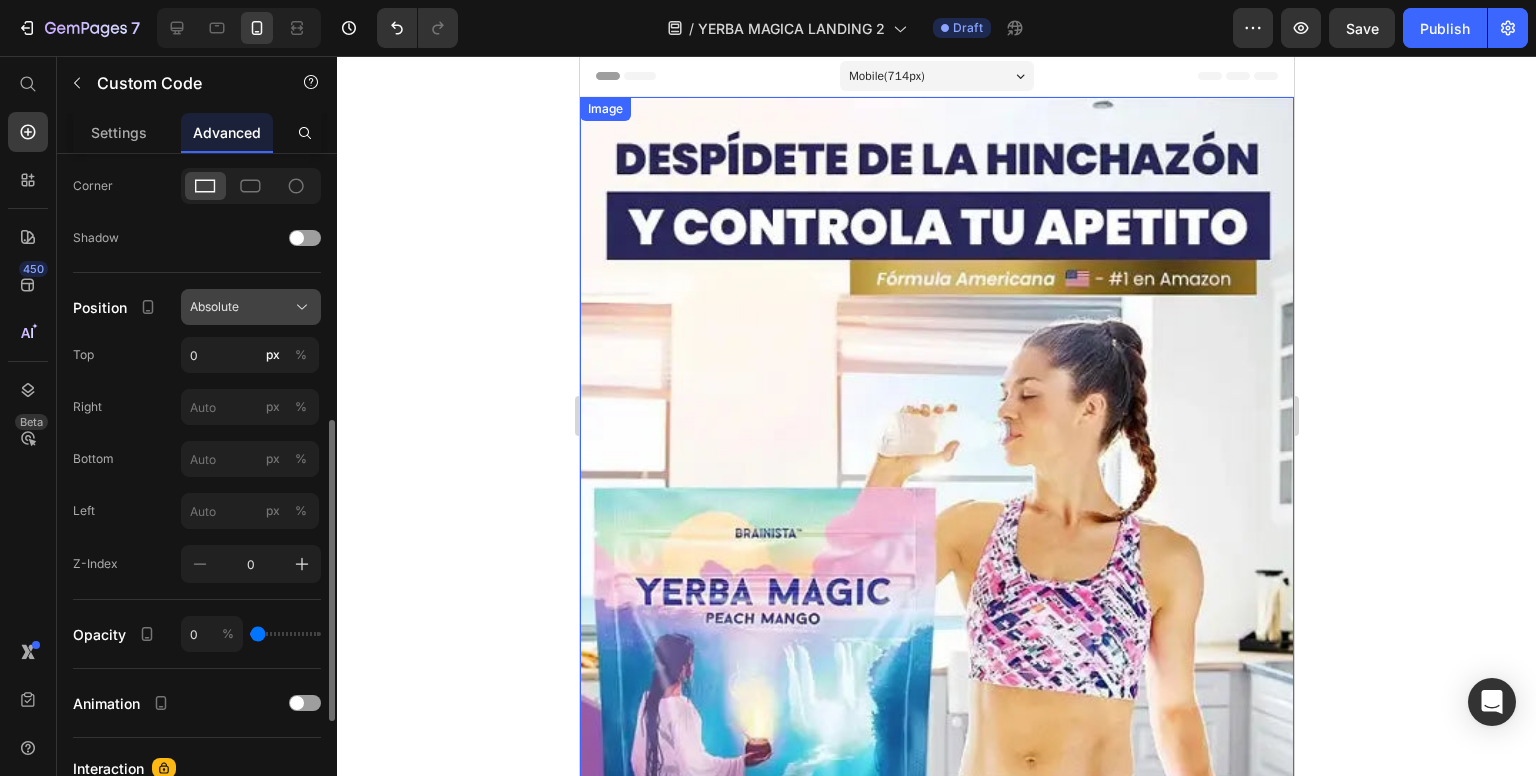 click on "Absolute" at bounding box center (251, 307) 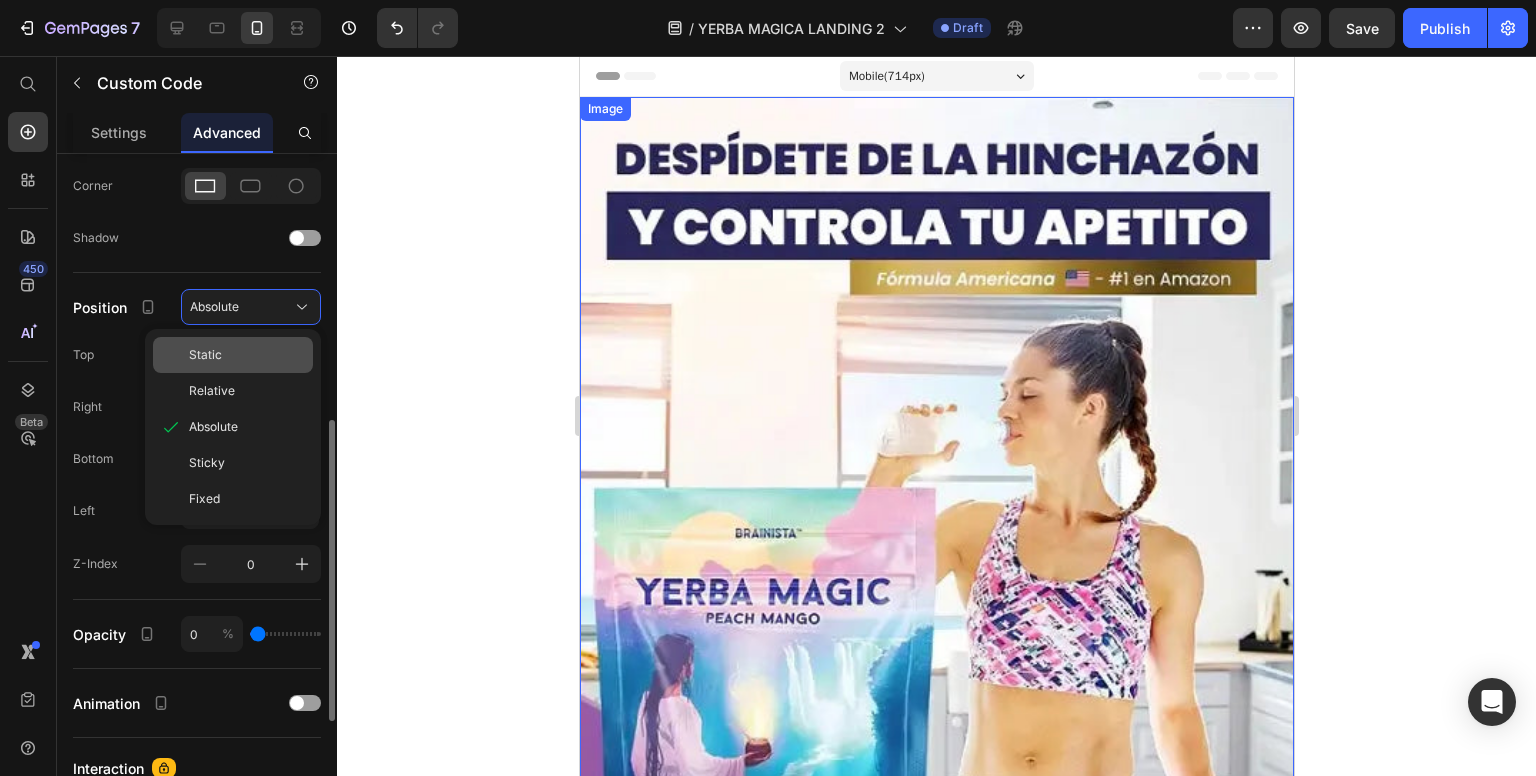 click on "Static" 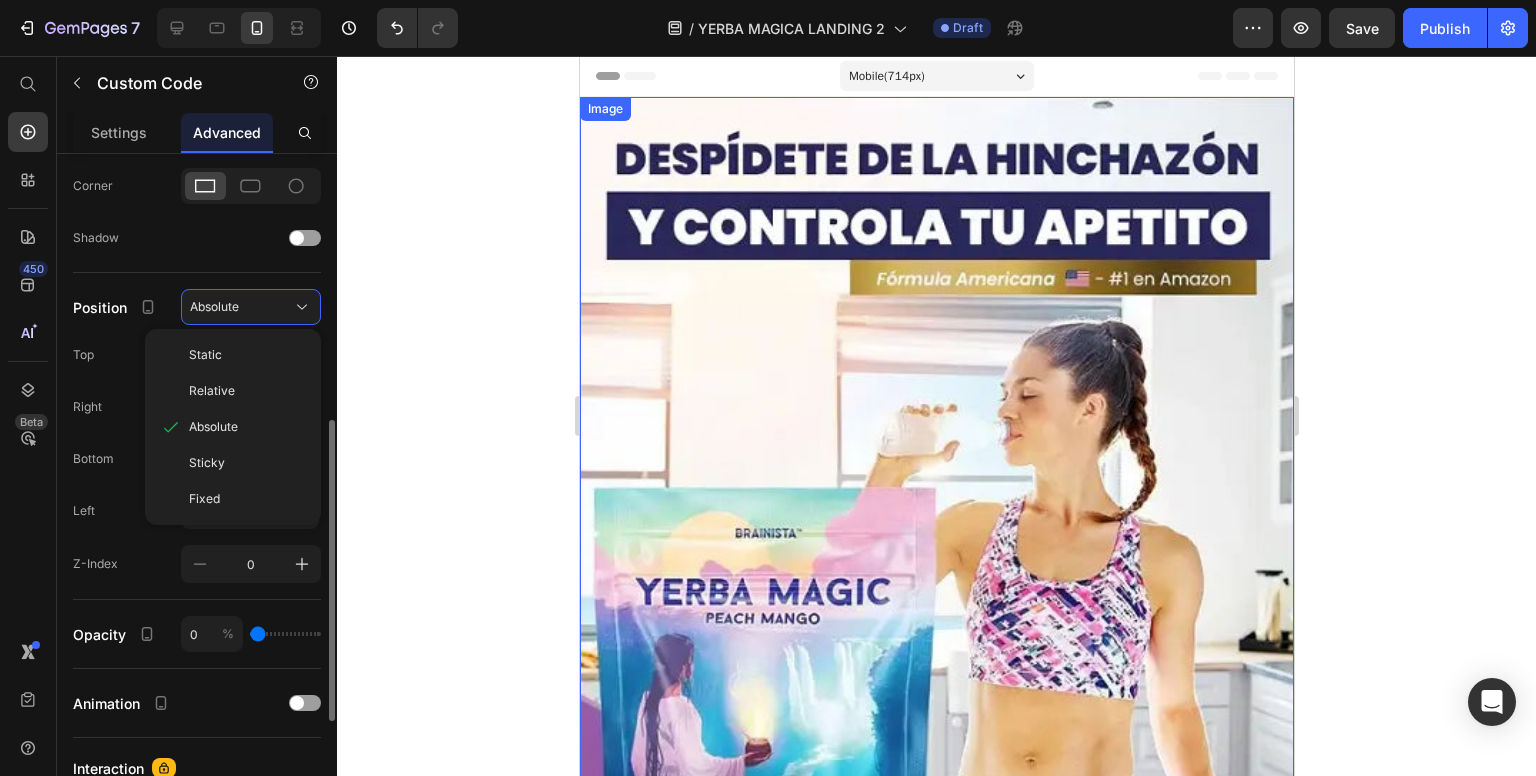 scroll, scrollTop: 588, scrollLeft: 0, axis: vertical 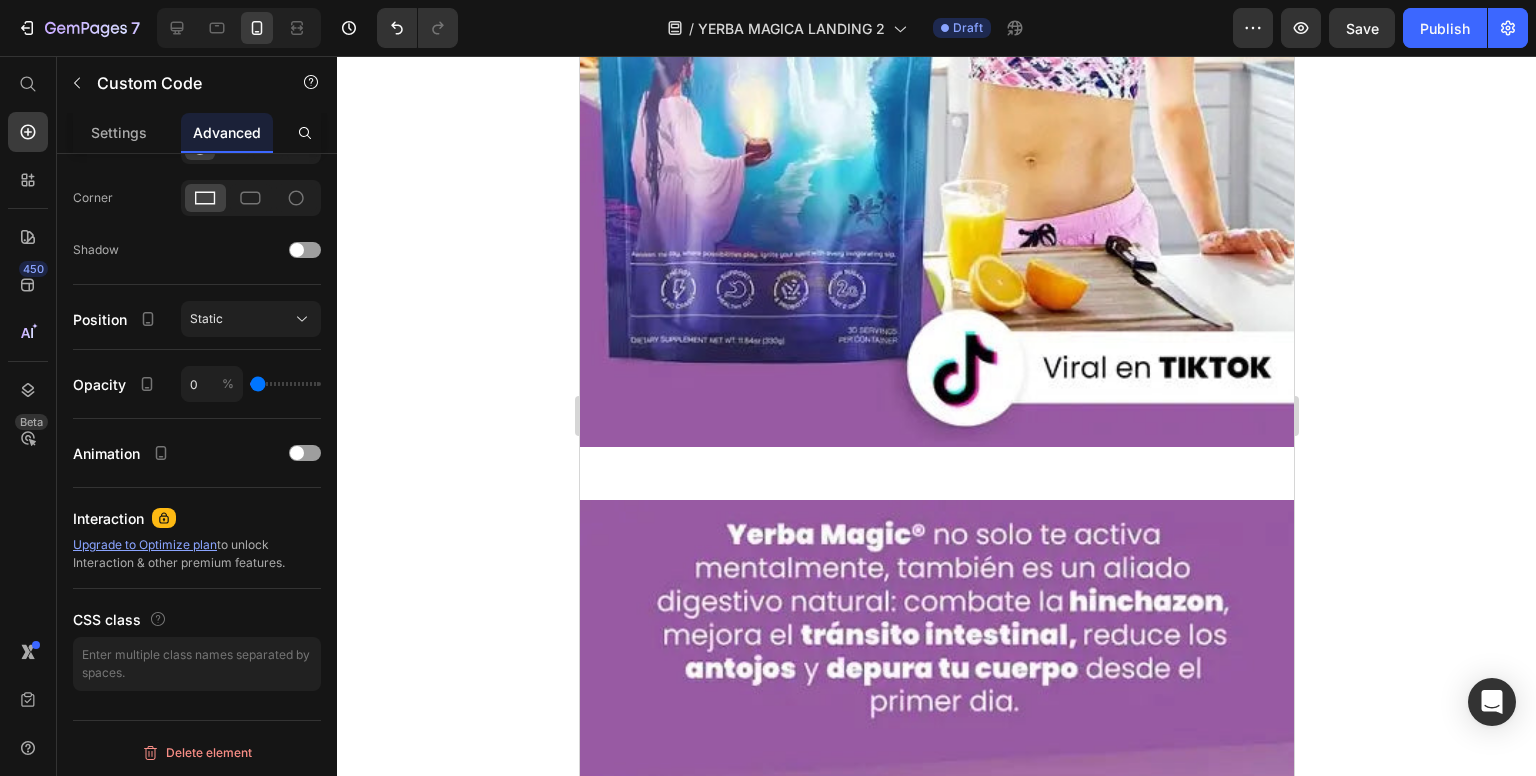 click 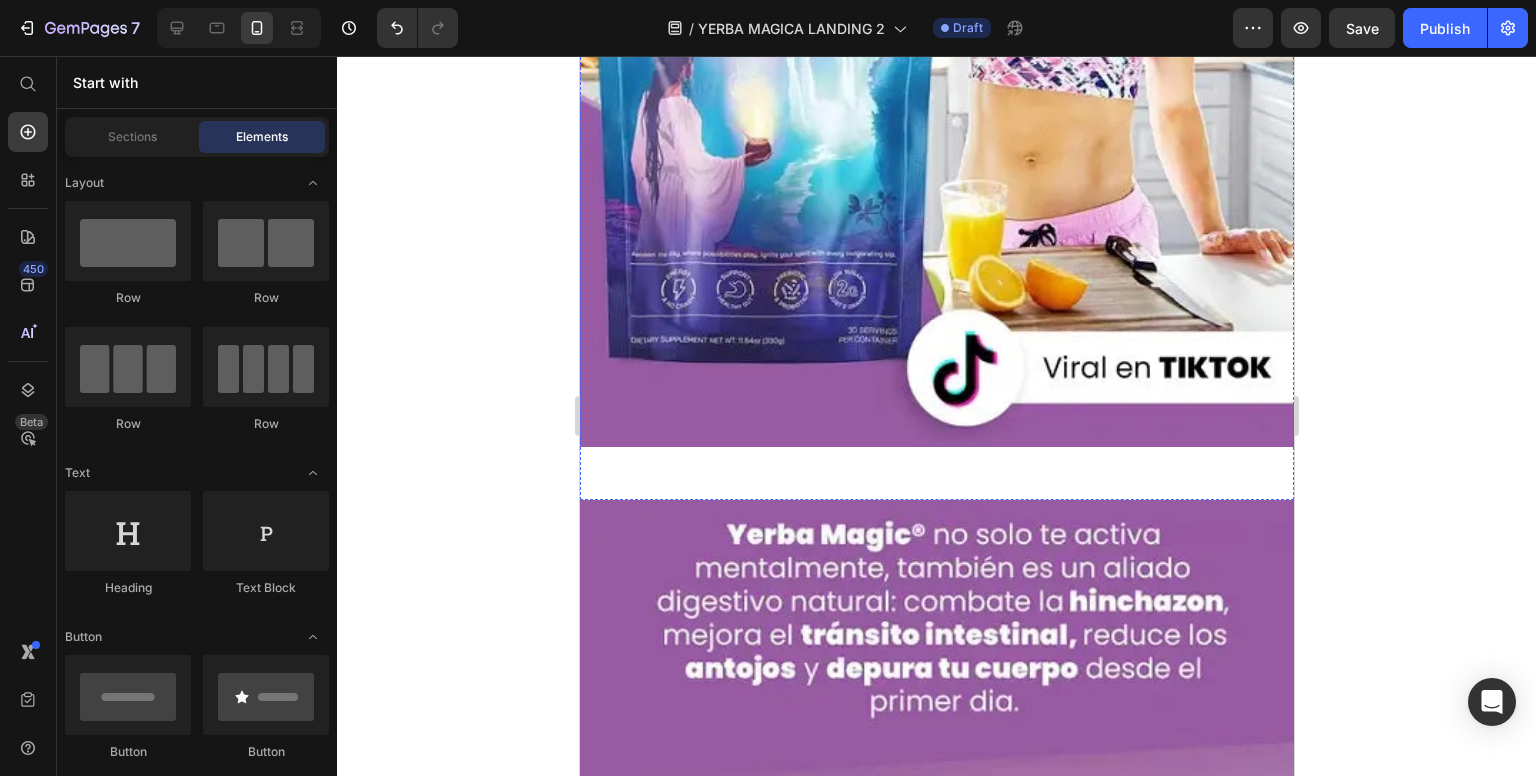 click on "Publish the page to see the content." at bounding box center [936, 473] 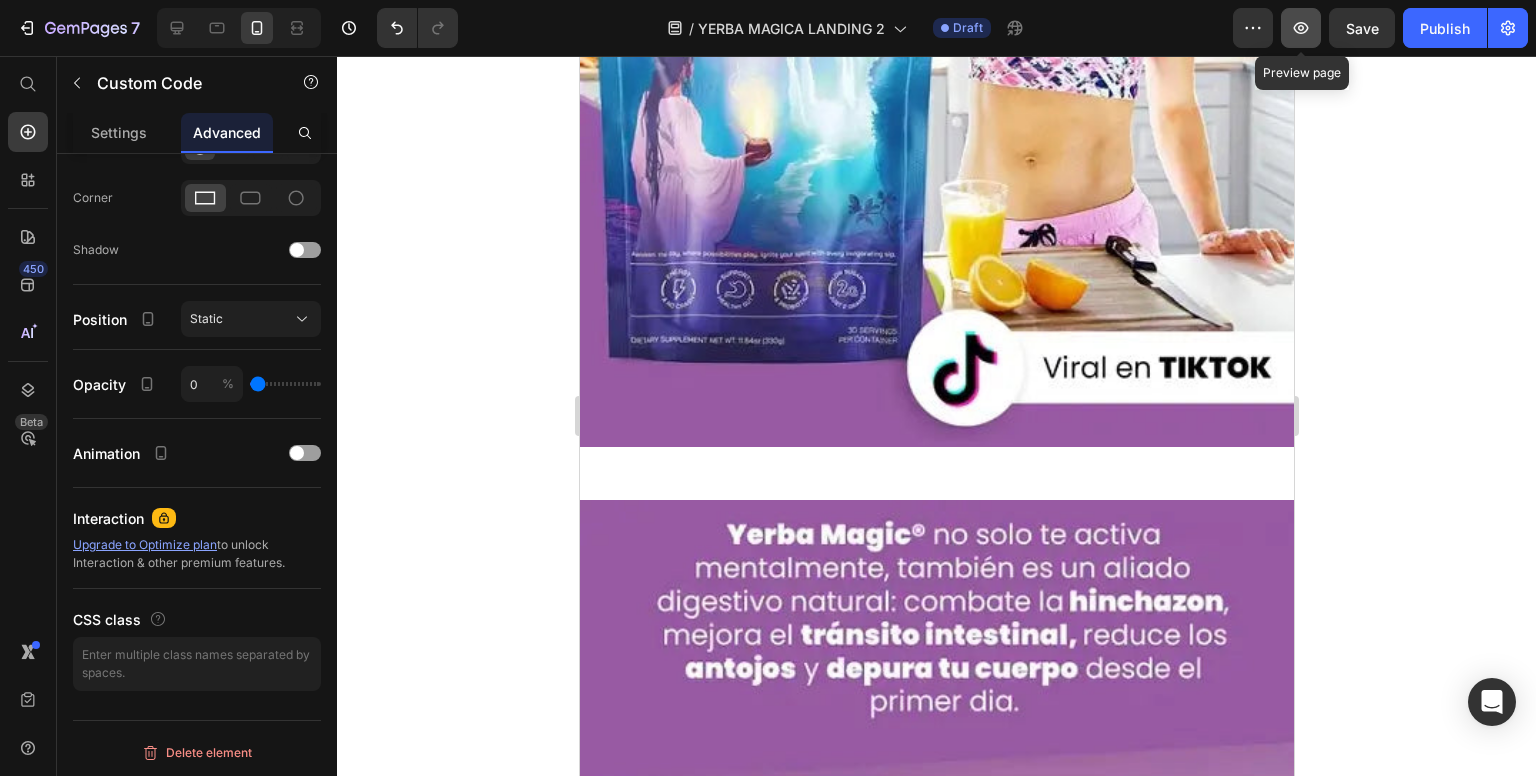 click 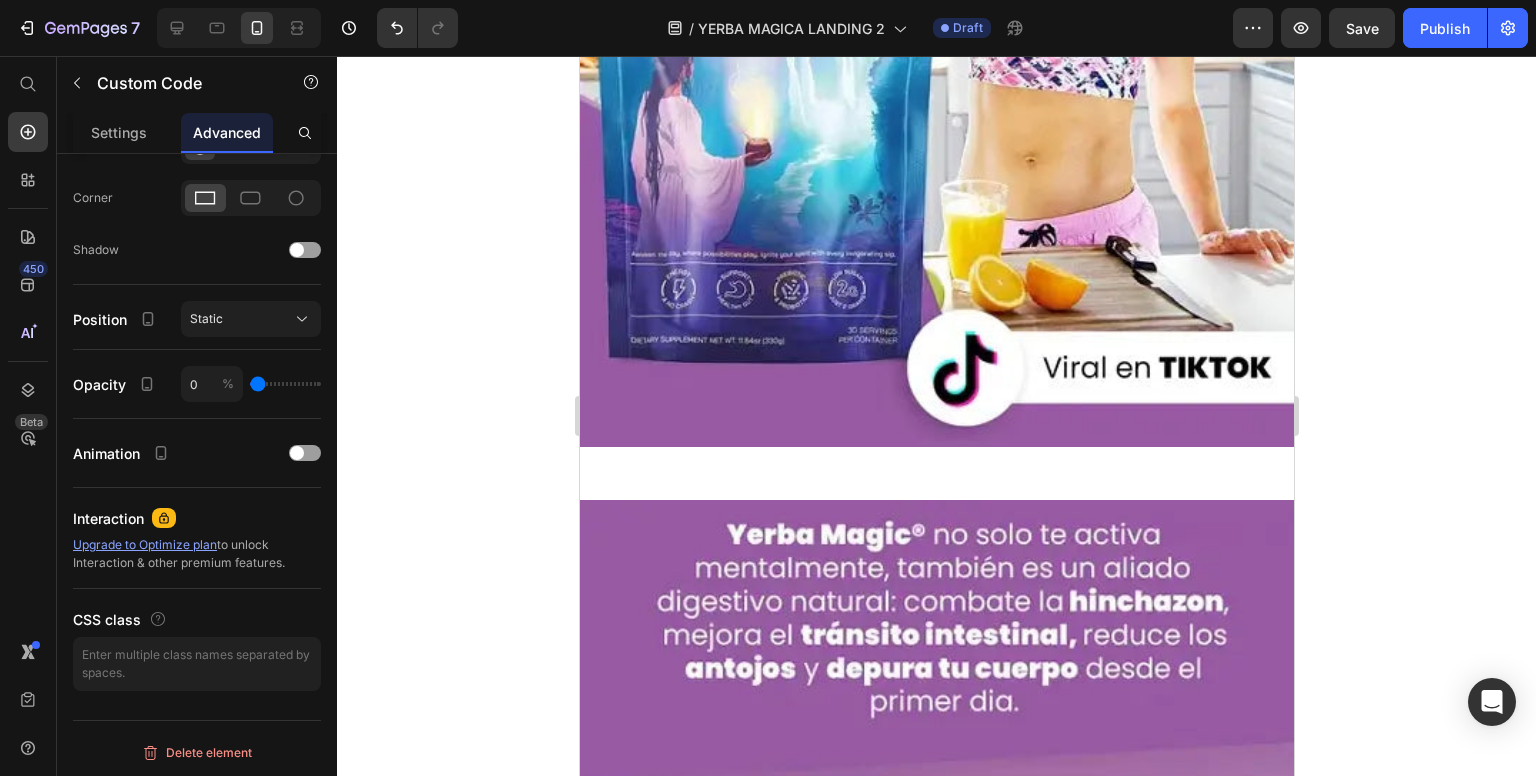 click on "Publish the page to see the content." at bounding box center [936, 473] 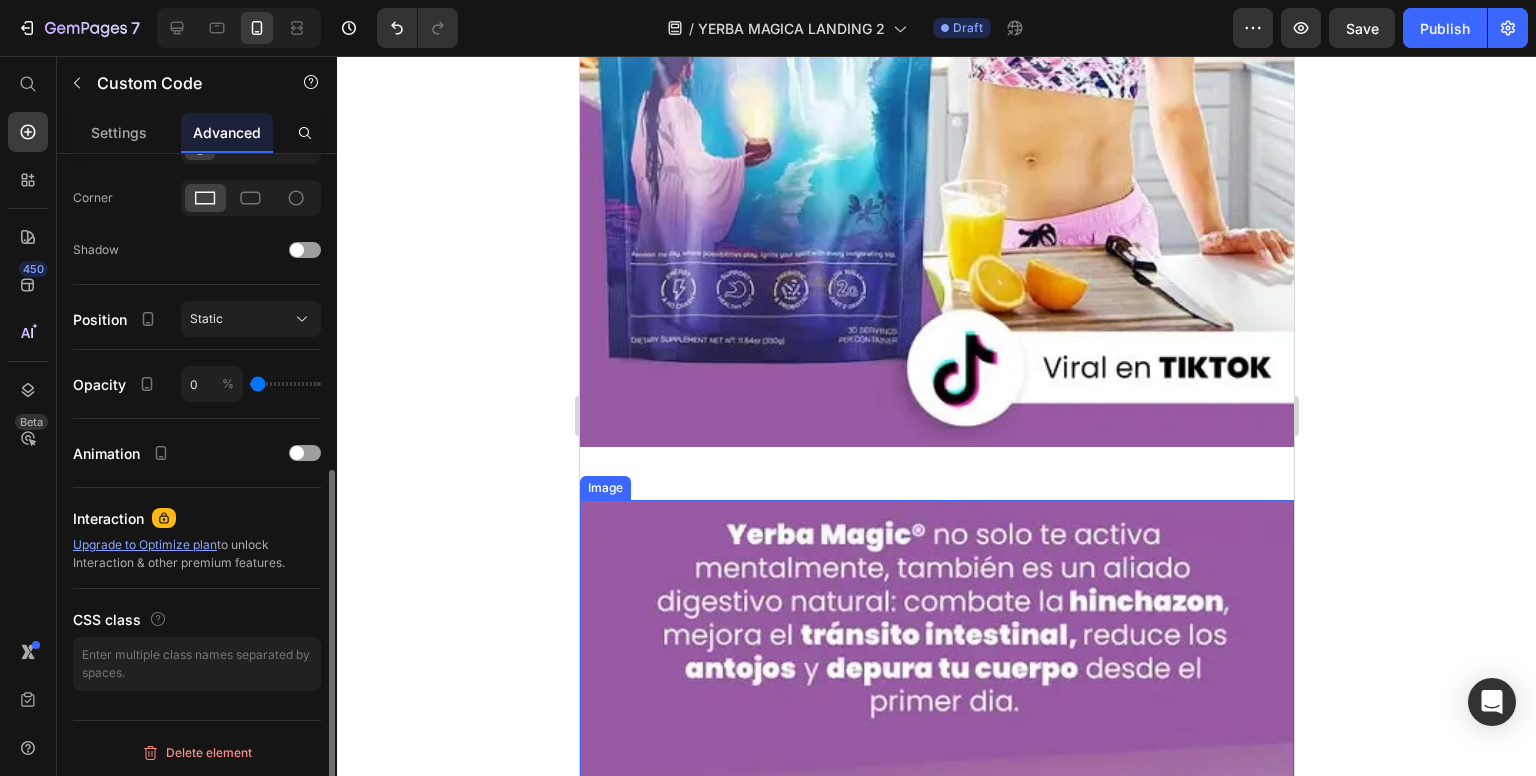 type on "9" 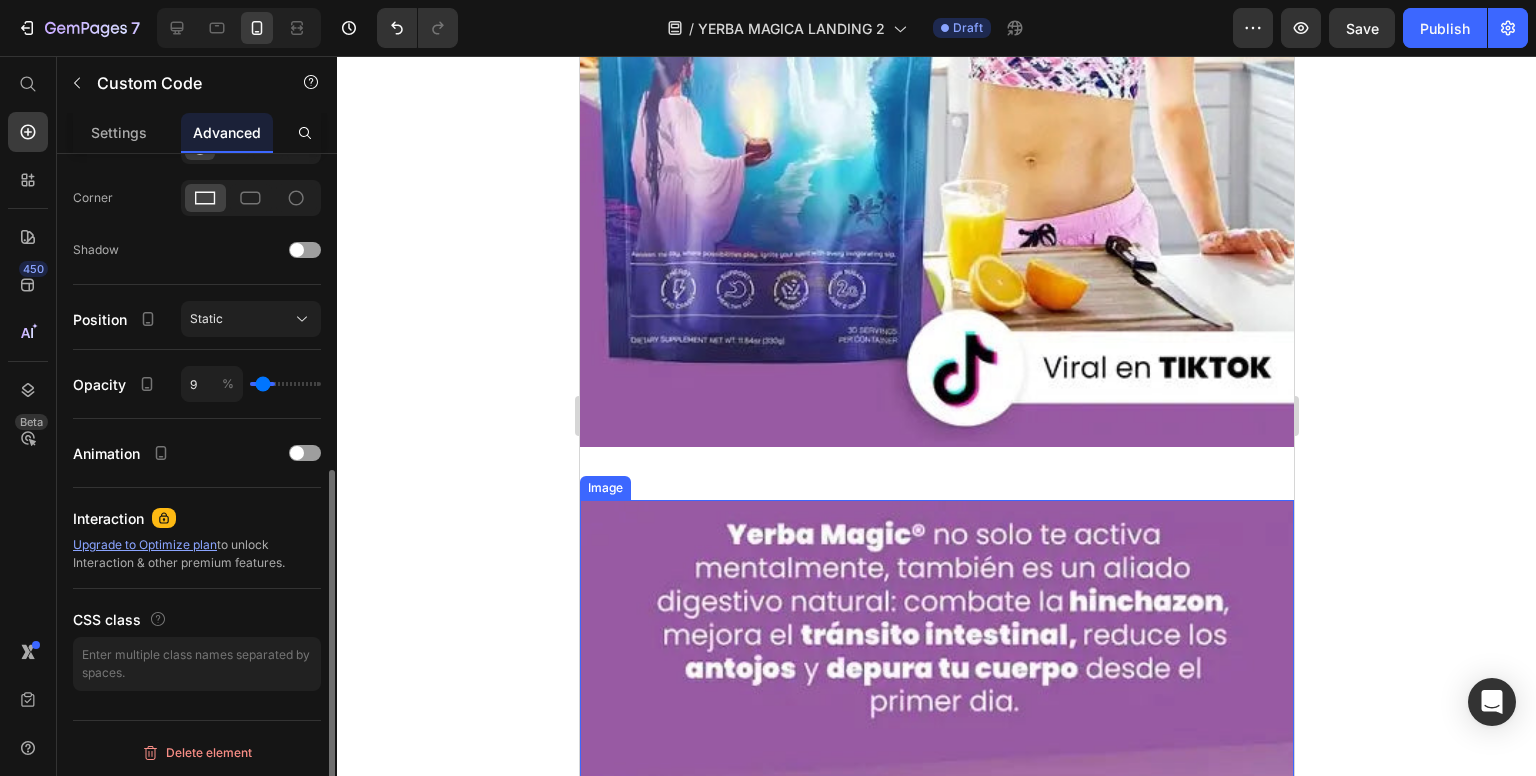 type on "33" 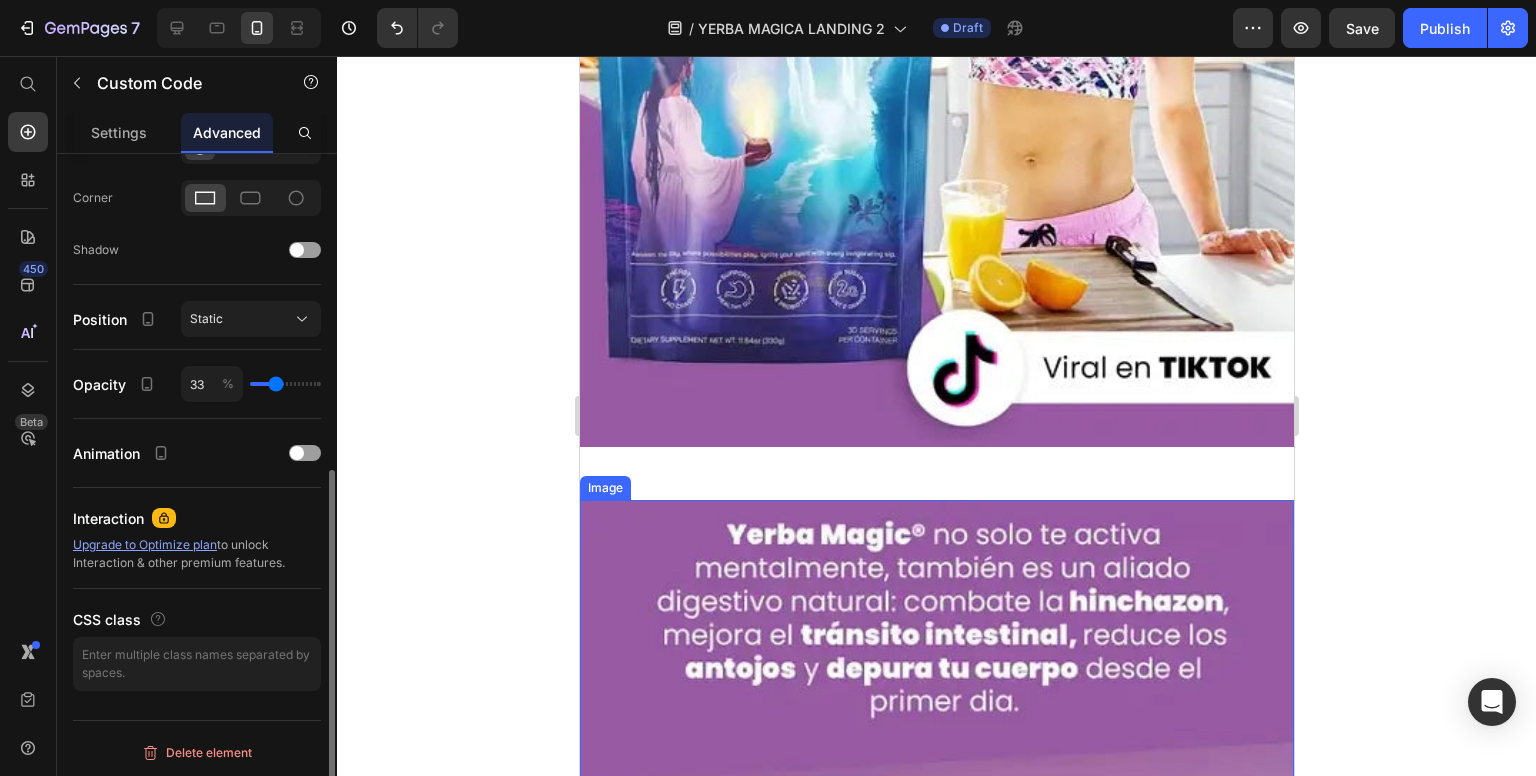 type on "59" 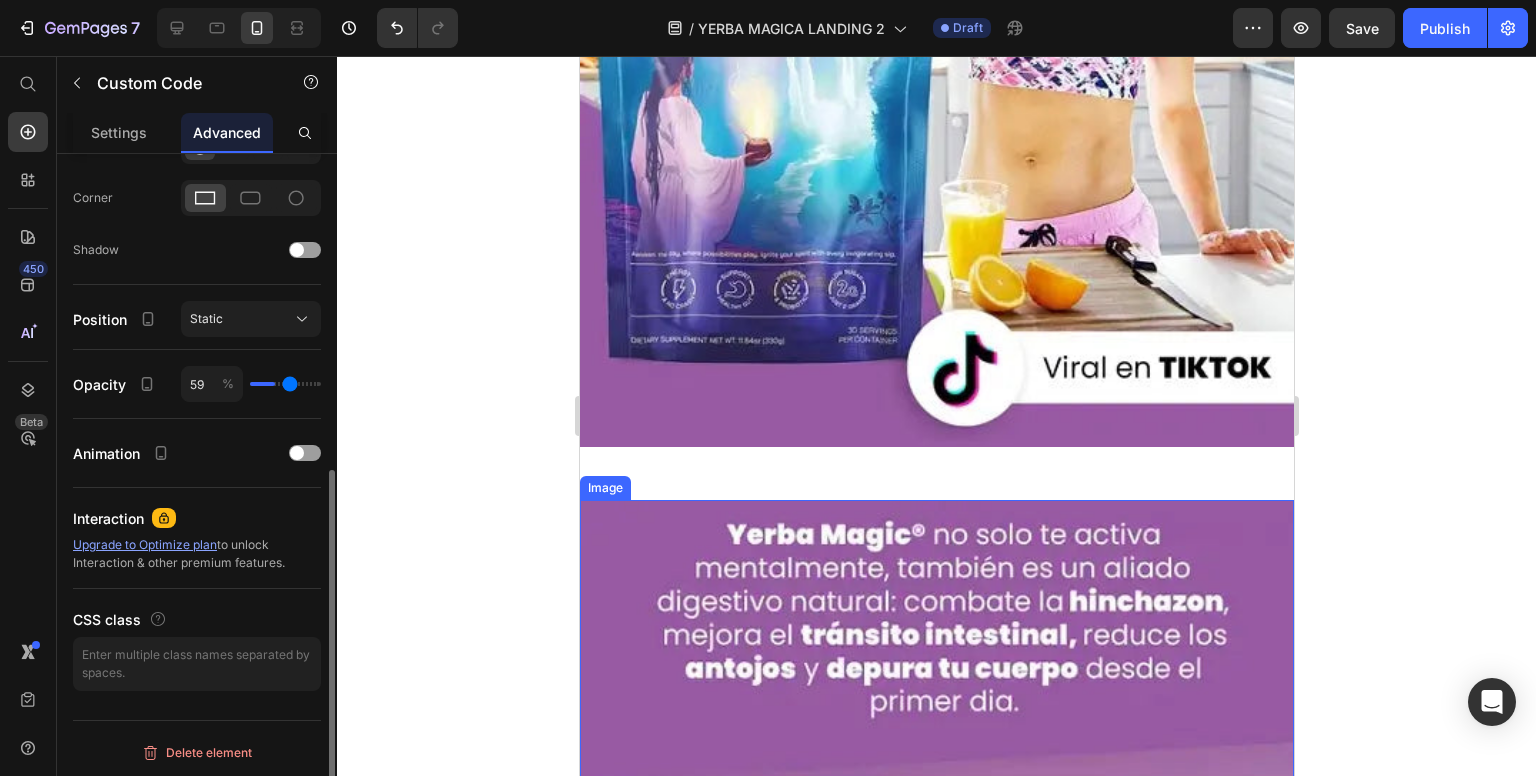 type on "78" 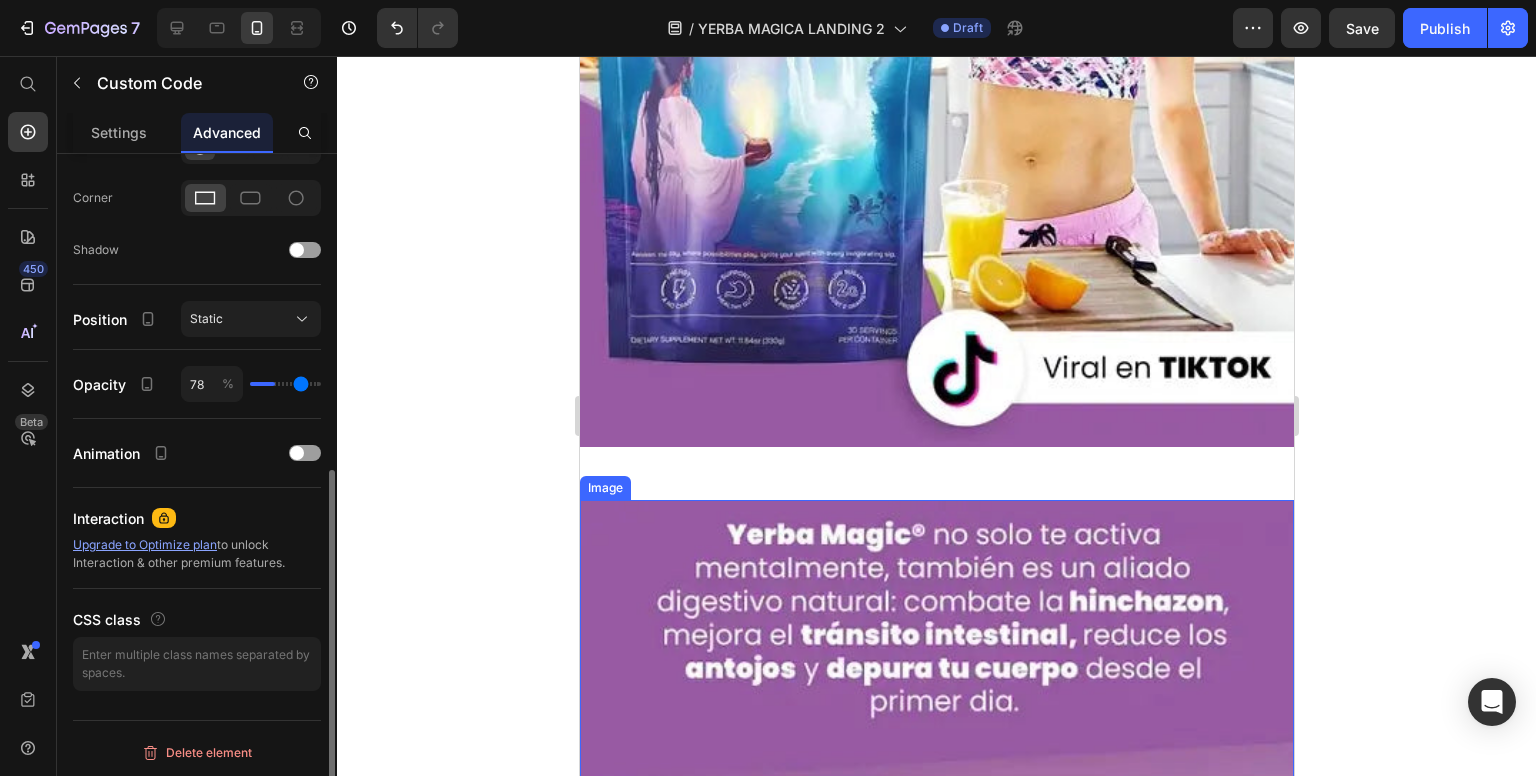 type on "87" 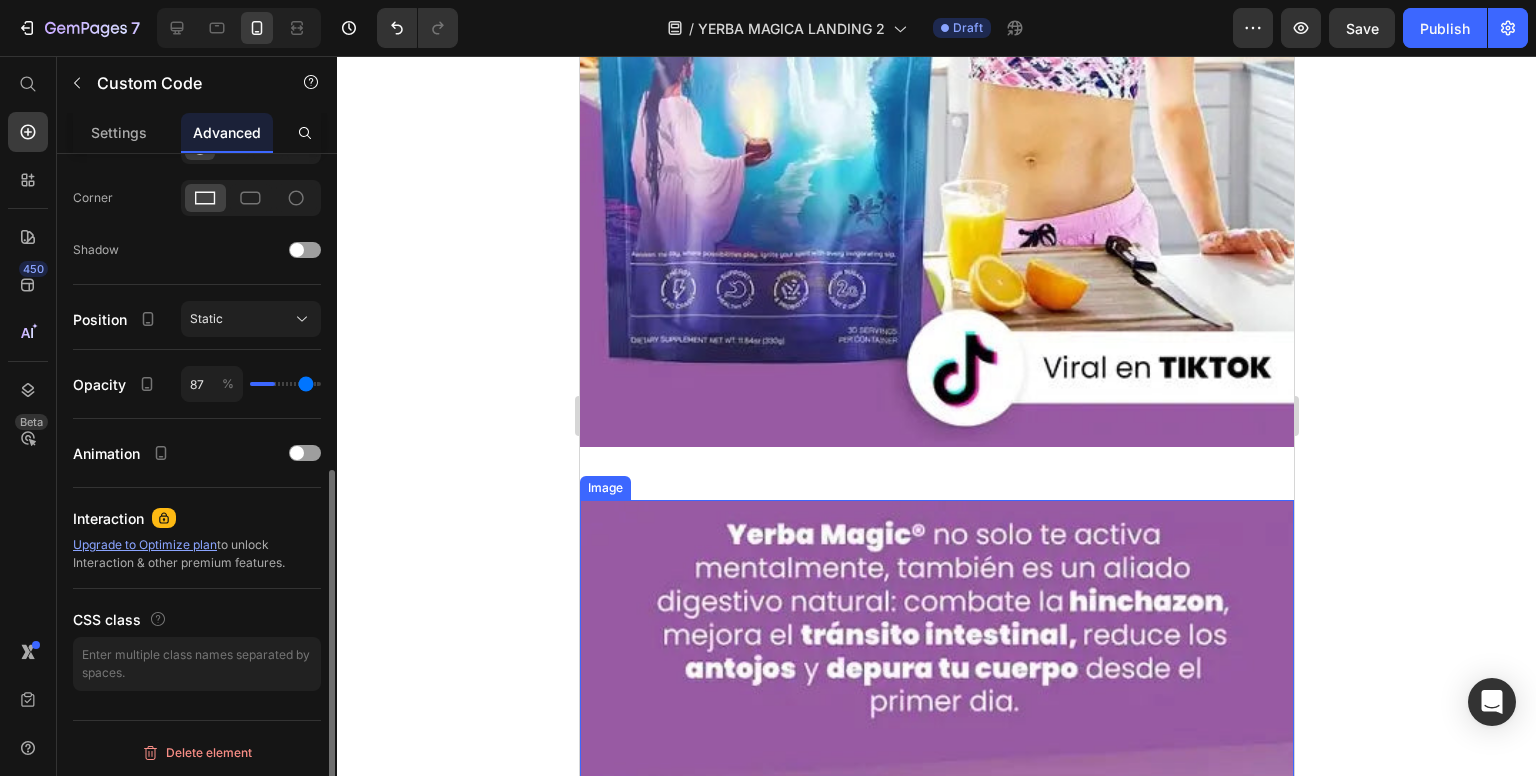 type on "97" 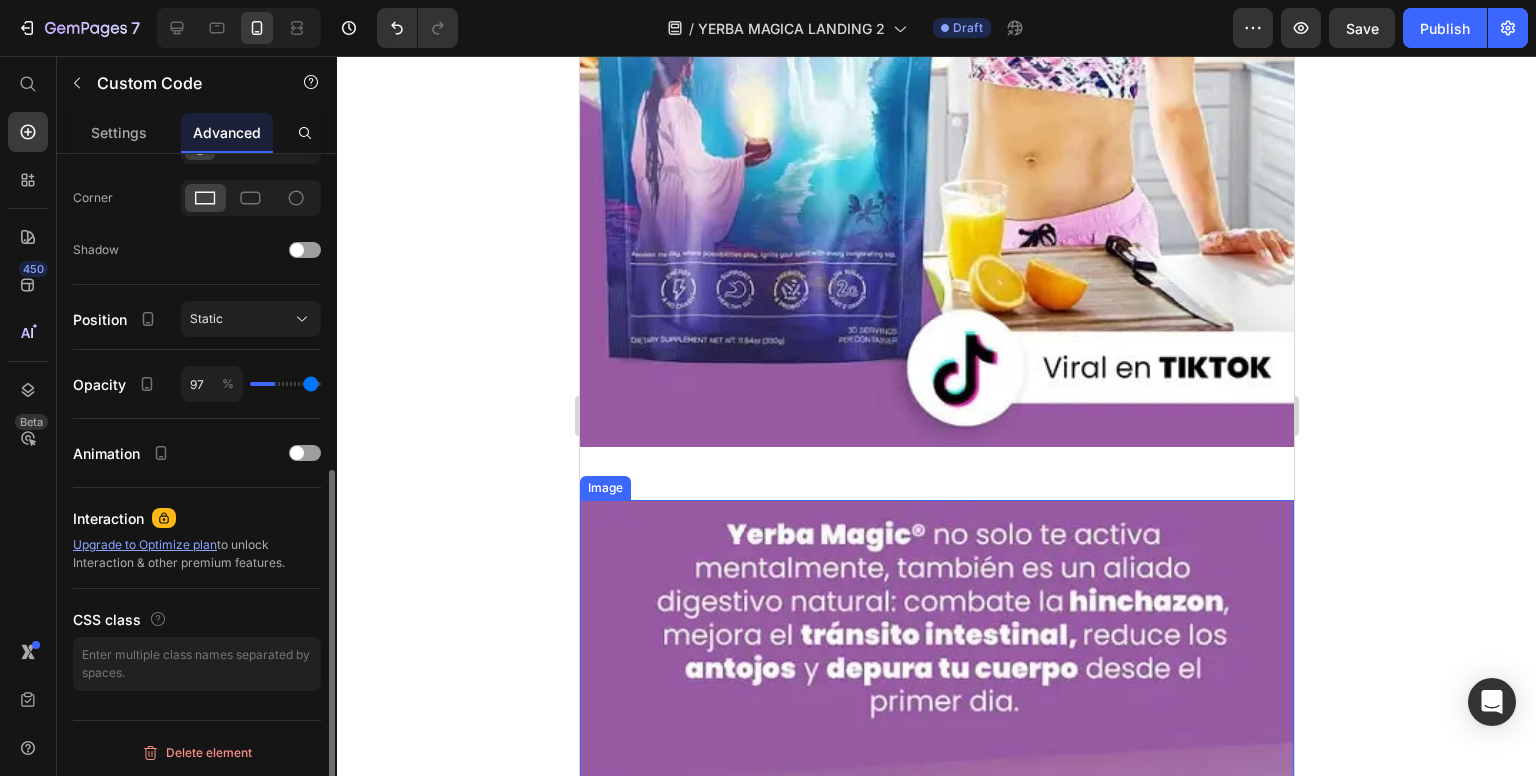 type on "100" 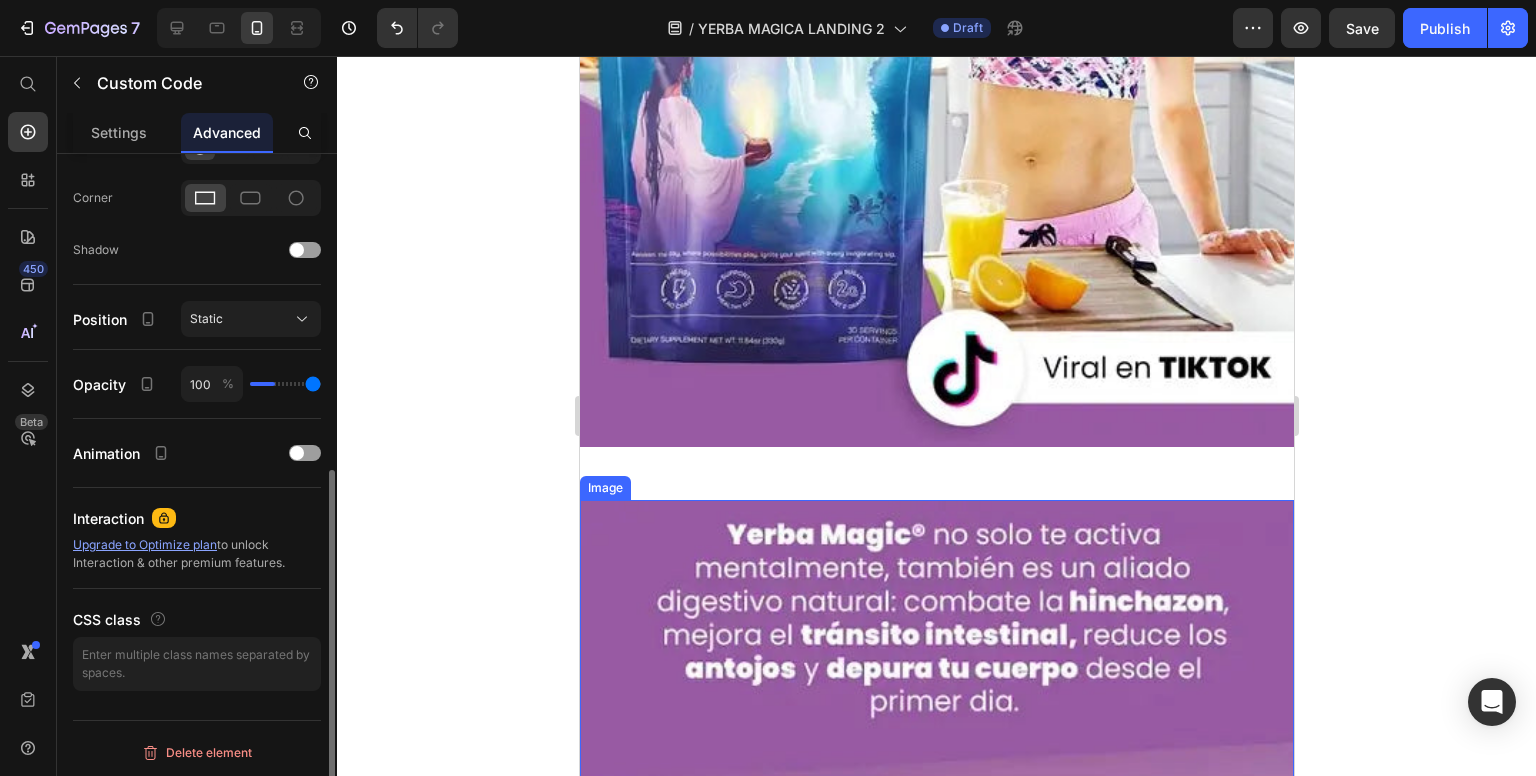 drag, startPoint x: 273, startPoint y: 385, endPoint x: 363, endPoint y: 390, distance: 90.13878 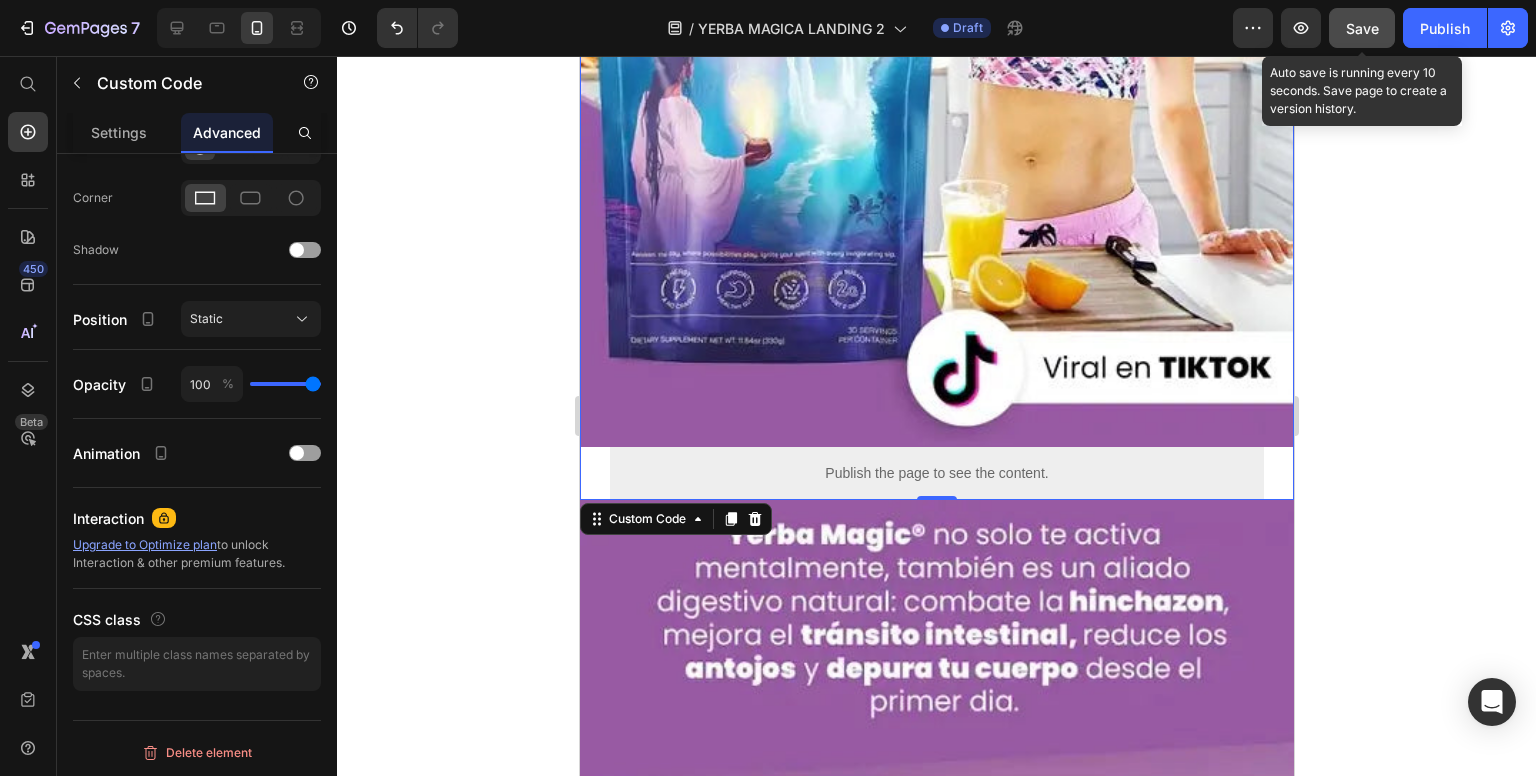 click on "Save" 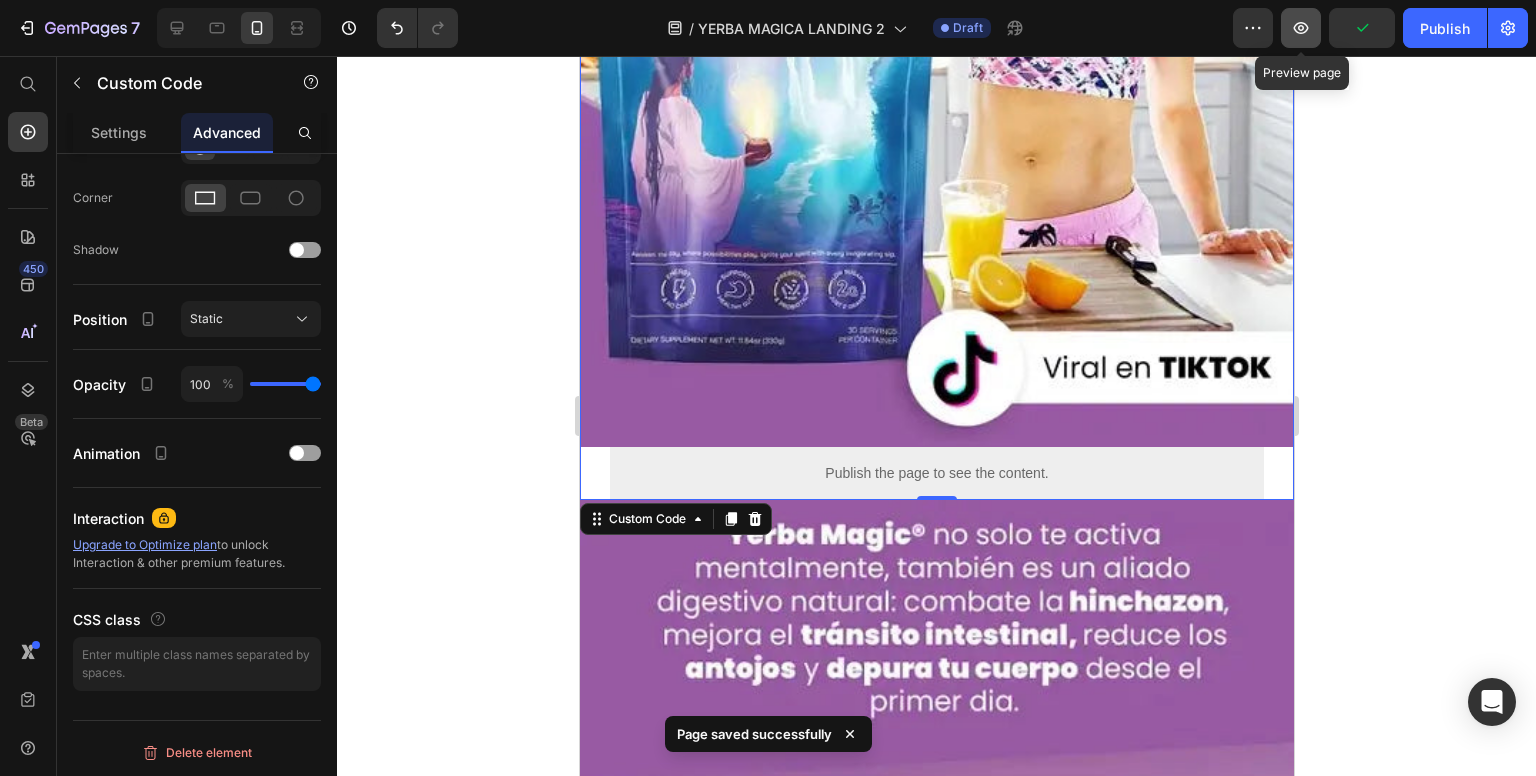 click 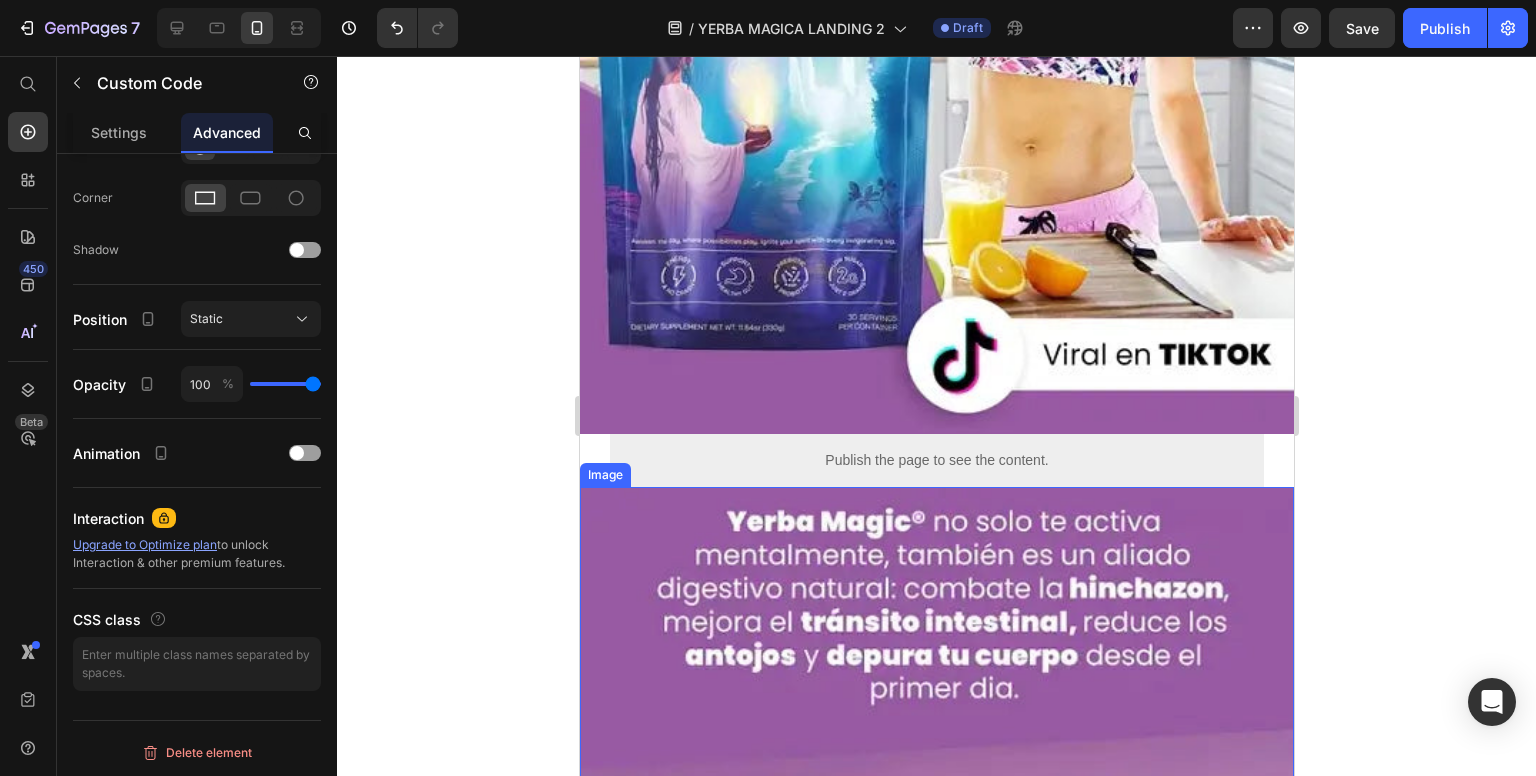 scroll, scrollTop: 600, scrollLeft: 0, axis: vertical 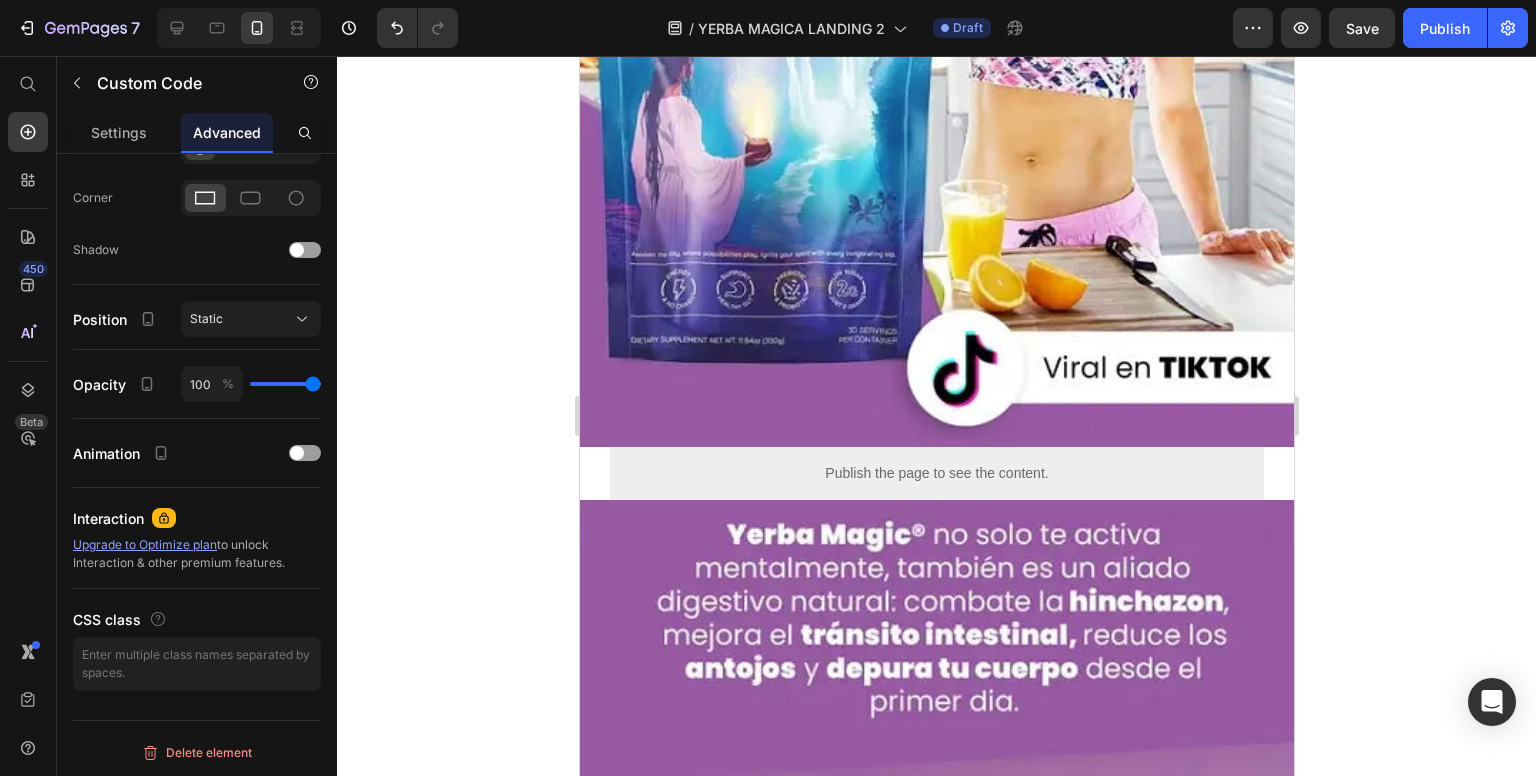 click on "Publish the page to see the content." at bounding box center [936, 473] 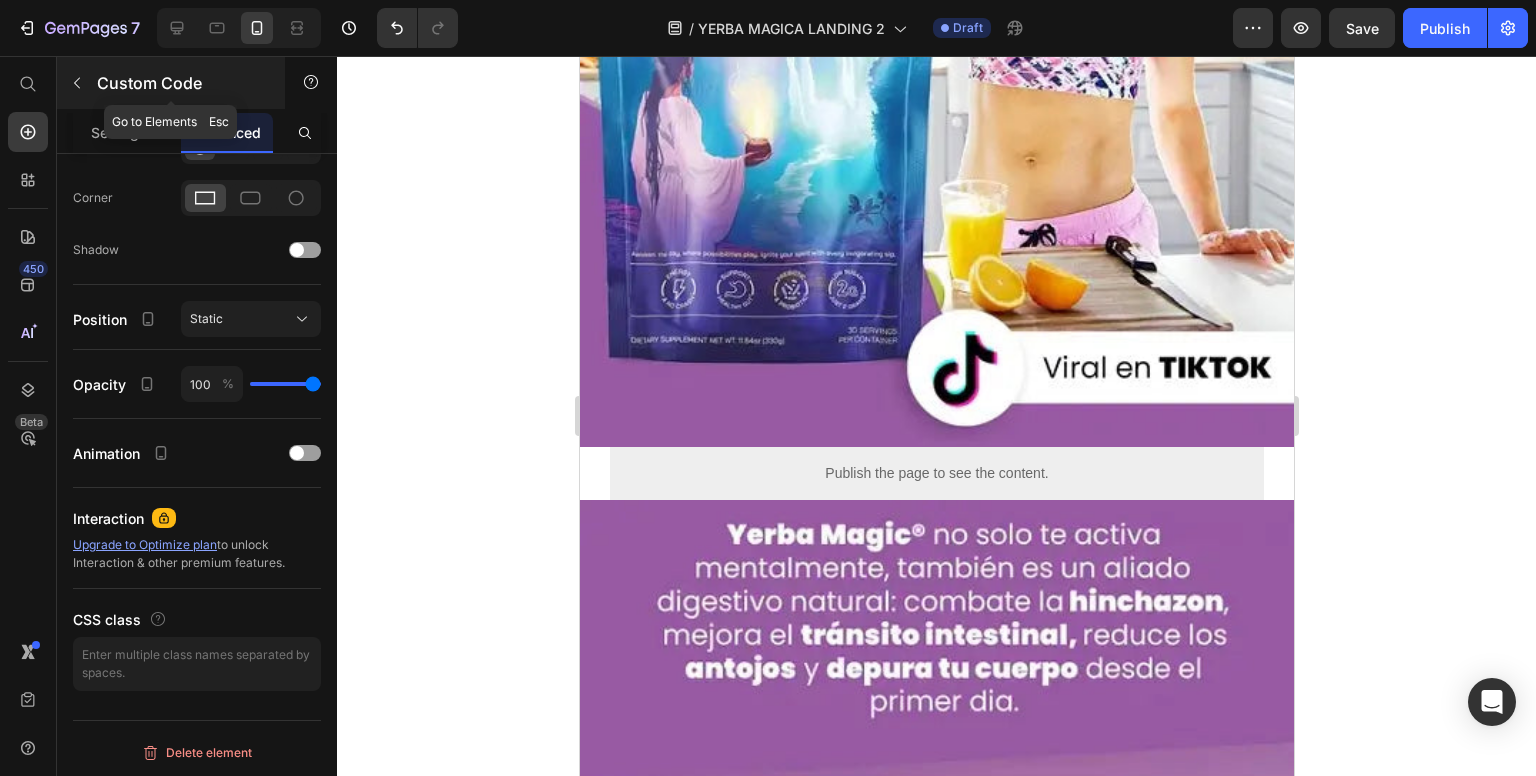 click 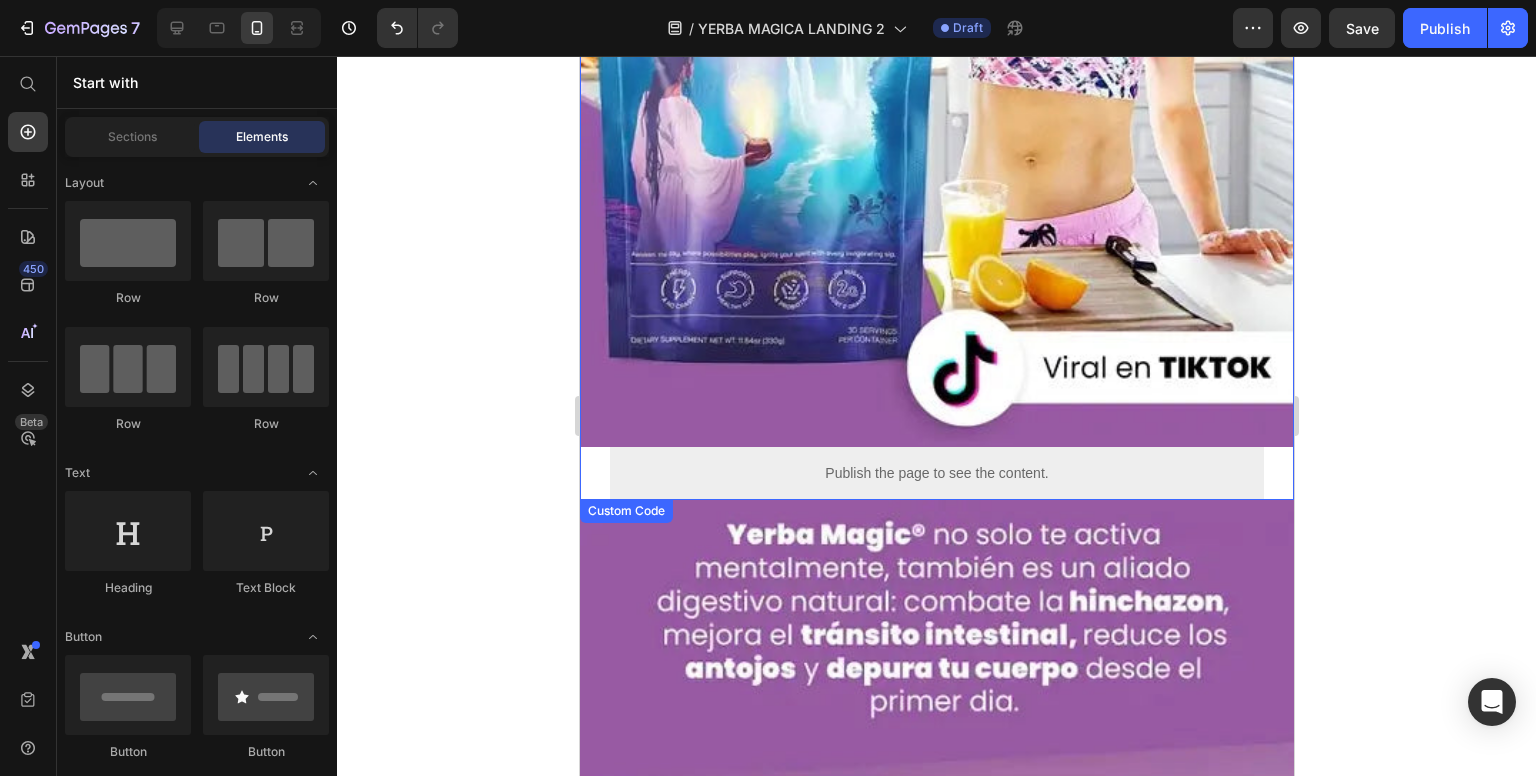click on "Publish the page to see the content." at bounding box center [936, 473] 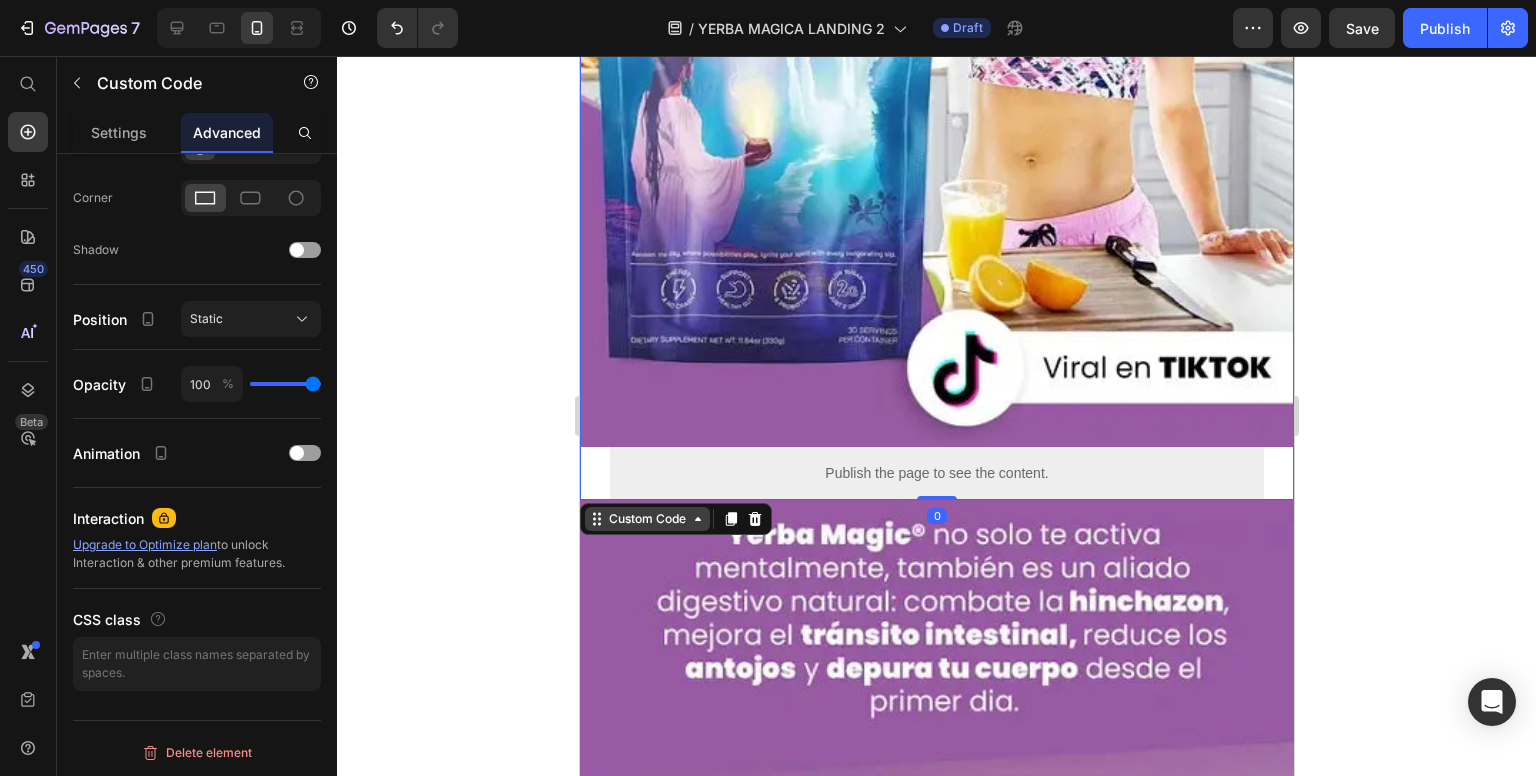 click on "Custom Code" at bounding box center (646, 519) 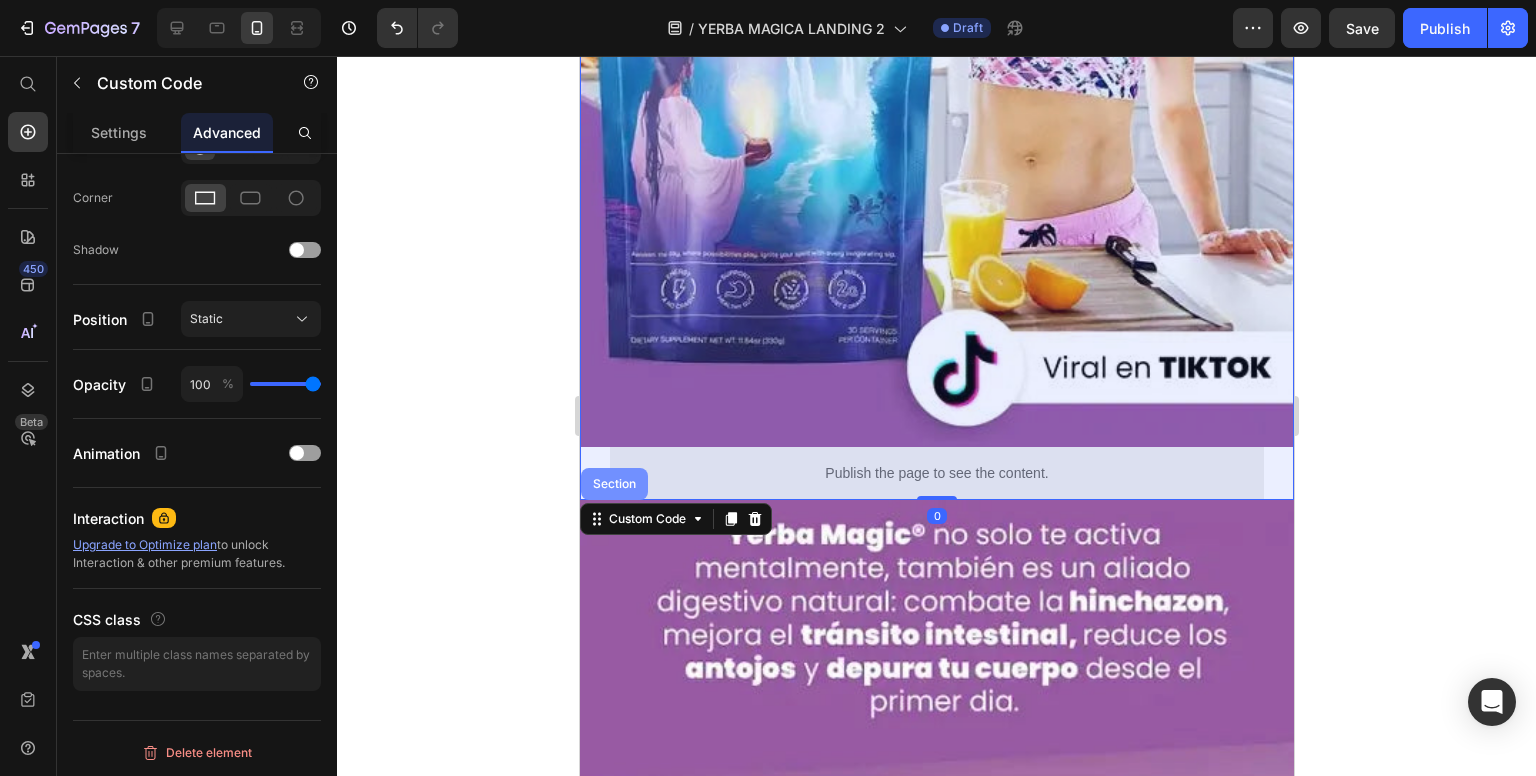 click on "Section" at bounding box center [613, 484] 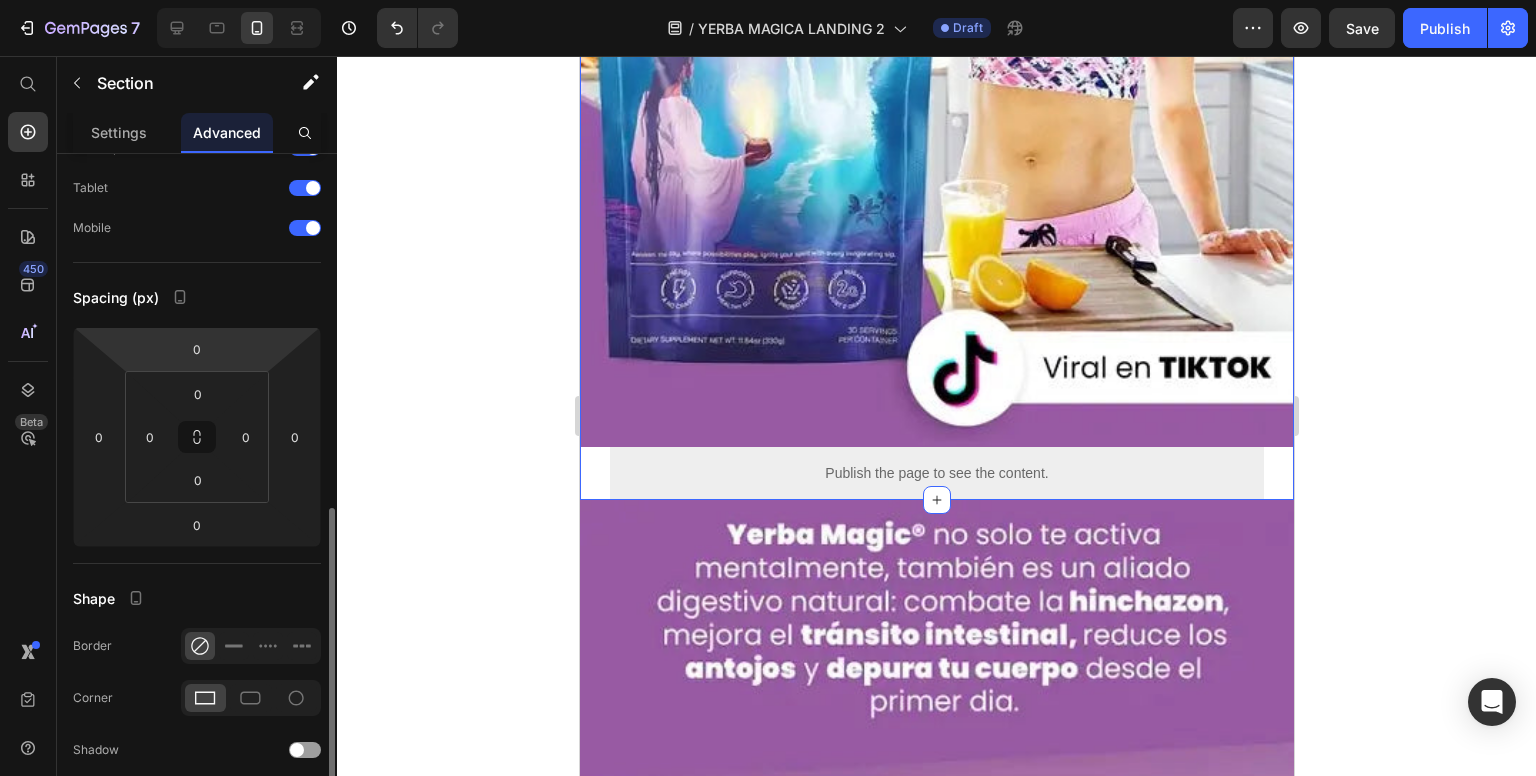 scroll, scrollTop: 0, scrollLeft: 0, axis: both 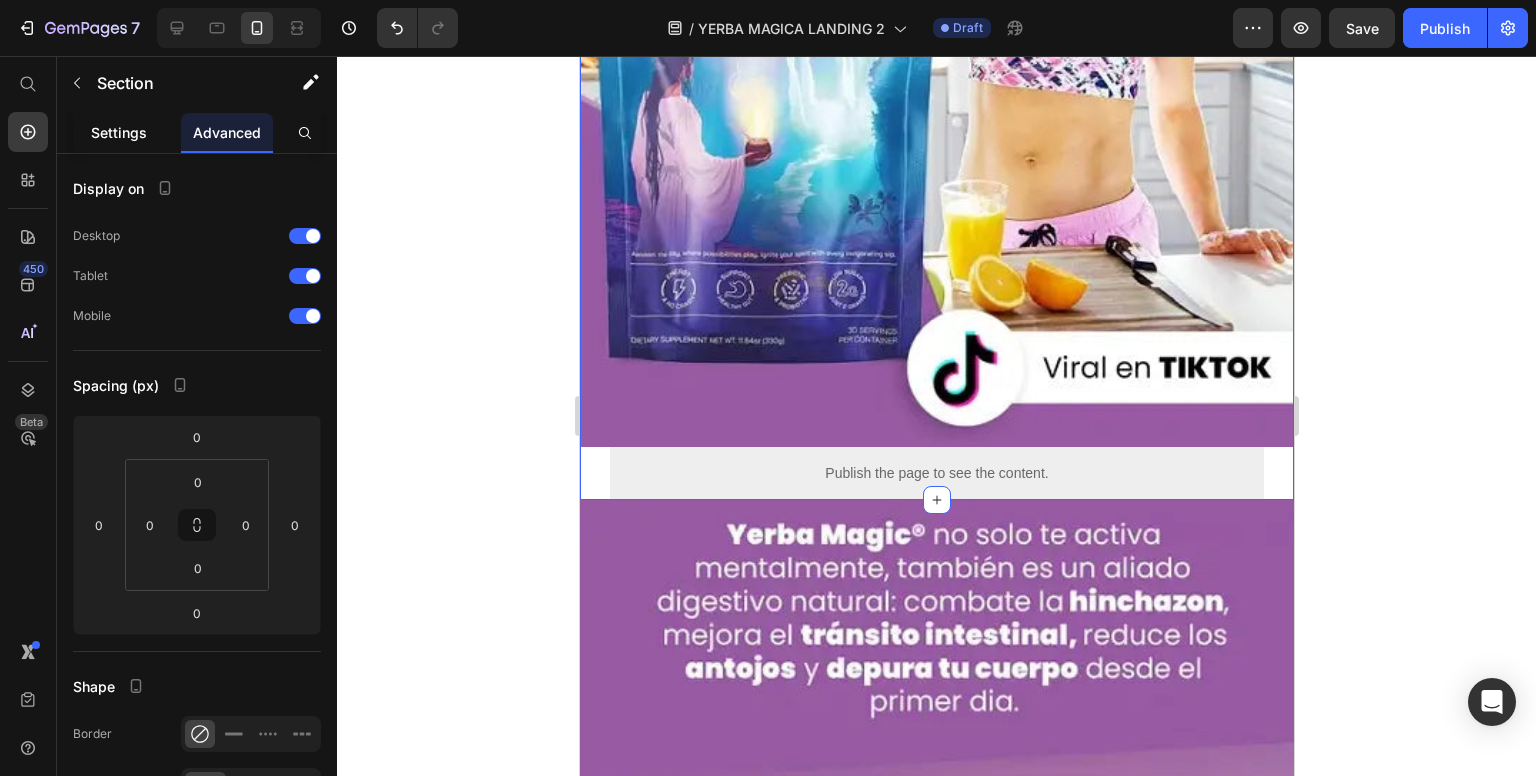 click on "Settings" at bounding box center (119, 132) 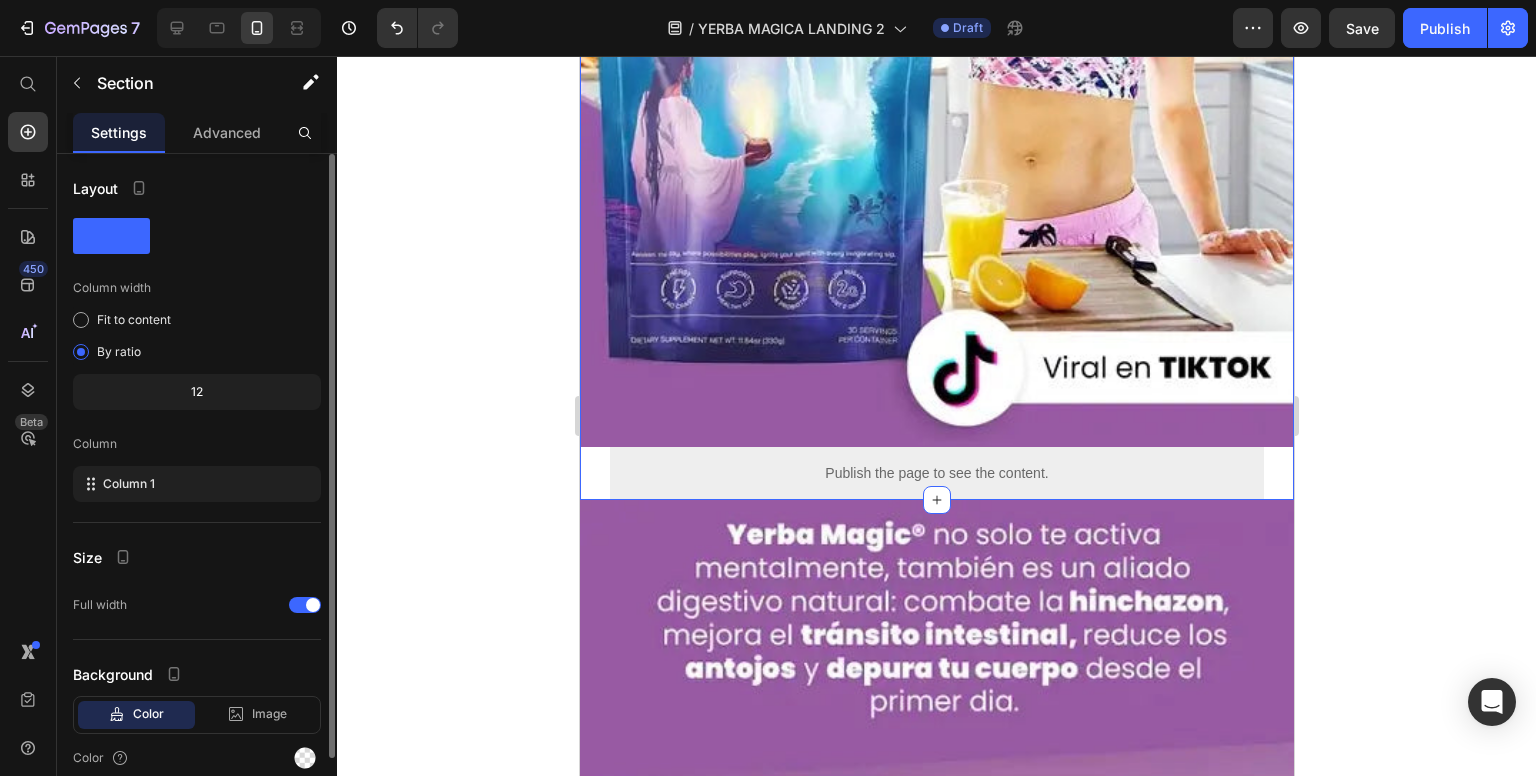 scroll, scrollTop: 83, scrollLeft: 0, axis: vertical 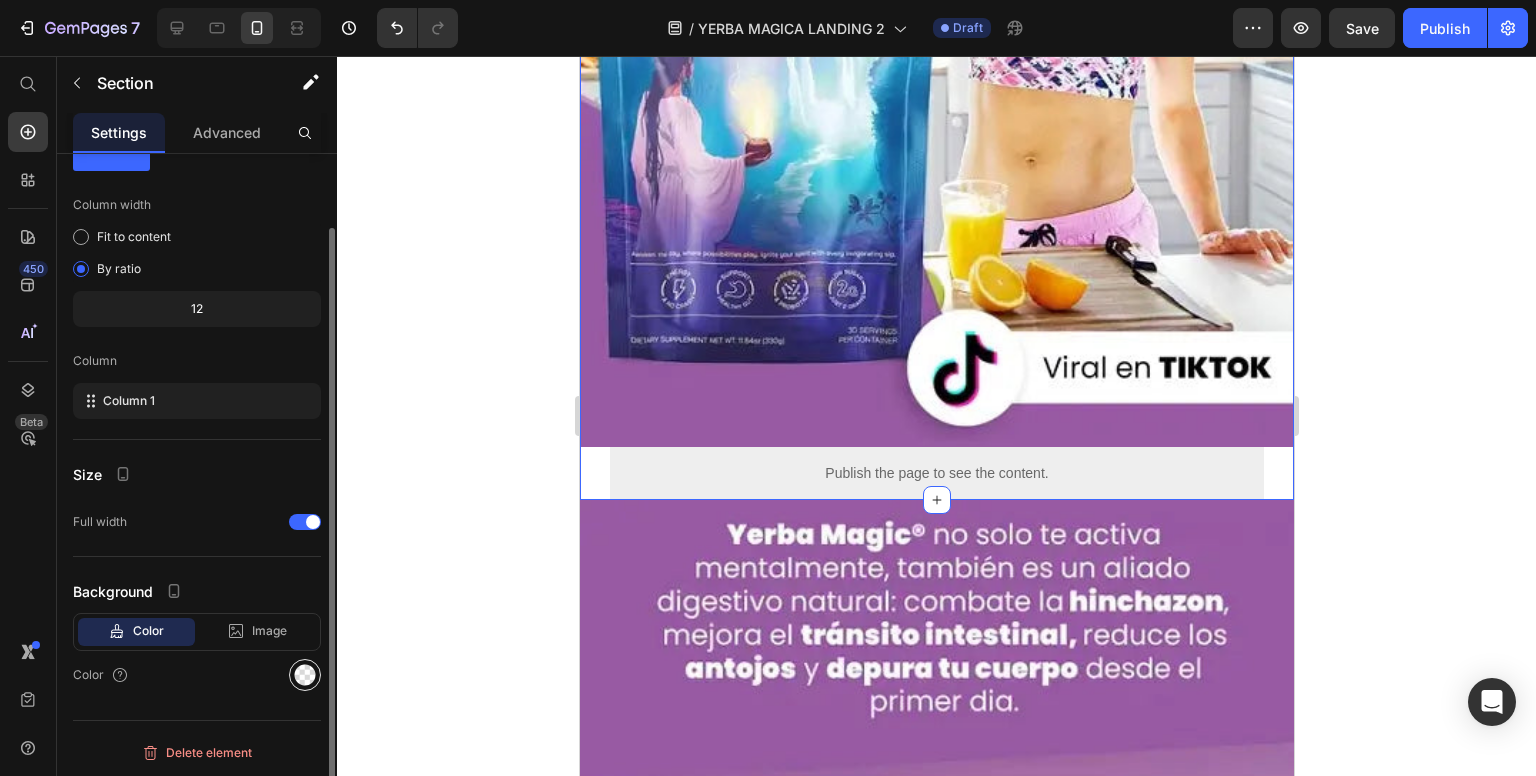 click at bounding box center (305, 675) 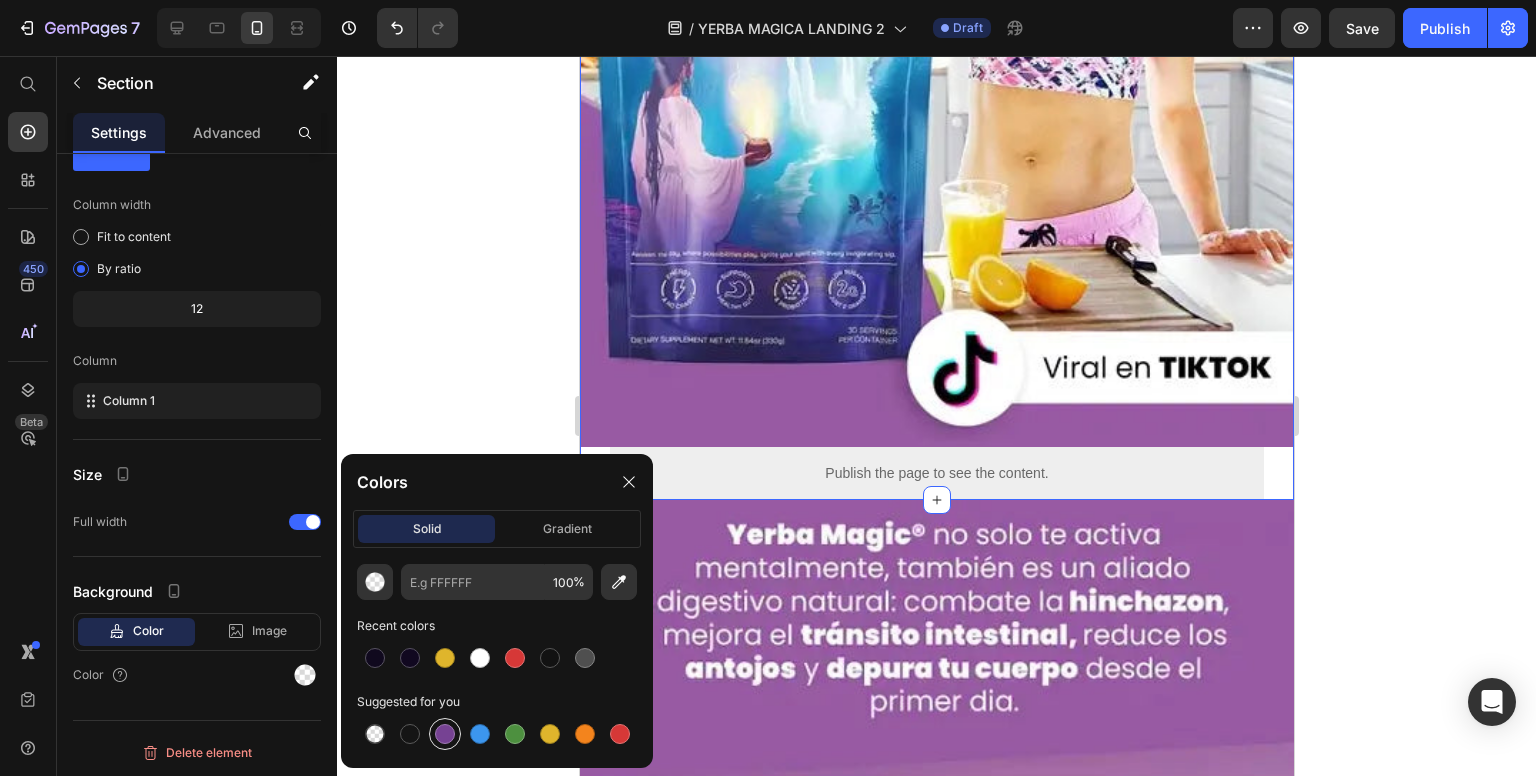 click at bounding box center (445, 734) 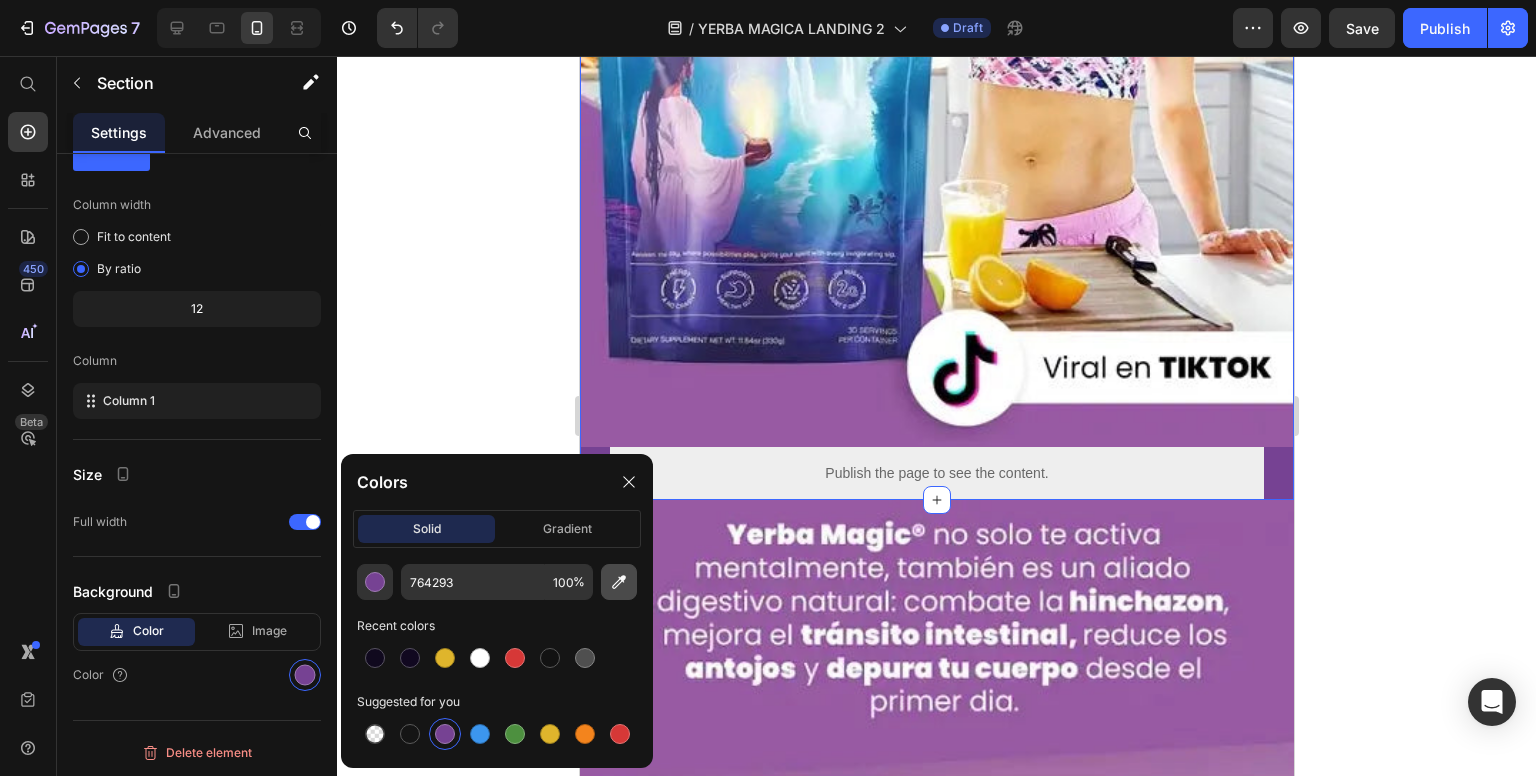click 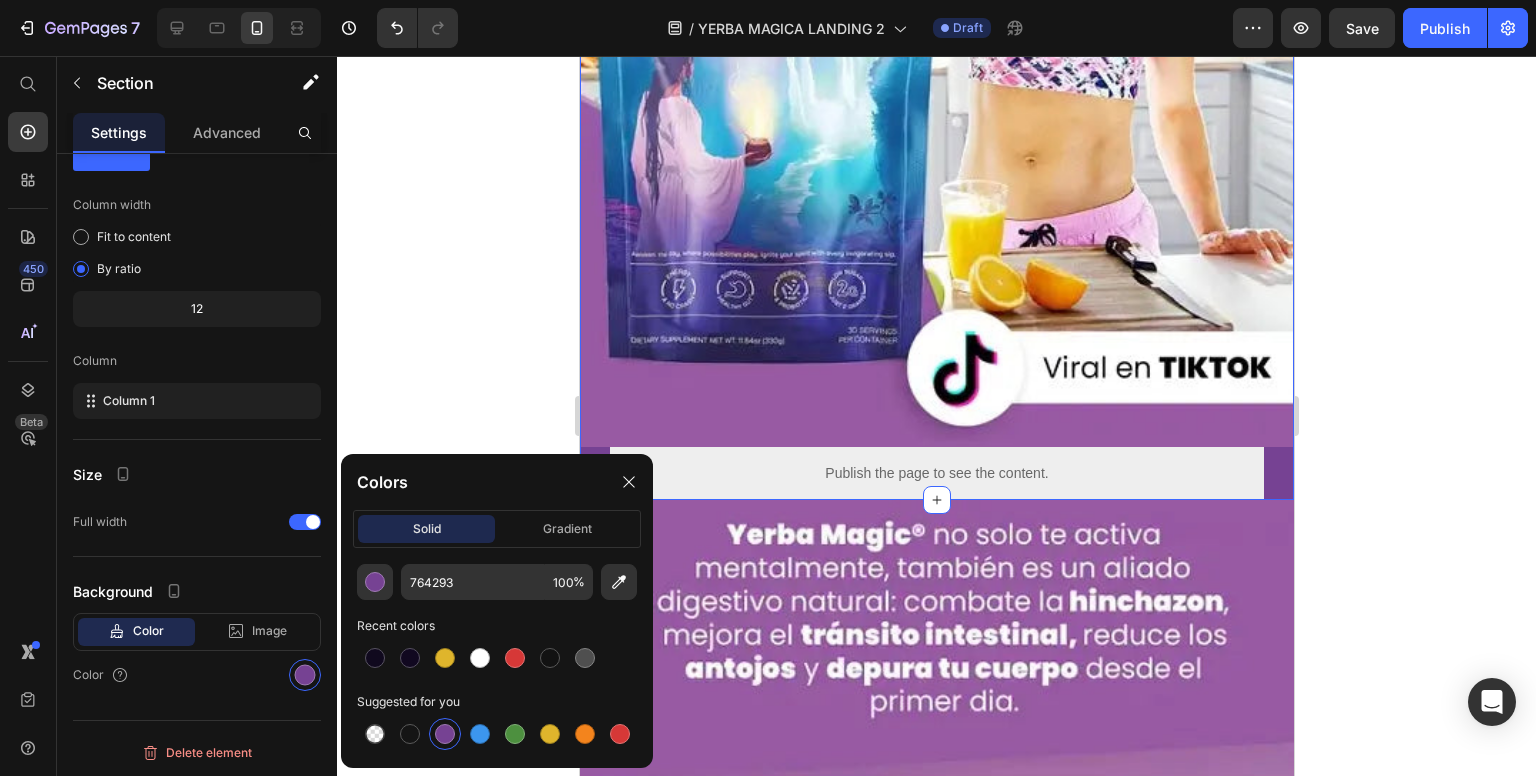type on "985AA3" 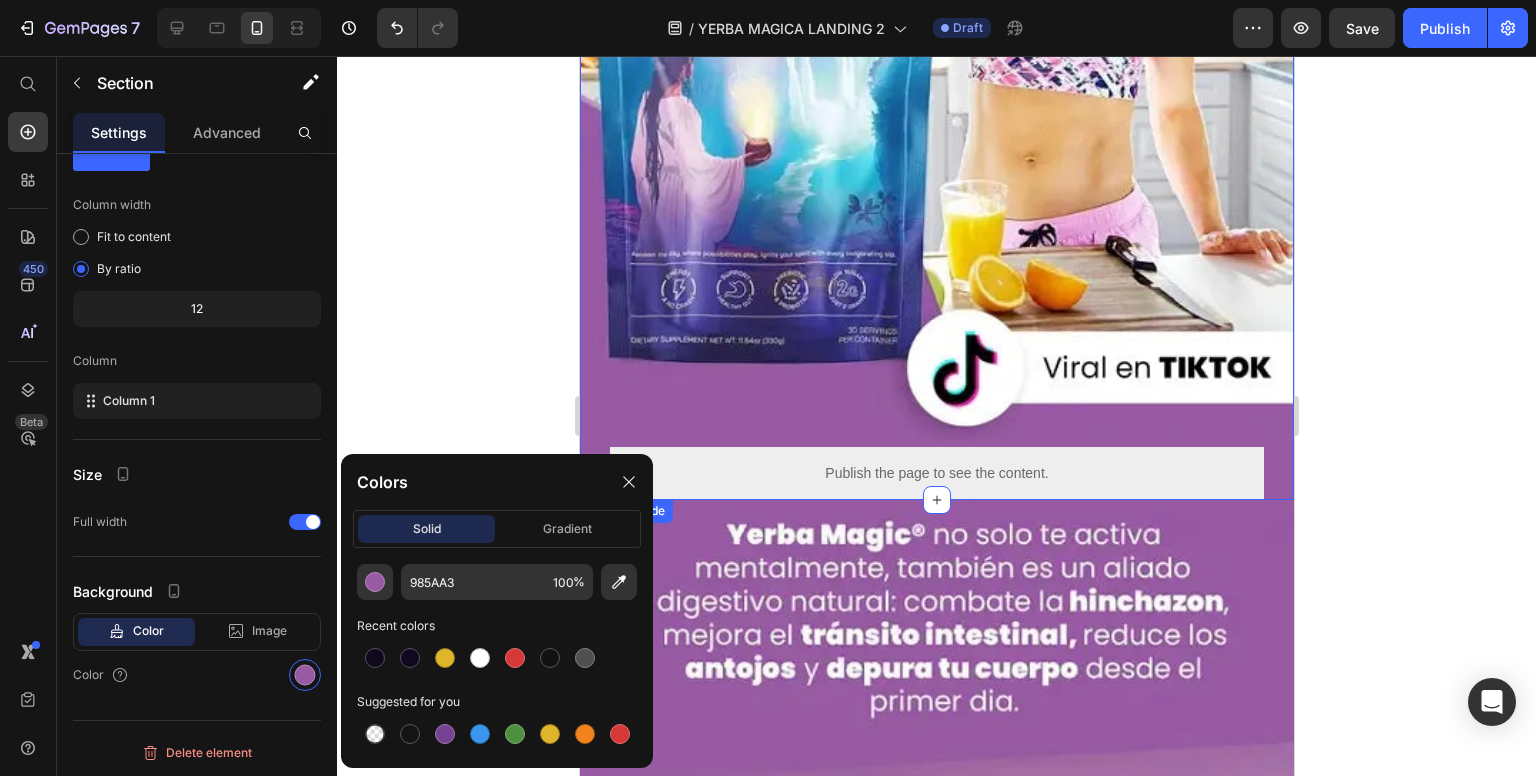 click 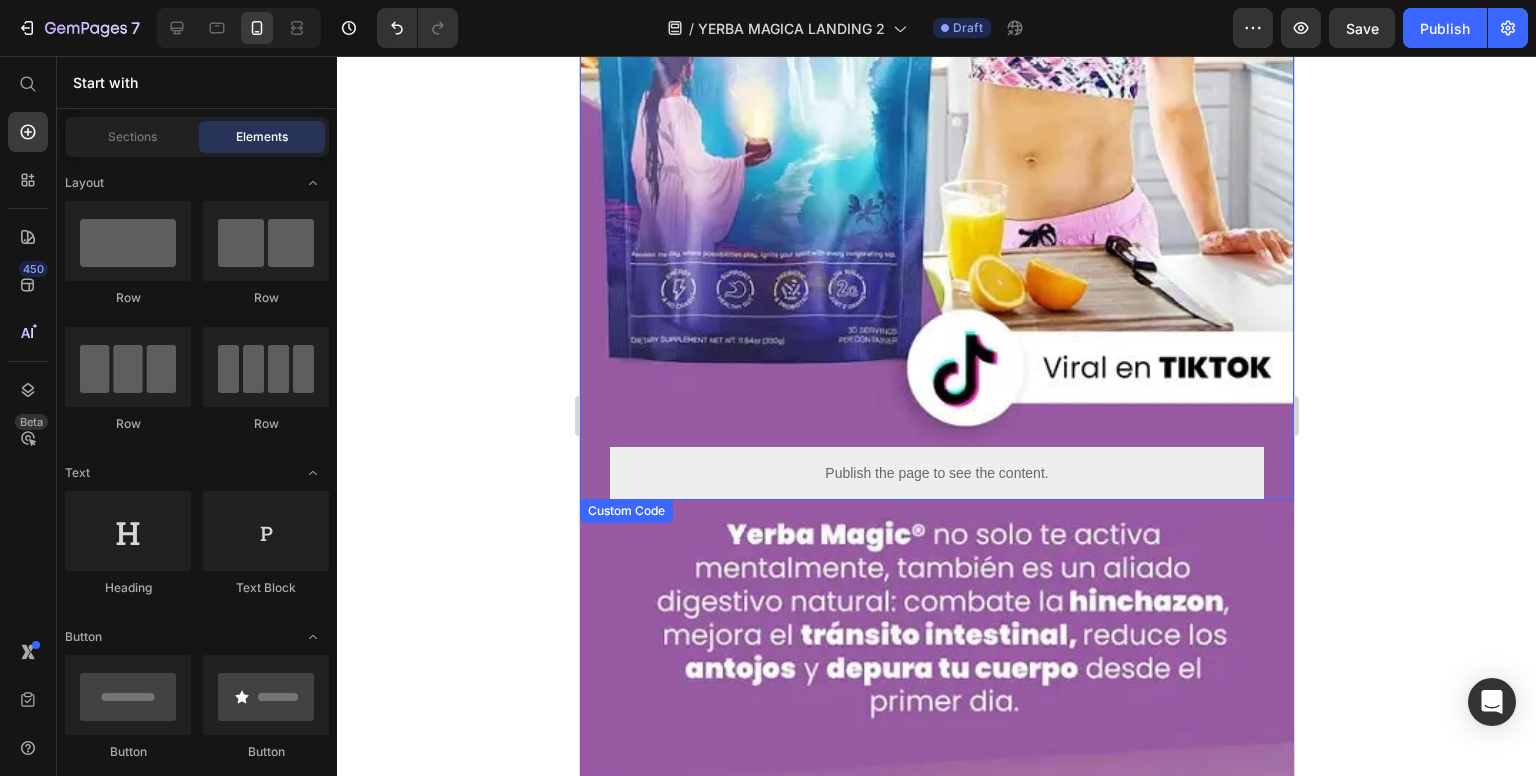 click on "Publish the page to see the content." at bounding box center [936, 473] 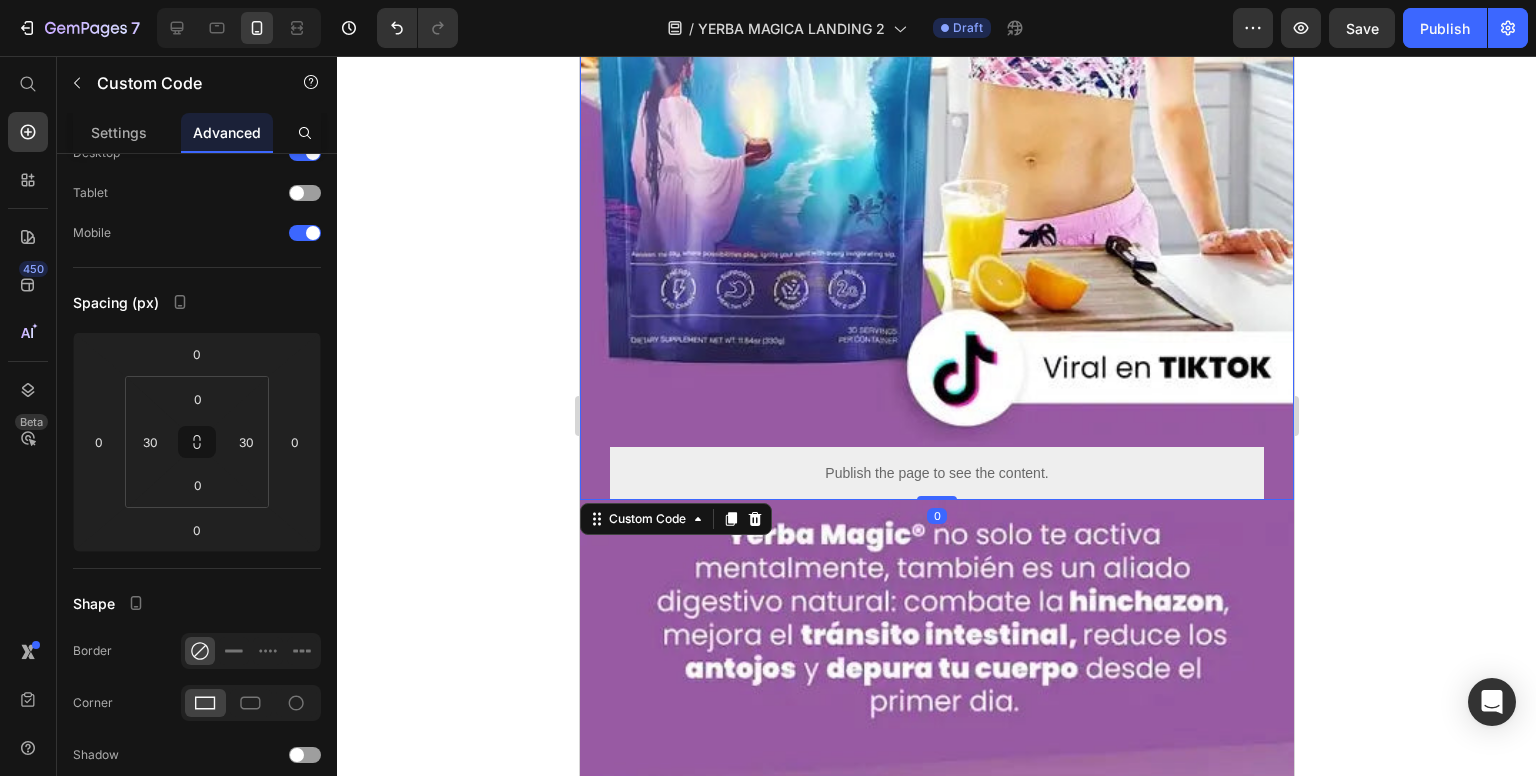 scroll, scrollTop: 0, scrollLeft: 0, axis: both 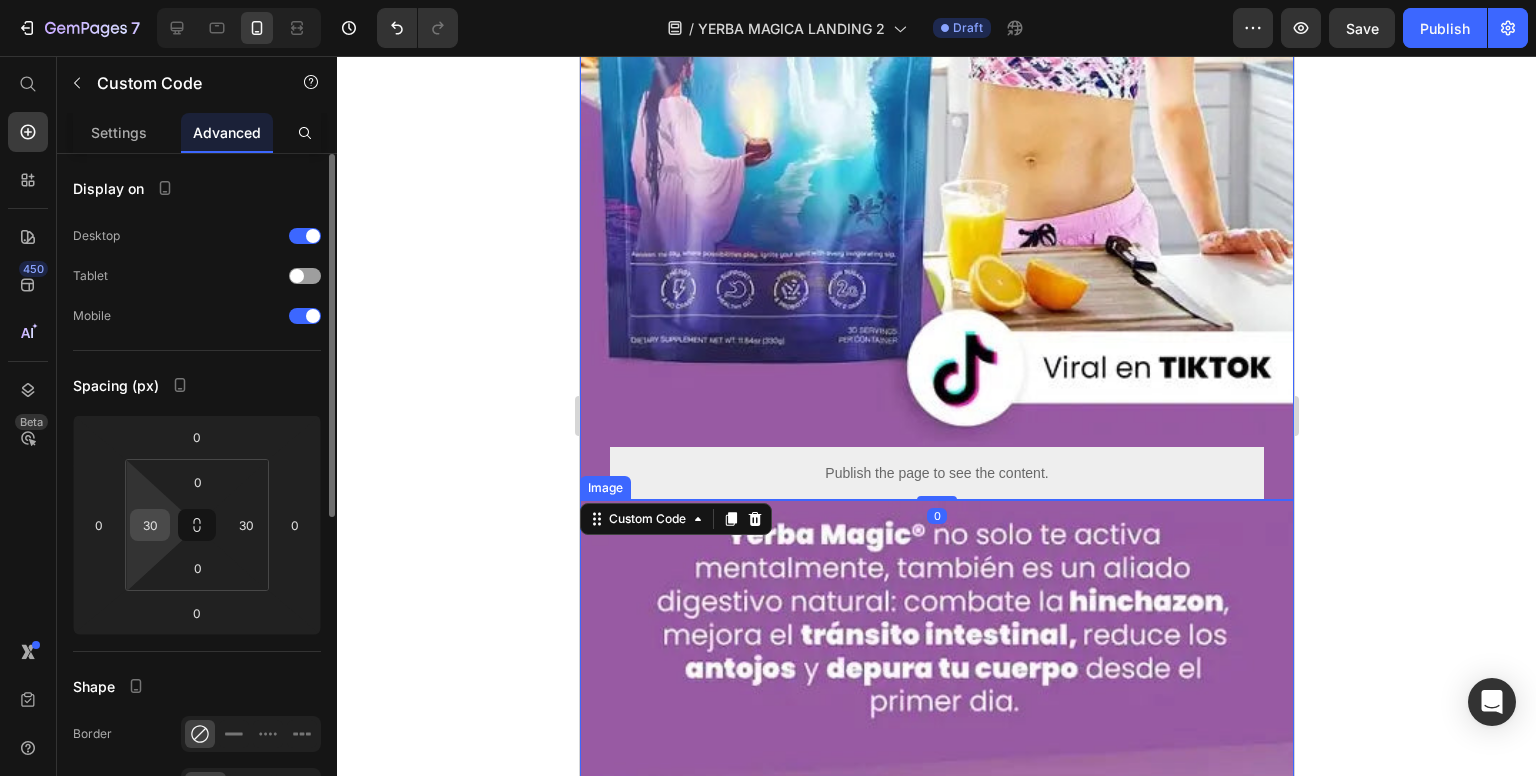 click on "30" at bounding box center (150, 525) 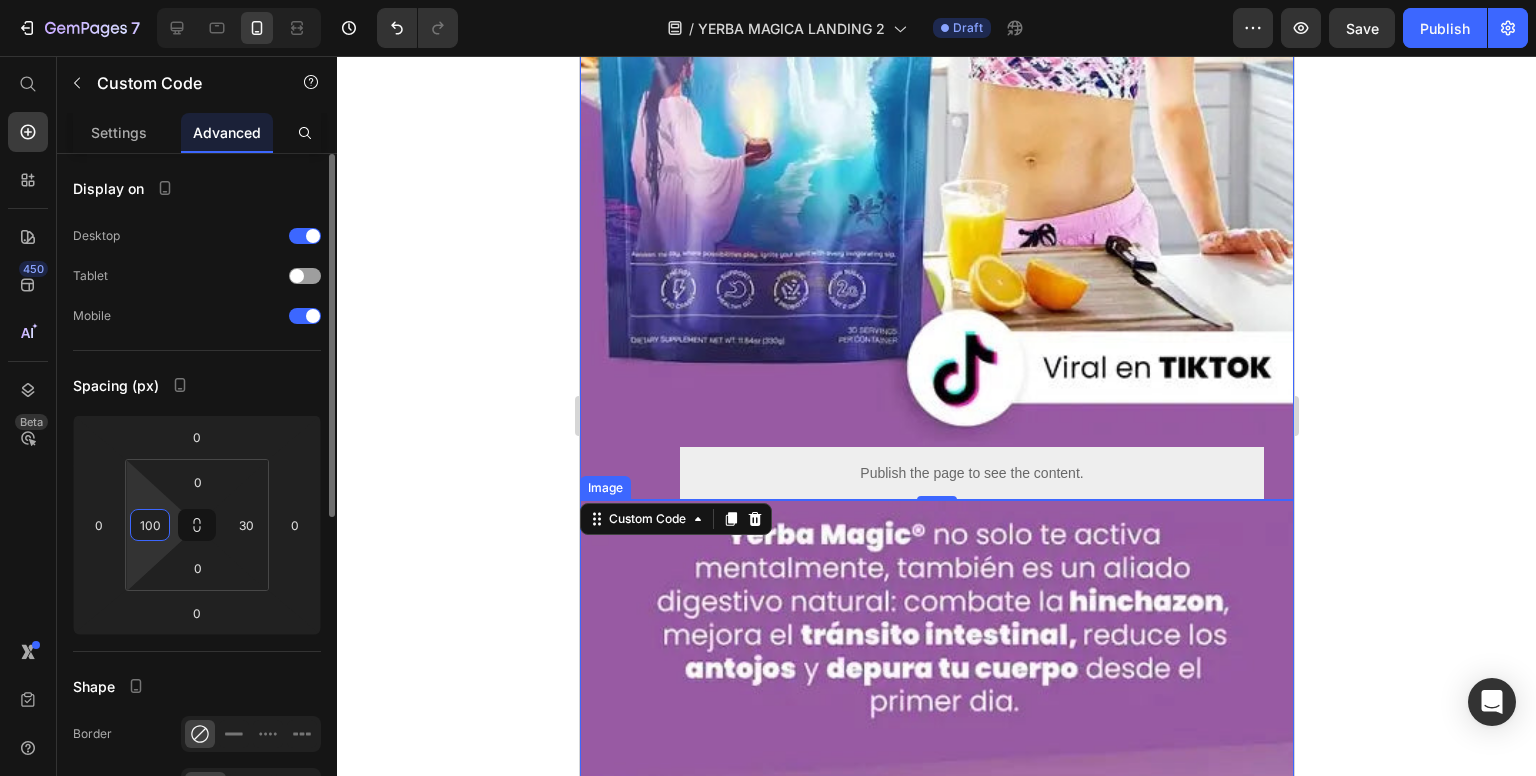 click on "100" at bounding box center (150, 525) 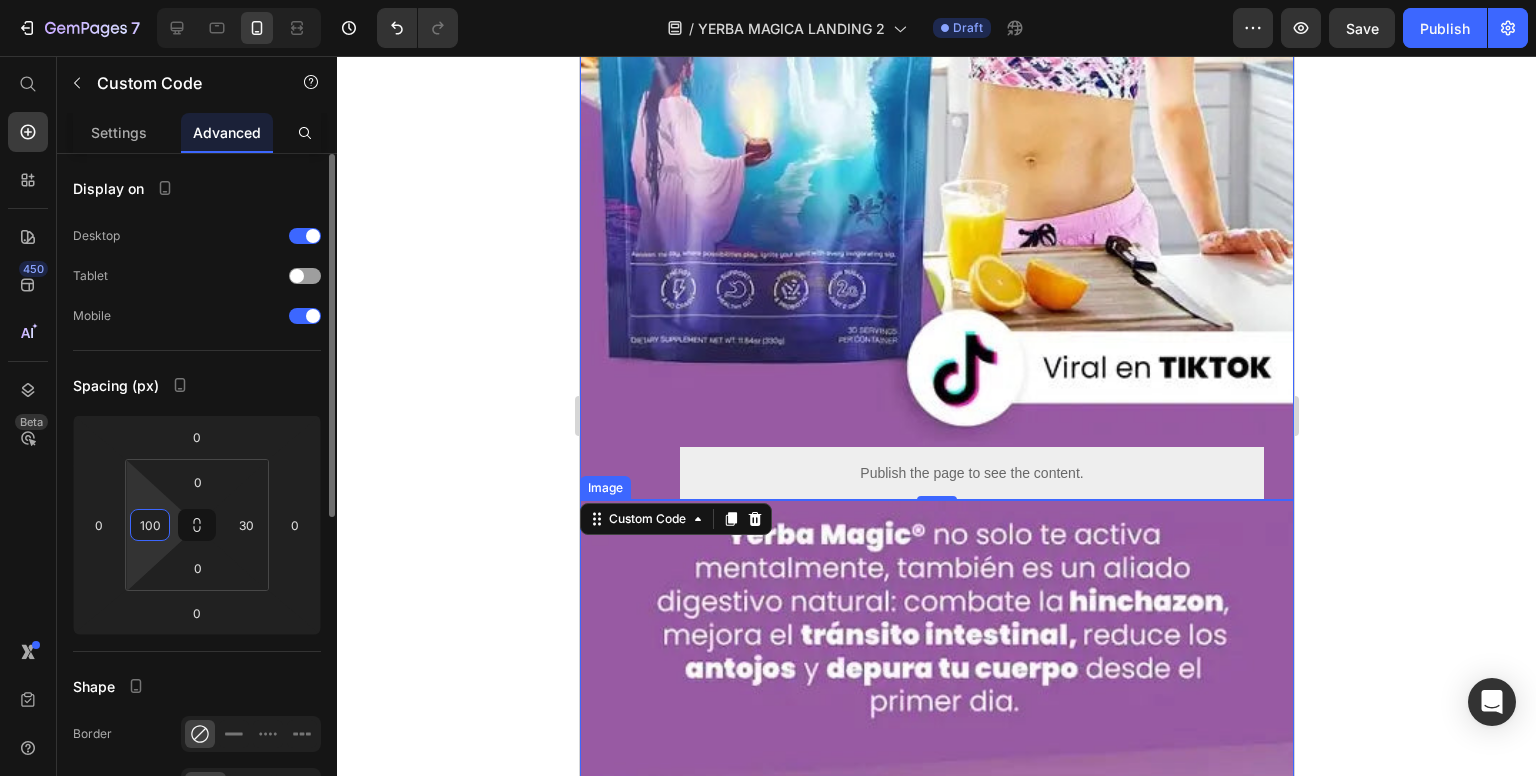 click on "100" at bounding box center (150, 525) 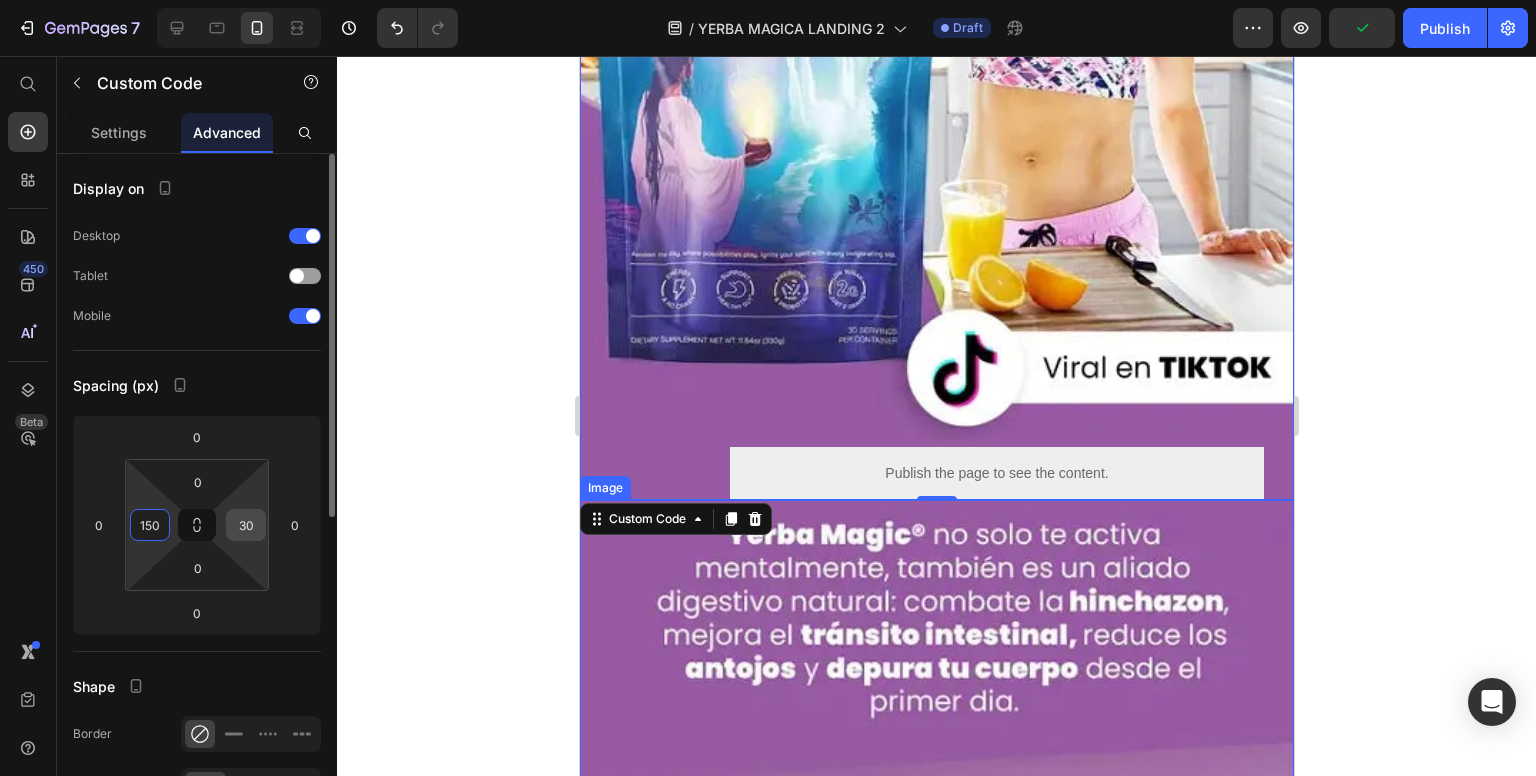 type on "150" 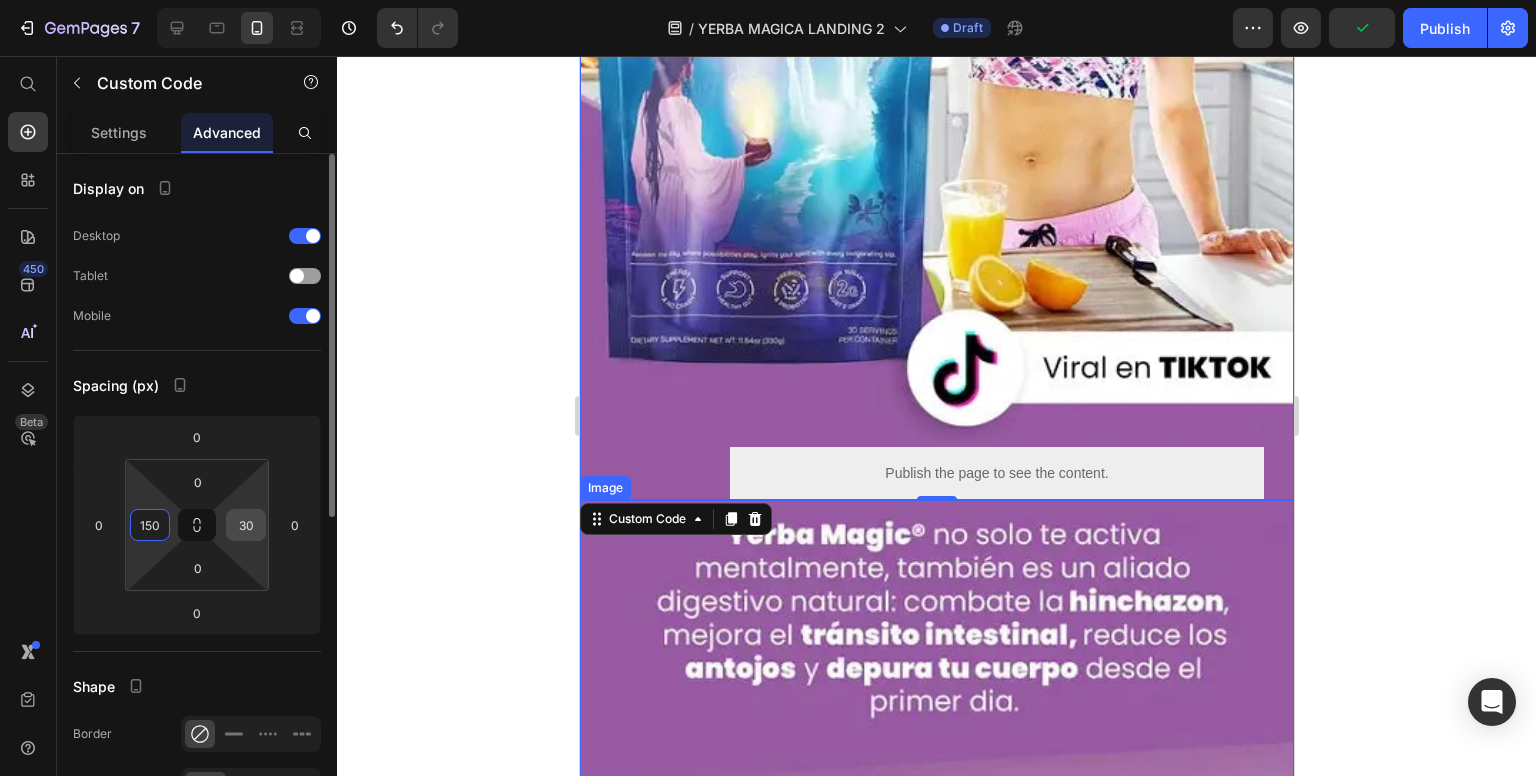 click on "30" at bounding box center (246, 525) 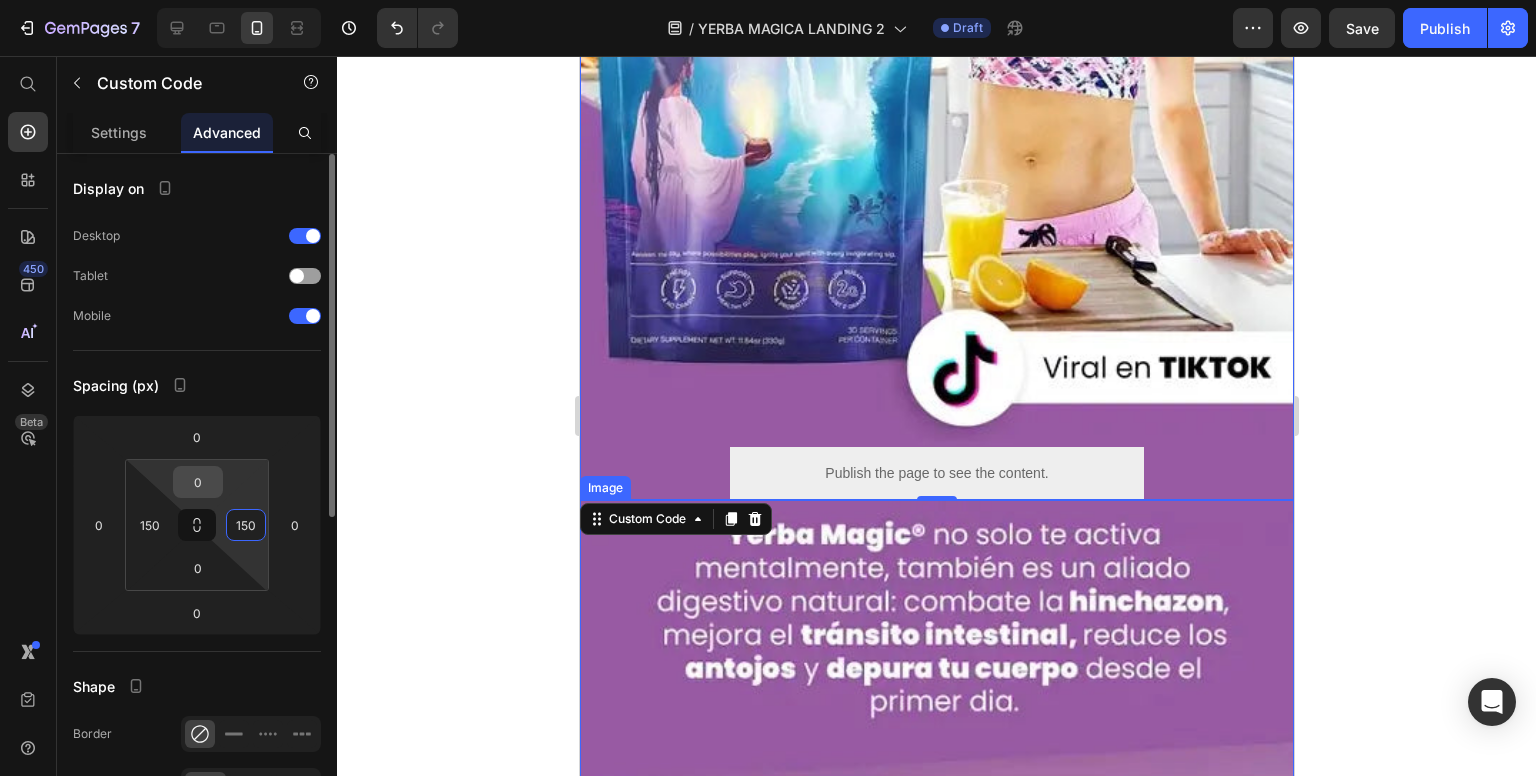 type on "150" 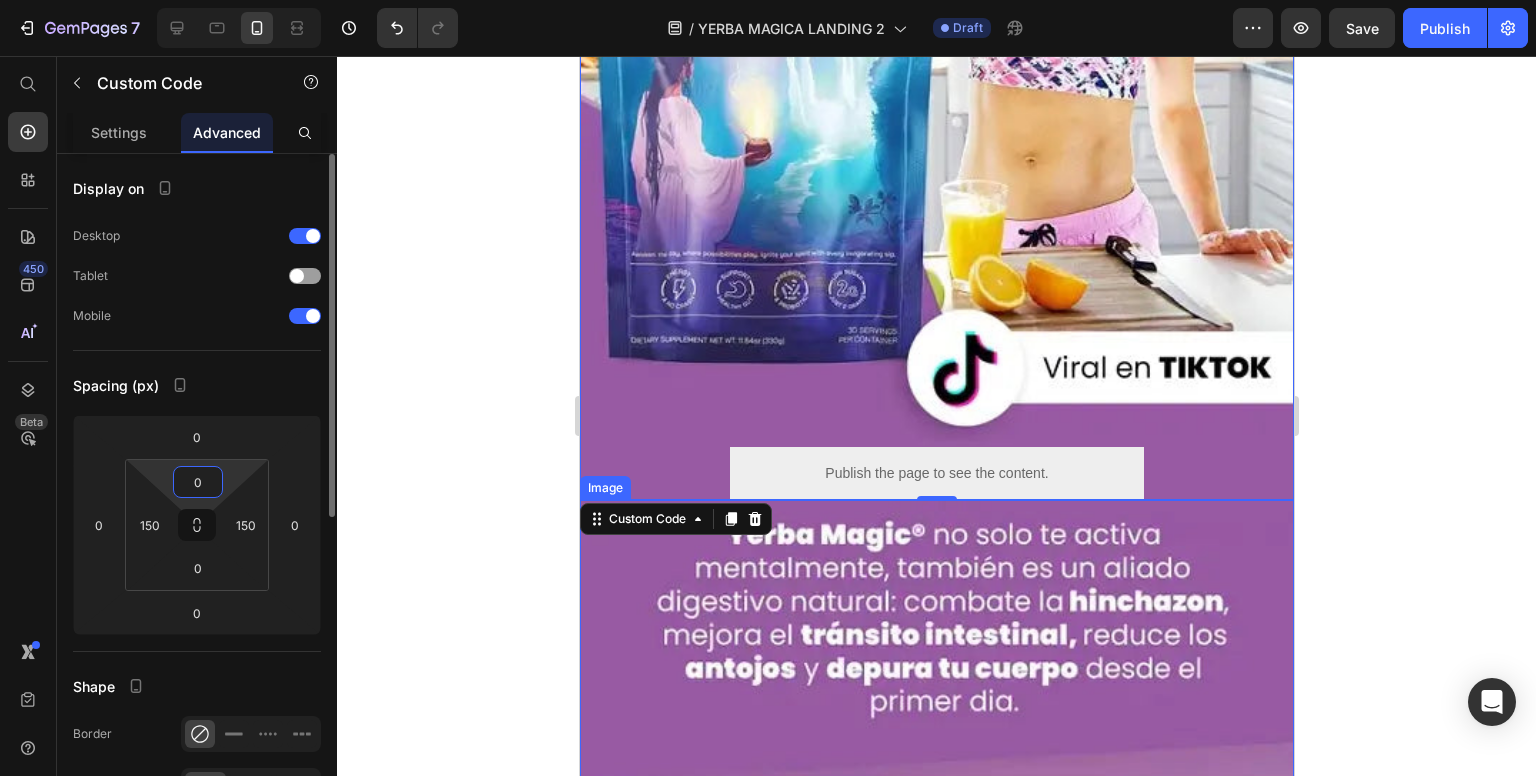 click on "0" at bounding box center (198, 482) 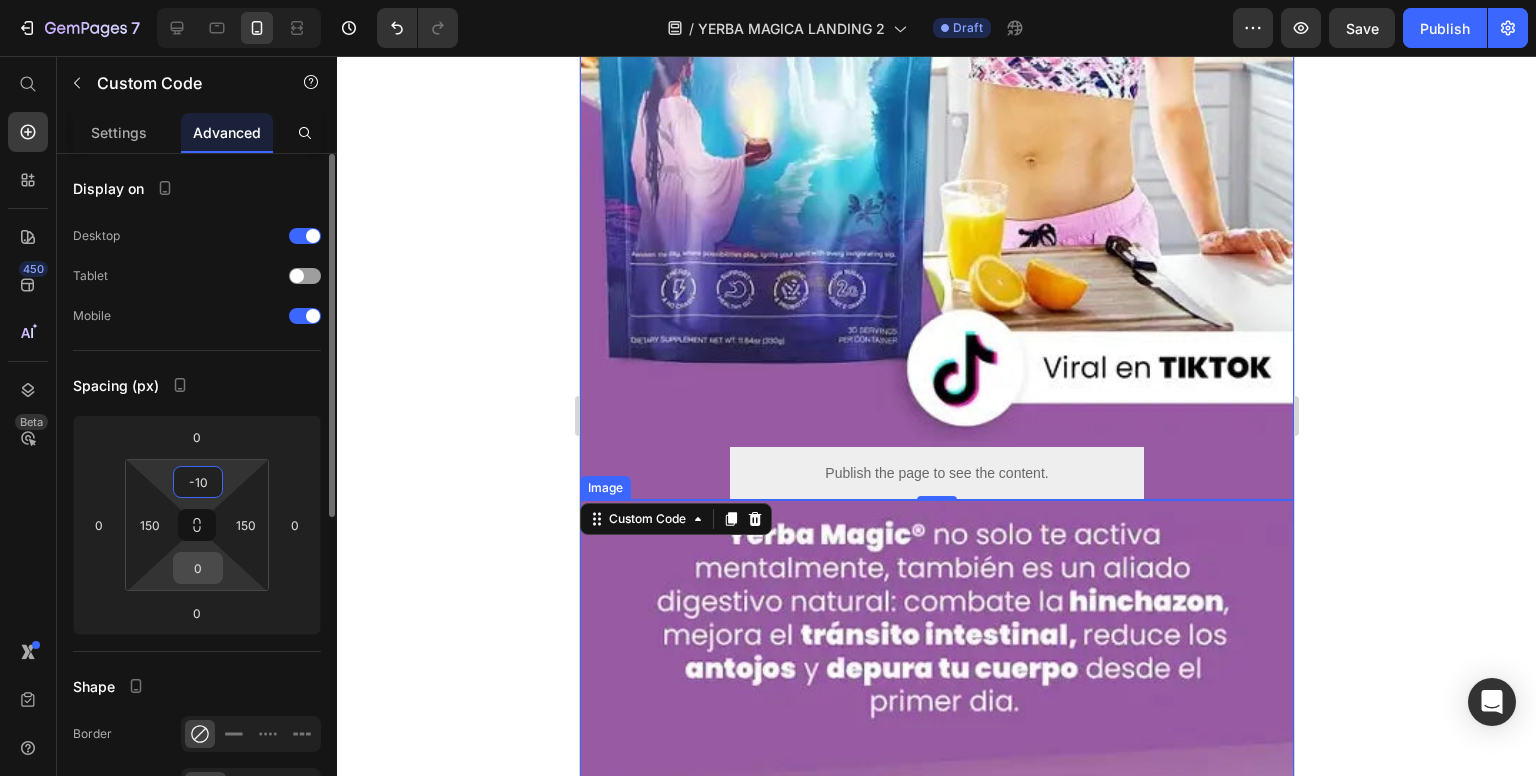 type on "10" 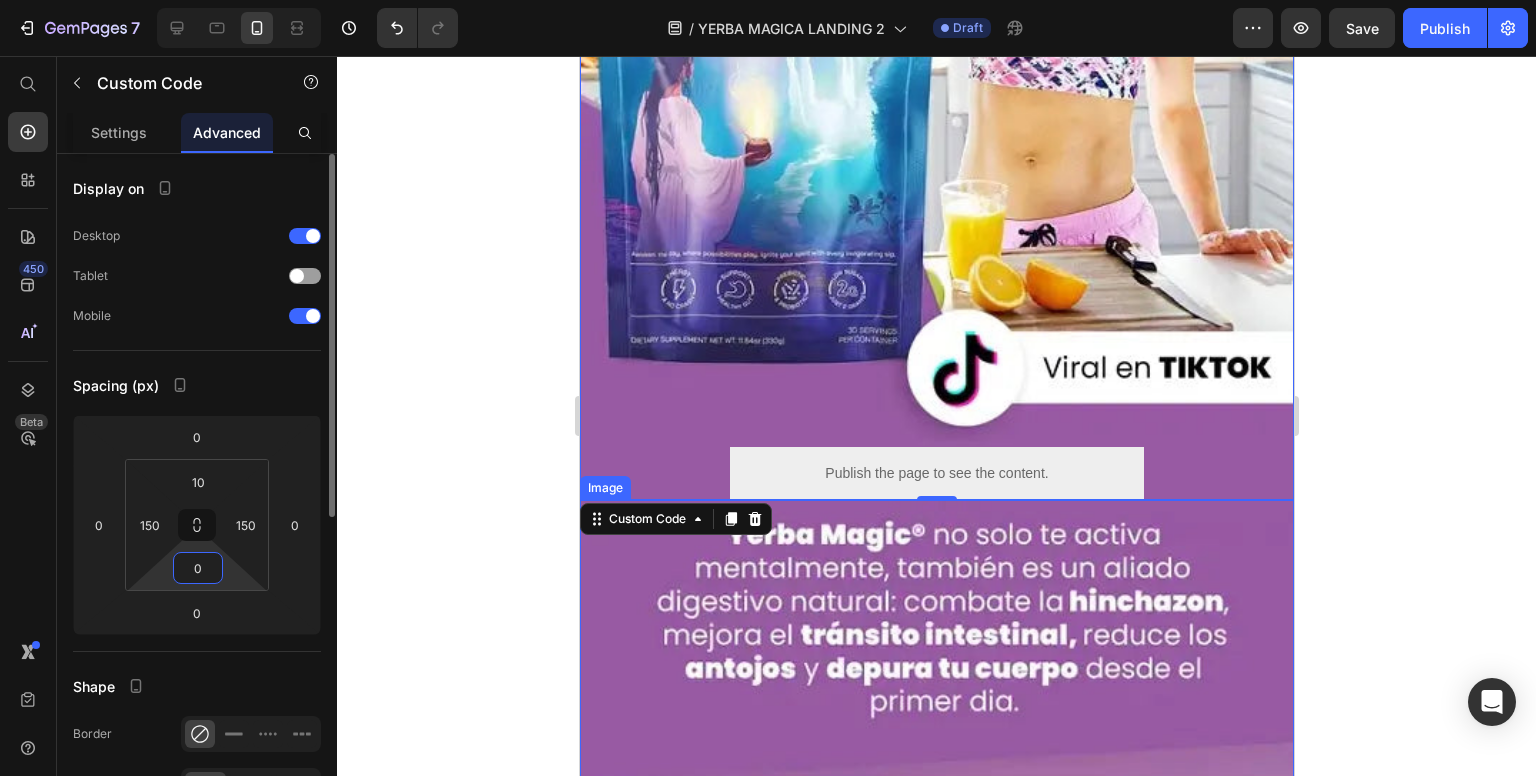 click on "0" at bounding box center (198, 568) 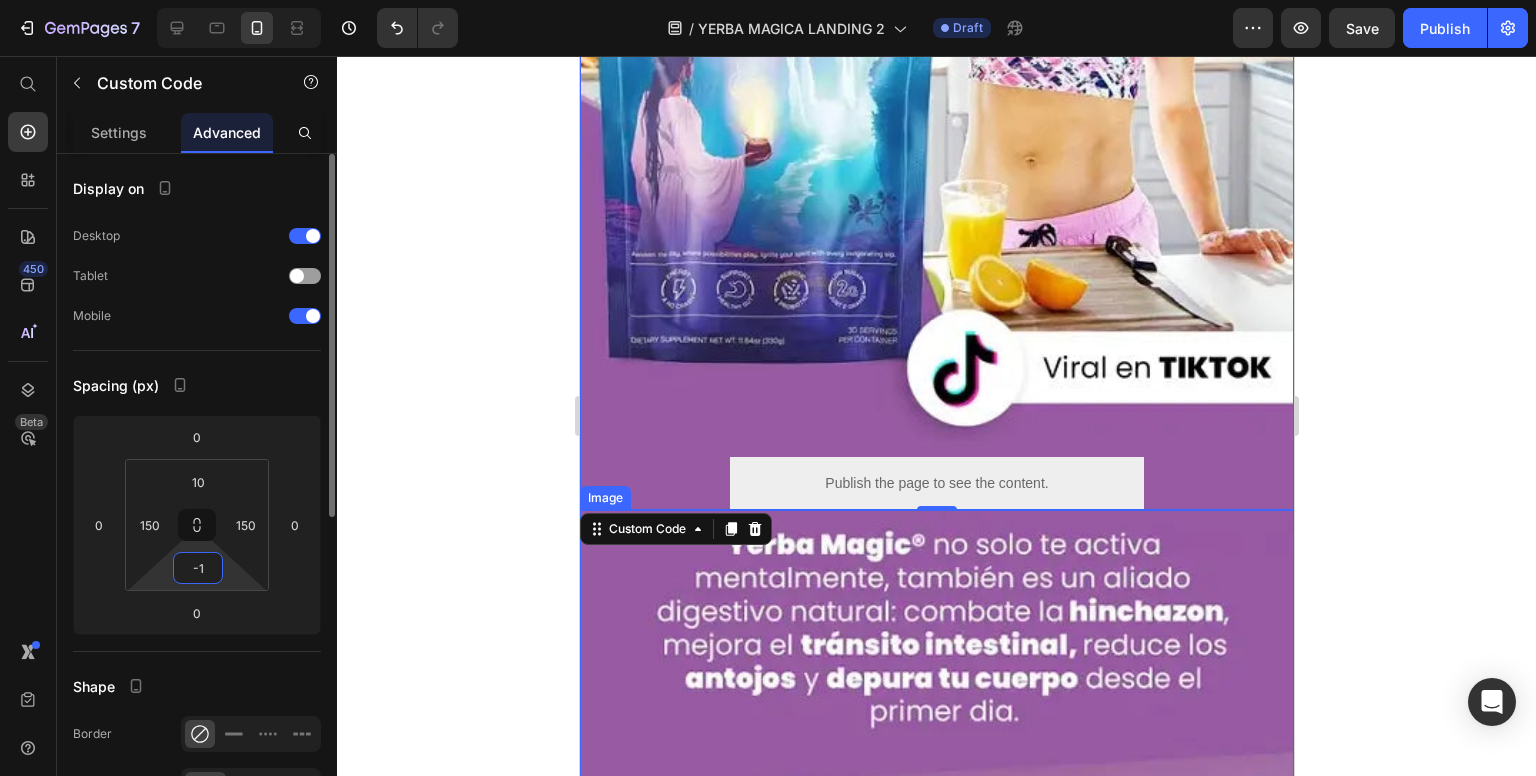 type on "-10" 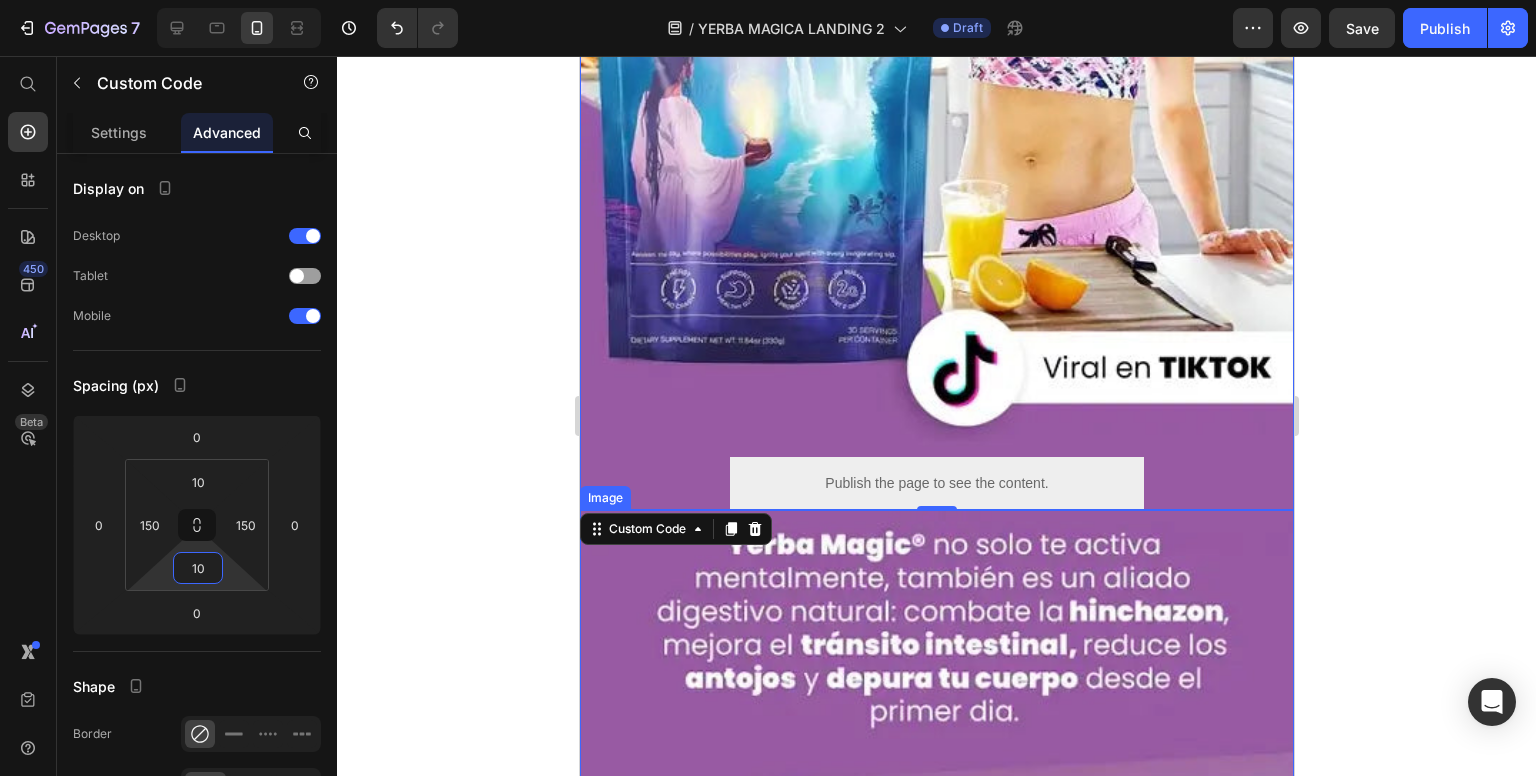 click 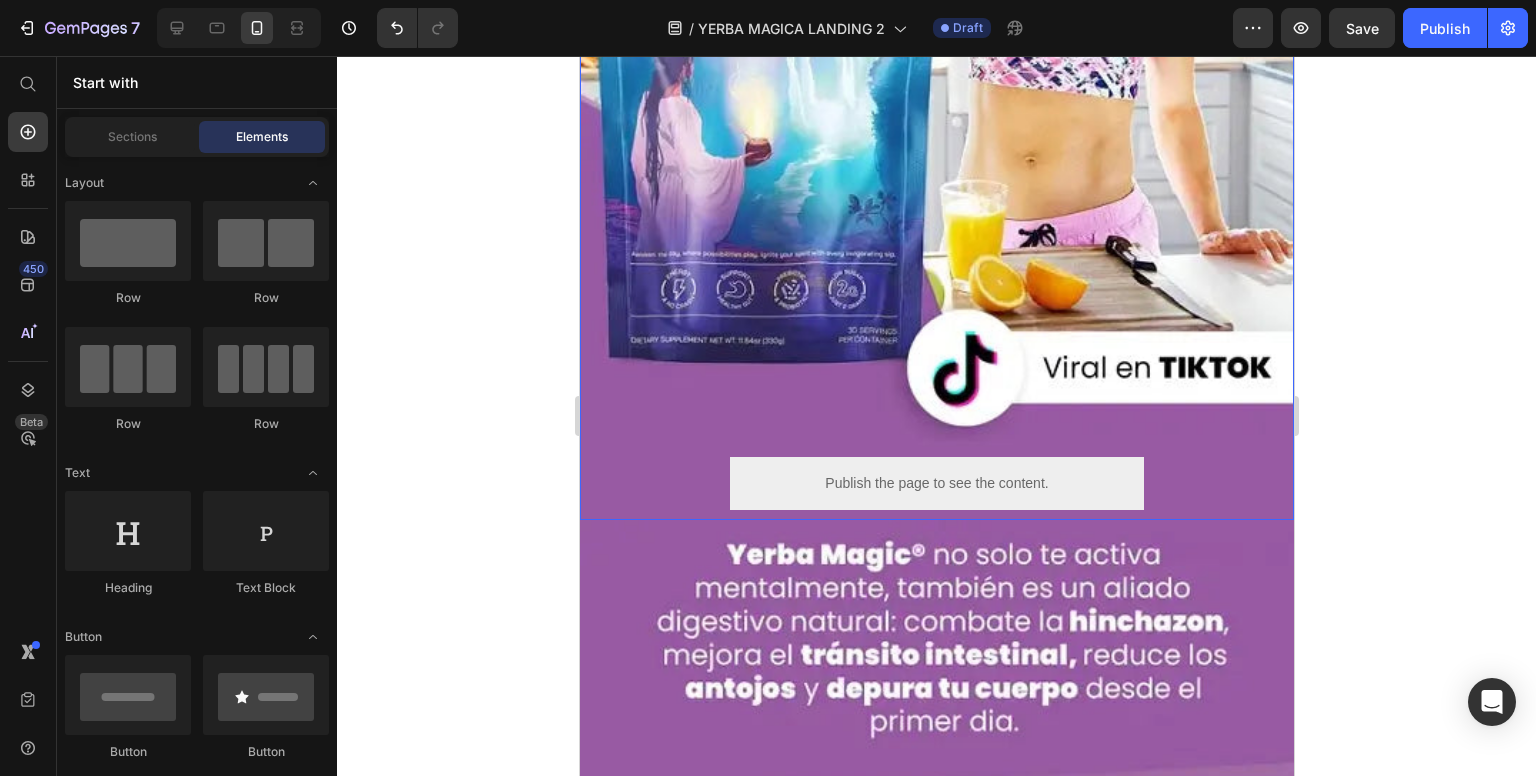 click on "Publish the page to see the content." at bounding box center (936, 483) 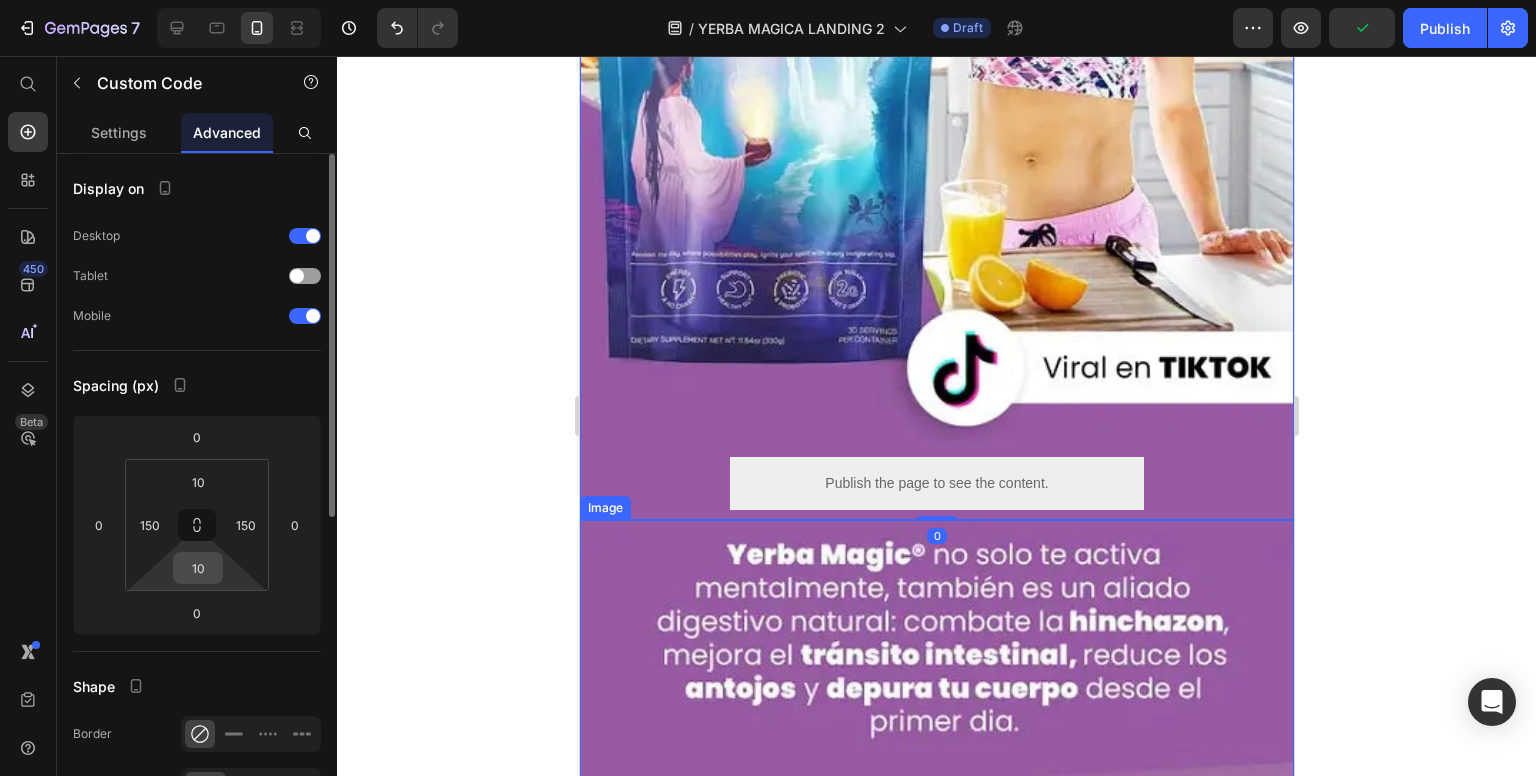 click on "10" at bounding box center [198, 568] 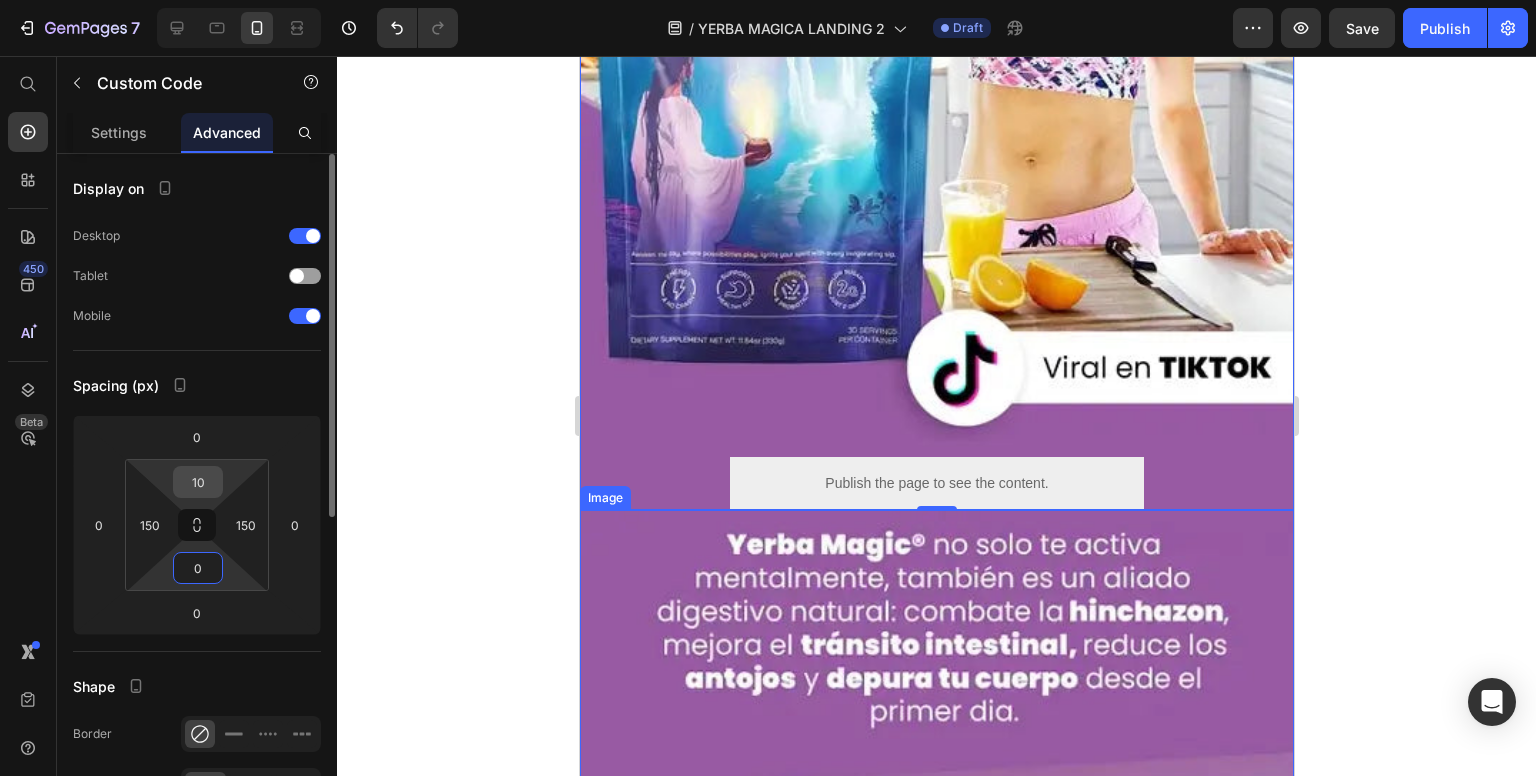 type on "0" 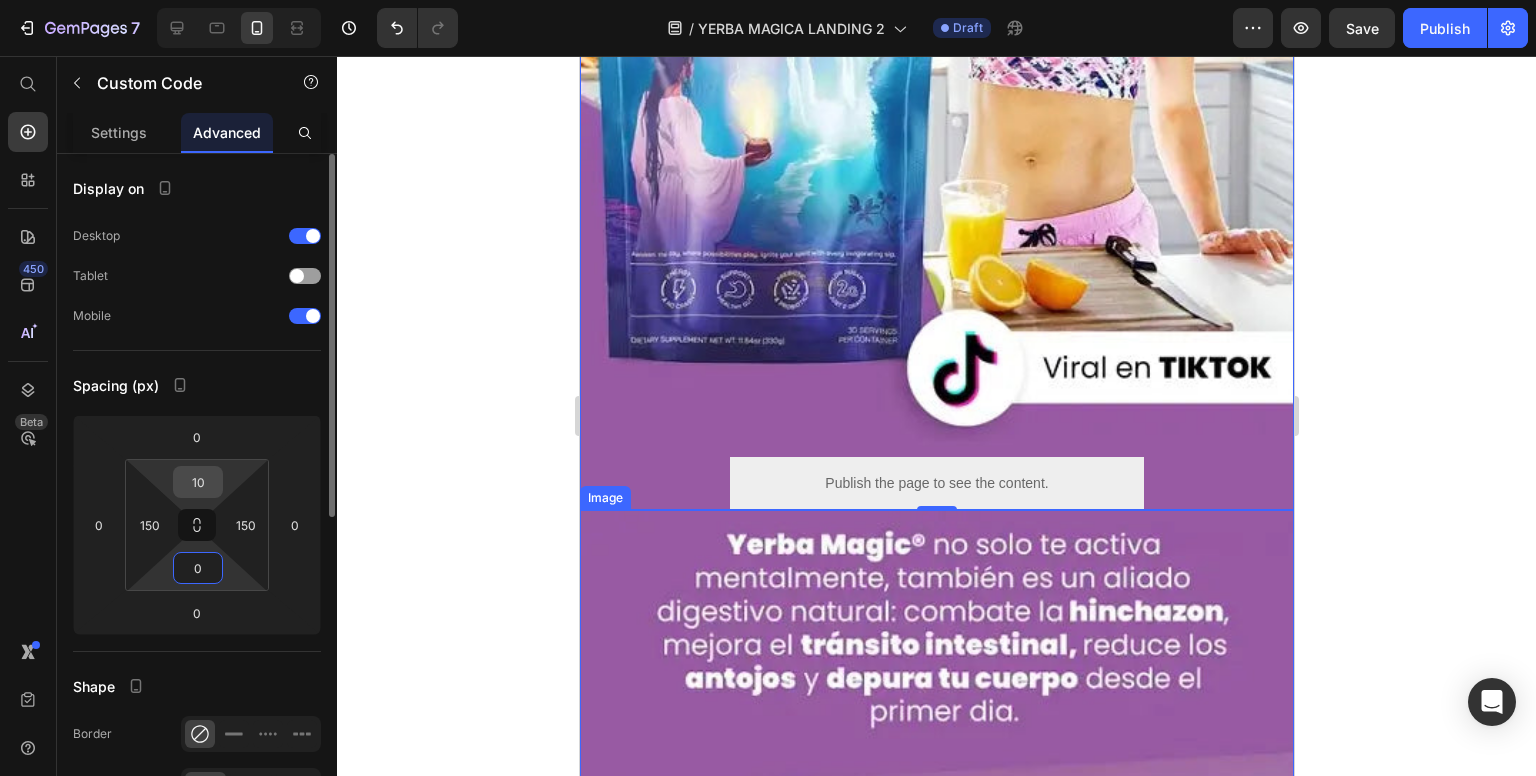 click on "10" at bounding box center [198, 482] 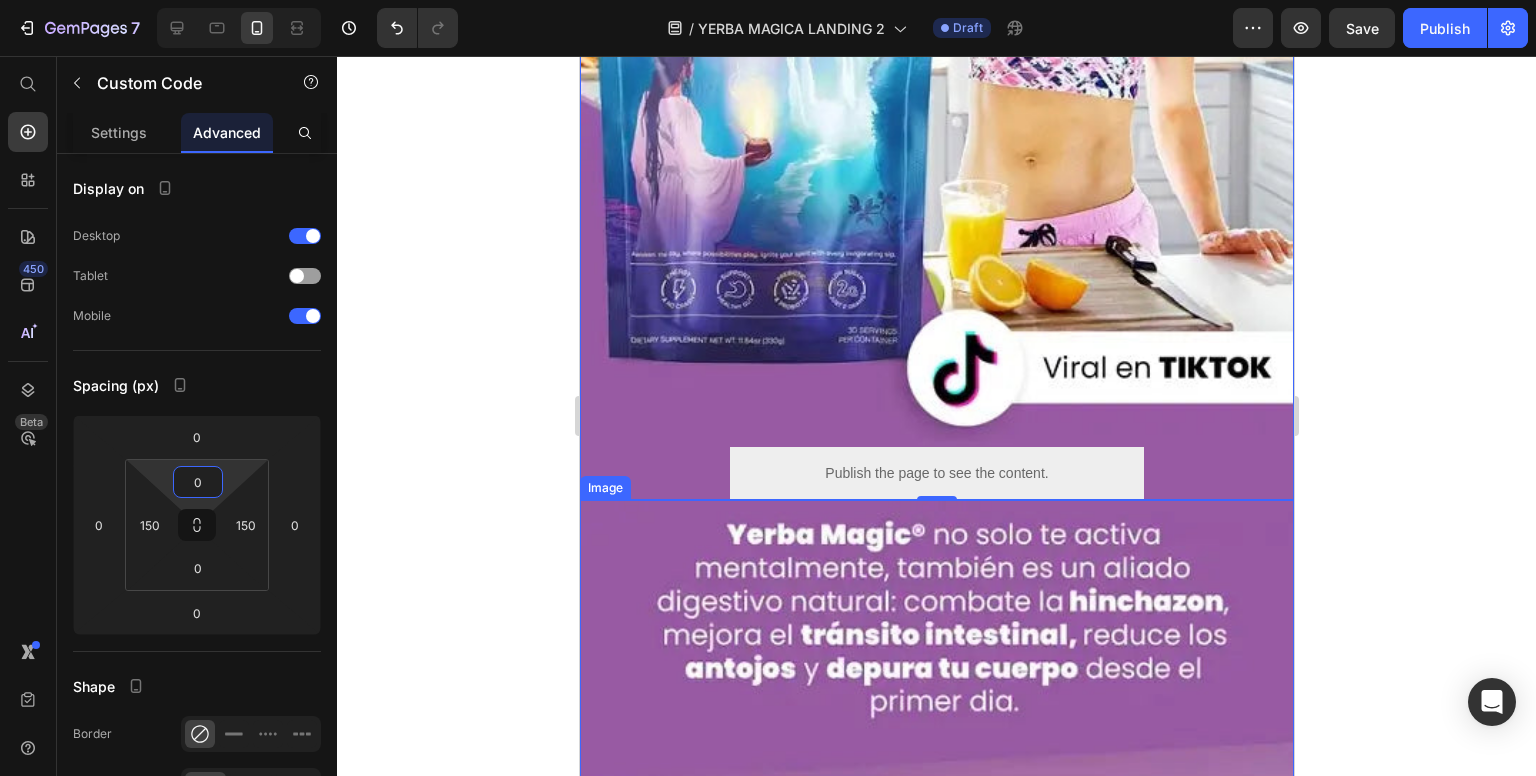 type on "0" 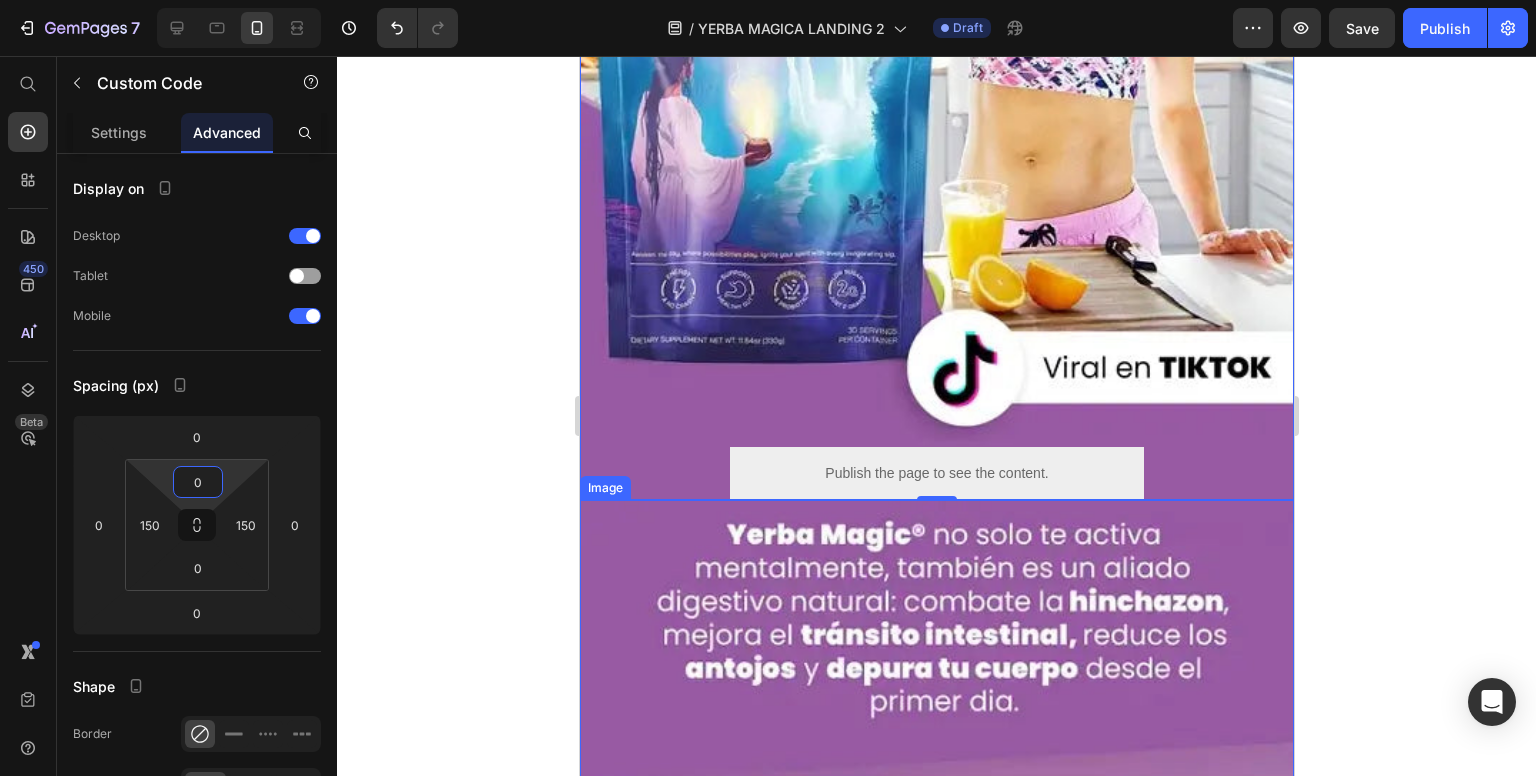 click 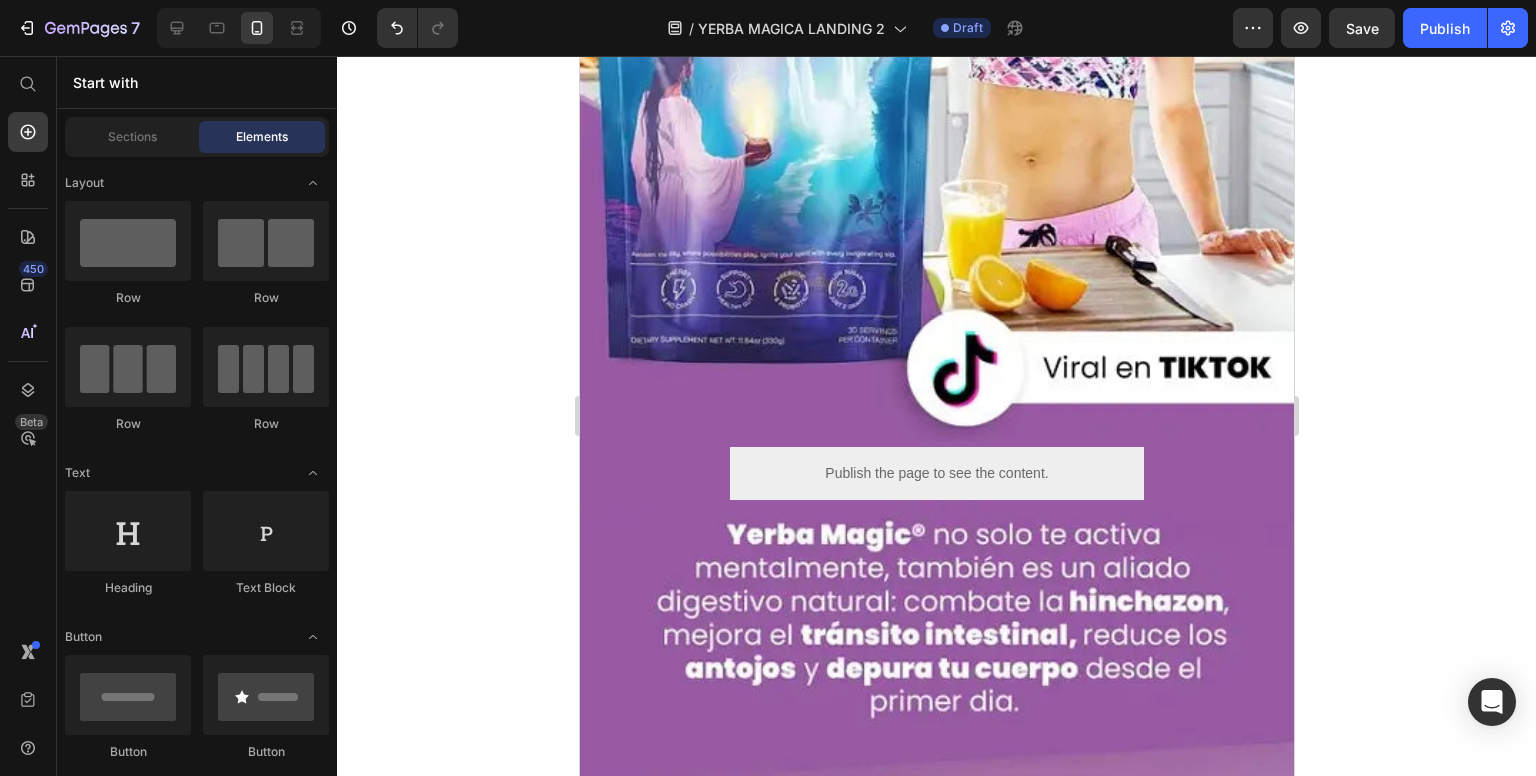 click 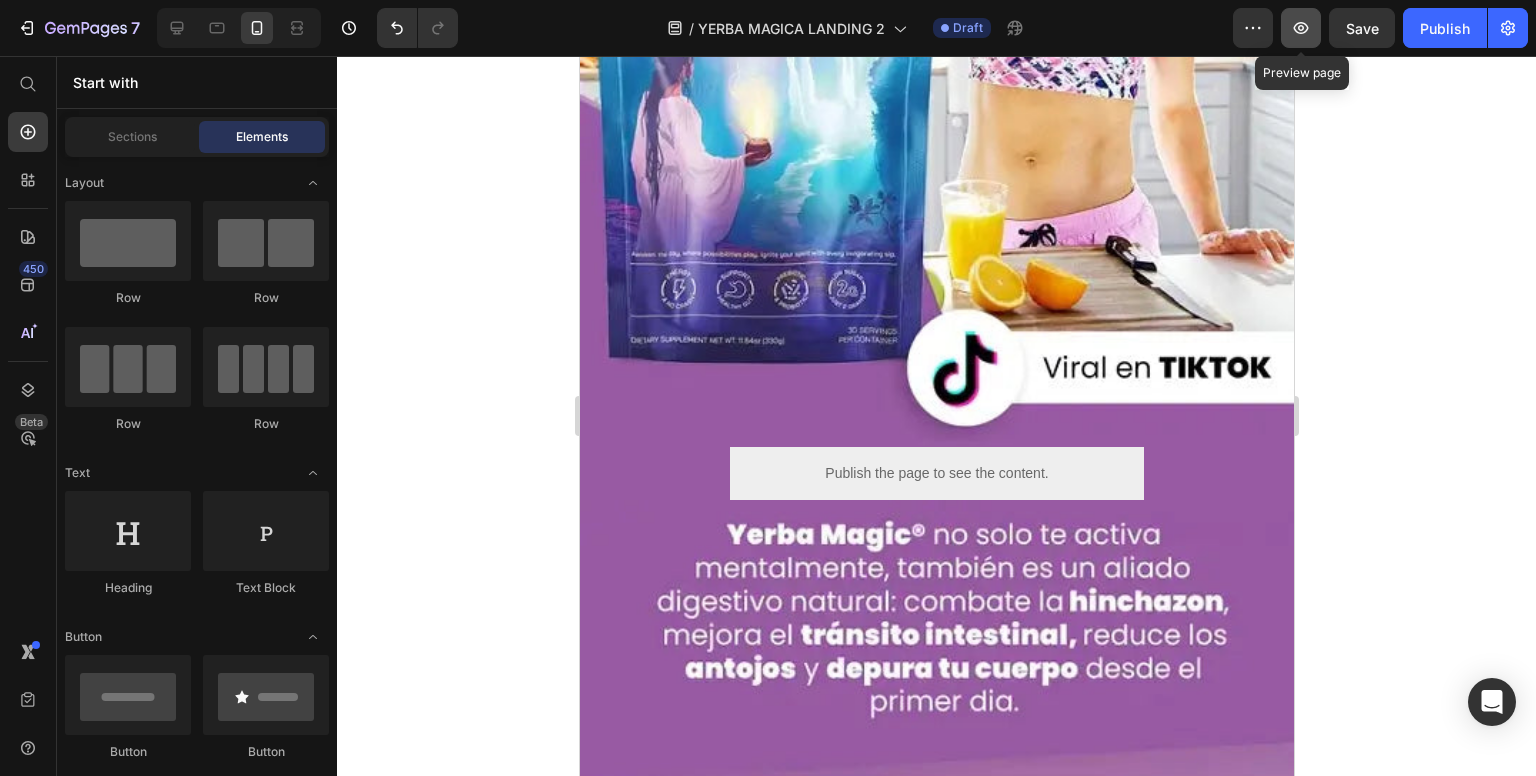 click 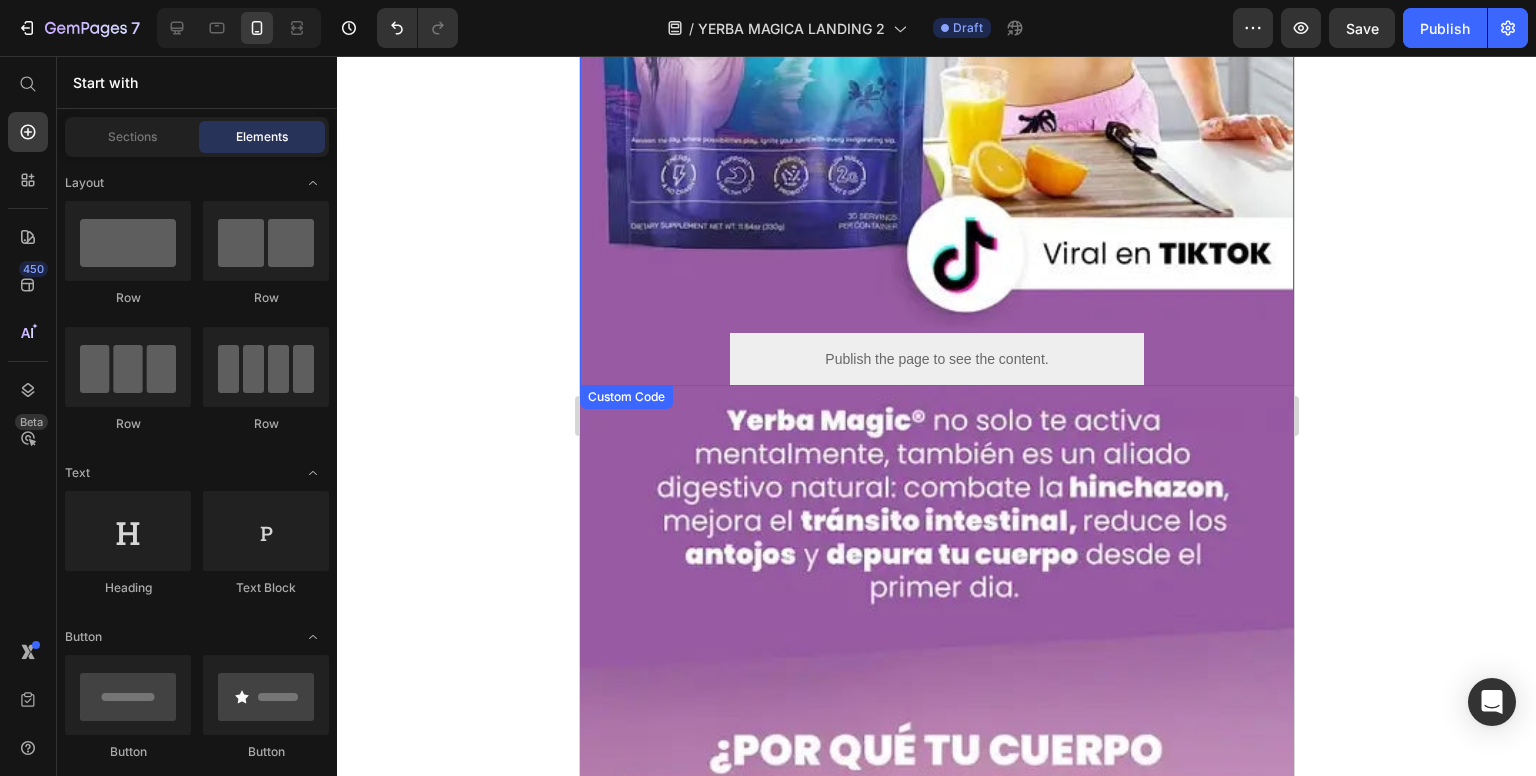 scroll, scrollTop: 700, scrollLeft: 0, axis: vertical 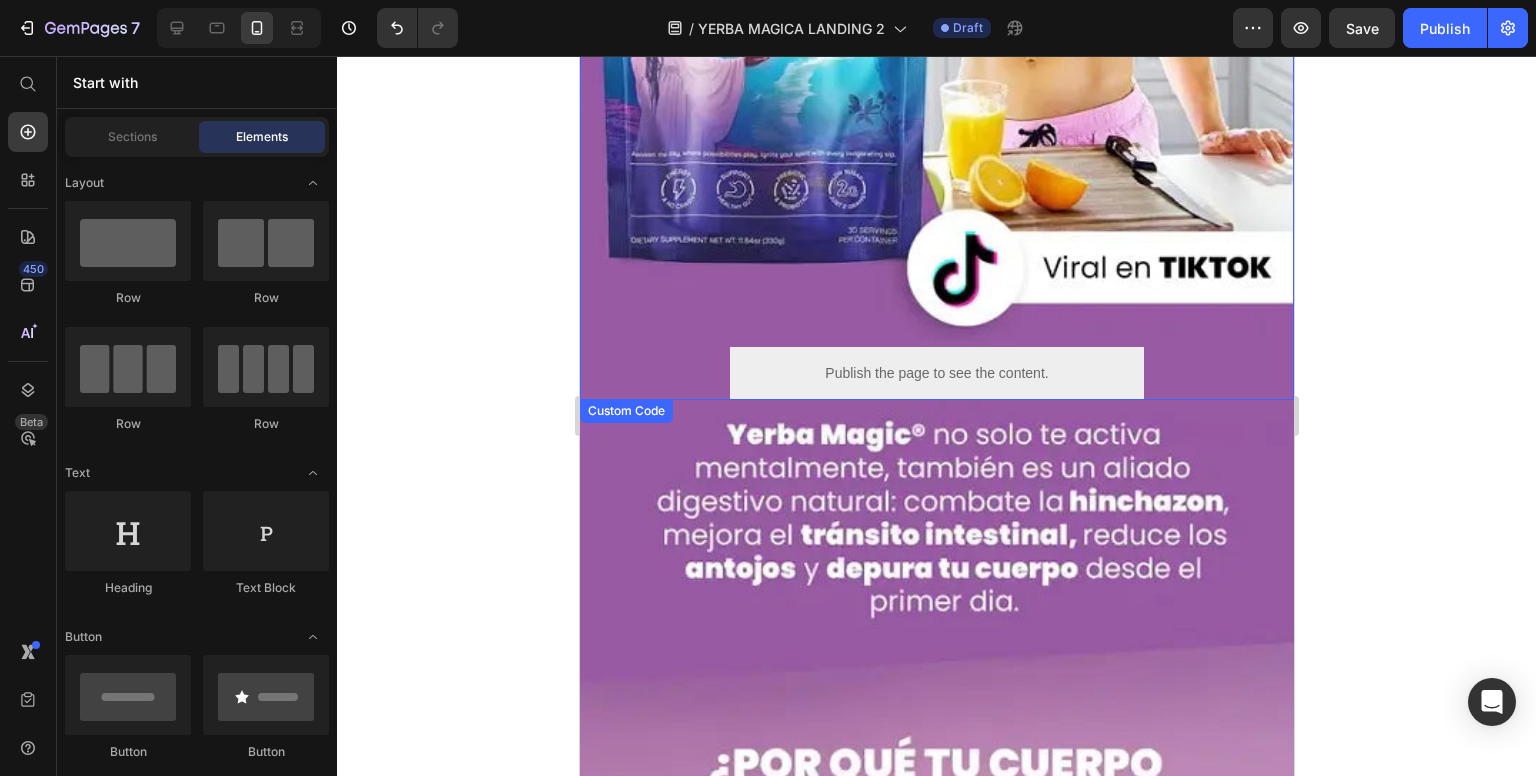 click on "Publish the page to see the content.
Custom Code" at bounding box center (936, 373) 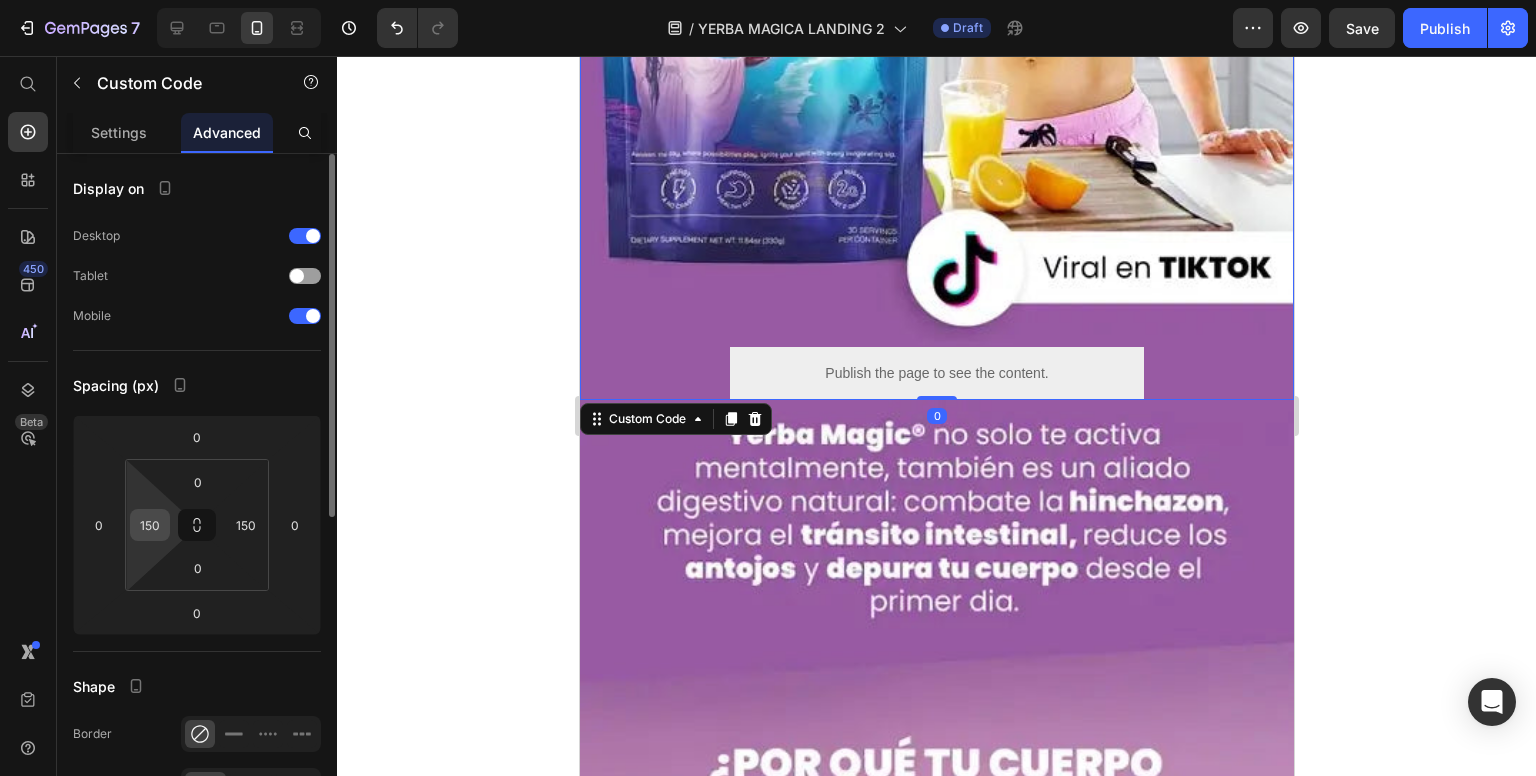 click on "150" at bounding box center [150, 525] 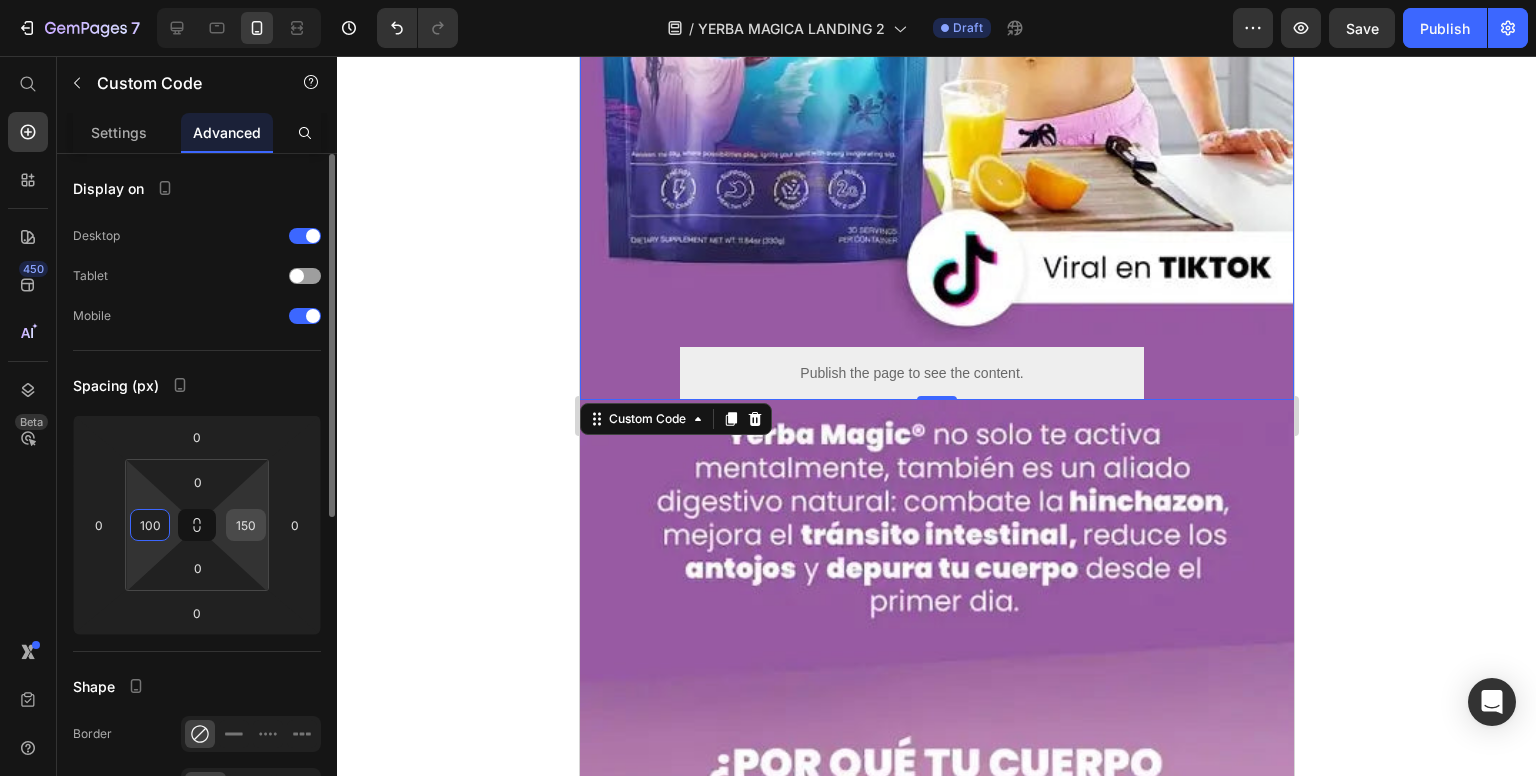 type on "100" 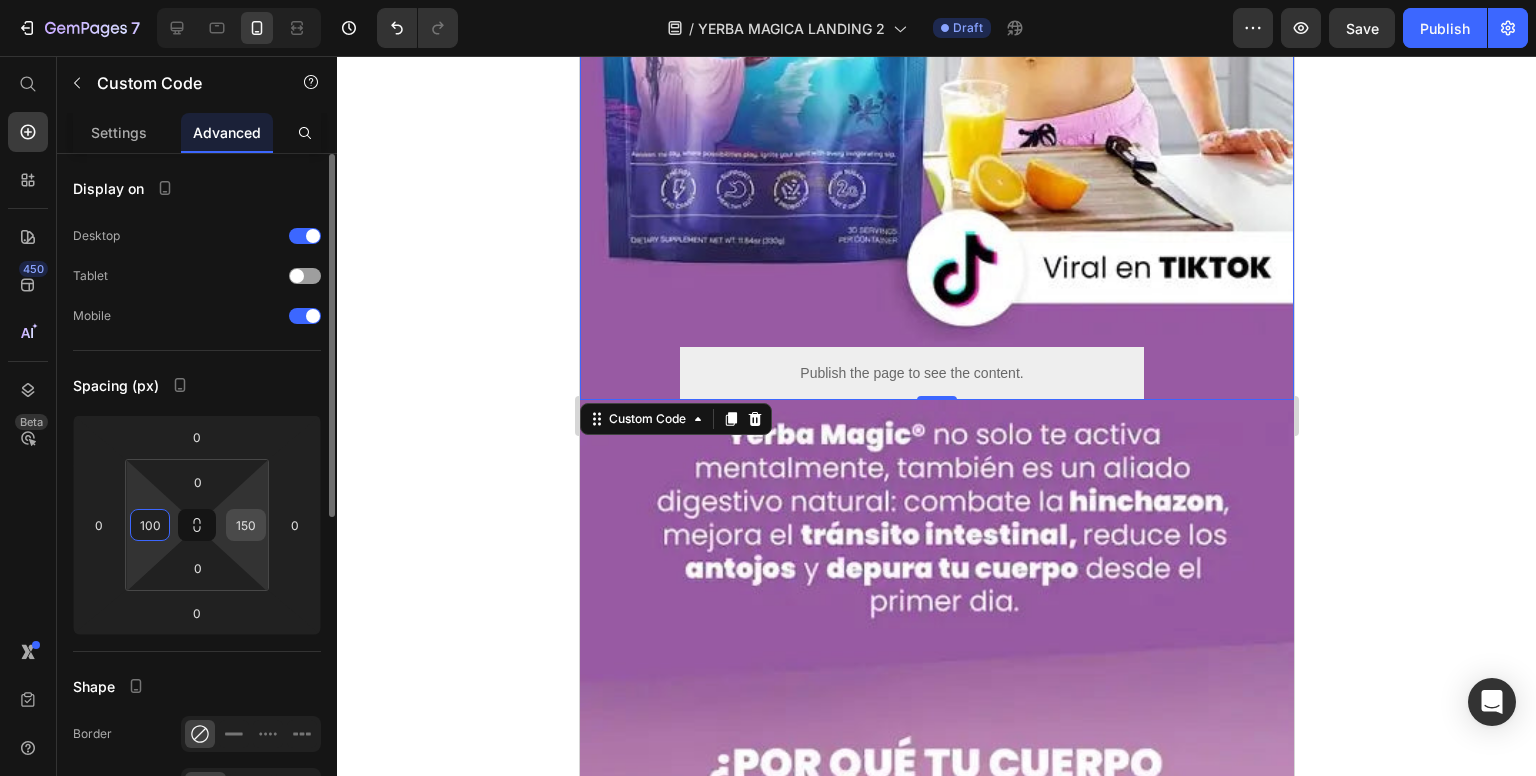 click on "150" at bounding box center (246, 525) 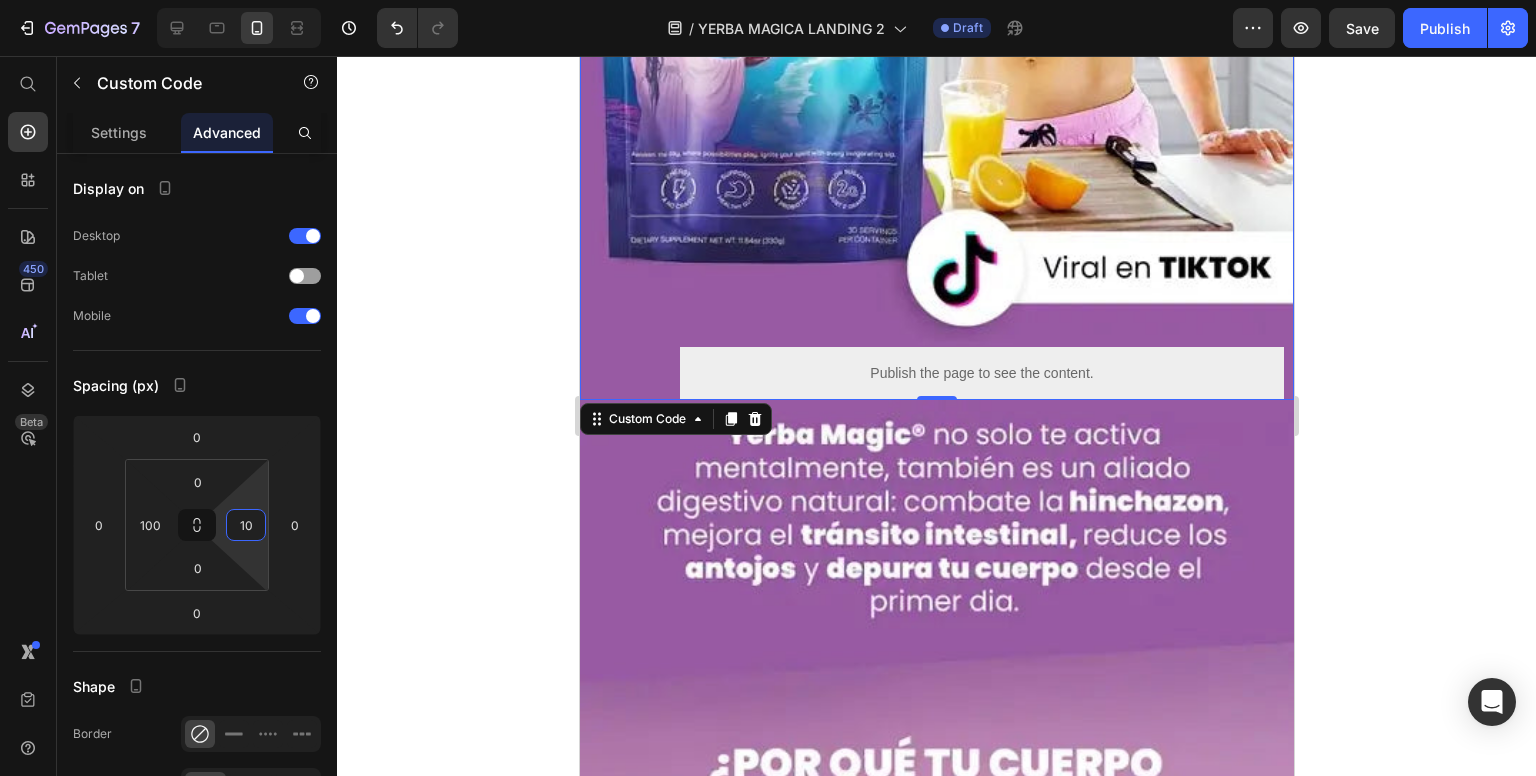 type on "10" 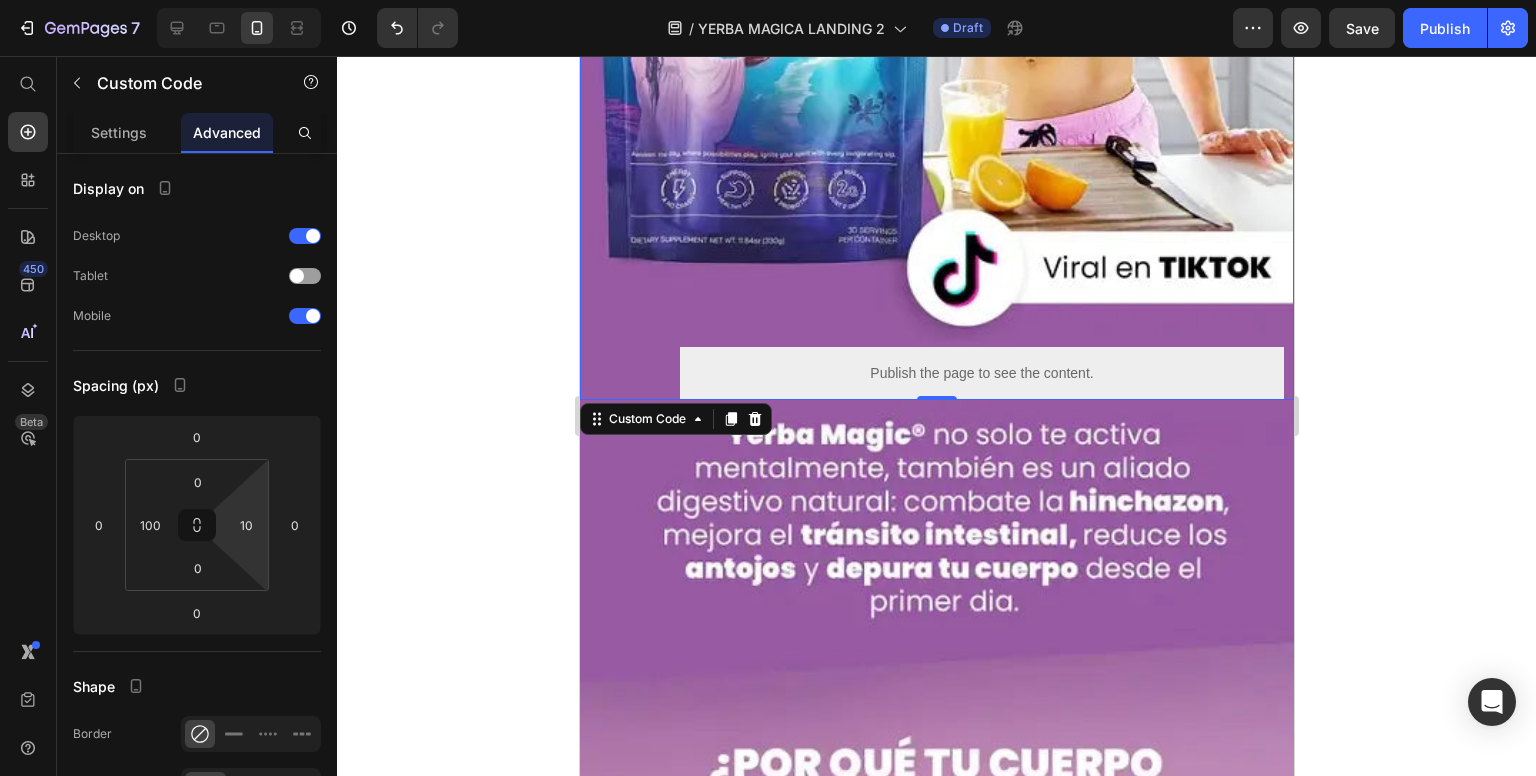 click 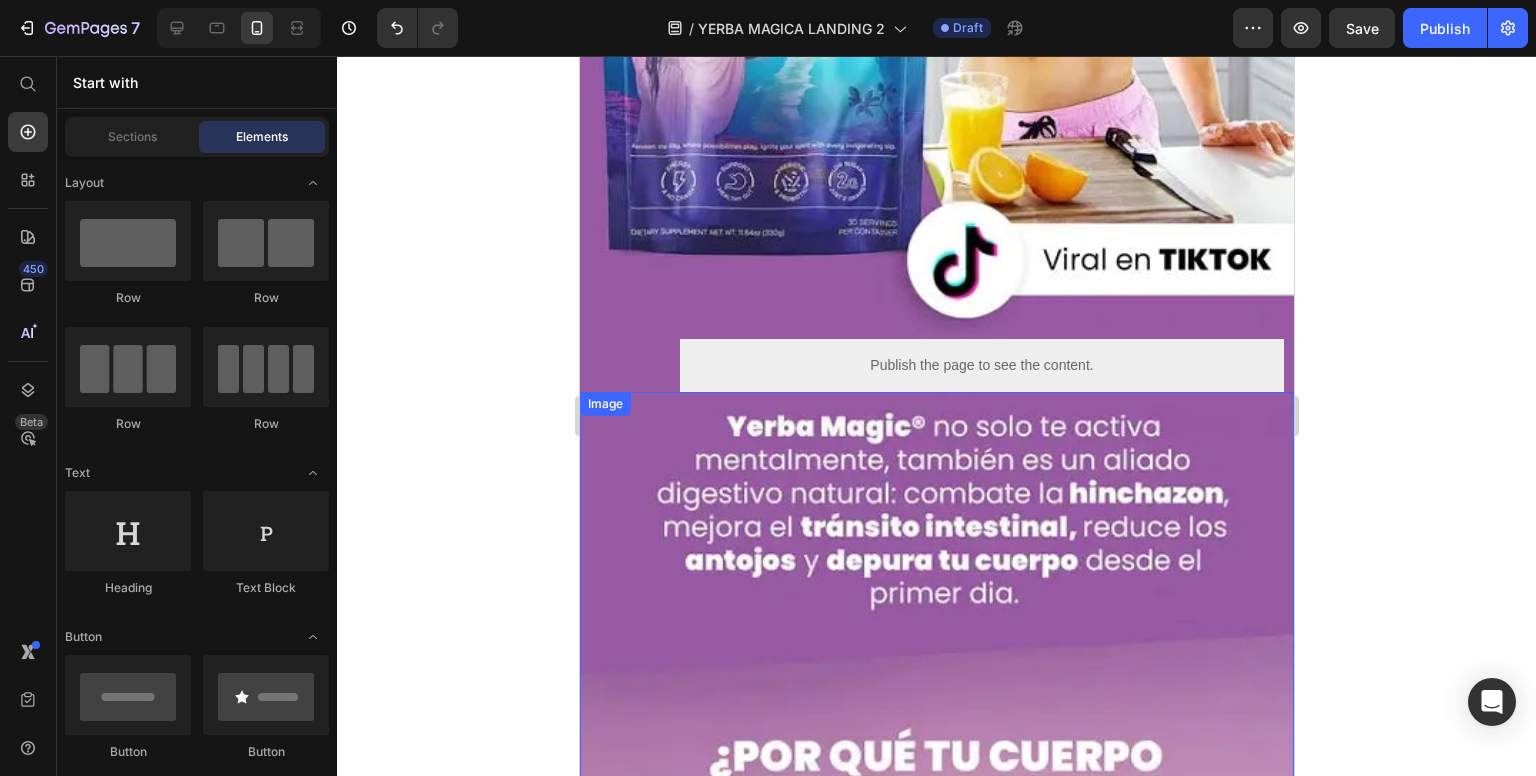 scroll, scrollTop: 700, scrollLeft: 0, axis: vertical 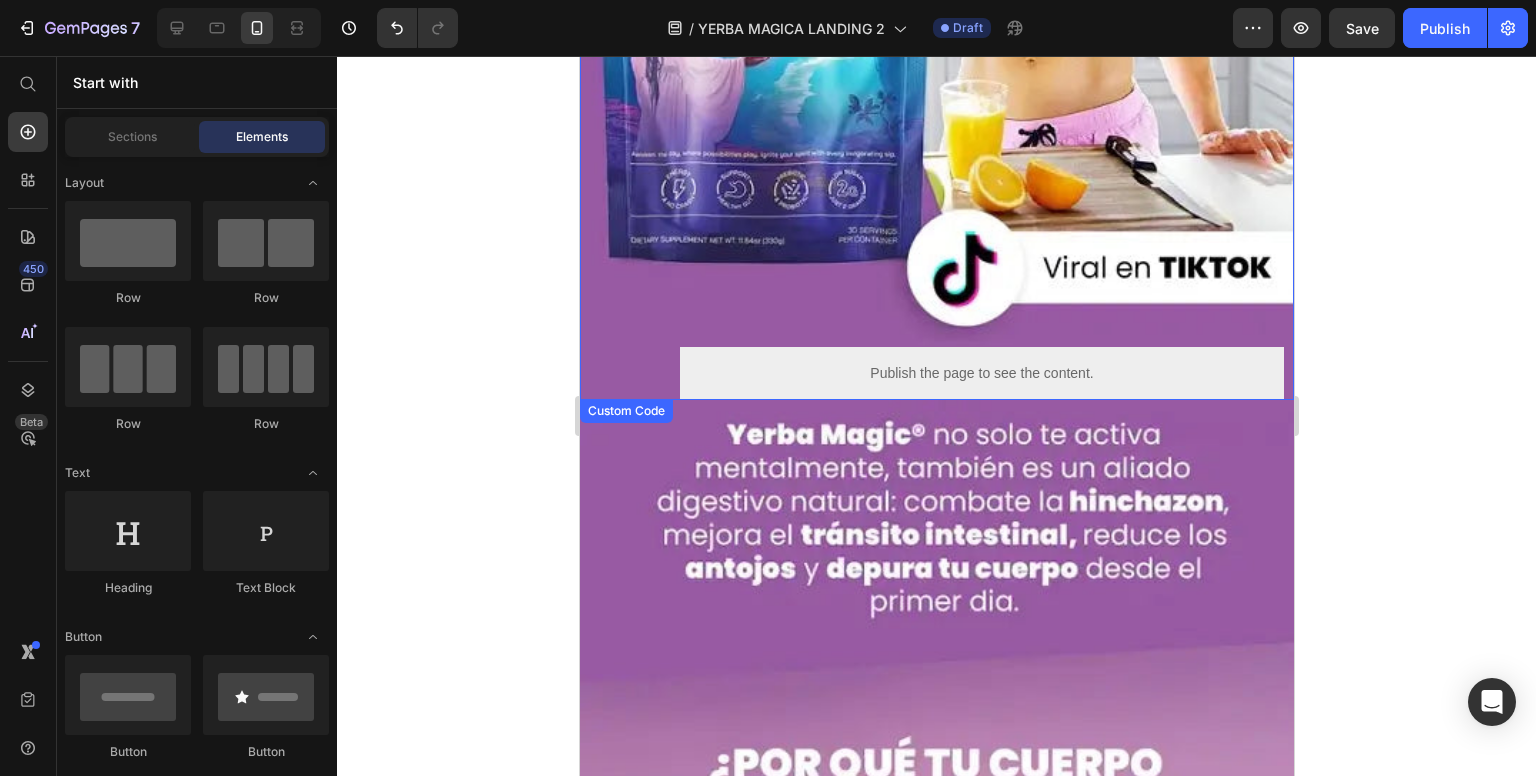 click on "Publish the page to see the content.
Custom Code" at bounding box center [936, 373] 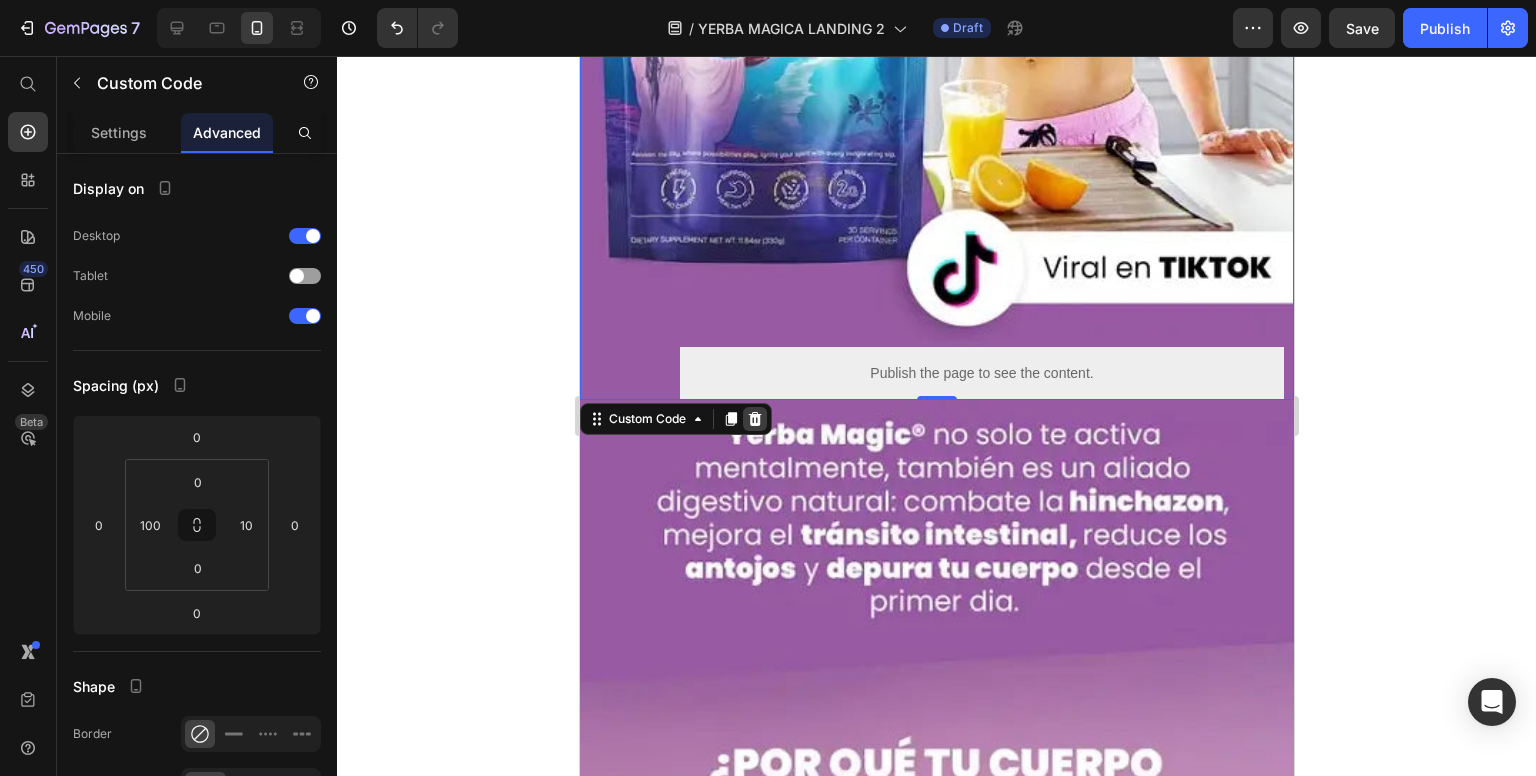 click 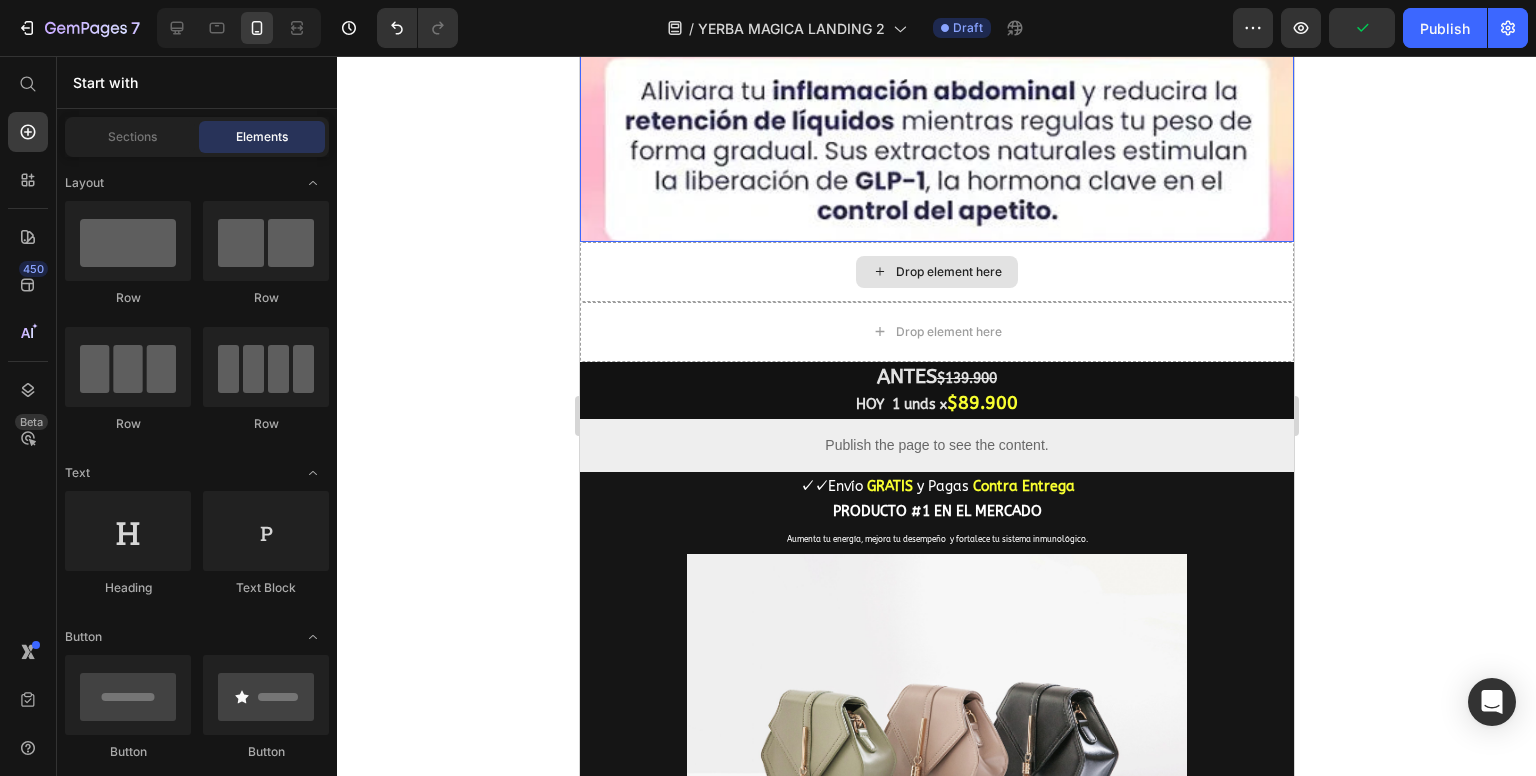 scroll, scrollTop: 2000, scrollLeft: 0, axis: vertical 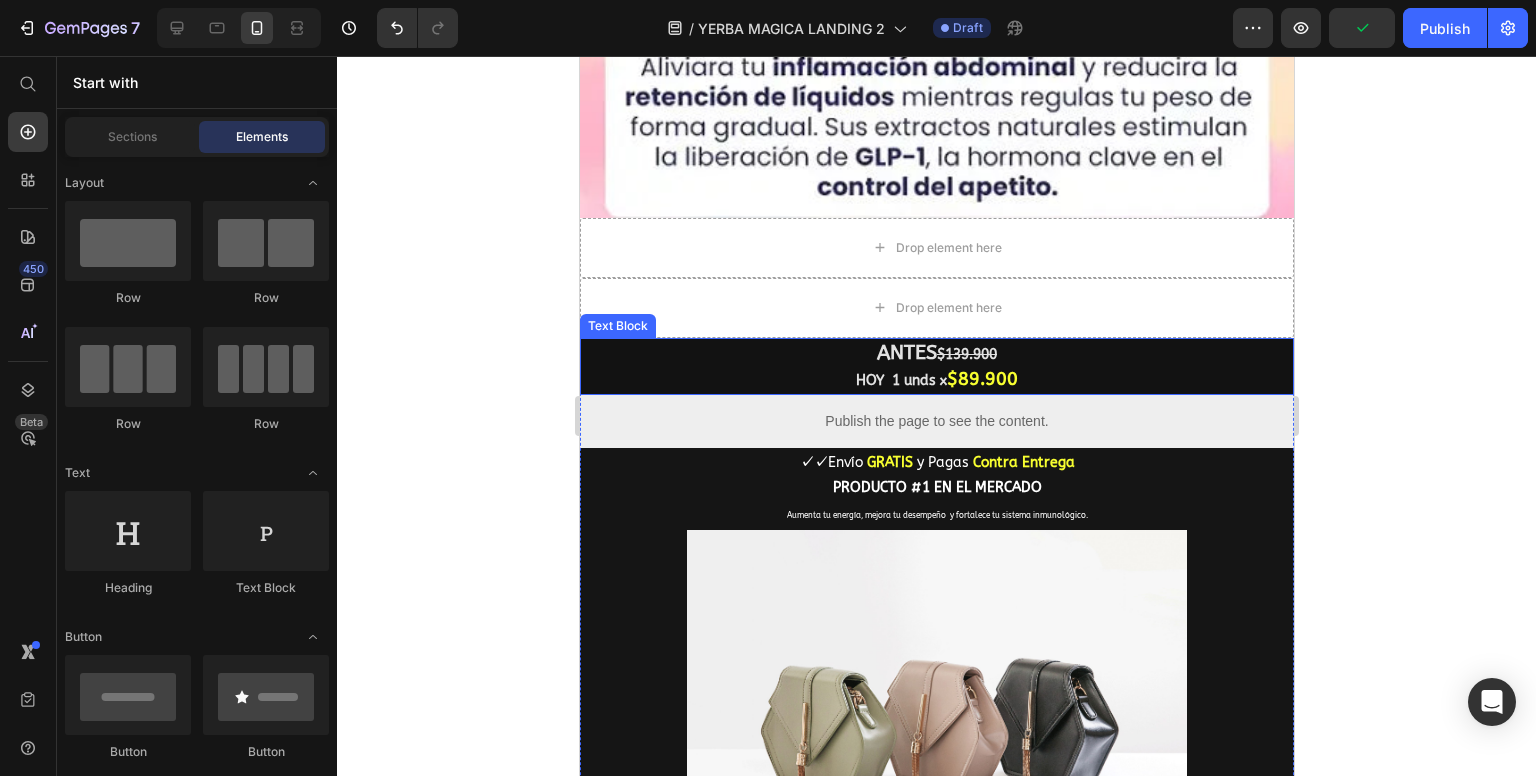 click on "Text Block" at bounding box center (617, 326) 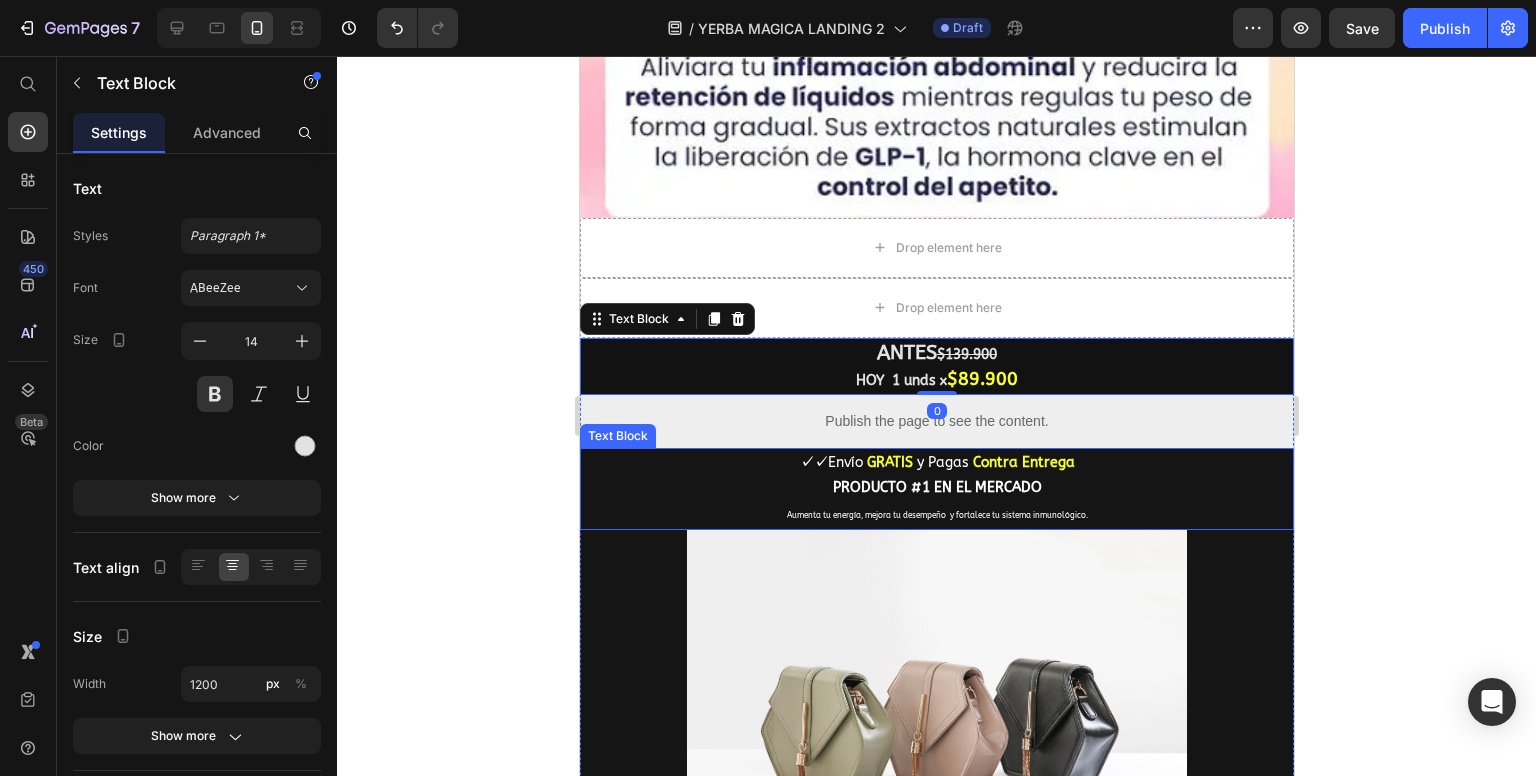 click on "✓✓  Envío   GRATIS   y Pagas   Contra Entrega" at bounding box center (936, 462) 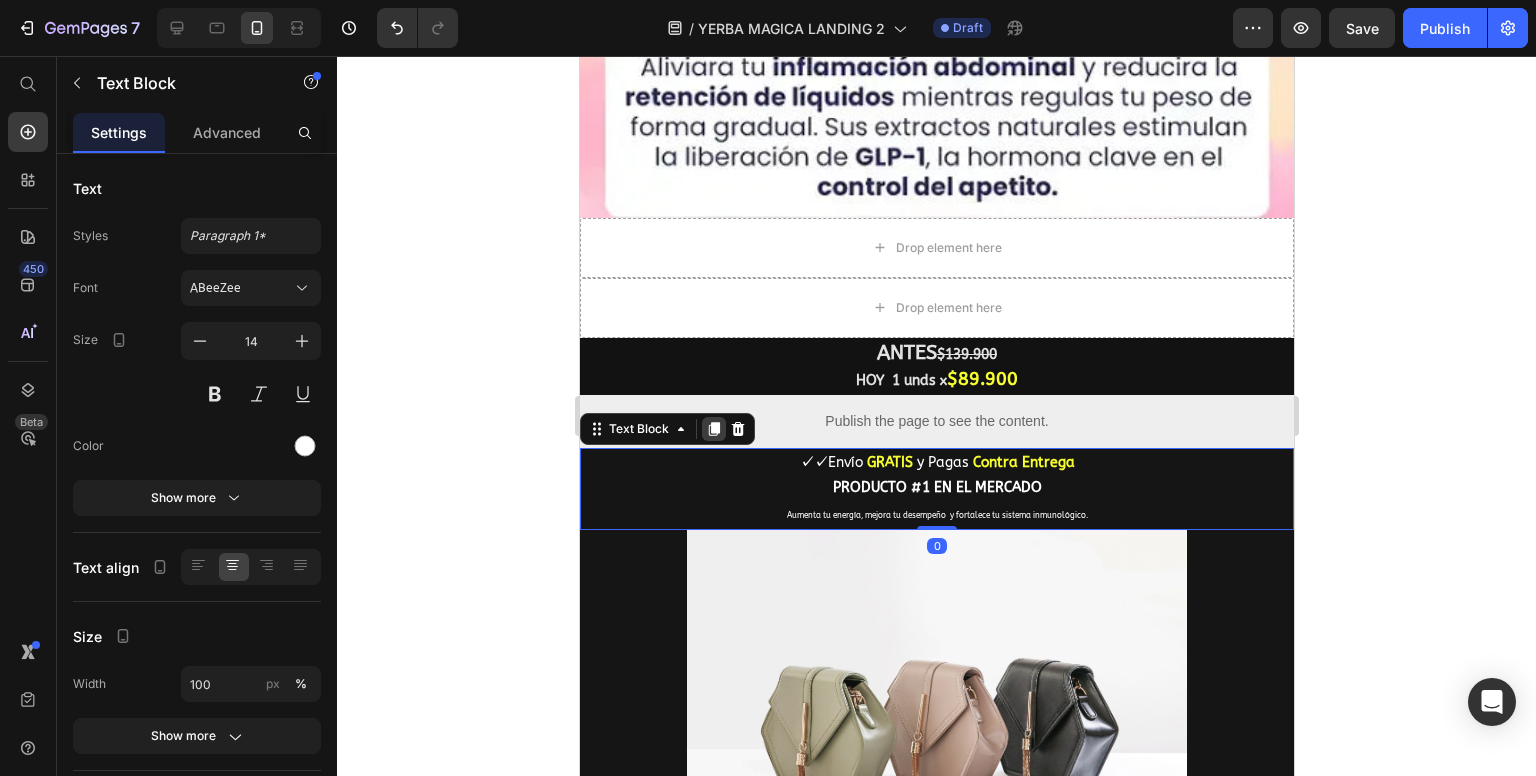 click 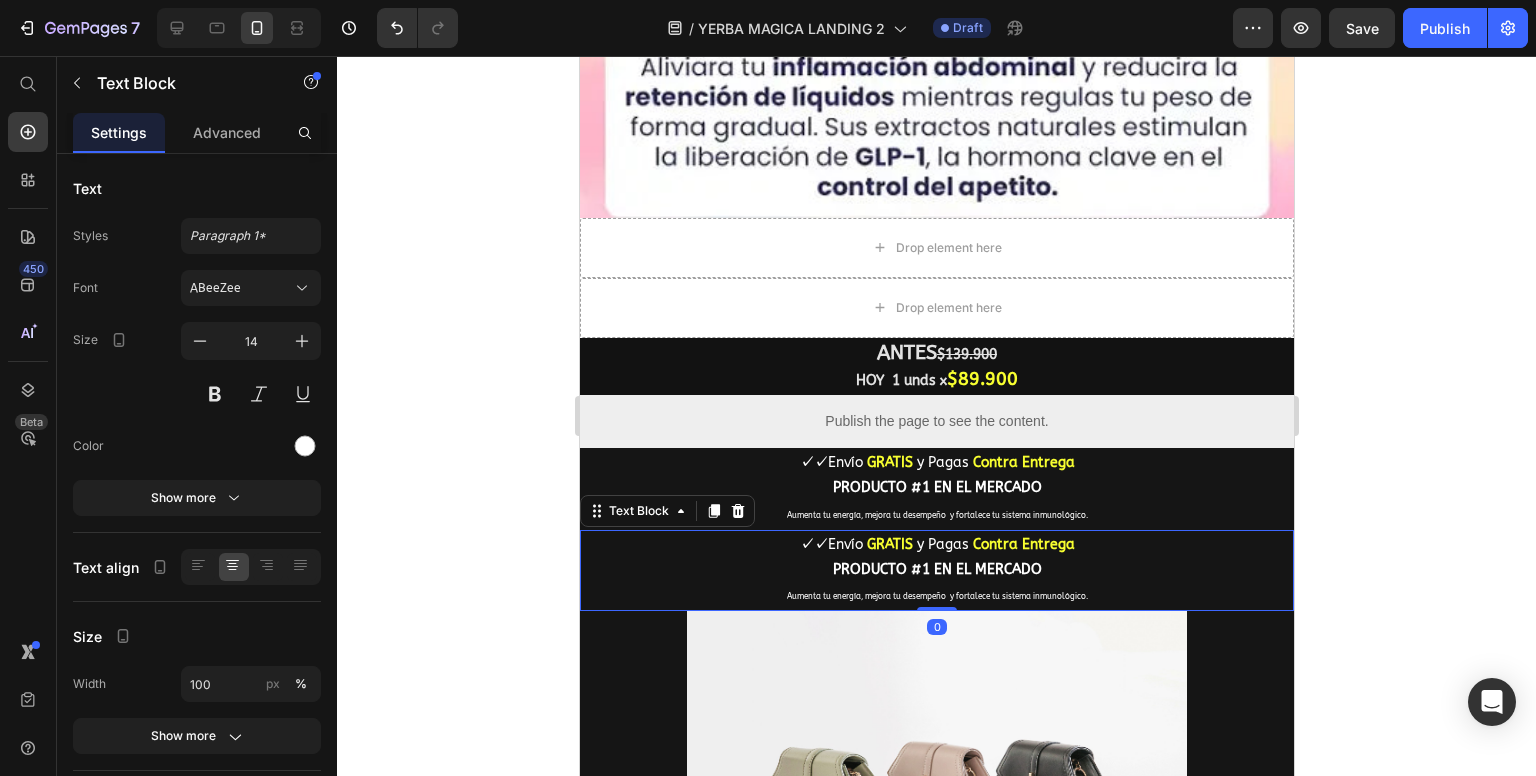 click on "PRODUCTO #1 EN EL MERCADO" at bounding box center [936, 569] 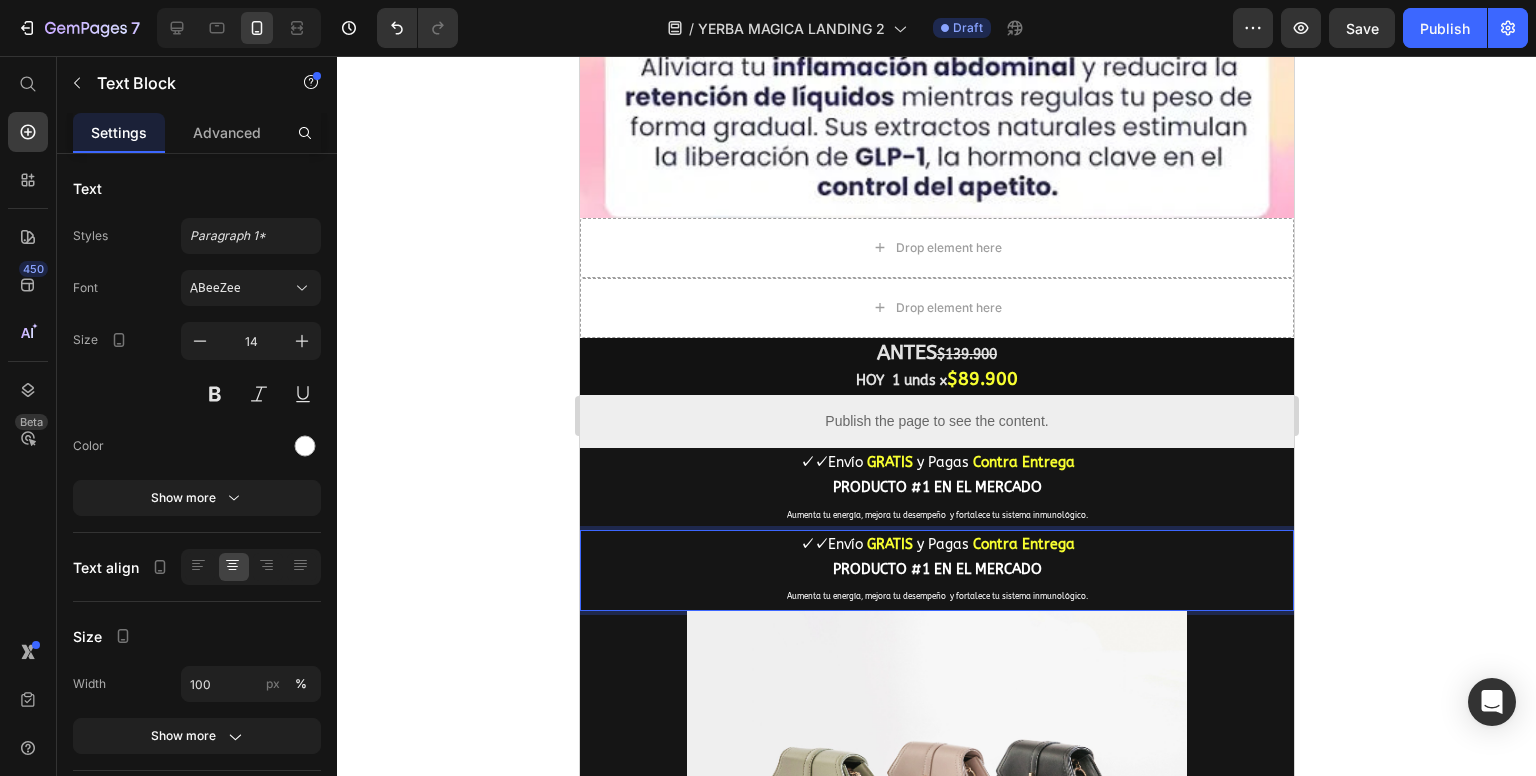 click on "✓✓  Envío   GRATIS   y Pagas   Contra Entrega" at bounding box center (936, 544) 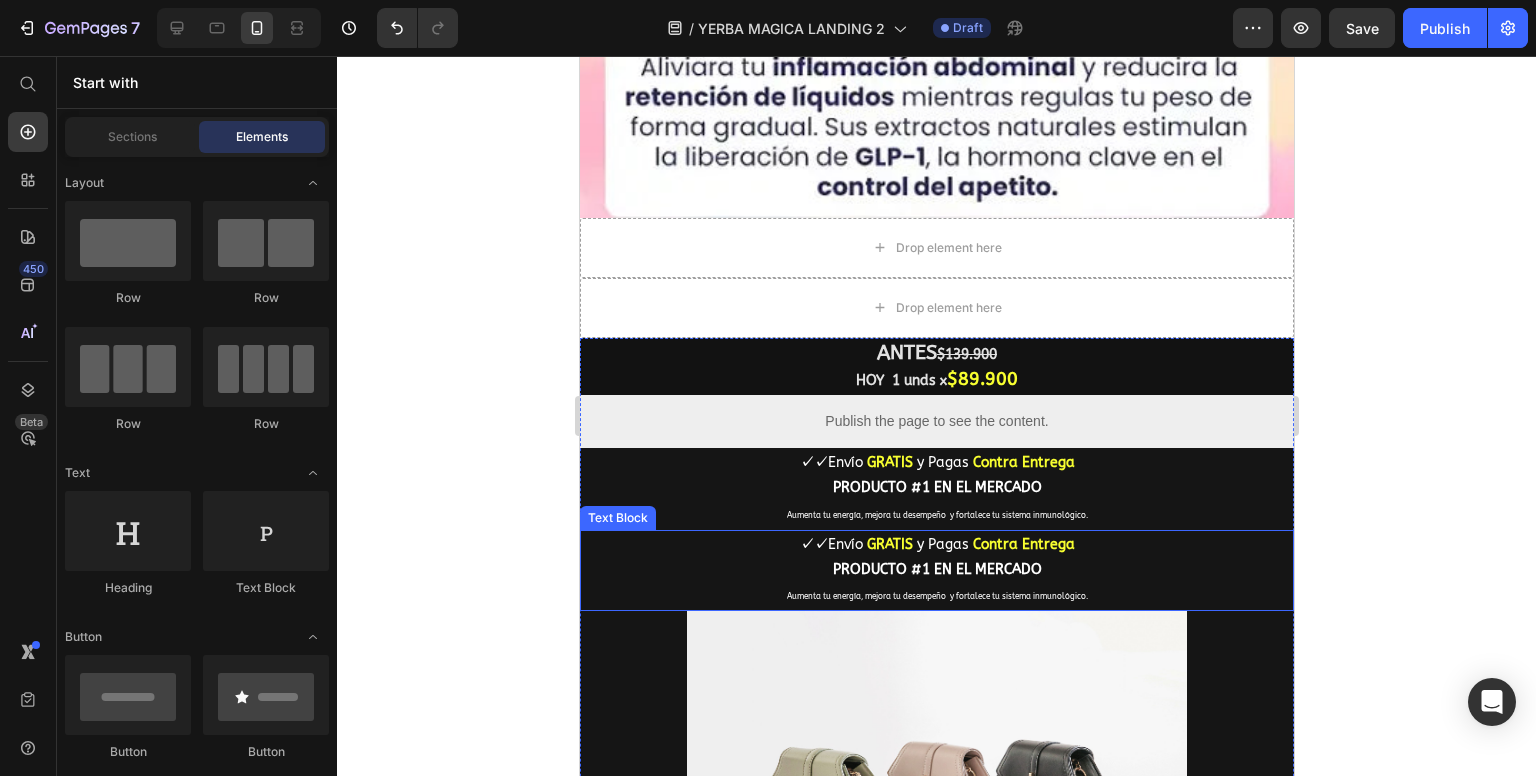 click on "PRODUCTO #1 EN EL MERCADO" at bounding box center [936, 569] 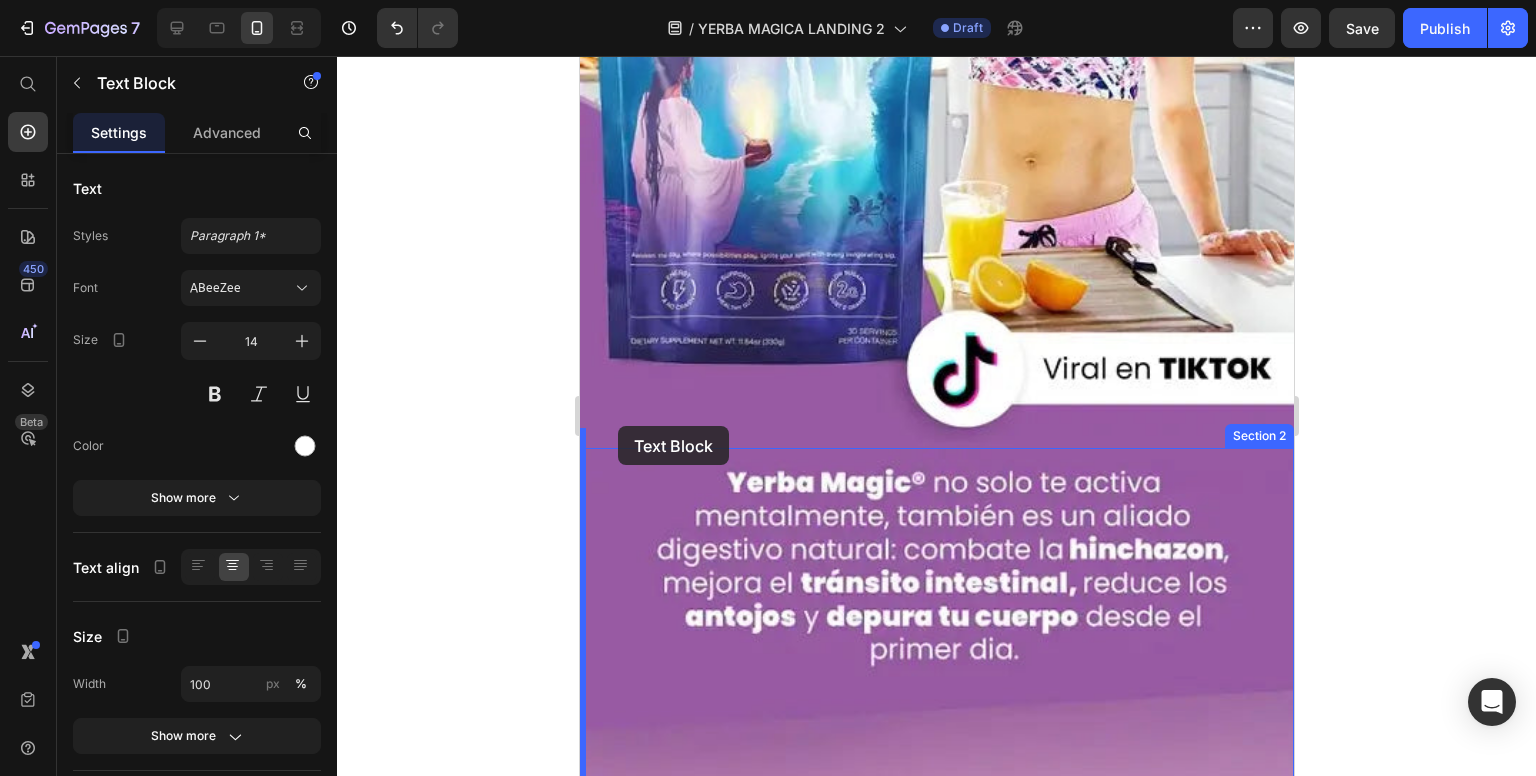 scroll, scrollTop: 500, scrollLeft: 0, axis: vertical 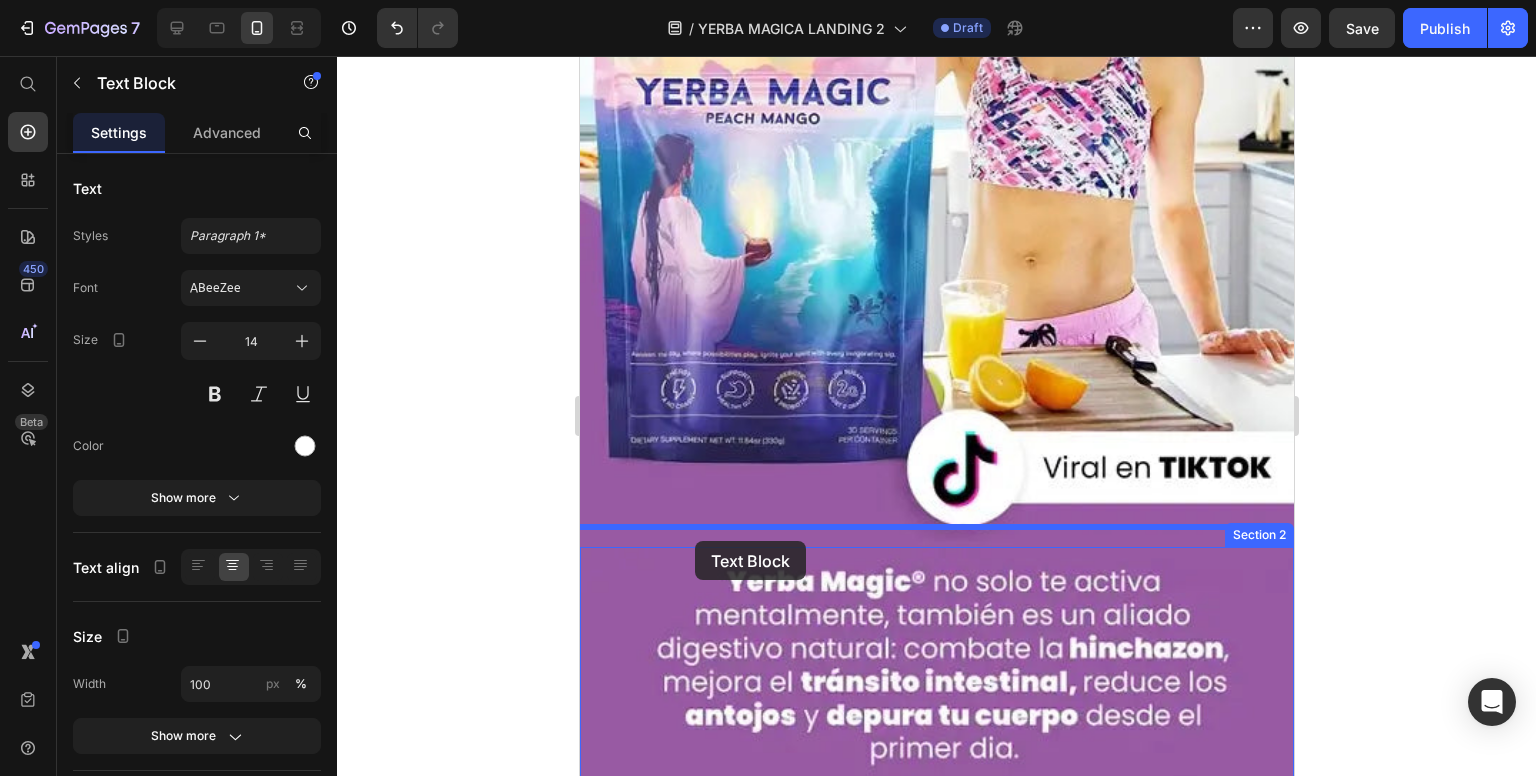 drag, startPoint x: 602, startPoint y: 490, endPoint x: 697, endPoint y: 543, distance: 108.78419 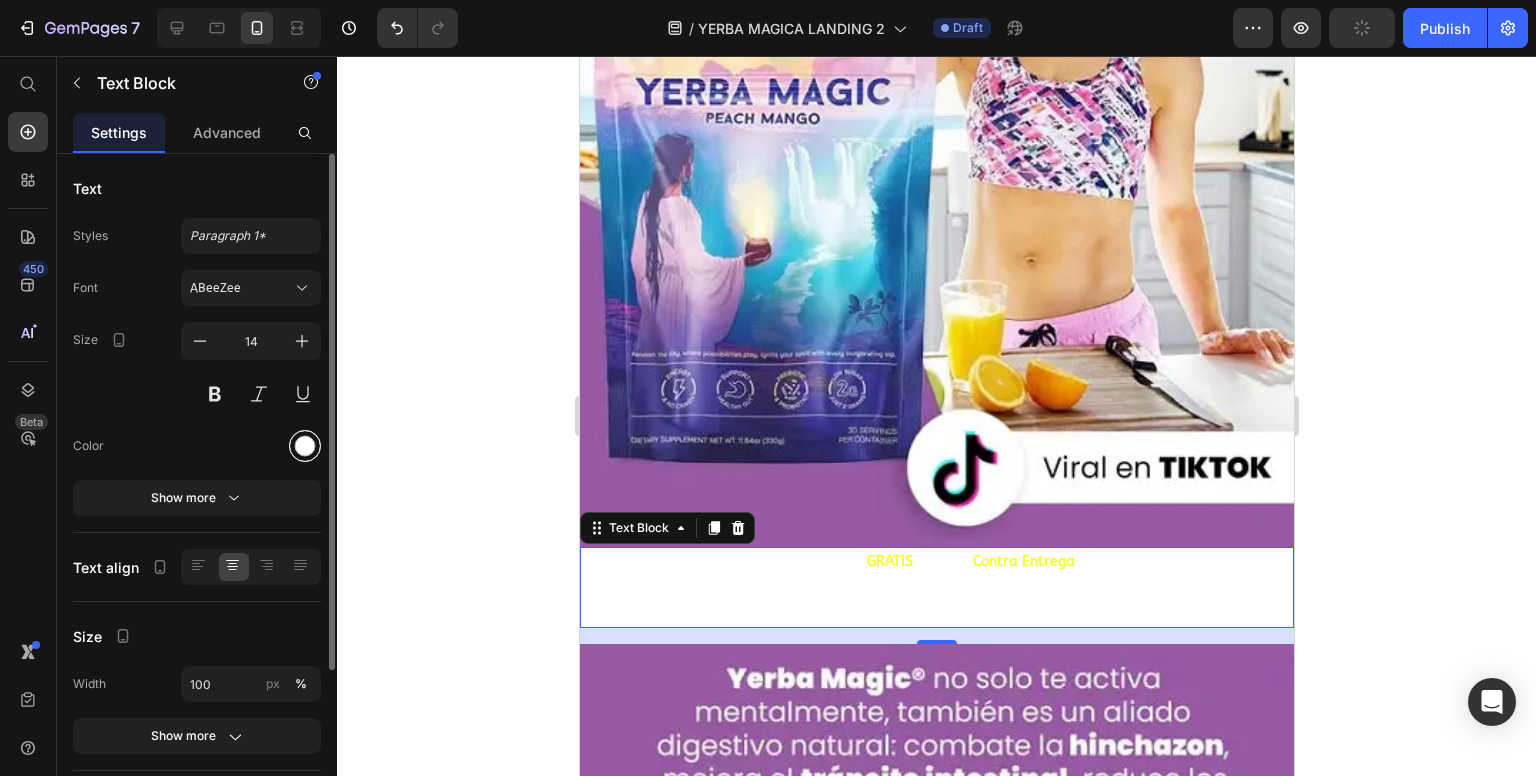 click at bounding box center (305, 446) 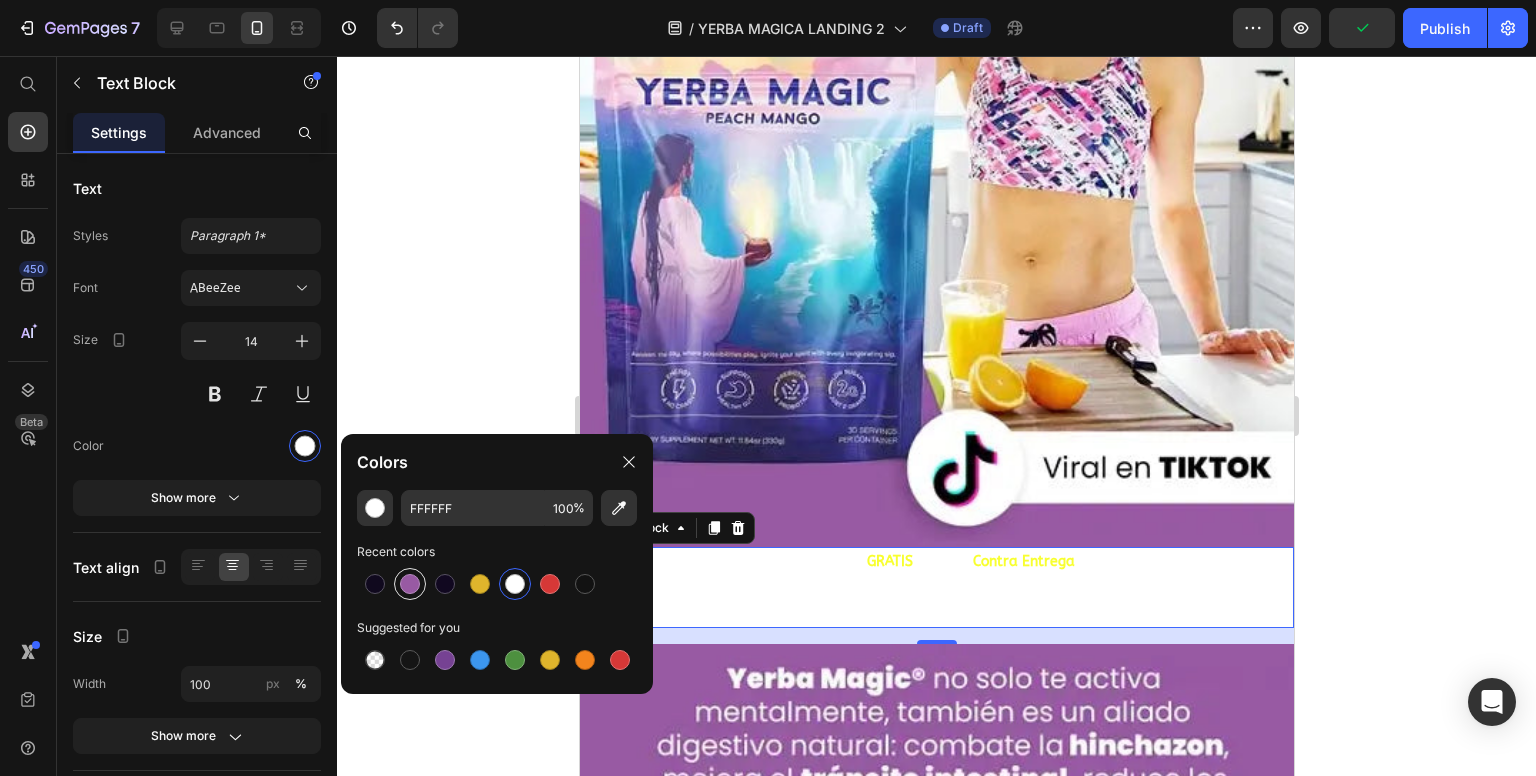 click at bounding box center (410, 584) 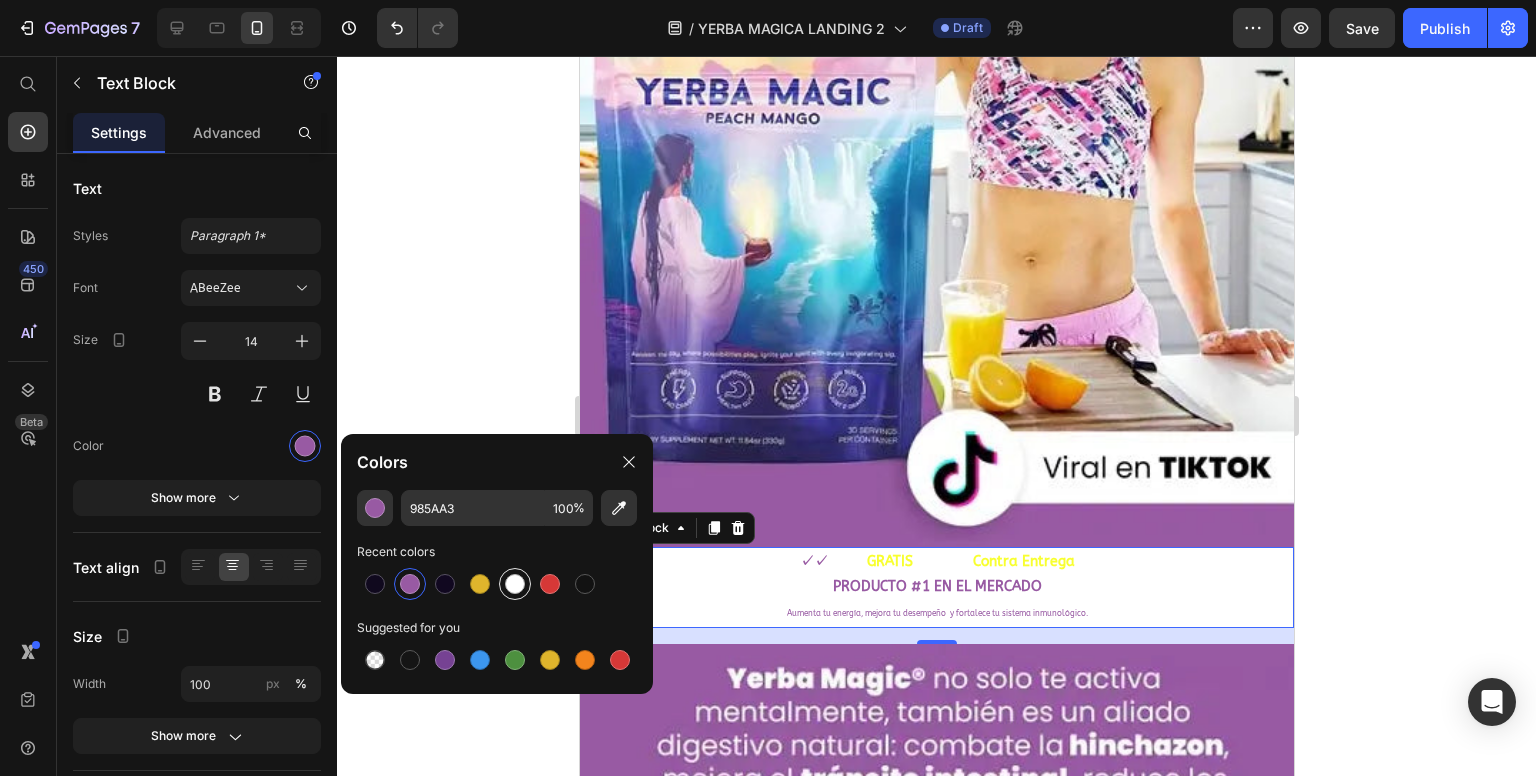 click at bounding box center (515, 584) 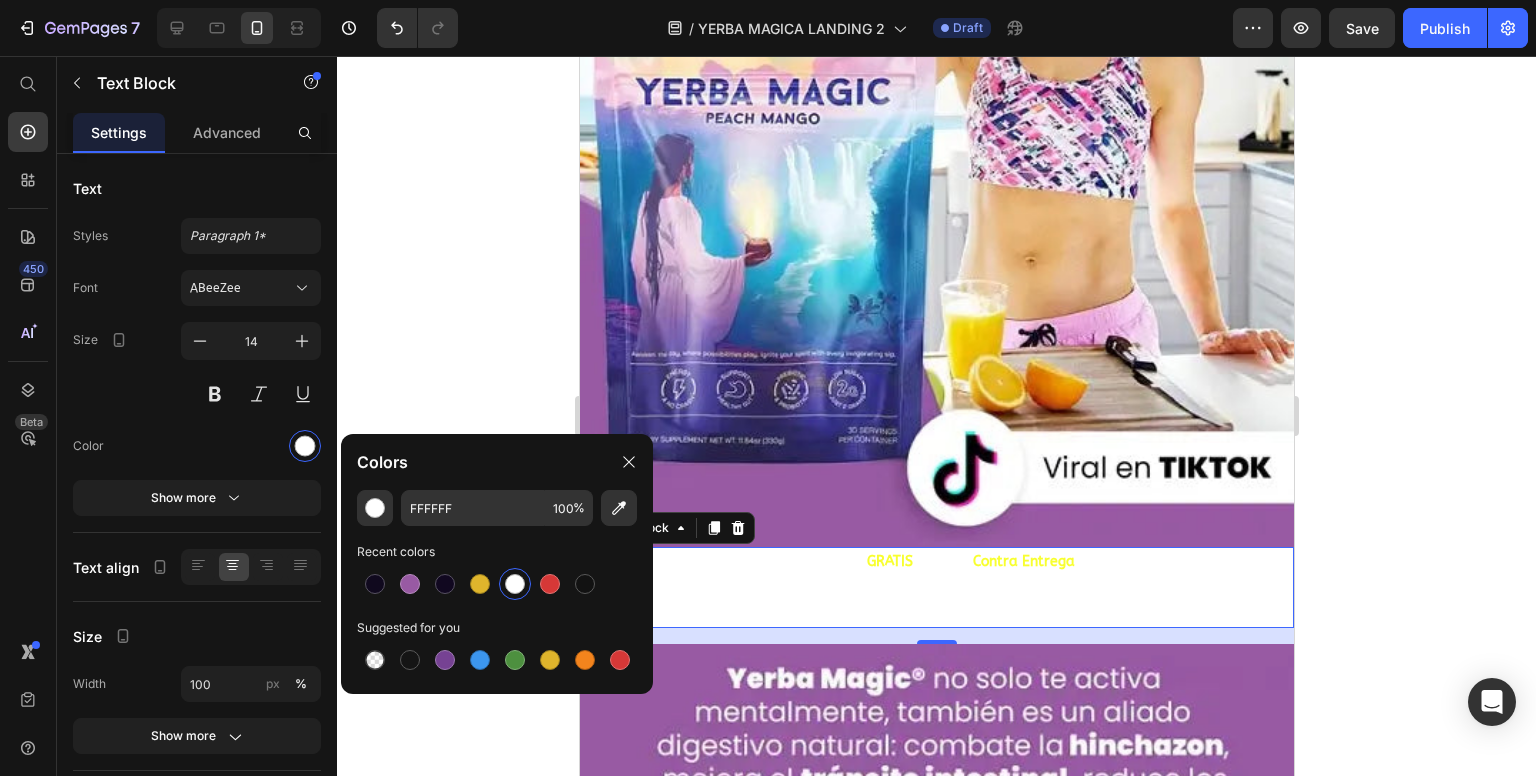 click 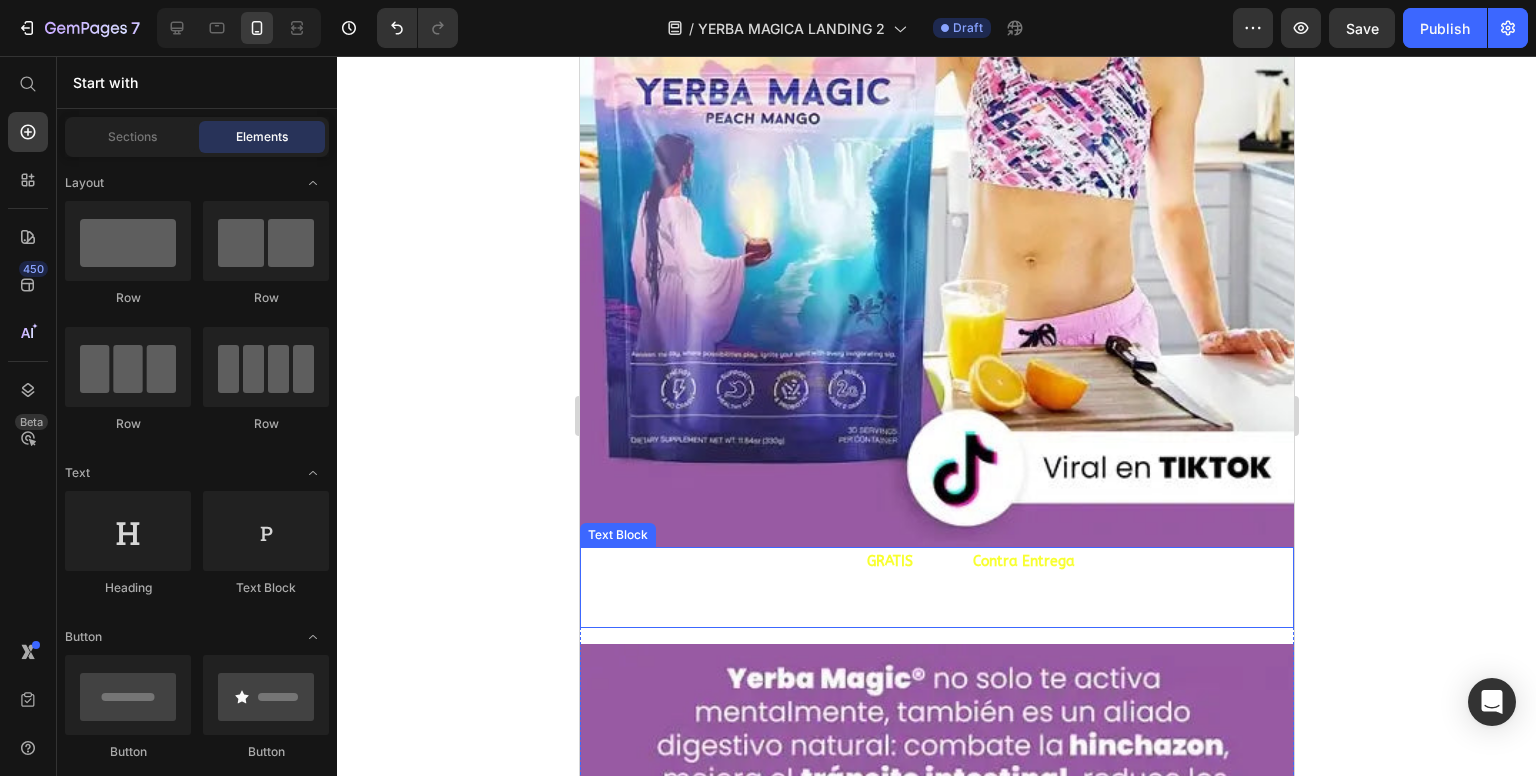 click on "Aumenta tu energía, mejora tu desempeño  y fortalece tu sistema inmunológico." at bounding box center (936, 612) 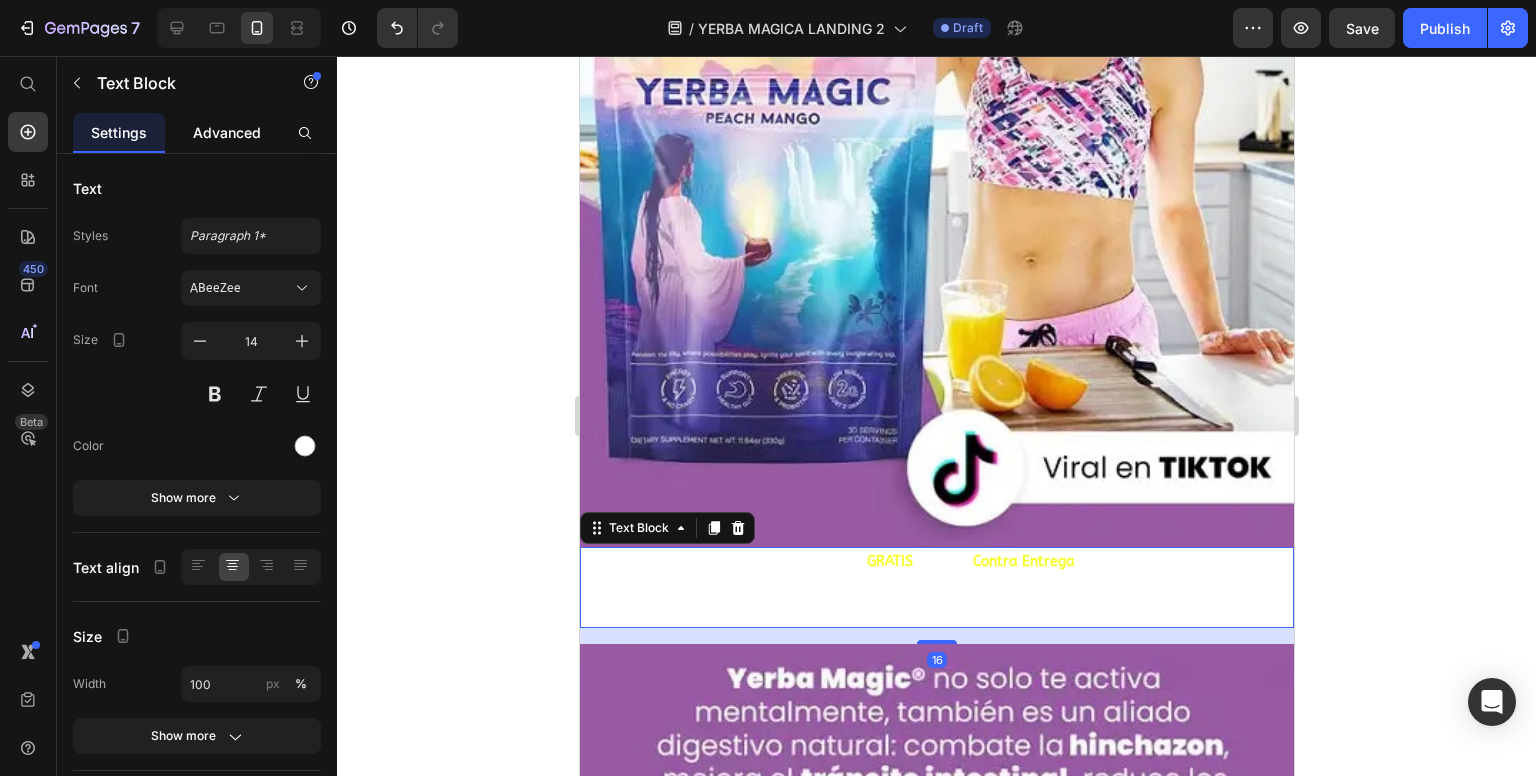click on "Advanced" 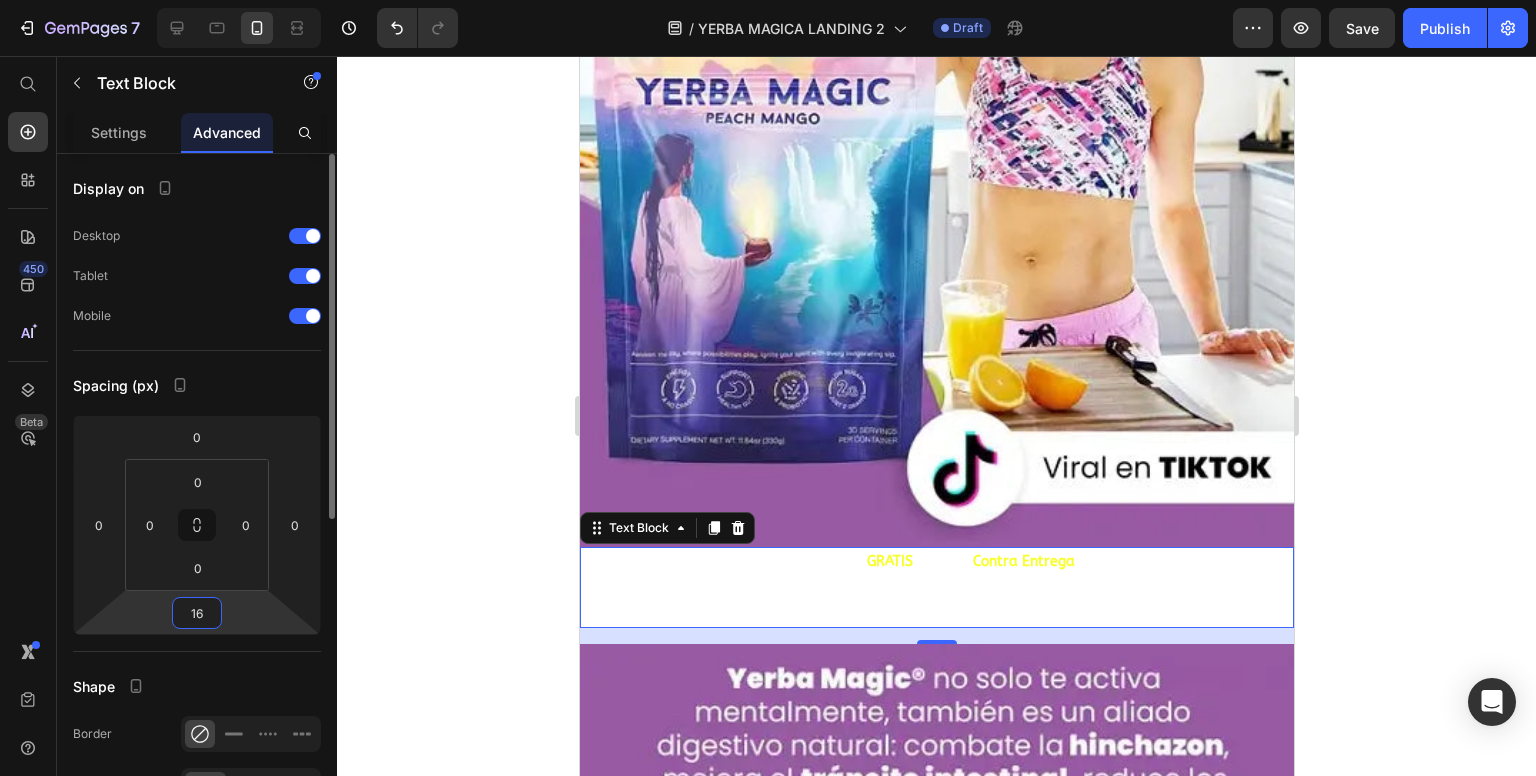 click on "16" at bounding box center [197, 613] 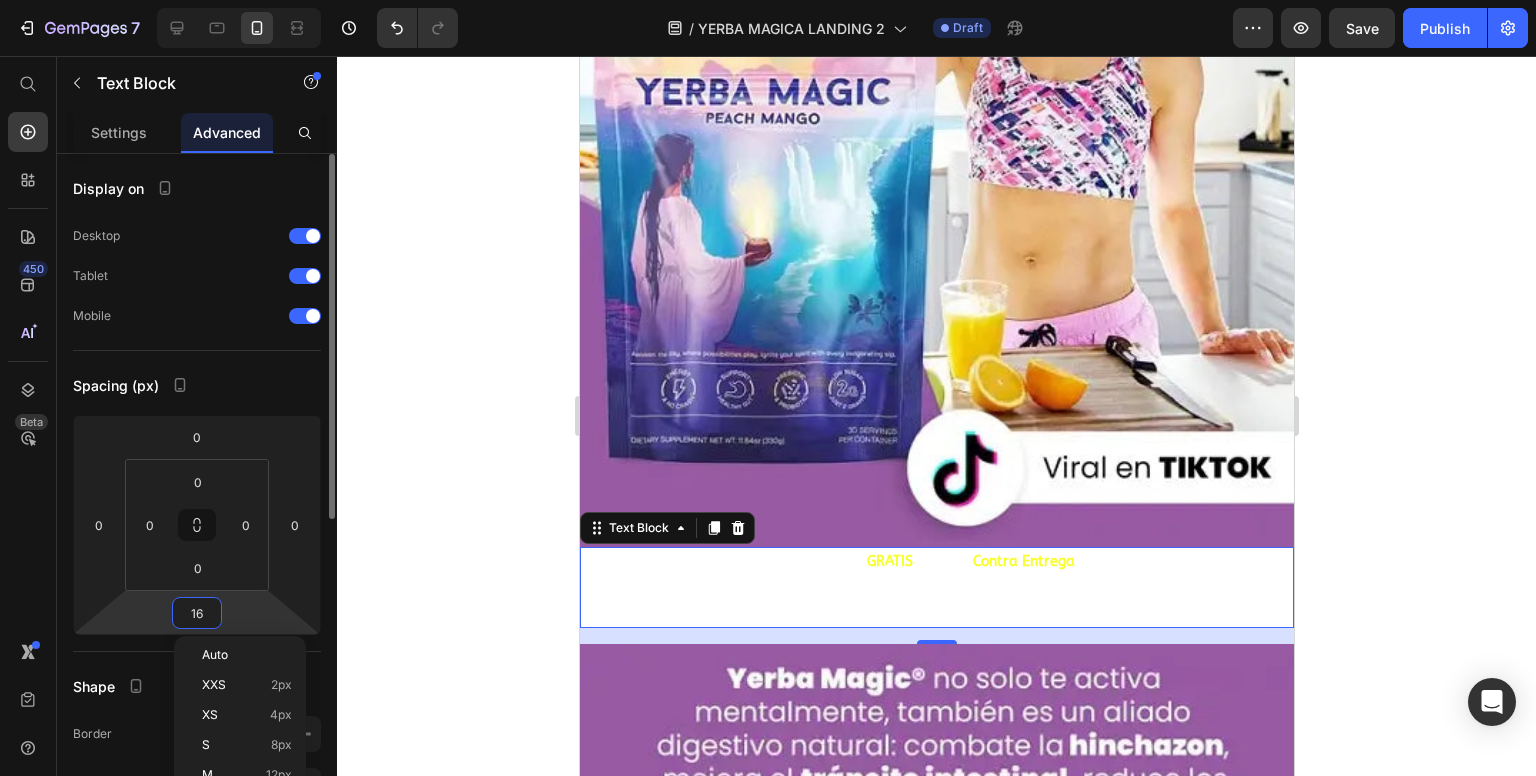 type on "0" 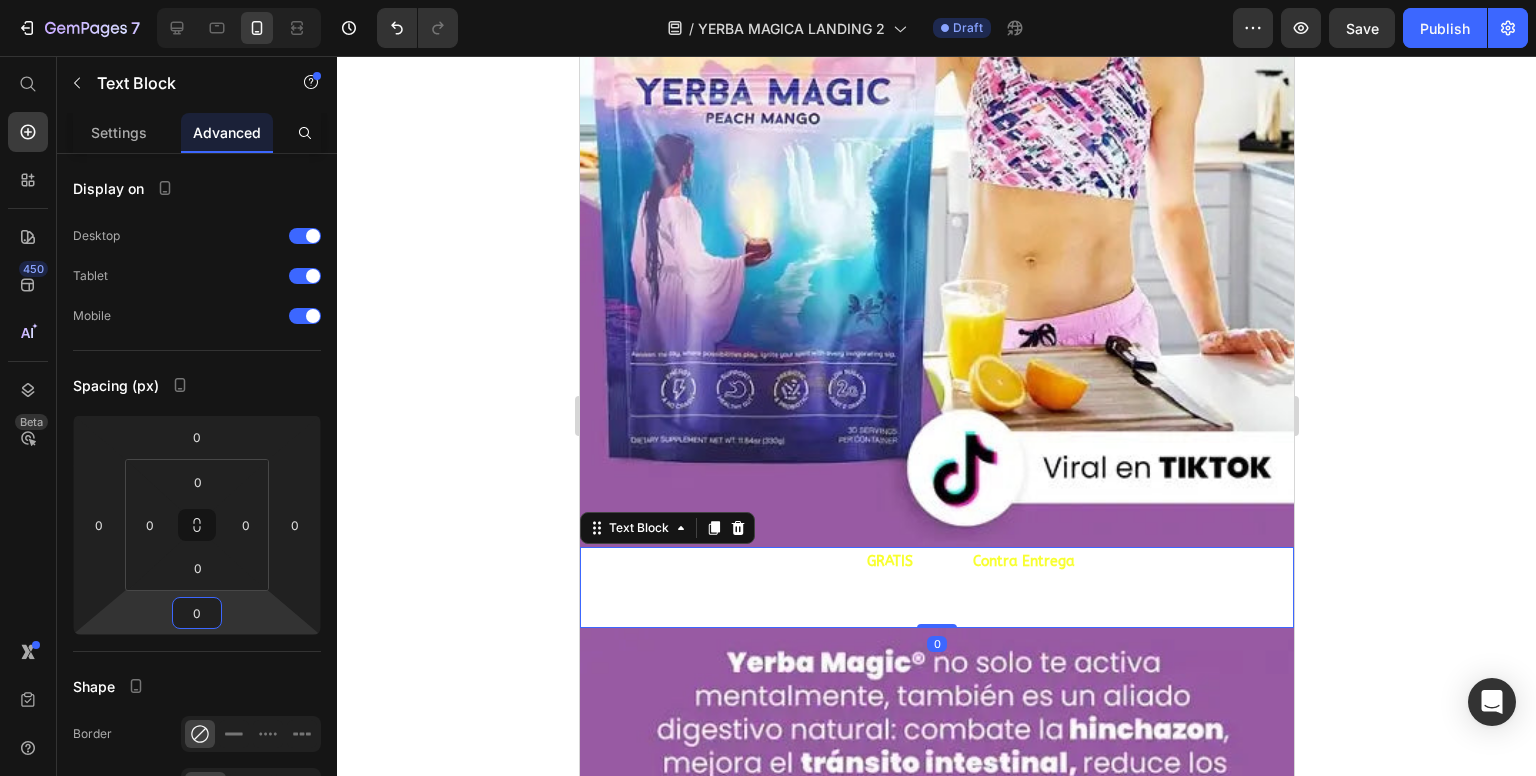 click 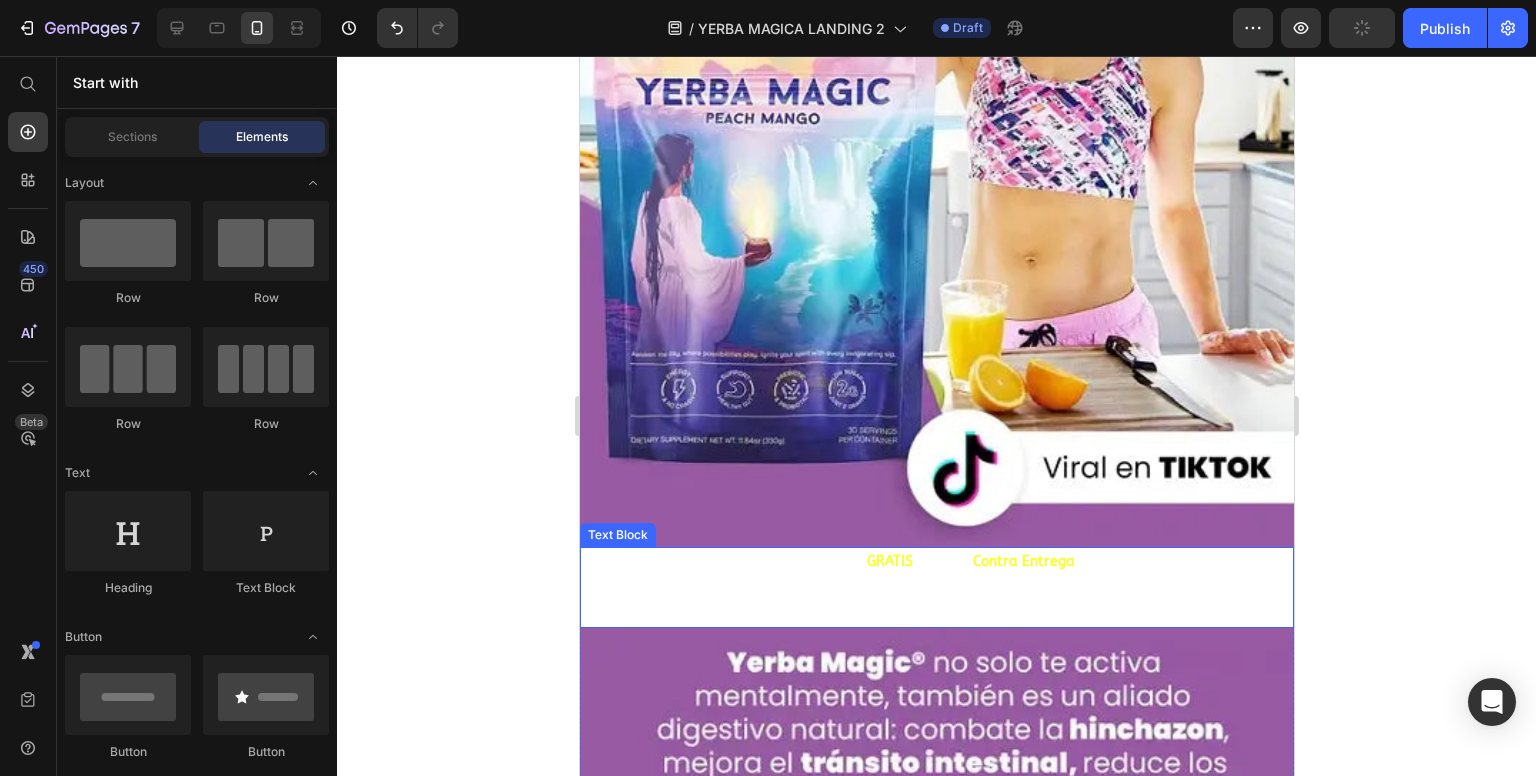 click on "PRODUCTO #1 EN EL MERCADO" at bounding box center [936, 586] 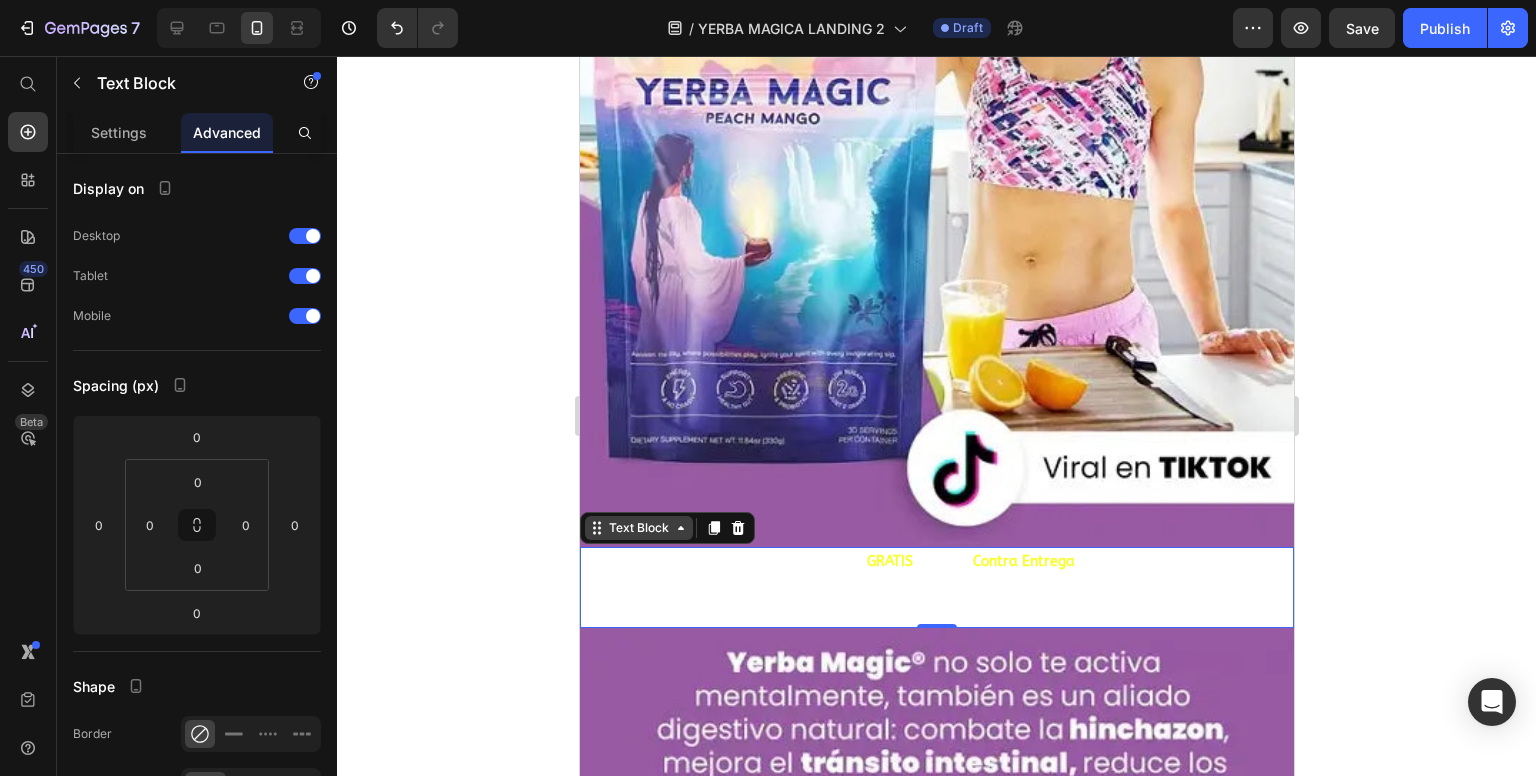 click on "Text Block" at bounding box center [638, 528] 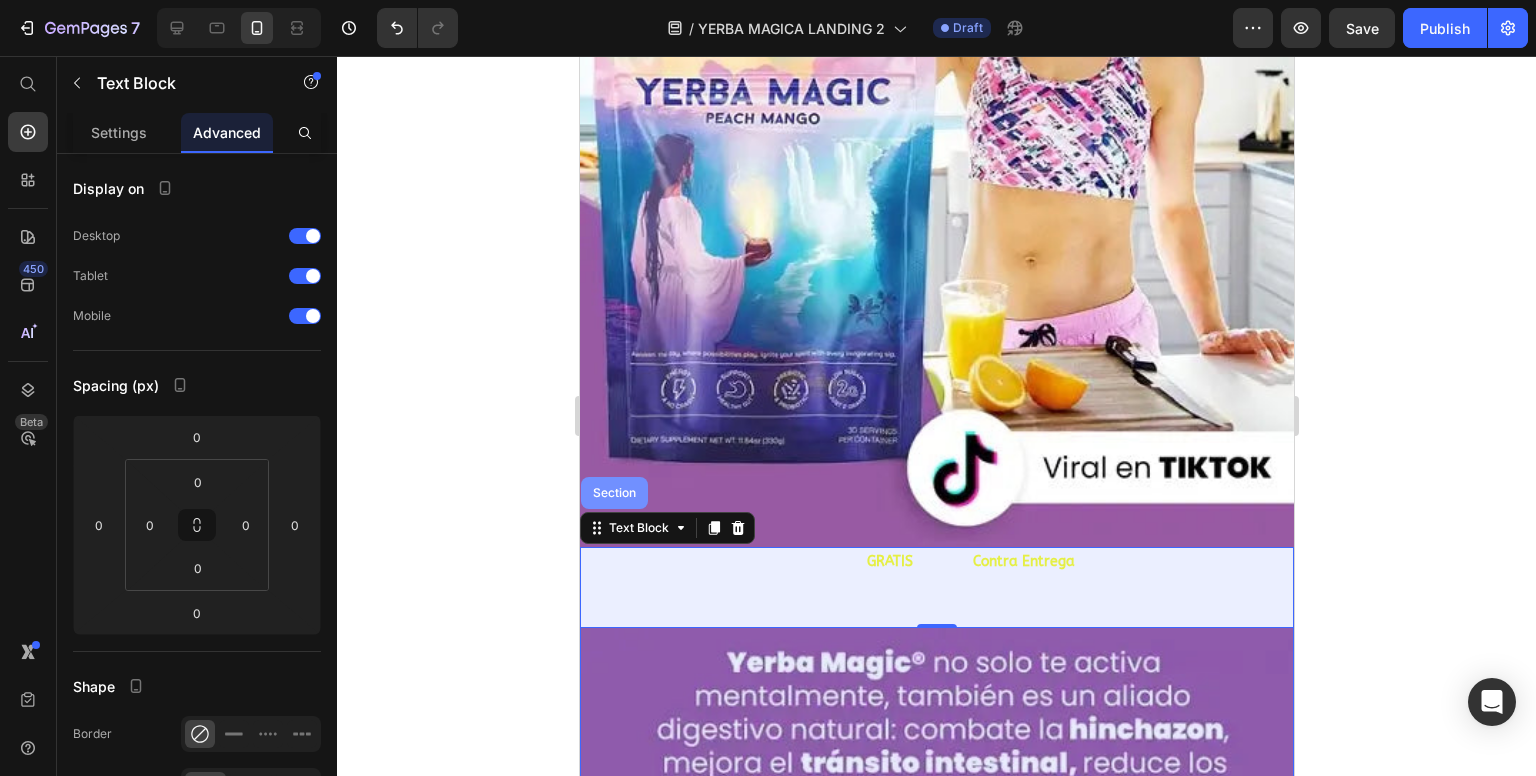 click on "Section" at bounding box center (613, 493) 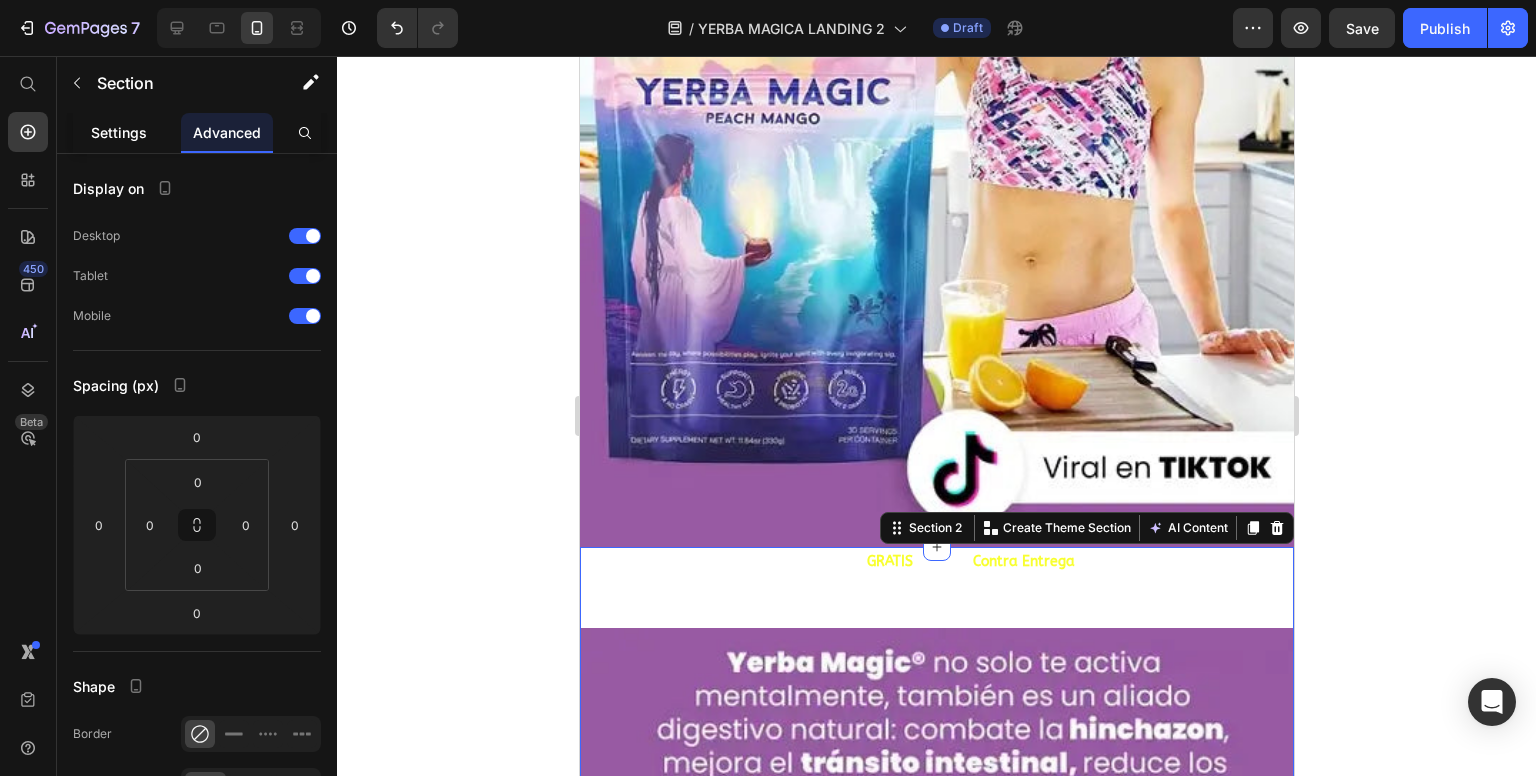 click on "Settings" at bounding box center [119, 132] 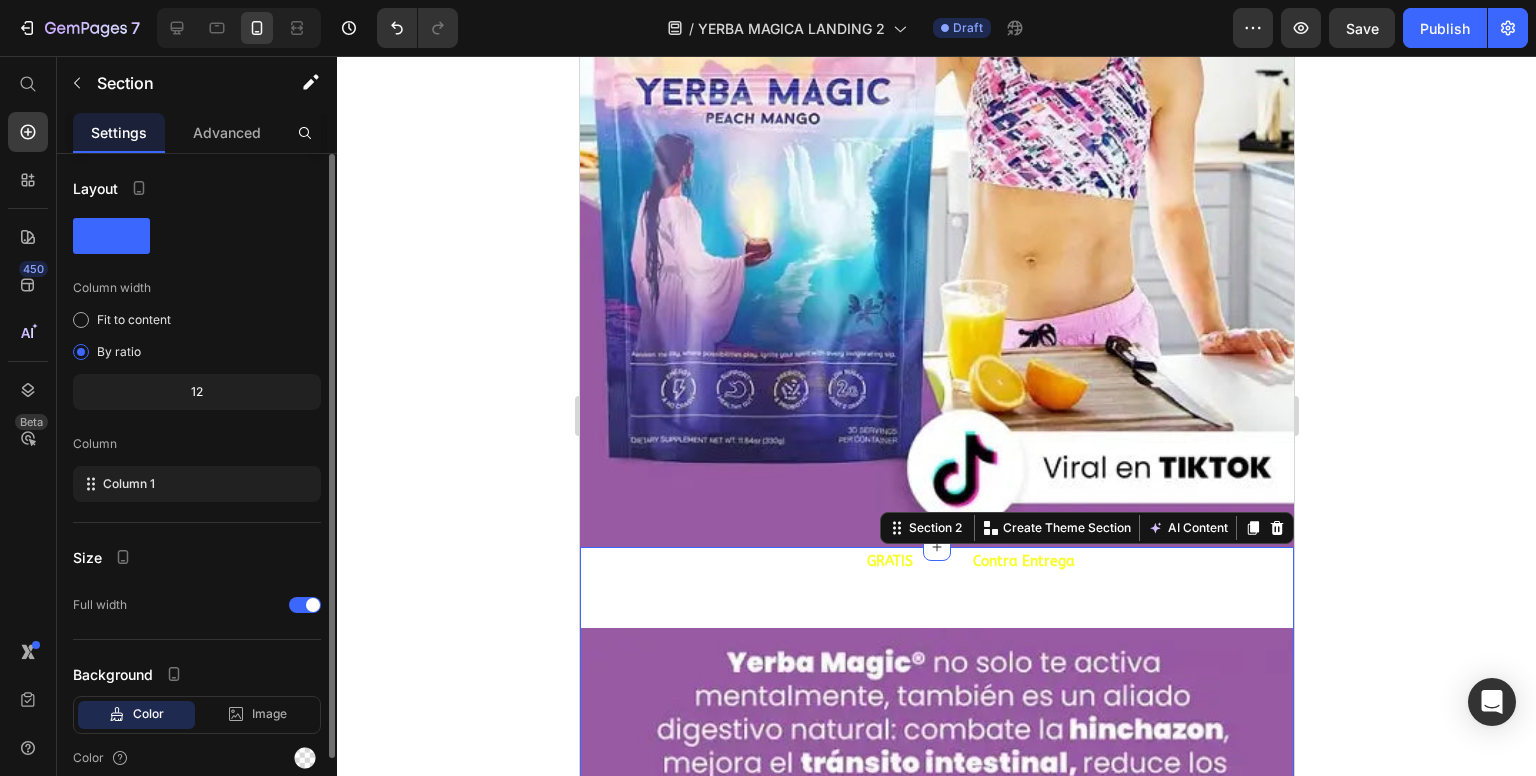 scroll, scrollTop: 83, scrollLeft: 0, axis: vertical 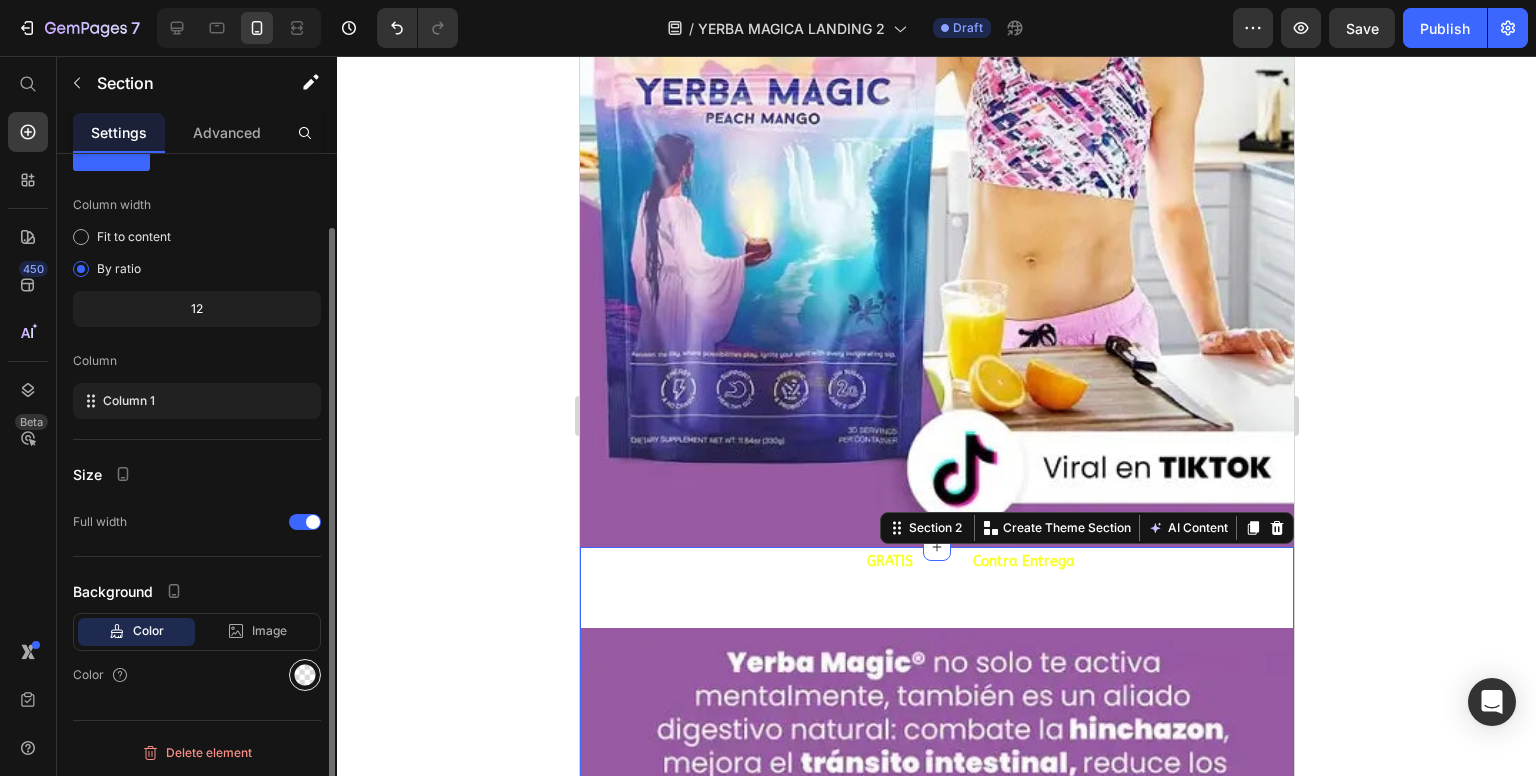 click at bounding box center [305, 675] 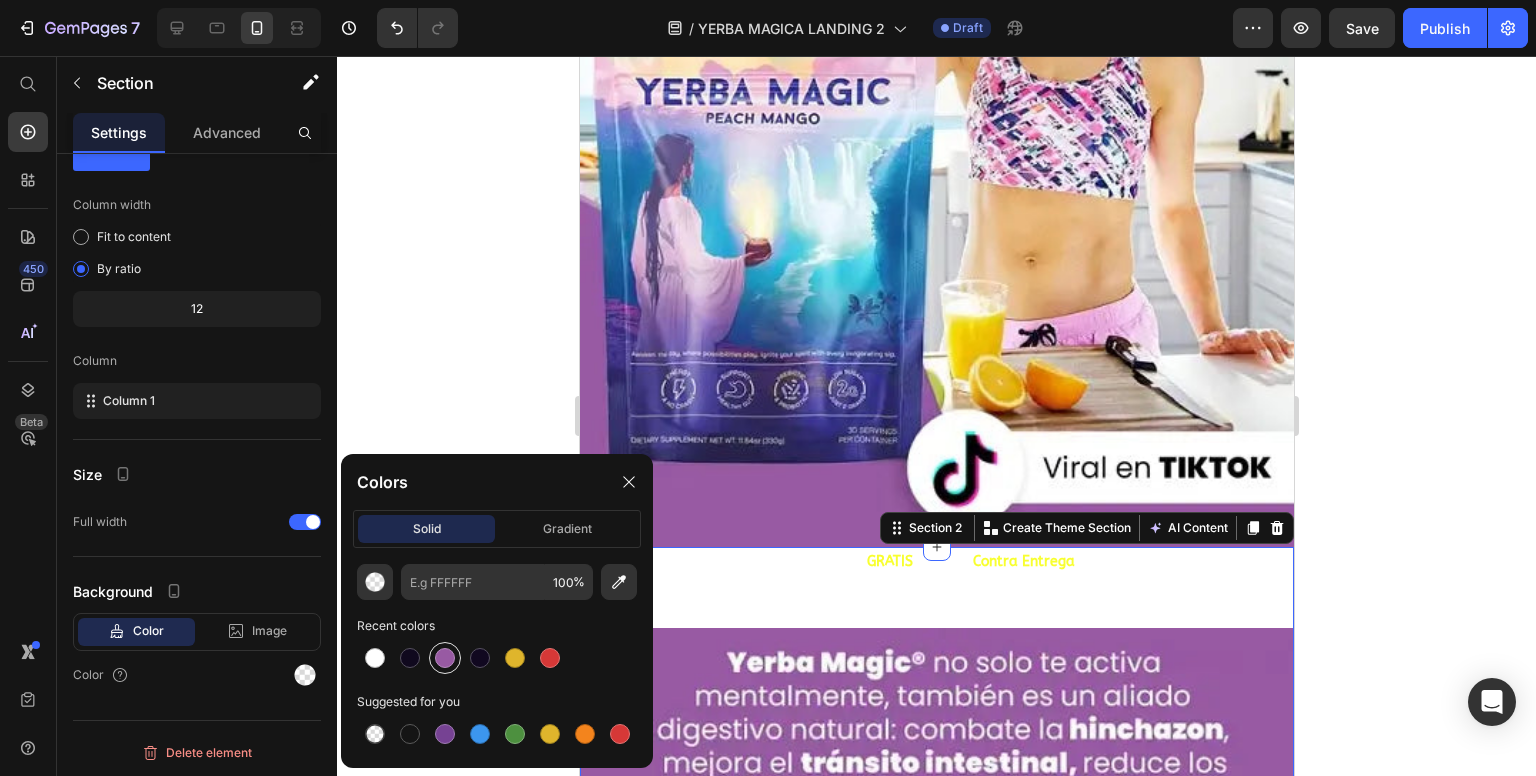 click at bounding box center (445, 658) 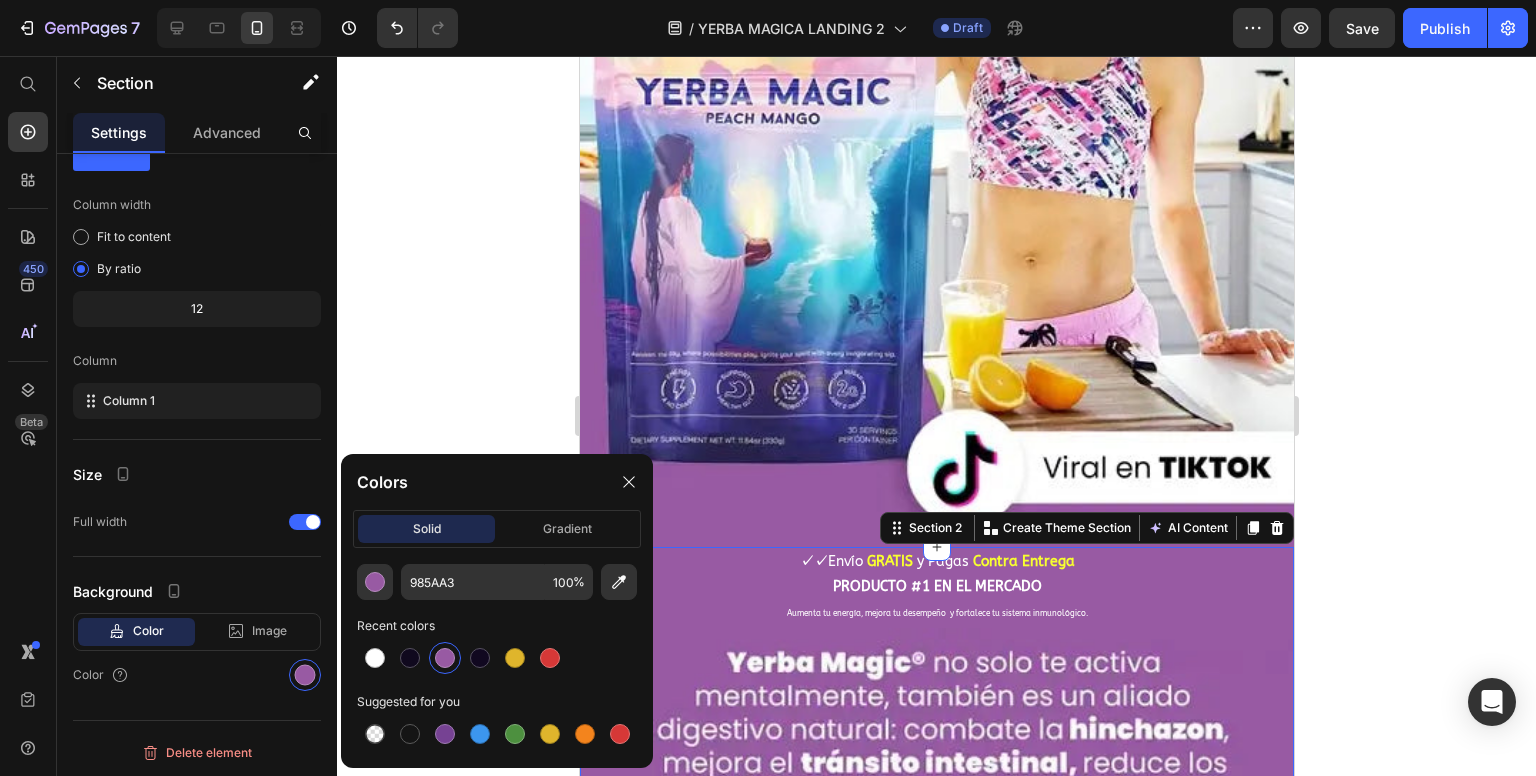 click 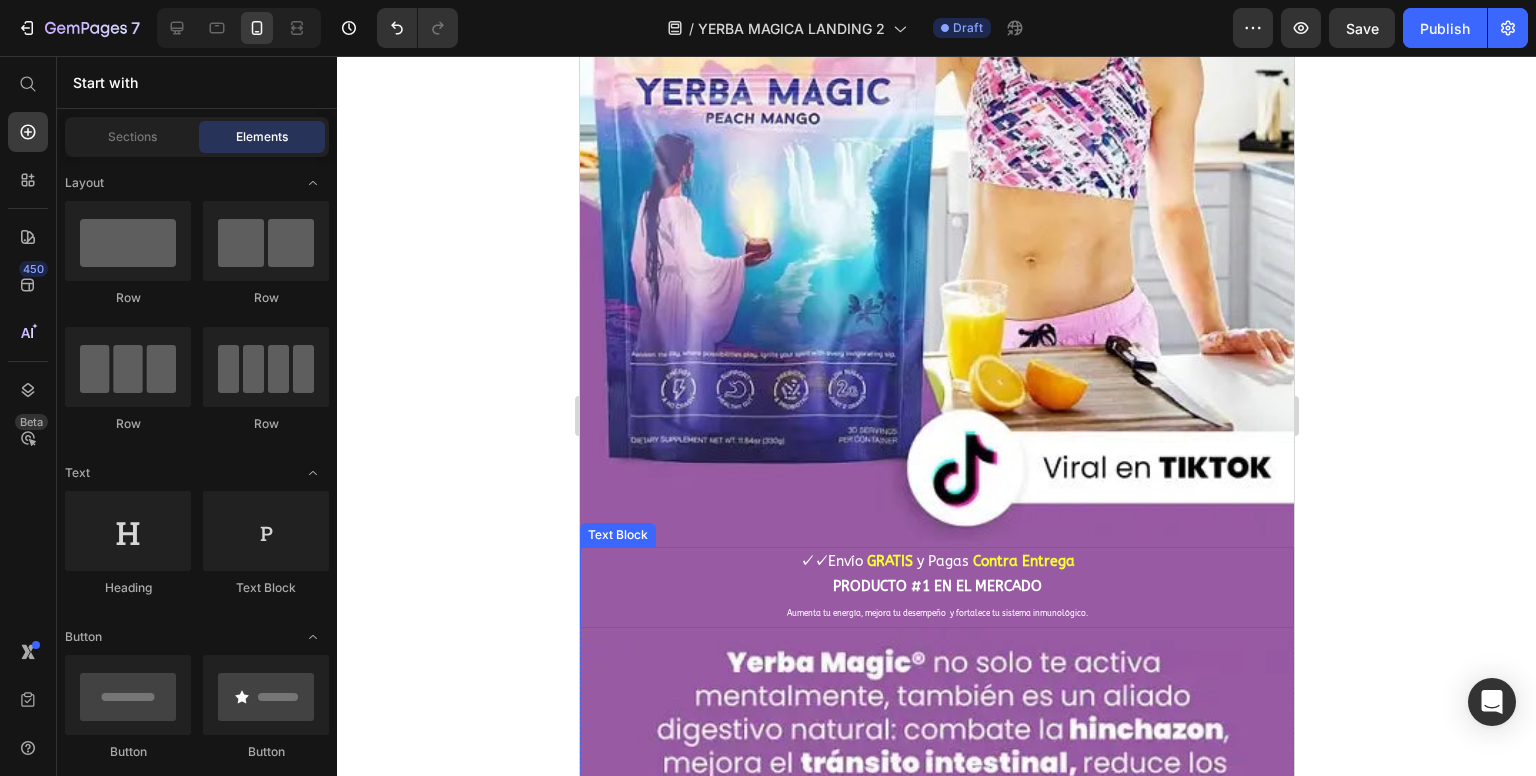 click on "Aumenta tu energía, mejora tu desempeño  y fortalece tu sistema inmunológico." at bounding box center [936, 612] 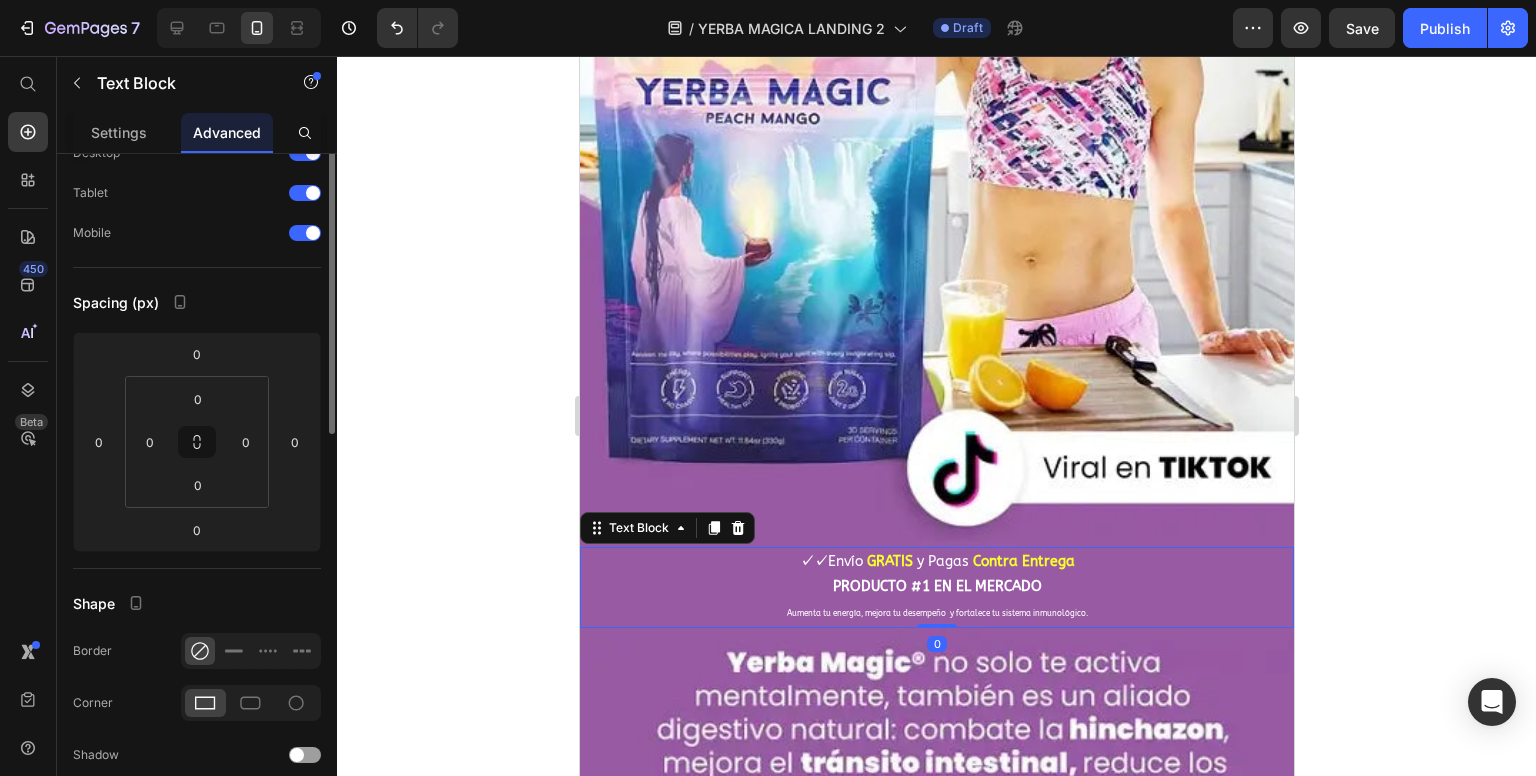 scroll, scrollTop: 0, scrollLeft: 0, axis: both 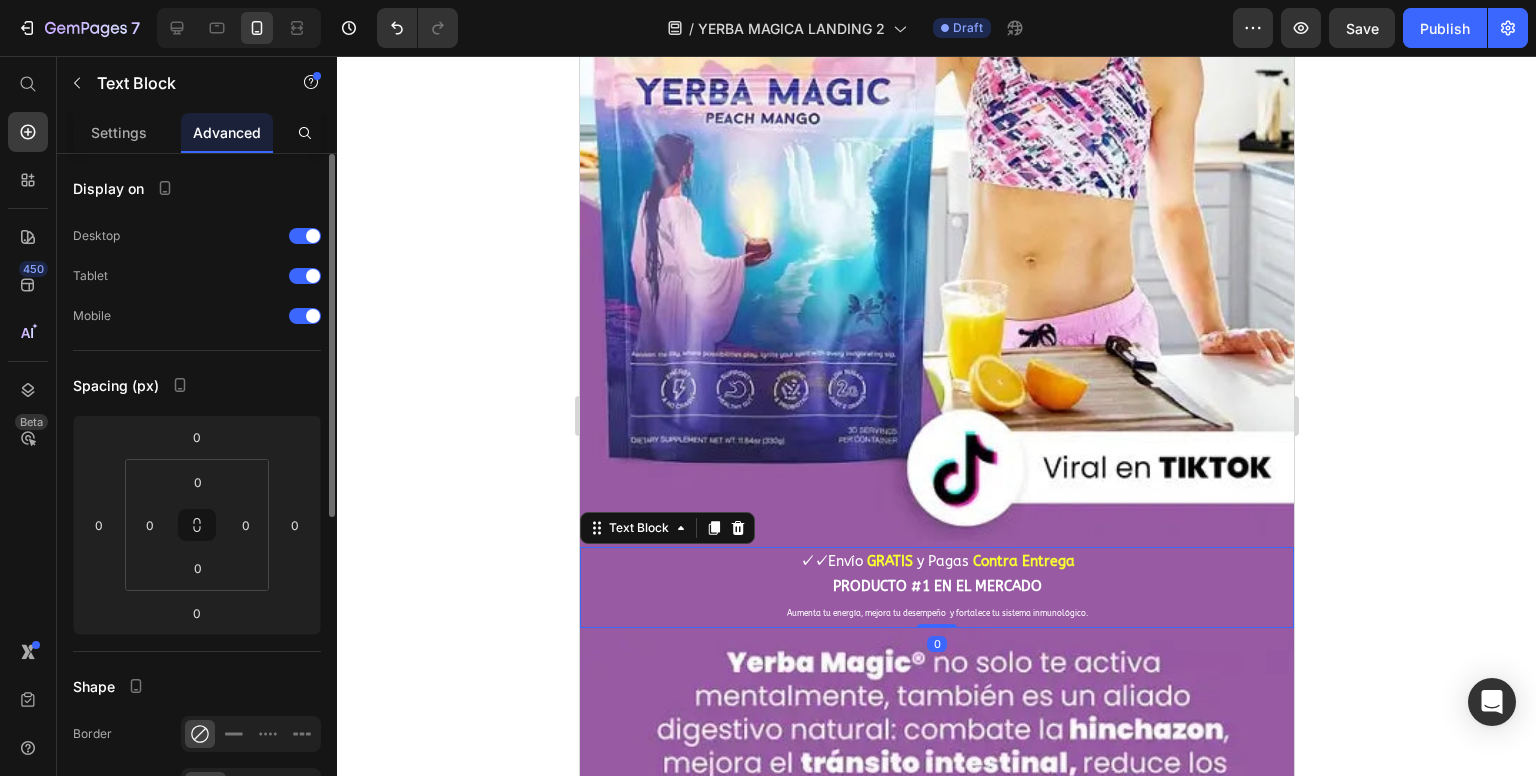 click on "Aumenta tu energía, mejora tu desempeño  y fortalece tu sistema inmunológico." at bounding box center (936, 612) 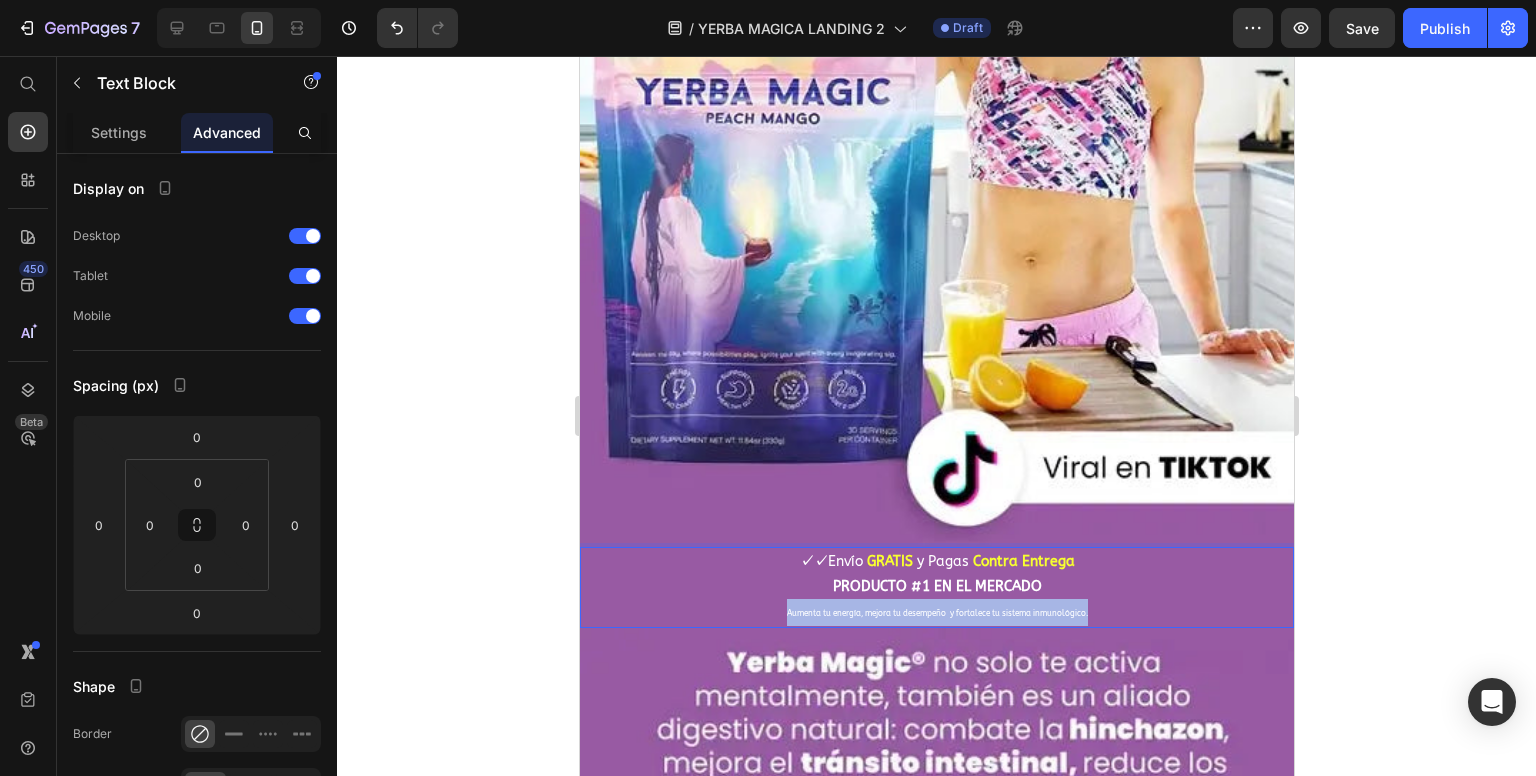drag, startPoint x: 1095, startPoint y: 589, endPoint x: 756, endPoint y: 599, distance: 339.14746 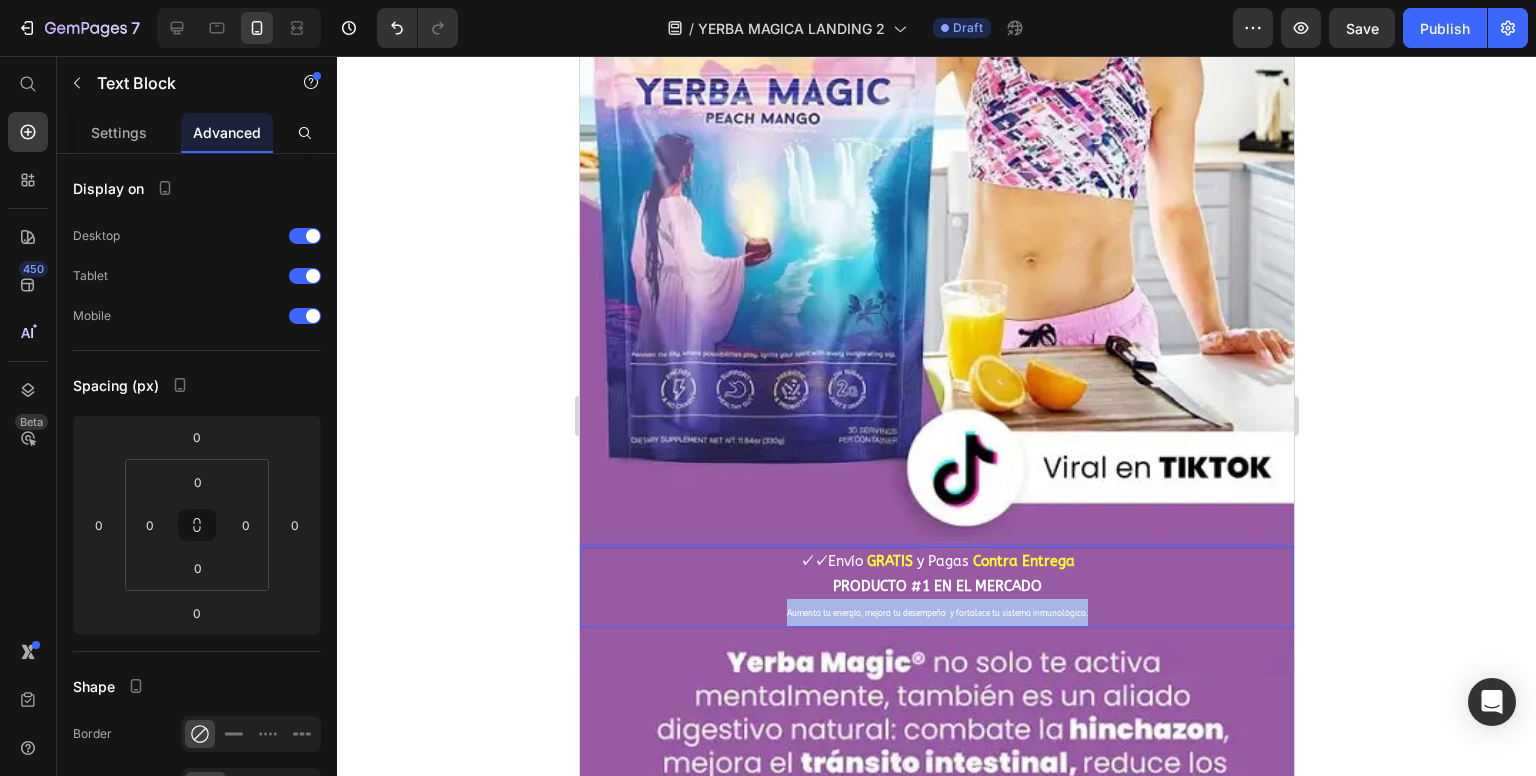 click on "Aumenta tu energía, mejora tu desempeño  y fortalece tu sistema inmunológico." at bounding box center [936, 612] 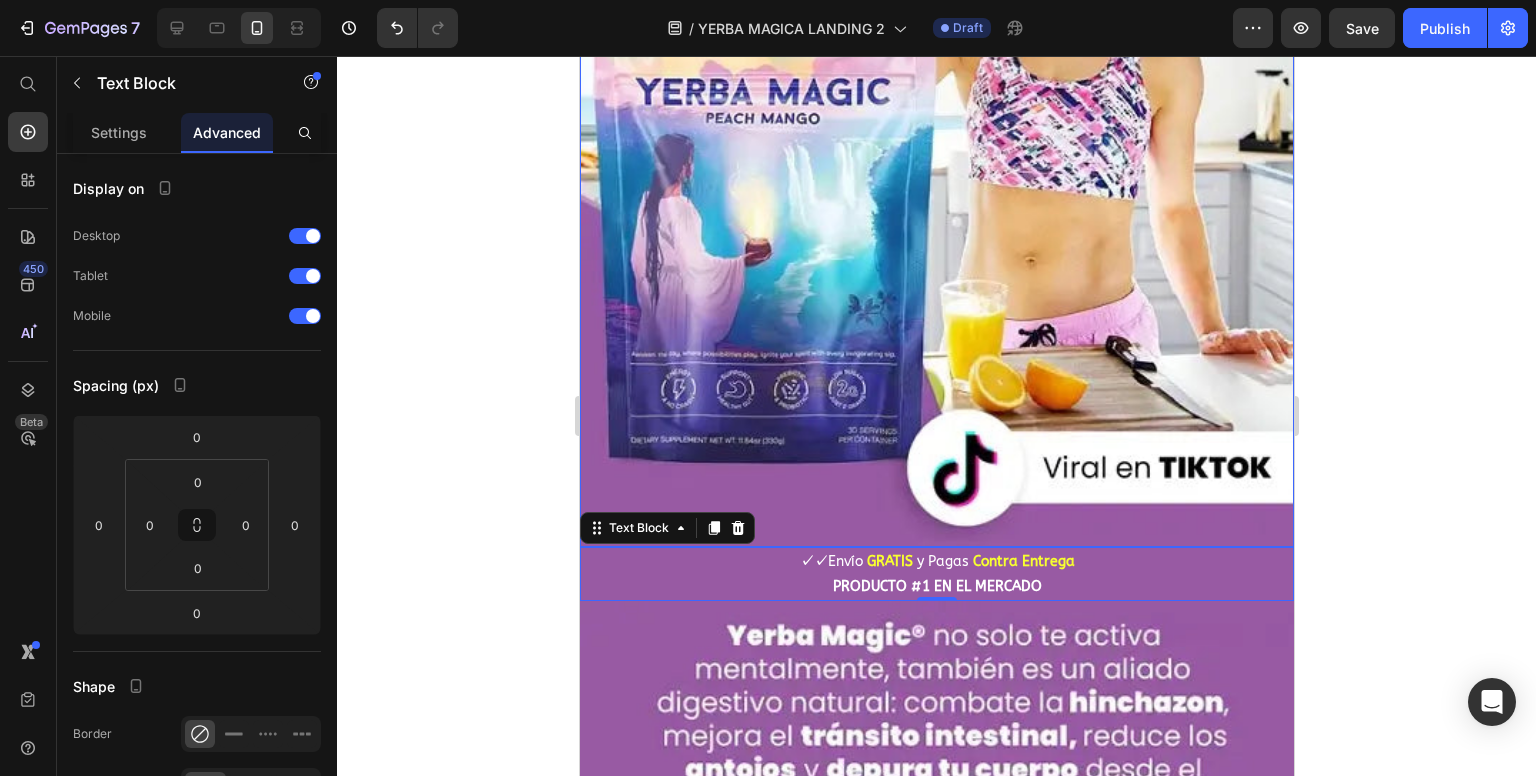click 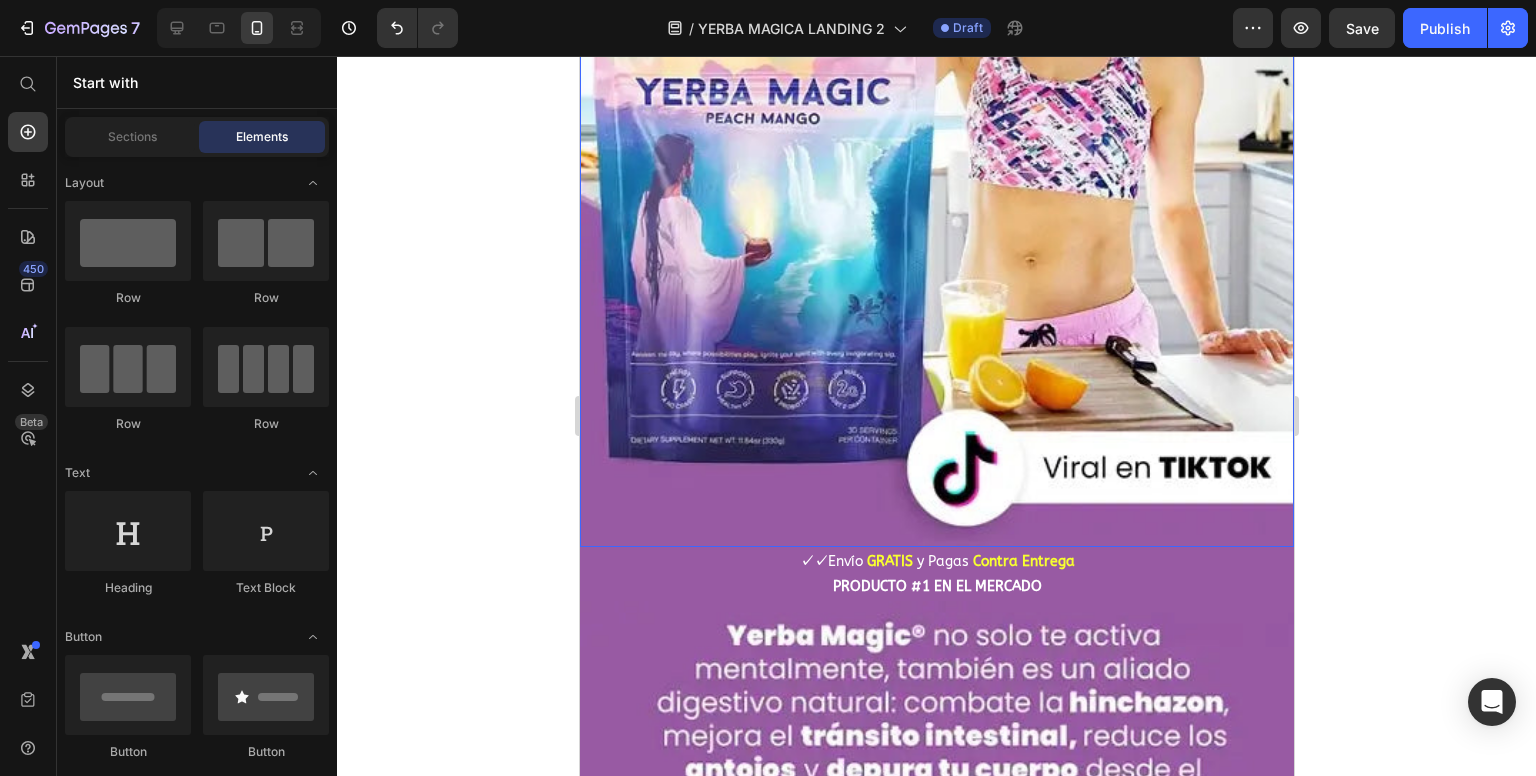 click 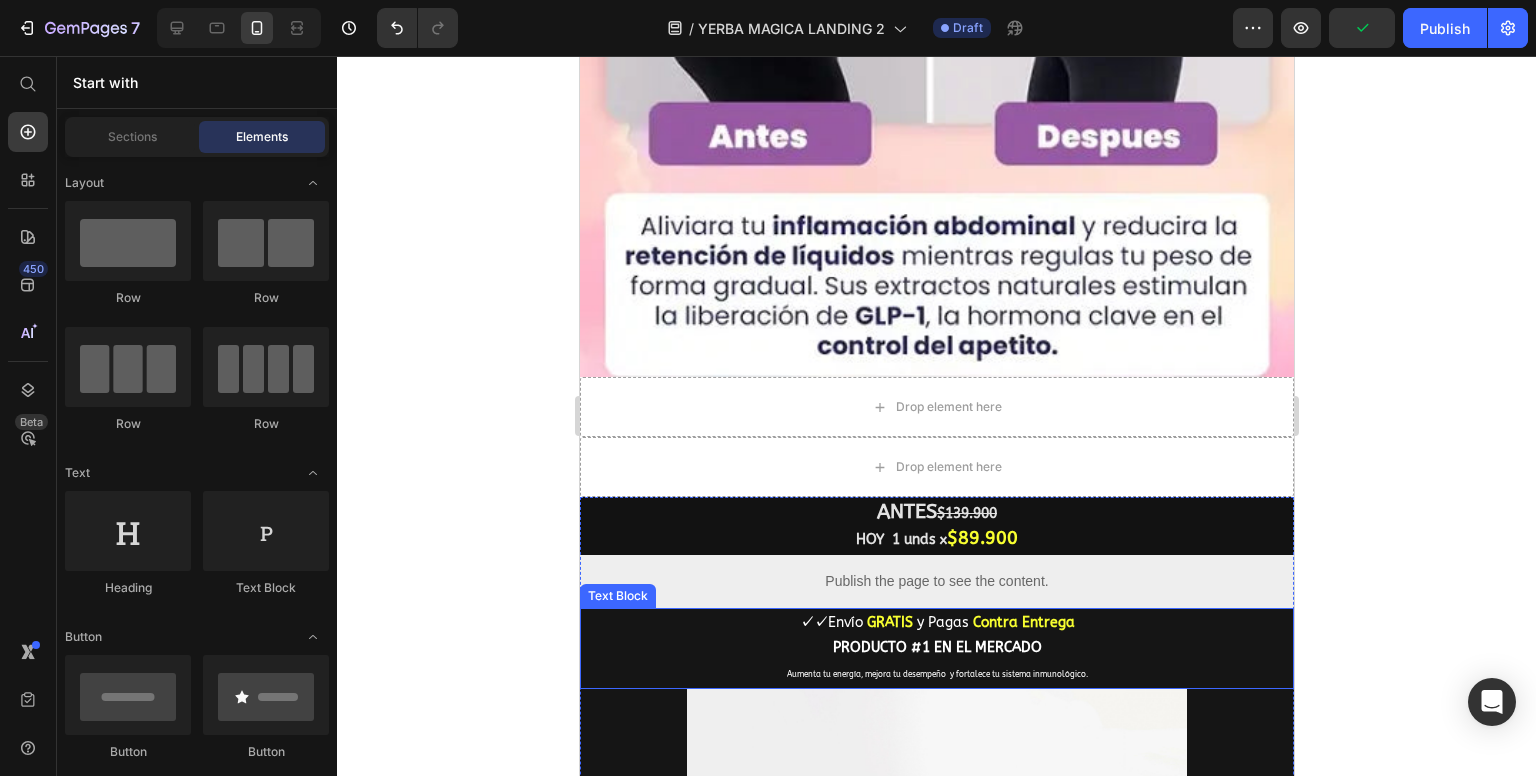 scroll, scrollTop: 1900, scrollLeft: 0, axis: vertical 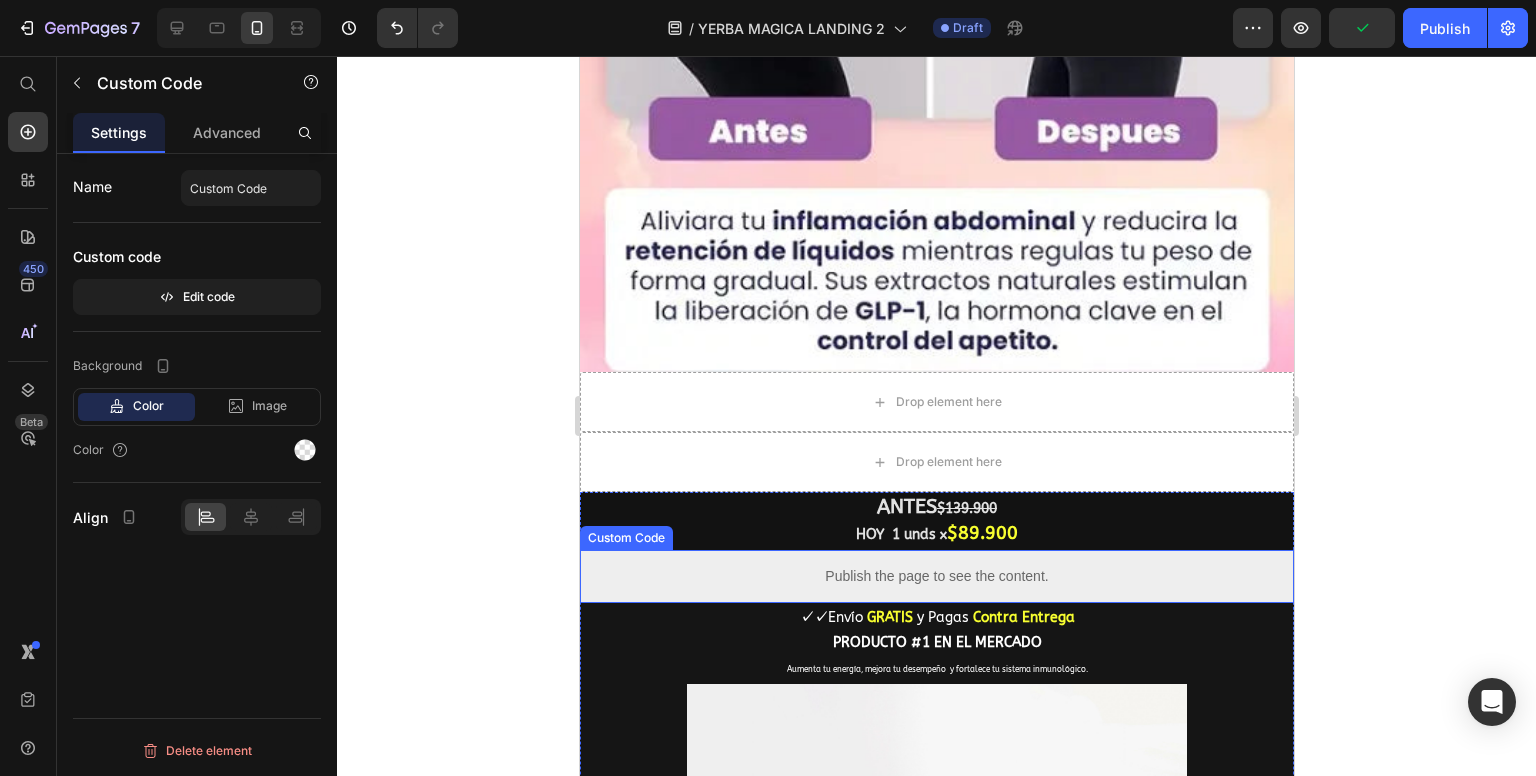 click on "Publish the page to see the content." at bounding box center (936, 576) 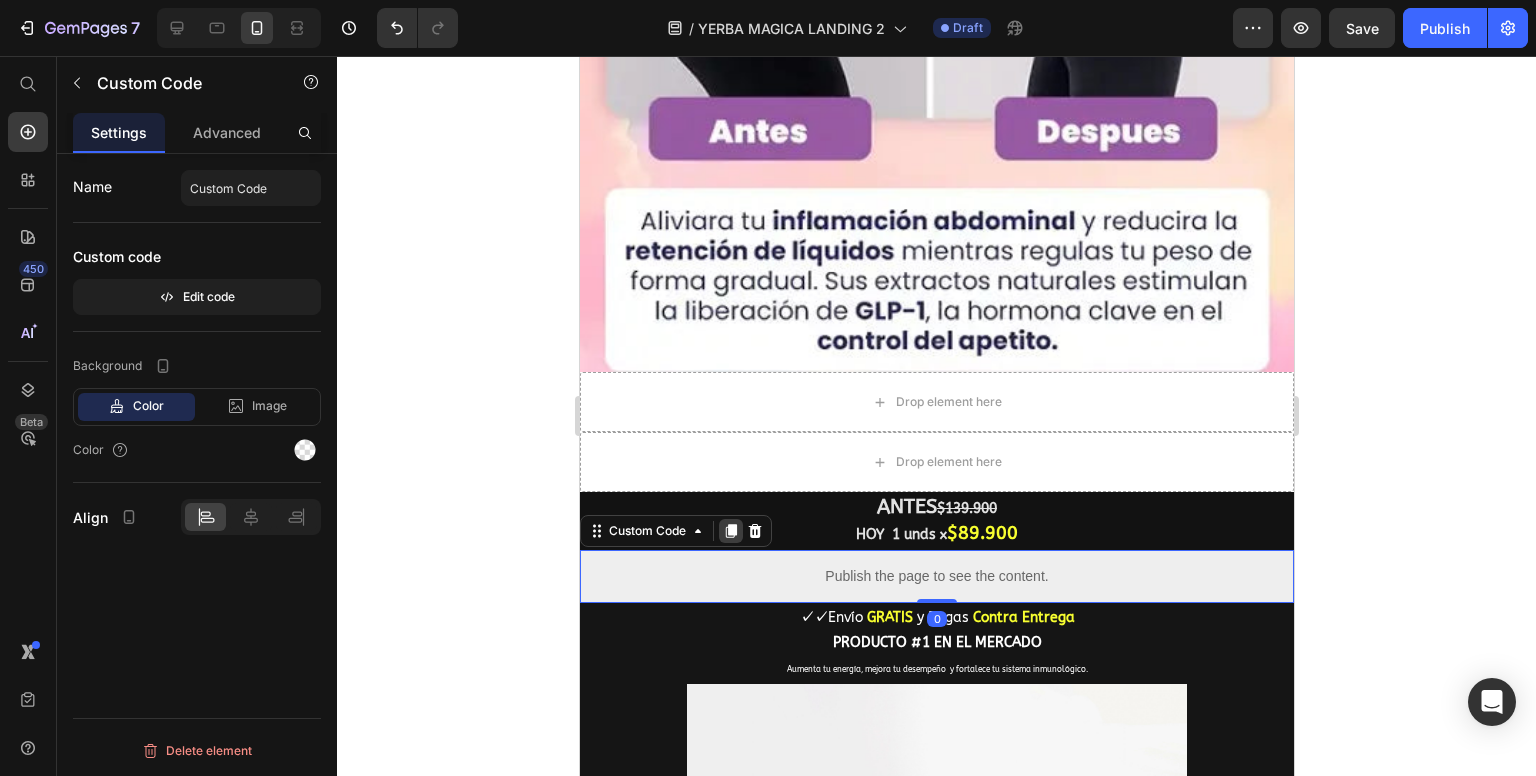 click 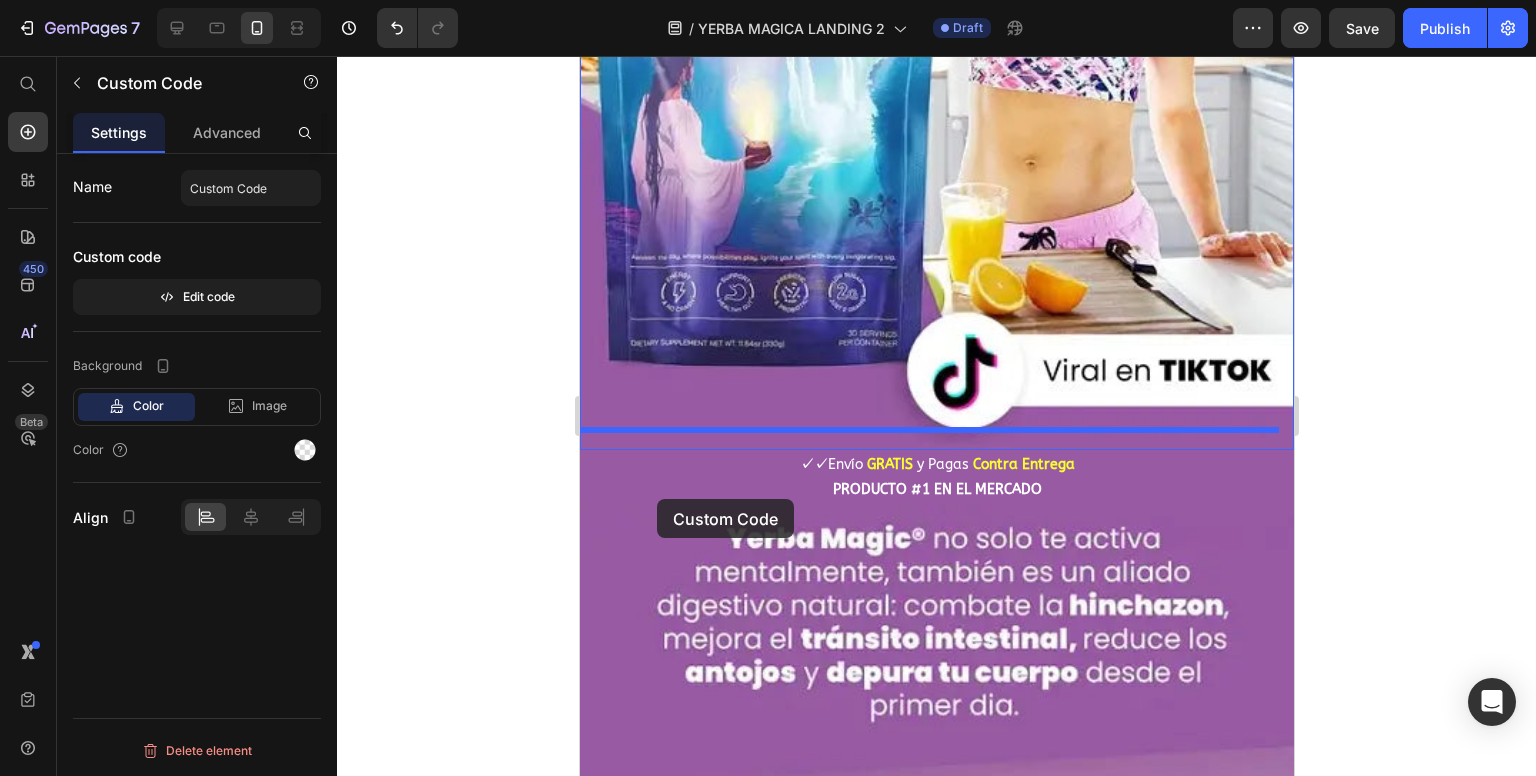 scroll, scrollTop: 600, scrollLeft: 0, axis: vertical 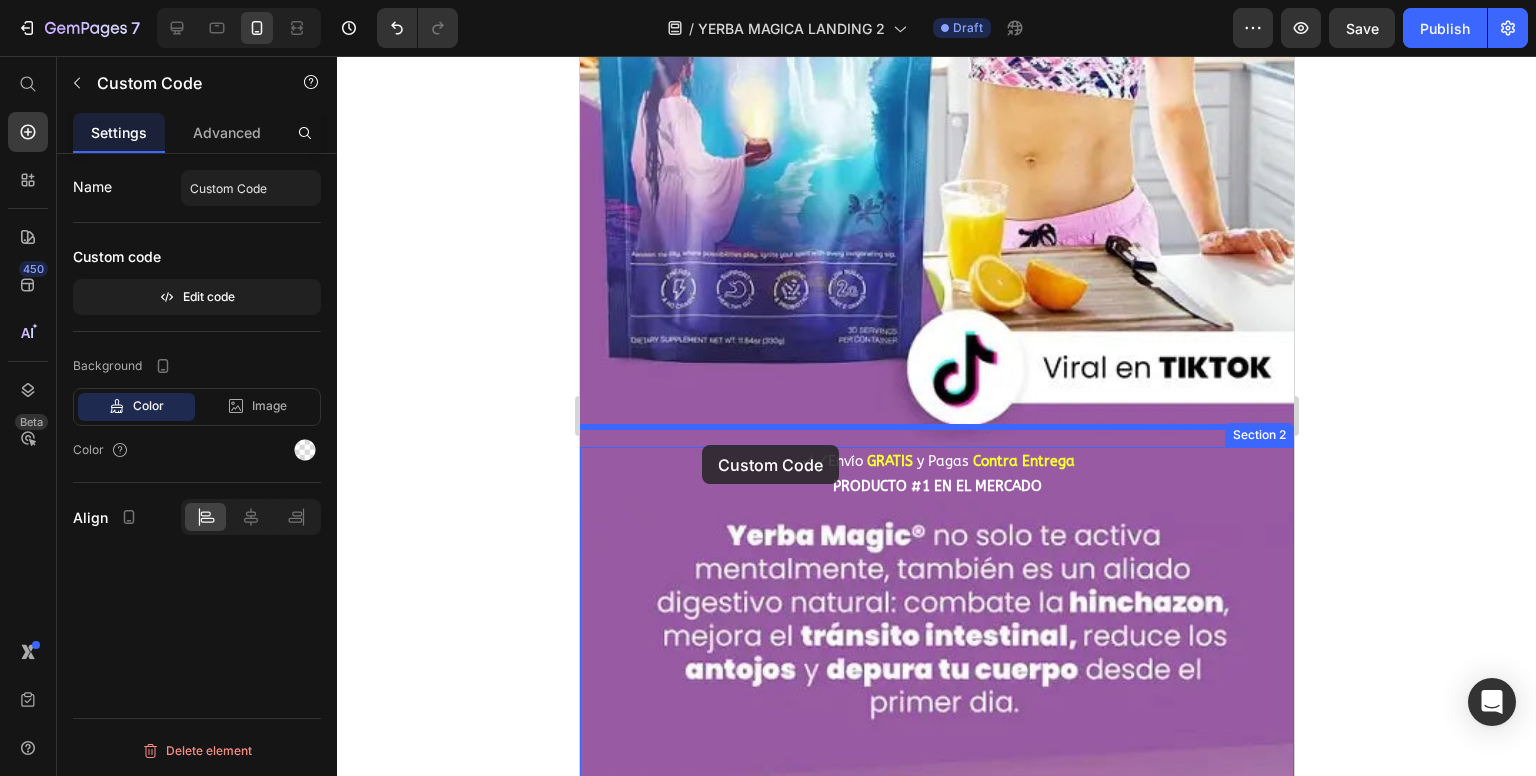 drag, startPoint x: 590, startPoint y: 564, endPoint x: 703, endPoint y: 441, distance: 167.02695 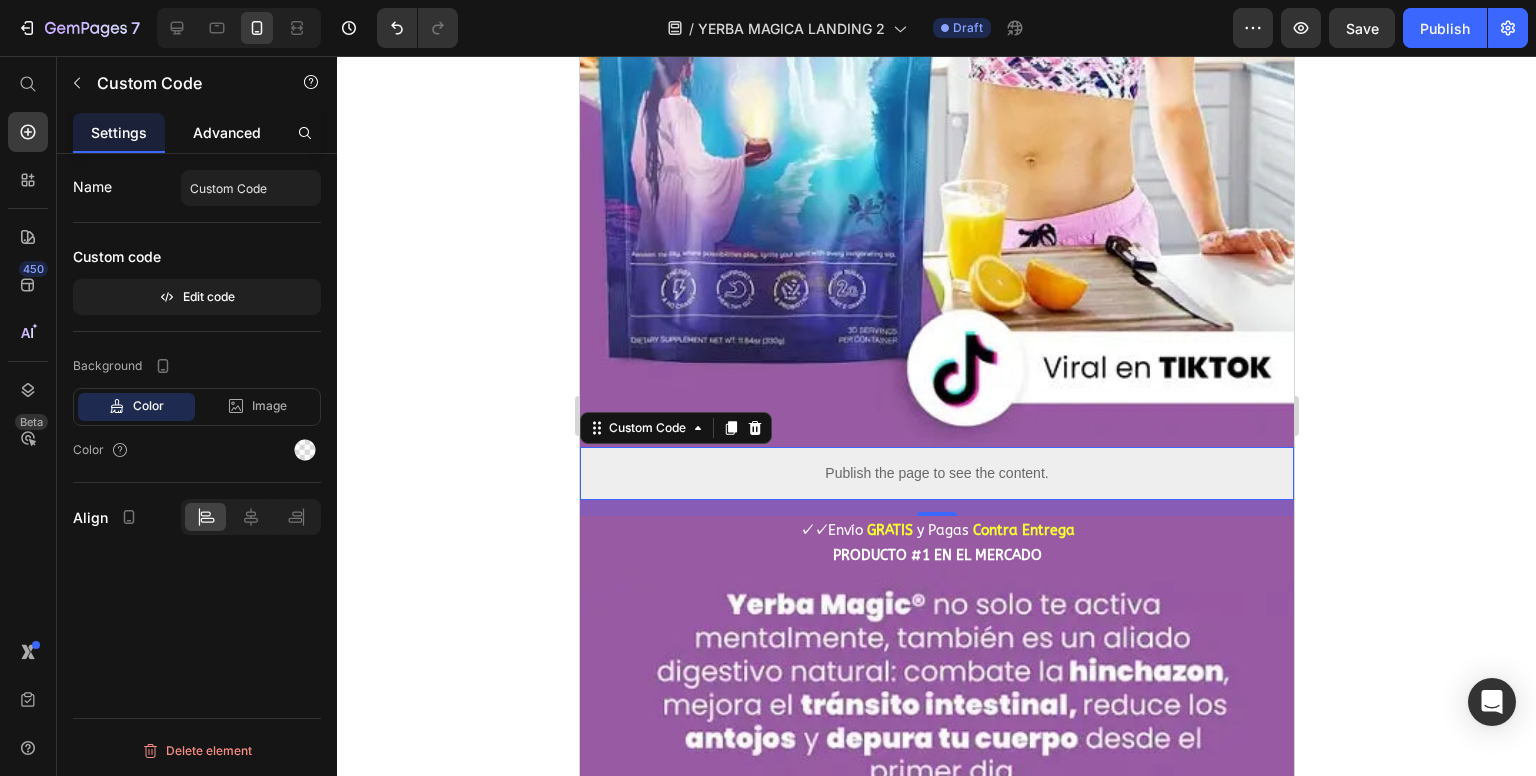 click on "Advanced" at bounding box center (227, 132) 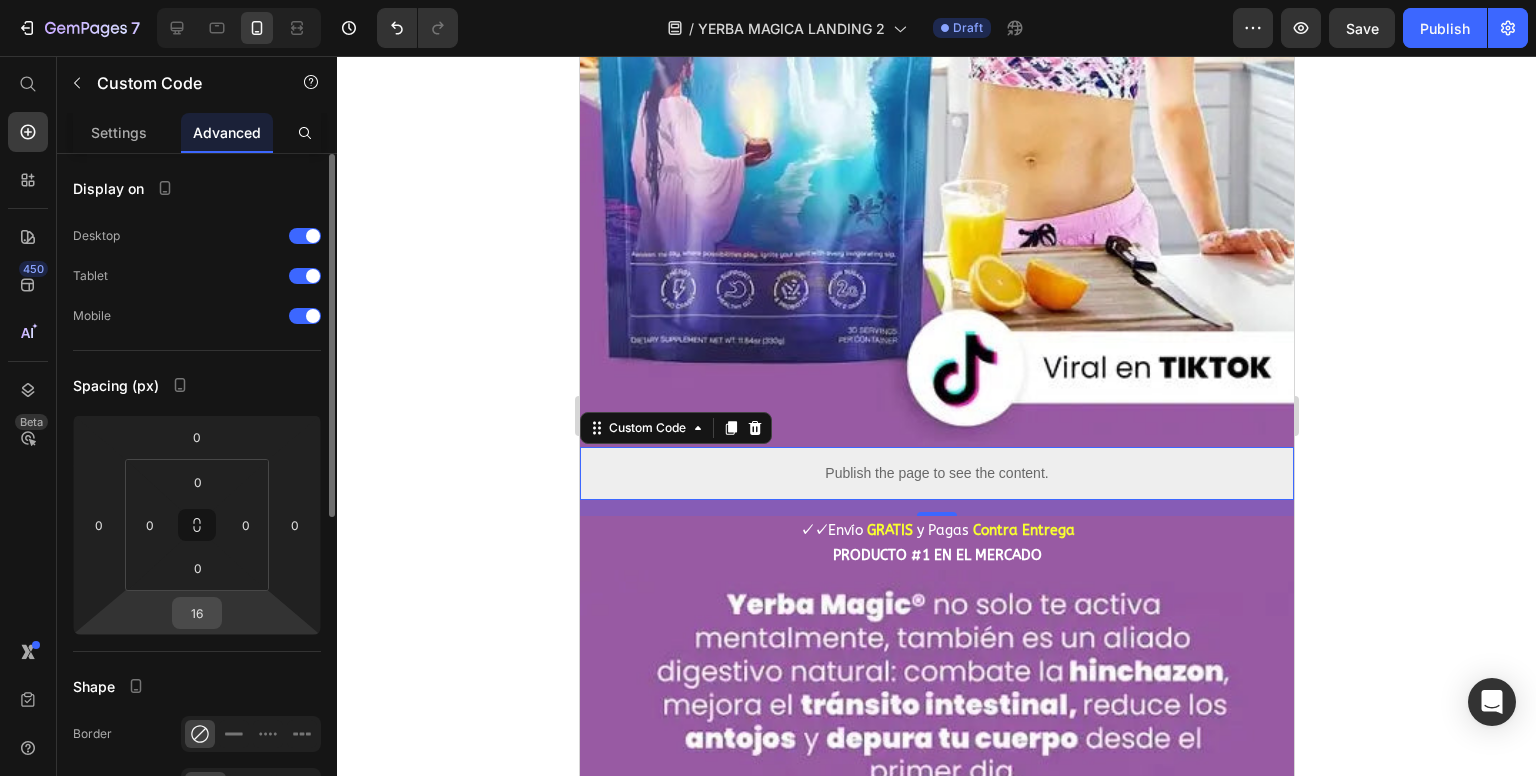 click on "16" at bounding box center [197, 613] 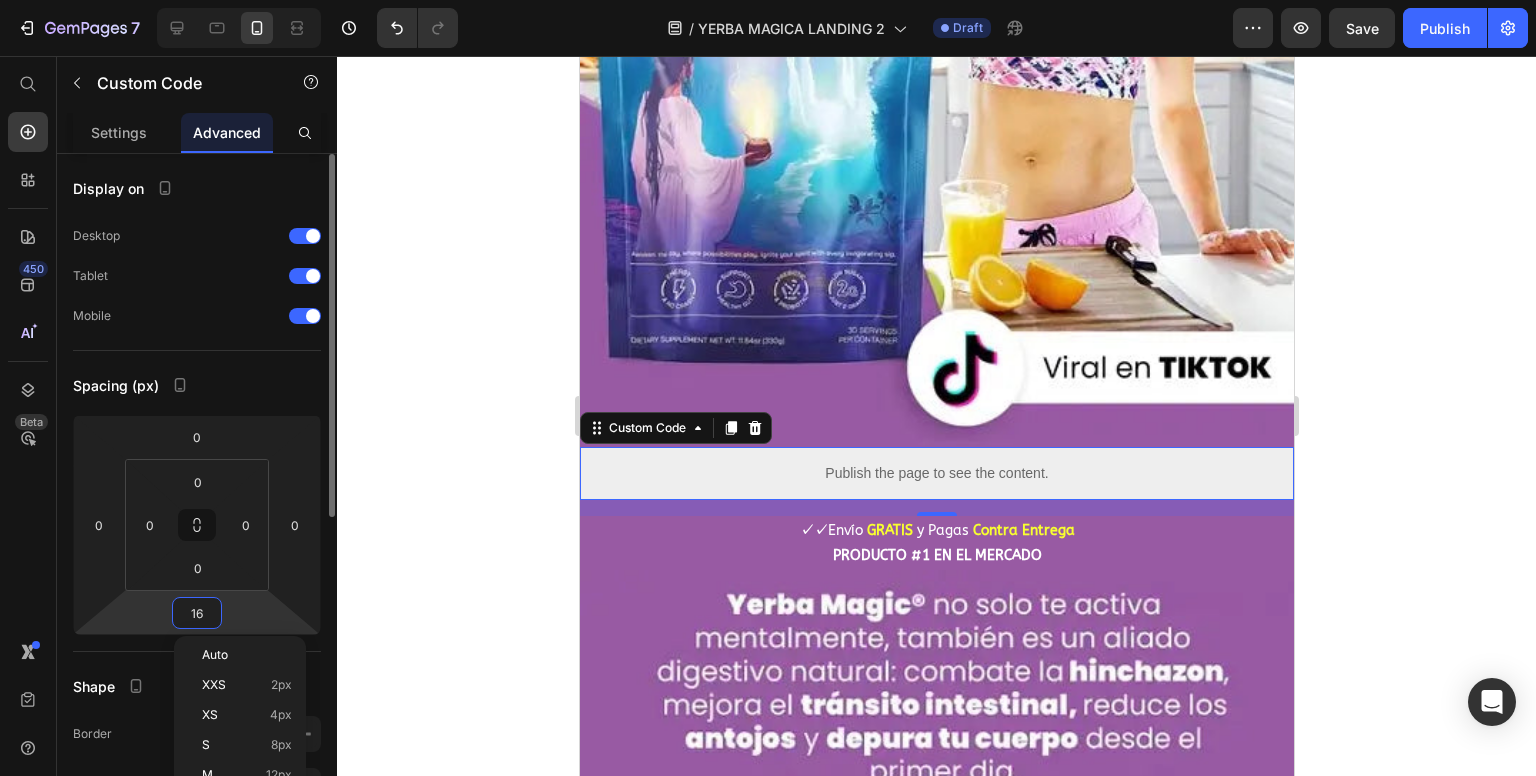 type on "0" 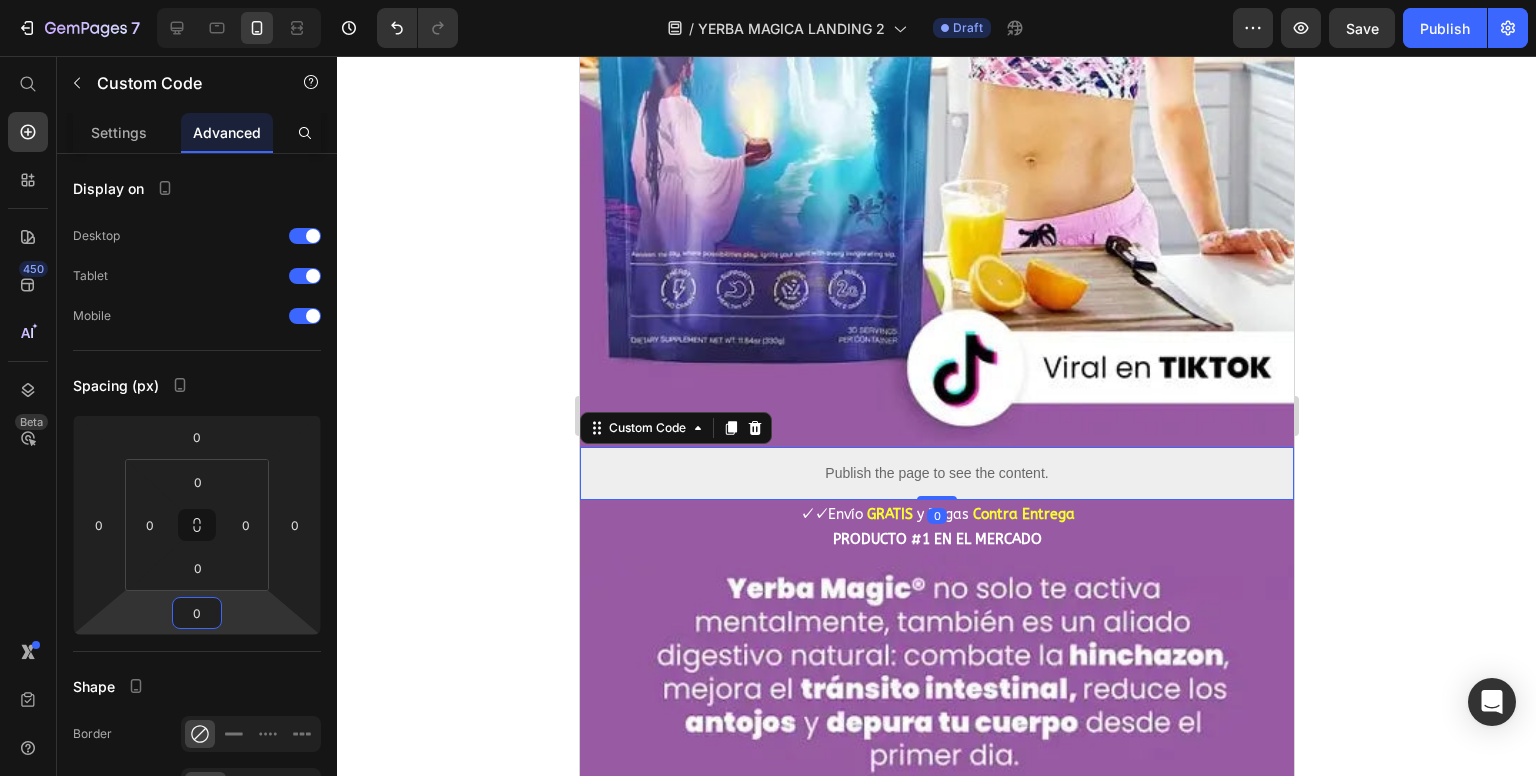 click 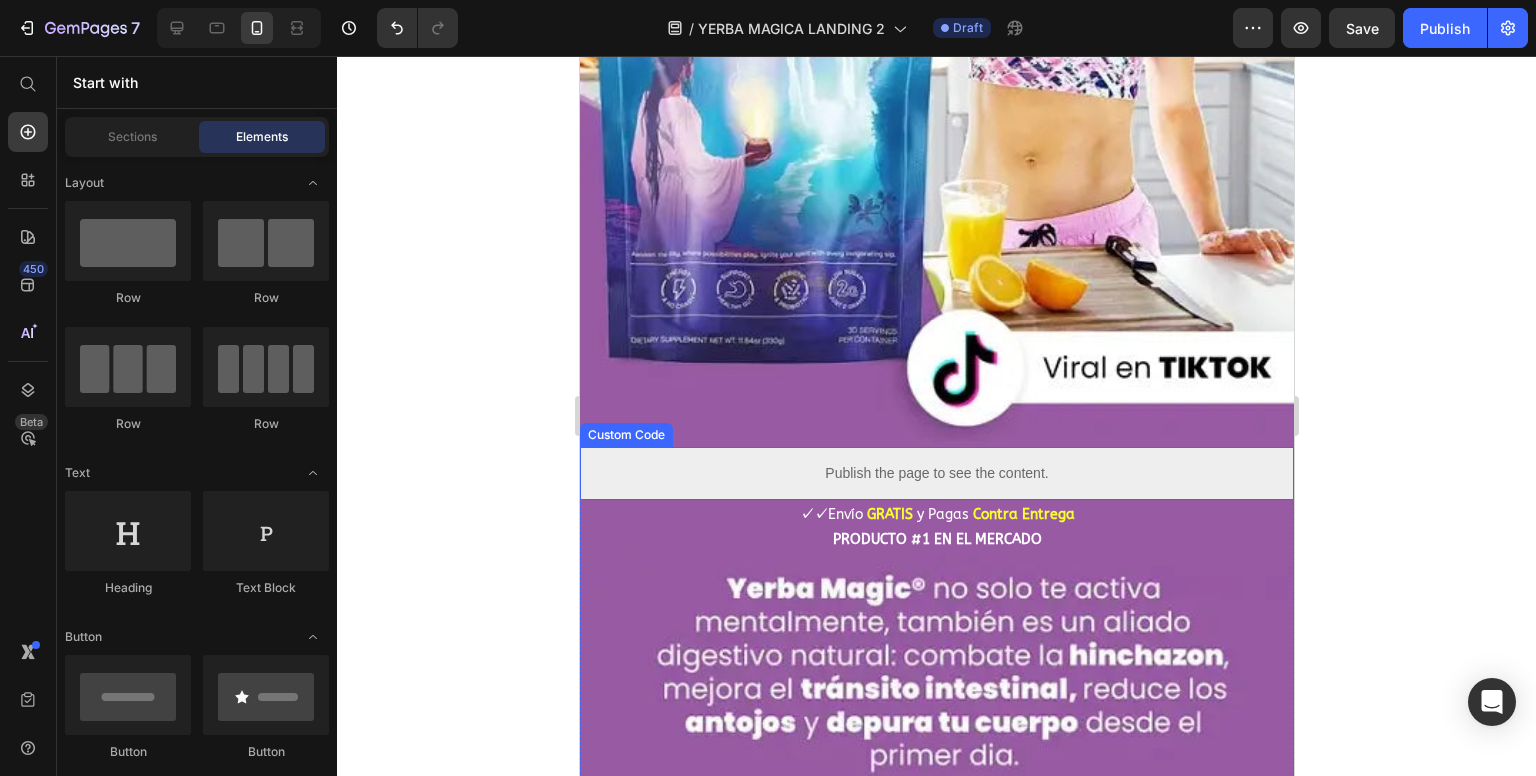 click on "Publish the page to see the content." at bounding box center (936, 473) 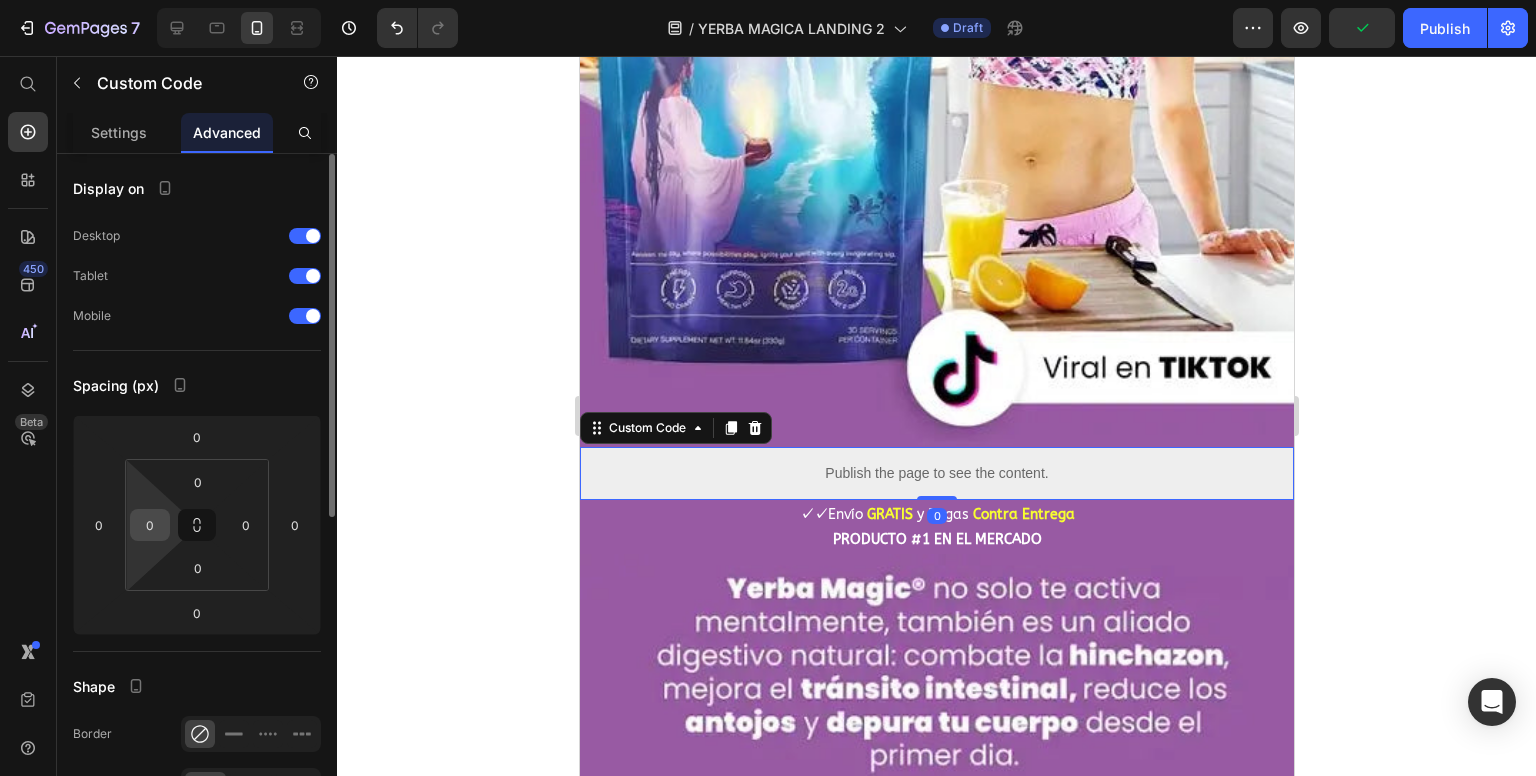 click on "0" at bounding box center [150, 525] 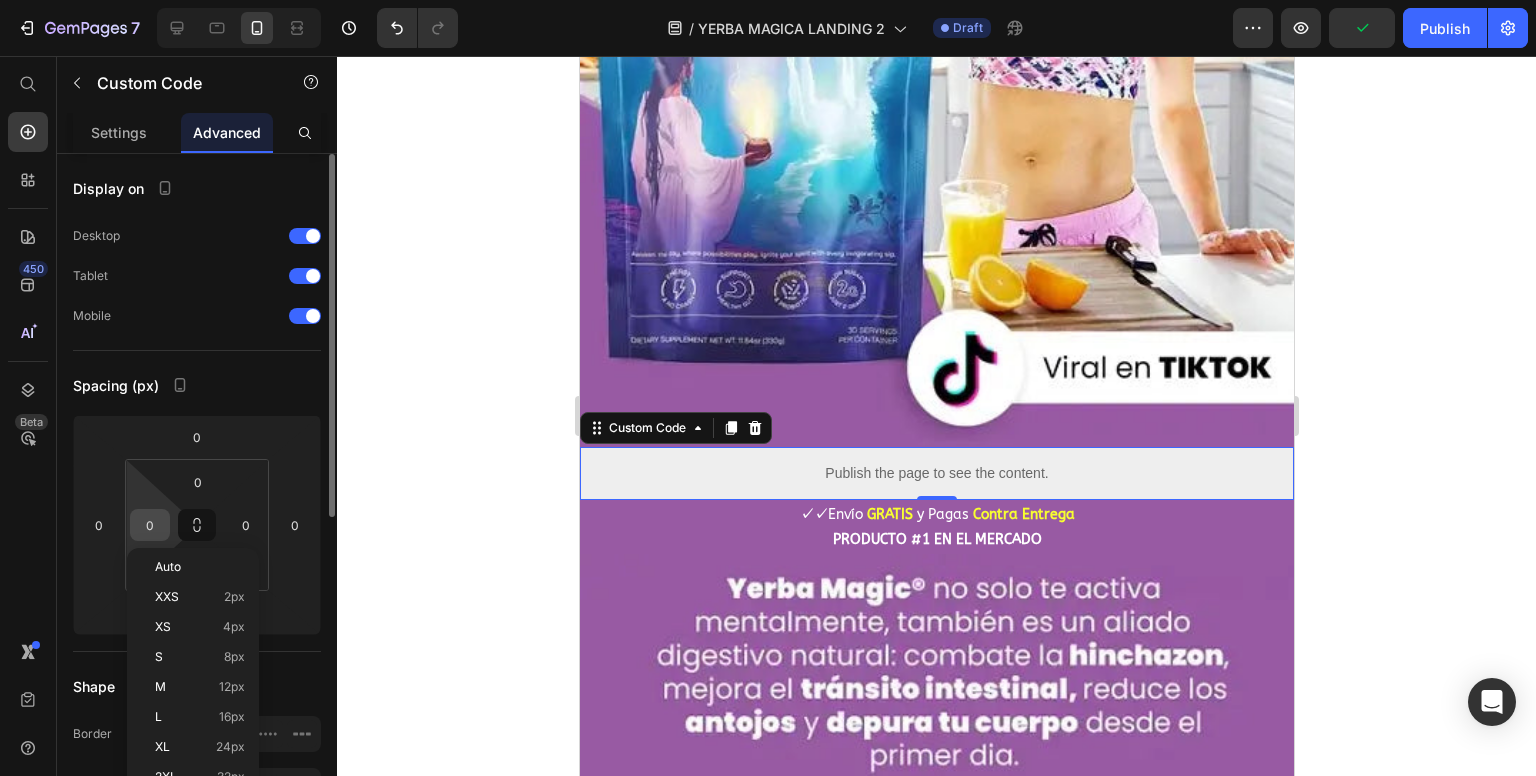 click on "0" at bounding box center [150, 525] 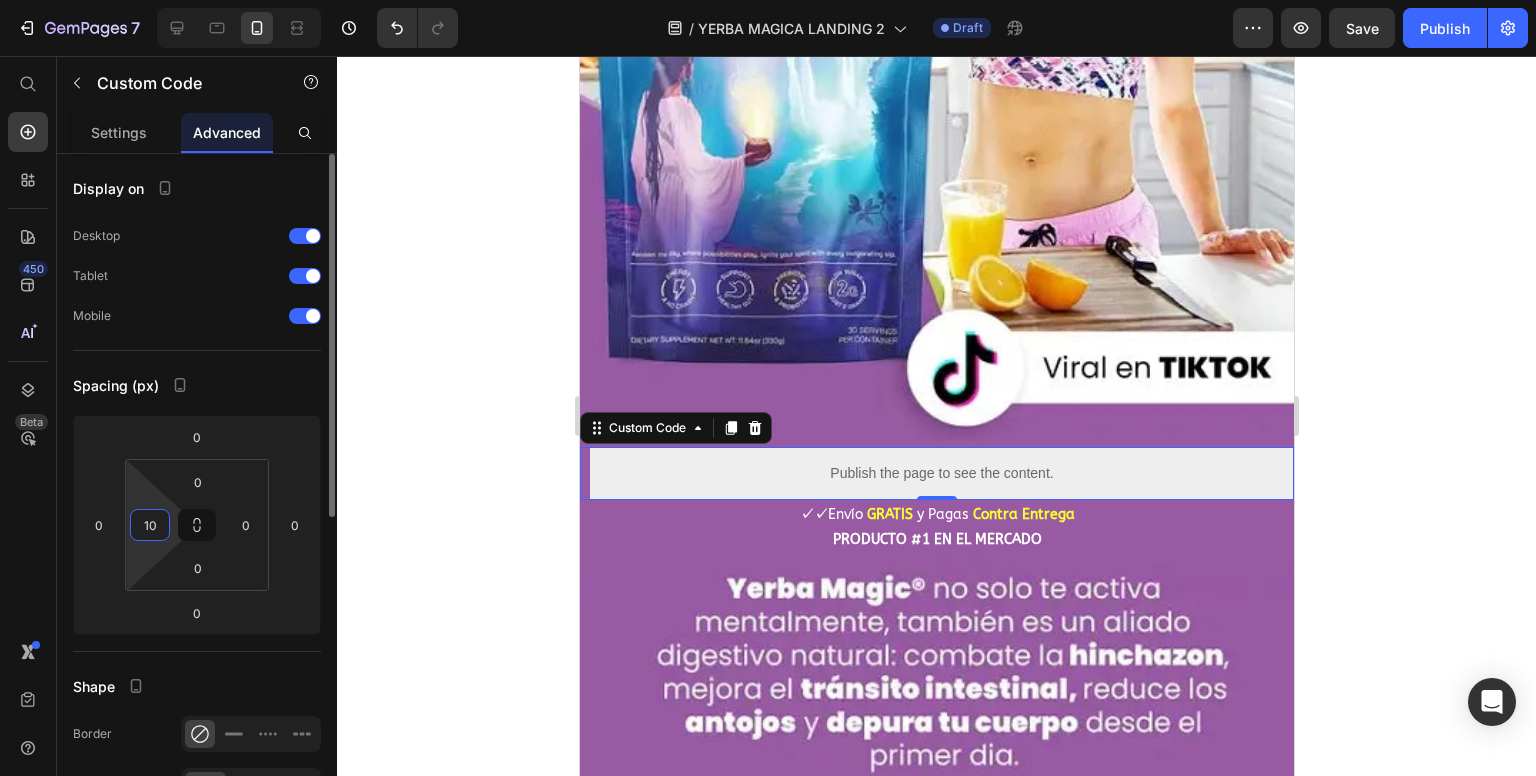 click on "10" at bounding box center [150, 525] 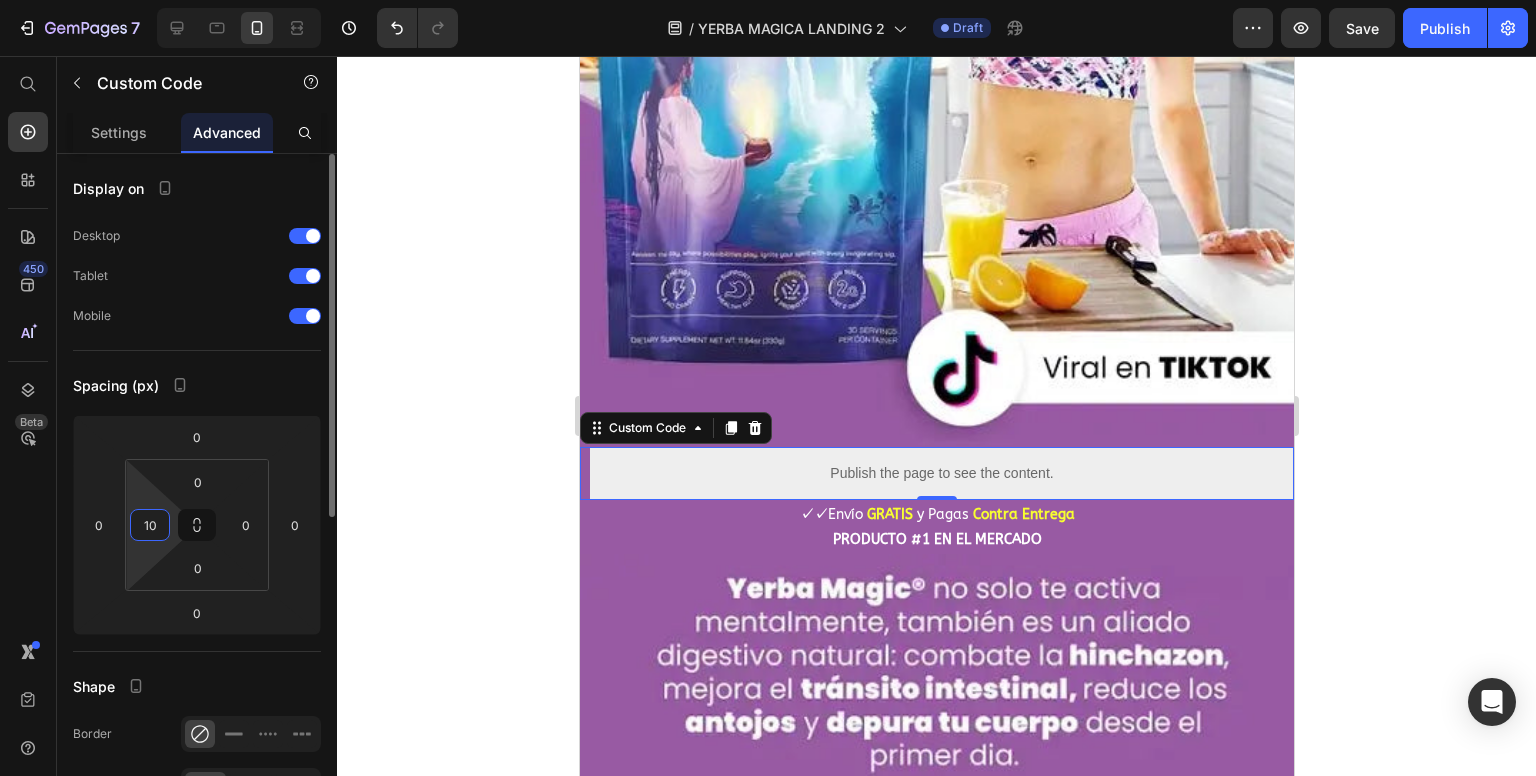 click on "10" at bounding box center (150, 525) 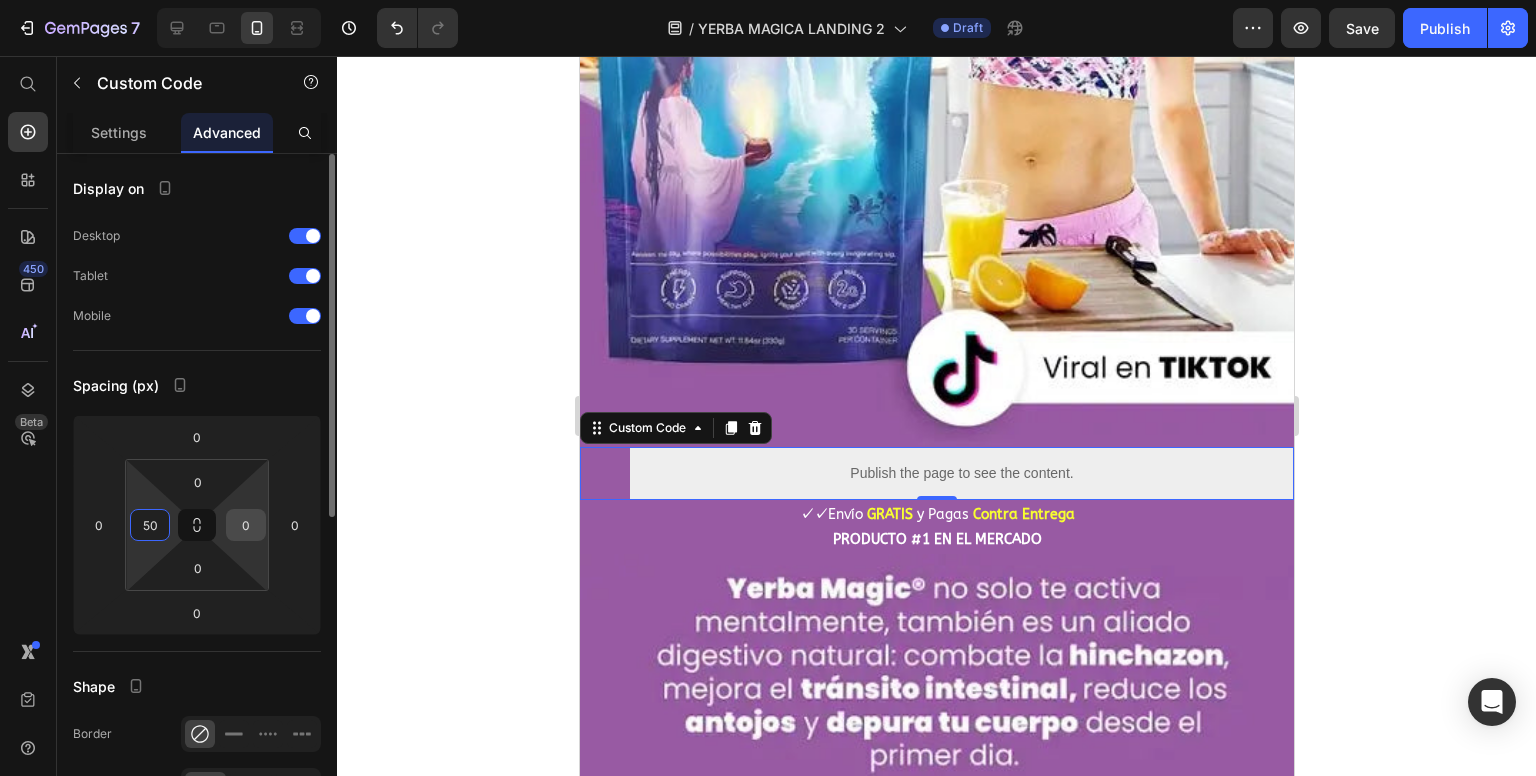 type on "50" 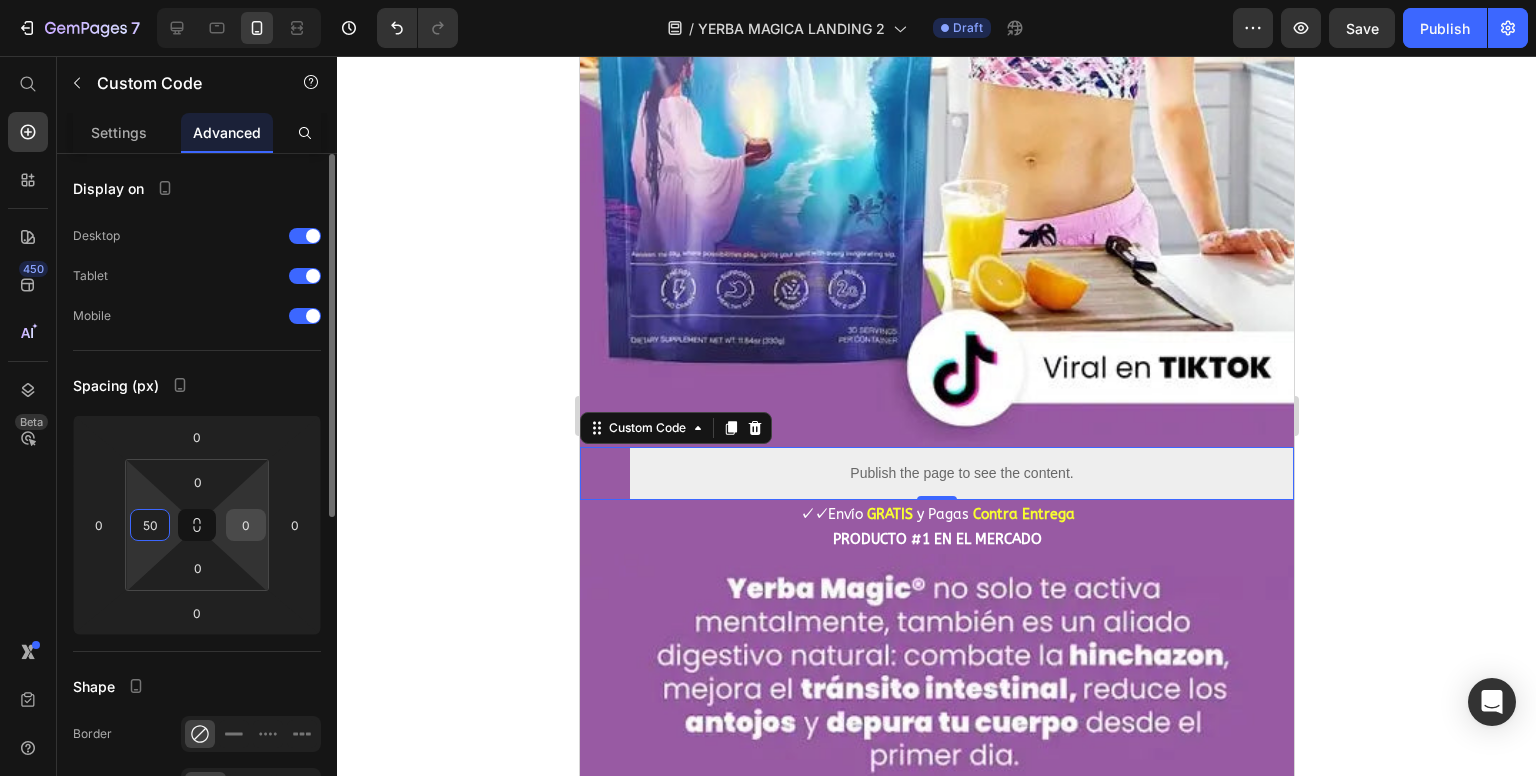 click on "0" at bounding box center [246, 525] 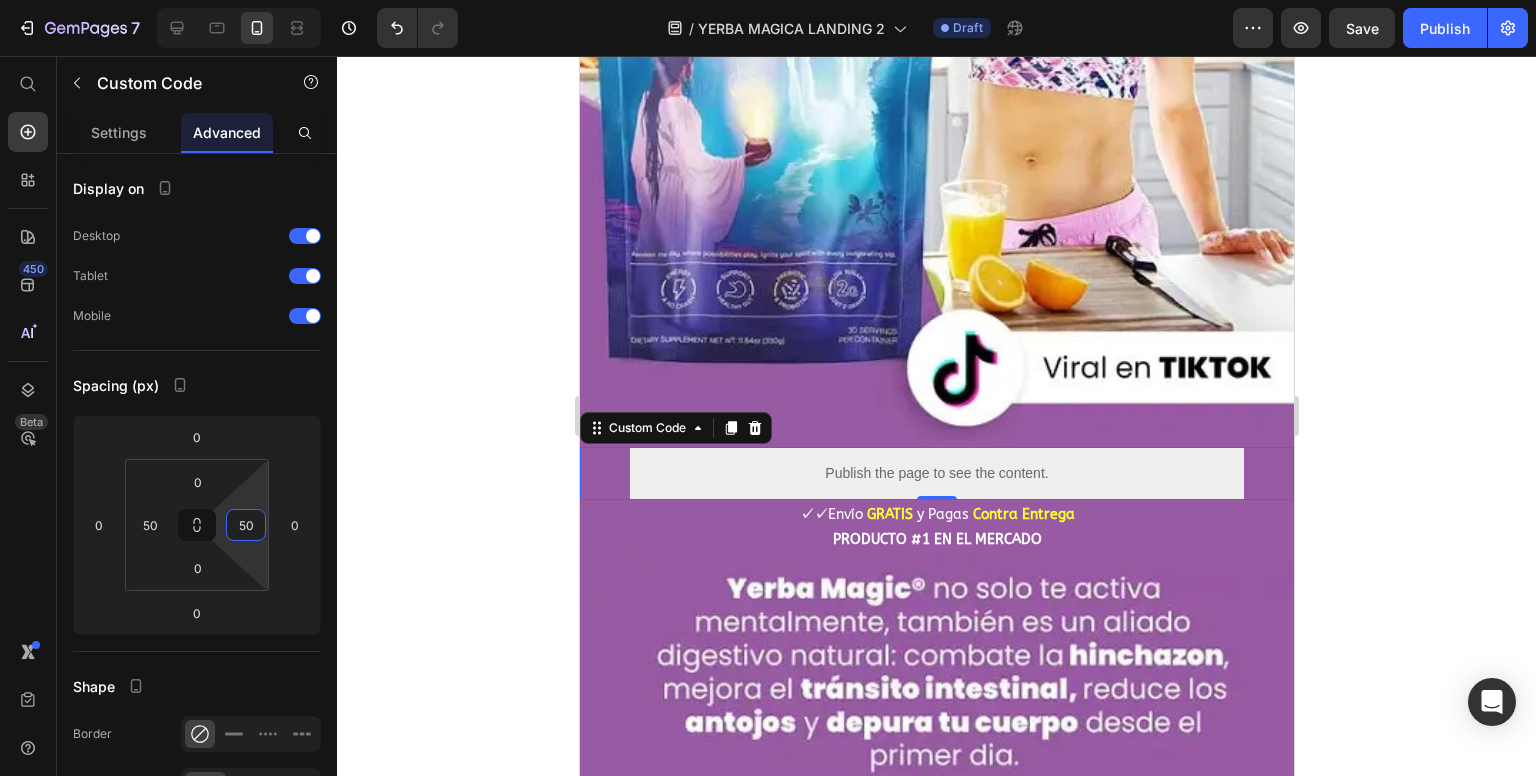 type on "50" 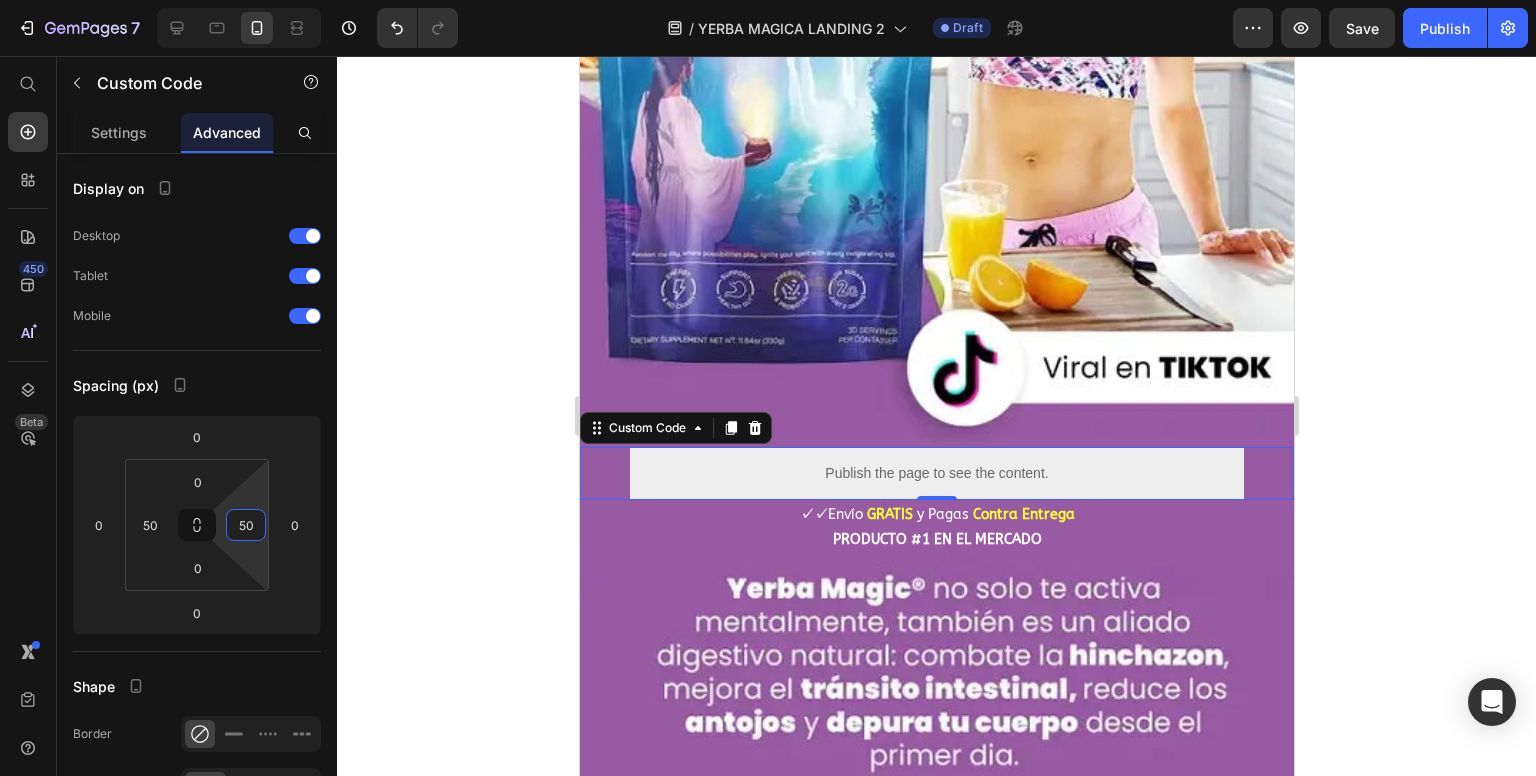 click 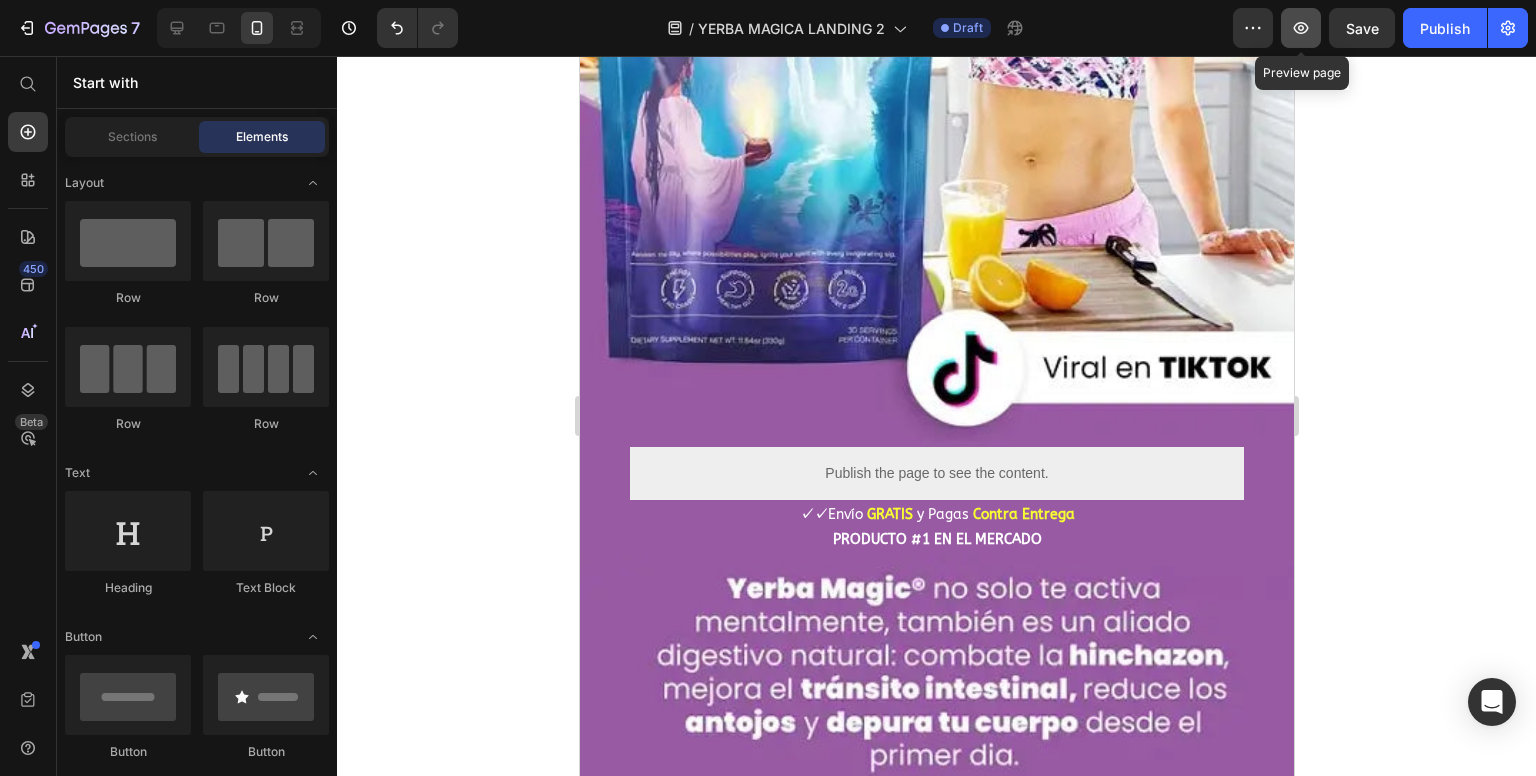 click 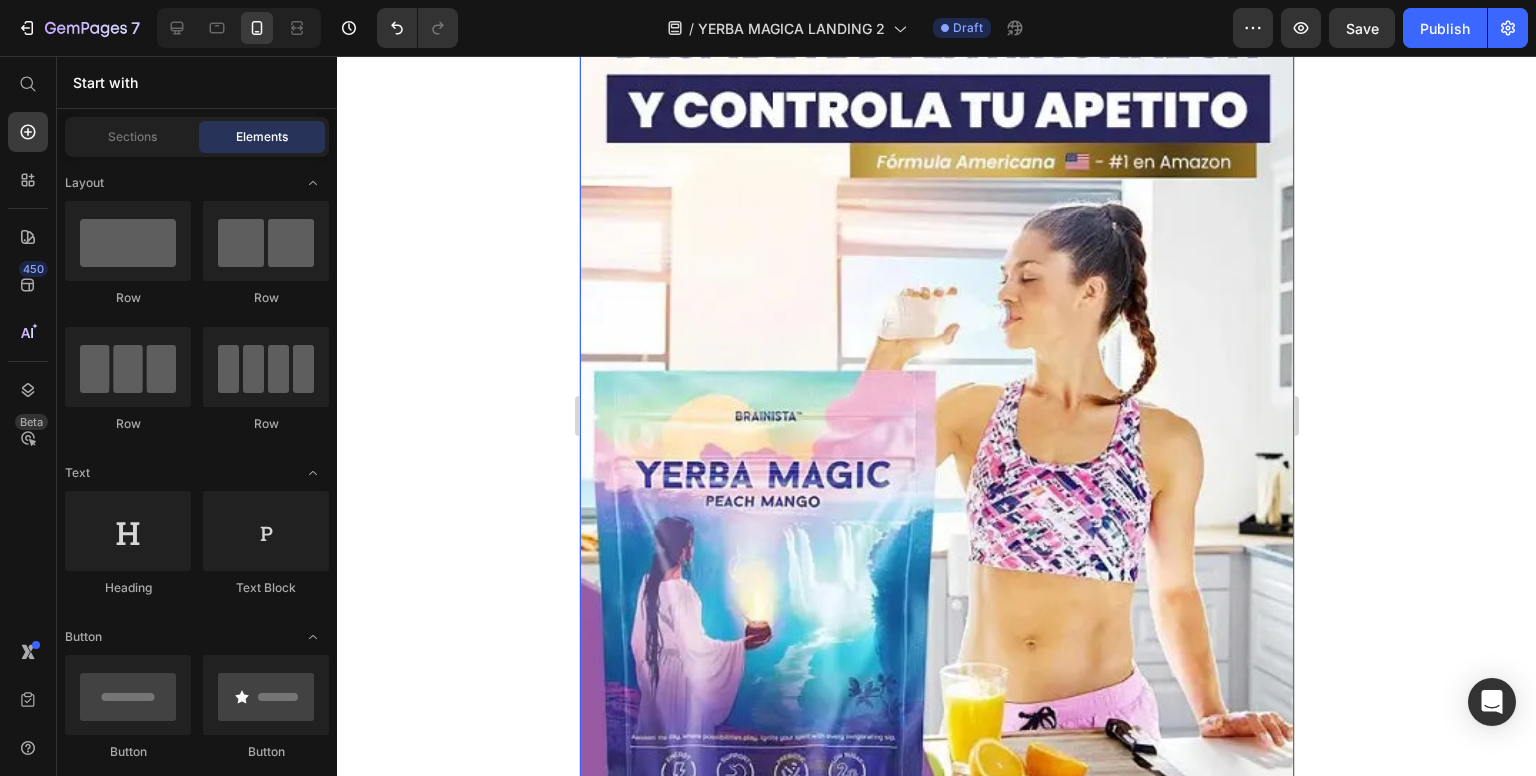 scroll, scrollTop: 100, scrollLeft: 0, axis: vertical 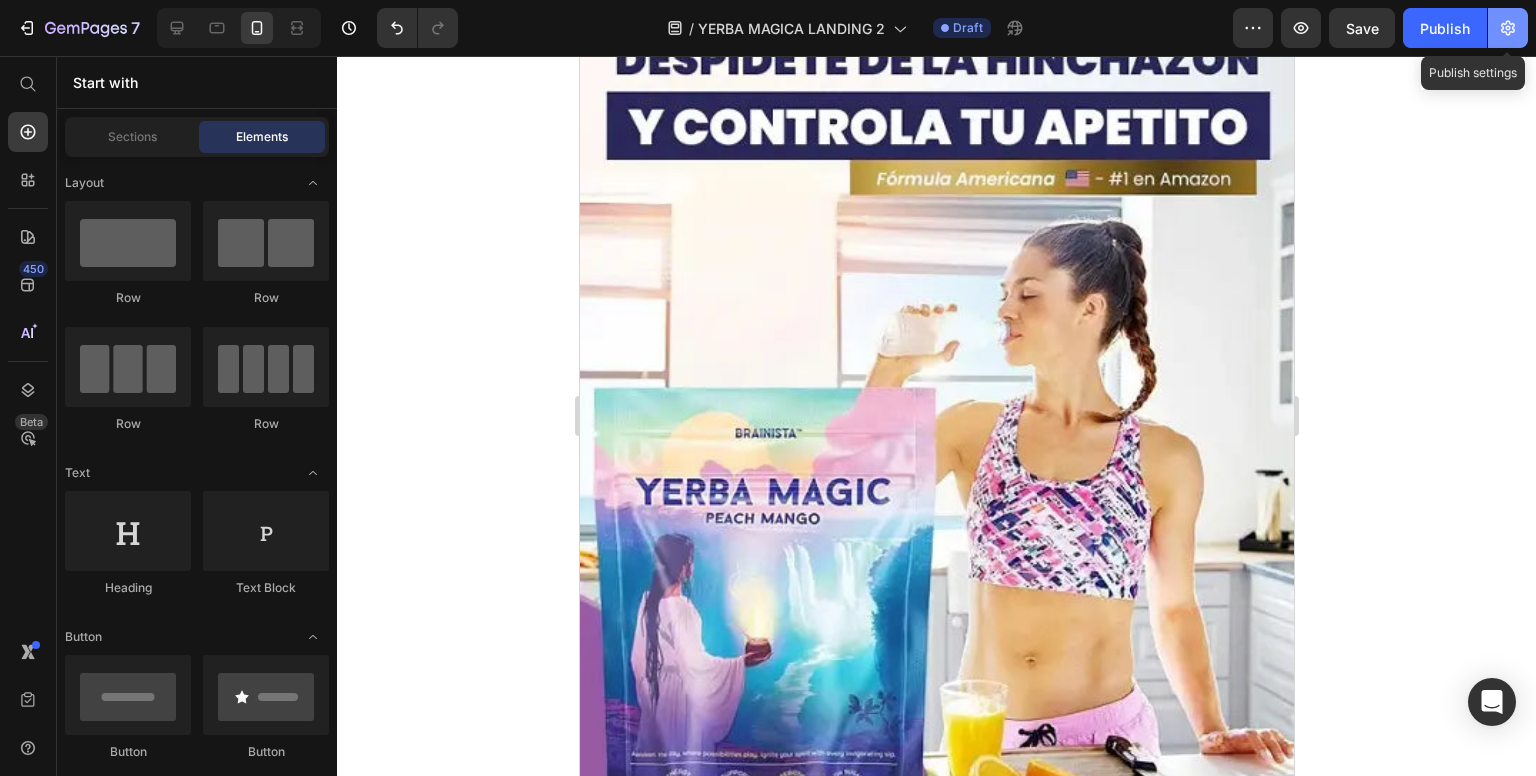 click 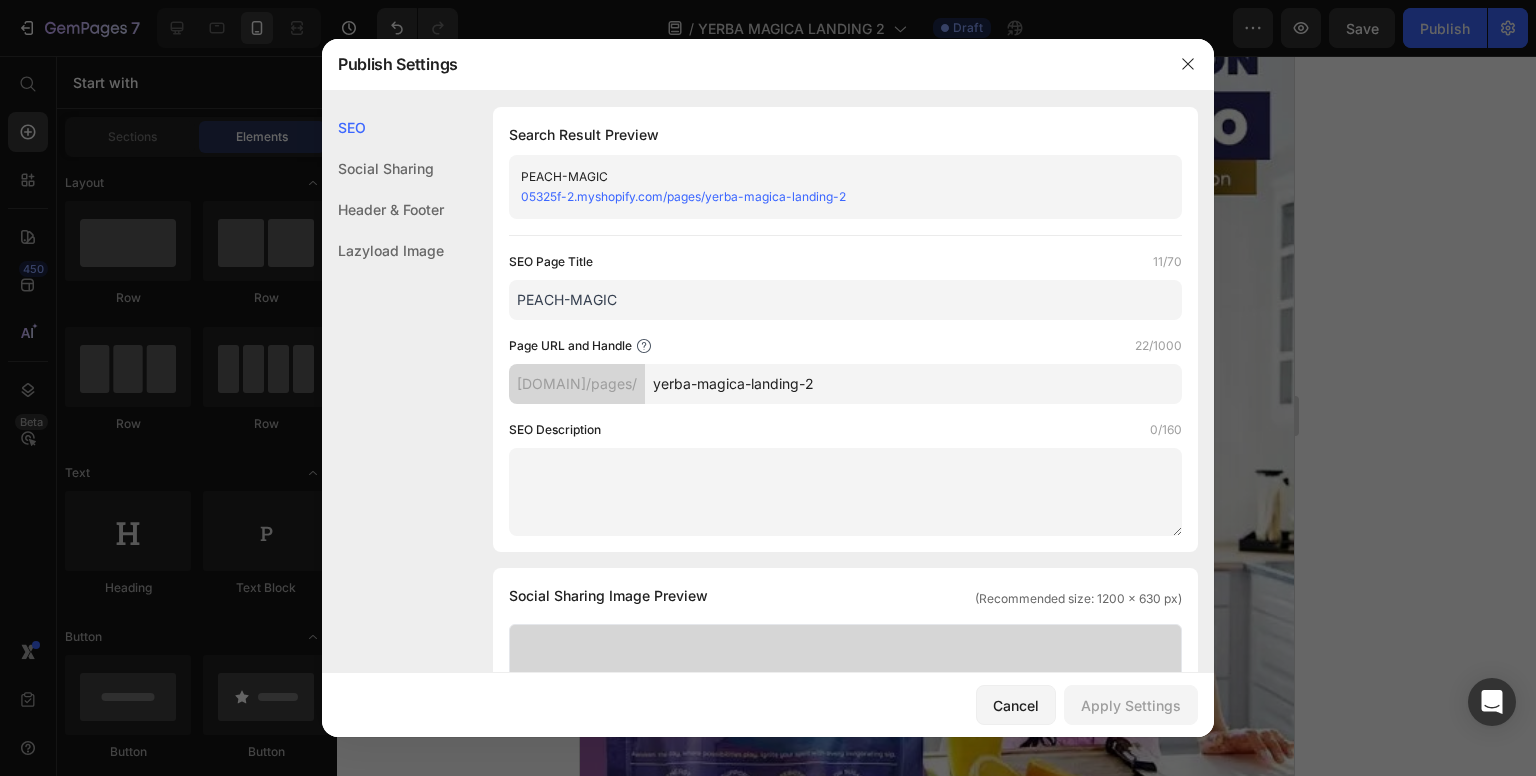 drag, startPoint x: 920, startPoint y: 393, endPoint x: 846, endPoint y: 405, distance: 74.96666 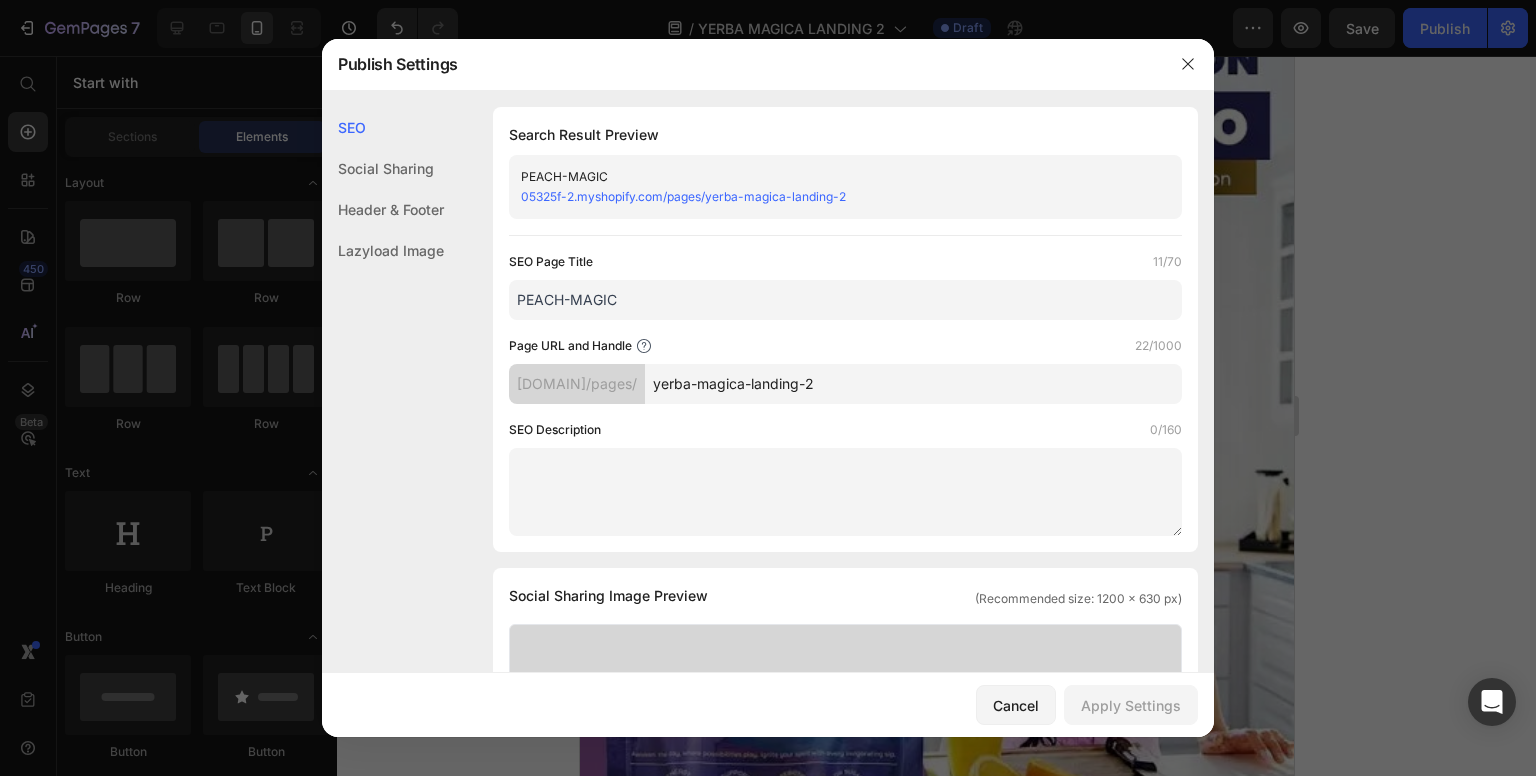 click on "SEO Page Title  11/70  PEACH-MAGIC  Page URL and Handle  22/1000  05325f-2.myshopify.com/pages/ yerba-magica-landing-2  SEO Description  0/160" 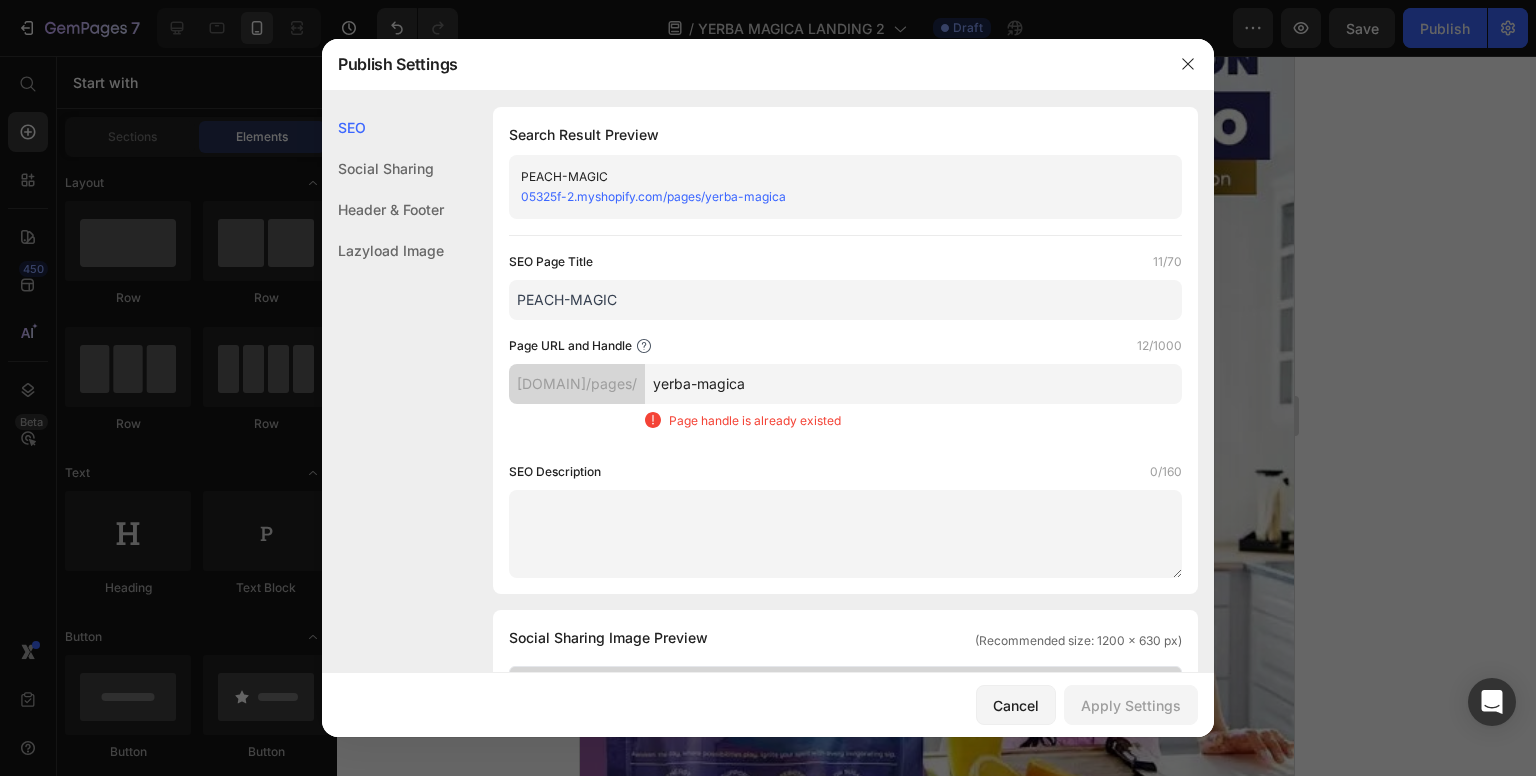 type on "yerba-magica" 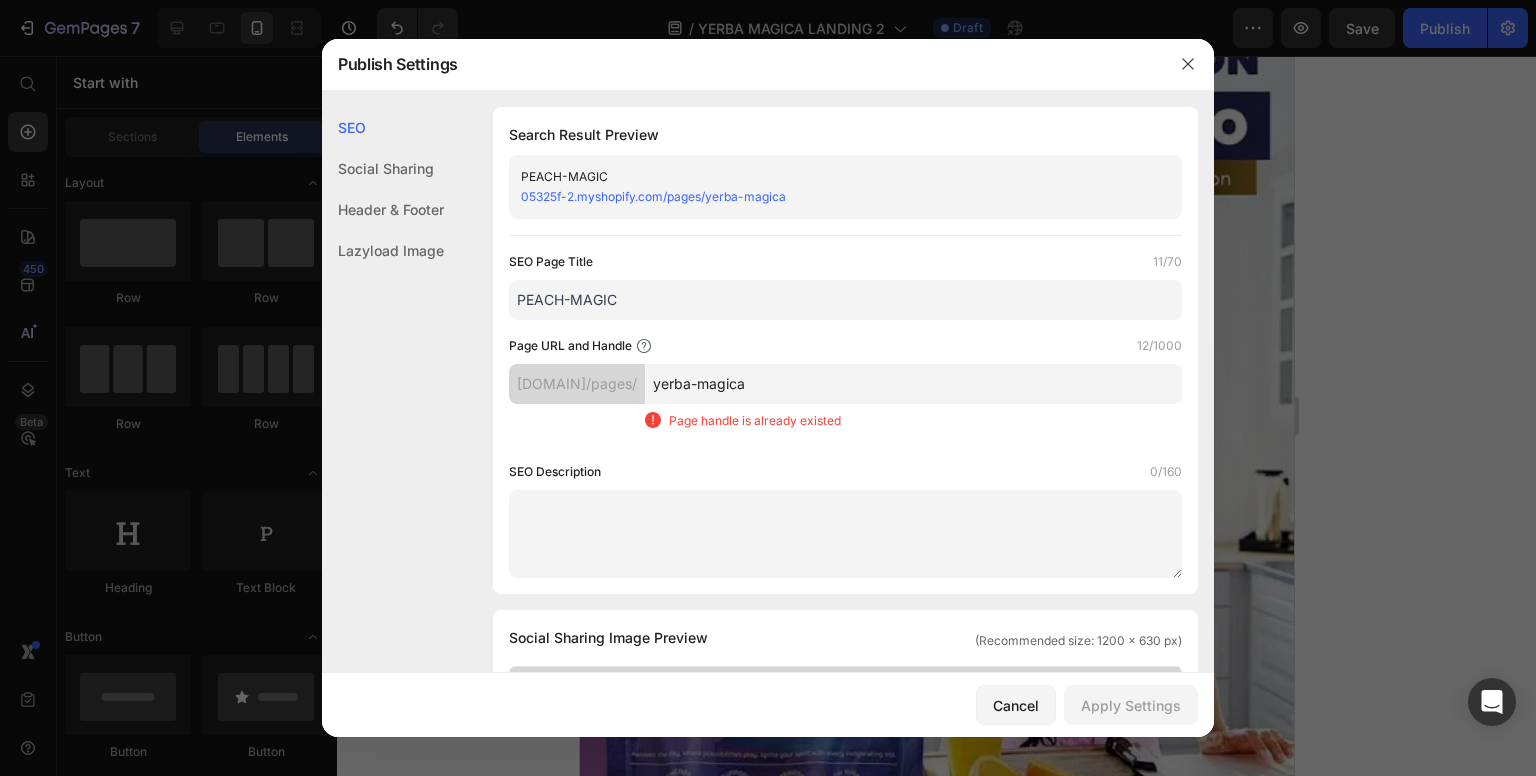 click on "PEACH-MAGIC" at bounding box center (845, 300) 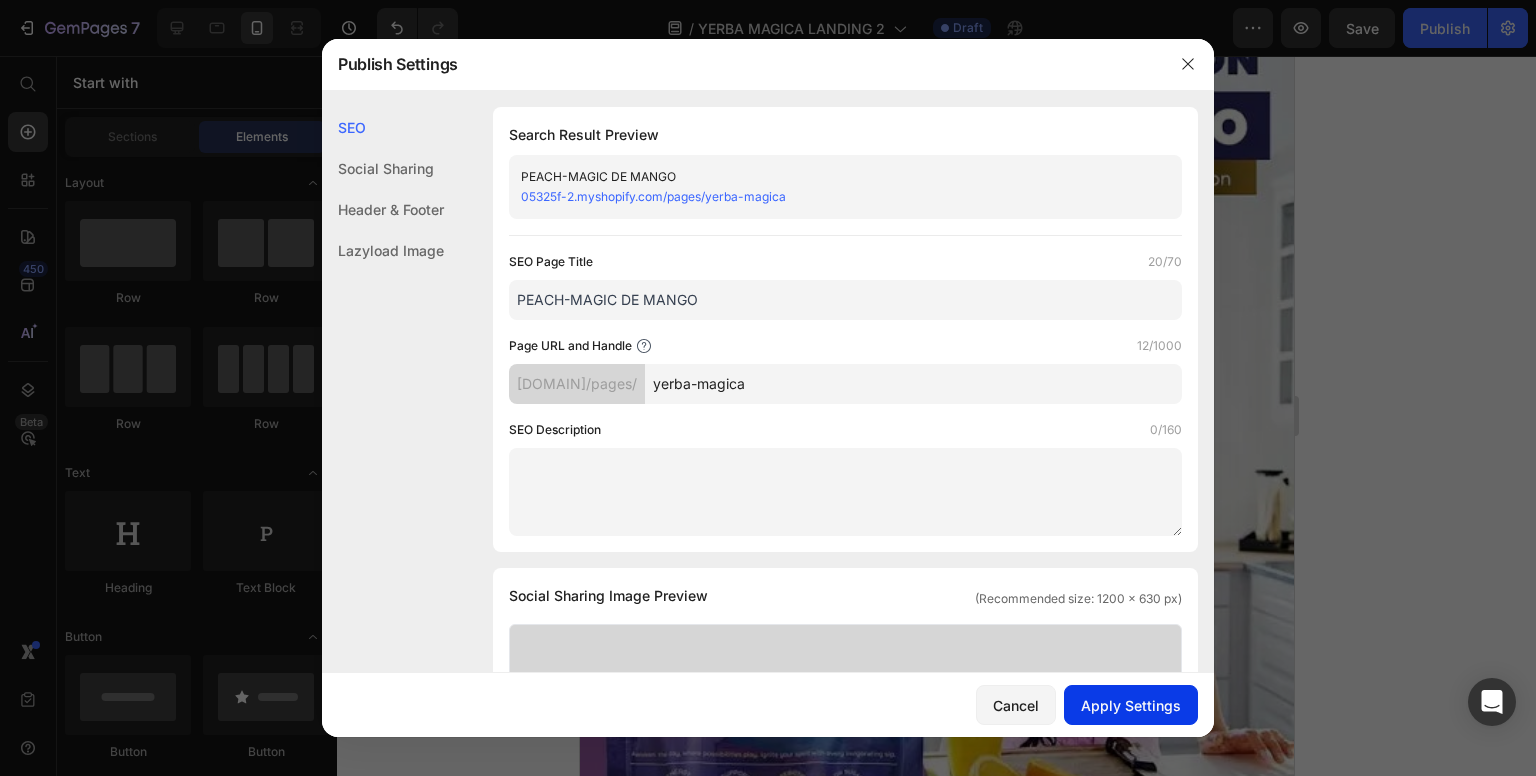 type on "PEACH-MAGIC DE MANGO" 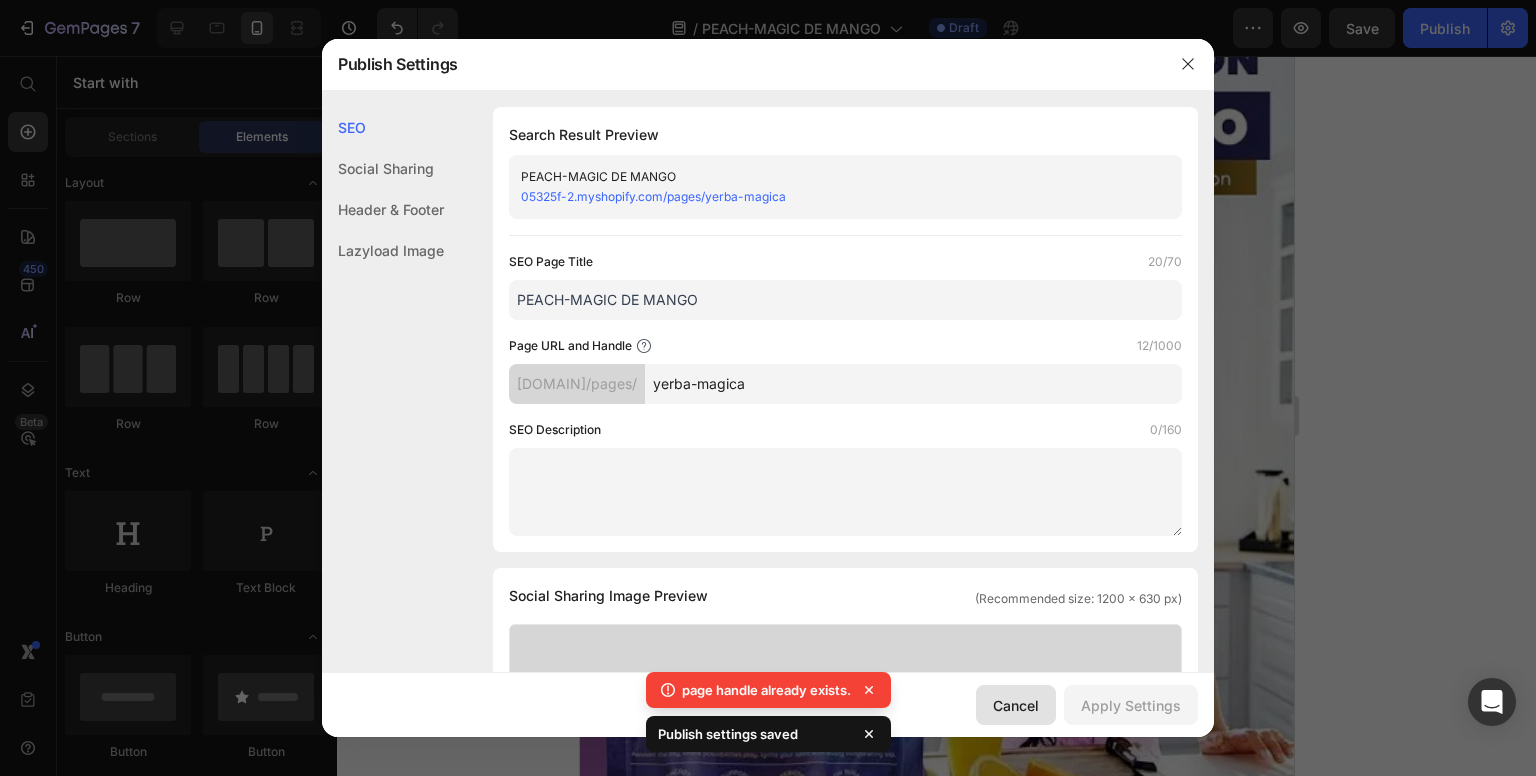click on "Cancel" at bounding box center [1016, 705] 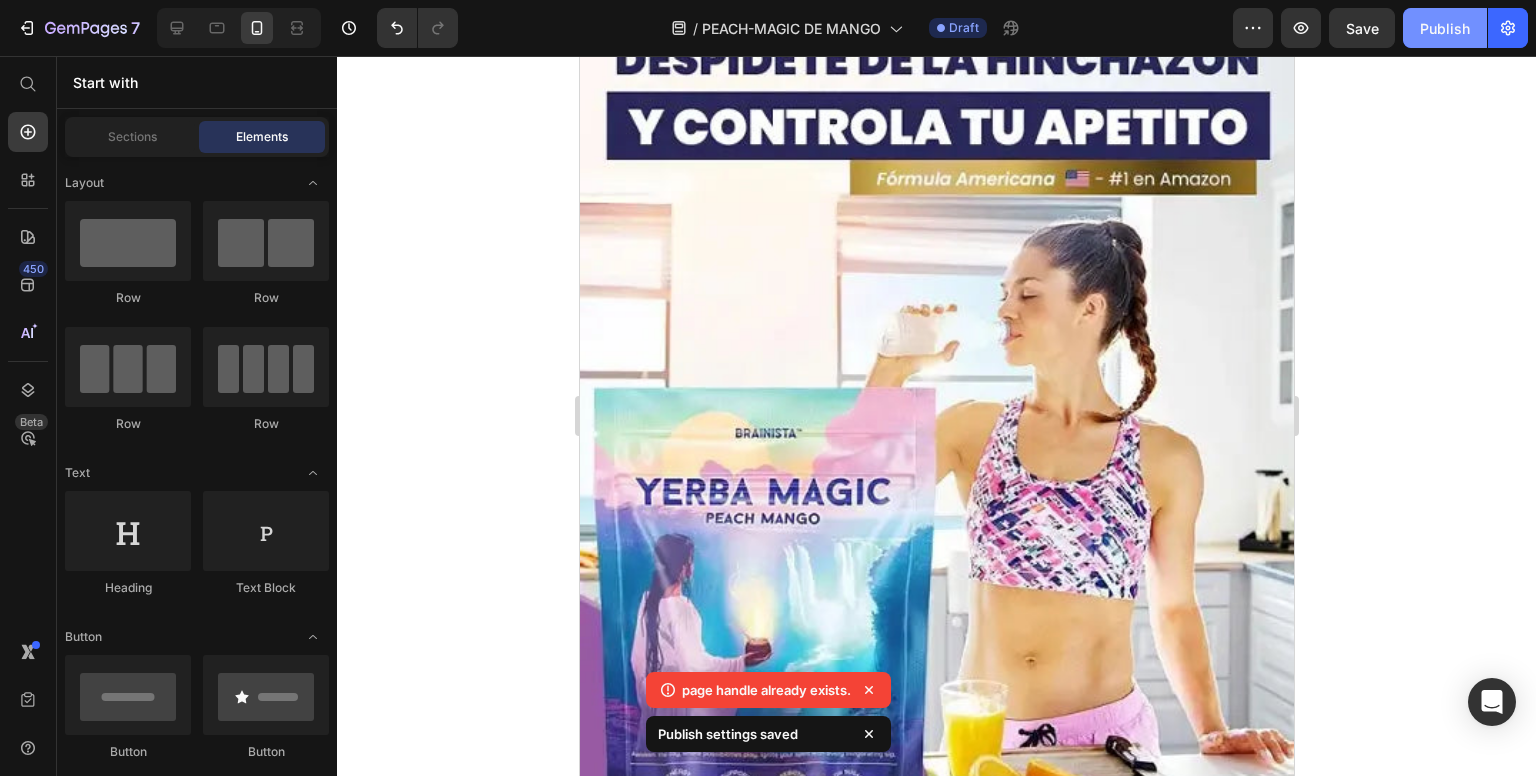 click on "Publish" at bounding box center [1445, 28] 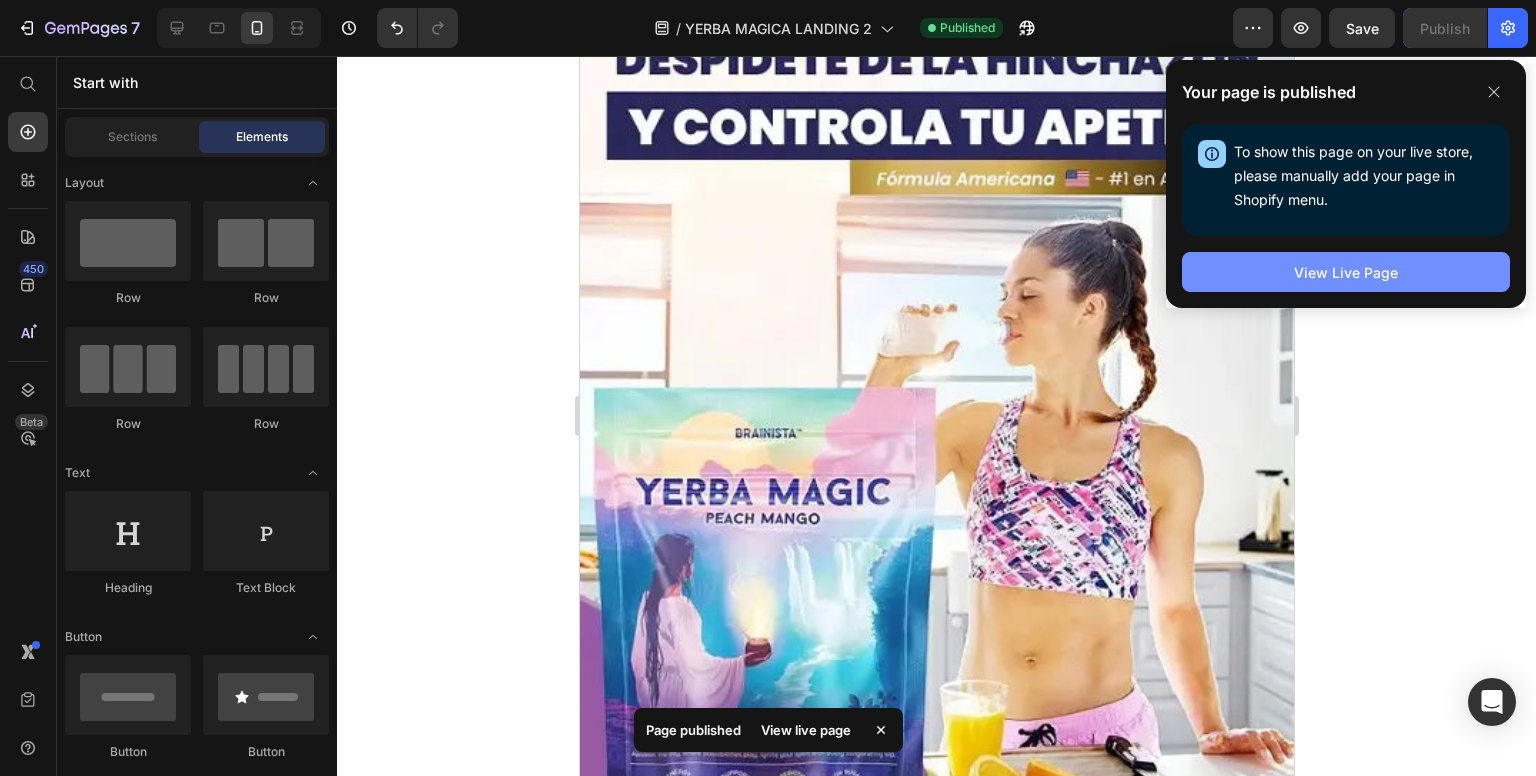 click on "View Live Page" at bounding box center (1346, 272) 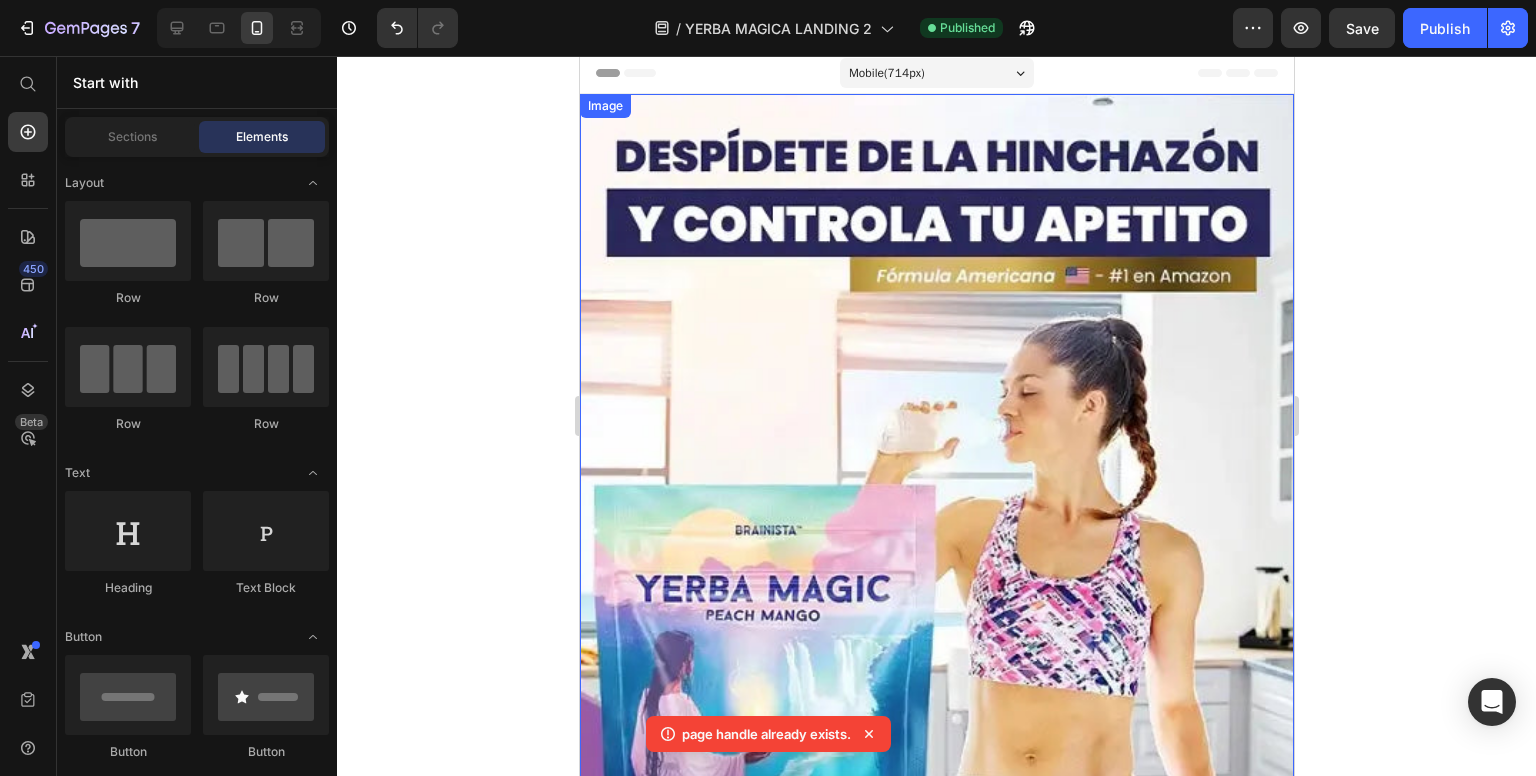 scroll, scrollTop: 0, scrollLeft: 0, axis: both 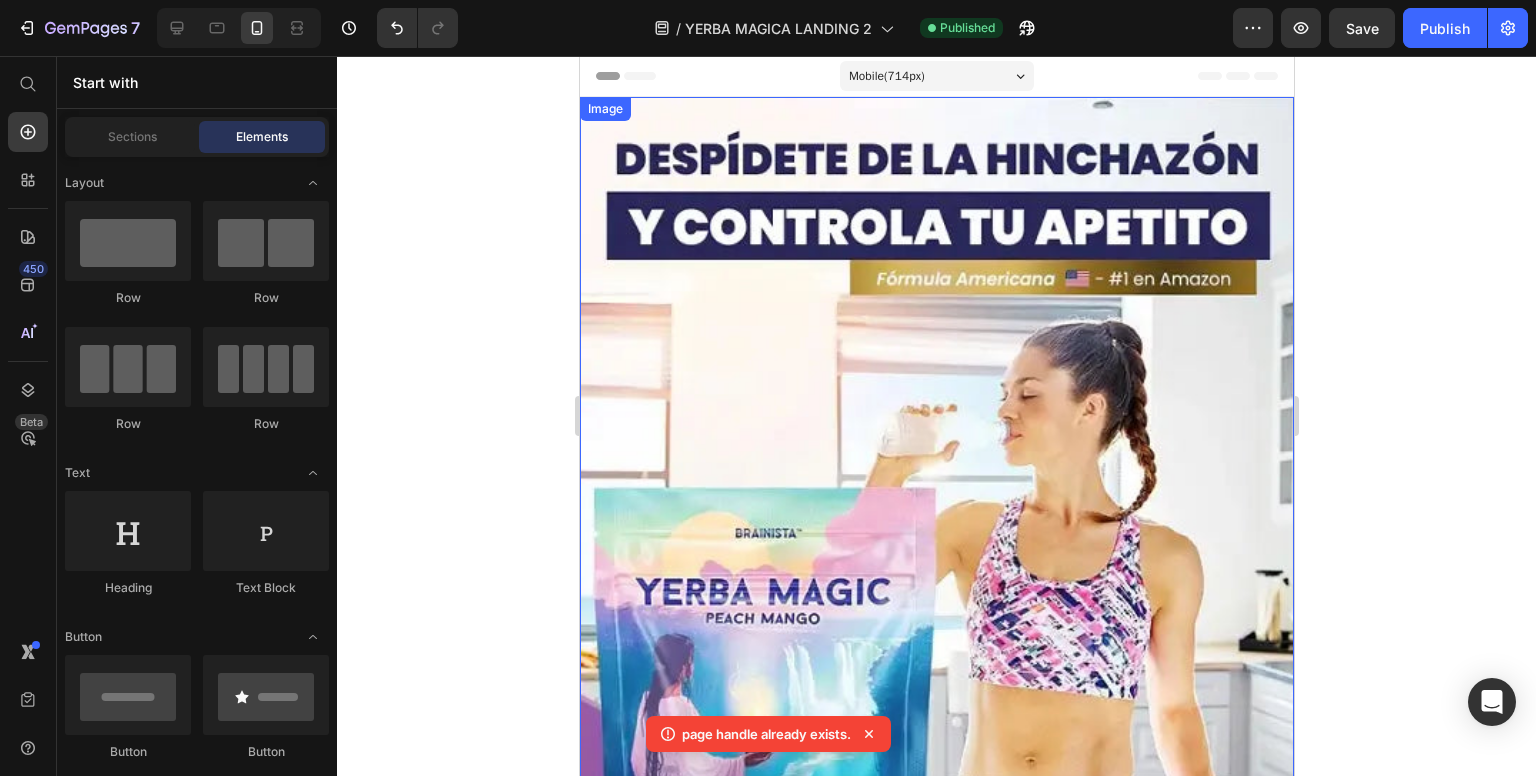click at bounding box center [936, 572] 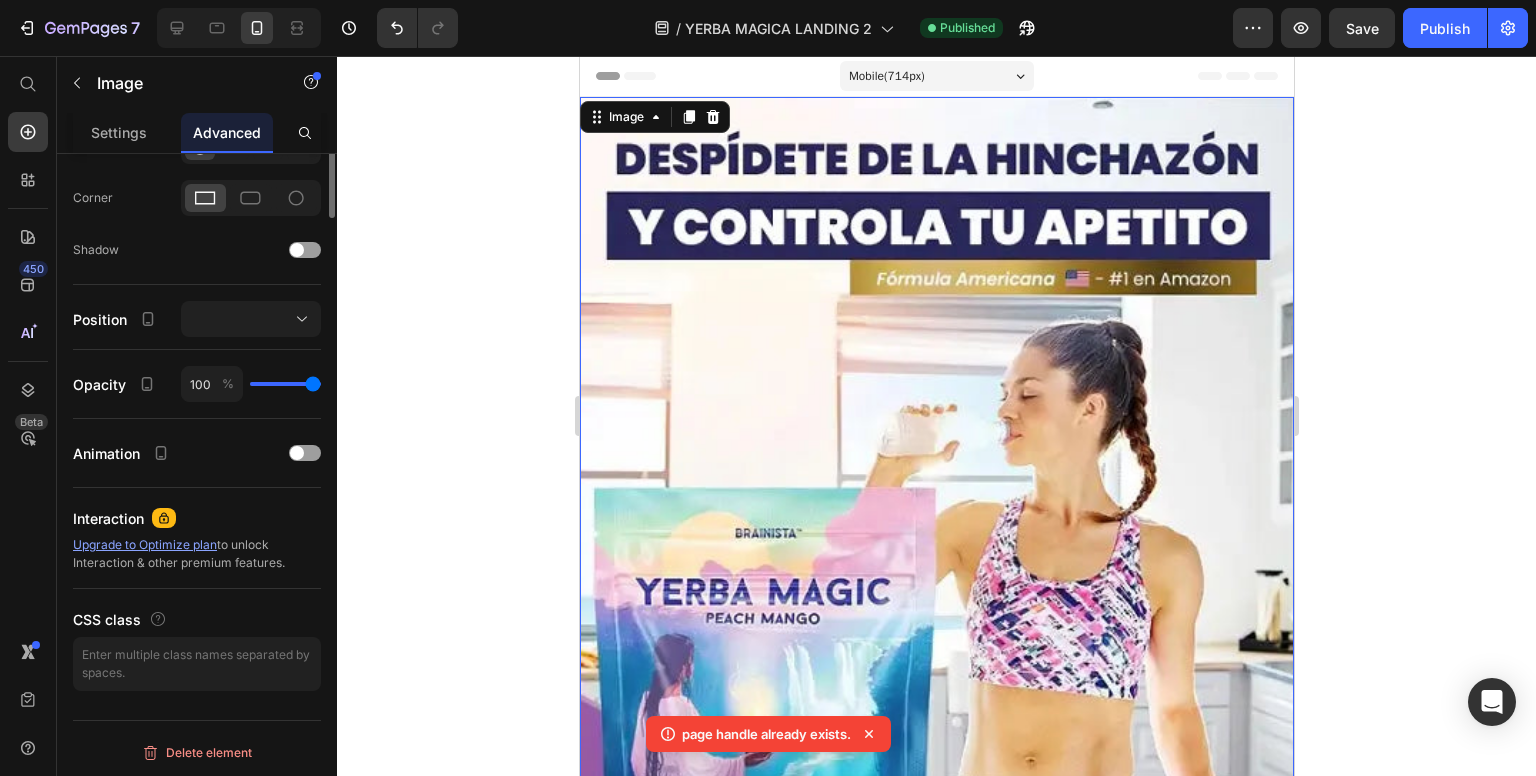 scroll, scrollTop: 188, scrollLeft: 0, axis: vertical 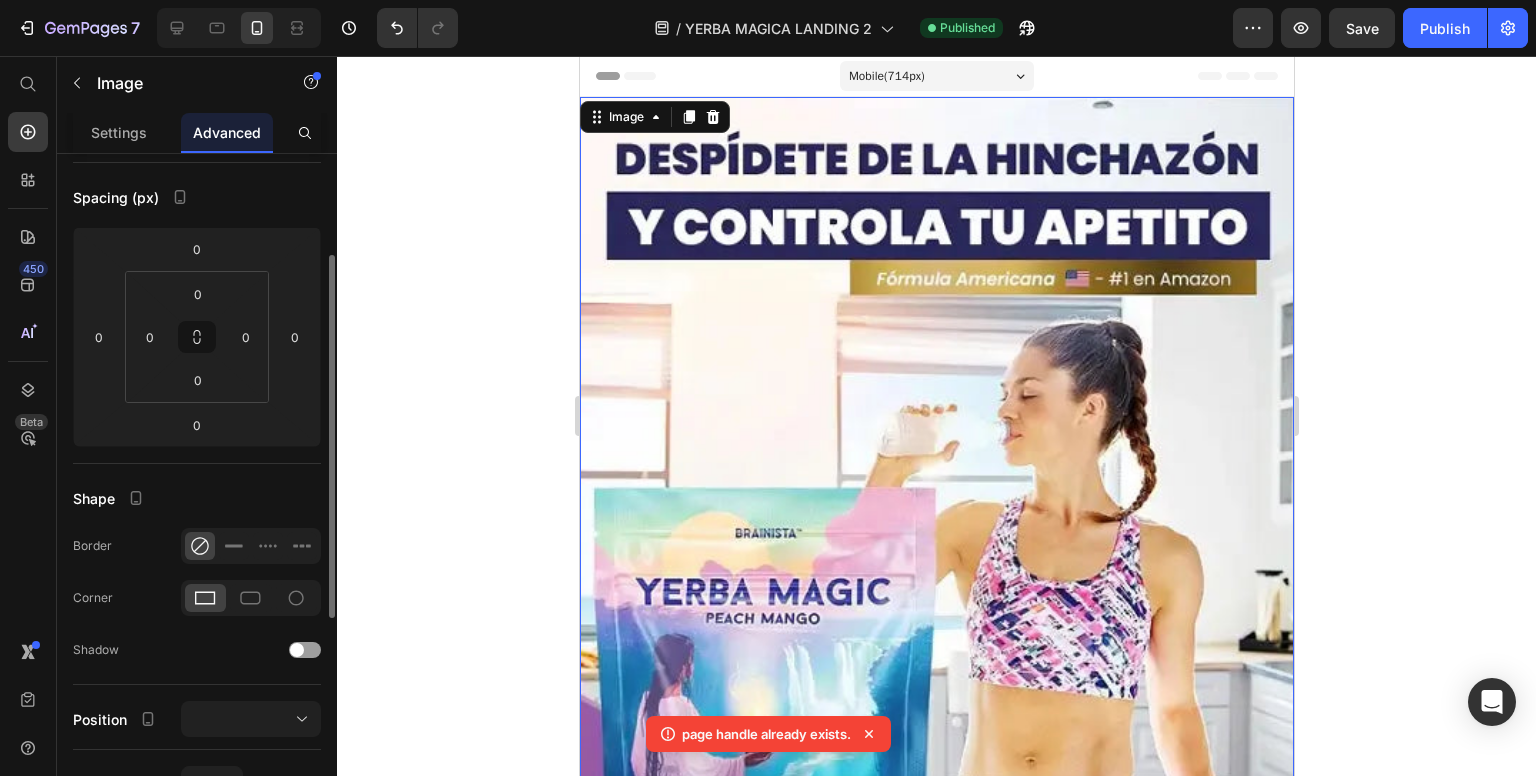 click 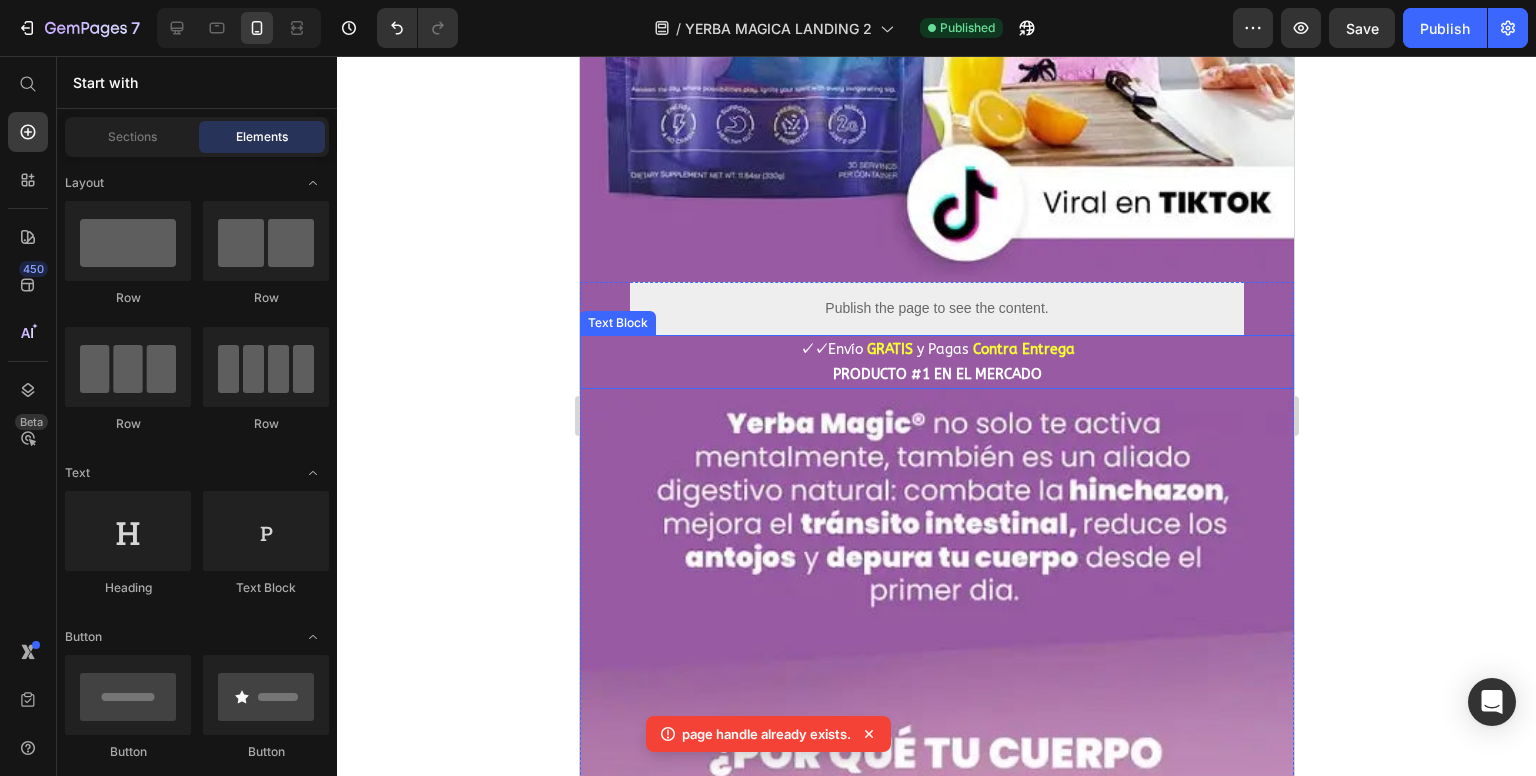 scroll, scrollTop: 800, scrollLeft: 0, axis: vertical 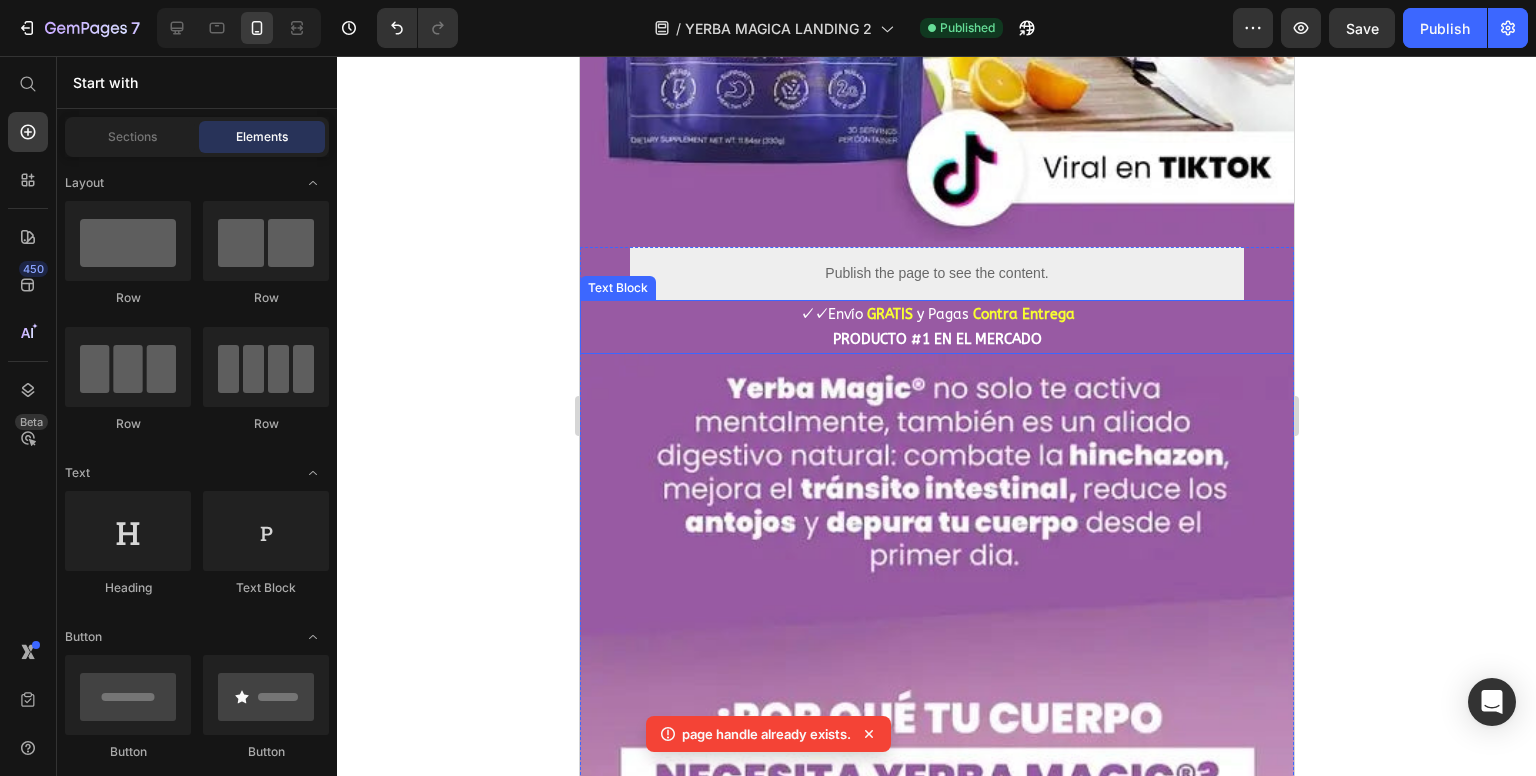 click on "PRODUCTO #1 EN EL MERCADO" at bounding box center [936, 339] 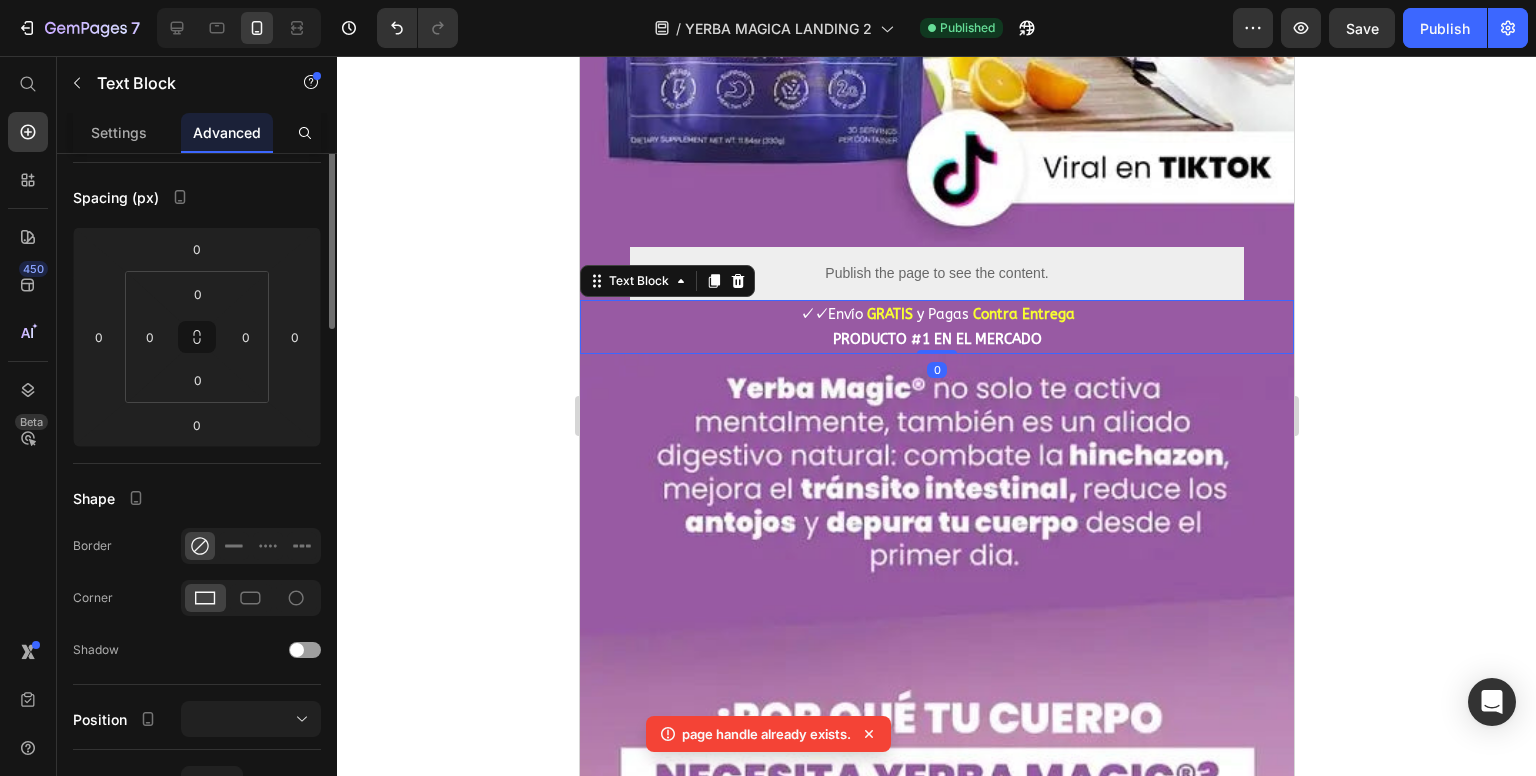 scroll, scrollTop: 0, scrollLeft: 0, axis: both 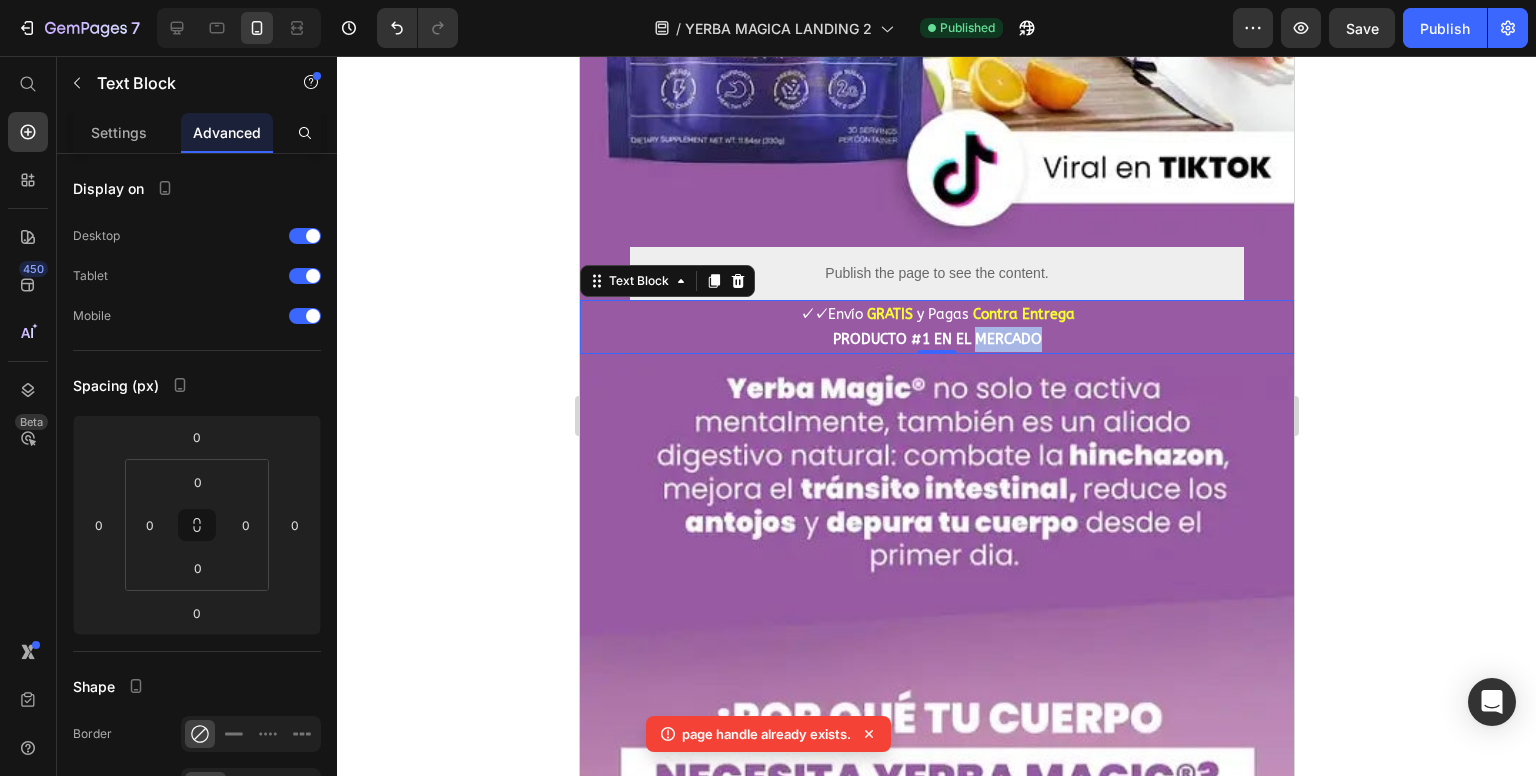 click on "PRODUCTO #1 EN EL MERCADO" at bounding box center (936, 339) 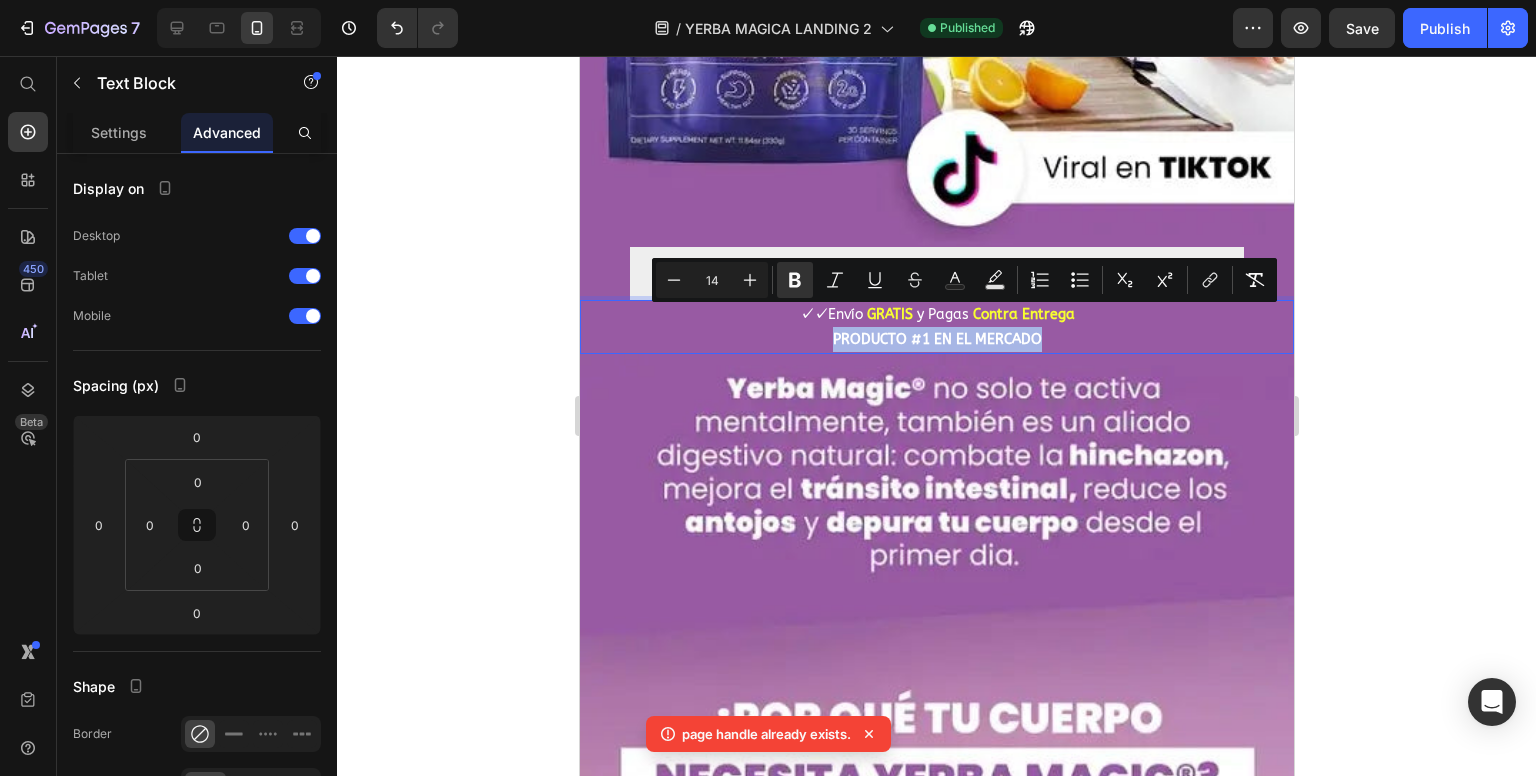 click on "PRODUCTO #1 EN EL MERCADO" at bounding box center [936, 339] 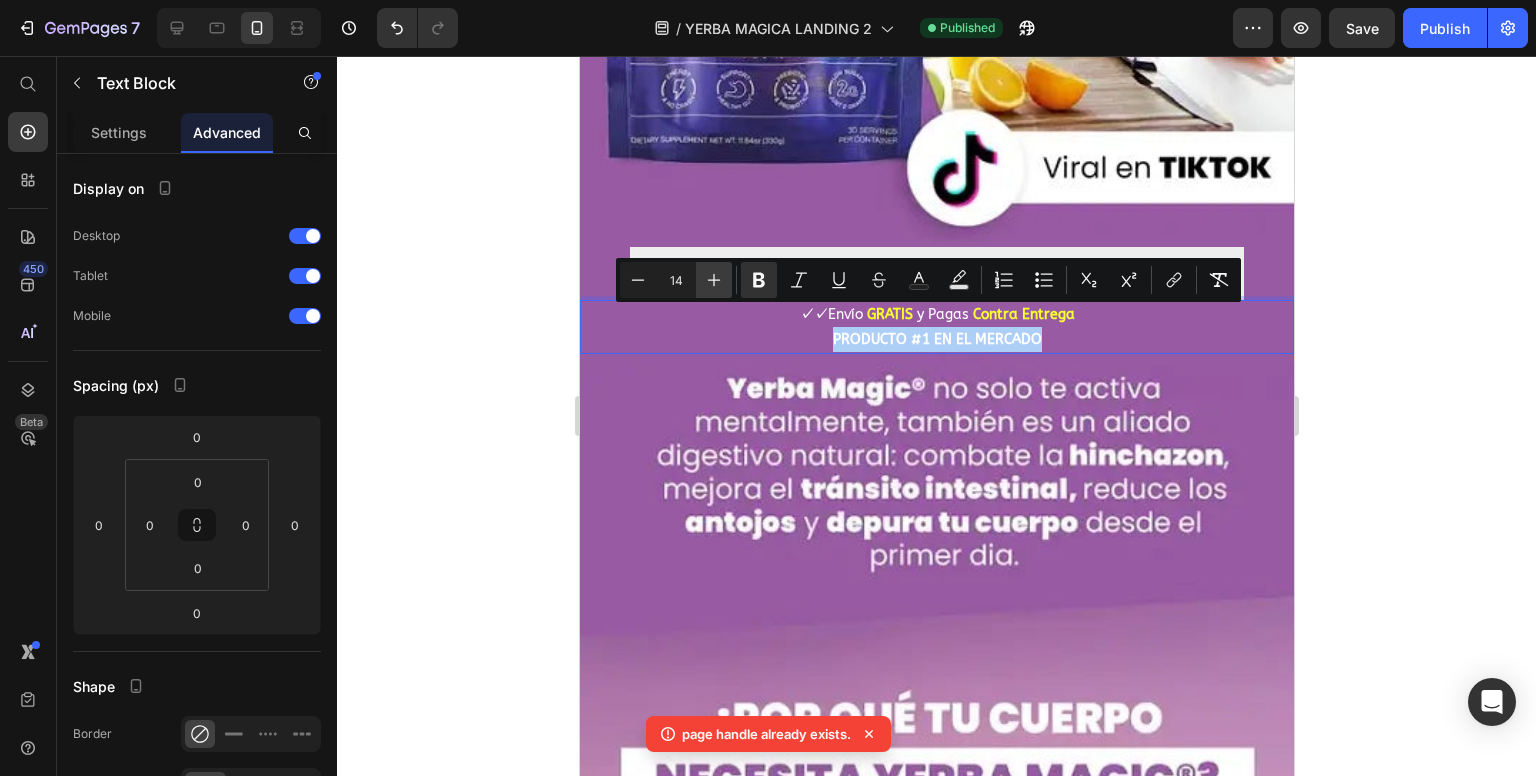 click on "Plus" at bounding box center (714, 280) 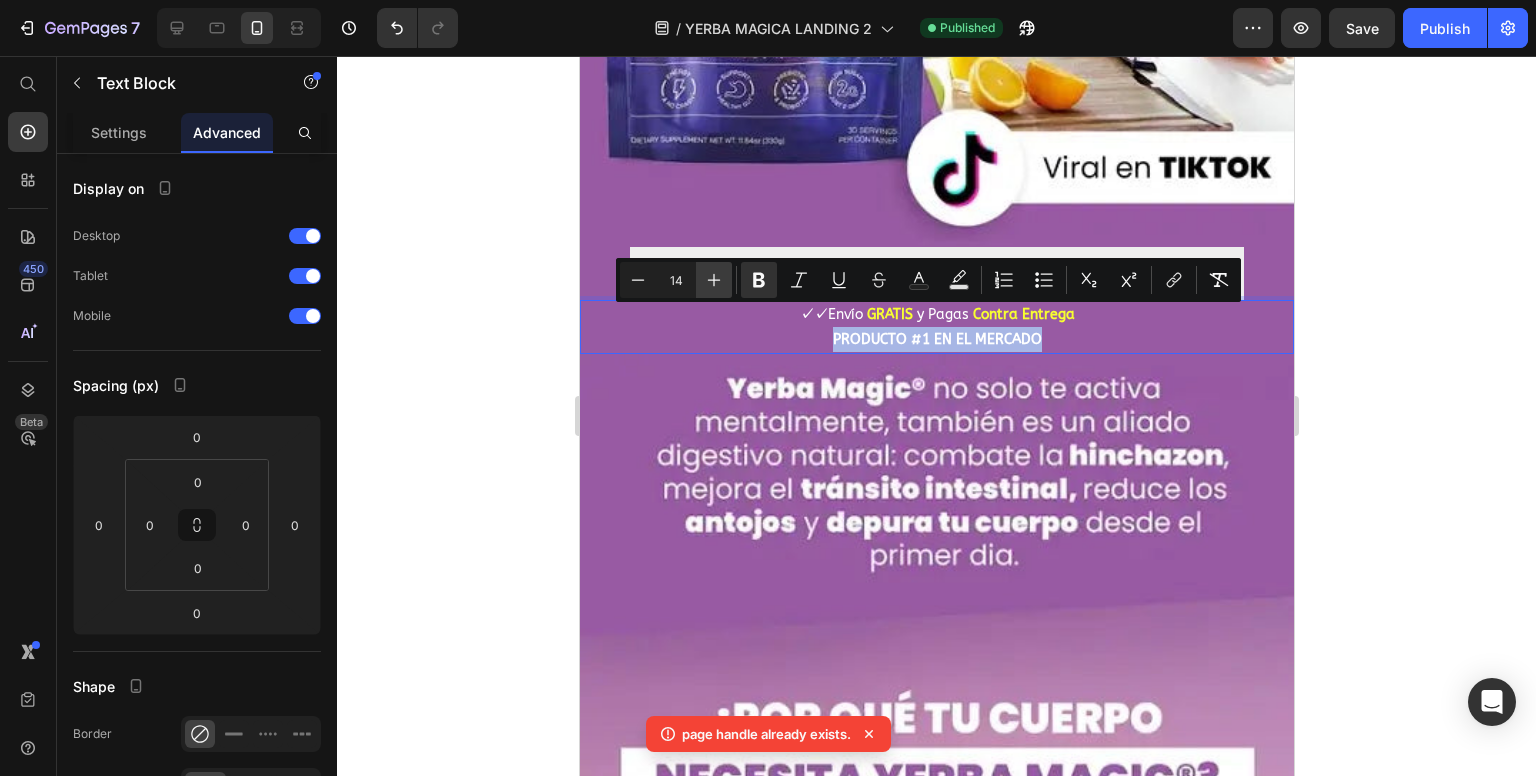 type on "15" 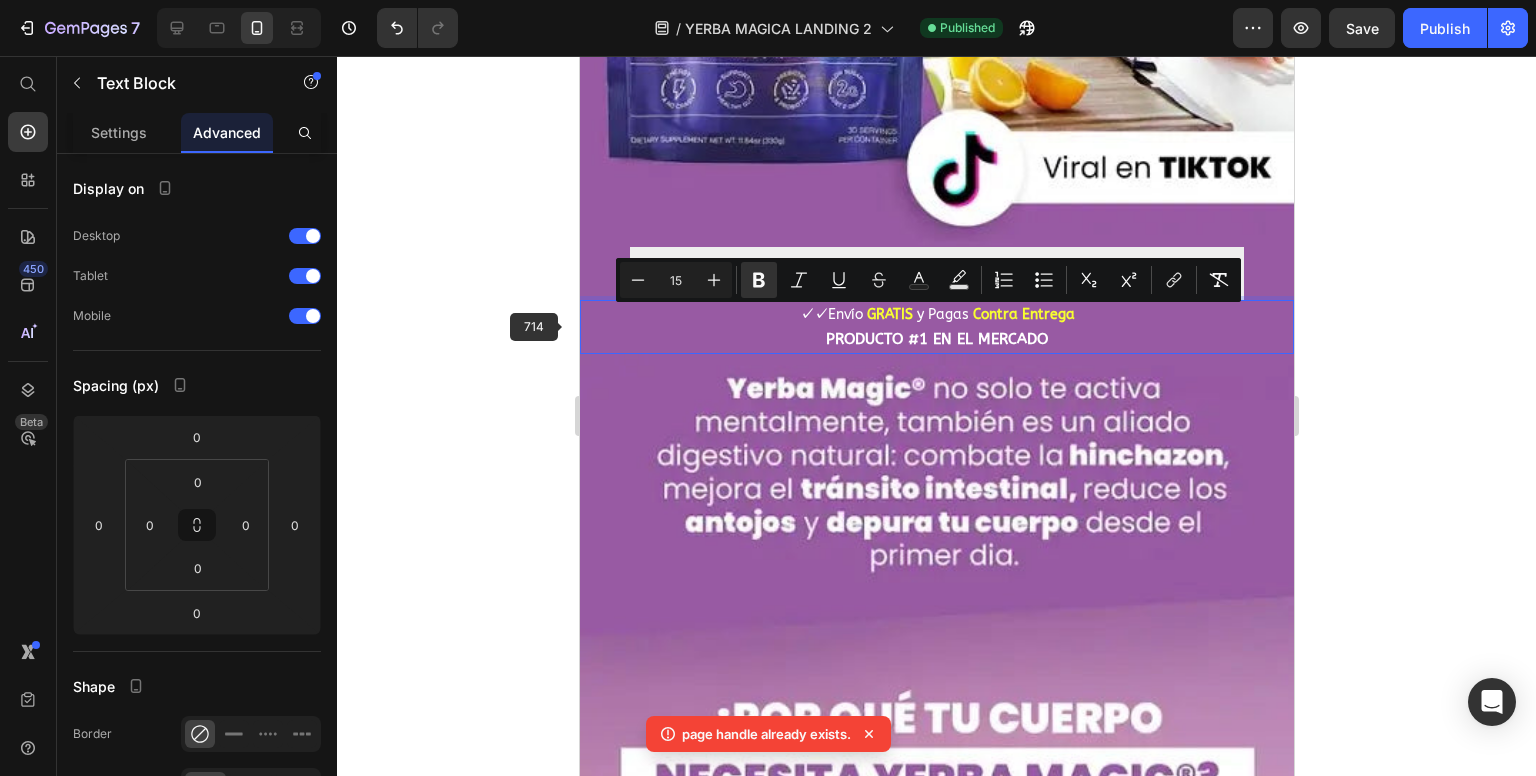 click 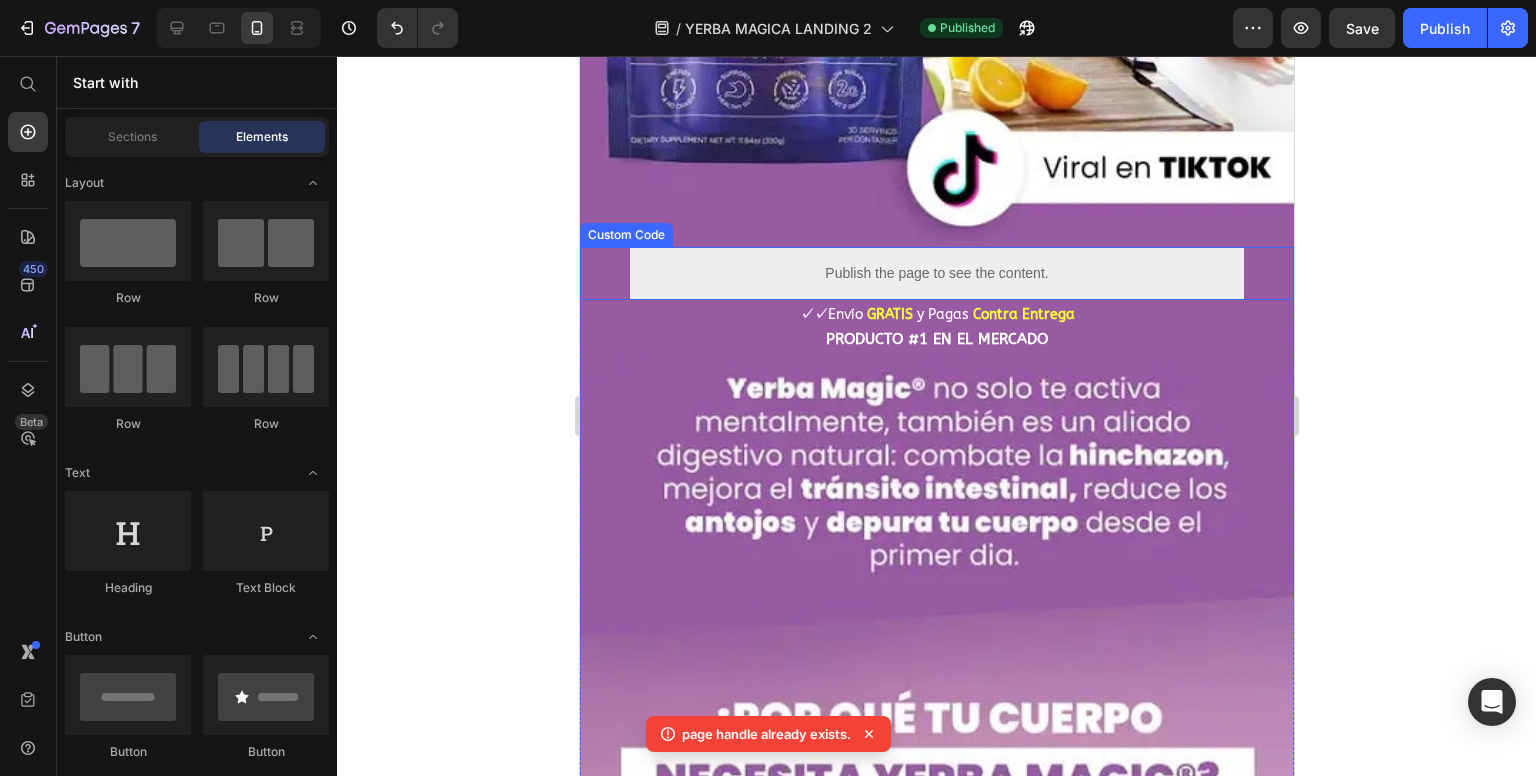 click on "Publish the page to see the content." at bounding box center [936, 273] 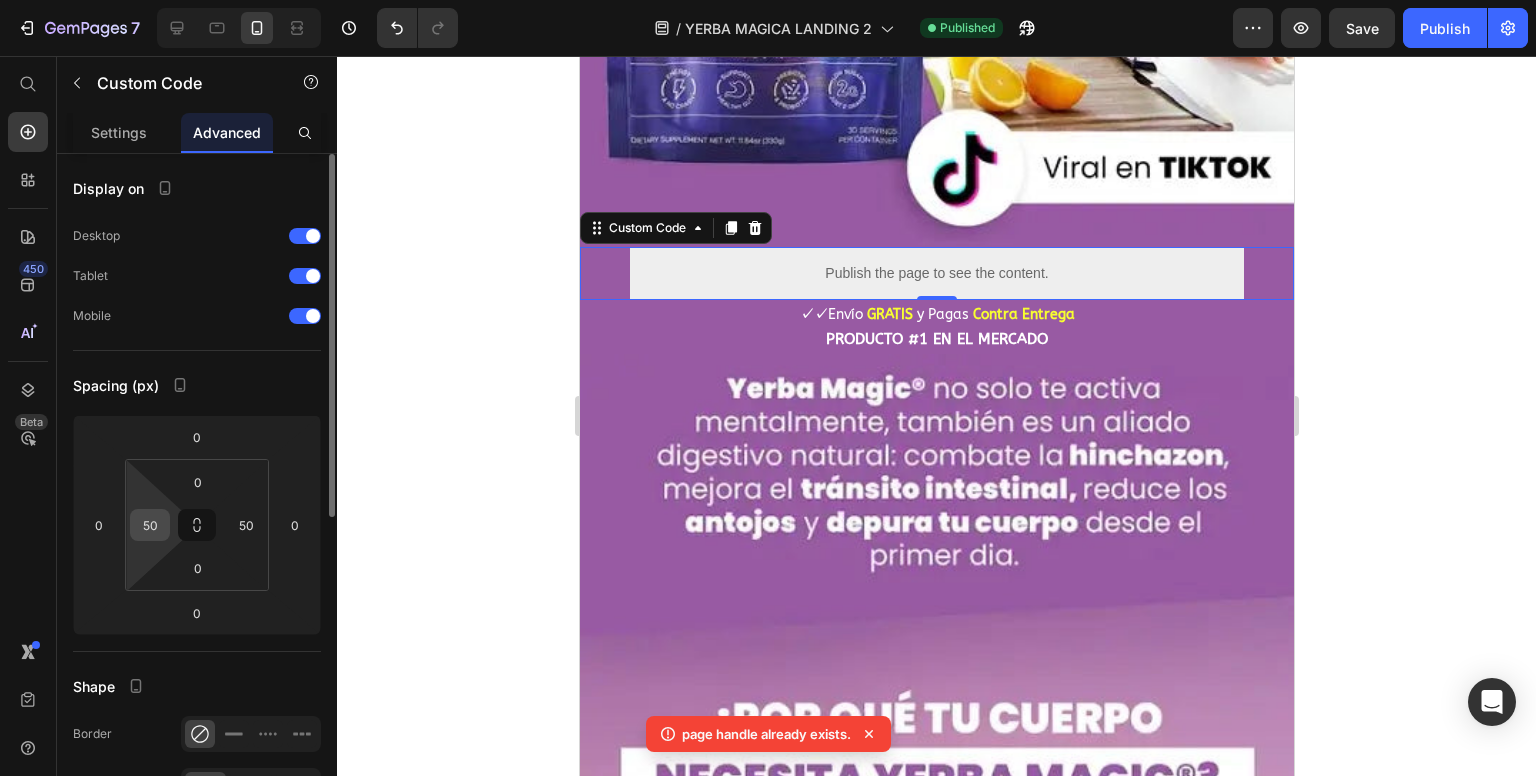 click on "50" at bounding box center (150, 525) 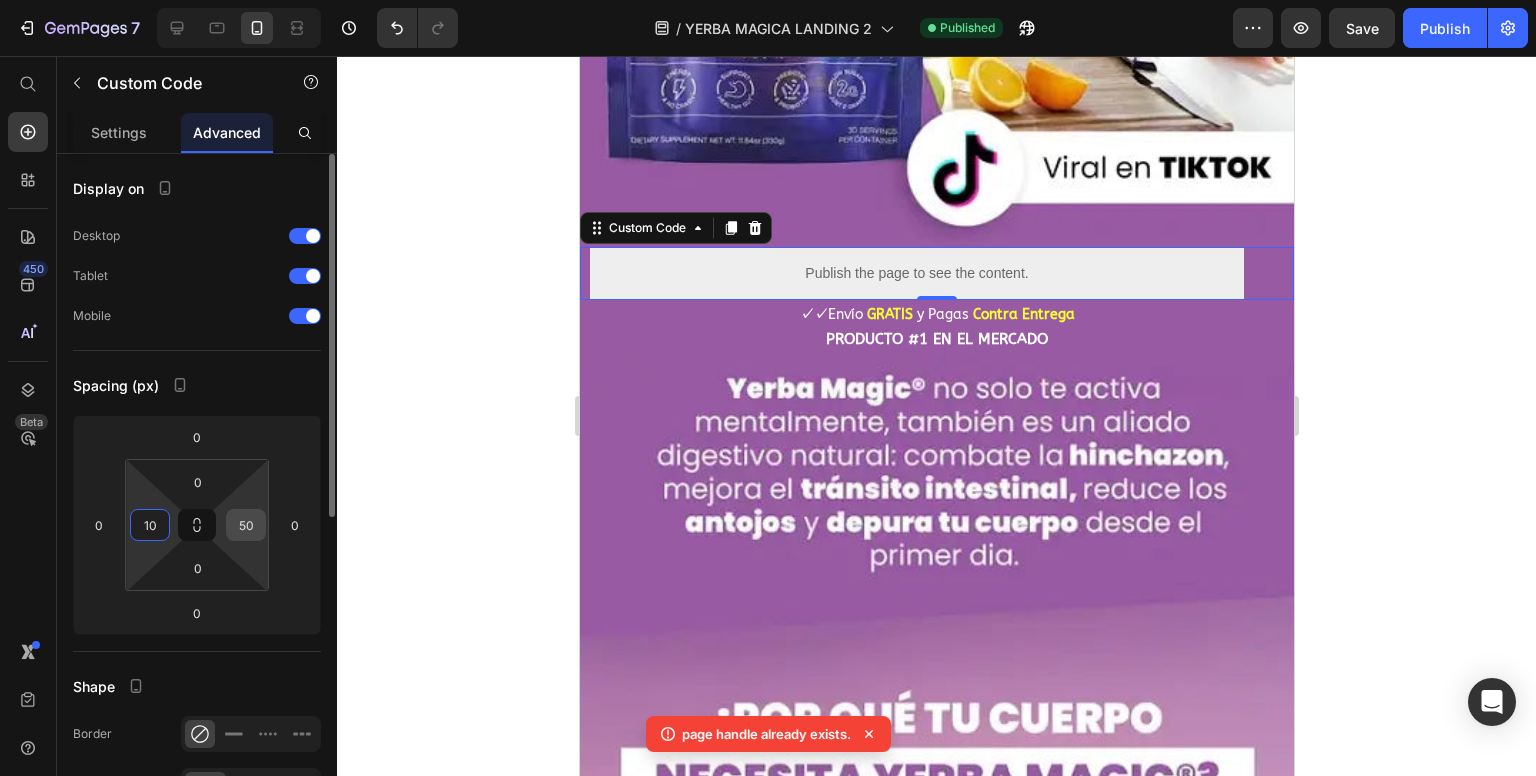 type on "10" 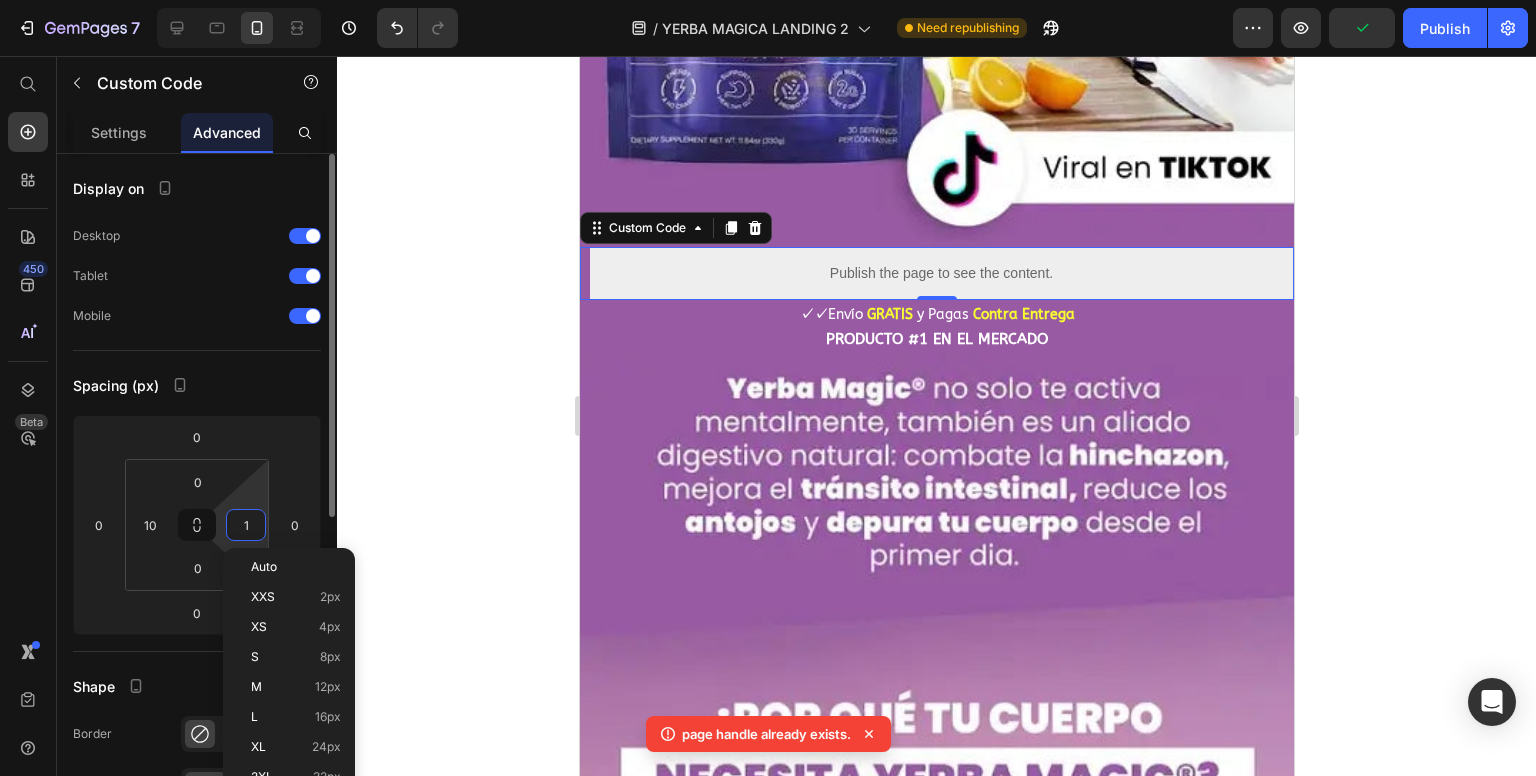 type on "10" 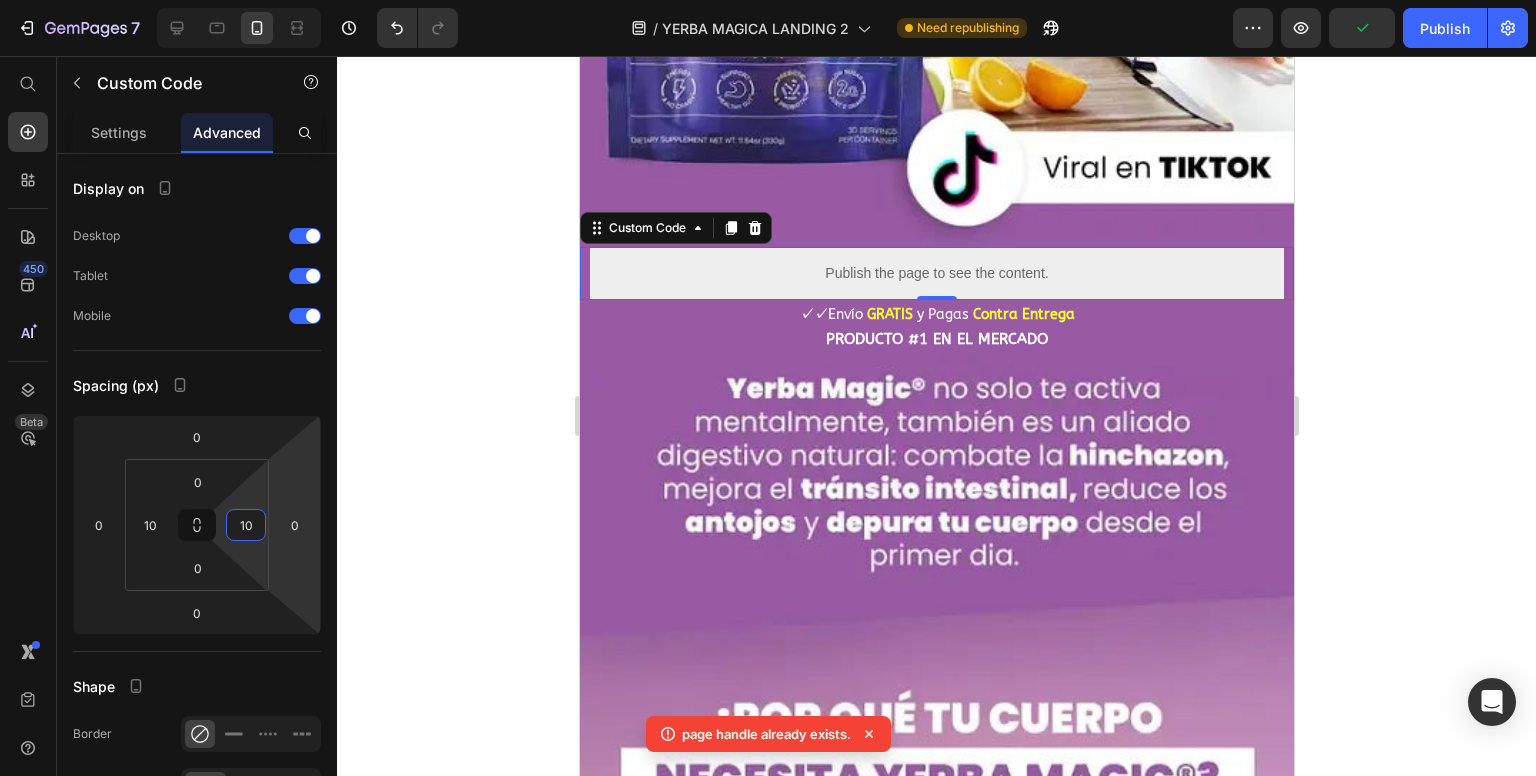 click 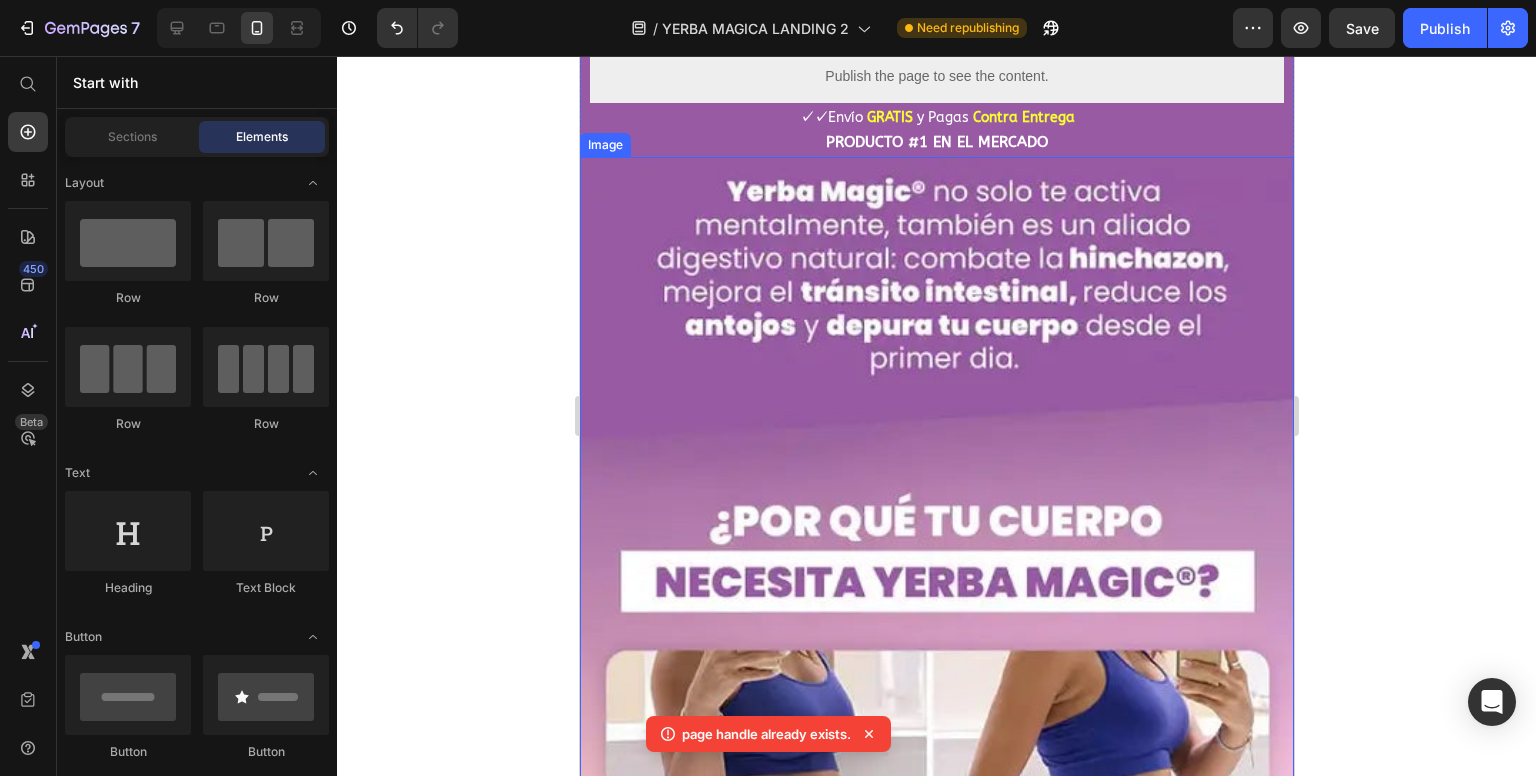 scroll, scrollTop: 1000, scrollLeft: 0, axis: vertical 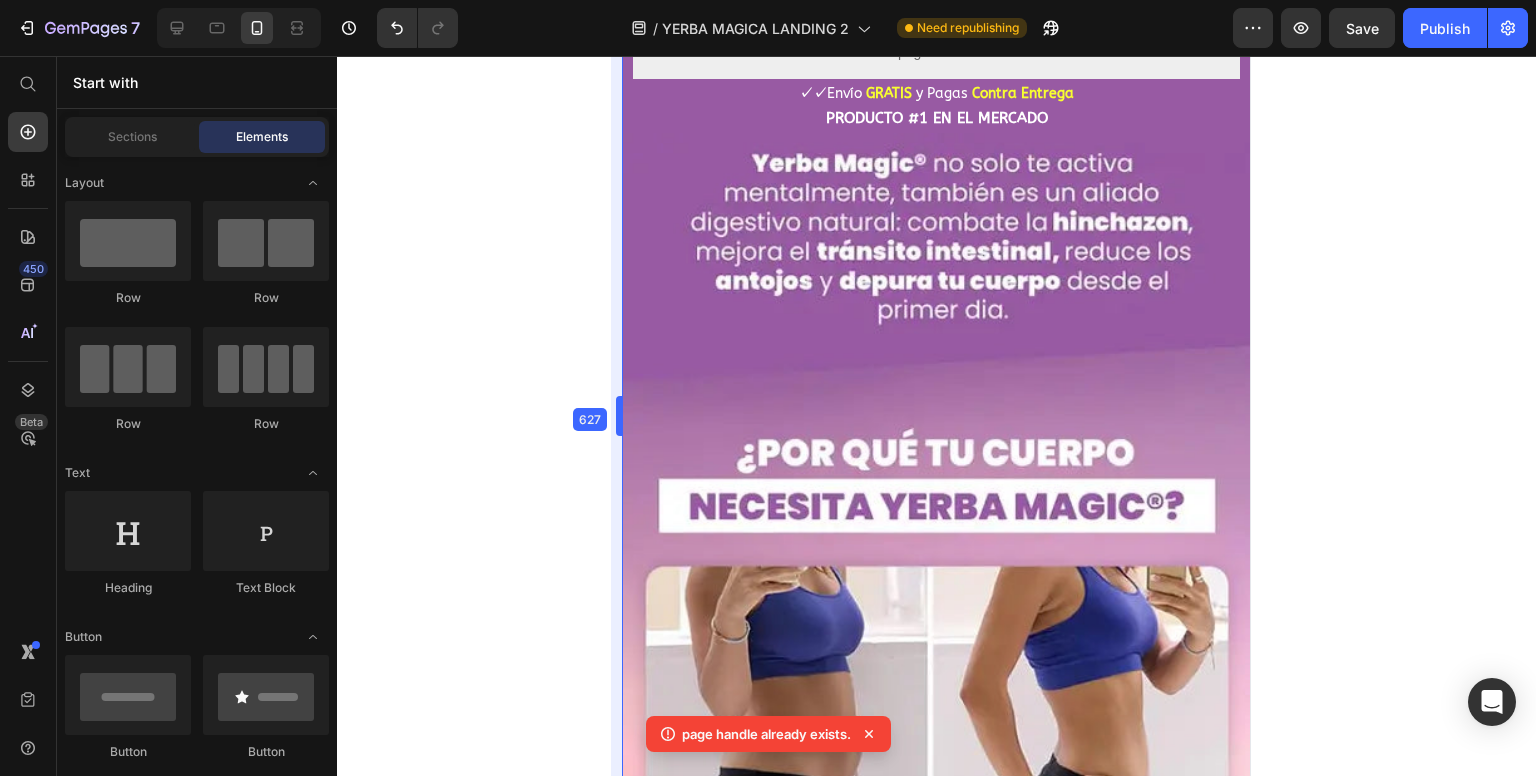 drag, startPoint x: 573, startPoint y: 415, endPoint x: 97, endPoint y: 361, distance: 479.05322 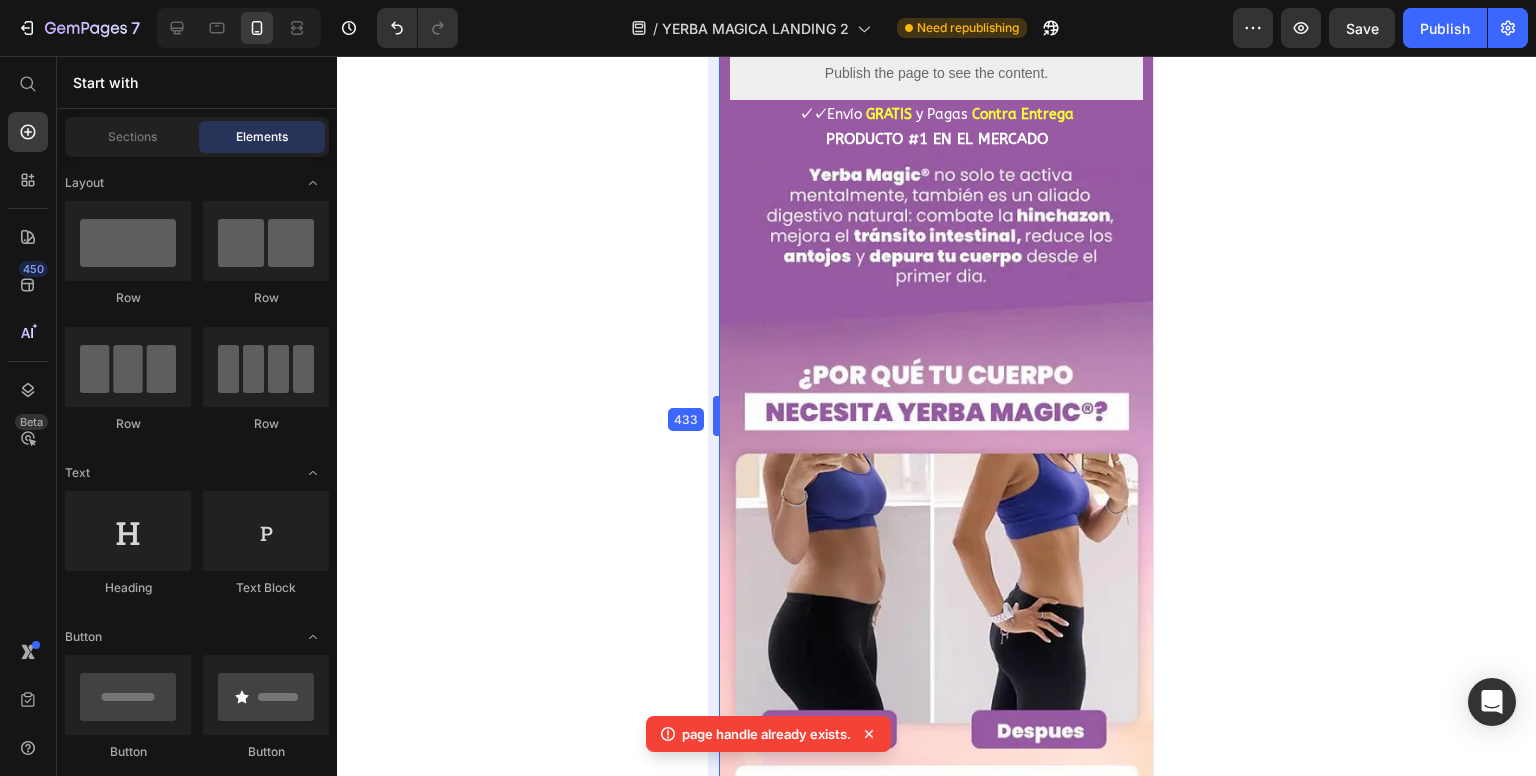 drag, startPoint x: 616, startPoint y: 414, endPoint x: 855, endPoint y: 401, distance: 239.3533 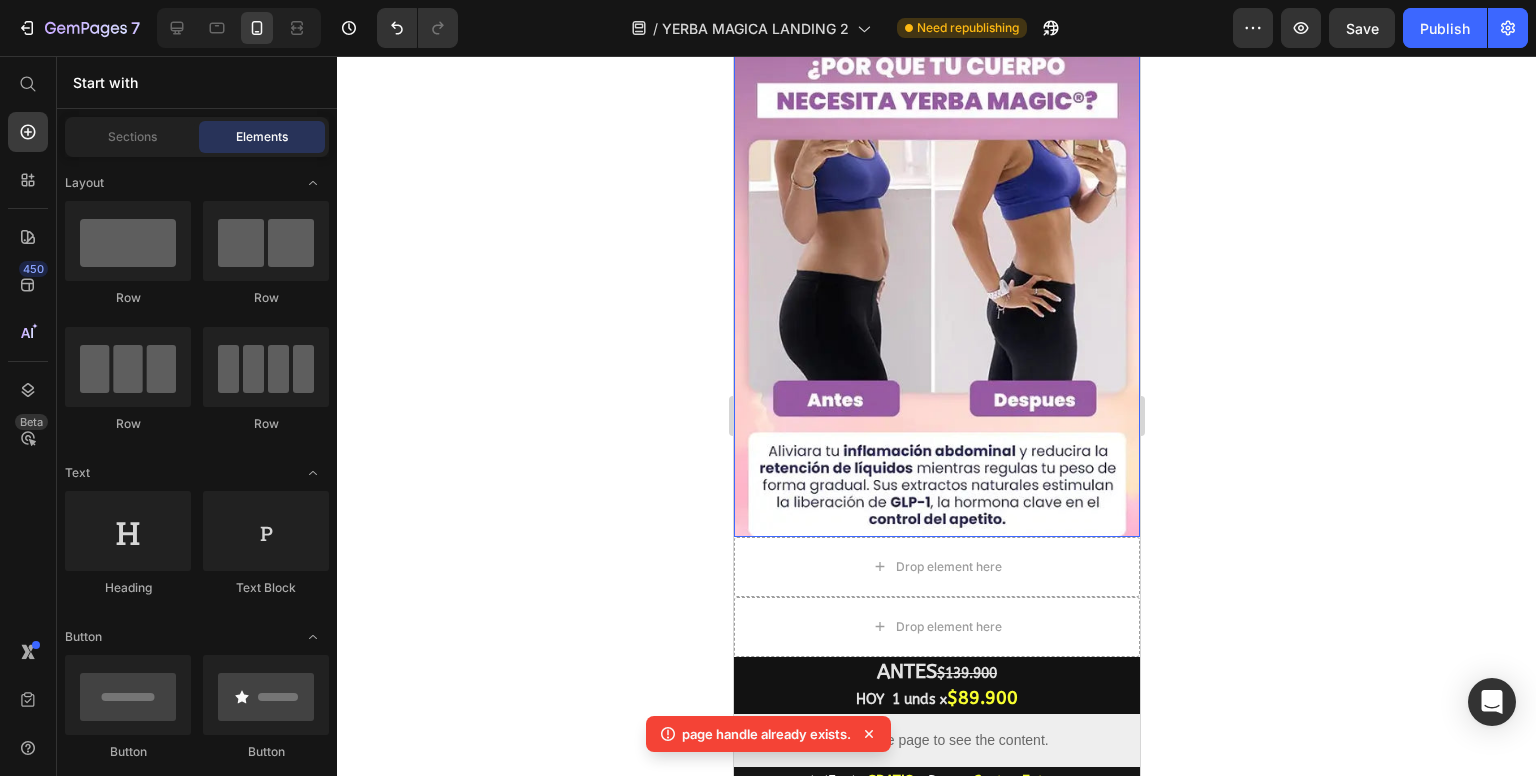 scroll, scrollTop: 890, scrollLeft: 0, axis: vertical 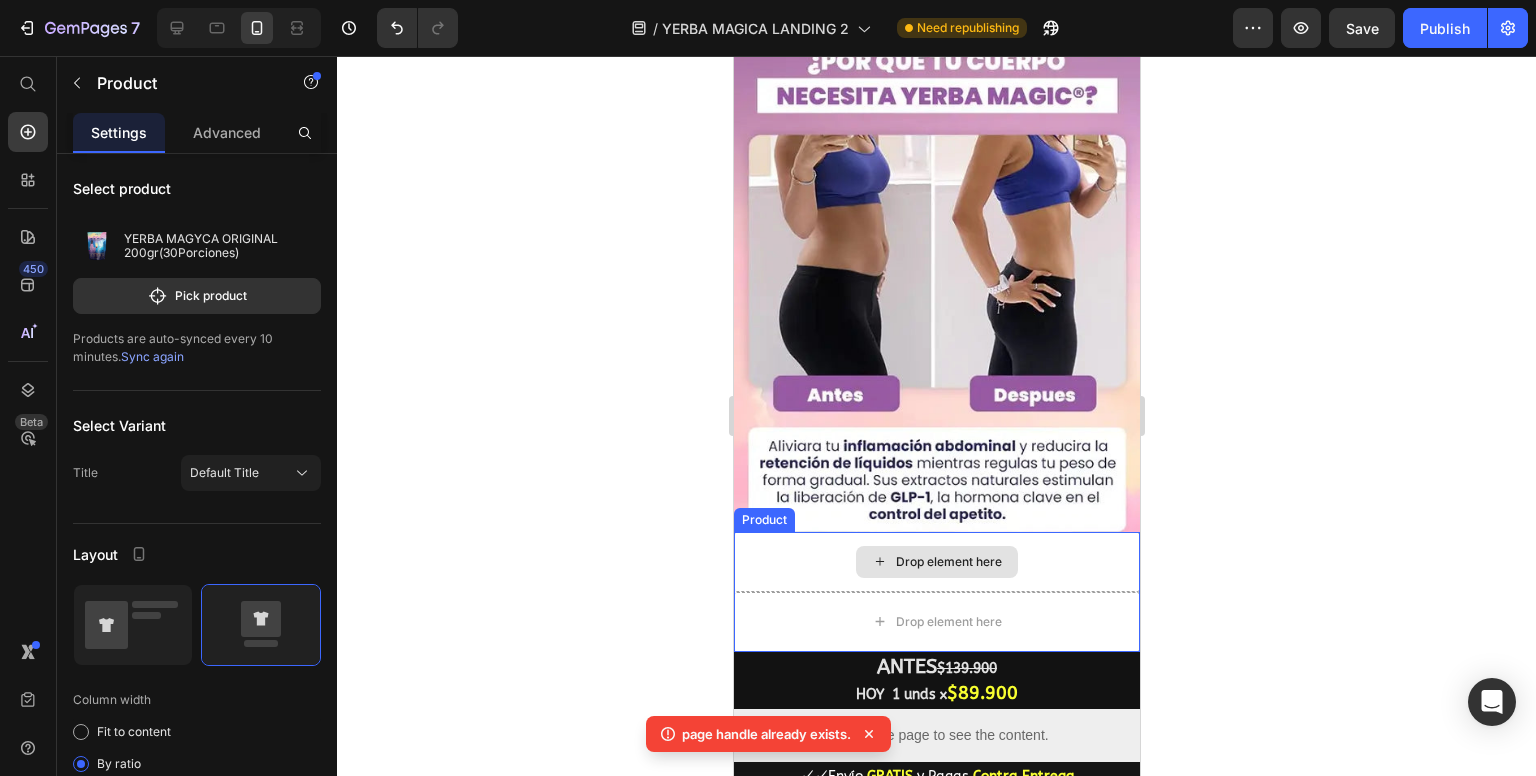click on "Drop element here" at bounding box center [936, 562] 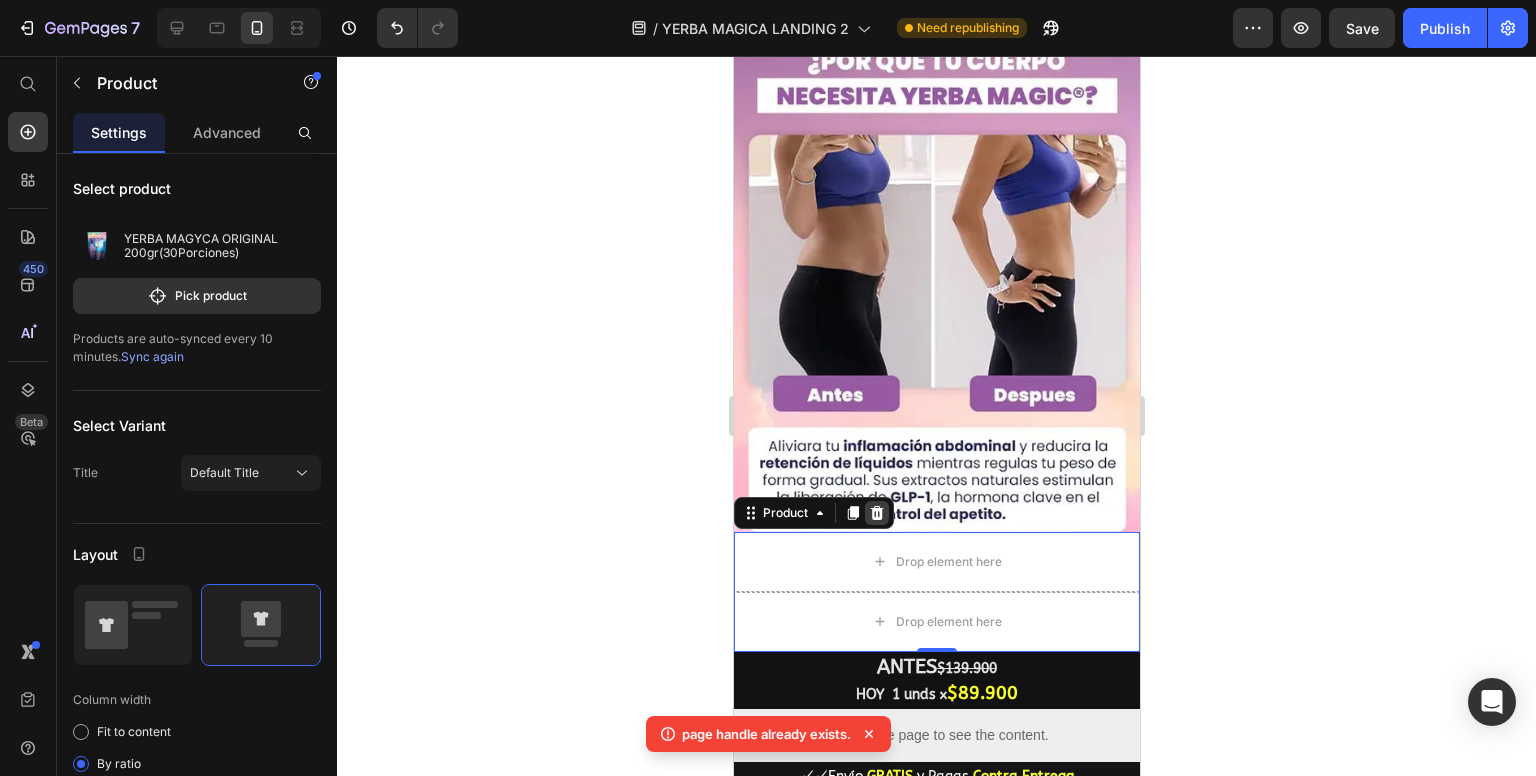 click at bounding box center [876, 513] 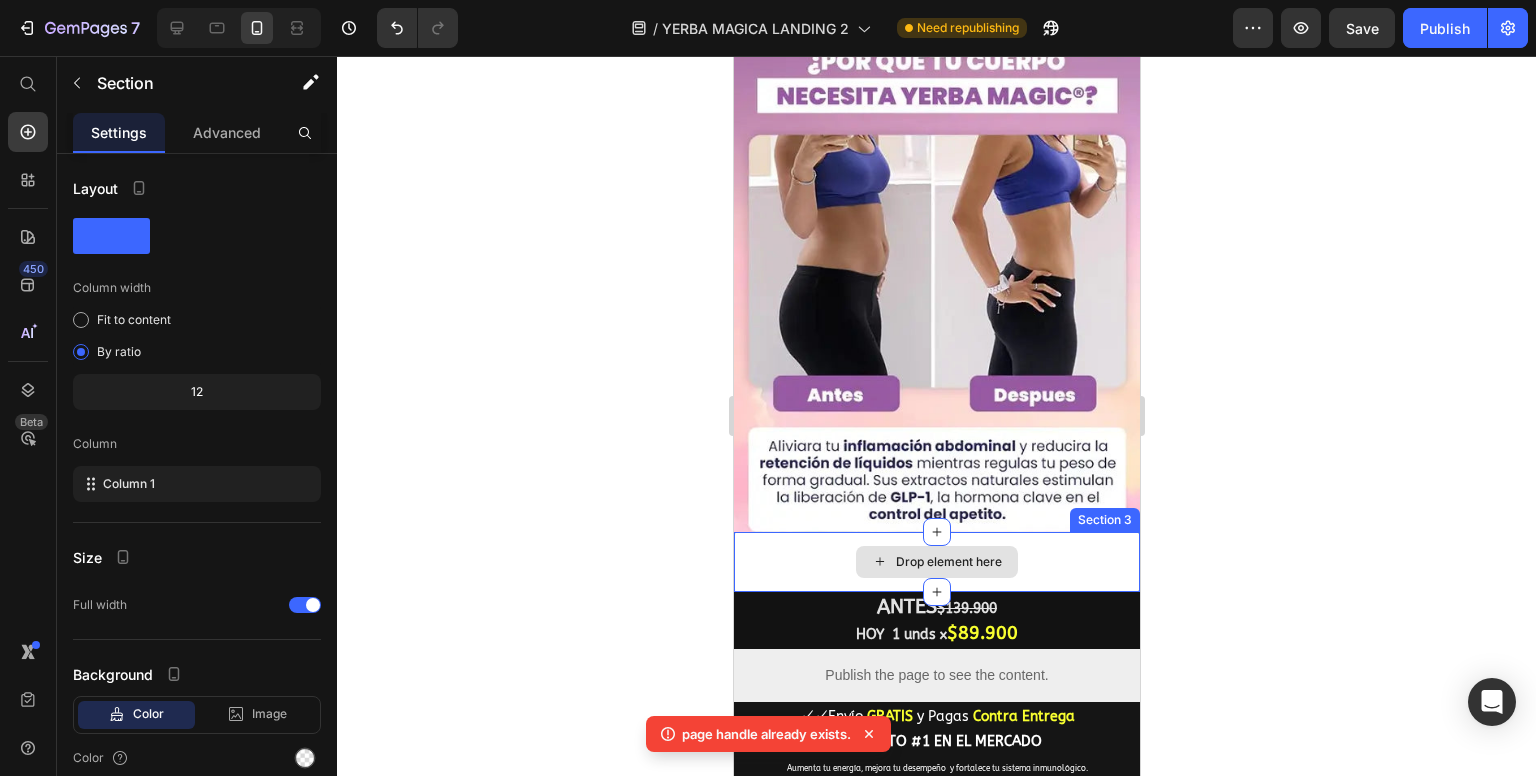 click on "Drop element here" at bounding box center [936, 562] 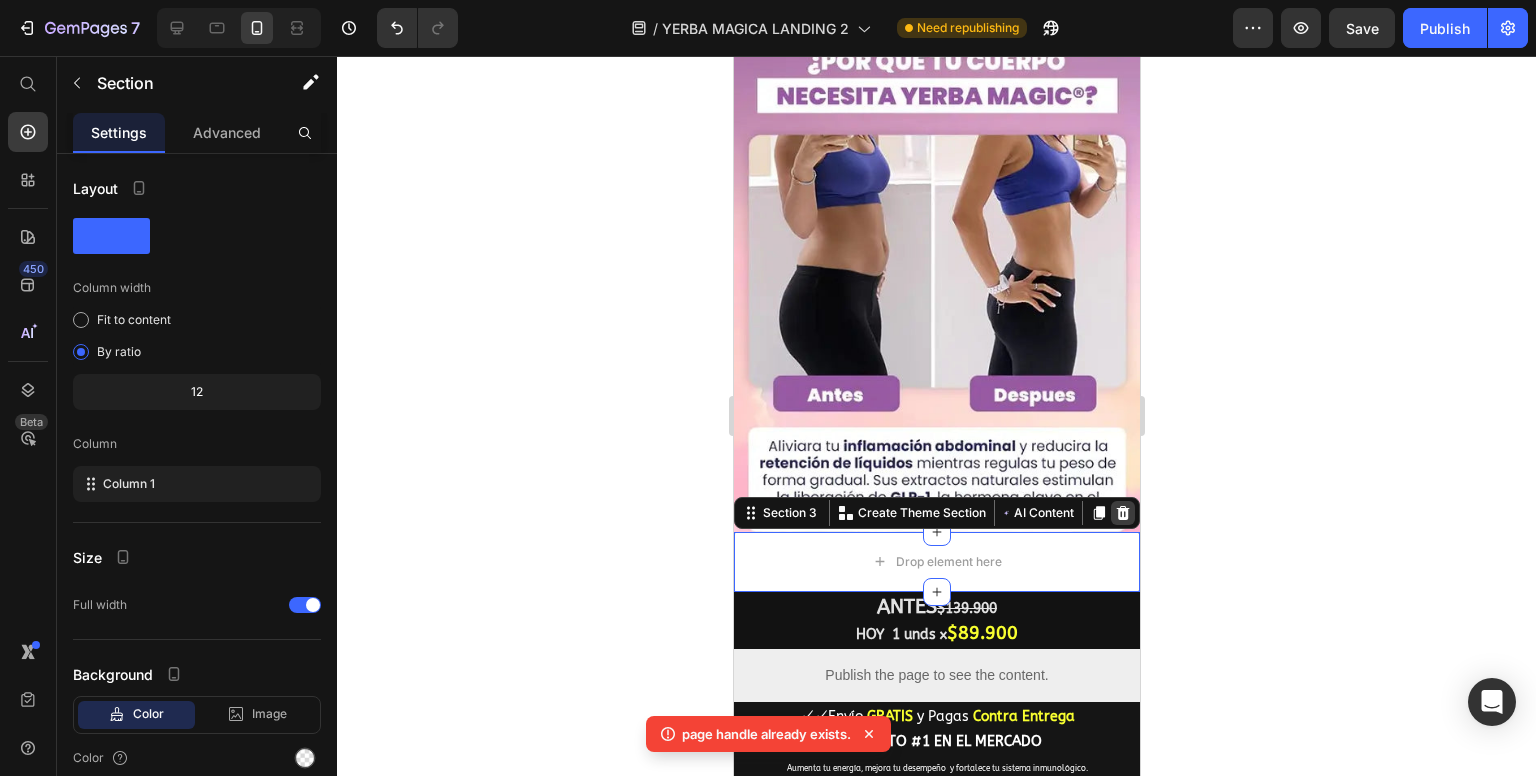 click 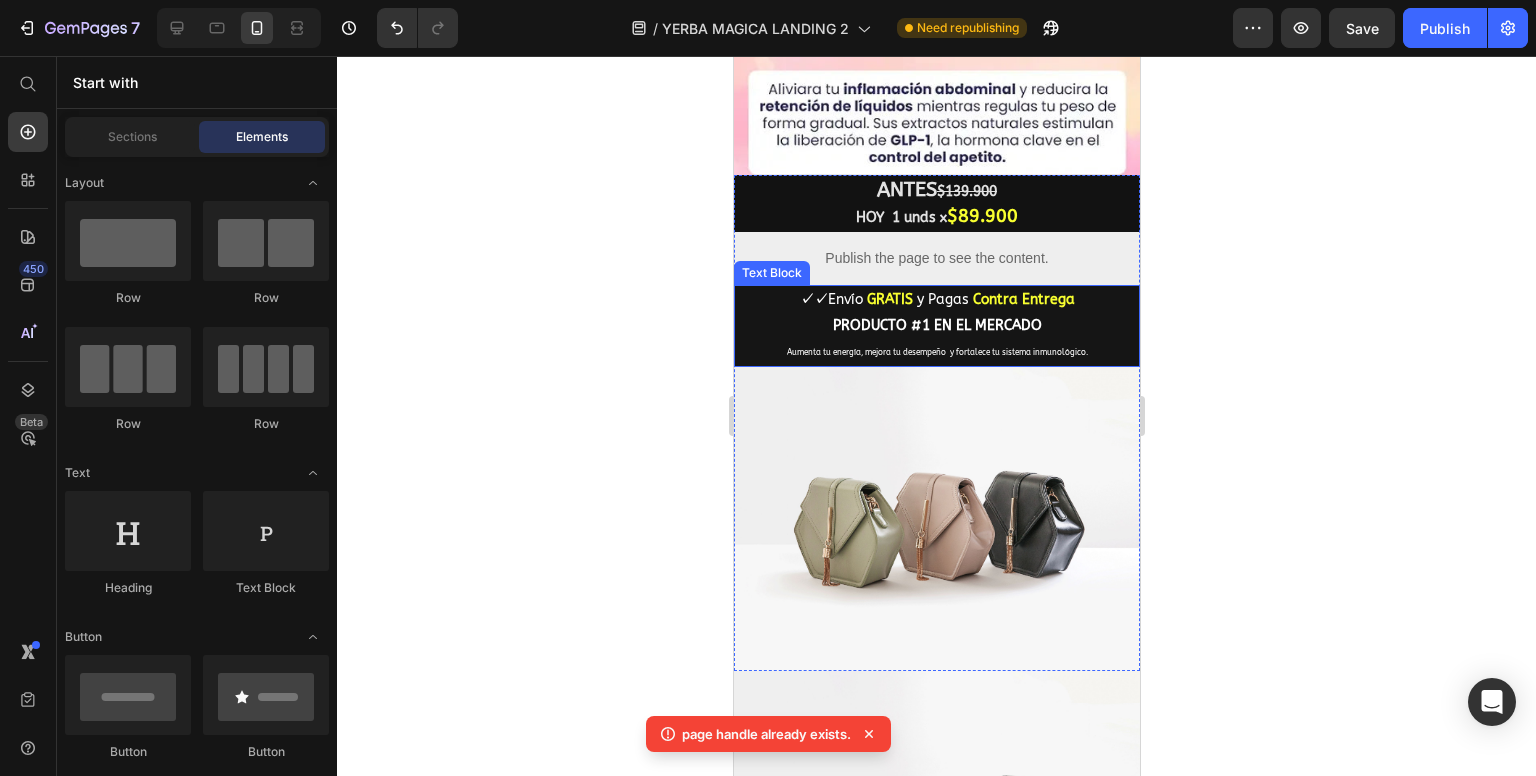 scroll, scrollTop: 1290, scrollLeft: 0, axis: vertical 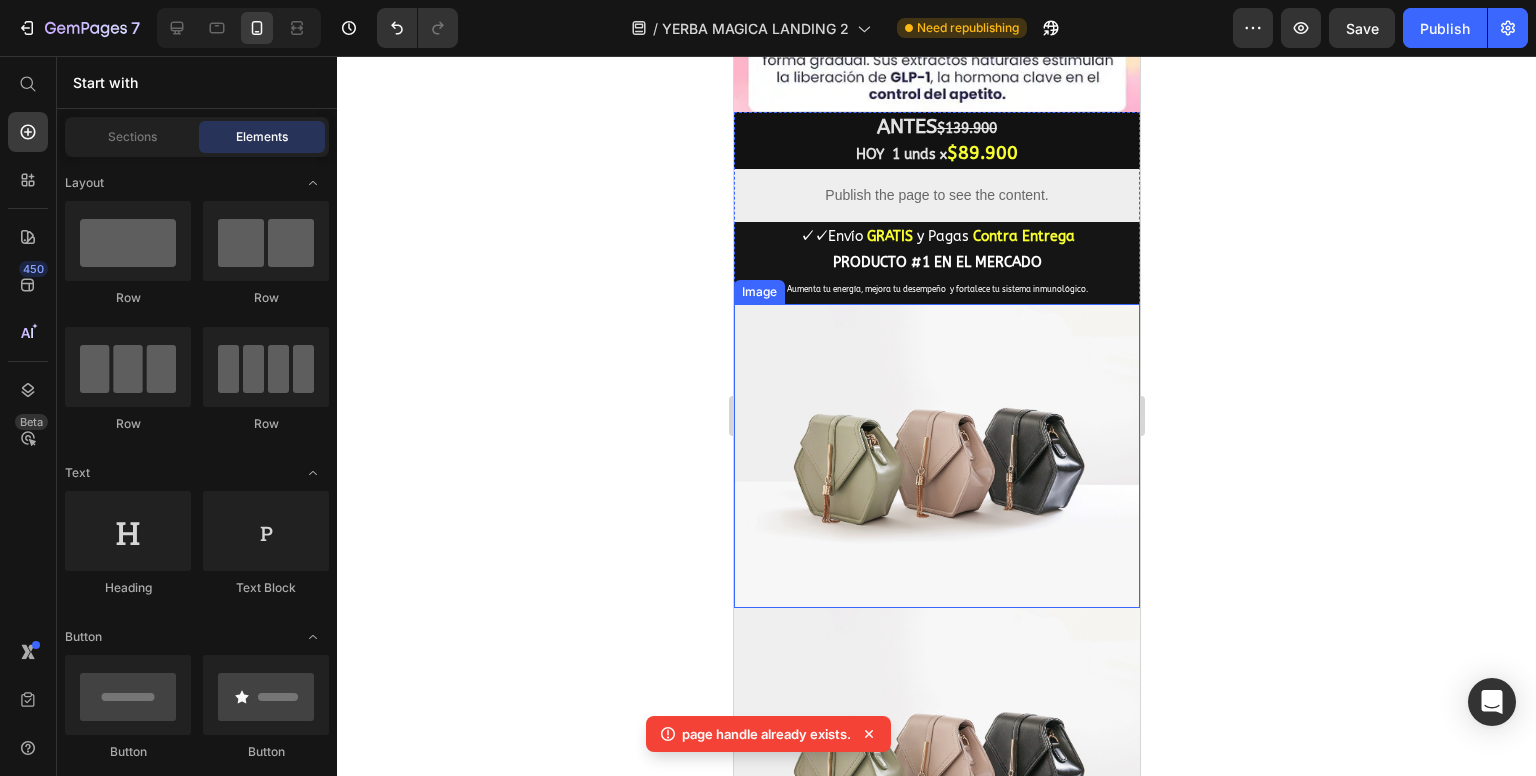 click at bounding box center (936, 456) 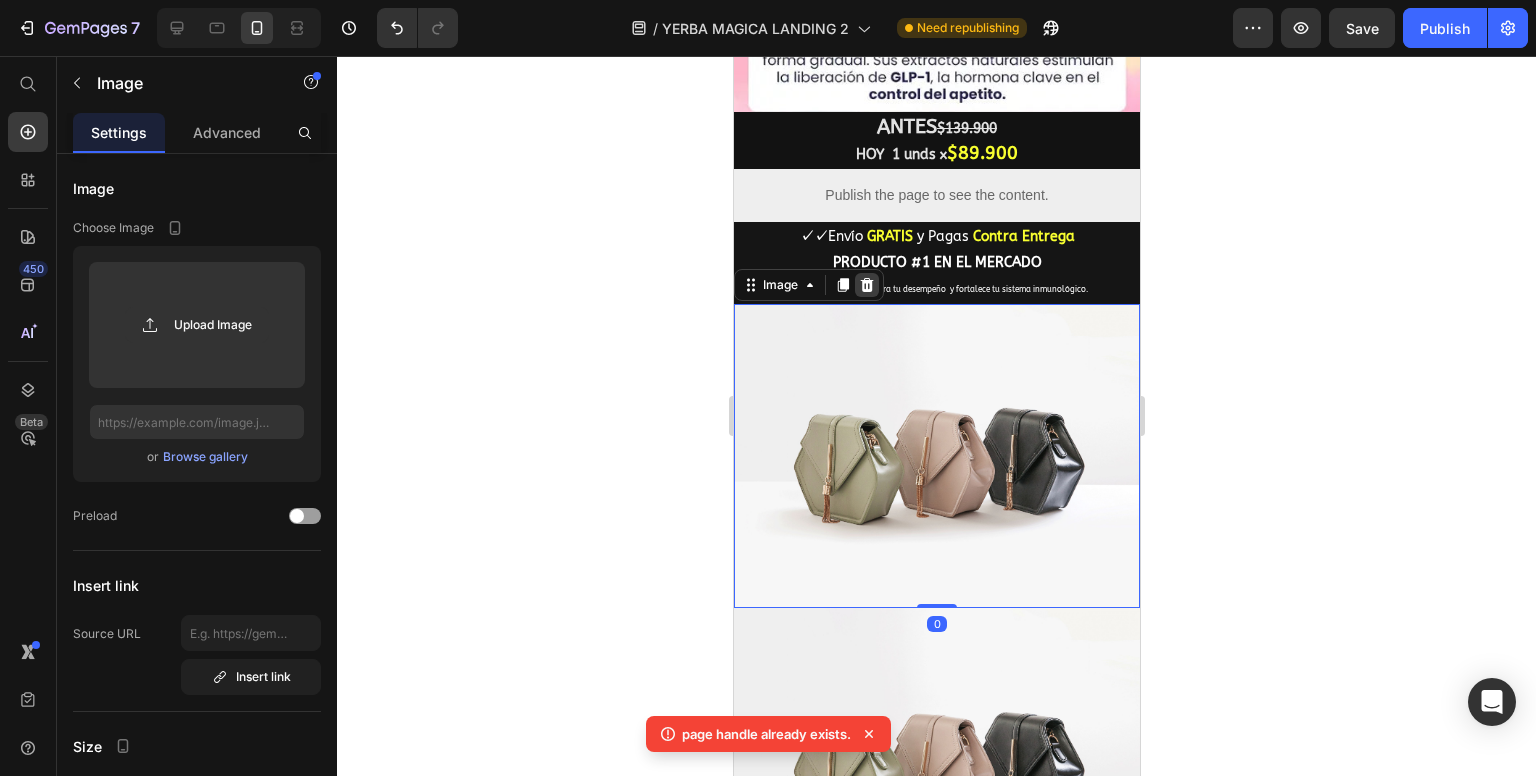 click 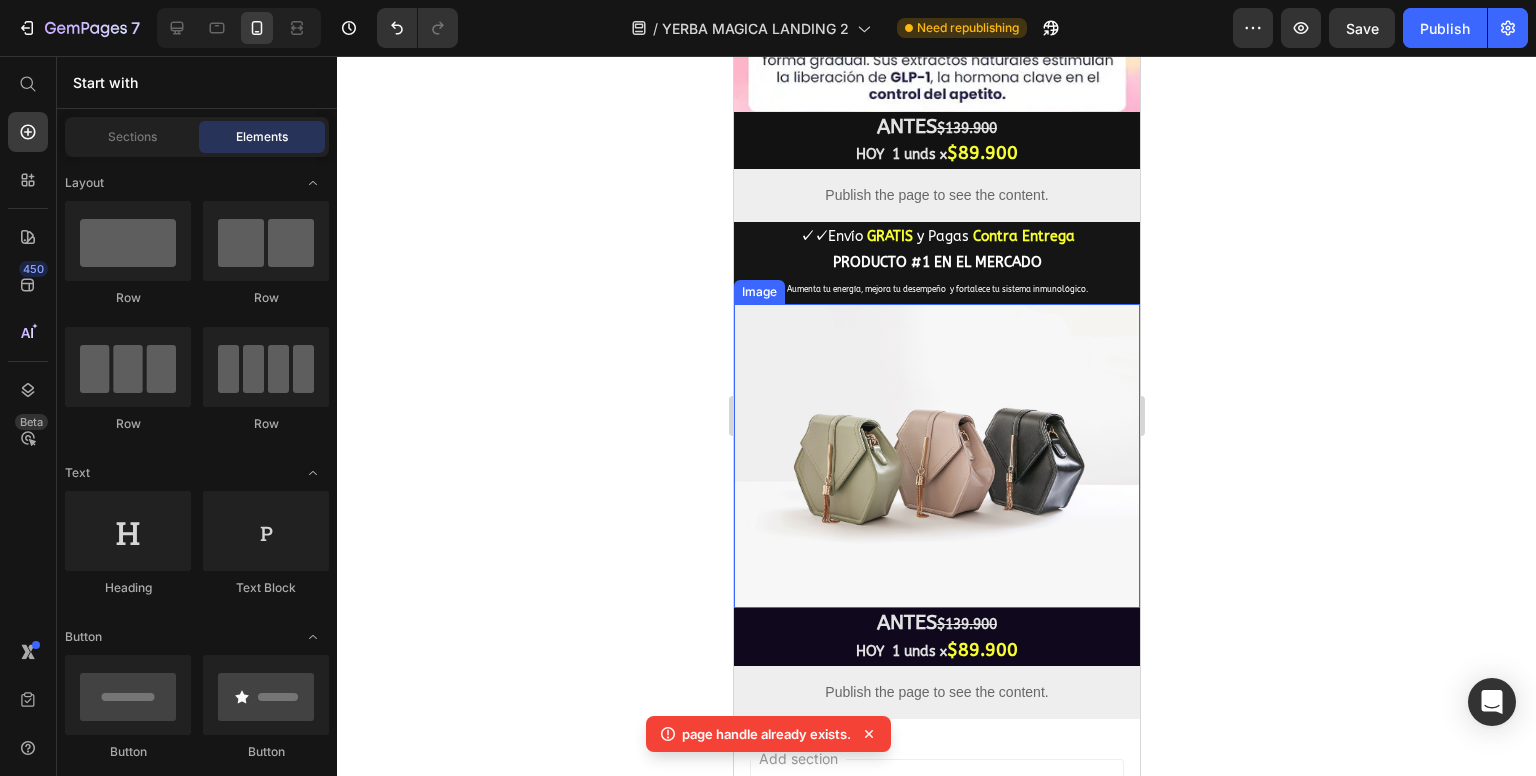 click at bounding box center [936, 456] 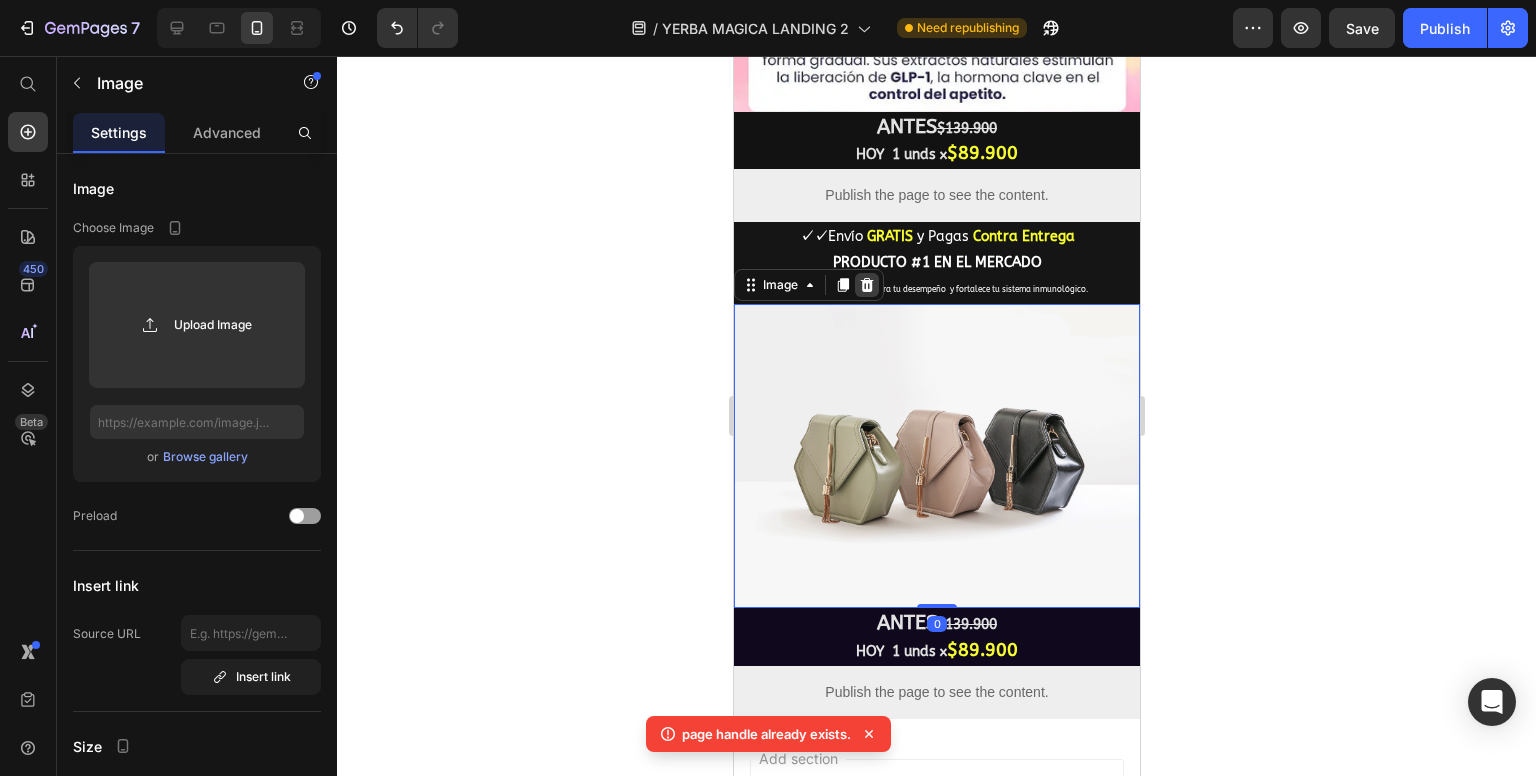 click 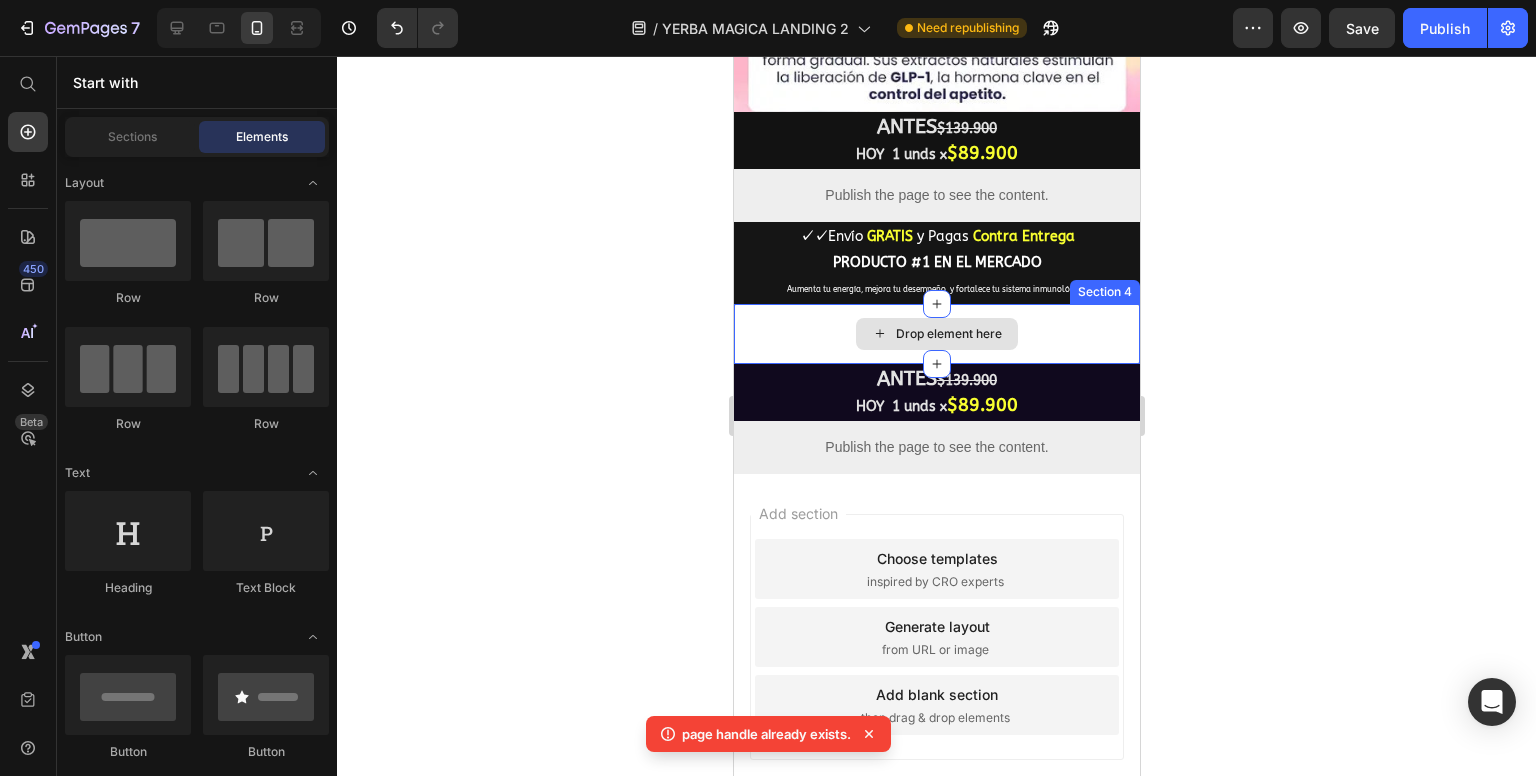 click 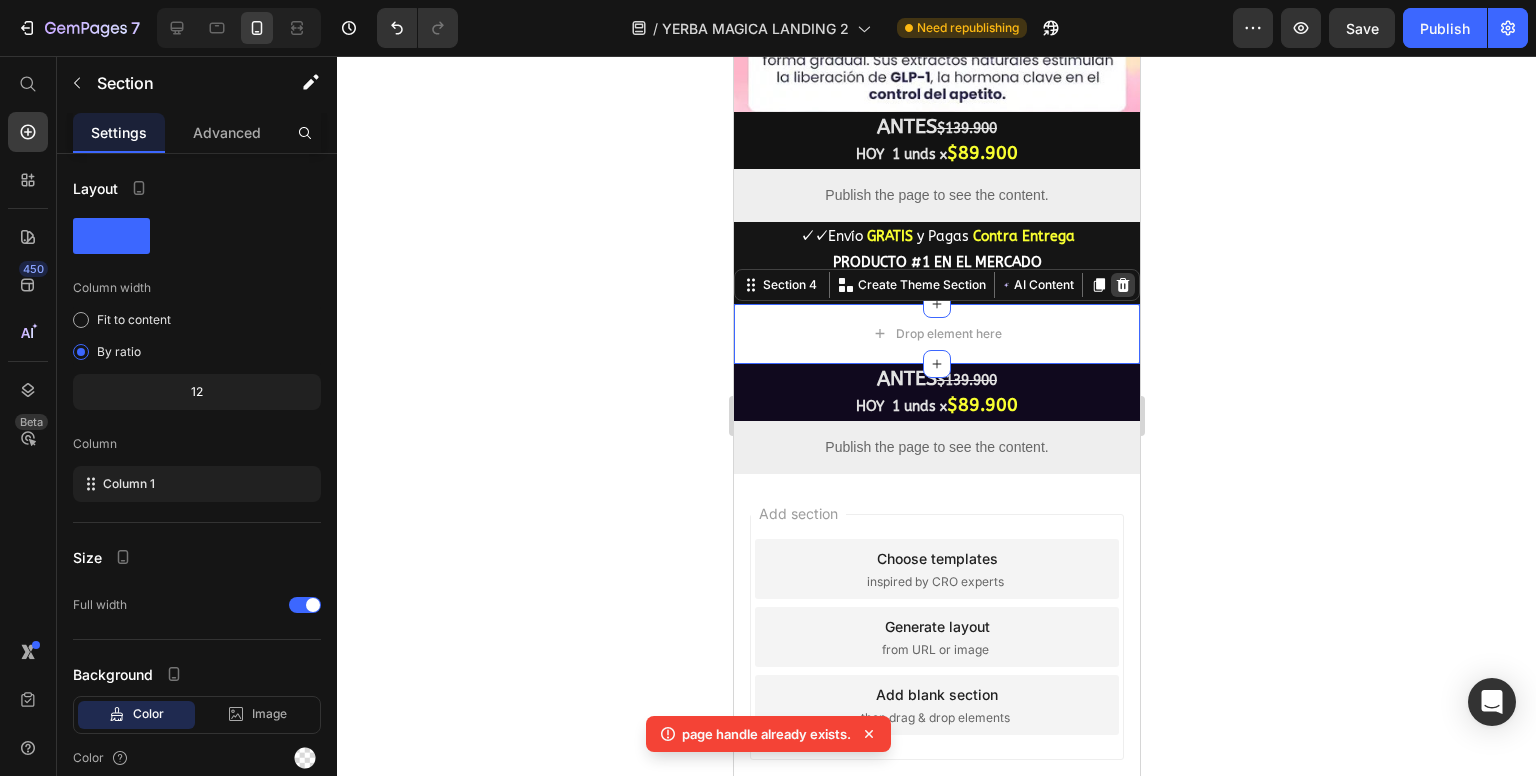 click 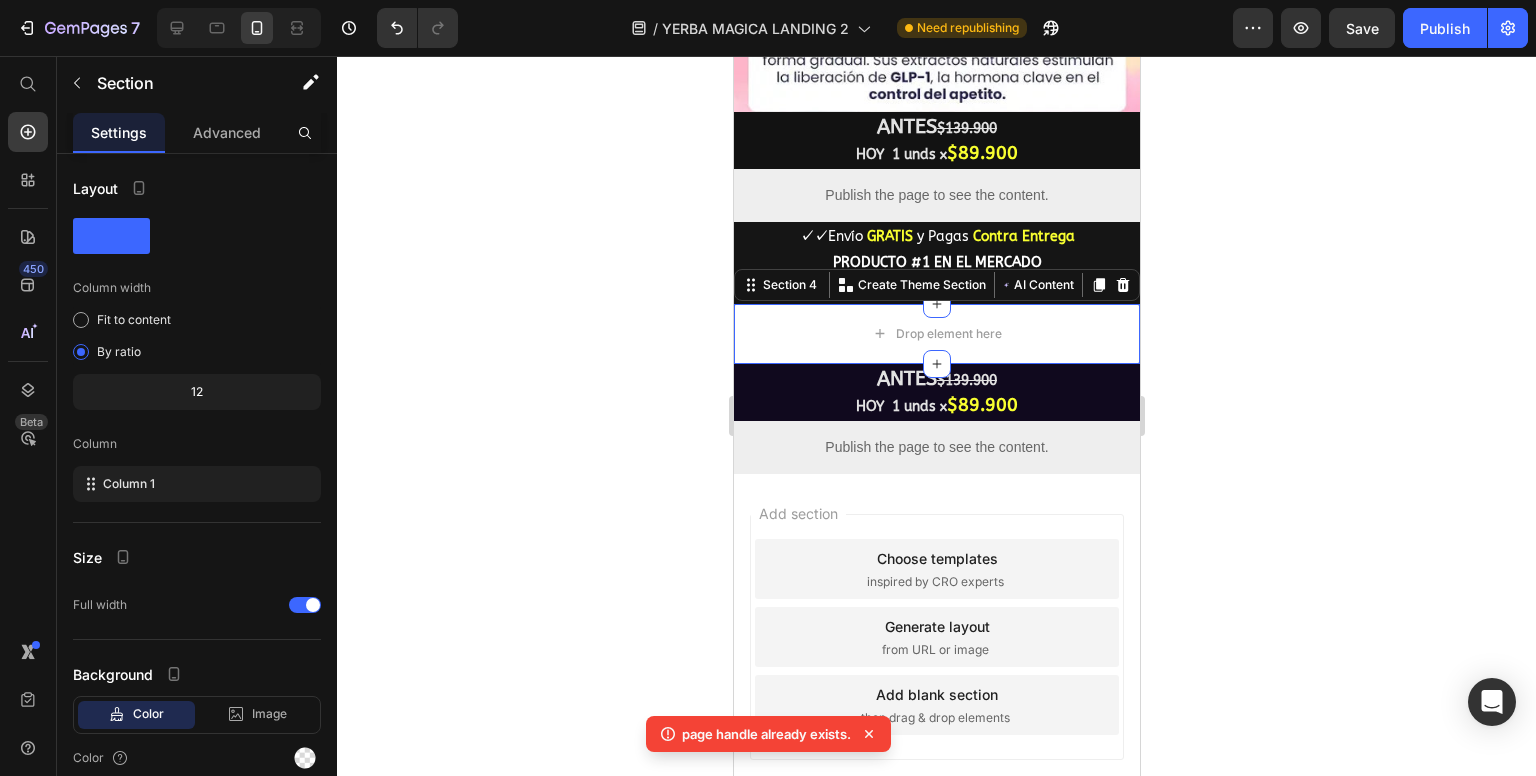 scroll, scrollTop: 1279, scrollLeft: 0, axis: vertical 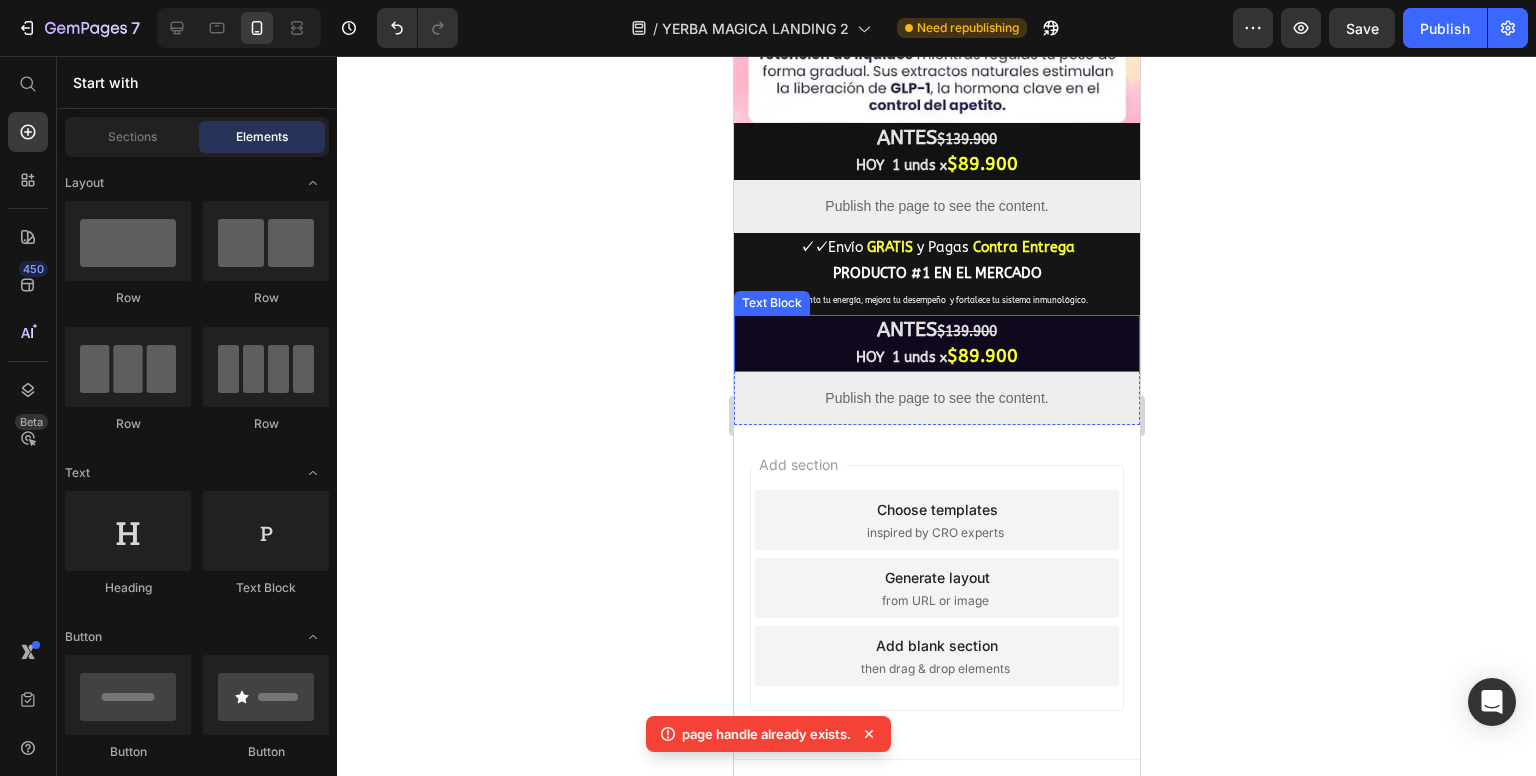click on "ANTES  $139.900" at bounding box center [936, 330] 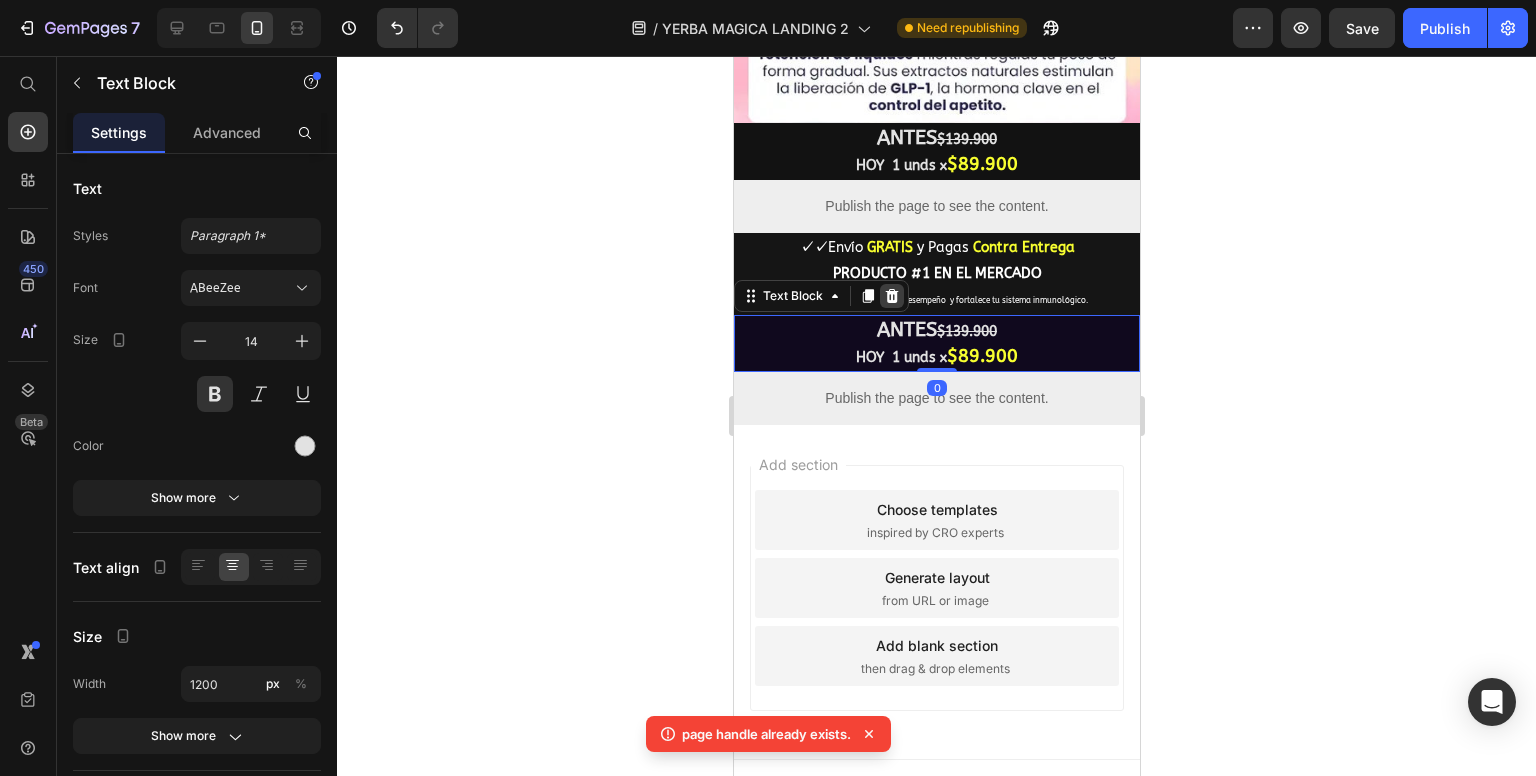 click 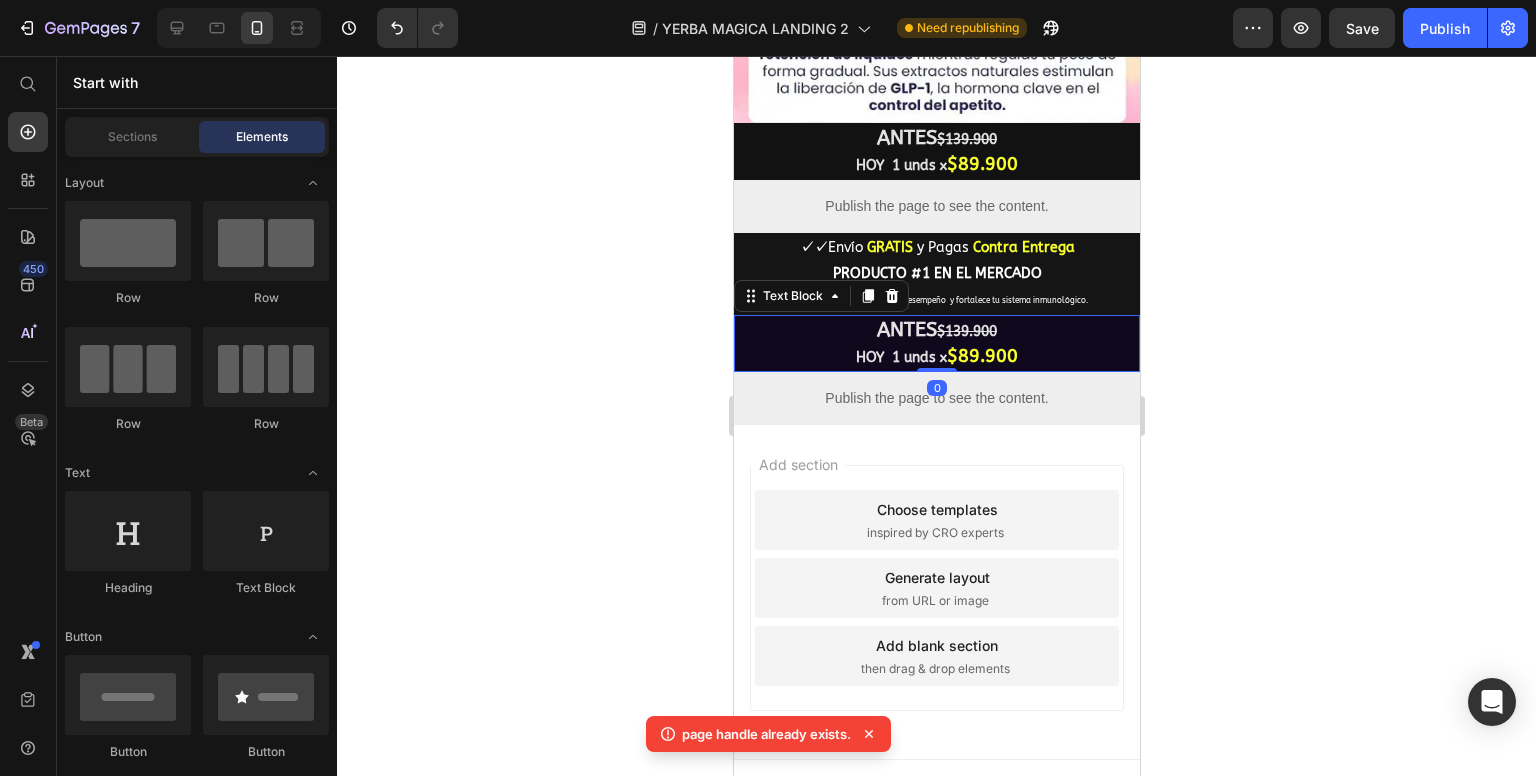 scroll, scrollTop: 1221, scrollLeft: 0, axis: vertical 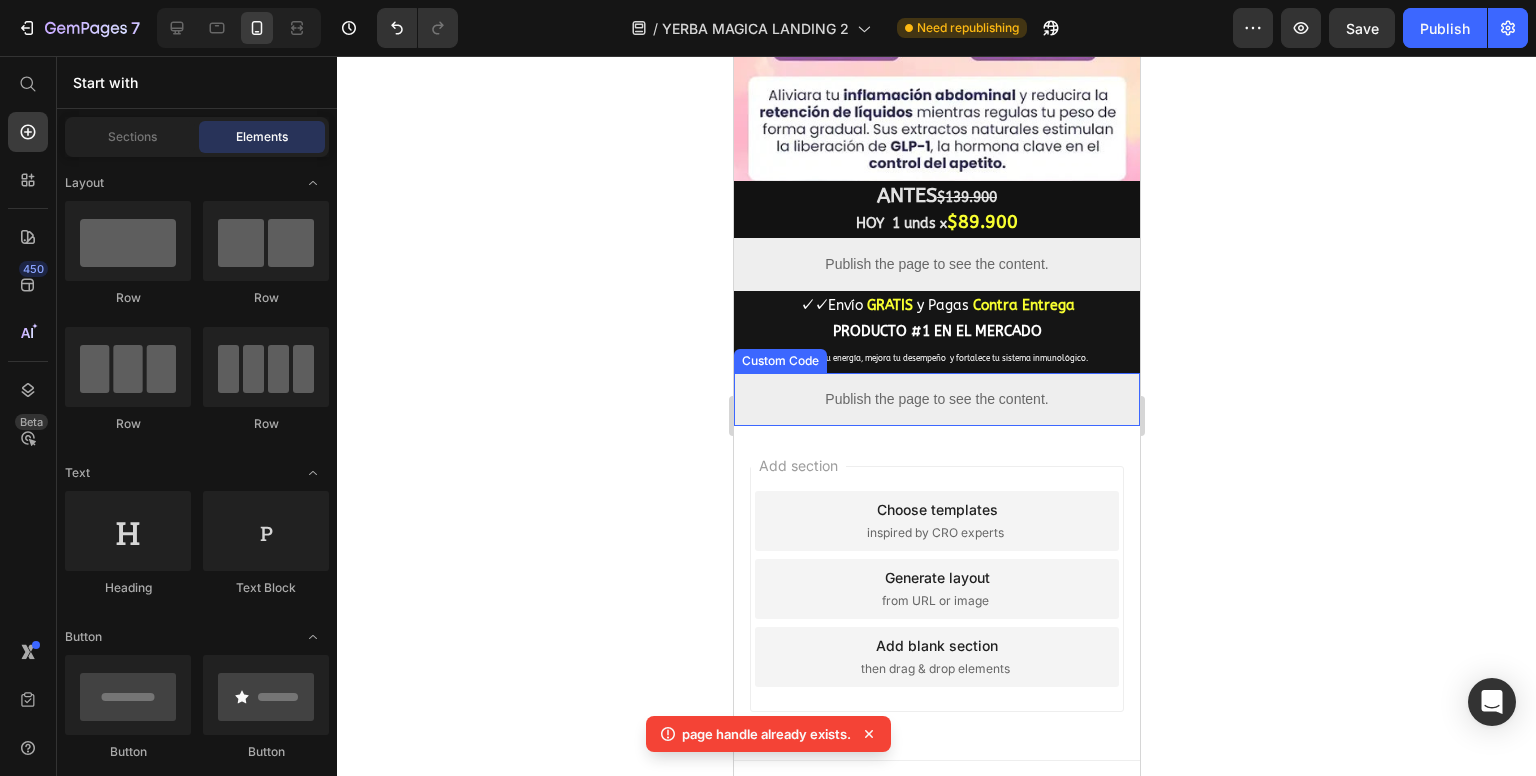 click on "Publish the page to see the content." at bounding box center [936, 399] 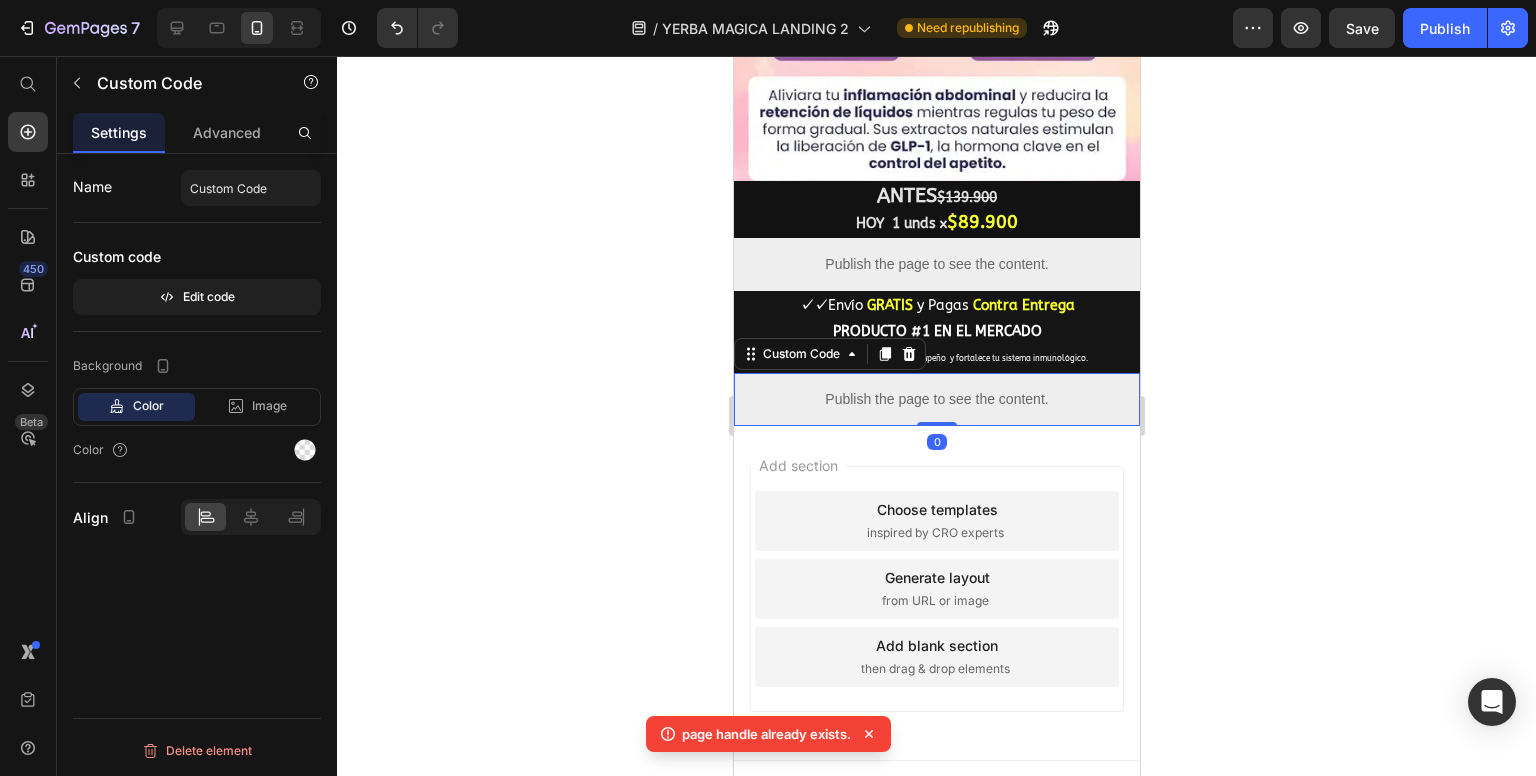 click 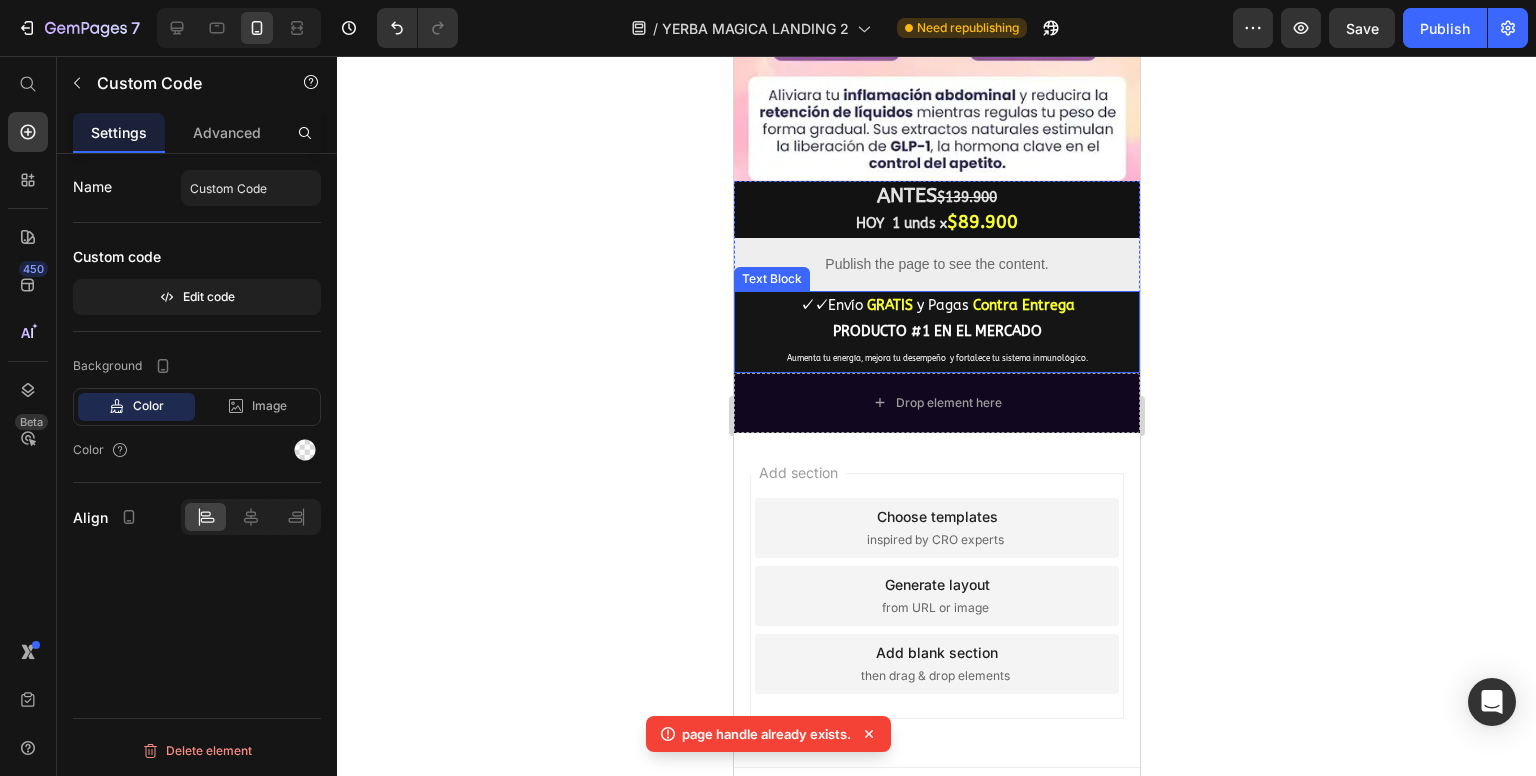 scroll, scrollTop: 1228, scrollLeft: 0, axis: vertical 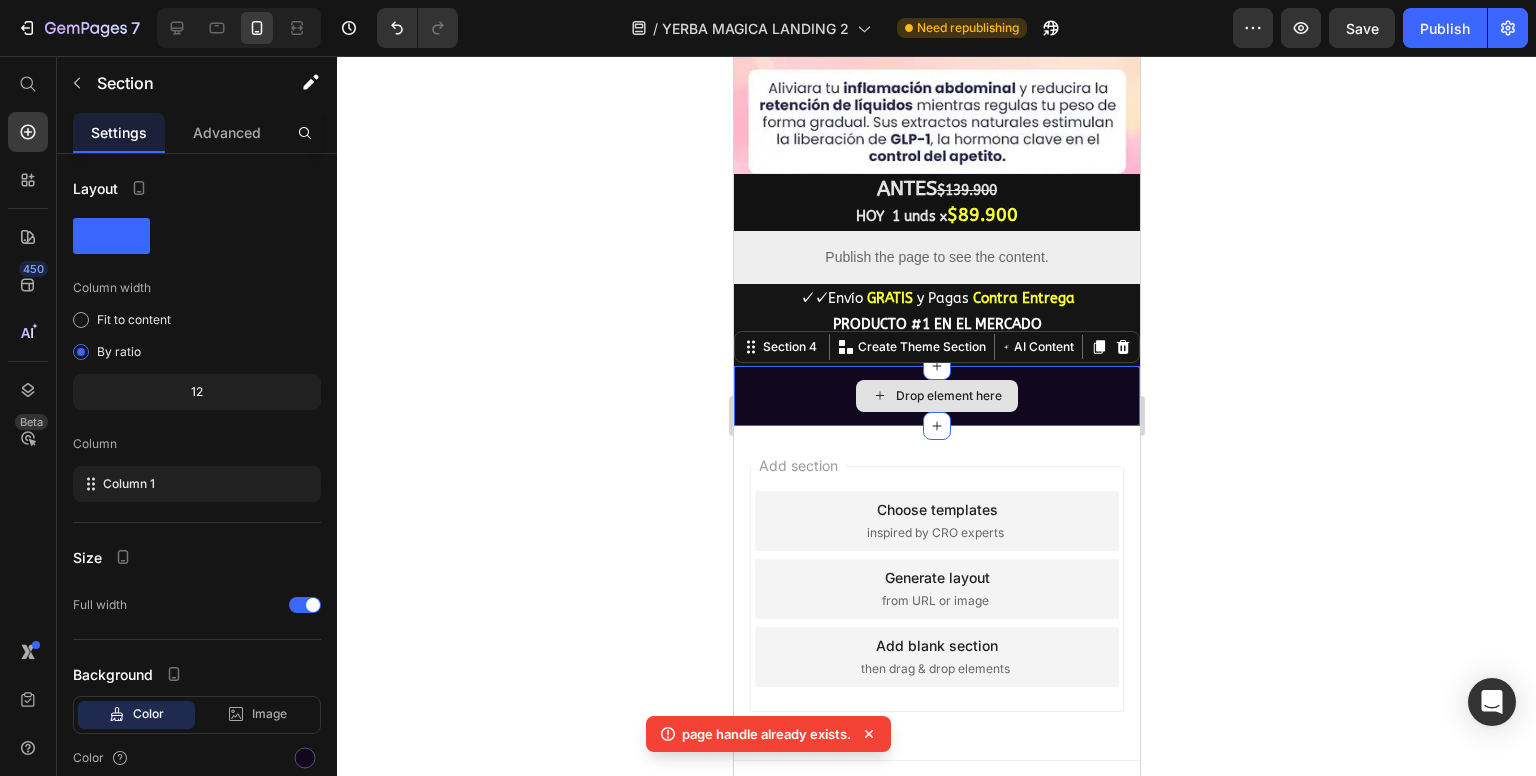 click on "Drop element here" at bounding box center (936, 396) 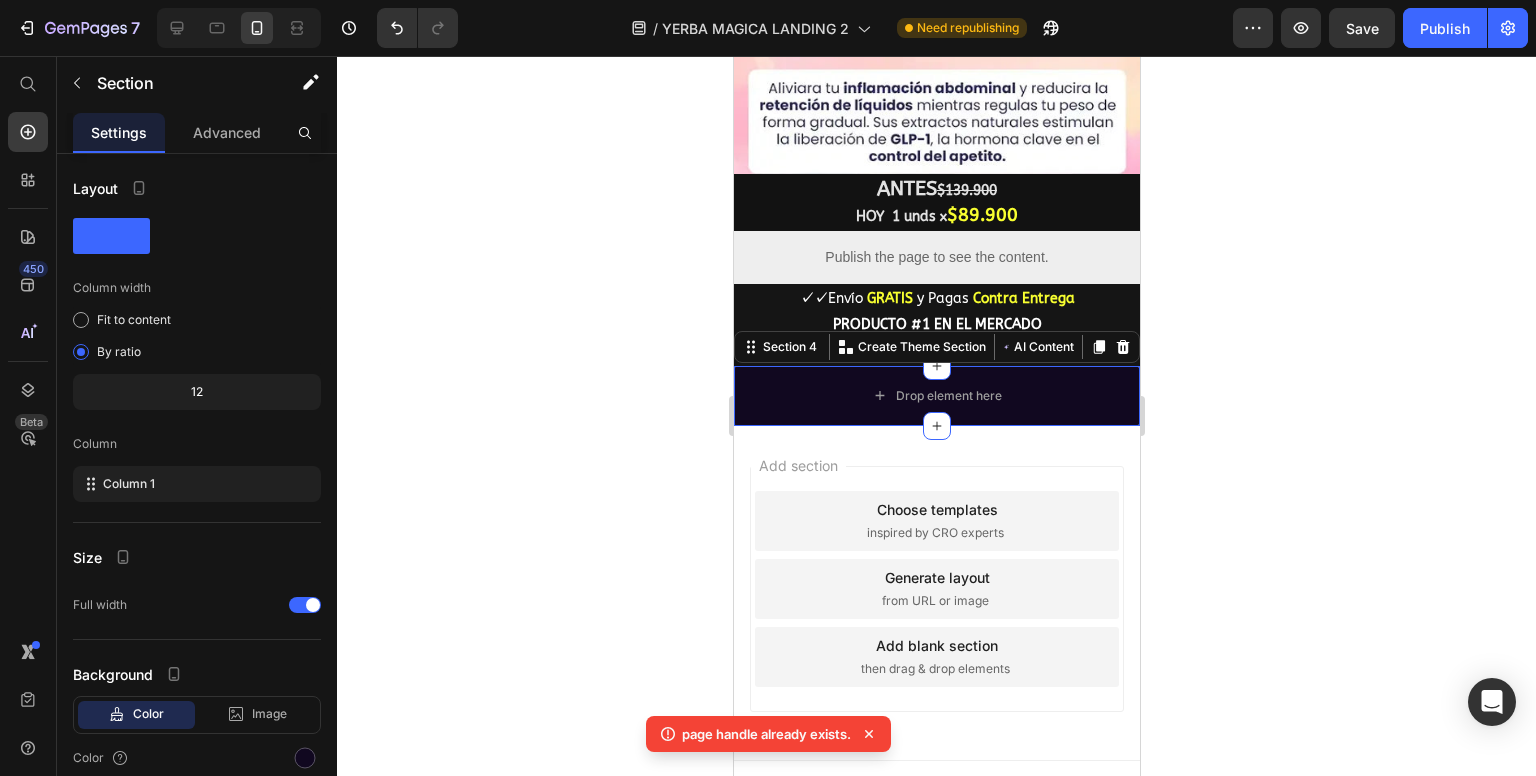 click at bounding box center [1122, 347] 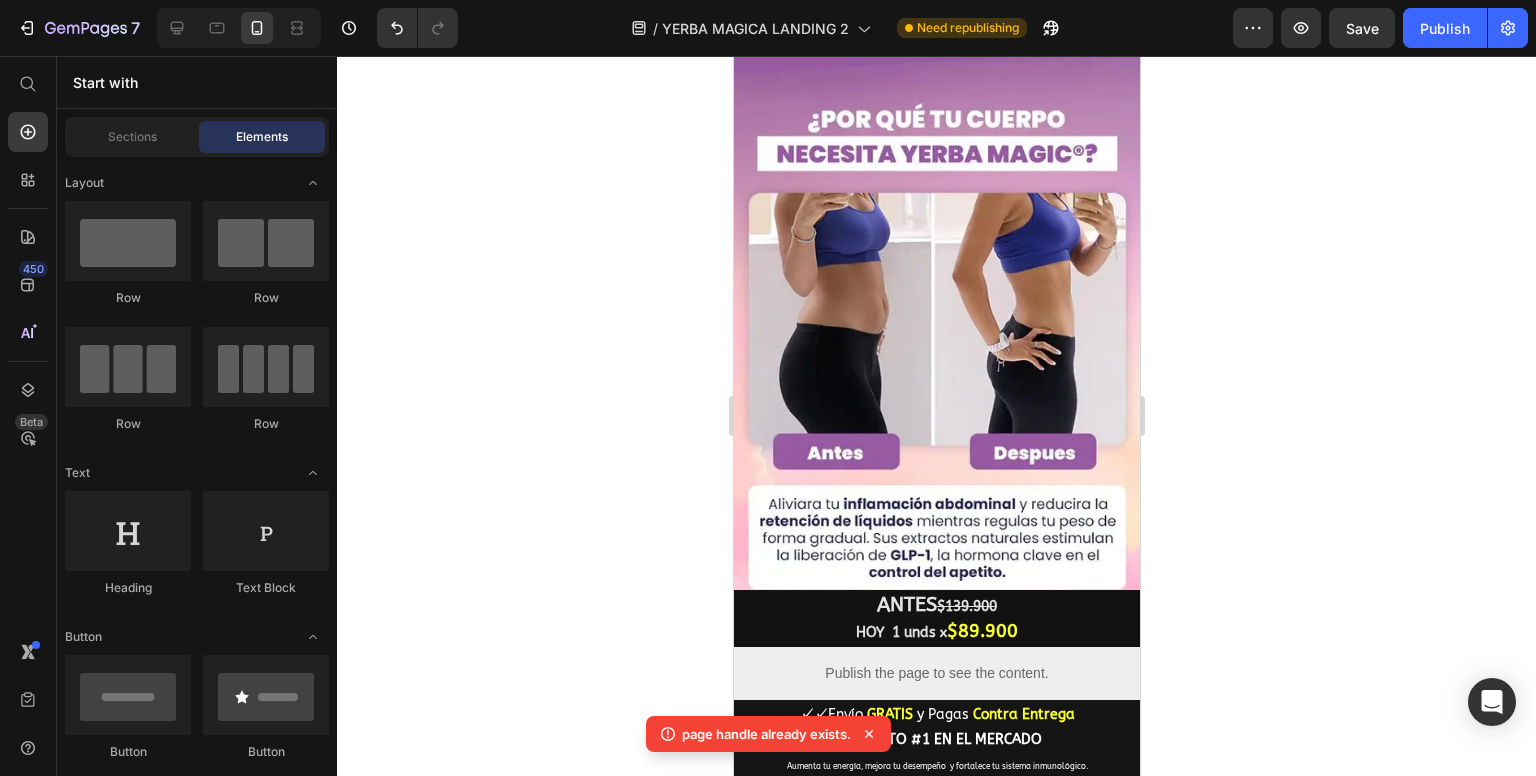 scroll, scrollTop: 1068, scrollLeft: 0, axis: vertical 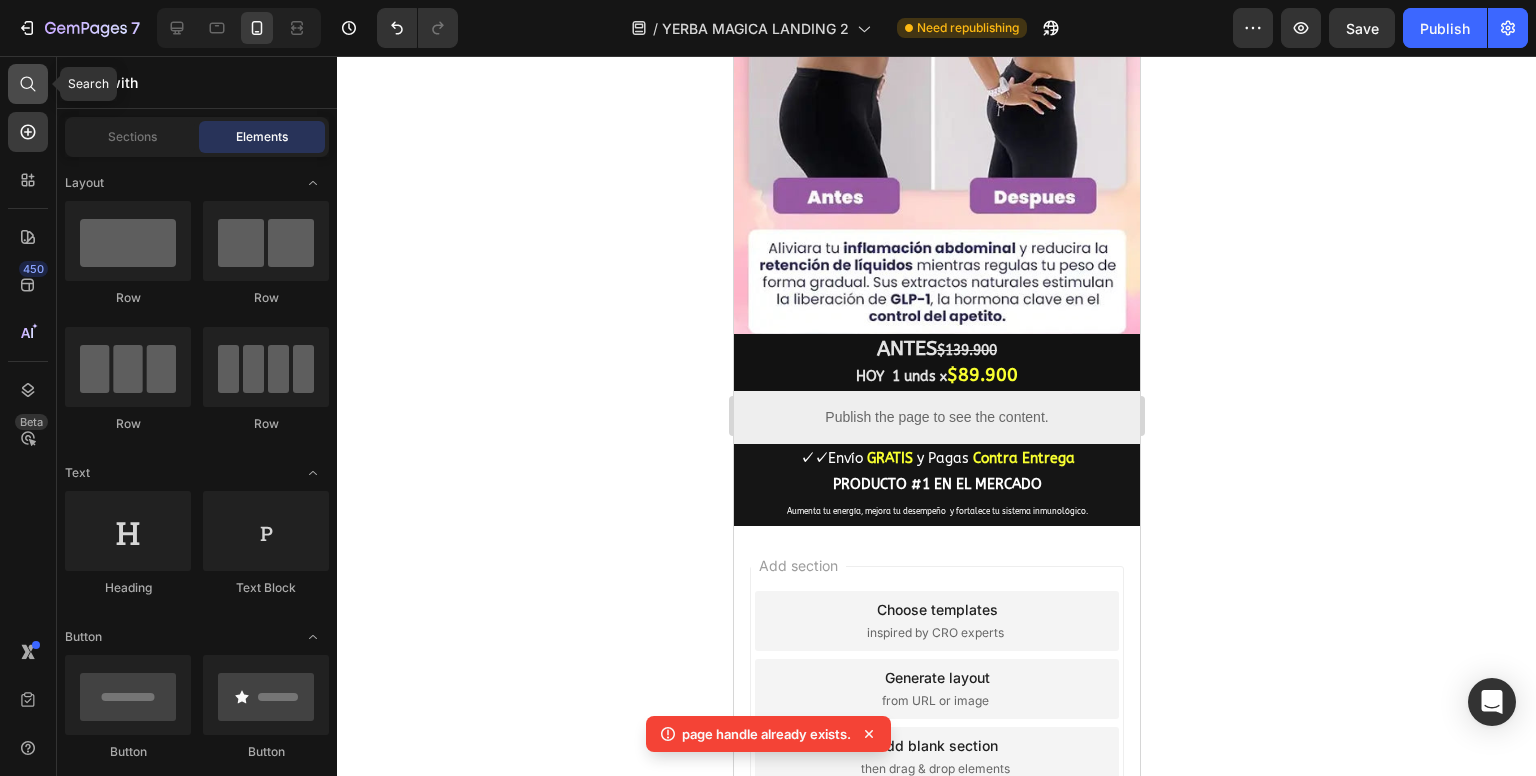 click 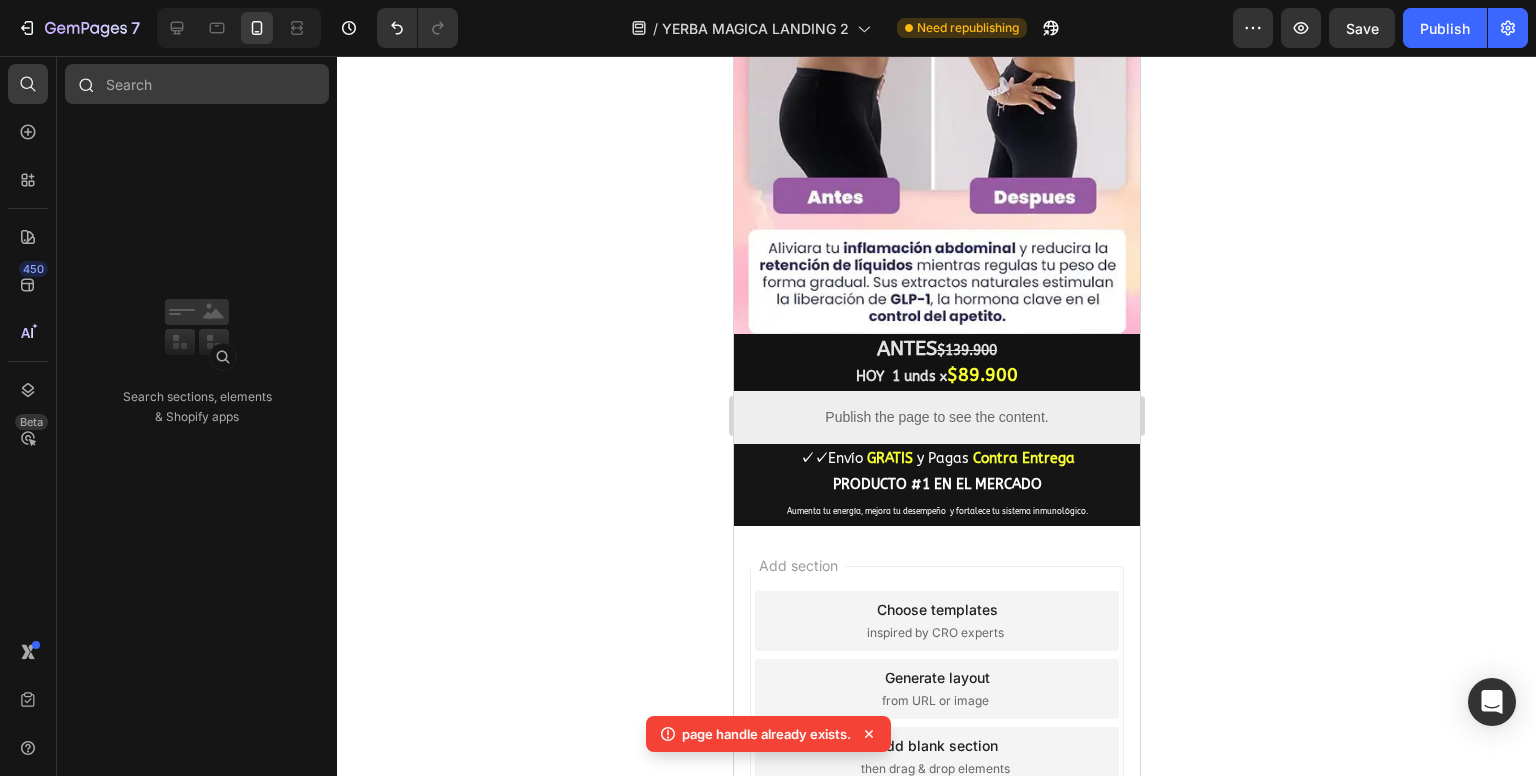 click at bounding box center [197, 84] 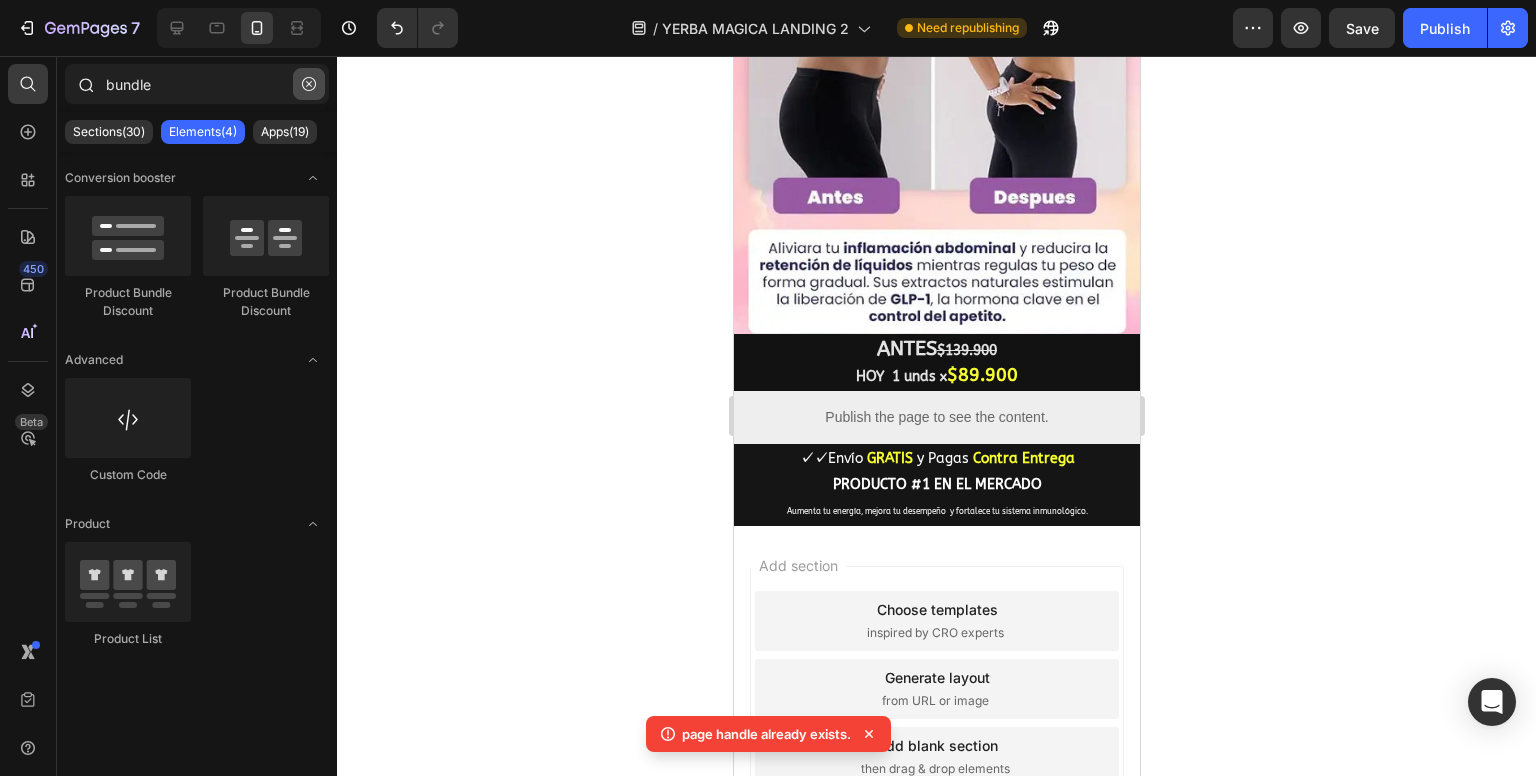 type on "bundle" 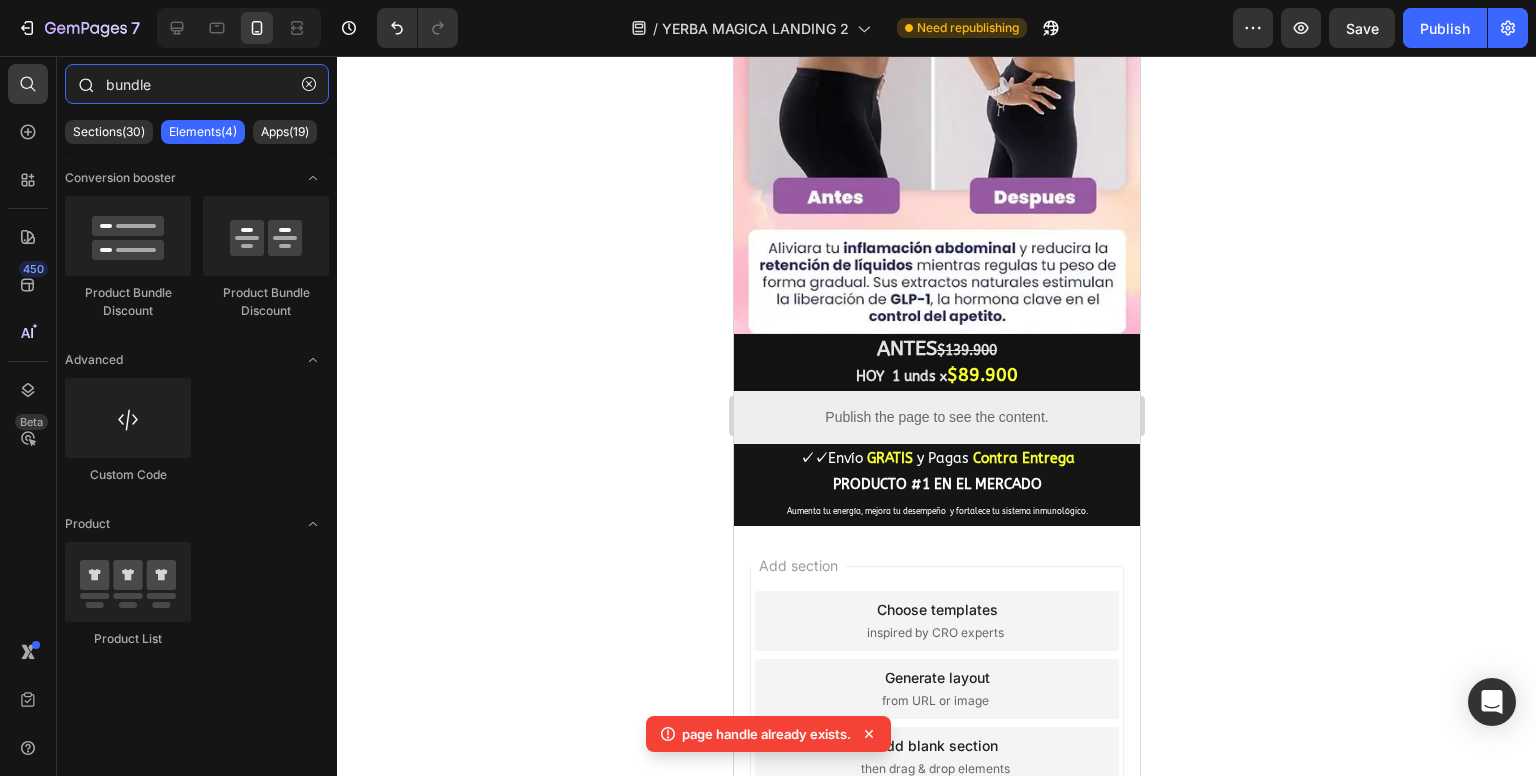 type 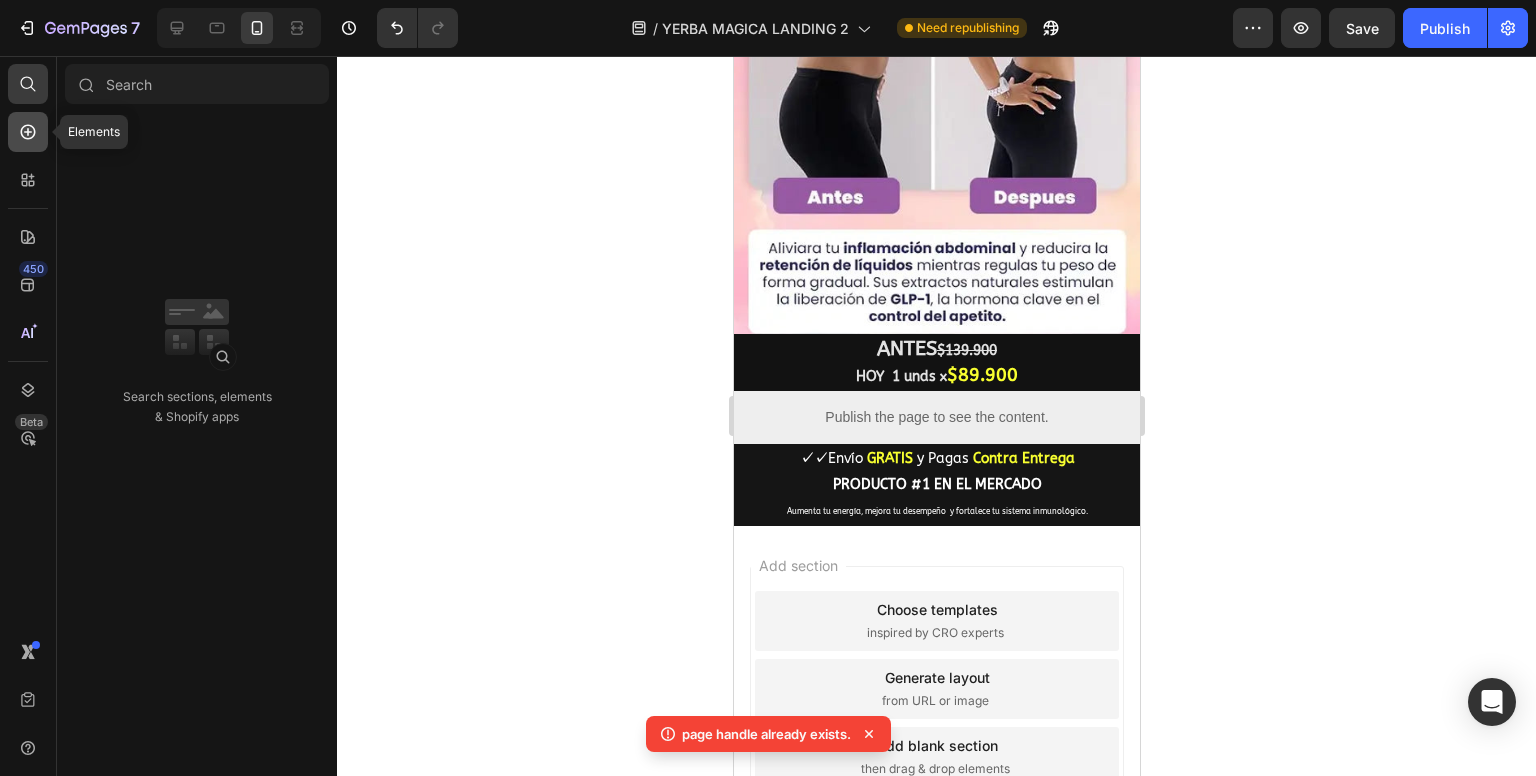 click 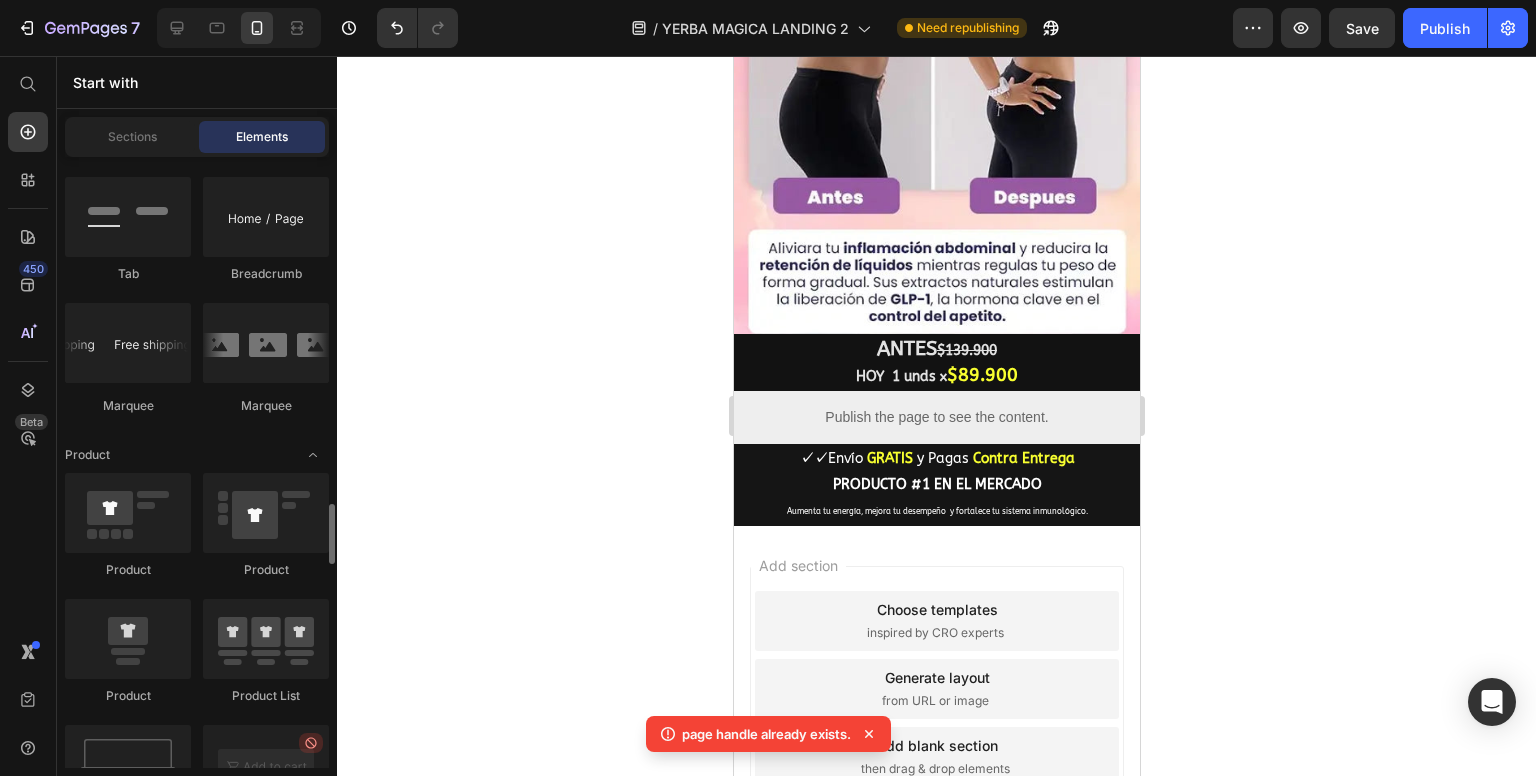 scroll, scrollTop: 2600, scrollLeft: 0, axis: vertical 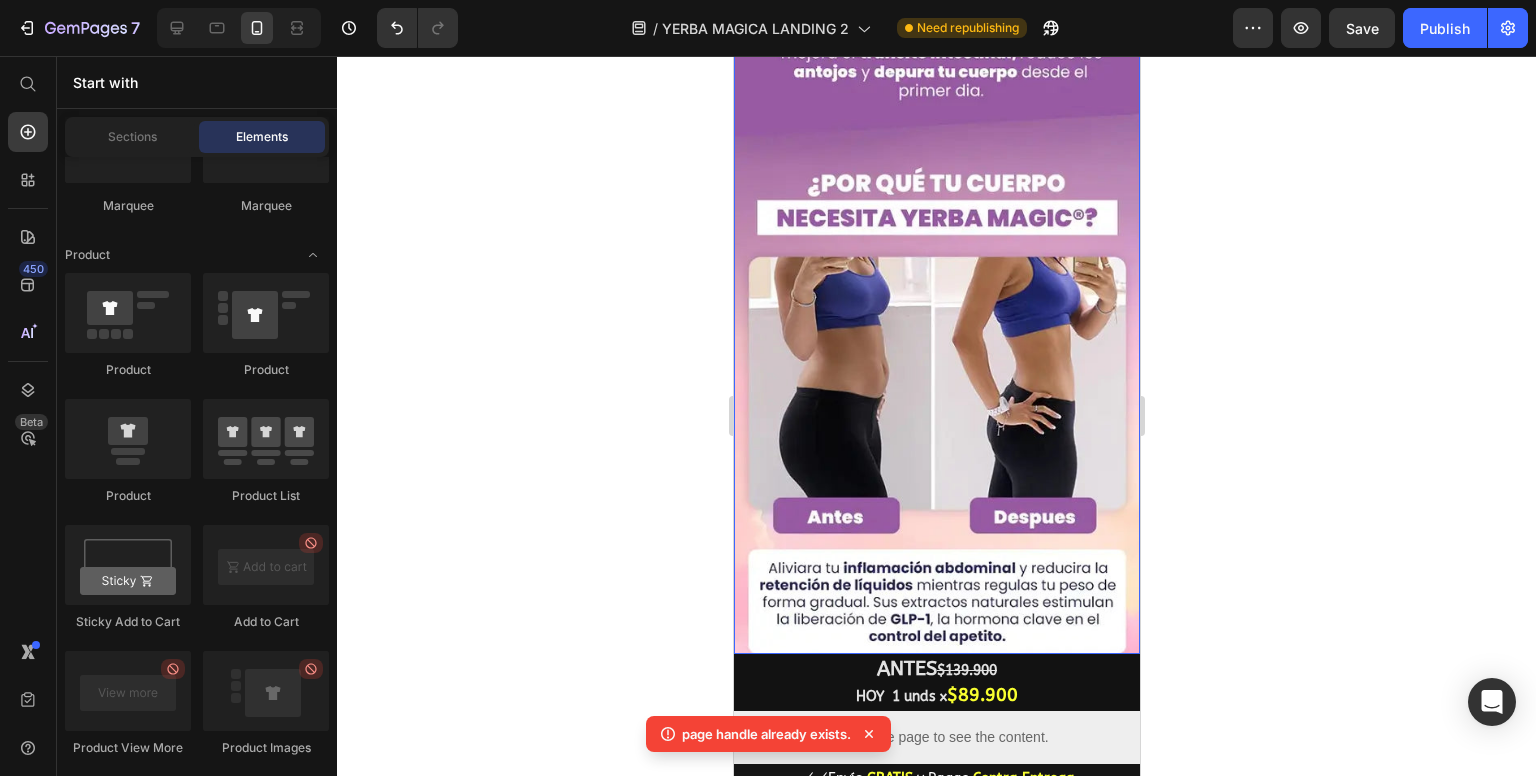 click at bounding box center [936, 314] 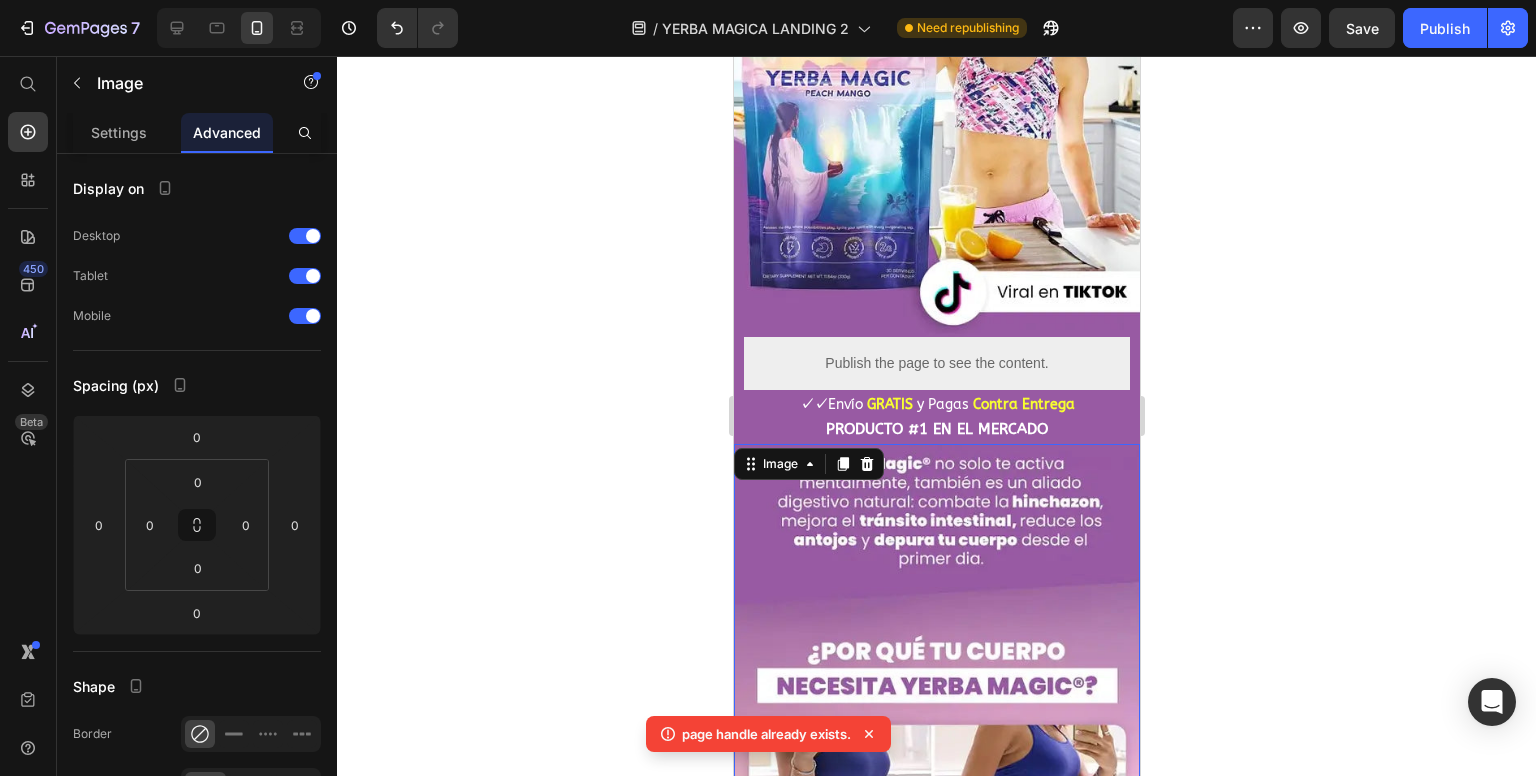 scroll, scrollTop: 268, scrollLeft: 0, axis: vertical 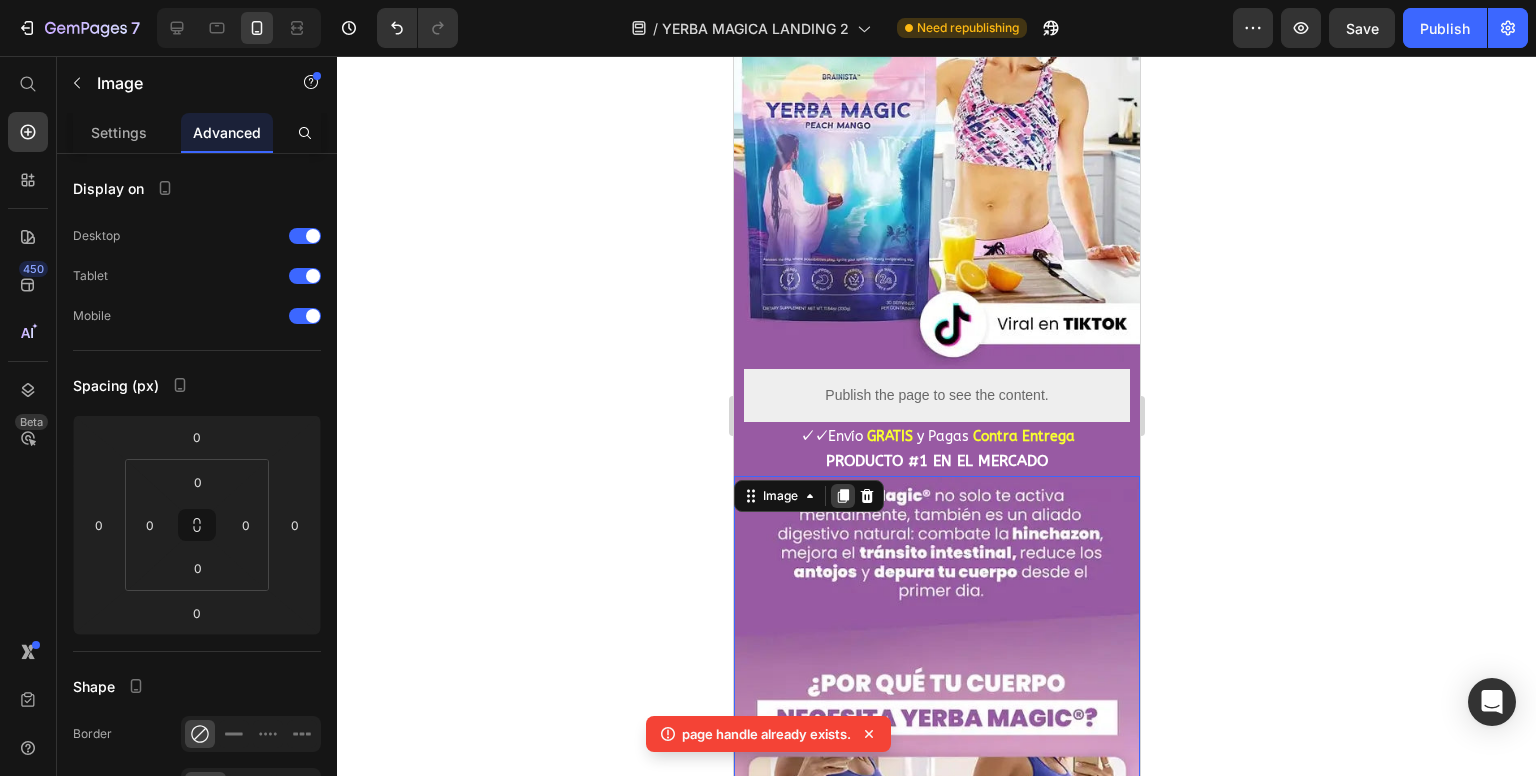 click 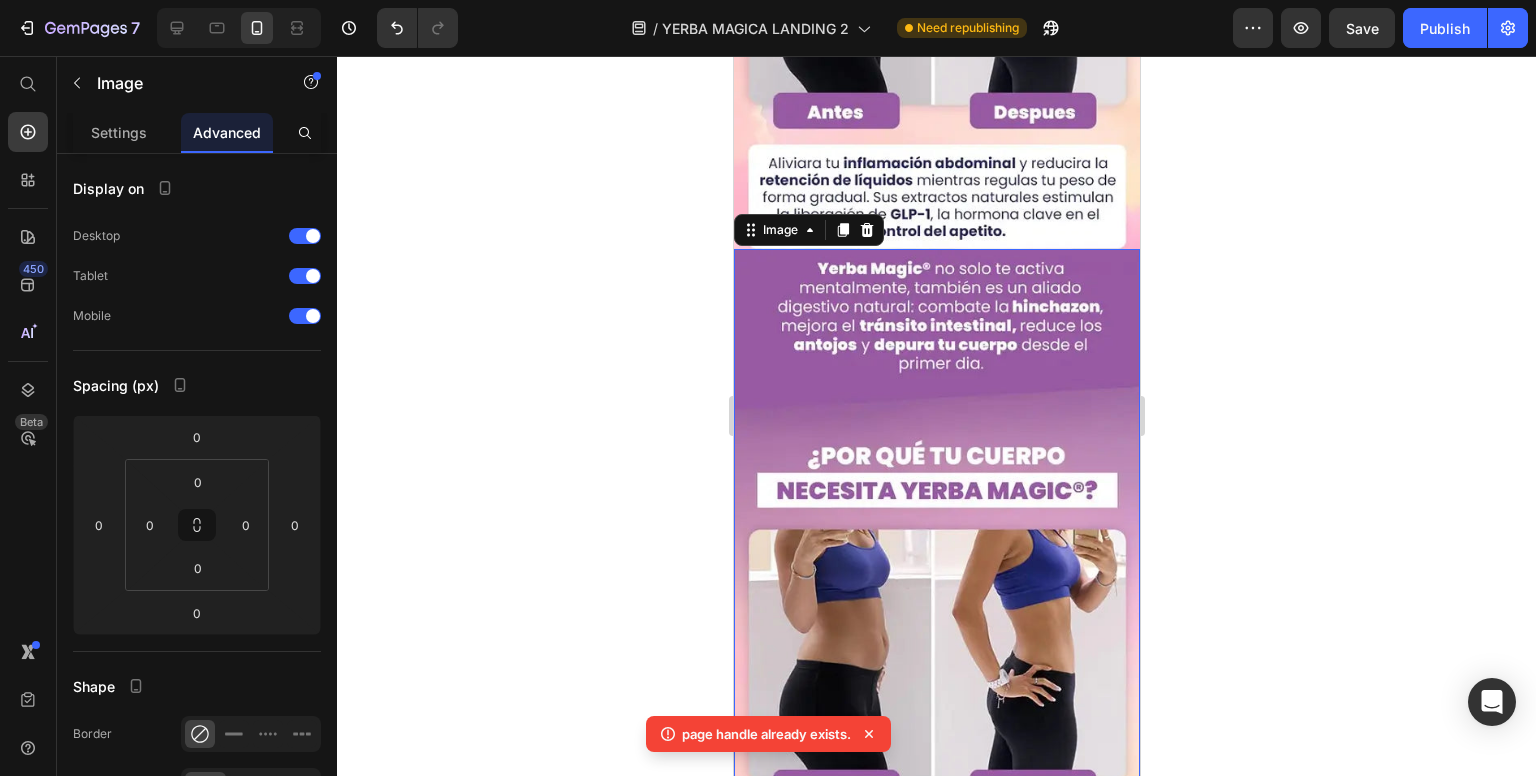 scroll, scrollTop: 1168, scrollLeft: 0, axis: vertical 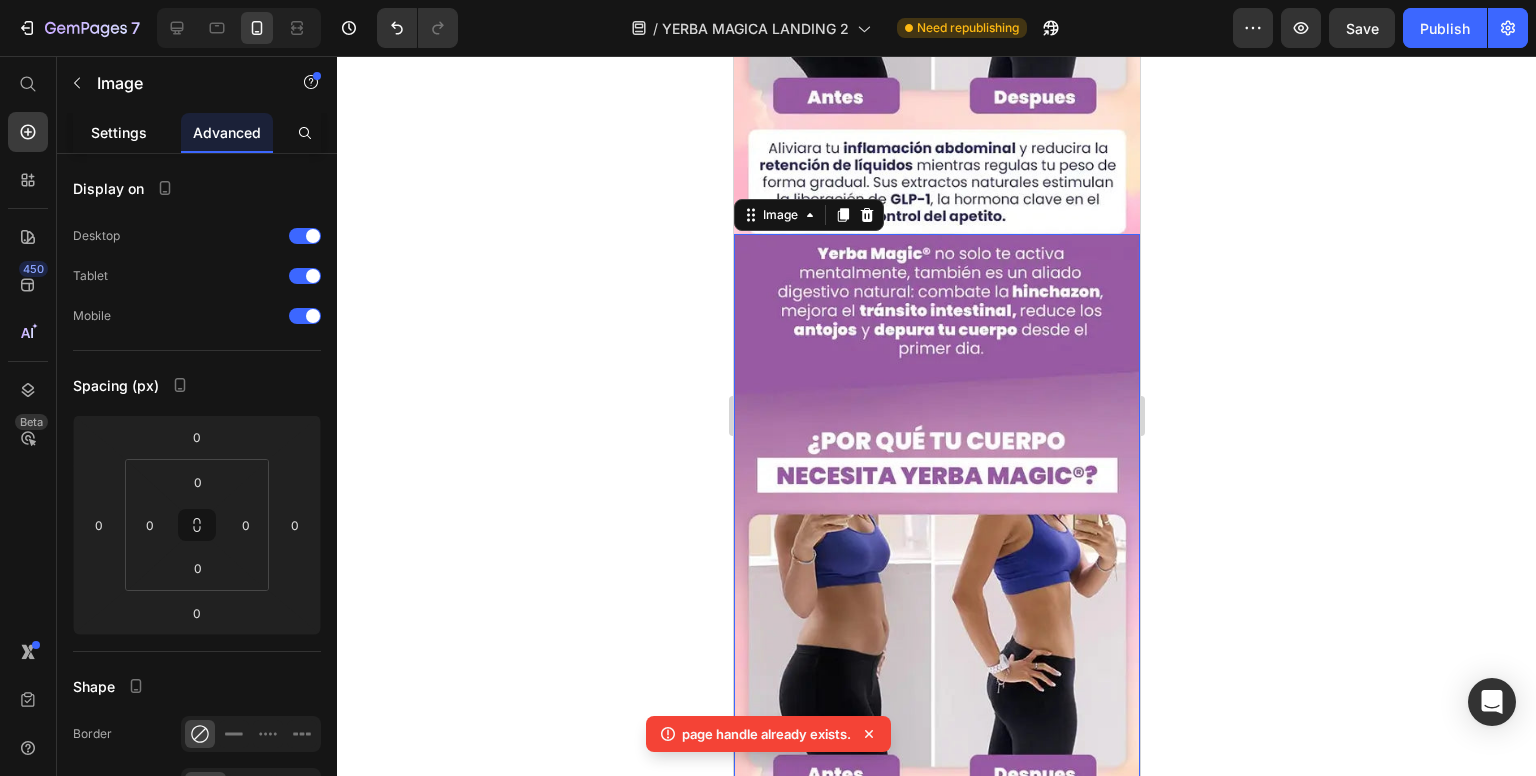 click on "Settings" at bounding box center [119, 132] 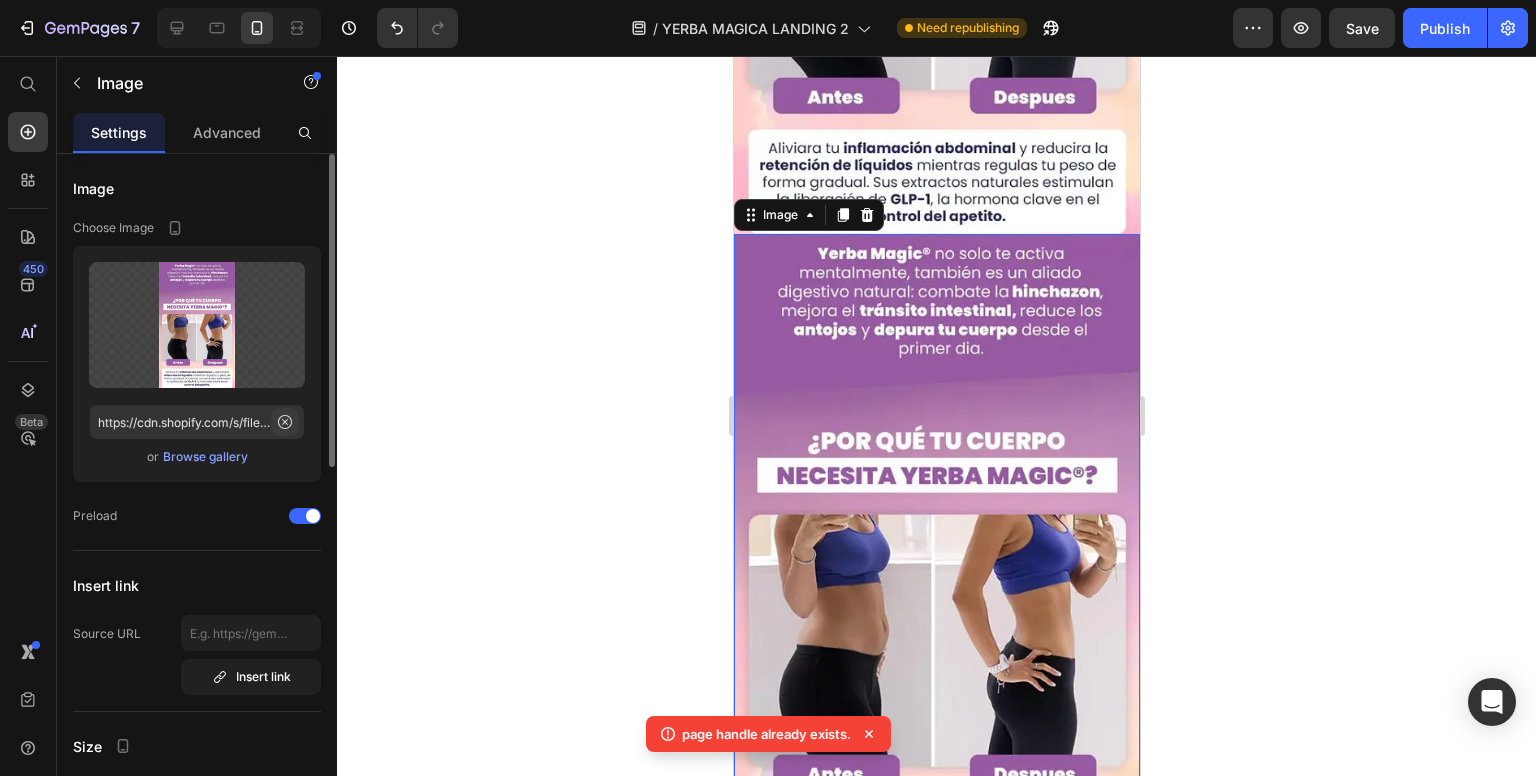 click 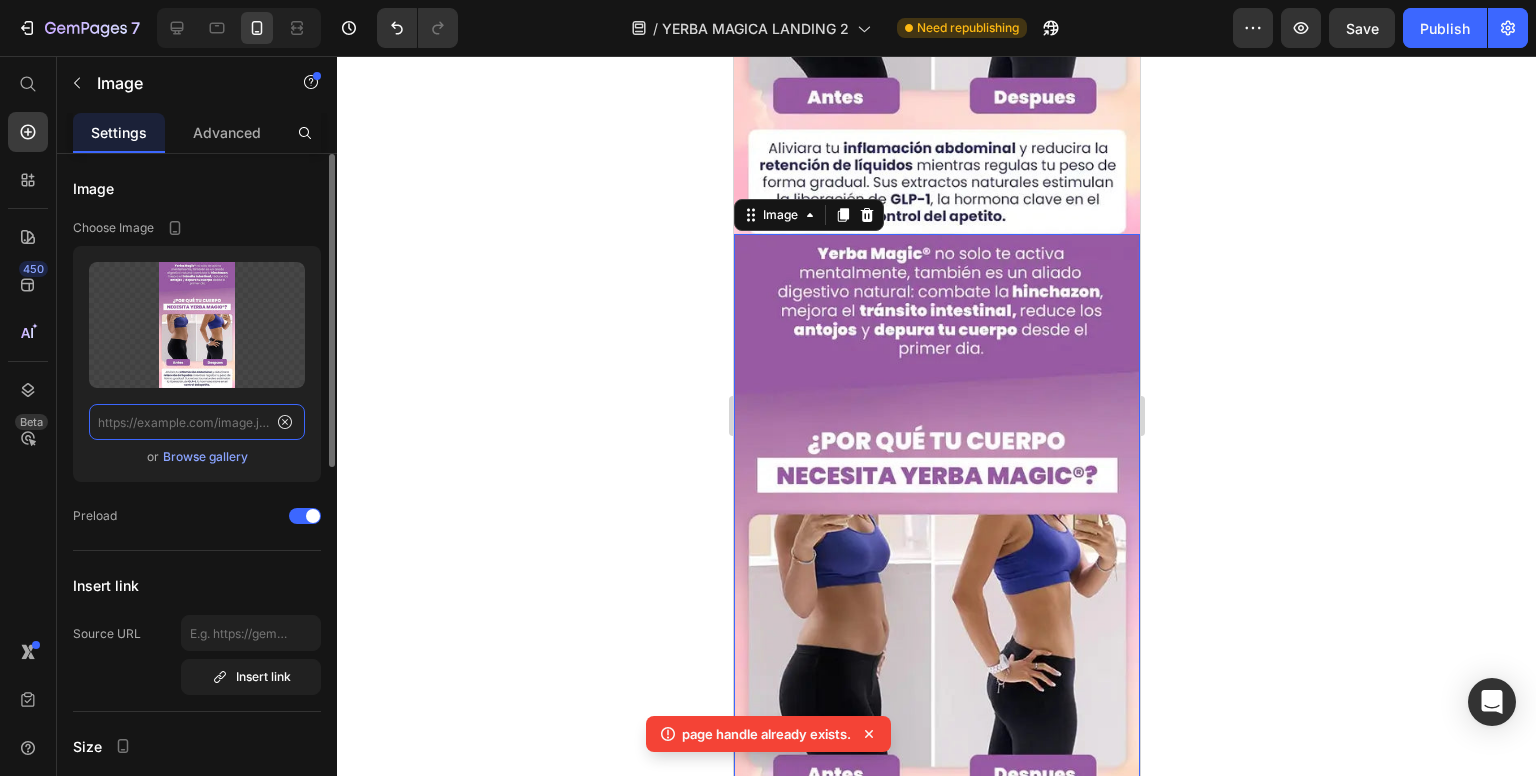 scroll, scrollTop: 0, scrollLeft: 0, axis: both 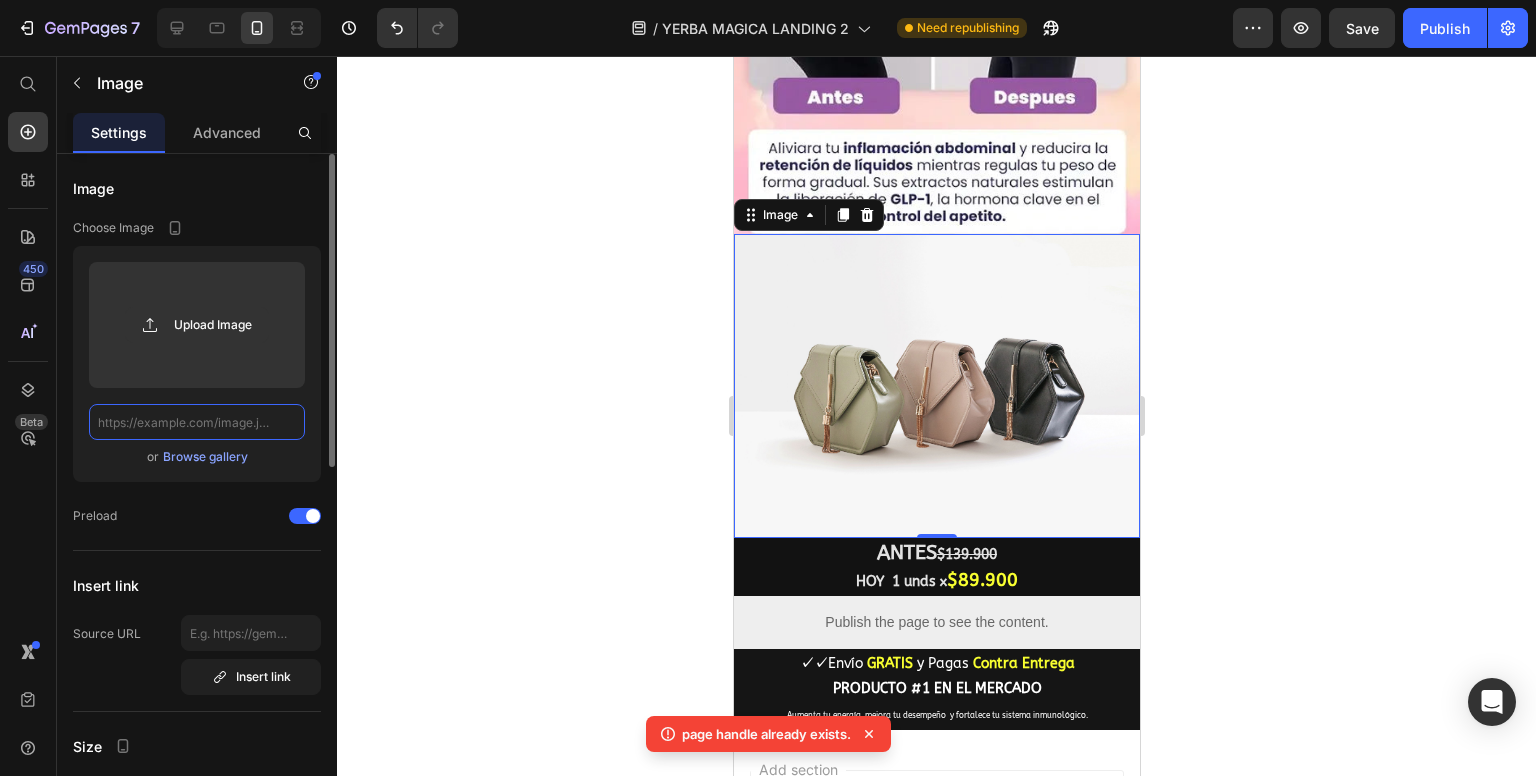 click 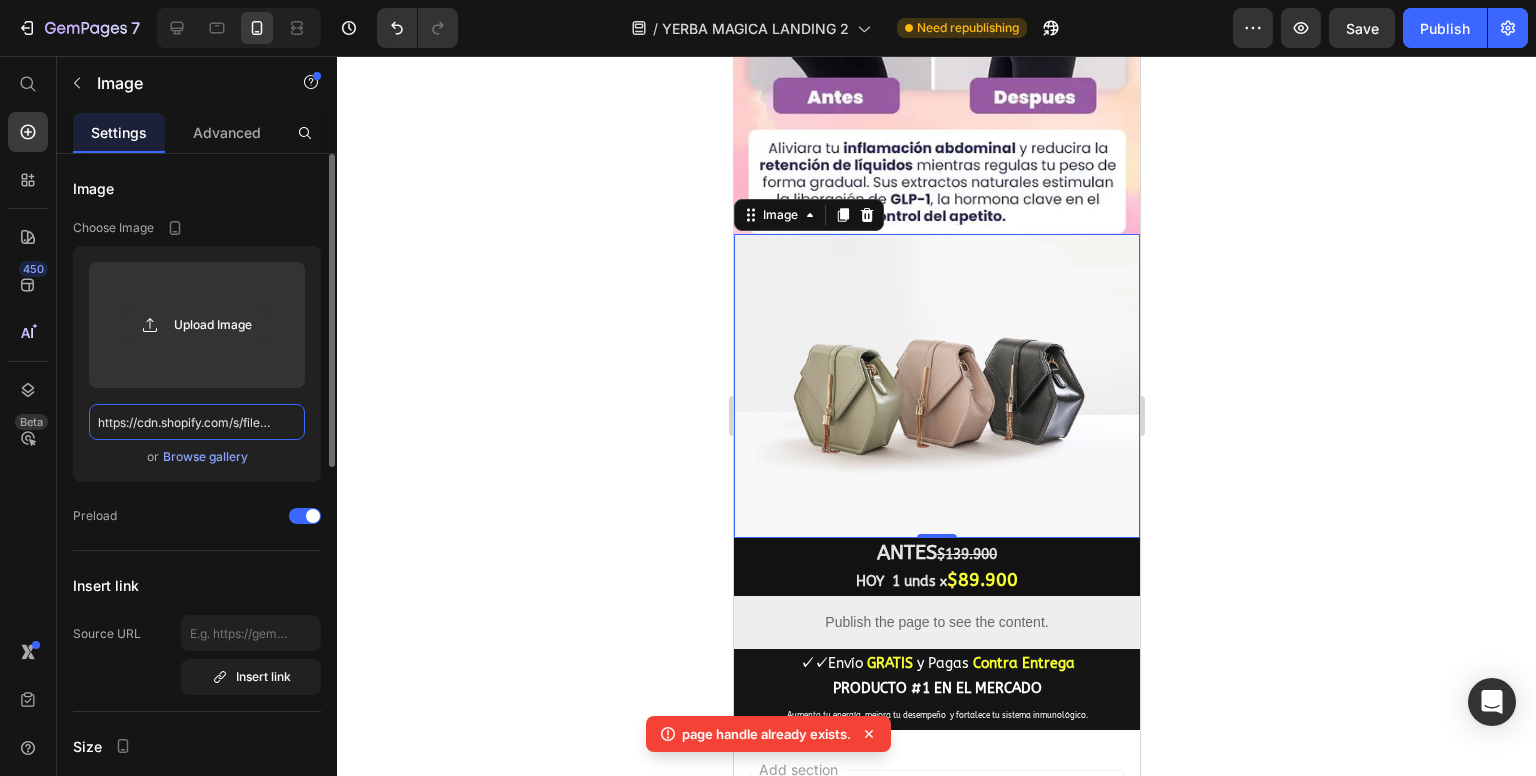 scroll, scrollTop: 0, scrollLeft: 541, axis: horizontal 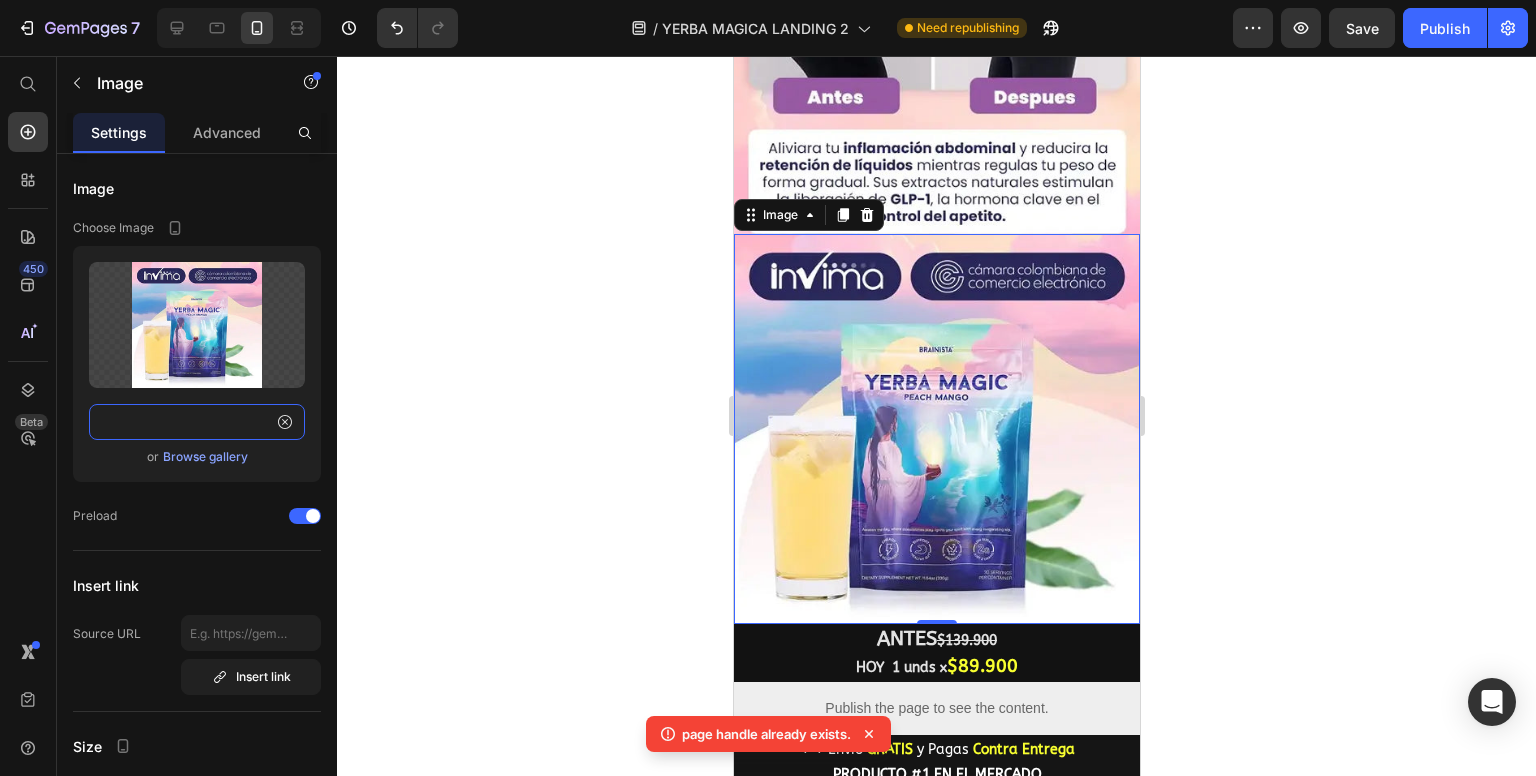 type on "[URL]" 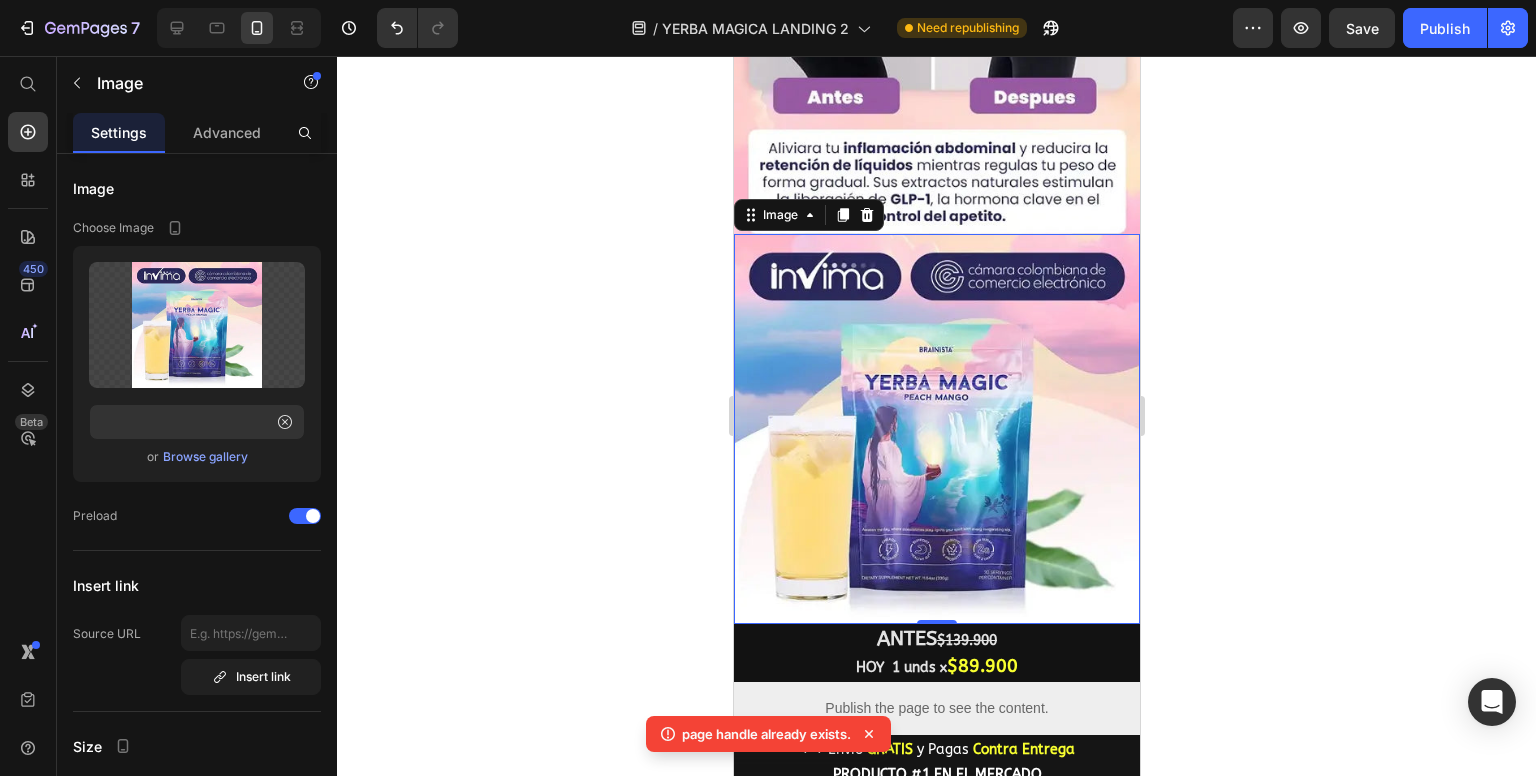scroll, scrollTop: 0, scrollLeft: 0, axis: both 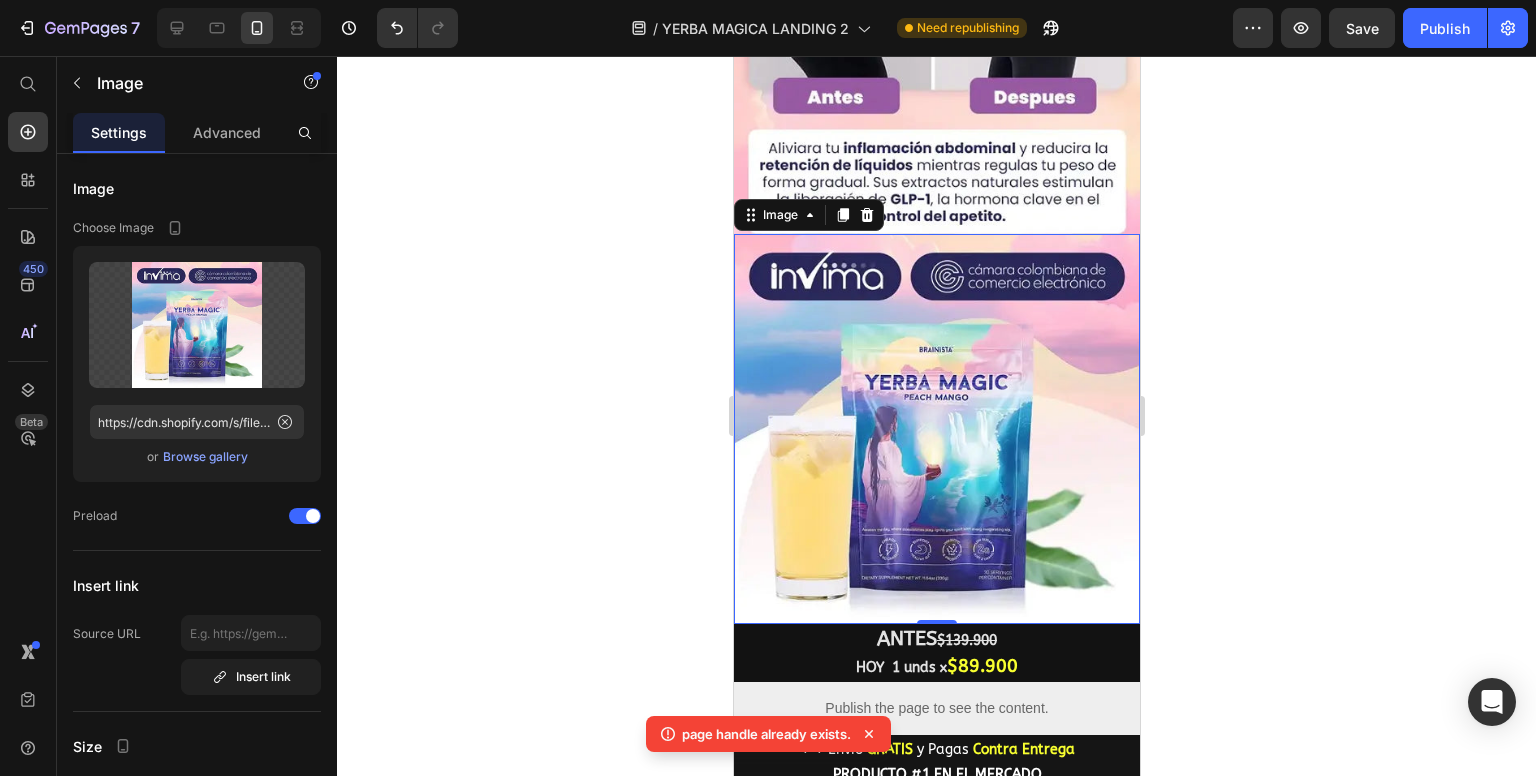 click 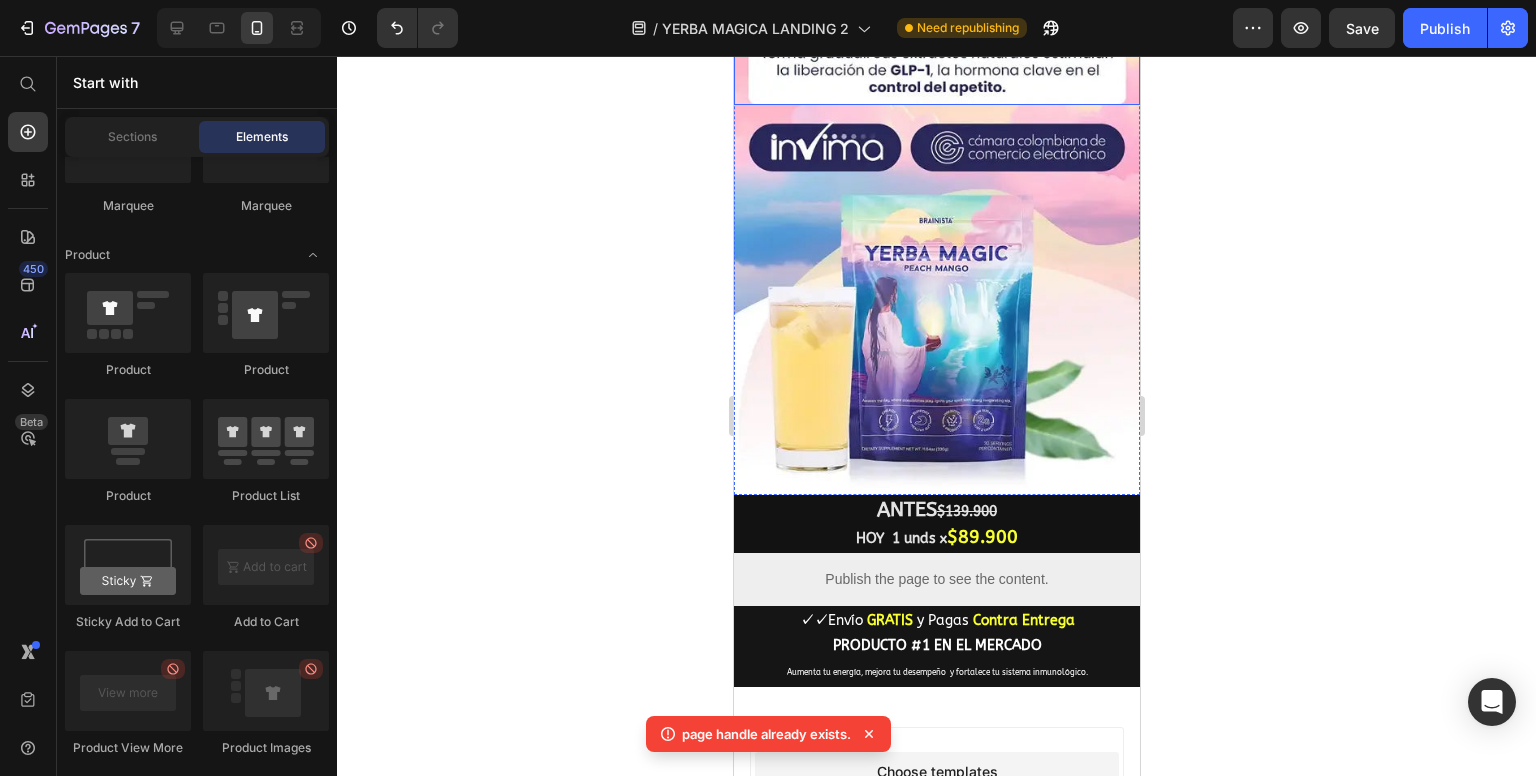 scroll, scrollTop: 1300, scrollLeft: 0, axis: vertical 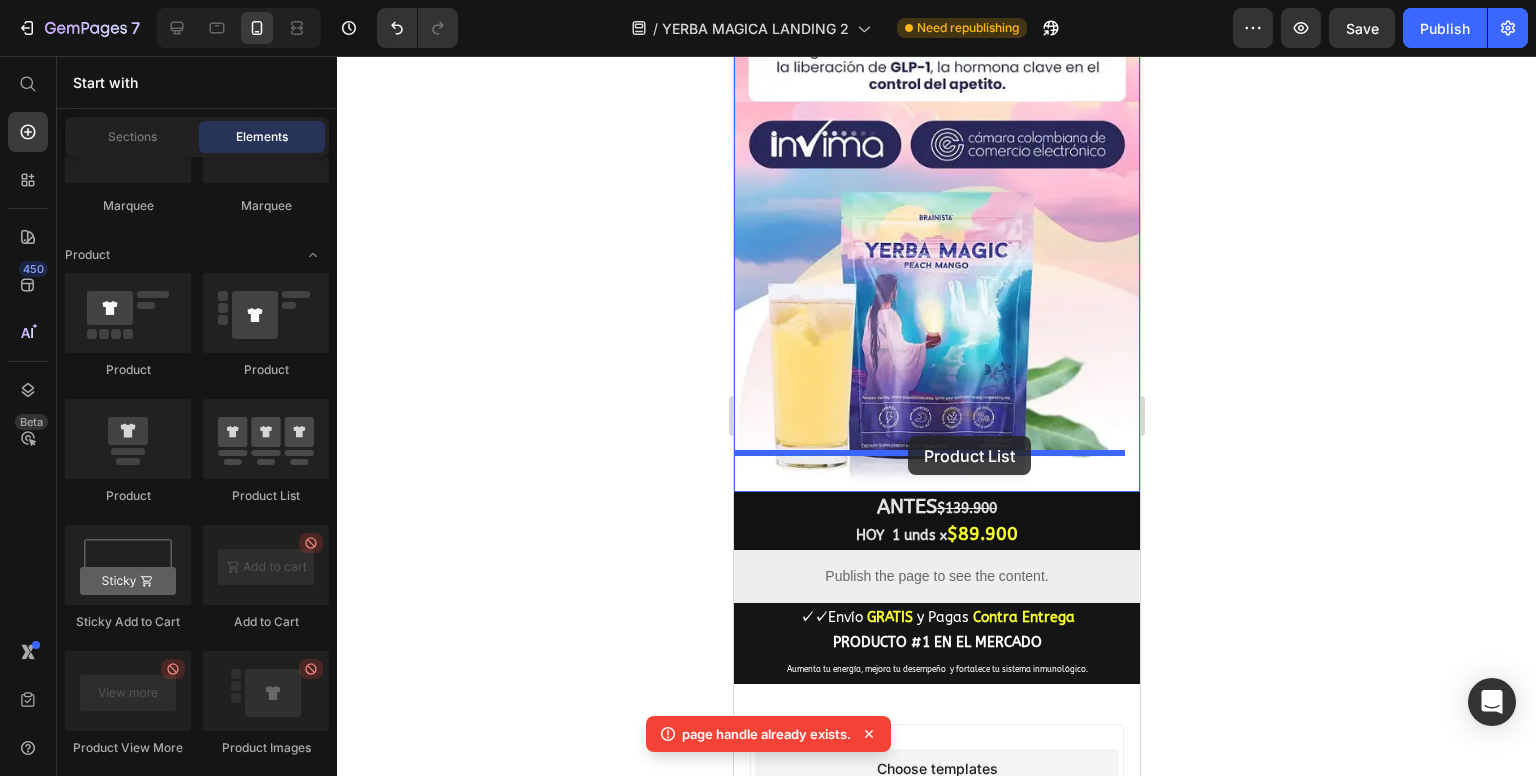 drag, startPoint x: 994, startPoint y: 520, endPoint x: 908, endPoint y: 436, distance: 120.21647 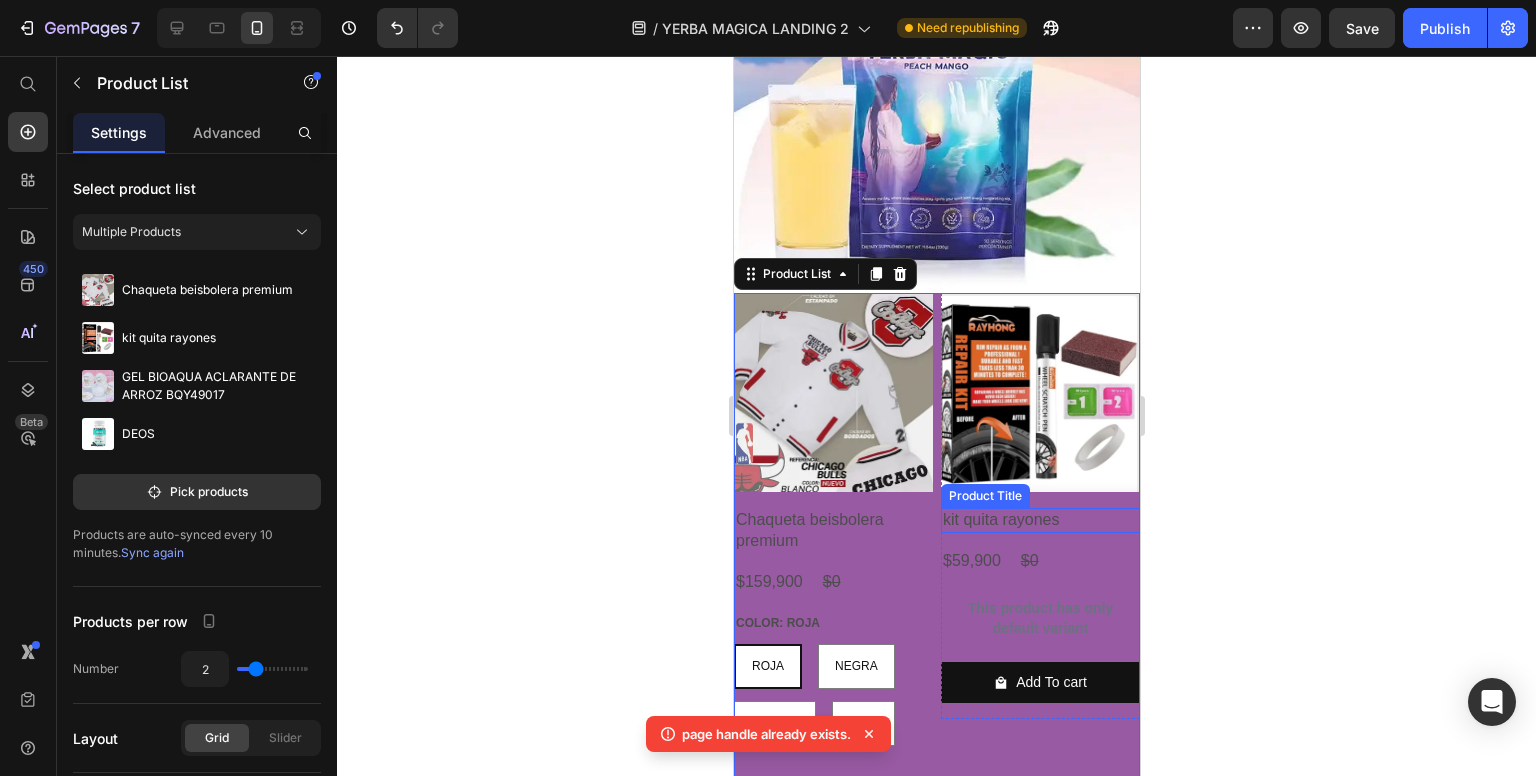 scroll, scrollTop: 1500, scrollLeft: 0, axis: vertical 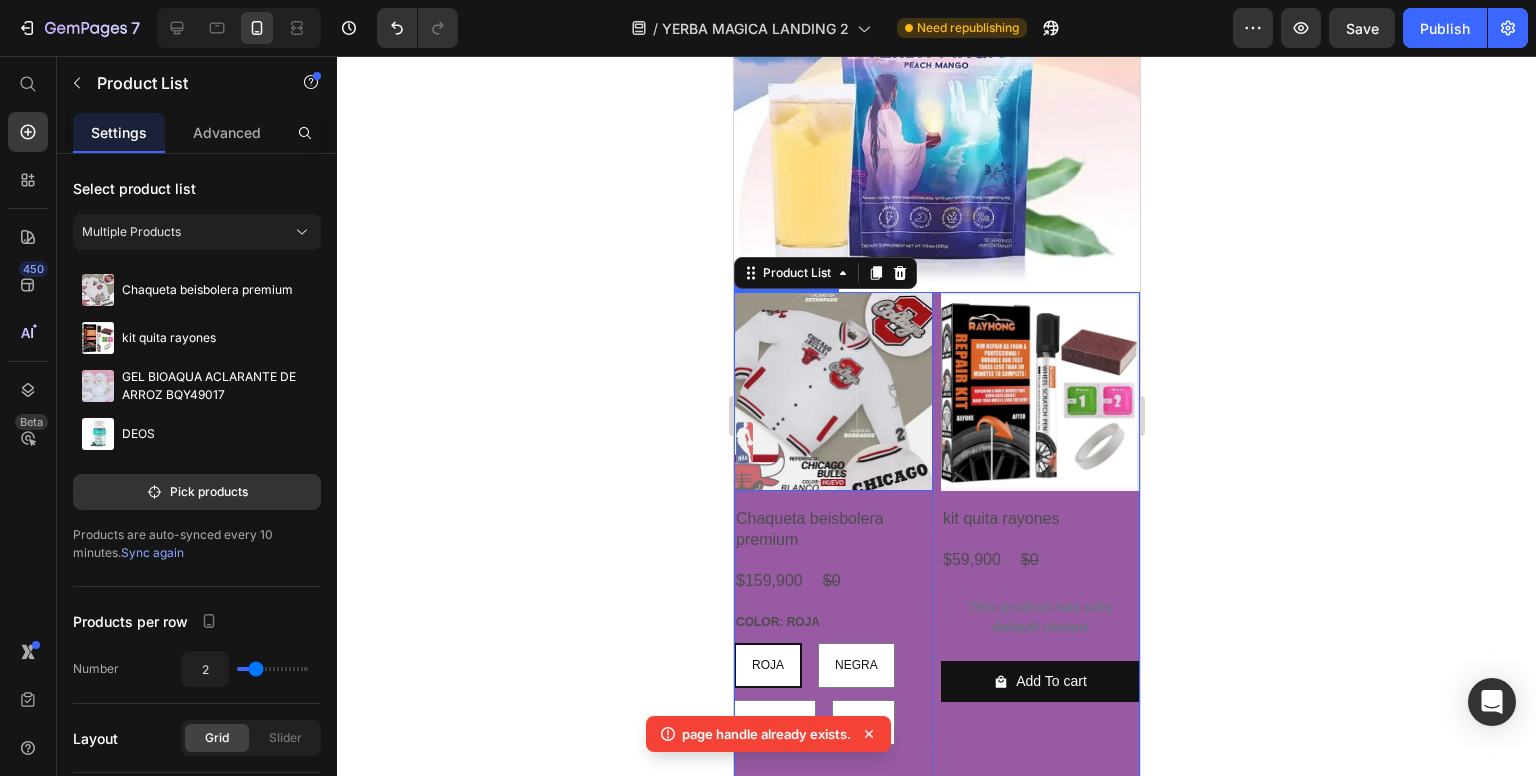click at bounding box center [832, 391] 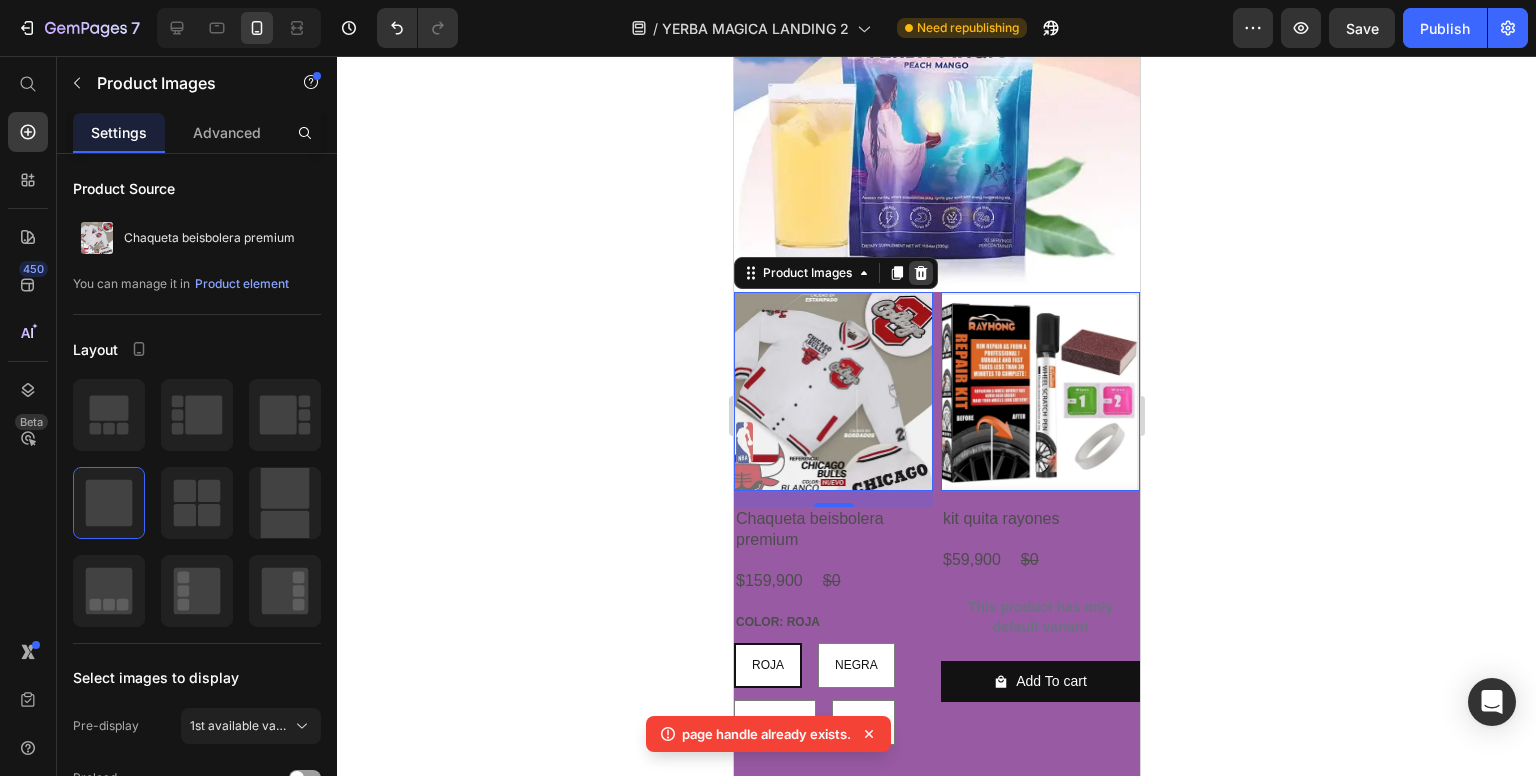 click 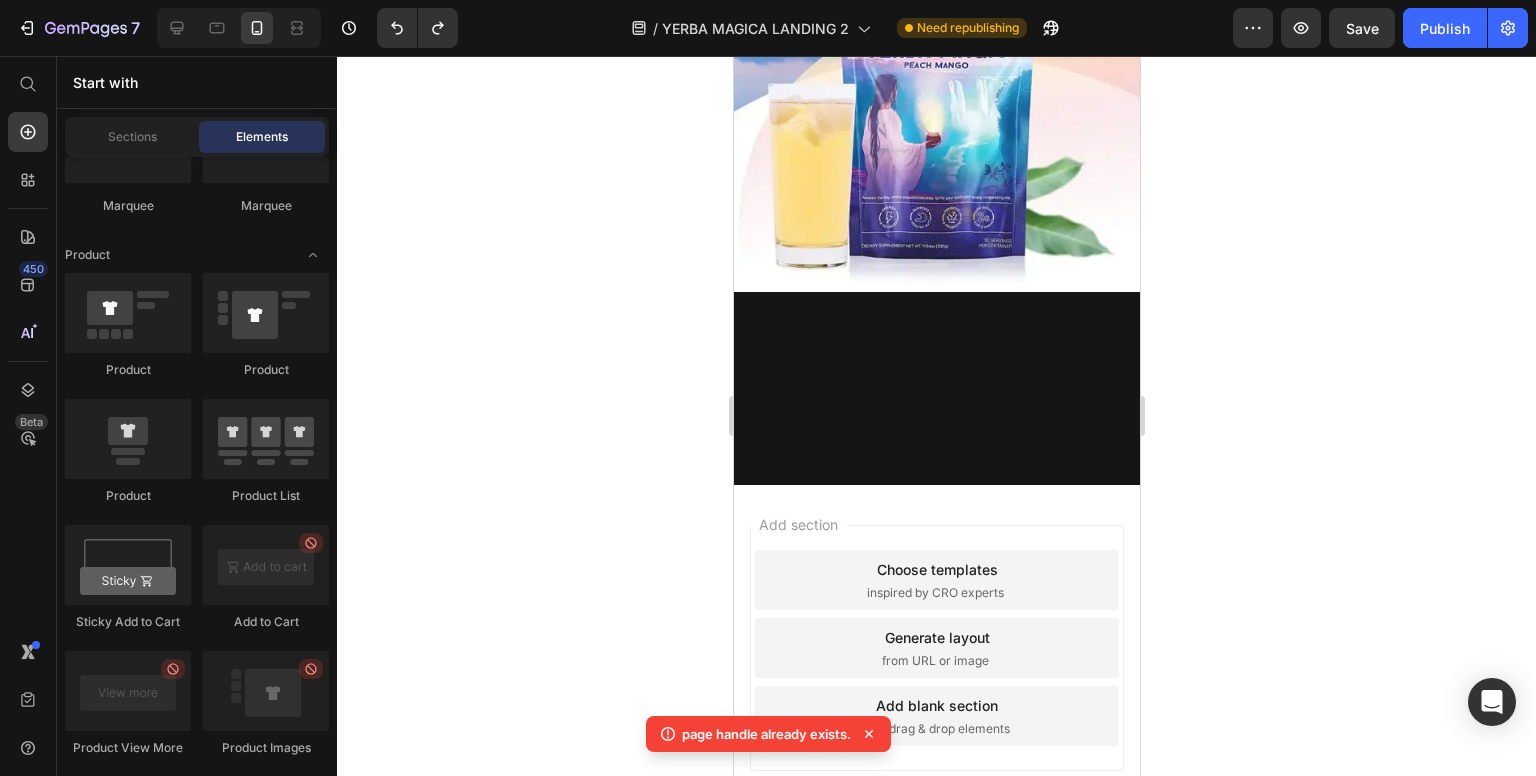 click 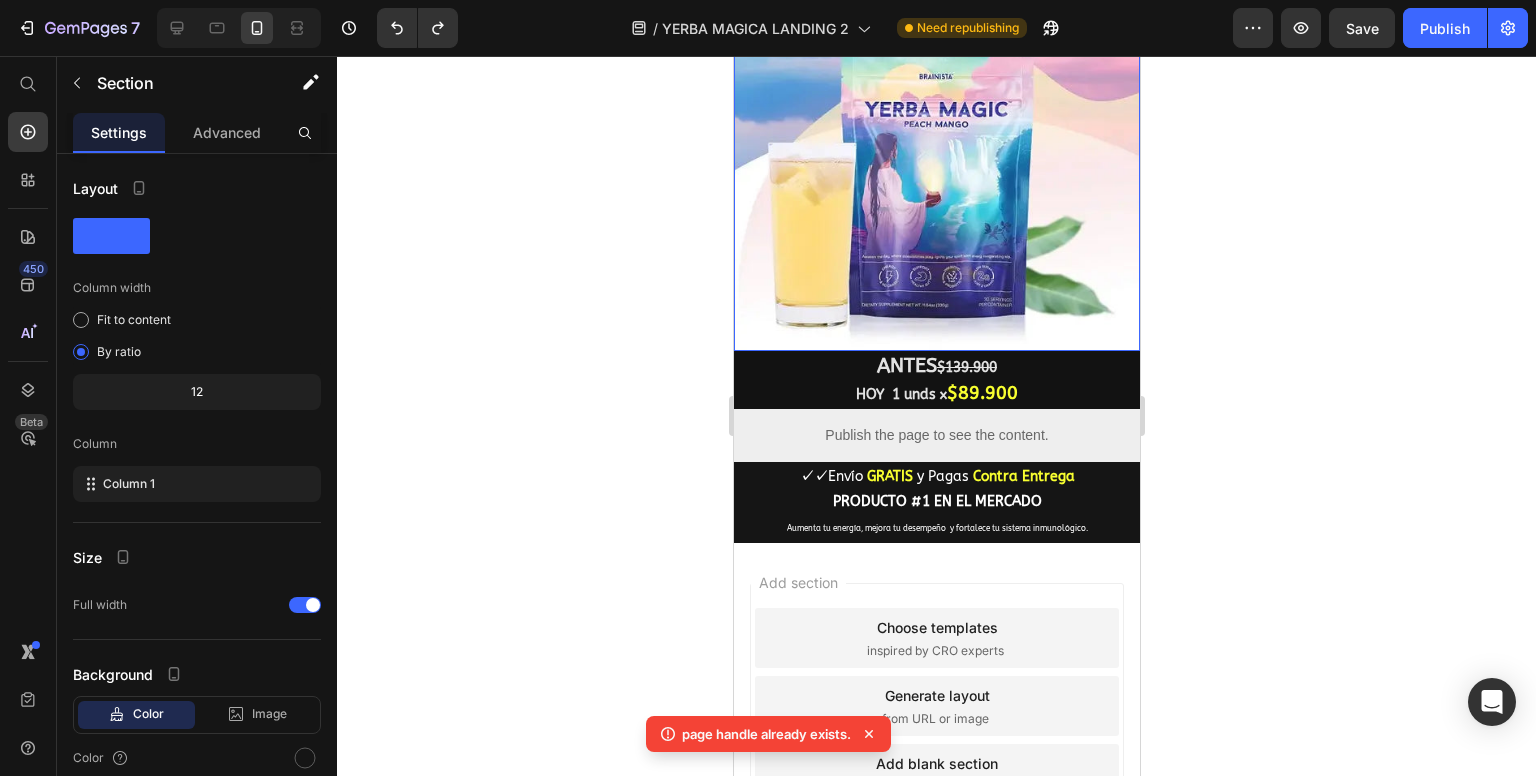 scroll, scrollTop: 1444, scrollLeft: 0, axis: vertical 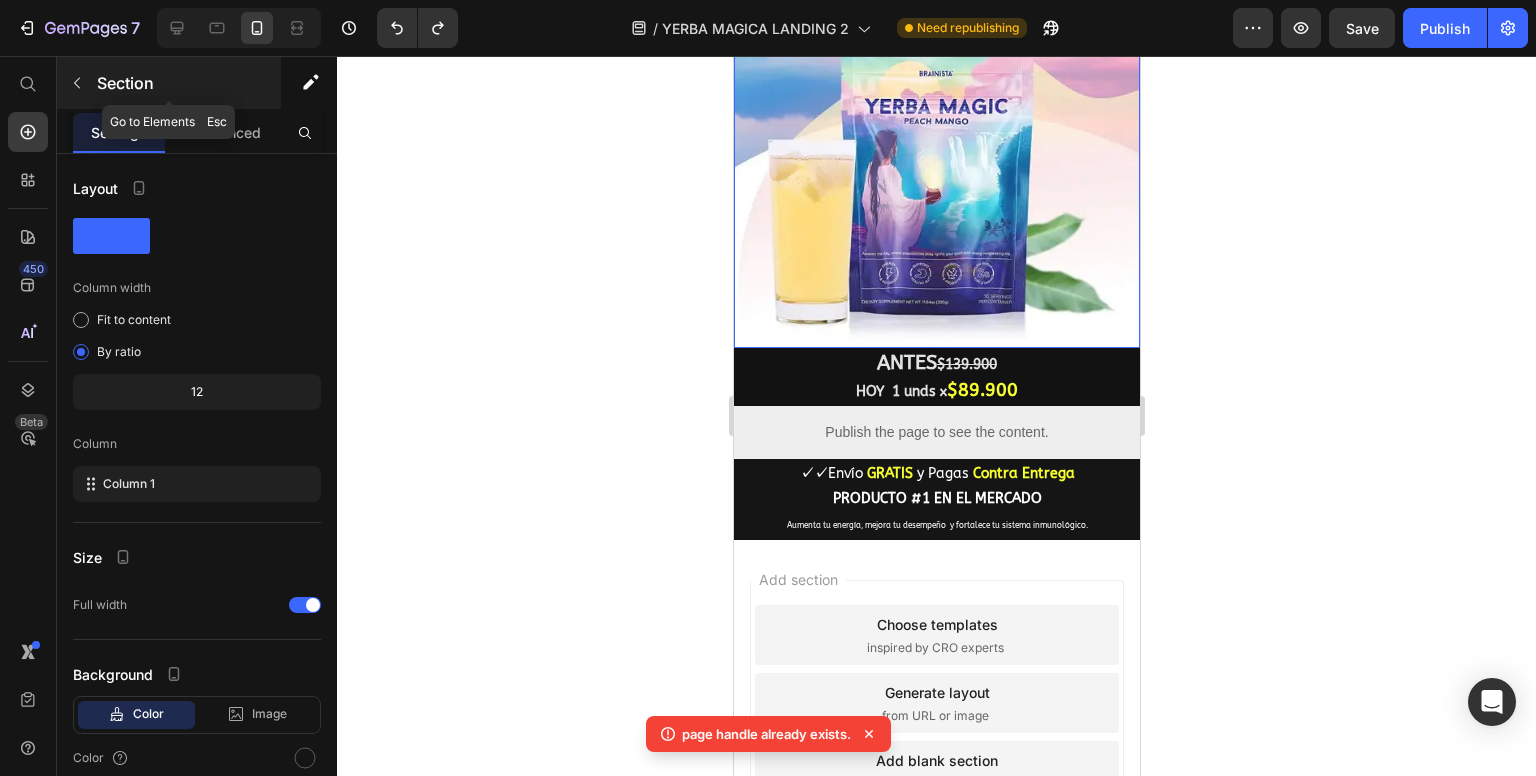 click 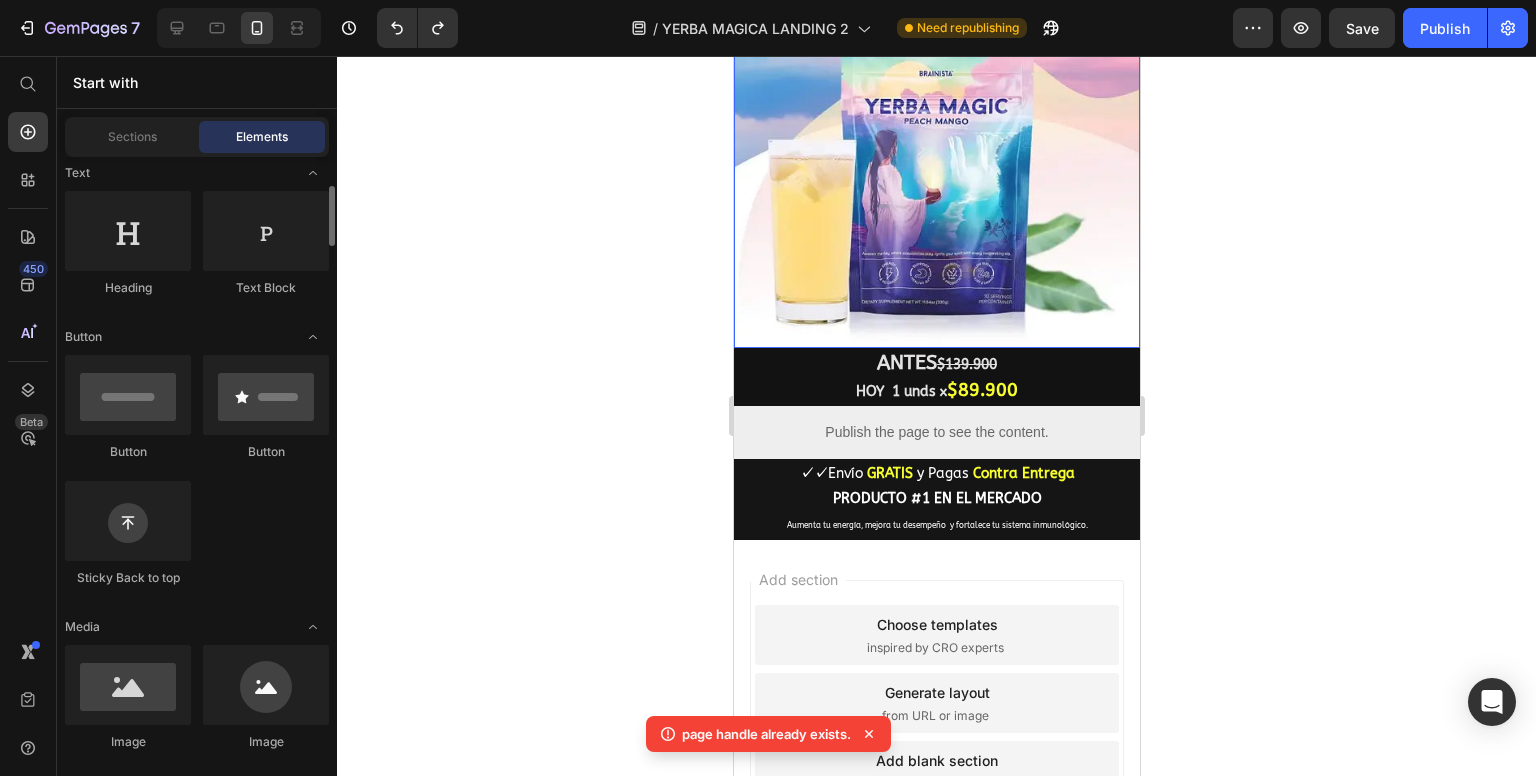 scroll, scrollTop: 0, scrollLeft: 0, axis: both 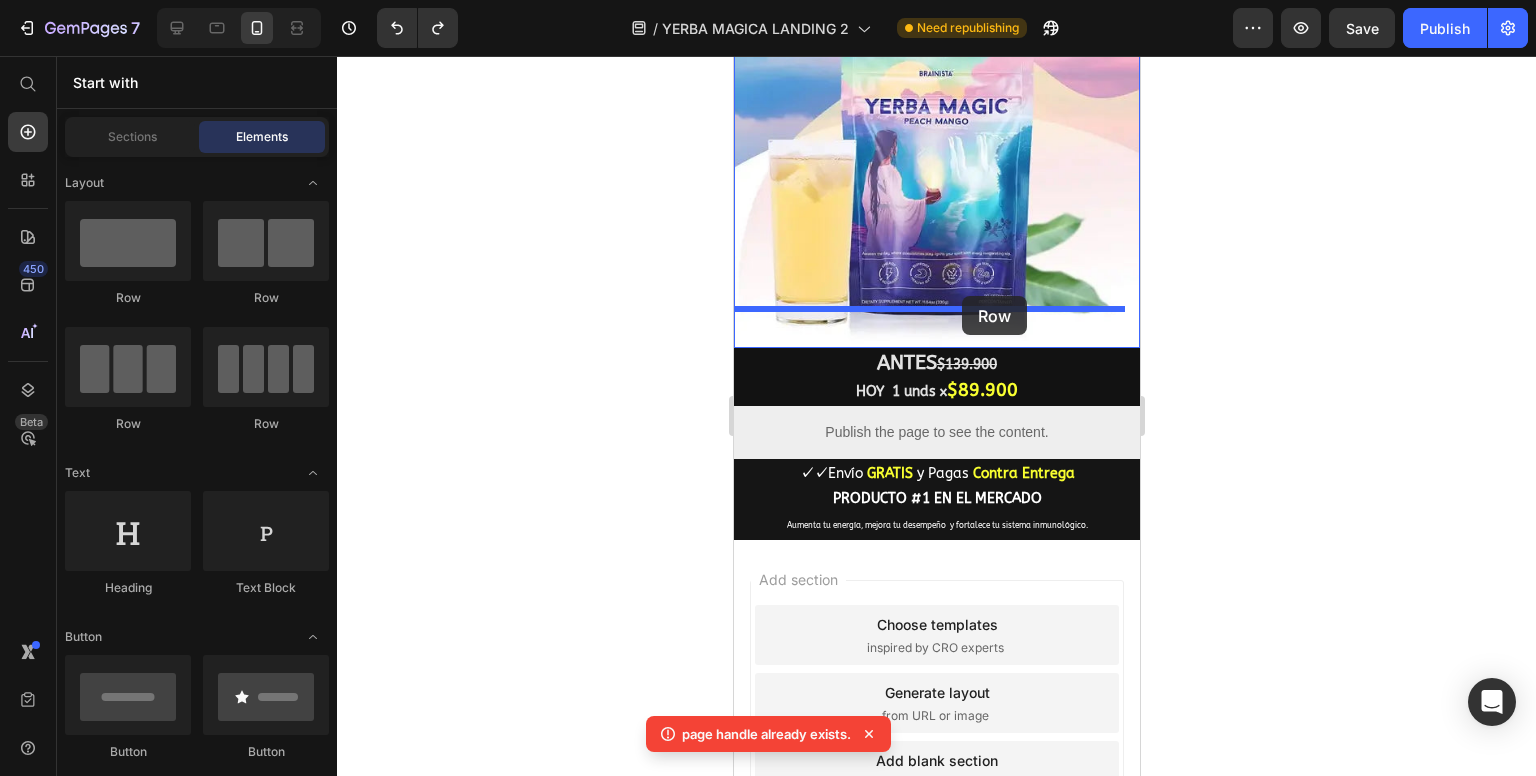 drag, startPoint x: 878, startPoint y: 314, endPoint x: 961, endPoint y: 296, distance: 84.92938 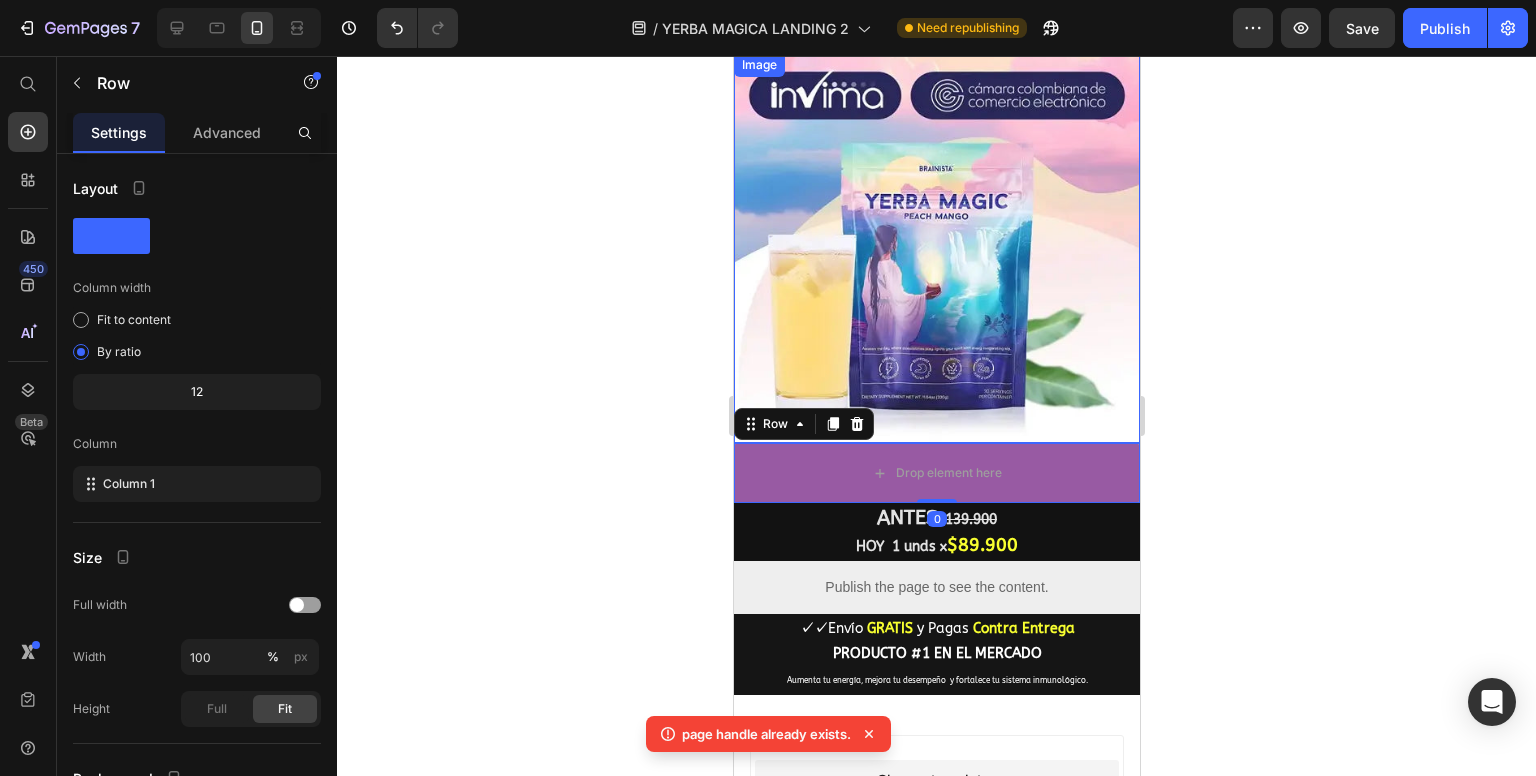 scroll, scrollTop: 1344, scrollLeft: 0, axis: vertical 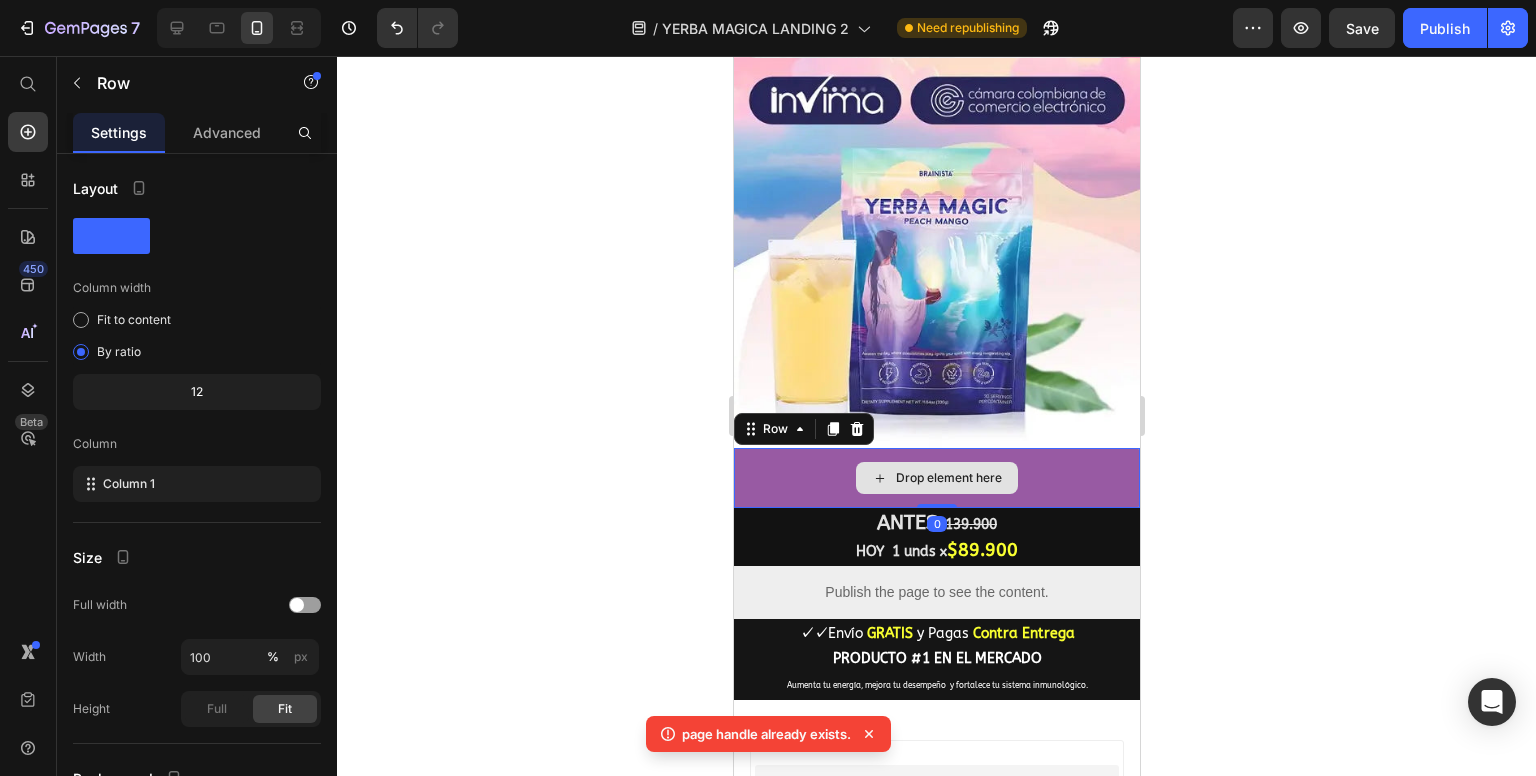 click on "Drop element here" at bounding box center [936, 478] 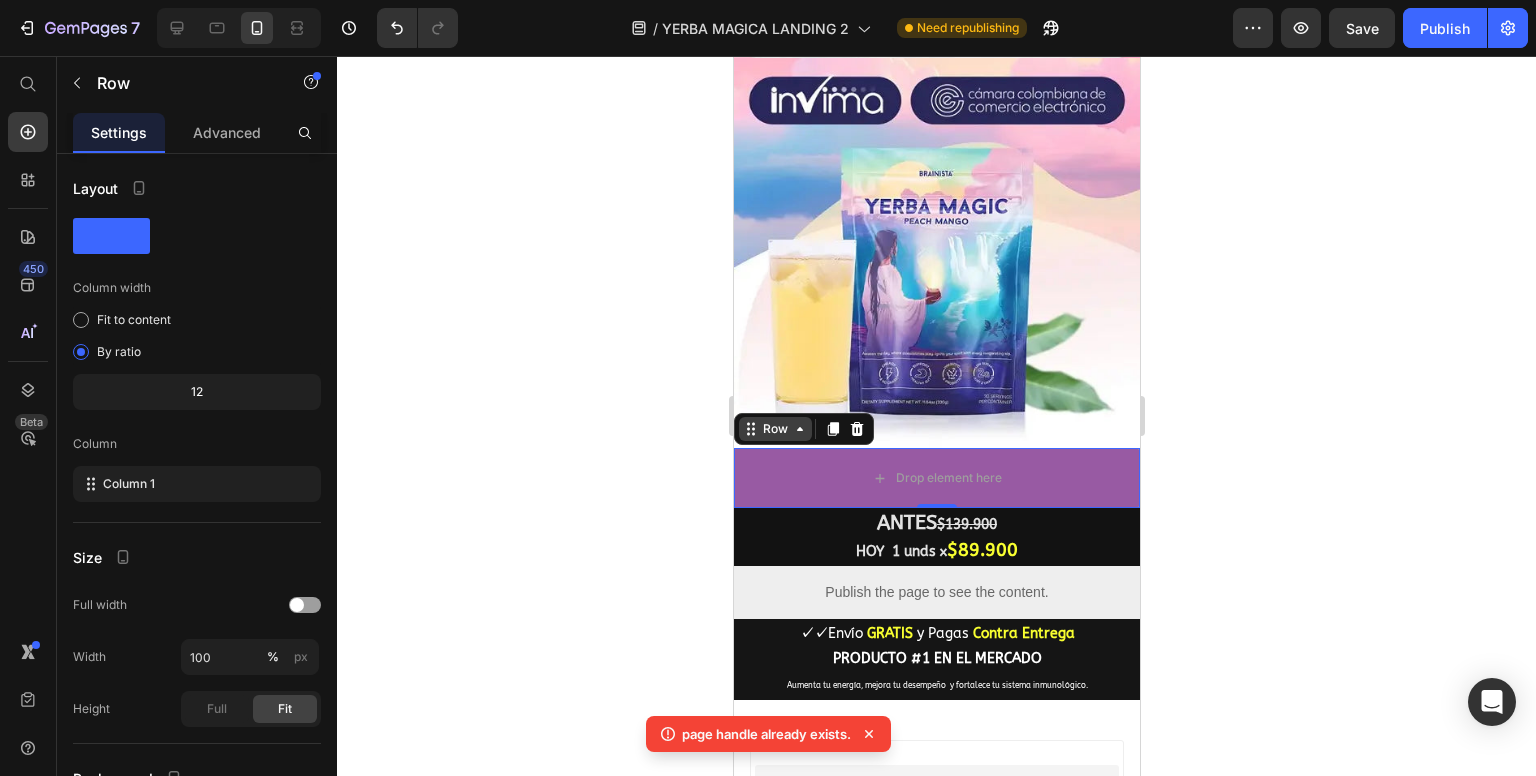 click on "Row" at bounding box center (774, 429) 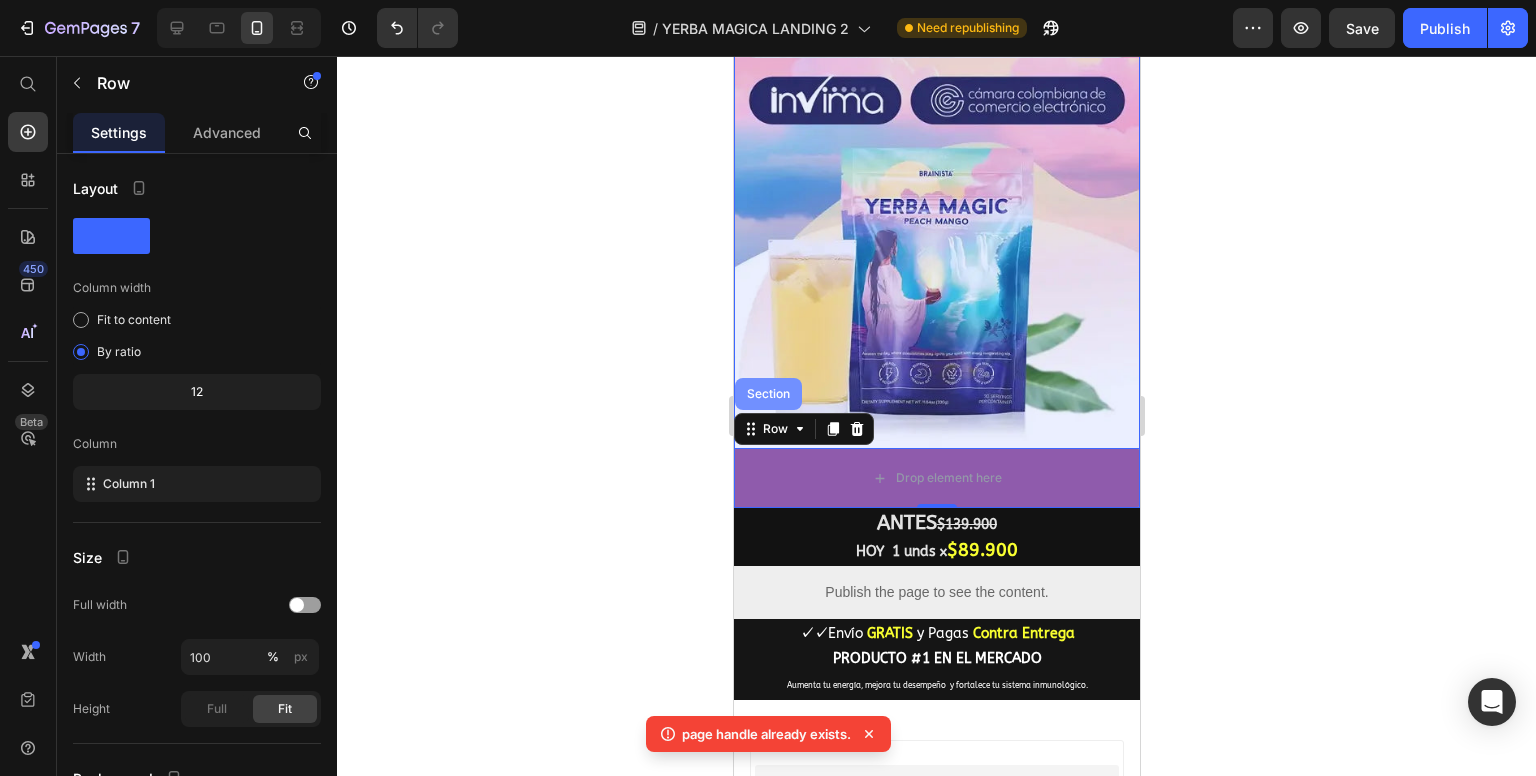 click on "Section" at bounding box center [767, 394] 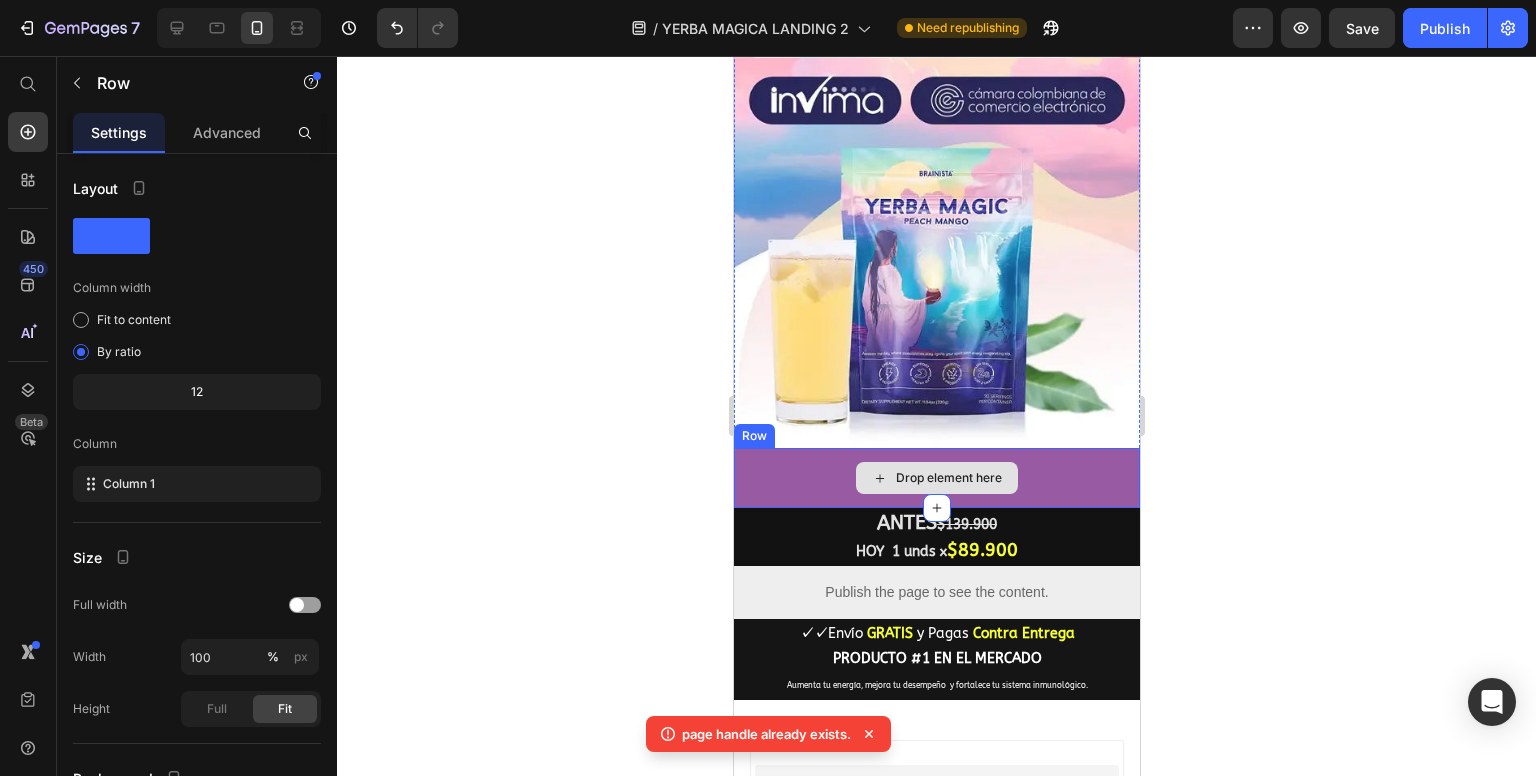 click on "Drop element here" at bounding box center [936, 478] 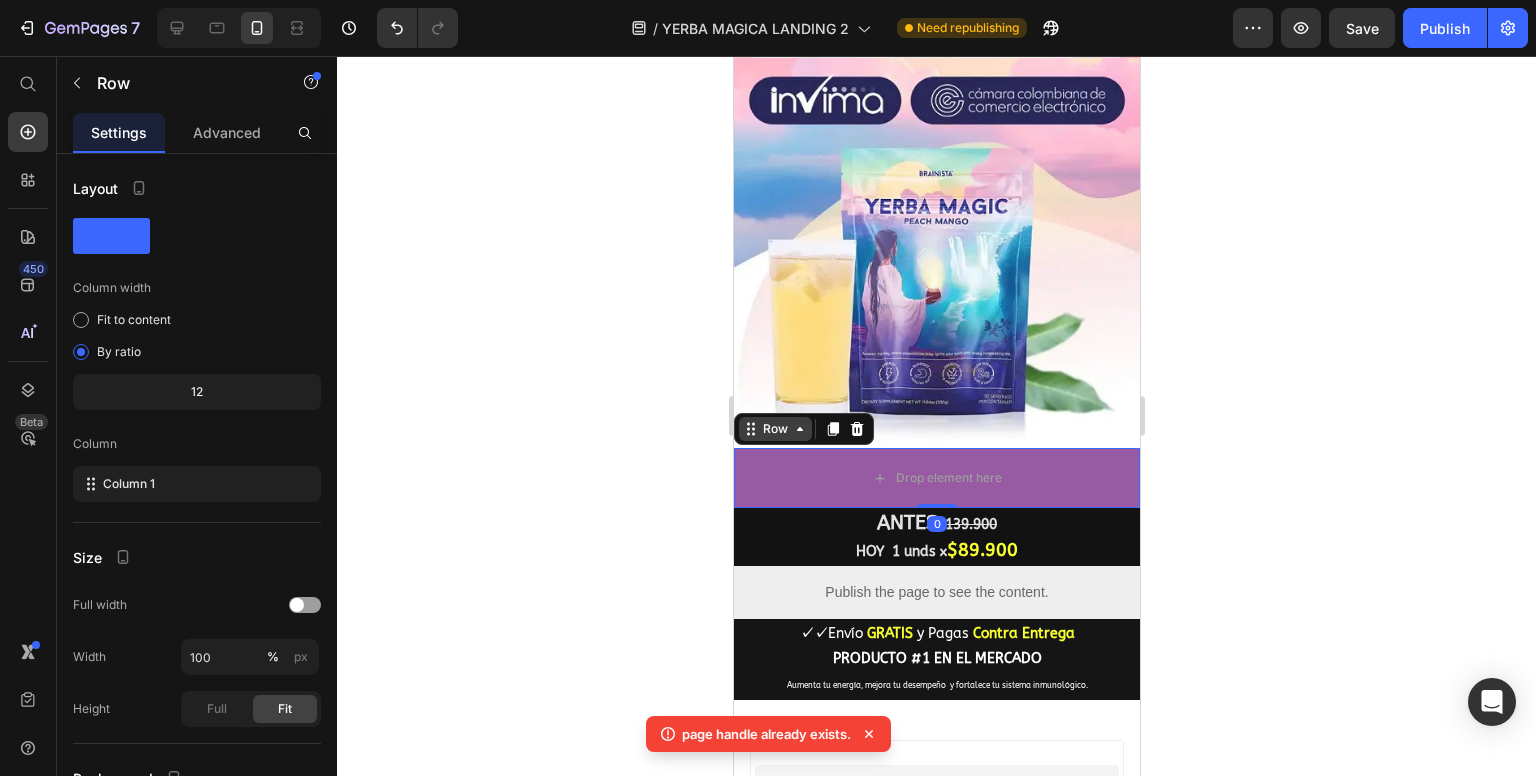 click on "Row" at bounding box center [774, 429] 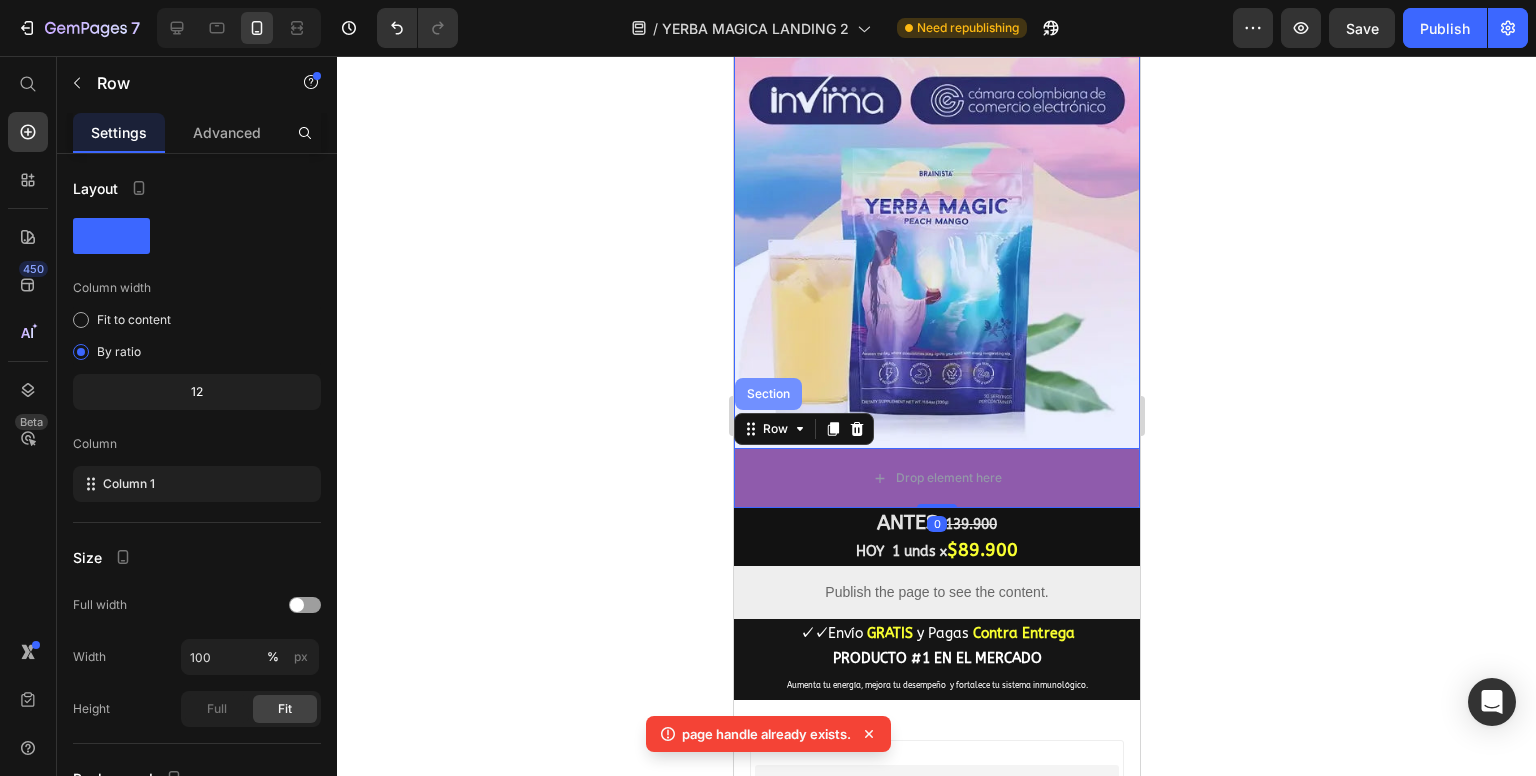 click on "Section" at bounding box center [767, 394] 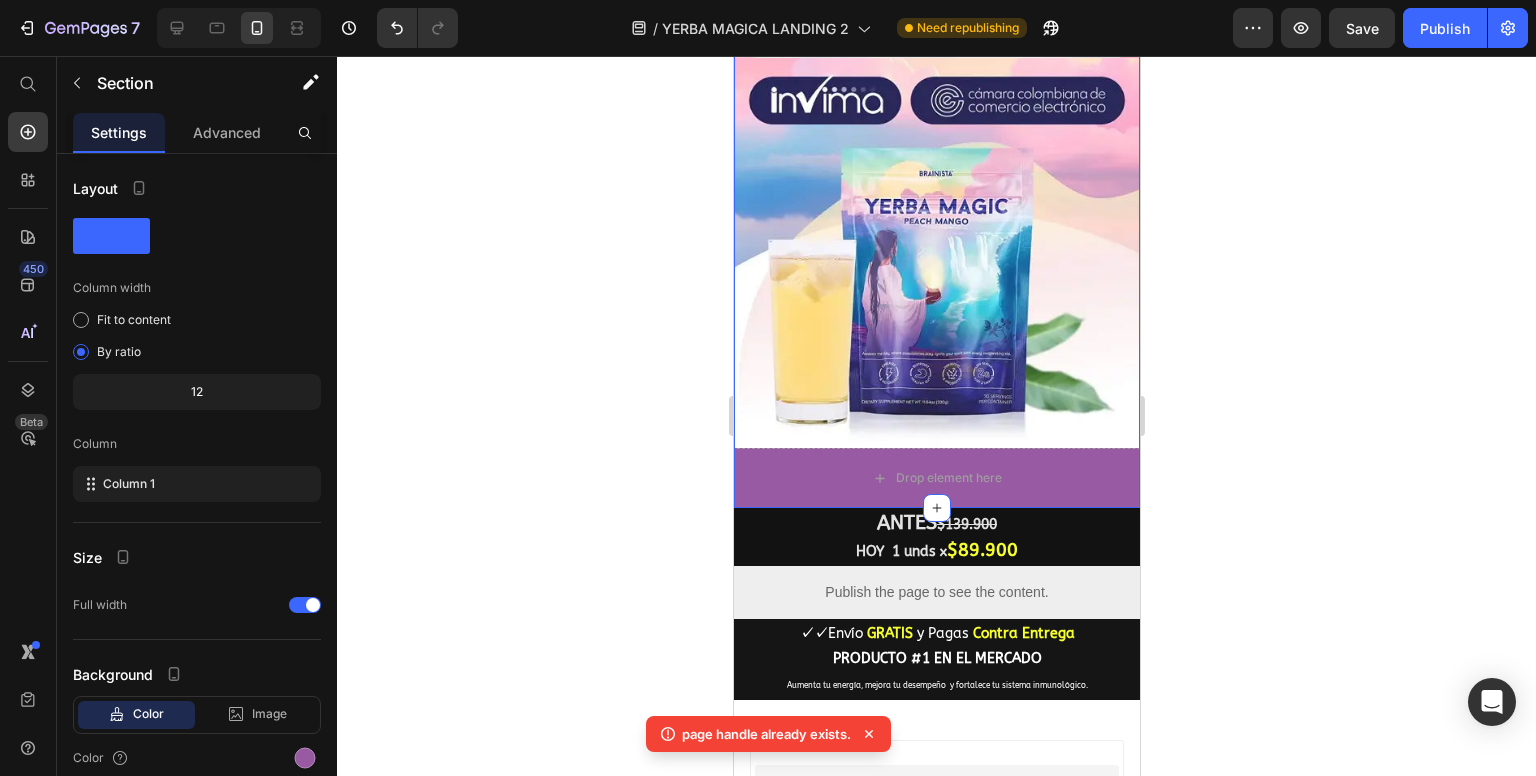 click 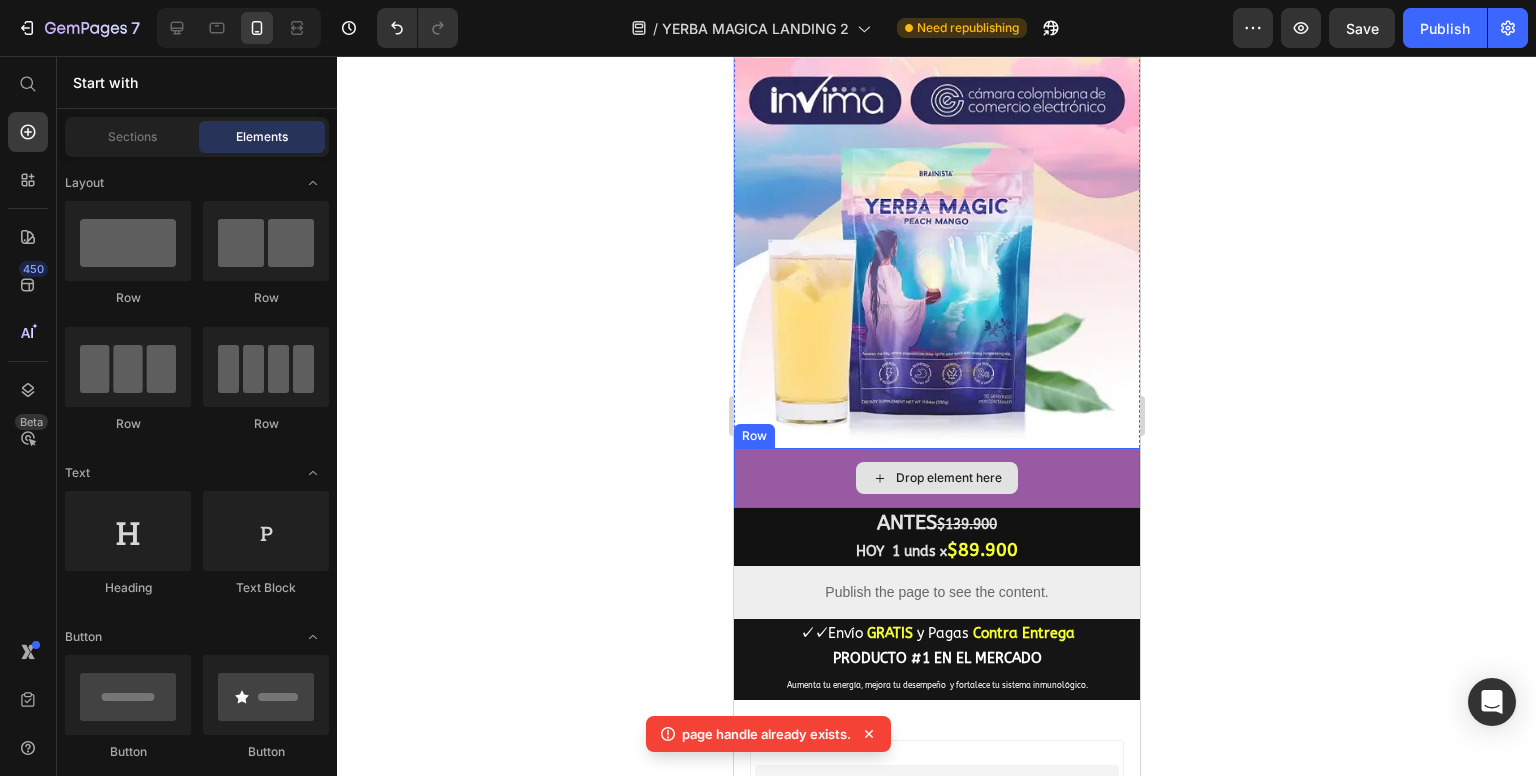 click on "Drop element here" at bounding box center [936, 478] 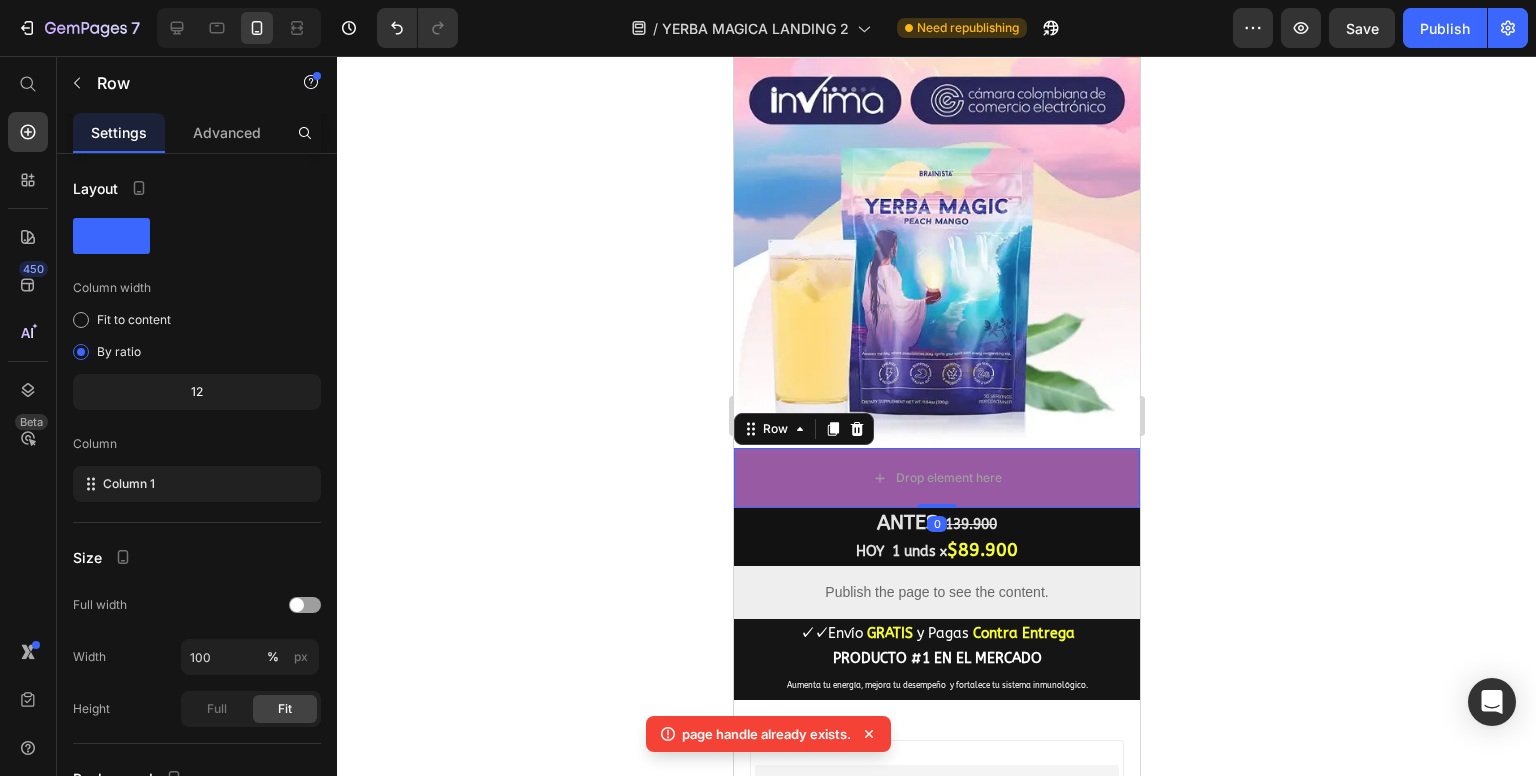 click 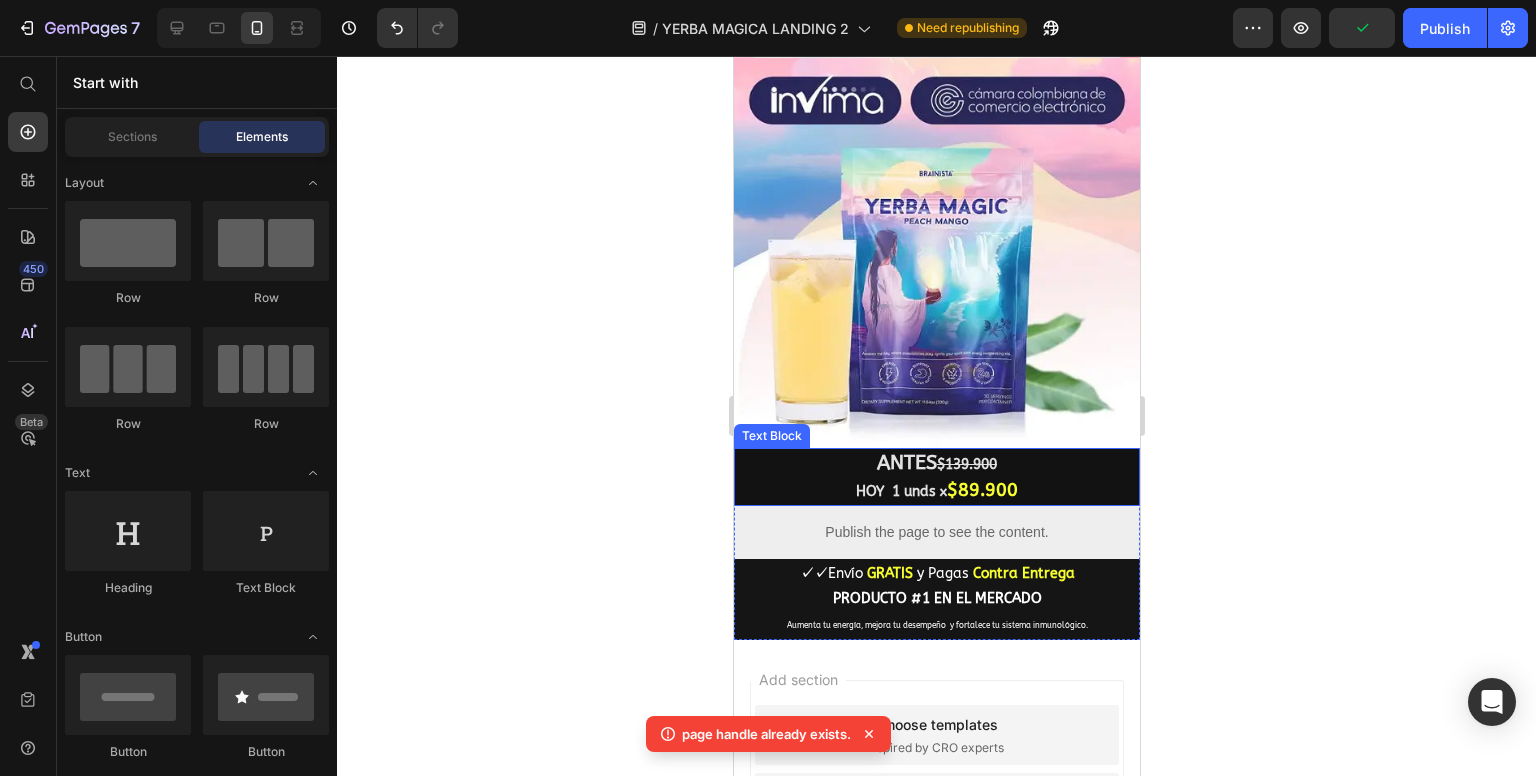 click on "HOY  1 unds x  $89.900" at bounding box center (936, 491) 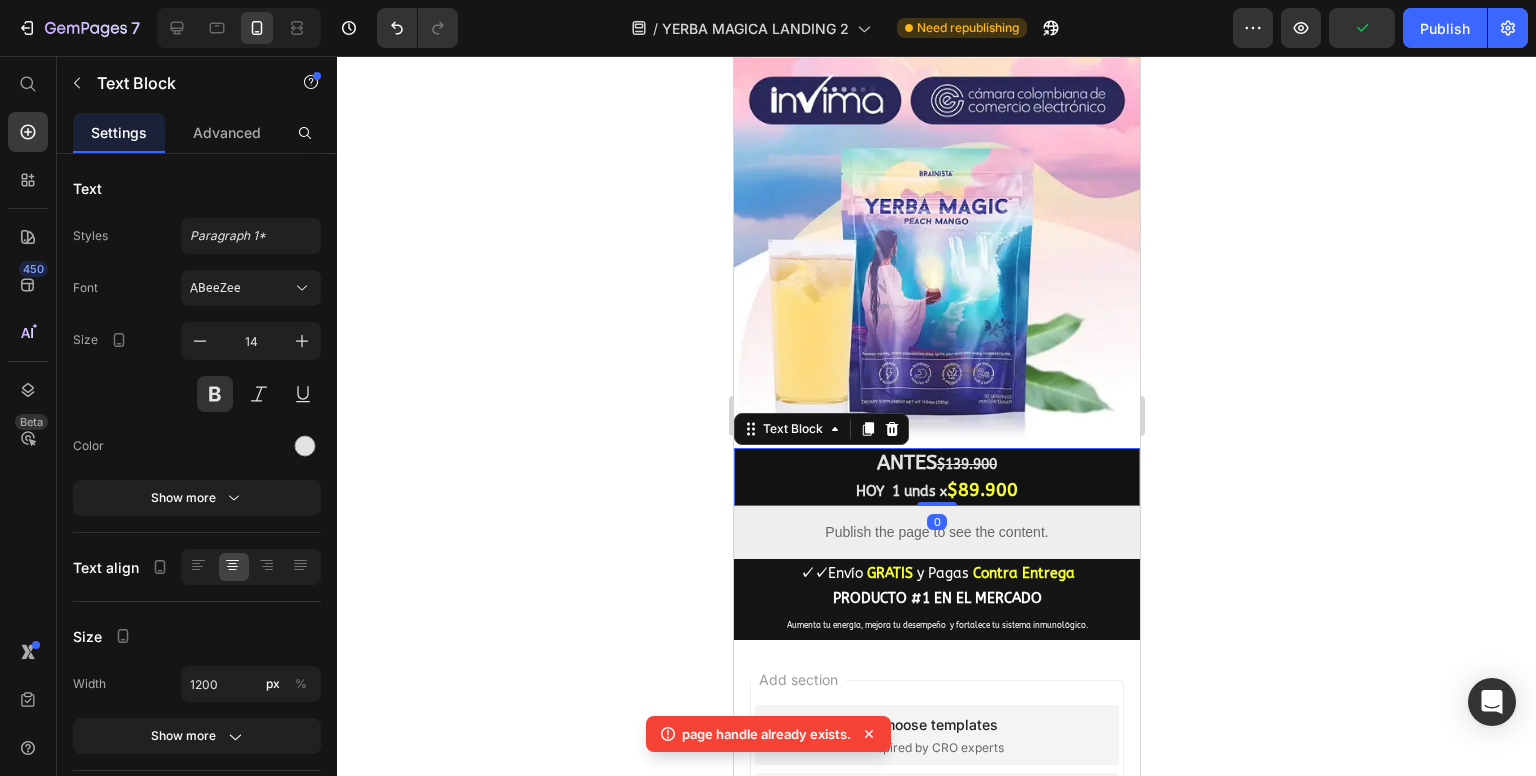 click 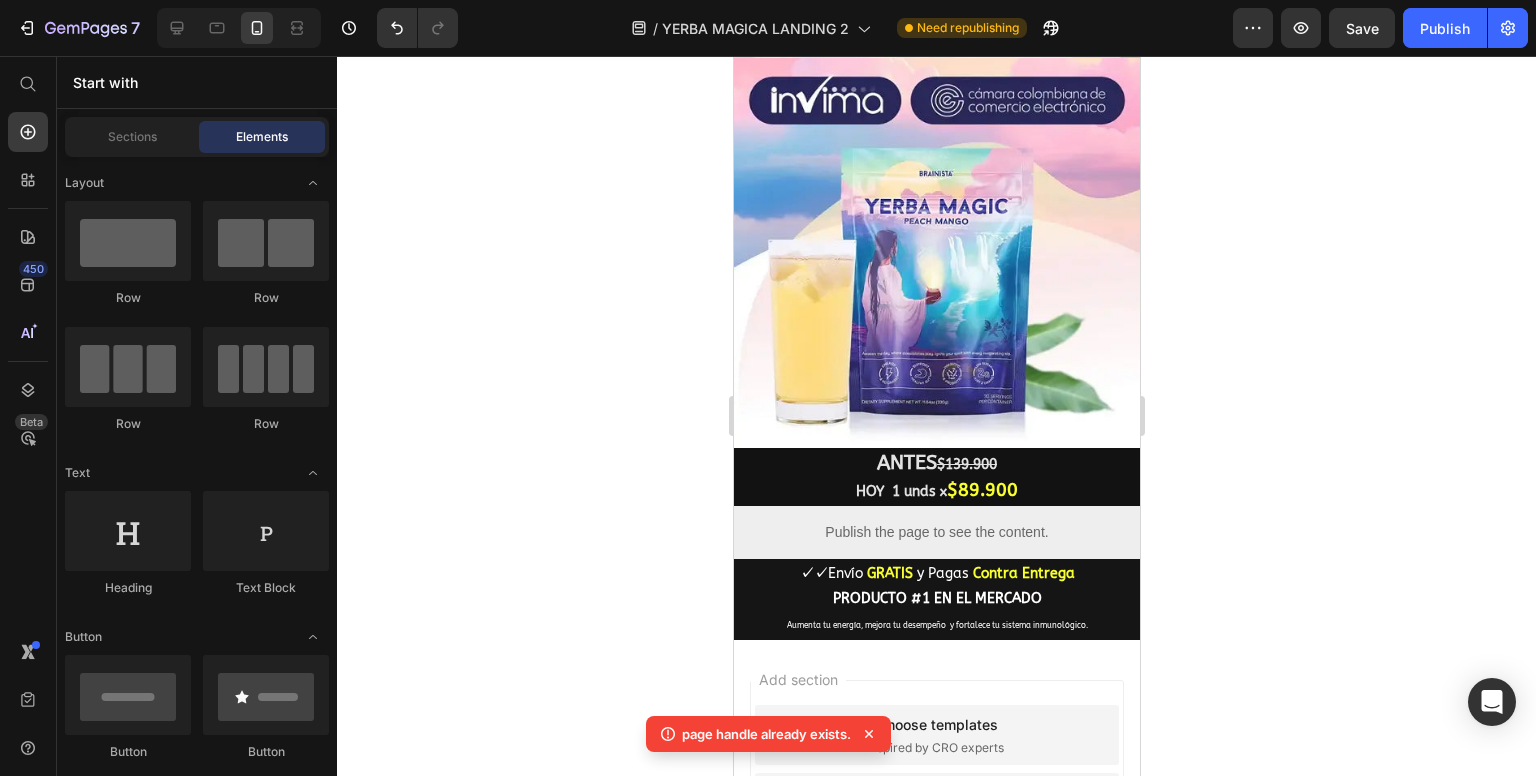 click 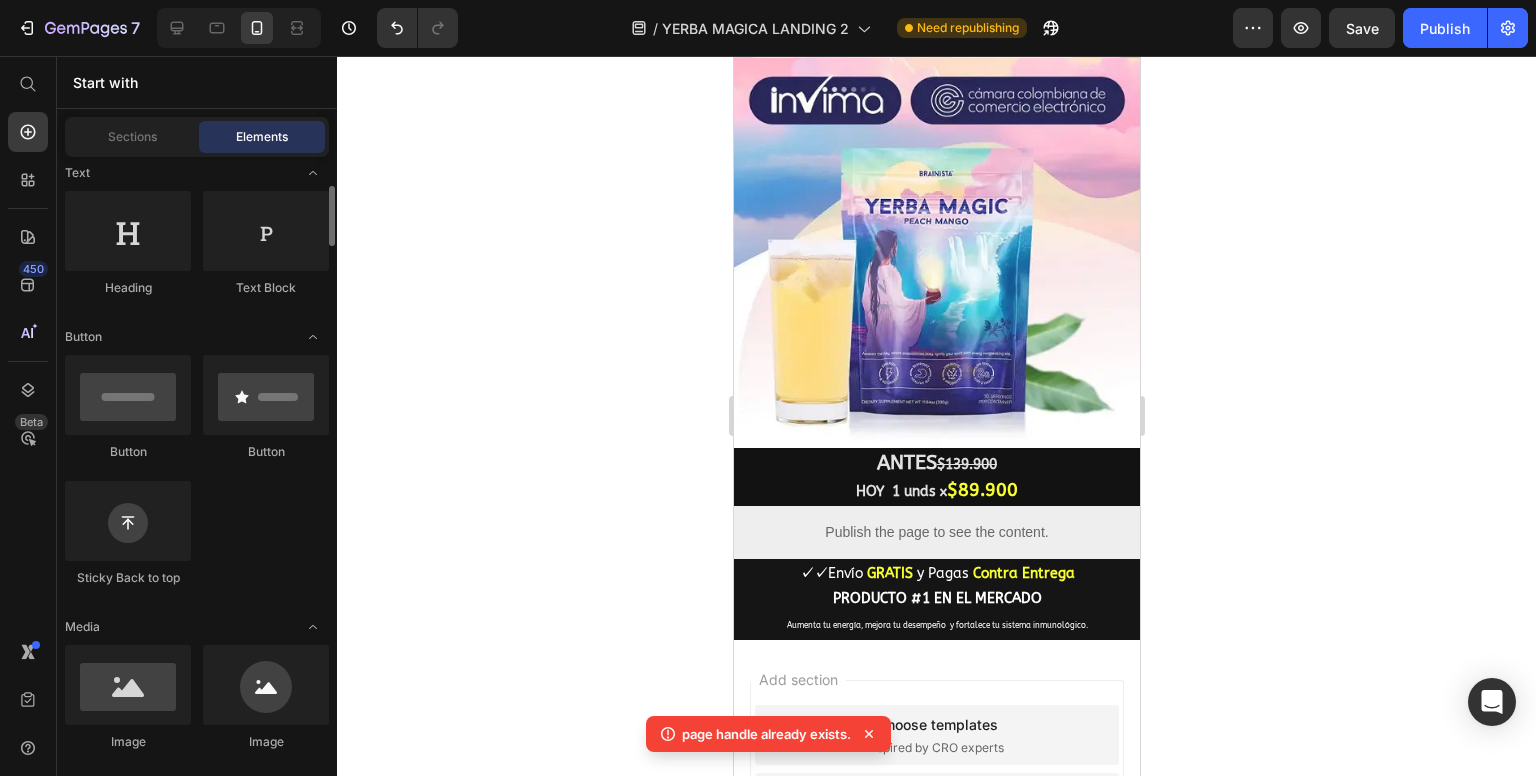 scroll, scrollTop: 0, scrollLeft: 0, axis: both 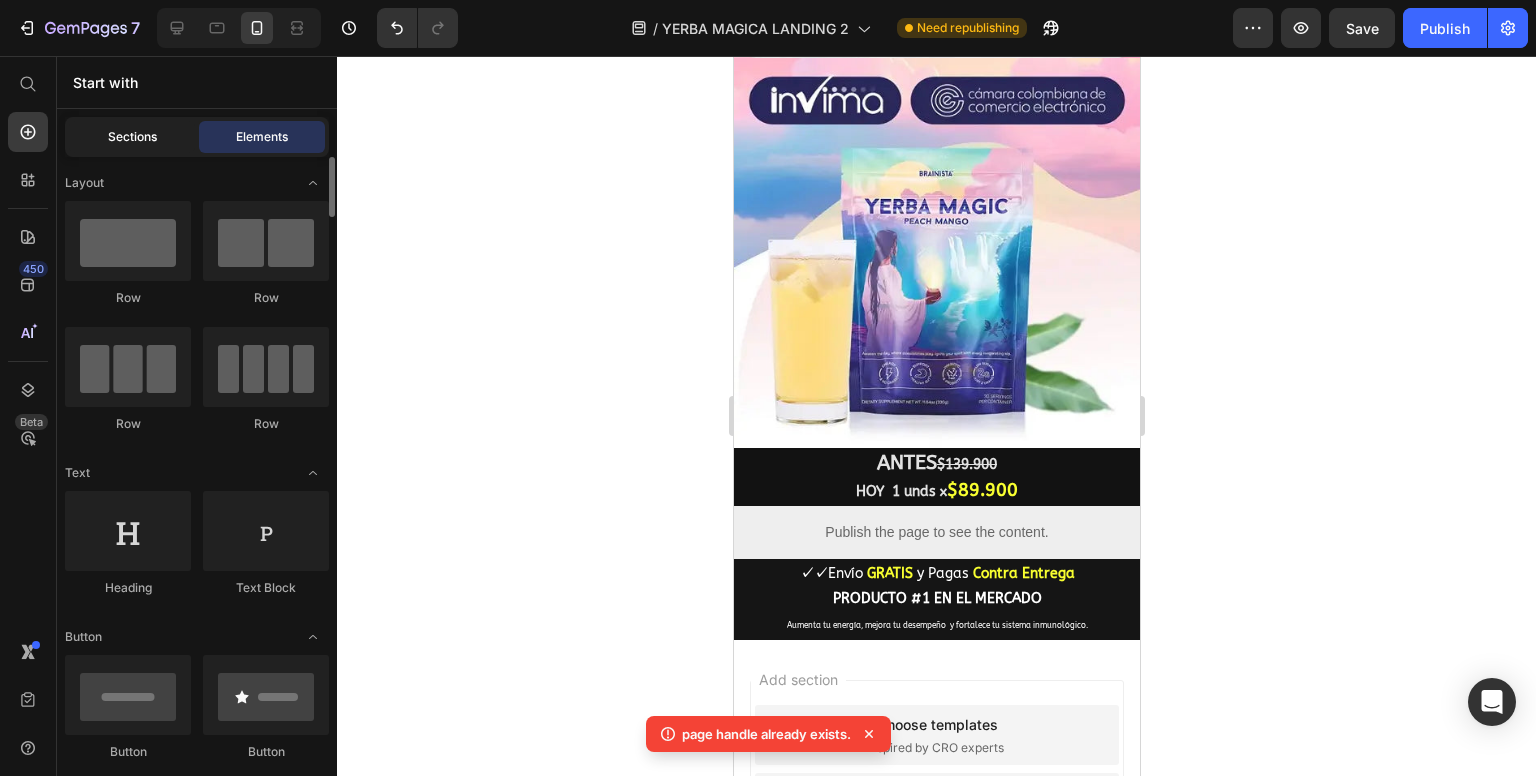 click on "Sections" 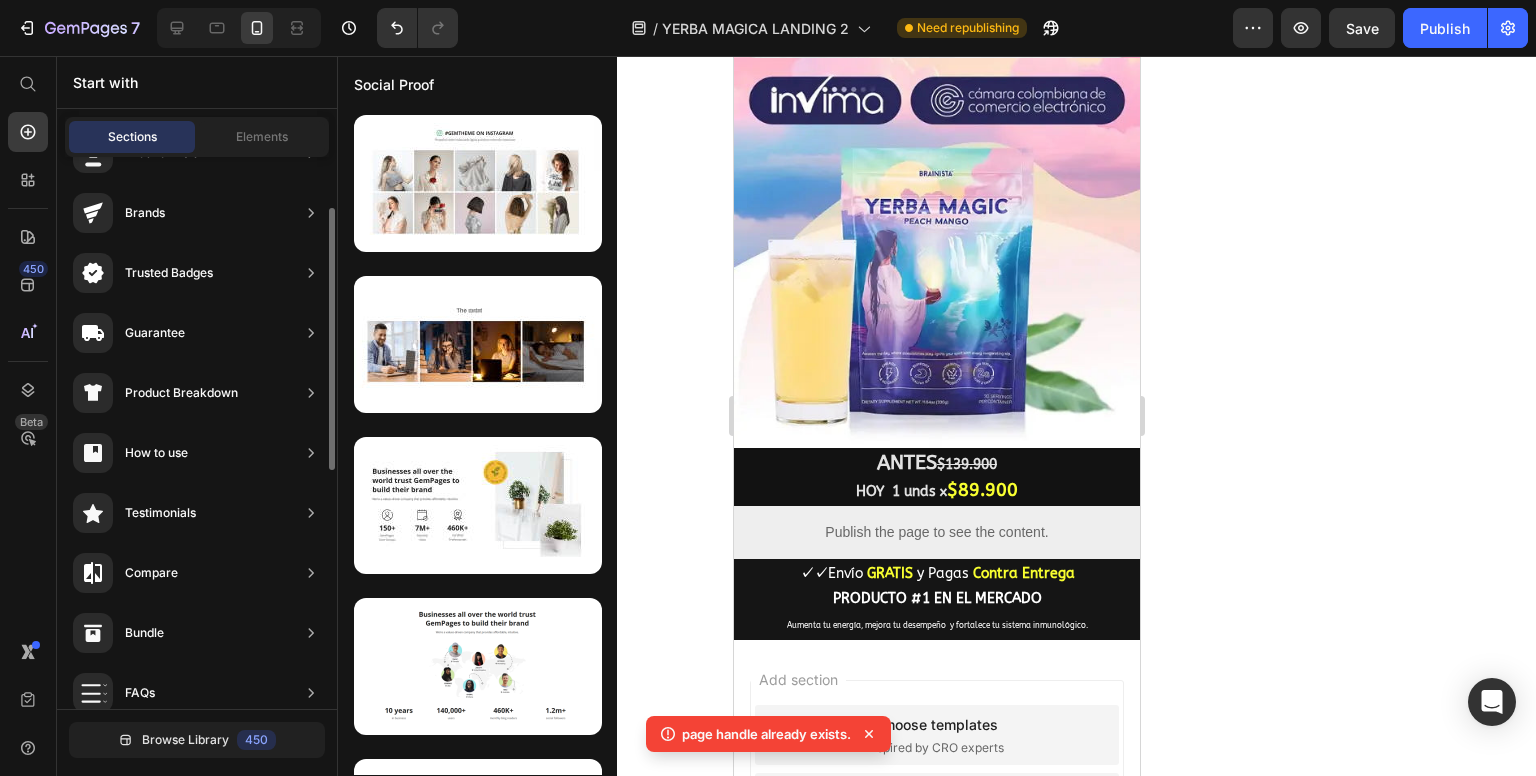 scroll, scrollTop: 0, scrollLeft: 0, axis: both 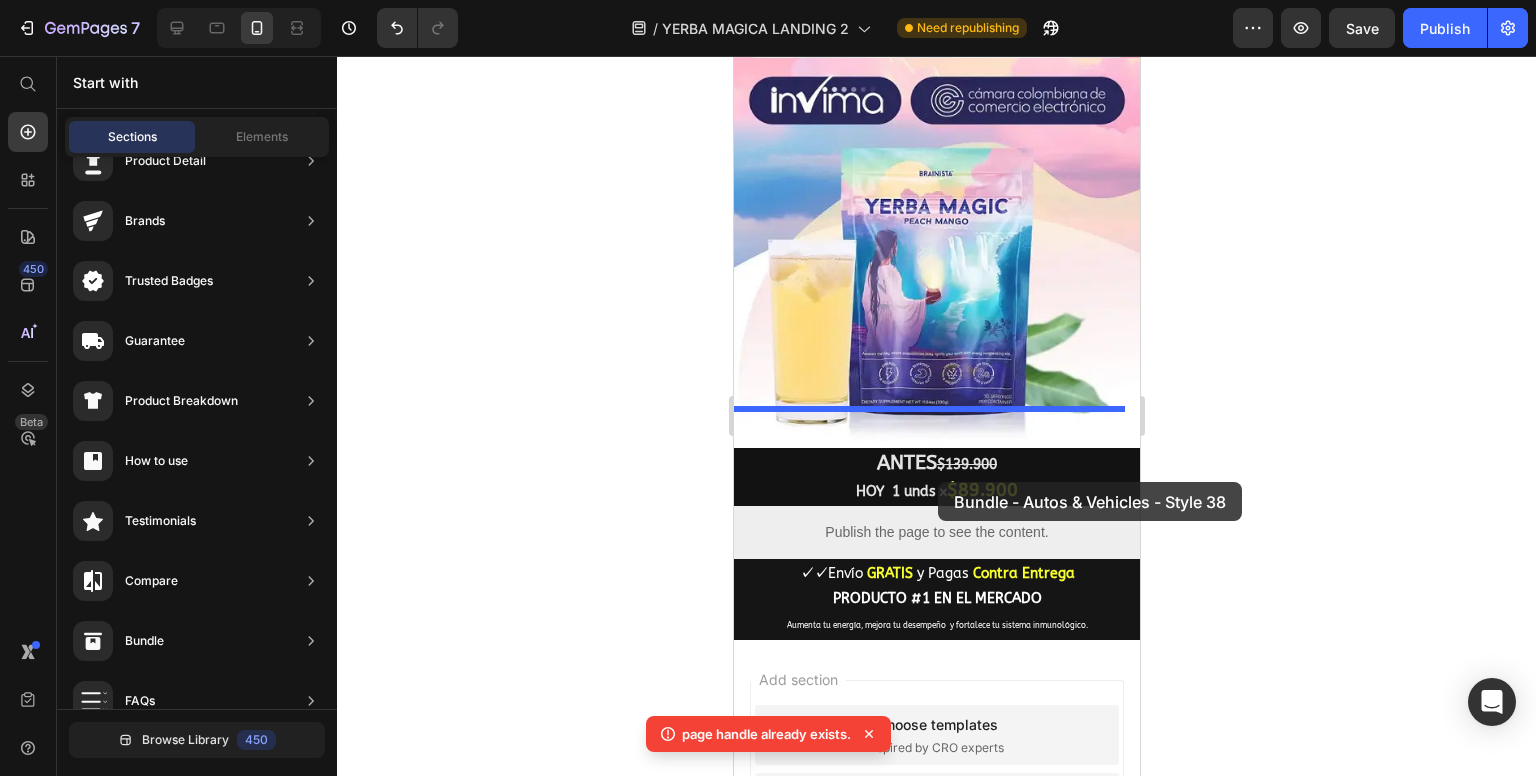 drag, startPoint x: 1227, startPoint y: 397, endPoint x: 937, endPoint y: 482, distance: 302.20026 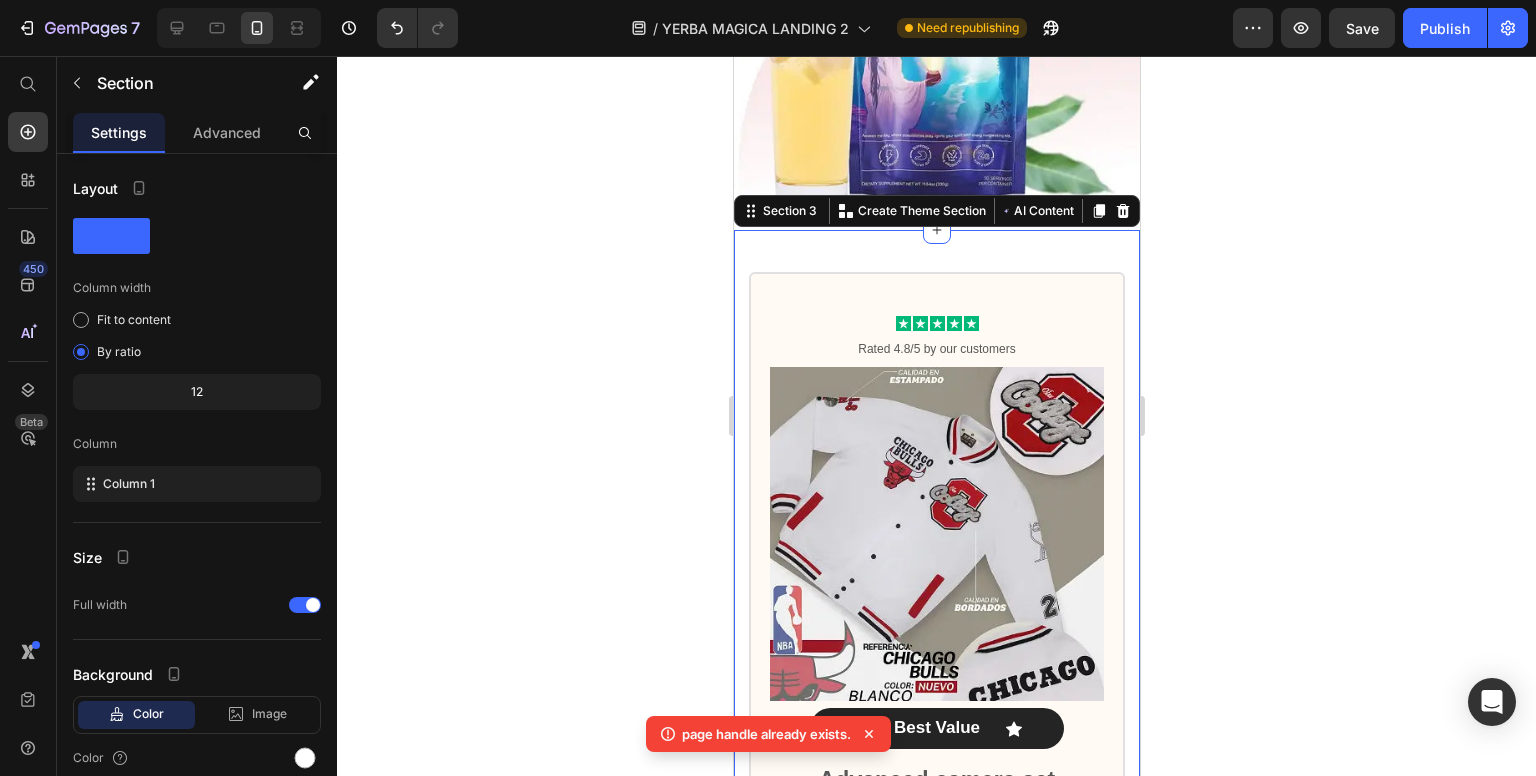 scroll, scrollTop: 1544, scrollLeft: 0, axis: vertical 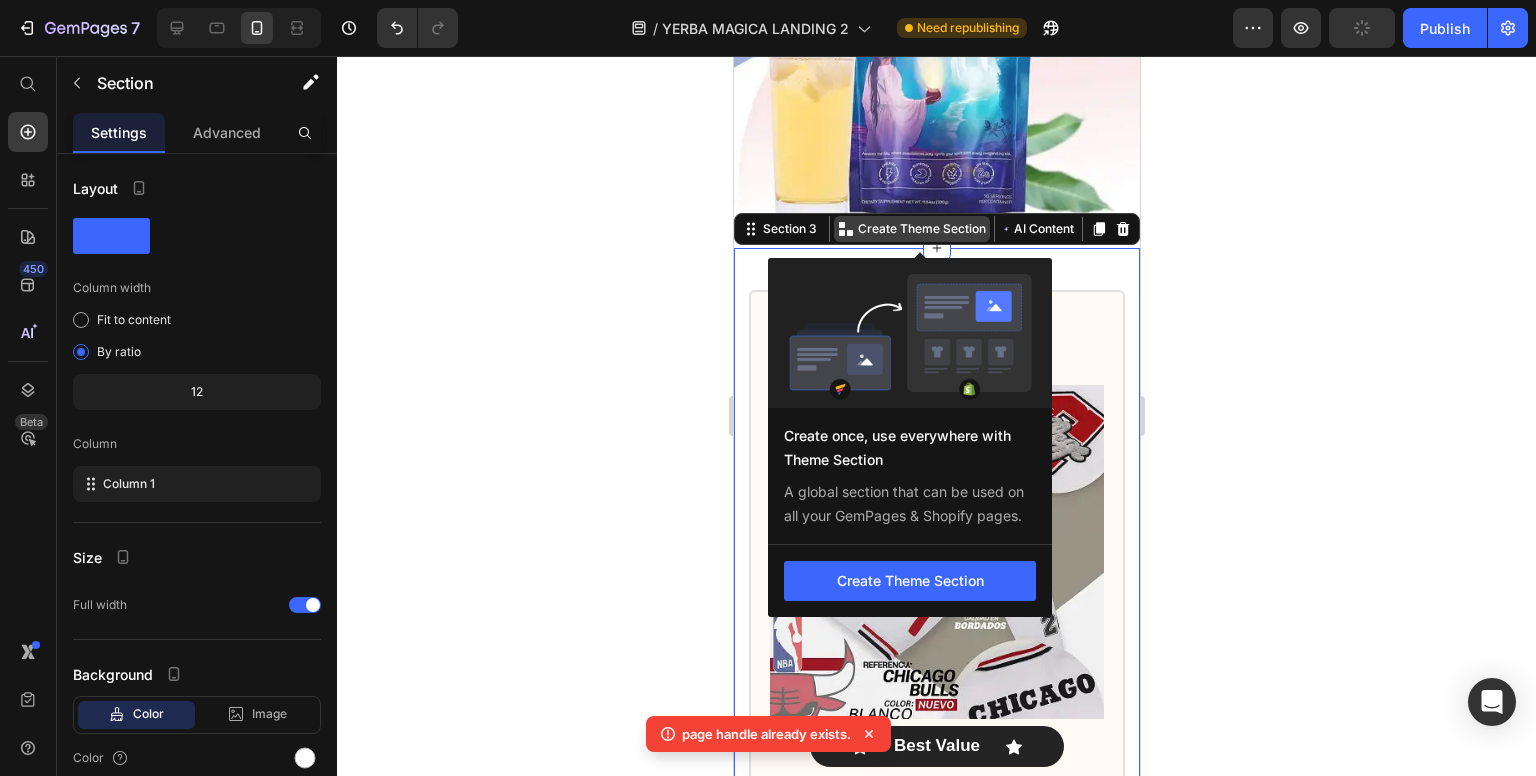 click on "Create Theme Section" at bounding box center [921, 229] 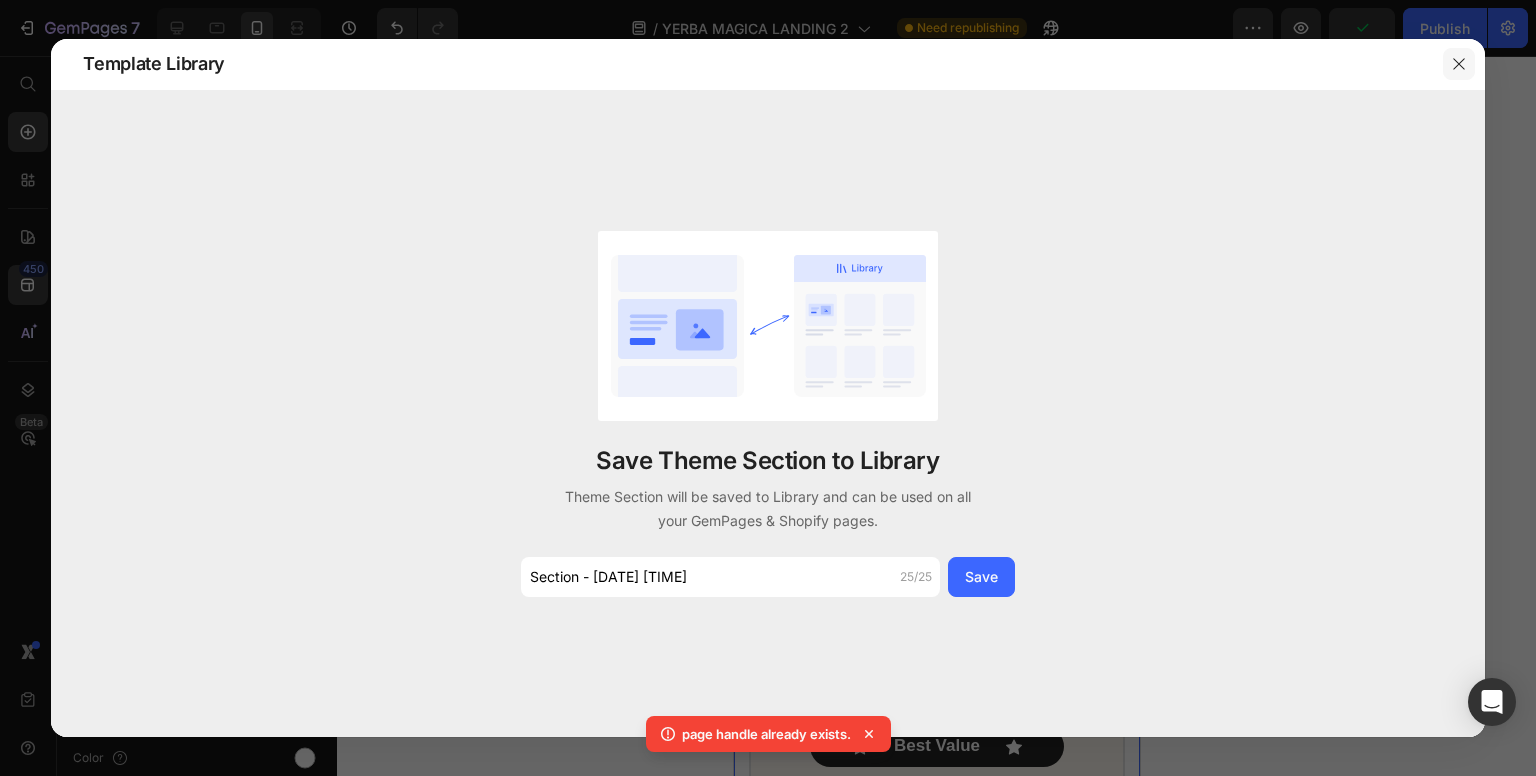 click 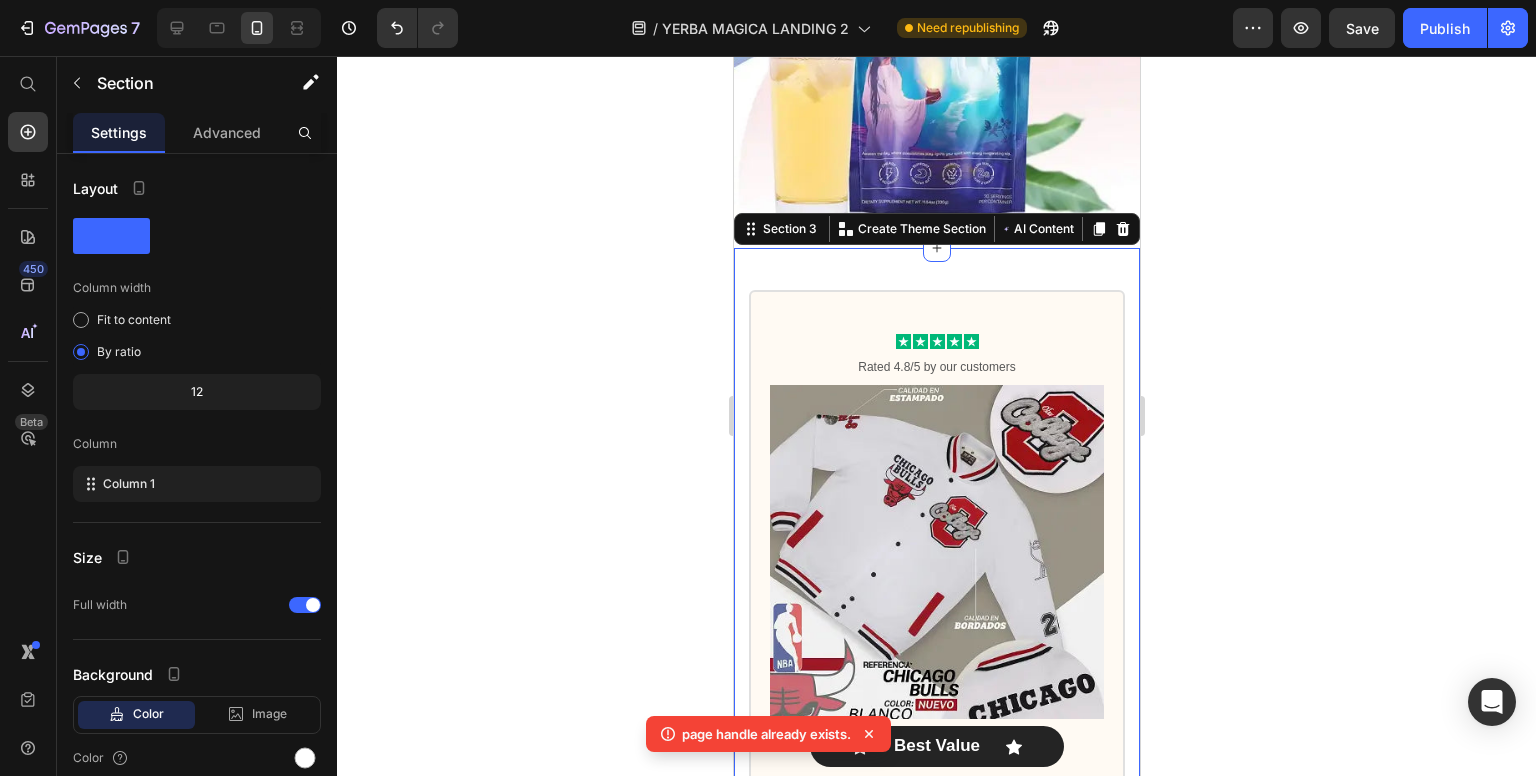 click on "Icon
Icon
Icon
Icon
Icon Icon List Rated 4.8/5 by our customers Text Block Product Images Icon Best Value Text Block Icon Row Advanced camera set Text Block Total: Text Block $159,900 Product Price Row you save:  $50 60-day money-back guarantee Free delivery Item List
Add to cart Add to Cart Row Image Image Image Image Image Row Product Row
Icon
Icon
Icon
Icon
Icon Icon List Rated 4.8/5 by our customers Text Block Product Images Basic Offer Text Block Row Basic camera set Text Block Total: Text Block $159,900 Product Price Row you save:  $50 60-day money-back guarantee Free delivery Item List
Add to cart Add to Cart Row Image Image Image Image Image Row Product Row
Icon
Icon
Icon
Icon
Icon Icon List Rated 4.8/5 by our customers Text Block Product Images Icon Best Value Text Block Icon Row Full camera set Text Block Total: Text Block $159,900 Product Price Row $50" at bounding box center (936, 1608) 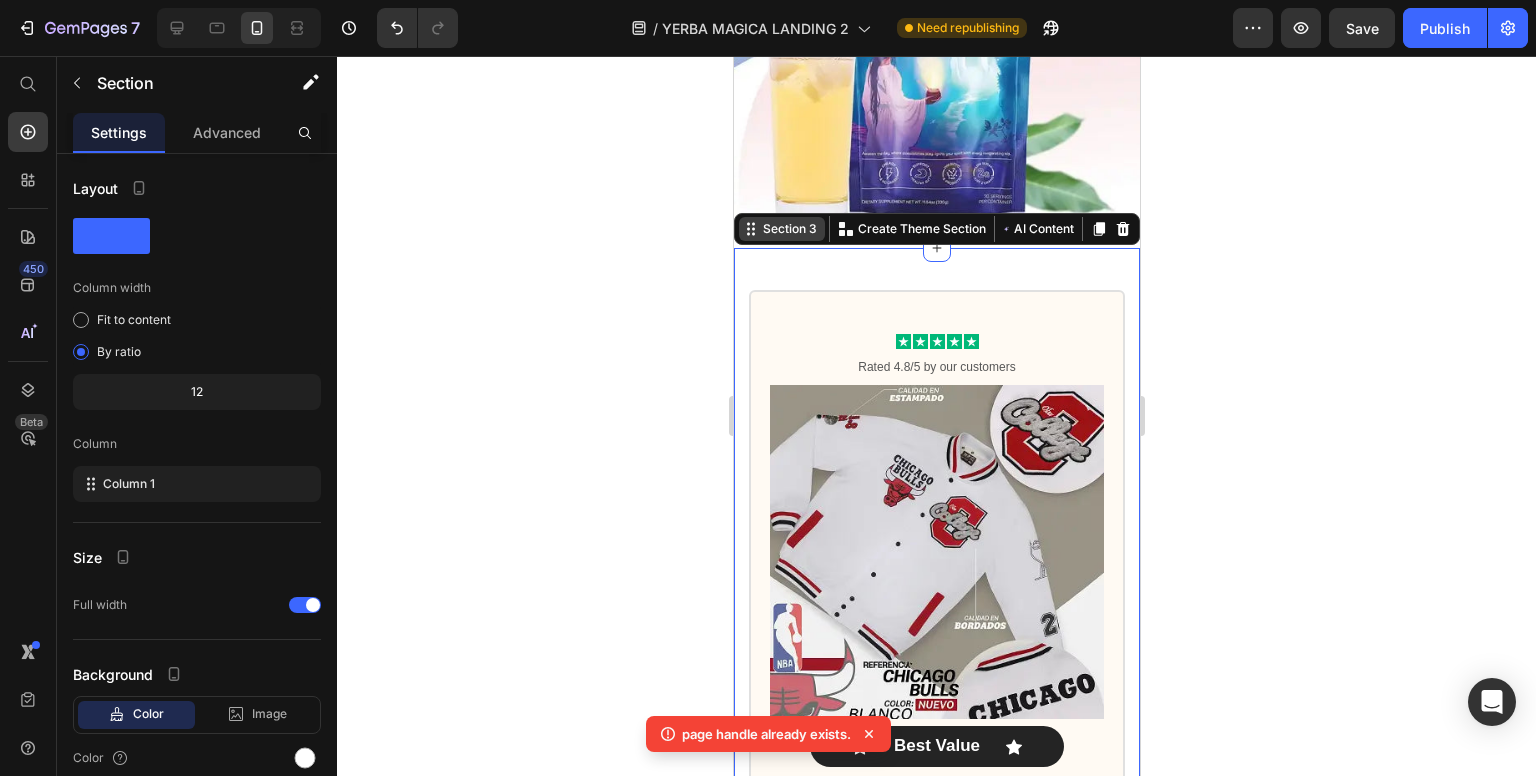 click on "Section 3" at bounding box center [789, 229] 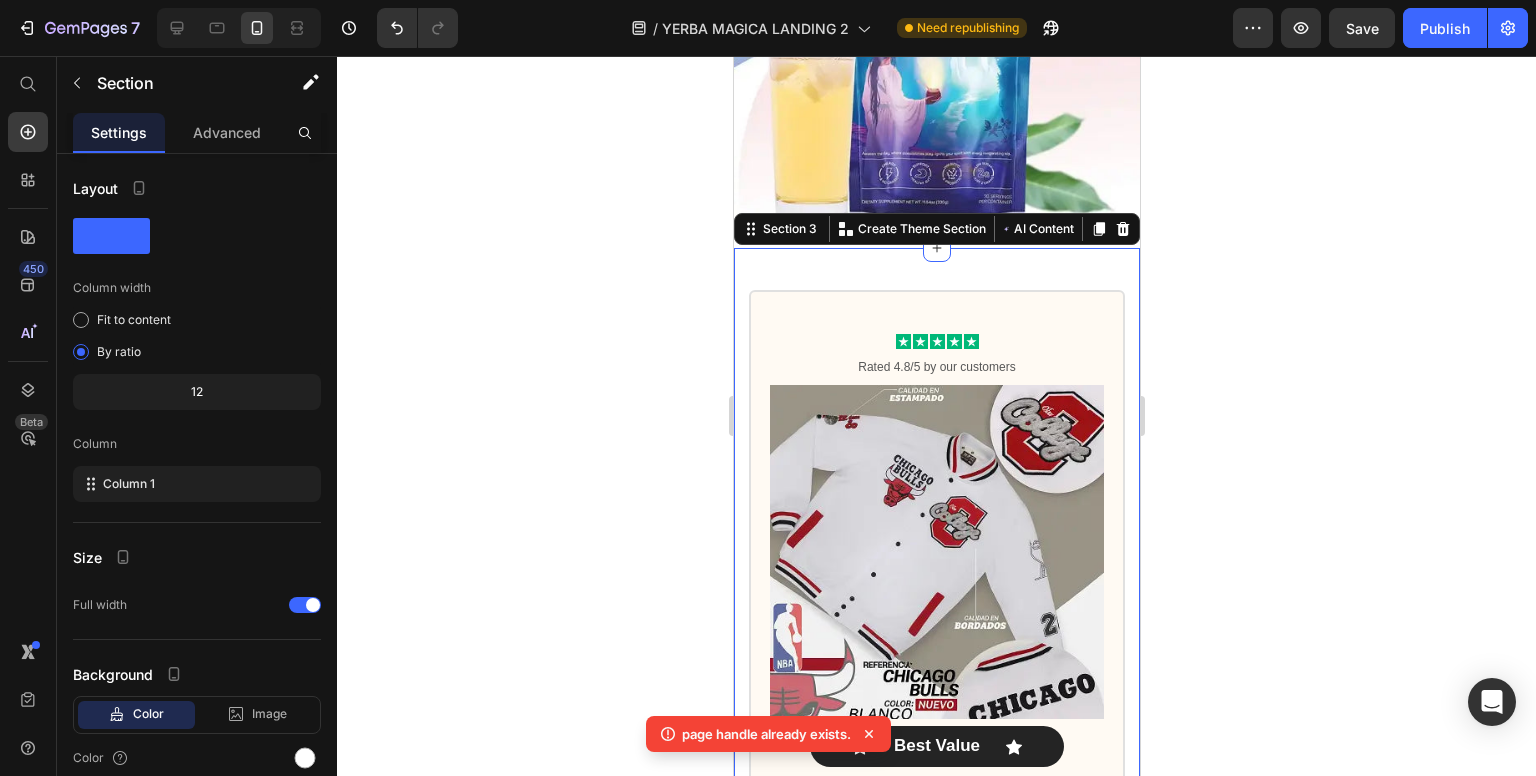 click 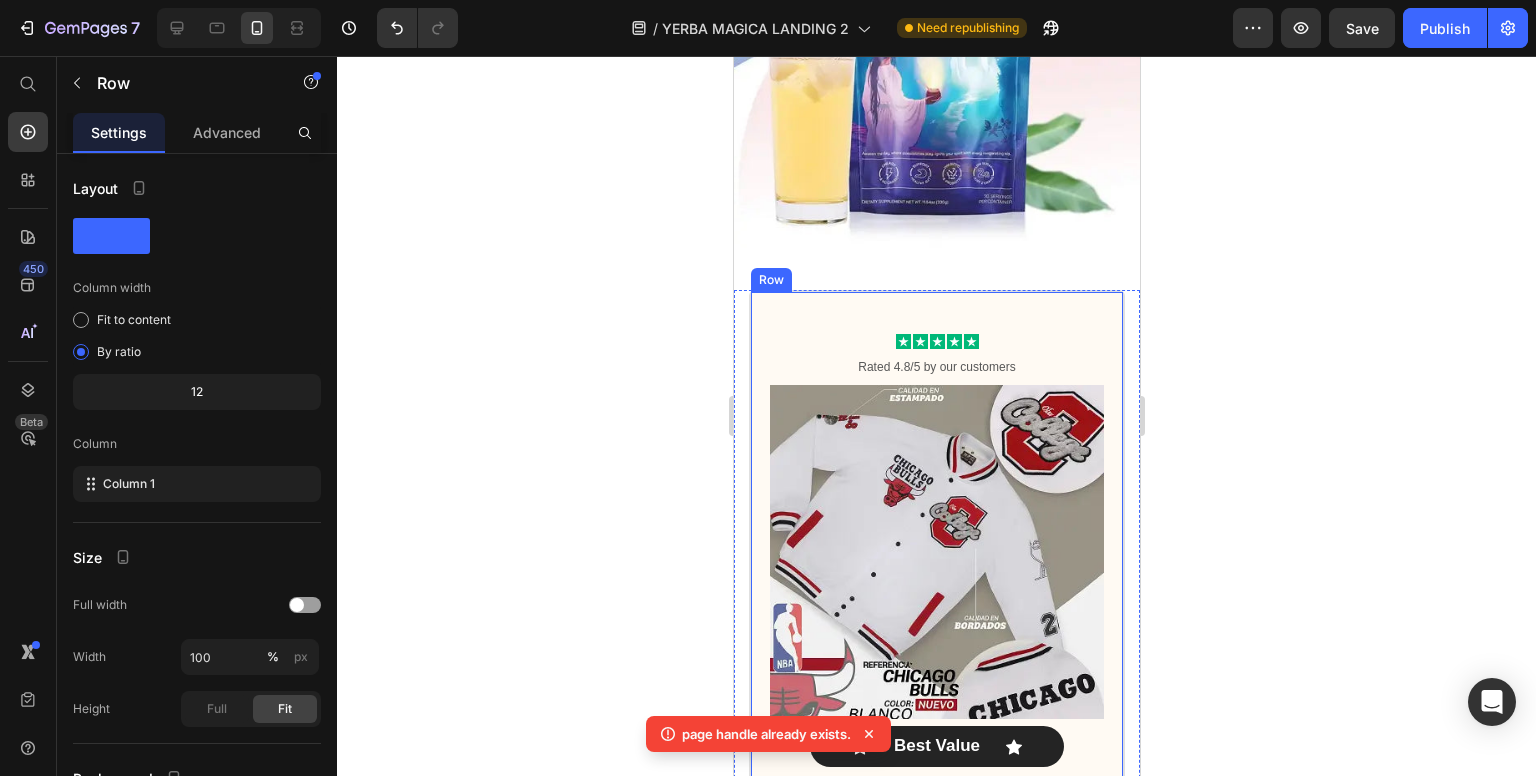 click on "Icon
Icon
Icon
Icon
Icon Icon List Rated 4.8/5 by our customers Text Block Product Images Icon Best Value Text Block Icon Row Advanced camera set Text Block Total: Text Block $159,900 Product Price Row you save:  $50 60-day money-back guarantee Free delivery Item List
Add to cart Add to Cart Row Image Image Image Image Image Row Product Row" at bounding box center (936, 722) 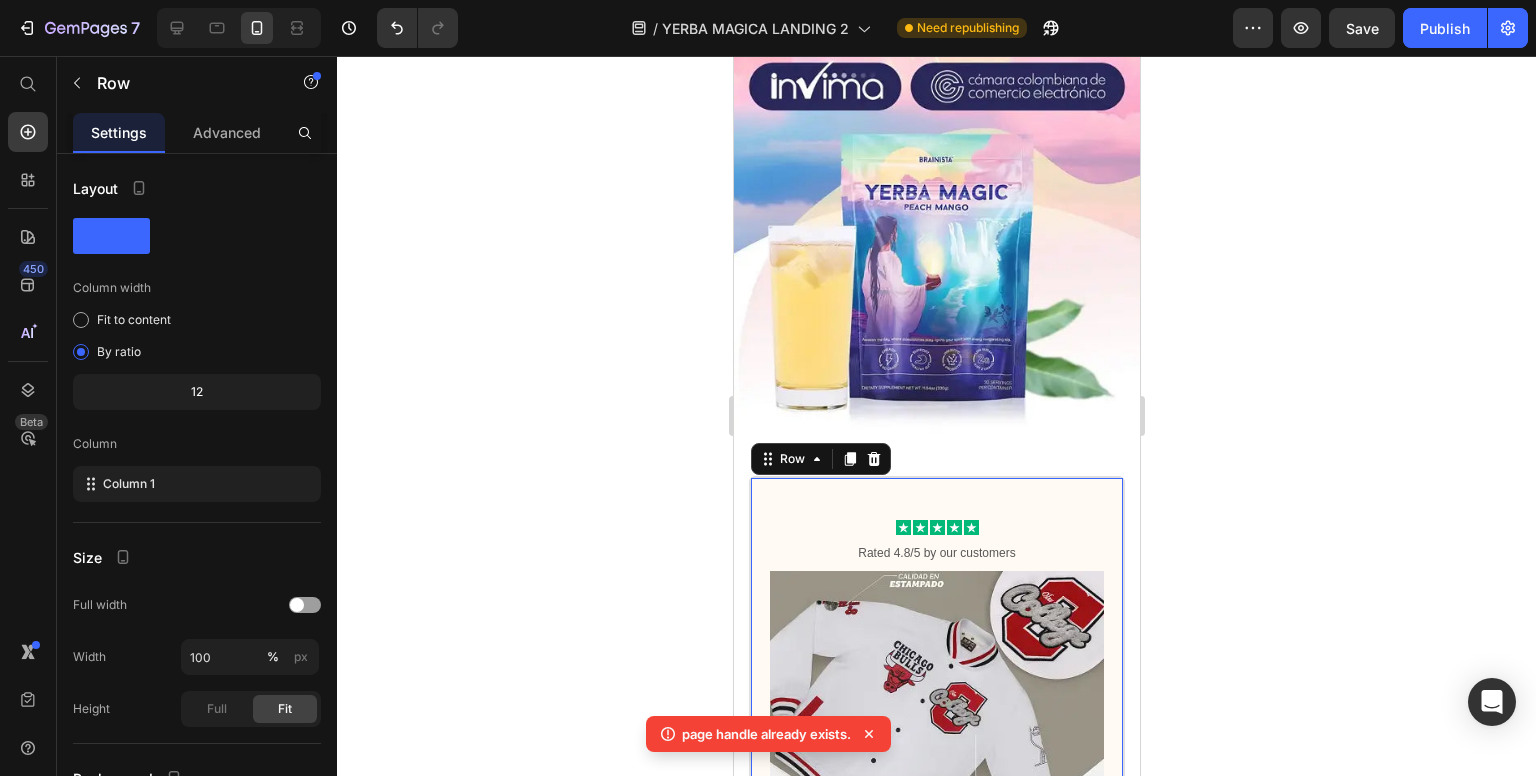 scroll, scrollTop: 1344, scrollLeft: 0, axis: vertical 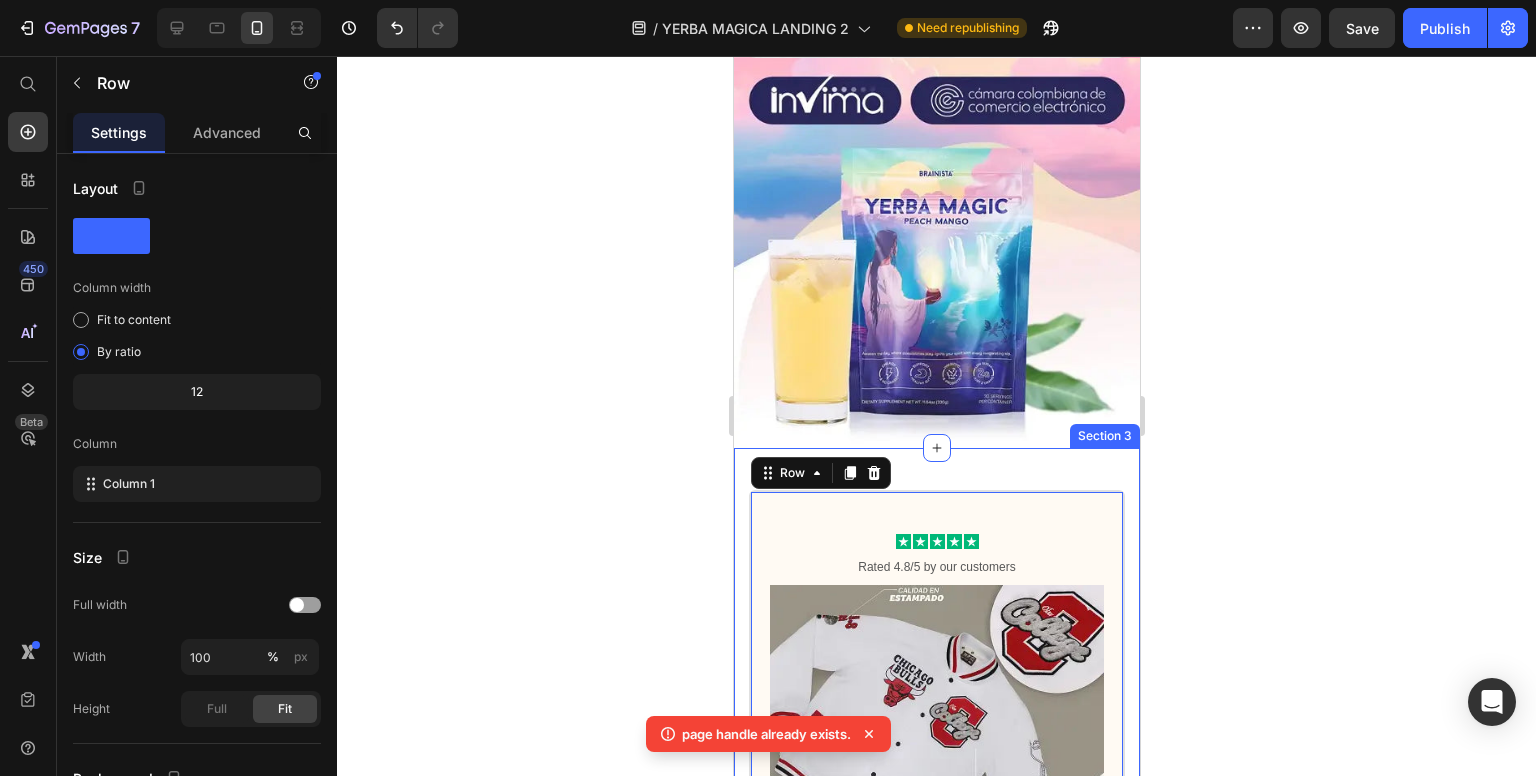 click on "Icon
Icon
Icon
Icon
Icon Icon List Rated 4.8/5 by our customers Text Block Product Images Icon Best Value Text Block Icon Row Advanced camera set Text Block Total: Text Block $159,900 Product Price Row you save:  $50 60-day money-back guarantee Free delivery Item List
Add to cart Add to Cart Row Image Image Image Image Image Row Product Row   21
Icon
Icon
Icon
Icon
Icon Icon List Rated 4.8/5 by our customers Text Block Product Images Basic Offer Text Block Row Basic camera set Text Block Total: Text Block $159,900 Product Price Row you save:  $50 60-day money-back guarantee Free delivery Item List
Add to cart Add to Cart Row Image Image Image Image Image Row Product Row
Icon
Icon
Icon
Icon
Icon Icon List Rated 4.8/5 by our customers Text Block Product Images Icon Best Value Text Block Icon Row Full camera set Text Block Total: Text Block $159,900 Product Price Row" at bounding box center (936, 1808) 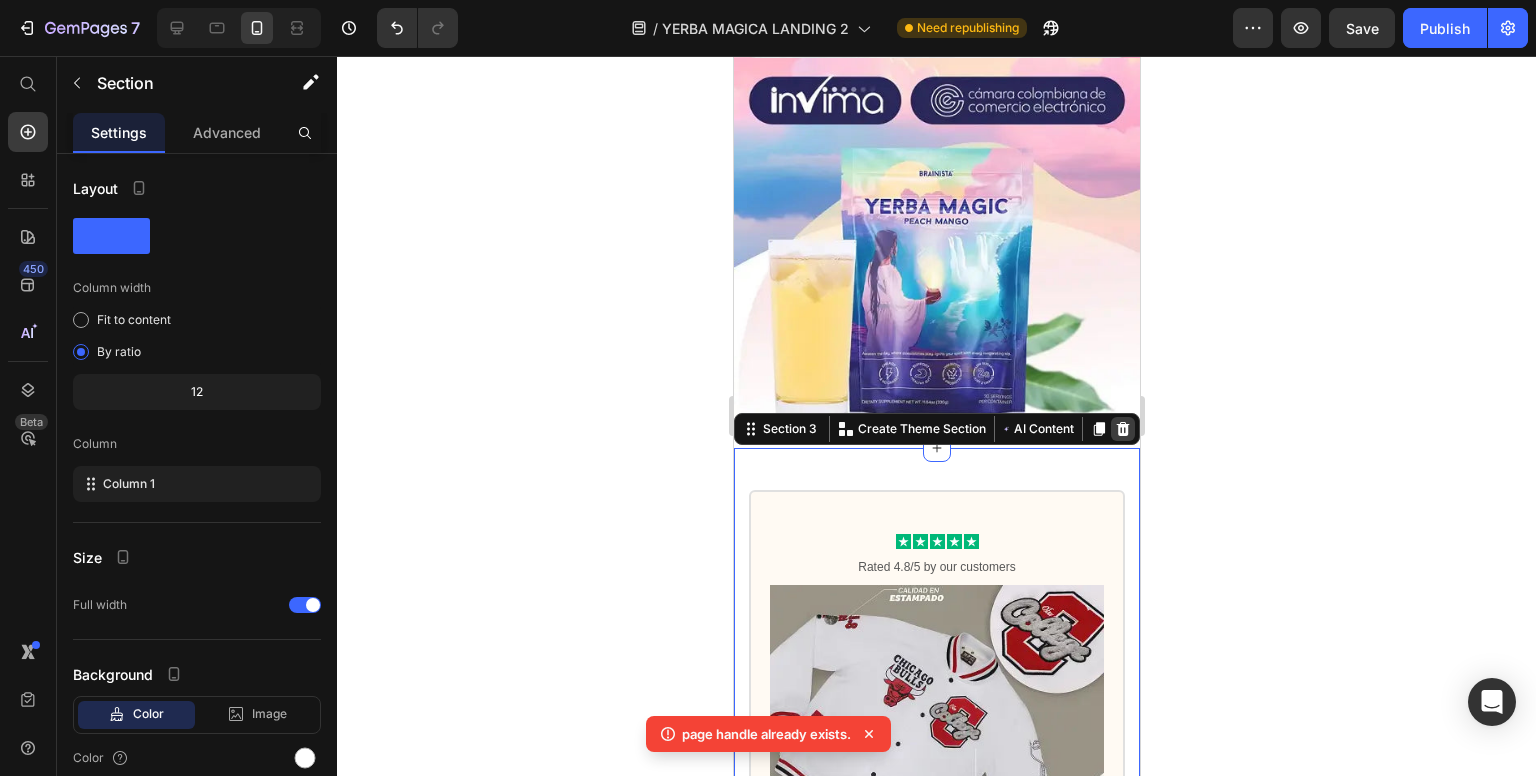 click 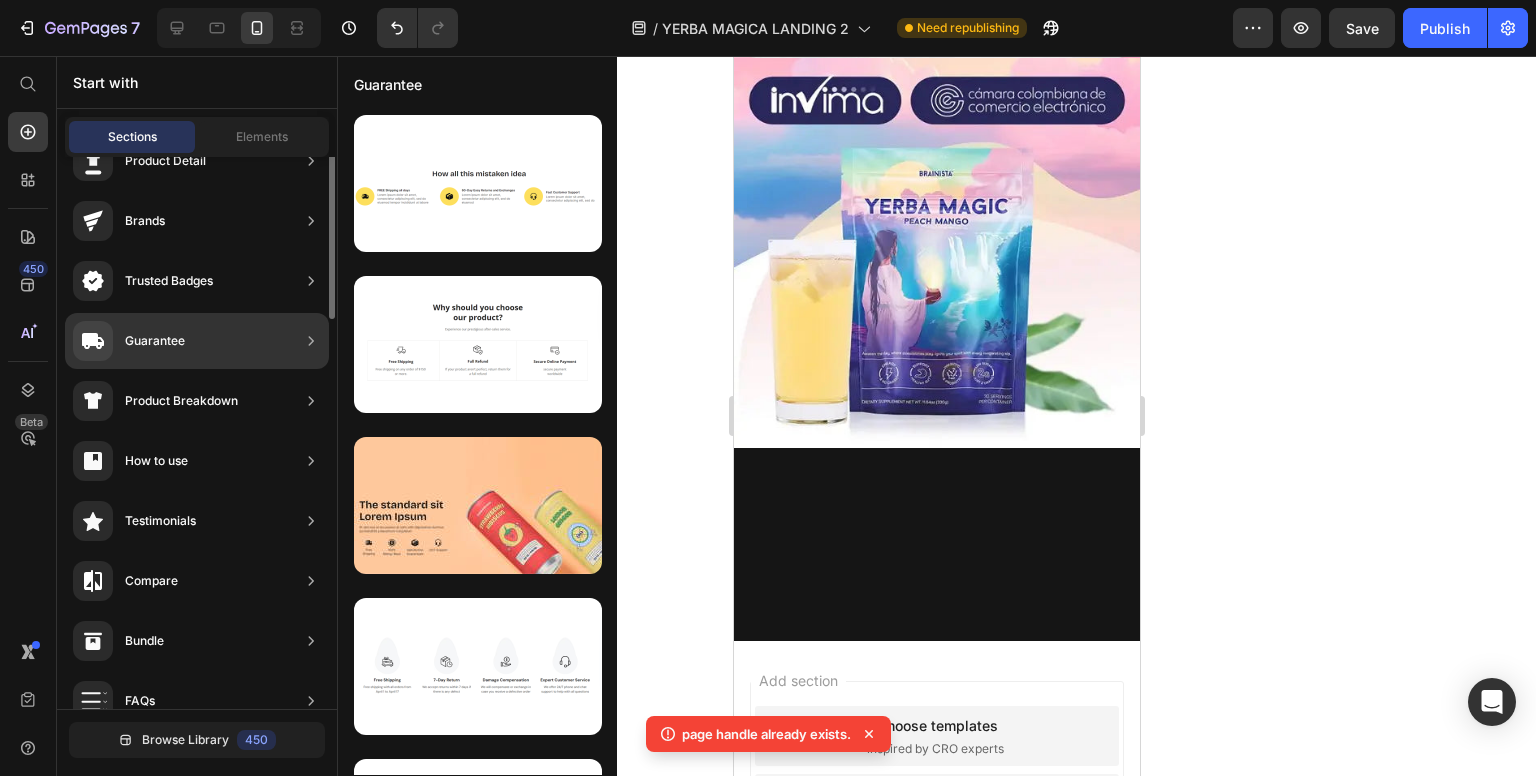 scroll, scrollTop: 0, scrollLeft: 0, axis: both 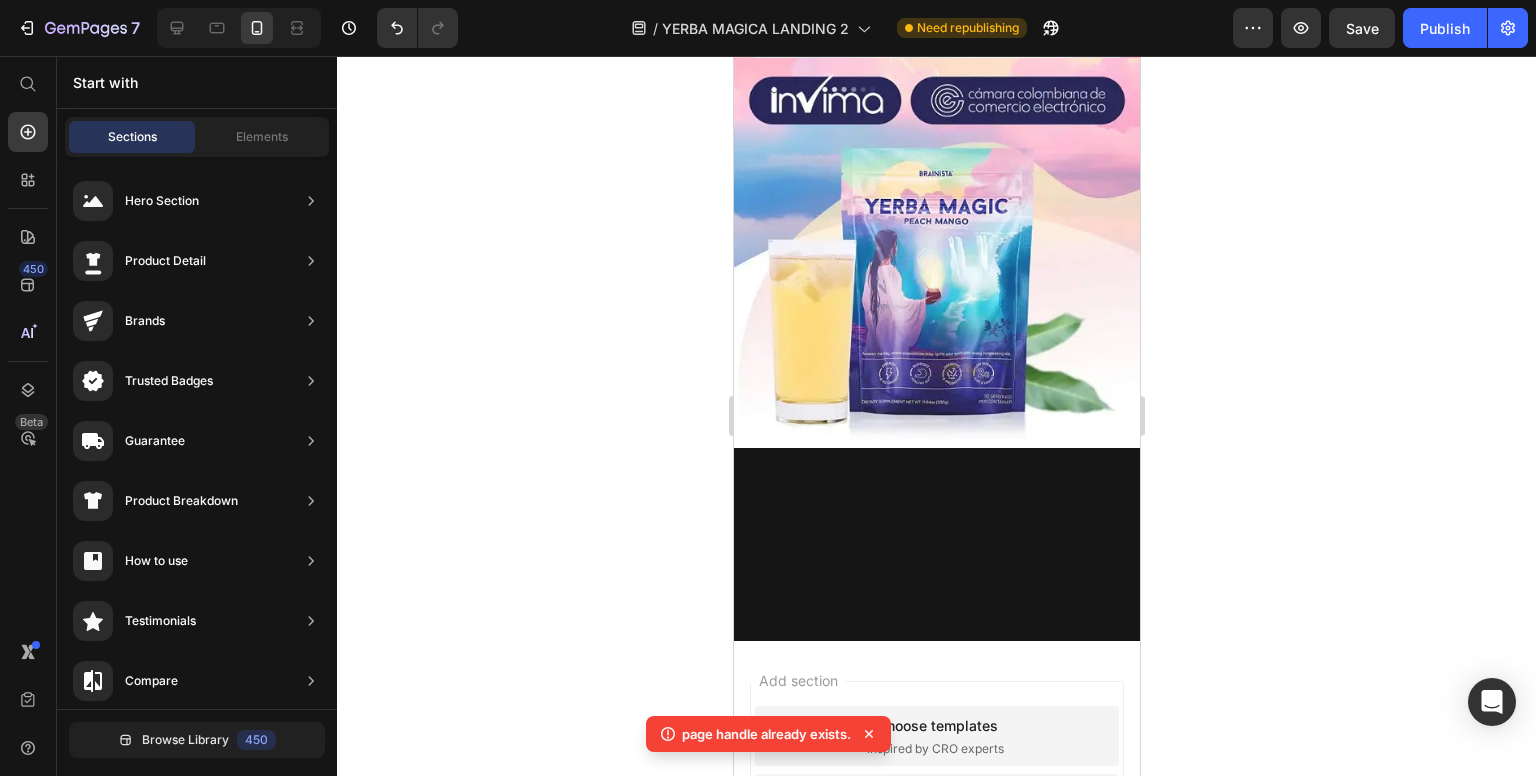 click at bounding box center (936, 544) 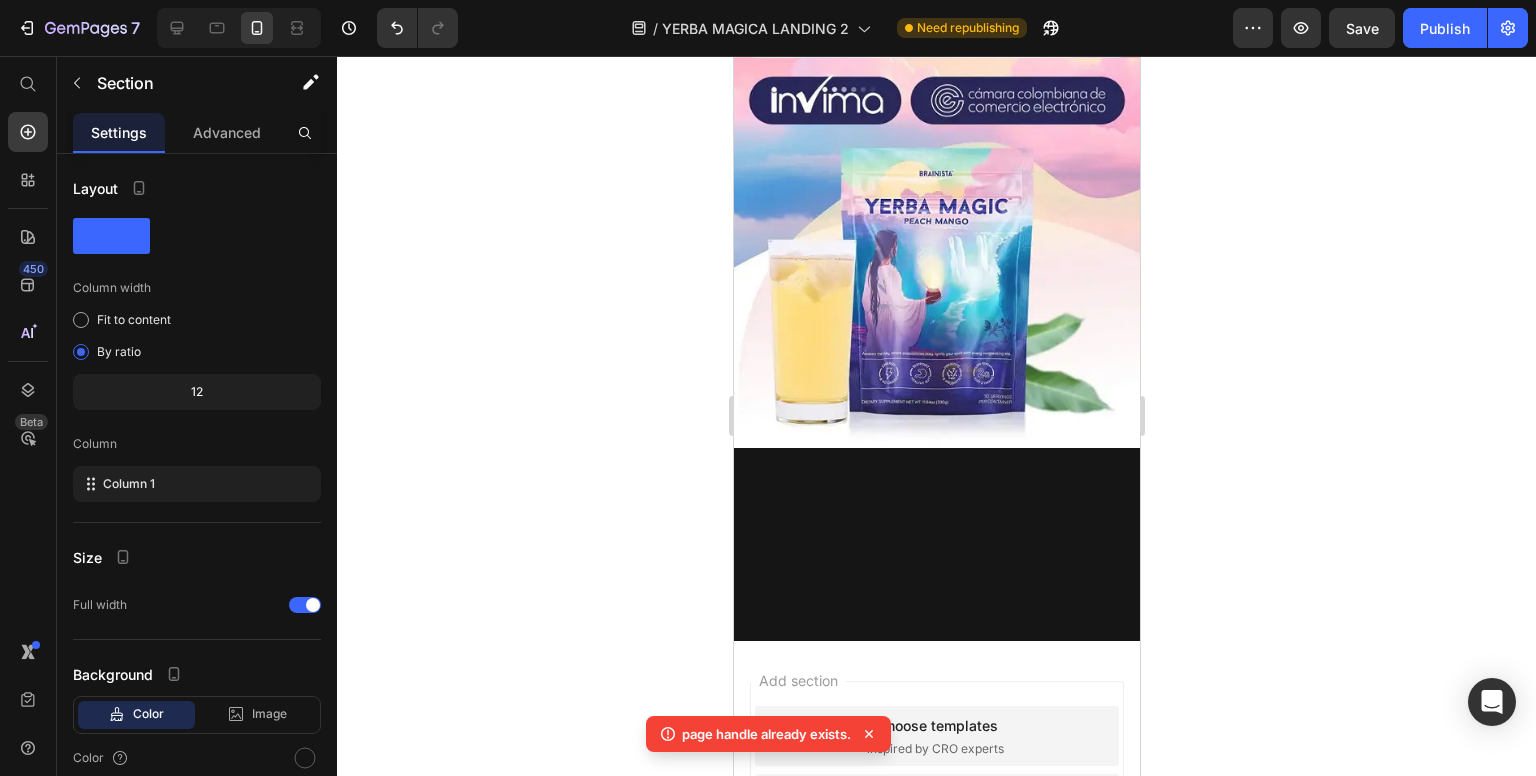 click at bounding box center [936, 544] 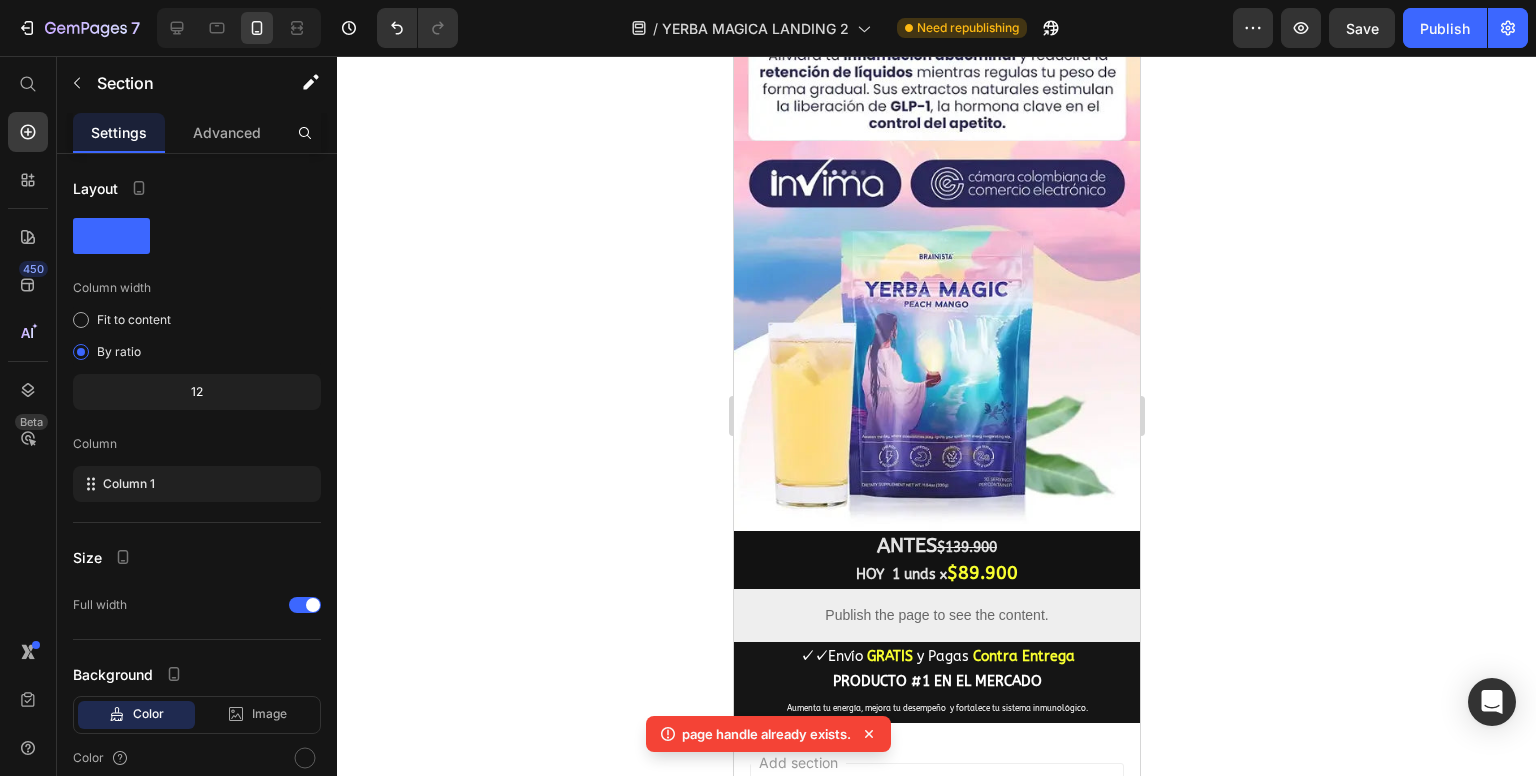scroll, scrollTop: 1244, scrollLeft: 0, axis: vertical 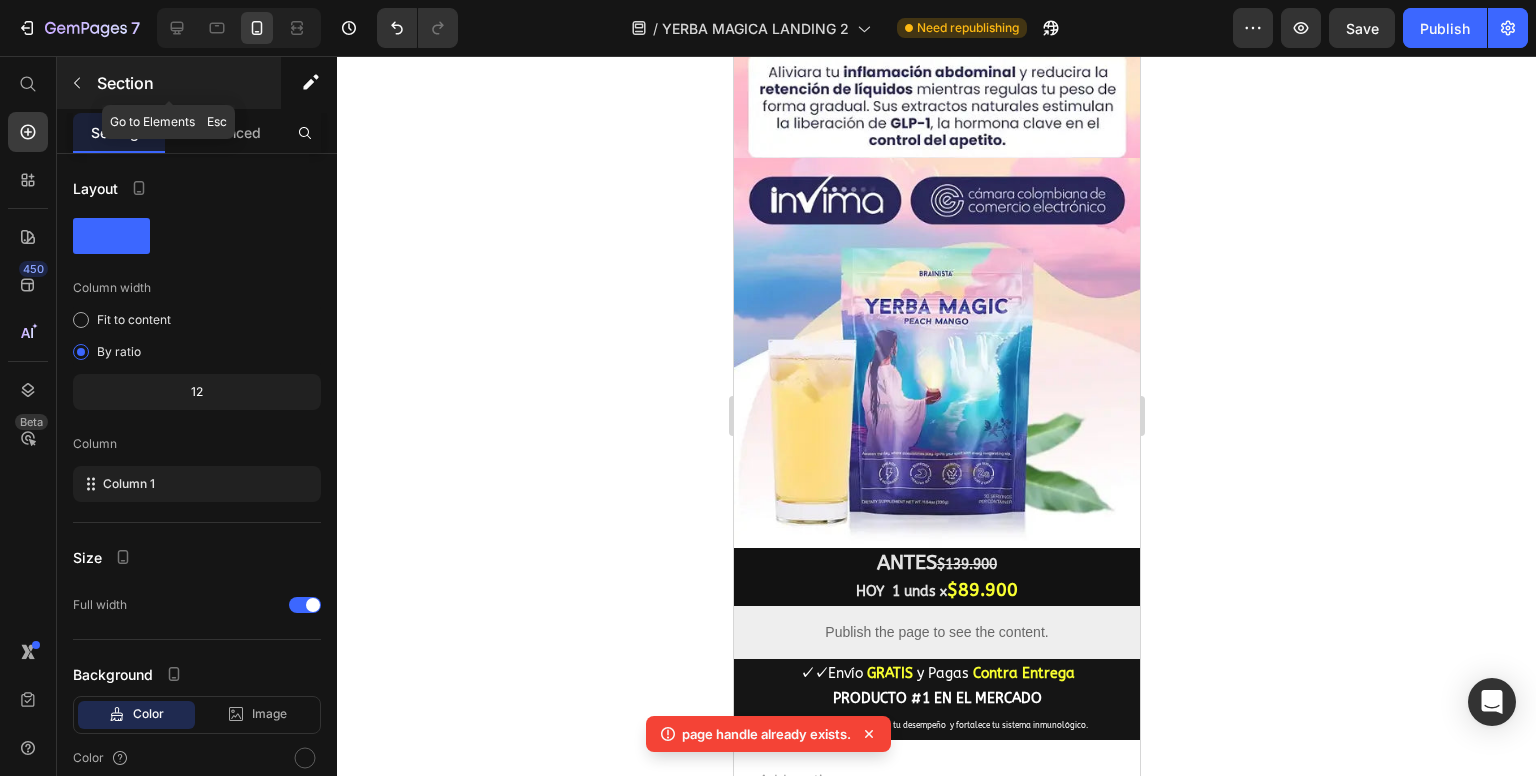 click 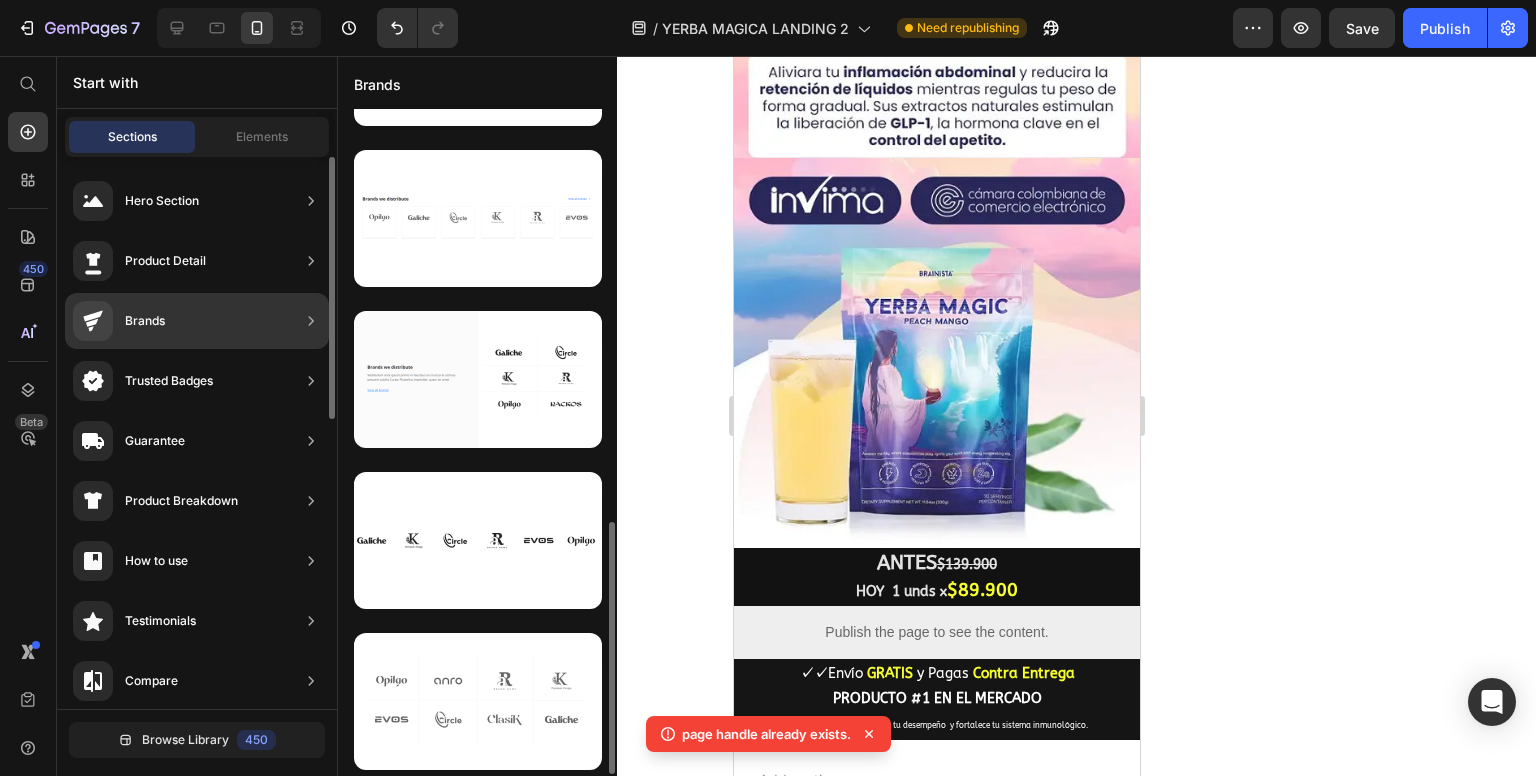 scroll, scrollTop: 932, scrollLeft: 0, axis: vertical 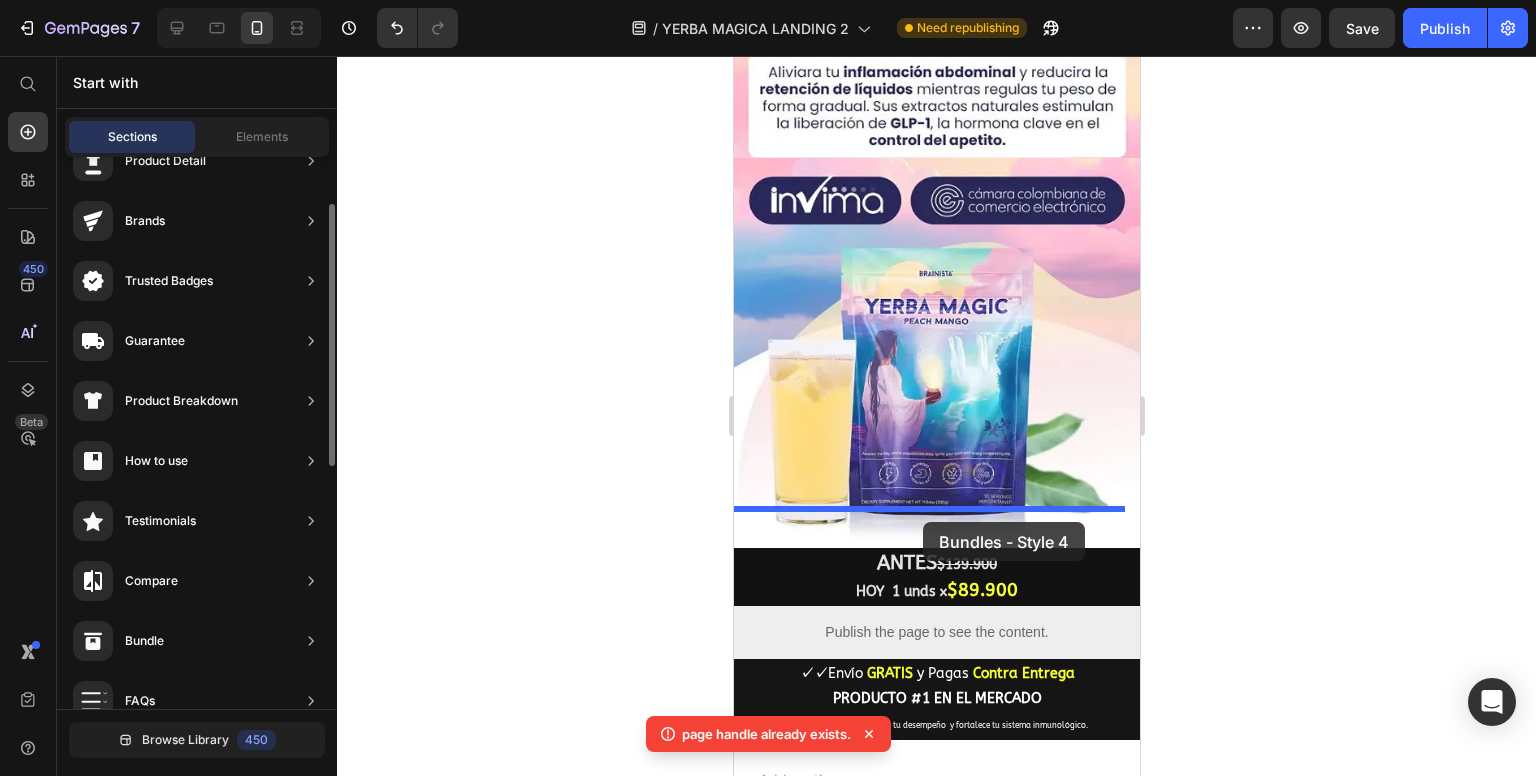 drag, startPoint x: 1210, startPoint y: 749, endPoint x: 922, endPoint y: 522, distance: 366.7056 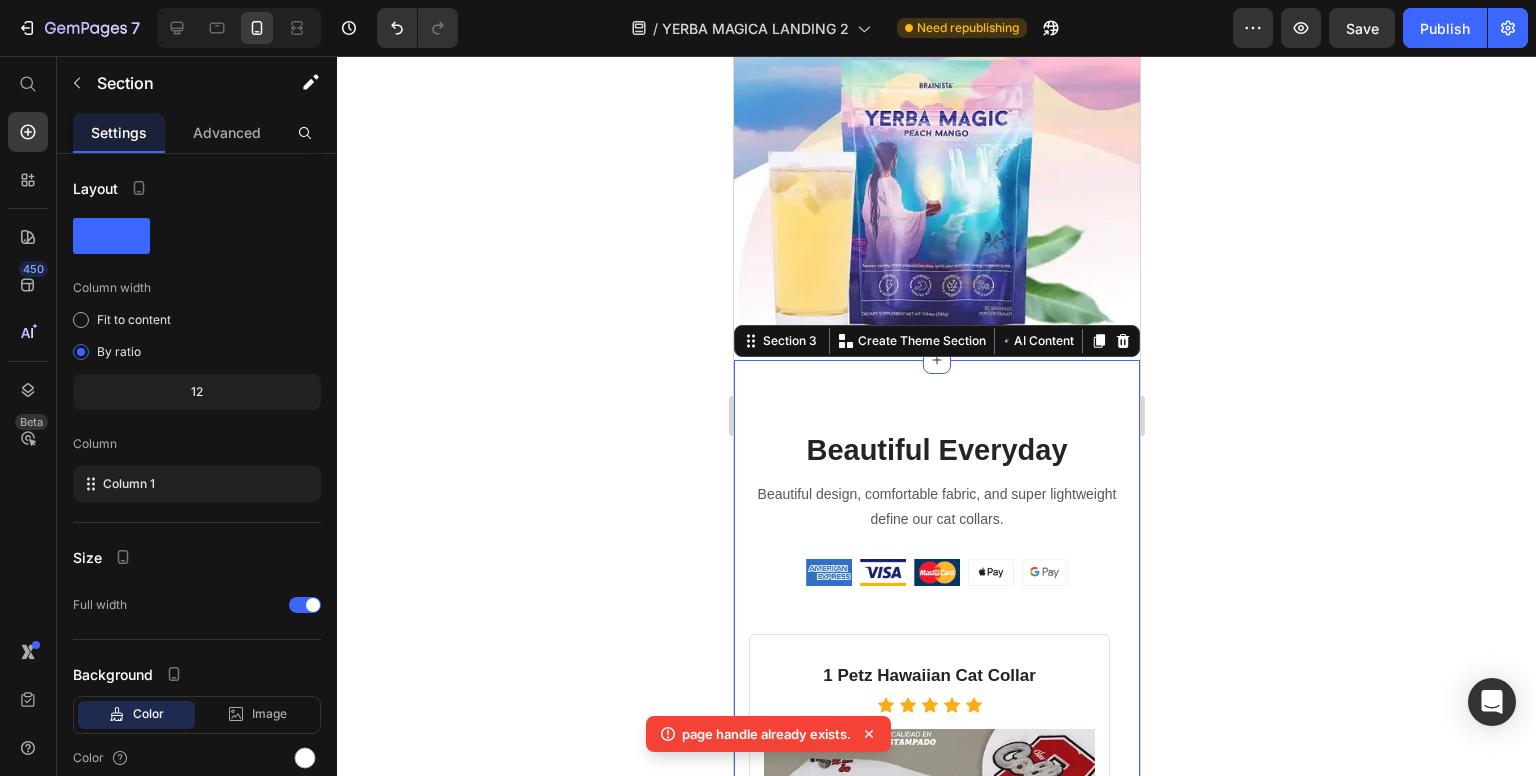 scroll, scrollTop: 1627, scrollLeft: 0, axis: vertical 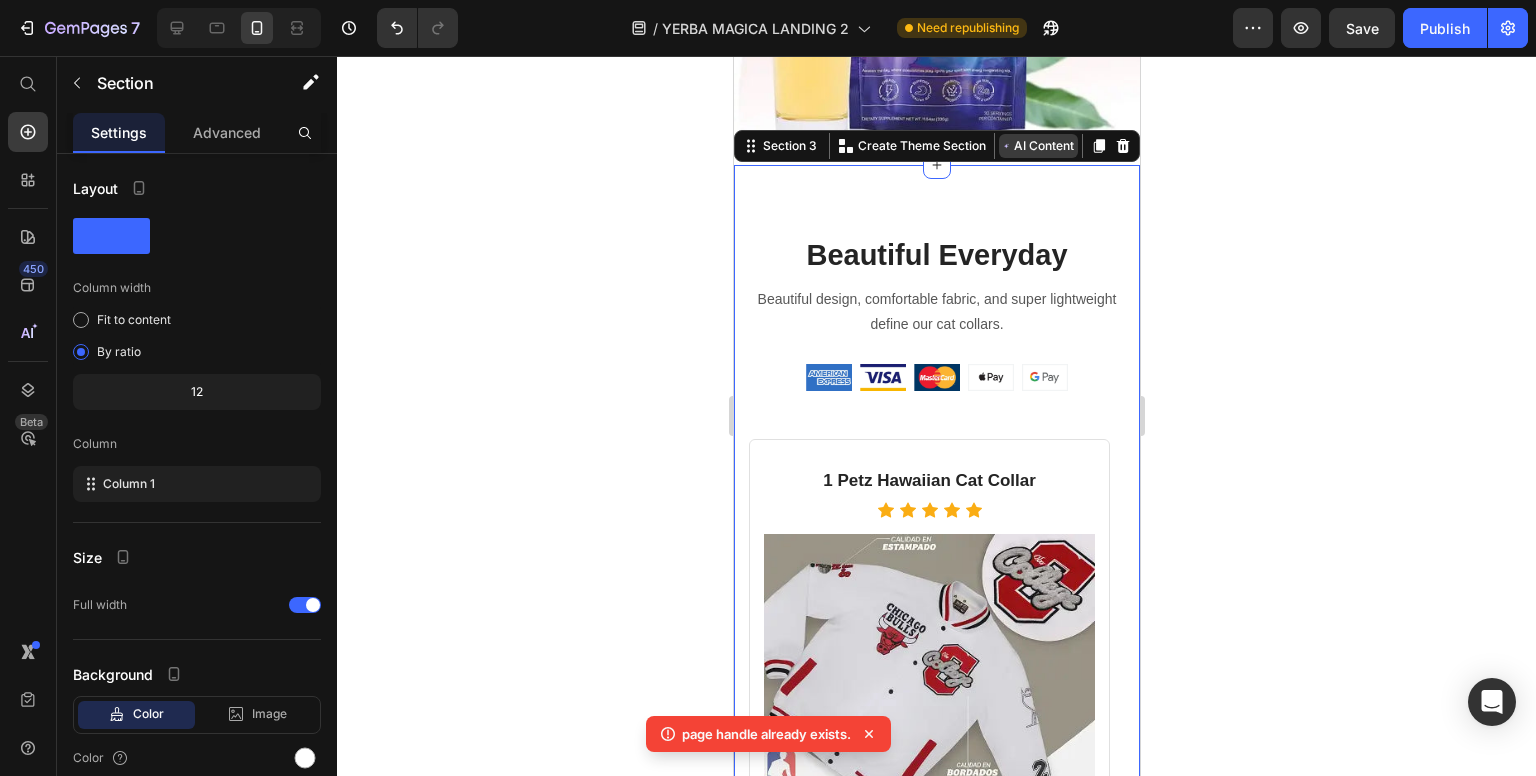 click on "AI Content" at bounding box center (1037, 146) 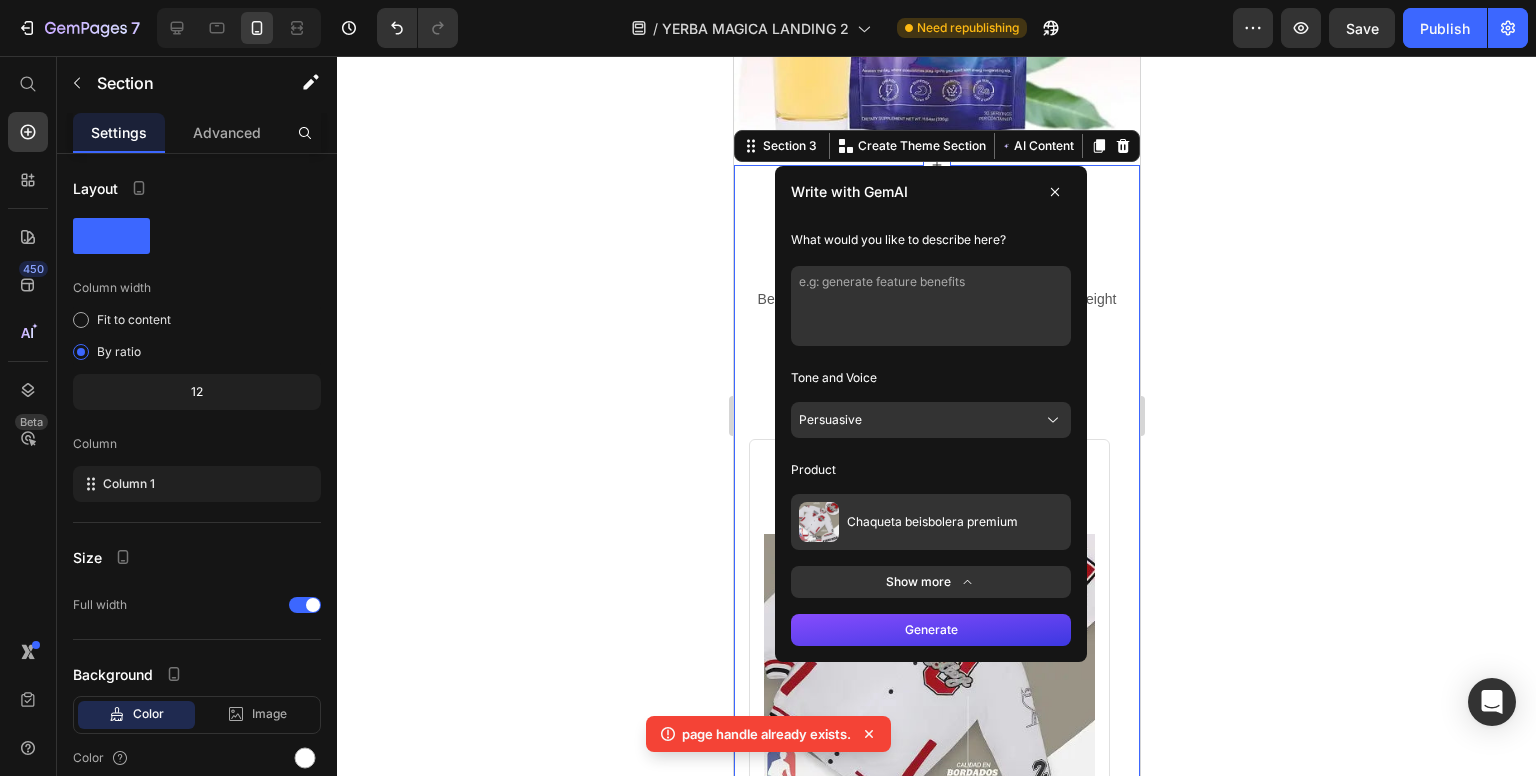 click at bounding box center [1054, 192] 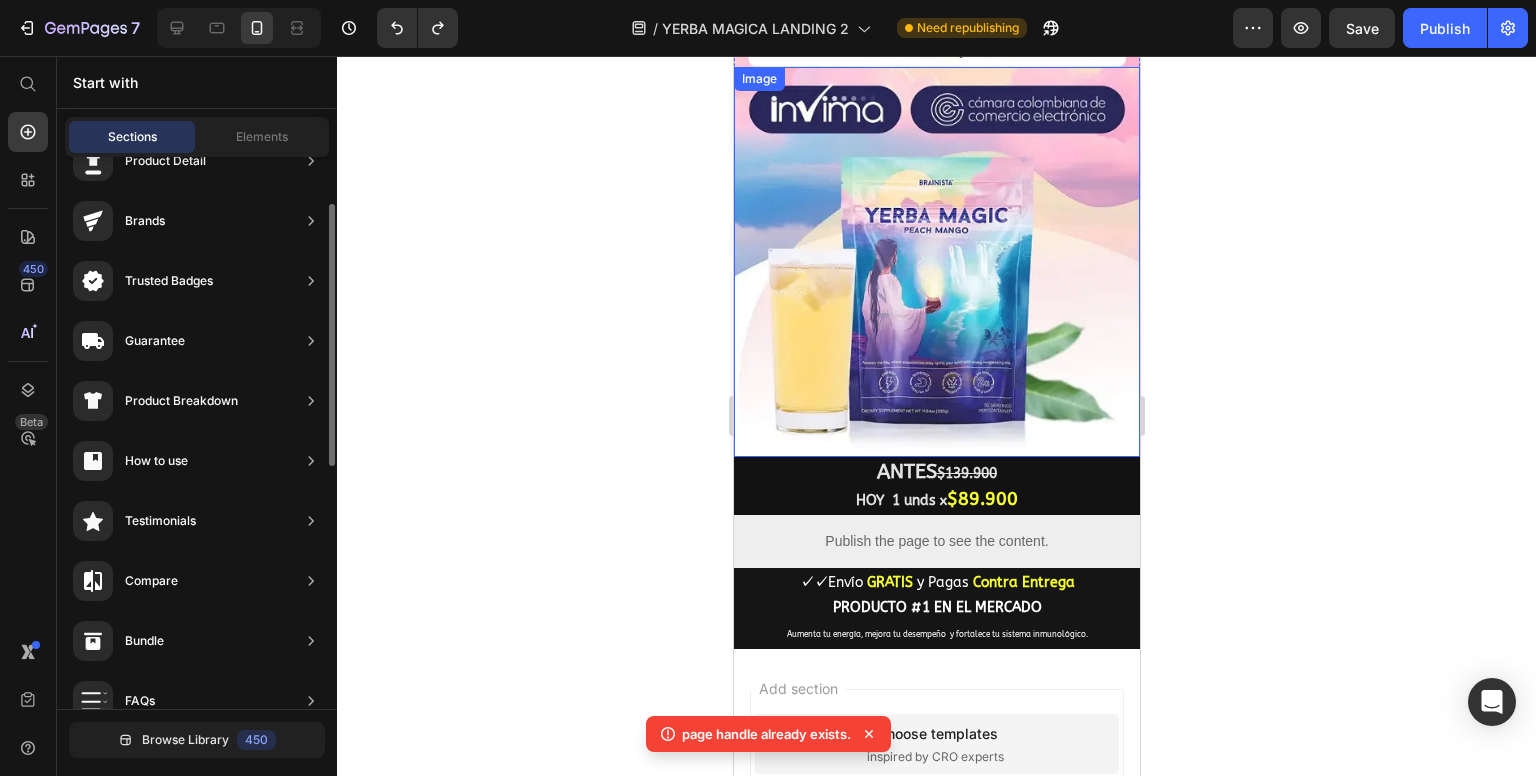 scroll, scrollTop: 1327, scrollLeft: 0, axis: vertical 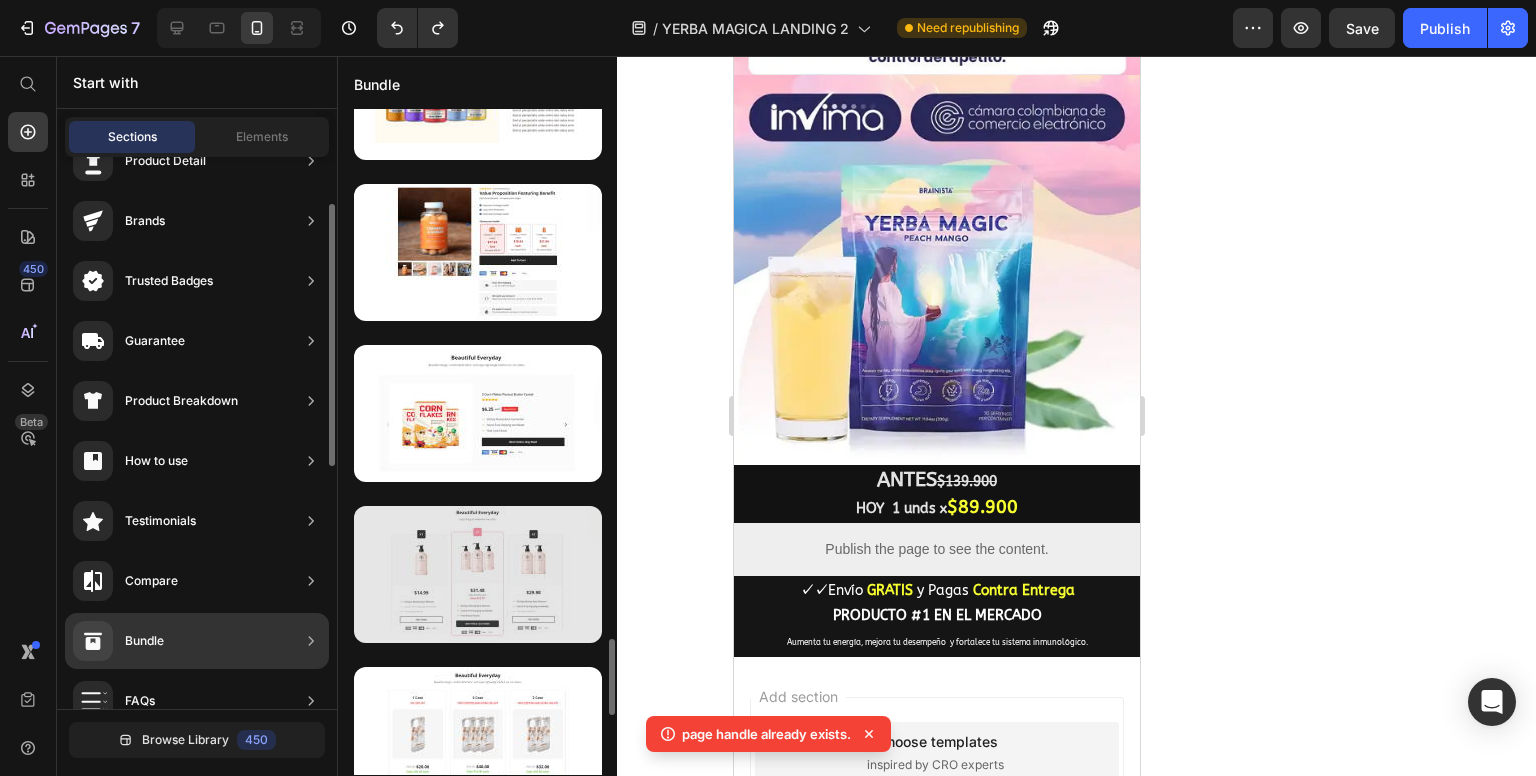 click at bounding box center [478, 574] 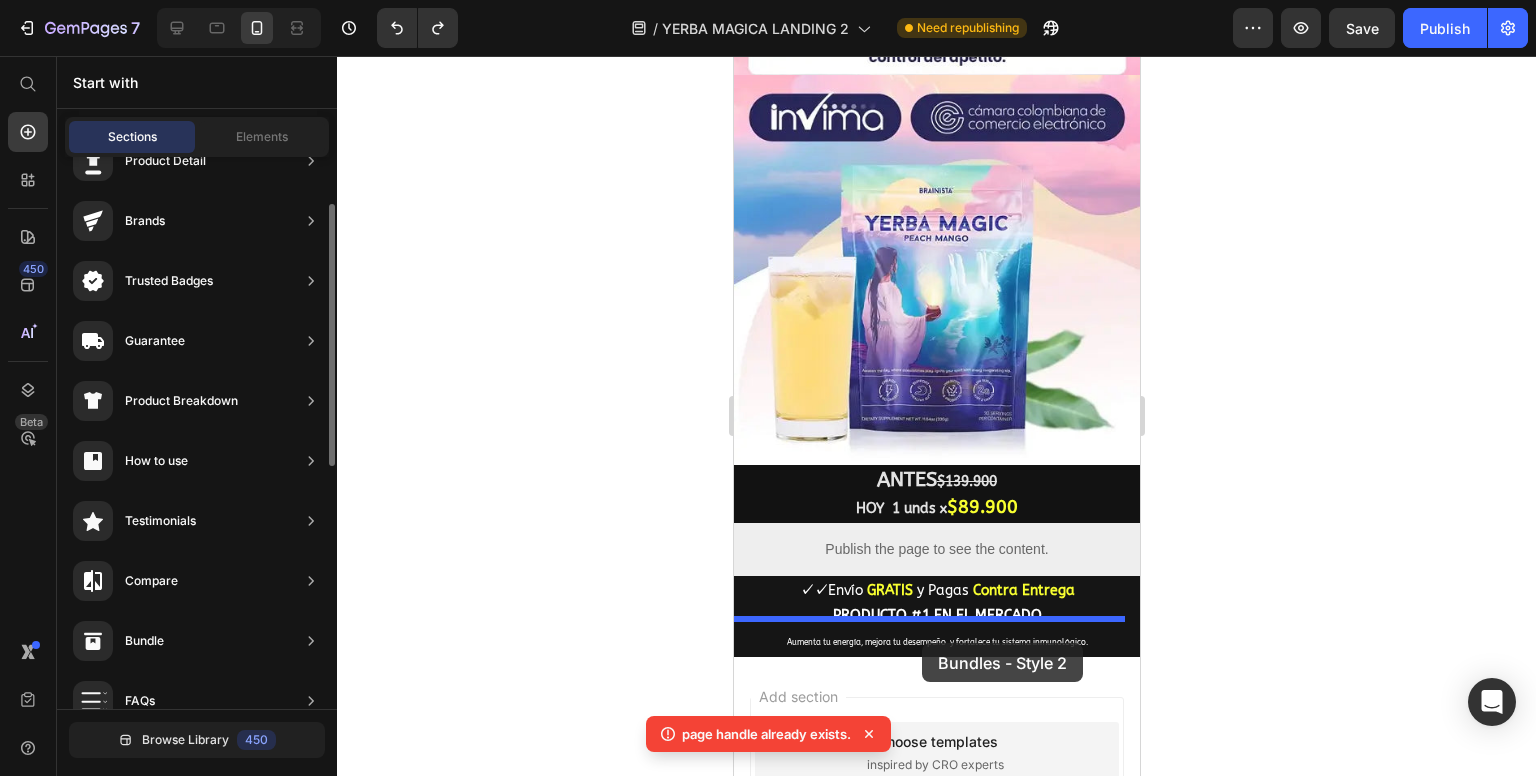 drag, startPoint x: 1229, startPoint y: 654, endPoint x: 921, endPoint y: 643, distance: 308.19638 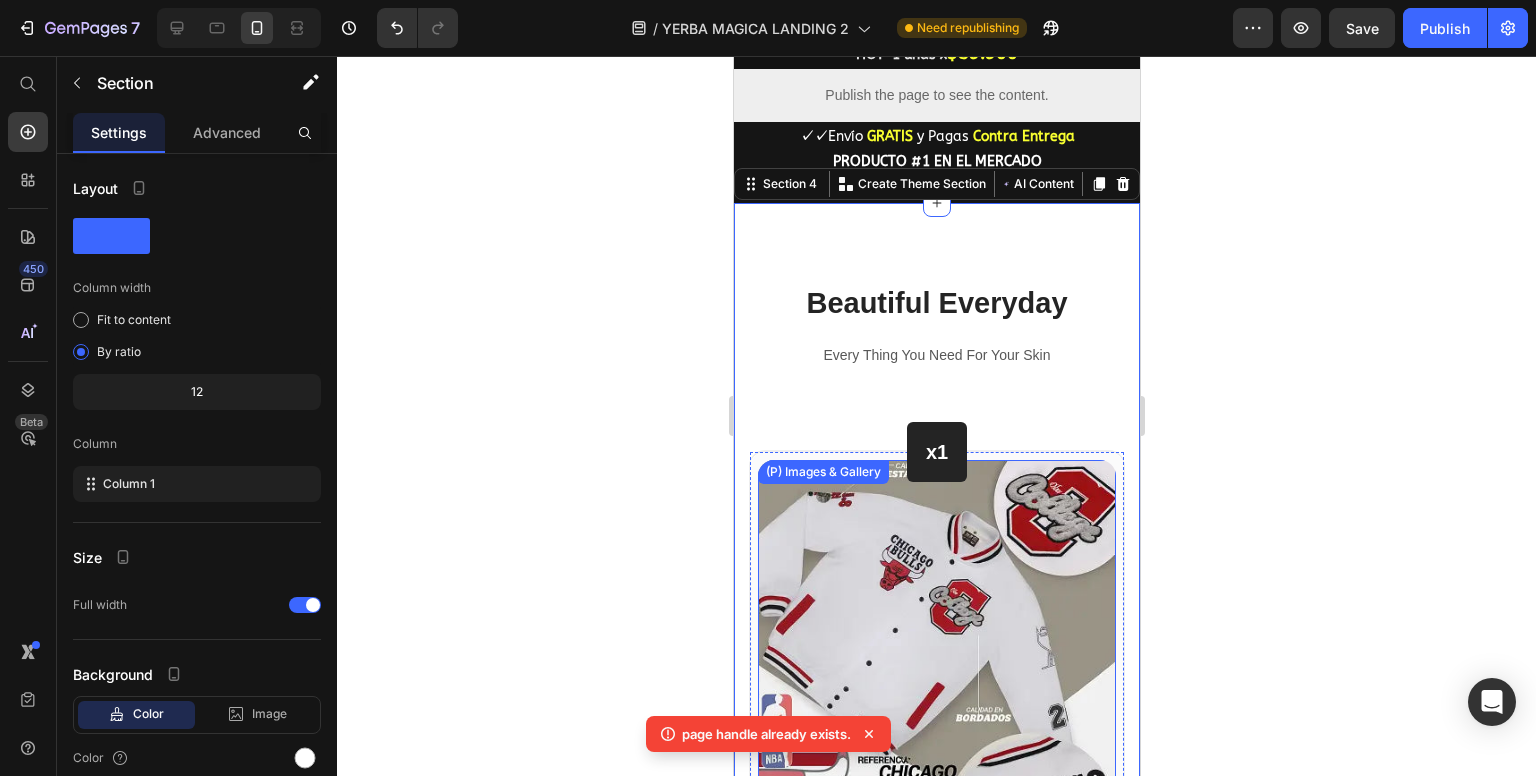 scroll, scrollTop: 1820, scrollLeft: 0, axis: vertical 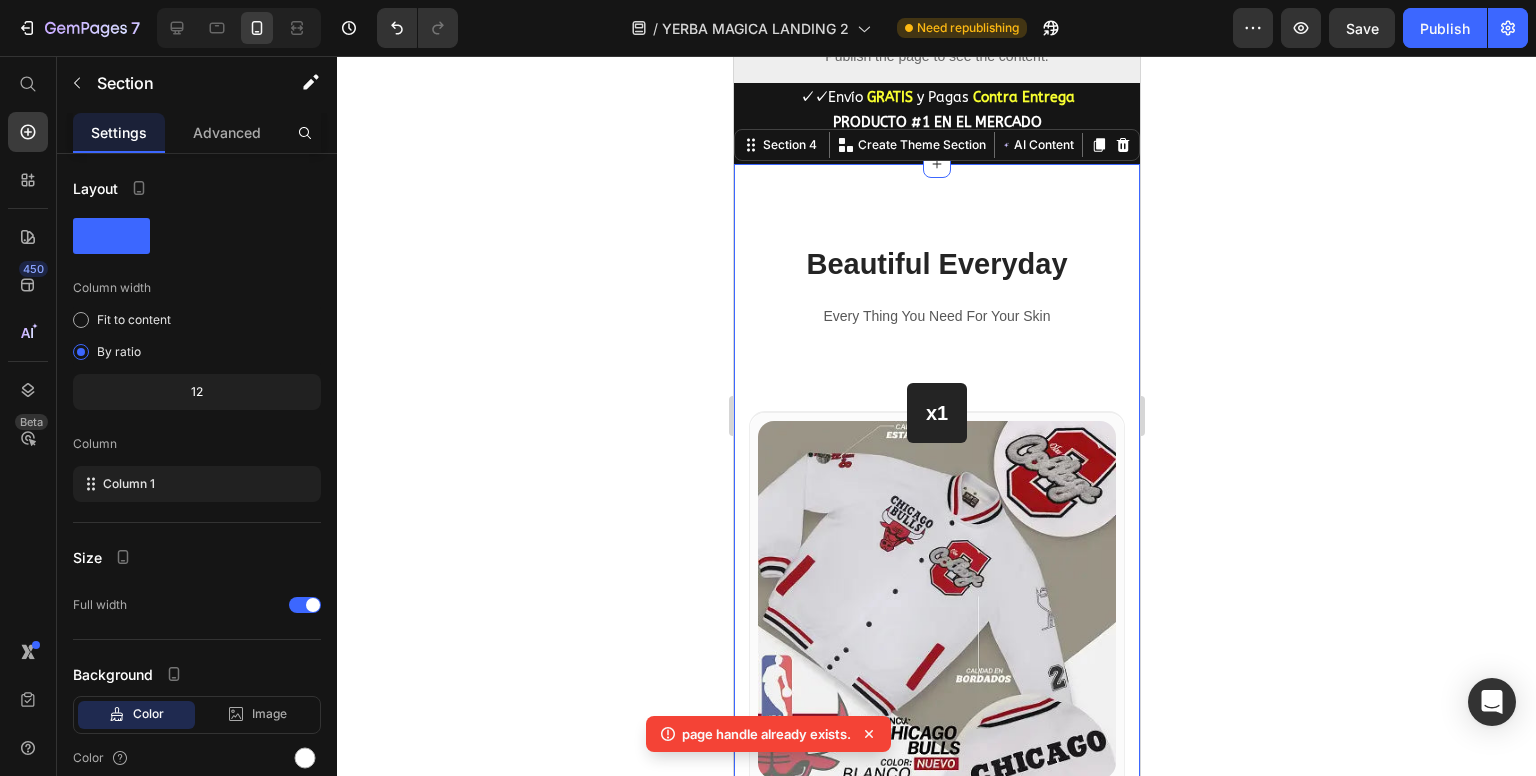 click 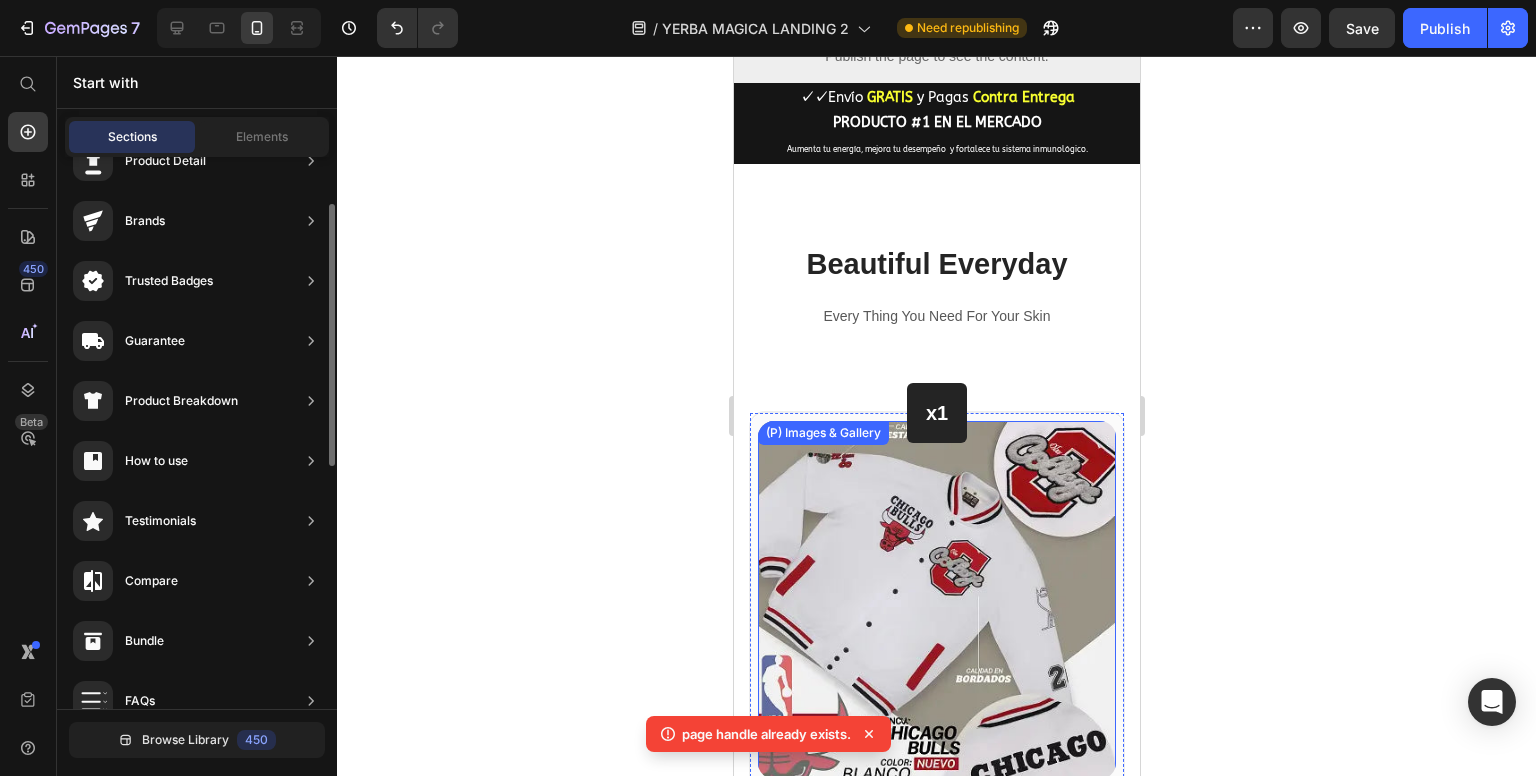 click at bounding box center [936, 600] 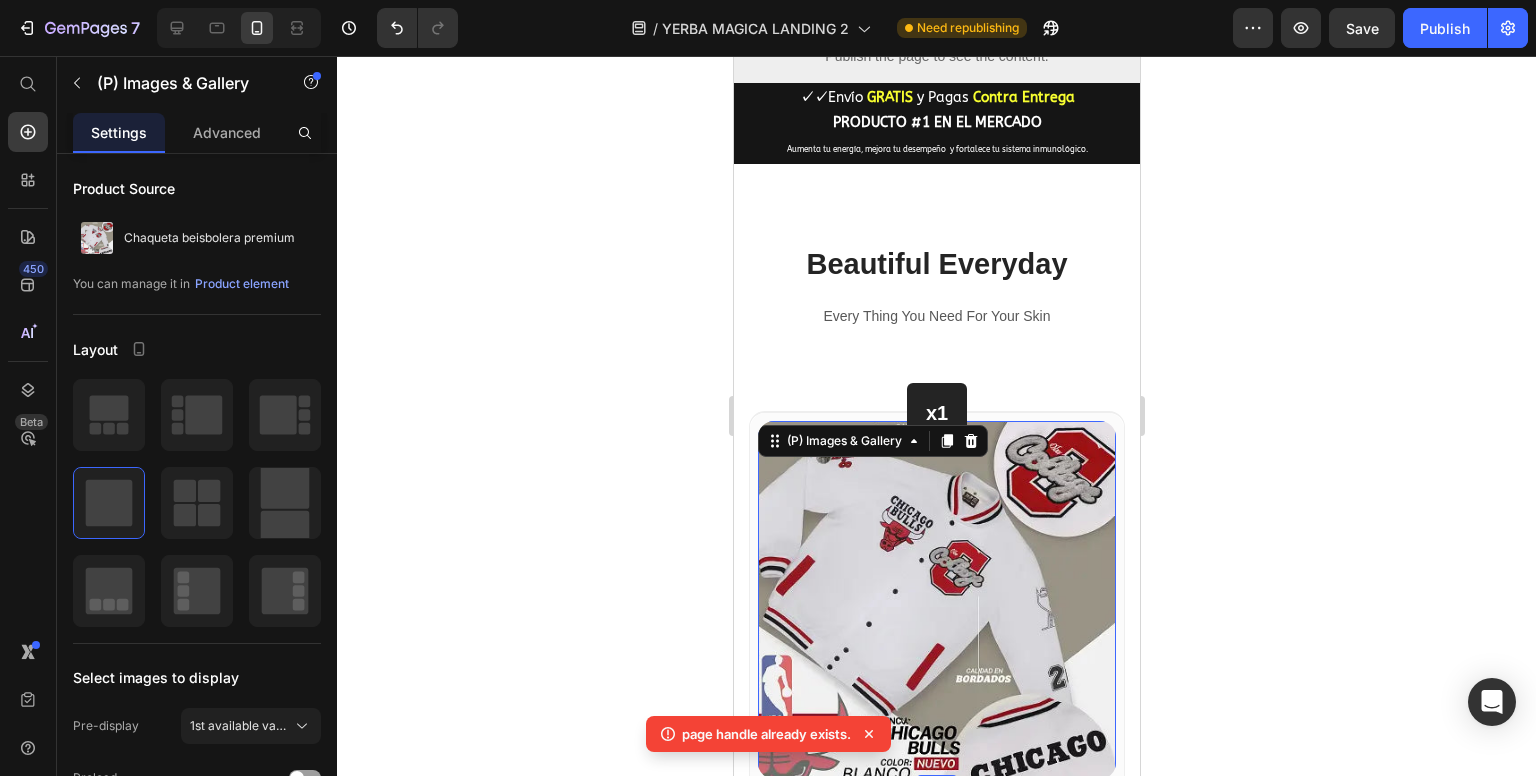 click 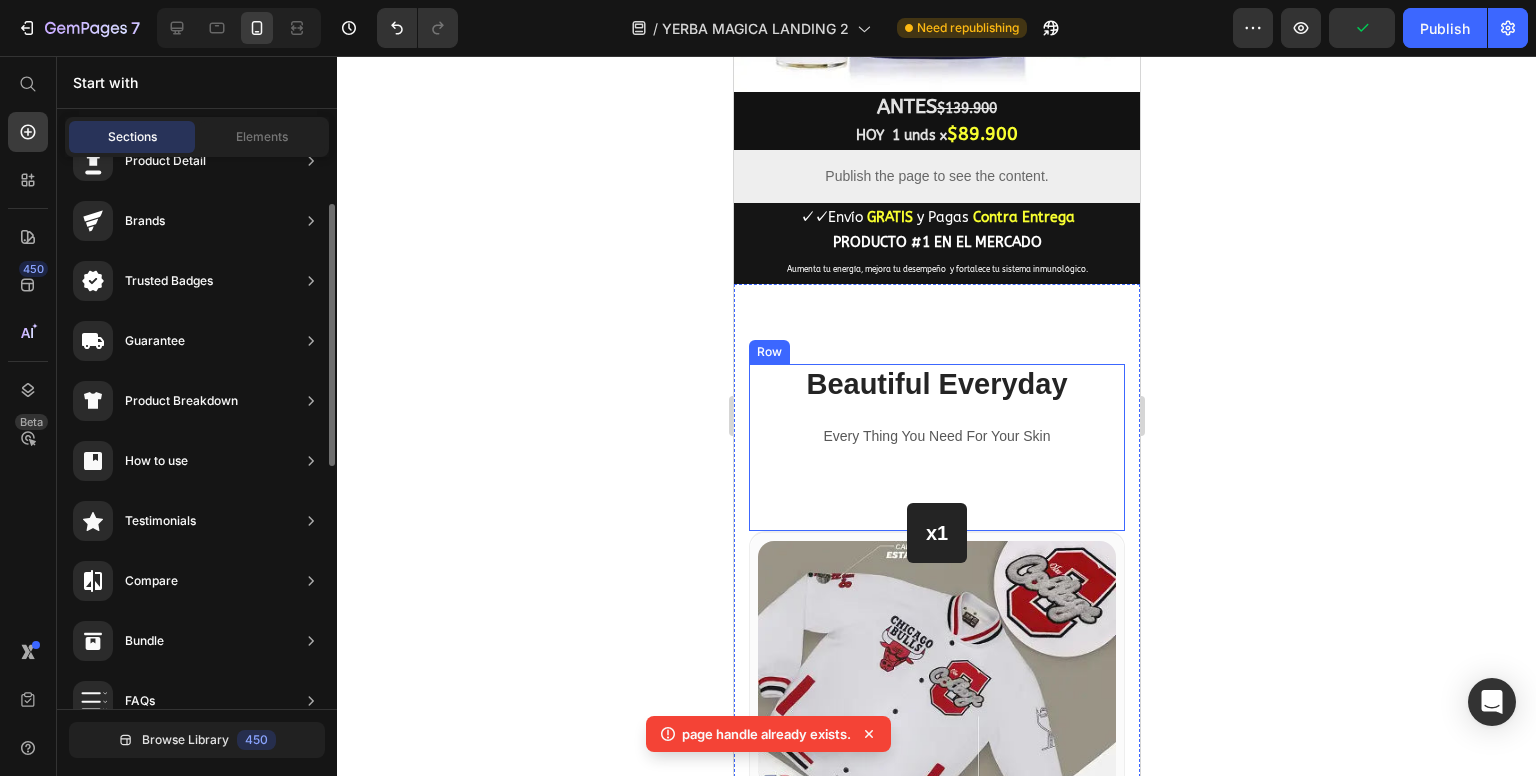 scroll, scrollTop: 1554, scrollLeft: 0, axis: vertical 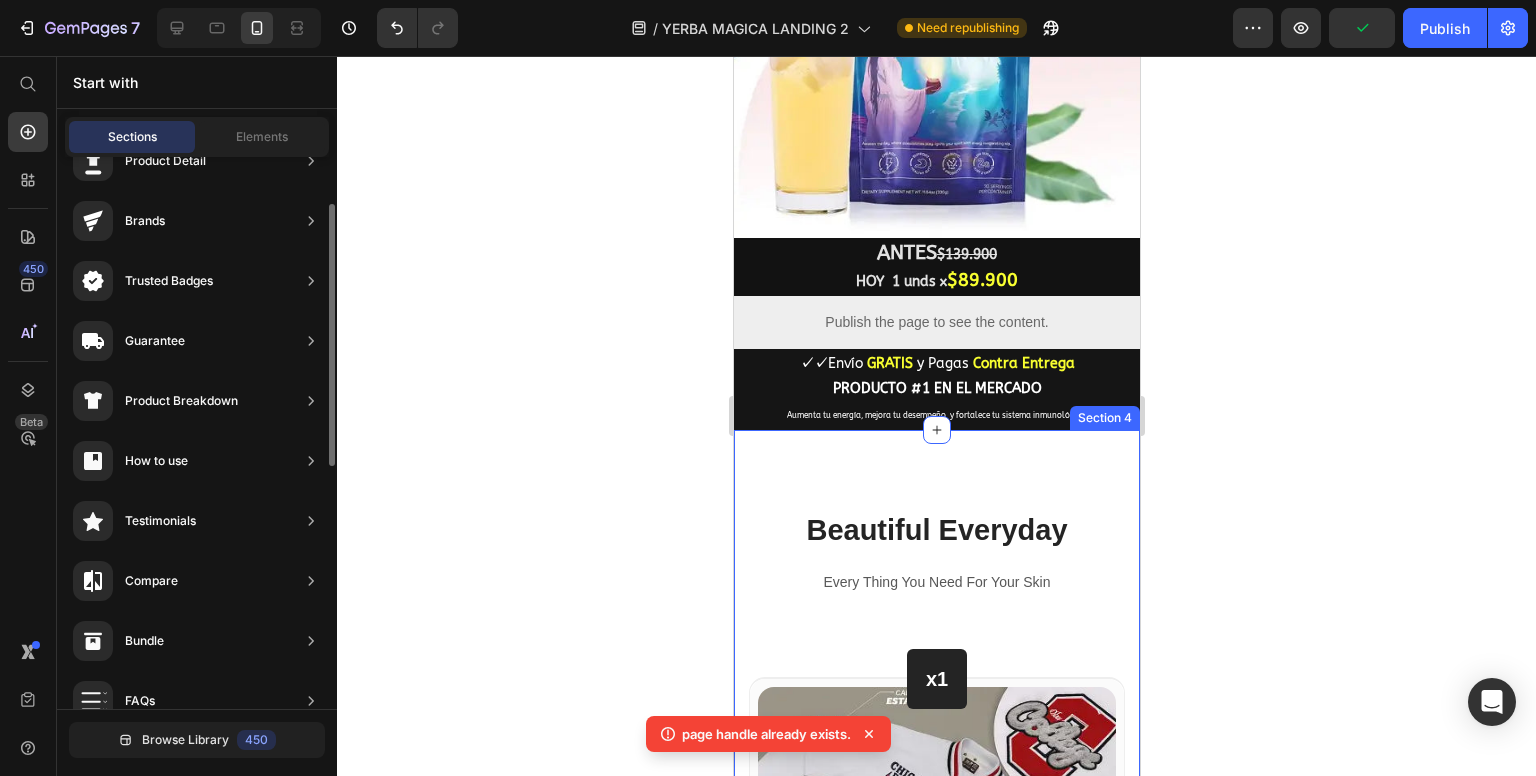 click on "Beautiful Everyday Heading Every Thing You Need For Your Skin Text block Row x1 Heading Row (P) Images & Gallery Row $159,900 (P) Price
Icon 60 Days Money Back Renturn Text block Row
Icon Fast & Free shipping worldwide Text block Row
Icon Free Beauty Ebook Text block Row BUY NOW (P) Cart Button Image Image Image Image Image Row Row Product Row x3 Heading Row (P) Images & Gallery Row $159,900 (P) Price Only $10.00 each Text block Save $12.97 Text block
Icon 60 Days Money Back Renturn Text block Row
Icon Fast & Free shipping worldwide Text block Row
Icon Free Beauty Ebook Text block Row BEST PRICE. BUY NOW! (P) Cart Button Image Image Image Image Image Row Row Product Row x2 Heading Row (P) Images & Gallery Row $159,900 (P) Price
Icon 60 Days Money Back Renturn Text block Row
Icon Fast & Free shipping worldwide Text block Row
Icon Free Beauty Ebook Text block Row Image" at bounding box center (936, 1721) 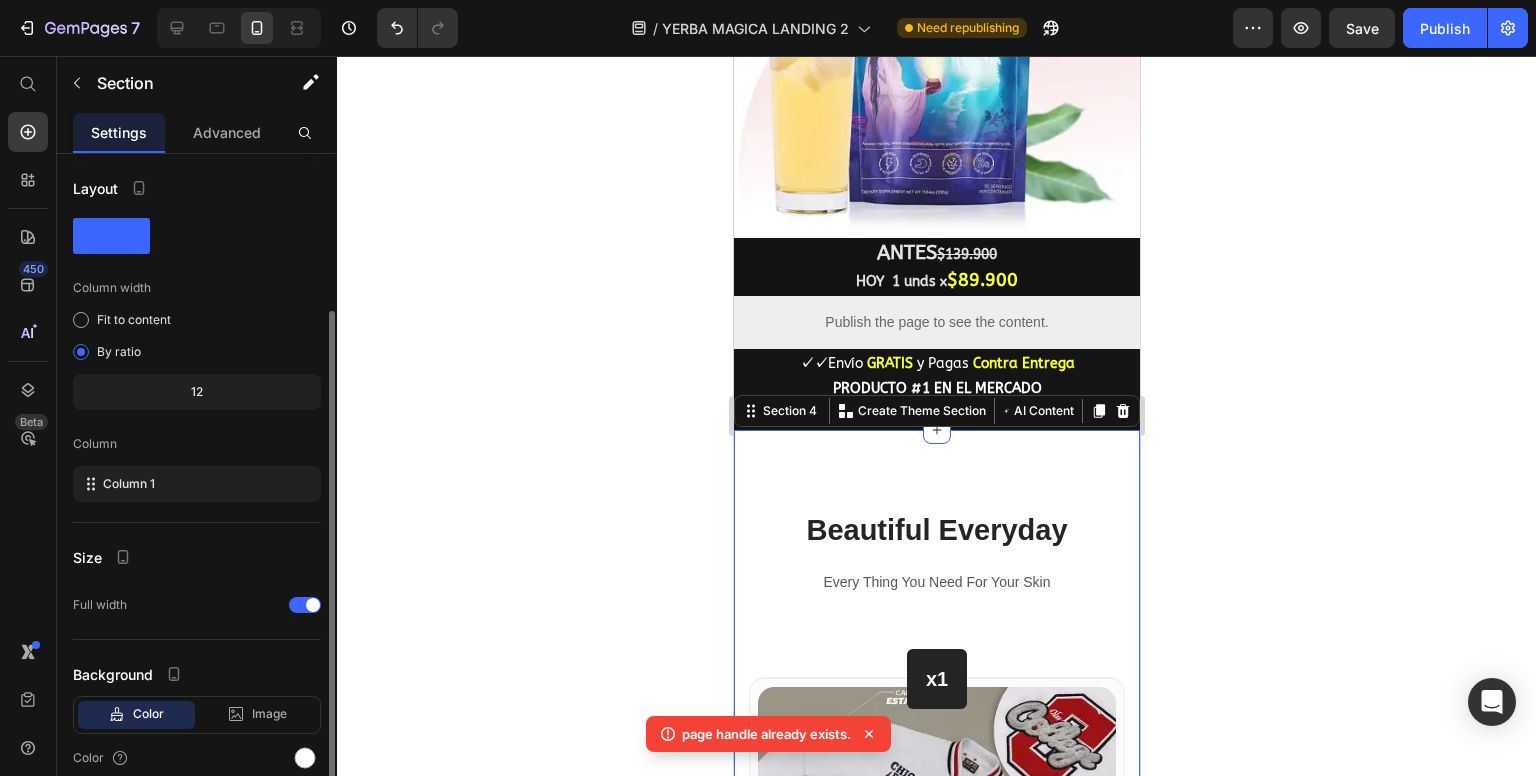 scroll, scrollTop: 83, scrollLeft: 0, axis: vertical 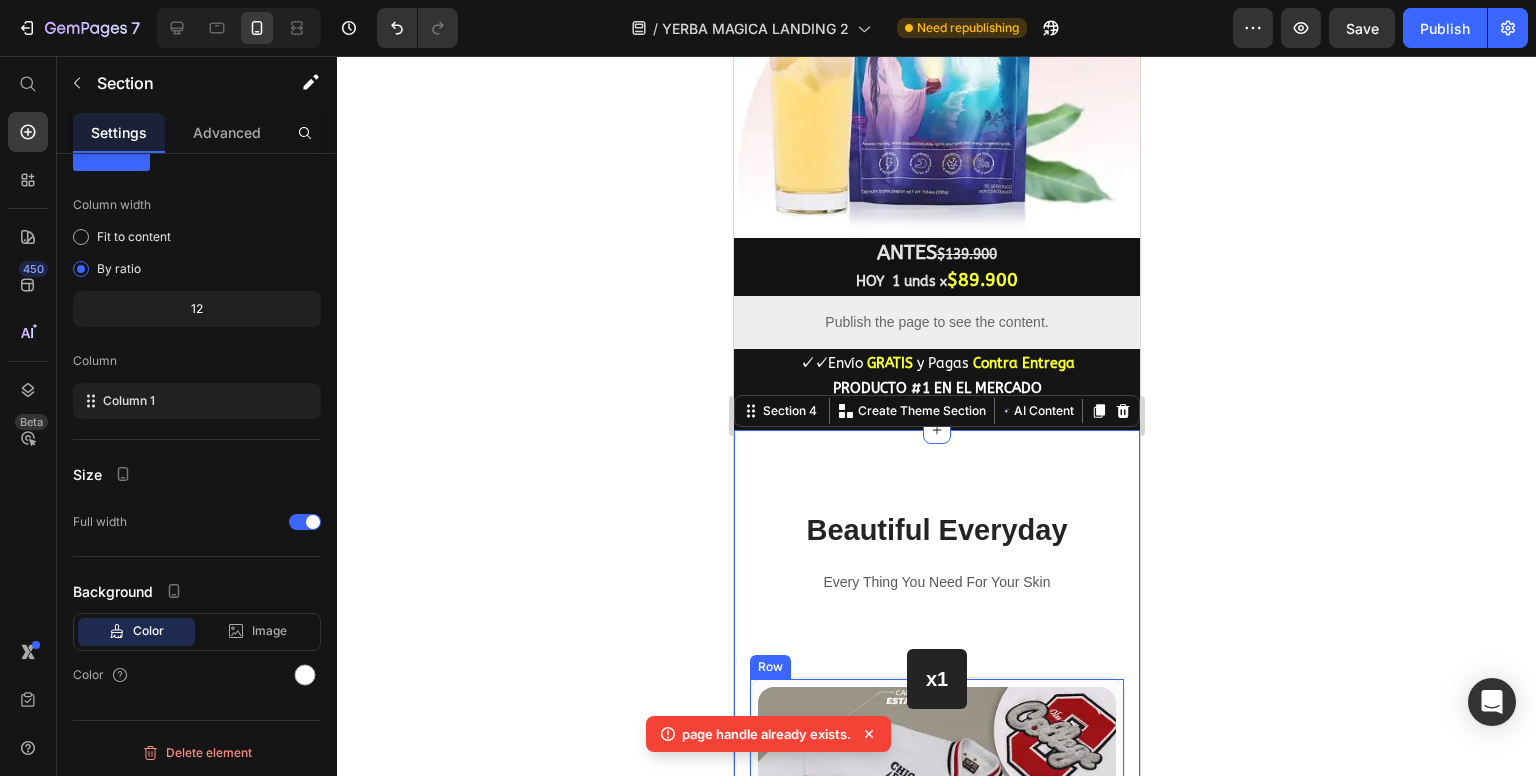 click on "(P) Images & Gallery Row" at bounding box center (936, 866) 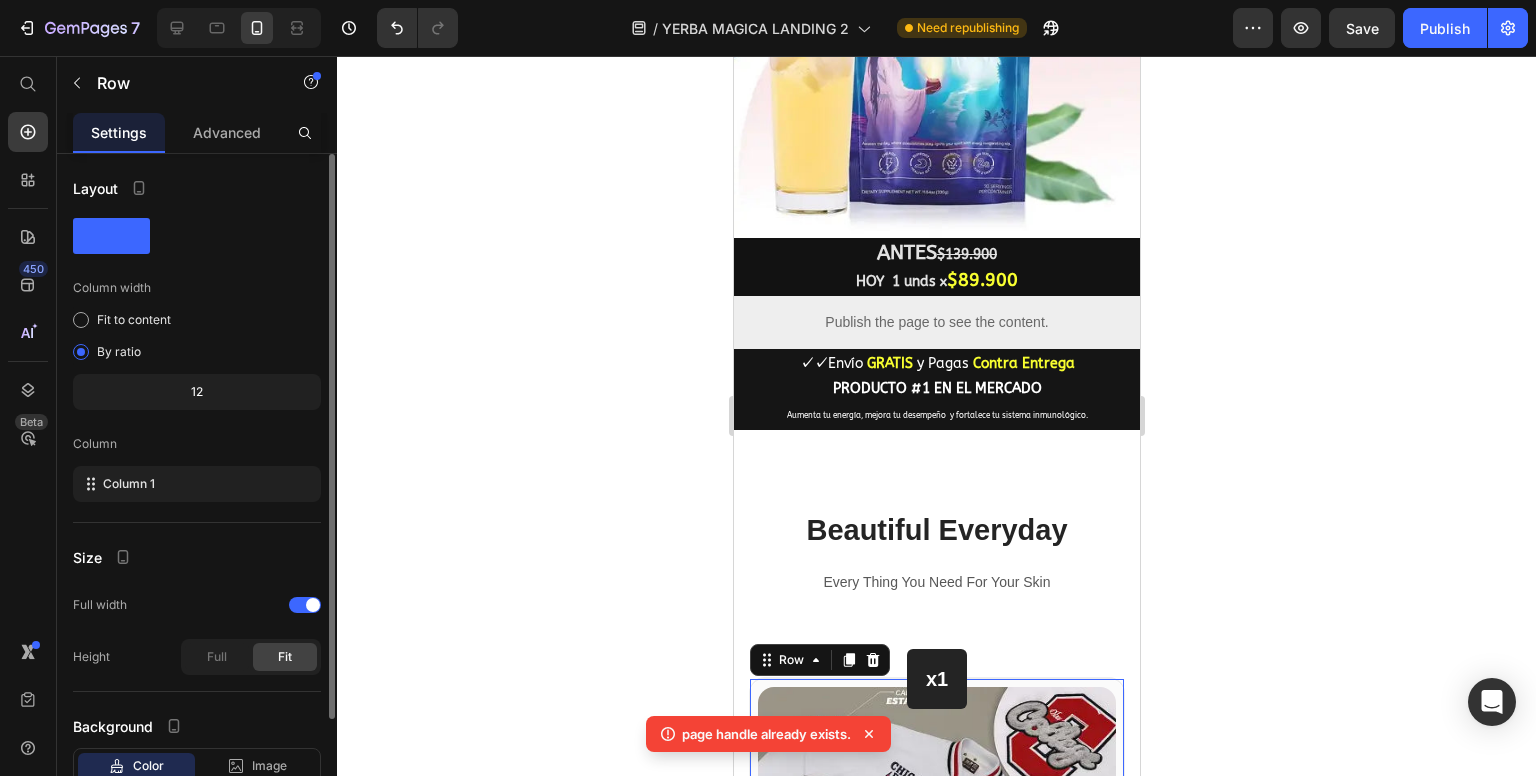 scroll, scrollTop: 135, scrollLeft: 0, axis: vertical 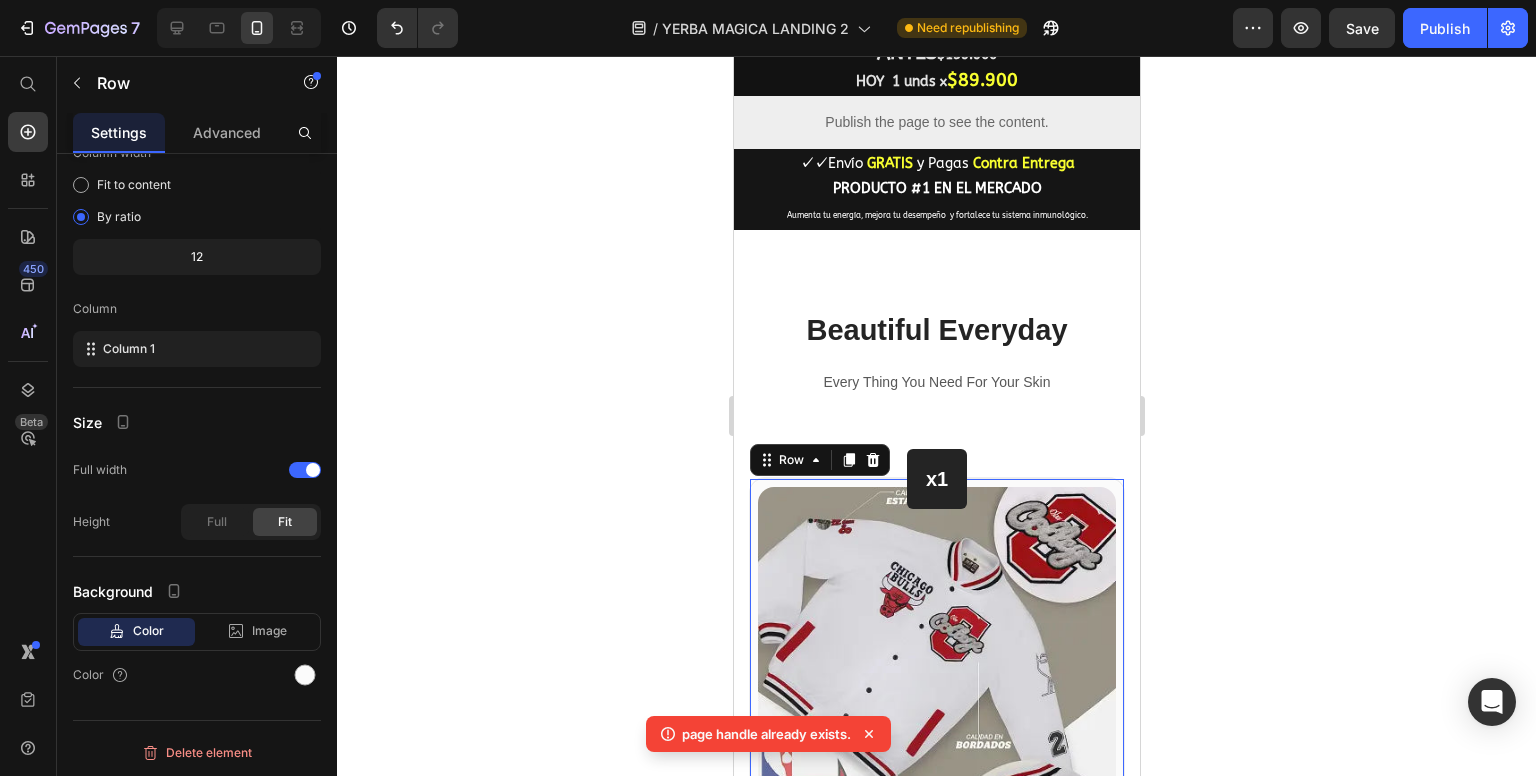 click 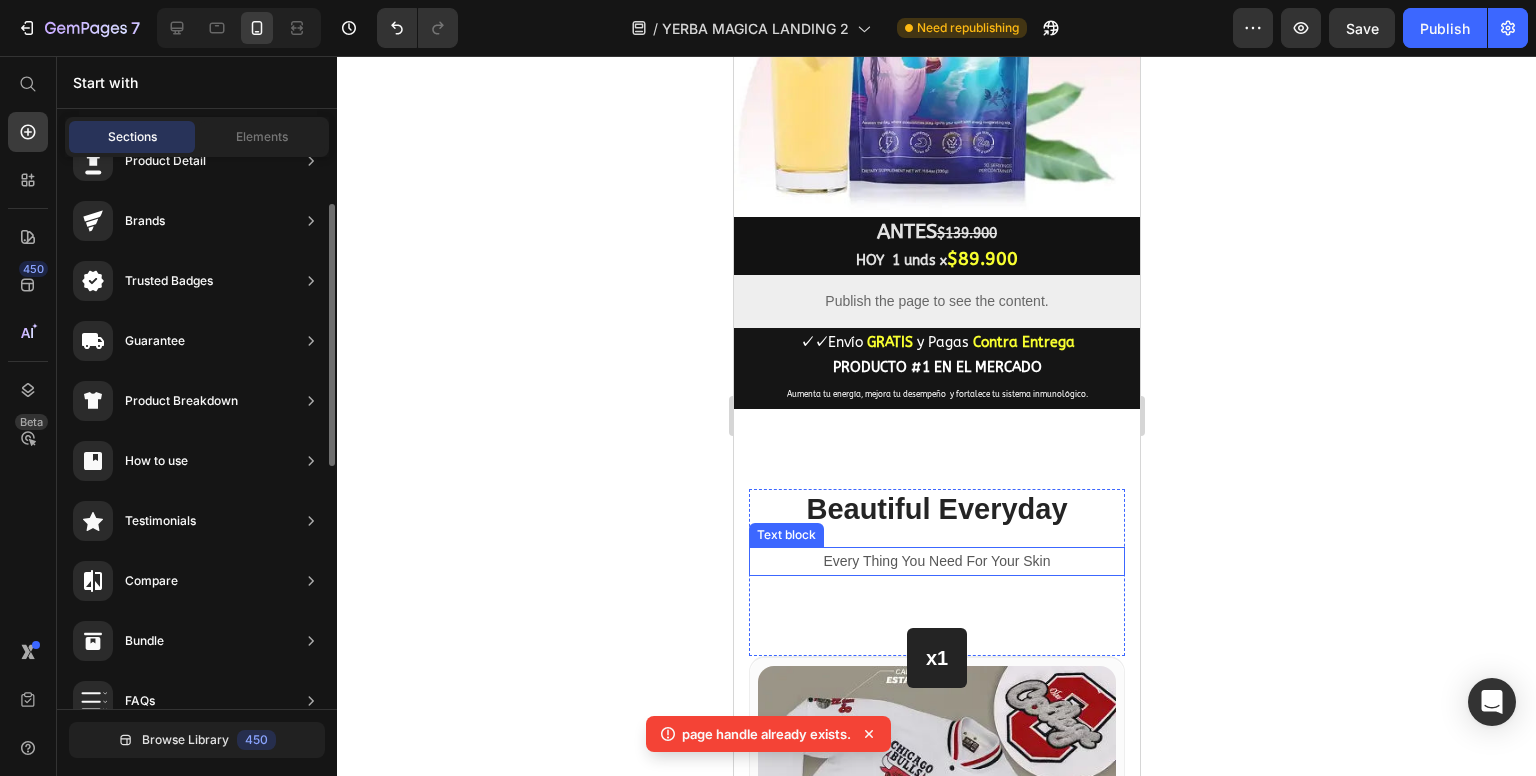 scroll, scrollTop: 1554, scrollLeft: 0, axis: vertical 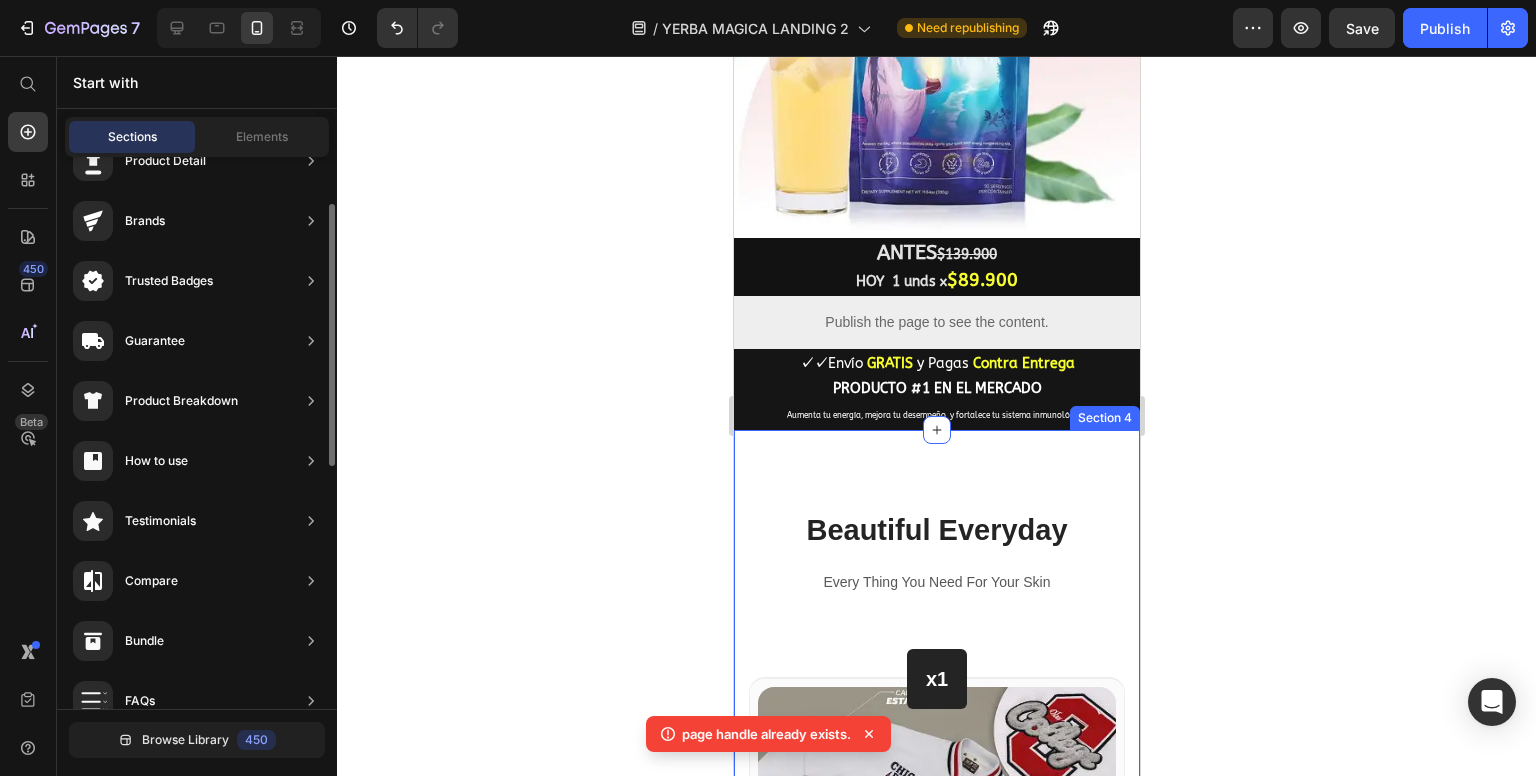 click on "Beautiful Everyday Heading Every Thing You Need For Your Skin Text block Row x1 Heading Row (P) Images & Gallery Row $159,900 (P) Price
Icon 60 Days Money Back Renturn Text block Row
Icon Fast & Free shipping worldwide Text block Row
Icon Free Beauty Ebook Text block Row BUY NOW (P) Cart Button Image Image Image Image Image Row Row Product Row x3 Heading Row (P) Images & Gallery Row $159,900 (P) Price Only $10.00 each Text block Save $12.97 Text block
Icon 60 Days Money Back Renturn Text block Row
Icon Fast & Free shipping worldwide Text block Row
Icon Free Beauty Ebook Text block Row BEST PRICE. BUY NOW! (P) Cart Button Image Image Image Image Image Row Row Product Row x2 Heading Row (P) Images & Gallery Row $159,900 (P) Price
Icon 60 Days Money Back Renturn Text block Row
Icon Fast & Free shipping worldwide Text block Row
Icon Free Beauty Ebook Text block Row Image" at bounding box center [936, 1721] 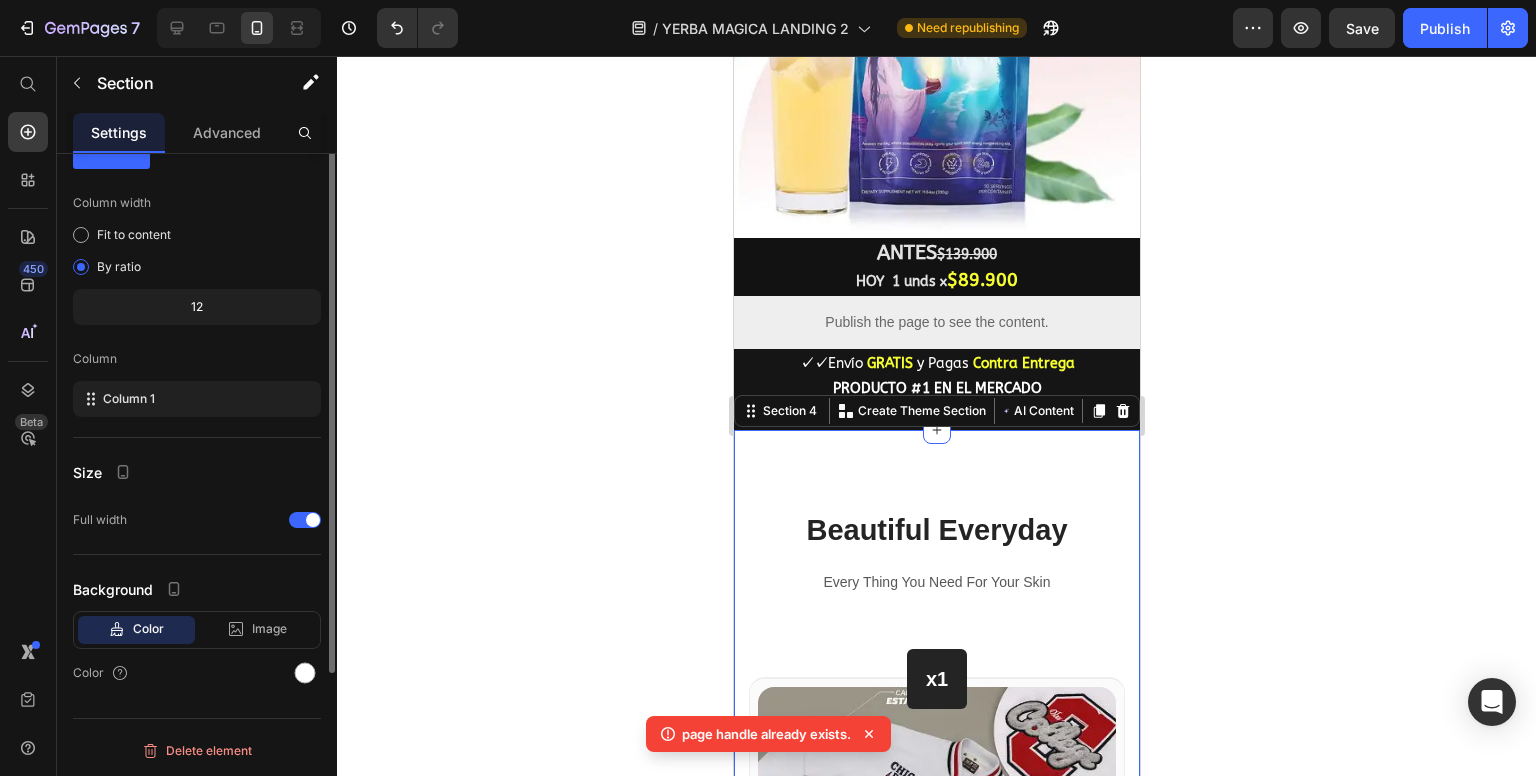 scroll, scrollTop: 0, scrollLeft: 0, axis: both 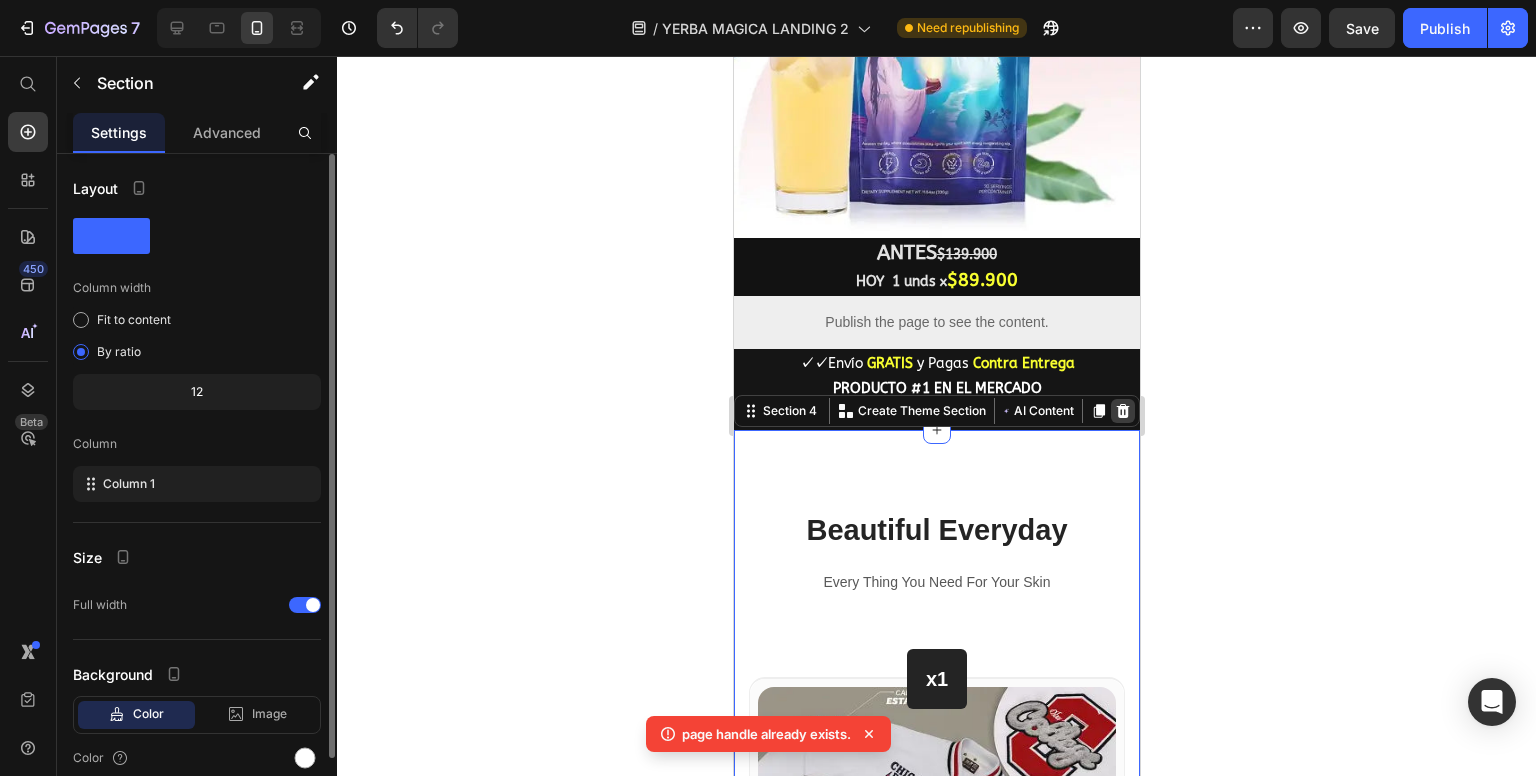click 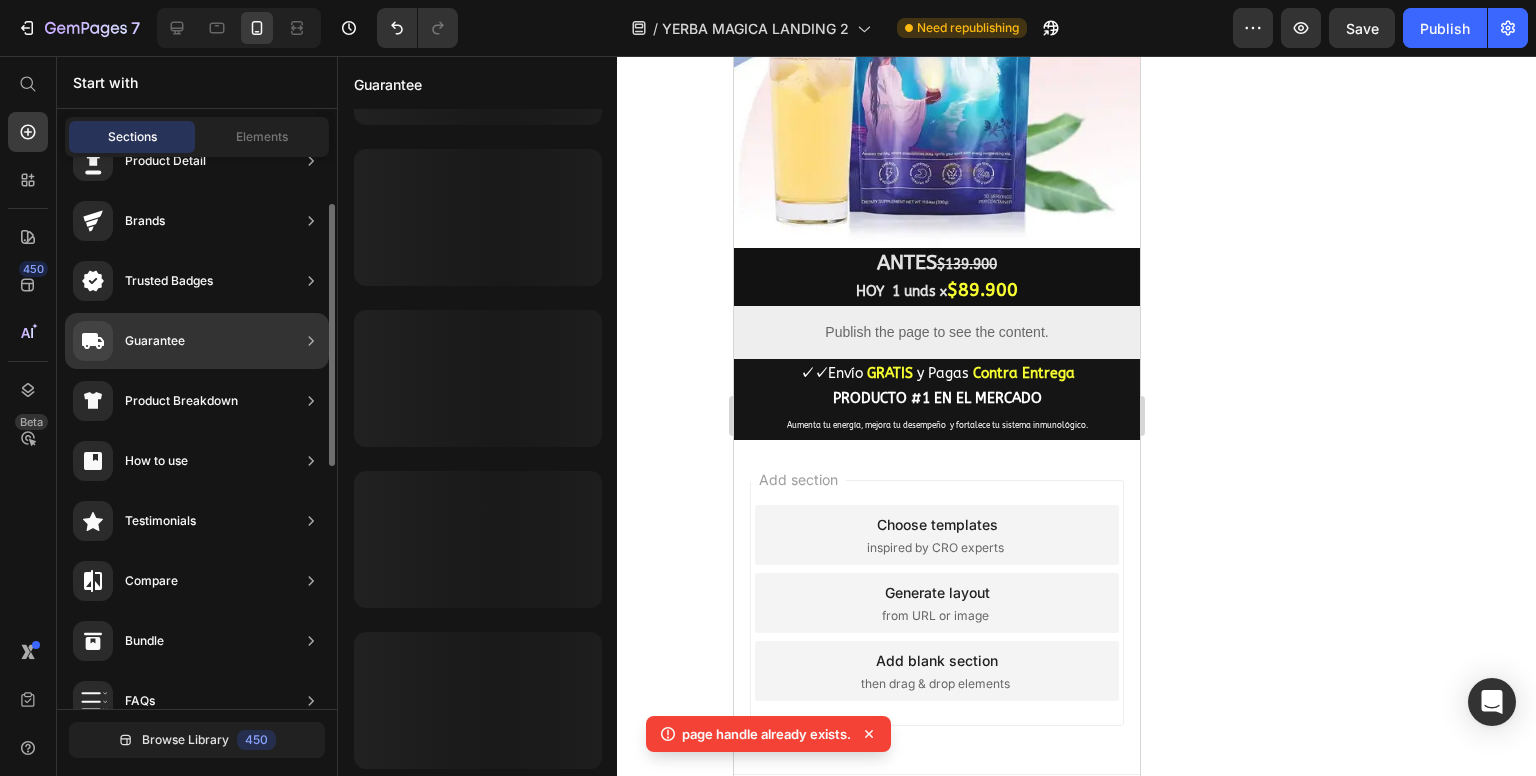 scroll, scrollTop: 288, scrollLeft: 0, axis: vertical 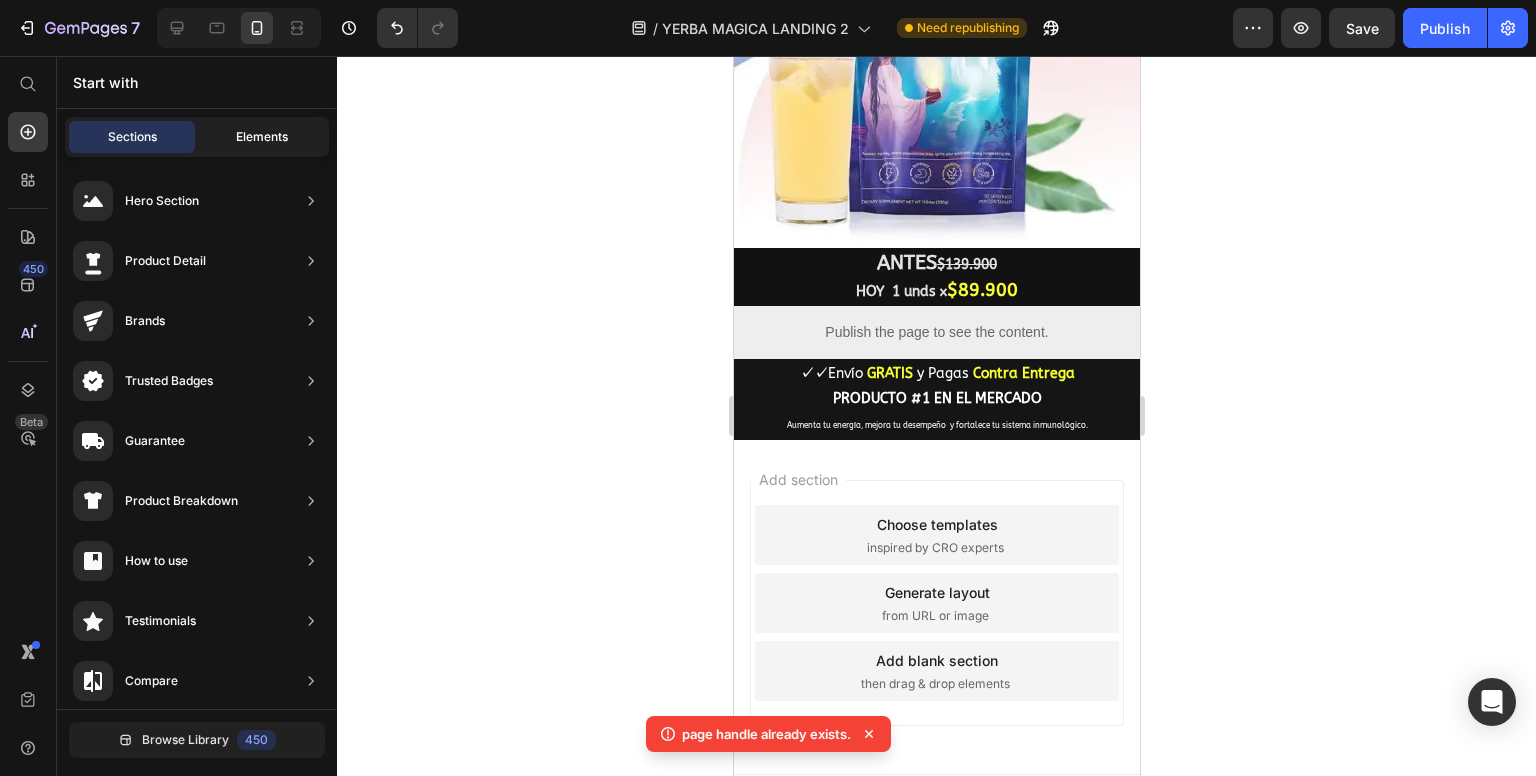 click on "Elements" at bounding box center [262, 137] 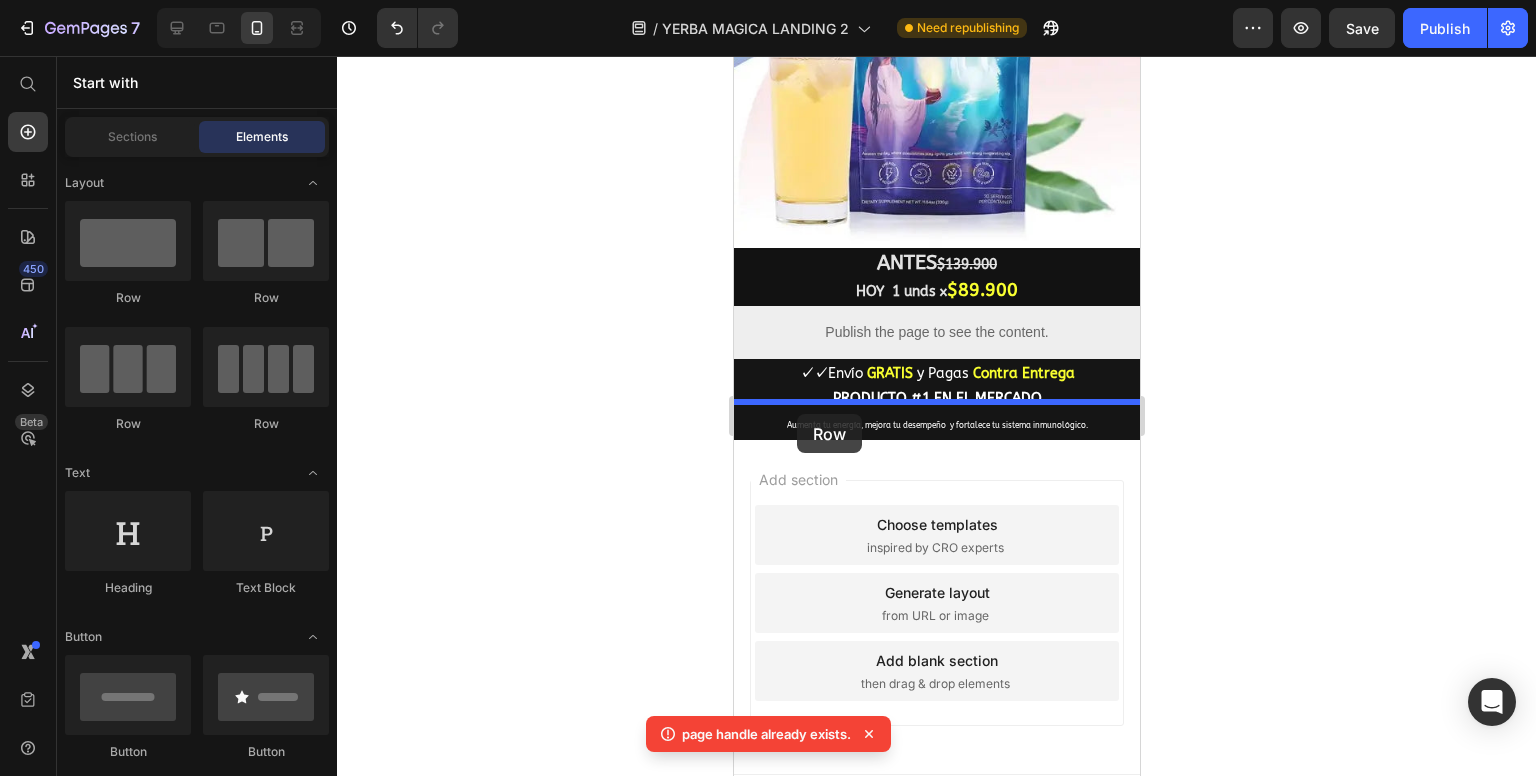 drag, startPoint x: 887, startPoint y: 312, endPoint x: 796, endPoint y: 414, distance: 136.69308 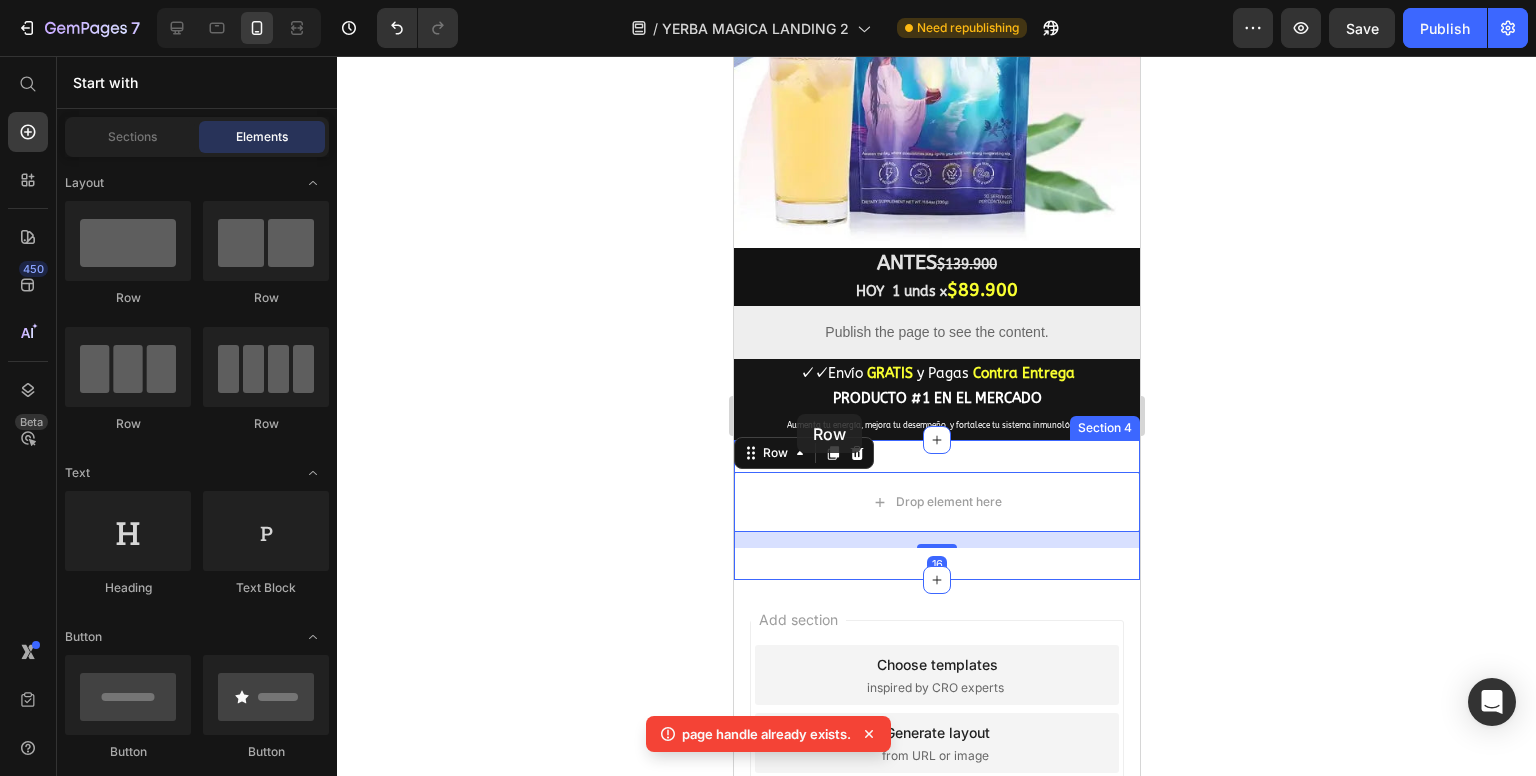 scroll, scrollTop: 1554, scrollLeft: 0, axis: vertical 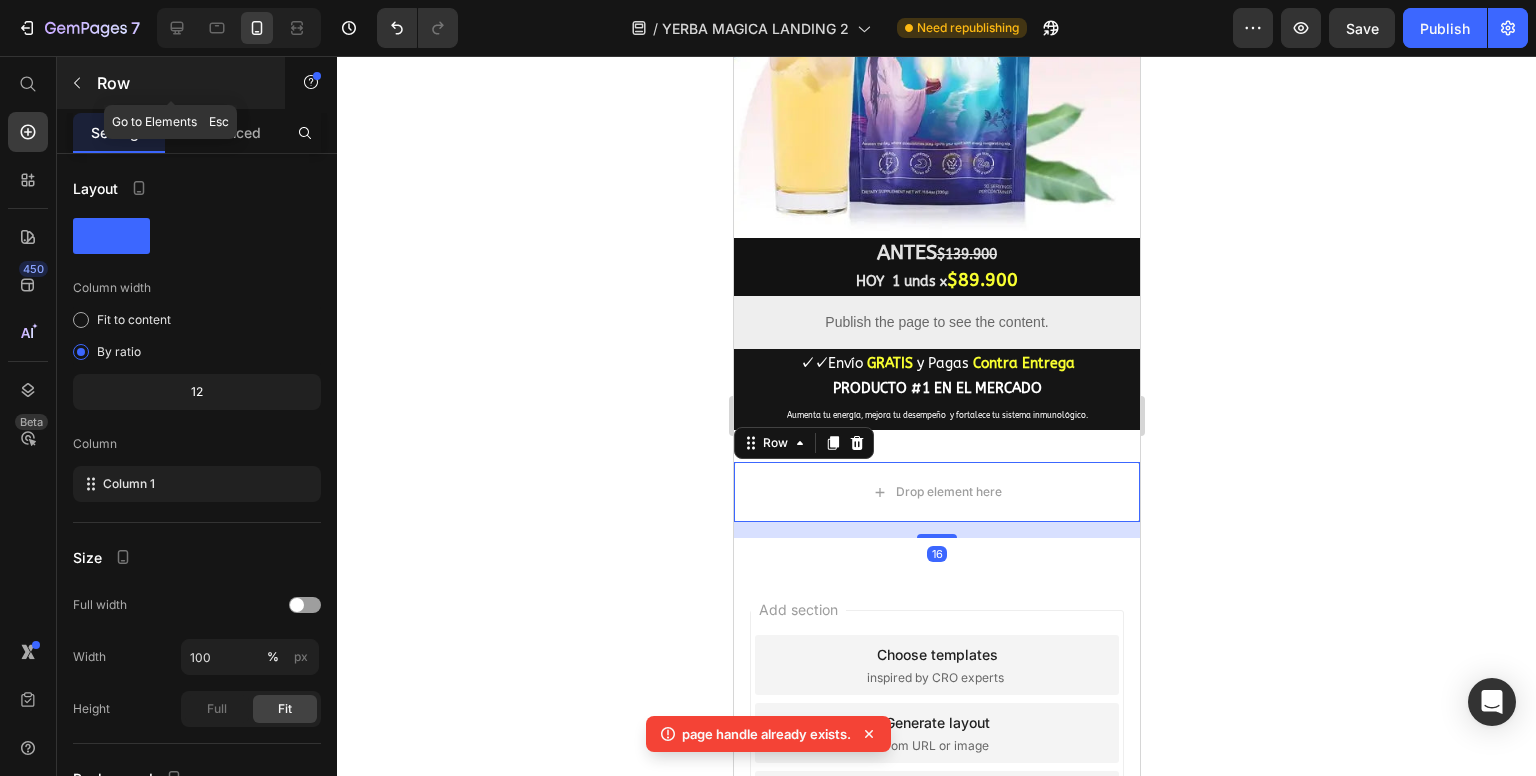 click at bounding box center [77, 83] 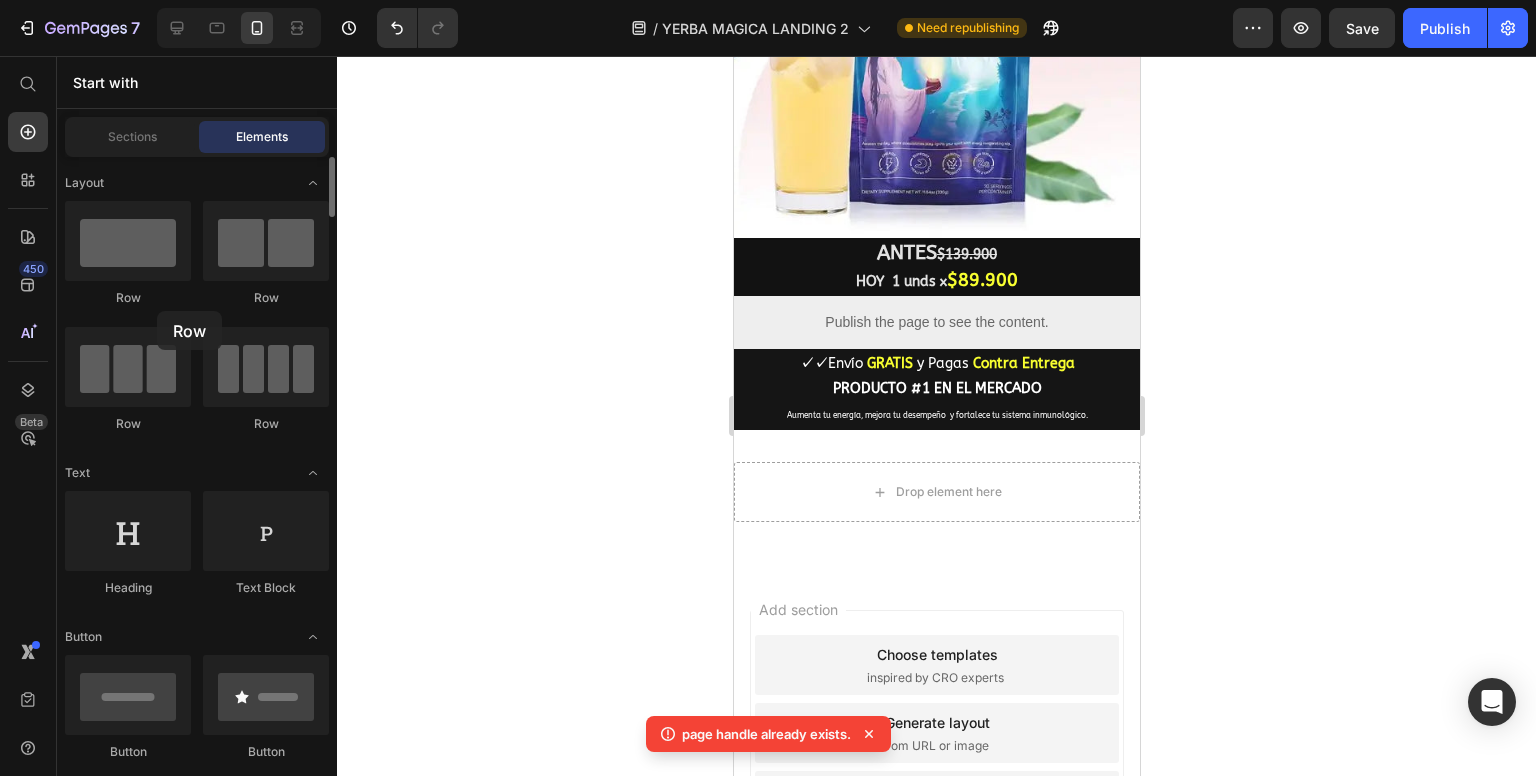 drag, startPoint x: 130, startPoint y: 228, endPoint x: 137, endPoint y: 285, distance: 57.428215 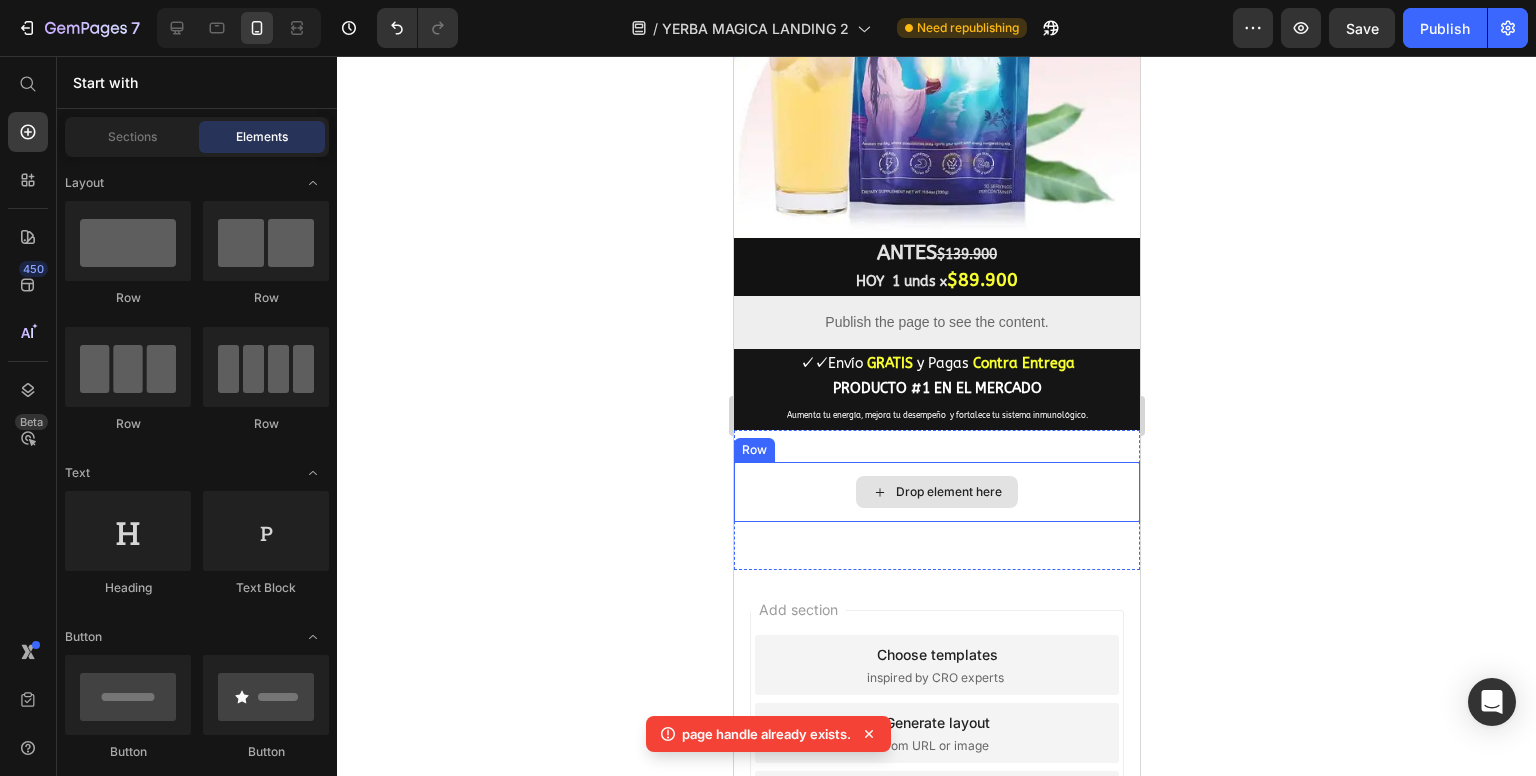 click on "Drop element here" at bounding box center (936, 492) 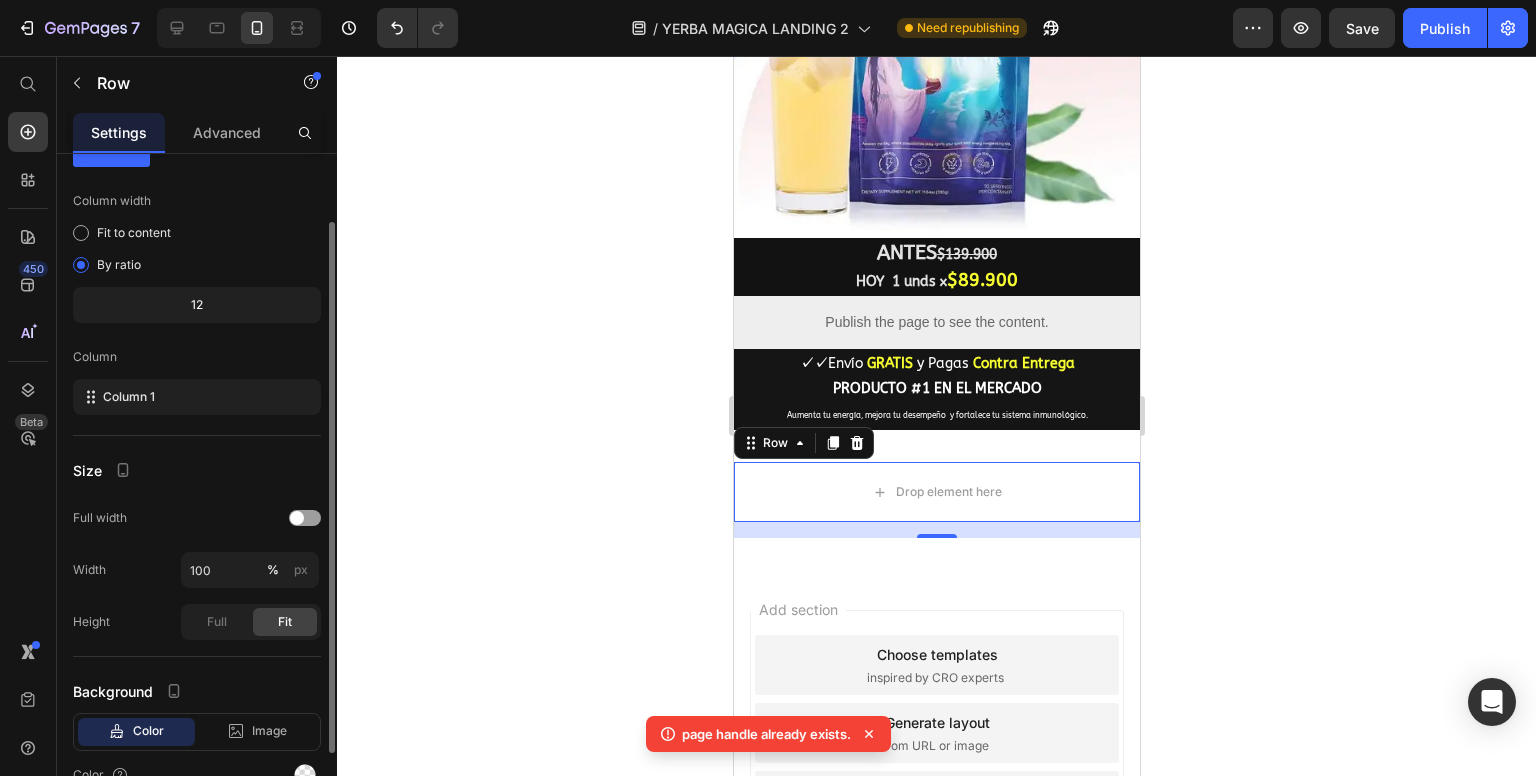 scroll, scrollTop: 0, scrollLeft: 0, axis: both 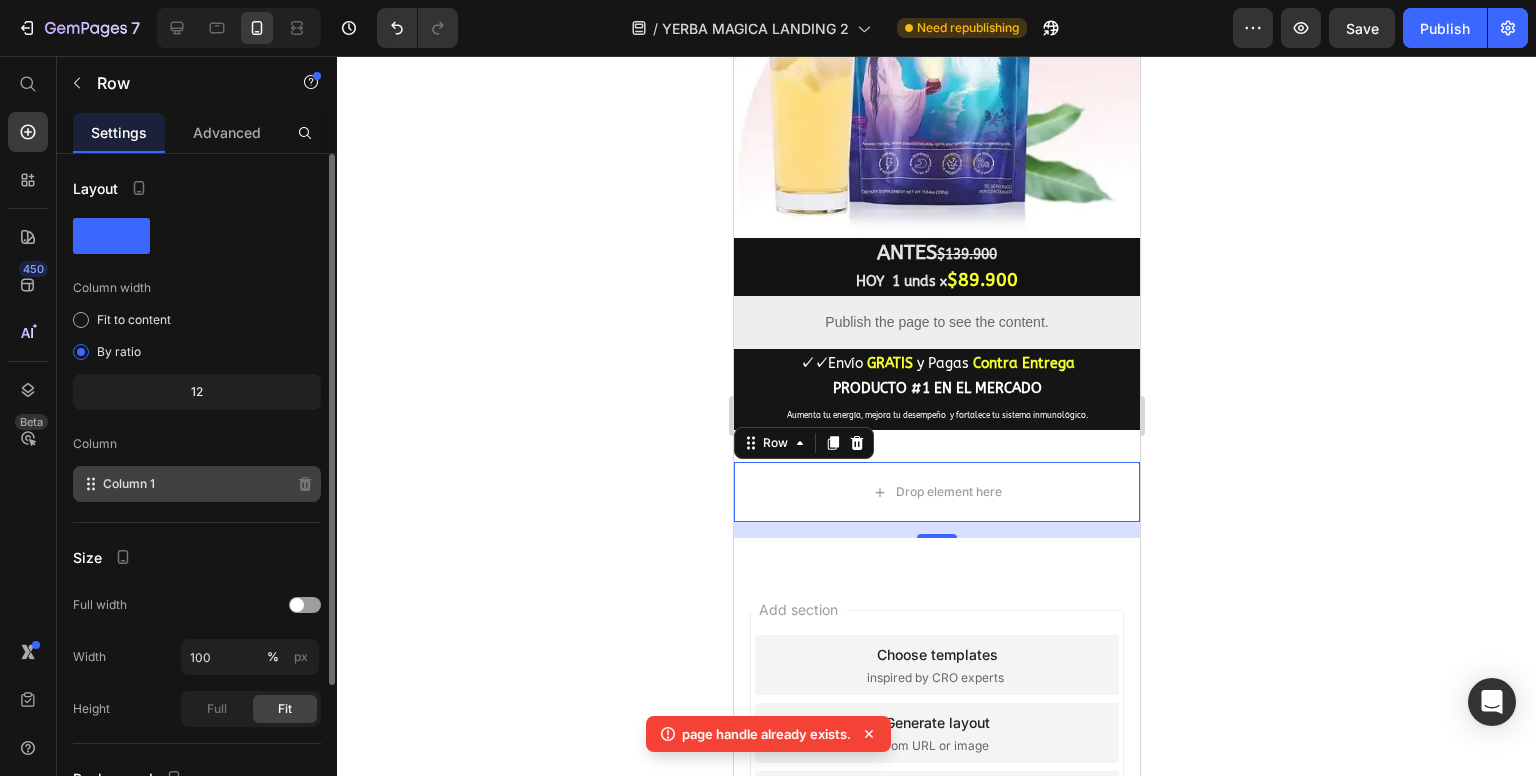 click on "Column 1" 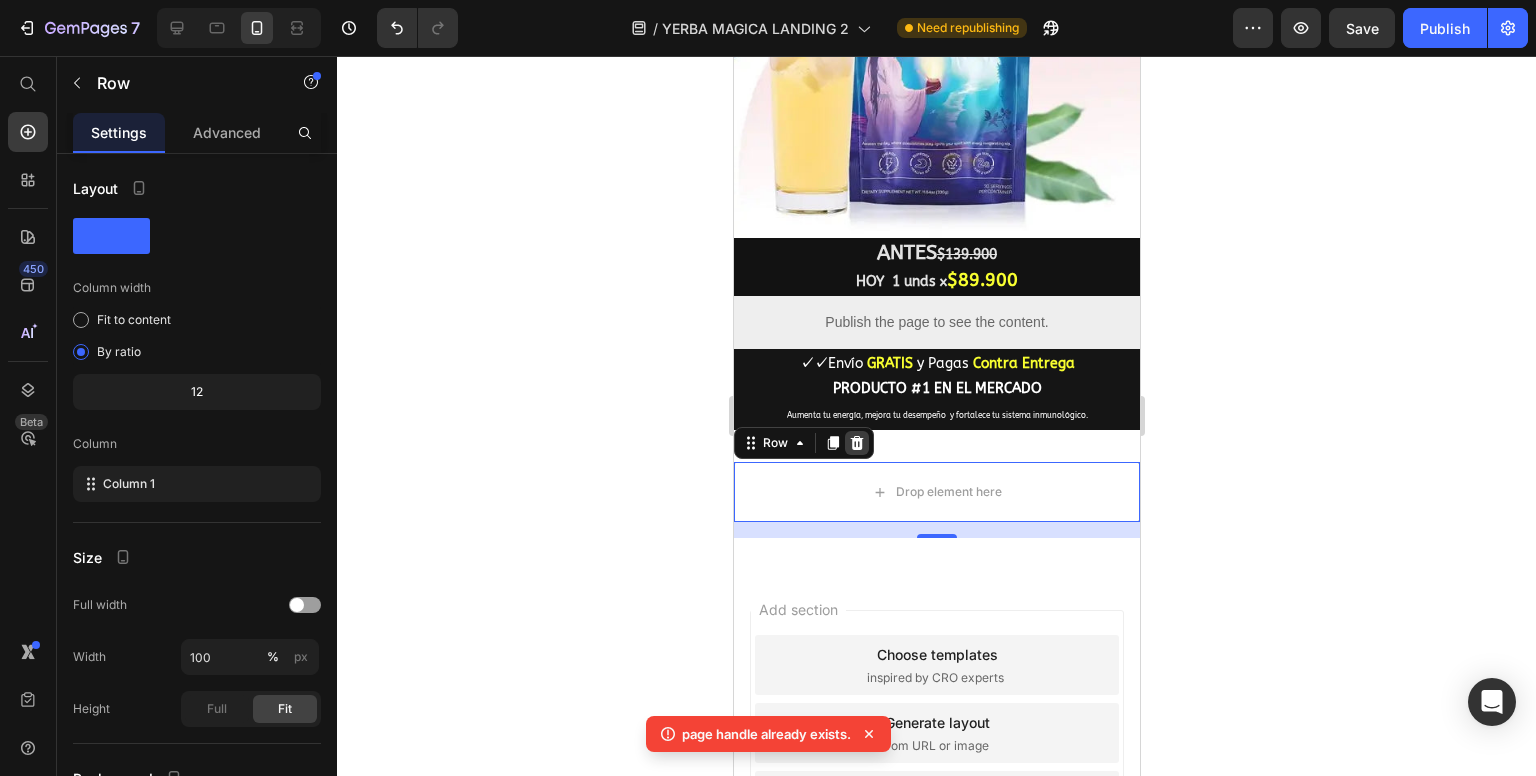 click at bounding box center (856, 443) 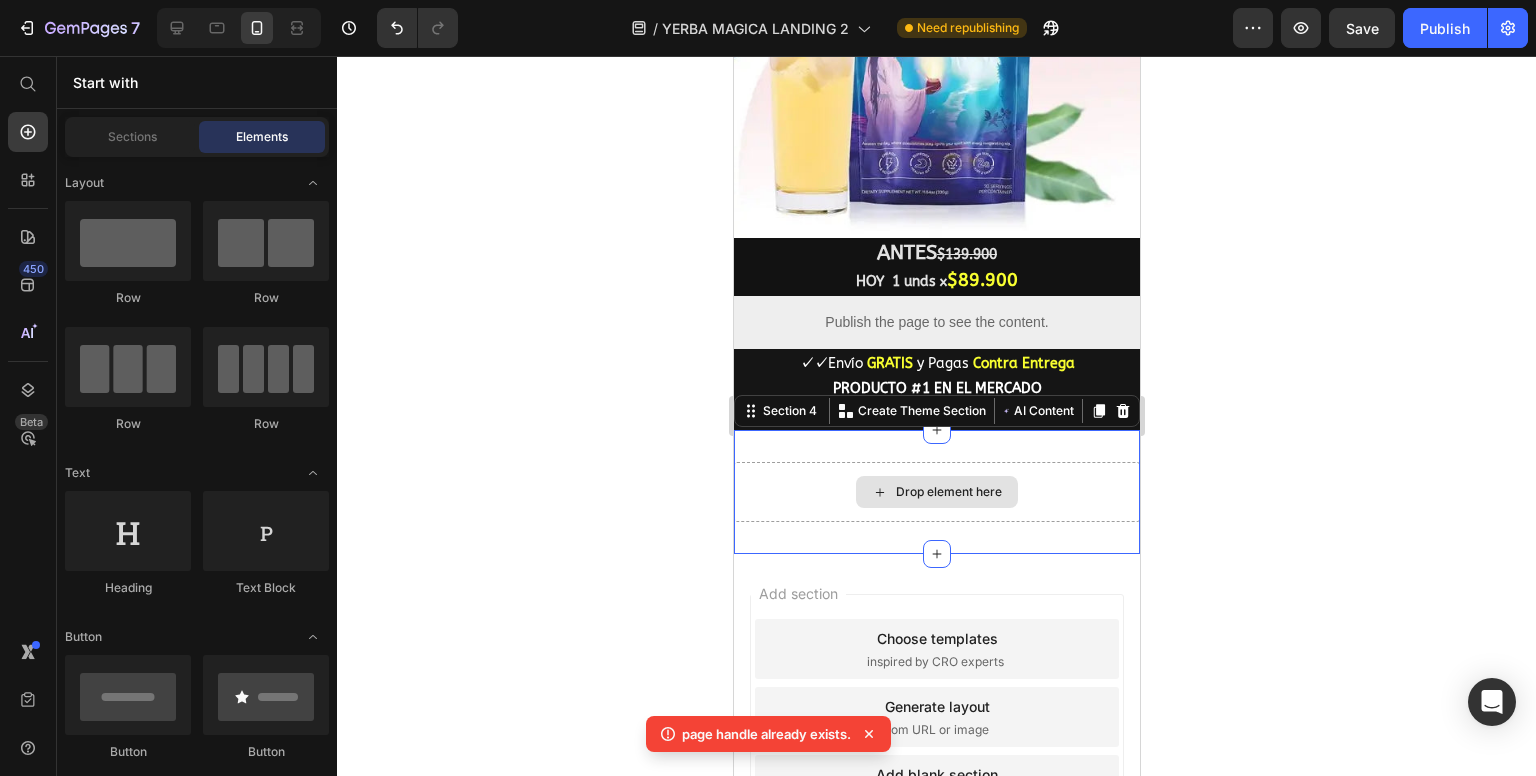 click on "Drop element here" at bounding box center [936, 492] 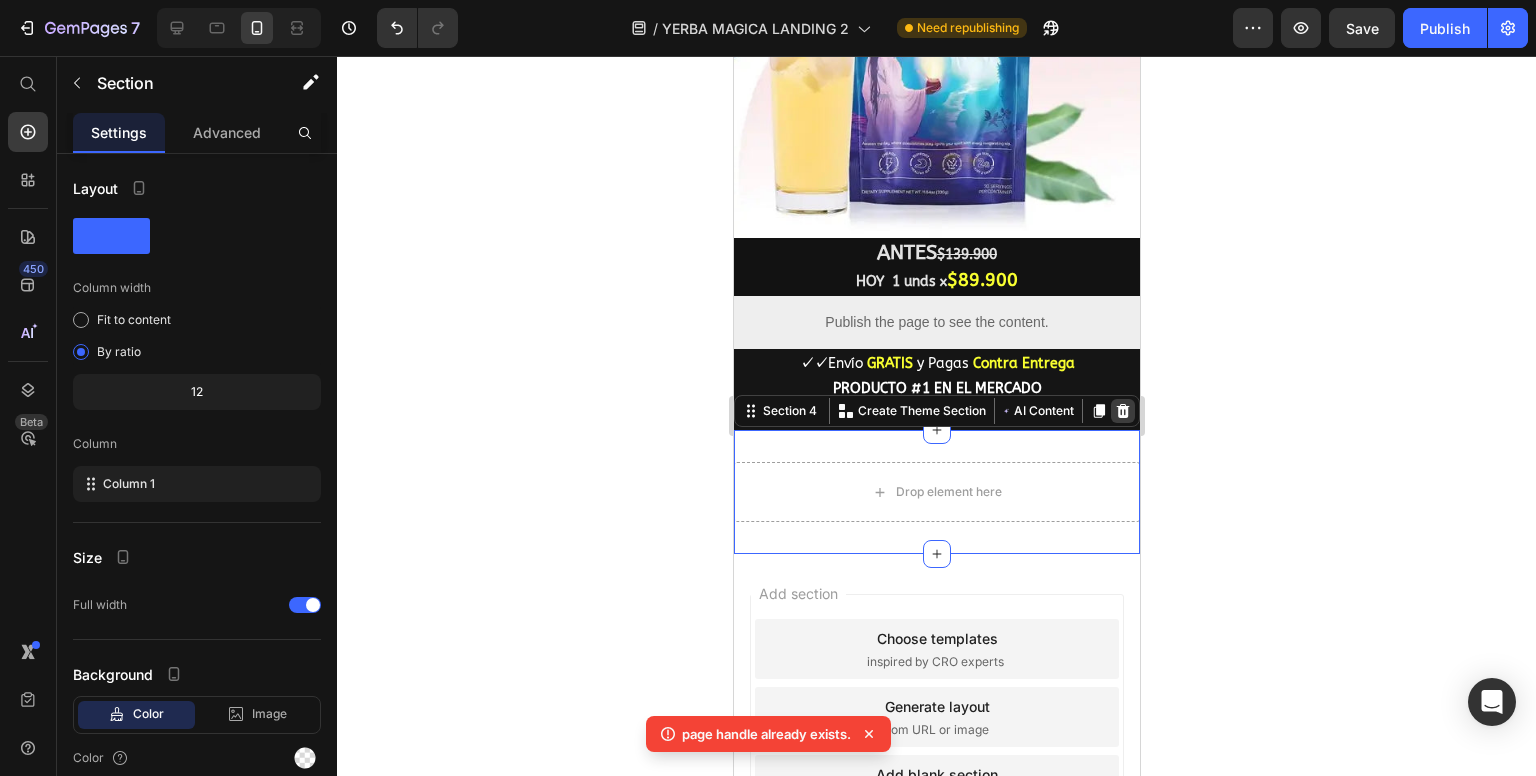 click 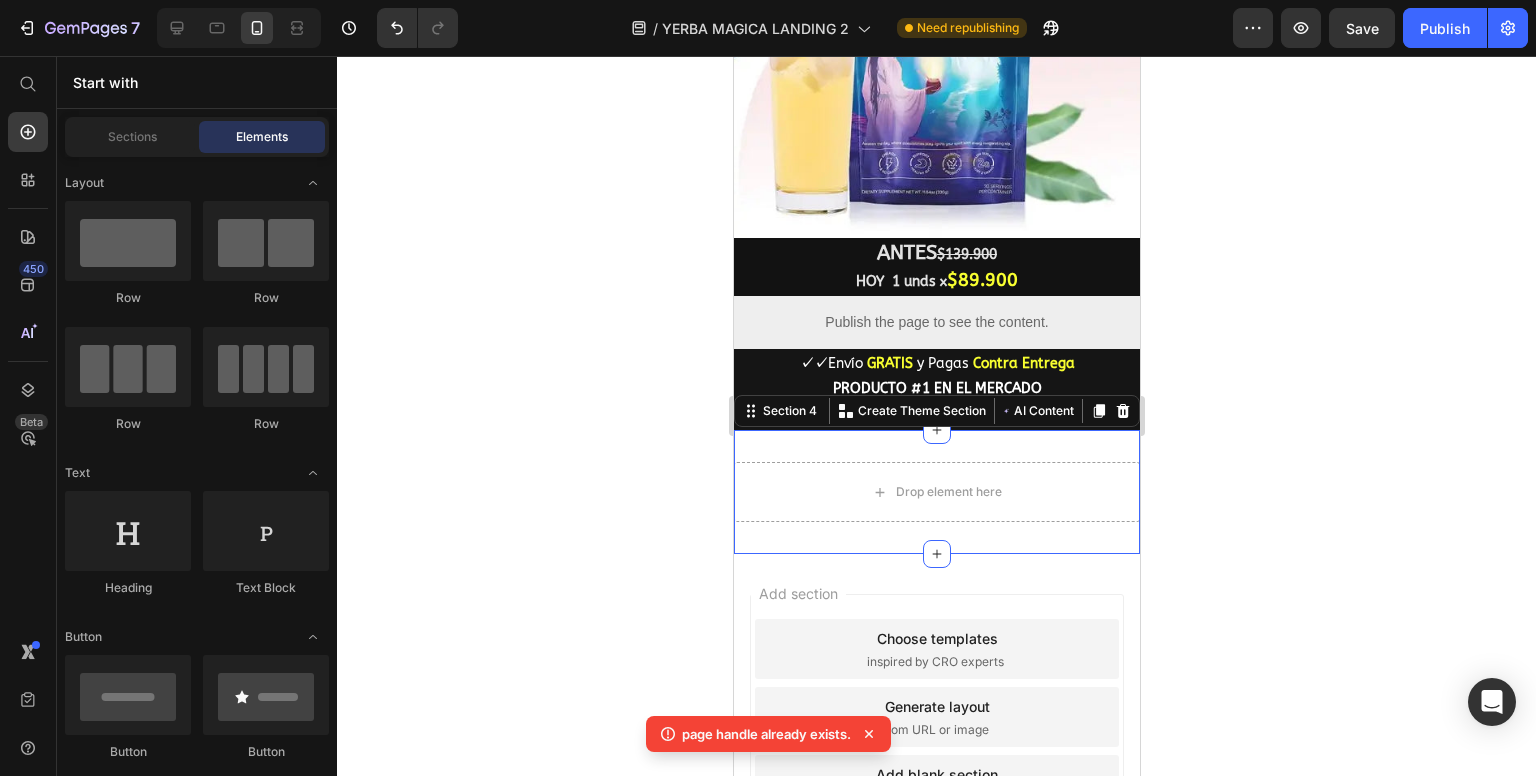 scroll, scrollTop: 1544, scrollLeft: 0, axis: vertical 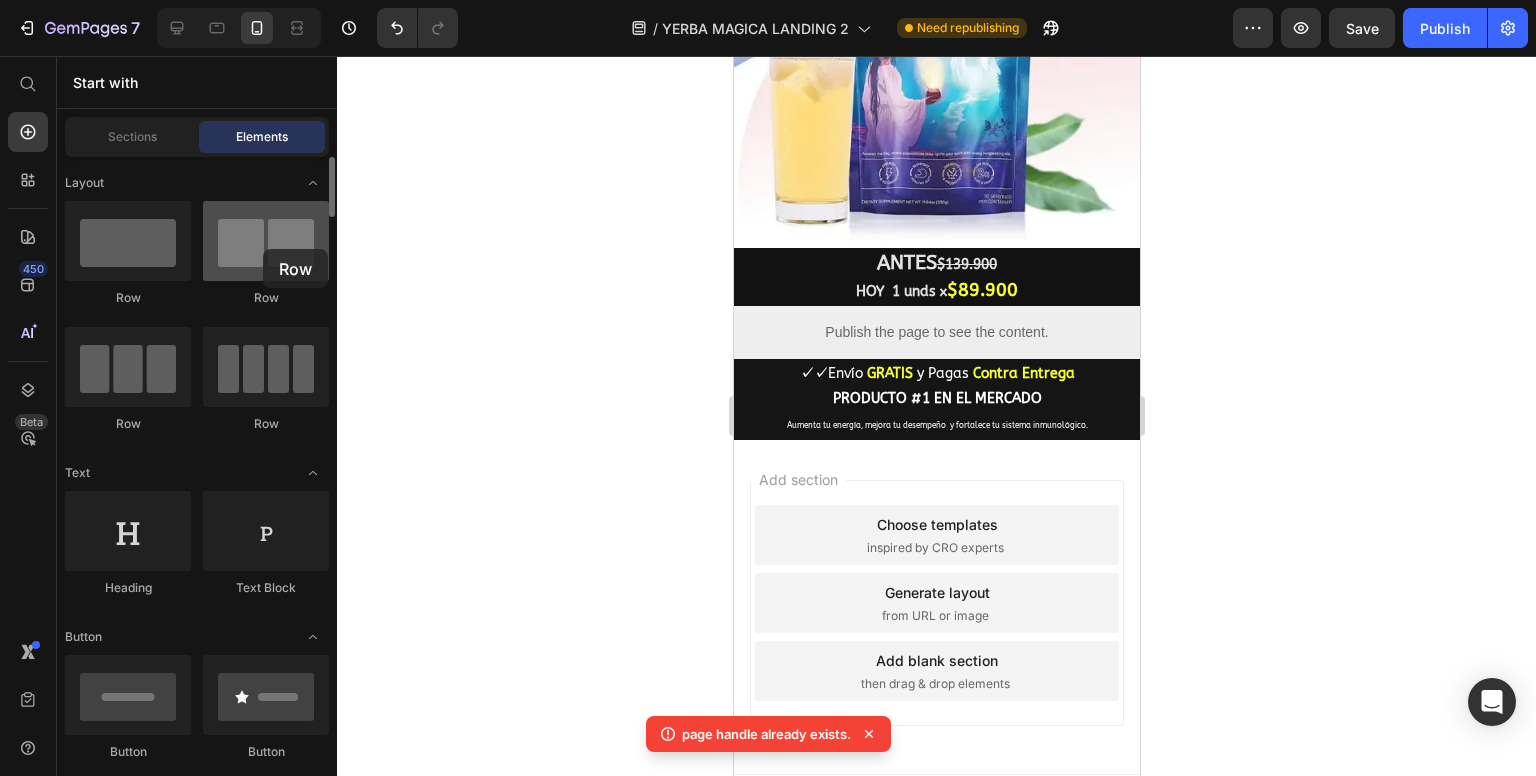drag, startPoint x: 231, startPoint y: 261, endPoint x: 263, endPoint y: 249, distance: 34.176014 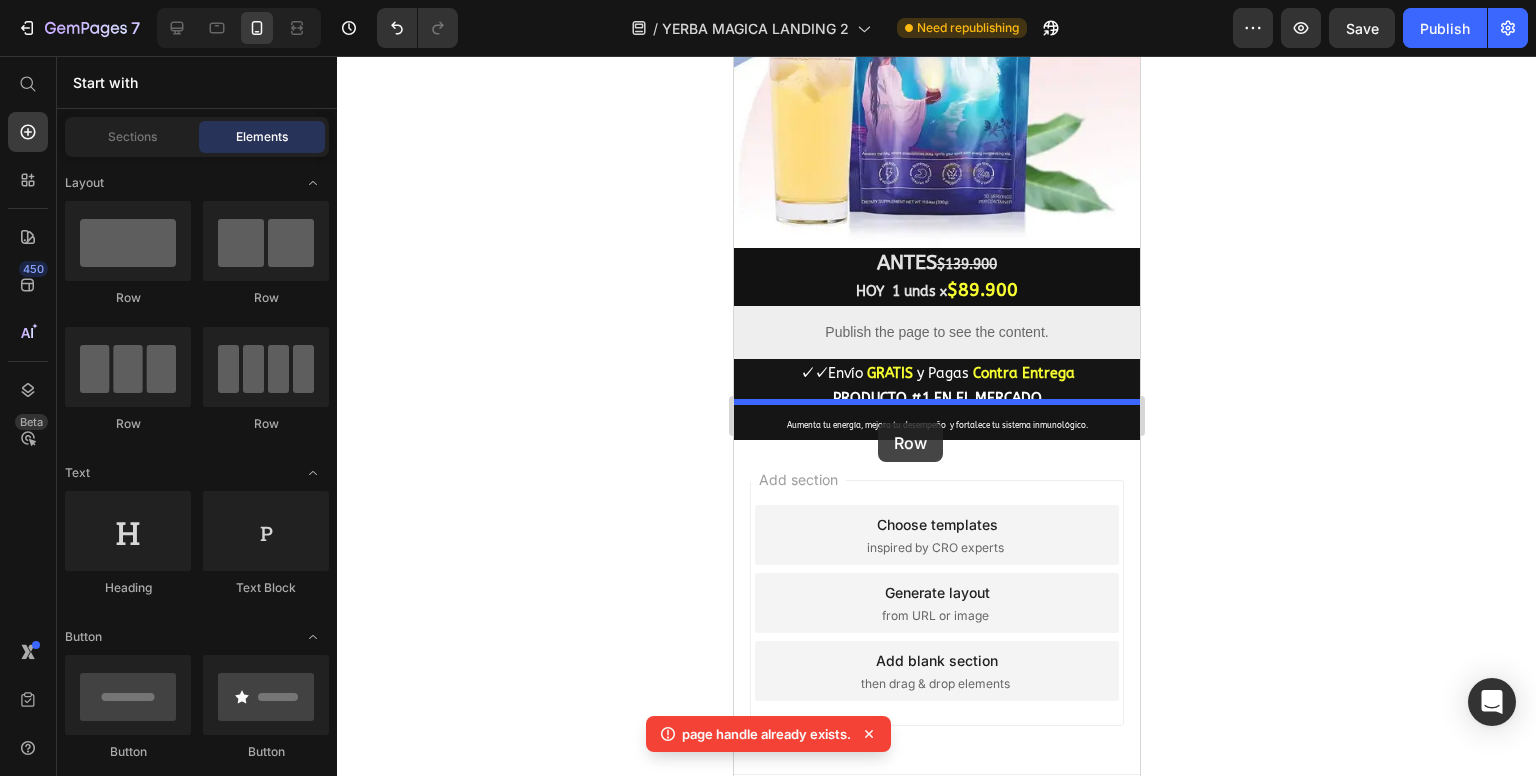 drag, startPoint x: 856, startPoint y: 421, endPoint x: 877, endPoint y: 423, distance: 21.095022 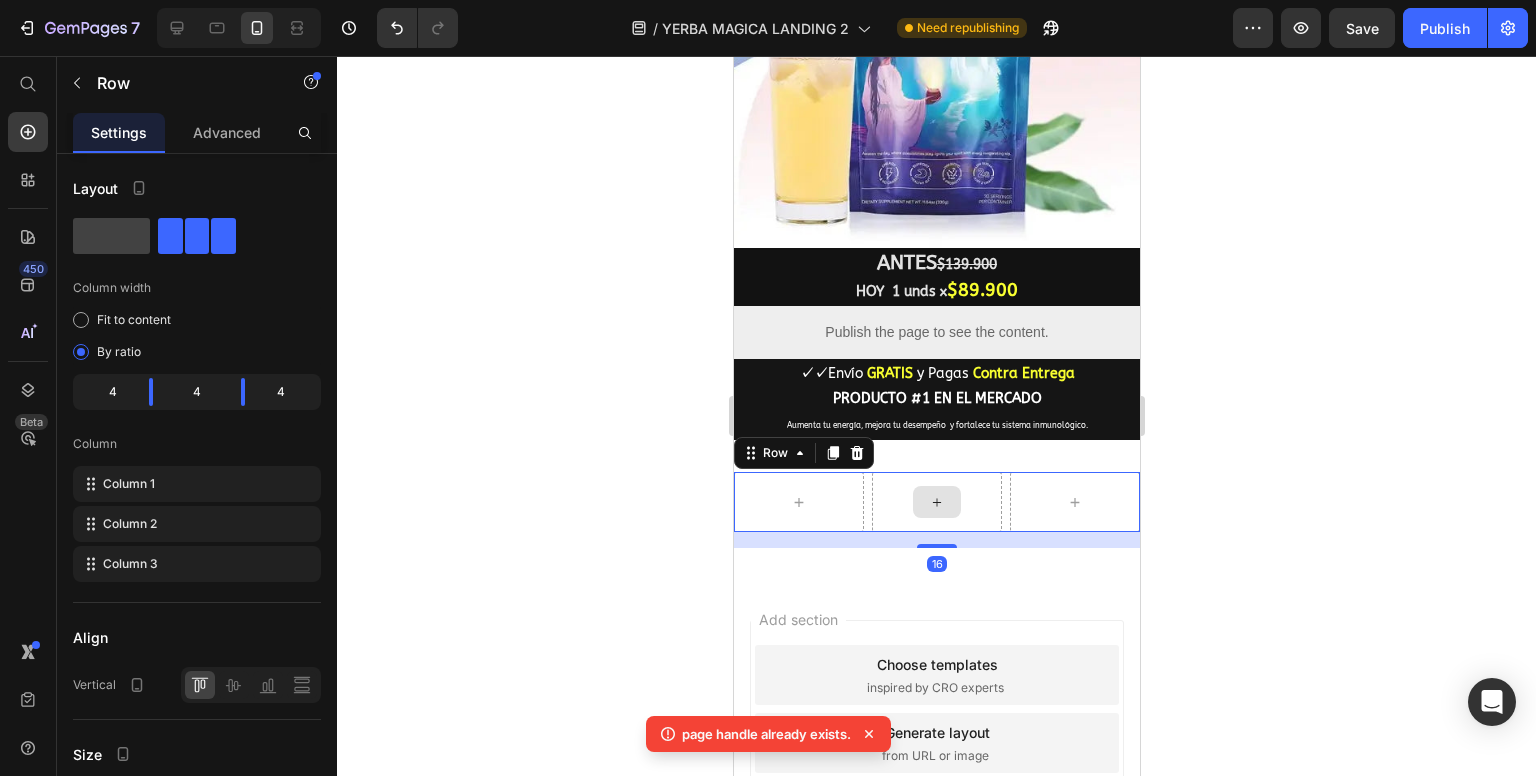 scroll, scrollTop: 1554, scrollLeft: 0, axis: vertical 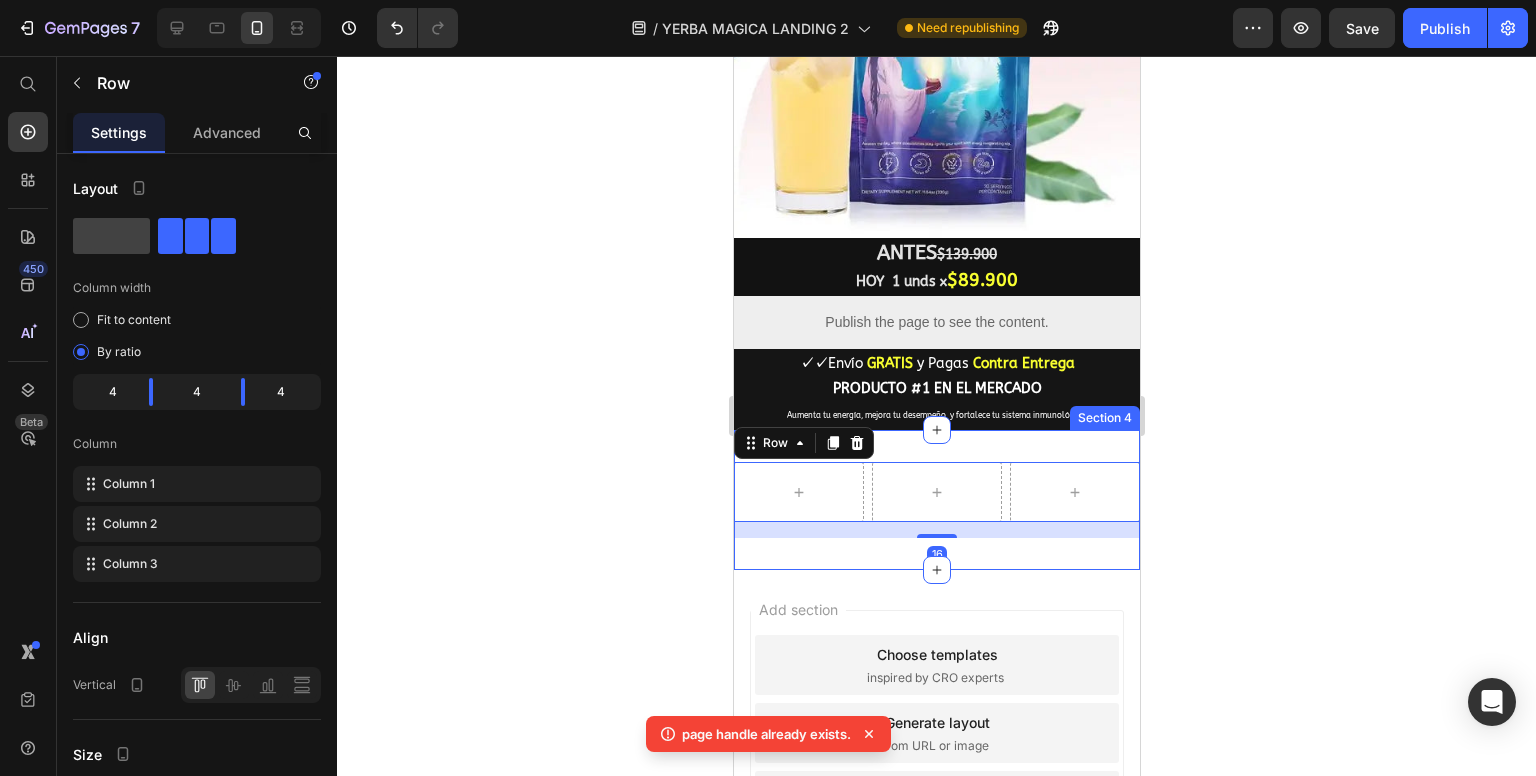 click 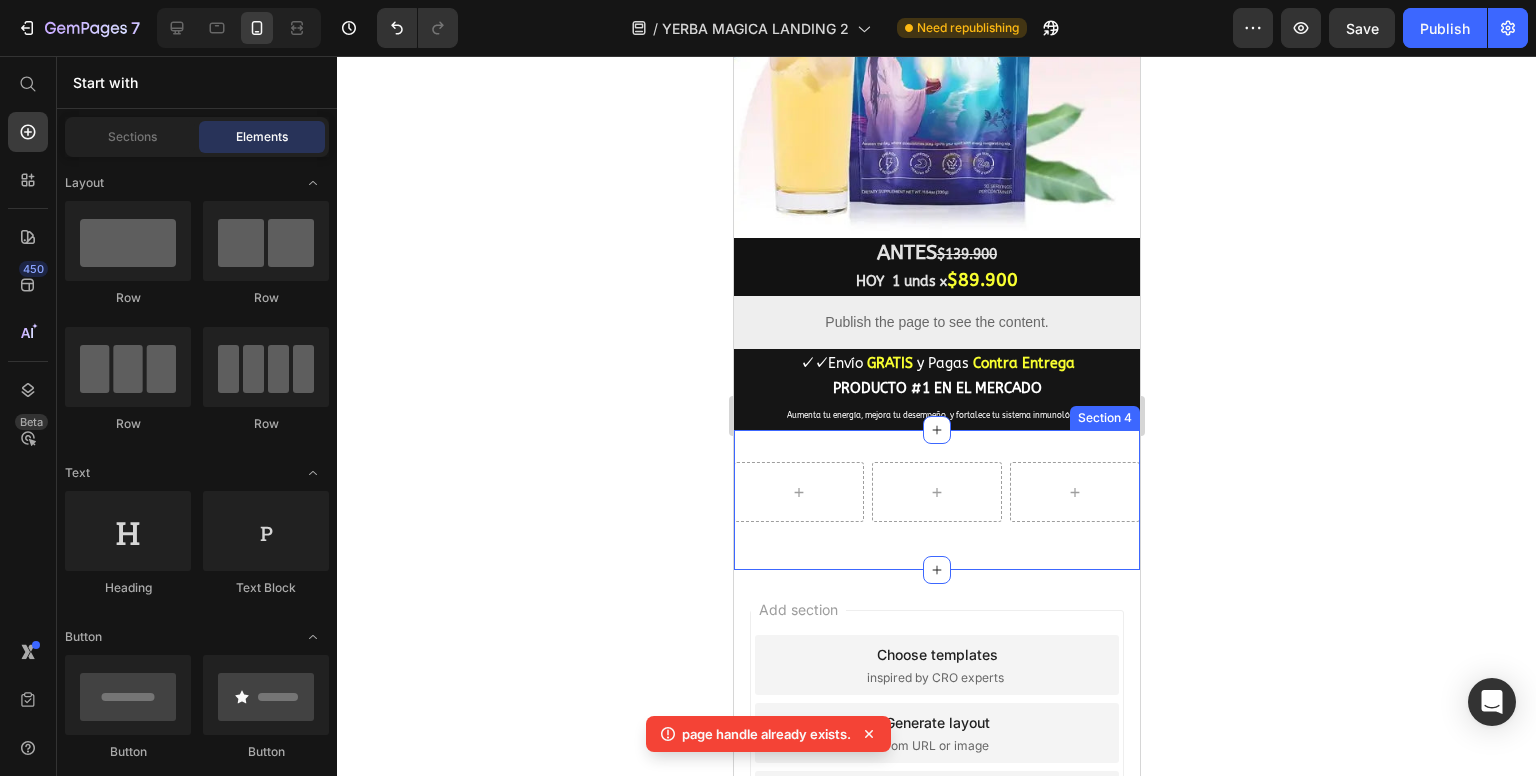 click on "Row Section 4" at bounding box center [936, 500] 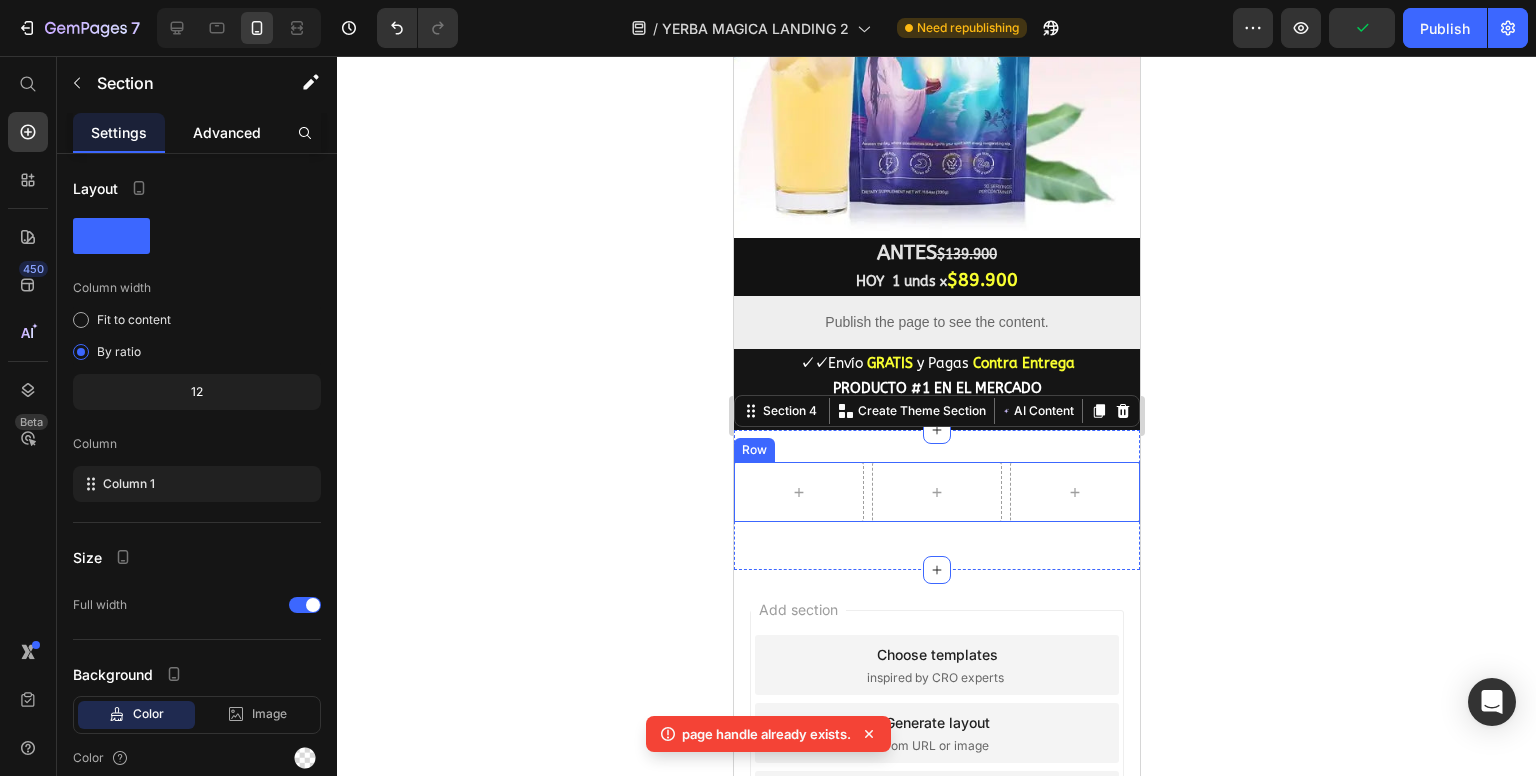 click on "Advanced" at bounding box center (227, 132) 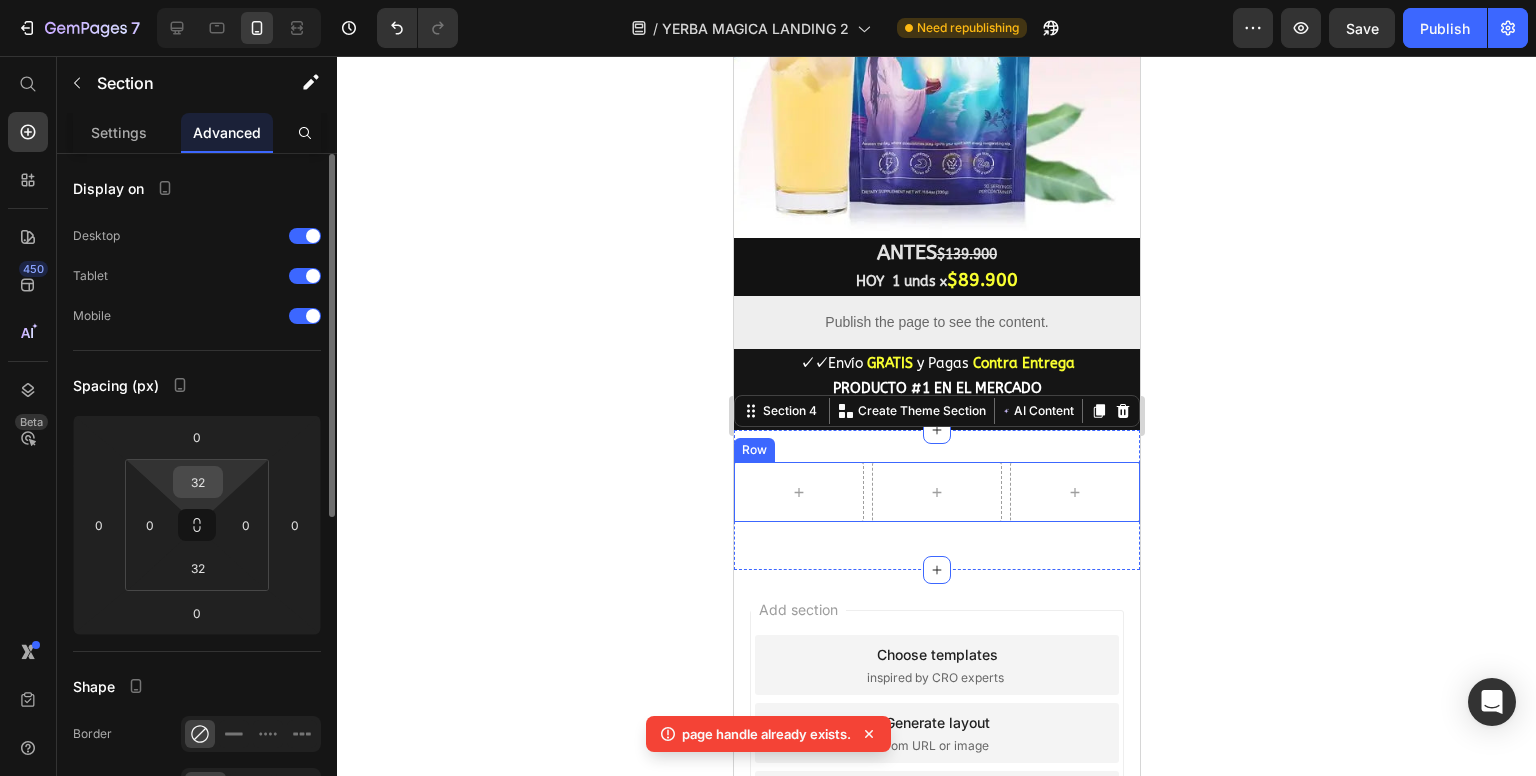 click on "32" at bounding box center [198, 482] 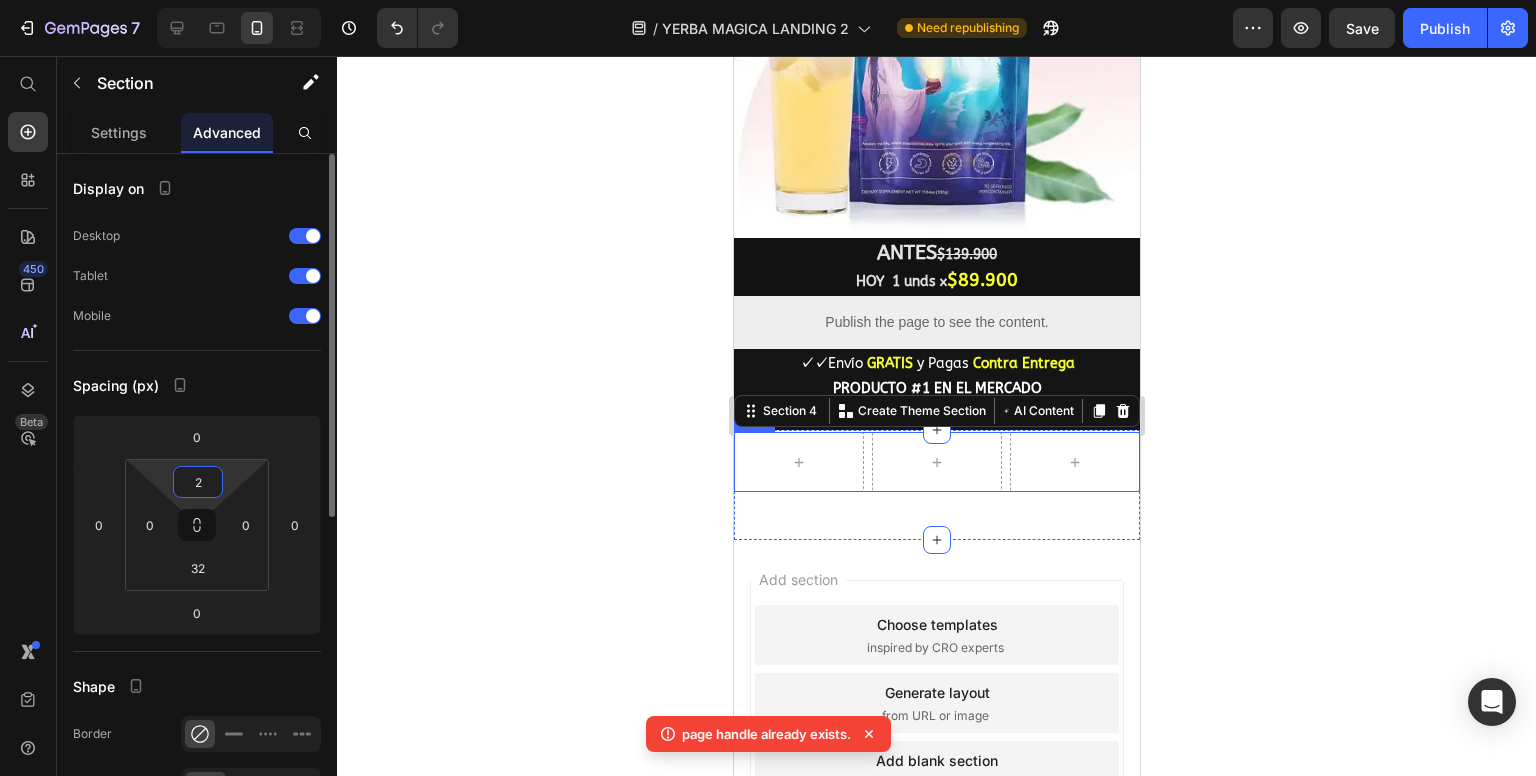 click on "2" at bounding box center (198, 482) 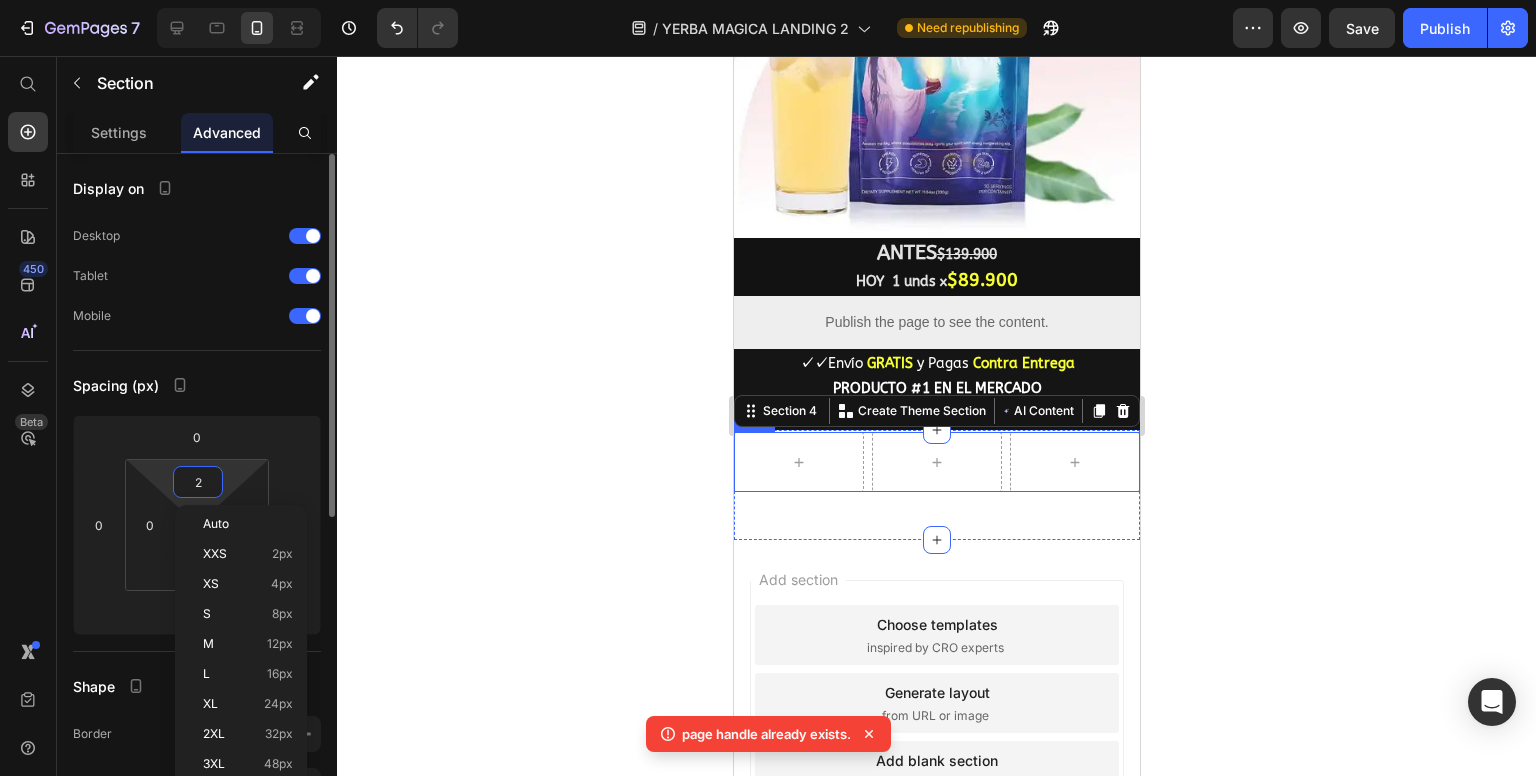 click on "2" at bounding box center (198, 482) 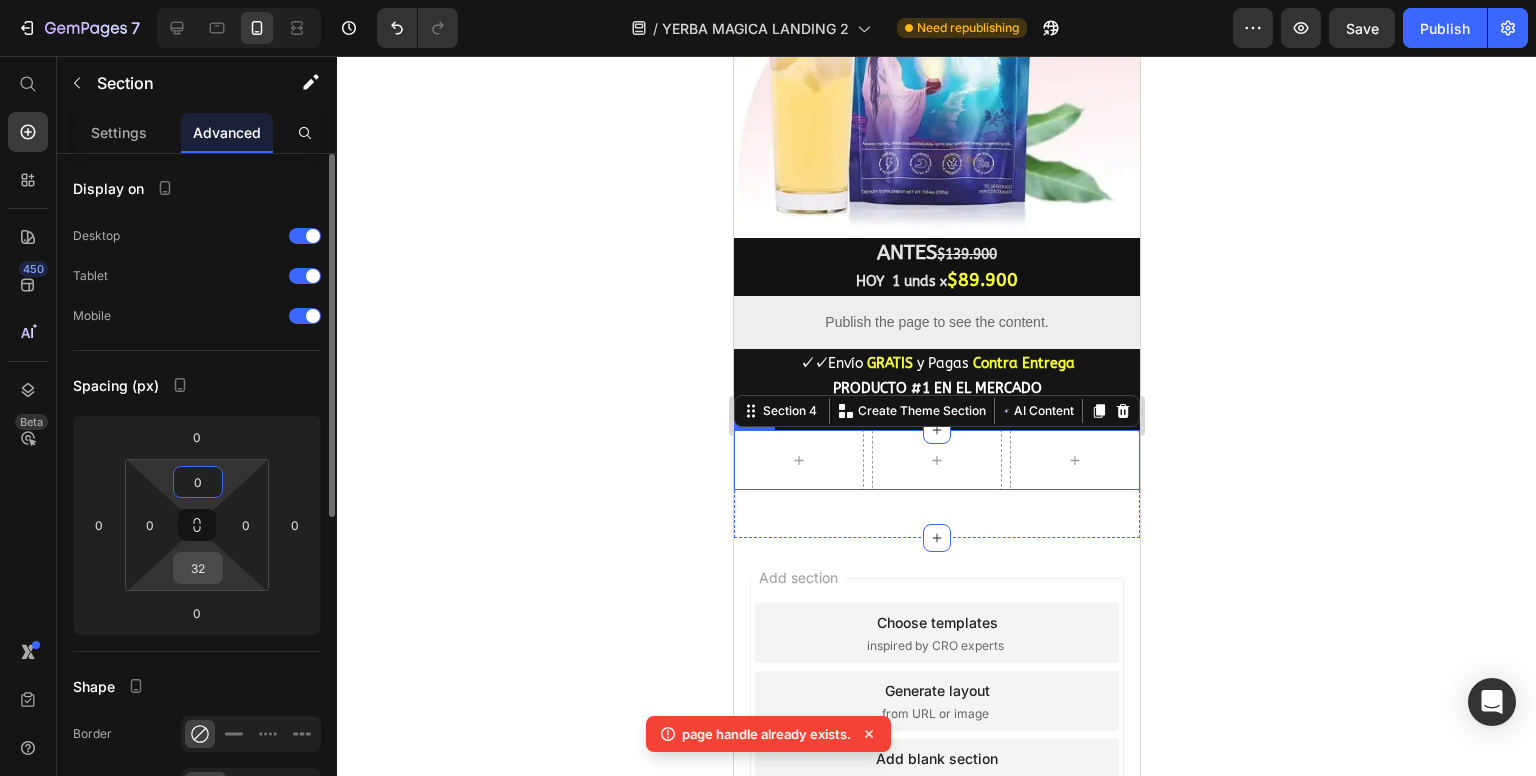 type on "0" 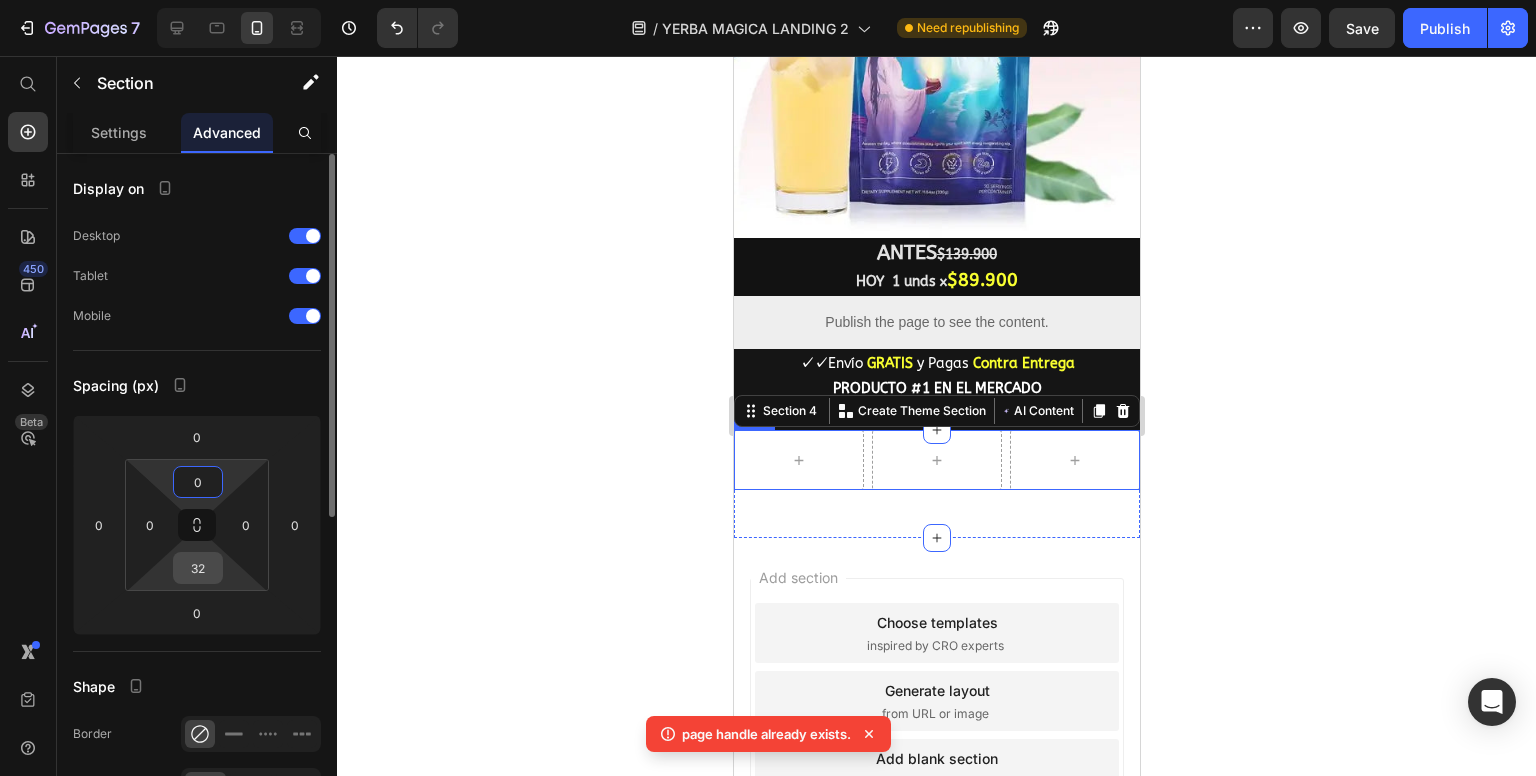 click on "32" at bounding box center (198, 568) 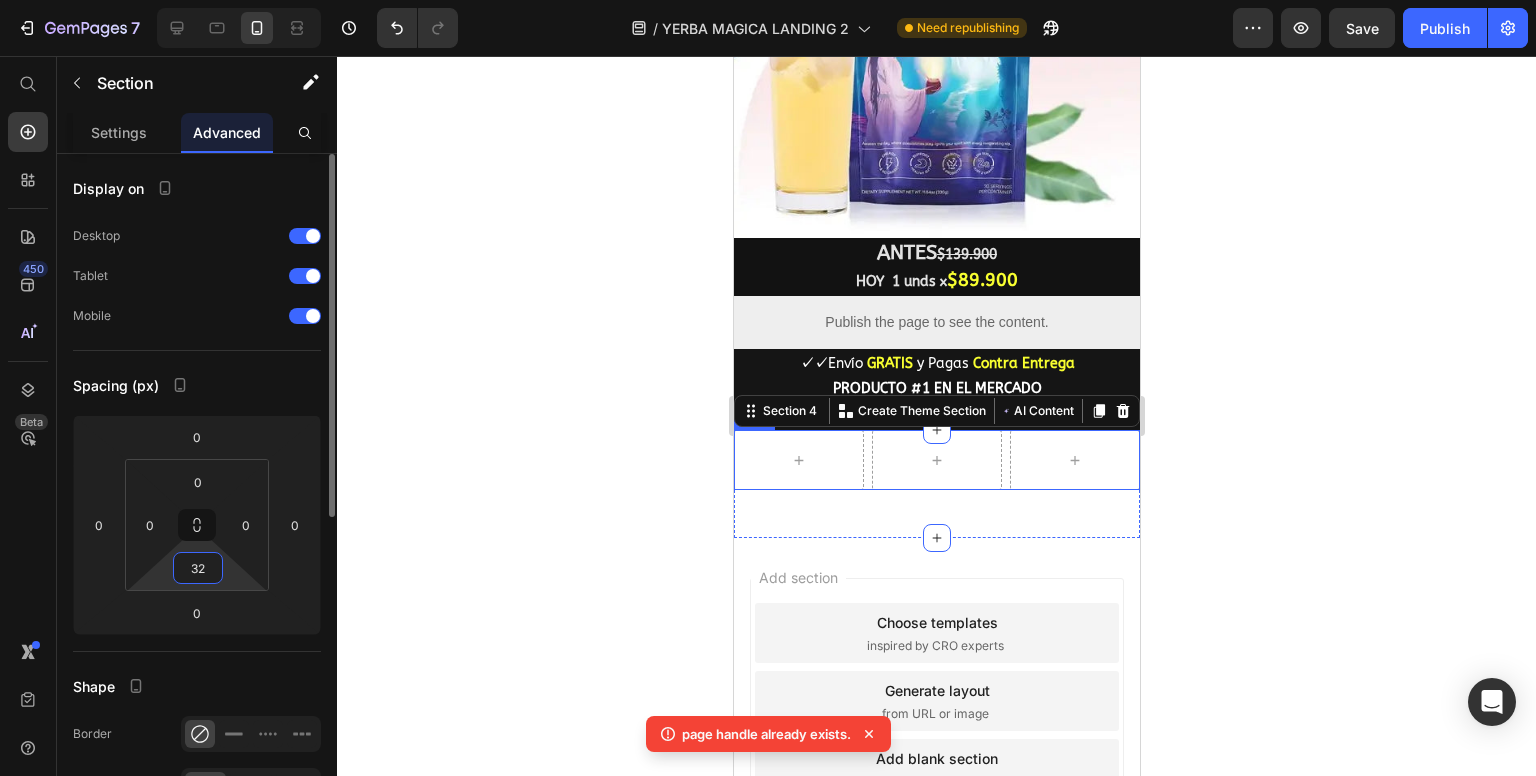 click on "32" at bounding box center (198, 568) 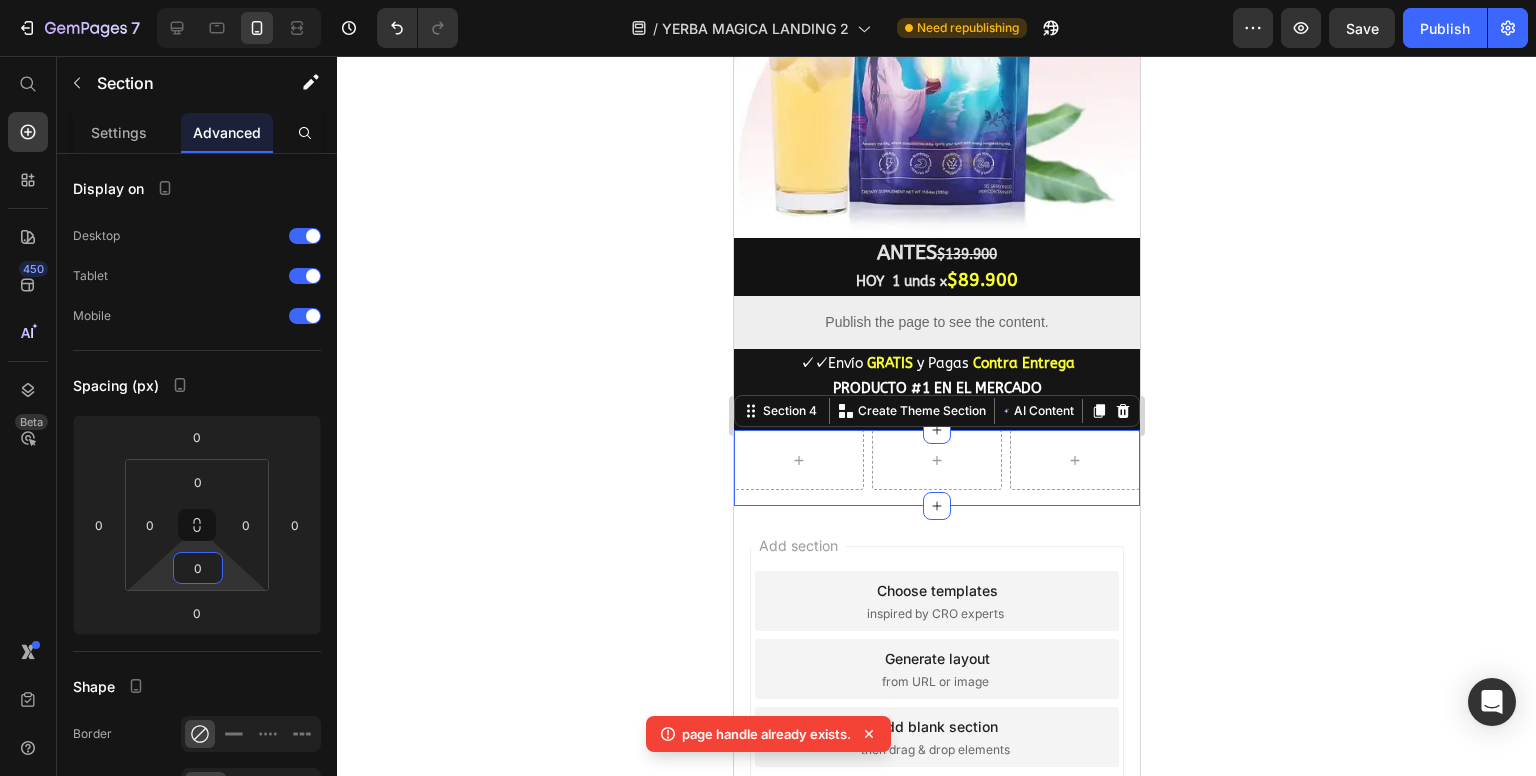 type on "0" 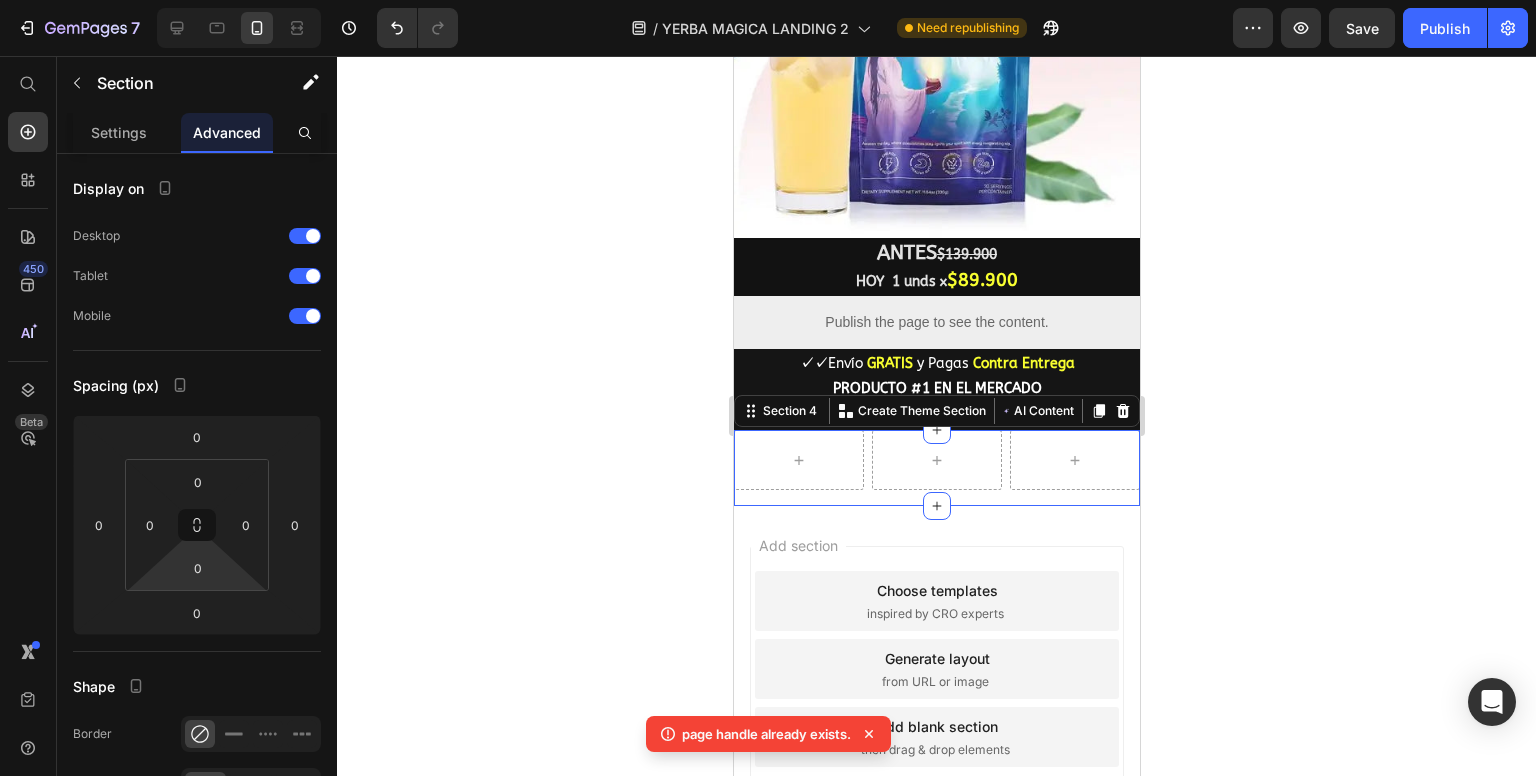 click 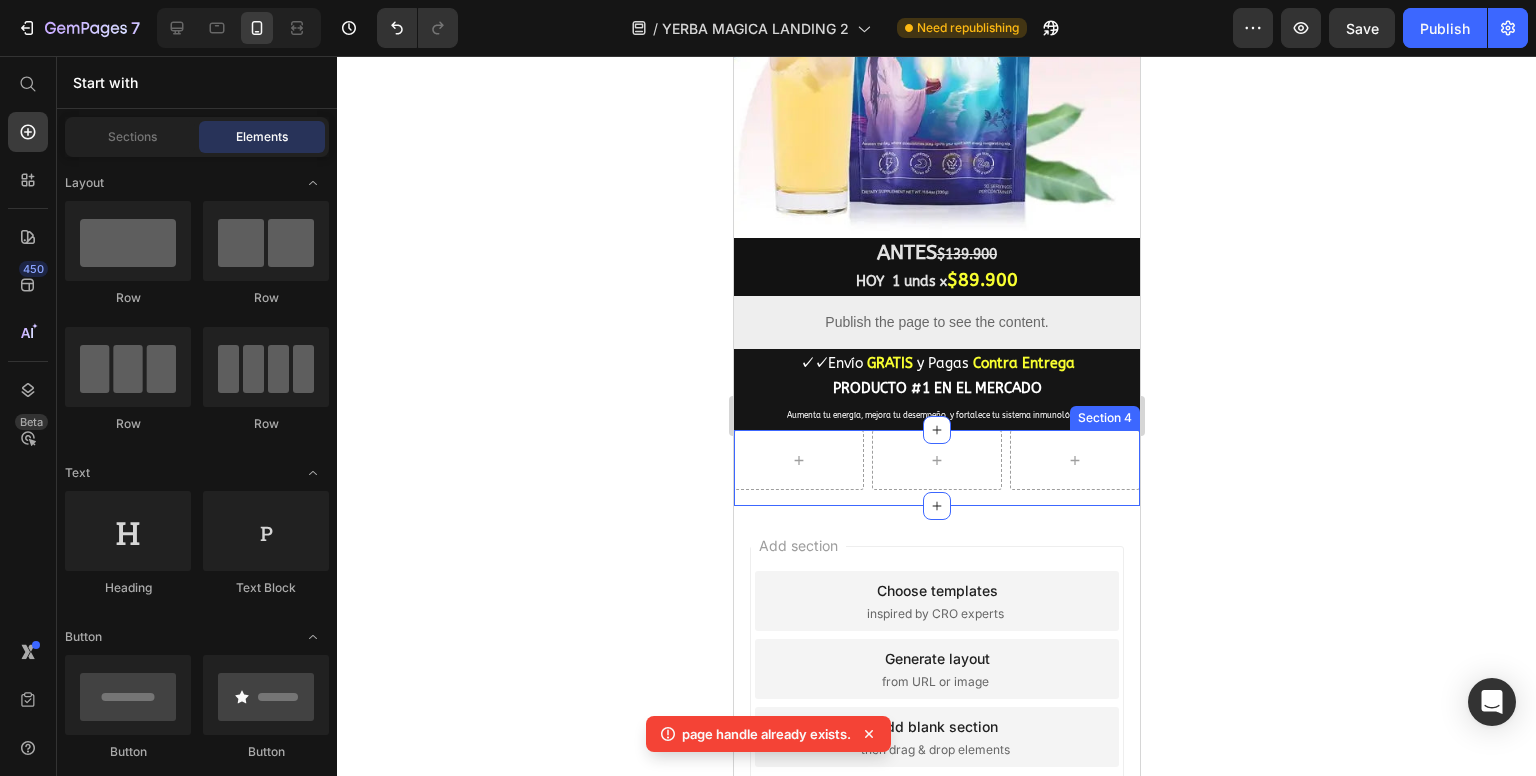 click on "Row" at bounding box center (936, 468) 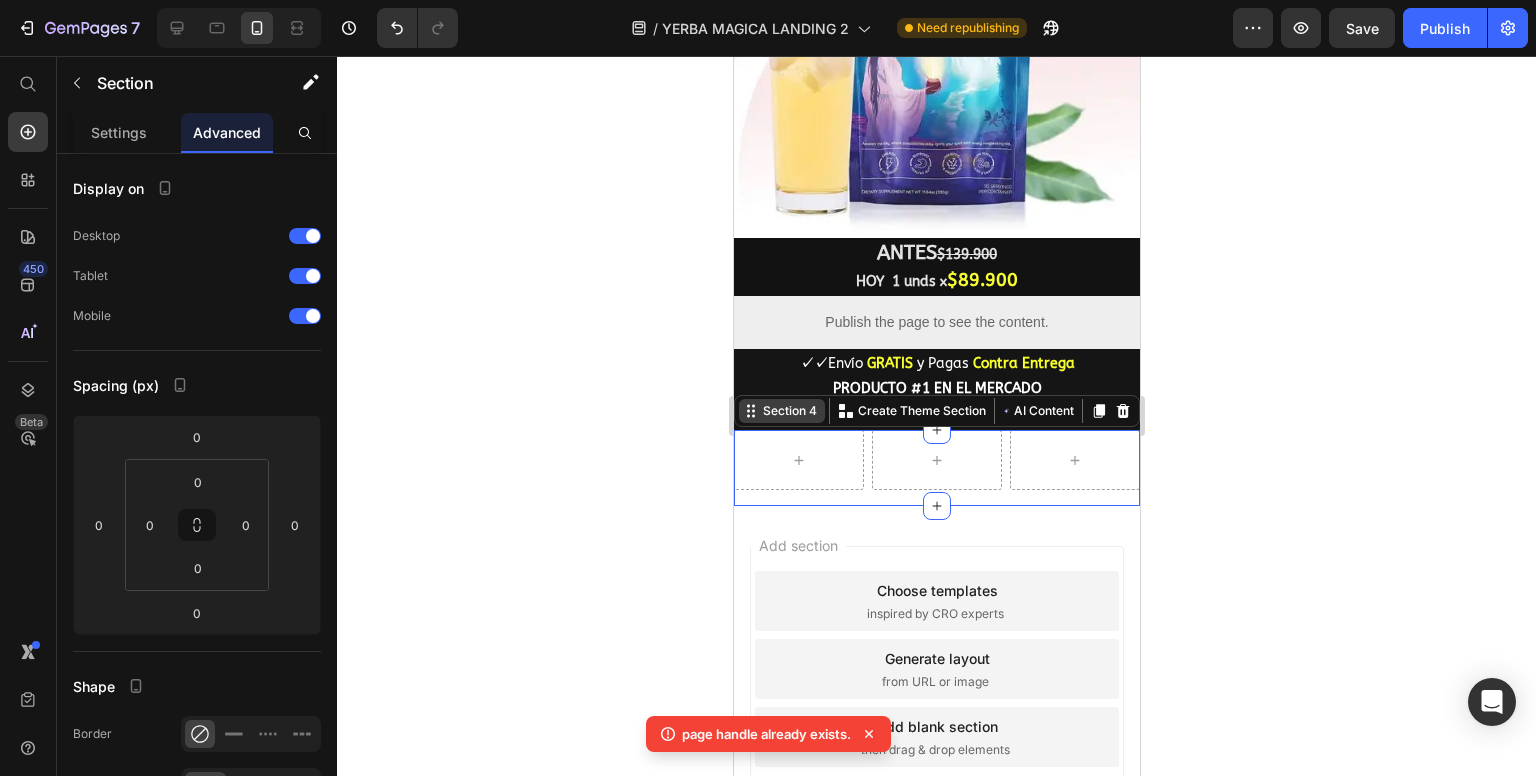 click on "Section 4" at bounding box center (789, 411) 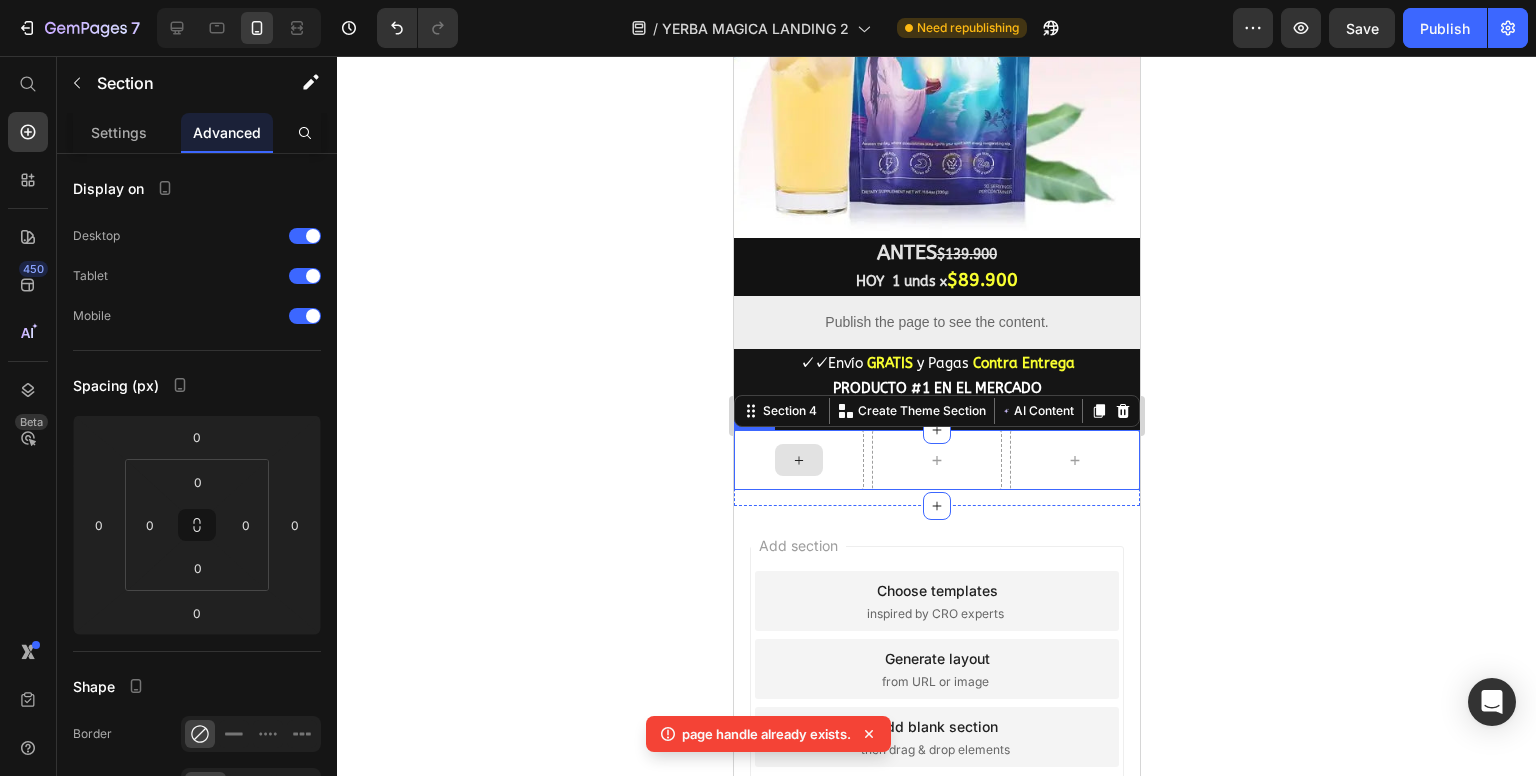 click at bounding box center [798, 460] 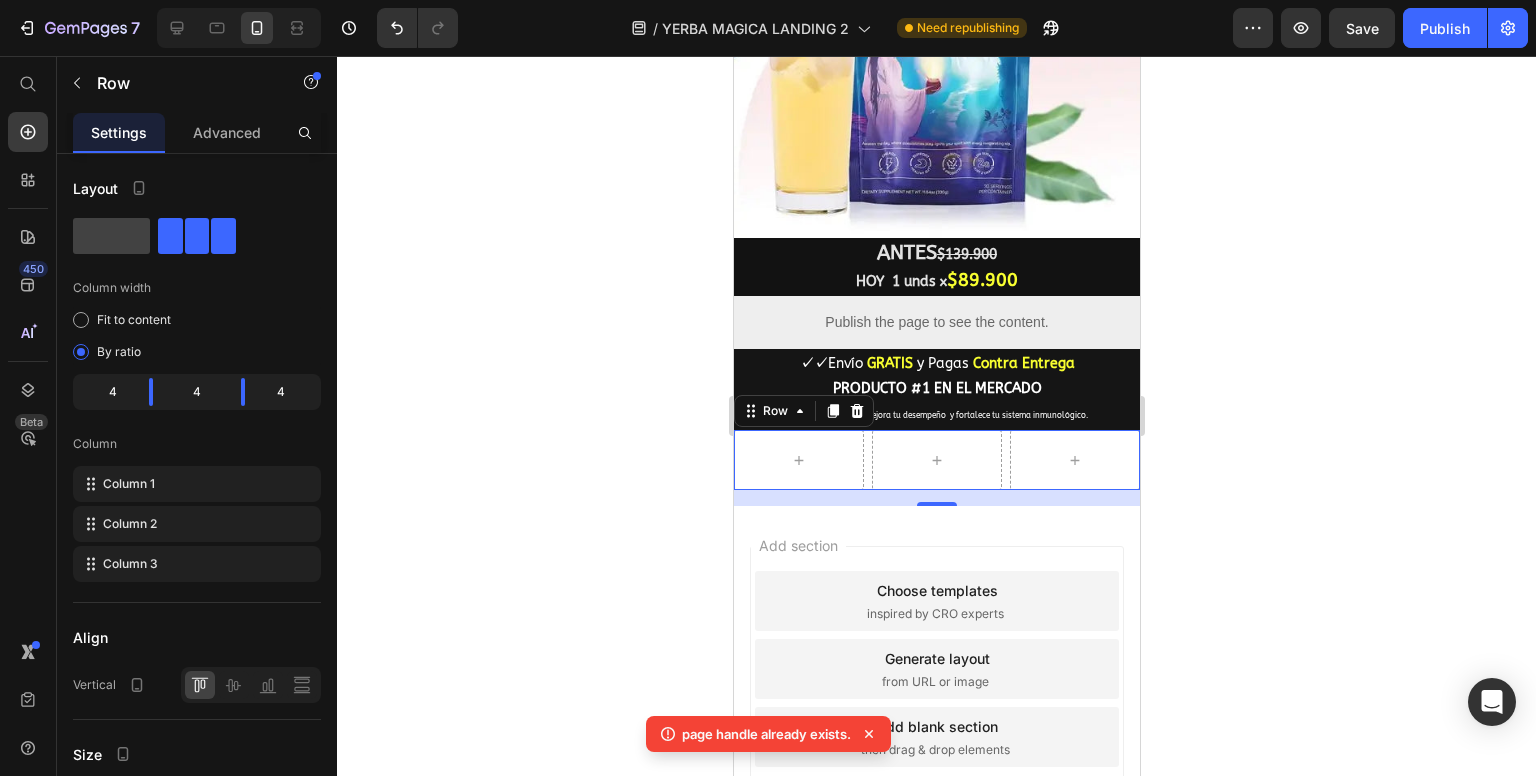 click 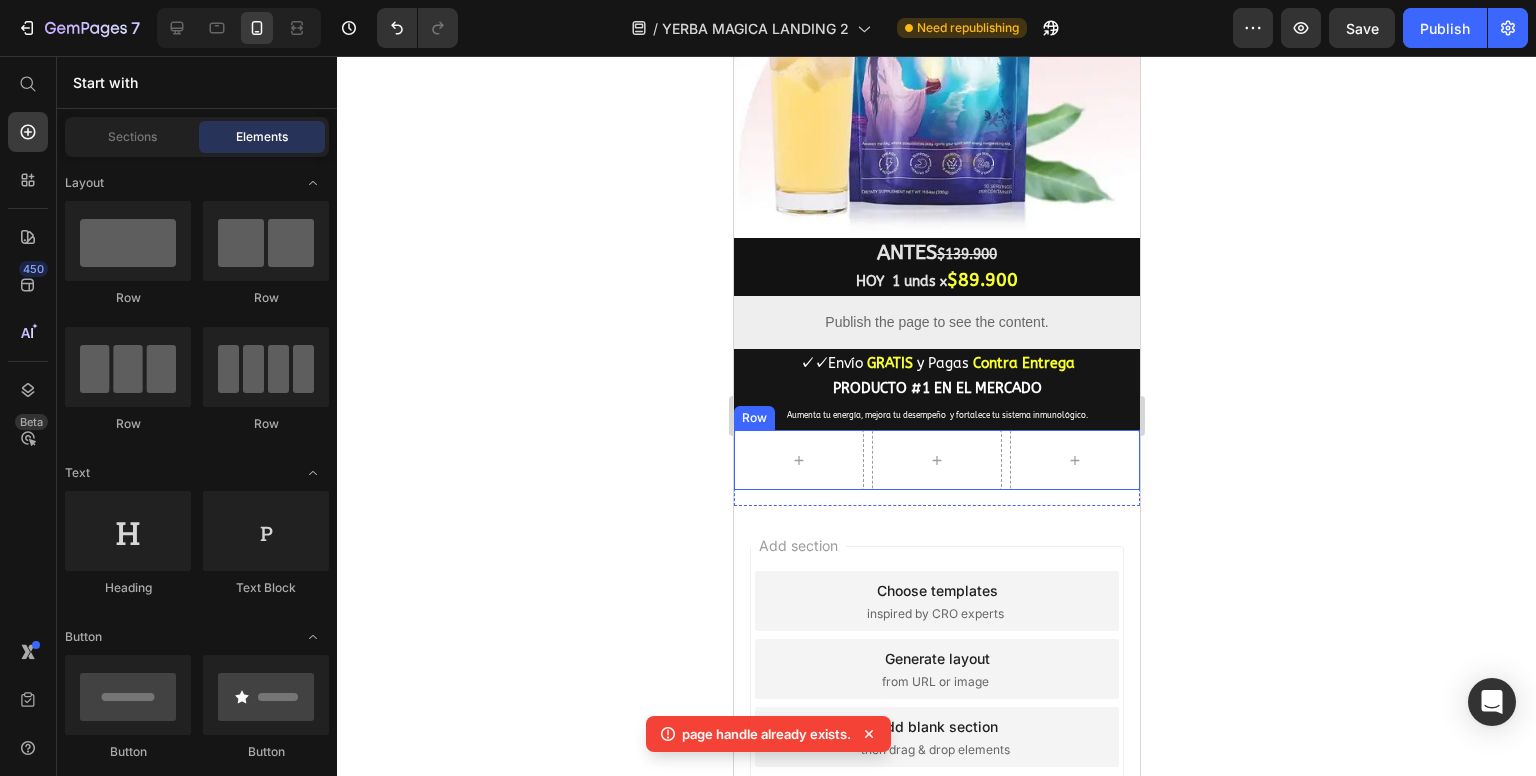 click on "Row" at bounding box center (753, 418) 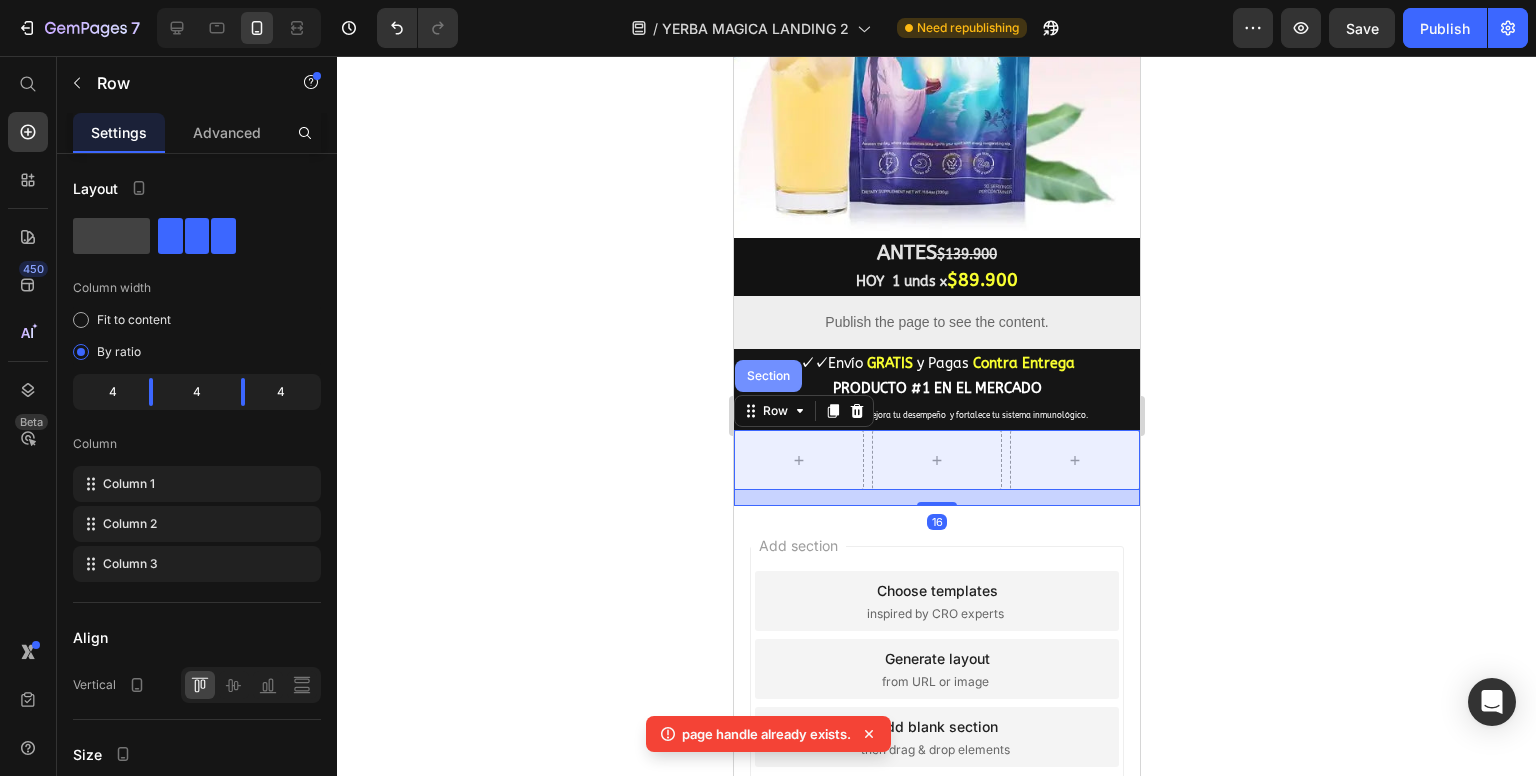 click on "Section" at bounding box center [767, 376] 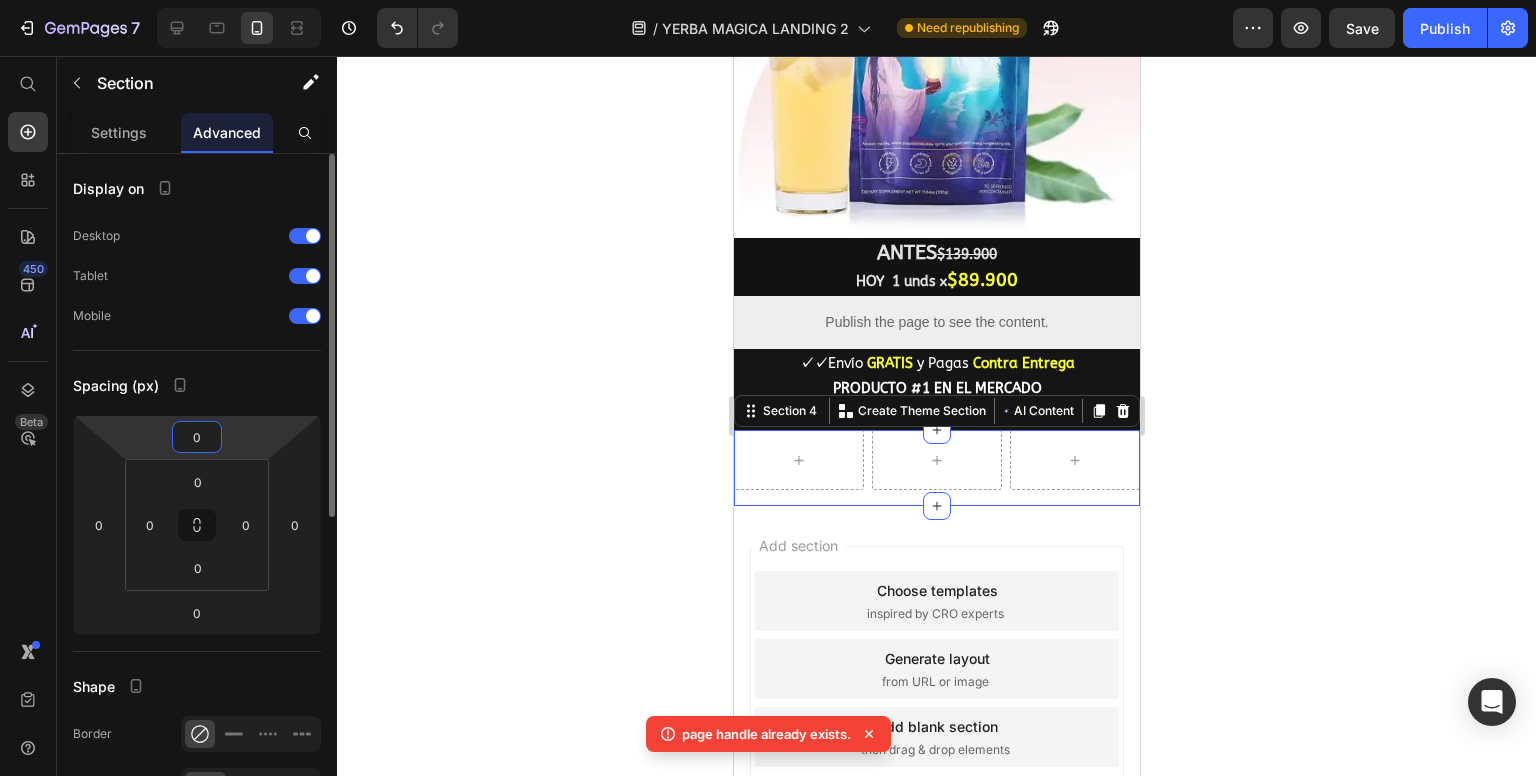 click on "0" at bounding box center (197, 437) 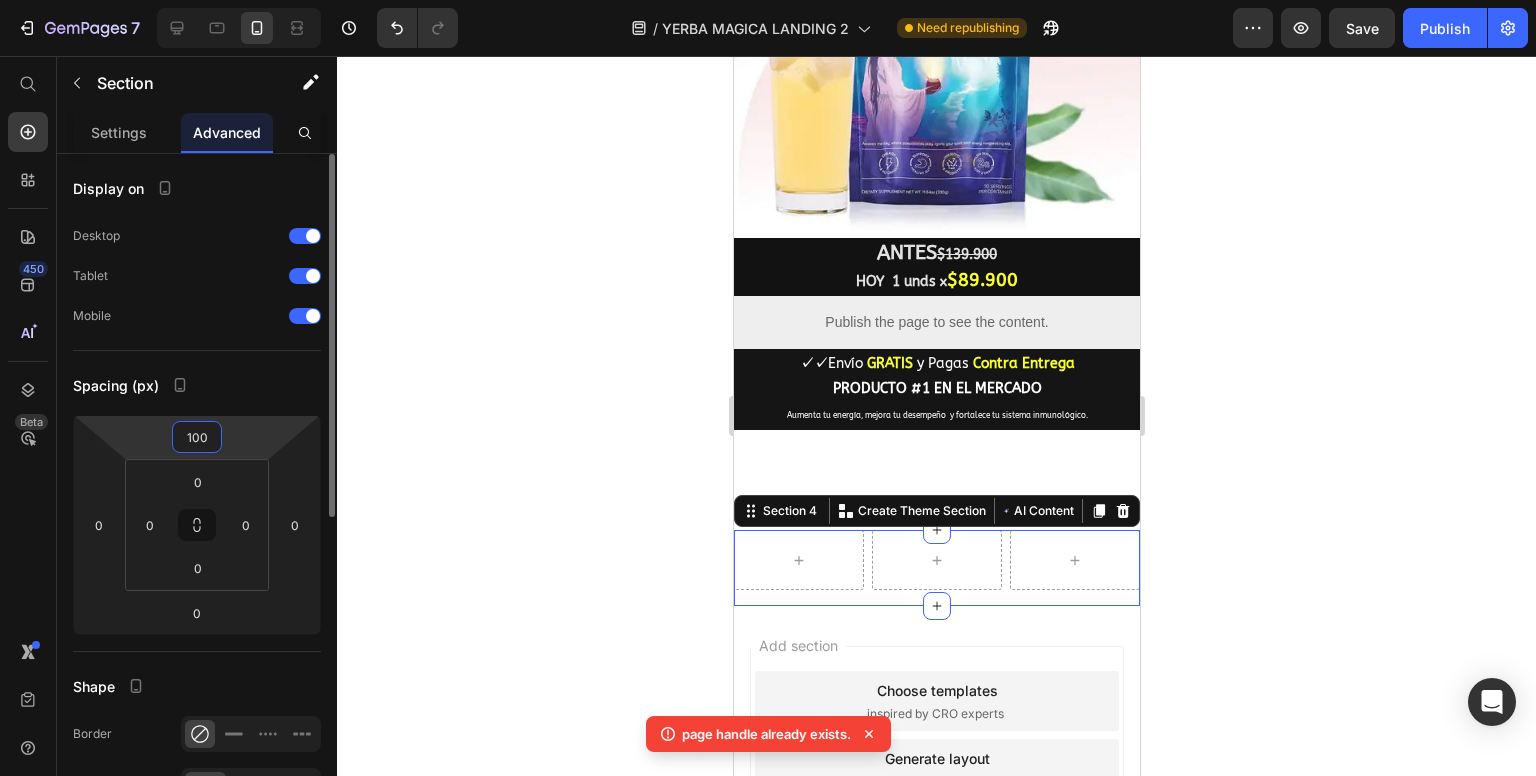 type on "100" 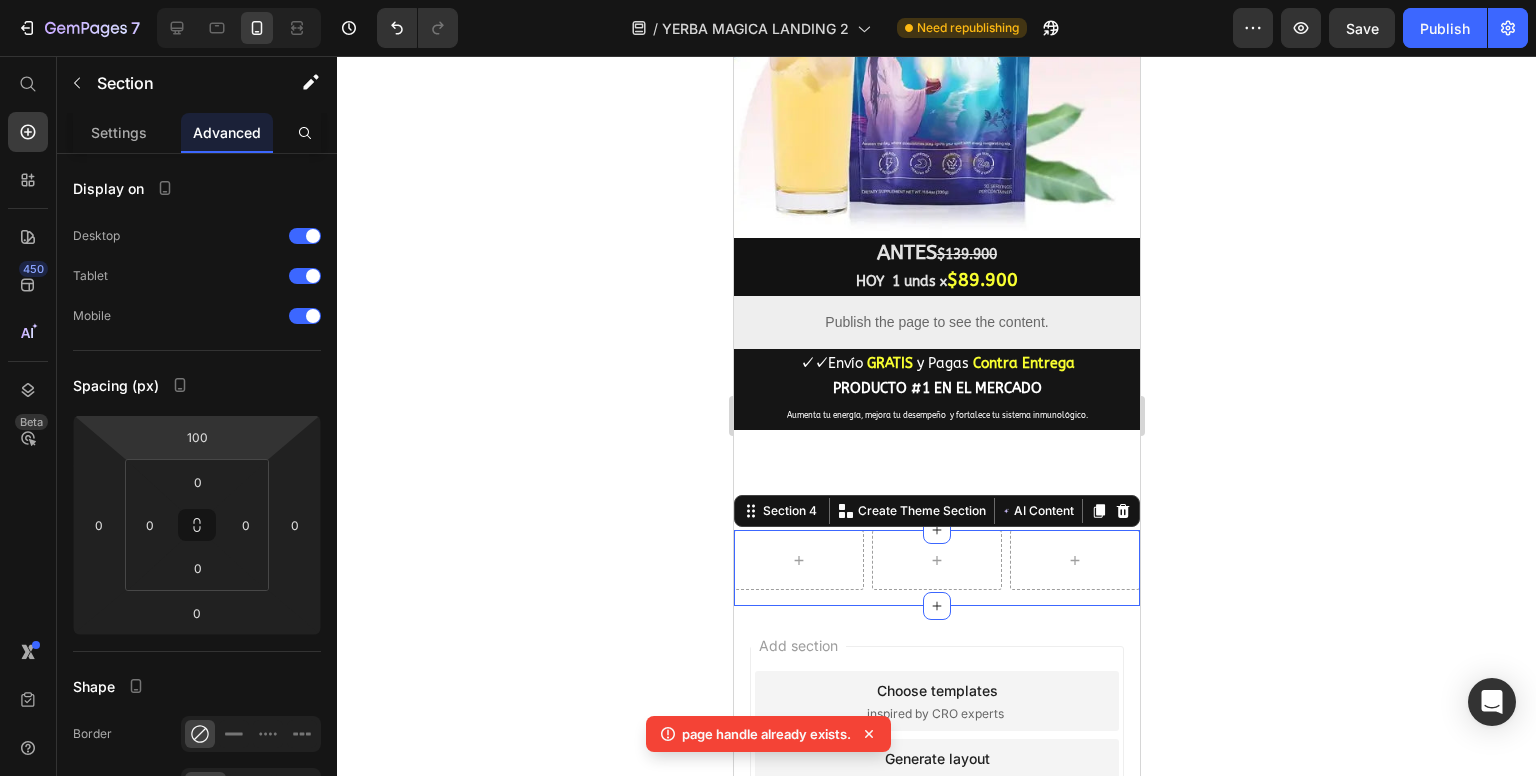 click 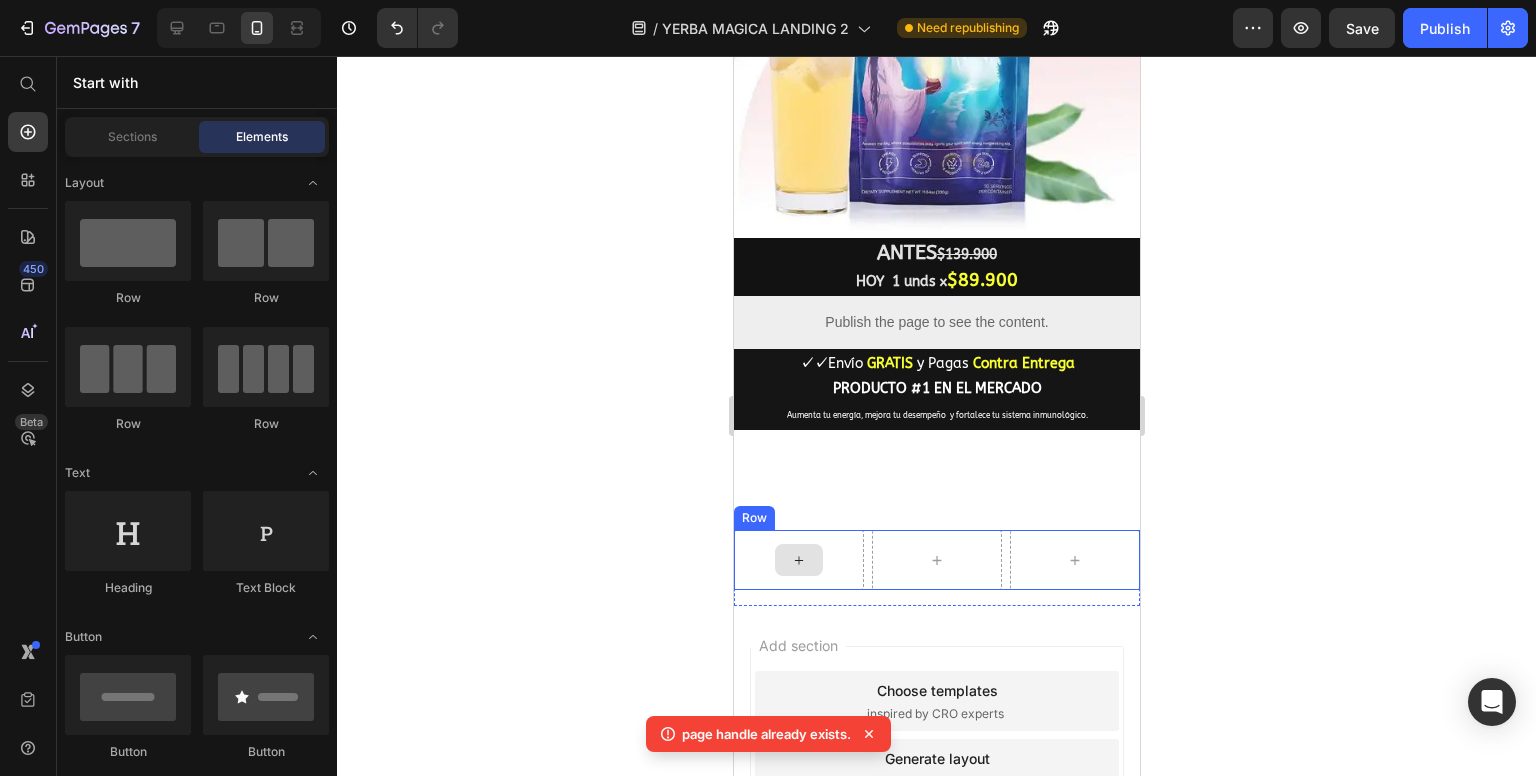 click at bounding box center [798, 560] 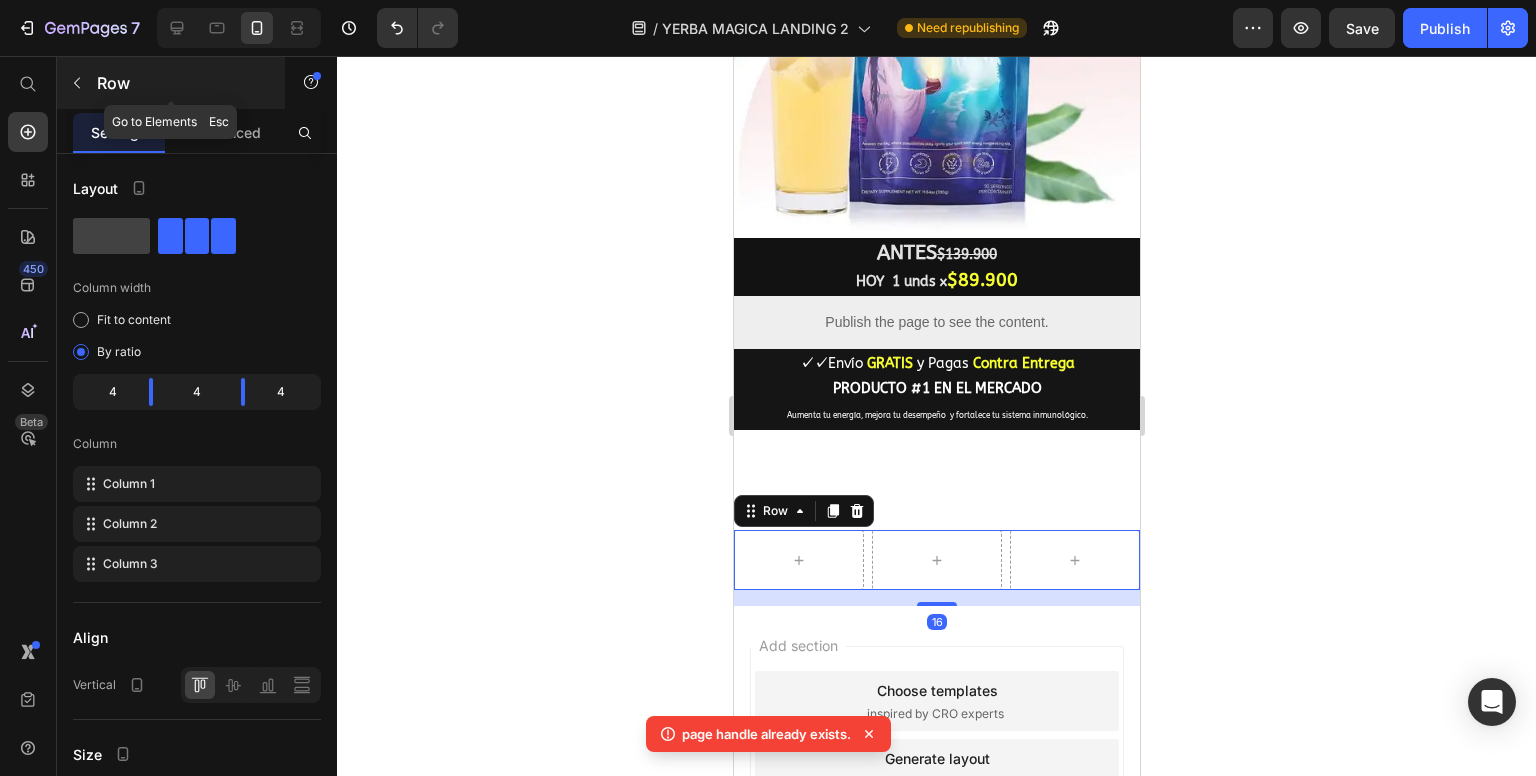 click 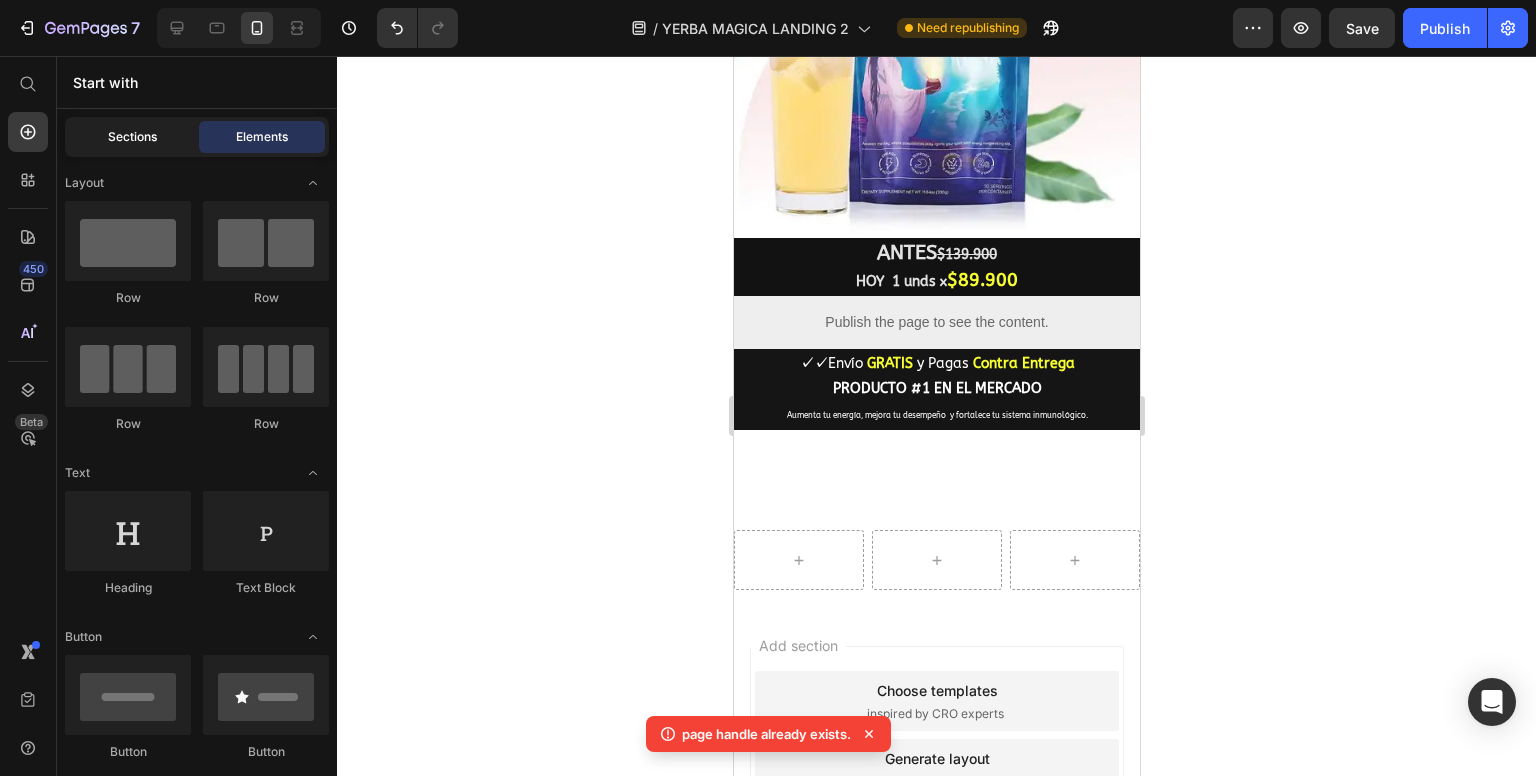 click on "Sections" 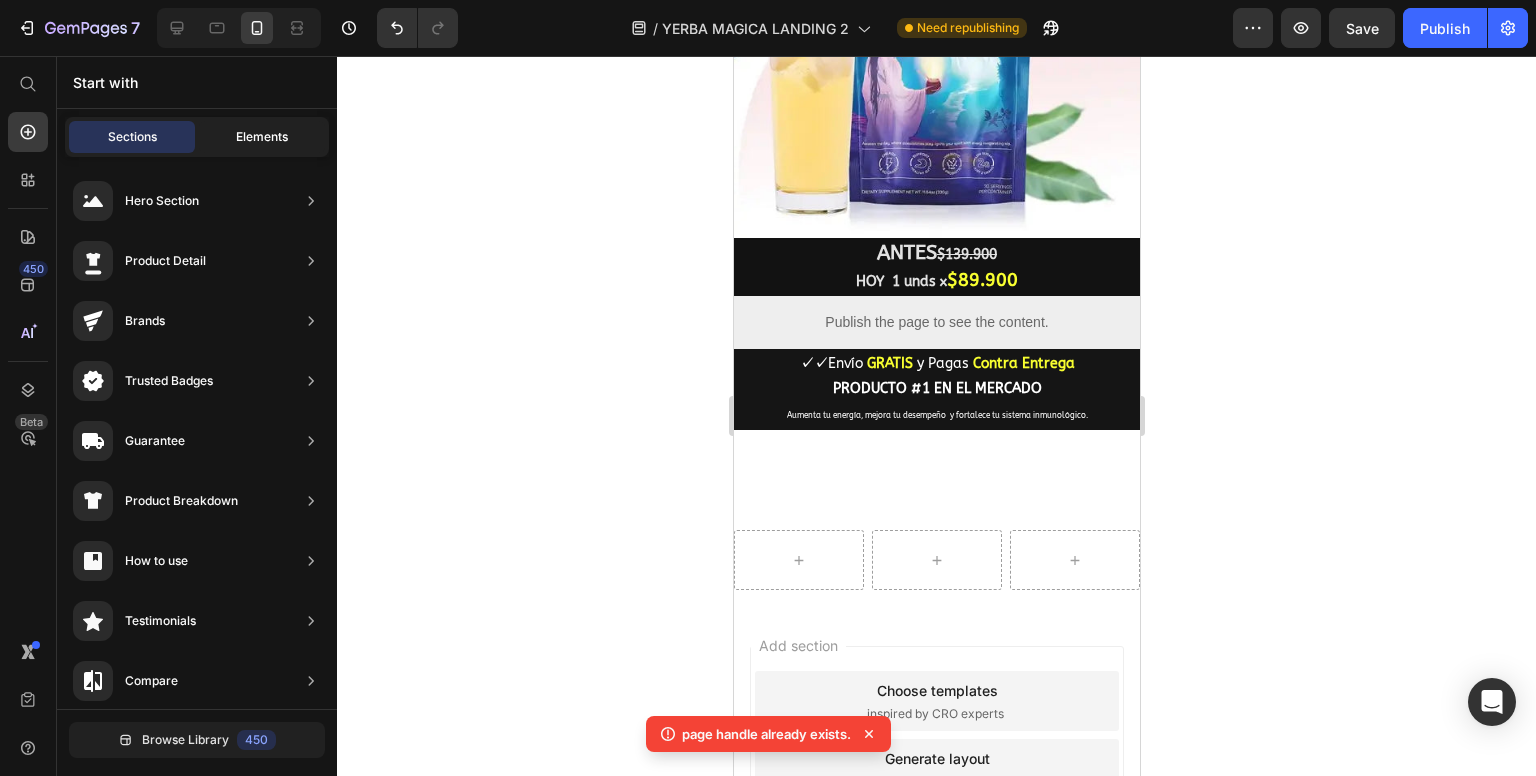 click on "Elements" at bounding box center [262, 137] 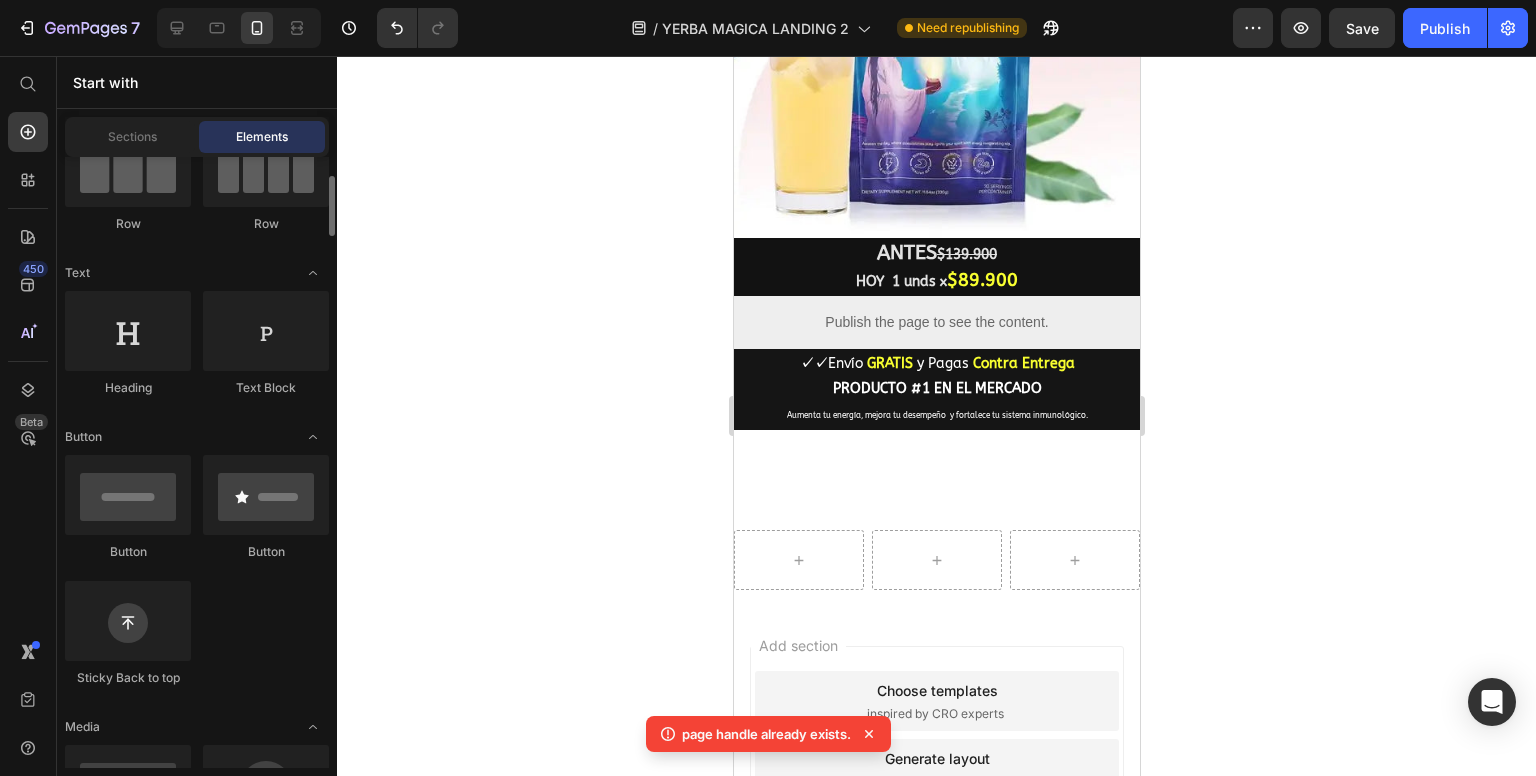 scroll, scrollTop: 500, scrollLeft: 0, axis: vertical 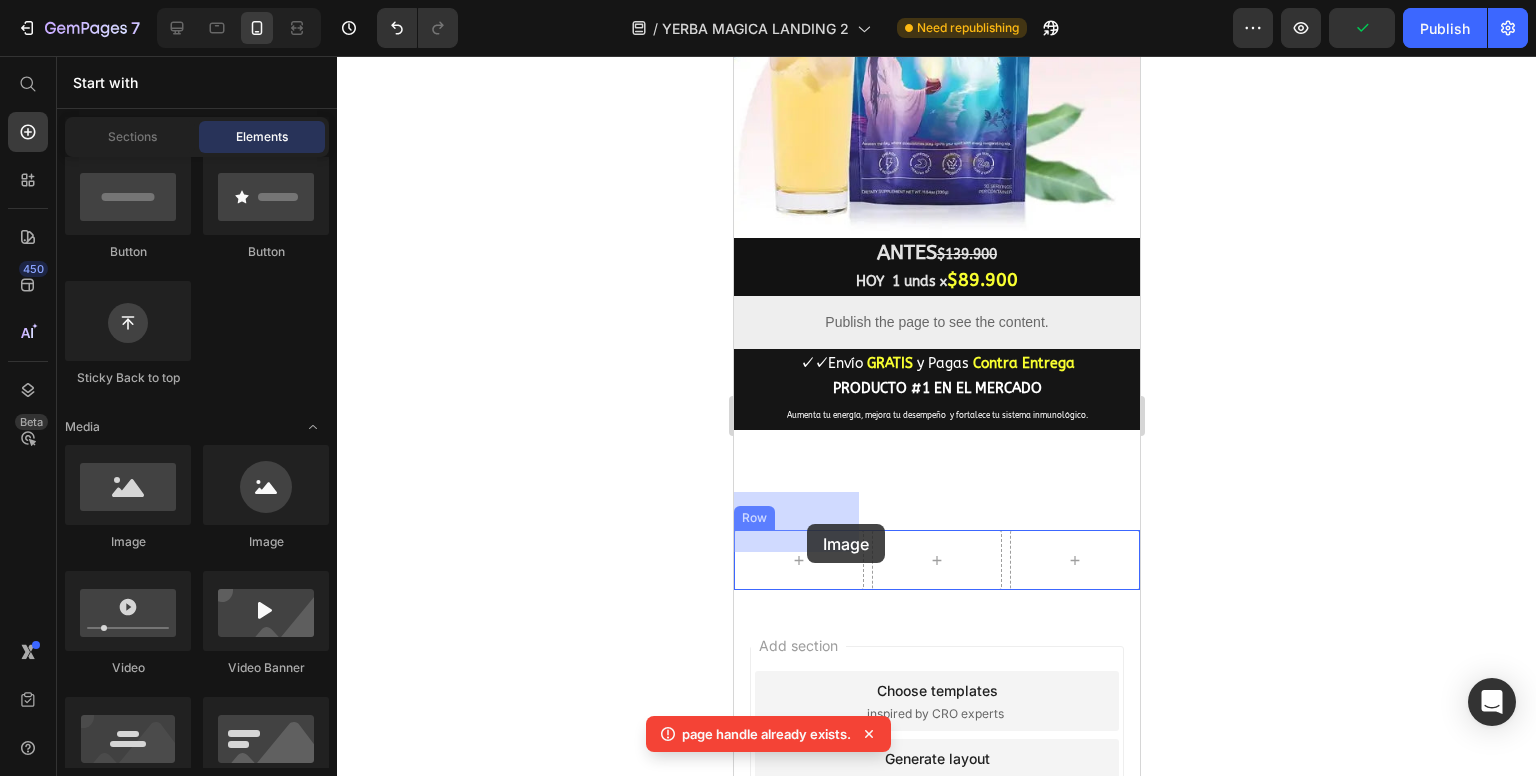 drag, startPoint x: 897, startPoint y: 541, endPoint x: 804, endPoint y: 523, distance: 94.72592 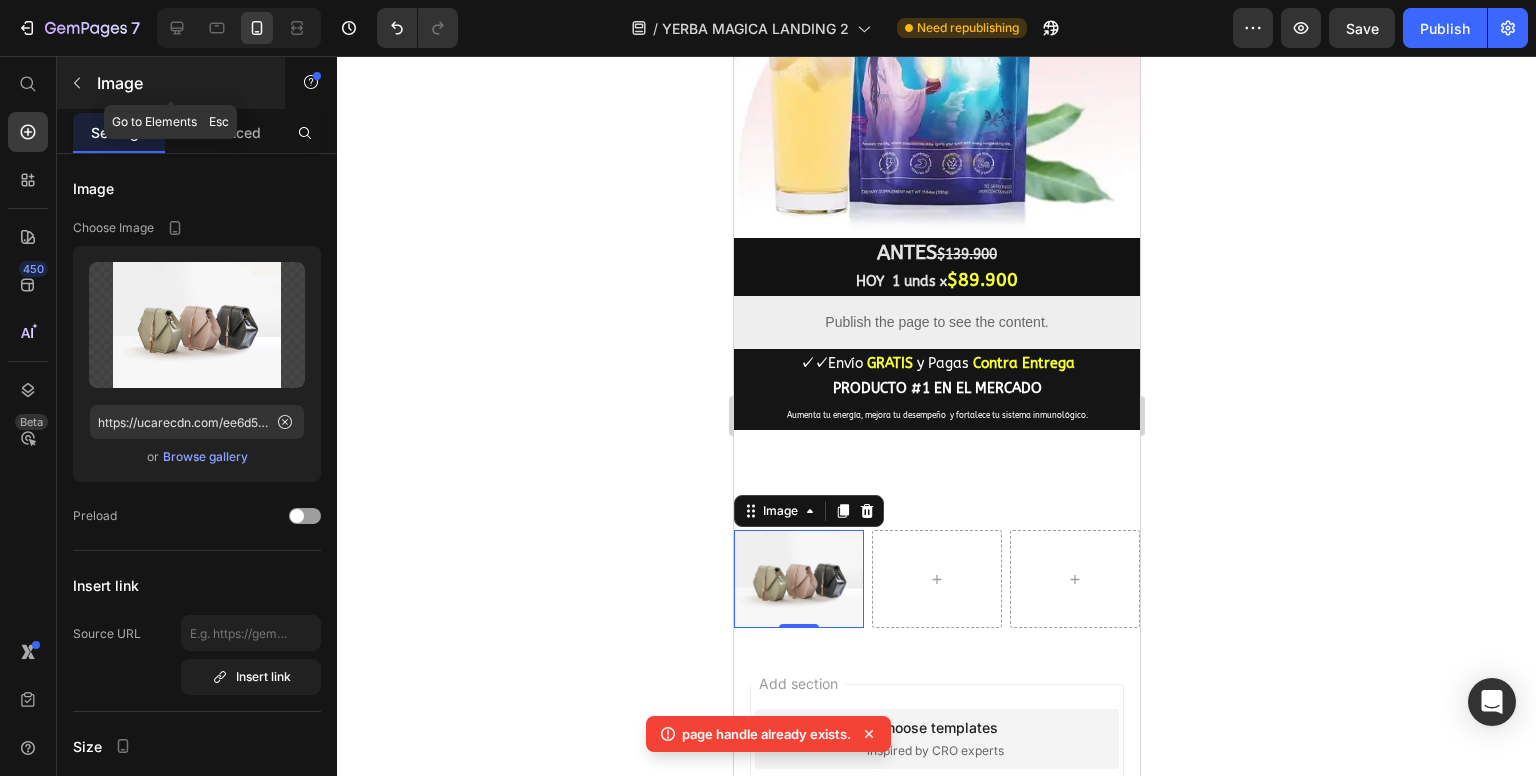 click at bounding box center (77, 83) 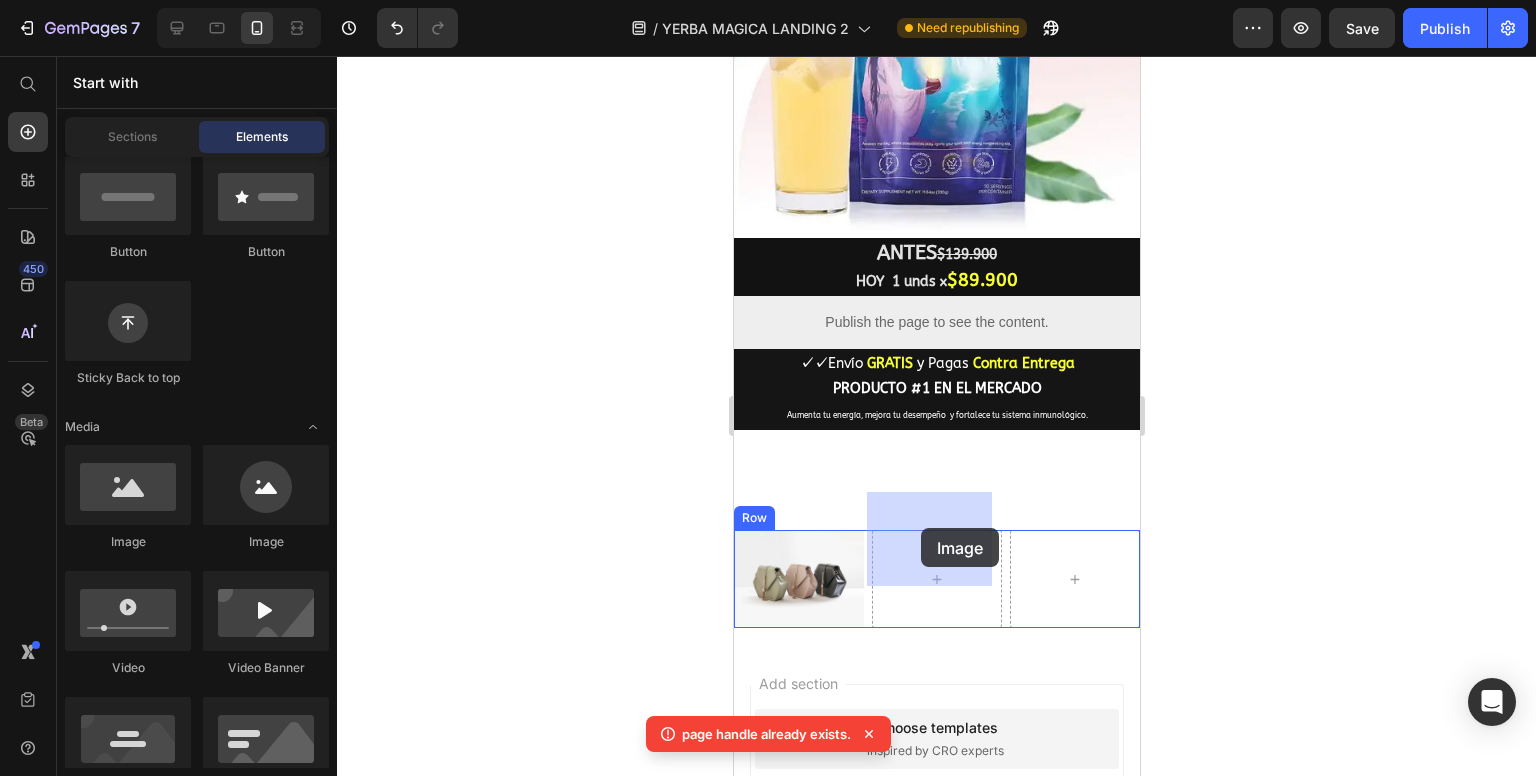 drag, startPoint x: 857, startPoint y: 533, endPoint x: 928, endPoint y: 541, distance: 71.44928 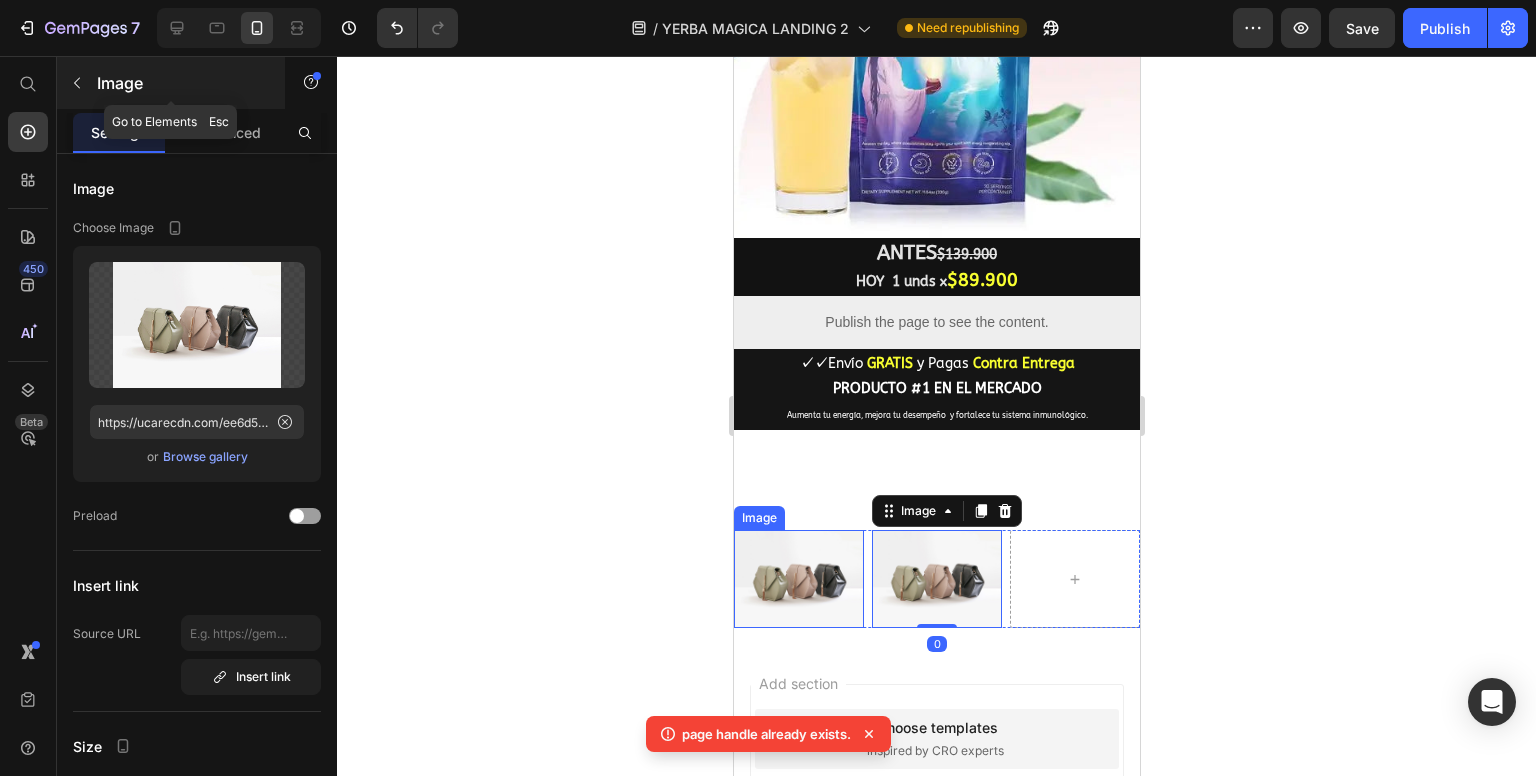 click 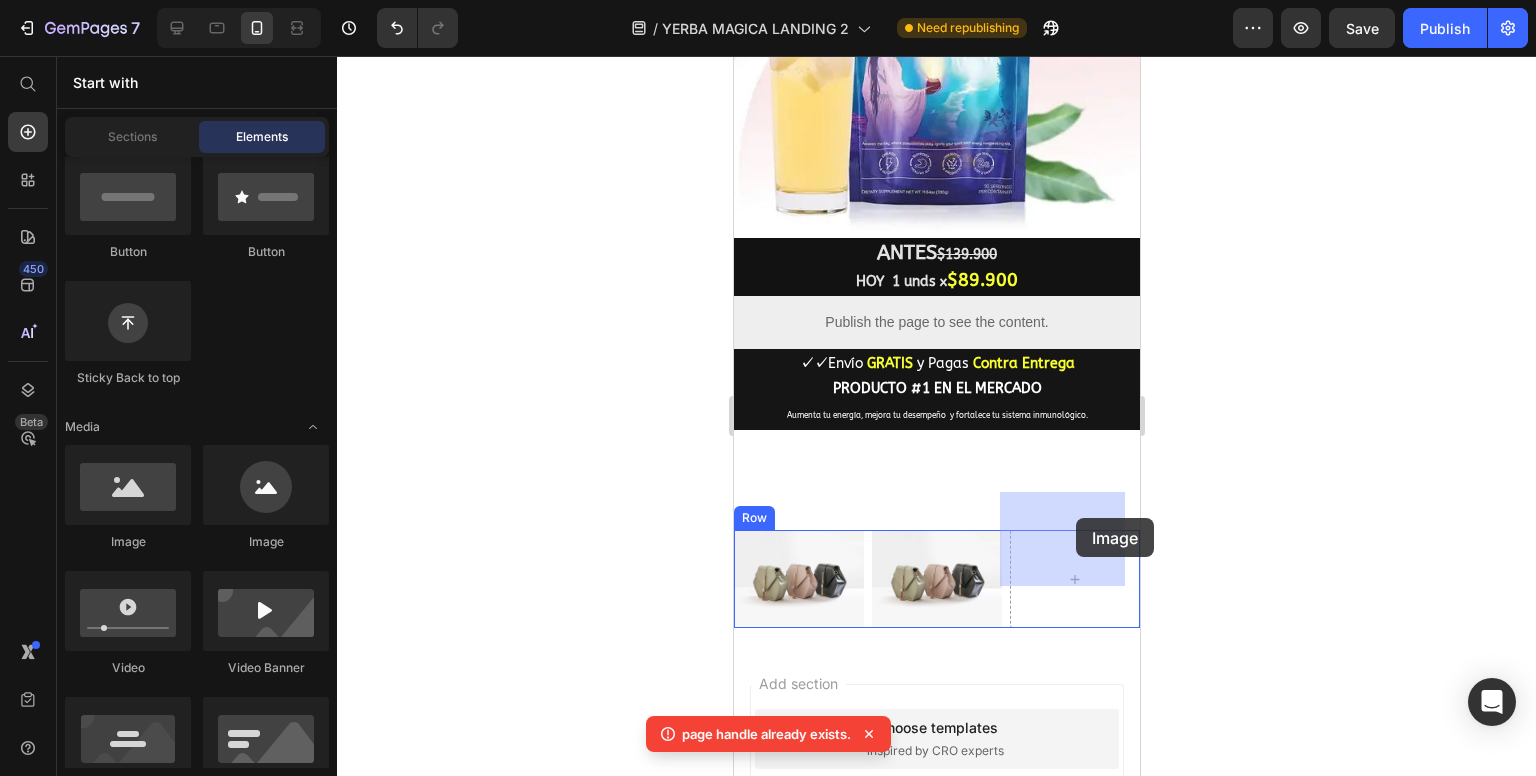 drag, startPoint x: 870, startPoint y: 541, endPoint x: 1065, endPoint y: 528, distance: 195.43285 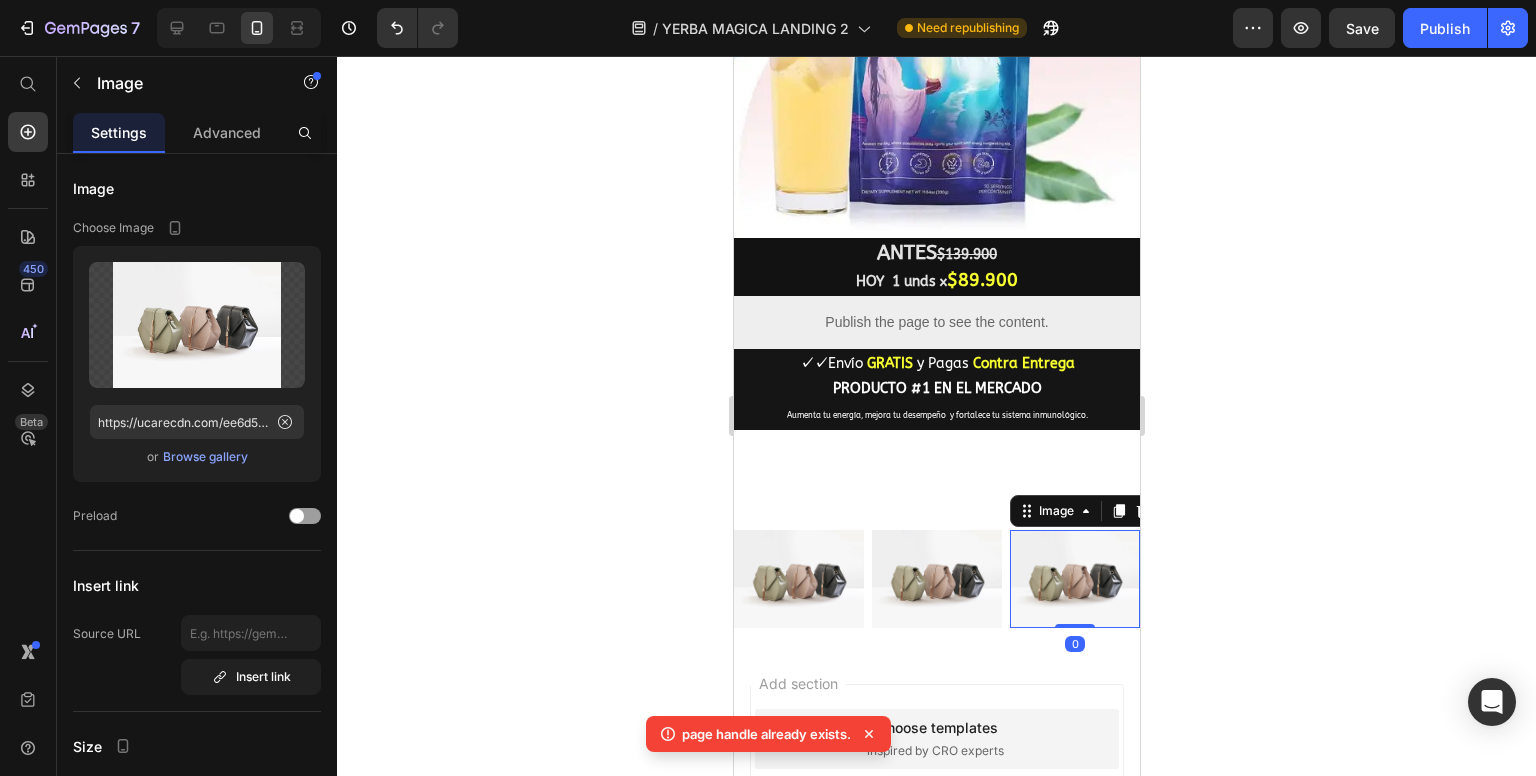click 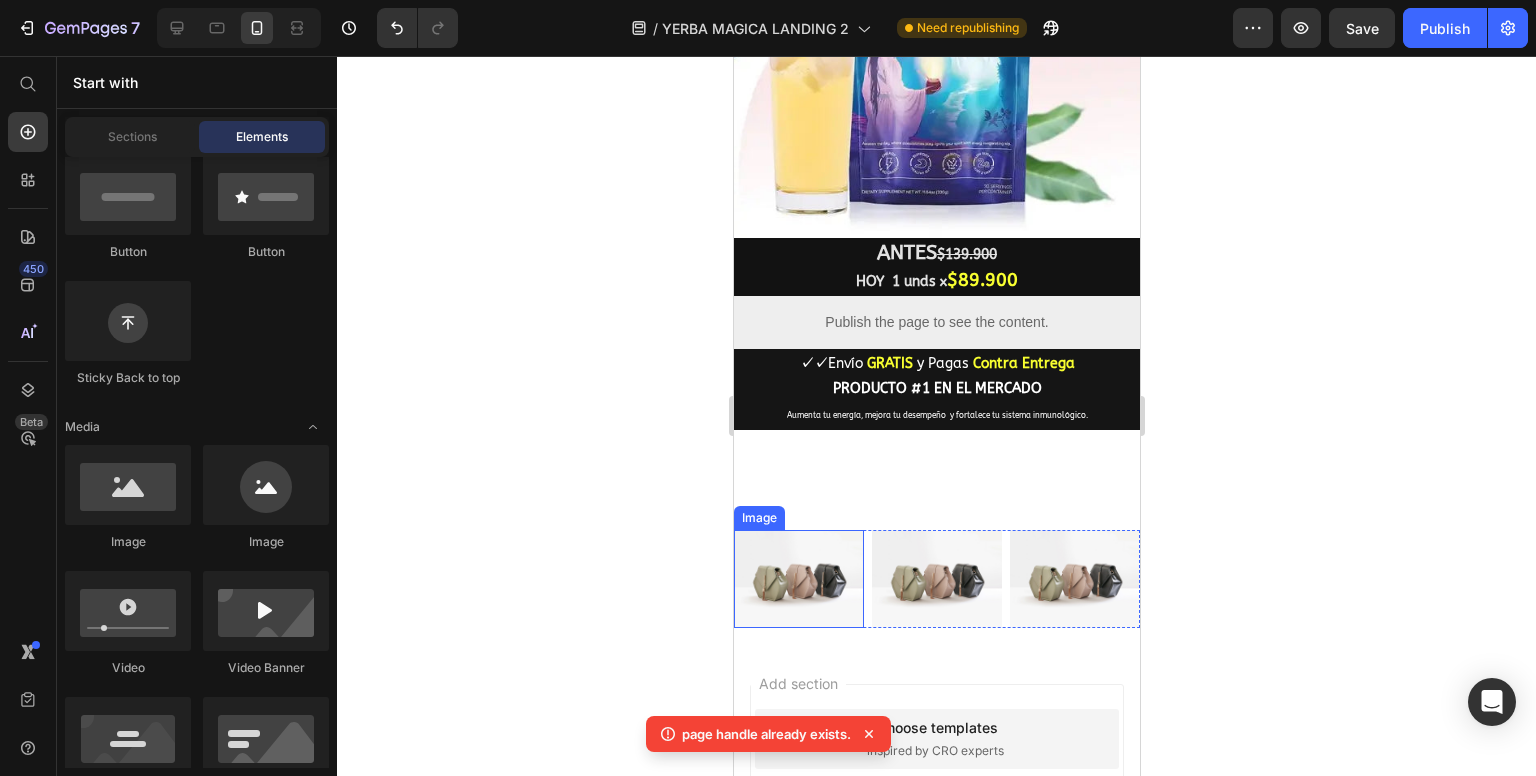 click at bounding box center (798, 579) 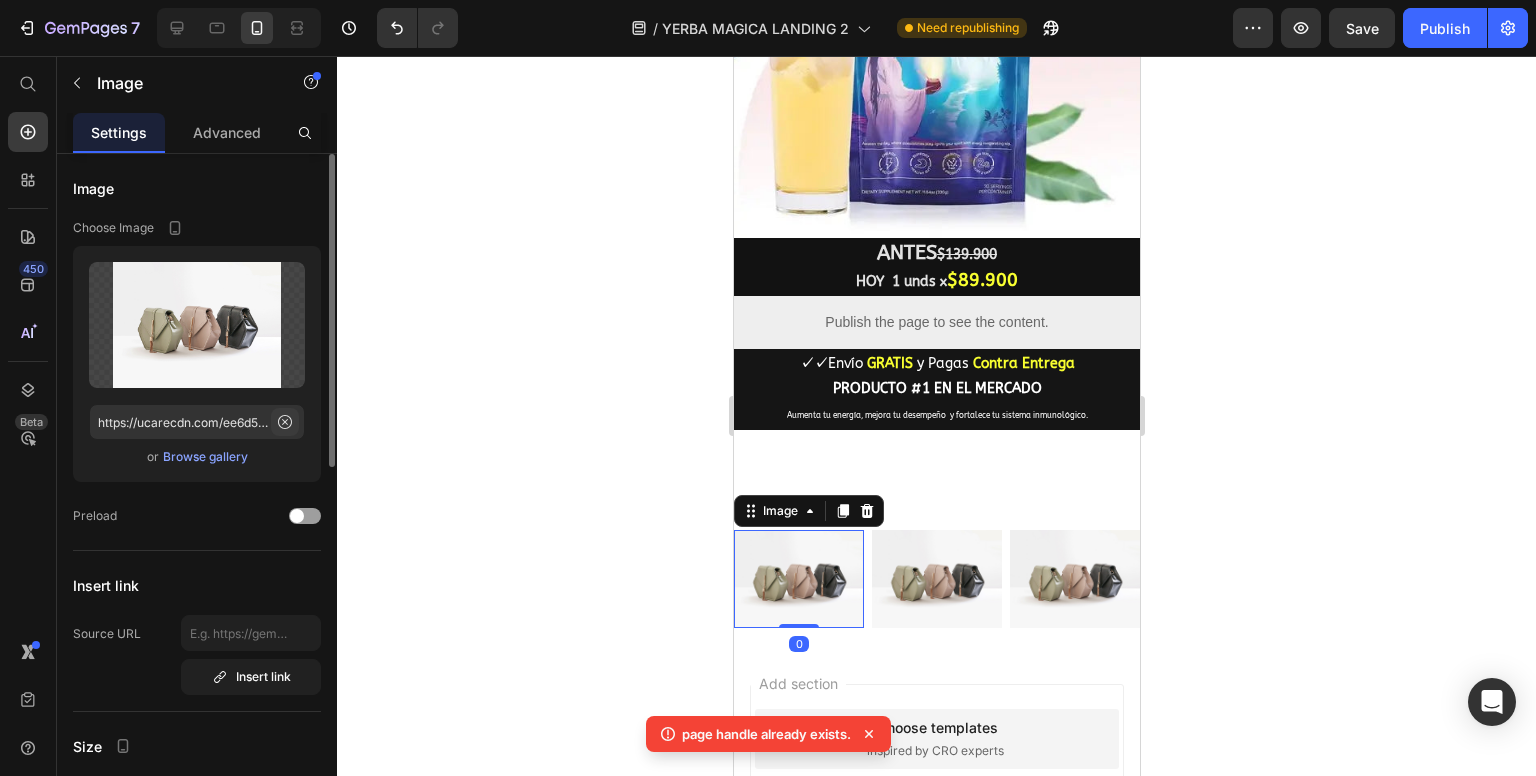 click 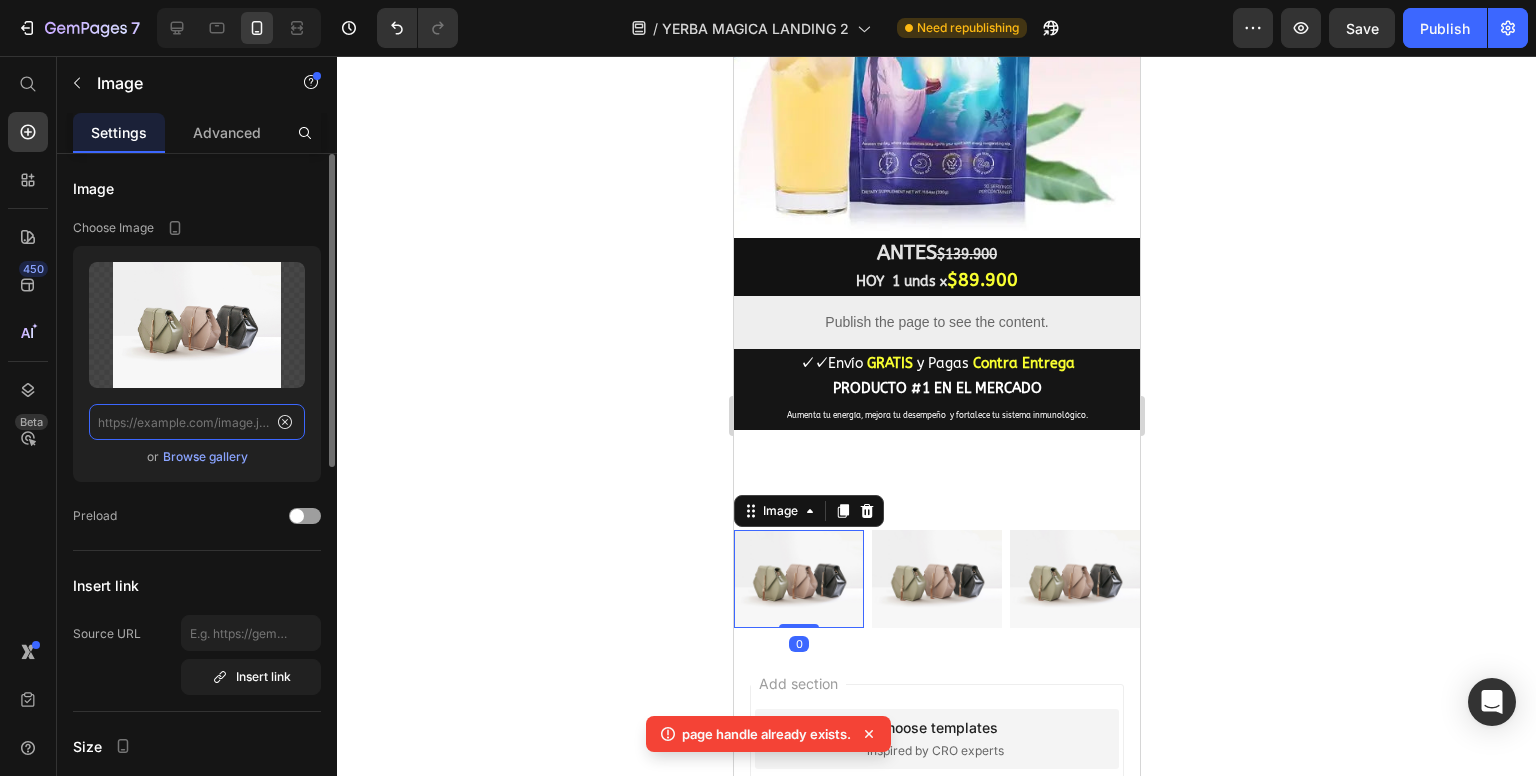 scroll, scrollTop: 0, scrollLeft: 0, axis: both 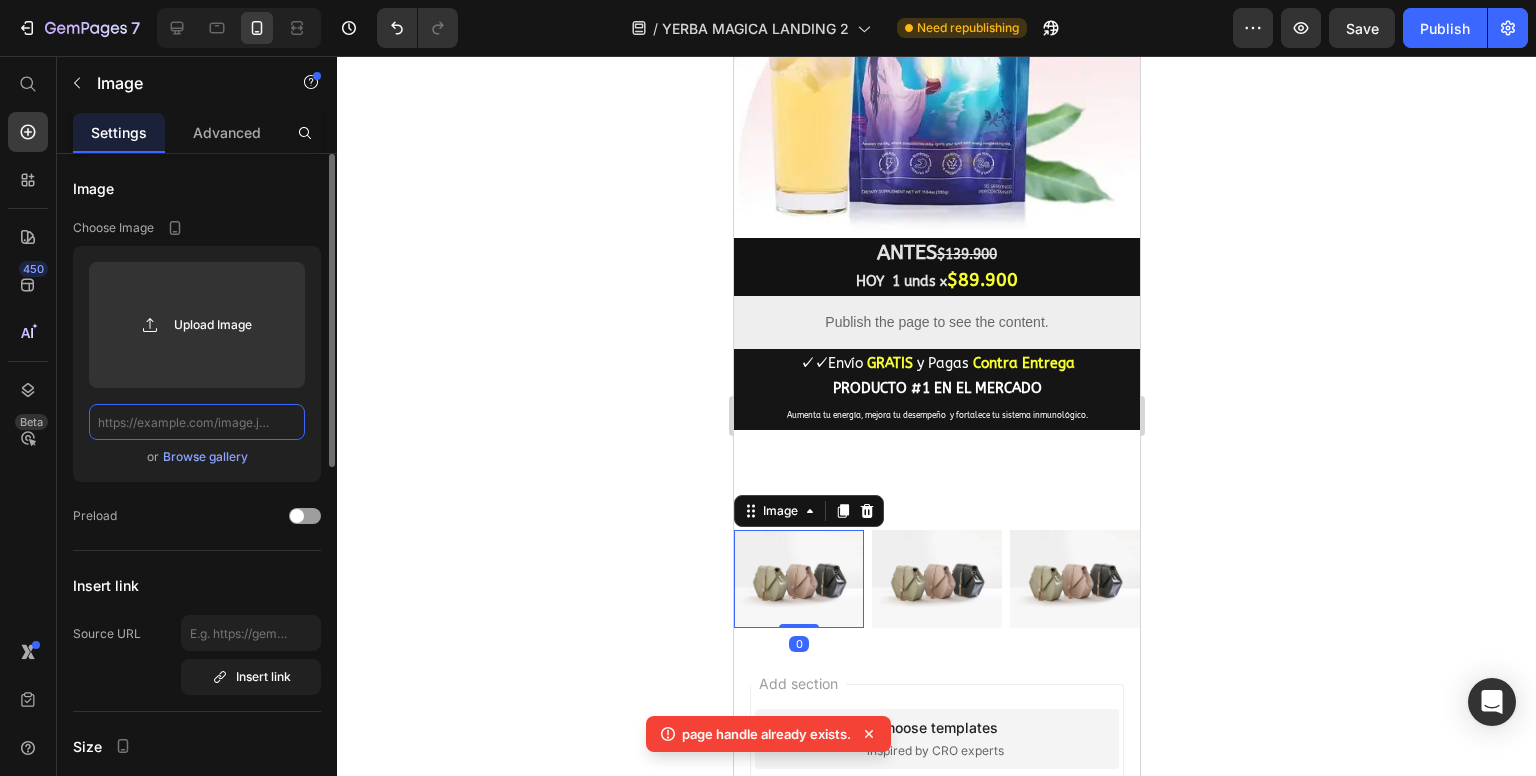 paste on "https://cdn.shopify.com/s/files/1/0681/5485/1563/files/5_472de5d6-e8f5-4f85-808c-a8e01d80bad2.webp?v=1749938640" 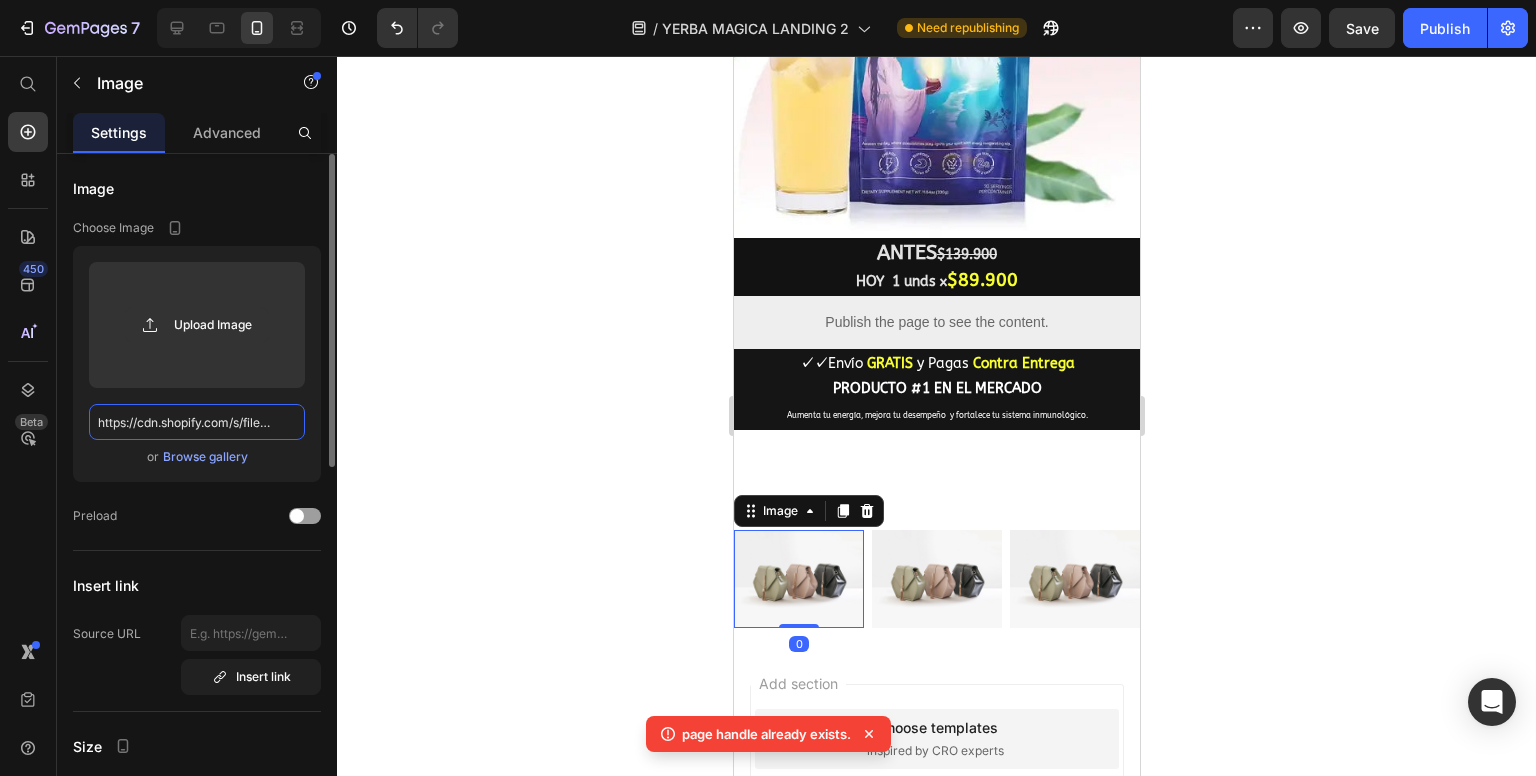 scroll, scrollTop: 0, scrollLeft: 522, axis: horizontal 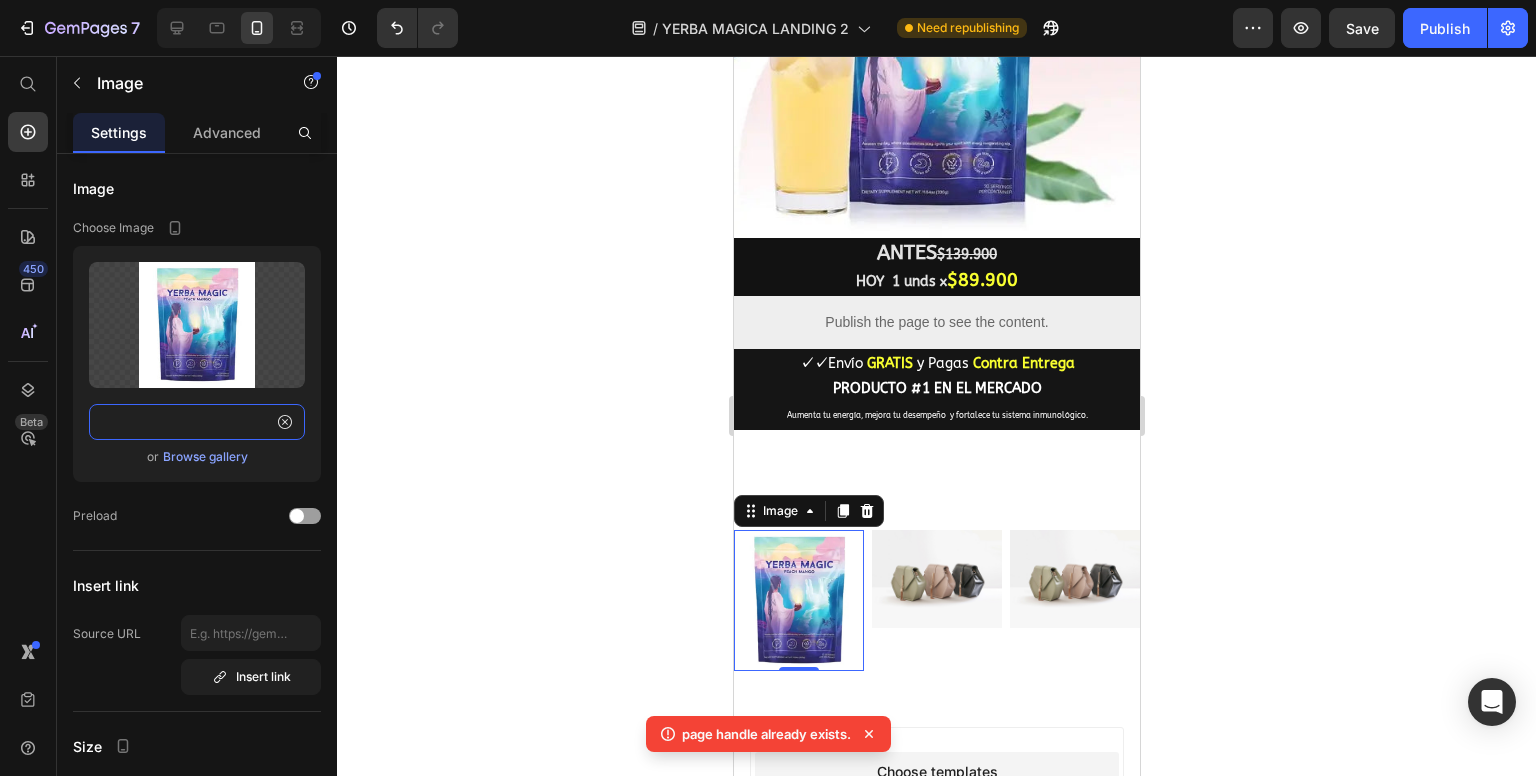 type on "https://cdn.shopify.com/s/files/1/0681/5485/1563/files/5_472de5d6-e8f5-4f85-808c-a8e01d80bad2.webp?v=1749938640" 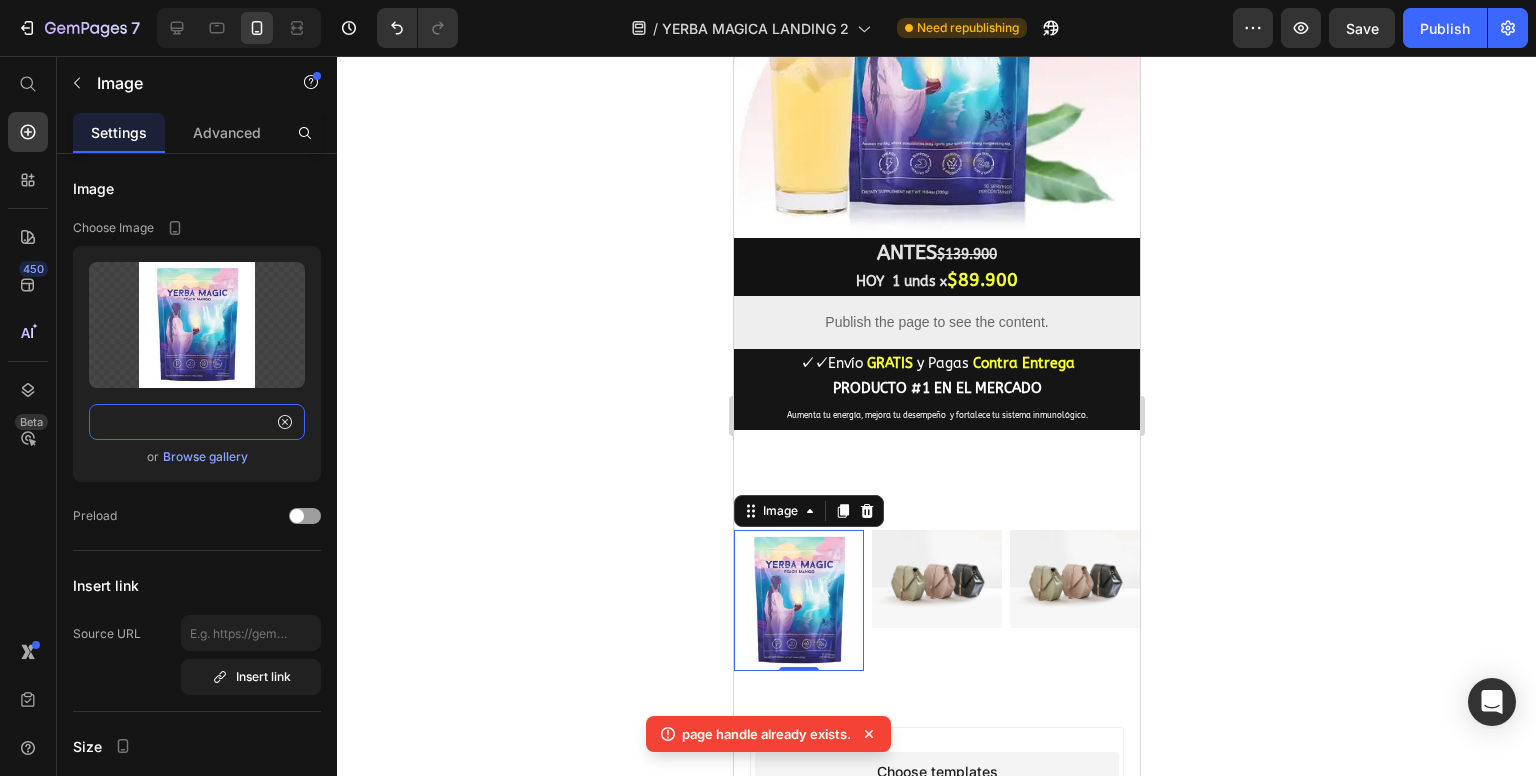 scroll, scrollTop: 0, scrollLeft: 0, axis: both 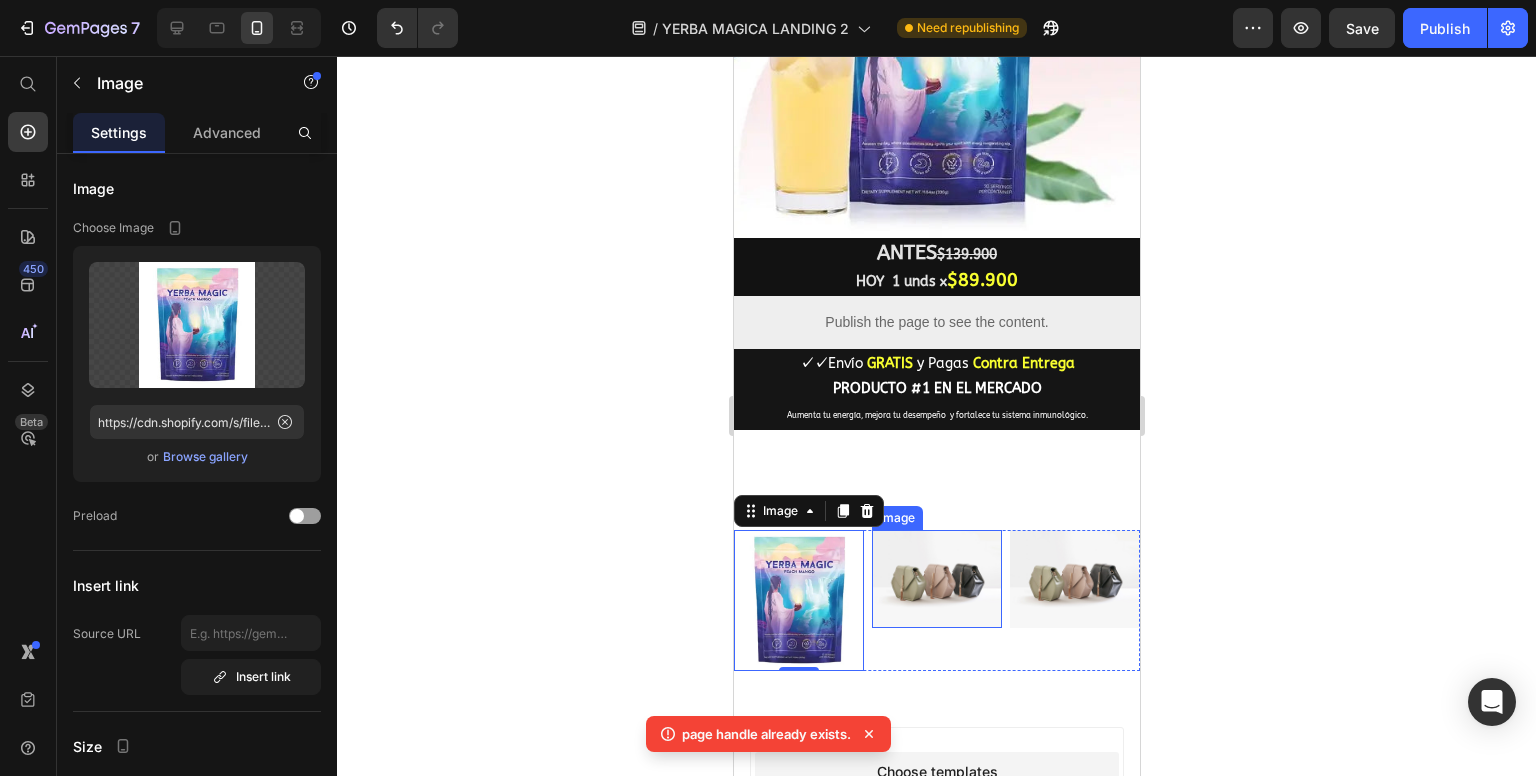 click at bounding box center [936, 579] 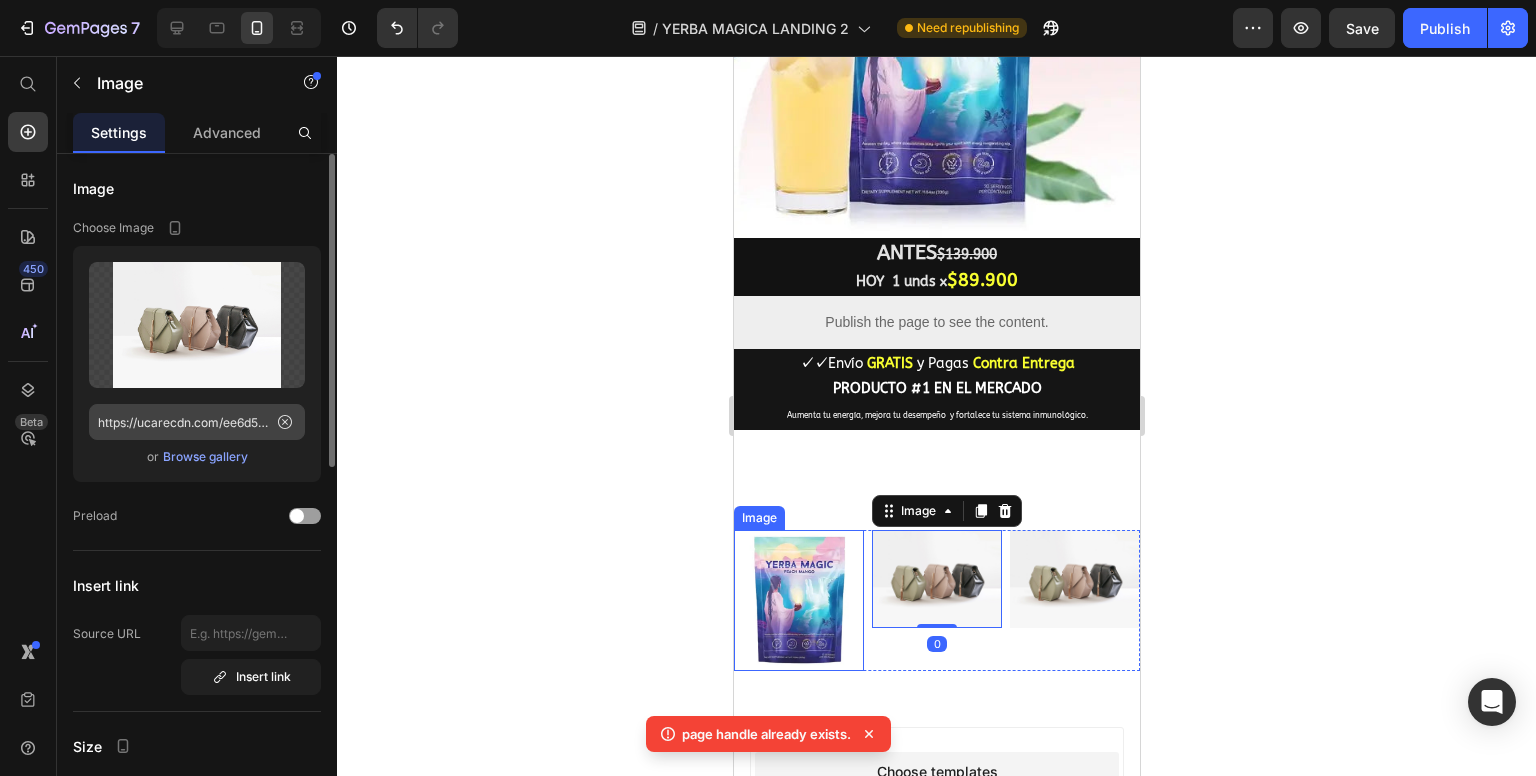 click 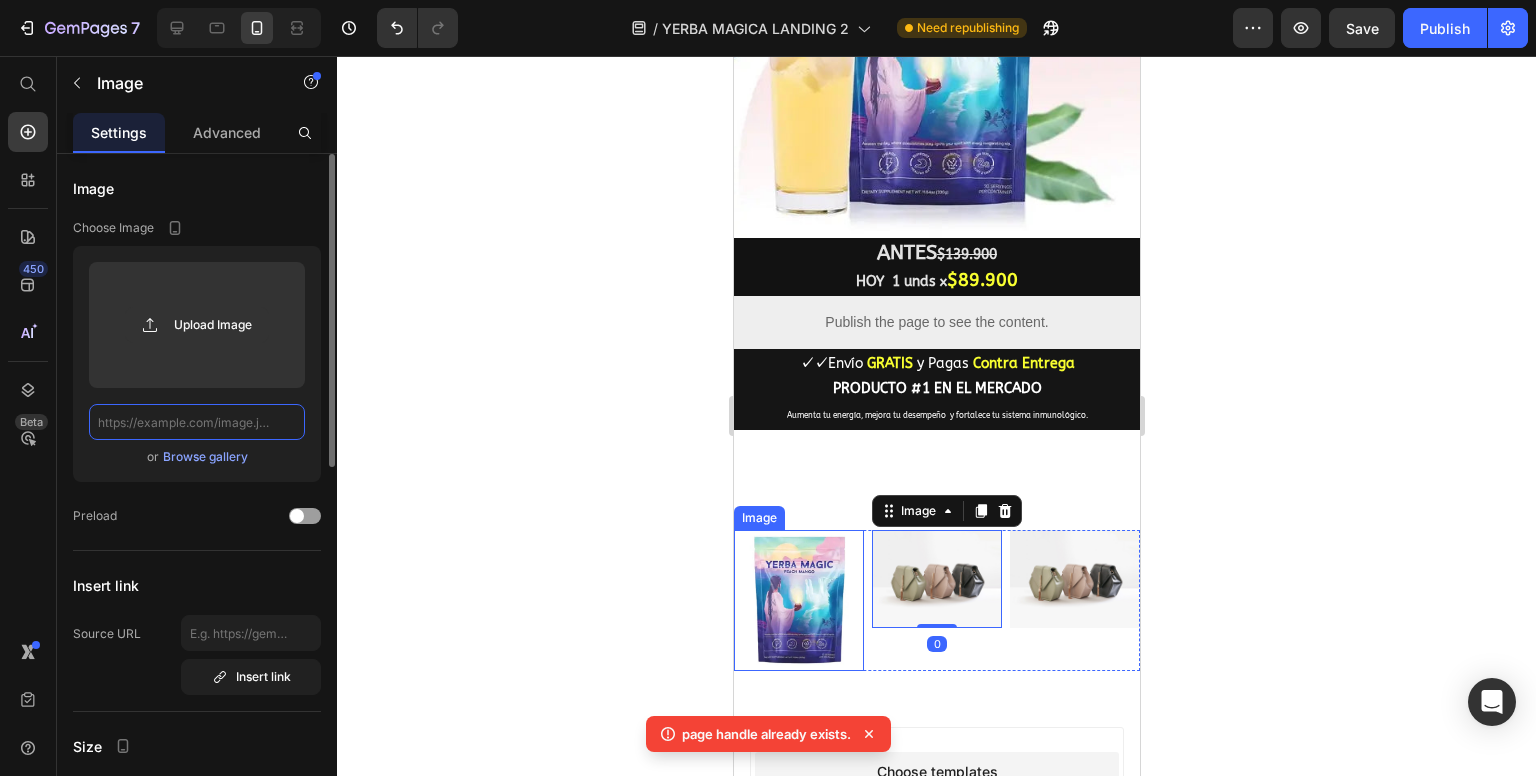 scroll, scrollTop: 0, scrollLeft: 0, axis: both 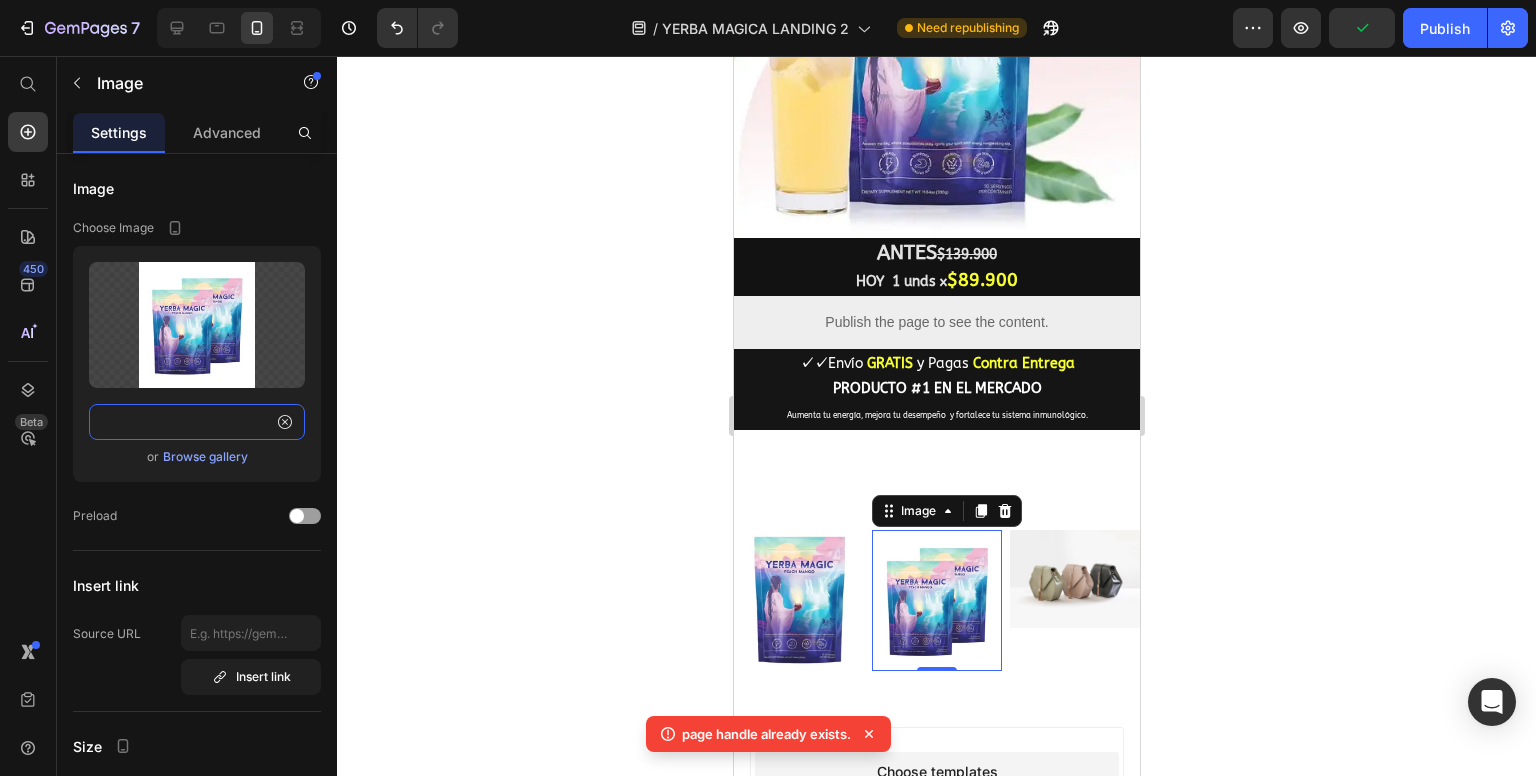 type on "https://cdn.shopify.com/s/files/1/0681/5485/1563/files/4_c5c19aee-212b-4627-9628-a968f2d88bcb.webp?v=1749938639" 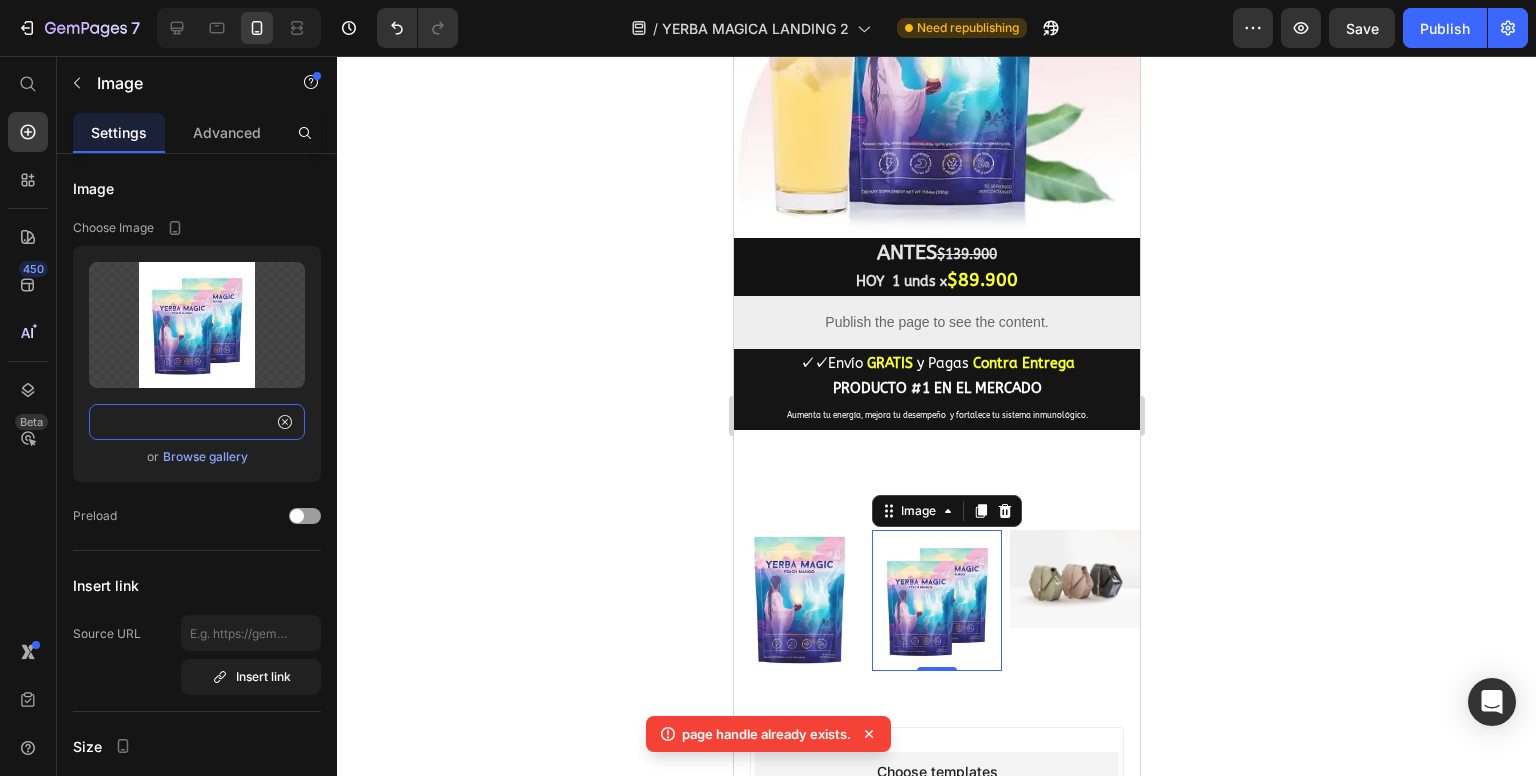 scroll, scrollTop: 0, scrollLeft: 0, axis: both 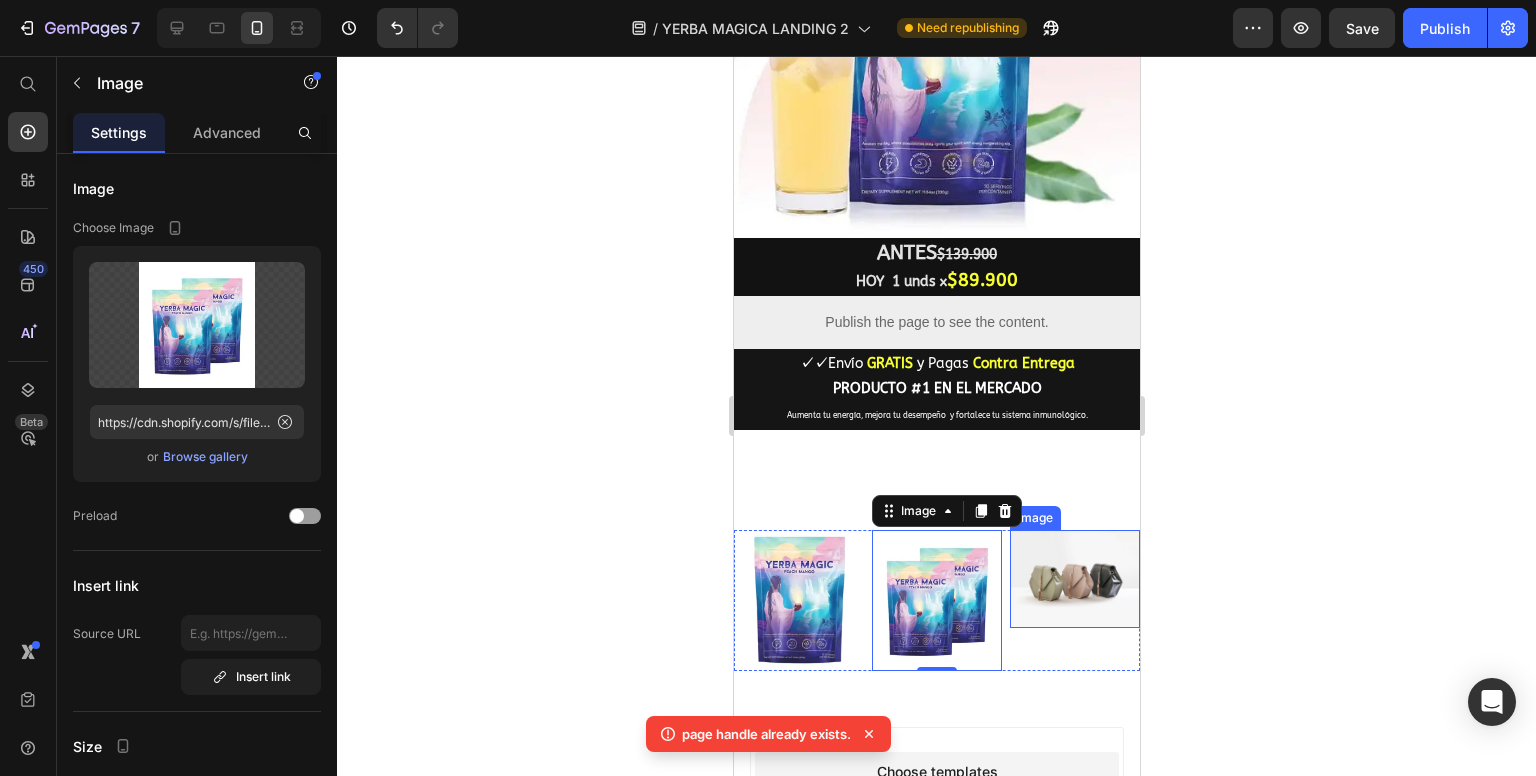 click at bounding box center (1074, 579) 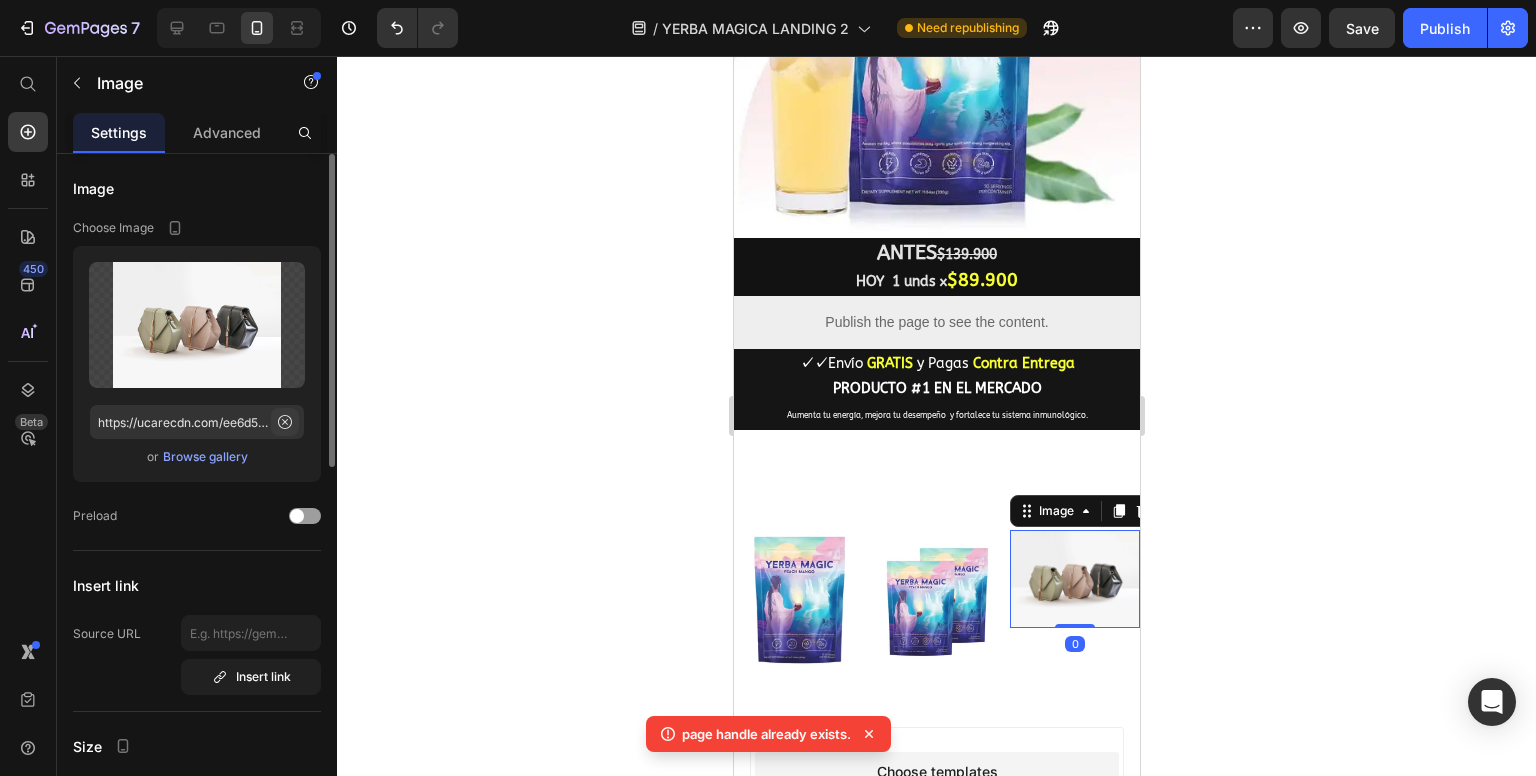 click 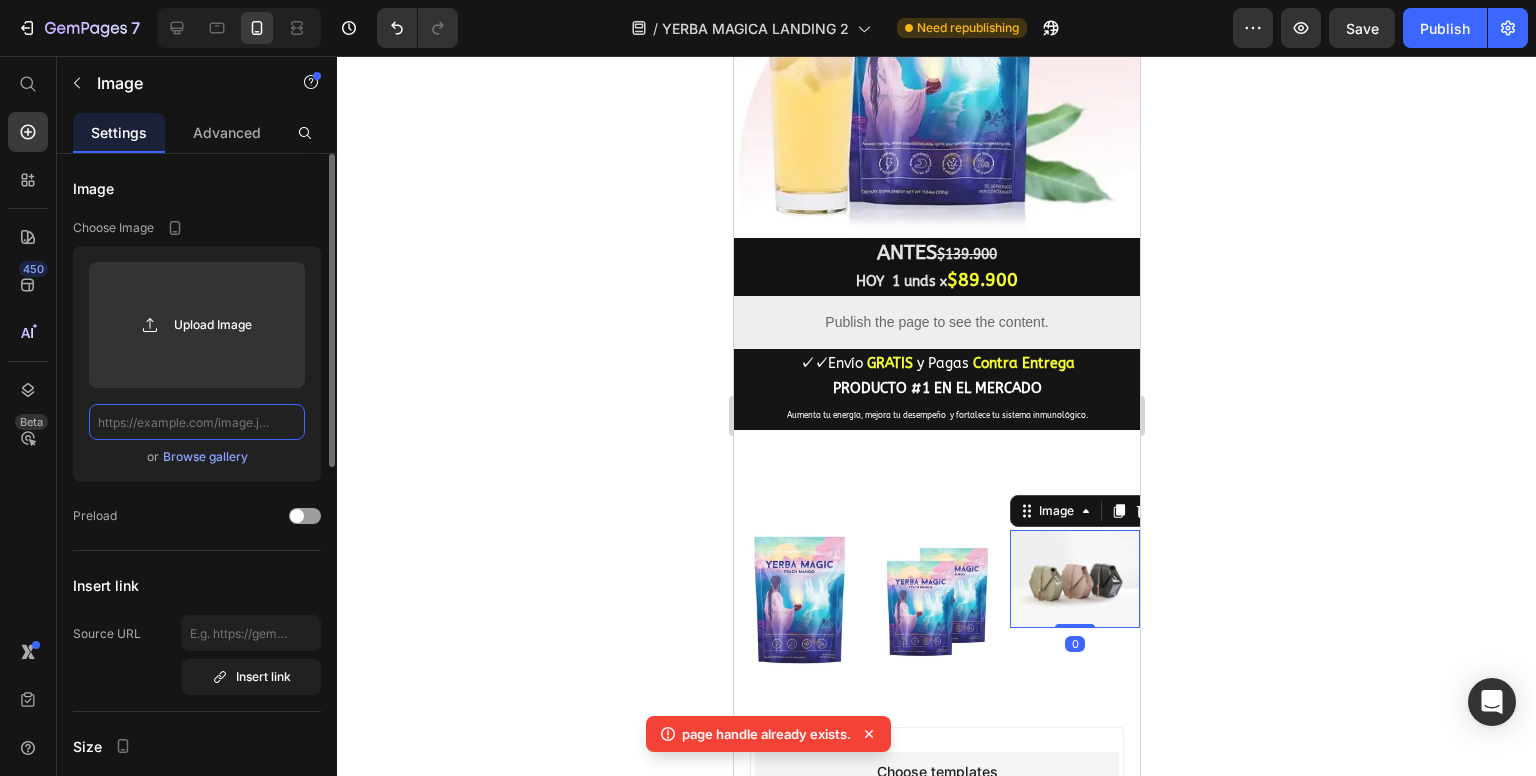scroll, scrollTop: 0, scrollLeft: 0, axis: both 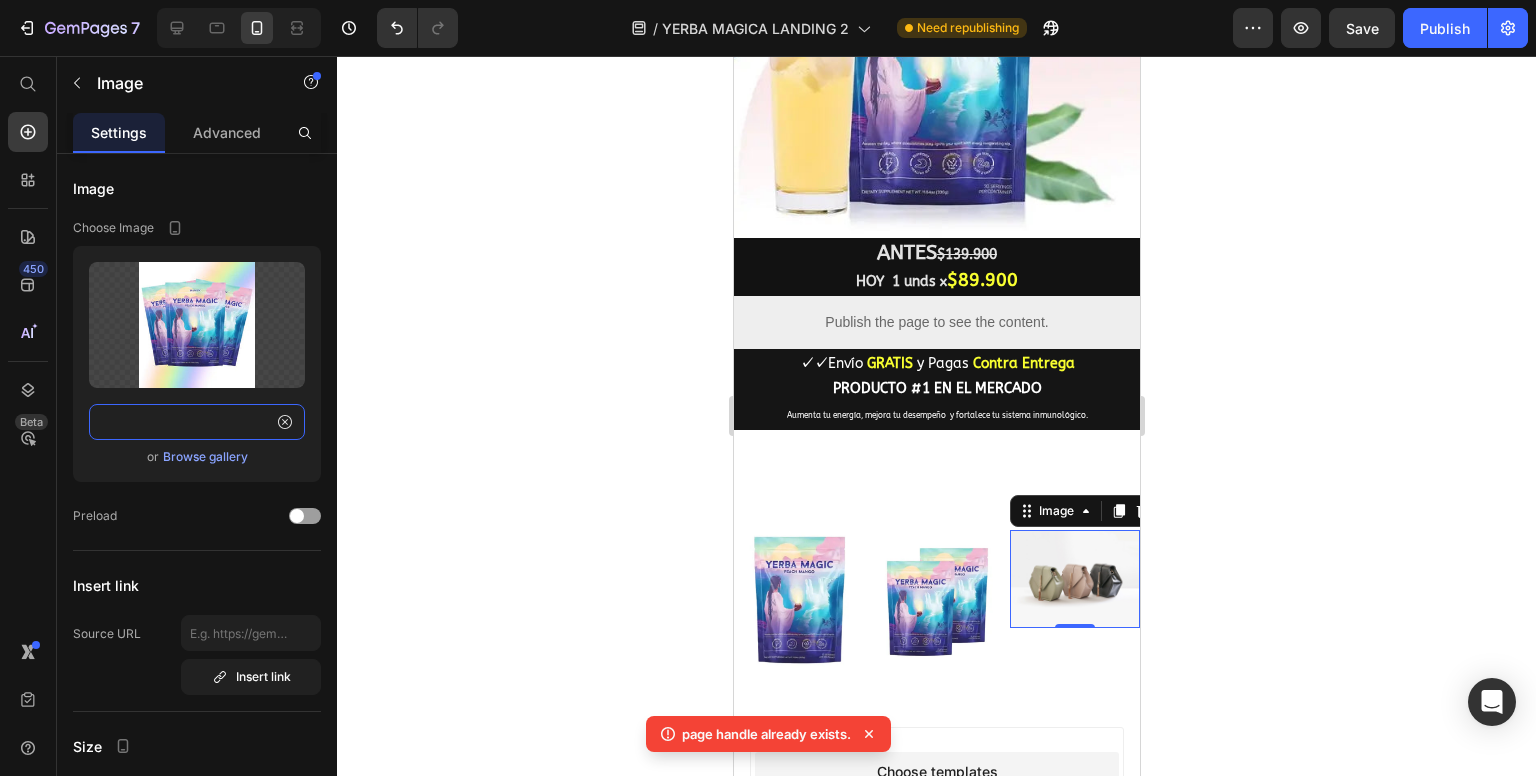 type on "https://cdn.shopify.com/s/files/1/0681/5485/1563/files/3_2fc4cc16-3e47-4918-bb20-2aa7d4e8b309.webp?v=1749938639" 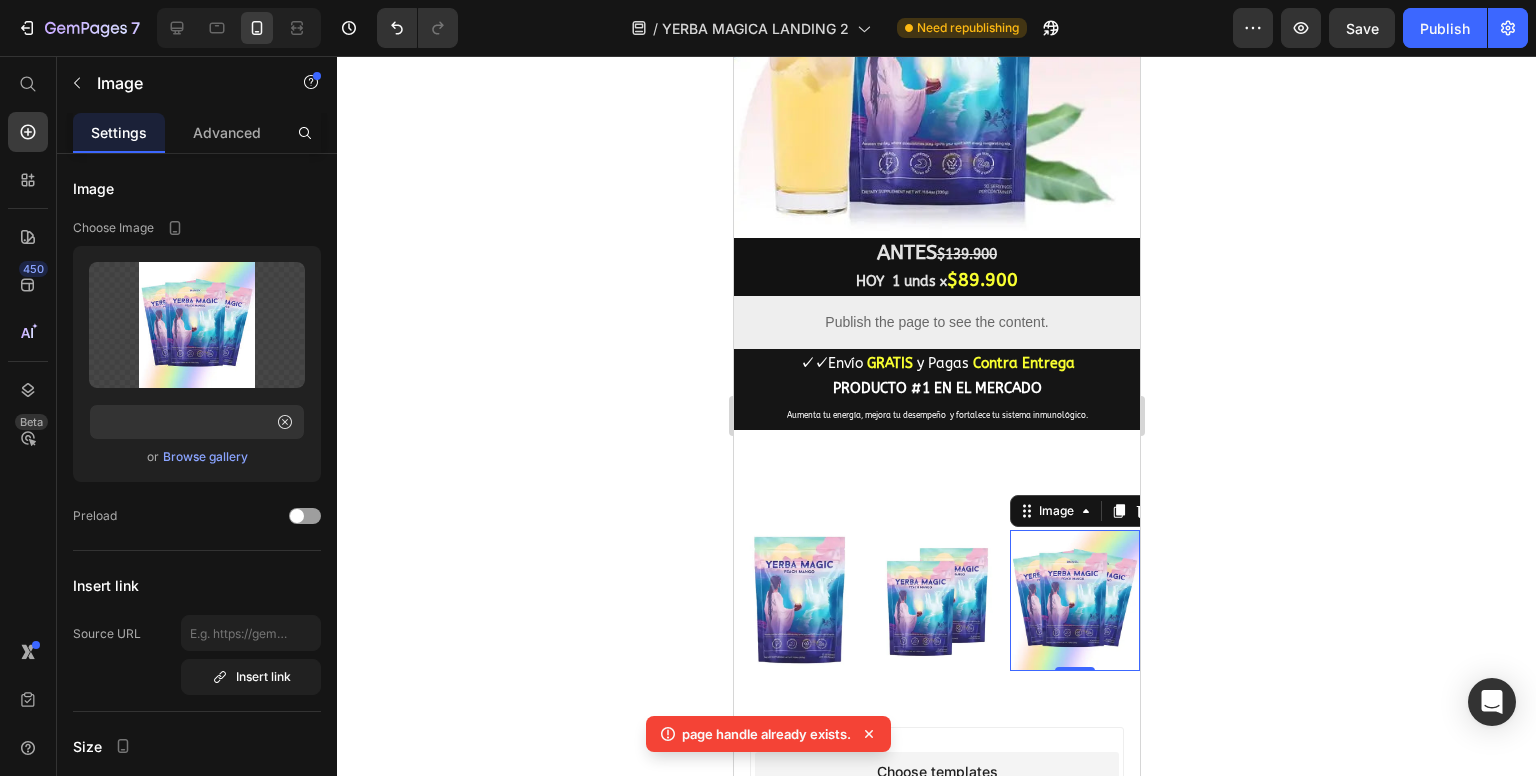 click 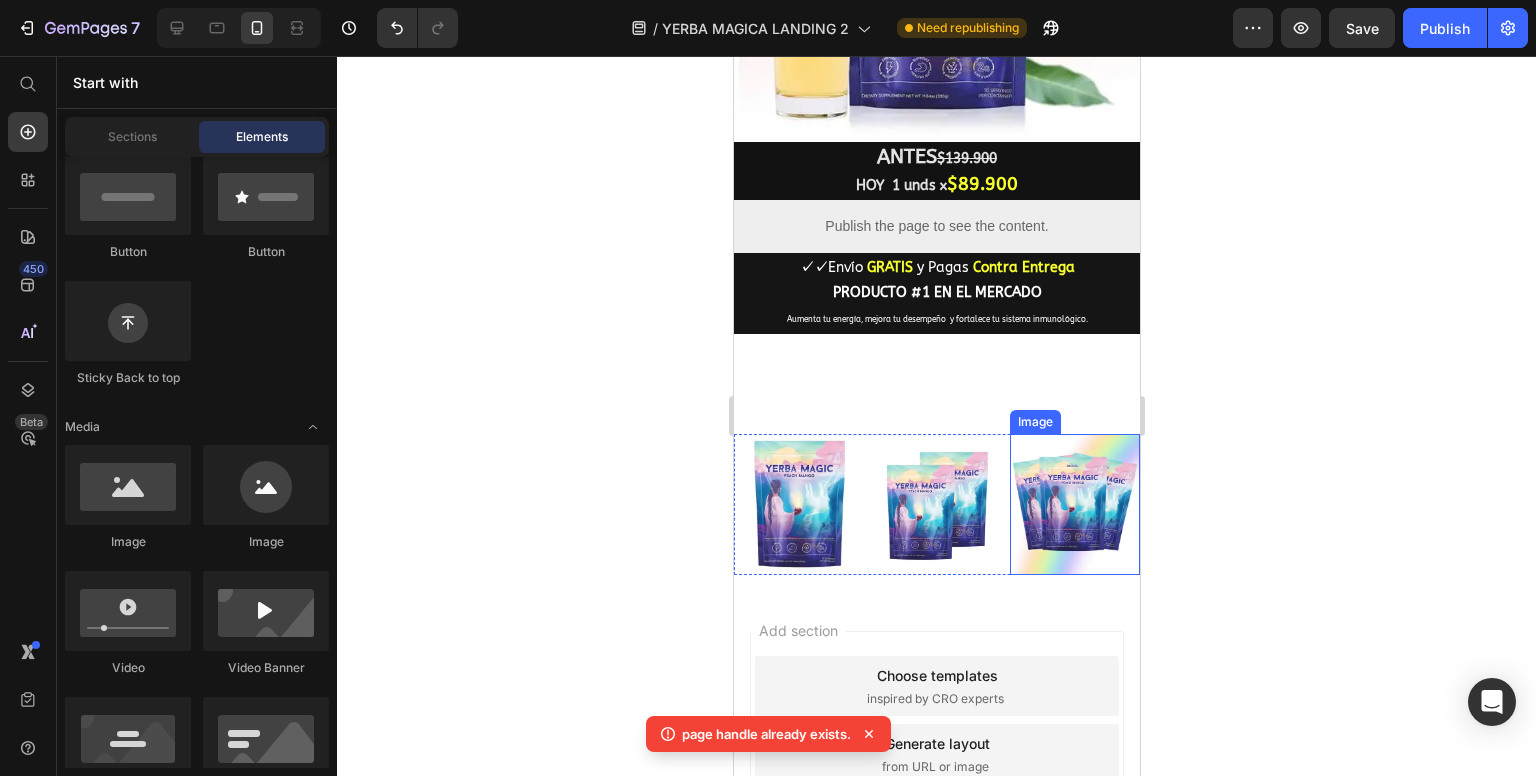 scroll, scrollTop: 1654, scrollLeft: 0, axis: vertical 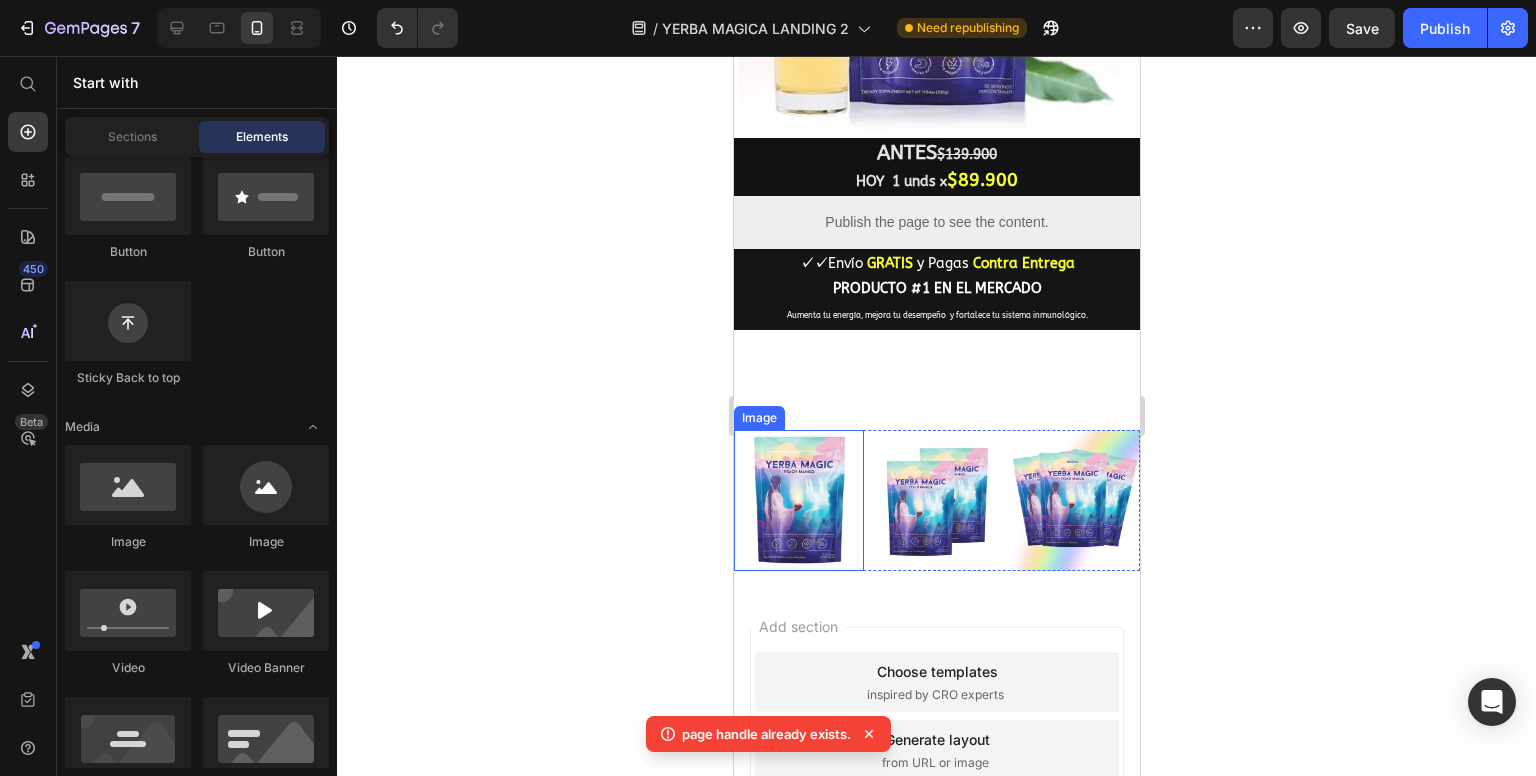 click at bounding box center (798, 500) 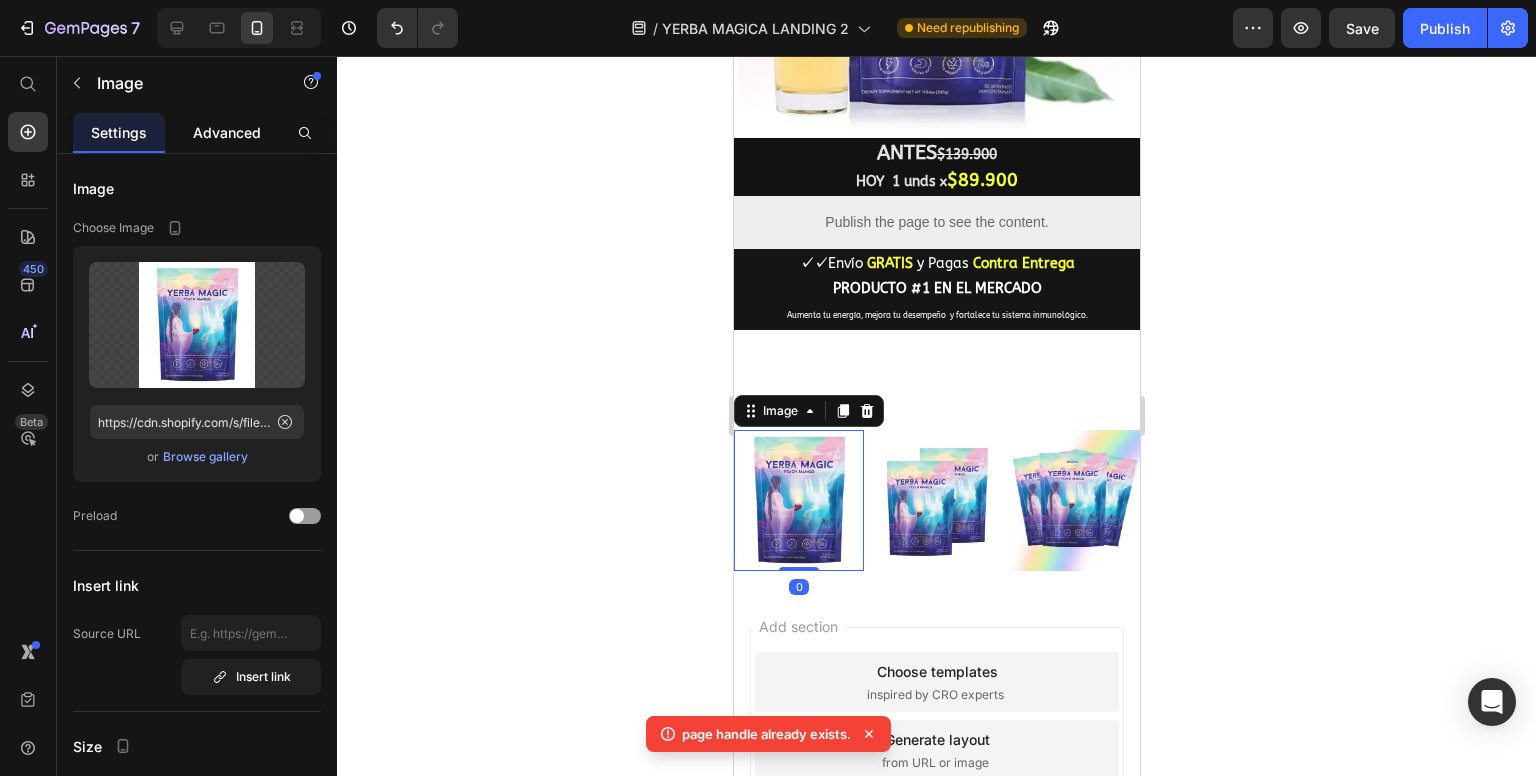 click on "Advanced" 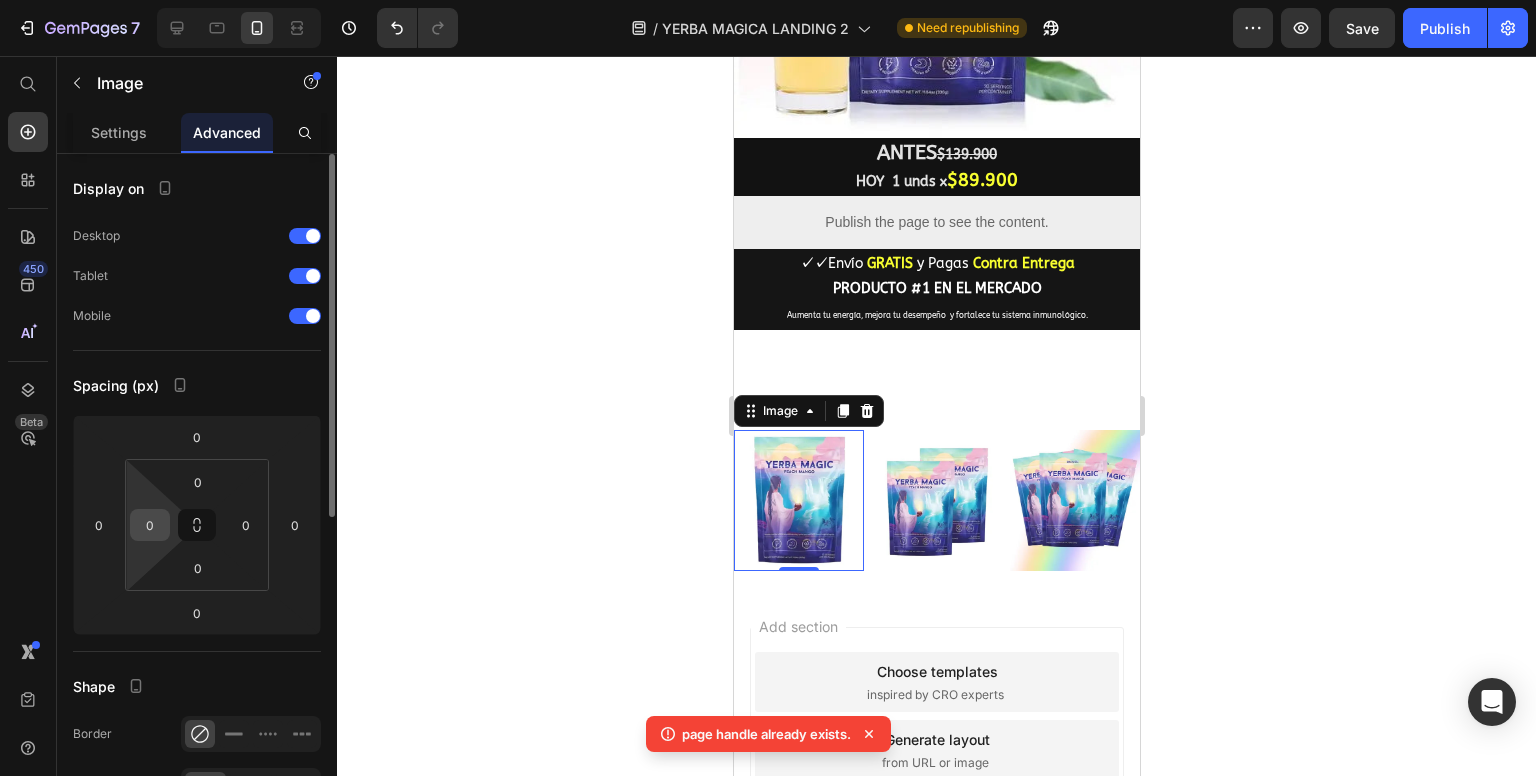 click on "0" at bounding box center [150, 525] 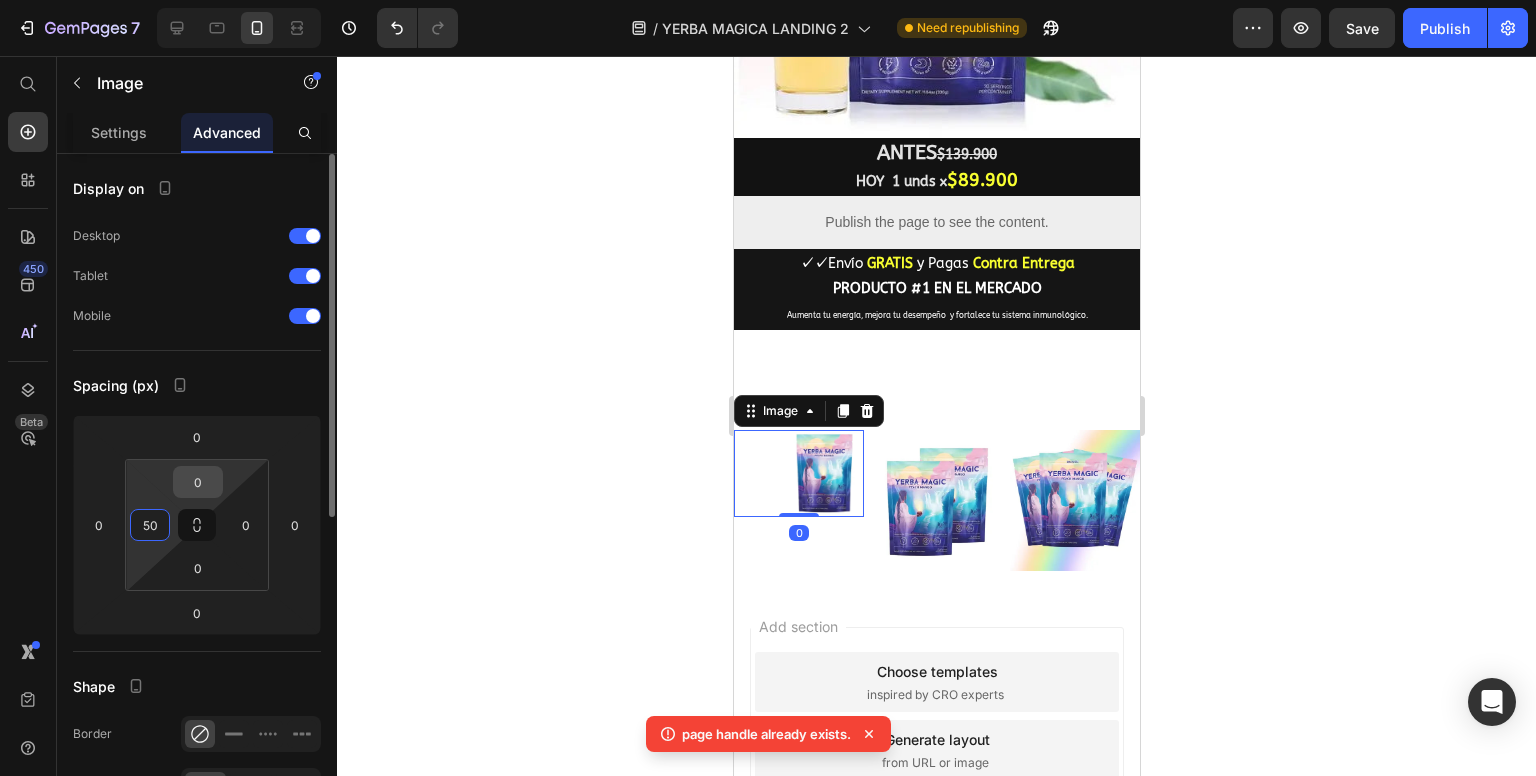 type on "50" 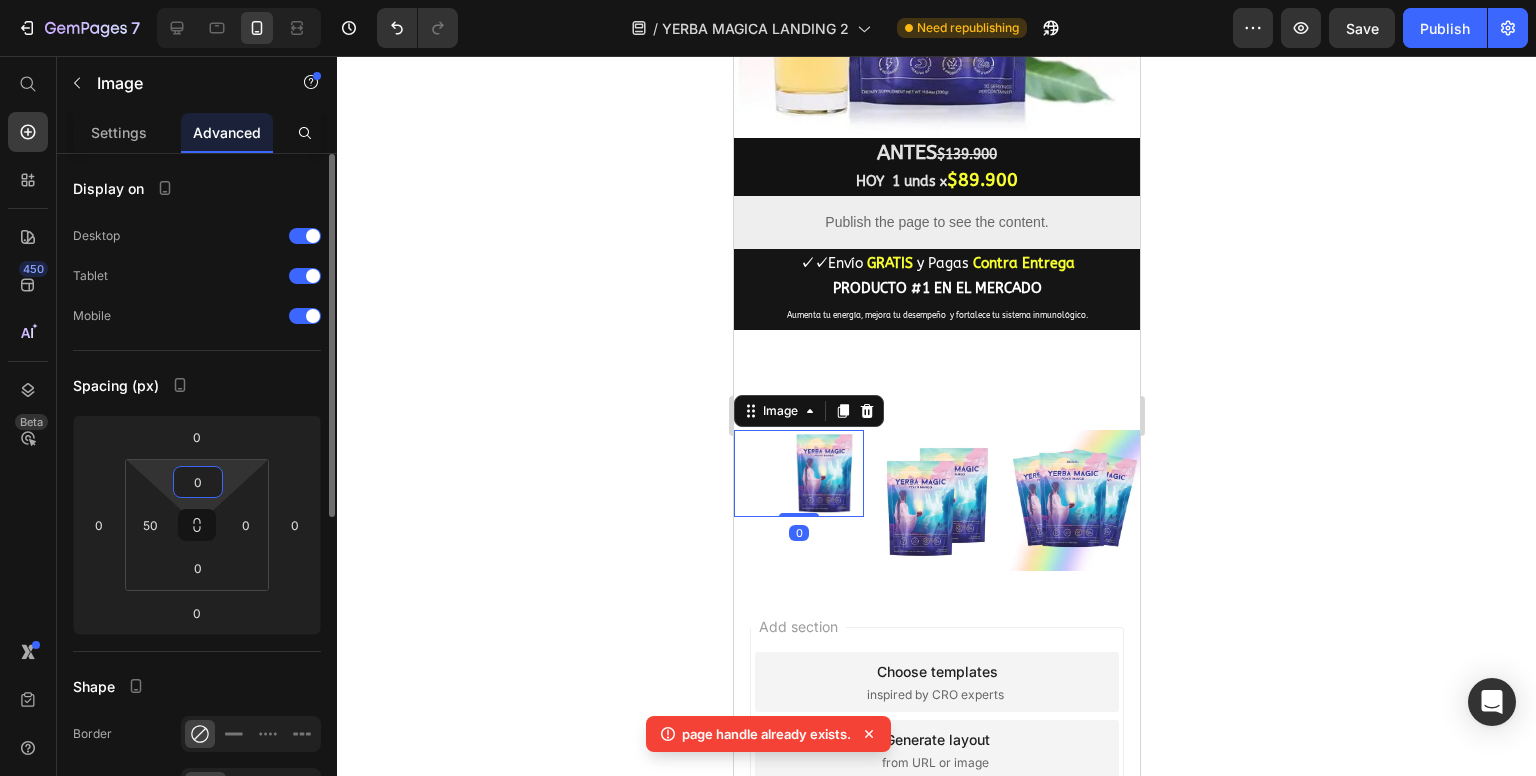 click on "0" at bounding box center [198, 482] 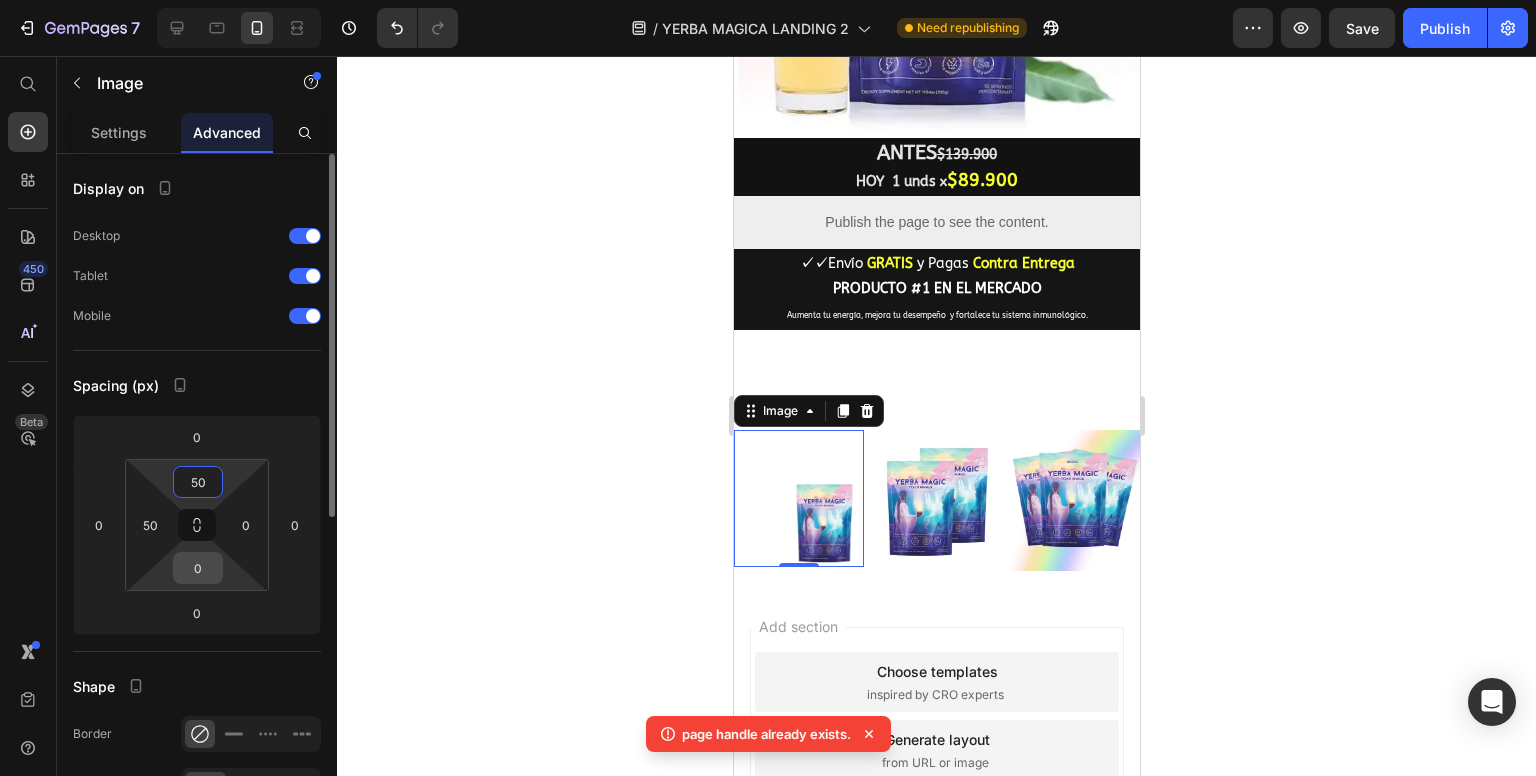 type on "50" 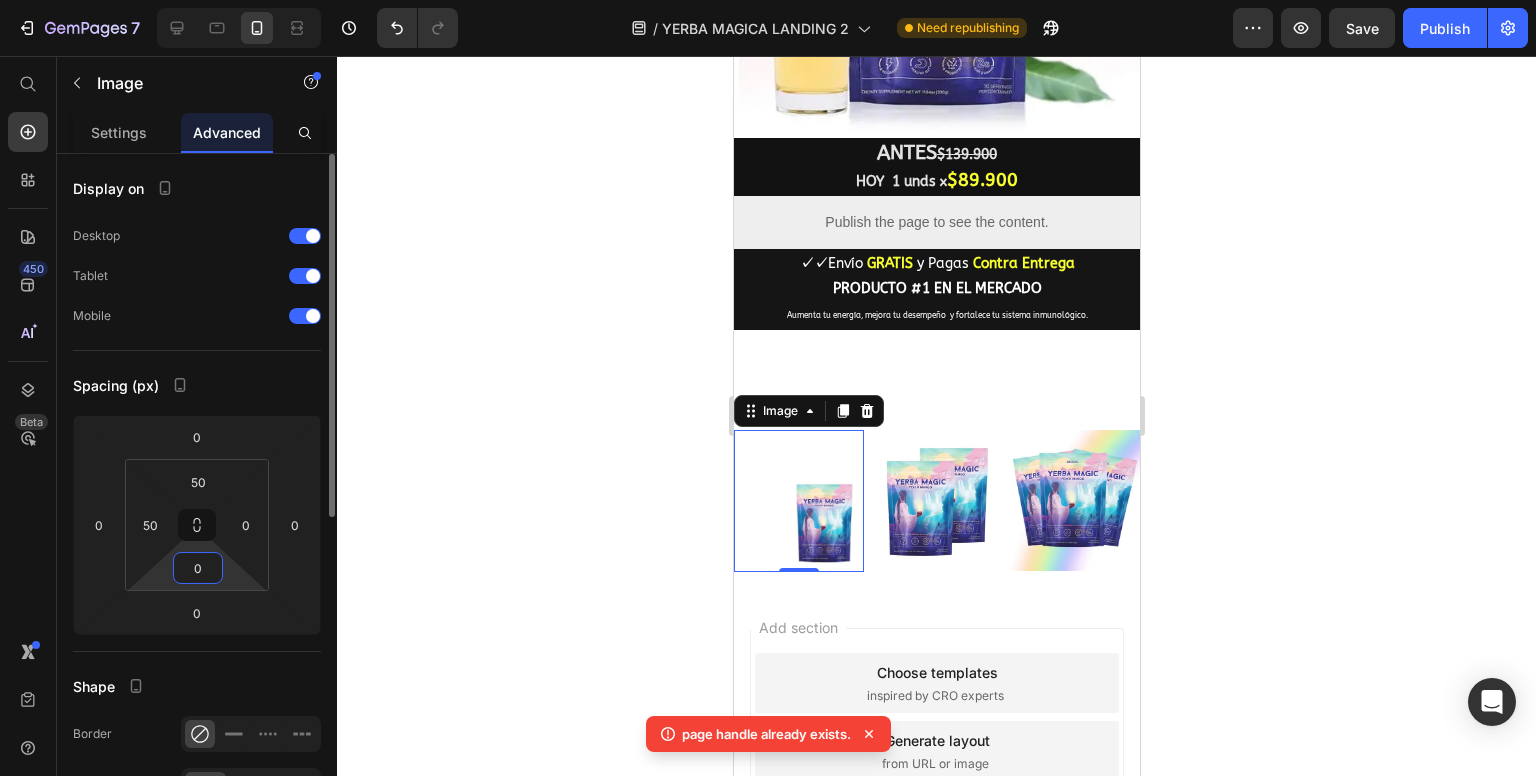 click on "0" at bounding box center (198, 568) 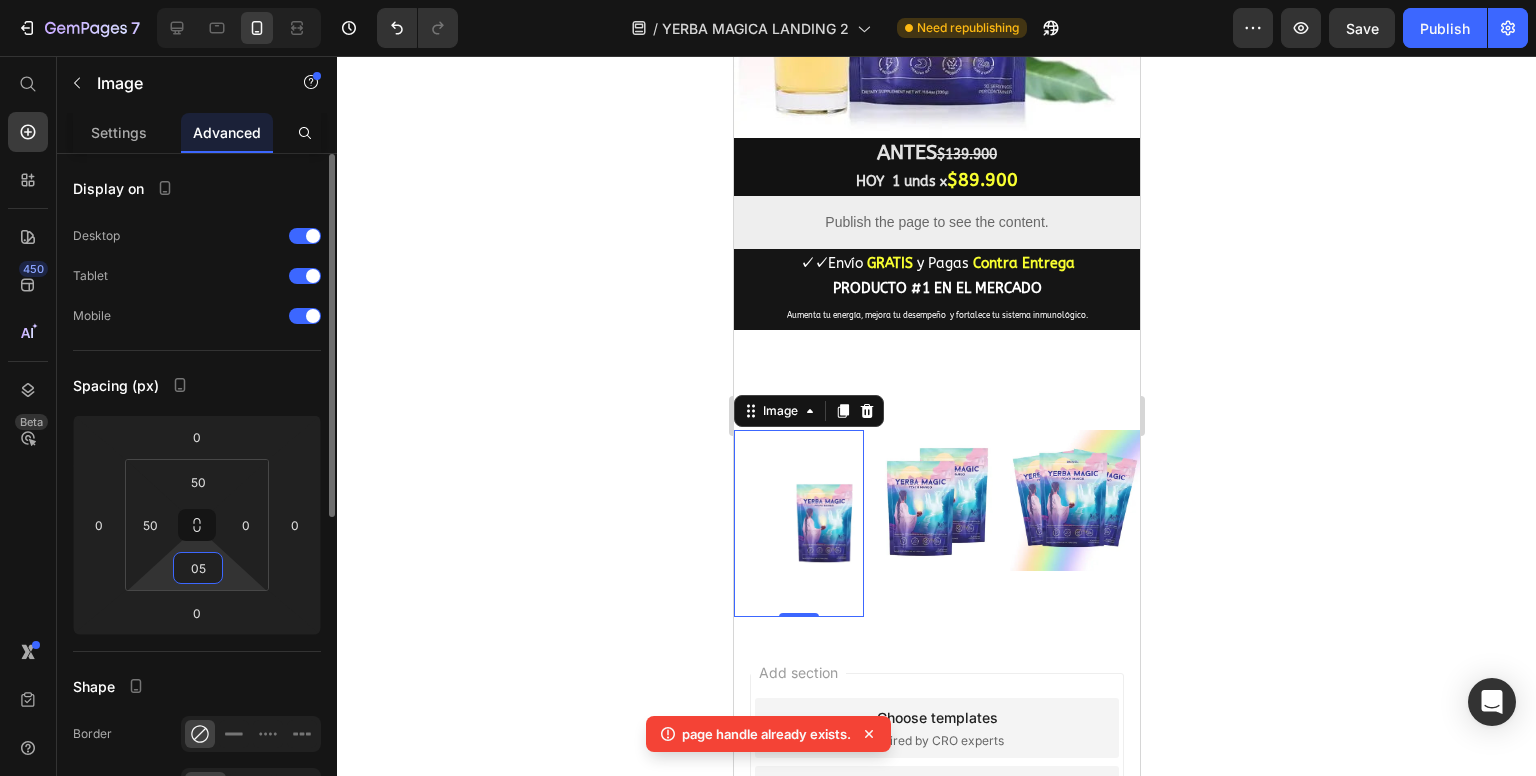 type on "0" 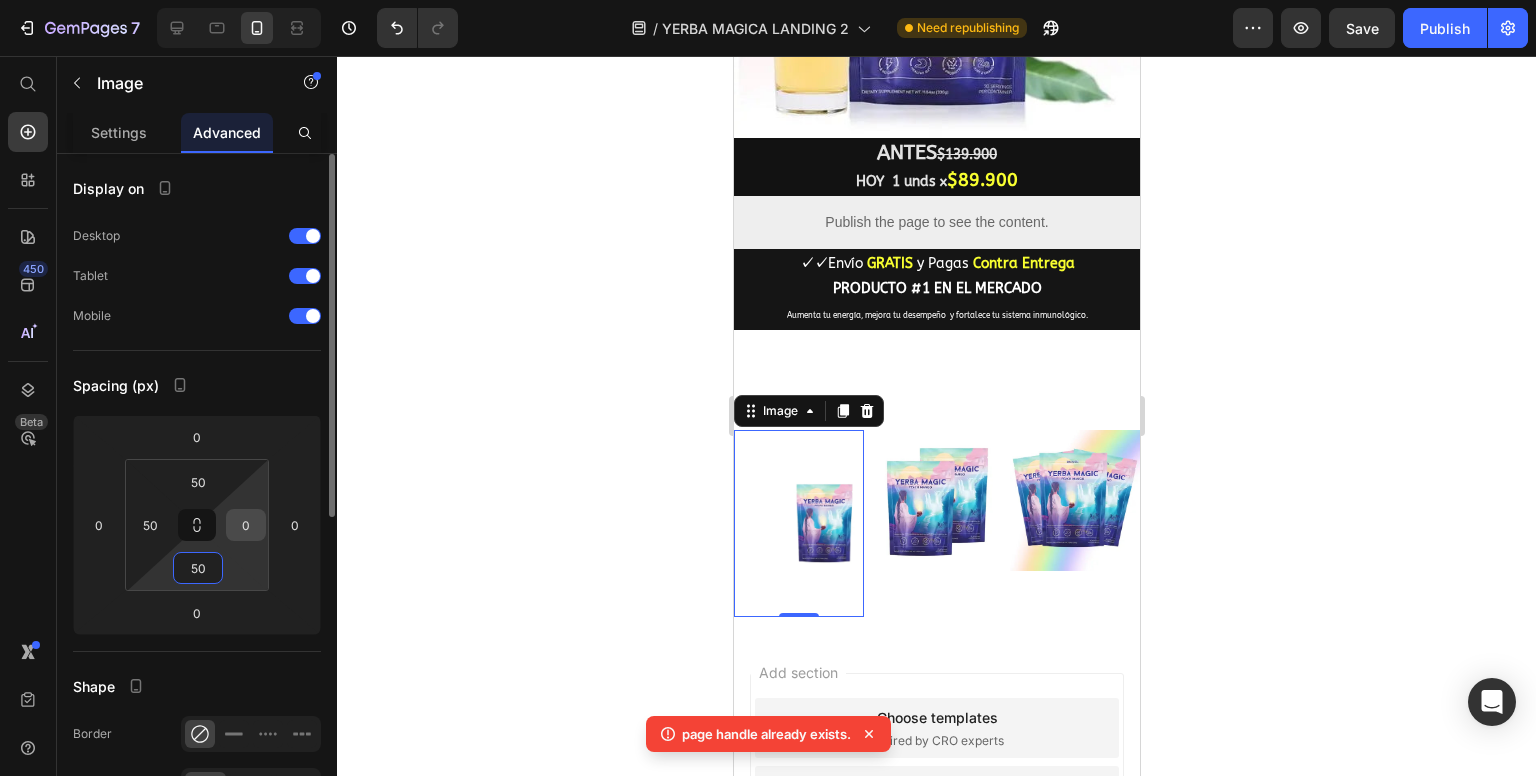 type on "50" 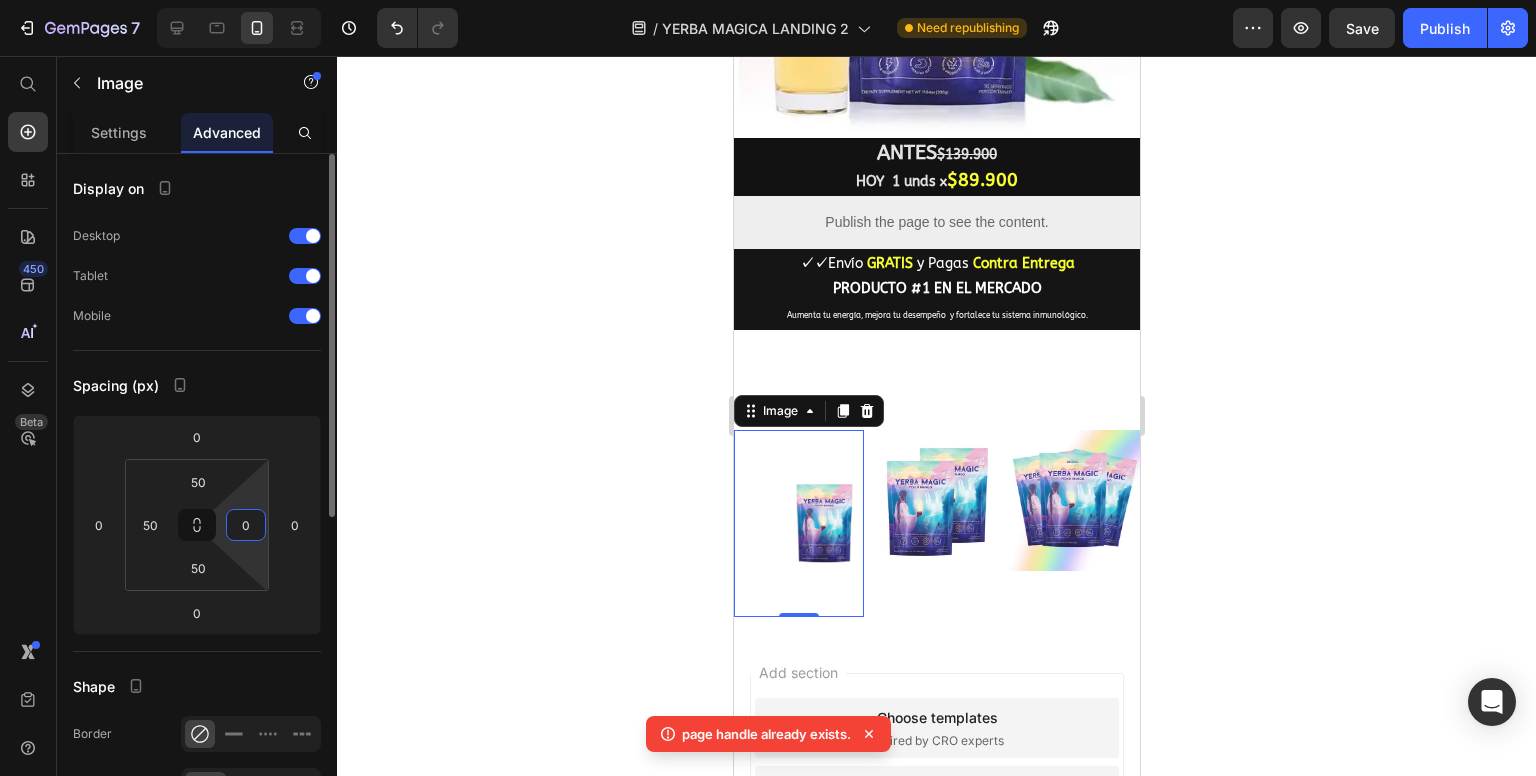 click on "0" at bounding box center (246, 525) 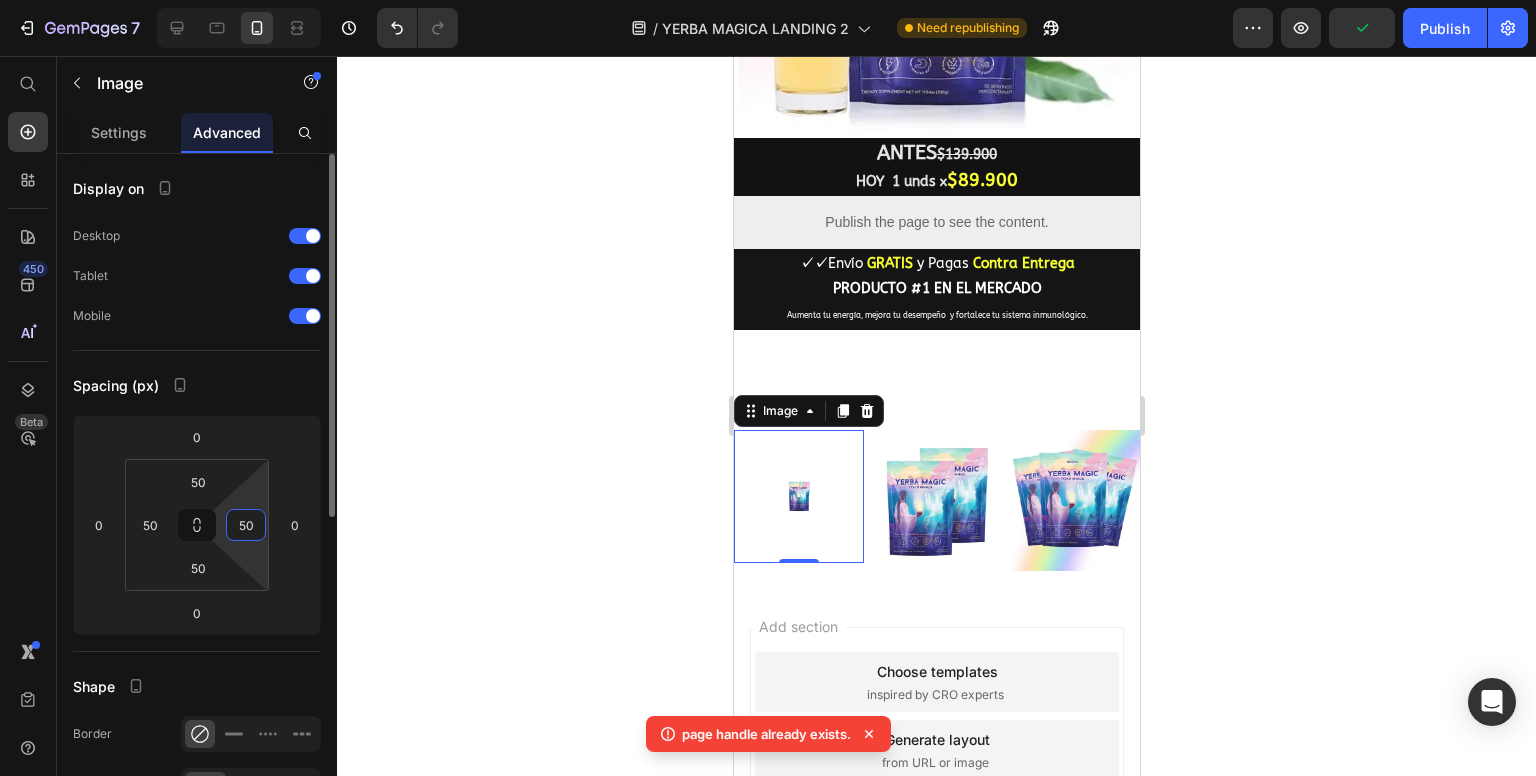 type on "5" 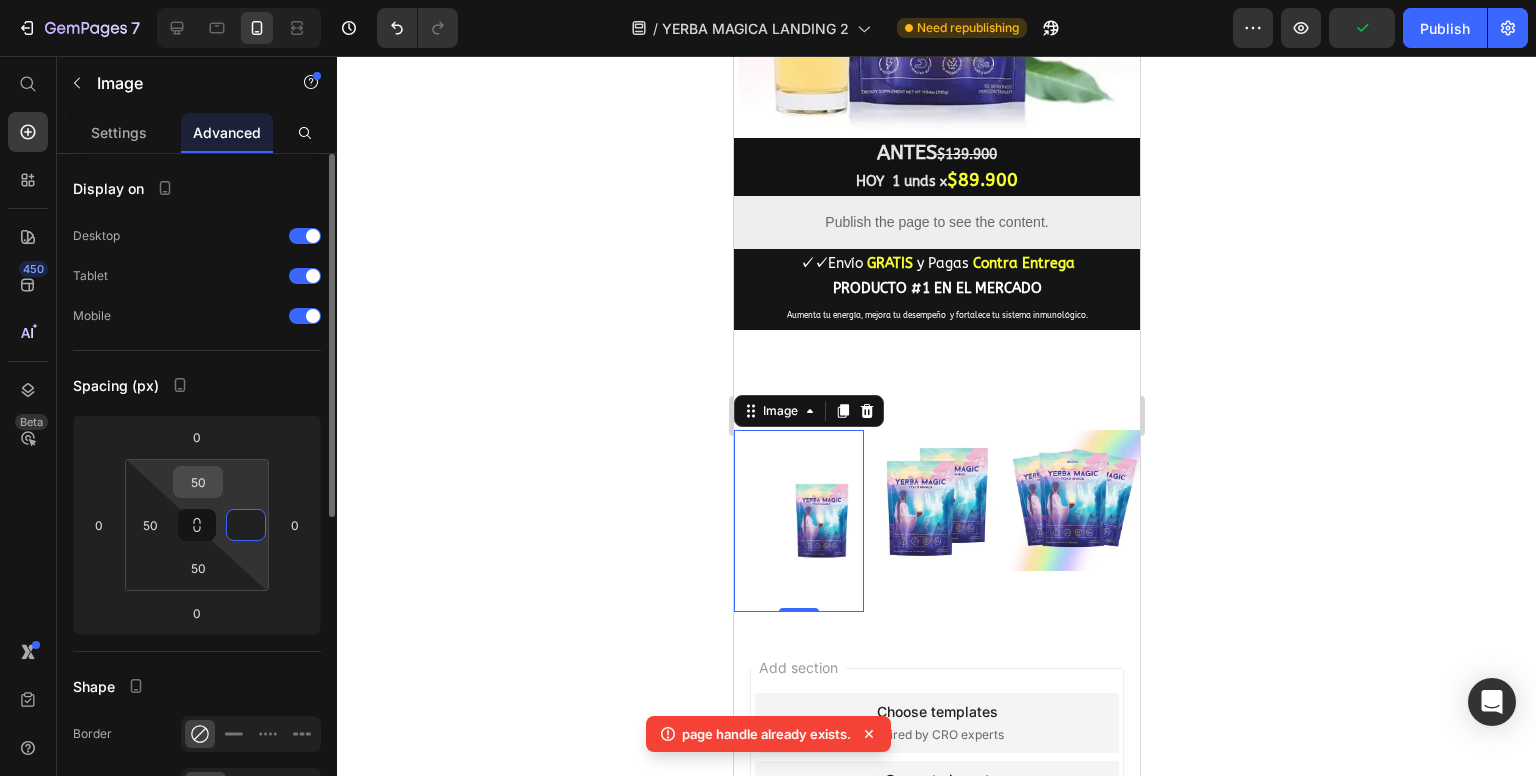 click on "50" at bounding box center [198, 482] 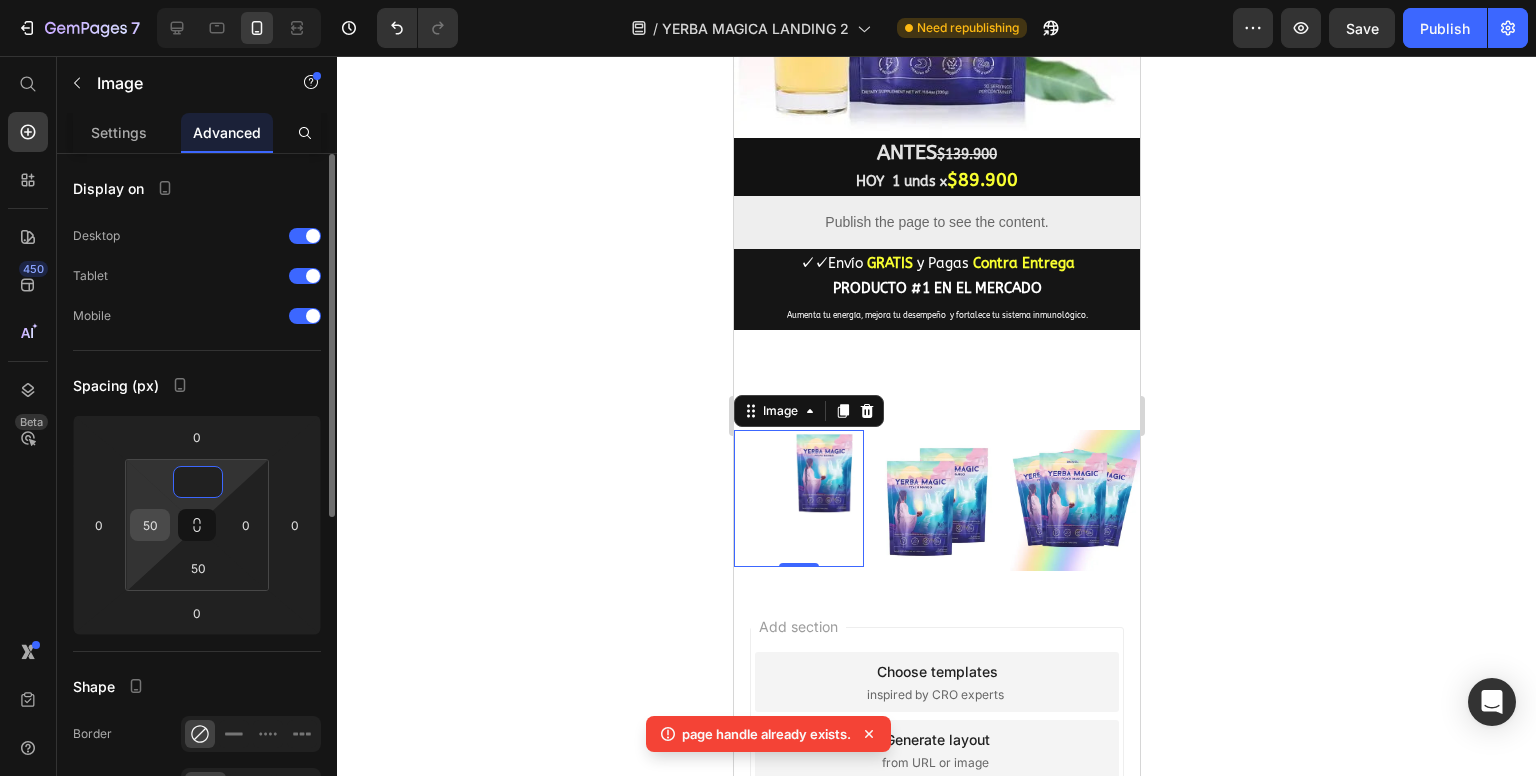 type on "0" 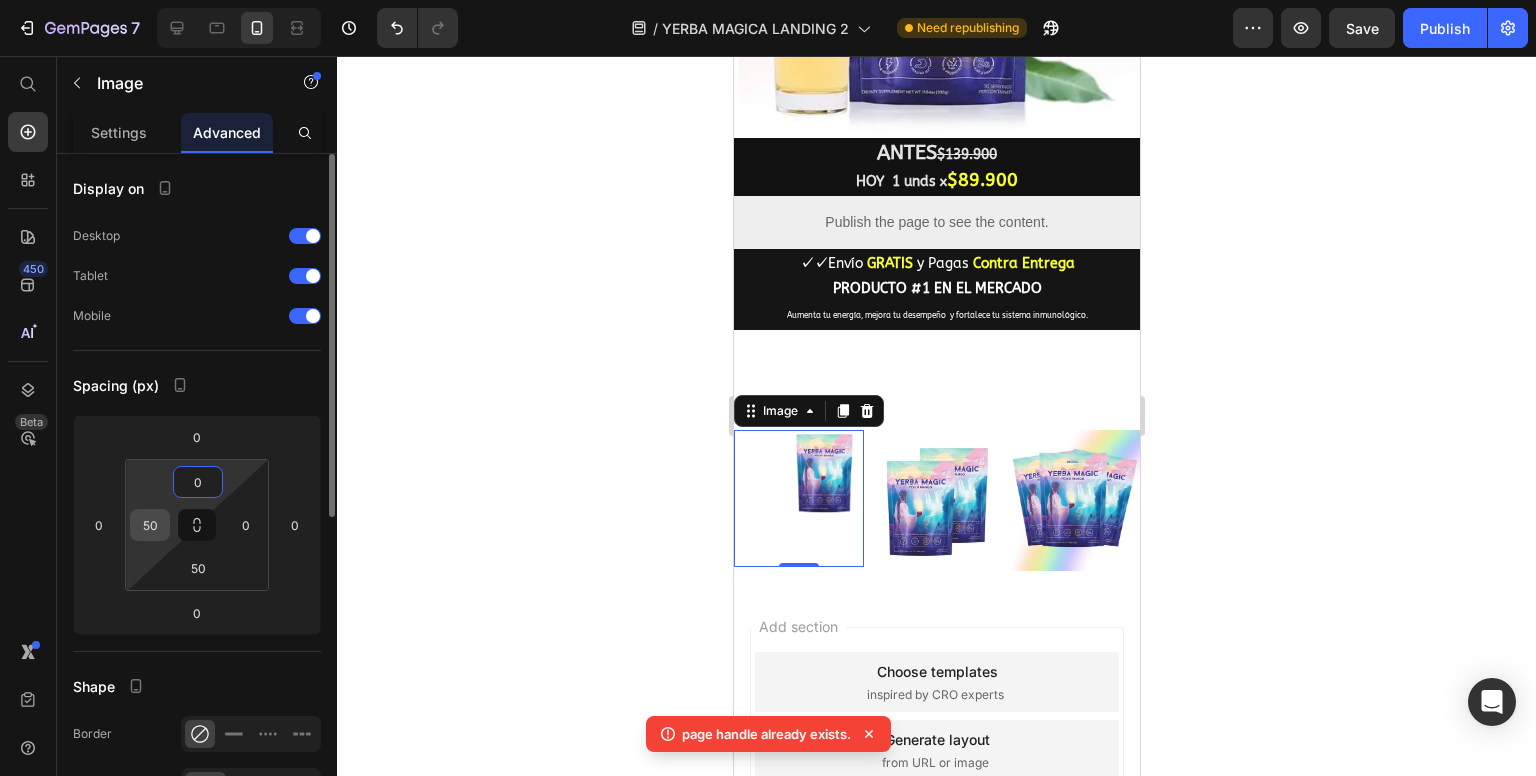 click on "50" at bounding box center (150, 525) 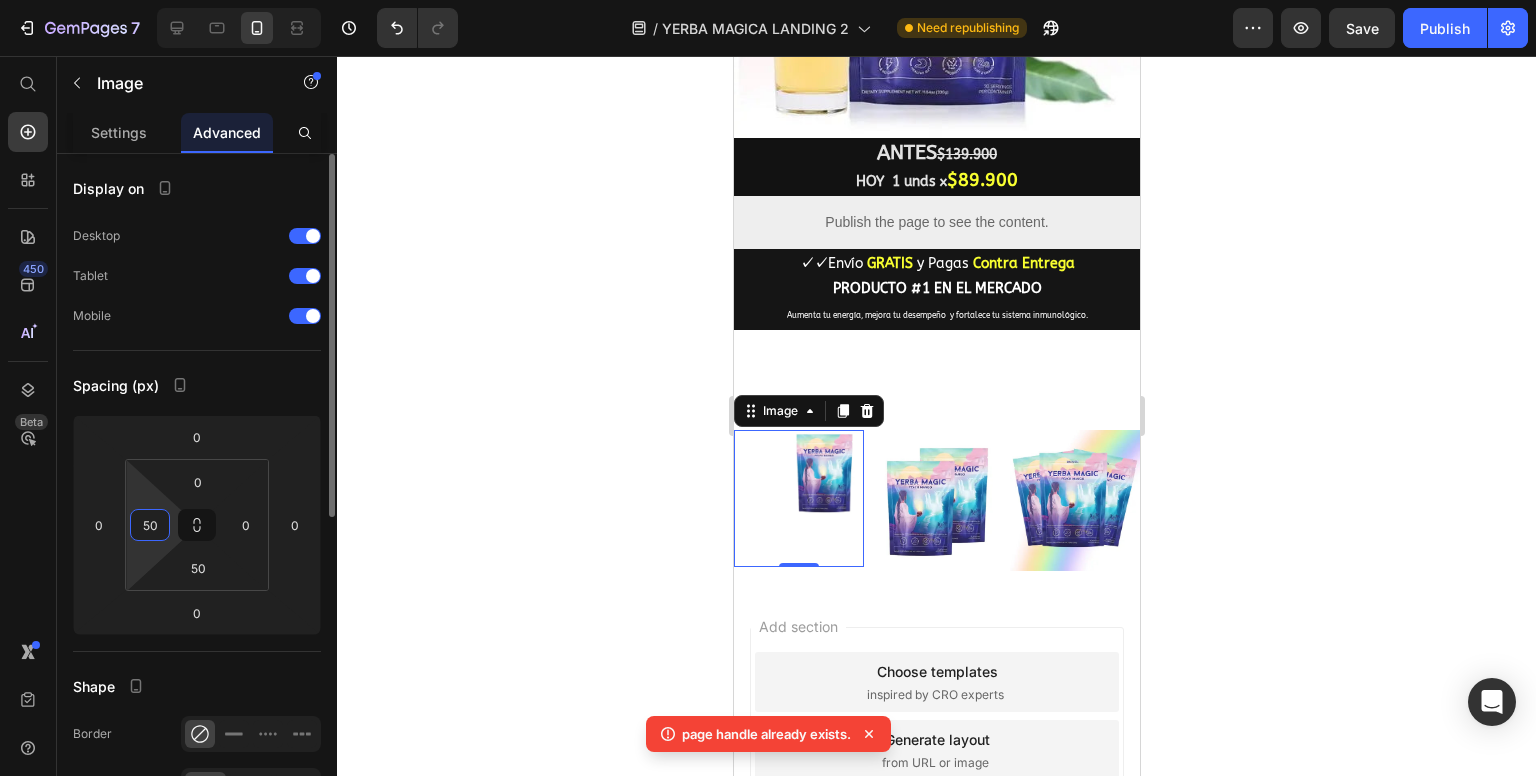 click on "50" at bounding box center [150, 525] 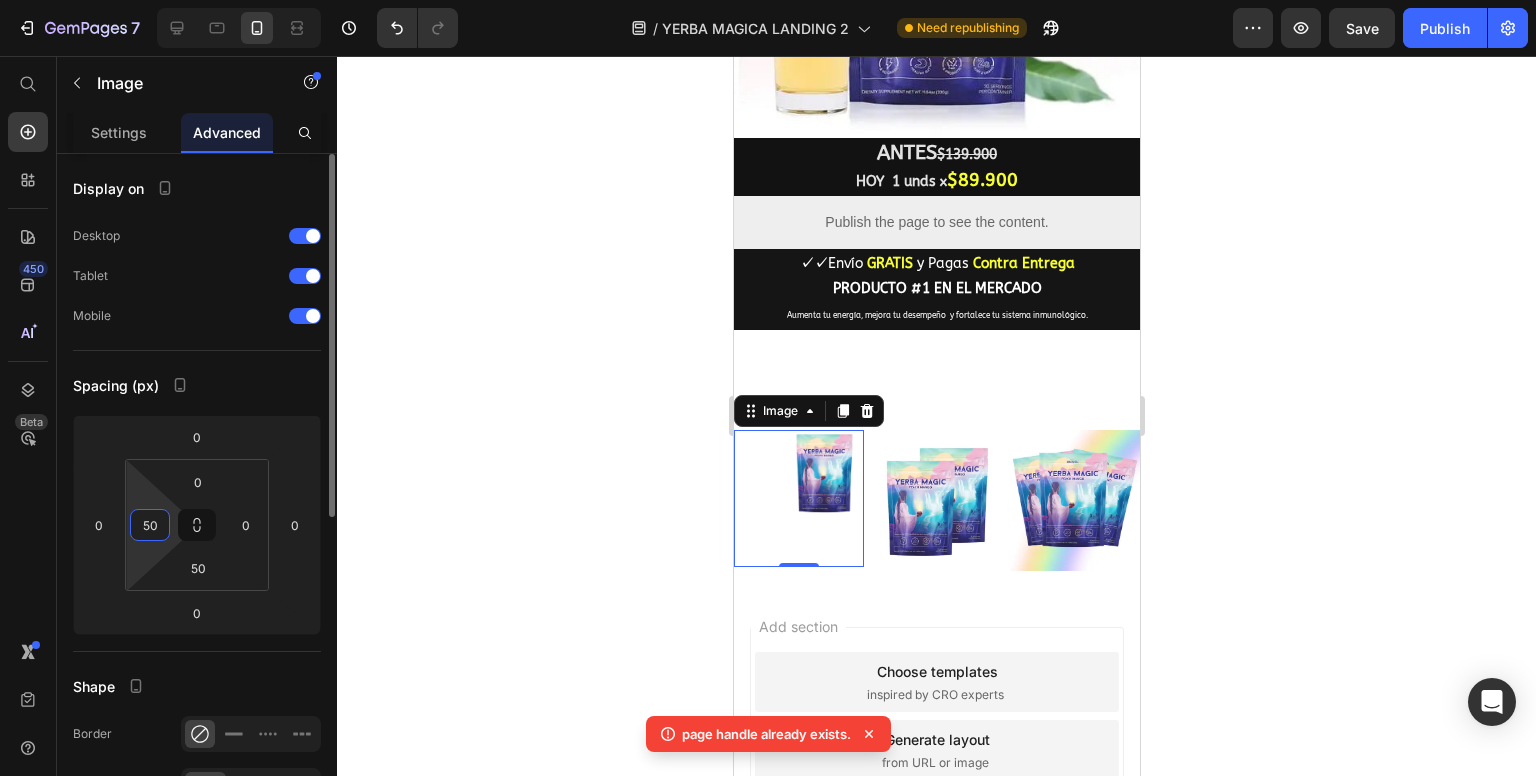 click on "50" at bounding box center [150, 525] 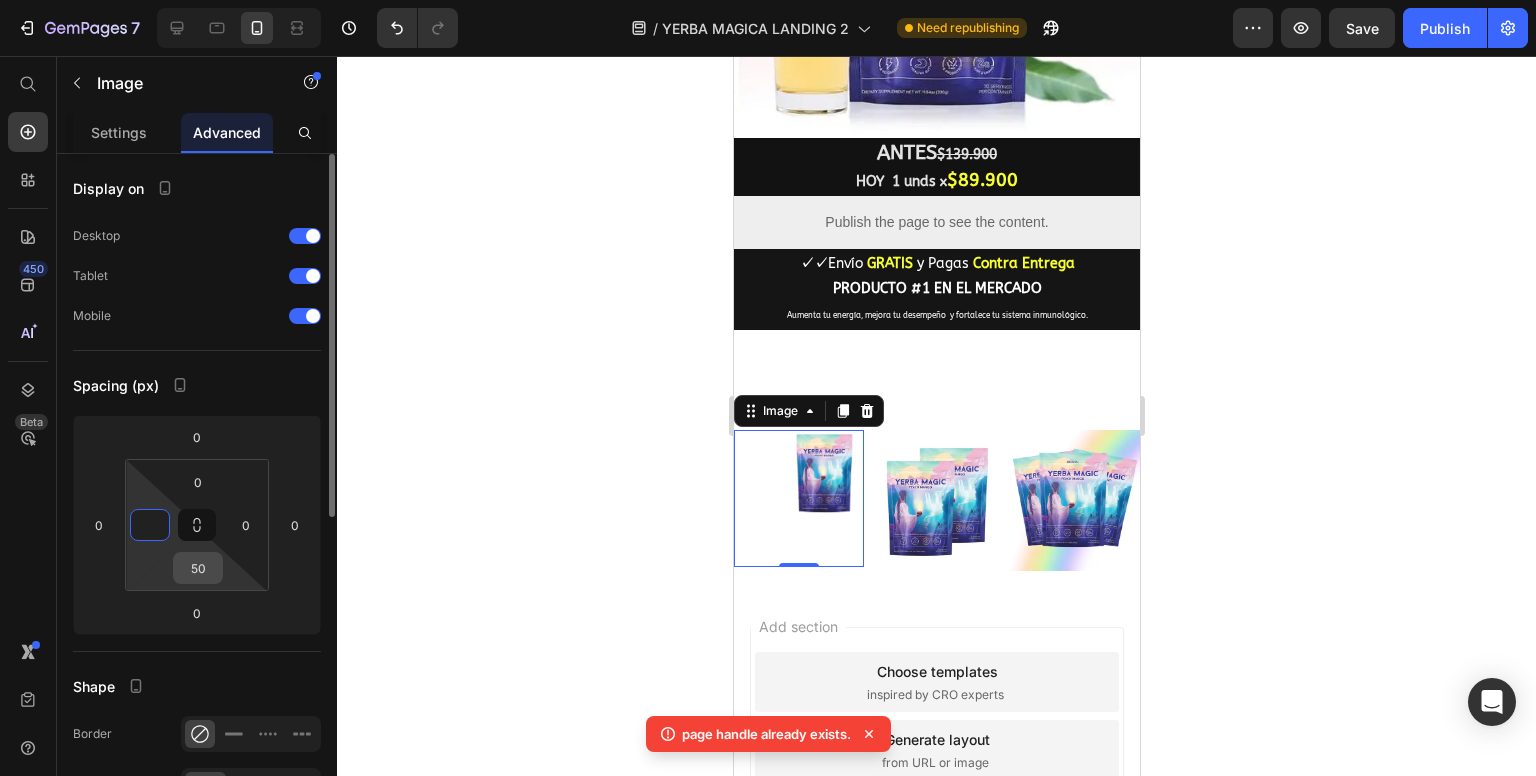 type on "0" 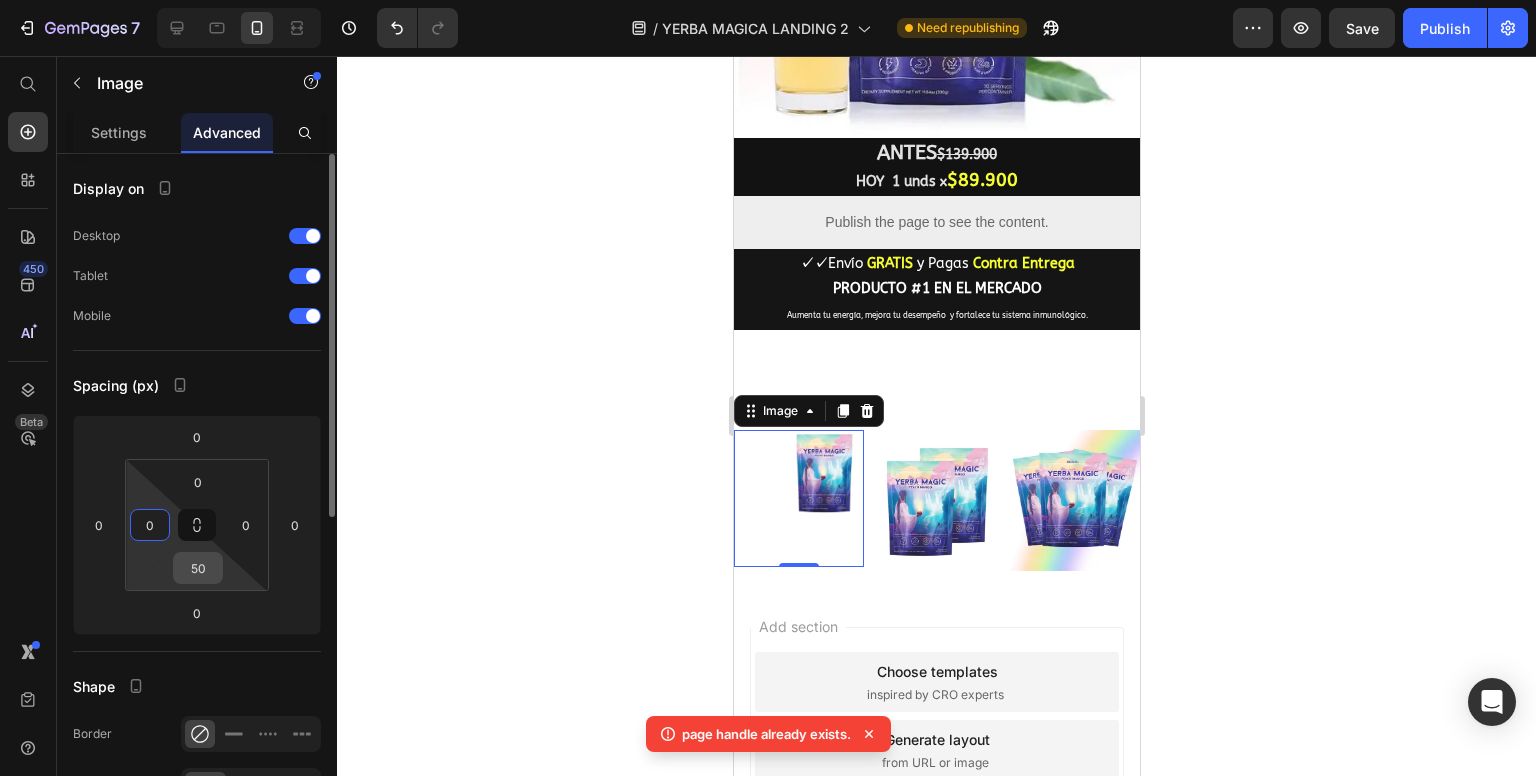 click on "50" at bounding box center [198, 568] 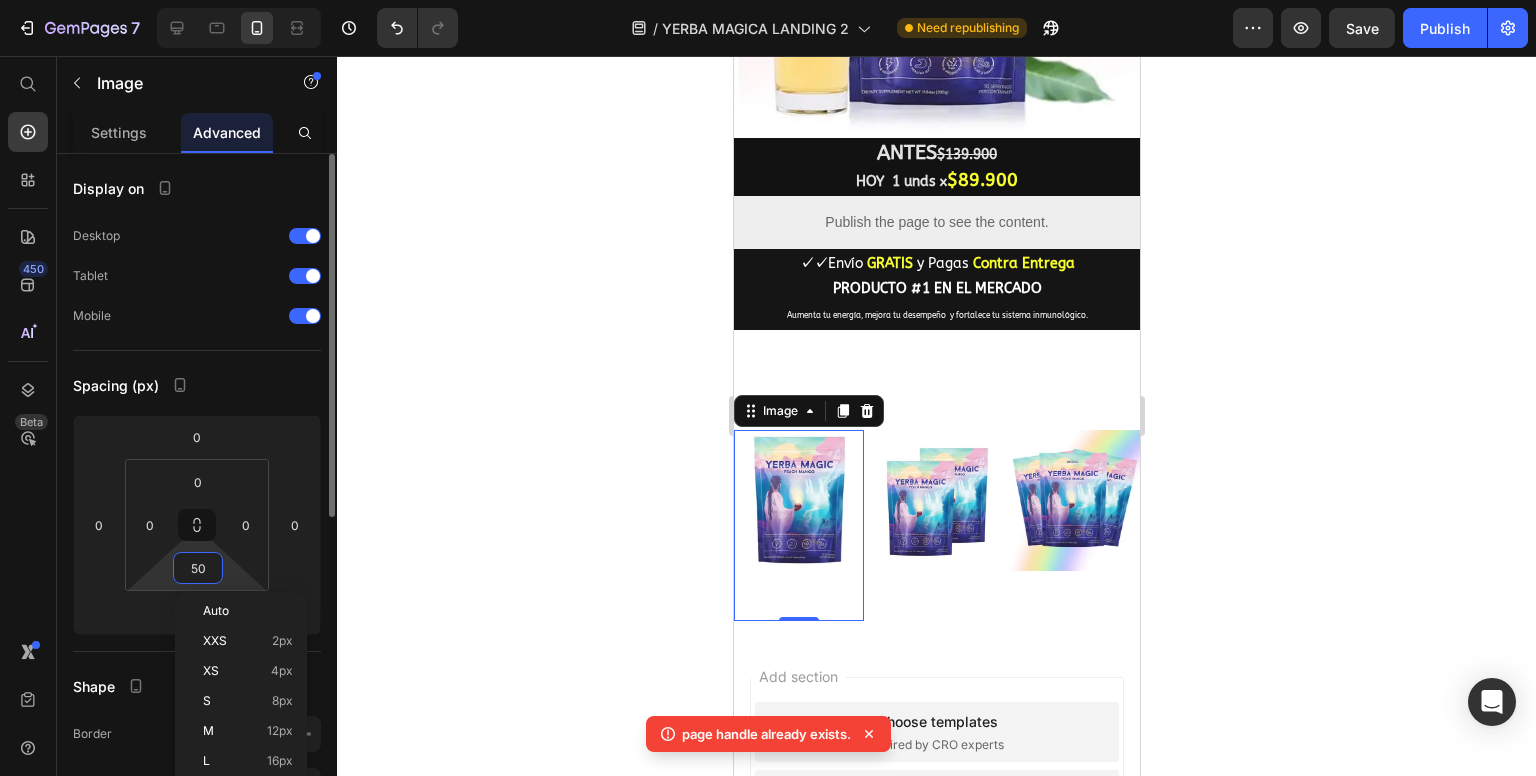 click on "50" at bounding box center (198, 568) 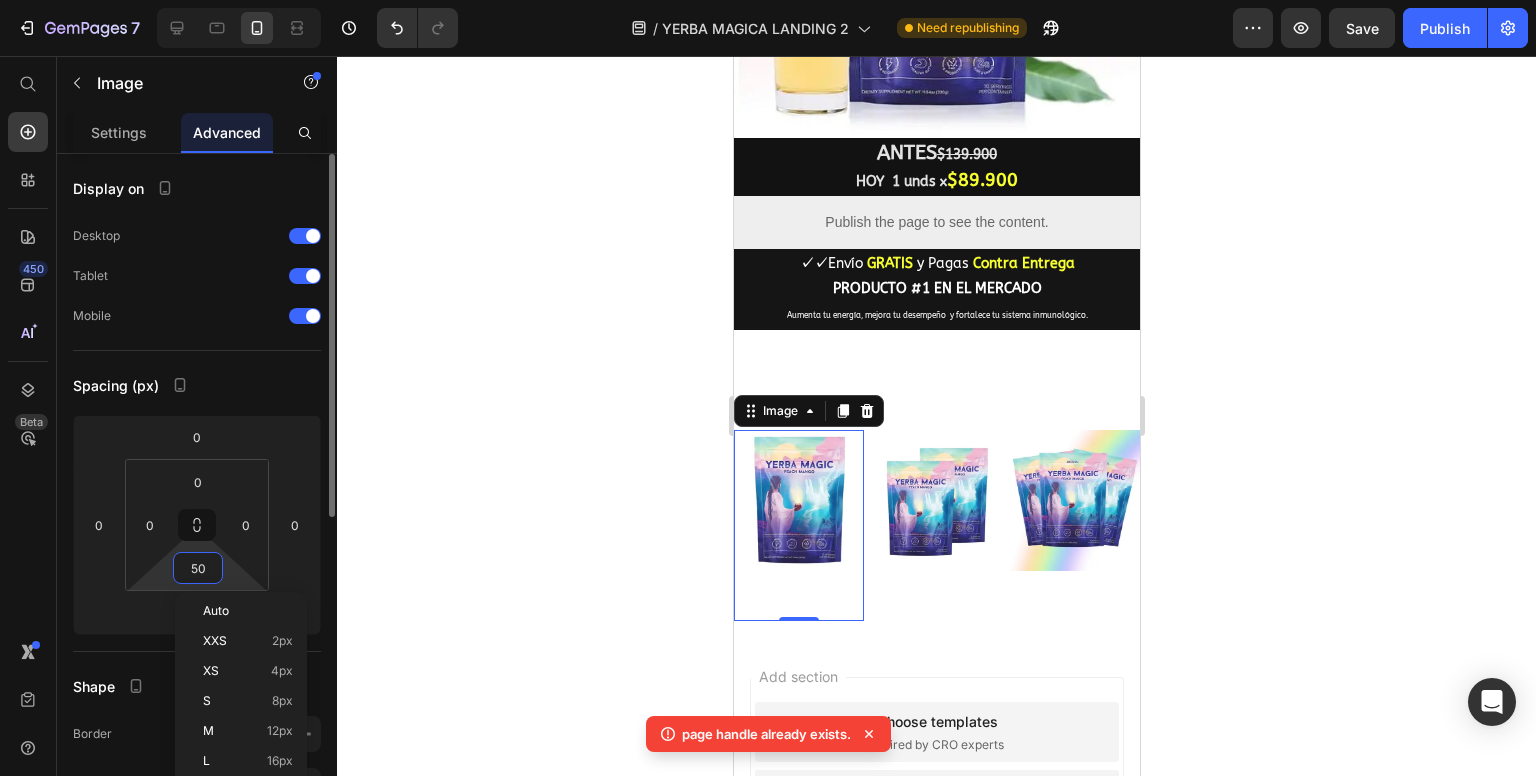 type 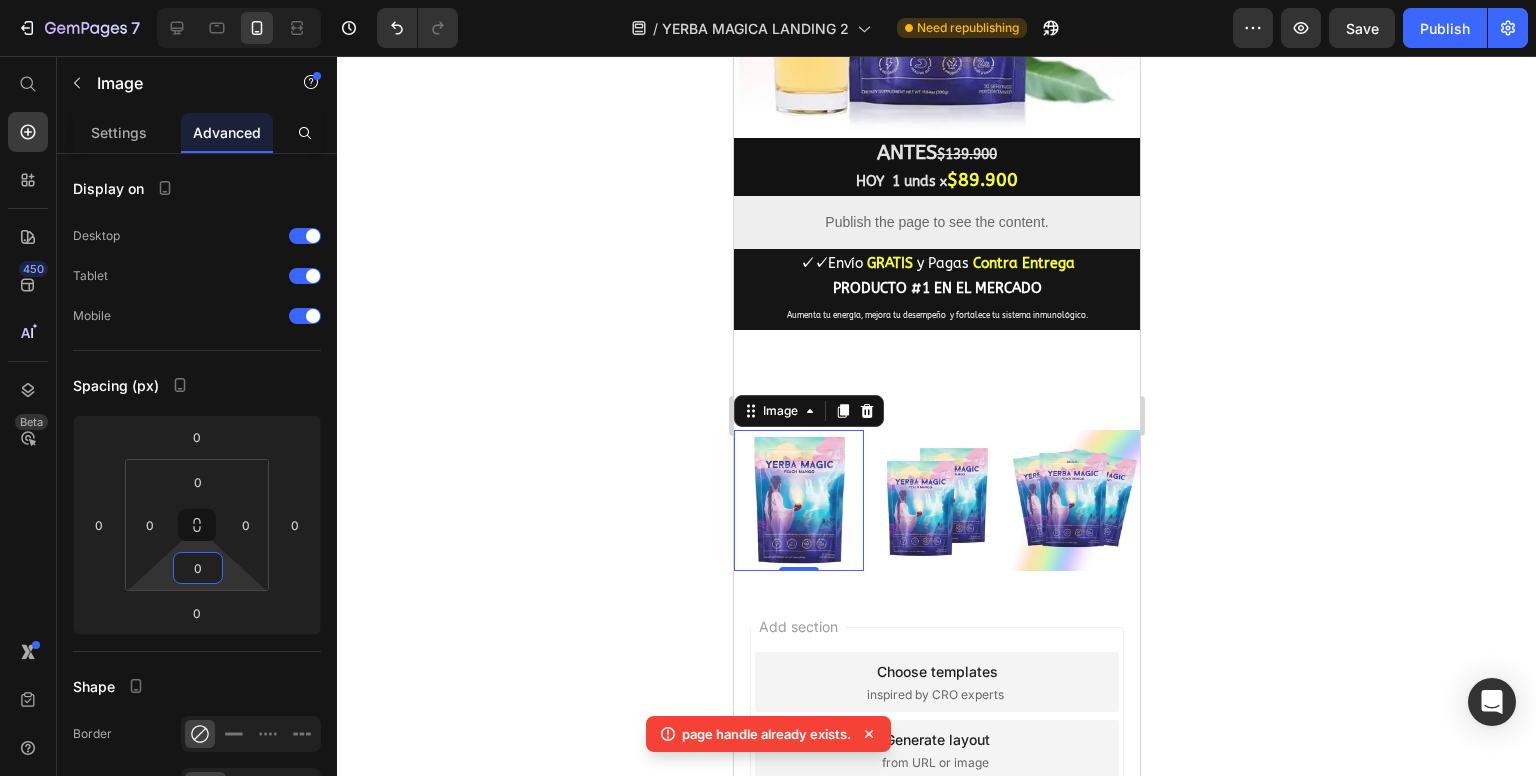 click 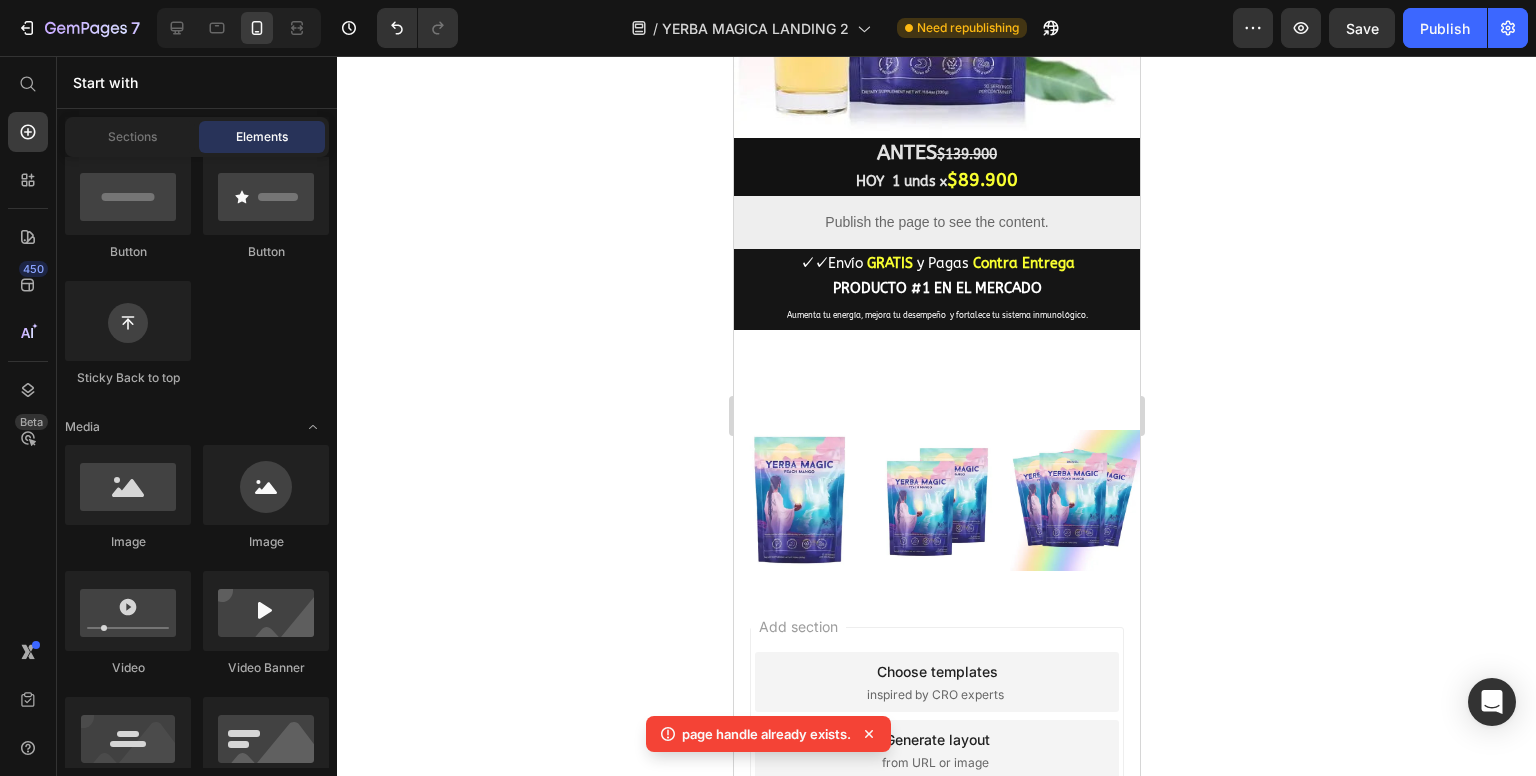 click on "Publish the page to see the content.
Custom Code ✓✓  Envío   GRATIS   y Pagas   Contra Entrega PRODUCTO #1 EN EL MERCADO Text Block Image Image Section 2 ANTES  $139.900 HOY  1 unds x  $89.900 Text Block
Publish the page to see the content.
Custom Code ✓✓  Envío   GRATIS   y Pagas   Contra Entrega PRODUCTO #1 EN EL MERCADO Aumenta tu energía, mejora tu desempeño  y fortalece tu sistema inmunológico. Text Block Section 3 Image Image Image Row Section 4 Root" at bounding box center [936, -485] 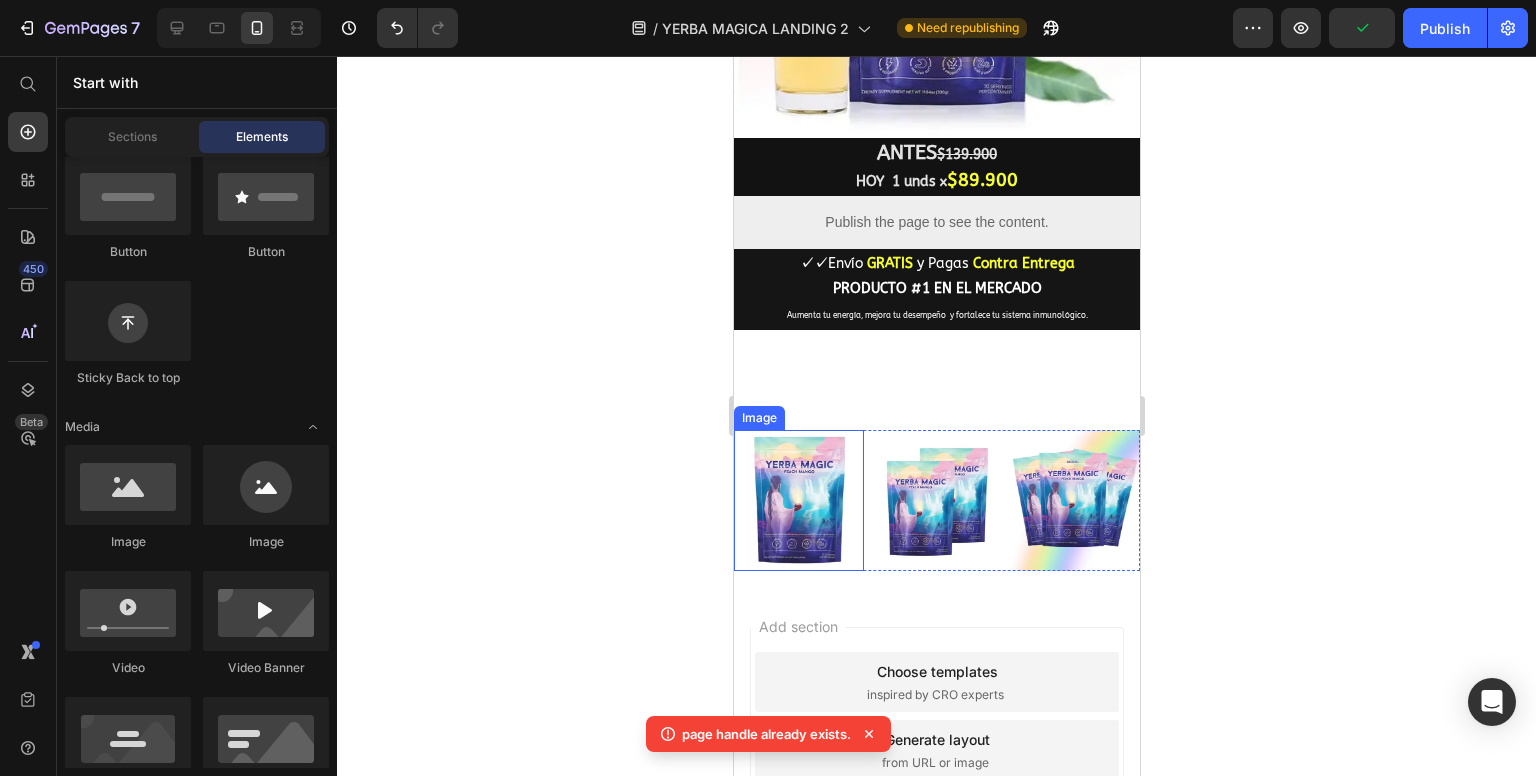 click at bounding box center (798, 500) 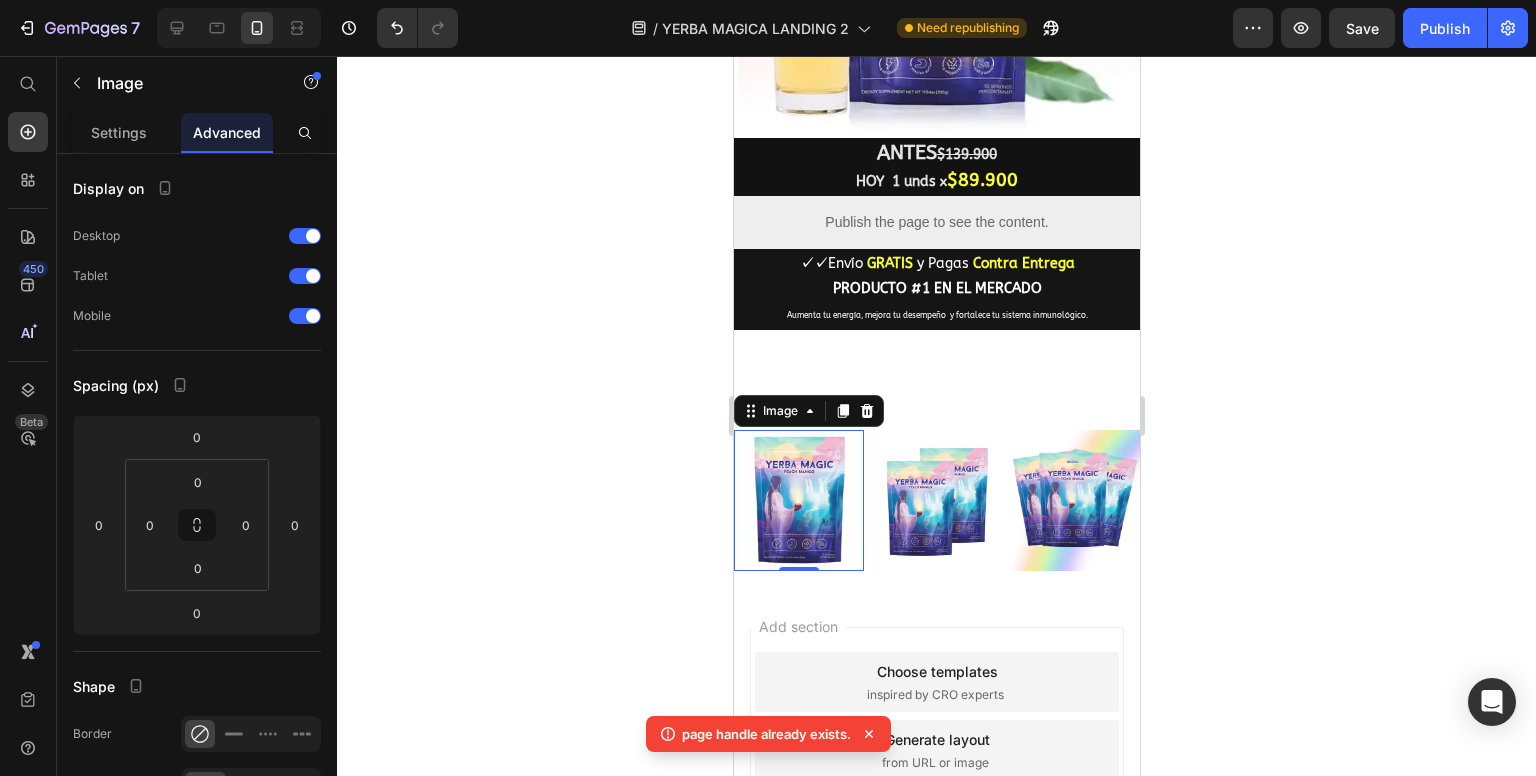 click 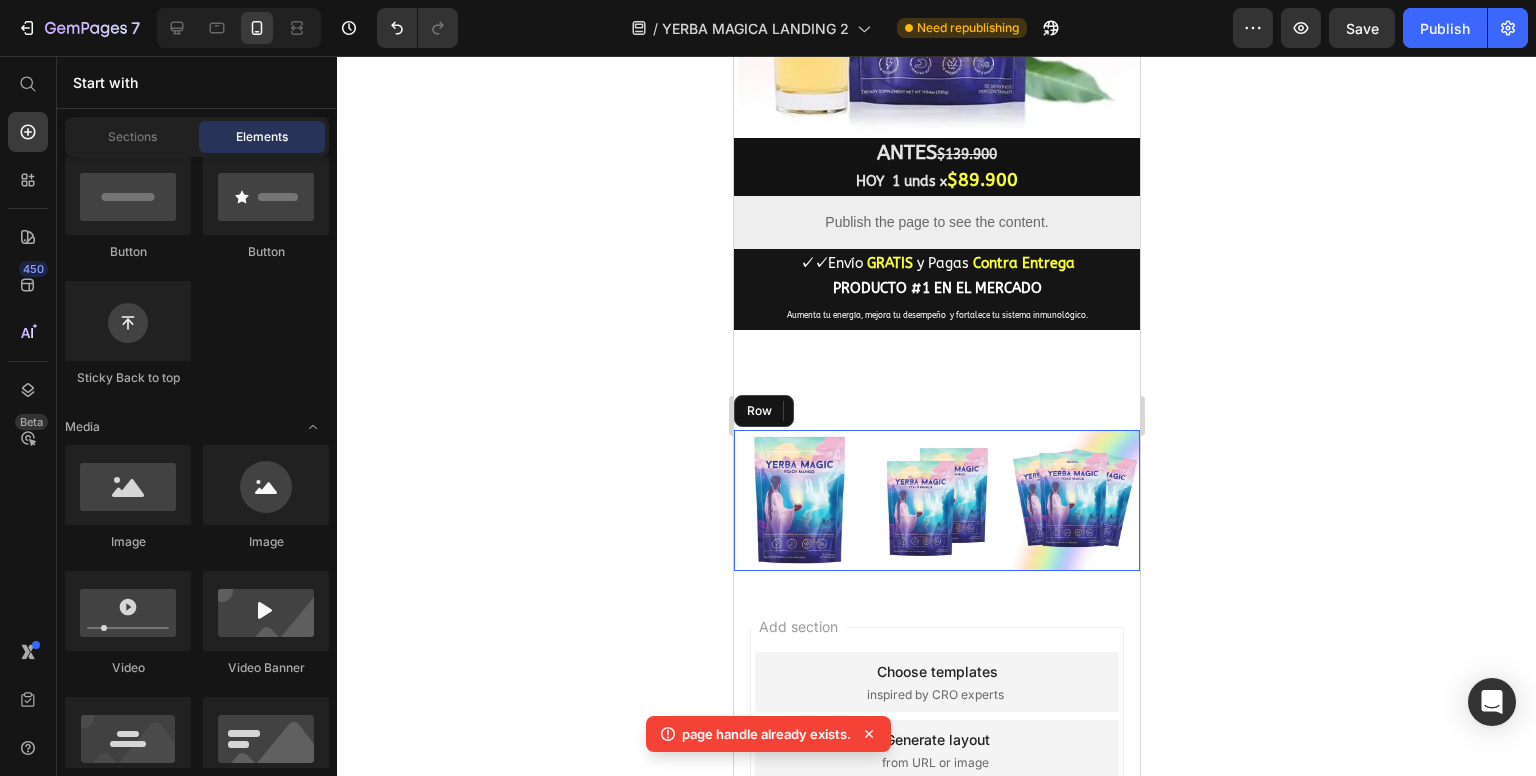 click on "Image Image Image Row" at bounding box center (936, 500) 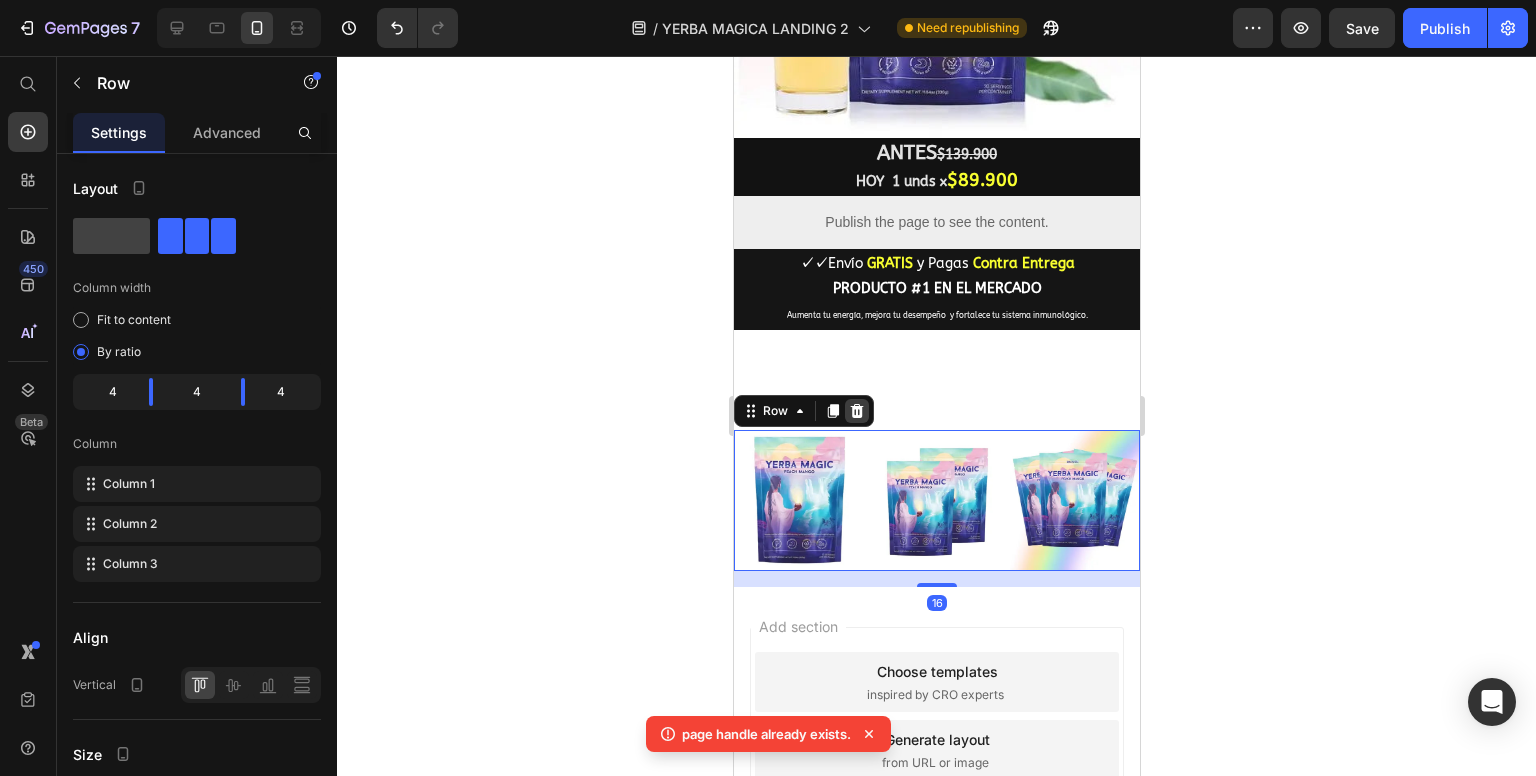 click 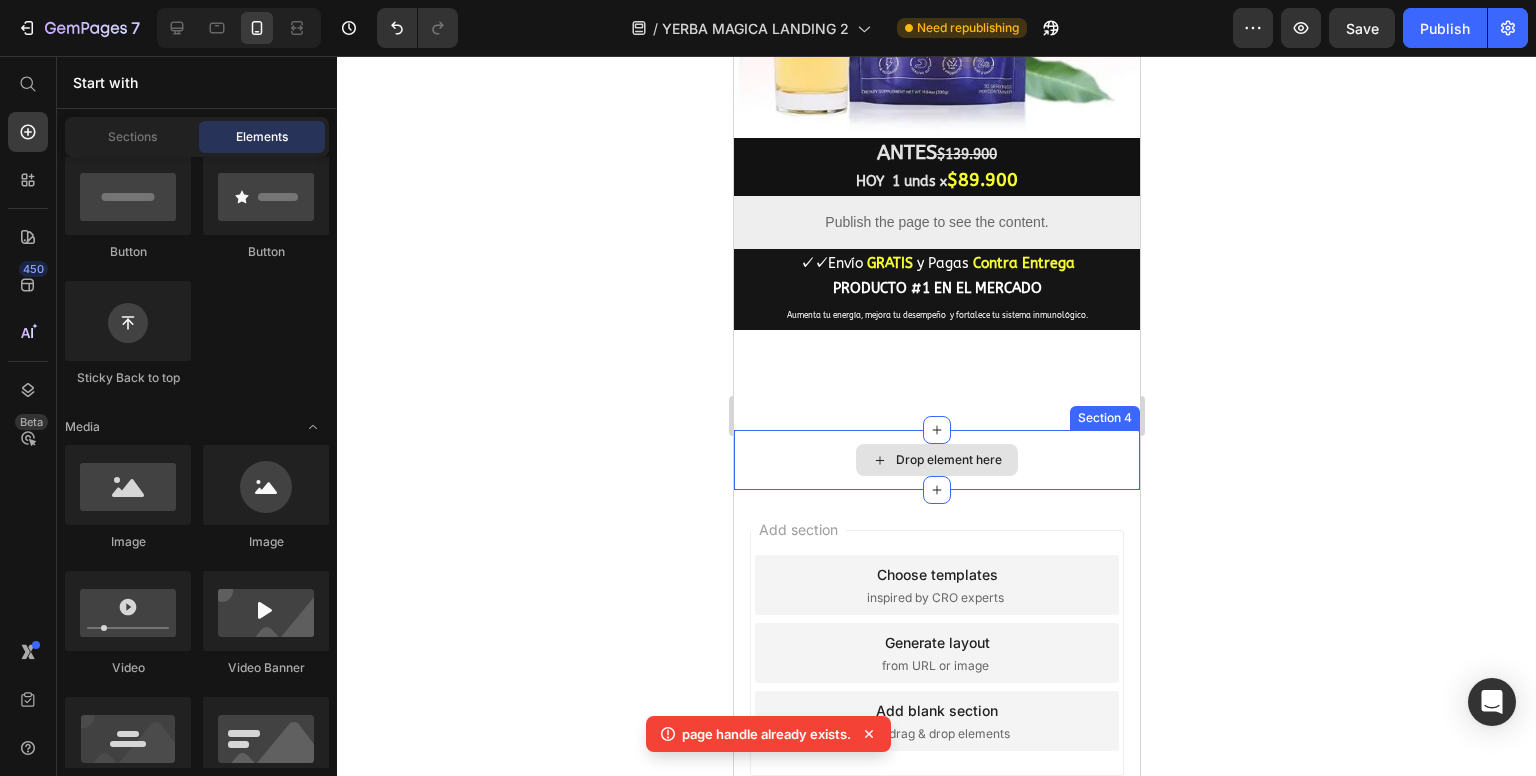 click on "Drop element here" at bounding box center (936, 460) 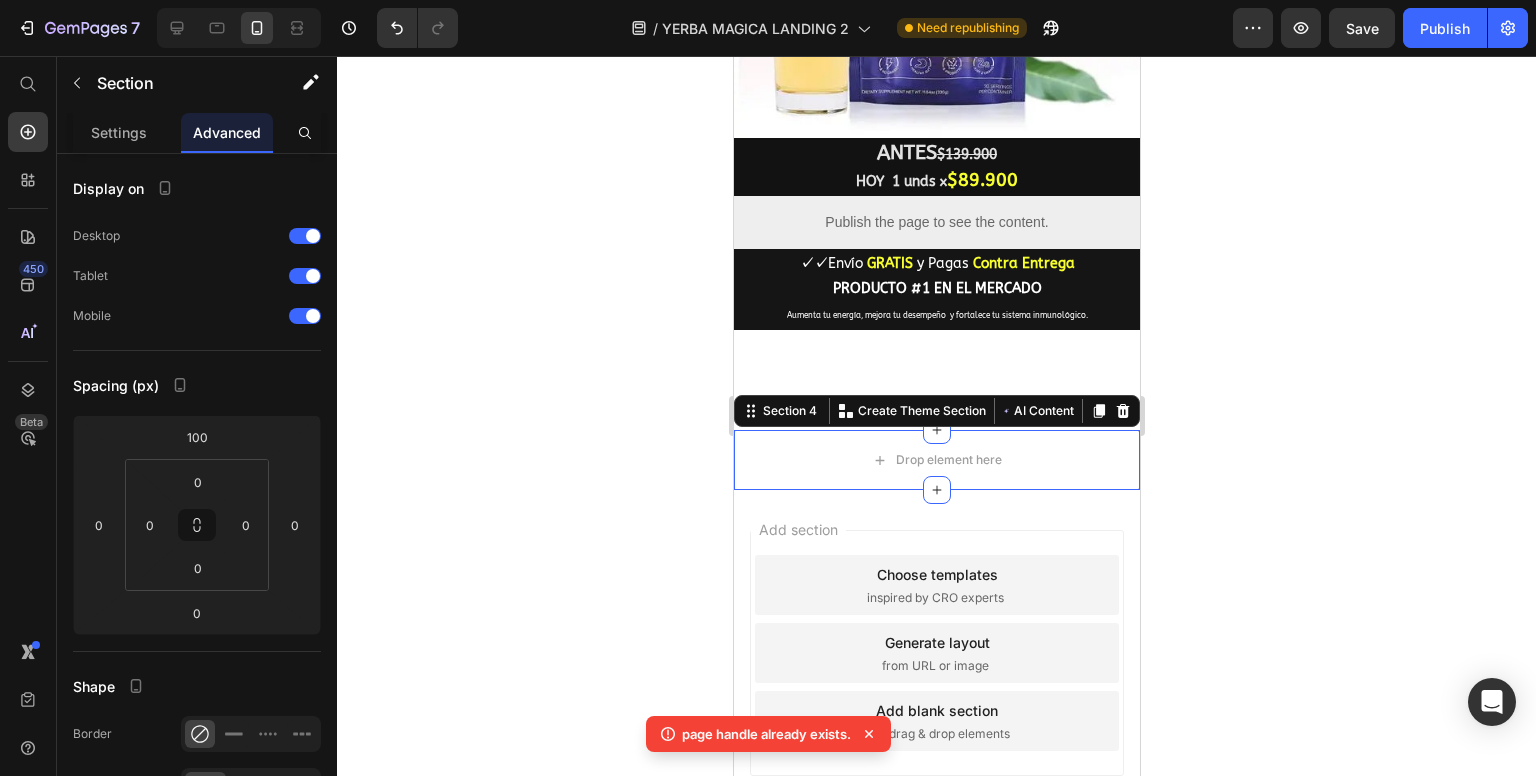 click 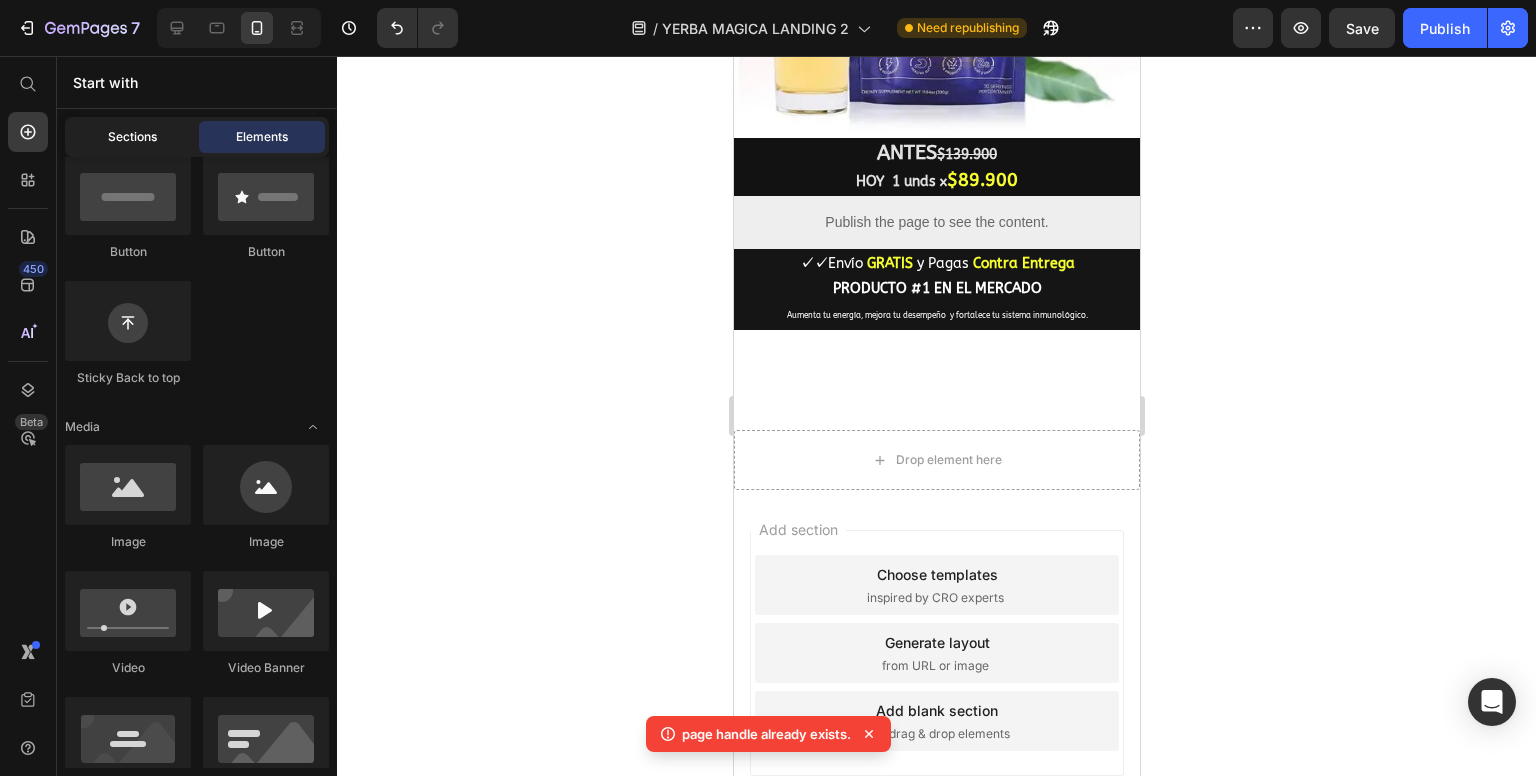 click on "Sections" at bounding box center (132, 137) 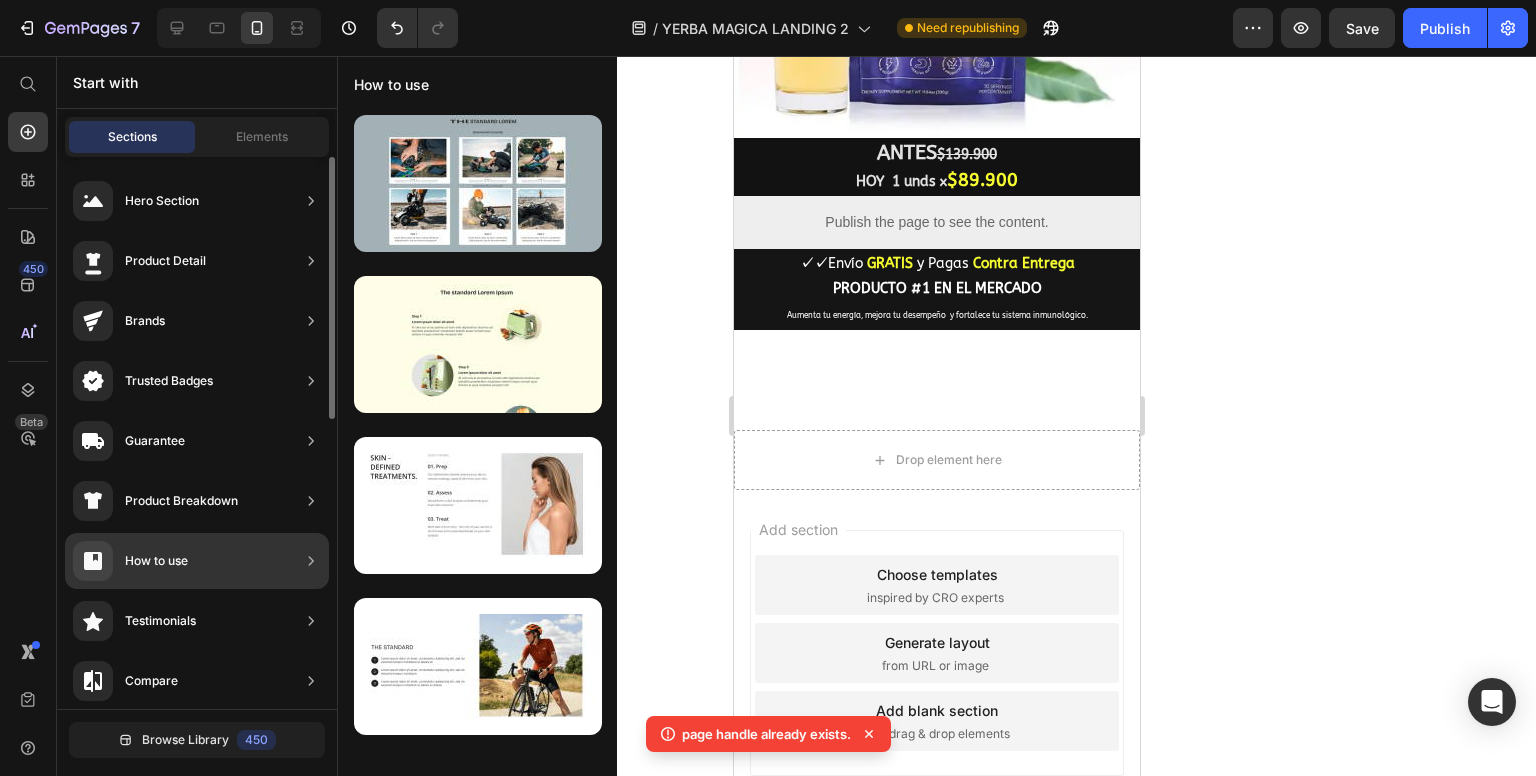 scroll, scrollTop: 0, scrollLeft: 0, axis: both 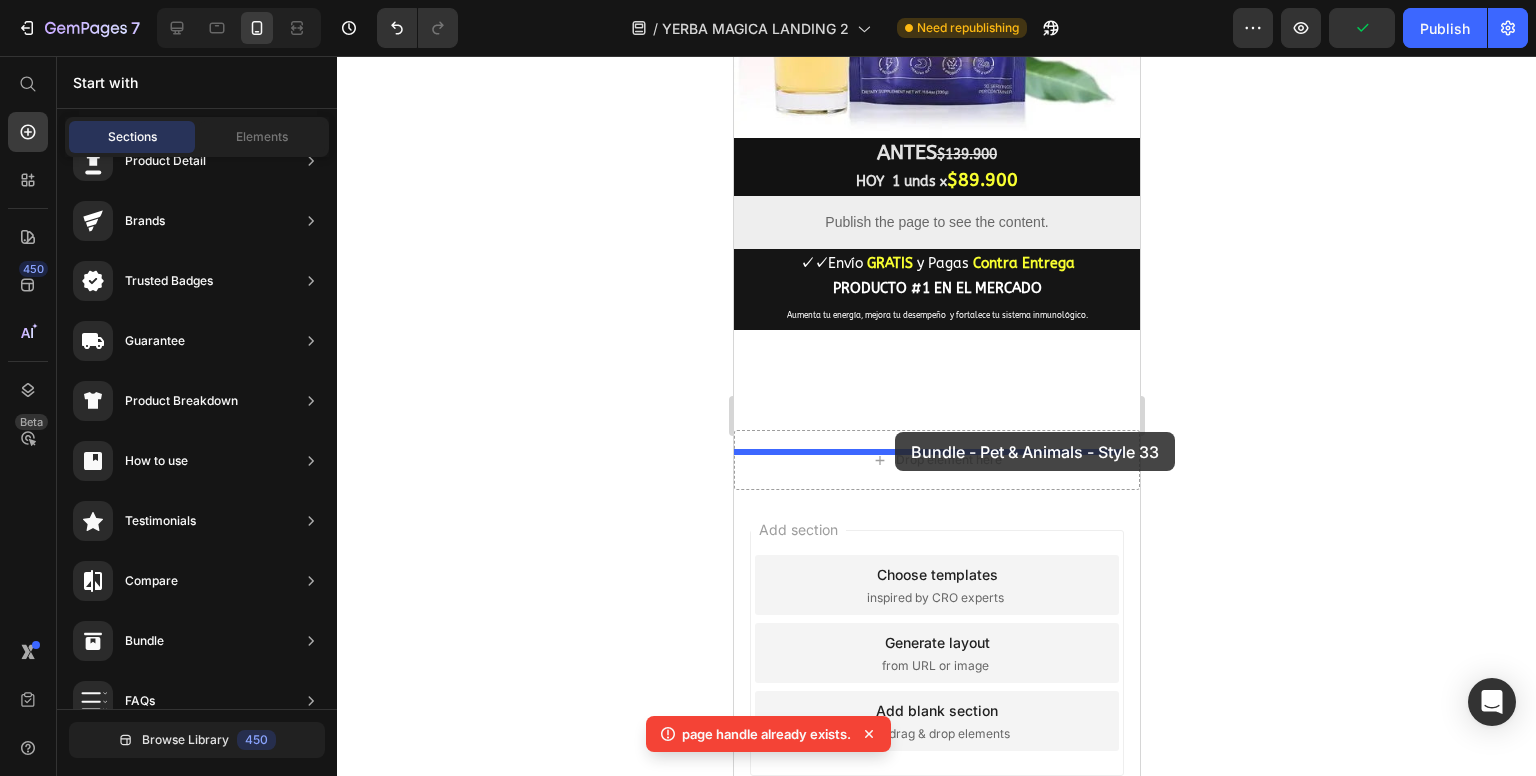 drag, startPoint x: 1221, startPoint y: 353, endPoint x: 894, endPoint y: 432, distance: 336.4075 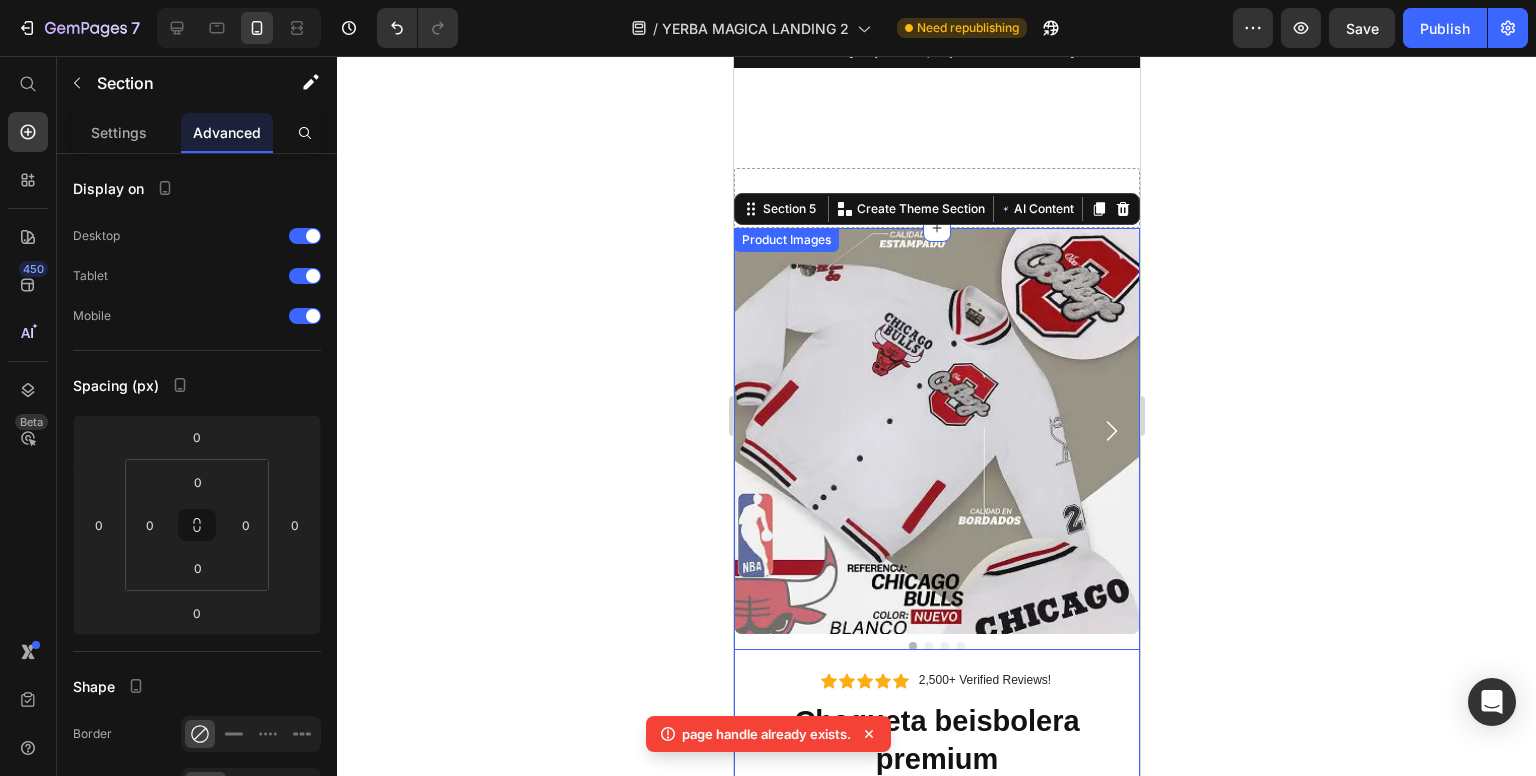 scroll, scrollTop: 1912, scrollLeft: 0, axis: vertical 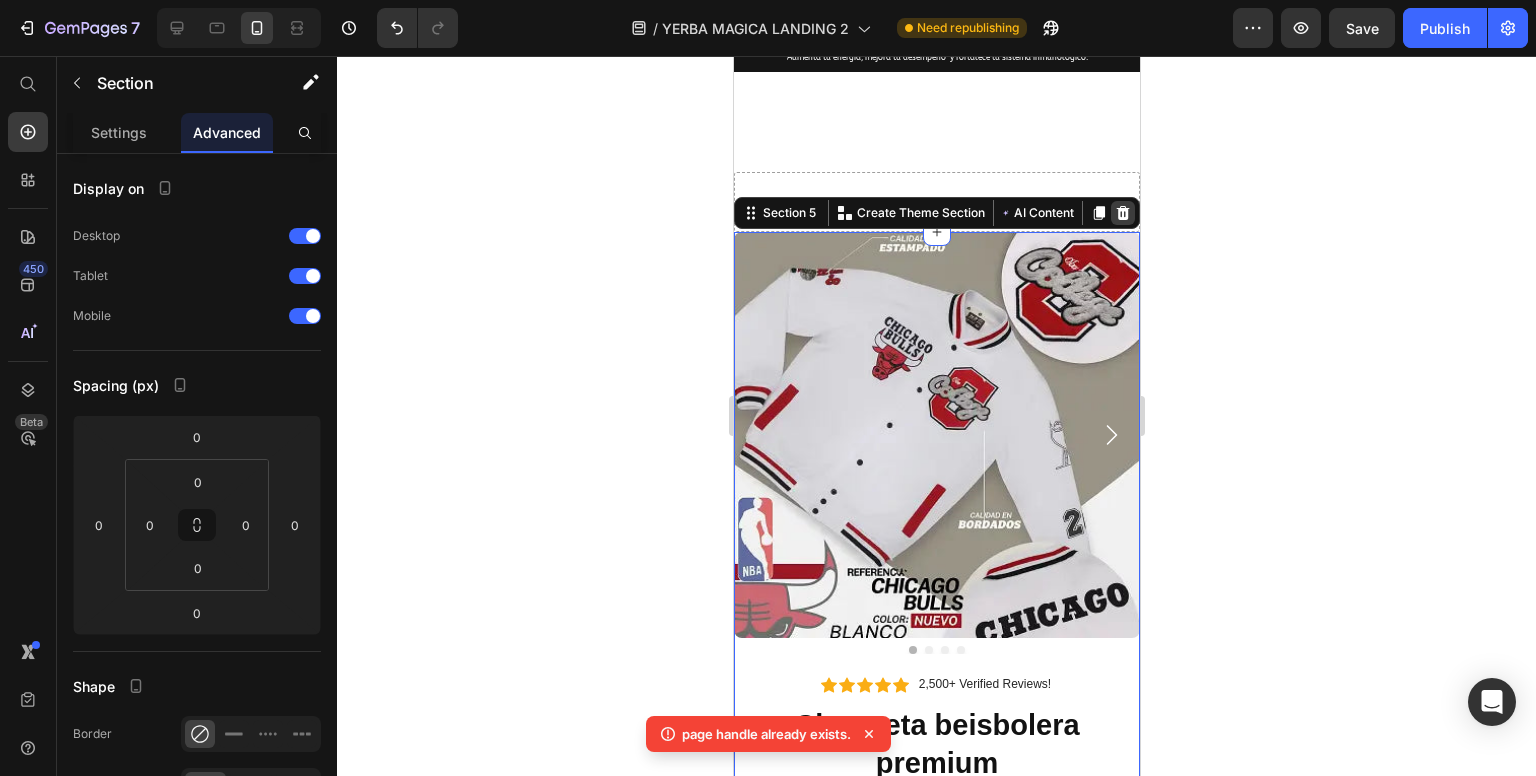 click 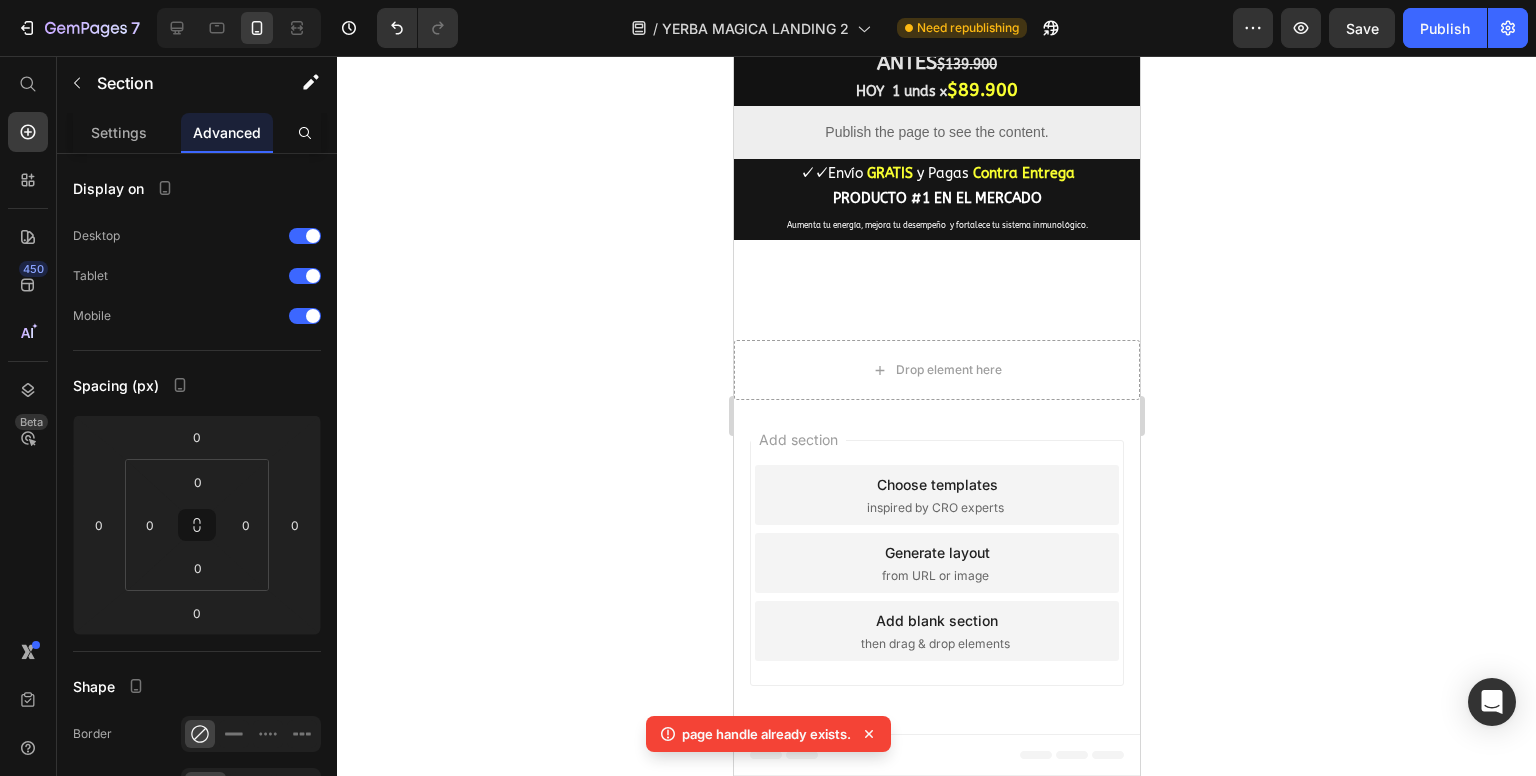 scroll, scrollTop: 1704, scrollLeft: 0, axis: vertical 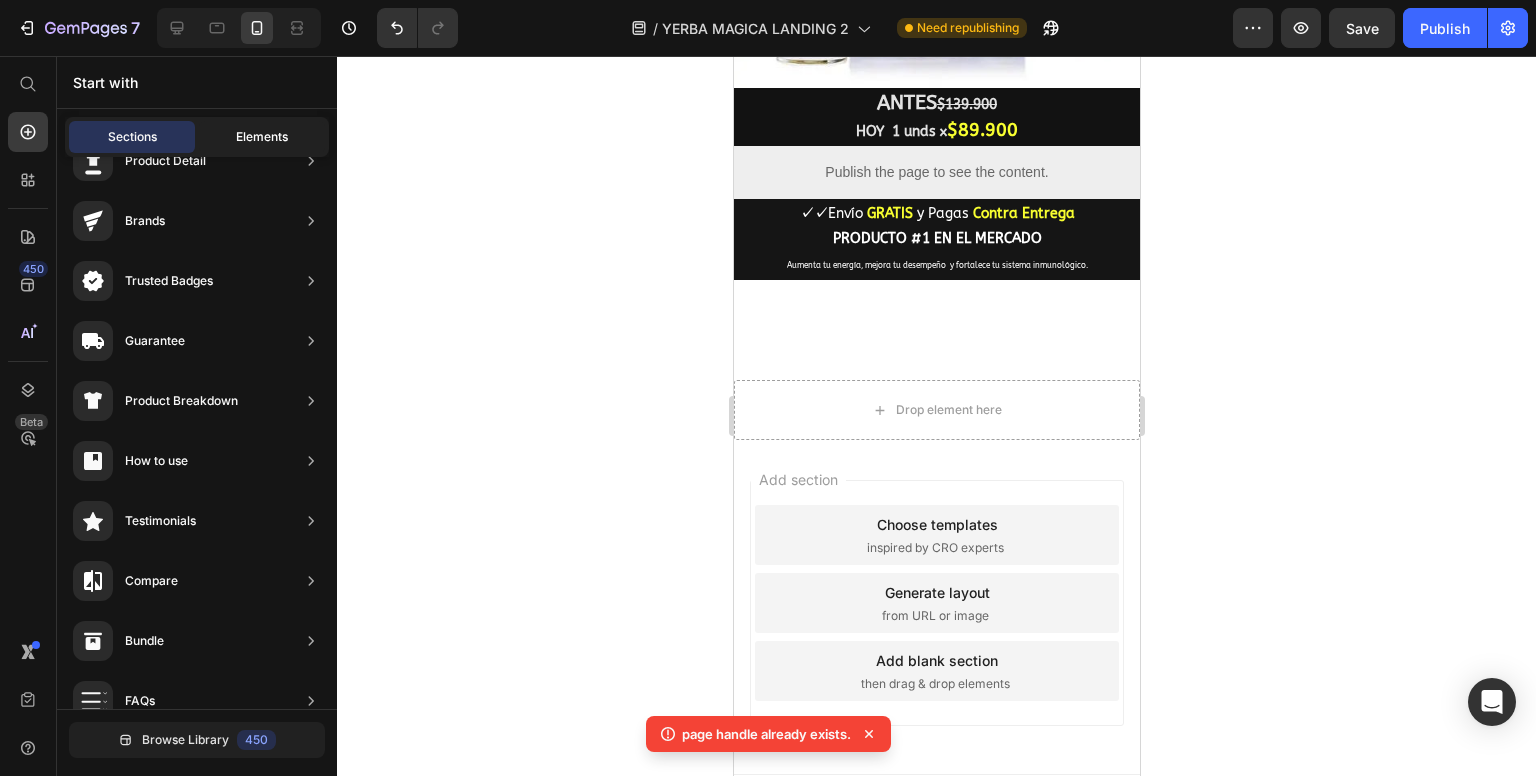 click on "Elements" at bounding box center (262, 137) 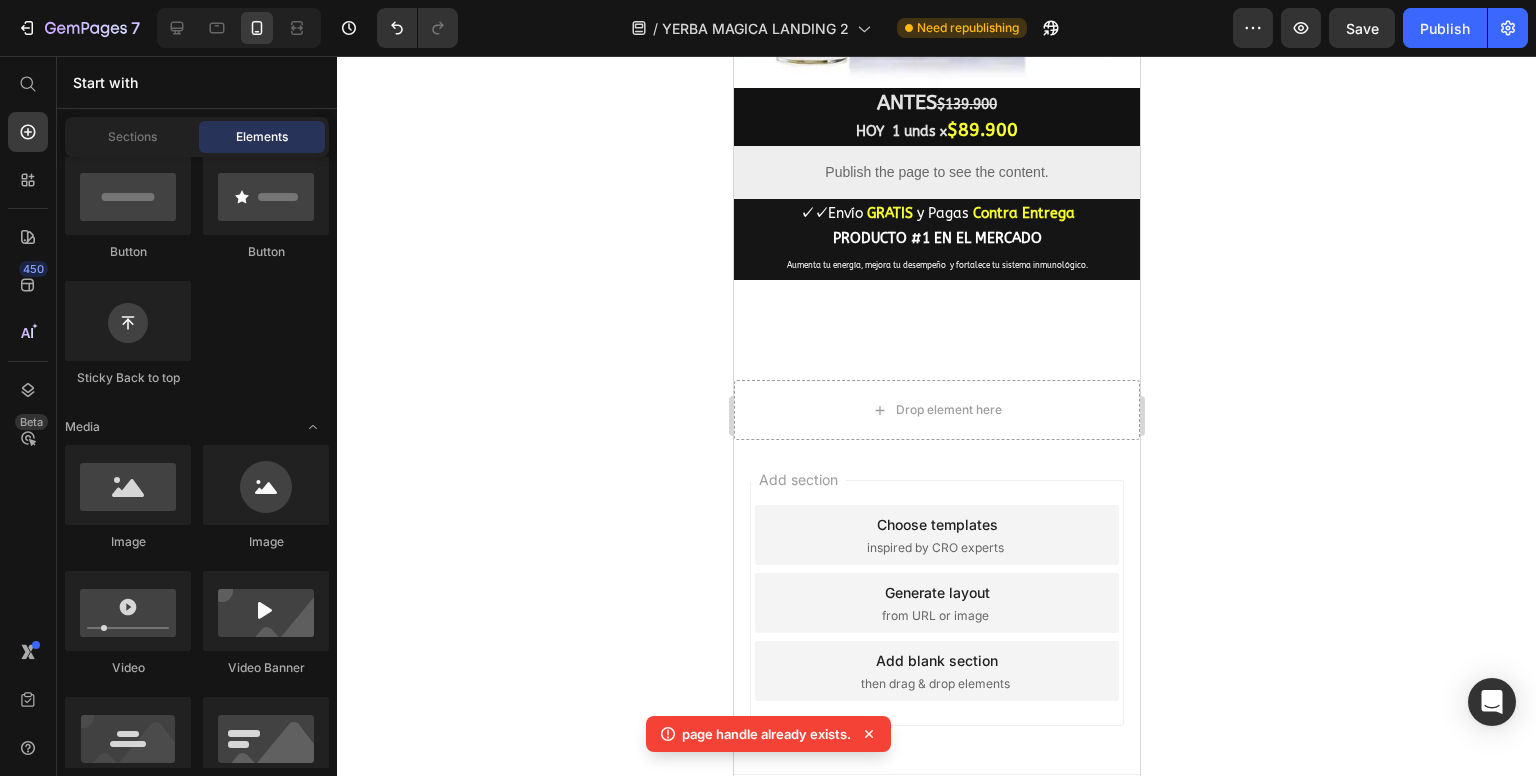 click on "Start with Sections Elements Hero Section Product Detail Brands Trusted Badges Guarantee Product Breakdown How to use Testimonials Compare Bundle FAQs Social Proof Brand Story Product List Collection Blog List Contact Sticky Add to Cart Custom Footer Browse Library 450 Layout
Row
Row
Row
Row Text
Heading
Text Block Button
Button
Button
Sticky Back to top Media
Image
Image" at bounding box center (197, 416) 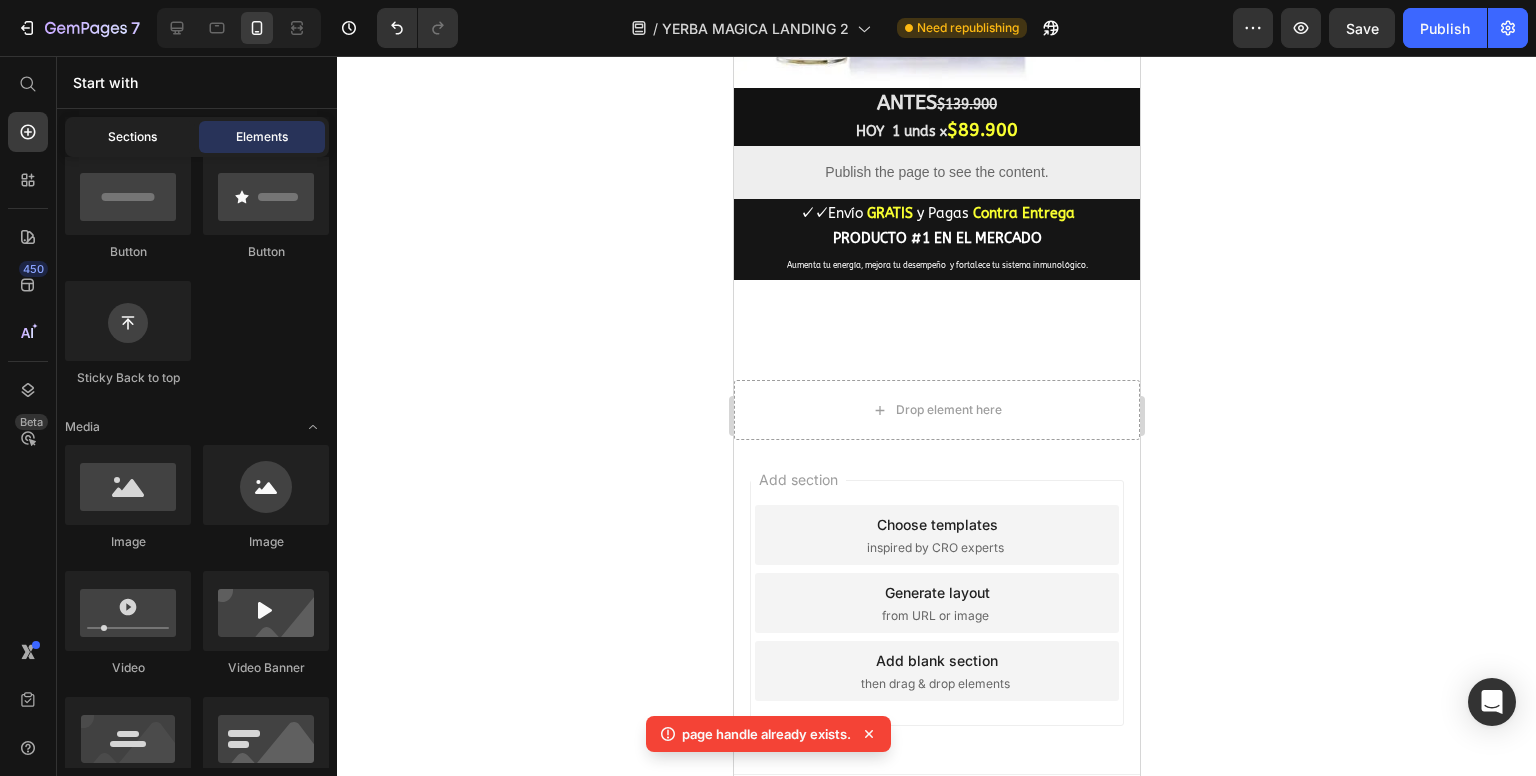 click on "Sections" 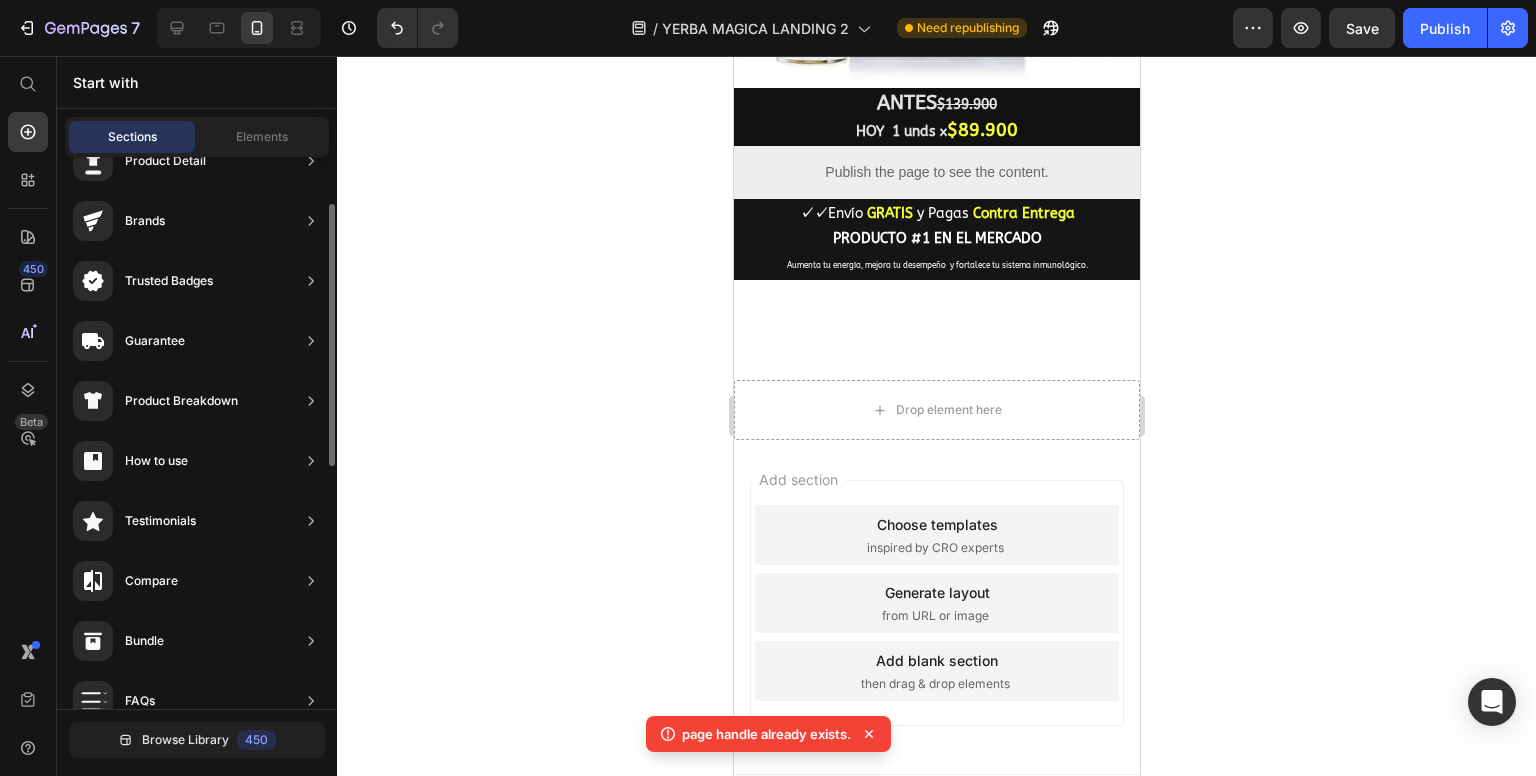 scroll, scrollTop: 0, scrollLeft: 0, axis: both 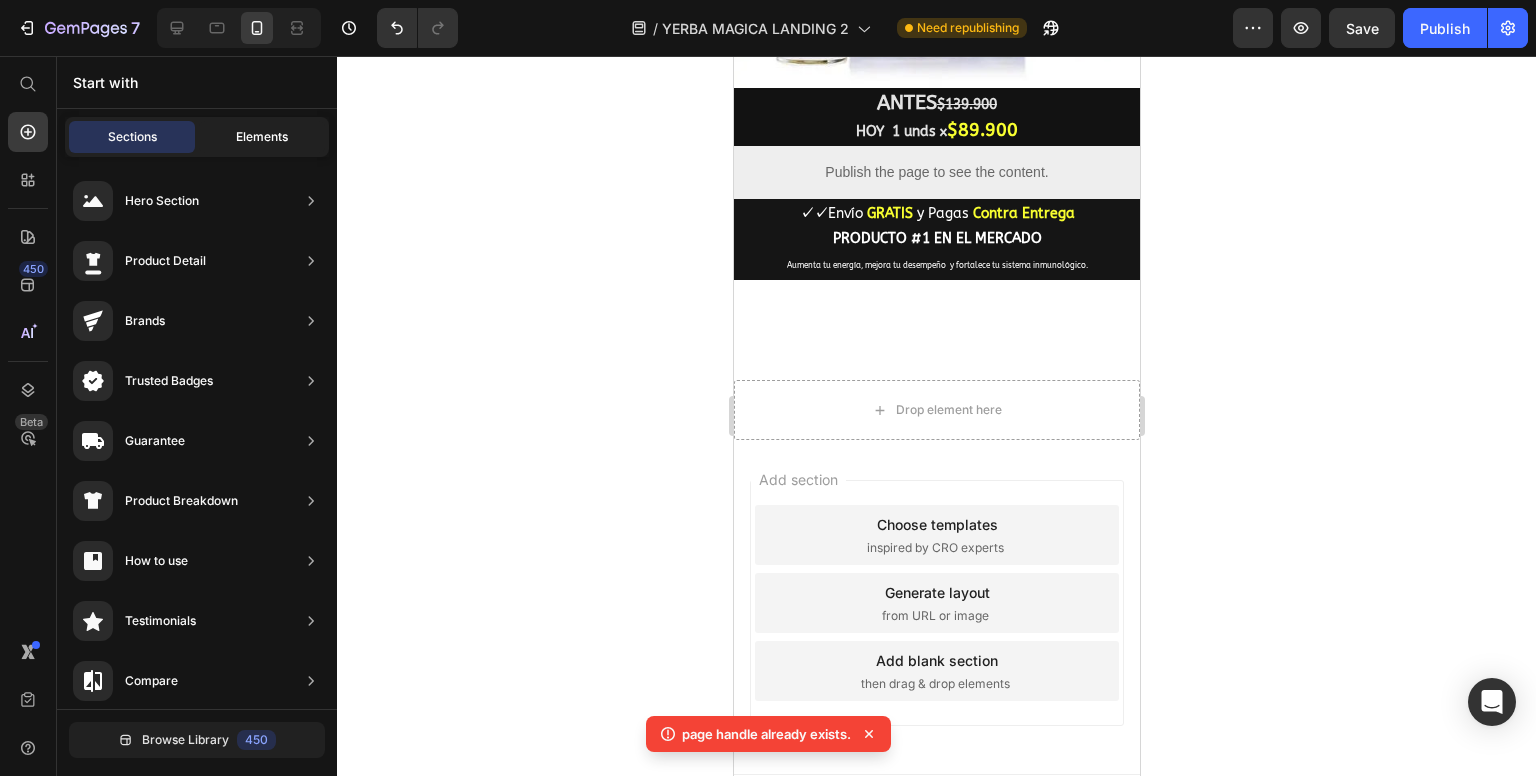 click on "Elements" at bounding box center [262, 137] 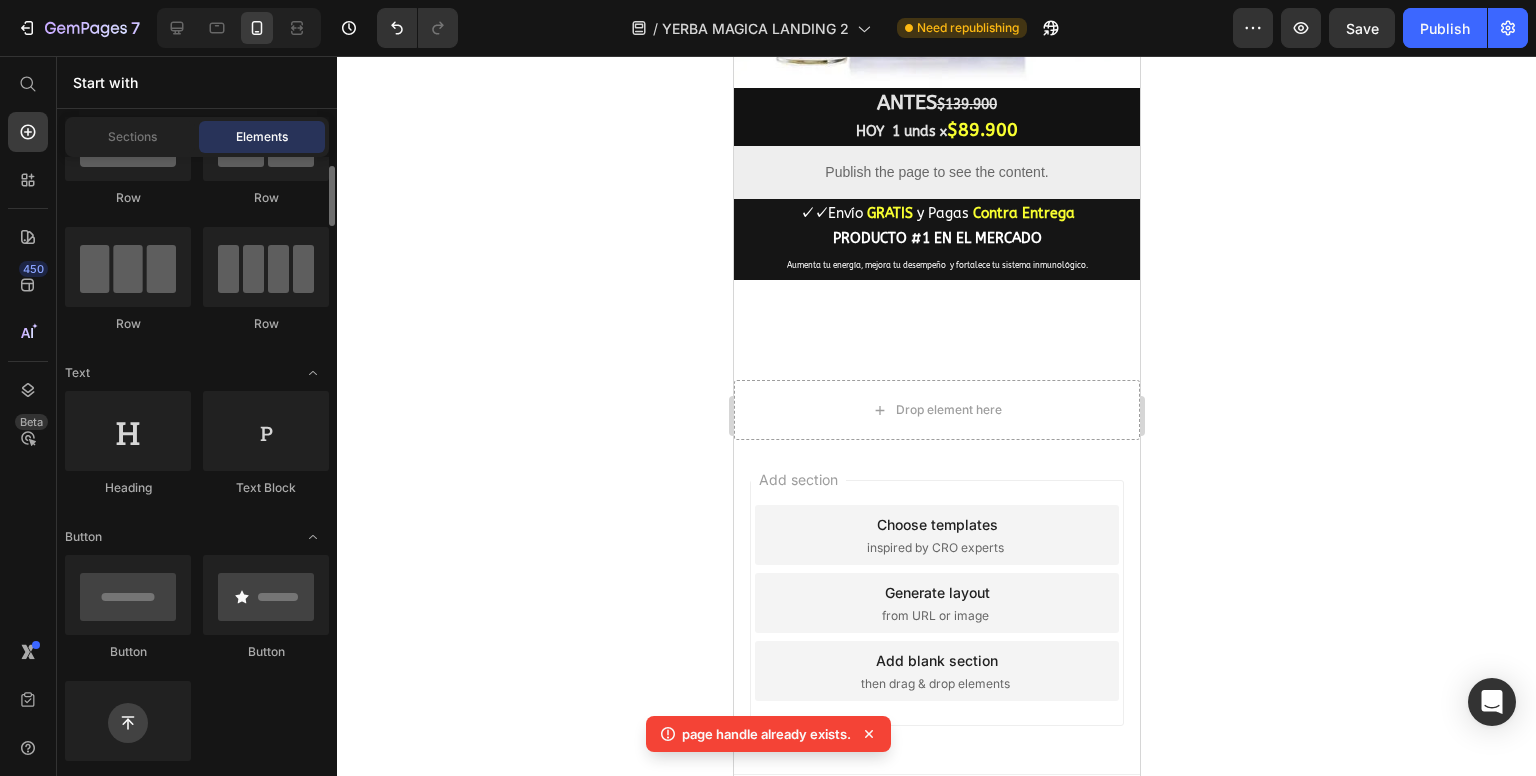 scroll, scrollTop: 0, scrollLeft: 0, axis: both 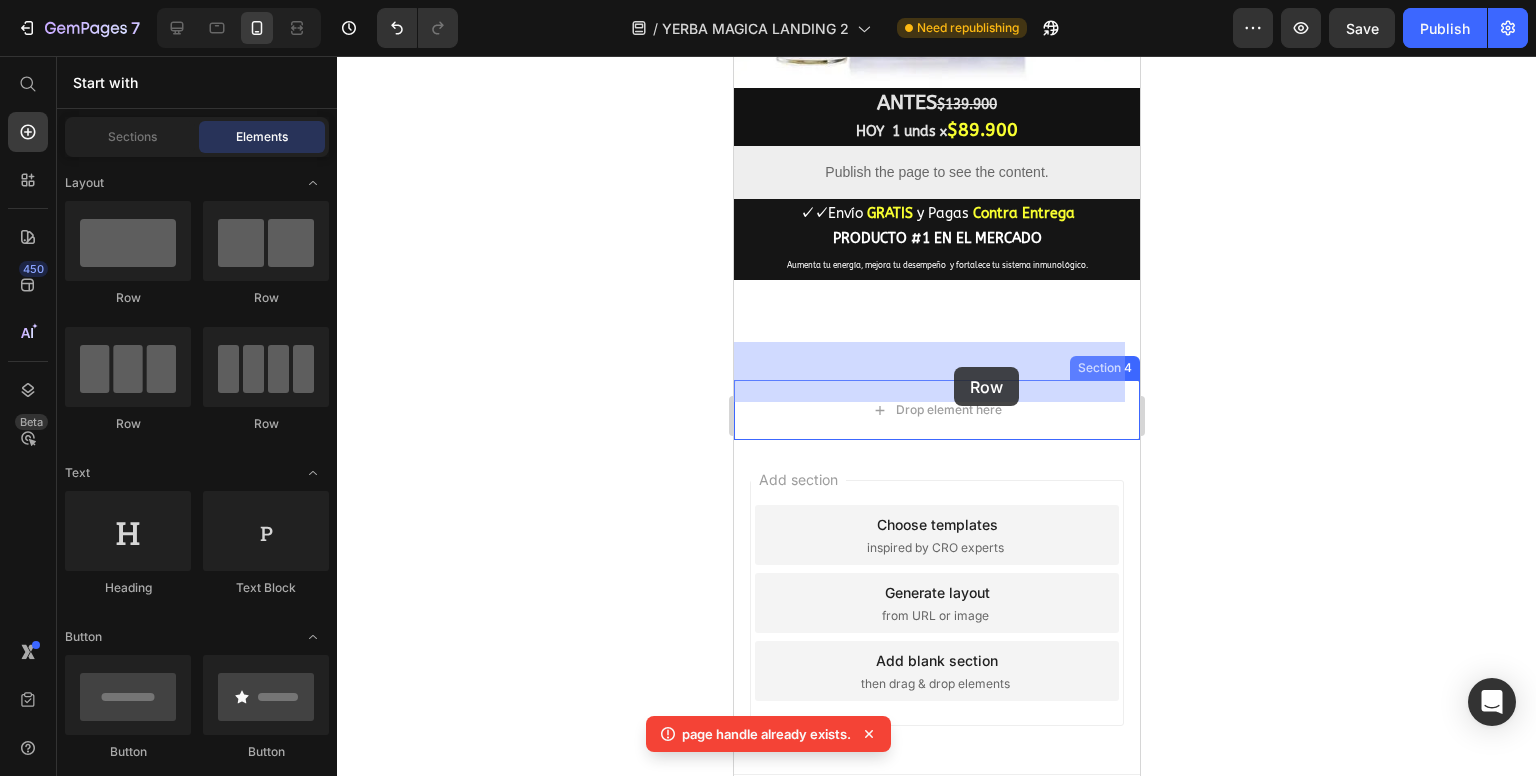 drag, startPoint x: 869, startPoint y: 441, endPoint x: 953, endPoint y: 367, distance: 111.94642 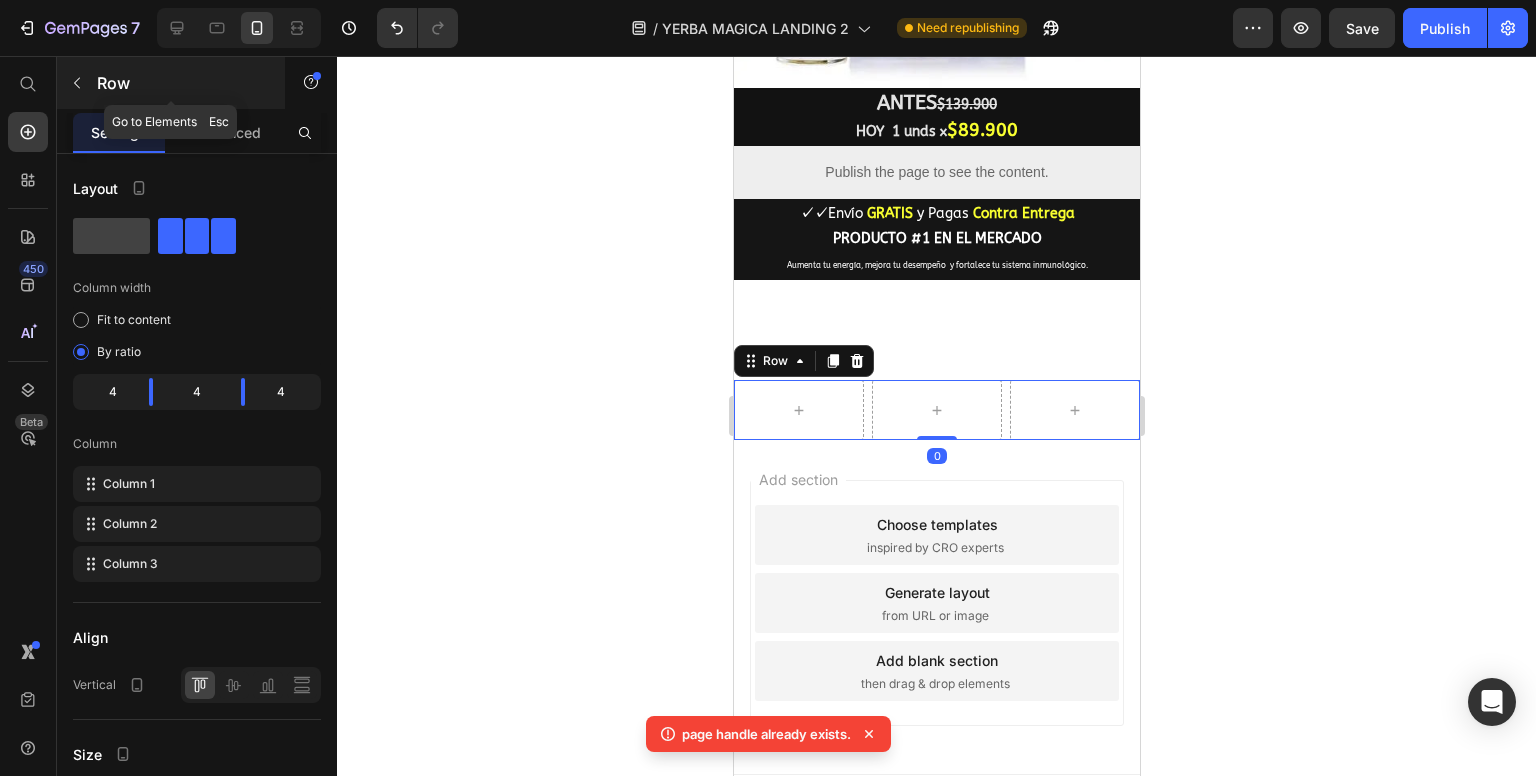 click on "Row" at bounding box center (182, 83) 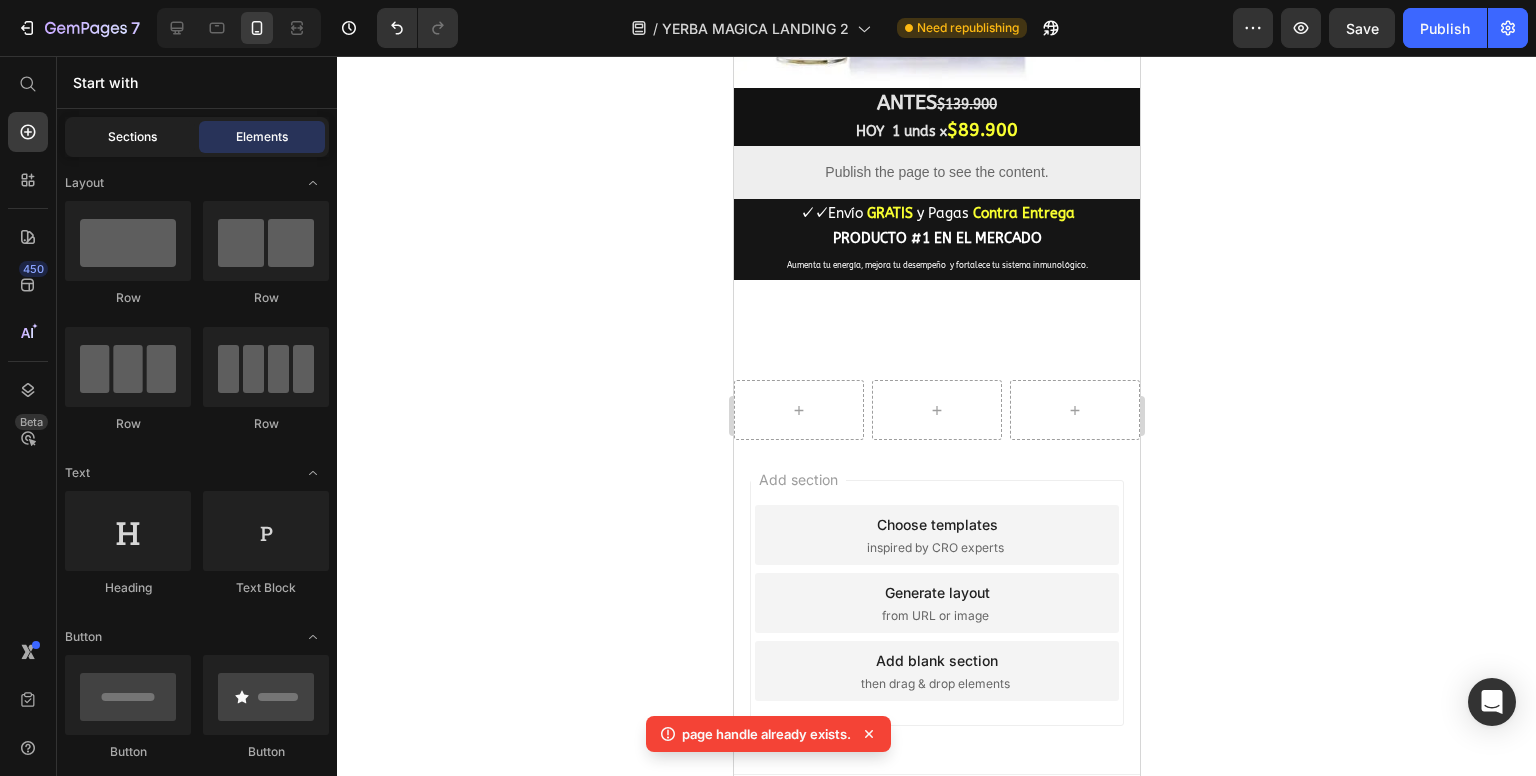 click on "Sections" at bounding box center [132, 137] 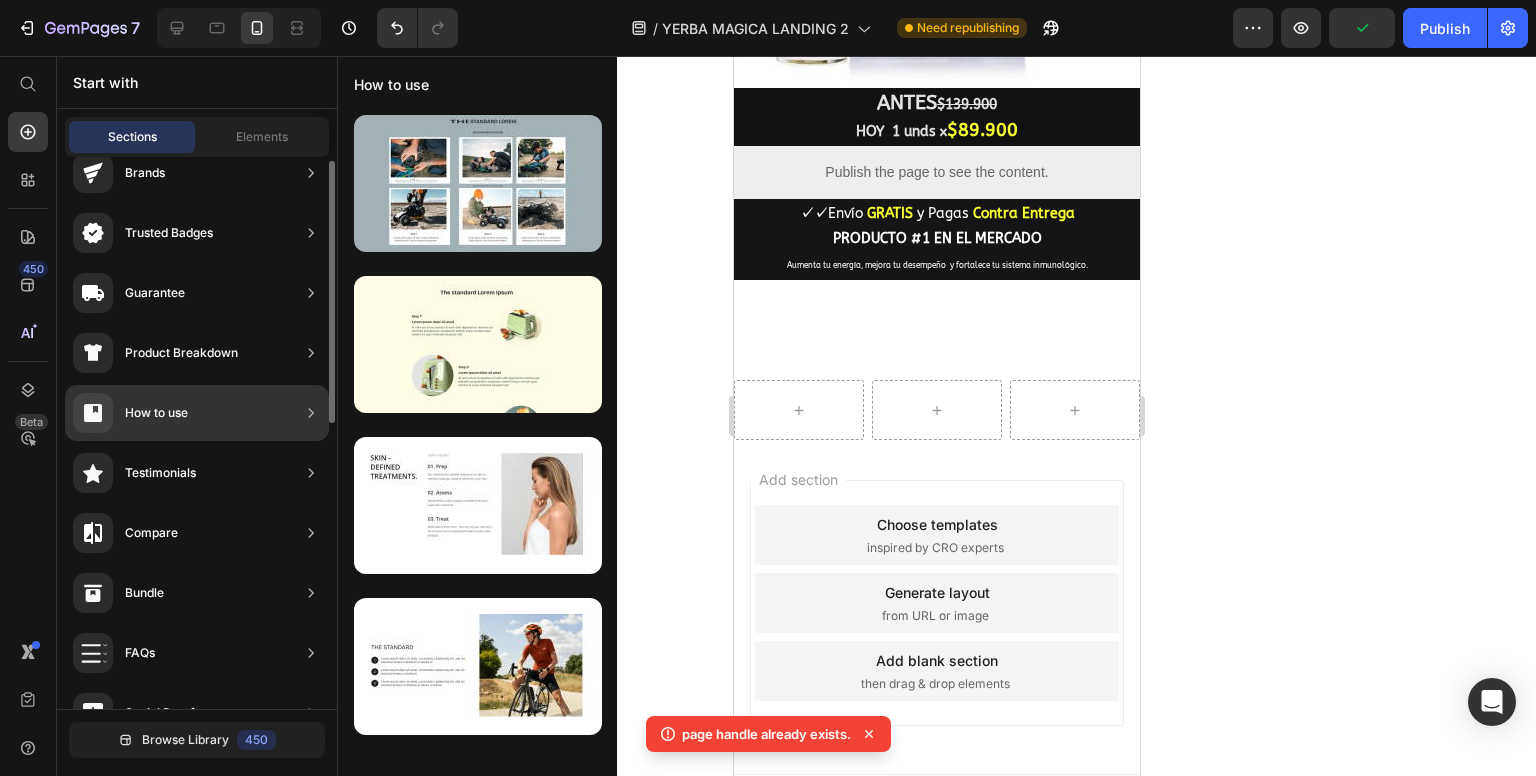 scroll, scrollTop: 152, scrollLeft: 0, axis: vertical 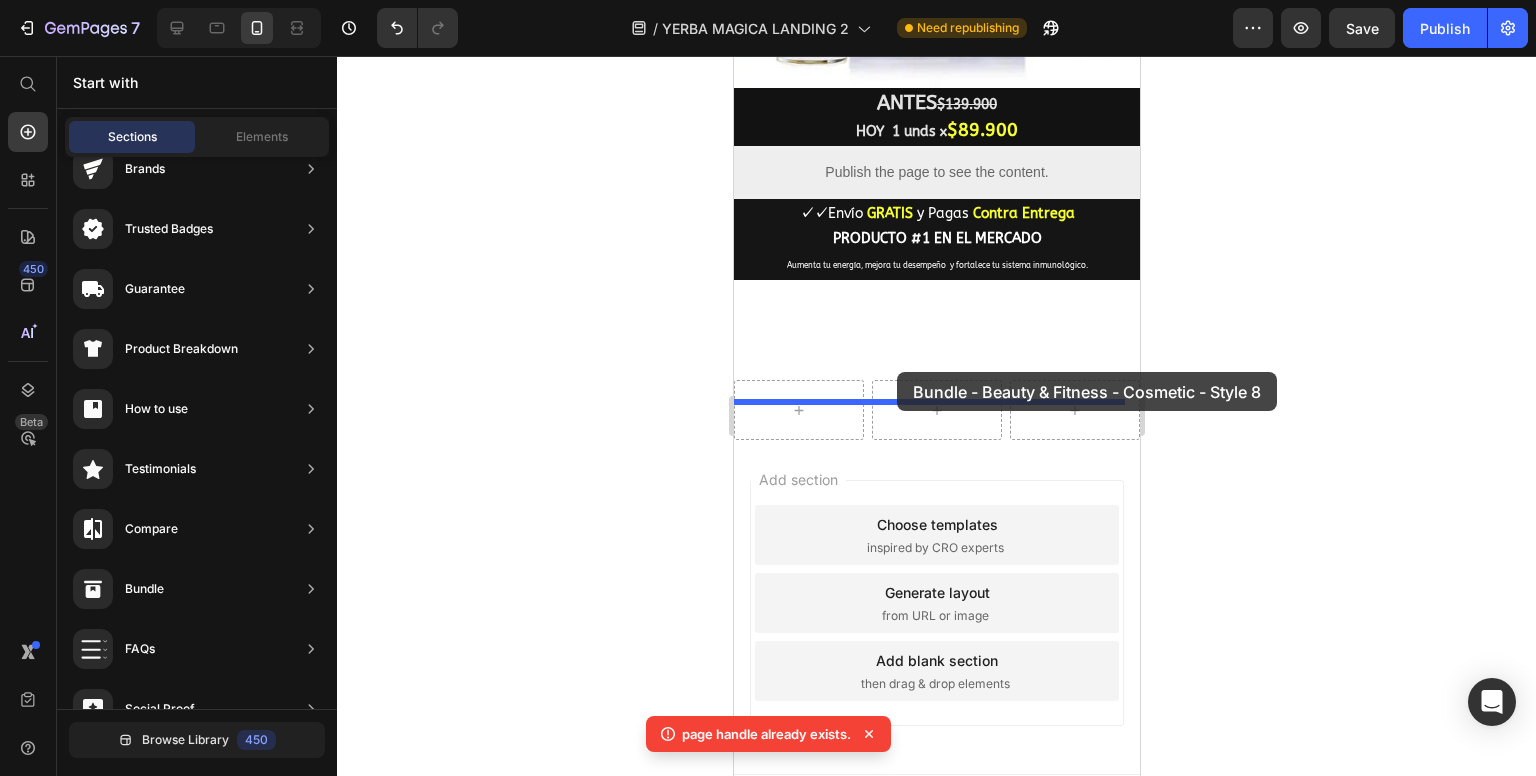 drag, startPoint x: 1214, startPoint y: 266, endPoint x: 905, endPoint y: 372, distance: 326.6757 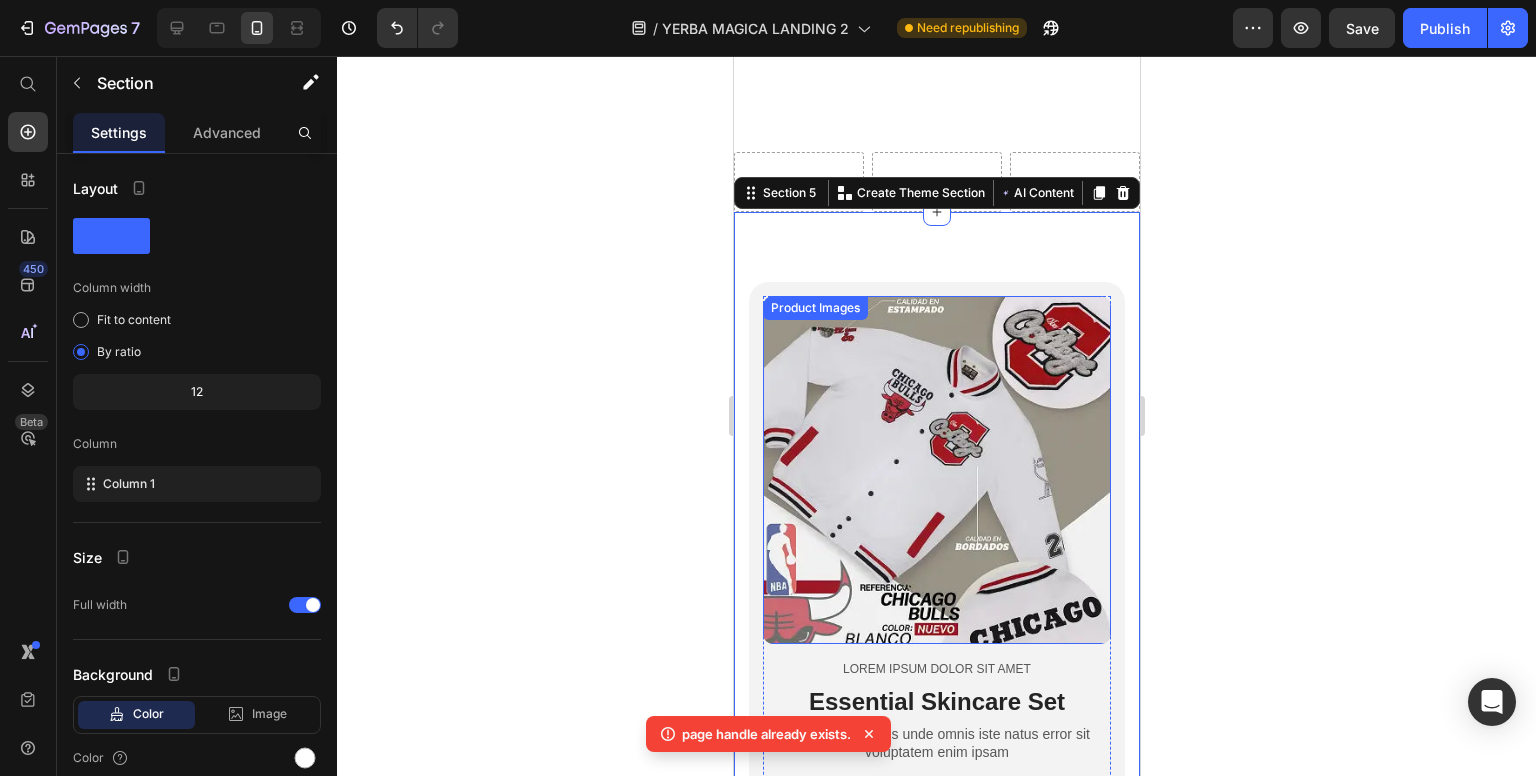 scroll, scrollTop: 1932, scrollLeft: 0, axis: vertical 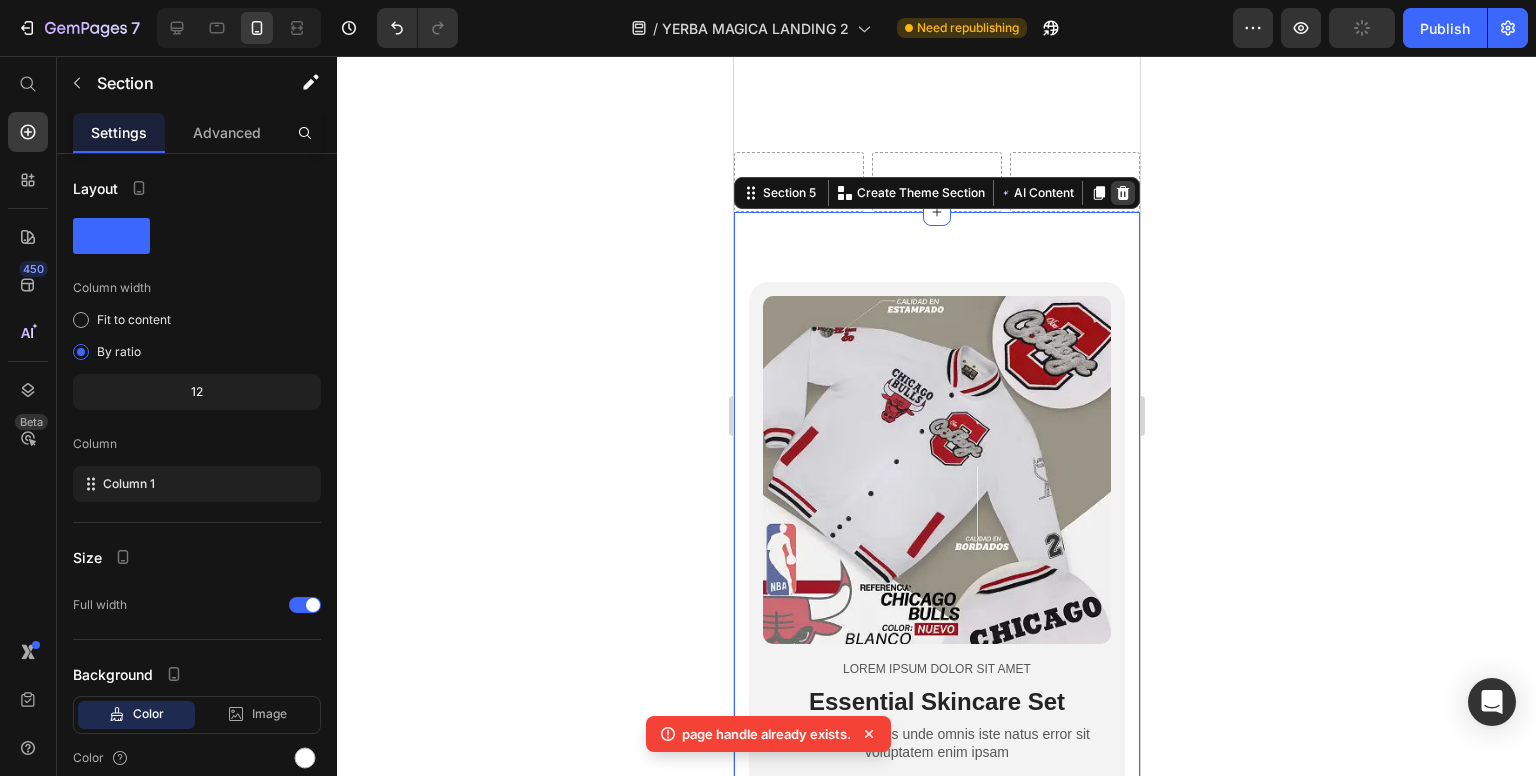 click at bounding box center (1122, 193) 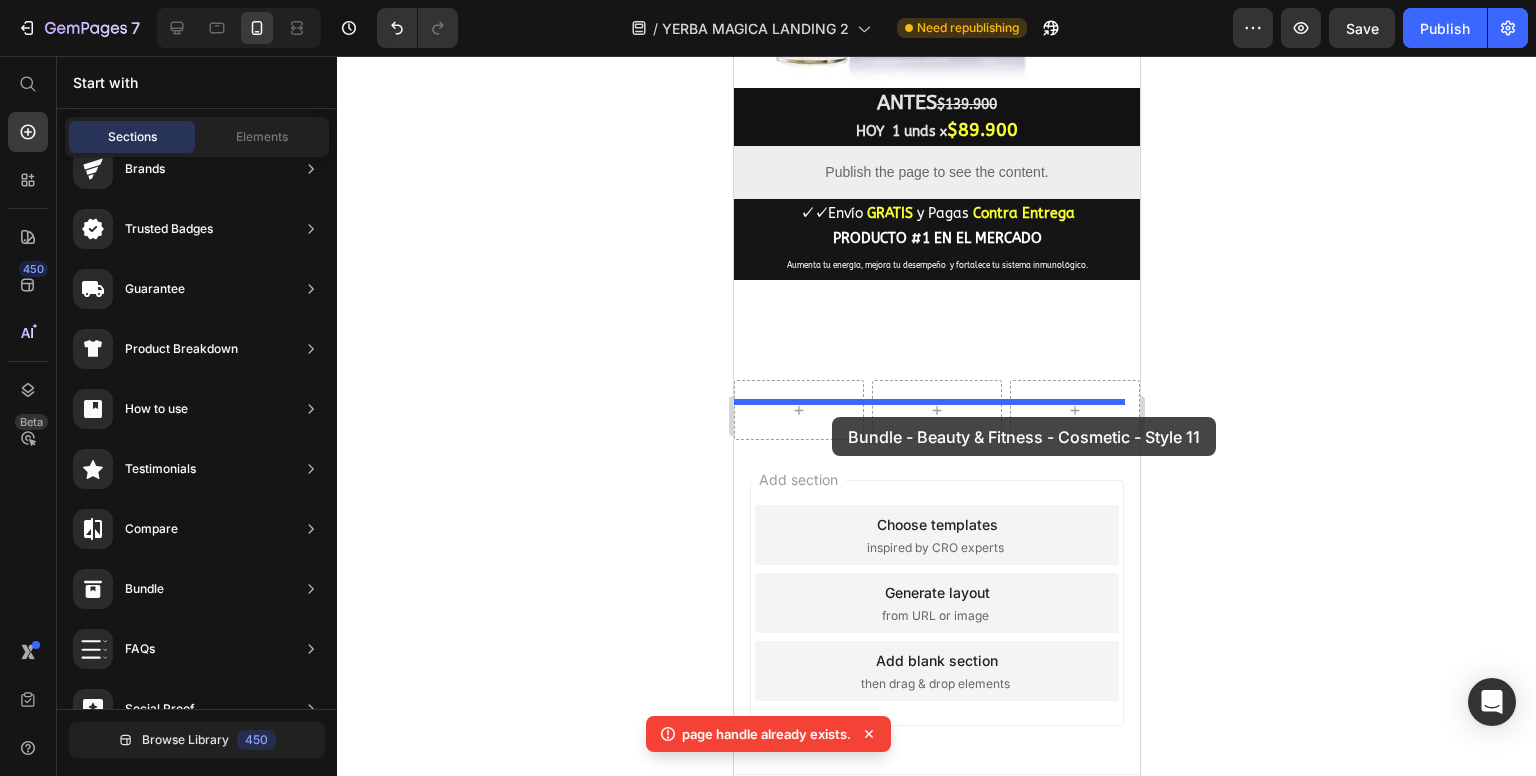 drag, startPoint x: 1241, startPoint y: 567, endPoint x: 831, endPoint y: 417, distance: 436.5776 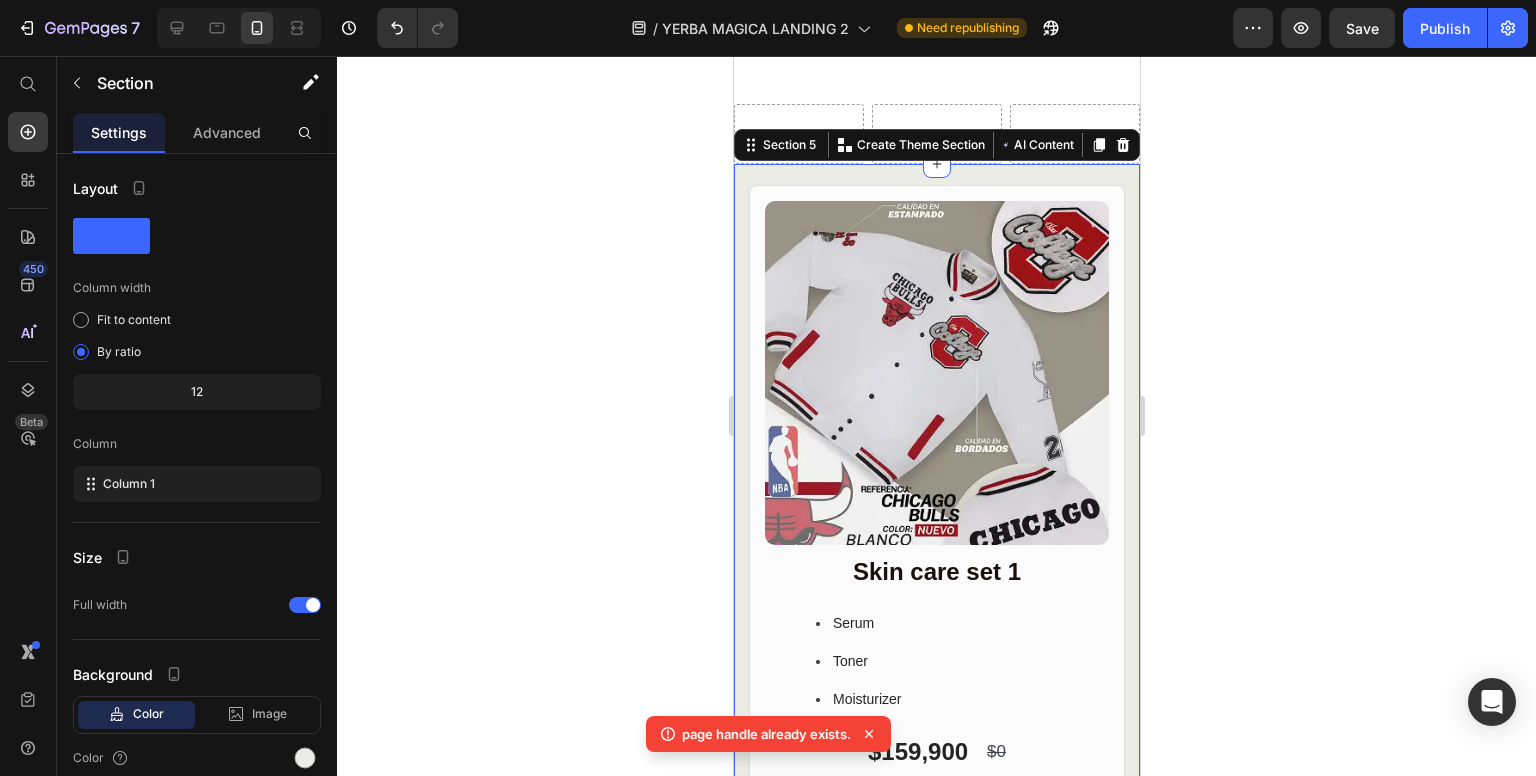scroll, scrollTop: 1704, scrollLeft: 0, axis: vertical 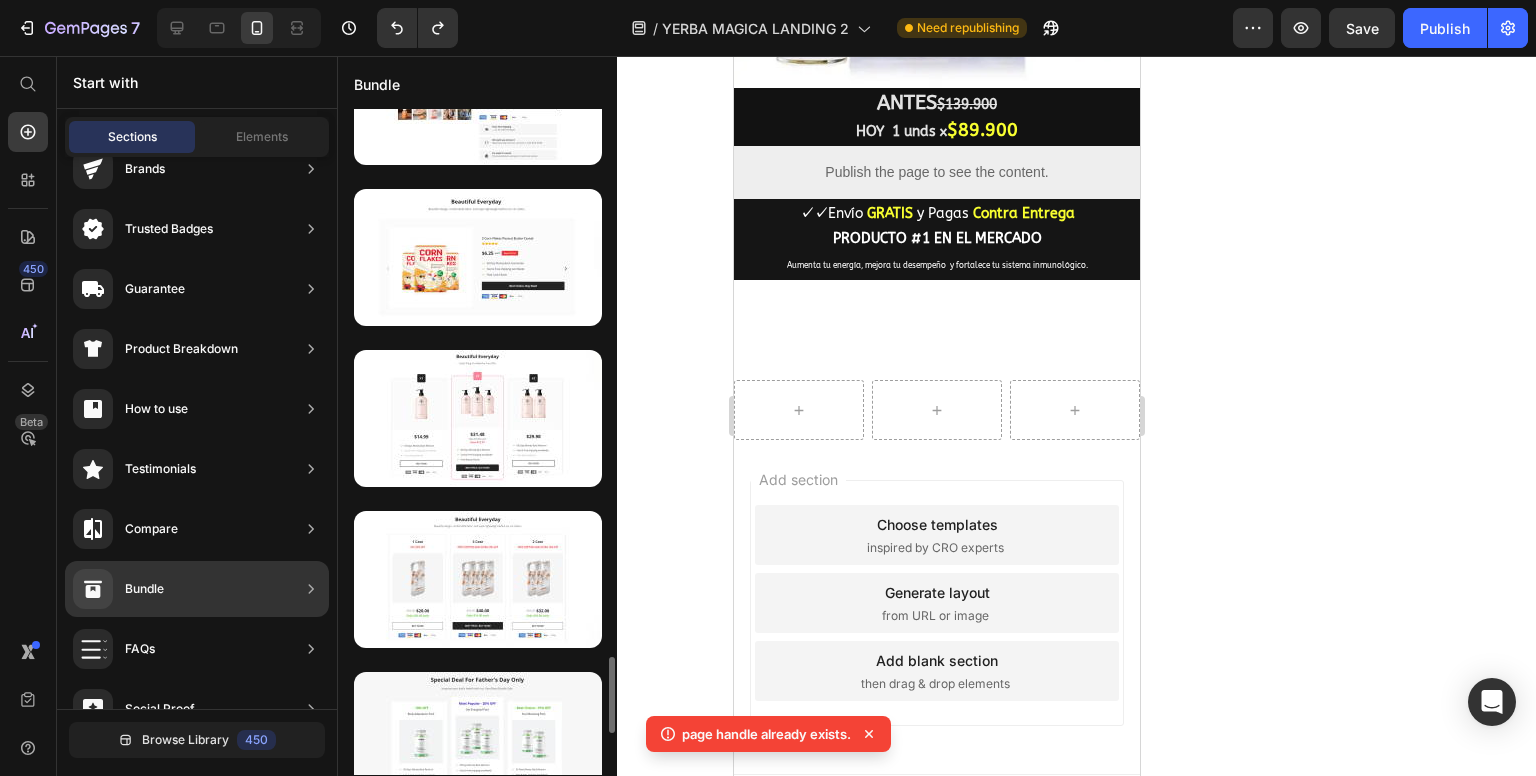 click at bounding box center (478, 579) 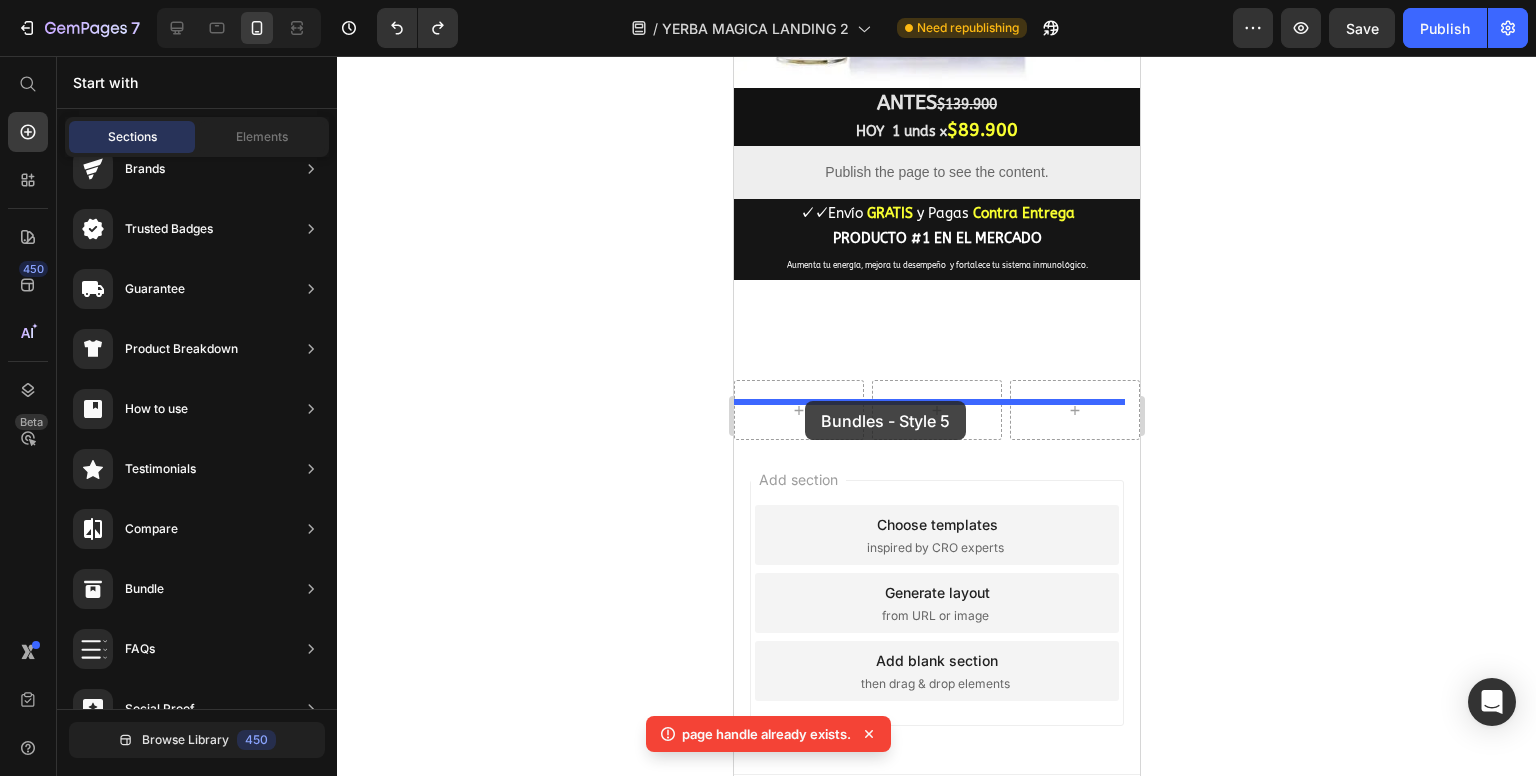 drag, startPoint x: 1205, startPoint y: 669, endPoint x: 802, endPoint y: 403, distance: 482.8716 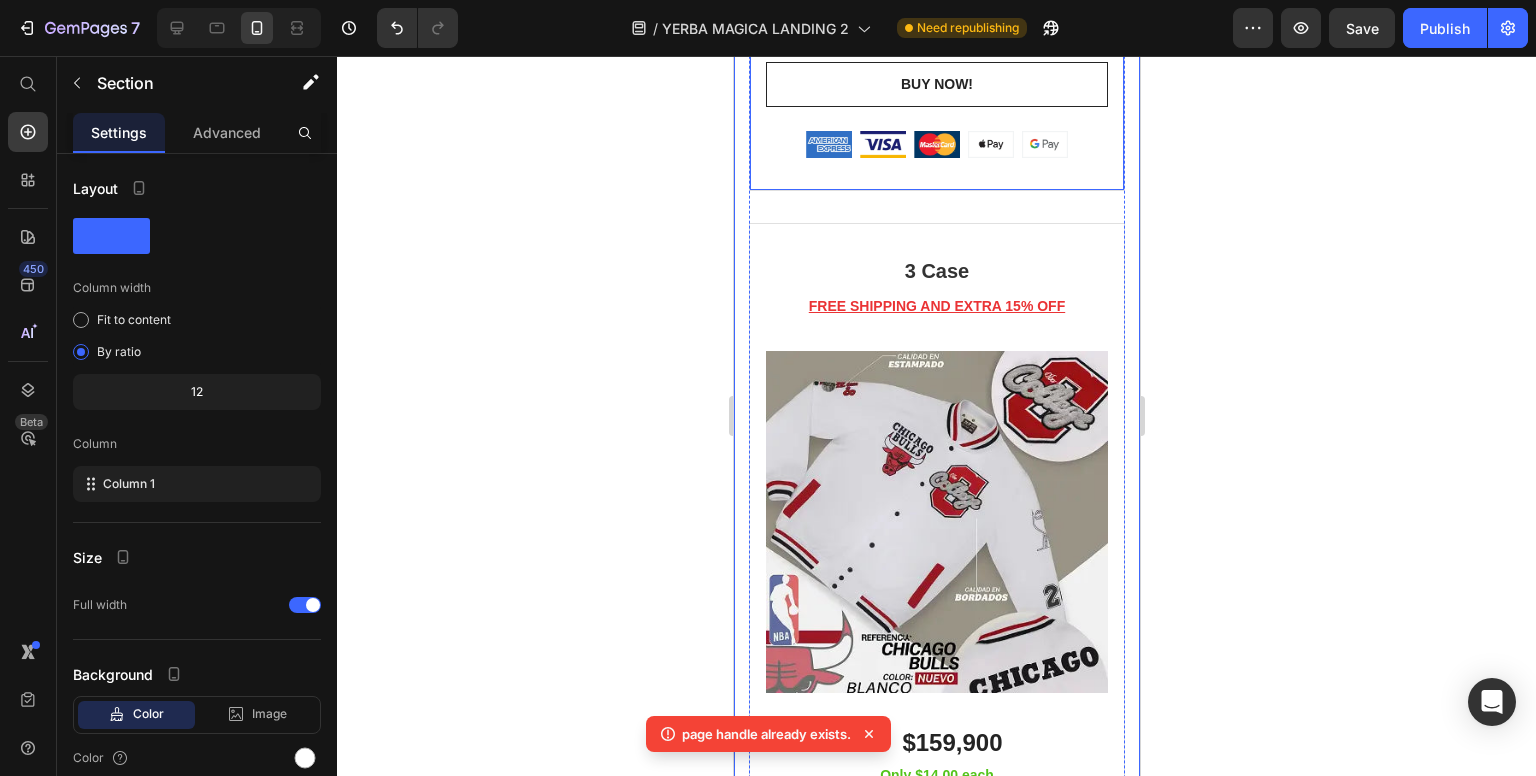 scroll, scrollTop: 2922, scrollLeft: 0, axis: vertical 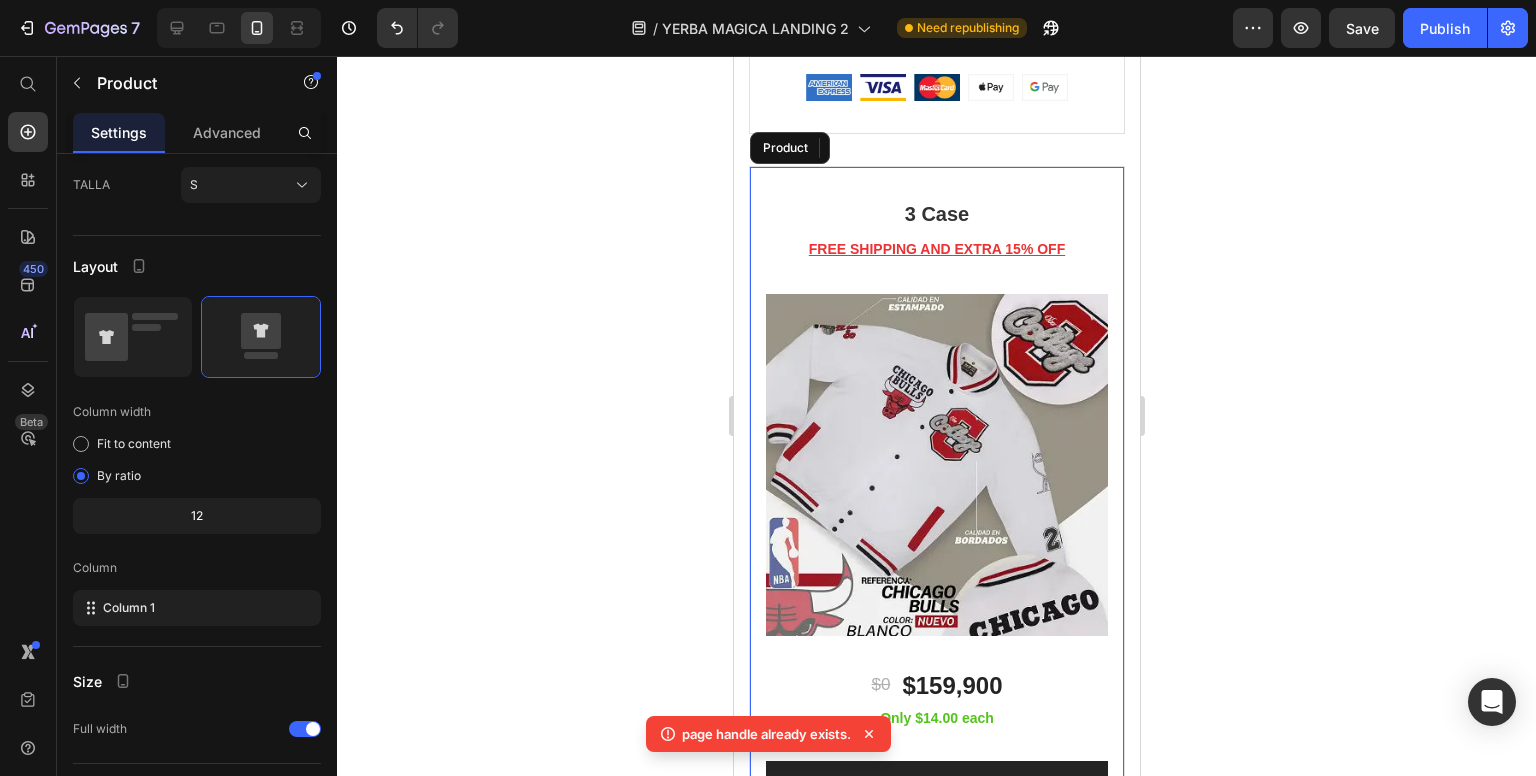 click 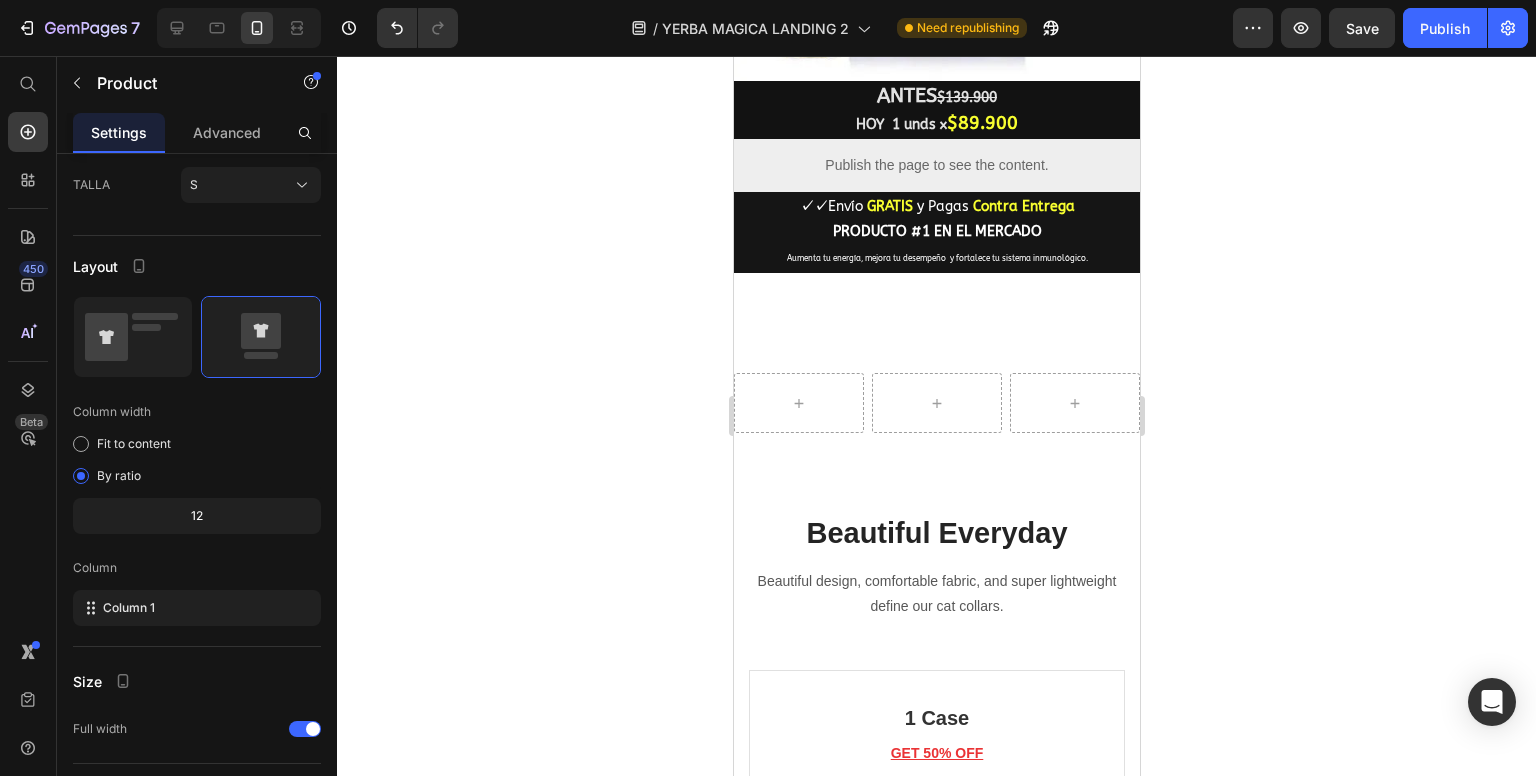 scroll, scrollTop: 1725, scrollLeft: 0, axis: vertical 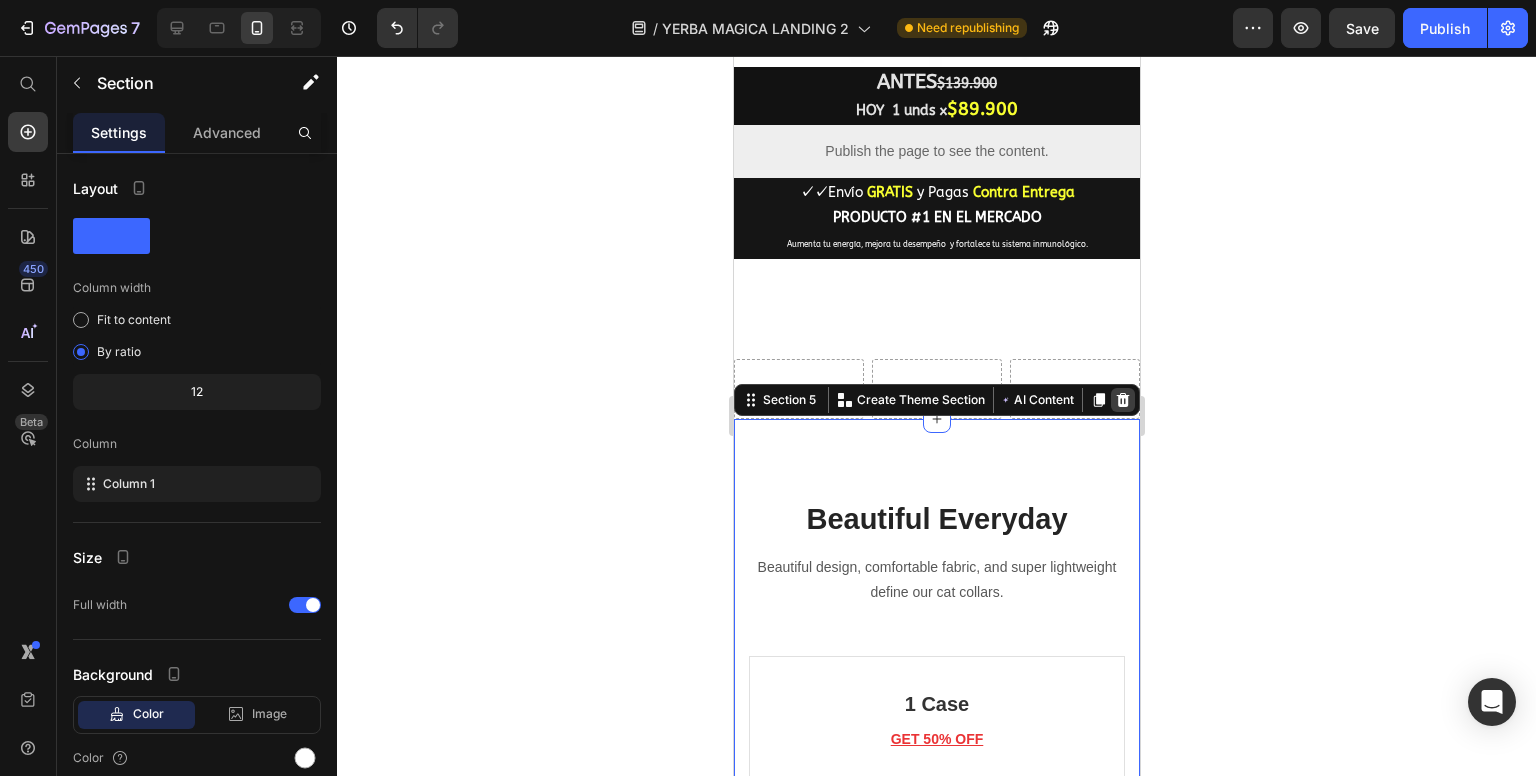 click 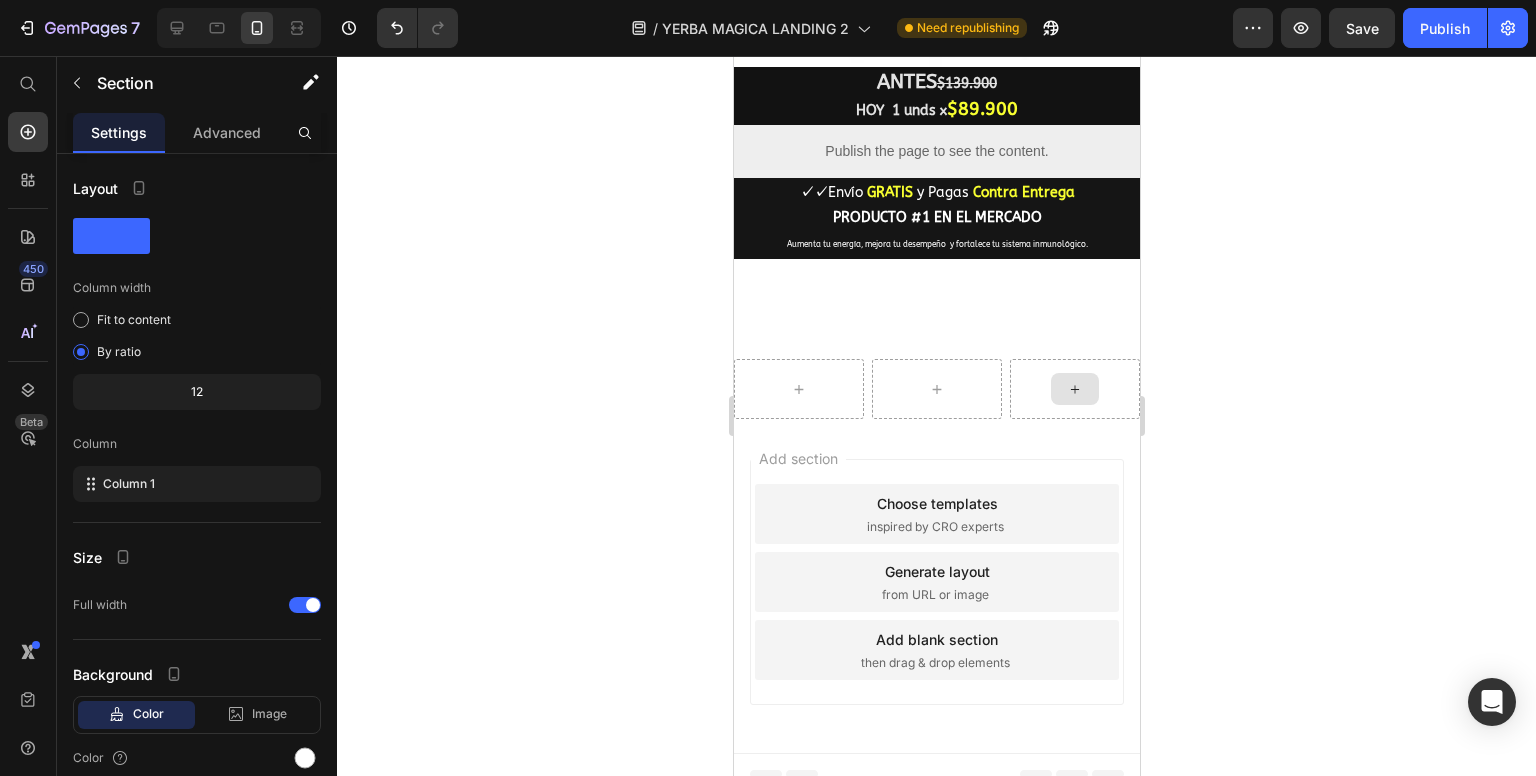 scroll, scrollTop: 1704, scrollLeft: 0, axis: vertical 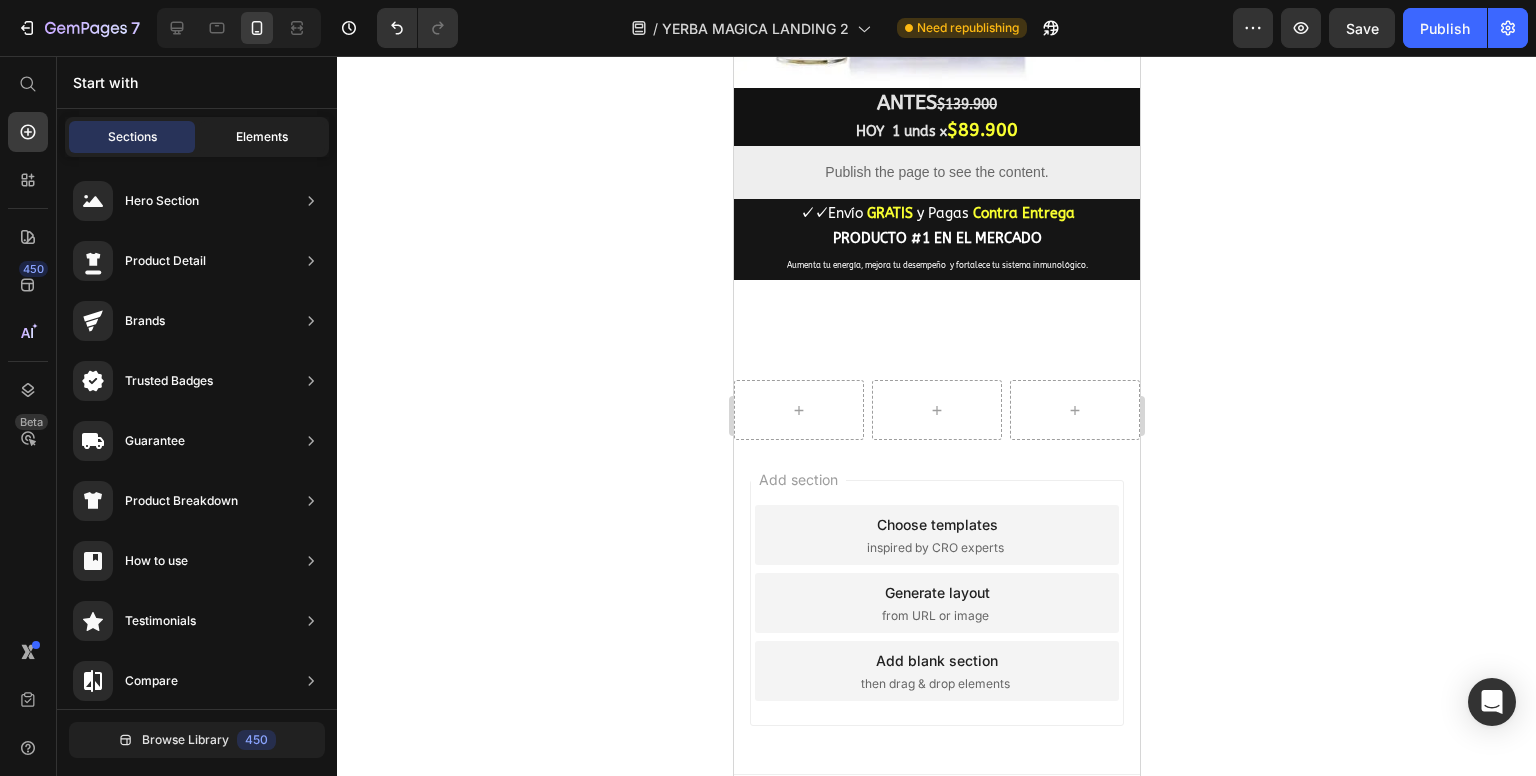 click on "Elements" at bounding box center [262, 137] 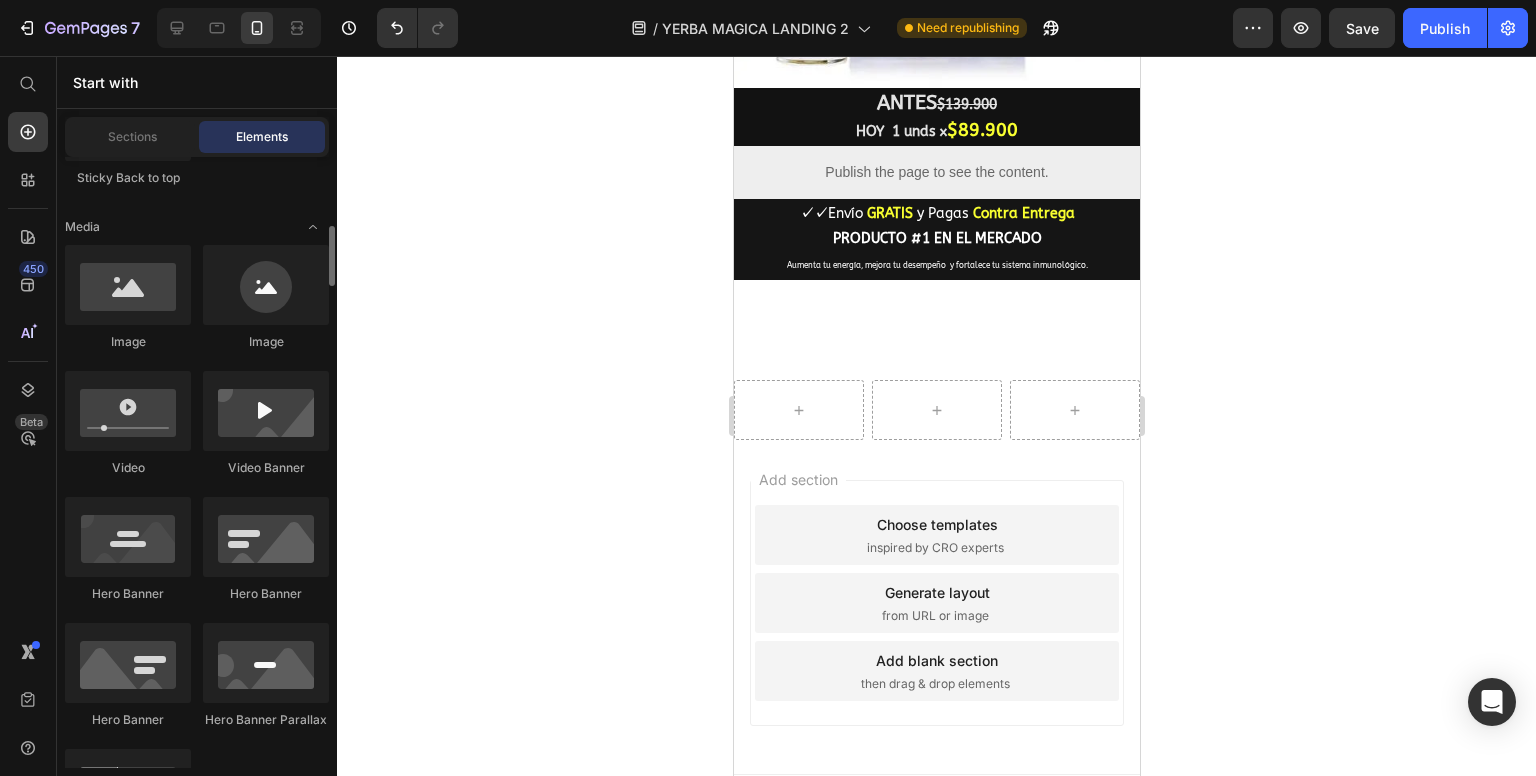scroll, scrollTop: 900, scrollLeft: 0, axis: vertical 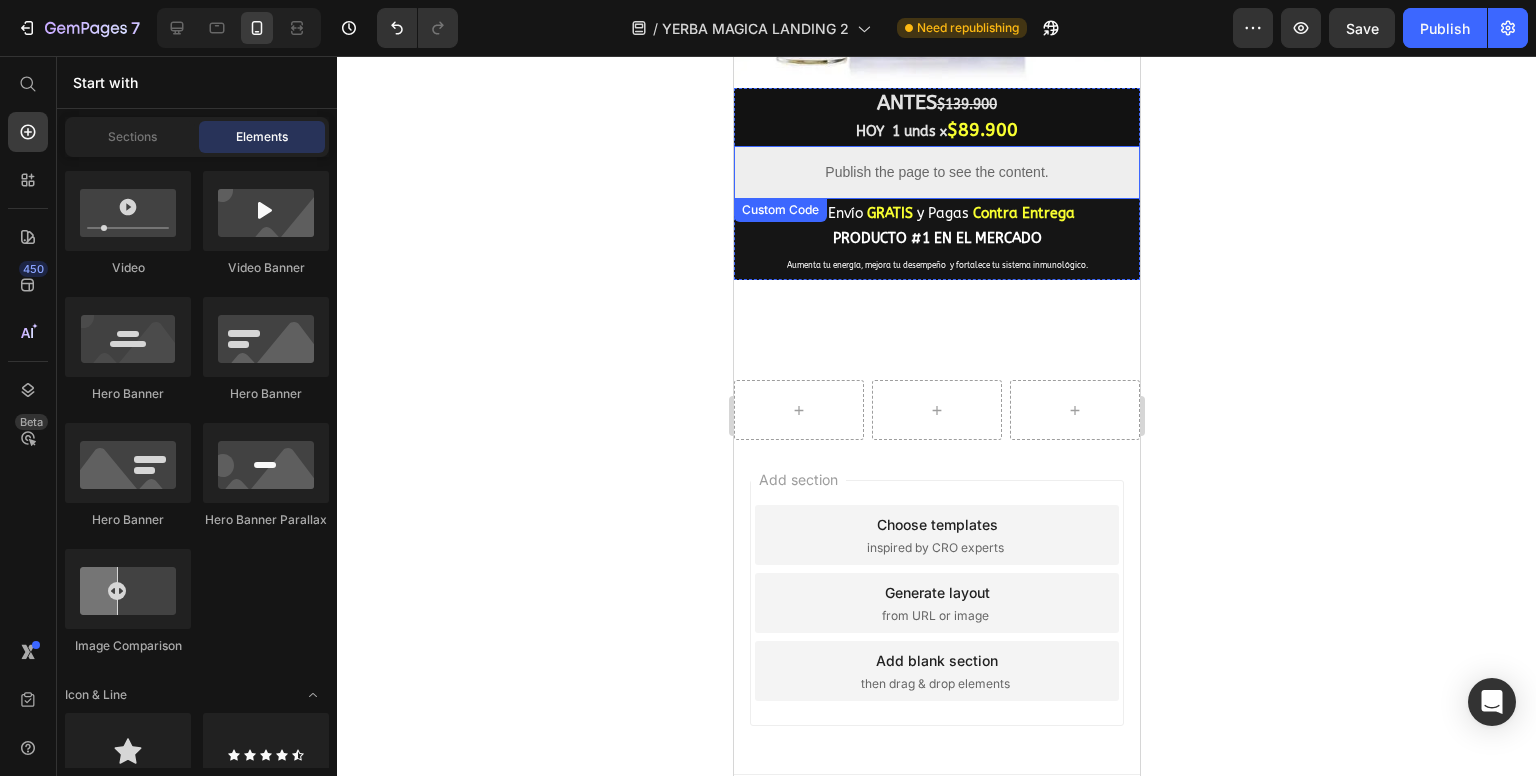 click on "Publish the page to see the content." at bounding box center [936, 172] 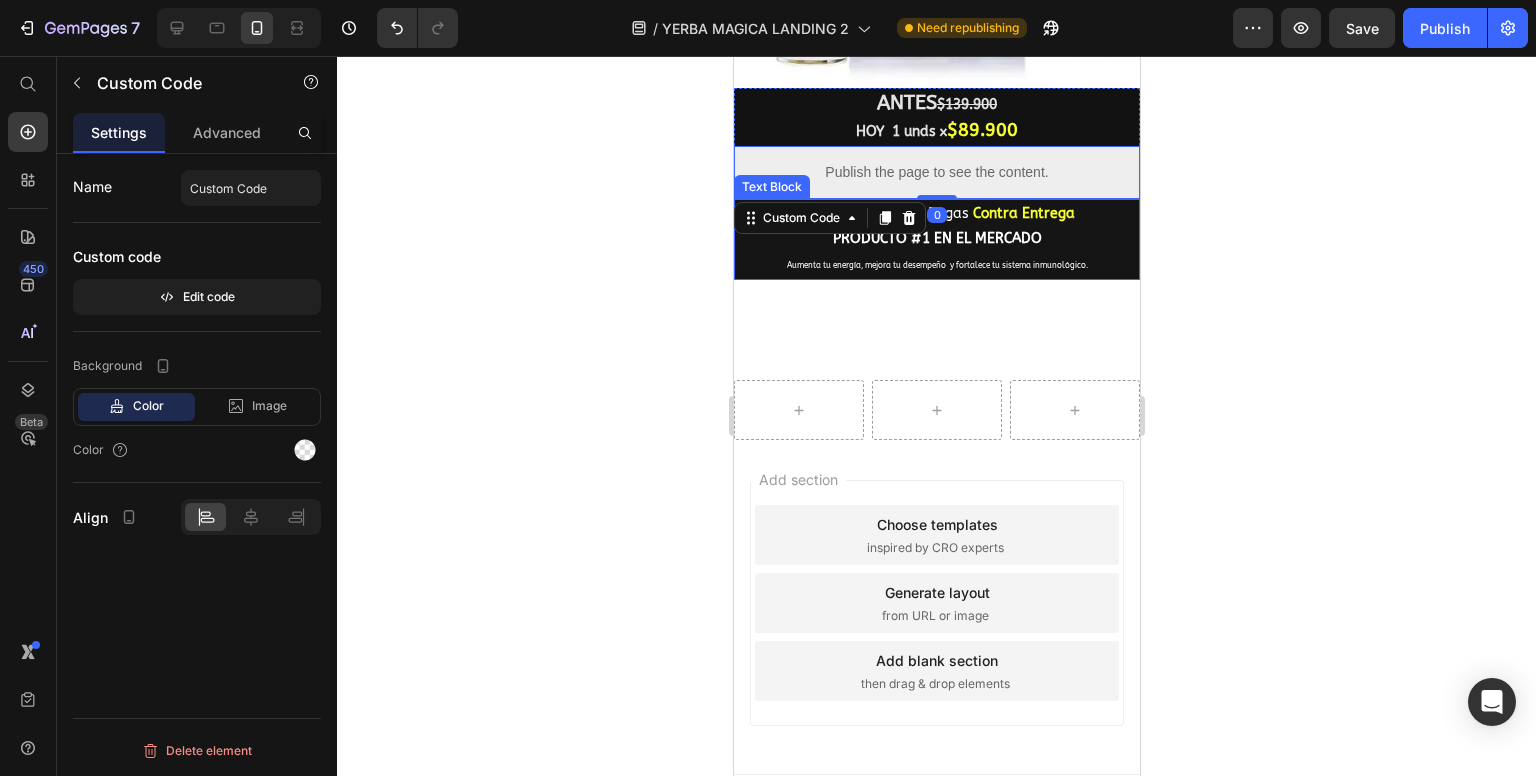 click 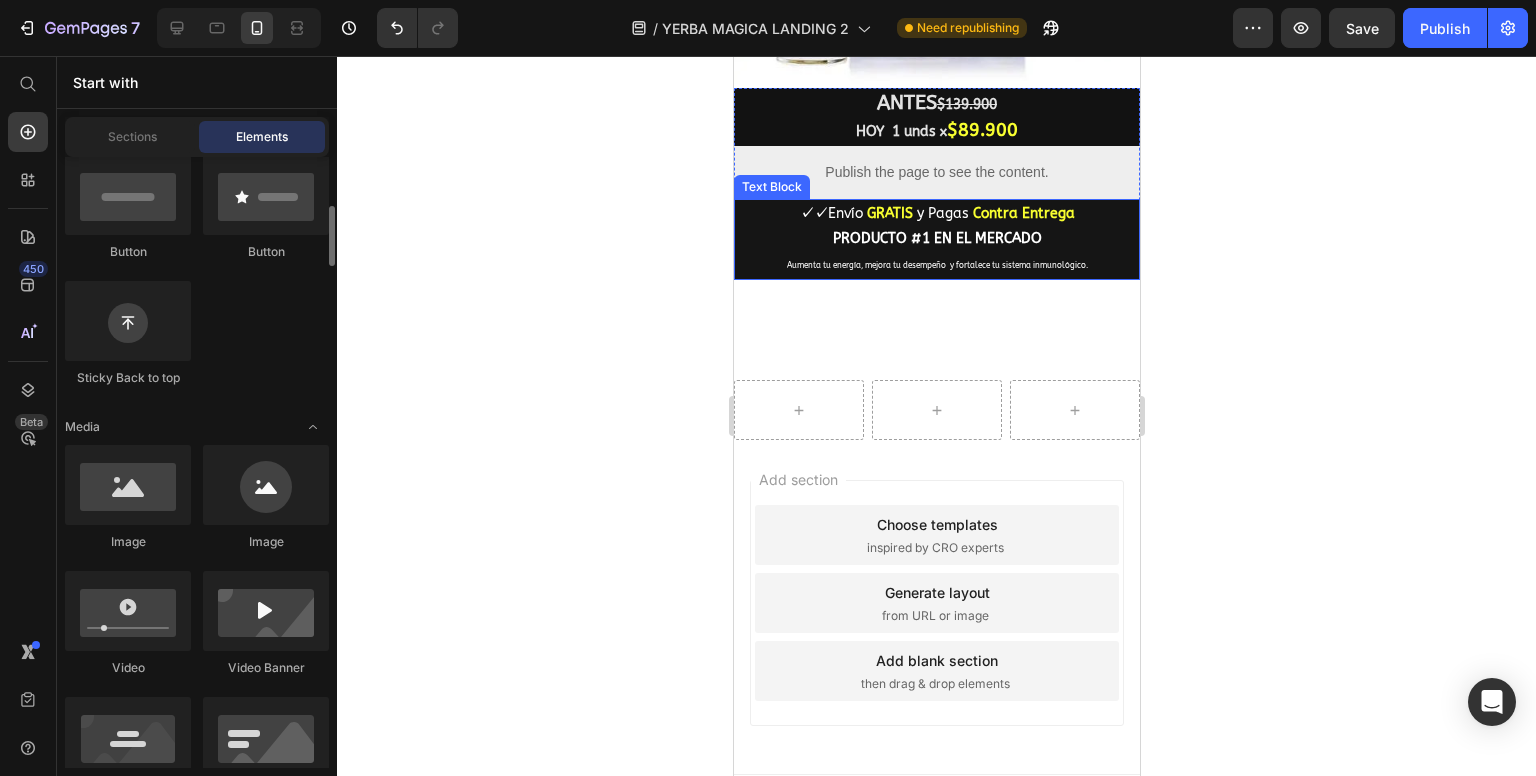 scroll, scrollTop: 0, scrollLeft: 0, axis: both 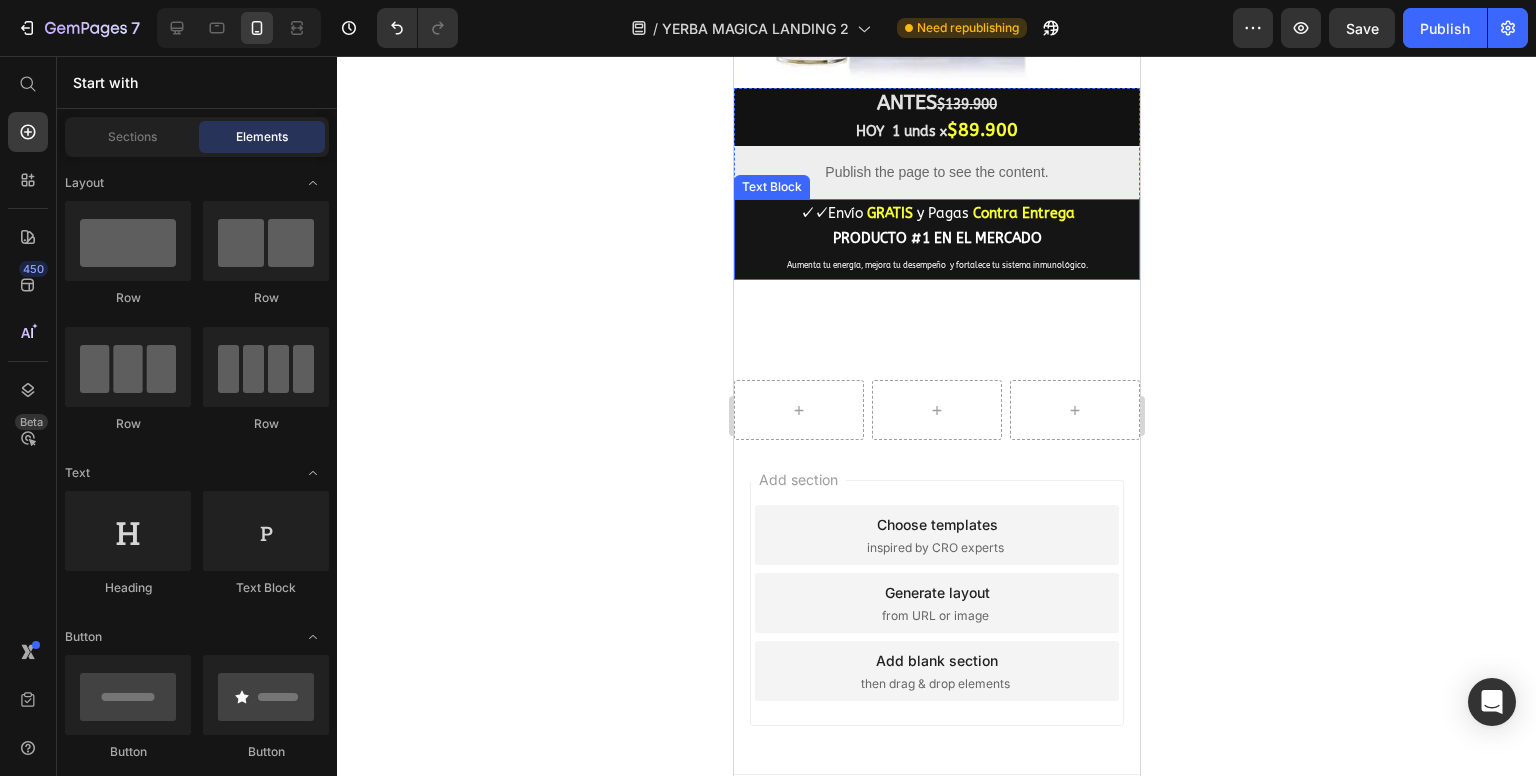 click on "Start with Sections Elements Hero Section Product Detail Brands Trusted Badges Guarantee Product Breakdown How to use Testimonials Compare Bundle FAQs Social Proof Brand Story Product List Collection Blog List Contact Sticky Add to Cart Custom Footer Browse Library 450 Layout
Row
Row
Row
Row Text
Heading
Text Block Button
Button
Button
Sticky Back to top Media
Image
Image" at bounding box center [197, 416] 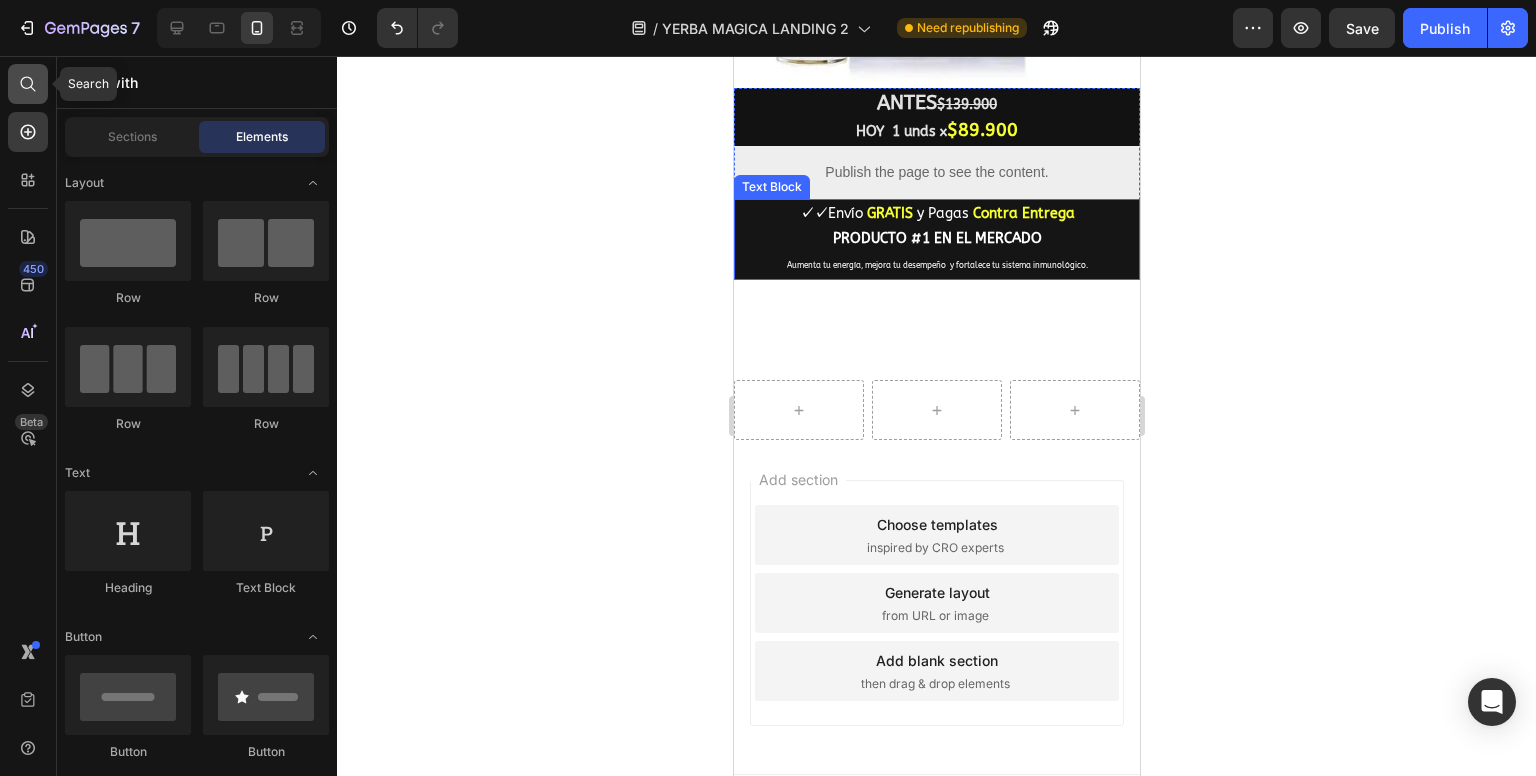 click 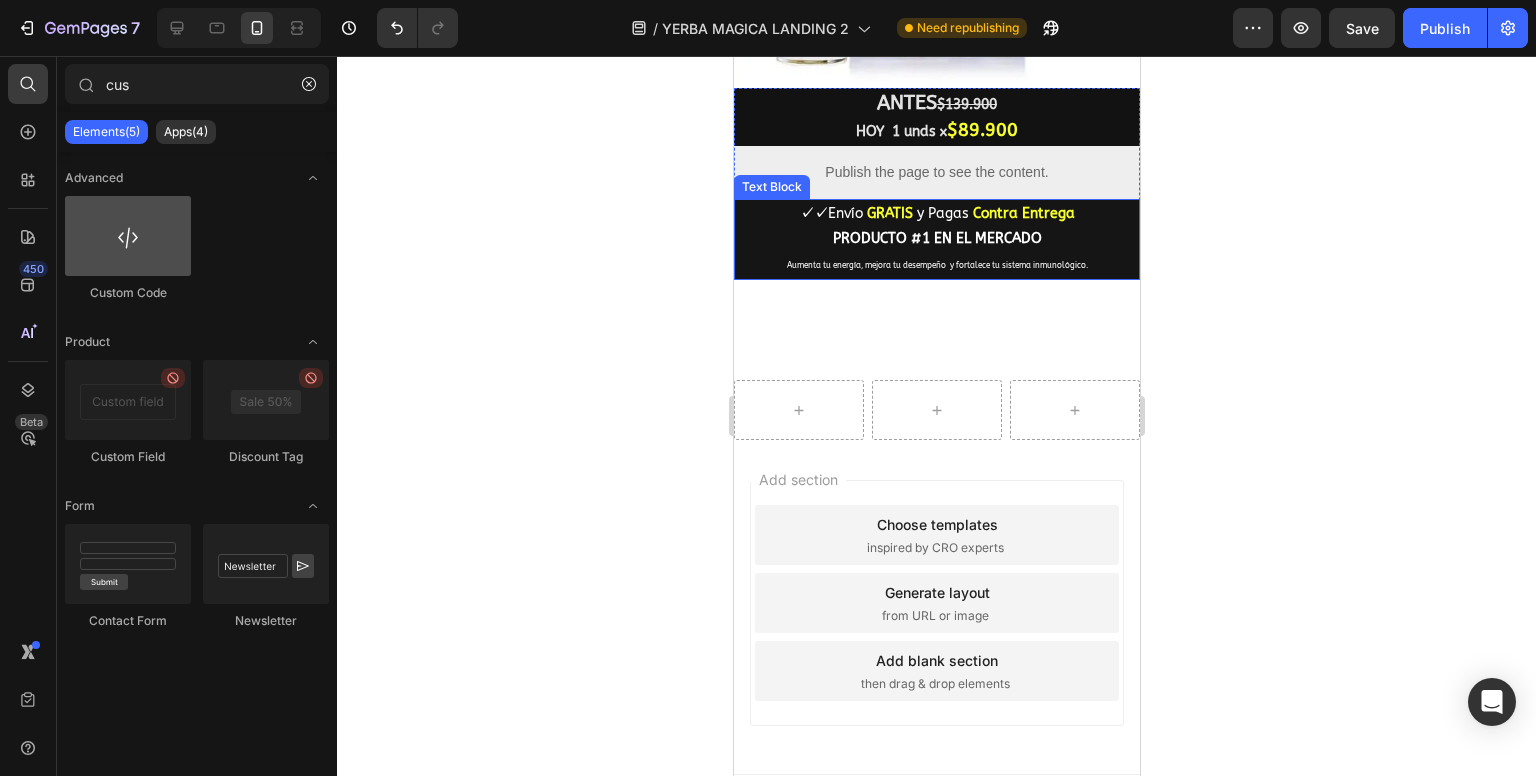 type on "cus" 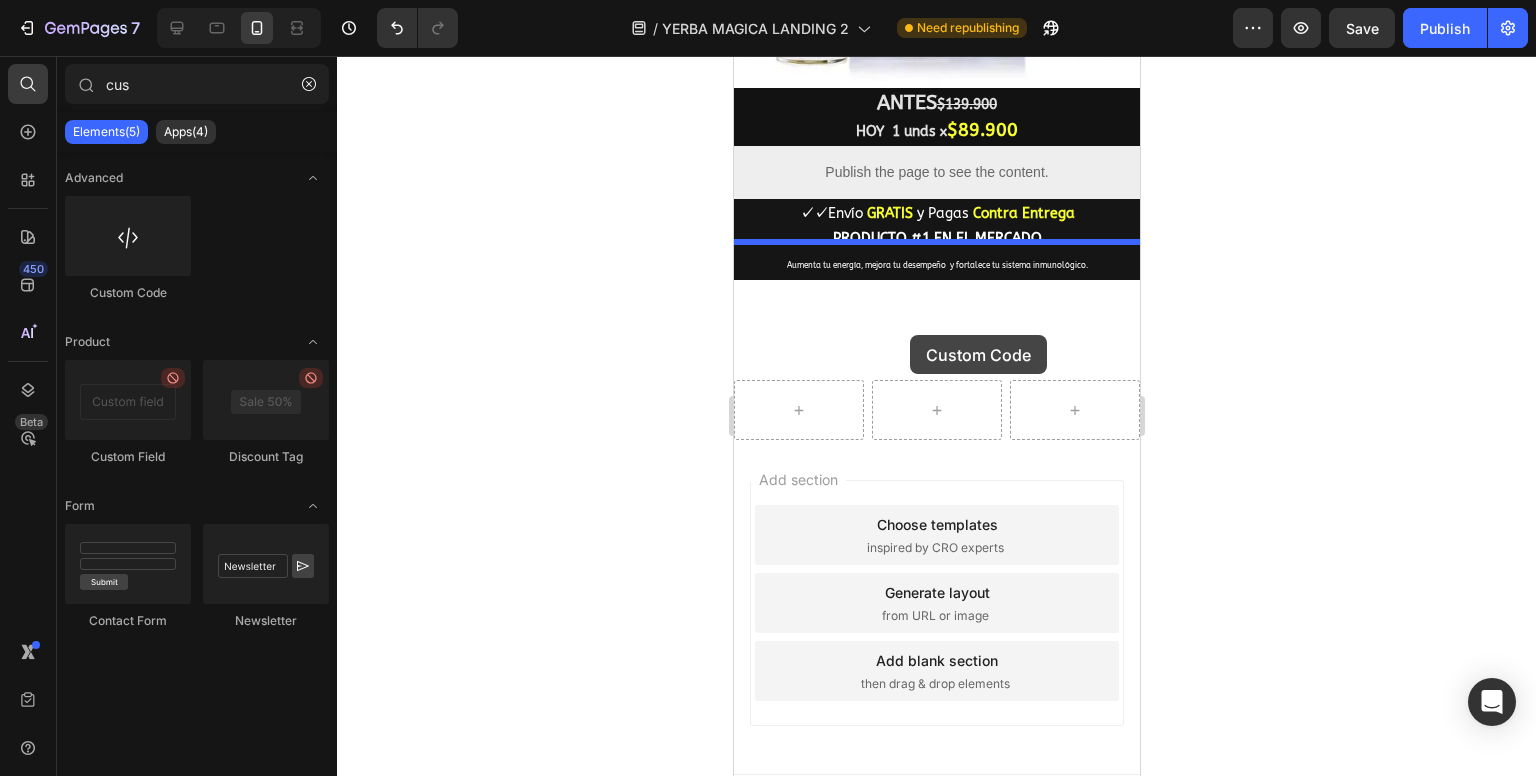 drag, startPoint x: 898, startPoint y: 321, endPoint x: 909, endPoint y: 335, distance: 17.804493 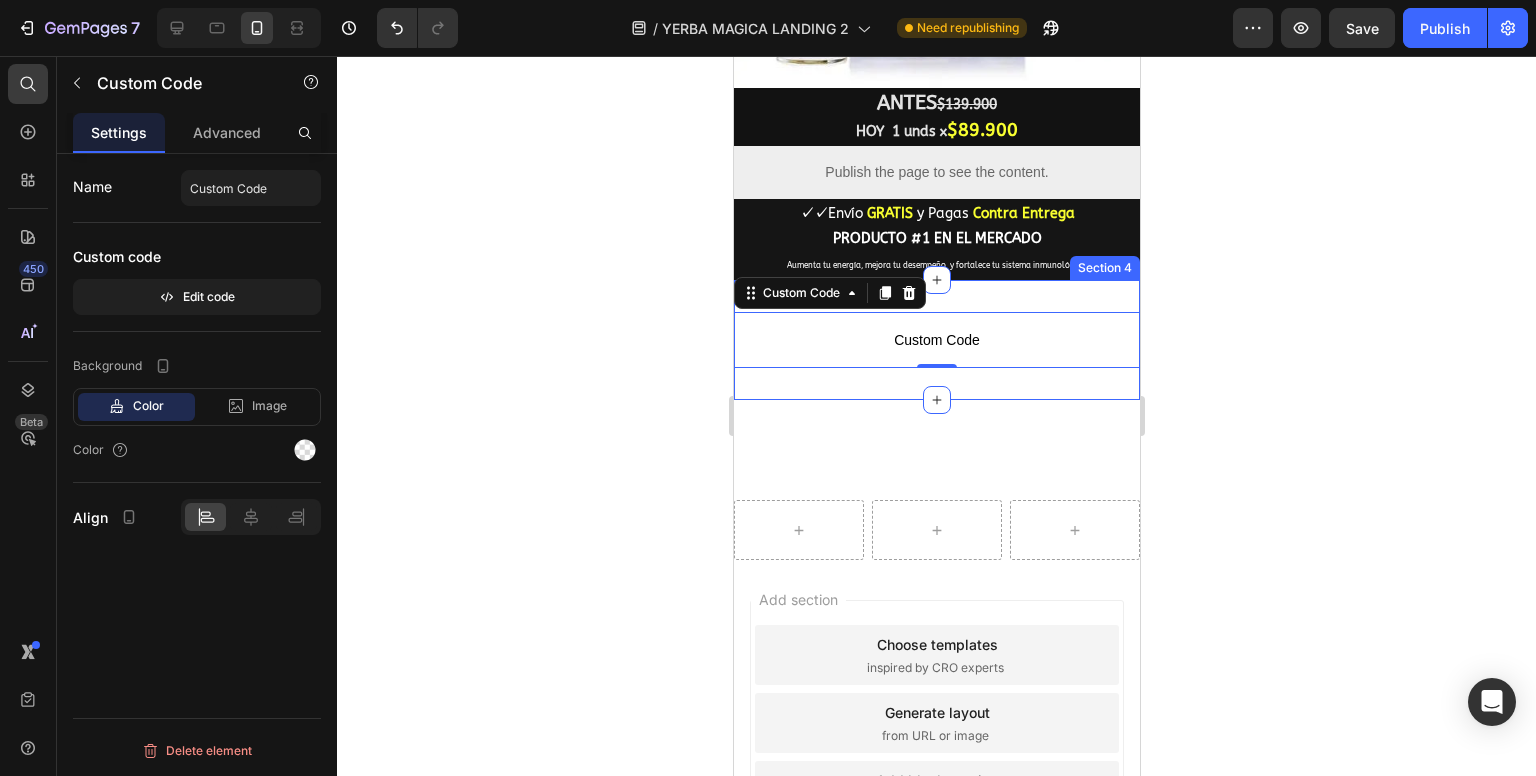 scroll, scrollTop: 1725, scrollLeft: 0, axis: vertical 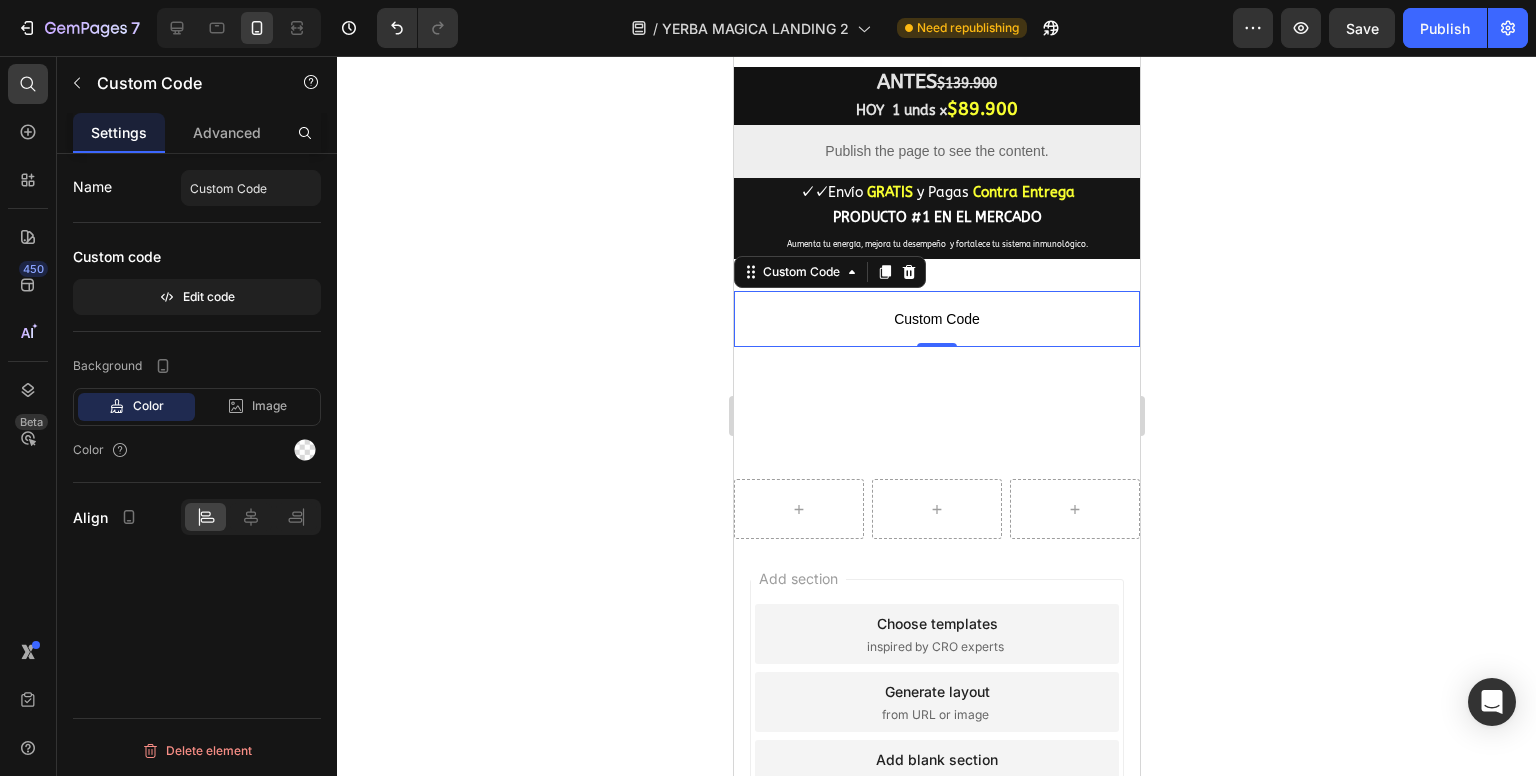 click on "Custom Code" at bounding box center [936, 319] 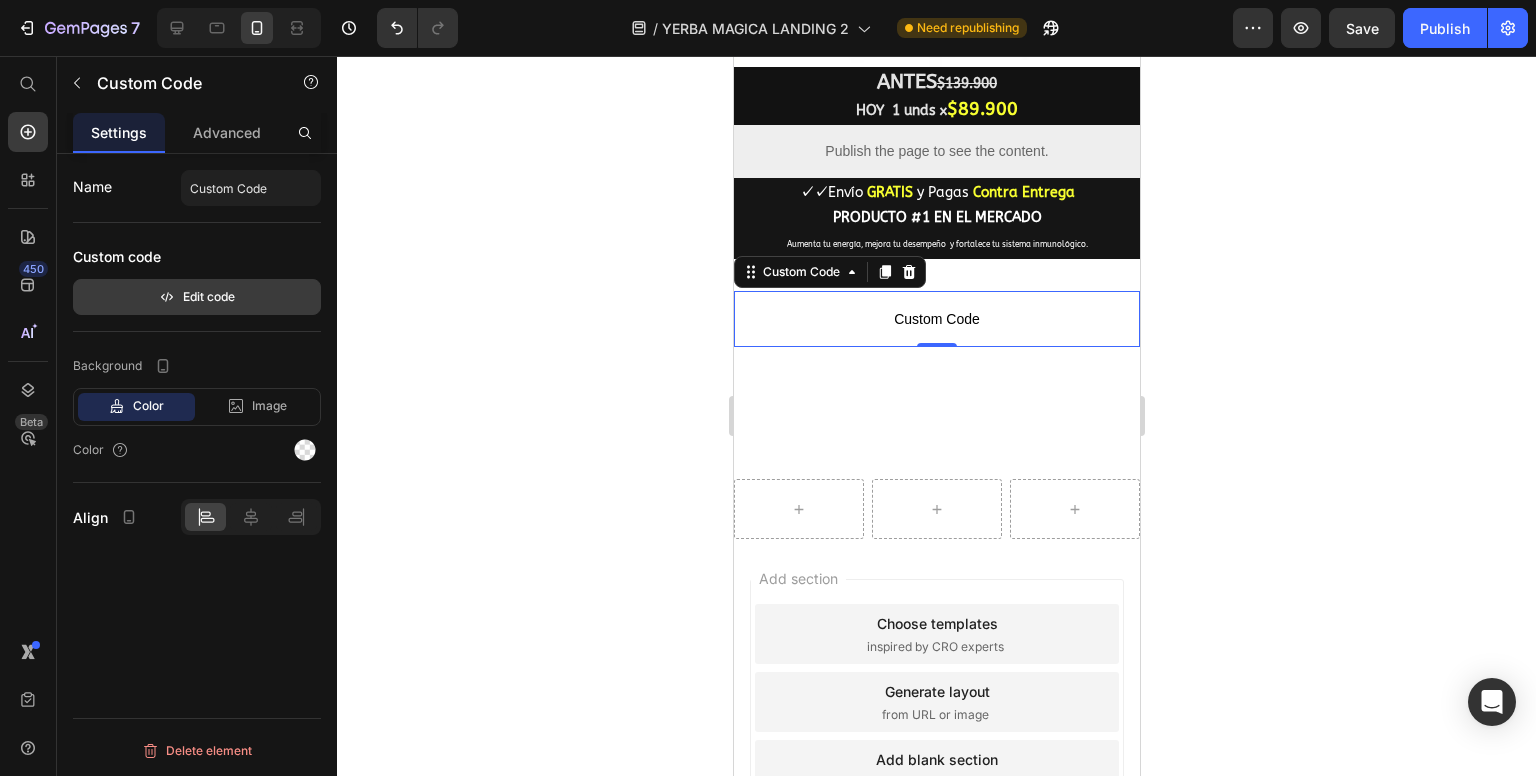 click on "Edit code" at bounding box center [197, 297] 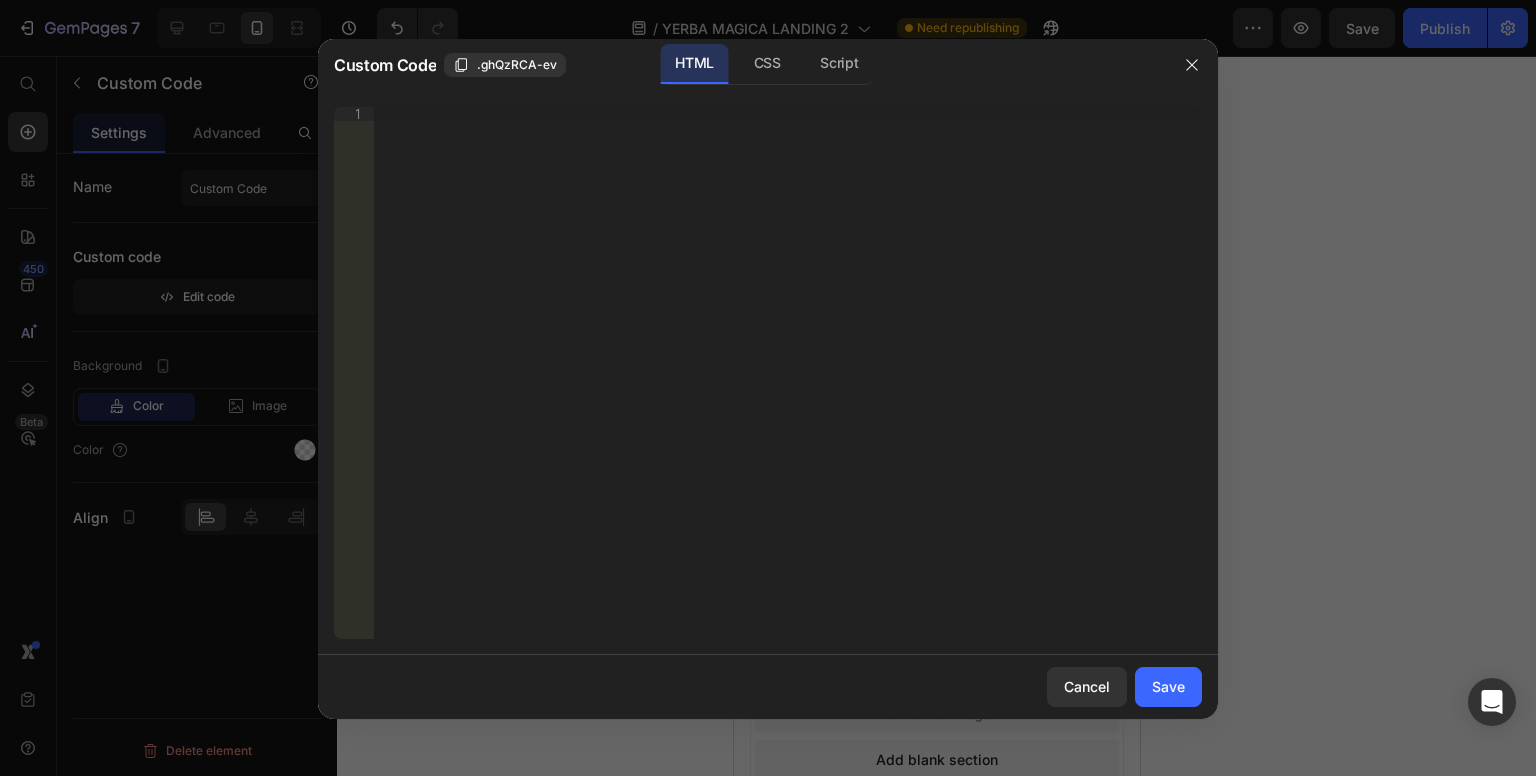 click on "Insert the 3rd-party installation code, HTML code, or Liquid code to display custom content." at bounding box center [788, 387] 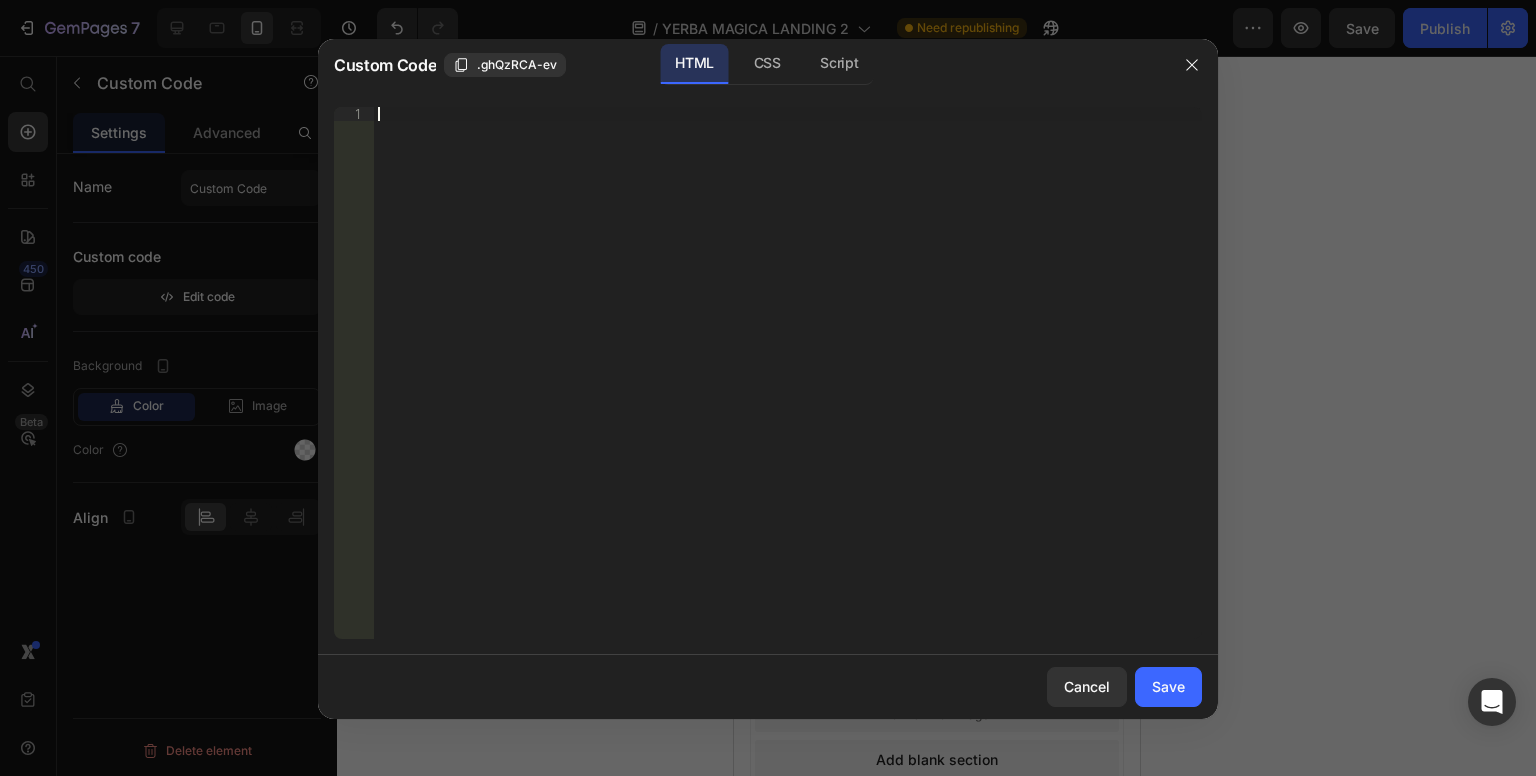 paste on "</product-info>" 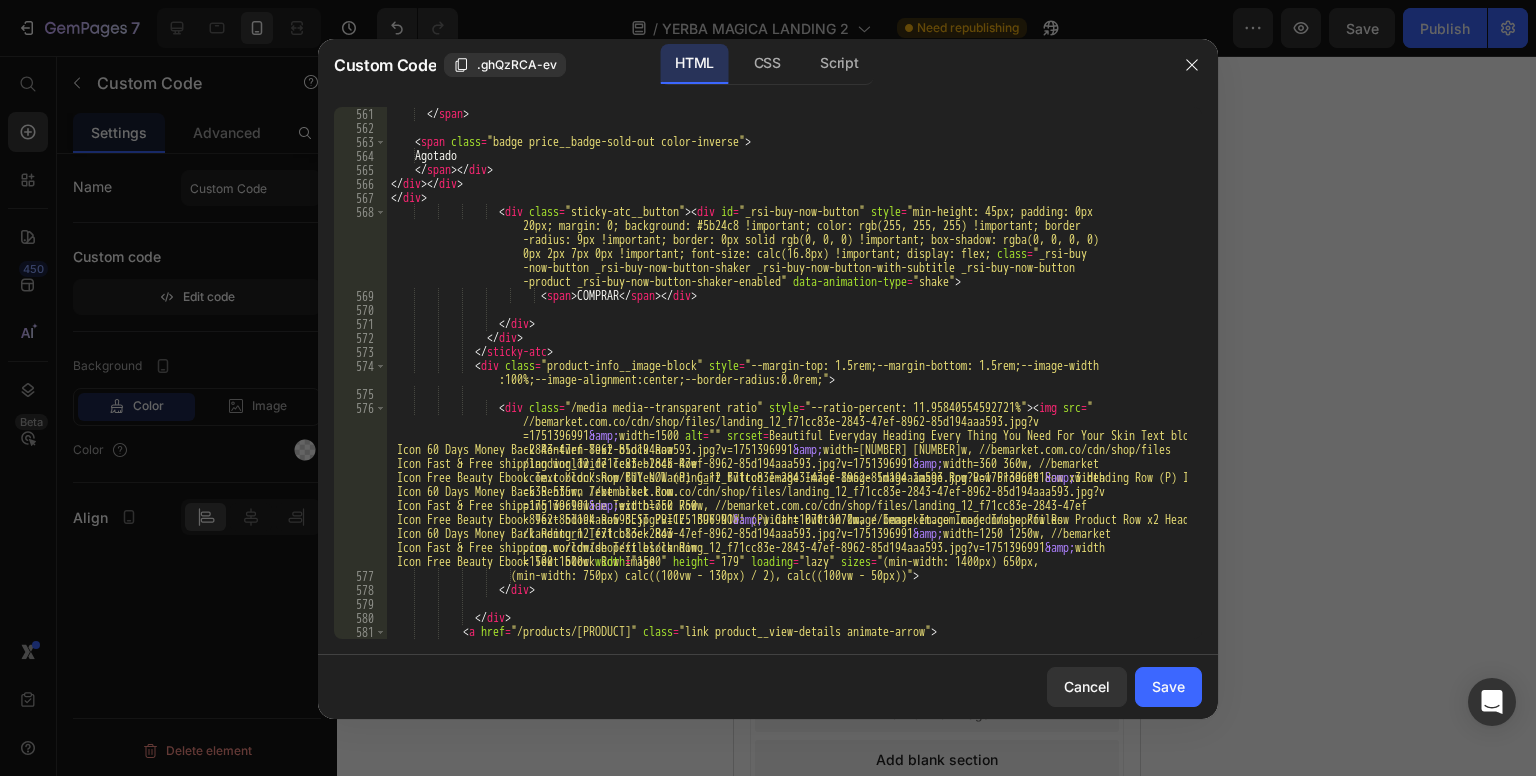 scroll, scrollTop: 9436, scrollLeft: 0, axis: vertical 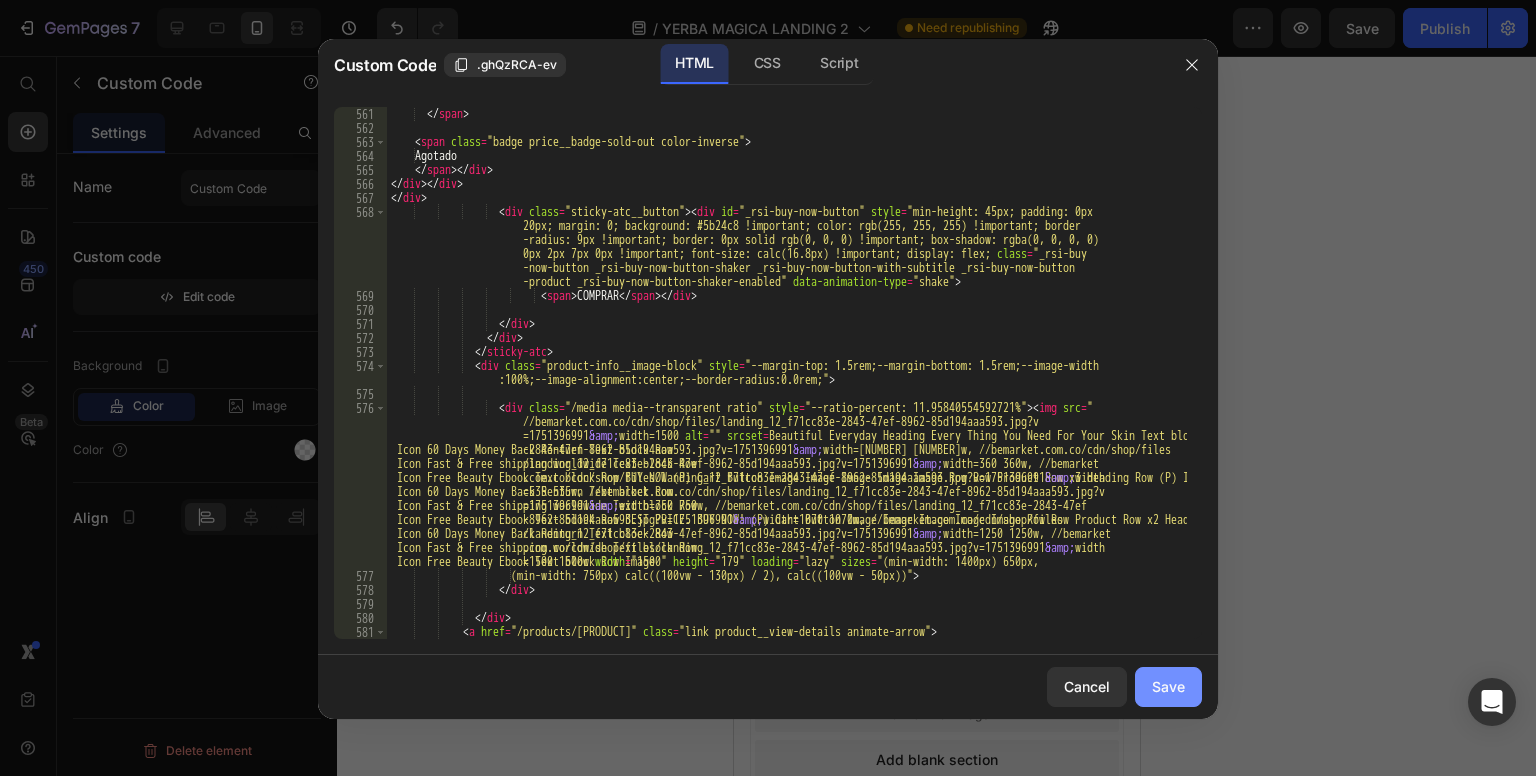 click on "Save" at bounding box center (1168, 686) 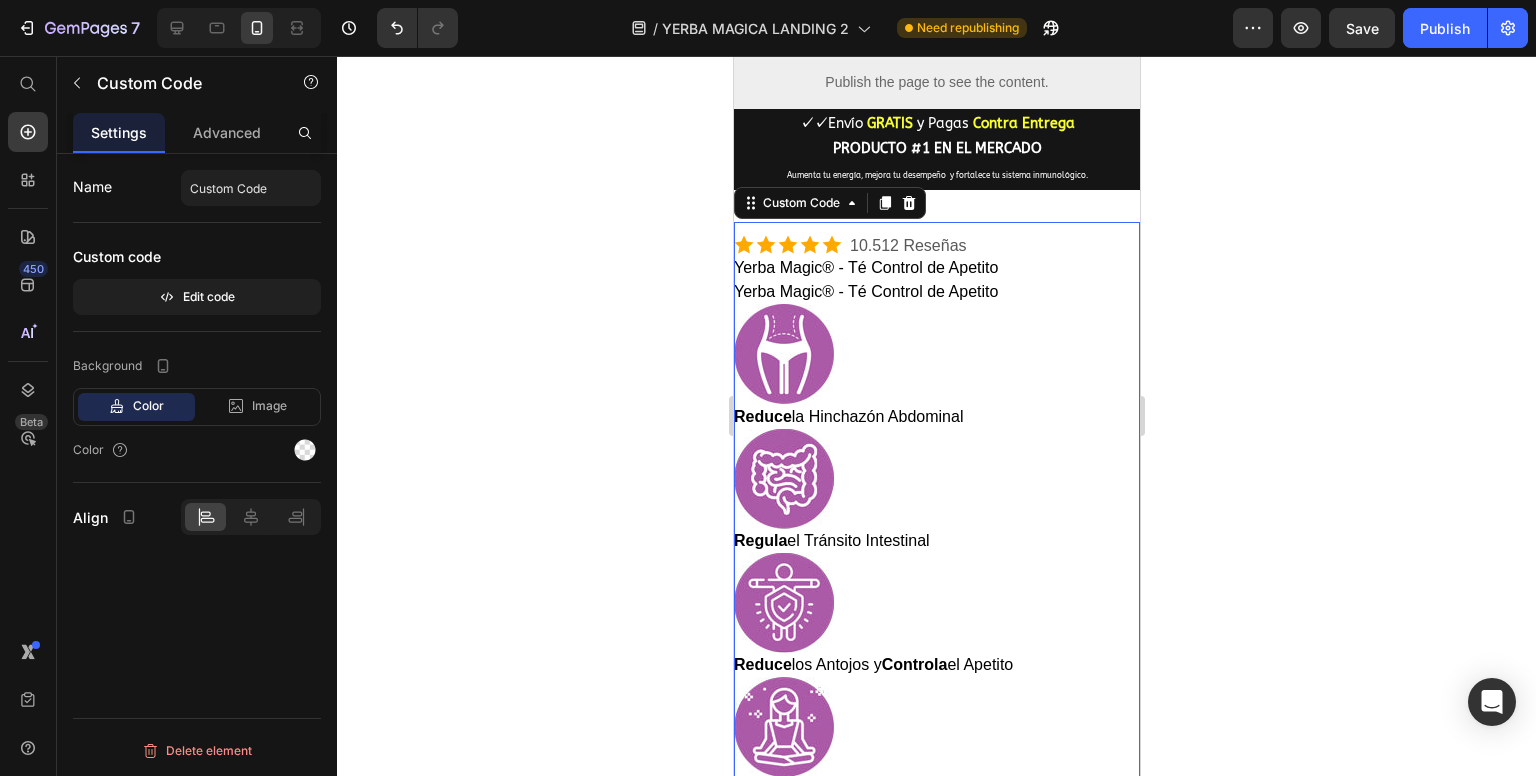 scroll, scrollTop: 1802, scrollLeft: 0, axis: vertical 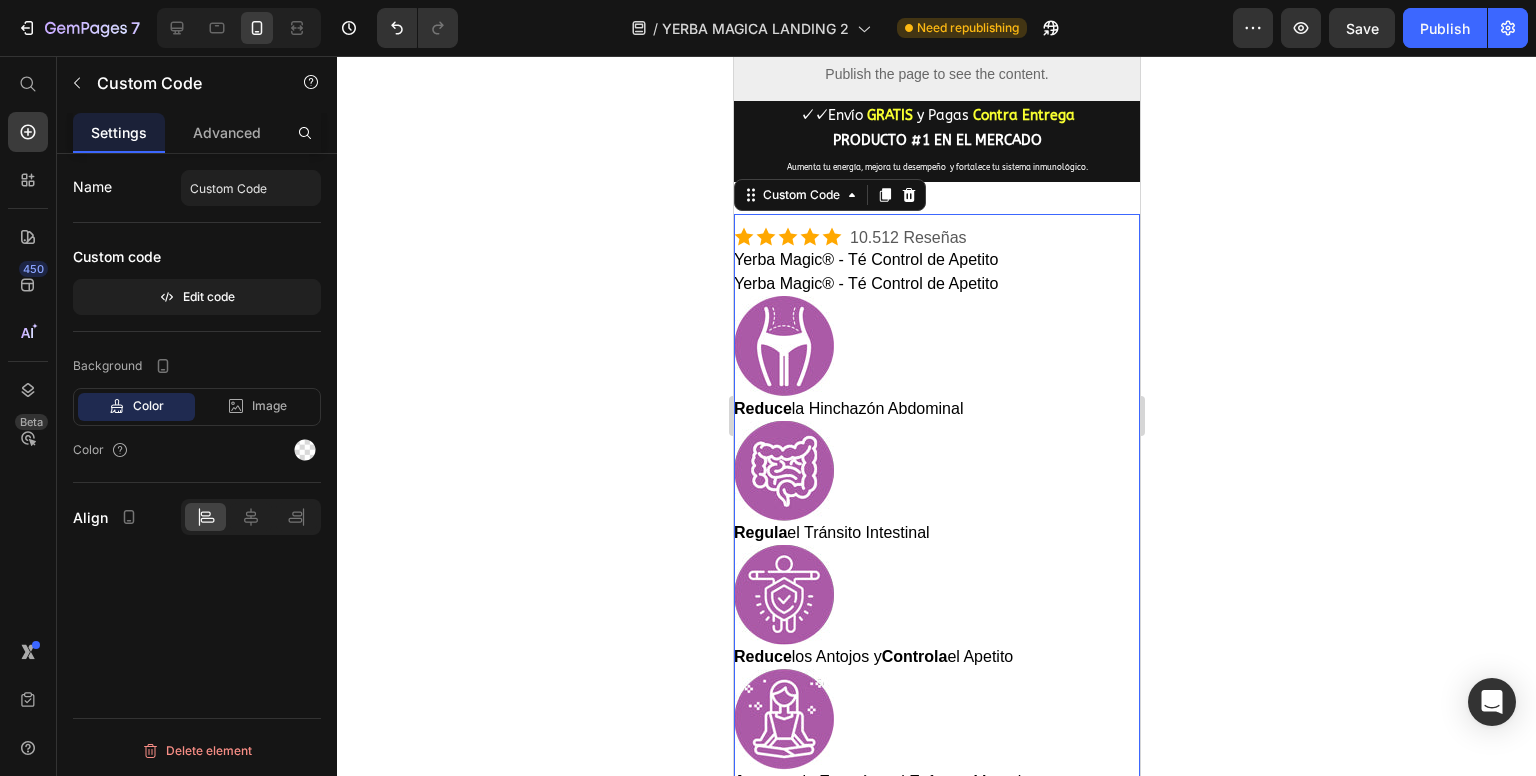 click on "Reduce  la Hinchazón Abdominal" at bounding box center [936, 358] 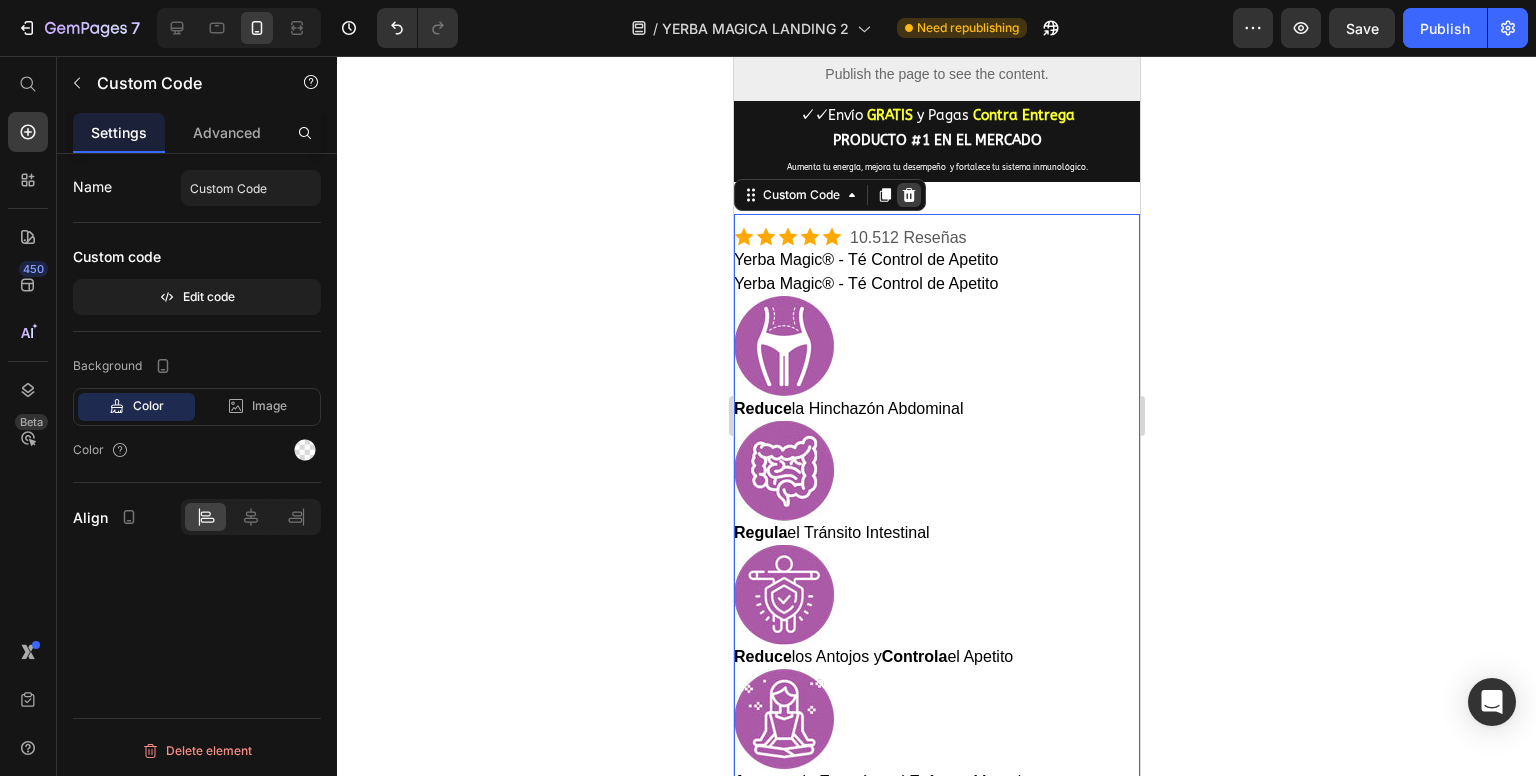 click at bounding box center [908, 195] 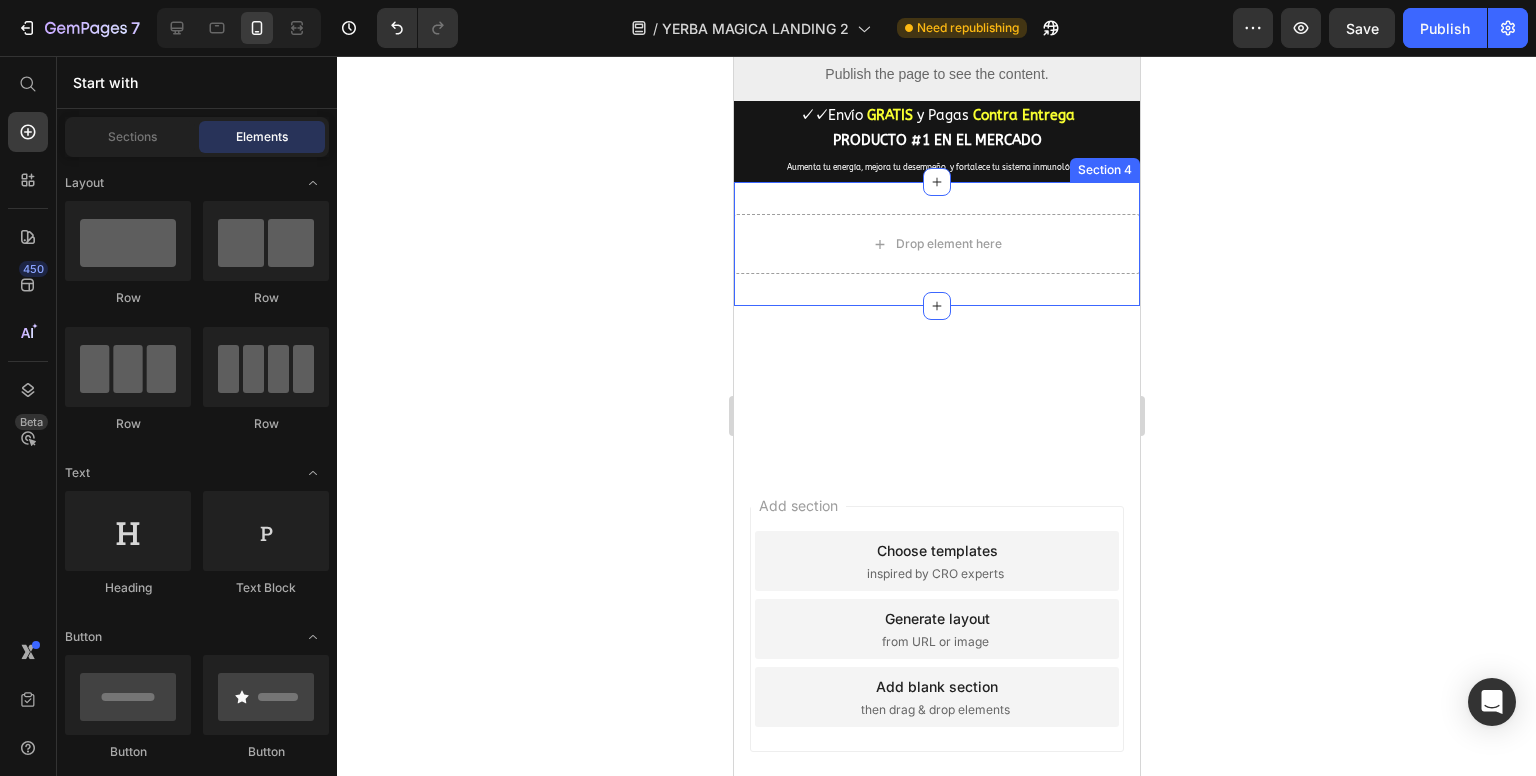 click 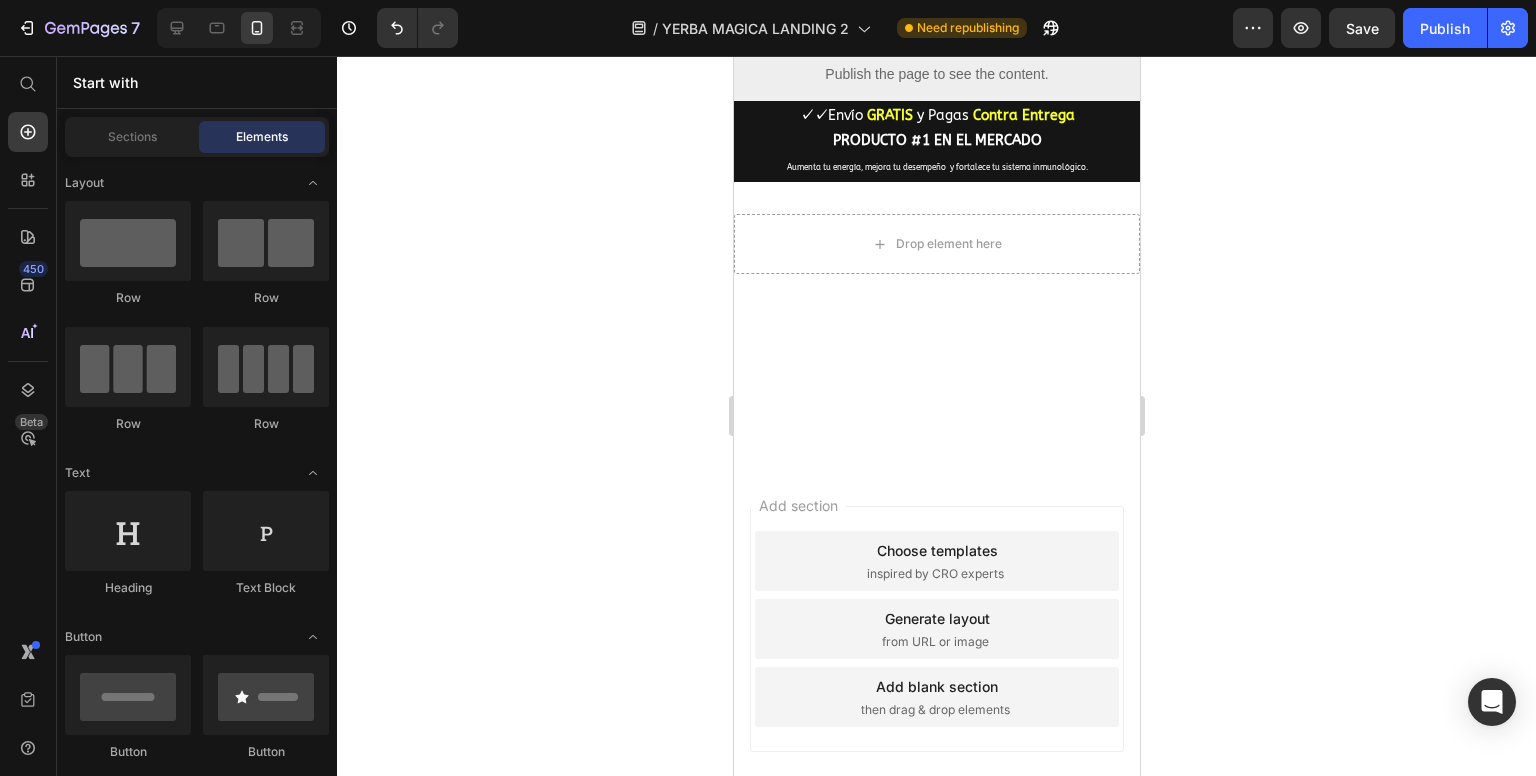 click 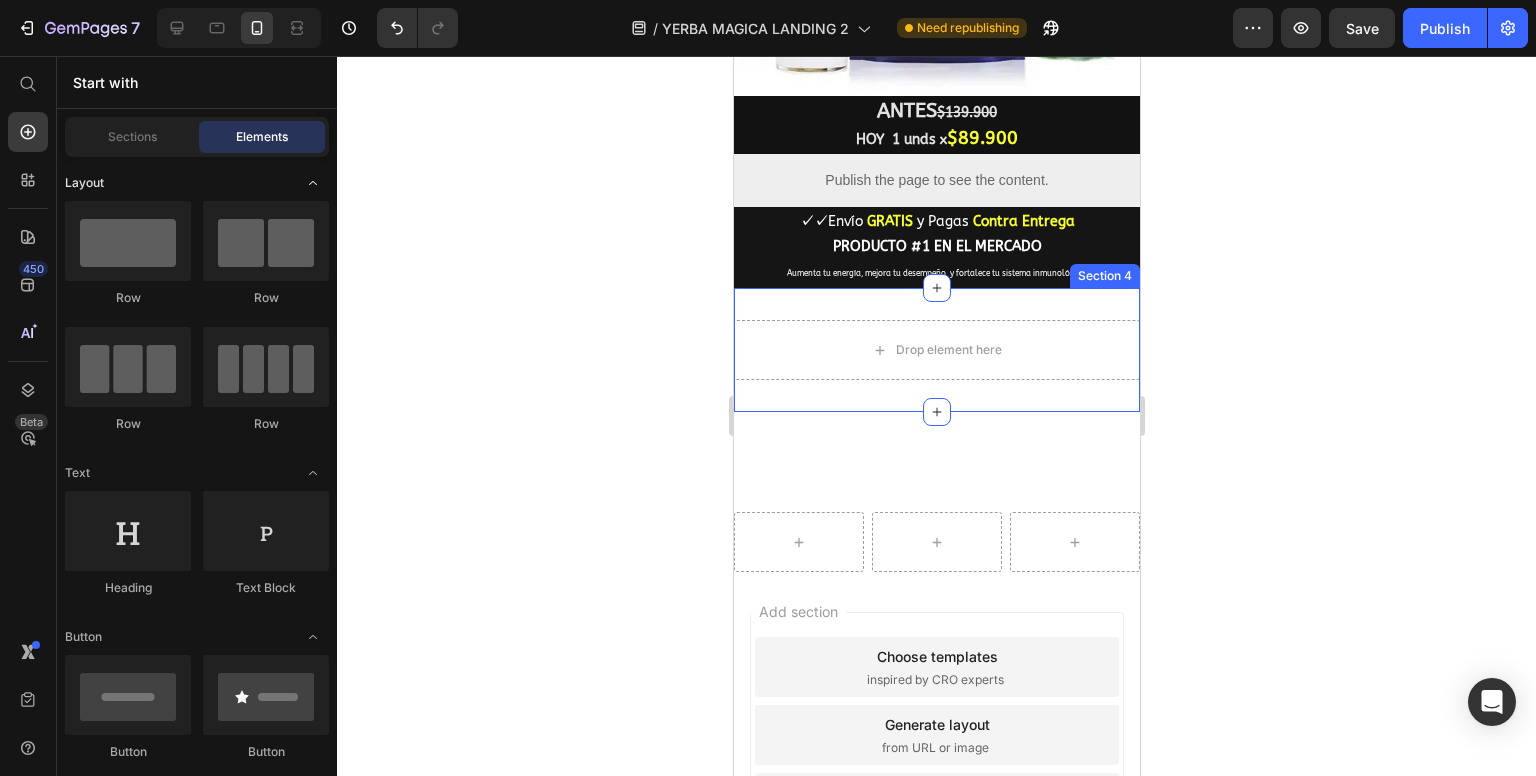 scroll, scrollTop: 1702, scrollLeft: 0, axis: vertical 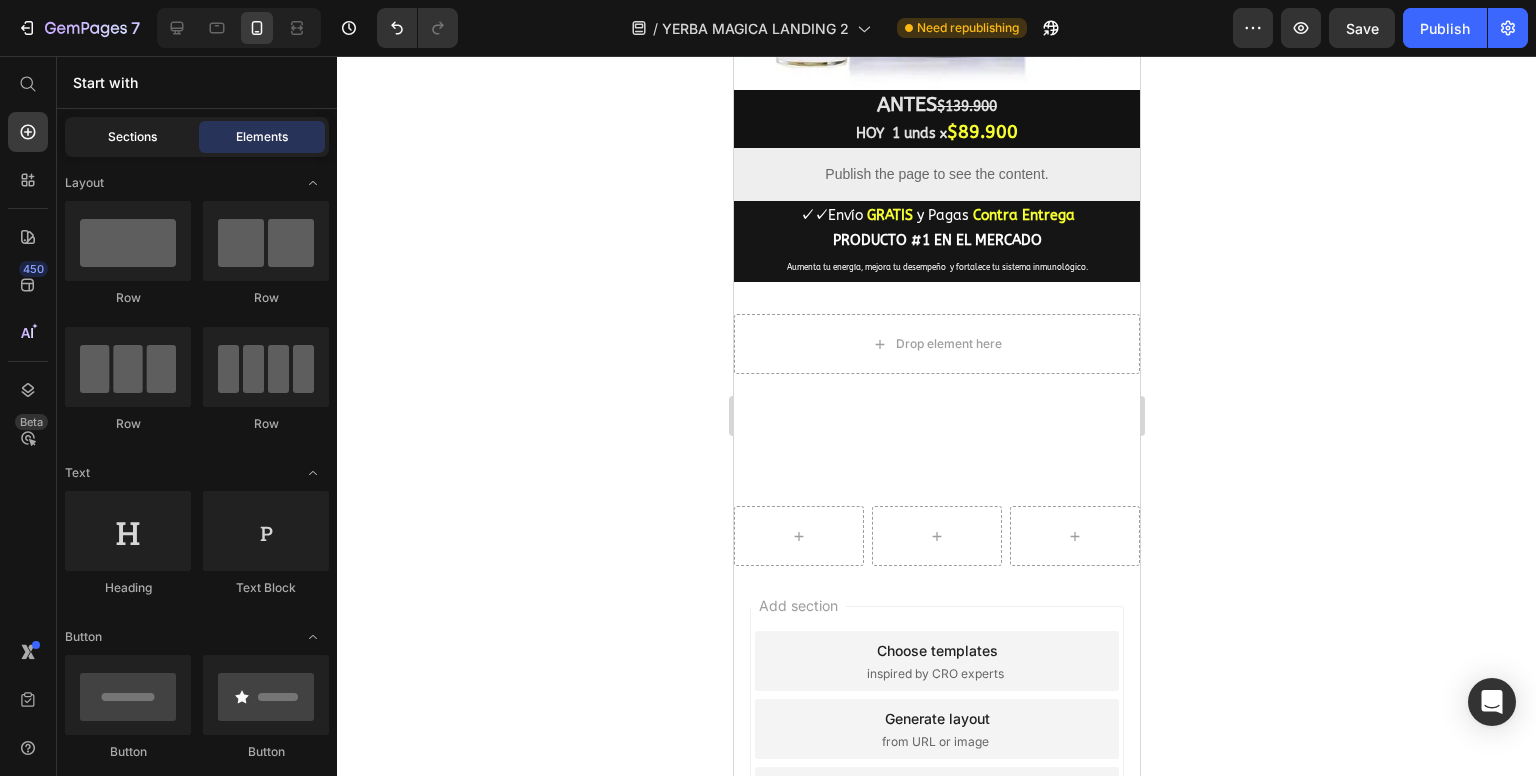 click on "Sections" 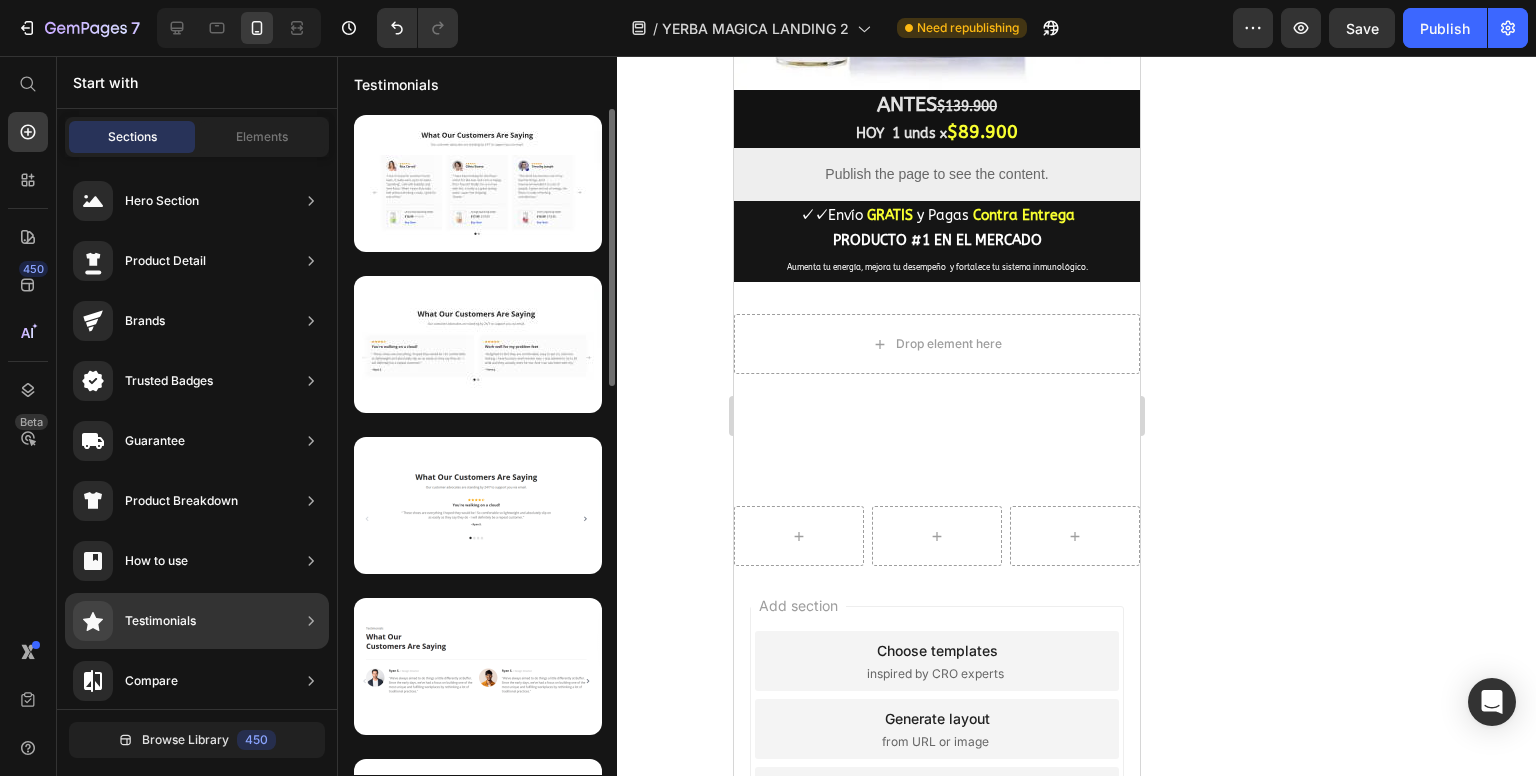 scroll, scrollTop: 0, scrollLeft: 0, axis: both 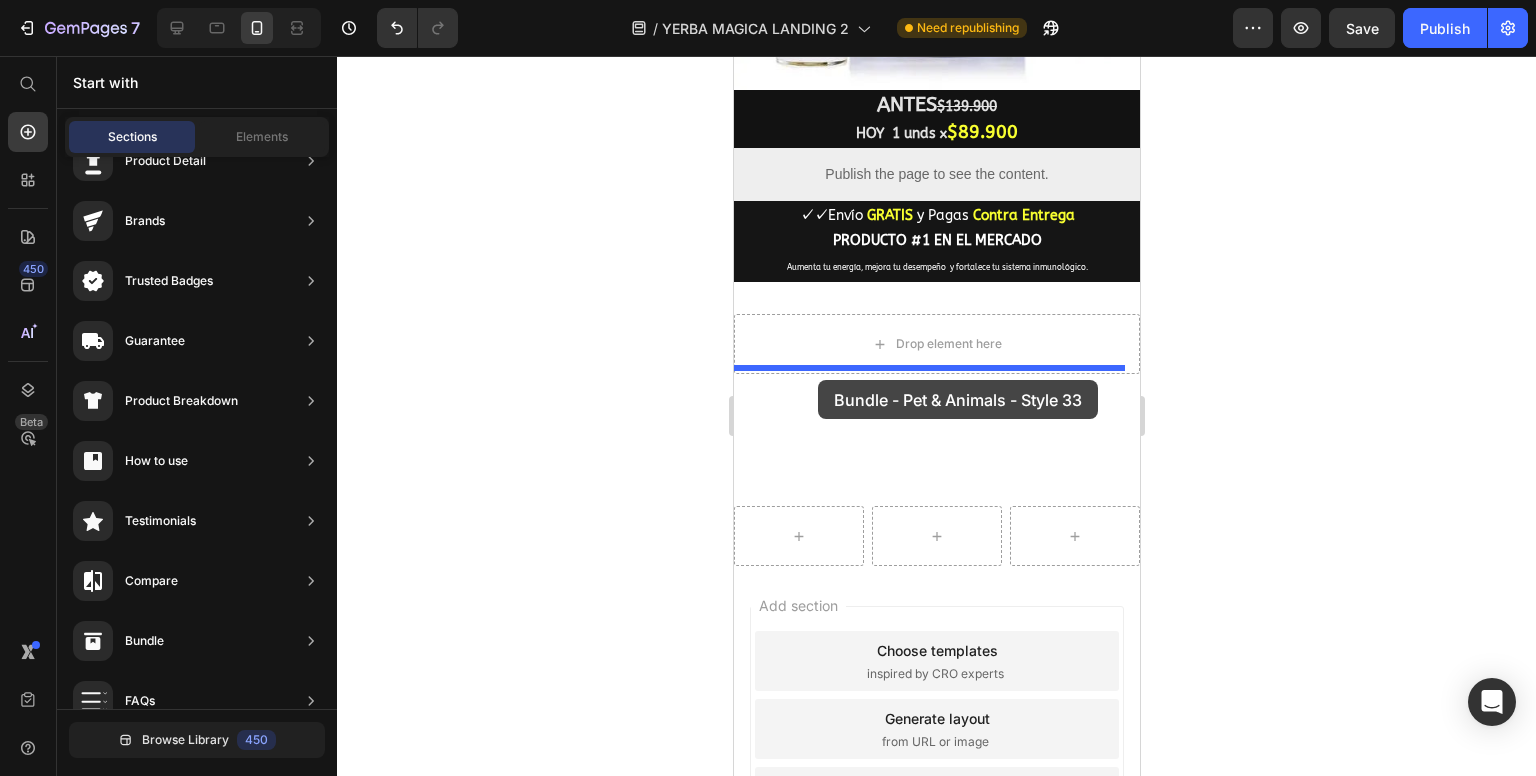 drag, startPoint x: 1245, startPoint y: 495, endPoint x: 820, endPoint y: 383, distance: 439.50995 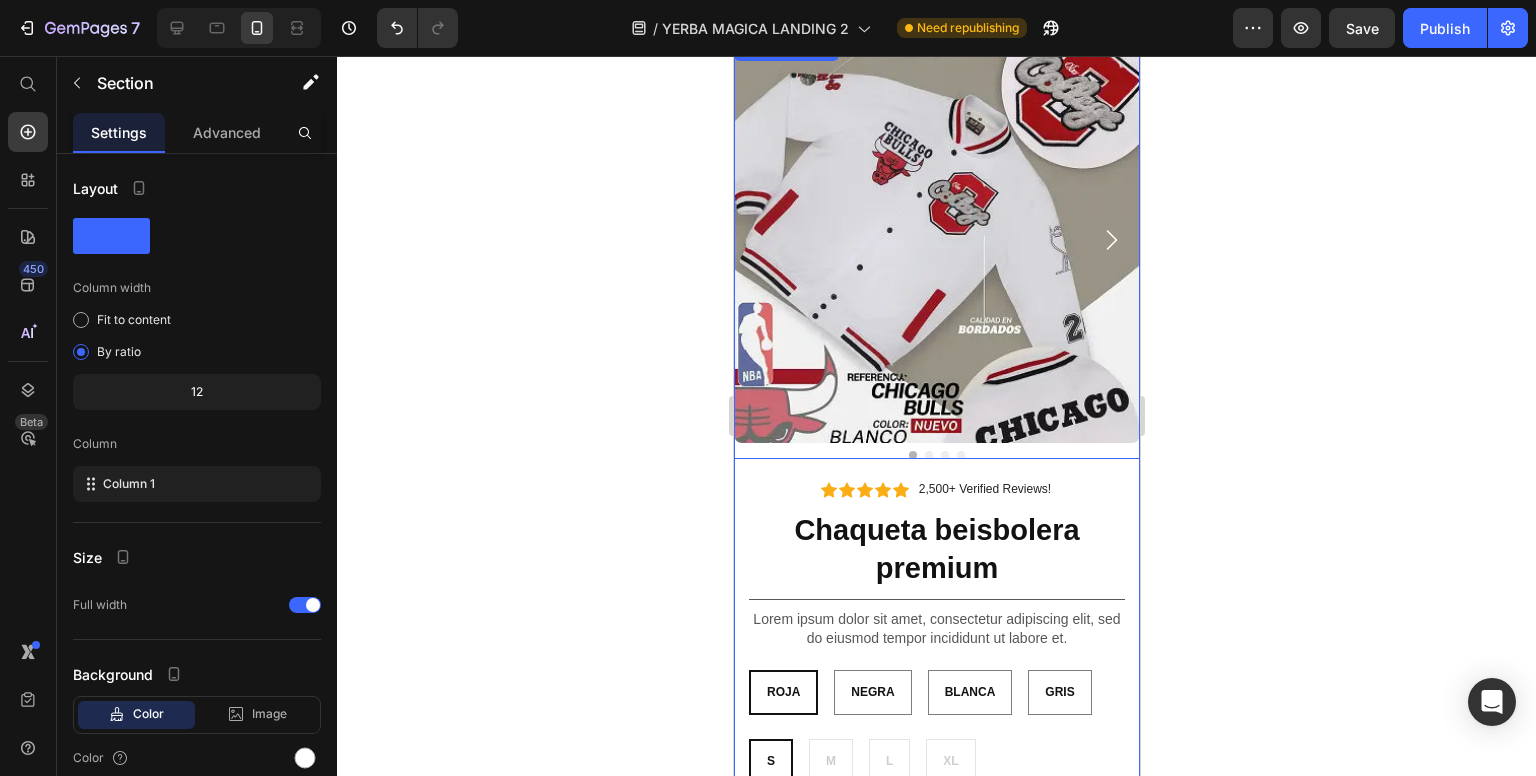 scroll, scrollTop: 2044, scrollLeft: 0, axis: vertical 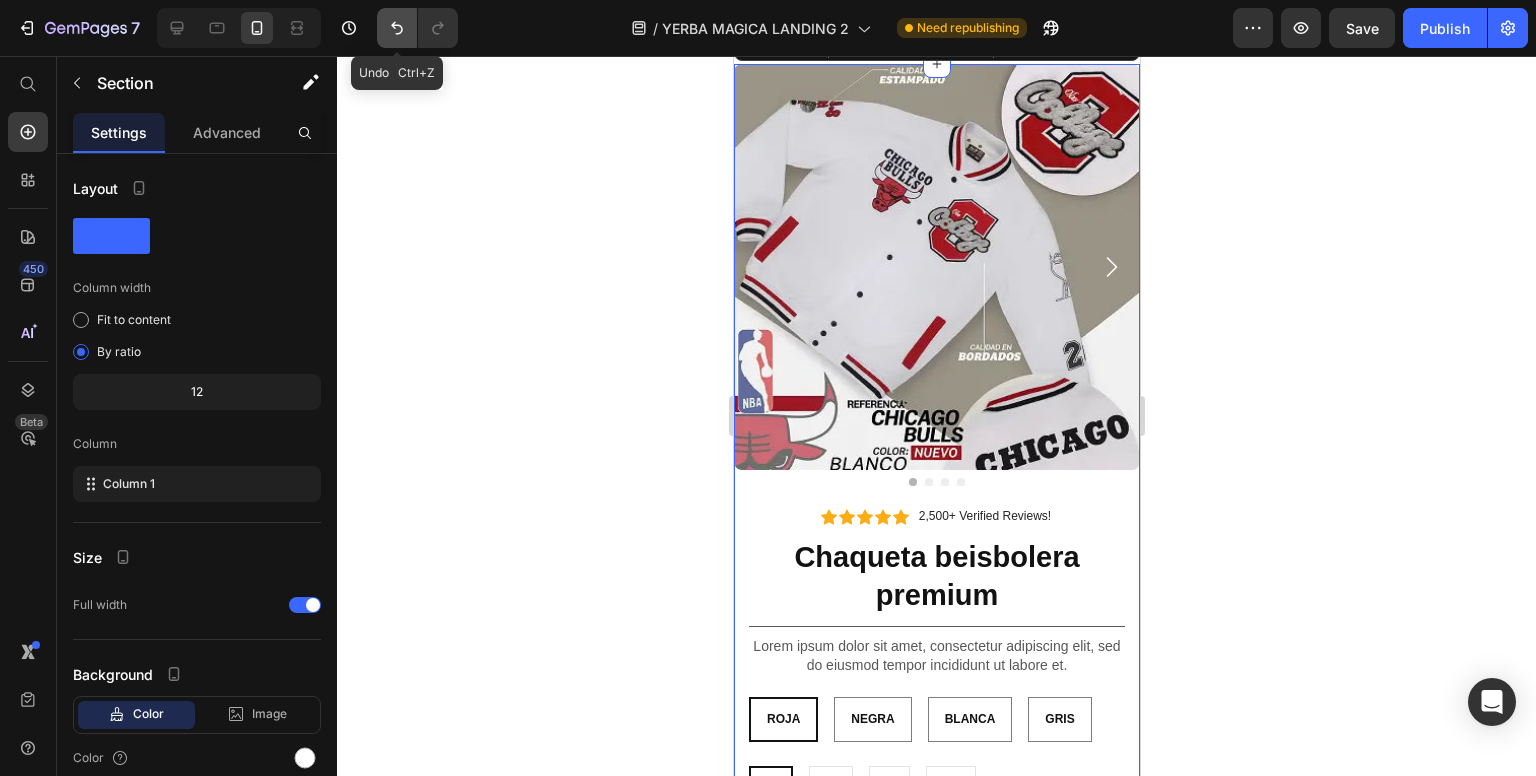 click 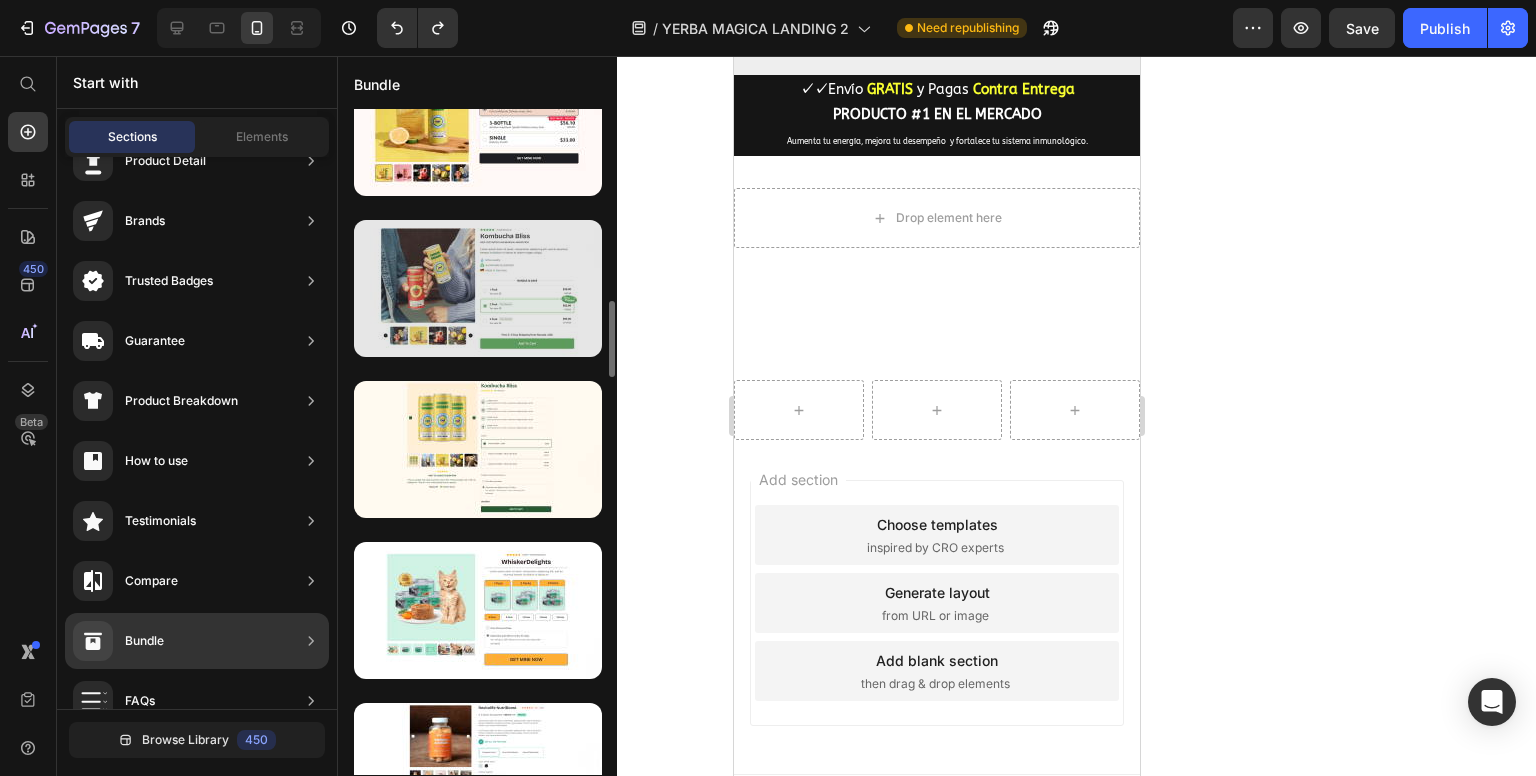 scroll, scrollTop: 800, scrollLeft: 0, axis: vertical 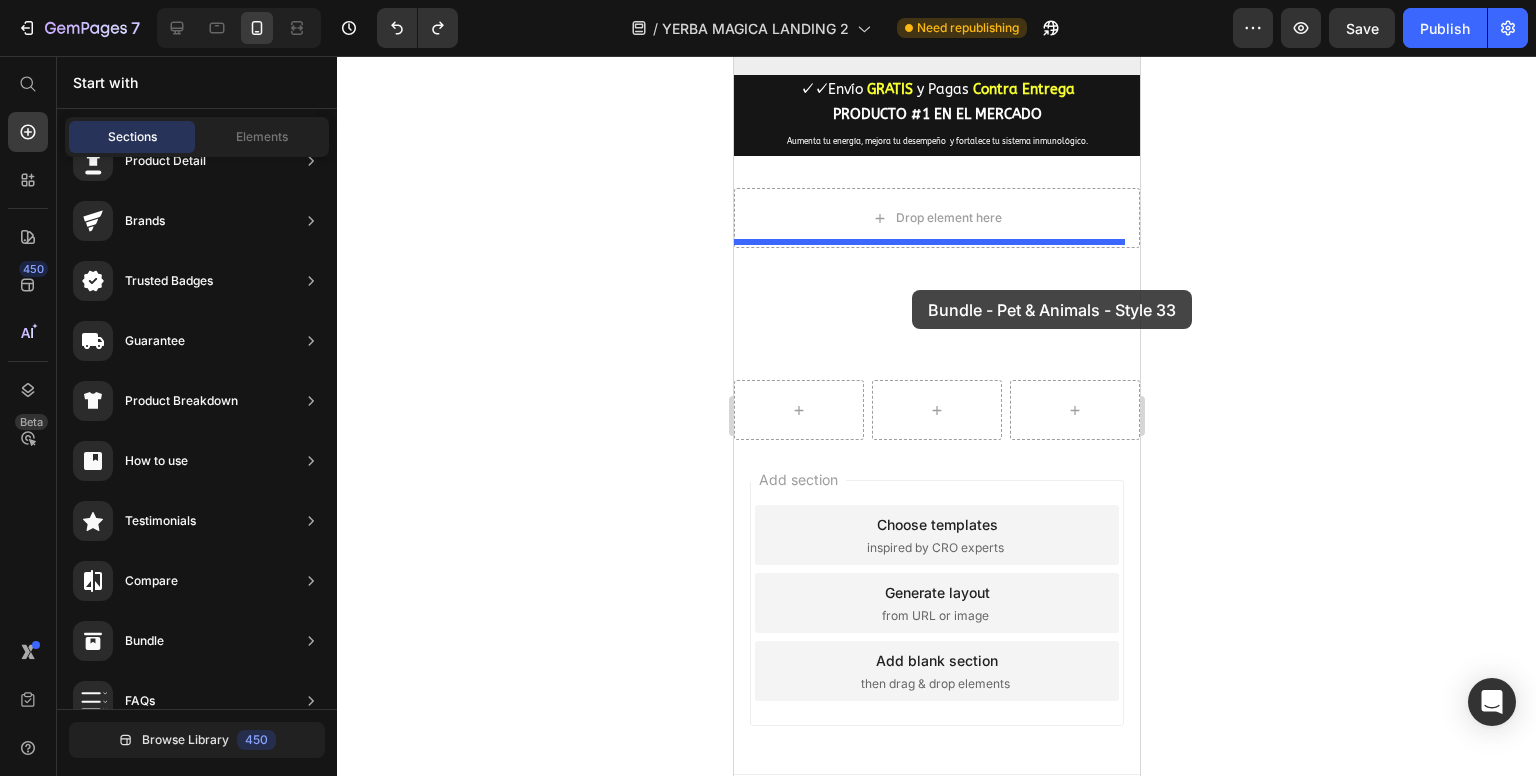 drag, startPoint x: 1364, startPoint y: 512, endPoint x: 911, endPoint y: 290, distance: 504.473 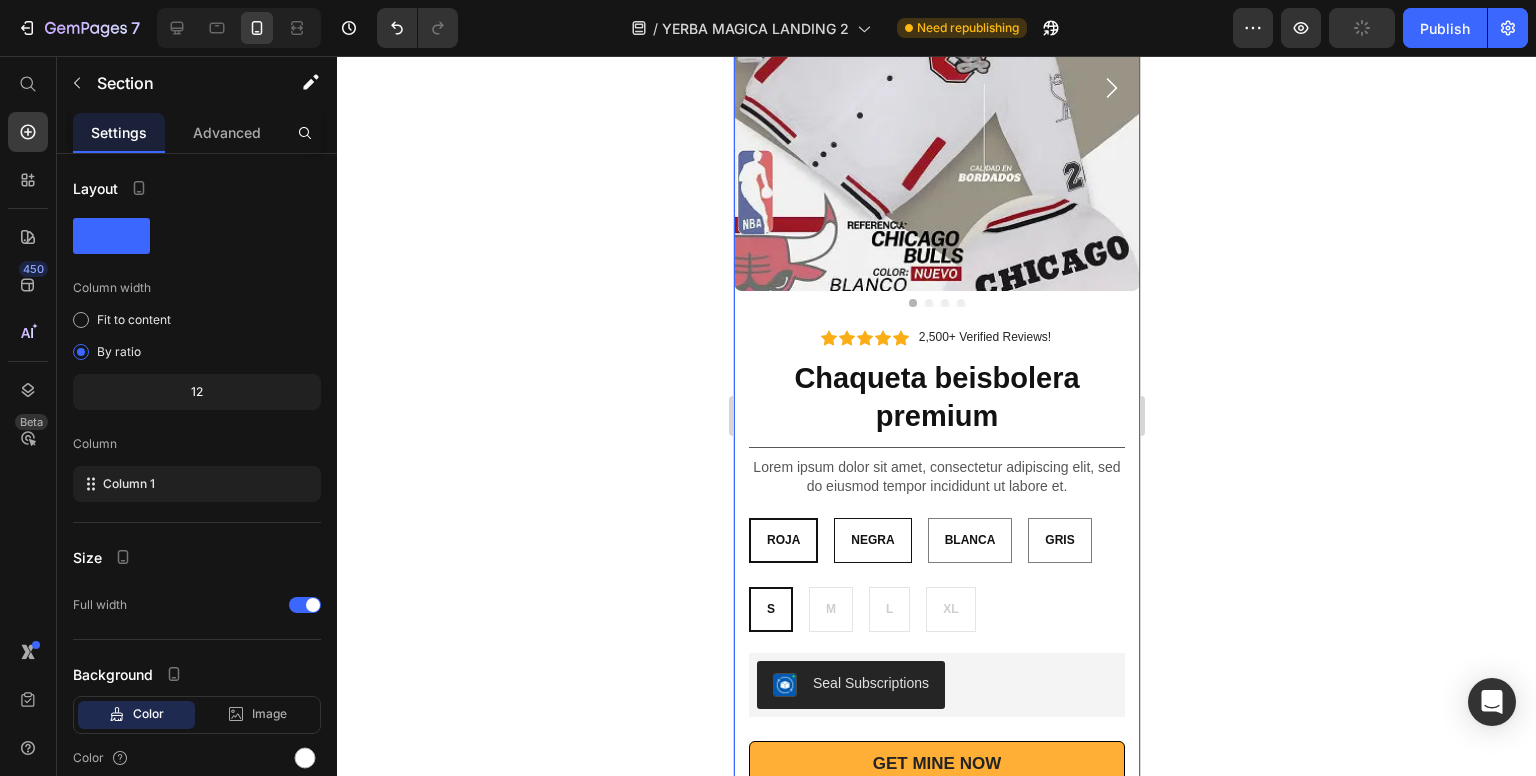 scroll, scrollTop: 2244, scrollLeft: 0, axis: vertical 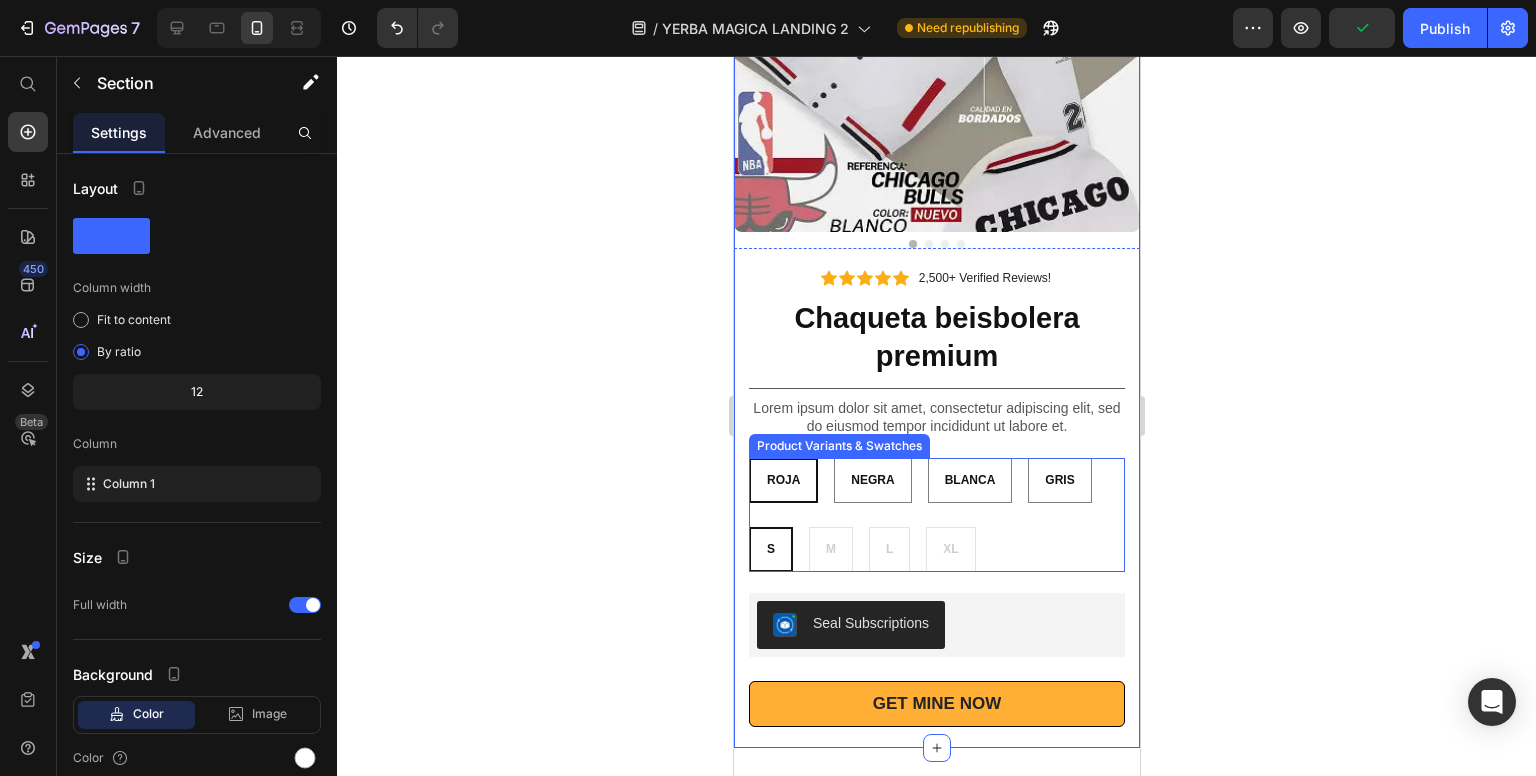 click on "NEGRA" at bounding box center (871, 480) 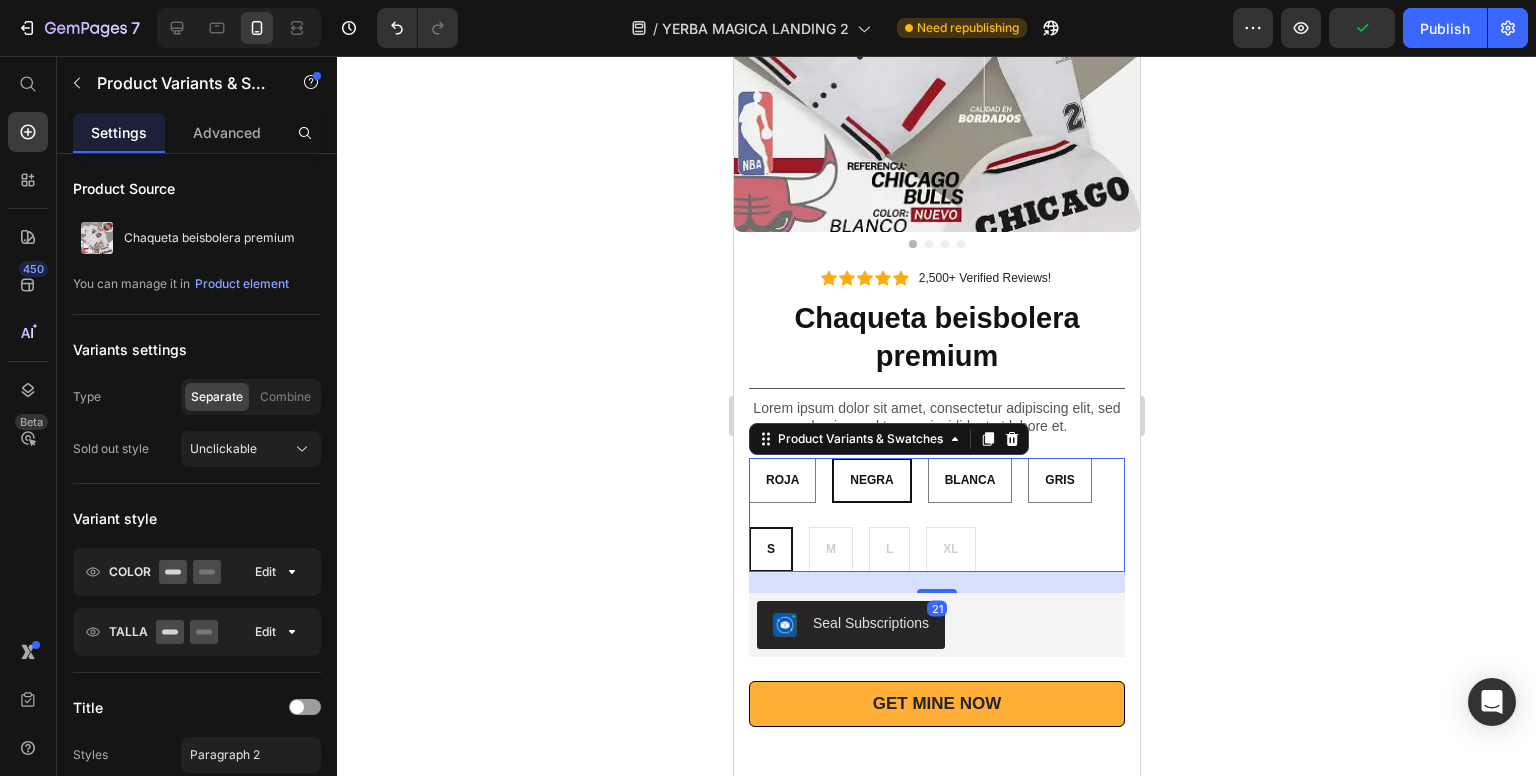 click on "S S S M M M L L L XL XL XL" at bounding box center [936, 549] 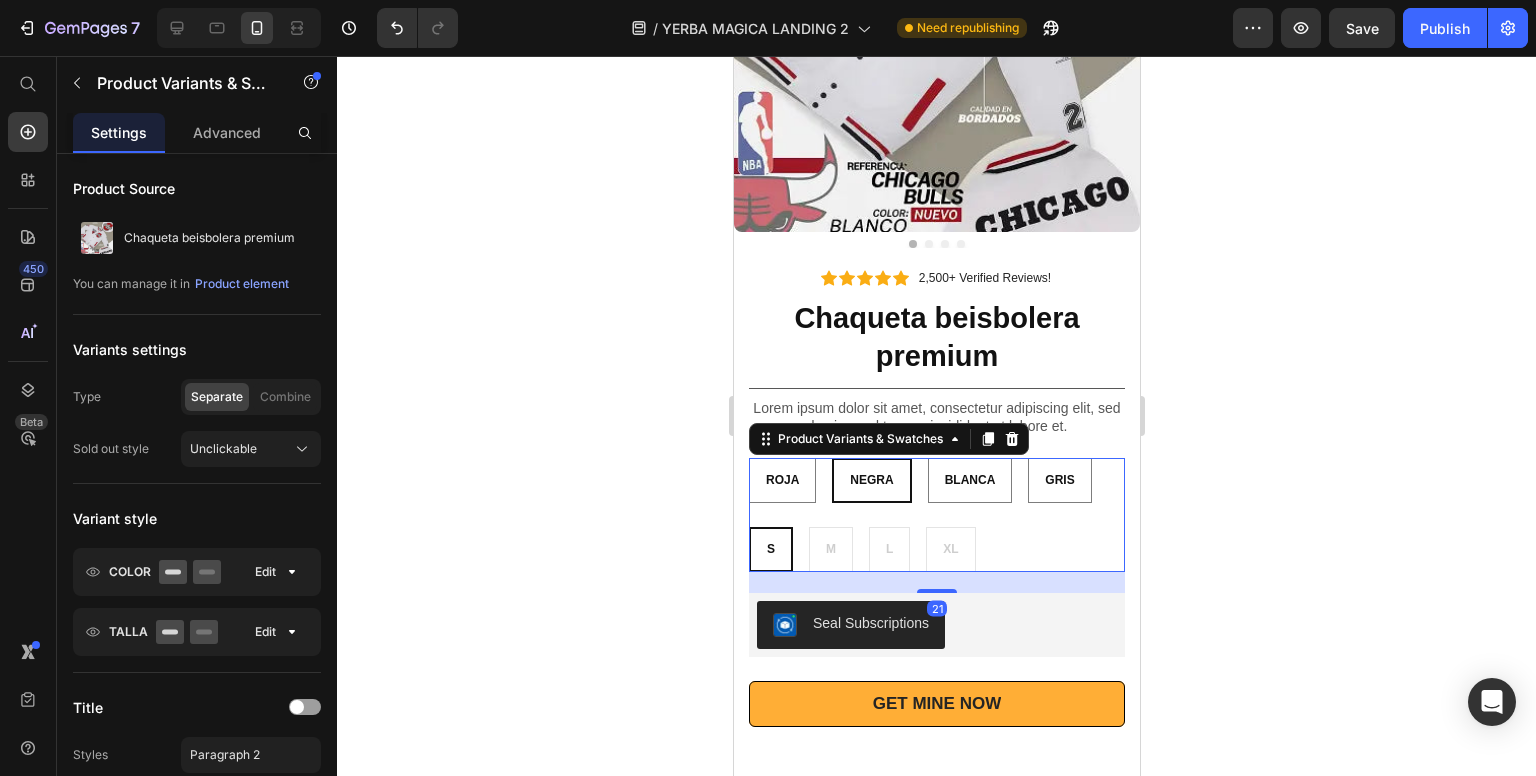 click on "S S S M M M L L L XL XL XL" at bounding box center [936, 549] 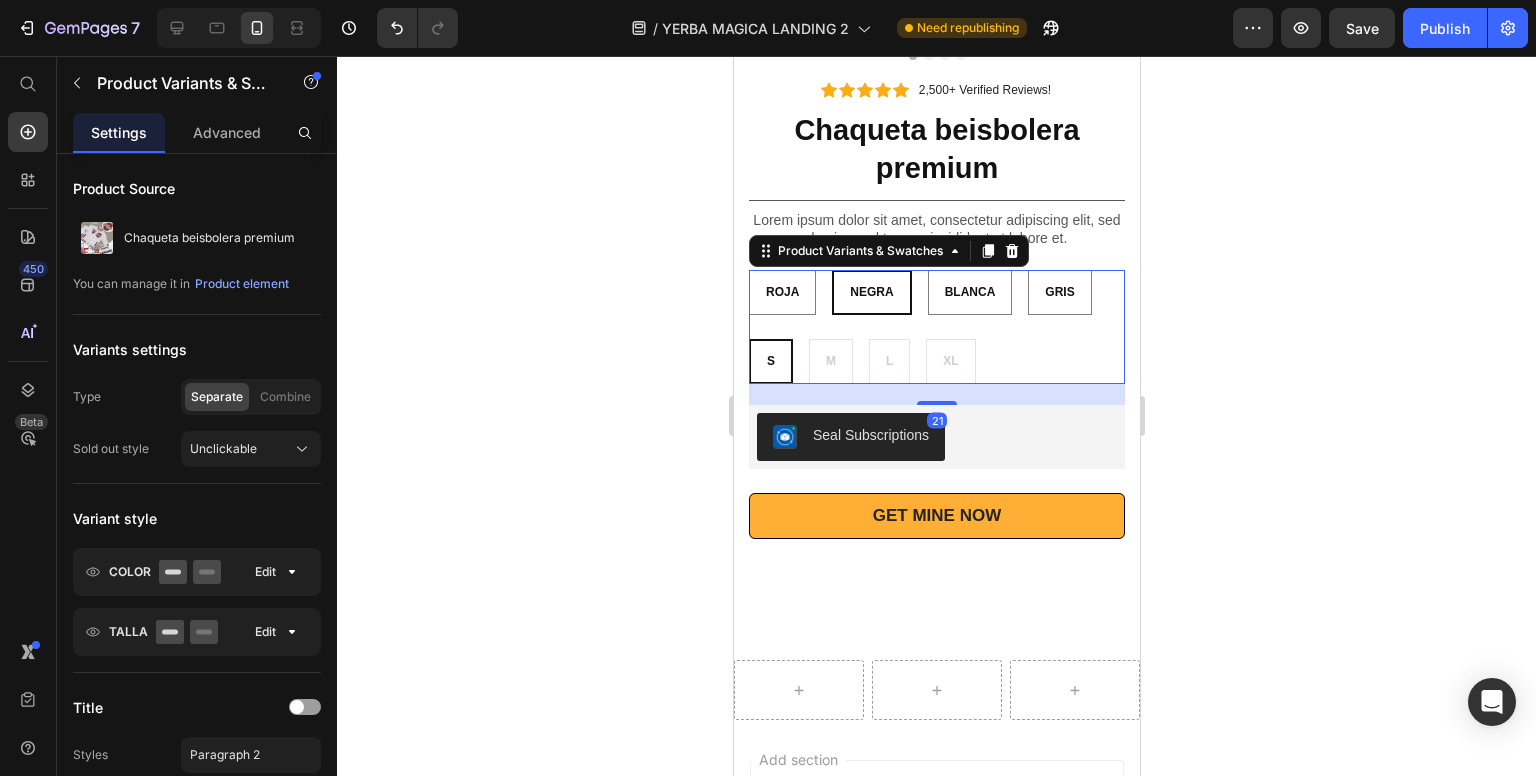 scroll, scrollTop: 2544, scrollLeft: 0, axis: vertical 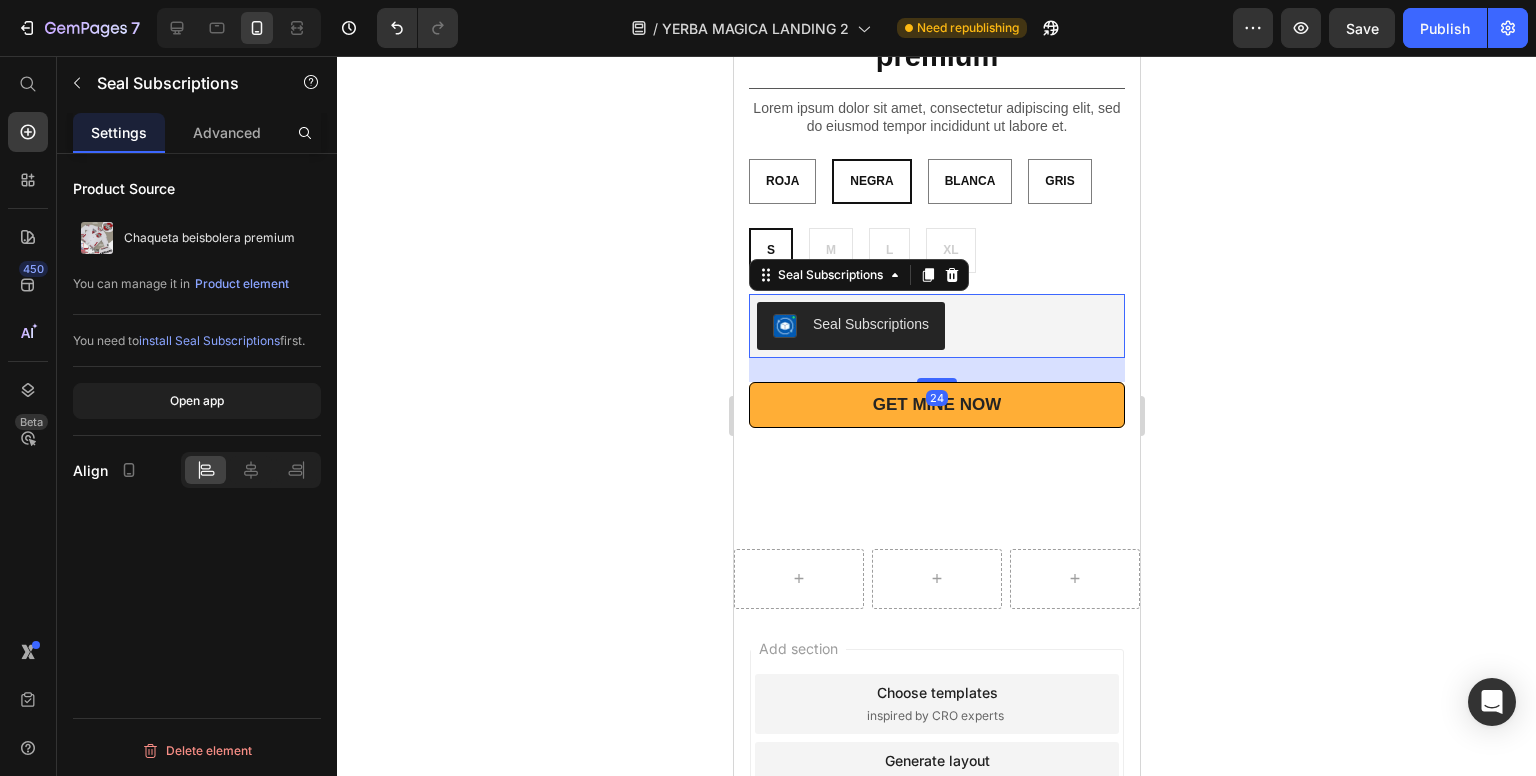 click on "Seal Subscriptions" at bounding box center [870, 324] 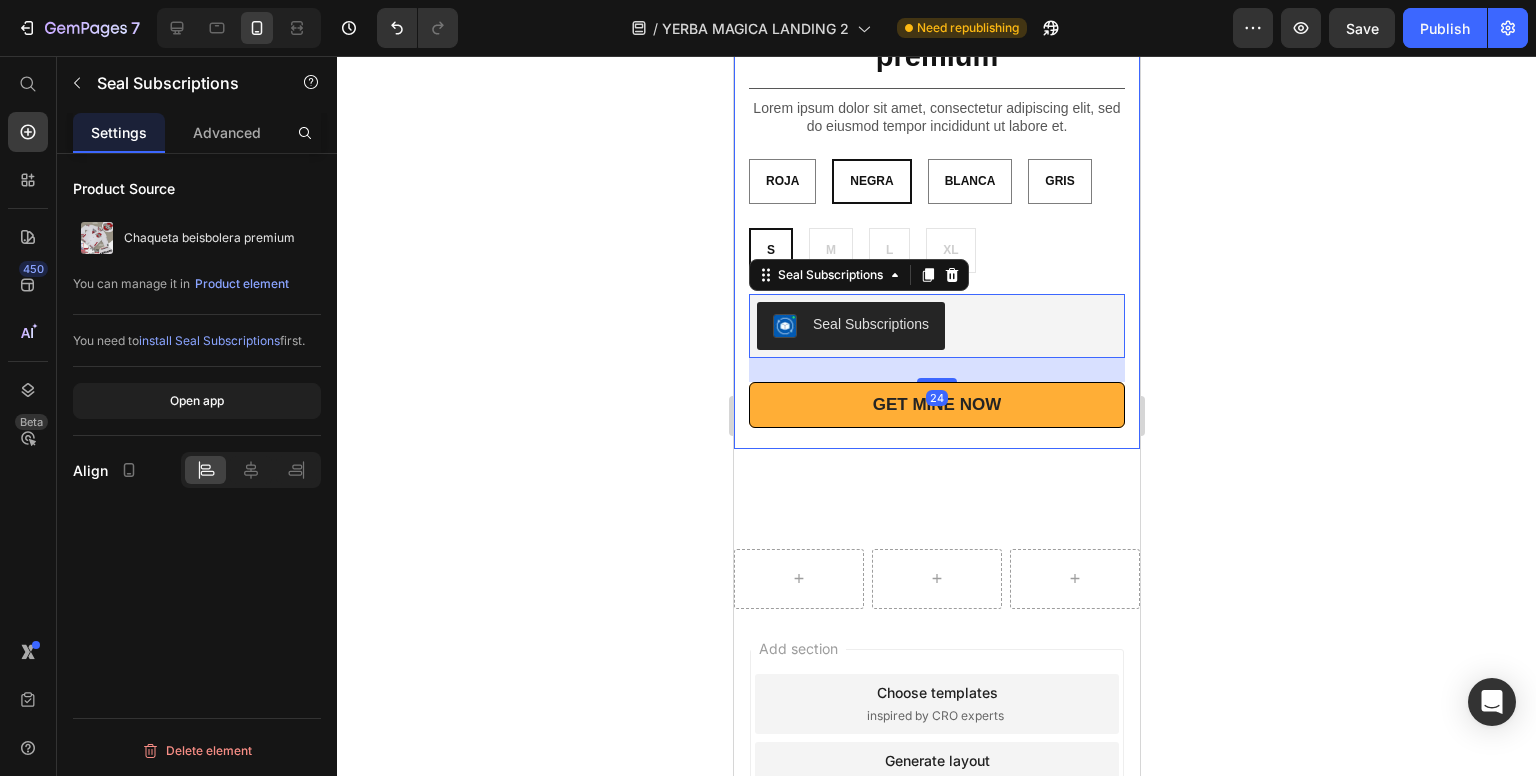 click on "GET MINE NOW" at bounding box center [936, 405] 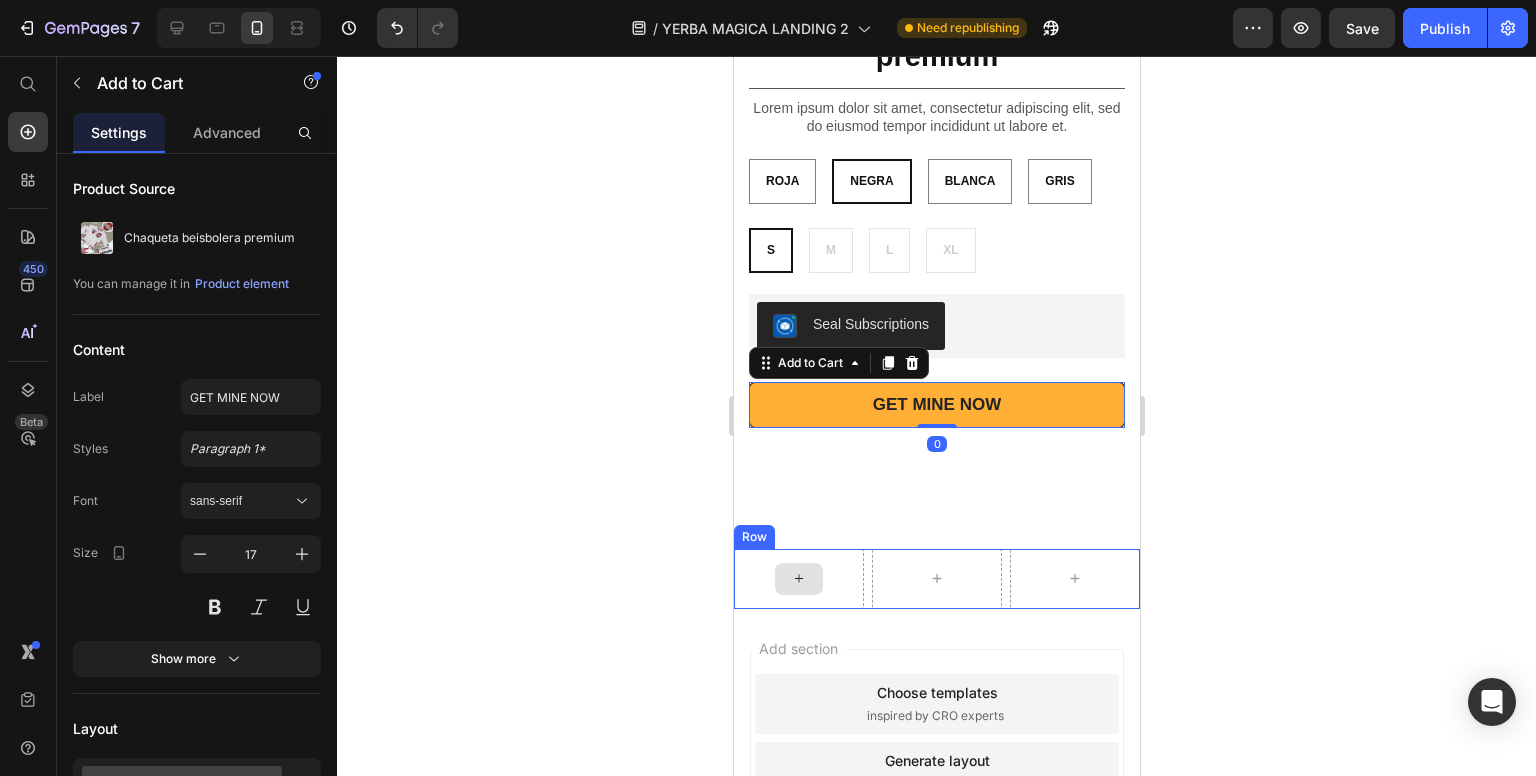 click at bounding box center [798, 579] 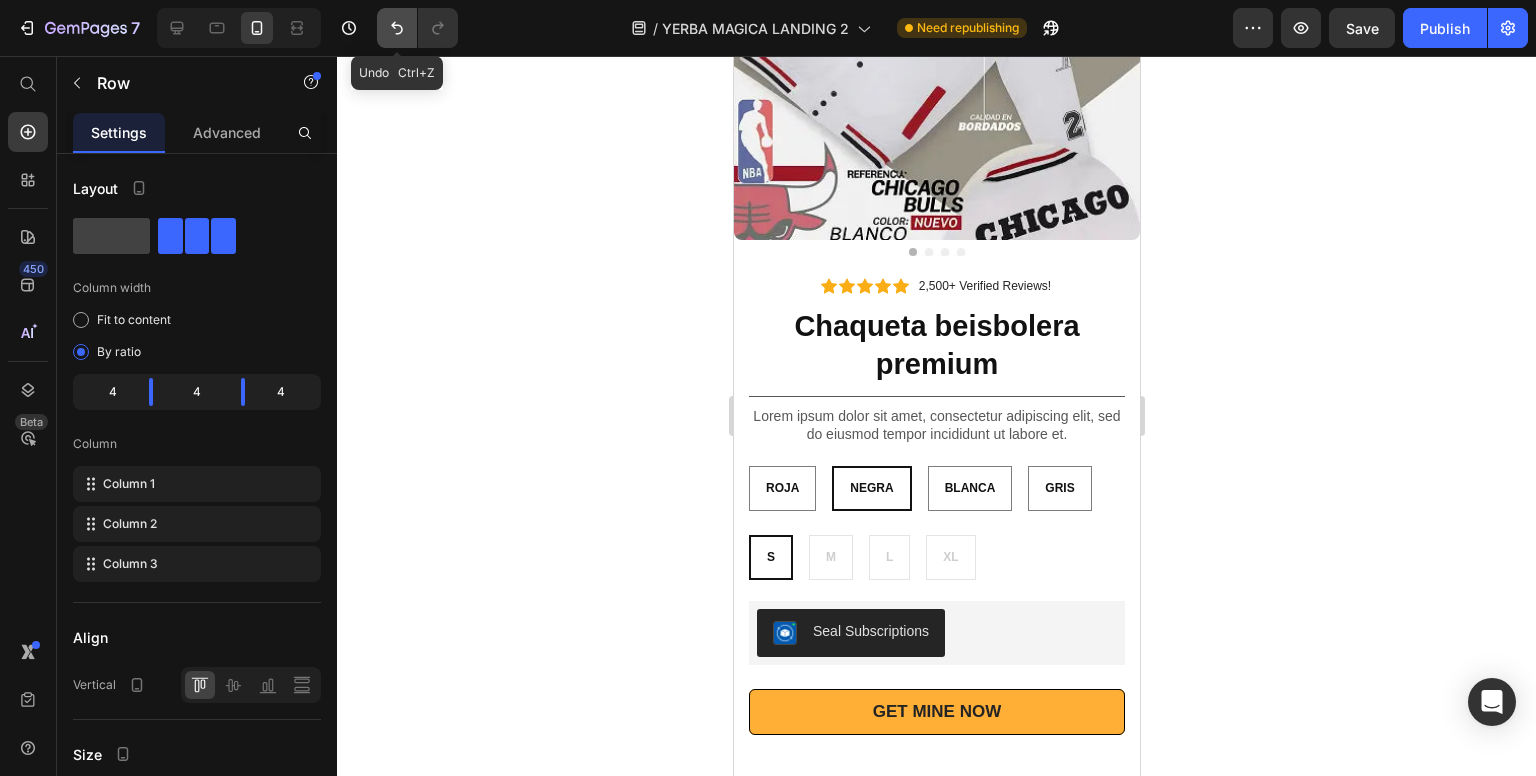 click 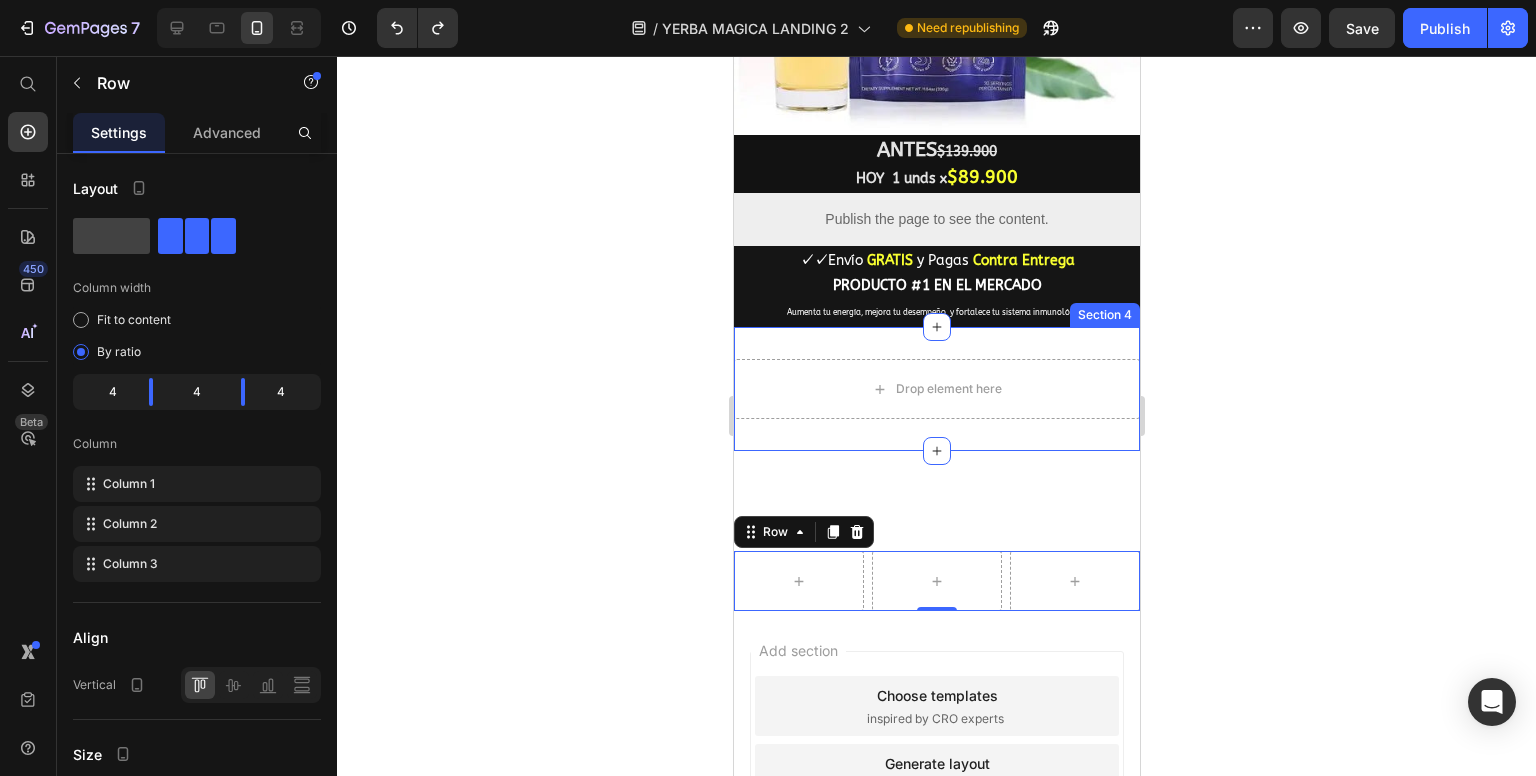 scroll, scrollTop: 1628, scrollLeft: 0, axis: vertical 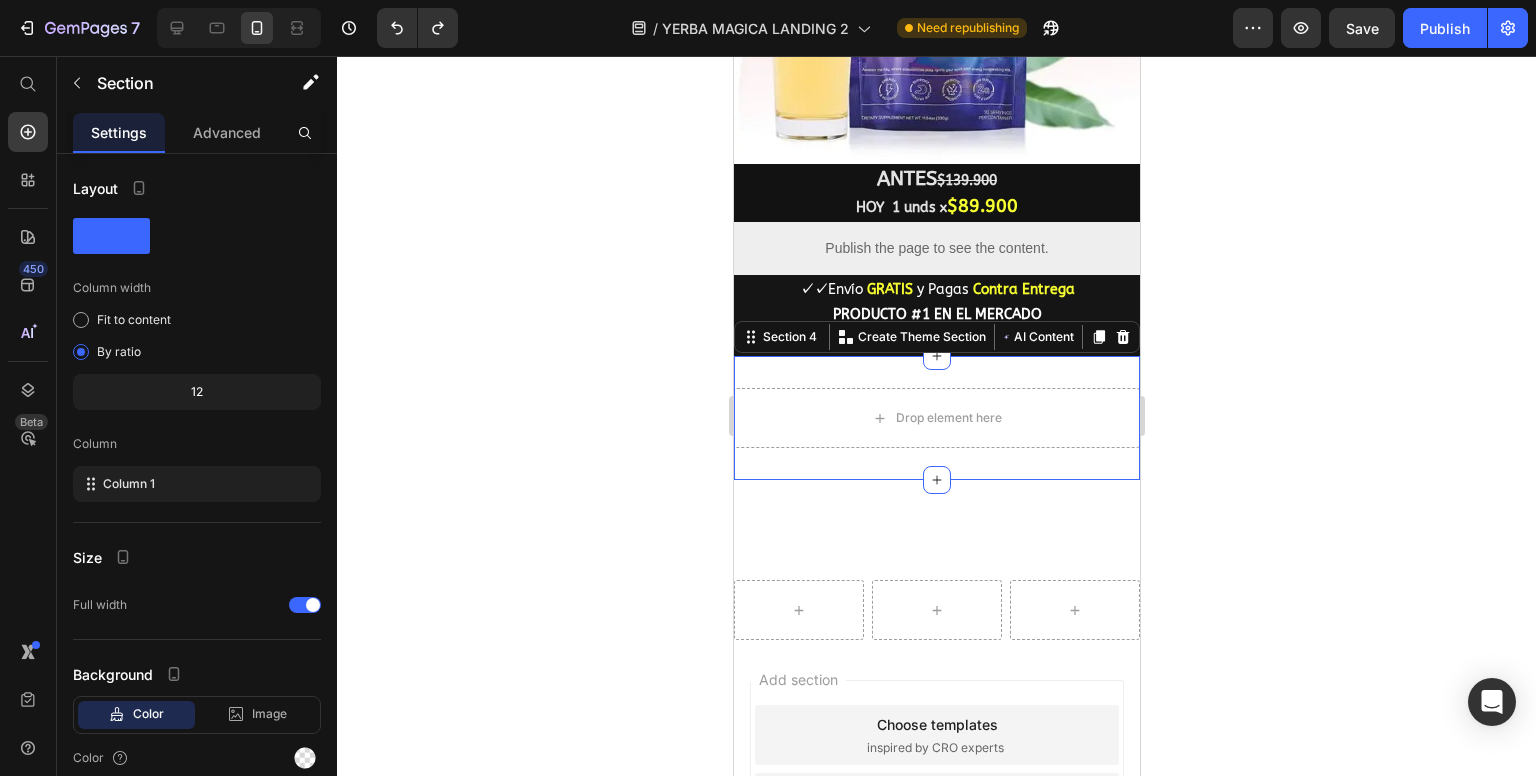 click on "Drop element here Section 4   You can create reusable sections Create Theme Section AI Content Write with GemAI What would you like to describe here? Tone and Voice Persuasive Product Chaqueta beisbolera premium Show more Generate" at bounding box center [936, 418] 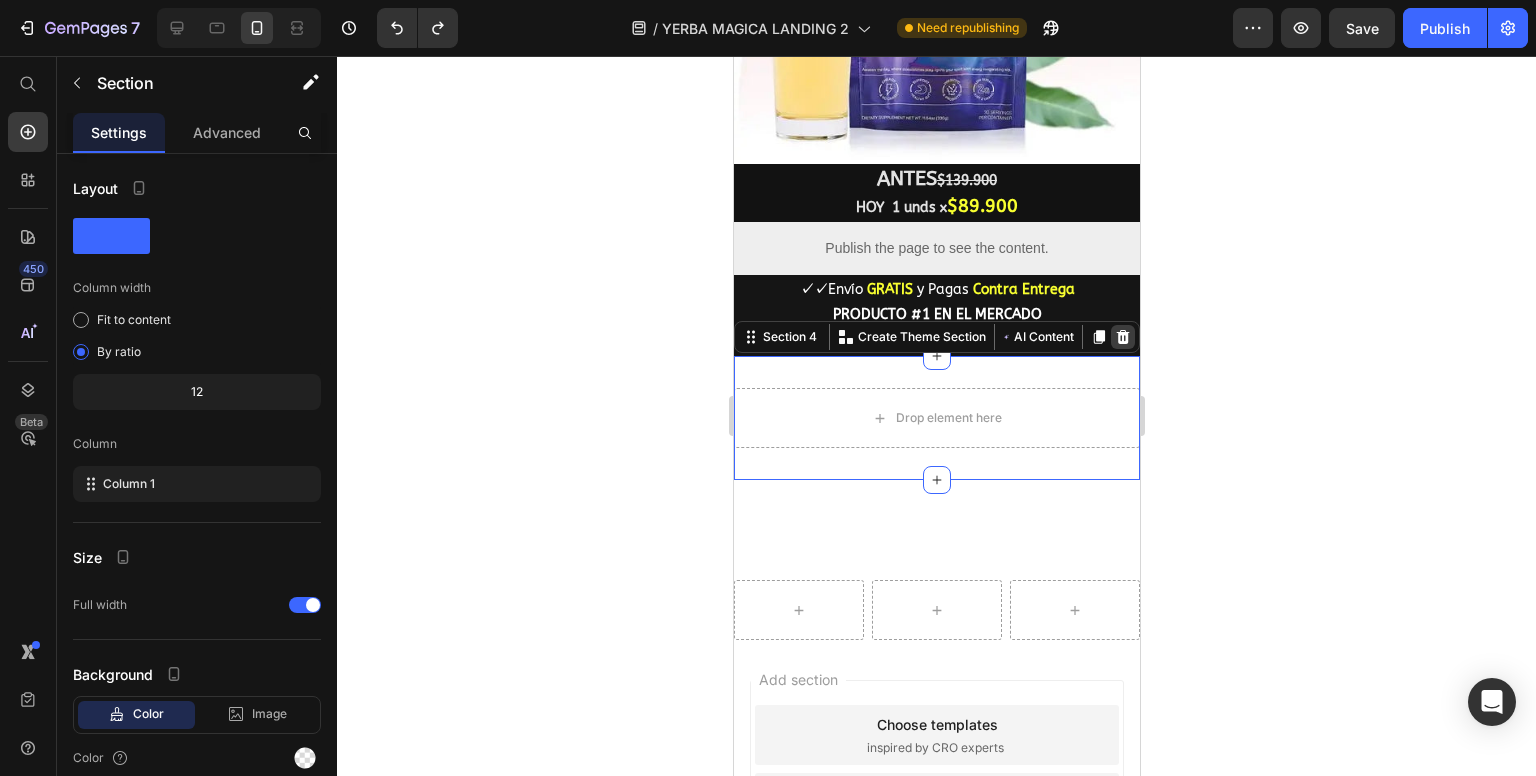 click 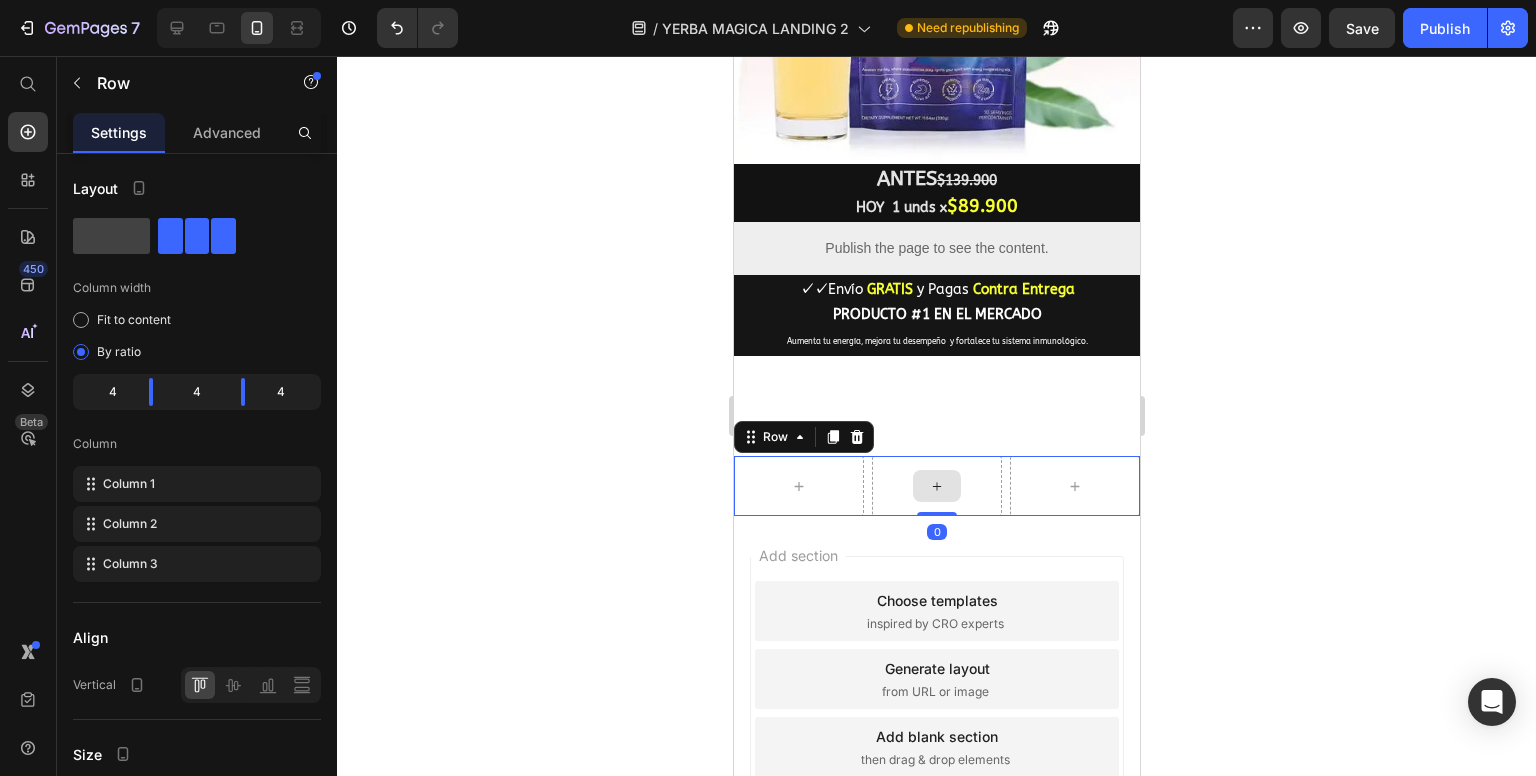 click at bounding box center (936, 486) 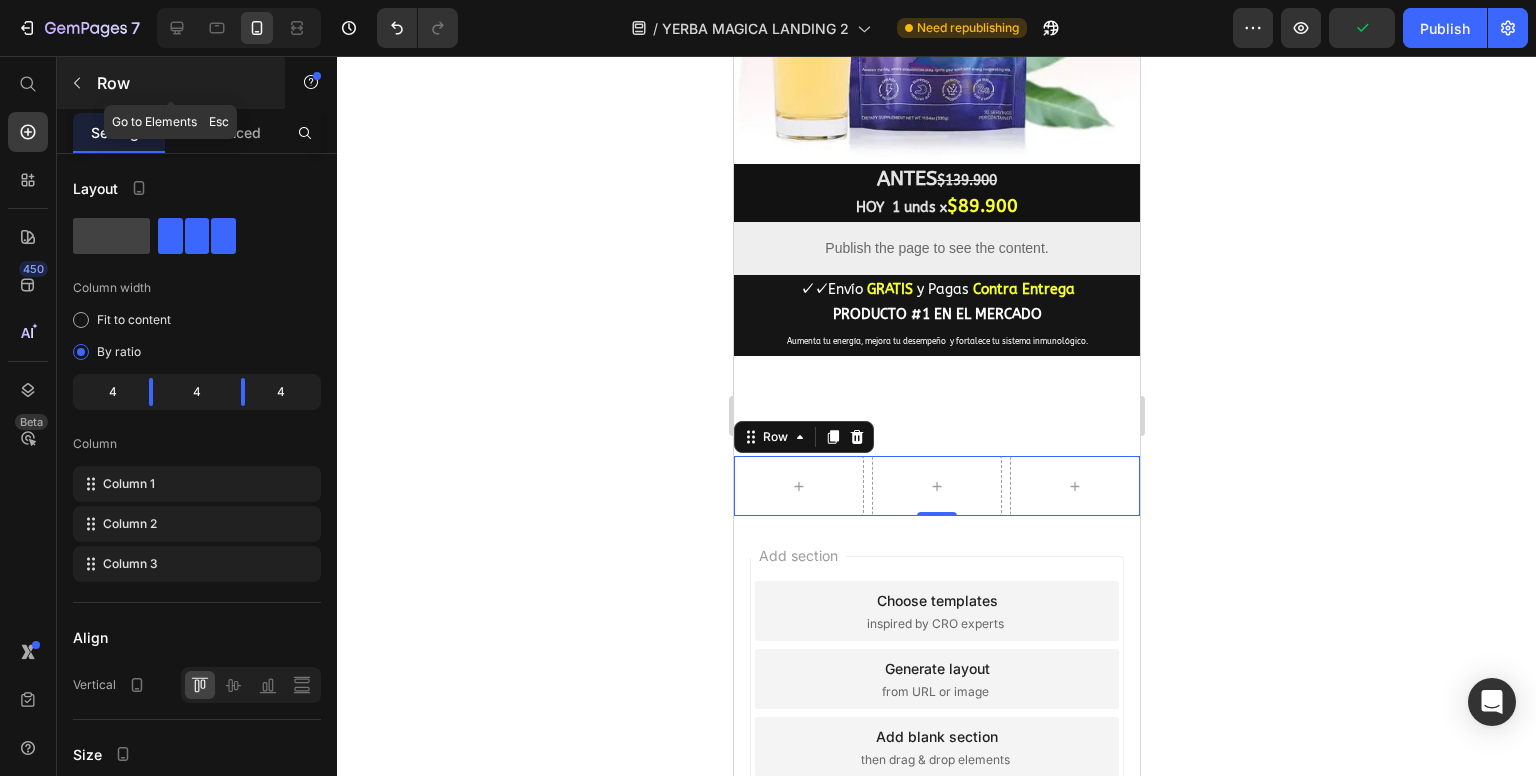 click on "Row" at bounding box center [171, 83] 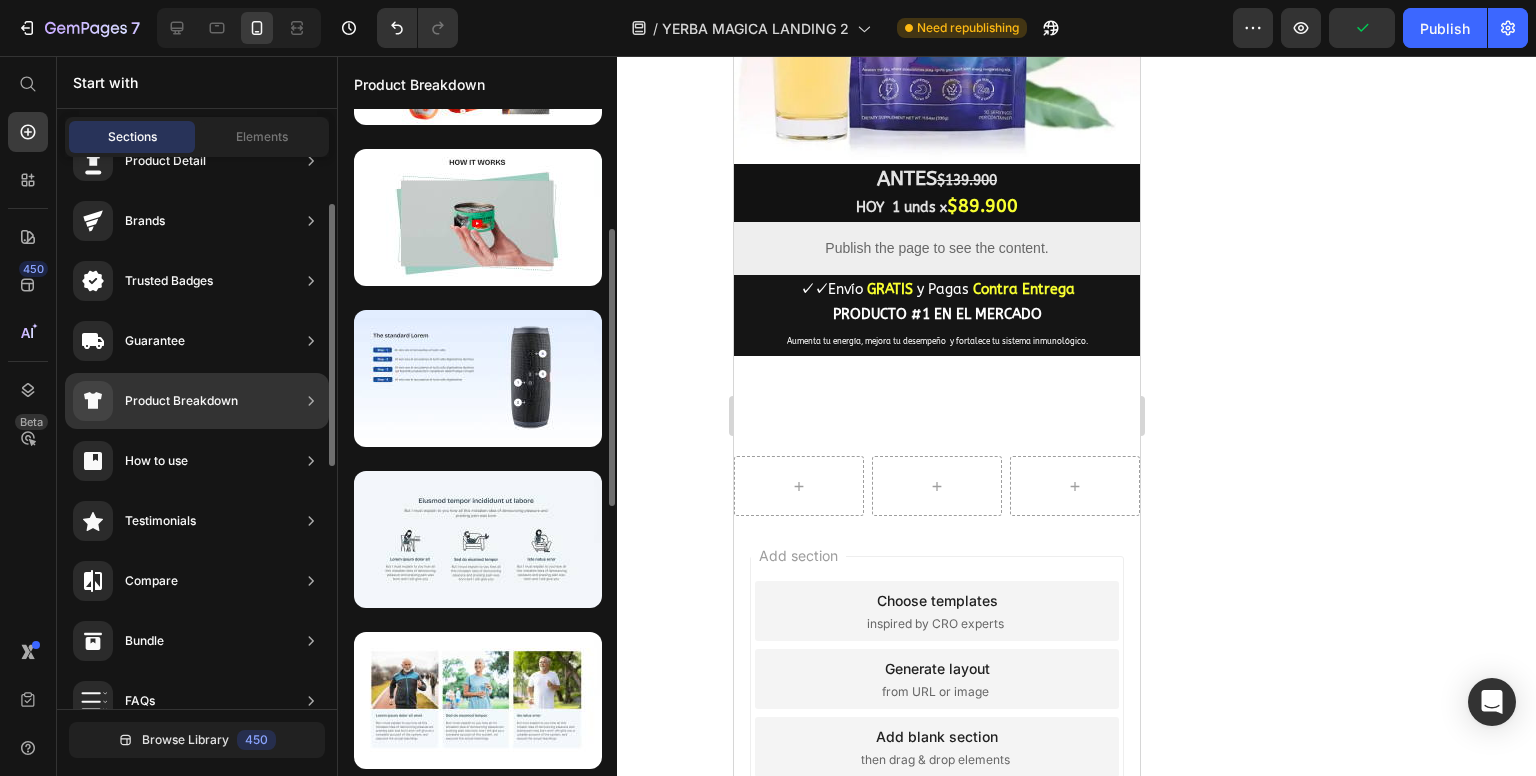 scroll, scrollTop: 0, scrollLeft: 0, axis: both 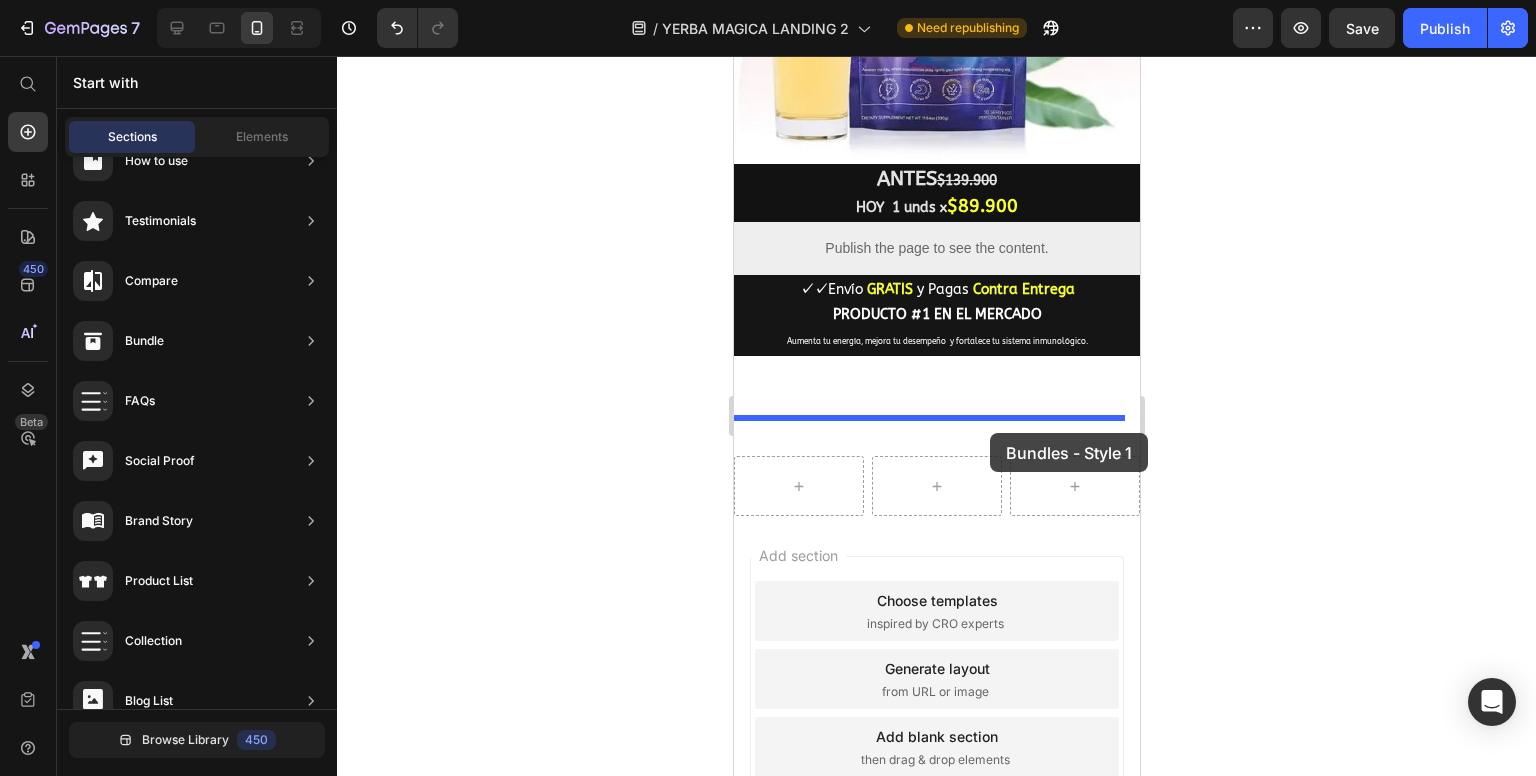 drag, startPoint x: 1264, startPoint y: 444, endPoint x: 989, endPoint y: 433, distance: 275.2199 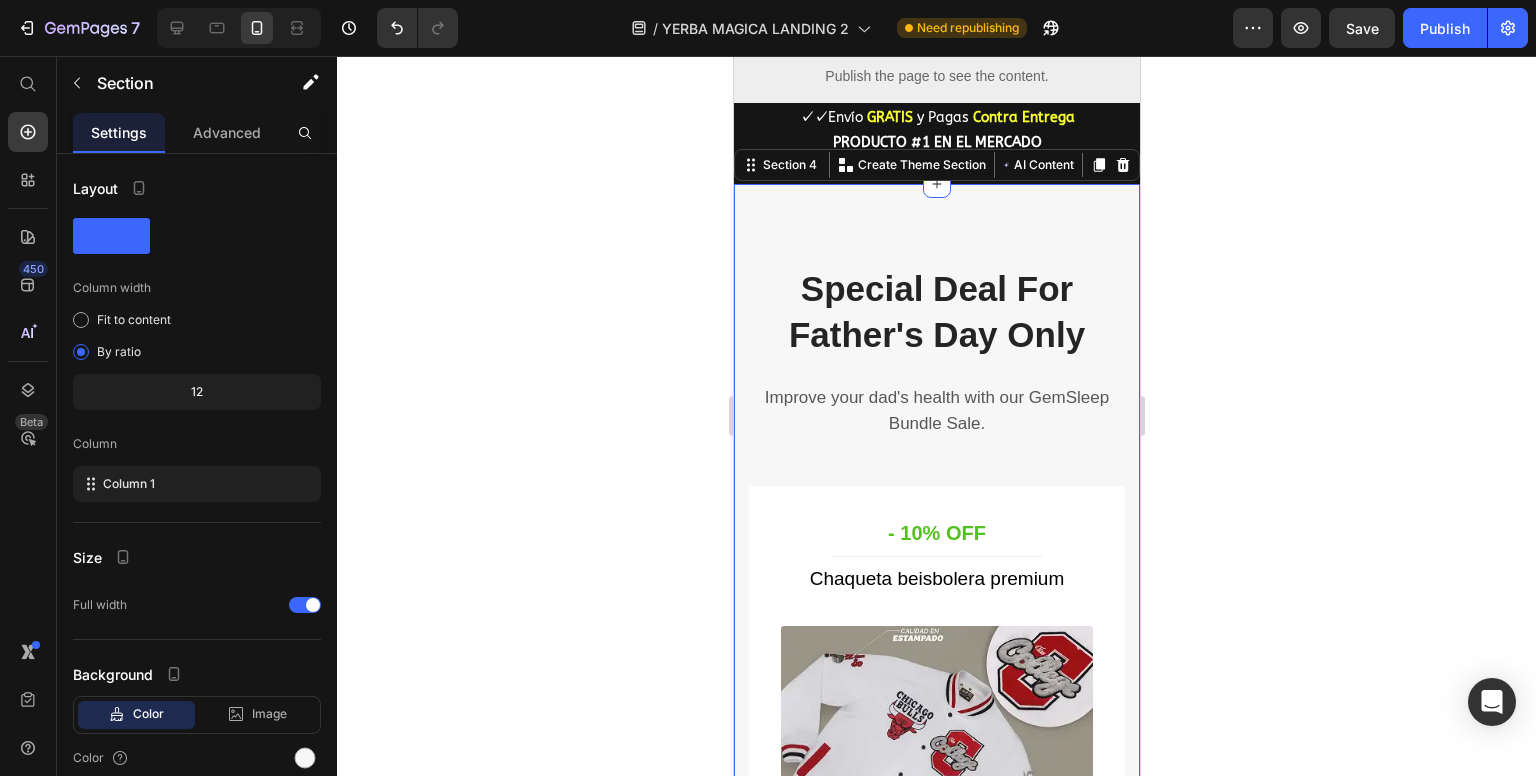 scroll, scrollTop: 1820, scrollLeft: 0, axis: vertical 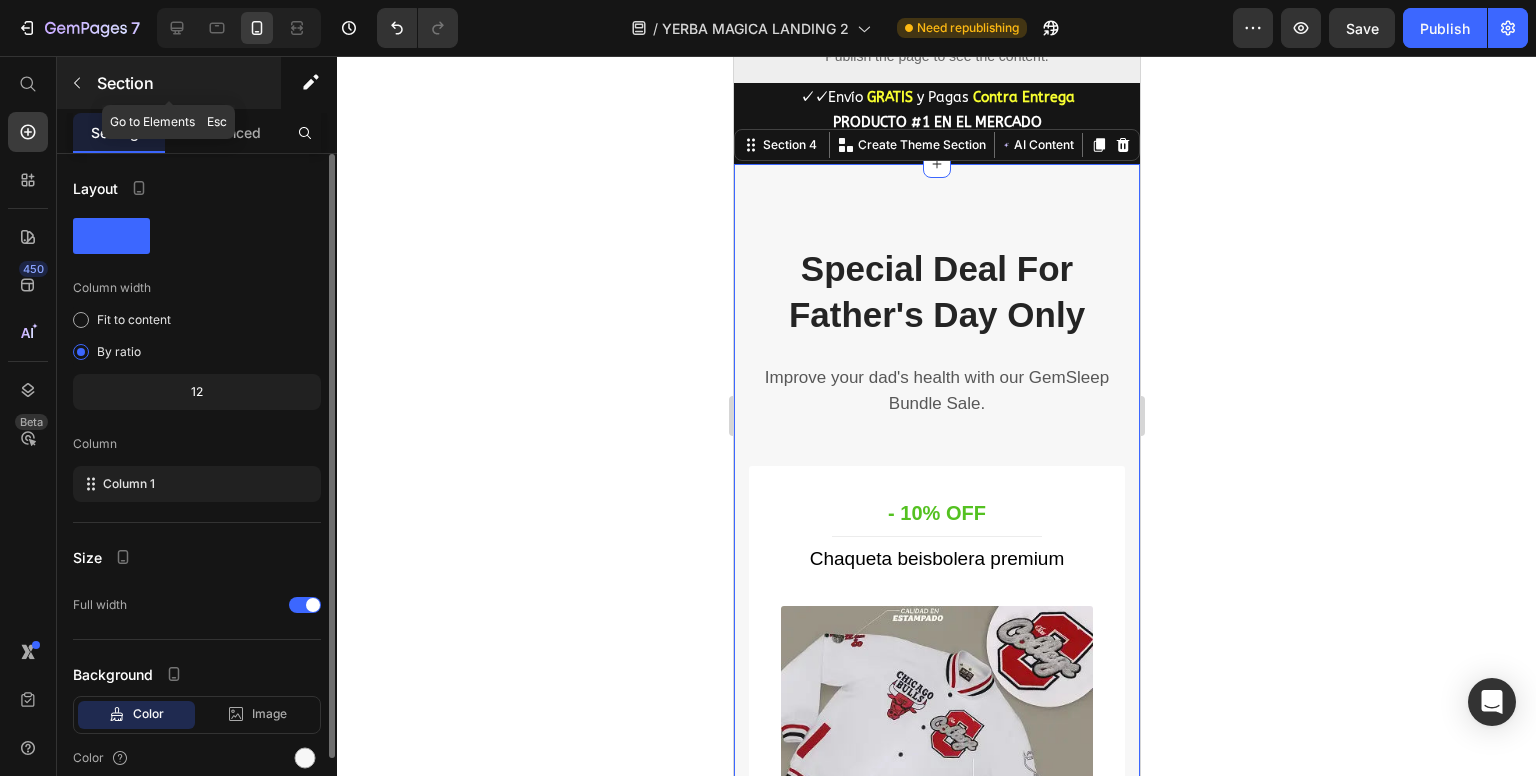 click on "Section" at bounding box center [169, 83] 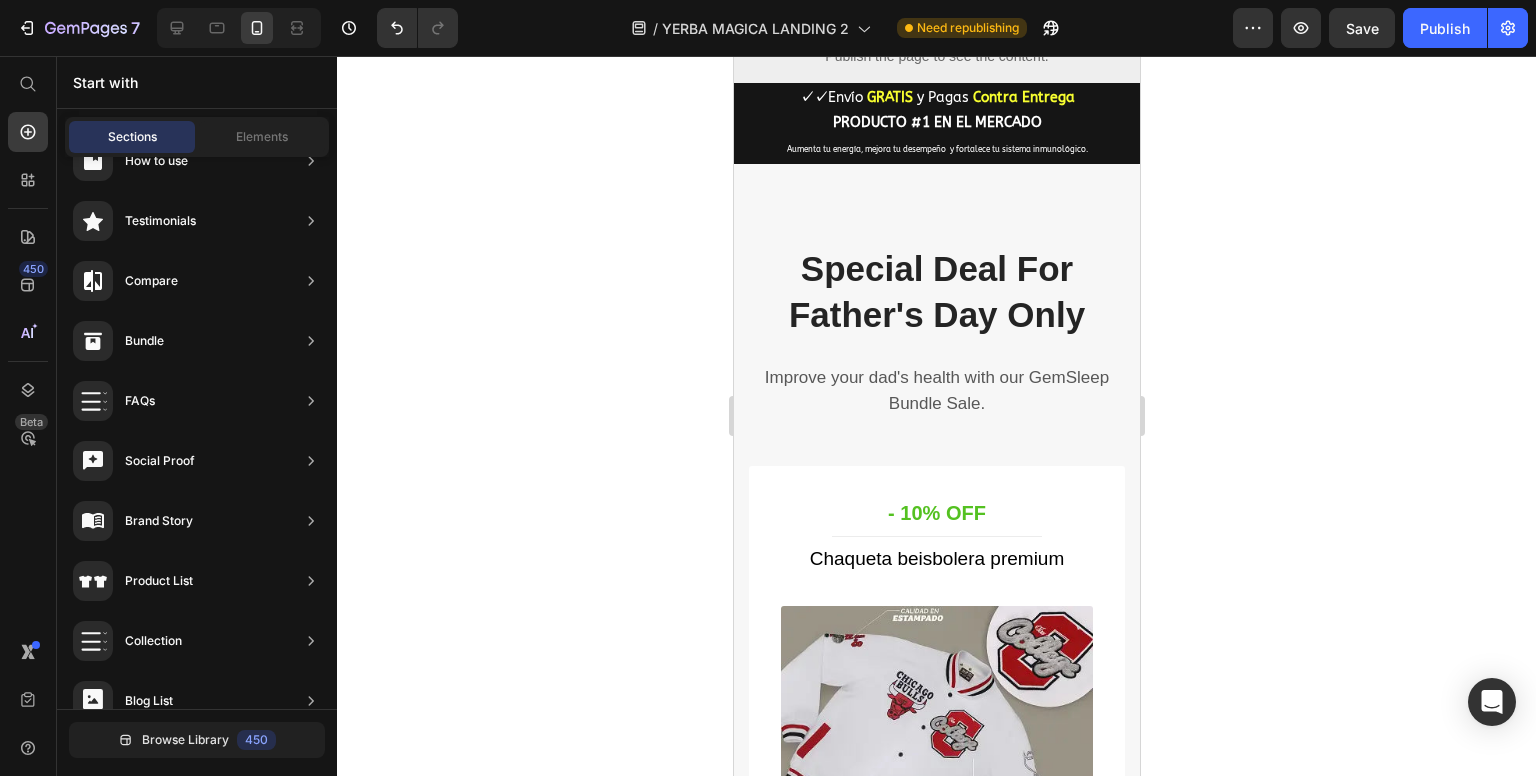 scroll, scrollTop: 0, scrollLeft: 0, axis: both 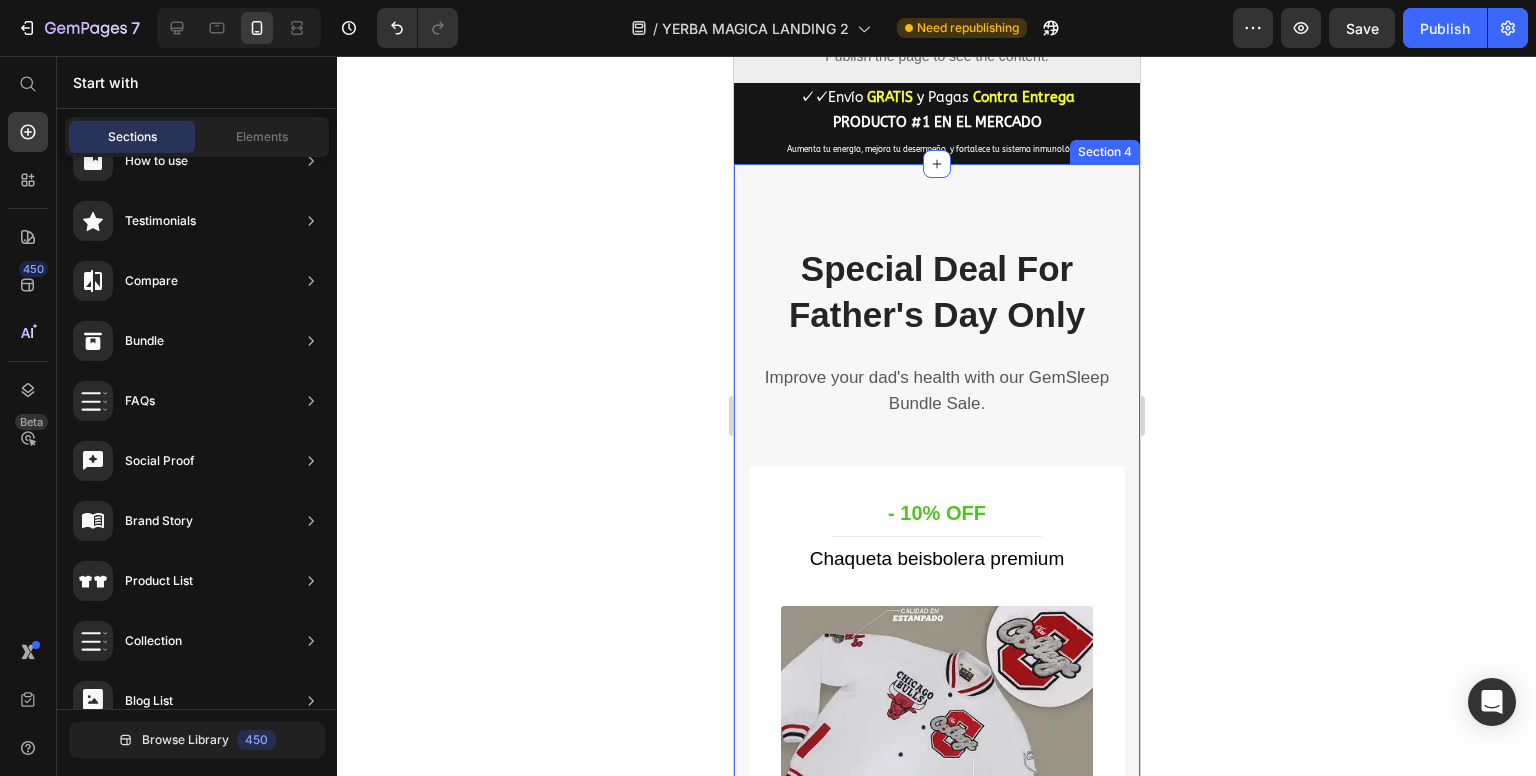 click on "Special Deal For Father's Day Only Heading Improve your dad's health with our GemSleep Bundle Sale. Text block Row - 10% OFF Heading                Title Line Chaqueta beisbolera premium (P) Title (P) Images & Gallery
Icon 30 Days Money Back Renturn Text block
Icon Fast & Free shipping worldwide Text block
Icon Free Healthy & Fitness Ebook Text block Icon List $159,900 (P) Price $0 (P) Price Row Icon 5.0 Text block Row Row GRAB THIS DEAL (P) Cart Button Product Row Most Popular - 20% OFF Heading                Title Line Chaqueta beisbolera premium (P) Title (P) Images & Gallery
Icon 30 Days Money Back Renturn Text block
Icon Fast & Free shipping worldwide Text block
Icon Free Healthy & Fitness Ebook Text block Icon List $159,900 (P) Price $0 (P) Price Row Icon 5.0 Text block Row Row GRAB THIS DEAL (P) Cart Button Product Row Best Choice - 15% OFF Heading                Title Line Chaqueta beisbolera premium Icon" at bounding box center [936, 1519] 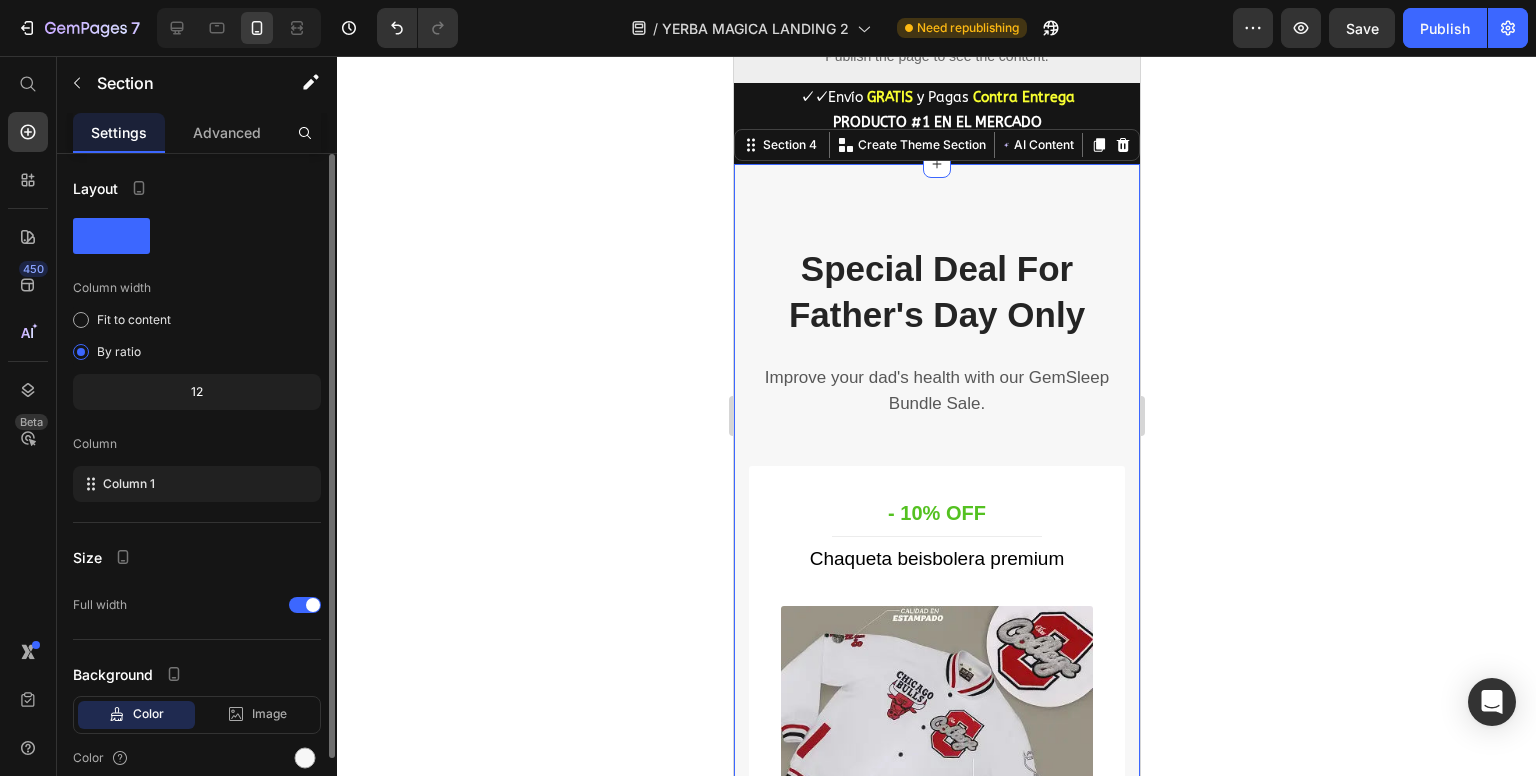 scroll, scrollTop: 83, scrollLeft: 0, axis: vertical 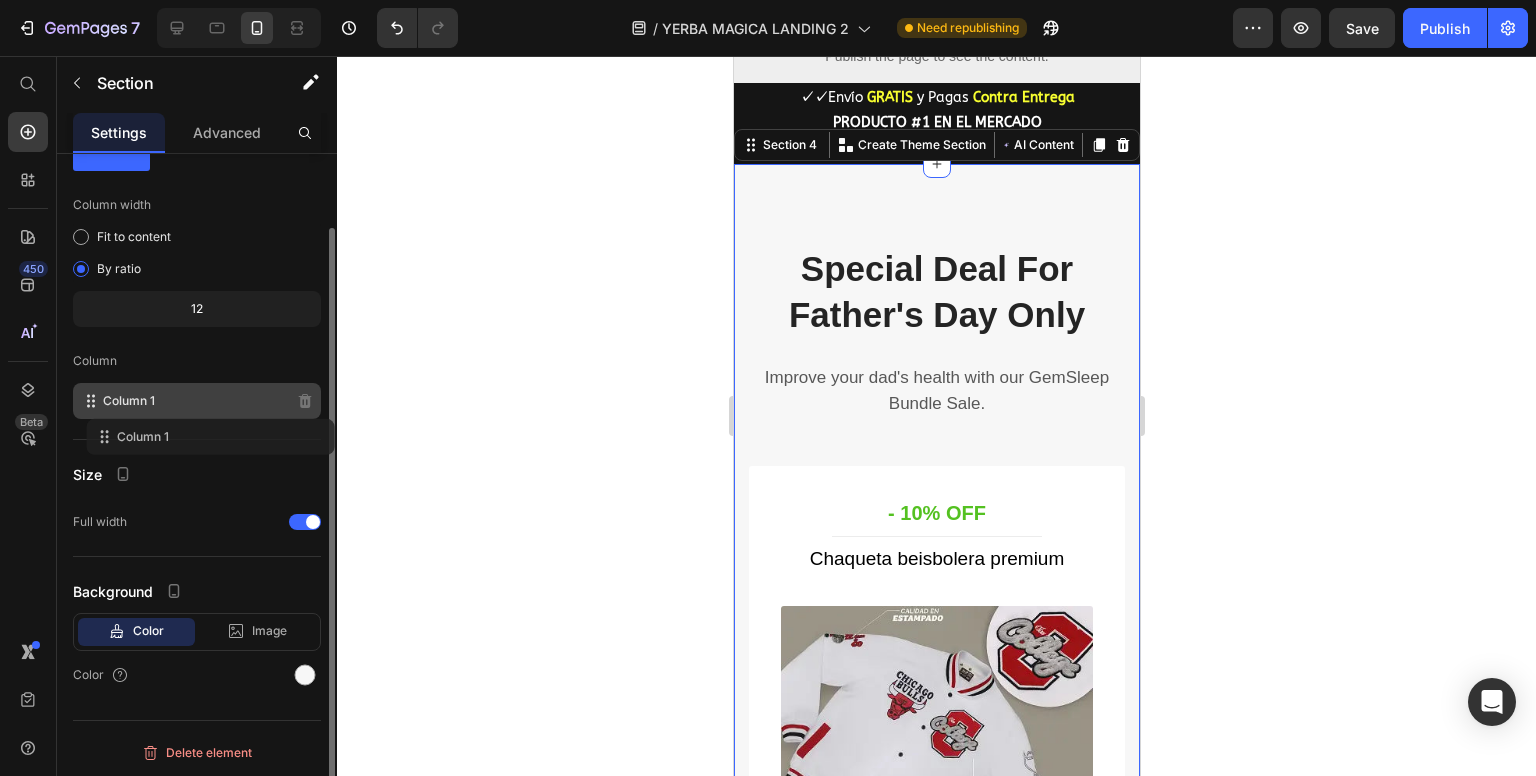 click on "Column 1" 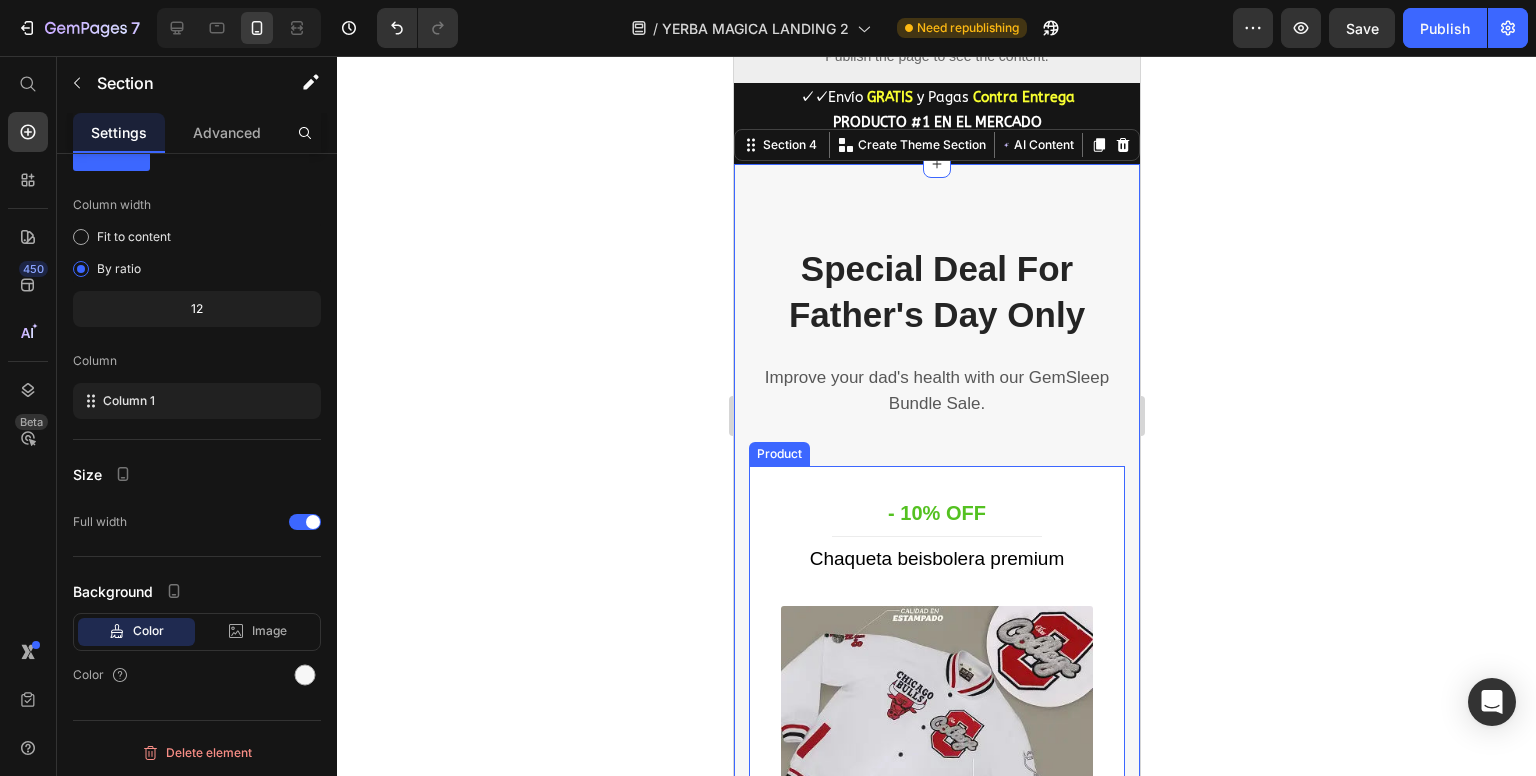 click on "- 10% OFF Heading                Title Line Chaqueta beisbolera premium (P) Title (P) Images & Gallery
Icon 30 Days Money Back Renturn Text block
Icon Fast & Free shipping worldwide Text block
Icon Free Healthy & Fitness Ebook Text block Icon List $159,900 (P) Price $0 (P) Price Row Icon 5.0 Text block Row Row GRAB THIS DEAL (P) Cart Button Product" at bounding box center [936, 848] 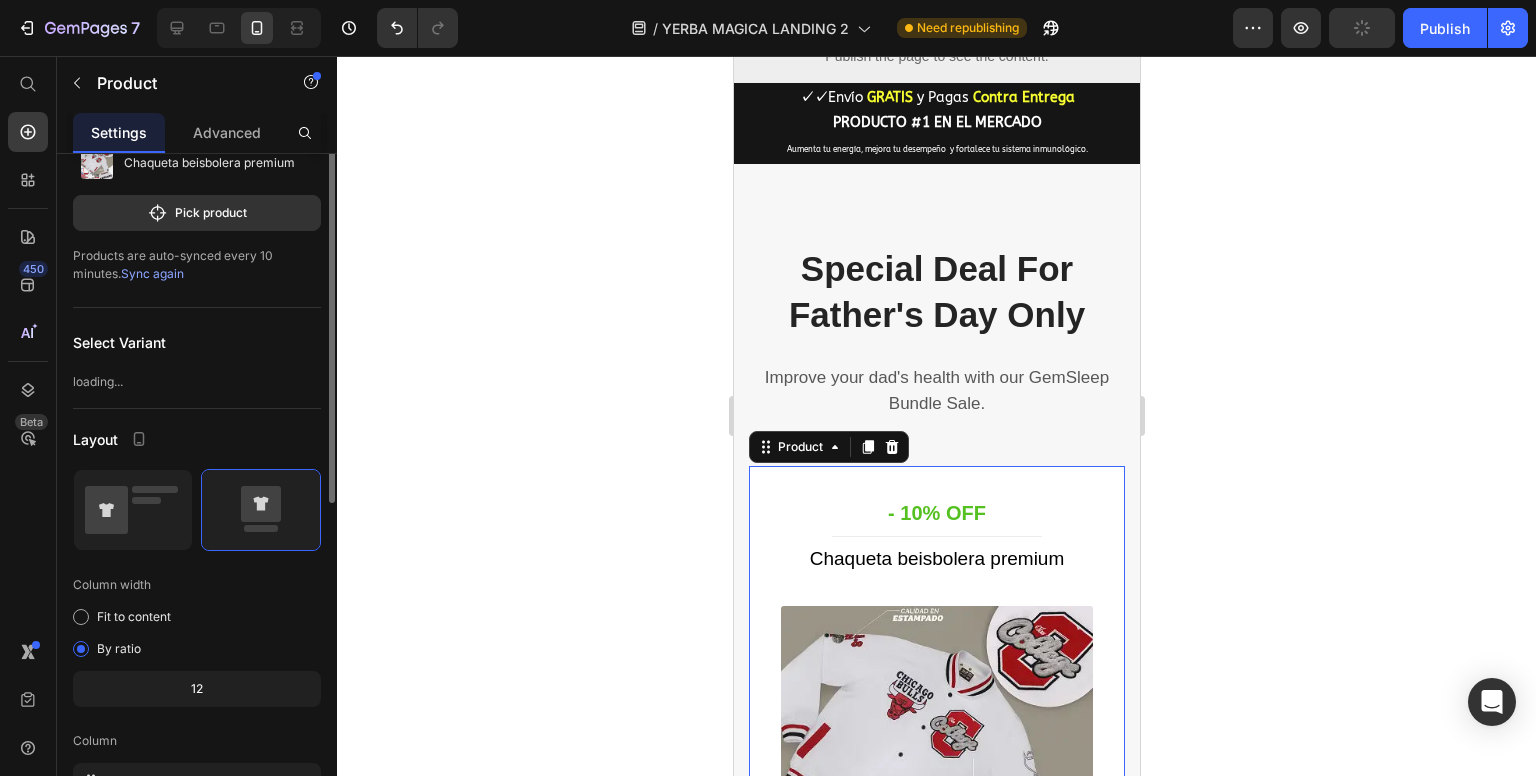 scroll, scrollTop: 0, scrollLeft: 0, axis: both 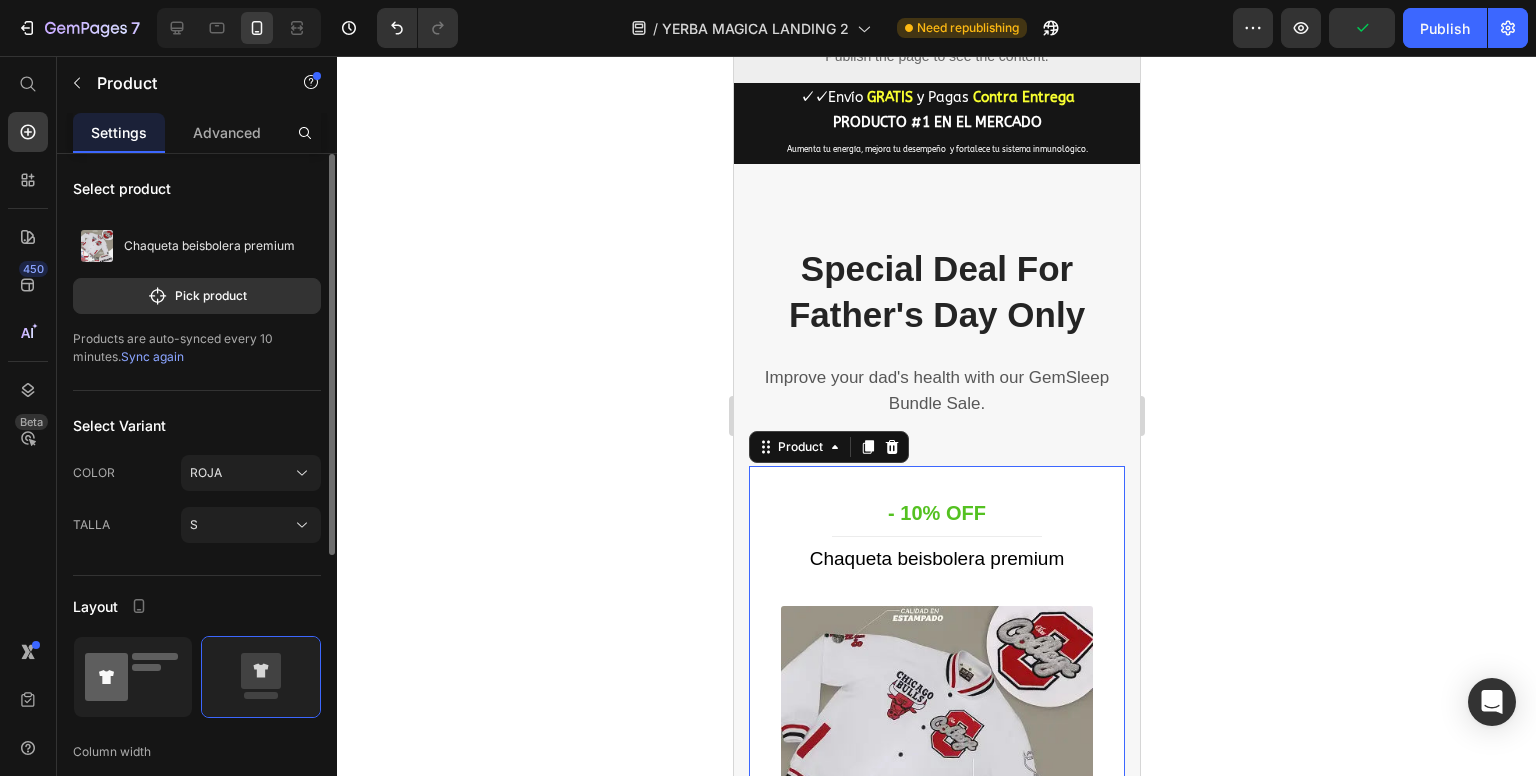 click 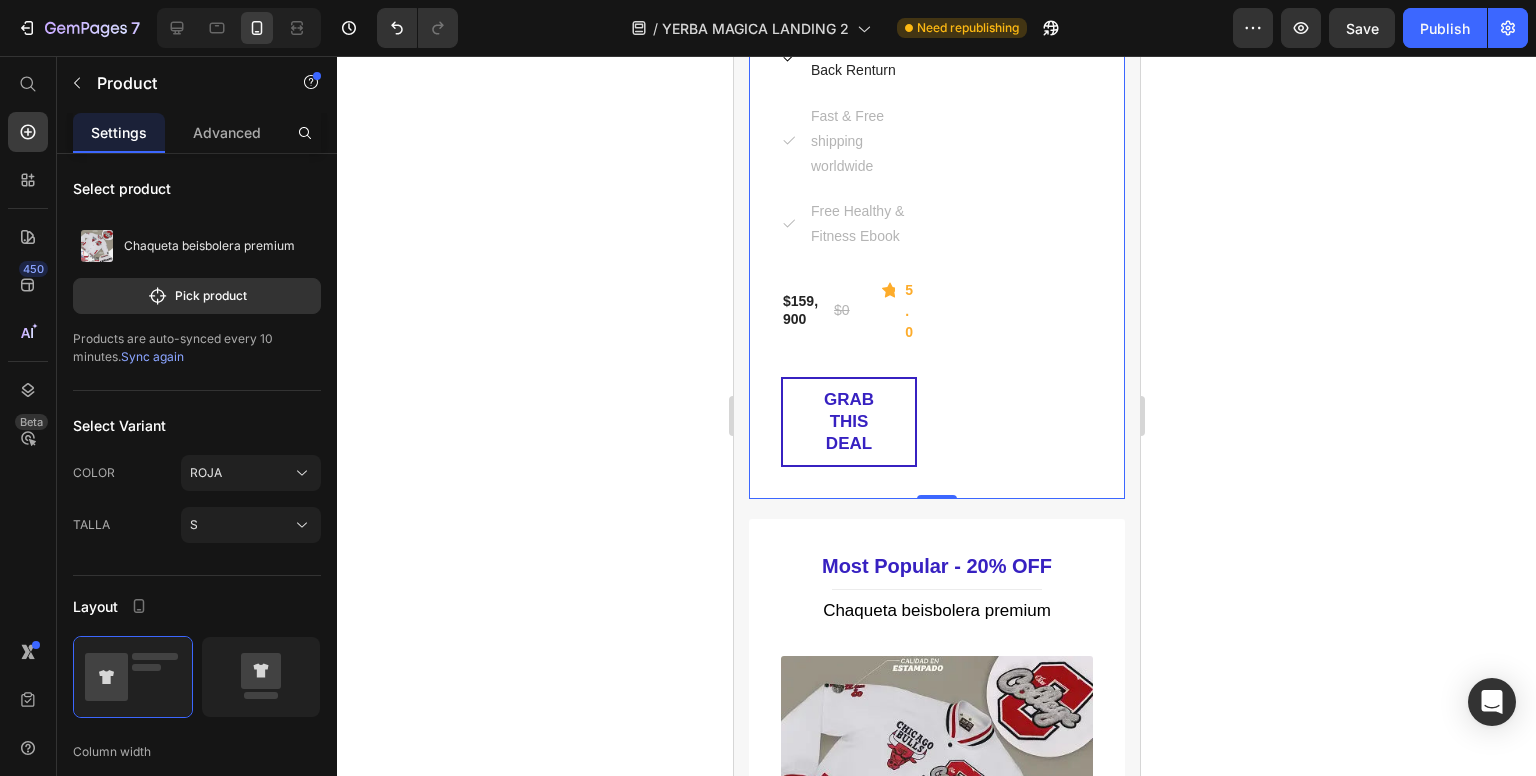 scroll, scrollTop: 2820, scrollLeft: 0, axis: vertical 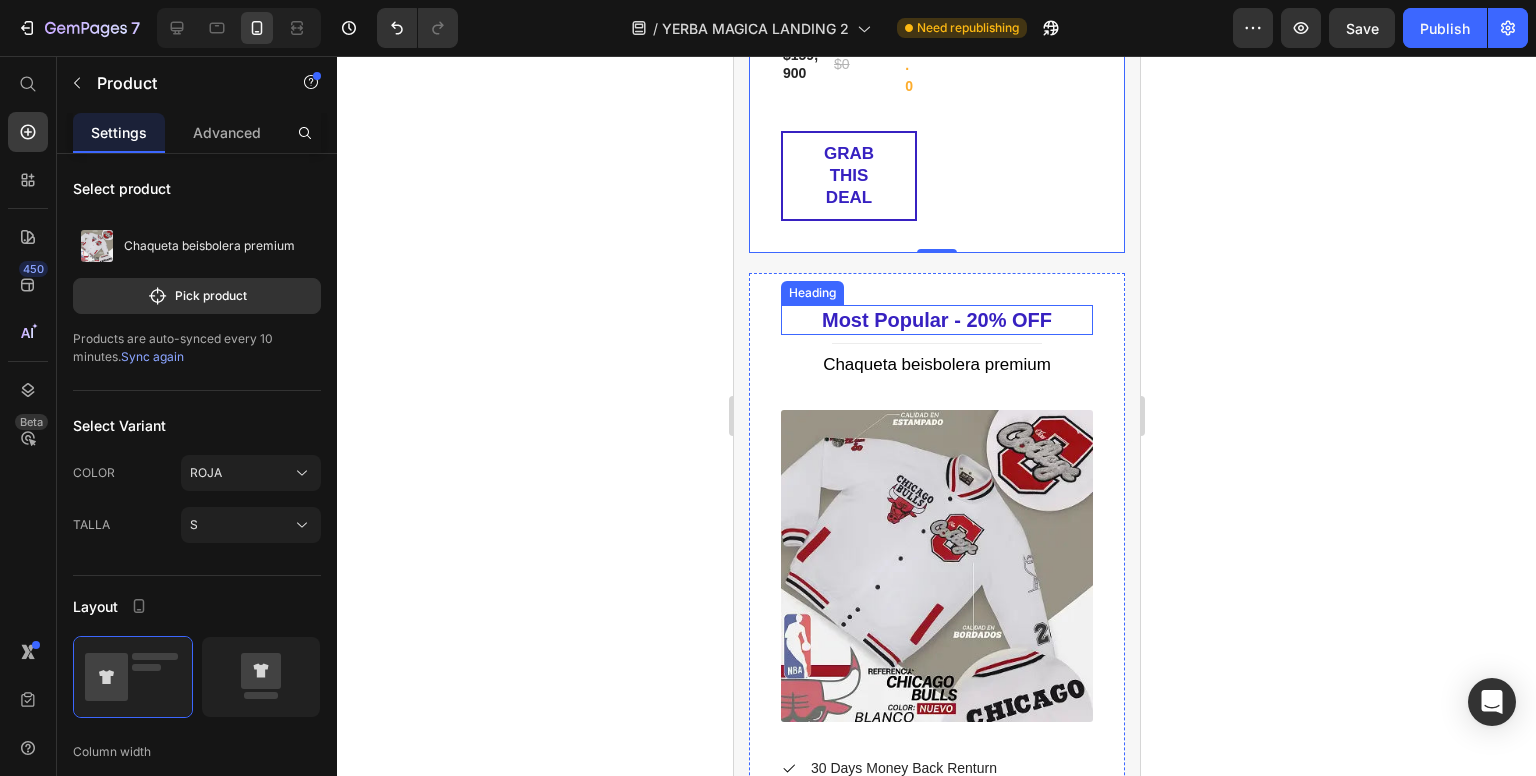 click on "Most Popular - 20% OFF Heading                Title Line Chaqueta beisbolera premium (P) Title (P) Images & Gallery
Icon 30 Days Money Back Renturn Text block
Icon Fast & Free shipping worldwide Text block
Icon Free Healthy & Fitness Ebook Text block Icon List $159,900 (P) Price $0 (P) Price Row Icon 5.0 Text block Row Row GRAB THIS DEAL (P) Cart Button Product" at bounding box center (936, 654) 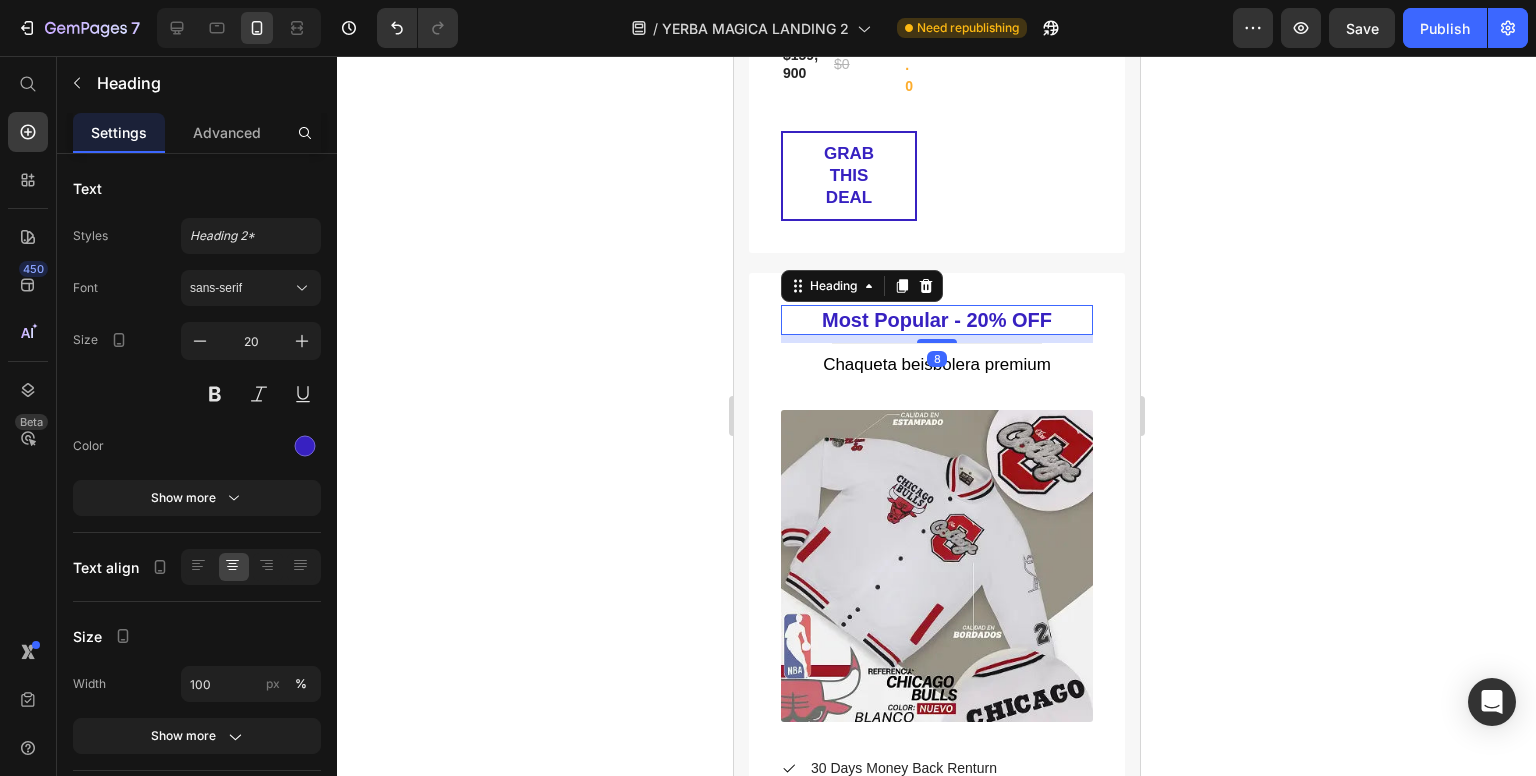 click on "Most Popular - 20% OFF Heading   8                Title Line Chaqueta beisbolera premium (P) Title (P) Images & Gallery
Icon 30 Days Money Back Renturn Text block
Icon Fast & Free shipping worldwide Text block
Icon Free Healthy & Fitness Ebook Text block Icon List $159,900 (P) Price $0 (P) Price Row Icon 5.0 Text block Row Row GRAB THIS DEAL (P) Cart Button Product" at bounding box center [936, 654] 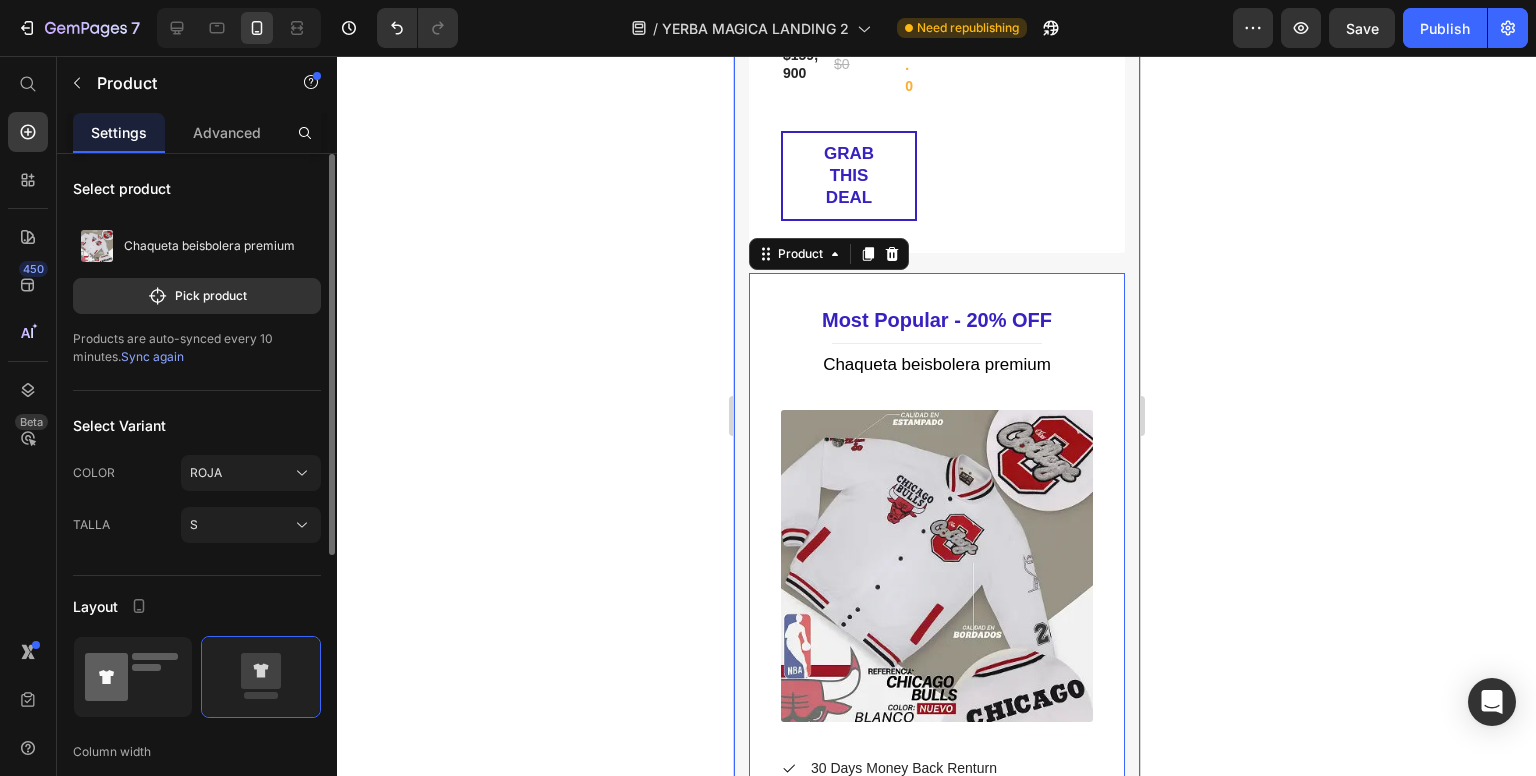 click 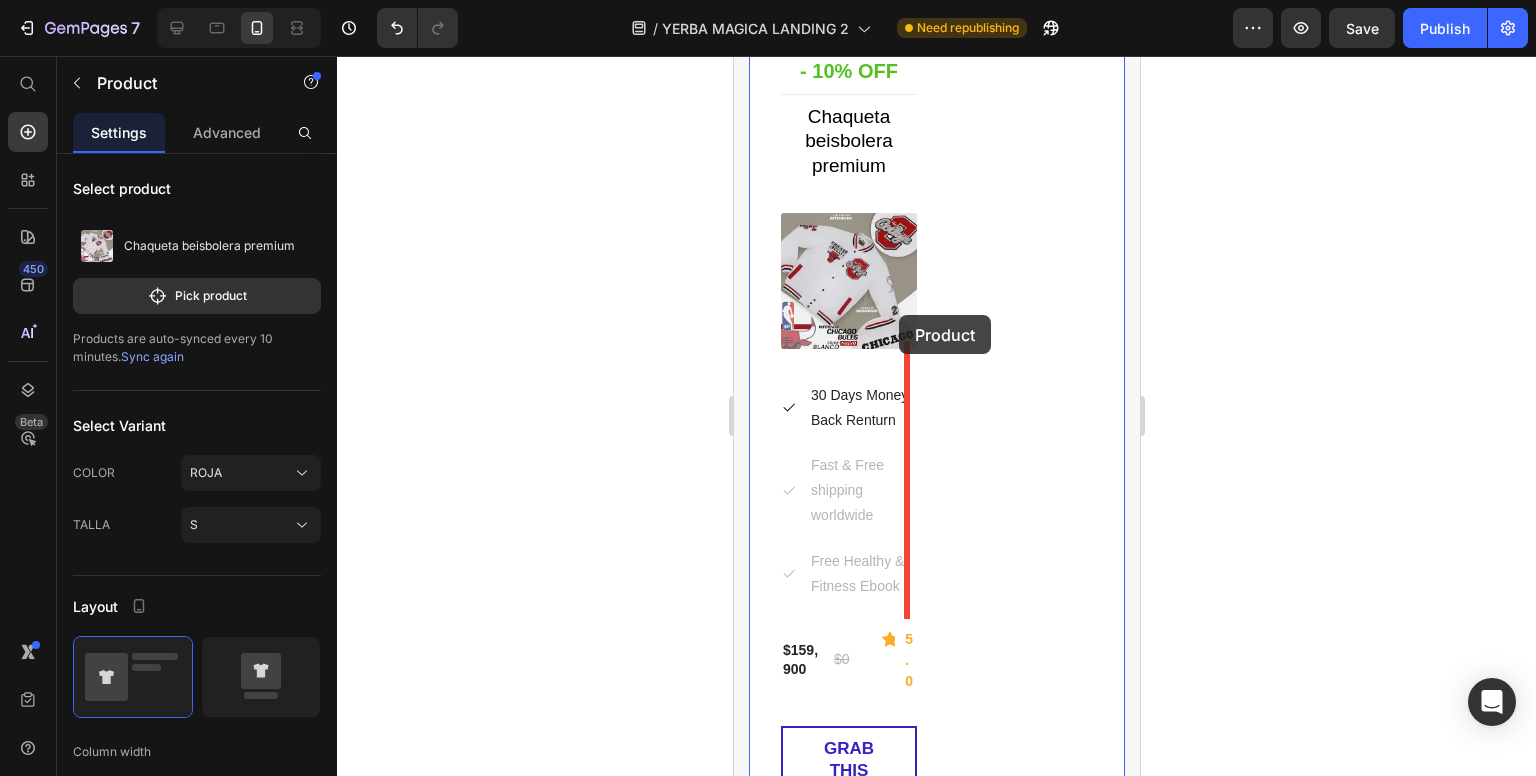 scroll, scrollTop: 2020, scrollLeft: 0, axis: vertical 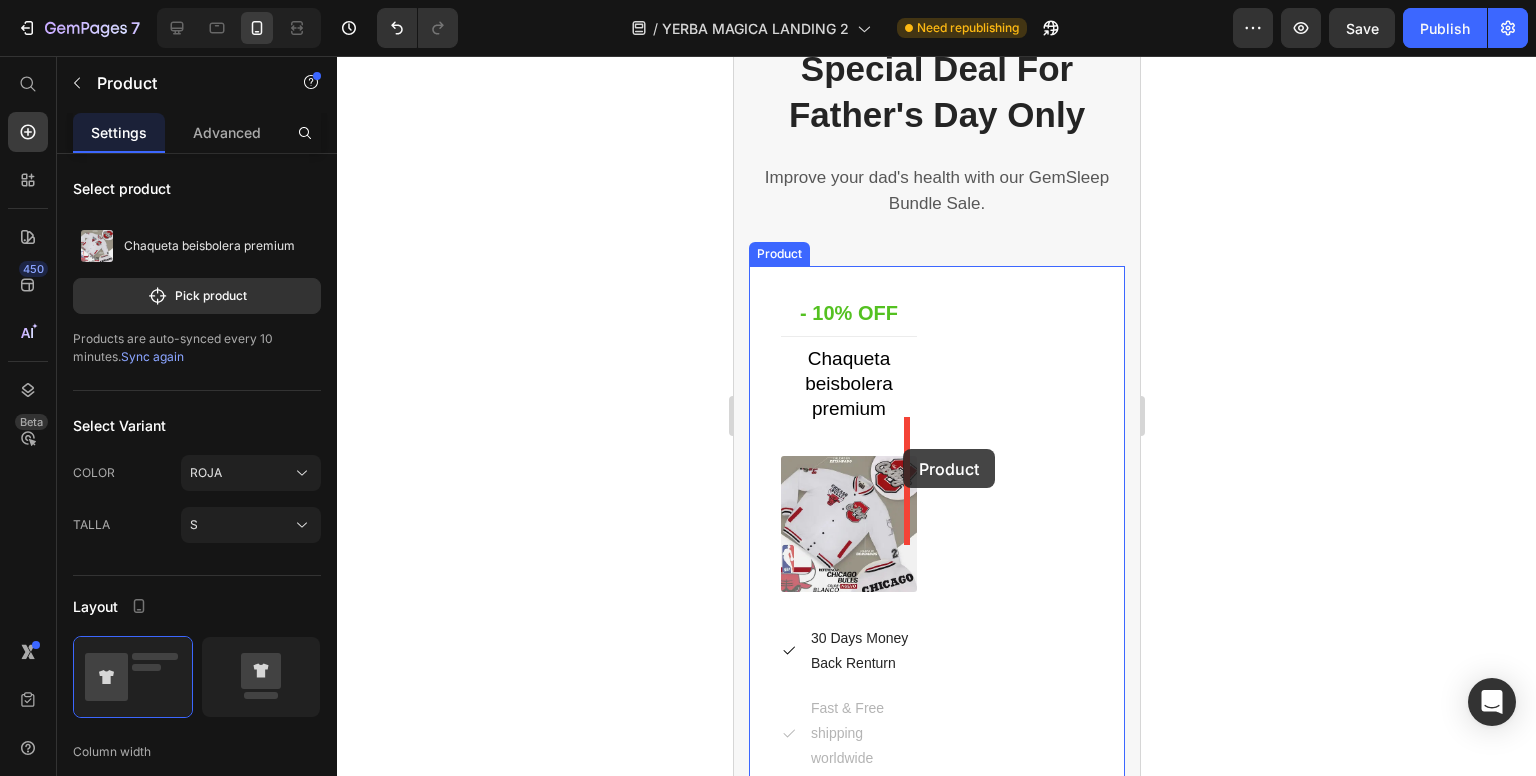 drag, startPoint x: 769, startPoint y: 273, endPoint x: 903, endPoint y: 450, distance: 222.00226 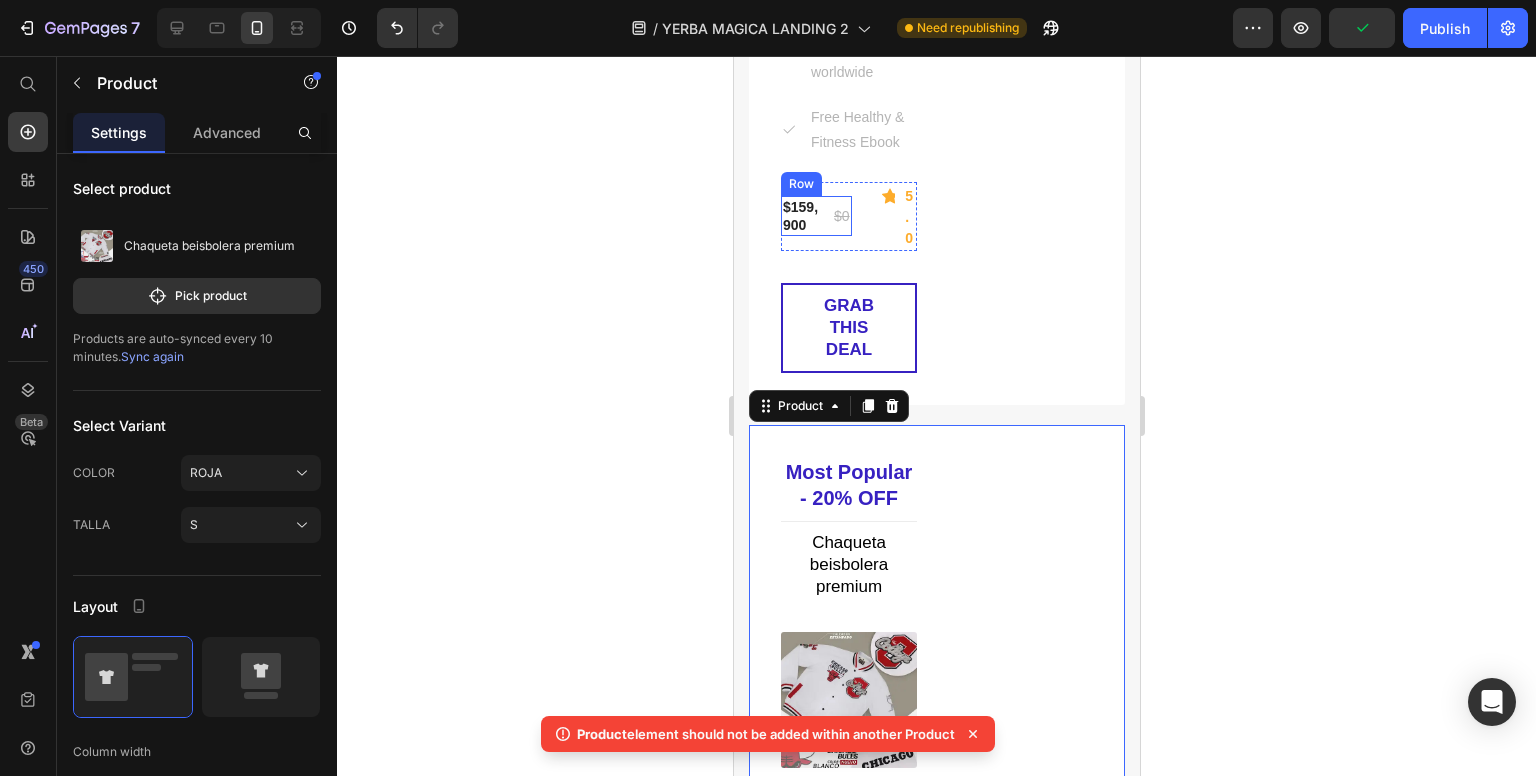 scroll, scrollTop: 2820, scrollLeft: 0, axis: vertical 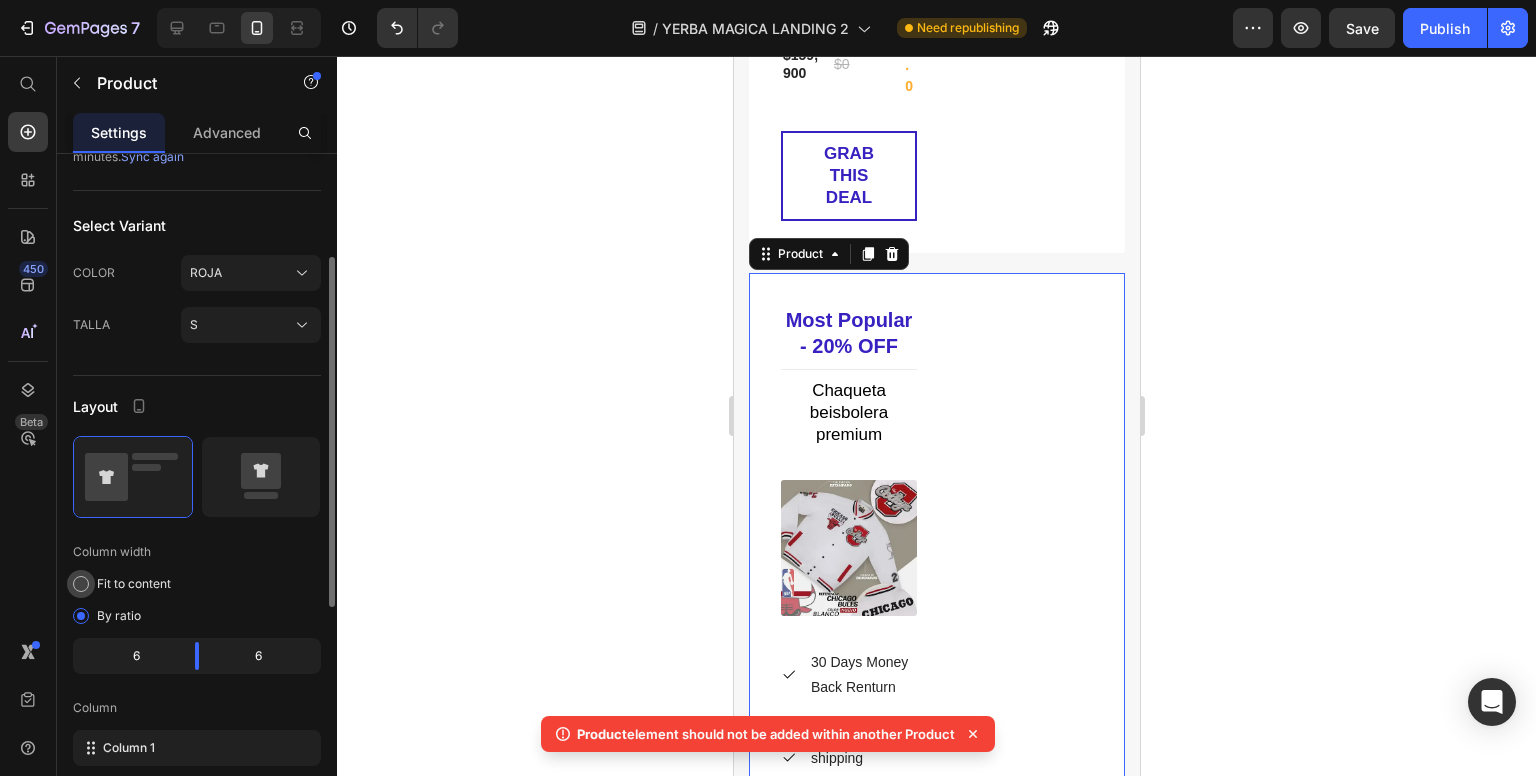 click on "Fit to content" at bounding box center (134, 584) 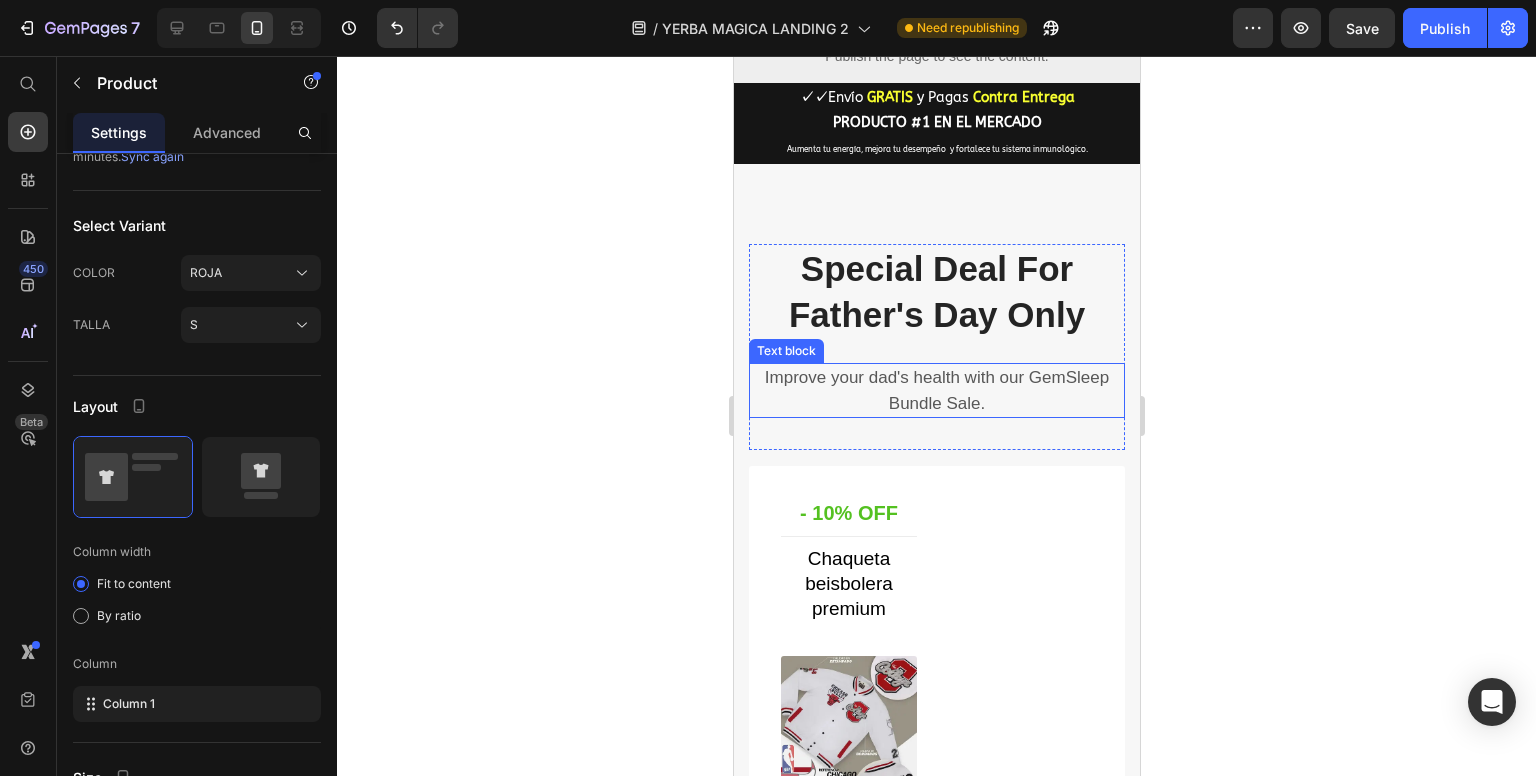 scroll, scrollTop: 1820, scrollLeft: 0, axis: vertical 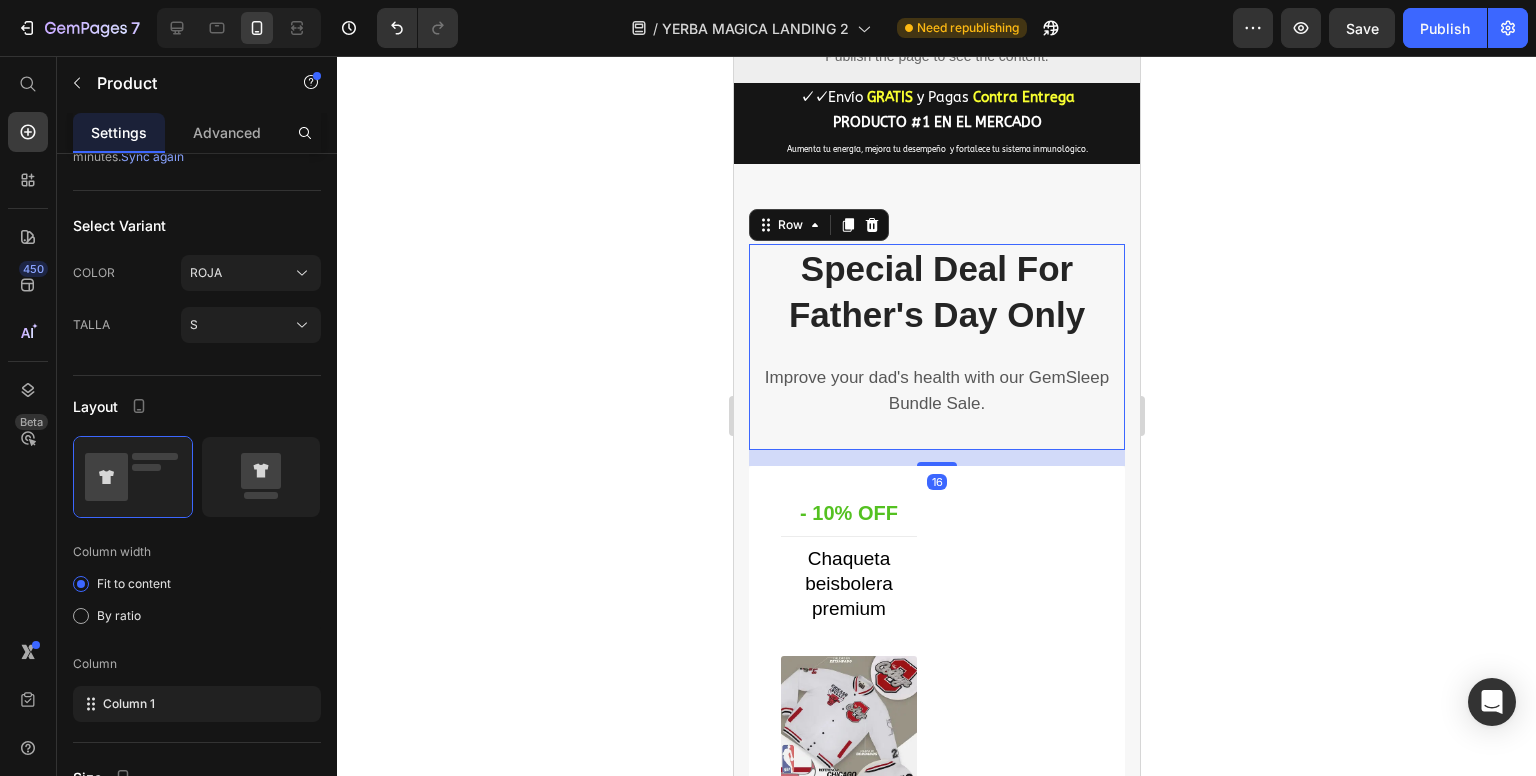 click on "Special Deal For Father's Day Only Heading Improve your dad's health with our GemSleep Bundle Sale. Text block" at bounding box center (936, 347) 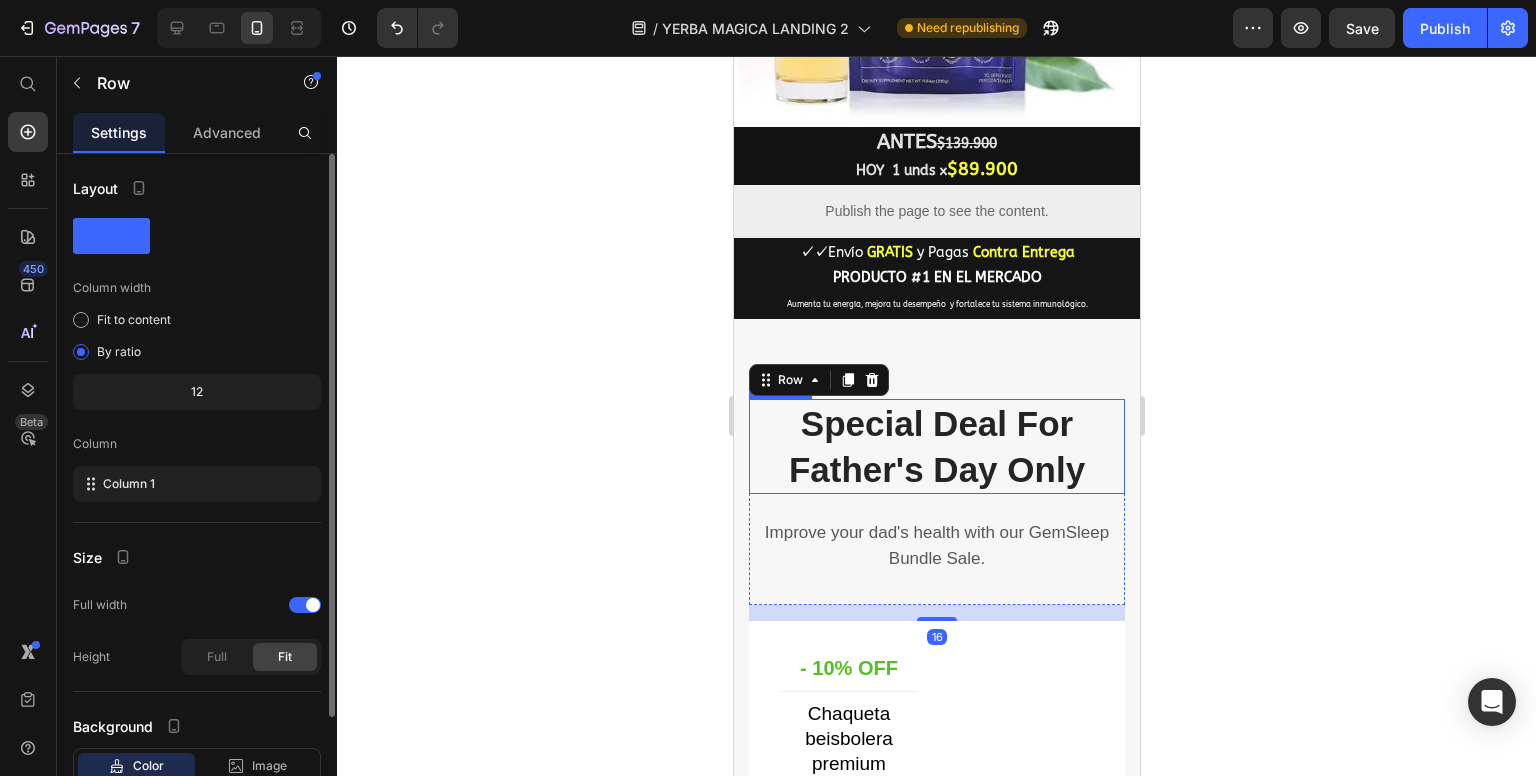 scroll, scrollTop: 1620, scrollLeft: 0, axis: vertical 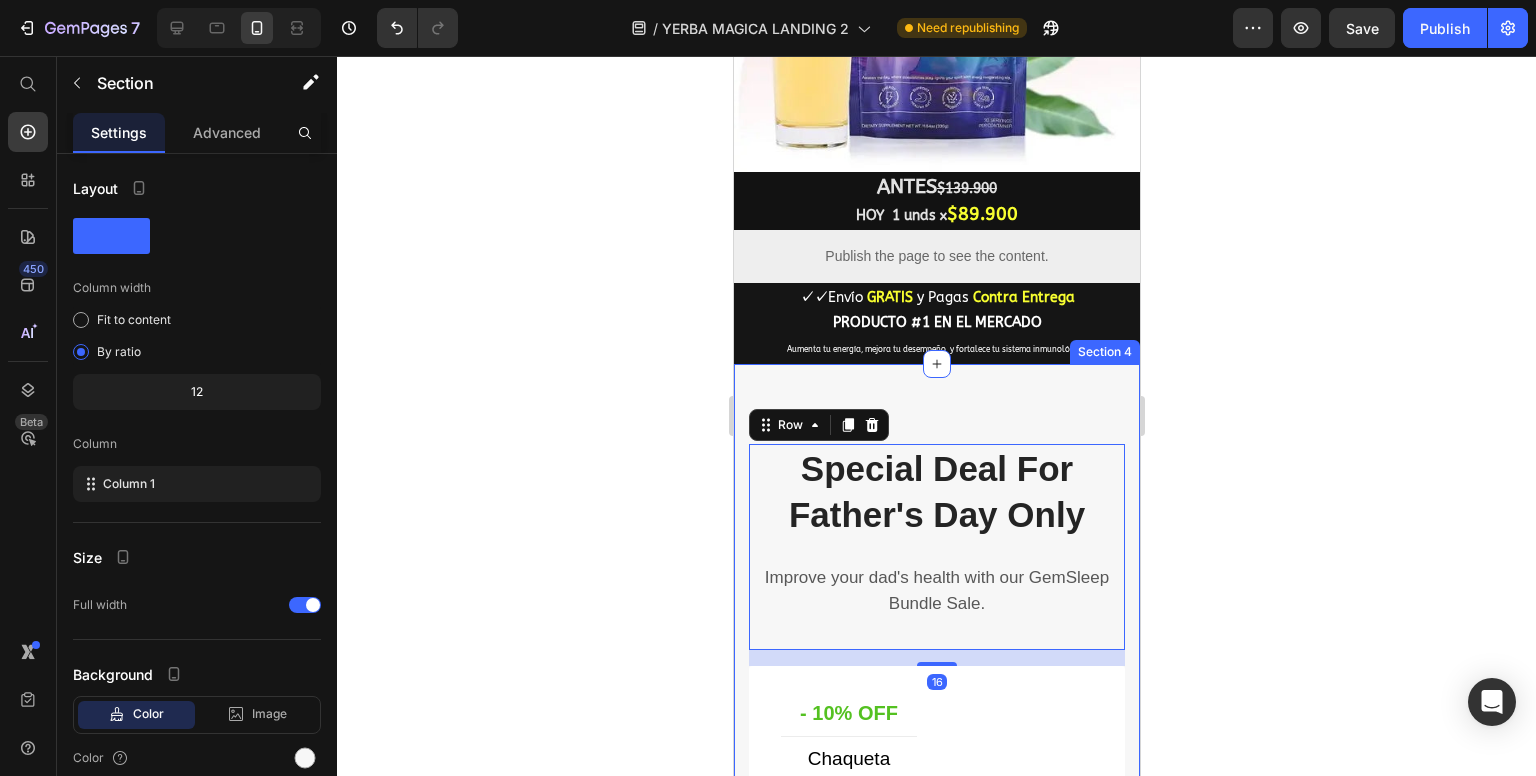 click on "Special Deal For Father's Day Only Heading Improve your dad's health with our GemSleep Bundle Sale. Text block Row   16 - 10% OFF Heading                Title Line Chaqueta beisbolera premium (P) Title (P) Images & Gallery
Icon 30 Days Money Back Renturn Text block
Icon Fast & Free shipping worldwide Text block
Icon Free Healthy & Fitness Ebook Text block Icon List $159,900 (P) Price $0 (P) Price Row Icon 5.0 Text block Row Row GRAB THIS DEAL (P) Cart Button Product Row Most Popular - 20% OFF Heading                Title Line Chaqueta beisbolera premium (P) Title (P) Images & Gallery
Icon 30 Days Money Back Renturn Text block
Icon Fast & Free shipping worldwide Text block
Icon Free Healthy & Fitness Ebook Text block Icon List $159,900 (P) Price $0 (P) Price Row Icon 5.0 Text block Row Row GRAB THIS DEAL (P) Cart Button Product Row Best Choice - 15% OFF Heading                Title Line Chaqueta beisbolera premium" at bounding box center [936, 1729] 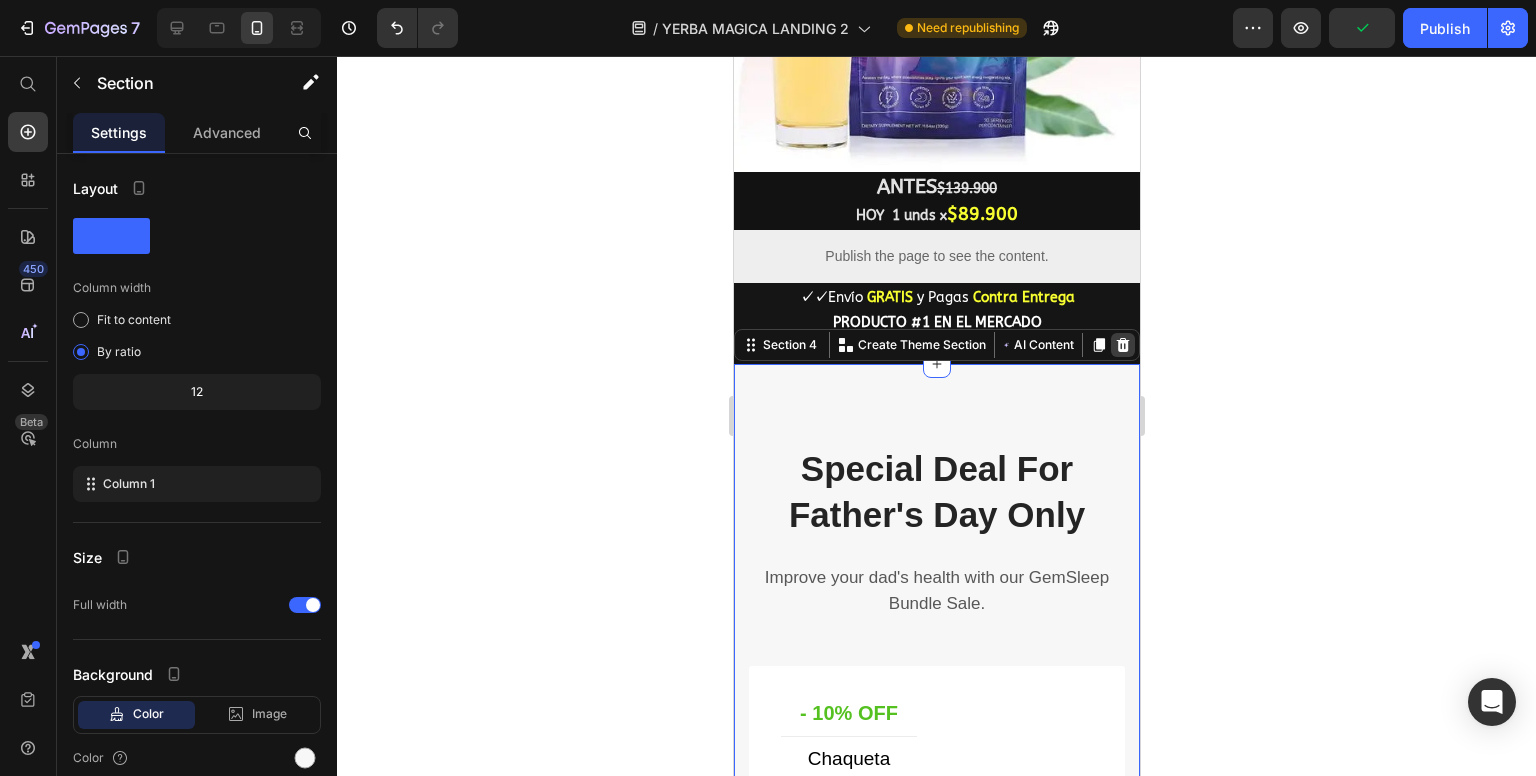 click 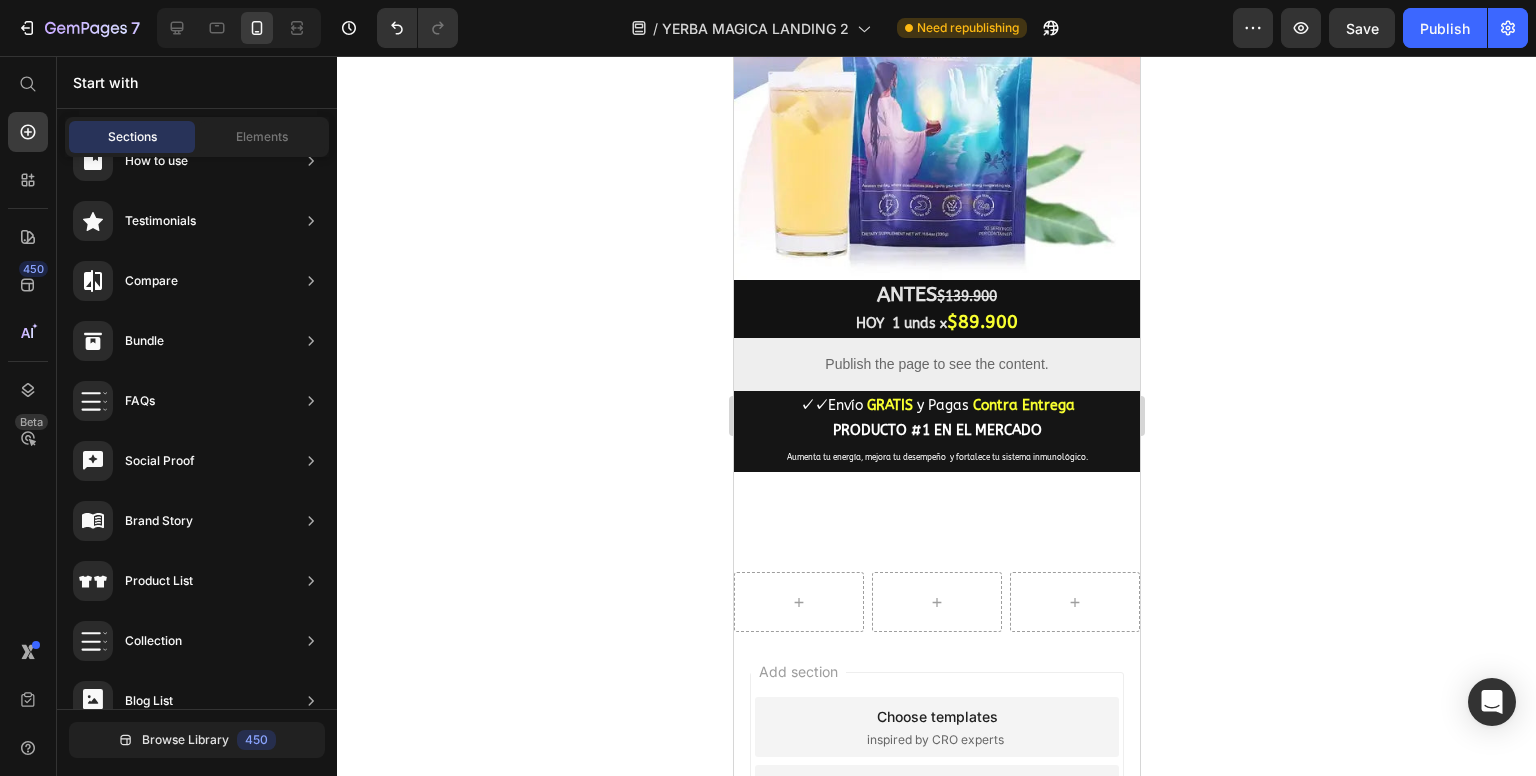 scroll, scrollTop: 1520, scrollLeft: 0, axis: vertical 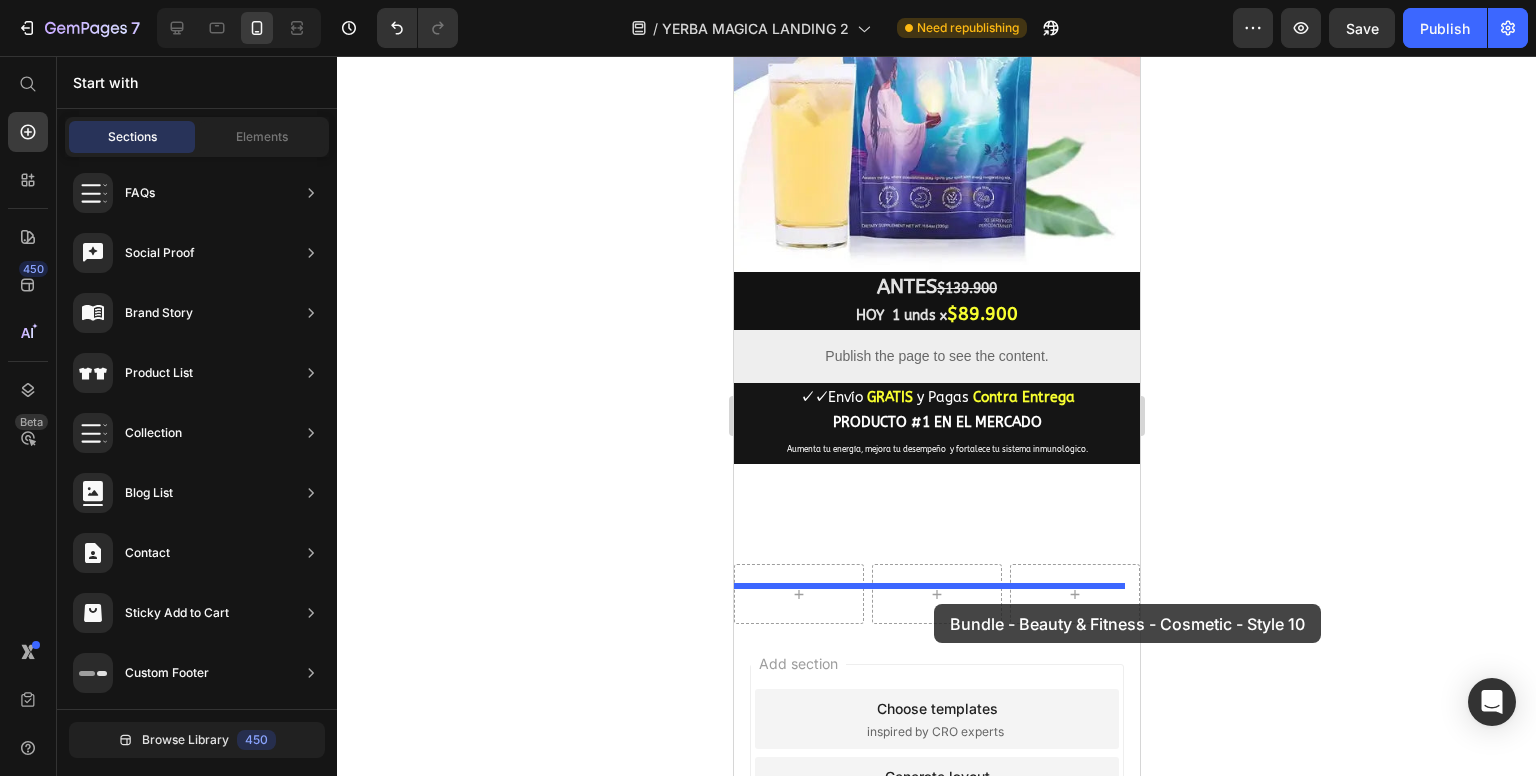 drag, startPoint x: 1141, startPoint y: 762, endPoint x: 933, endPoint y: 604, distance: 261.2049 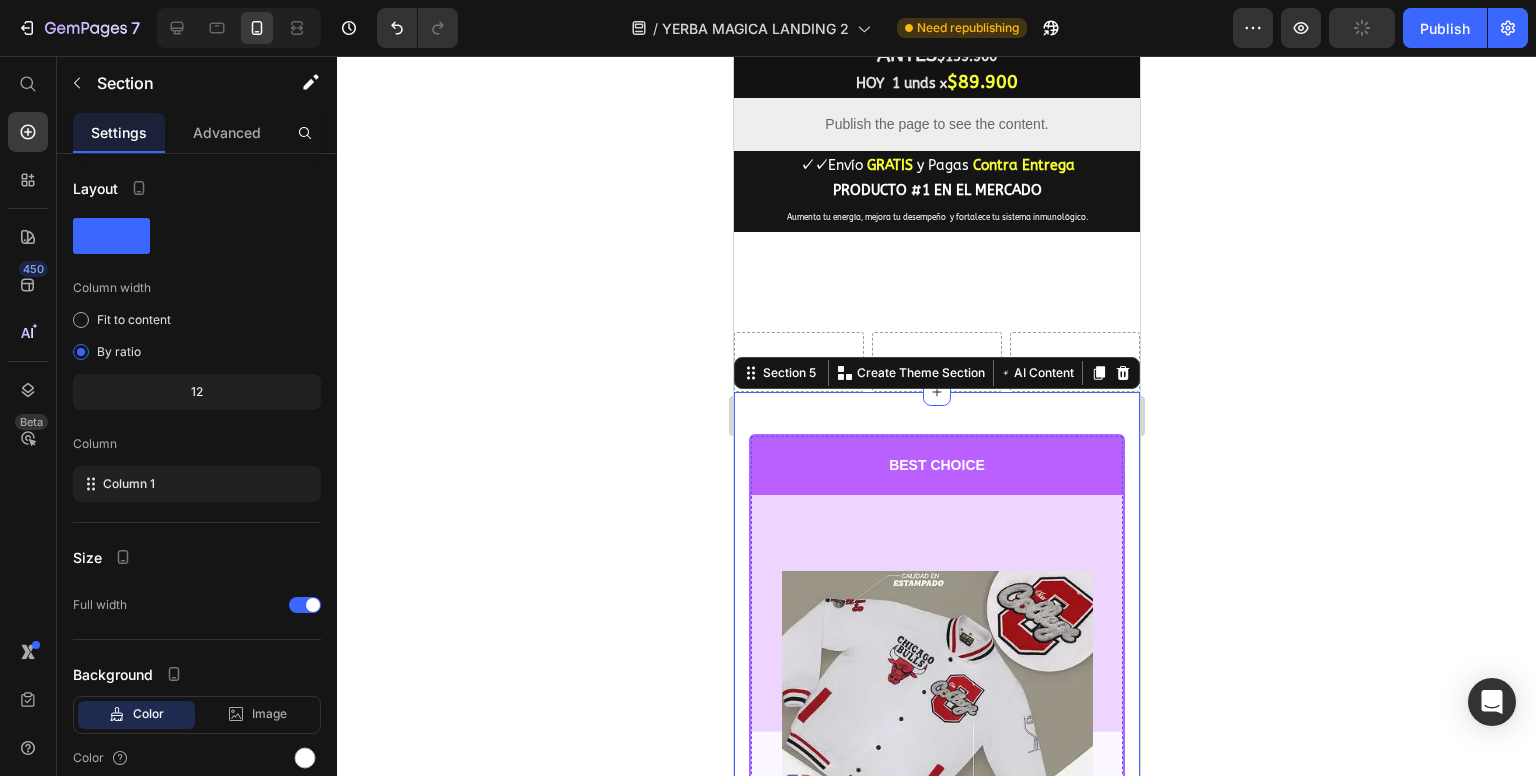 scroll, scrollTop: 1680, scrollLeft: 0, axis: vertical 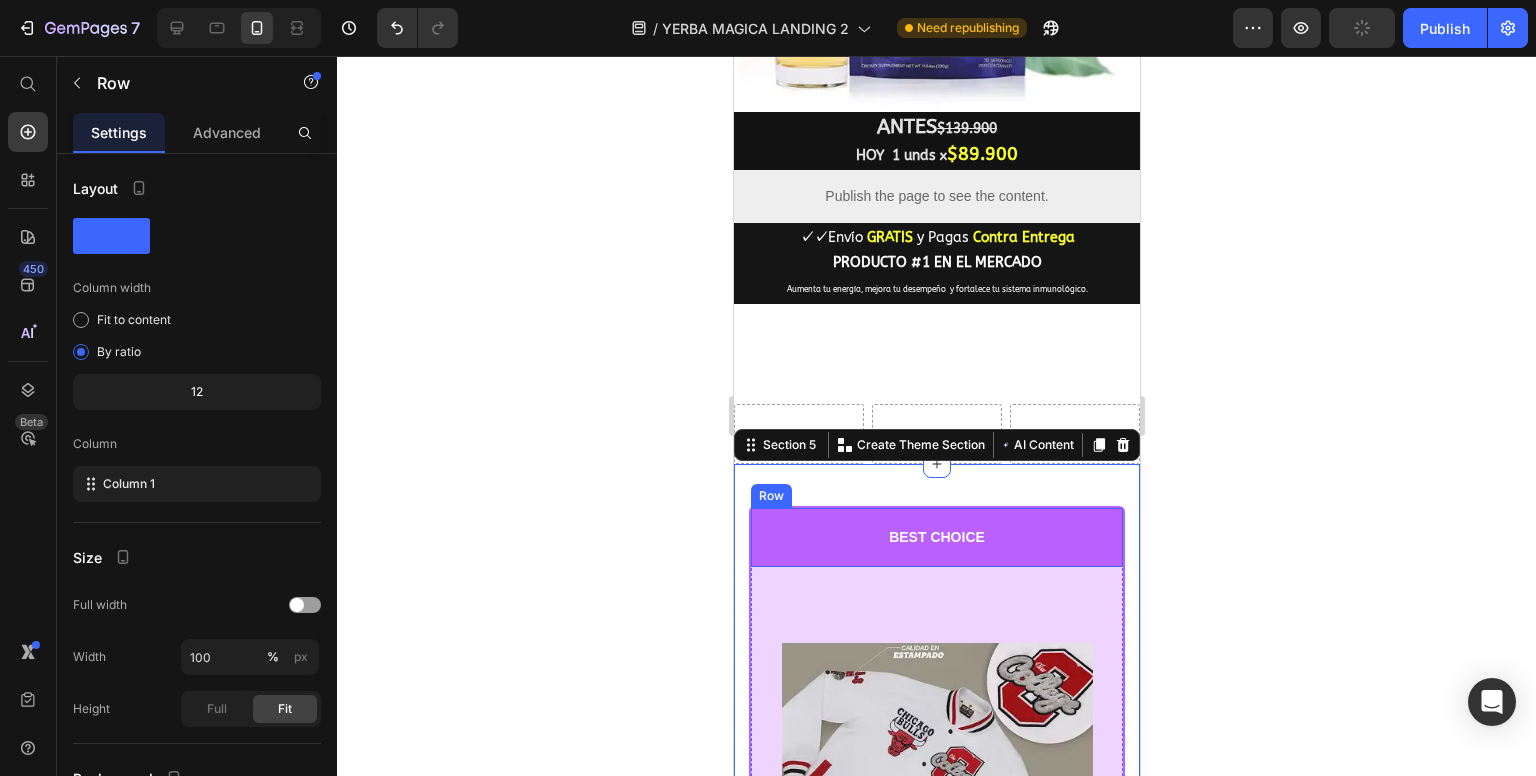 click on "BEST CHOICE Text Block Row" at bounding box center (936, 537) 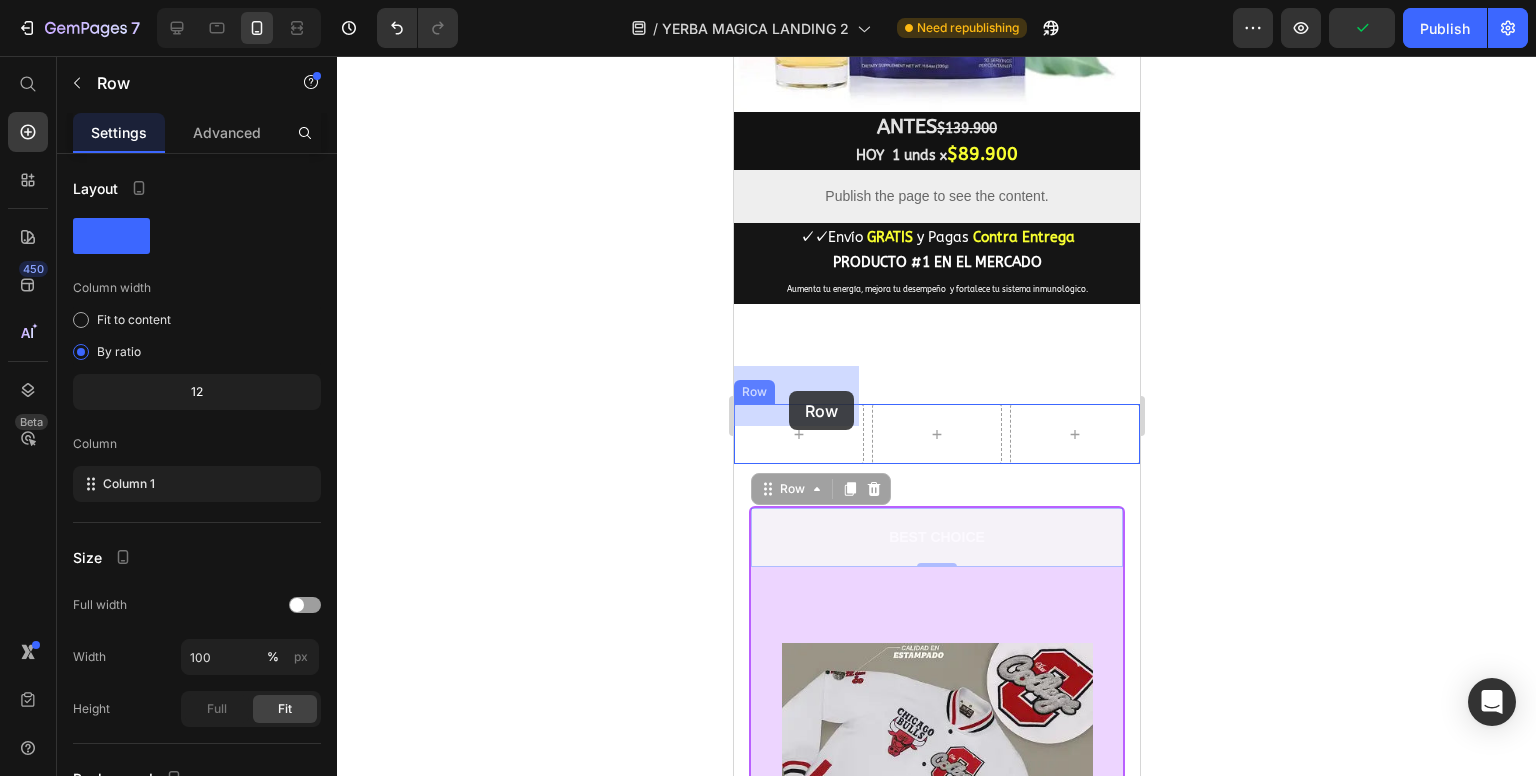 drag, startPoint x: 765, startPoint y: 447, endPoint x: 790, endPoint y: 390, distance: 62.241467 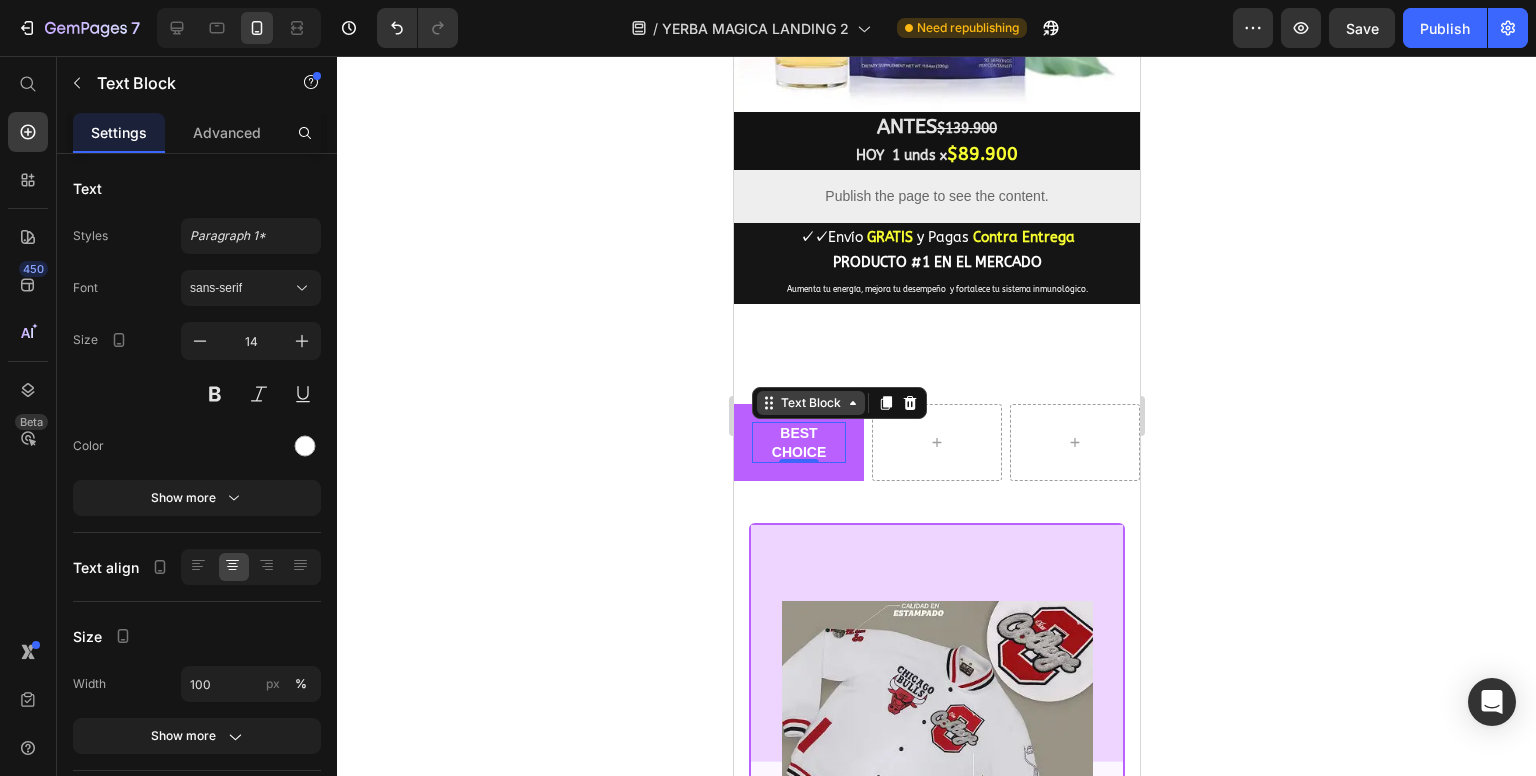 click on "Text Block" at bounding box center [810, 403] 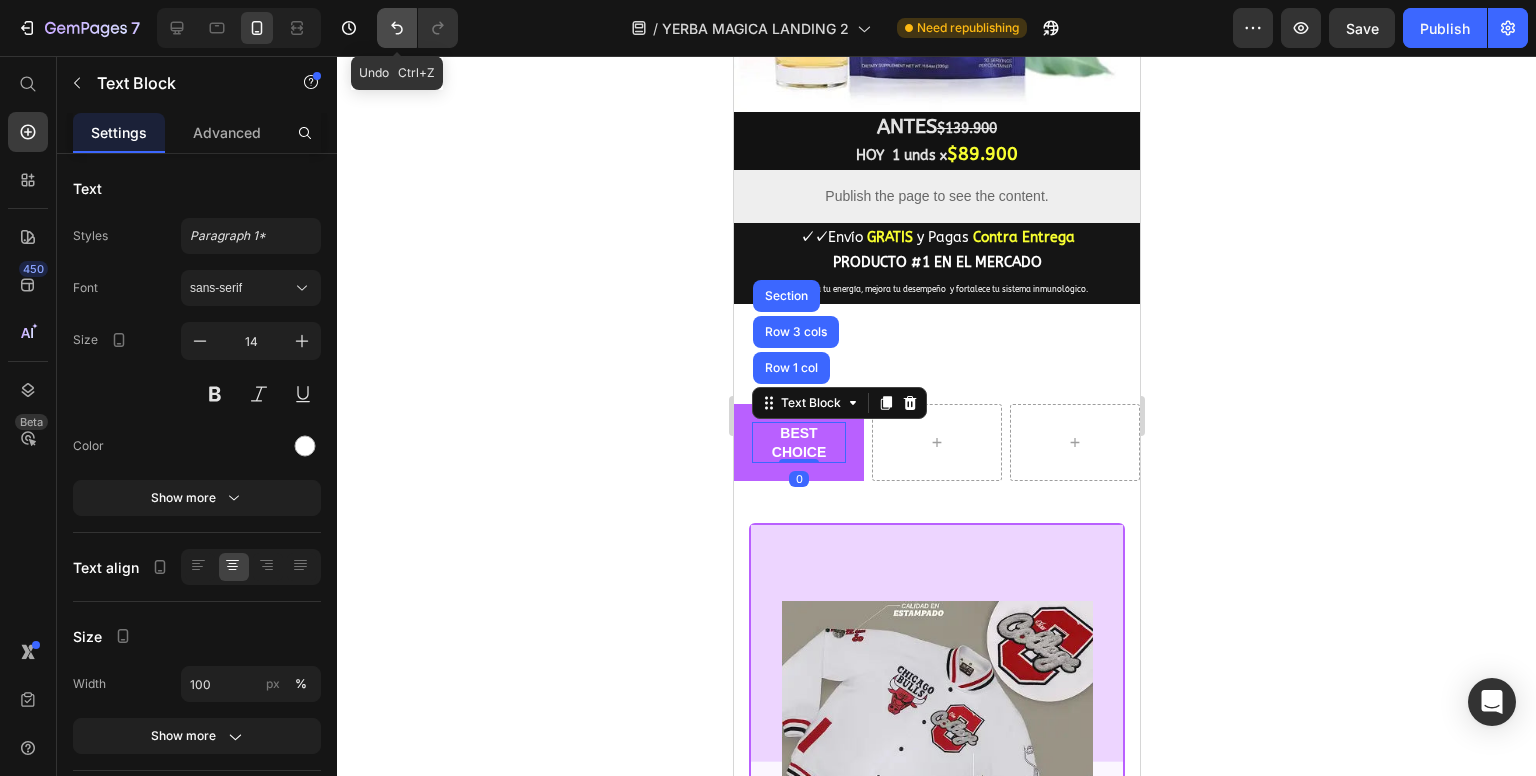 click 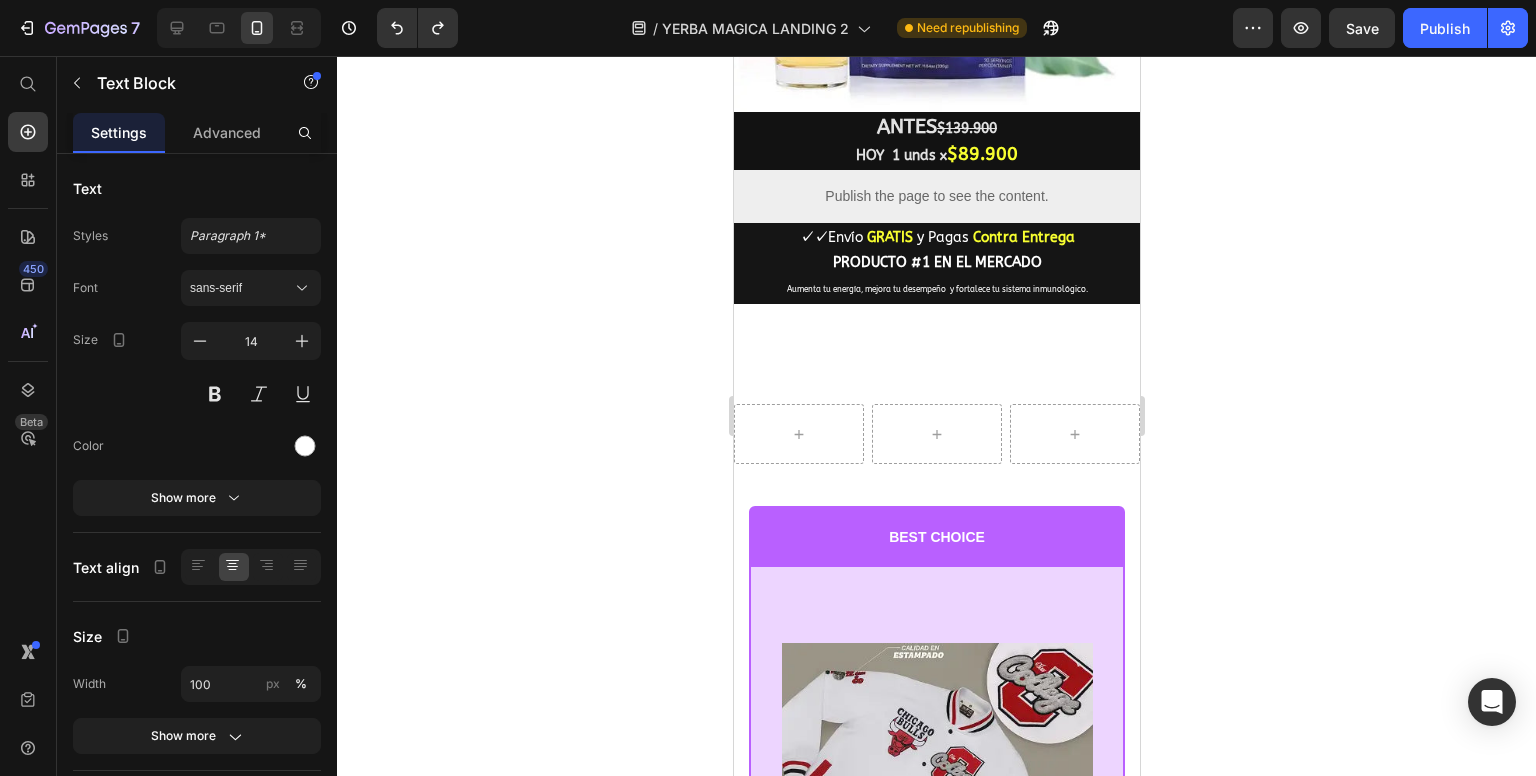 click 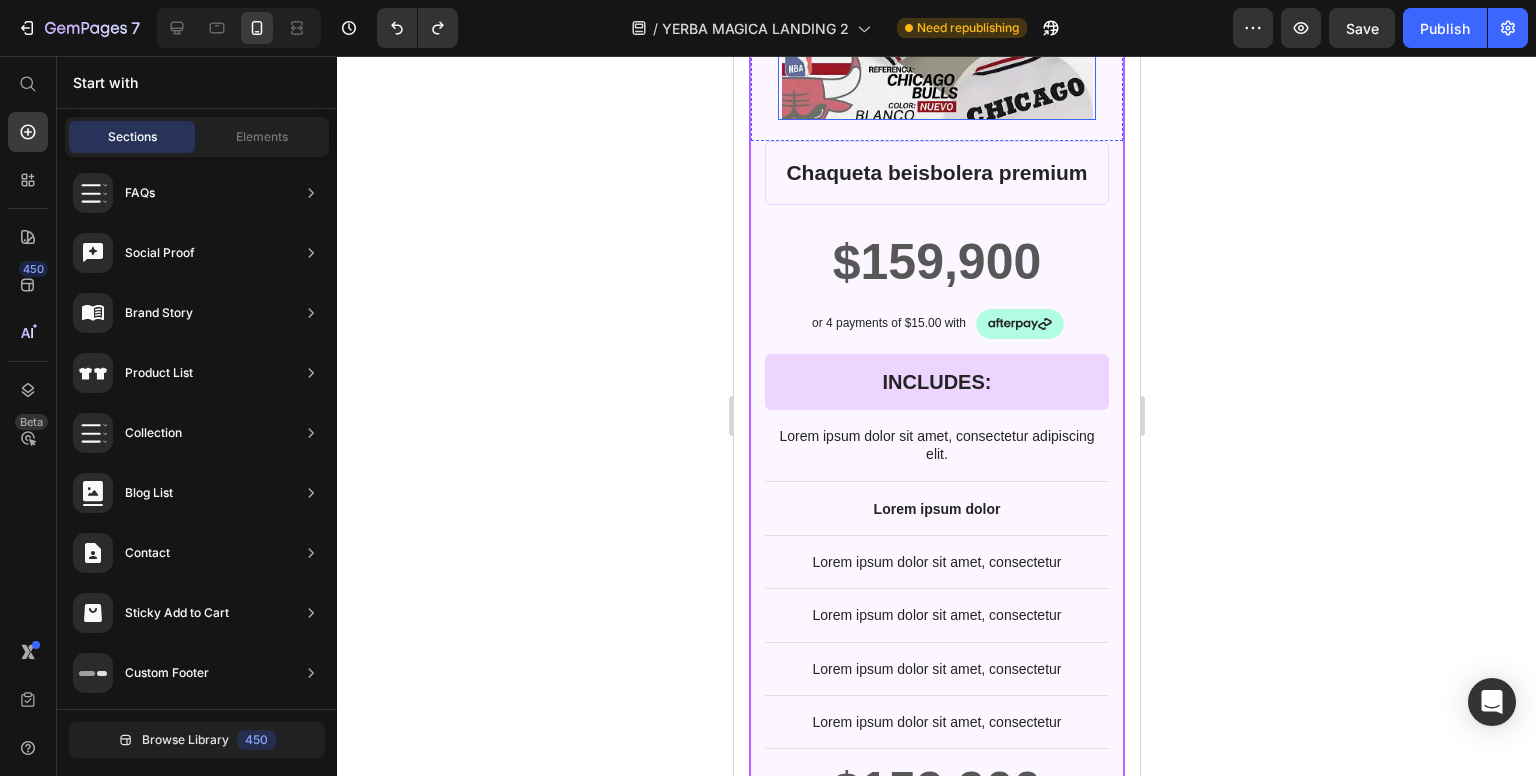 scroll, scrollTop: 2480, scrollLeft: 0, axis: vertical 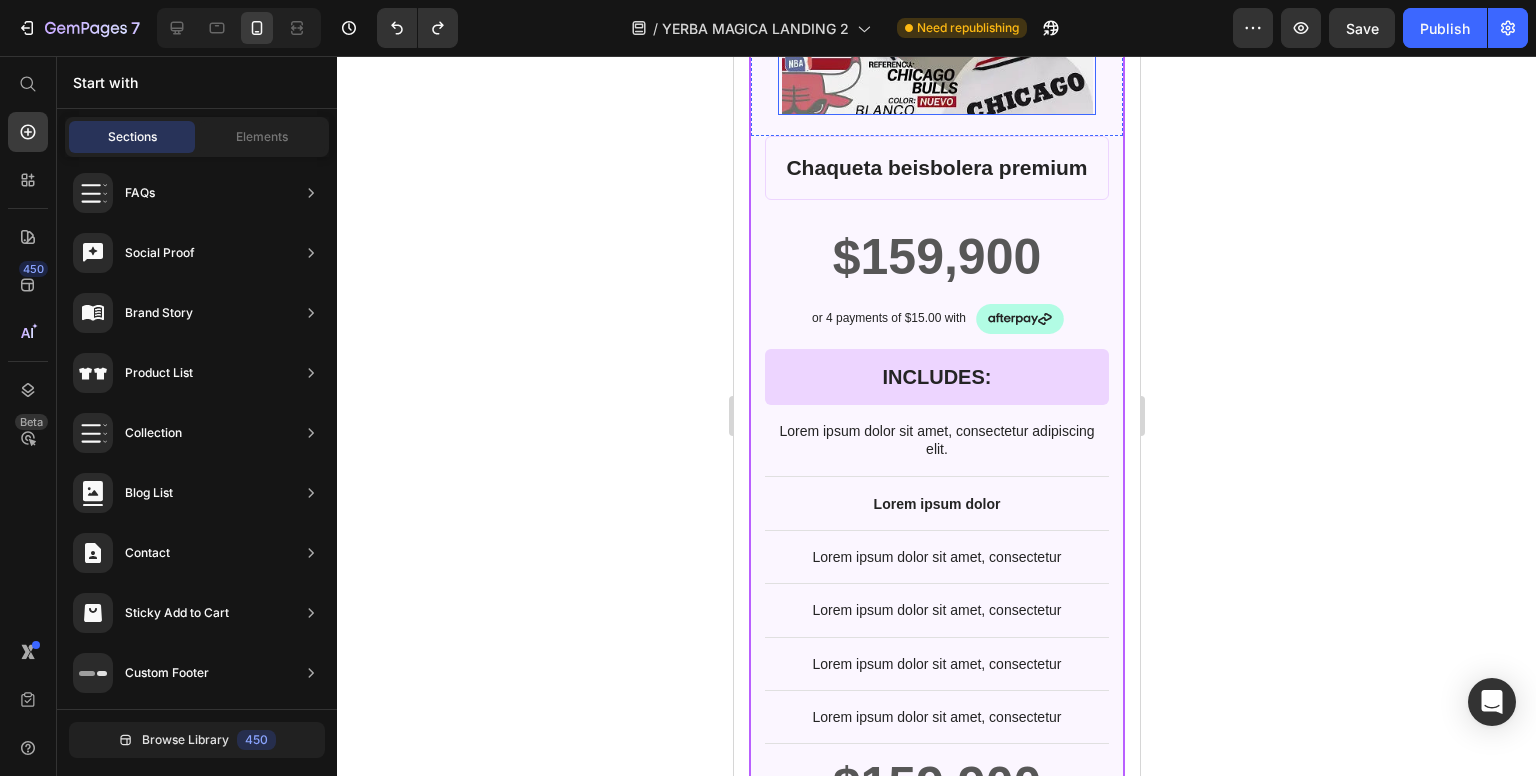 click on "Lorem ipsum dolor sit amet, consectetur adipiscing elit." at bounding box center [936, 440] 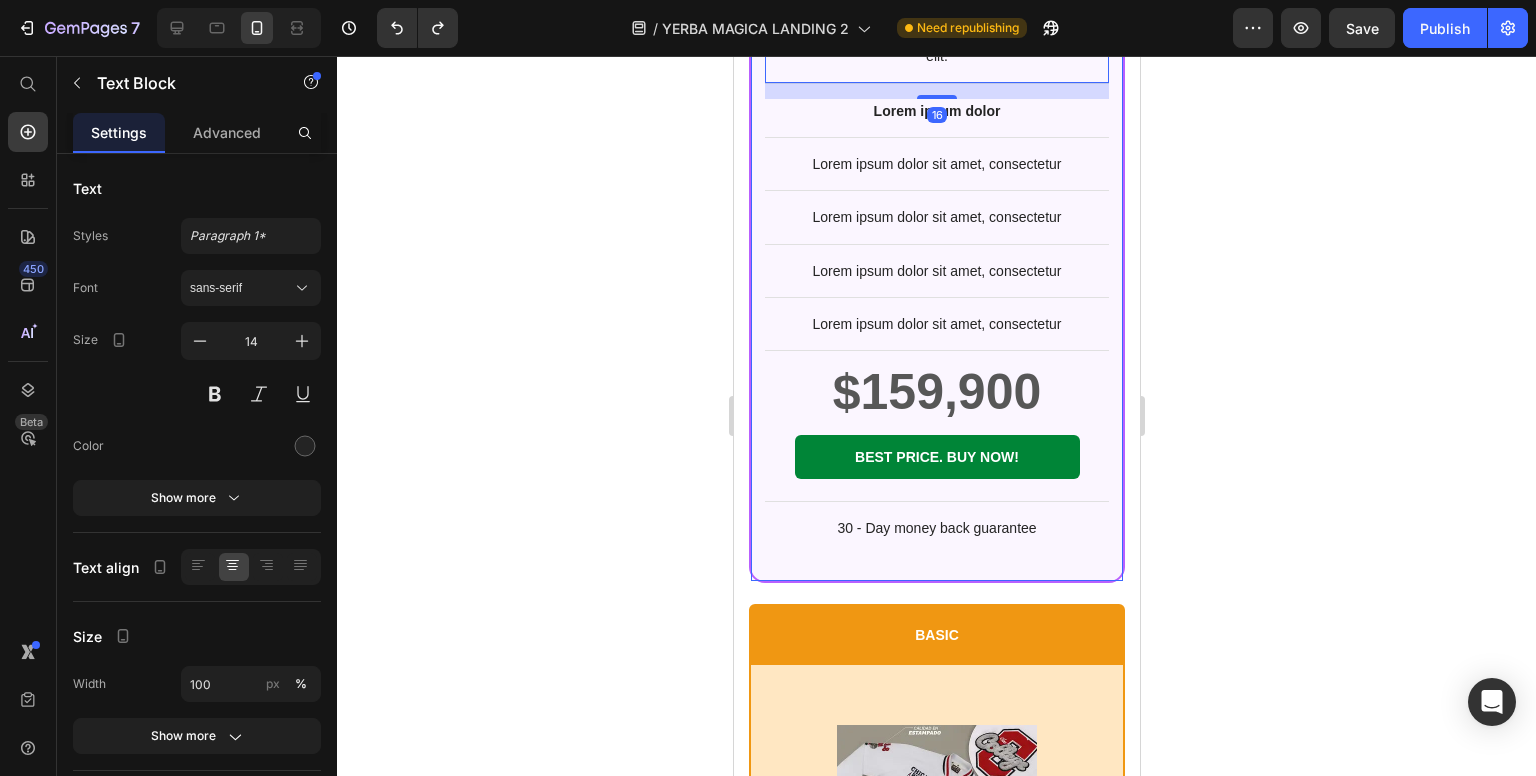 scroll, scrollTop: 2880, scrollLeft: 0, axis: vertical 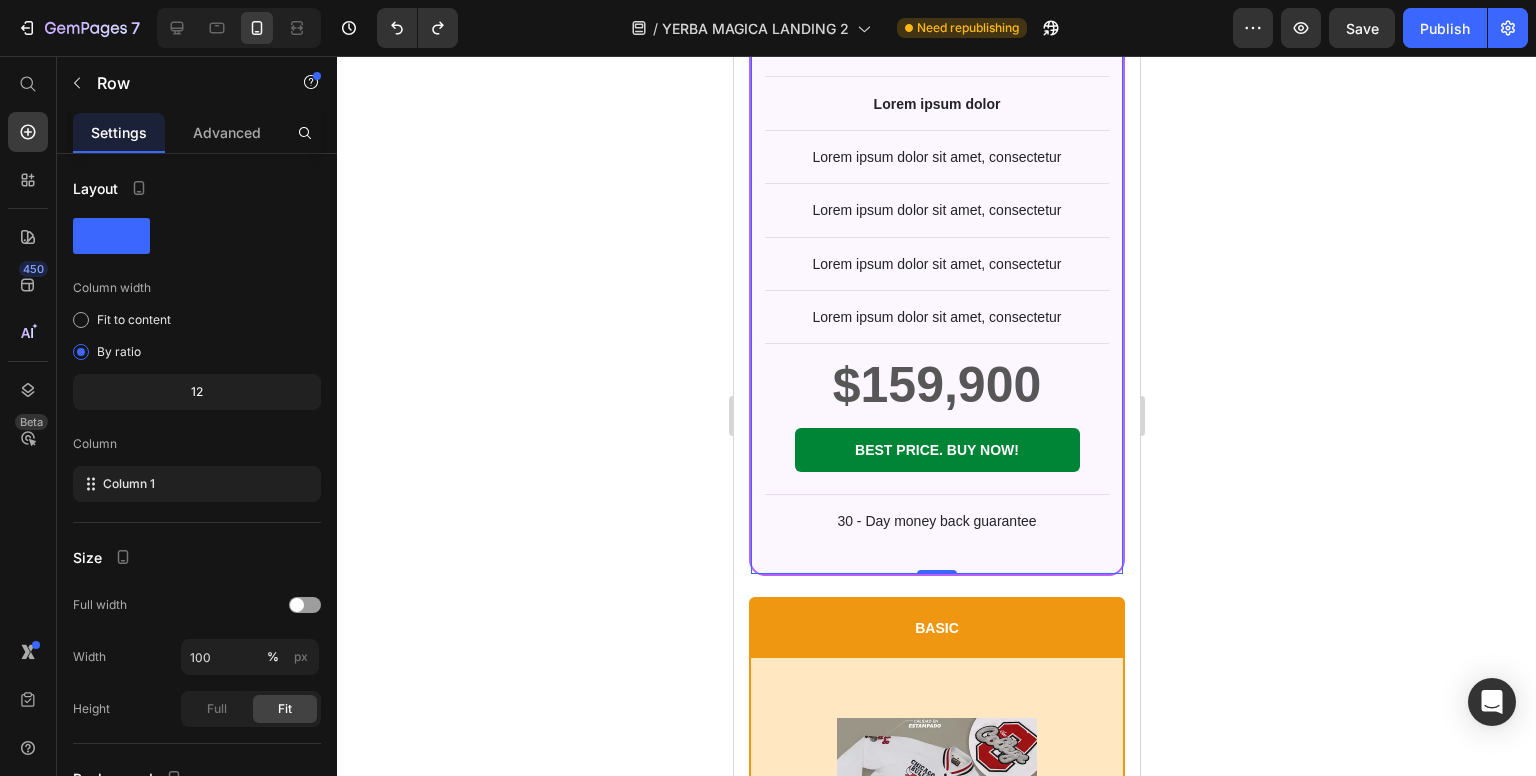 click on "Chaqueta beisbolera premium Product Title $159,900 Product Price Row or 4 payments of $15.00 with Text Block Image Row INCLUDES: Text Block Row Row Lorem ipsum dolor sit amet, consectetur adipiscing elit. Text Block Lorem ipsum dolor Text Block Lorem ipsum dolor sit amet, consectetur Text Block Row Lorem ipsum dolor sit amet, consectetur Text Block Row Lorem ipsum dolor sit amet, consectetur Text Block Row Lorem ipsum dolor sit amet, consectetur Text Block Row $159,900 Product Price BEST PRICE. BUY NOW! Add to Cart Row 30 - Day money back guarantee Text Block Row   0" at bounding box center [936, 155] 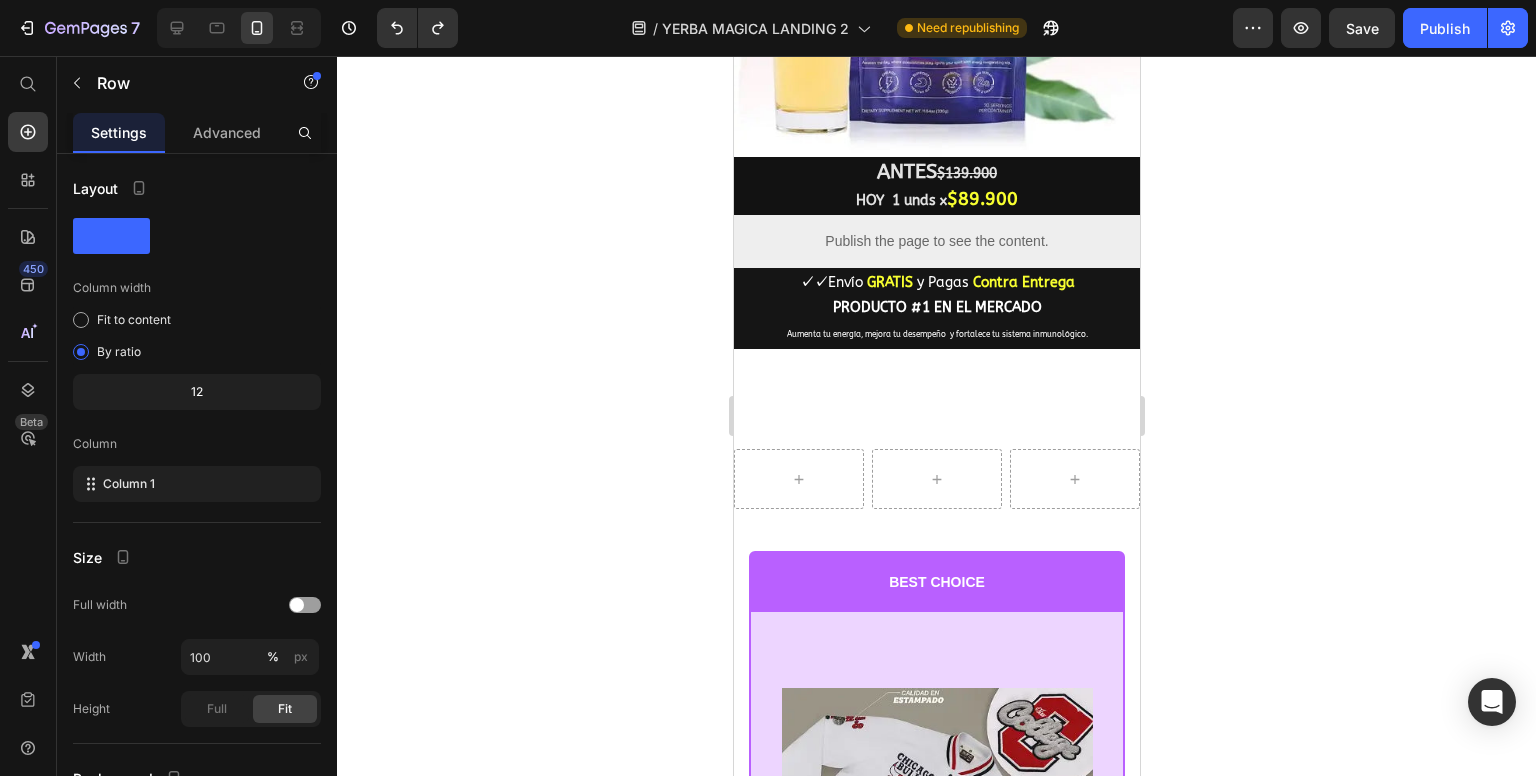 scroll, scrollTop: 1580, scrollLeft: 0, axis: vertical 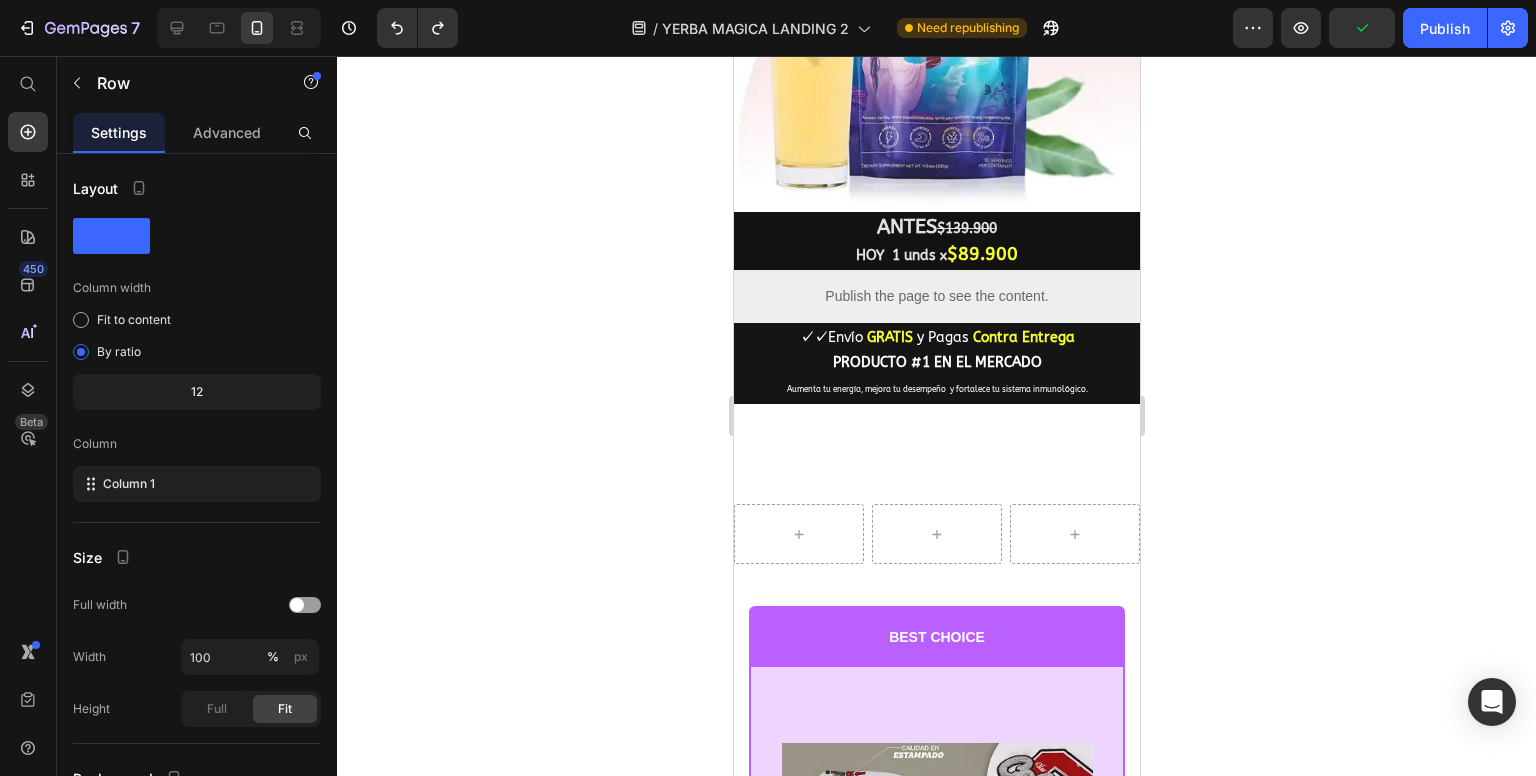 click 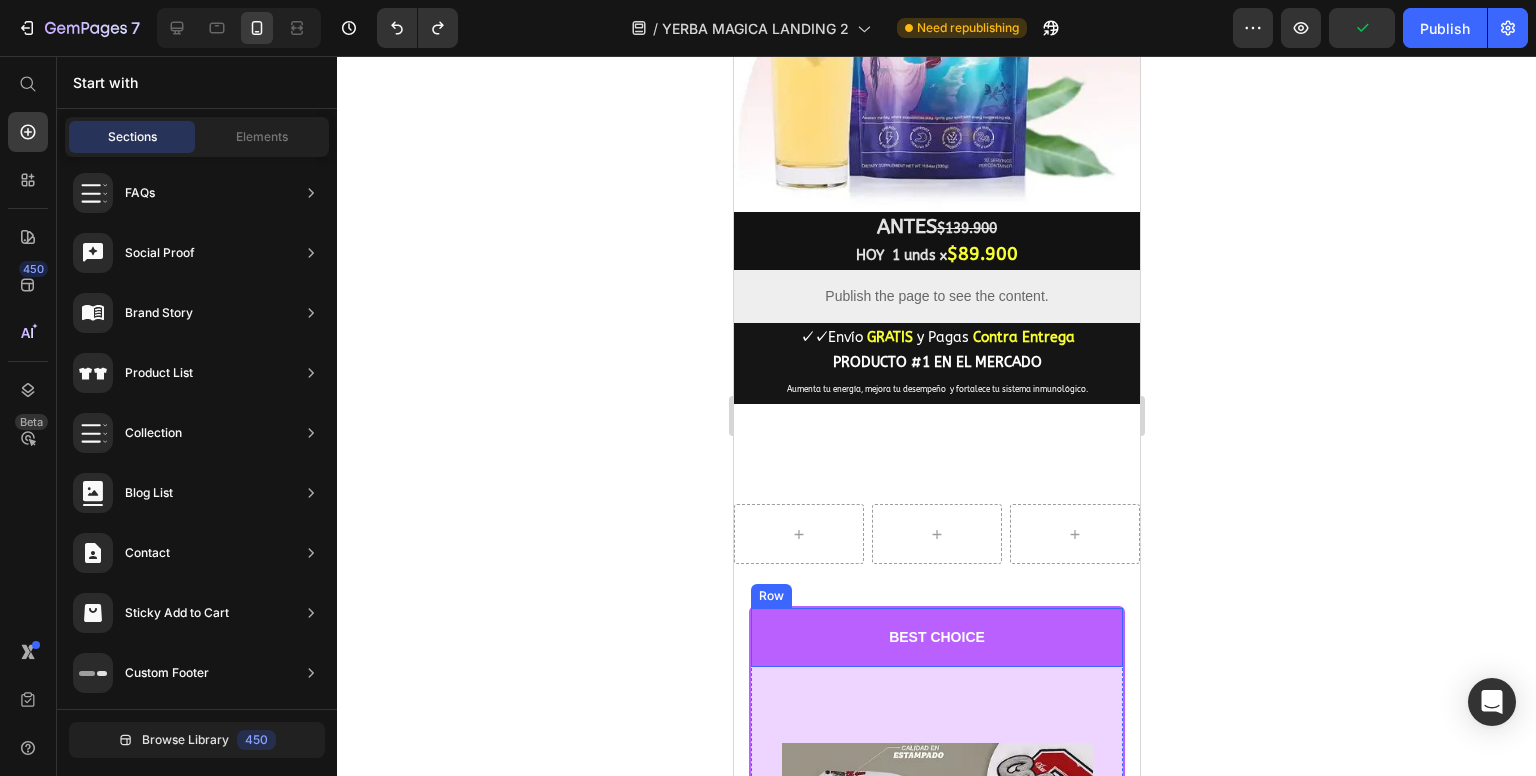click on "Row" at bounding box center [770, 596] 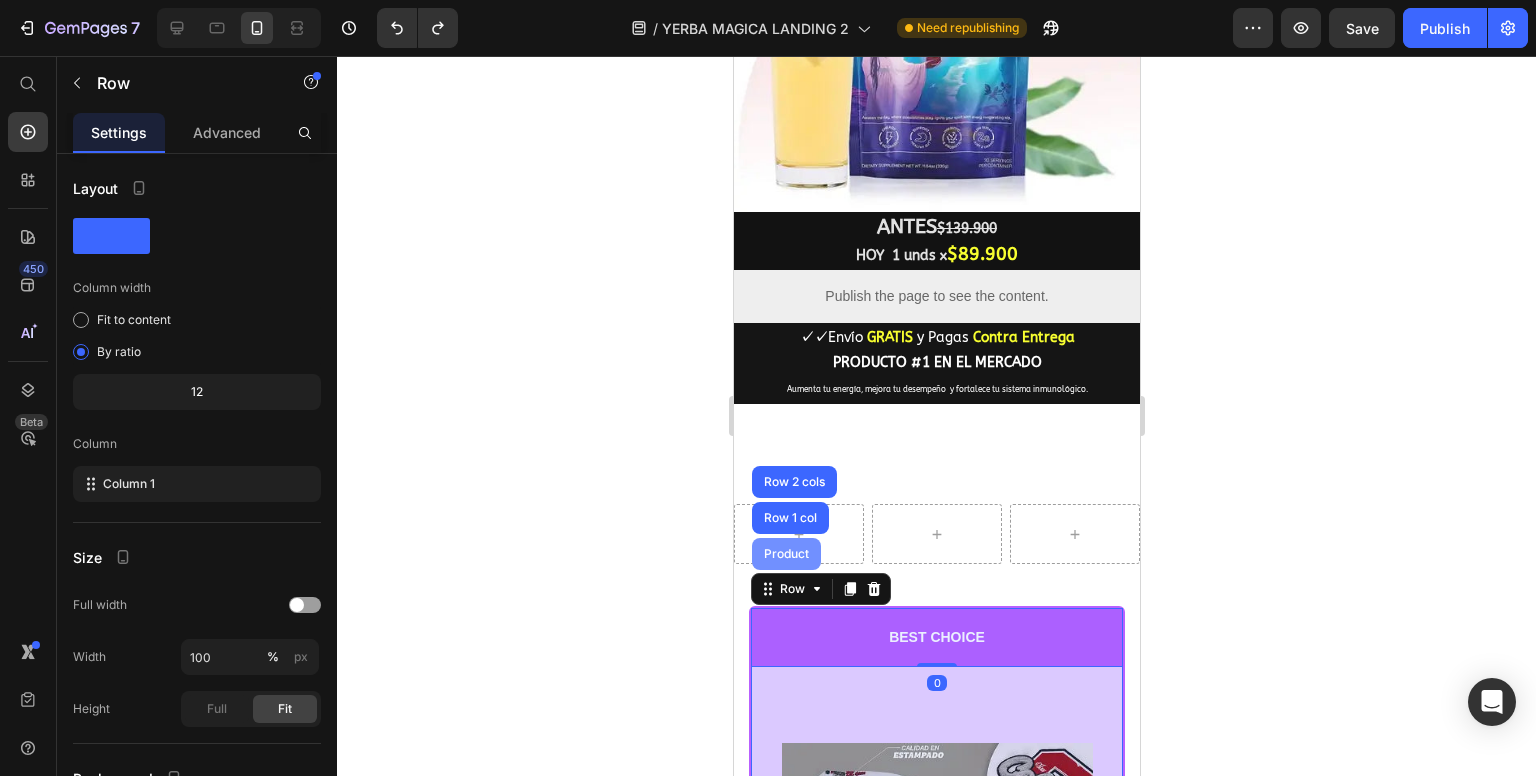 click on "Product" at bounding box center (785, 554) 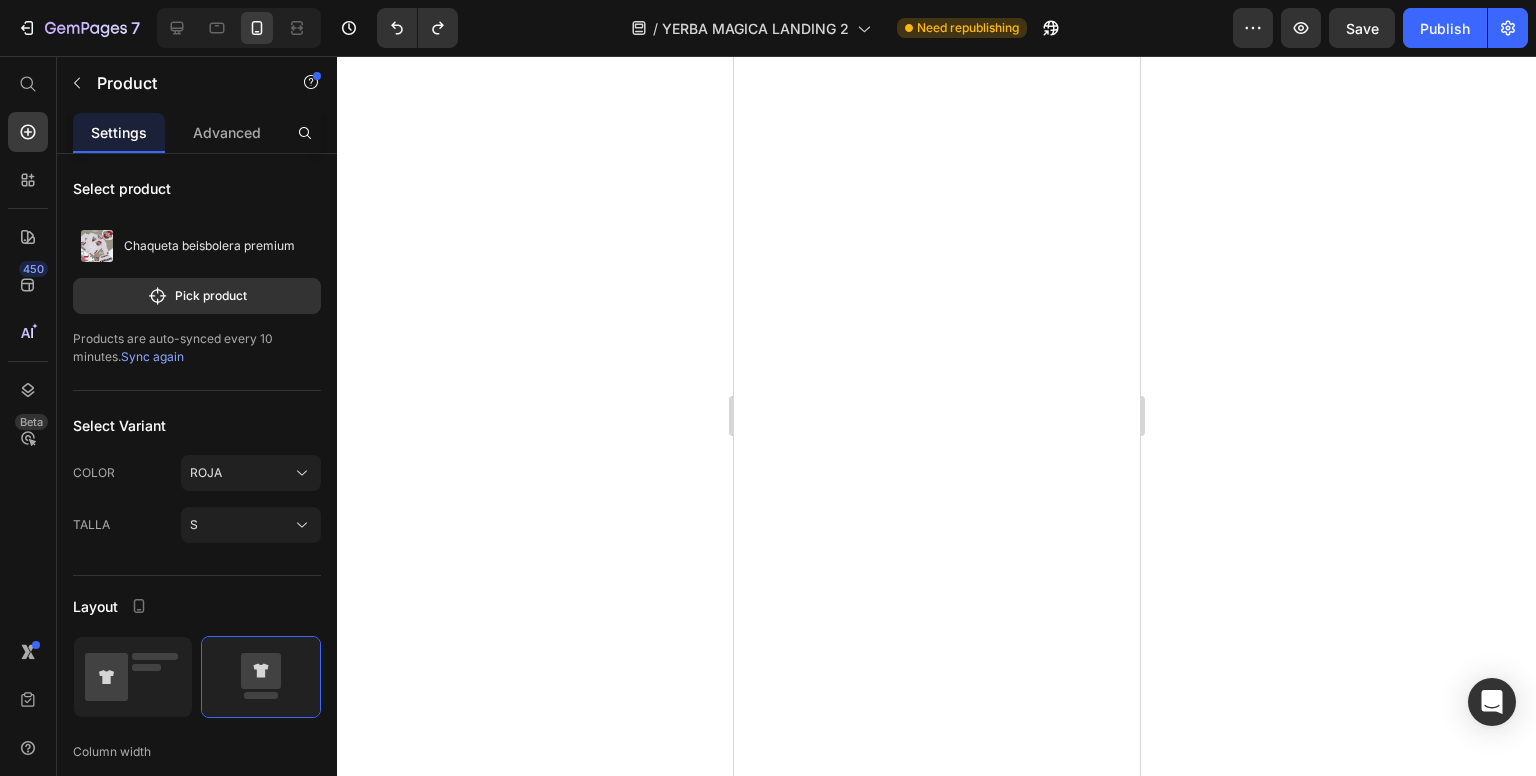 scroll, scrollTop: 0, scrollLeft: 0, axis: both 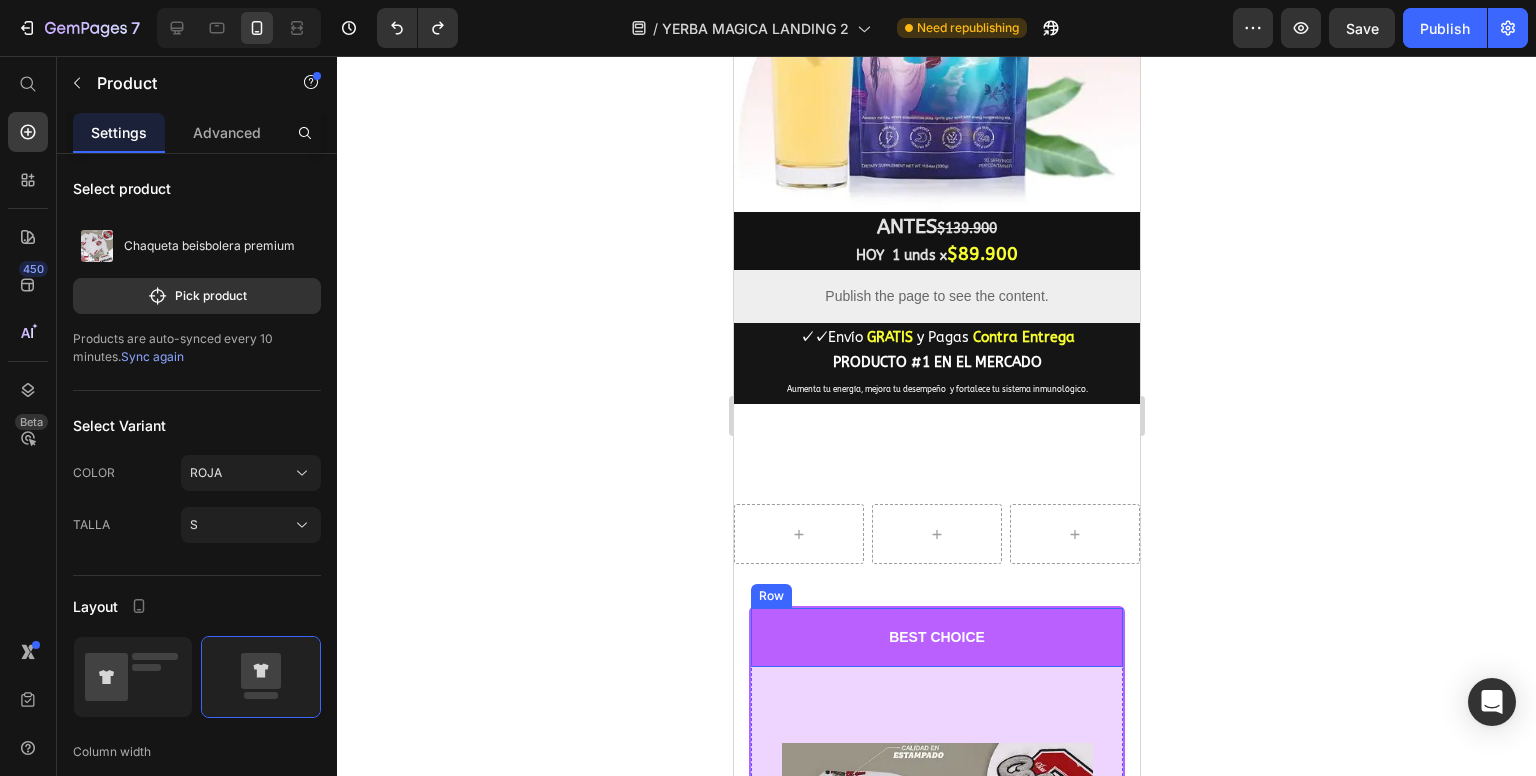 click on "BEST CHOICE Text Block Row" at bounding box center [936, 637] 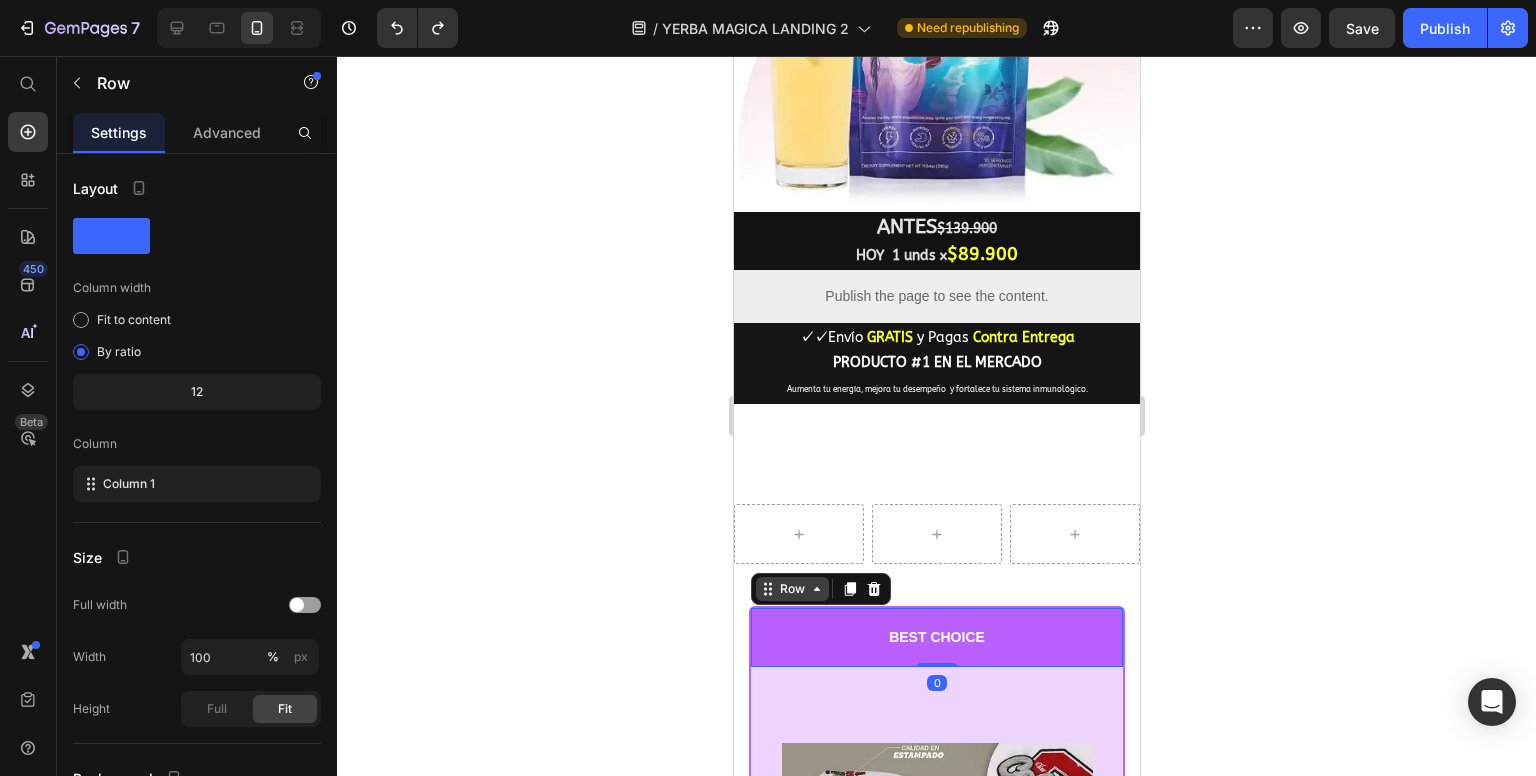 click 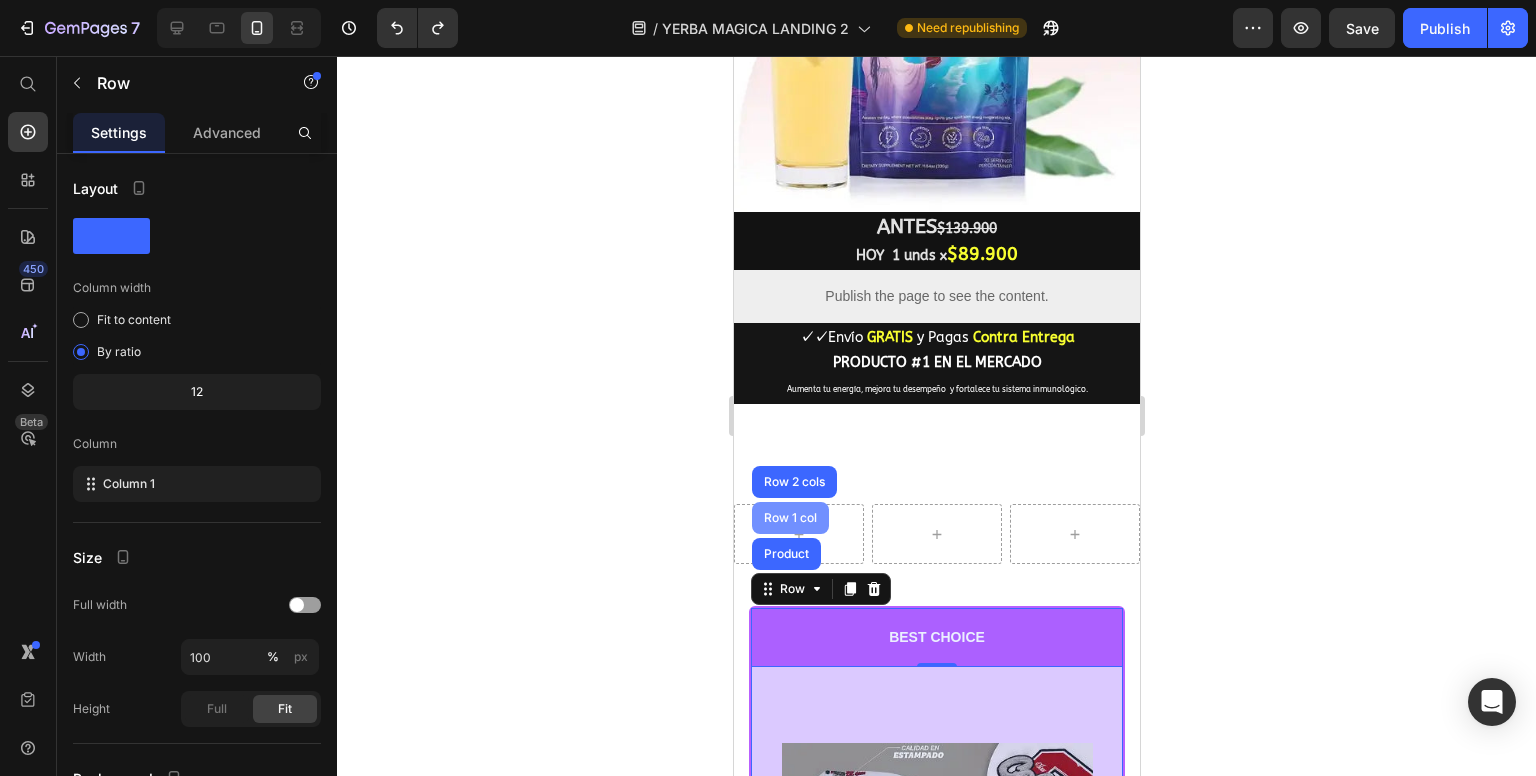 click on "Row 1 col" at bounding box center (789, 518) 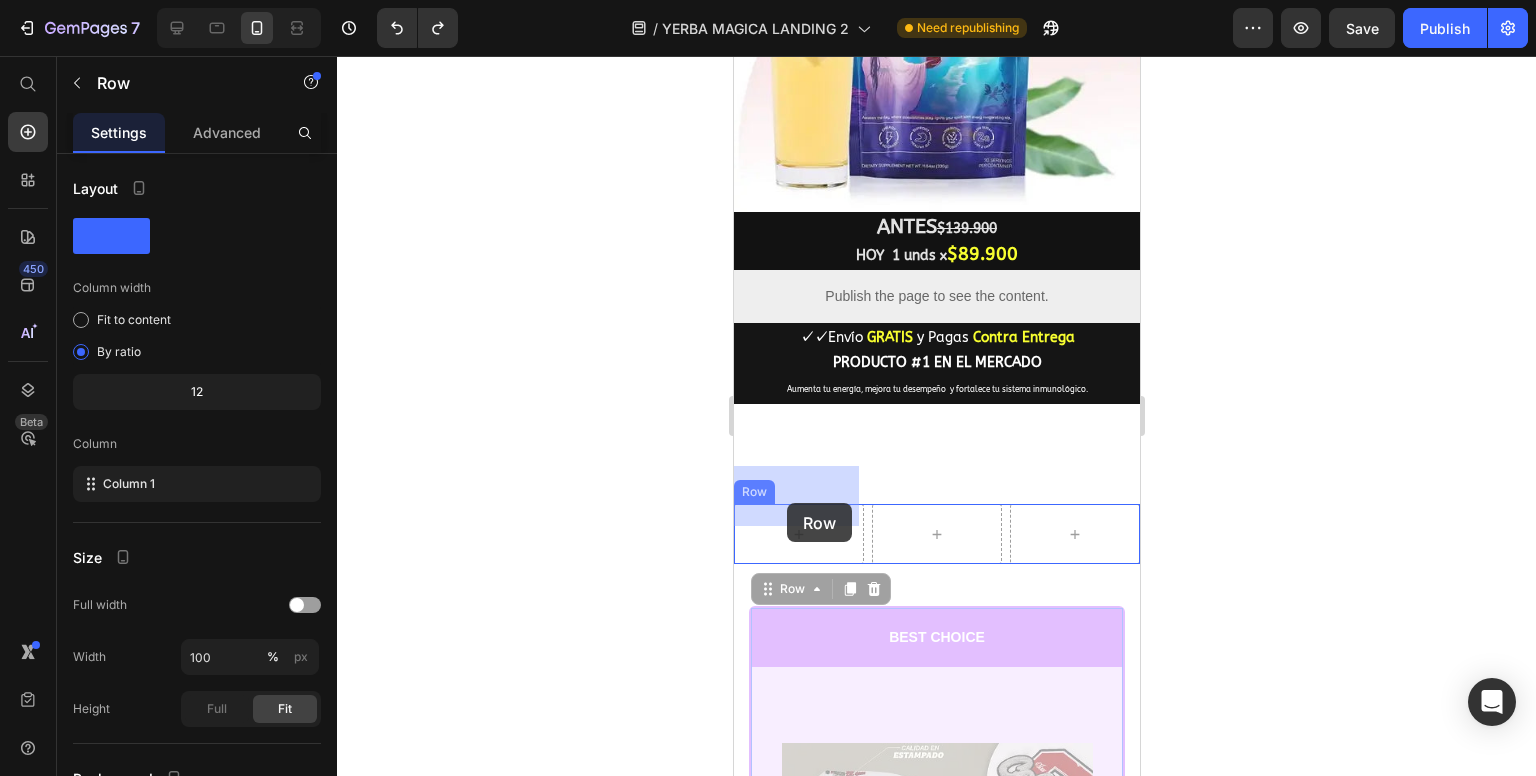 drag, startPoint x: 766, startPoint y: 541, endPoint x: 786, endPoint y: 503, distance: 42.941822 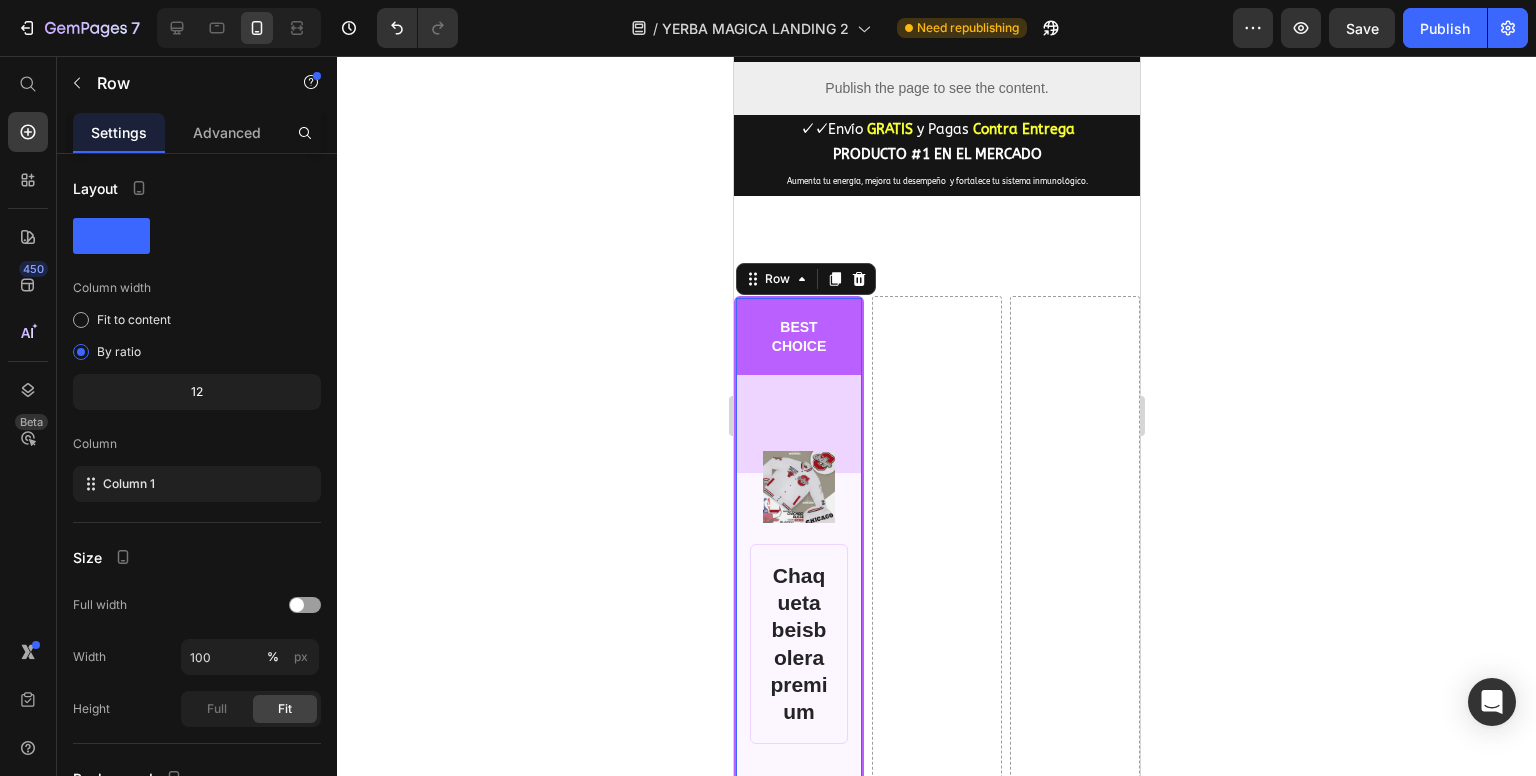 scroll, scrollTop: 1780, scrollLeft: 0, axis: vertical 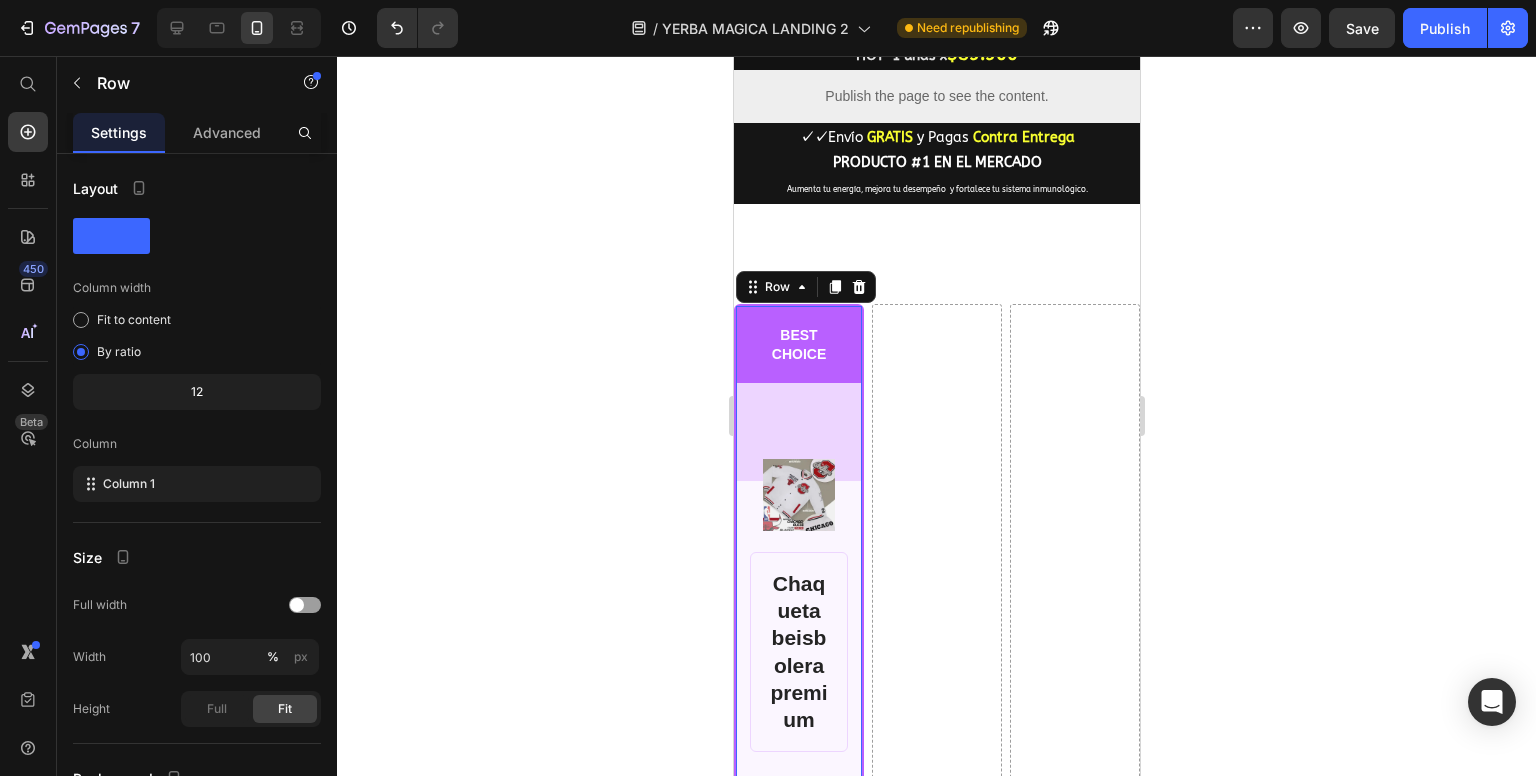 click 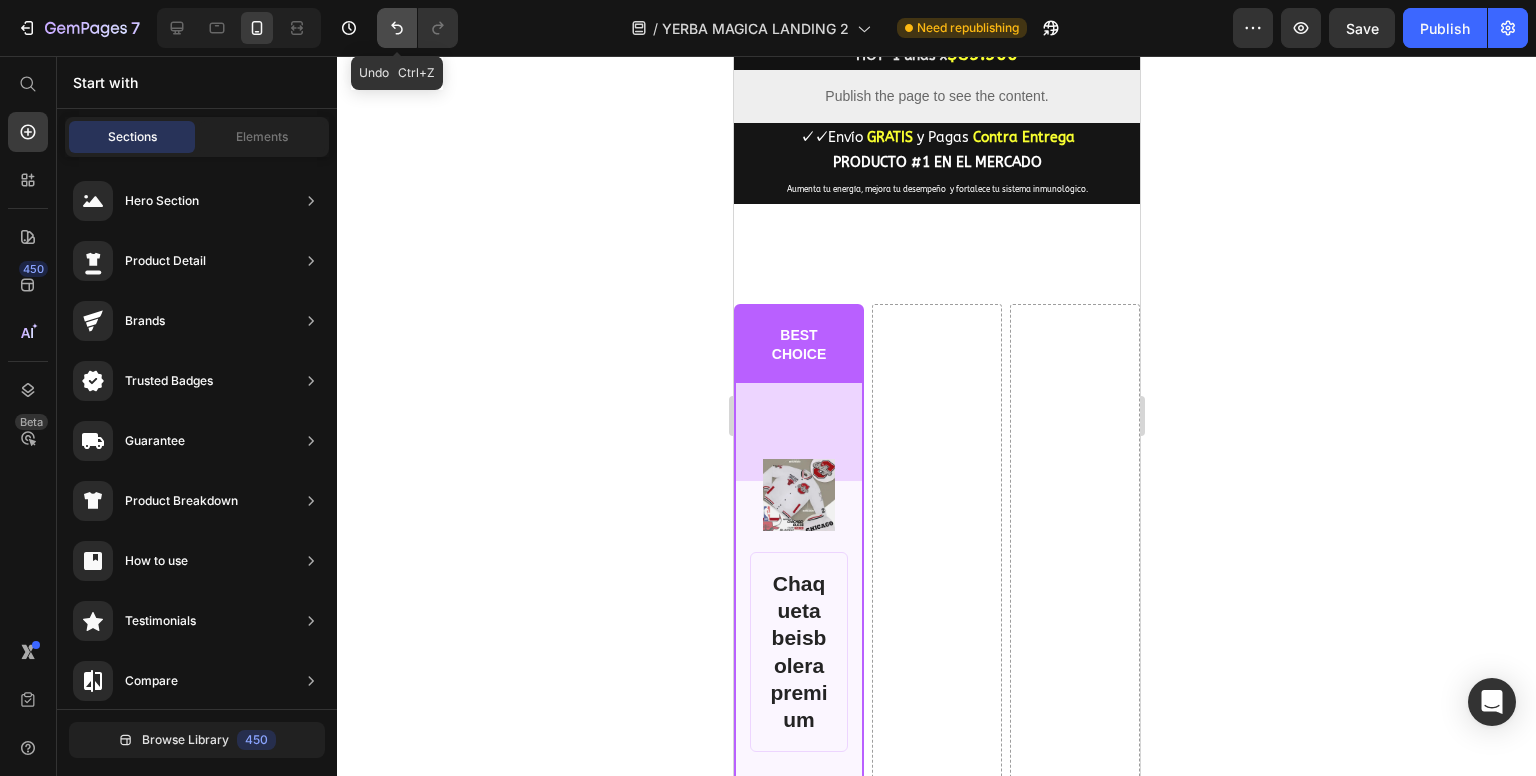 click 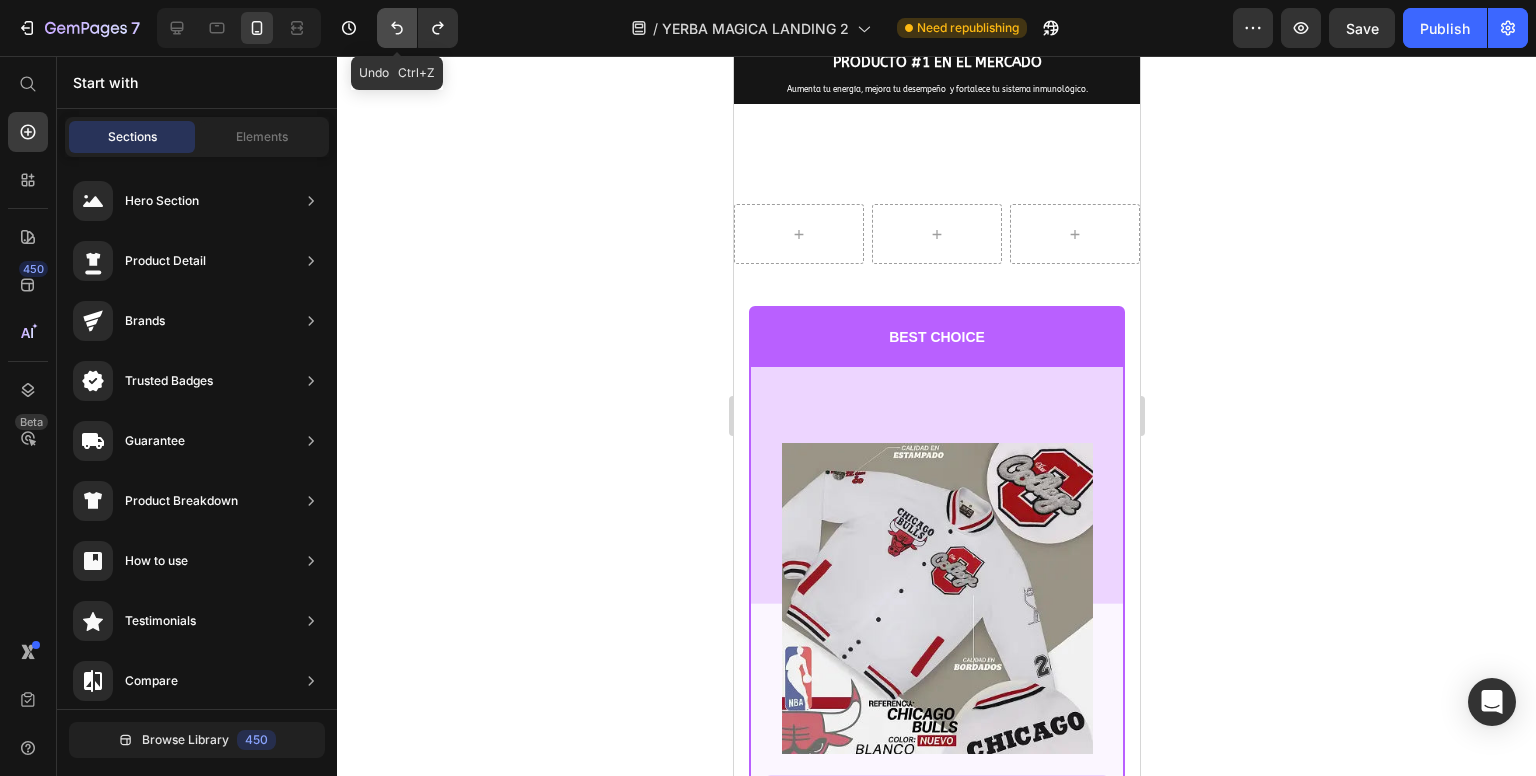 click 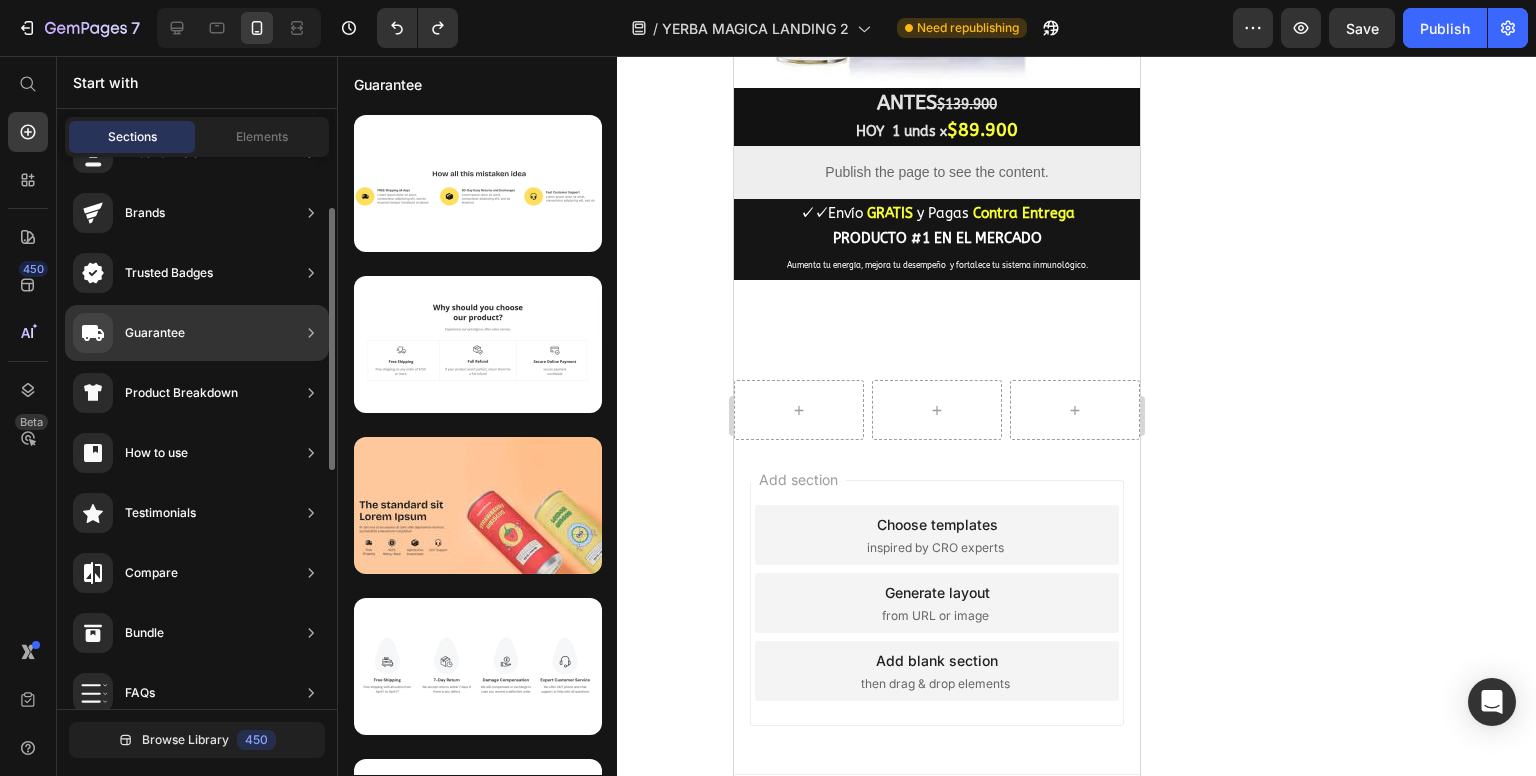 scroll, scrollTop: 0, scrollLeft: 0, axis: both 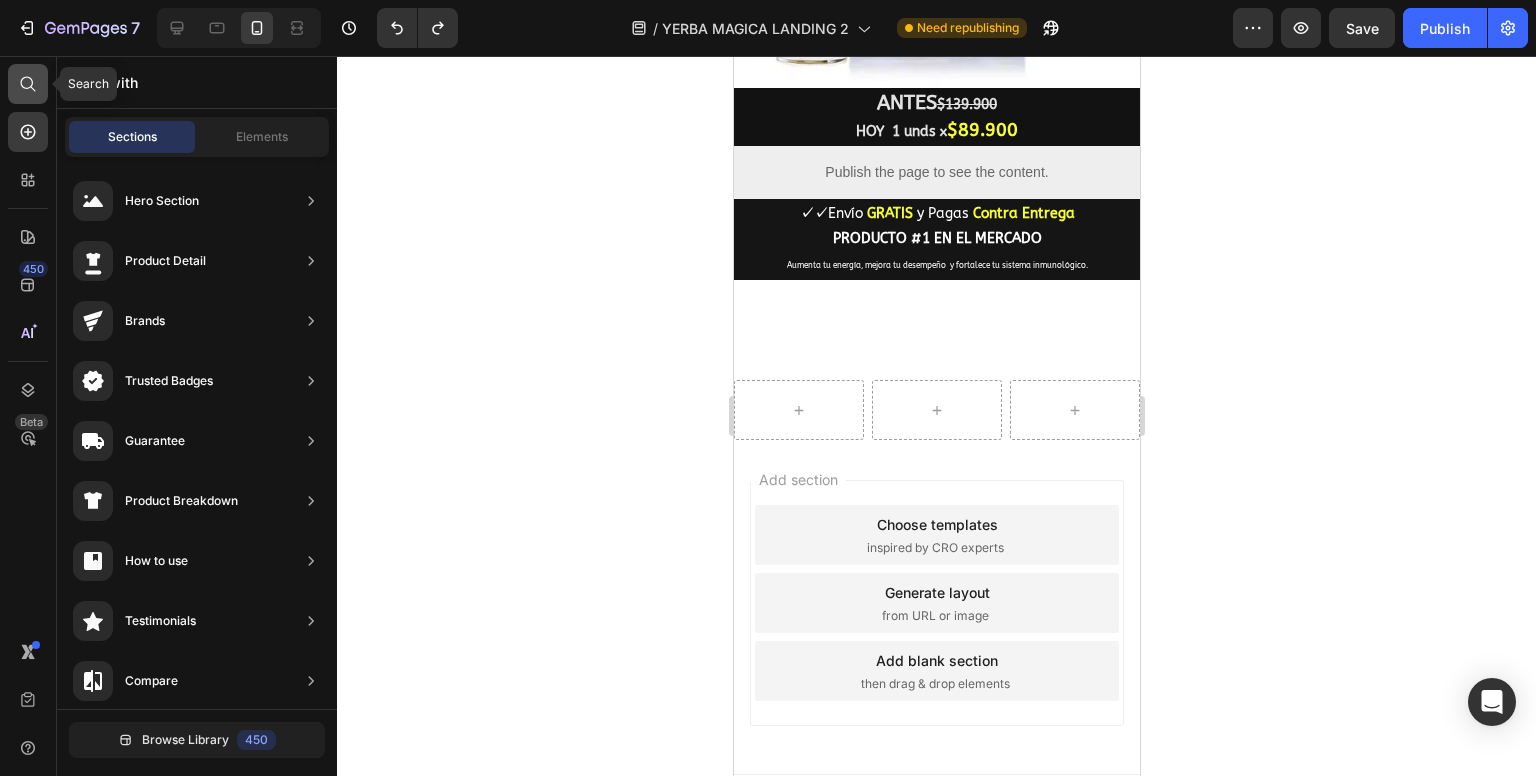 click 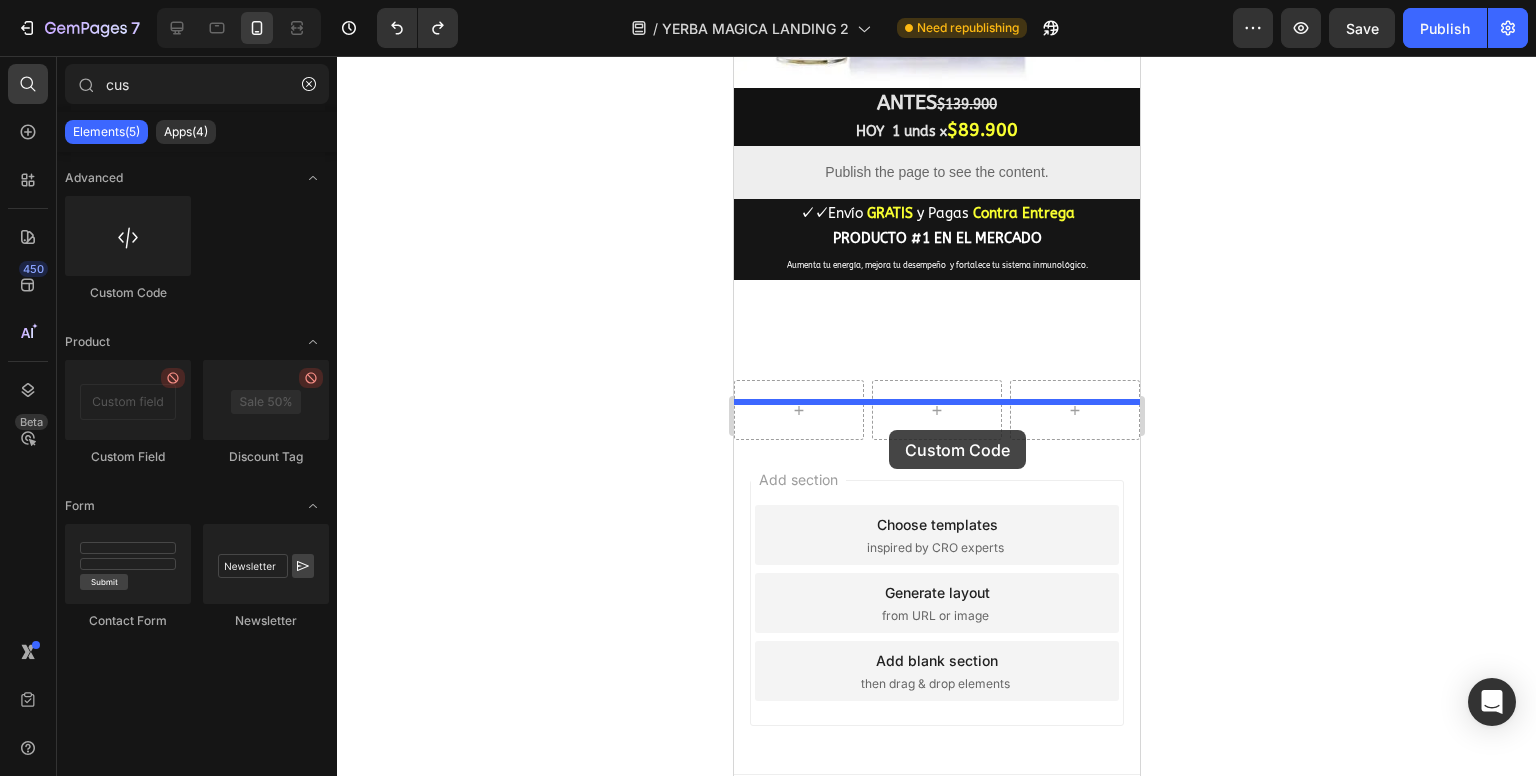 drag, startPoint x: 864, startPoint y: 300, endPoint x: 888, endPoint y: 430, distance: 132.19682 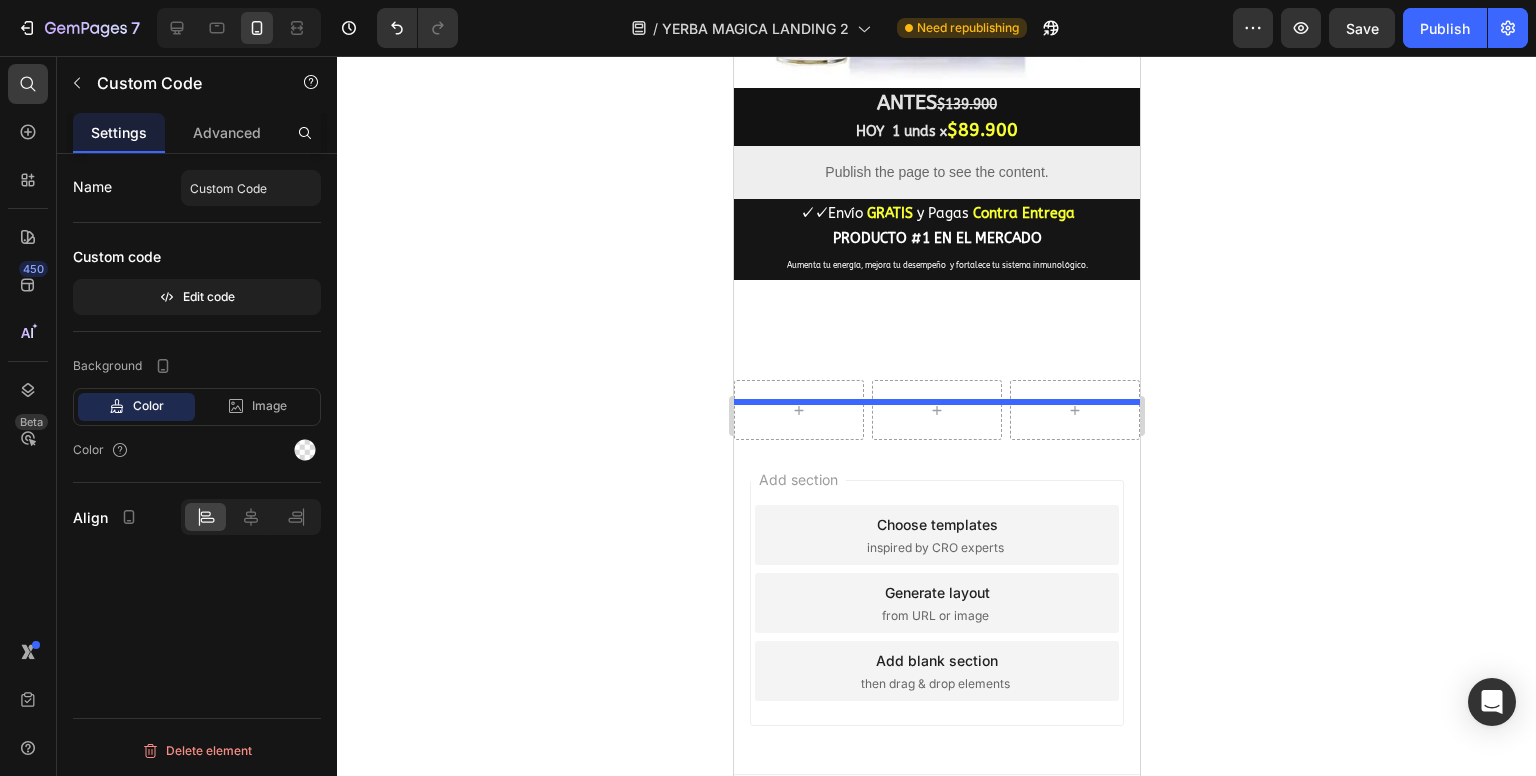 scroll, scrollTop: 1824, scrollLeft: 0, axis: vertical 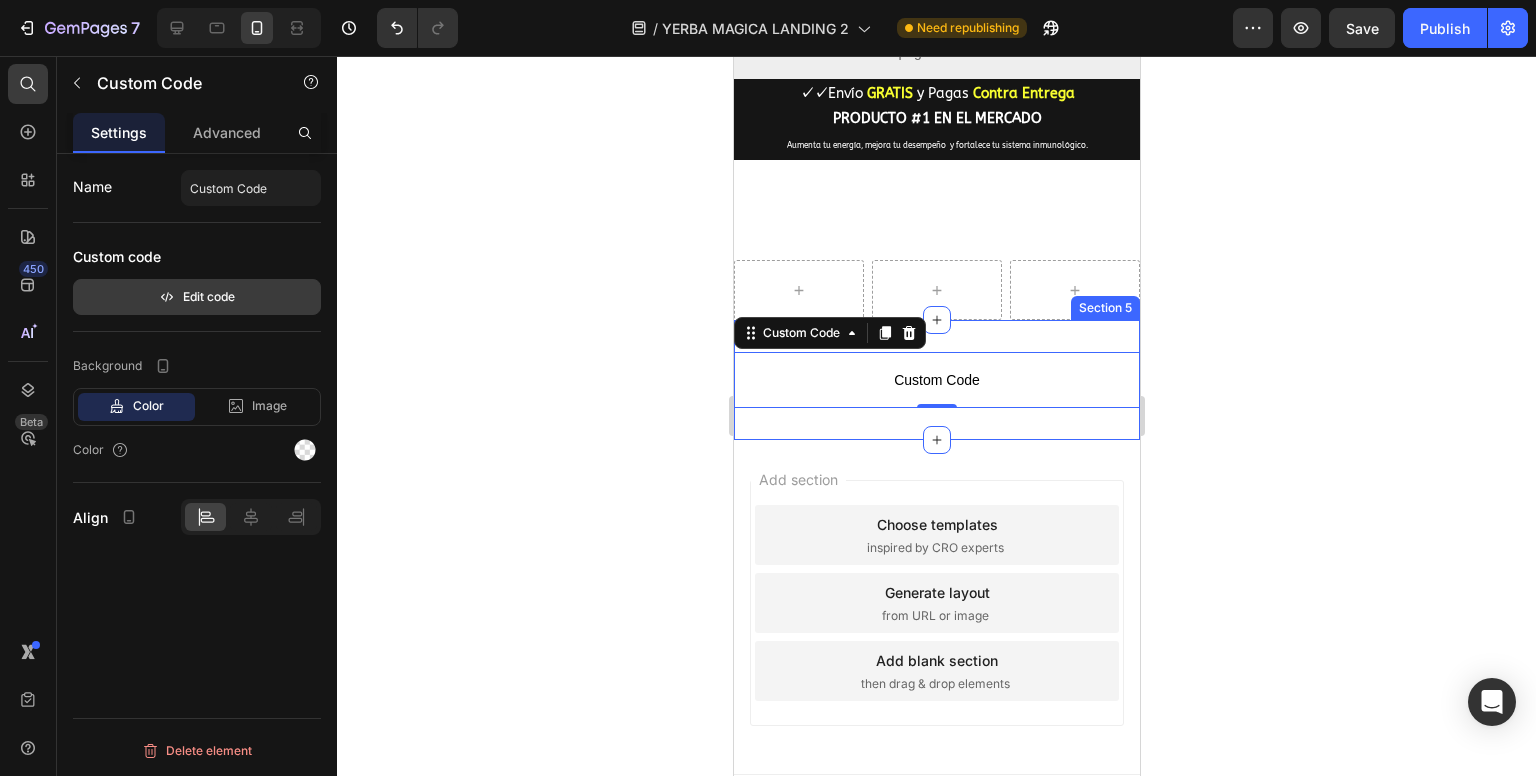 click on "Edit code" at bounding box center [197, 297] 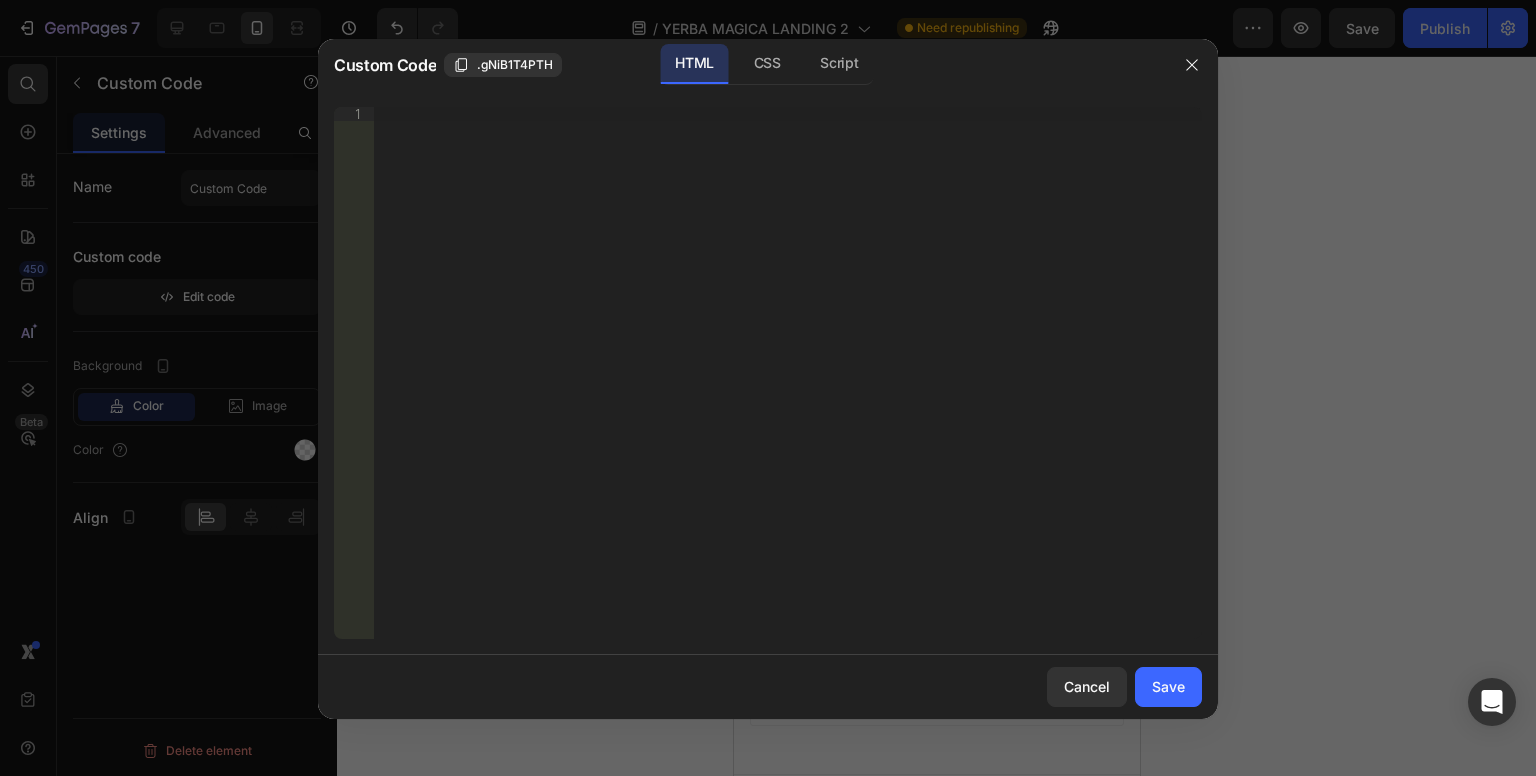 type 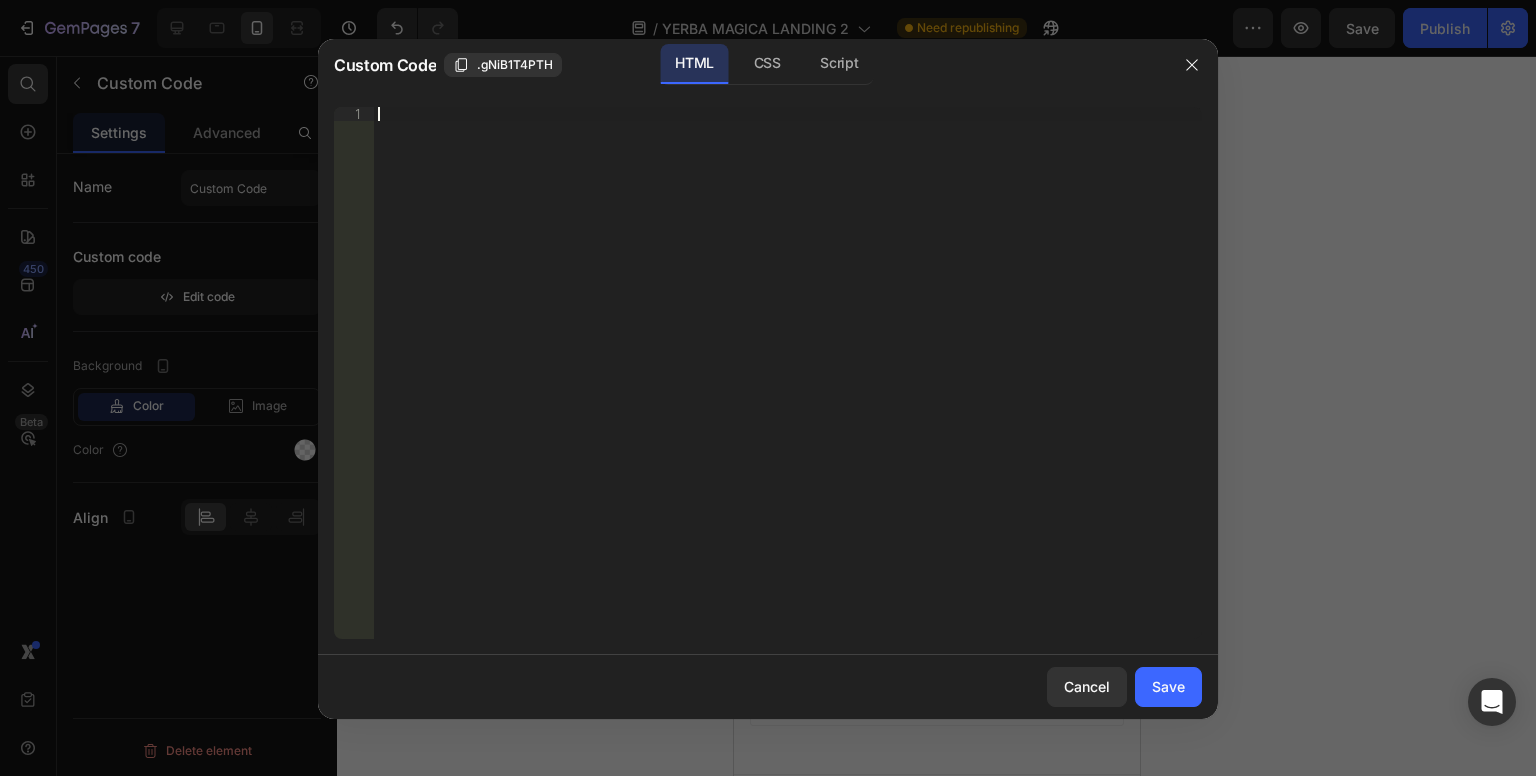 click on "Insert the 3rd-party installation code, HTML code, or Liquid code to display custom content." at bounding box center [788, 387] 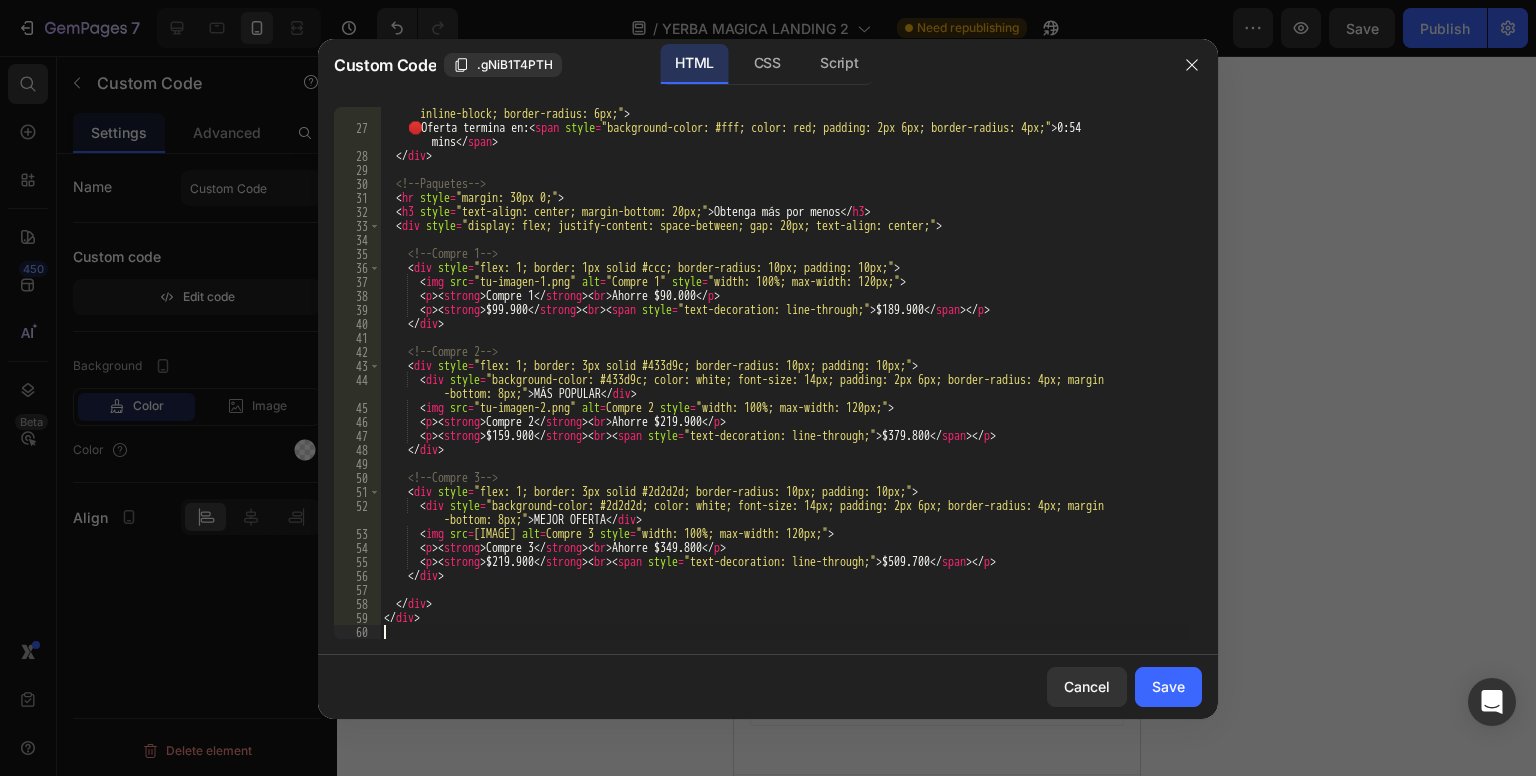 scroll, scrollTop: 392, scrollLeft: 0, axis: vertical 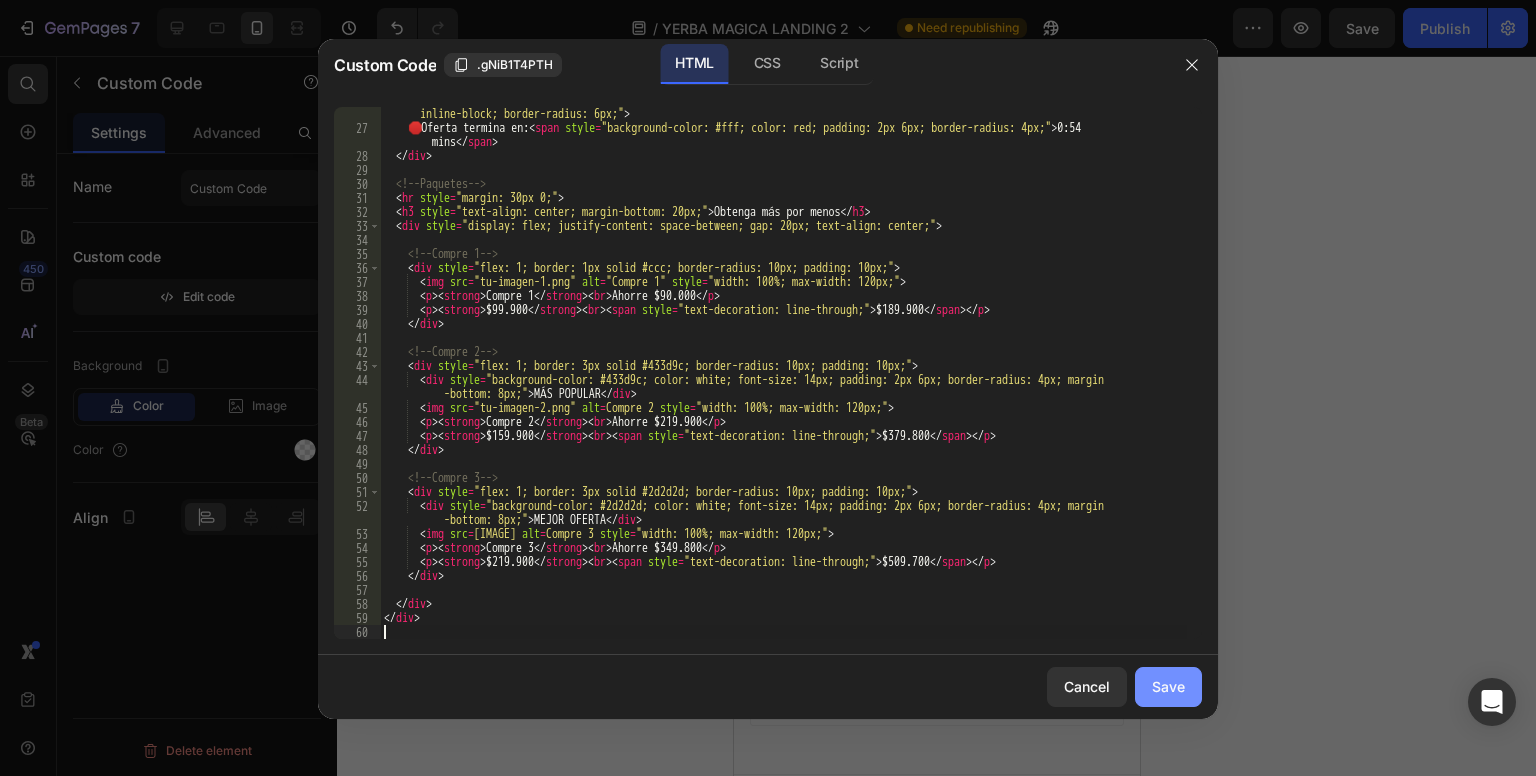 click on "Save" at bounding box center [1168, 686] 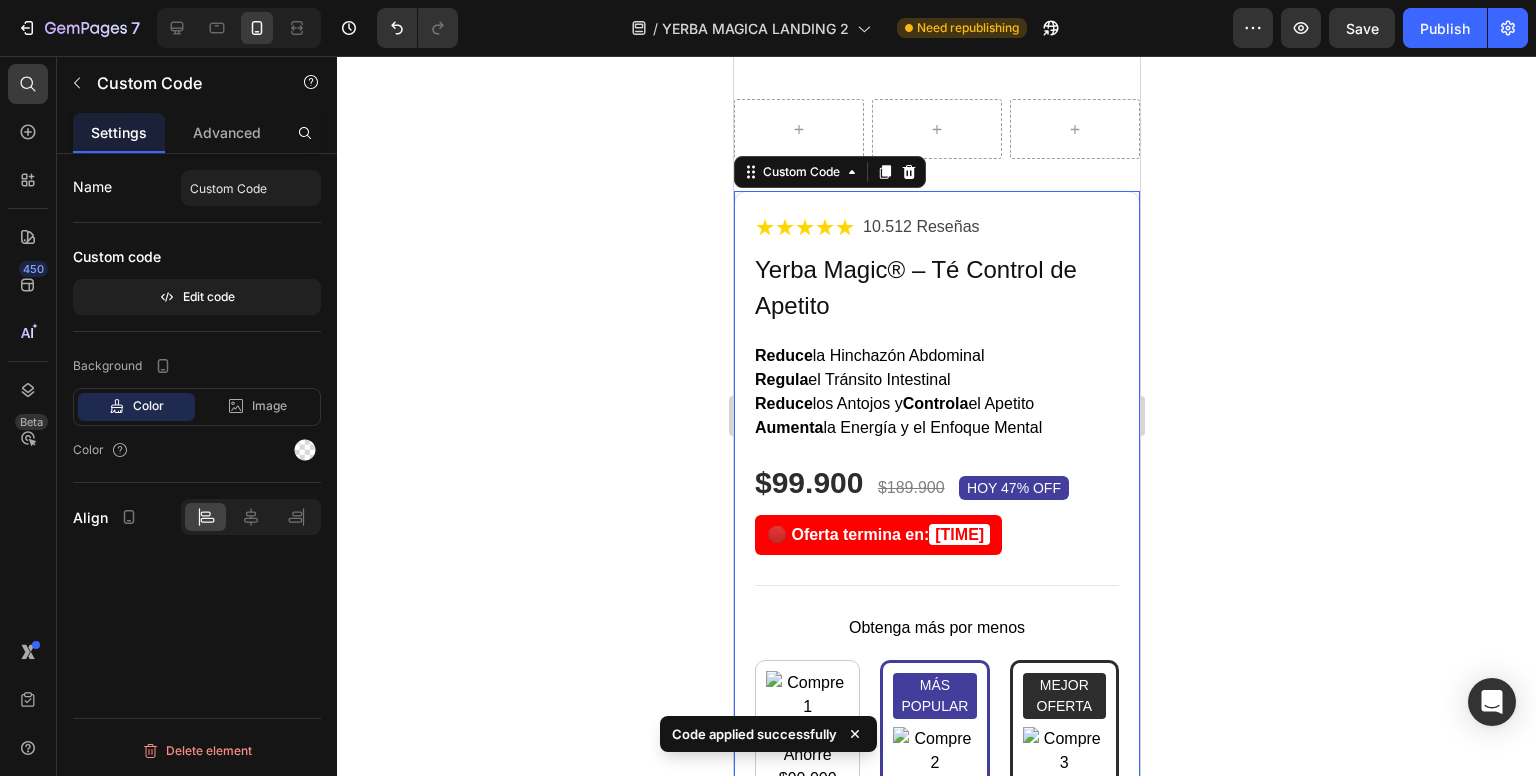 scroll, scrollTop: 1980, scrollLeft: 0, axis: vertical 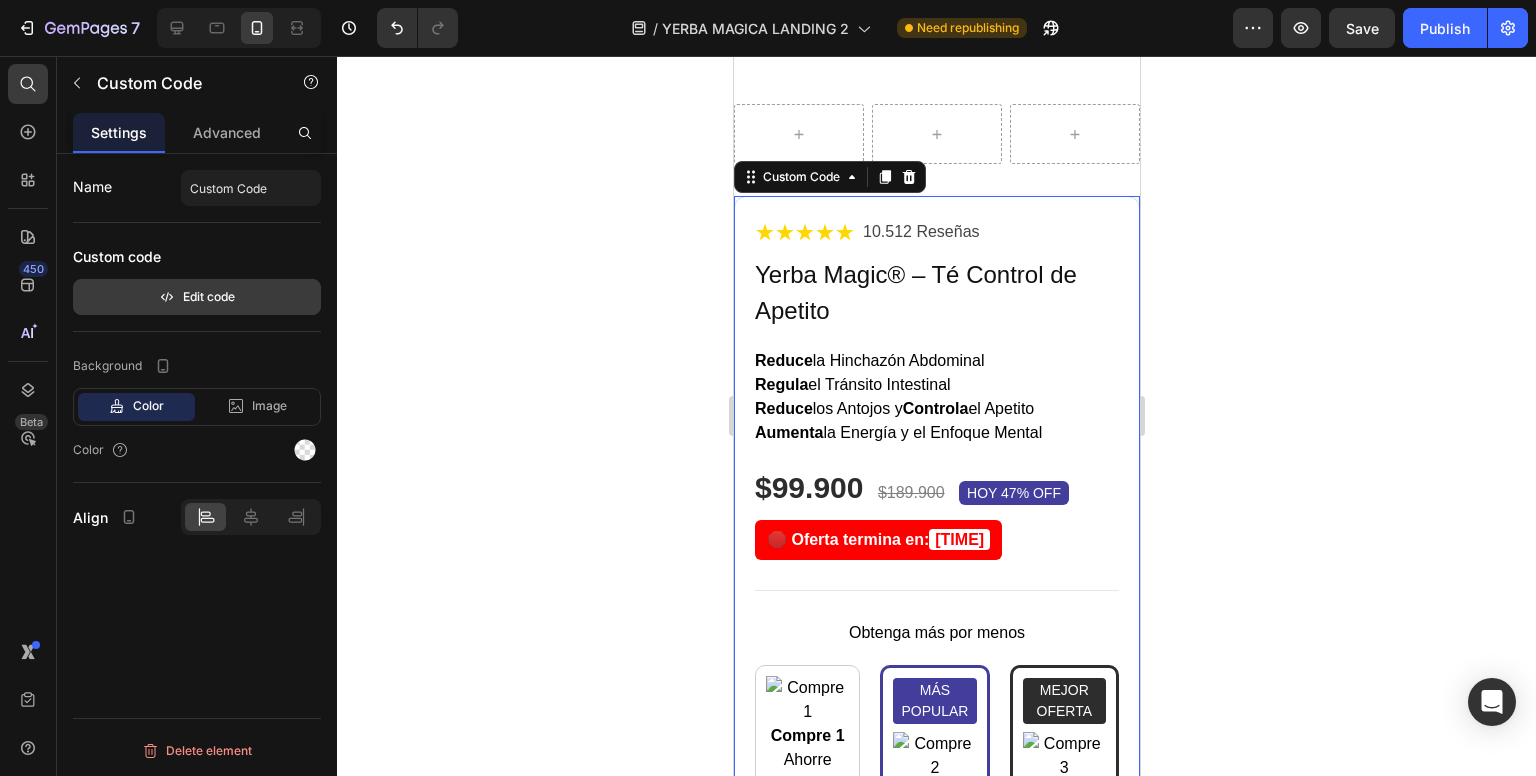 click on "Edit code" at bounding box center [197, 297] 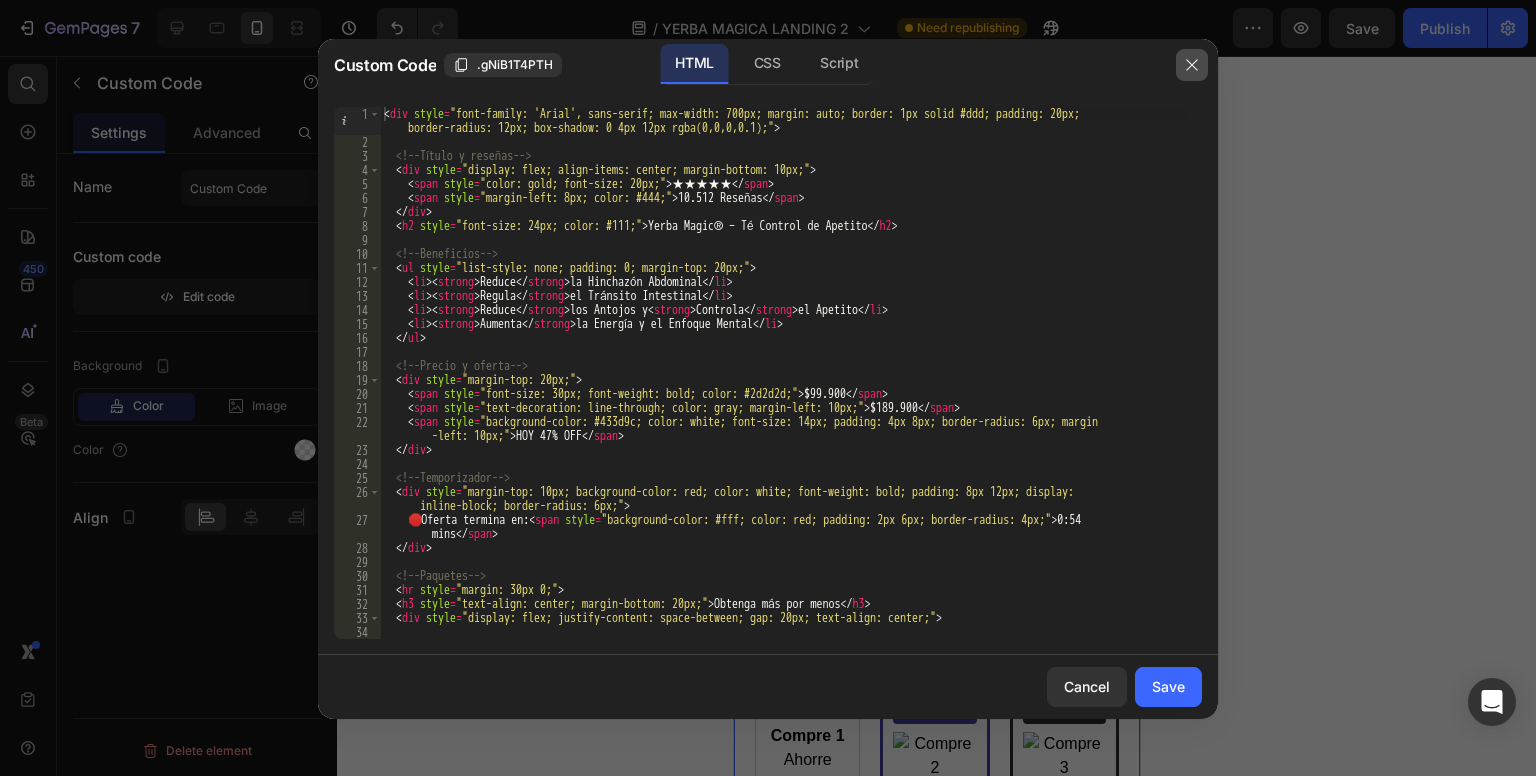 click 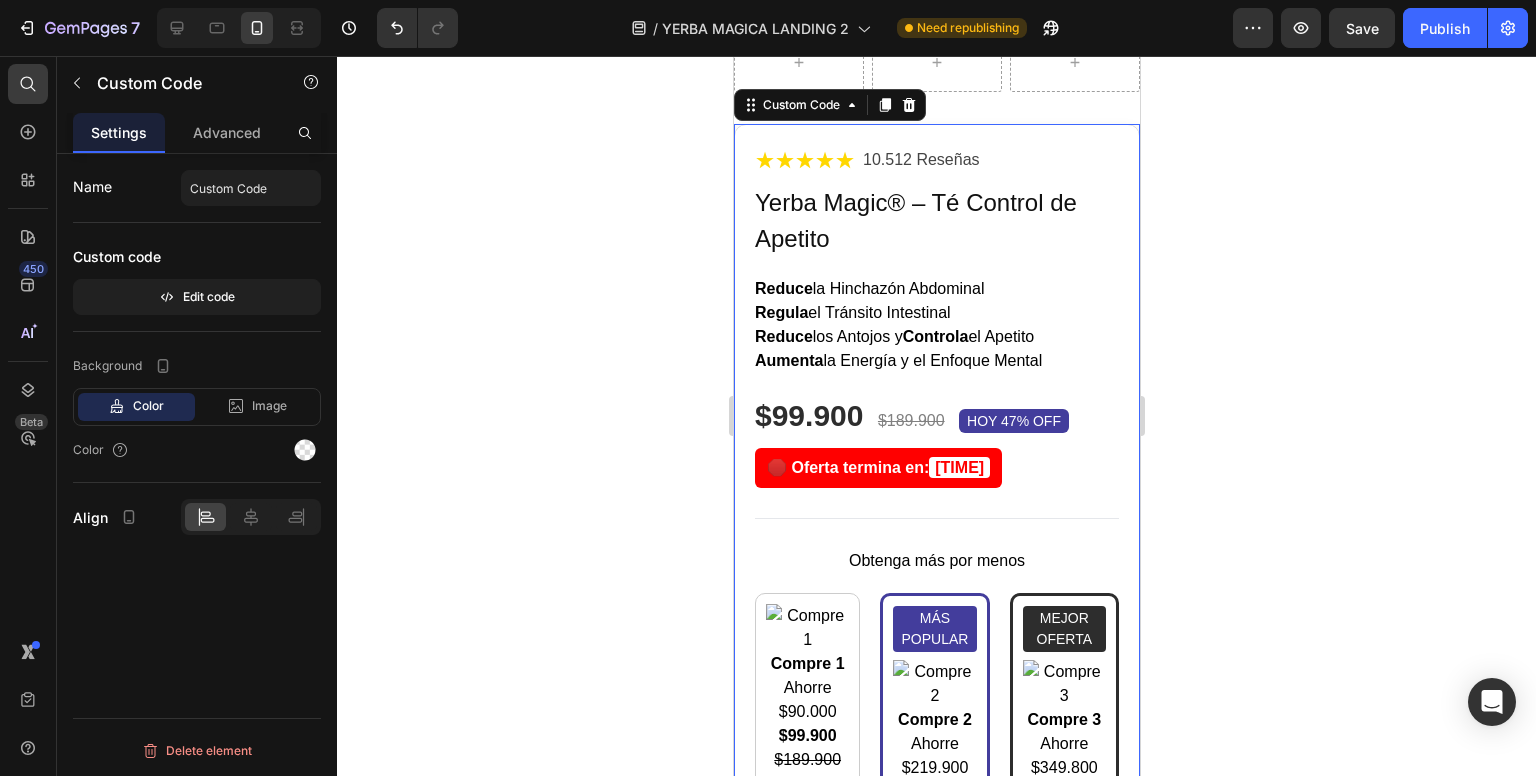 scroll, scrollTop: 2280, scrollLeft: 0, axis: vertical 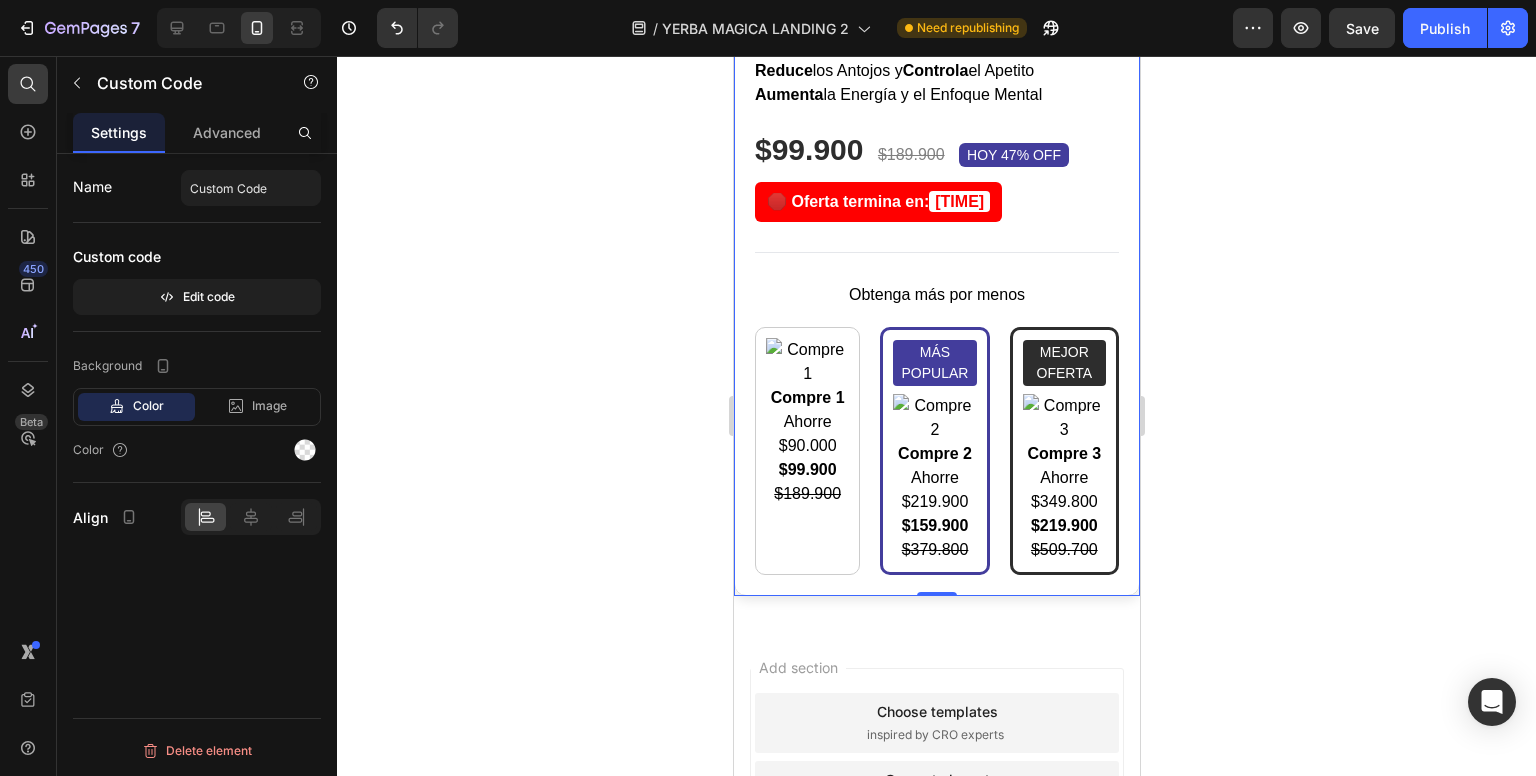 click on "$99.900 $189.900" at bounding box center (806, 482) 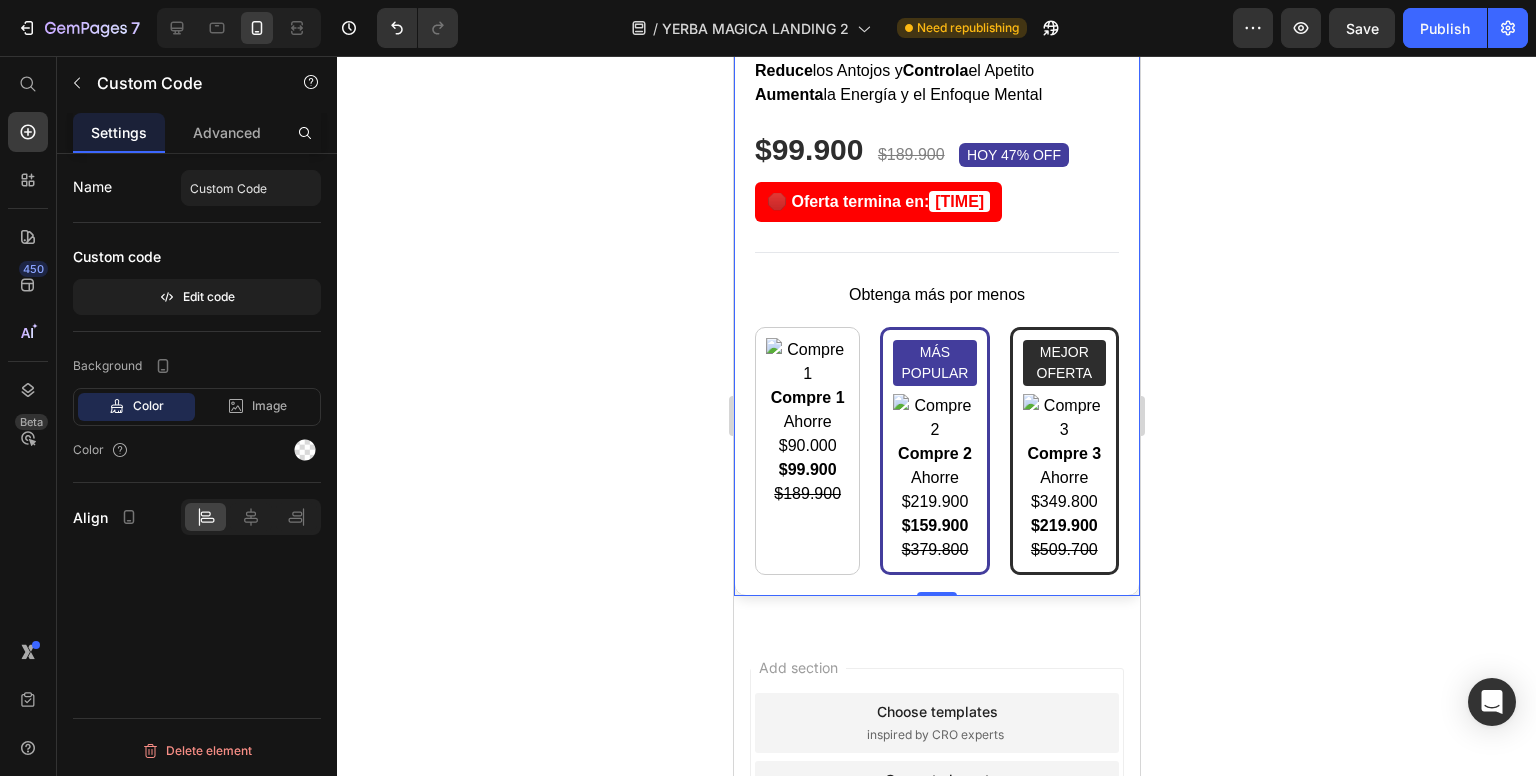 click on "MÁS POPULAR" at bounding box center (933, 363) 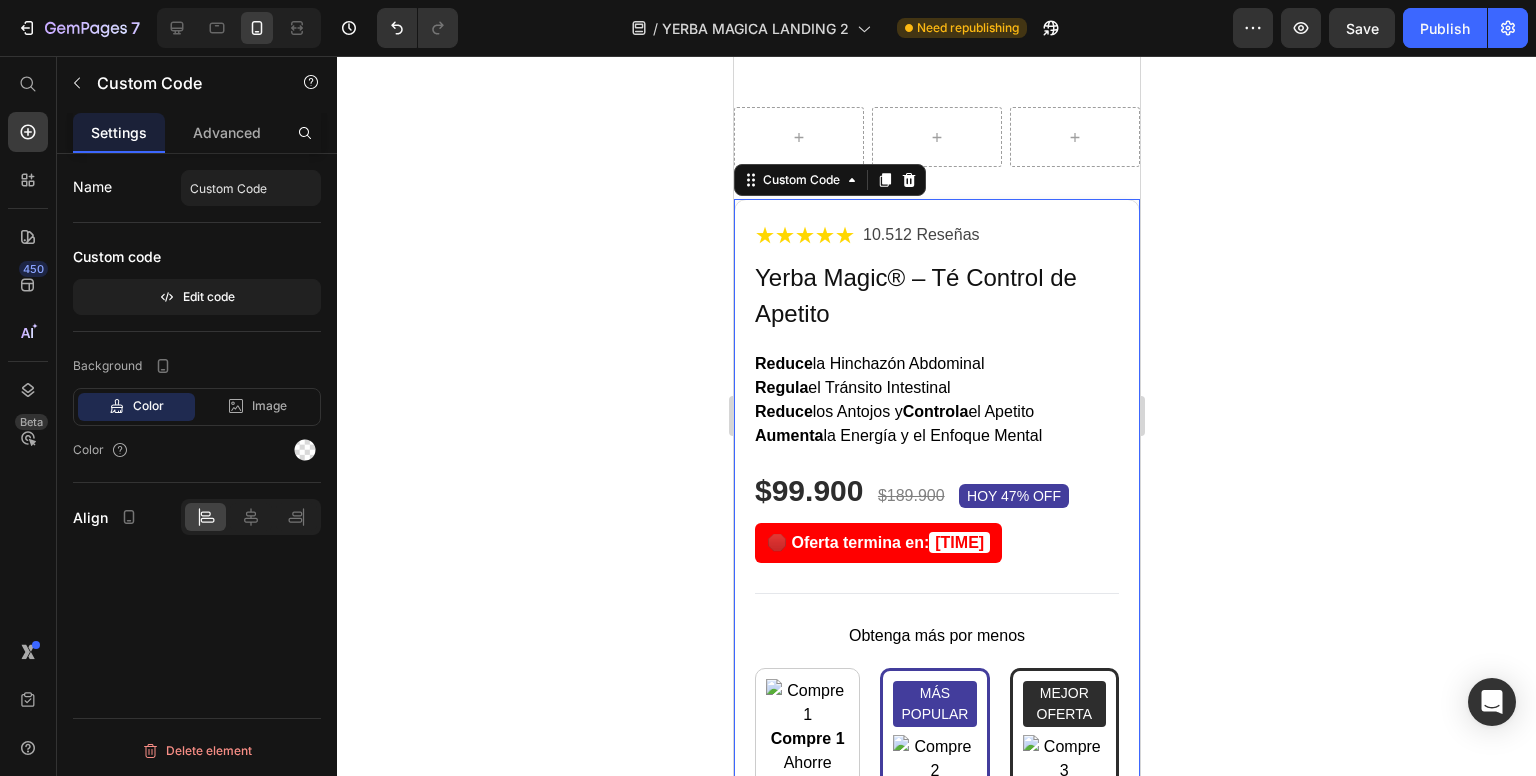 scroll, scrollTop: 1980, scrollLeft: 0, axis: vertical 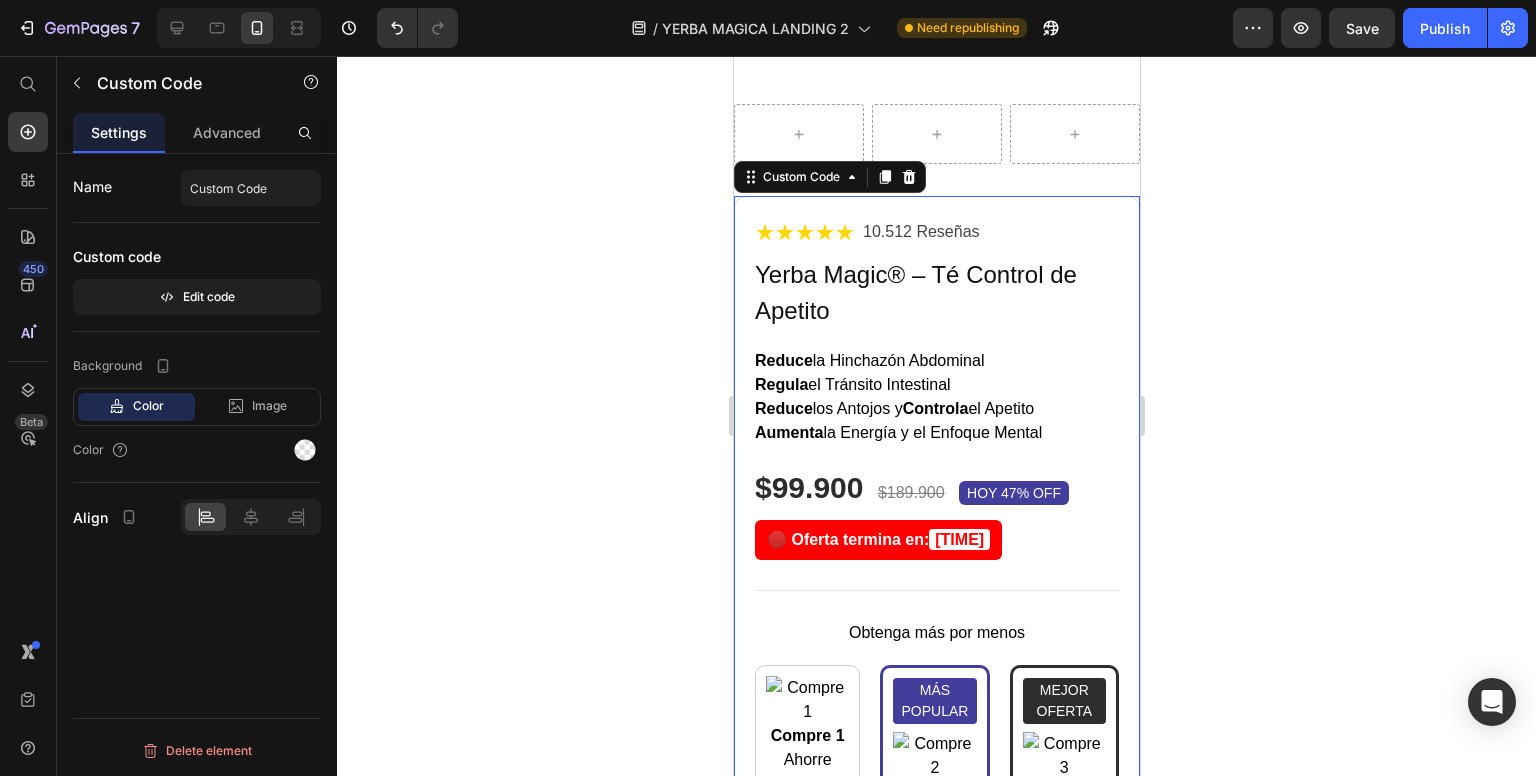 click on "★★★★★
[NUMBER] Reseñas
Yerba Magic® – Té Control de Apetito
Reduce  la Hinchazón Abdominal
Regula  el Tránsito Intestinal
Reduce  los Antojos y  Controla  el Apetito
Aumenta  la Energía y el Enfoque Mental
$99.900
$189.900
HOY 47% OFF
🛑 Oferta termina en:  [TIME]
Obtenga más por menos
Compre 1 Ahorre $90.000
$99.900 $189.900
MÁS POPULAR
Compre 2 Ahorre $219.900
$159.900 $379.800
MEJOR OFERTA
Compre 3 Ahorre $349.800
$219.900 $509.700" at bounding box center (936, 565) 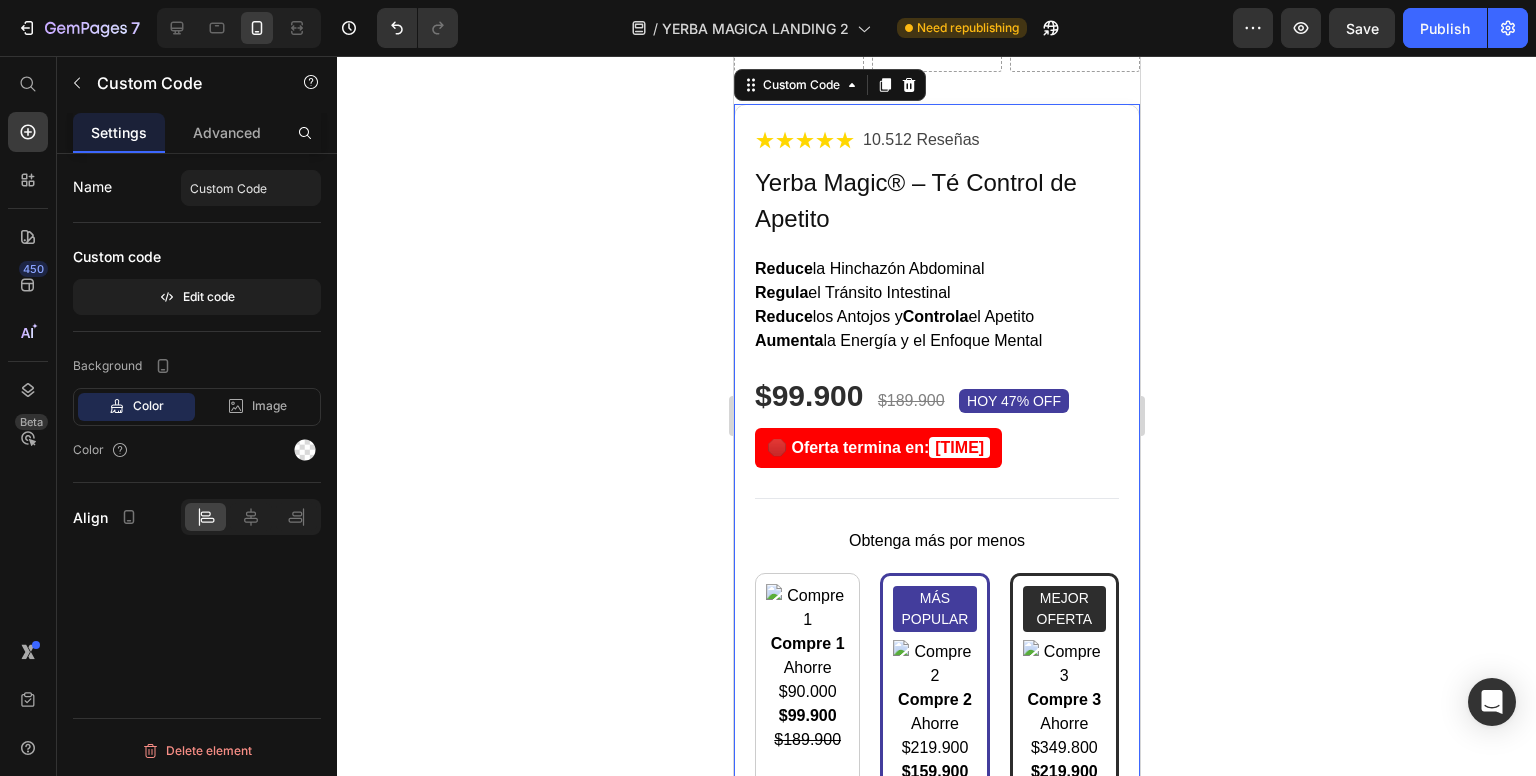 scroll, scrollTop: 2080, scrollLeft: 0, axis: vertical 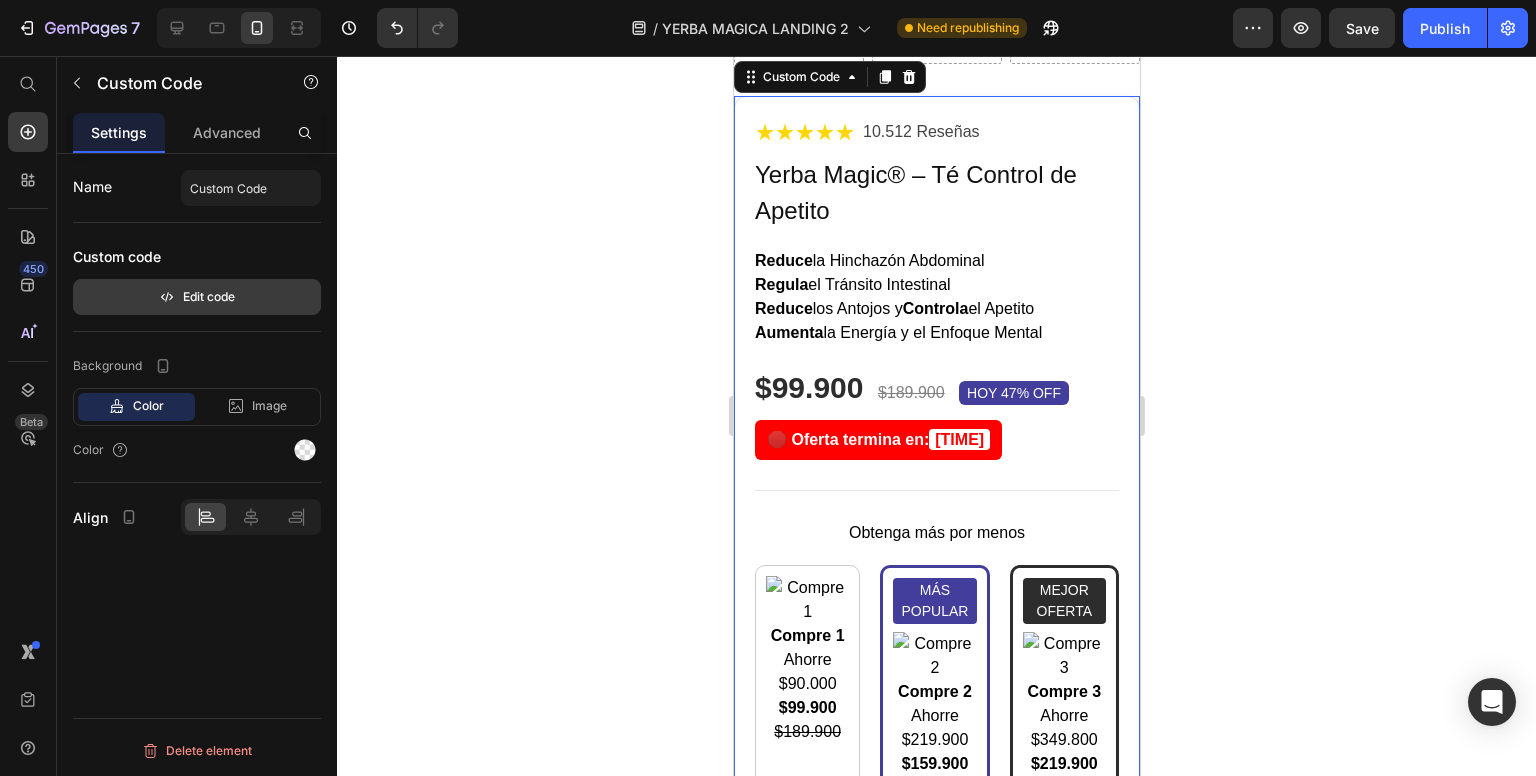 click on "Edit code" at bounding box center (197, 297) 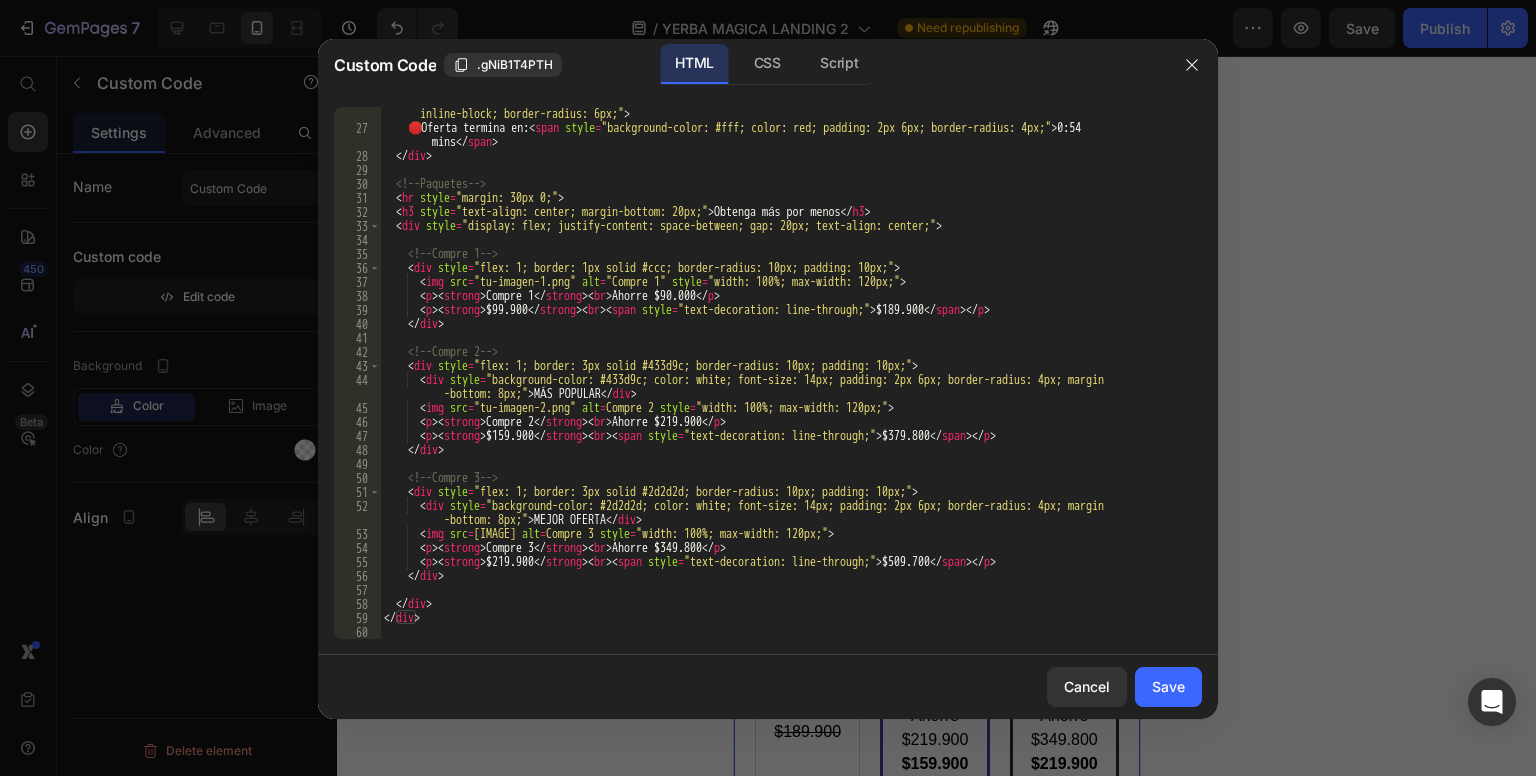 scroll, scrollTop: 332, scrollLeft: 0, axis: vertical 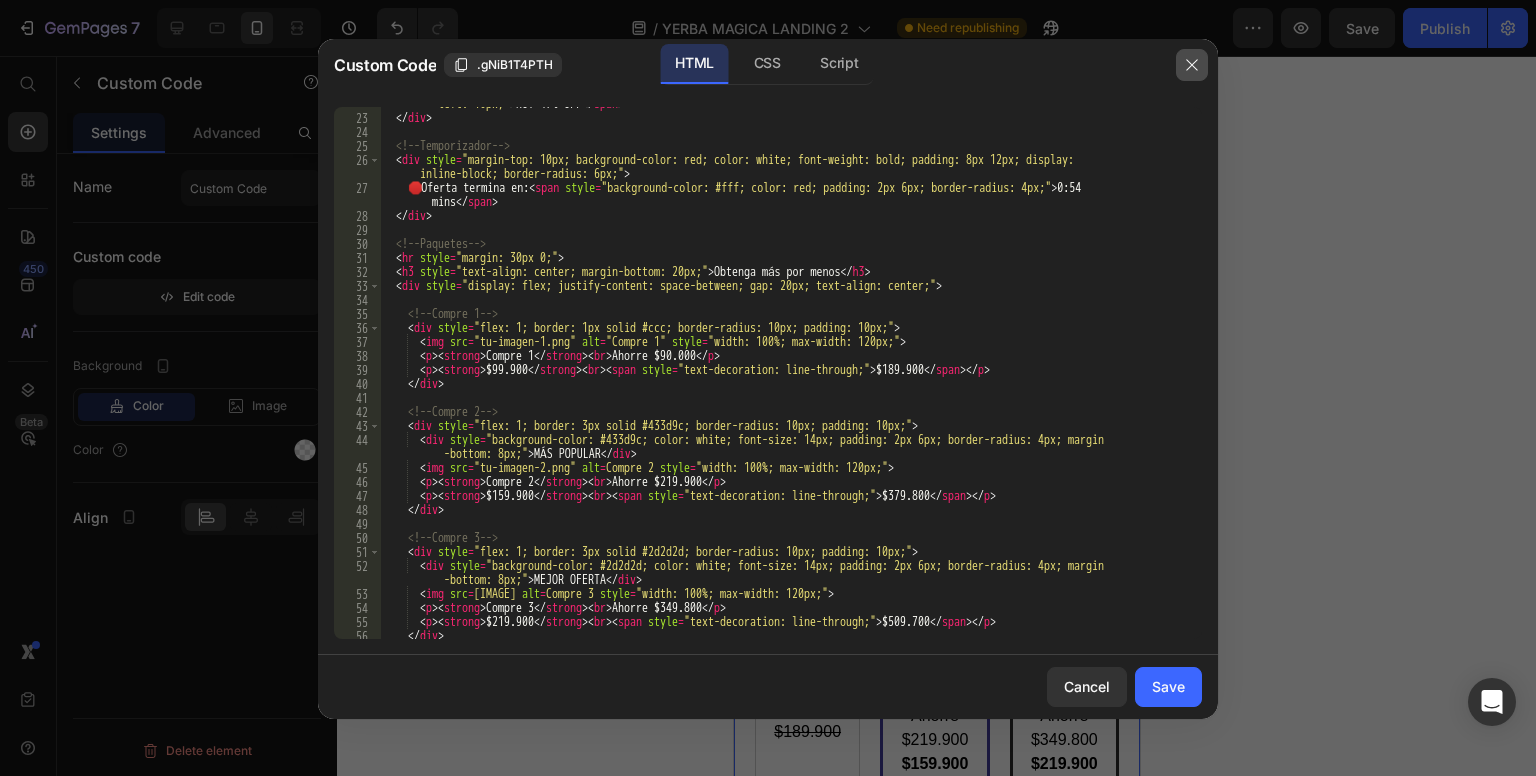 click 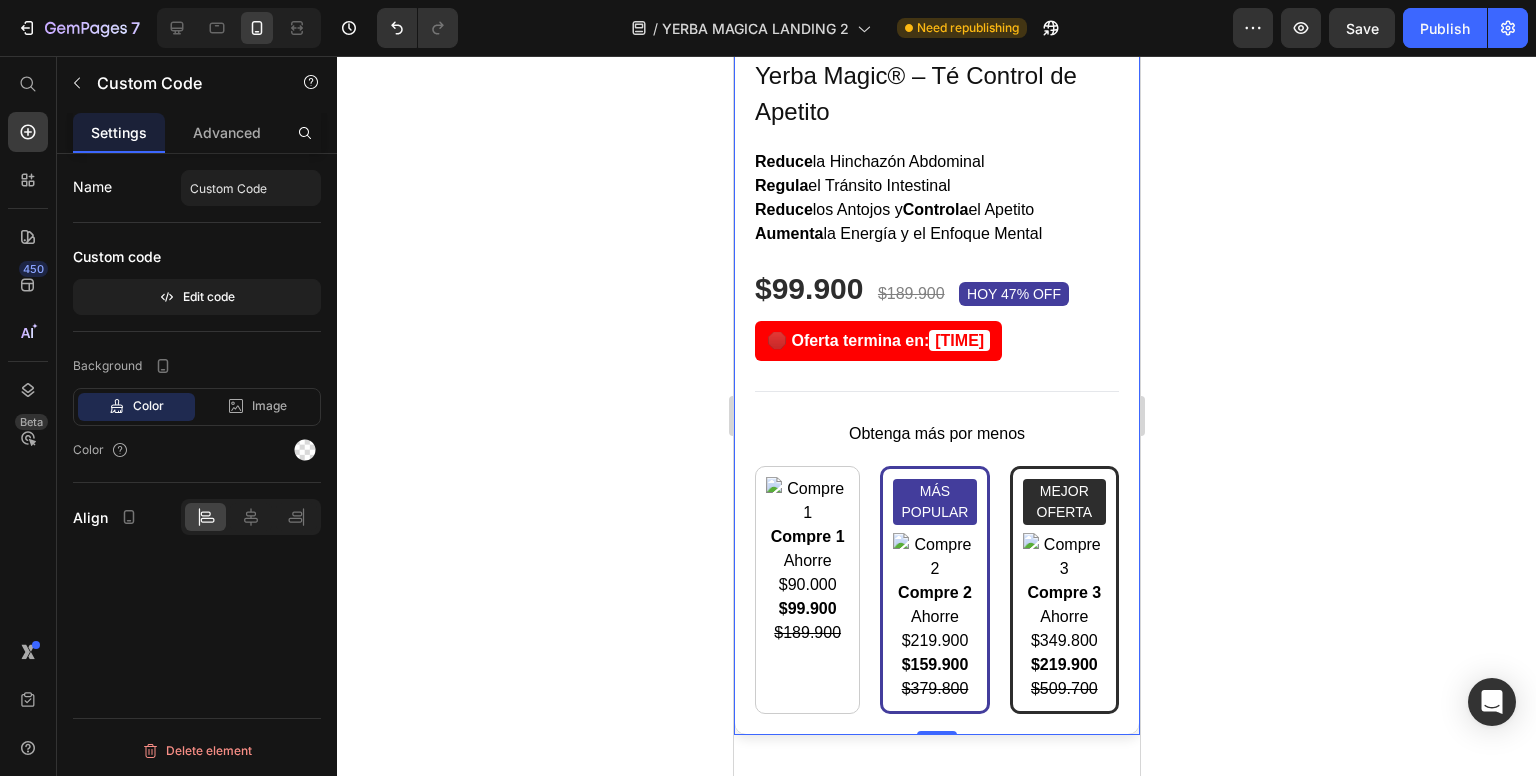 scroll, scrollTop: 2180, scrollLeft: 0, axis: vertical 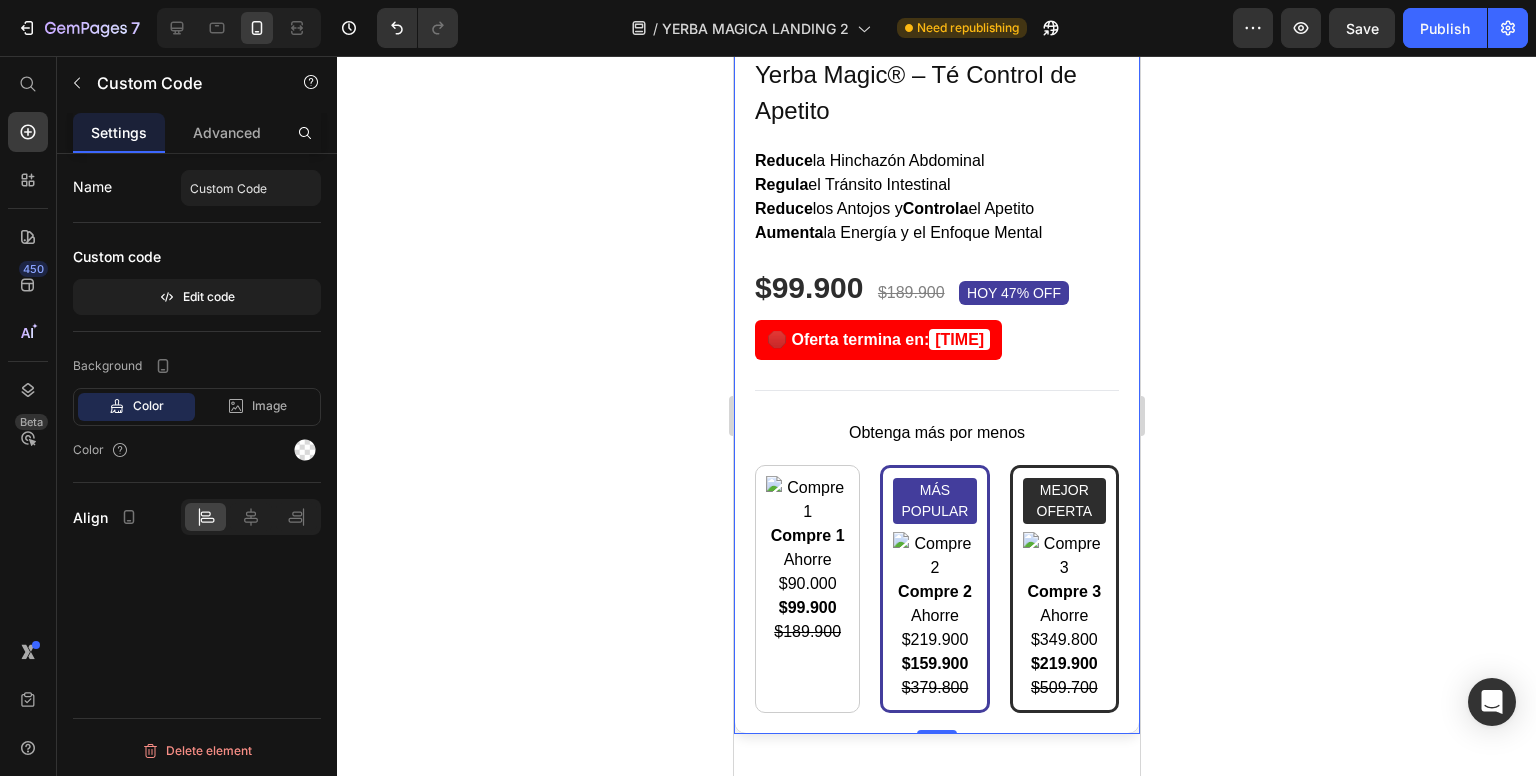 click at bounding box center (933, 556) 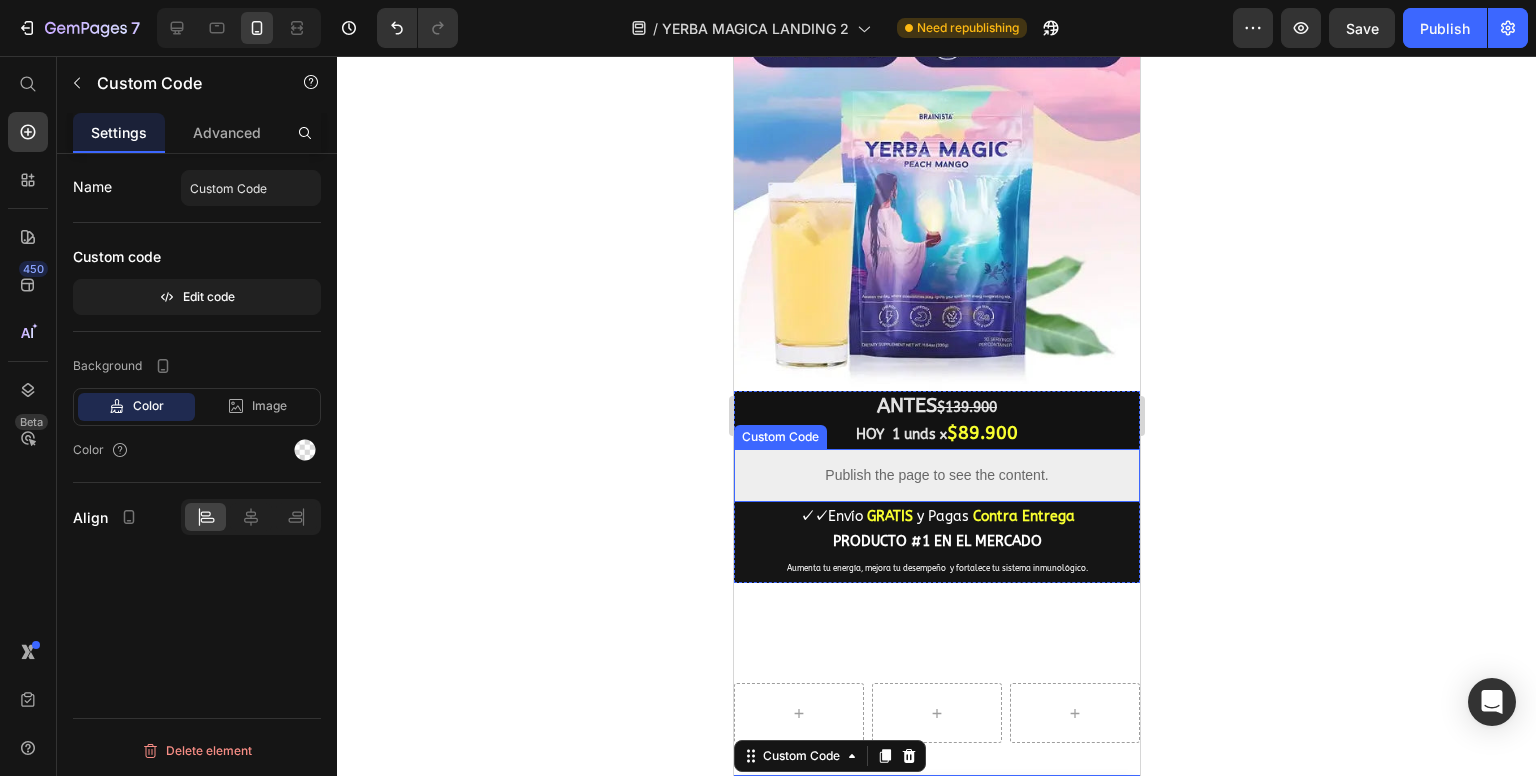 scroll, scrollTop: 1380, scrollLeft: 0, axis: vertical 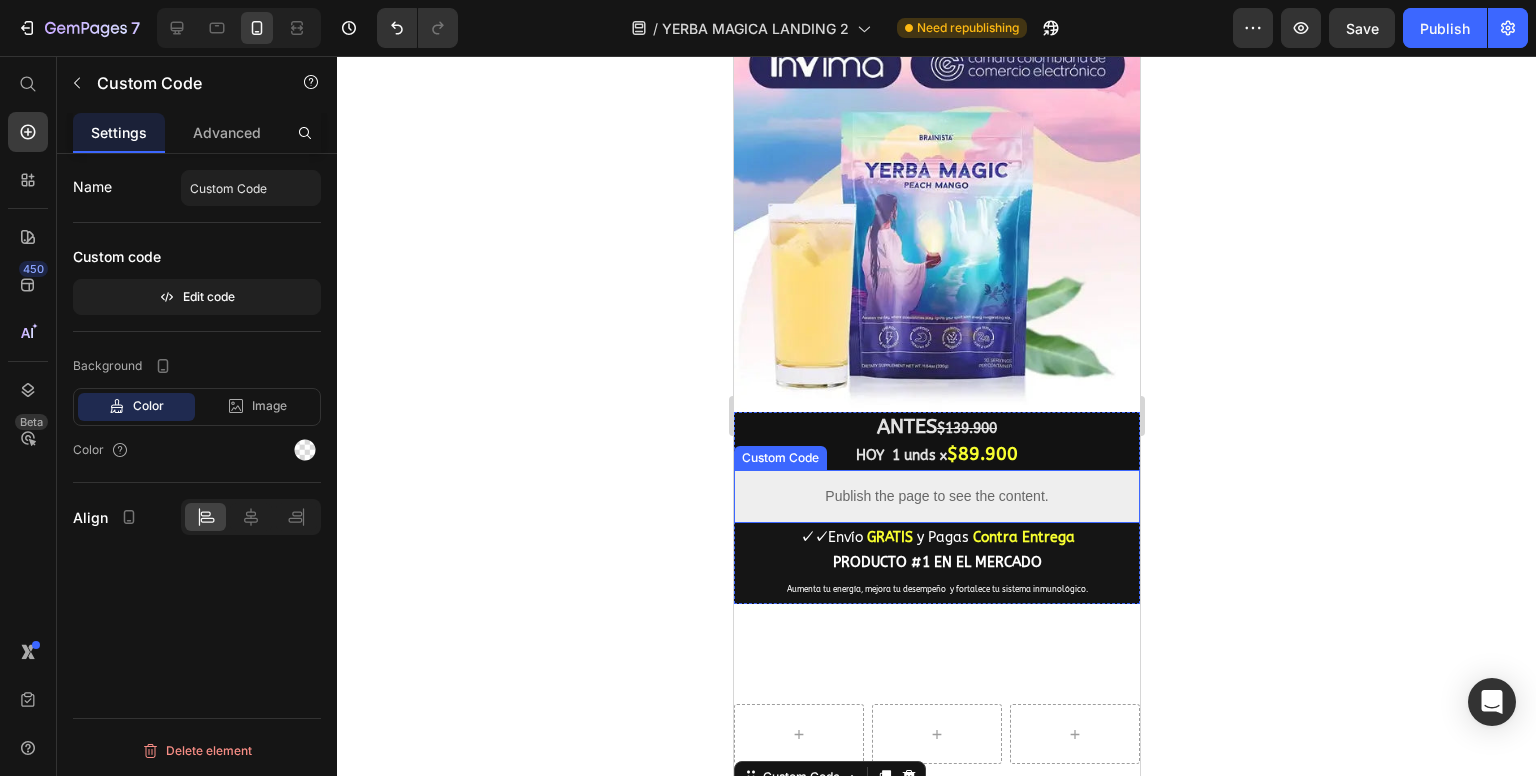 click on "Publish the page to see the content." at bounding box center (936, 496) 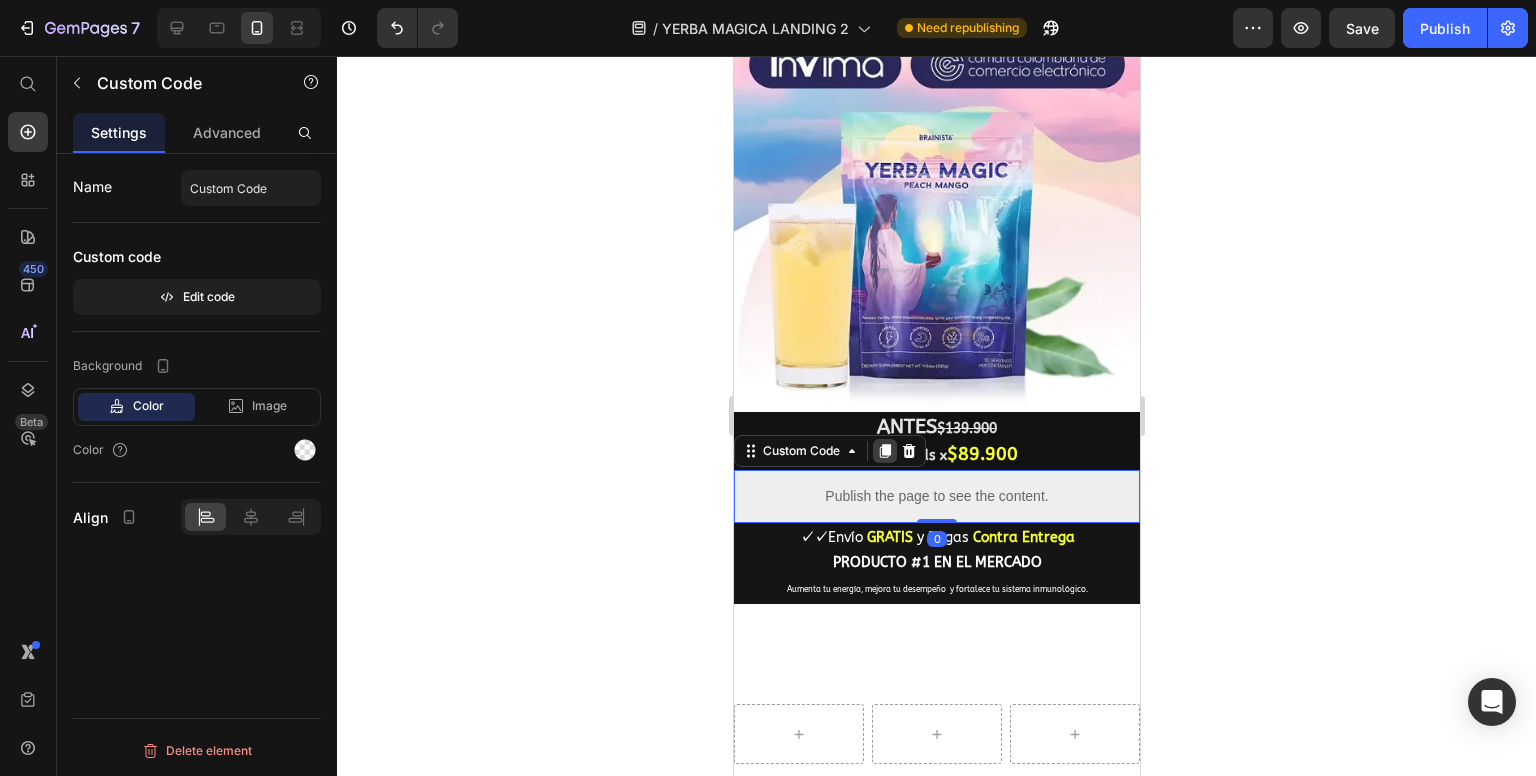 click 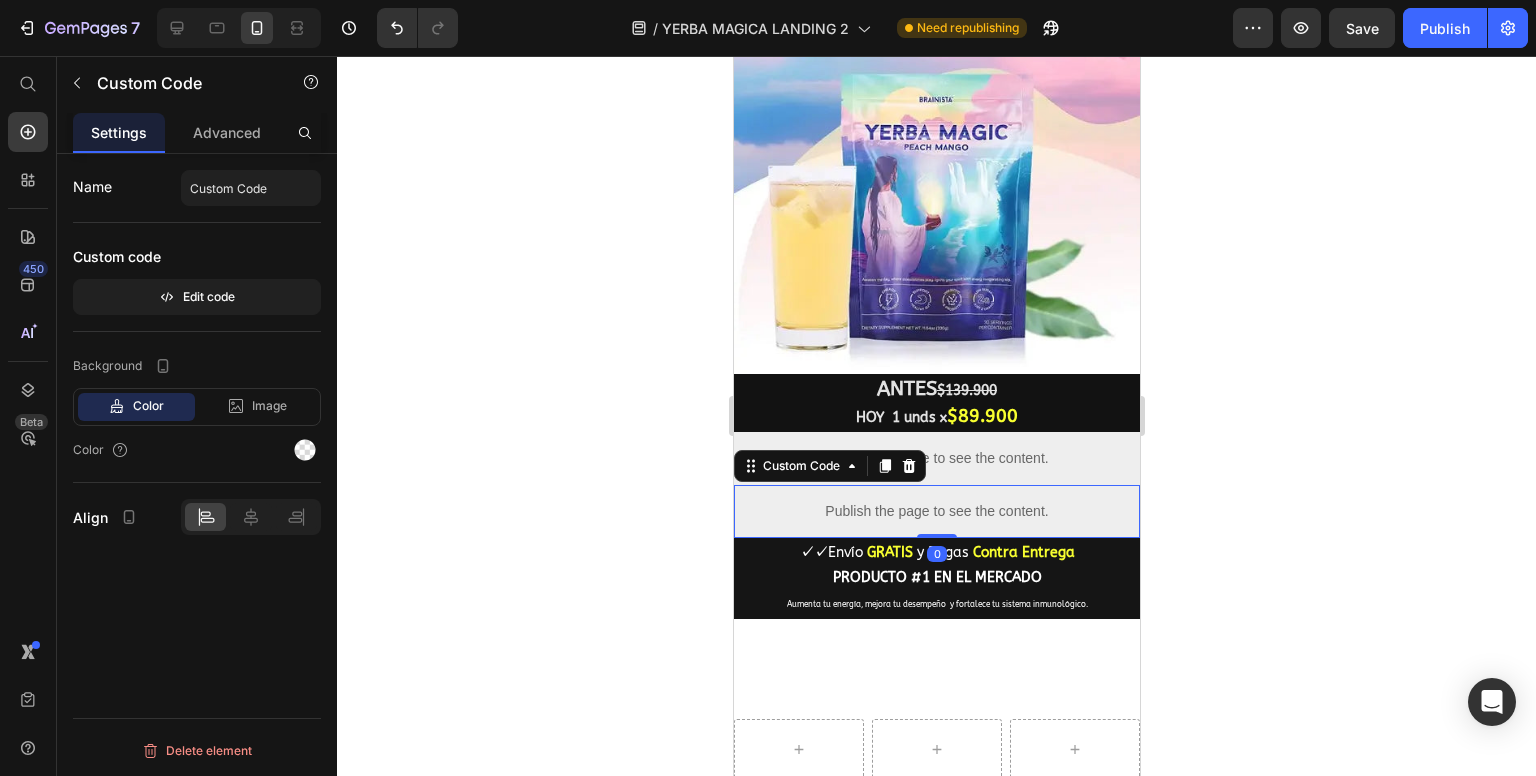 scroll, scrollTop: 1480, scrollLeft: 0, axis: vertical 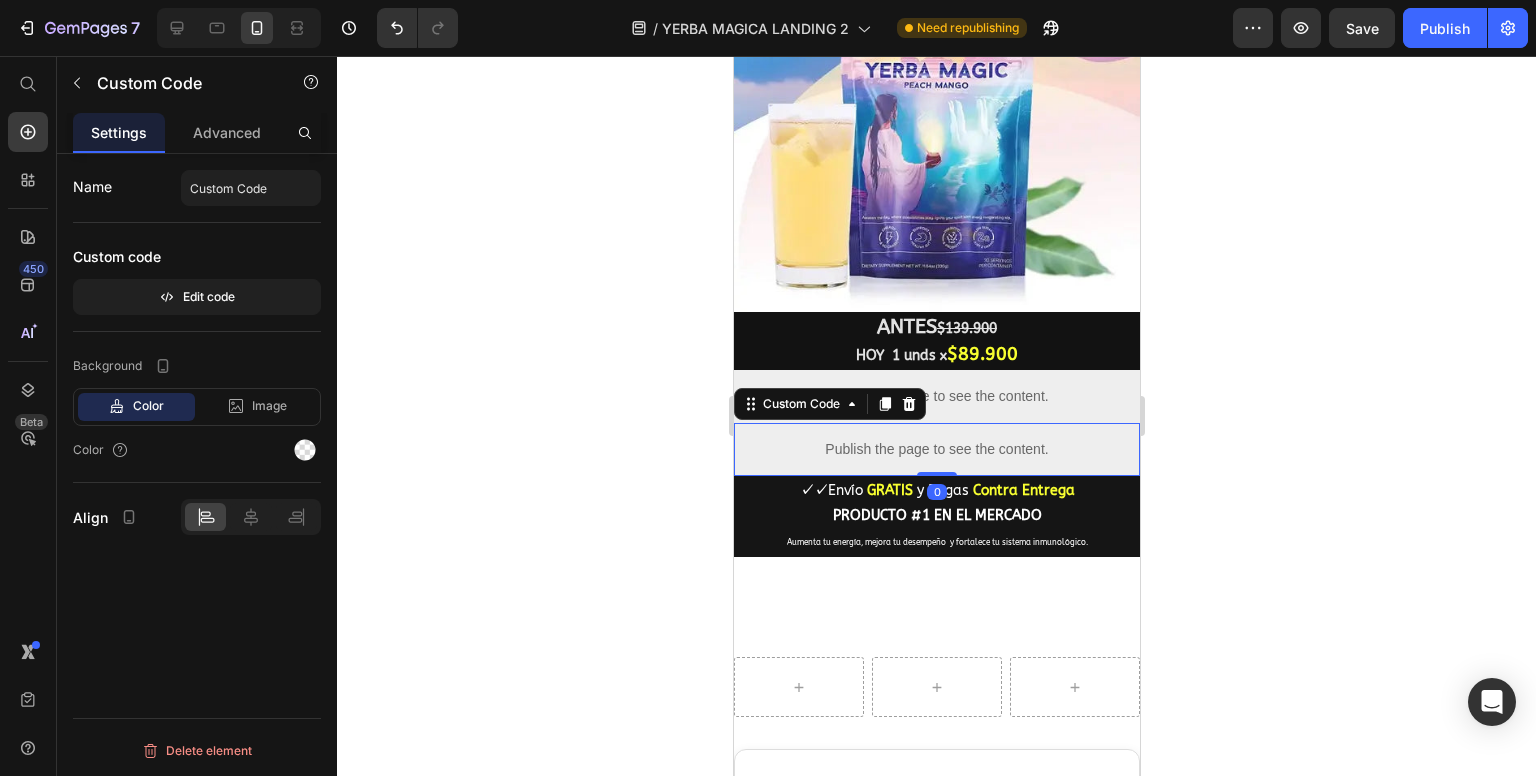 click on "Publish the page to see the content." at bounding box center (936, 449) 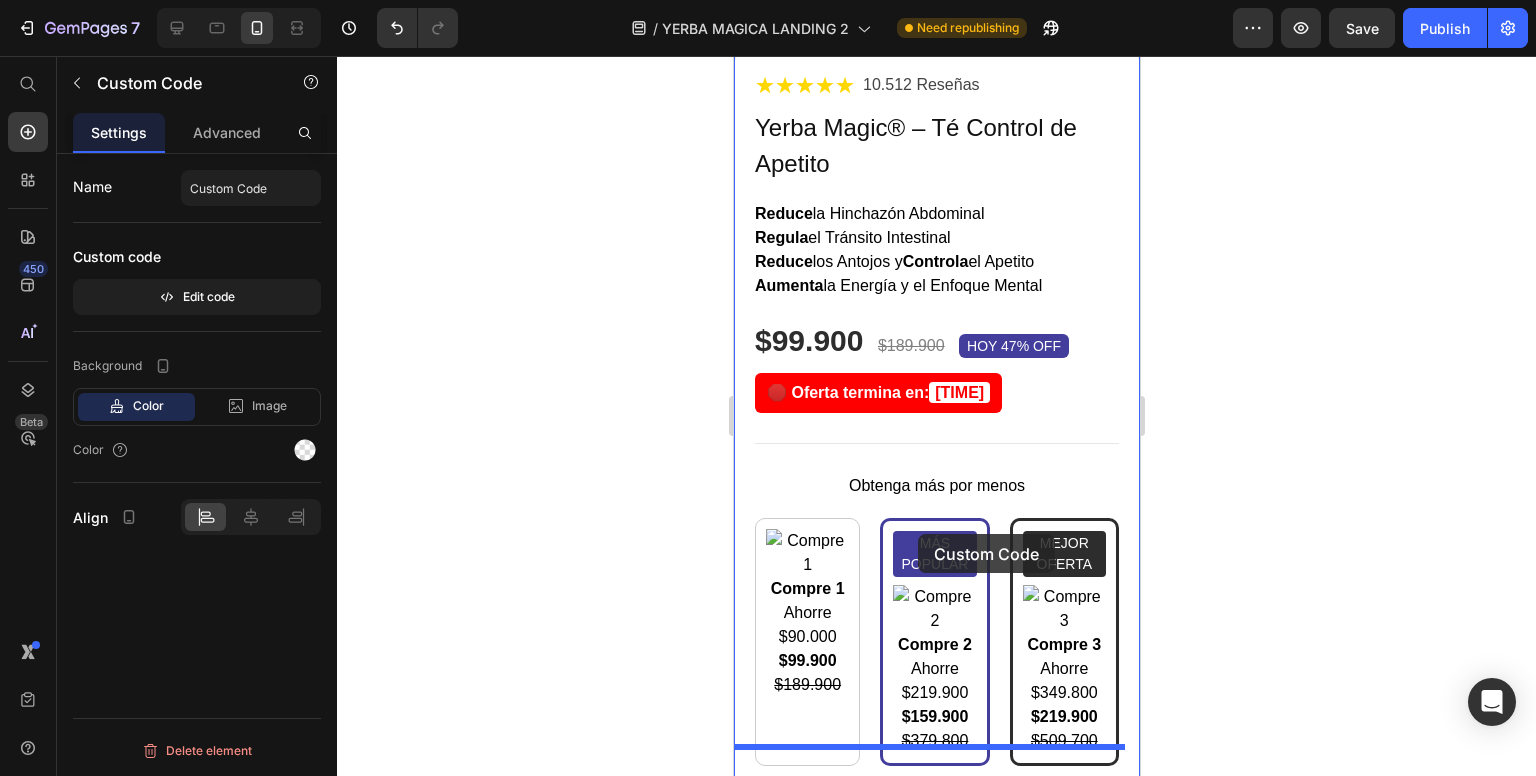 drag, startPoint x: 750, startPoint y: 369, endPoint x: 917, endPoint y: 534, distance: 234.76372 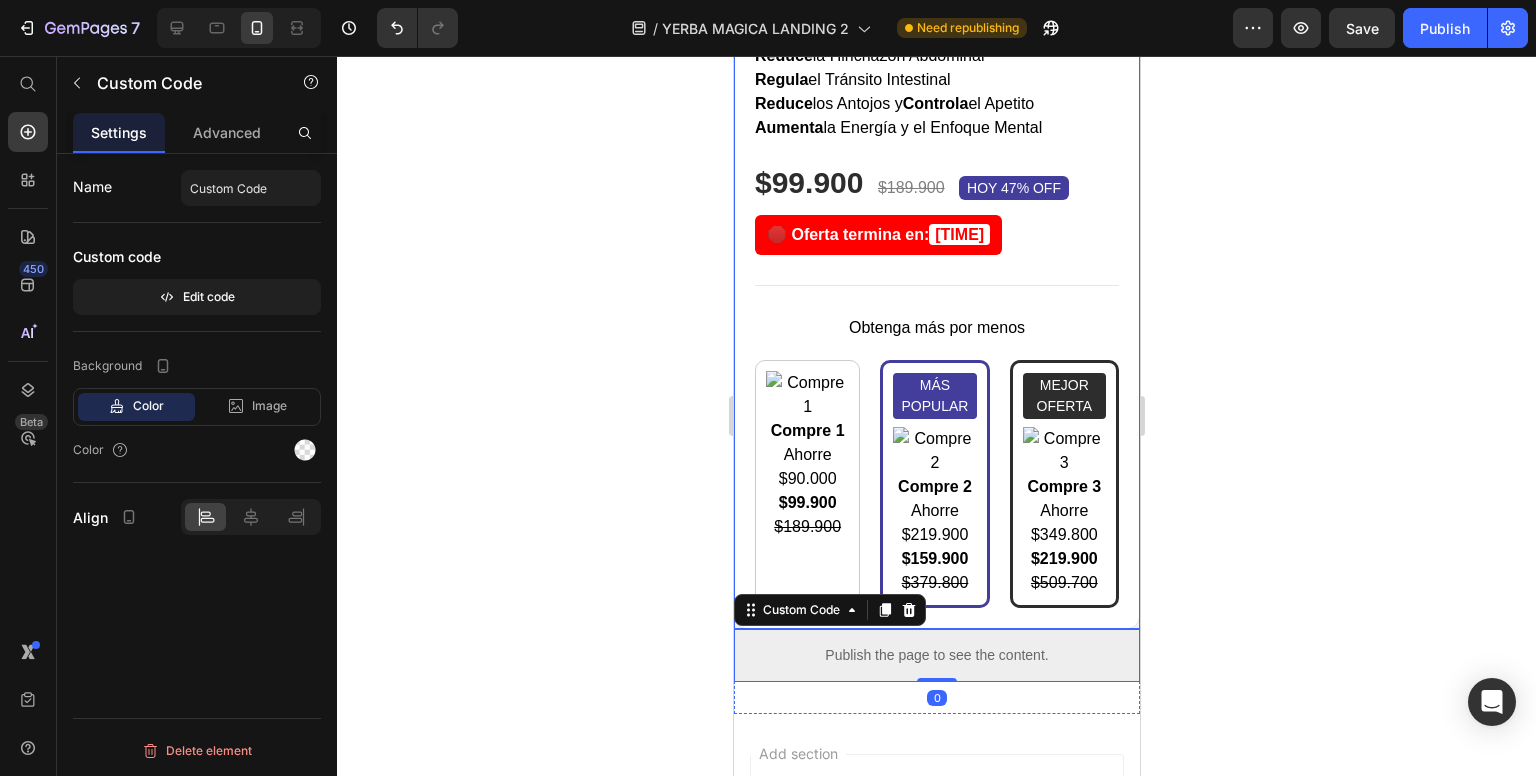 scroll, scrollTop: 2326, scrollLeft: 0, axis: vertical 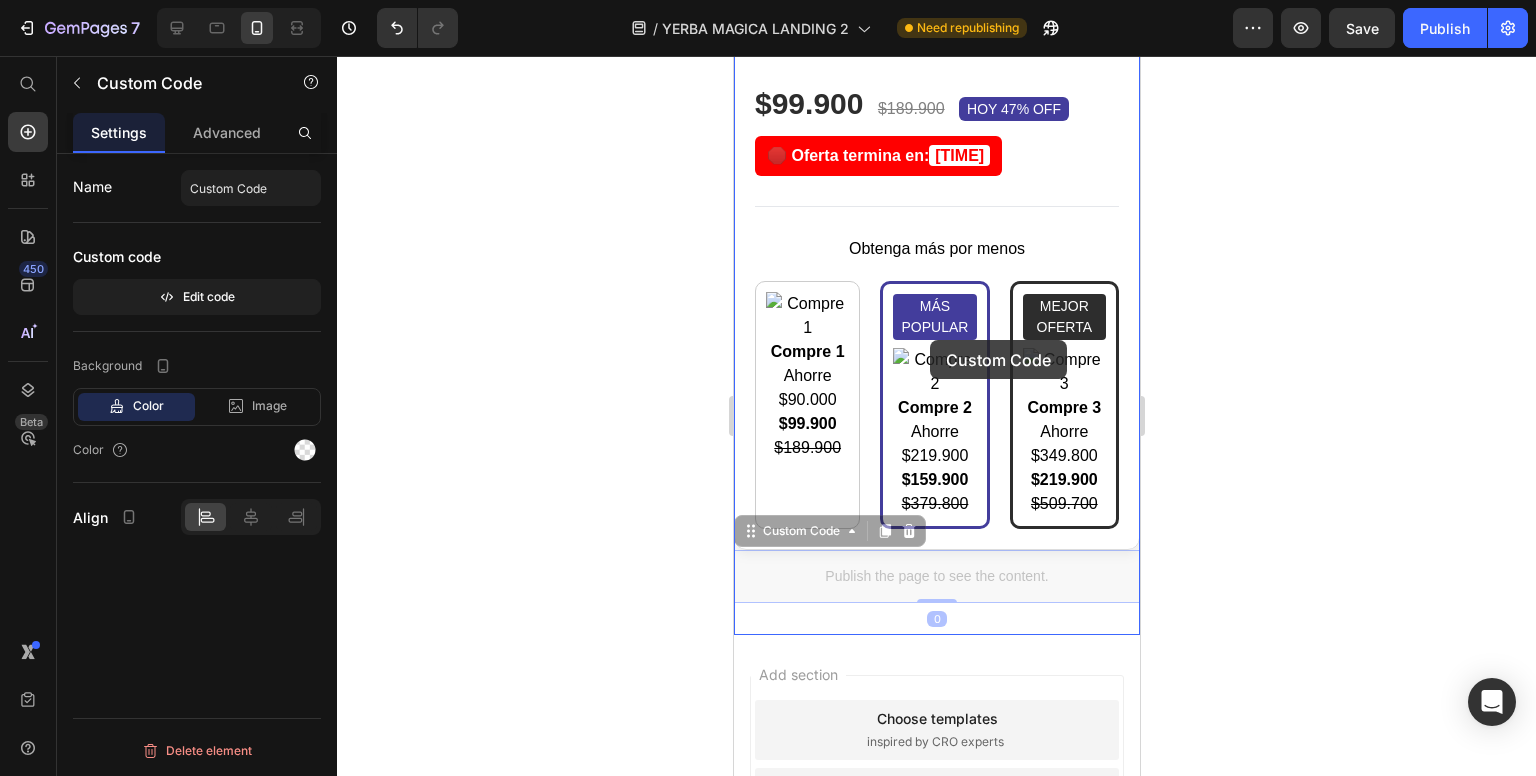 drag, startPoint x: 752, startPoint y: 531, endPoint x: 929, endPoint y: 340, distance: 260.40353 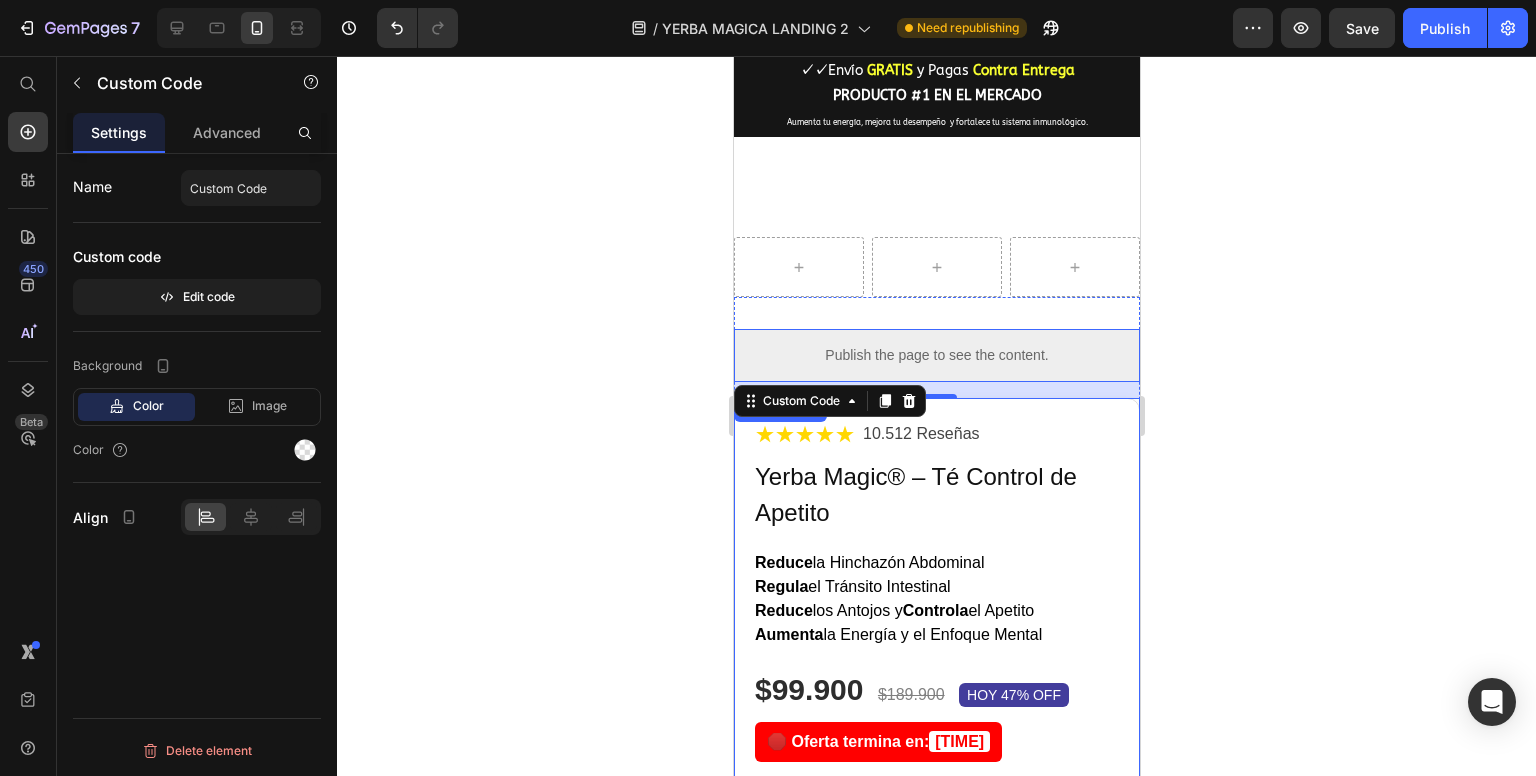 scroll, scrollTop: 1826, scrollLeft: 0, axis: vertical 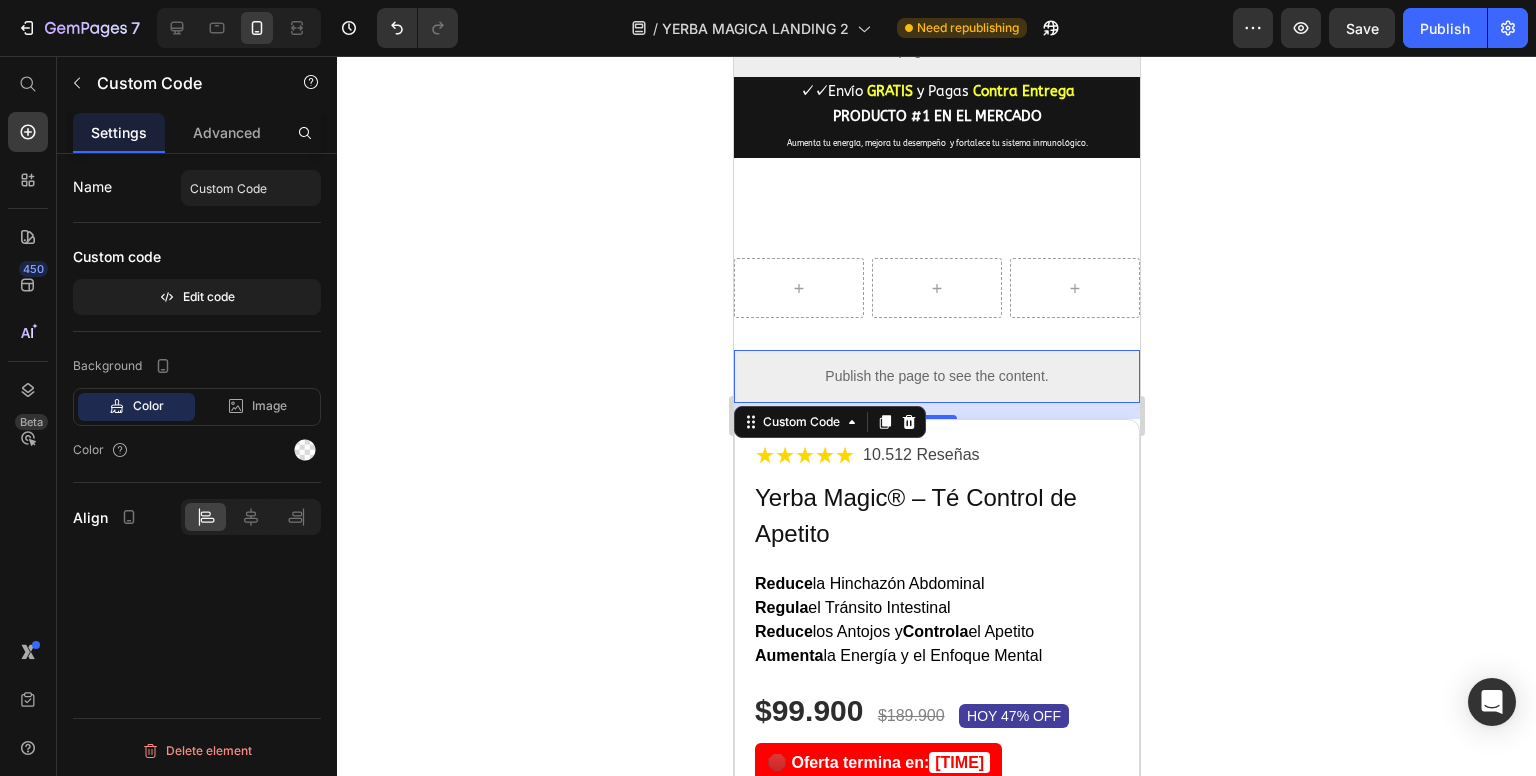 click on "Publish the page to see the content." at bounding box center [936, 376] 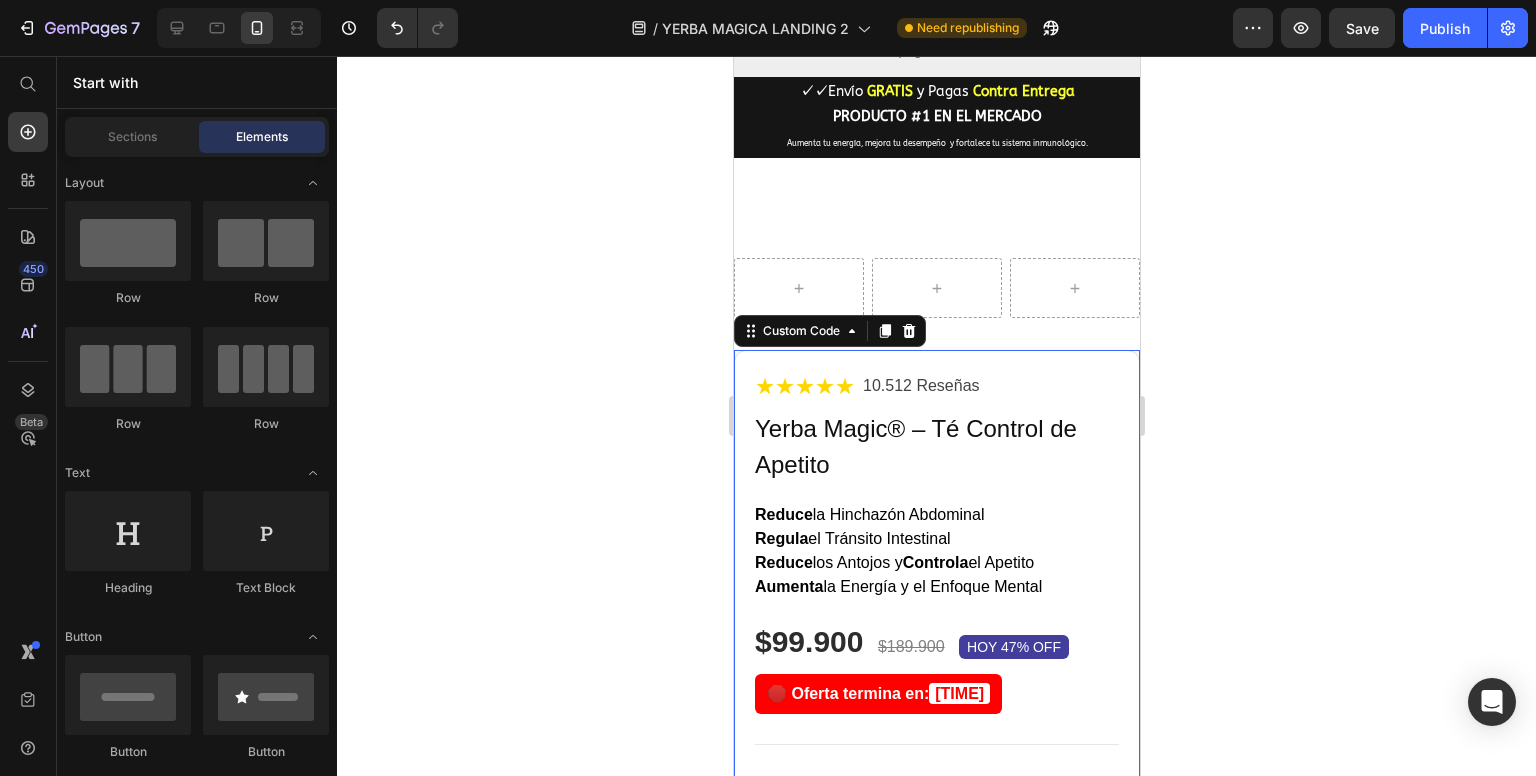 click on "★★★★★
[NUMBER] Reseñas" at bounding box center (936, 386) 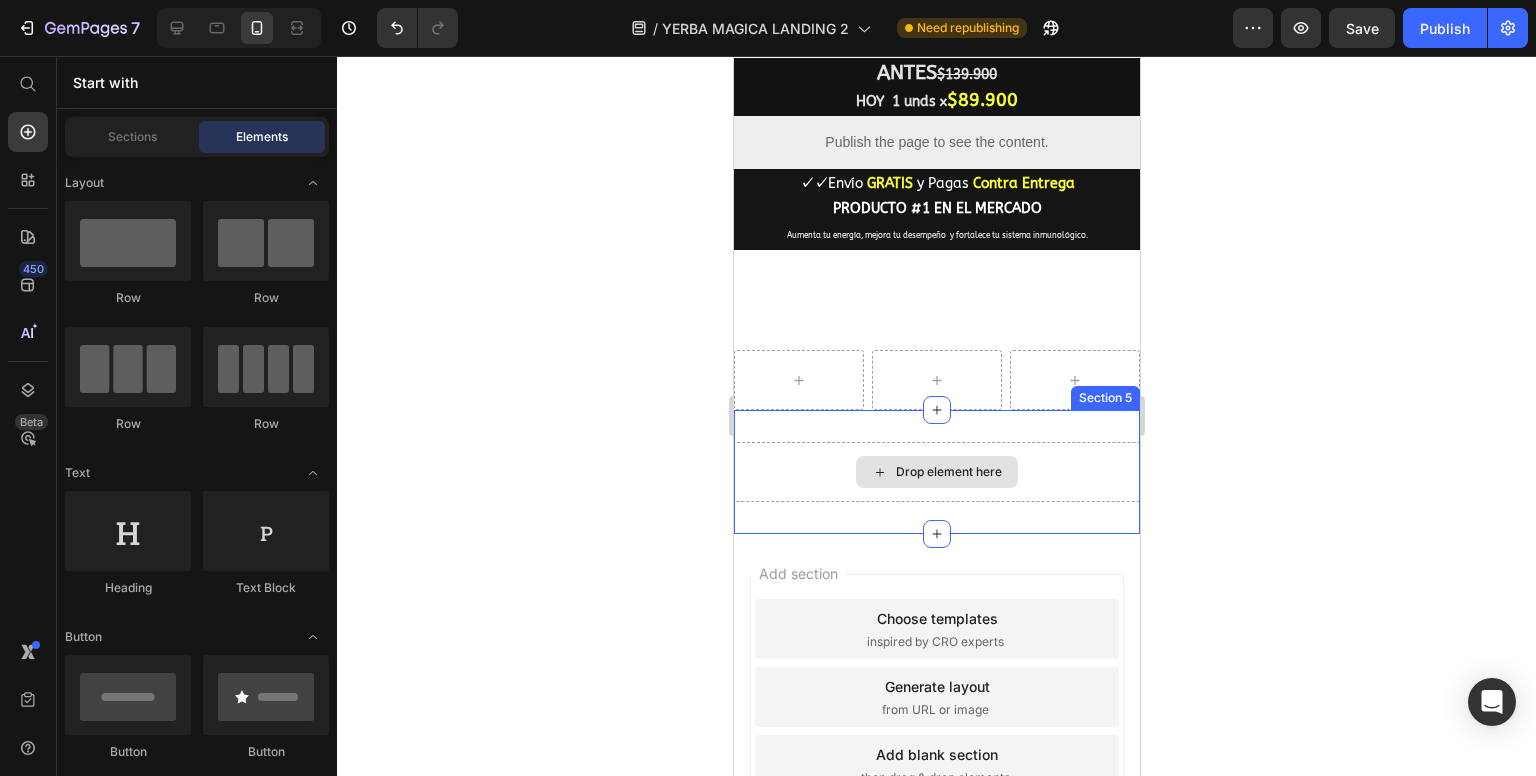 scroll, scrollTop: 1726, scrollLeft: 0, axis: vertical 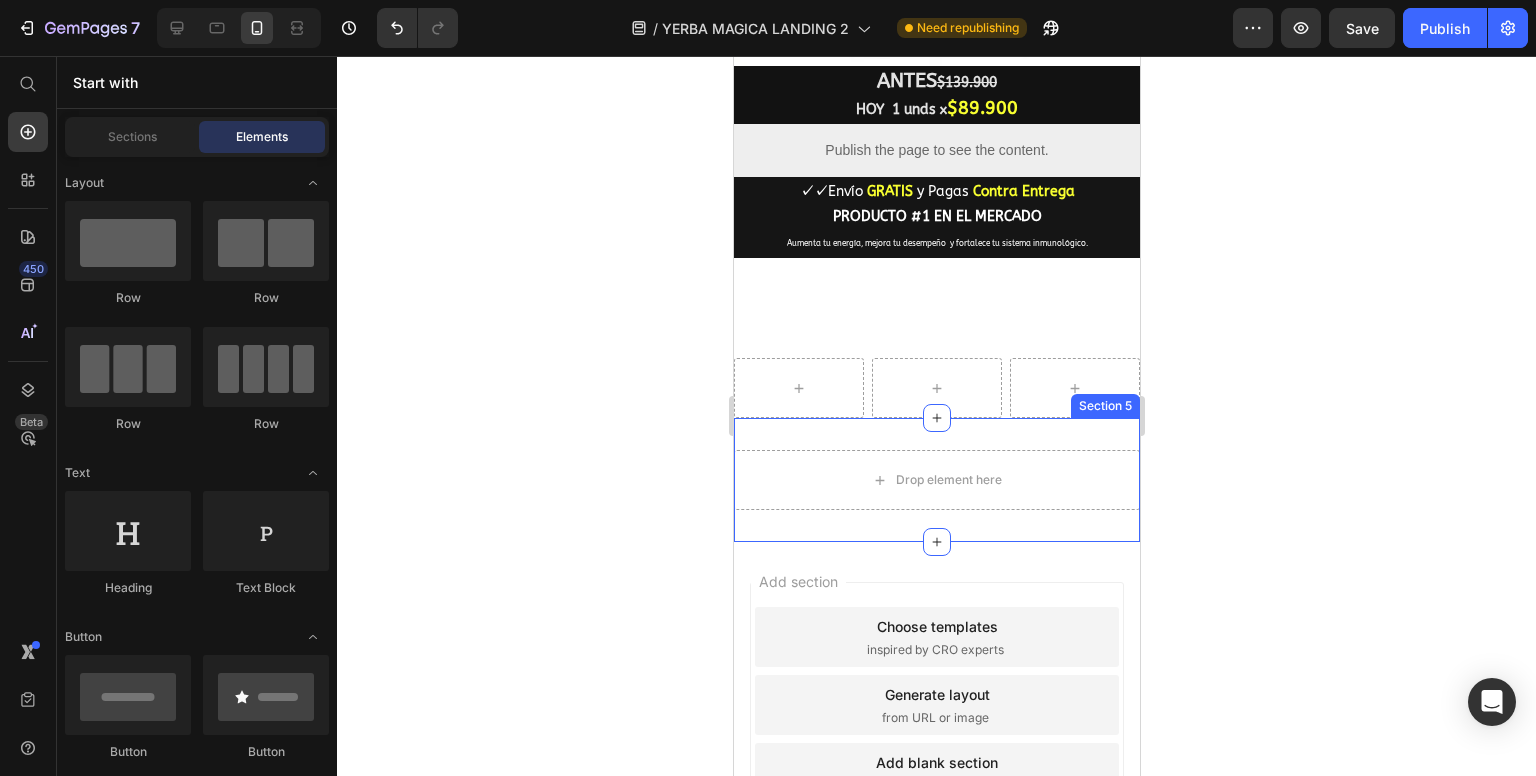 click on "Drop element here Section 5" at bounding box center [936, 480] 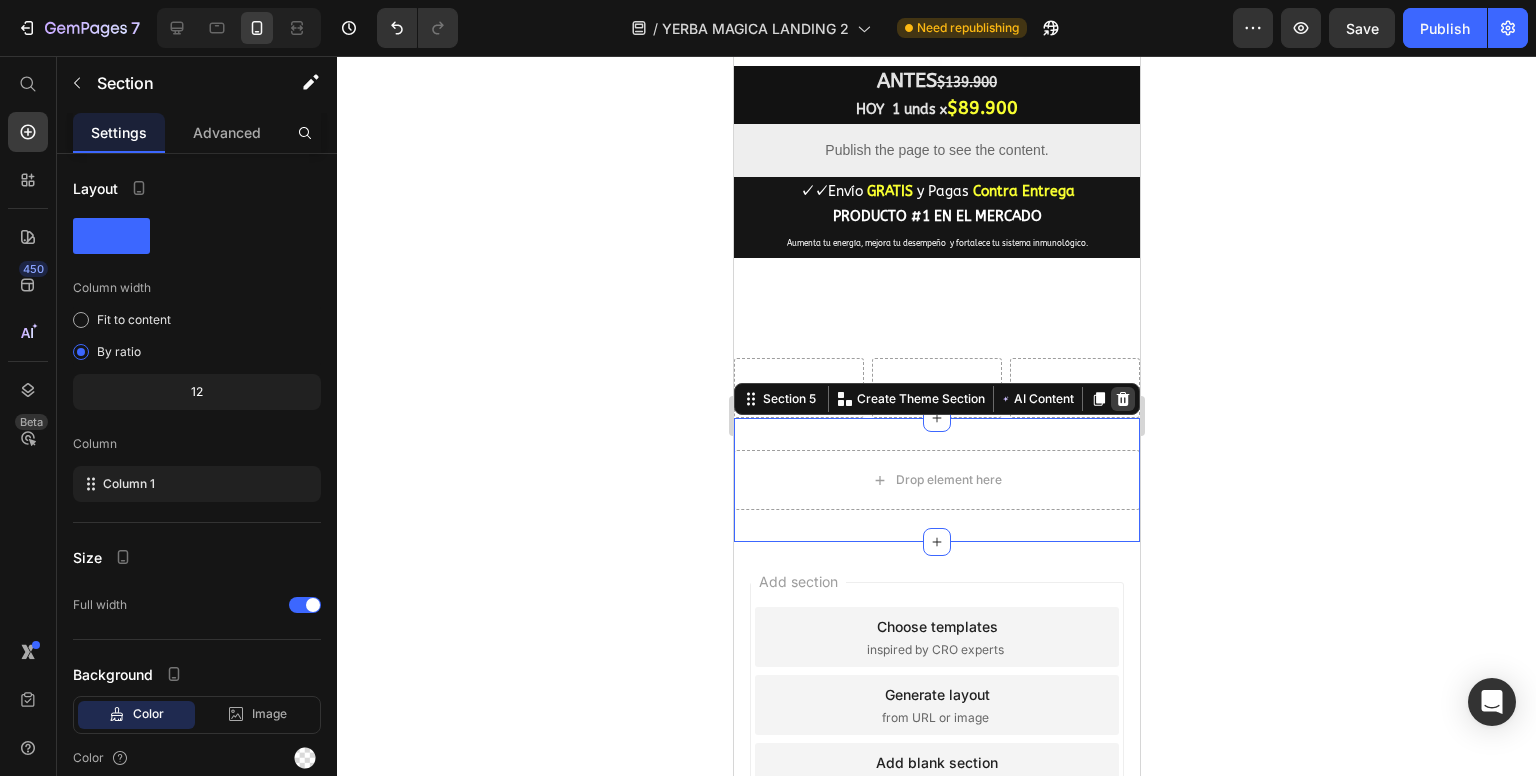 click at bounding box center (1122, 399) 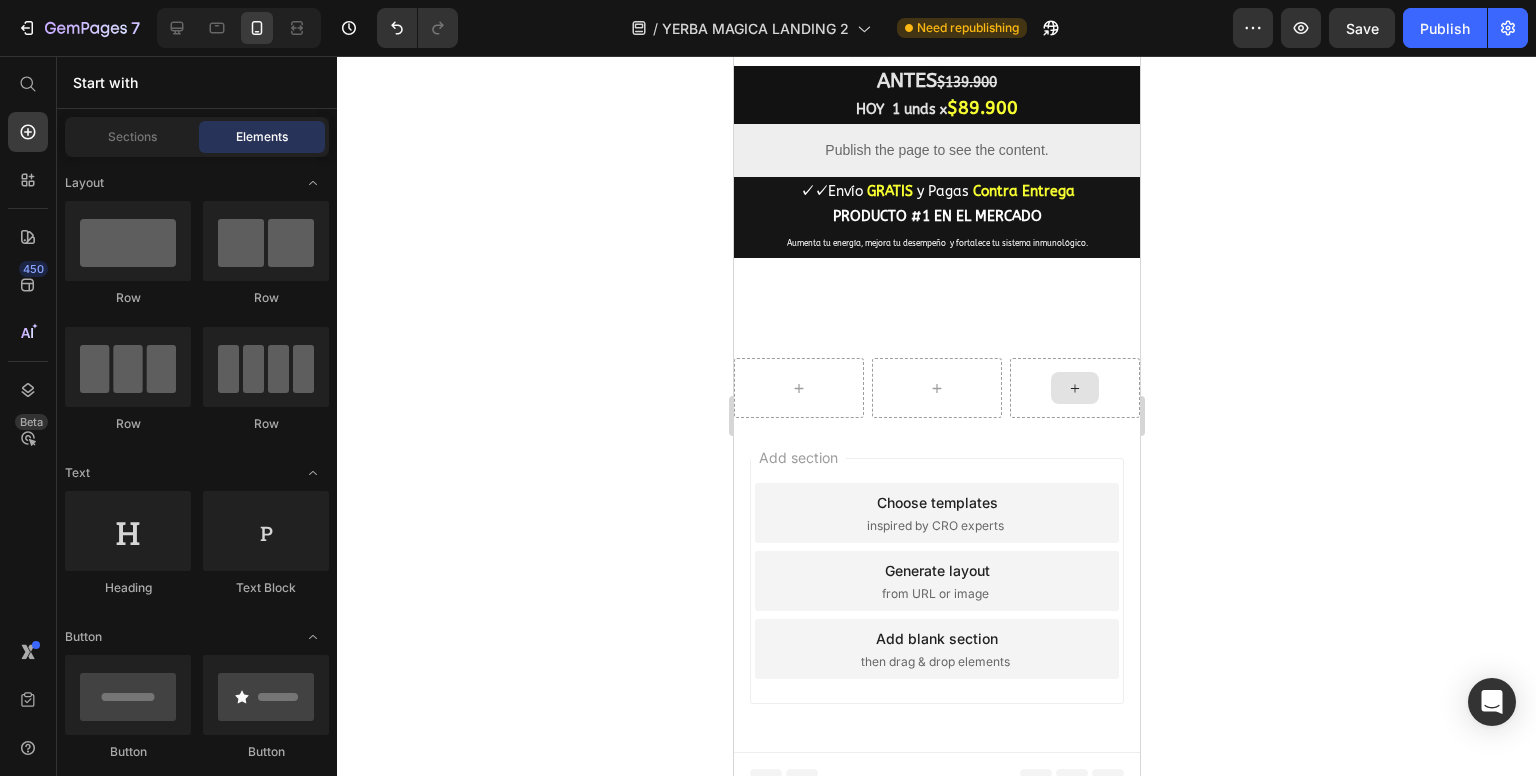 scroll, scrollTop: 1704, scrollLeft: 0, axis: vertical 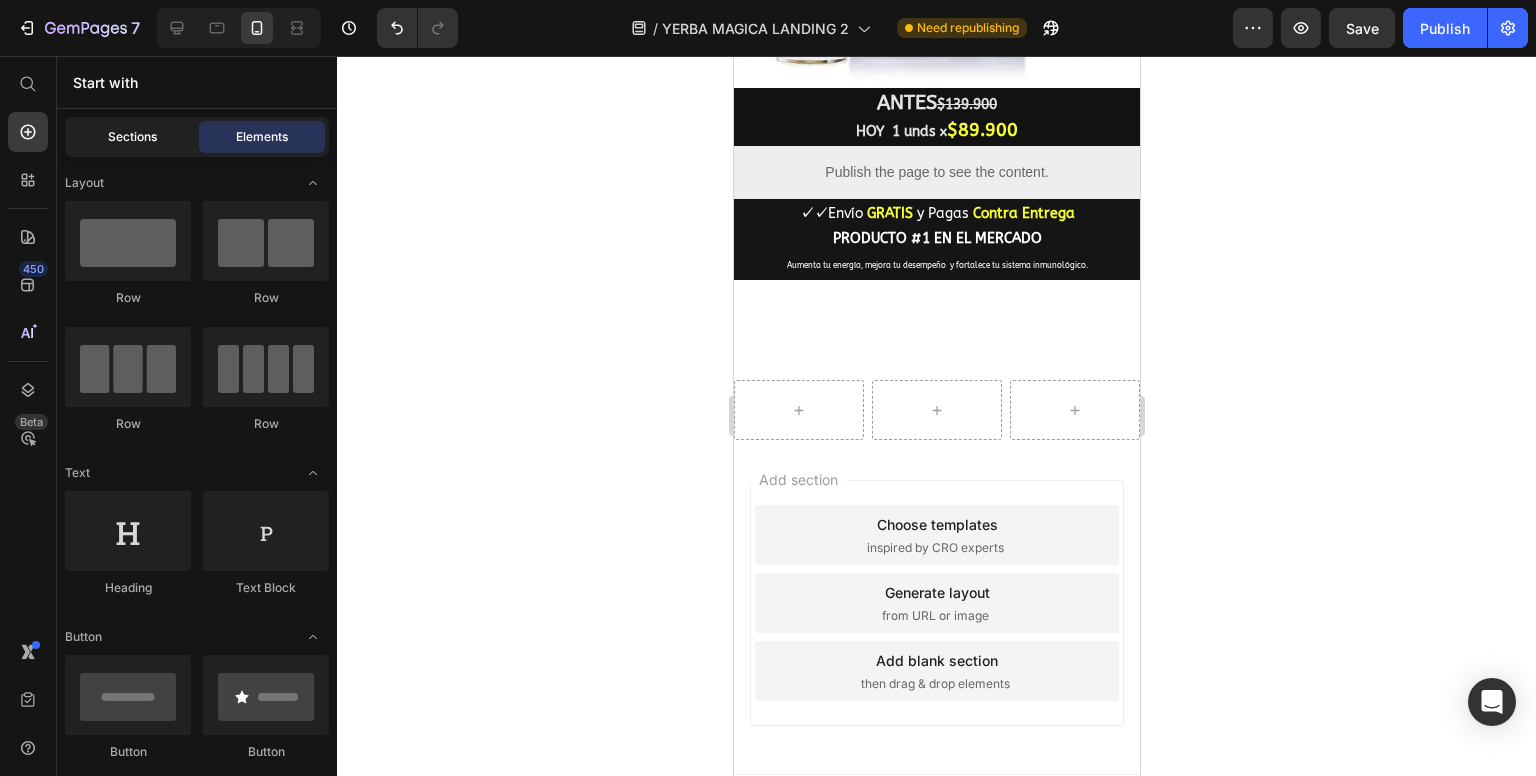 click on "Sections" at bounding box center (132, 137) 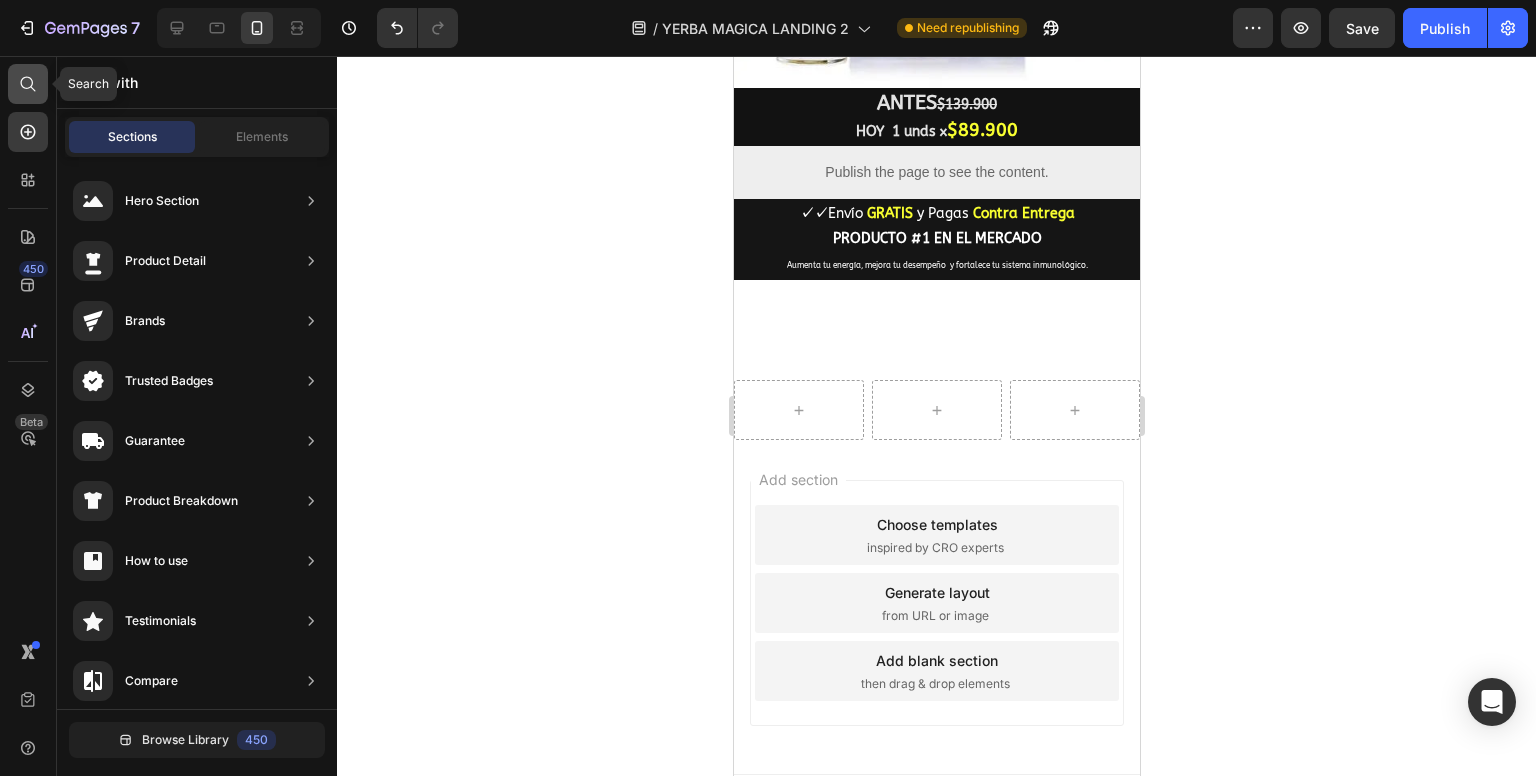 click 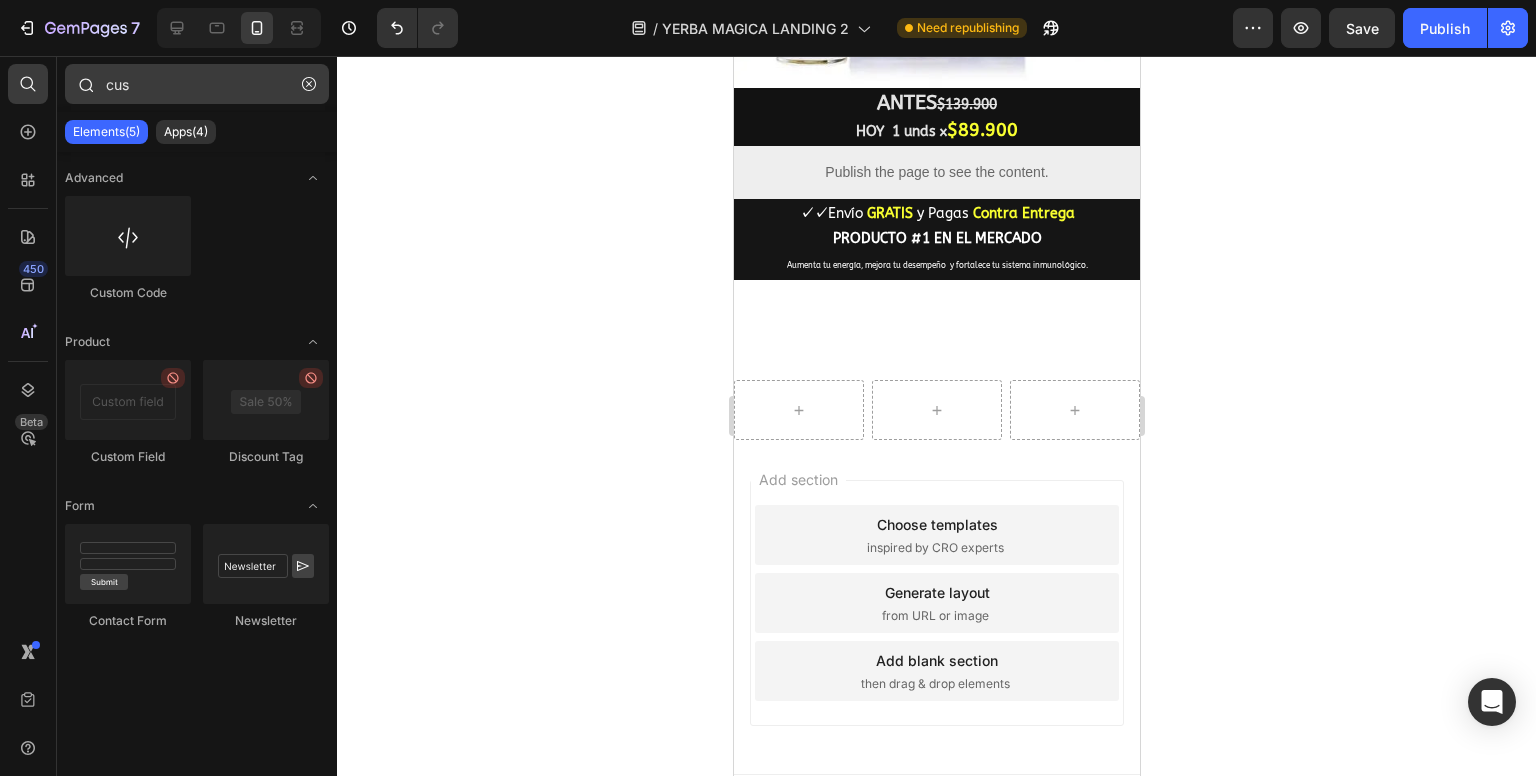 click on "cus" at bounding box center [197, 84] 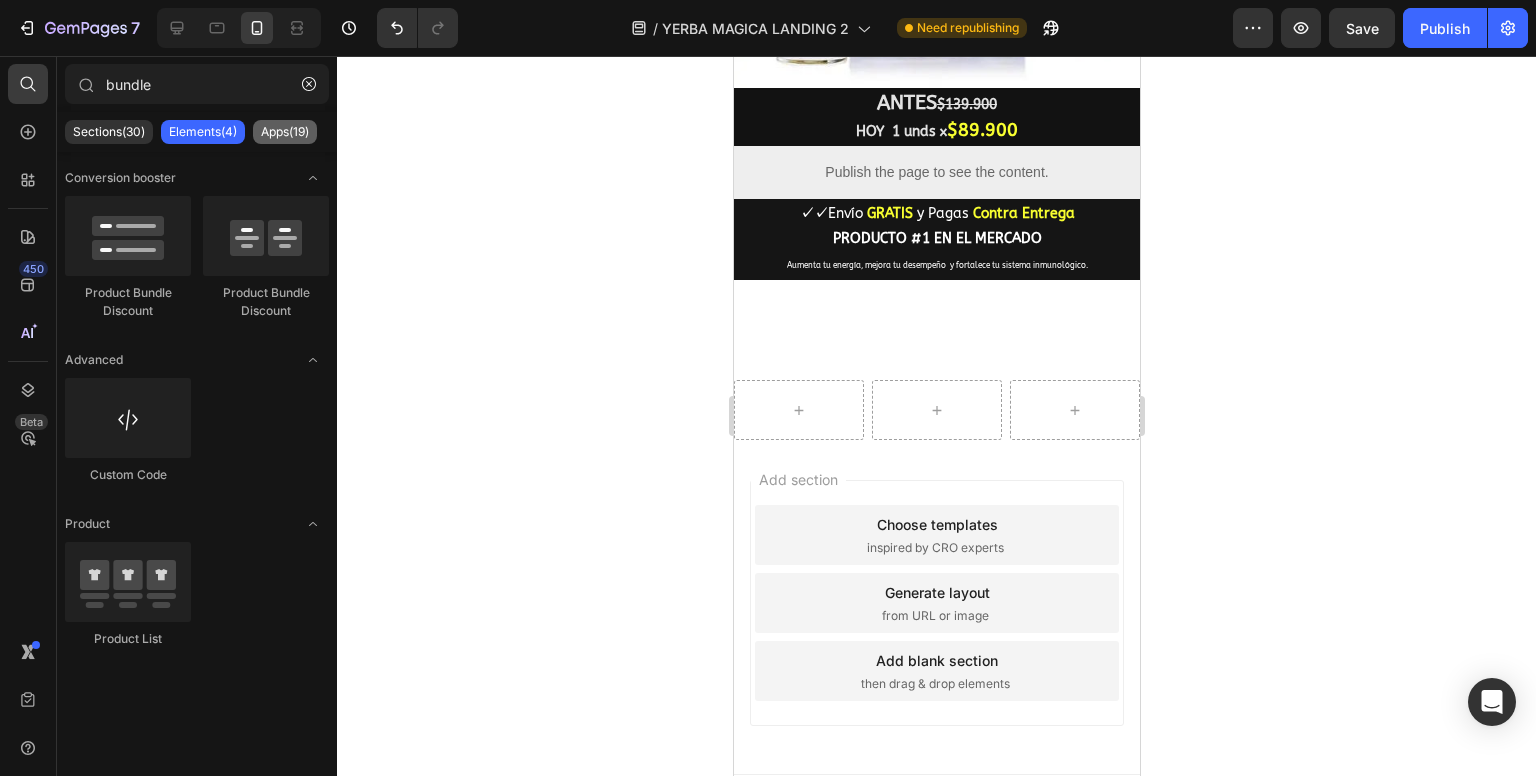 click on "Apps(19)" 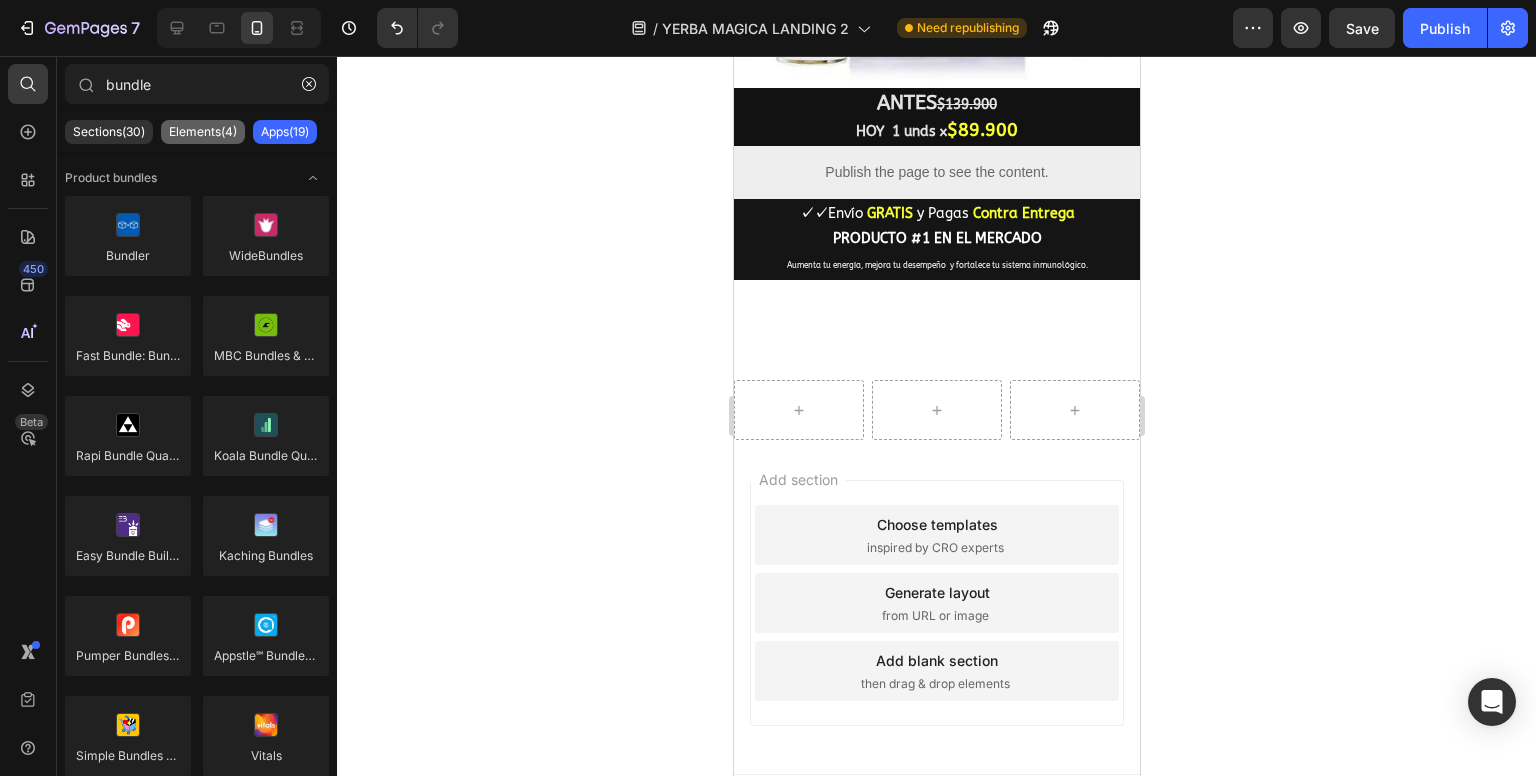 click on "Elements(4)" at bounding box center (203, 132) 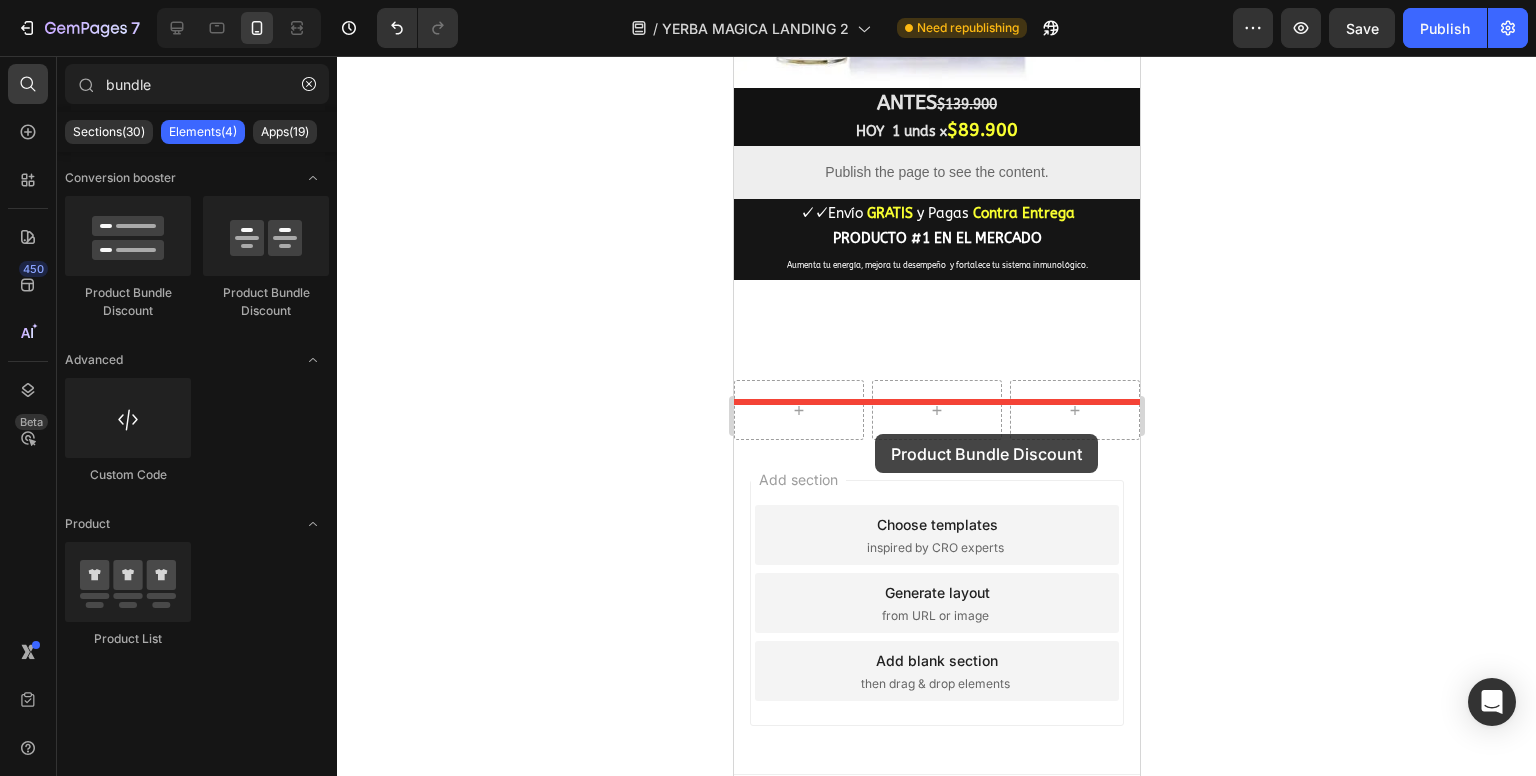 drag, startPoint x: 991, startPoint y: 293, endPoint x: 877, endPoint y: 431, distance: 178.99721 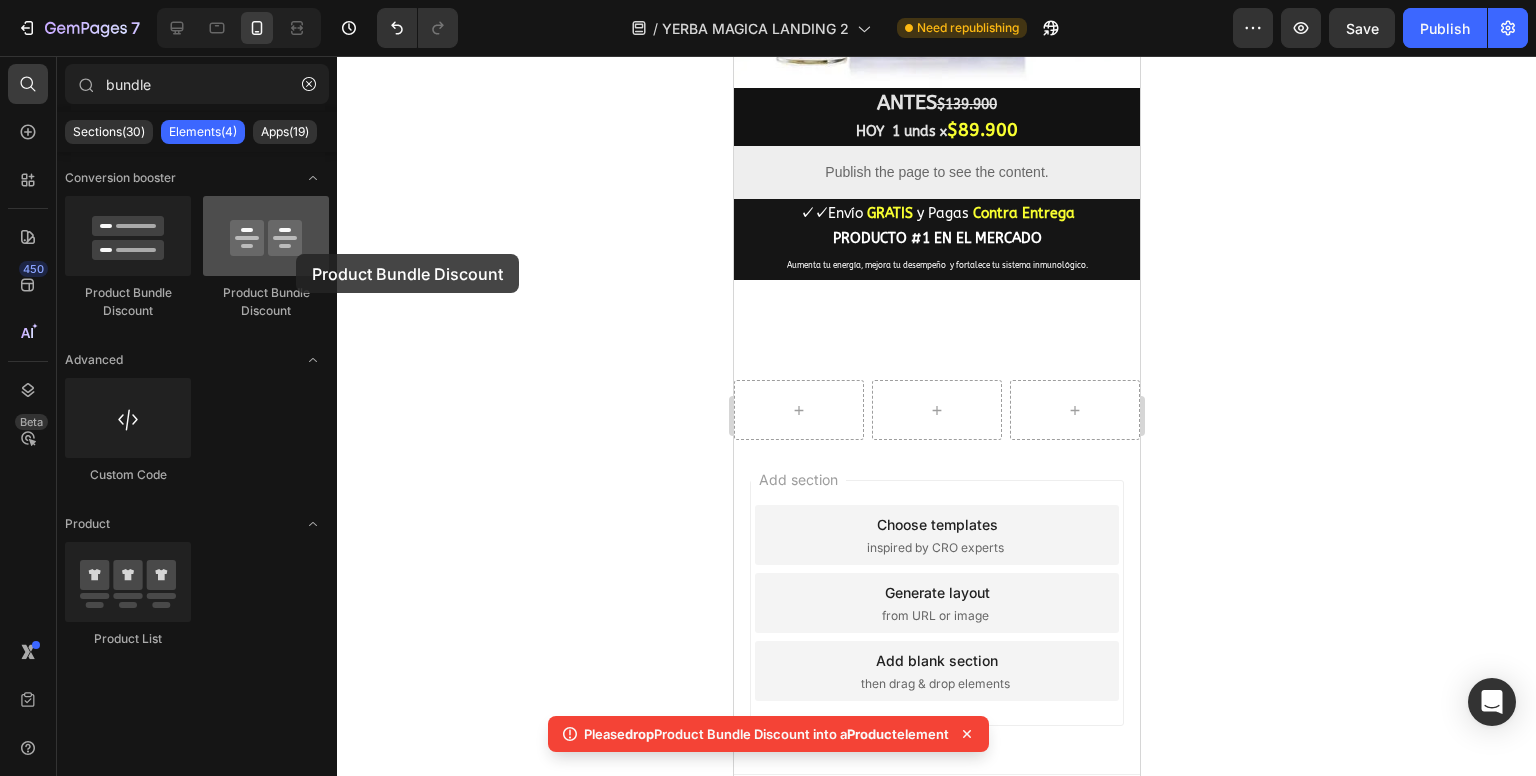 click at bounding box center (266, 236) 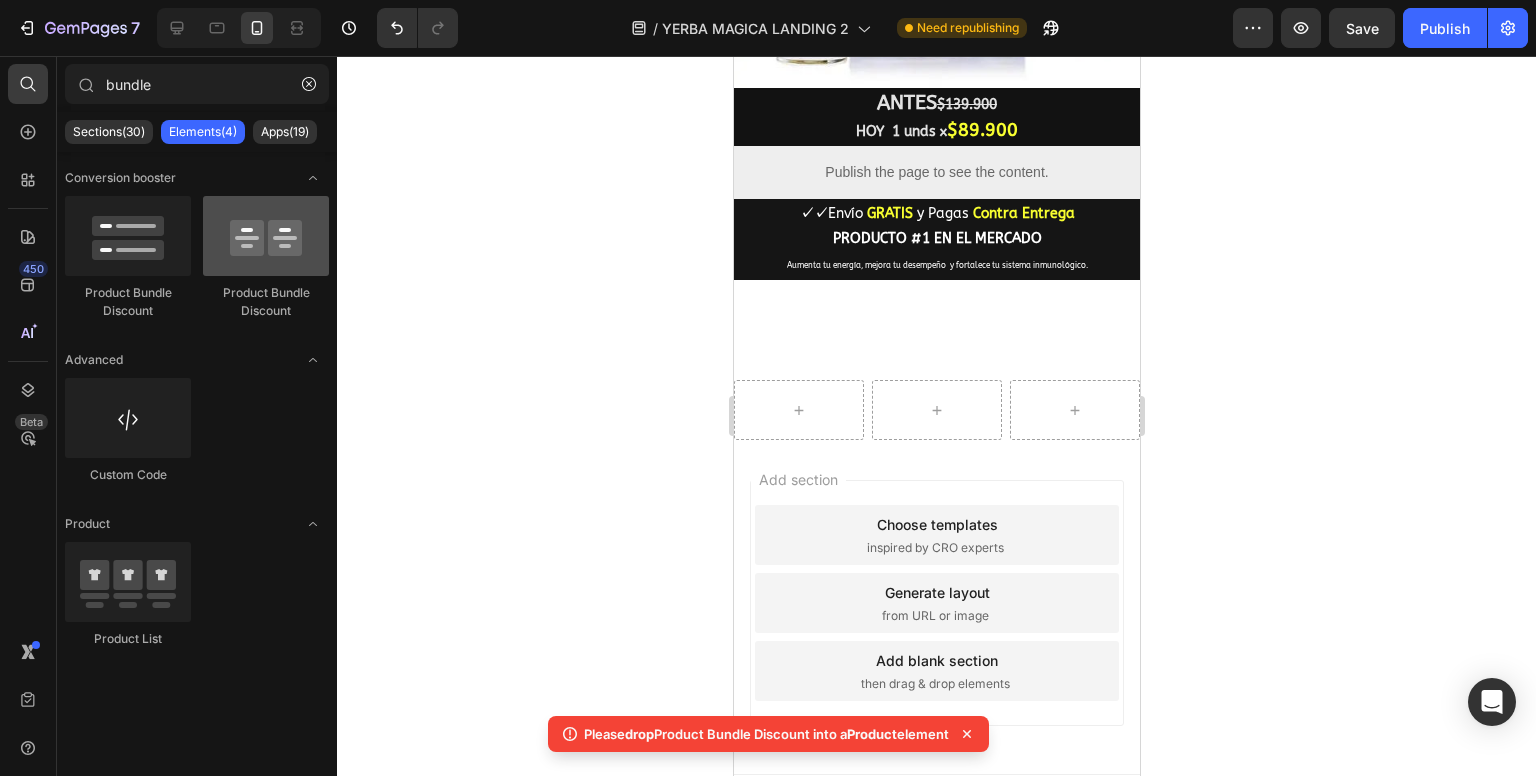 click at bounding box center (266, 236) 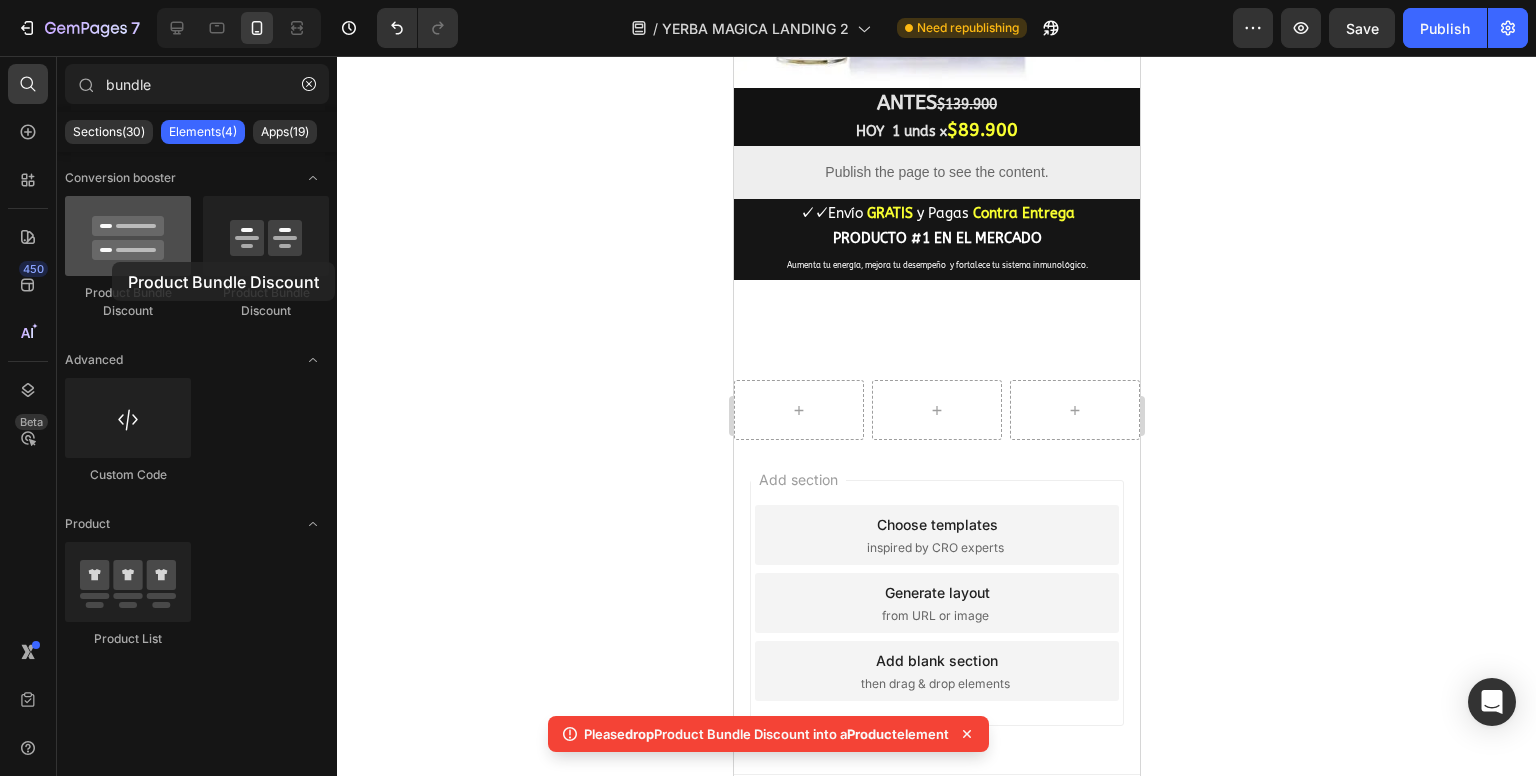 click at bounding box center (128, 236) 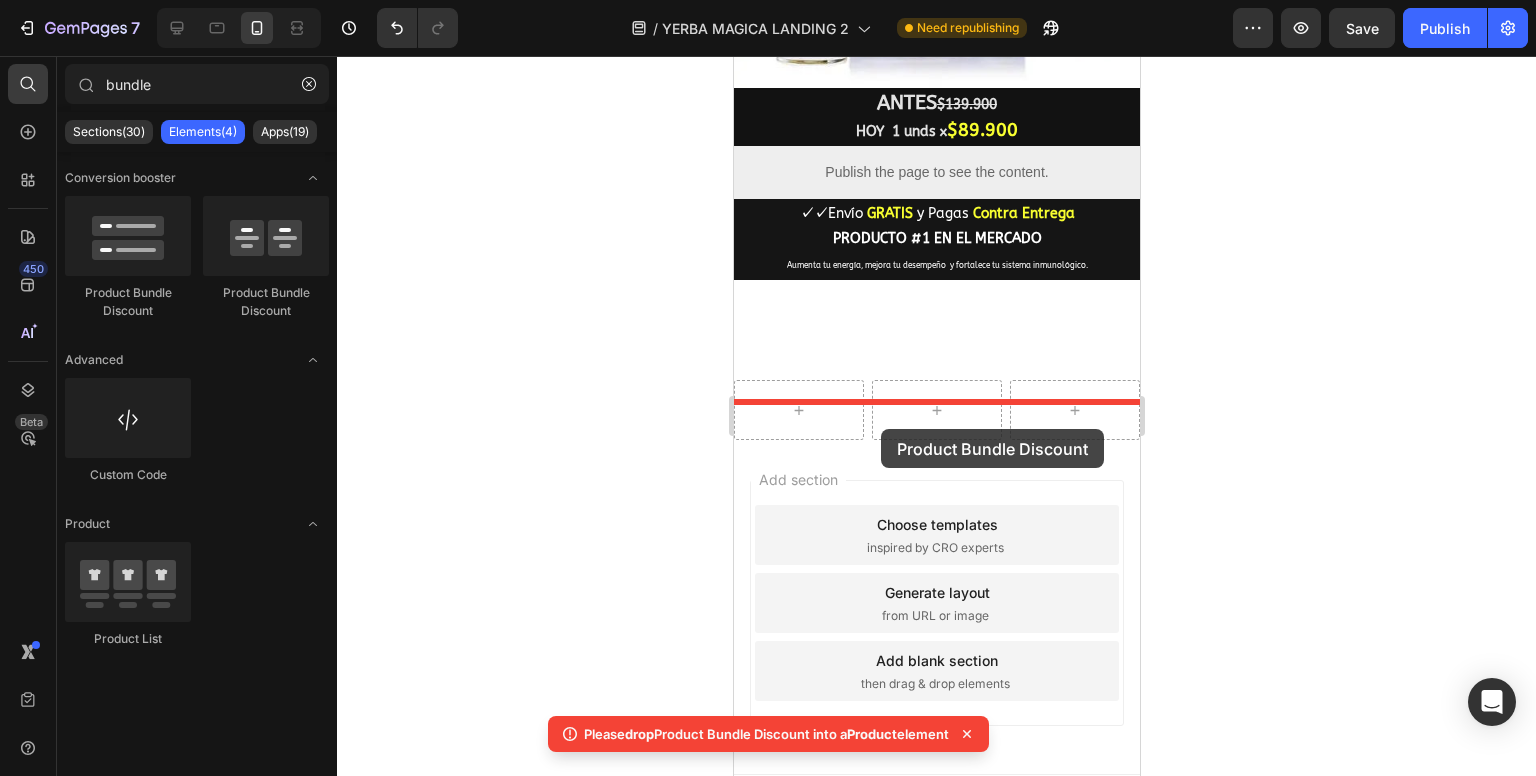 drag, startPoint x: 845, startPoint y: 318, endPoint x: 880, endPoint y: 429, distance: 116.38728 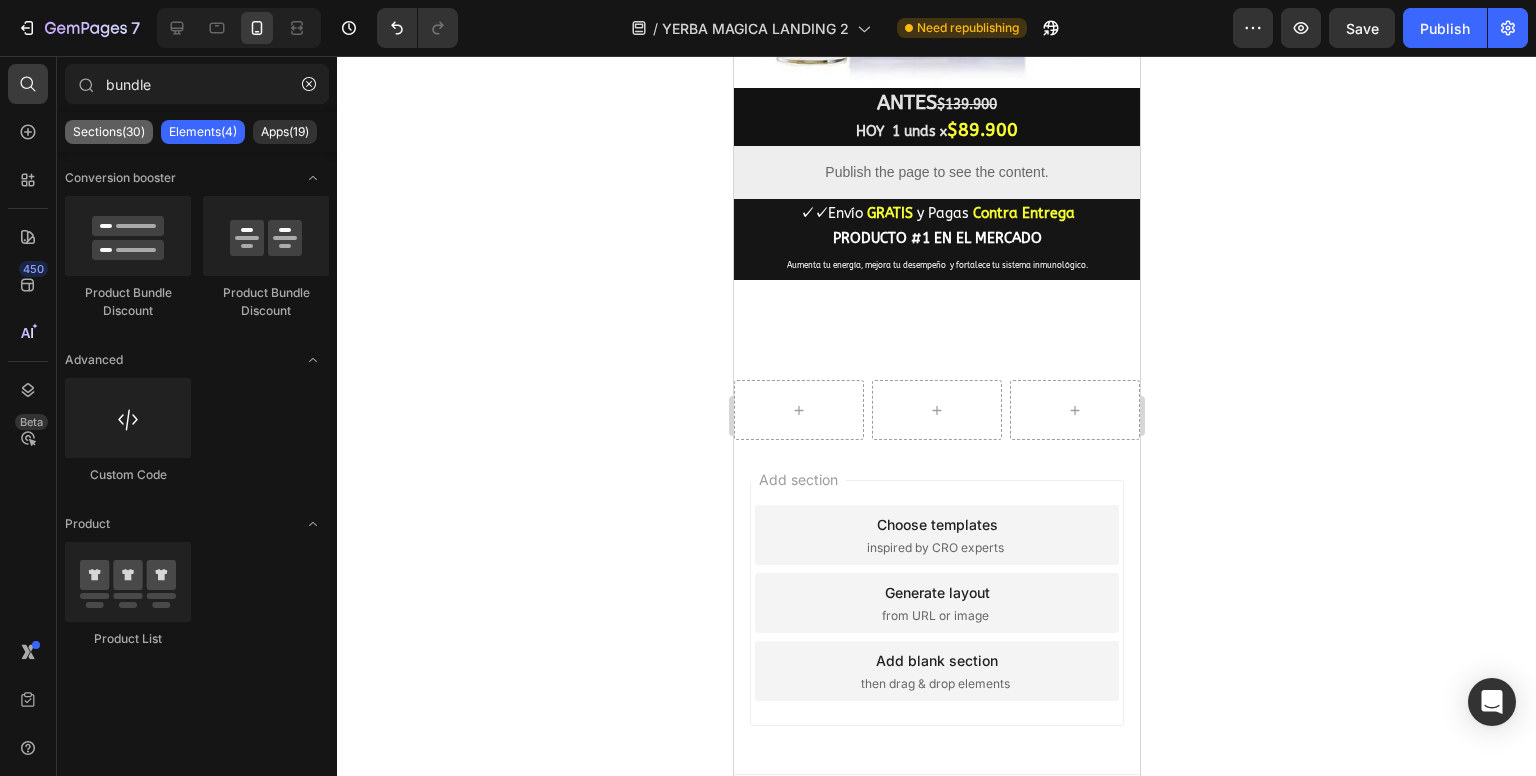 click on "Sections(30)" 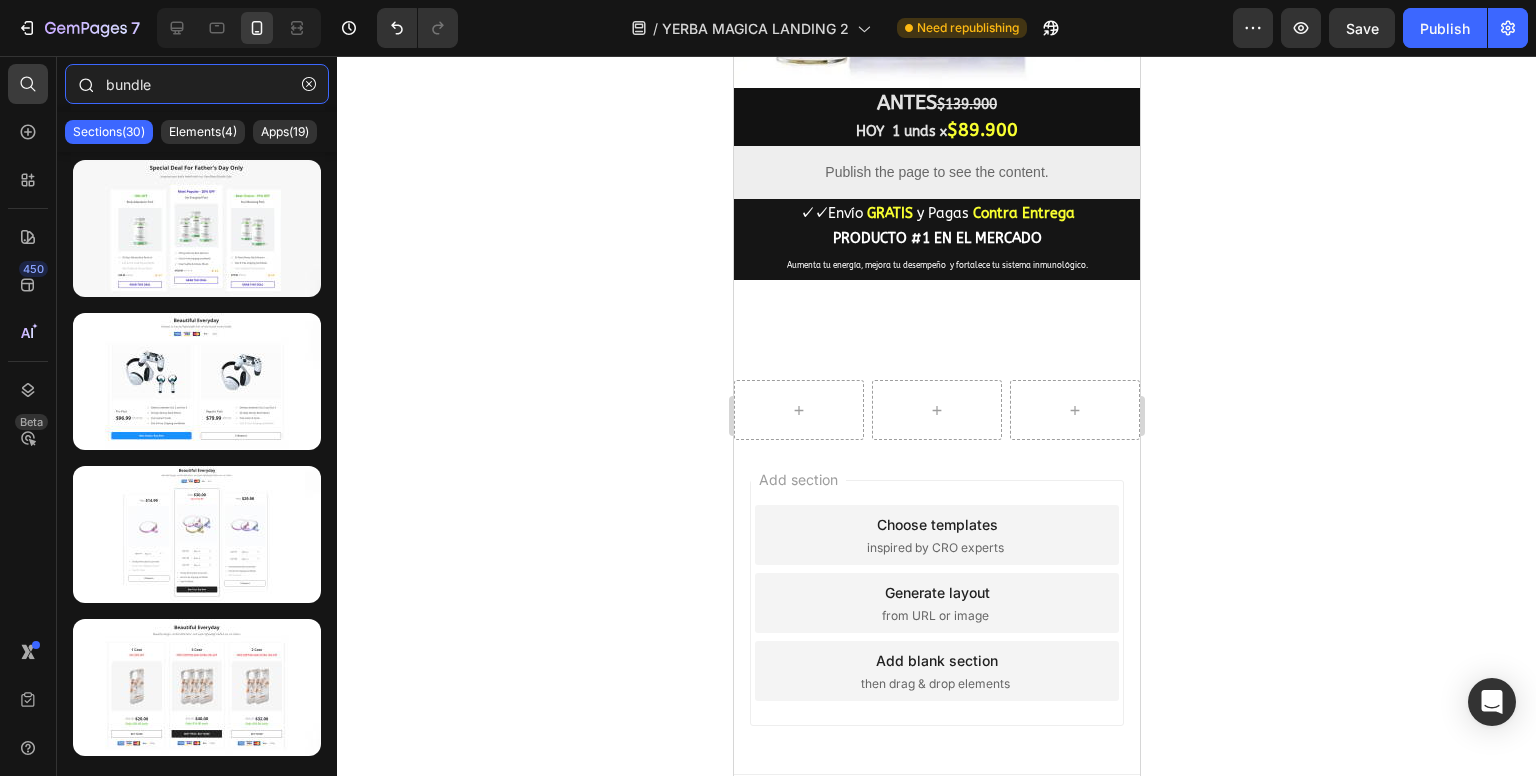 click on "bundle" at bounding box center [197, 84] 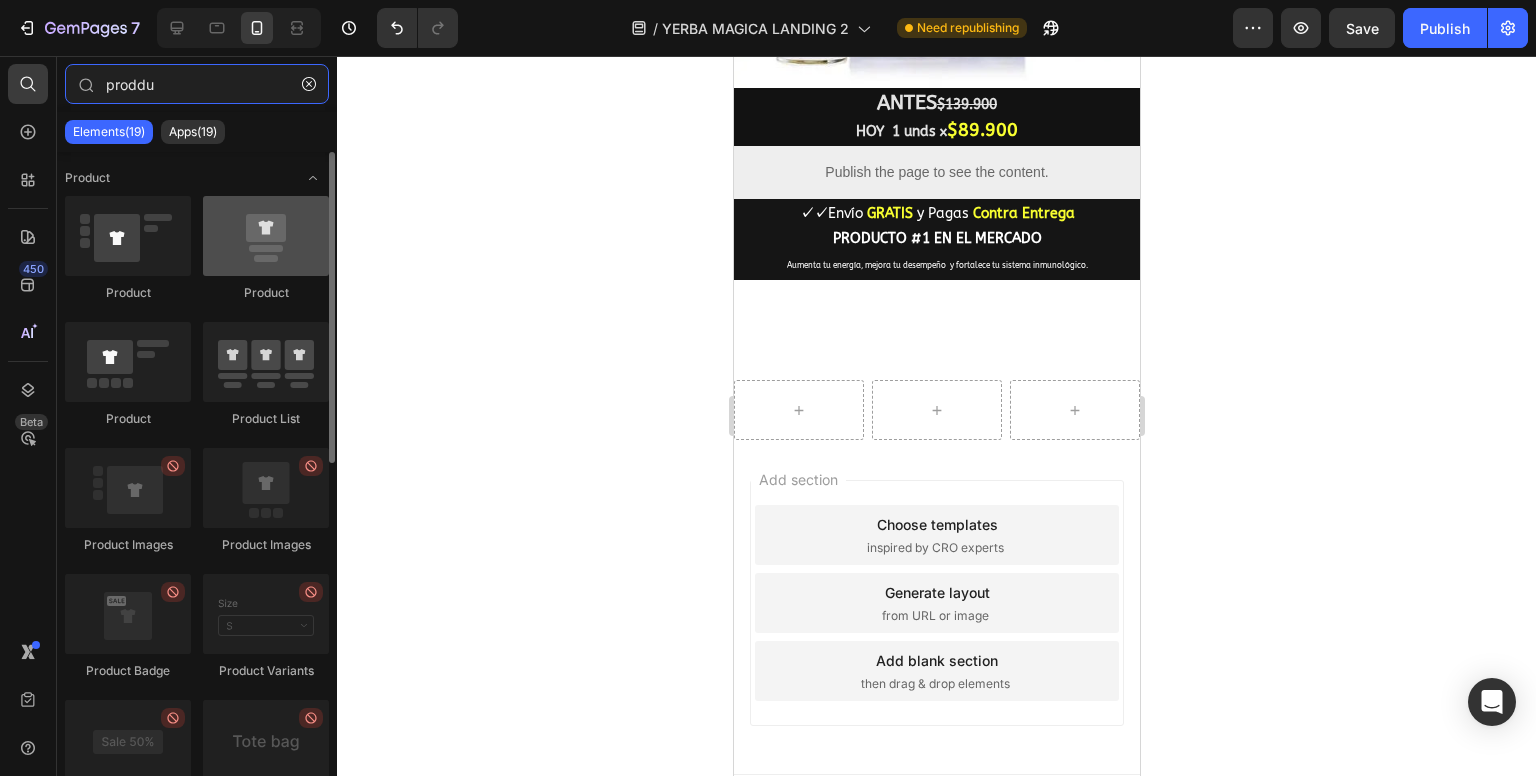 type on "proddu" 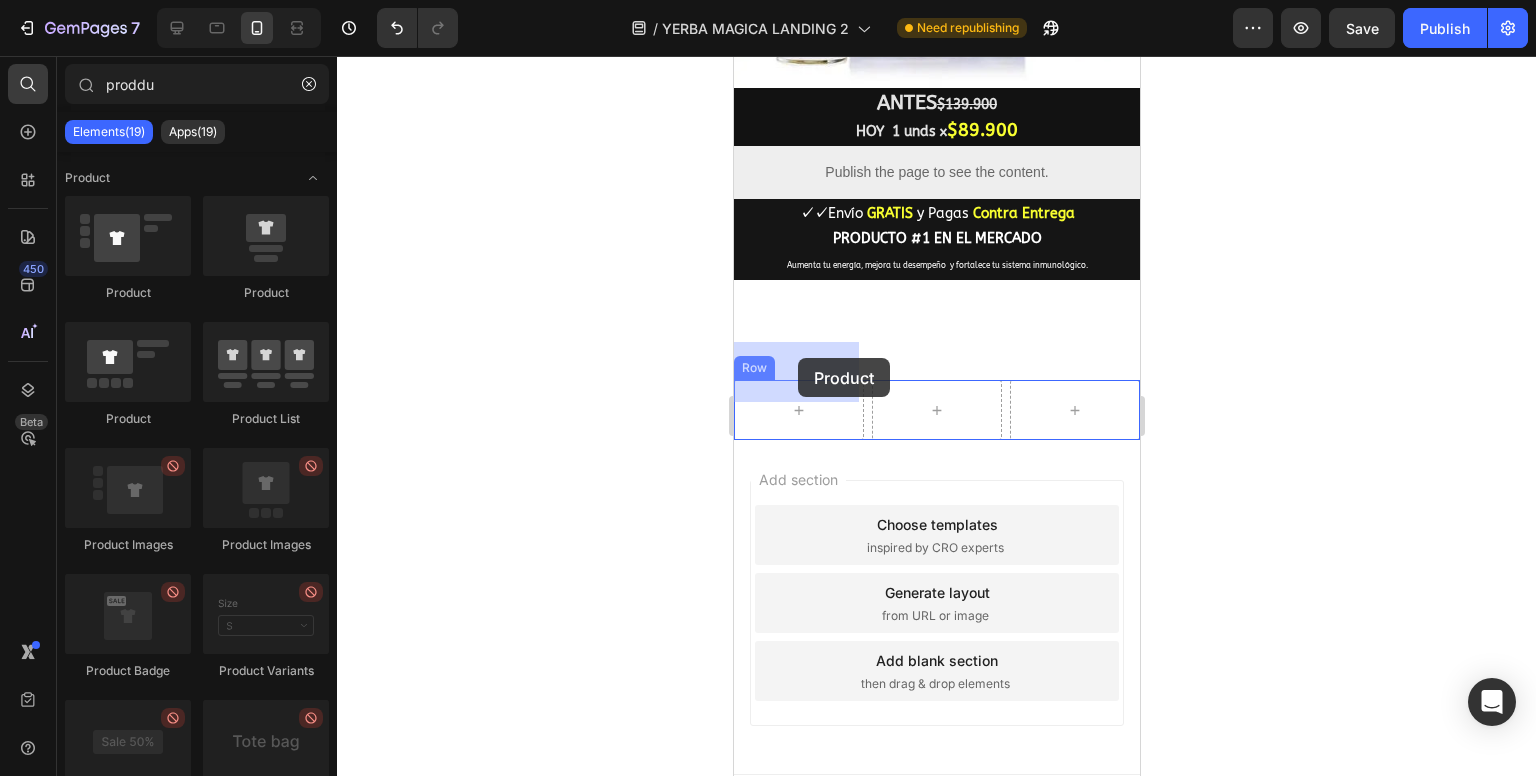 drag, startPoint x: 1012, startPoint y: 302, endPoint x: 797, endPoint y: 358, distance: 222.17336 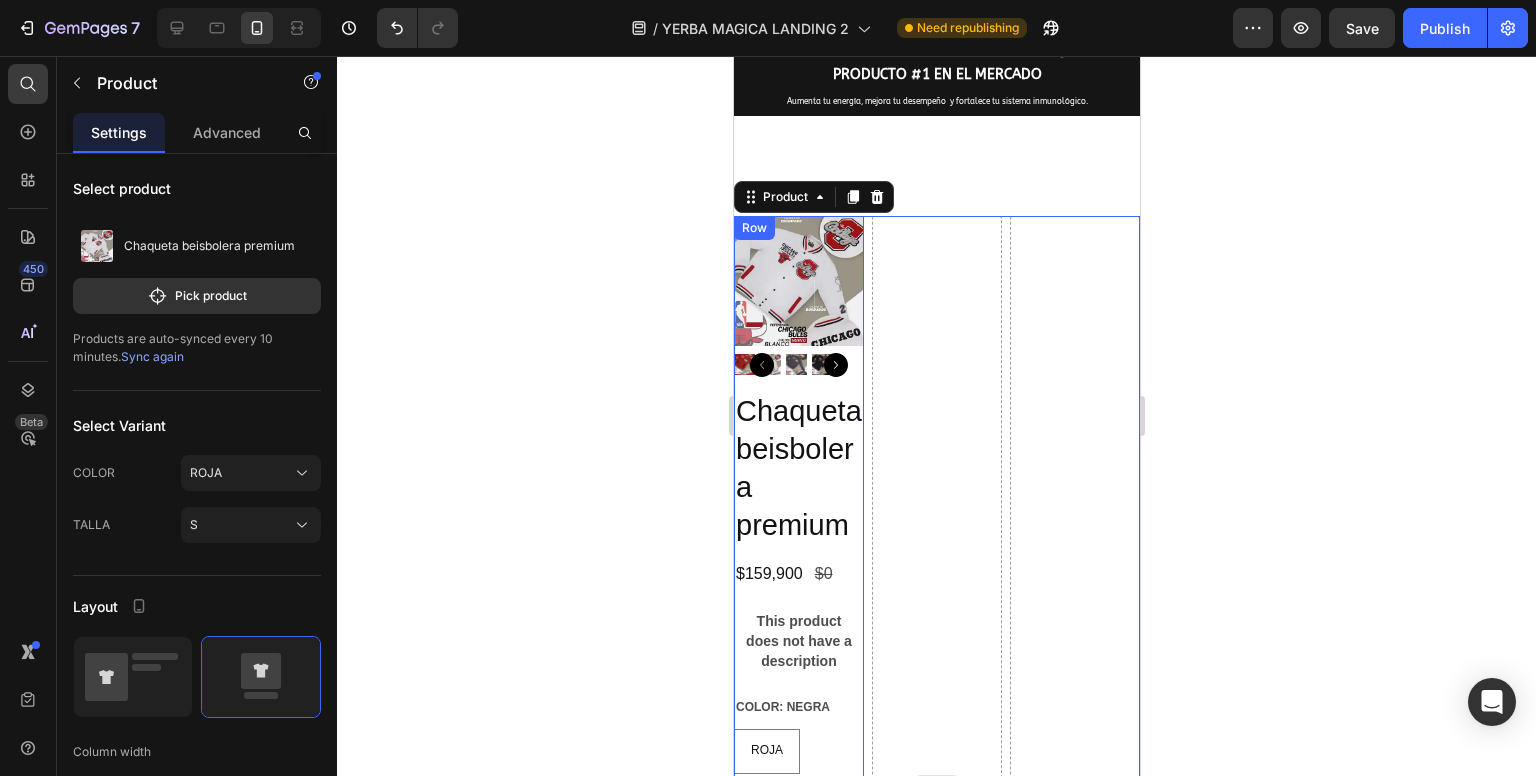 scroll, scrollTop: 1826, scrollLeft: 0, axis: vertical 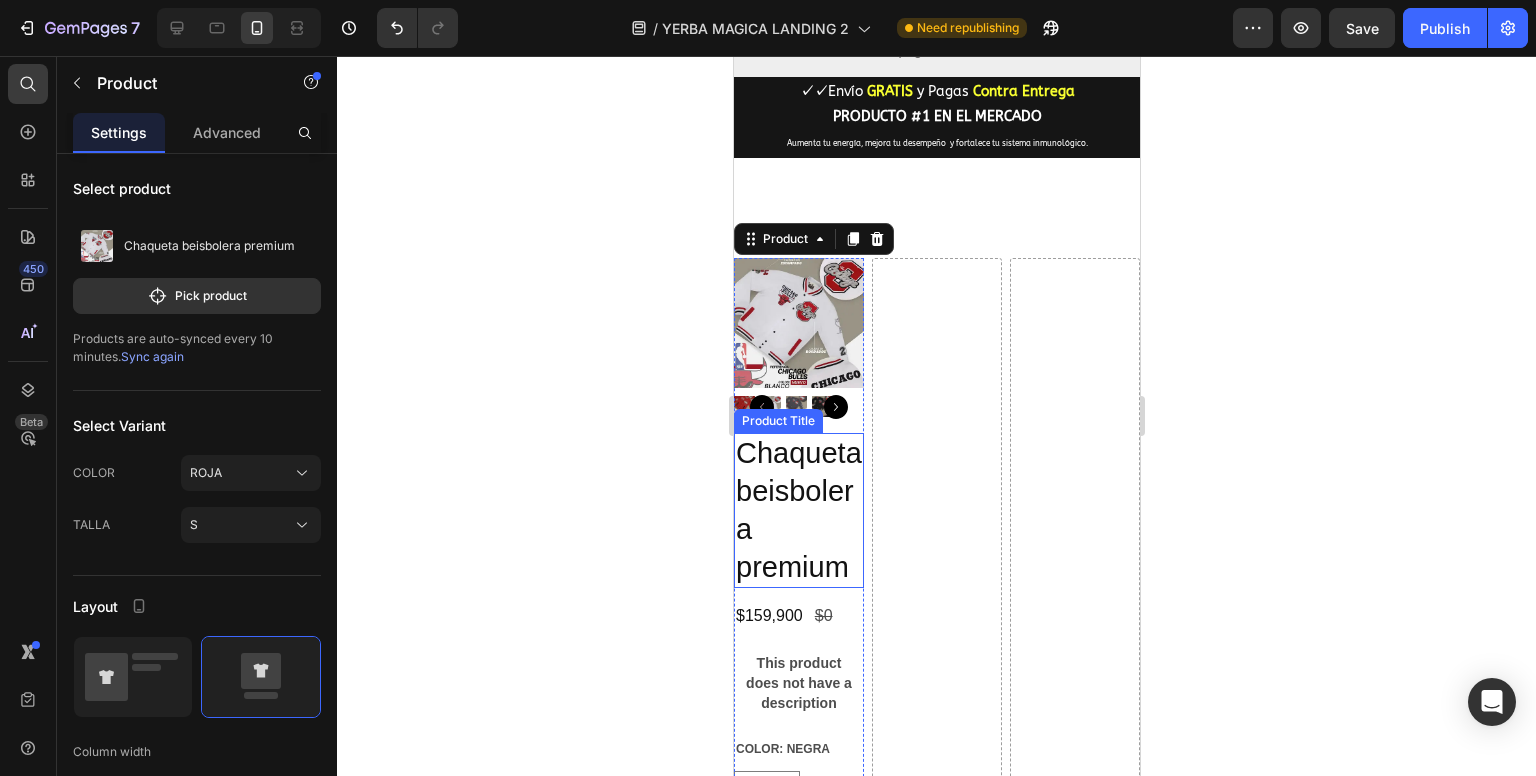 click on "Chaqueta beisbolera premium" at bounding box center [798, 510] 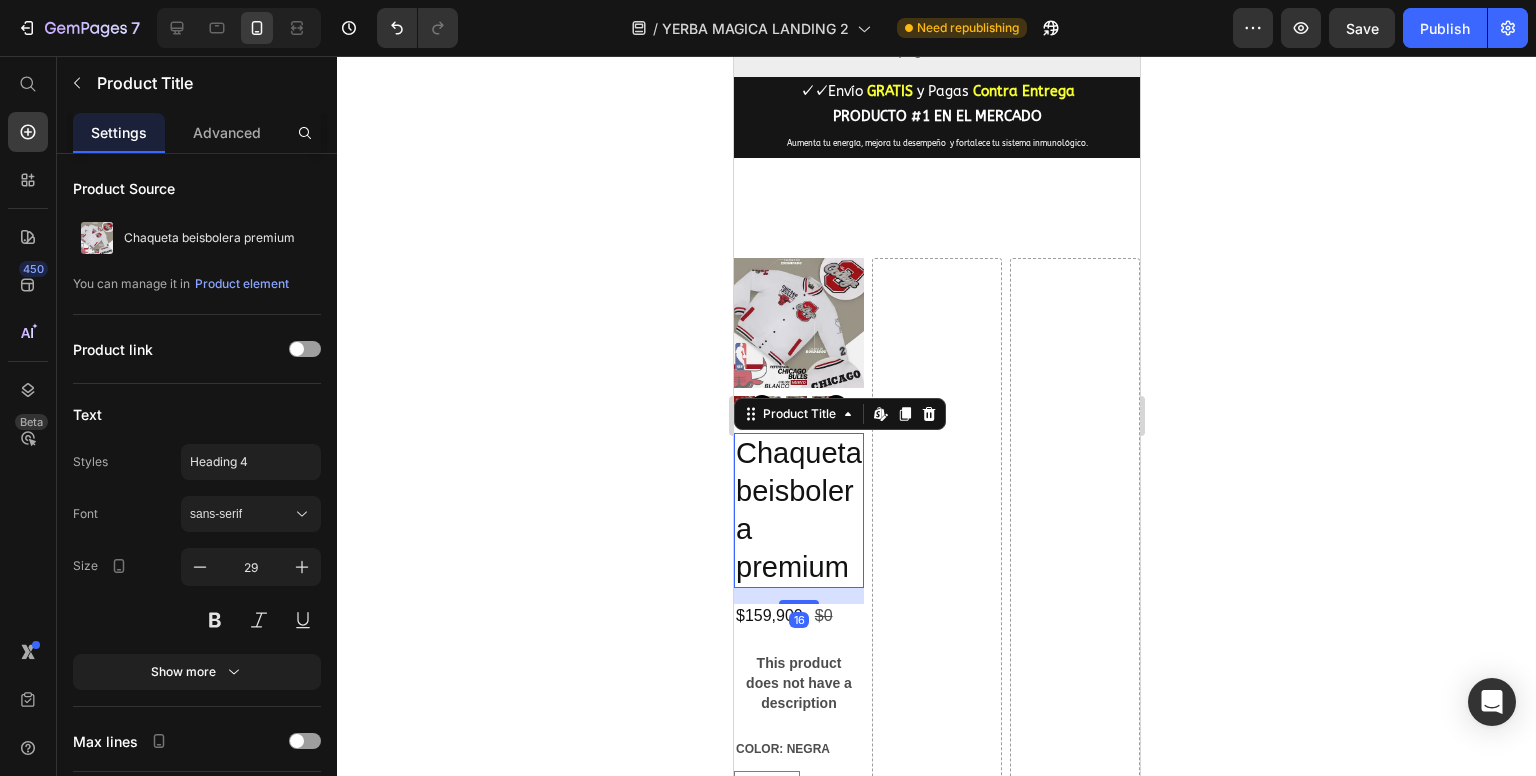 drag, startPoint x: 929, startPoint y: 374, endPoint x: 861, endPoint y: 377, distance: 68.06615 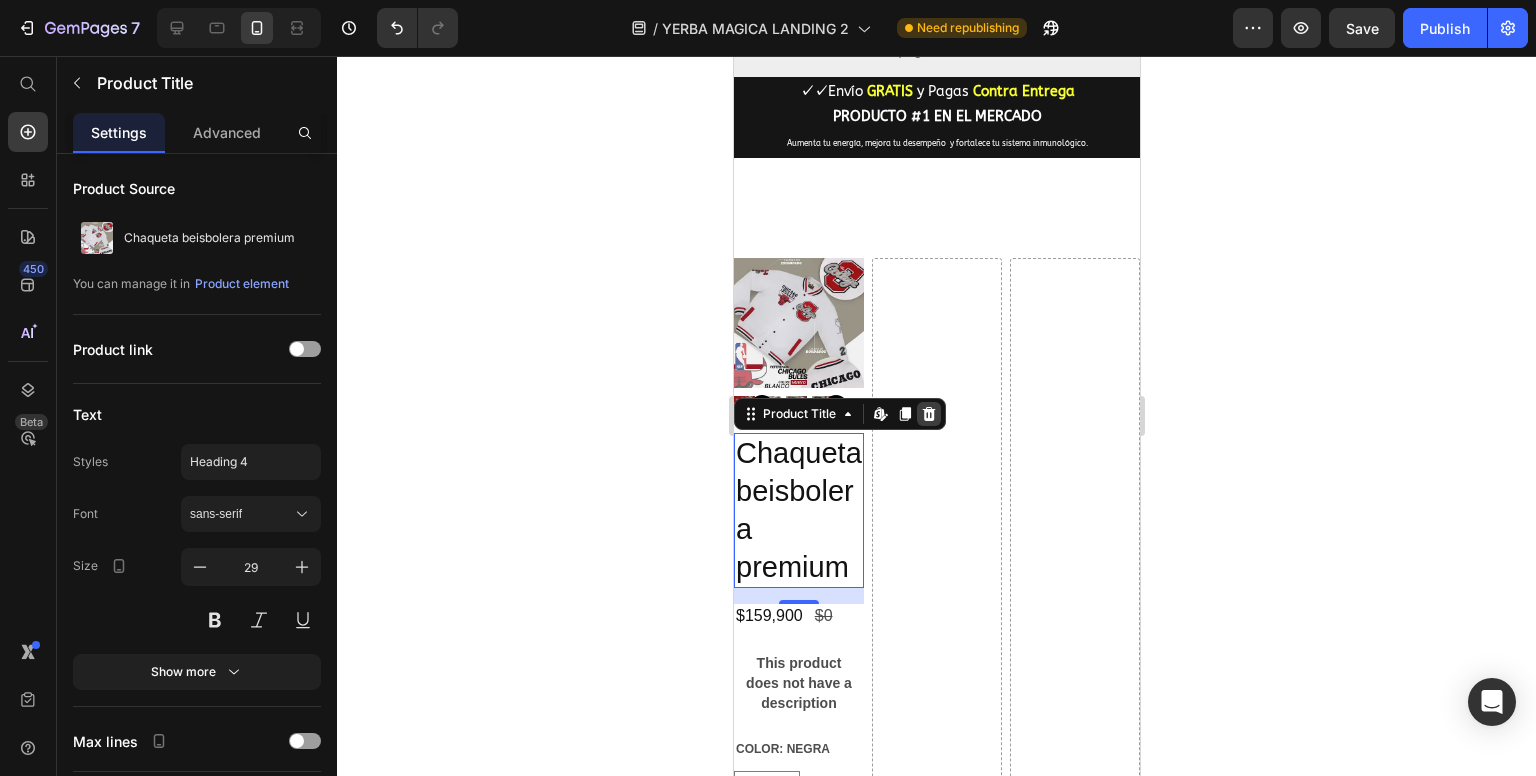 click 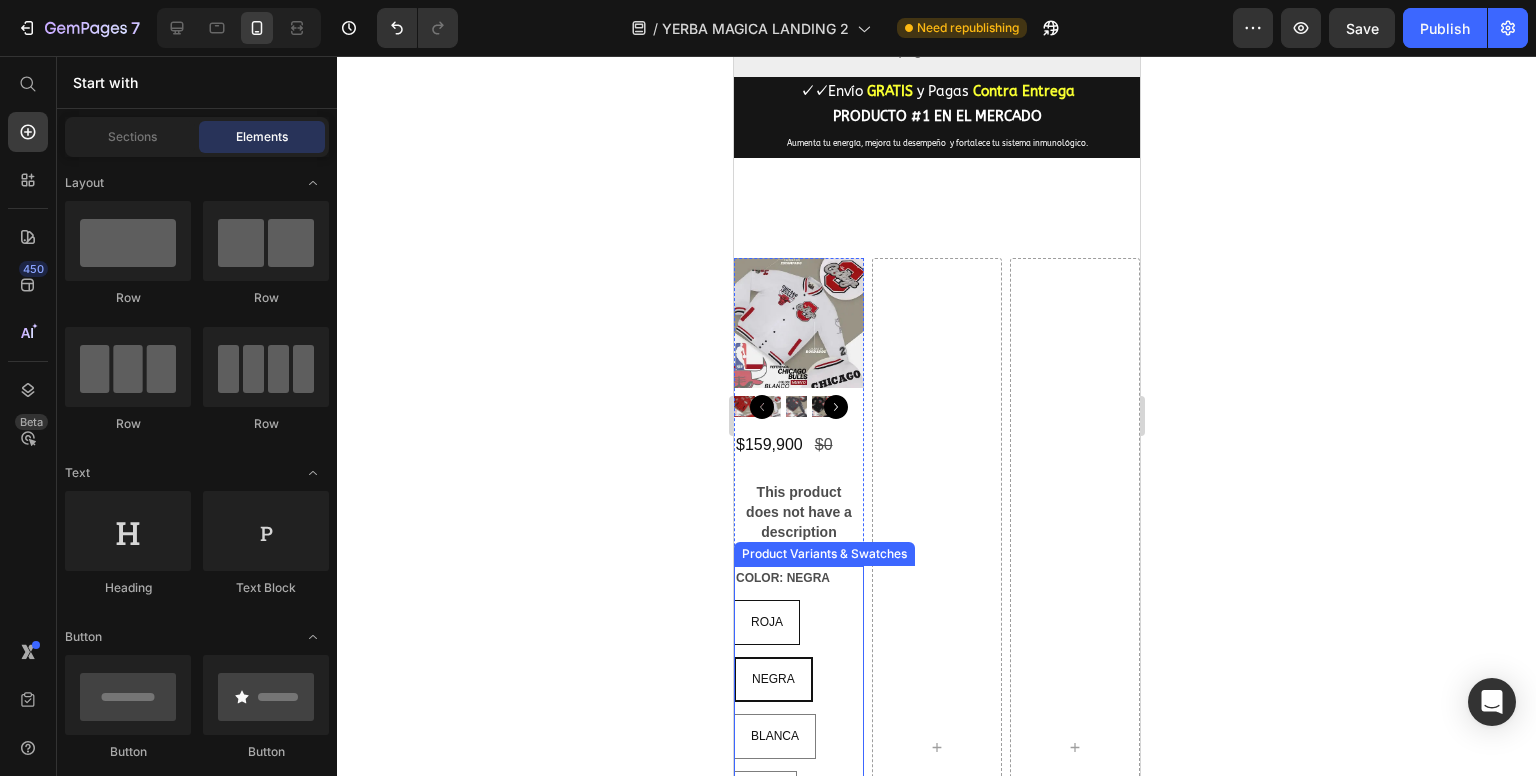 click on "ROJA" at bounding box center [766, 622] 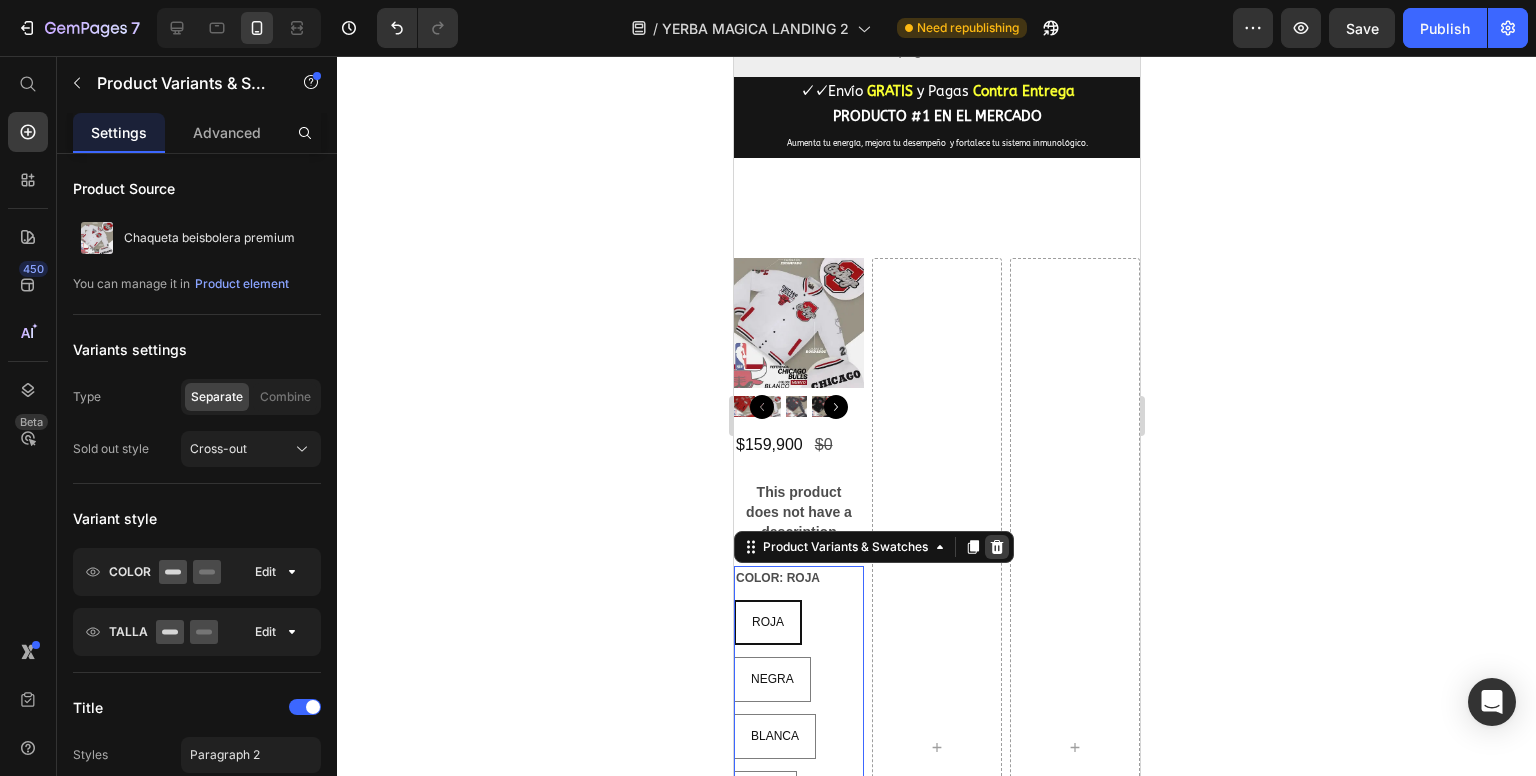 click 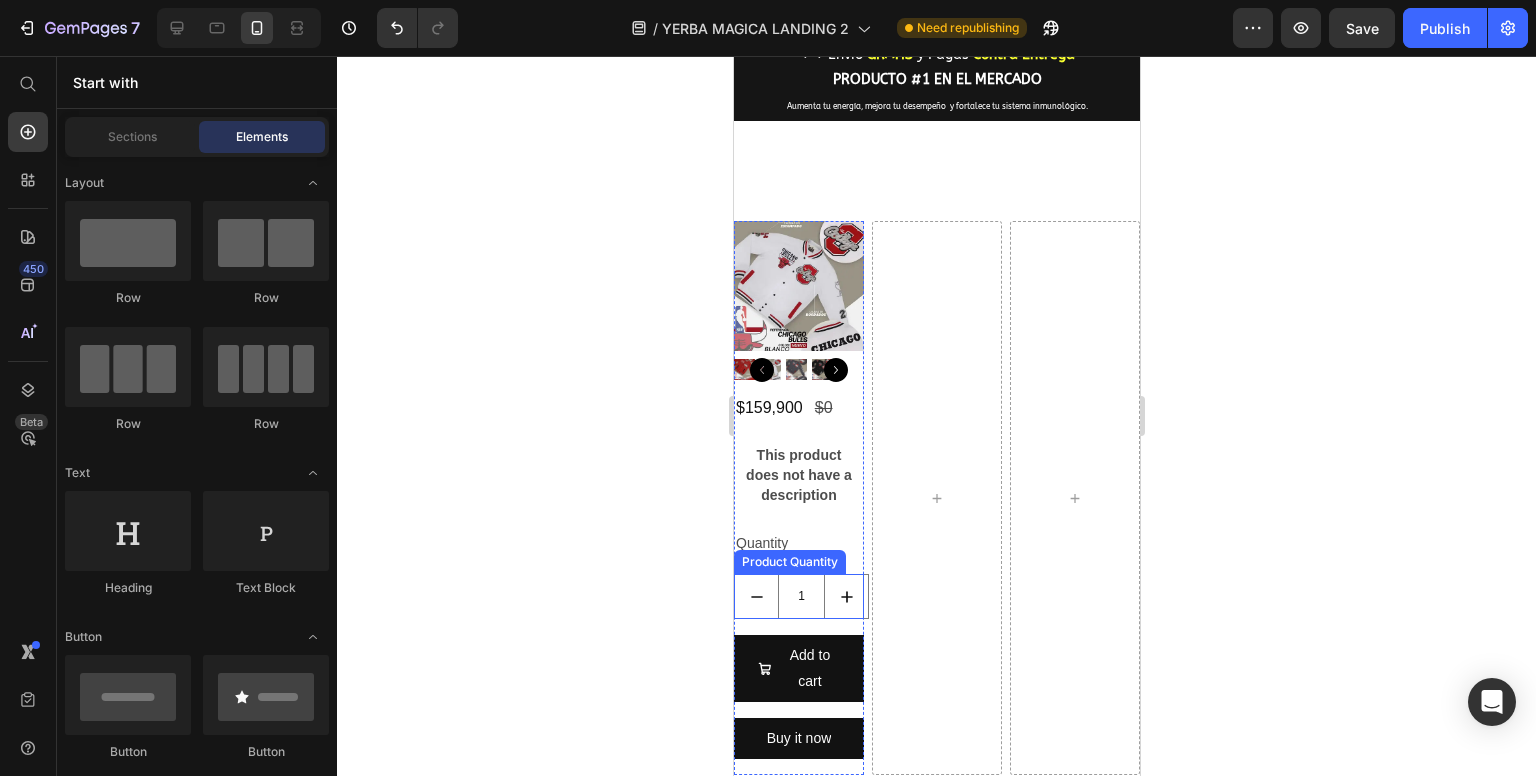 scroll, scrollTop: 1926, scrollLeft: 0, axis: vertical 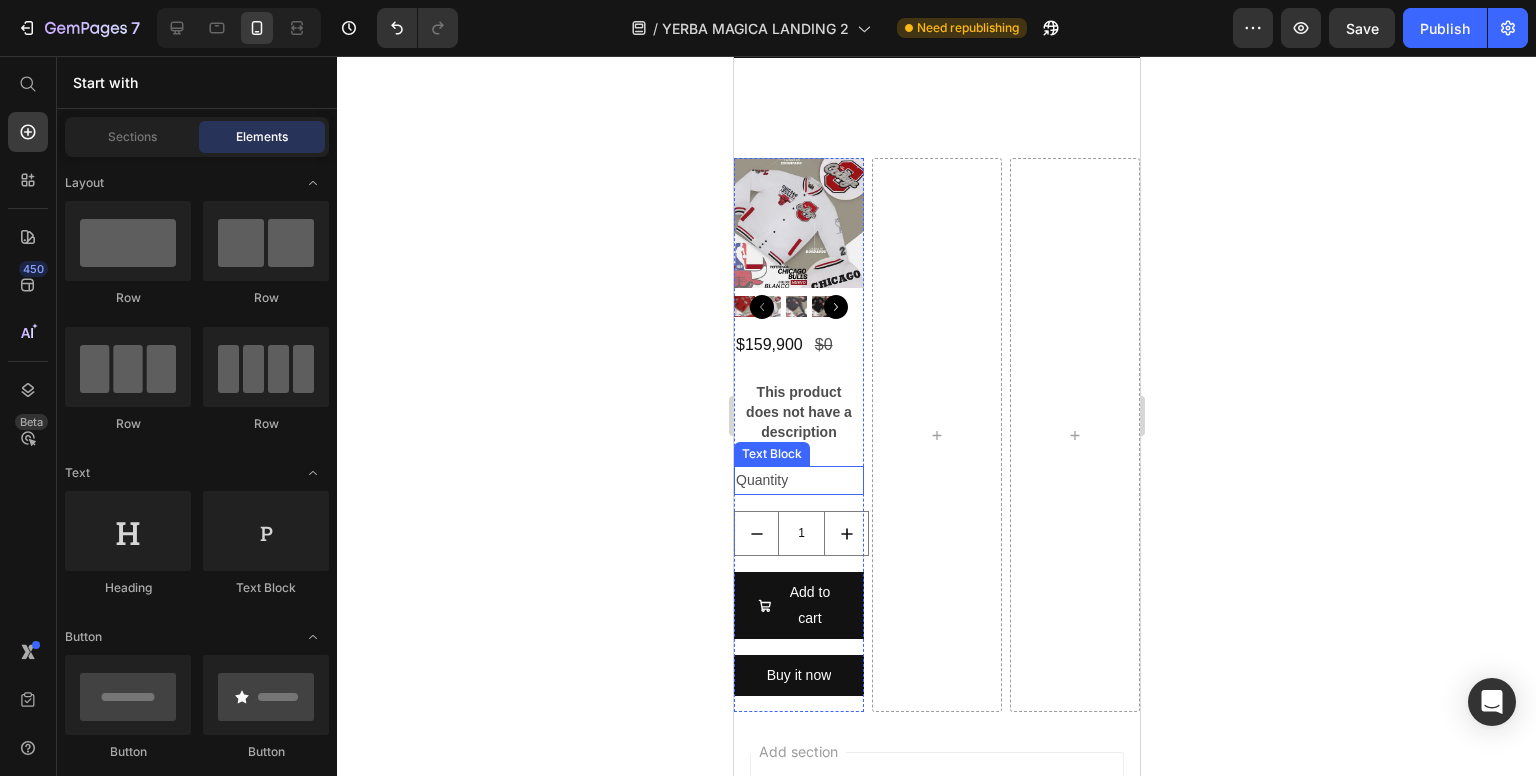 click on "Quantity" at bounding box center [798, 480] 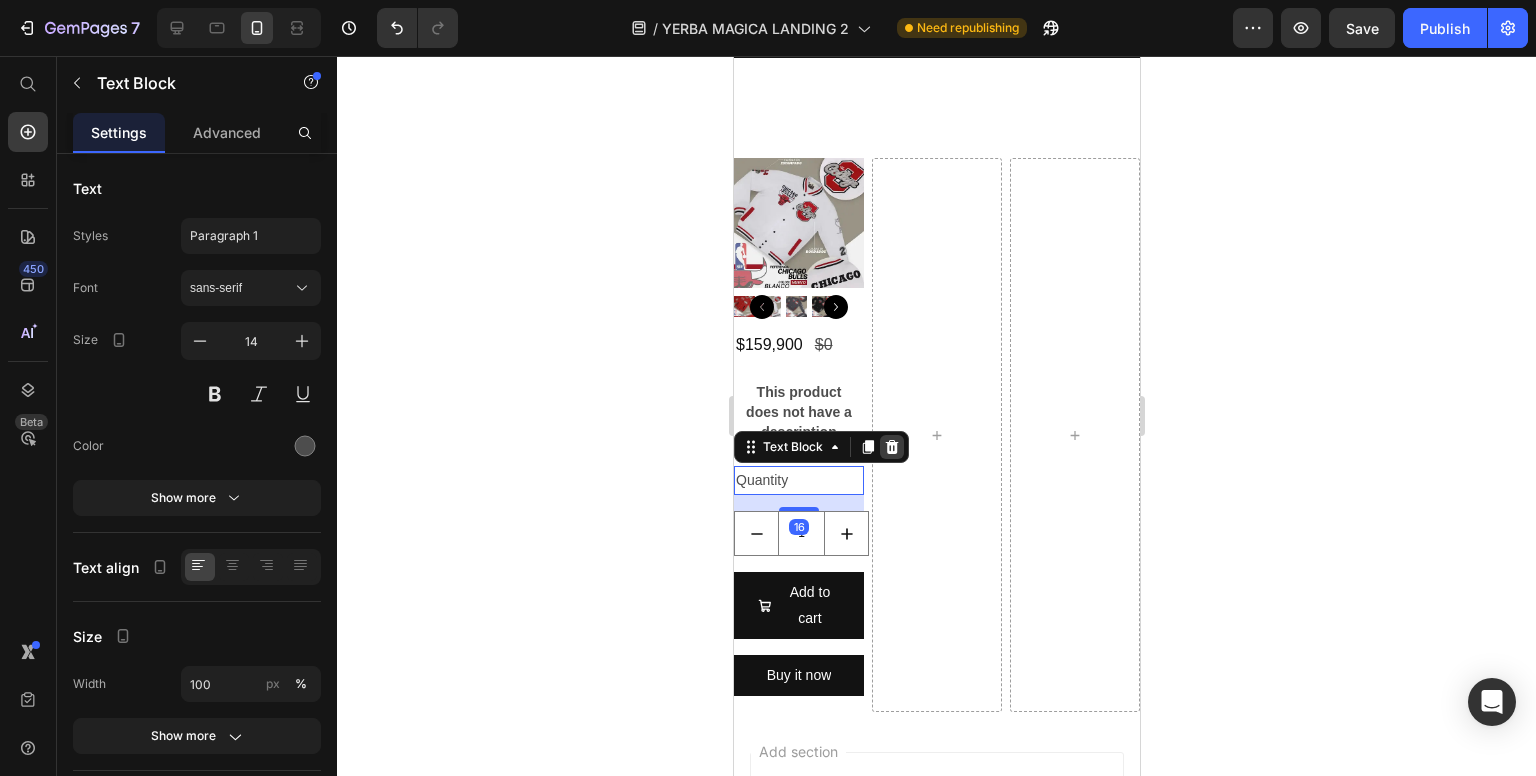 click 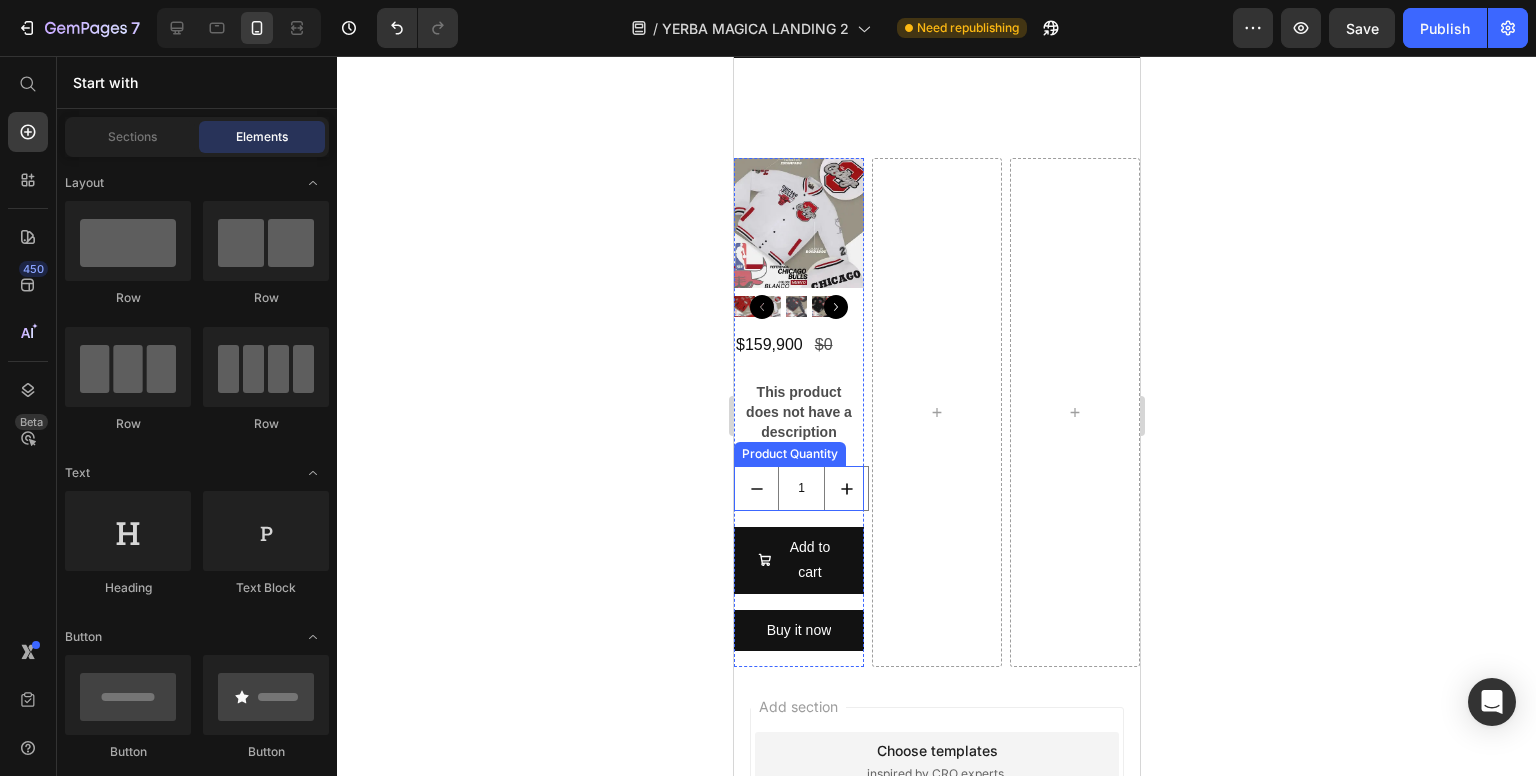 click on "1" at bounding box center (800, 488) 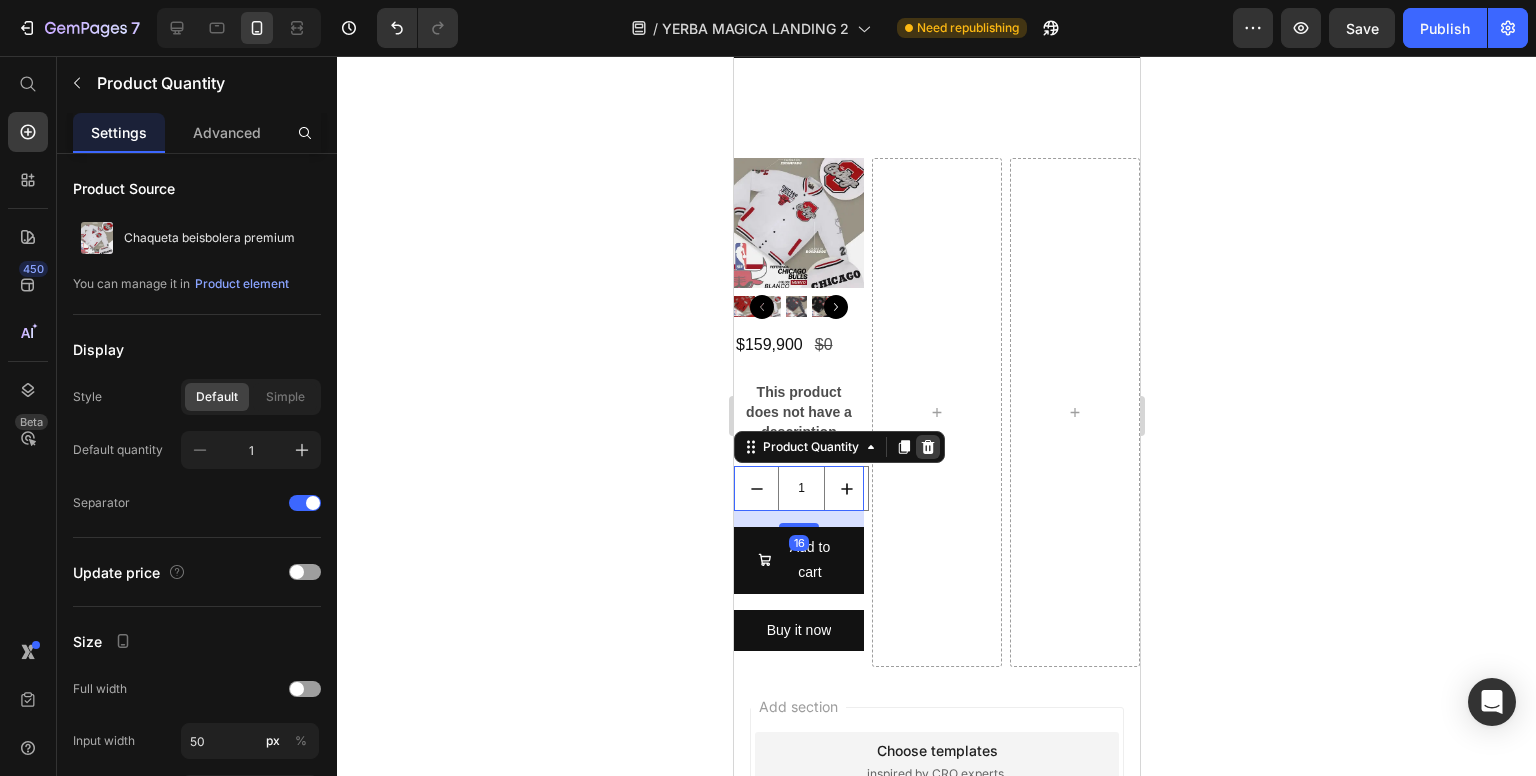 click 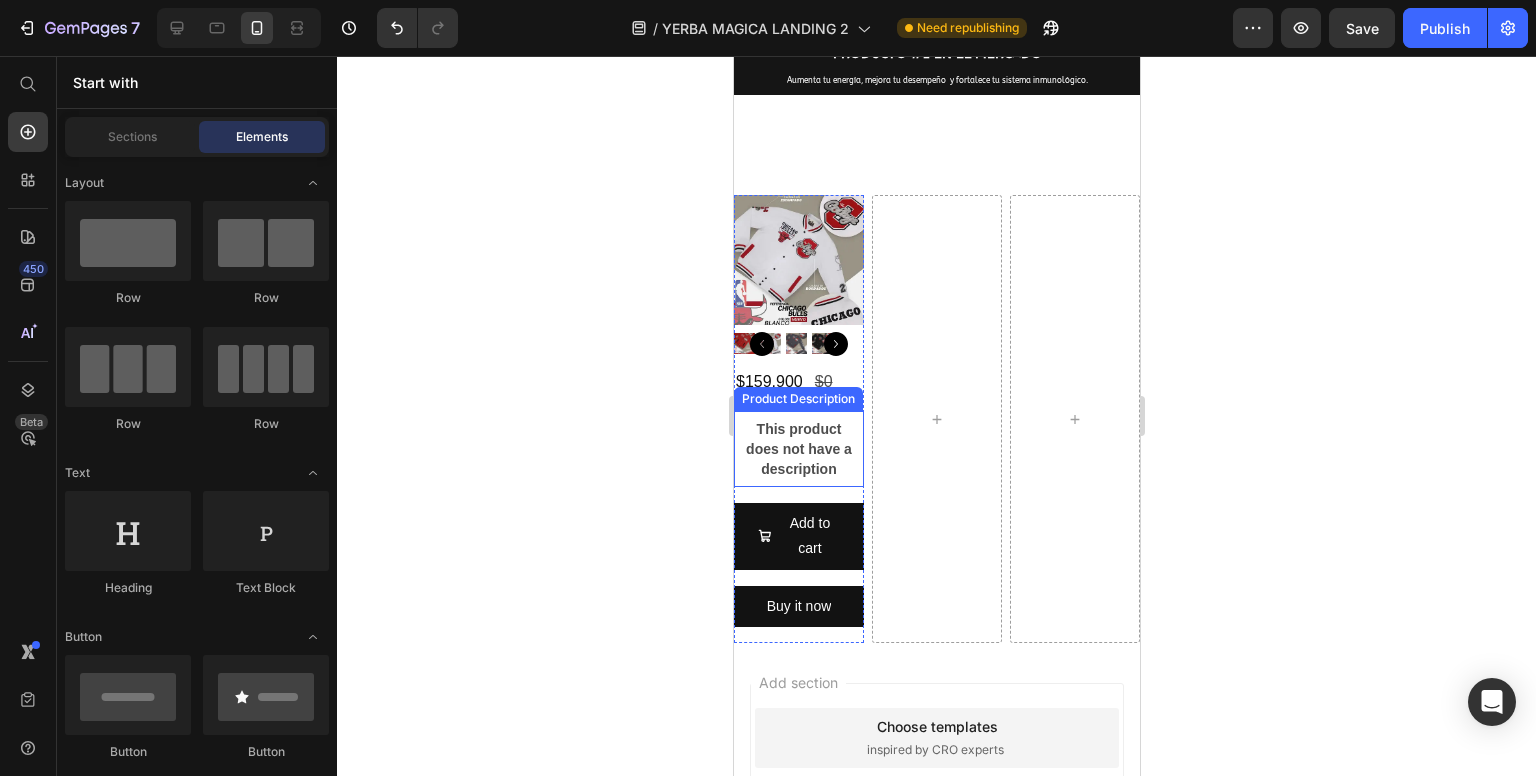 scroll, scrollTop: 1826, scrollLeft: 0, axis: vertical 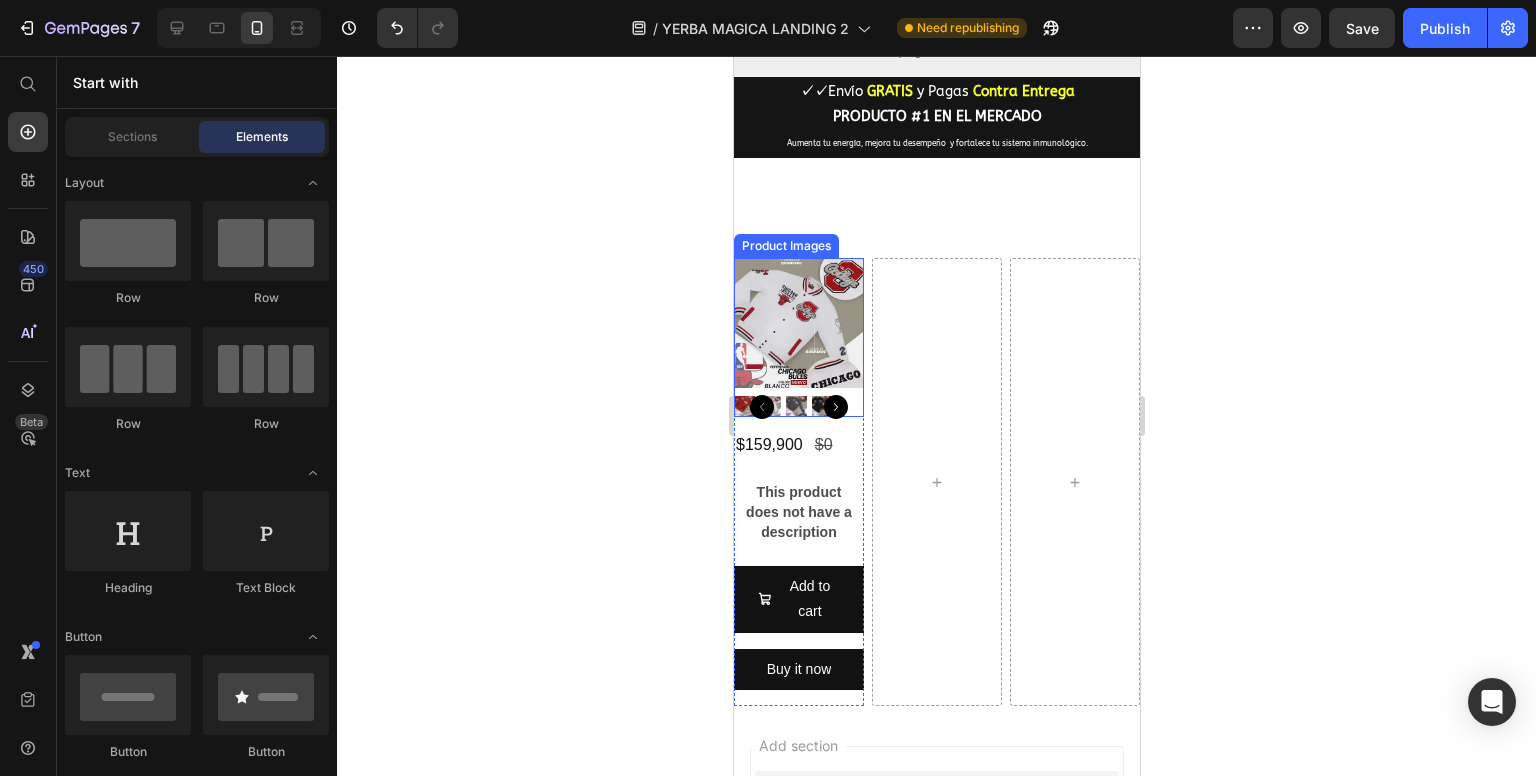 click at bounding box center (798, 323) 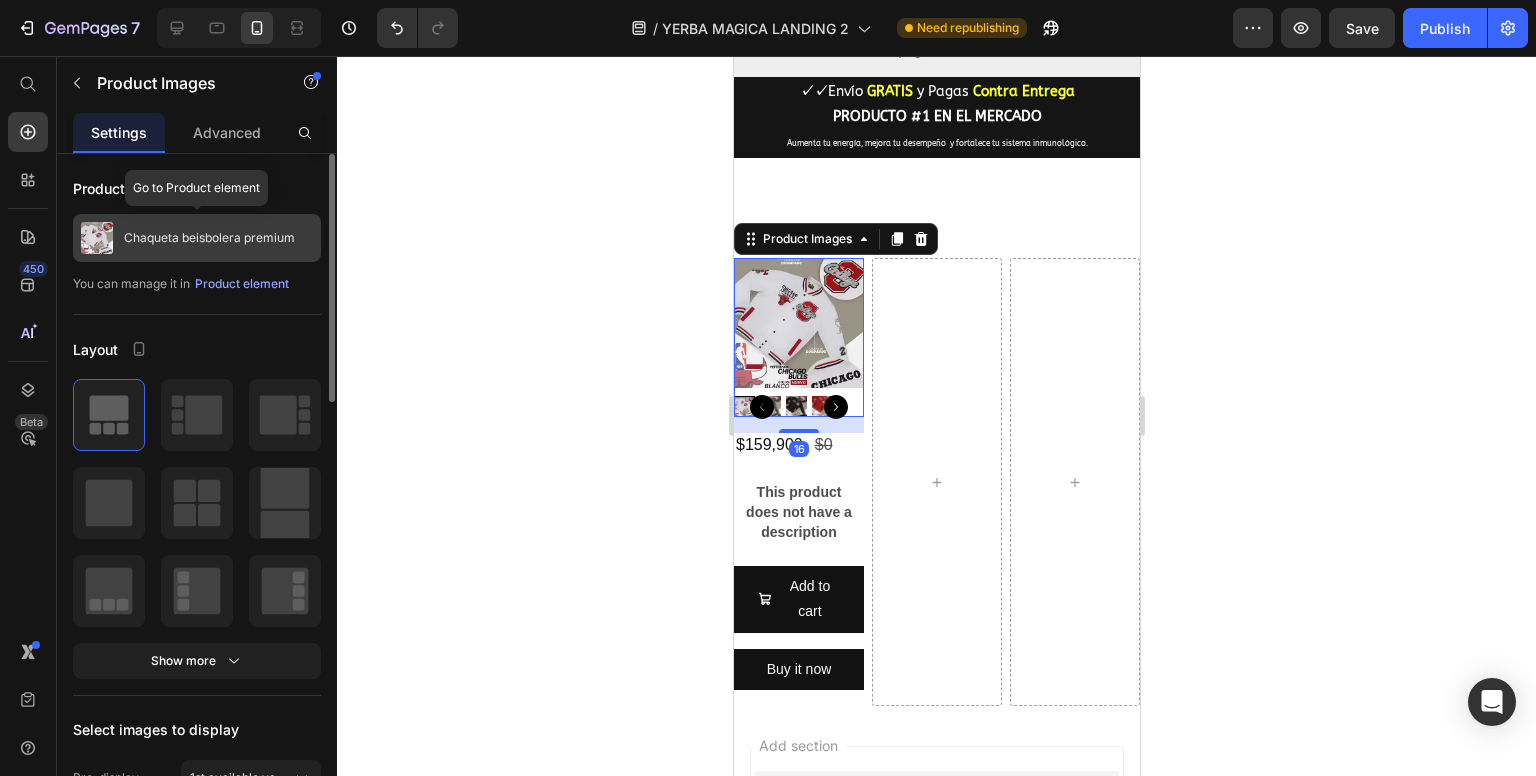 click on "Chaqueta beisbolera premium" at bounding box center [209, 238] 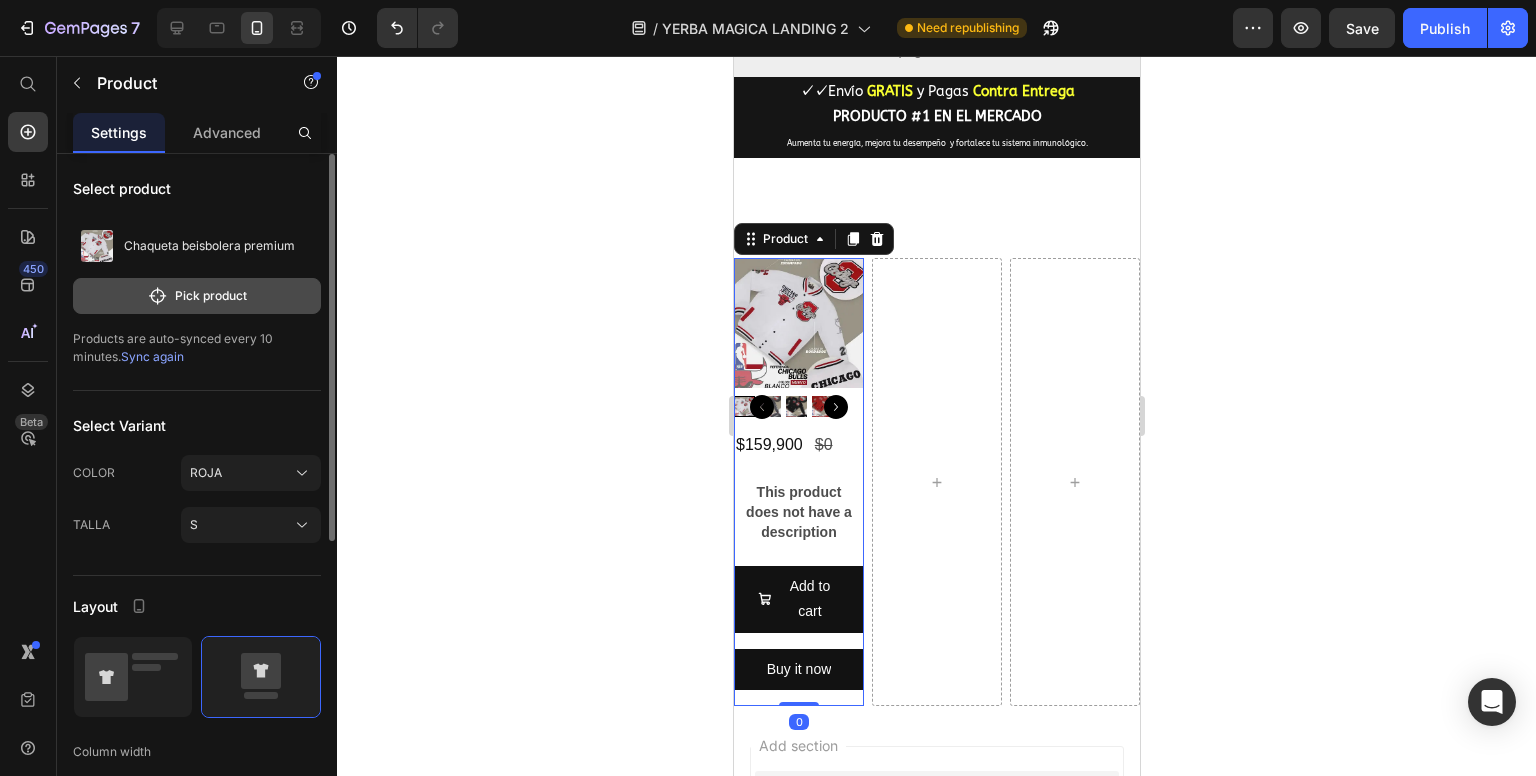 click on "Pick product" 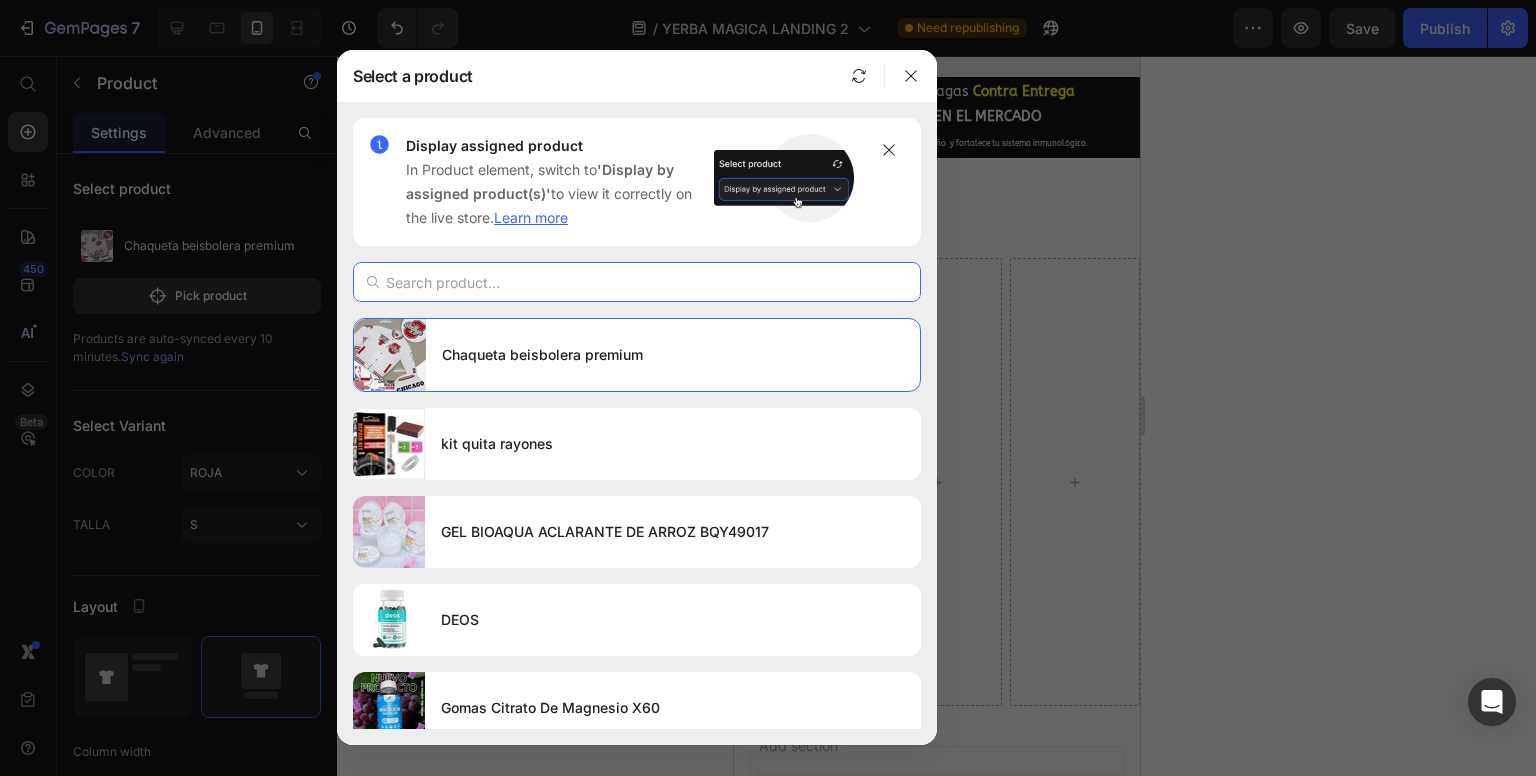click at bounding box center [637, 282] 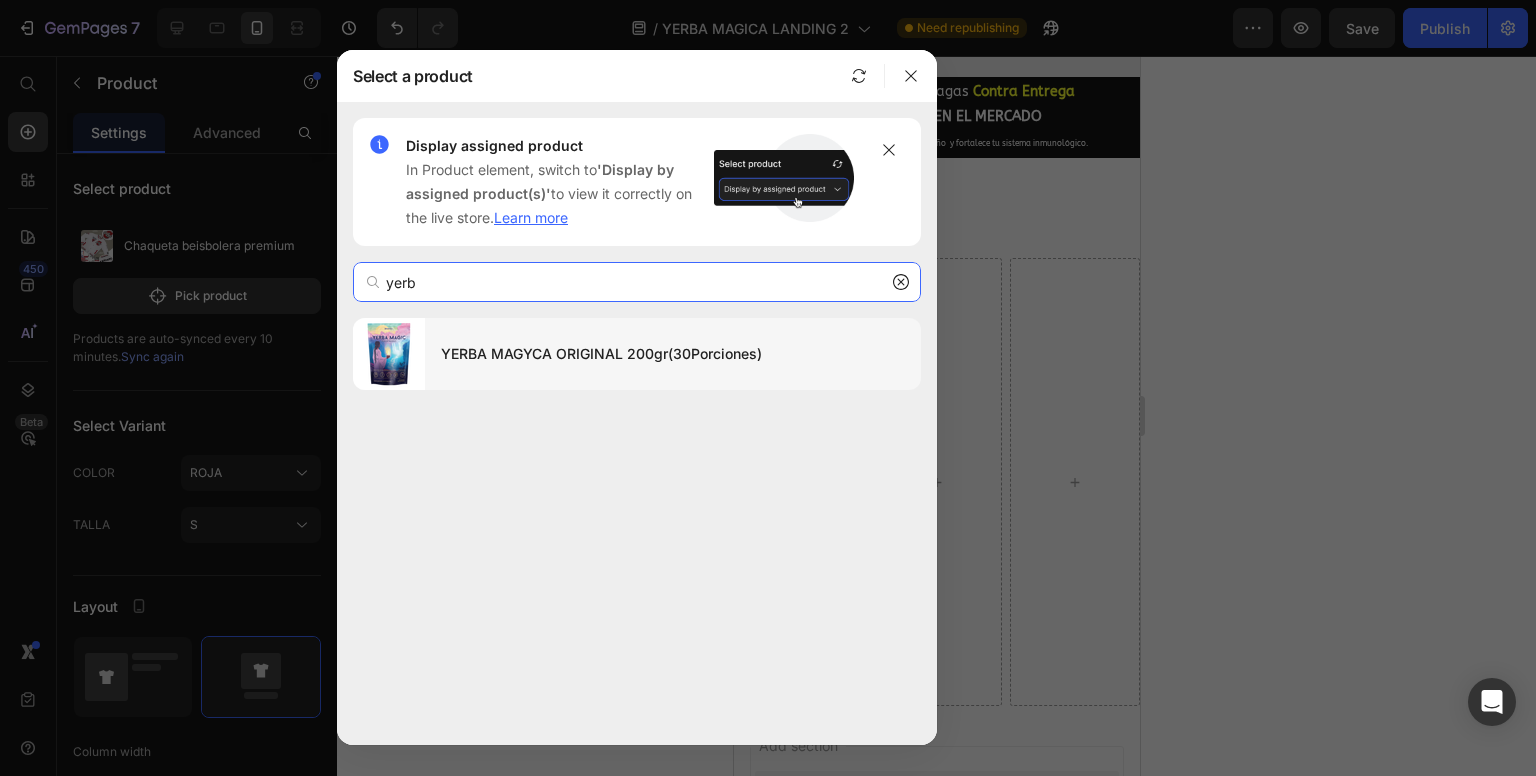 type on "yerb" 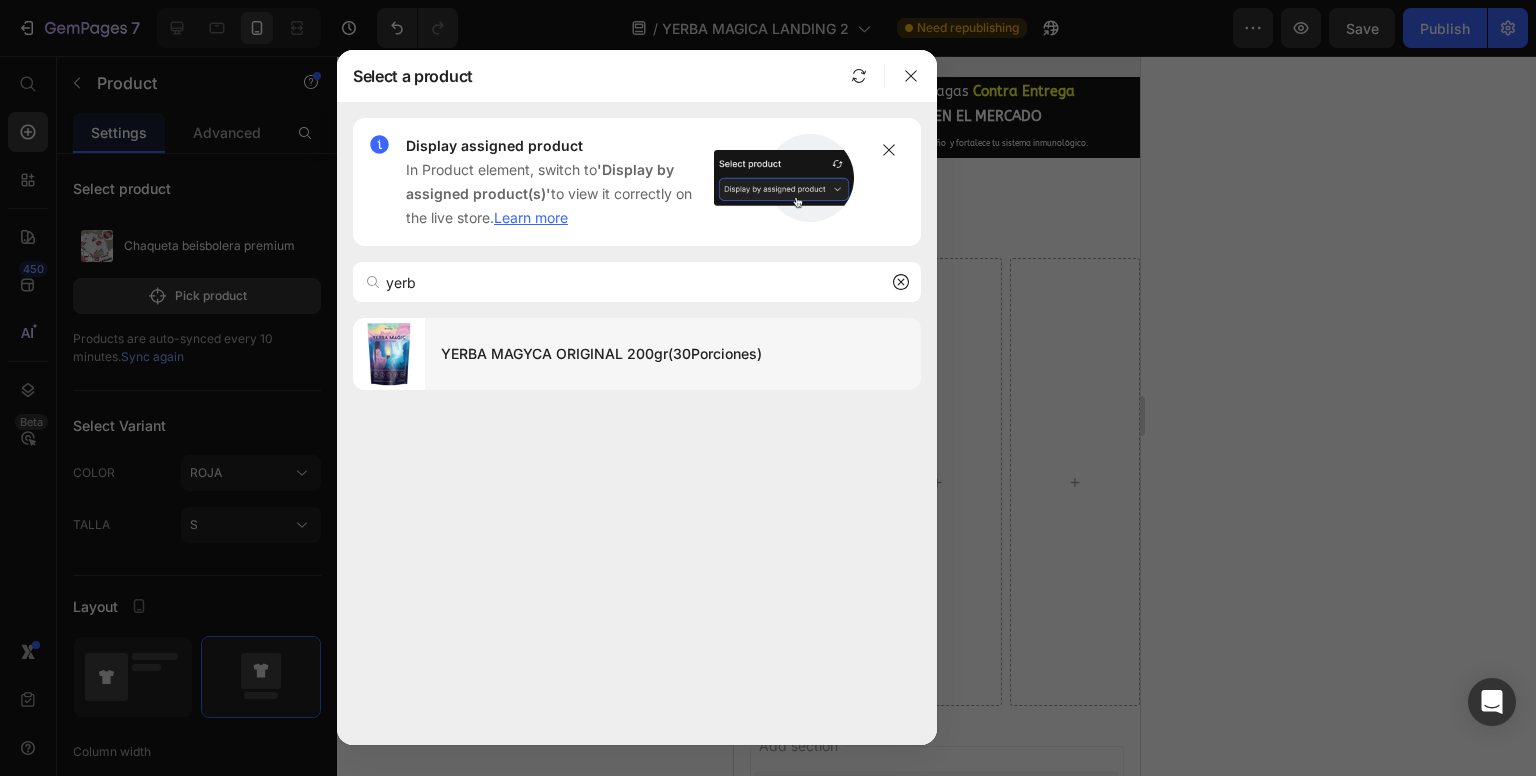 click on "YERBA MAGYCA ORIGINAL 200gr(30Porciones)" at bounding box center (673, 354) 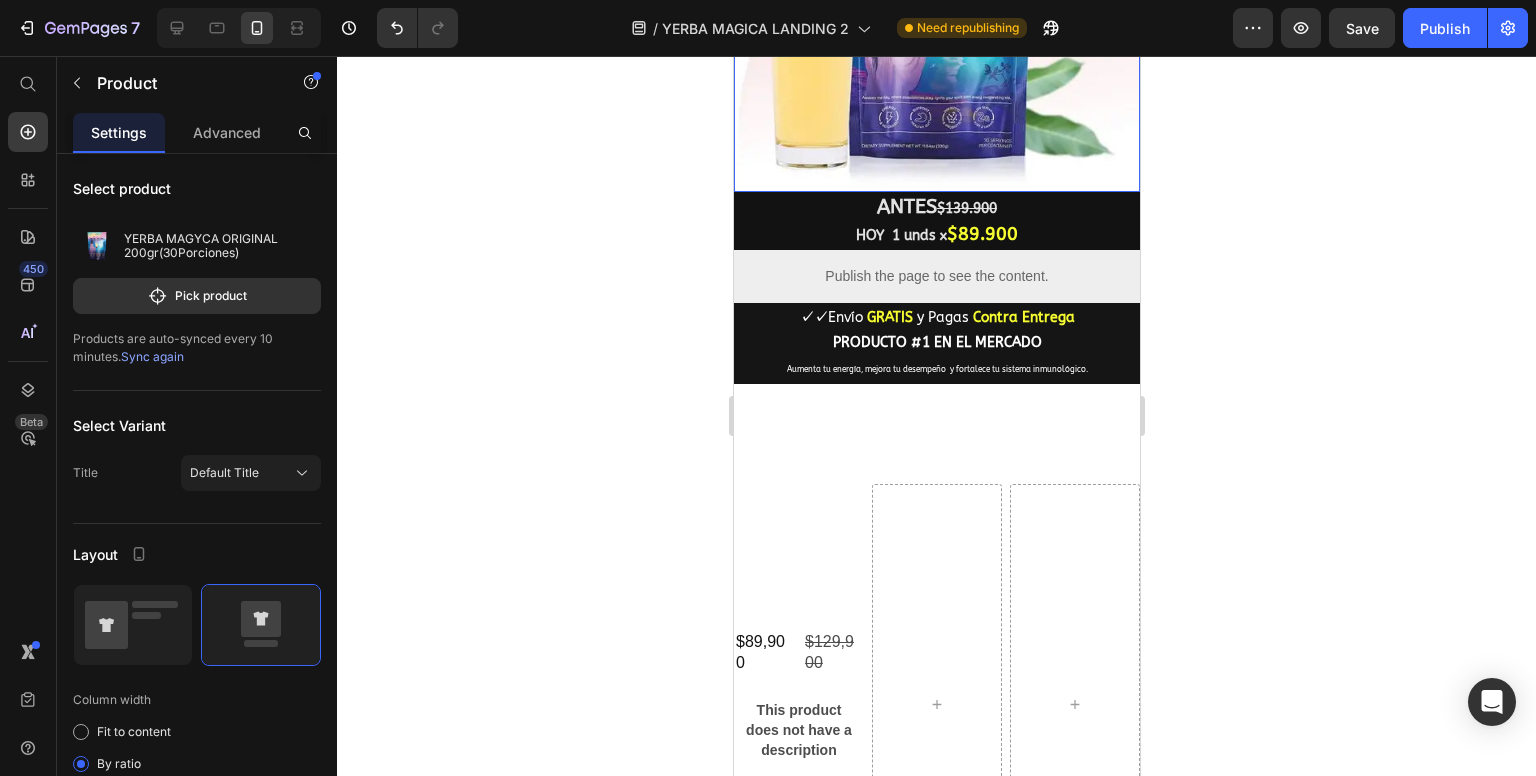 scroll, scrollTop: 1626, scrollLeft: 0, axis: vertical 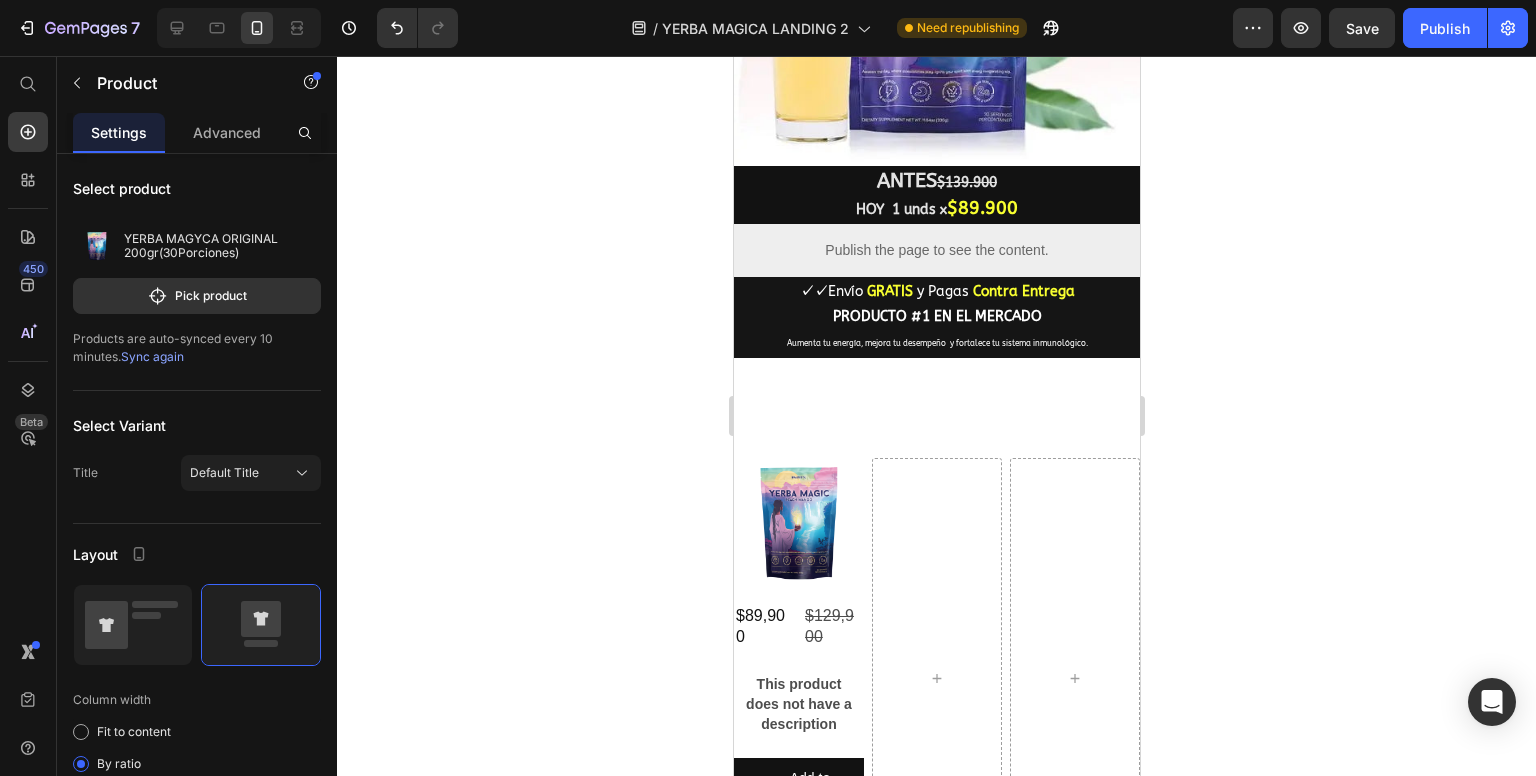 click at bounding box center (1074, 677) 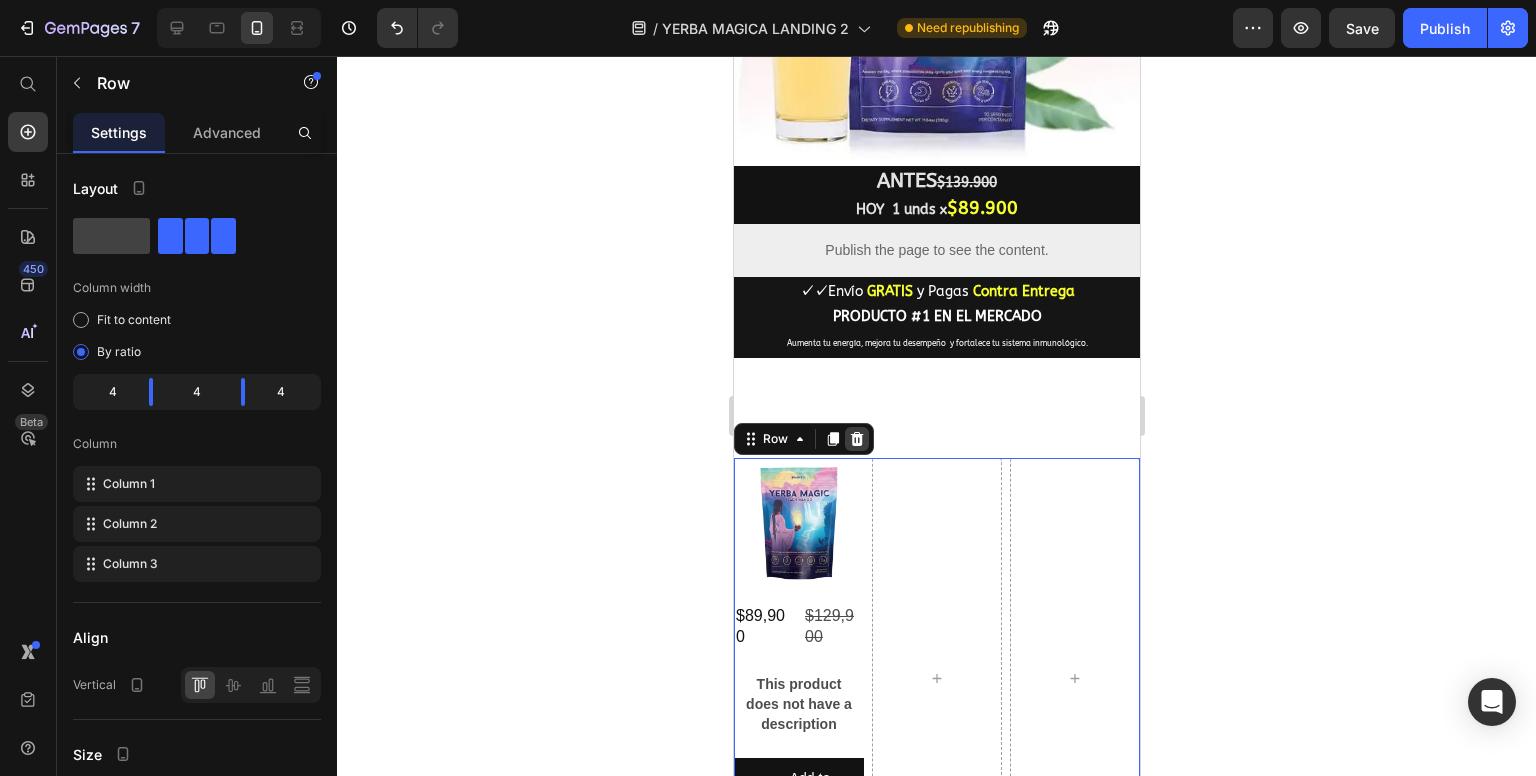 click 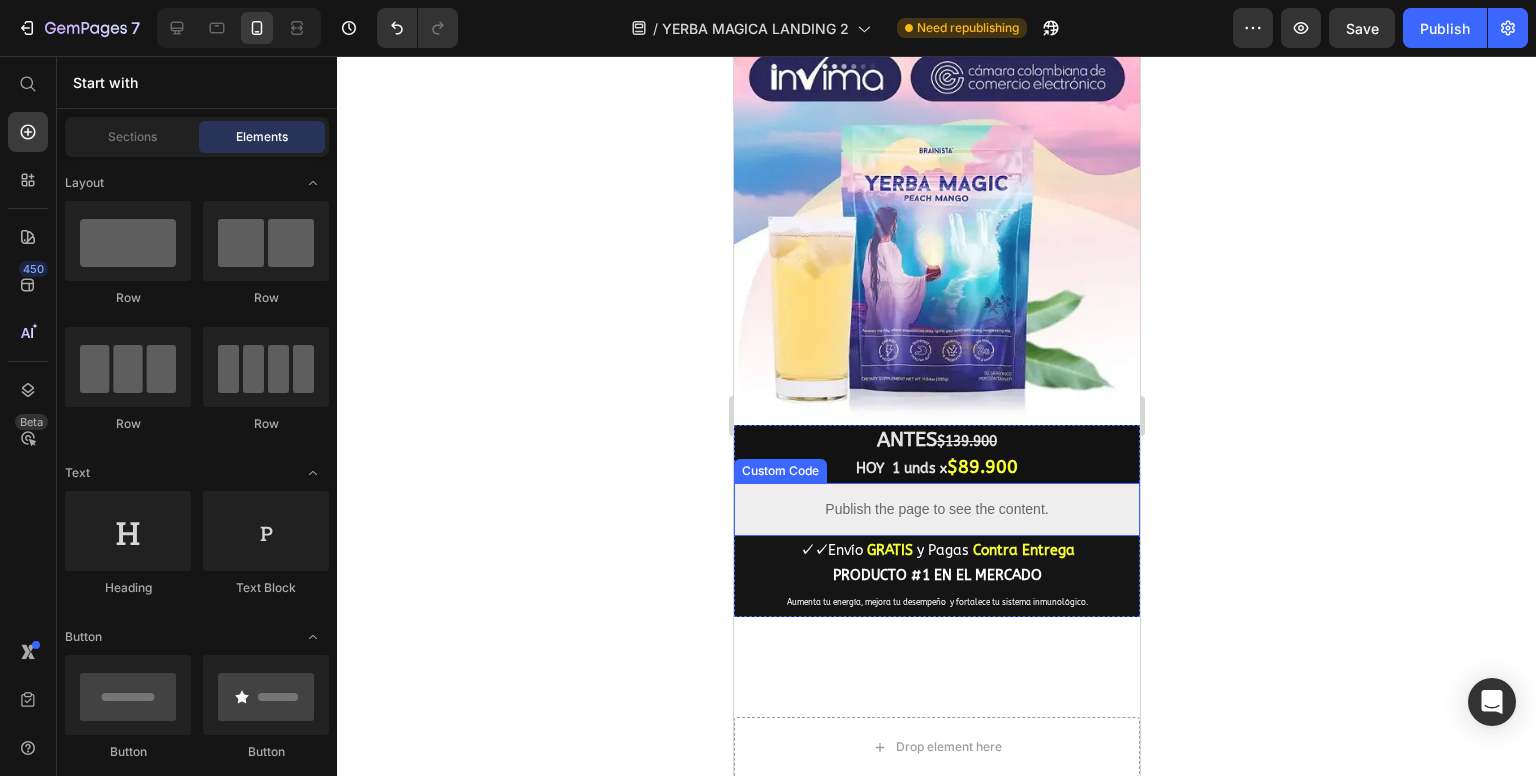 scroll, scrollTop: 1526, scrollLeft: 0, axis: vertical 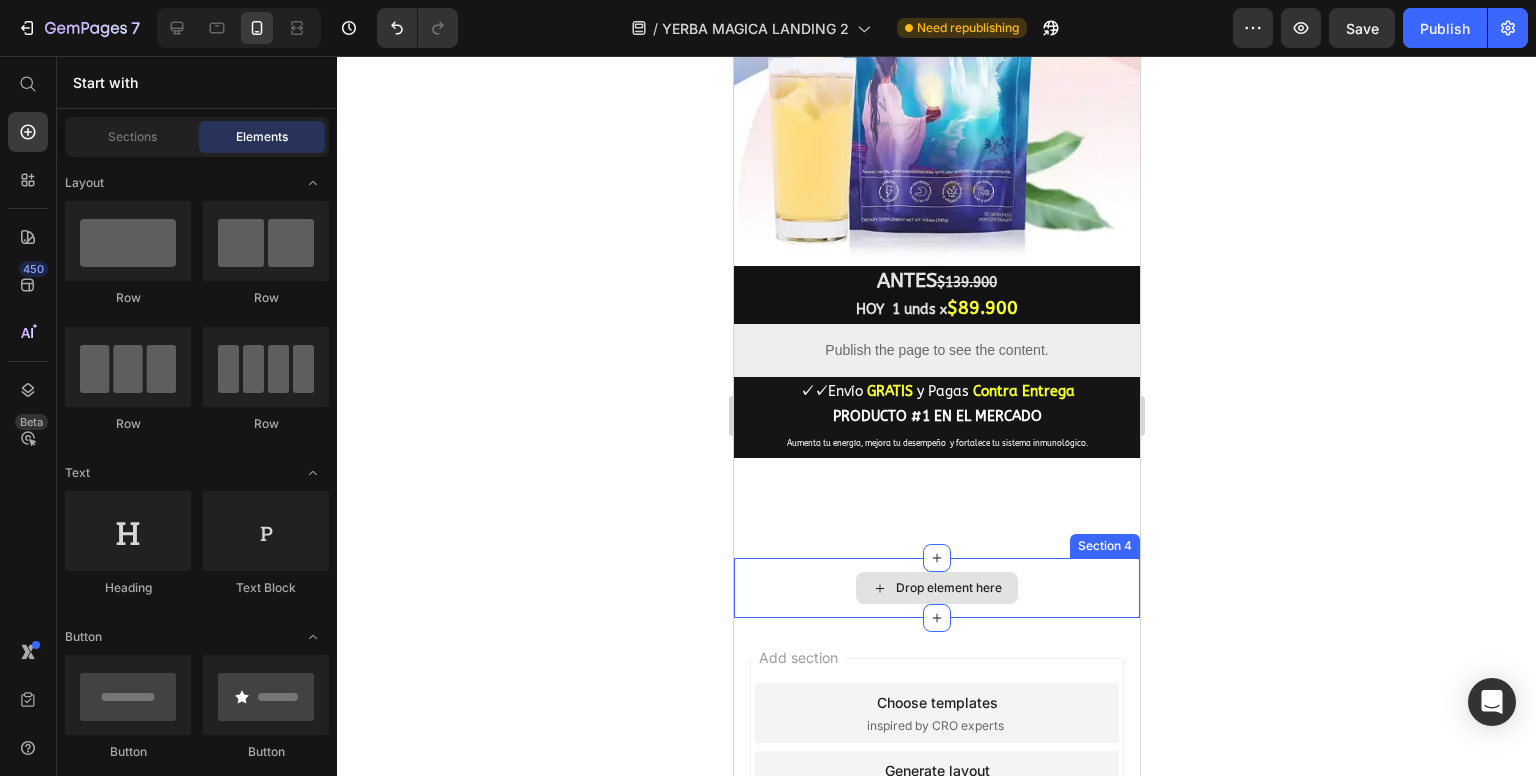 click on "Drop element here" at bounding box center (936, 588) 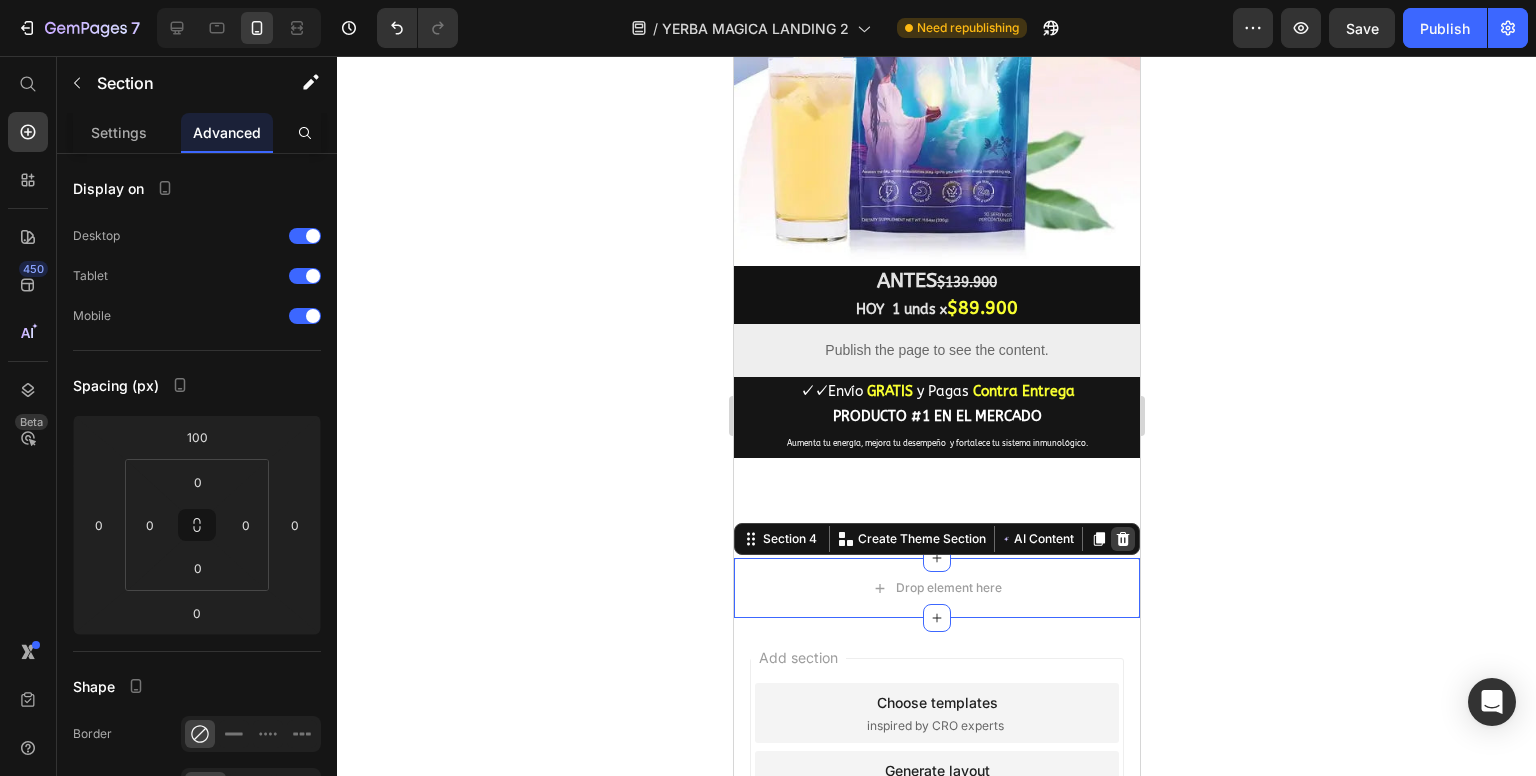 click 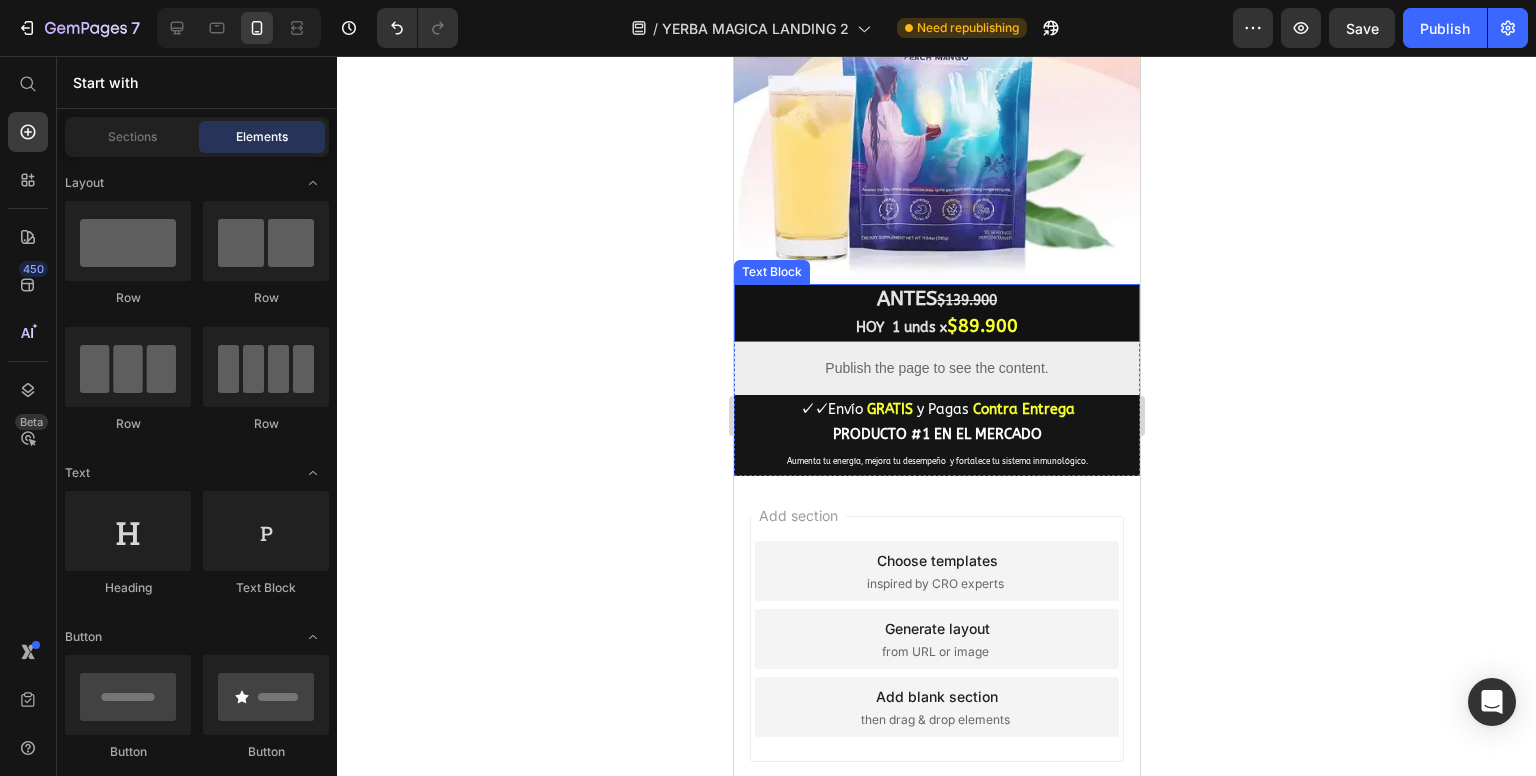 scroll, scrollTop: 1544, scrollLeft: 0, axis: vertical 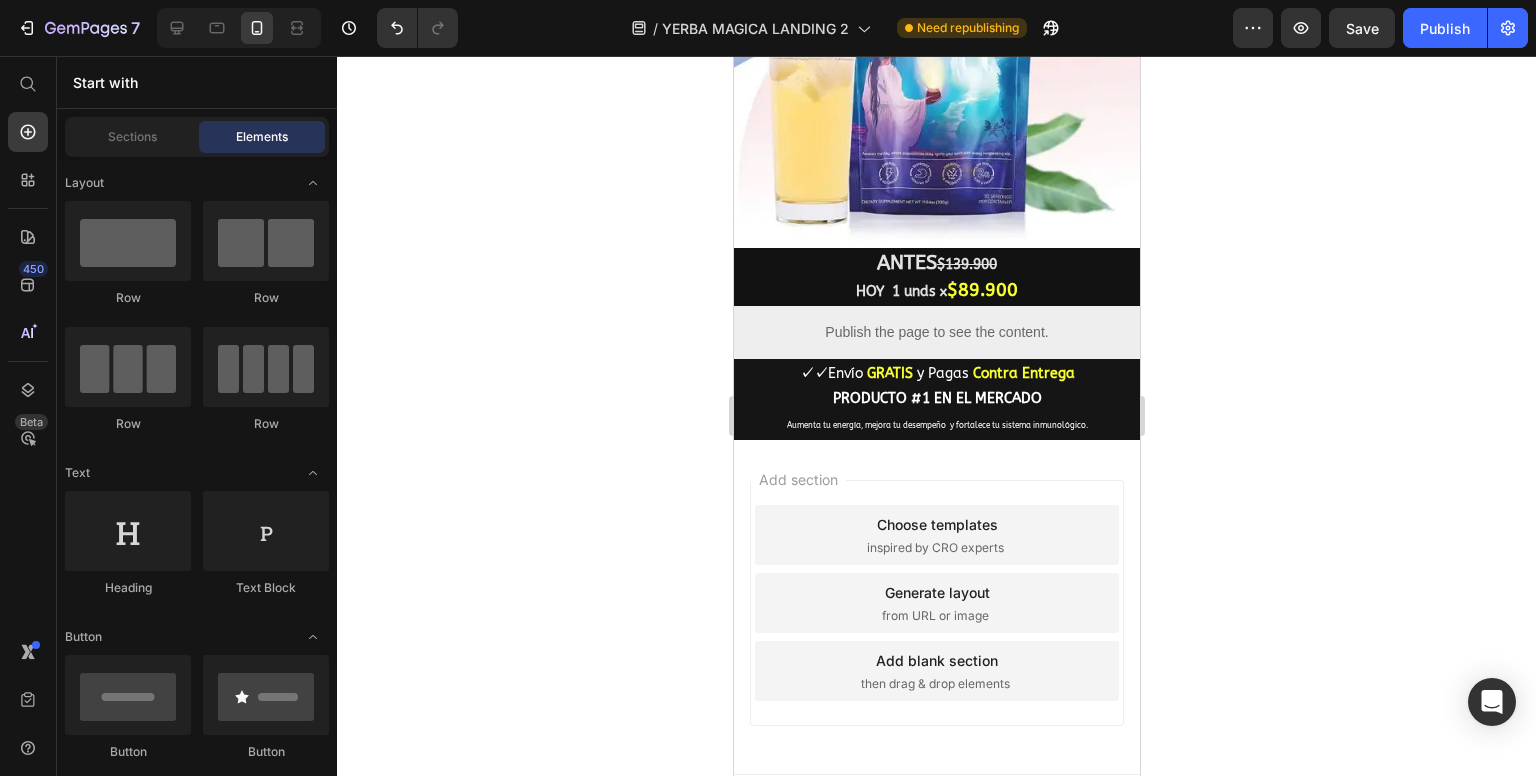 click 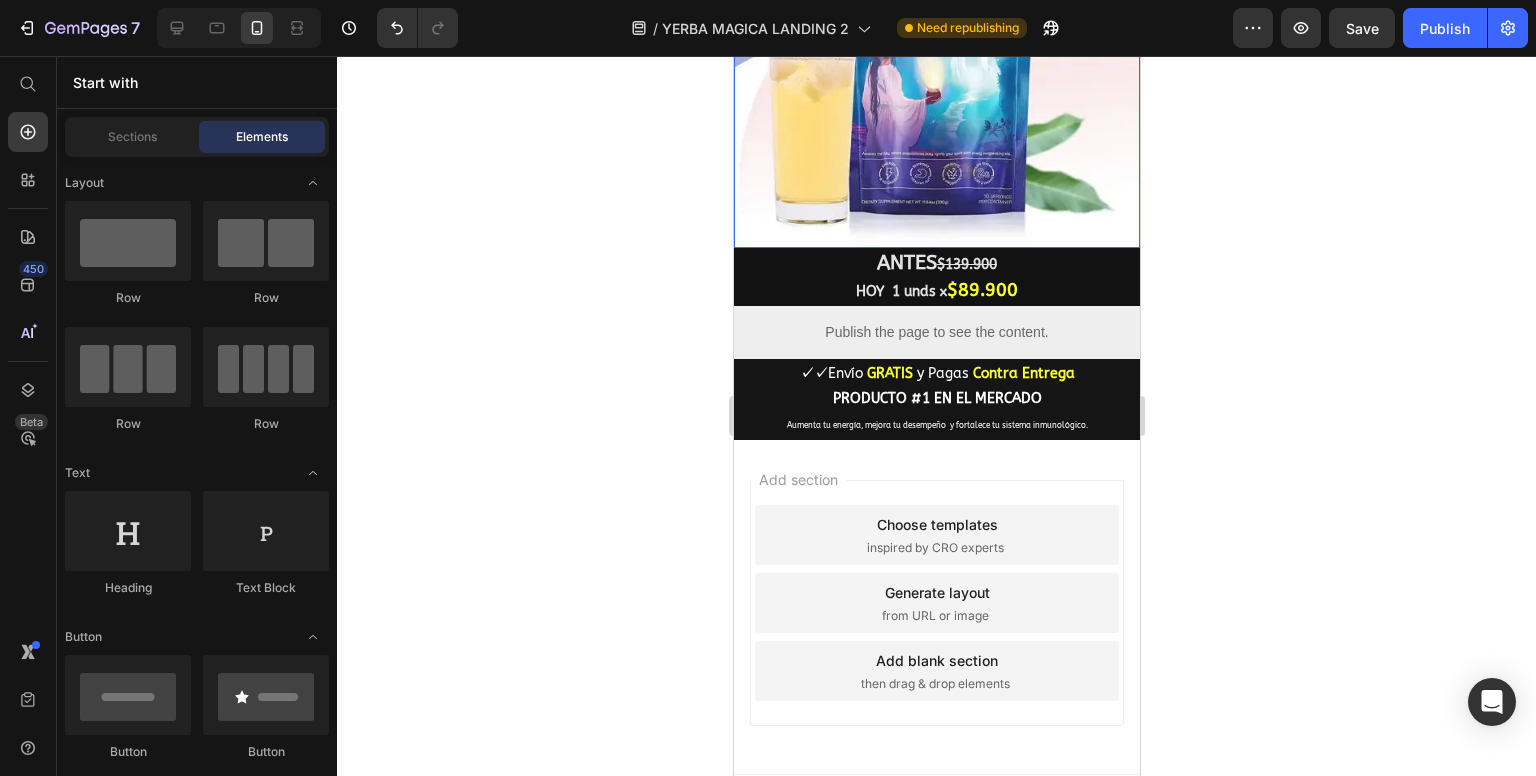click at bounding box center [936, 53] 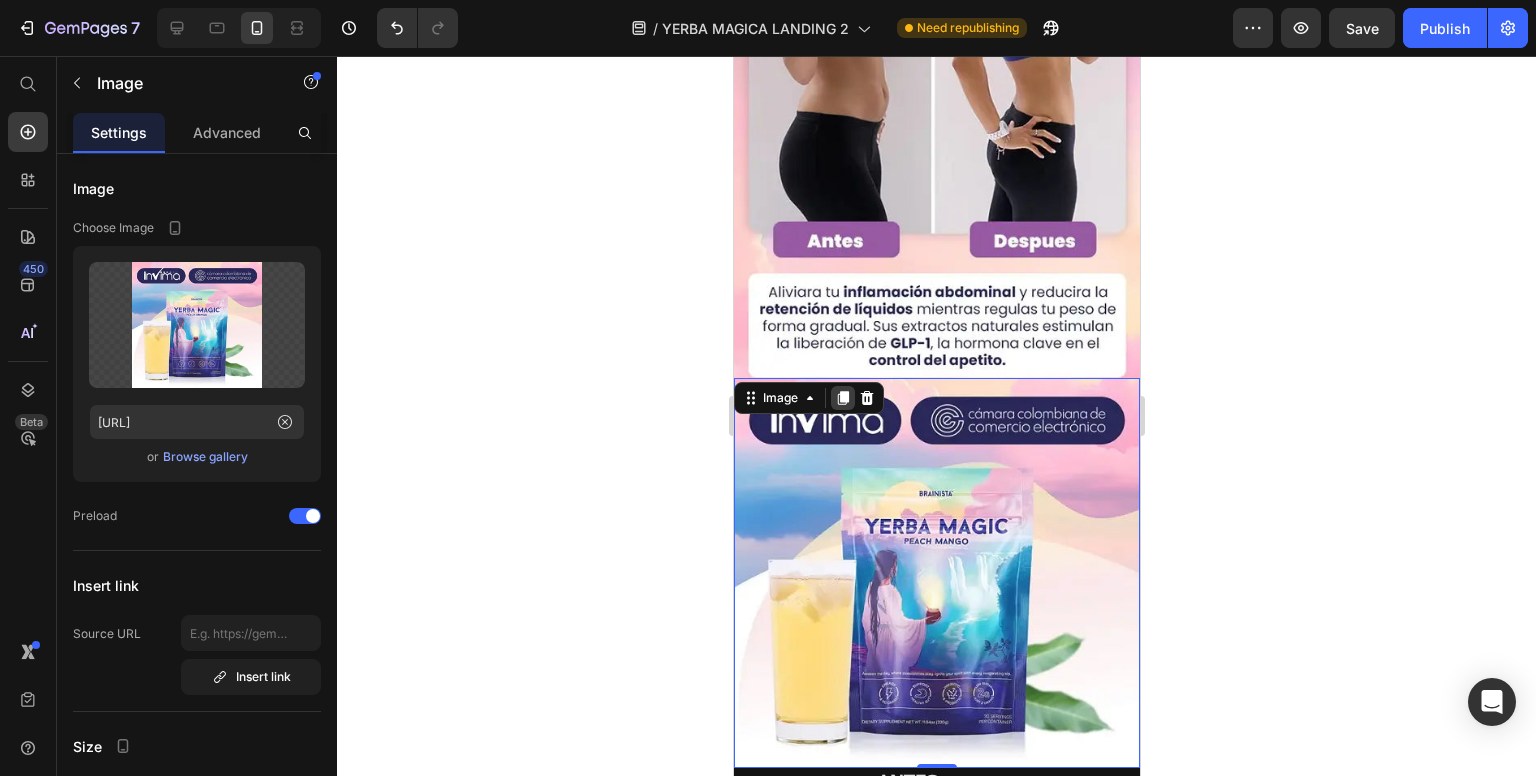 click 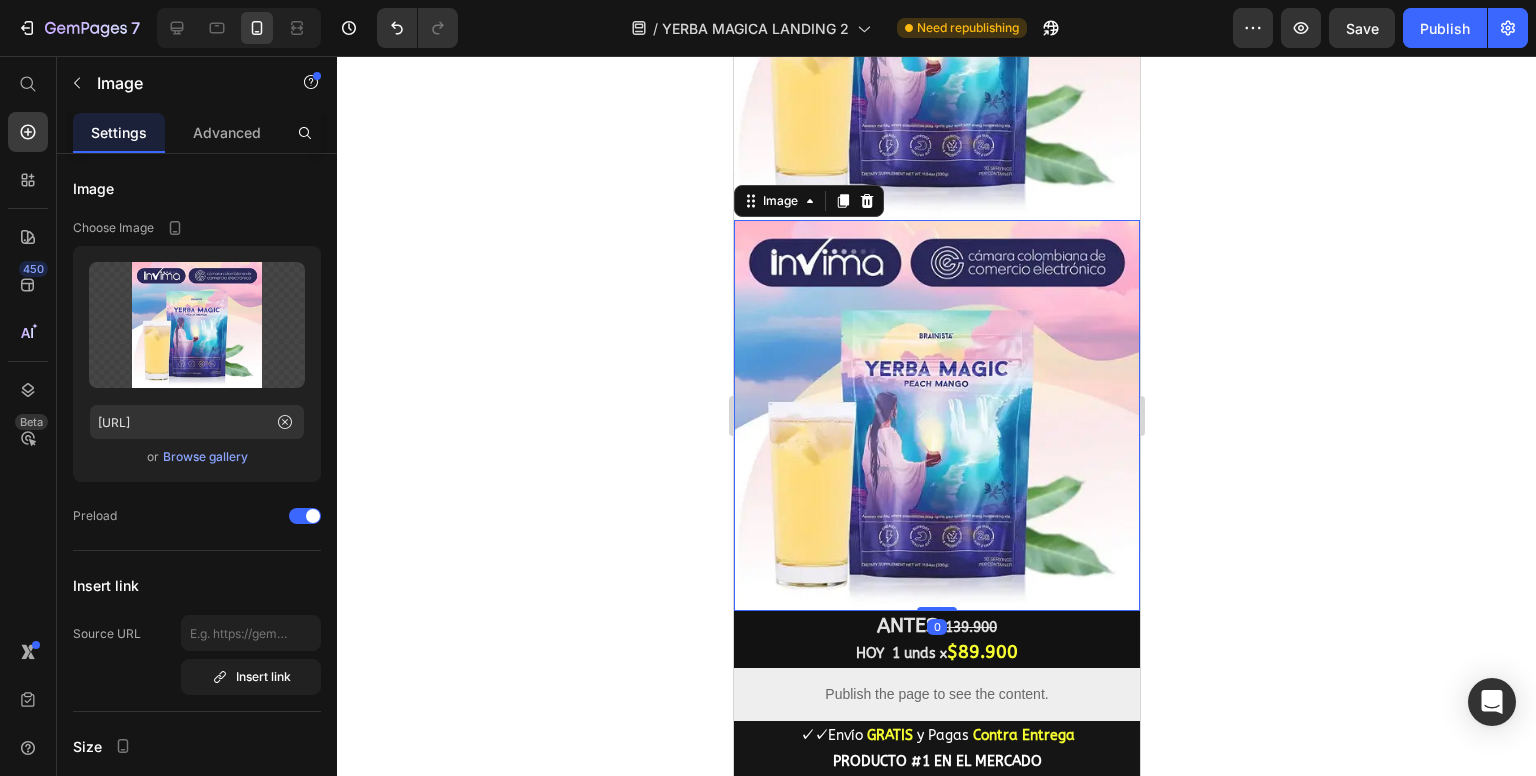 scroll, scrollTop: 1627, scrollLeft: 0, axis: vertical 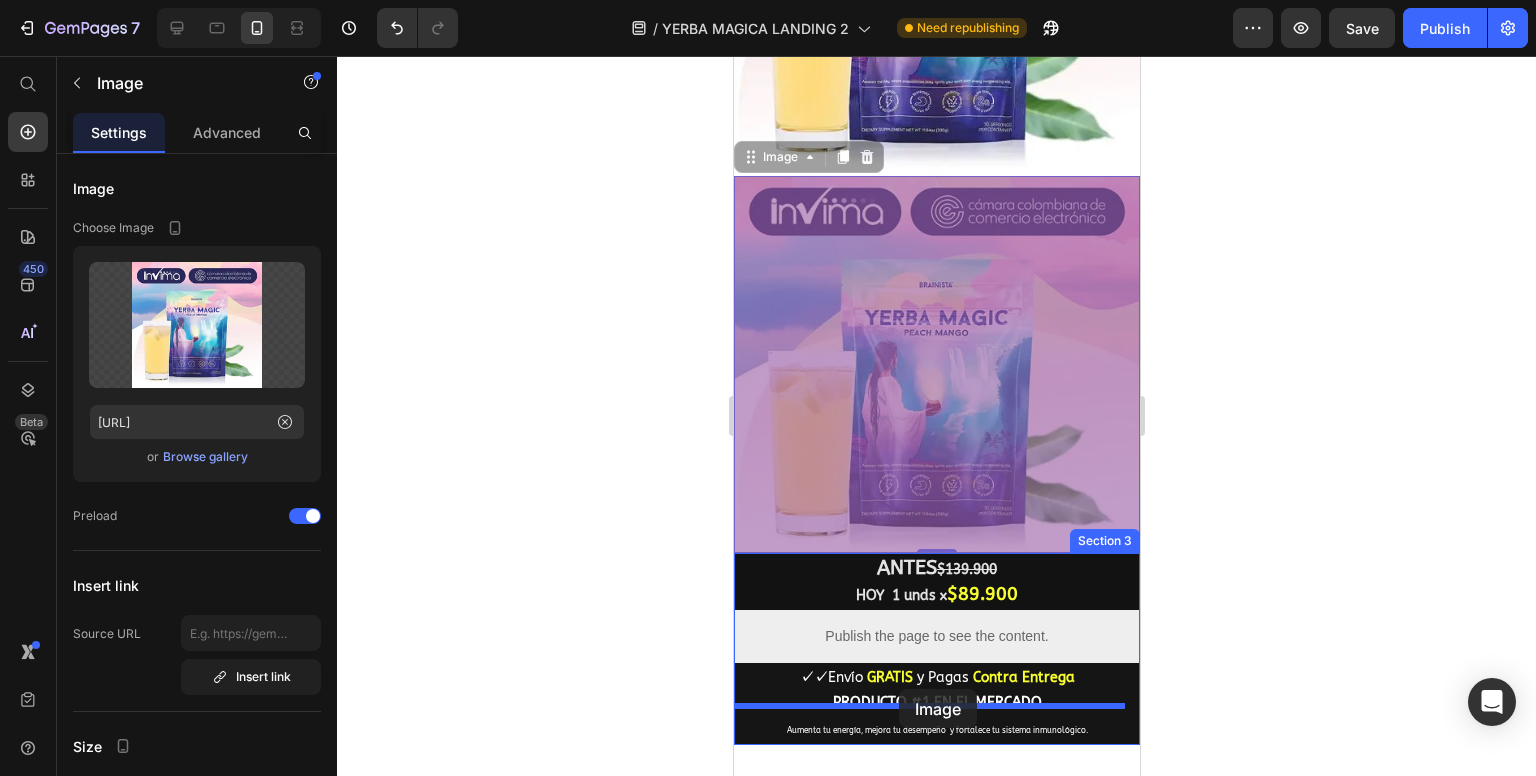 drag, startPoint x: 739, startPoint y: 96, endPoint x: 895, endPoint y: 693, distance: 617.04535 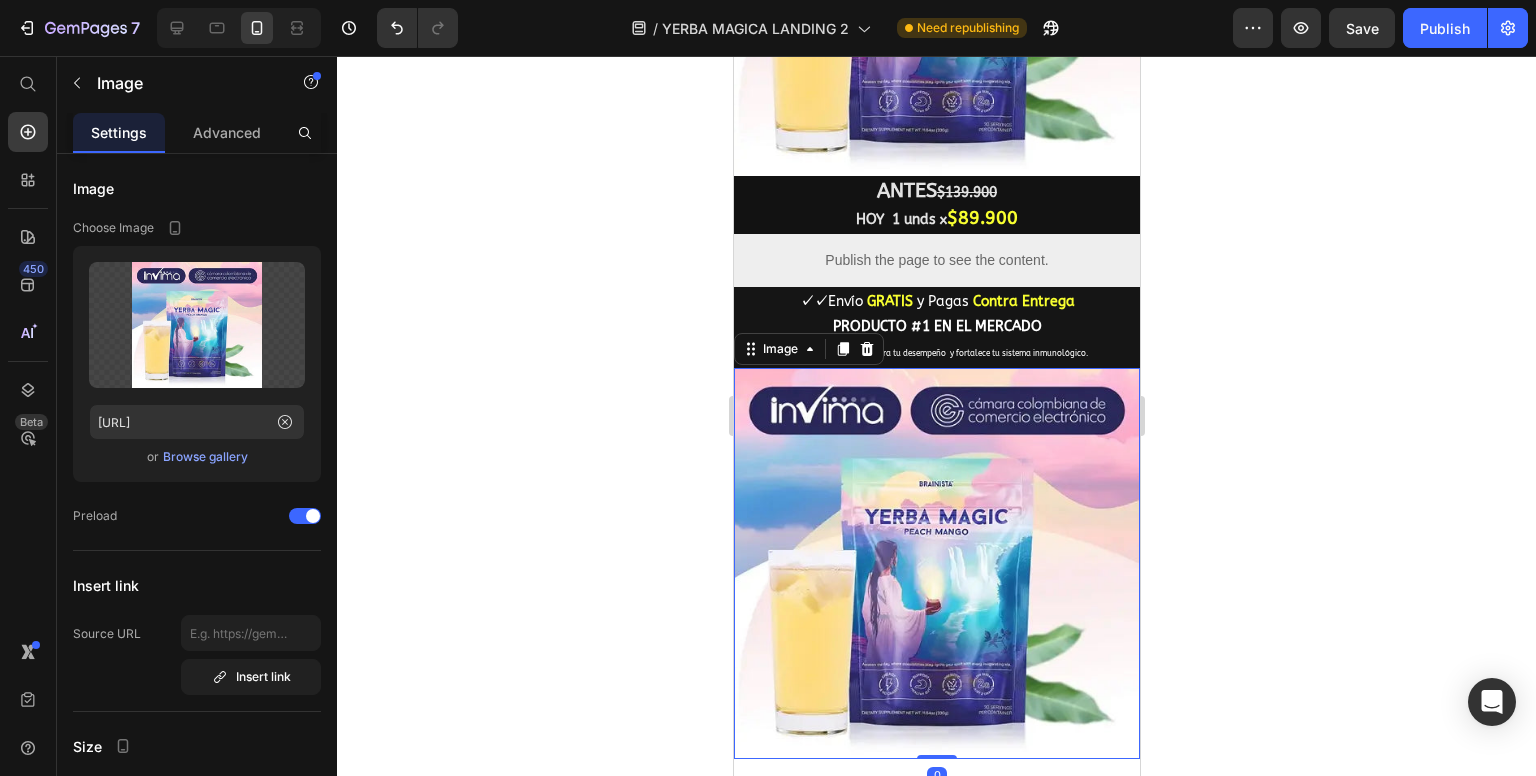 click at bounding box center [936, 563] 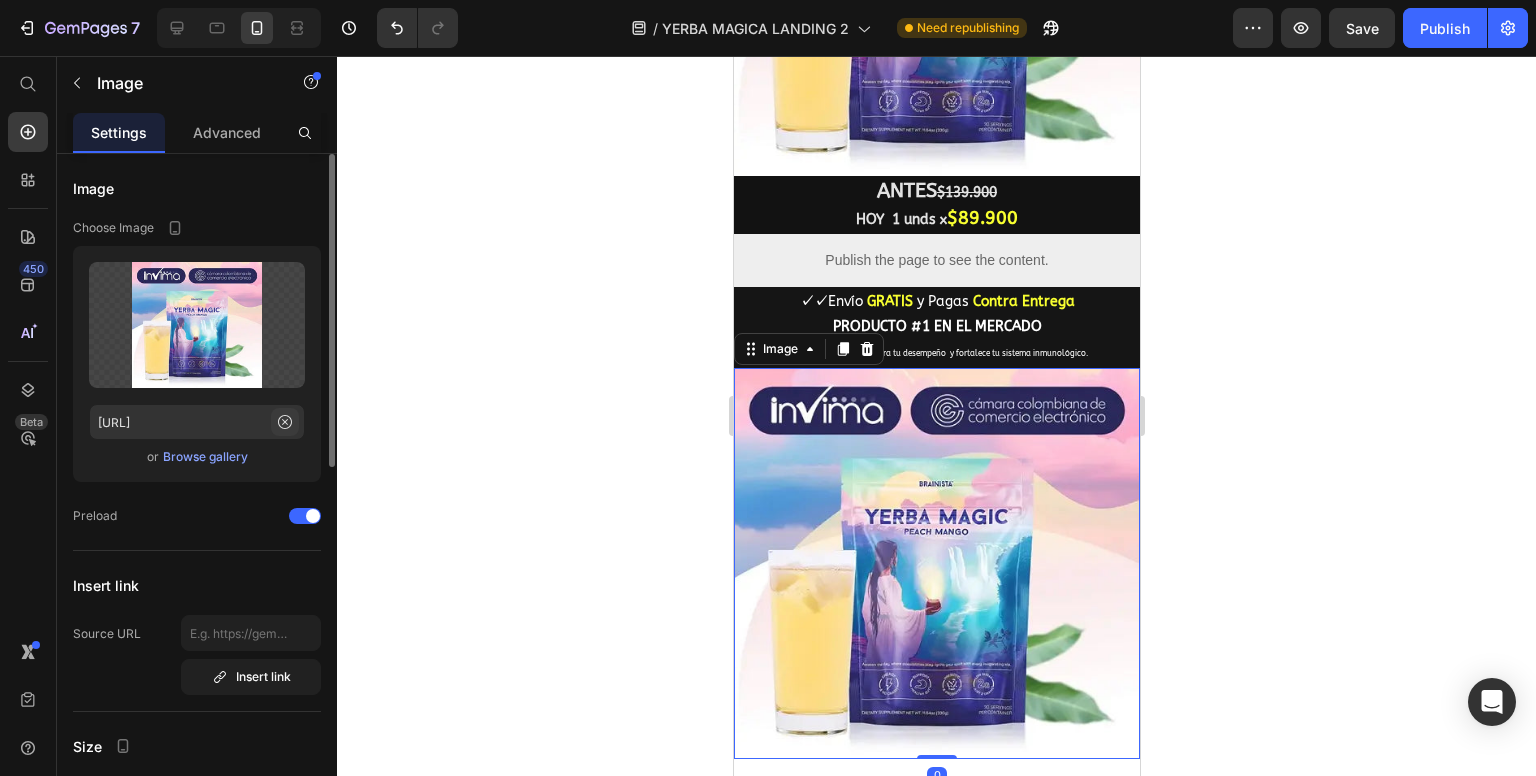 click 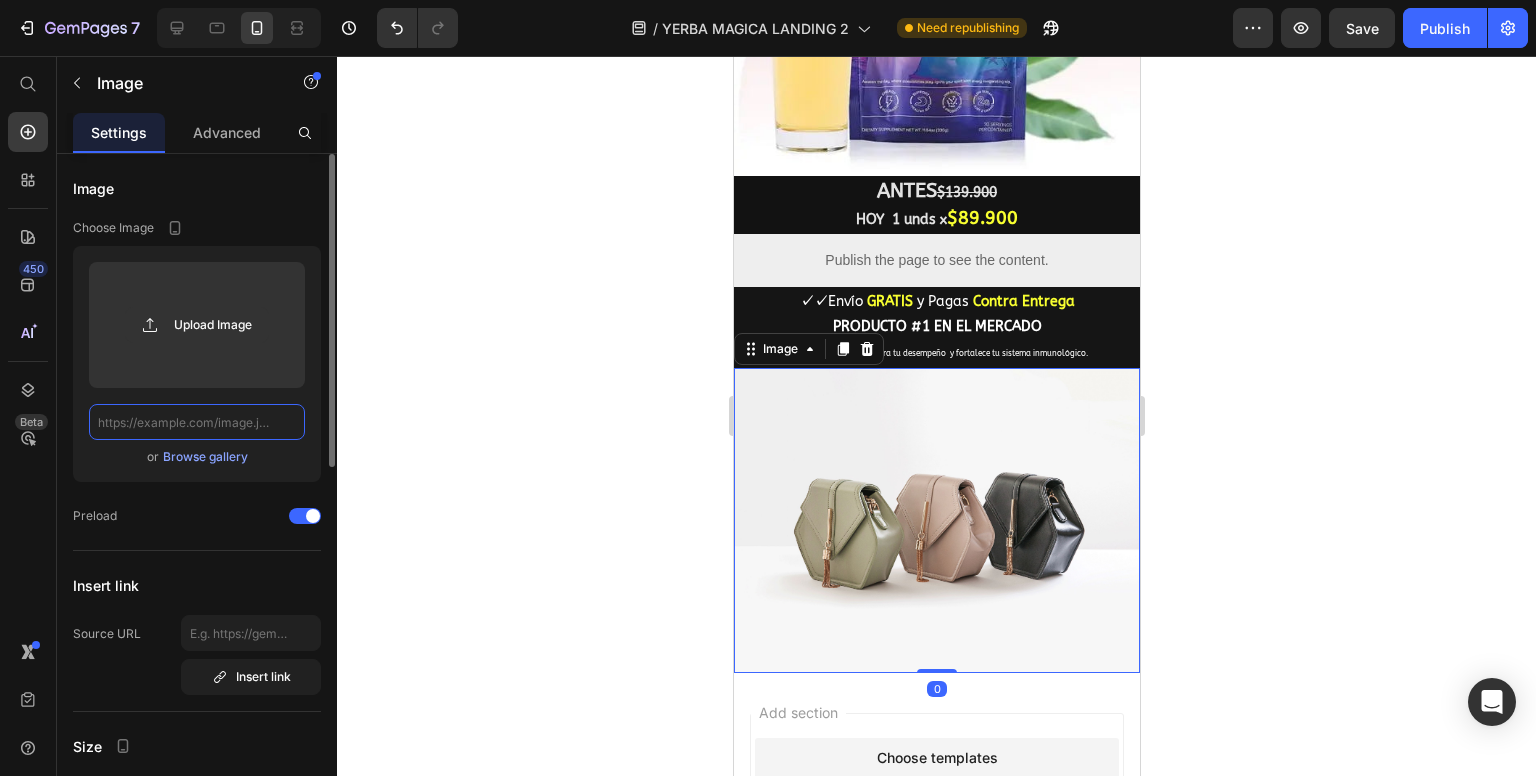 scroll, scrollTop: 0, scrollLeft: 0, axis: both 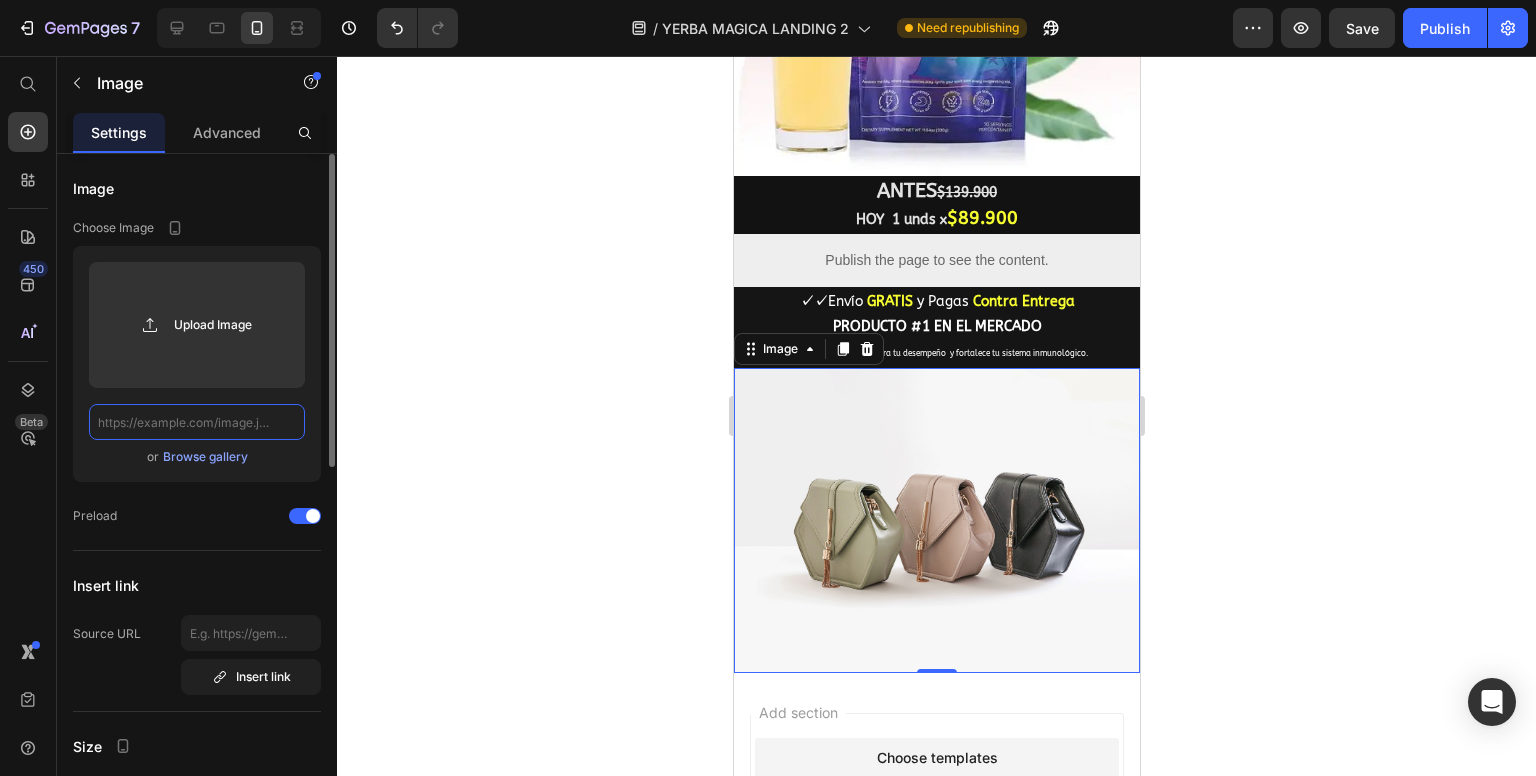 click 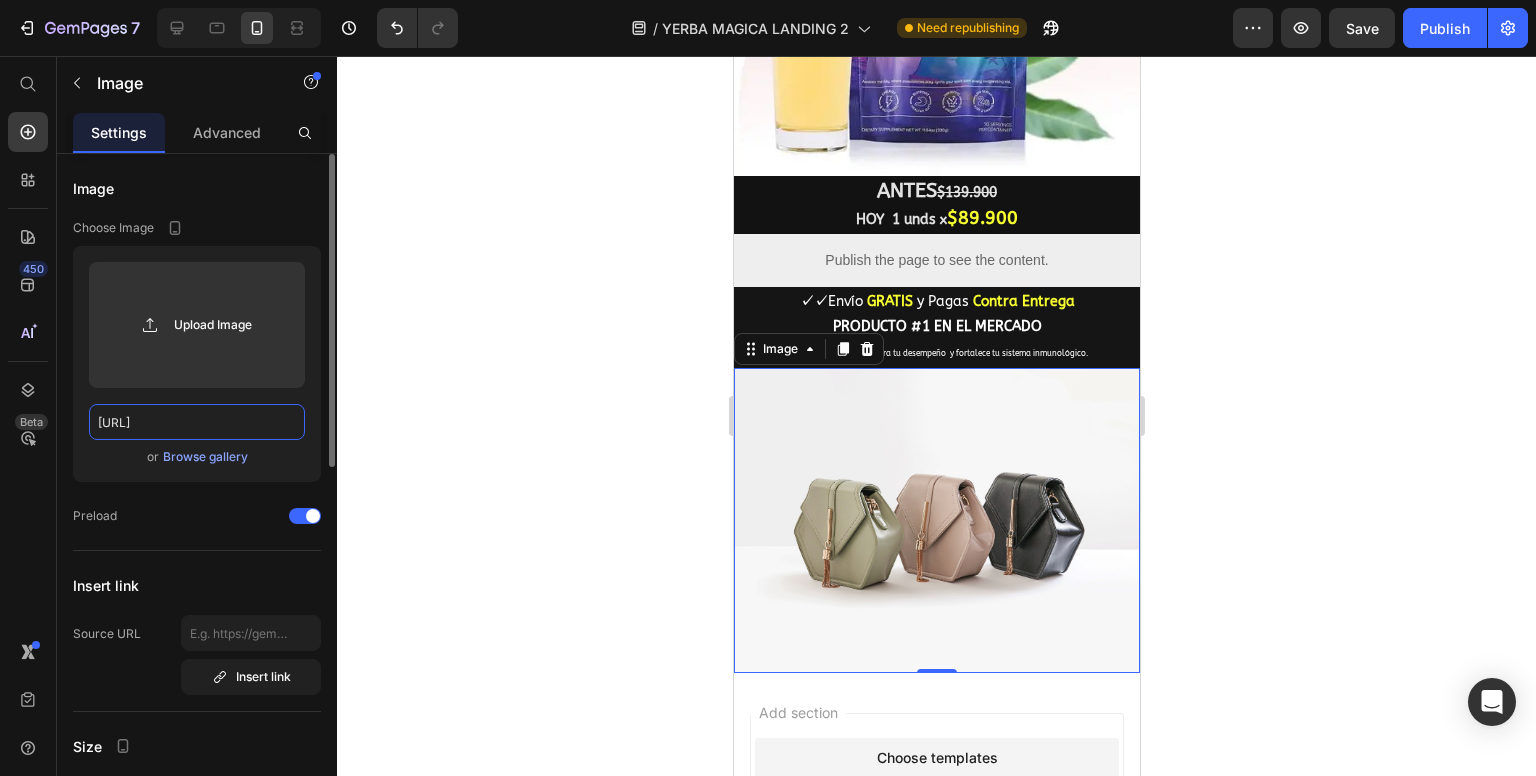 scroll, scrollTop: 0, scrollLeft: 544, axis: horizontal 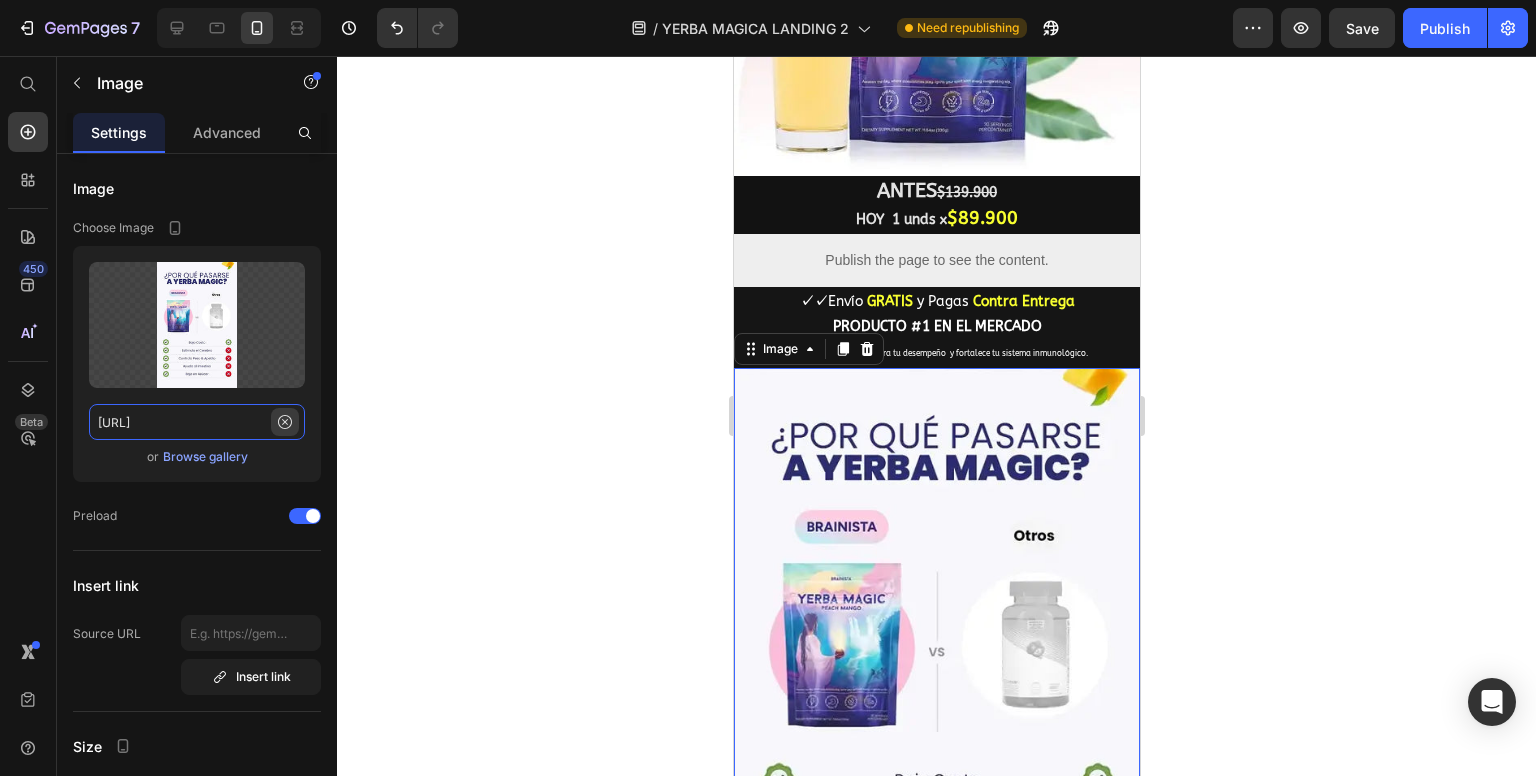 type on "[URL]" 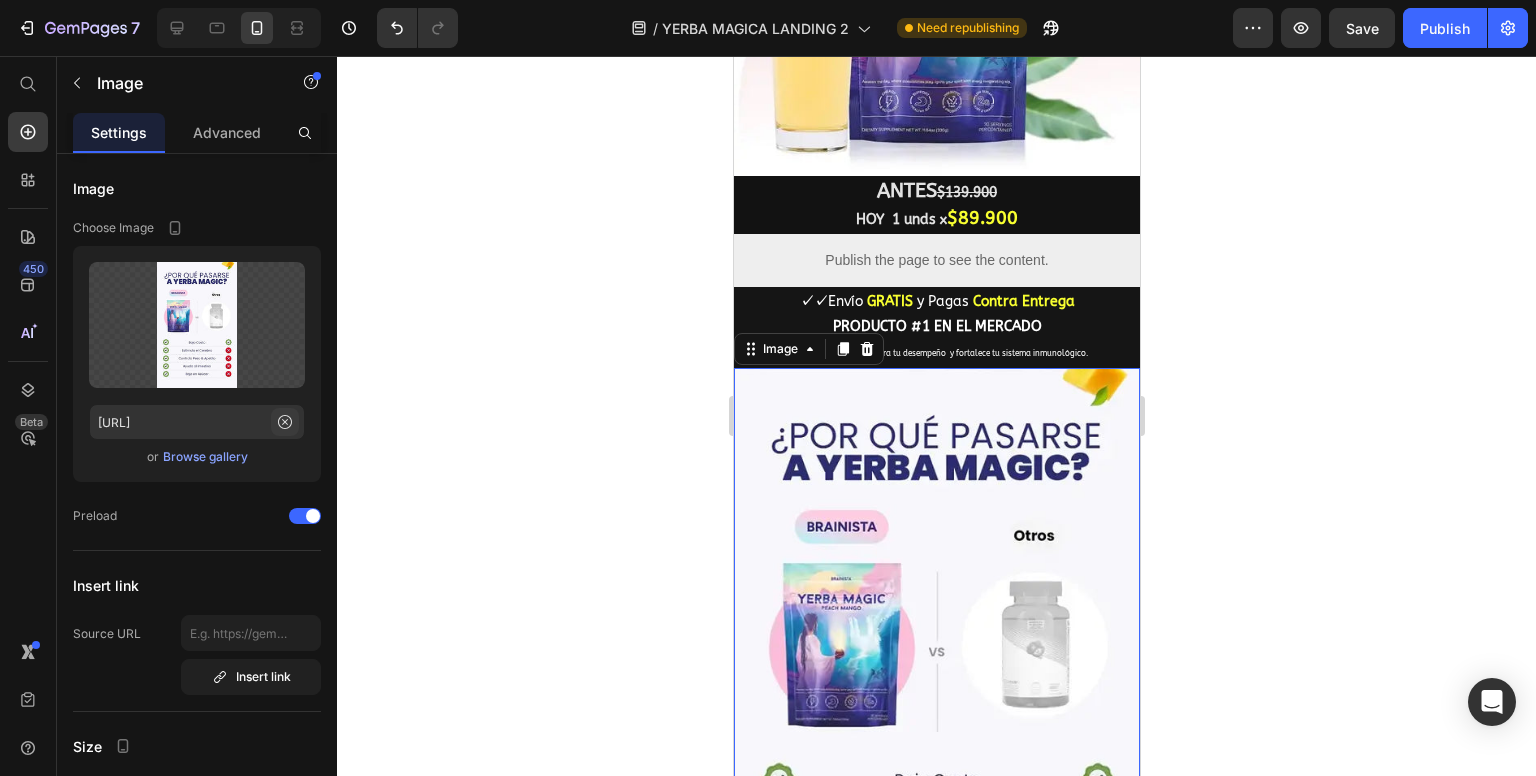 scroll, scrollTop: 0, scrollLeft: 0, axis: both 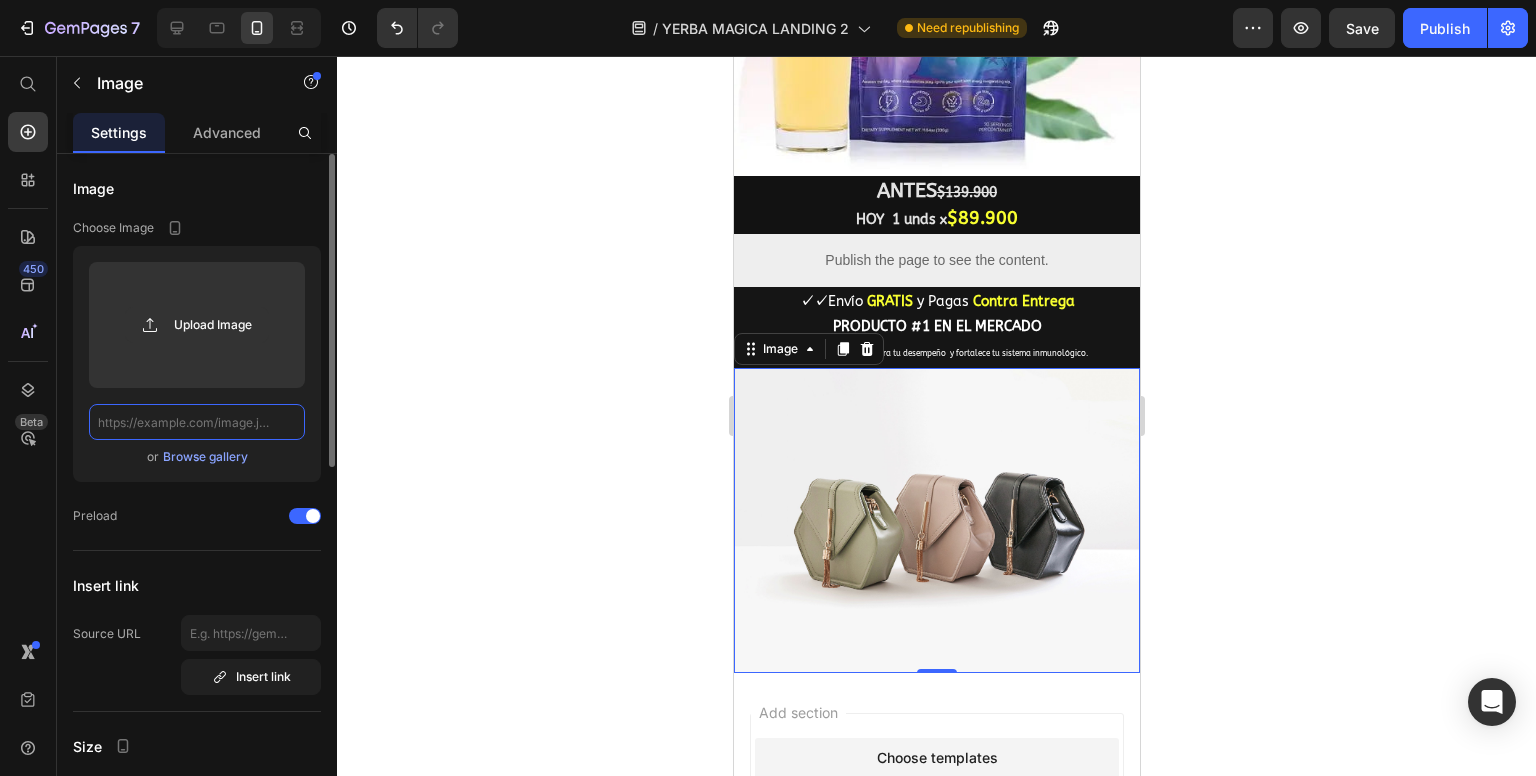 paste on "[URL]" 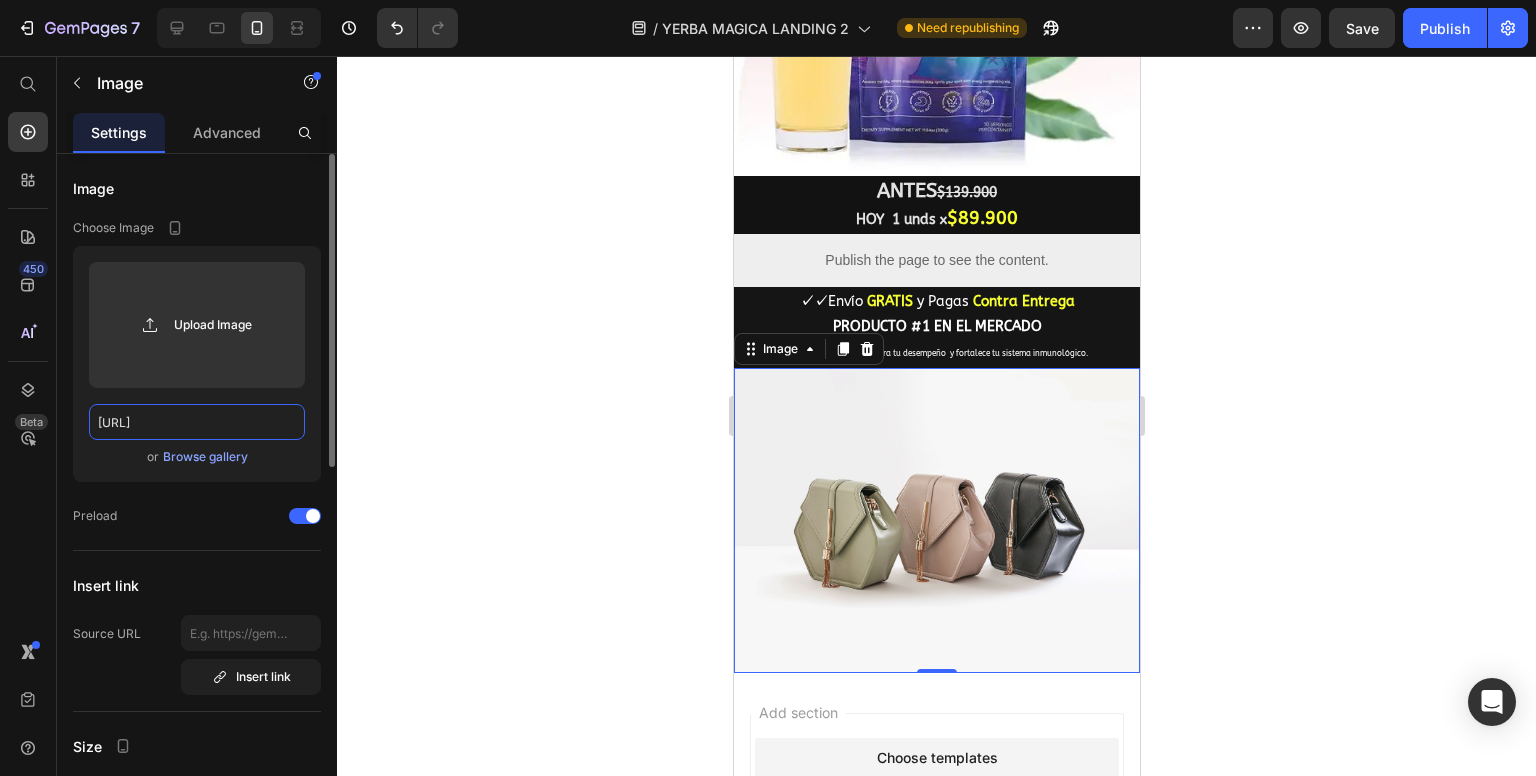scroll, scrollTop: 0, scrollLeft: 559, axis: horizontal 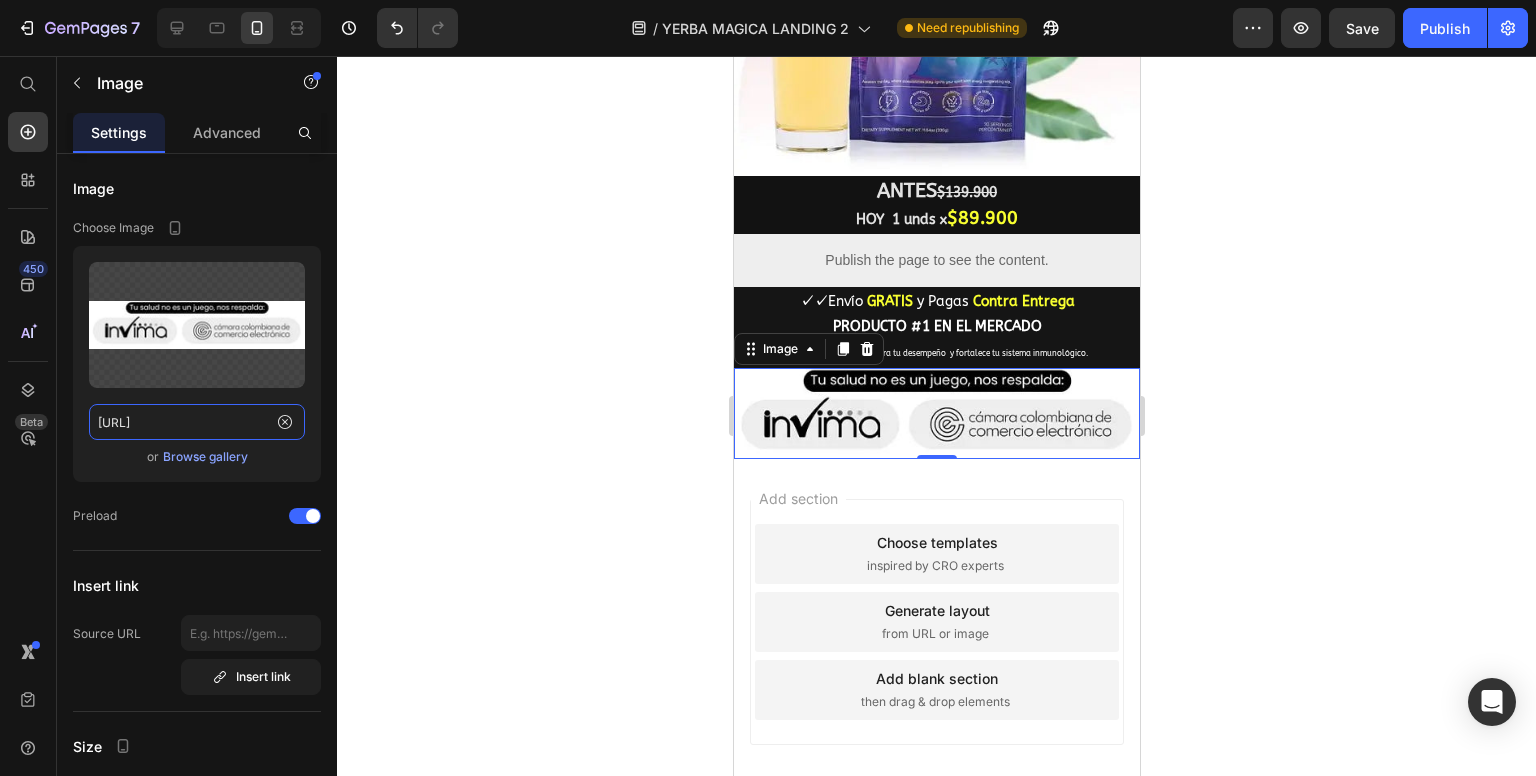 type on "[URL]" 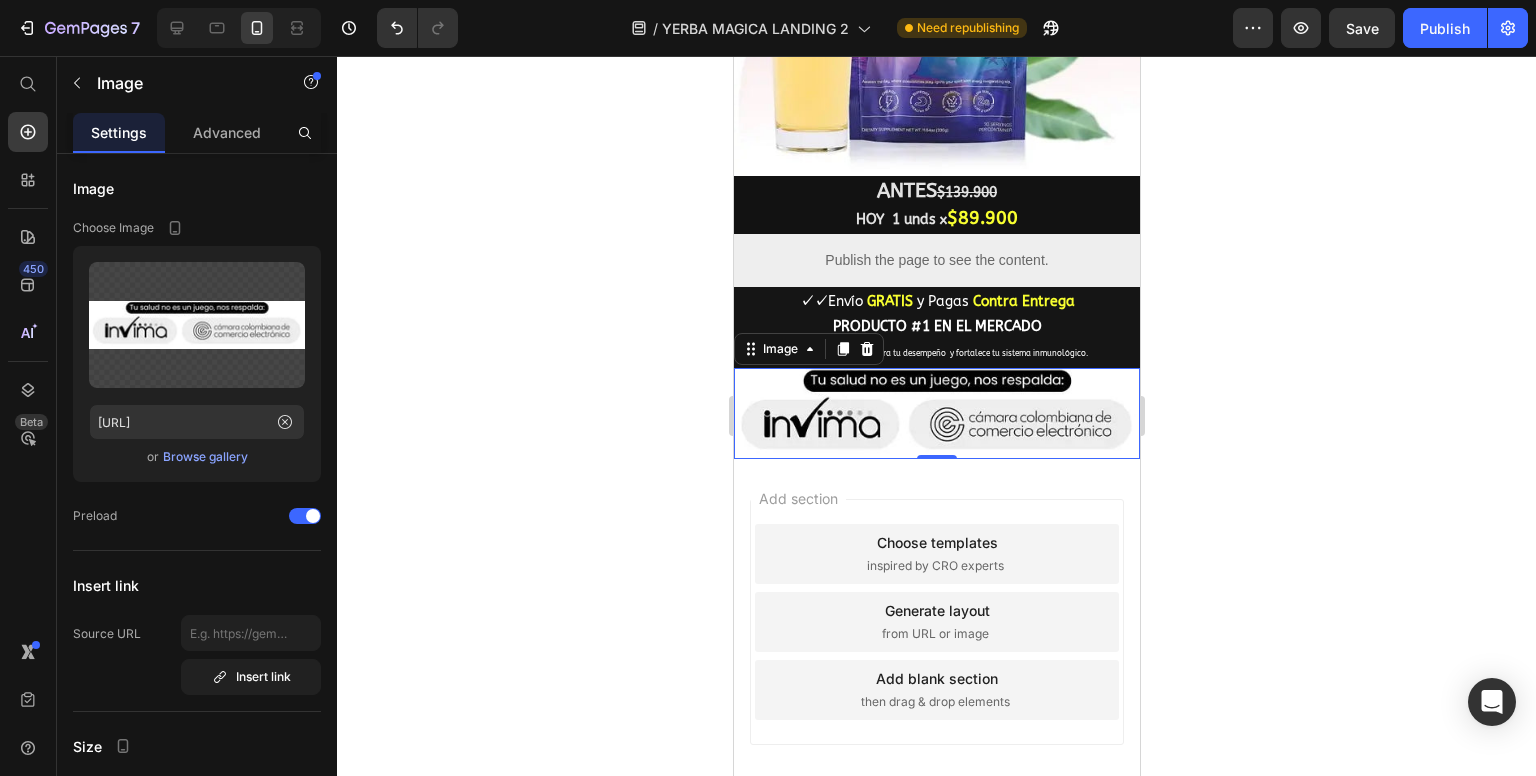 scroll, scrollTop: 0, scrollLeft: 0, axis: both 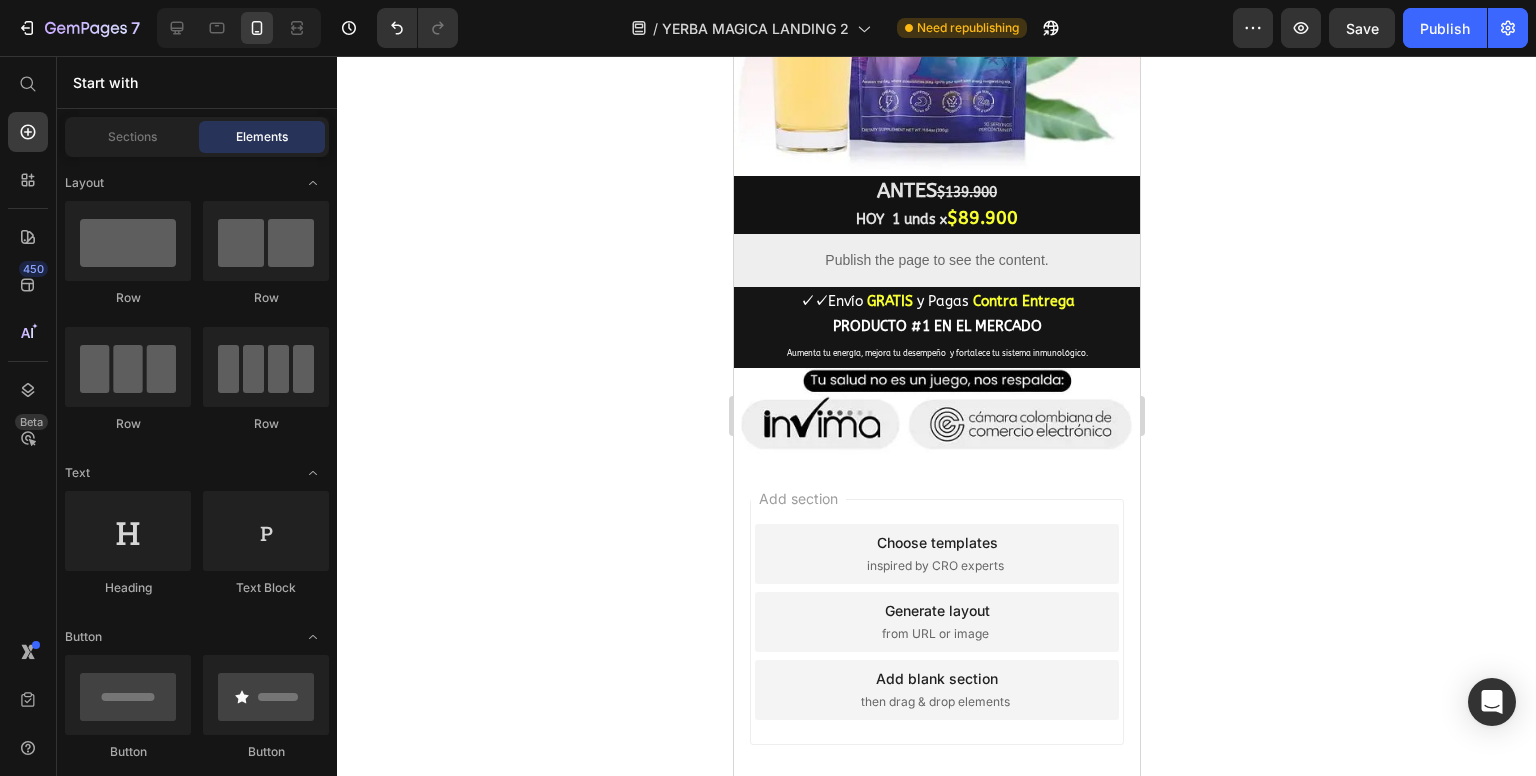 click 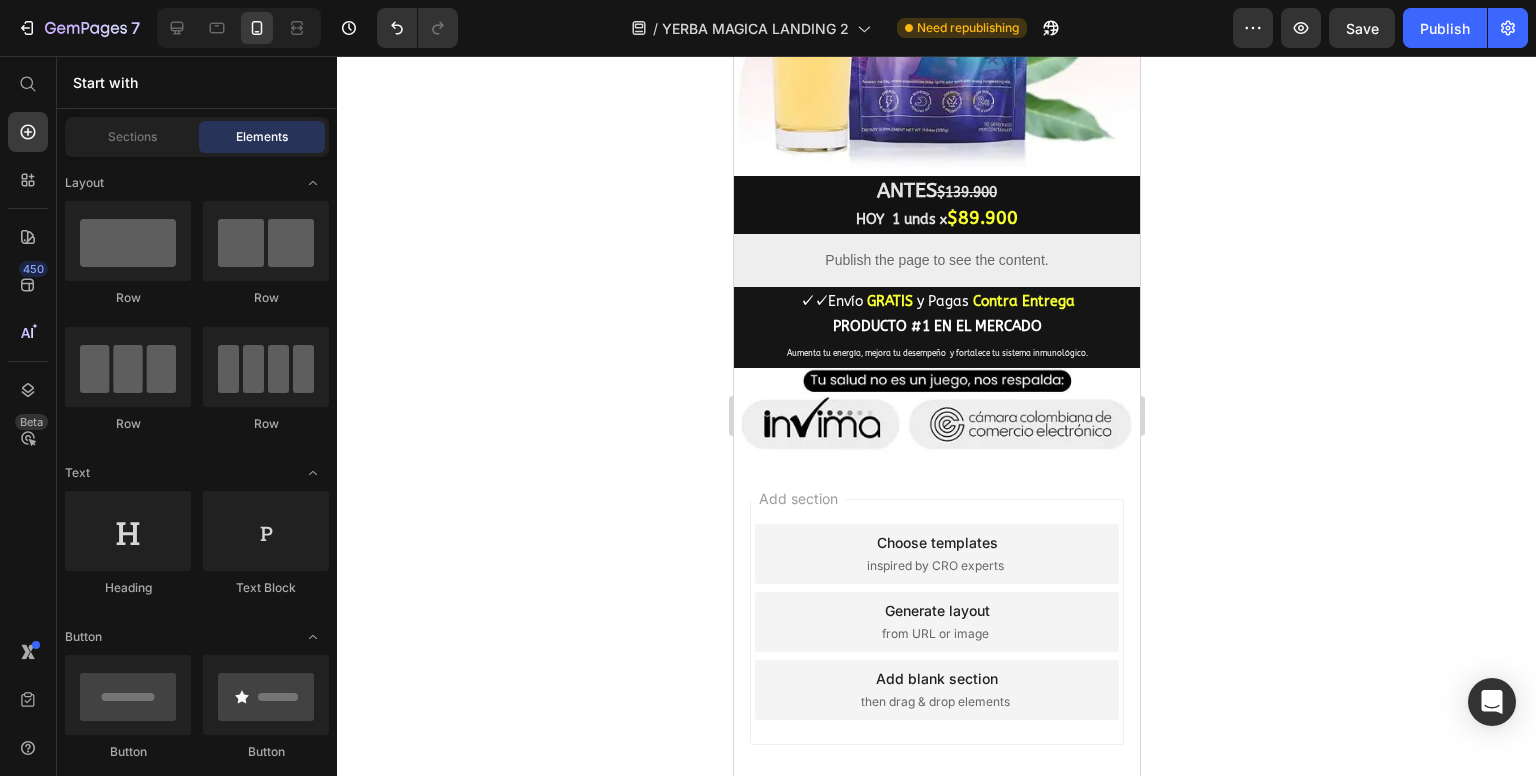 click on "Add section Choose templates inspired by CRO experts Generate layout from URL or image Add blank section then drag & drop elements" at bounding box center [936, 626] 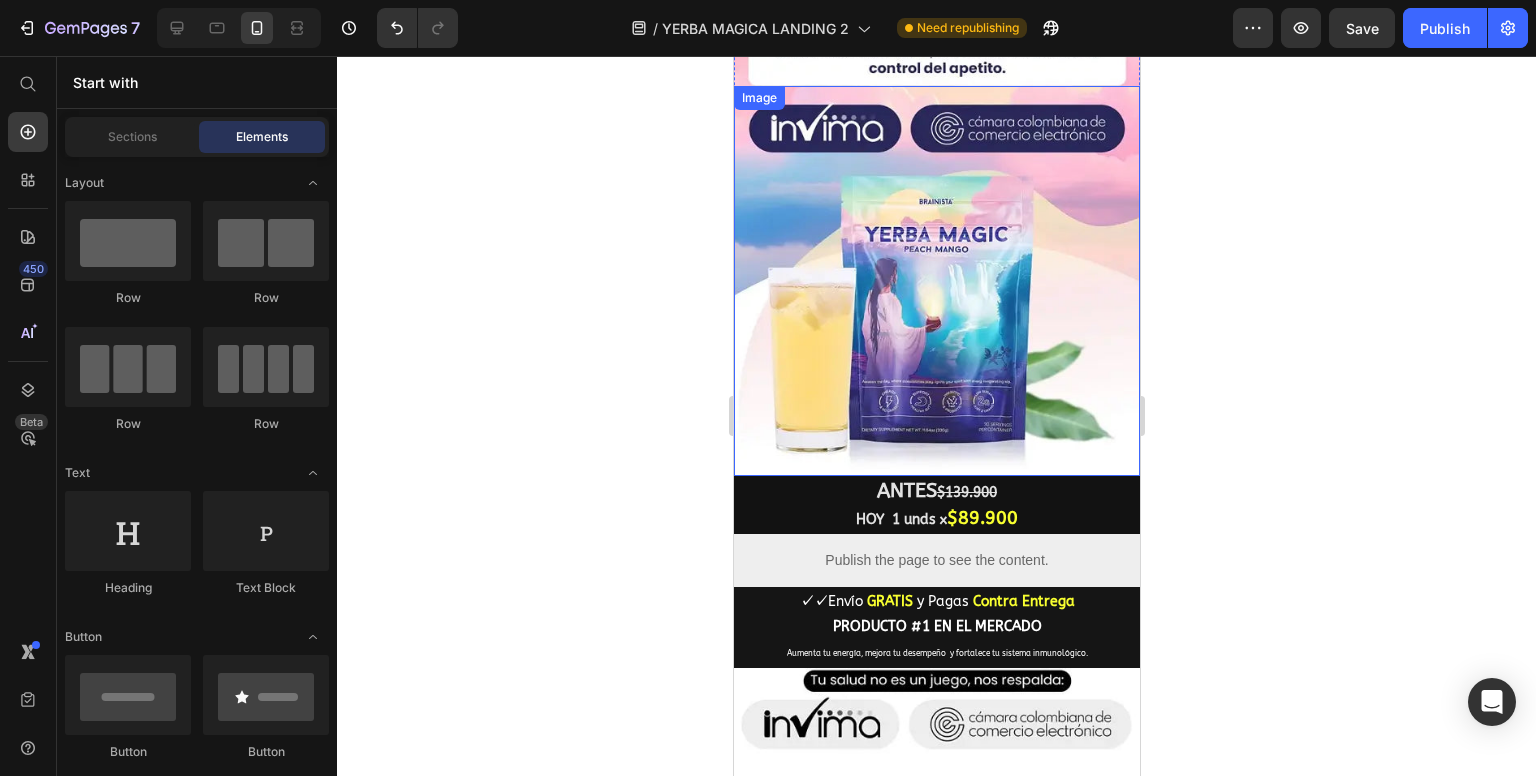 click at bounding box center (936, 281) 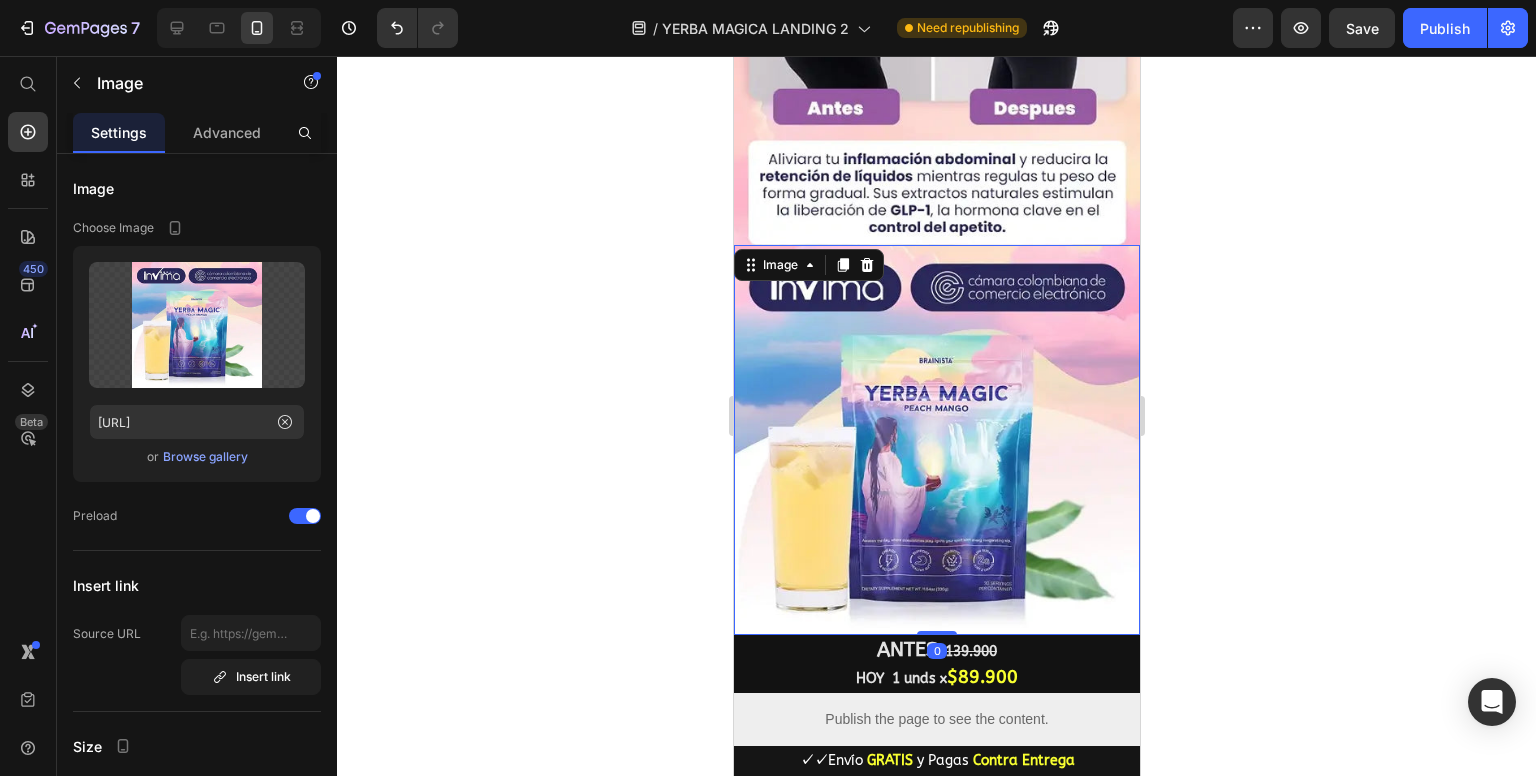 scroll, scrollTop: 1116, scrollLeft: 0, axis: vertical 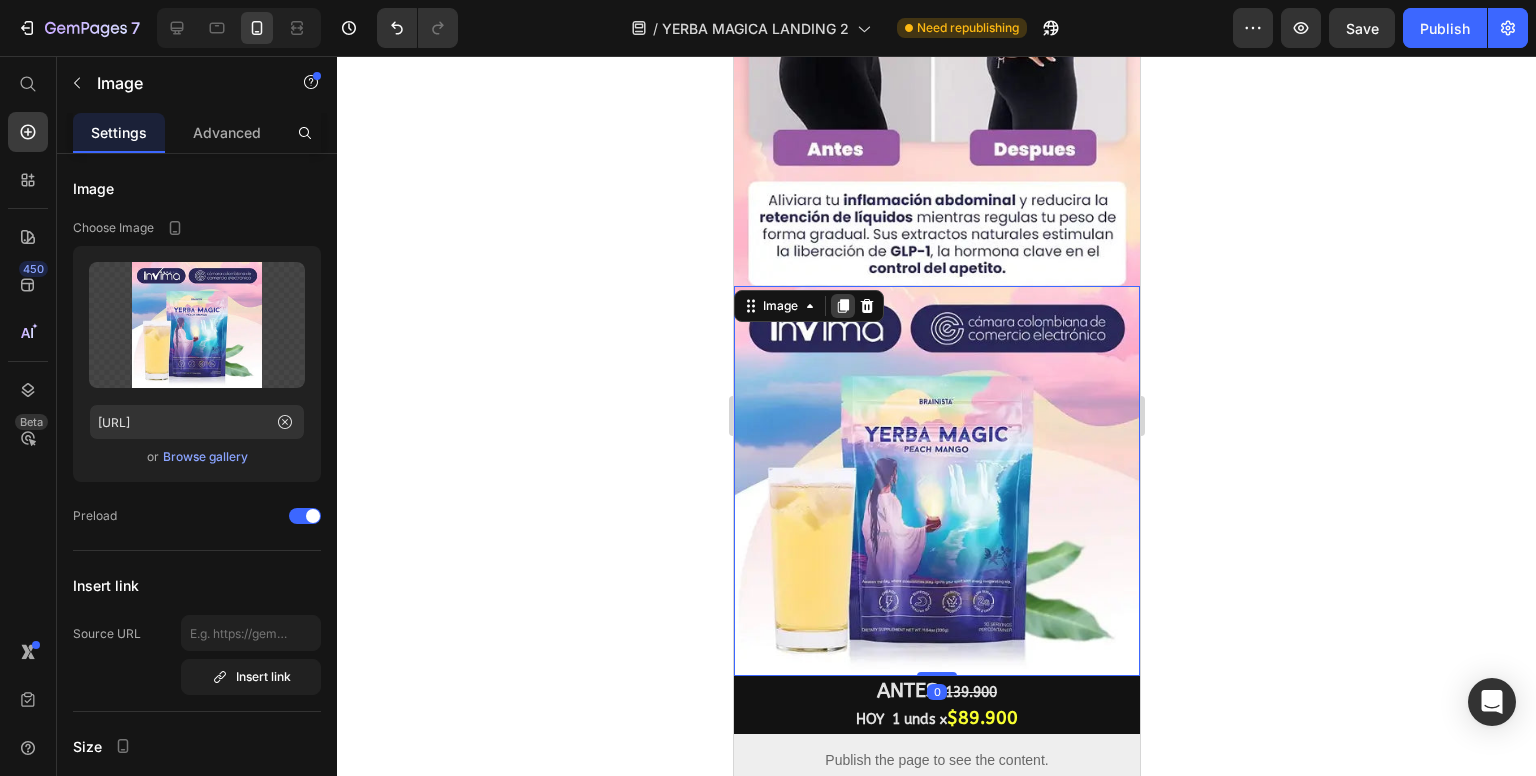 click 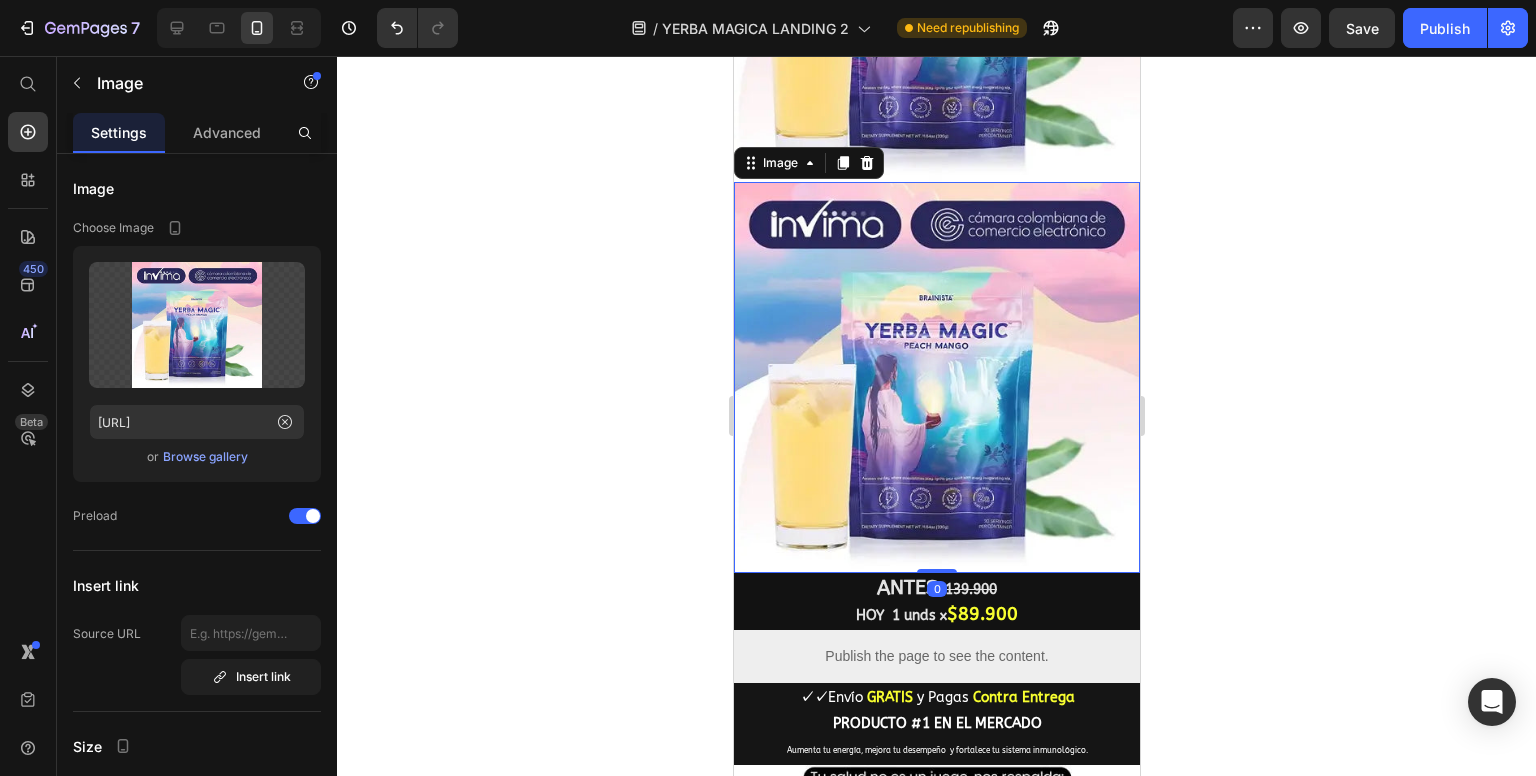 scroll, scrollTop: 1627, scrollLeft: 0, axis: vertical 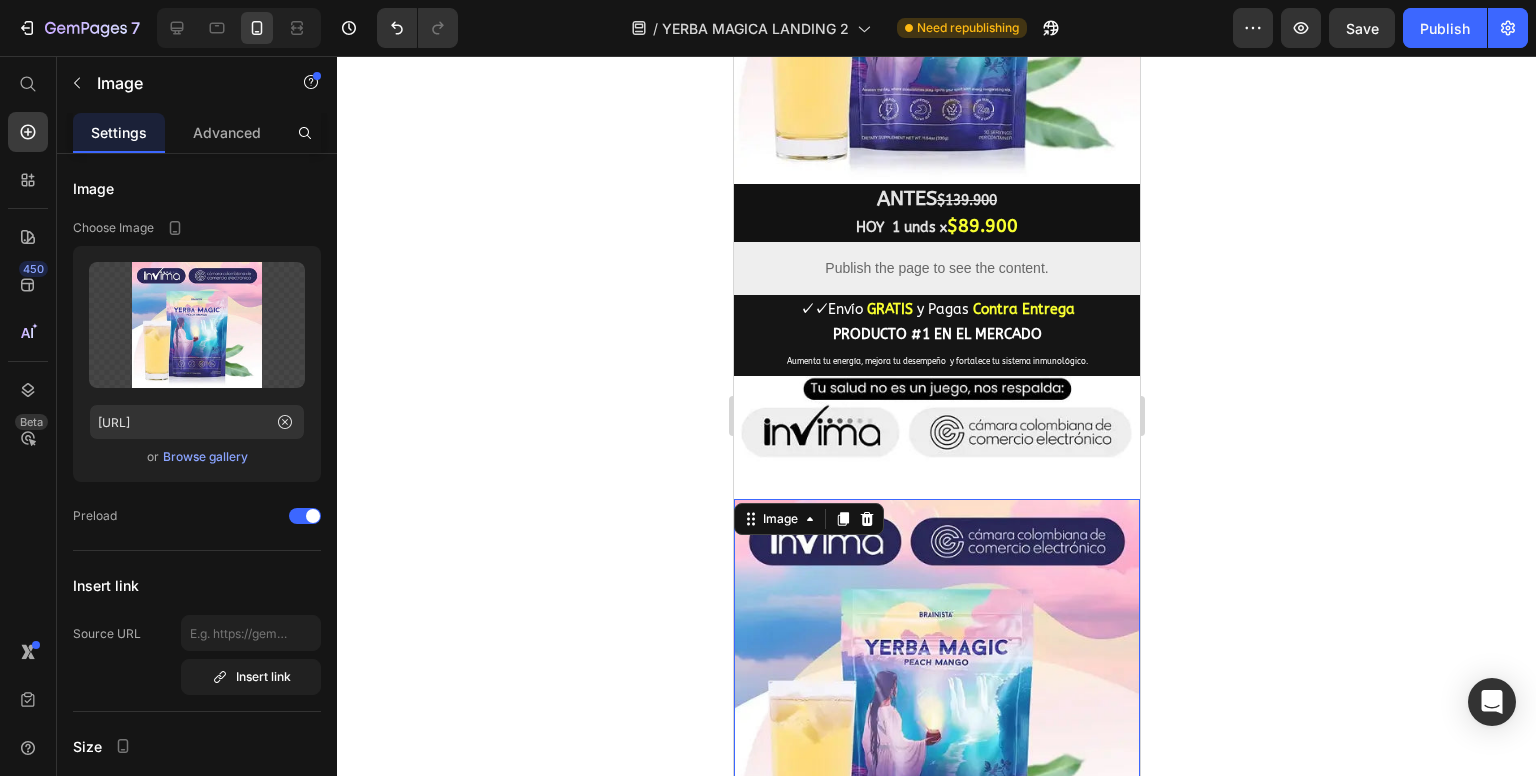 click 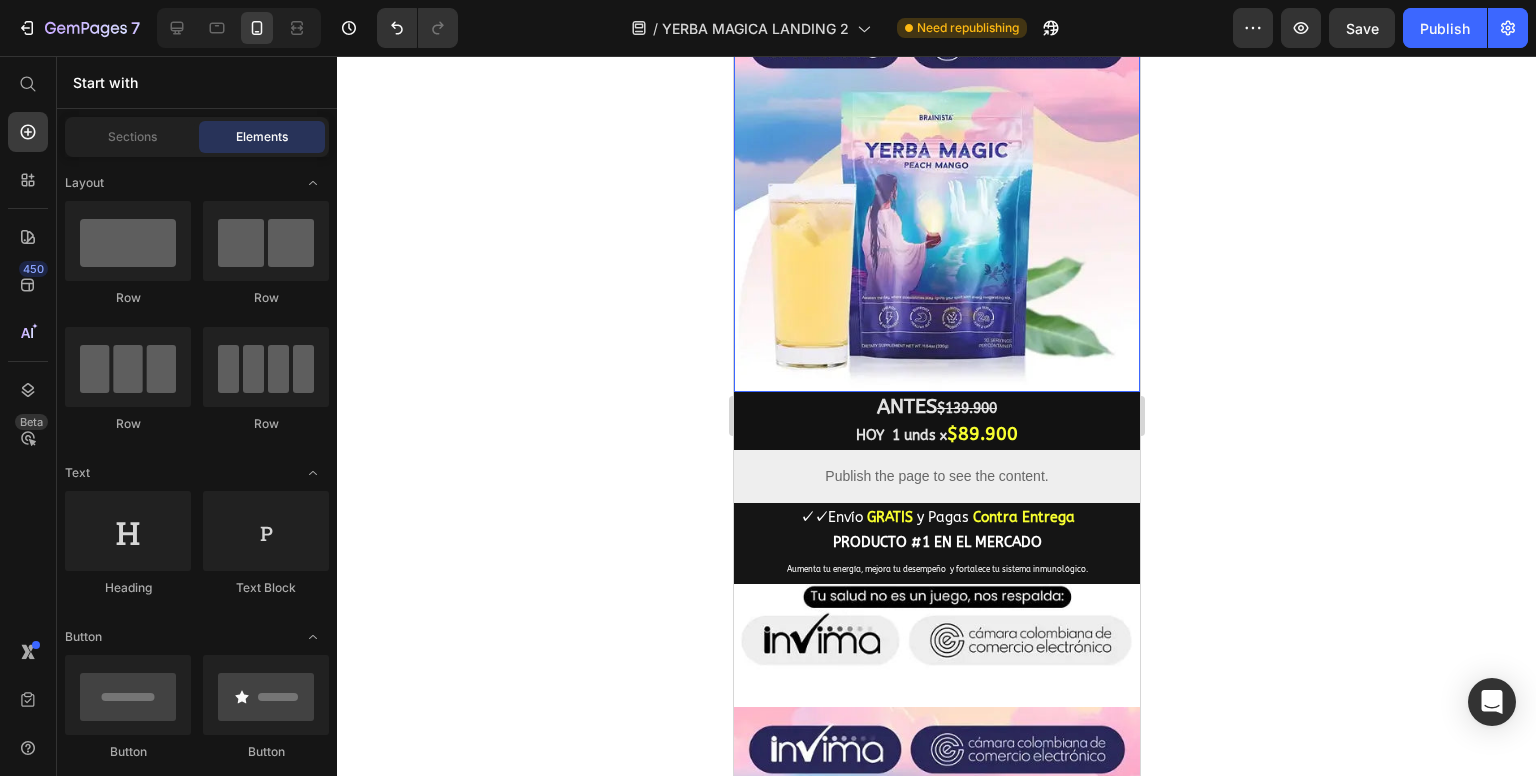 scroll, scrollTop: 1408, scrollLeft: 0, axis: vertical 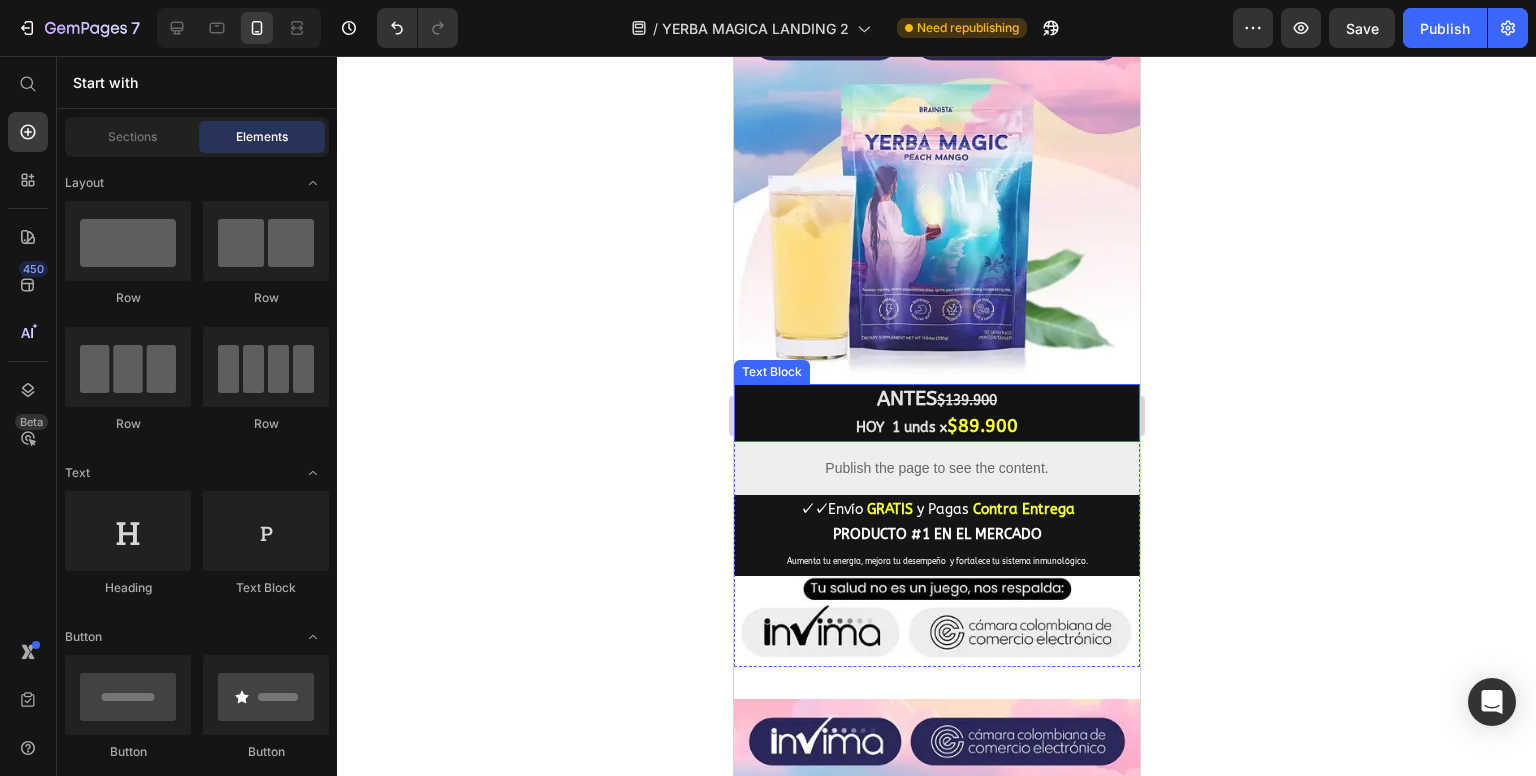 click on "ANTES  $139.900" at bounding box center [936, 399] 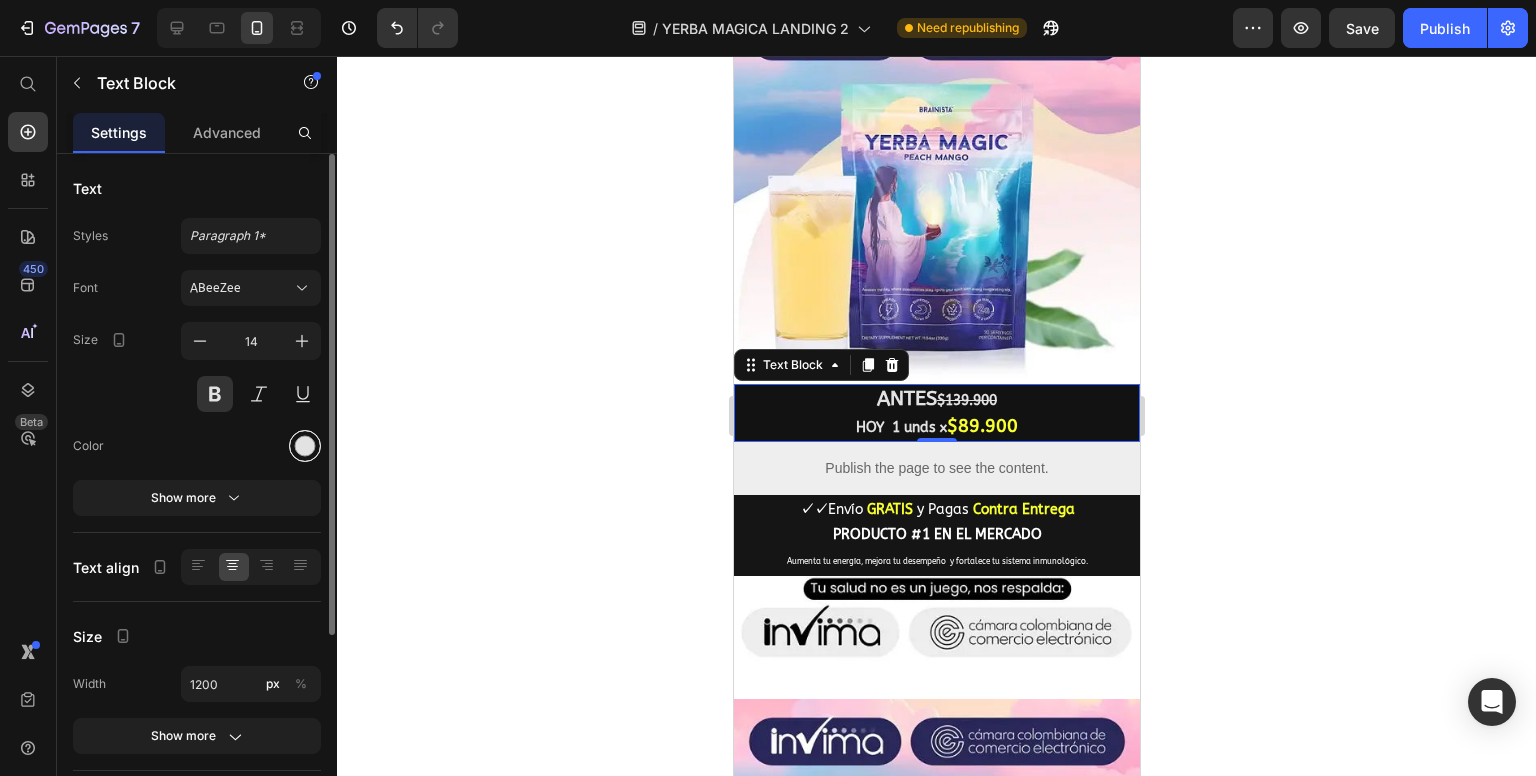 click at bounding box center (305, 446) 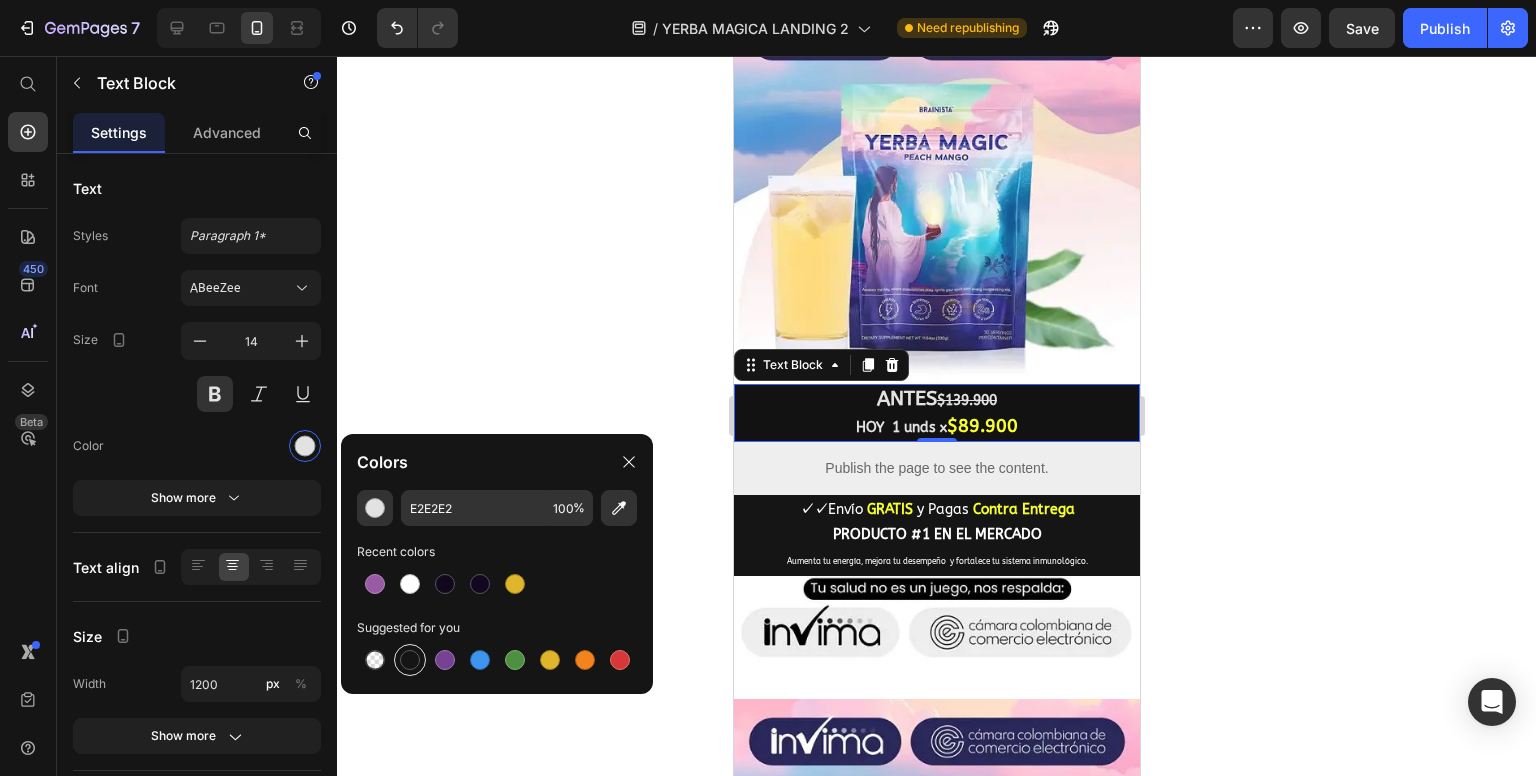 click at bounding box center (410, 660) 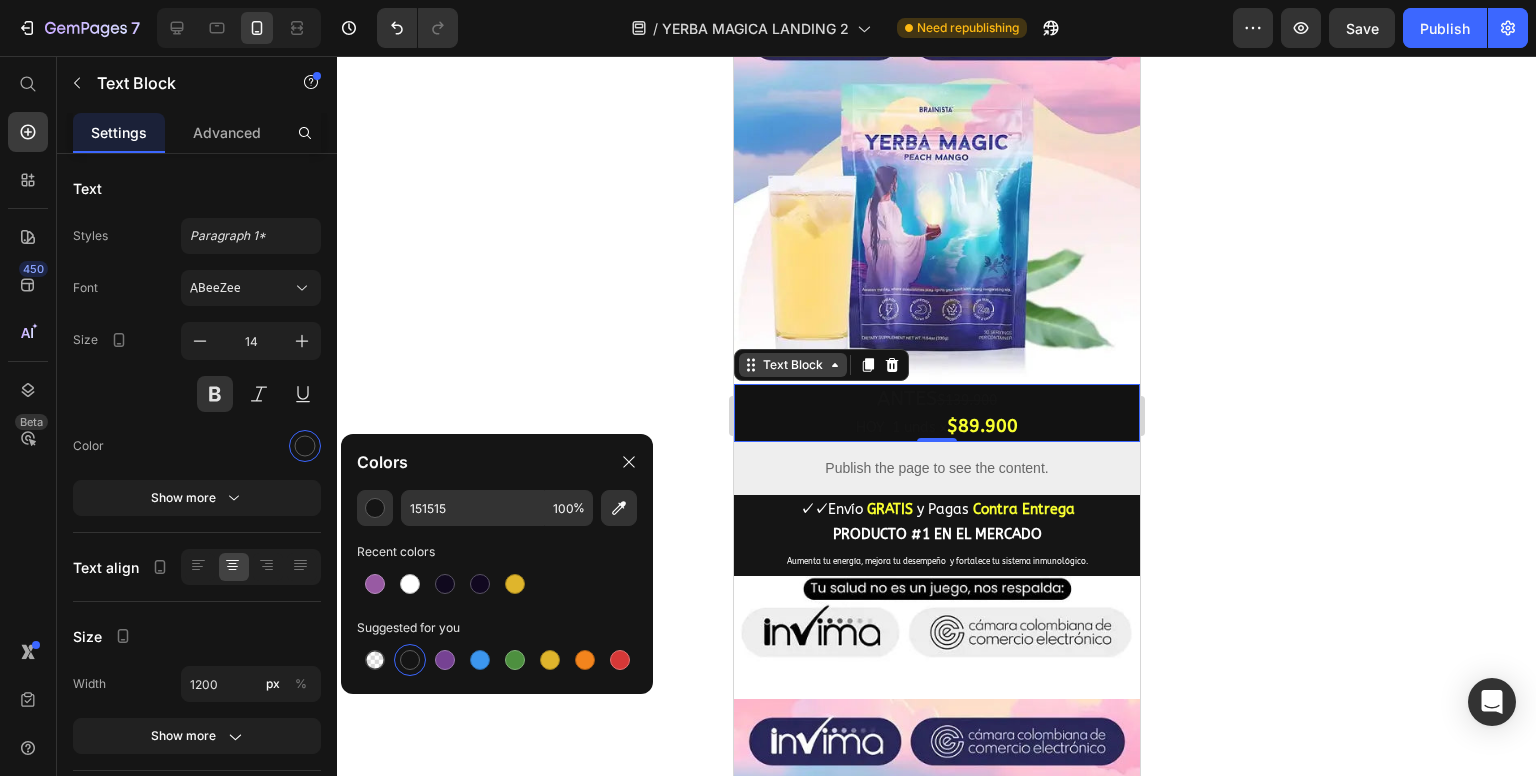 click on "Text Block" at bounding box center [792, 365] 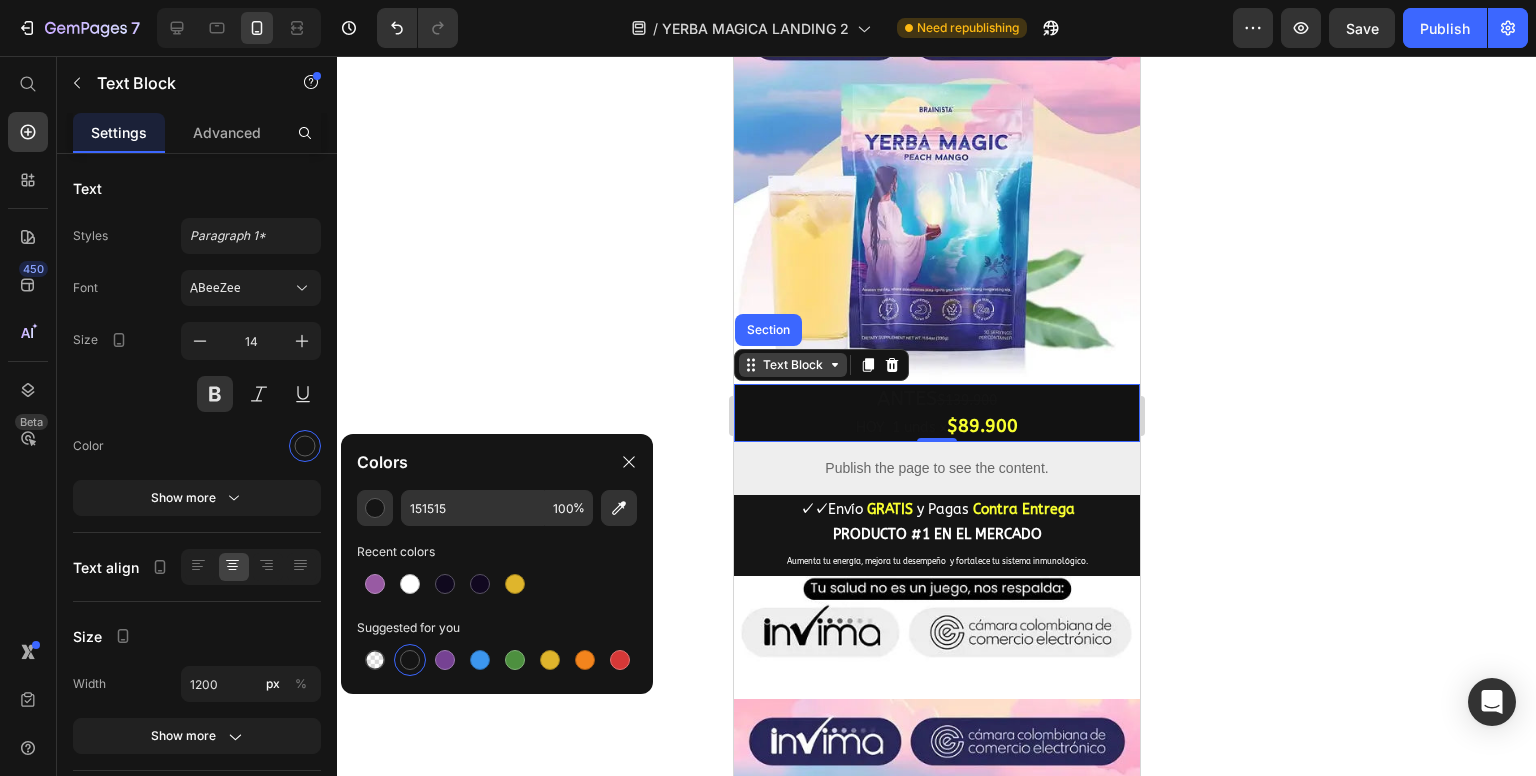 click on "Text Block" at bounding box center (792, 365) 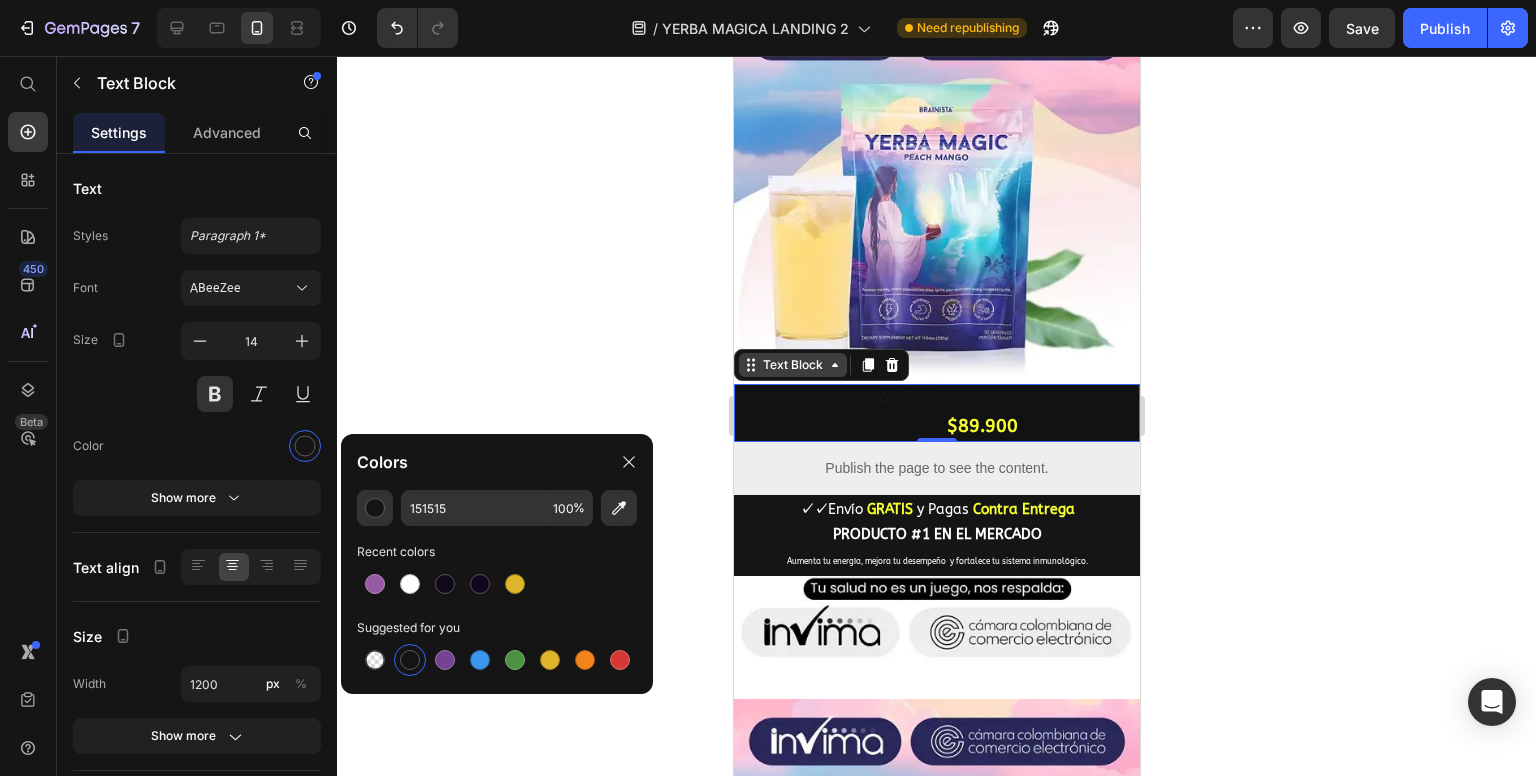 click on "Text Block" at bounding box center (792, 365) 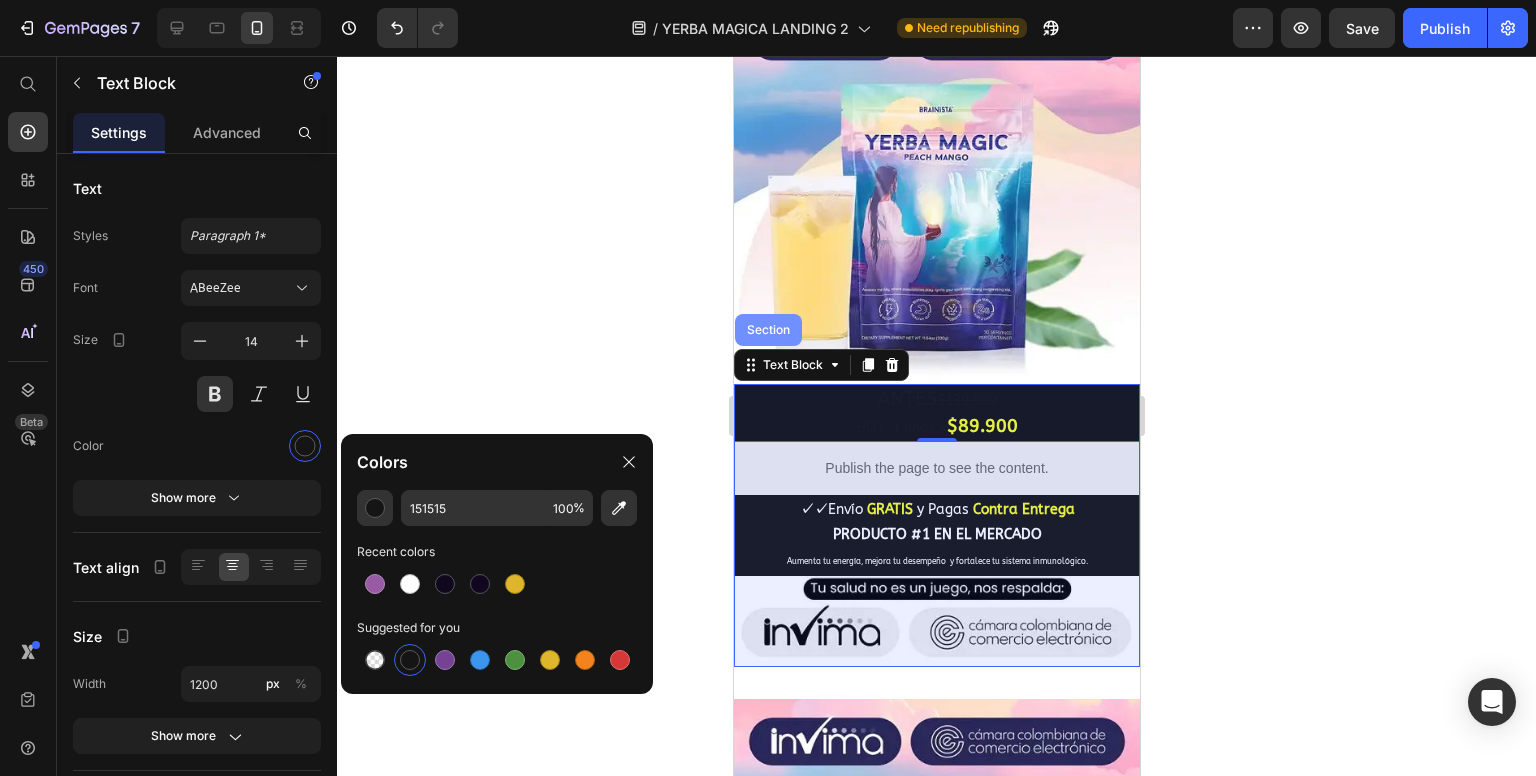 click on "Section" at bounding box center (767, 330) 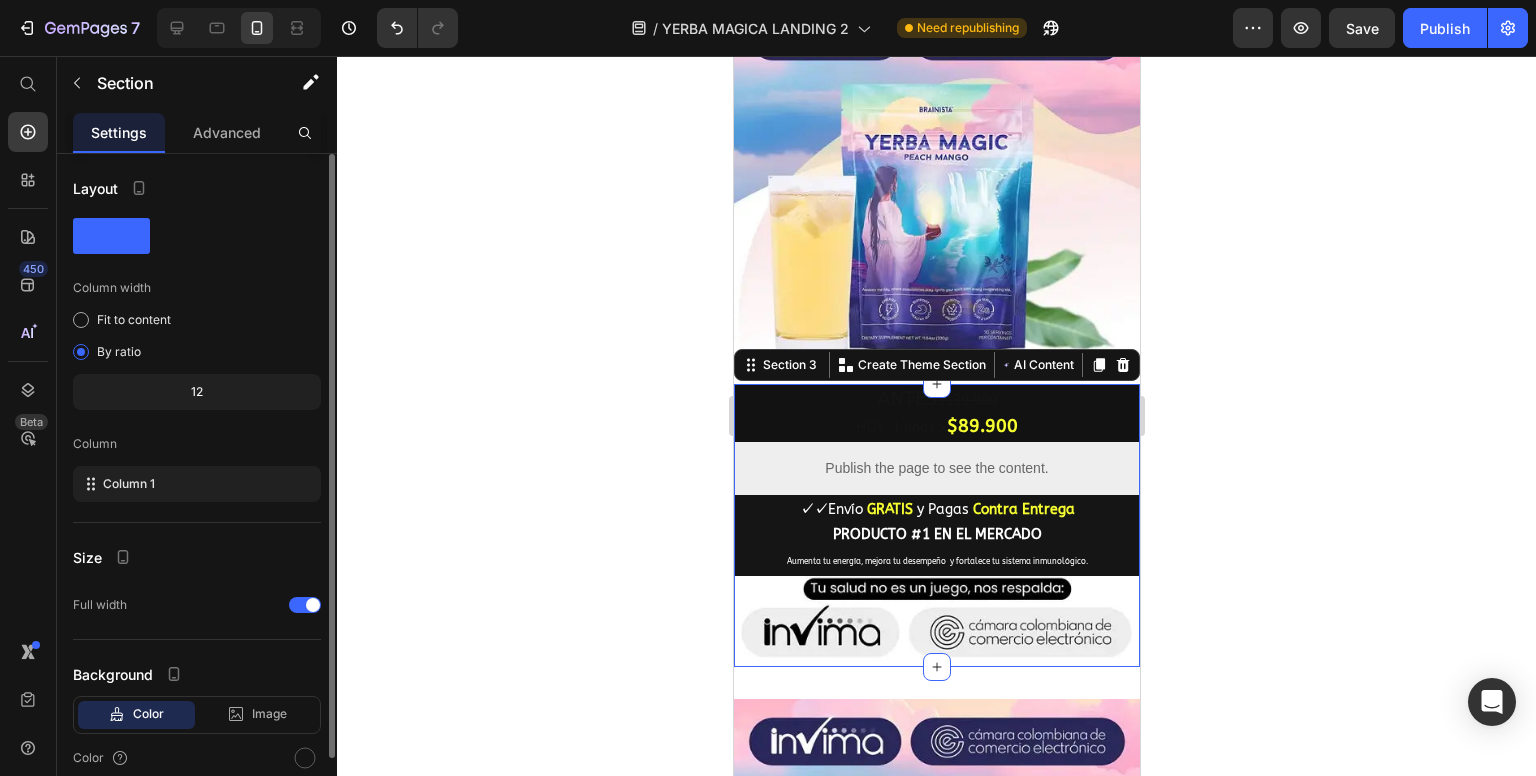 scroll, scrollTop: 83, scrollLeft: 0, axis: vertical 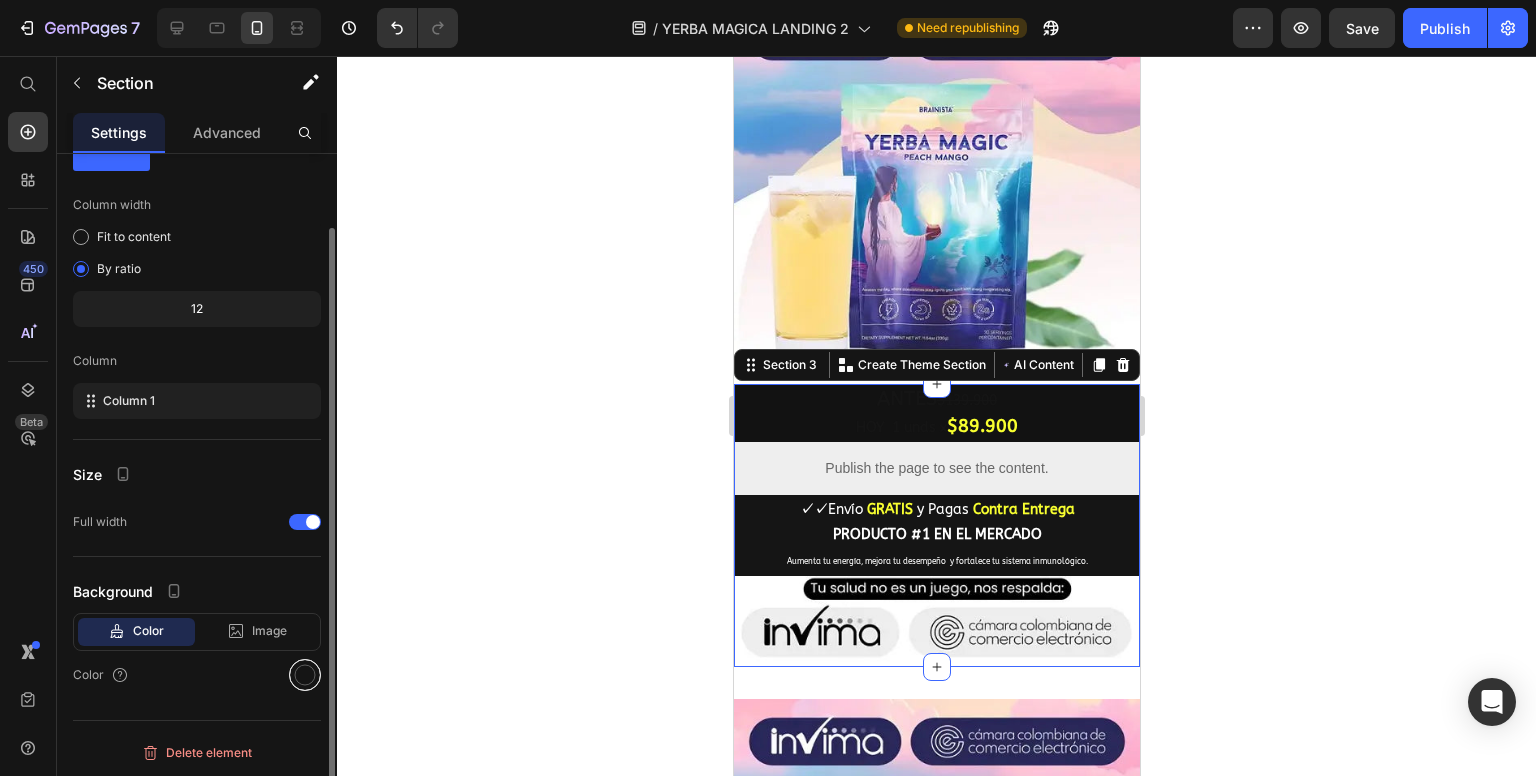 click at bounding box center (305, 675) 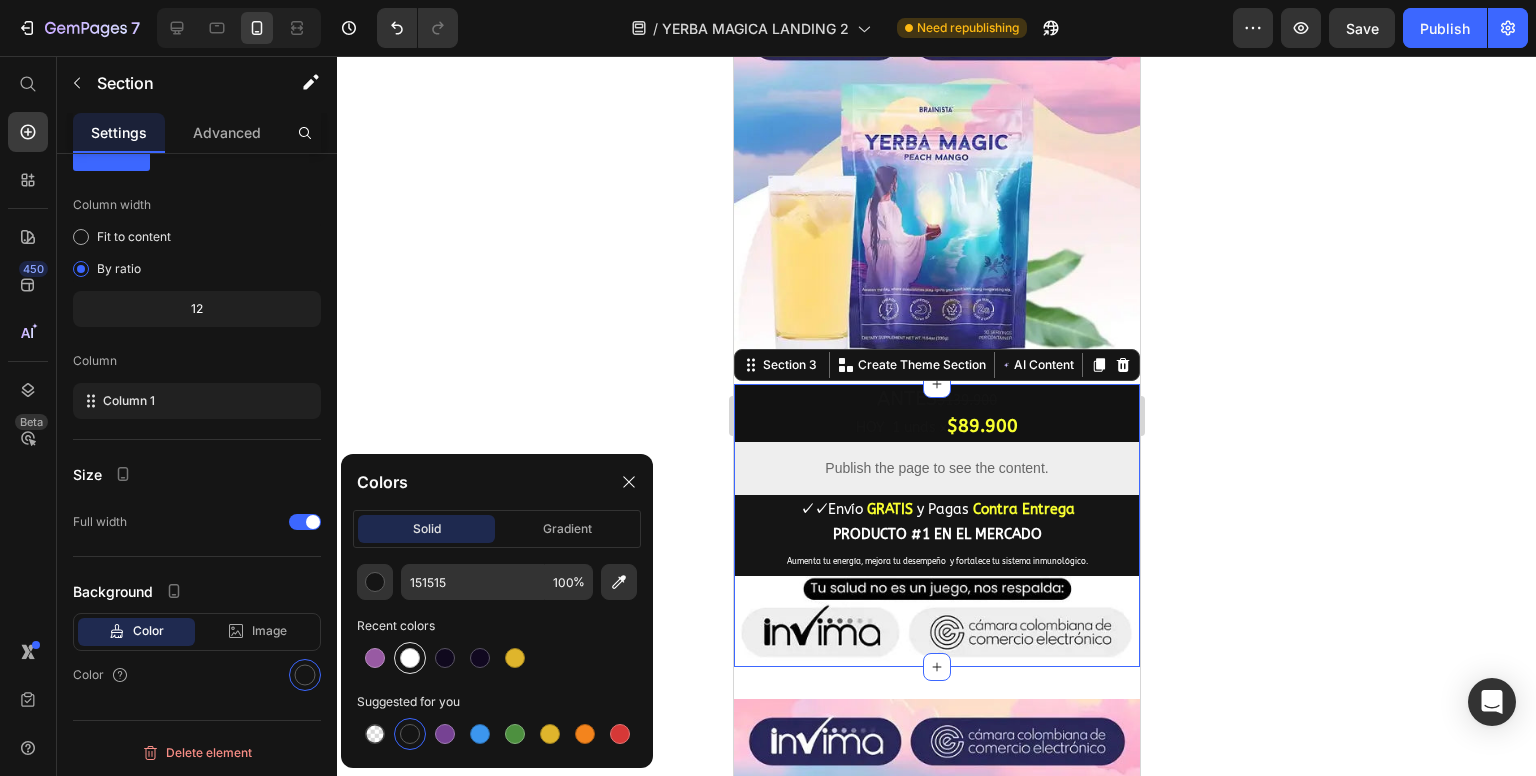 click at bounding box center (410, 658) 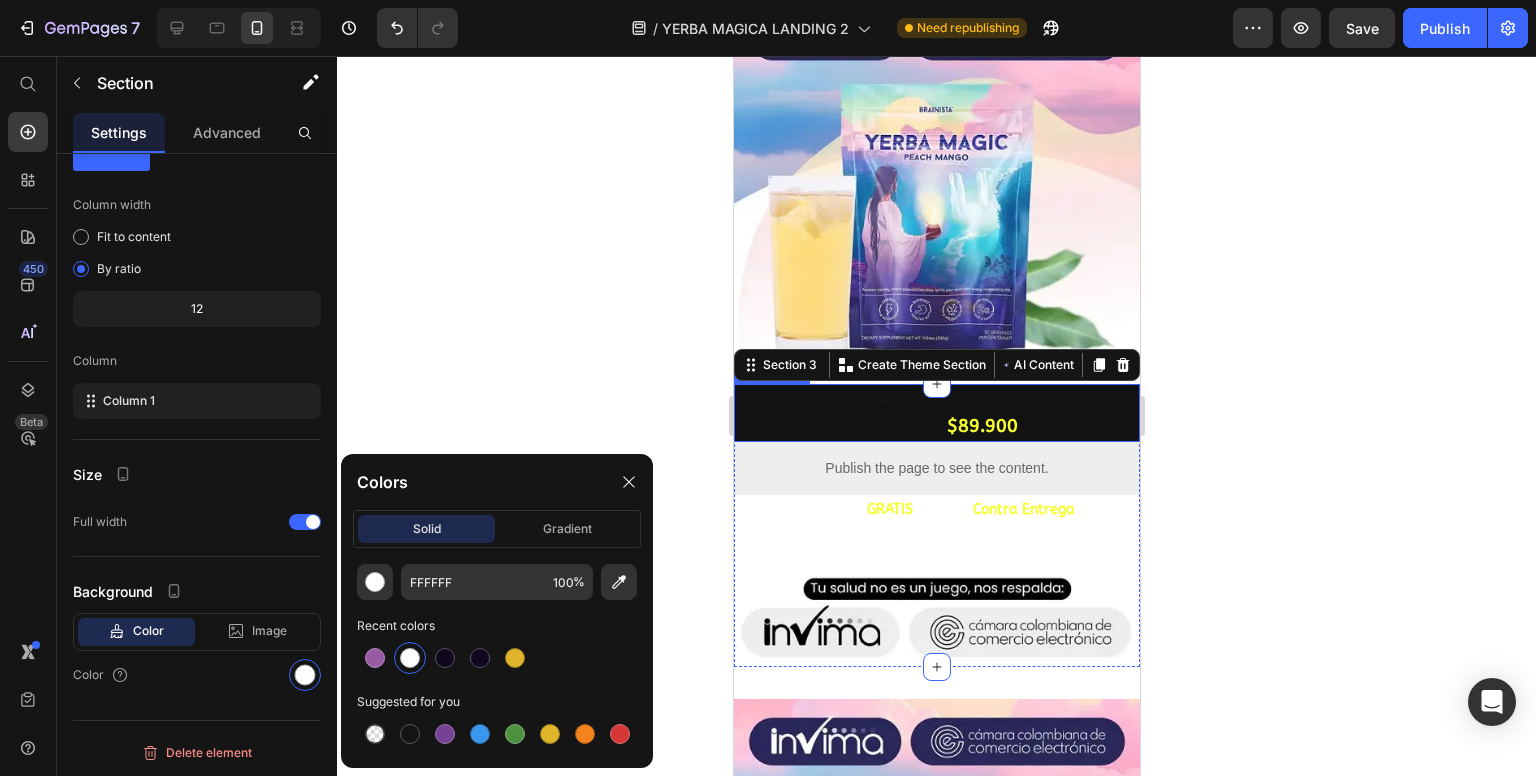 click on "HOY  1 unds x  $89.900" at bounding box center (936, 427) 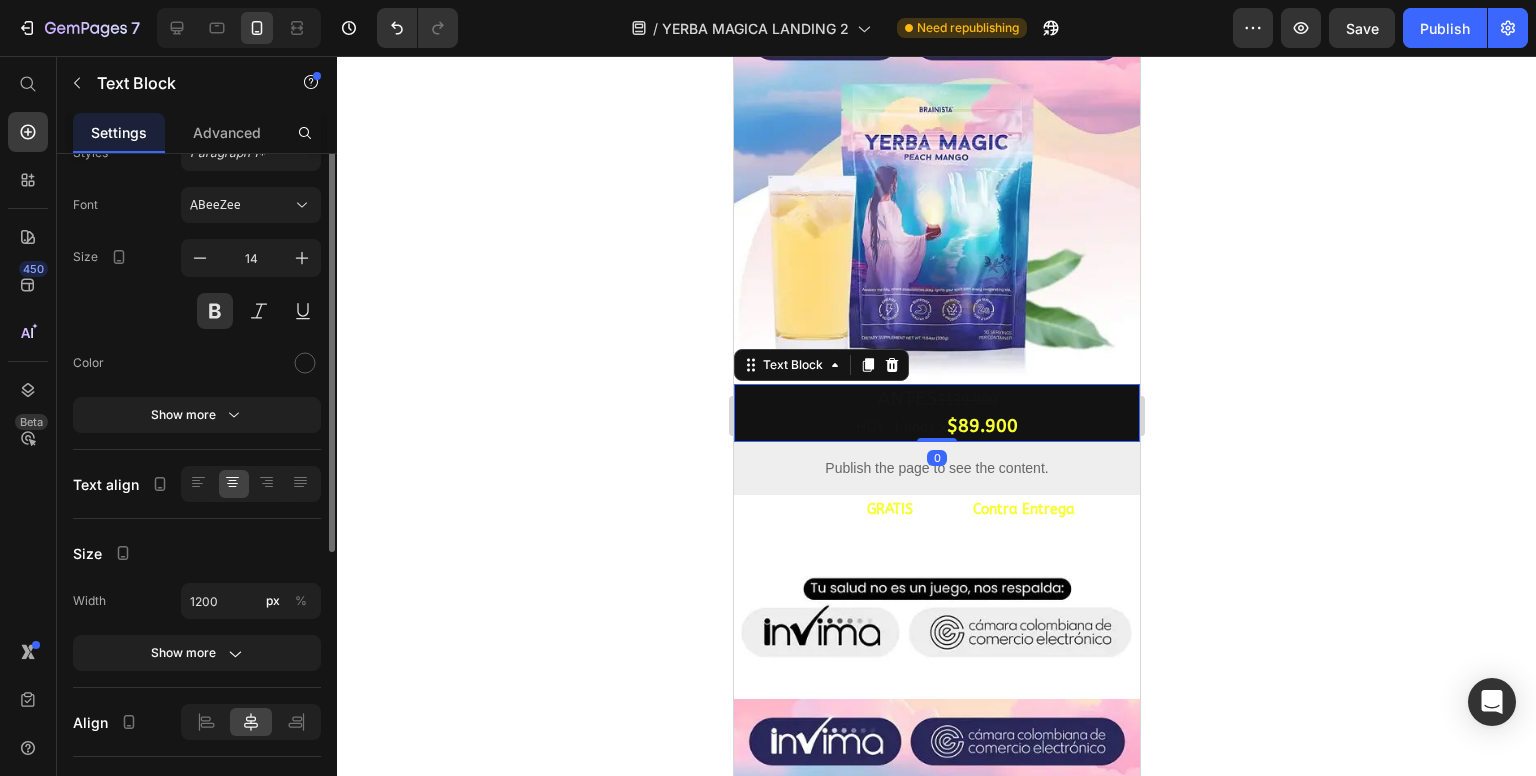 scroll, scrollTop: 0, scrollLeft: 0, axis: both 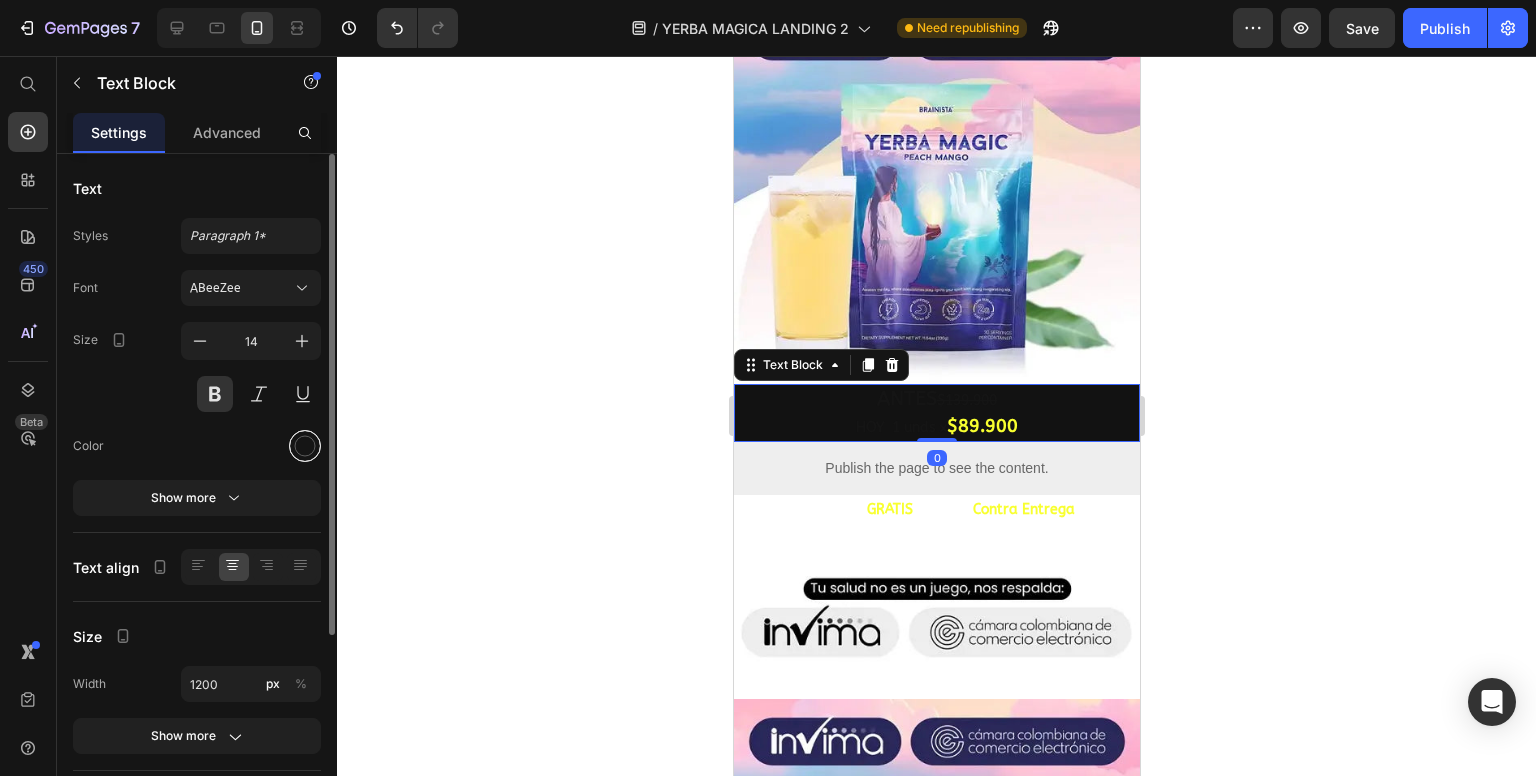 click at bounding box center [305, 446] 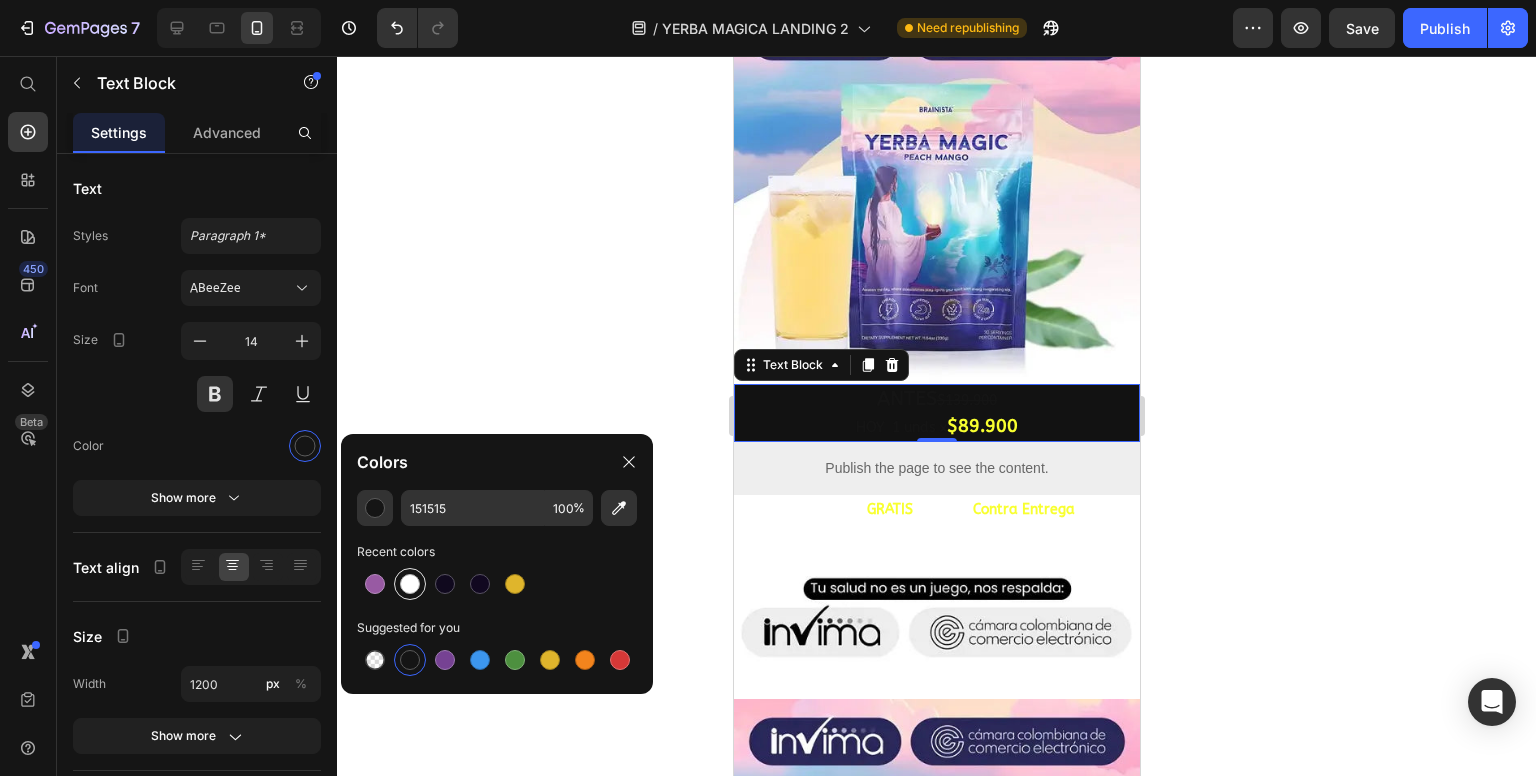 click at bounding box center (410, 584) 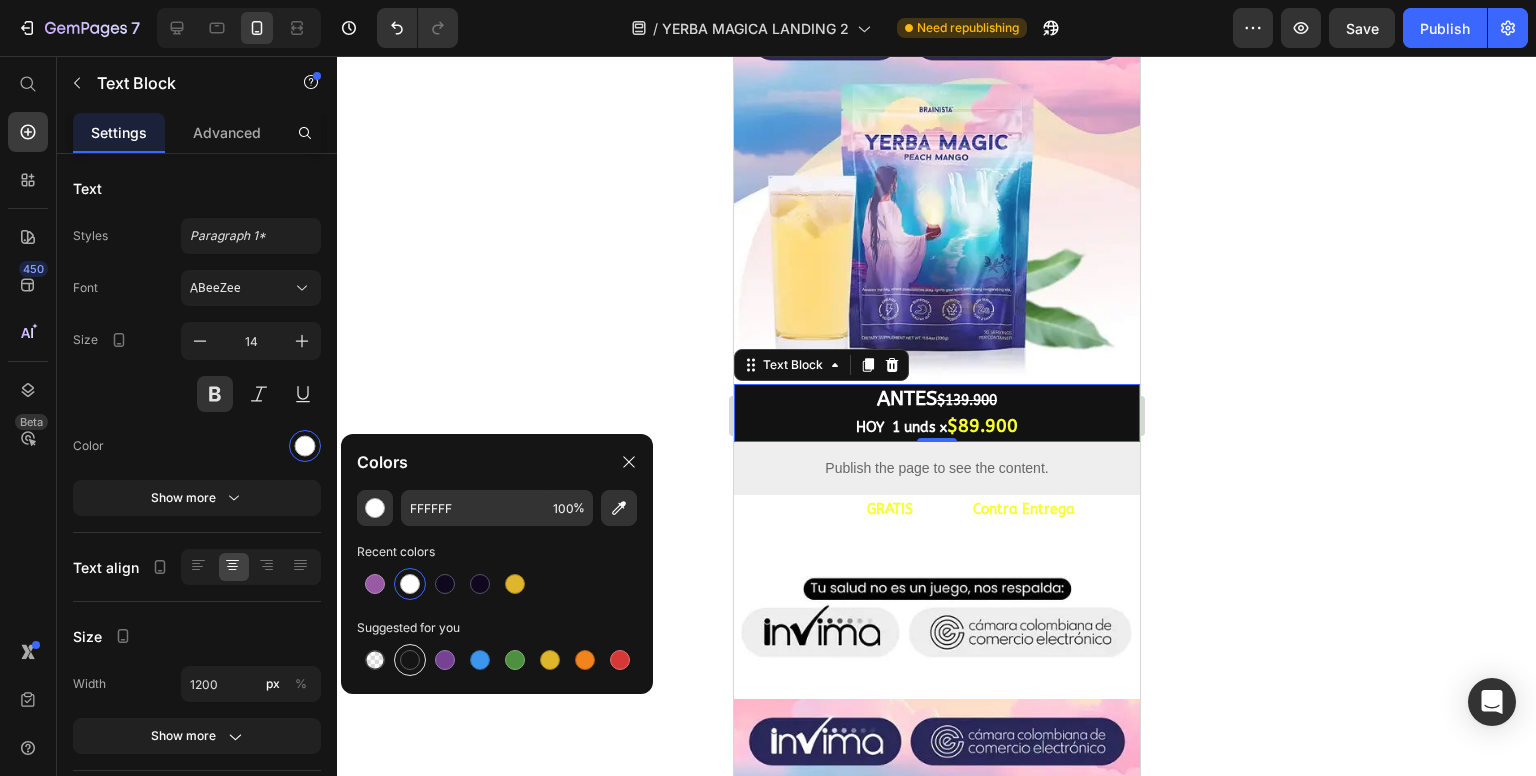 click at bounding box center [410, 660] 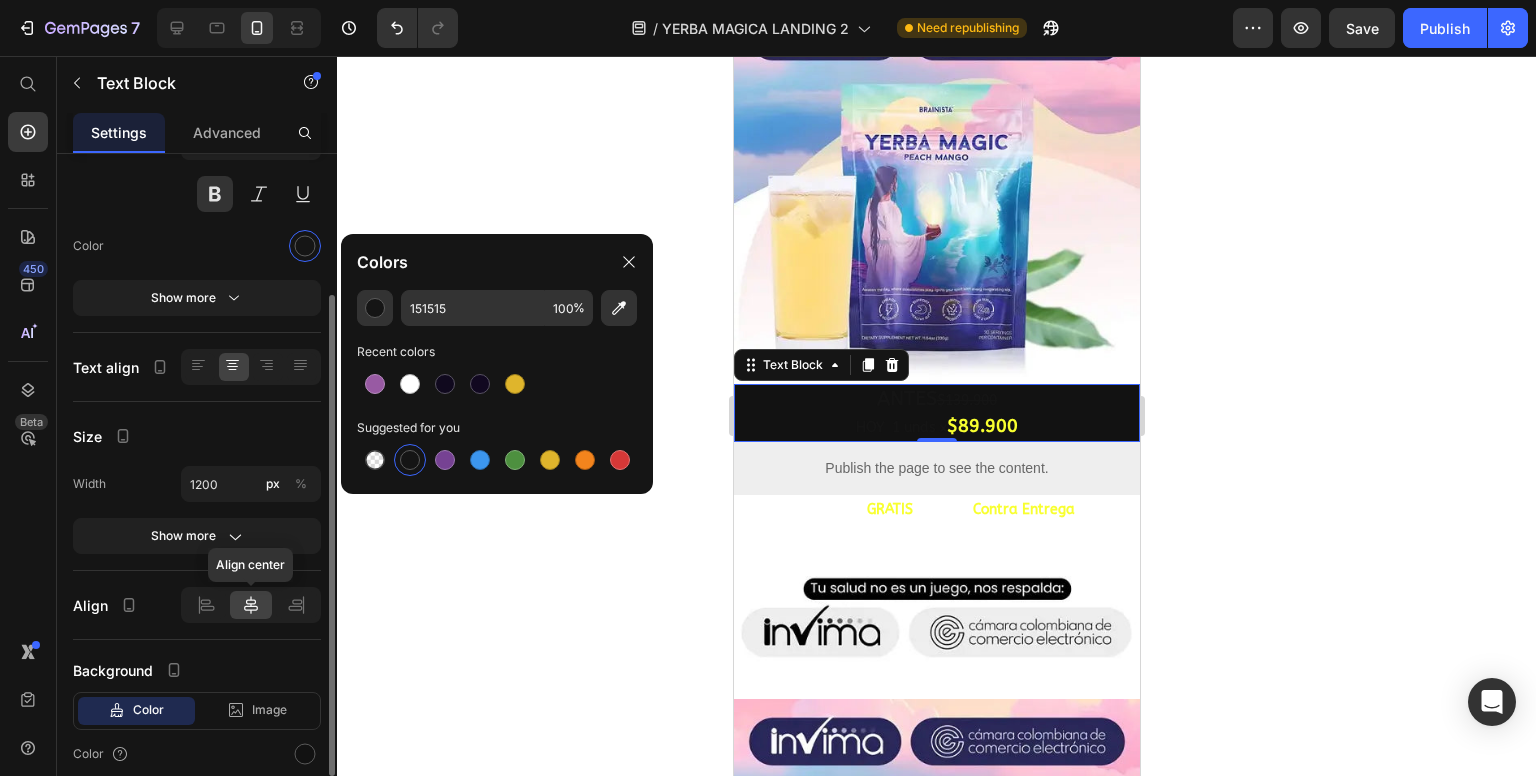 scroll, scrollTop: 278, scrollLeft: 0, axis: vertical 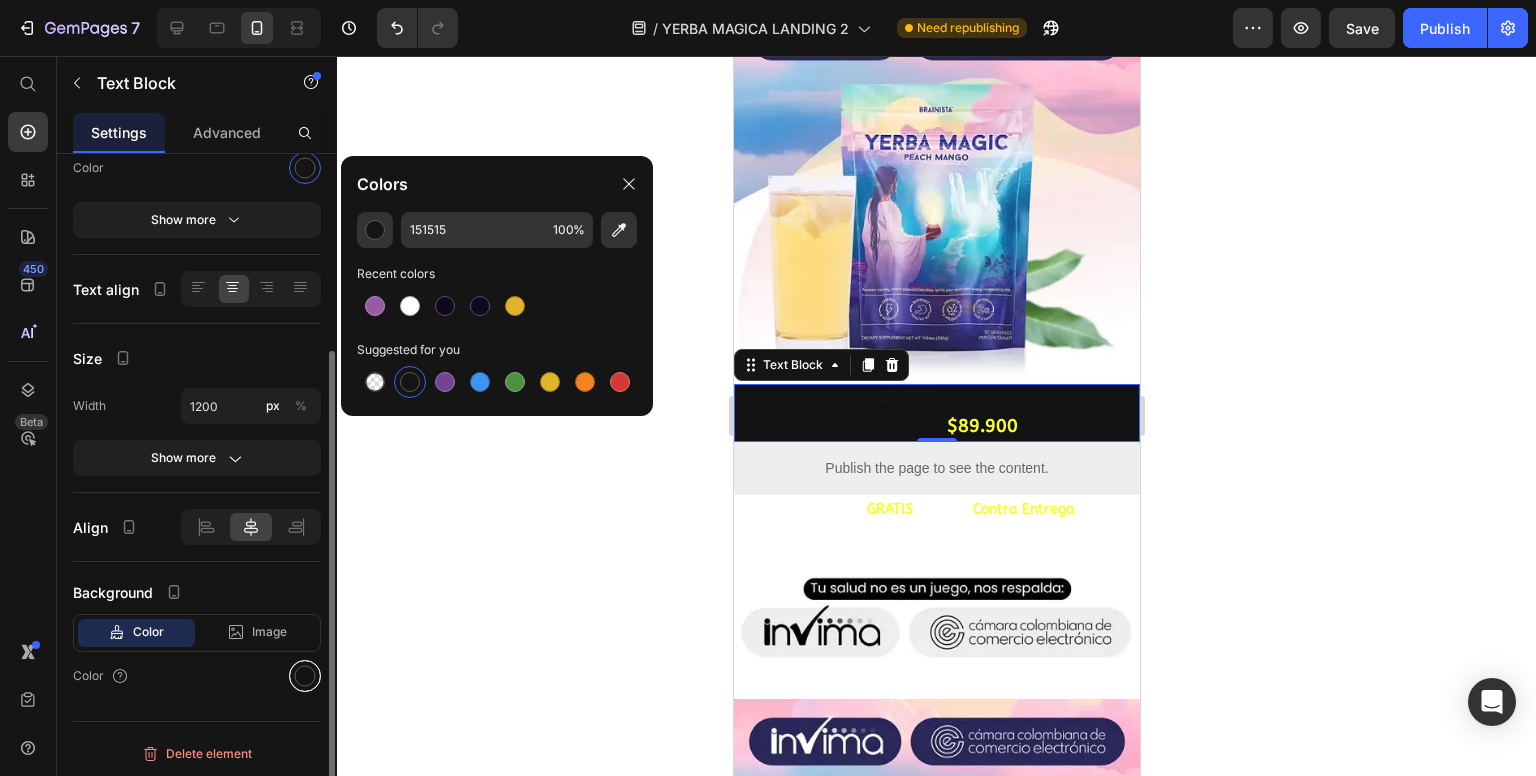 click at bounding box center [305, 676] 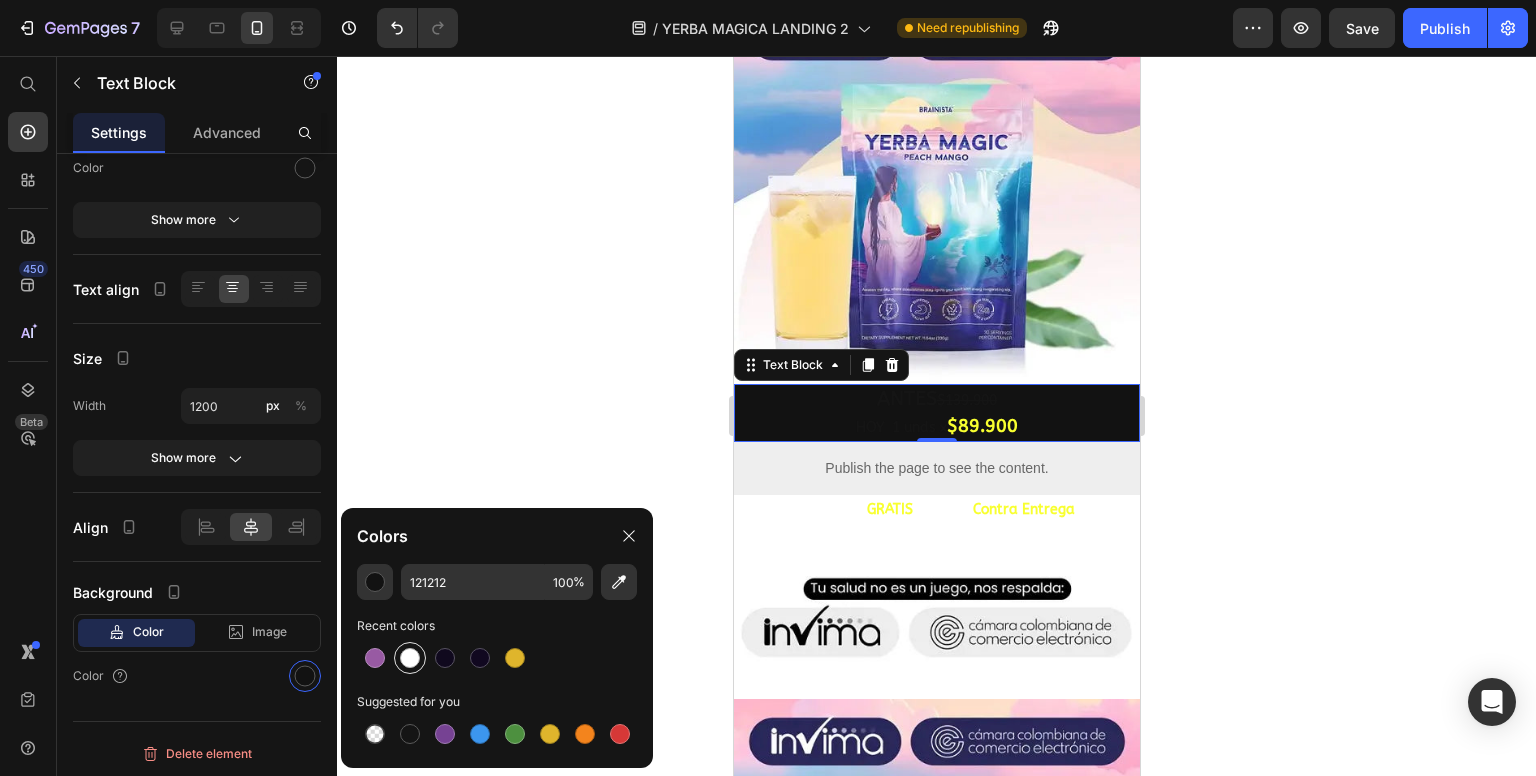 click at bounding box center [410, 658] 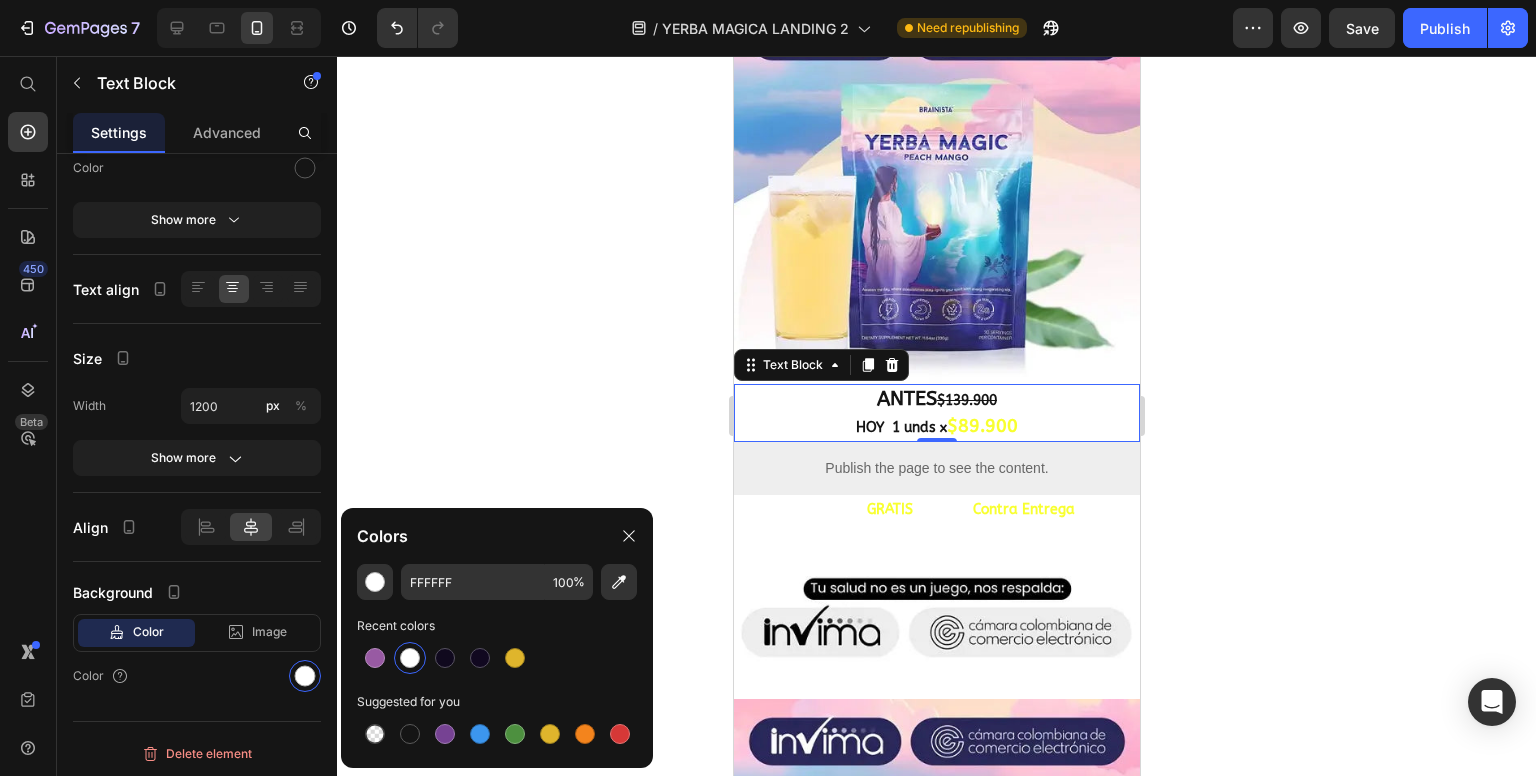 drag, startPoint x: 381, startPoint y: 738, endPoint x: 412, endPoint y: 701, distance: 48.270073 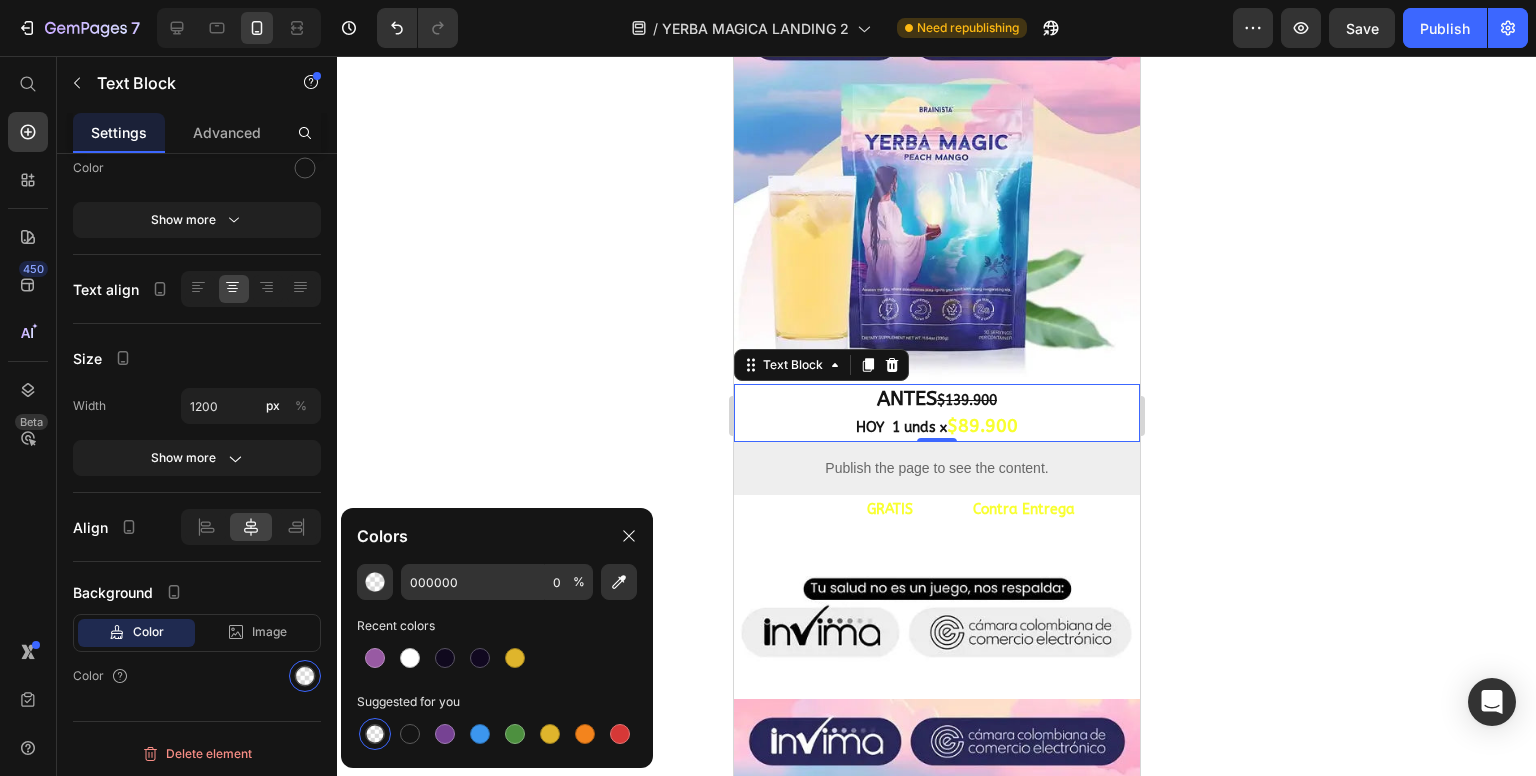 click 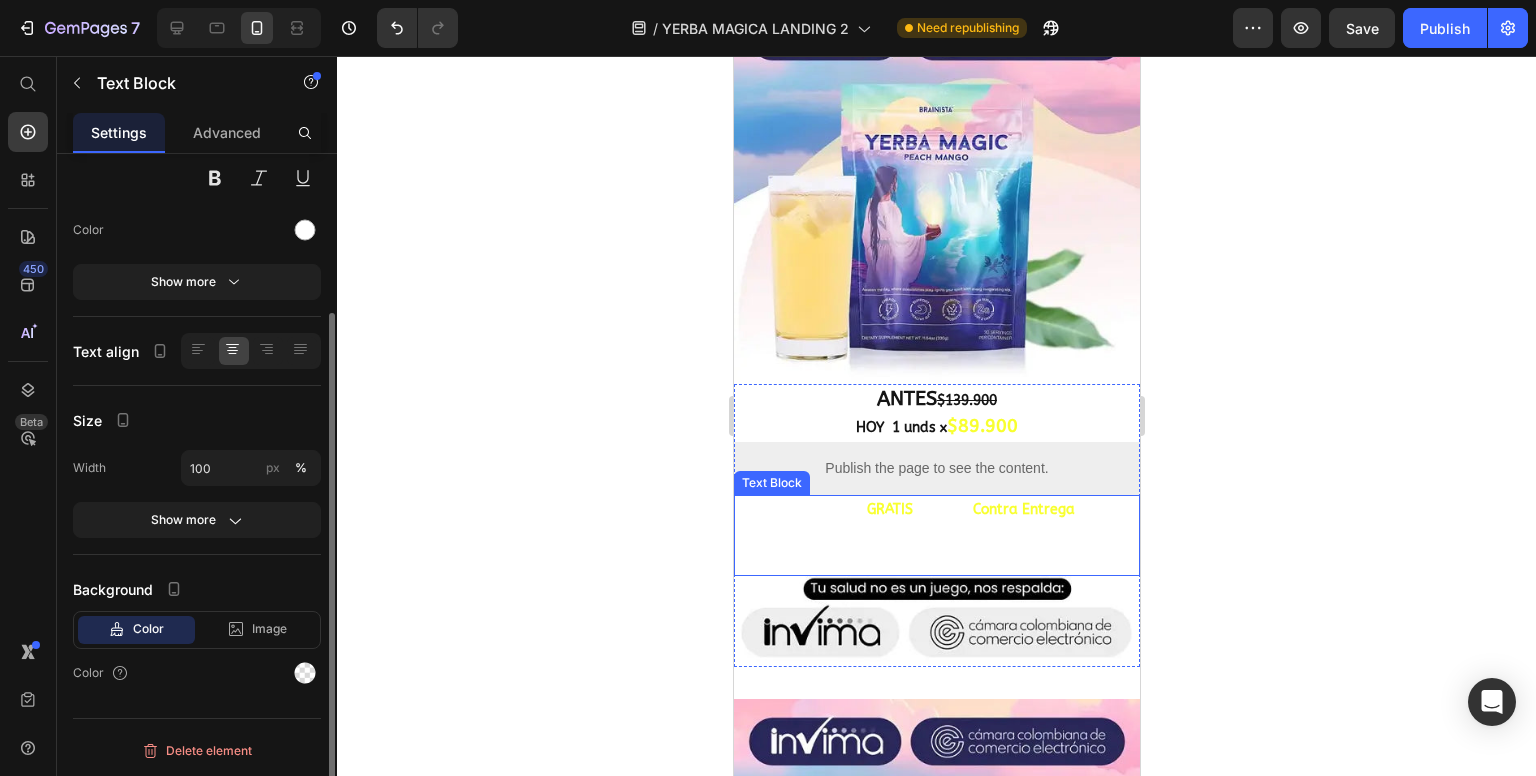 click on "PRODUCTO #1 EN EL MERCADO" at bounding box center (936, 534) 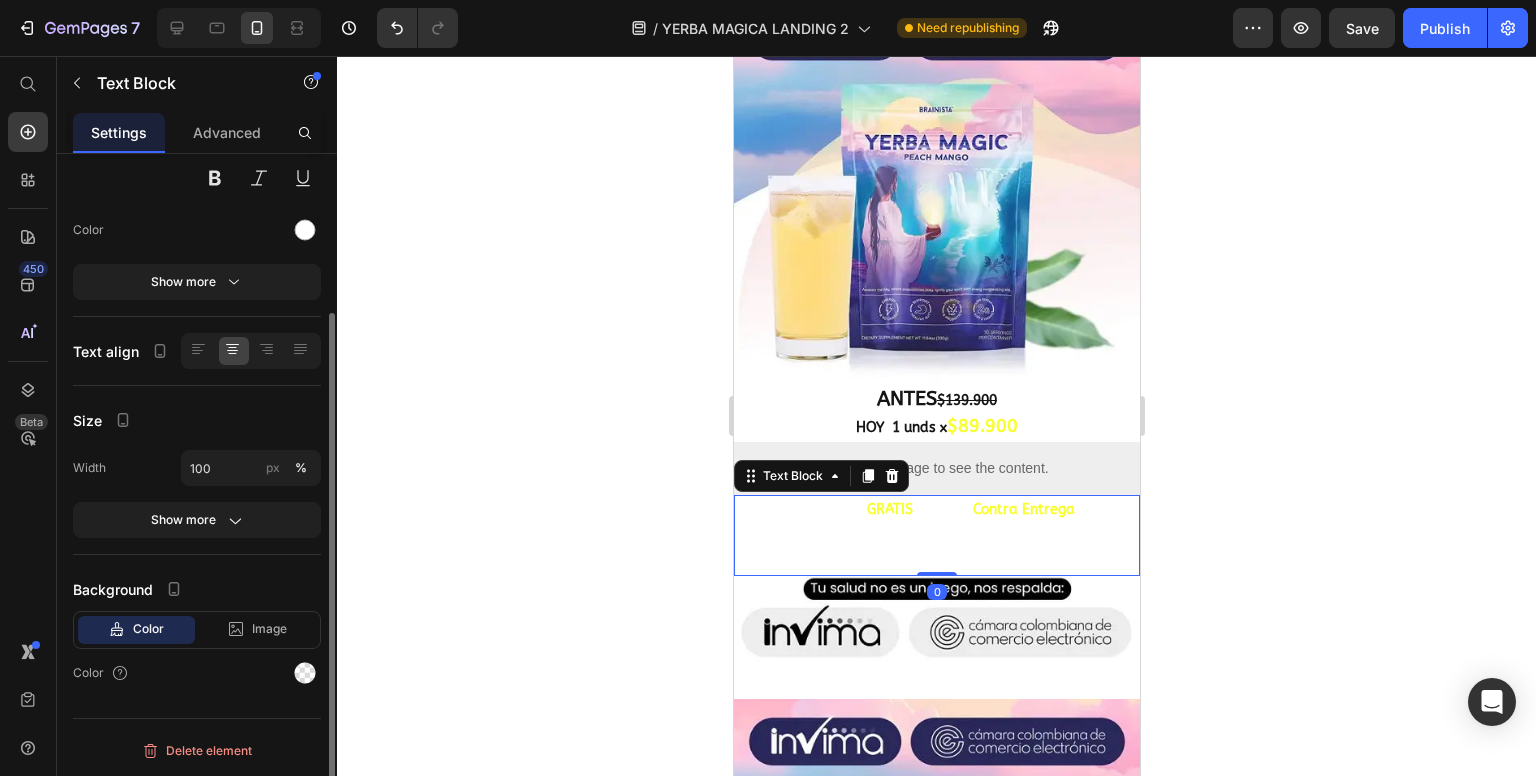 scroll, scrollTop: 213, scrollLeft: 0, axis: vertical 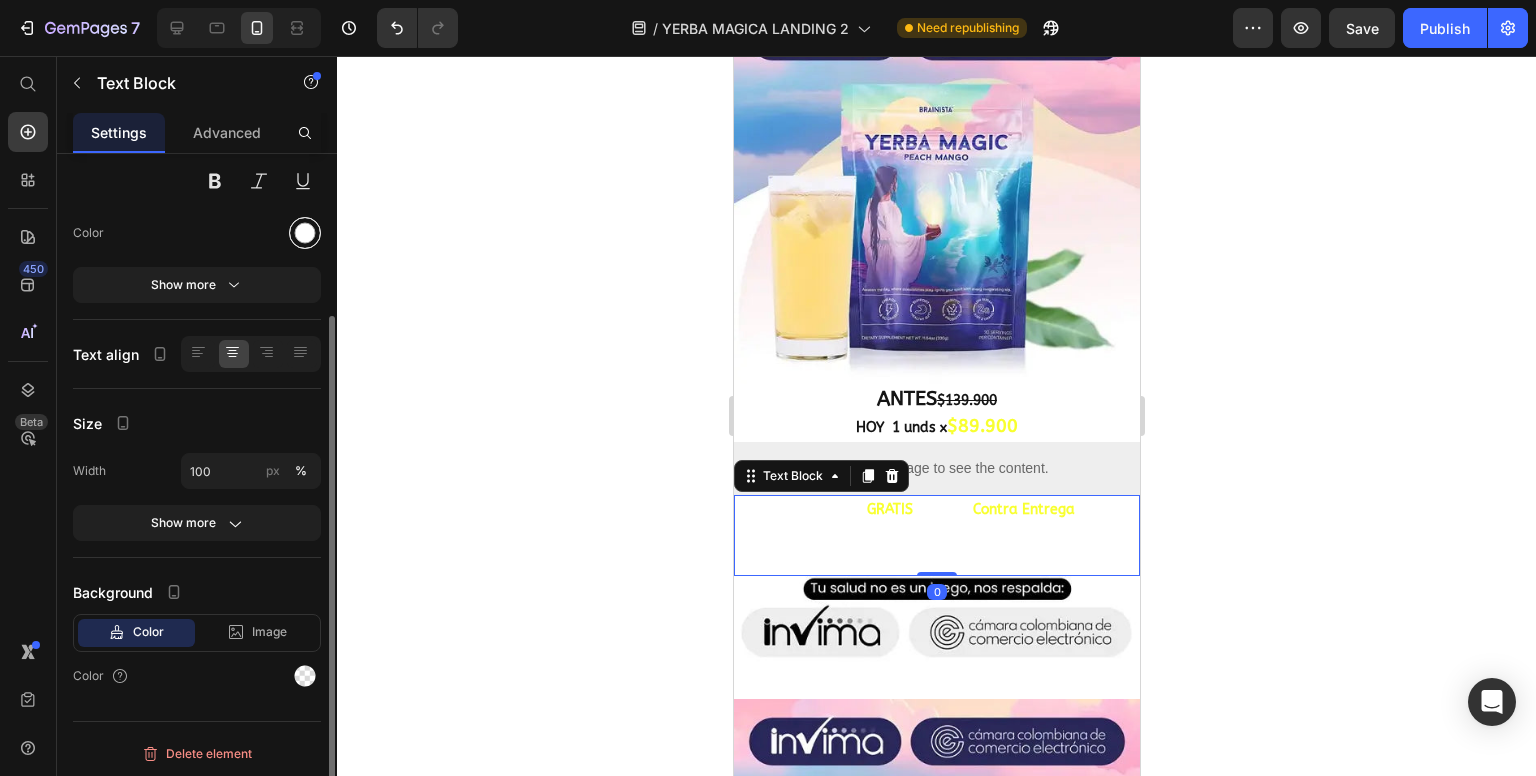 click at bounding box center (305, 233) 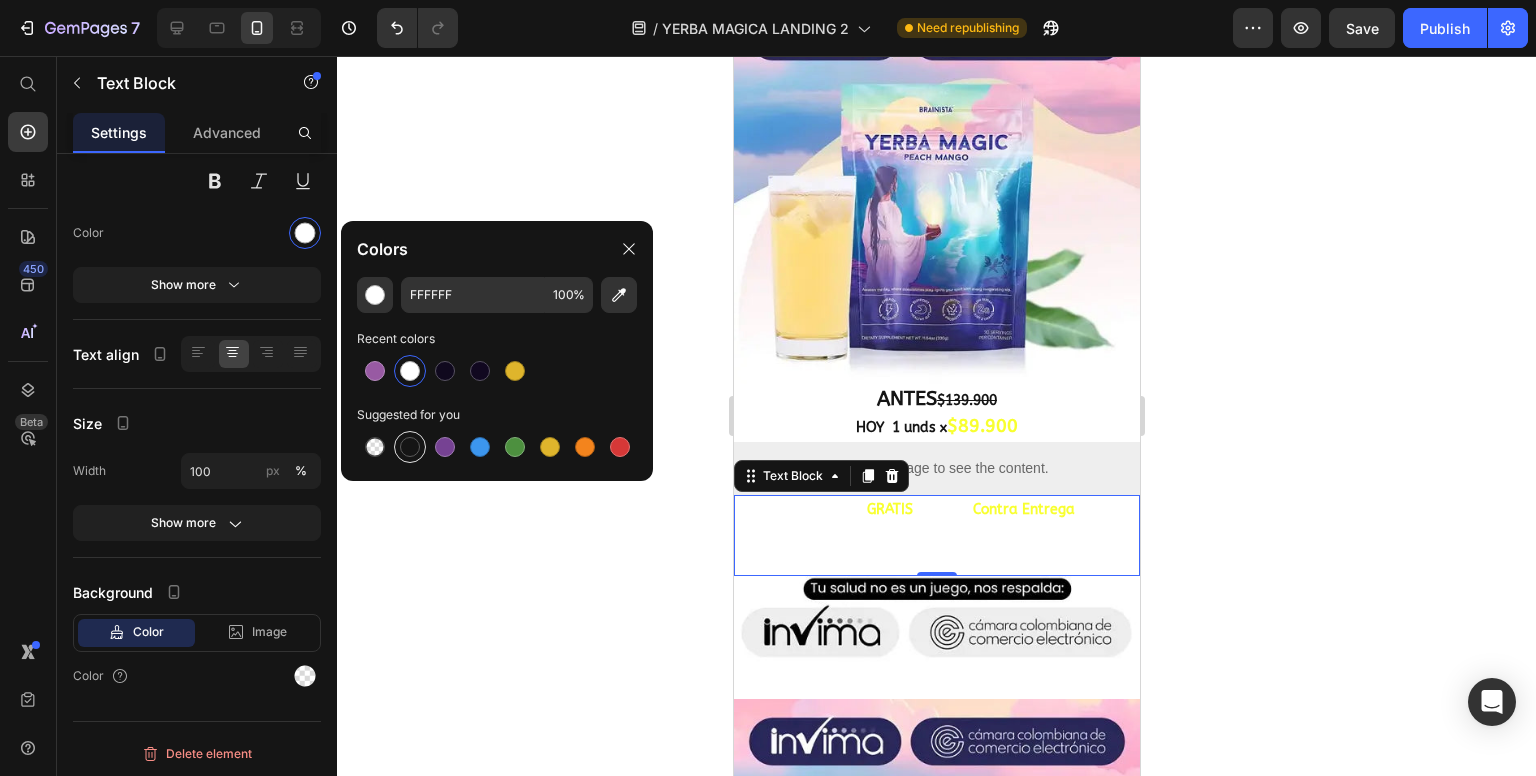 click at bounding box center [410, 447] 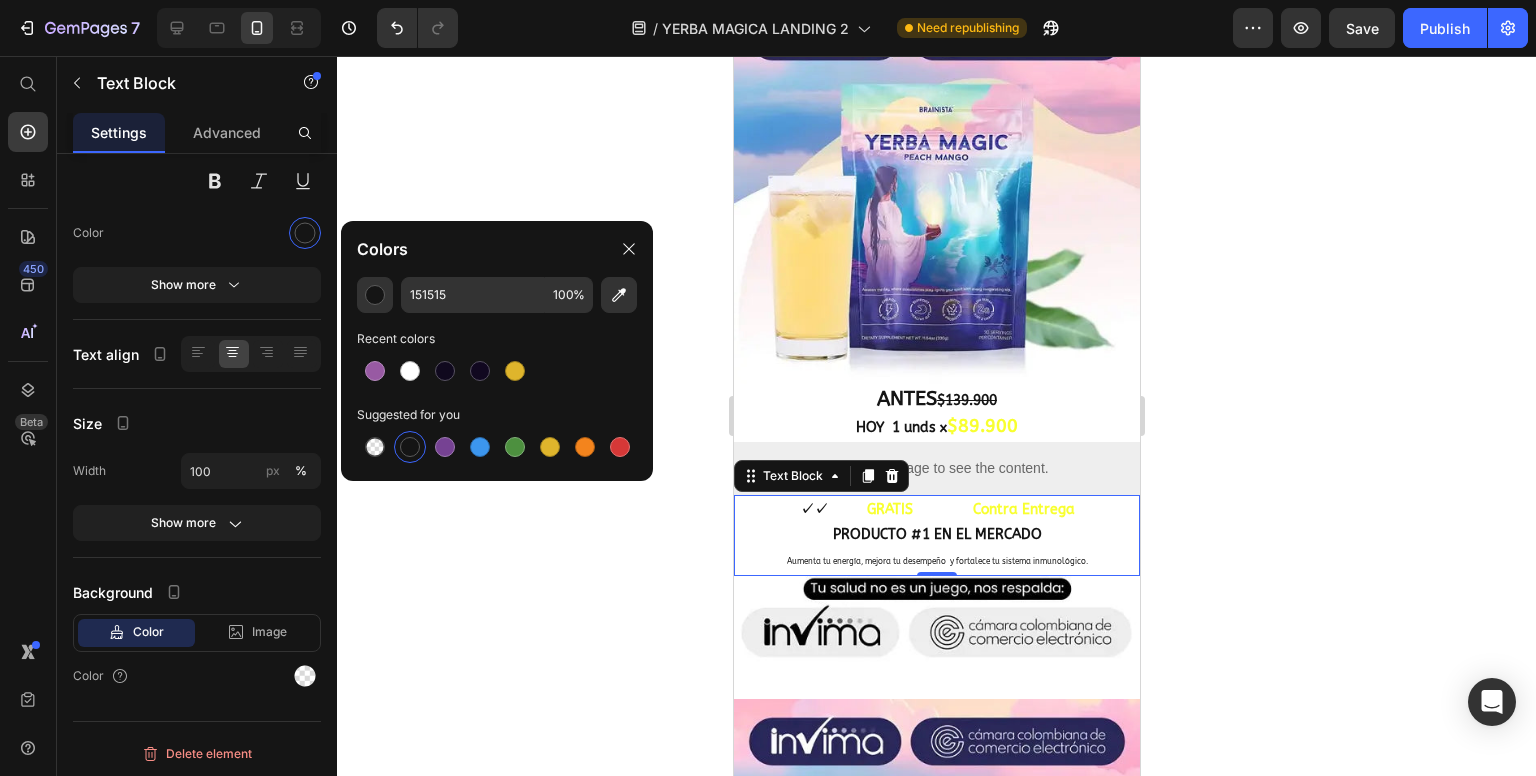 click 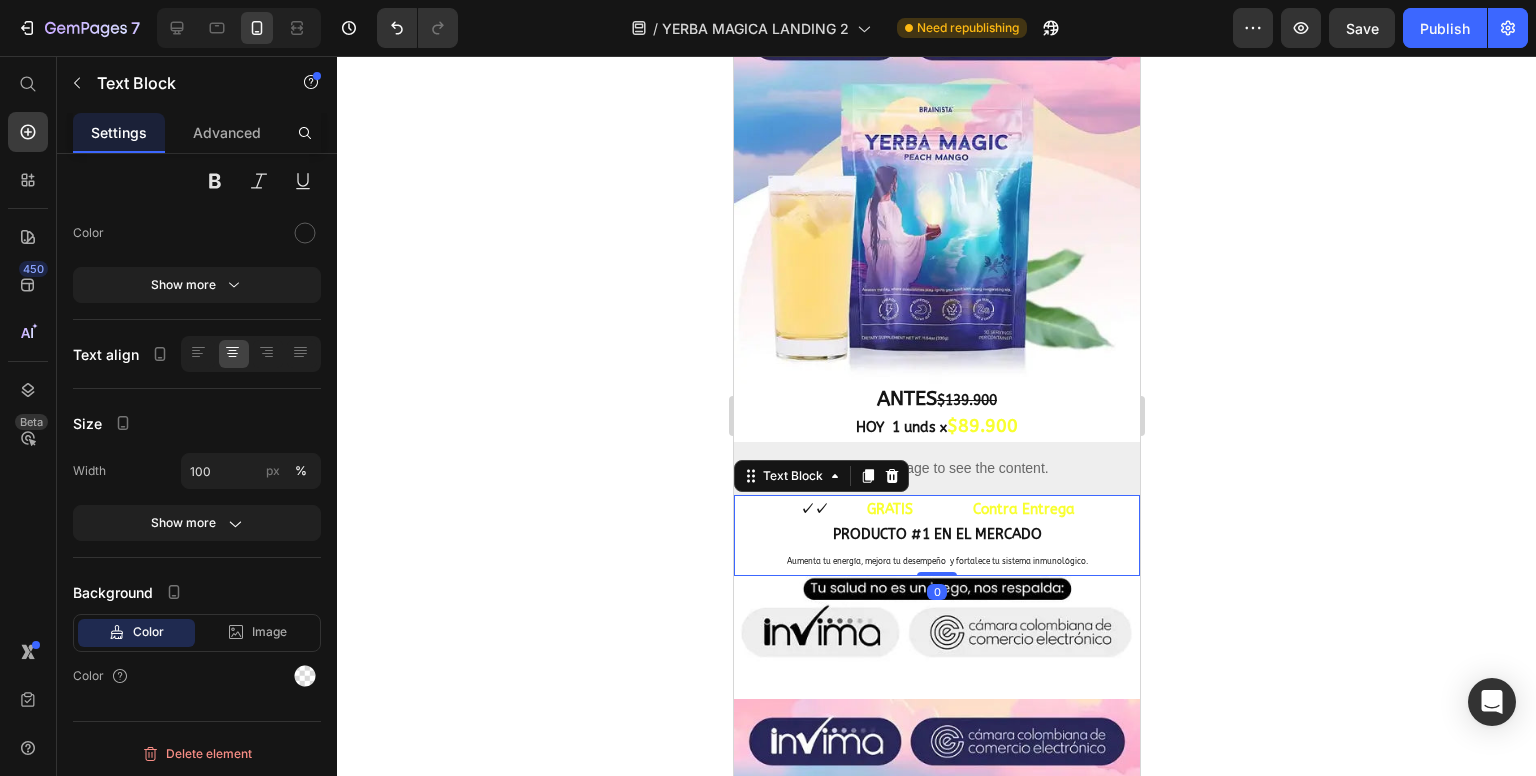 click on "y Pagas" at bounding box center (942, 509) 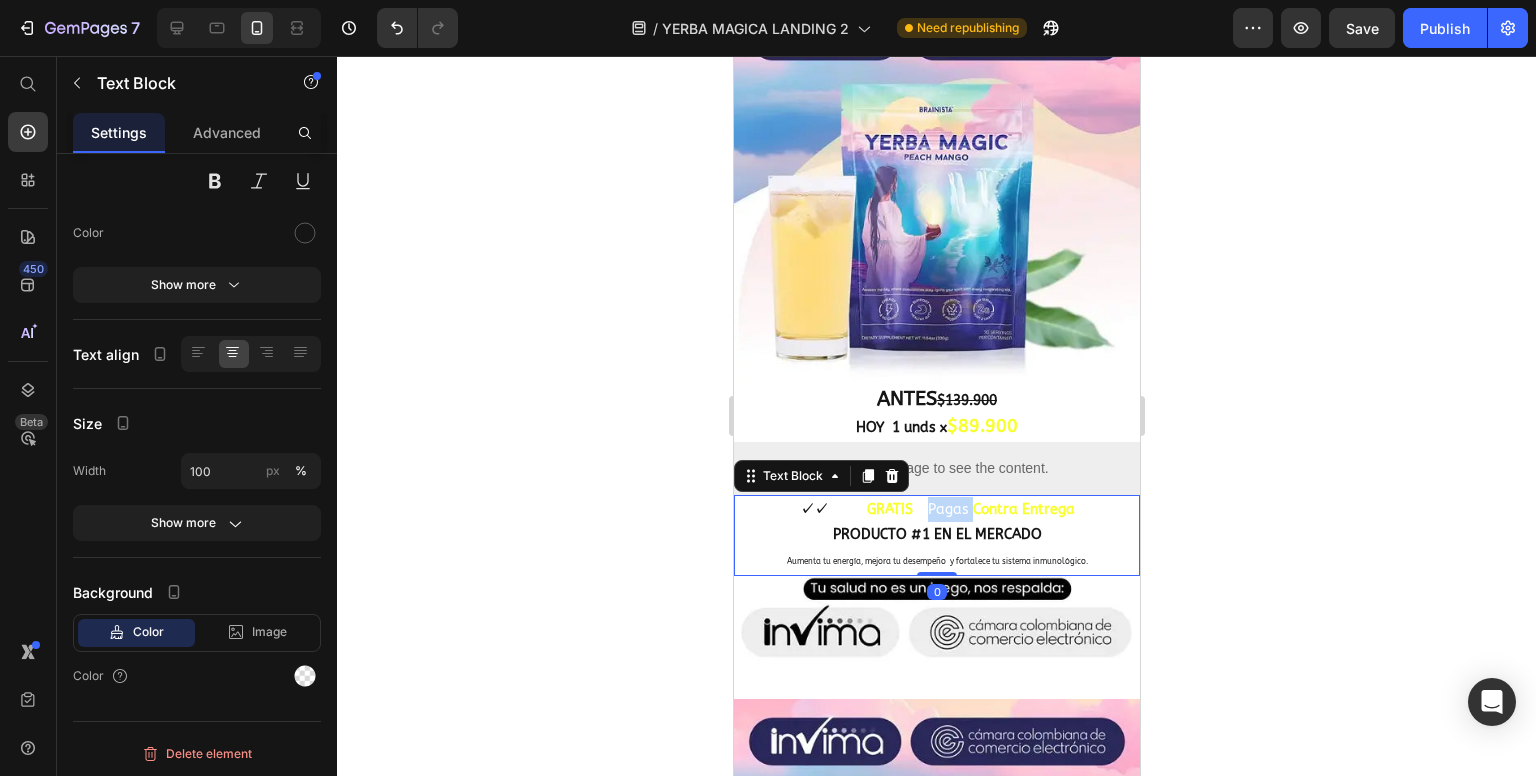 click on "y Pagas" at bounding box center (942, 509) 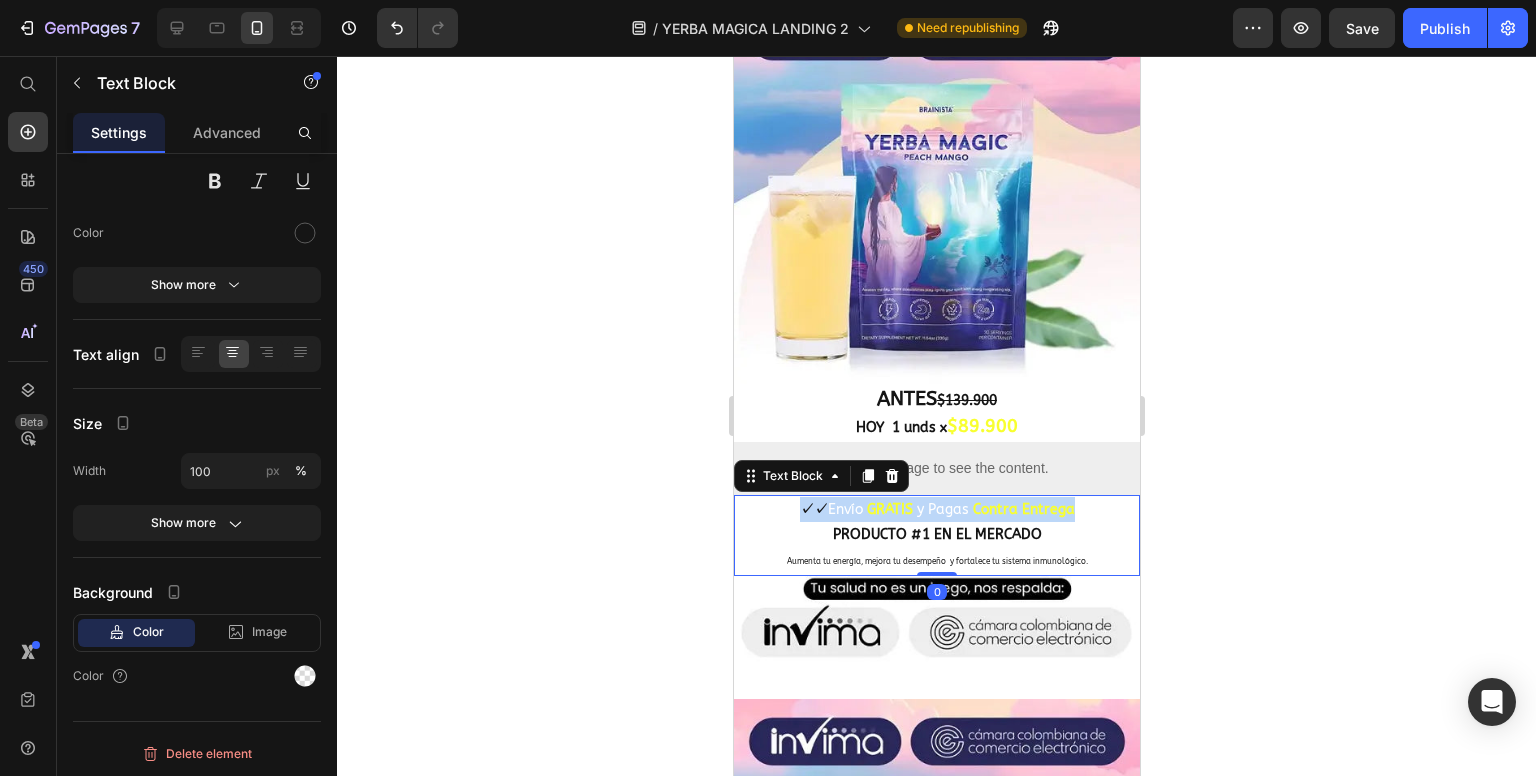 click on "y Pagas" at bounding box center (942, 509) 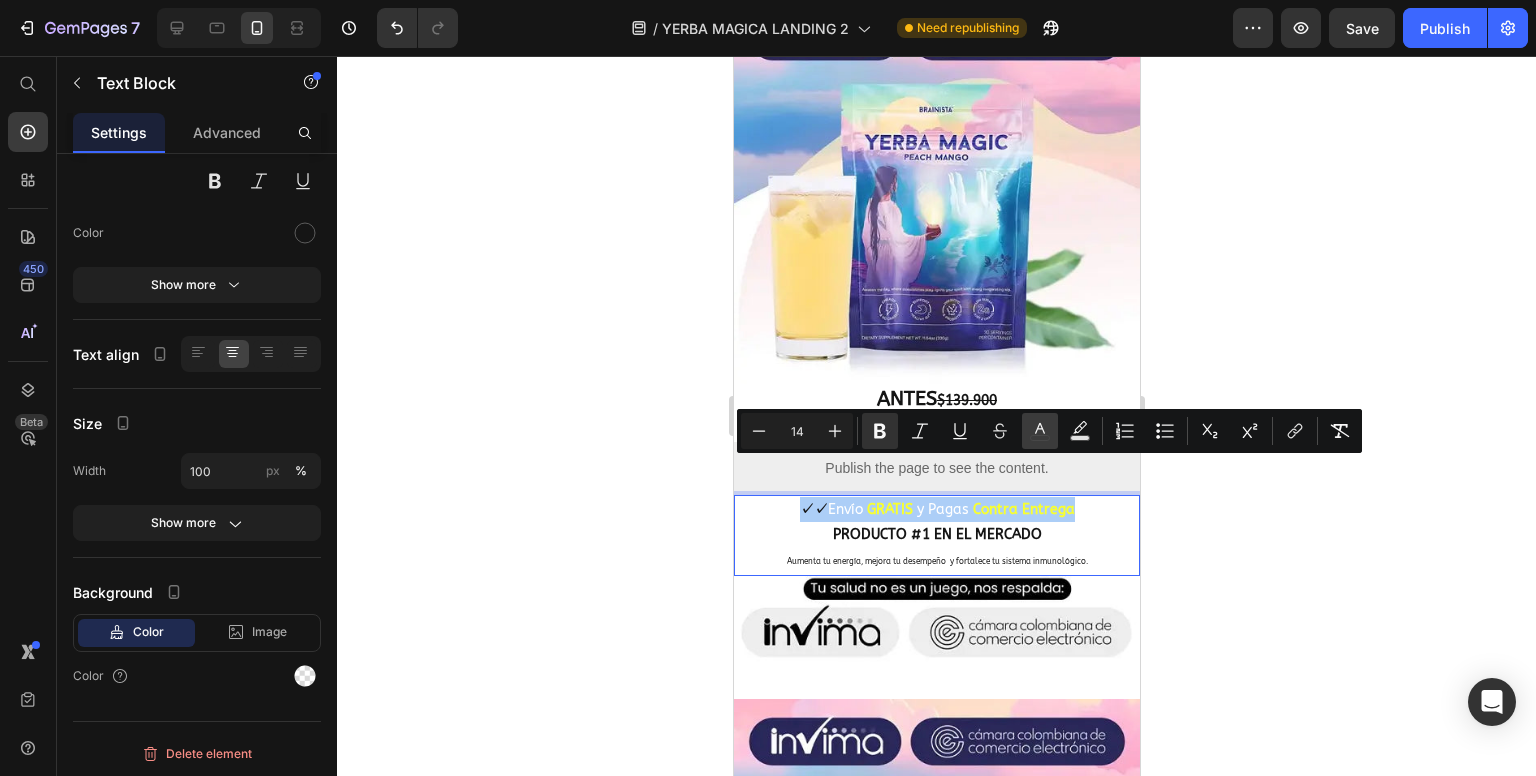 click on "color" at bounding box center (1040, 431) 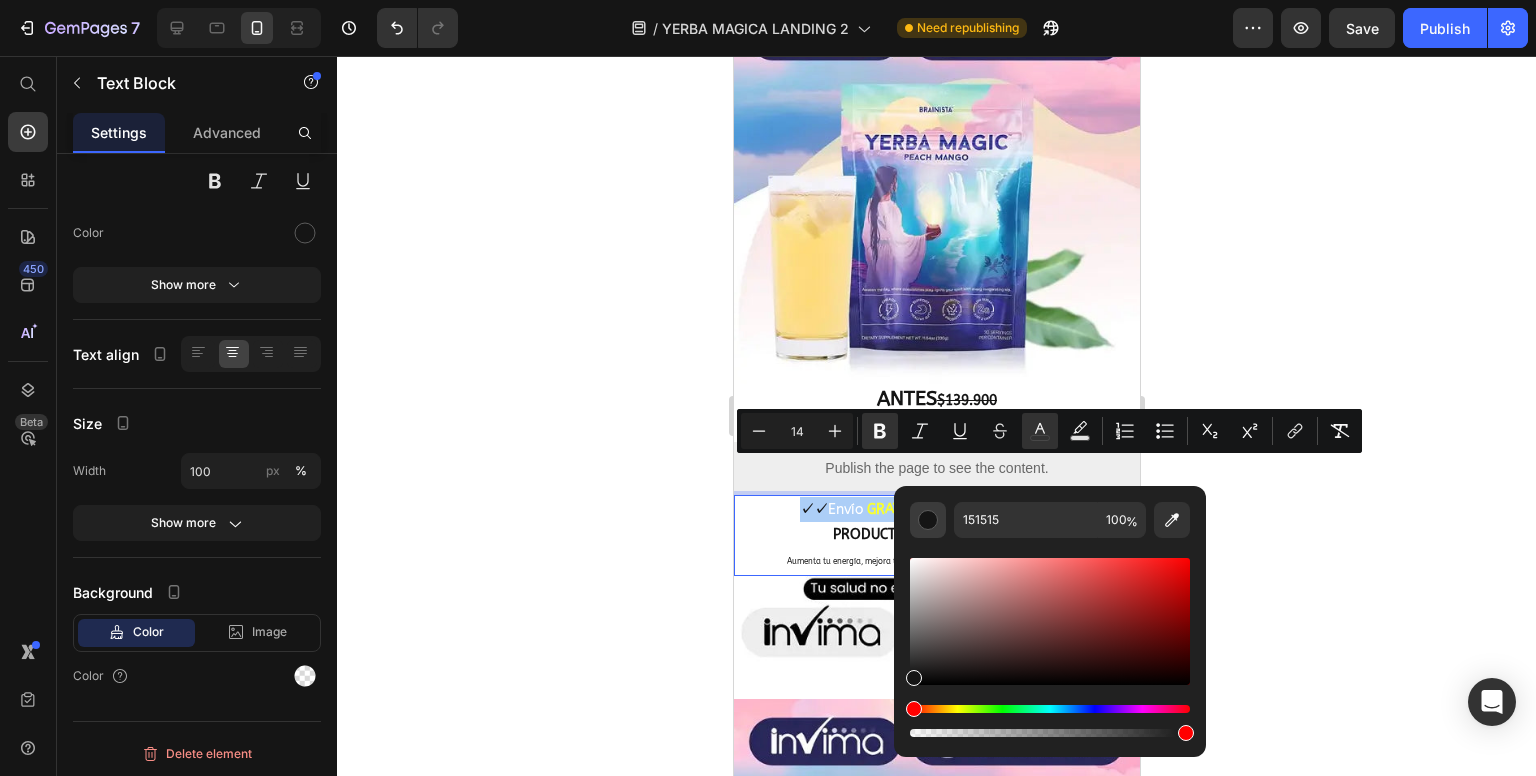 click at bounding box center (928, 520) 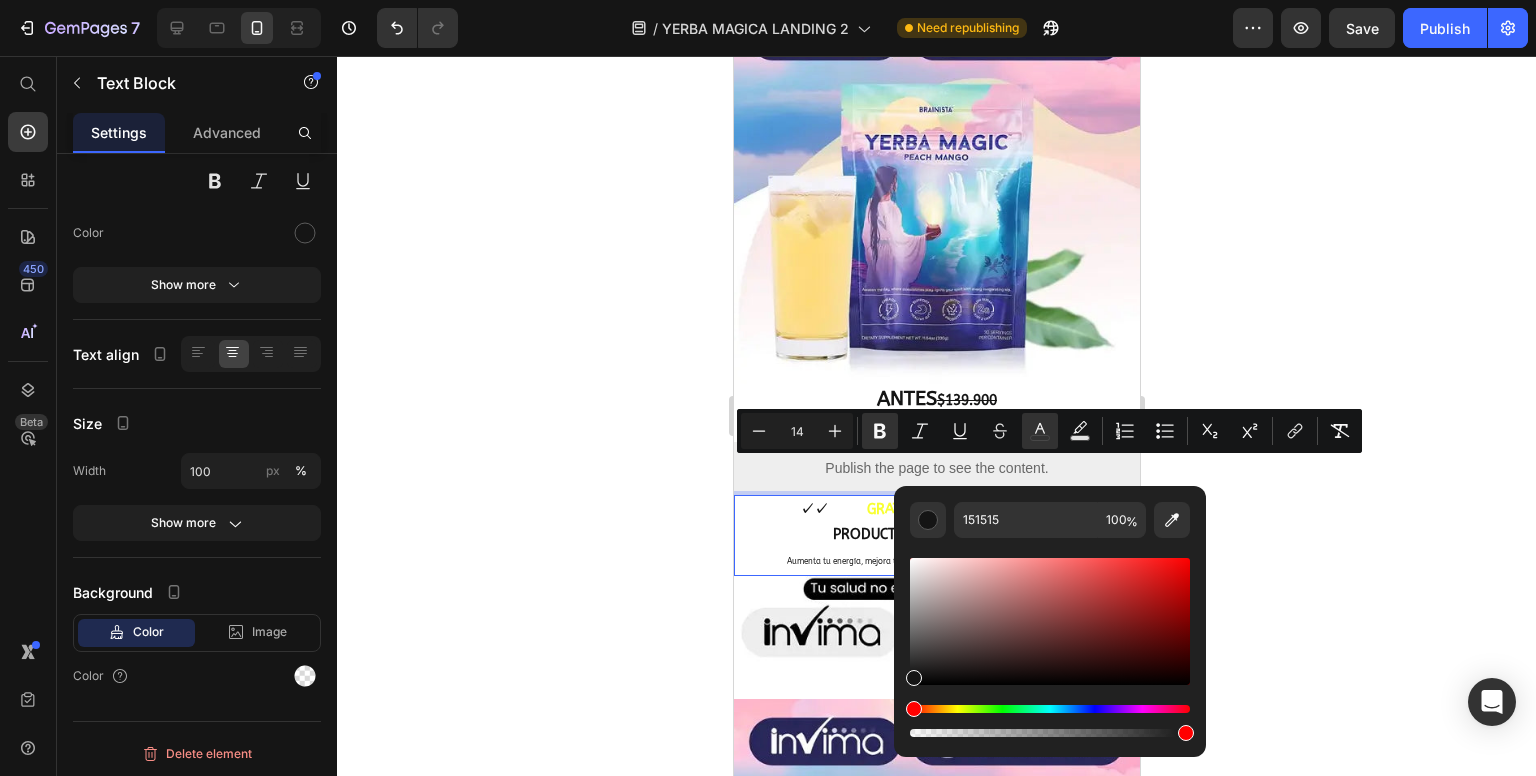 click on "PRODUCTO #1 EN EL MERCADO" at bounding box center [936, 534] 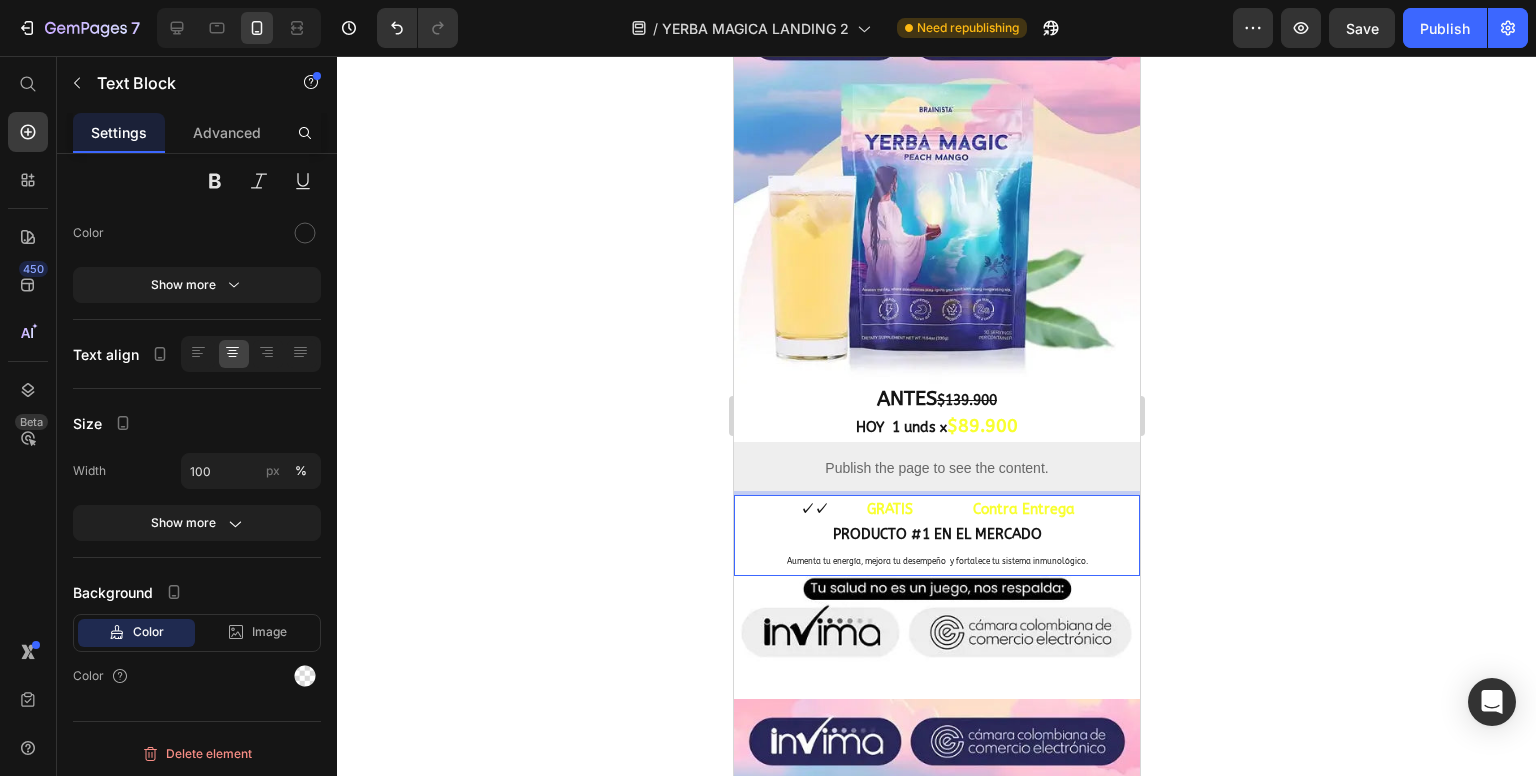 click on "Envío" at bounding box center (844, 509) 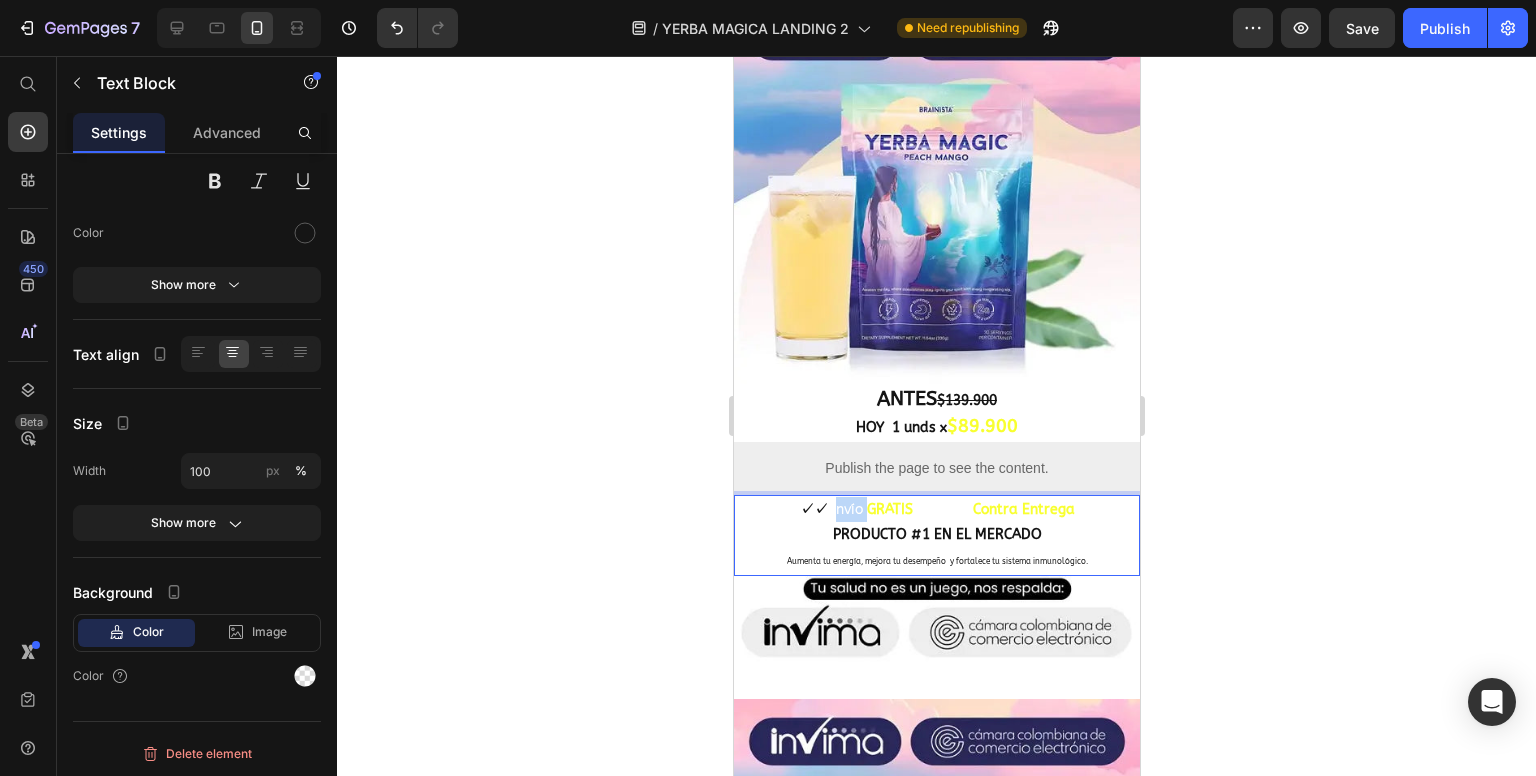 click on "Envío" at bounding box center (844, 509) 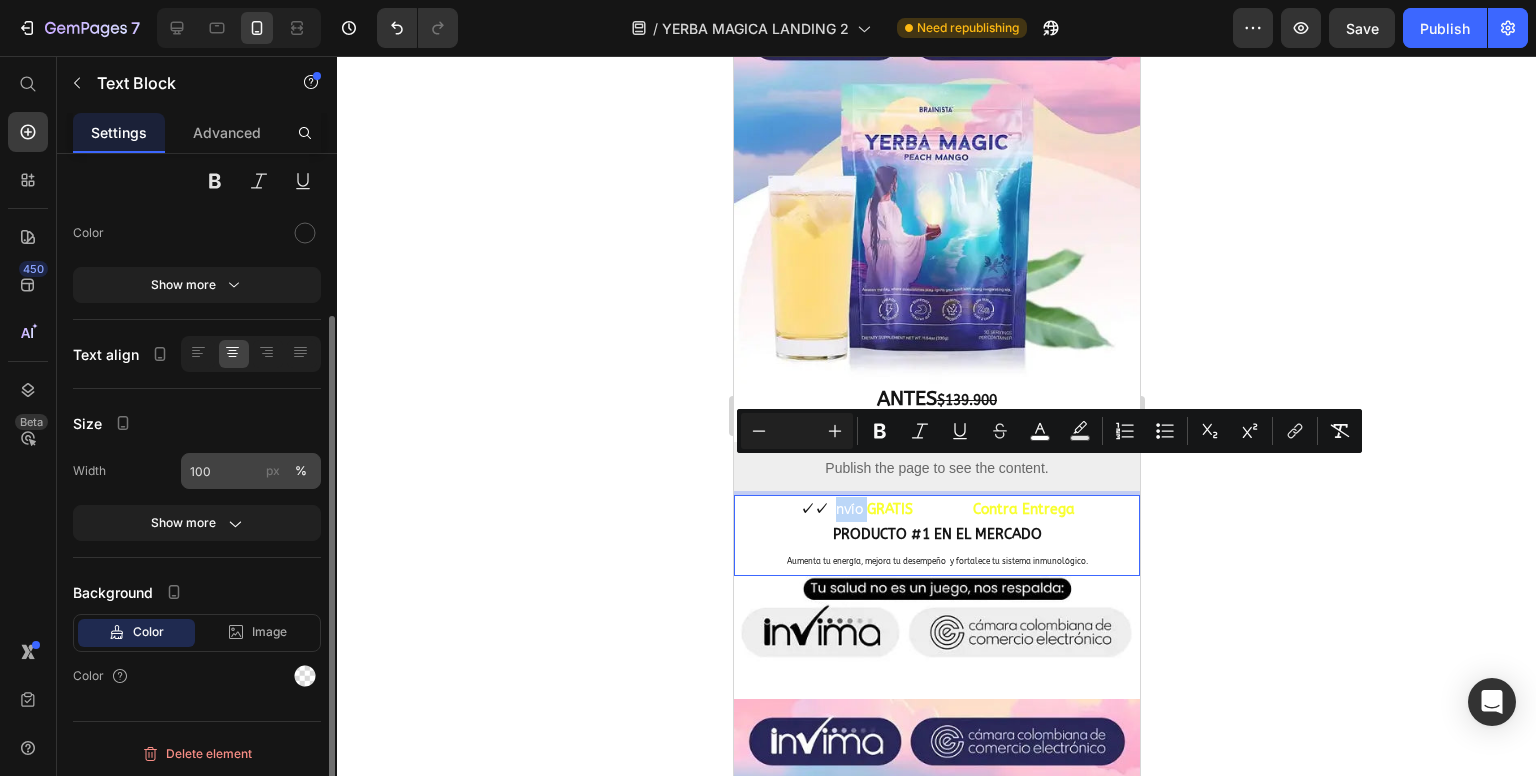 scroll, scrollTop: 113, scrollLeft: 0, axis: vertical 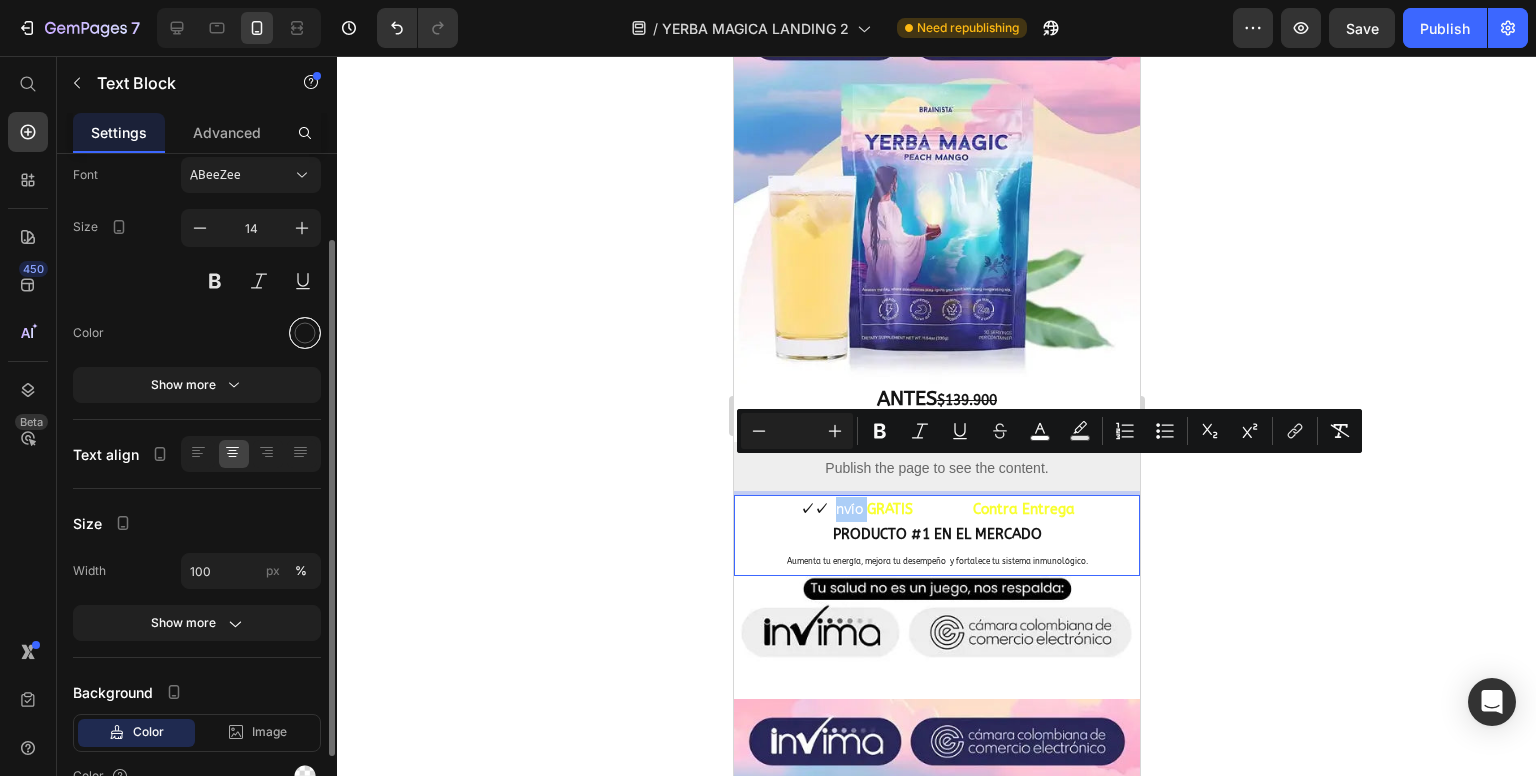 click at bounding box center [305, 333] 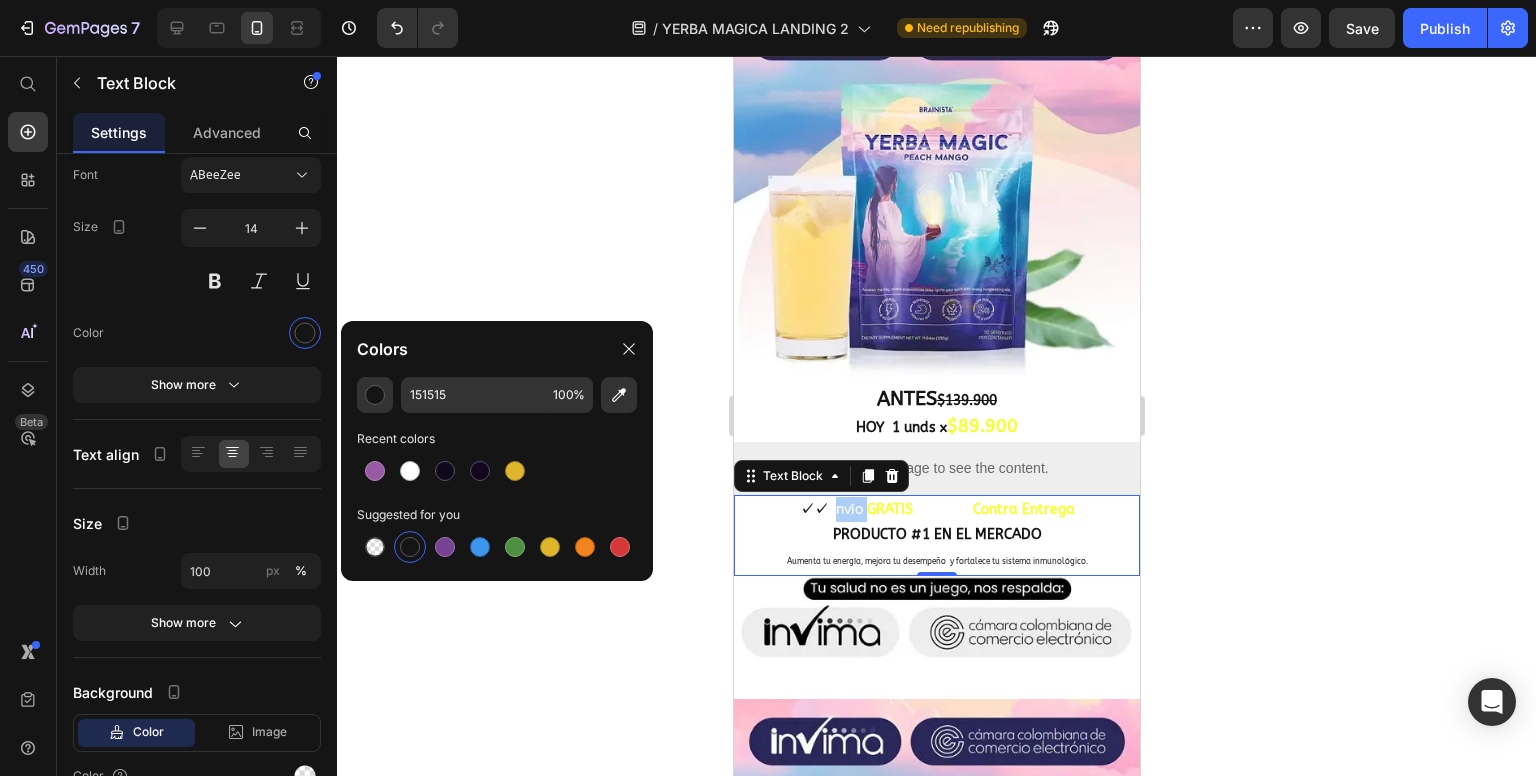click at bounding box center [410, 547] 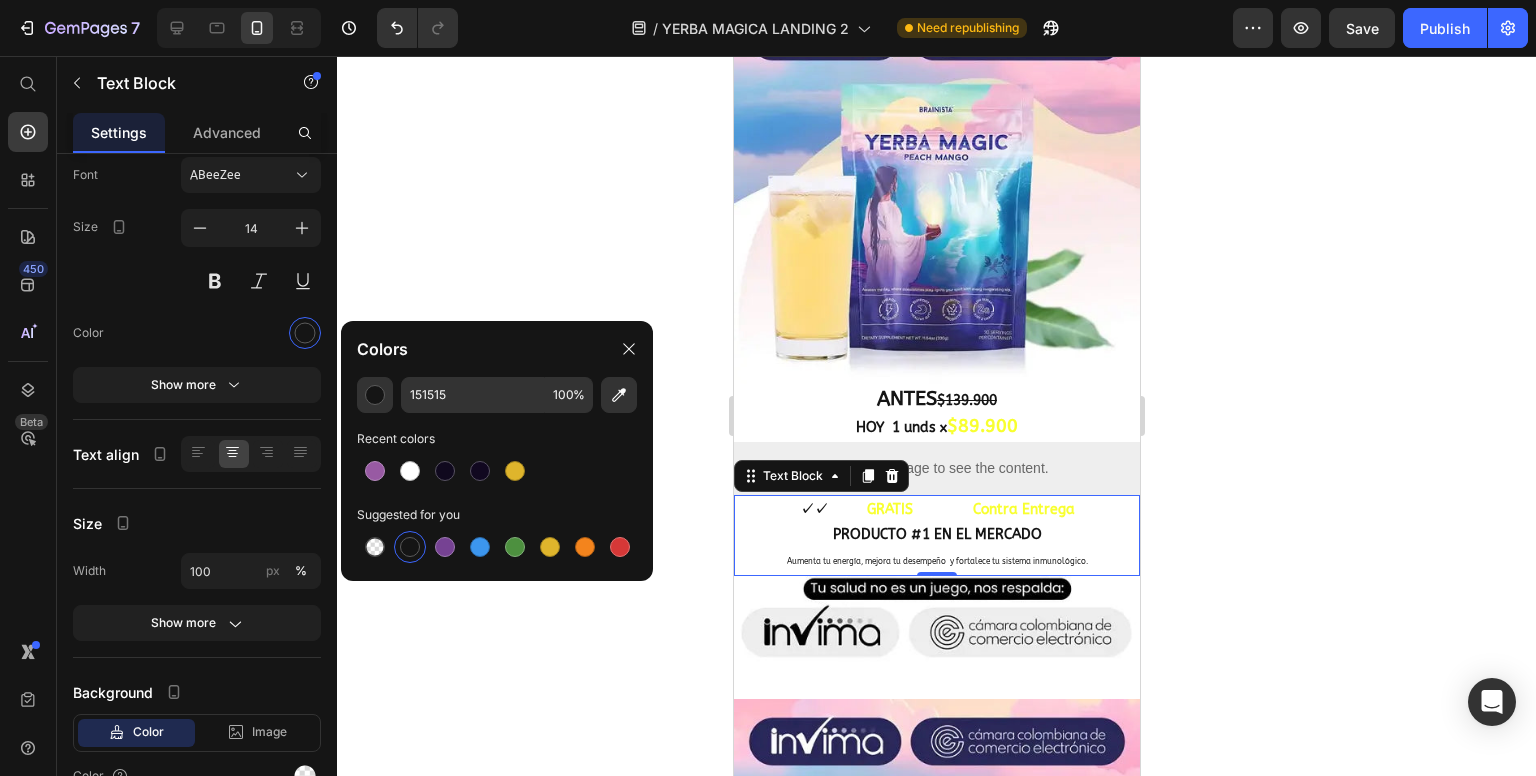 click 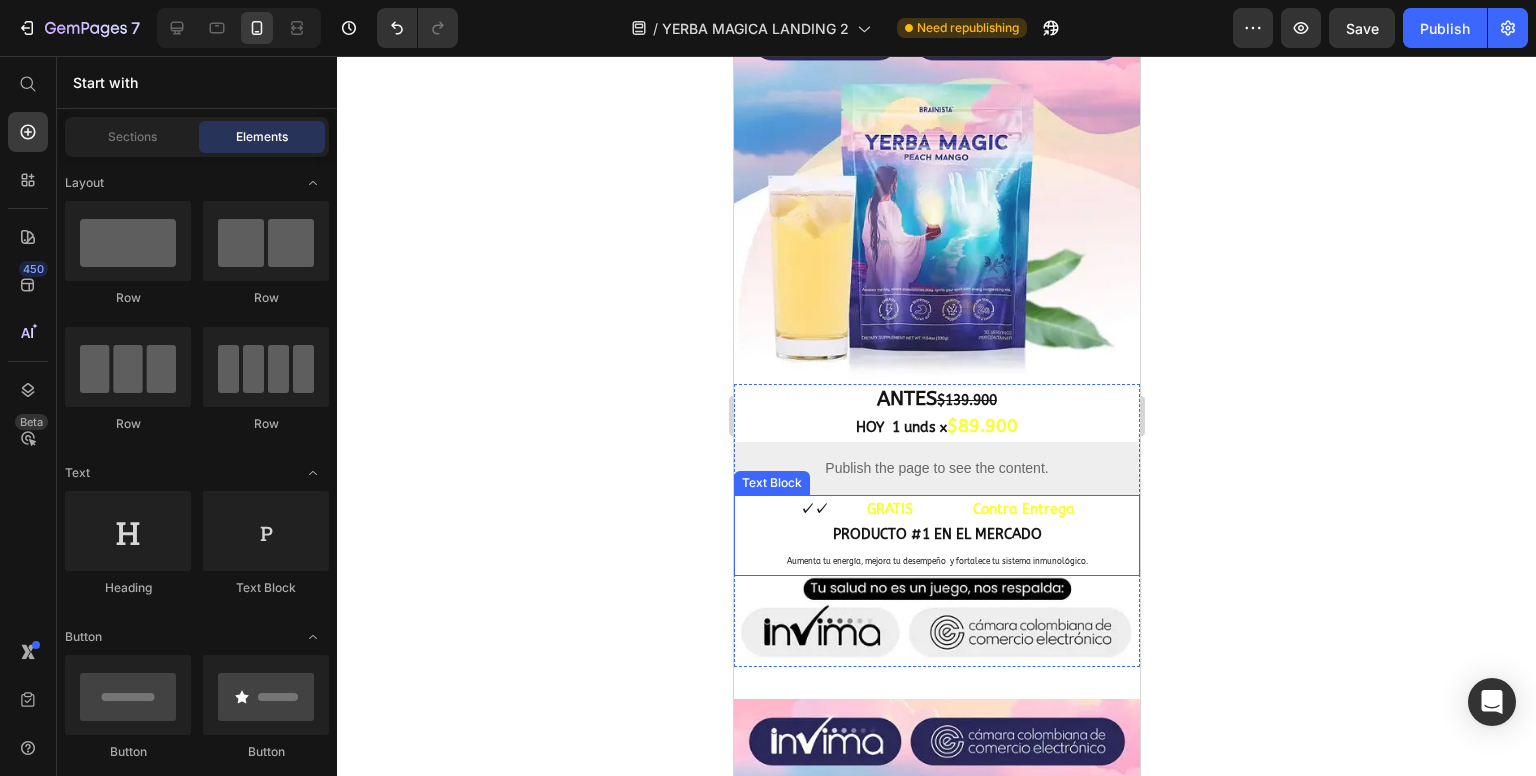 click on "✓✓  Envío   GRATIS   y Pagas   Contra Entrega" at bounding box center (936, 509) 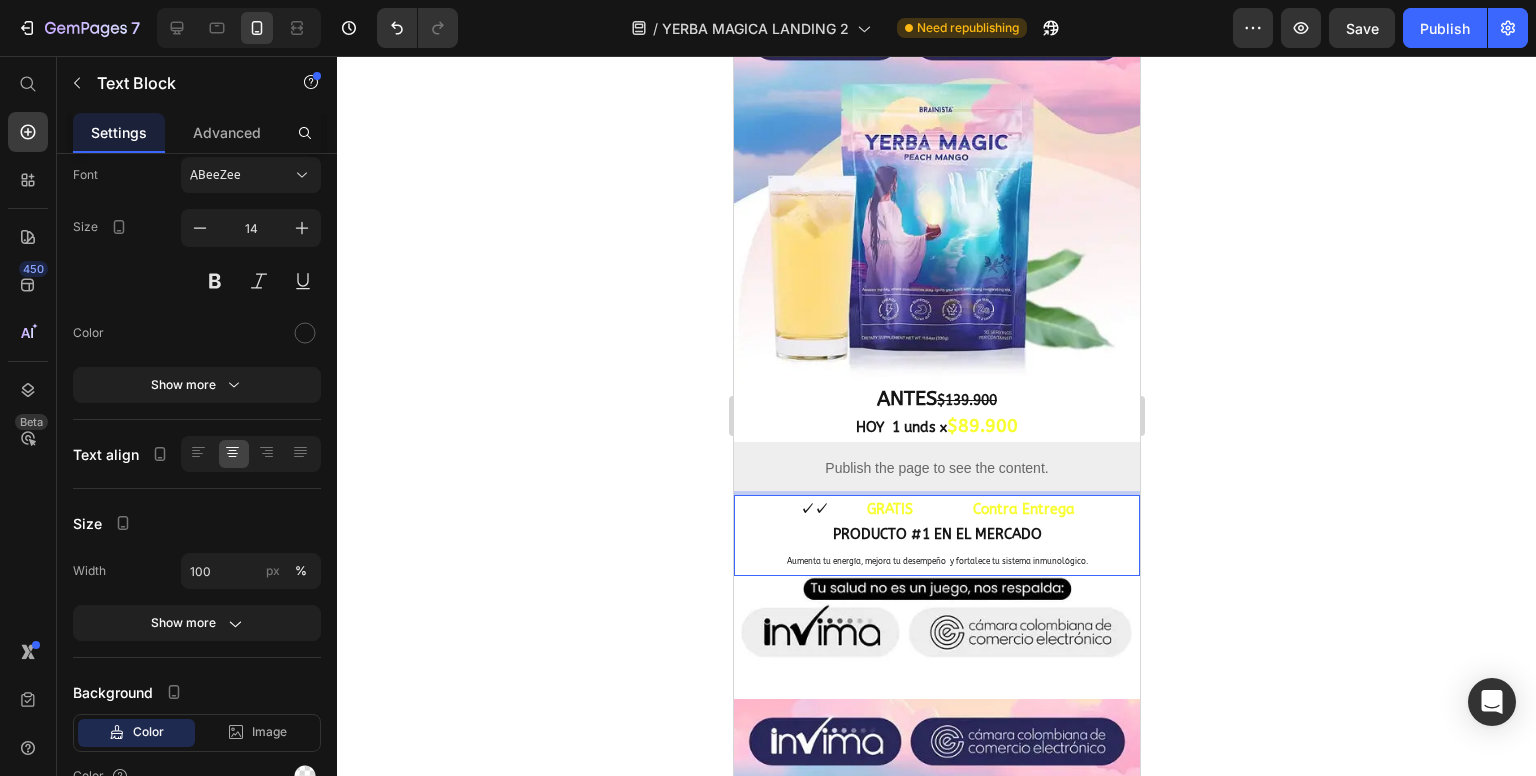 click on "Envío" at bounding box center (844, 509) 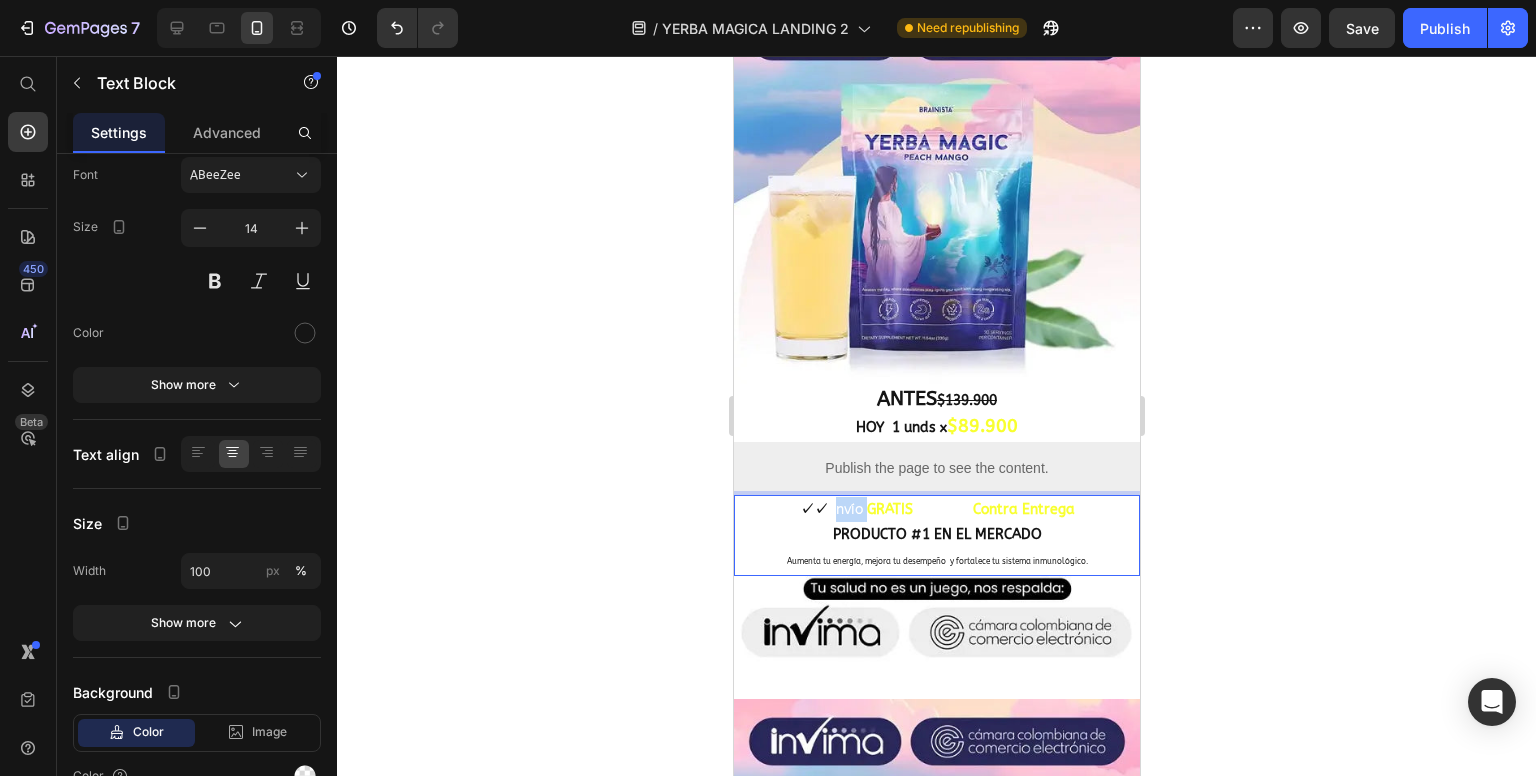click on "Envío" at bounding box center (844, 509) 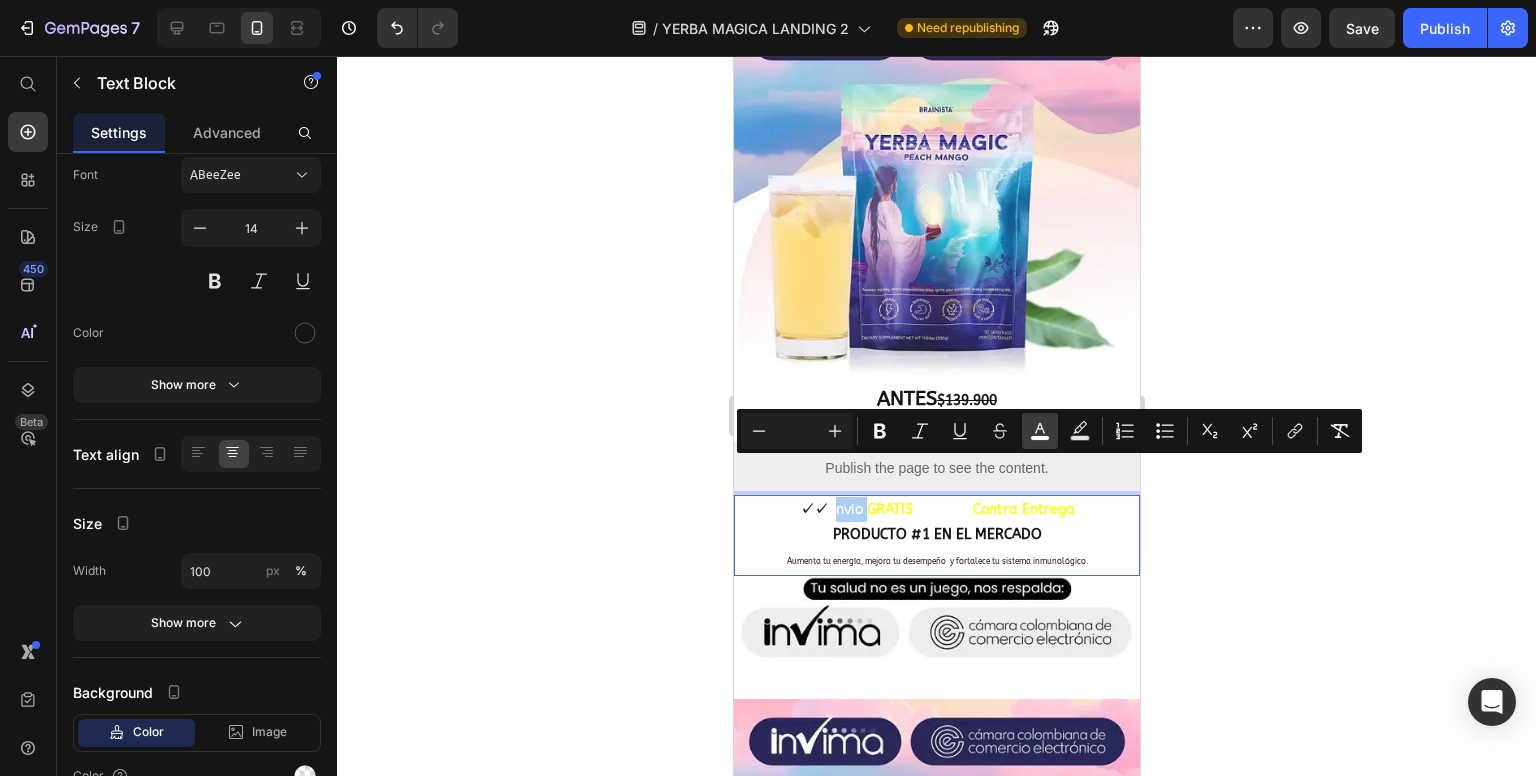 click on "color" at bounding box center (1040, 431) 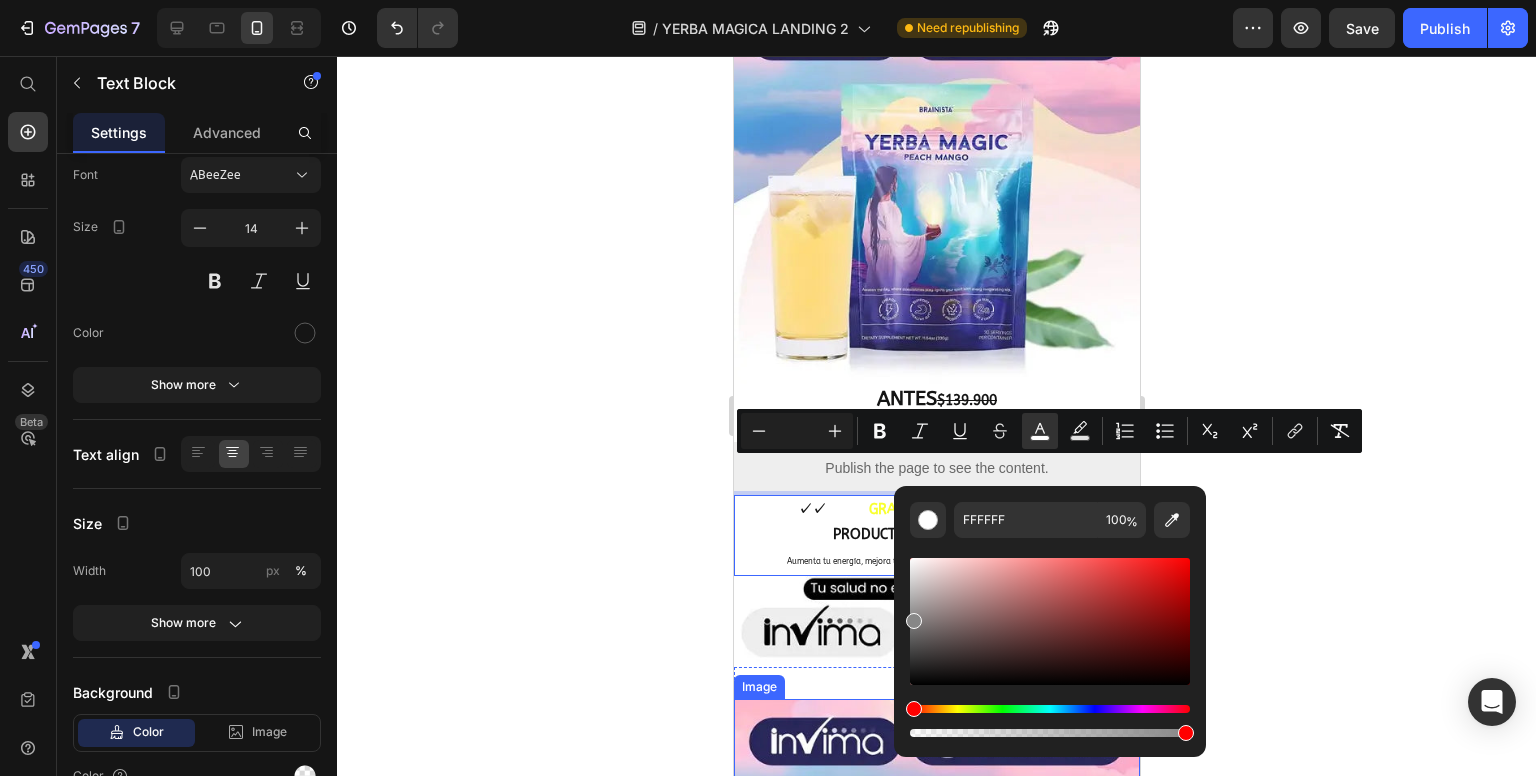 drag, startPoint x: 1648, startPoint y: 729, endPoint x: 881, endPoint y: 733, distance: 767.01044 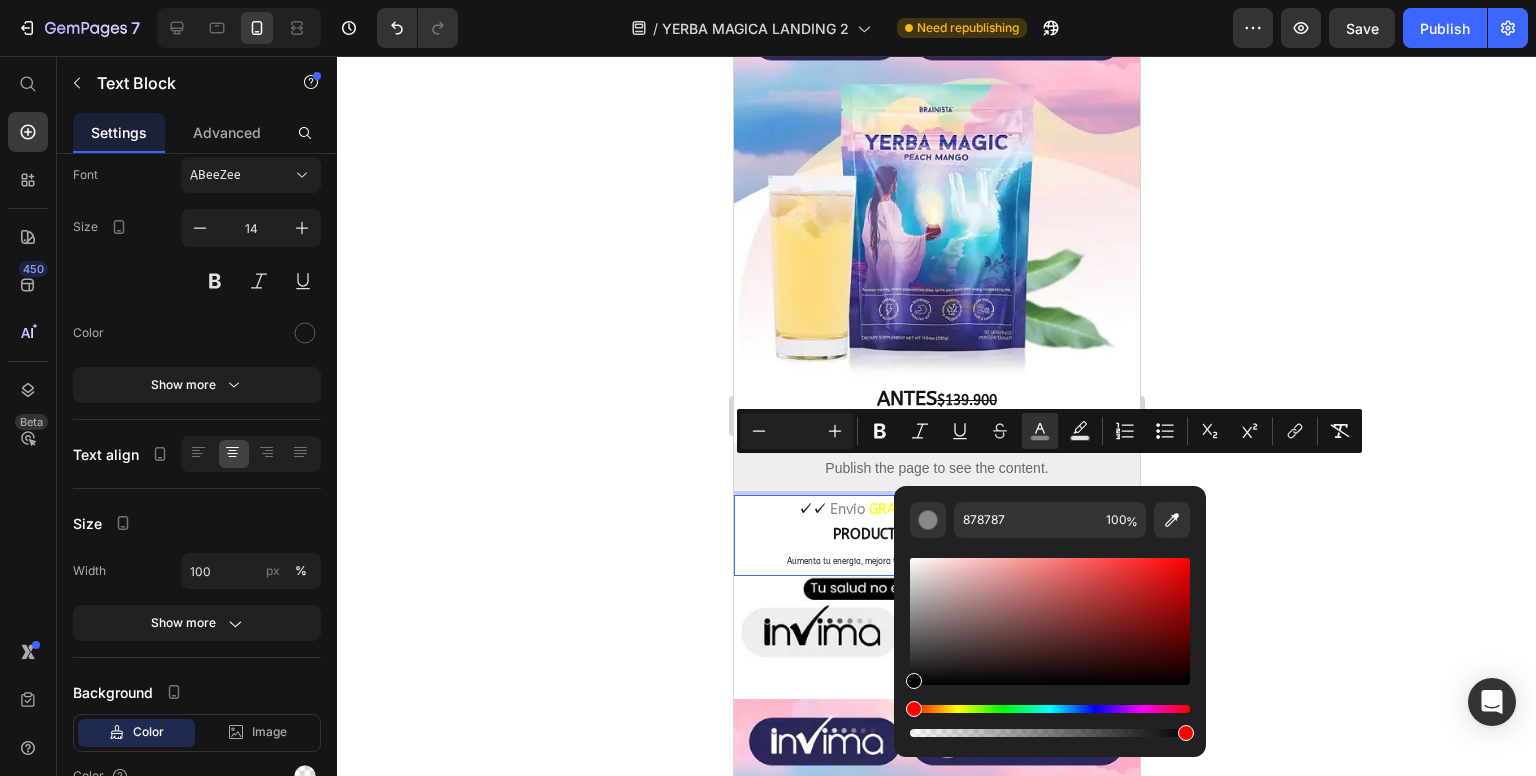 drag, startPoint x: 916, startPoint y: 681, endPoint x: 900, endPoint y: 698, distance: 23.345236 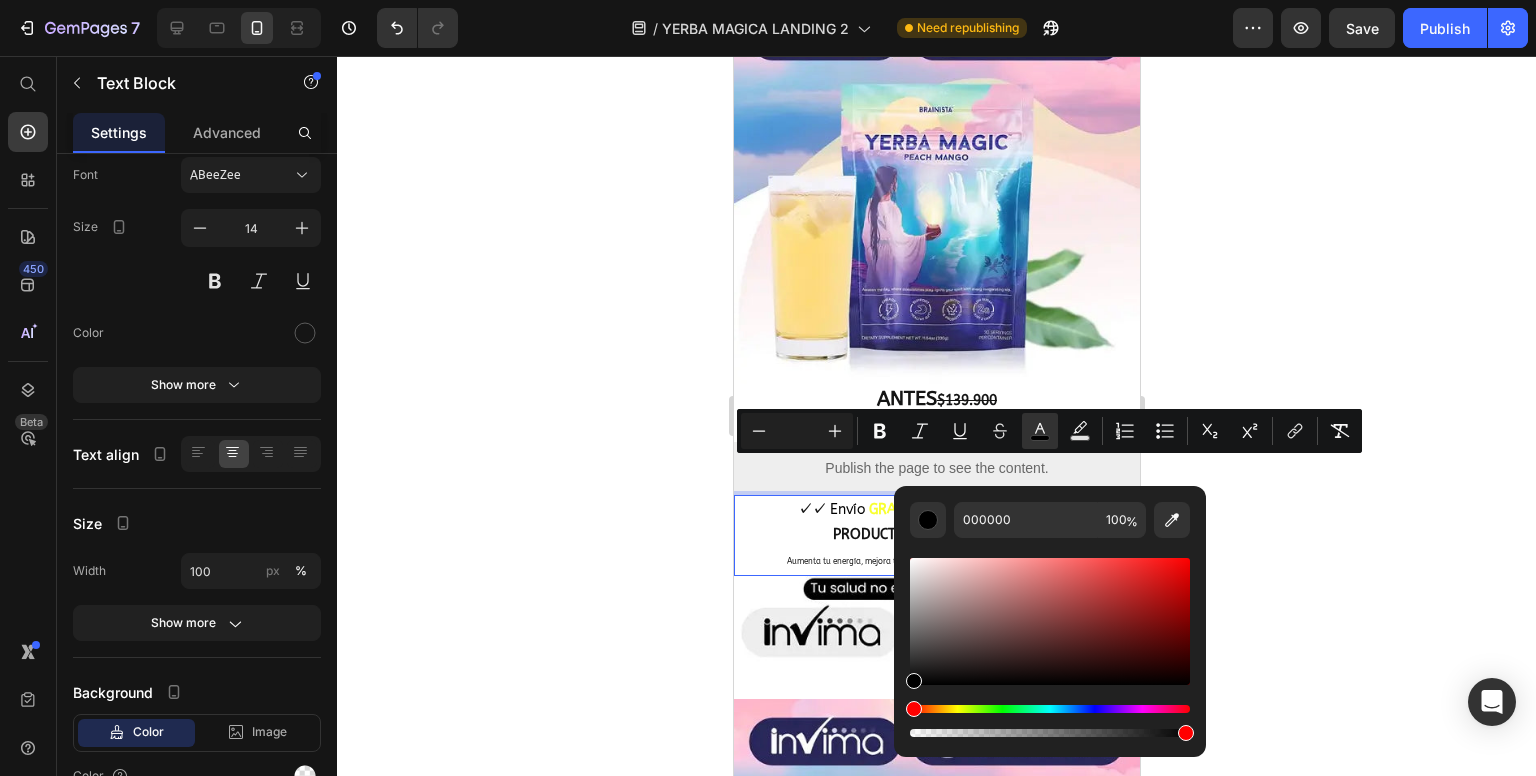 click 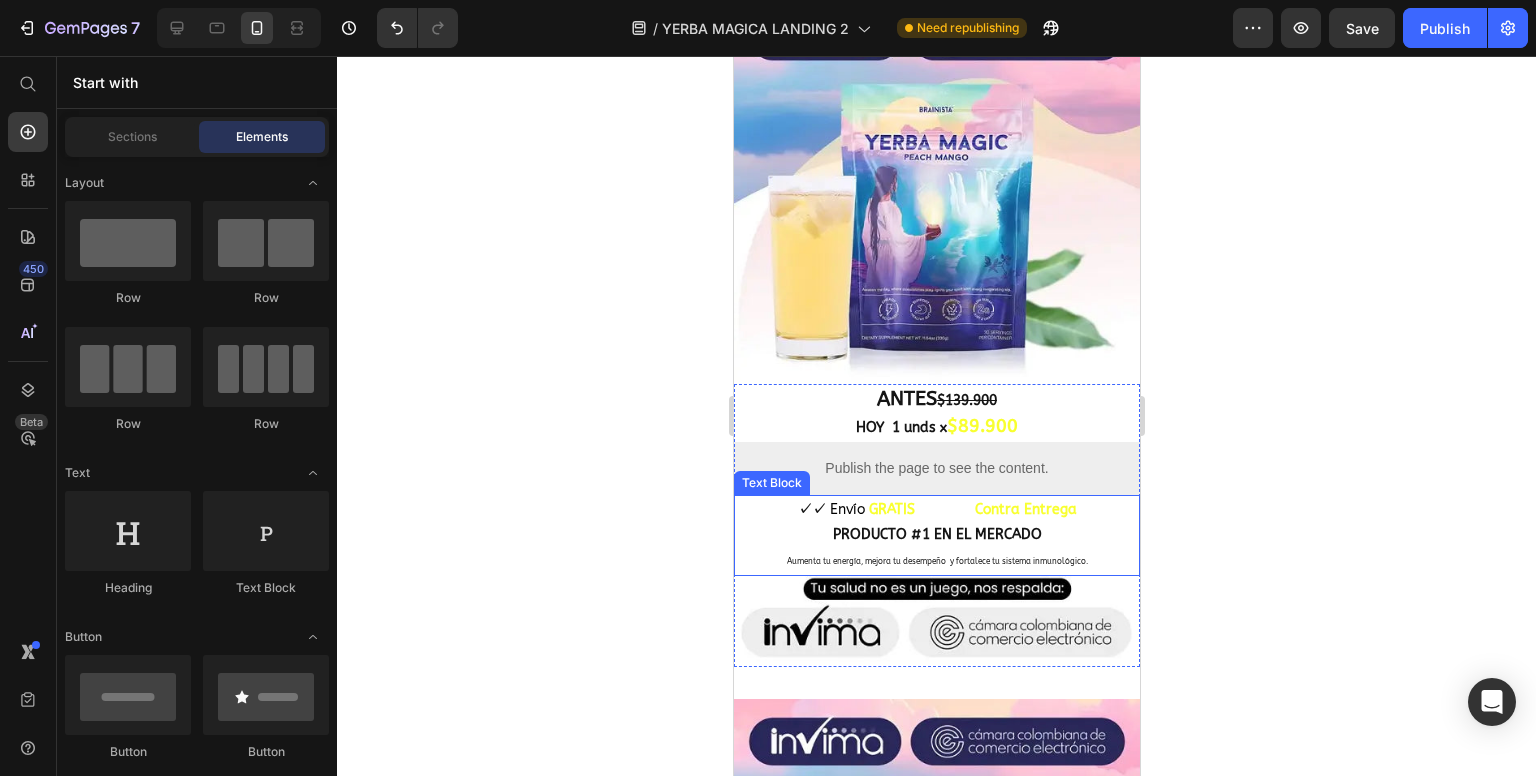 click on "✓✓   Envío   GRATIS   y Pagas   Contra Entrega" at bounding box center (936, 509) 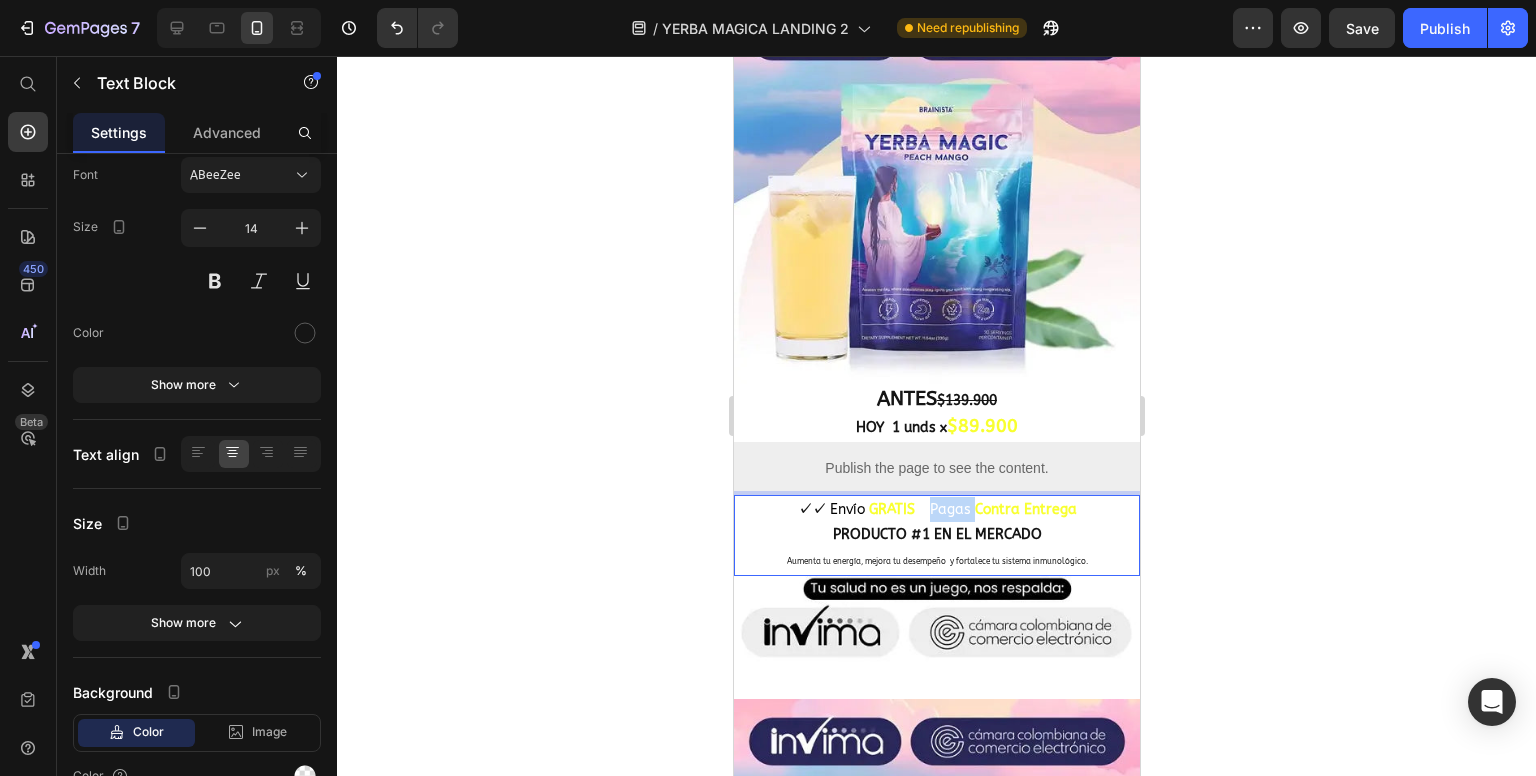click on "y Pagas" at bounding box center (944, 509) 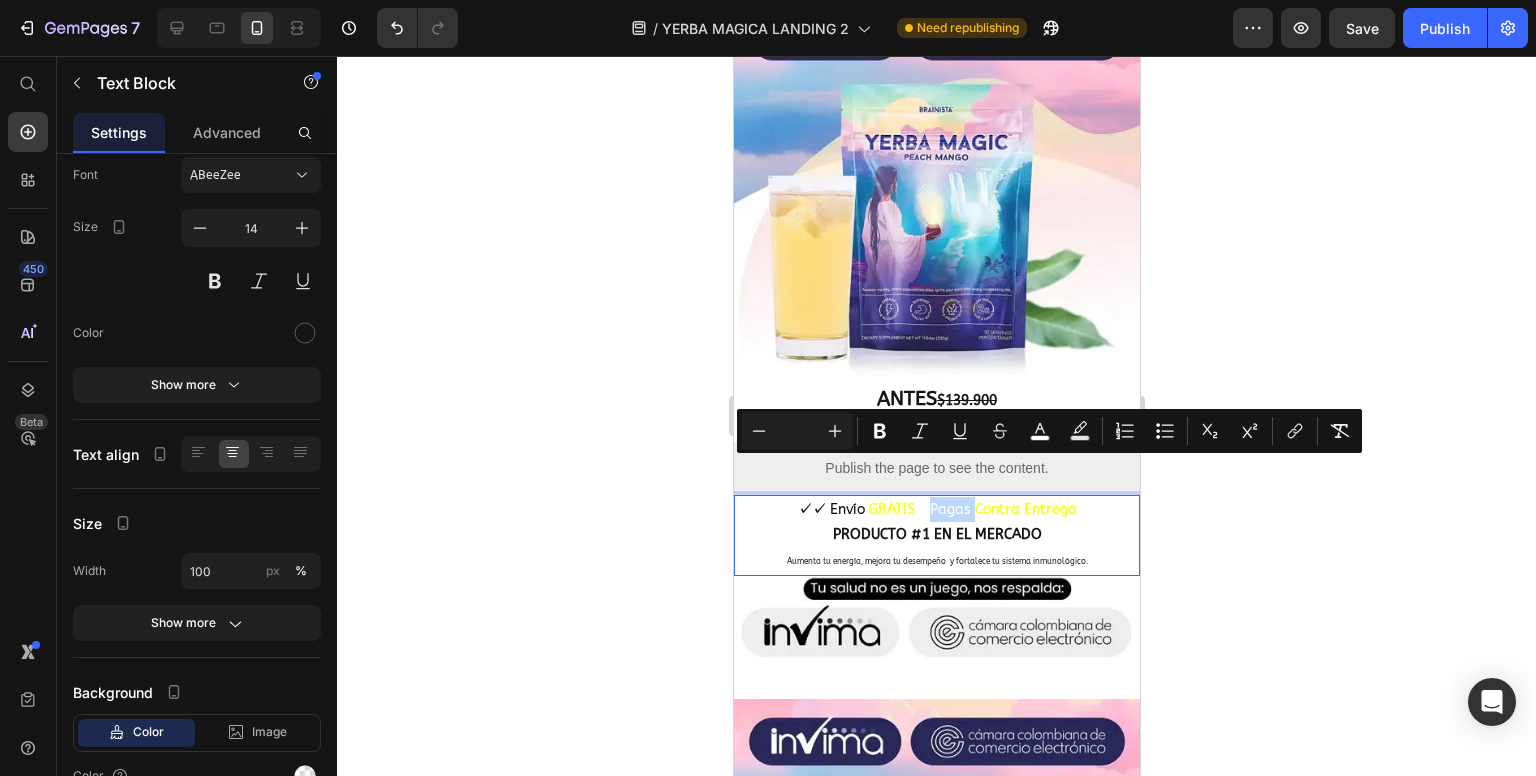 click on "y Pagas" at bounding box center [944, 509] 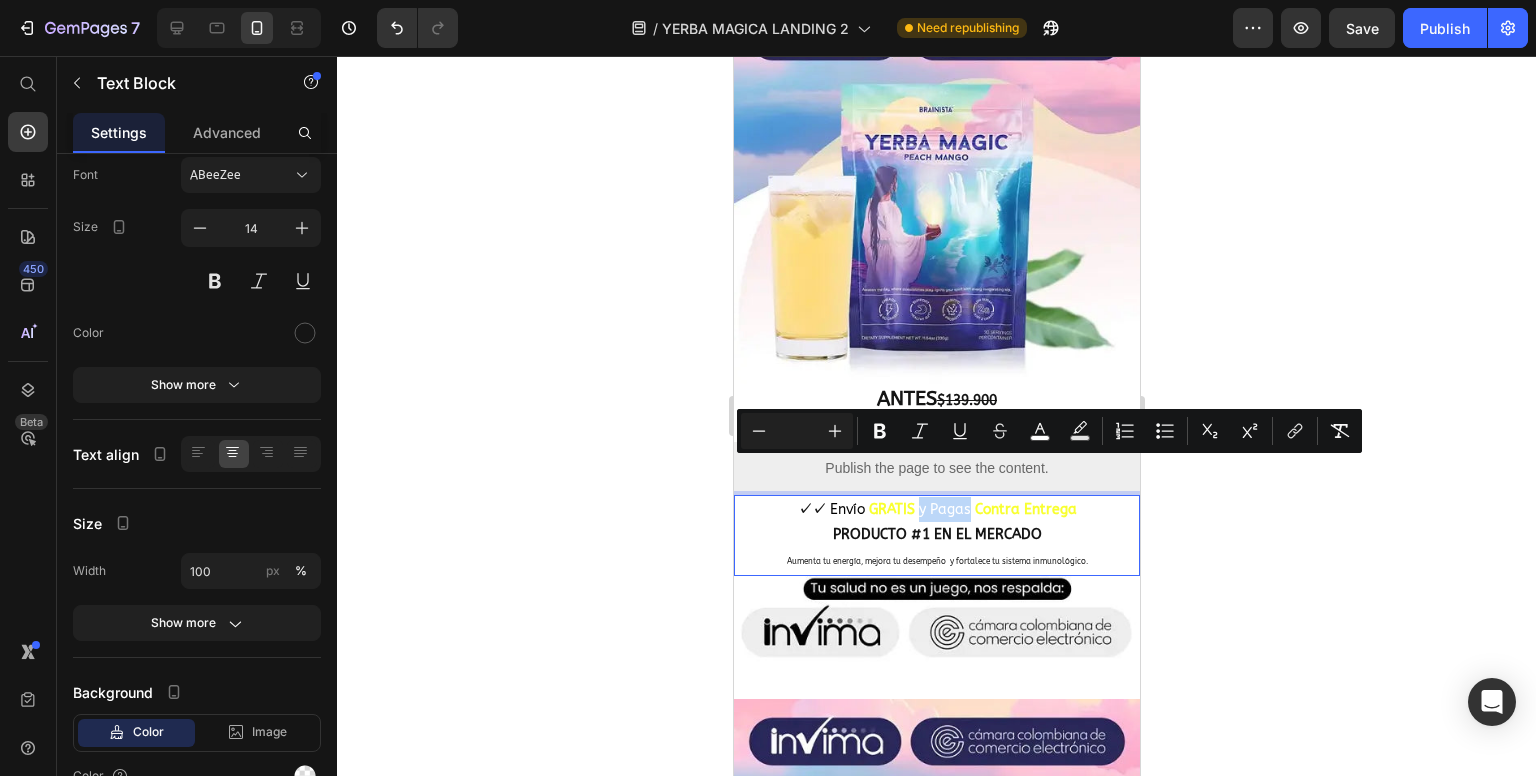 drag, startPoint x: 909, startPoint y: 469, endPoint x: 957, endPoint y: 477, distance: 48.6621 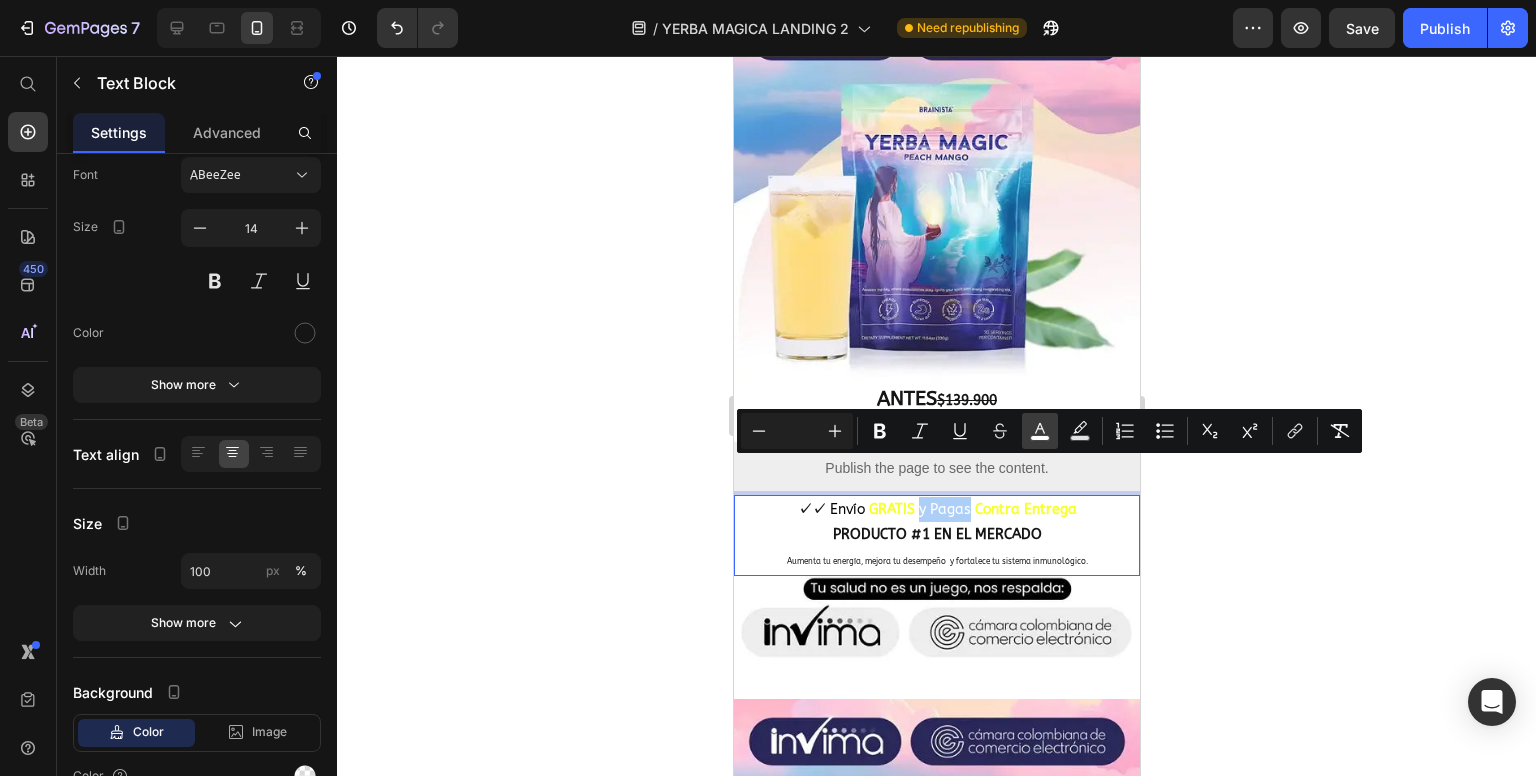 click 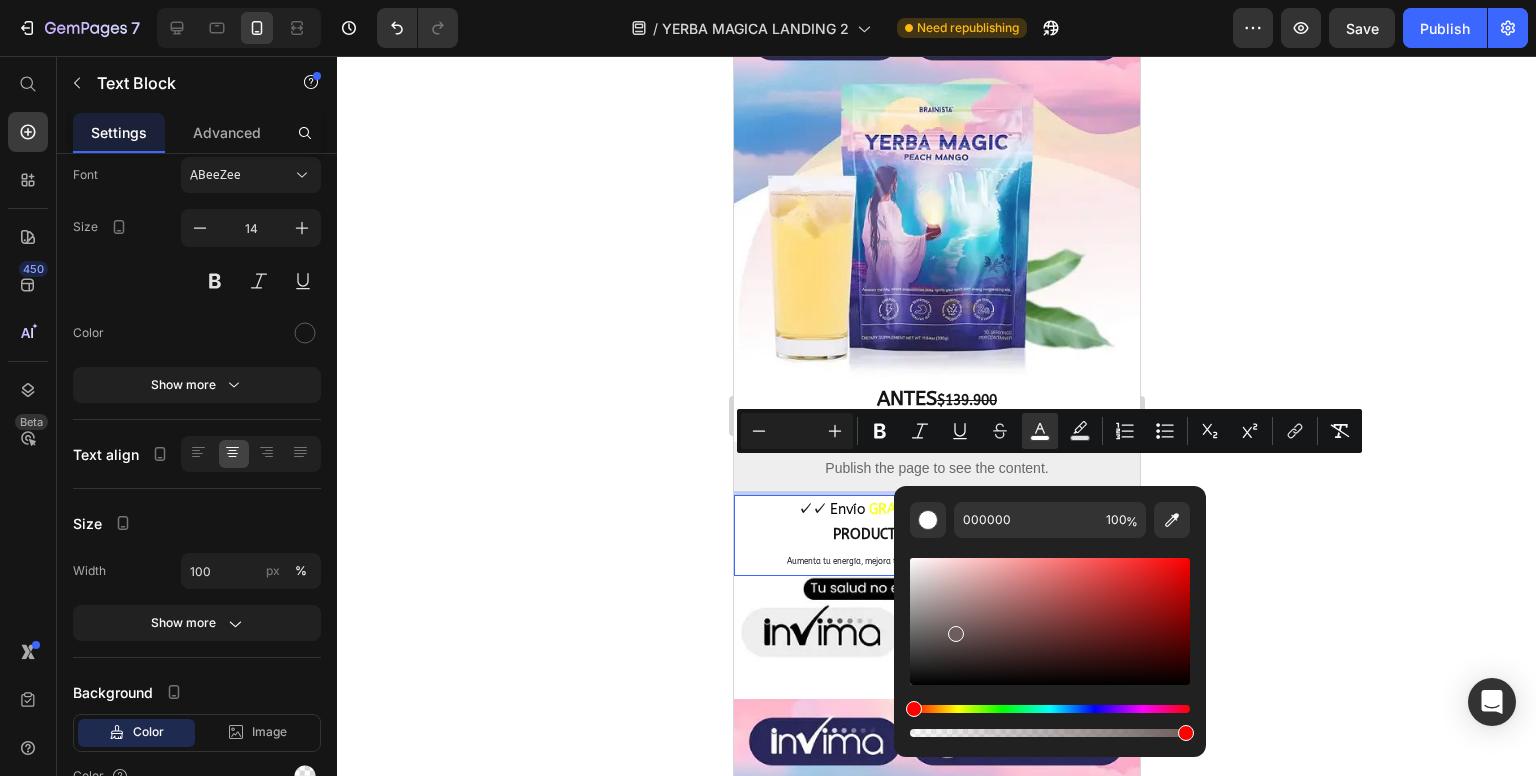 drag, startPoint x: 924, startPoint y: 673, endPoint x: 892, endPoint y: 701, distance: 42.520584 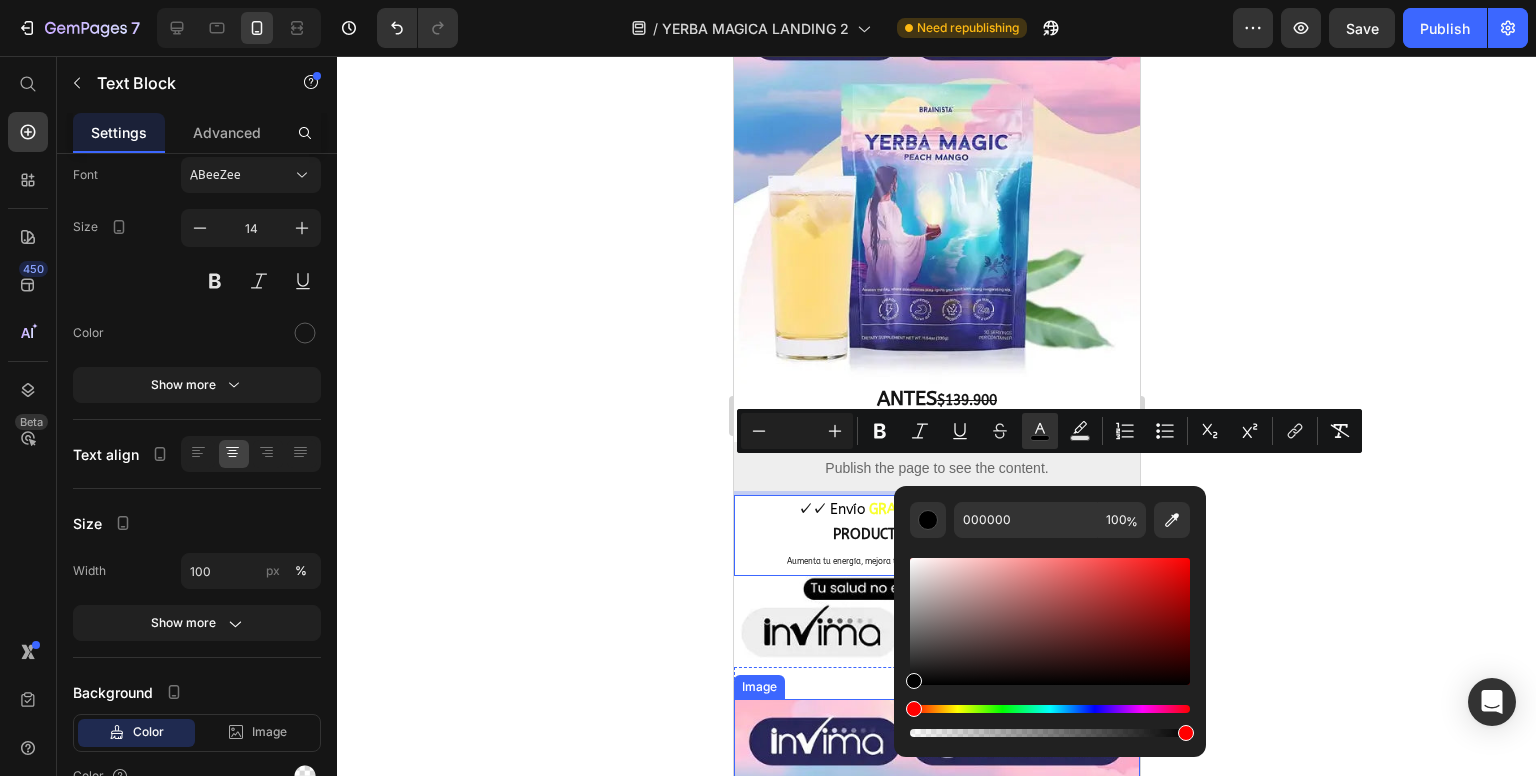 click 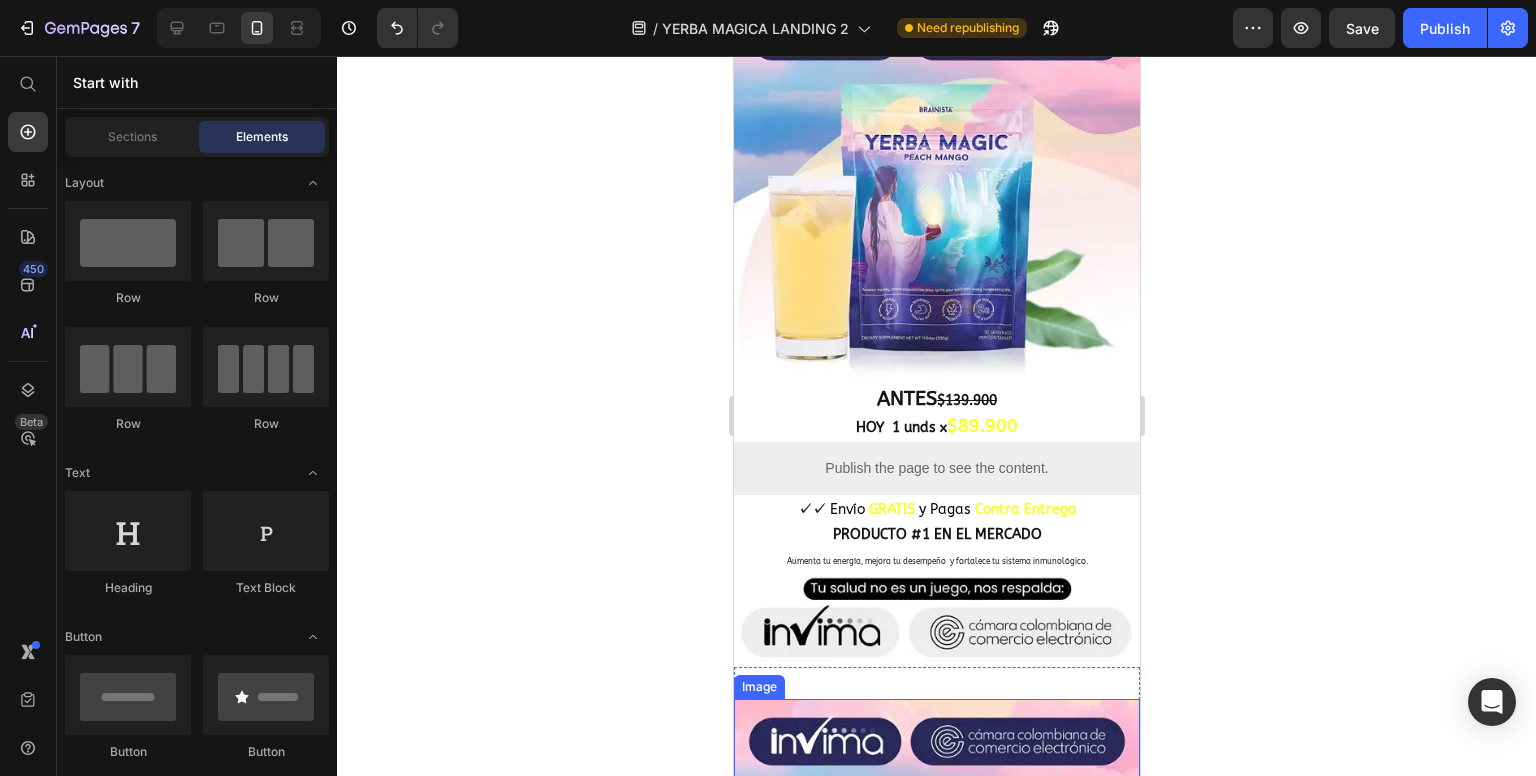 click 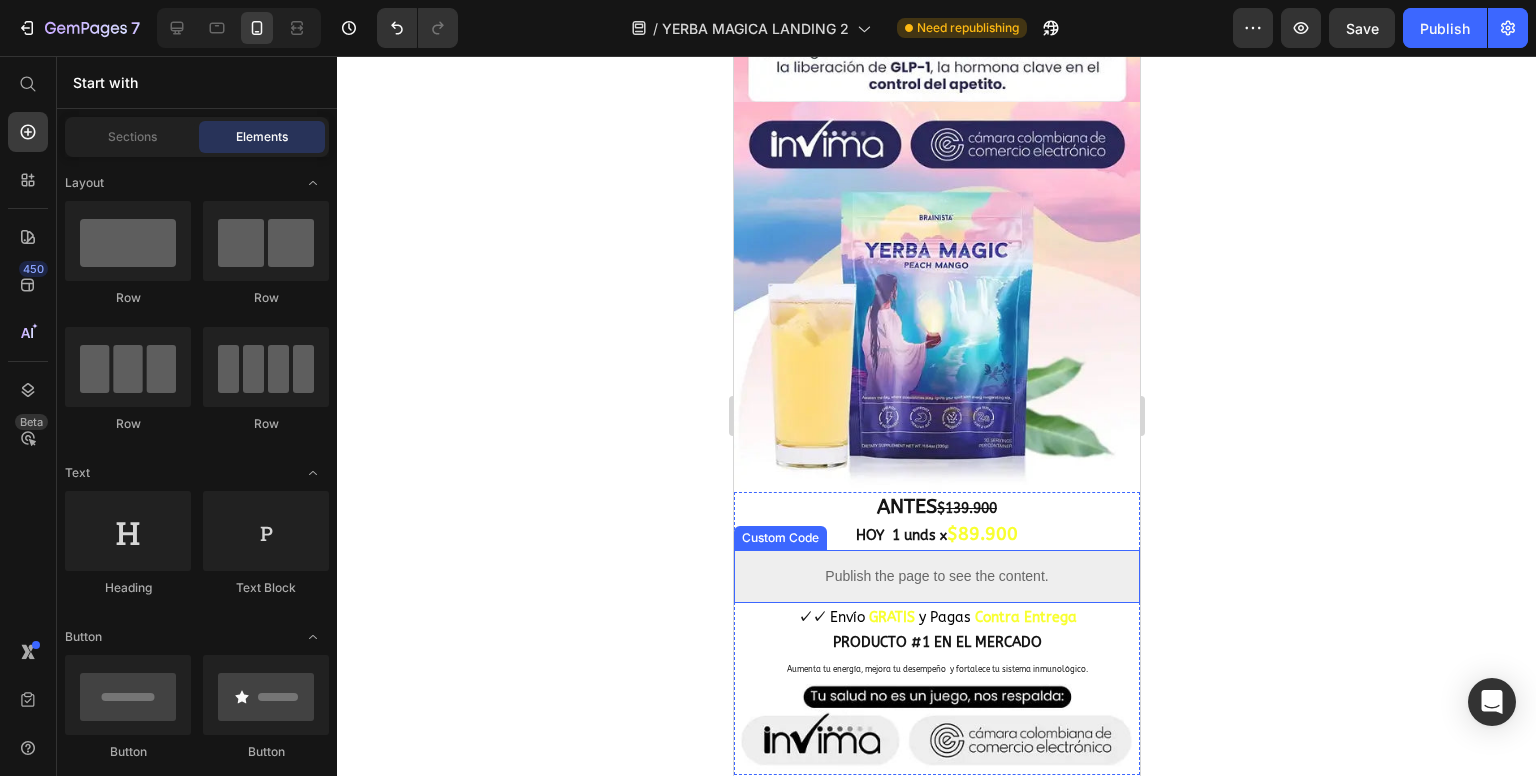 scroll, scrollTop: 1308, scrollLeft: 0, axis: vertical 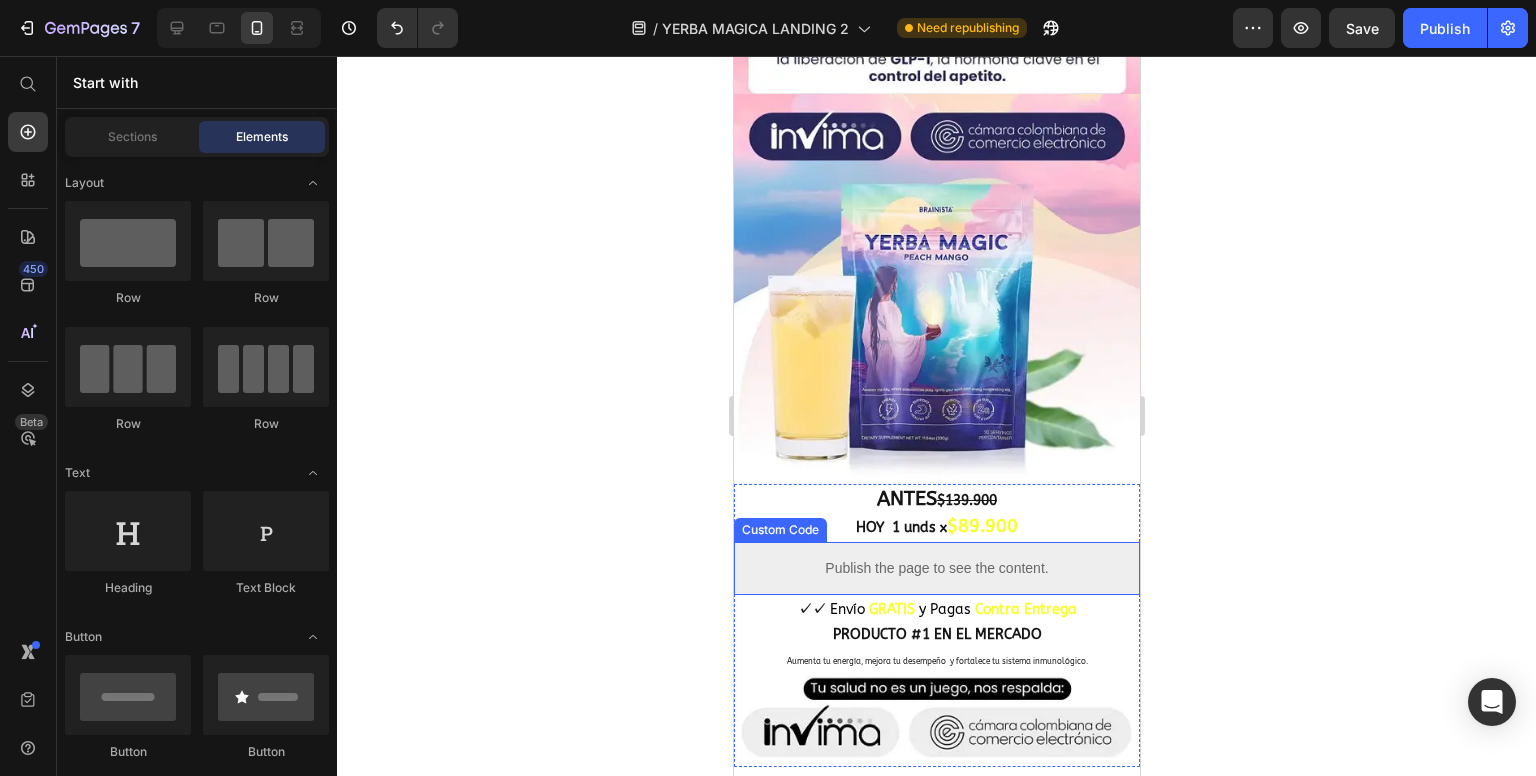 click on "$89.900" at bounding box center (981, 526) 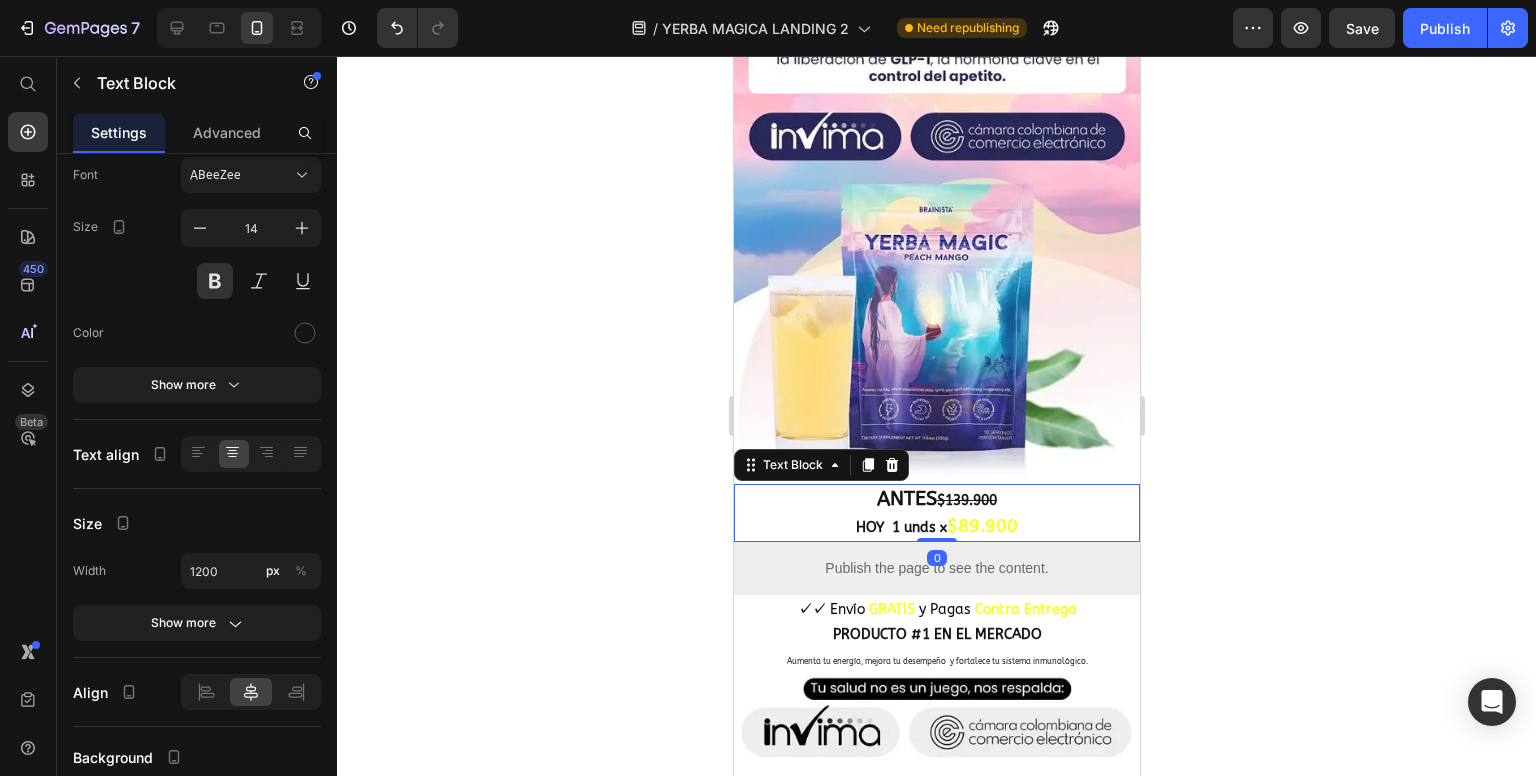click on "HOY  1 unds x  $89.900" at bounding box center [936, 527] 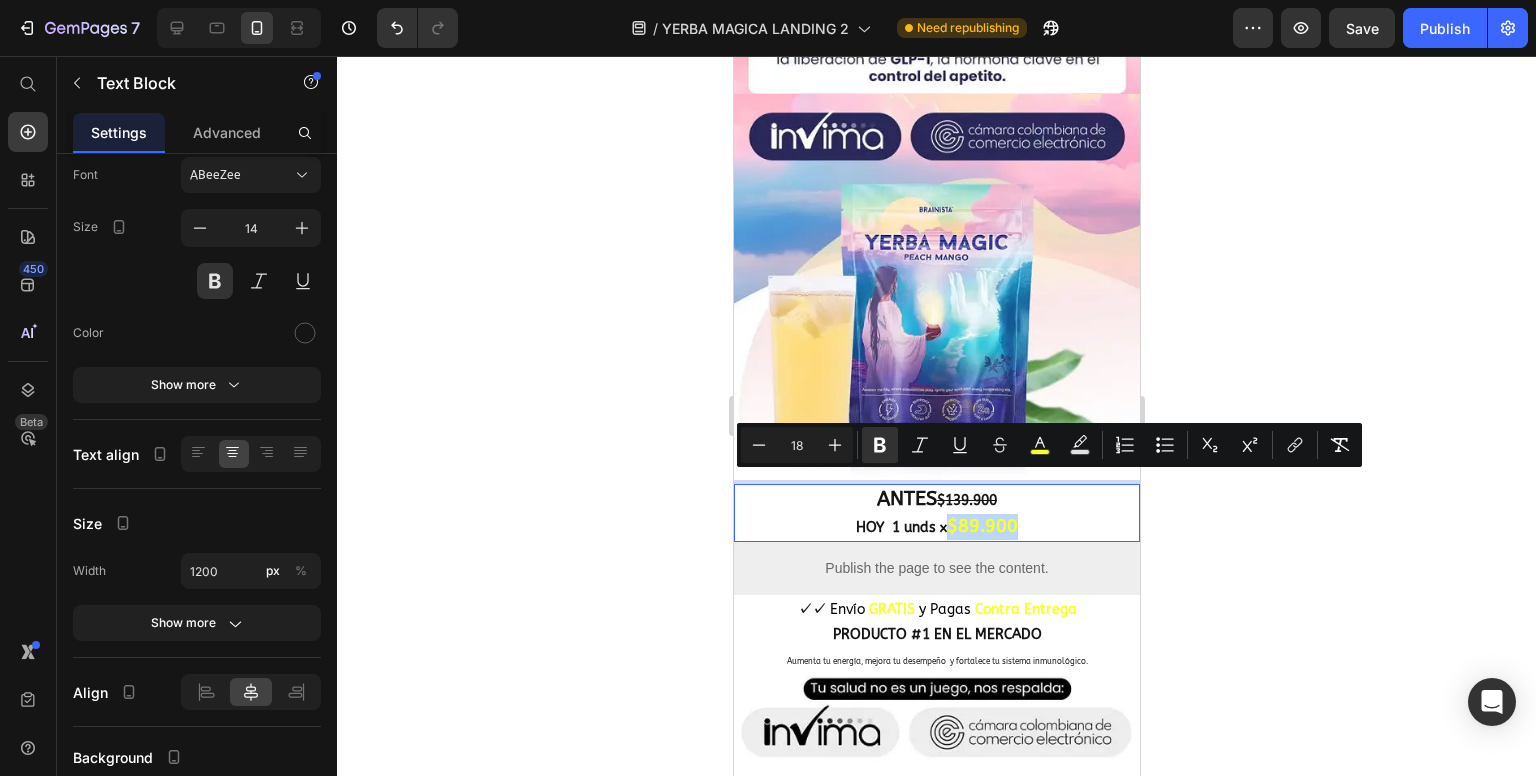 drag, startPoint x: 1013, startPoint y: 488, endPoint x: 943, endPoint y: 485, distance: 70.064255 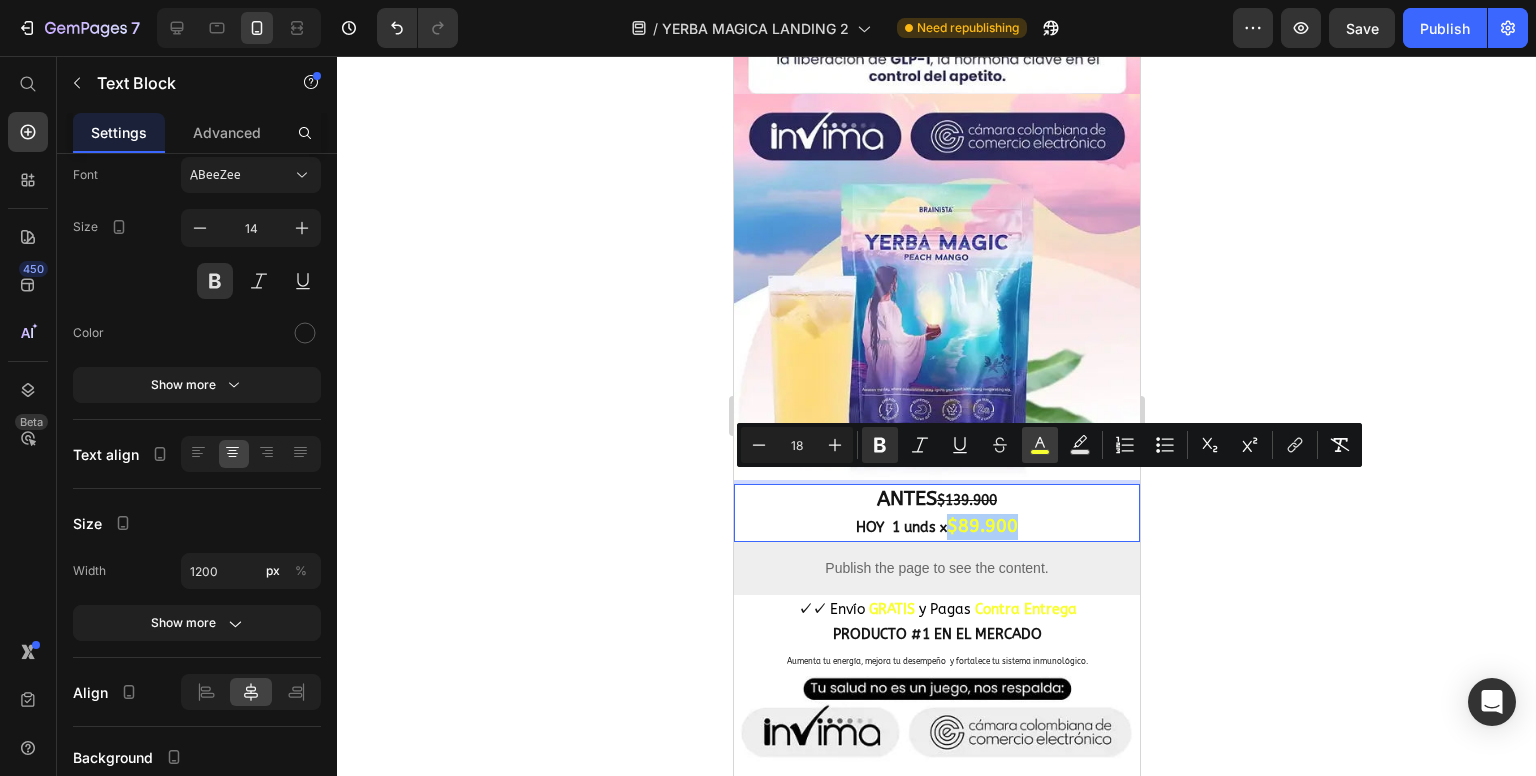 click on "color" at bounding box center (1040, 445) 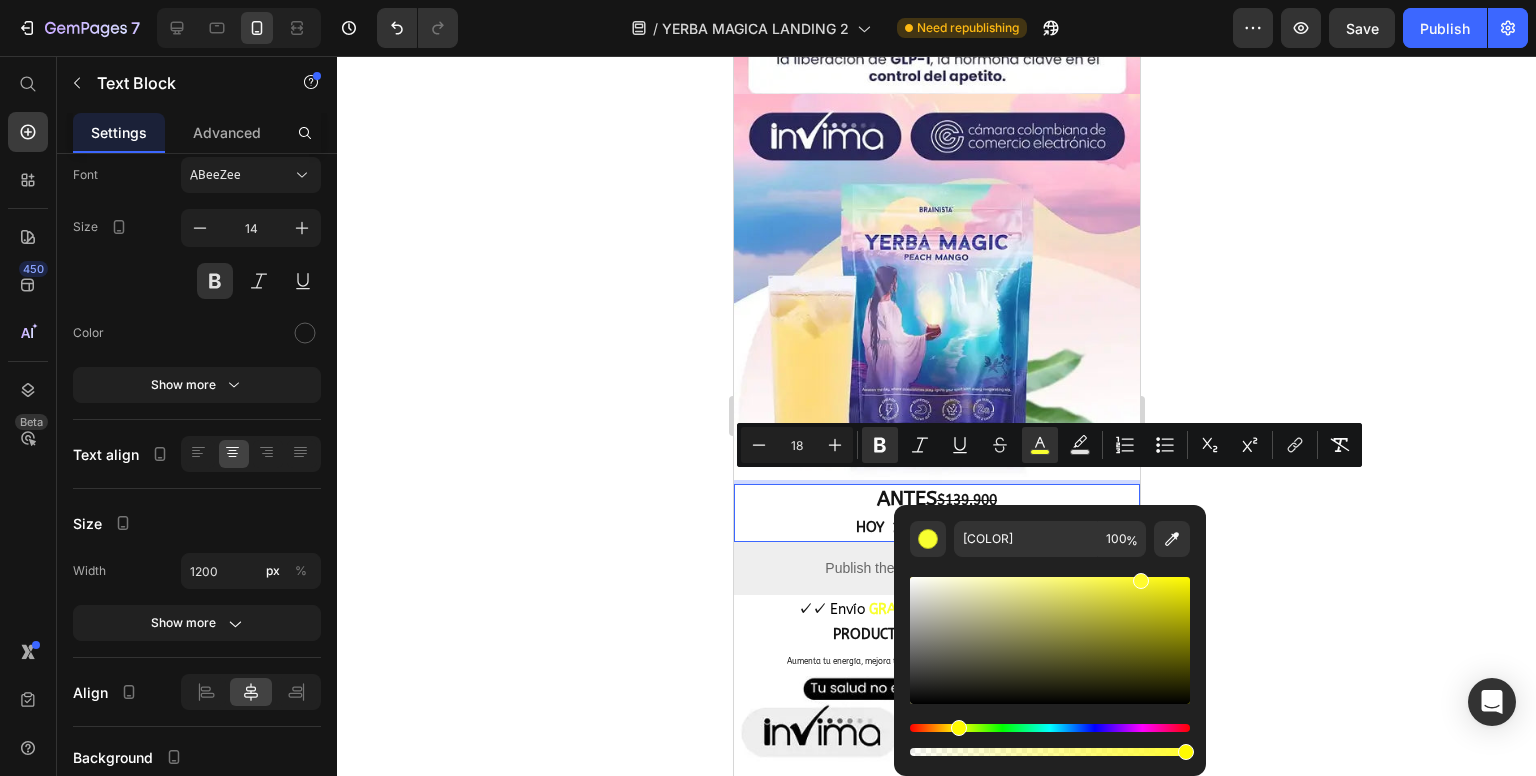 drag, startPoint x: 1689, startPoint y: 787, endPoint x: 857, endPoint y: 744, distance: 833.1104 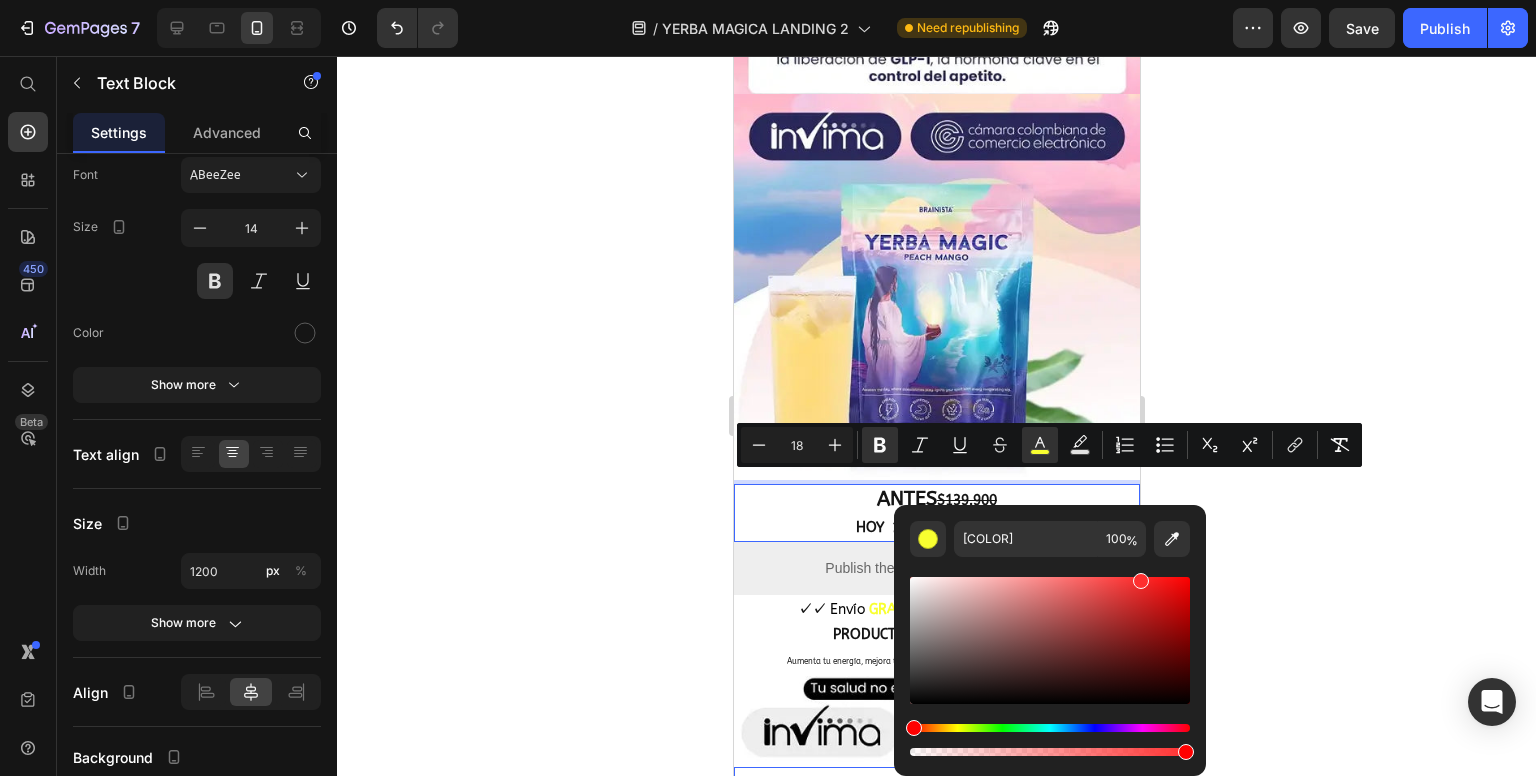 type on "FF2F2F" 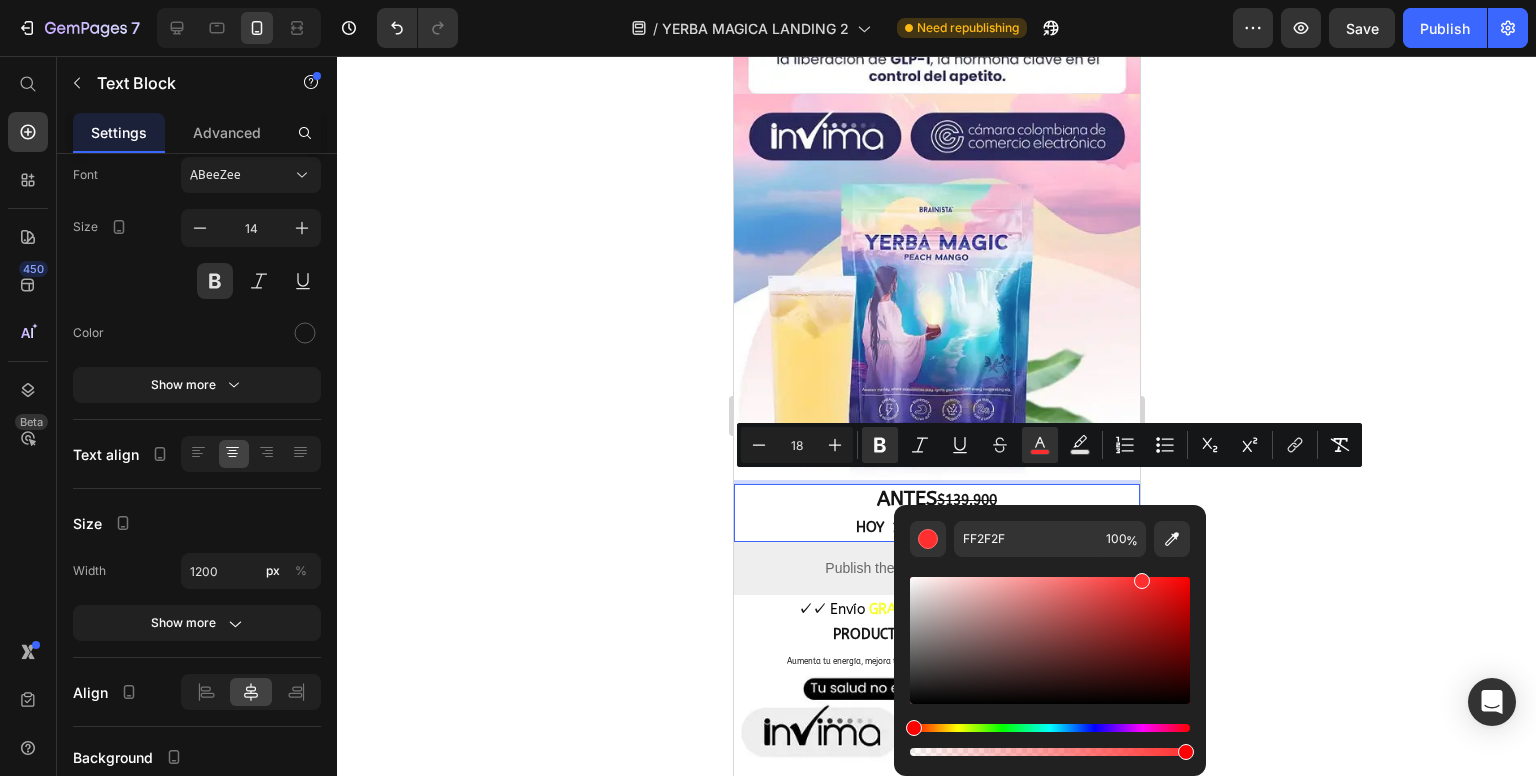 click 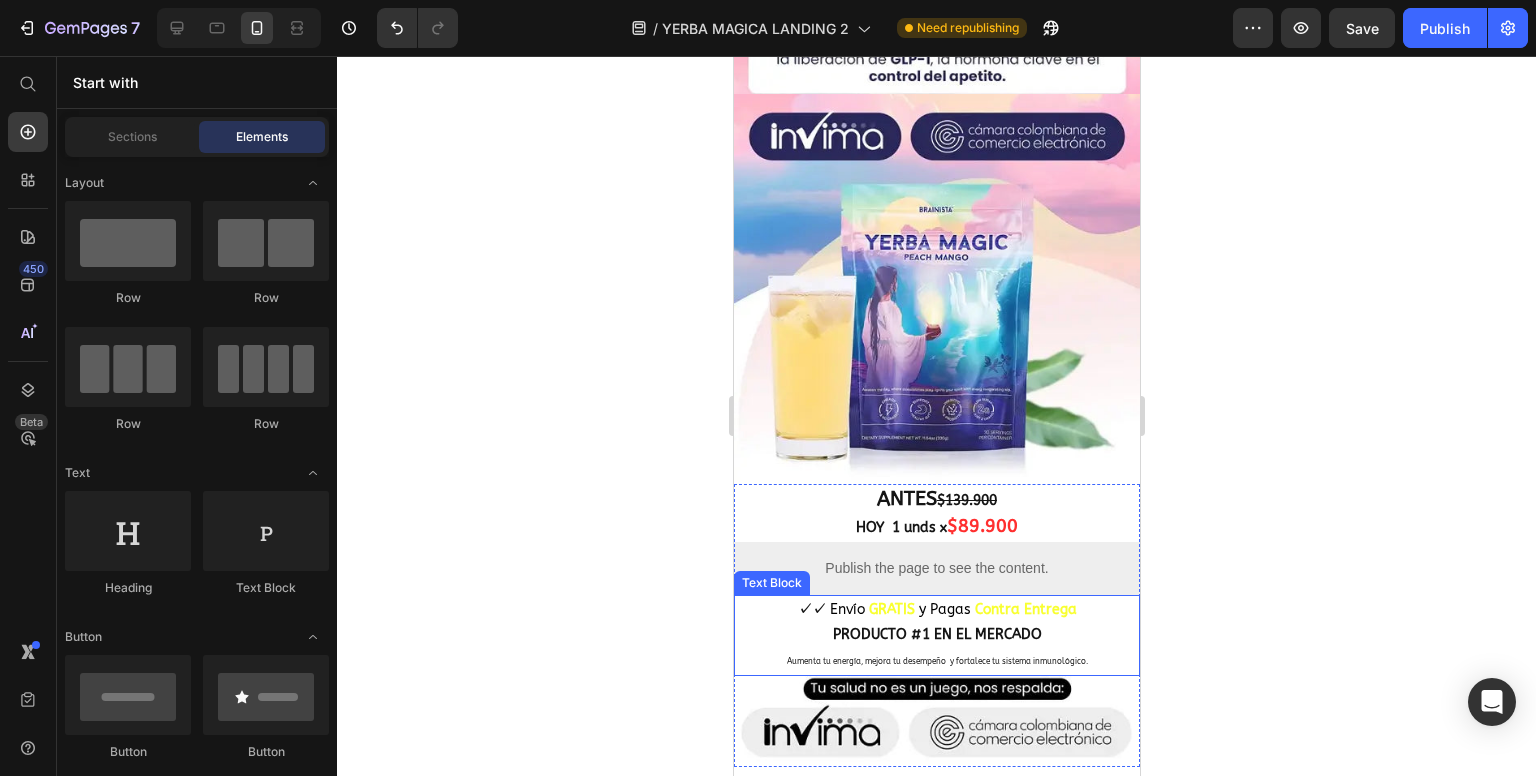 click on "Contra Entrega" at bounding box center [1025, 609] 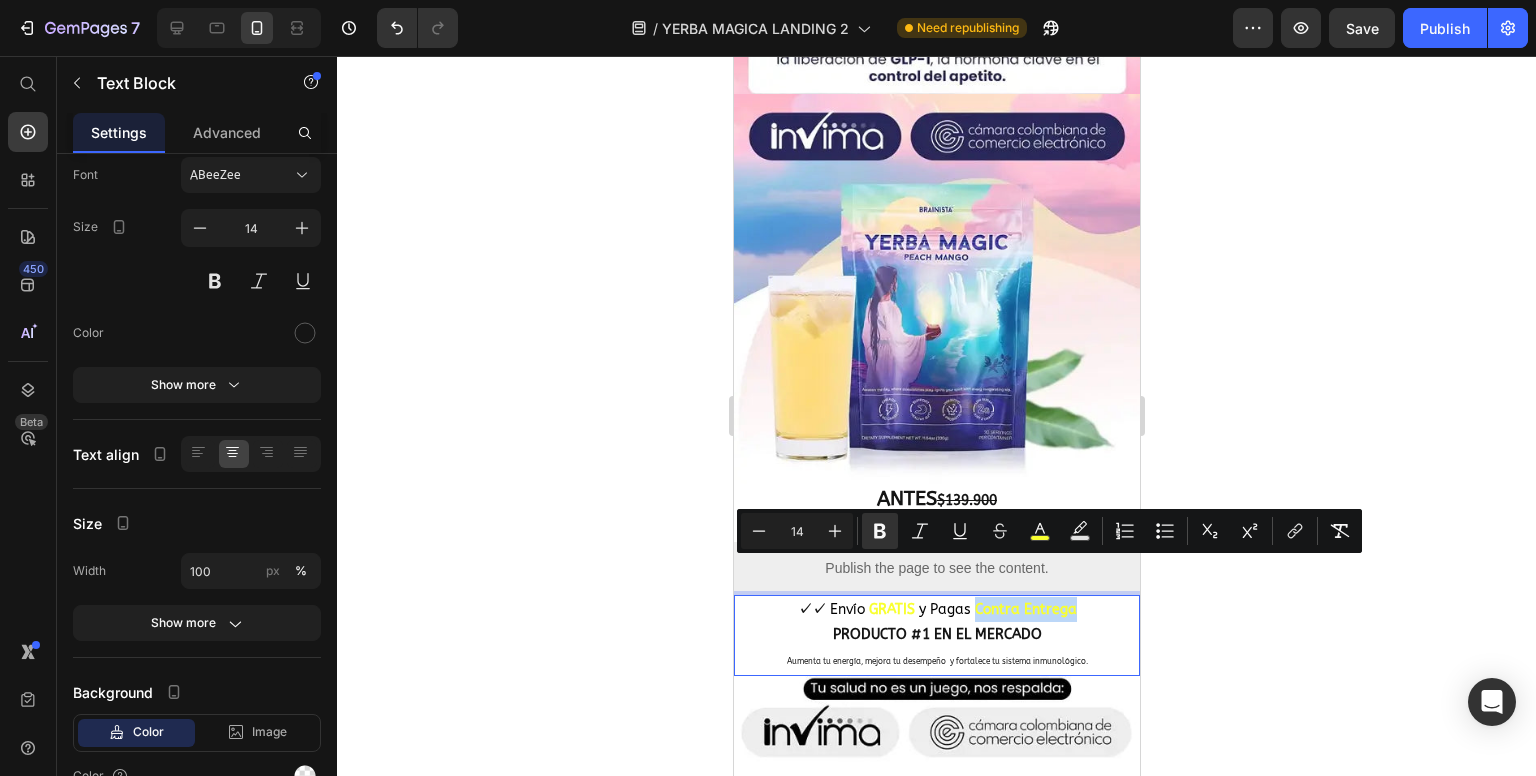drag, startPoint x: 1070, startPoint y: 573, endPoint x: 978, endPoint y: 579, distance: 92.19544 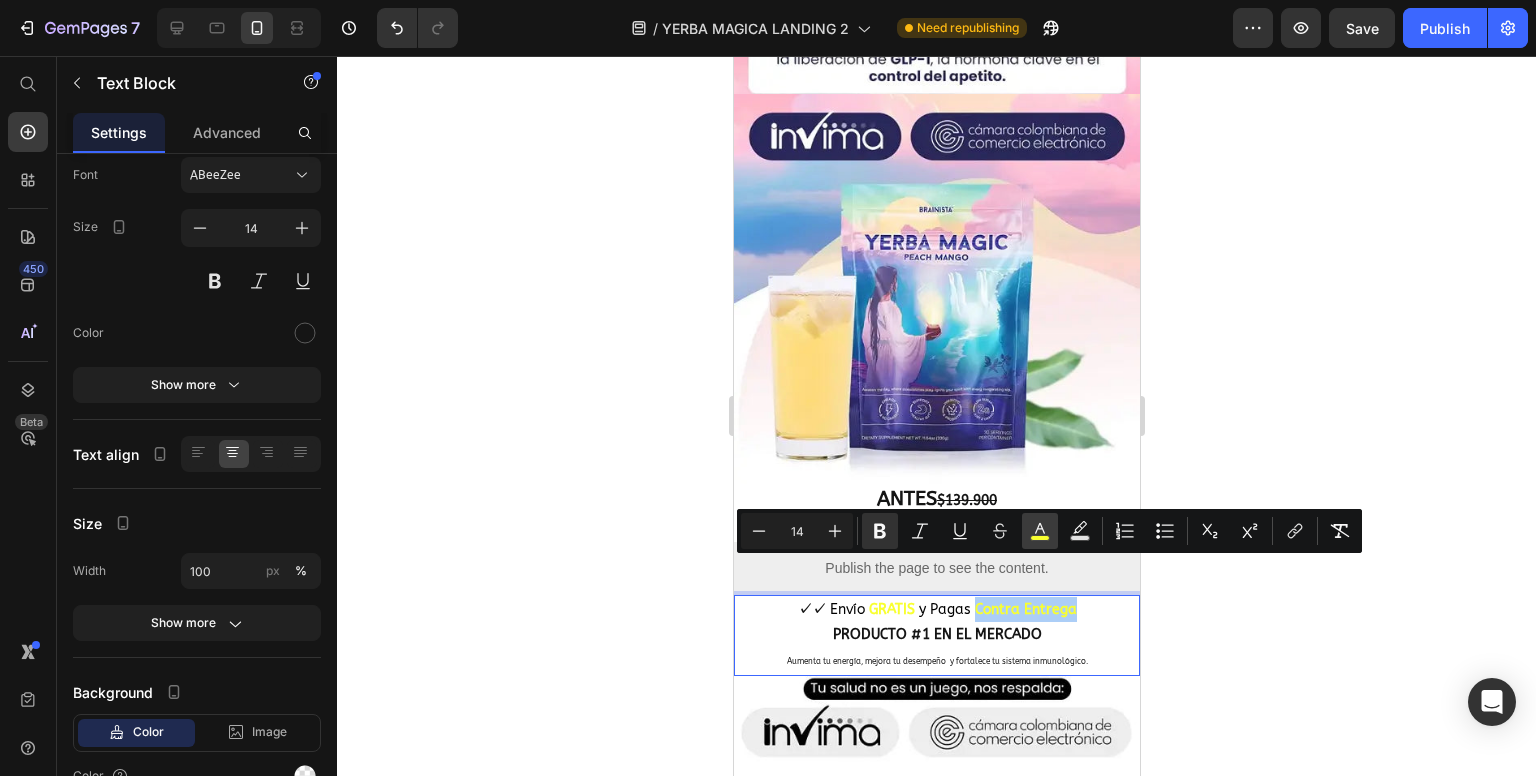 click 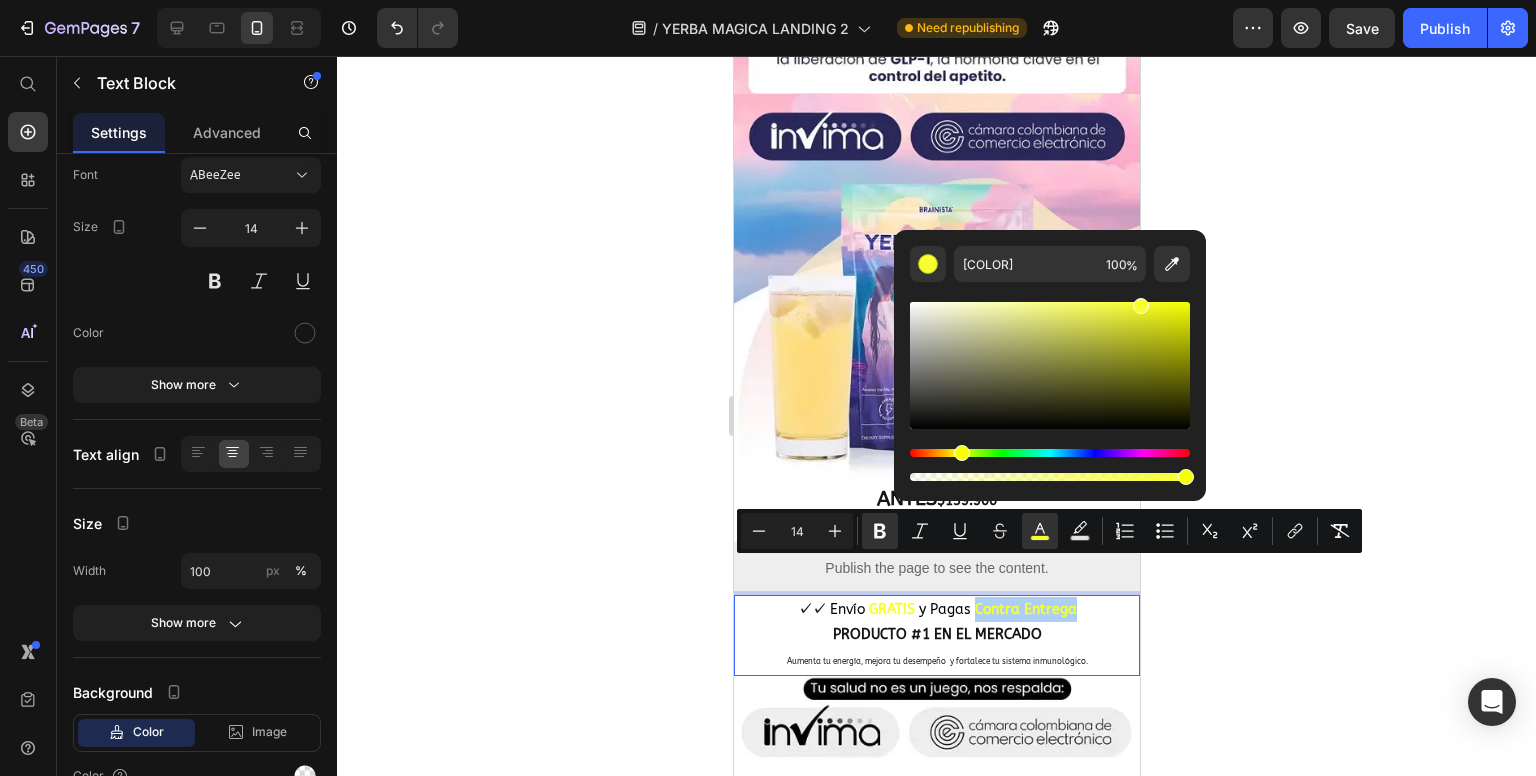 drag, startPoint x: 1678, startPoint y: 510, endPoint x: 869, endPoint y: 454, distance: 810.93585 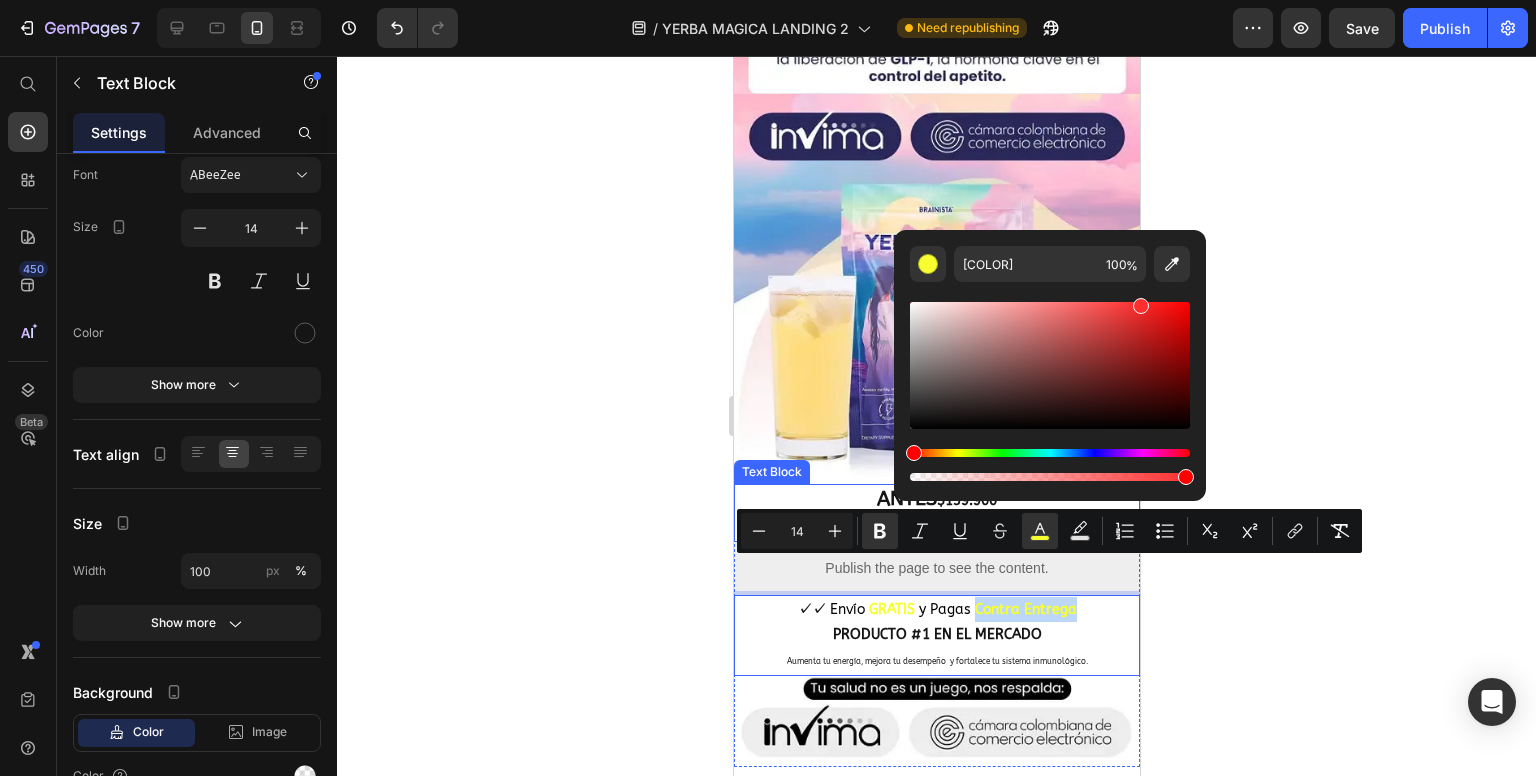 type on "FF2F2F" 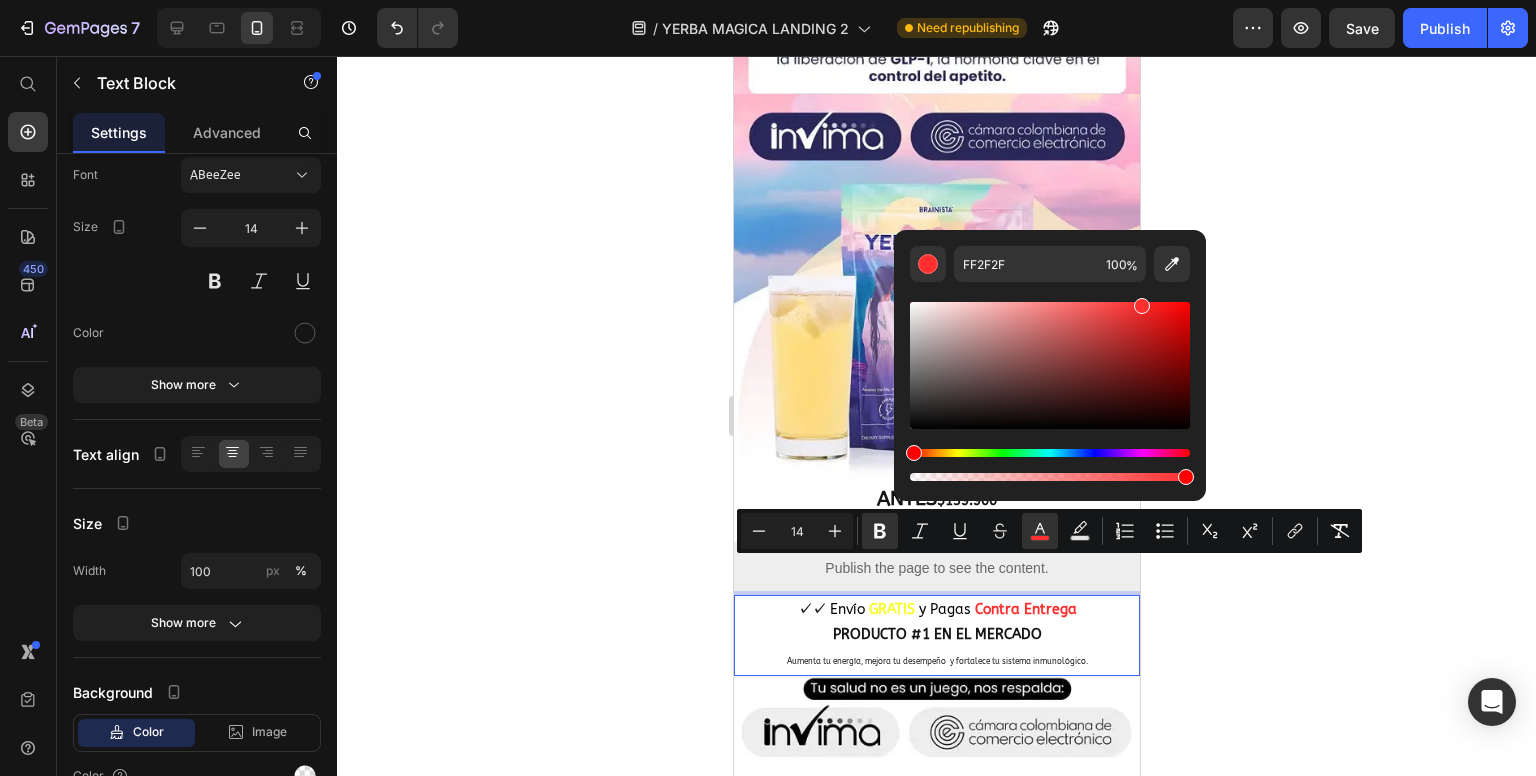 click 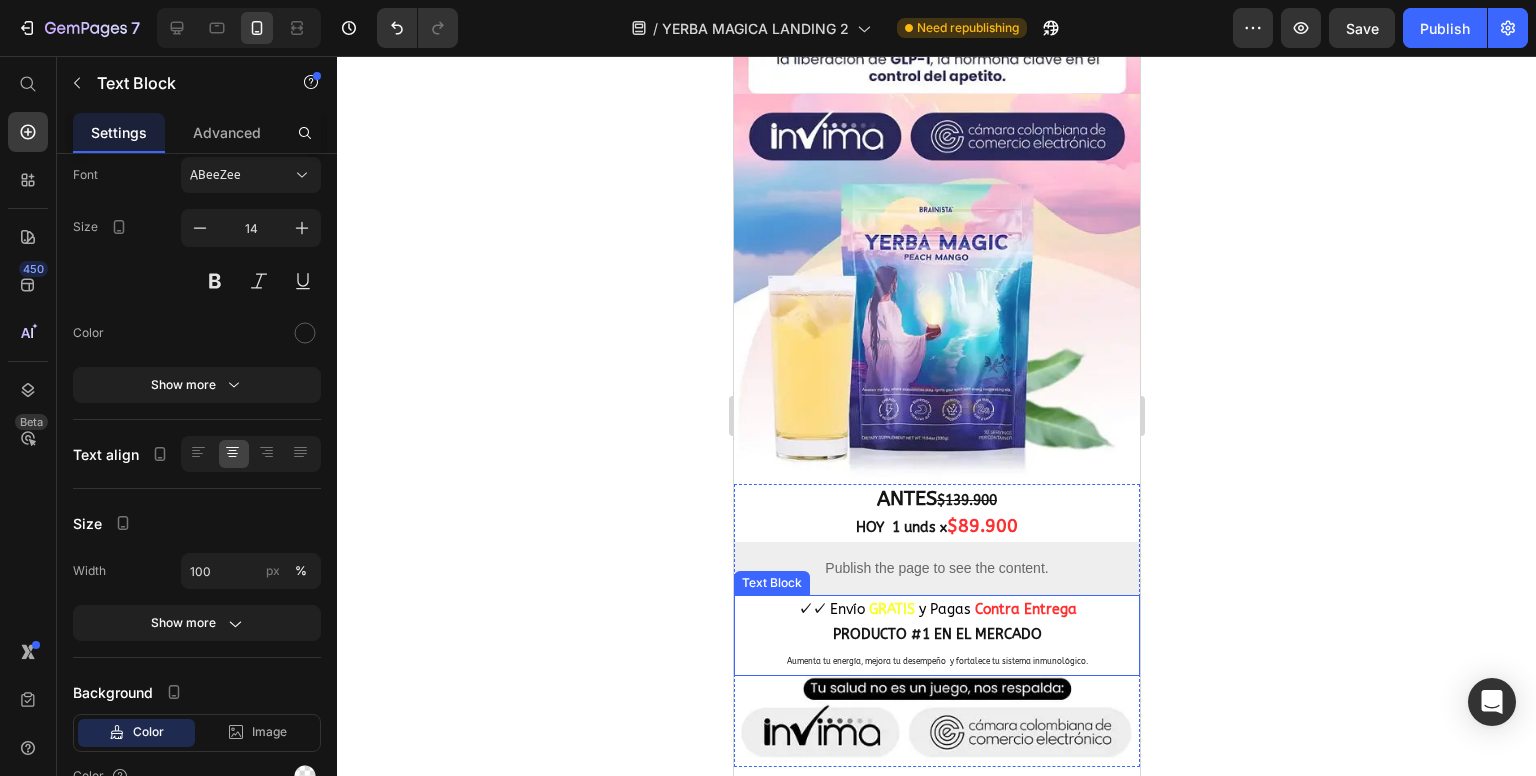 click on "GRATIS" at bounding box center (891, 609) 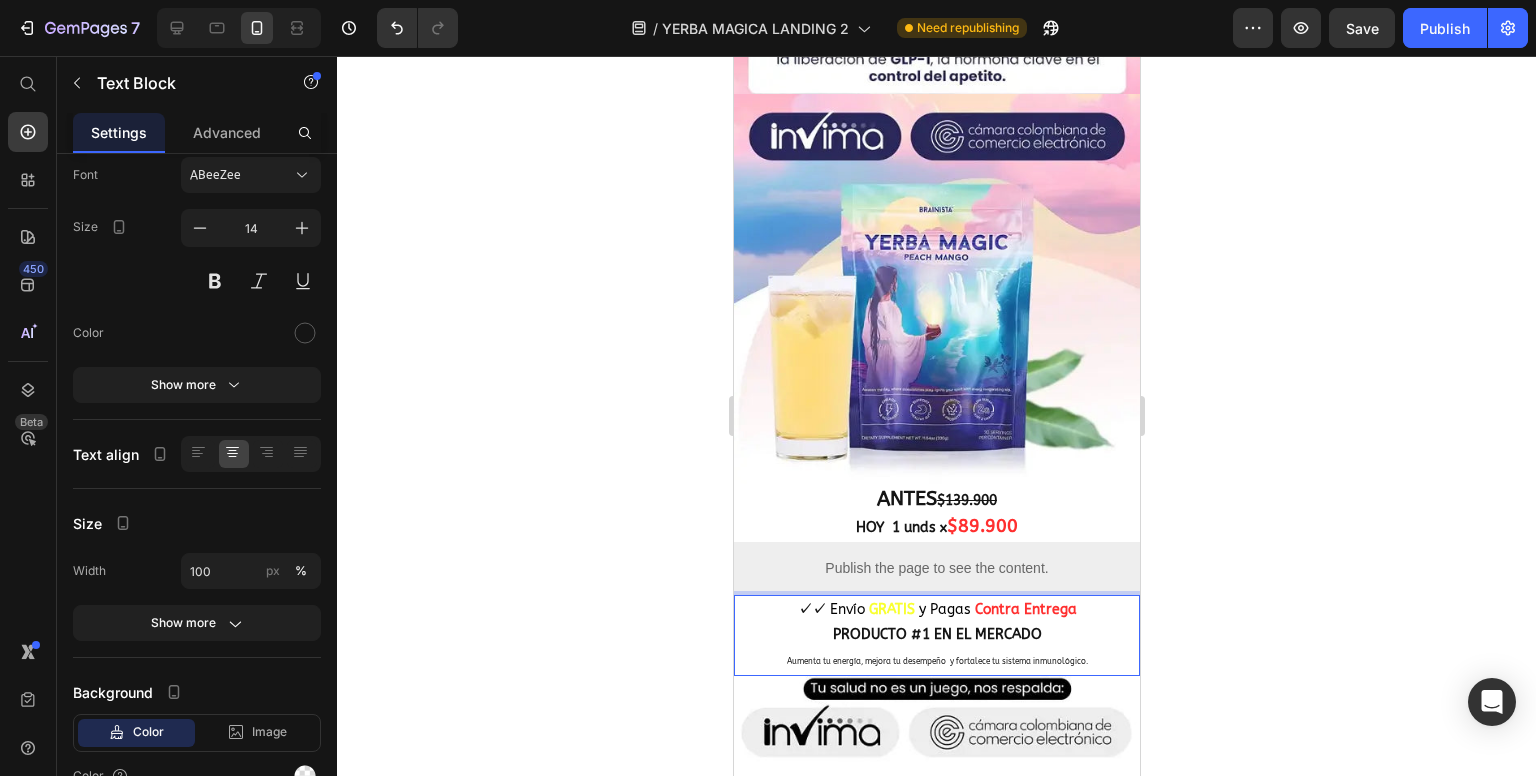 click on "GRATIS" at bounding box center [891, 609] 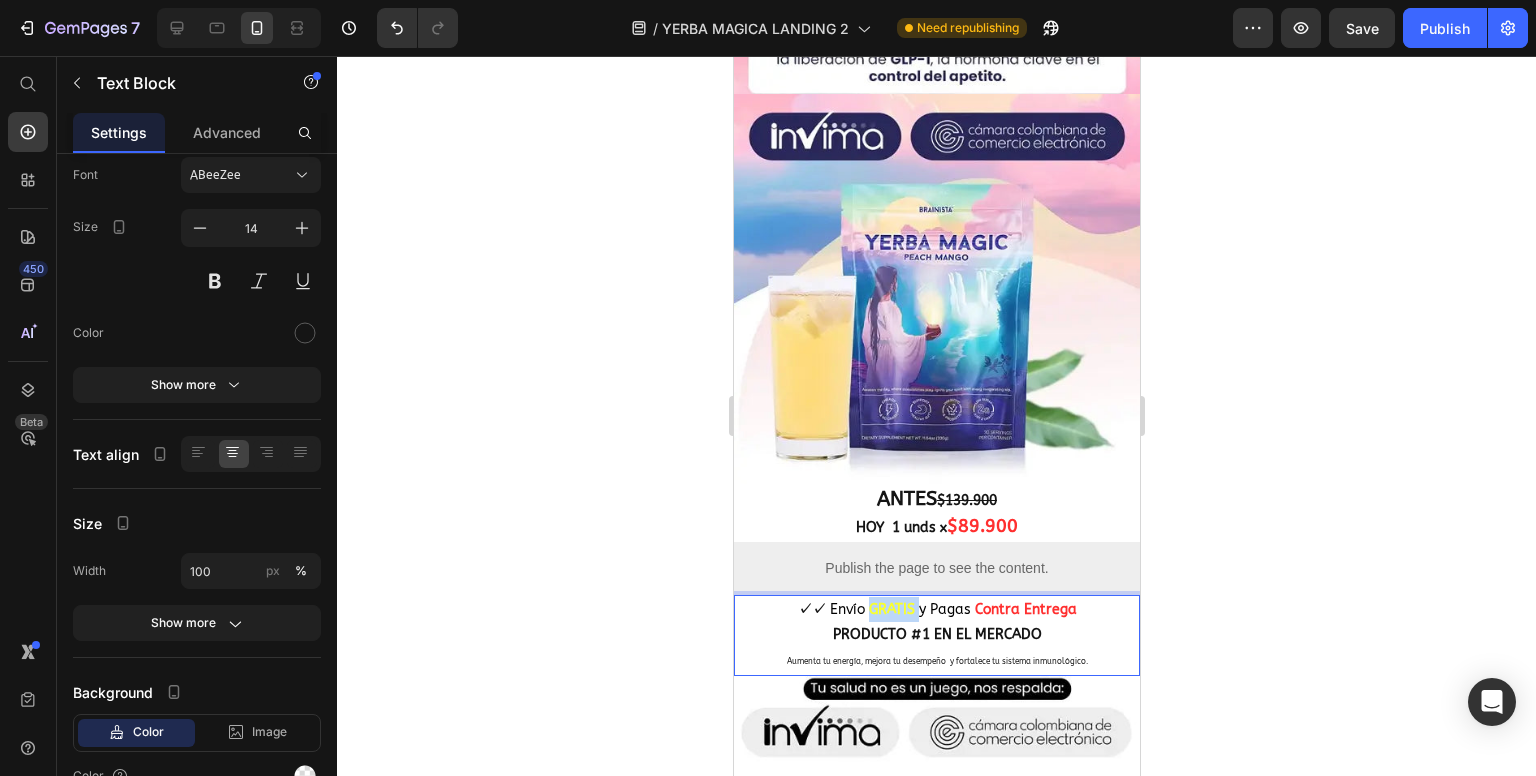 click on "GRATIS" at bounding box center [891, 609] 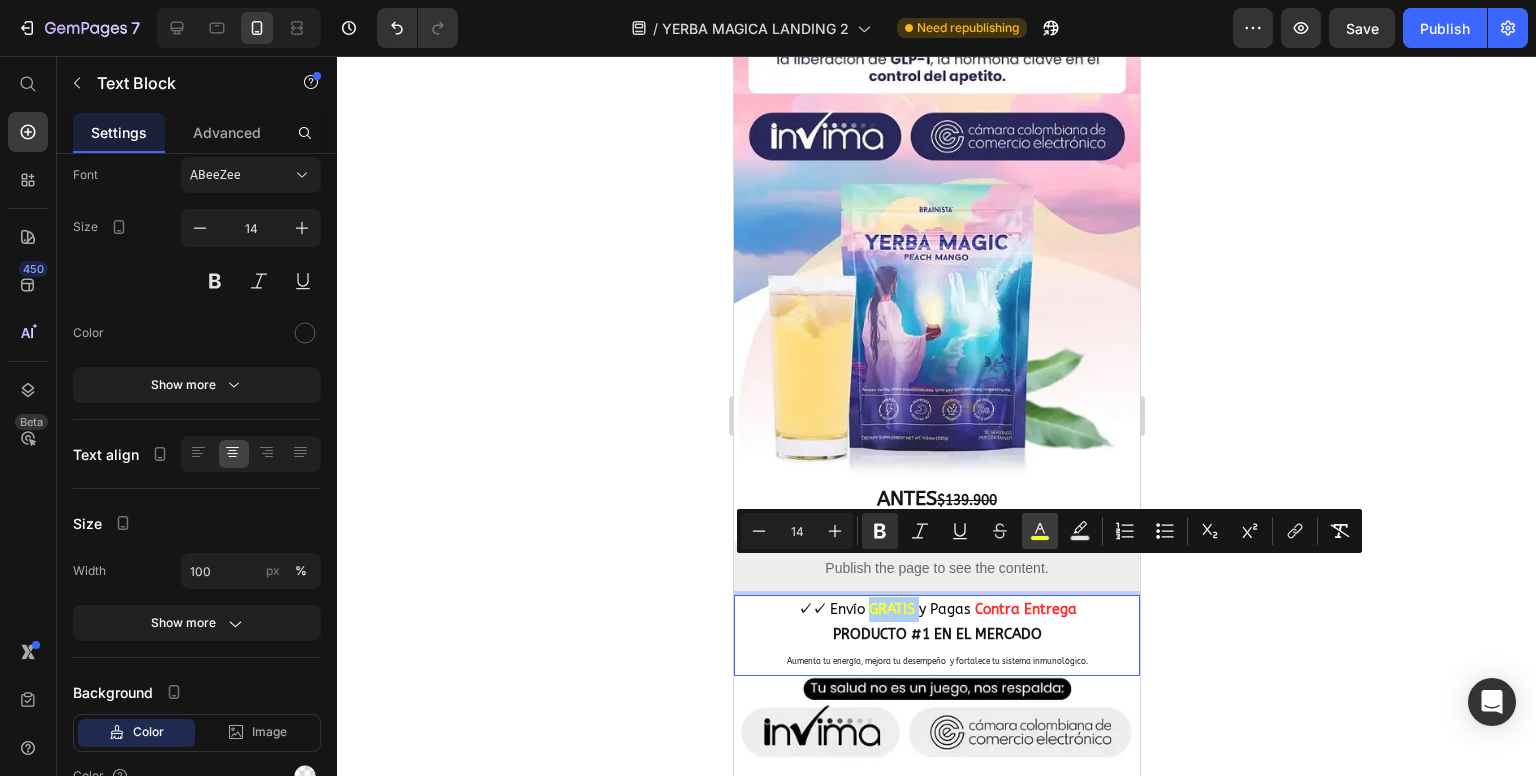 click 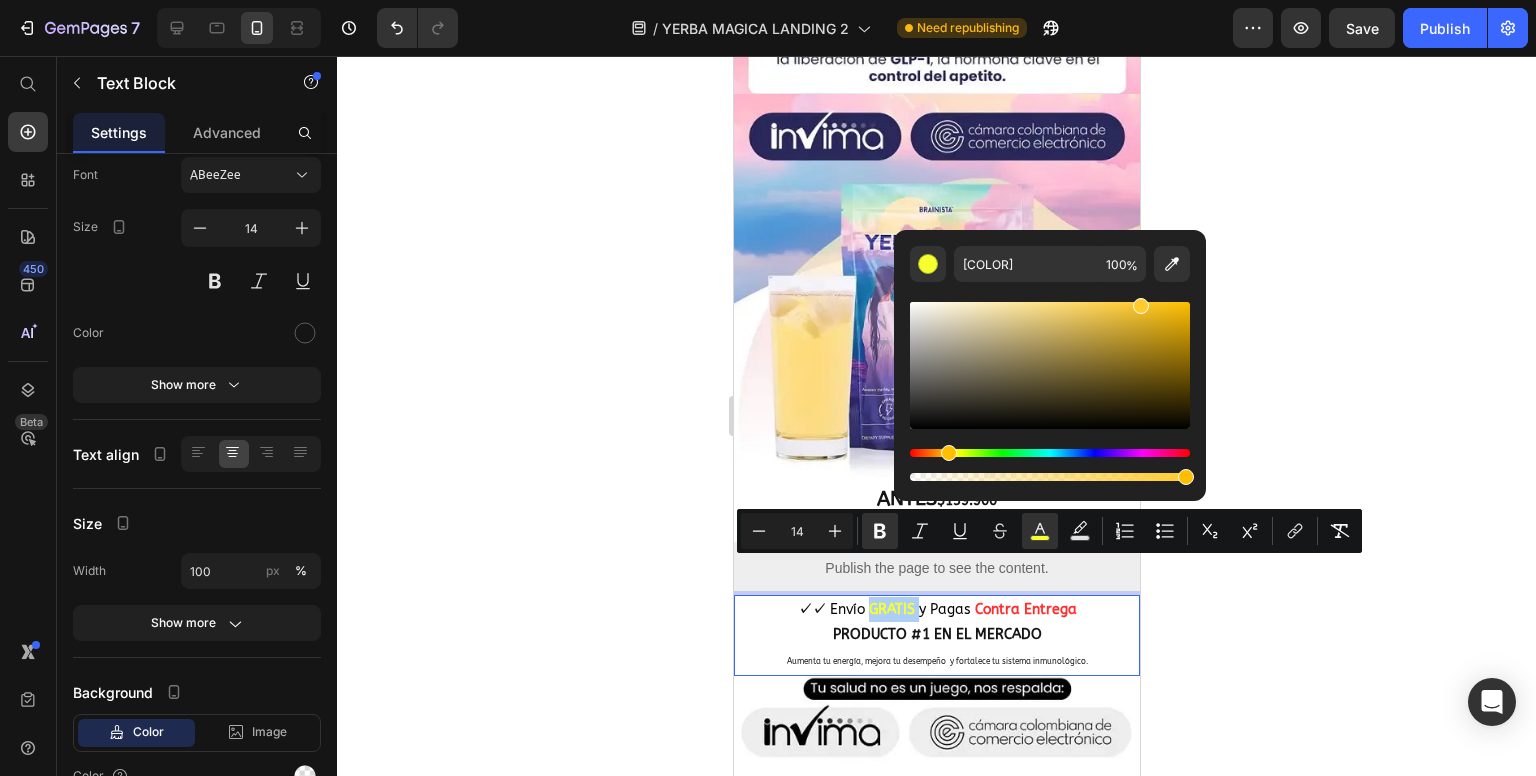 drag, startPoint x: 1678, startPoint y: 511, endPoint x: 832, endPoint y: 458, distance: 847.65857 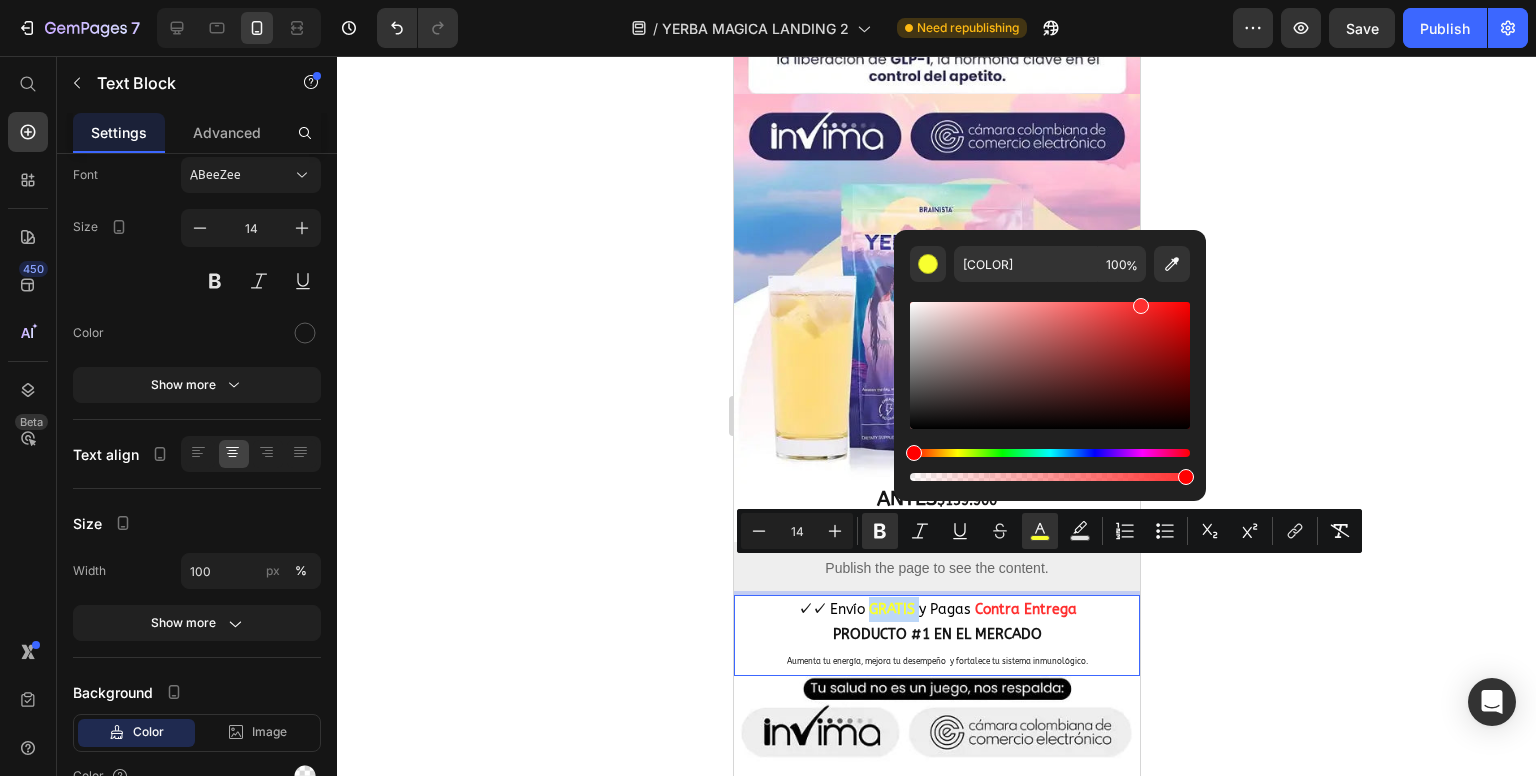 type on "FF2F2F" 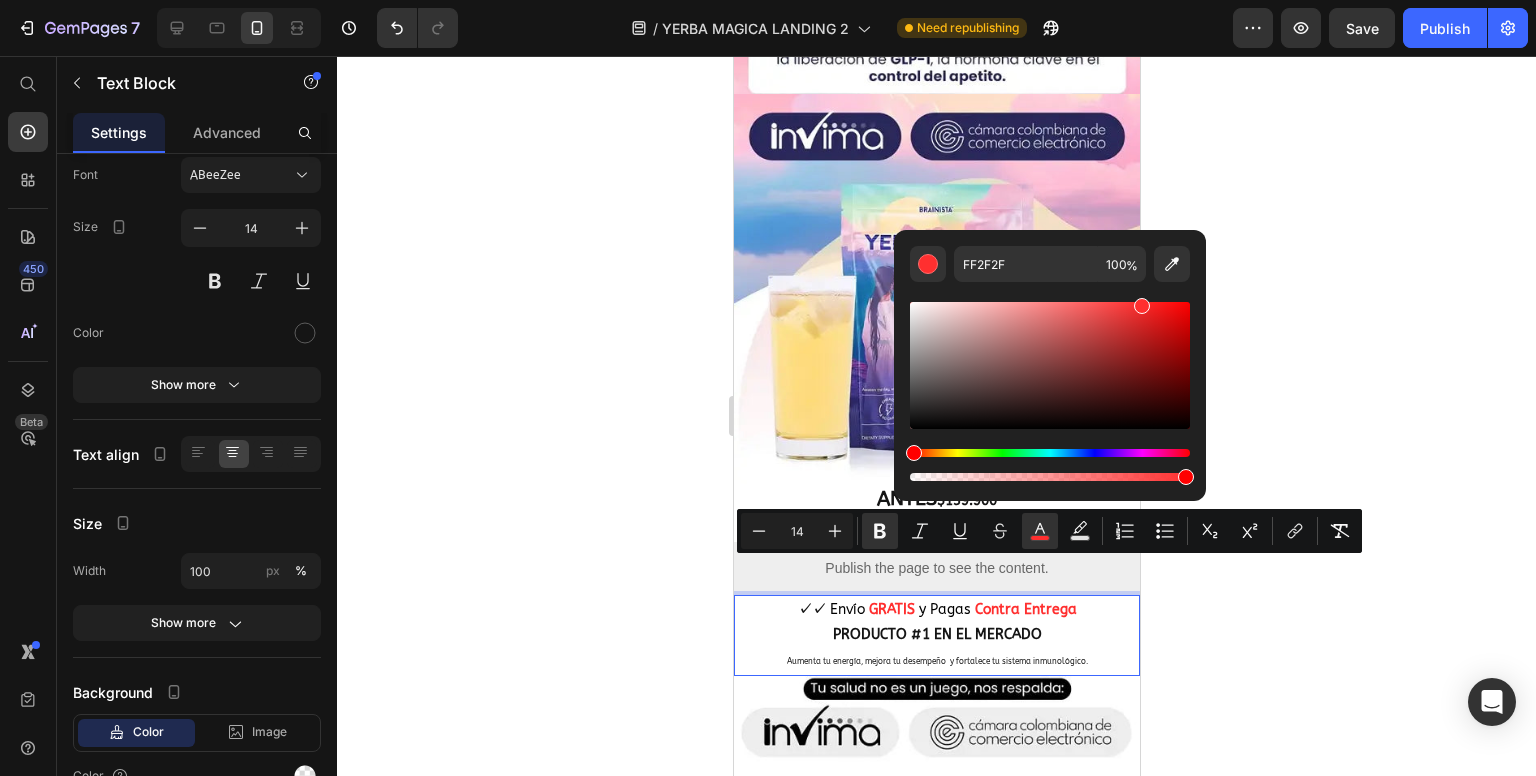 click 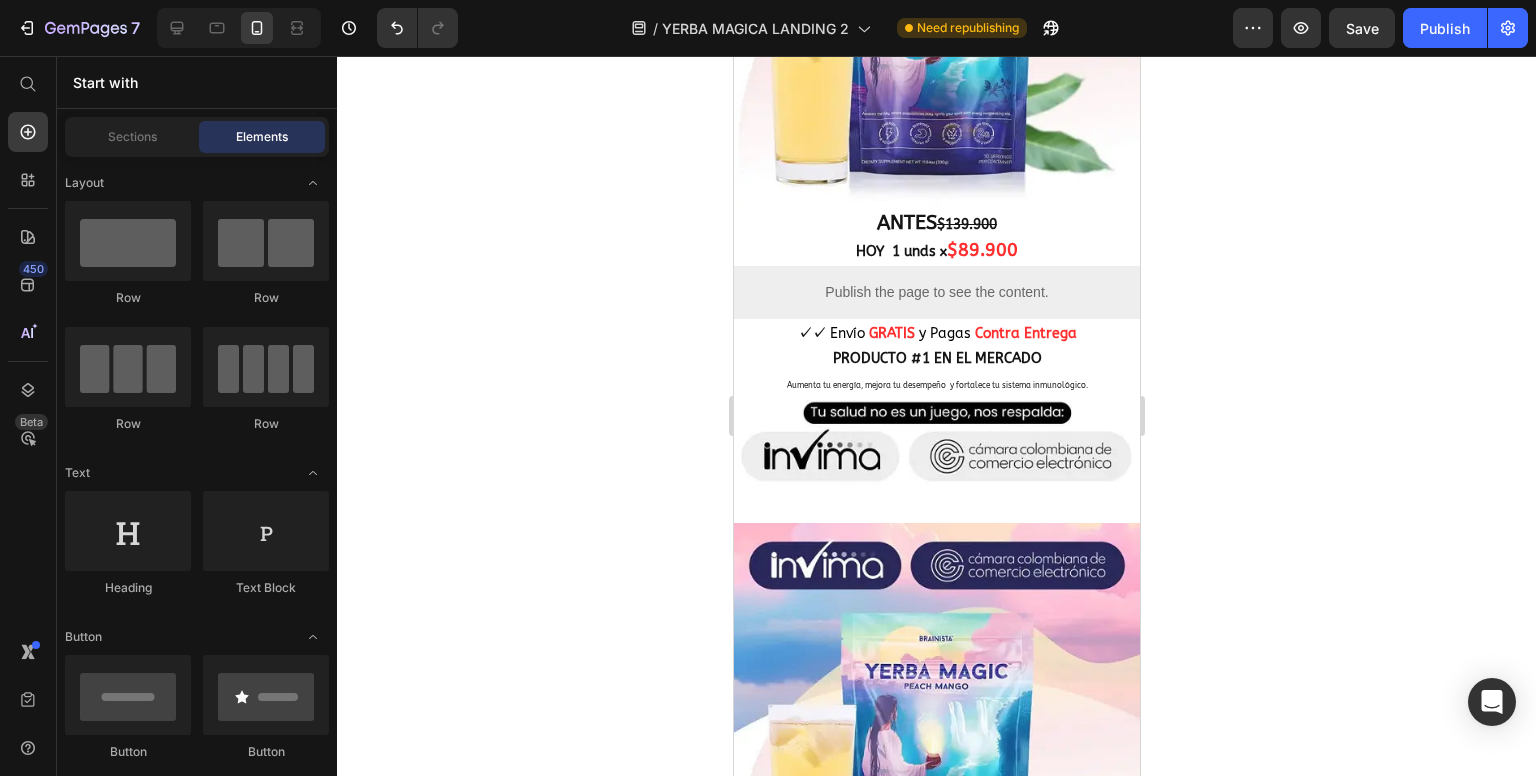 scroll, scrollTop: 1608, scrollLeft: 0, axis: vertical 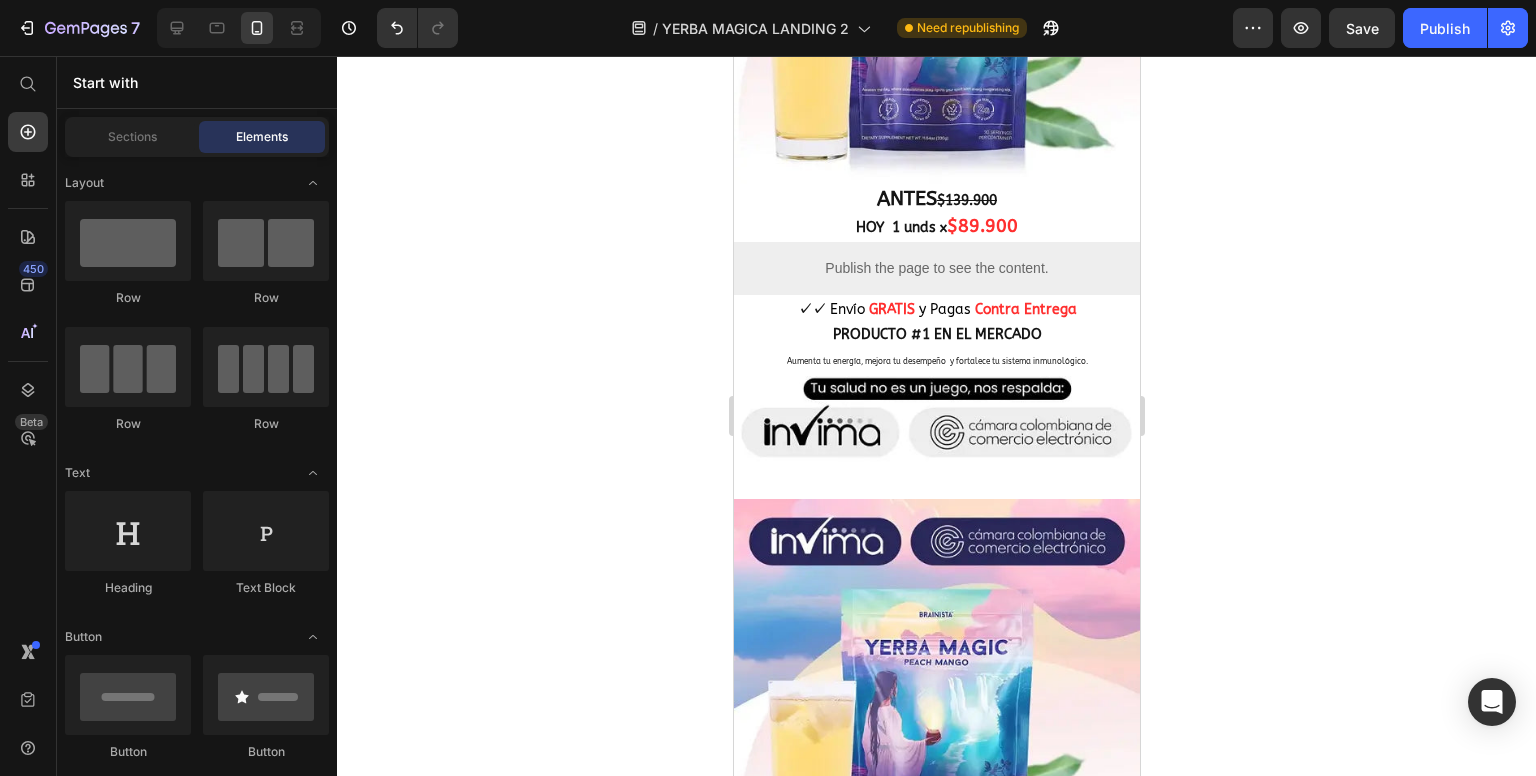 click 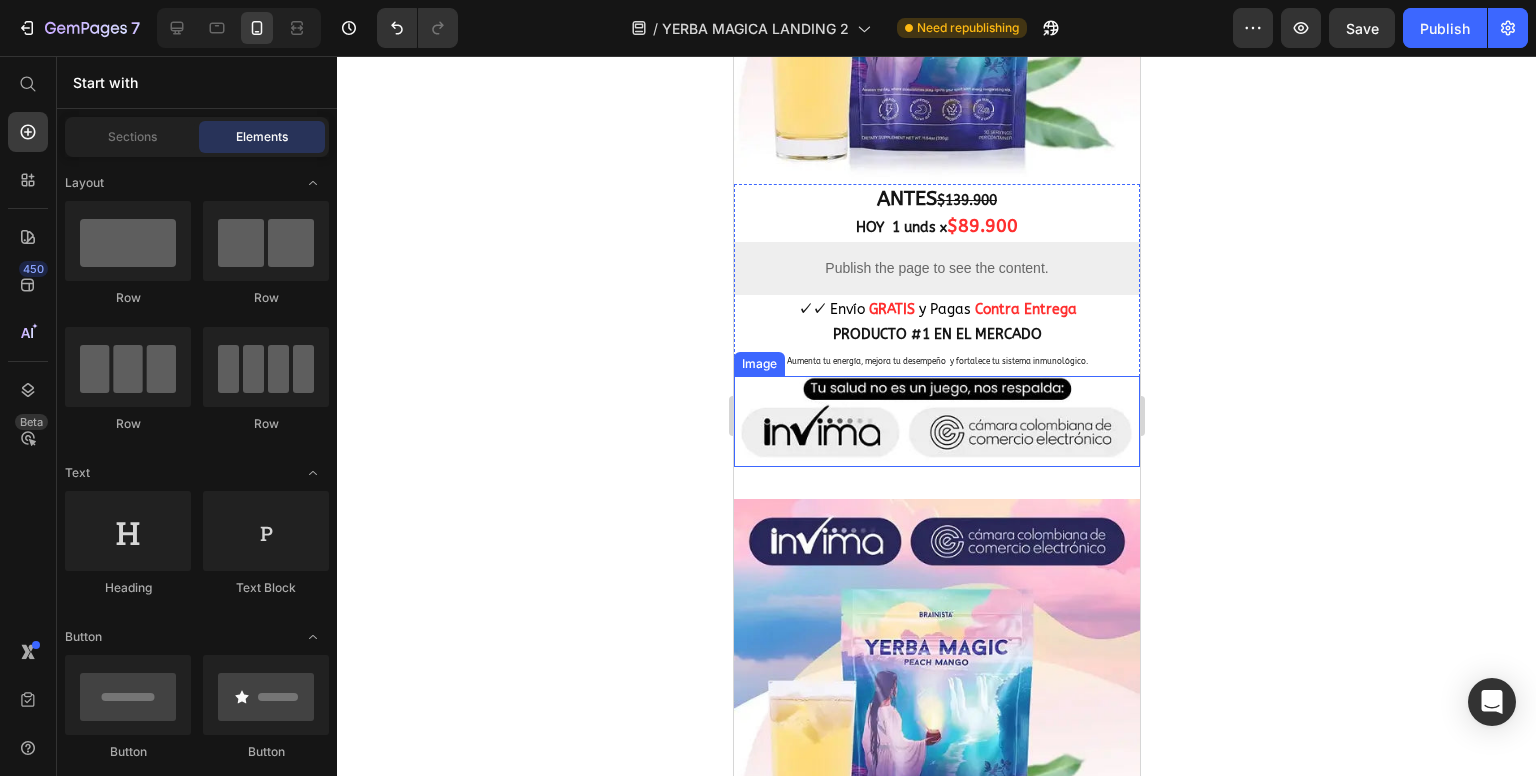 click at bounding box center [936, 421] 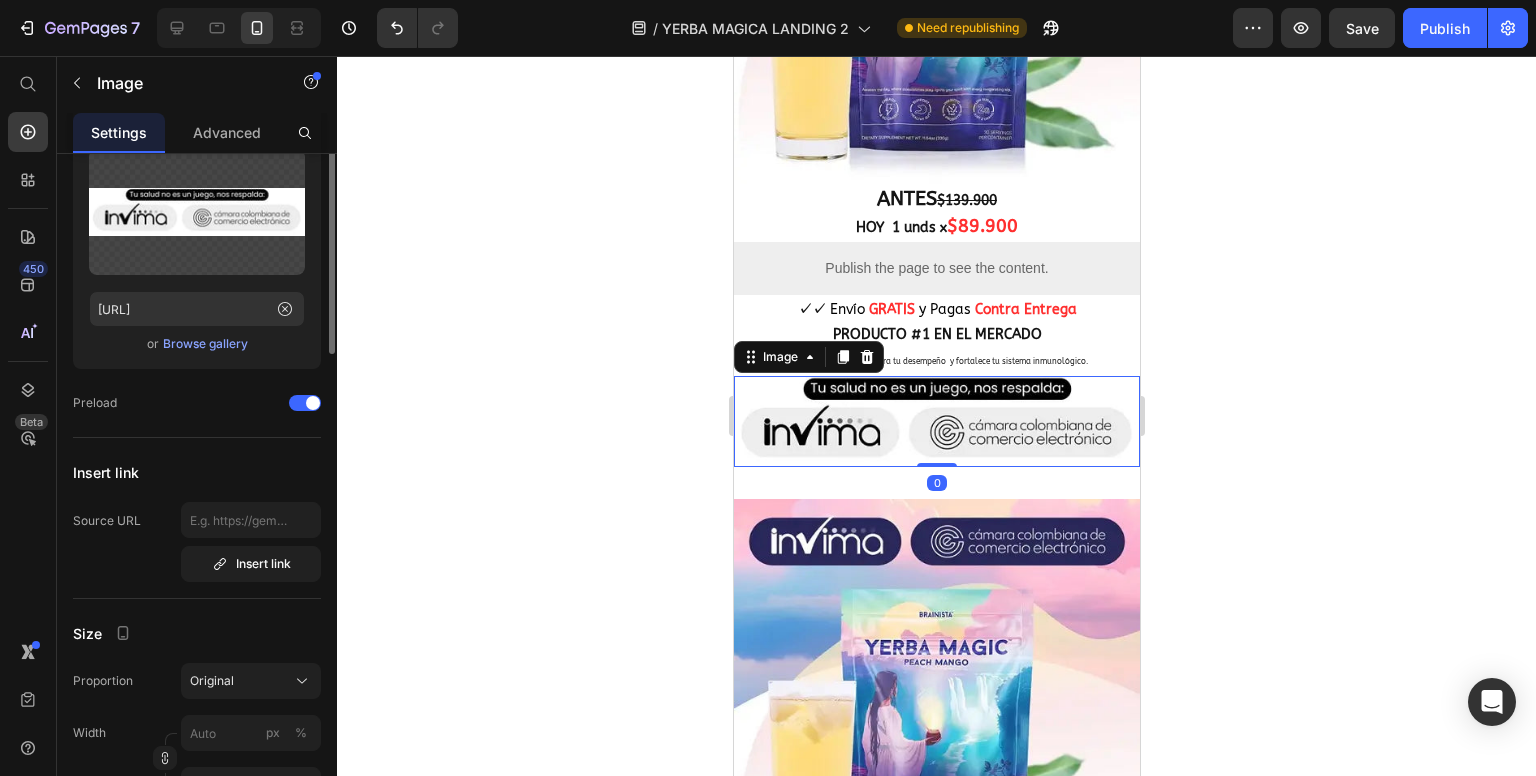 scroll, scrollTop: 0, scrollLeft: 0, axis: both 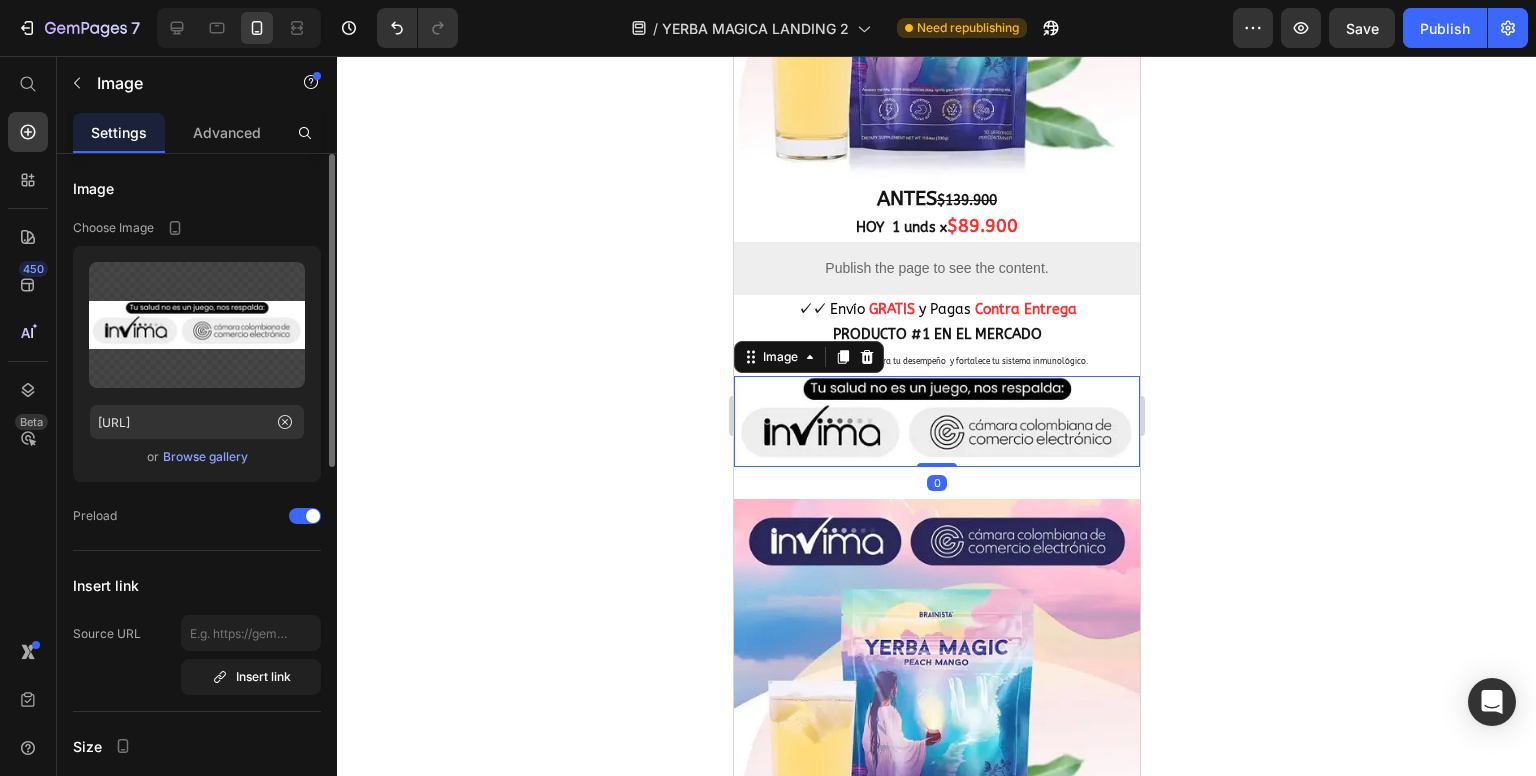 click 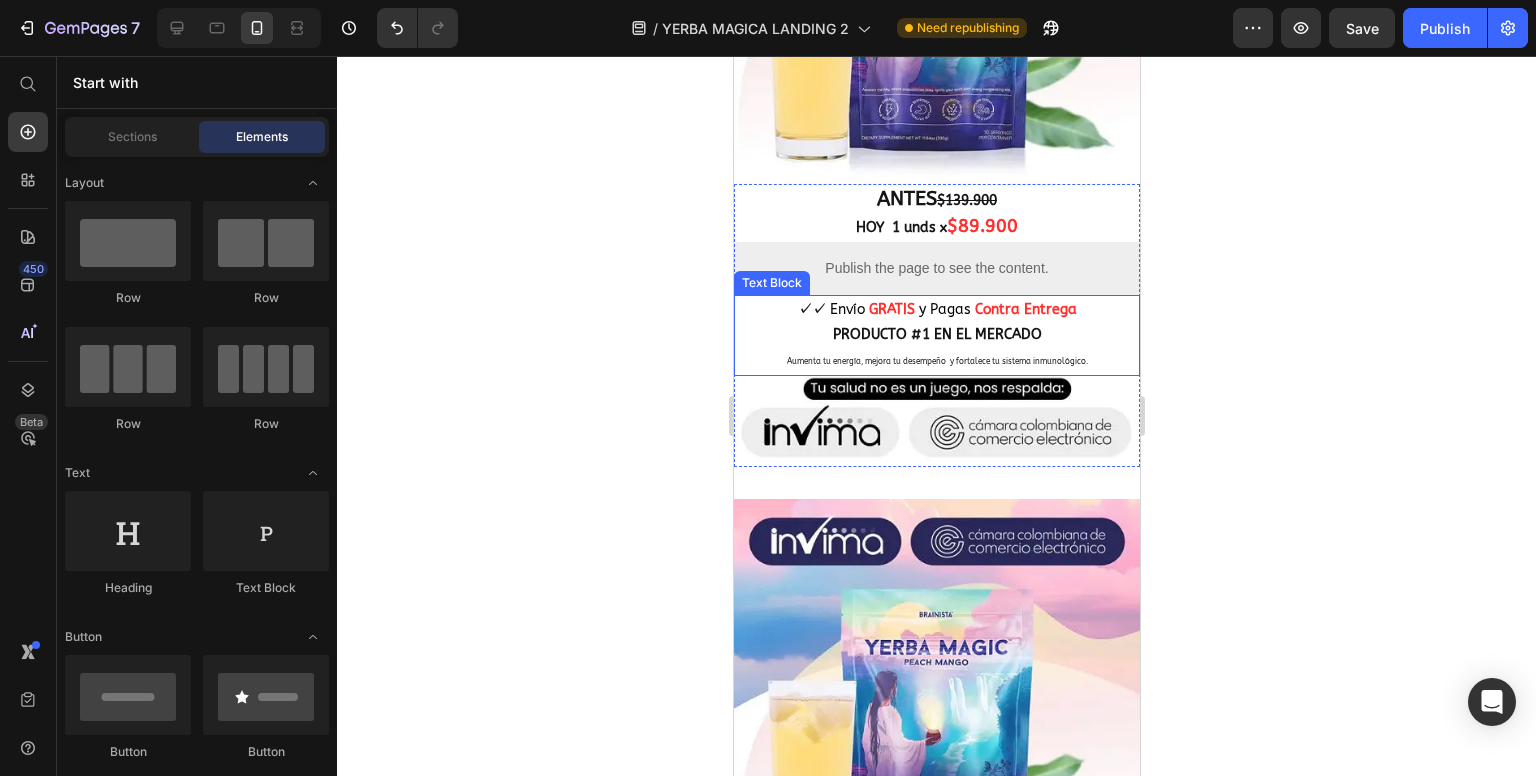click on "PRODUCTO #1 EN EL MERCADO" at bounding box center [936, 334] 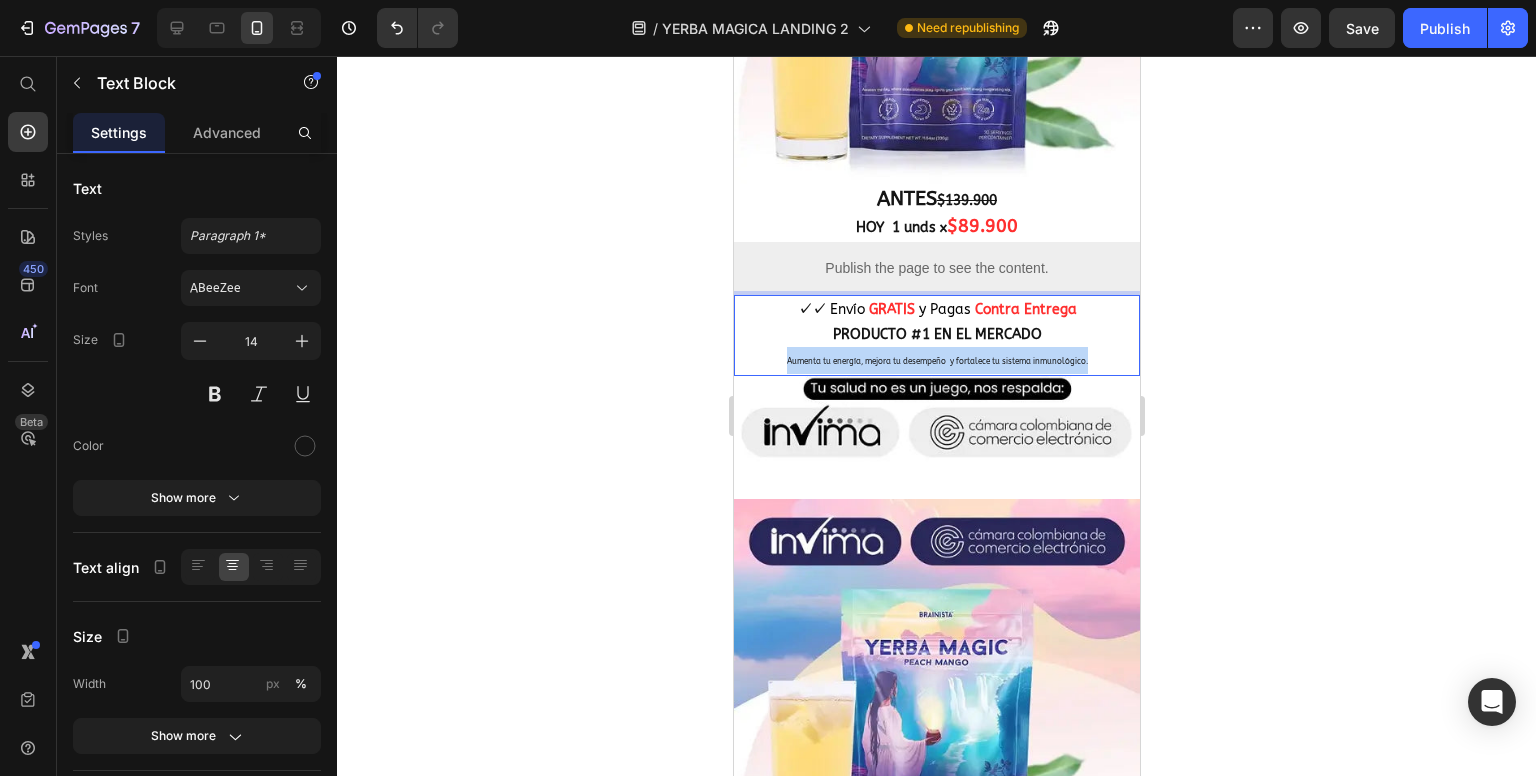 drag, startPoint x: 1089, startPoint y: 316, endPoint x: 767, endPoint y: 327, distance: 322.18784 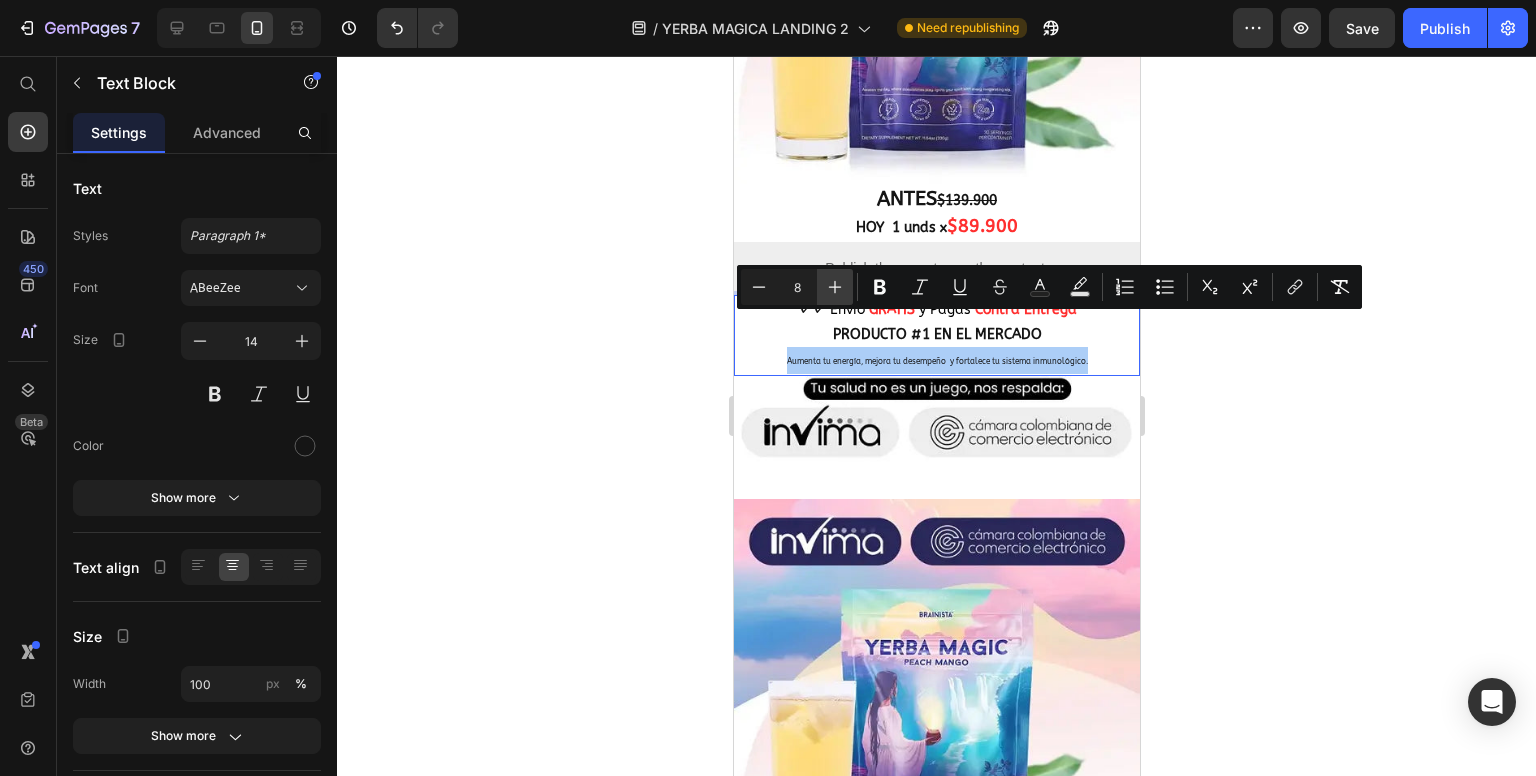 click 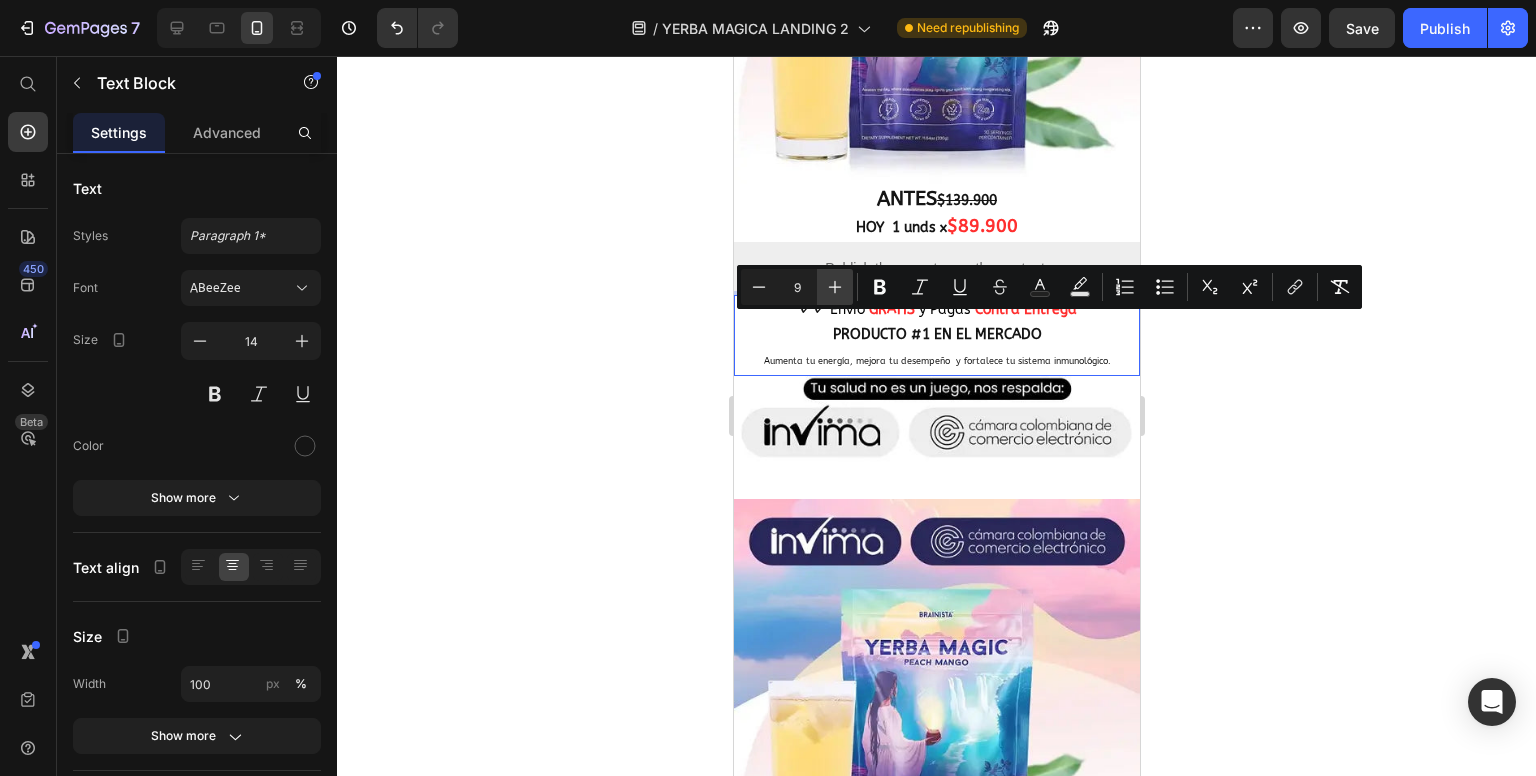 click 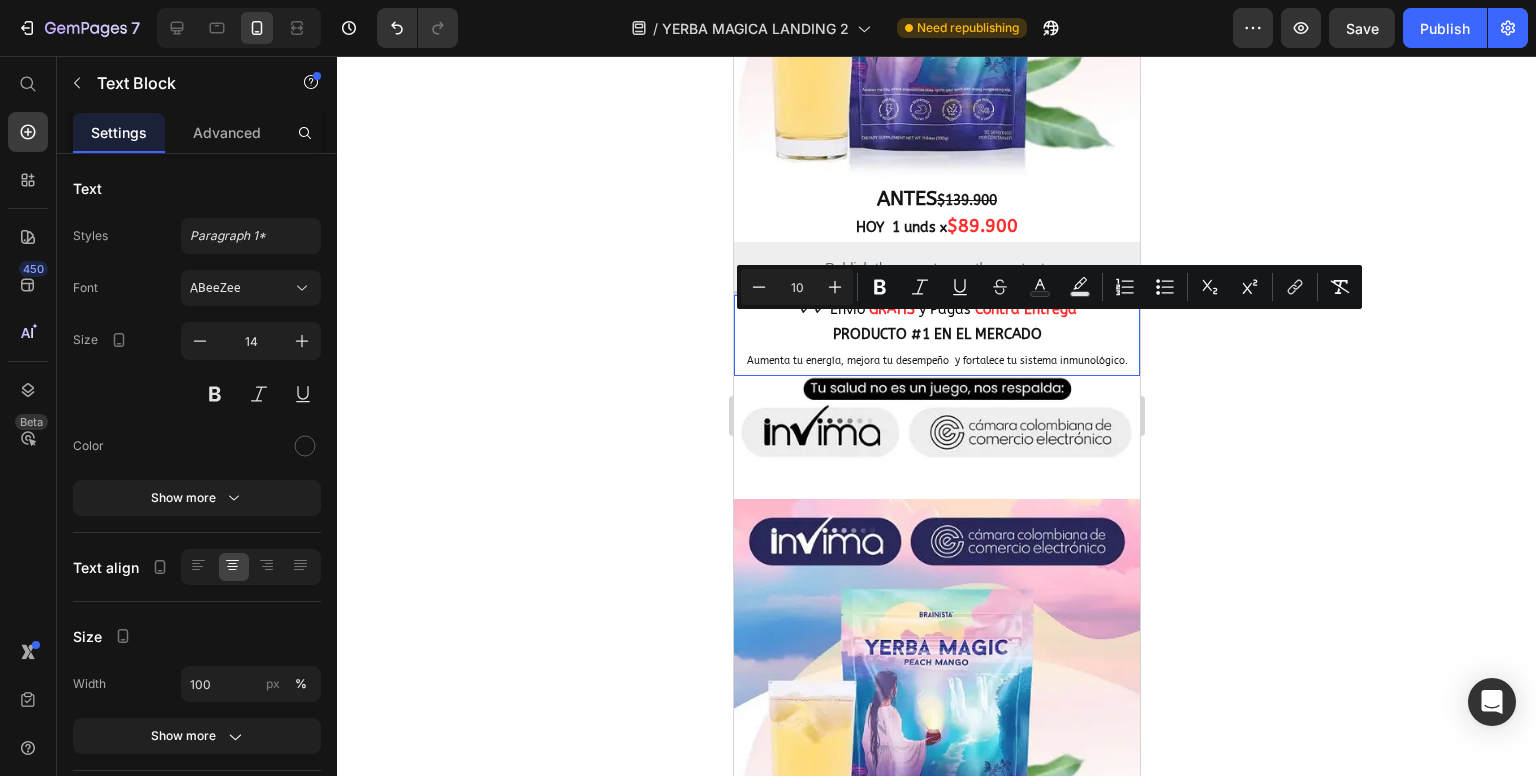 click 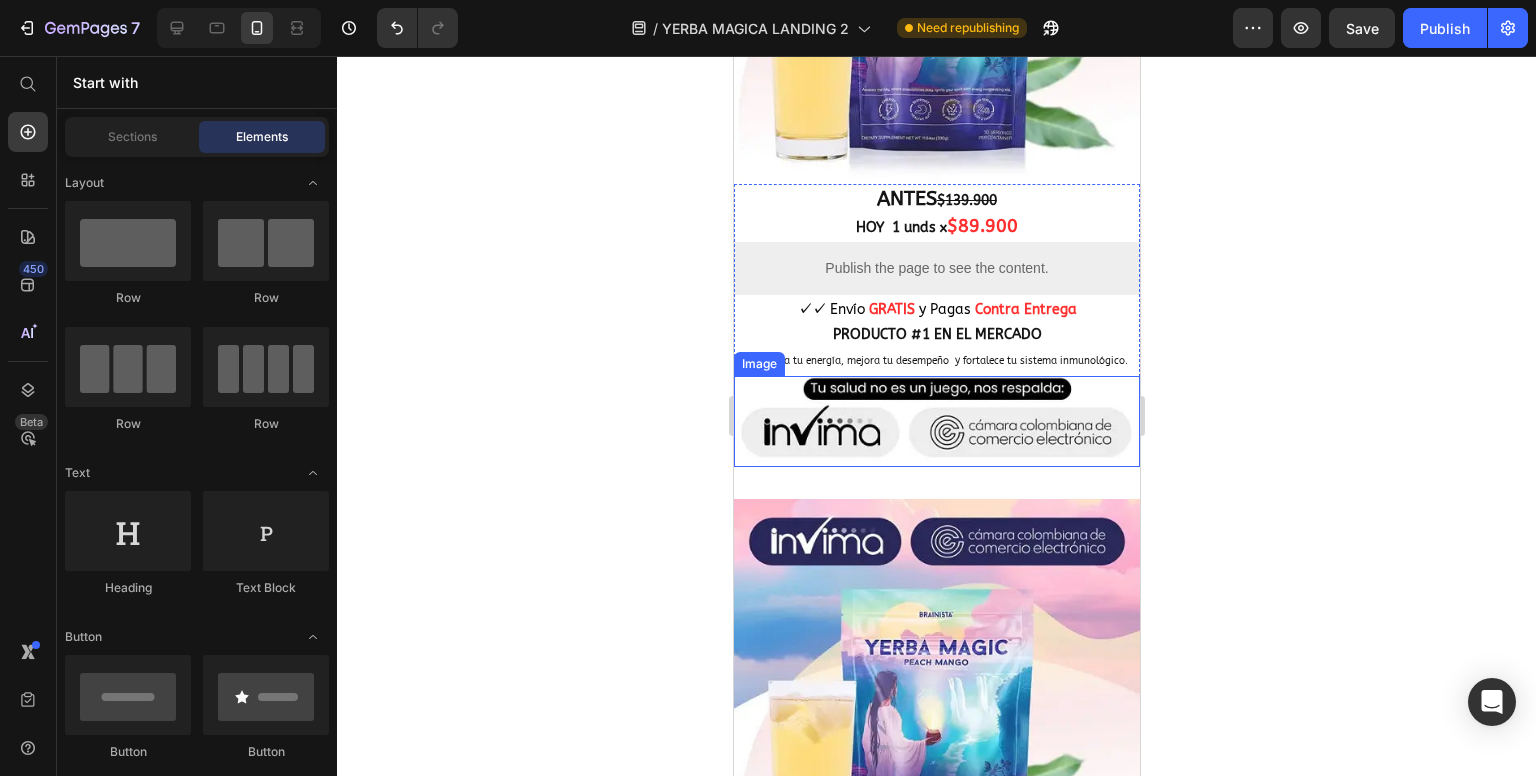 click at bounding box center [936, 421] 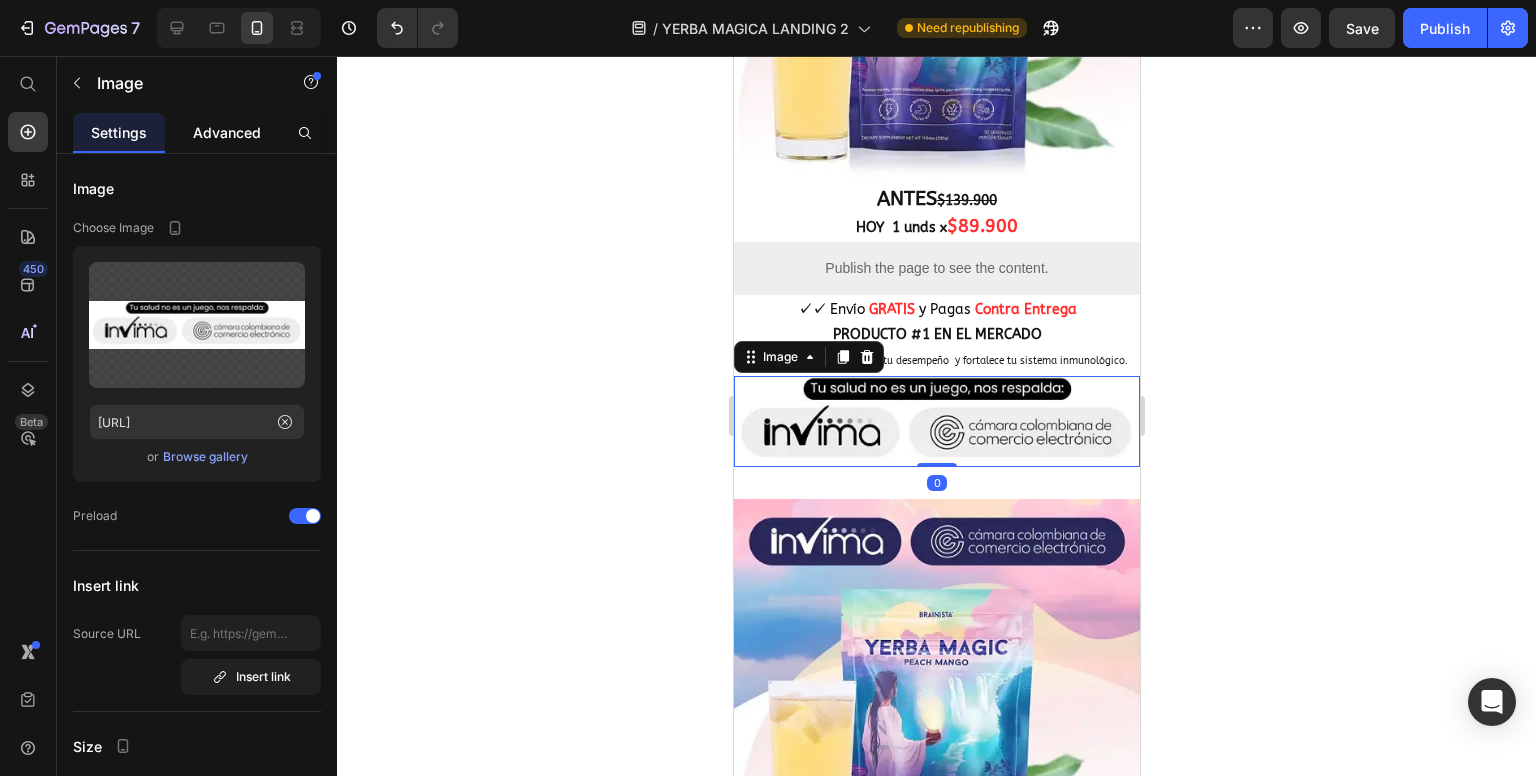 click on "Advanced" at bounding box center (227, 132) 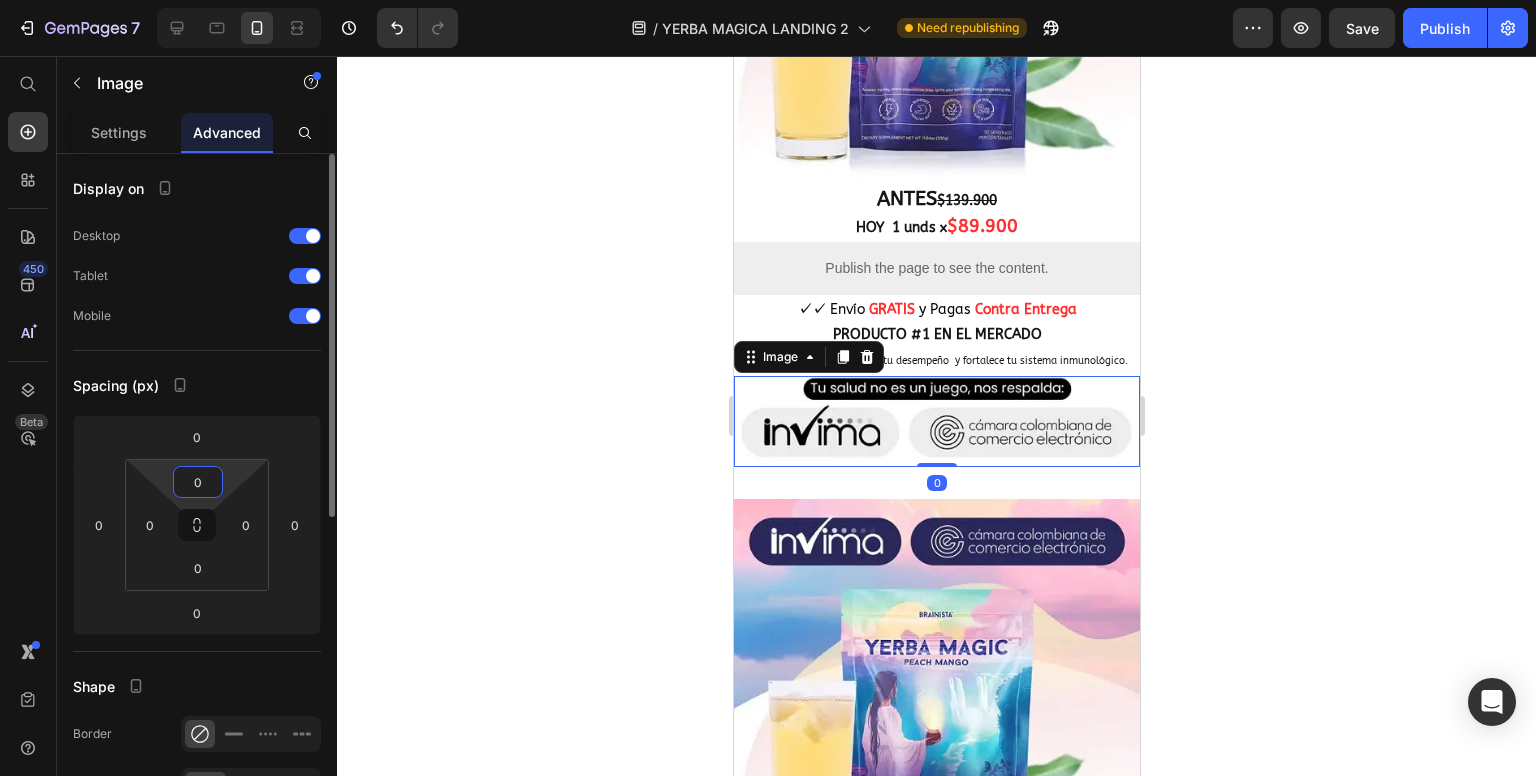 click on "0" at bounding box center (198, 482) 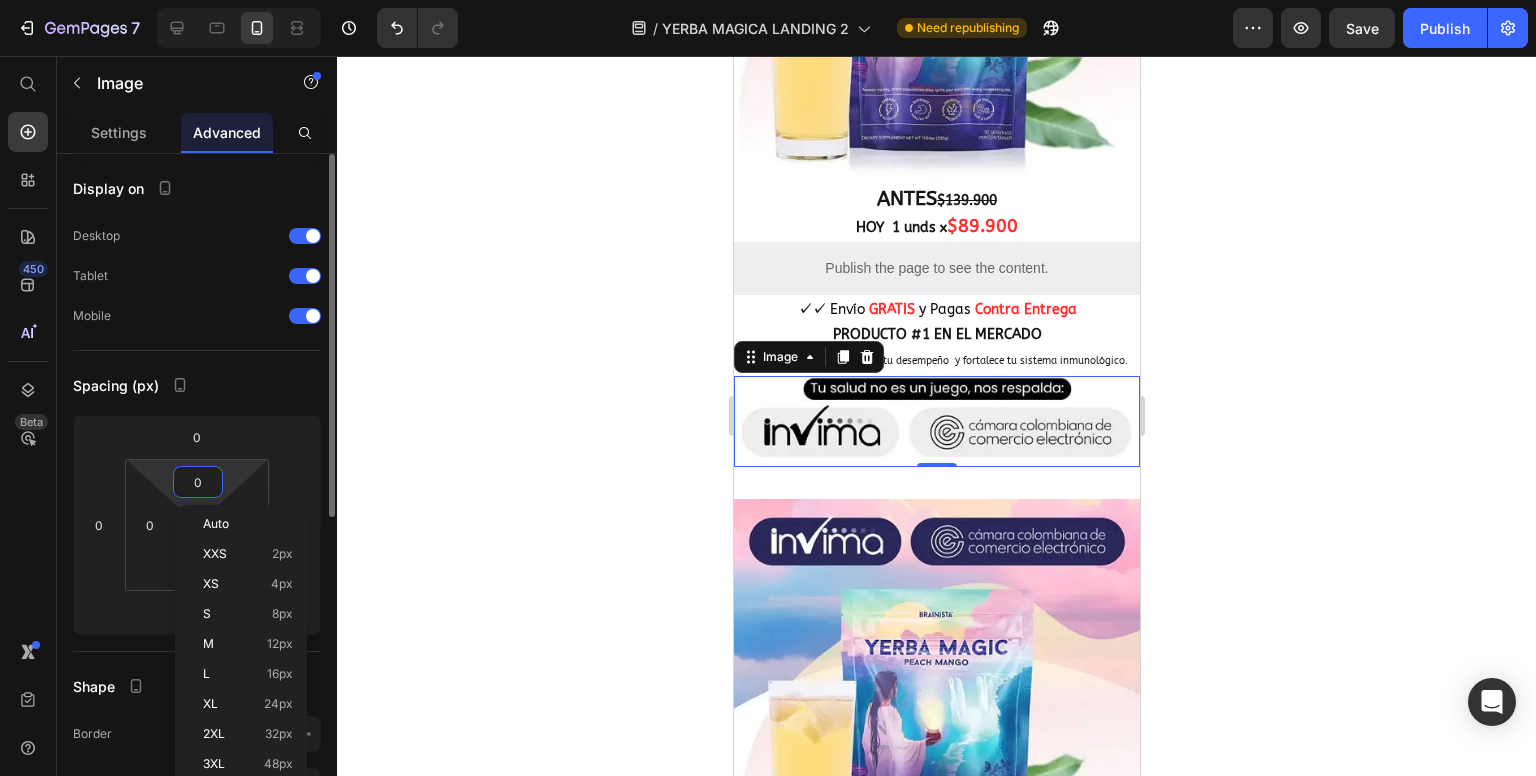 type on "5" 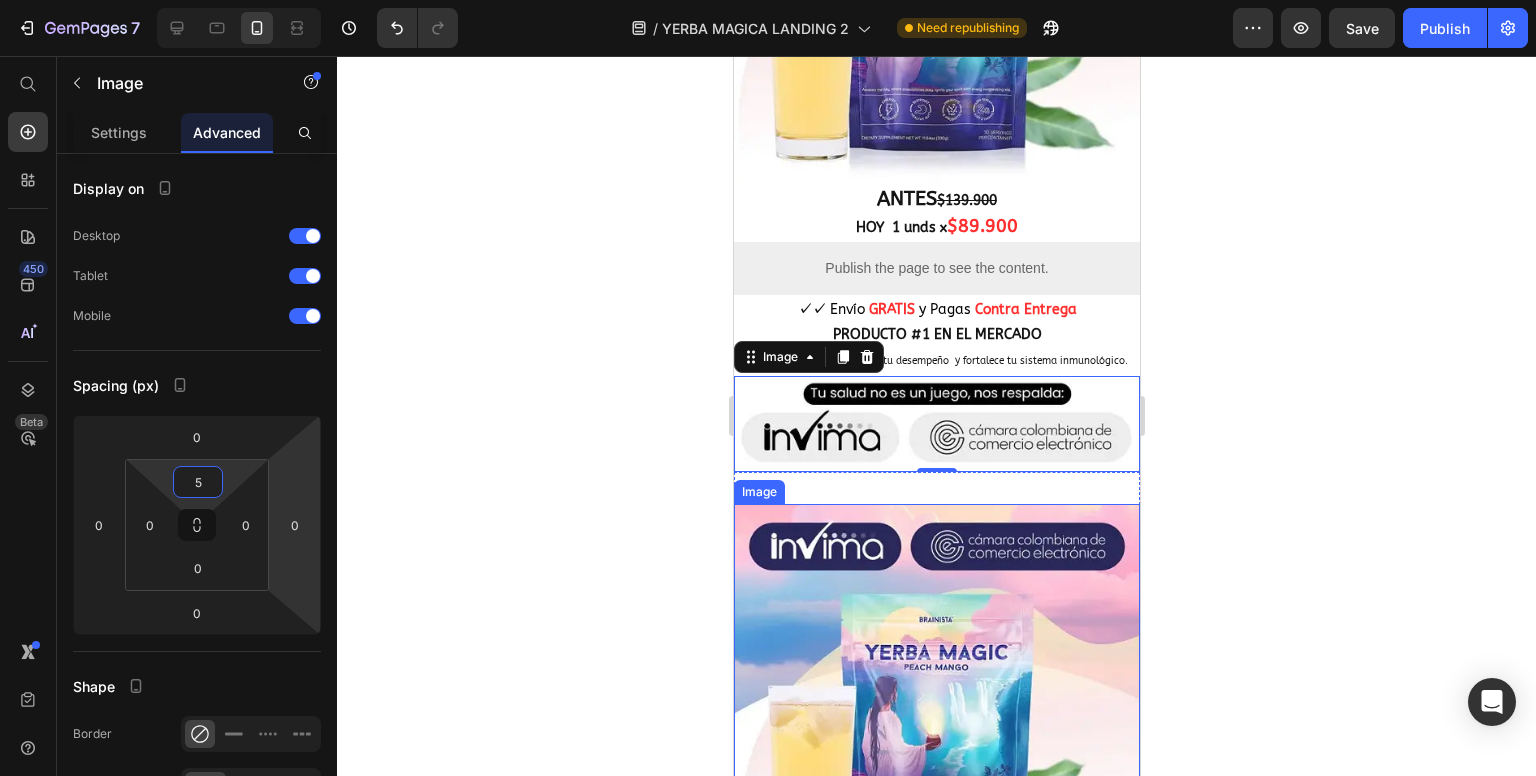 click at bounding box center (936, 699) 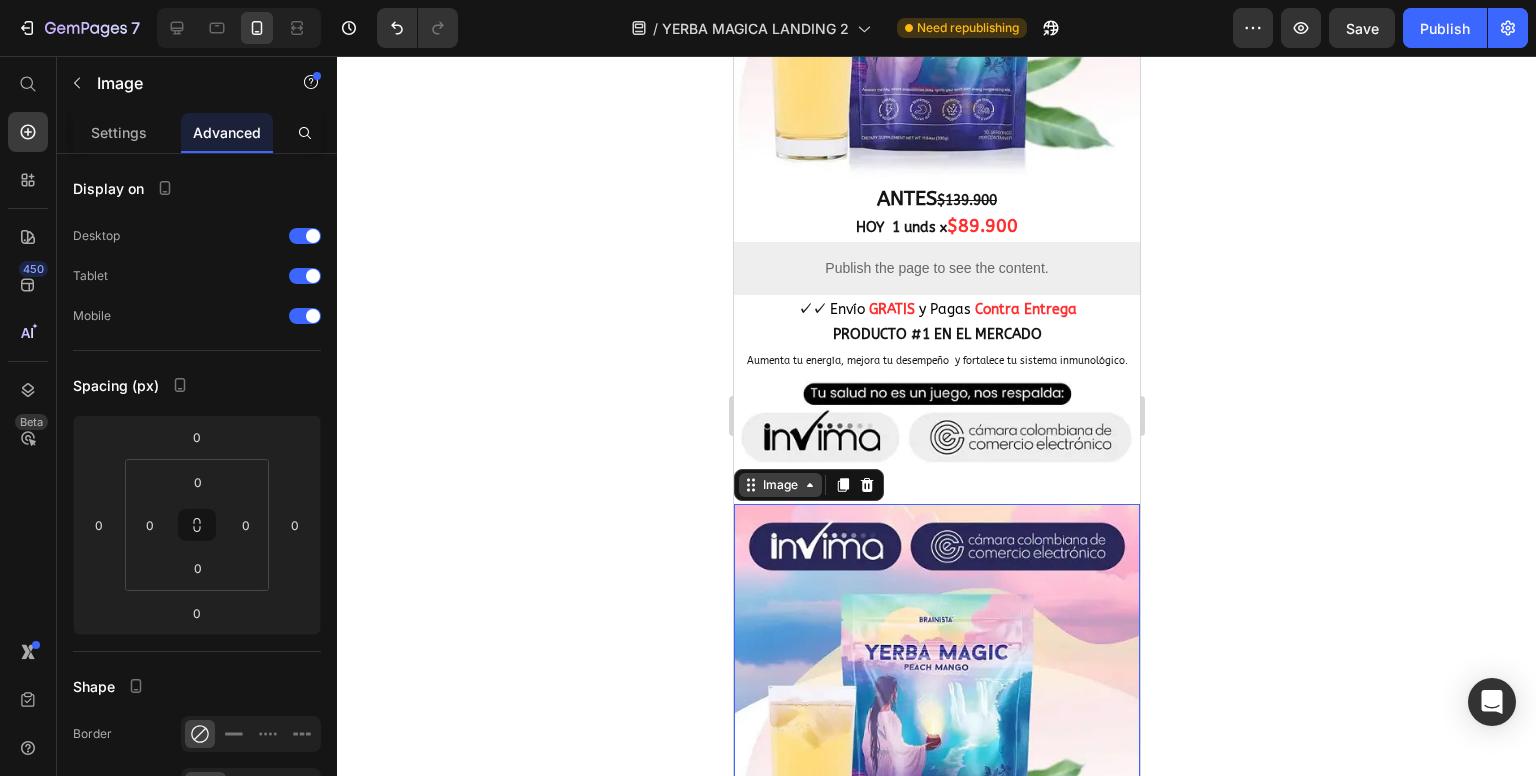 click on "Image" at bounding box center [779, 485] 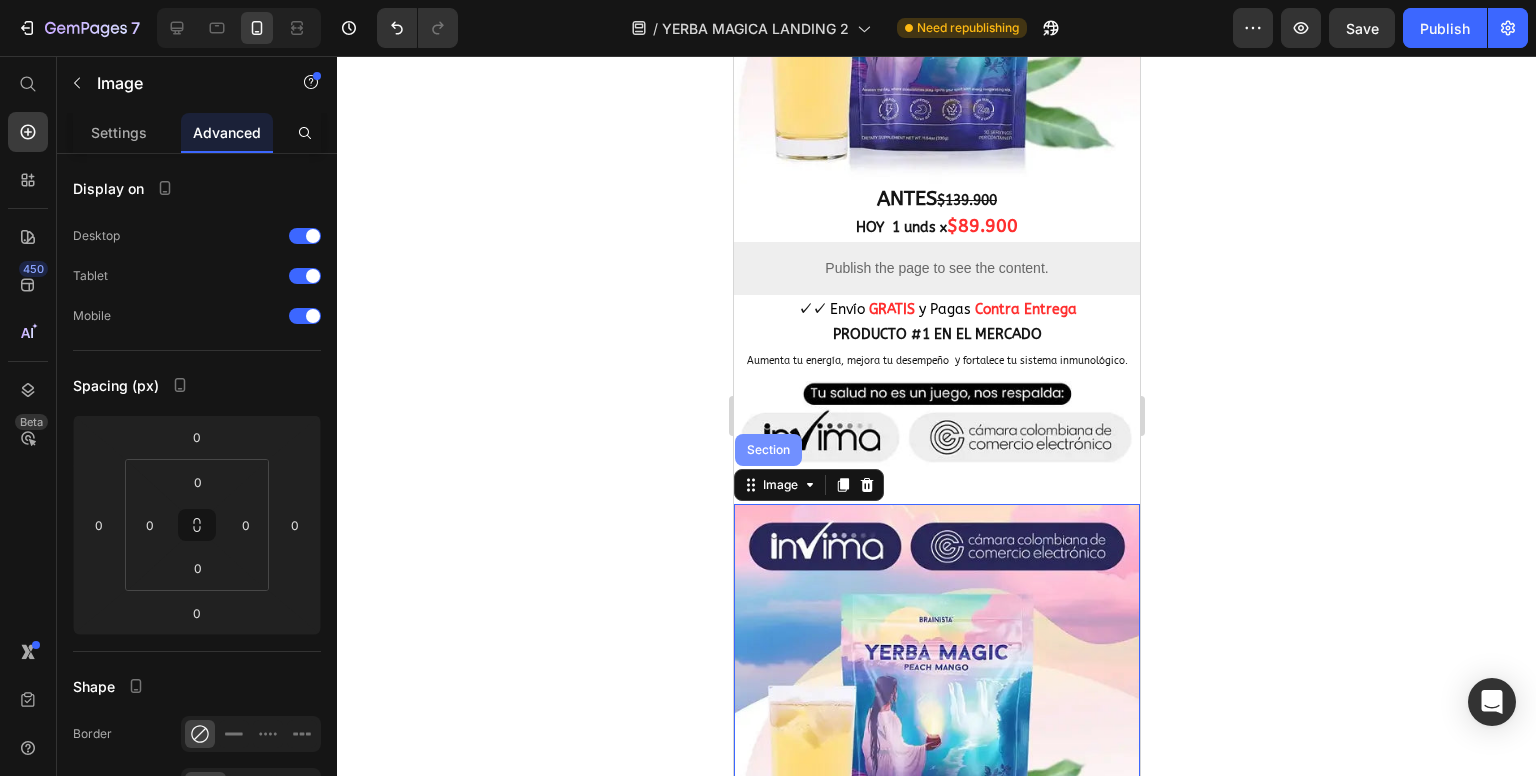 click on "Section" at bounding box center [767, 450] 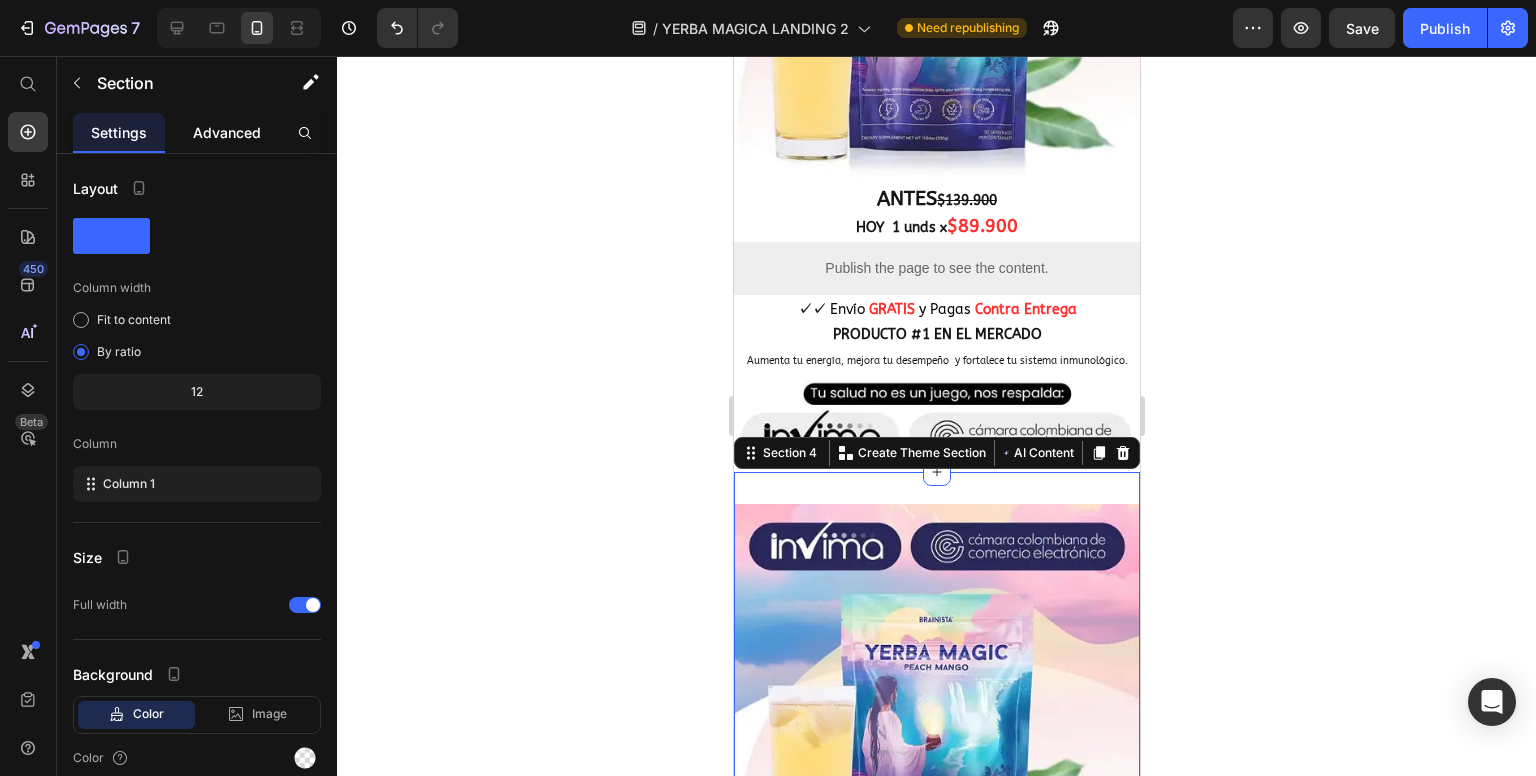 click on "Advanced" 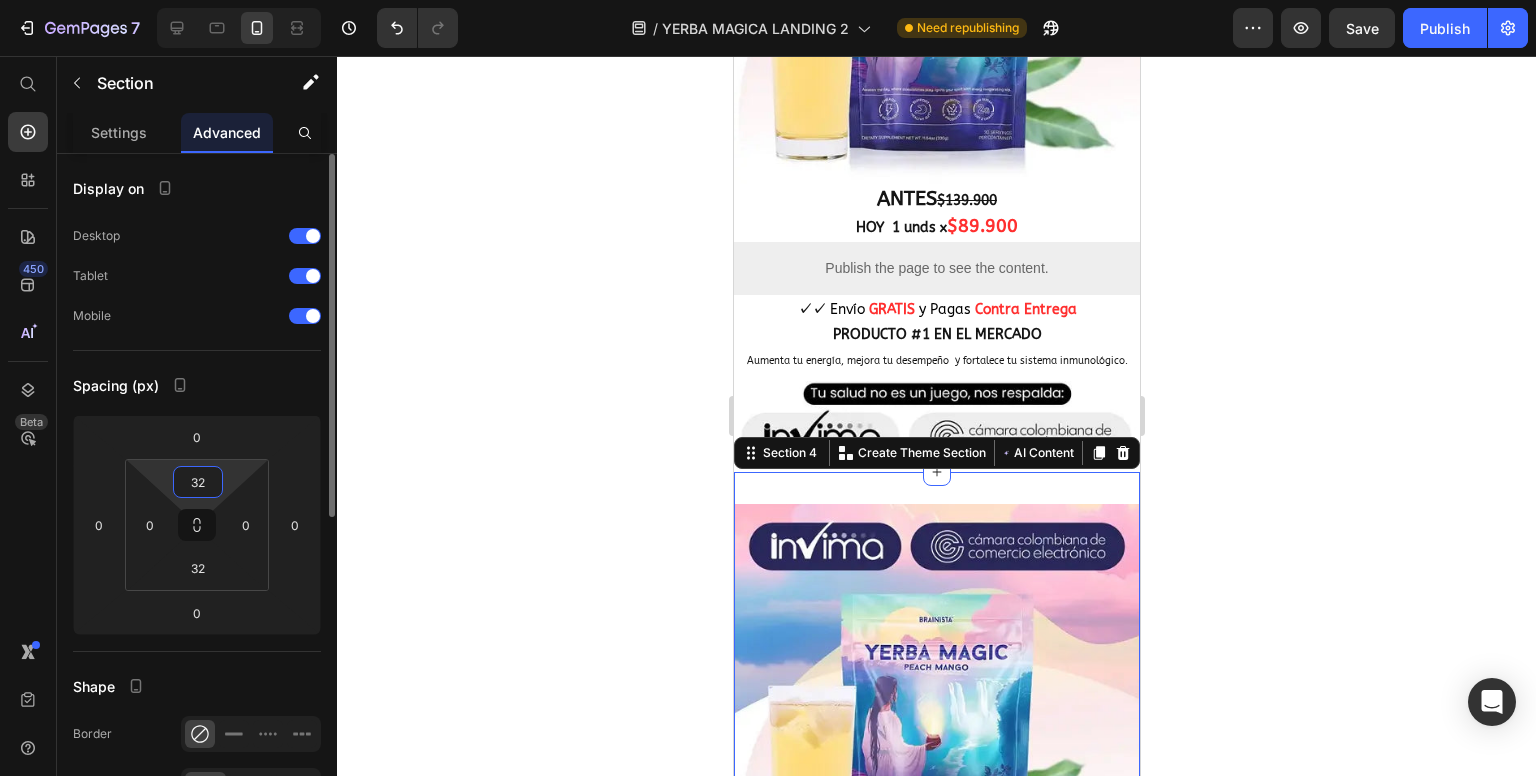 click on "32" at bounding box center (198, 482) 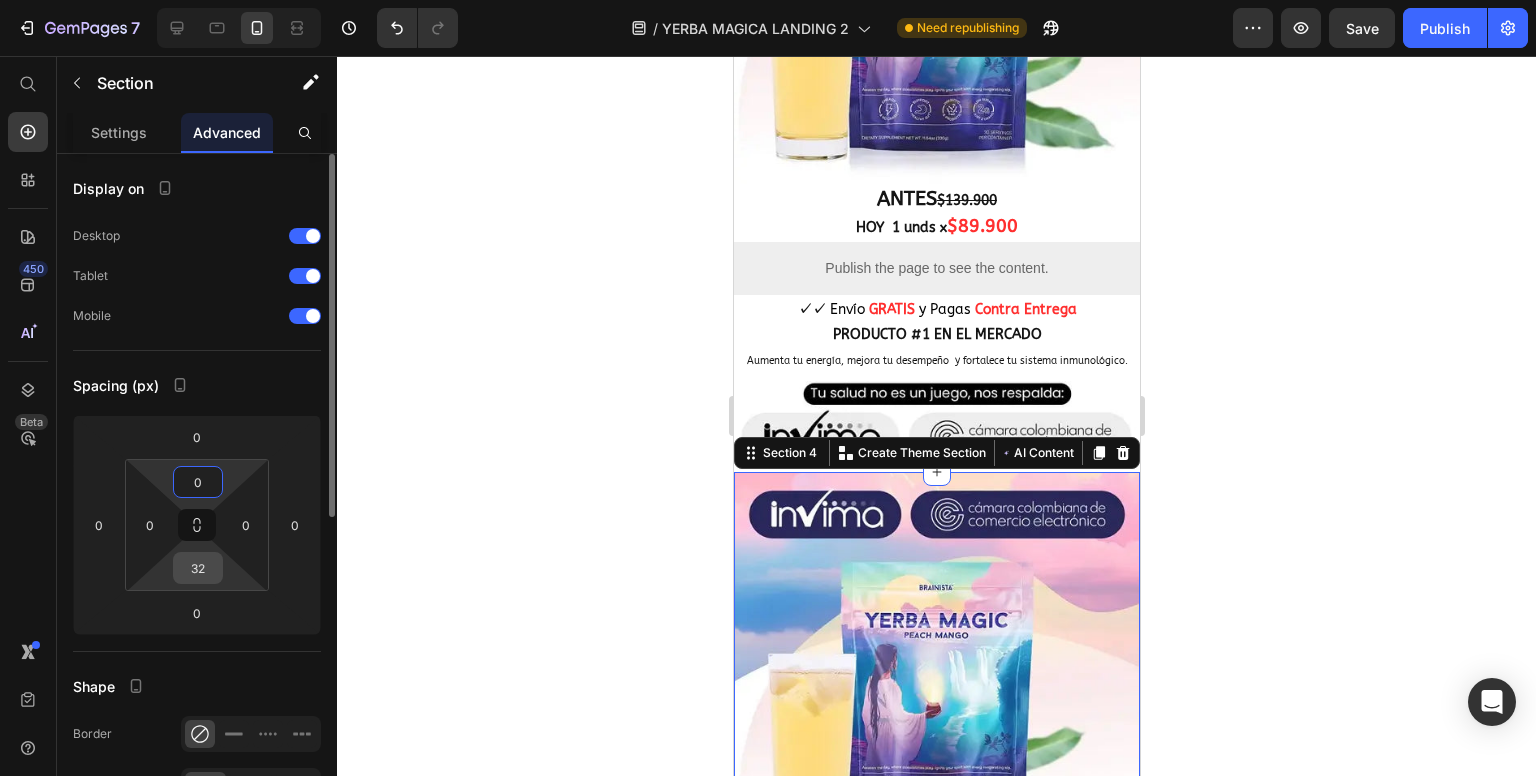 type on "0" 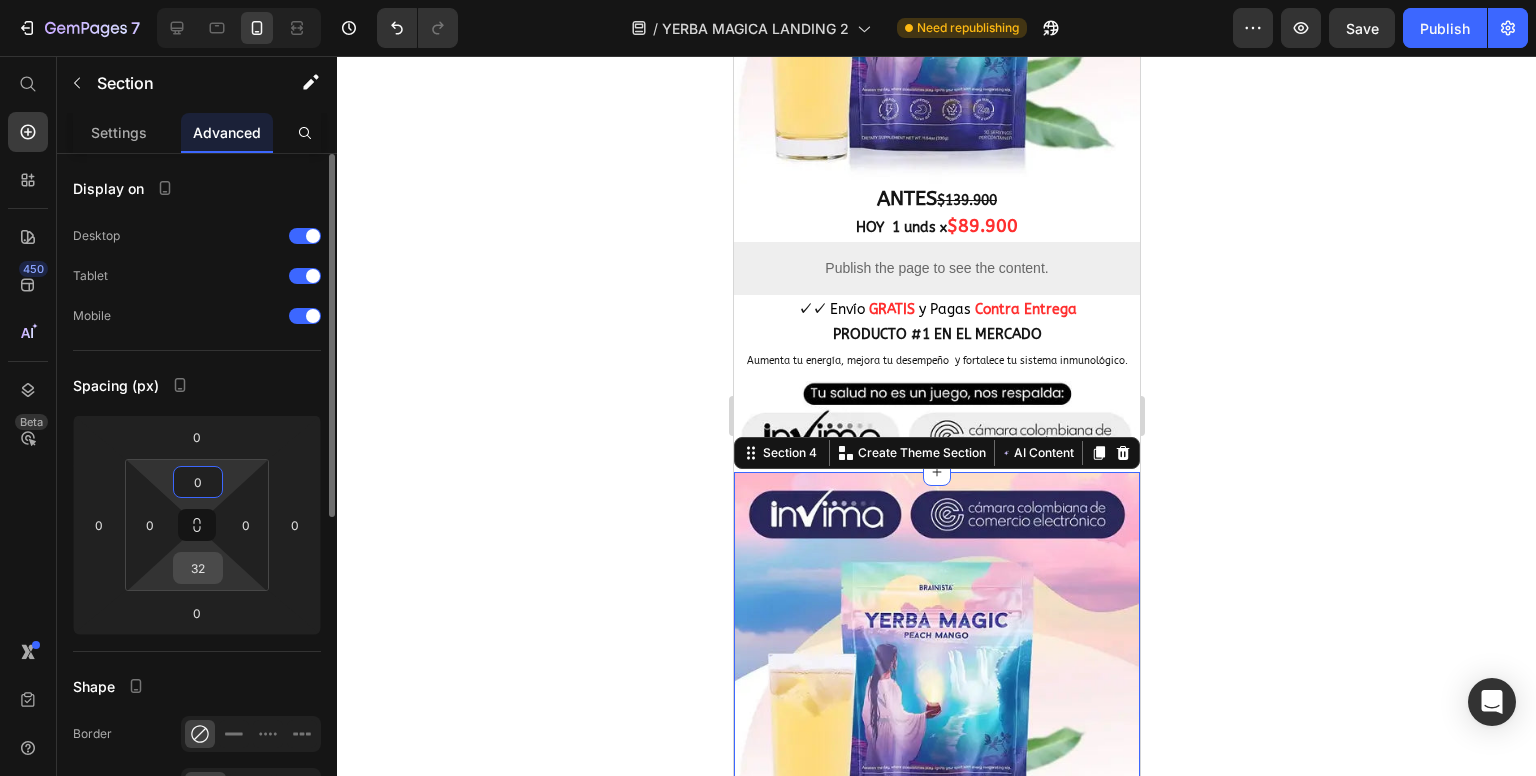 click on "32" at bounding box center [198, 568] 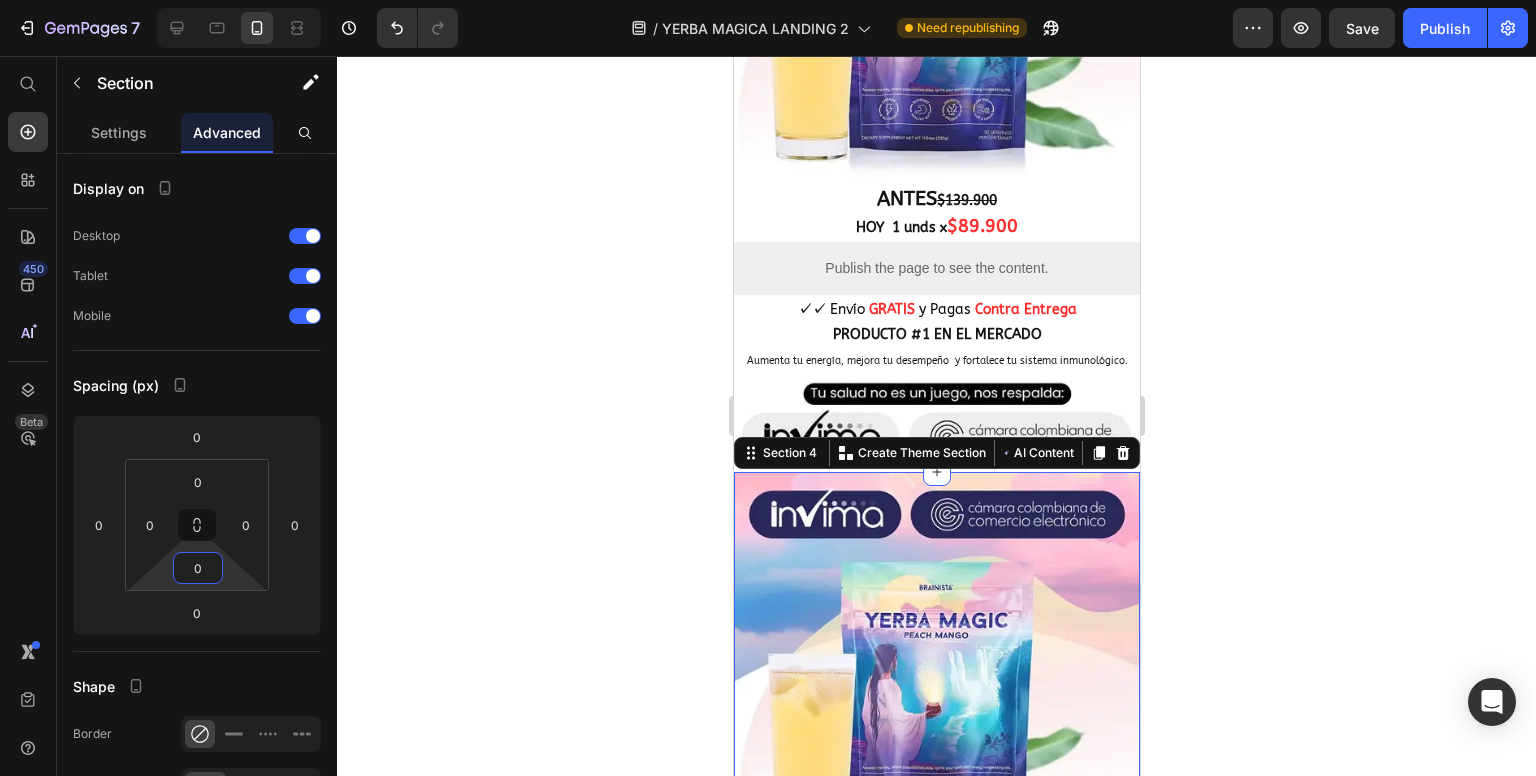 type on "0" 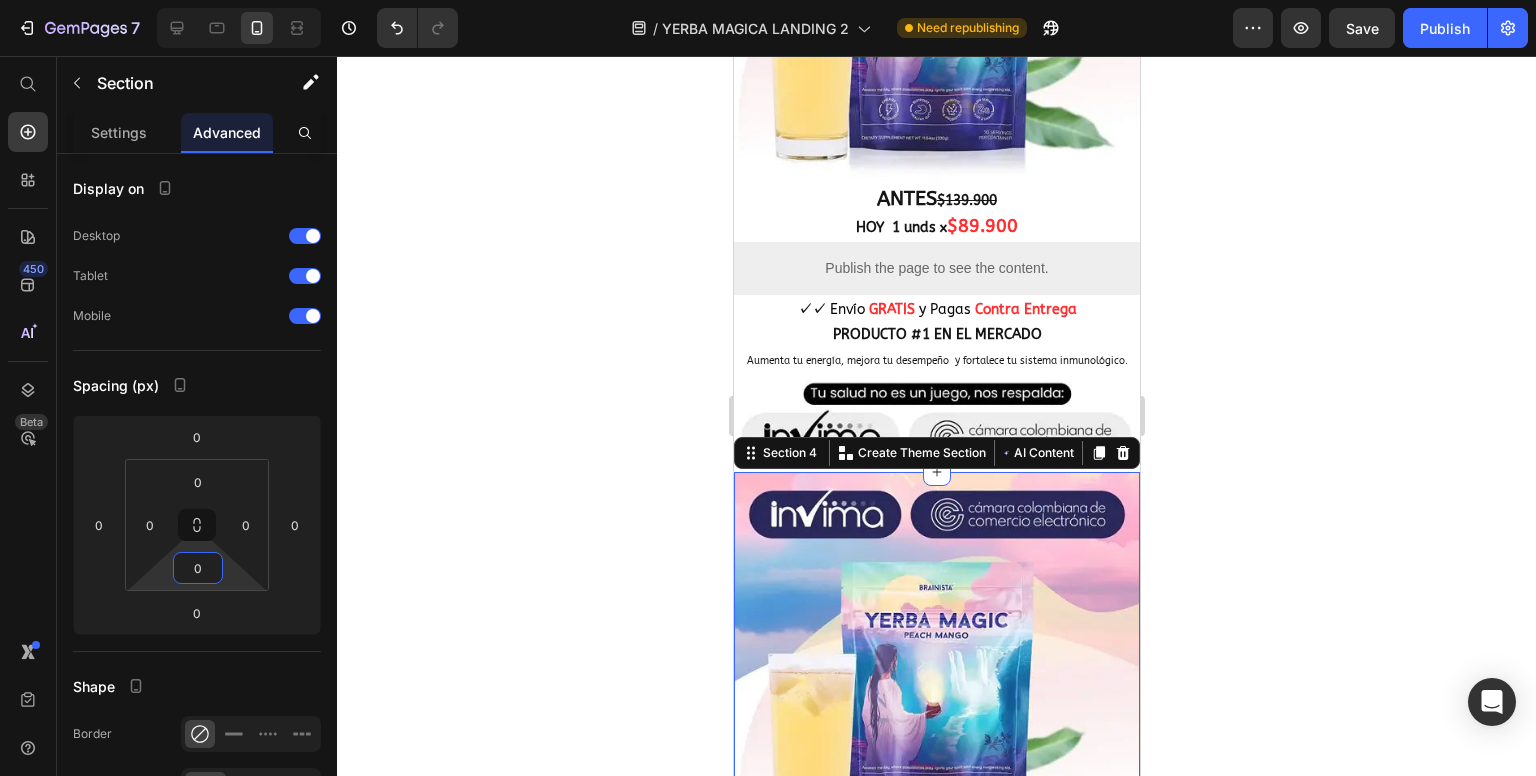 click 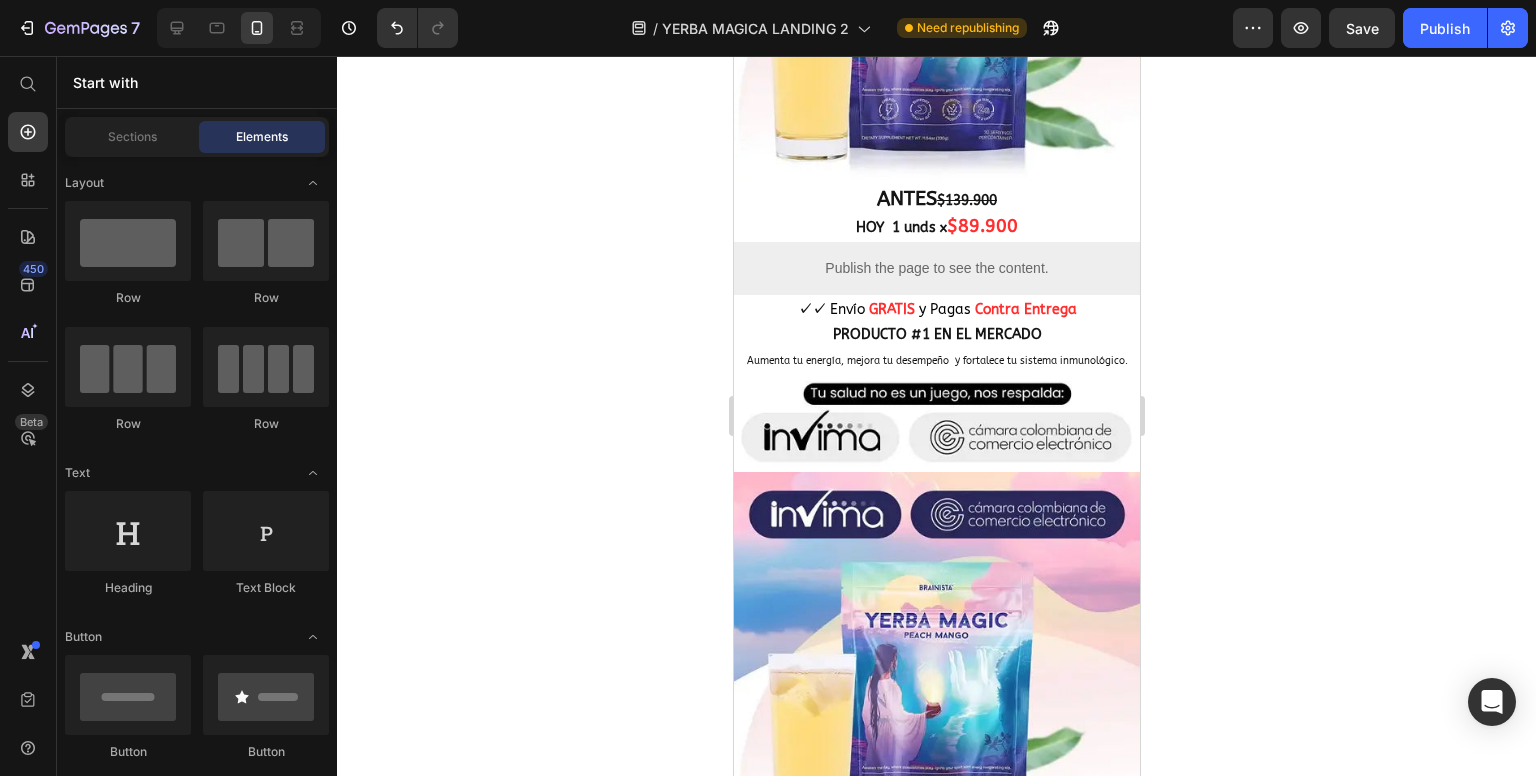 click 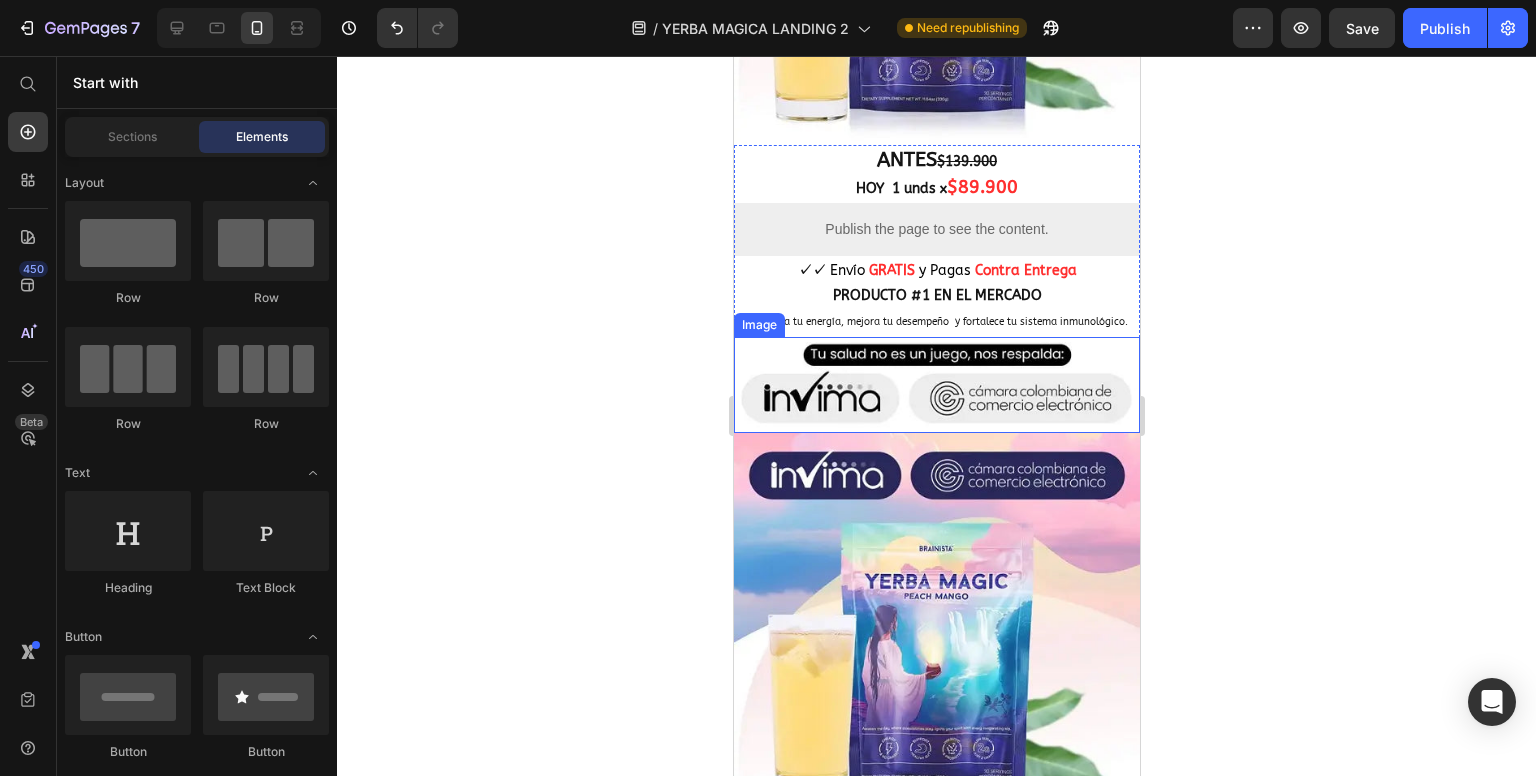 scroll, scrollTop: 1808, scrollLeft: 0, axis: vertical 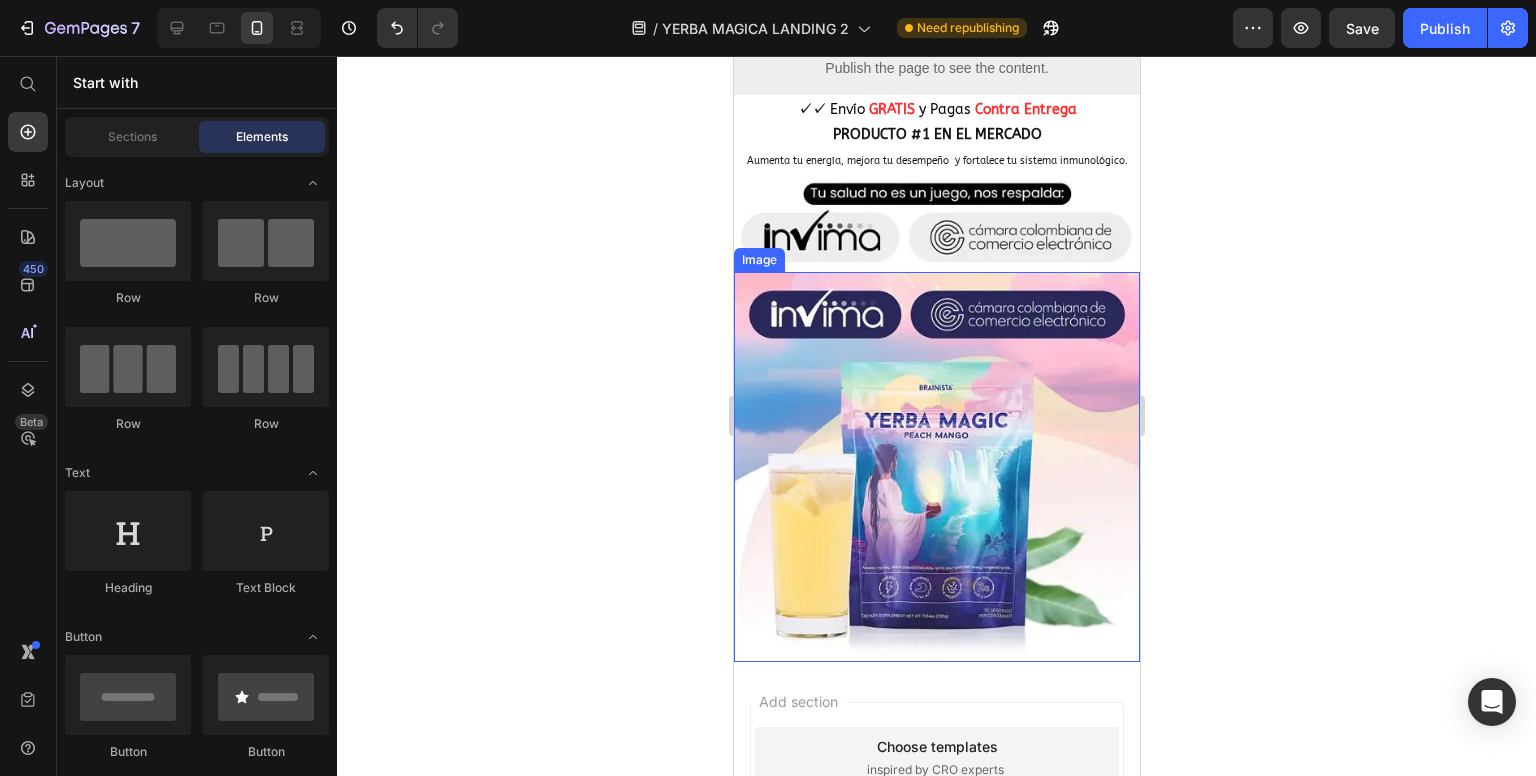 click at bounding box center [936, 467] 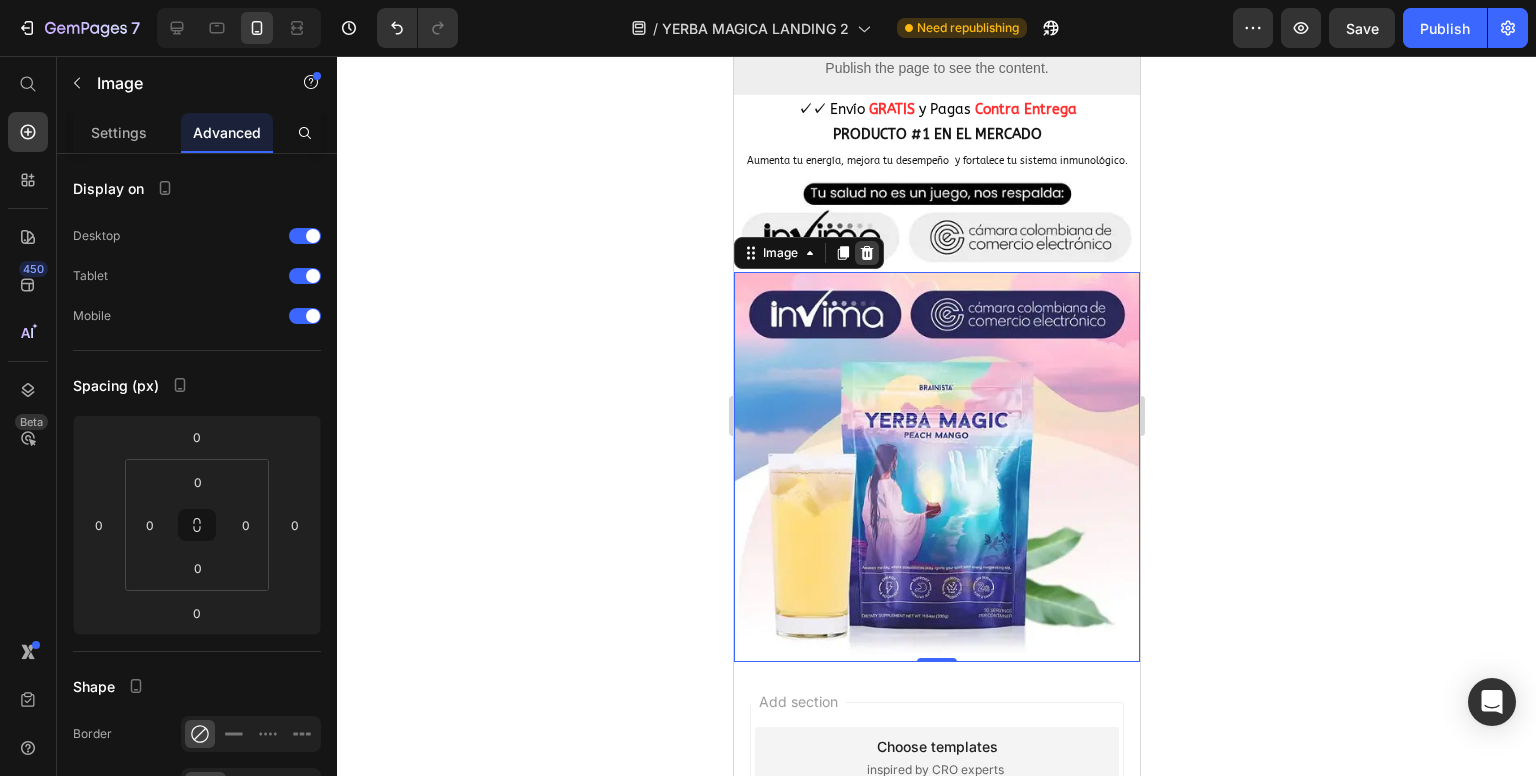 click 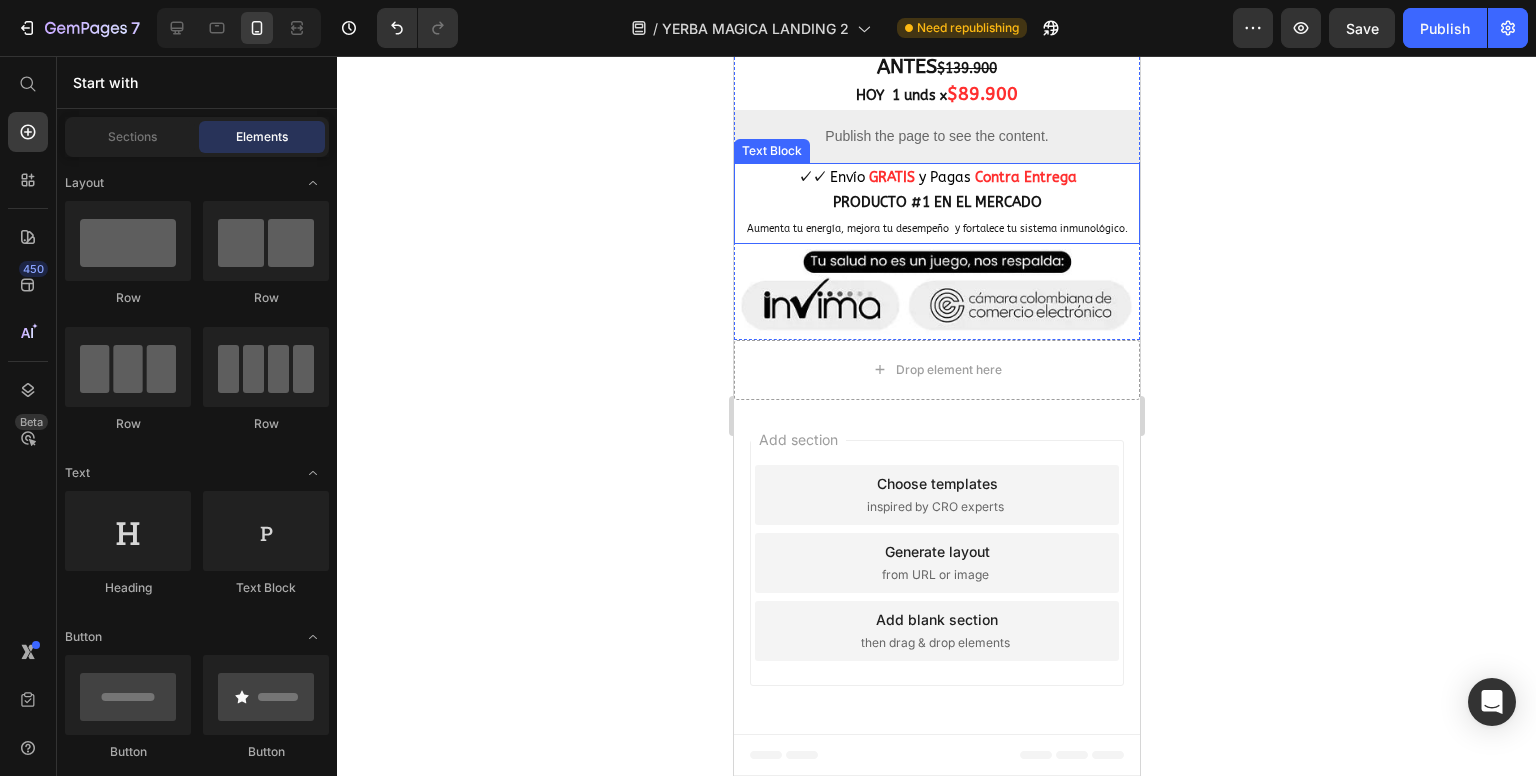 scroll, scrollTop: 1695, scrollLeft: 0, axis: vertical 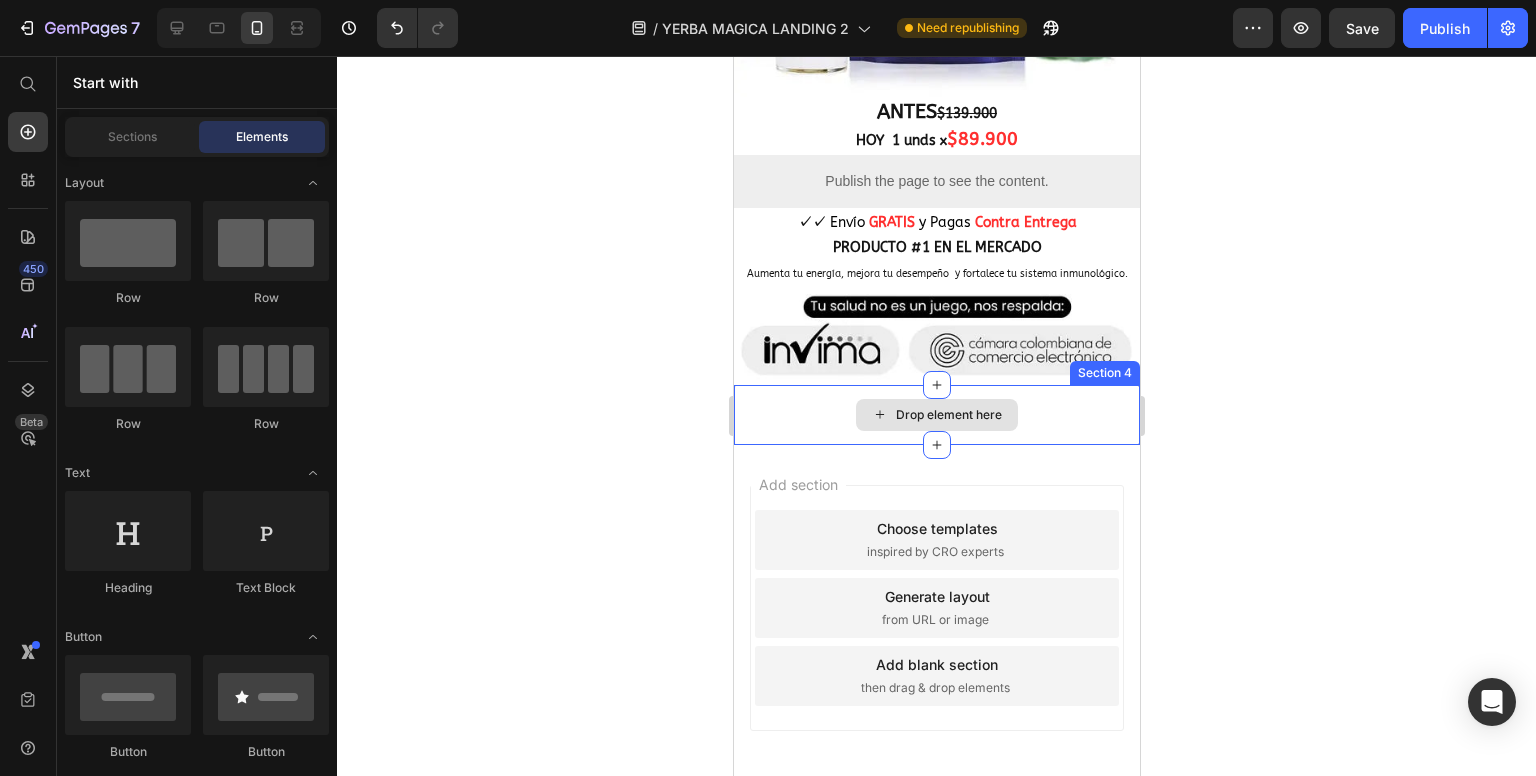 click on "Drop element here" at bounding box center [936, 415] 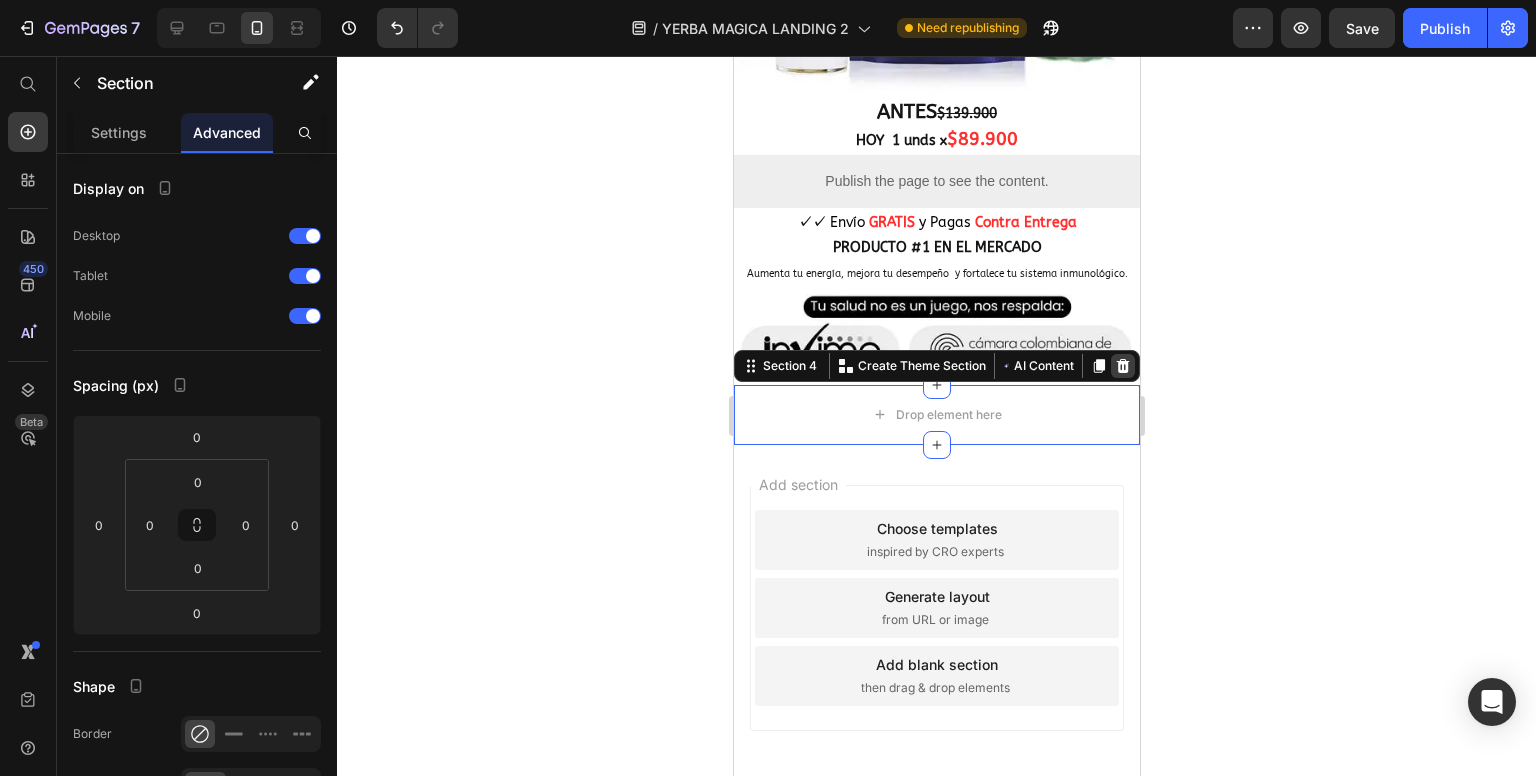 click 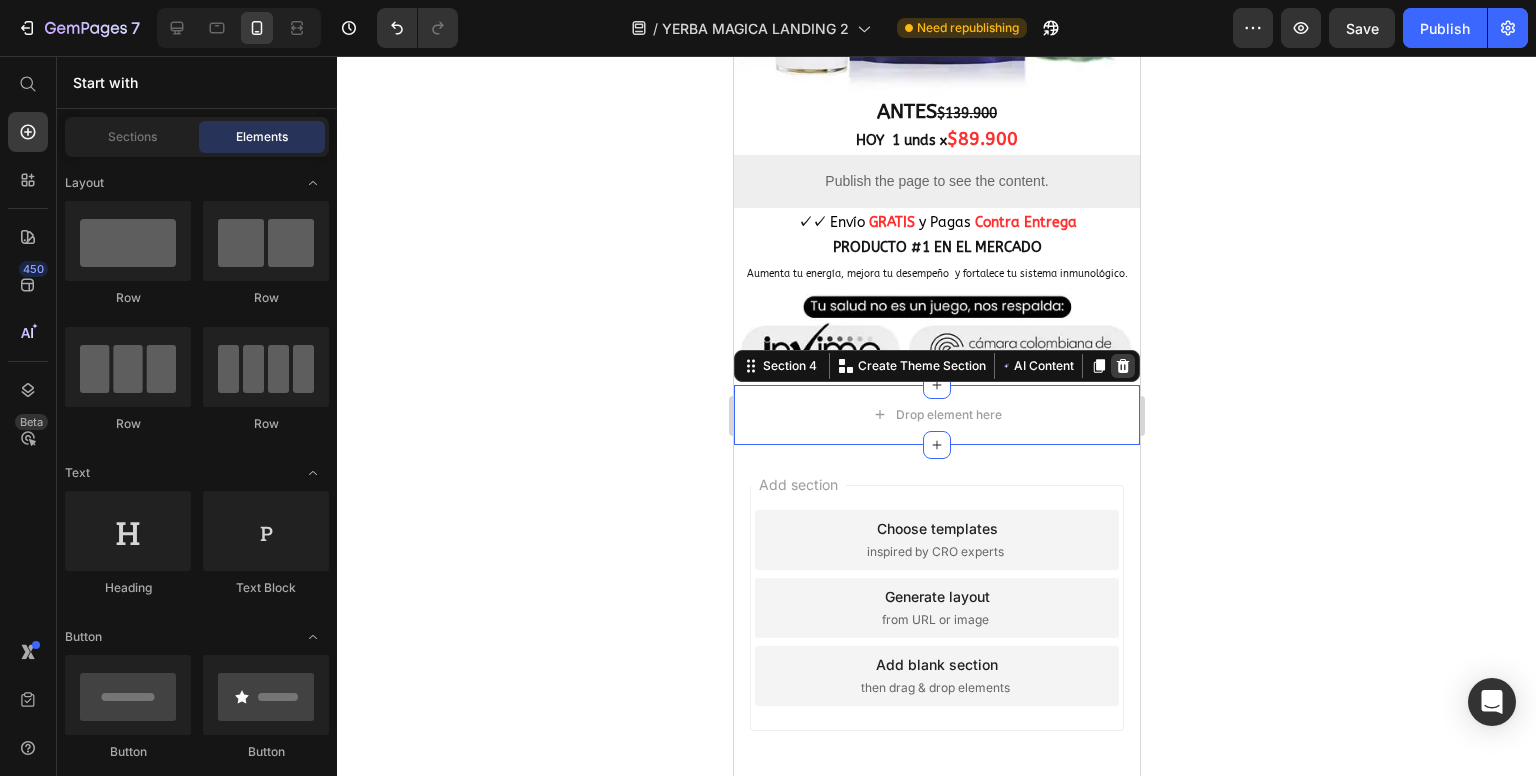 scroll, scrollTop: 1635, scrollLeft: 0, axis: vertical 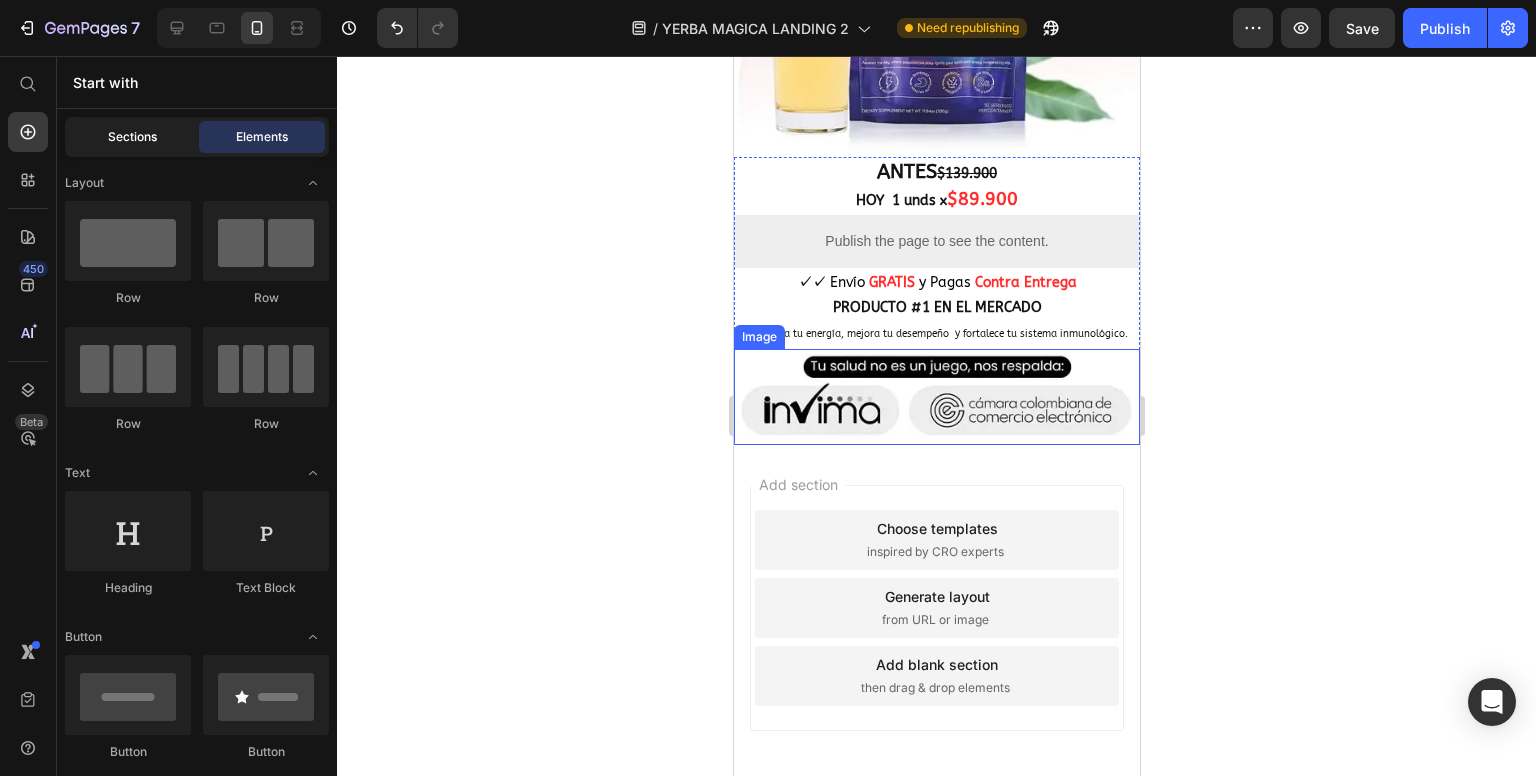 click on "Sections" 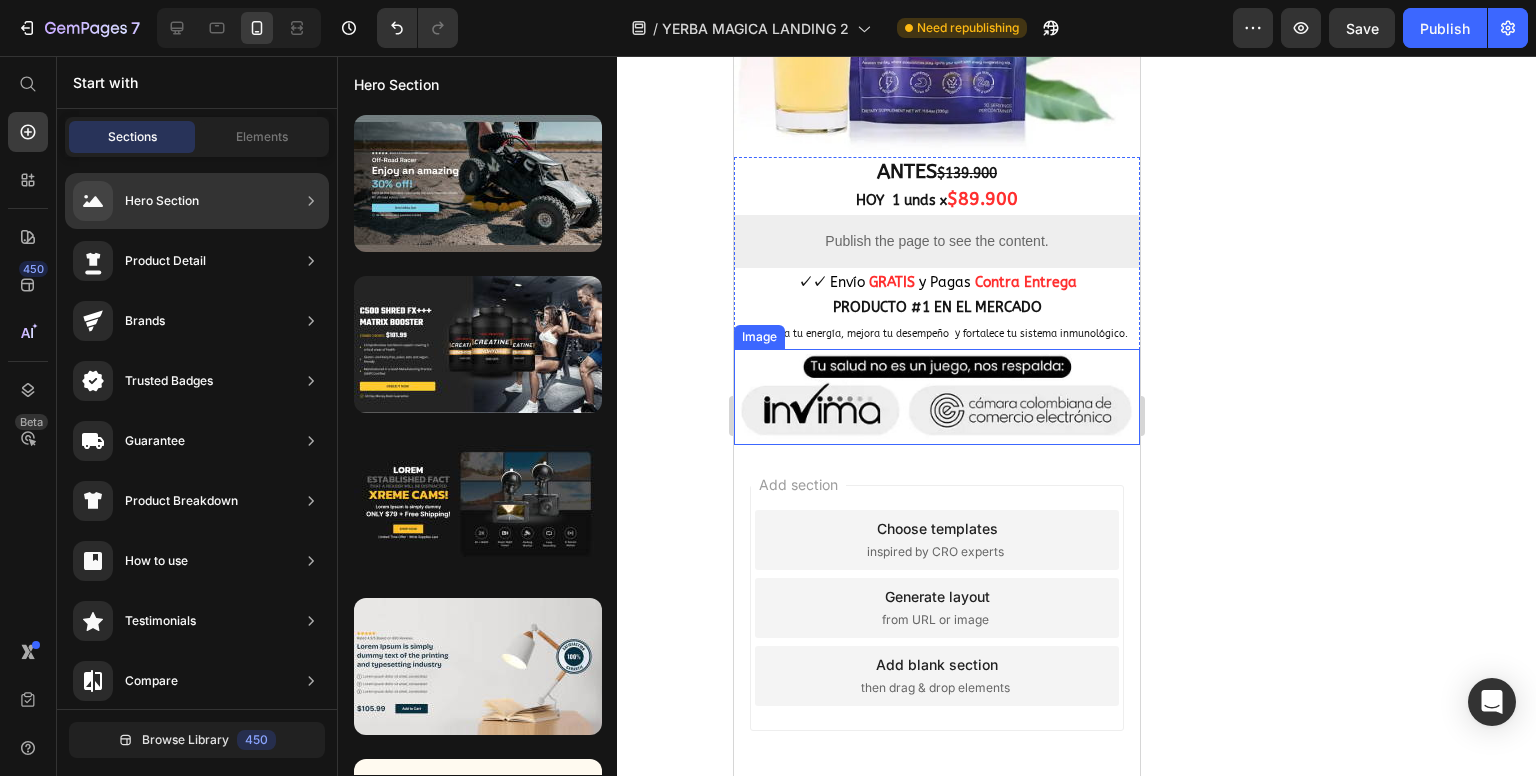 scroll, scrollTop: 300, scrollLeft: 0, axis: vertical 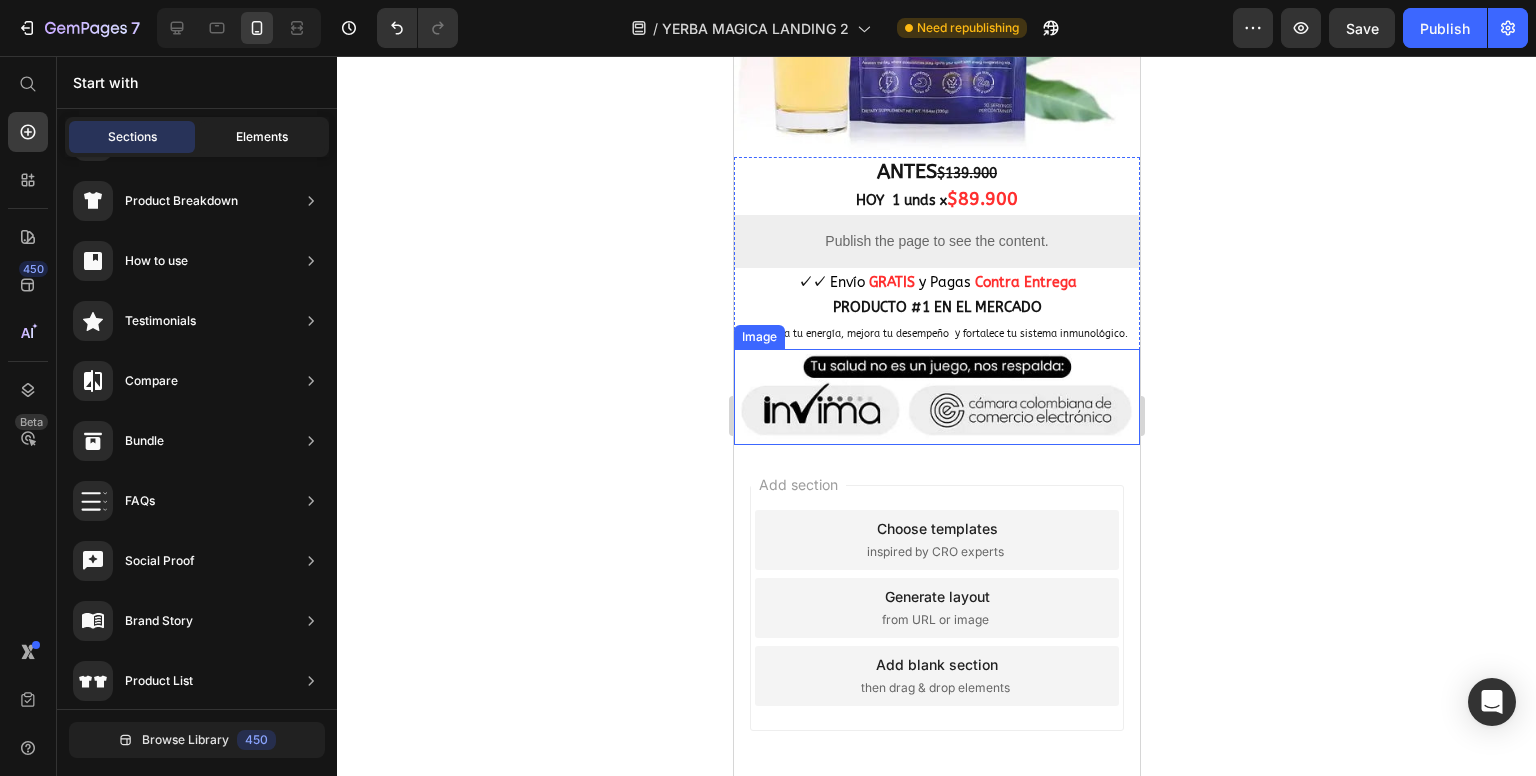 click on "Elements" at bounding box center [262, 137] 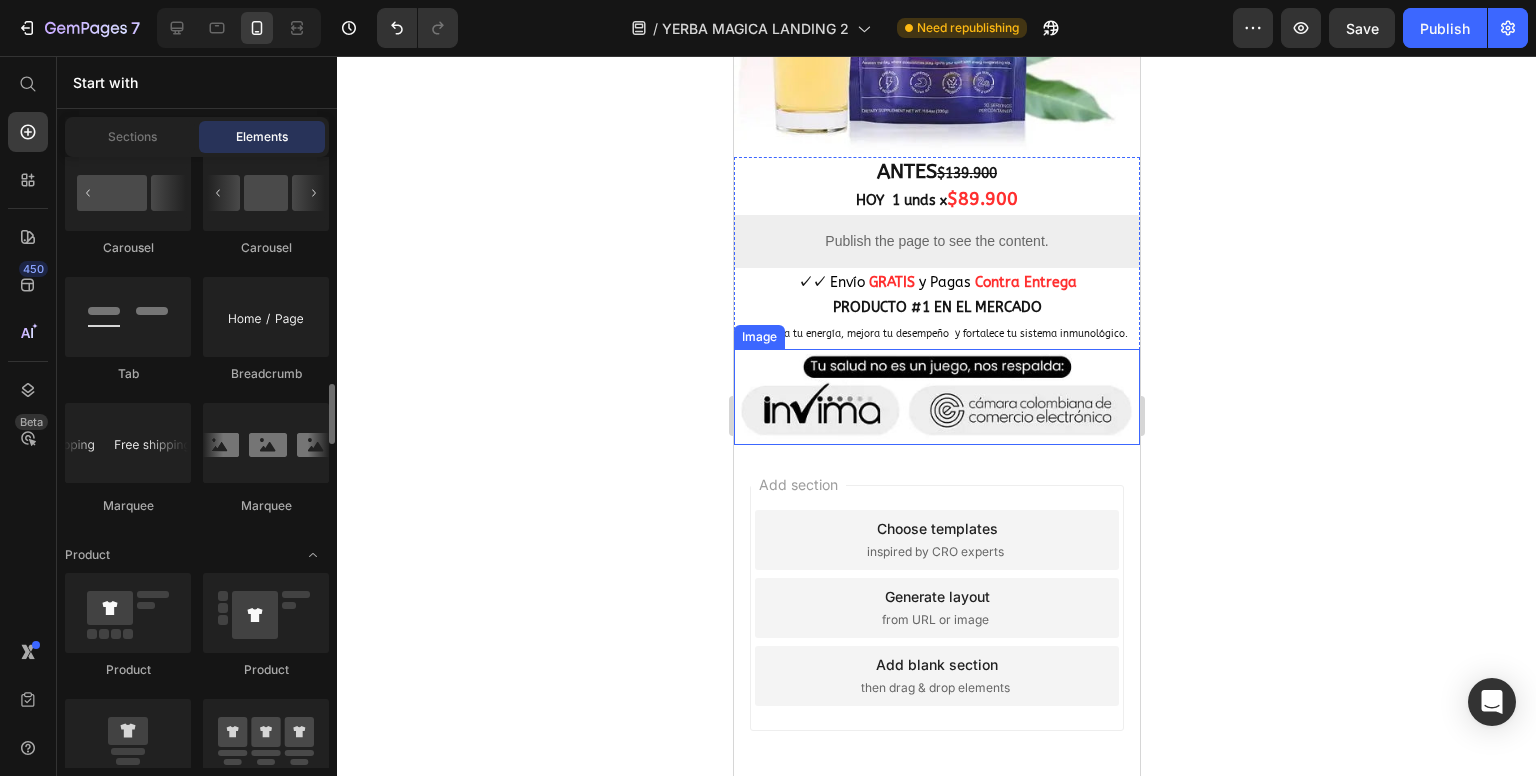scroll, scrollTop: 2100, scrollLeft: 0, axis: vertical 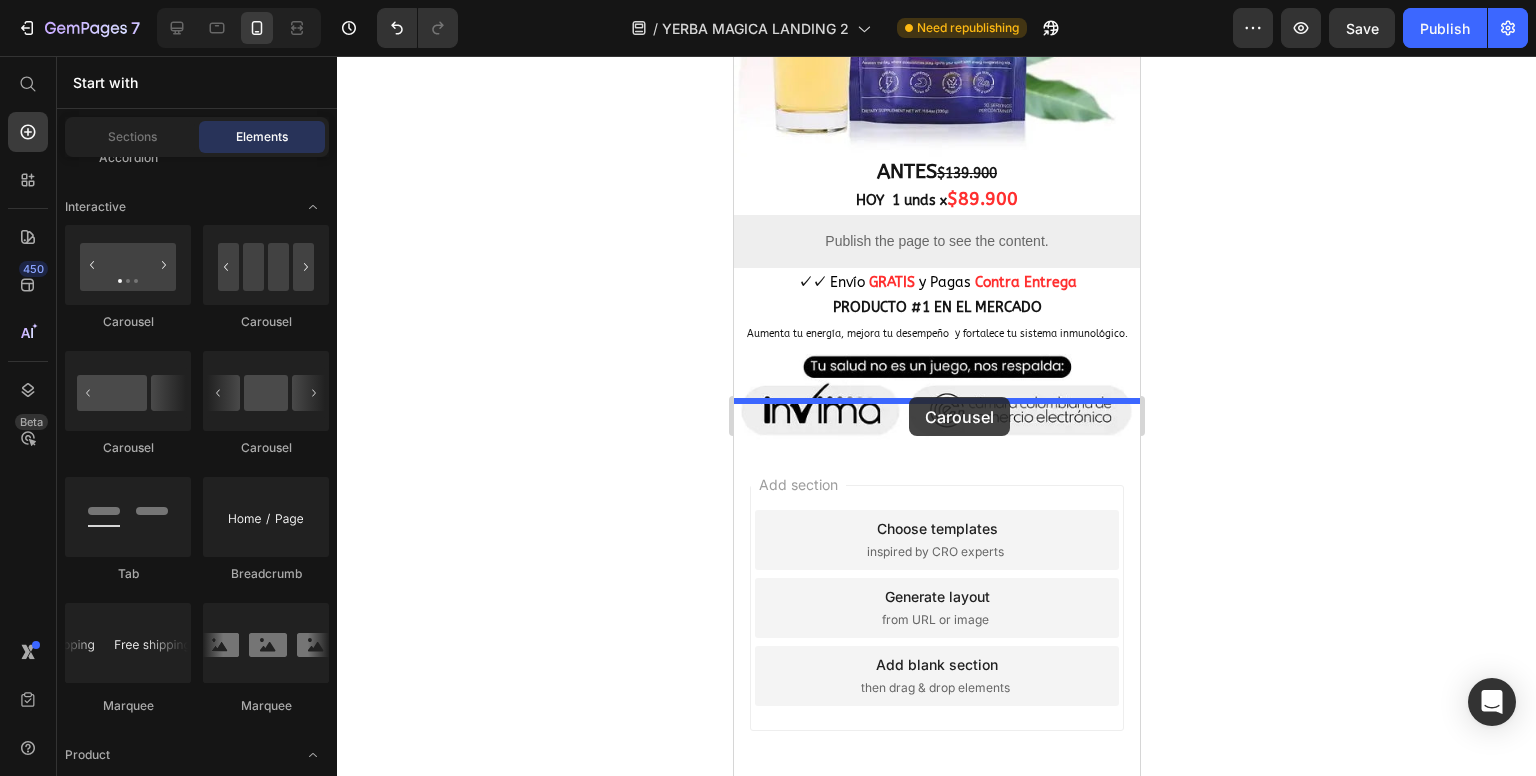 drag, startPoint x: 982, startPoint y: 358, endPoint x: 908, endPoint y: 397, distance: 83.64807 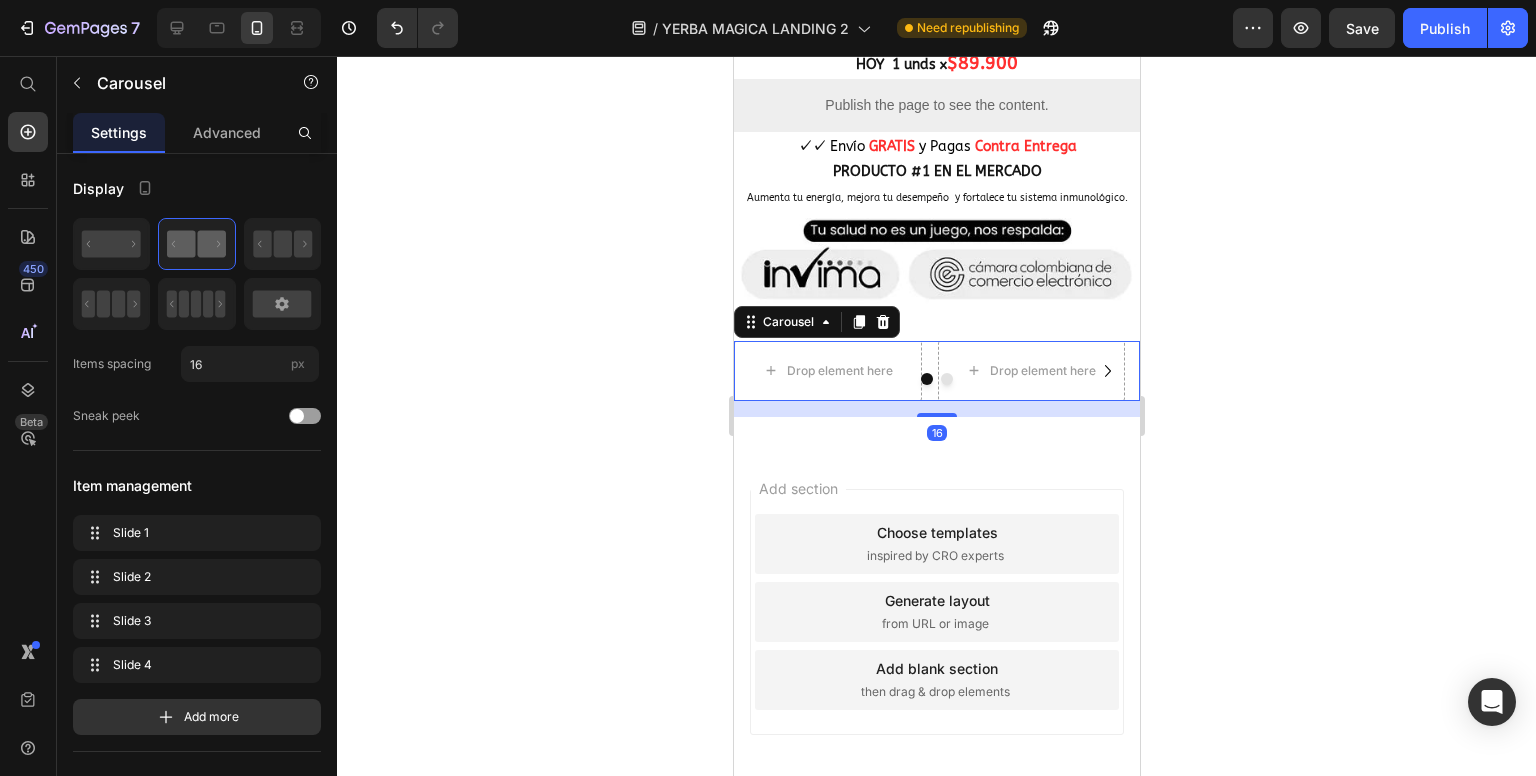 scroll, scrollTop: 1675, scrollLeft: 0, axis: vertical 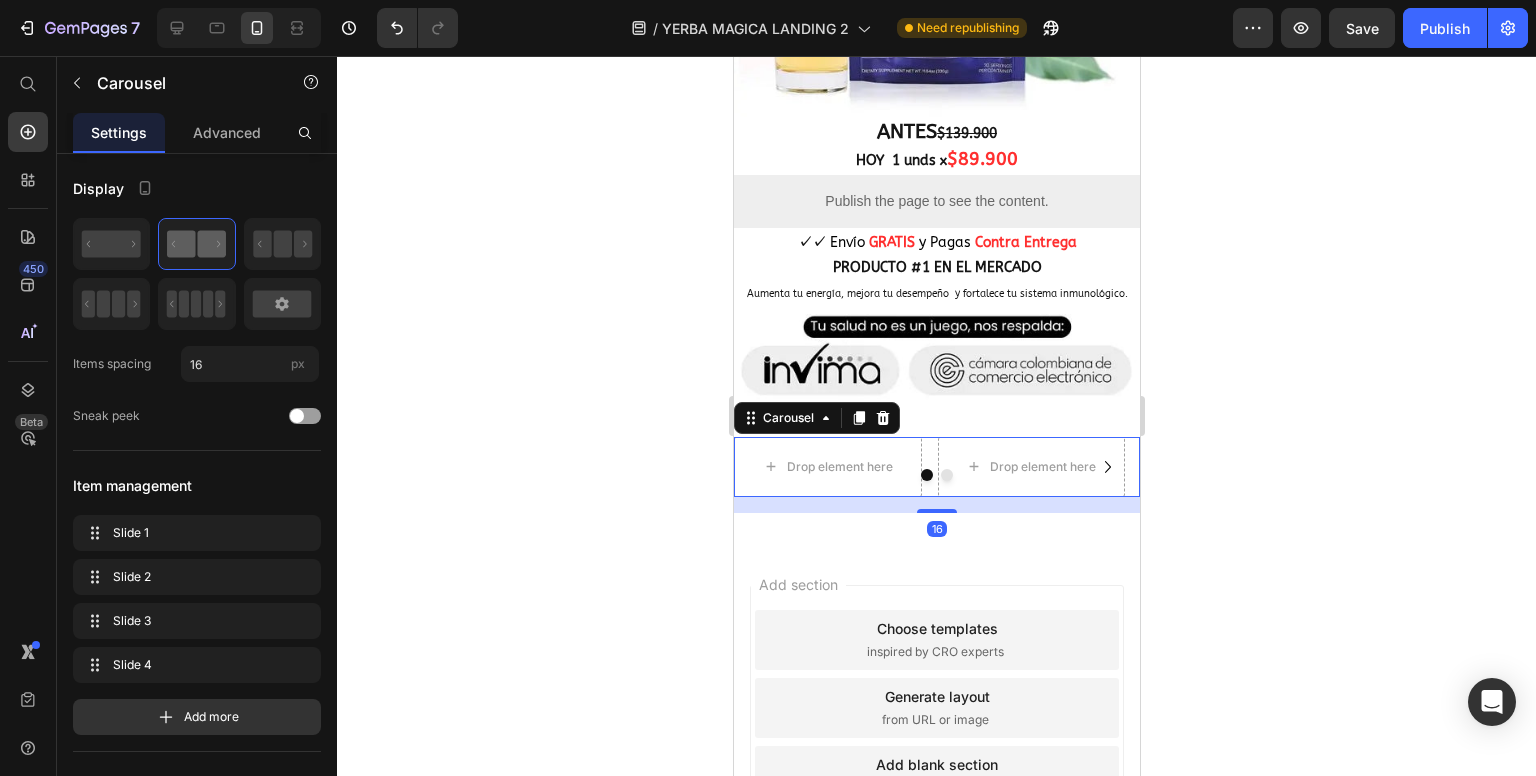 click 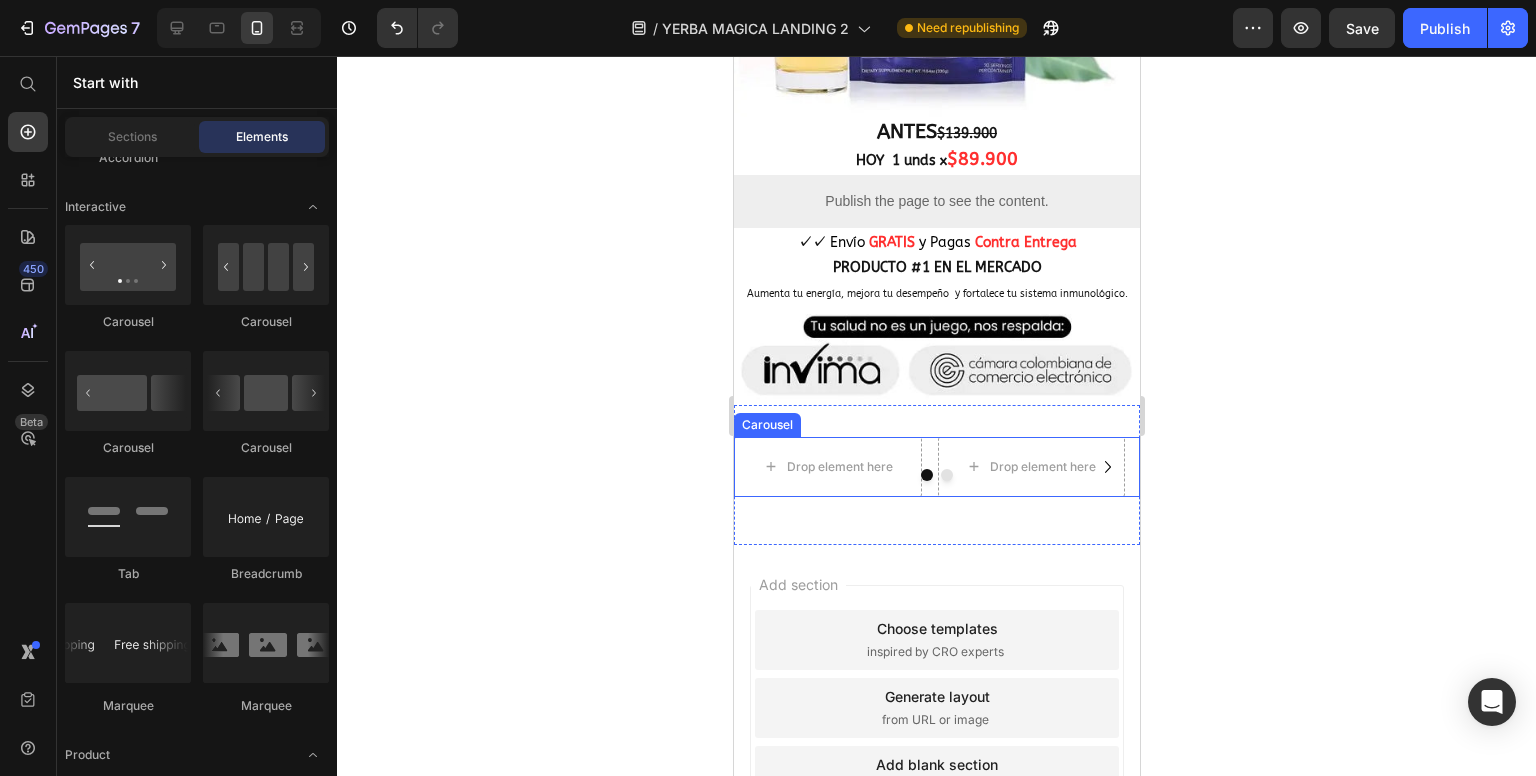 click at bounding box center (936, 475) 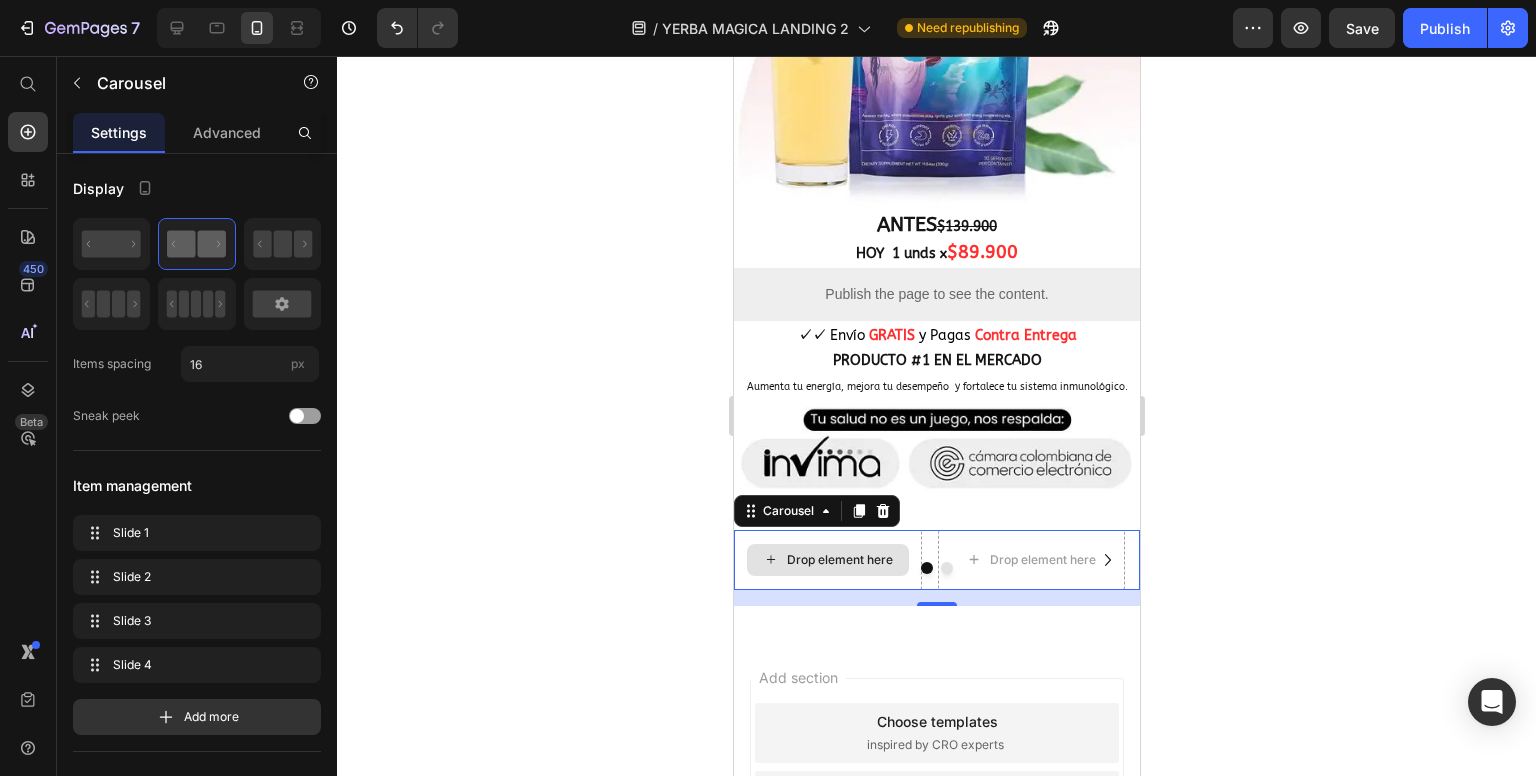 scroll, scrollTop: 1575, scrollLeft: 0, axis: vertical 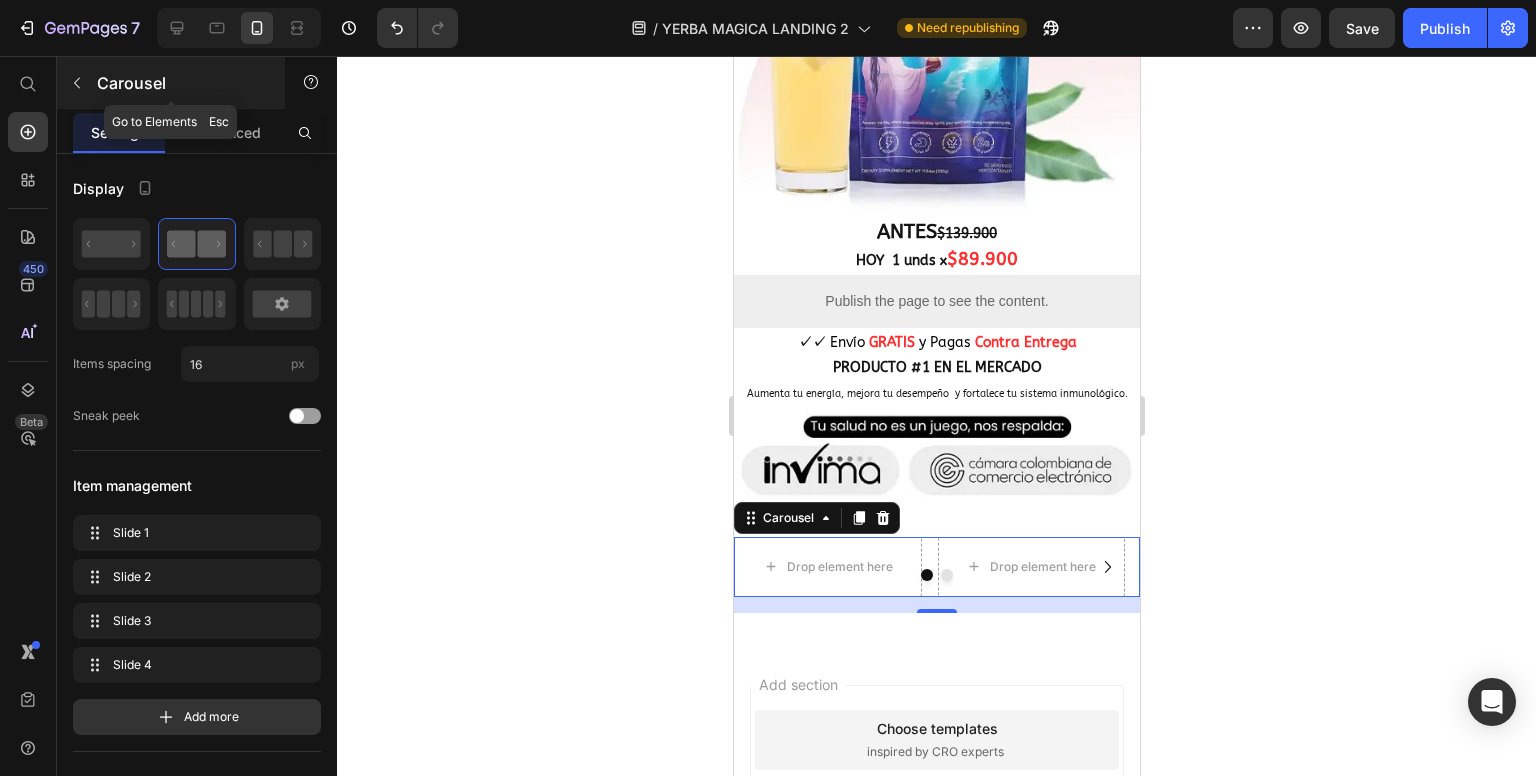 click 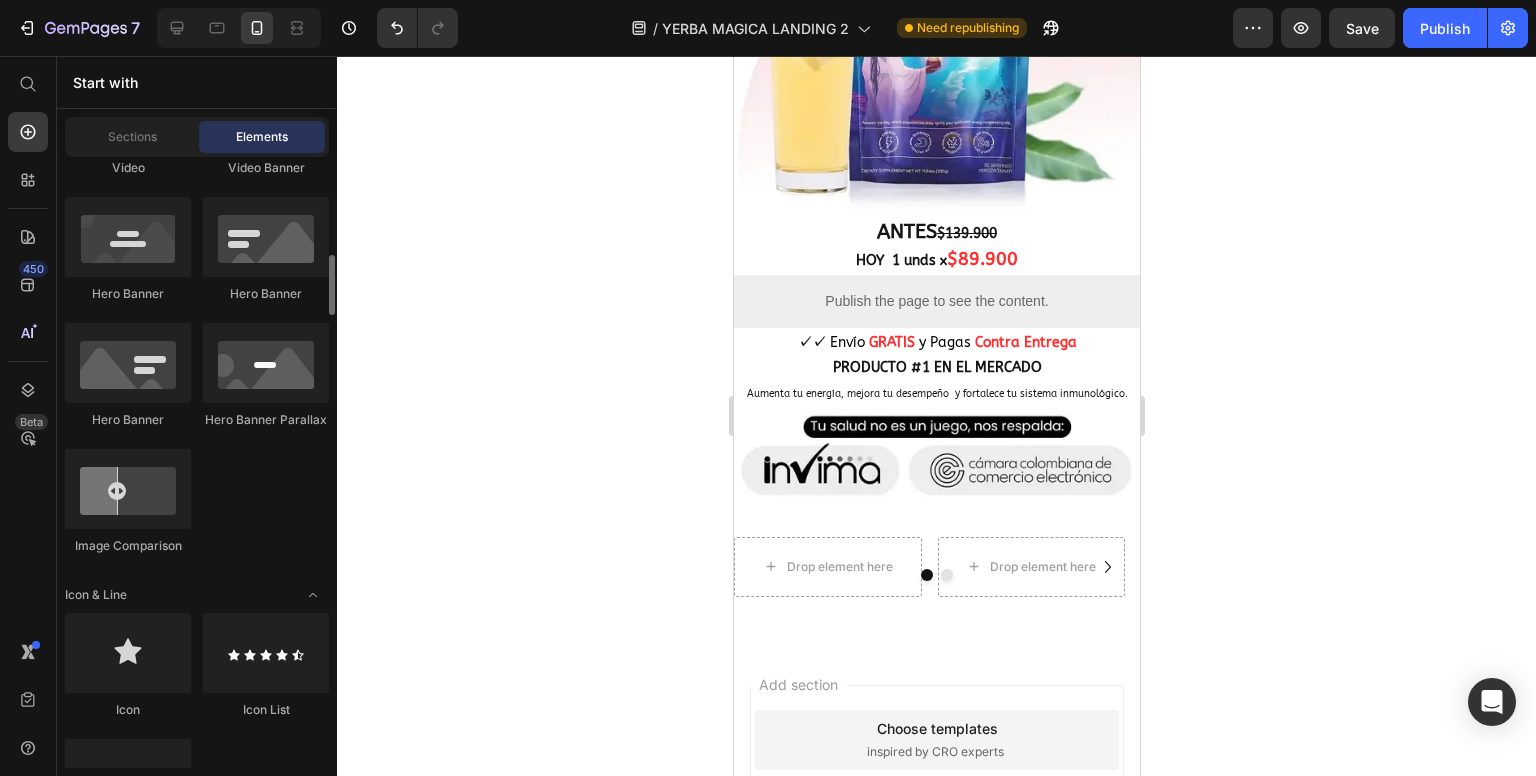 scroll, scrollTop: 800, scrollLeft: 0, axis: vertical 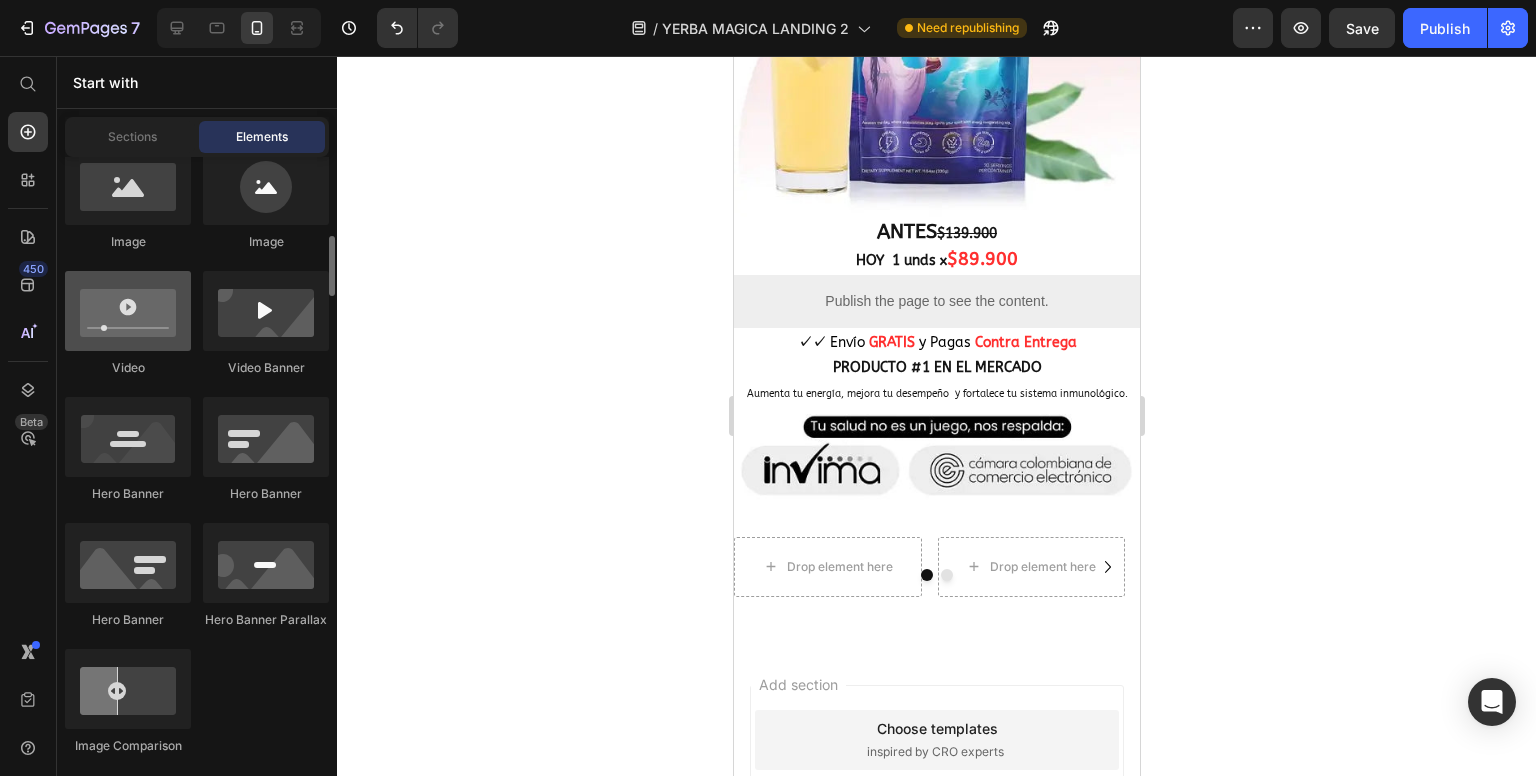 click at bounding box center (128, 311) 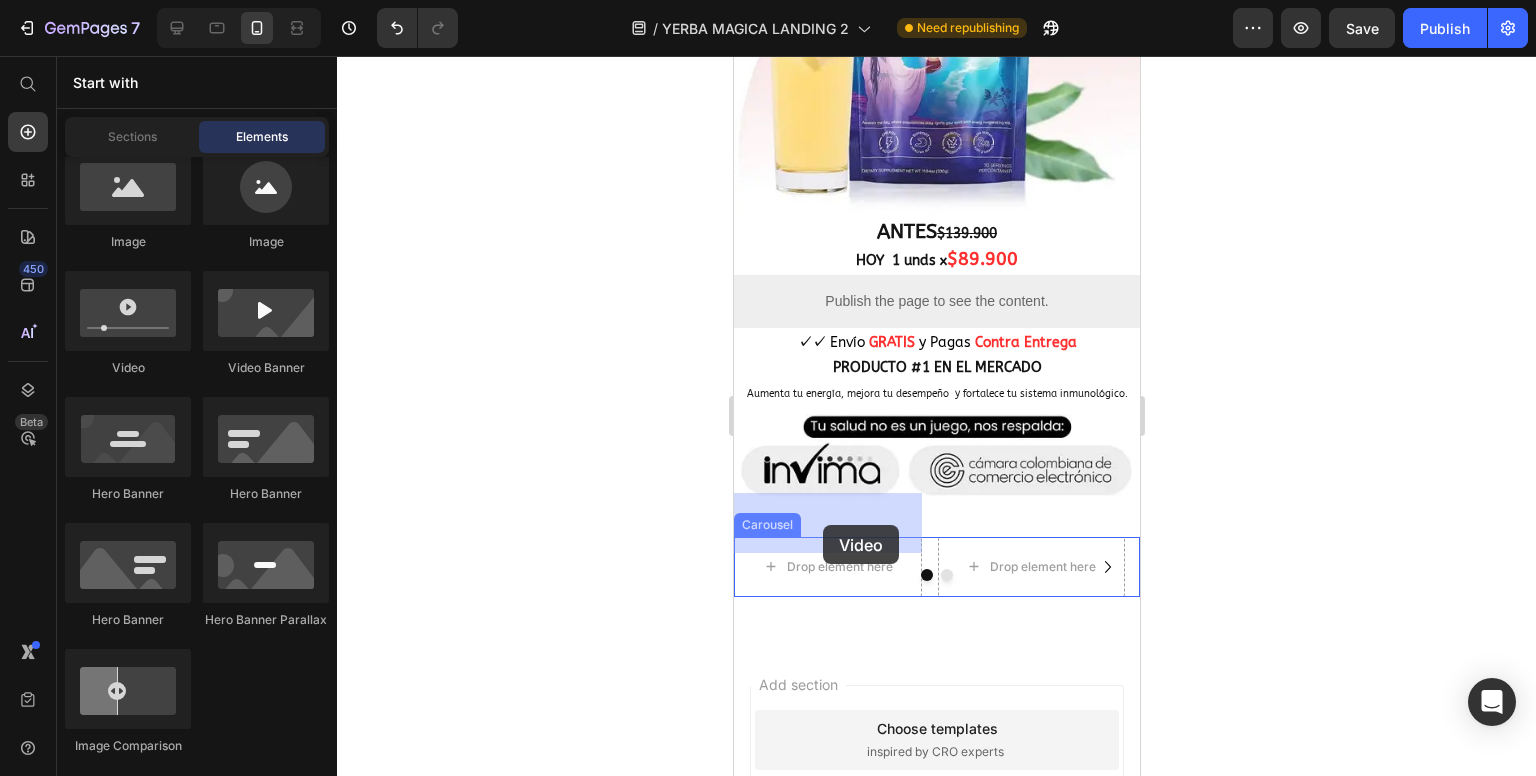 drag, startPoint x: 837, startPoint y: 371, endPoint x: 822, endPoint y: 525, distance: 154.72879 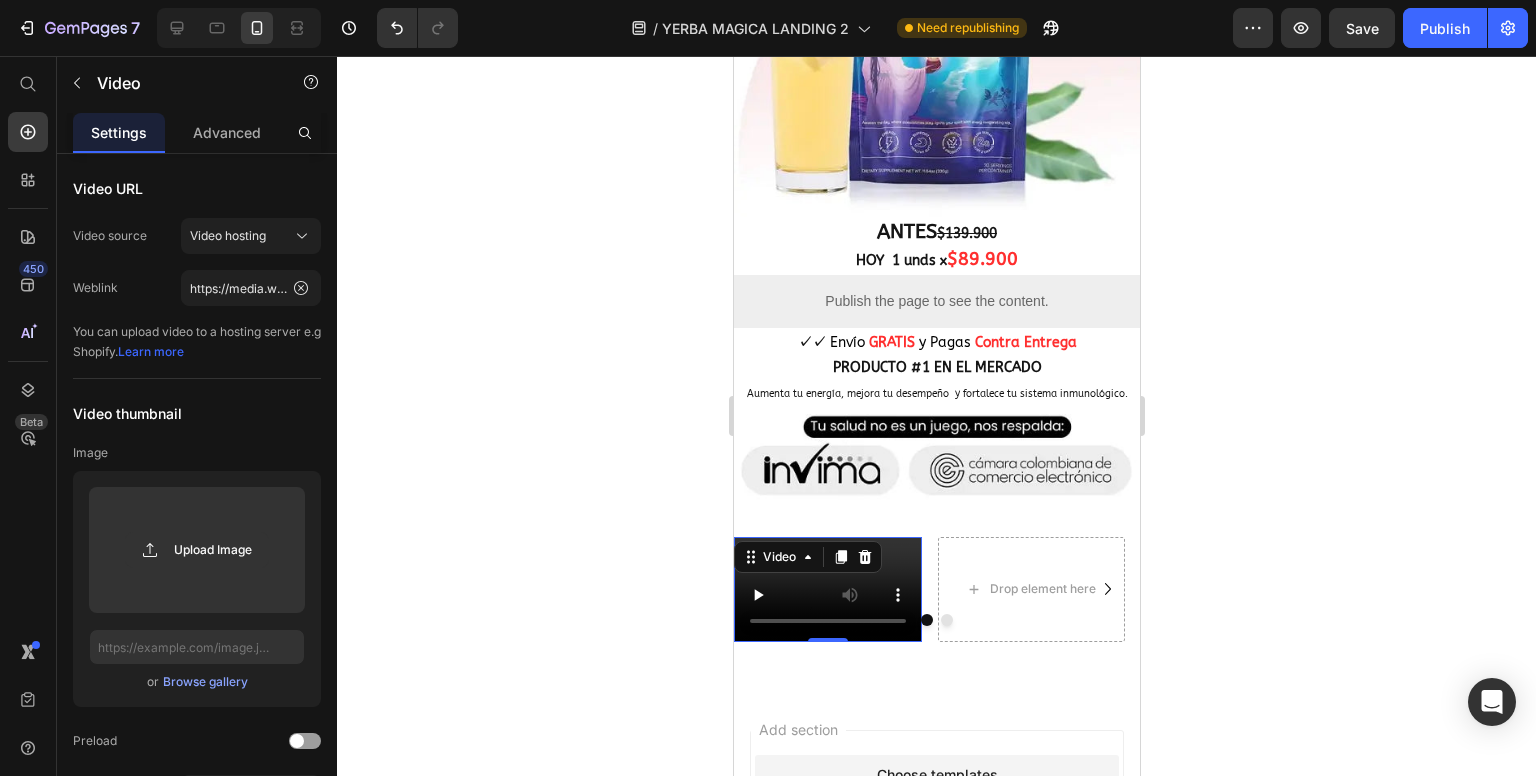 click 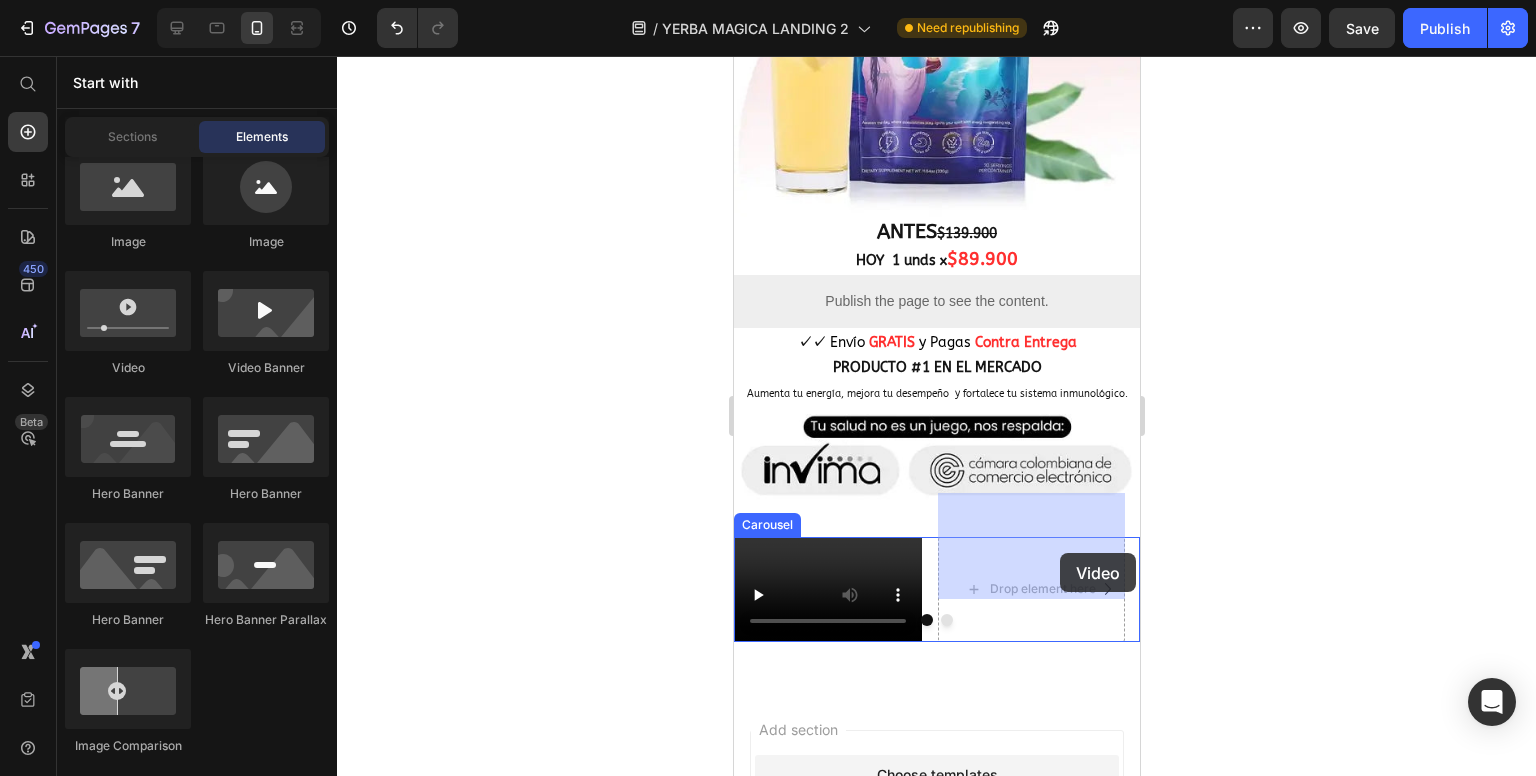 drag, startPoint x: 872, startPoint y: 394, endPoint x: 1872, endPoint y: 581, distance: 1017.3343 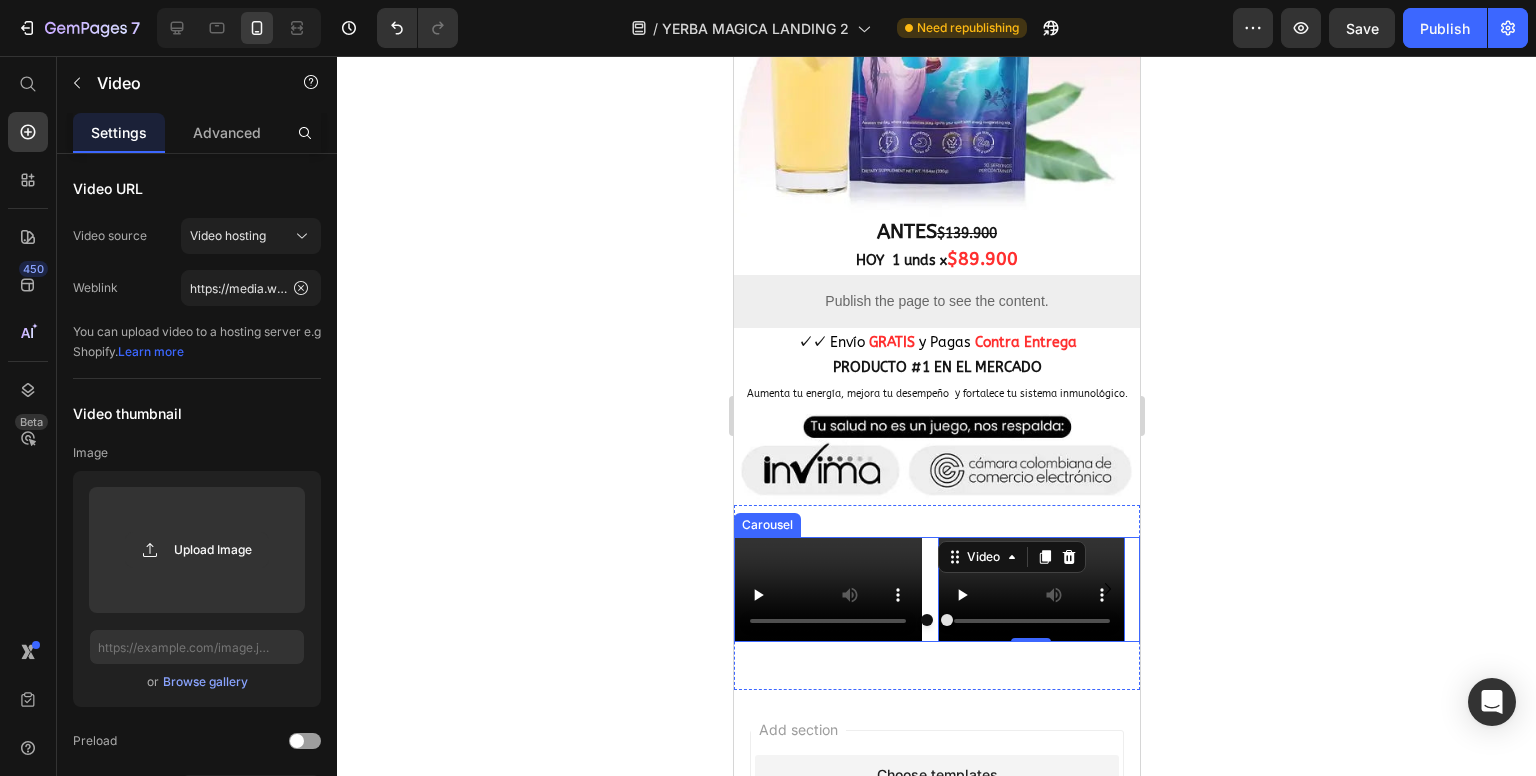 click 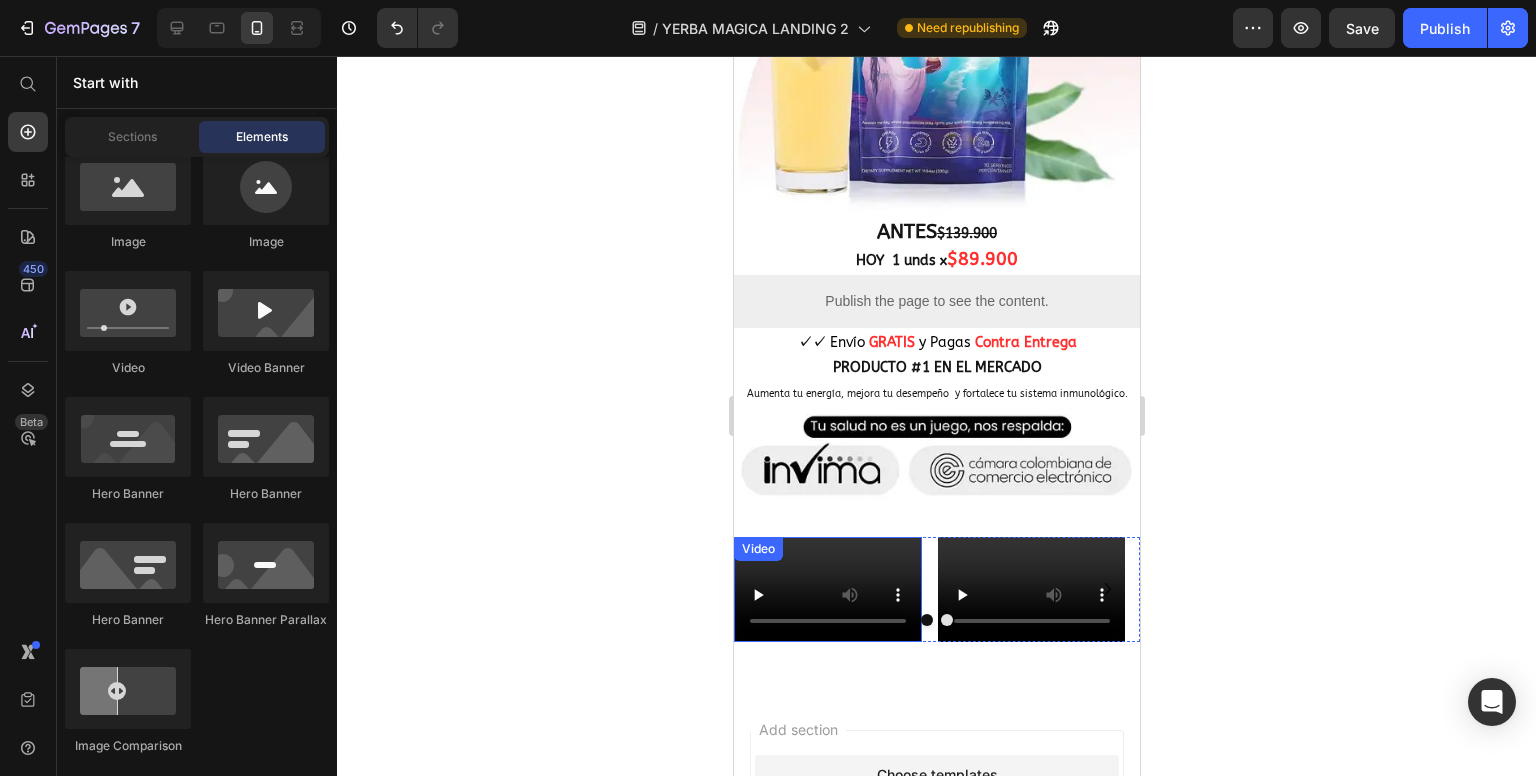 click on "Video" at bounding box center [827, 590] 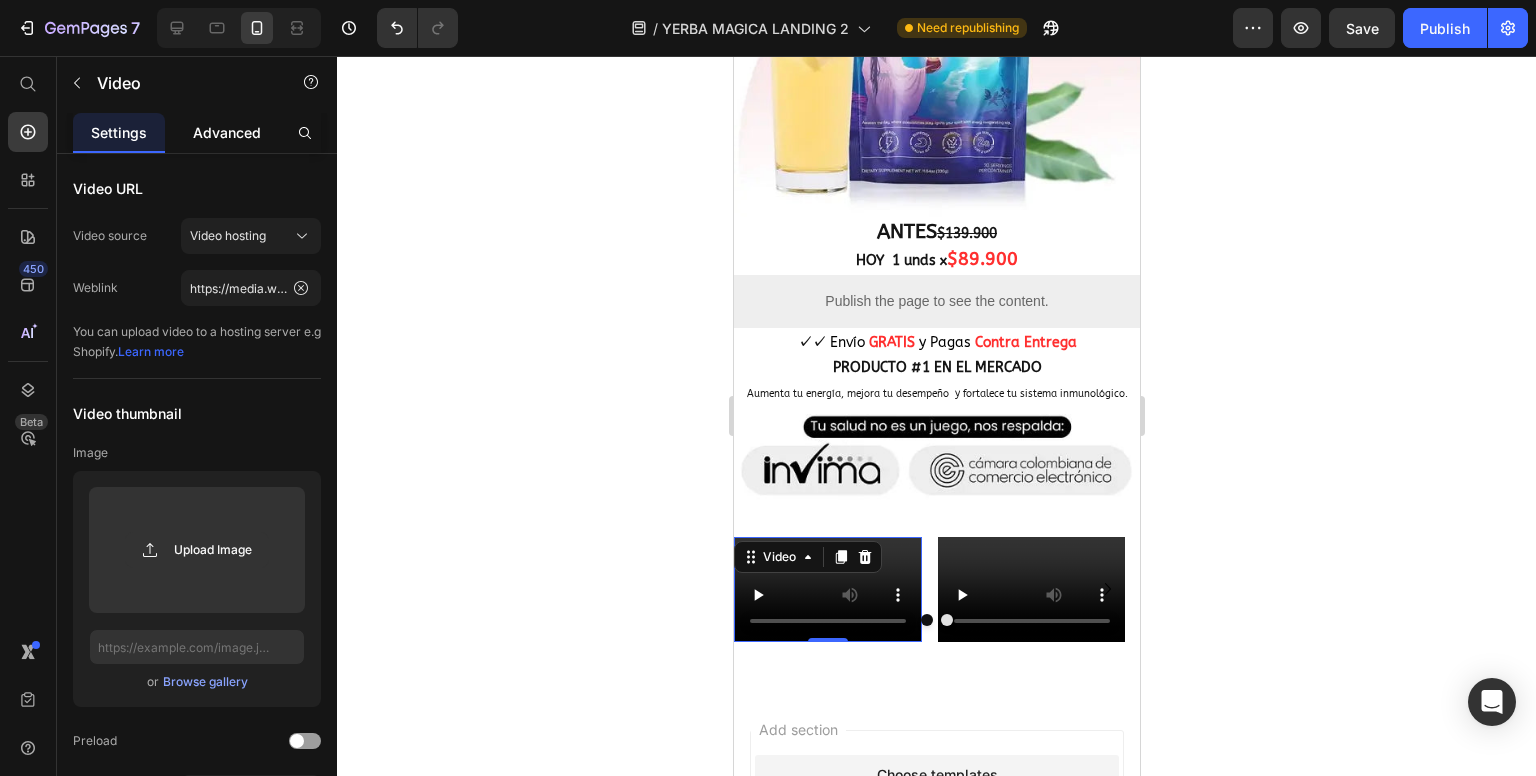 click on "Advanced" at bounding box center (227, 132) 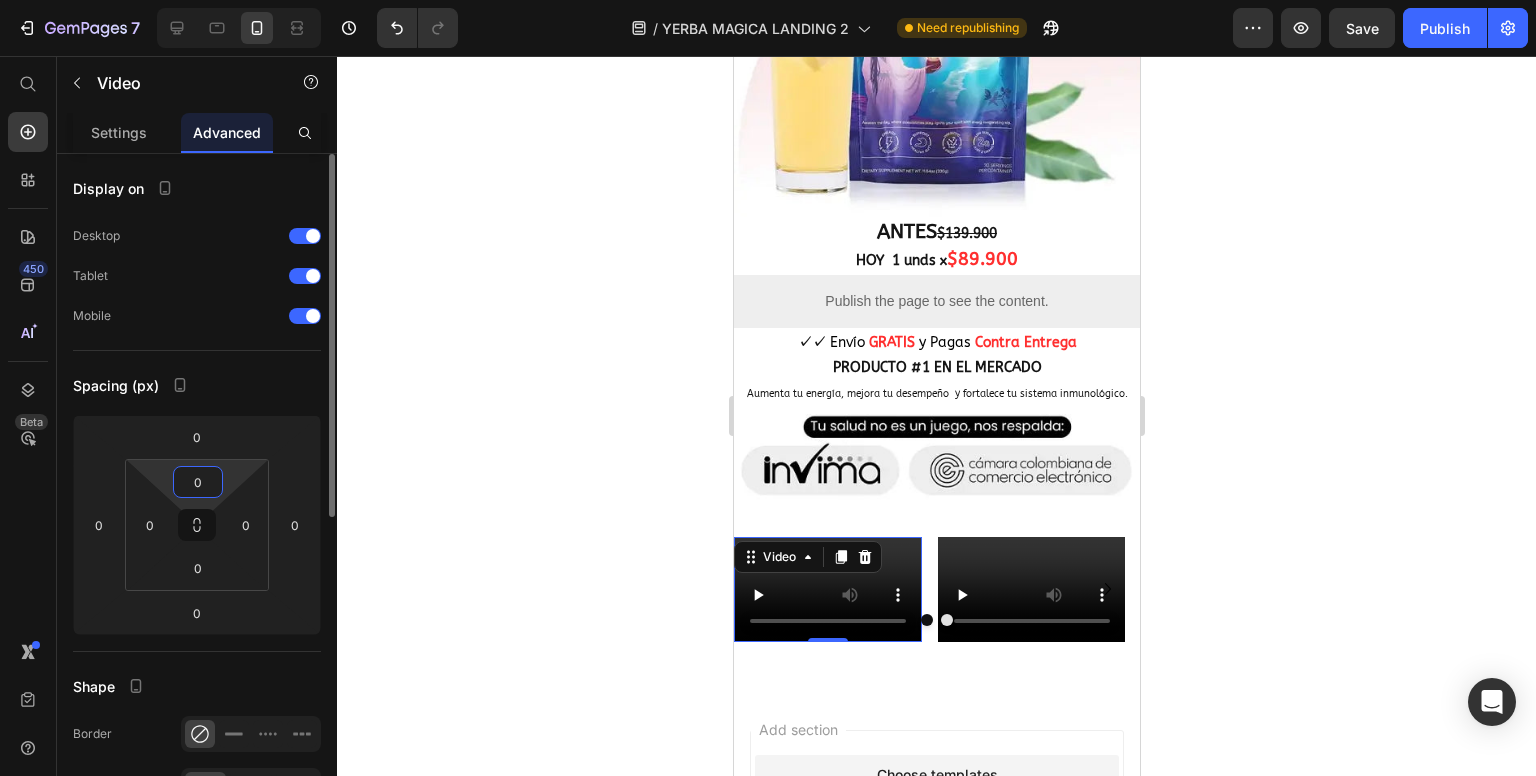 click on "0" at bounding box center [198, 482] 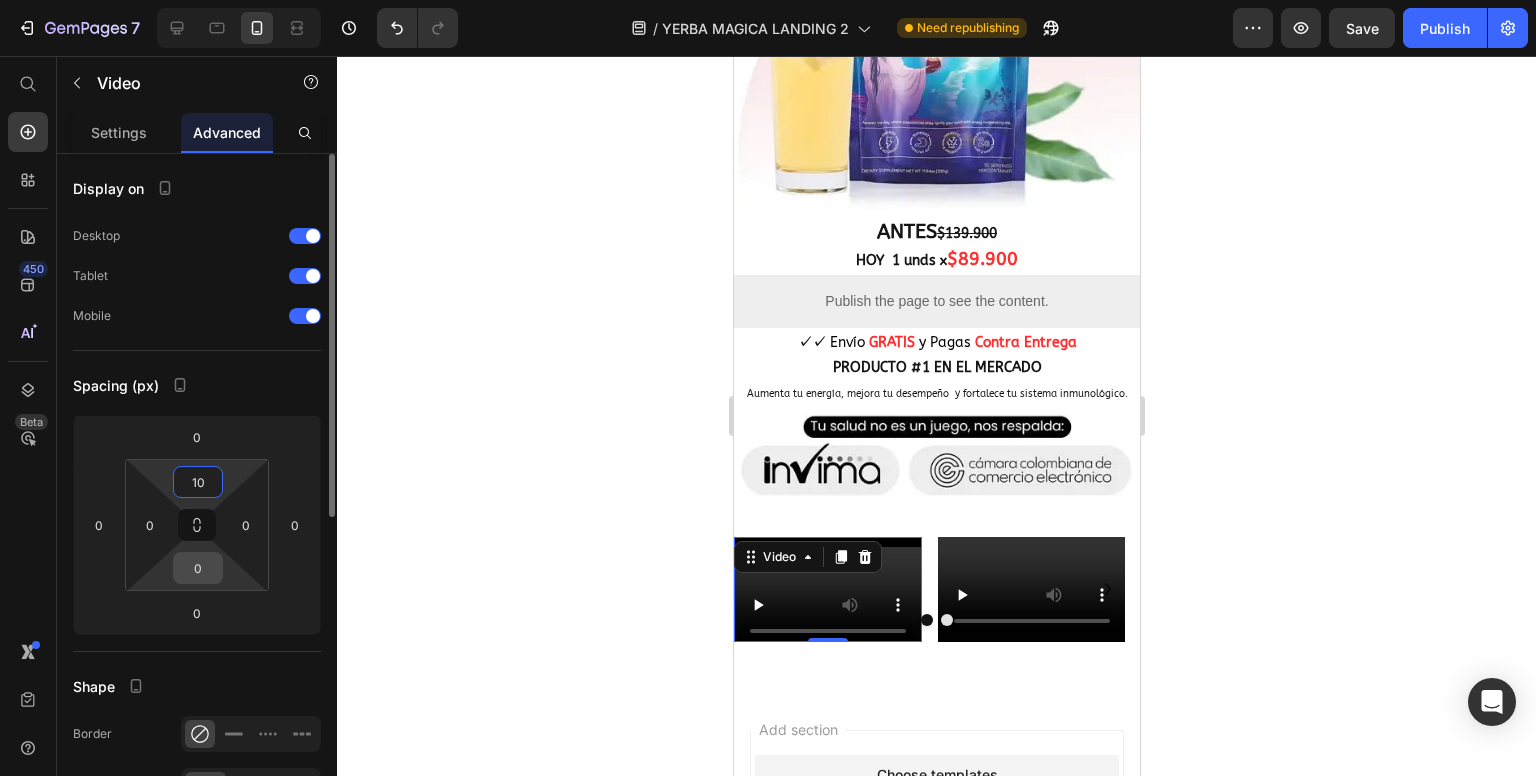 type on "10" 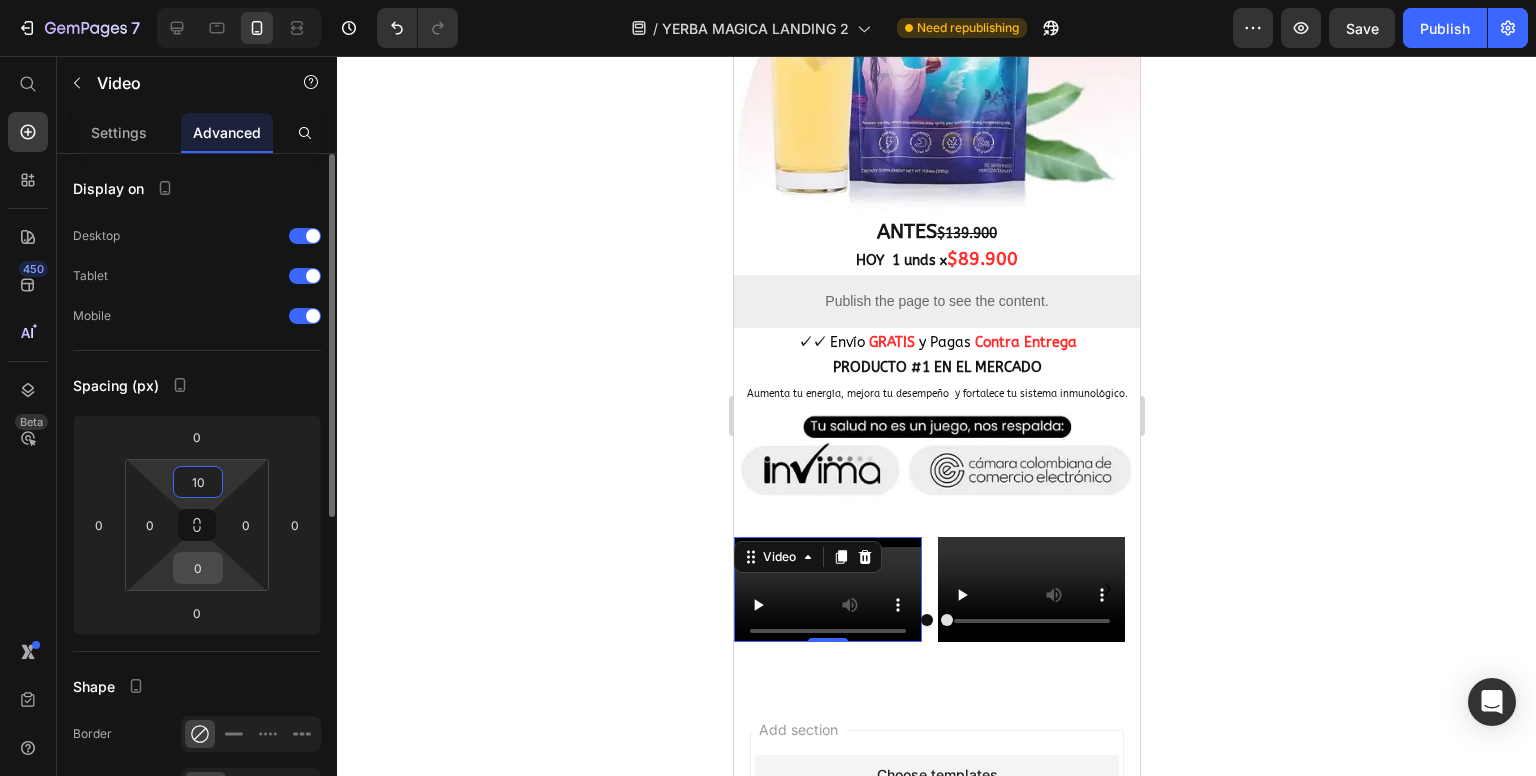 click on "0" at bounding box center [198, 568] 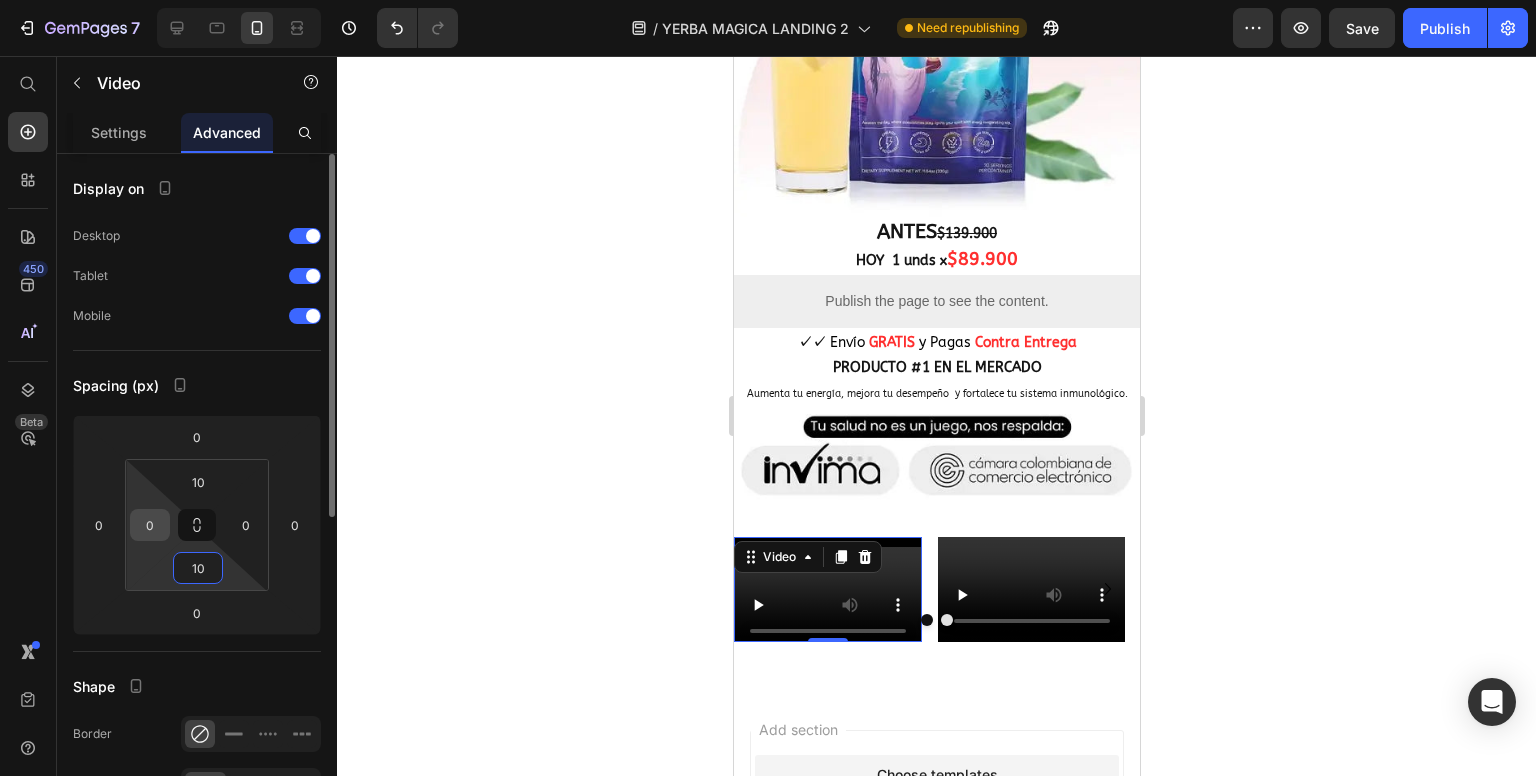 type on "10" 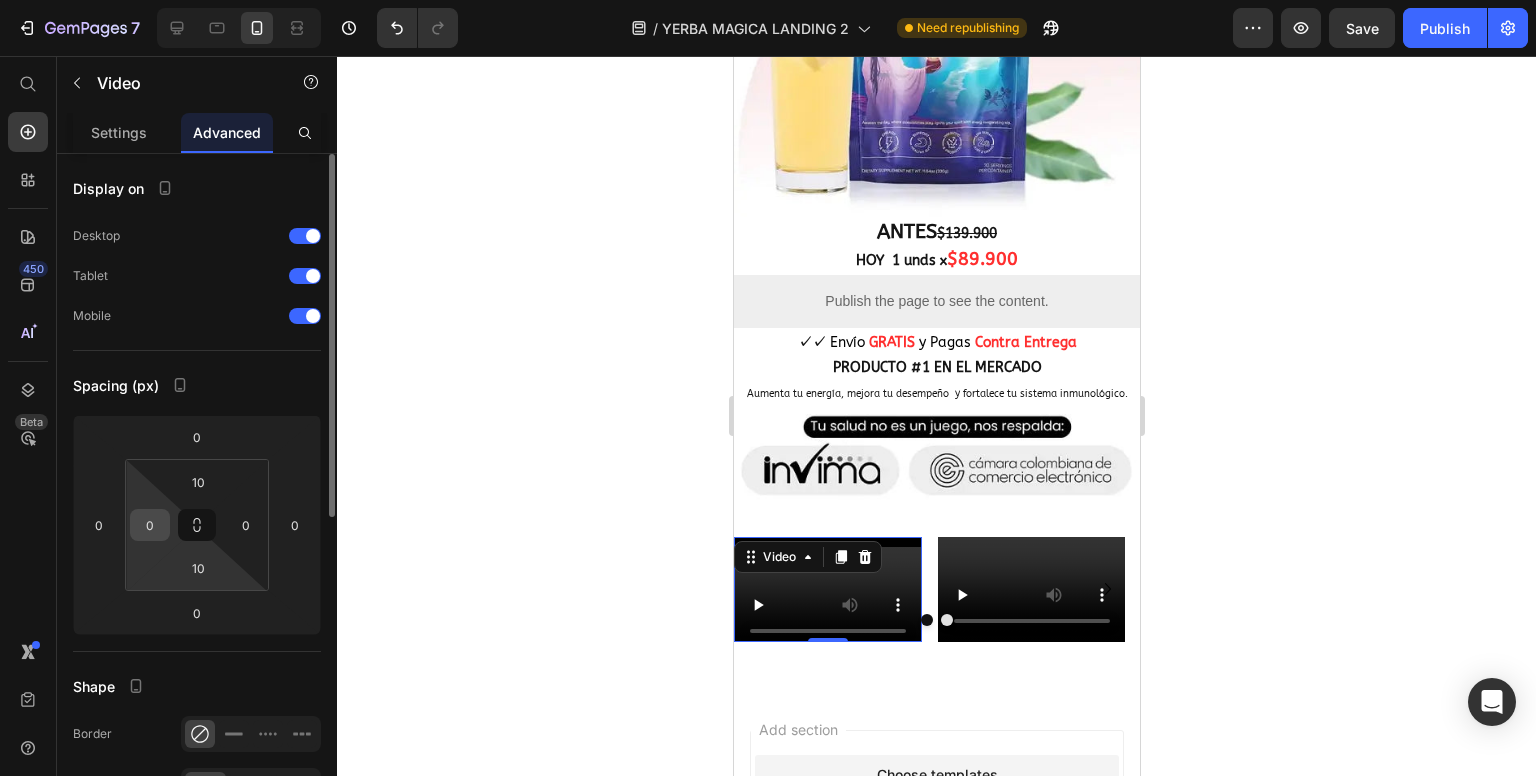 click on "0" at bounding box center (150, 525) 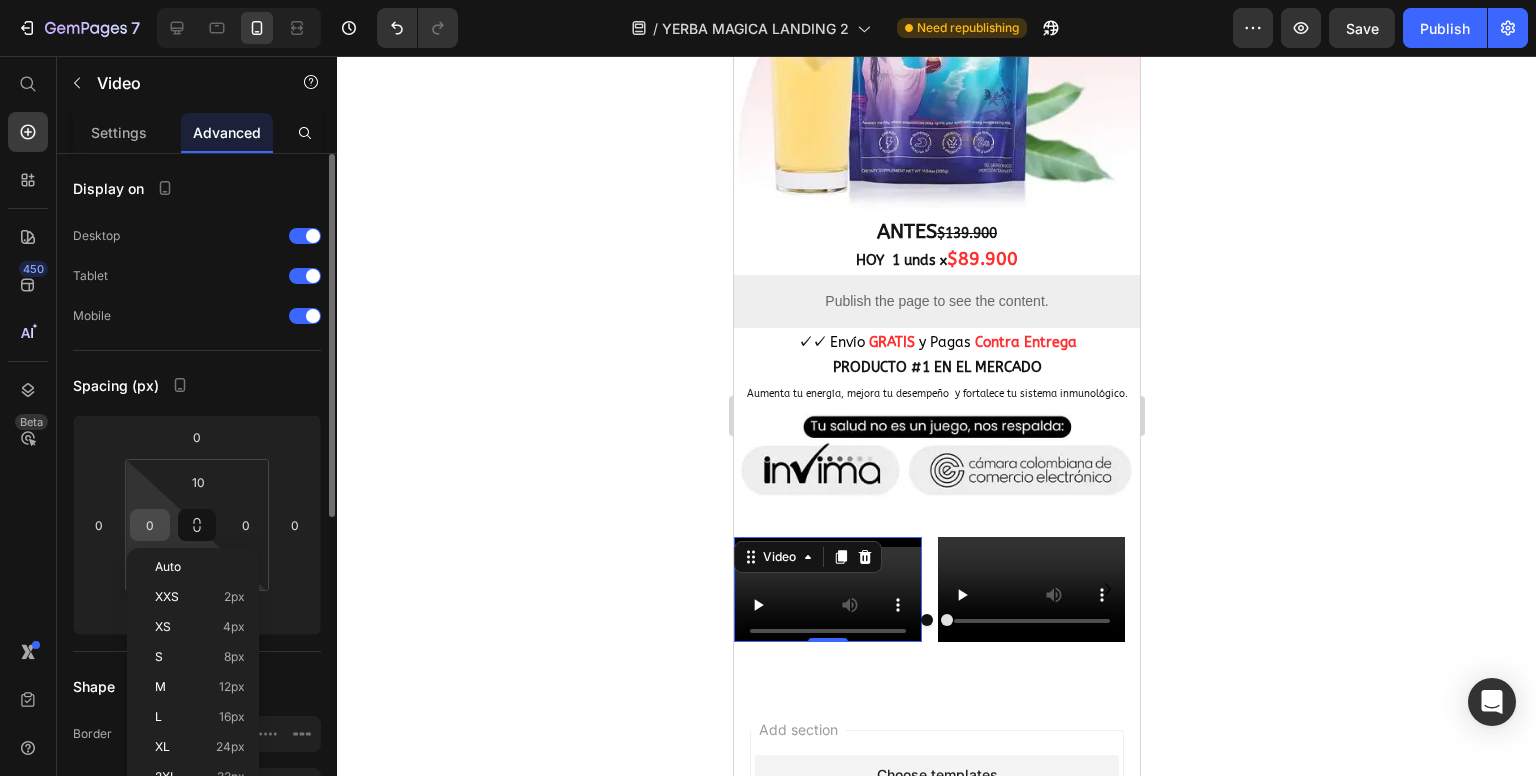 click on "0" at bounding box center (150, 525) 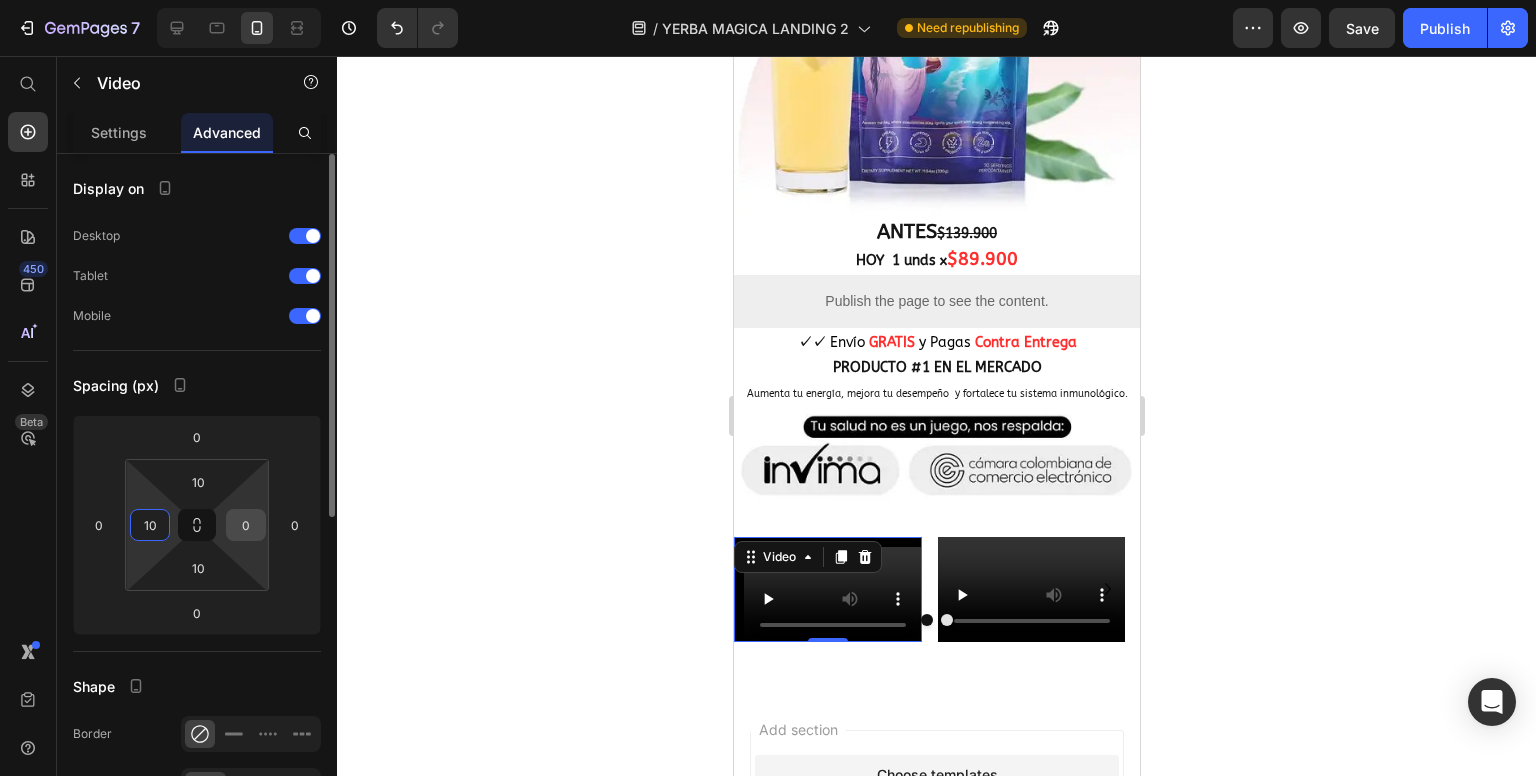 type on "10" 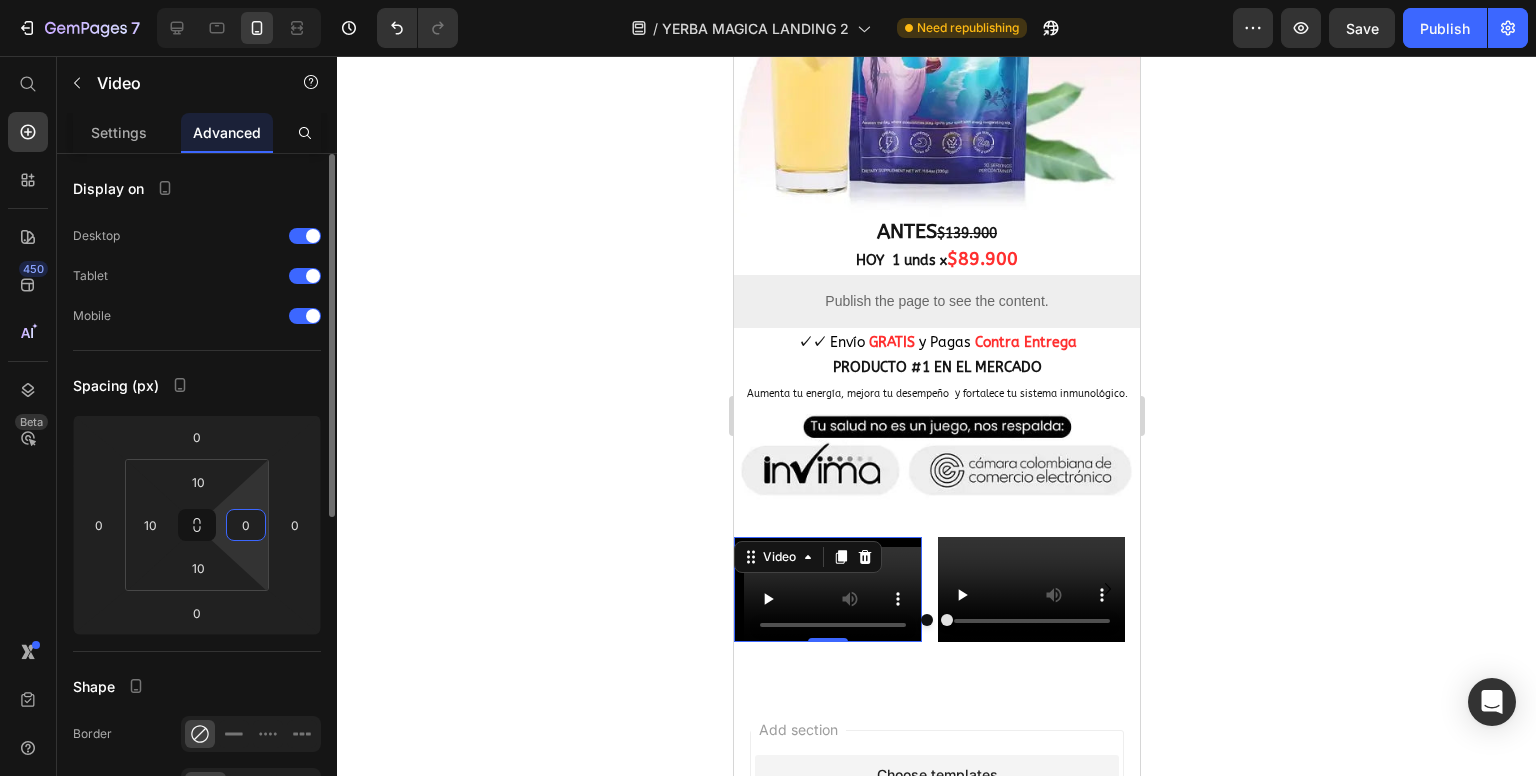 click on "0" at bounding box center [246, 525] 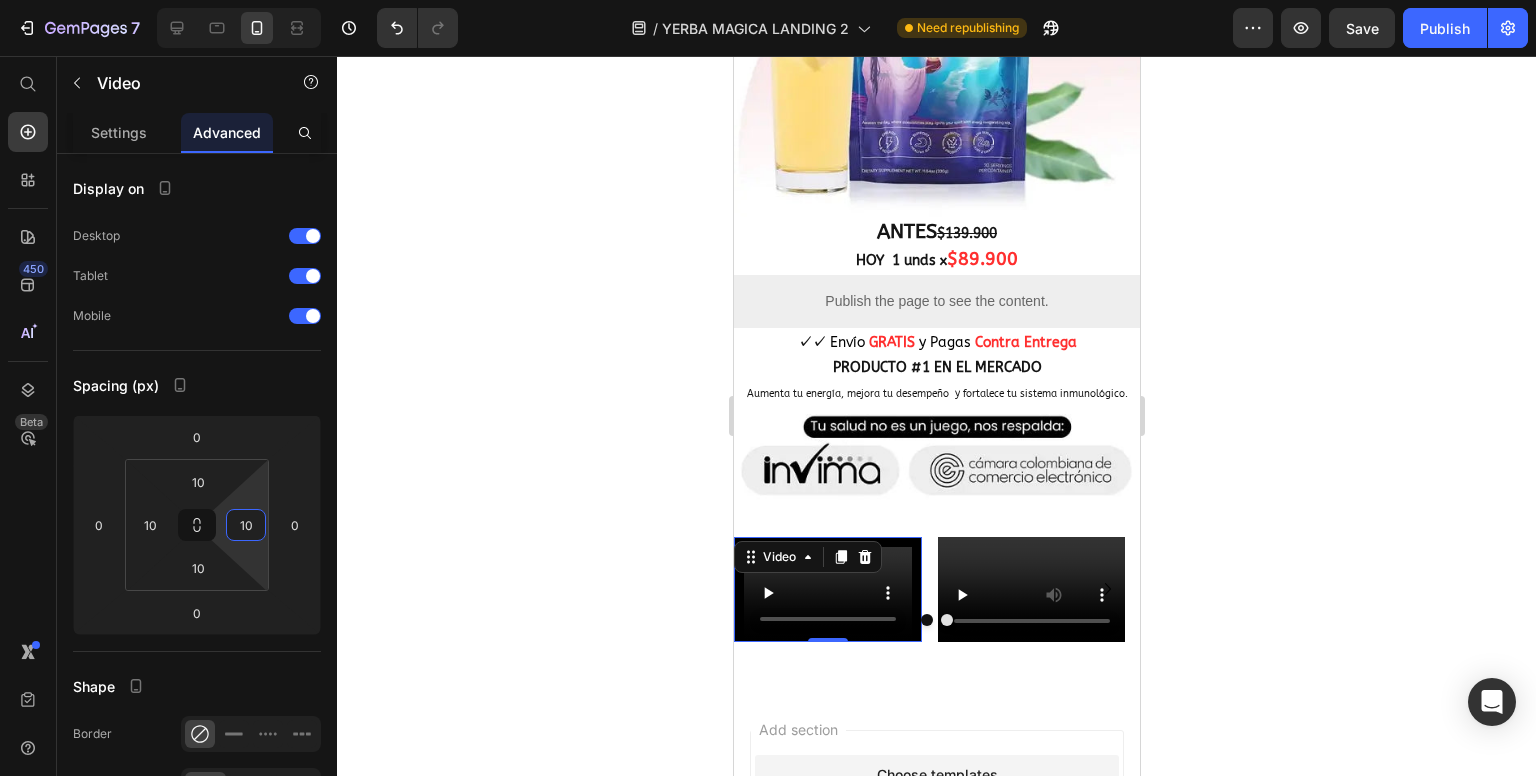 type on "10" 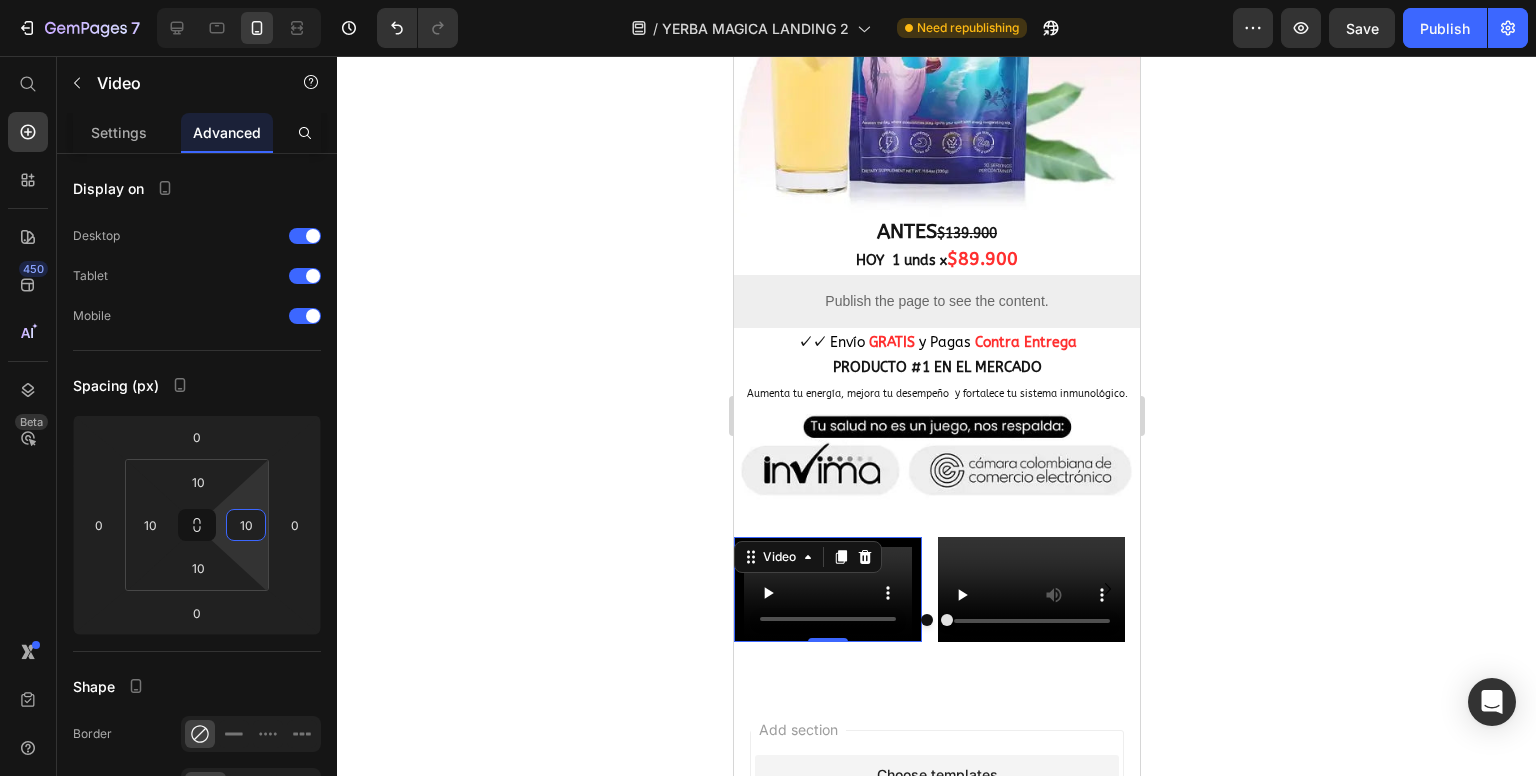 click 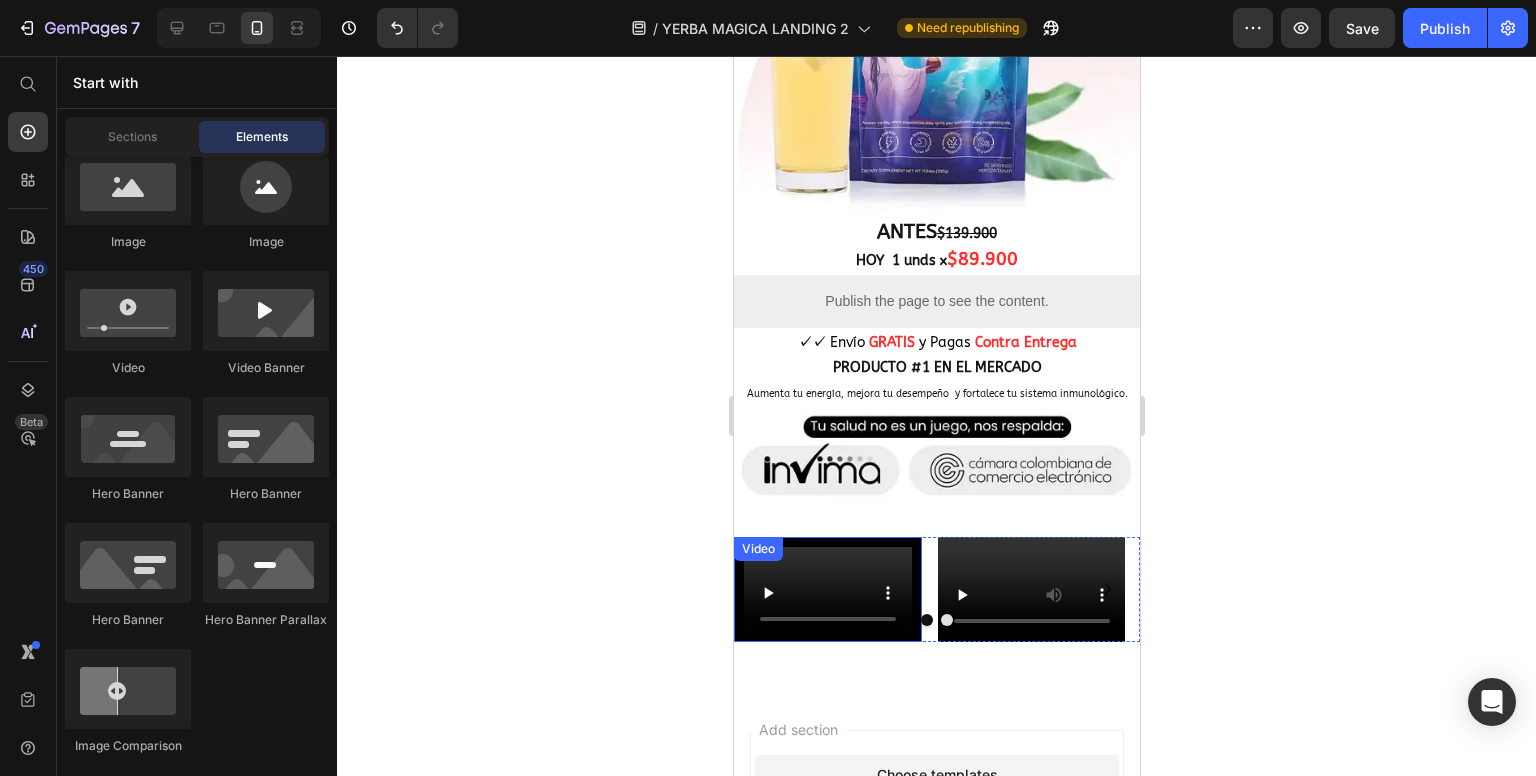 click on "Video" at bounding box center [827, 590] 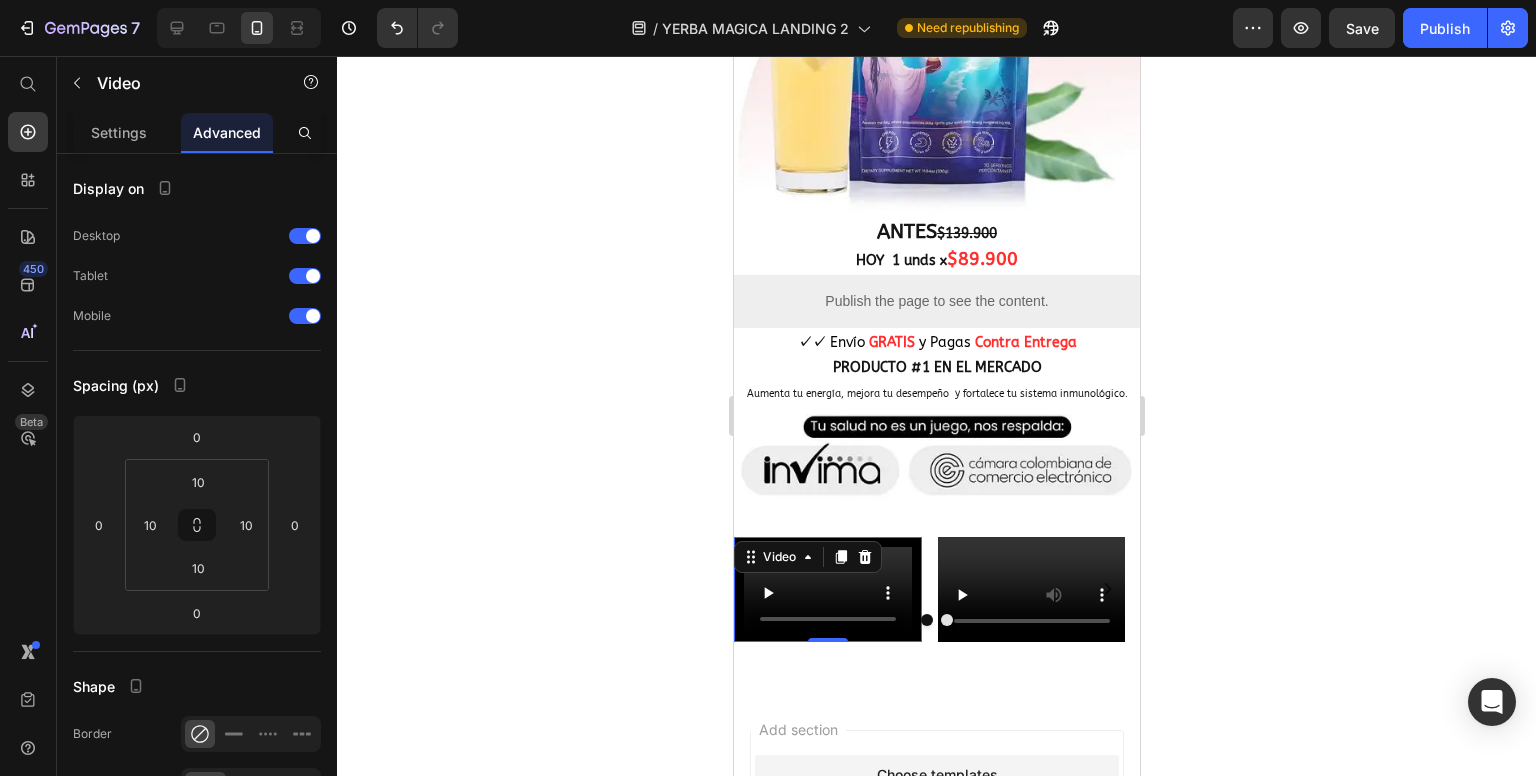 drag, startPoint x: 483, startPoint y: 466, endPoint x: 495, endPoint y: 457, distance: 15 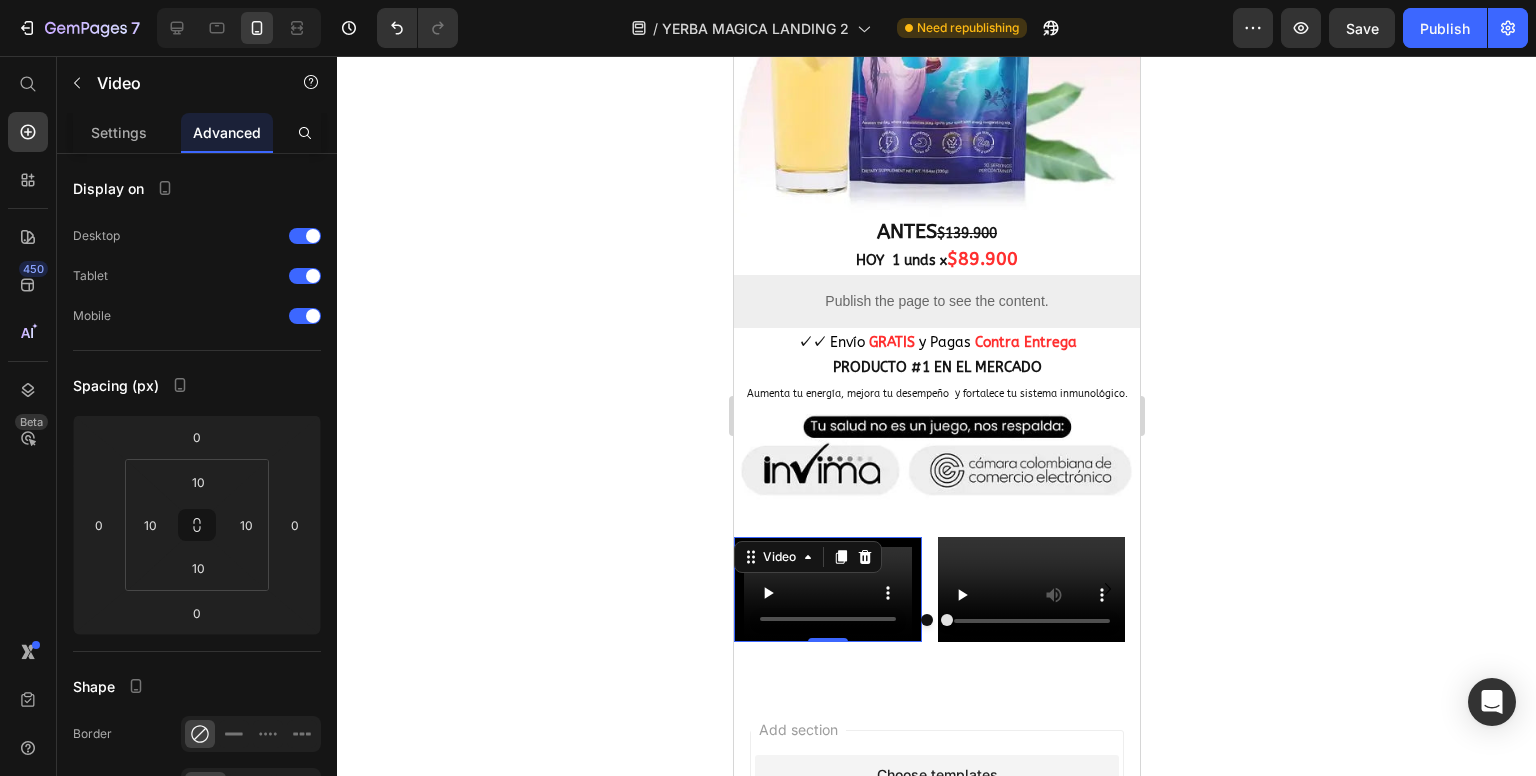 click 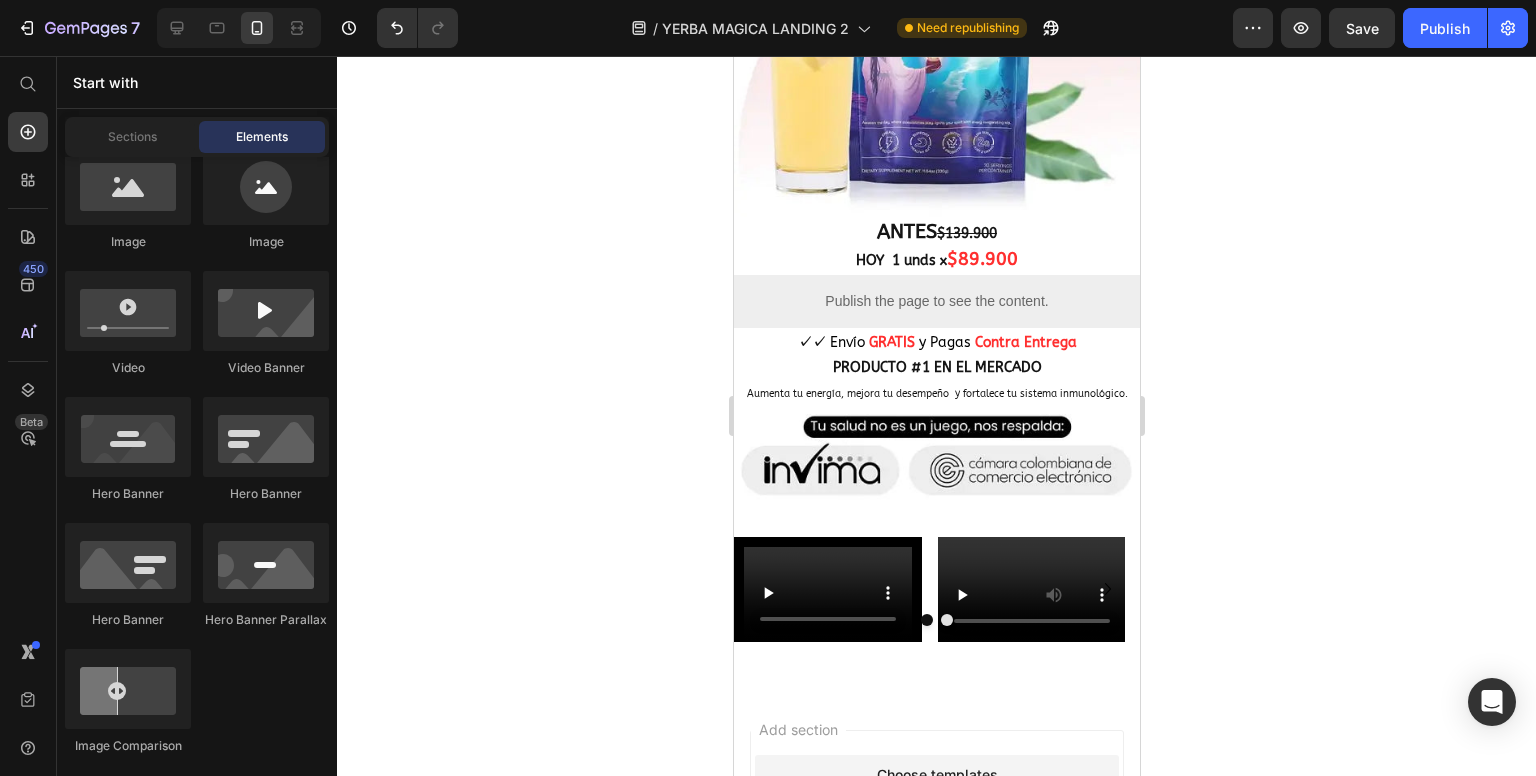 click 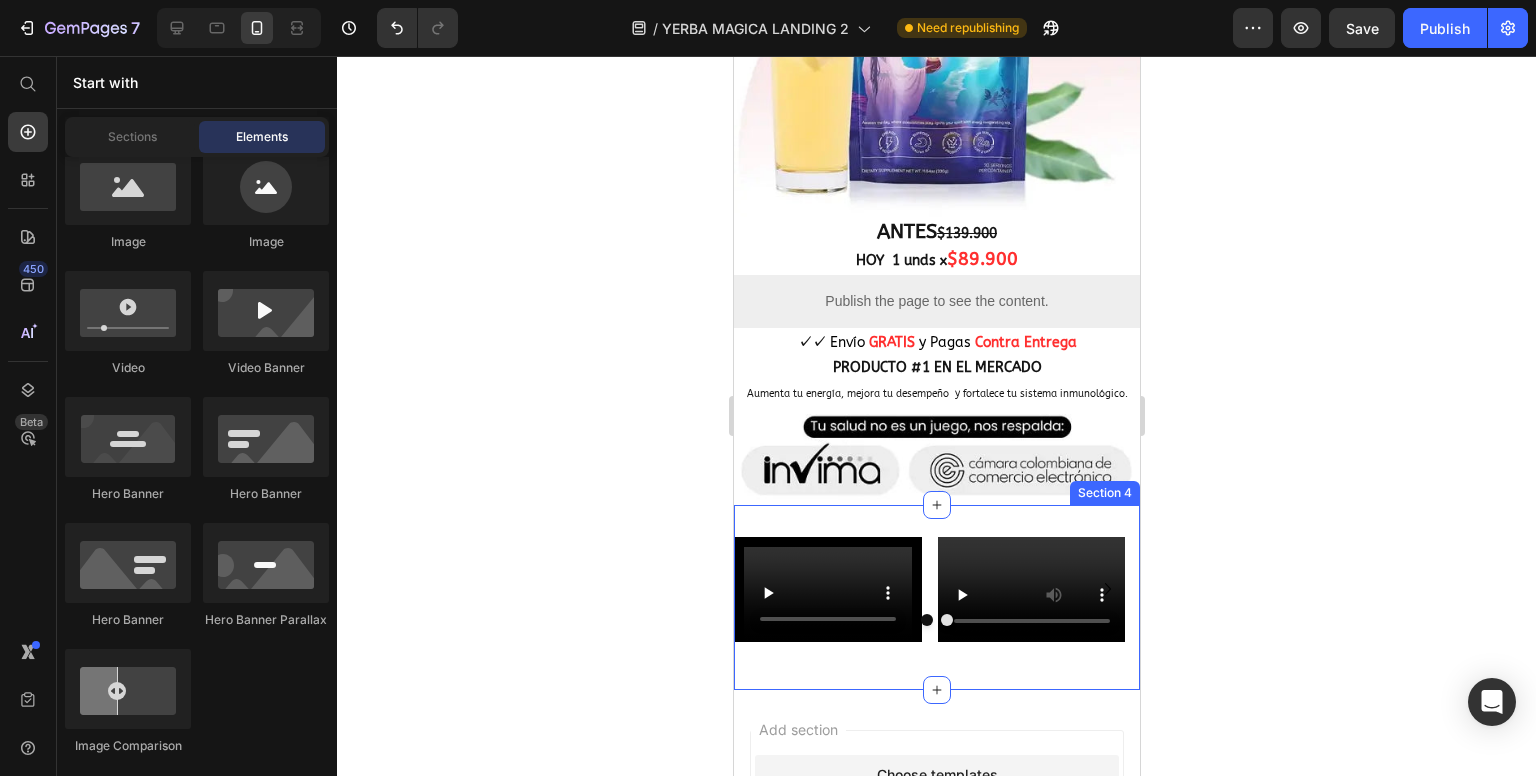 click on "Video Video
Drop element here
Drop element here
Carousel Section 4" at bounding box center (936, 598) 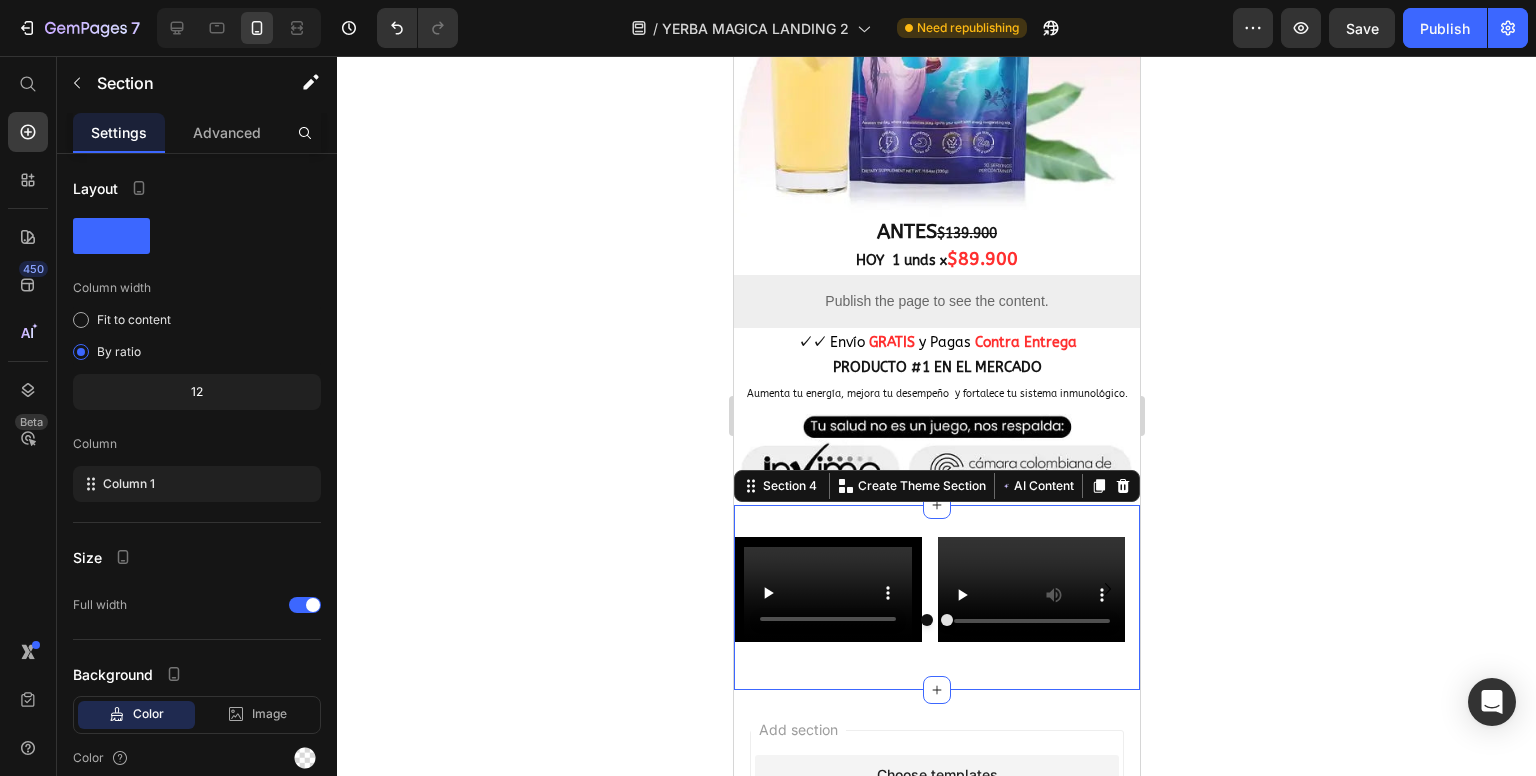 click on "Video" at bounding box center (827, 590) 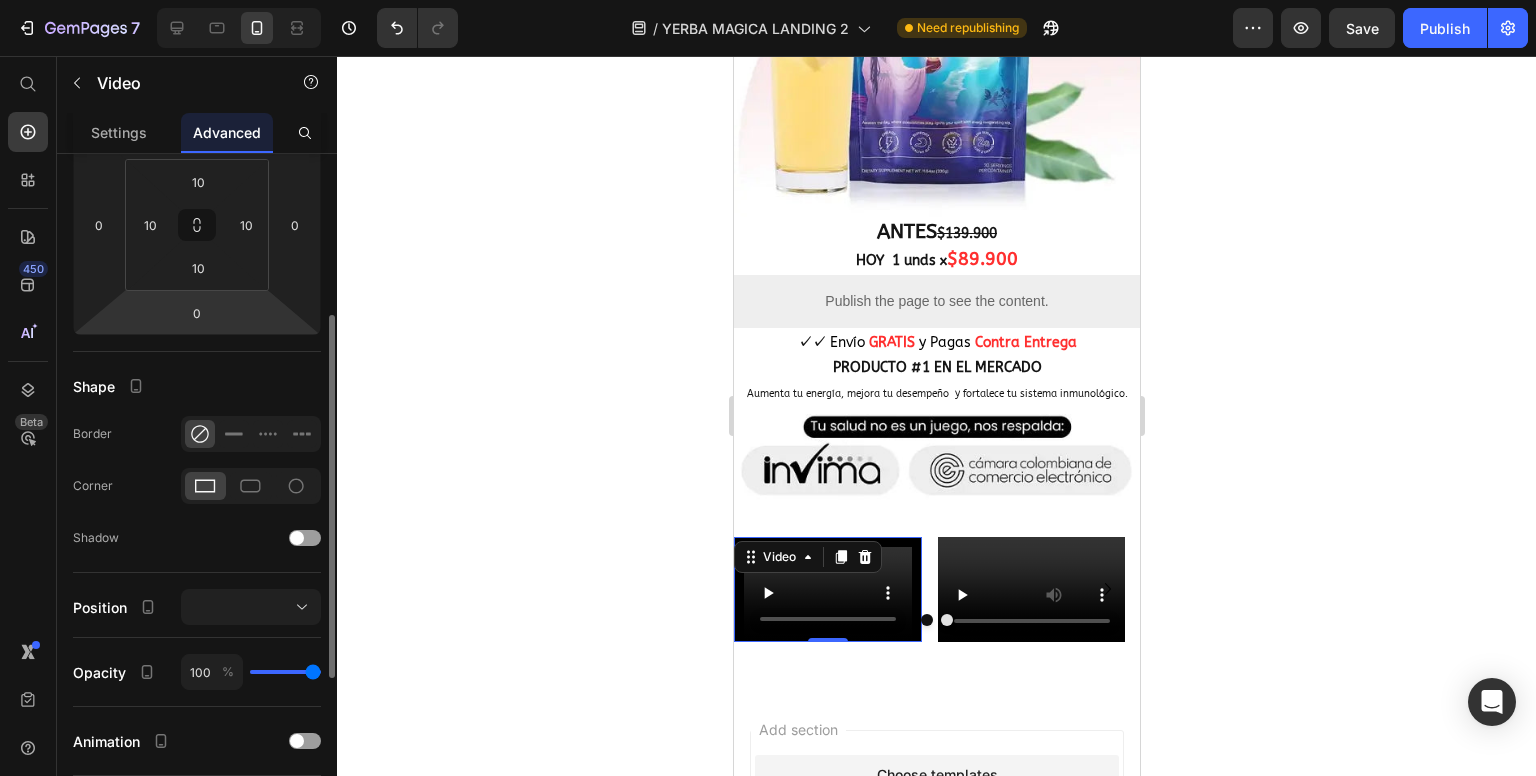 scroll, scrollTop: 0, scrollLeft: 0, axis: both 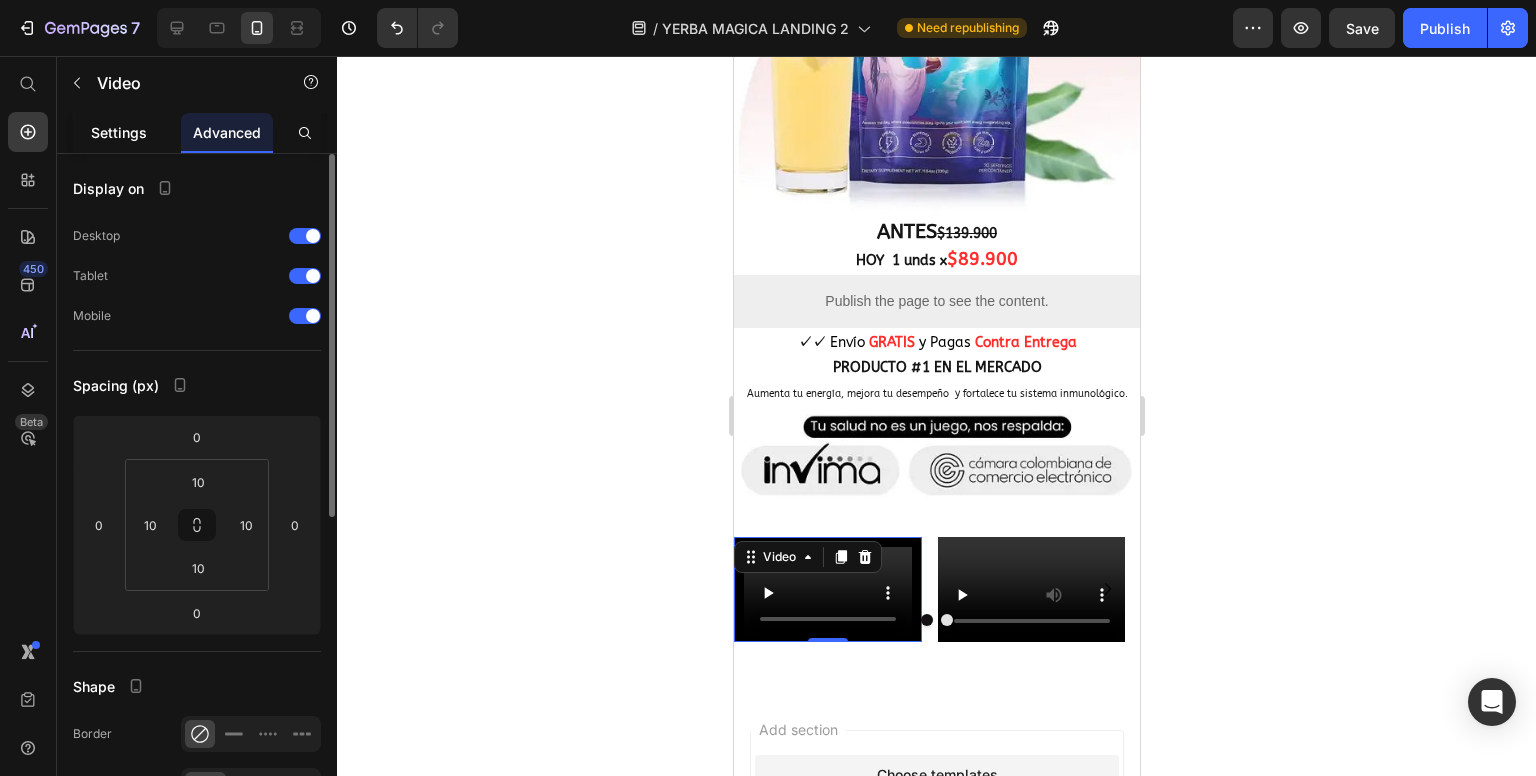 click on "Settings" 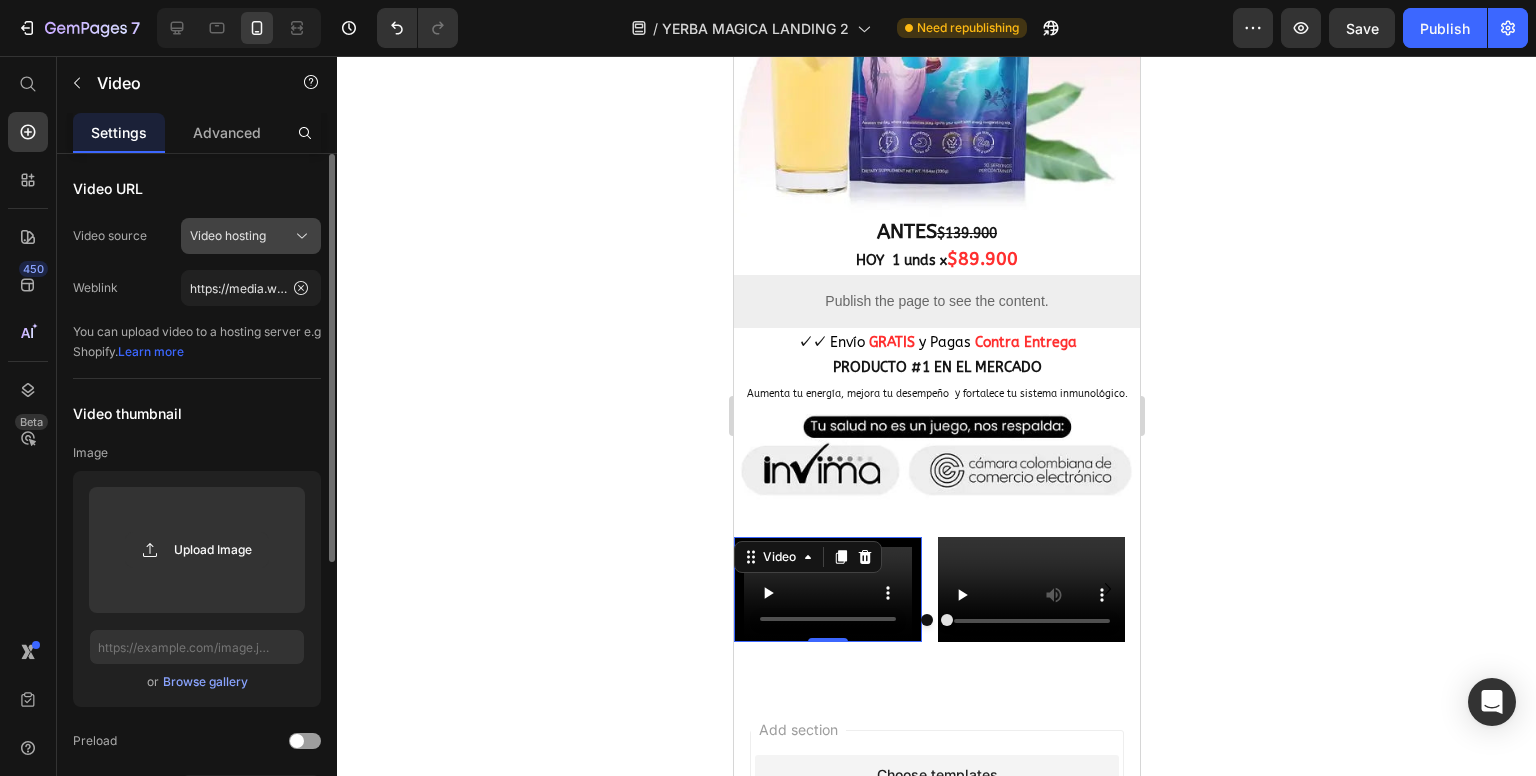 click on "Video hosting" at bounding box center [251, 236] 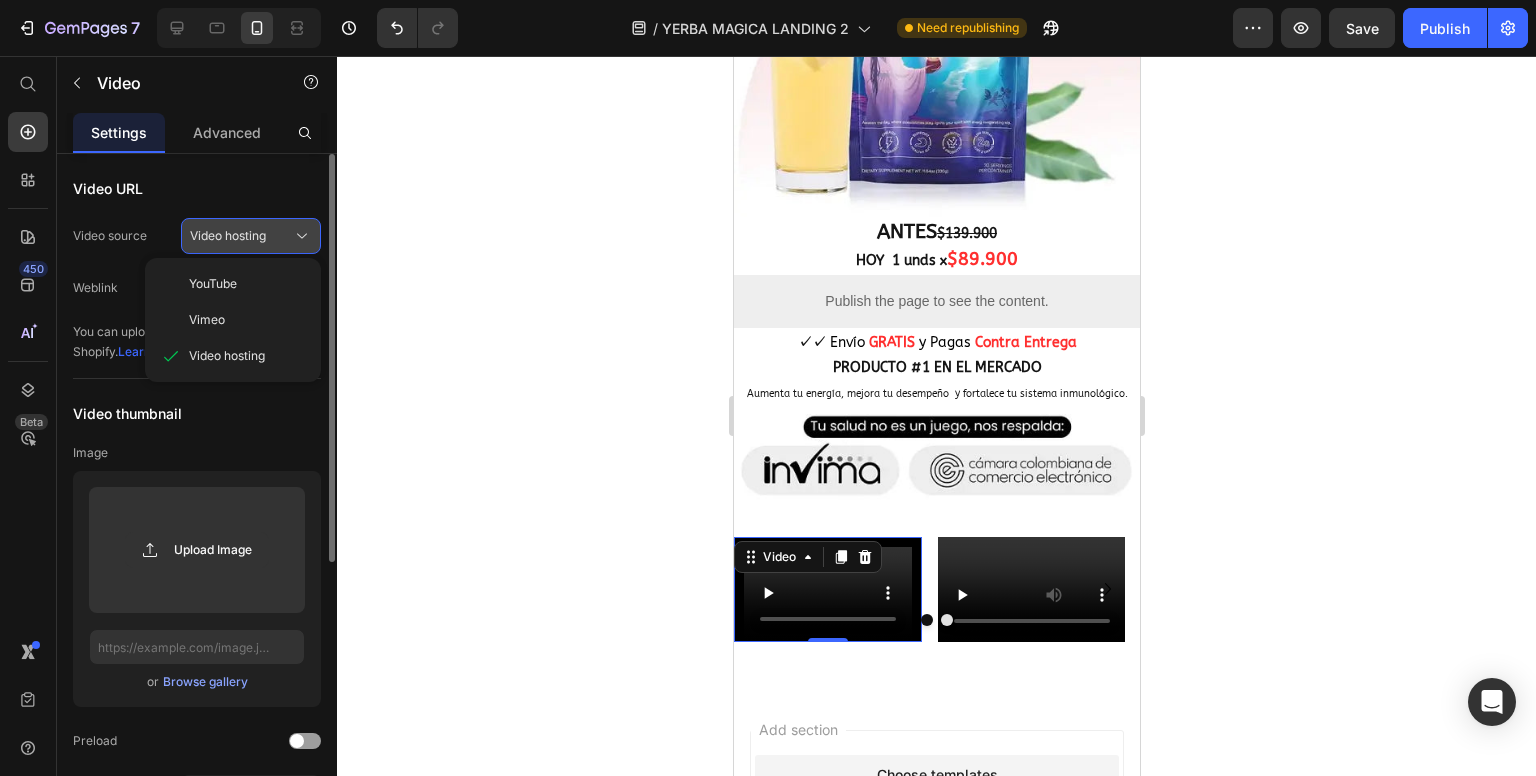 click on "Video hosting" at bounding box center (251, 236) 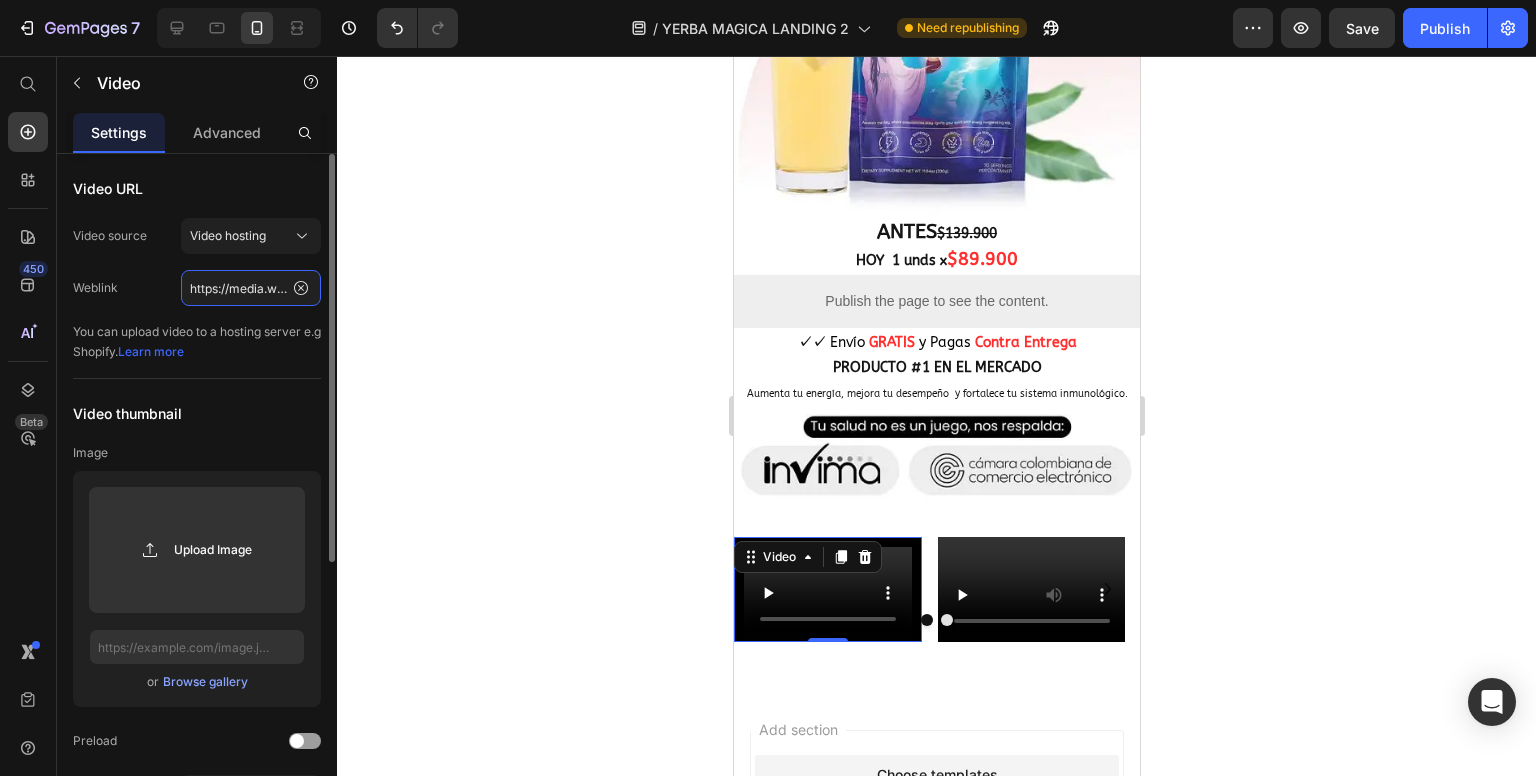 click on "https://media.w3.org/2010/05/sintel/trailer.mp4" 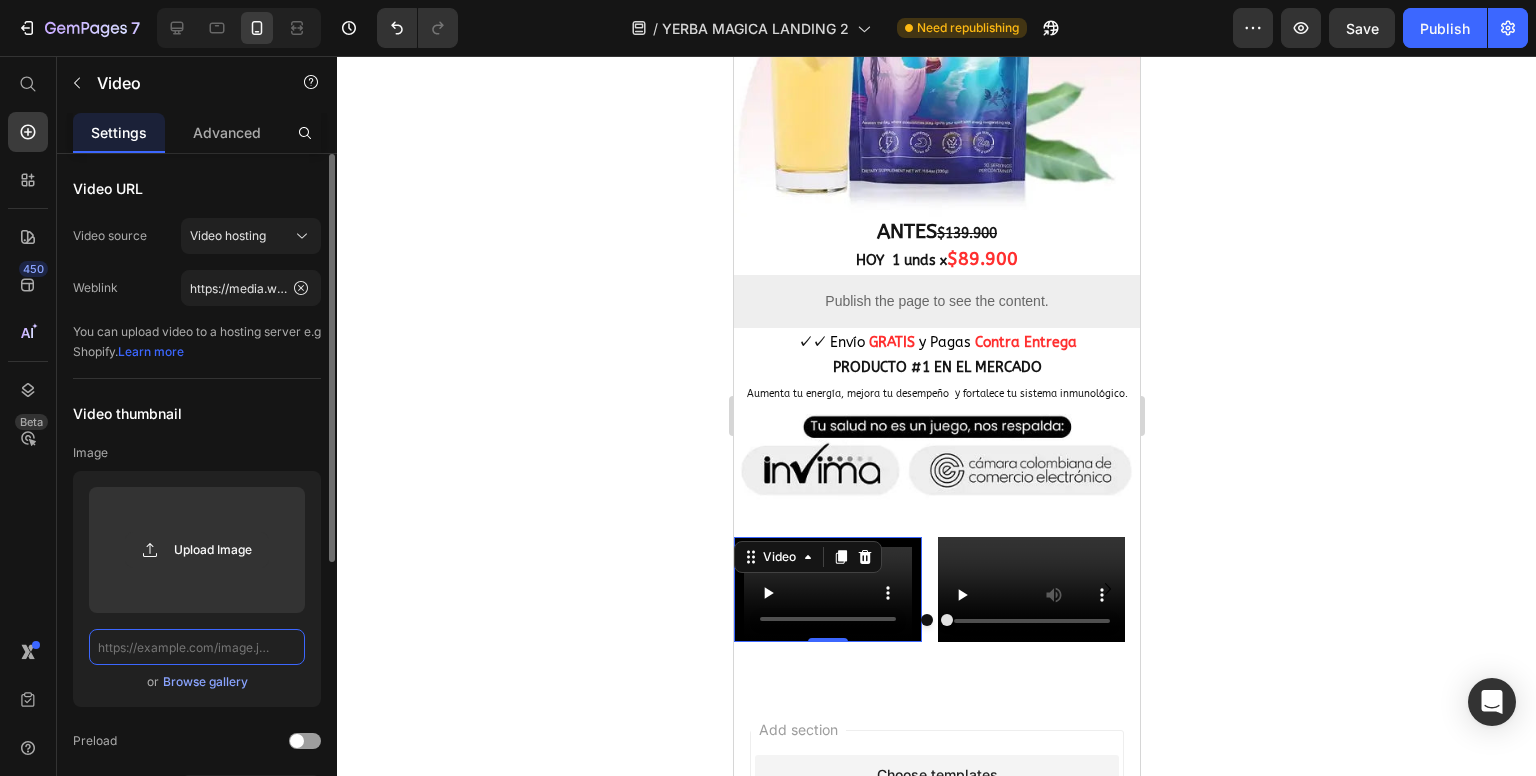 click 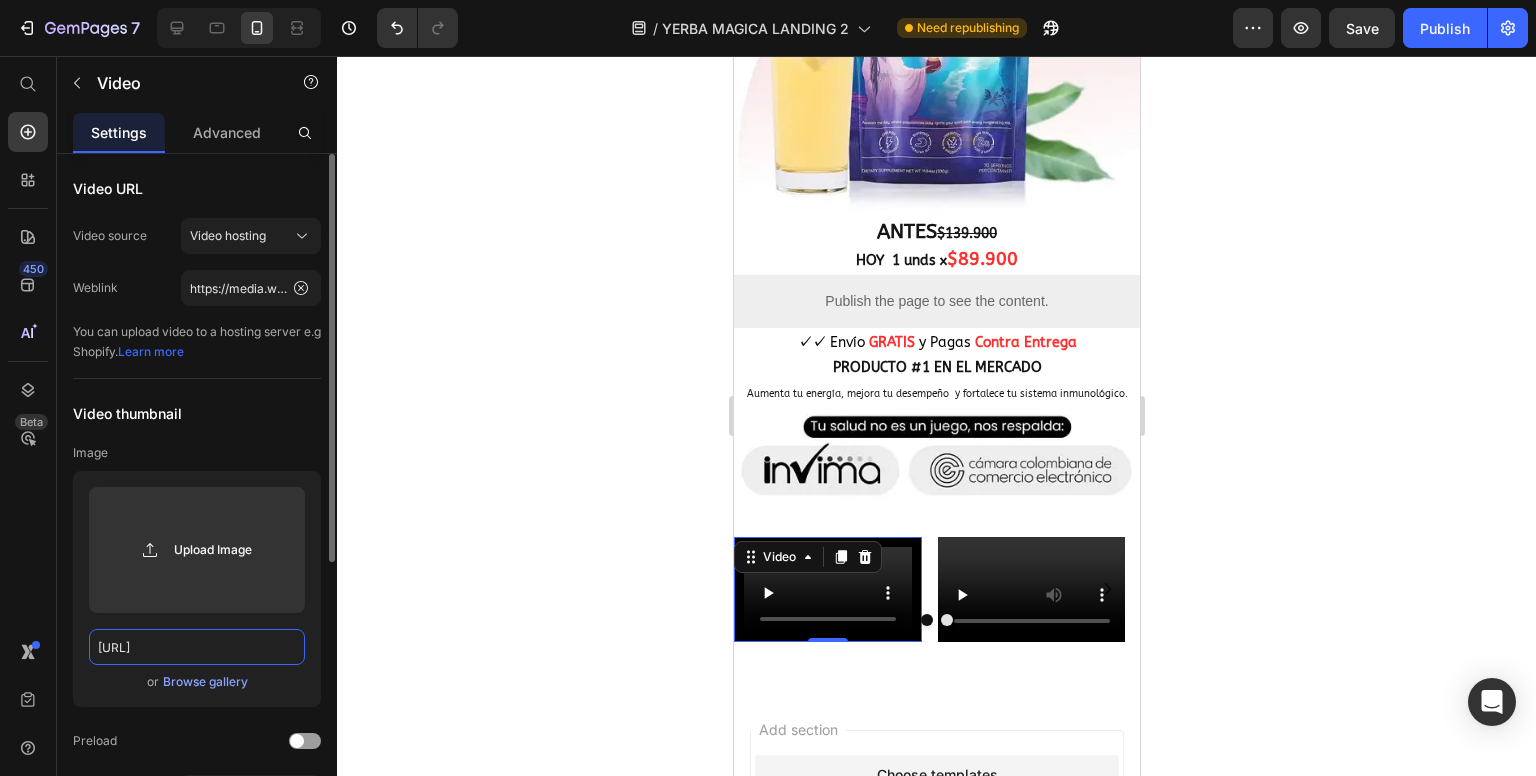 scroll, scrollTop: 0, scrollLeft: 287, axis: horizontal 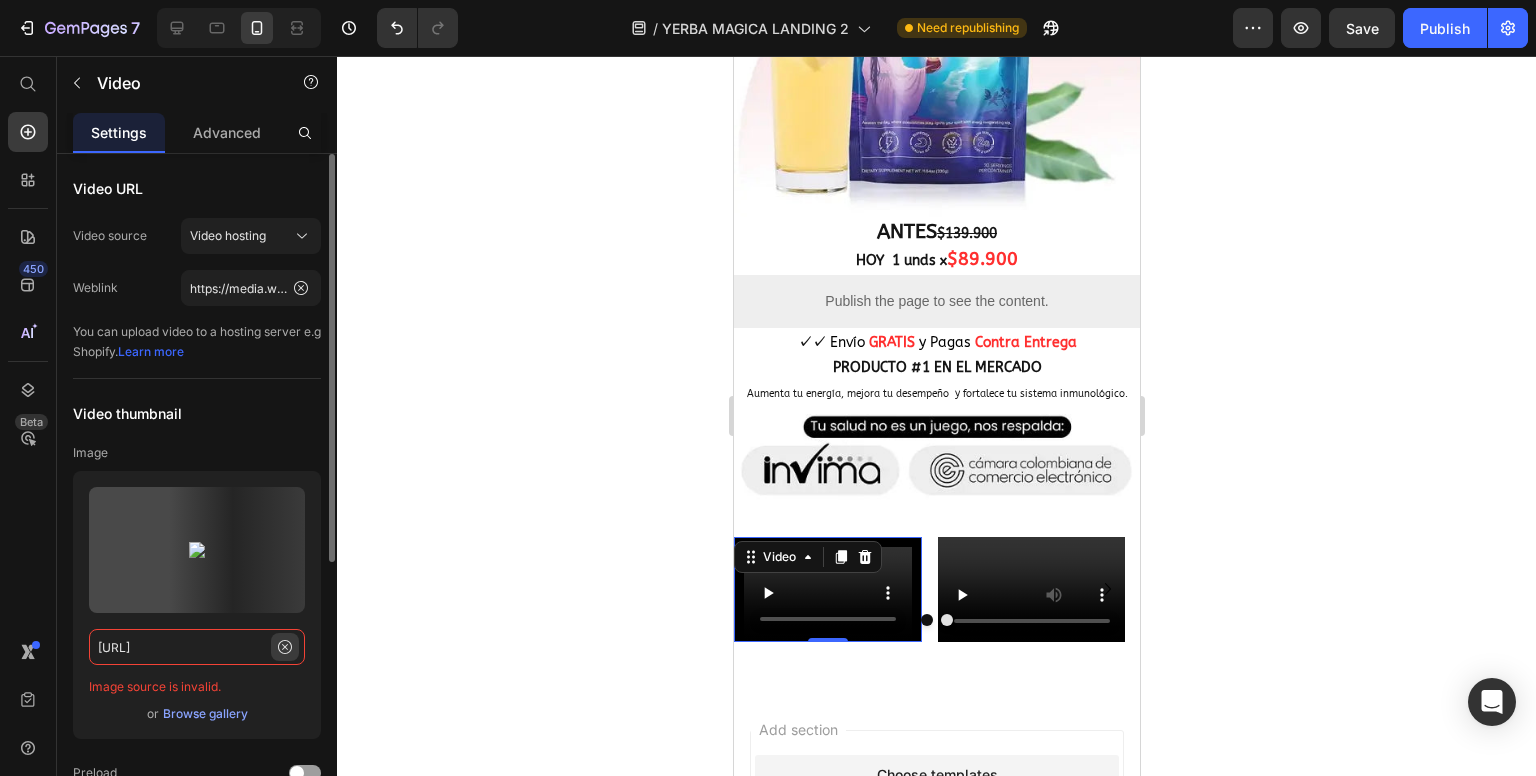 type on "[URL]" 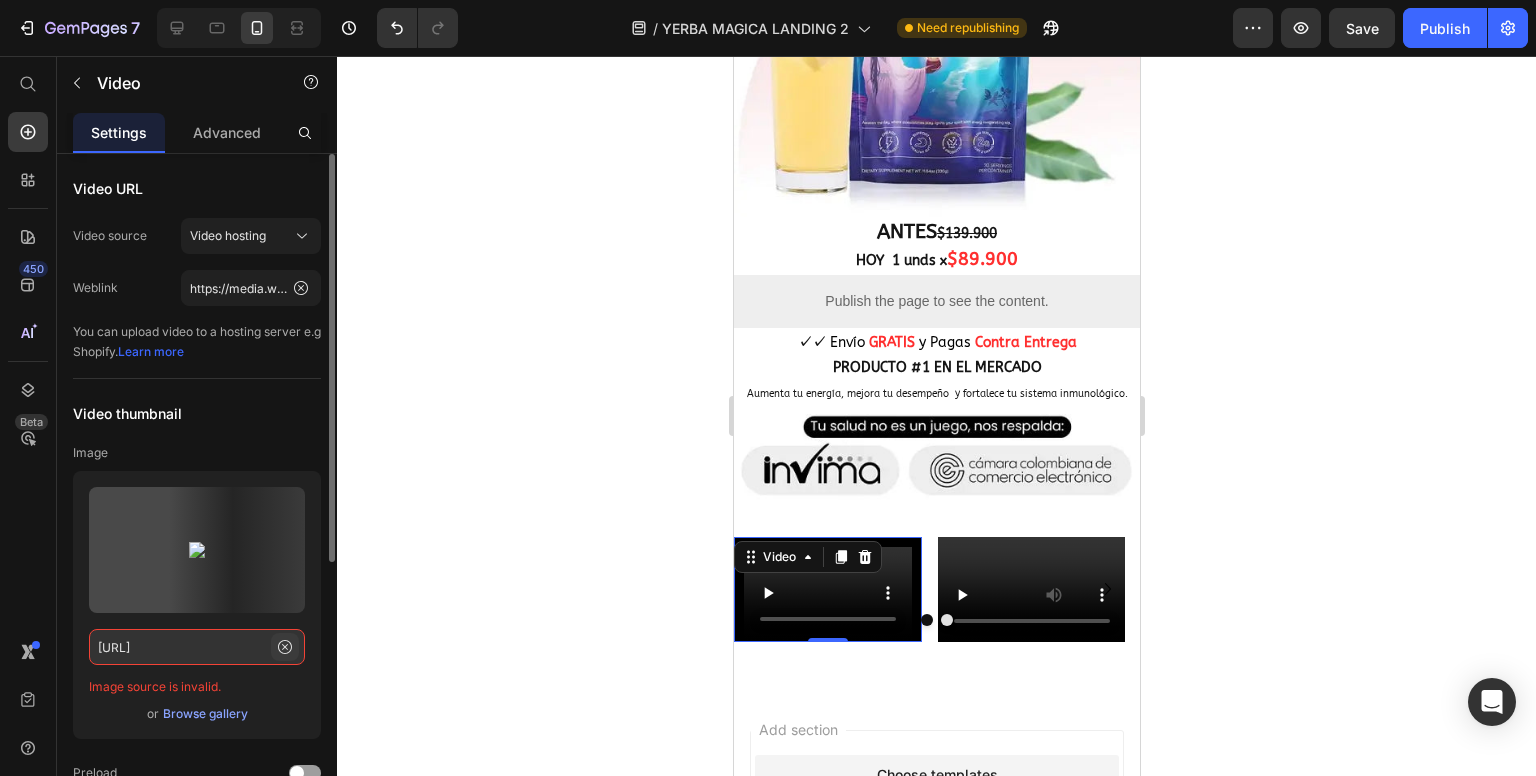 scroll, scrollTop: 0, scrollLeft: 0, axis: both 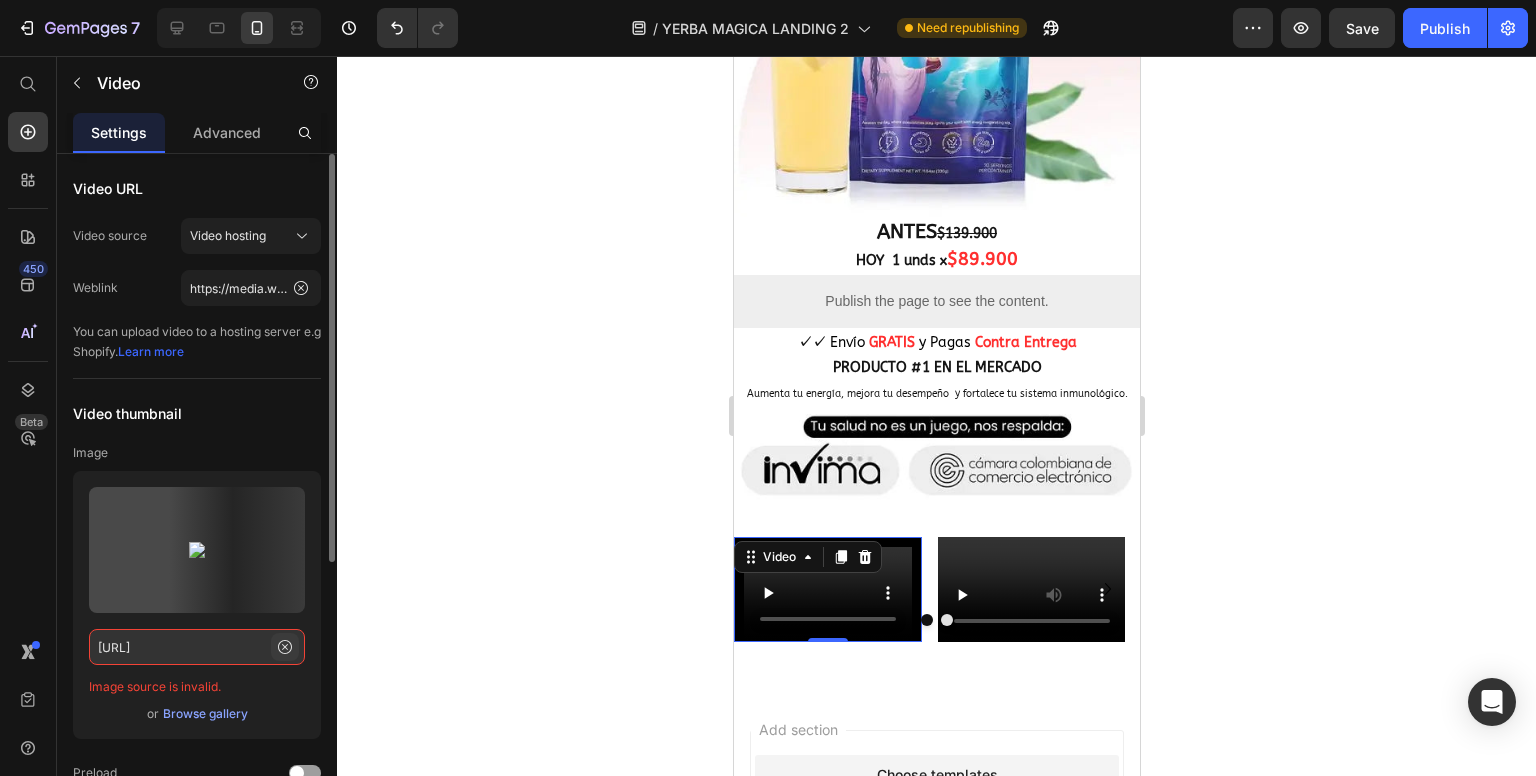 click 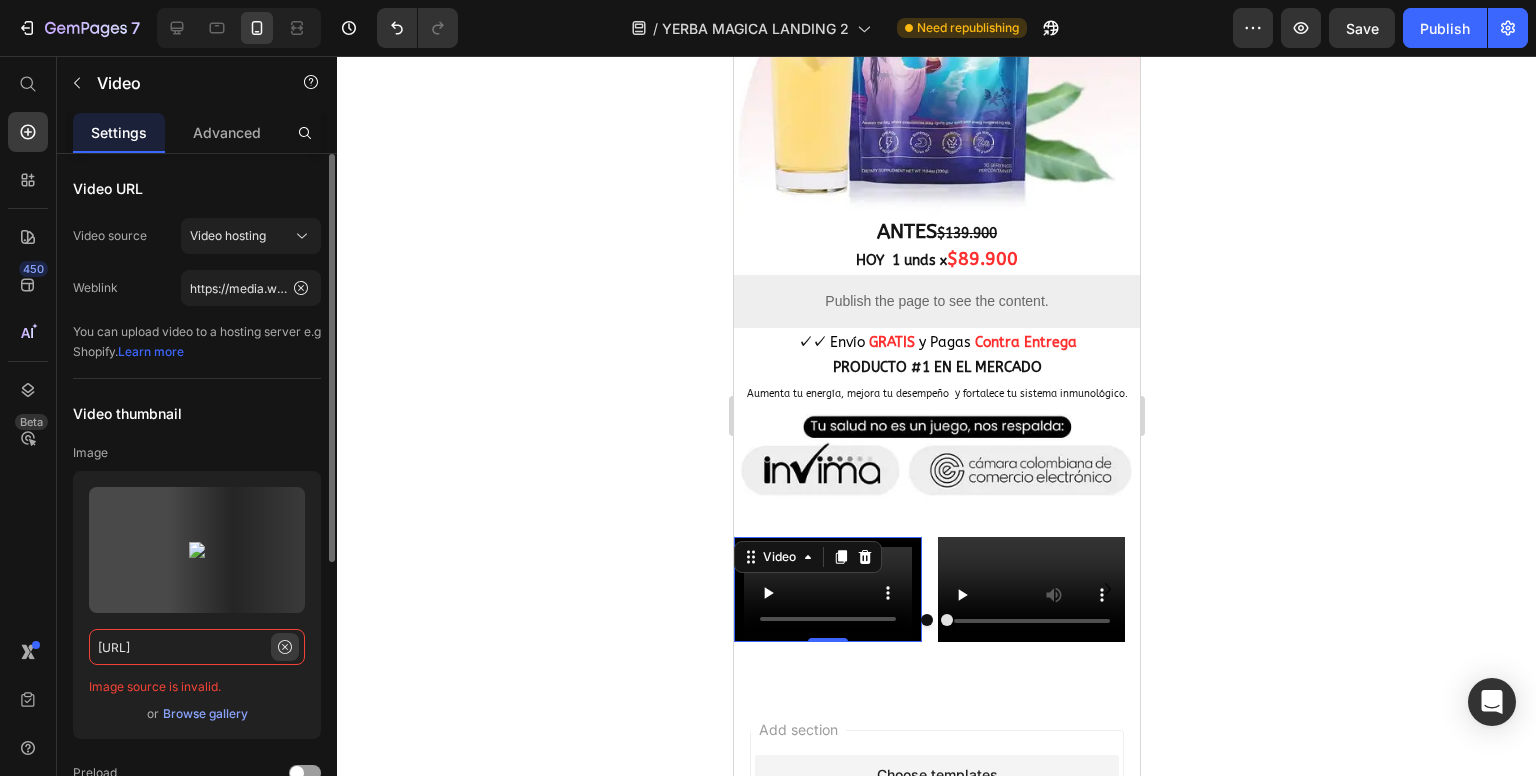 type 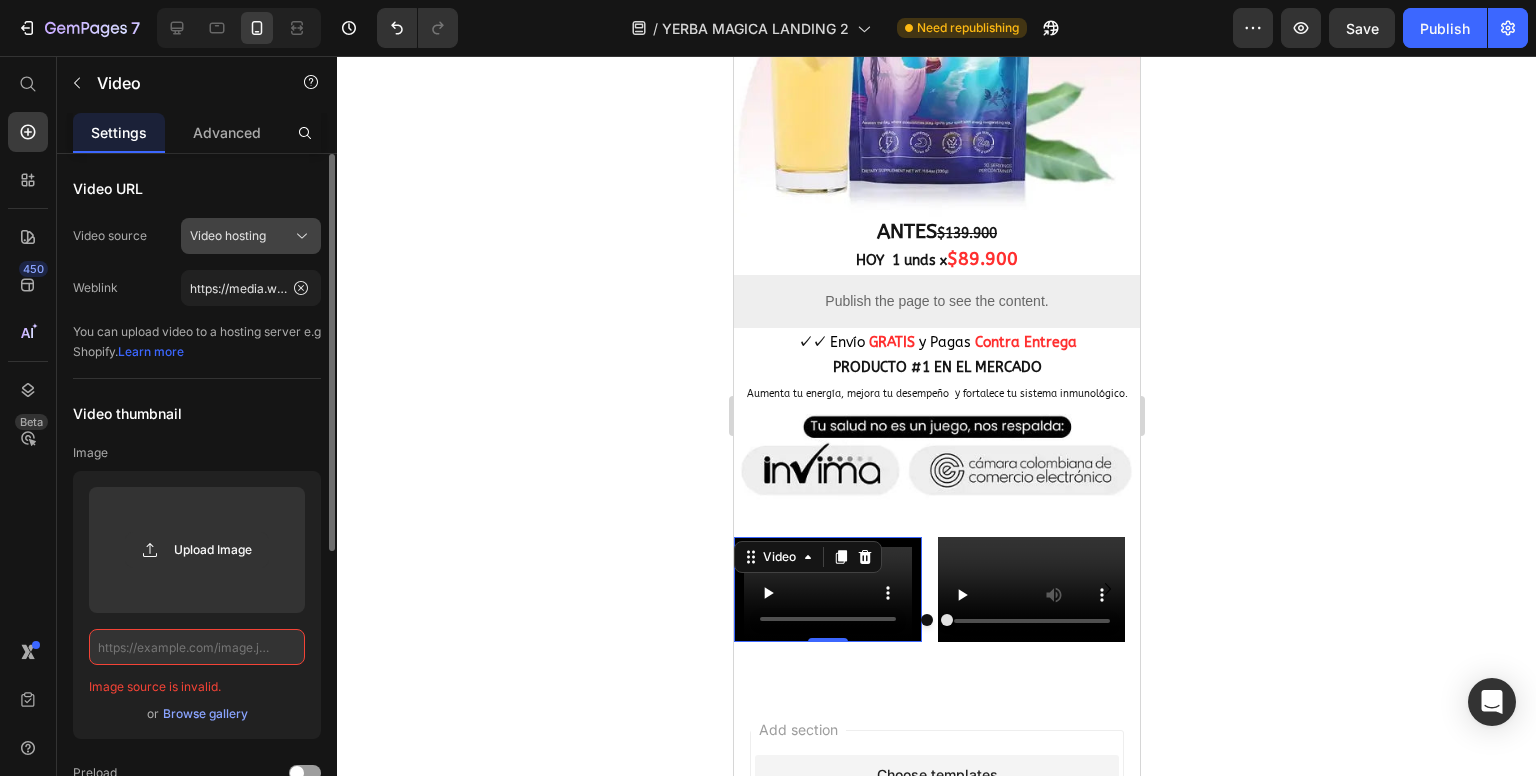 click on "Video hosting" 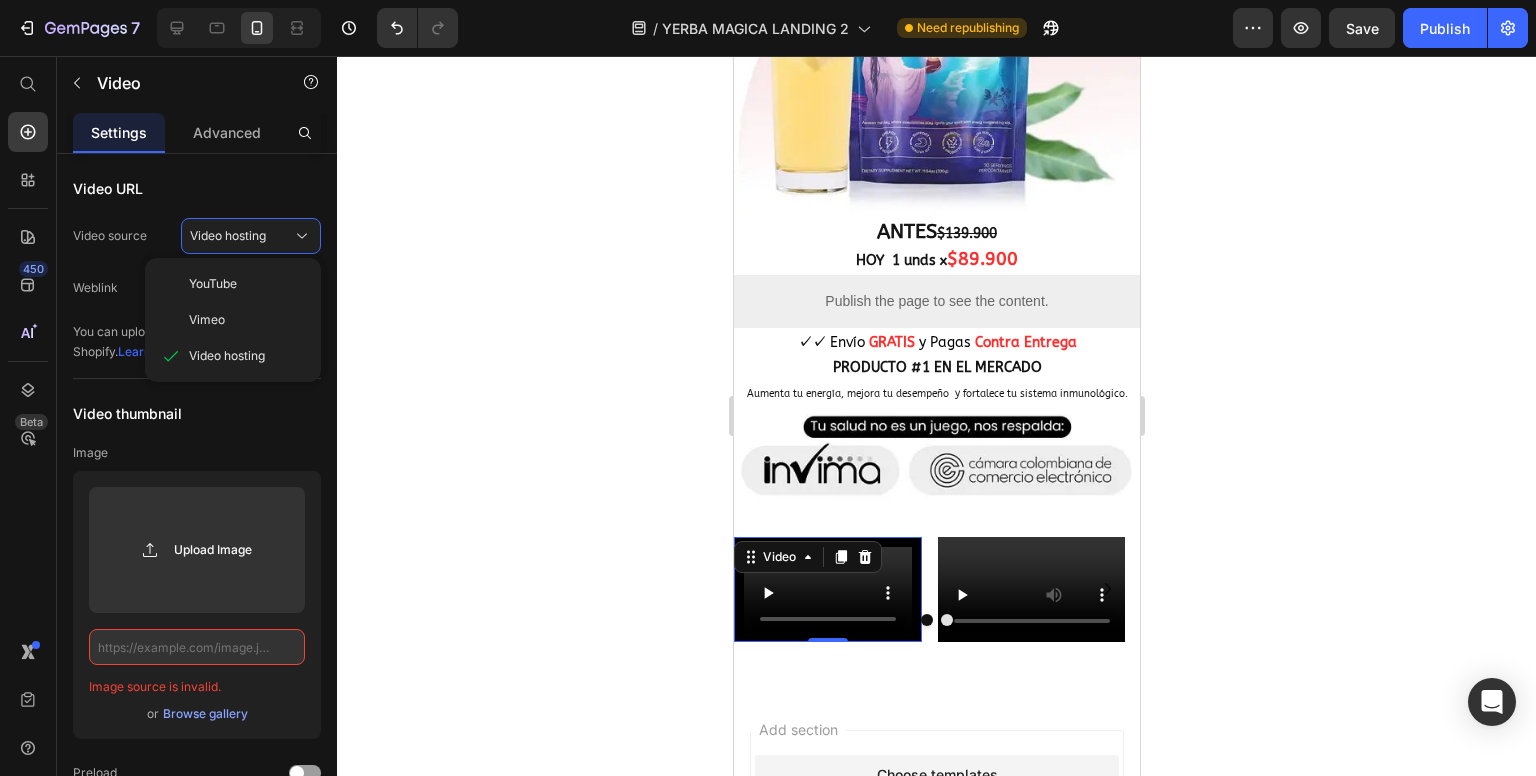 click on "Image" at bounding box center (197, 453) 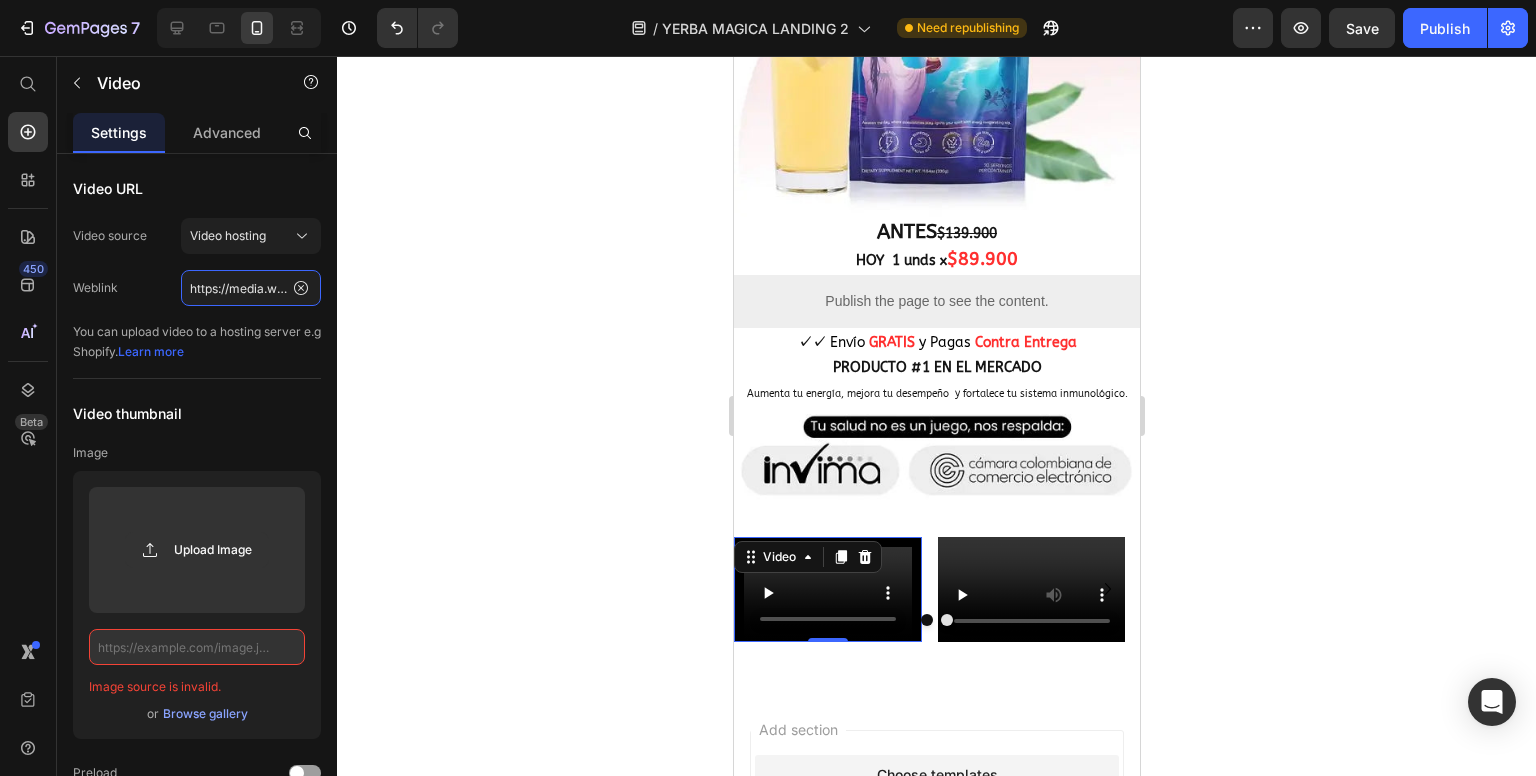 click on "https://media.w3.org/2010/05/sintel/trailer.mp4" 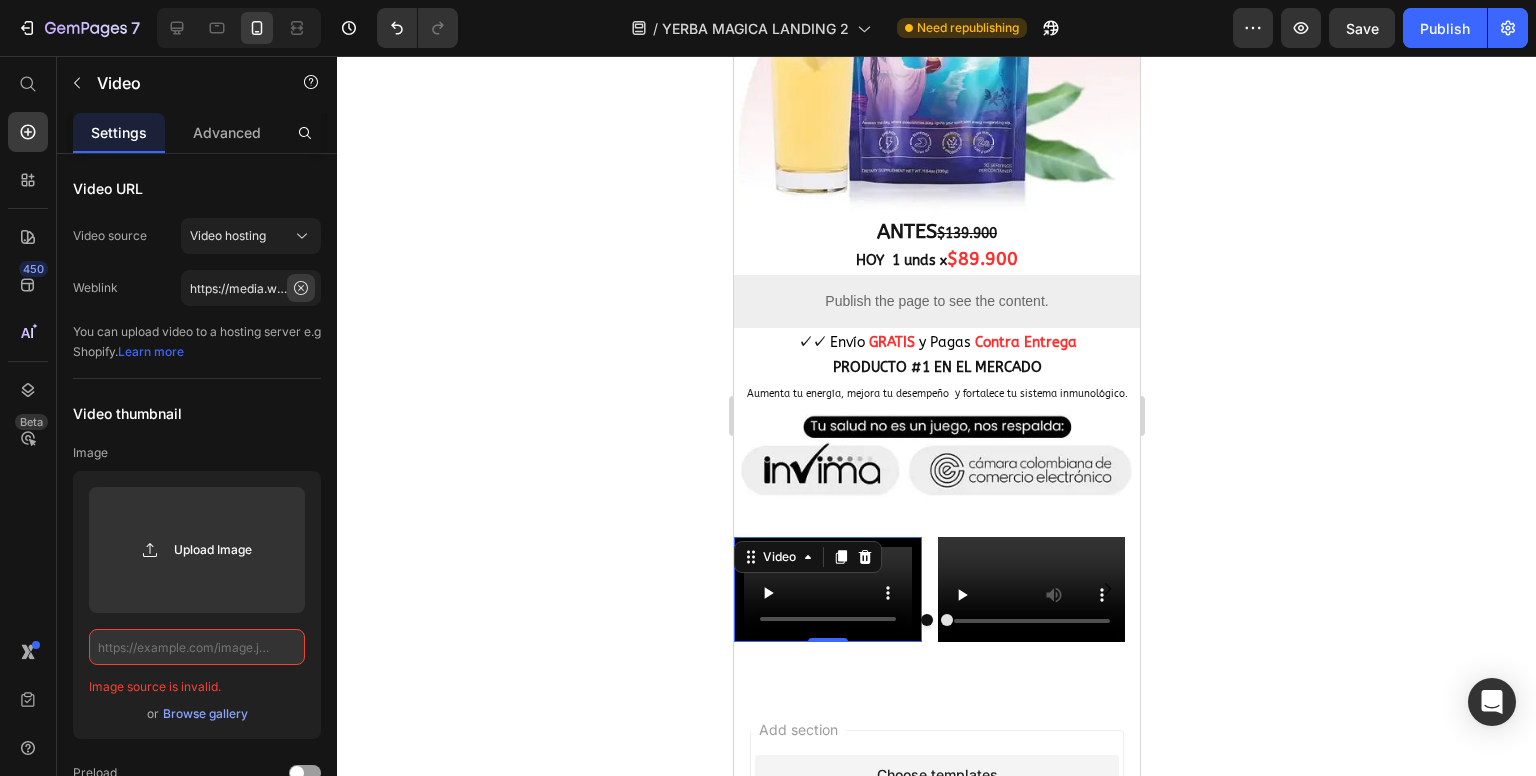 click 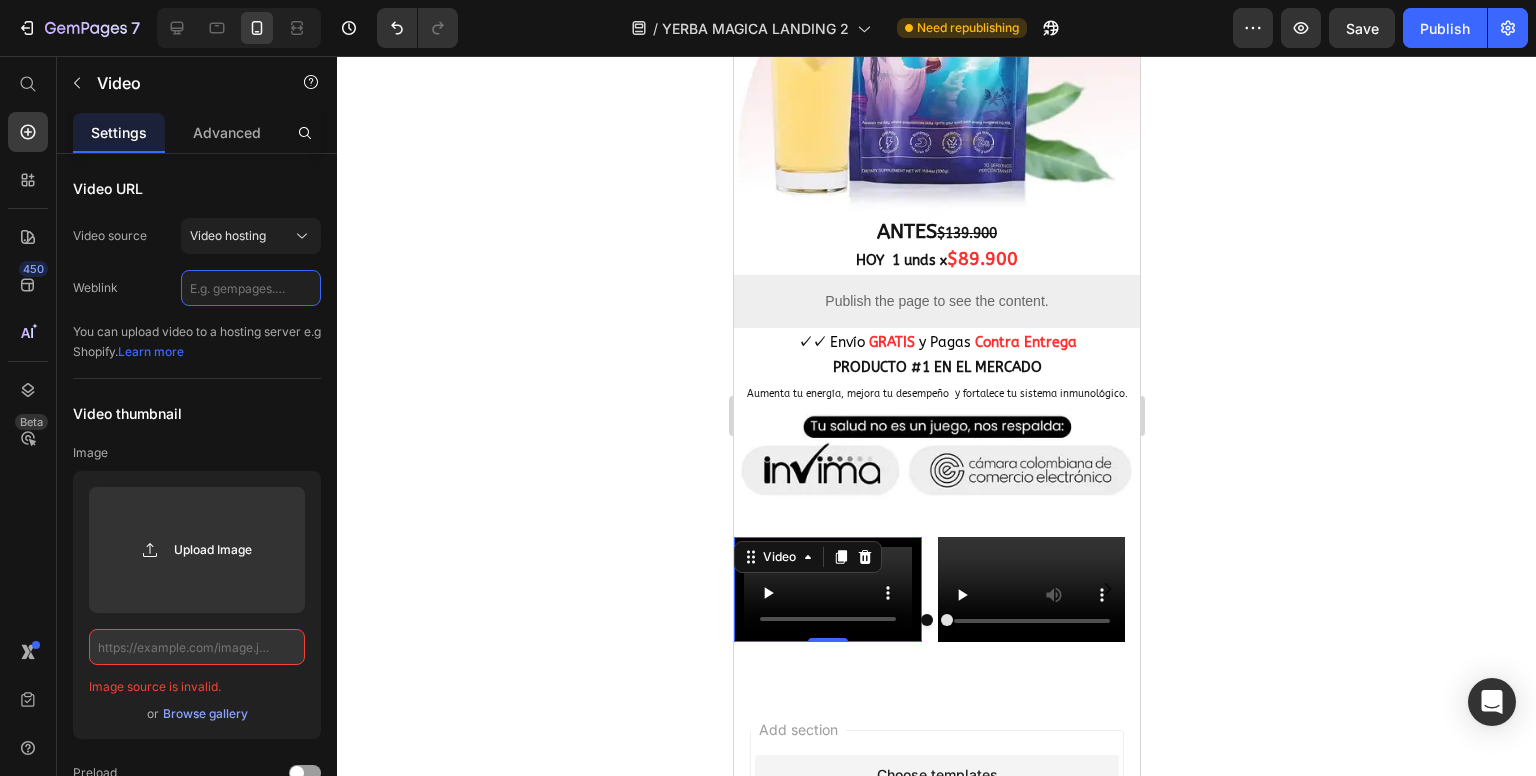 click 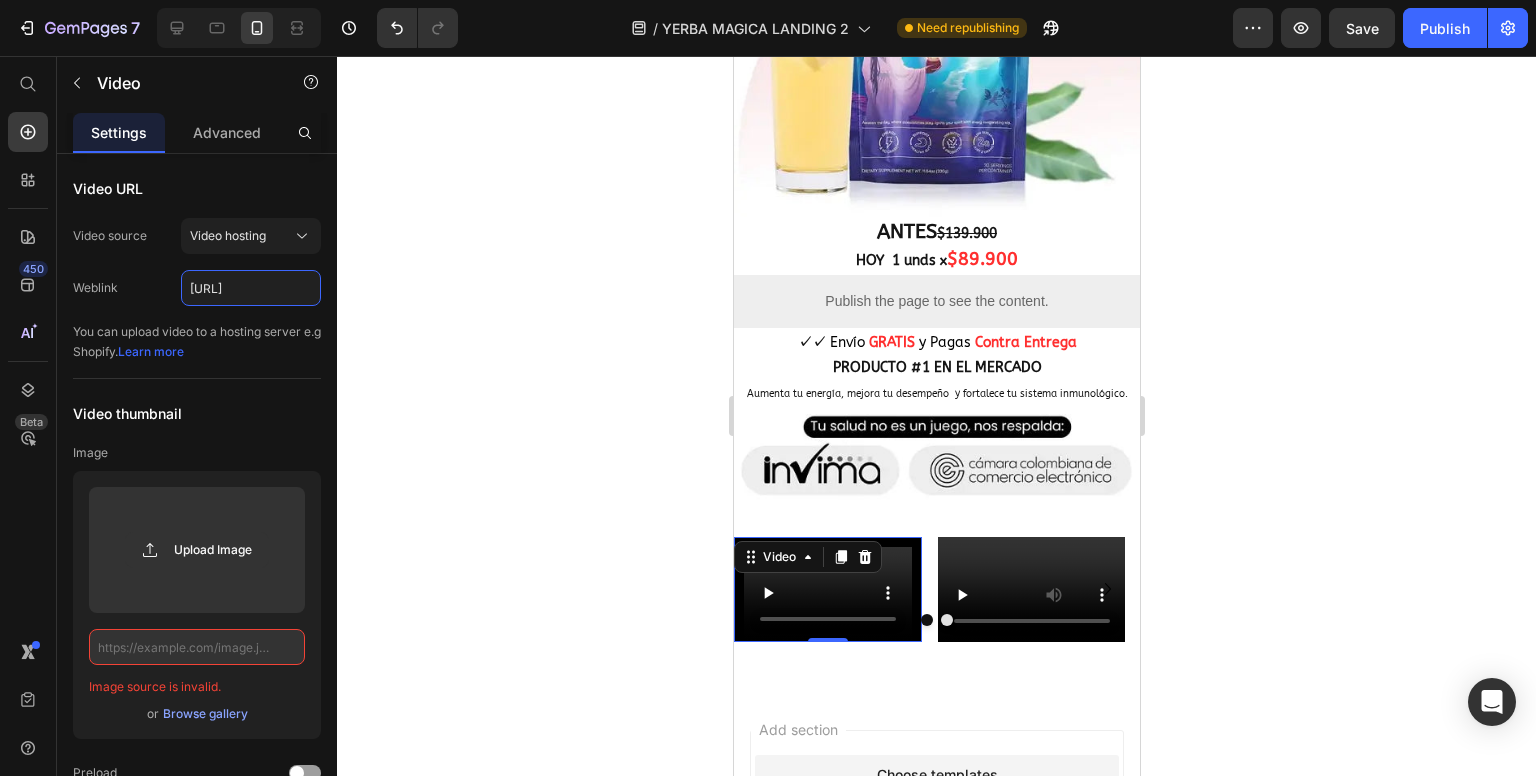 scroll, scrollTop: 0, scrollLeft: 363, axis: horizontal 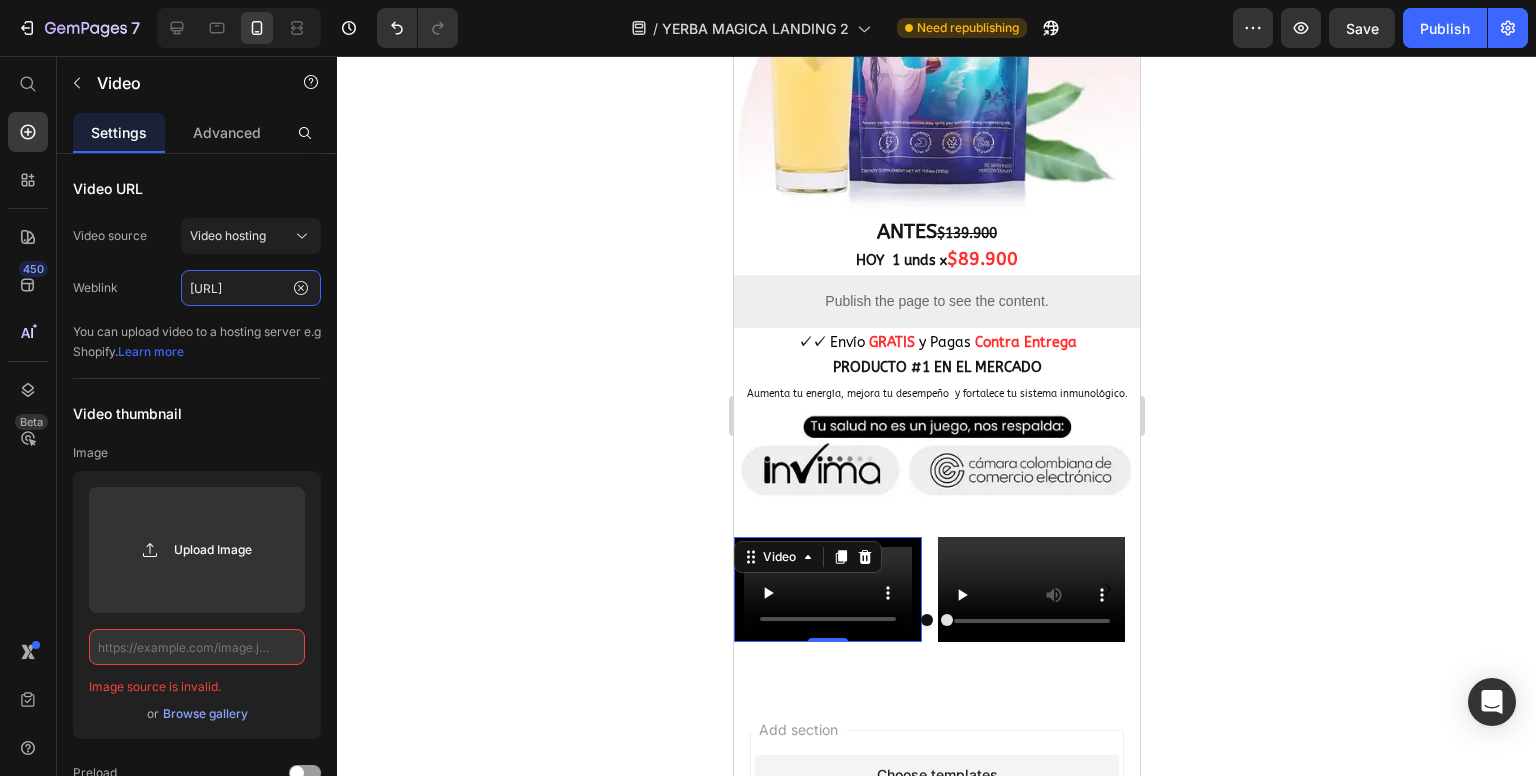 type on "[URL]" 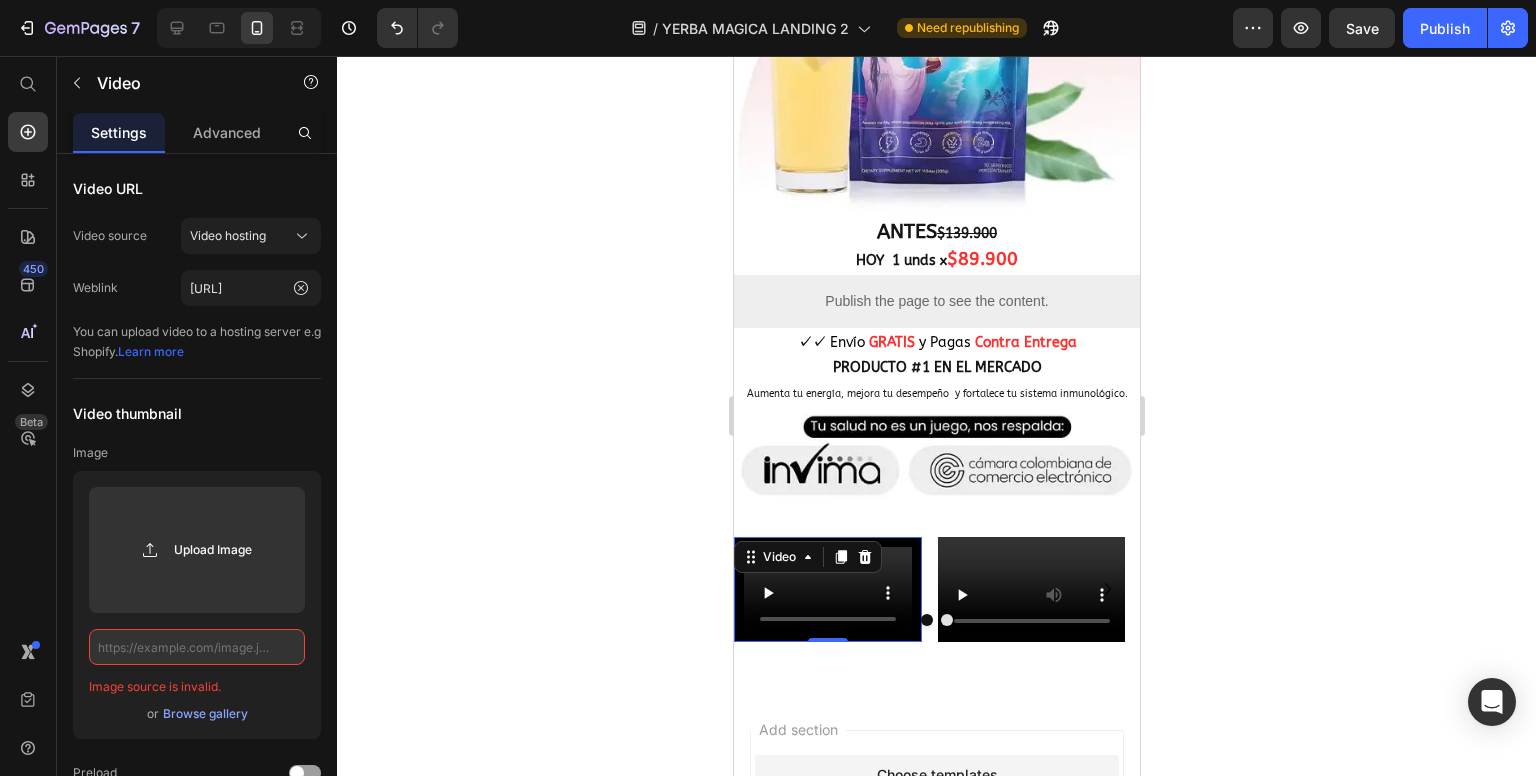 scroll, scrollTop: 0, scrollLeft: 0, axis: both 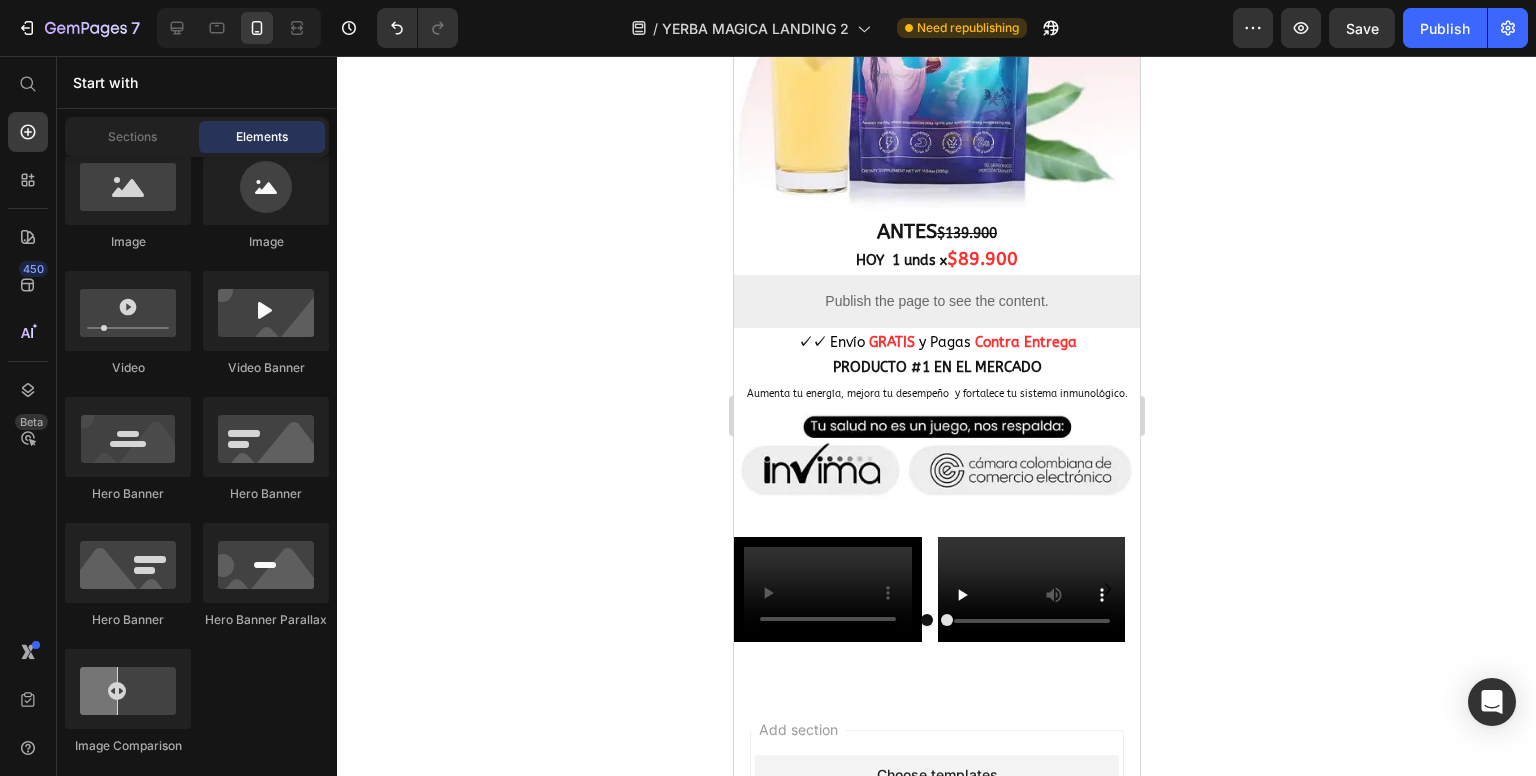 click 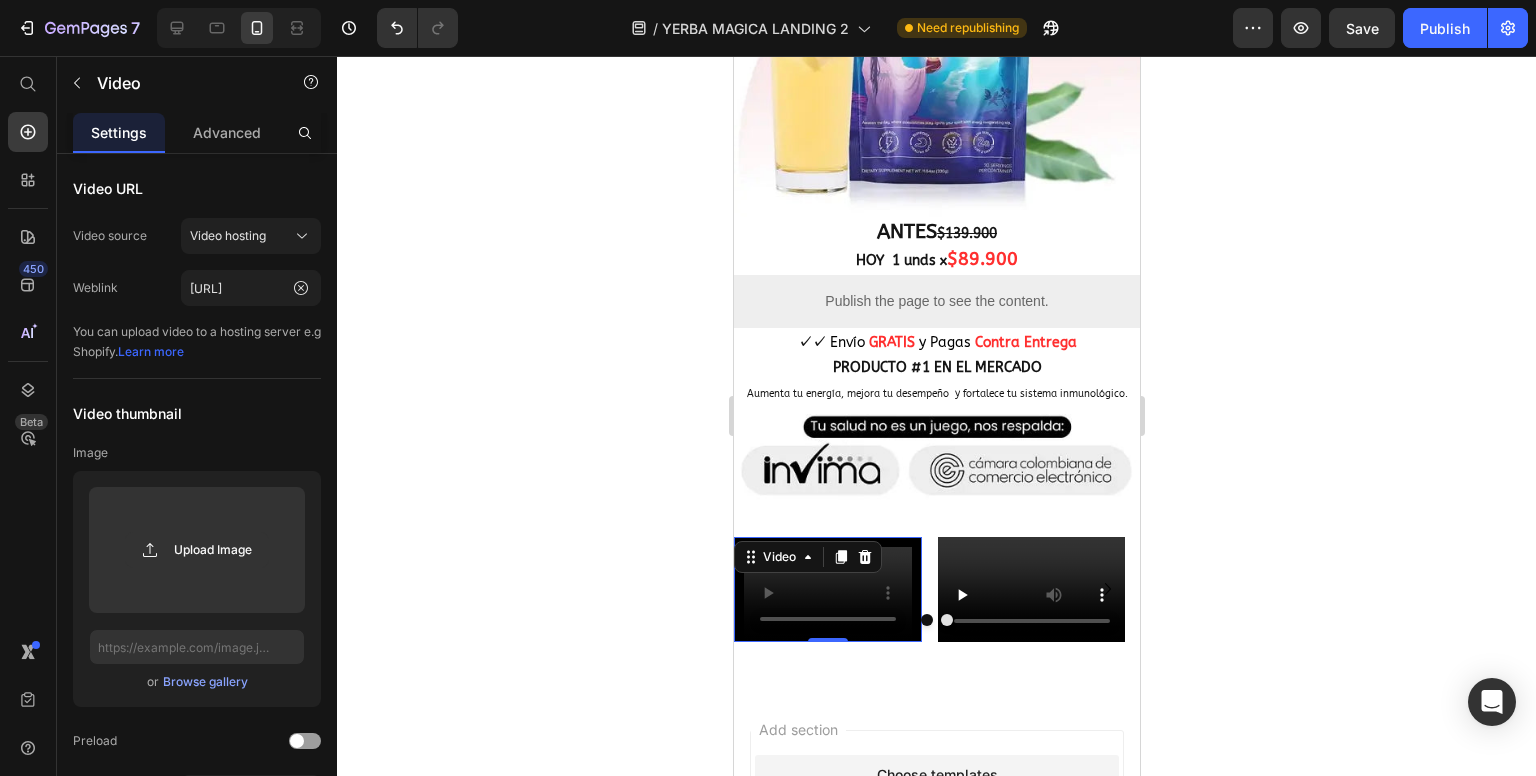 click on "Video   0" at bounding box center [827, 590] 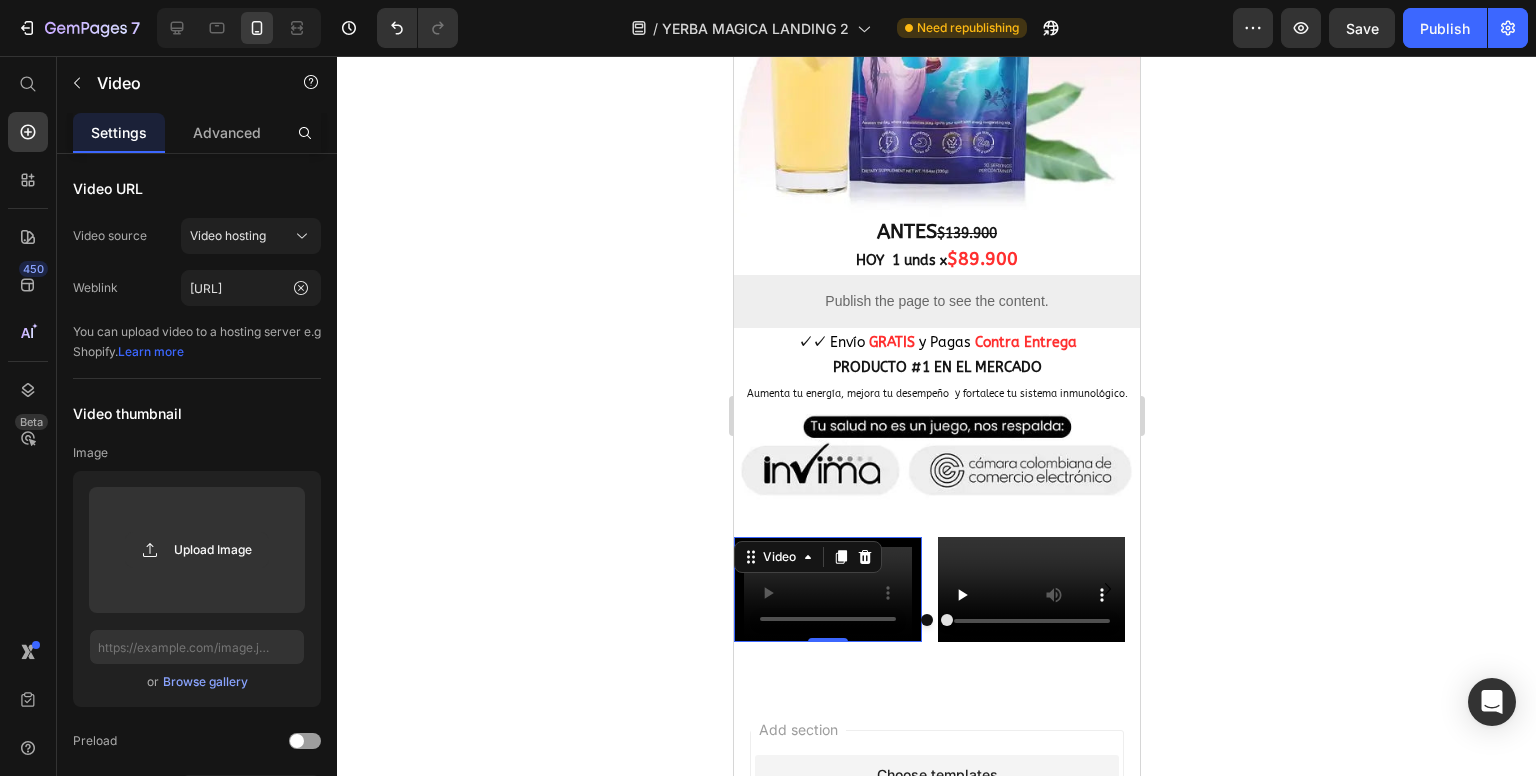 click 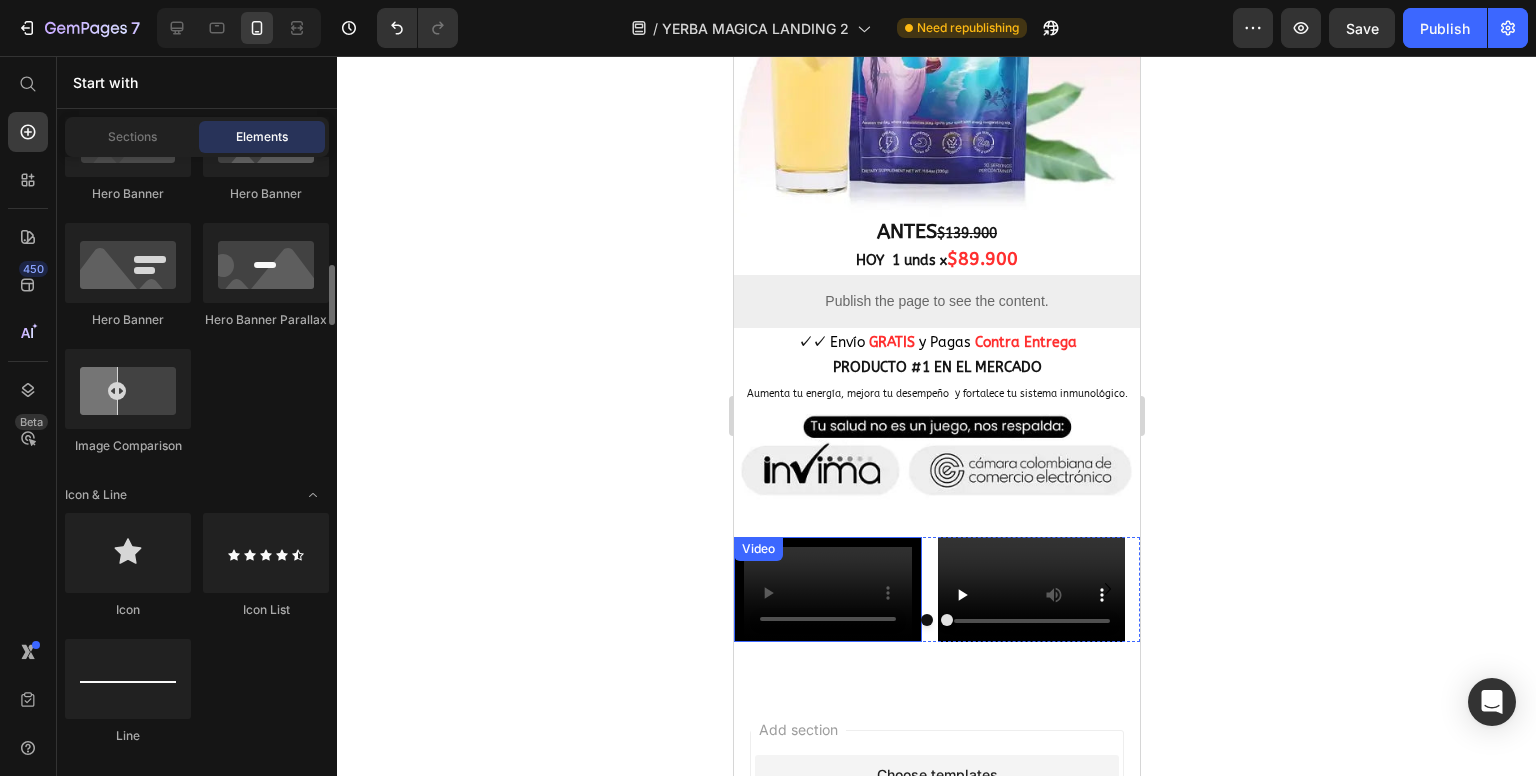 scroll, scrollTop: 700, scrollLeft: 0, axis: vertical 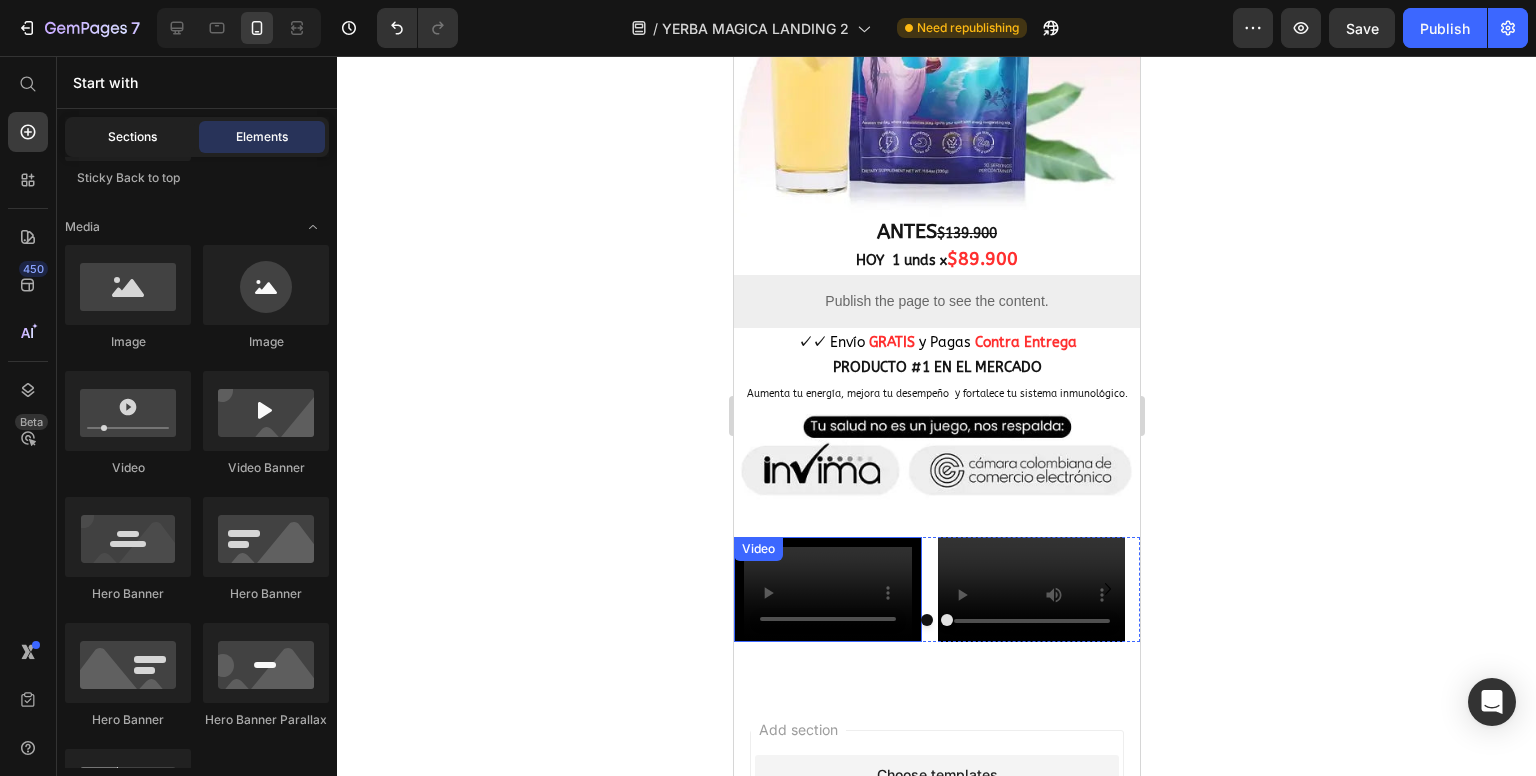 click on "Sections" 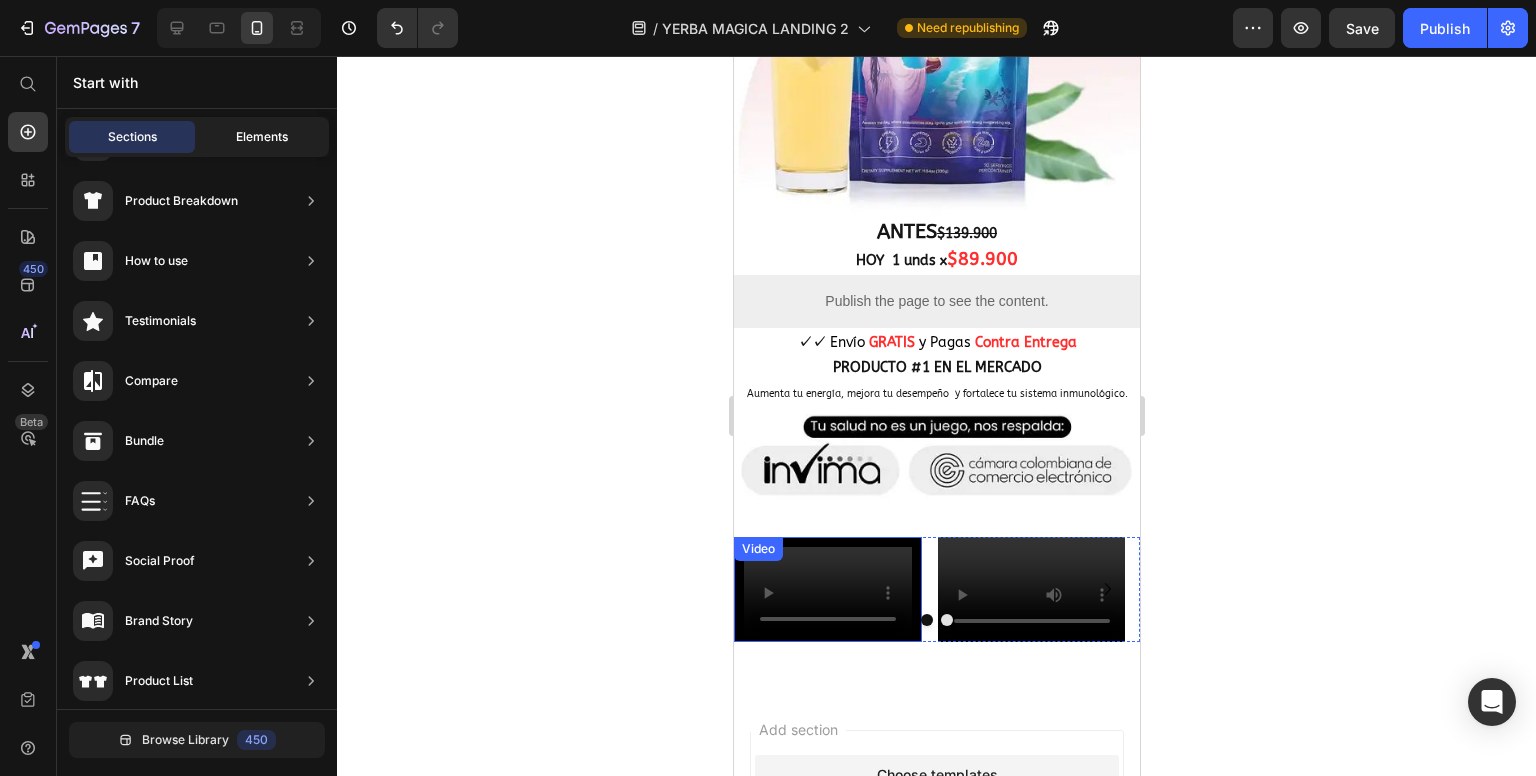 click on "Elements" 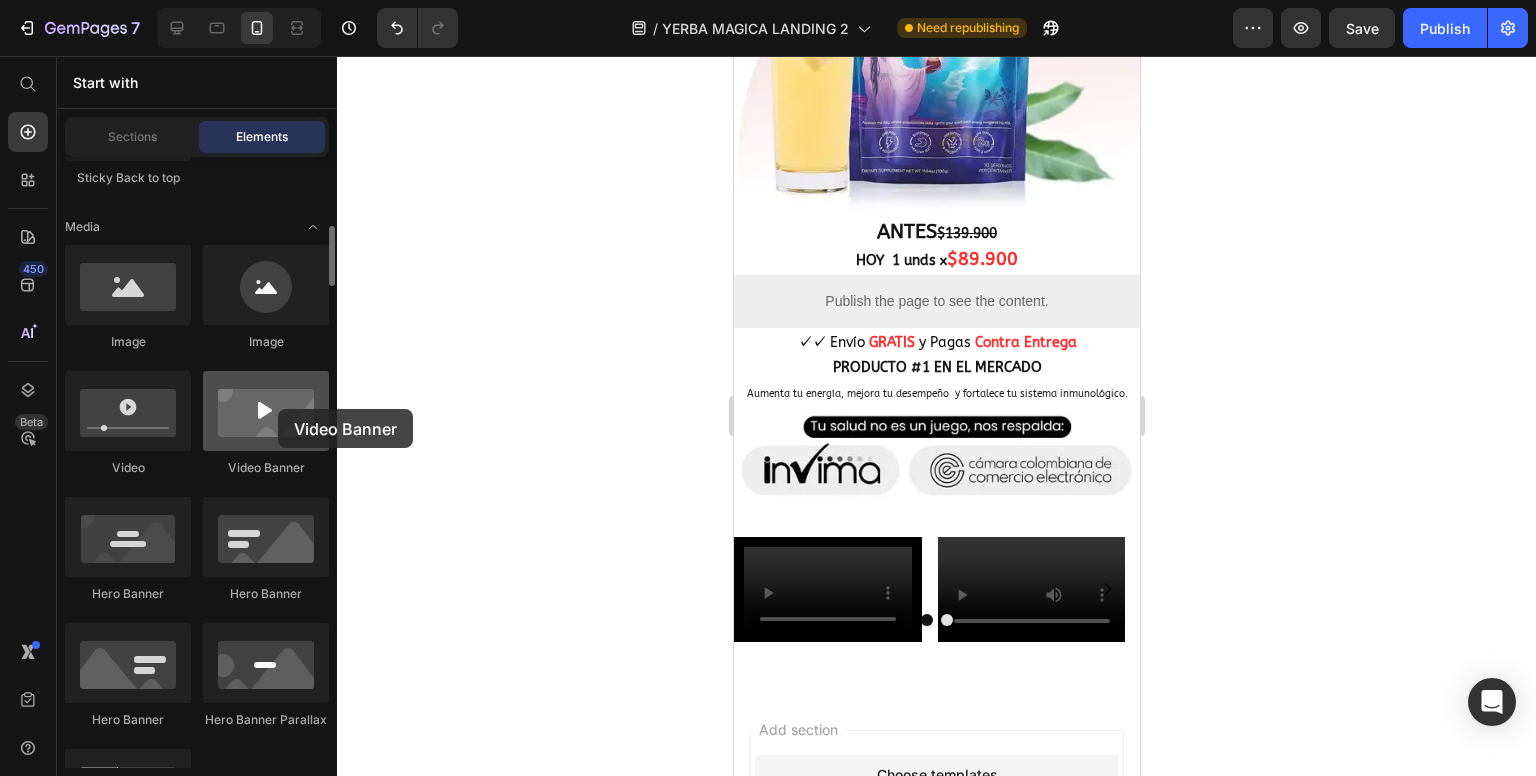 click at bounding box center (266, 411) 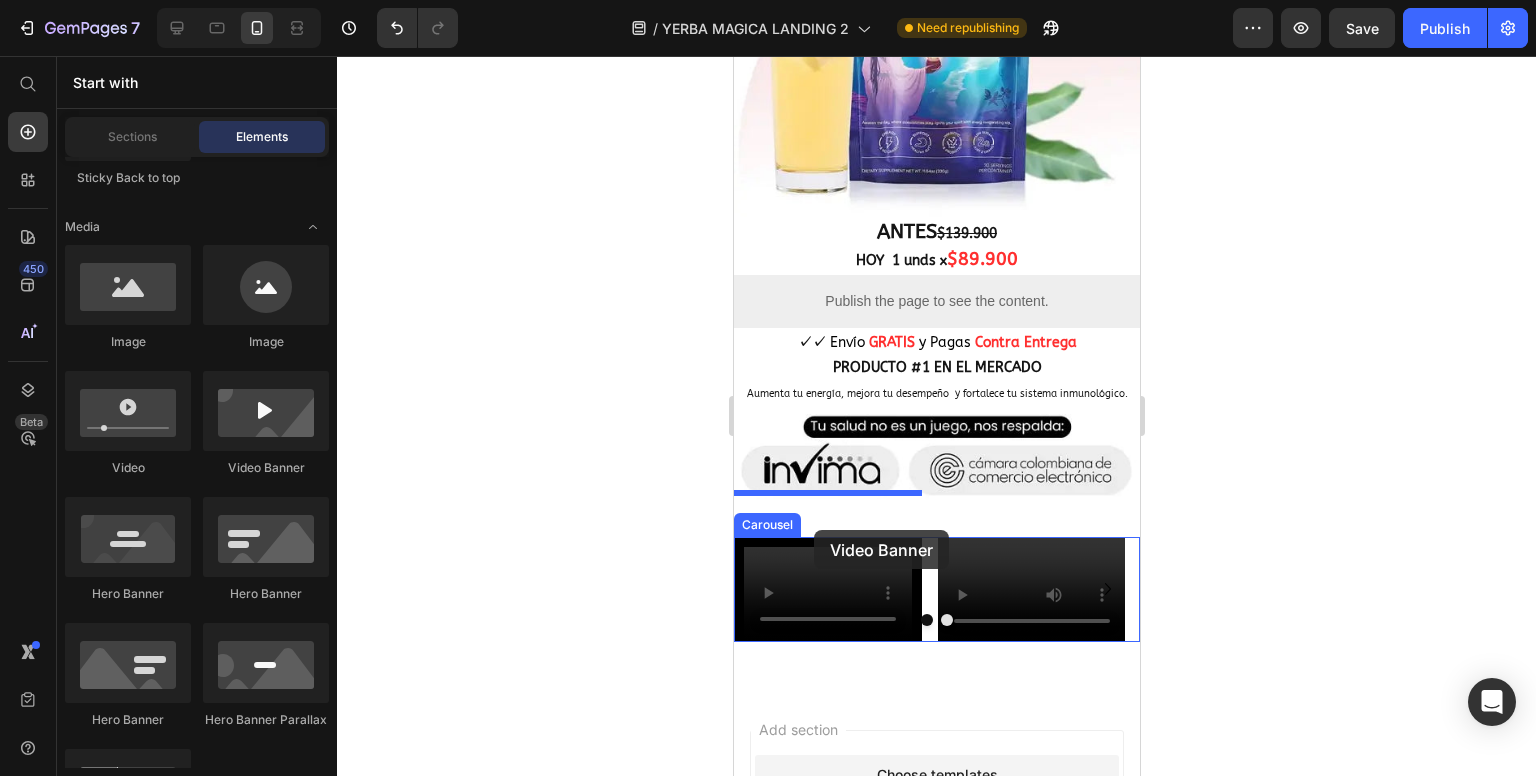 drag, startPoint x: 1002, startPoint y: 469, endPoint x: 813, endPoint y: 530, distance: 198.6001 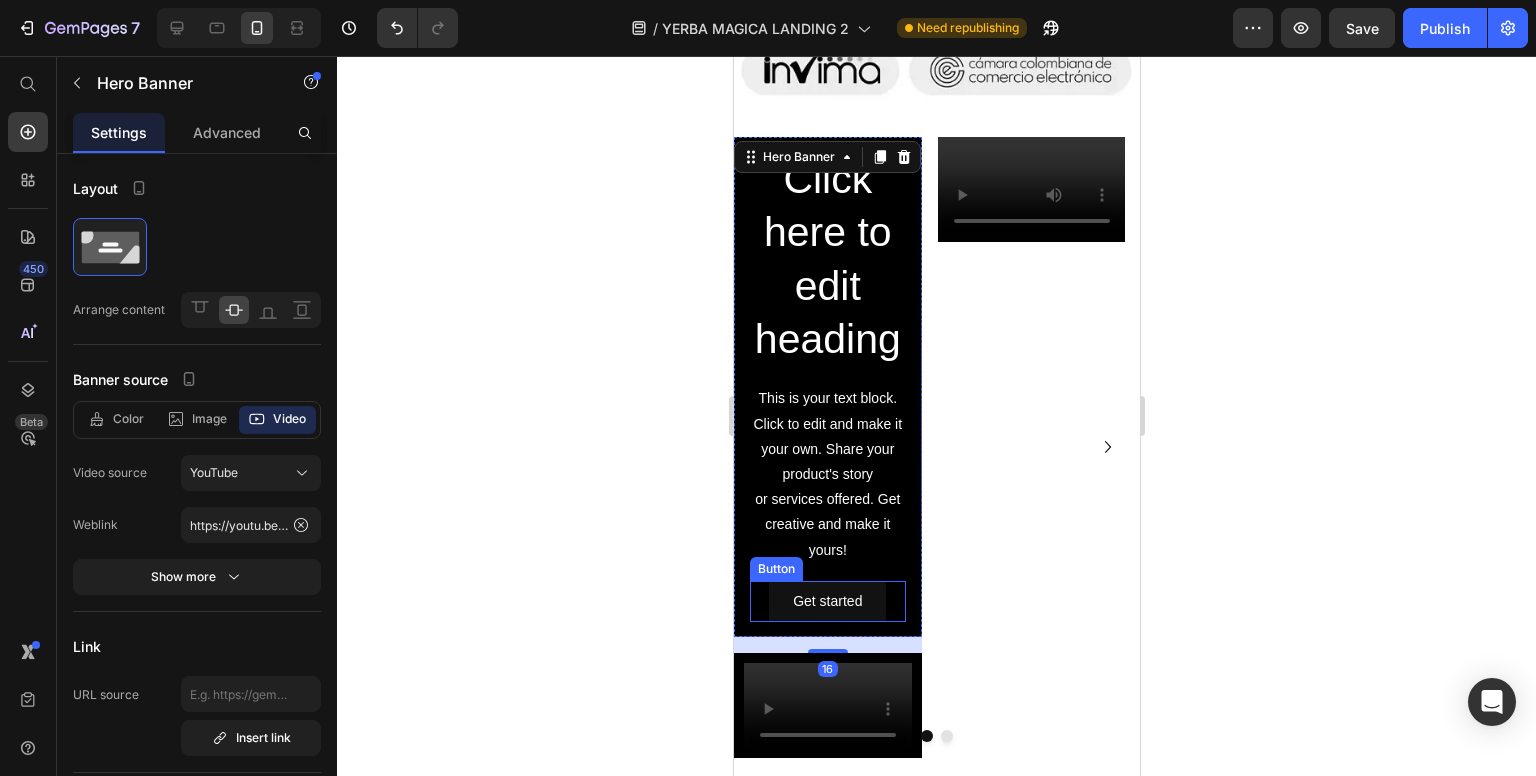 scroll, scrollTop: 1575, scrollLeft: 0, axis: vertical 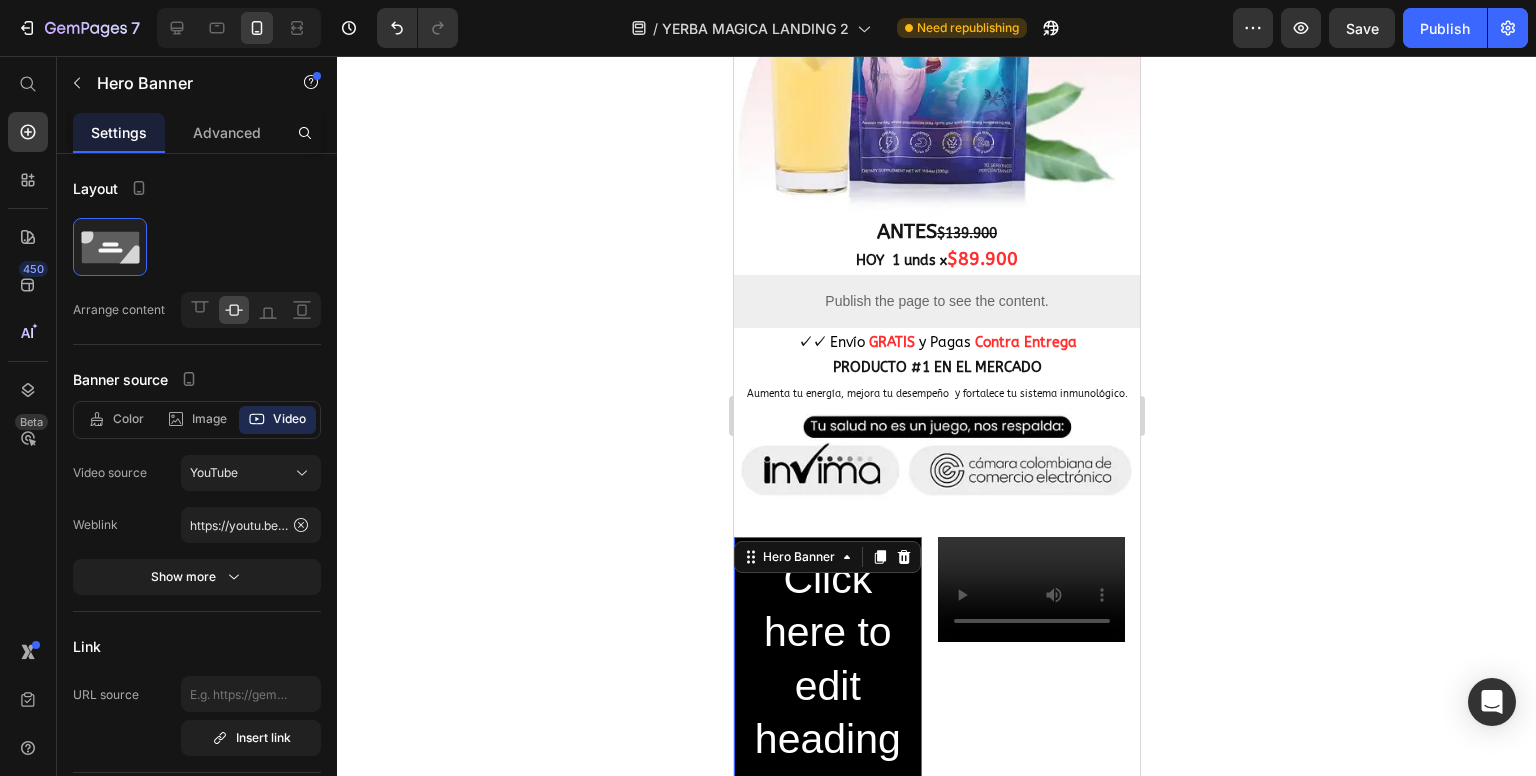 click at bounding box center (903, 557) 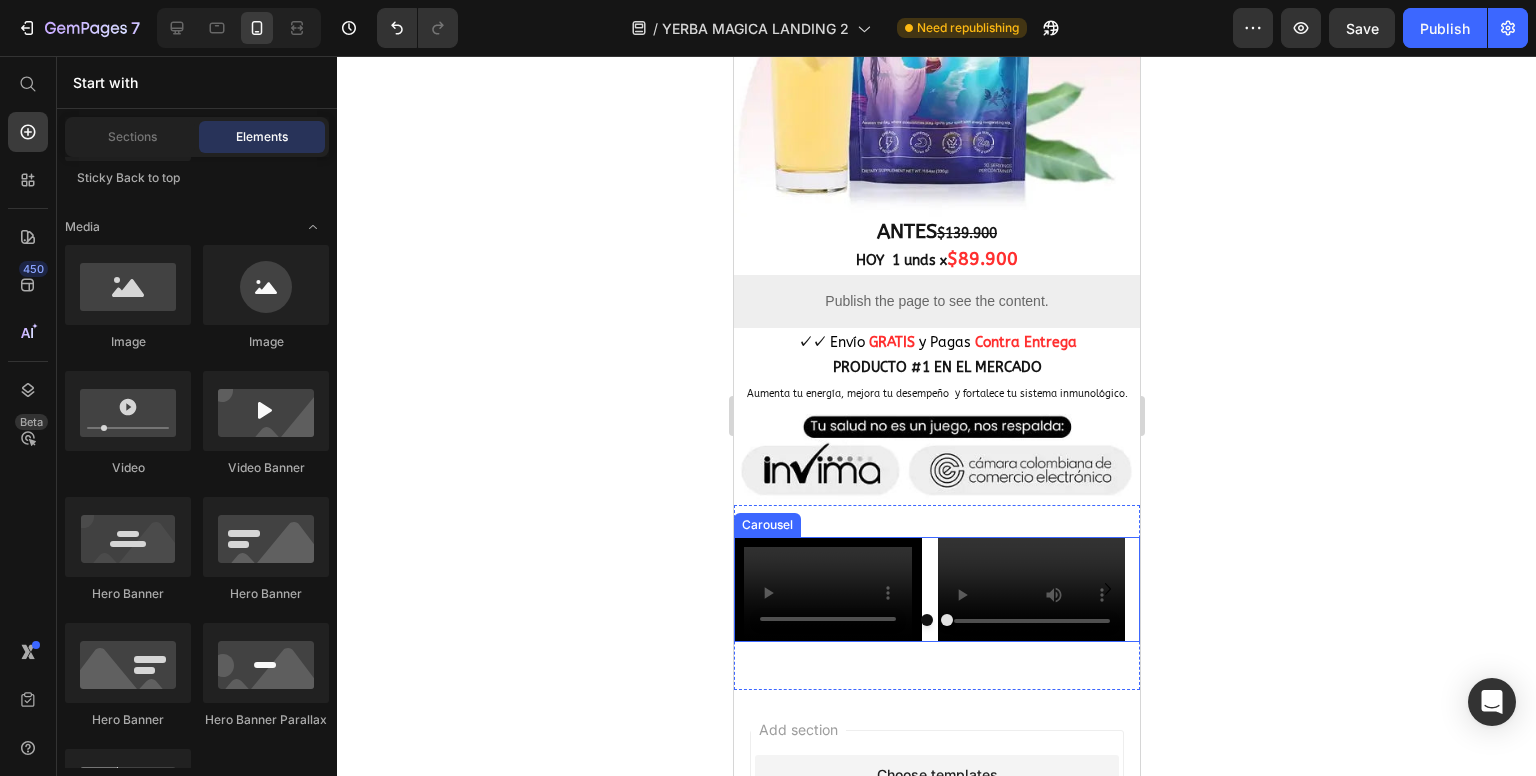 click on "Video Video
Drop element here
Drop element here" at bounding box center [936, 590] 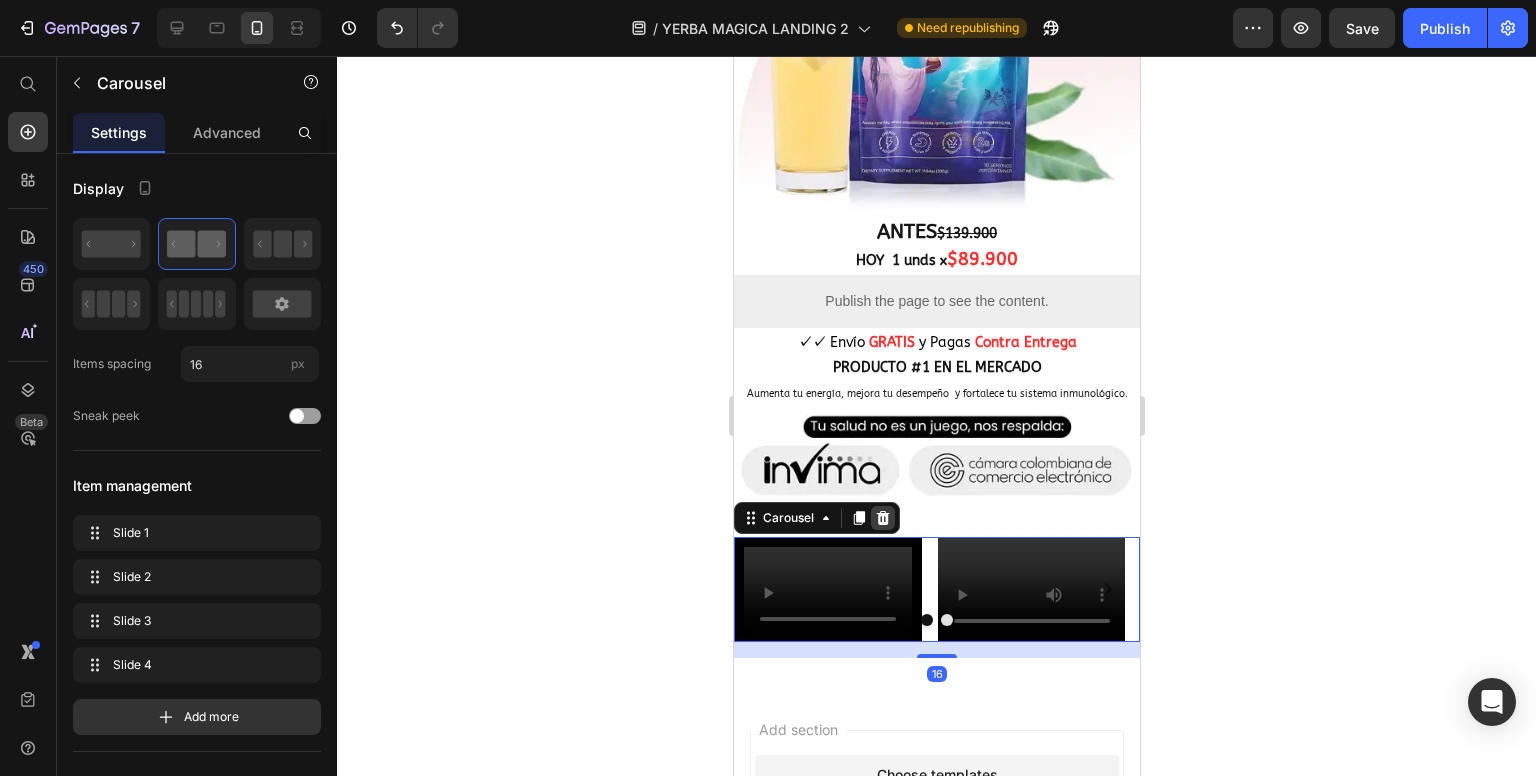 click 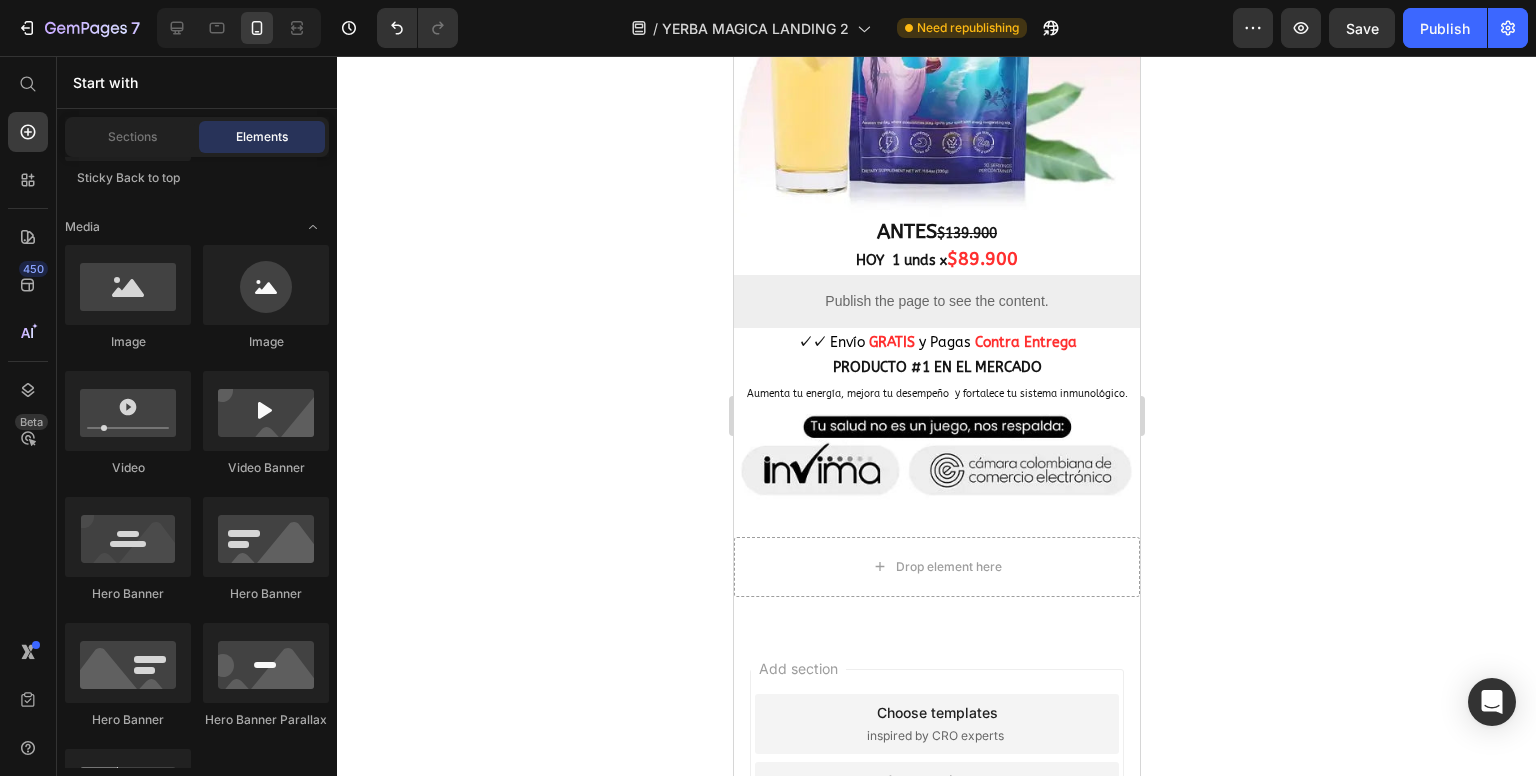 click on "Sections Elements" at bounding box center [197, 137] 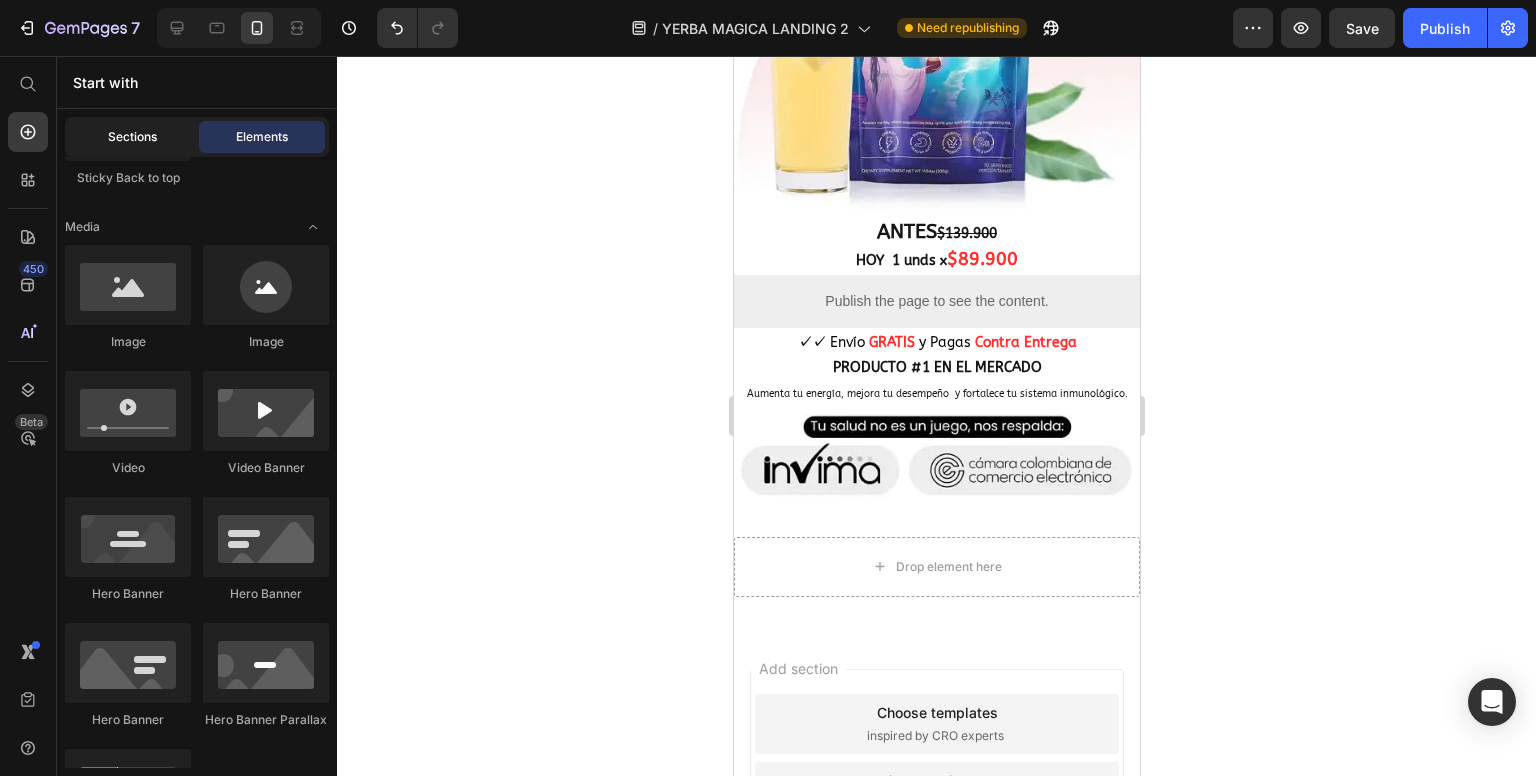 click on "Sections" 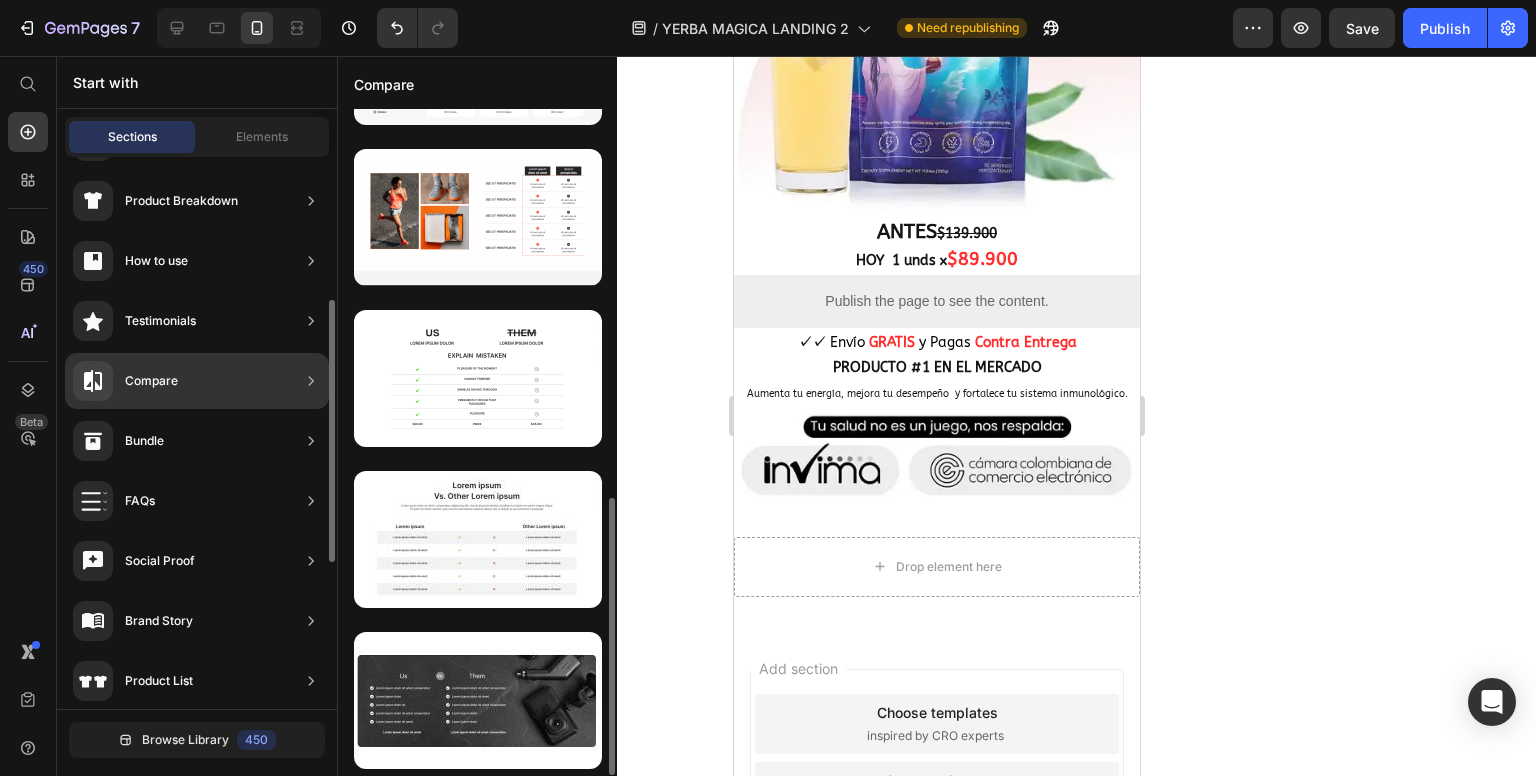 scroll, scrollTop: 932, scrollLeft: 0, axis: vertical 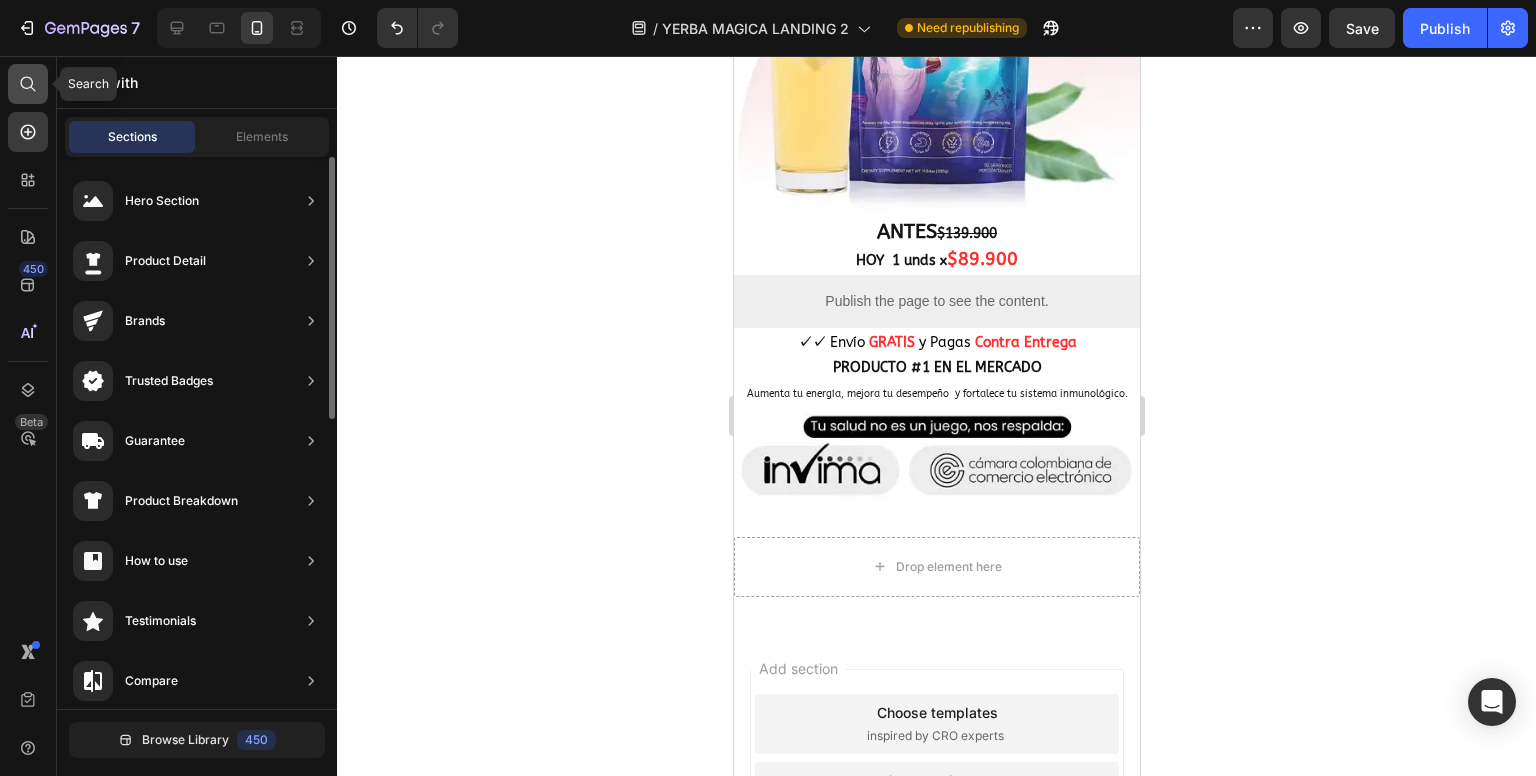 click 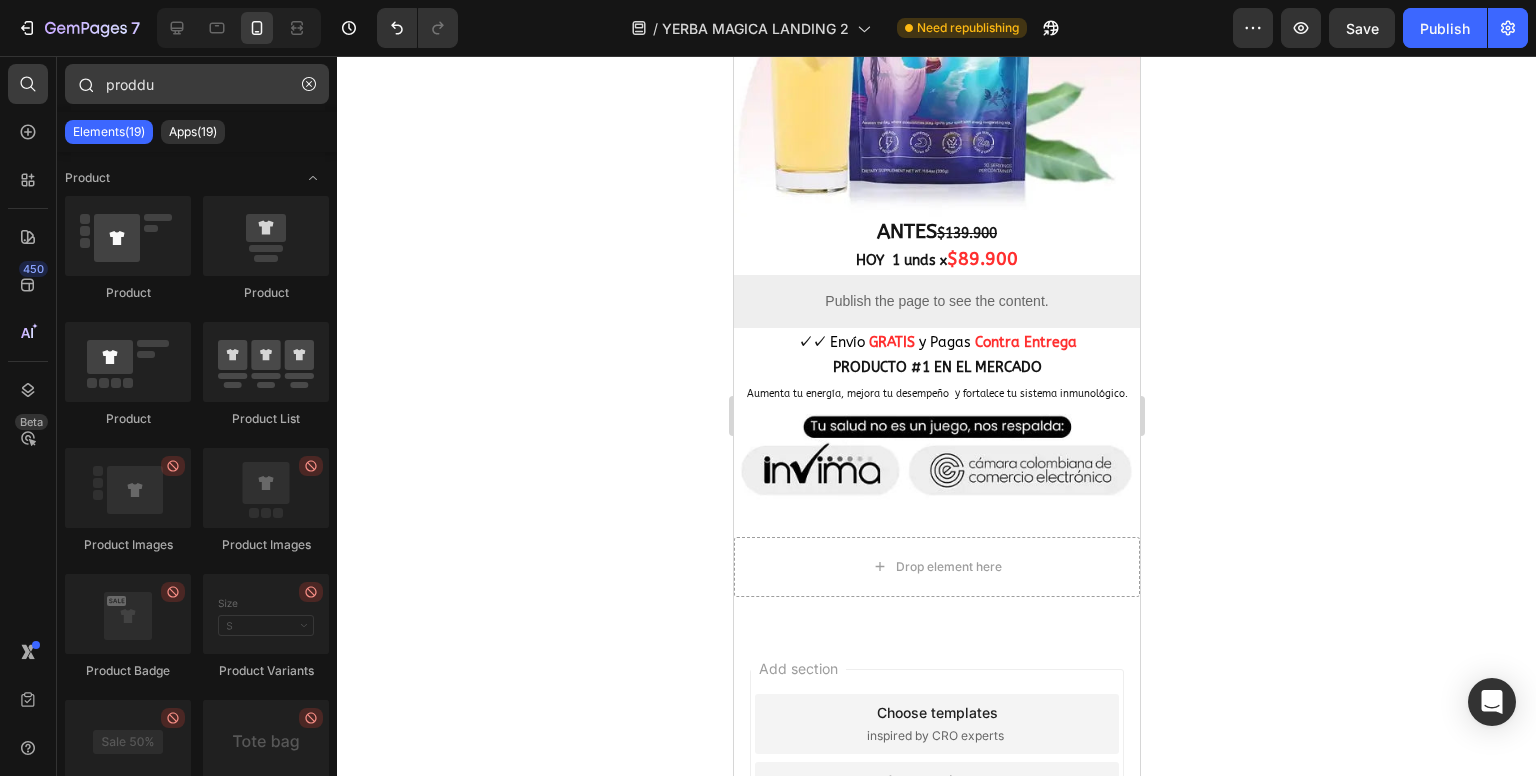 click on "proddu" at bounding box center [197, 84] 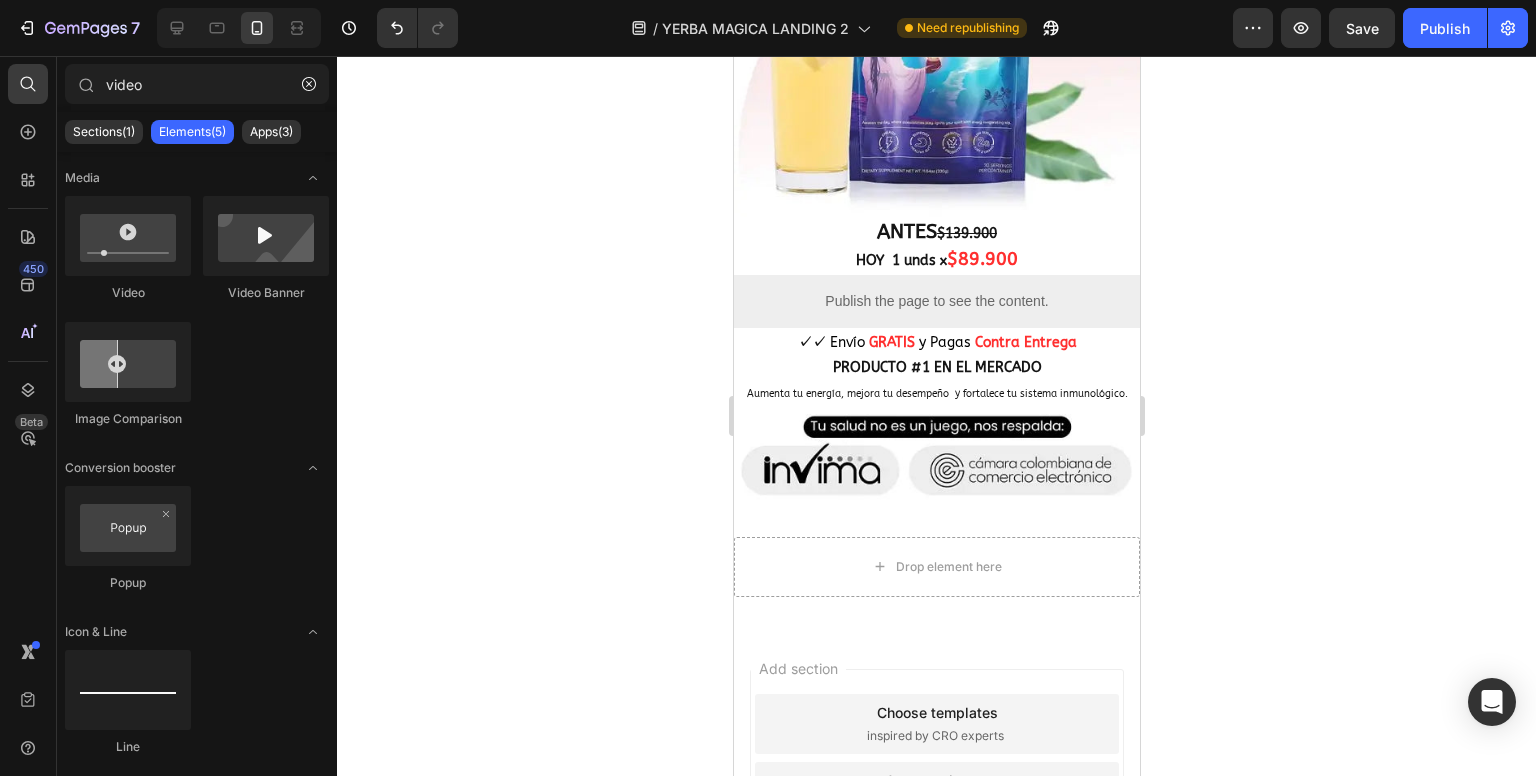 type on "video" 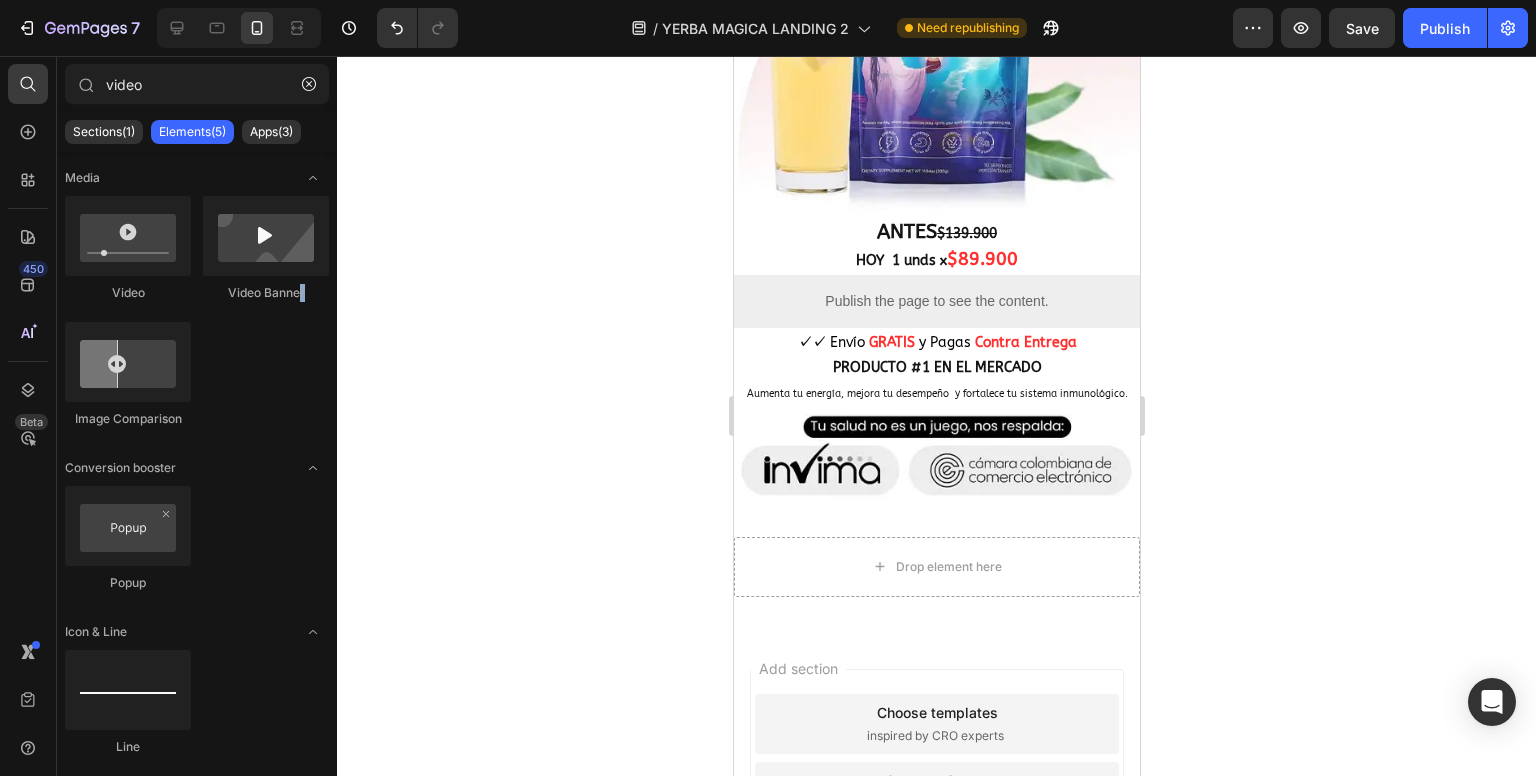 click on "Video
Video Banner
Image Comparison" 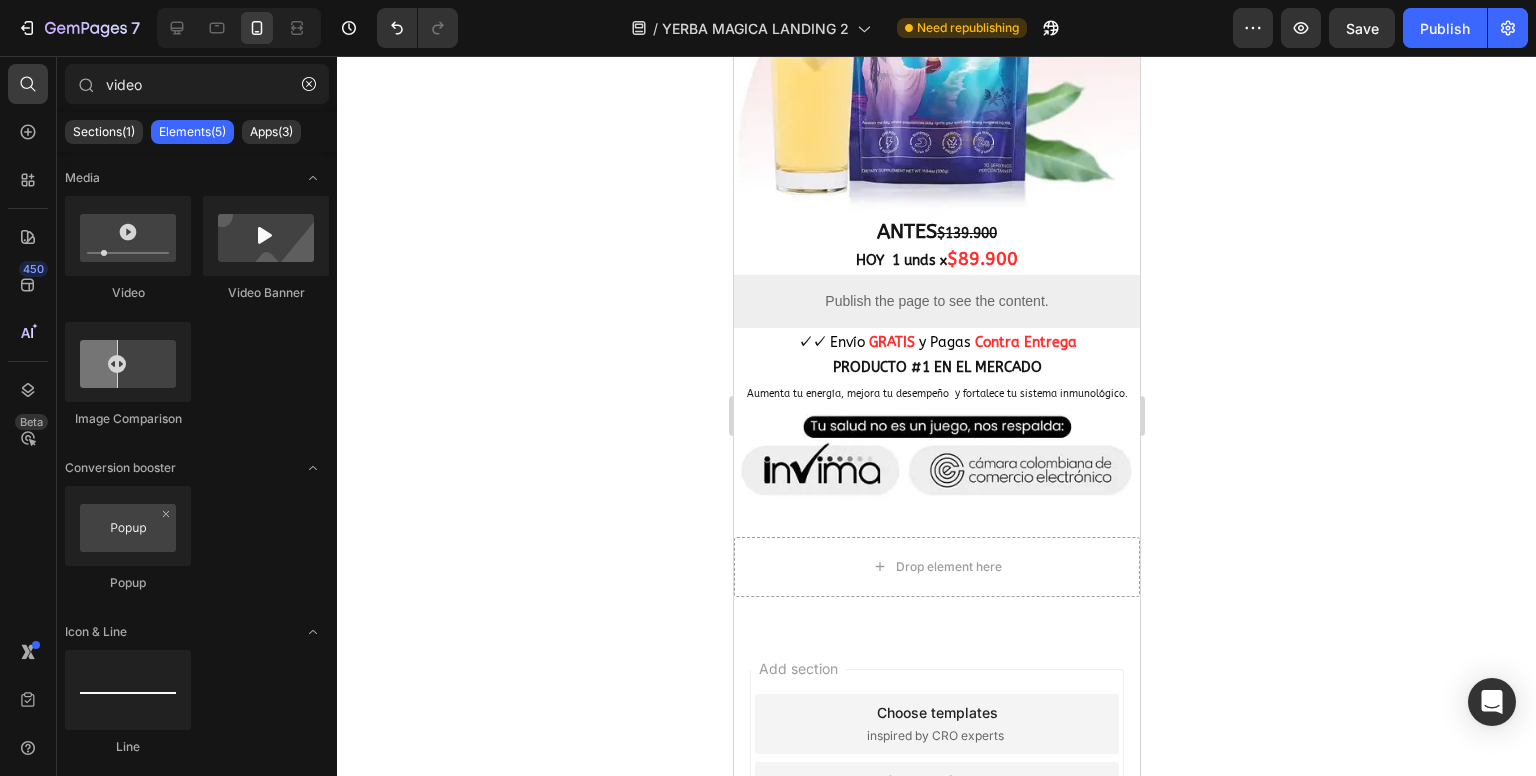 click on "Video
Video Banner
Image Comparison" 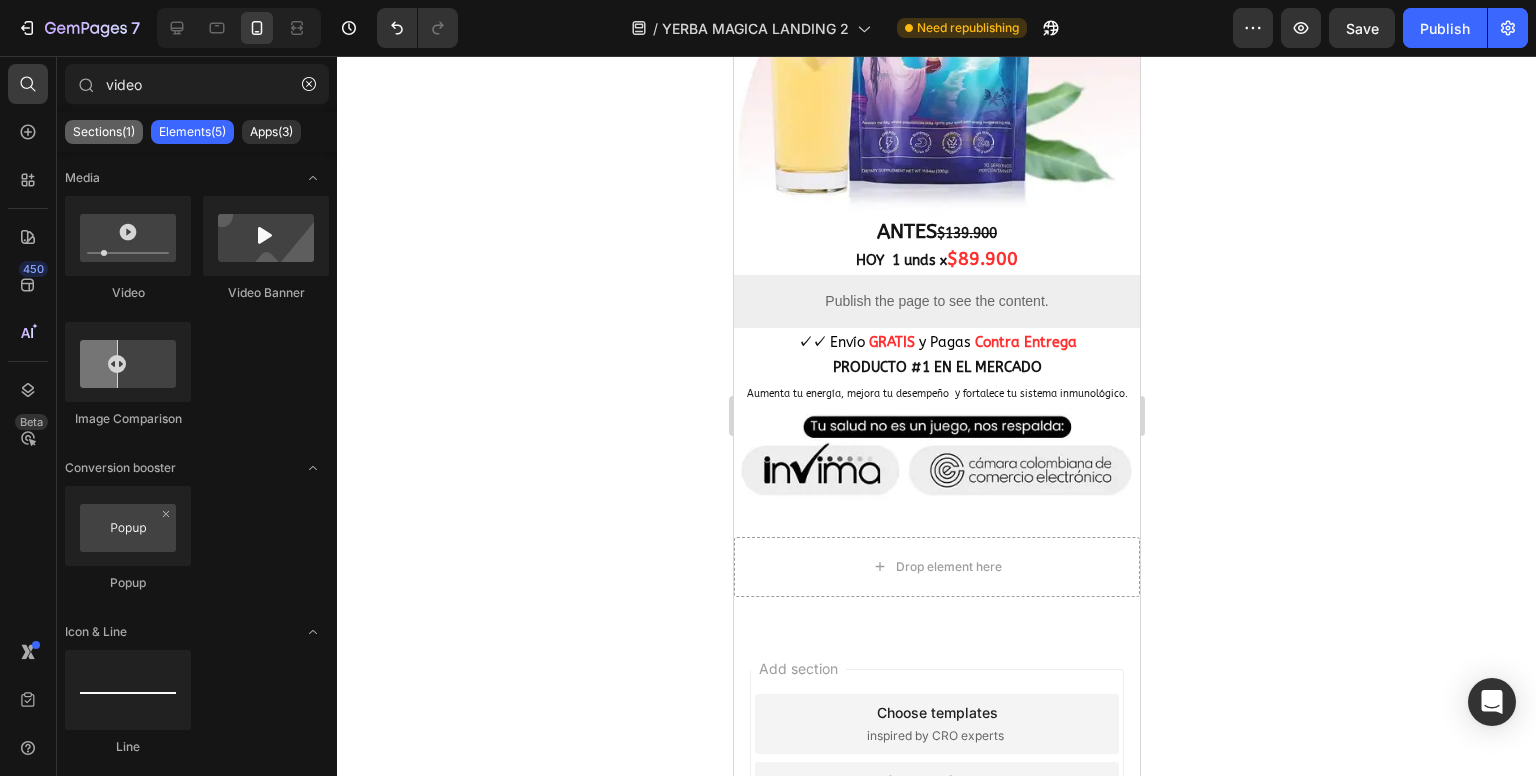 click on "Sections(1)" 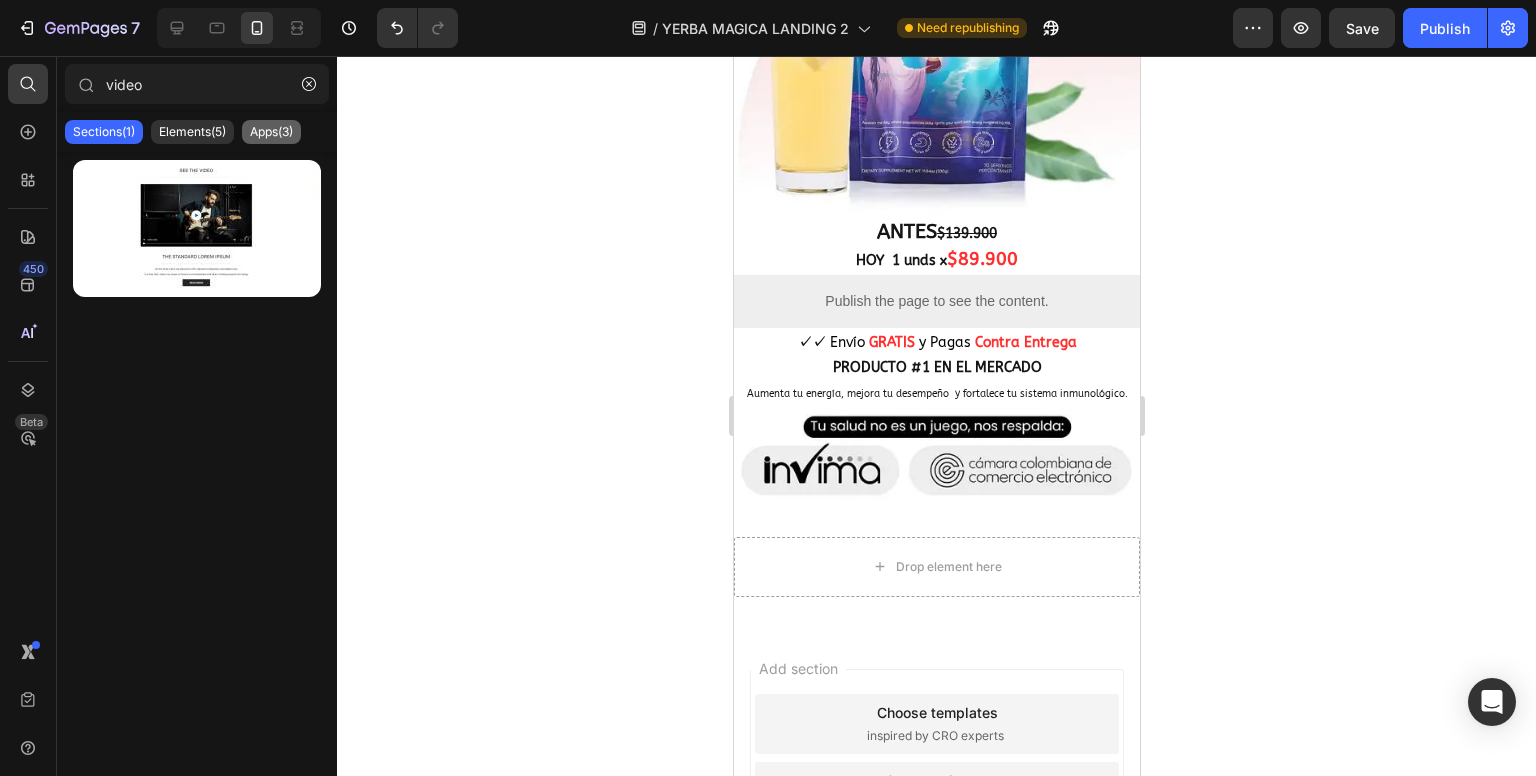 click on "Apps(3)" at bounding box center (271, 132) 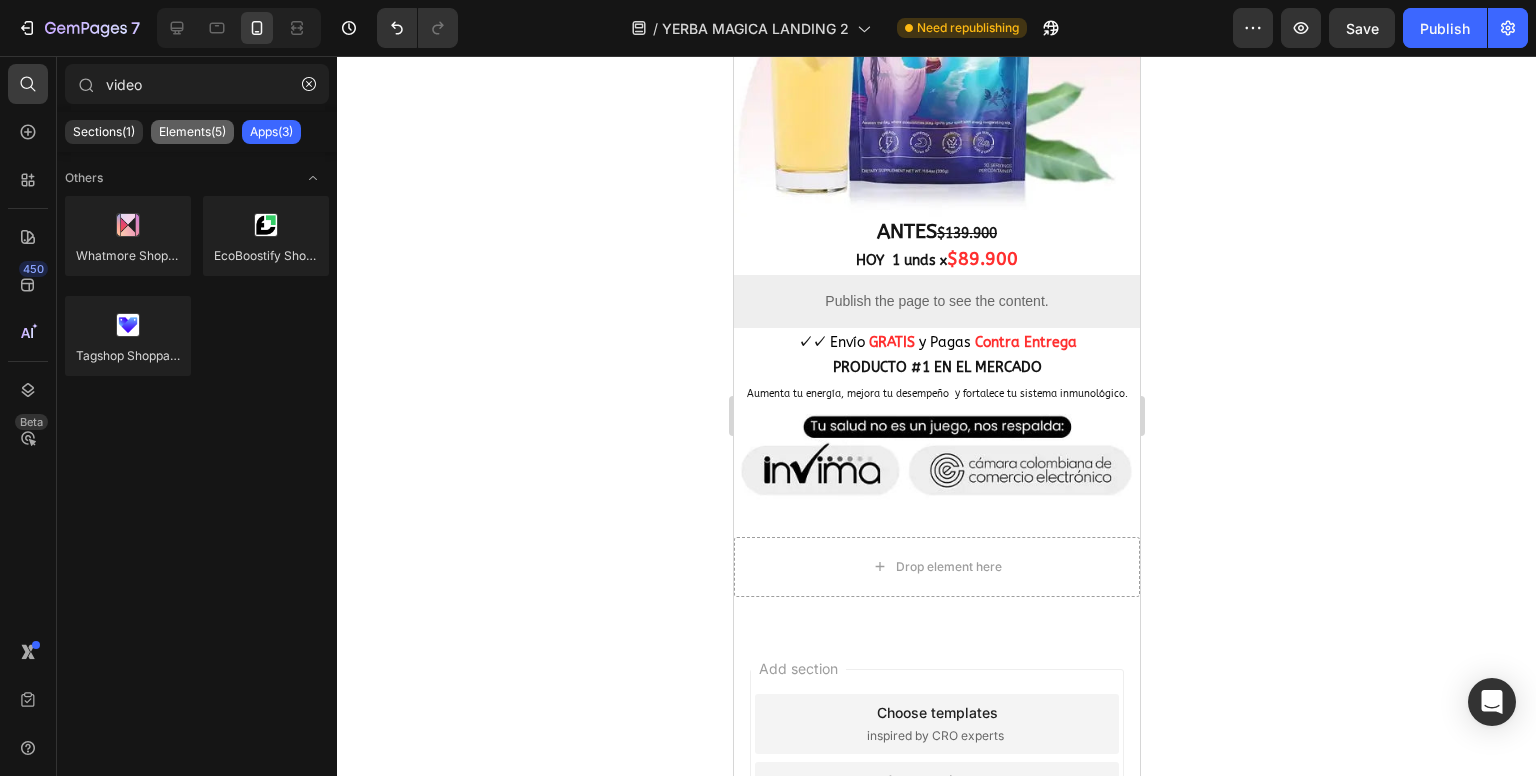 click on "Elements(5)" at bounding box center [192, 132] 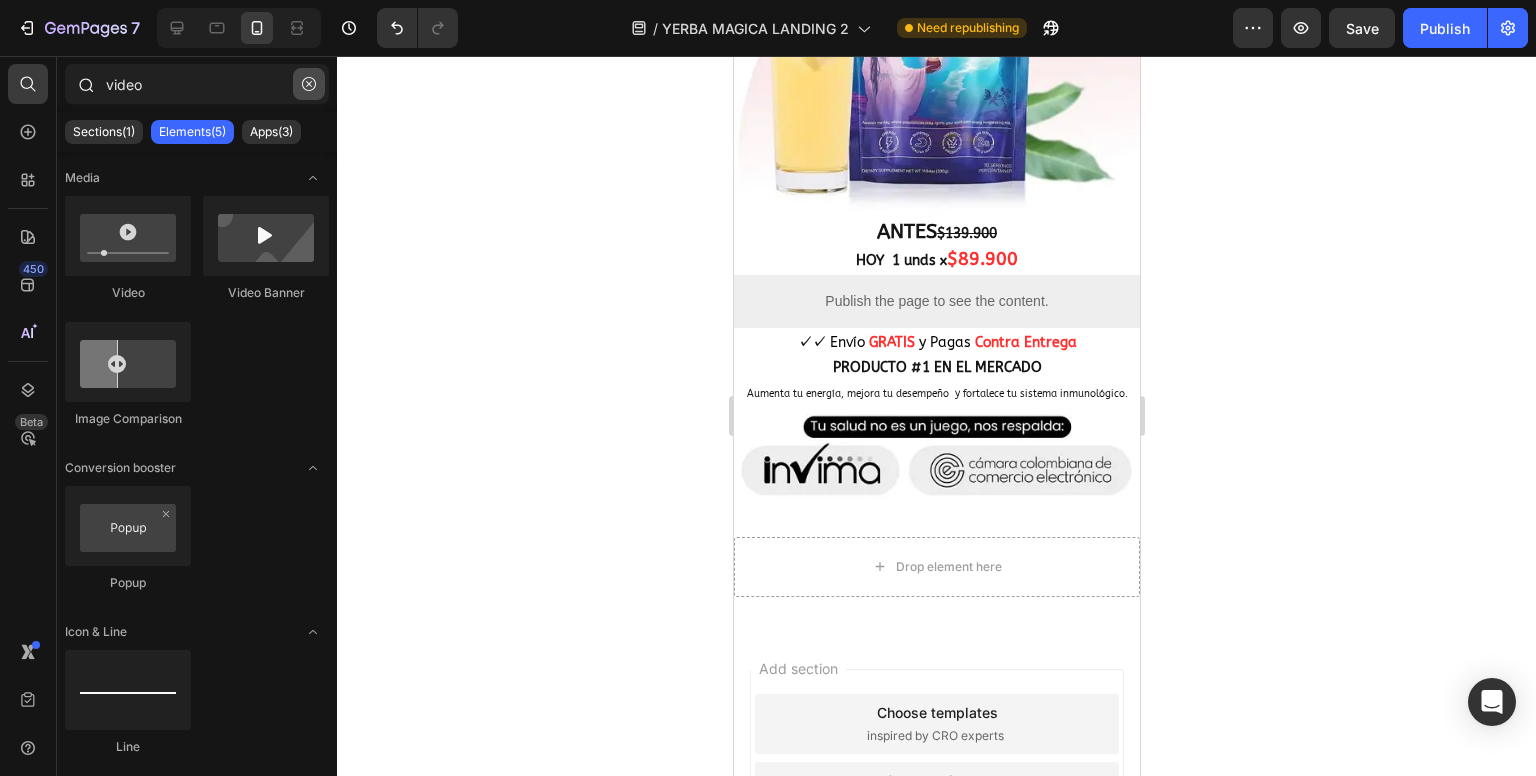 click 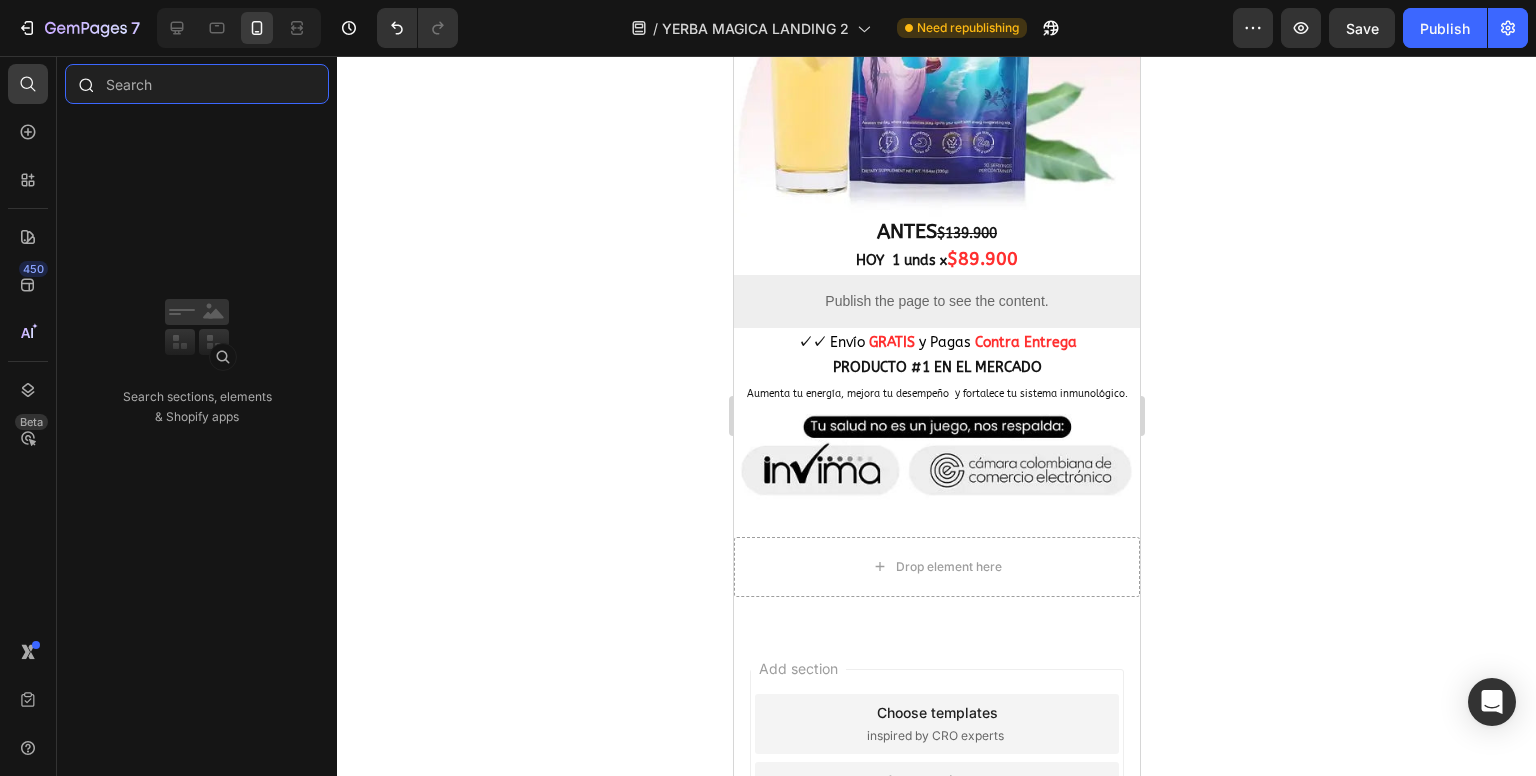 click at bounding box center (197, 84) 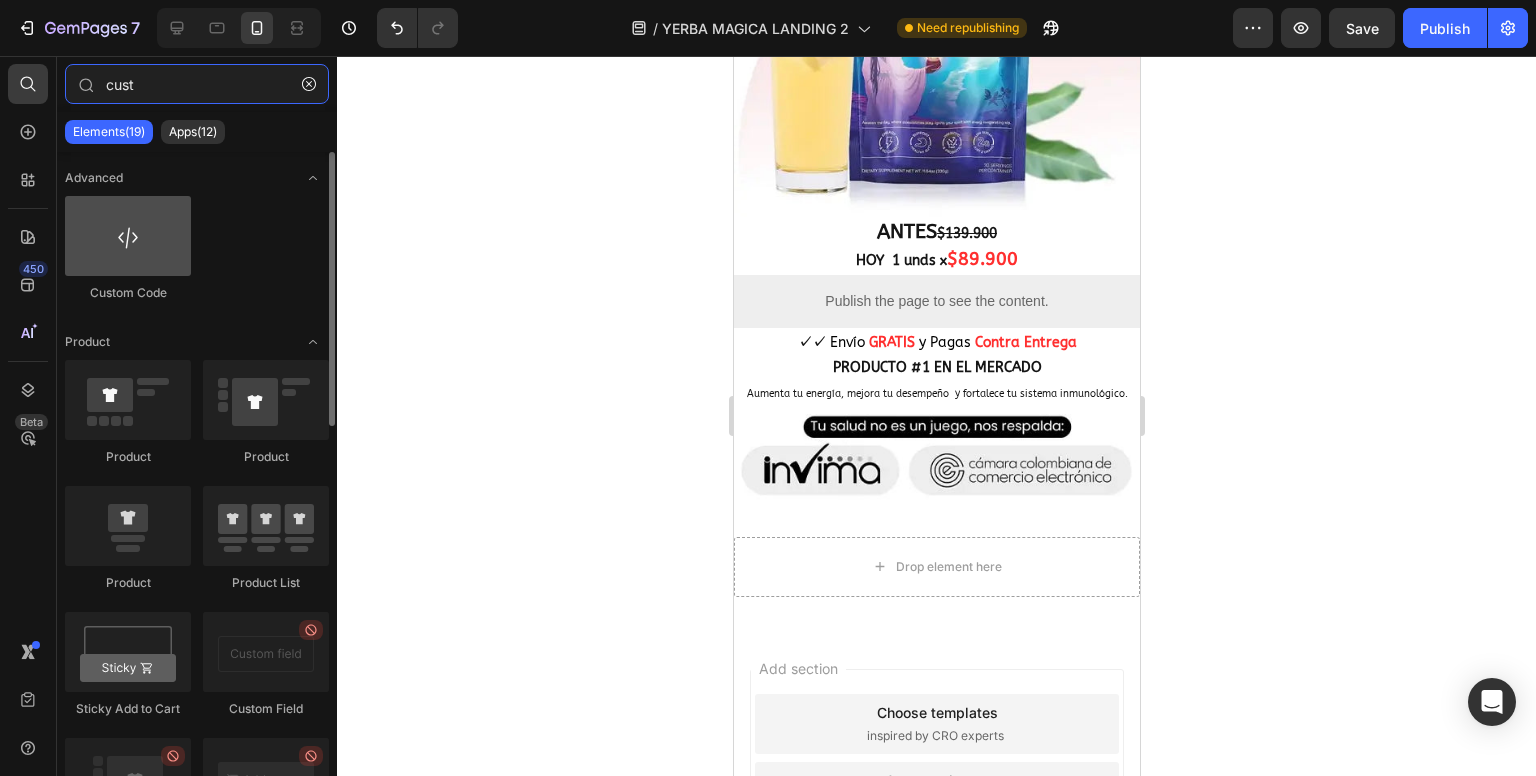 type on "cust" 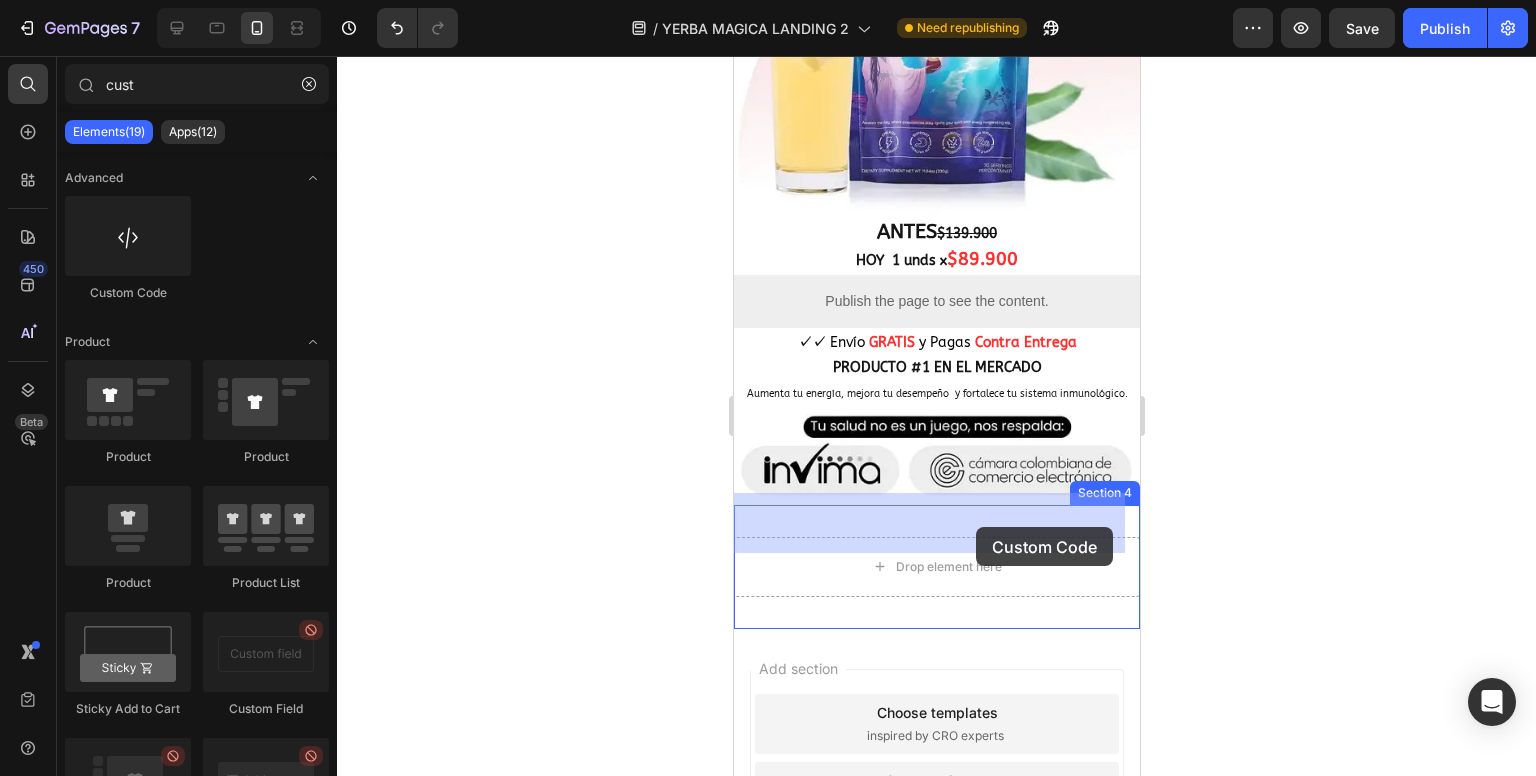 drag, startPoint x: 861, startPoint y: 293, endPoint x: 973, endPoint y: 528, distance: 260.3248 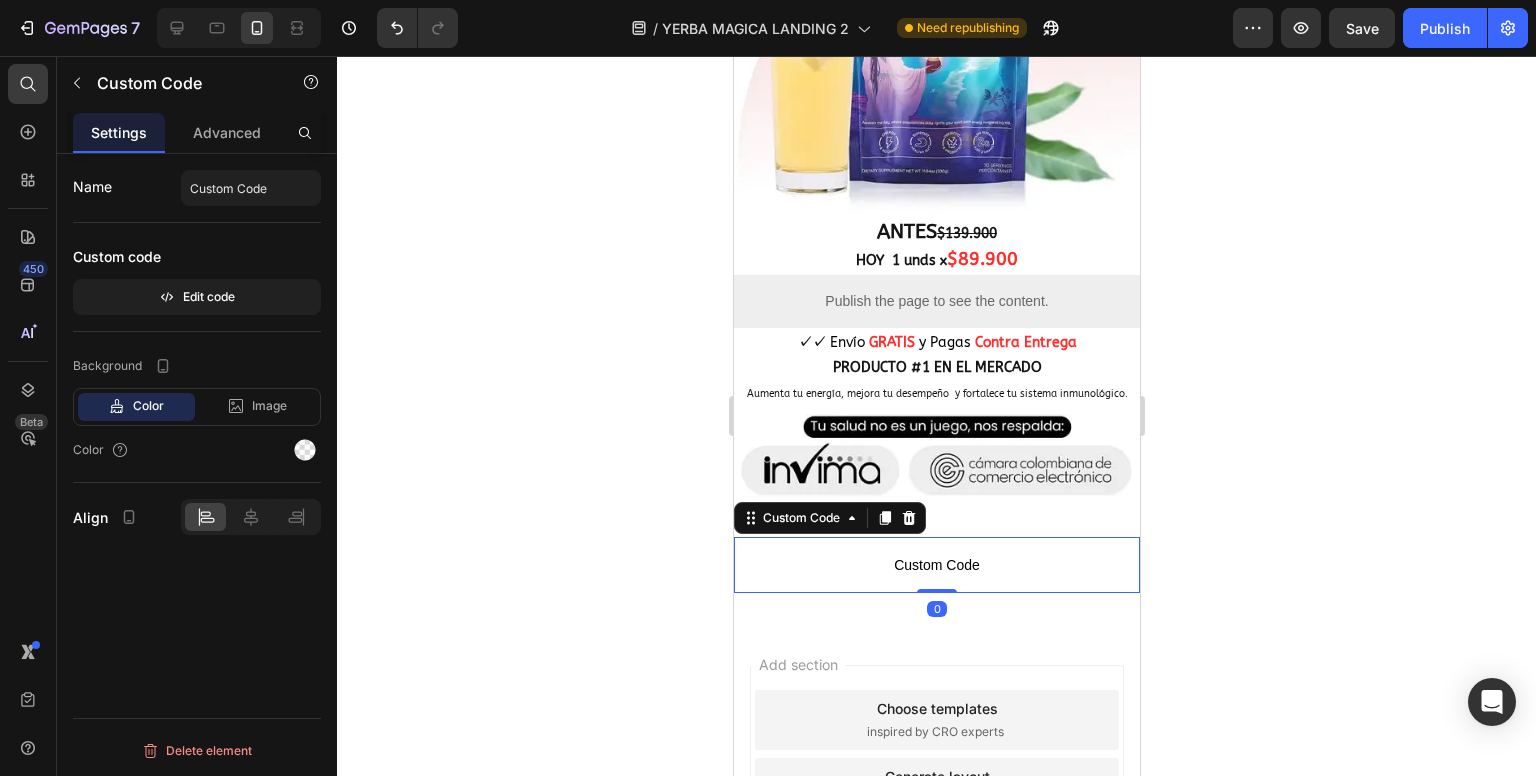 click on "Custom Code" at bounding box center (936, 565) 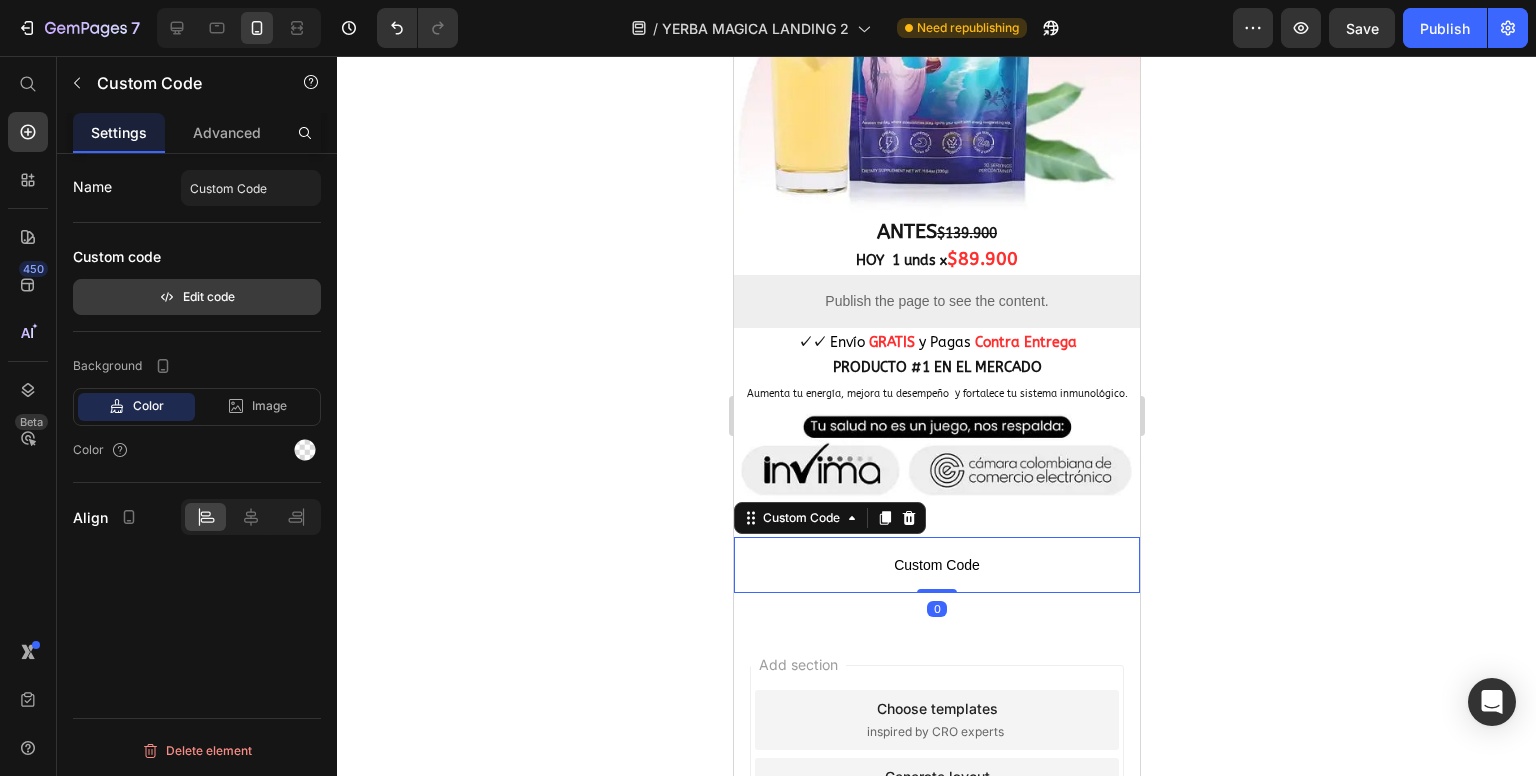 click 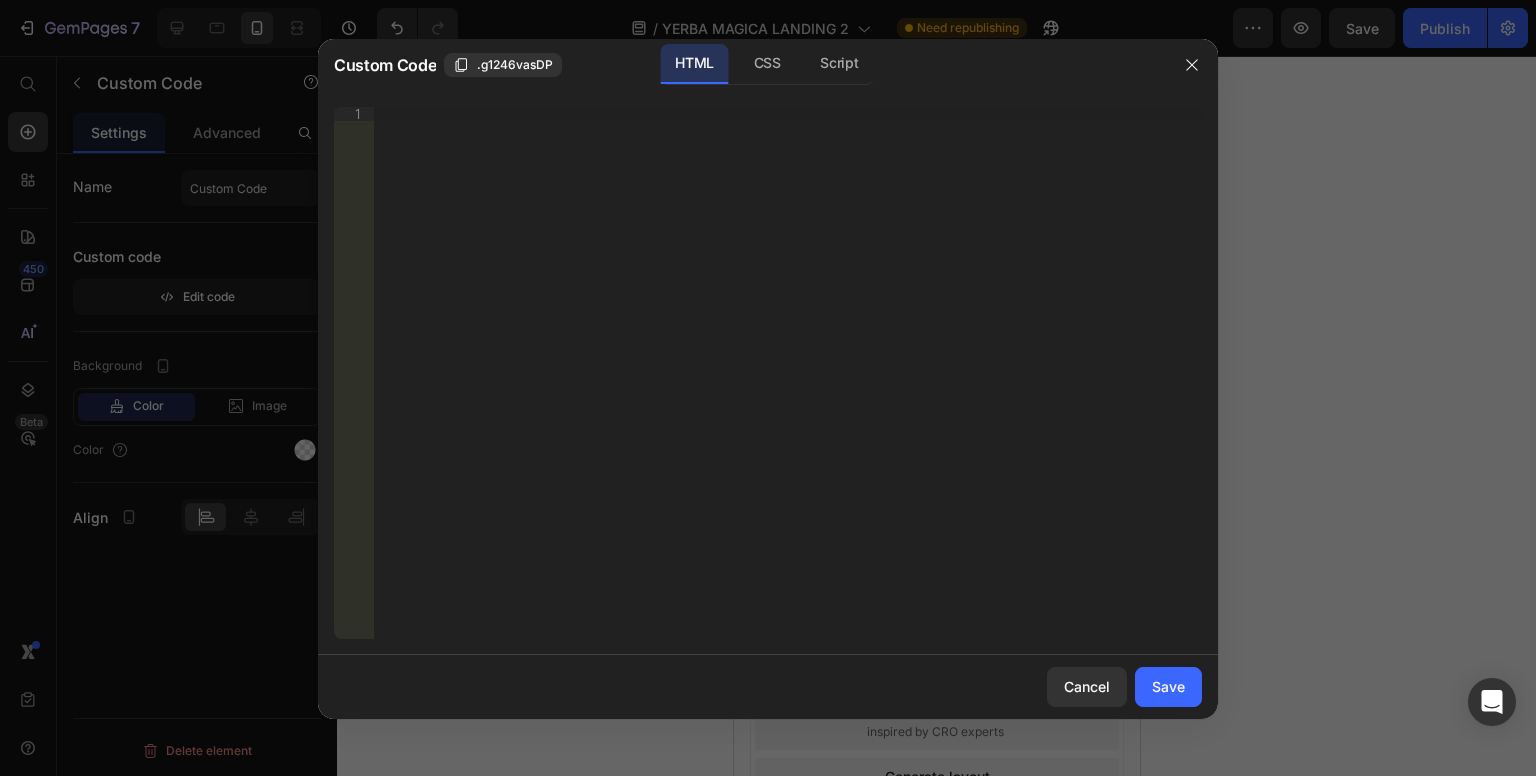 type 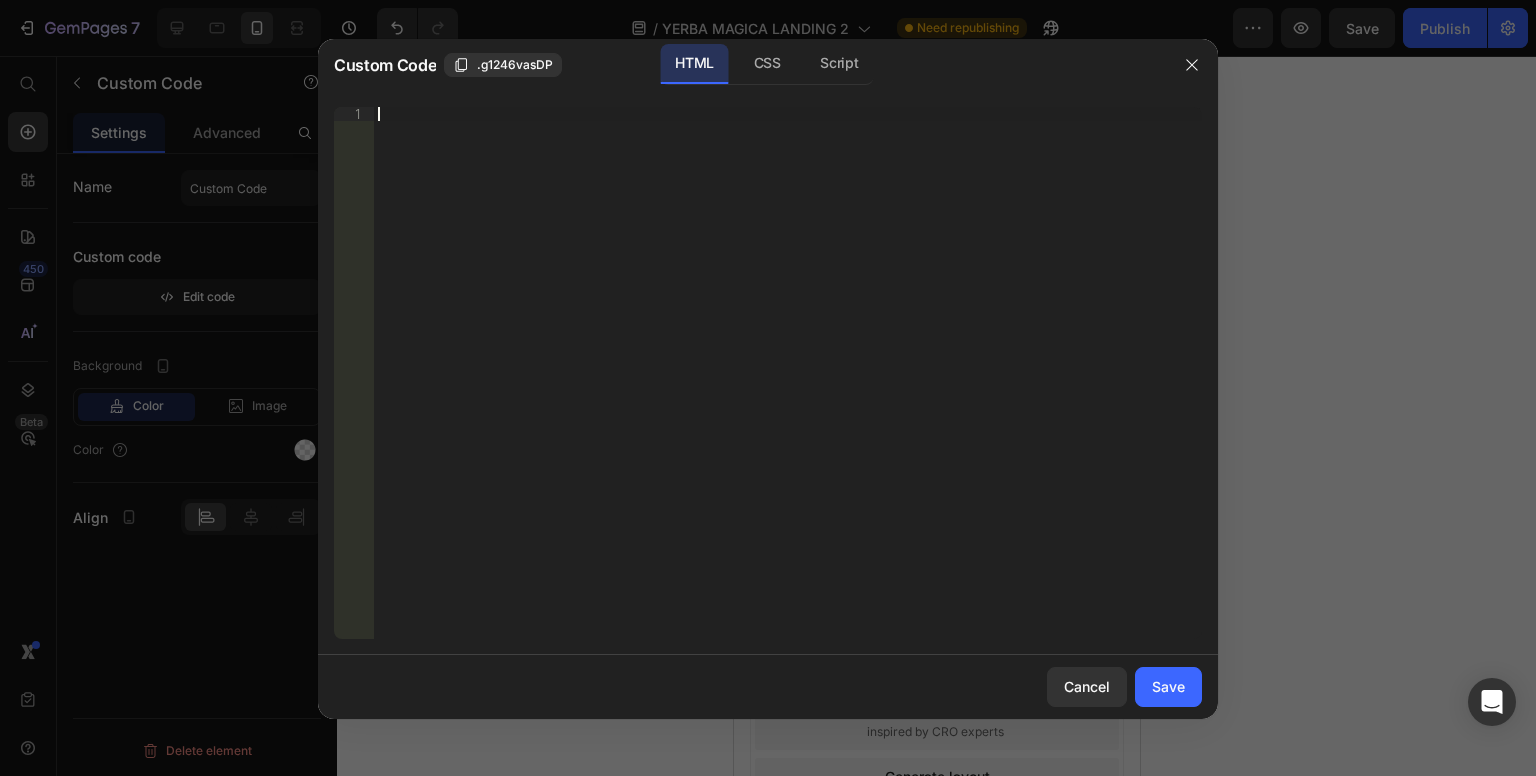 click on "Insert the 3rd-party installation code, HTML code, or Liquid code to display custom content." at bounding box center [788, 387] 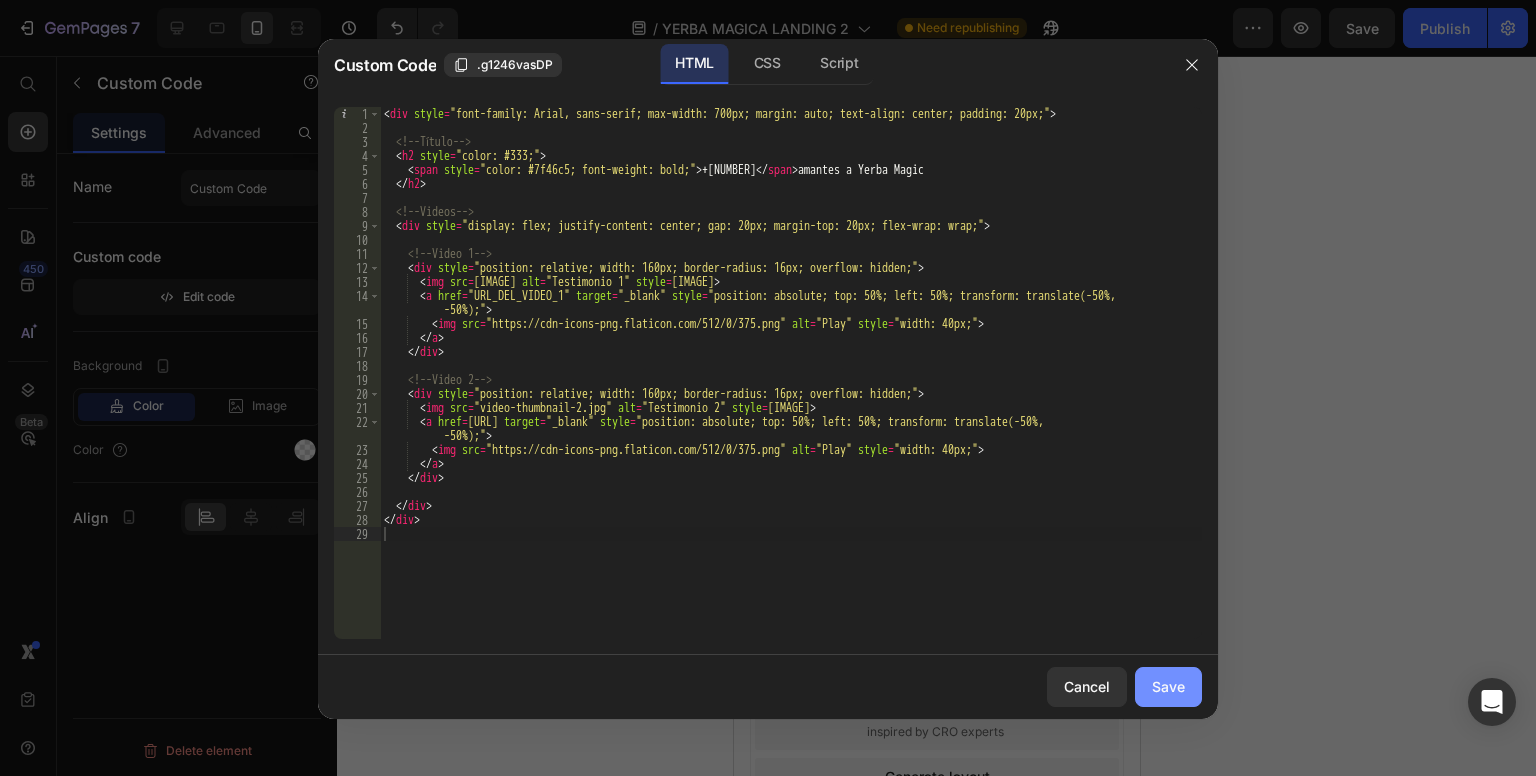 click on "Save" 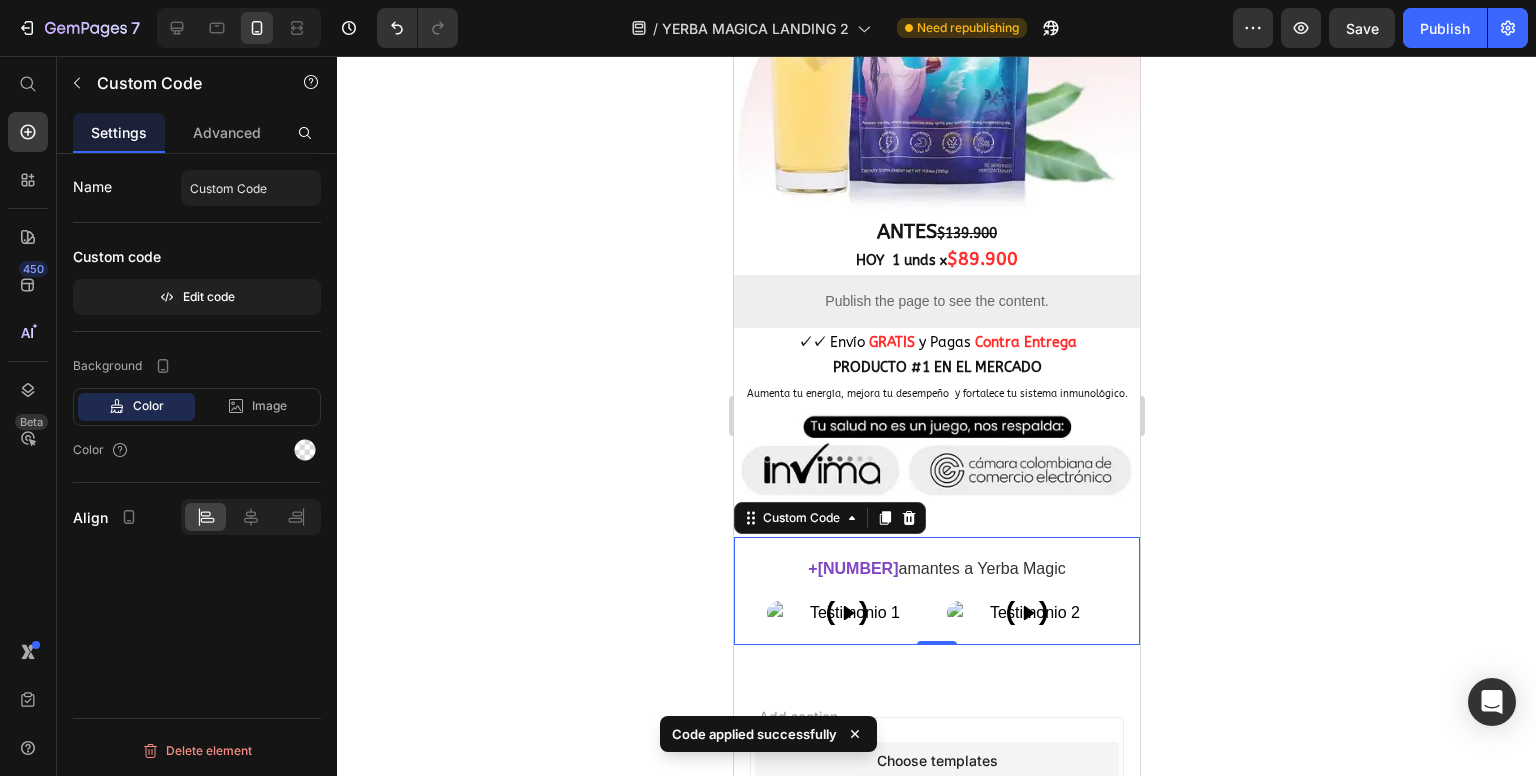 click at bounding box center [846, 613] 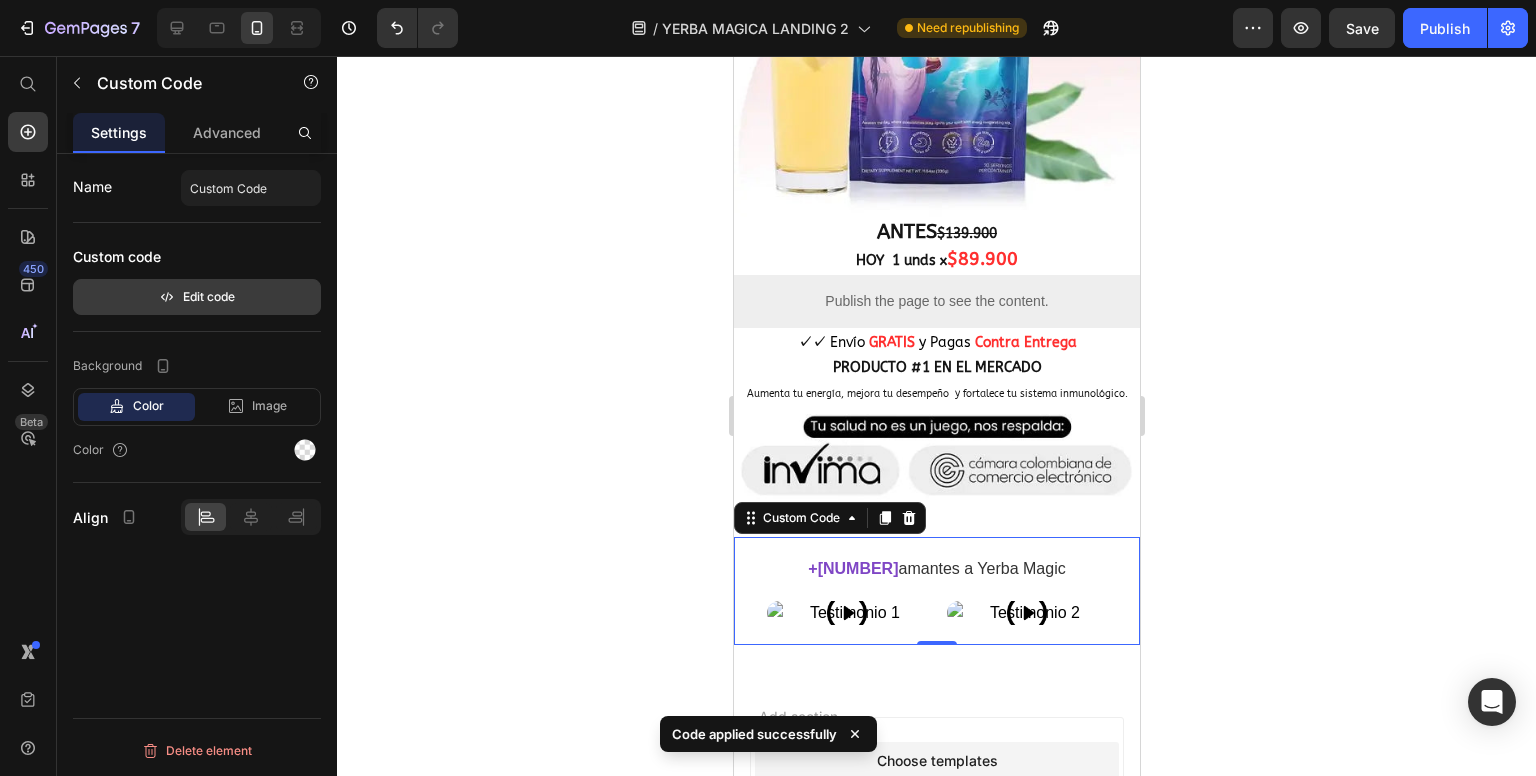 click on "Edit code" at bounding box center [197, 297] 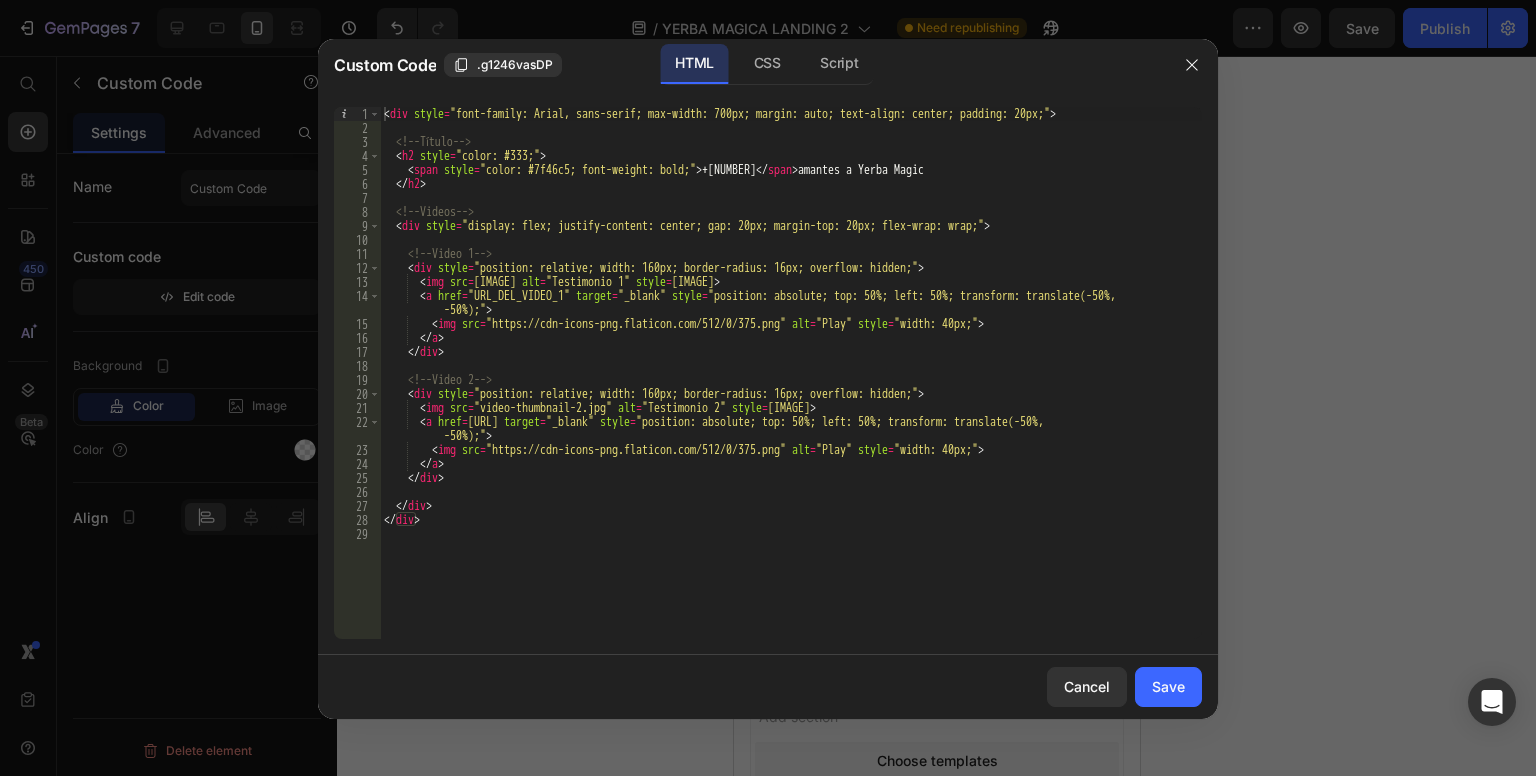 click on "[COLOR]   style = "font-family: Arial, sans-serif; max-width: 700px; margin: auto; text-align: center; padding: 20px;" >    <!--  Título  -->    < h2   style = "color: #333;" >      < span   style = "color: #7f46c5; font-weight: bold;" > +[NUMBER] </ span >  amantes a Yerba Magic    </ h2 >    <!--  Videos  -->    < div   style = "display: flex; justify-content: center; gap: 20px; margin-top: 20px; flex-wrap: wrap;" >           <!--  Video 1  -->      < div   style = "position: relative; width: 160px; border-radius: 16px; overflow: hidden;" >         < img   src = "[IMAGE]"   alt = "Testimonio 1"   style = "width: 100%; display: block;" >         < a   href = "[URL]"   target = "_blank"   style = "position: absolute; top: 50%; left: 50%; transform: translate(-50%,             -50%);" >           < img   src = "[URL]"   alt = "Play"   style = "width: 40px;" >         </ a >      </ div >      <!--  Video 2  -->      < div   style =>" at bounding box center [791, 387] 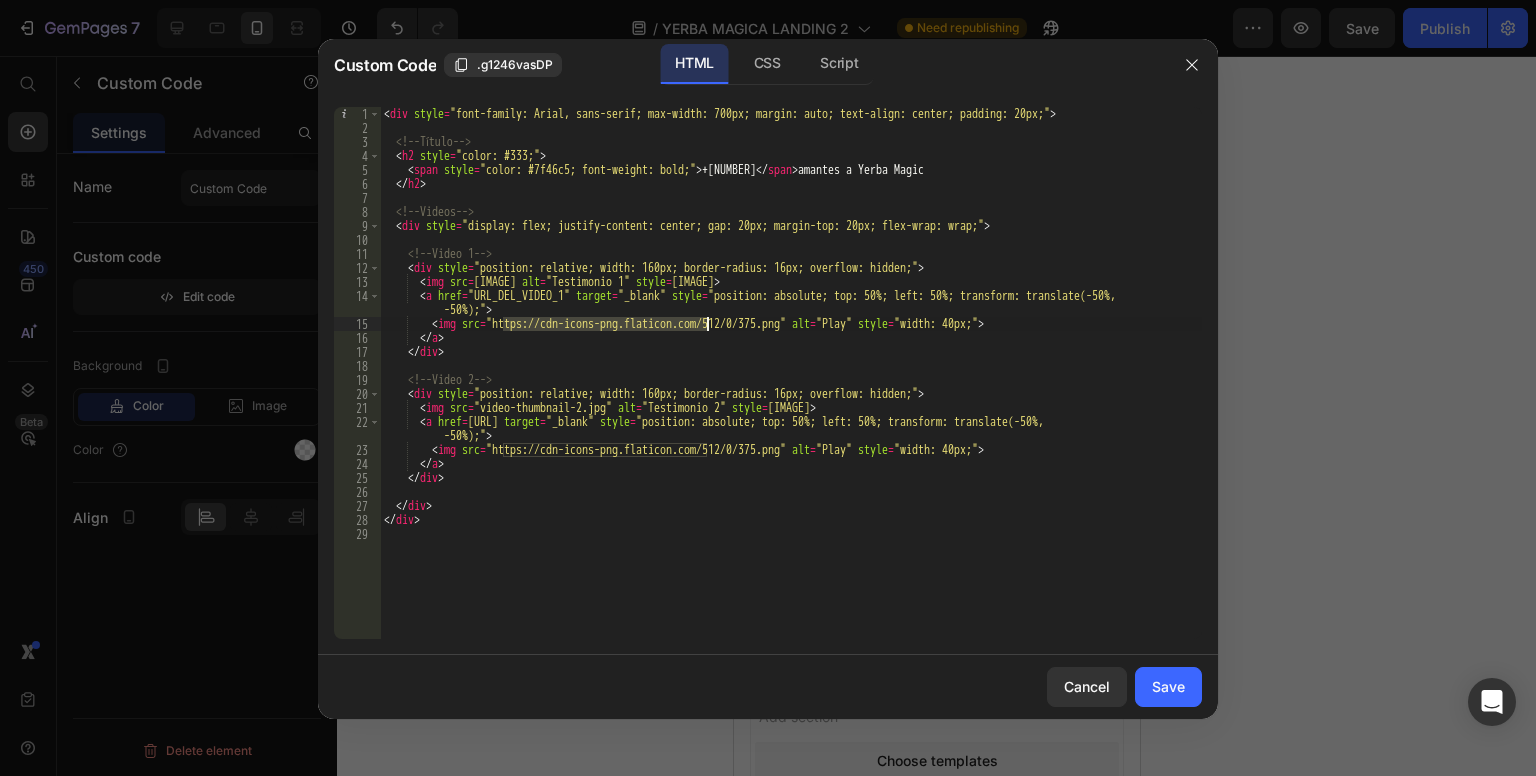 click on "[COLOR]   style = "font-family: Arial, sans-serif; max-width: 700px; margin: auto; text-align: center; padding: 20px;" >    <!--  Título  -->    < h2   style = "color: #333;" >      < span   style = "color: #7f46c5; font-weight: bold;" > +[NUMBER] </ span >  amantes a Yerba Magic    </ h2 >    <!--  Videos  -->    < div   style = "display: flex; justify-content: center; gap: 20px; margin-top: 20px; flex-wrap: wrap;" >           <!--  Video 1  -->      < div   style = "position: relative; width: 160px; border-radius: 16px; overflow: hidden;" >         < img   src = "[IMAGE]"   alt = "Testimonio 1"   style = "width: 100%; display: block;" >         < a   href = "[URL]"   target = "_blank"   style = "position: absolute; top: 50%; left: 50%; transform: translate(-50%,             -50%);" >           < img   src = "[URL]"   alt = "Play"   style = "width: 40px;" >         </ a >      </ div >      <!--  Video 2  -->      < div   style =>" at bounding box center (791, 387) 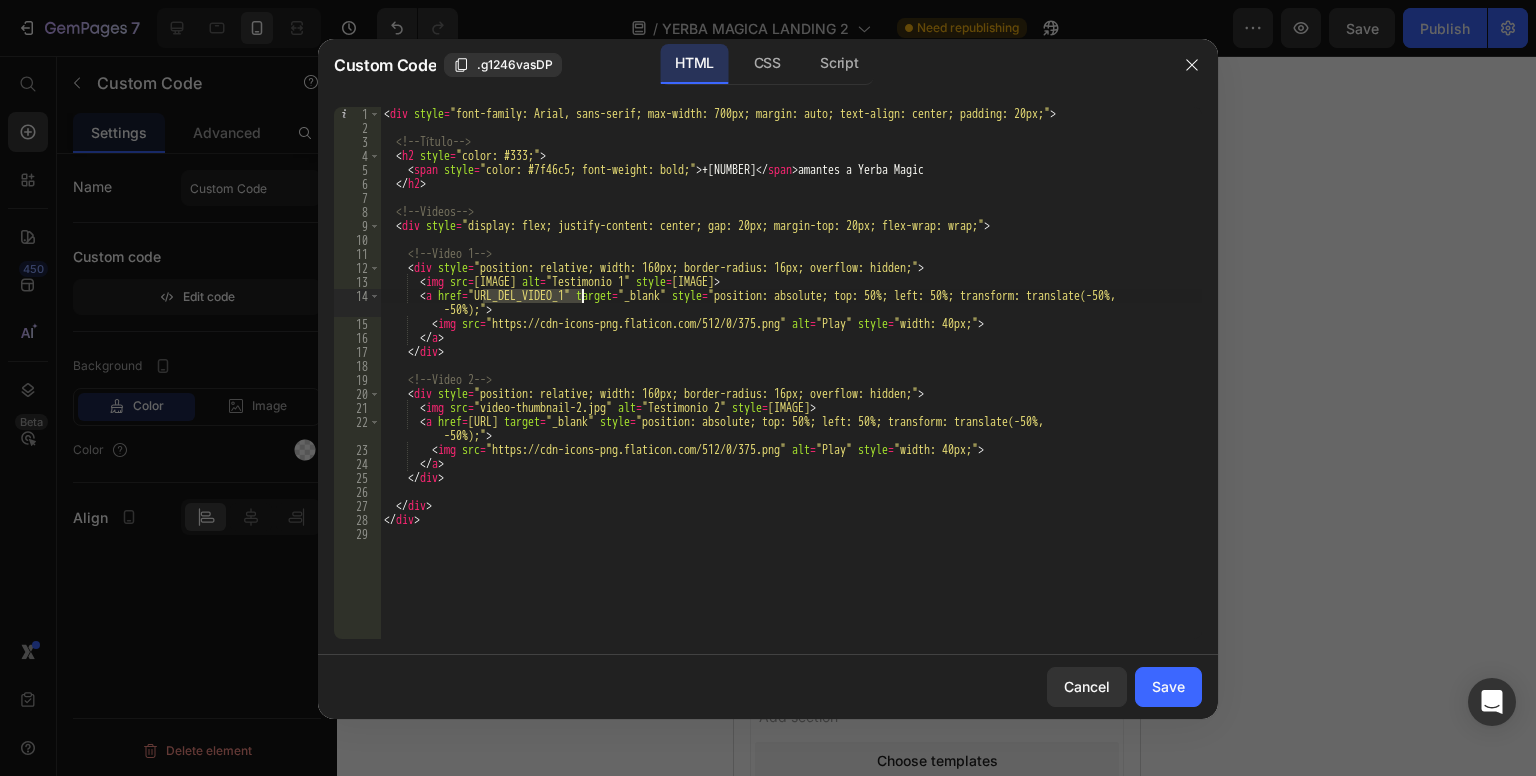 paste on "[URL]" 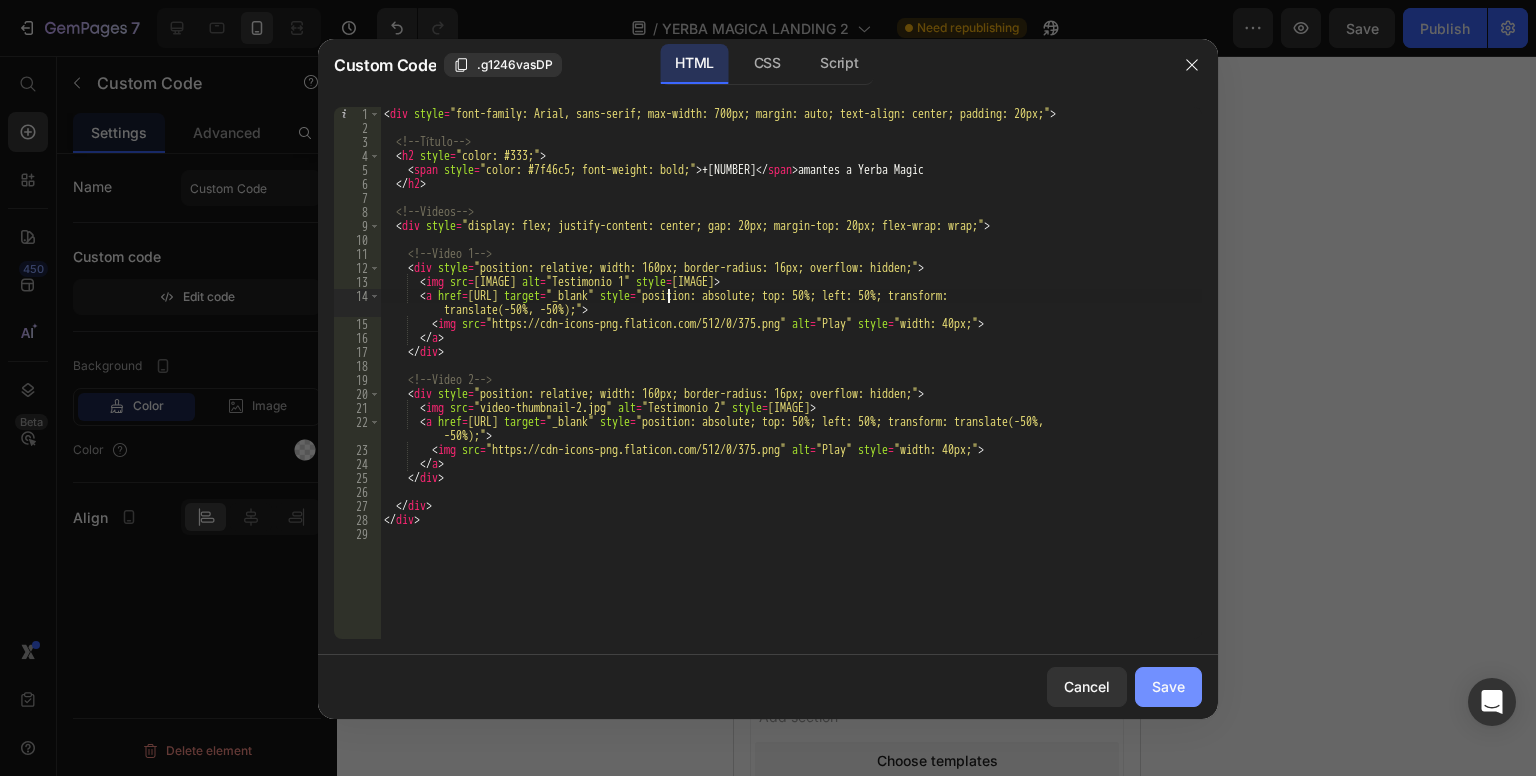 click on "Save" 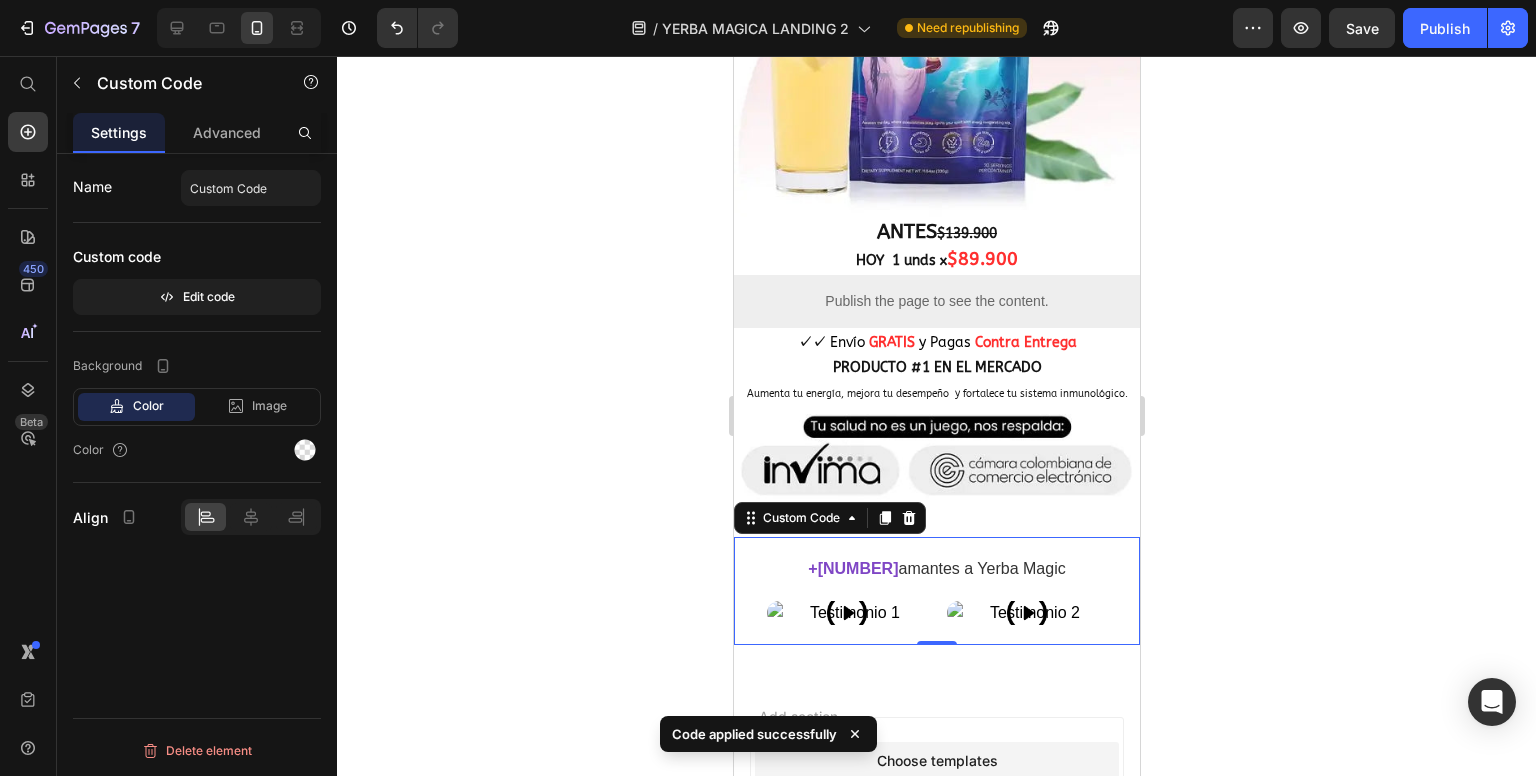 click at bounding box center [846, 613] 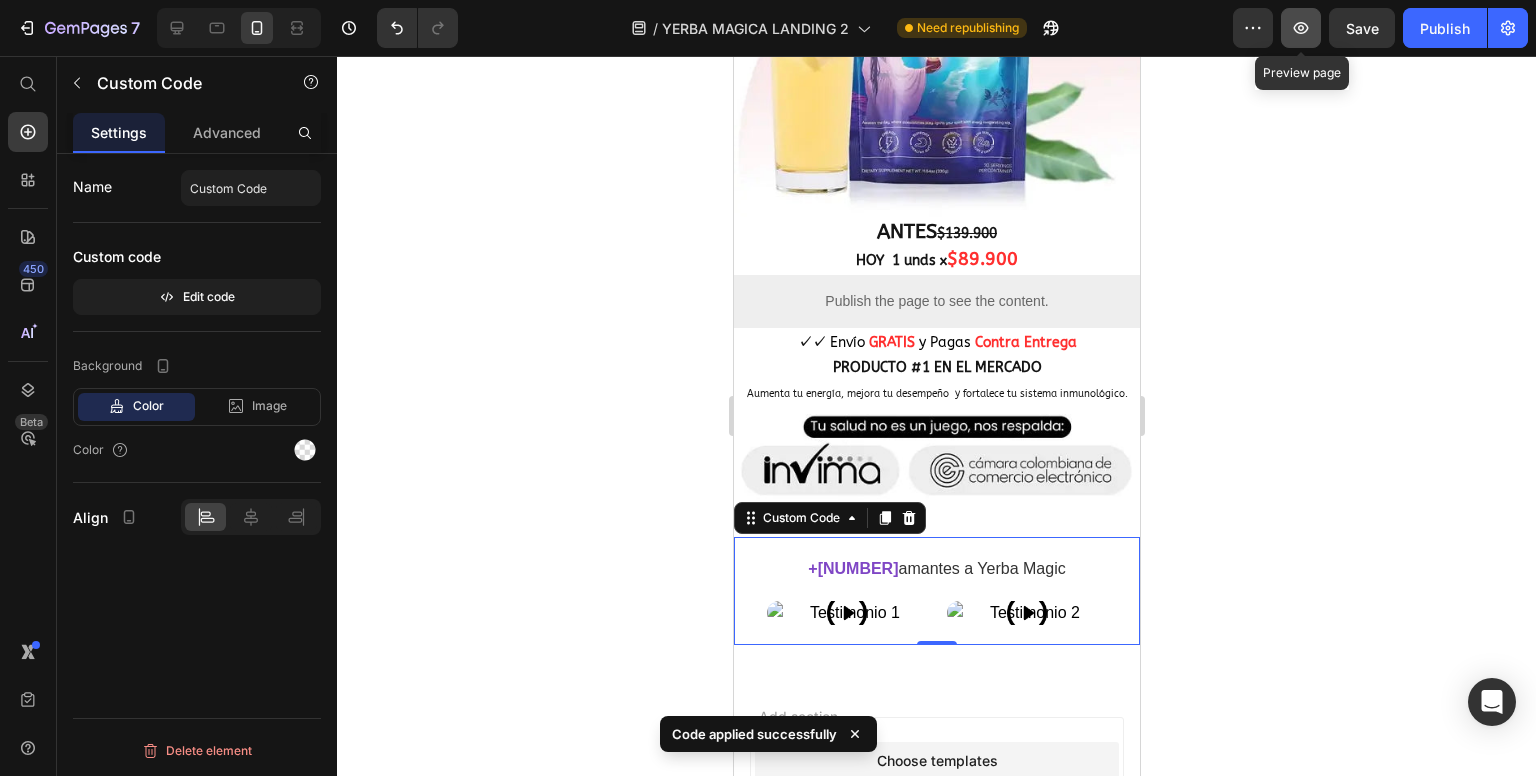 click 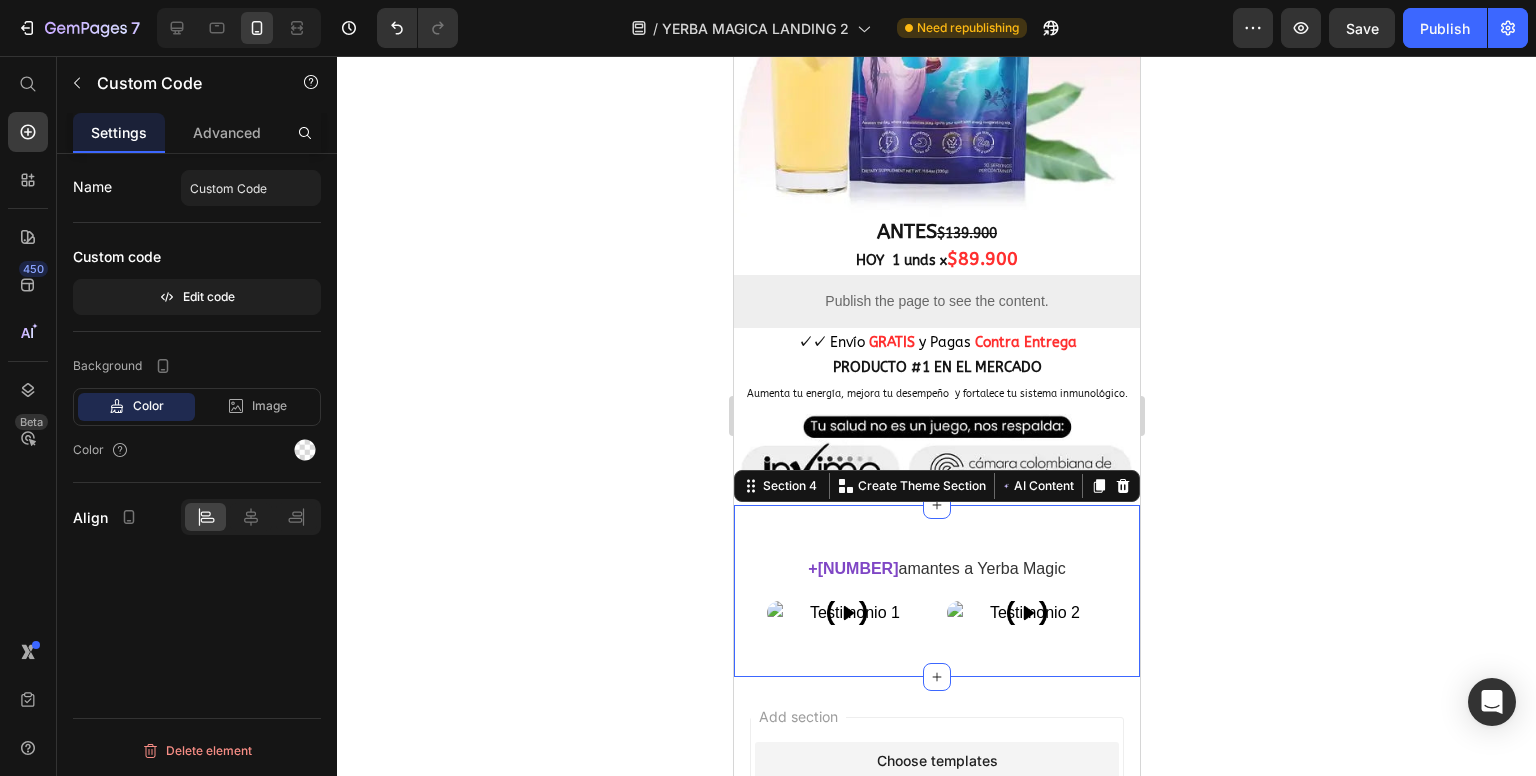 click on "+[NUMBER]  amantes a Yerba Magic
Custom Code Section 4   You can create reusable sections Create Theme Section AI Content Write with GemAI What would you like to describe here? Tone and Voice Persuasive Product Chaqueta beisbolera premium Show more Generate" at bounding box center [936, 591] 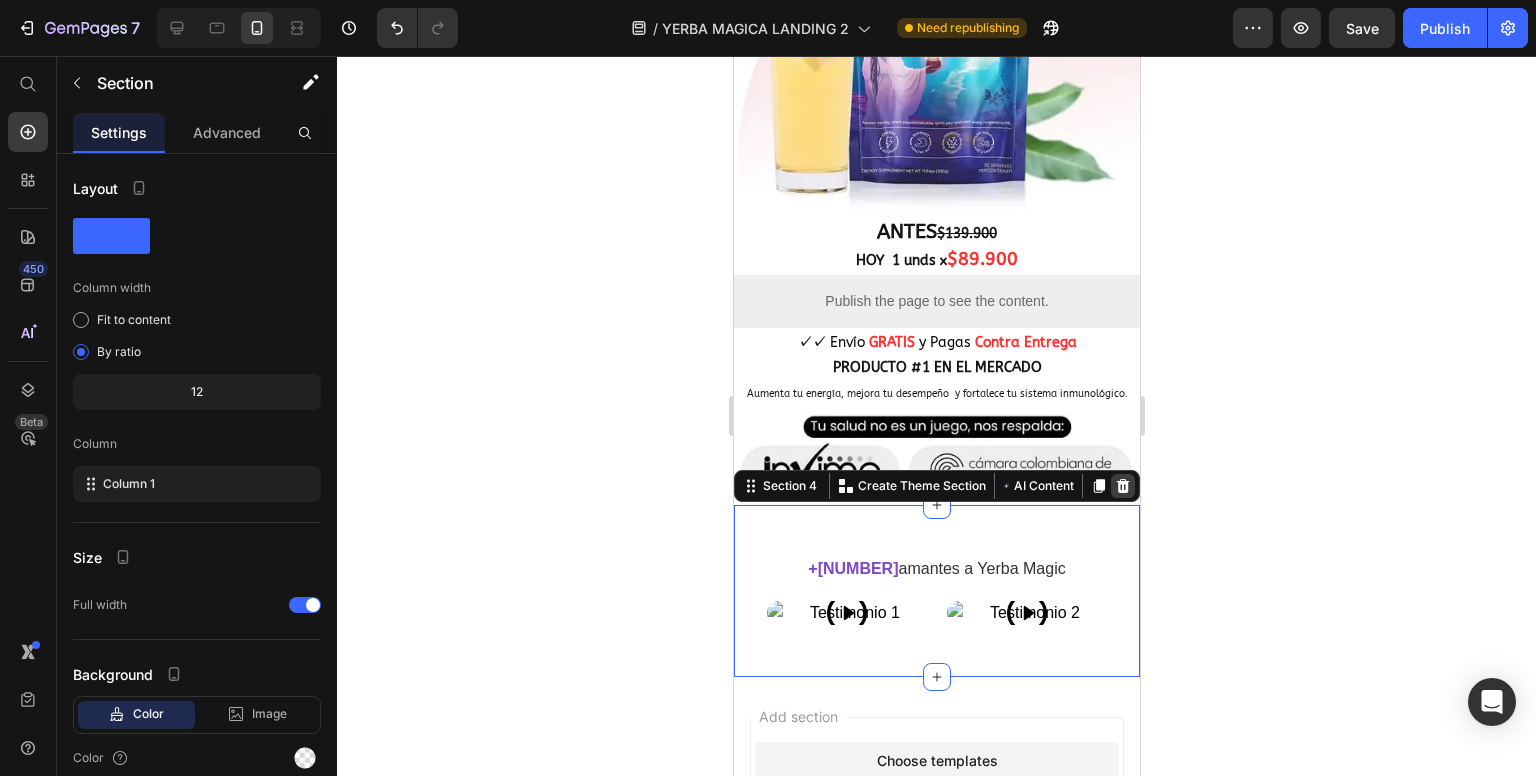 click 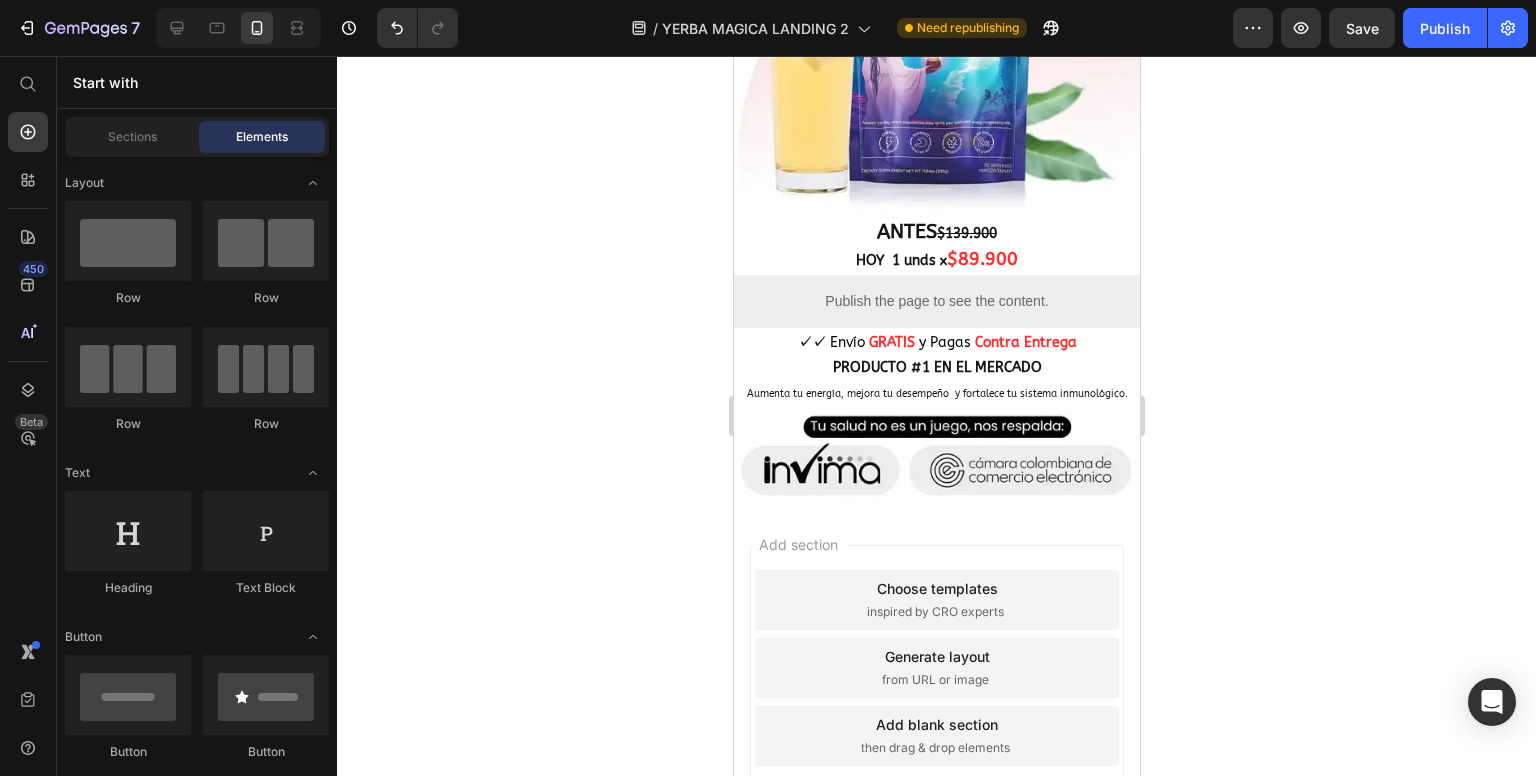 click 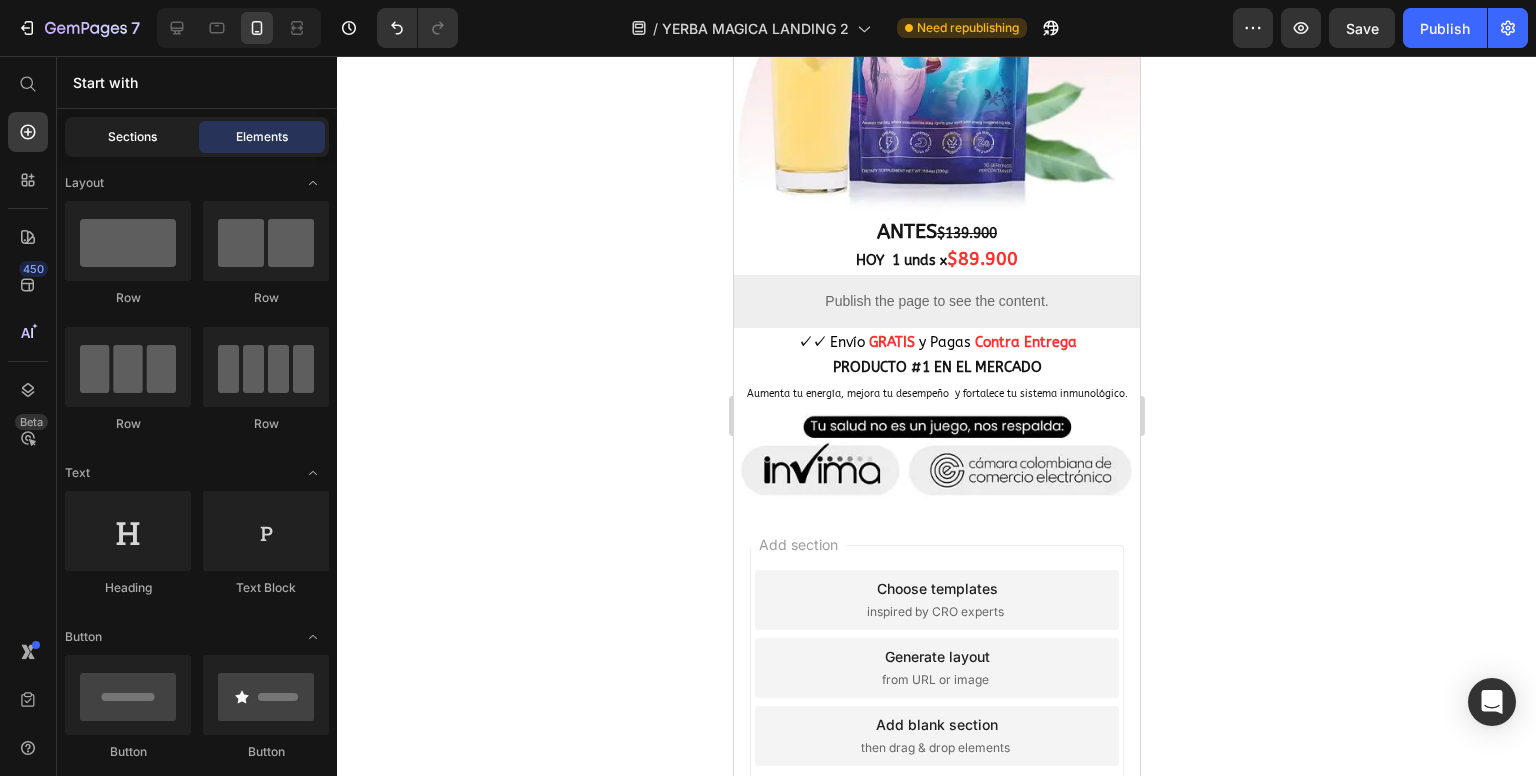 click on "Sections" at bounding box center (132, 137) 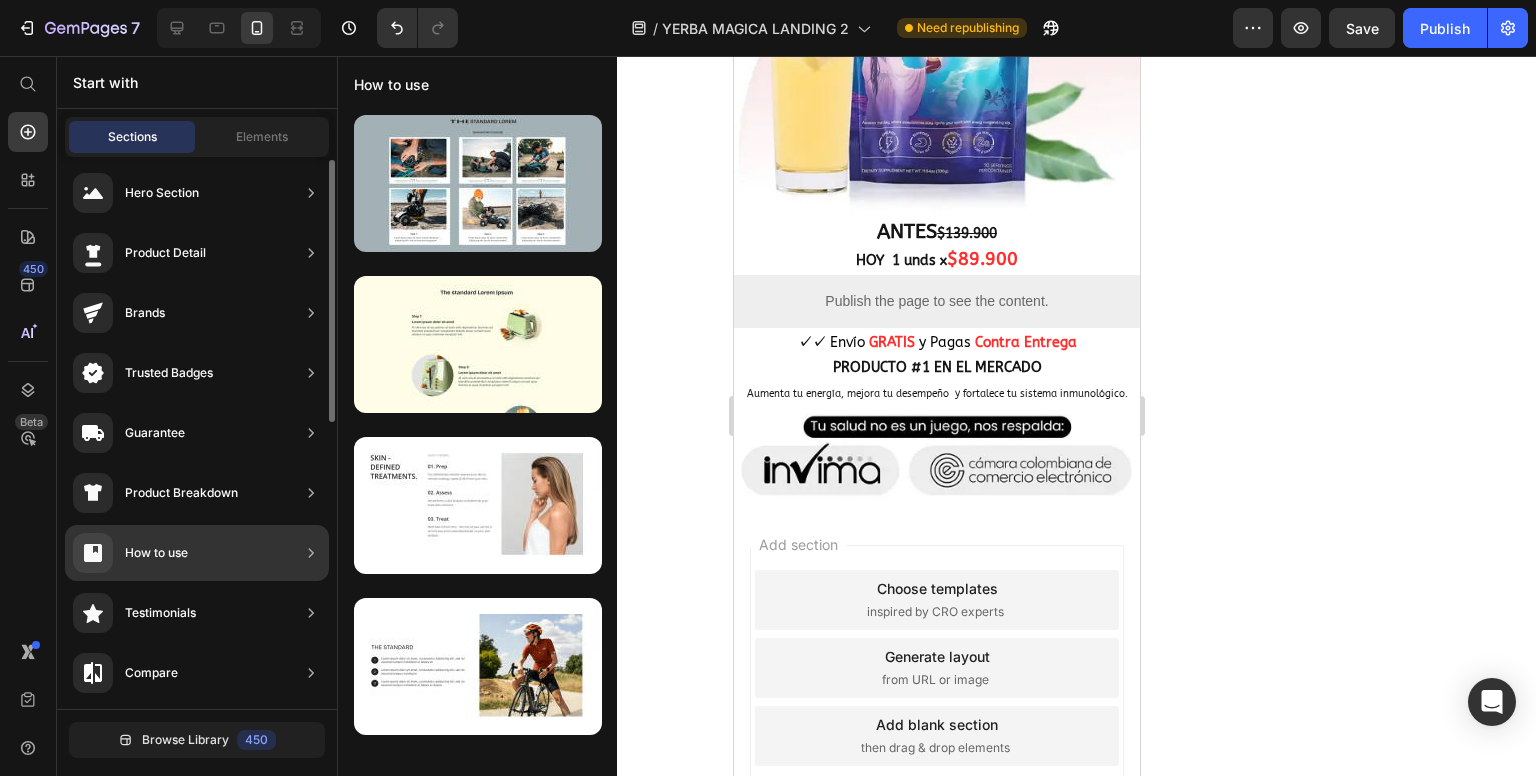 scroll, scrollTop: 0, scrollLeft: 0, axis: both 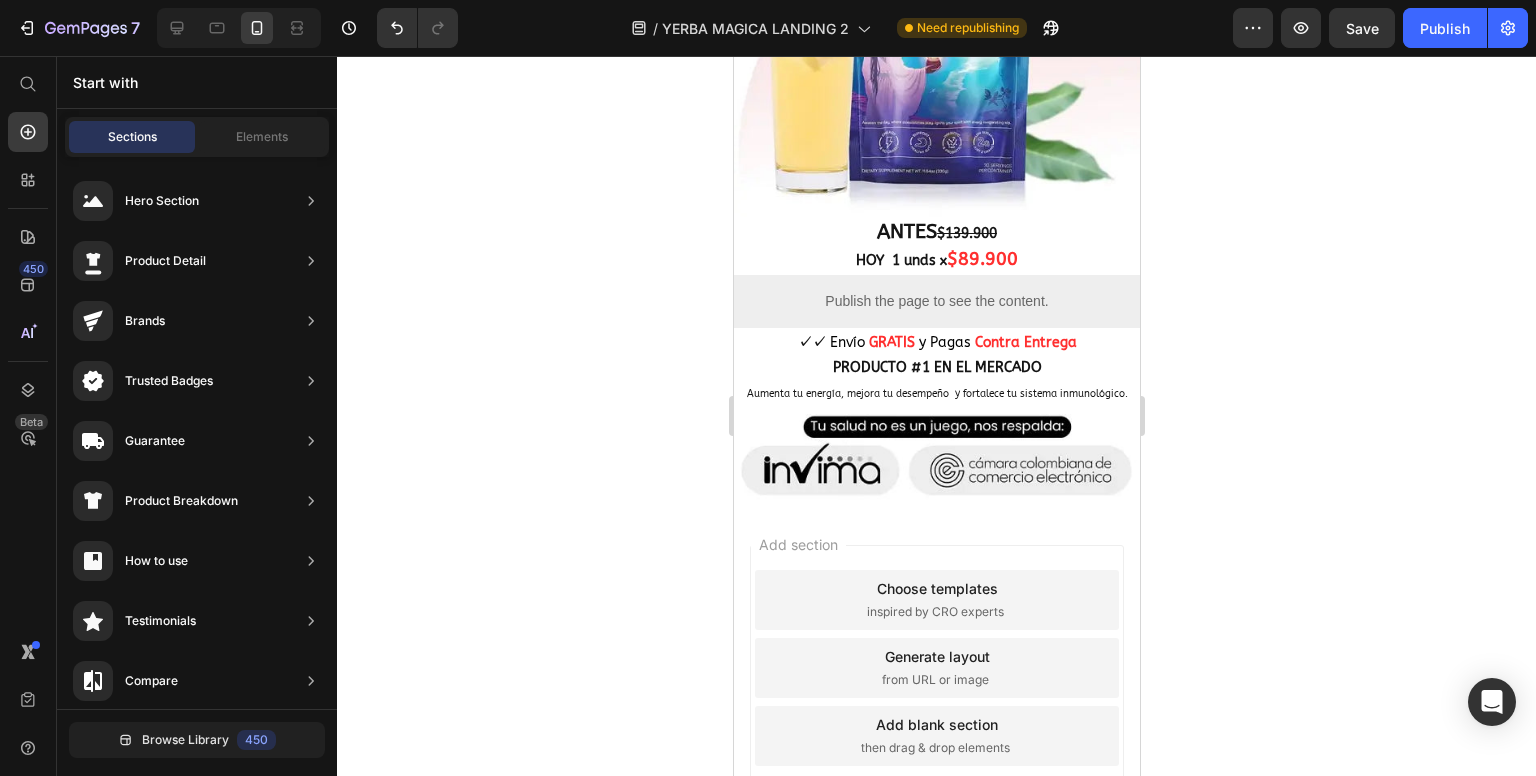 click 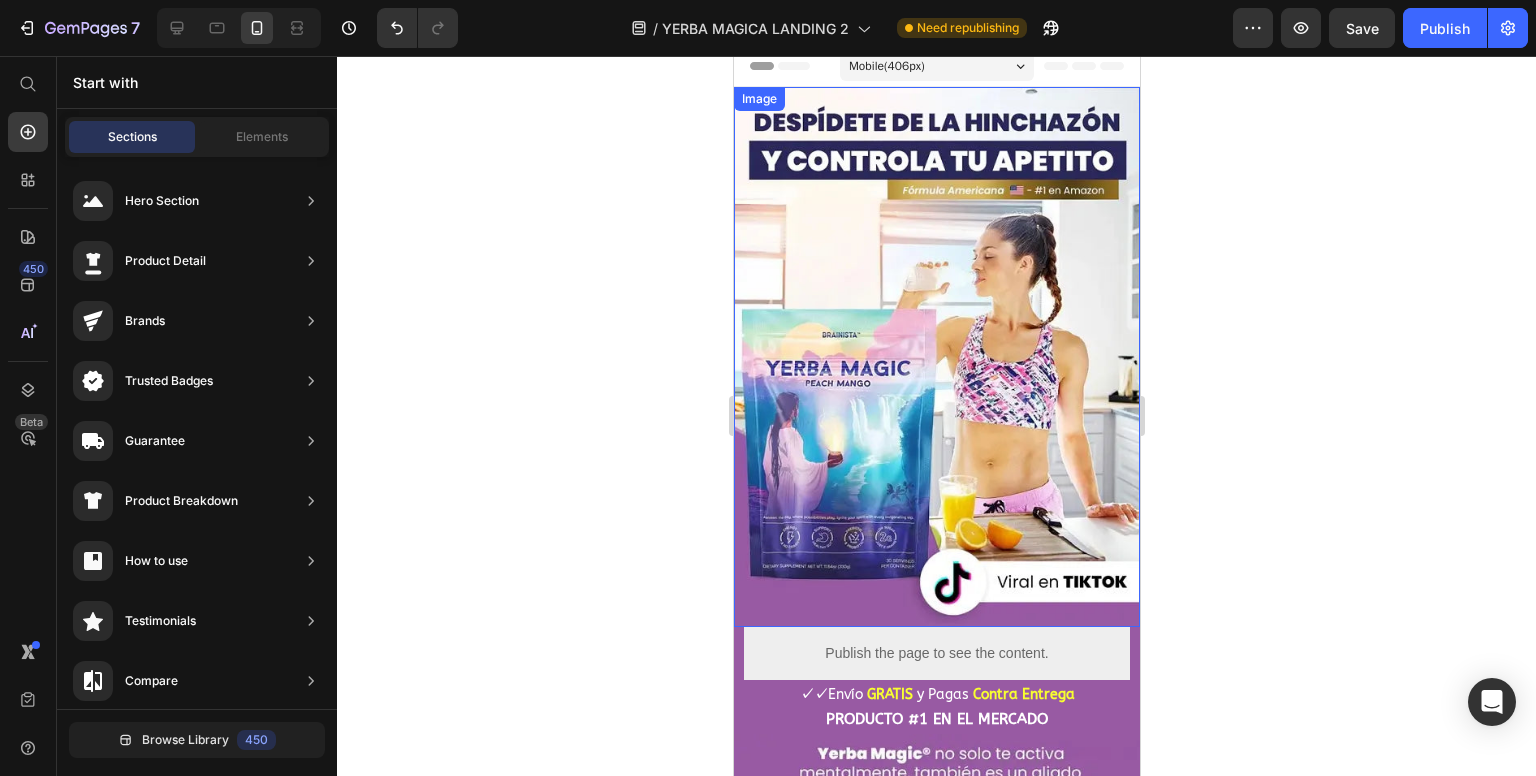 scroll, scrollTop: 0, scrollLeft: 0, axis: both 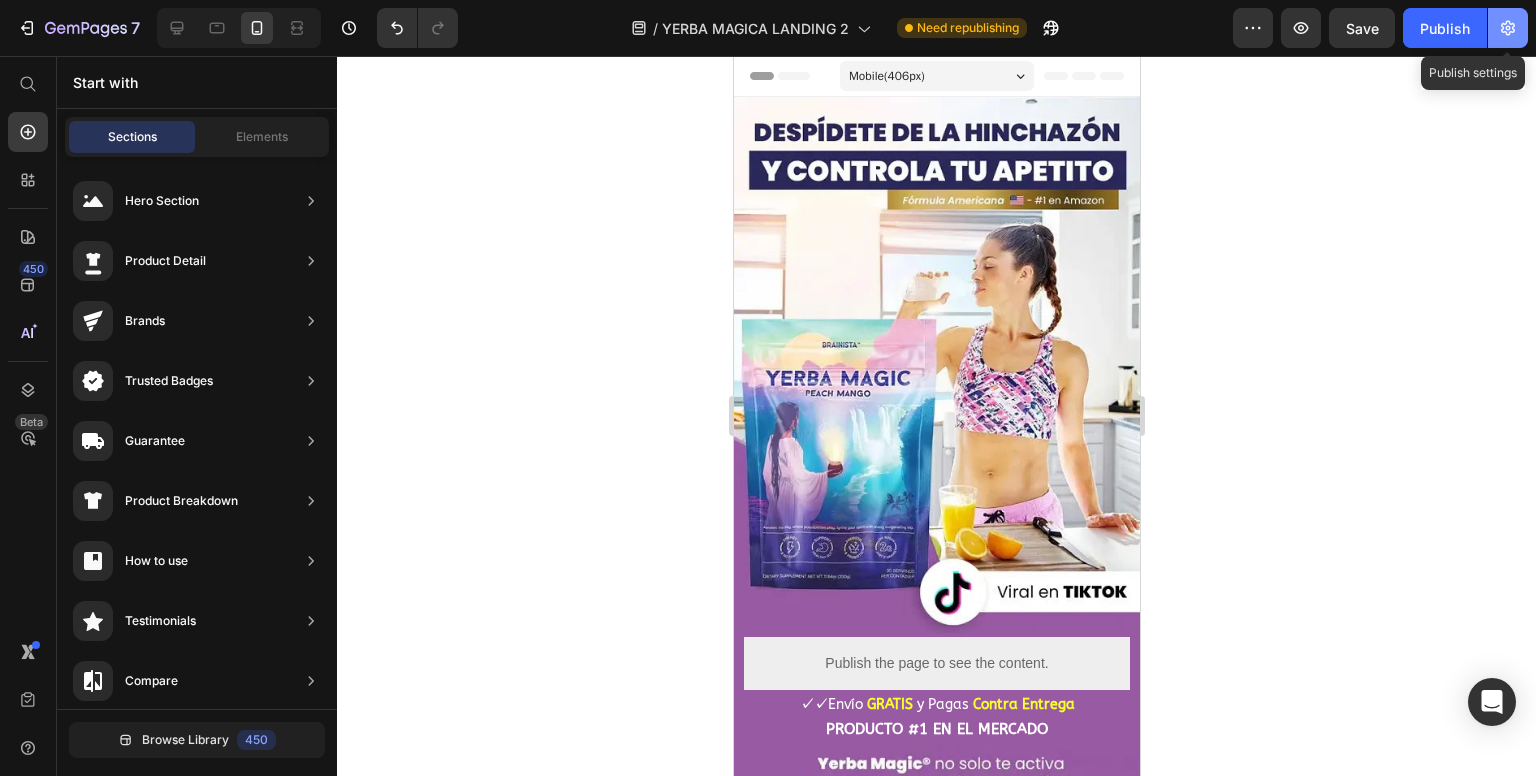 click 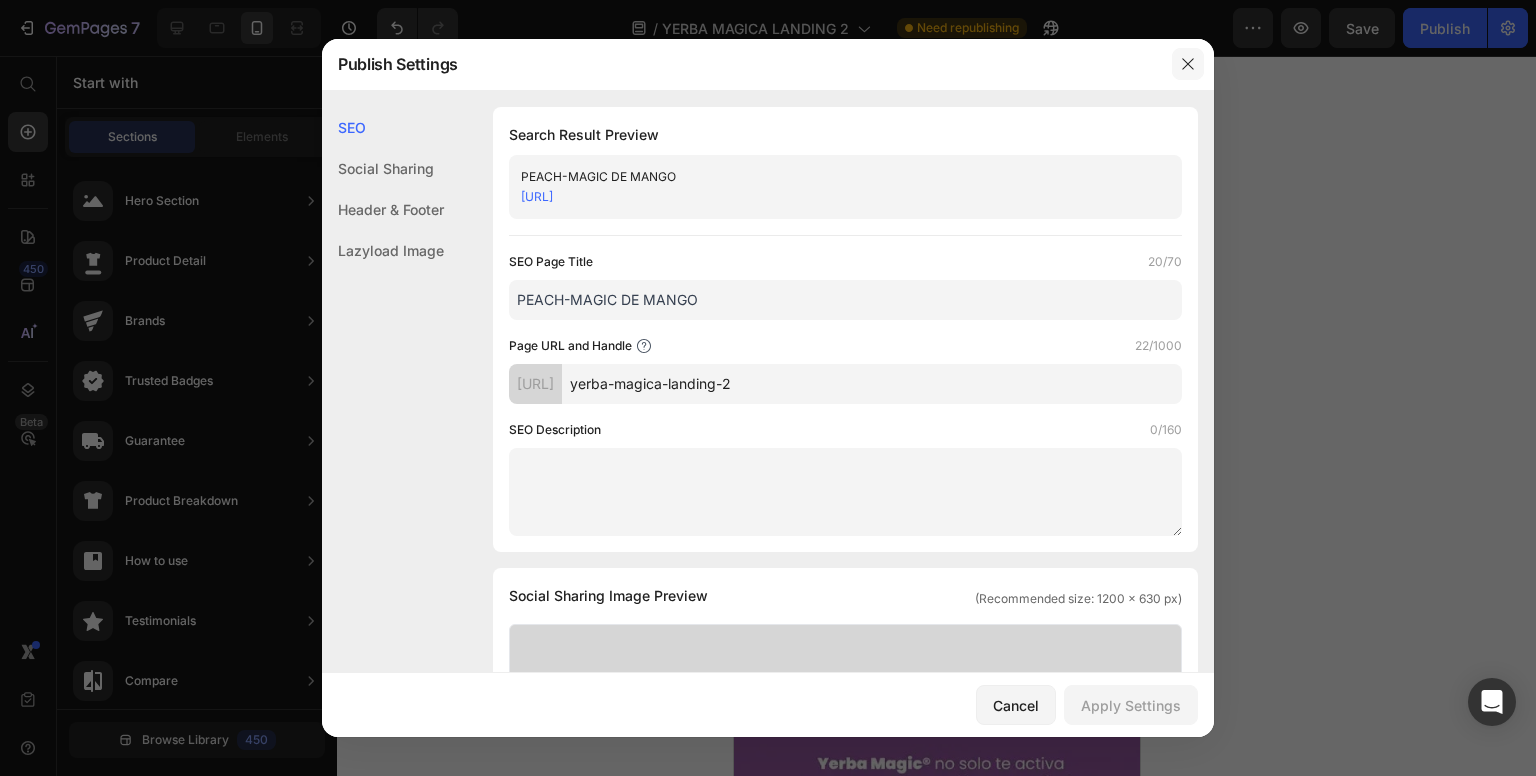 click 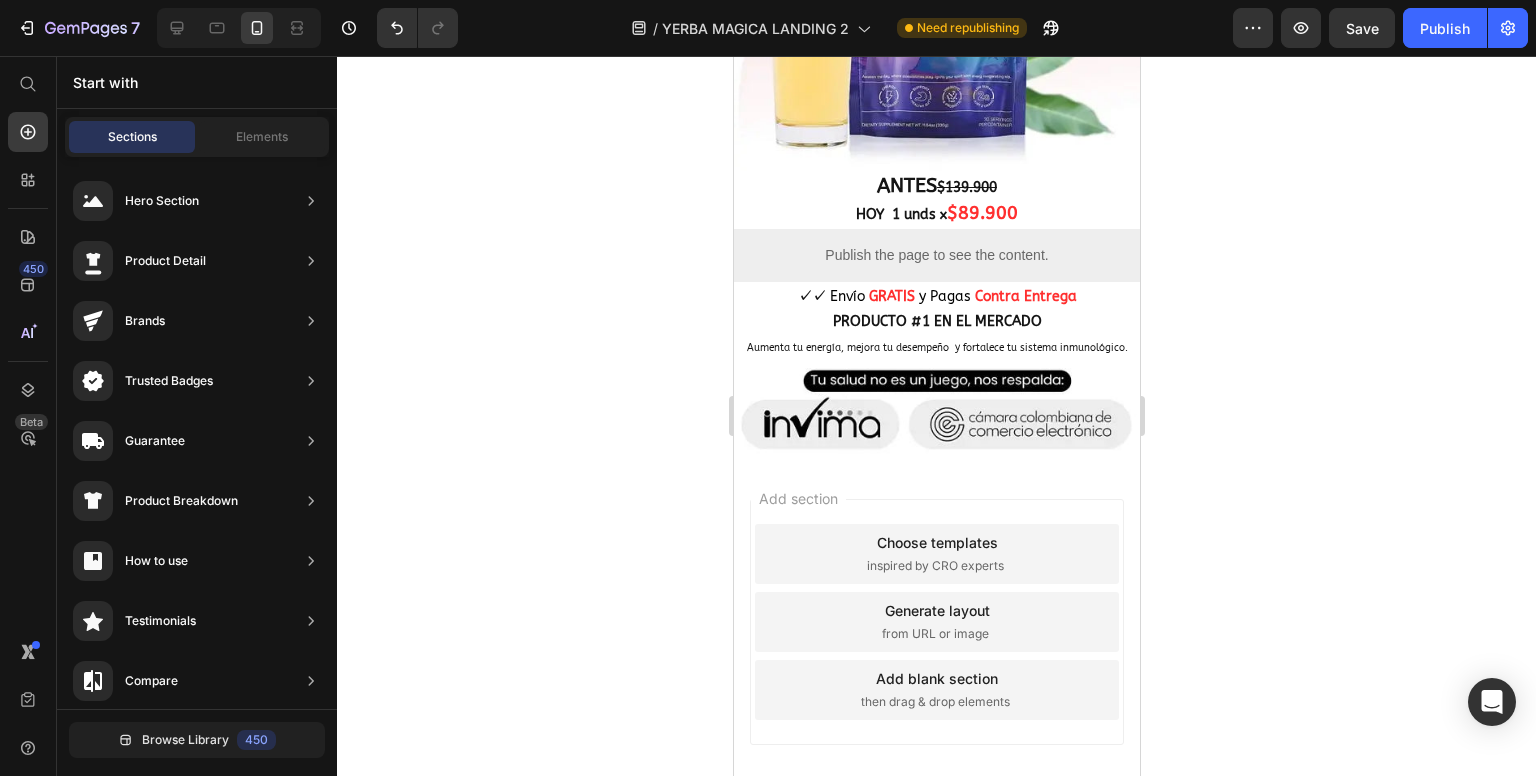 scroll, scrollTop: 1635, scrollLeft: 0, axis: vertical 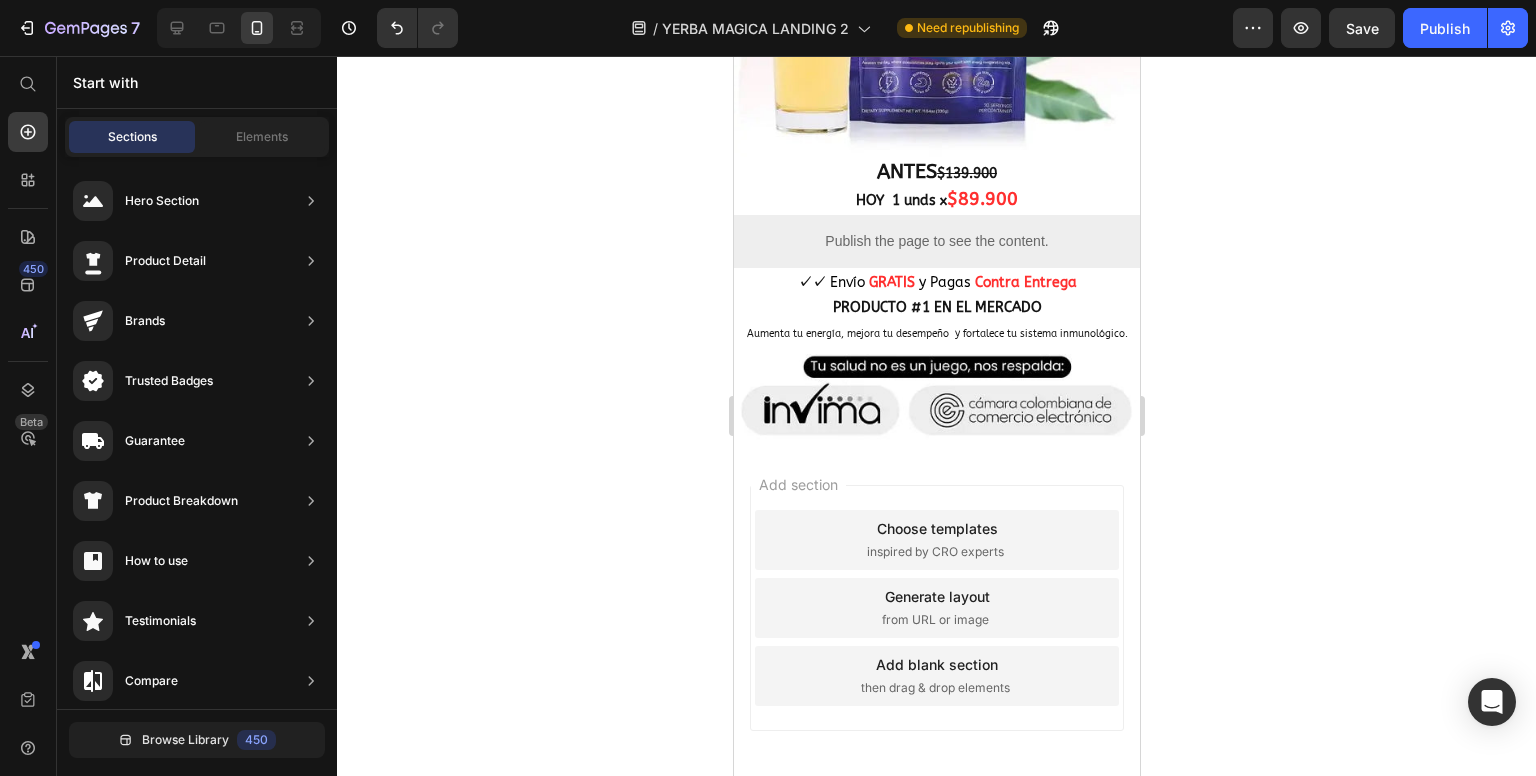 drag, startPoint x: 1133, startPoint y: 152, endPoint x: 1892, endPoint y: 721, distance: 948.60004 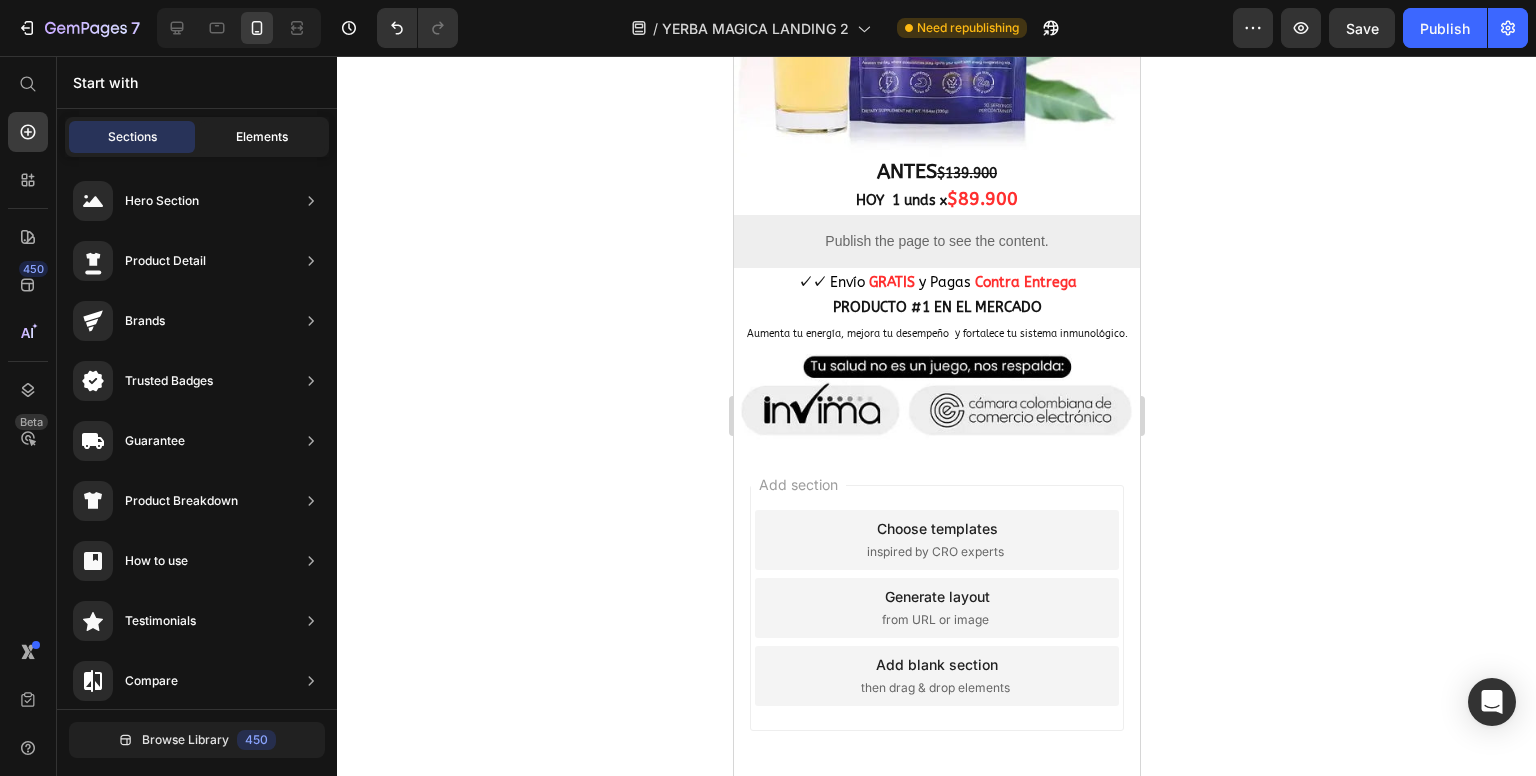 click on "Elements" 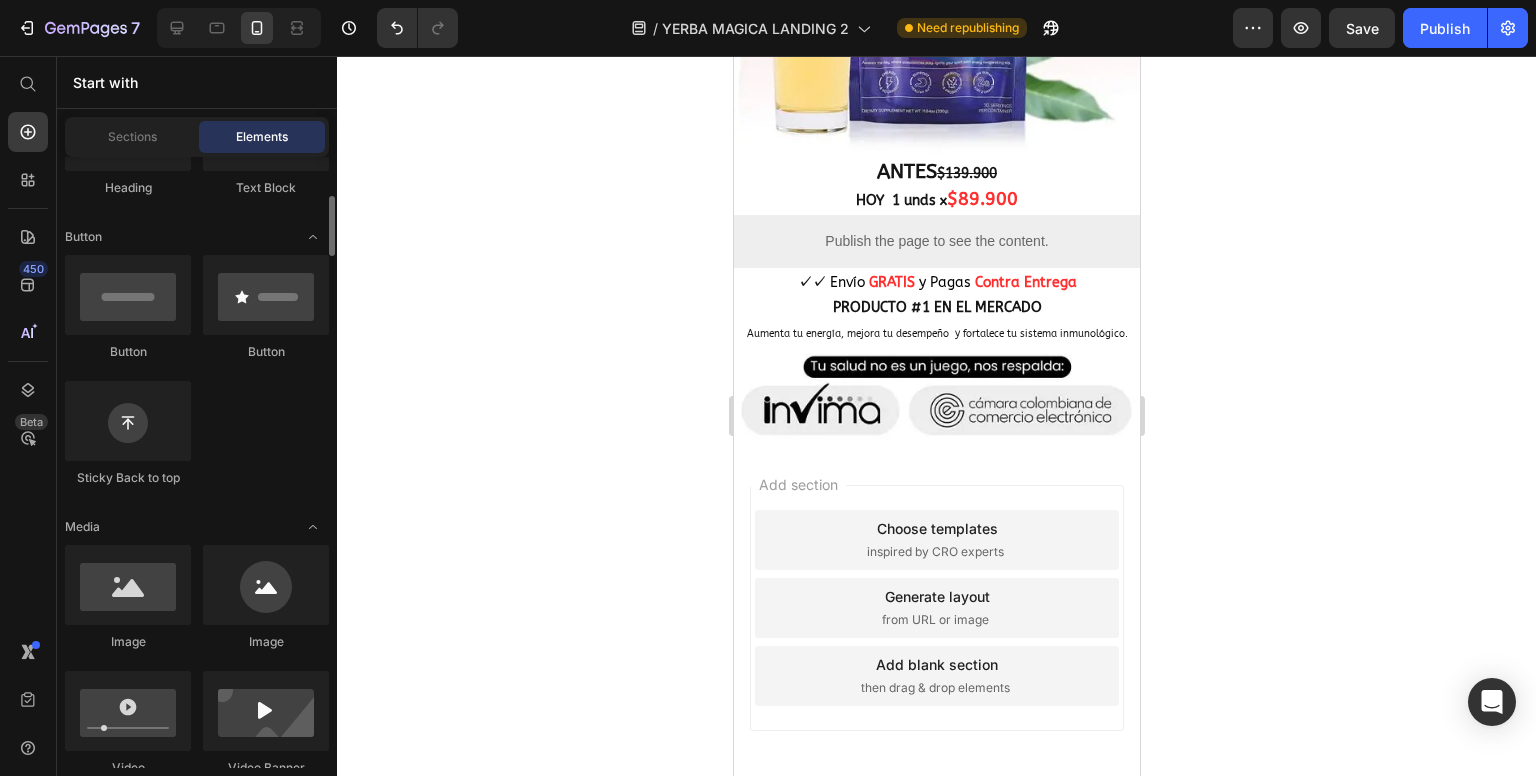 scroll, scrollTop: 500, scrollLeft: 0, axis: vertical 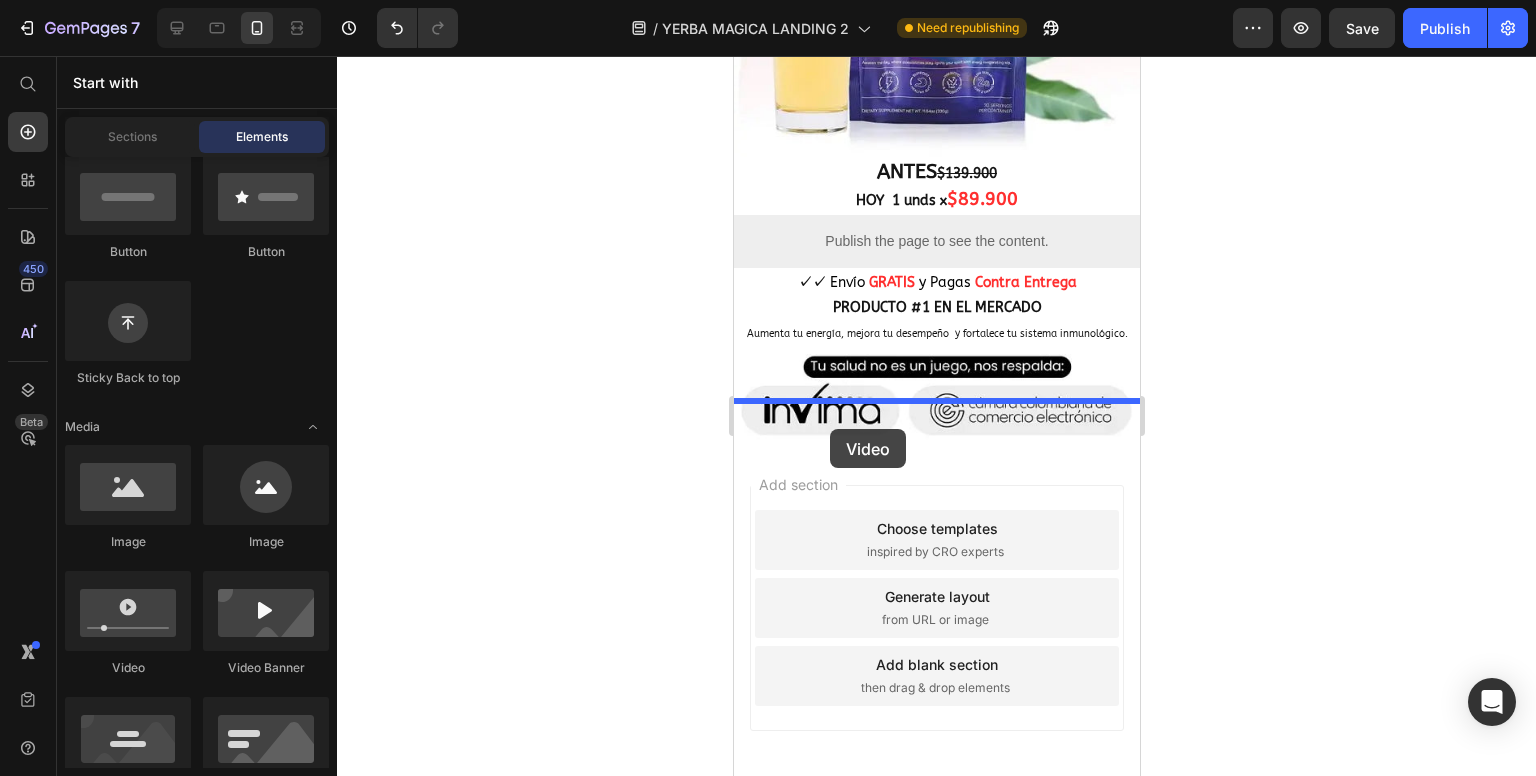 drag, startPoint x: 874, startPoint y: 670, endPoint x: 830, endPoint y: 429, distance: 244.98367 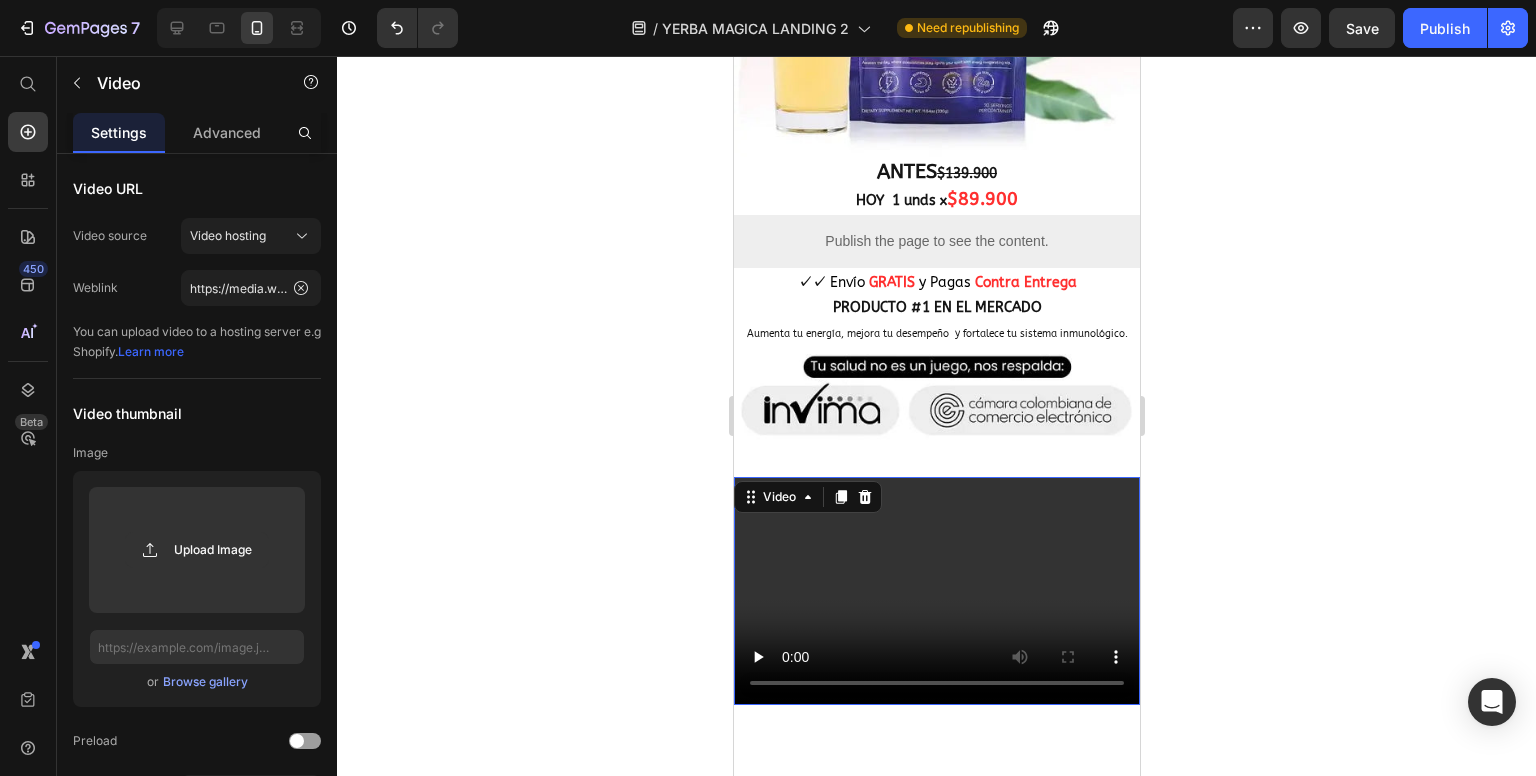 click 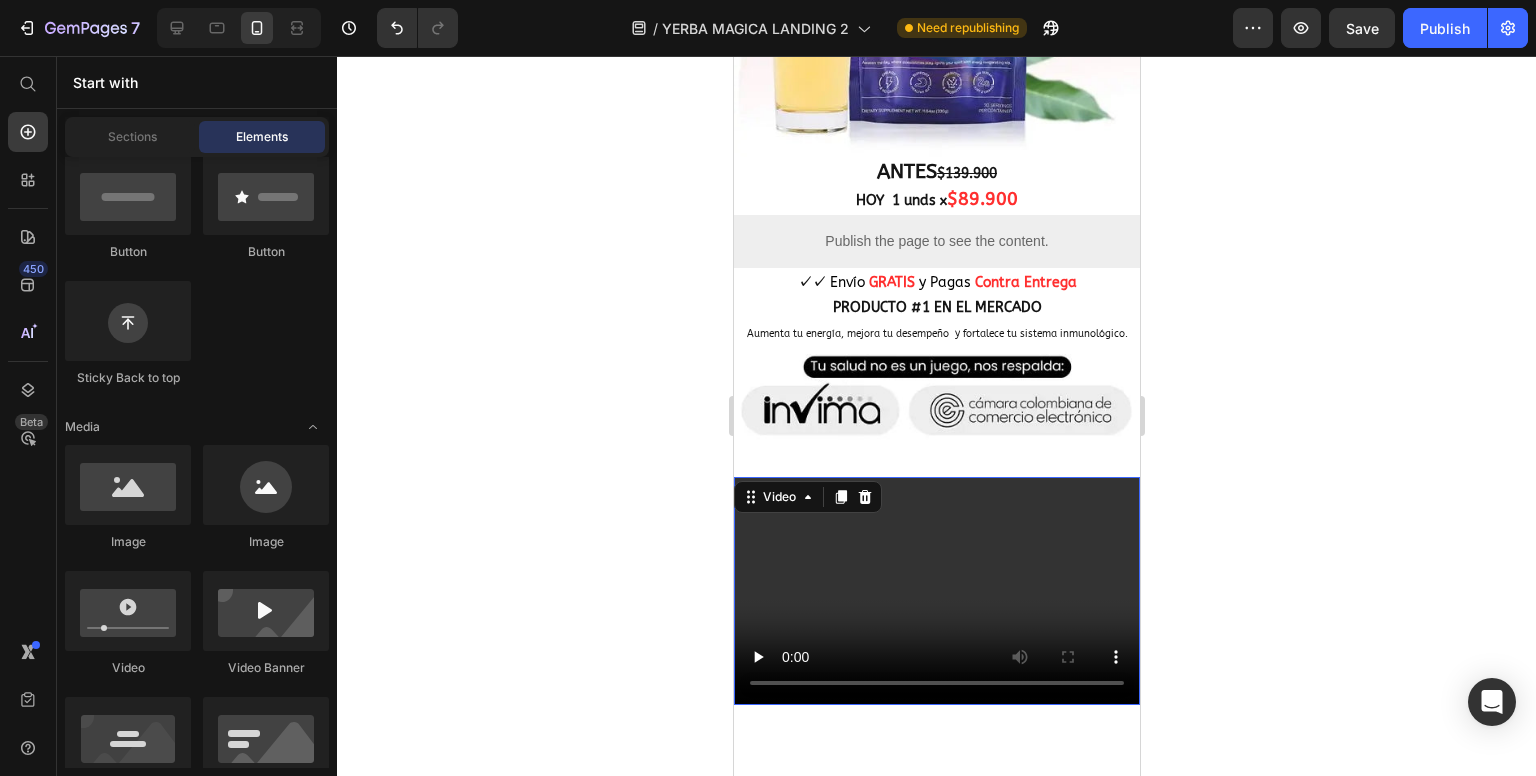 click at bounding box center [936, 591] 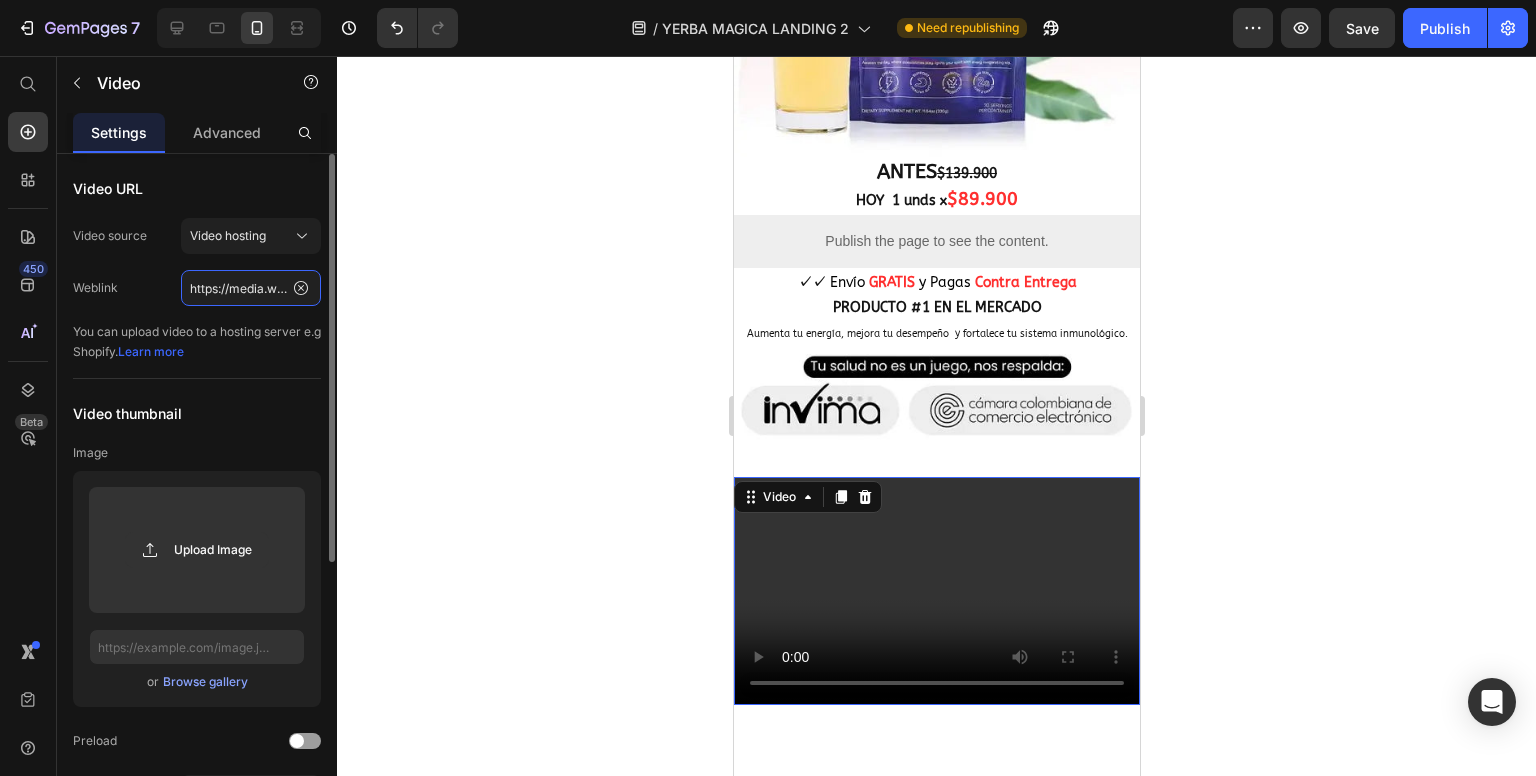 click on "https://media.w3.org/2010/05/sintel/trailer.mp4" 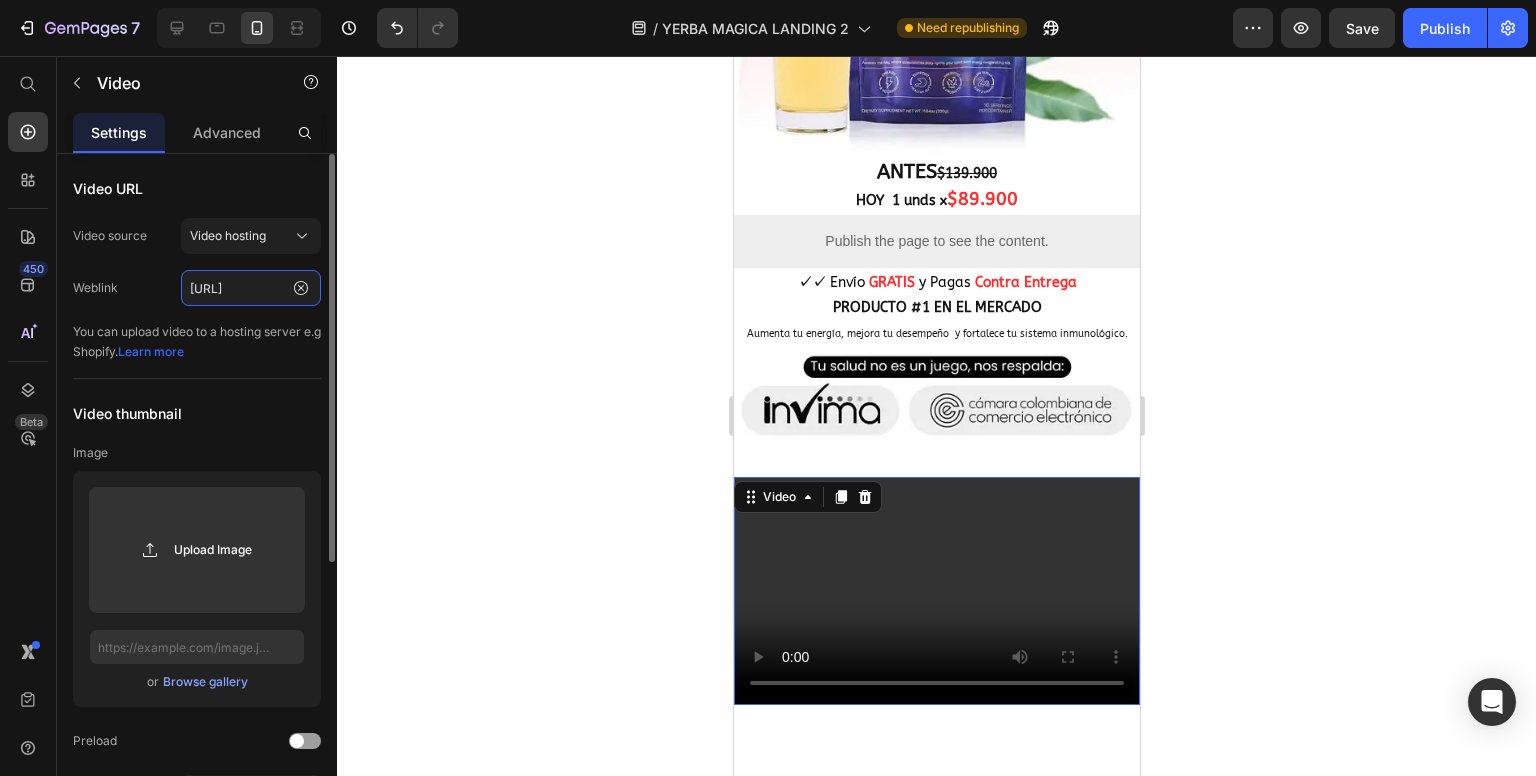 scroll, scrollTop: 0, scrollLeft: 74, axis: horizontal 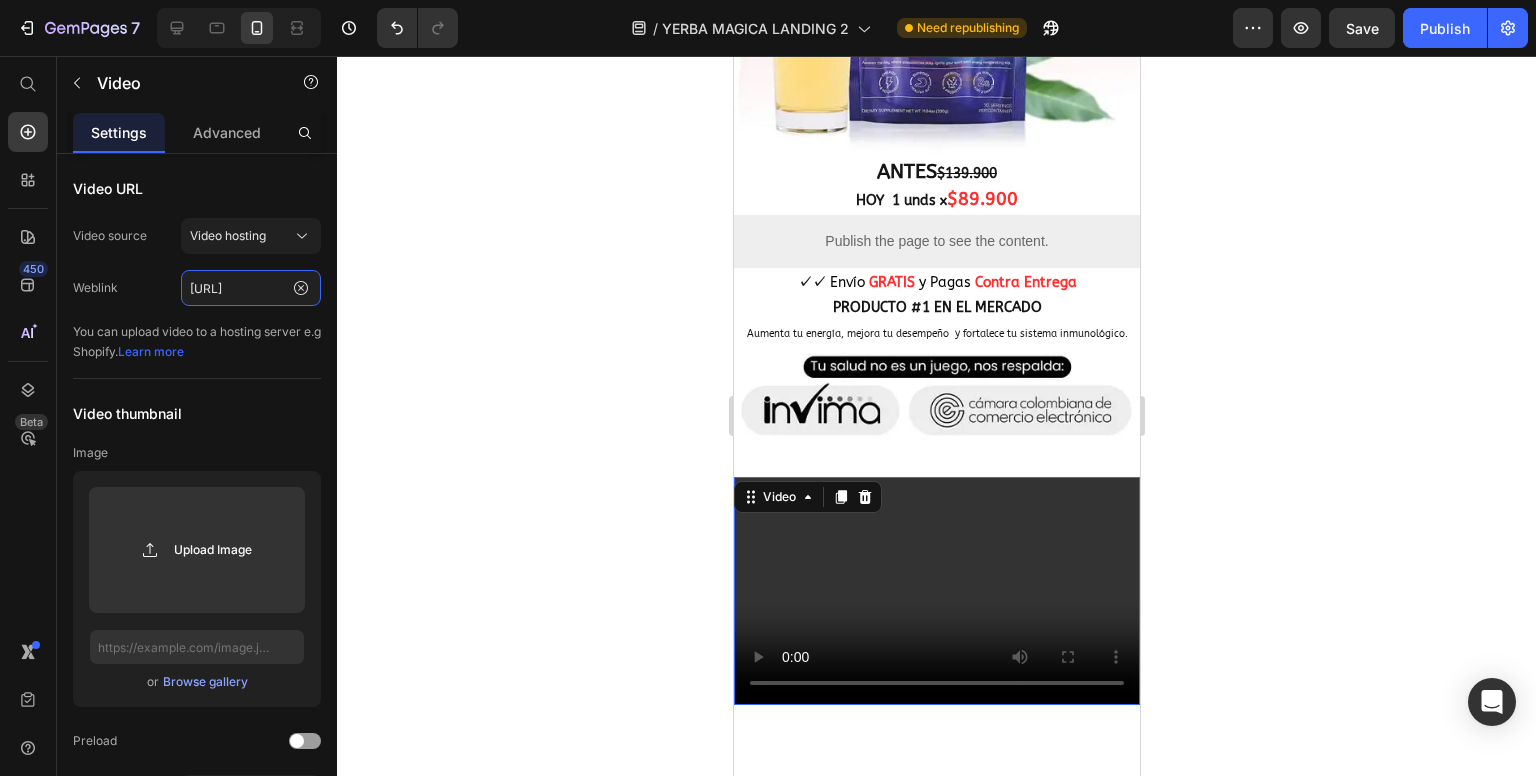 type on "[URL]" 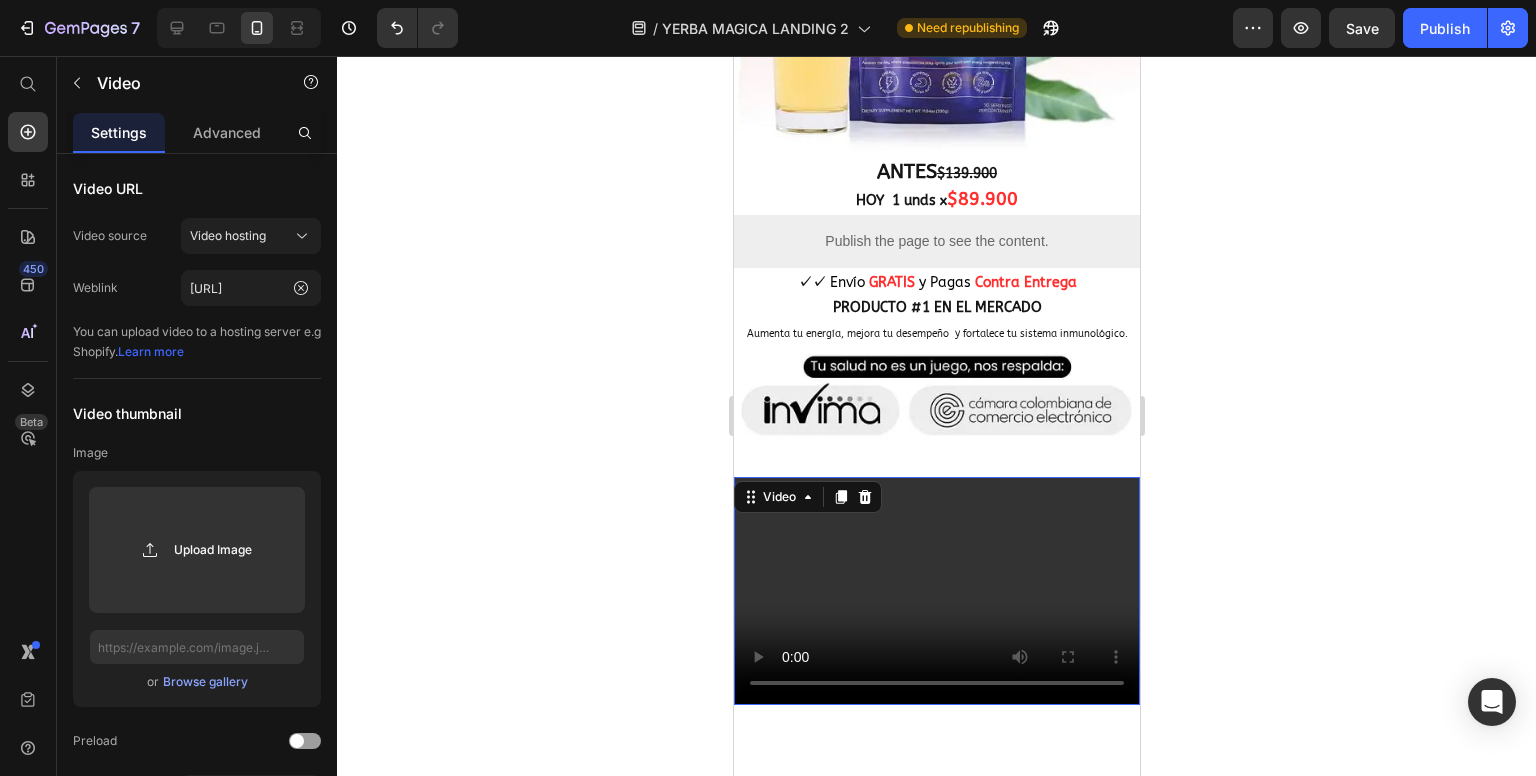 scroll, scrollTop: 0, scrollLeft: 0, axis: both 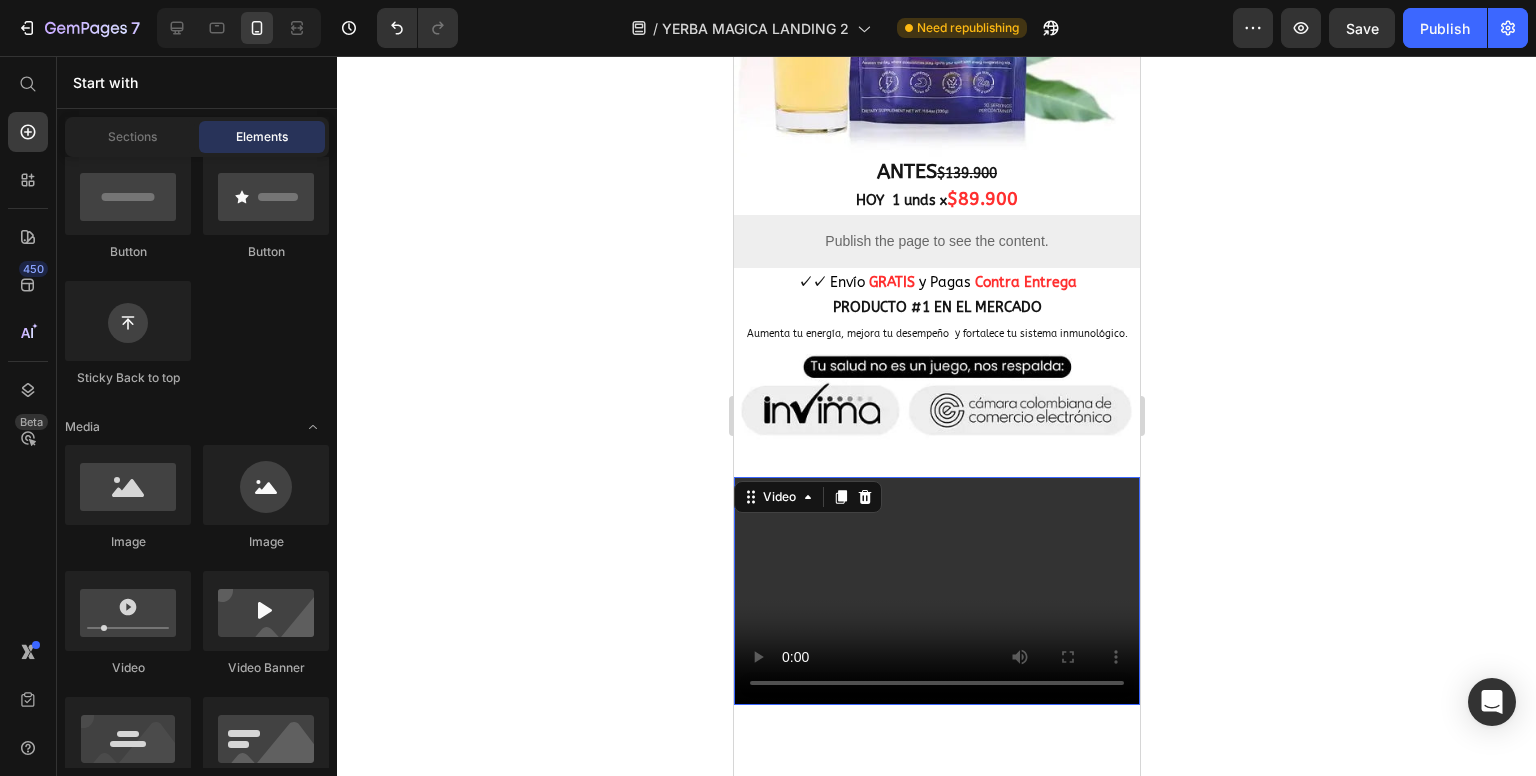 click at bounding box center [936, 591] 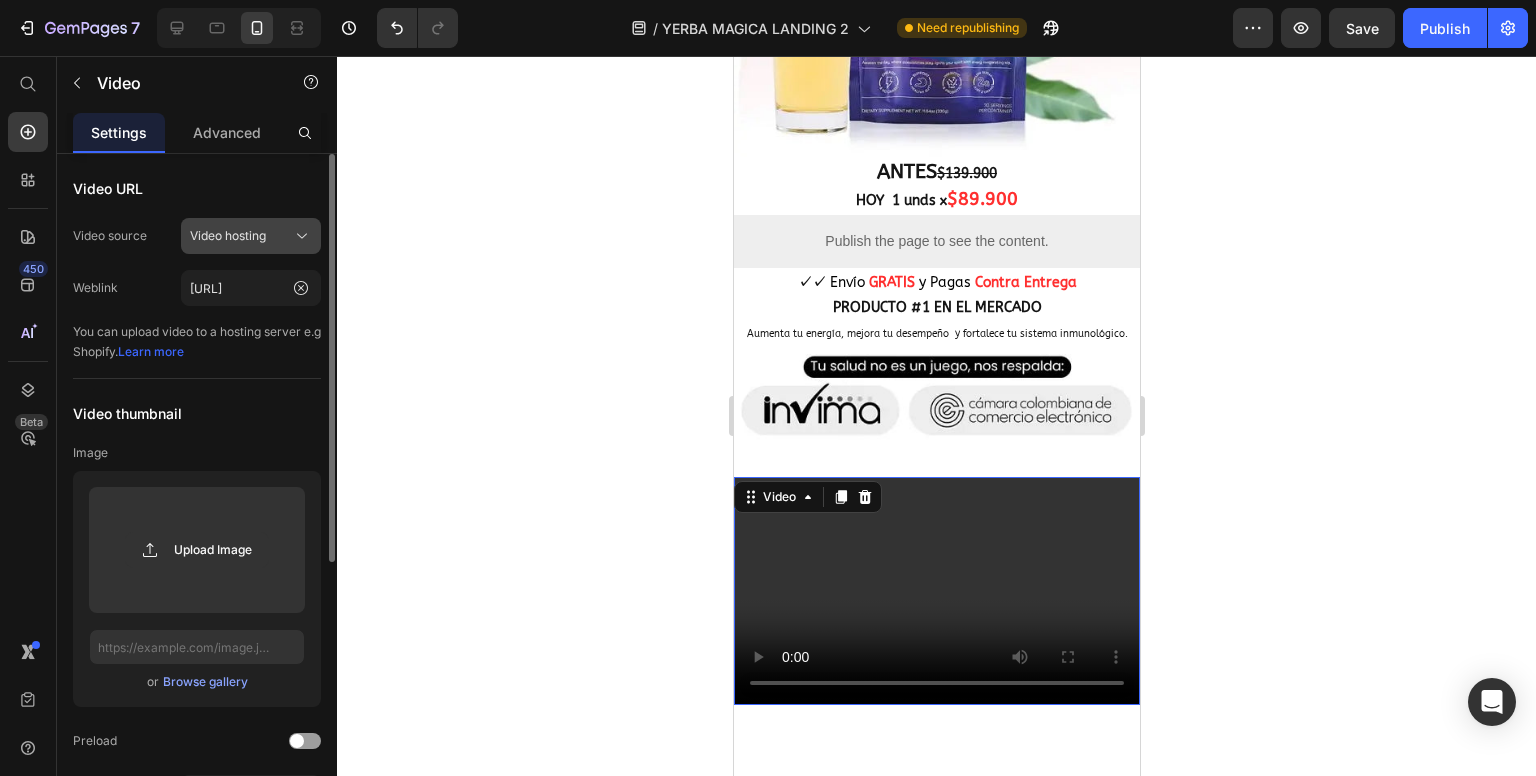 click on "Video hosting" at bounding box center (228, 236) 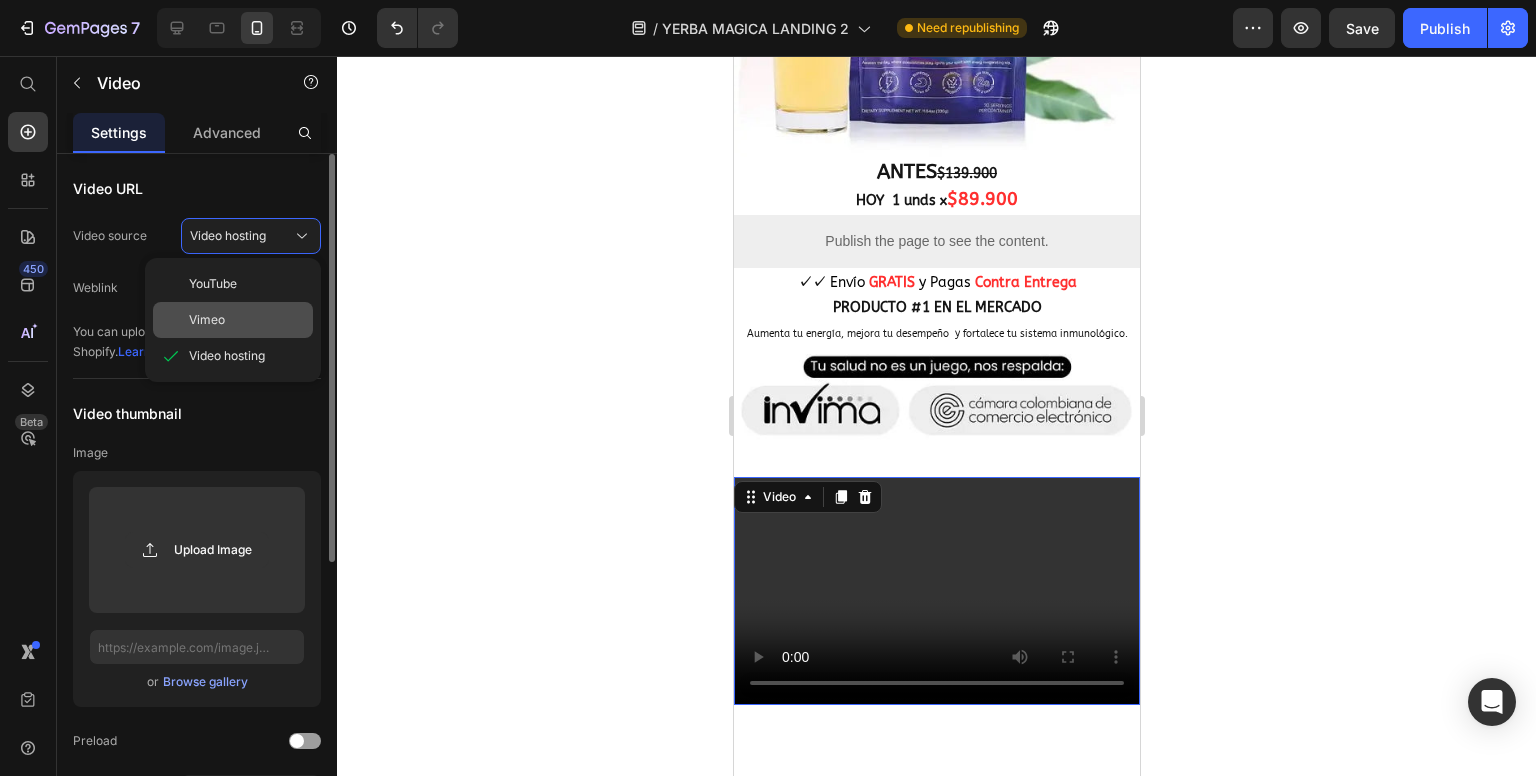 click on "Vimeo" at bounding box center [247, 320] 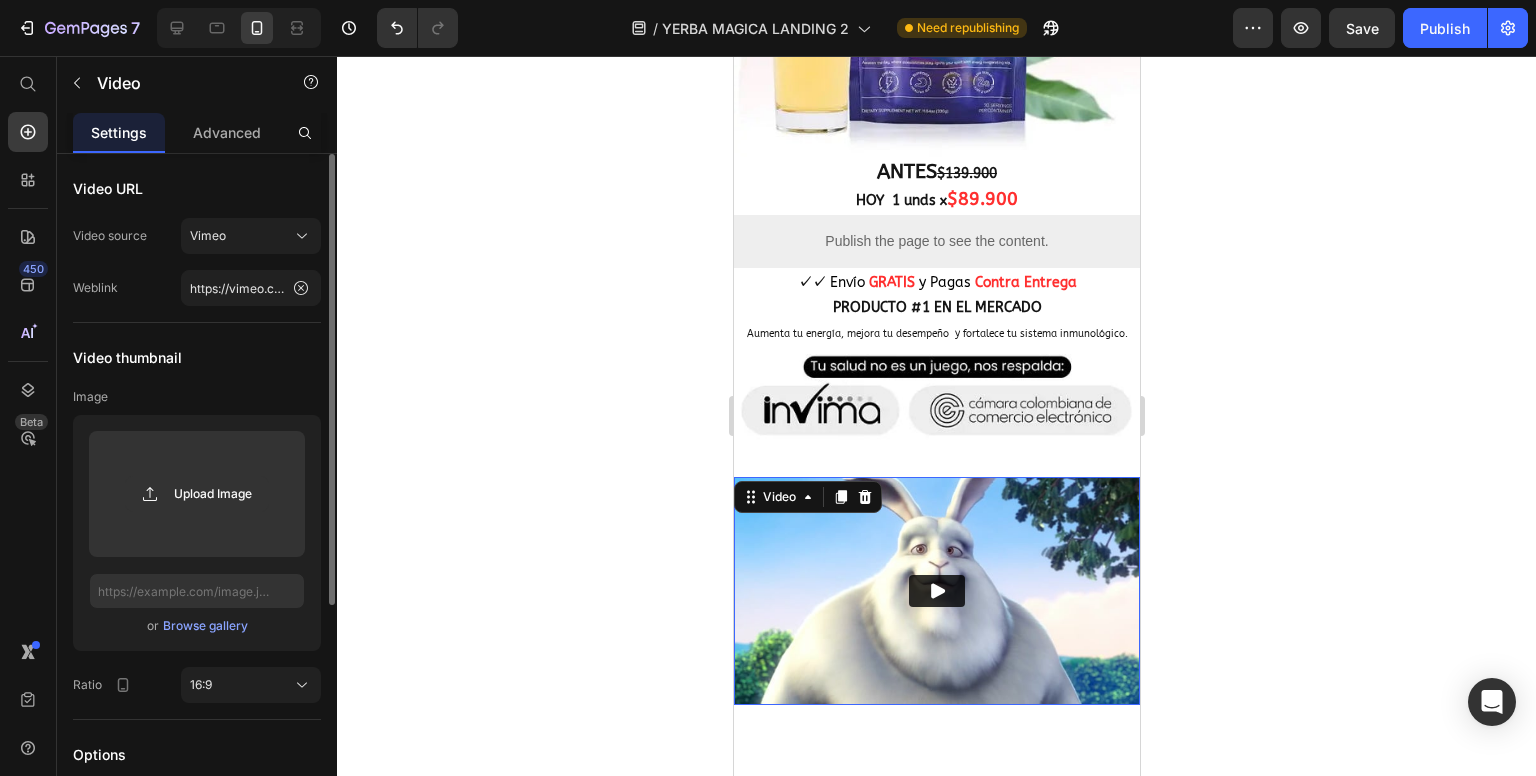 click 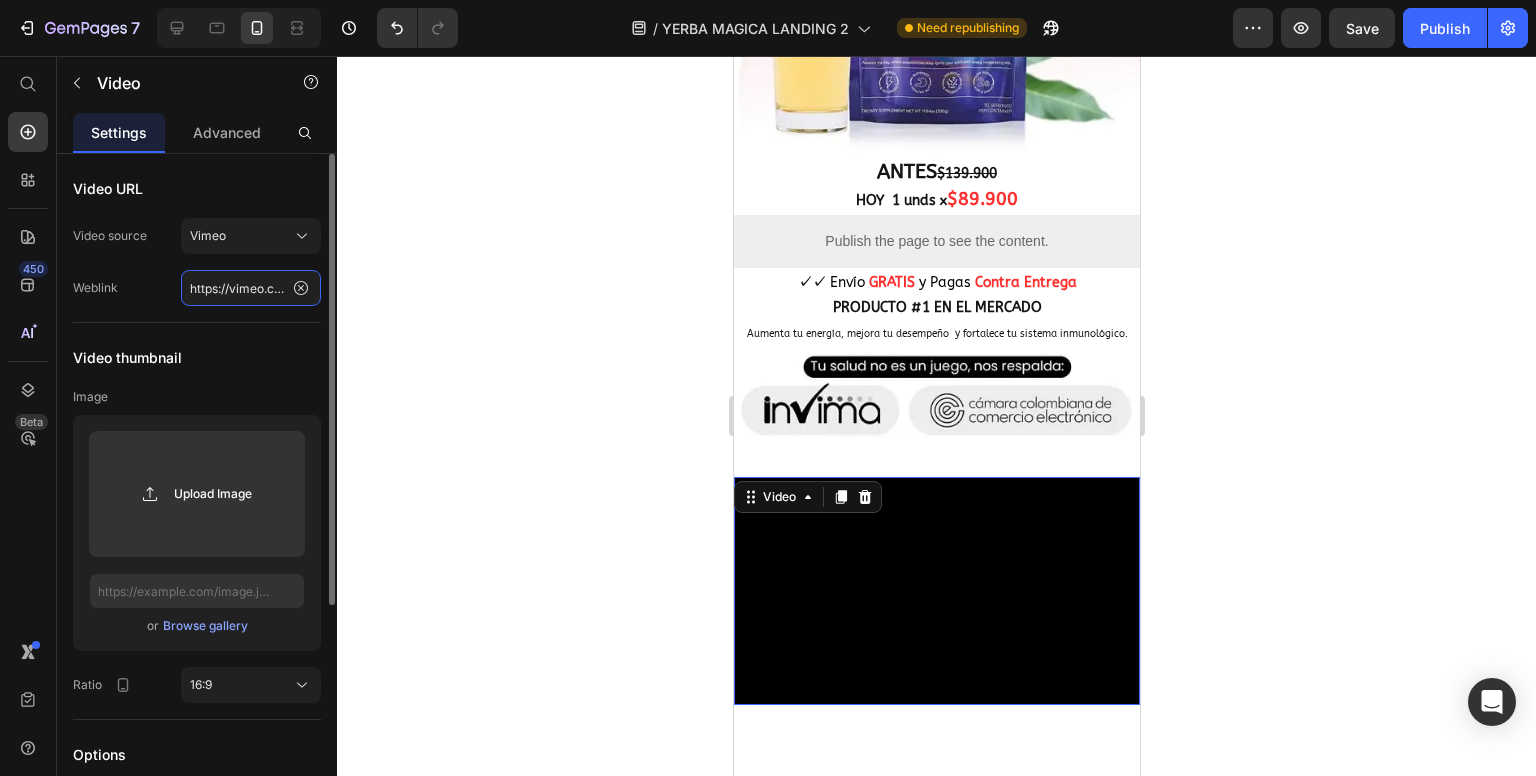 click on "https://vimeo.com/347119375" 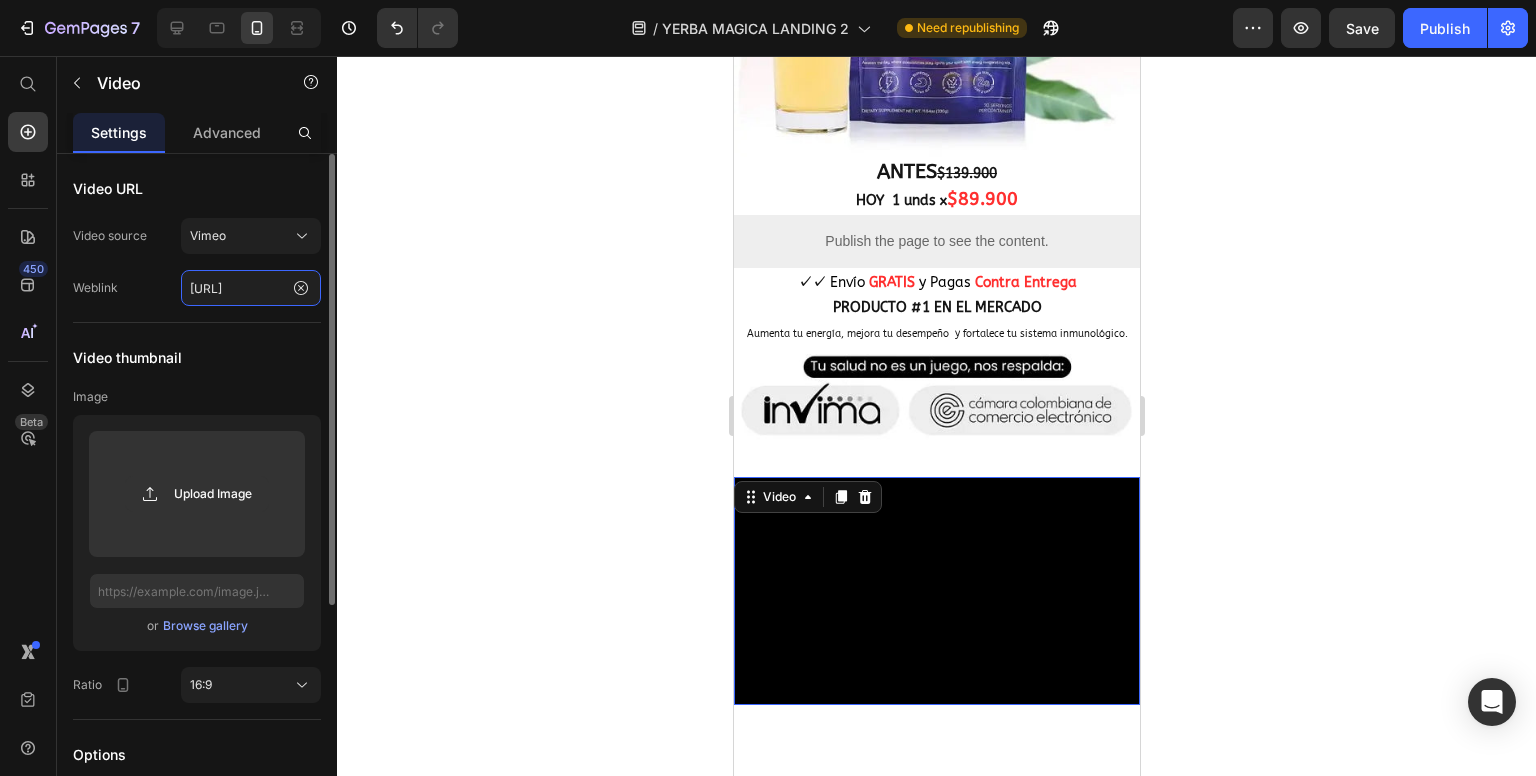 scroll, scrollTop: 0, scrollLeft: 74, axis: horizontal 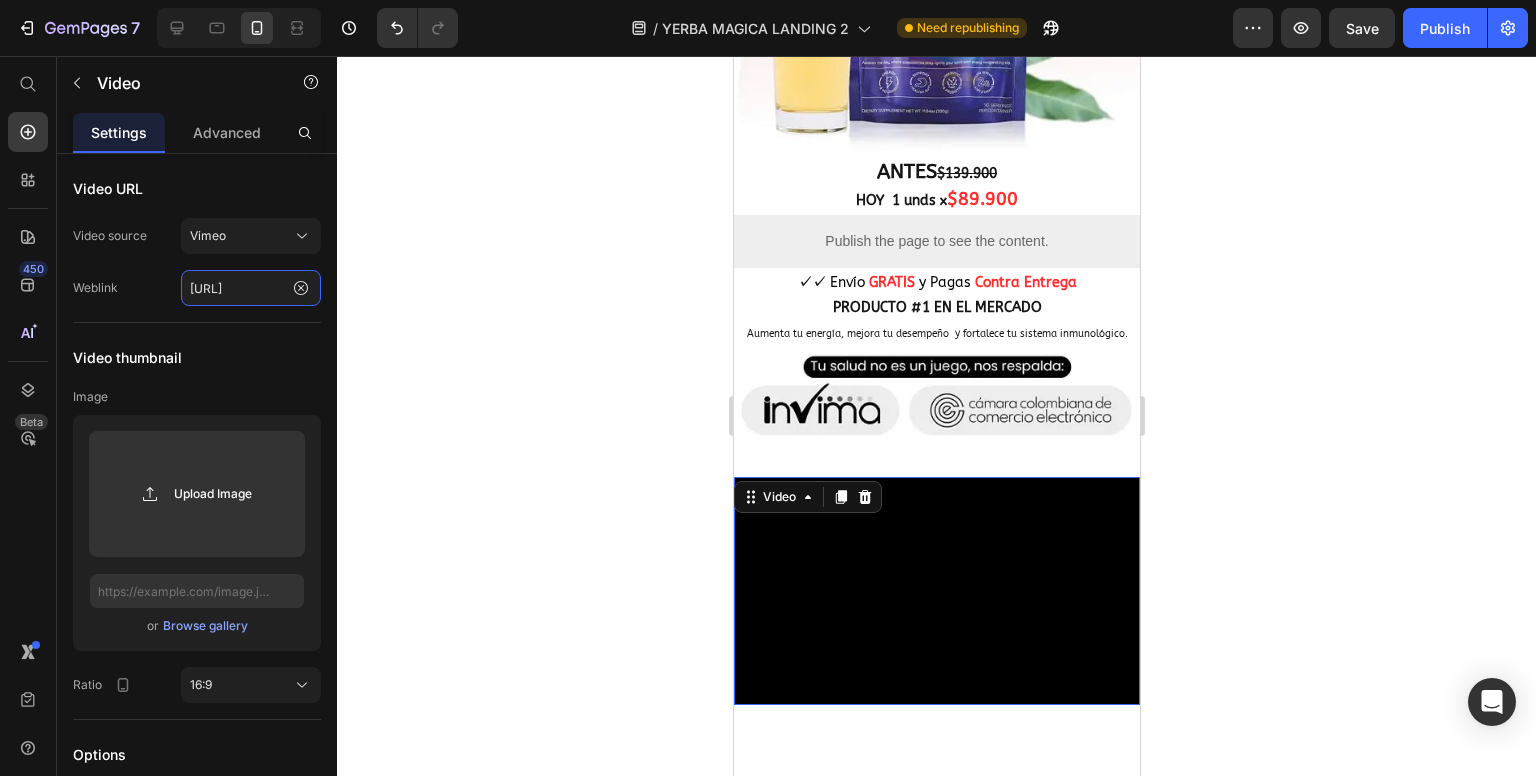 type on "[URL]" 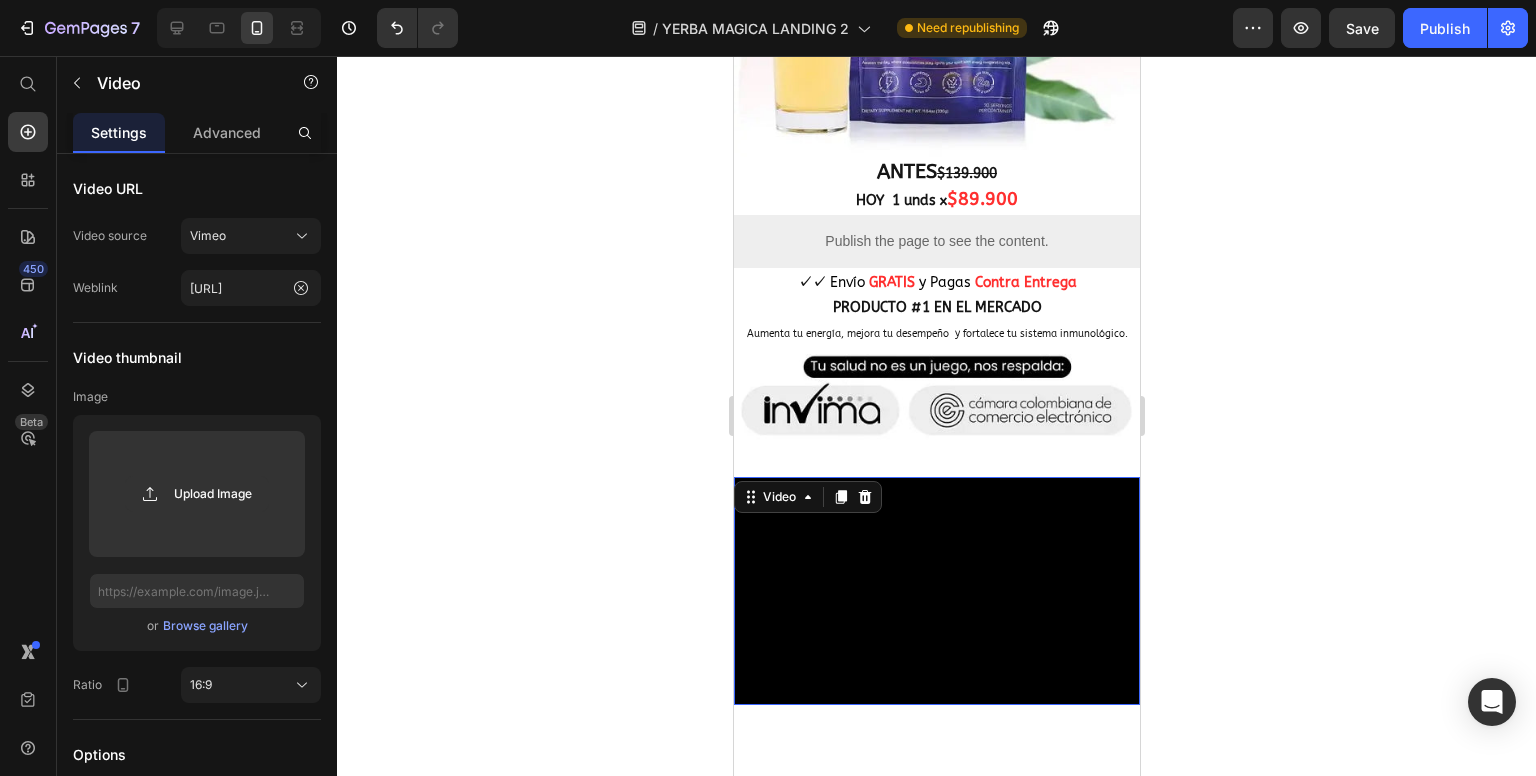 click 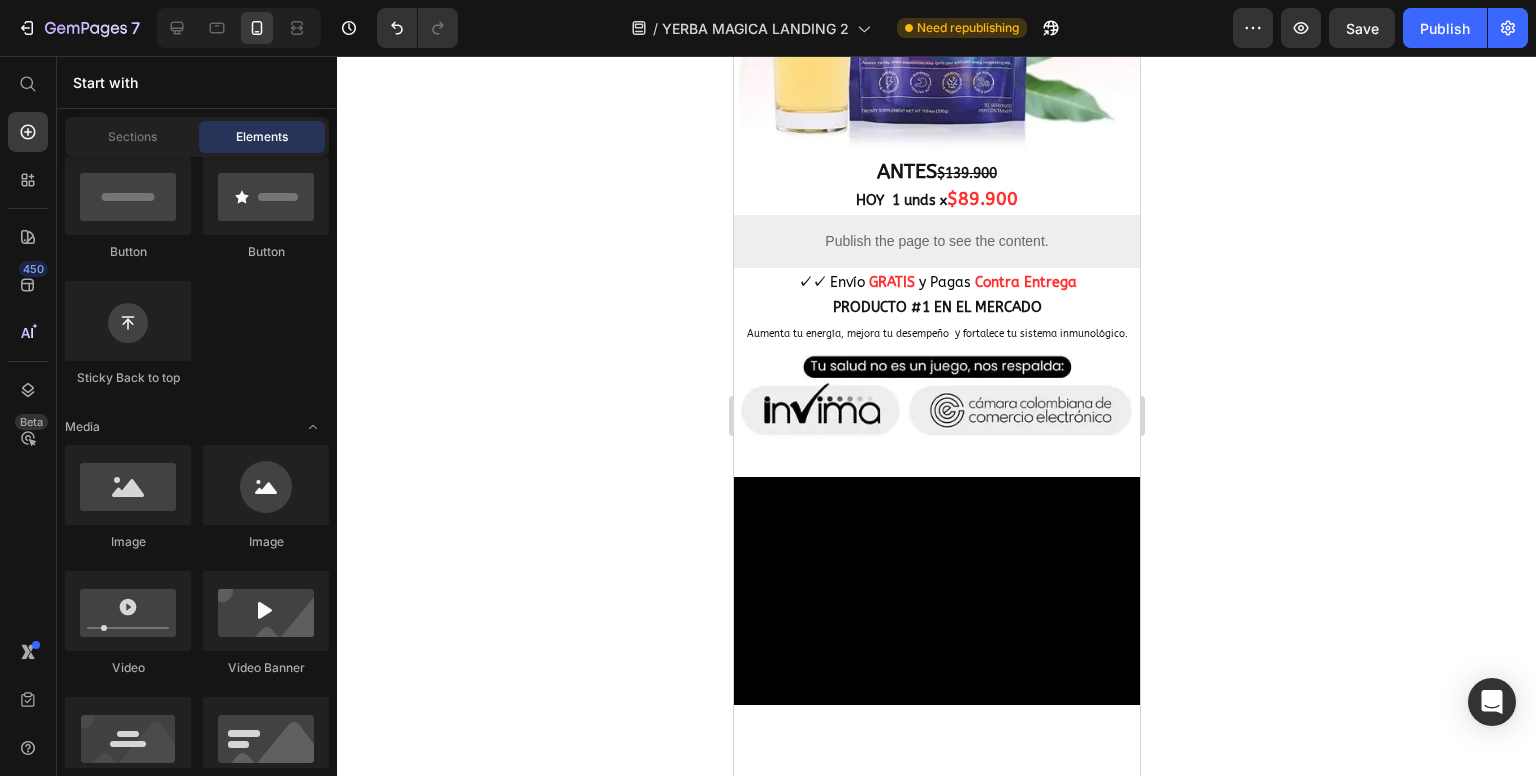 drag, startPoint x: 1237, startPoint y: 533, endPoint x: 392, endPoint y: 447, distance: 849.36505 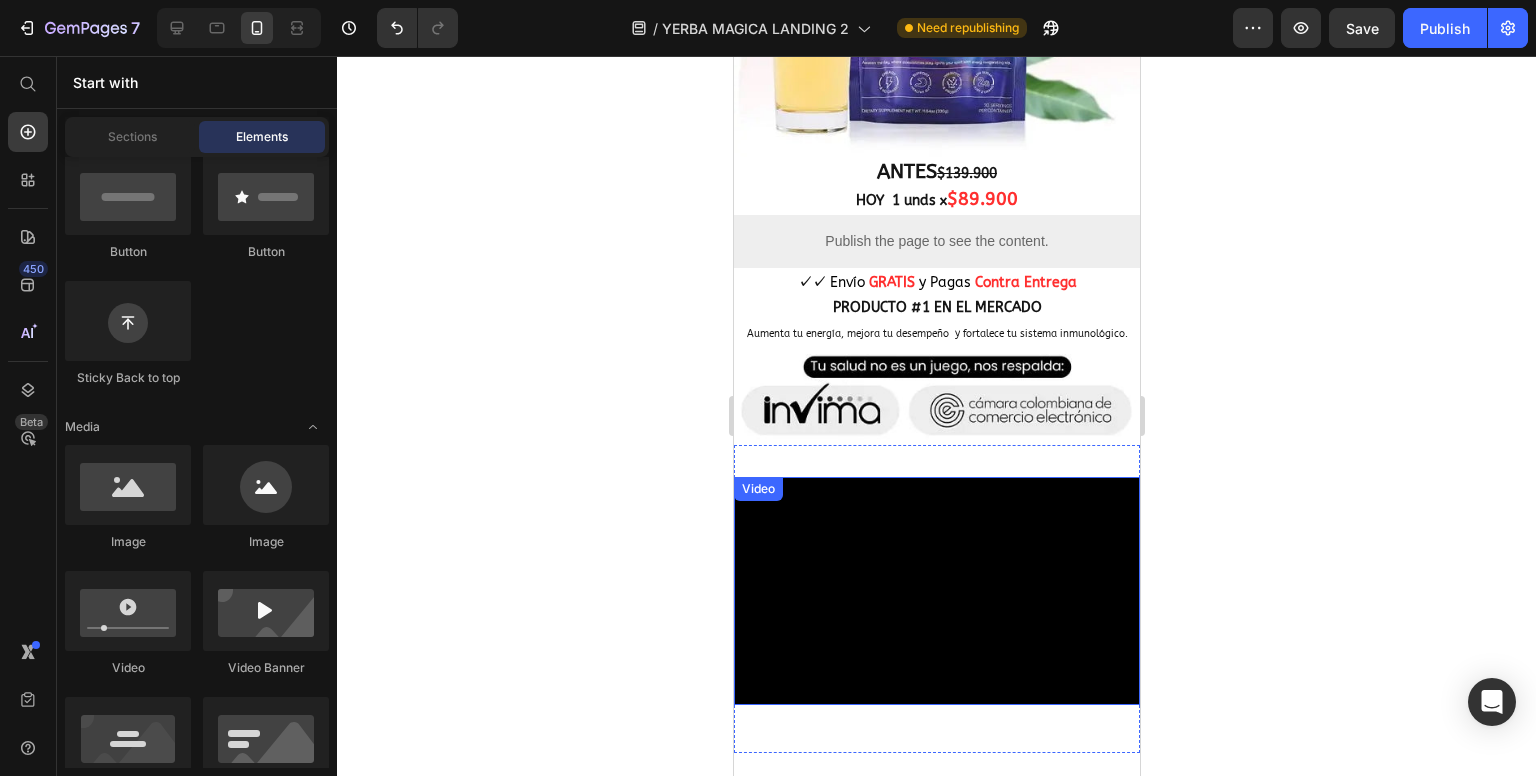 click 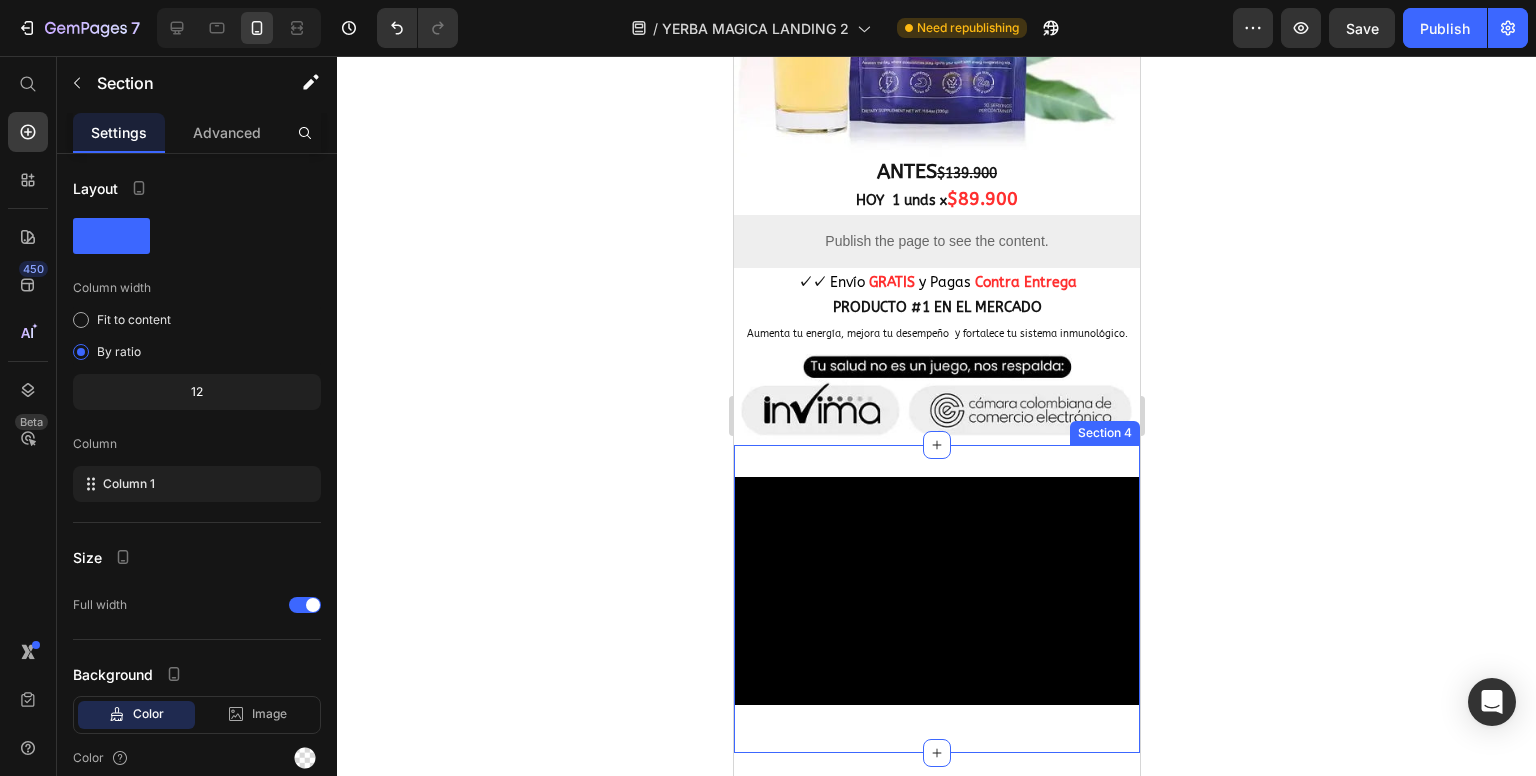 click on "Video Section 4" at bounding box center [936, 599] 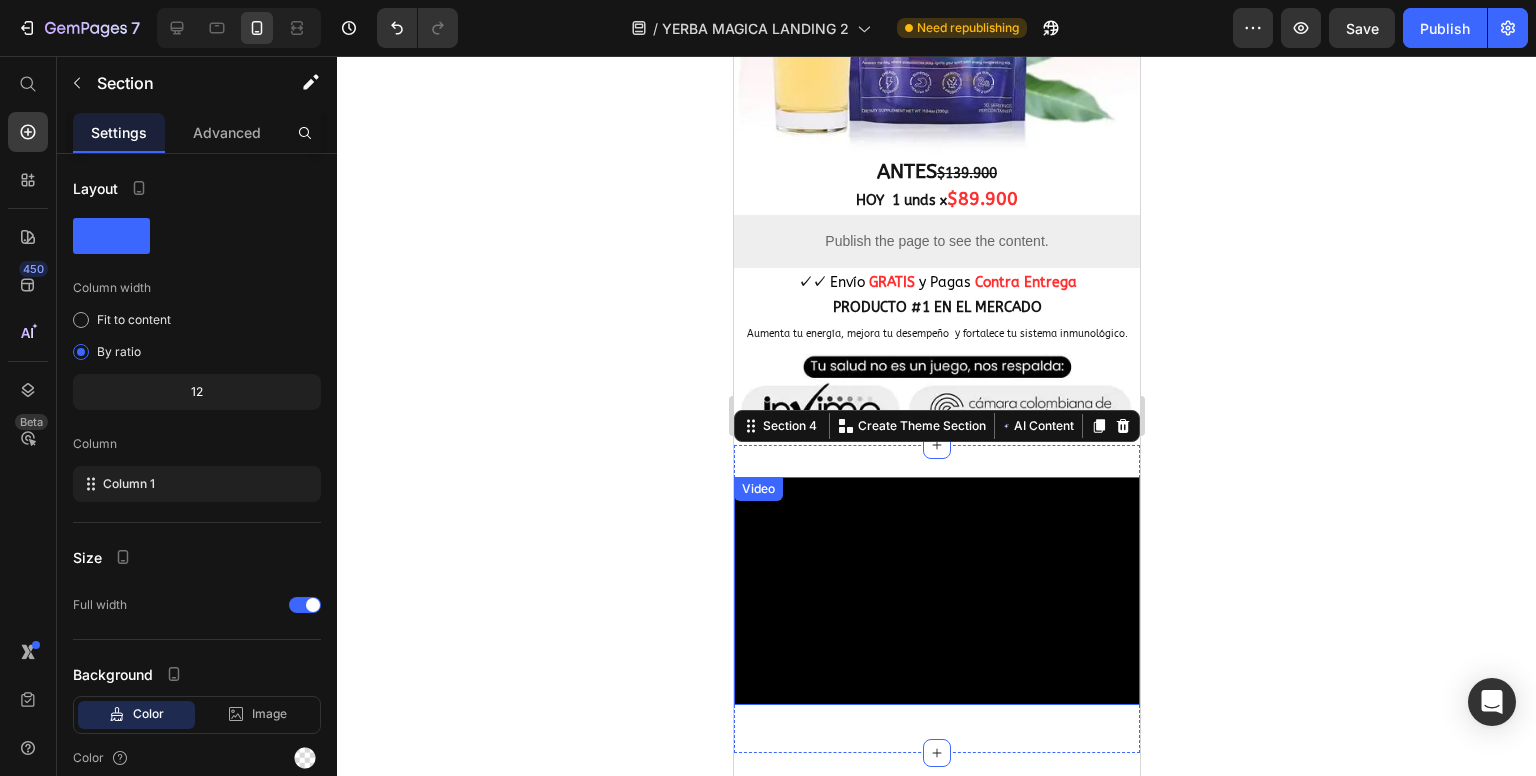 click 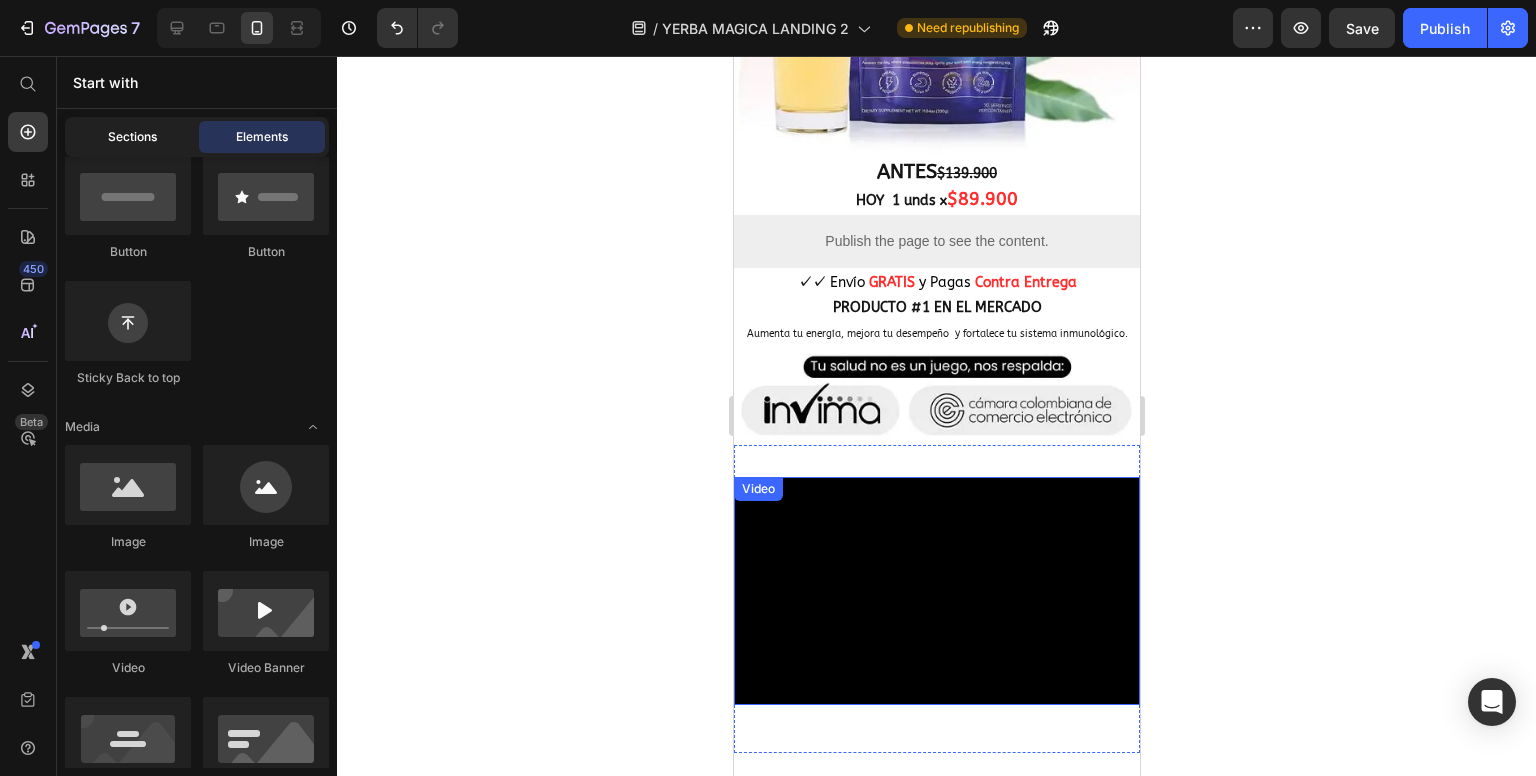 click on "Sections" at bounding box center [132, 137] 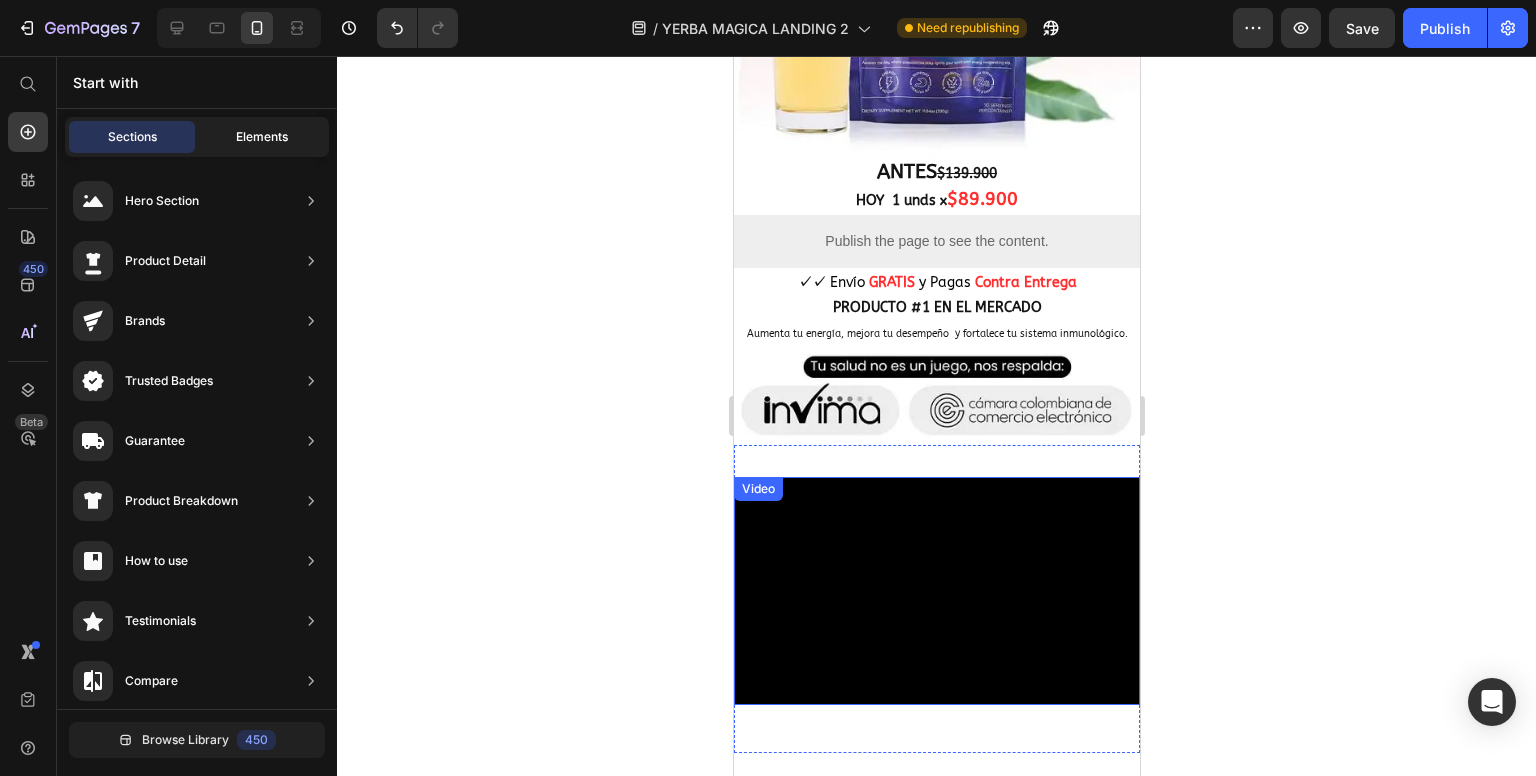 click on "Elements" 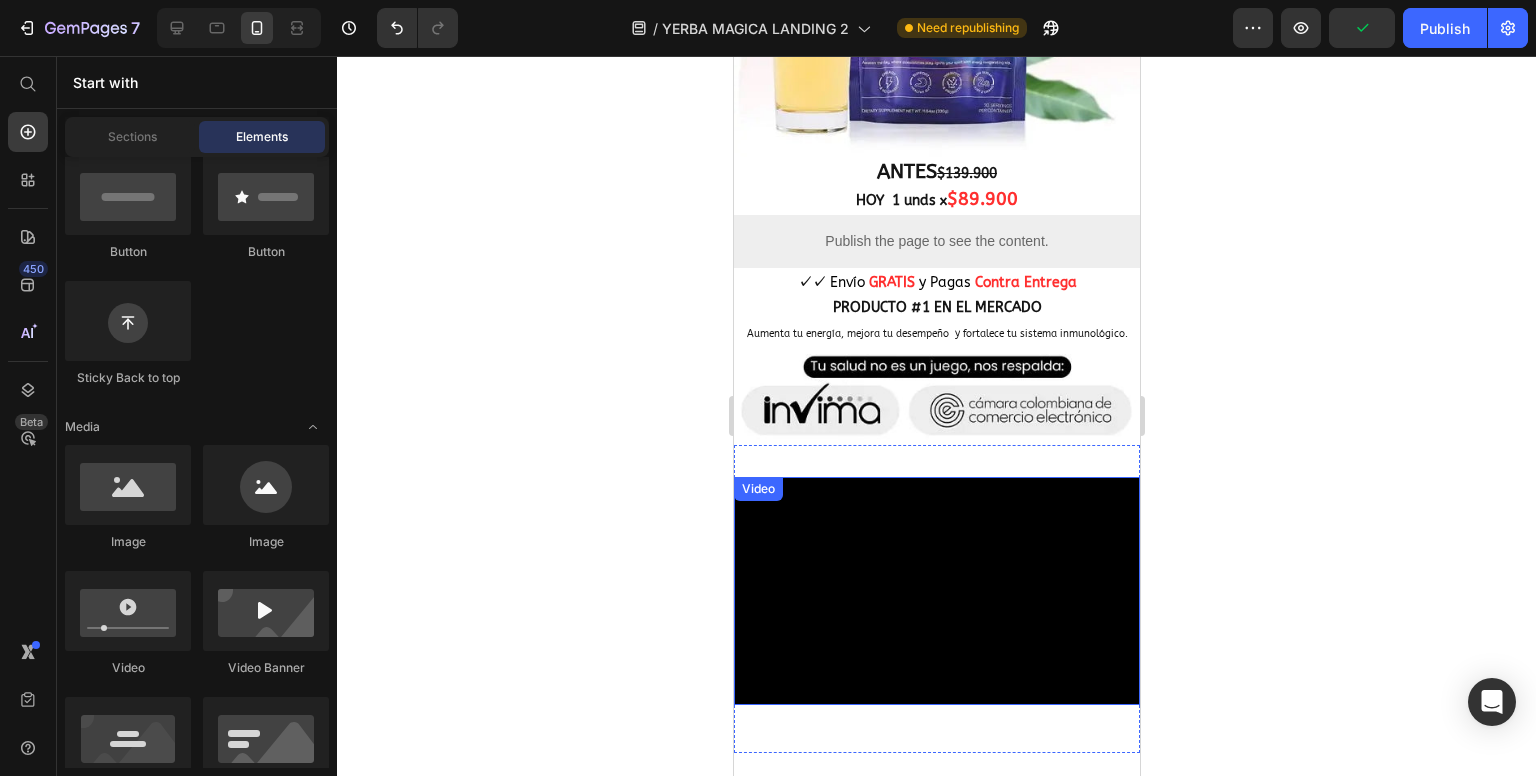 click on "Video" at bounding box center (757, 489) 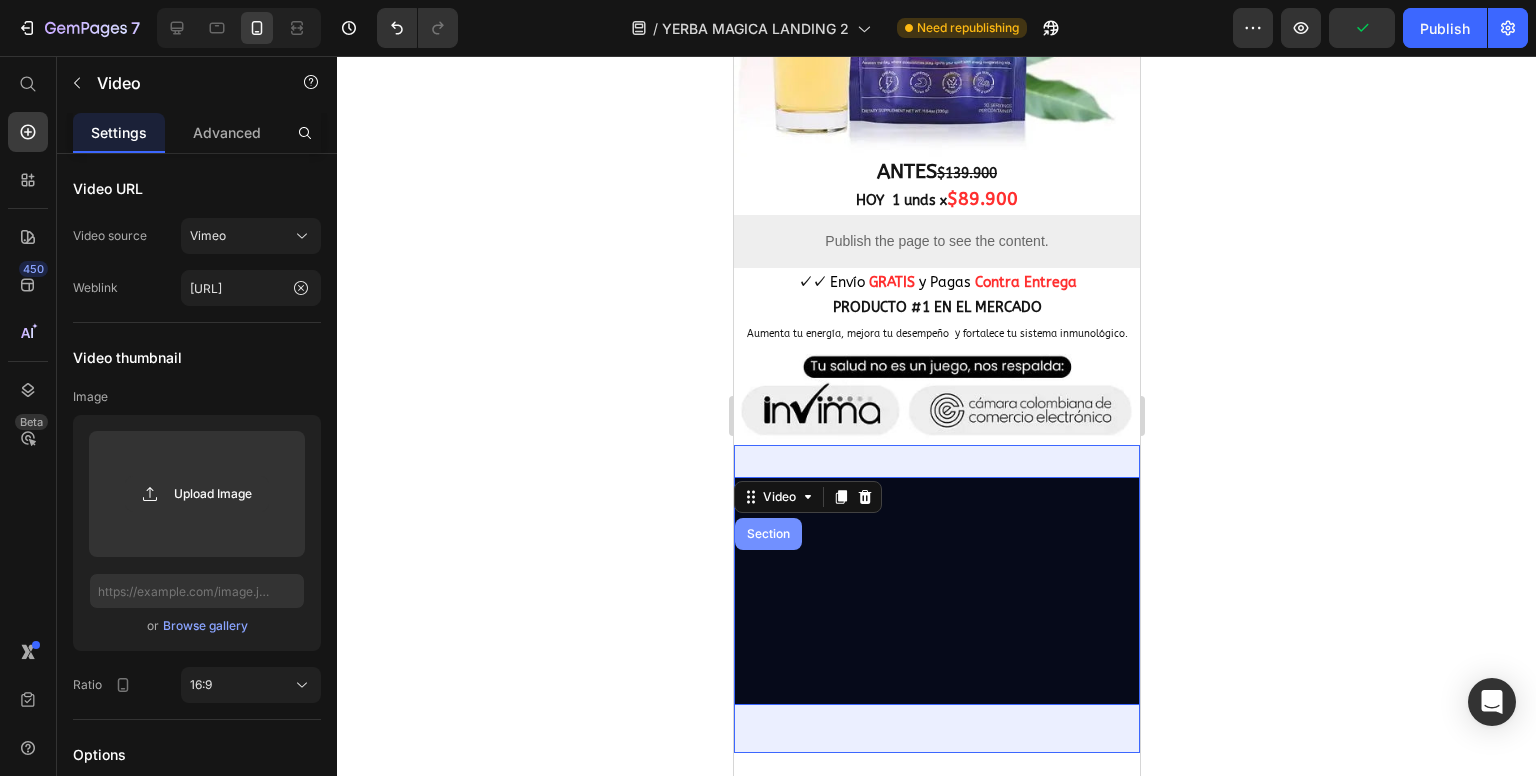 click on "Section" at bounding box center (767, 534) 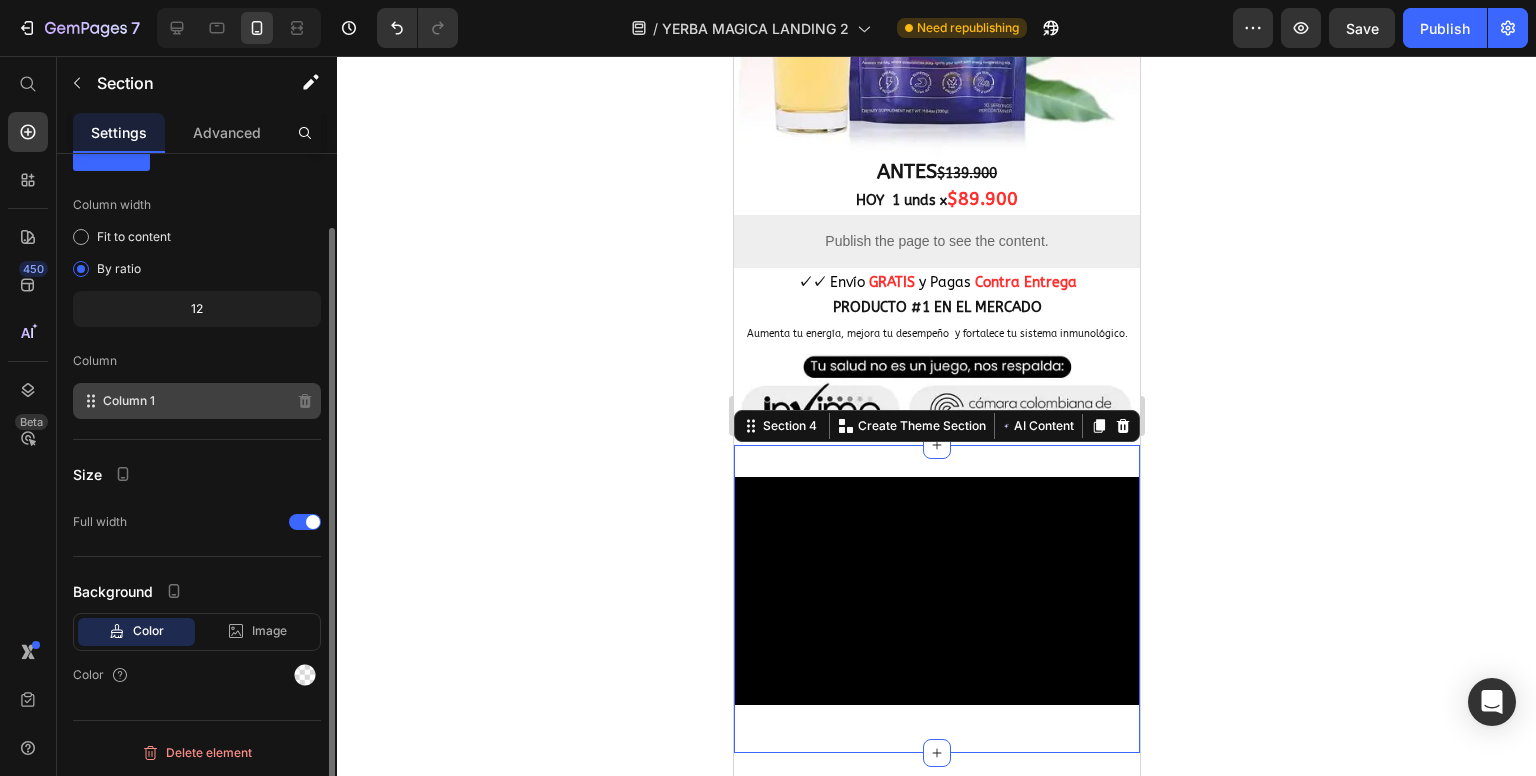 scroll, scrollTop: 0, scrollLeft: 0, axis: both 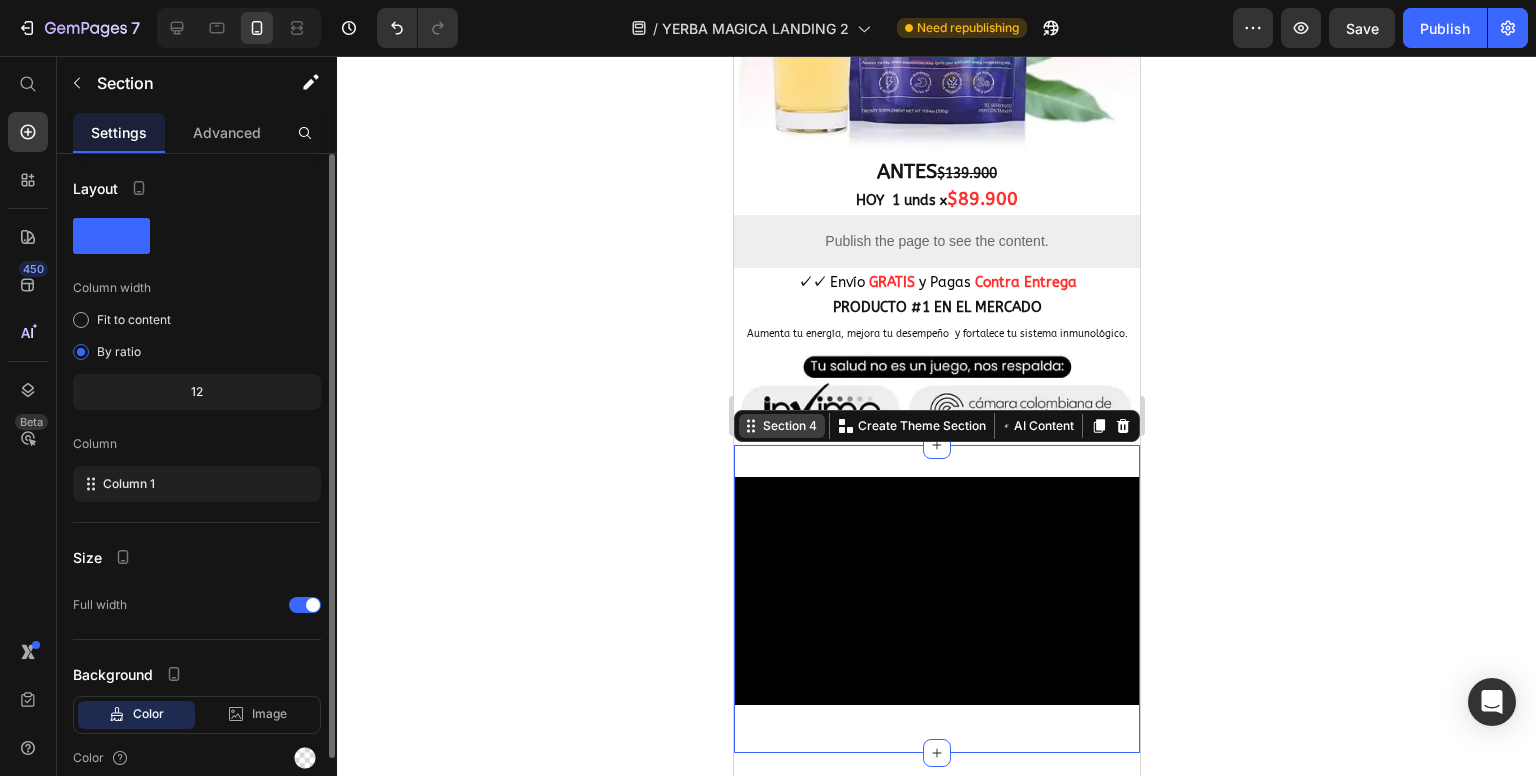 click on "Section 4" at bounding box center (781, 426) 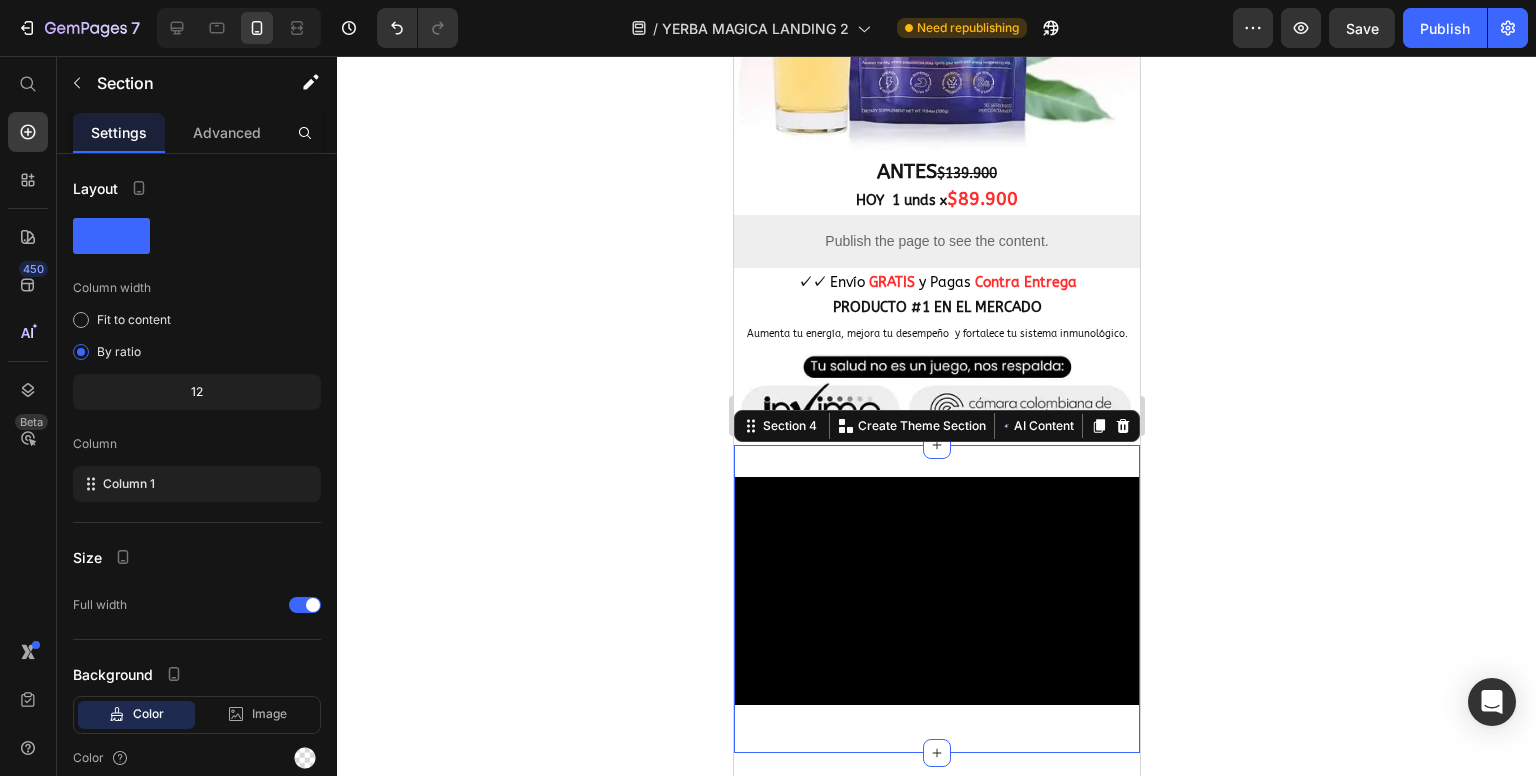 click 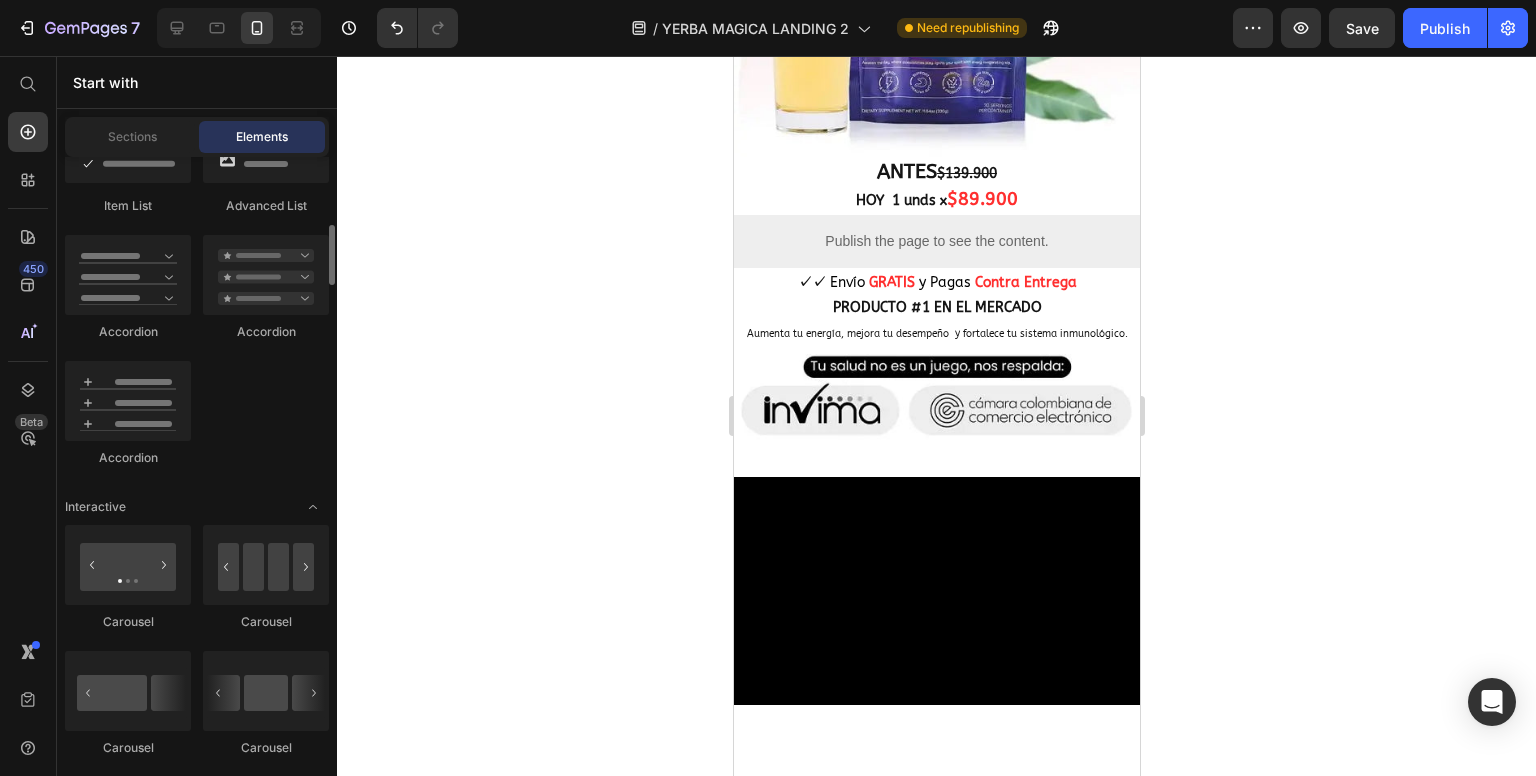 scroll, scrollTop: 1700, scrollLeft: 0, axis: vertical 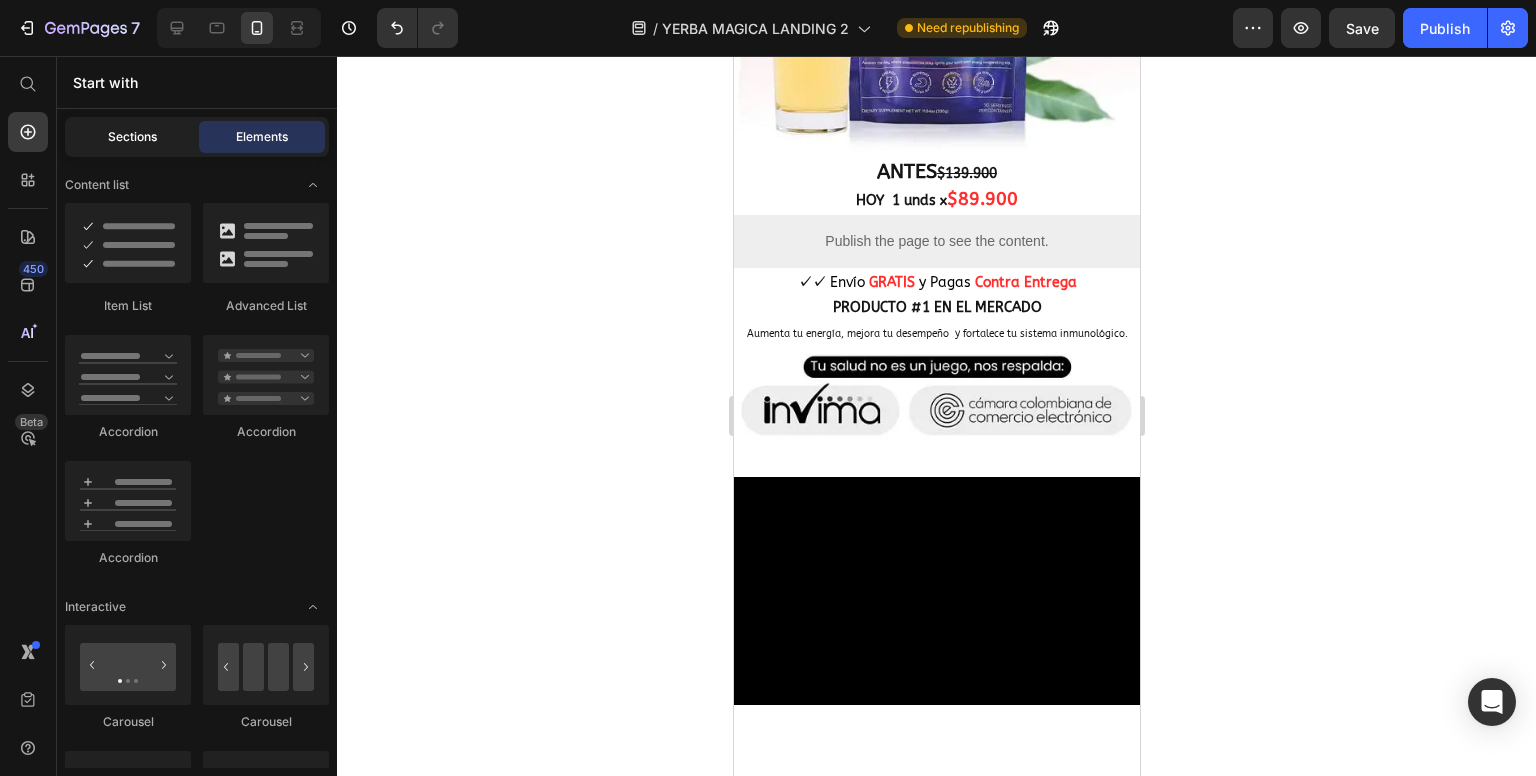 click on "Sections" 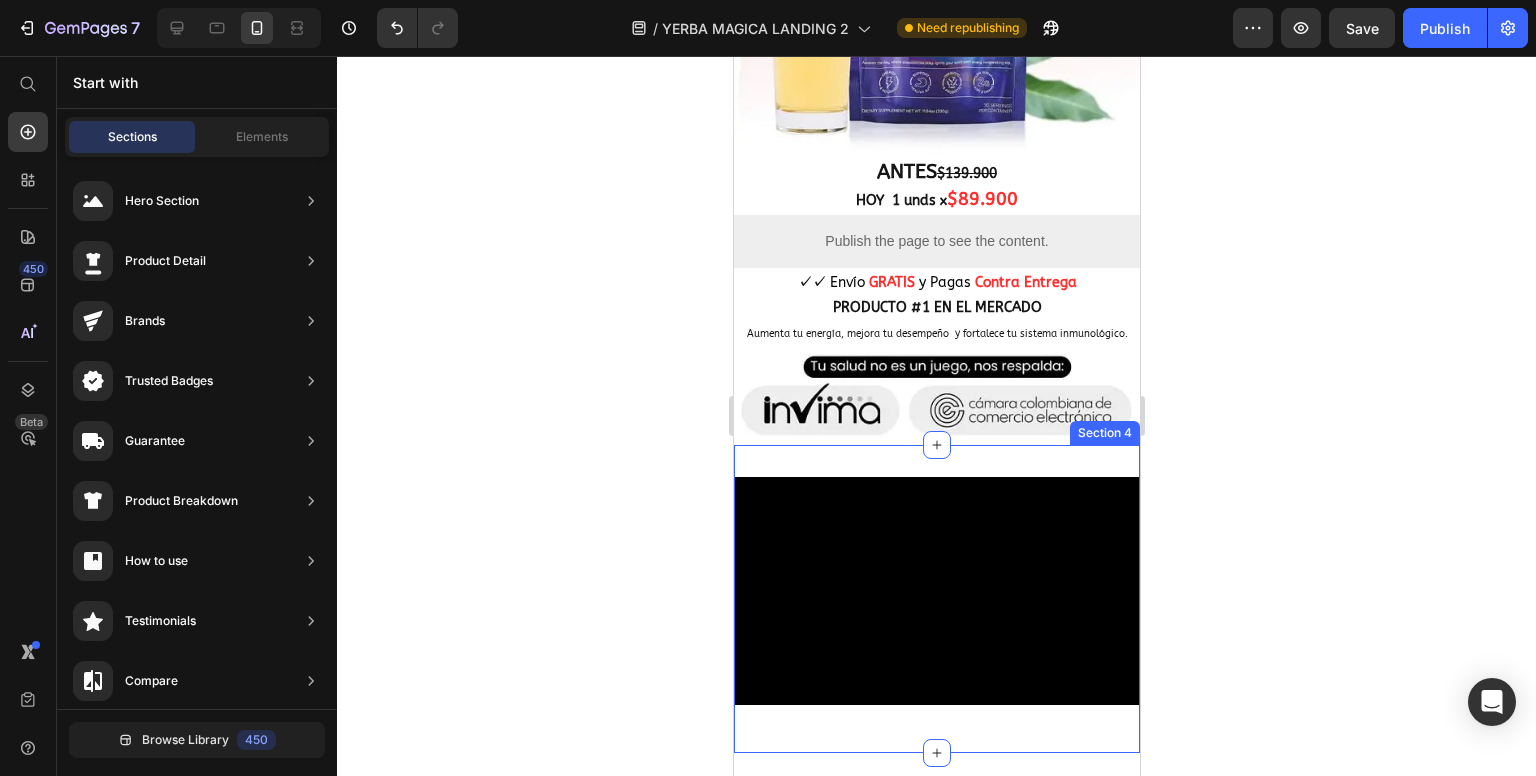click on "Video Section 4" at bounding box center [936, 599] 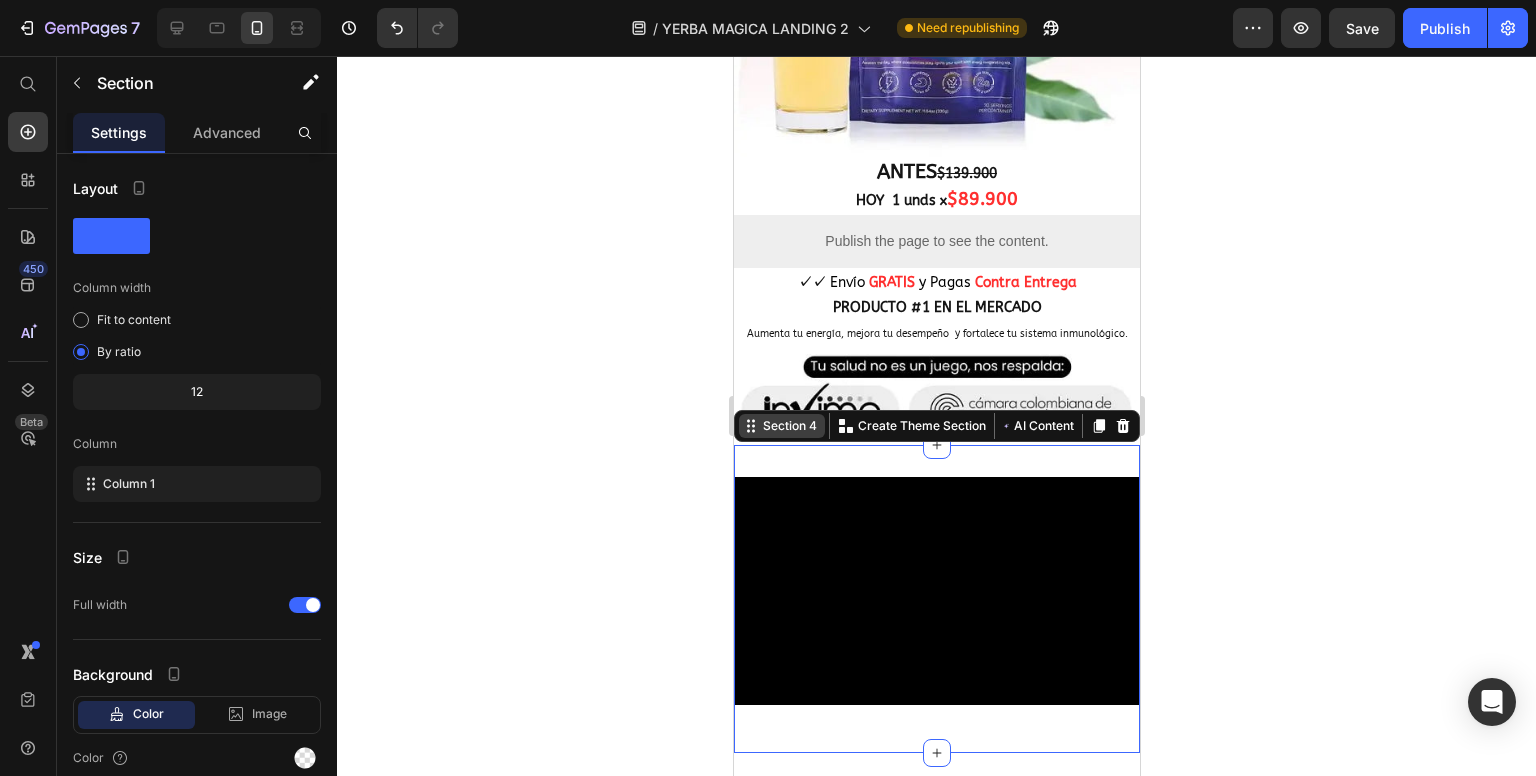 click on "Section 4" at bounding box center (789, 426) 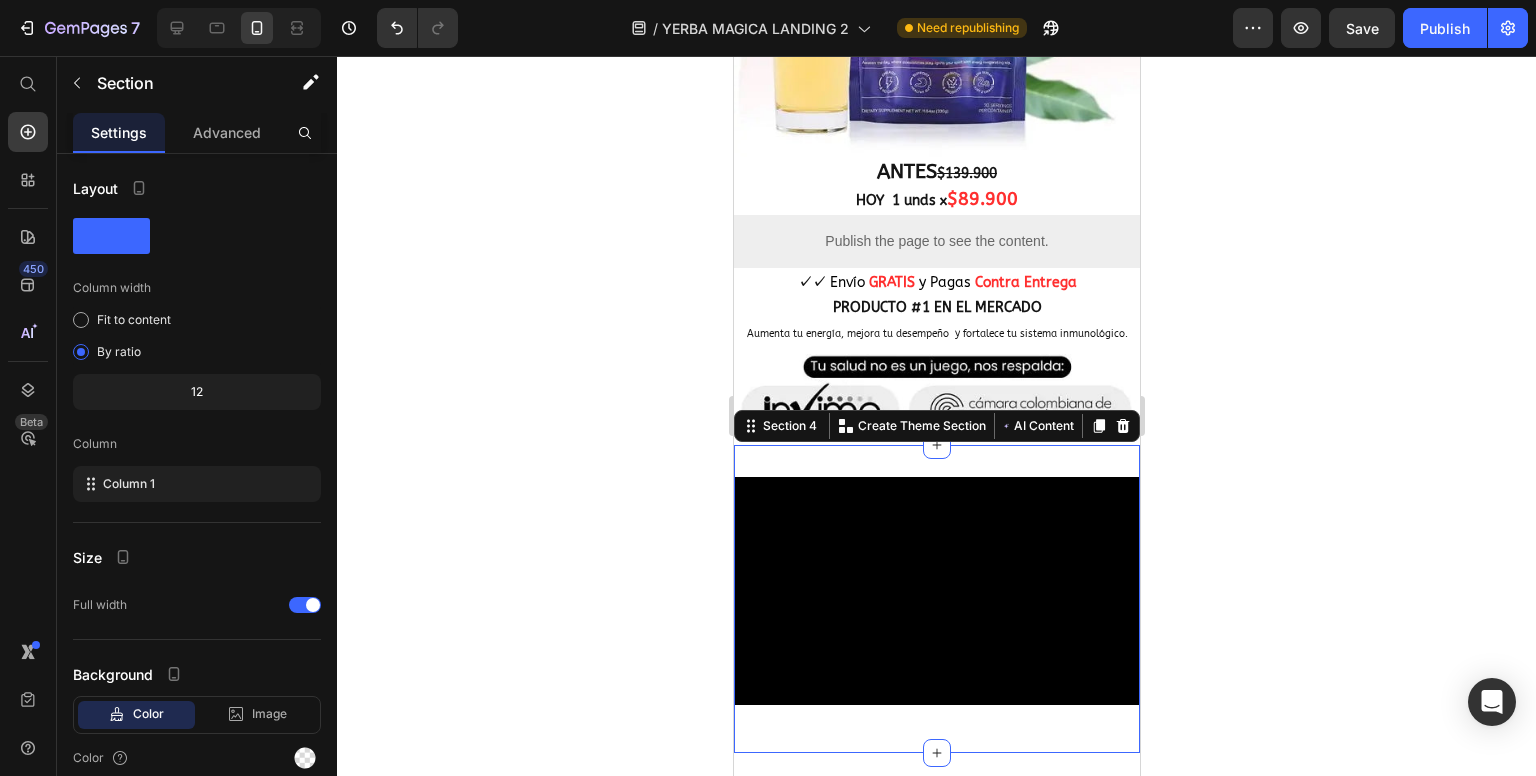 click 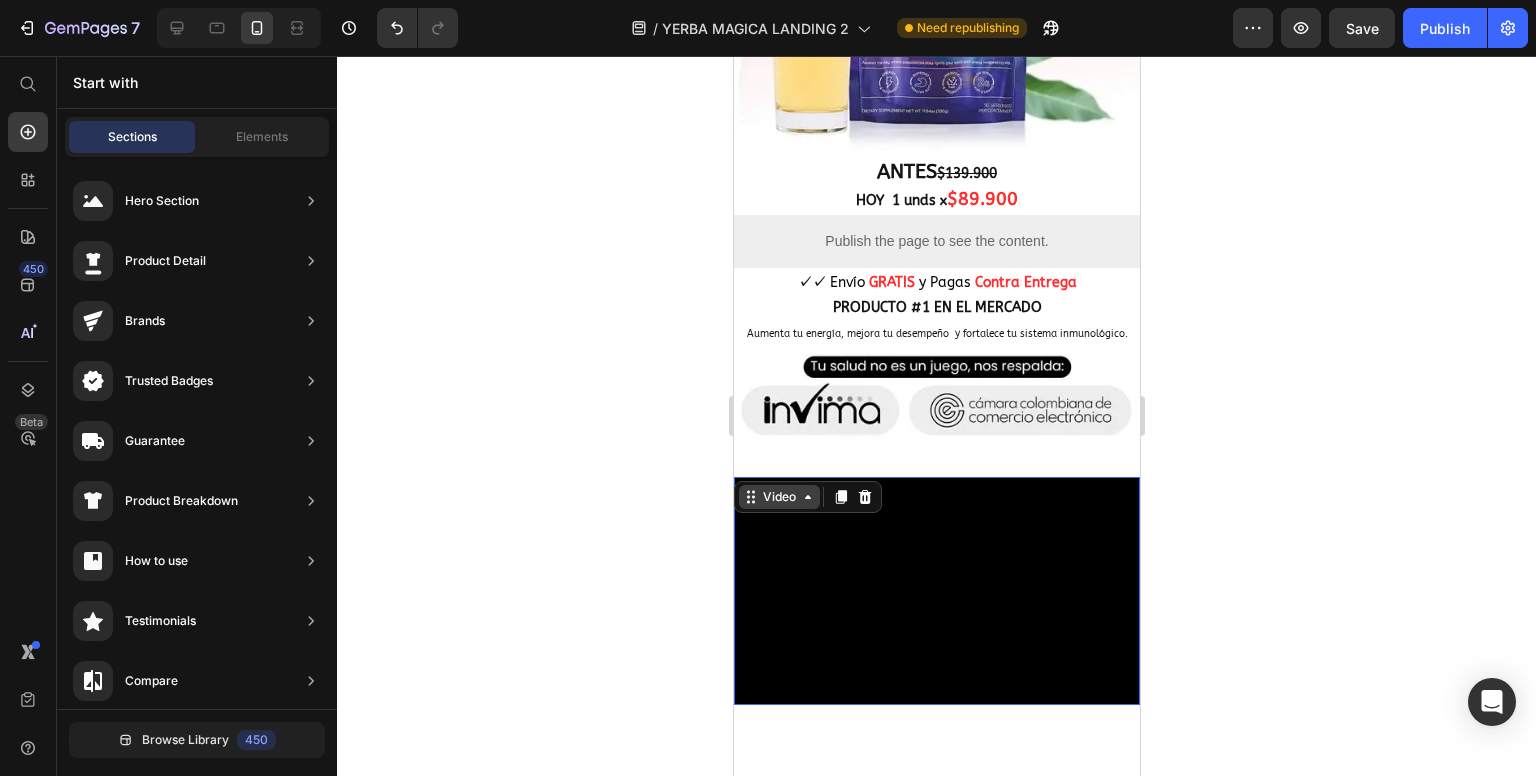 click on "Video" at bounding box center [778, 497] 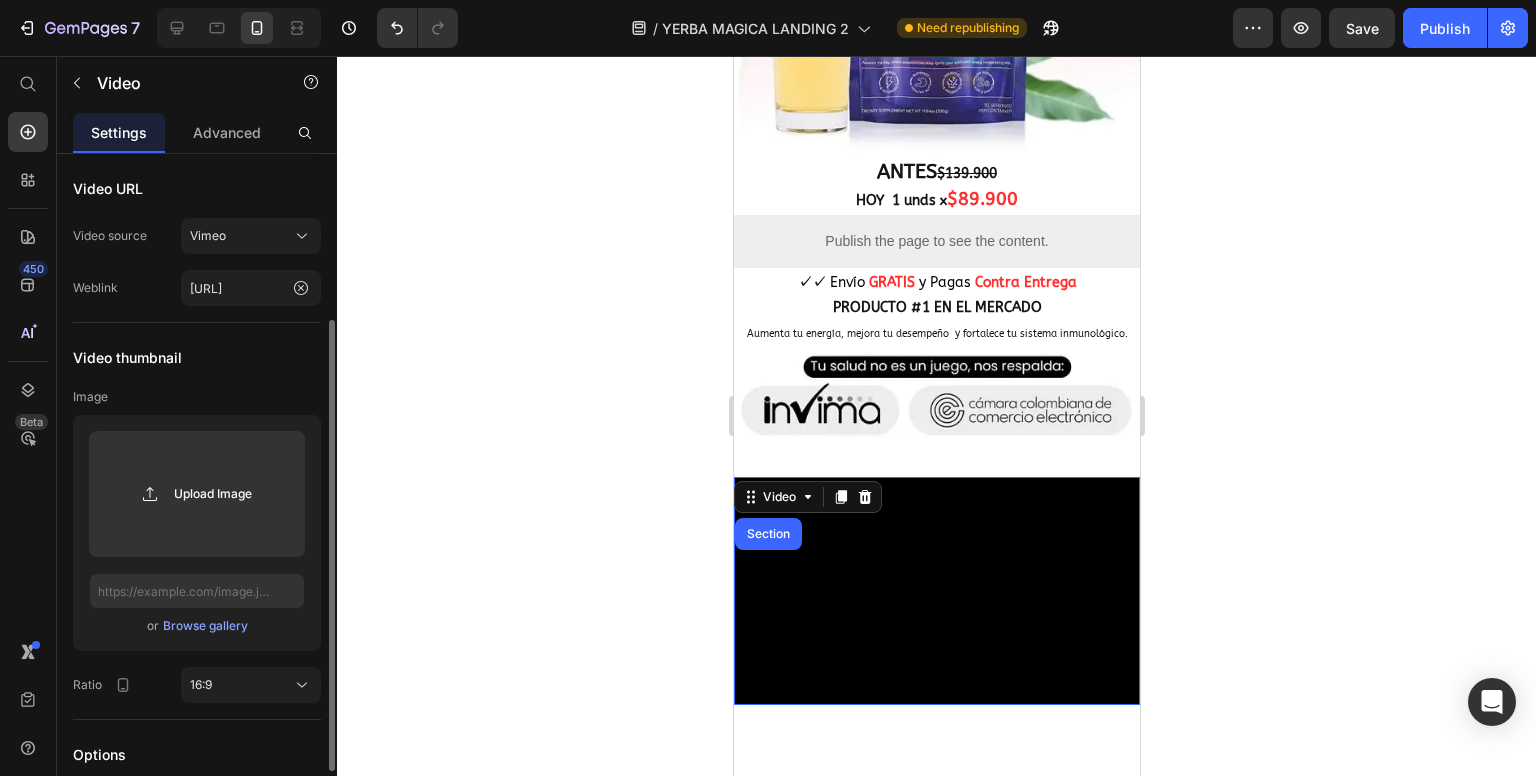 scroll, scrollTop: 200, scrollLeft: 0, axis: vertical 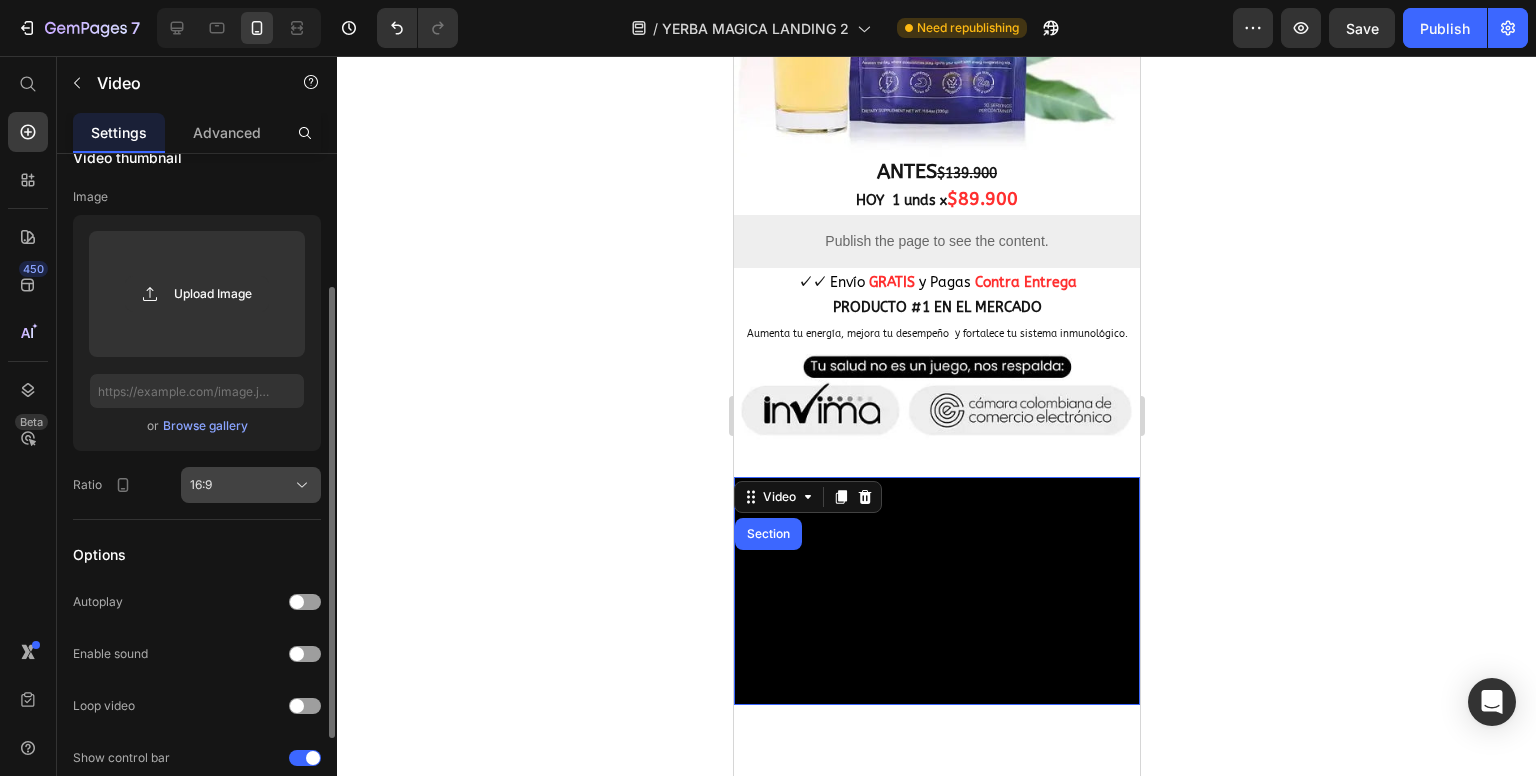 click 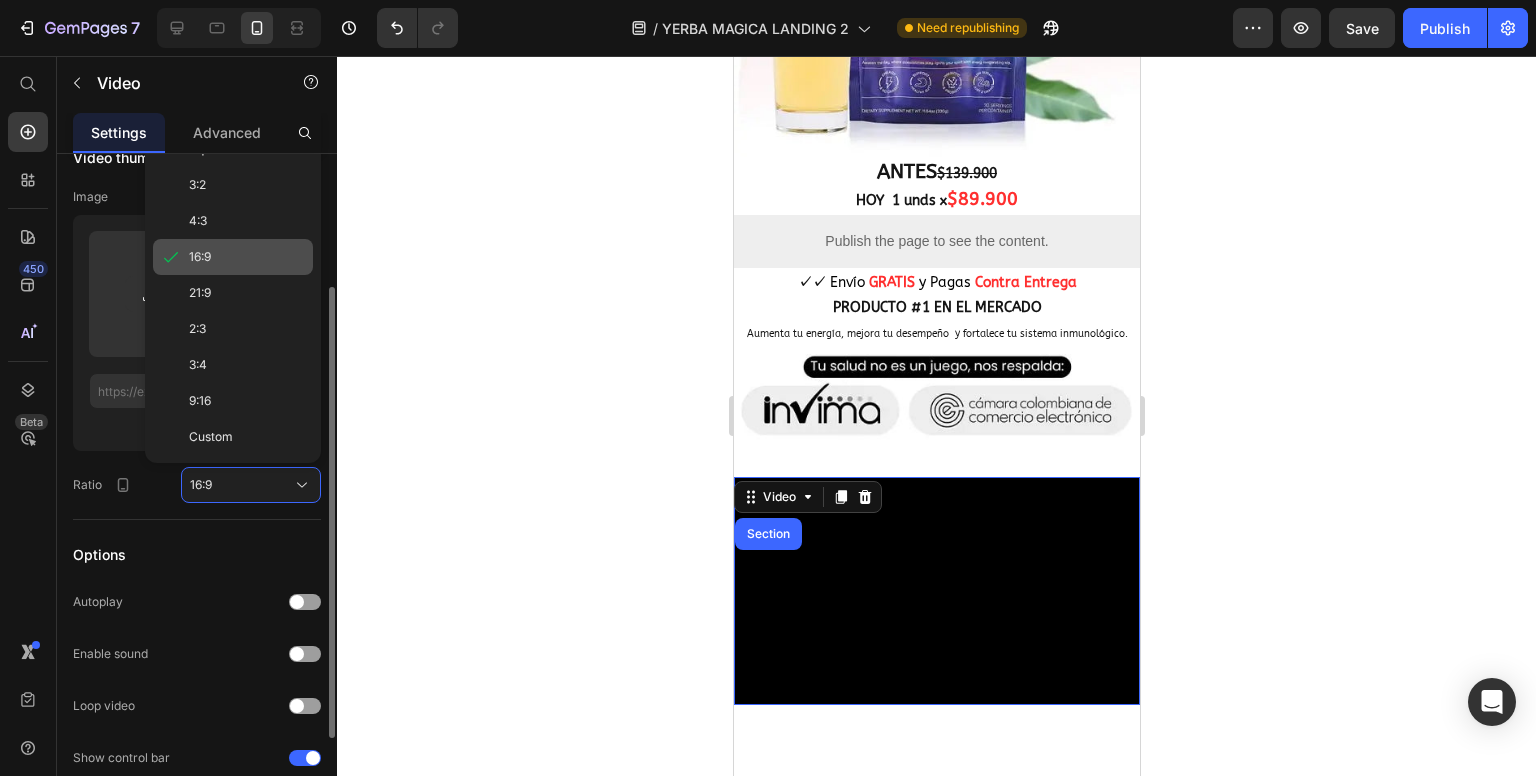 scroll, scrollTop: 100, scrollLeft: 0, axis: vertical 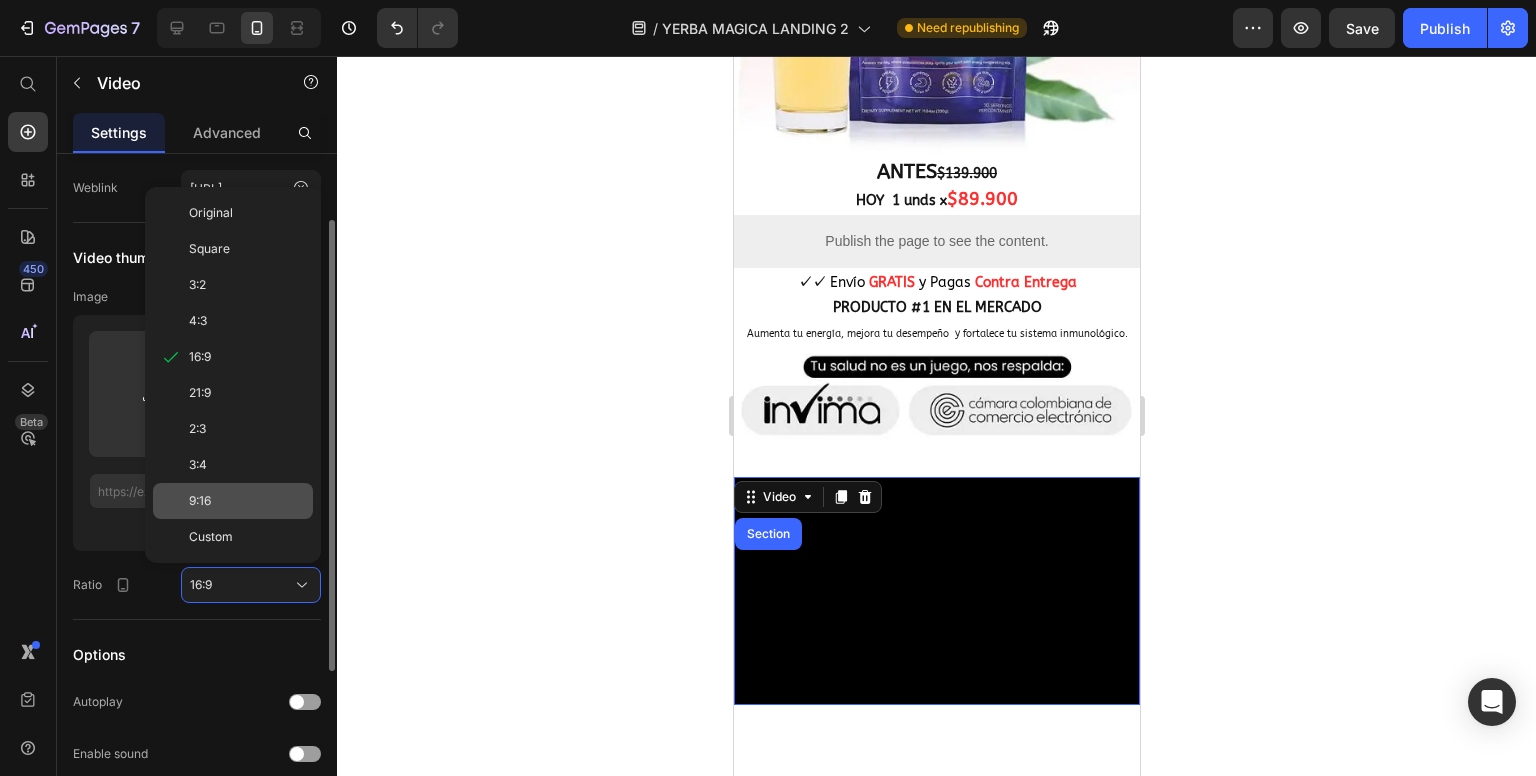 click on "9:16" at bounding box center [247, 501] 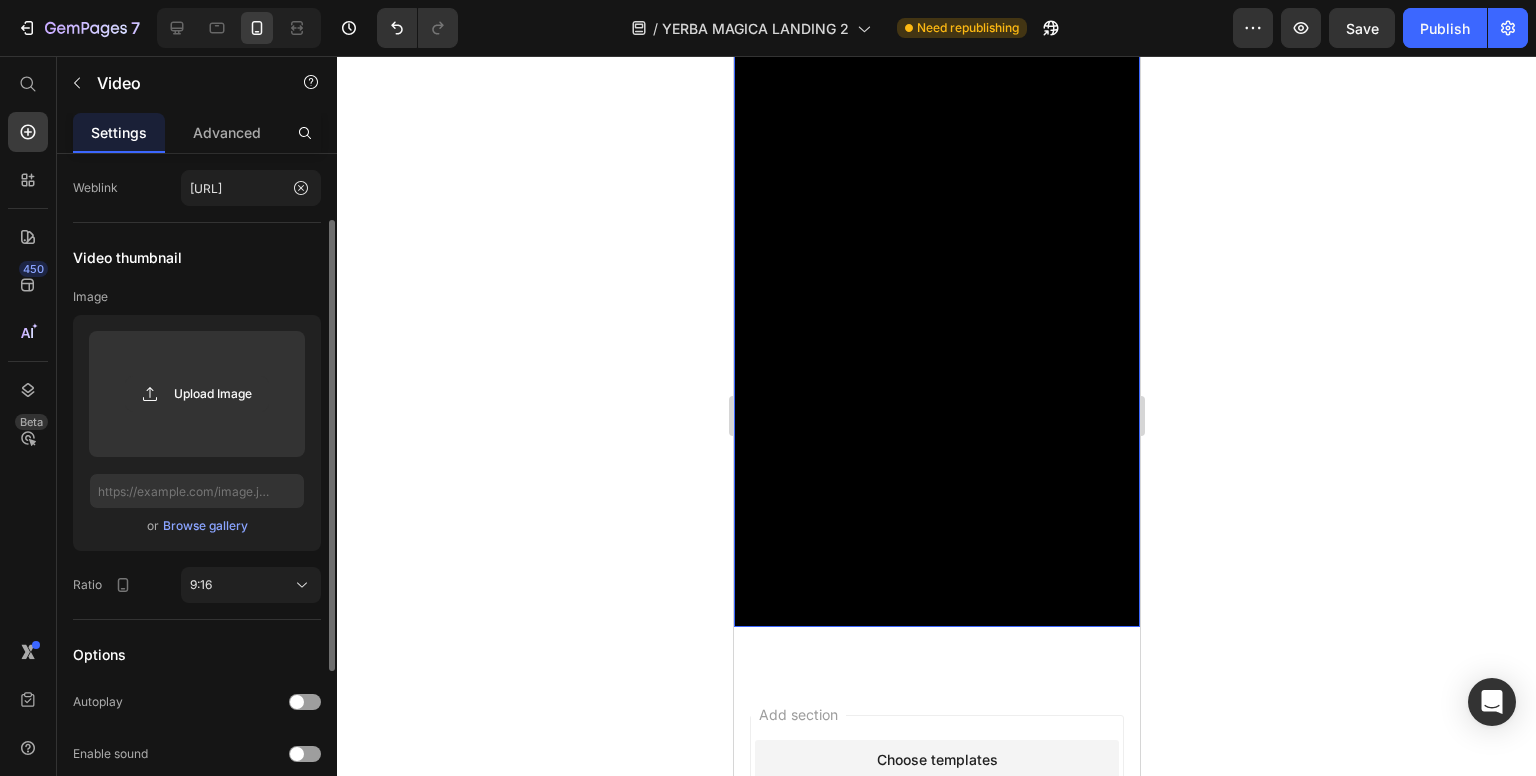 scroll, scrollTop: 2235, scrollLeft: 0, axis: vertical 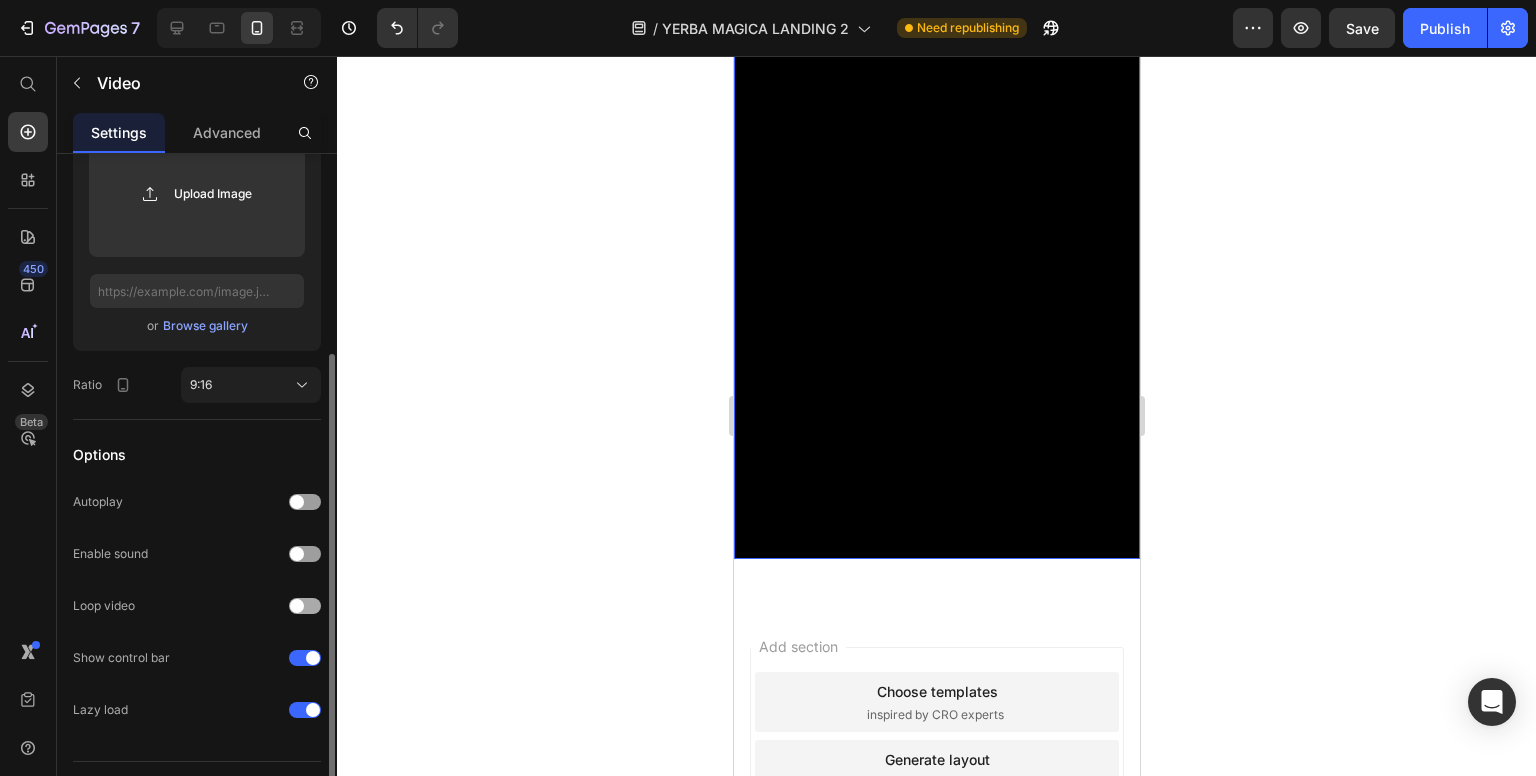 click at bounding box center (297, 606) 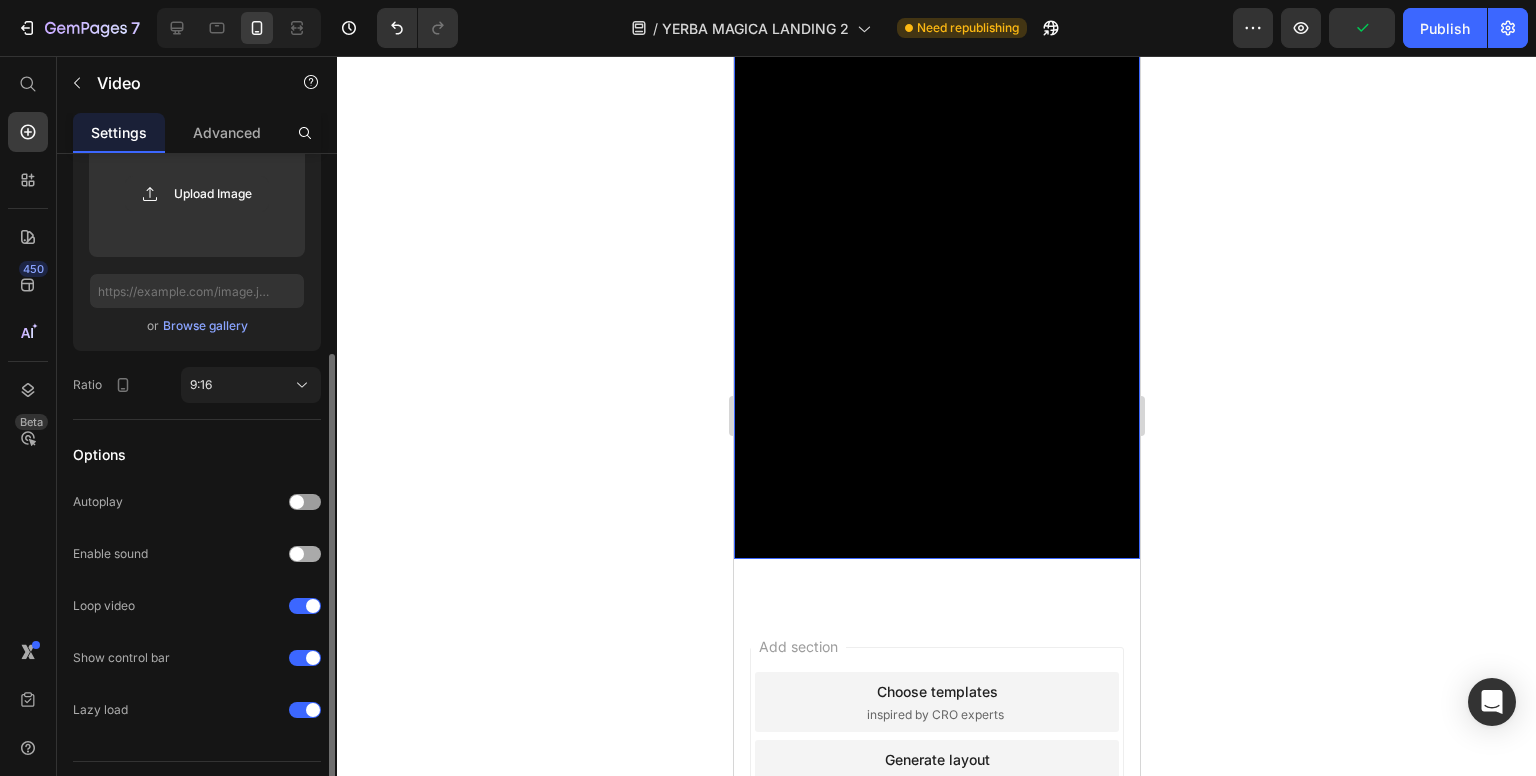 click at bounding box center (305, 554) 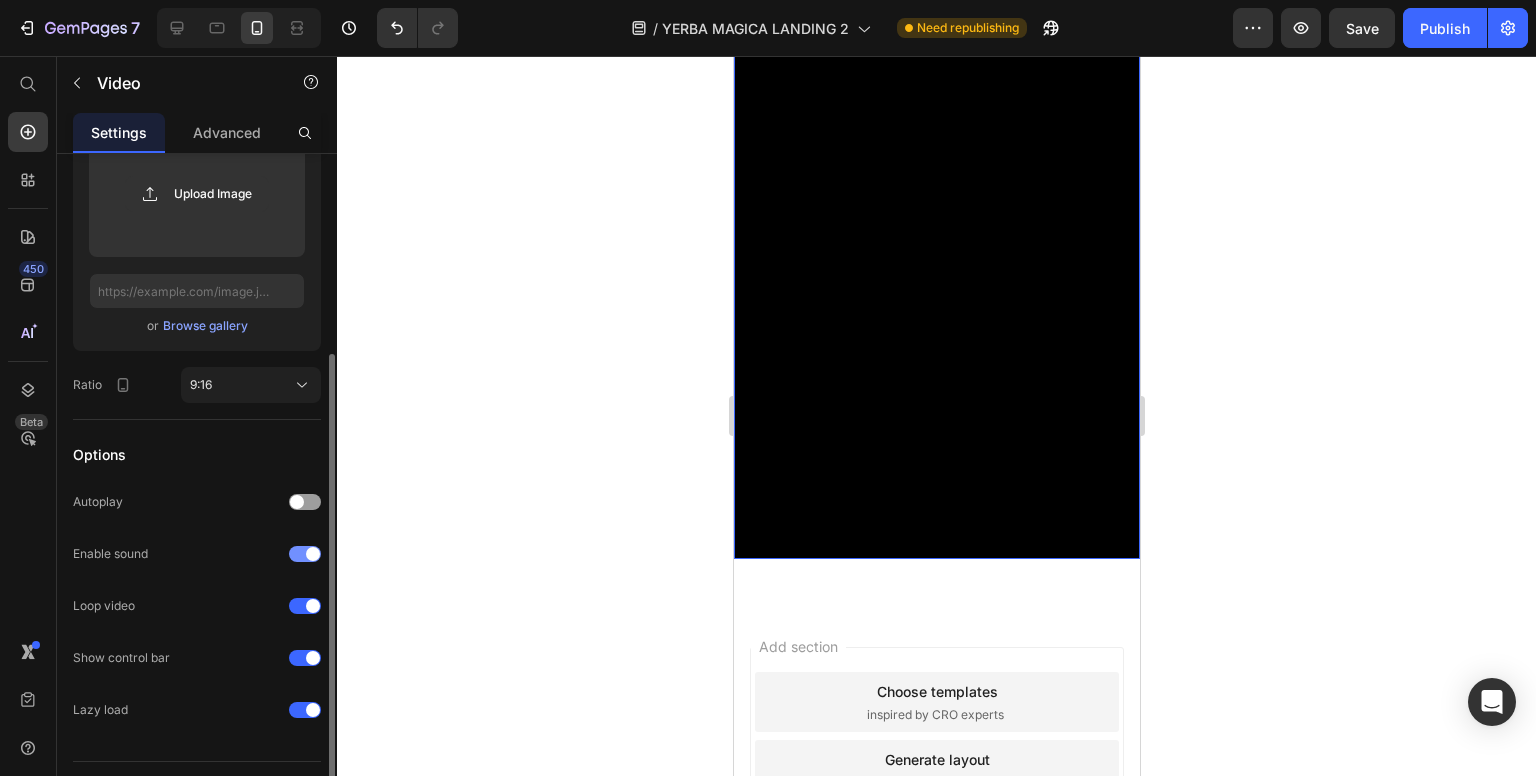 click at bounding box center [305, 554] 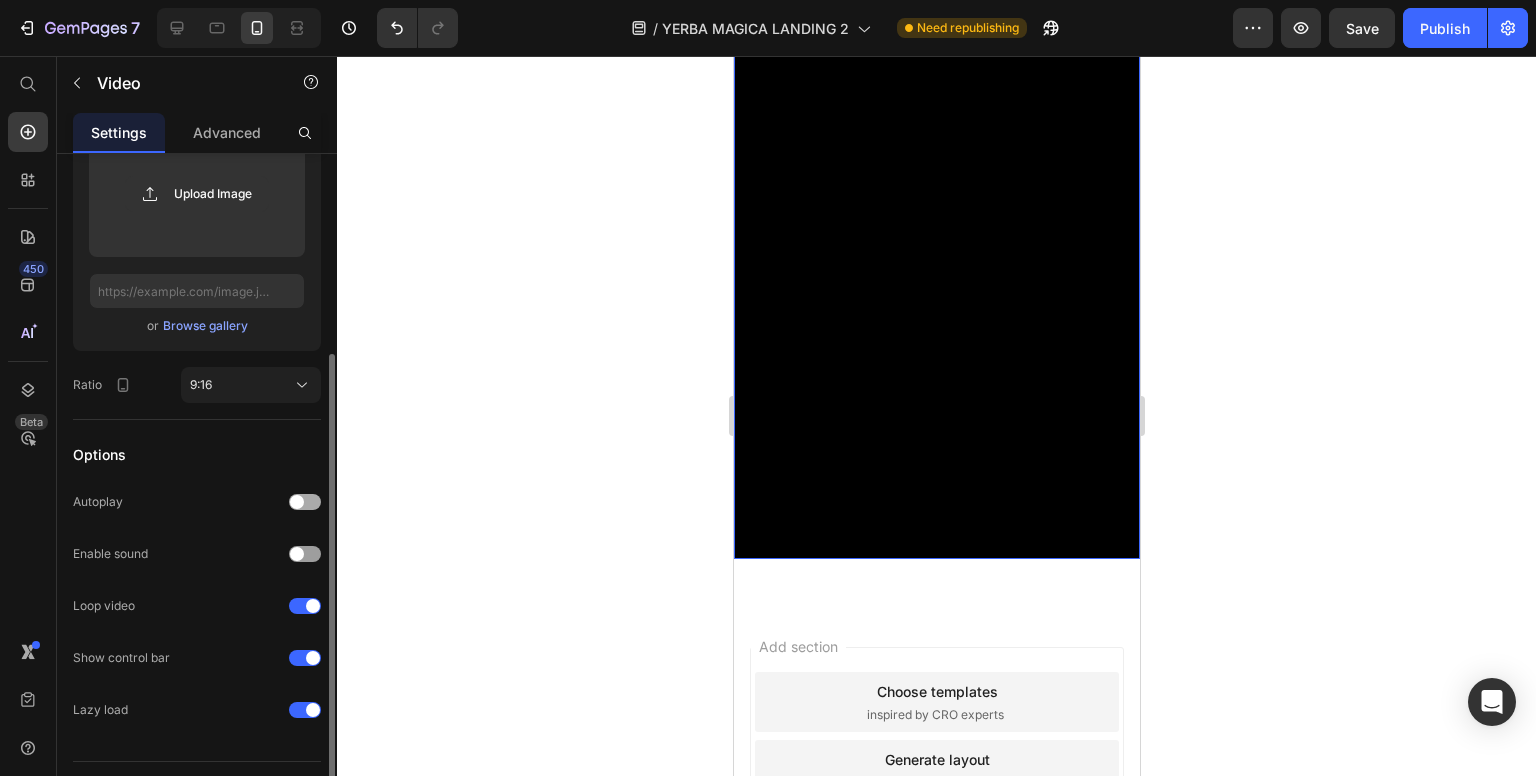 click at bounding box center (297, 502) 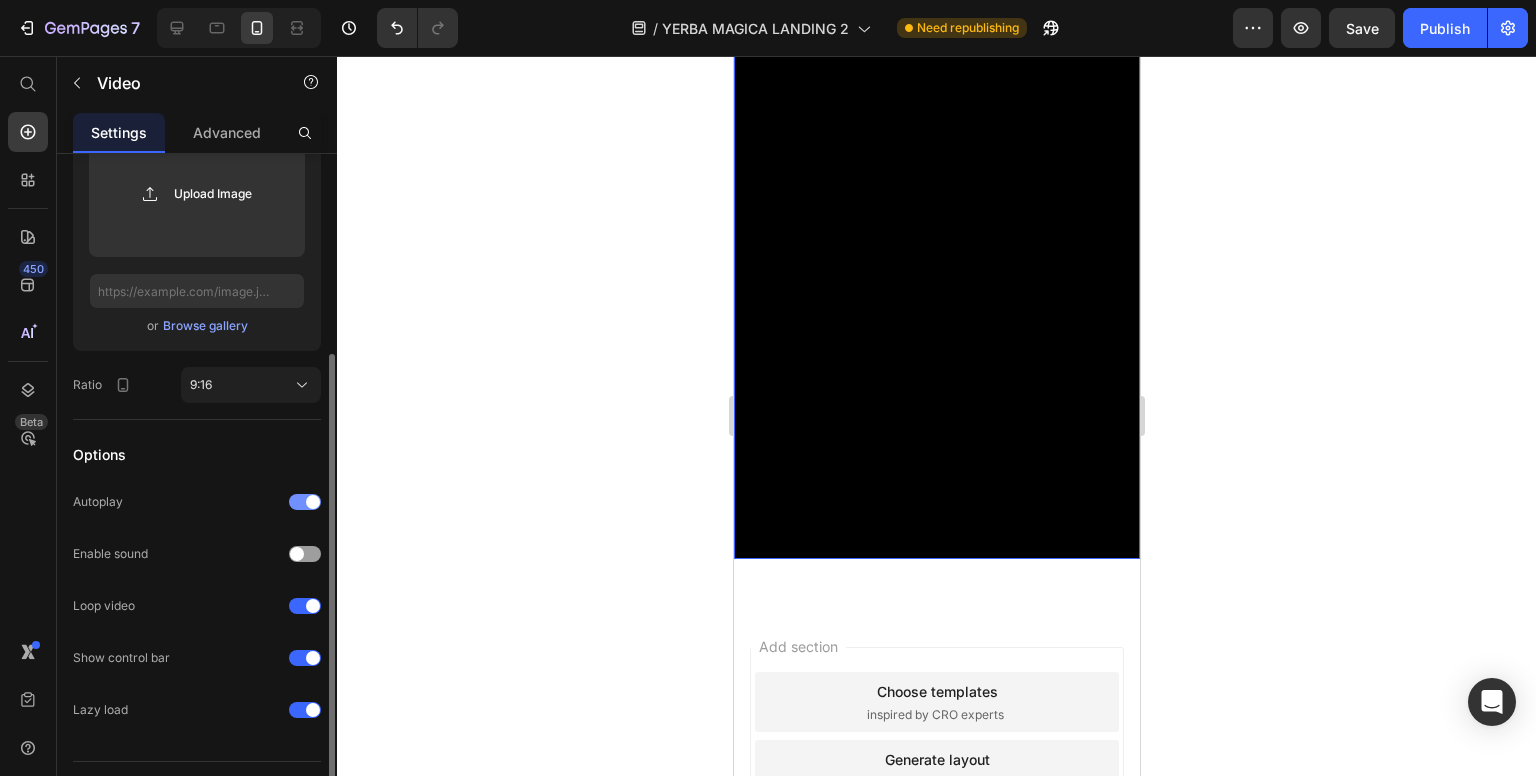 click on "Autoplay" 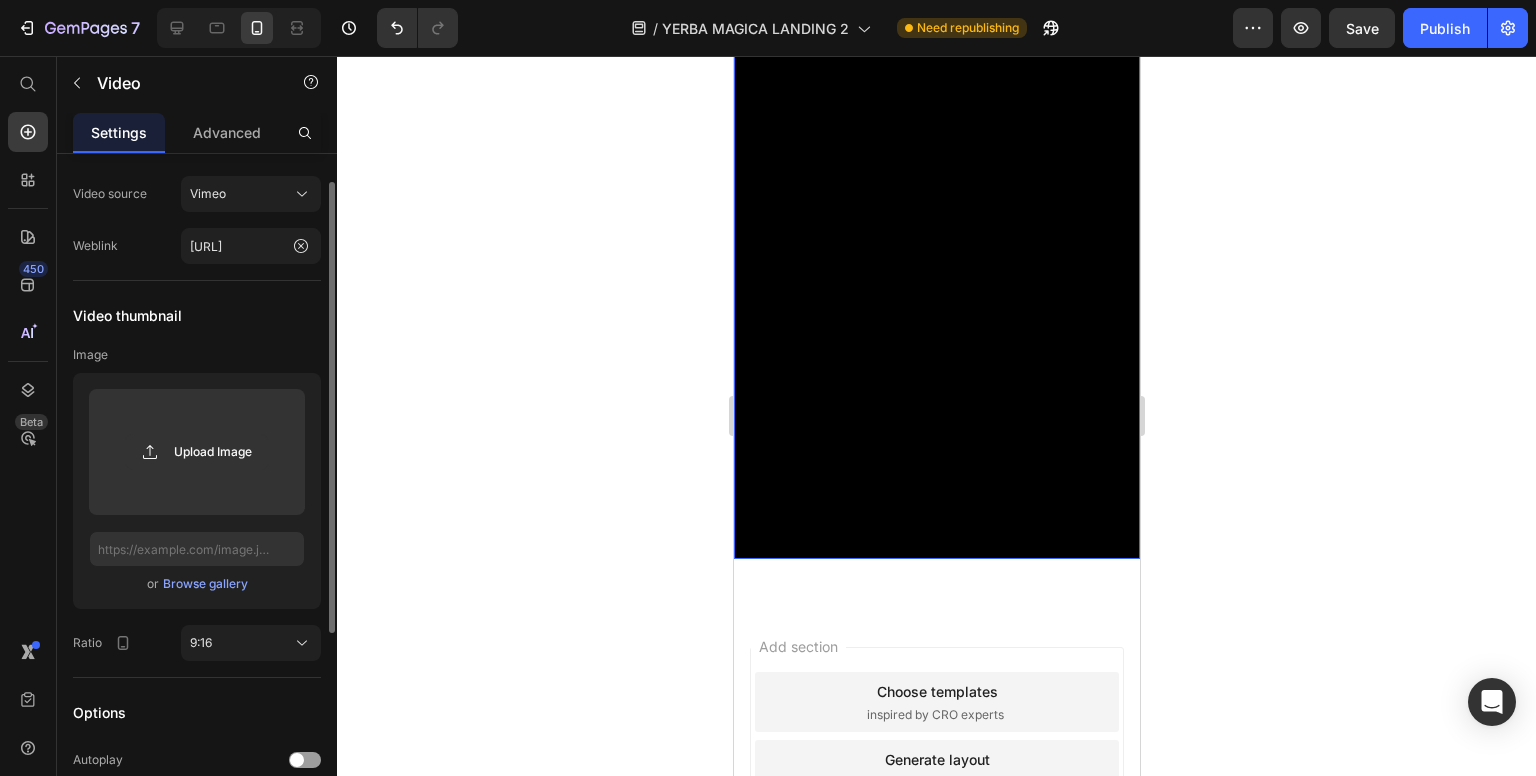 scroll, scrollTop: 0, scrollLeft: 0, axis: both 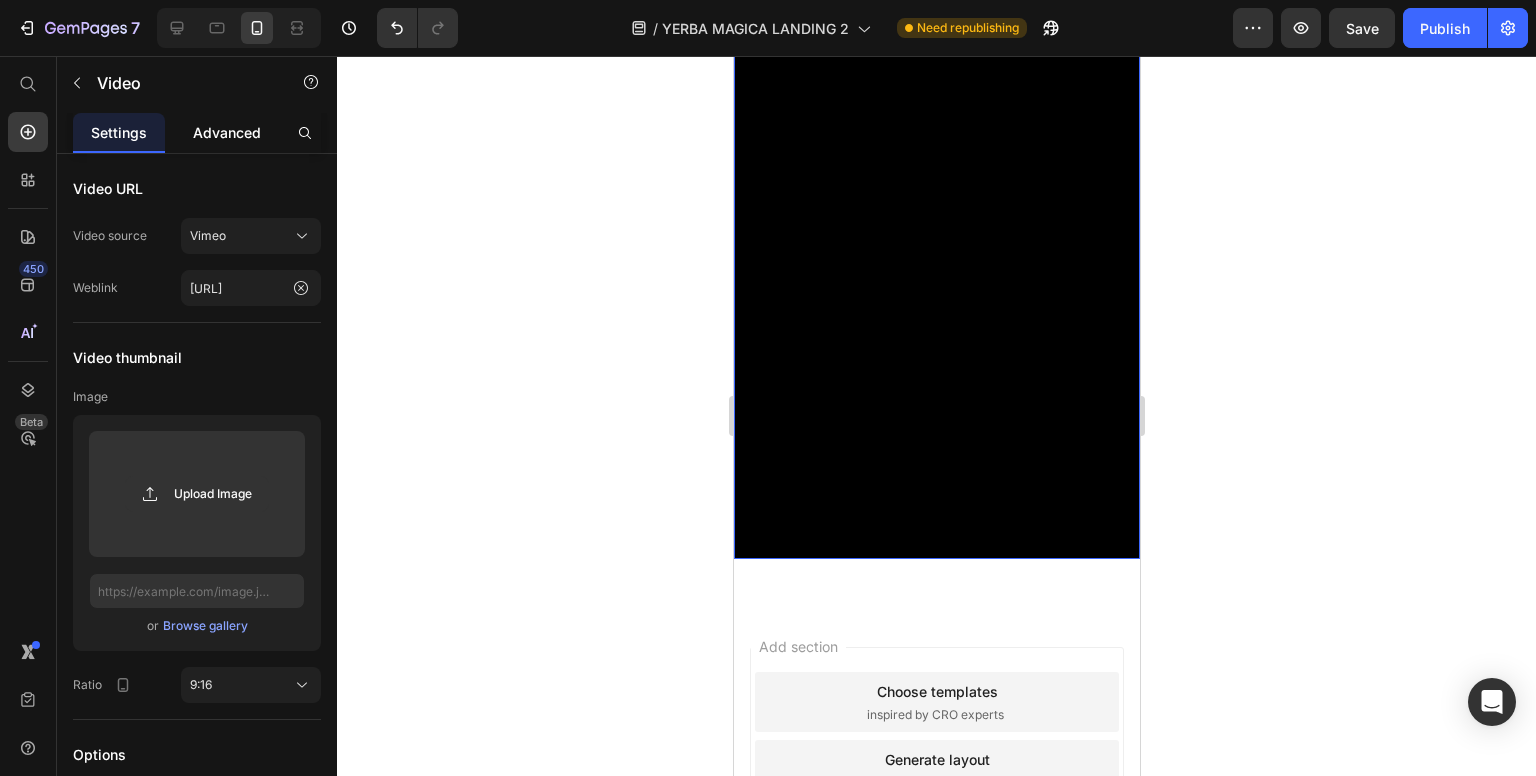 click on "Advanced" at bounding box center (227, 132) 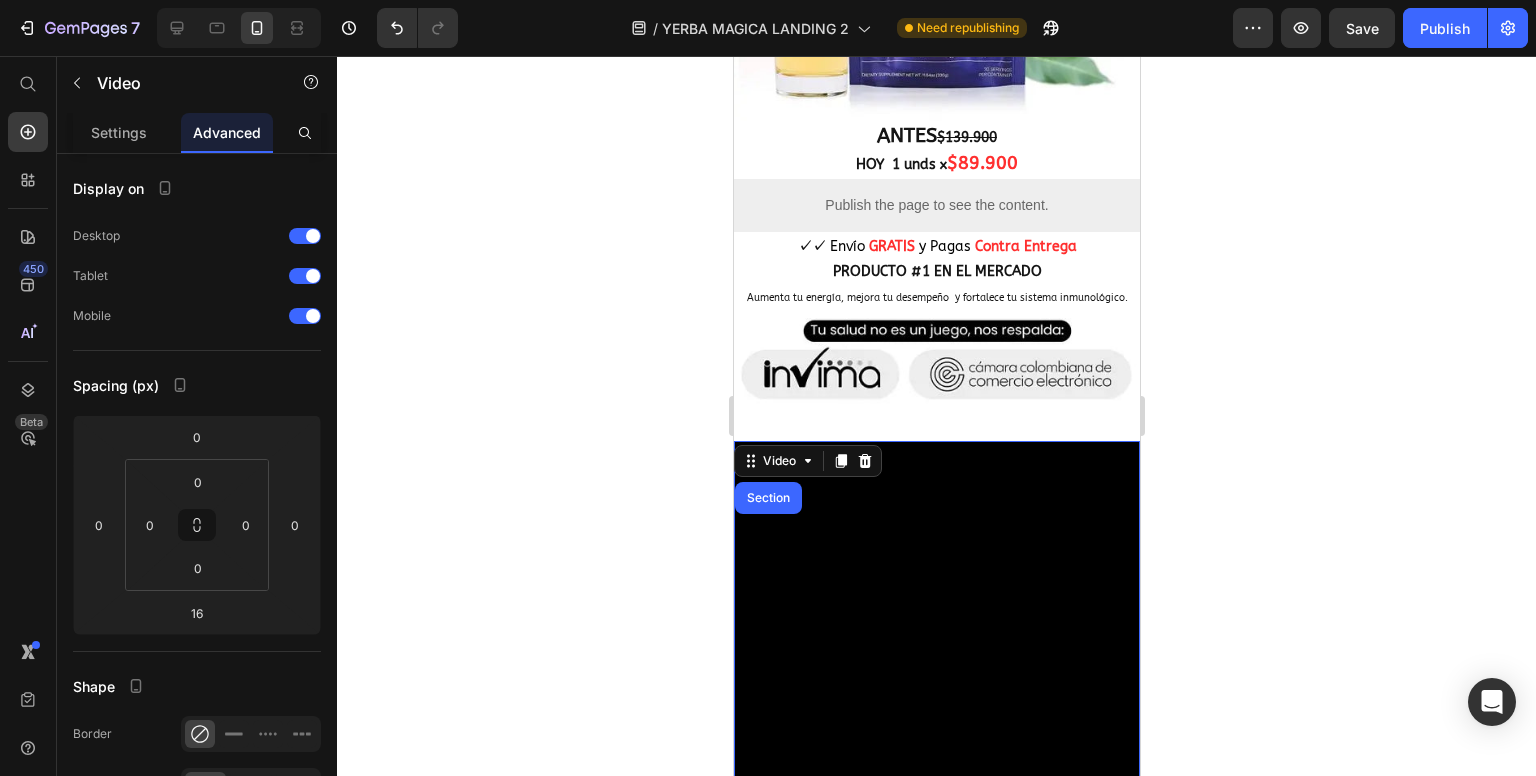 scroll, scrollTop: 2035, scrollLeft: 0, axis: vertical 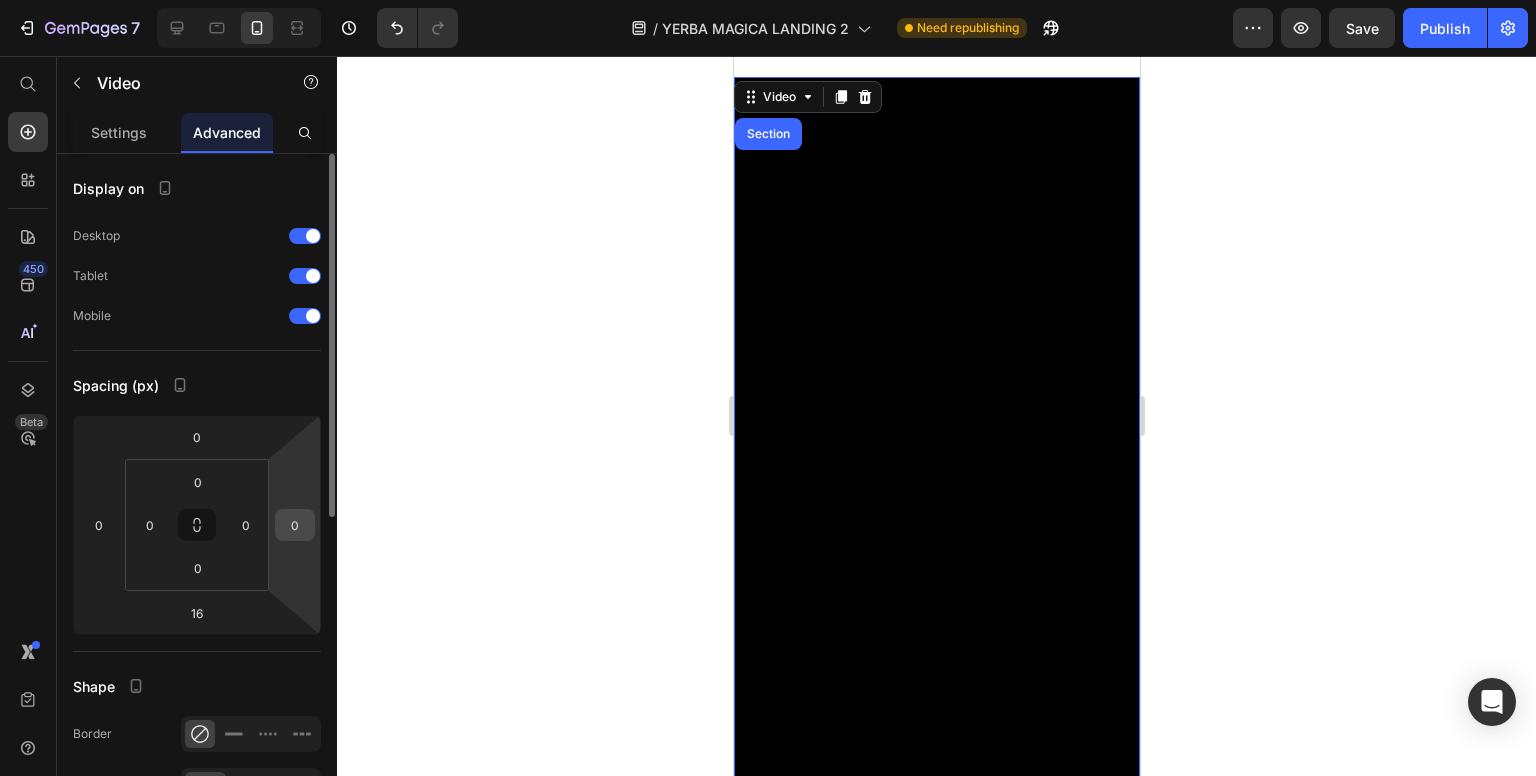 click on "0" at bounding box center (295, 525) 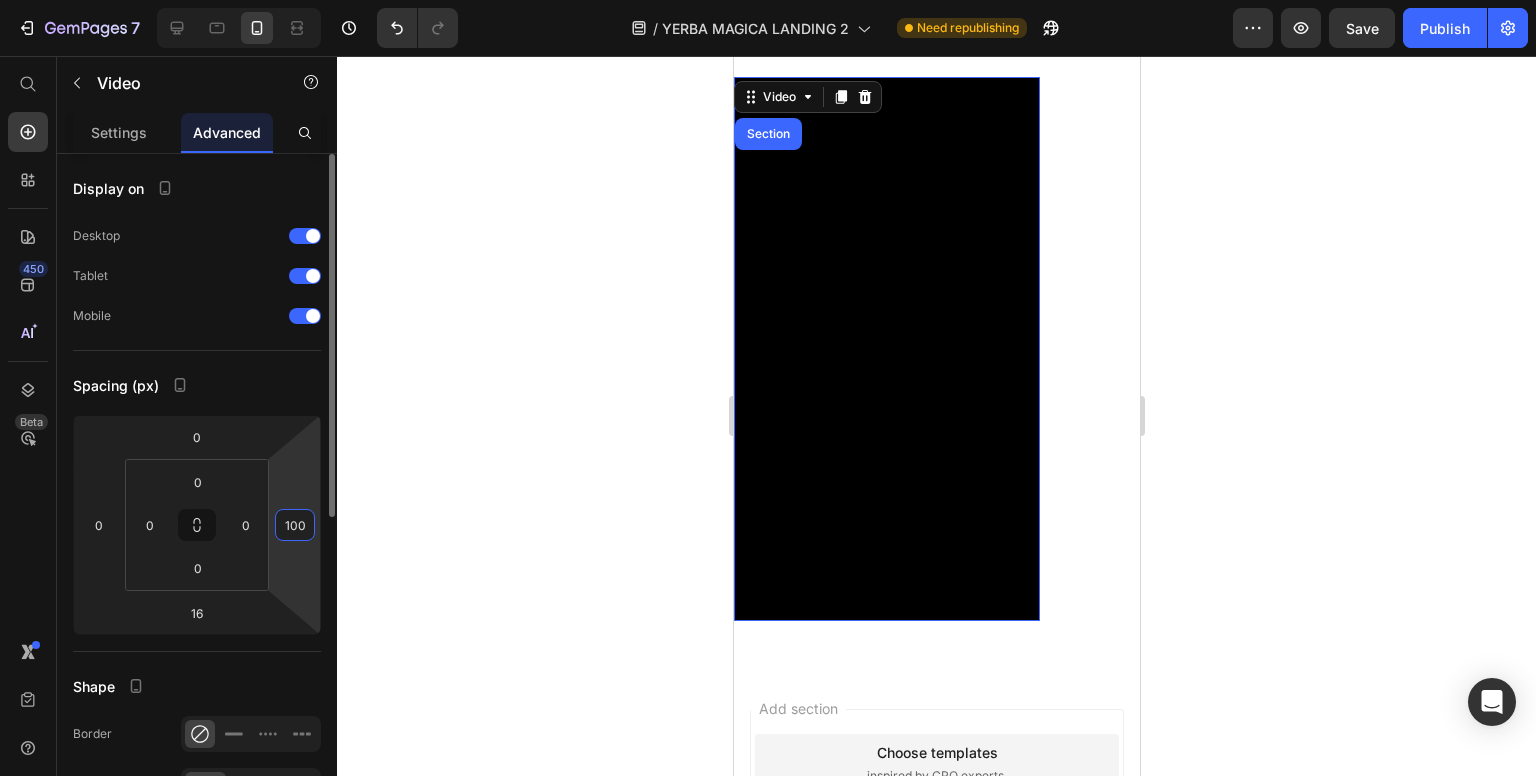 click on "100" at bounding box center [295, 525] 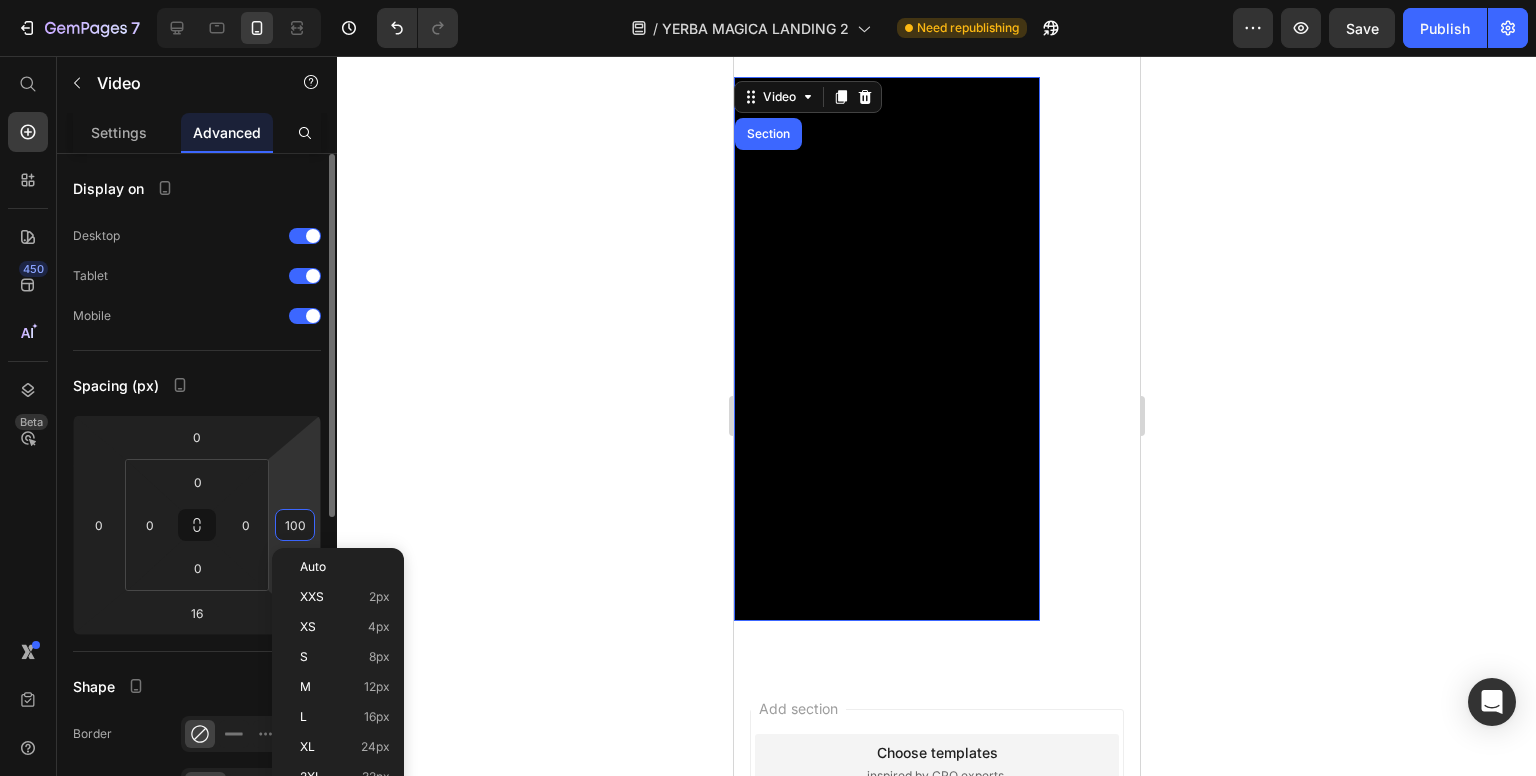 click on "100" at bounding box center (295, 525) 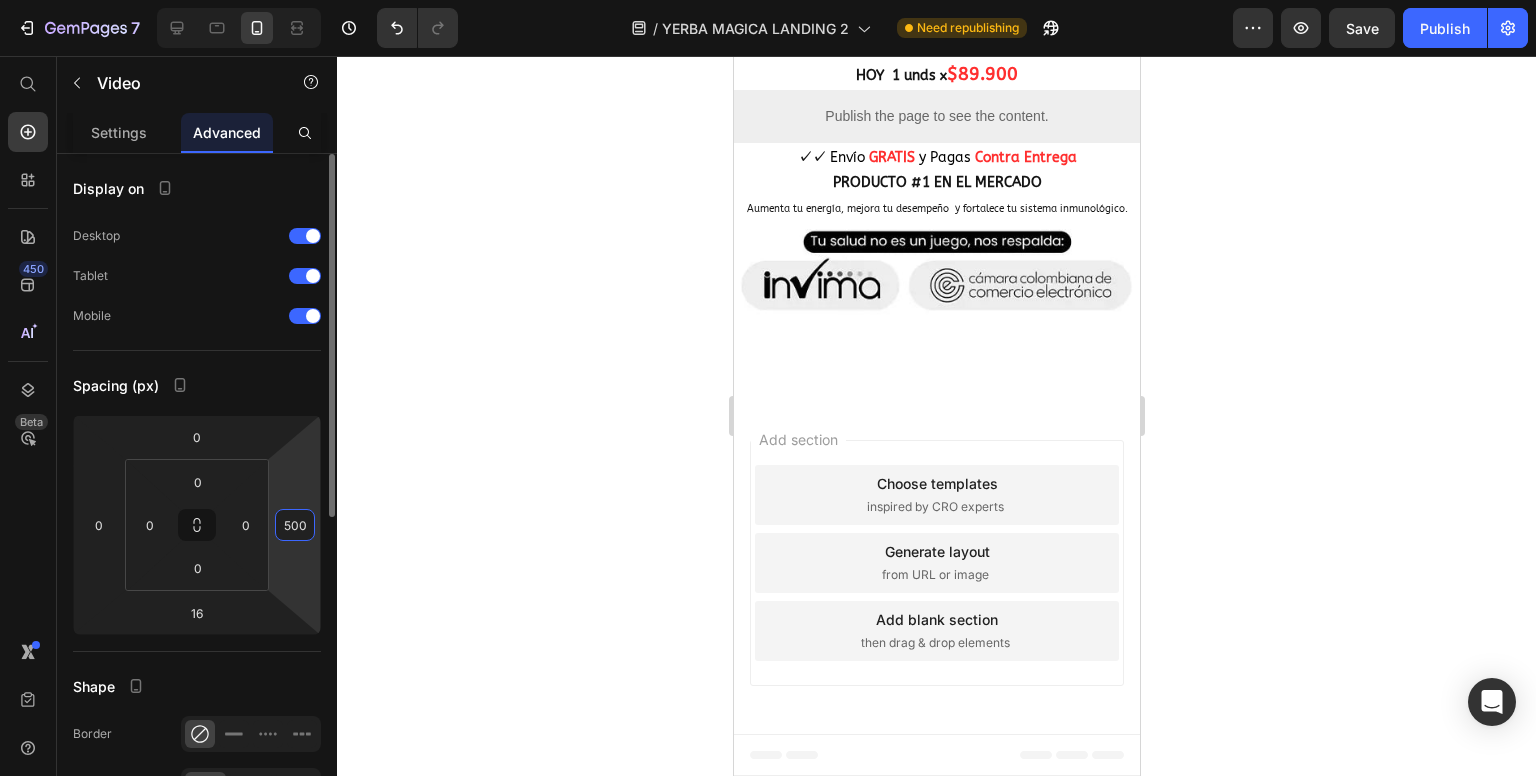 scroll, scrollTop: 1715, scrollLeft: 0, axis: vertical 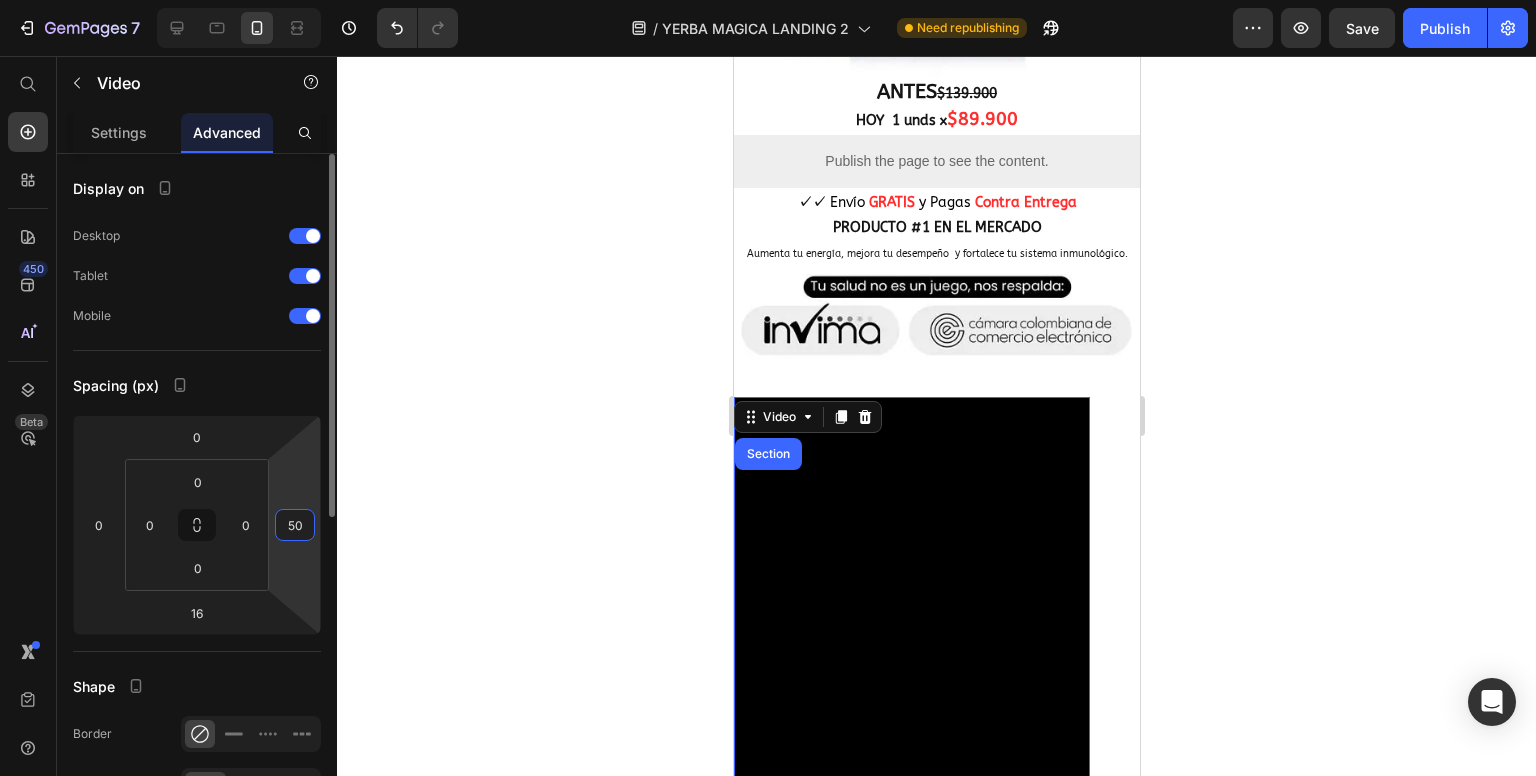 type on "5" 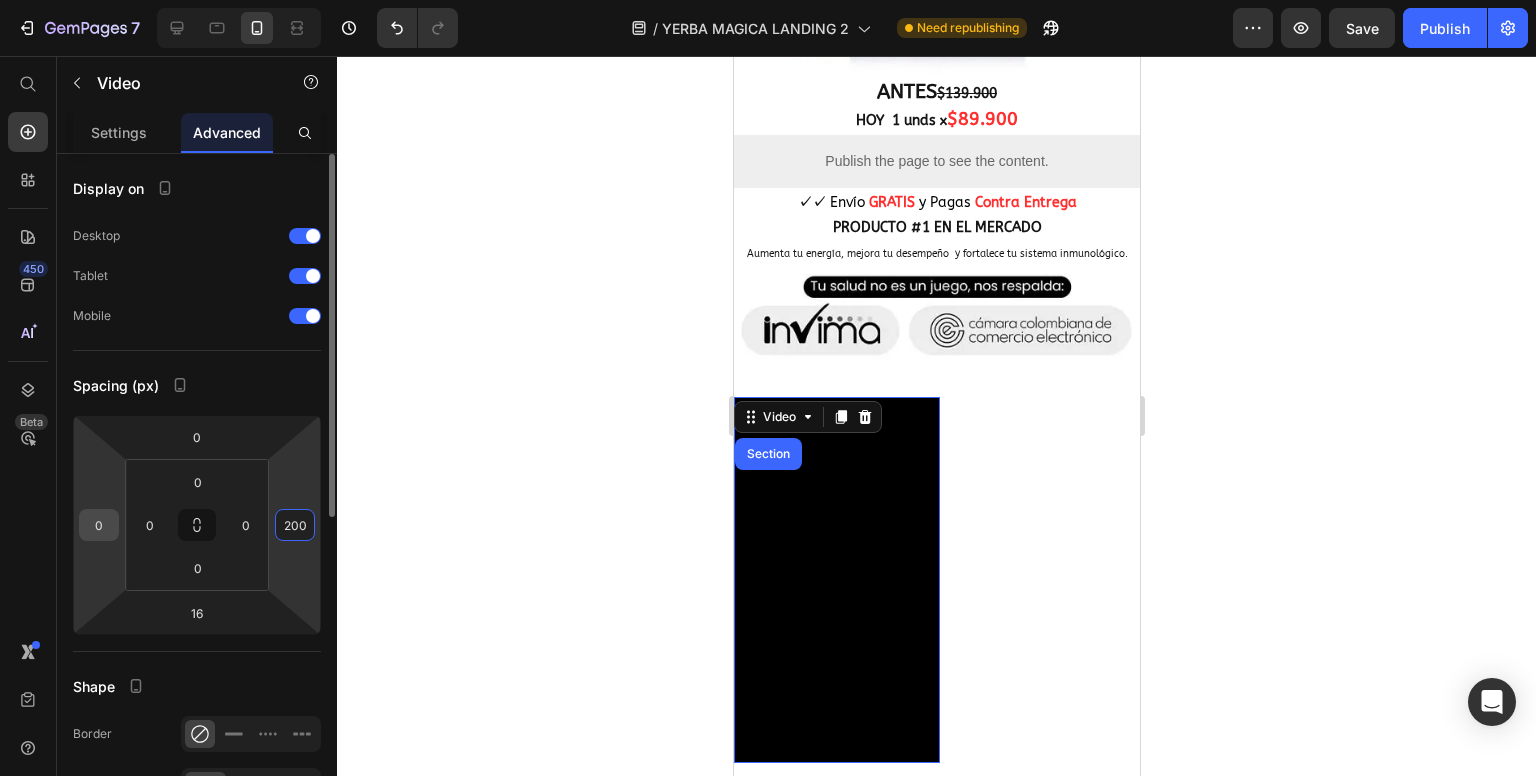 type on "200" 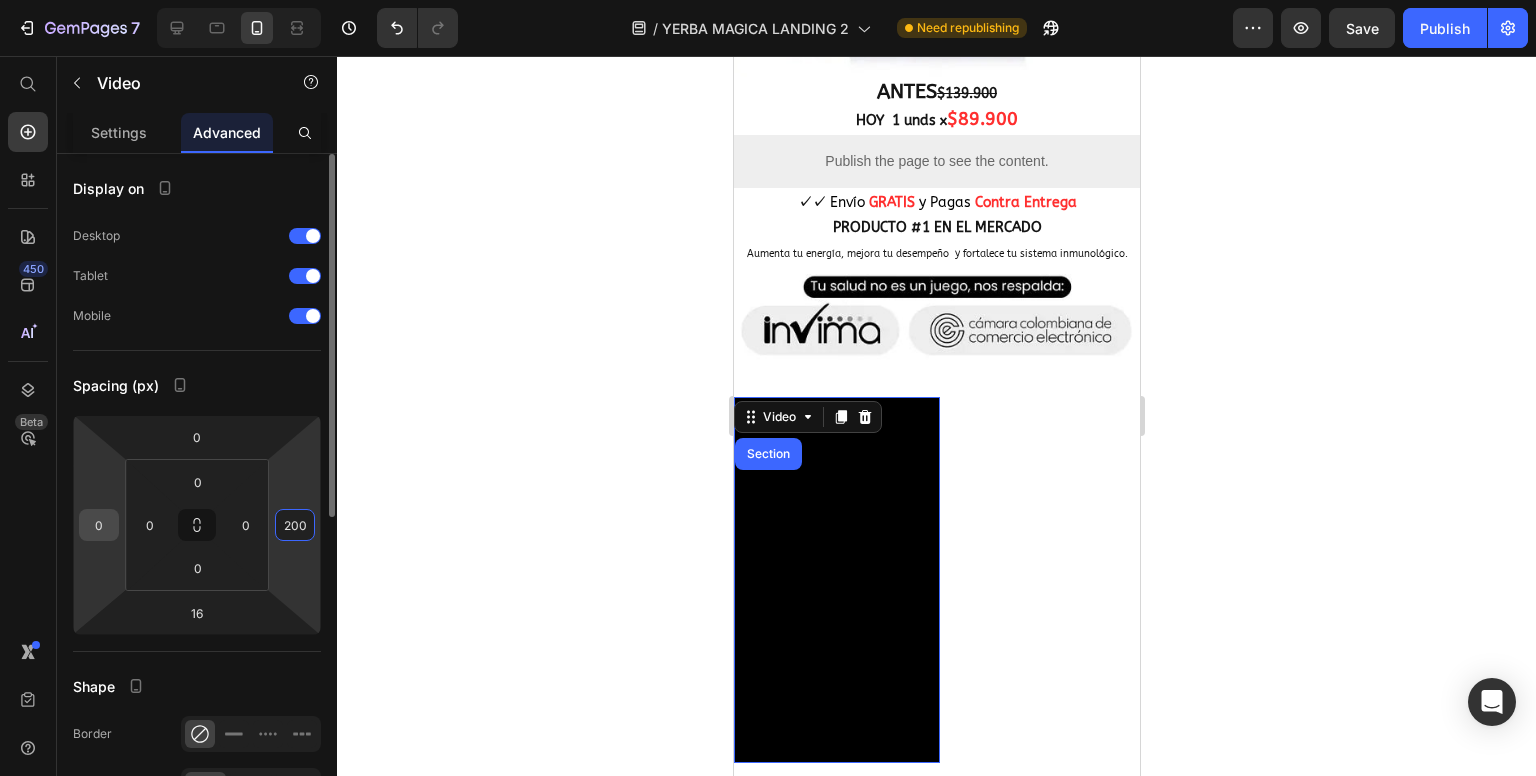 click on "0" at bounding box center (99, 525) 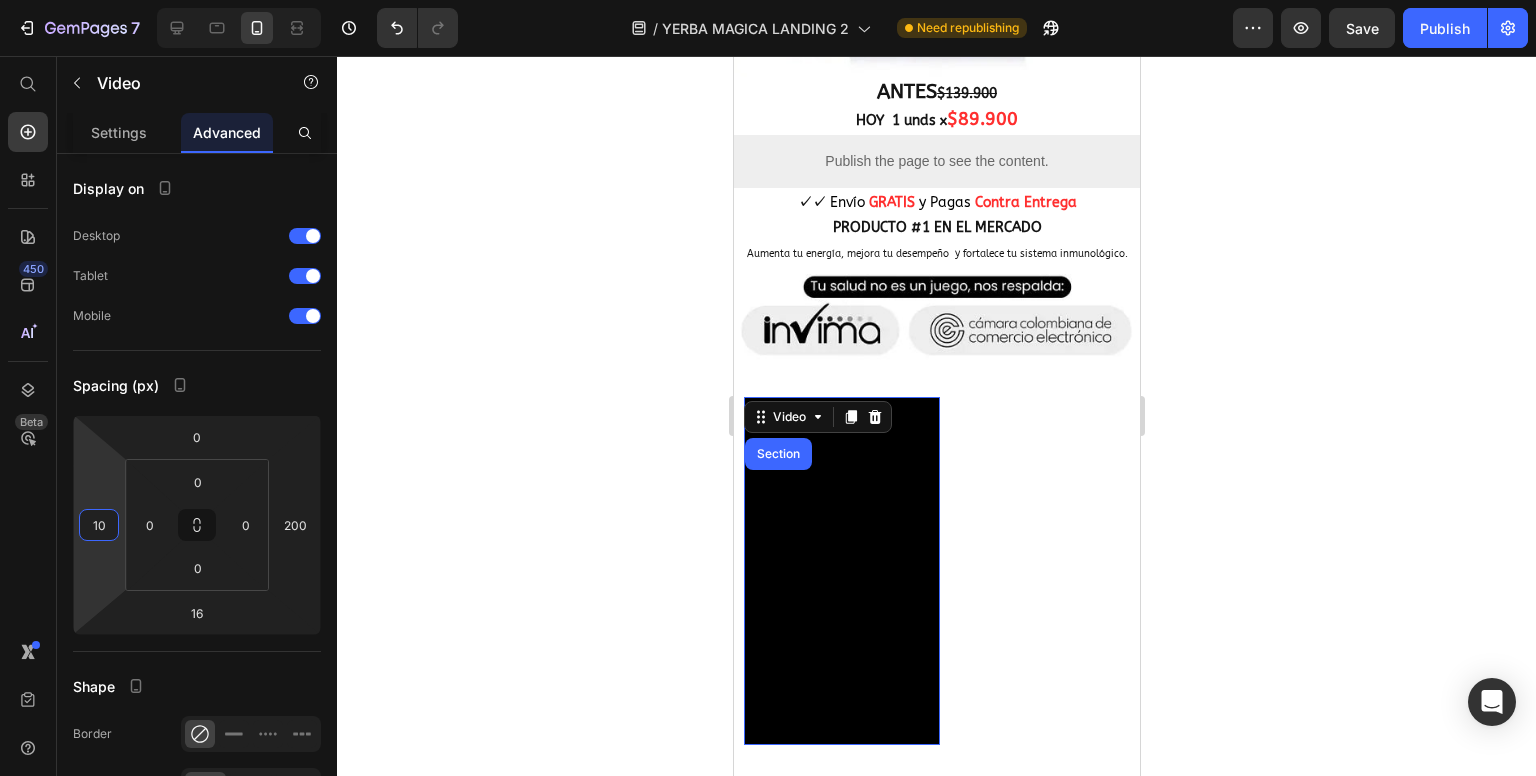 type on "10" 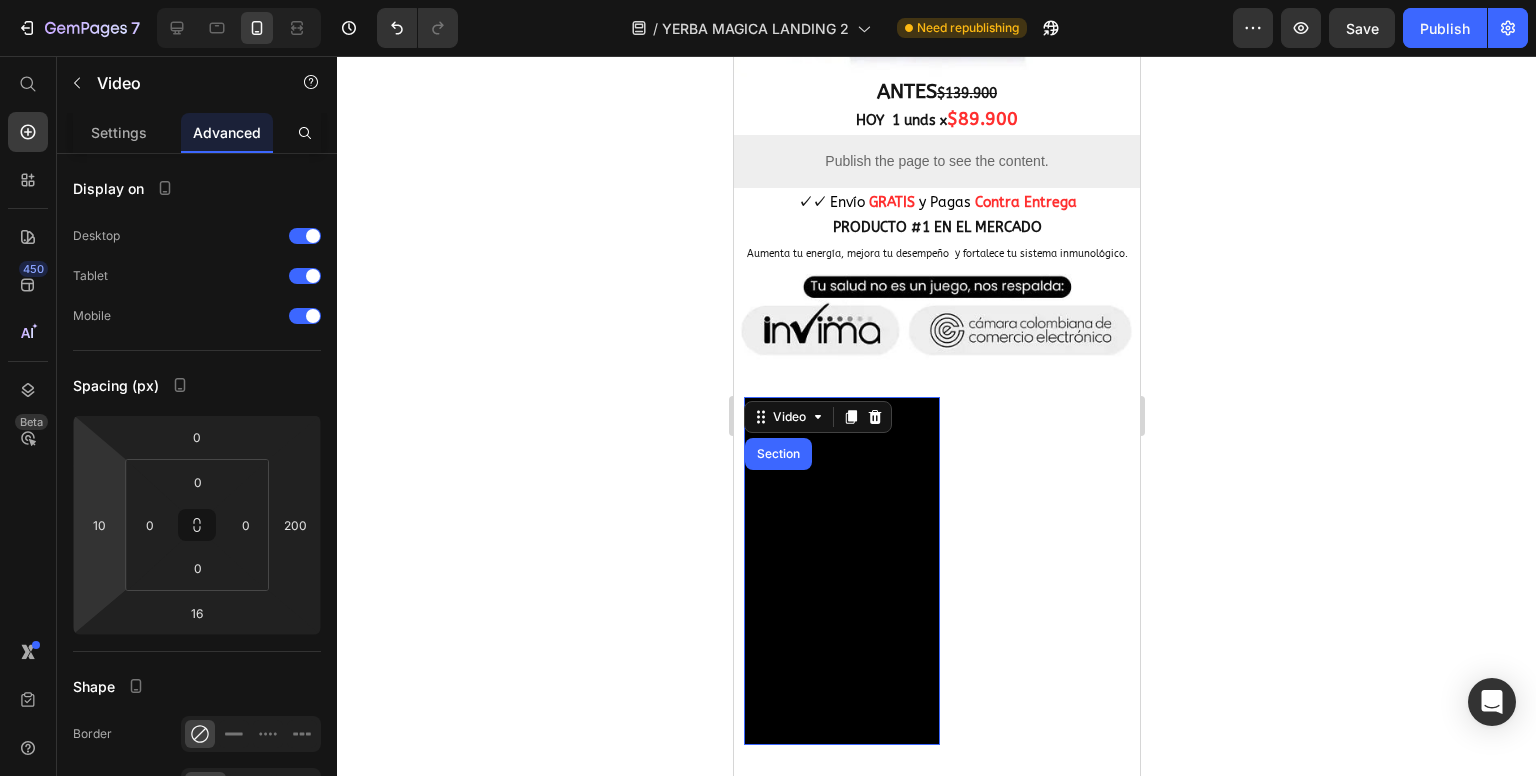 click 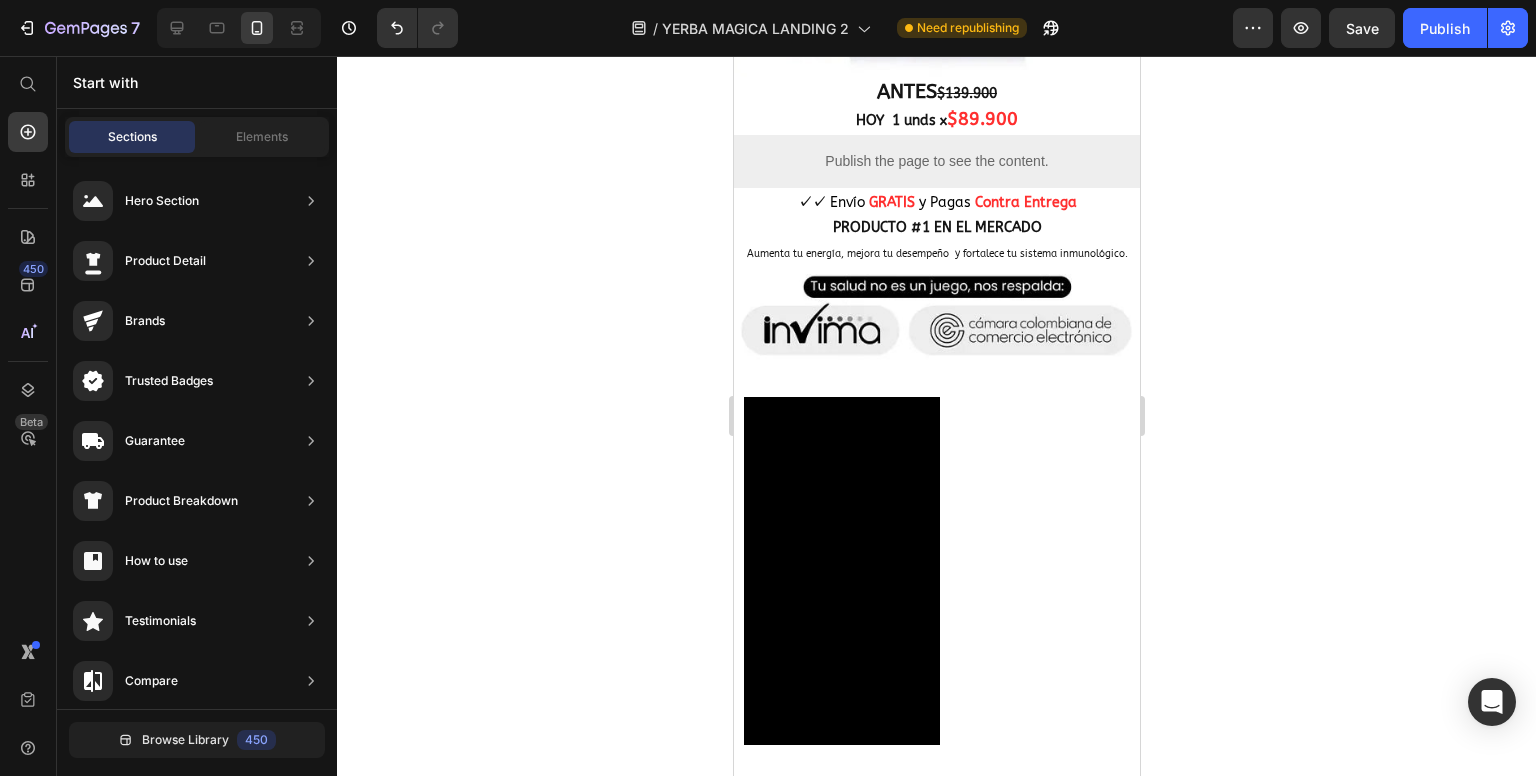 click 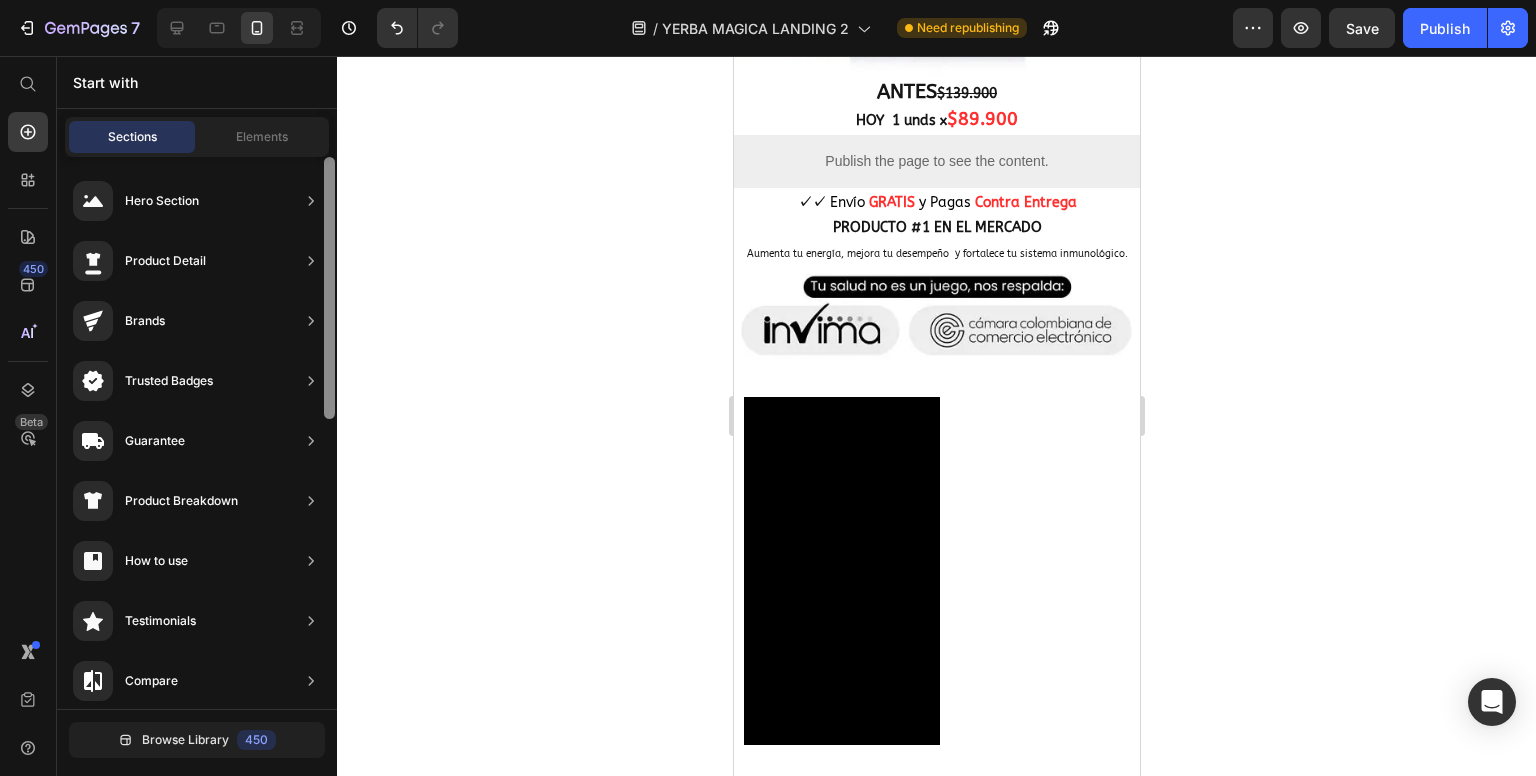 scroll, scrollTop: 1092, scrollLeft: 0, axis: vertical 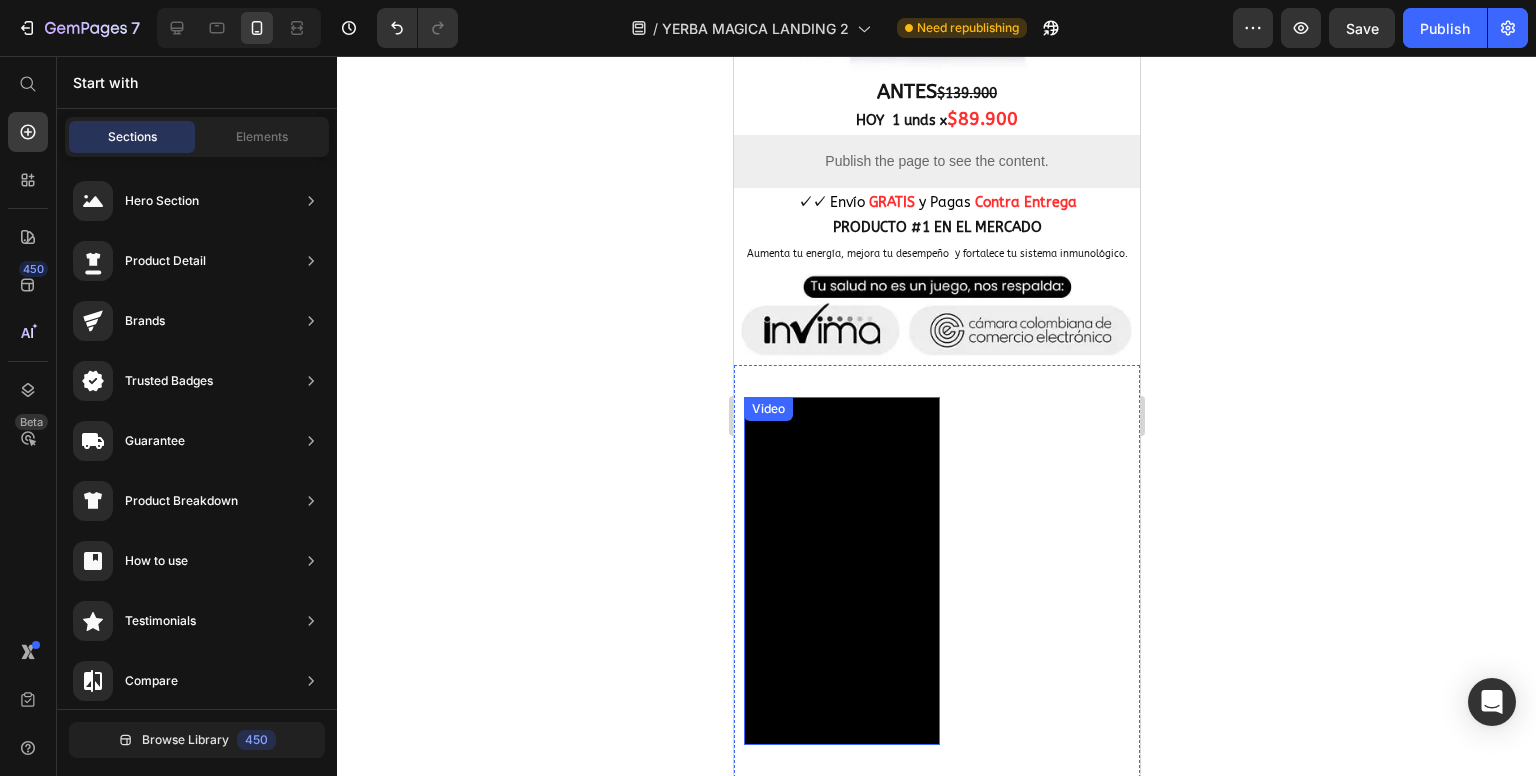 click on "Video" at bounding box center (767, 409) 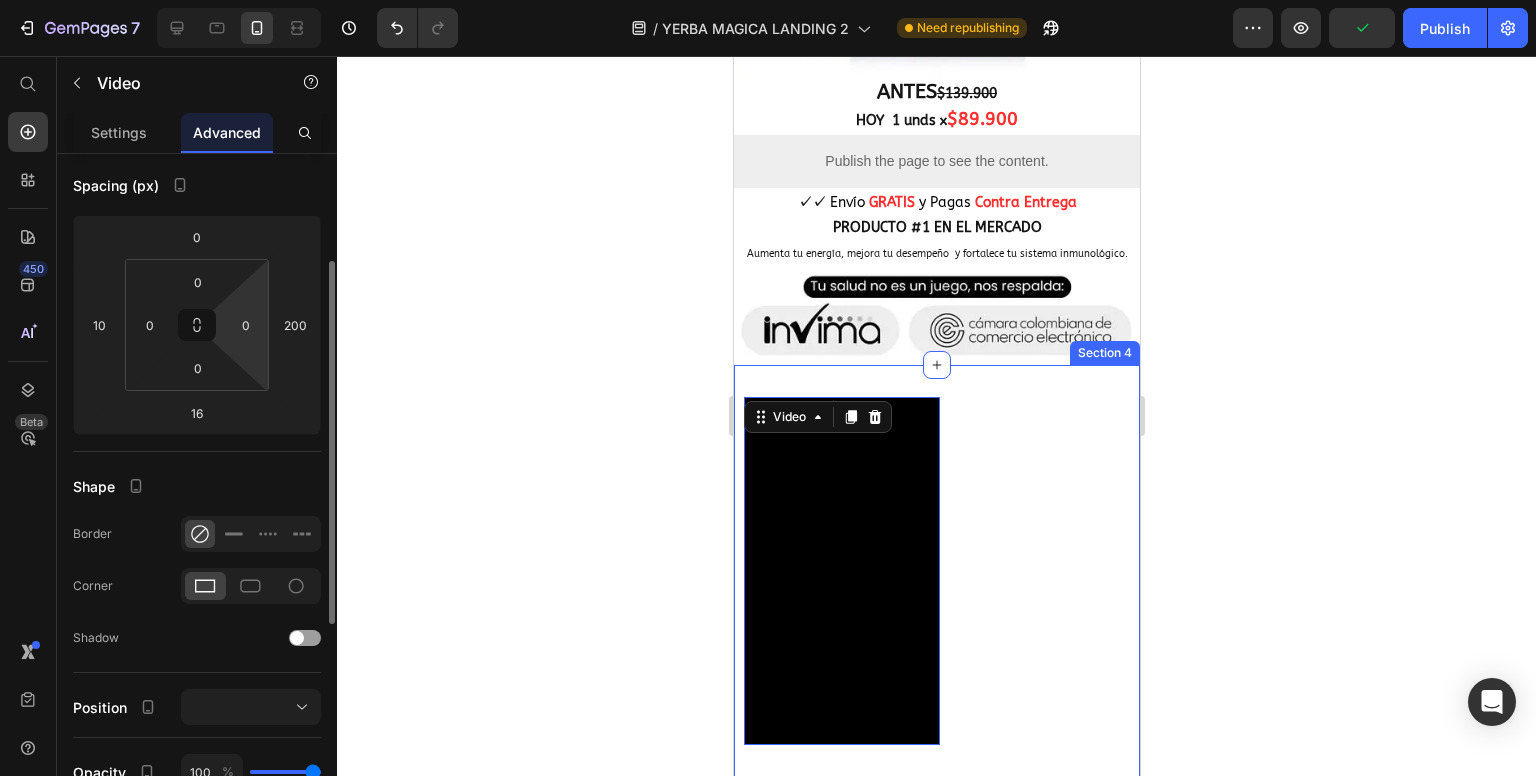 scroll, scrollTop: 500, scrollLeft: 0, axis: vertical 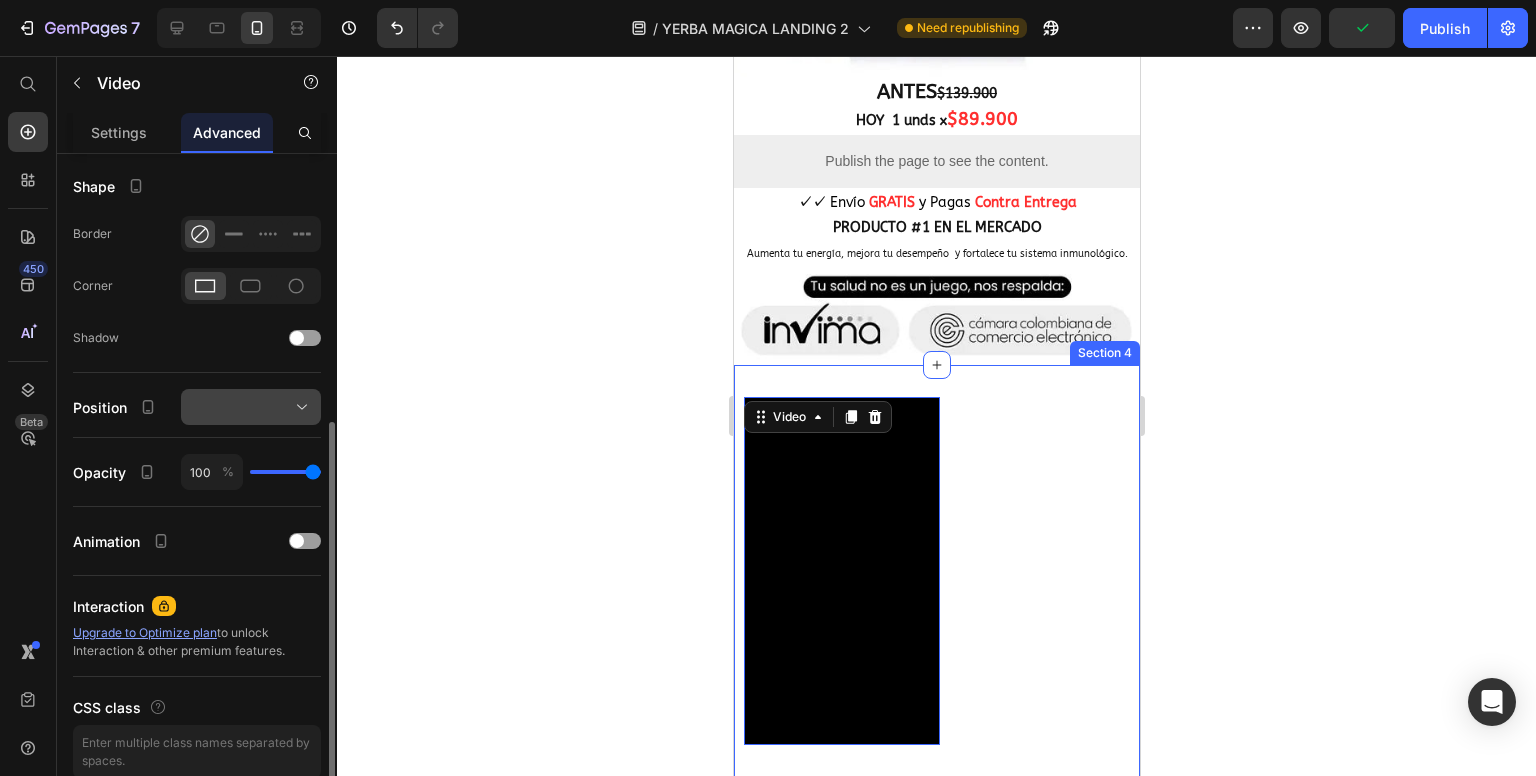 click at bounding box center (251, 407) 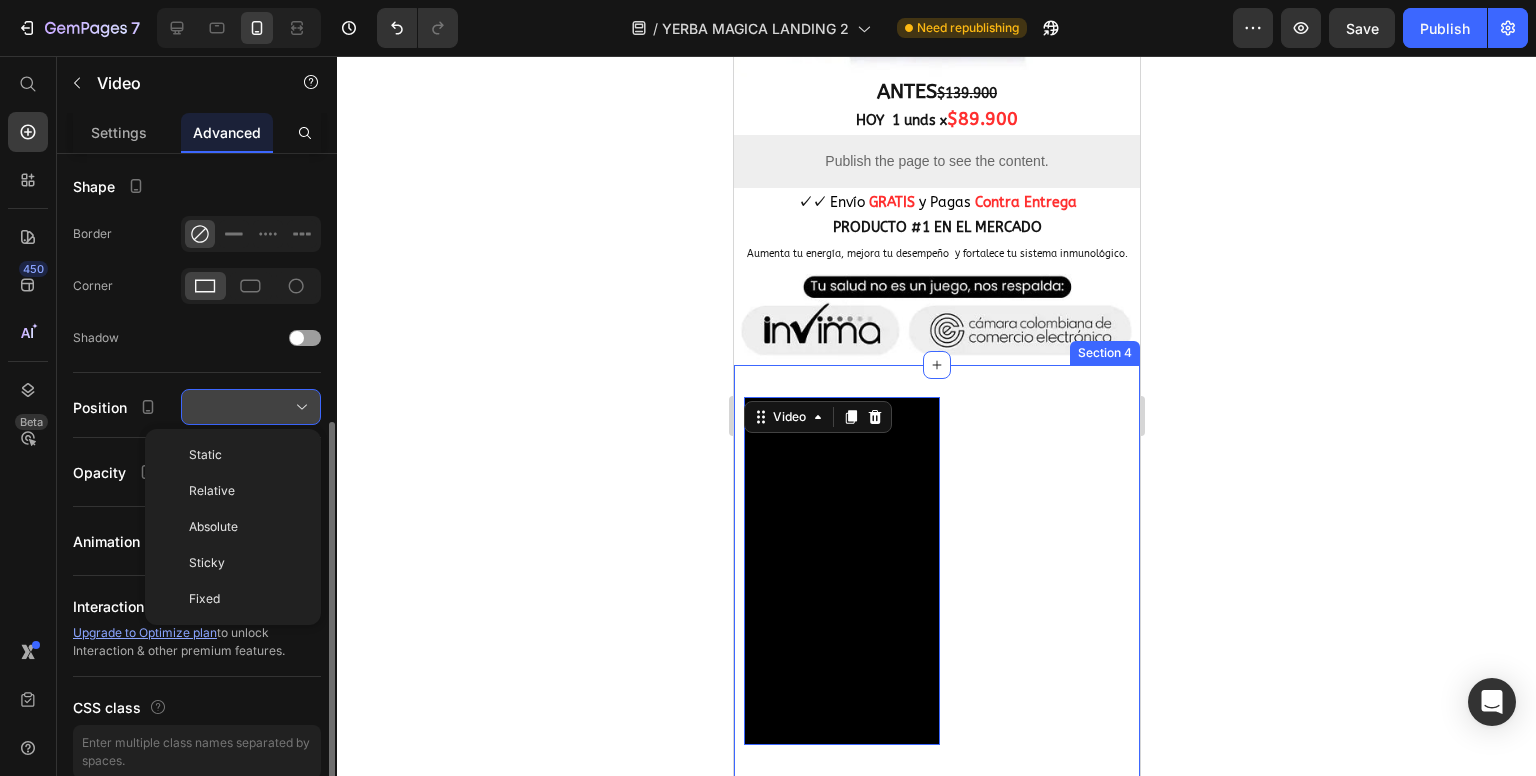 click at bounding box center (251, 407) 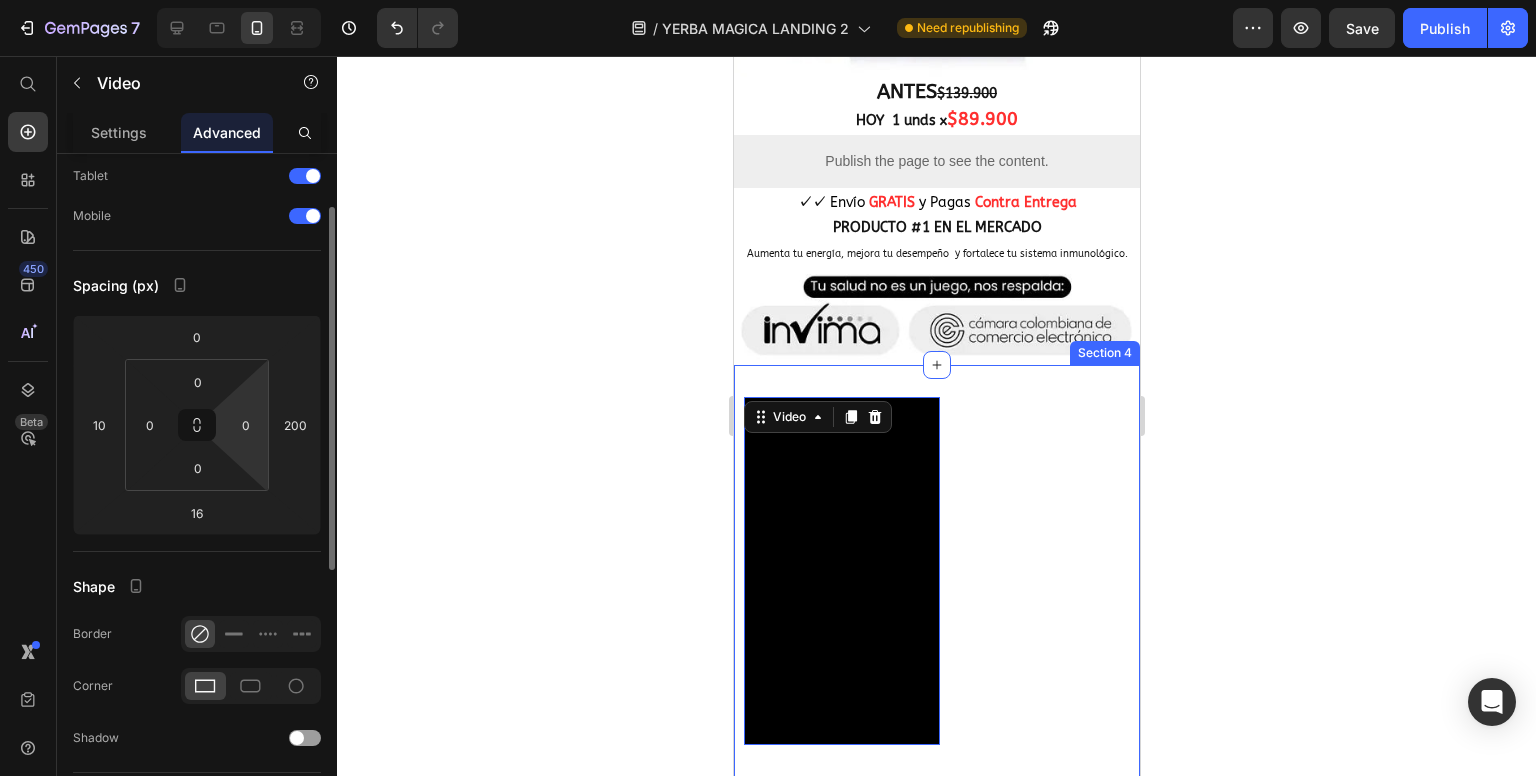 scroll, scrollTop: 0, scrollLeft: 0, axis: both 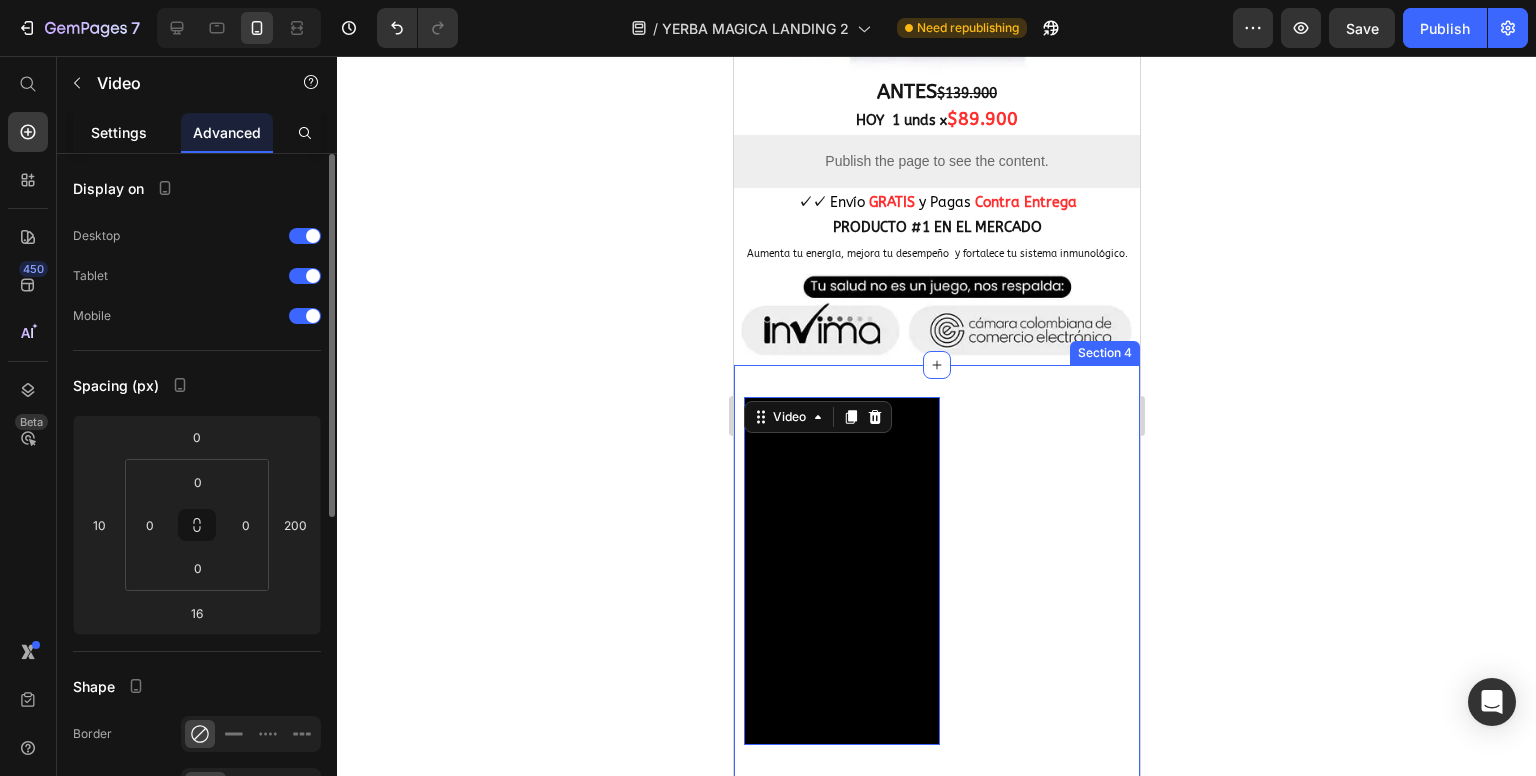 click on "Settings" at bounding box center [119, 132] 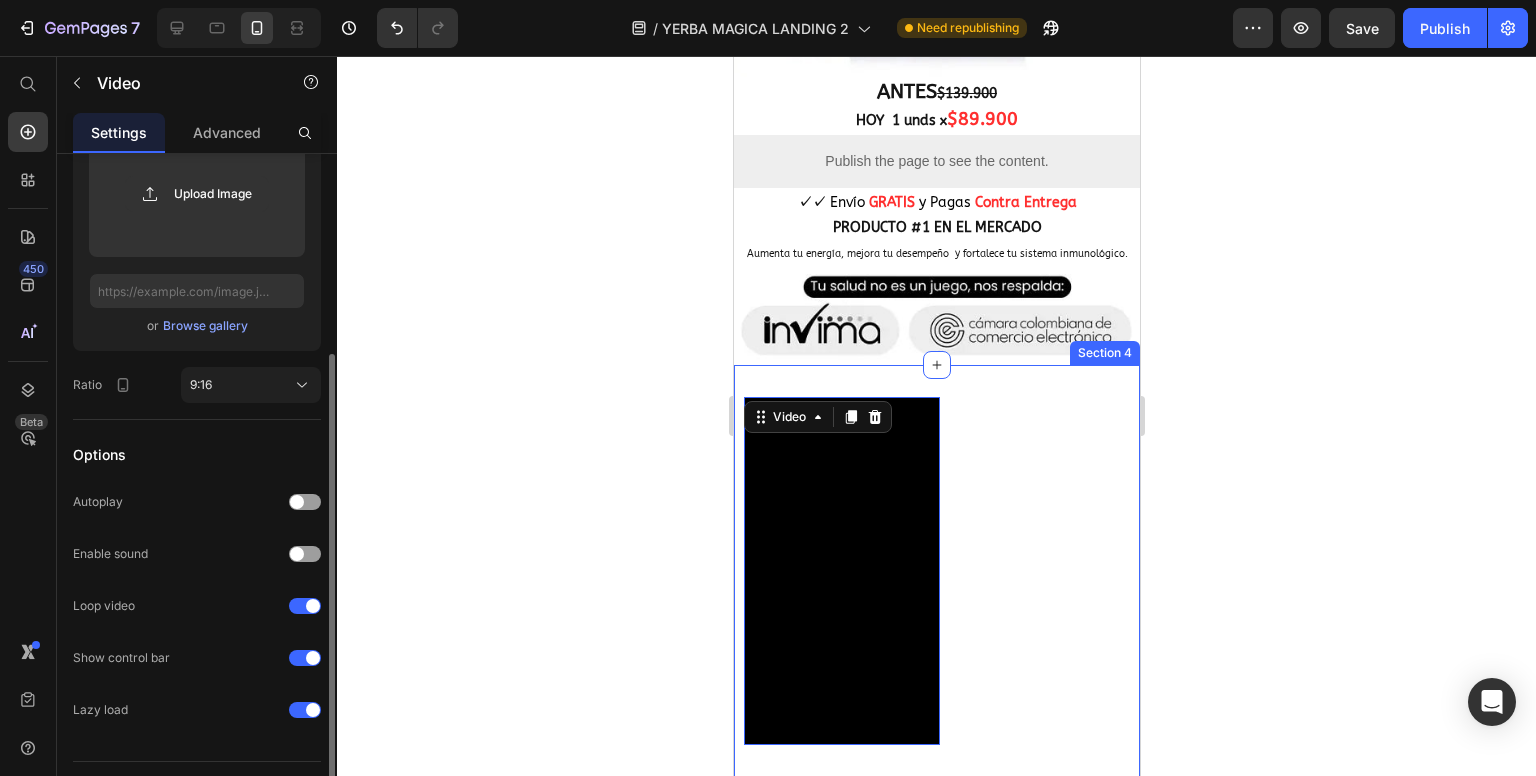 scroll, scrollTop: 342, scrollLeft: 0, axis: vertical 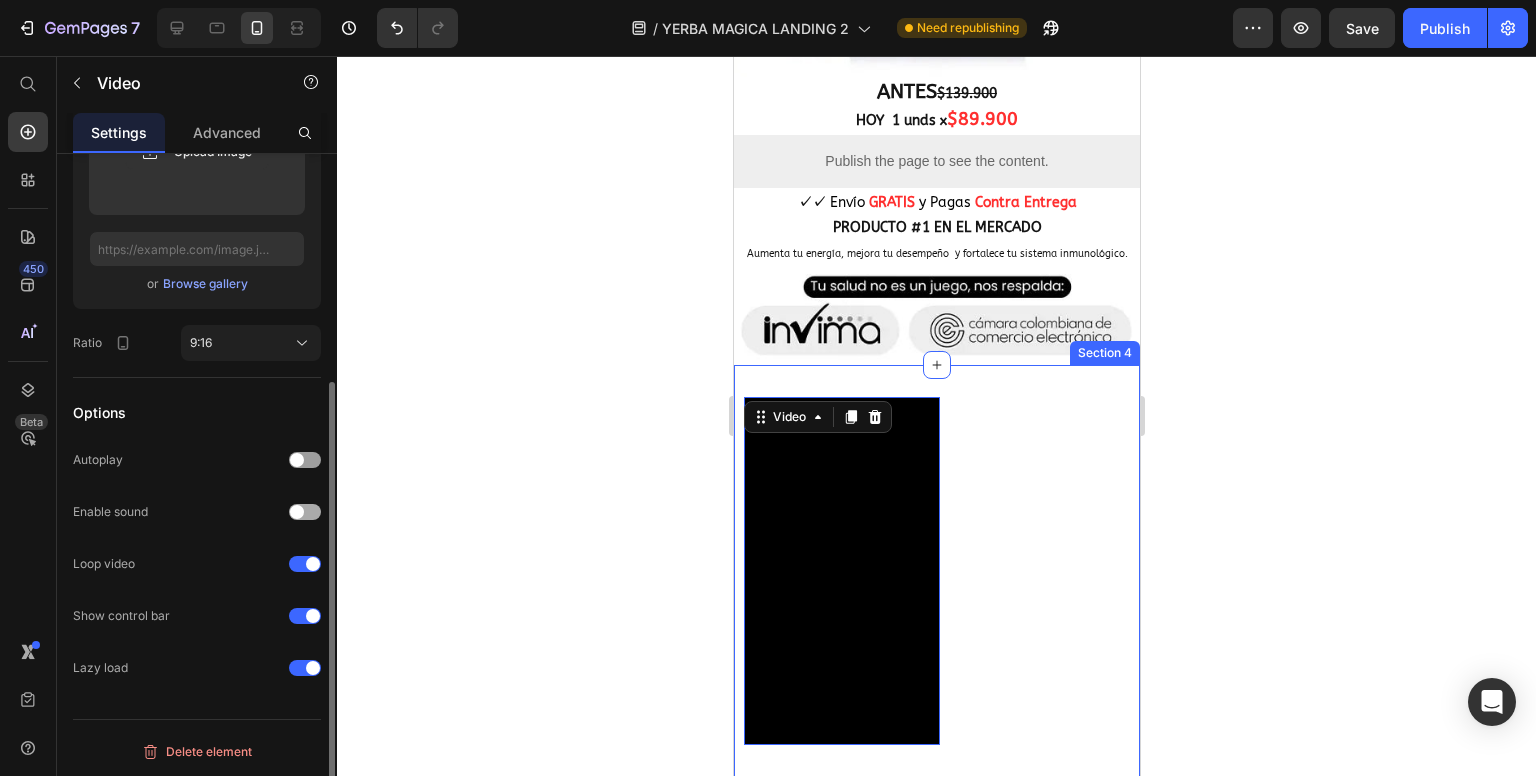 click at bounding box center [305, 512] 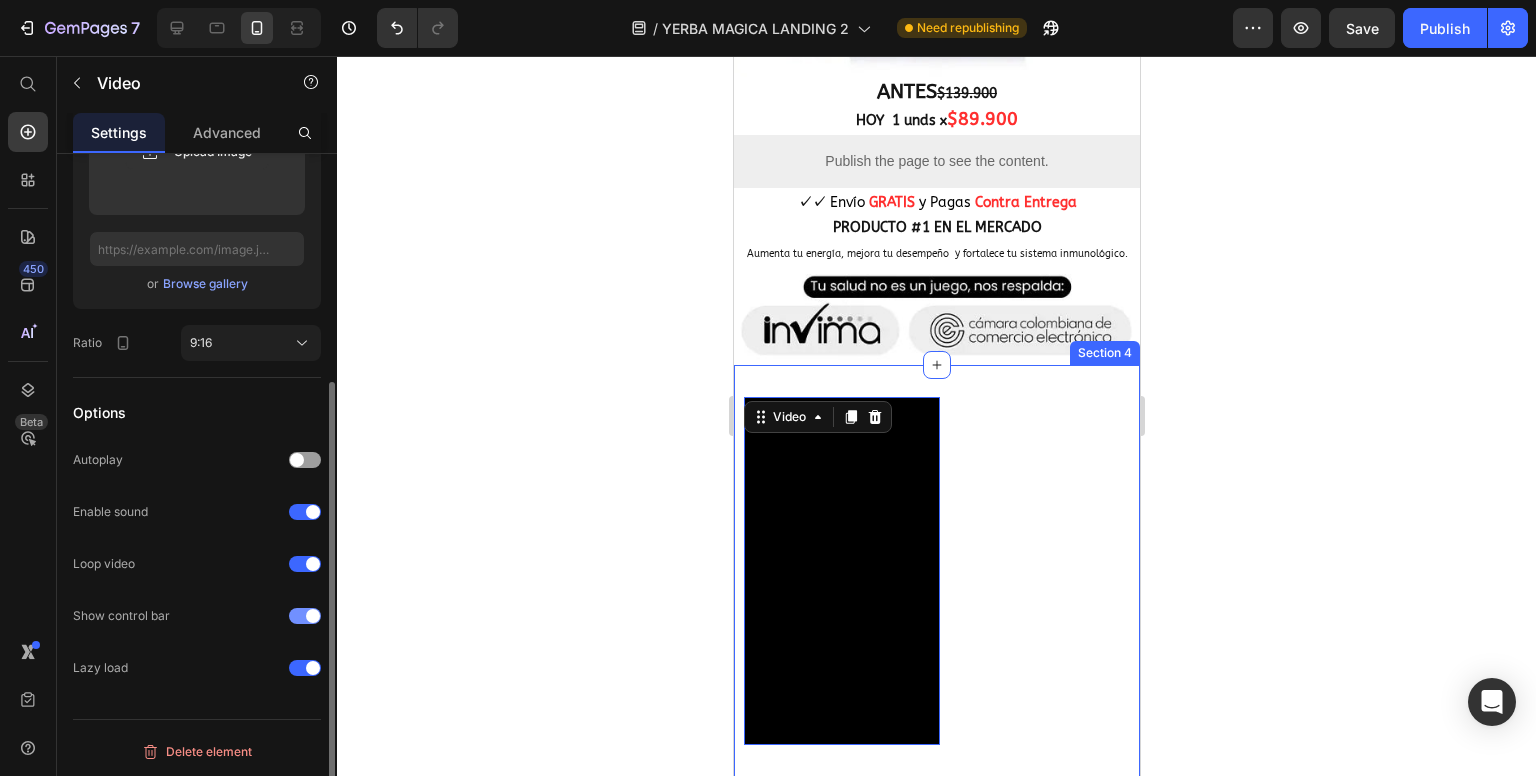click on "Show control bar" 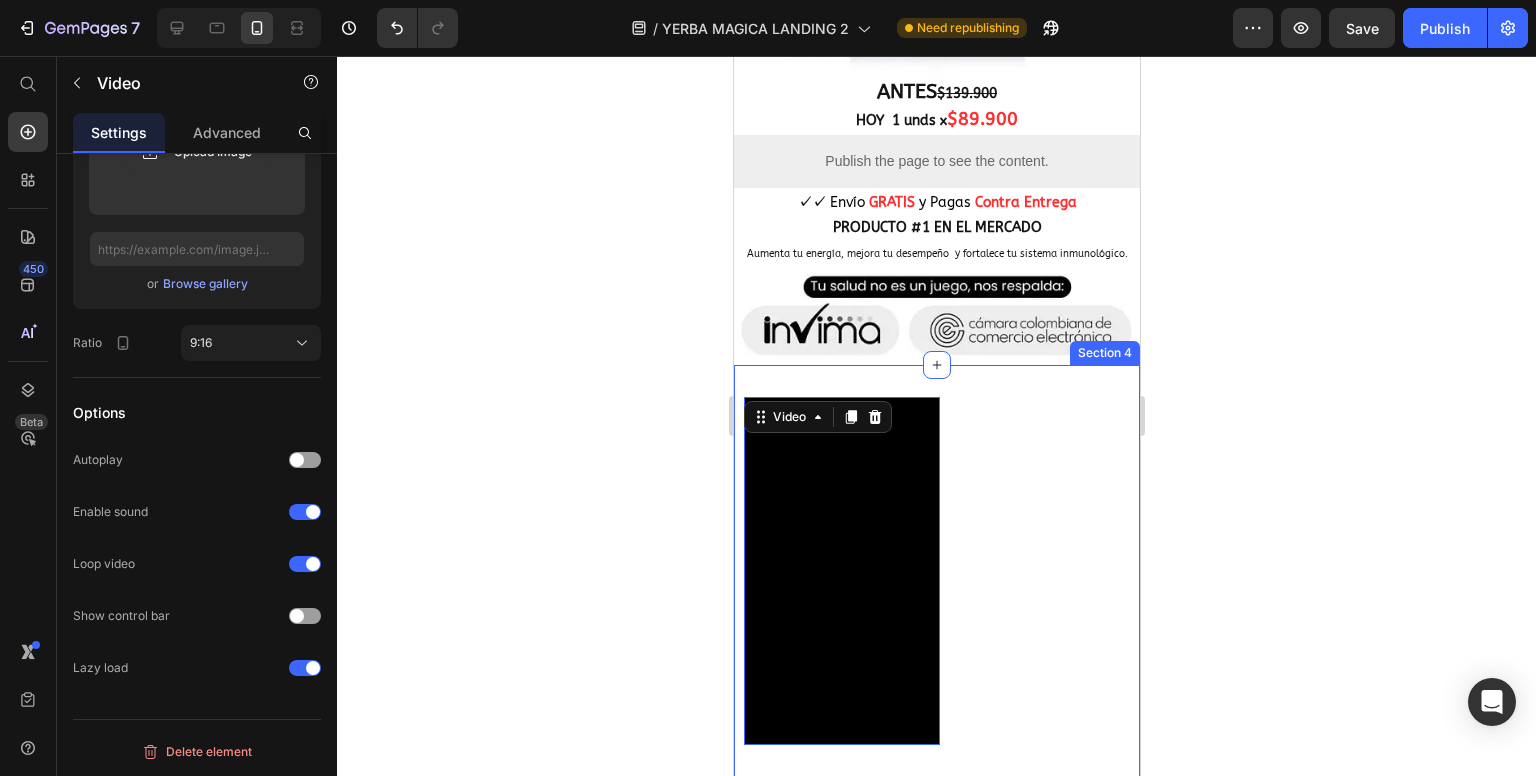 click 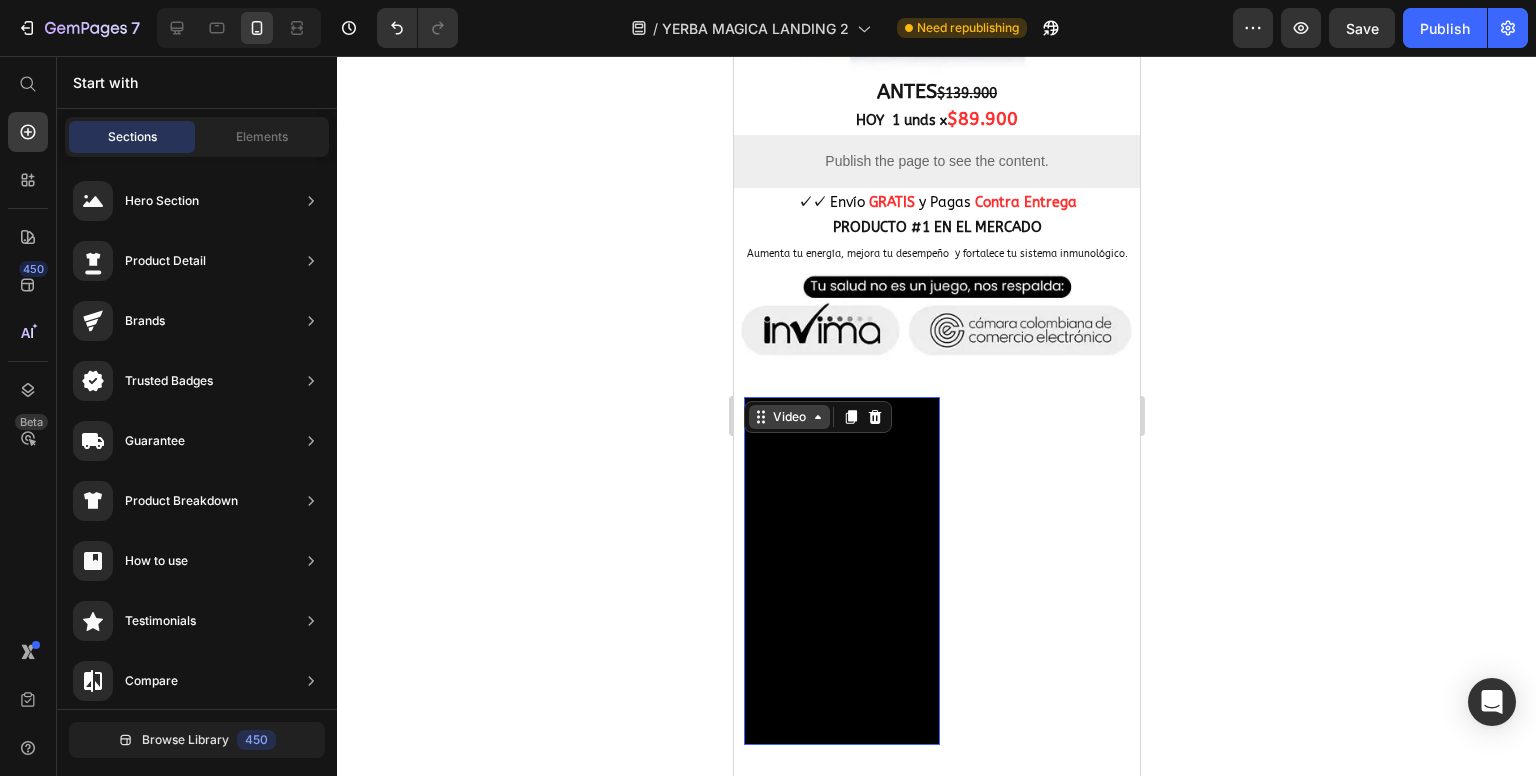click on "Video" at bounding box center [788, 417] 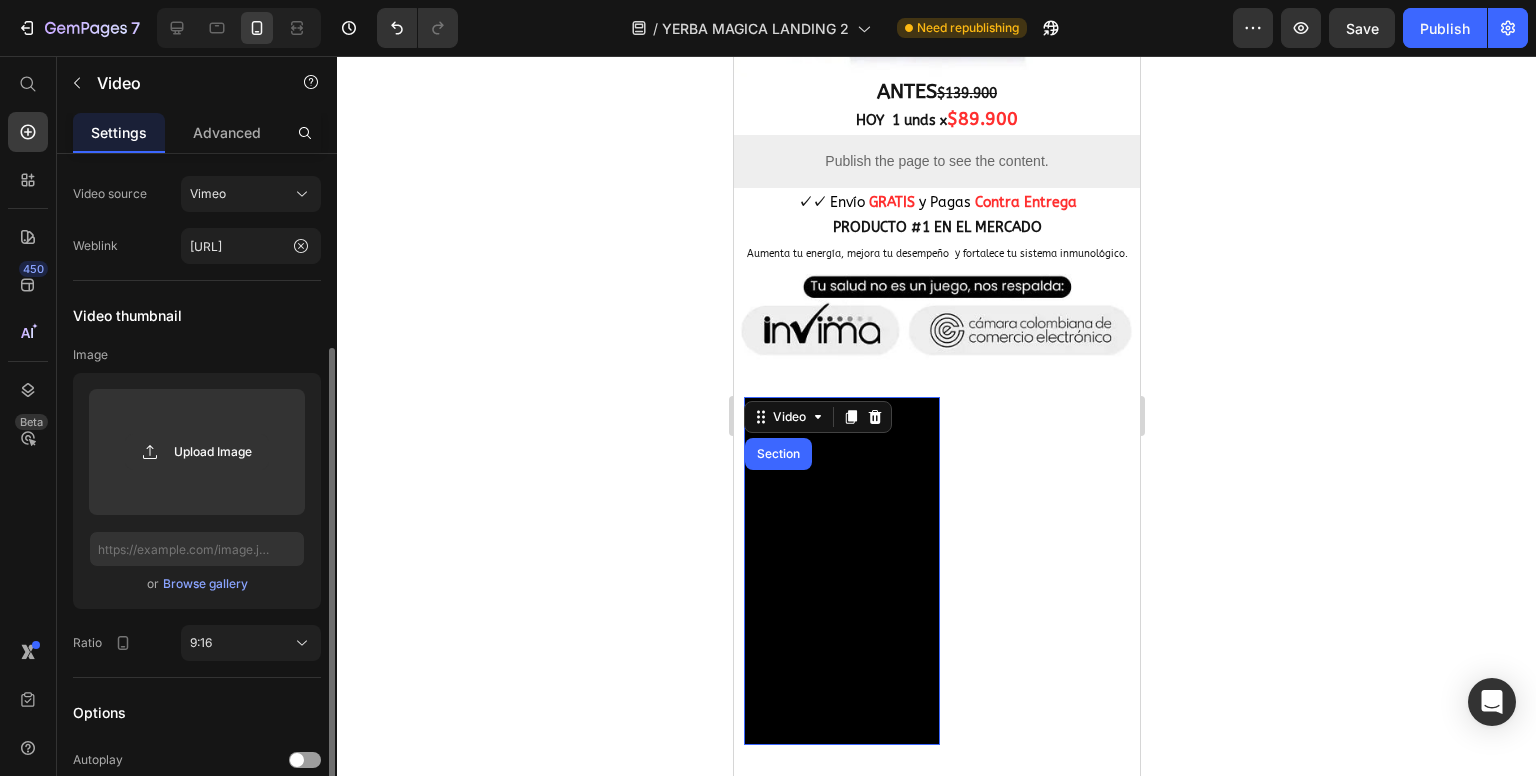 scroll, scrollTop: 0, scrollLeft: 0, axis: both 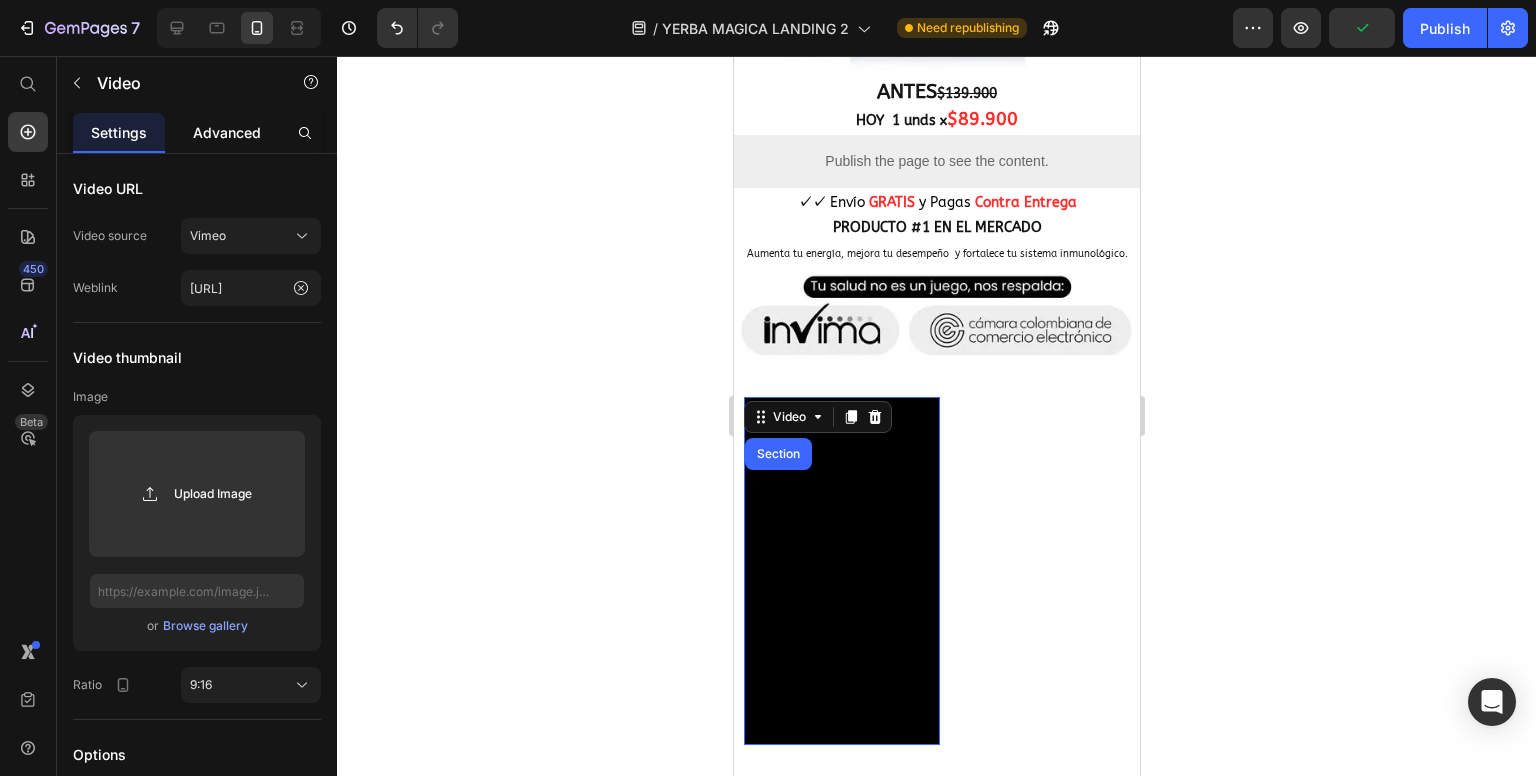 click on "Advanced" at bounding box center [227, 132] 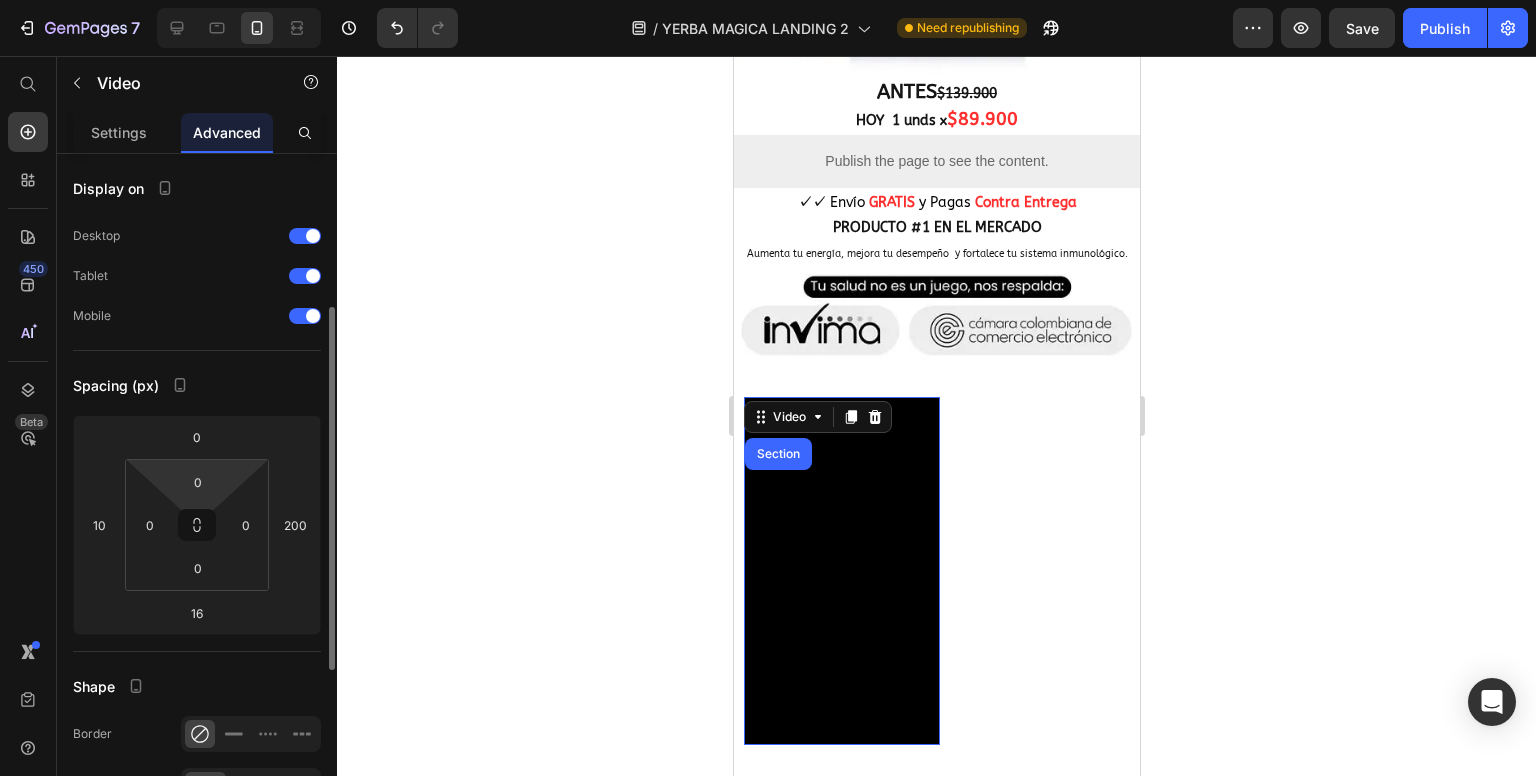 scroll, scrollTop: 200, scrollLeft: 0, axis: vertical 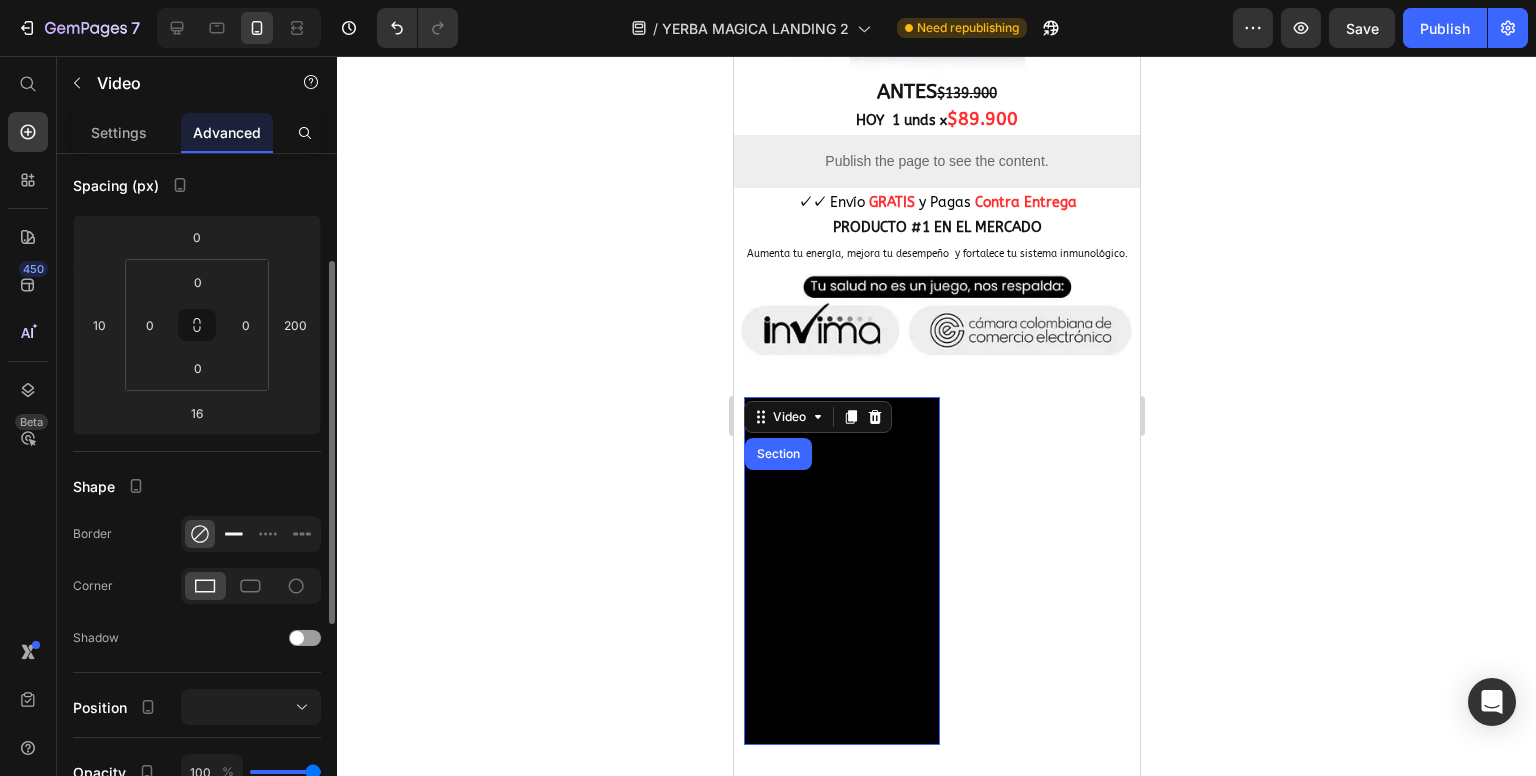click 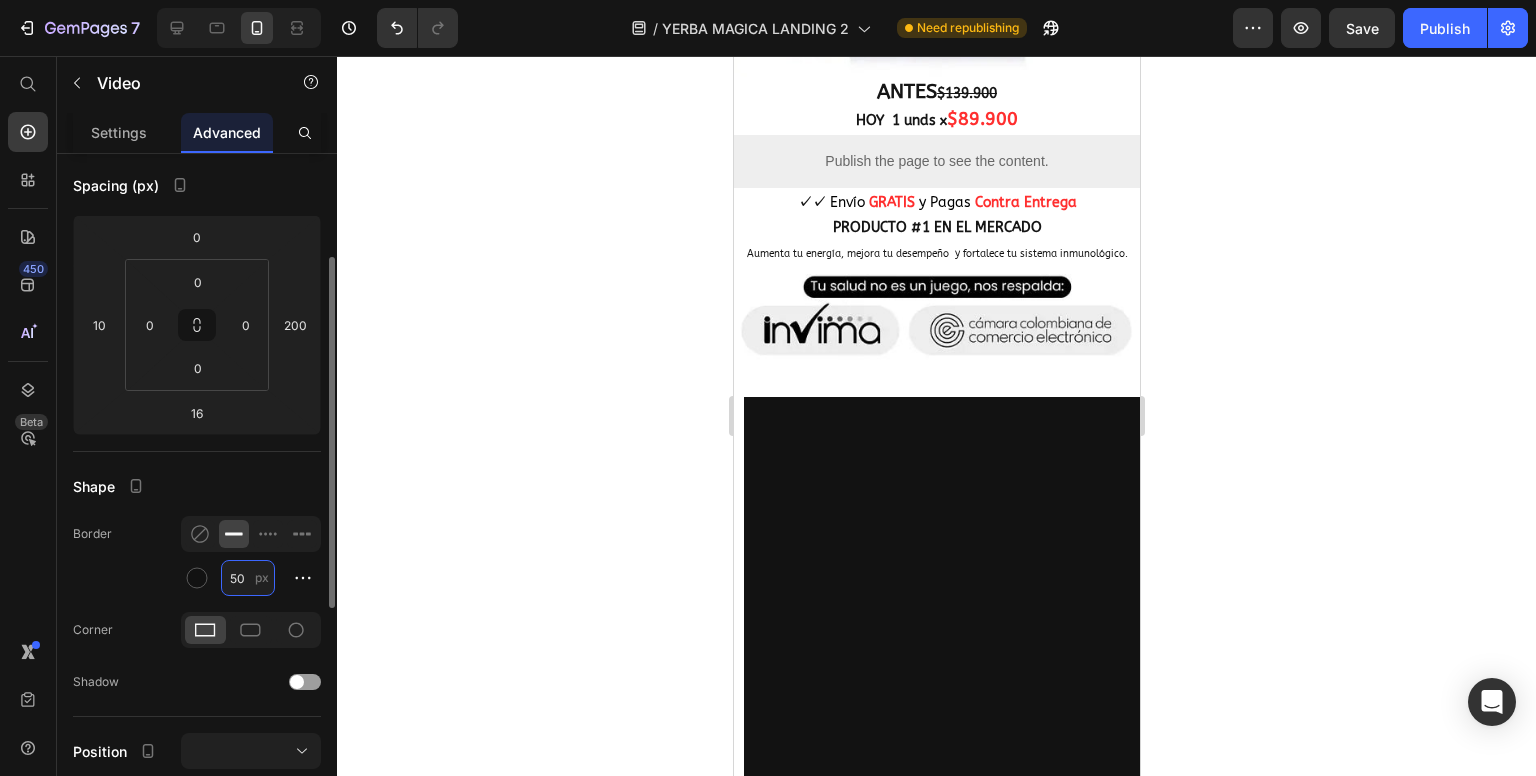 scroll, scrollTop: 0, scrollLeft: 0, axis: both 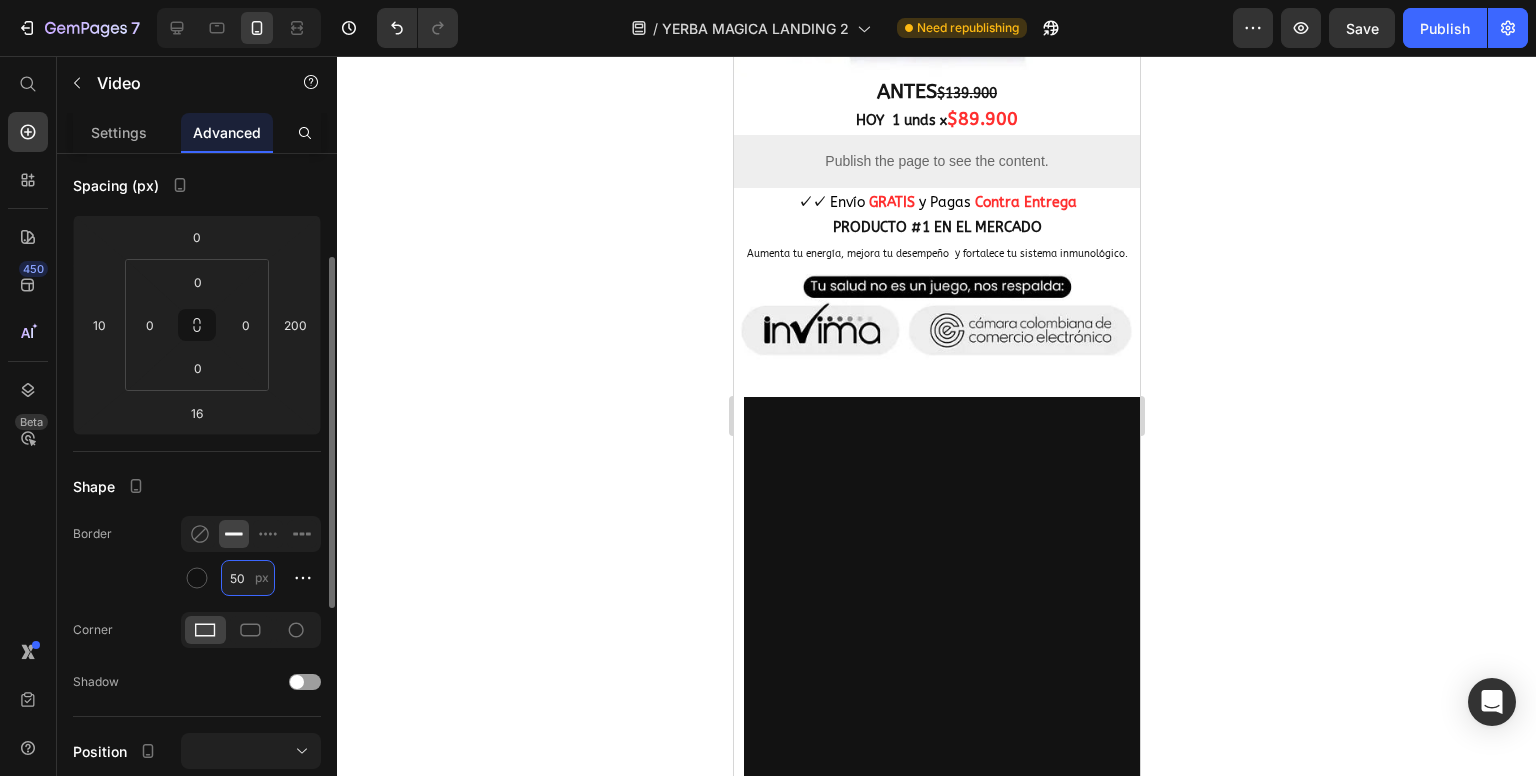 type on "5" 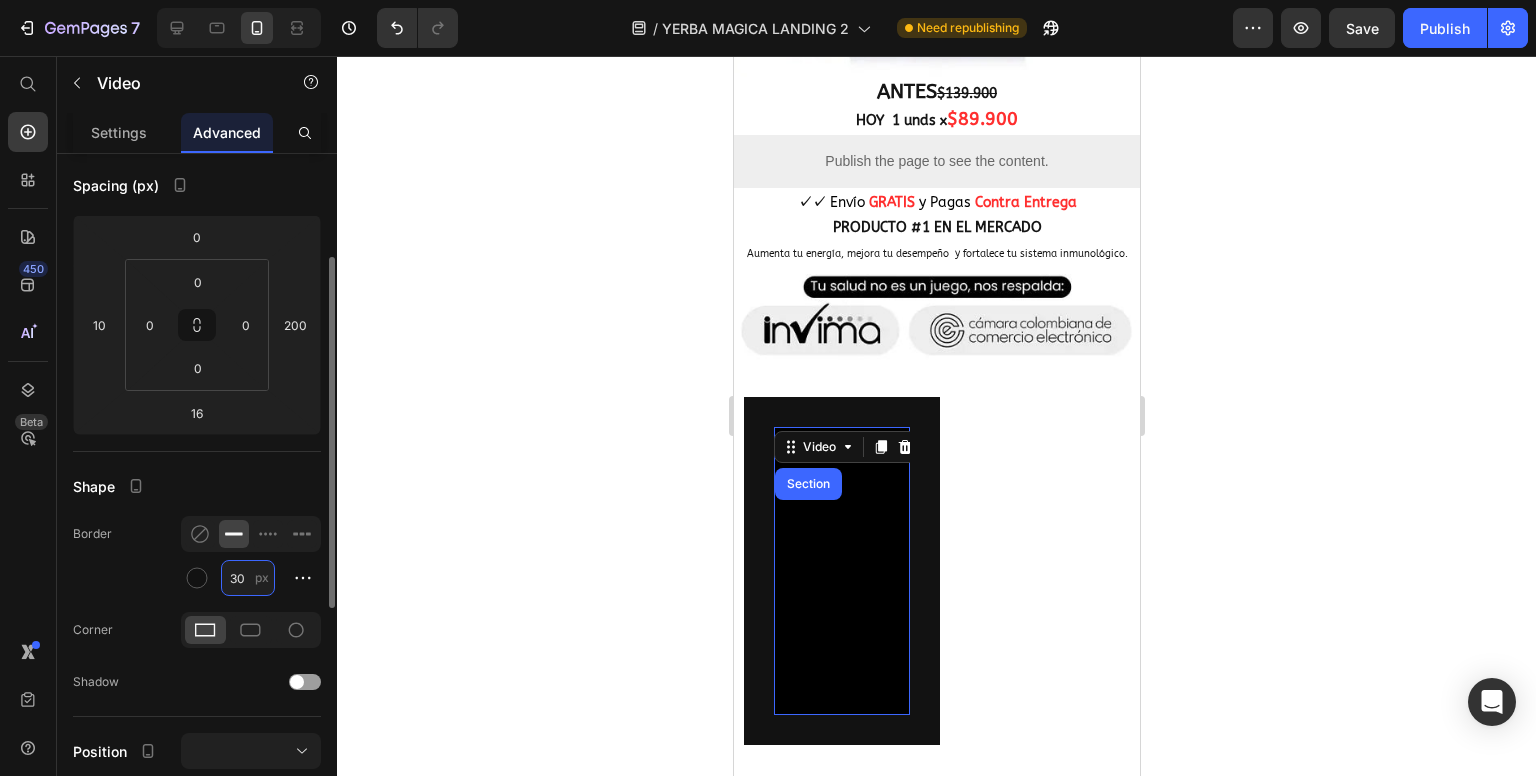 type on "3" 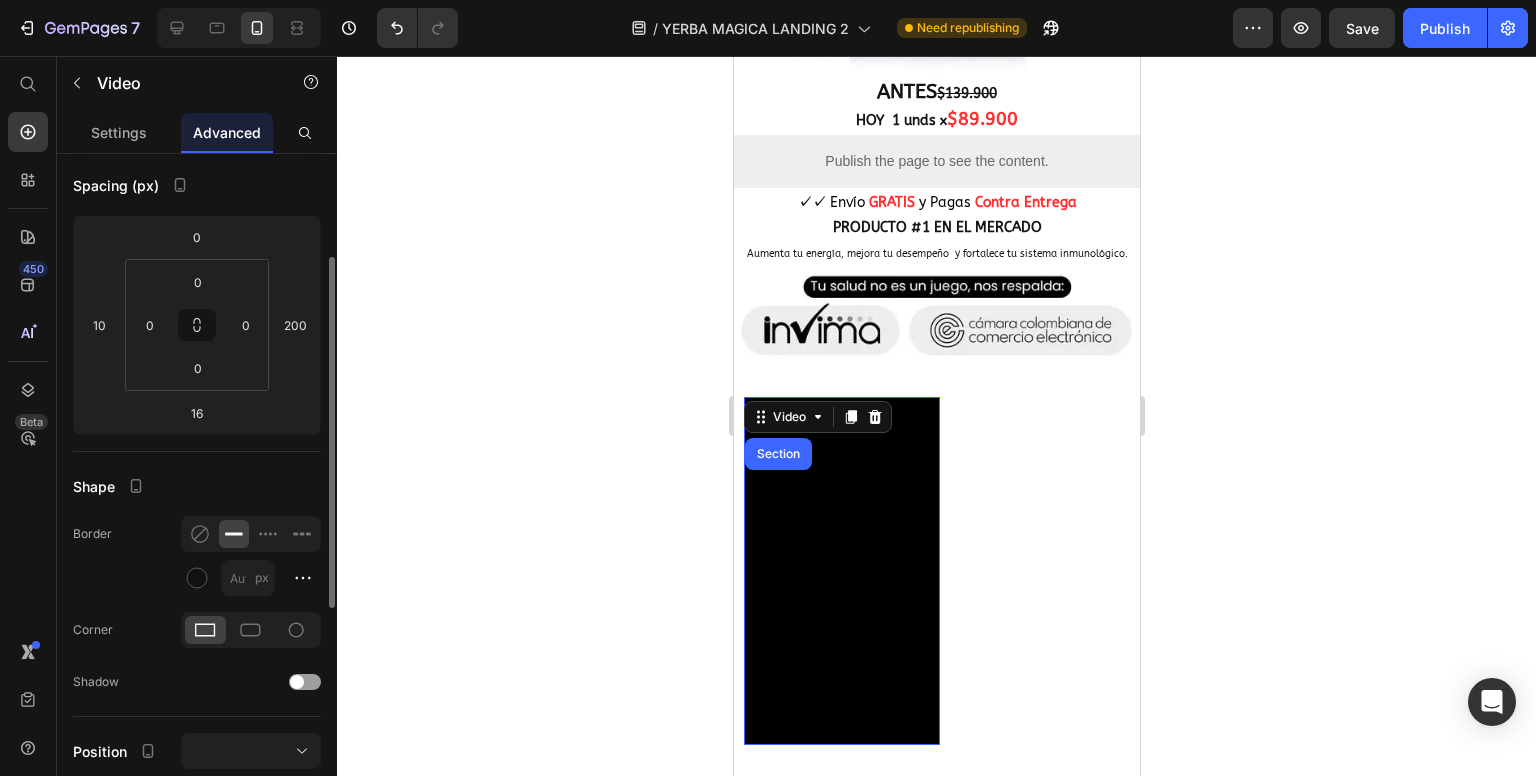 type on "1" 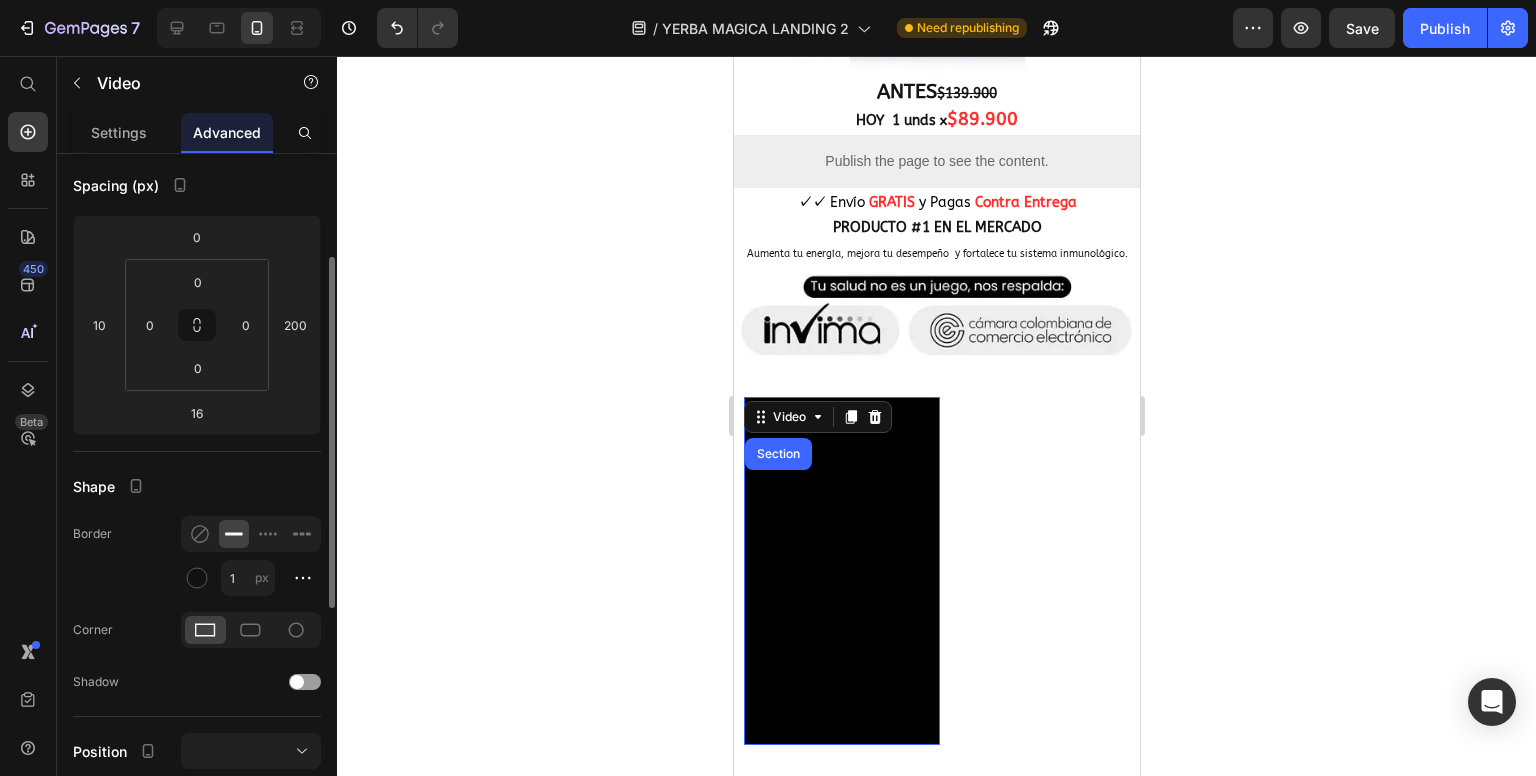 click on "Border 1 px" 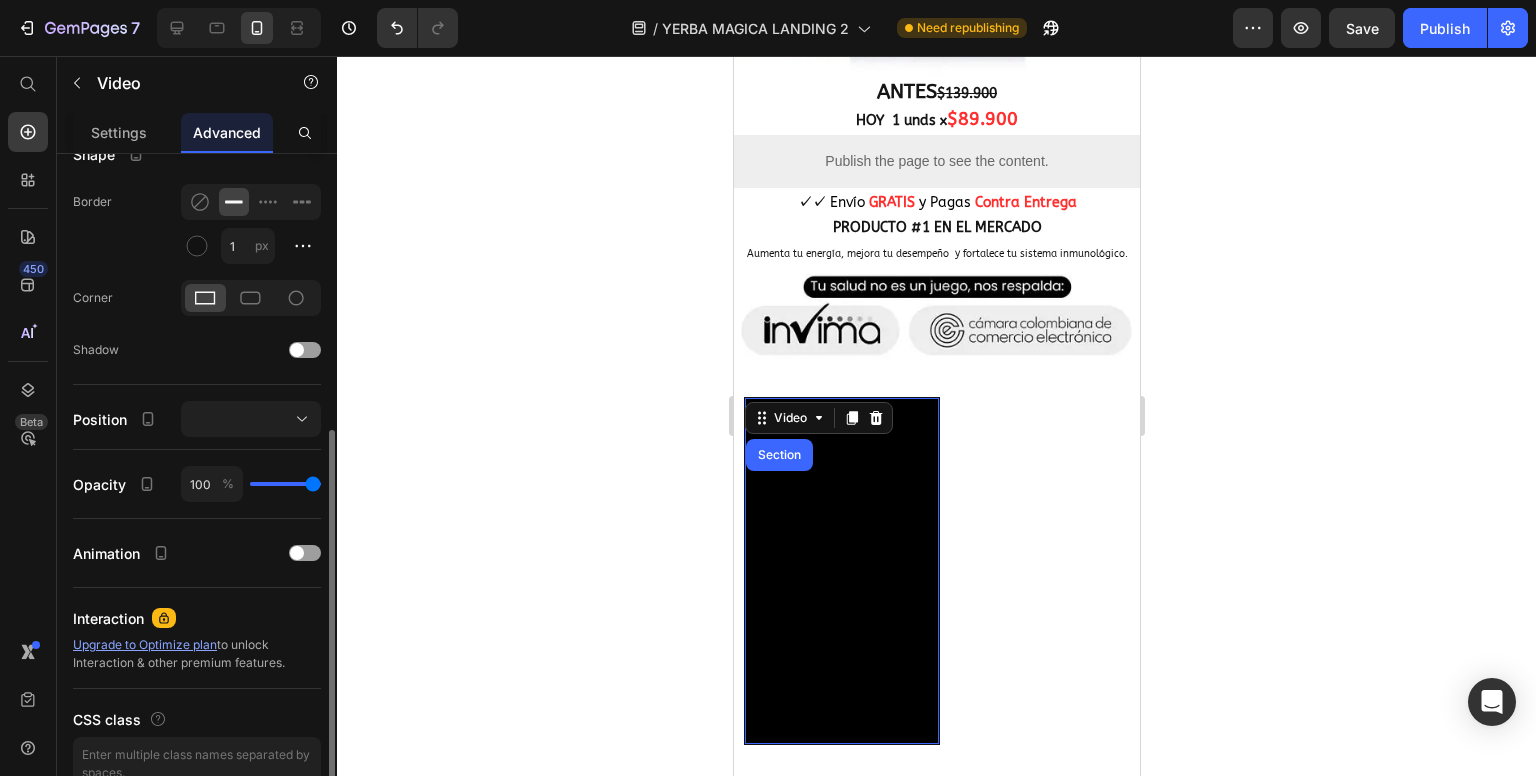 scroll, scrollTop: 432, scrollLeft: 0, axis: vertical 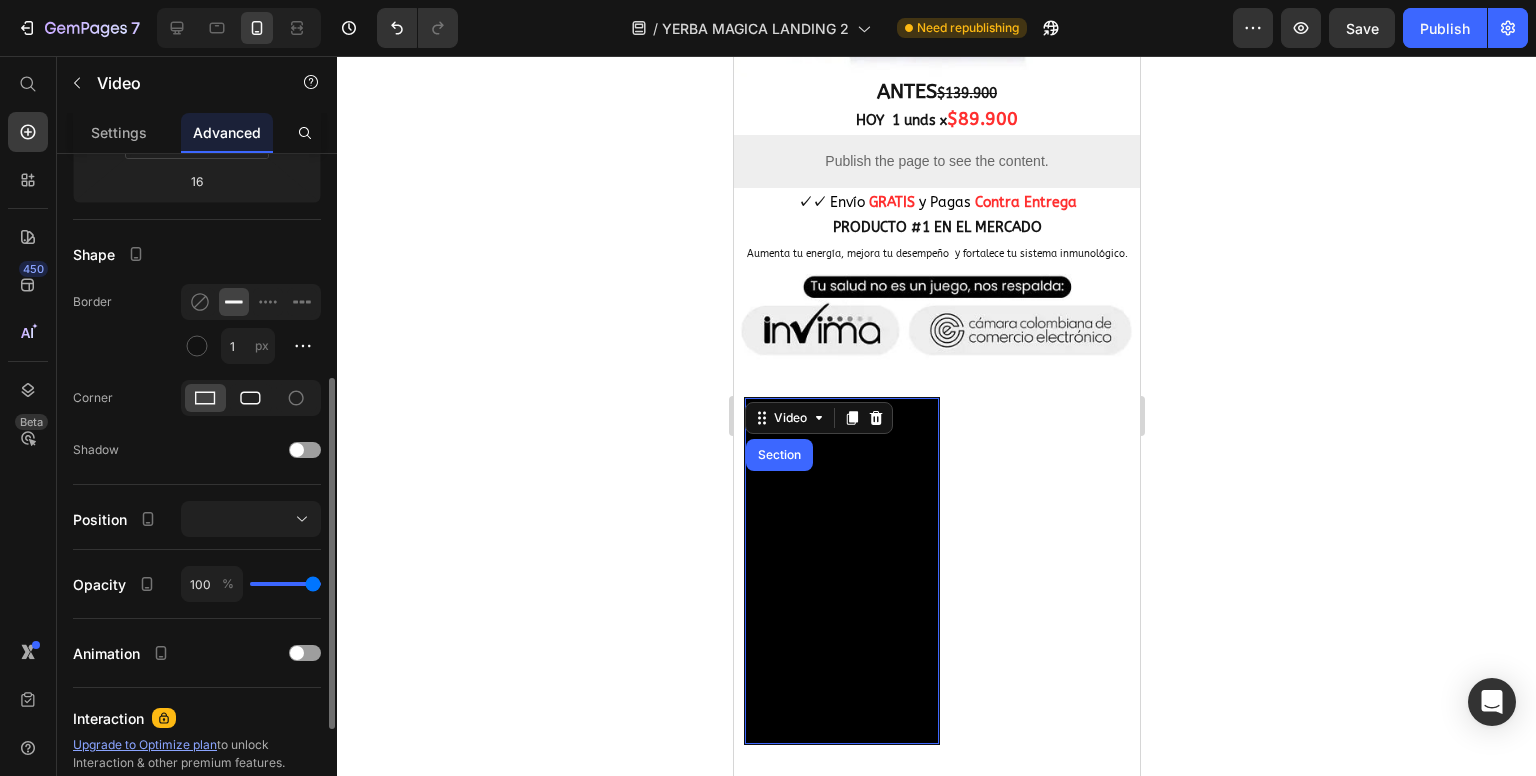 click 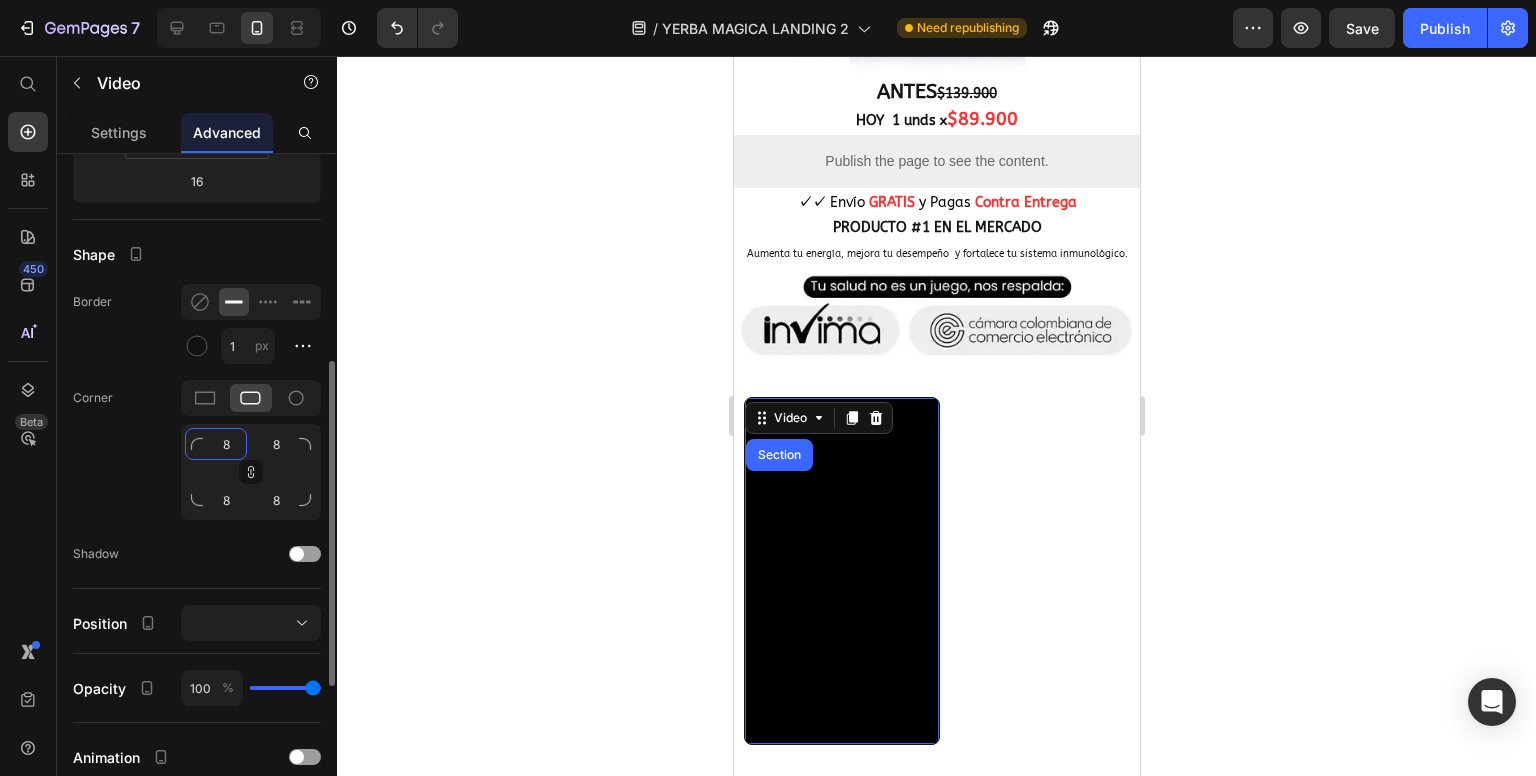 click on "8" 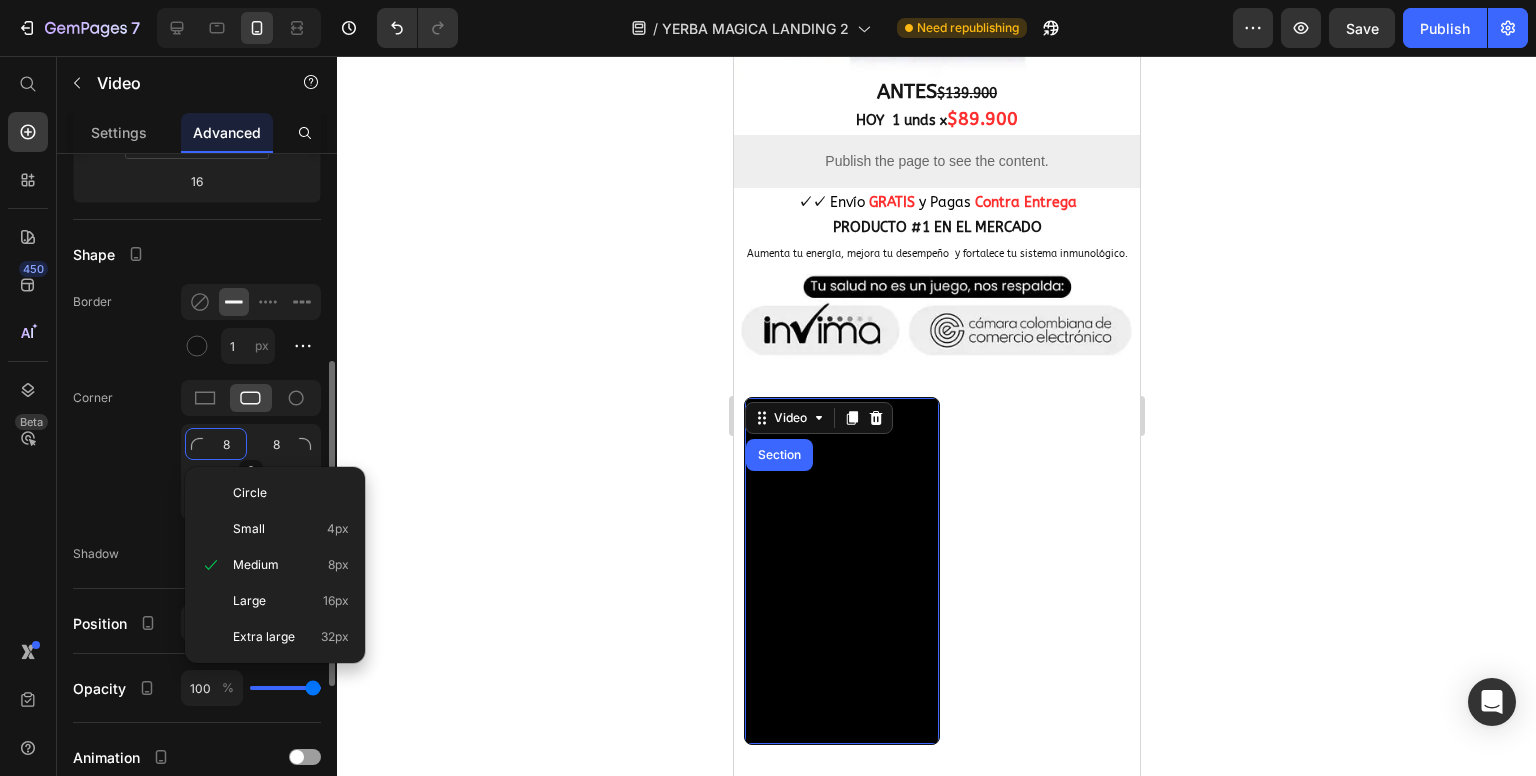 type on "5" 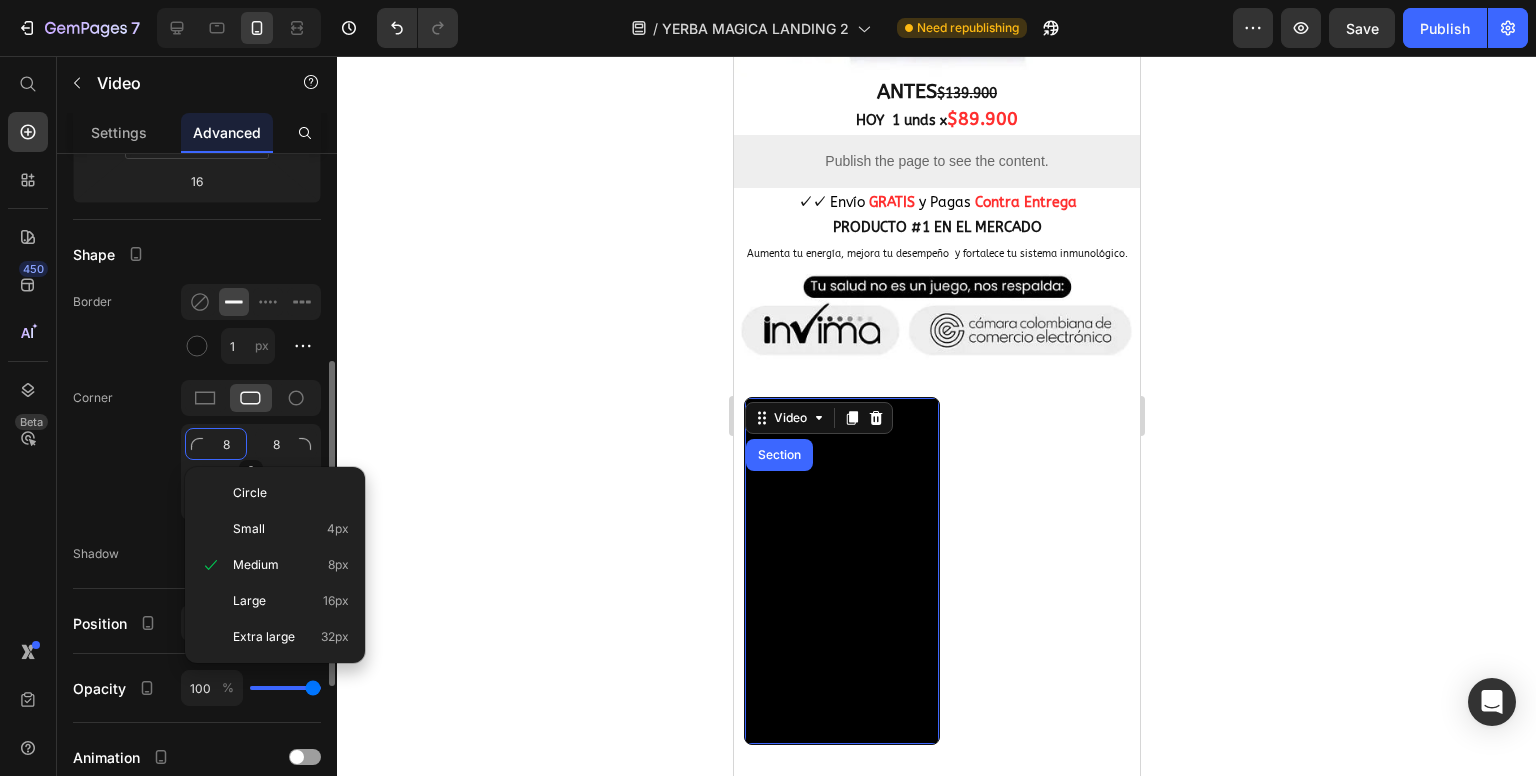 type on "5" 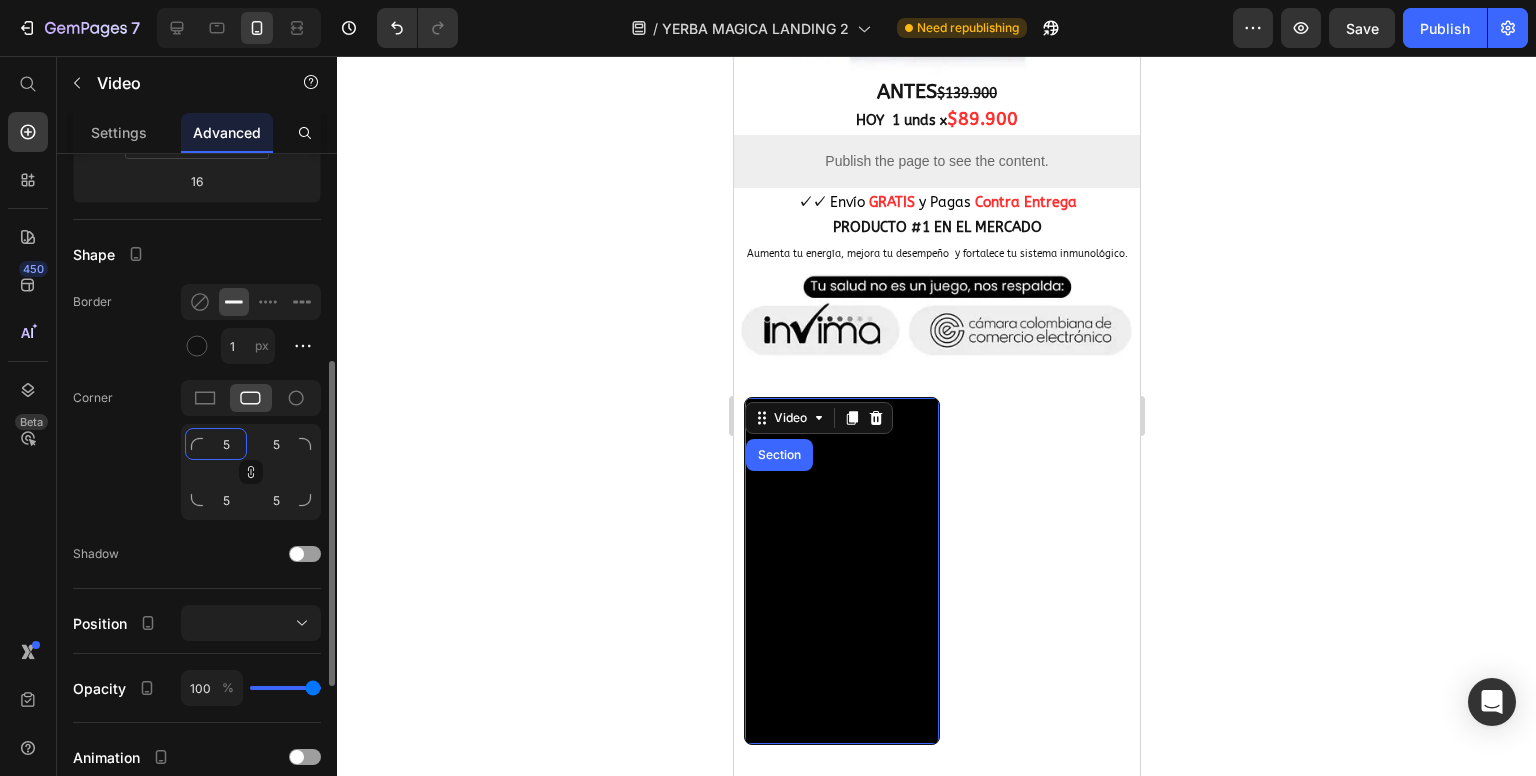 type on "50" 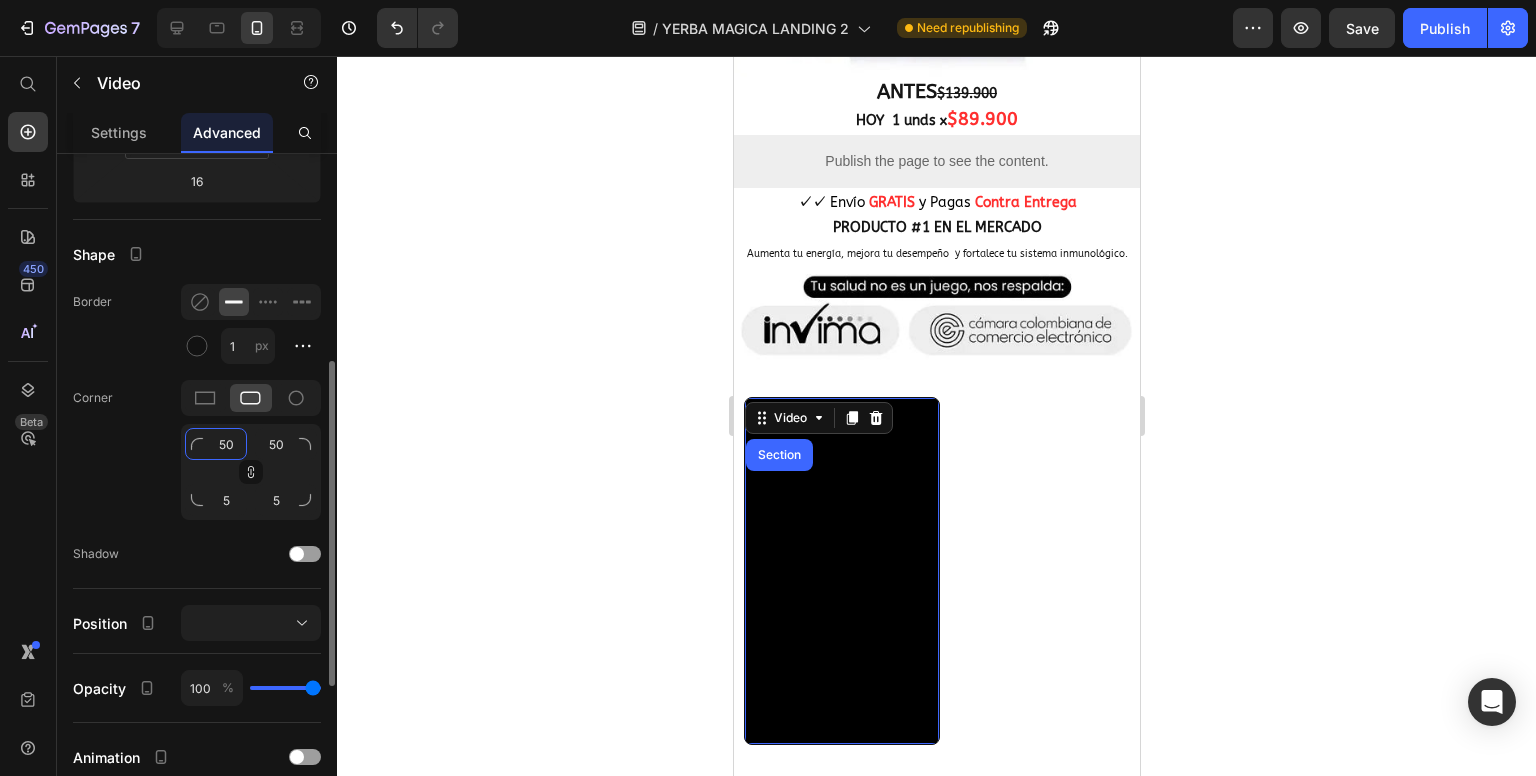 type on "50" 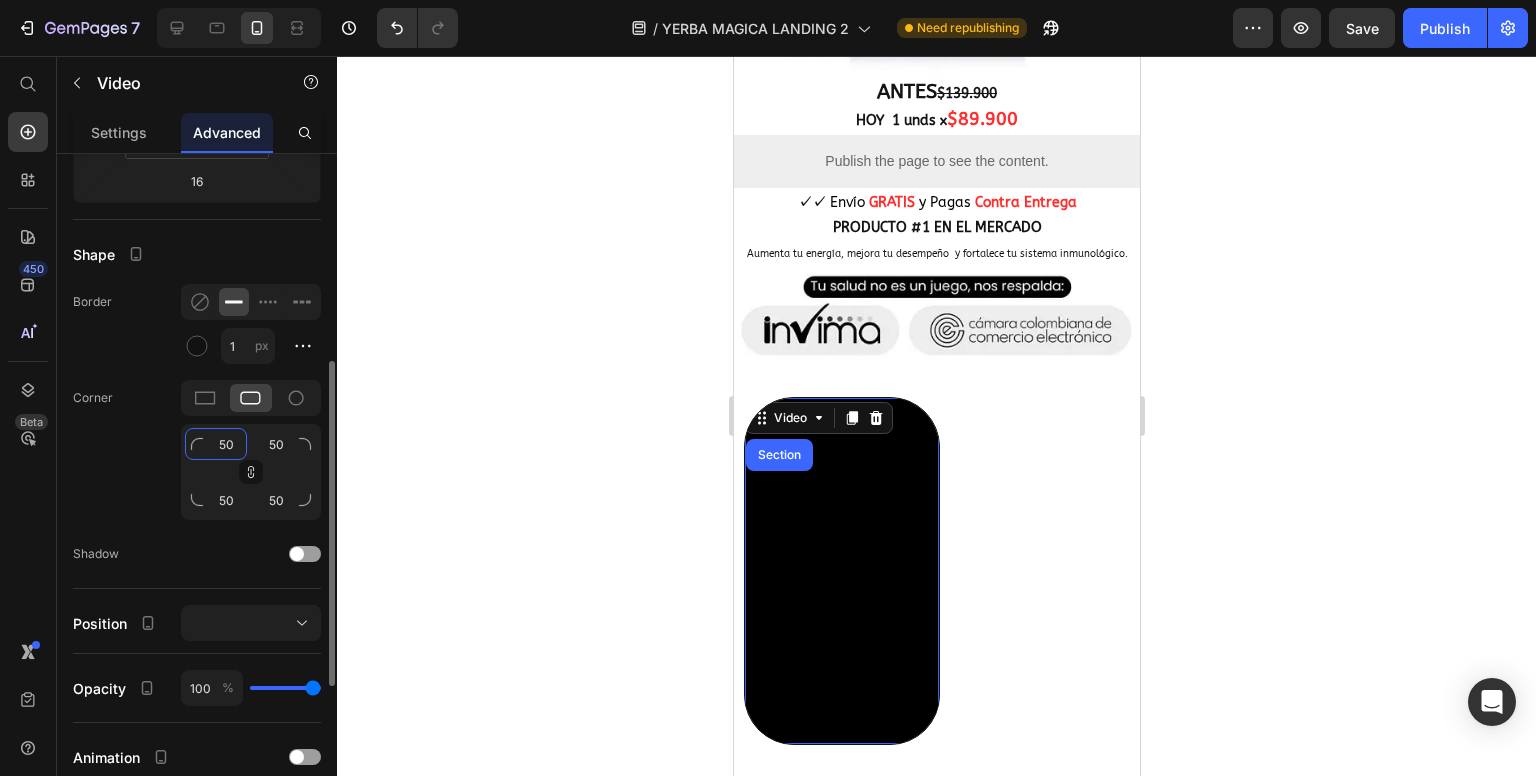 click on "50" 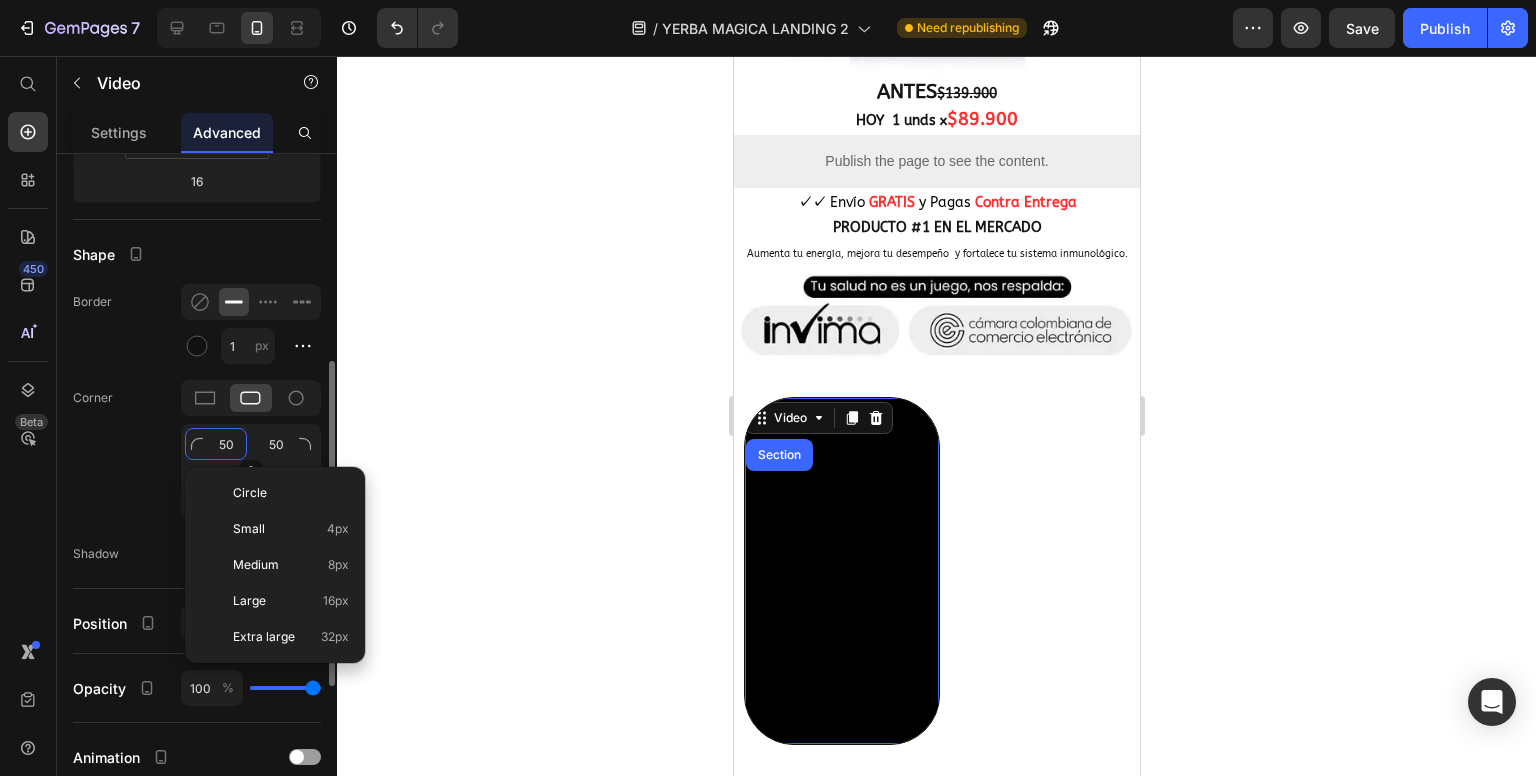 click on "50" 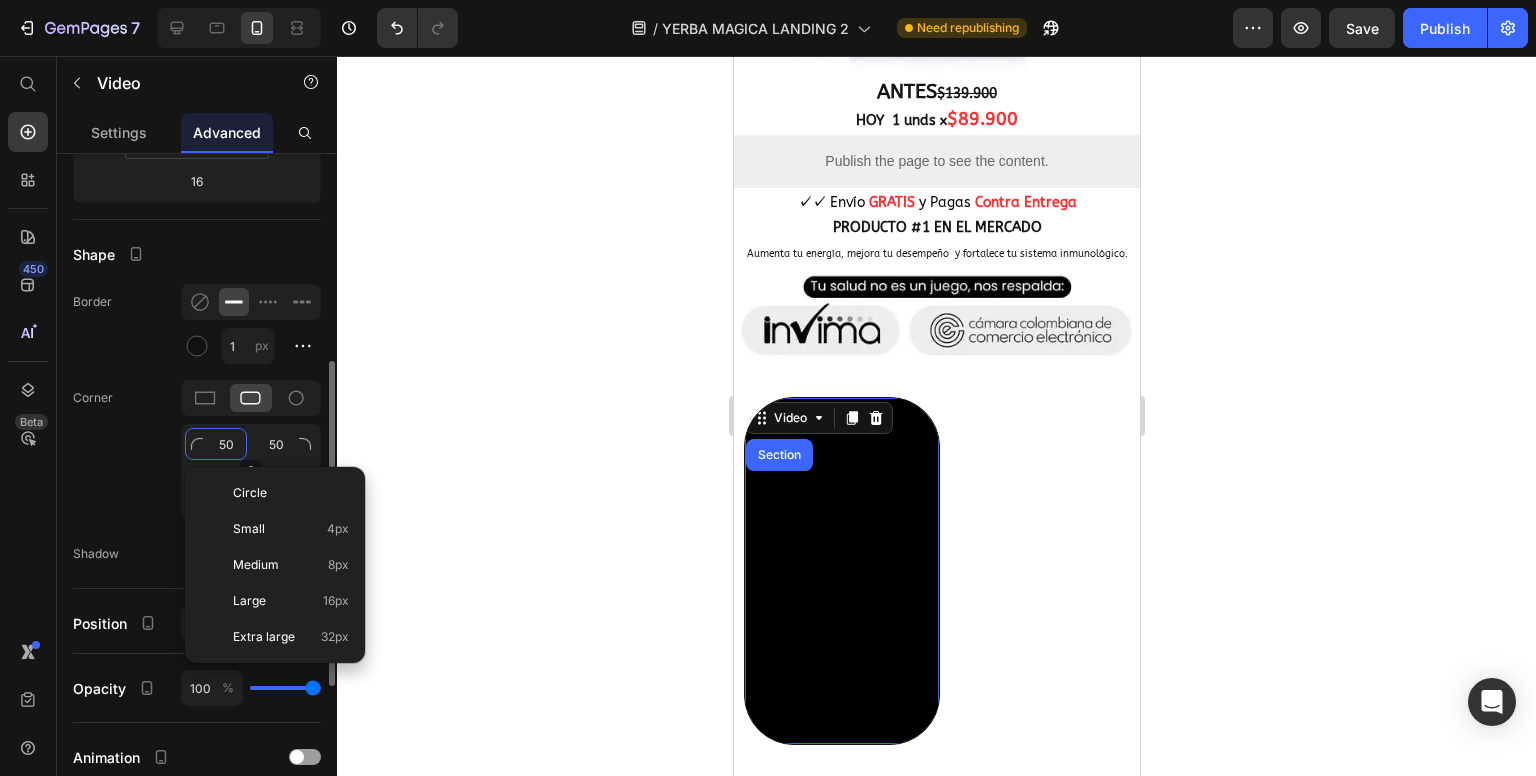 type on "2" 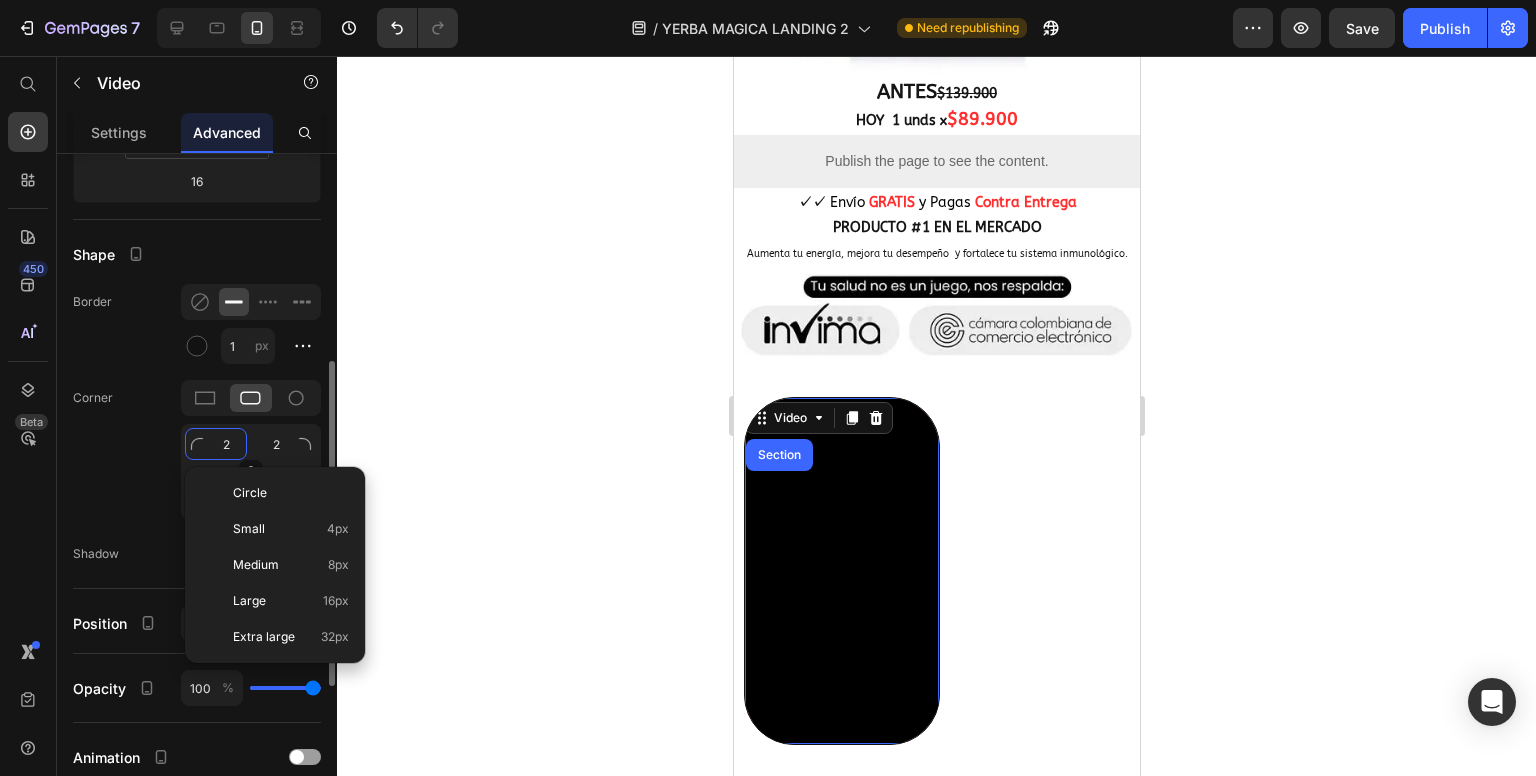 type on "20" 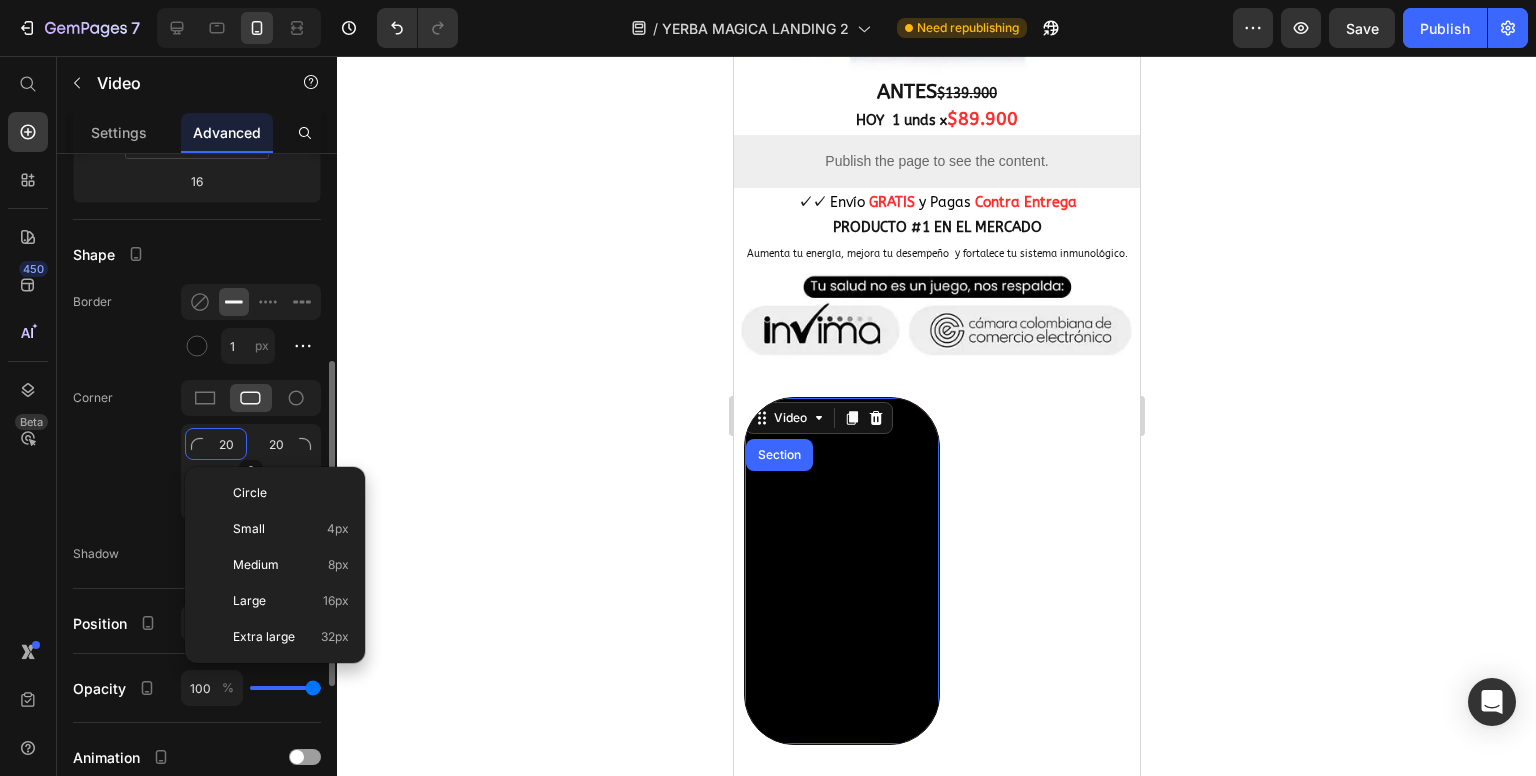 type on "20" 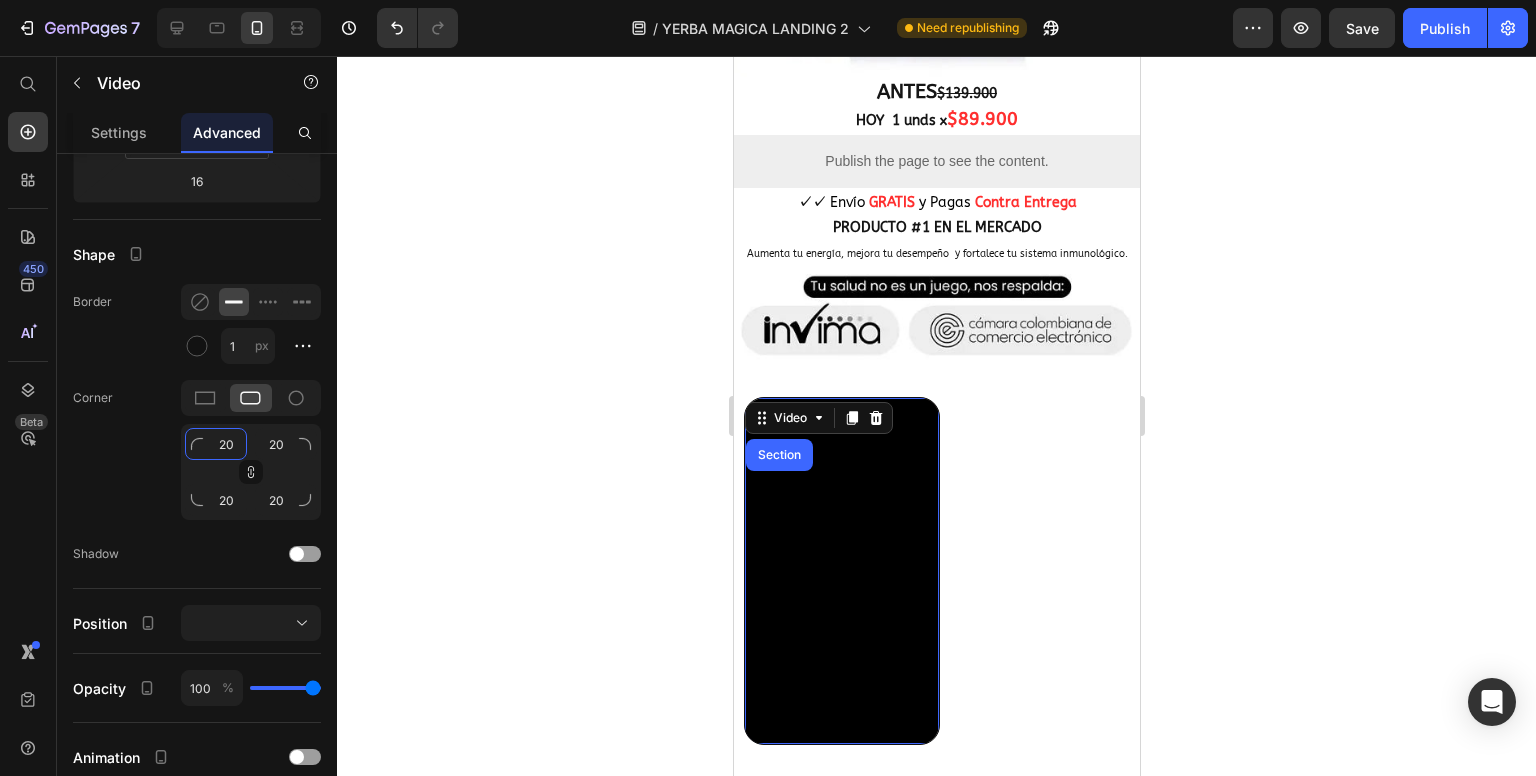 type on "20" 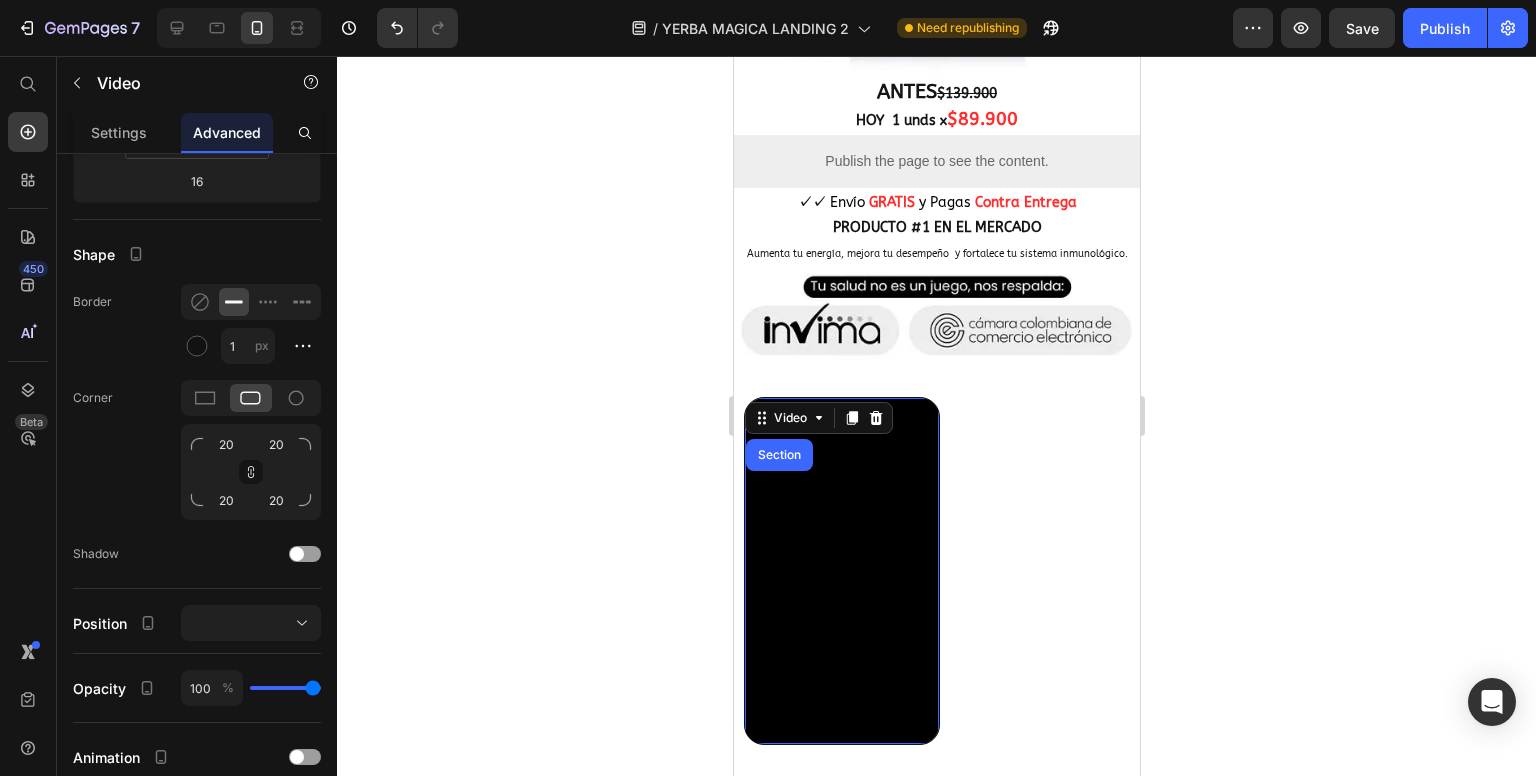 click 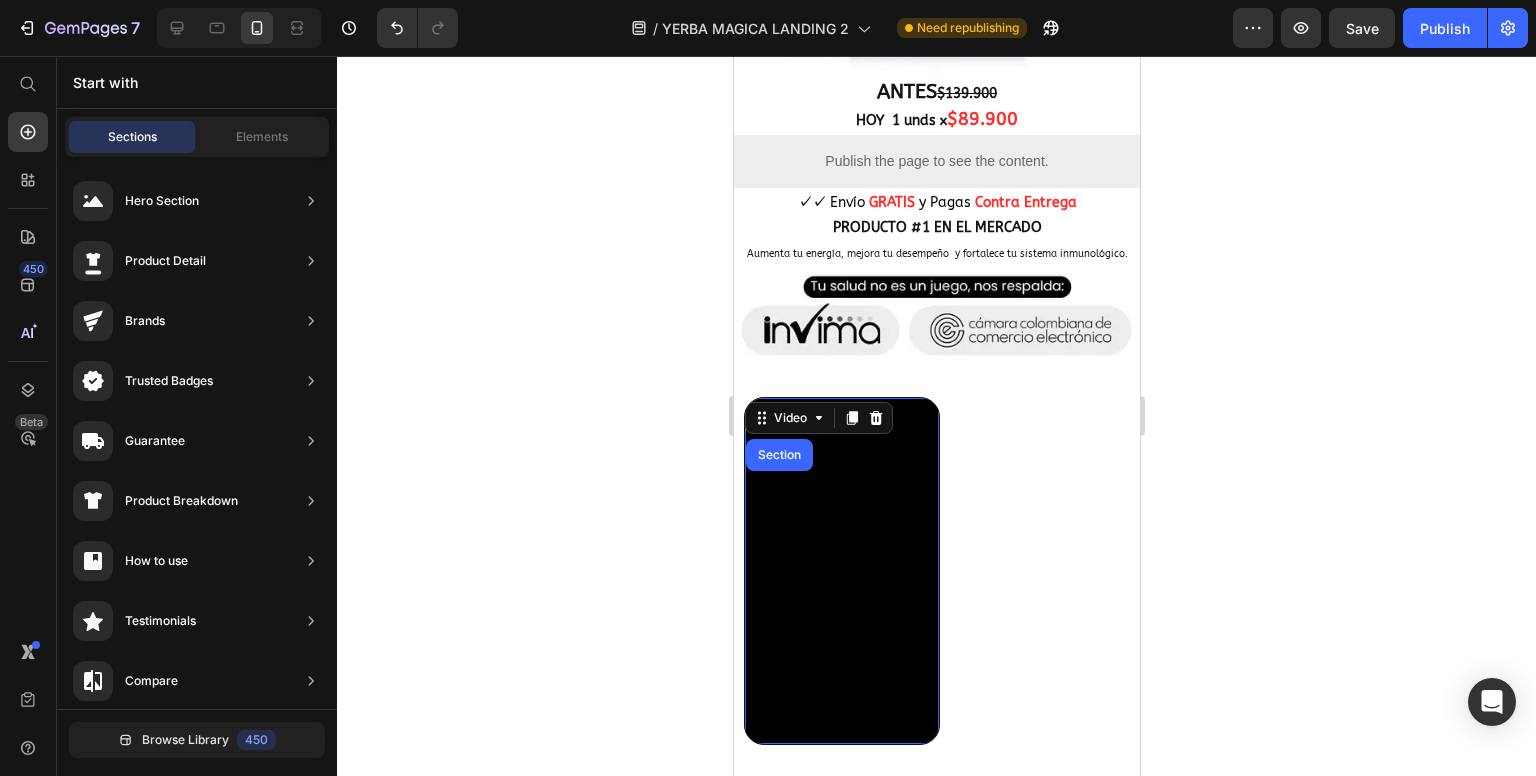 click 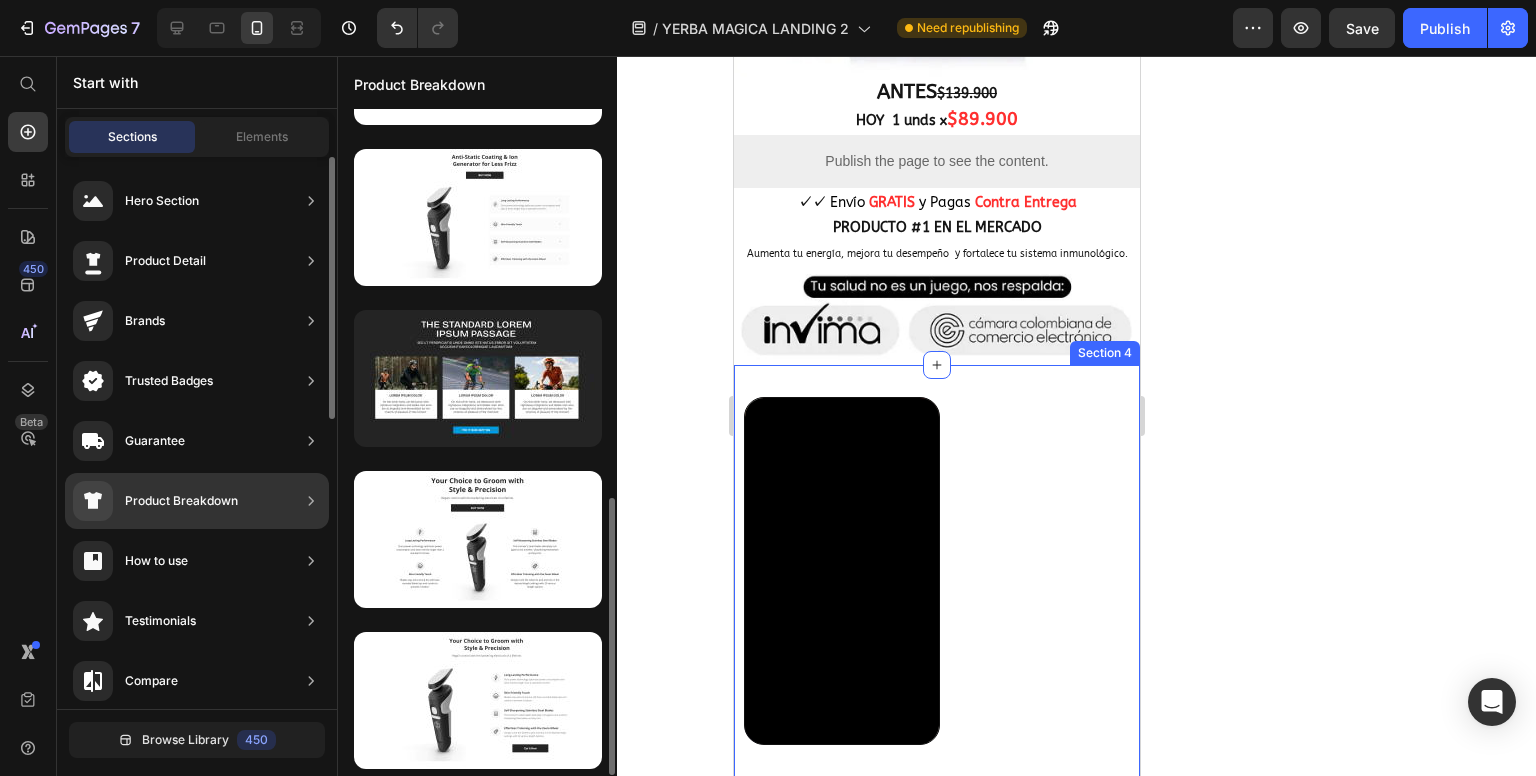 scroll, scrollTop: 288, scrollLeft: 0, axis: vertical 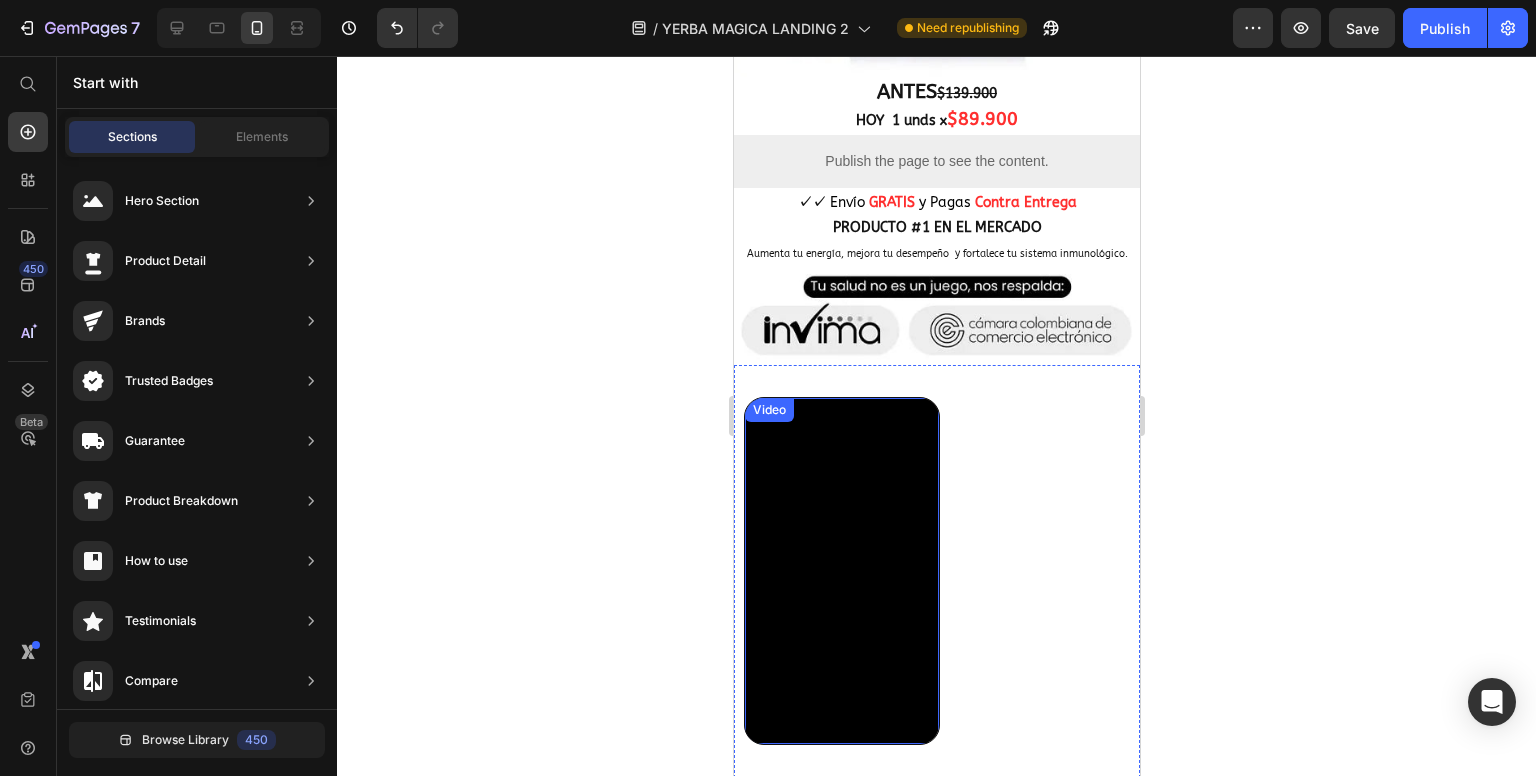 click on "Video" at bounding box center (768, 410) 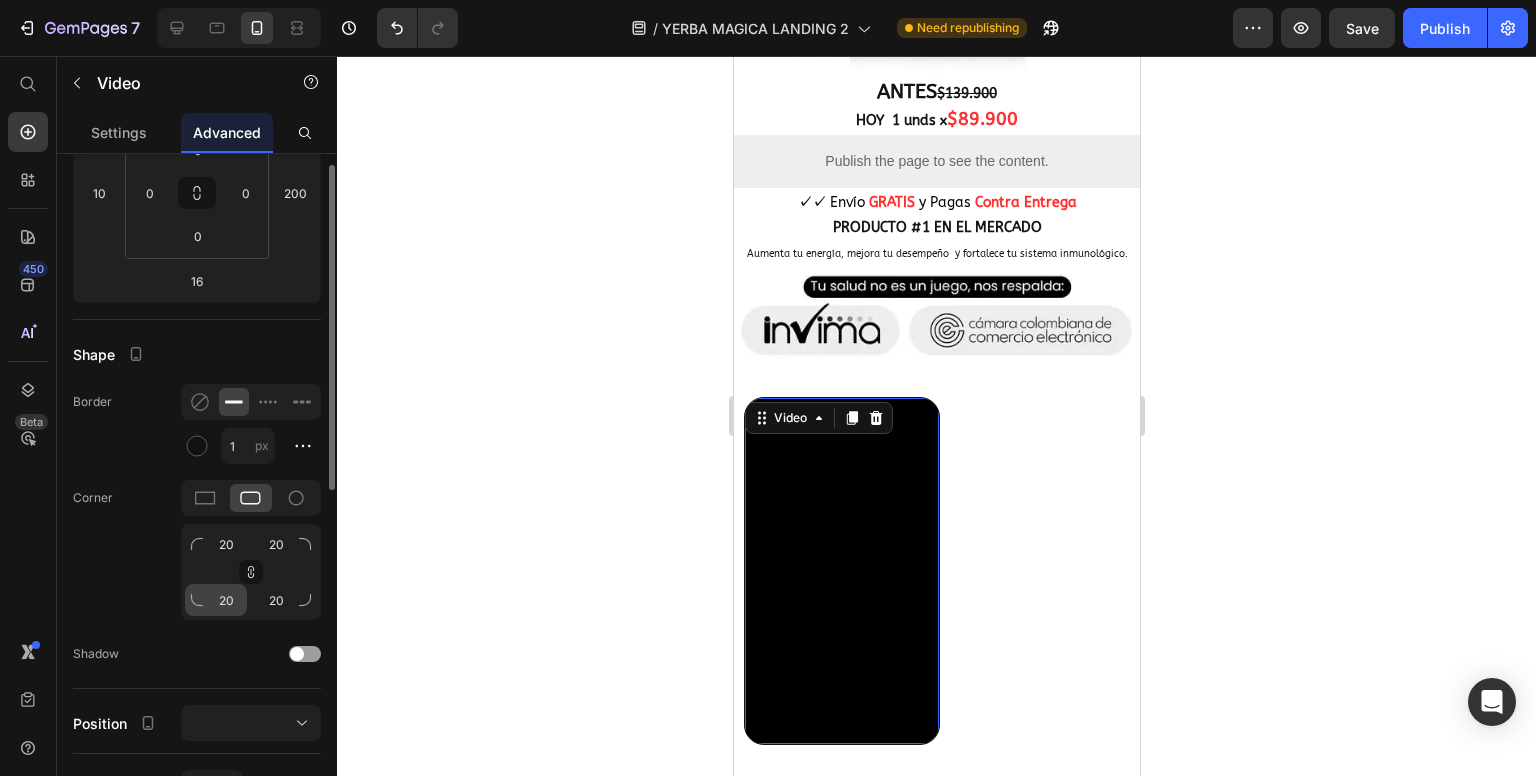 scroll, scrollTop: 232, scrollLeft: 0, axis: vertical 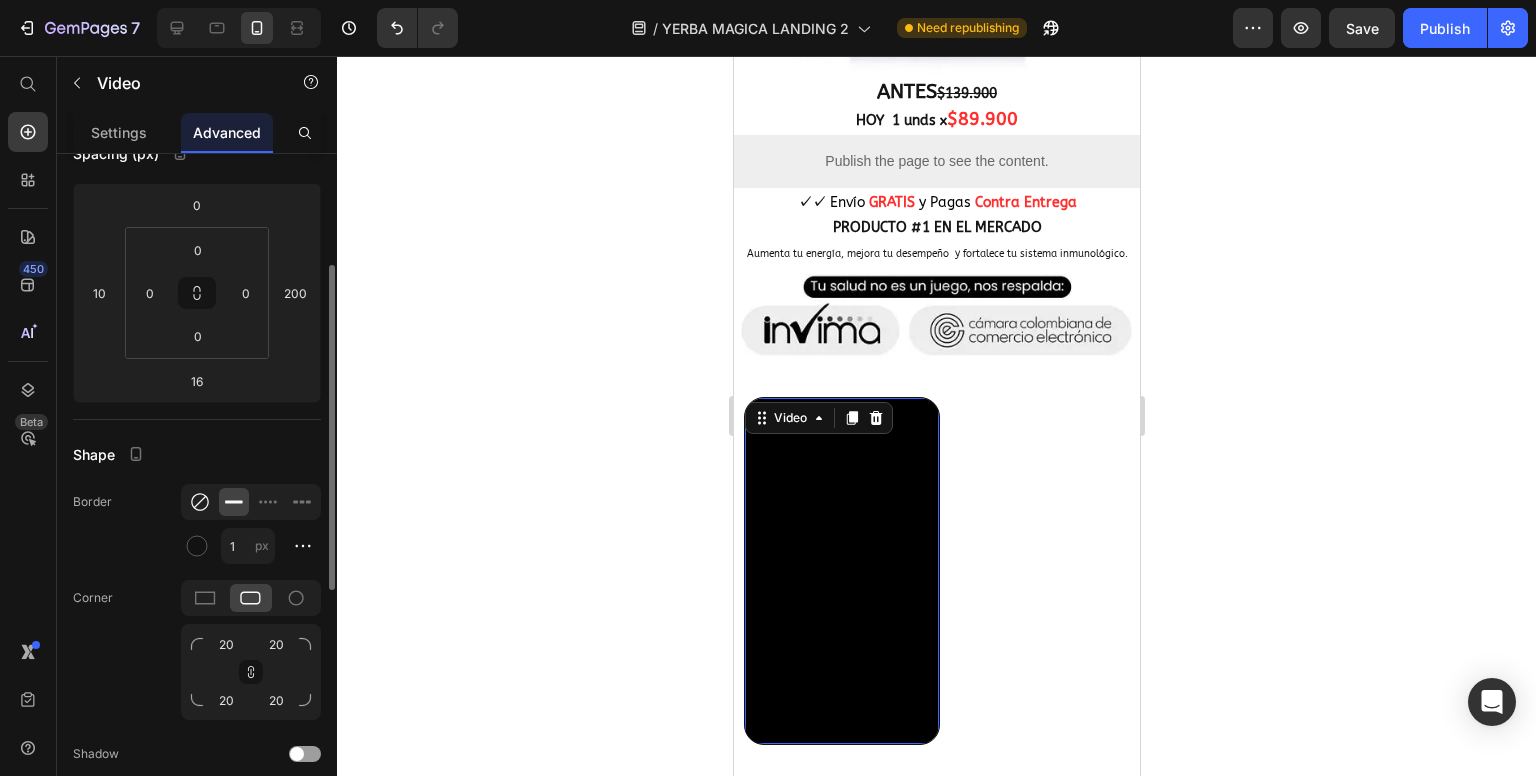 click 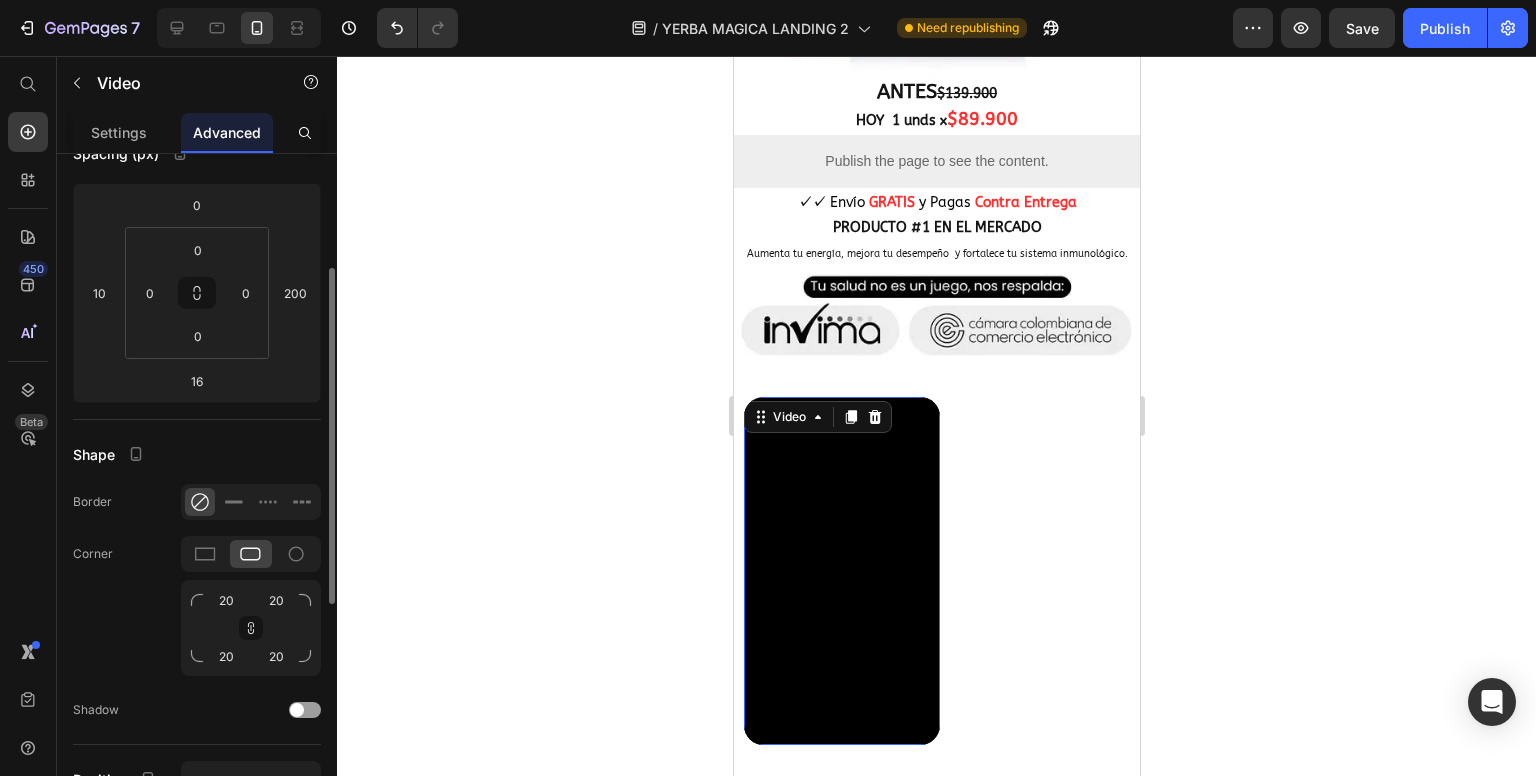 scroll, scrollTop: 332, scrollLeft: 0, axis: vertical 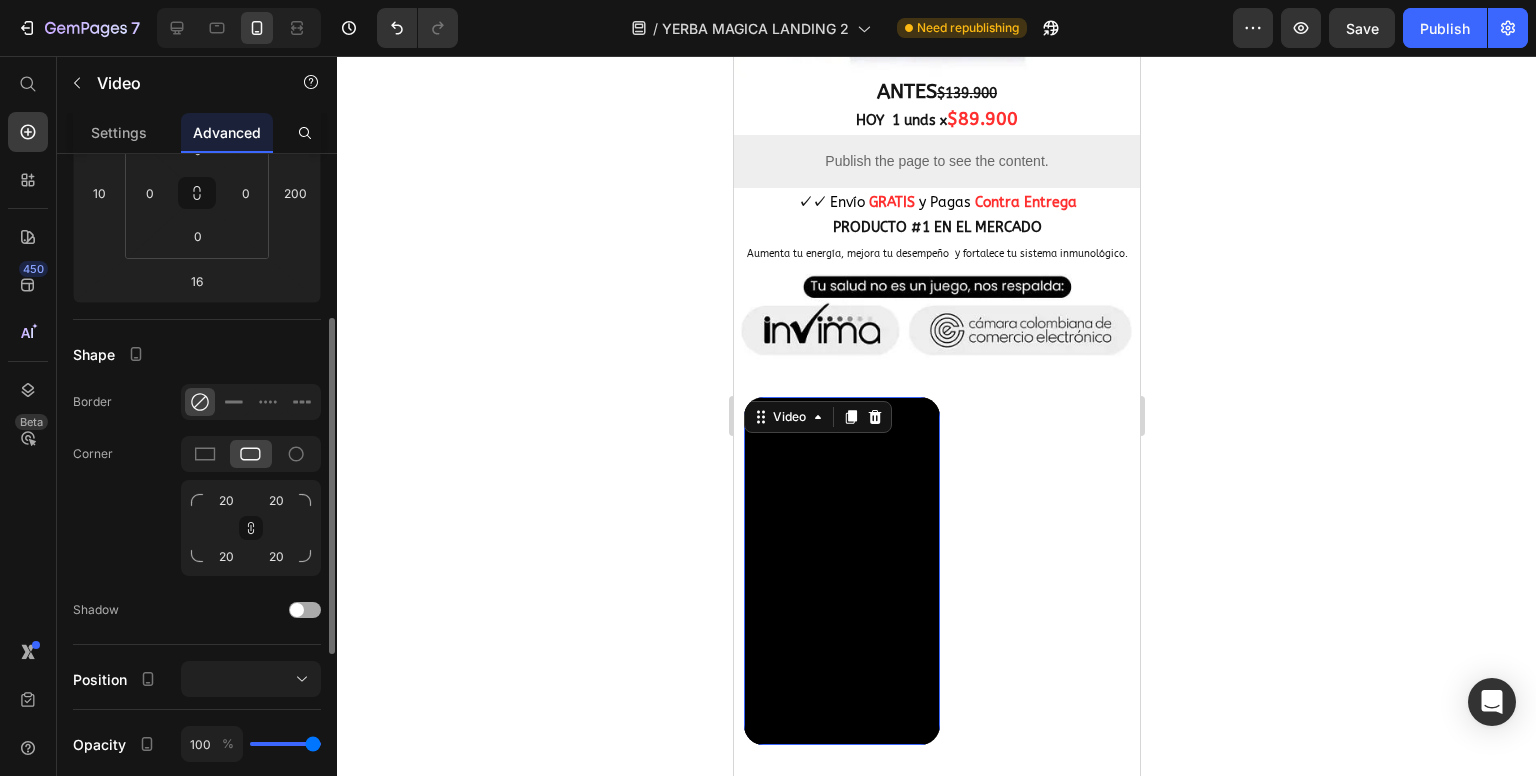 click at bounding box center [297, 610] 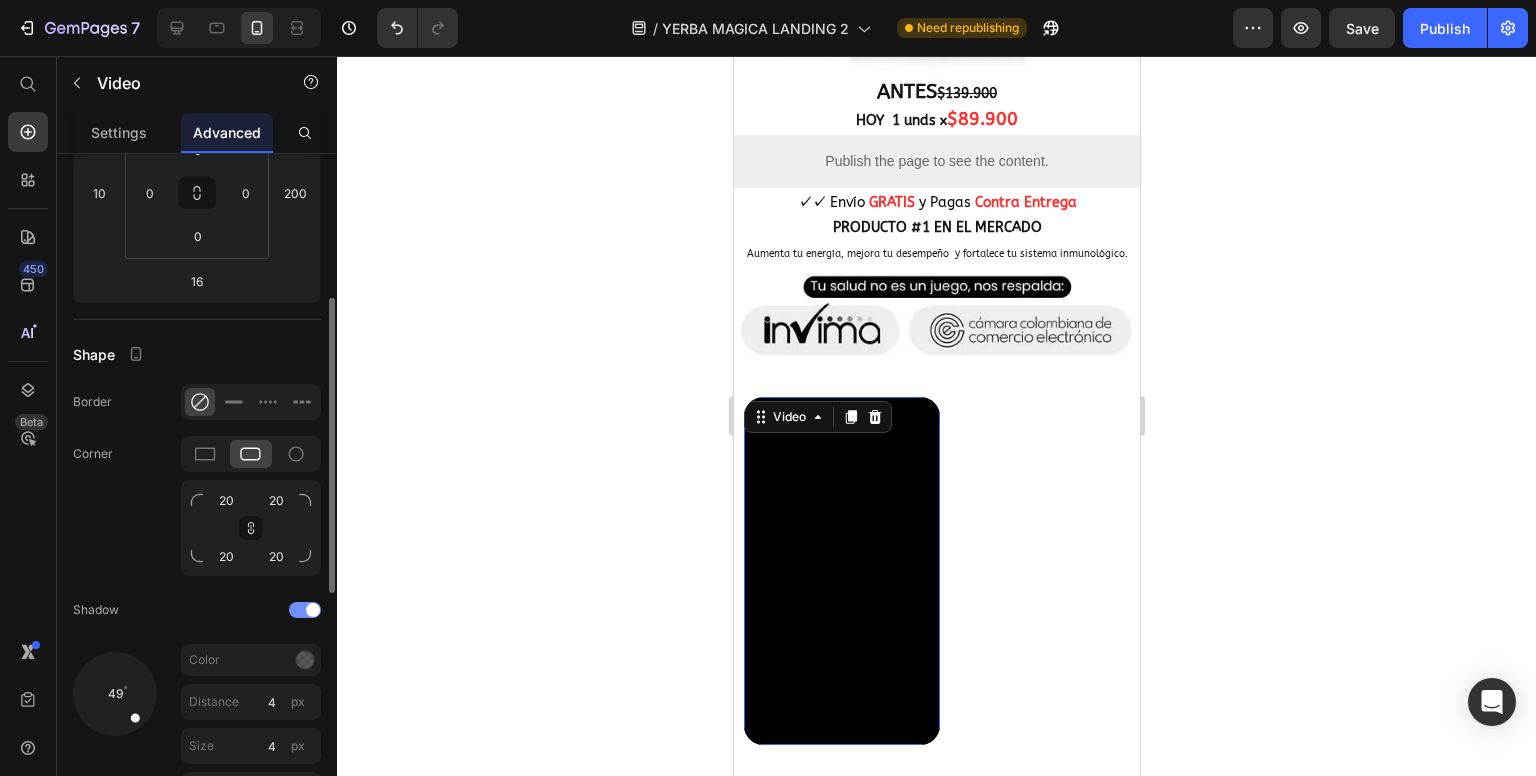 click at bounding box center (305, 610) 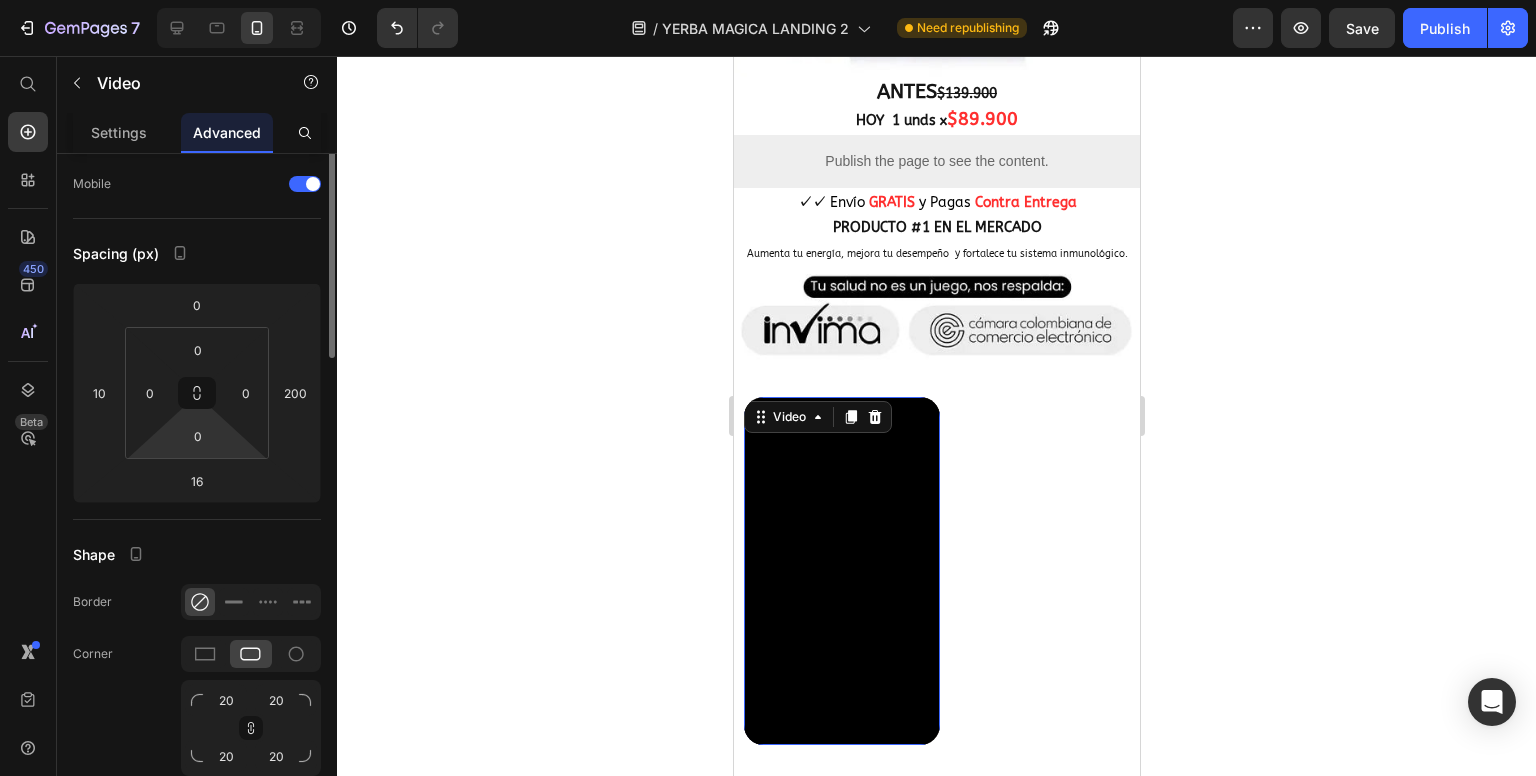 scroll, scrollTop: 0, scrollLeft: 0, axis: both 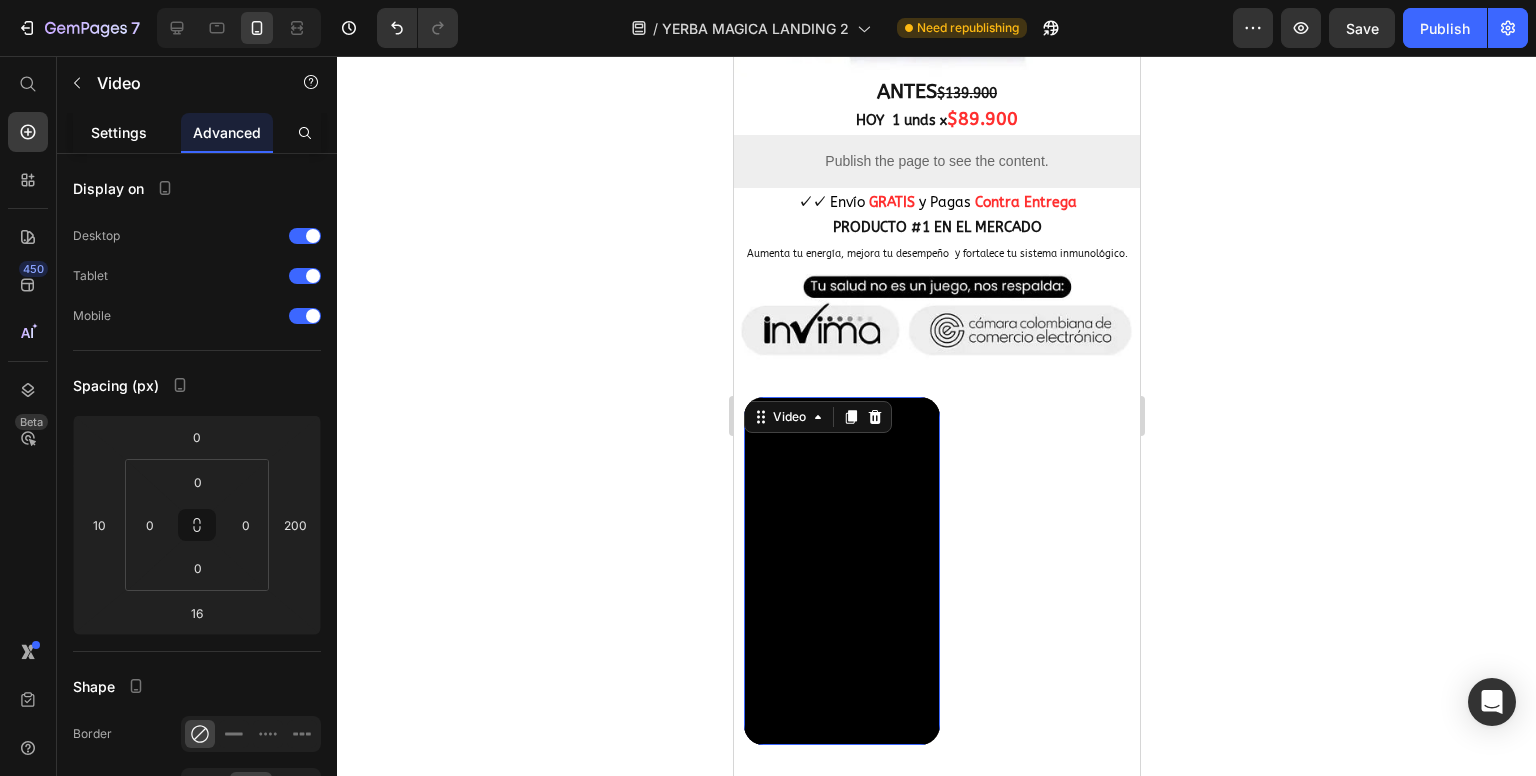 click on "Settings" at bounding box center (119, 132) 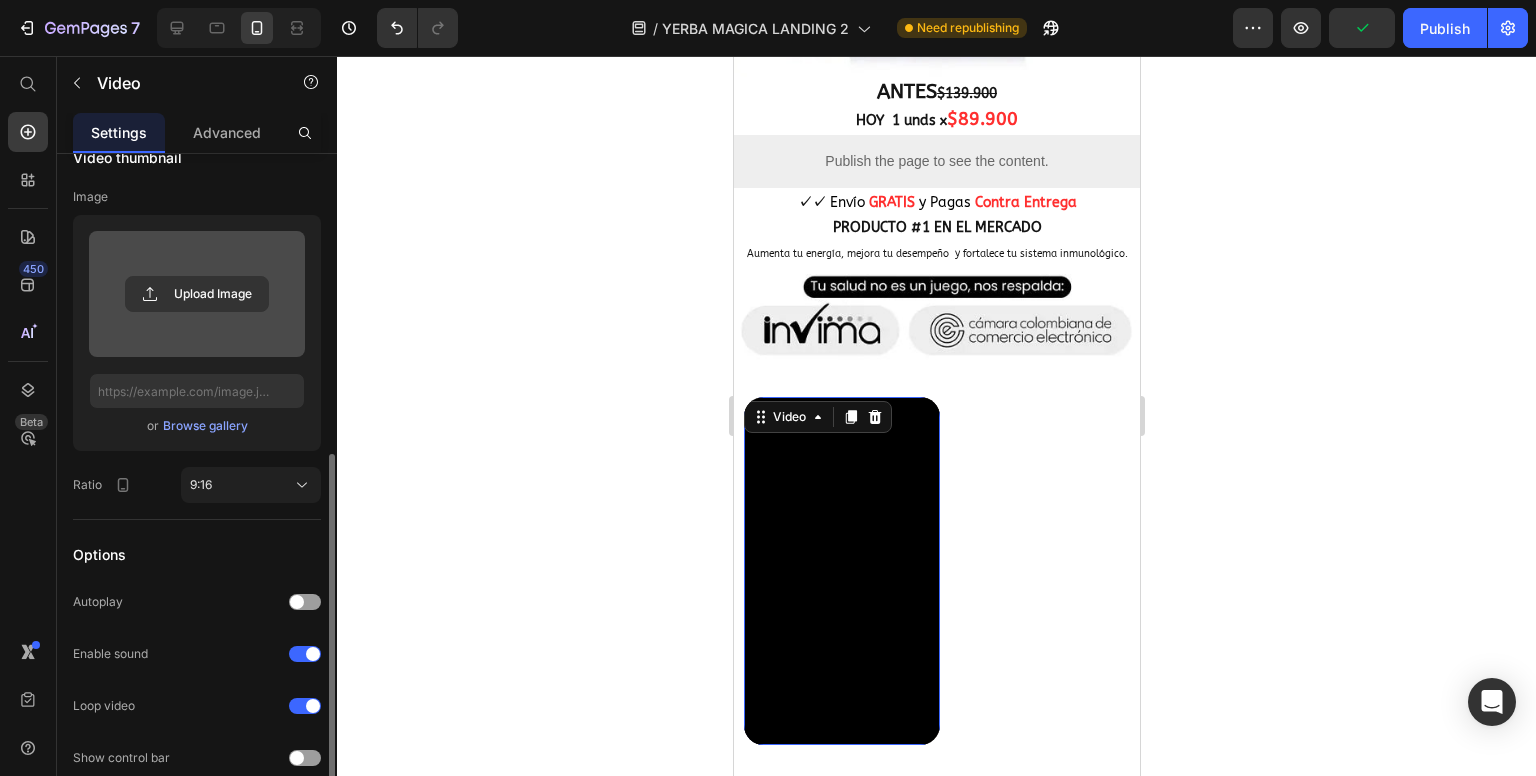 scroll, scrollTop: 300, scrollLeft: 0, axis: vertical 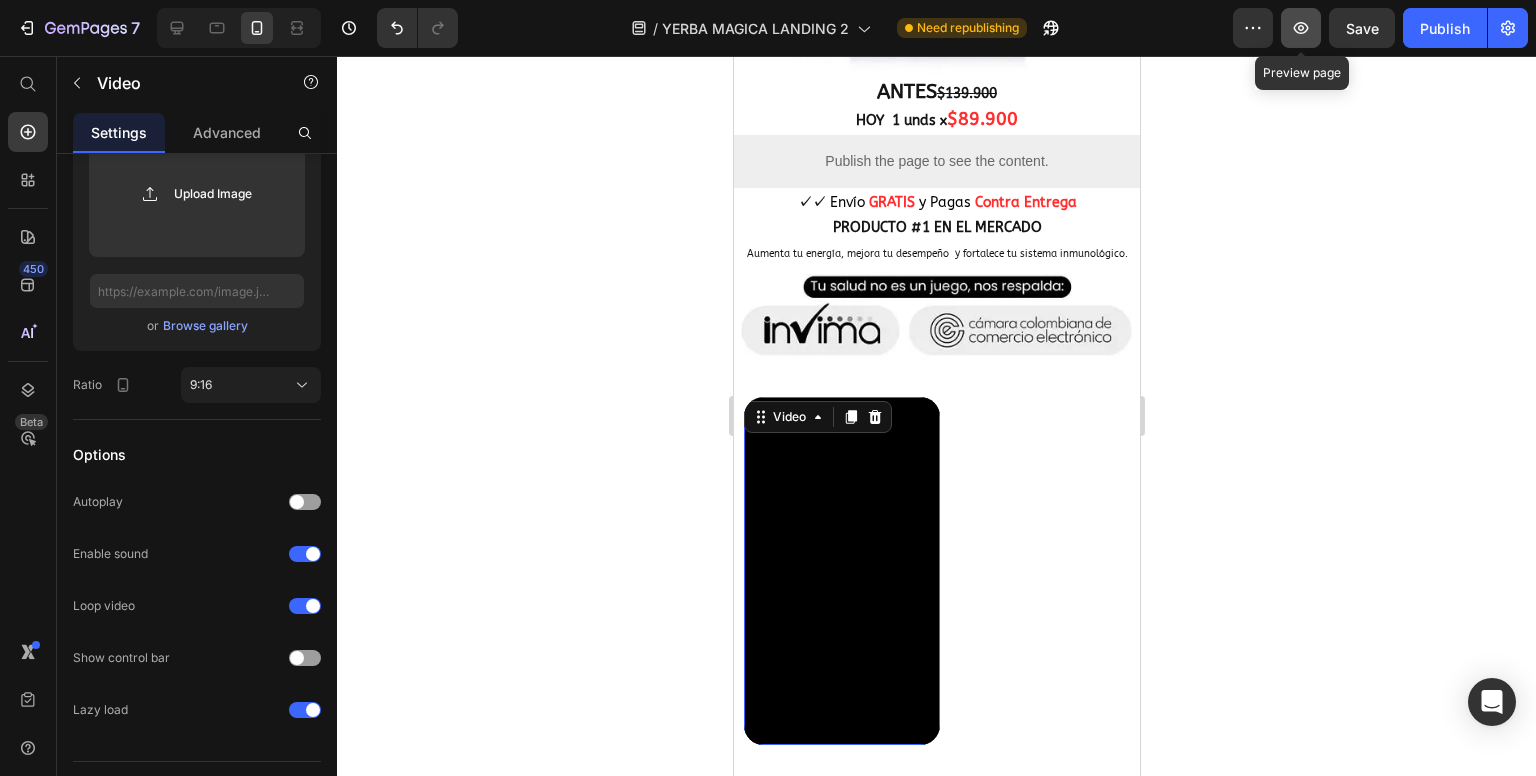 click 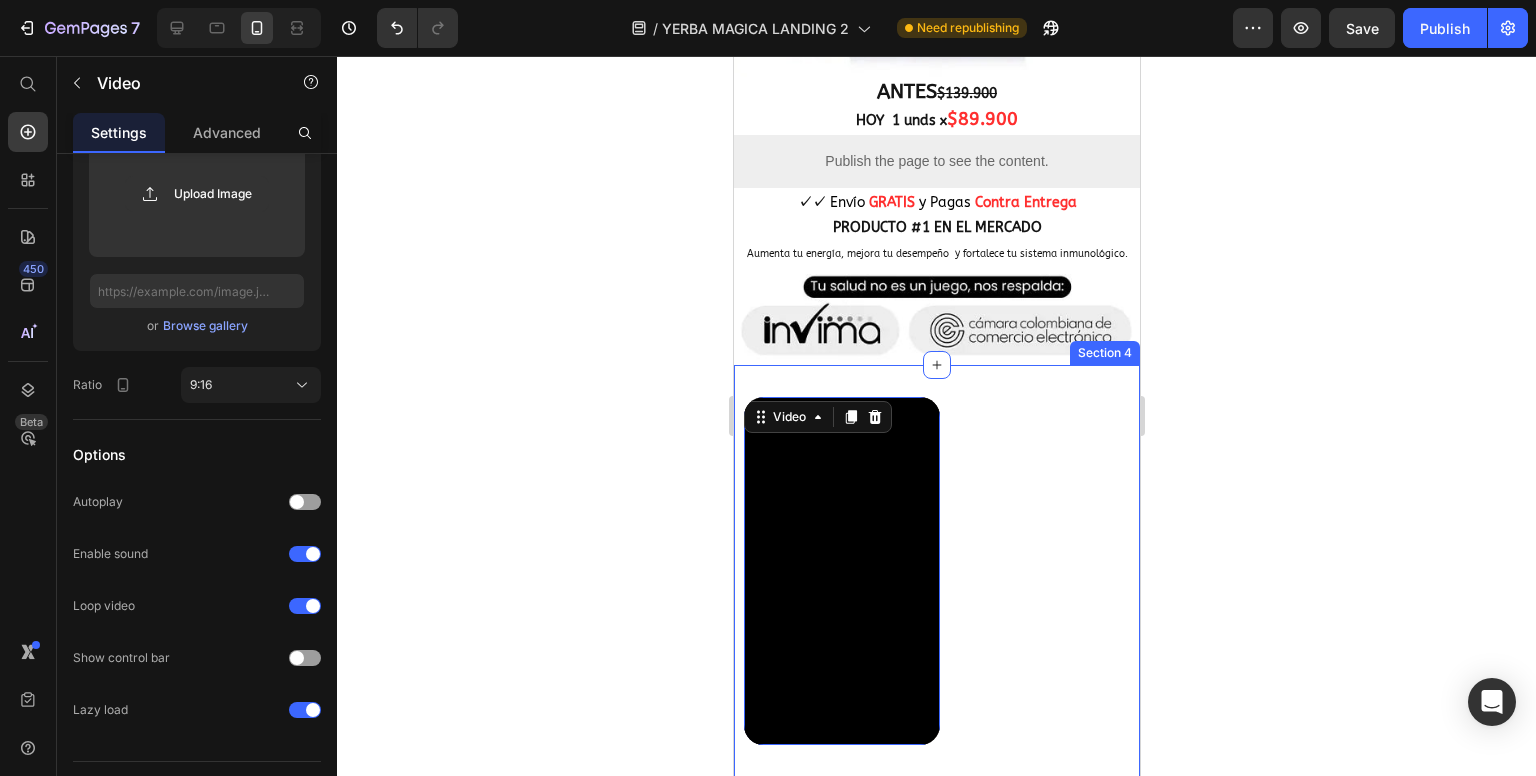 click 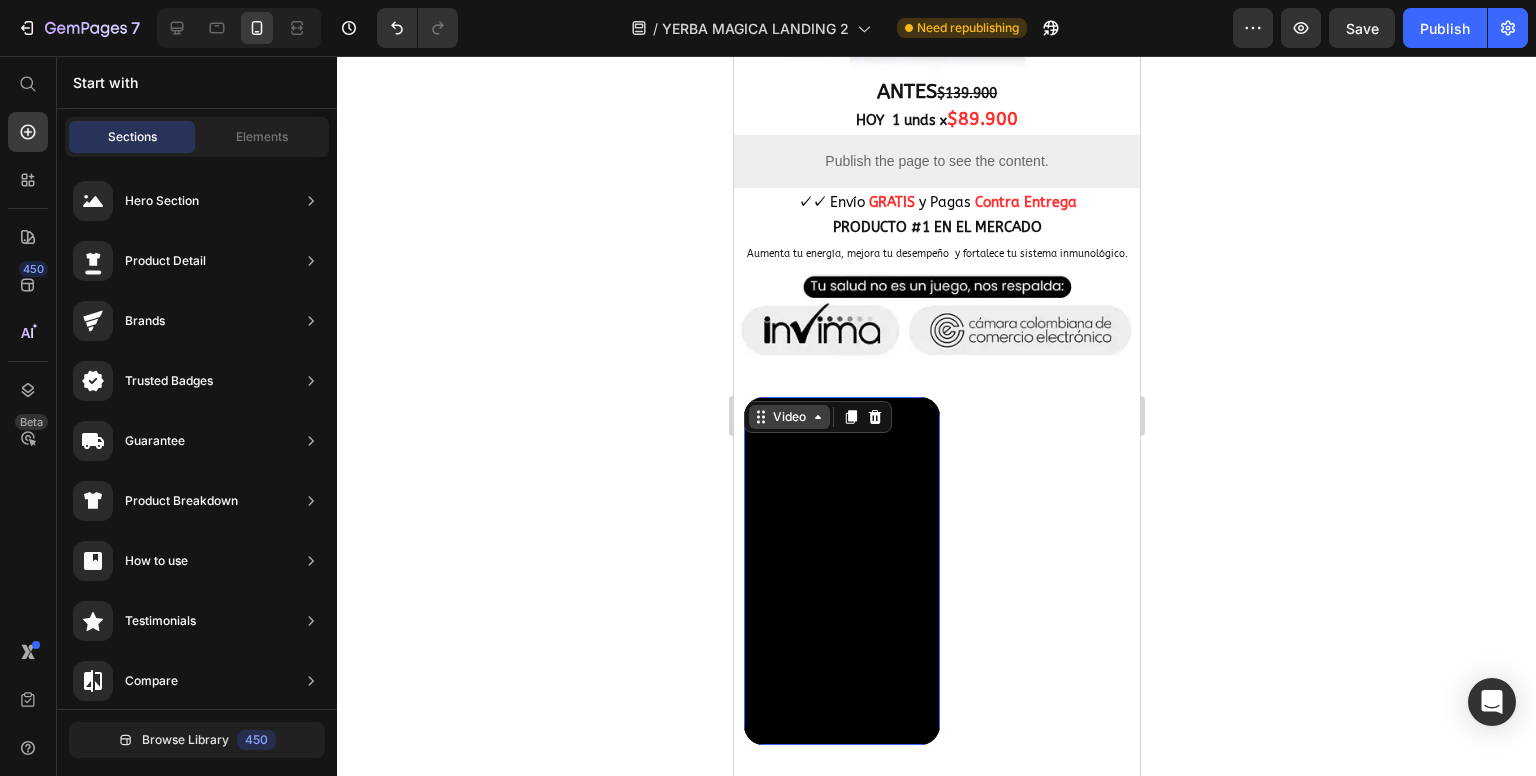 click on "Video" at bounding box center [788, 417] 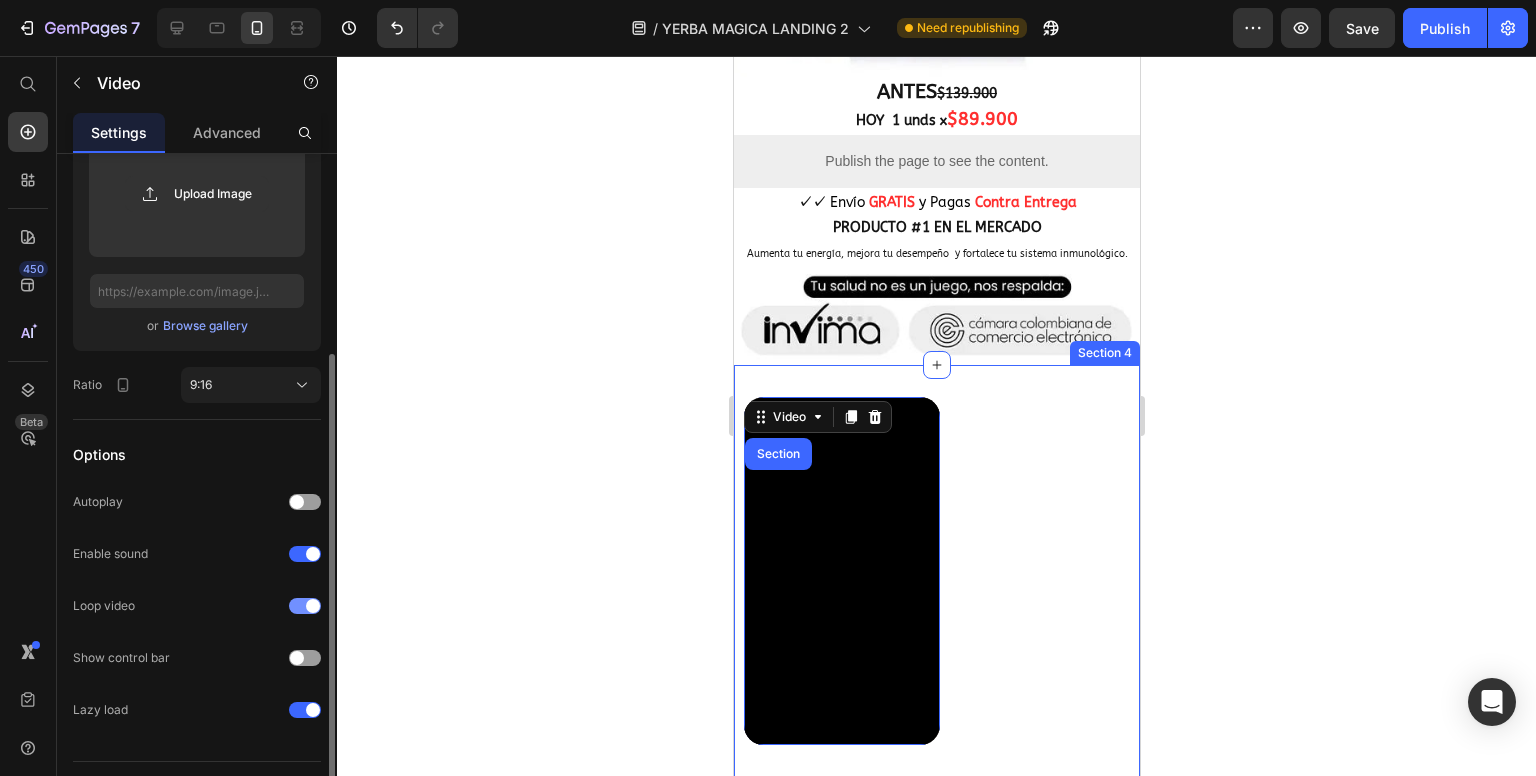 click at bounding box center (305, 606) 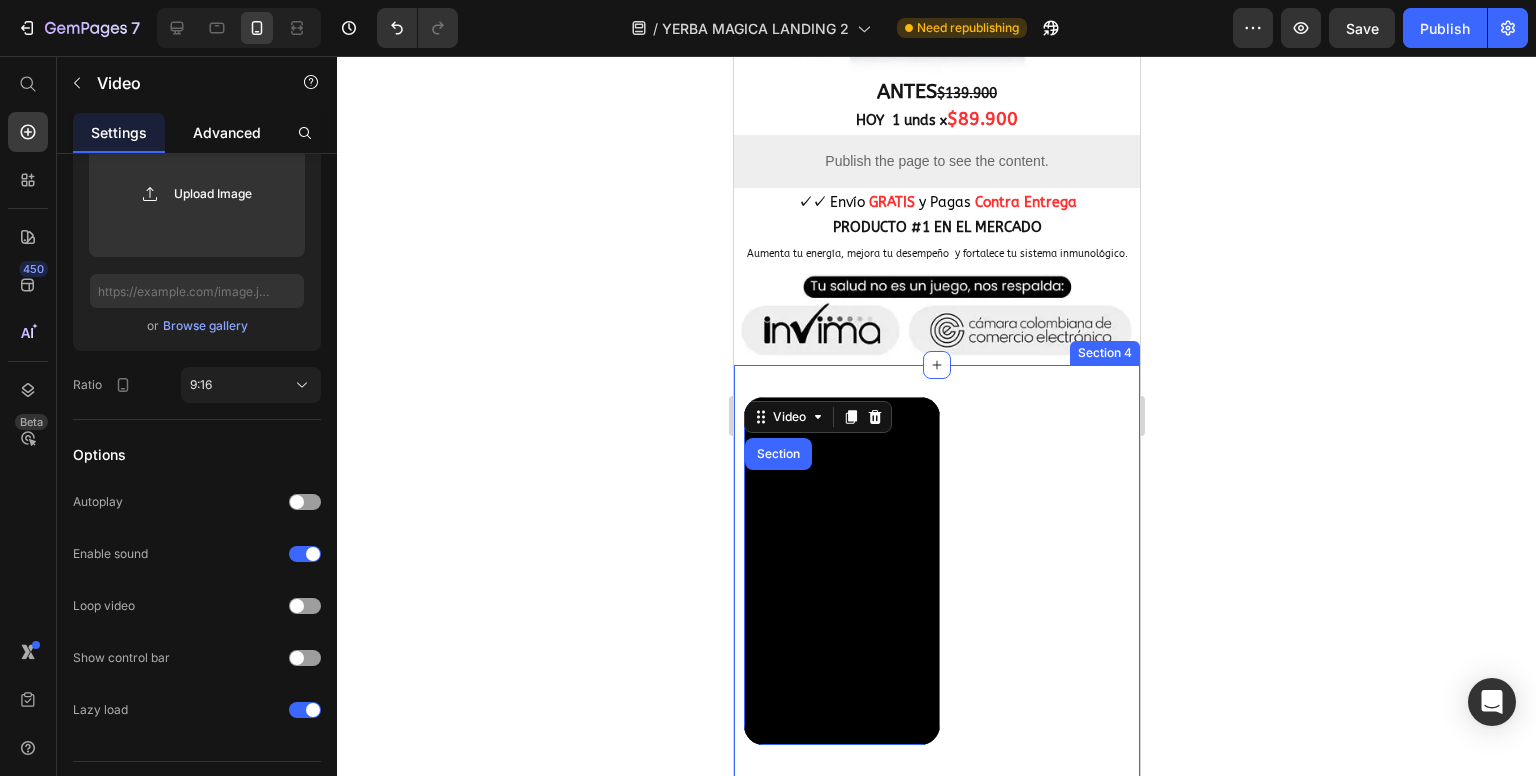 click on "Advanced" at bounding box center (227, 132) 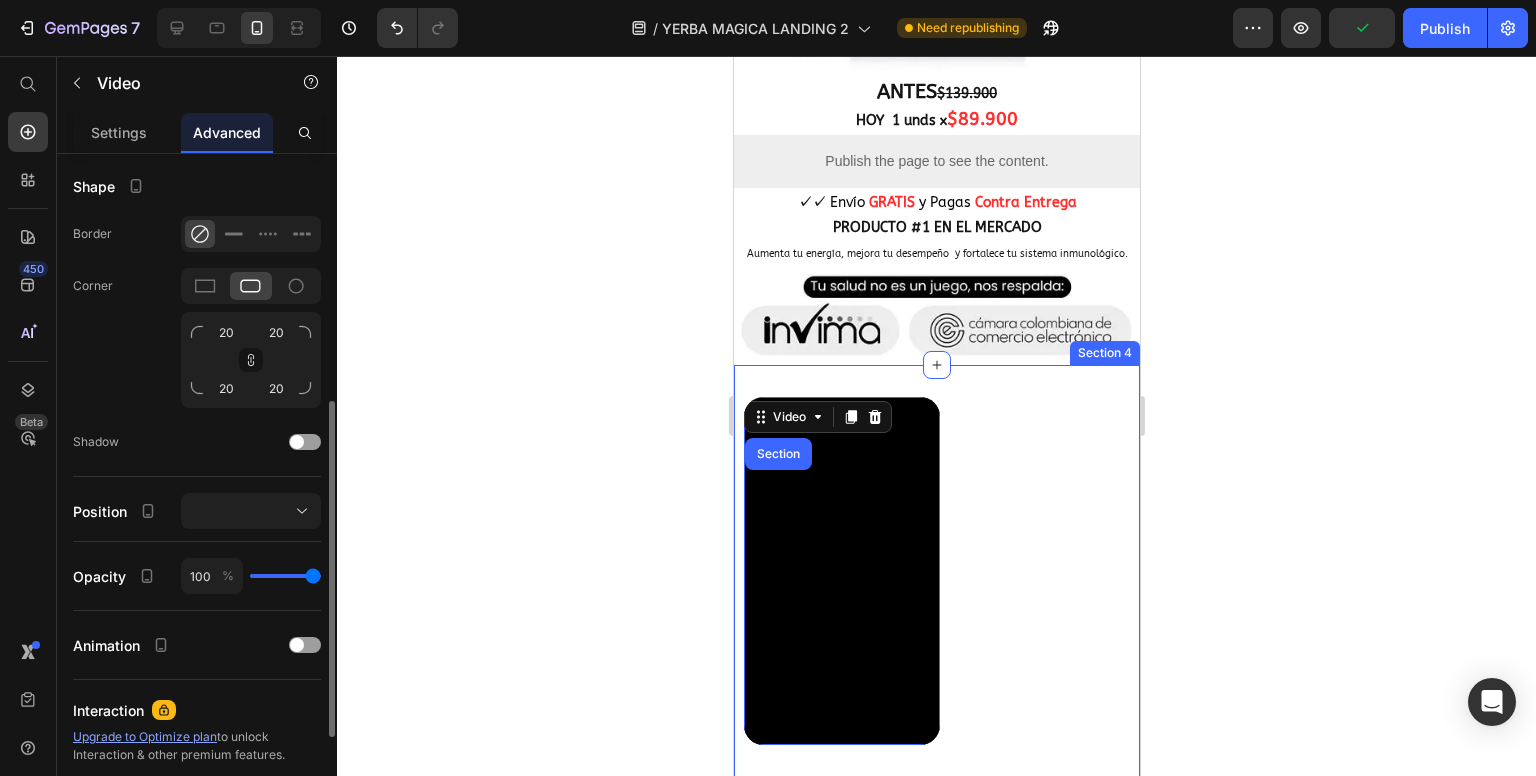 scroll, scrollTop: 692, scrollLeft: 0, axis: vertical 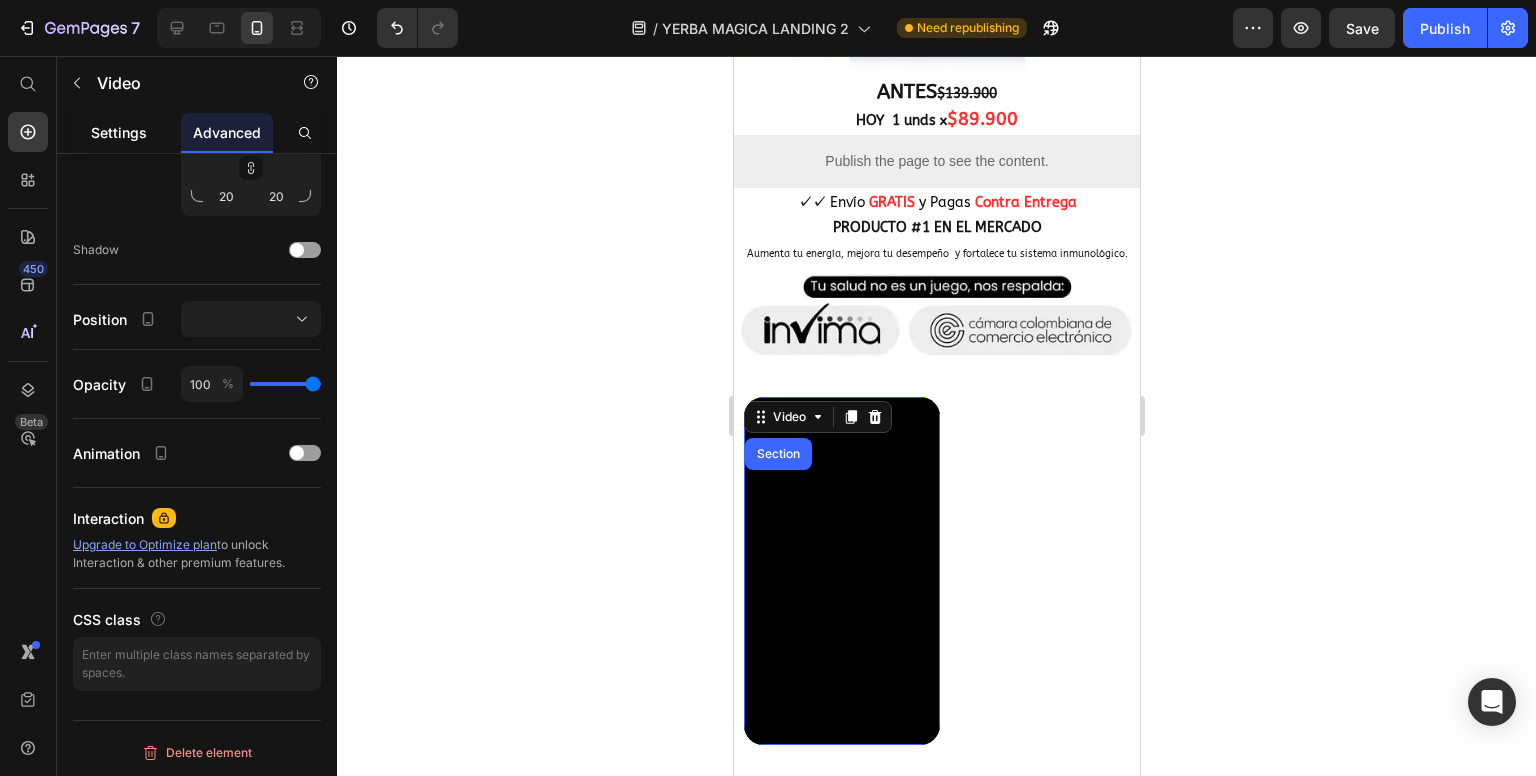 click on "Settings" at bounding box center [119, 132] 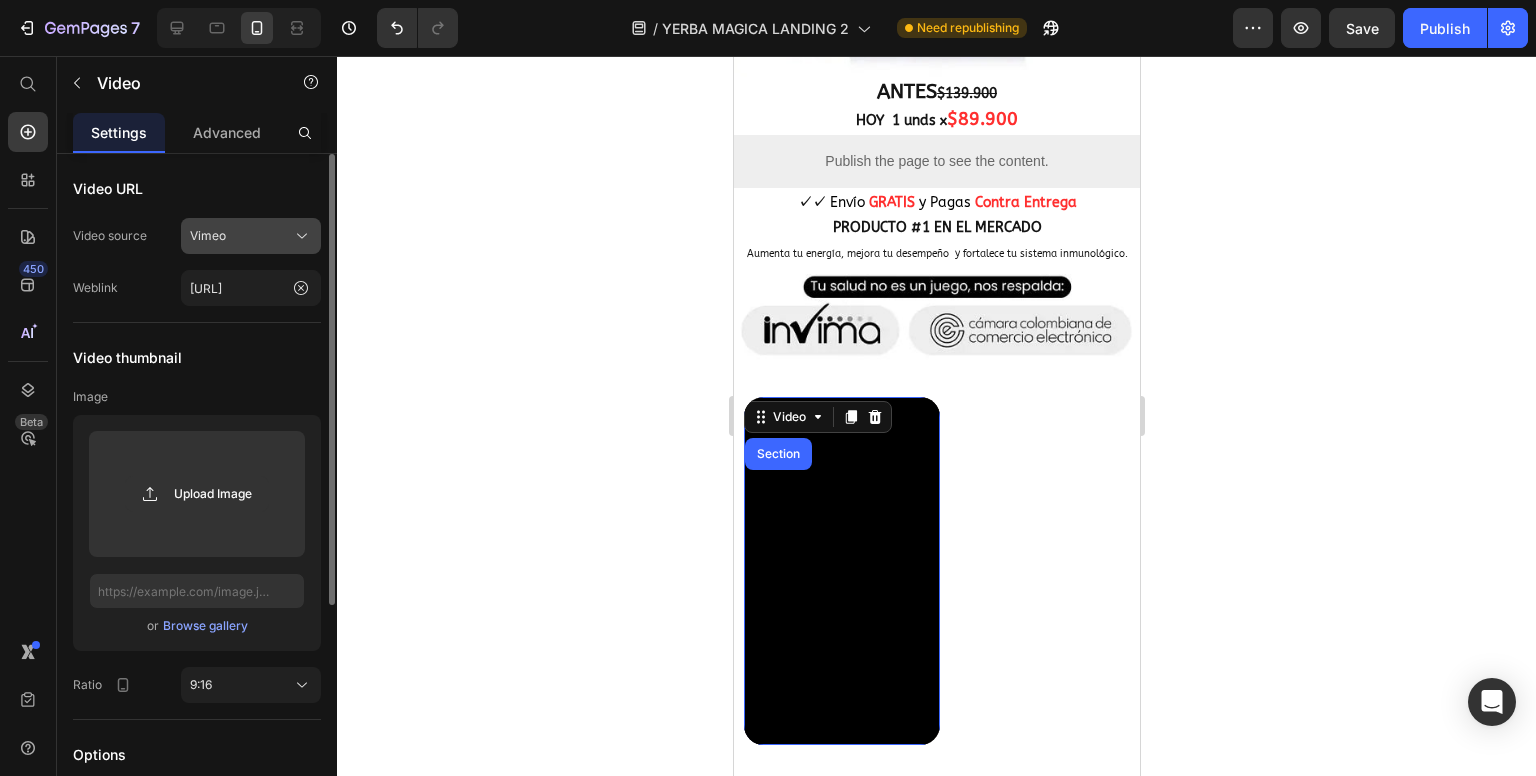 click on "Vimeo" 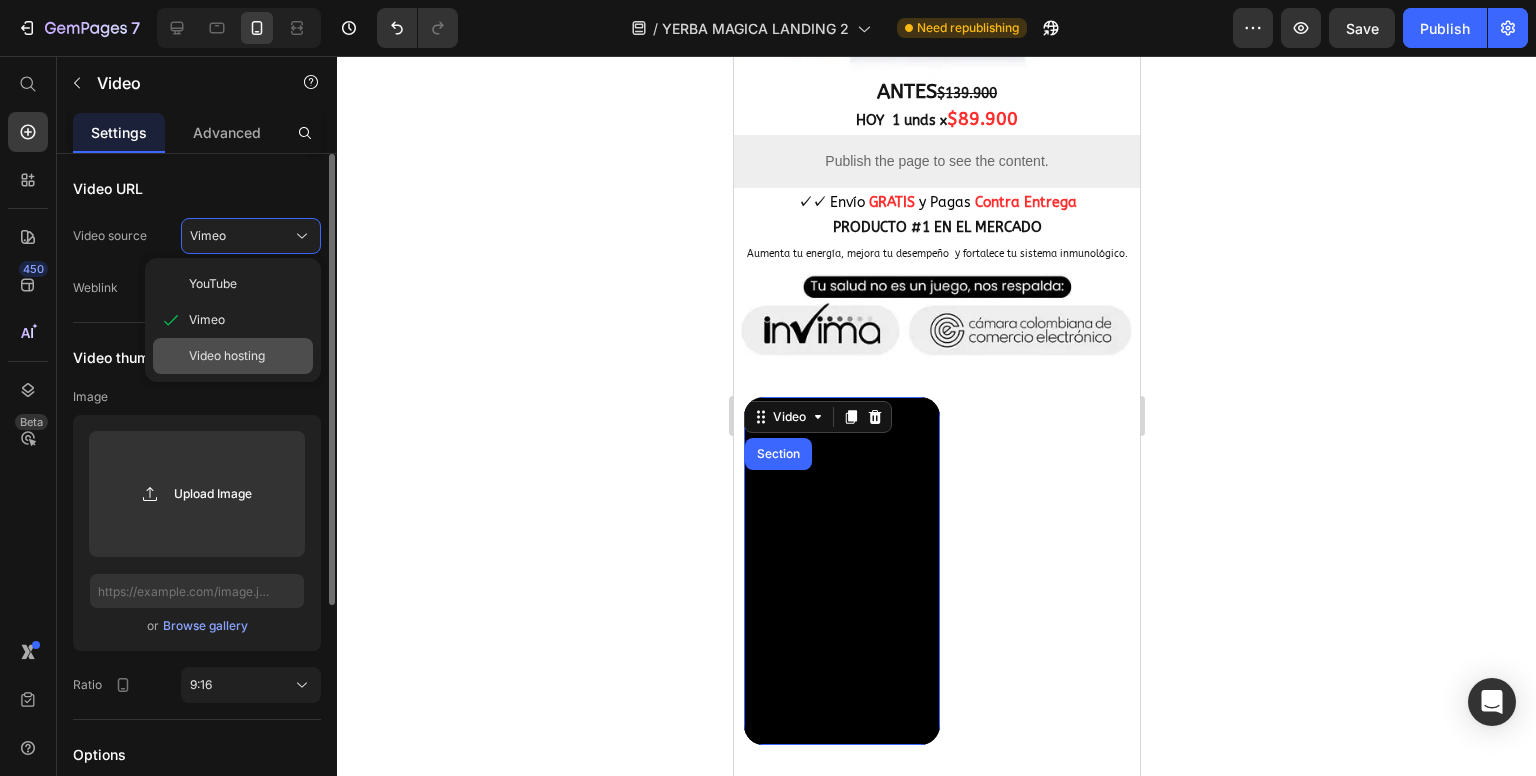 click on "Video hosting" at bounding box center [227, 356] 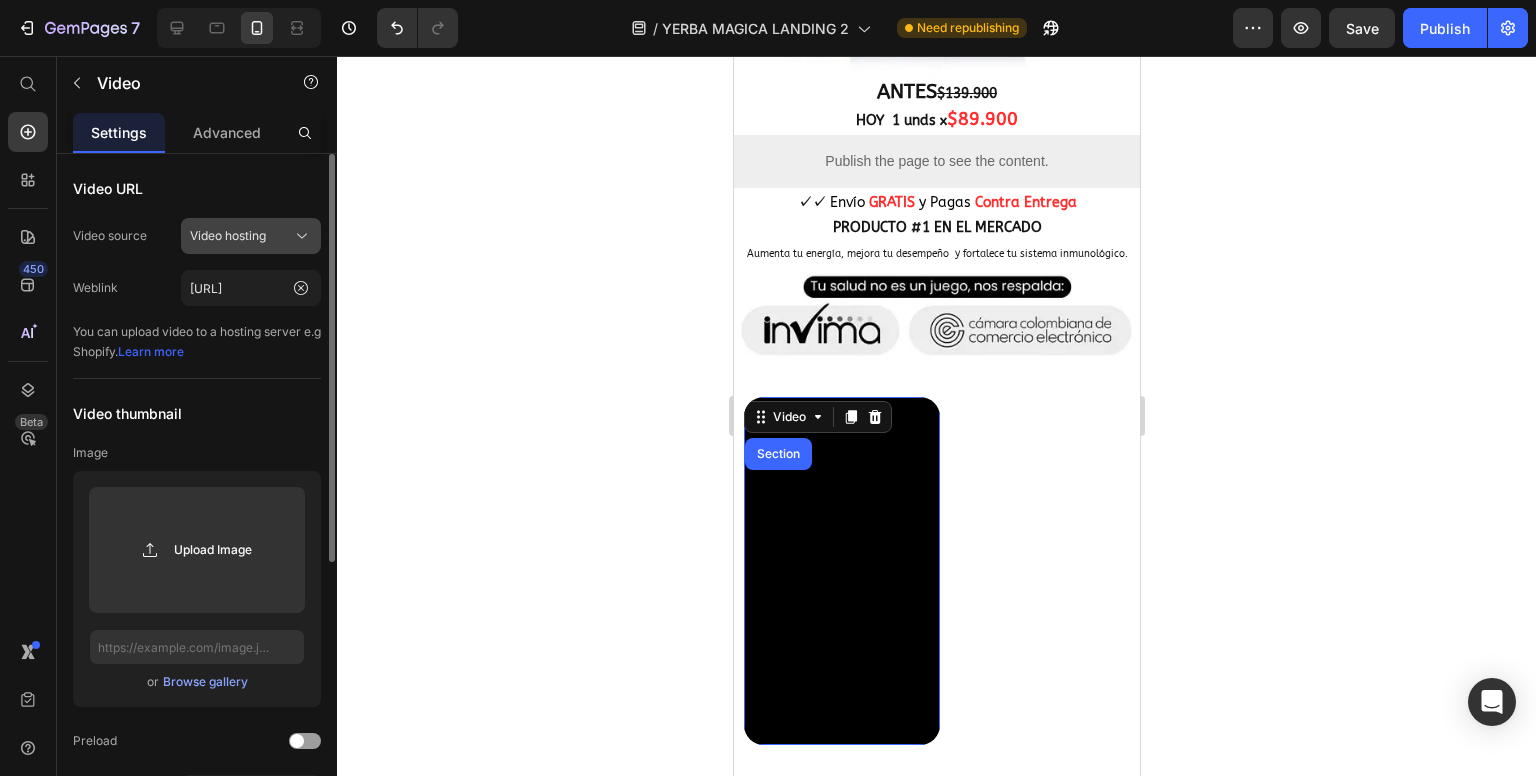 click on "Video hosting" at bounding box center [228, 236] 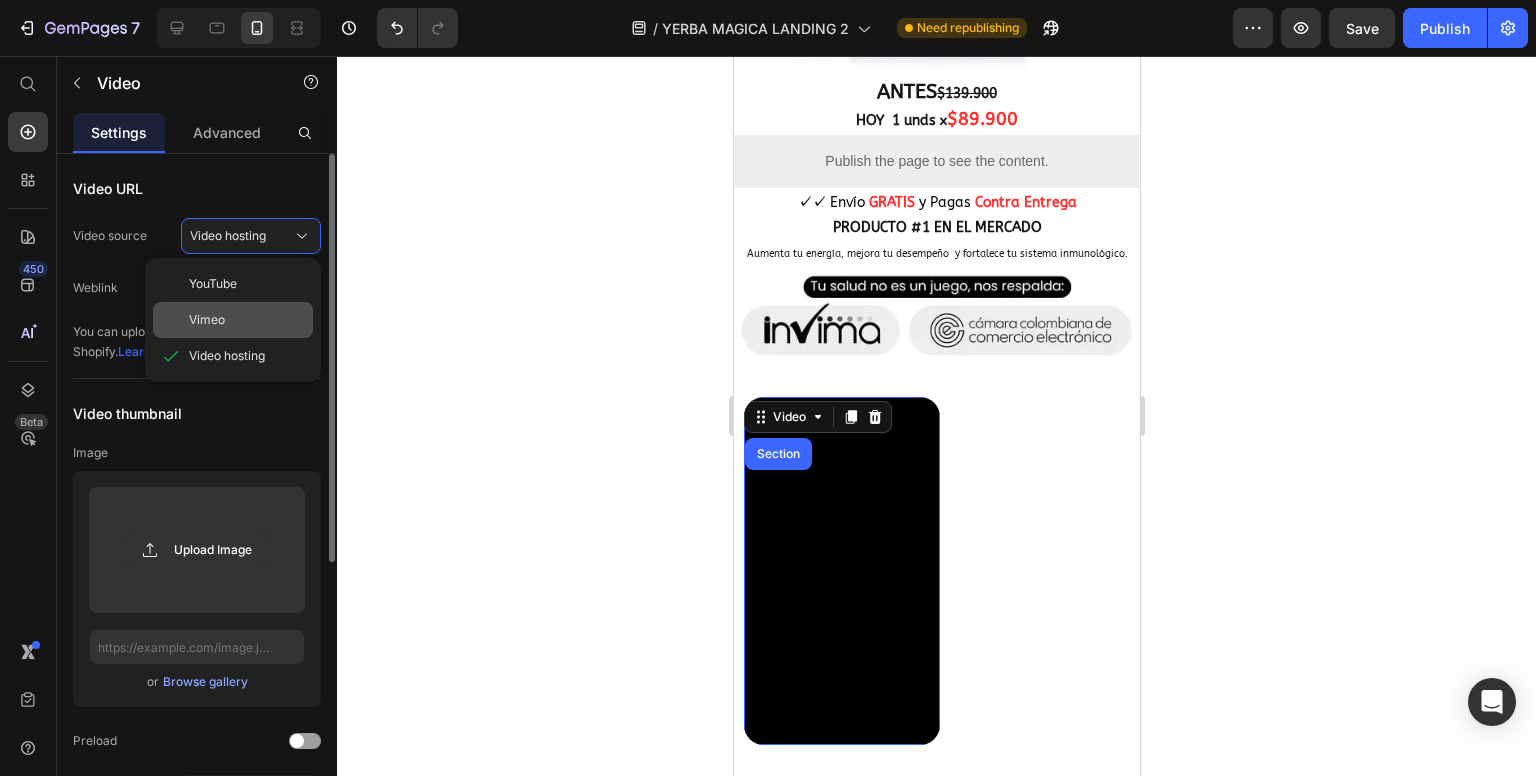 click on "Vimeo" 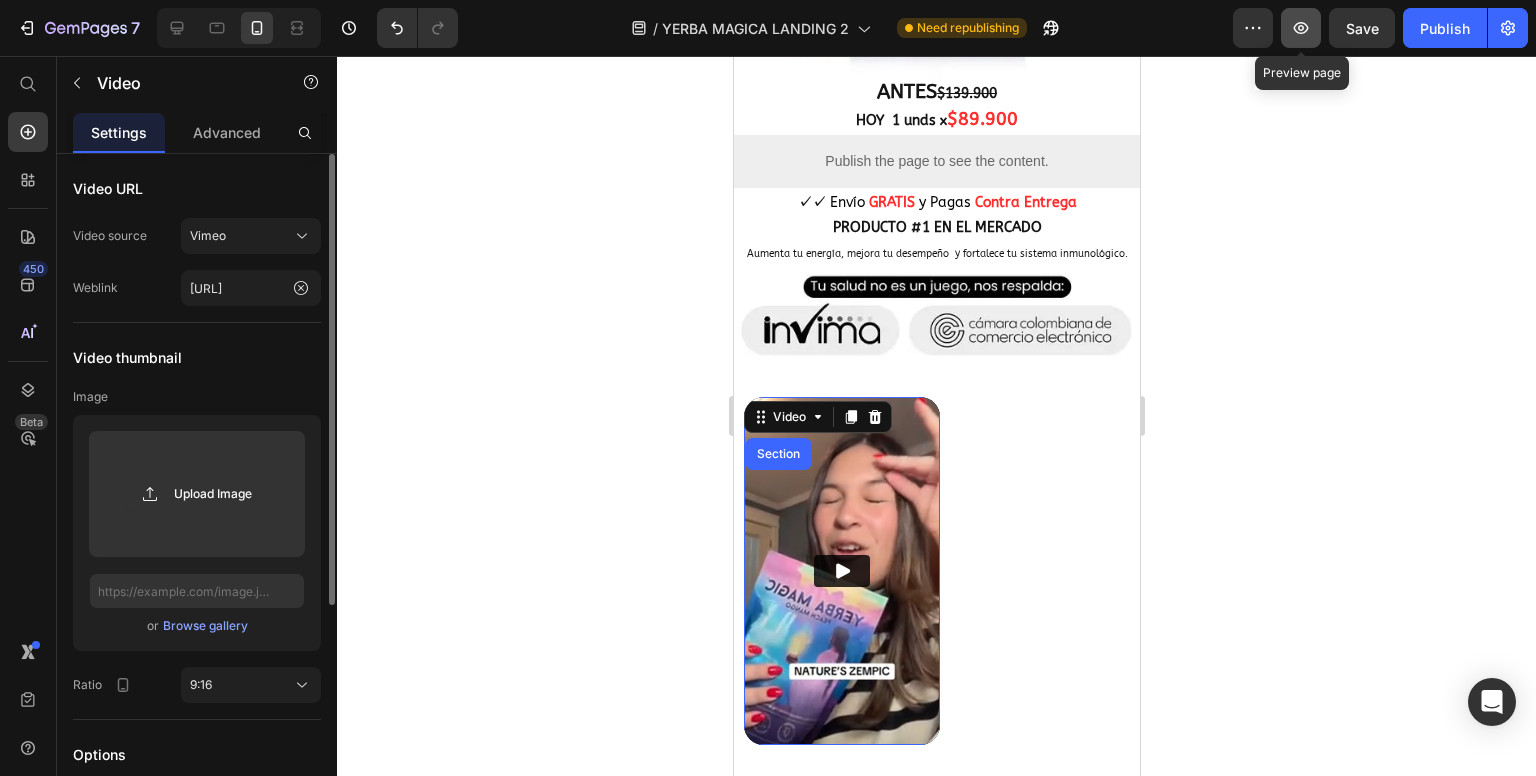 click 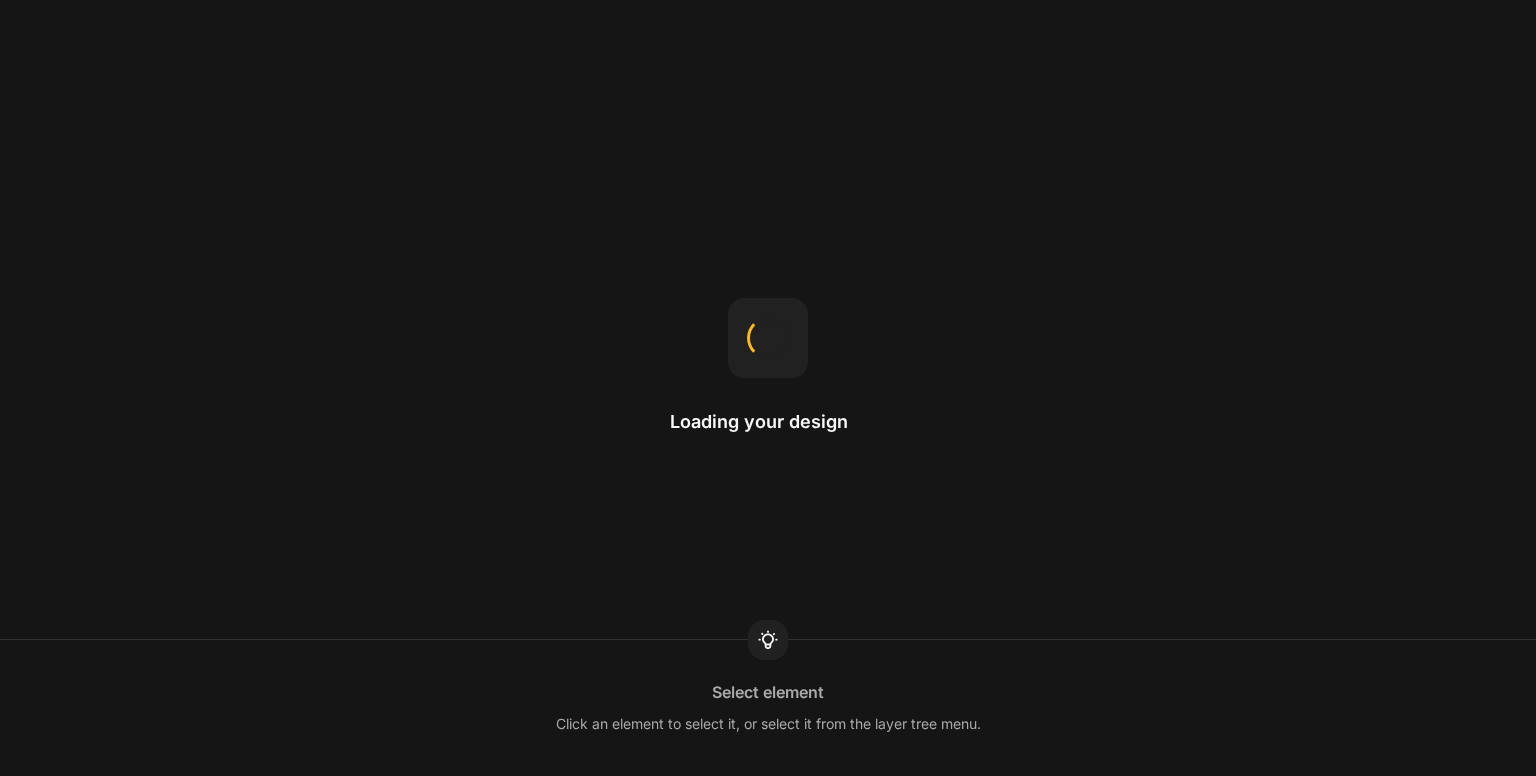 scroll, scrollTop: 0, scrollLeft: 0, axis: both 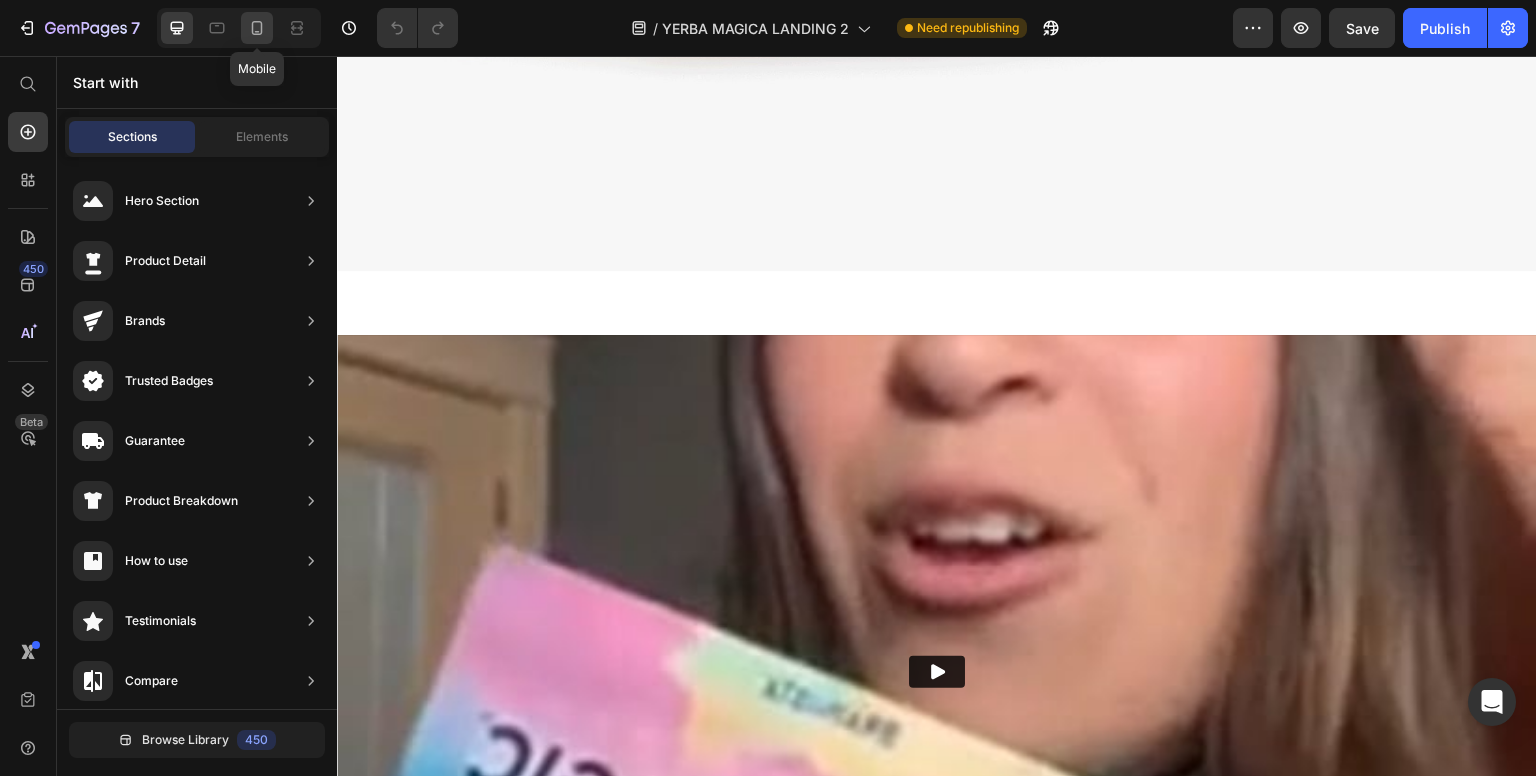 click 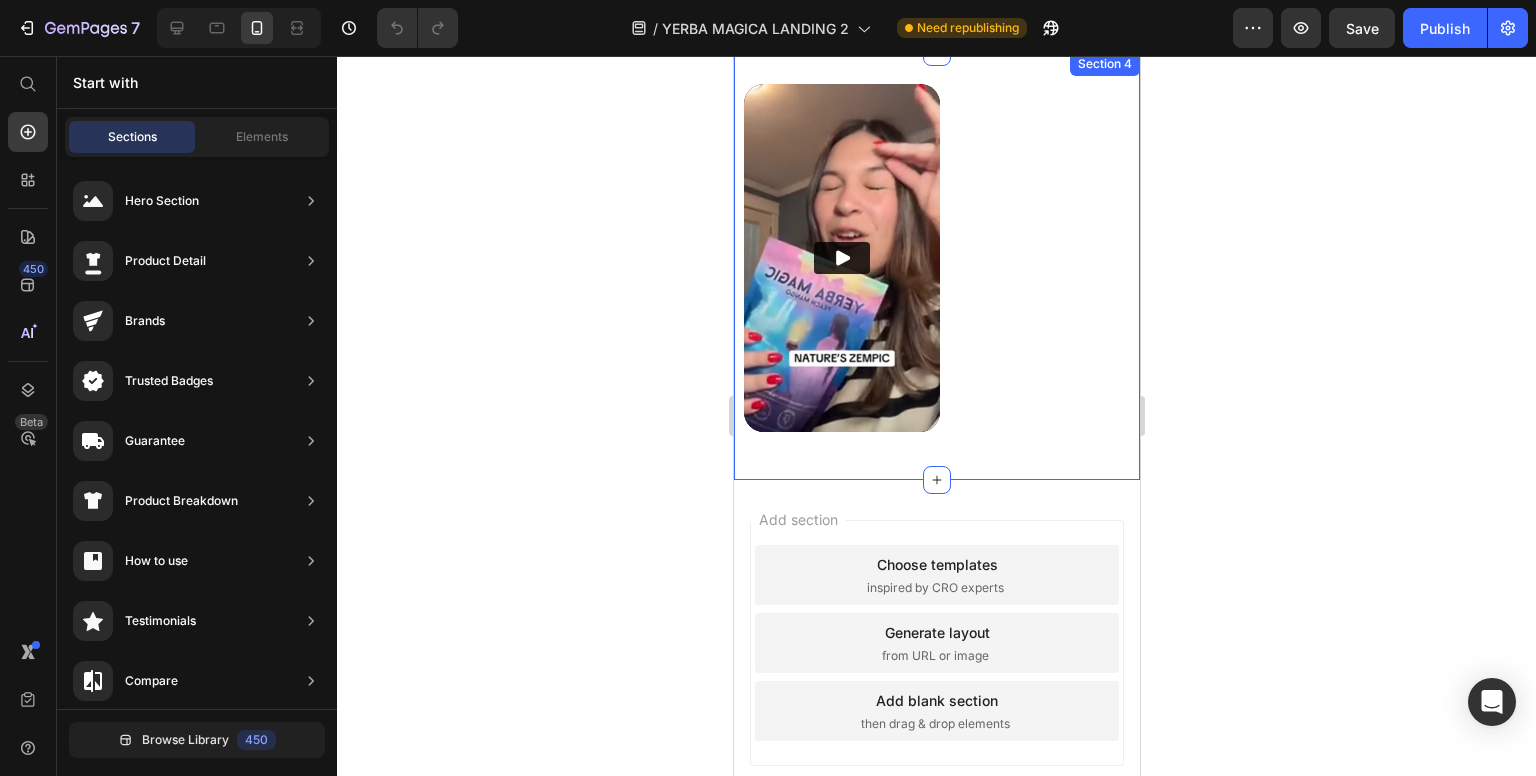 scroll, scrollTop: 2105, scrollLeft: 0, axis: vertical 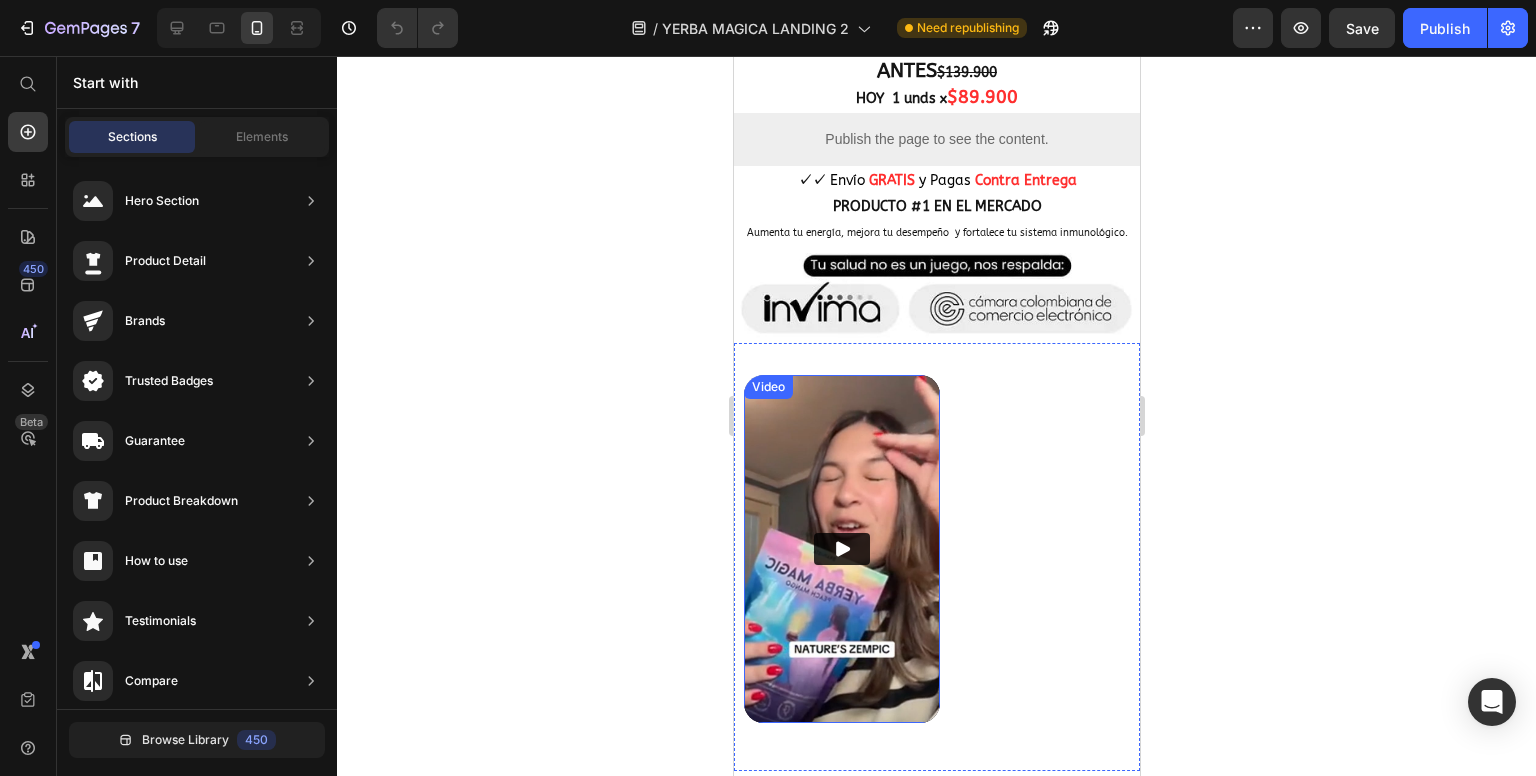 click at bounding box center [841, 549] 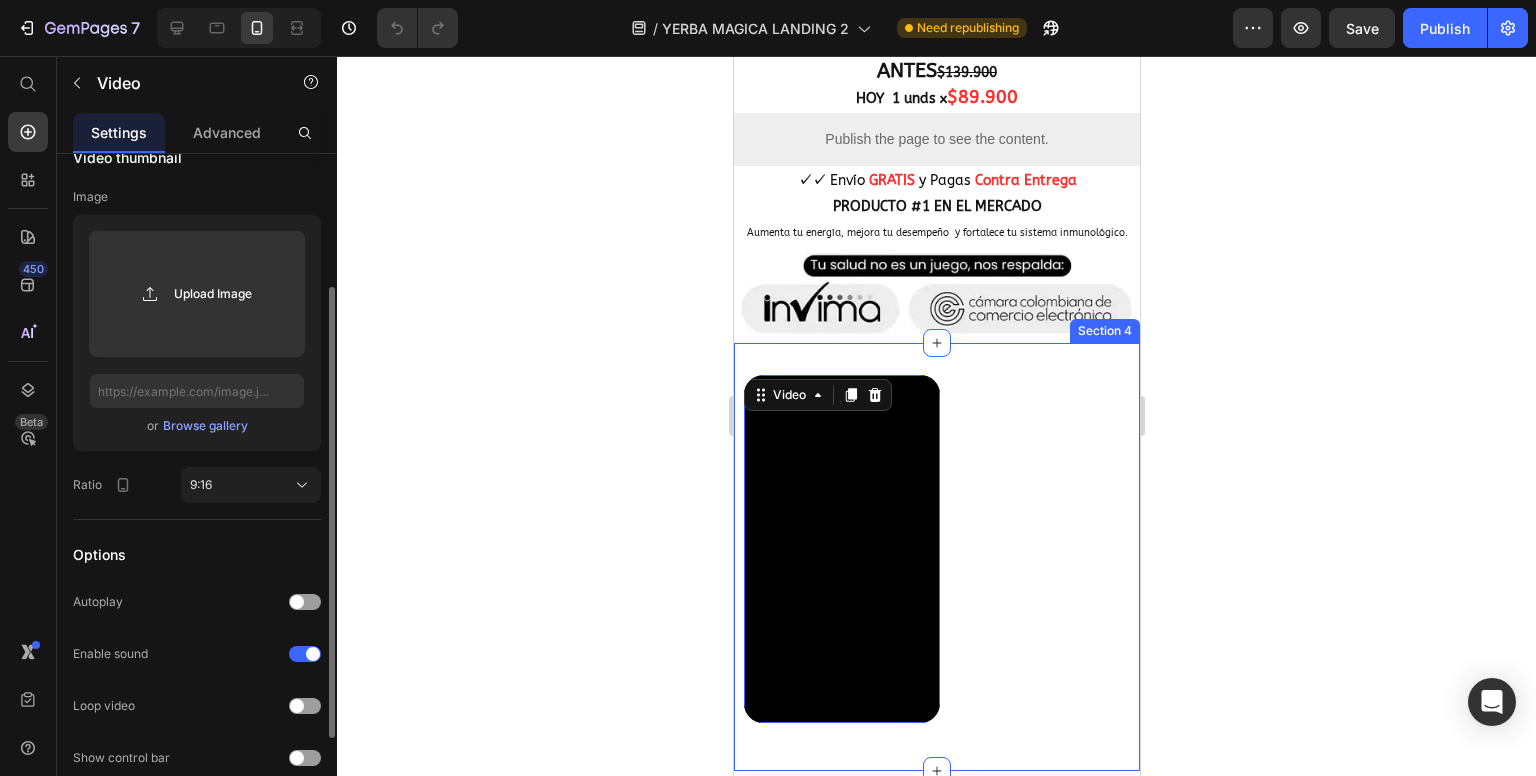 scroll, scrollTop: 300, scrollLeft: 0, axis: vertical 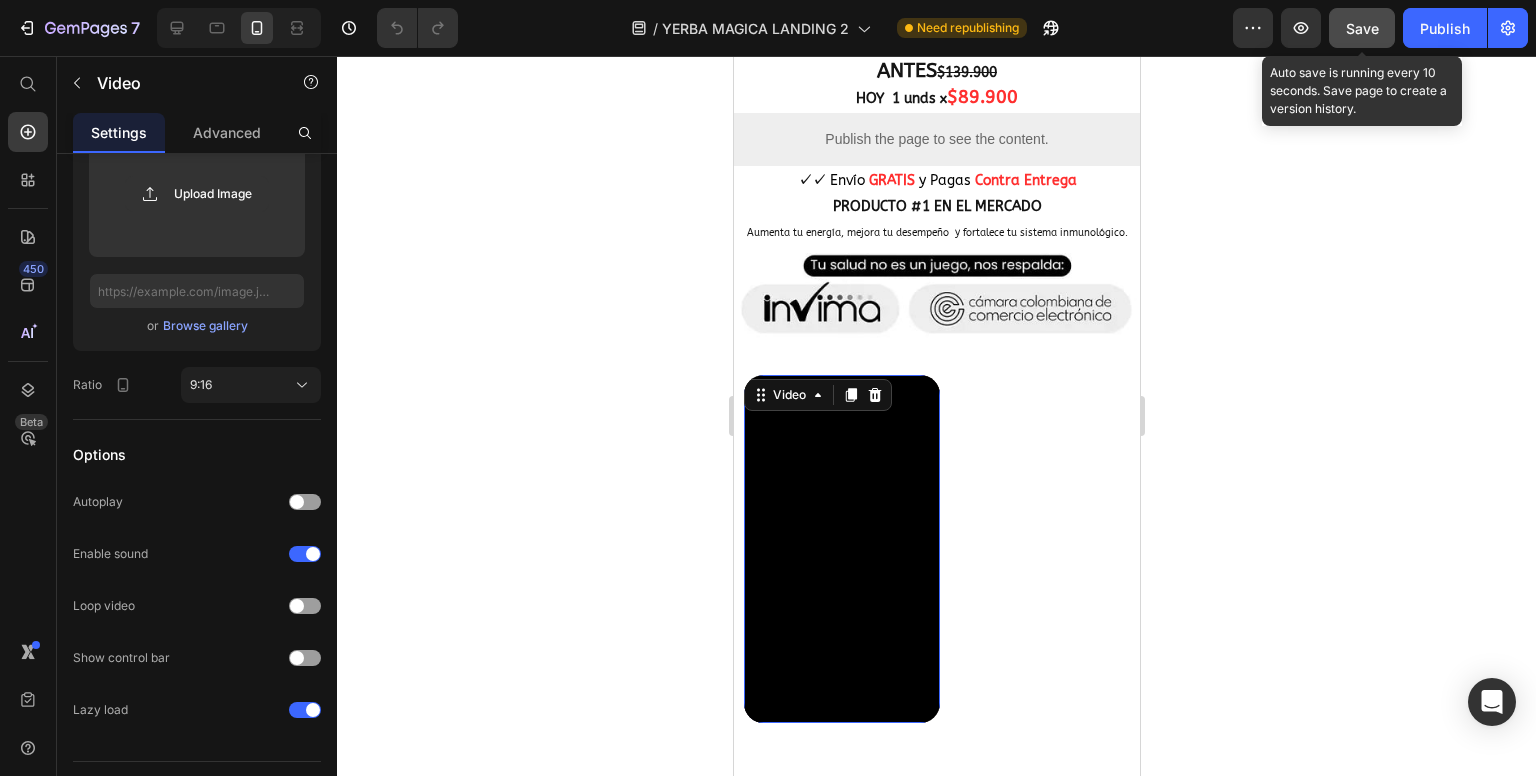 click on "Save" at bounding box center [1362, 28] 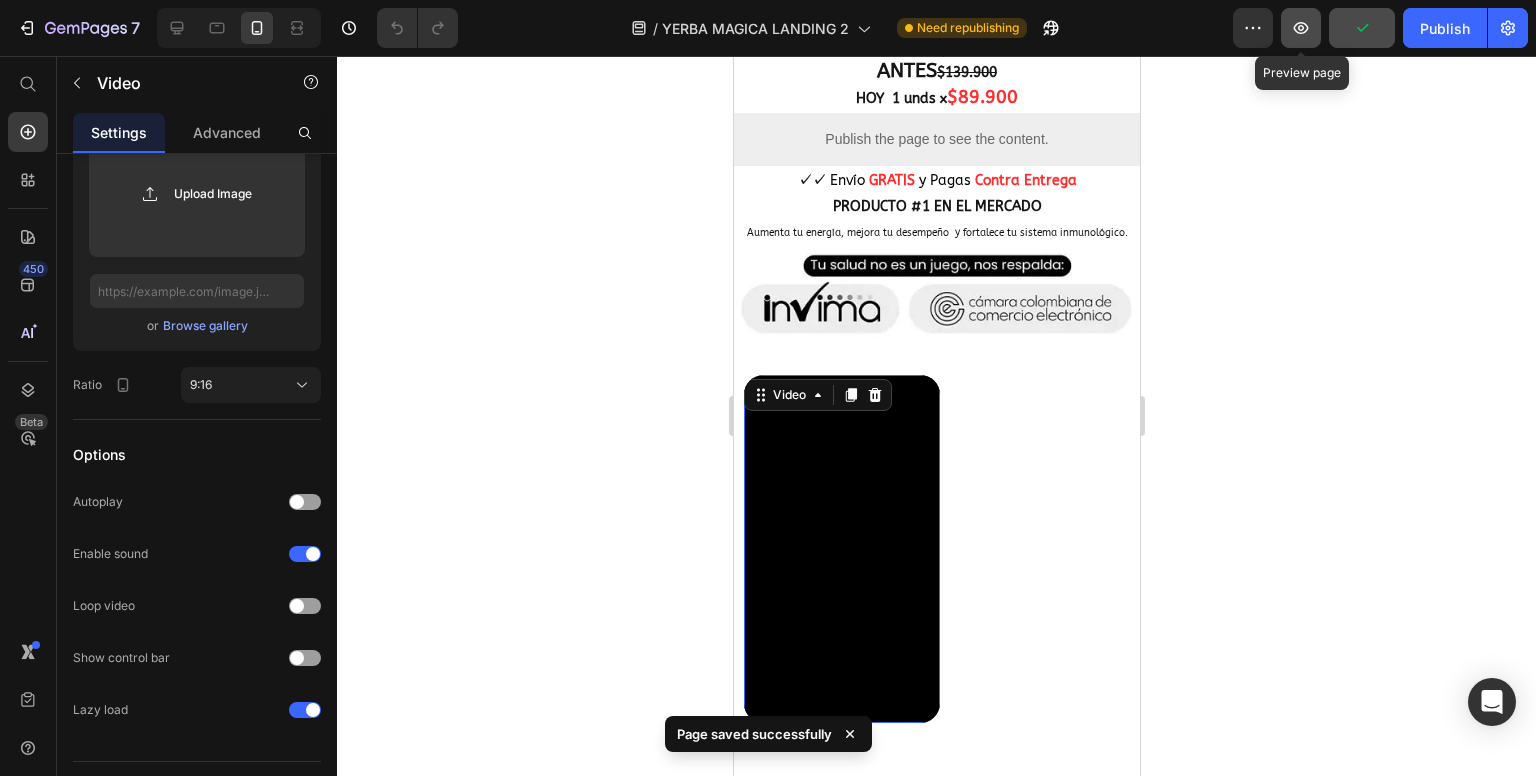 click 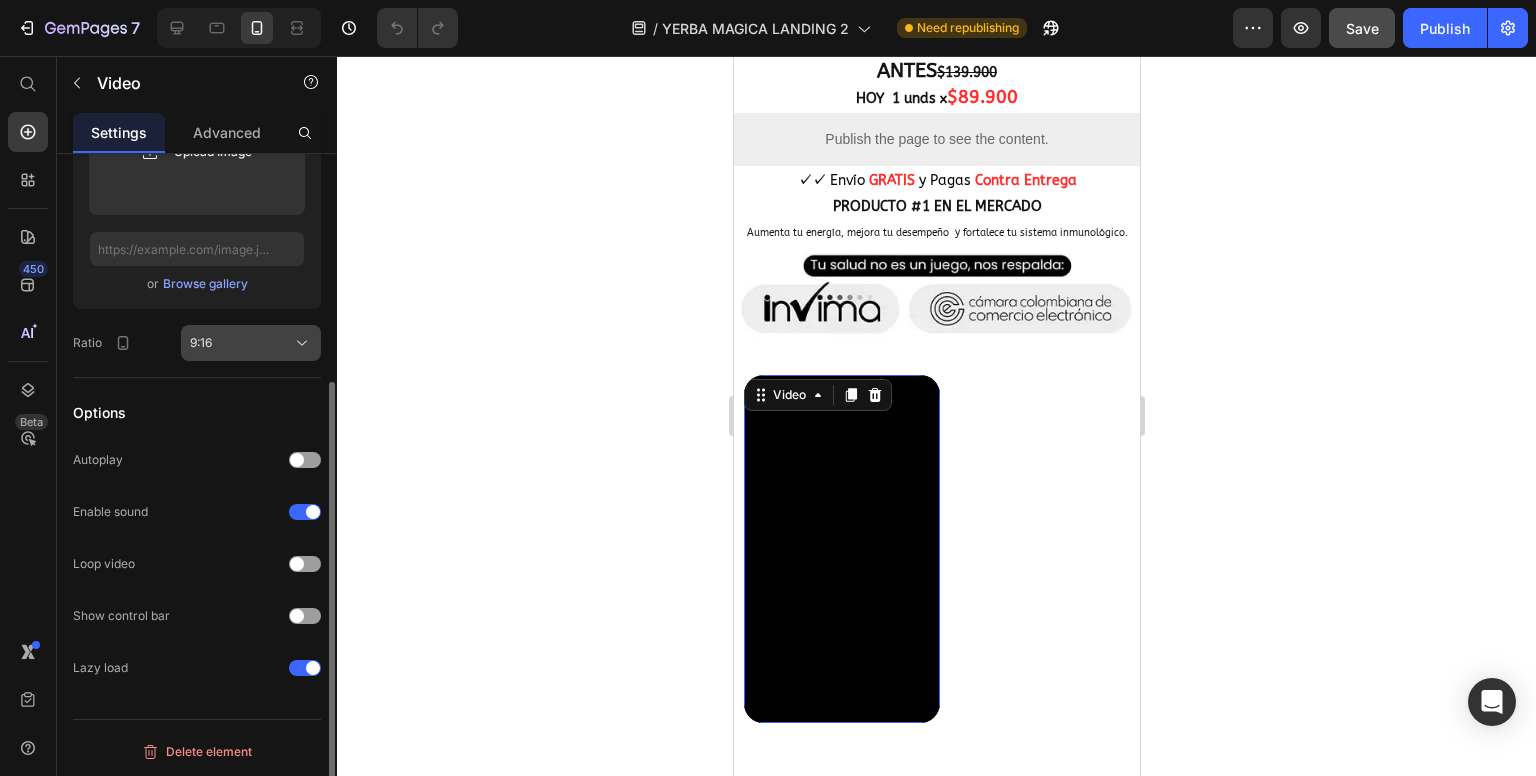 scroll, scrollTop: 0, scrollLeft: 0, axis: both 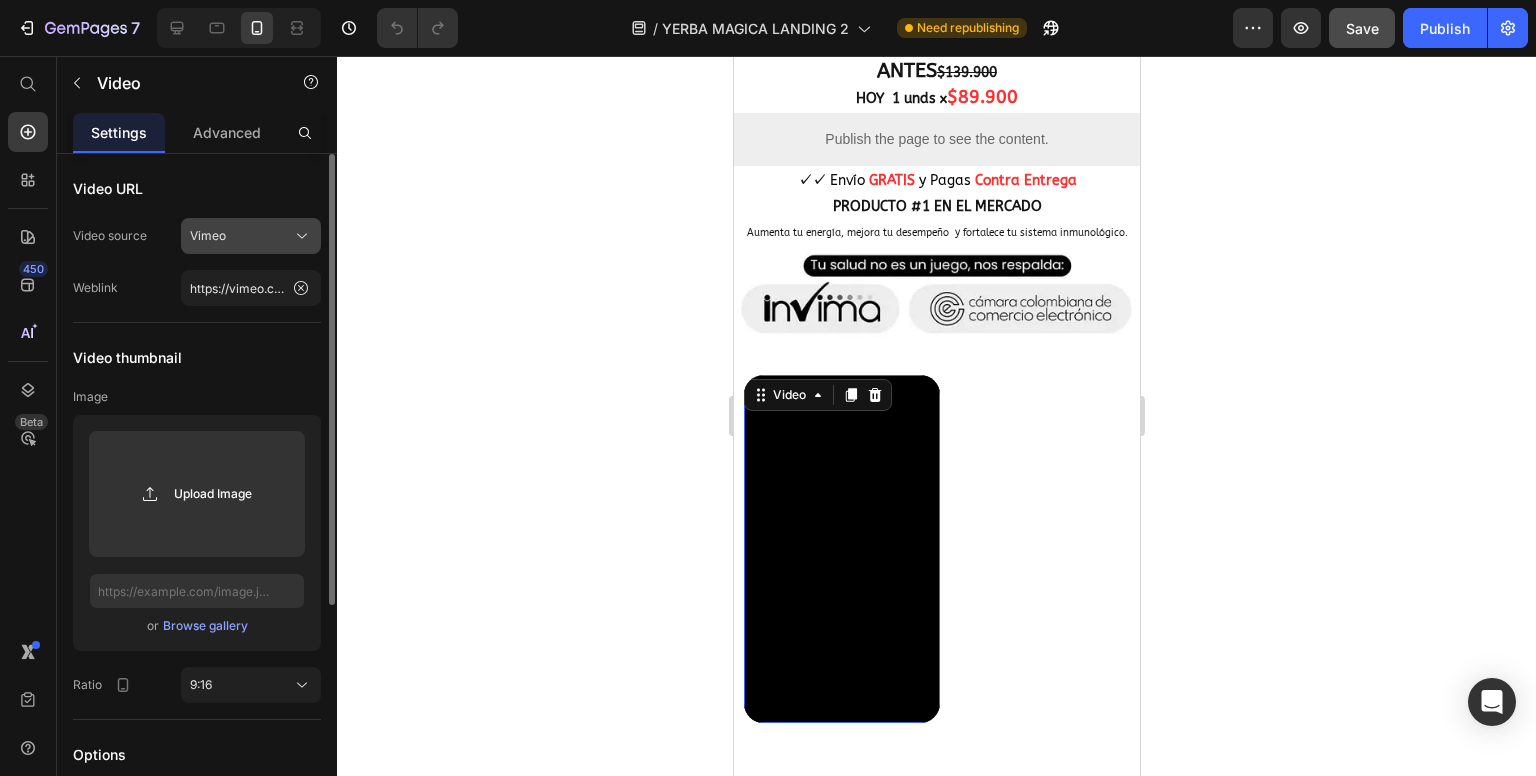 click on "Vimeo" 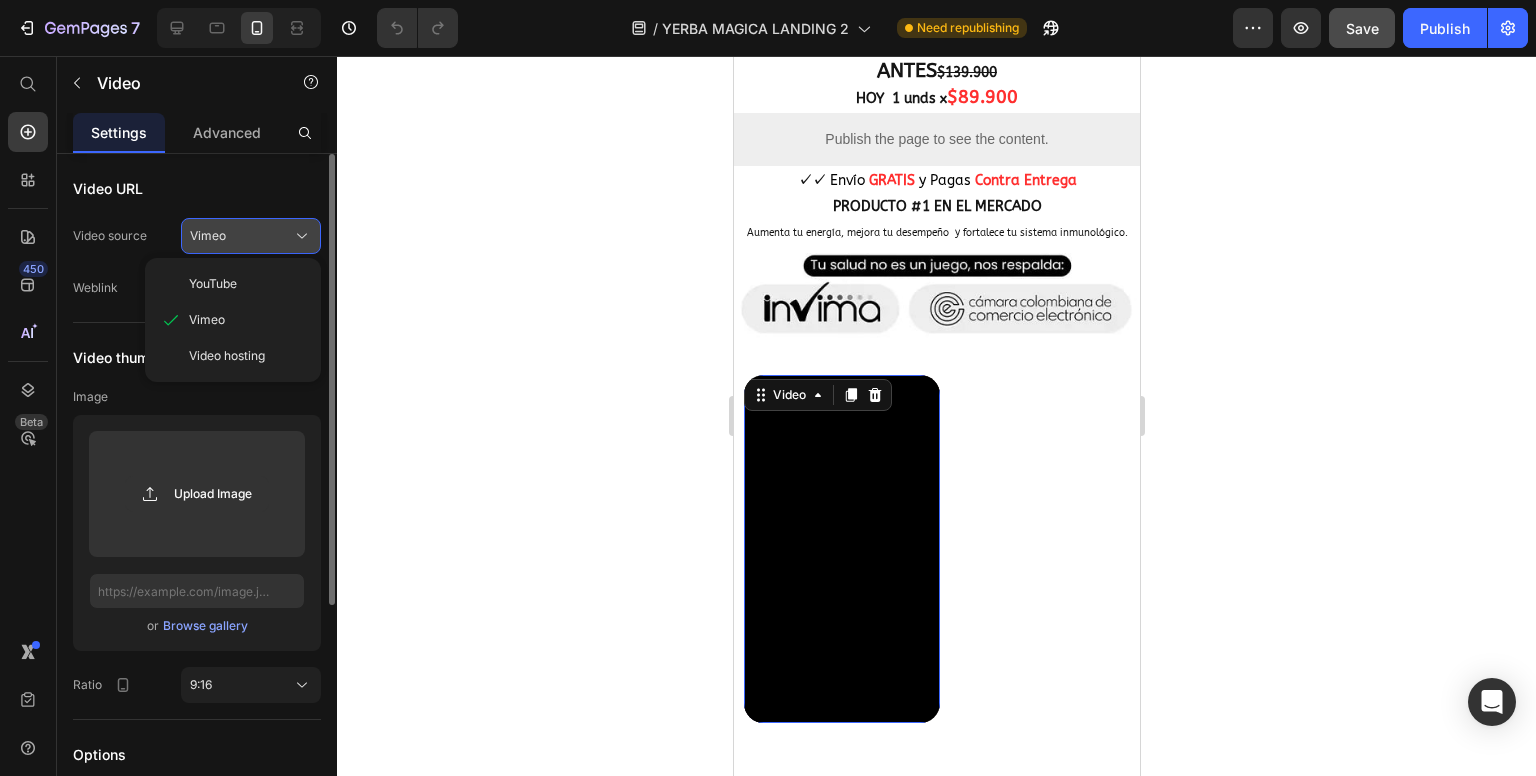 click on "Vimeo" 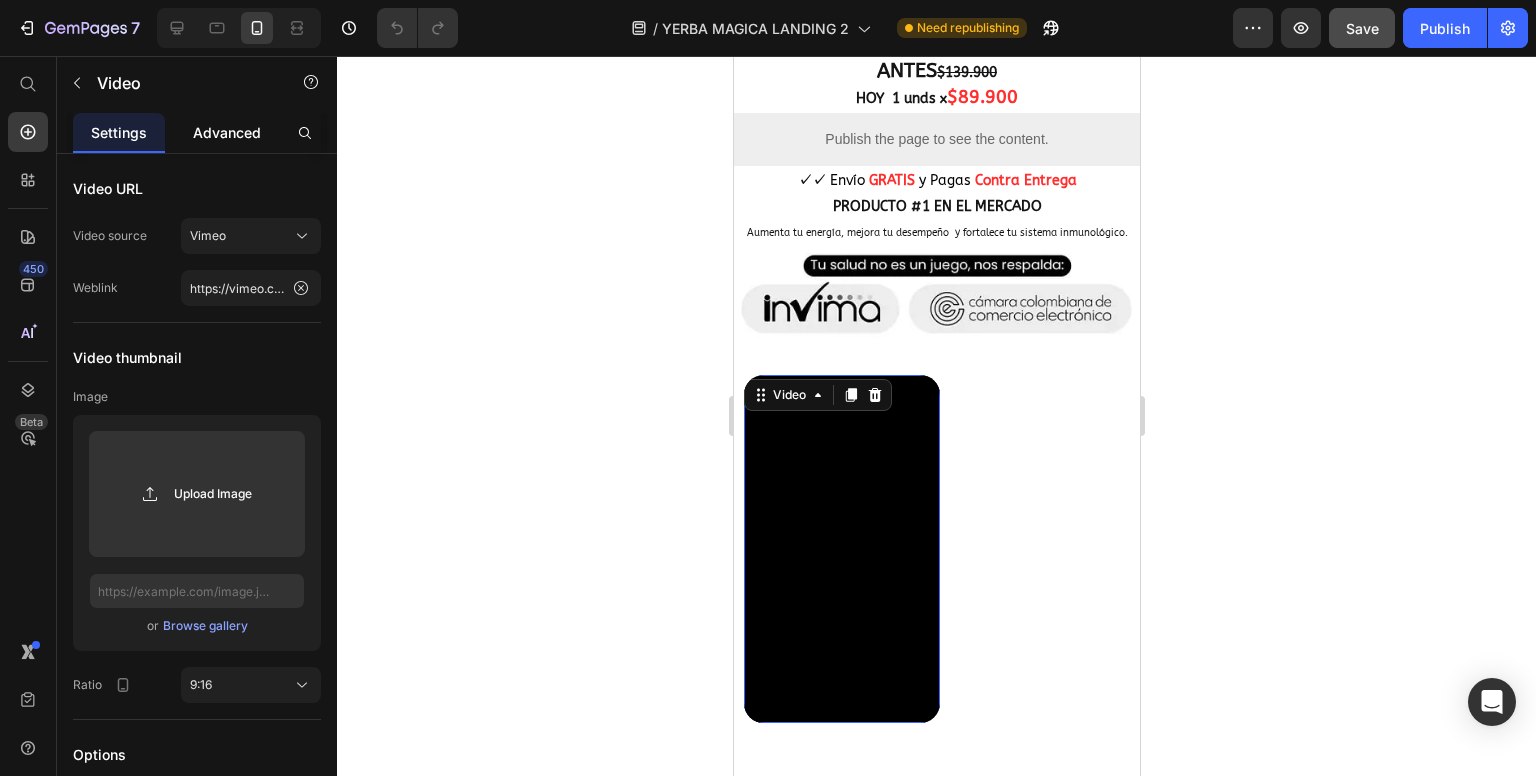 click on "Advanced" 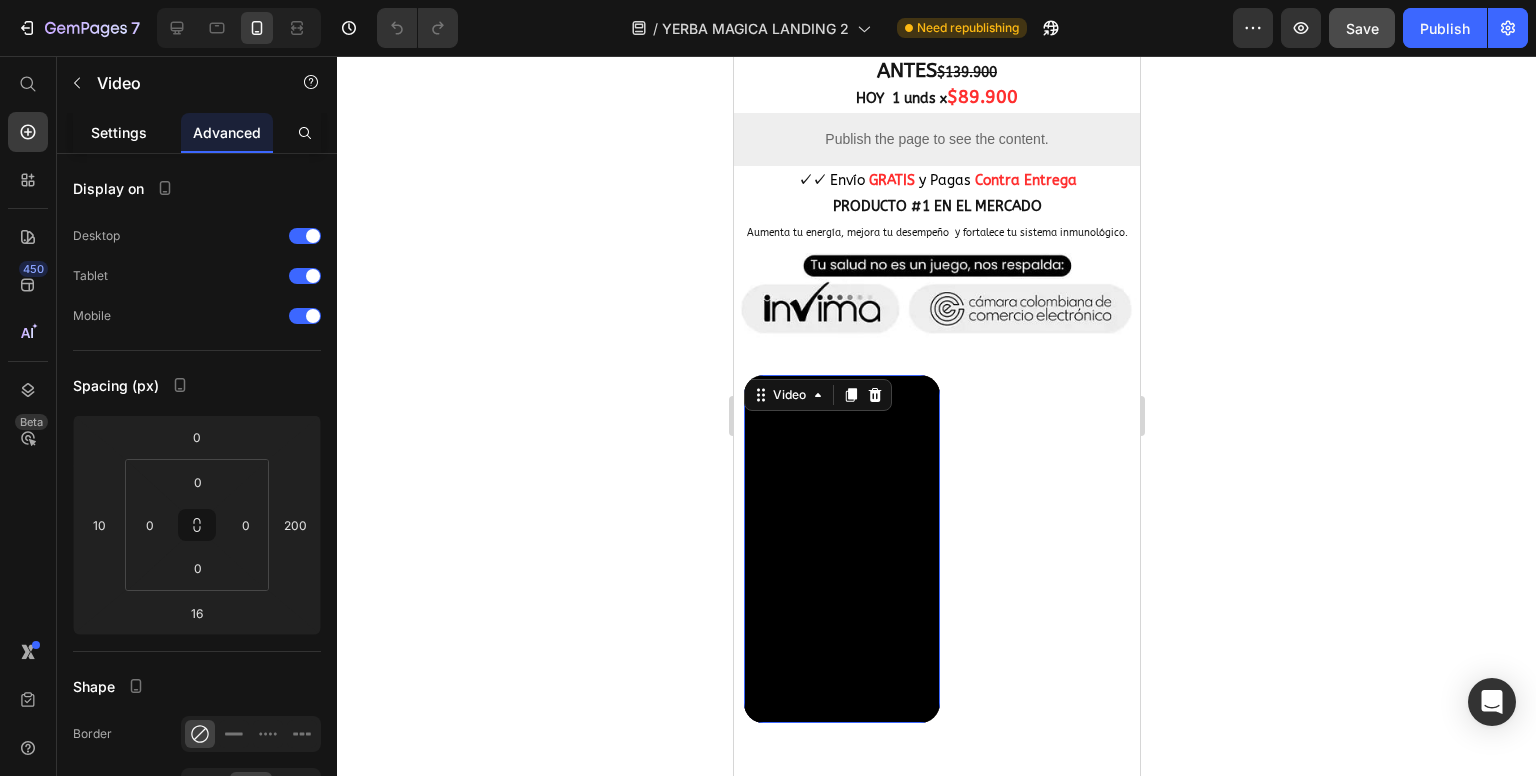 click on "Settings" at bounding box center (119, 132) 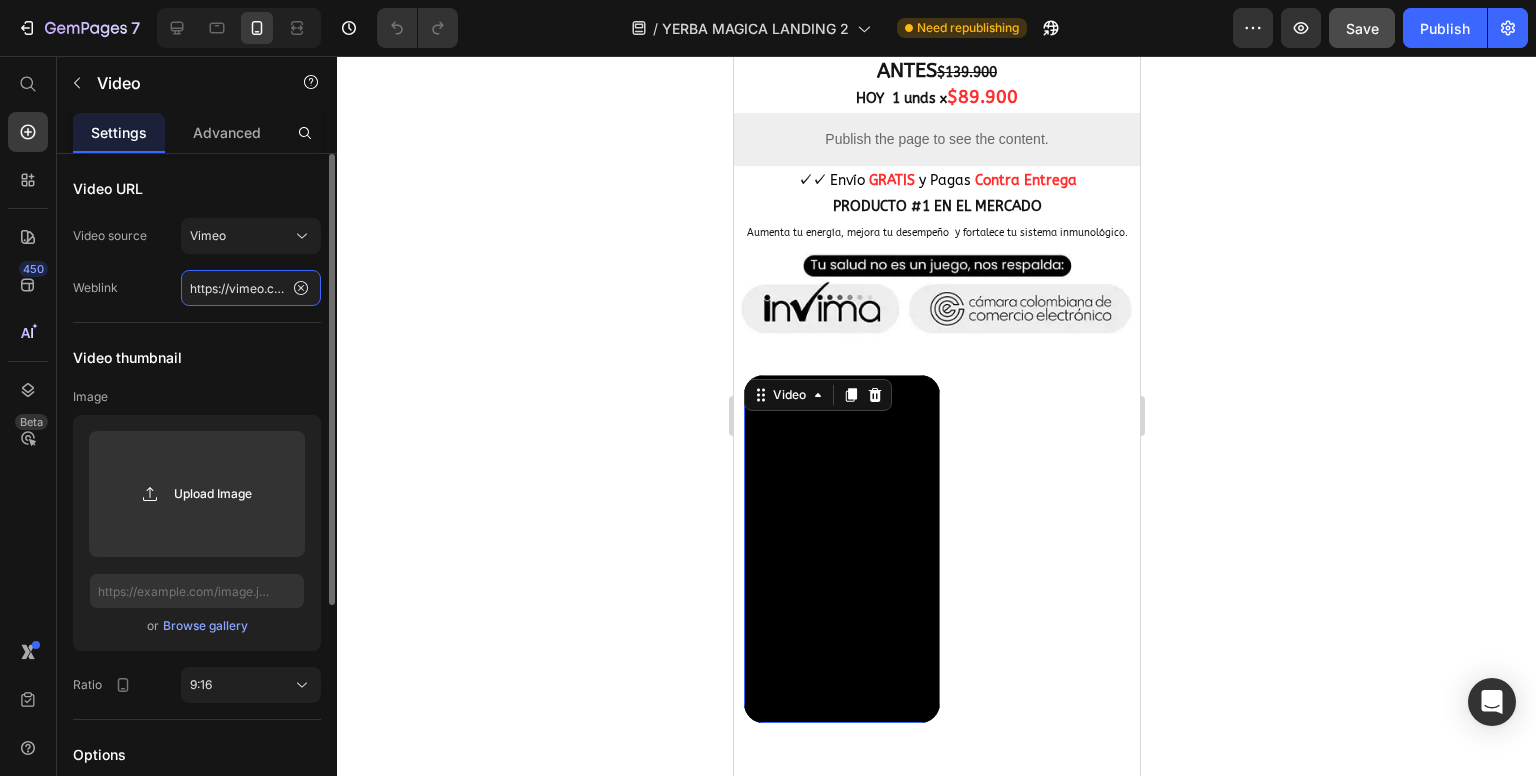 click on "https://vimeo.com/1101047097" 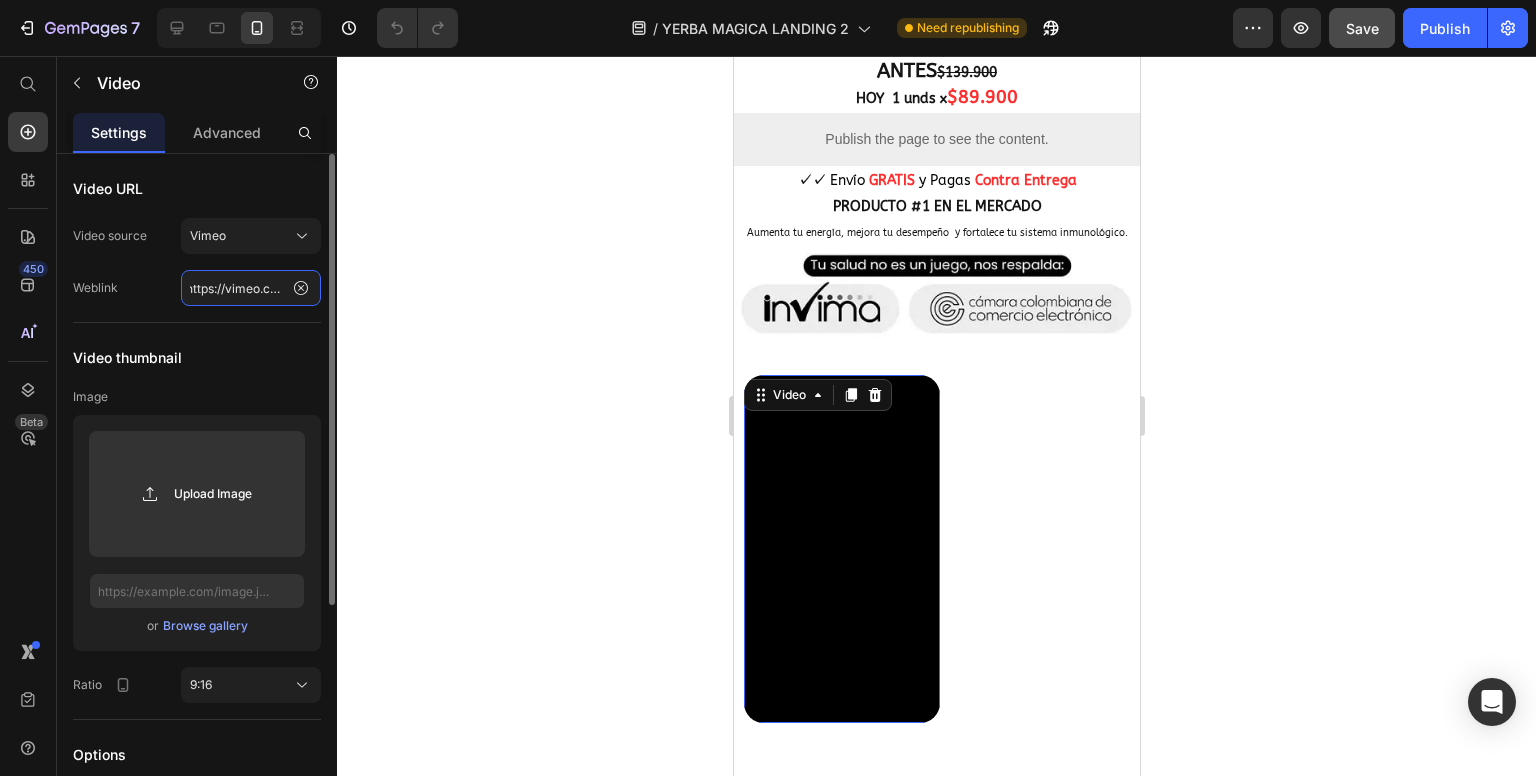 scroll, scrollTop: 0, scrollLeft: 4, axis: horizontal 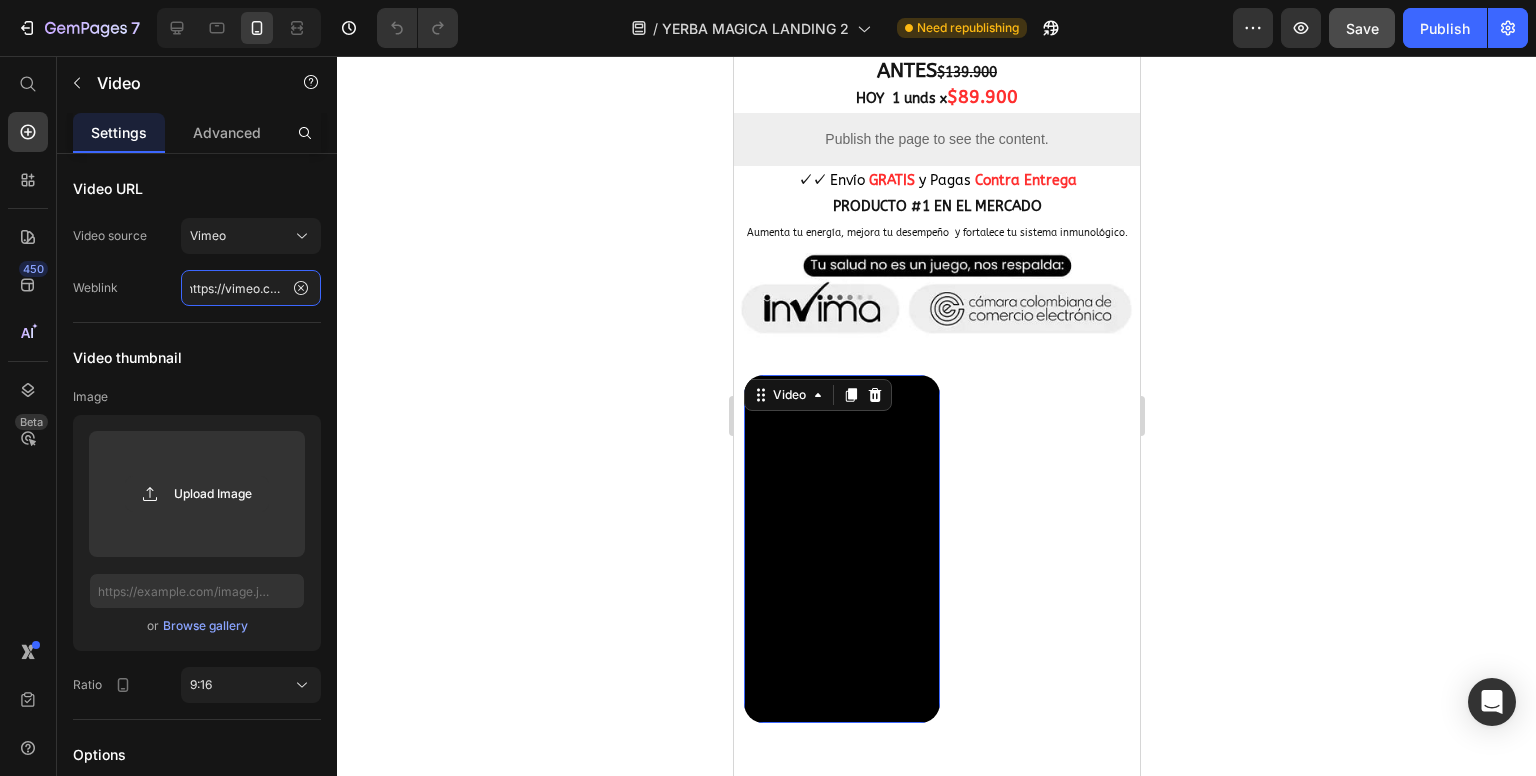 type on "https://vimeo.com" 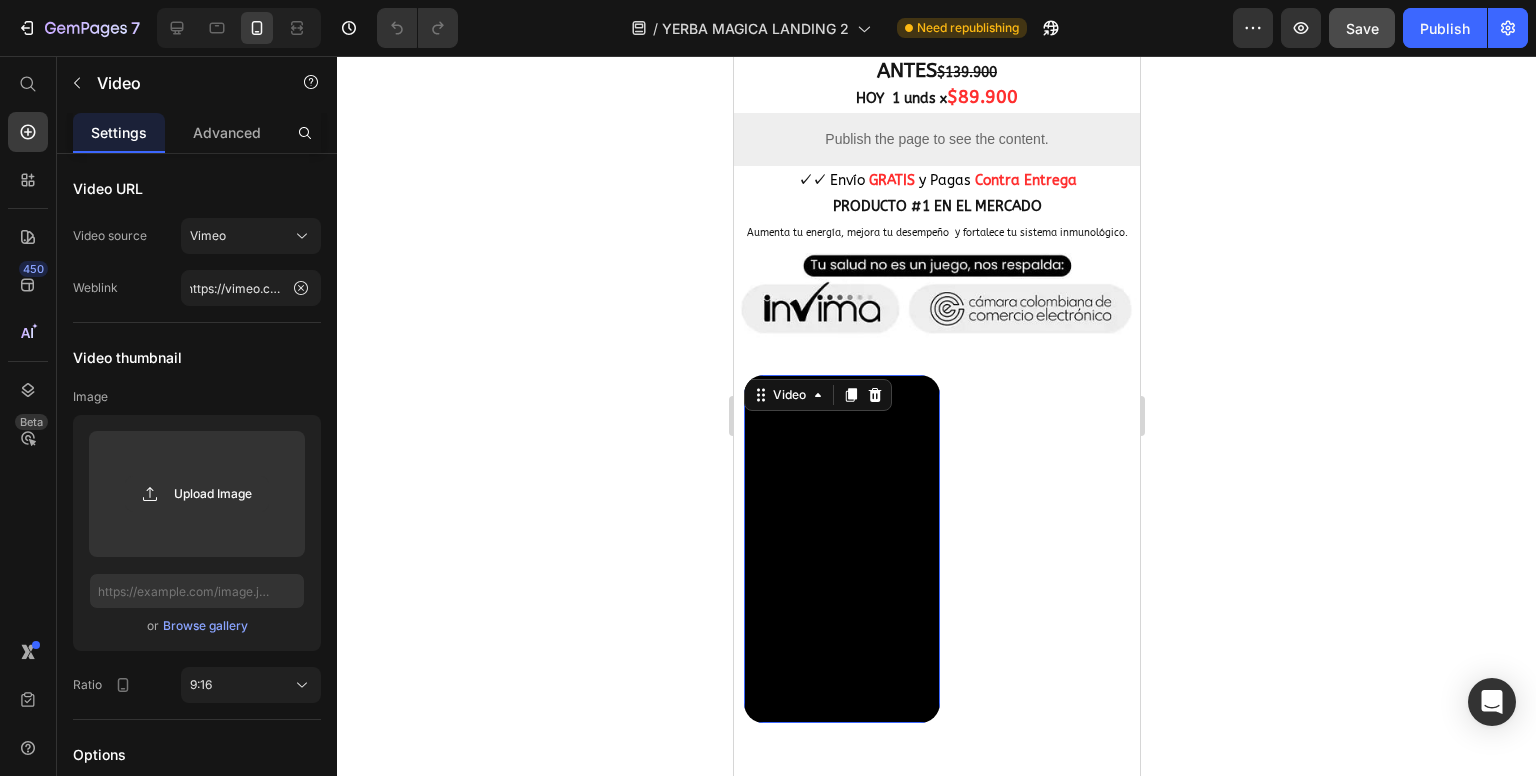 scroll, scrollTop: 0, scrollLeft: 0, axis: both 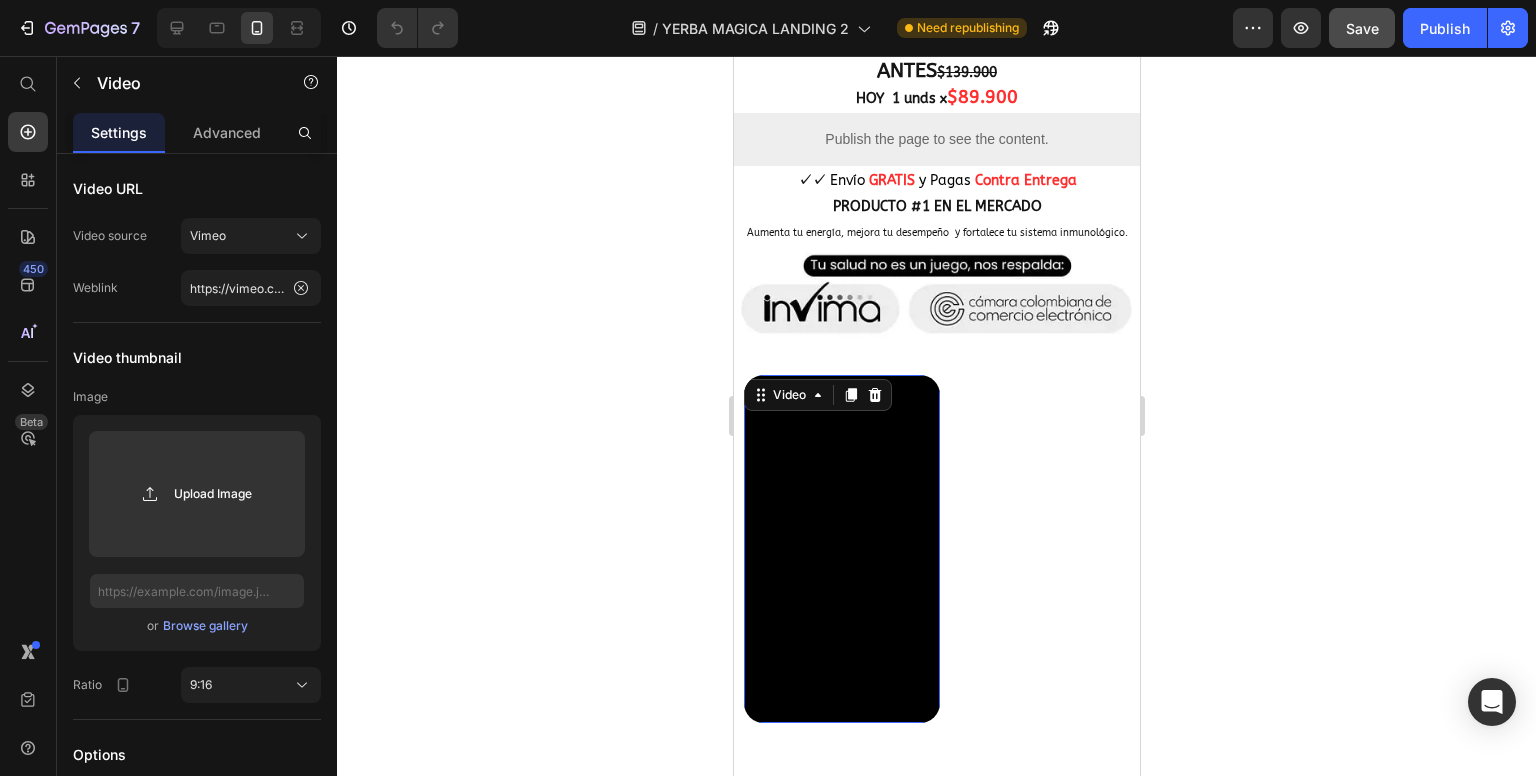 click 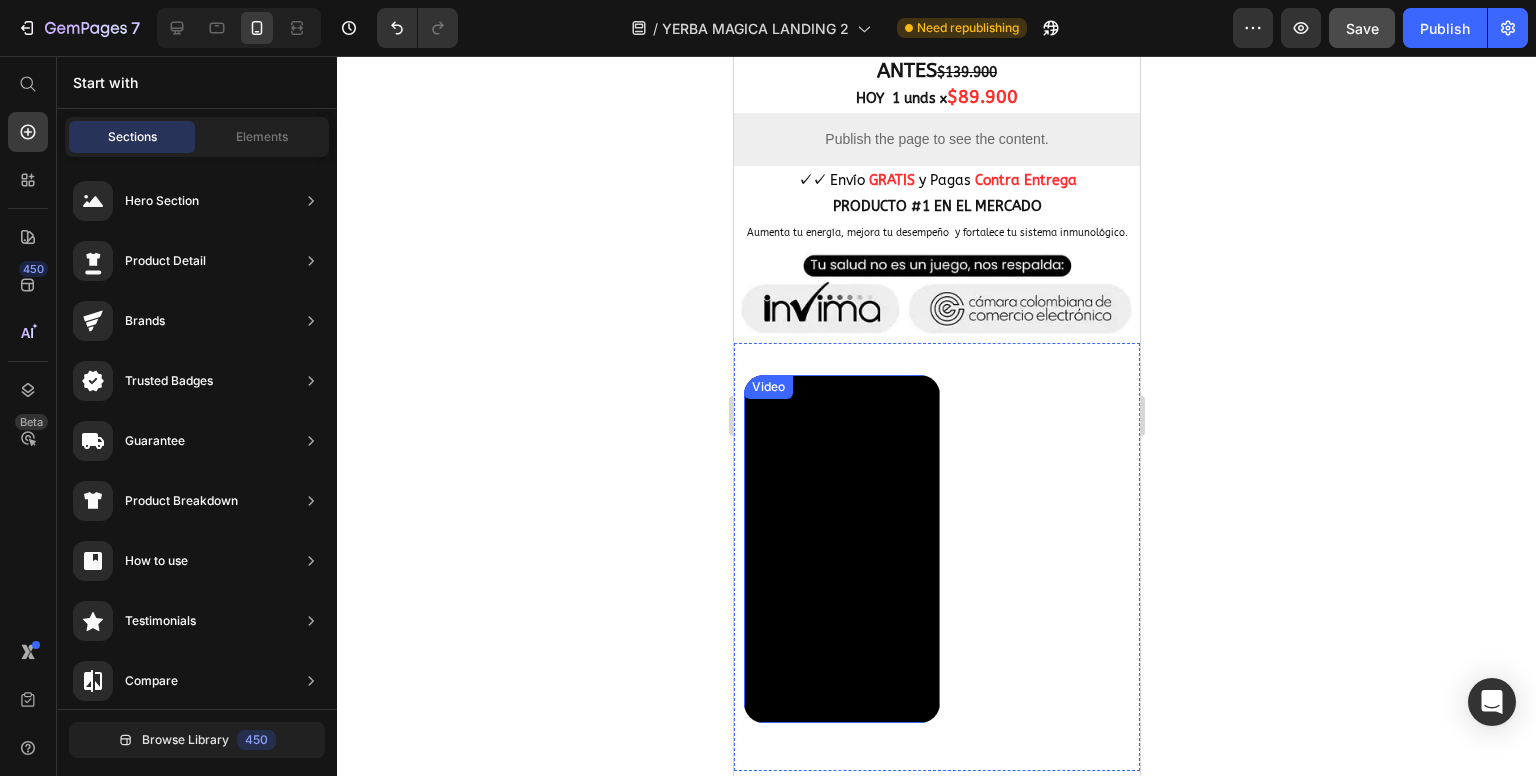 click on "Video" at bounding box center [841, 549] 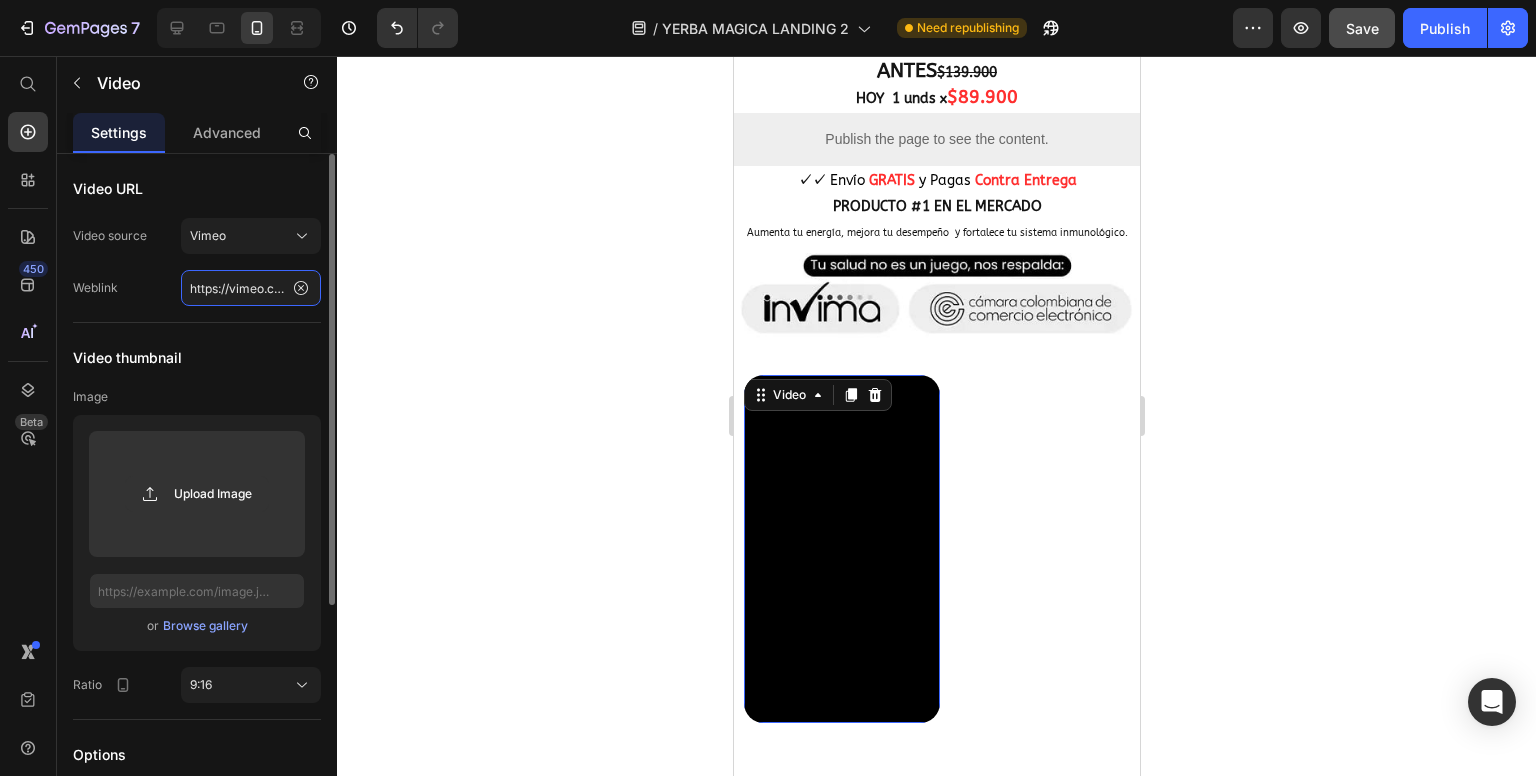 click on "https://vimeo.com" 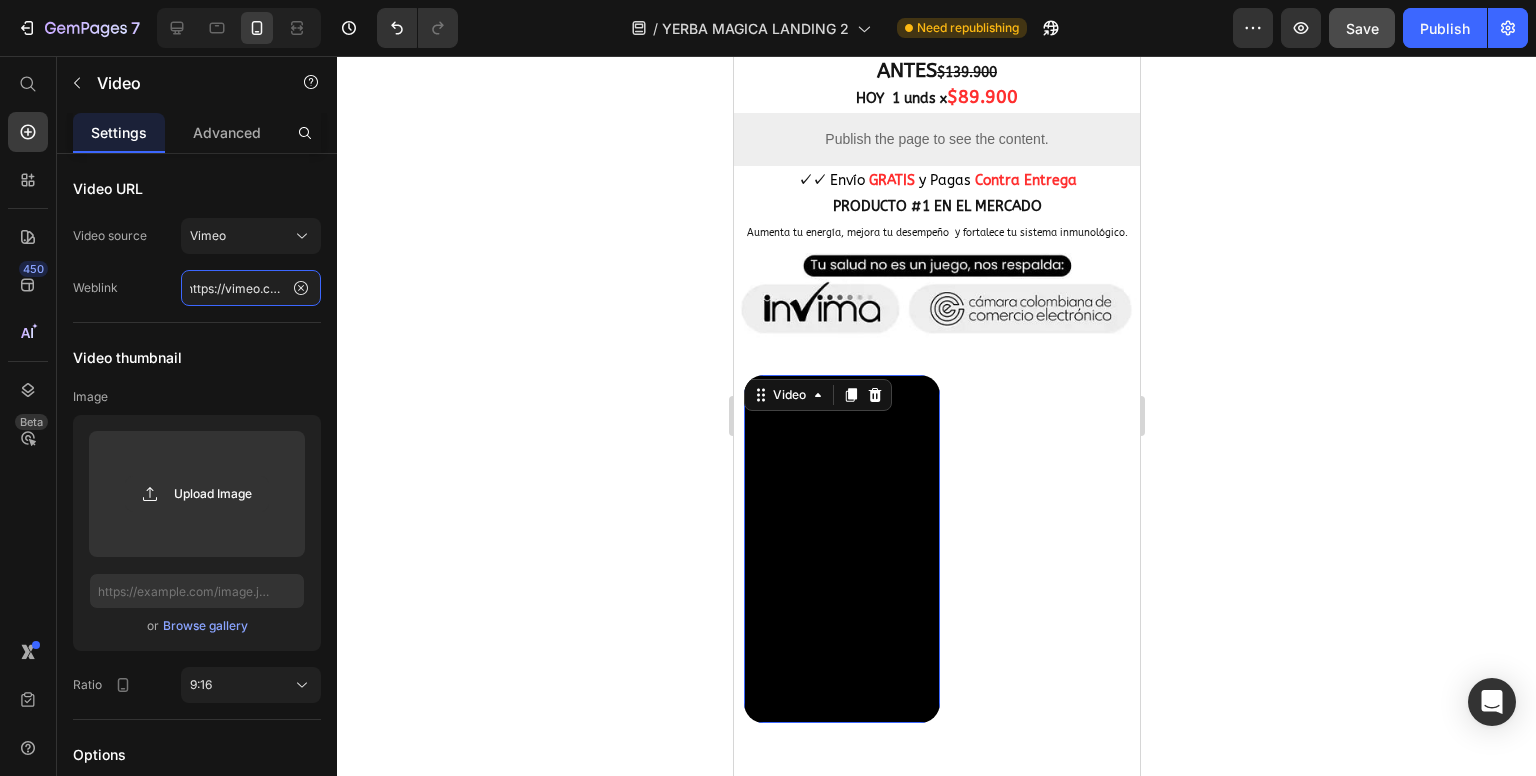 scroll, scrollTop: 0, scrollLeft: 0, axis: both 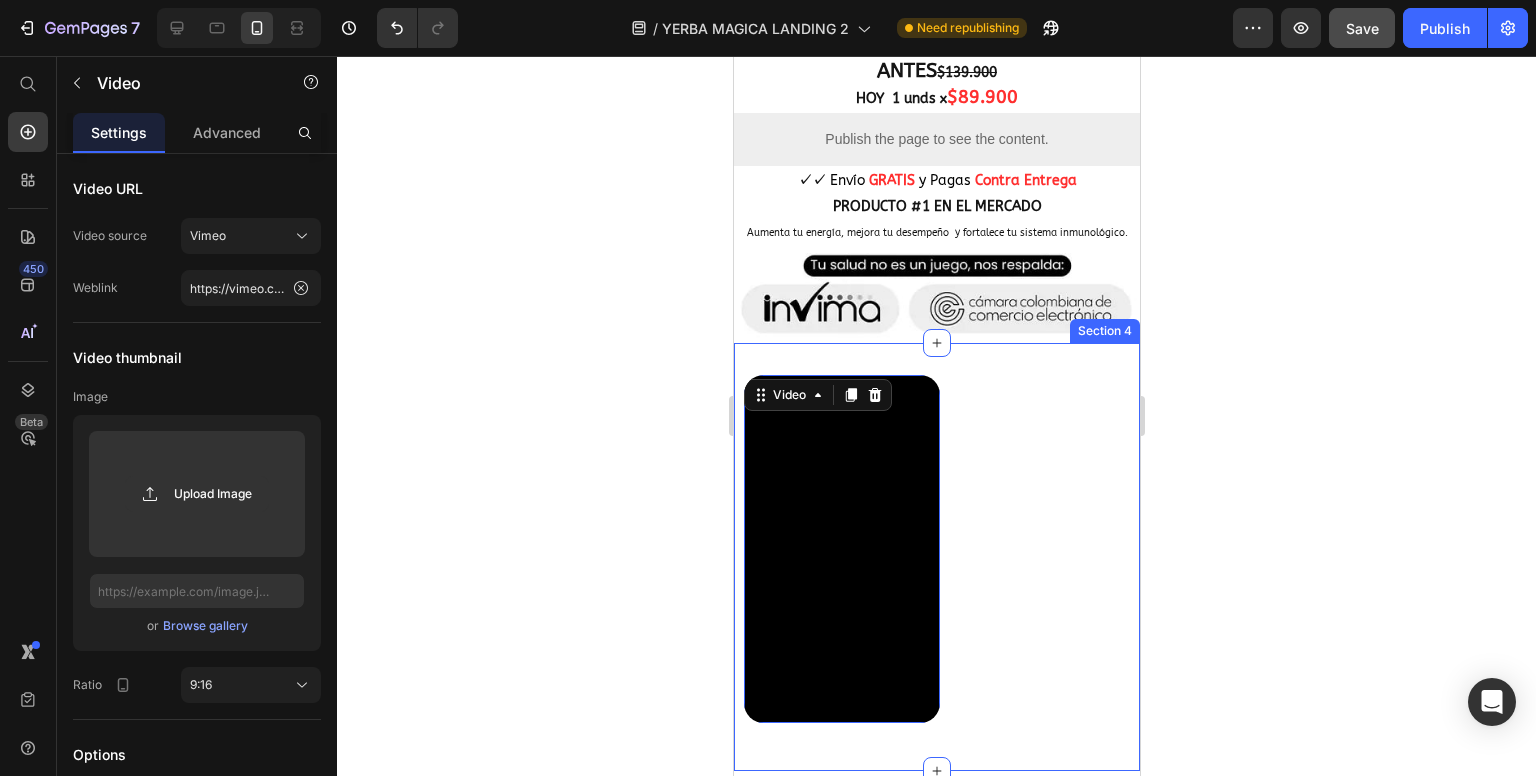 click on "Video   16" at bounding box center [936, 557] 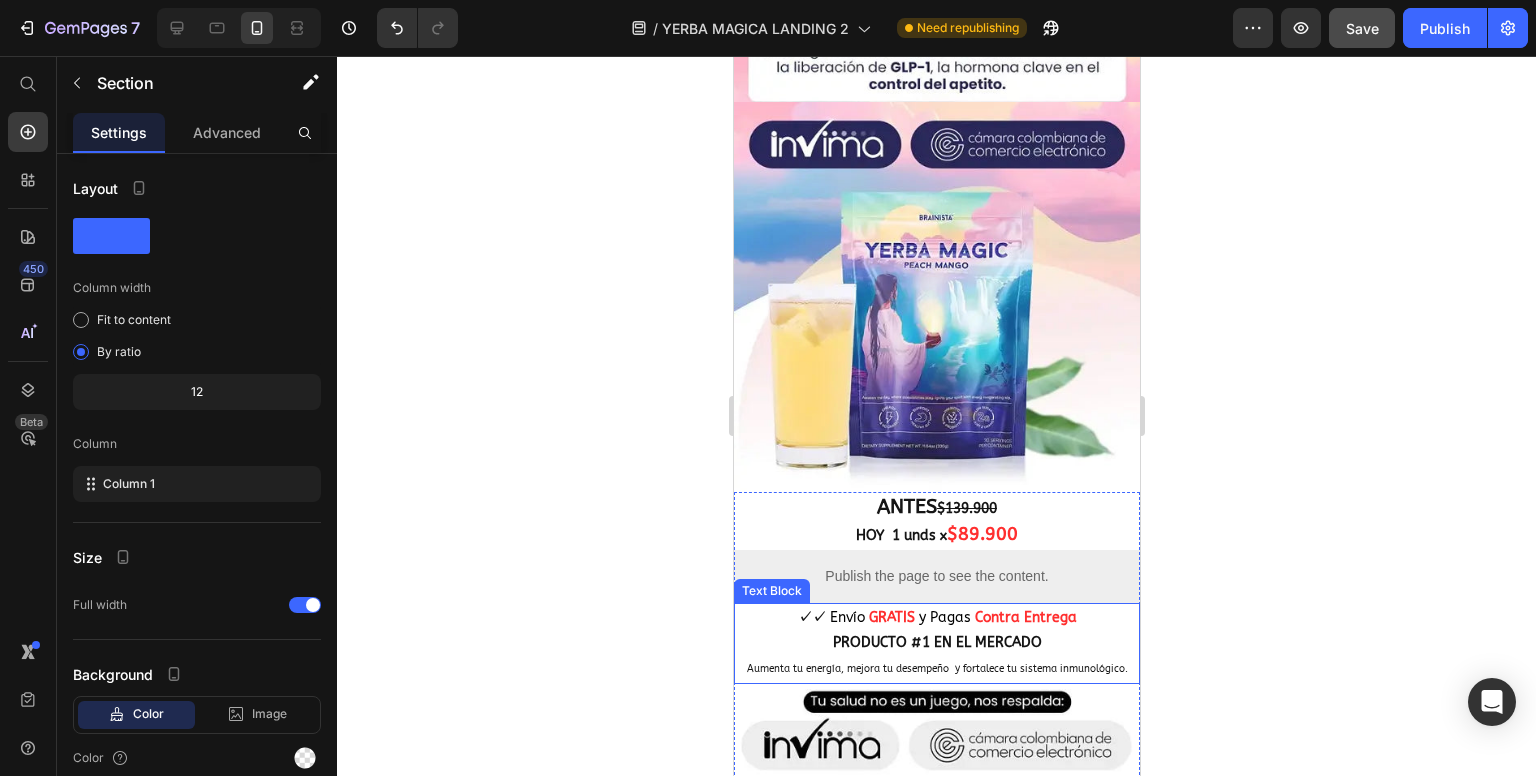 scroll, scrollTop: 1300, scrollLeft: 0, axis: vertical 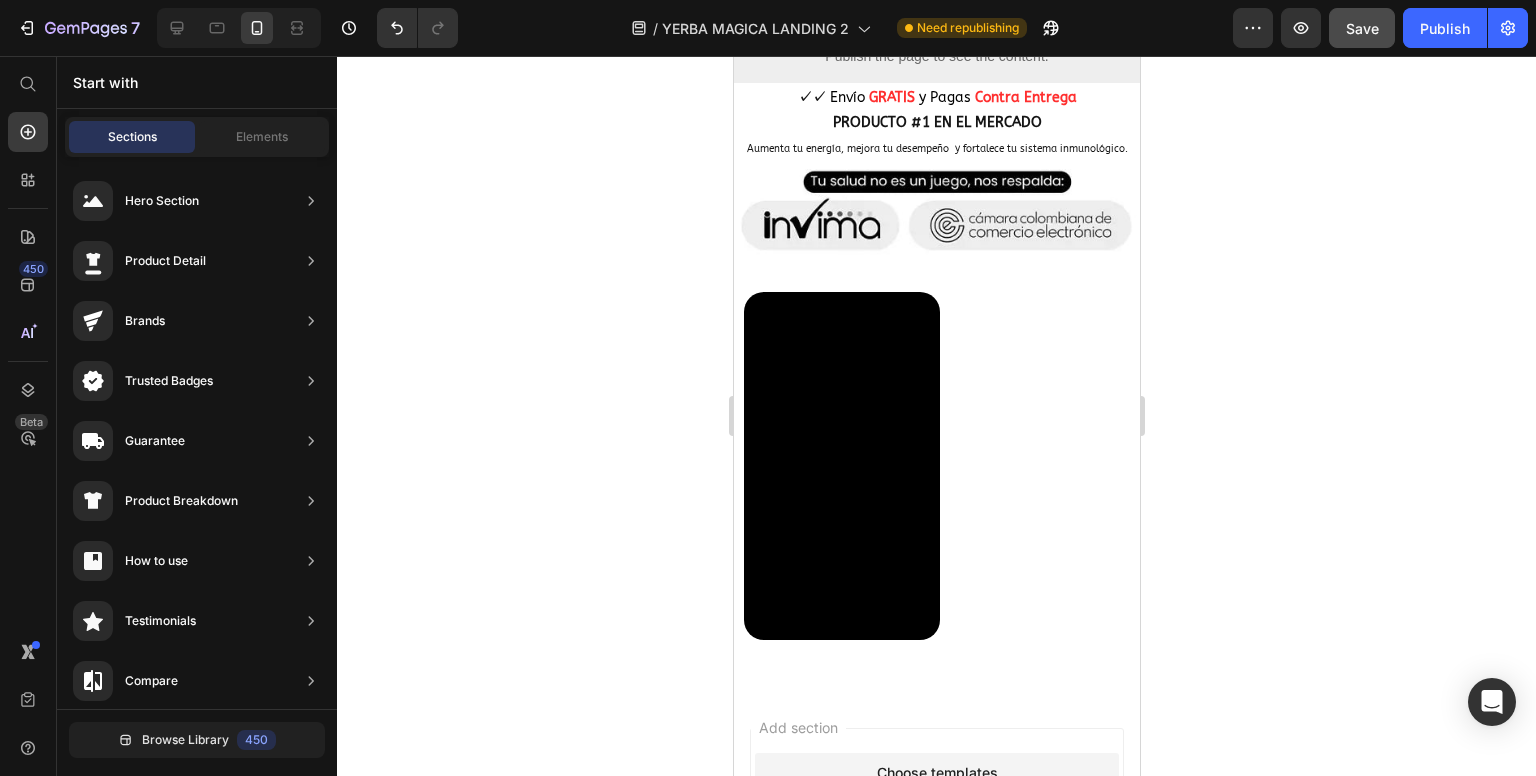 drag, startPoint x: 1127, startPoint y: 457, endPoint x: 1945, endPoint y: 631, distance: 836.3014 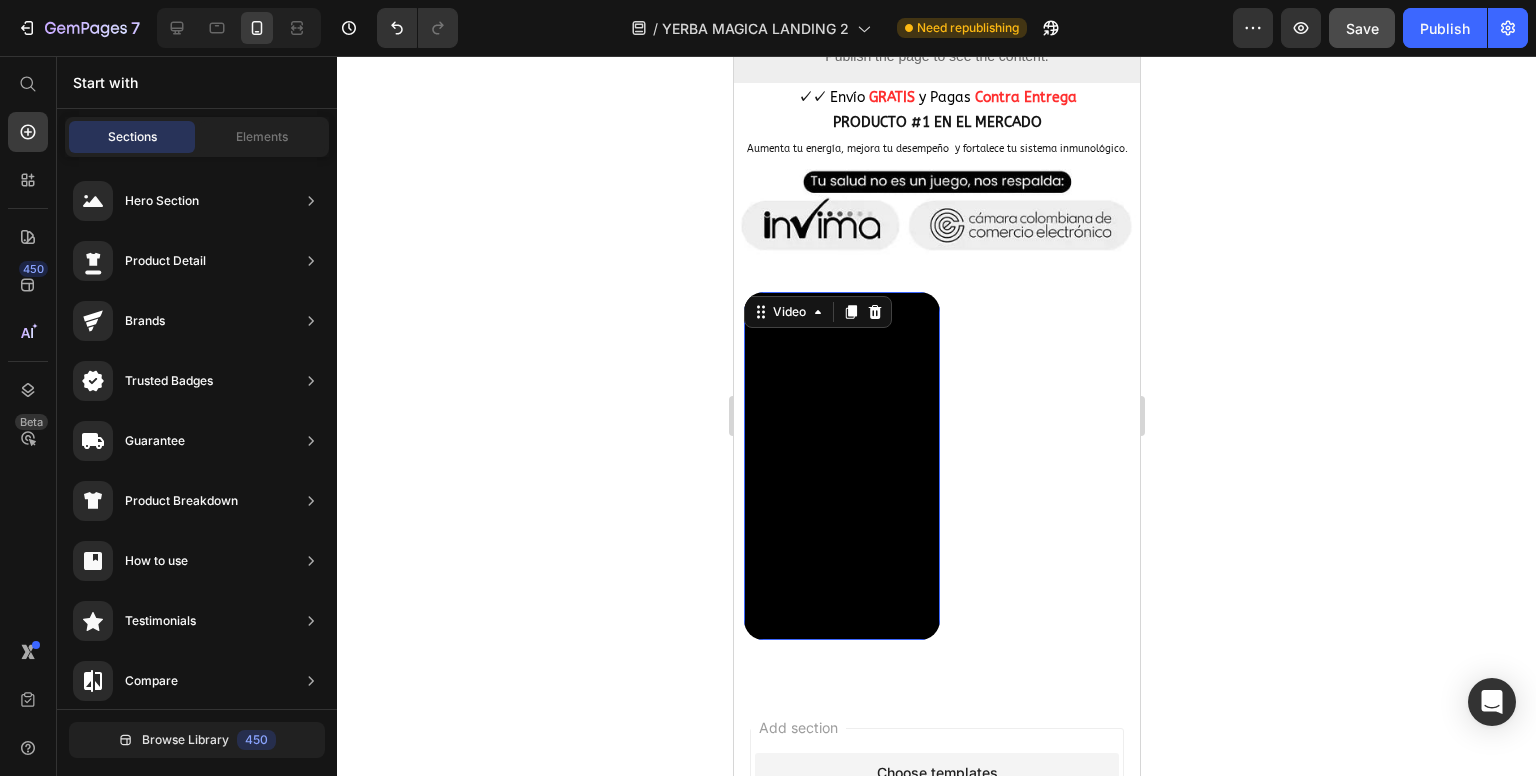 click on "Video   16" at bounding box center (841, 466) 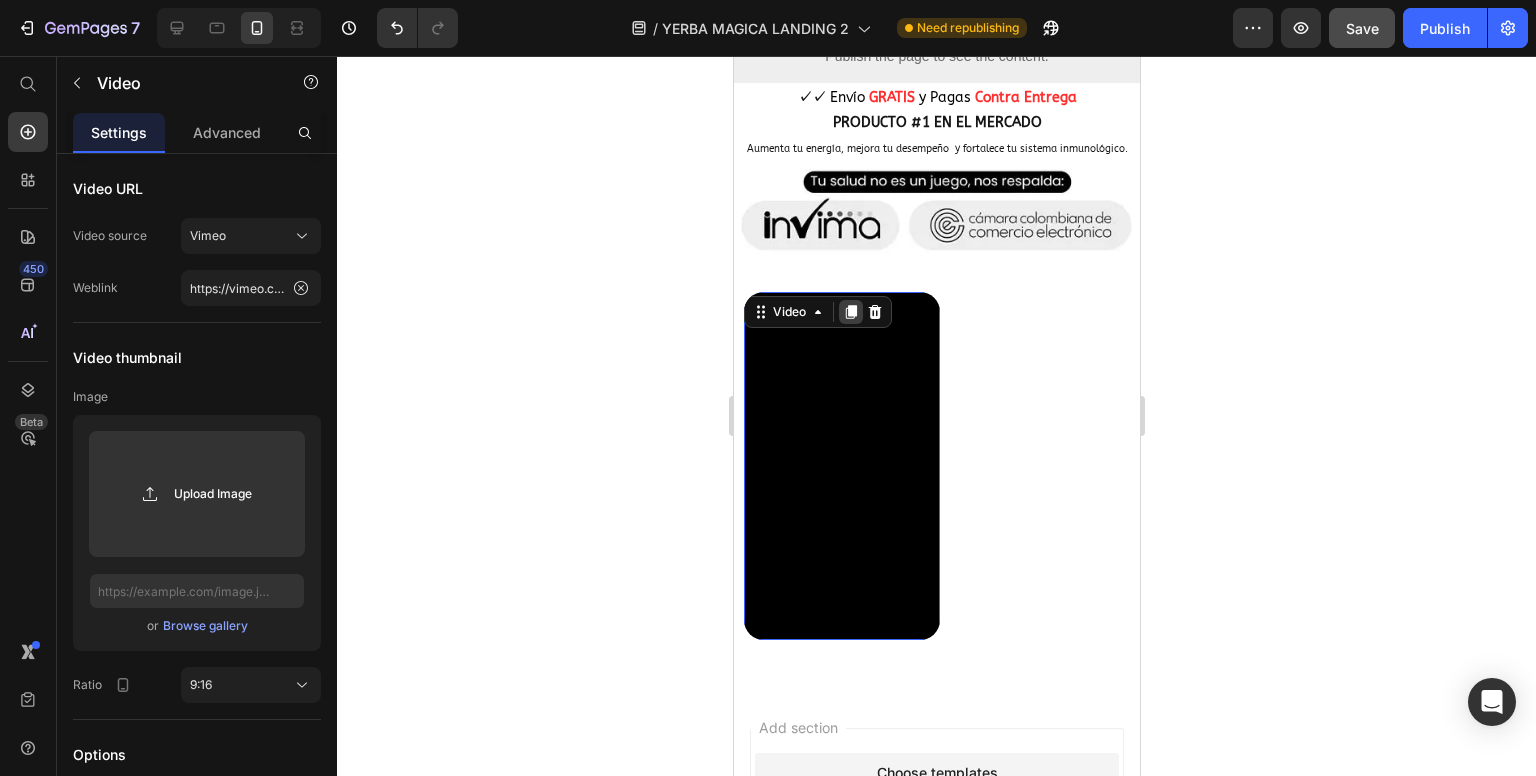 click at bounding box center [850, 312] 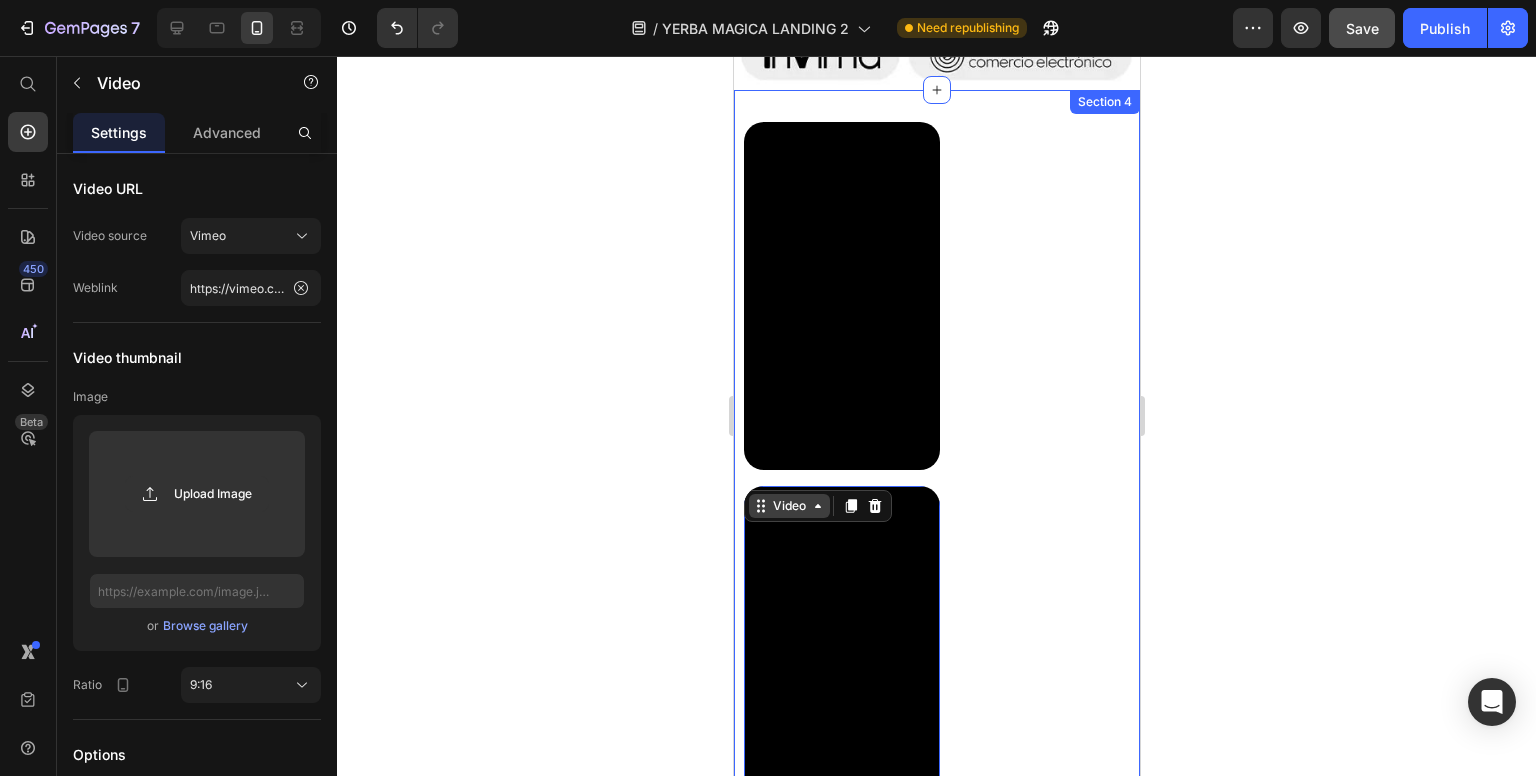 scroll, scrollTop: 1980, scrollLeft: 0, axis: vertical 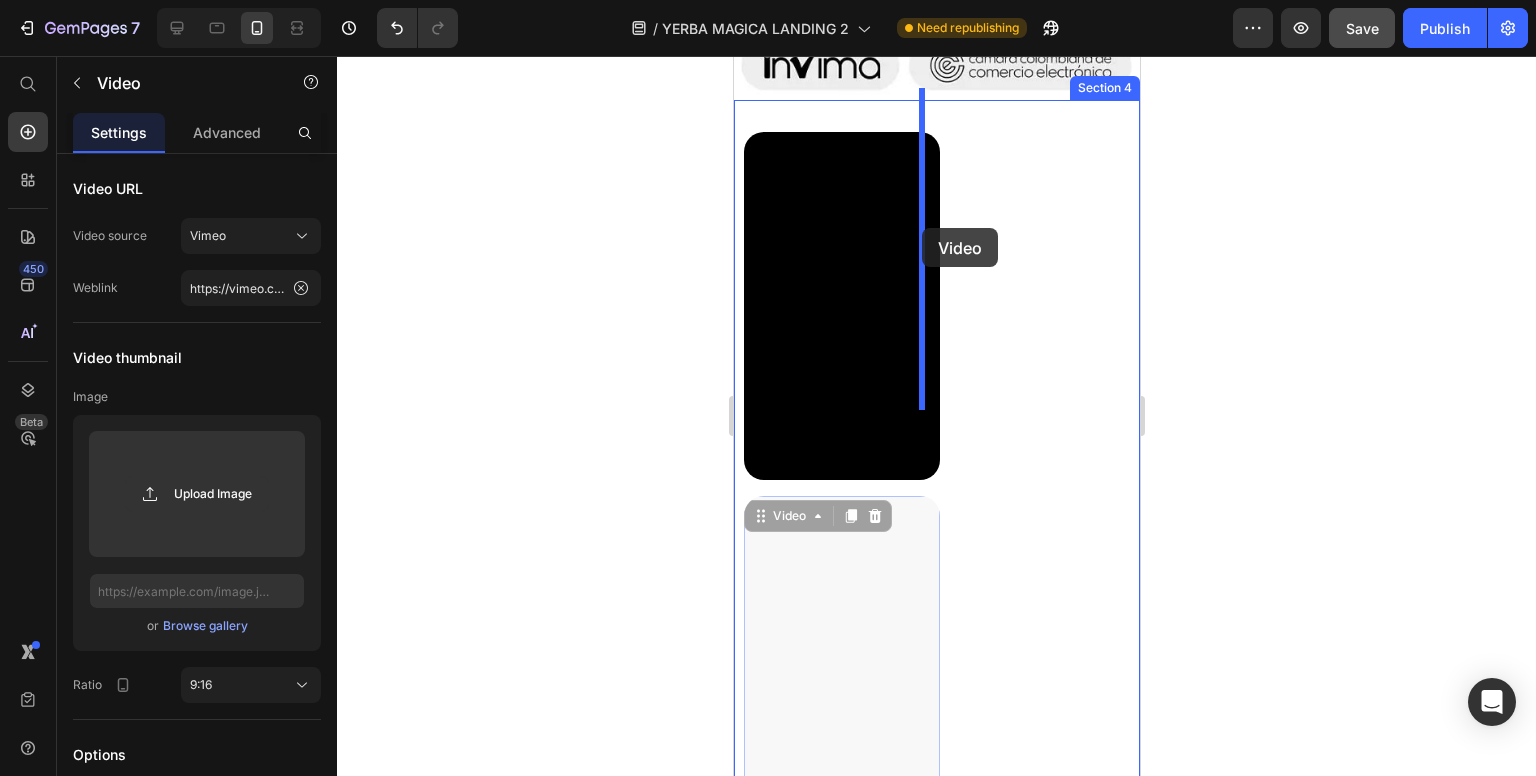 drag, startPoint x: 768, startPoint y: 450, endPoint x: 921, endPoint y: 228, distance: 269.6164 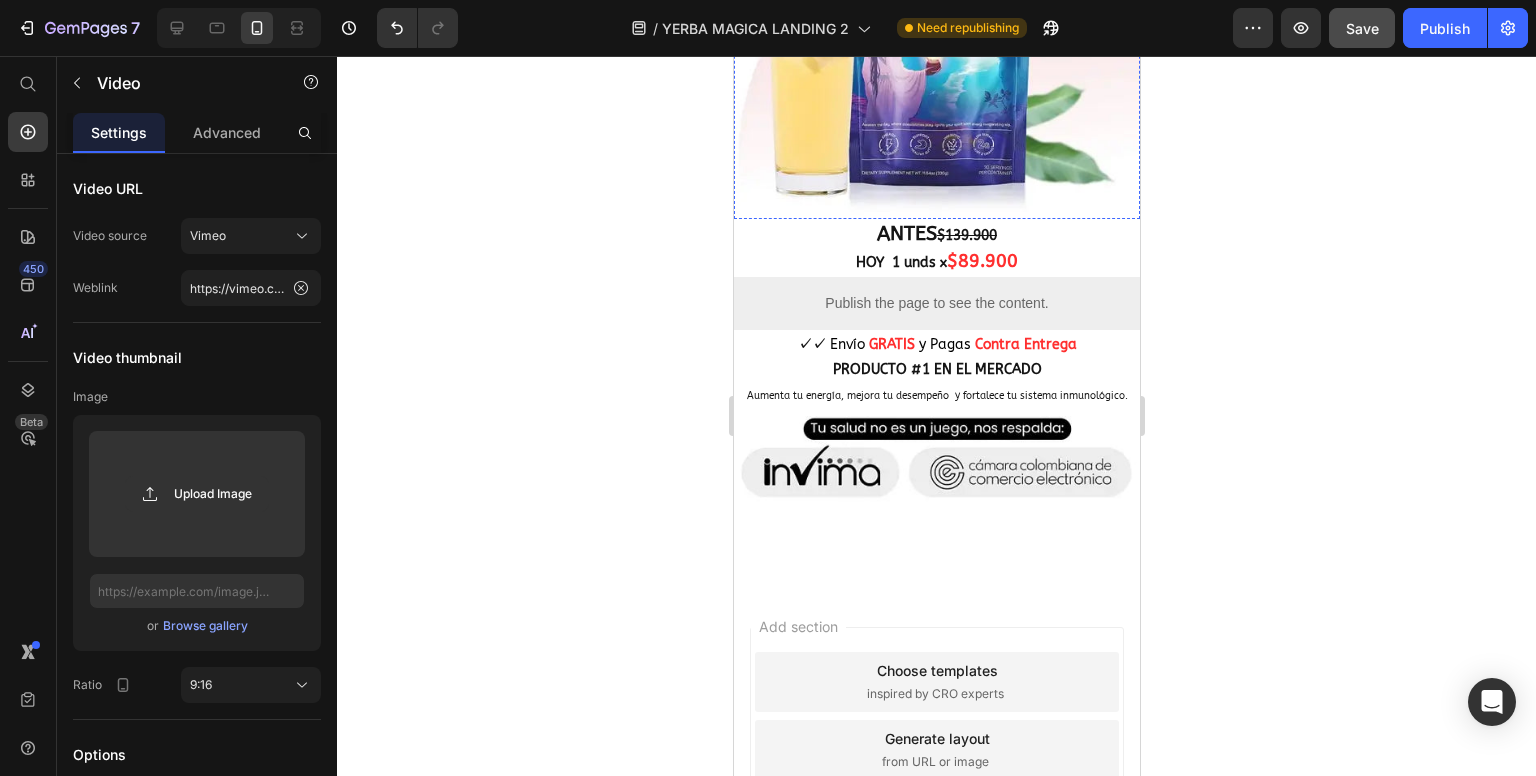 scroll, scrollTop: 1715, scrollLeft: 0, axis: vertical 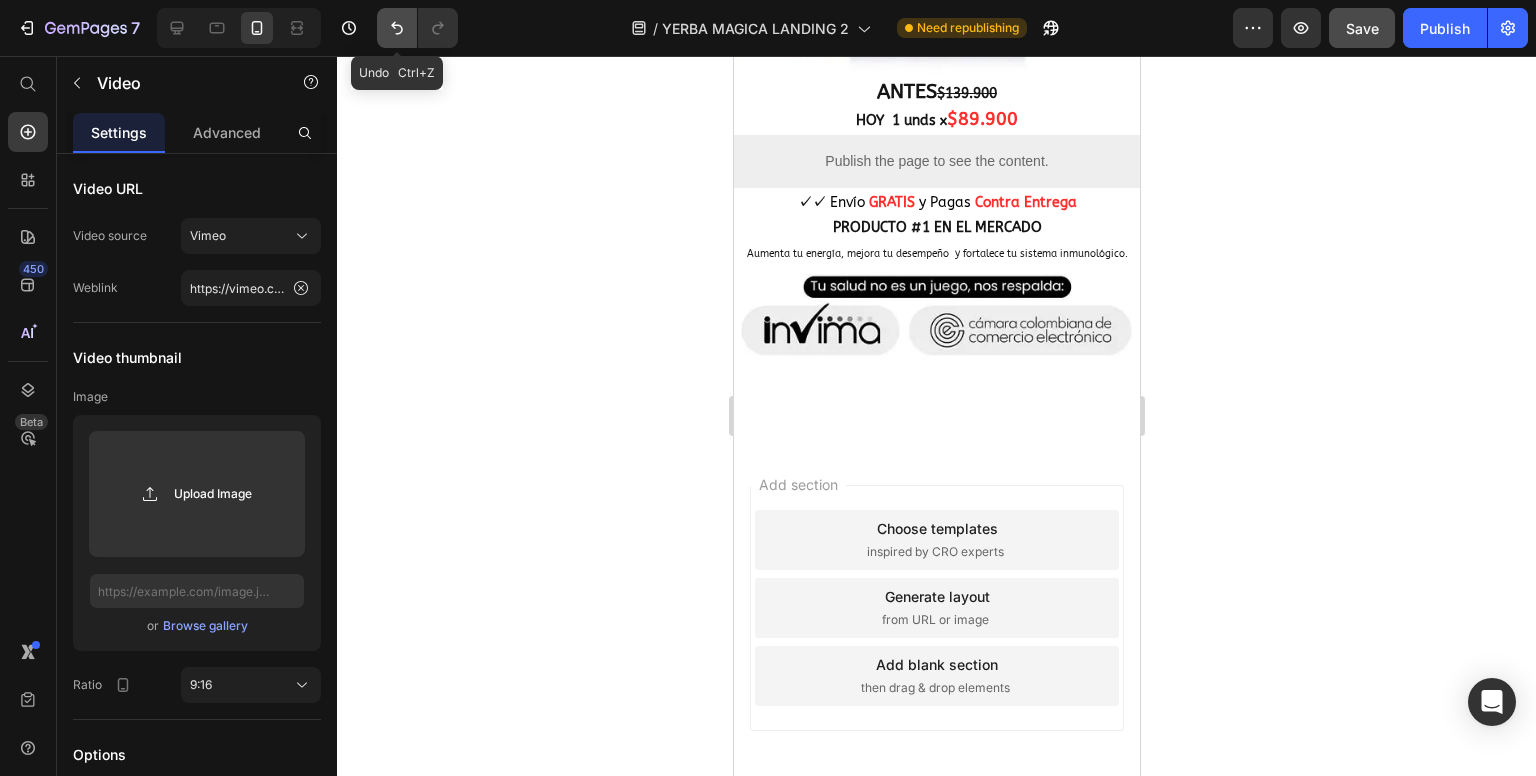 click 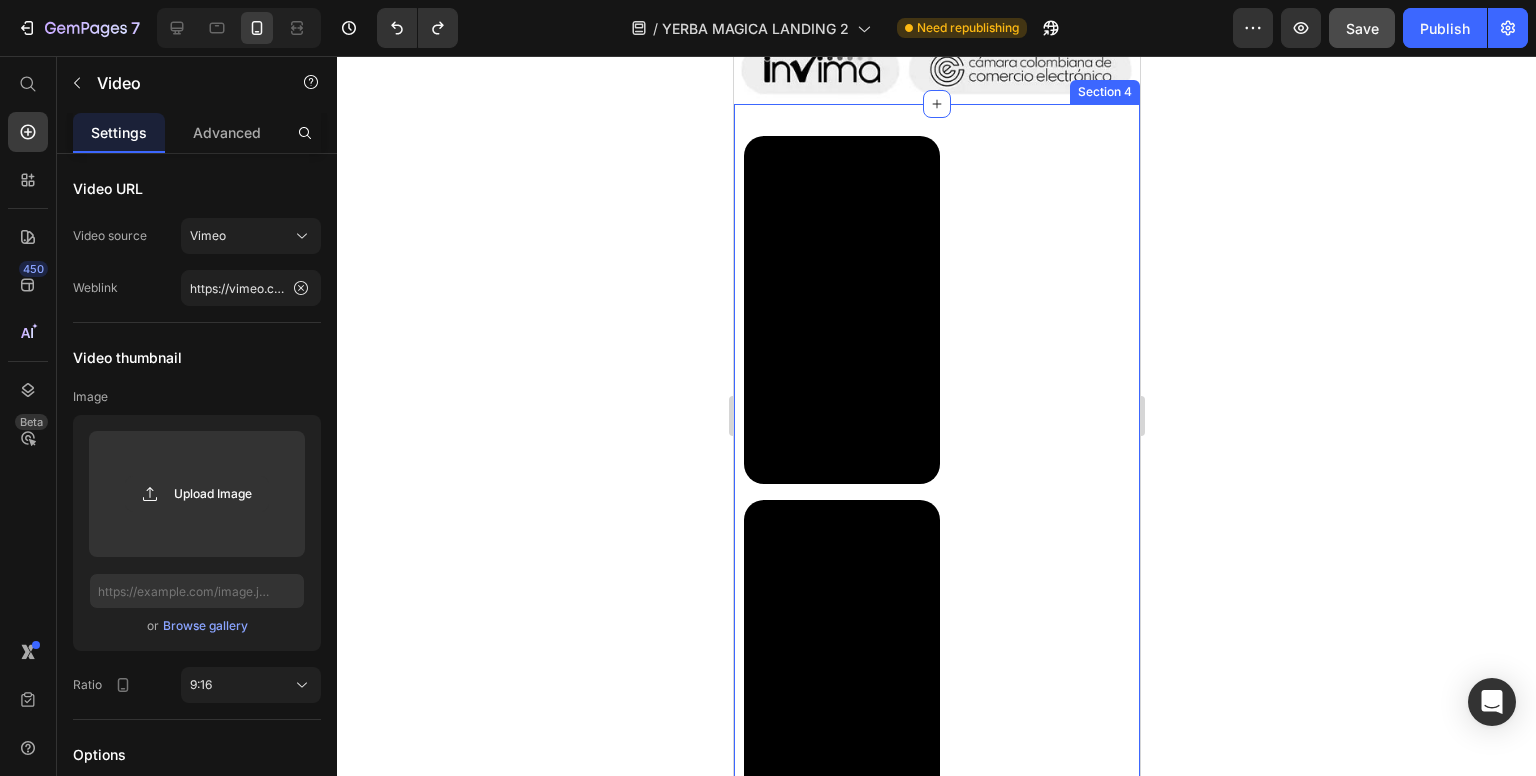 scroll, scrollTop: 2015, scrollLeft: 0, axis: vertical 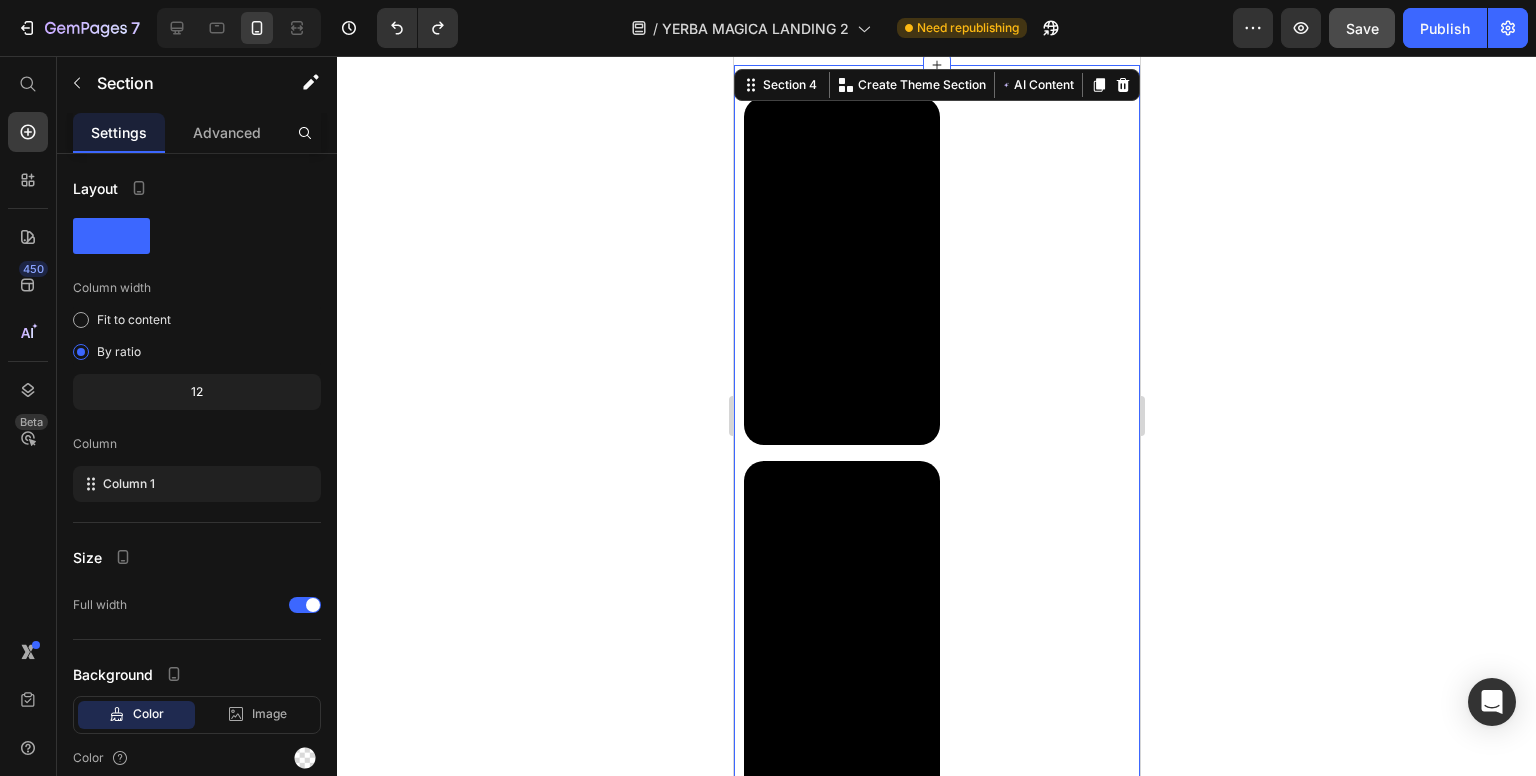 click on "Video Video" at bounding box center [936, 461] 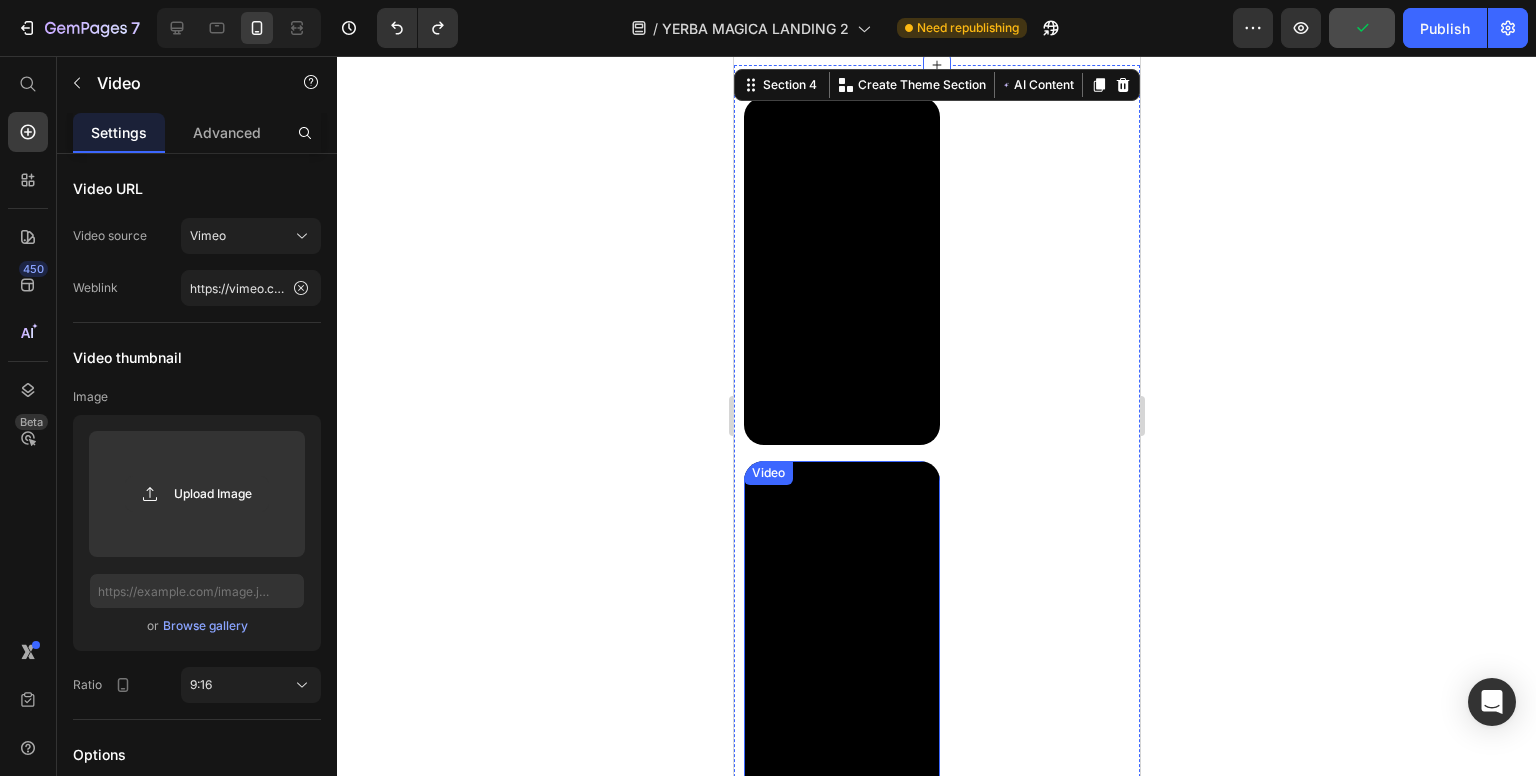 click on "Video" at bounding box center (841, 635) 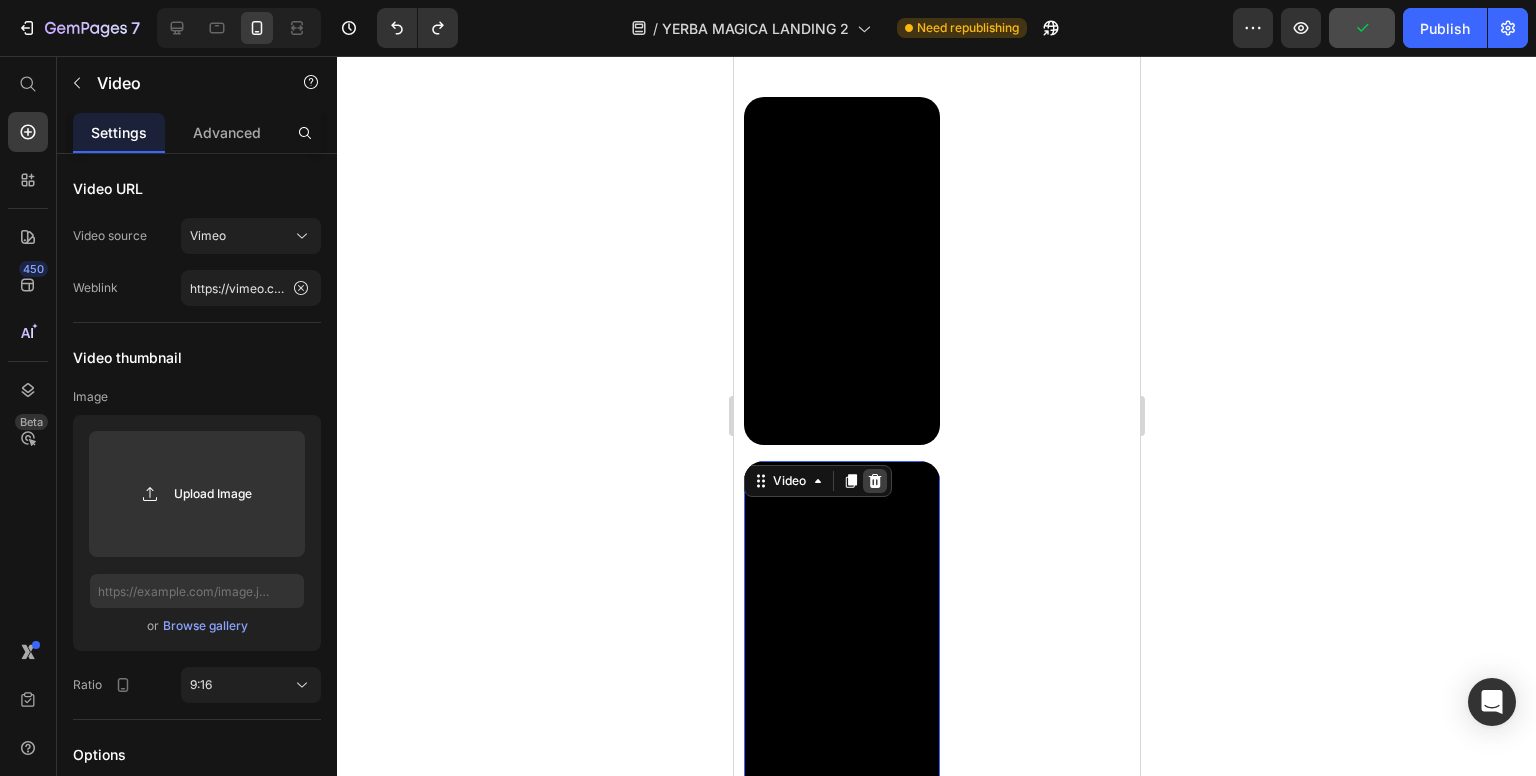 click 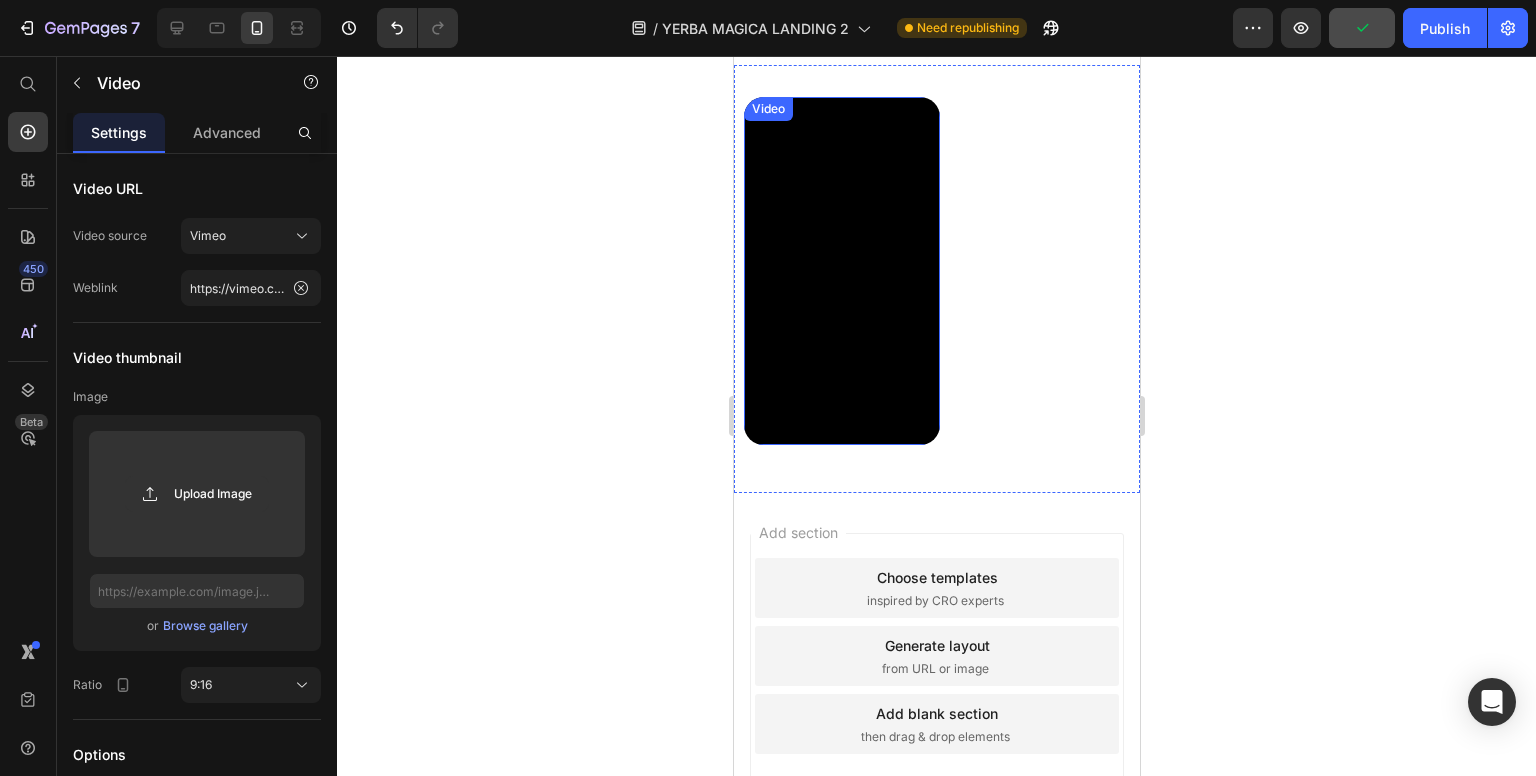 click on "Video" at bounding box center (841, 271) 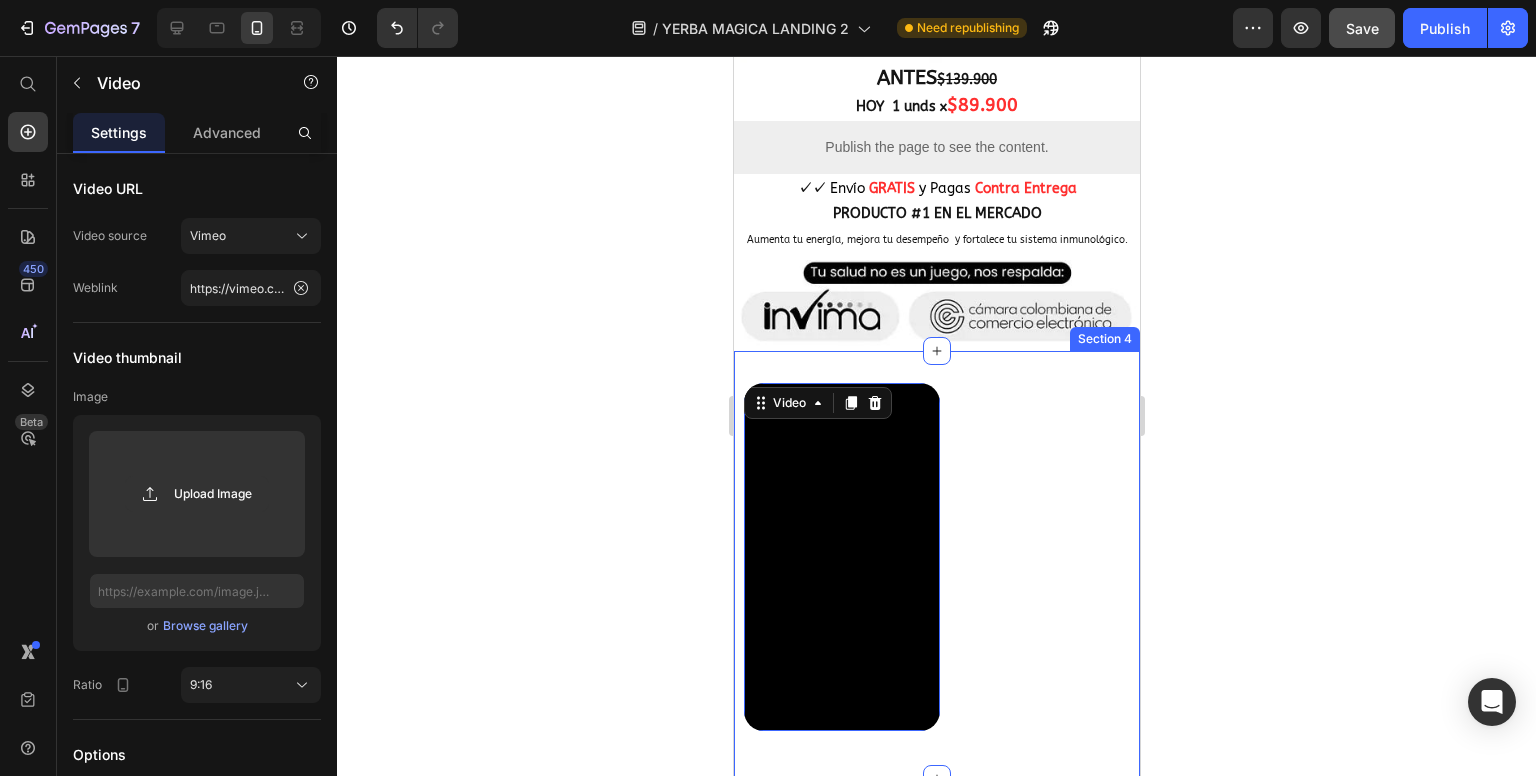 scroll, scrollTop: 1715, scrollLeft: 0, axis: vertical 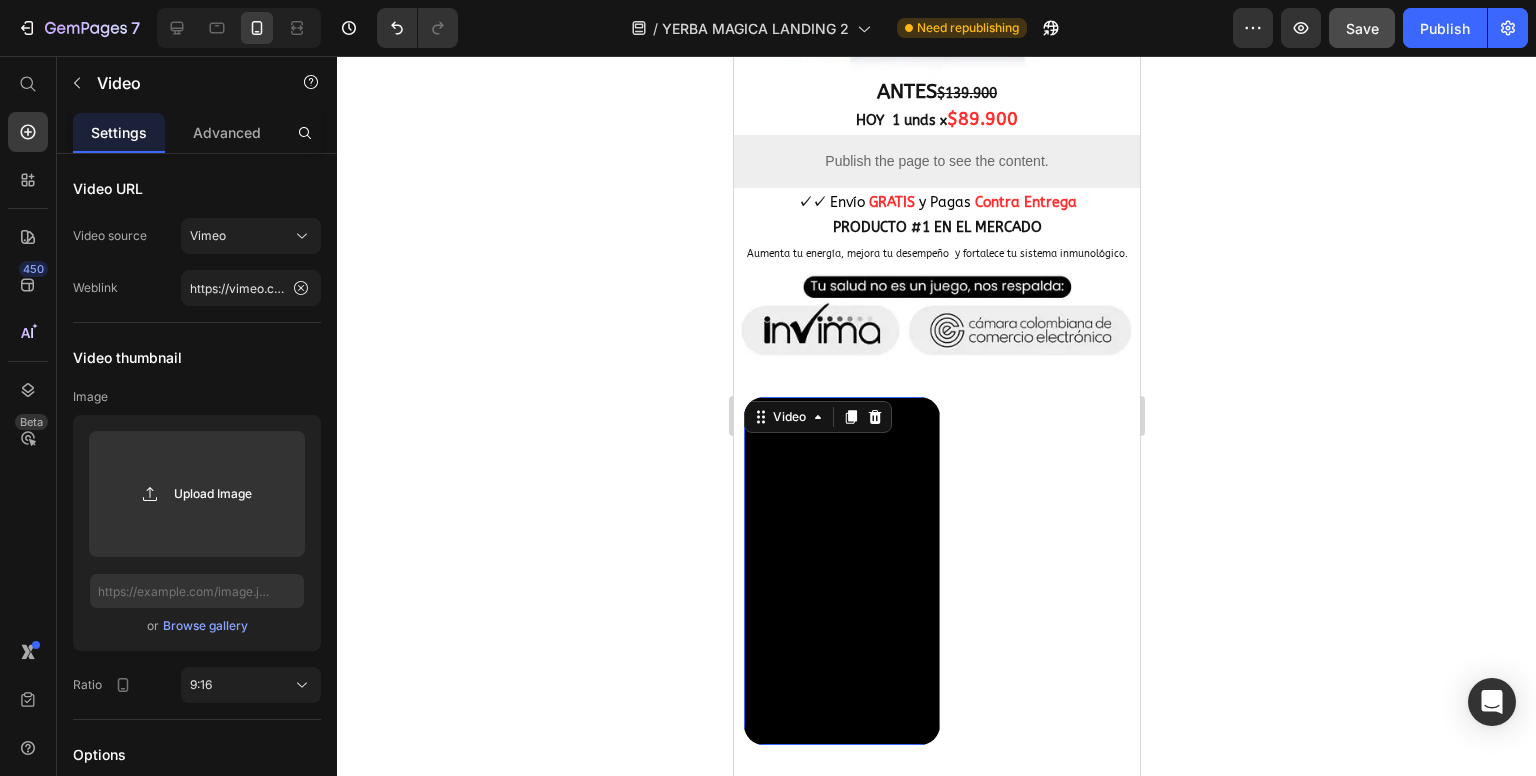 click 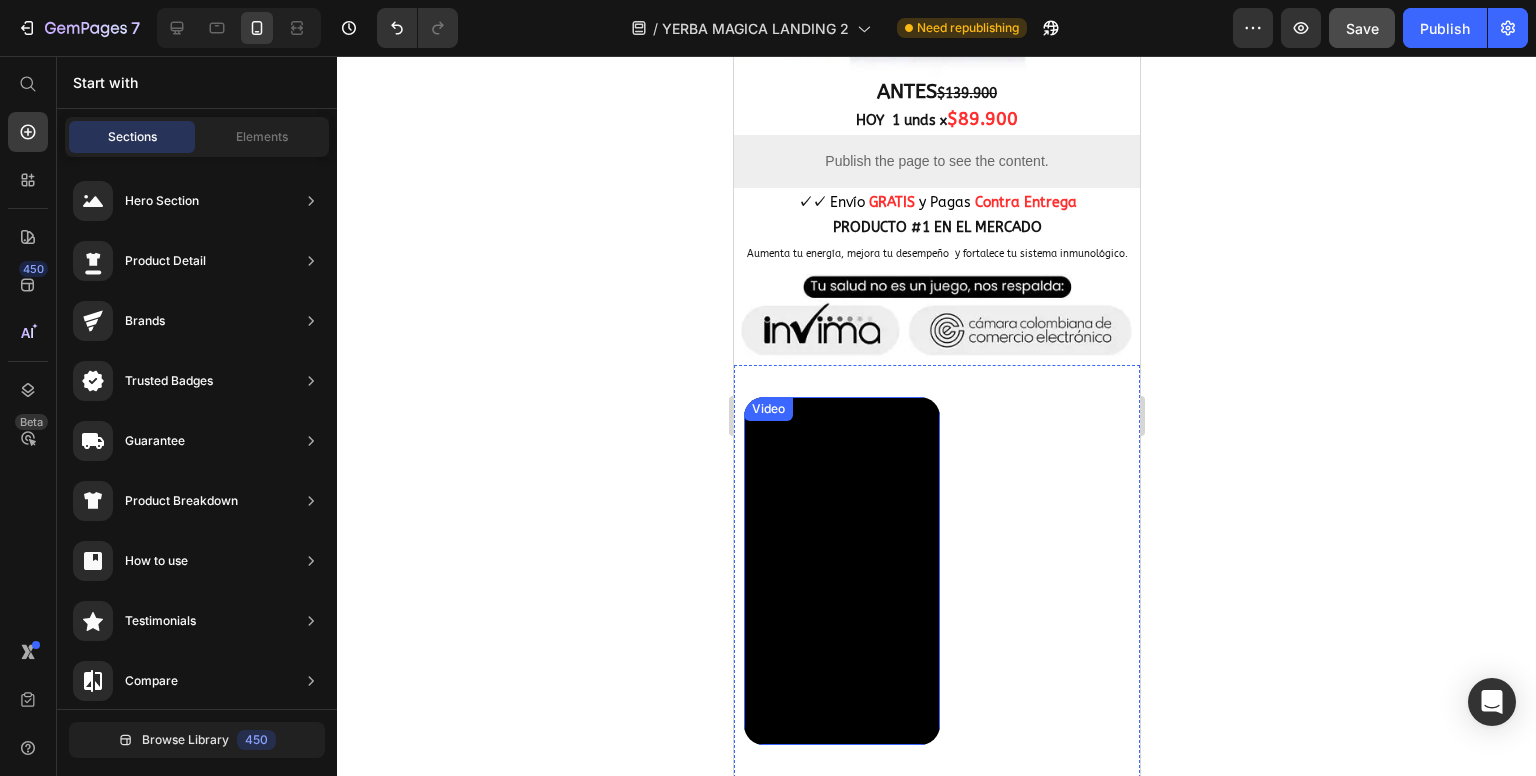 click on "Video" at bounding box center [841, 571] 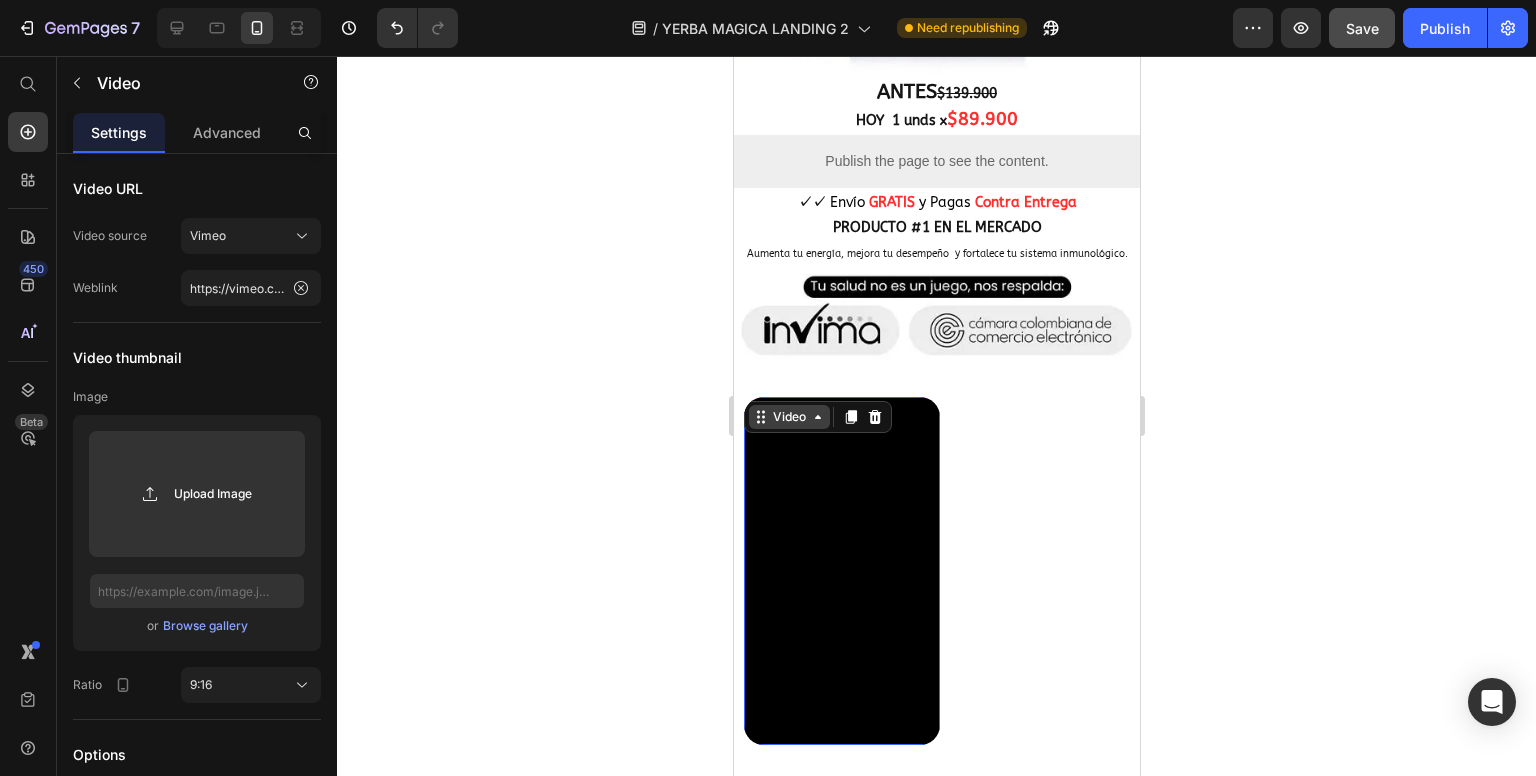 click on "Video" at bounding box center [788, 417] 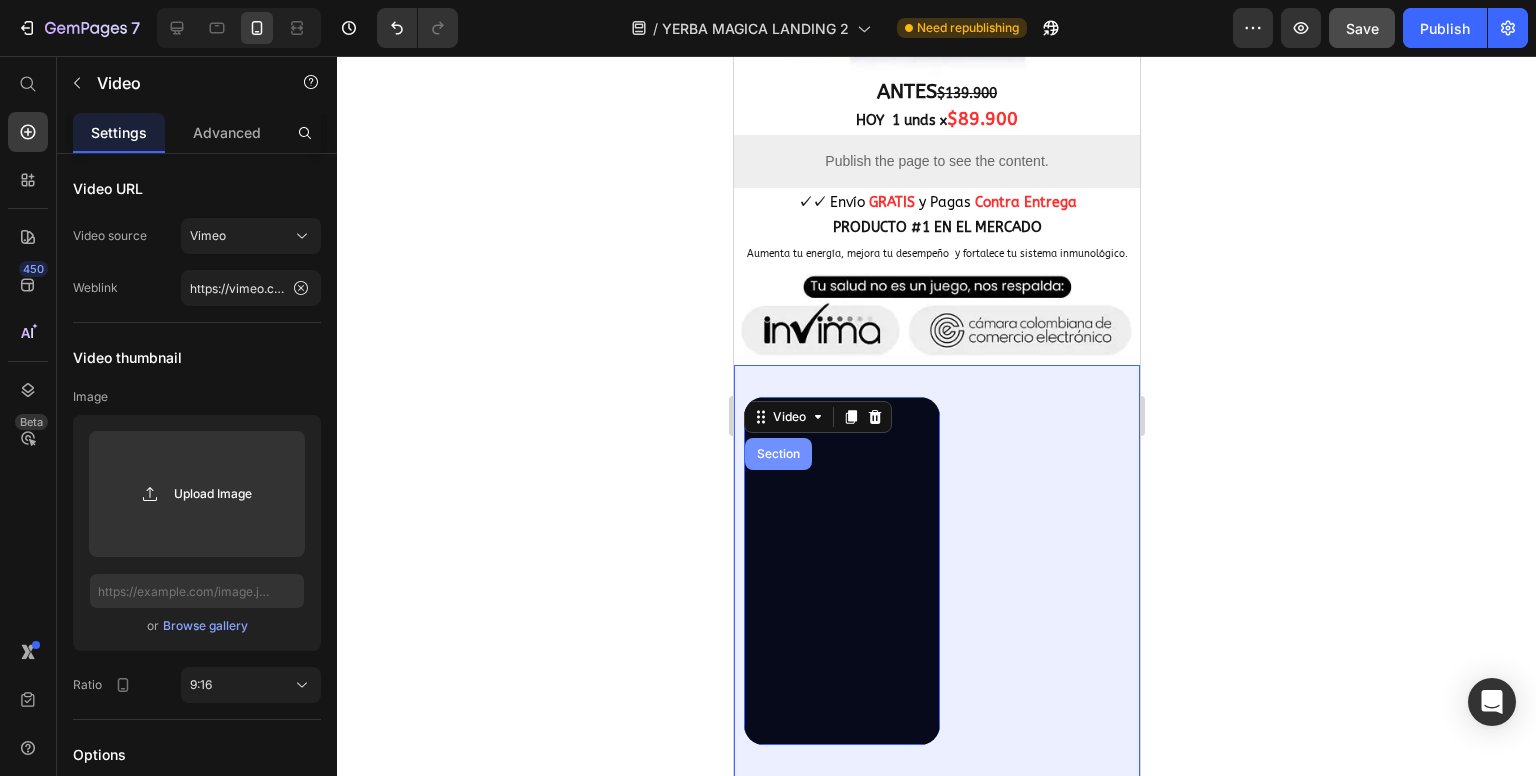 click on "Section" at bounding box center (777, 454) 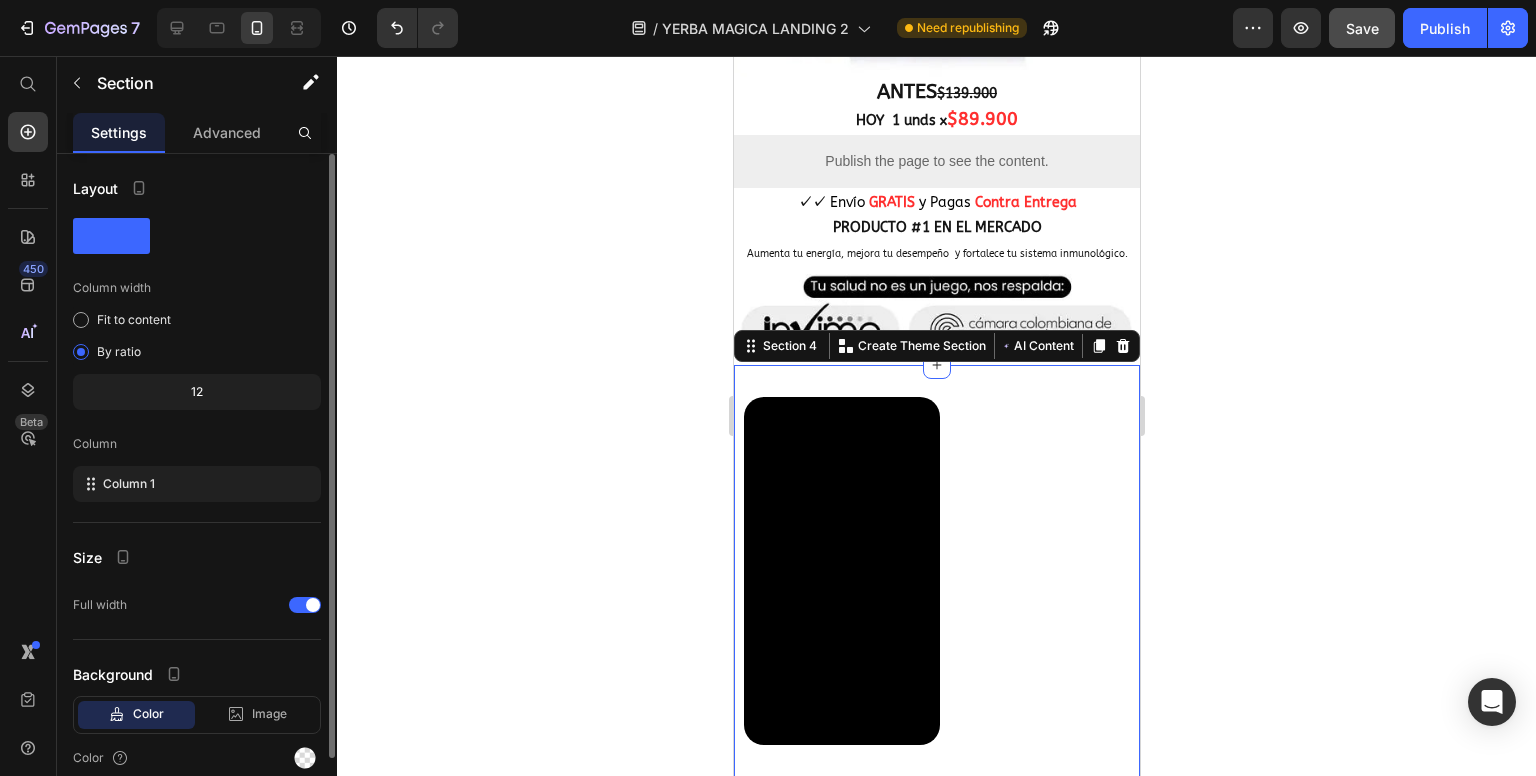 click on "Column" at bounding box center [95, 444] 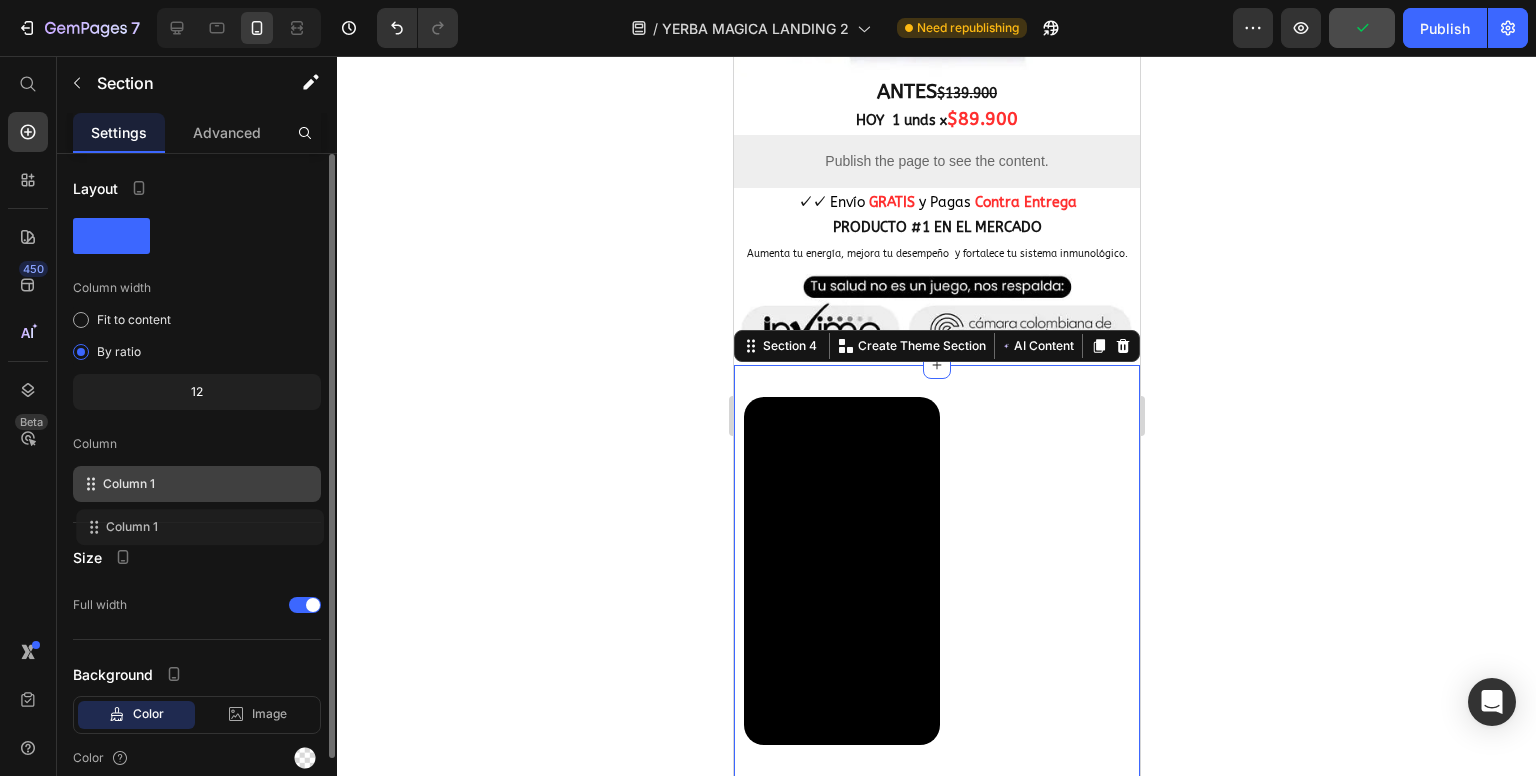 drag, startPoint x: 88, startPoint y: 487, endPoint x: 92, endPoint y: 526, distance: 39.20459 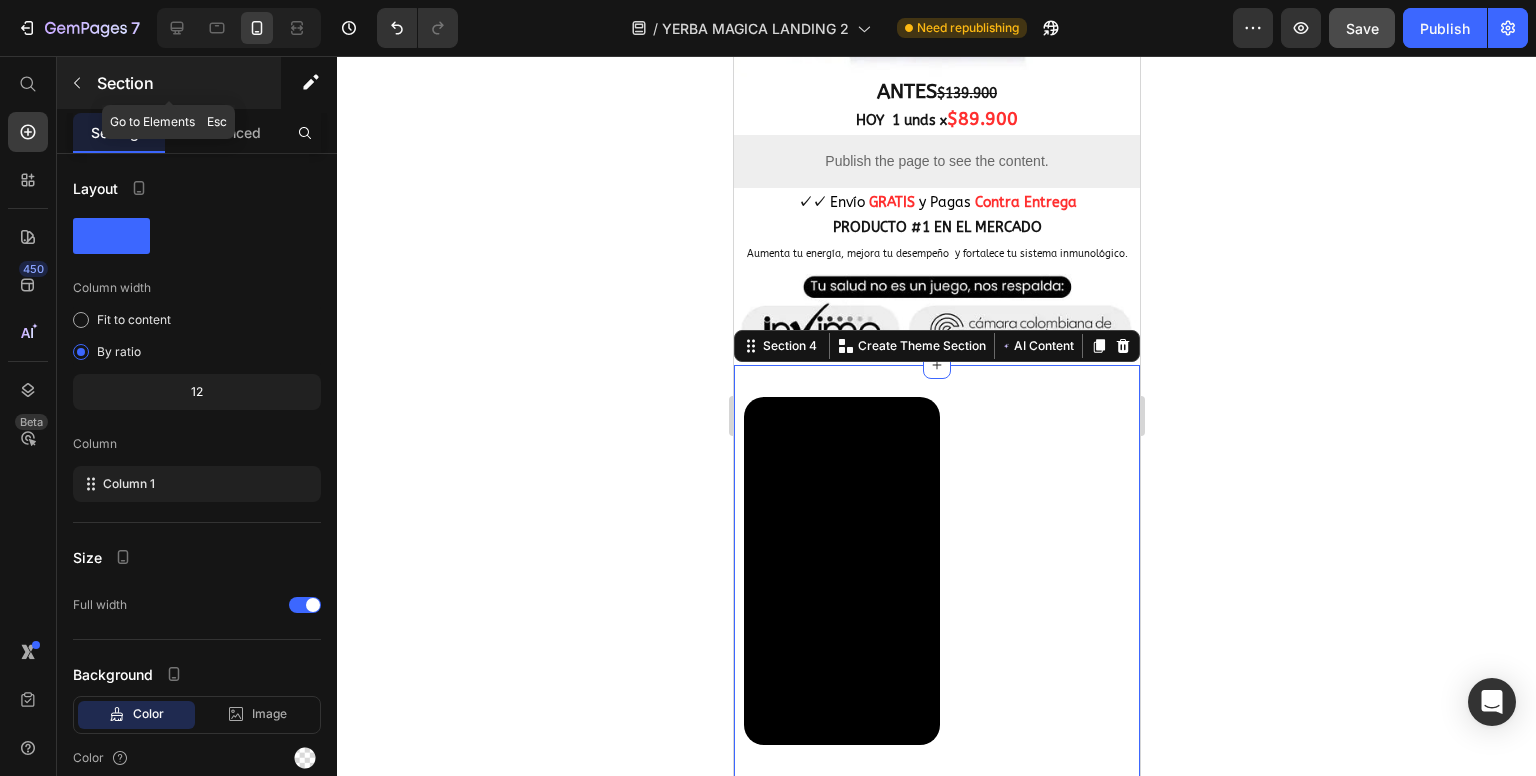 click 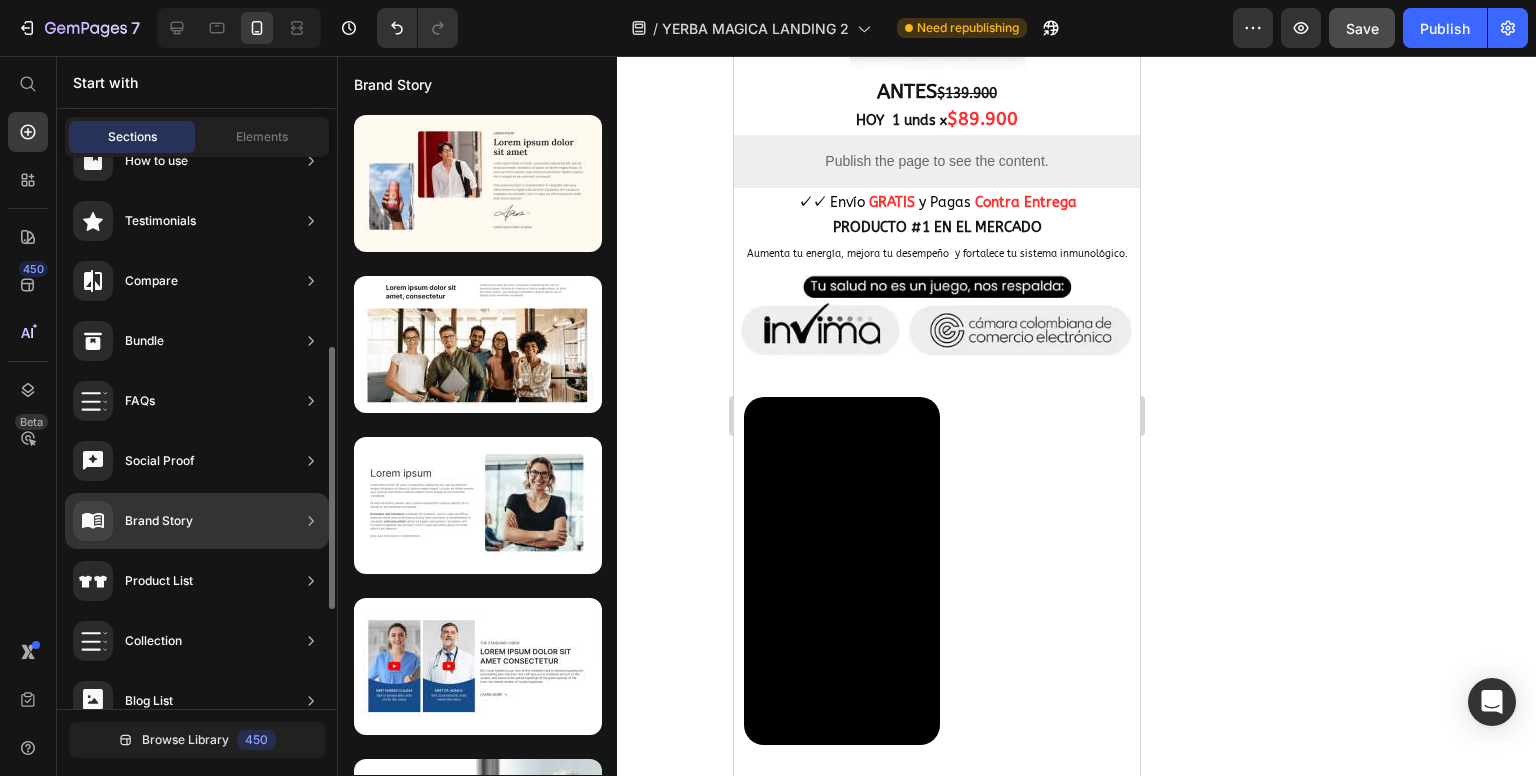 scroll, scrollTop: 608, scrollLeft: 0, axis: vertical 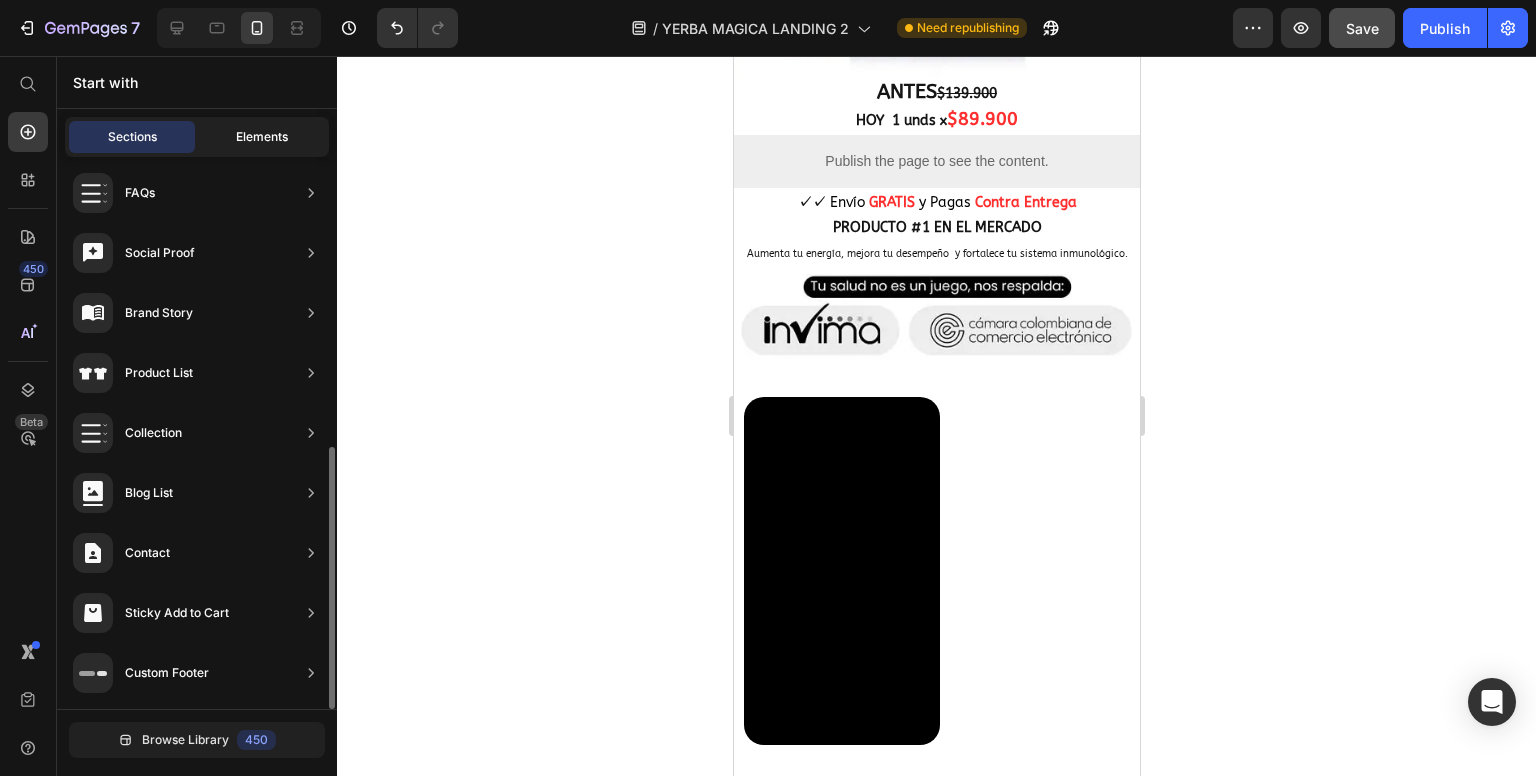 click on "Elements" at bounding box center [262, 137] 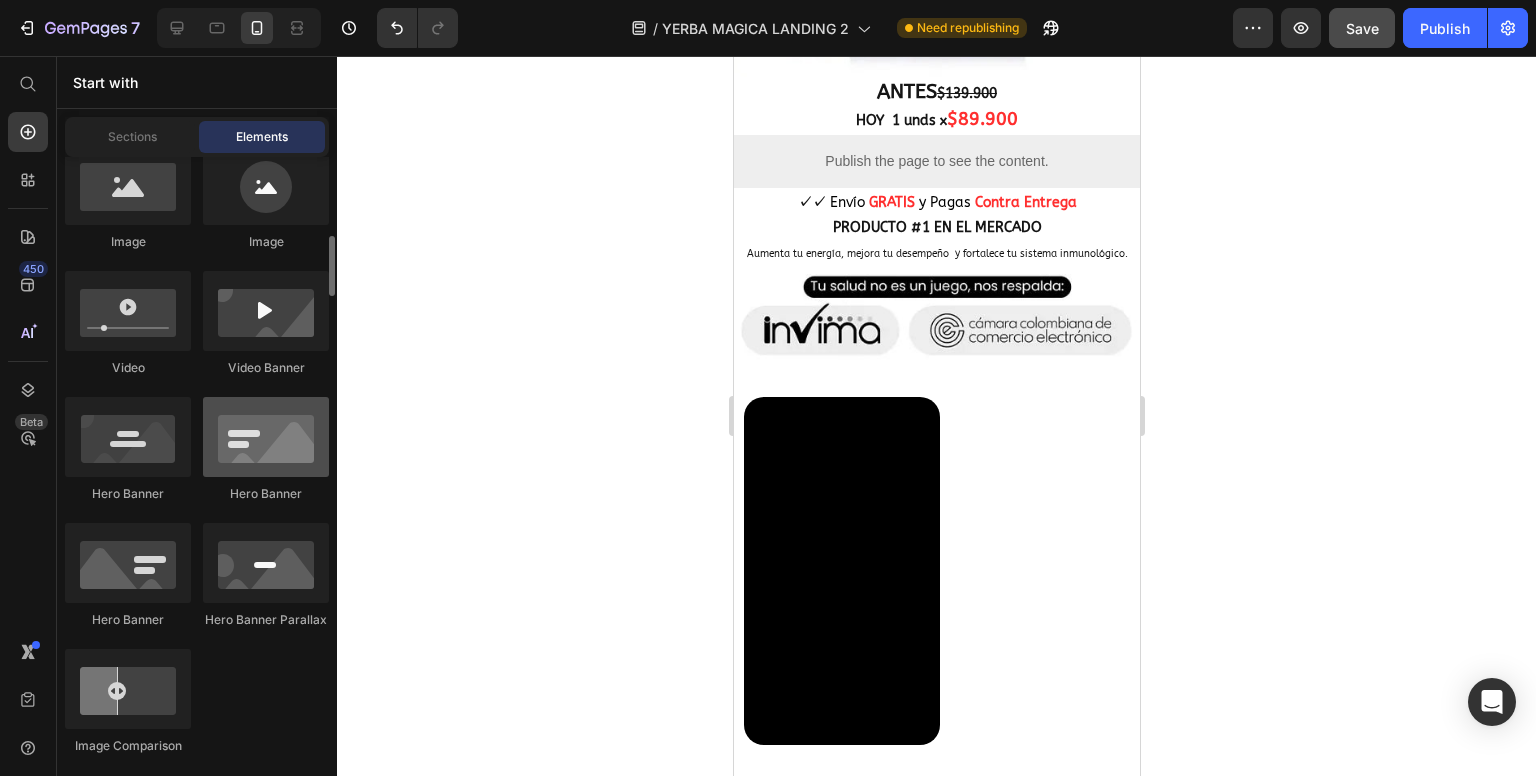 scroll, scrollTop: 700, scrollLeft: 0, axis: vertical 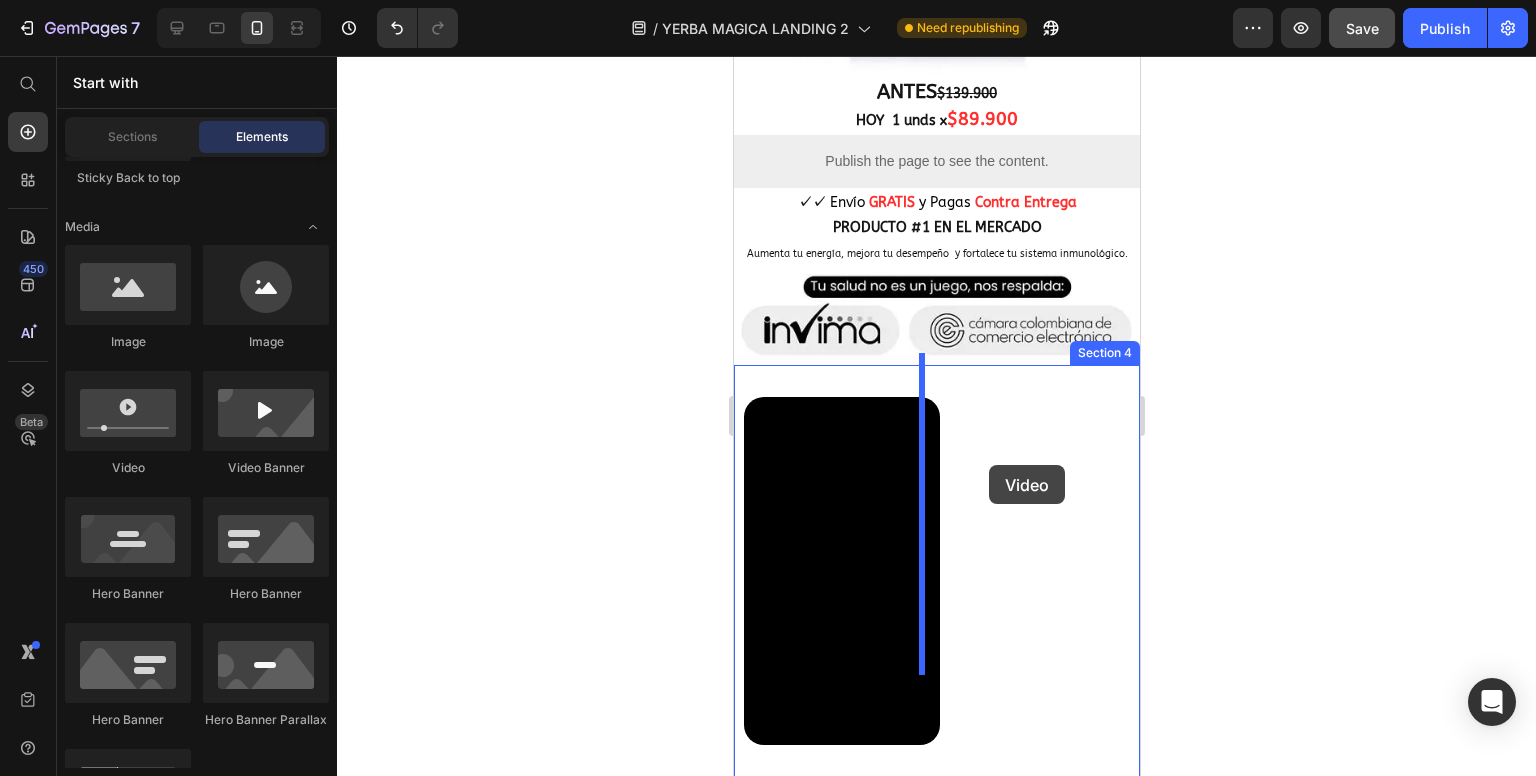 drag, startPoint x: 873, startPoint y: 473, endPoint x: 988, endPoint y: 465, distance: 115.27792 